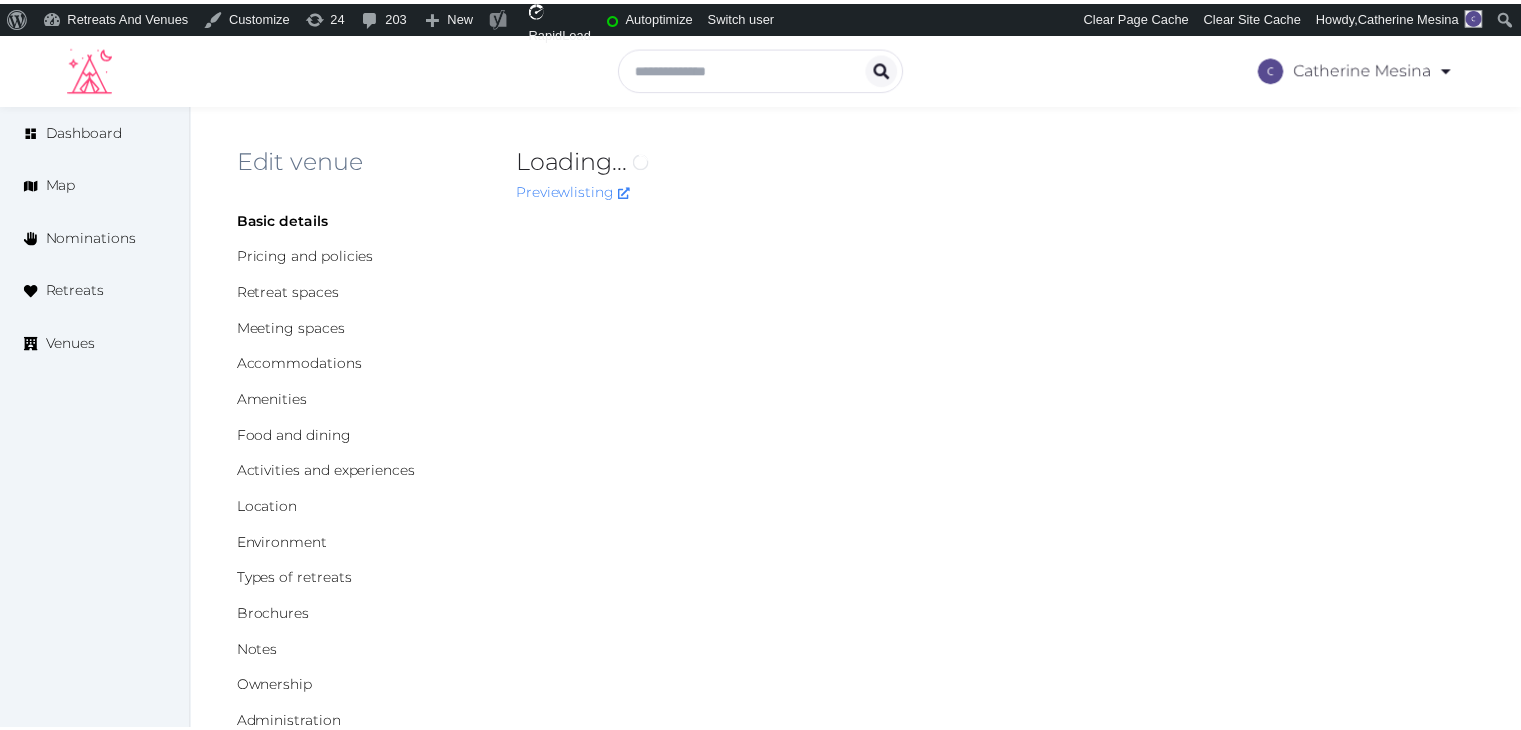 scroll, scrollTop: 0, scrollLeft: 0, axis: both 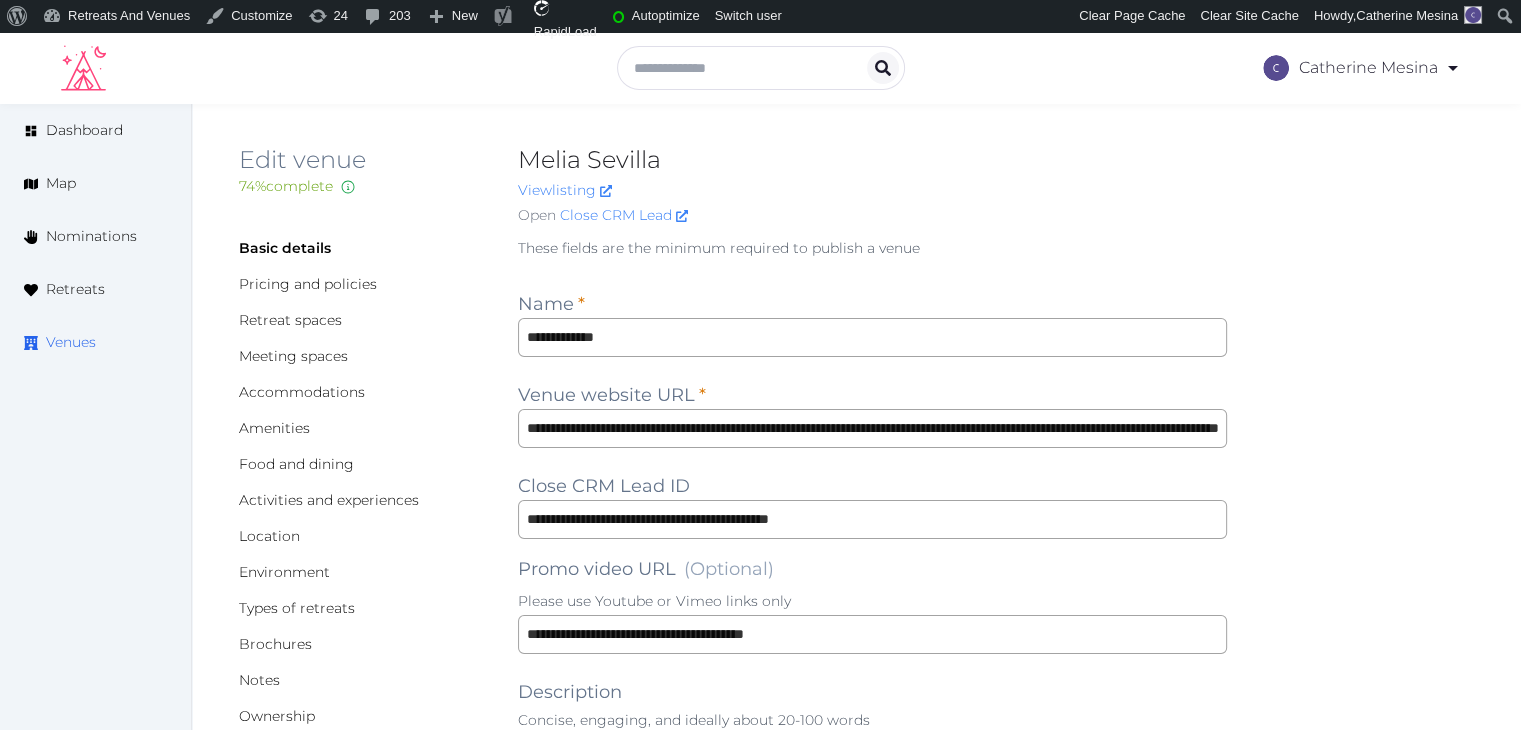 click on "Venues" at bounding box center (71, 342) 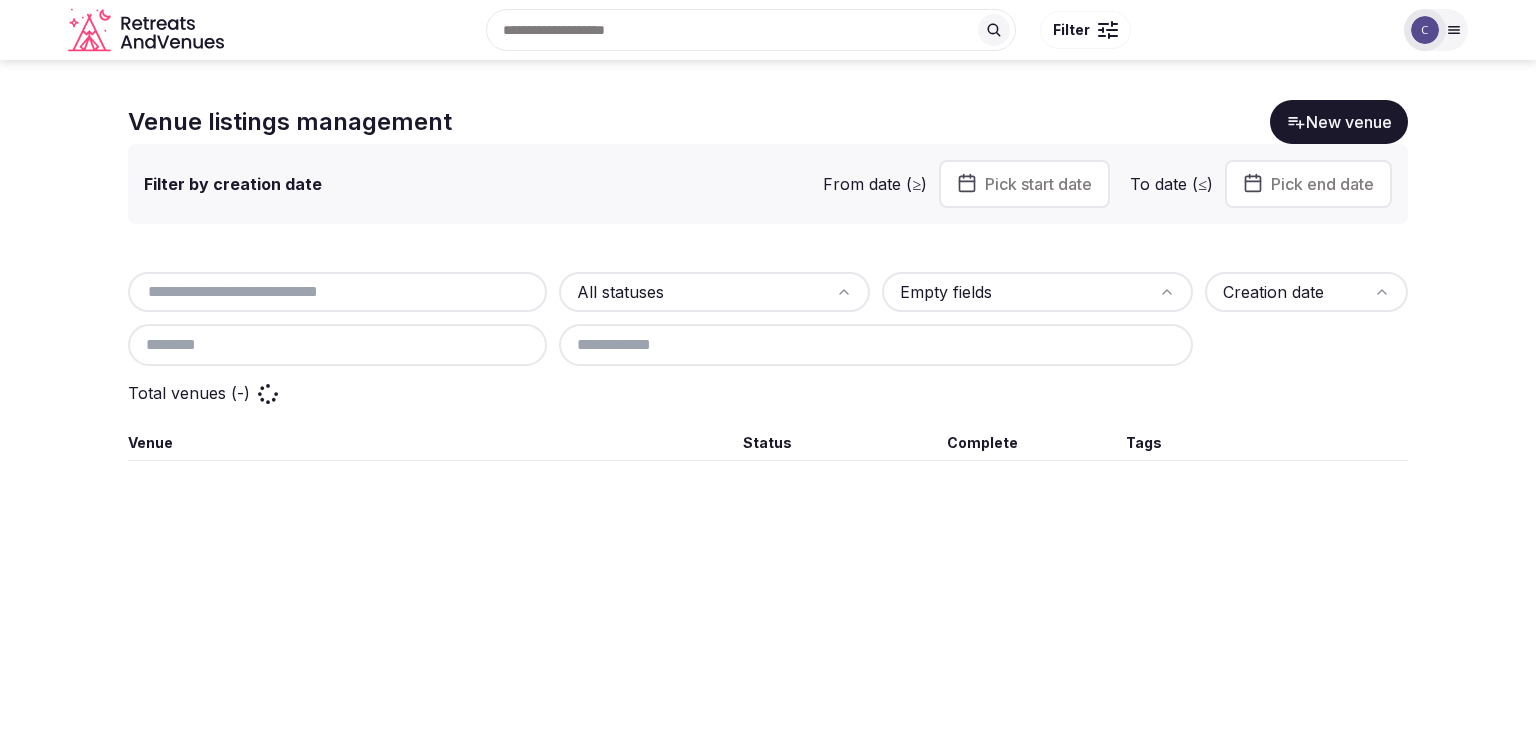 scroll, scrollTop: 0, scrollLeft: 0, axis: both 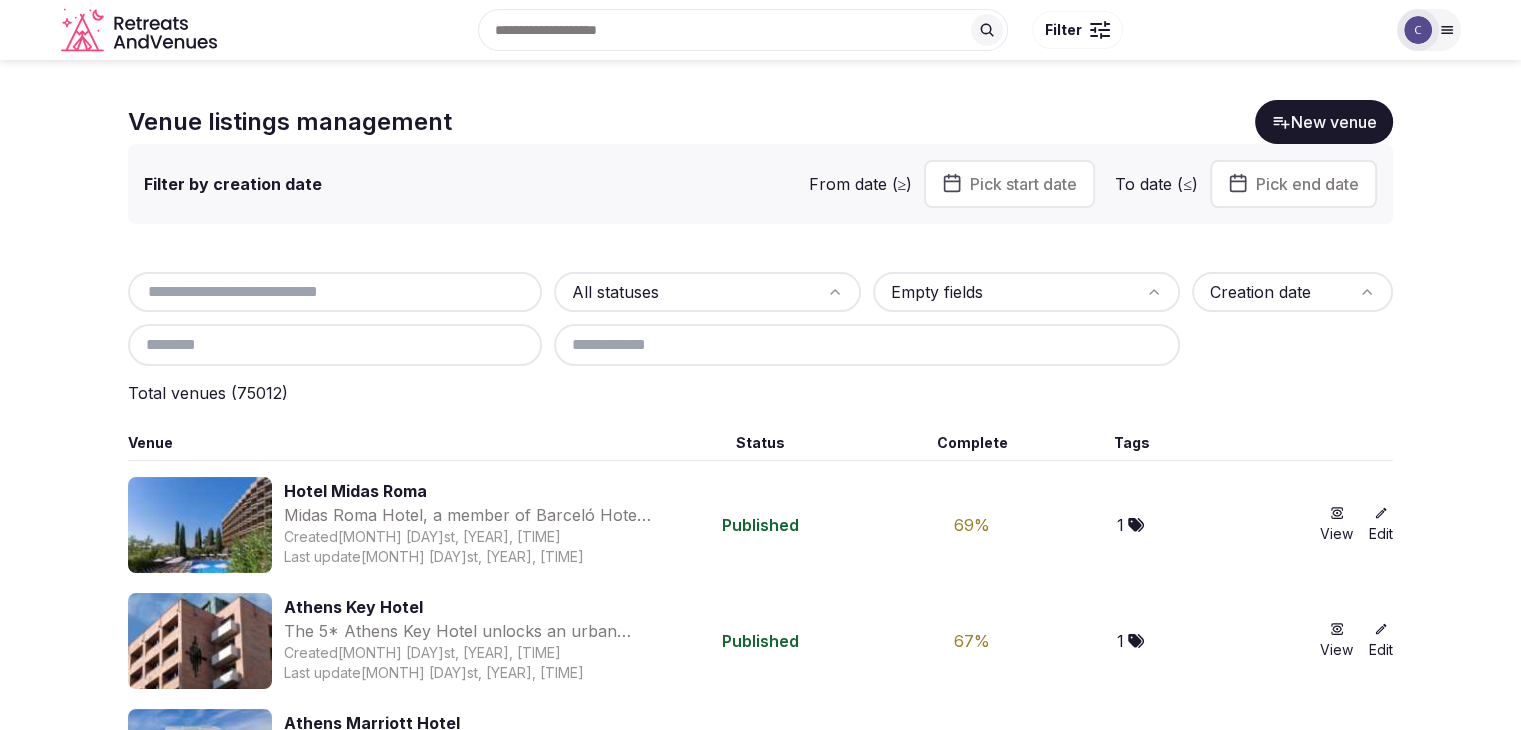click at bounding box center (335, 292) 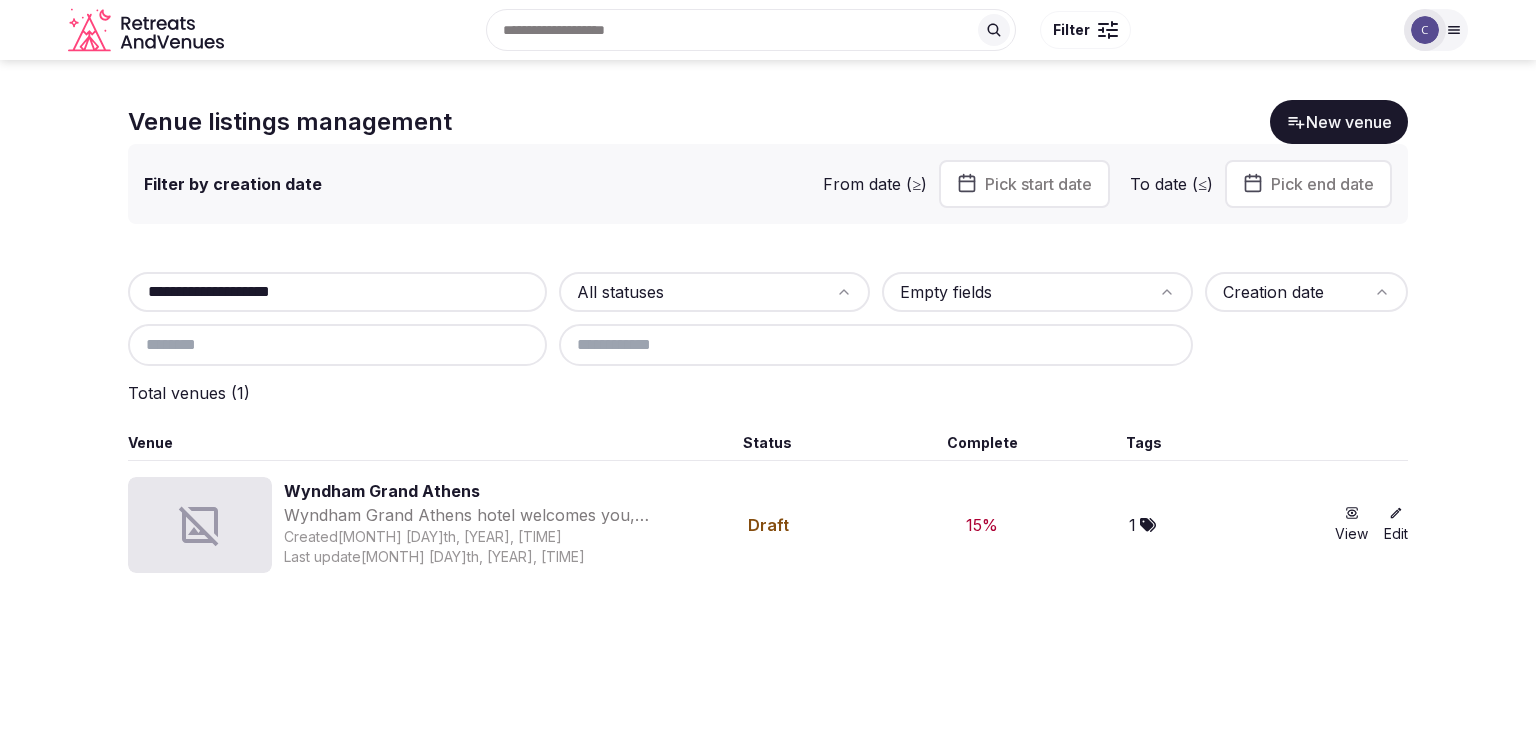 type on "**********" 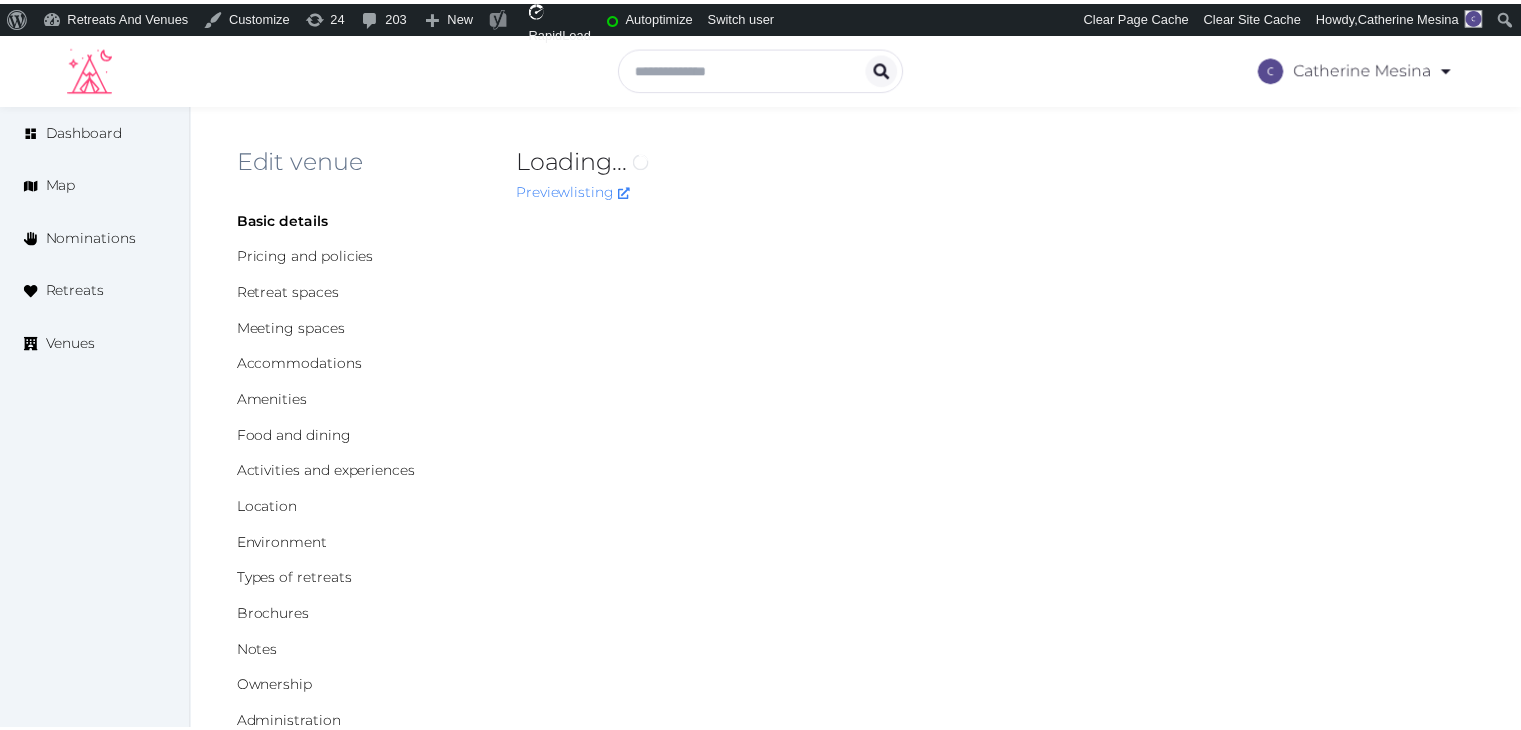 scroll, scrollTop: 0, scrollLeft: 0, axis: both 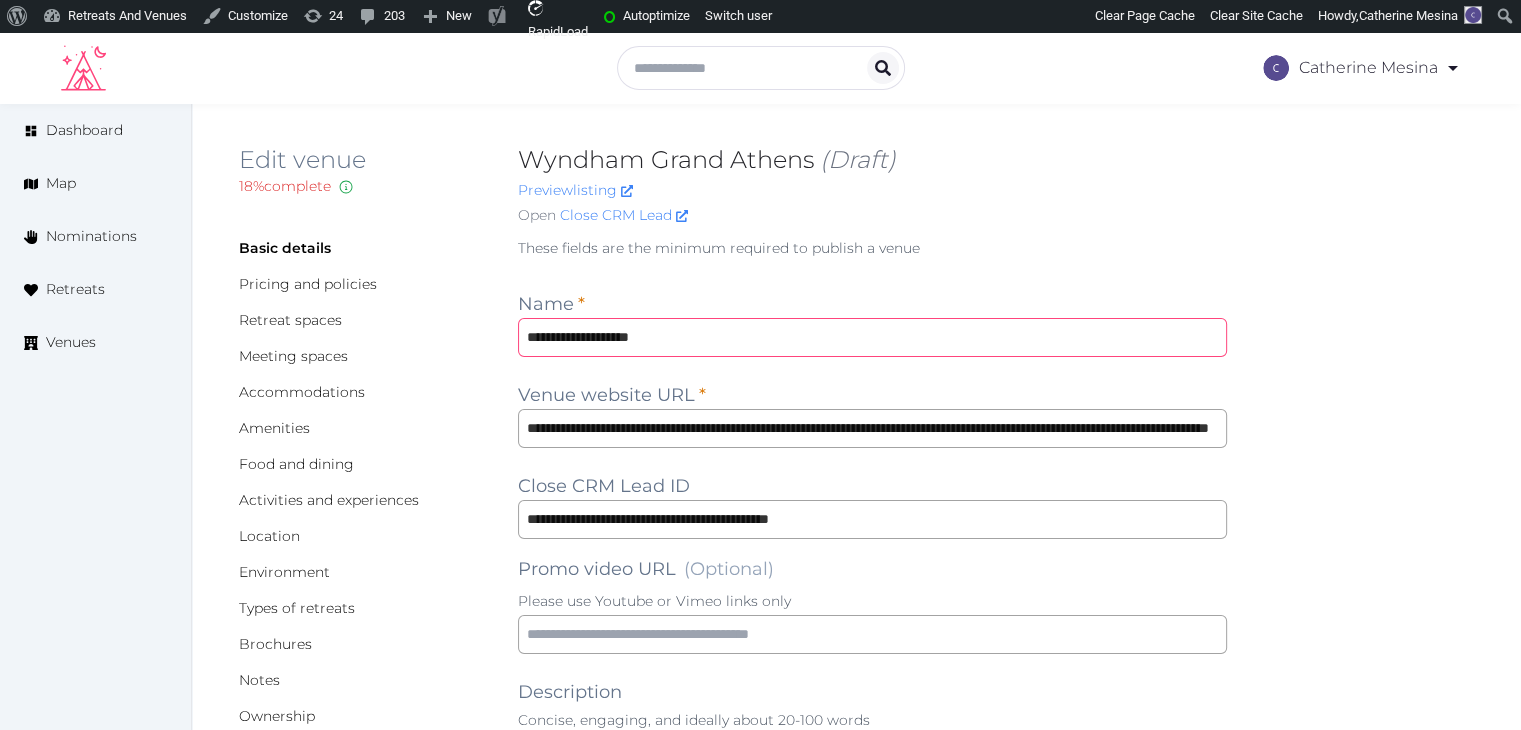 click on "**********" at bounding box center (872, 337) 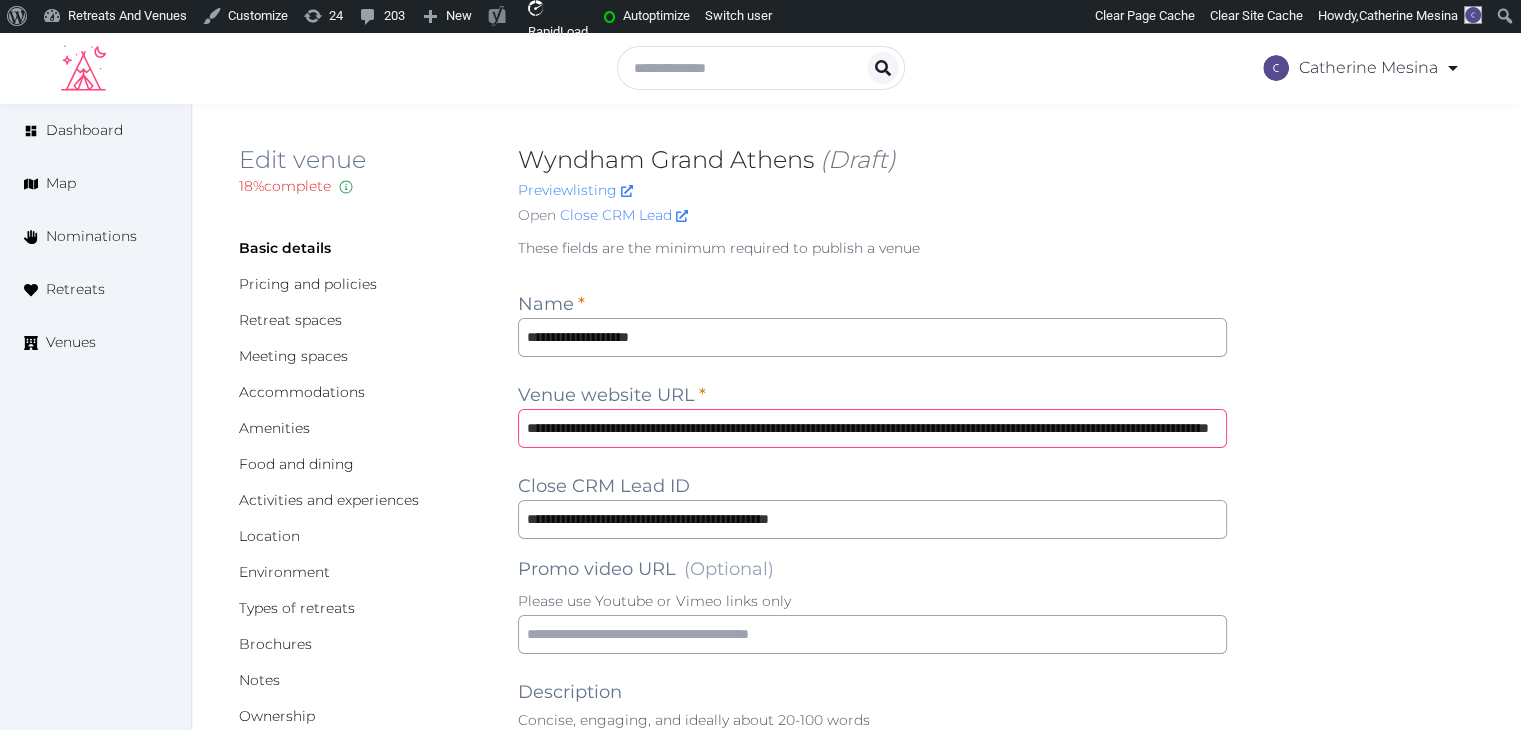 click on "**********" at bounding box center [872, 428] 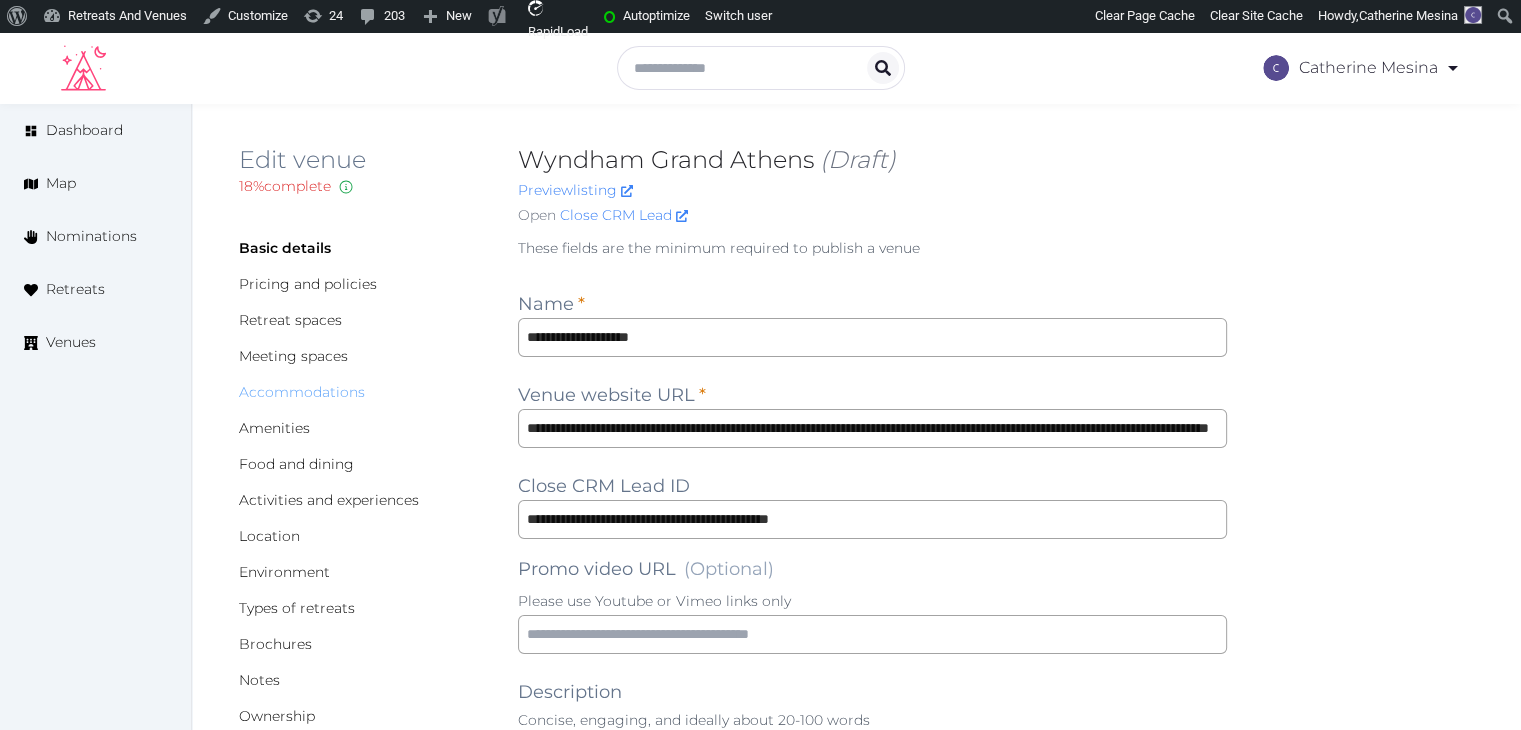 click on "Accommodations" at bounding box center [302, 392] 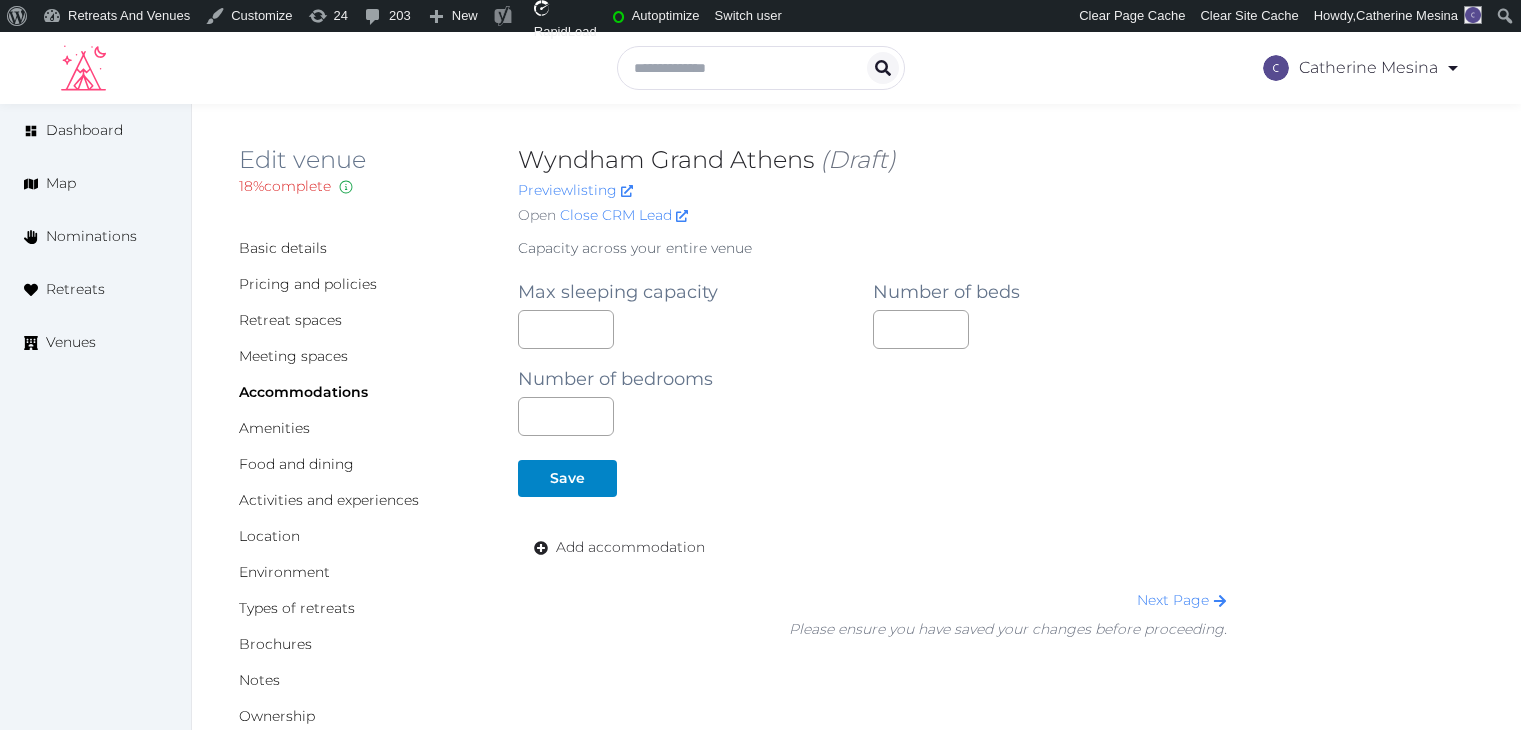 scroll, scrollTop: 0, scrollLeft: 0, axis: both 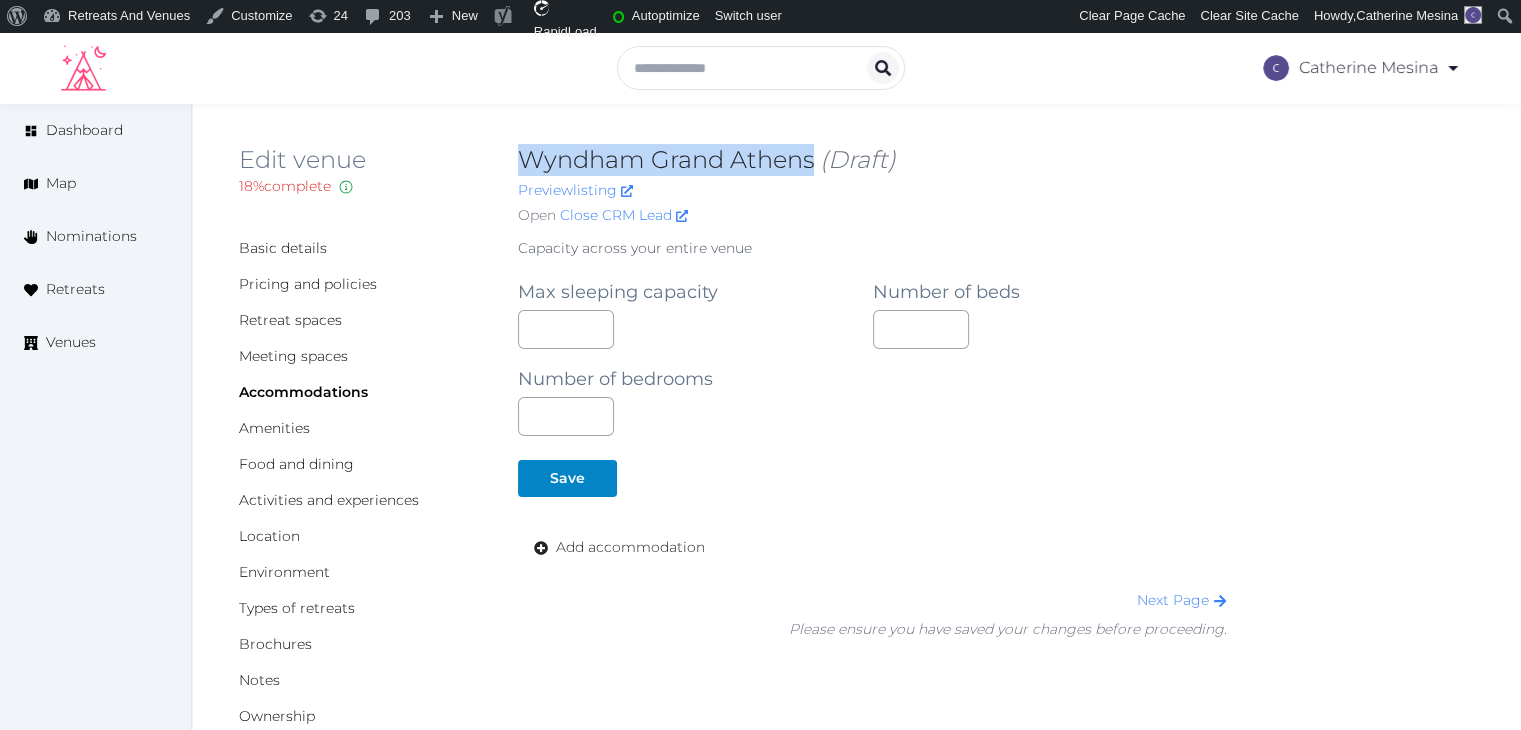 drag, startPoint x: 518, startPoint y: 145, endPoint x: 811, endPoint y: 153, distance: 293.1092 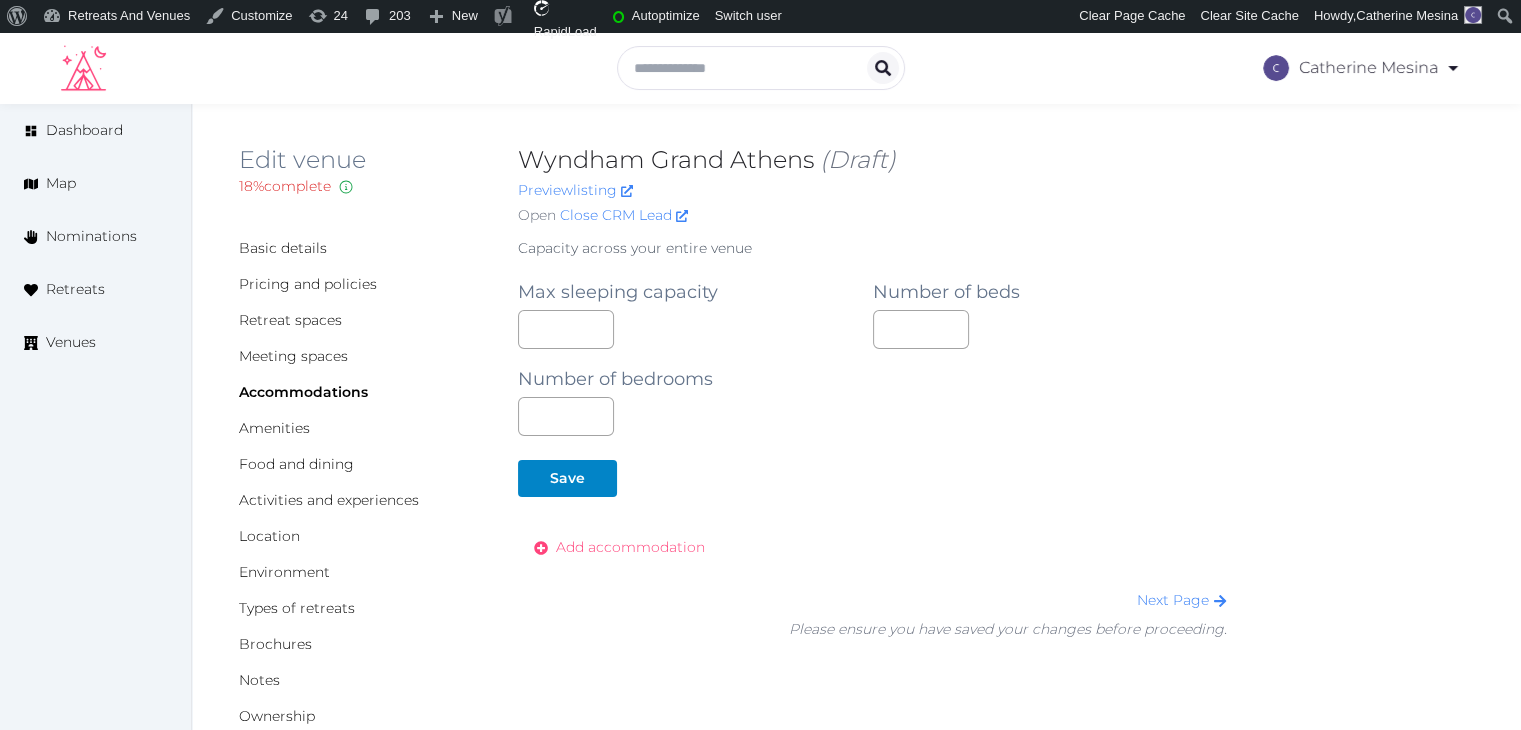 click on "Add accommodation" at bounding box center (630, 547) 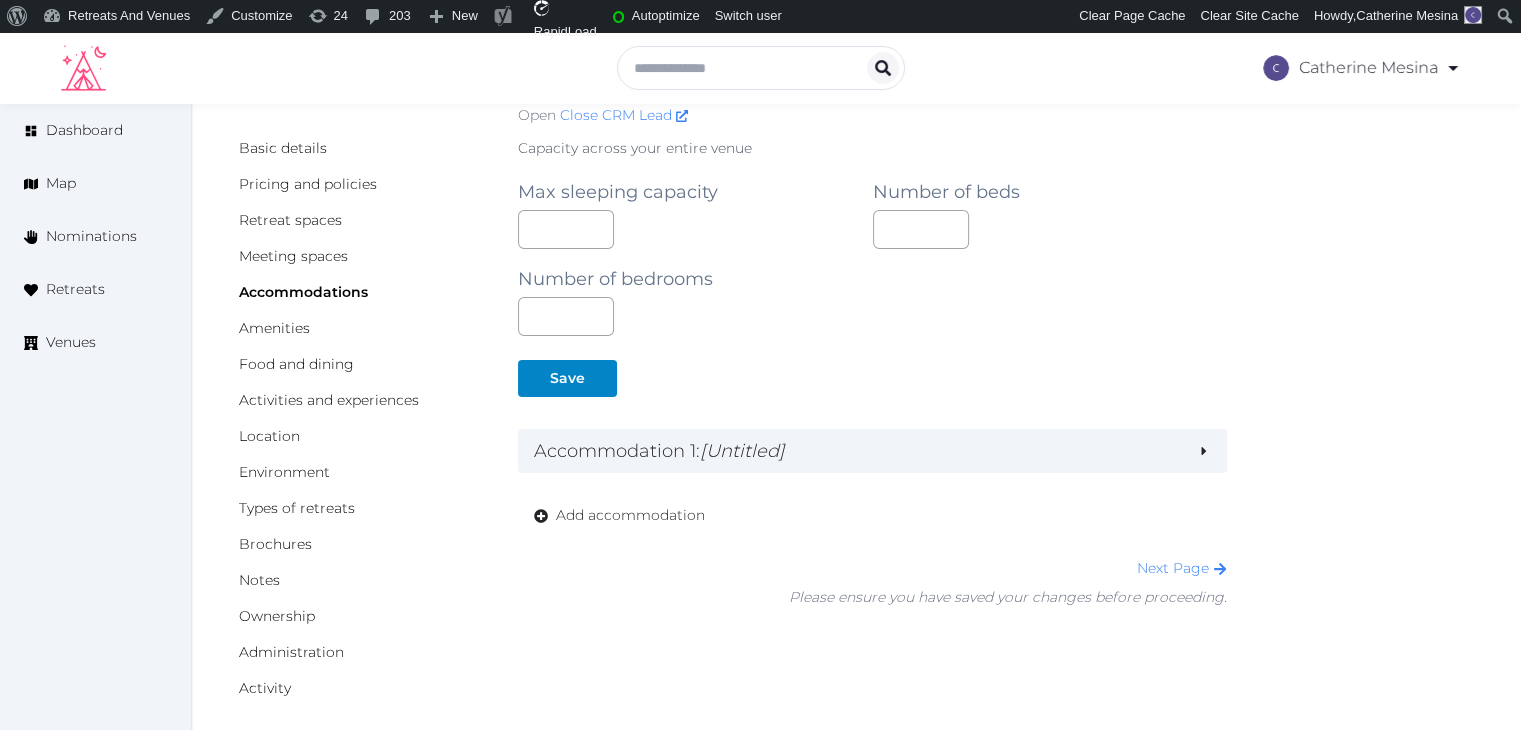 scroll, scrollTop: 200, scrollLeft: 0, axis: vertical 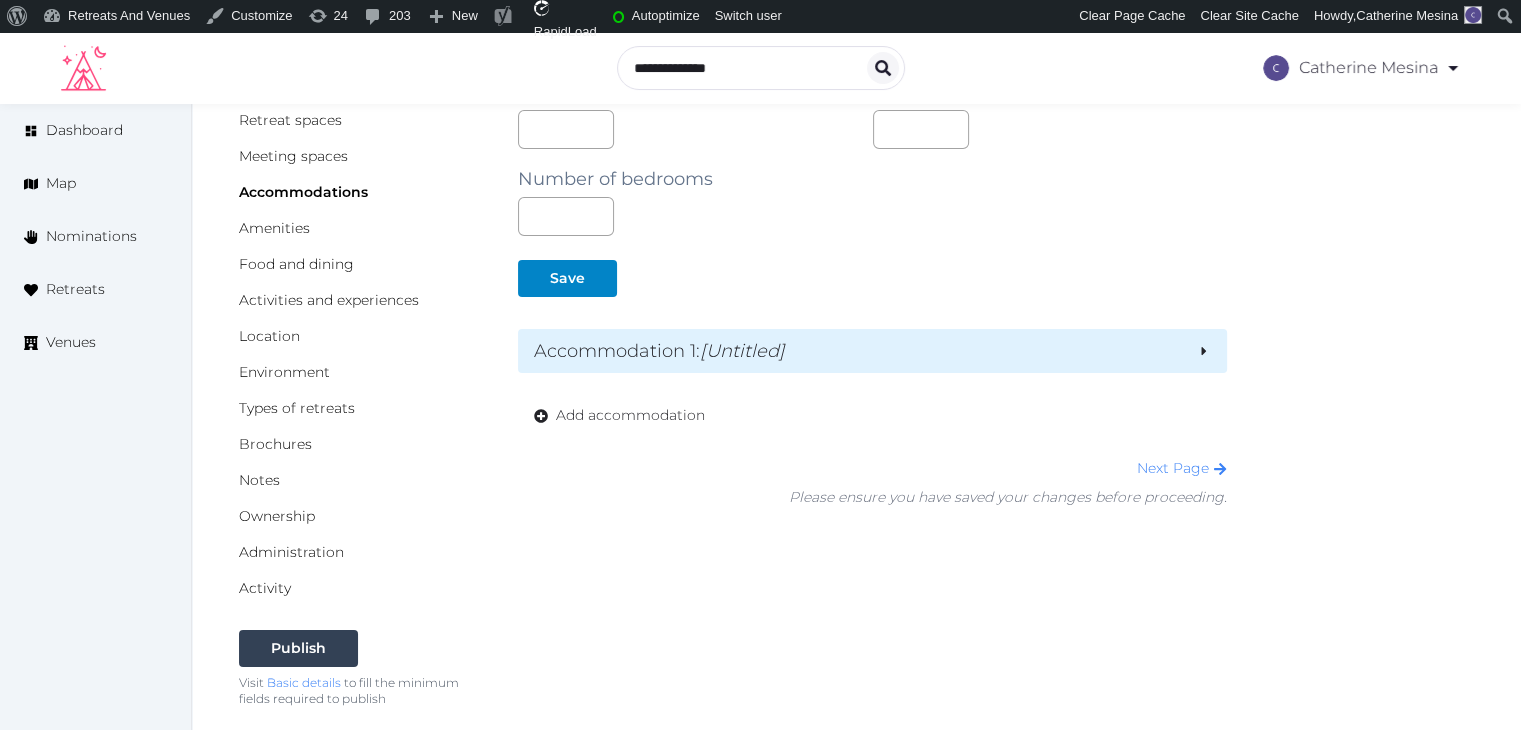 click on "Accommodation 1 :  [Untitled]" at bounding box center (857, 351) 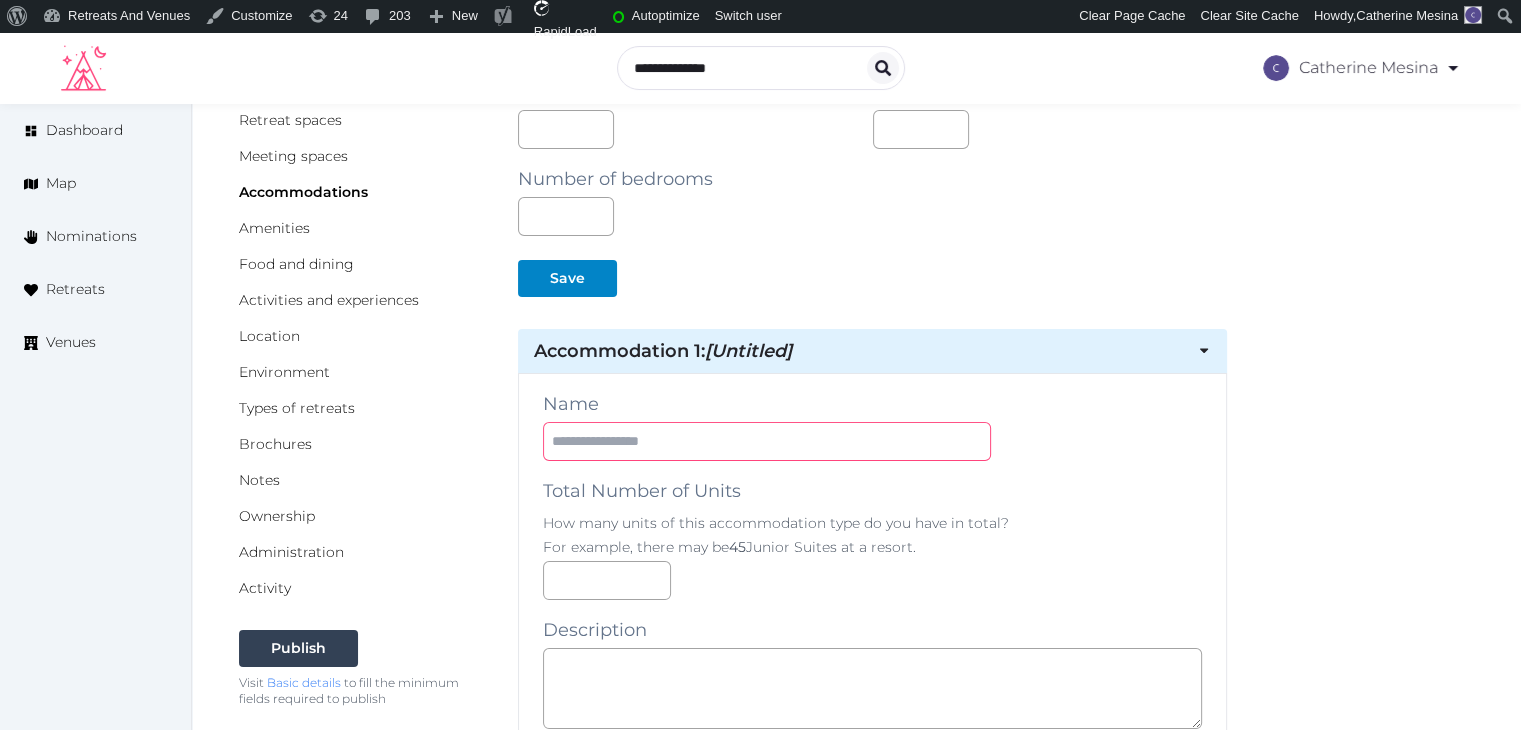 click at bounding box center (767, 441) 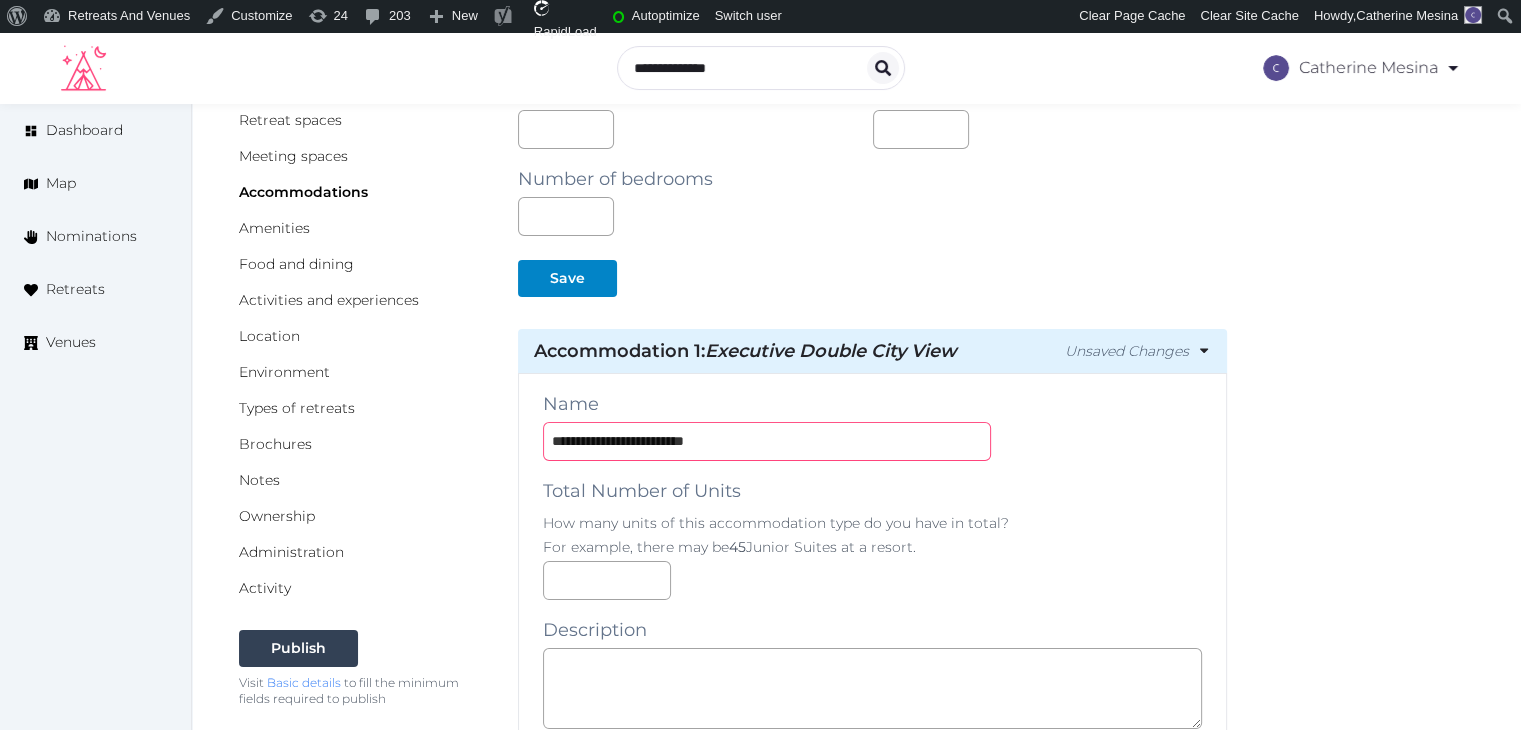 type on "**********" 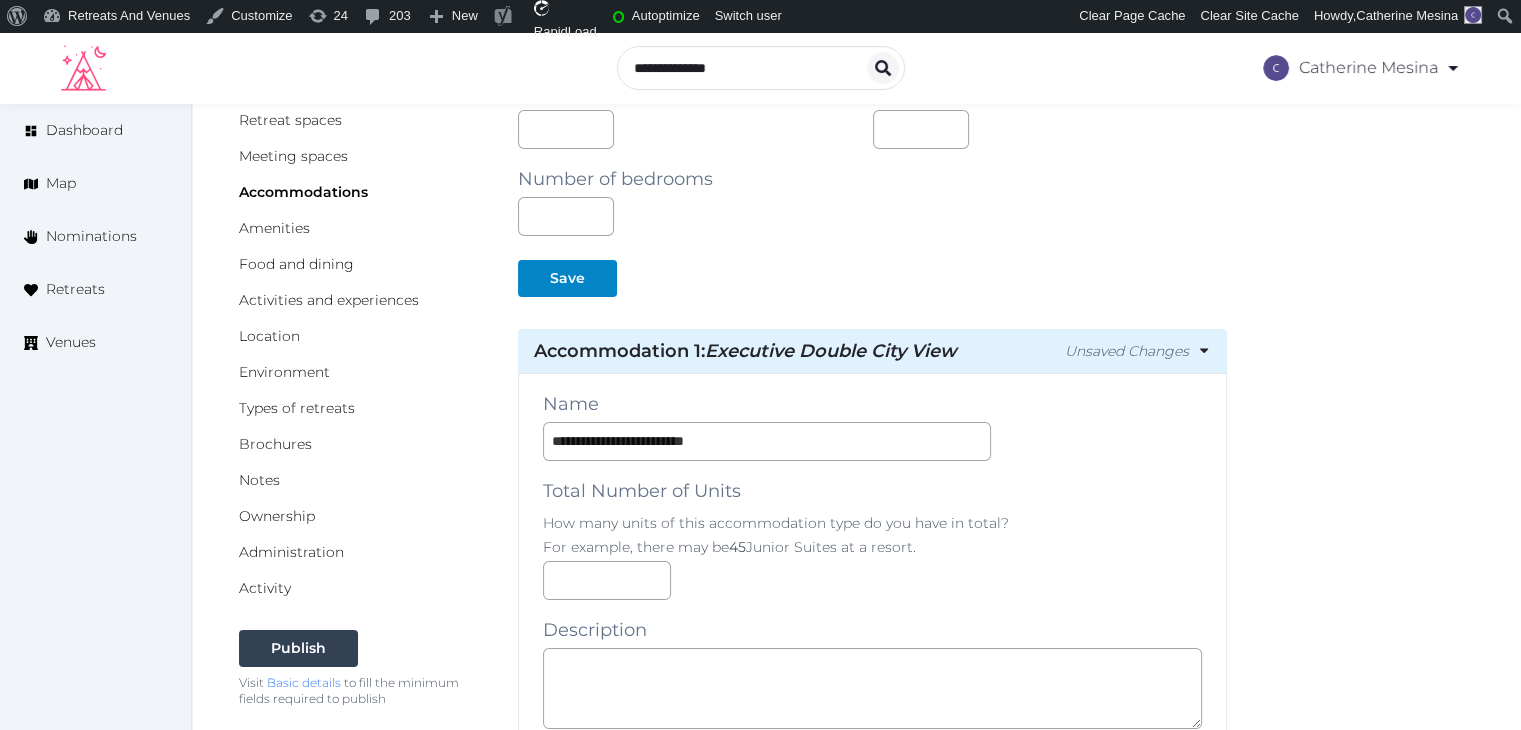click on "For example, there may be  45  Junior Suites at a resort." at bounding box center (872, 547) 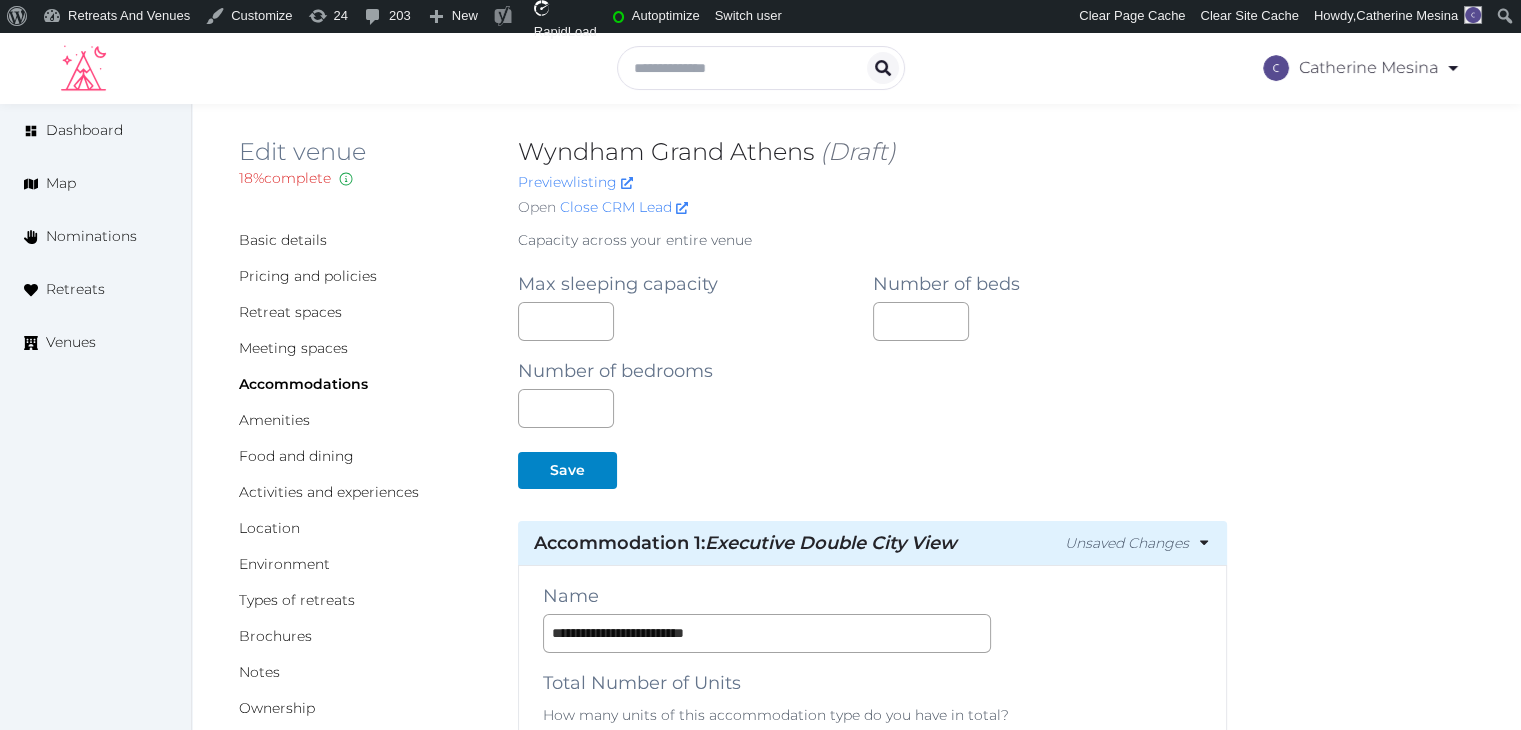 scroll, scrollTop: 0, scrollLeft: 0, axis: both 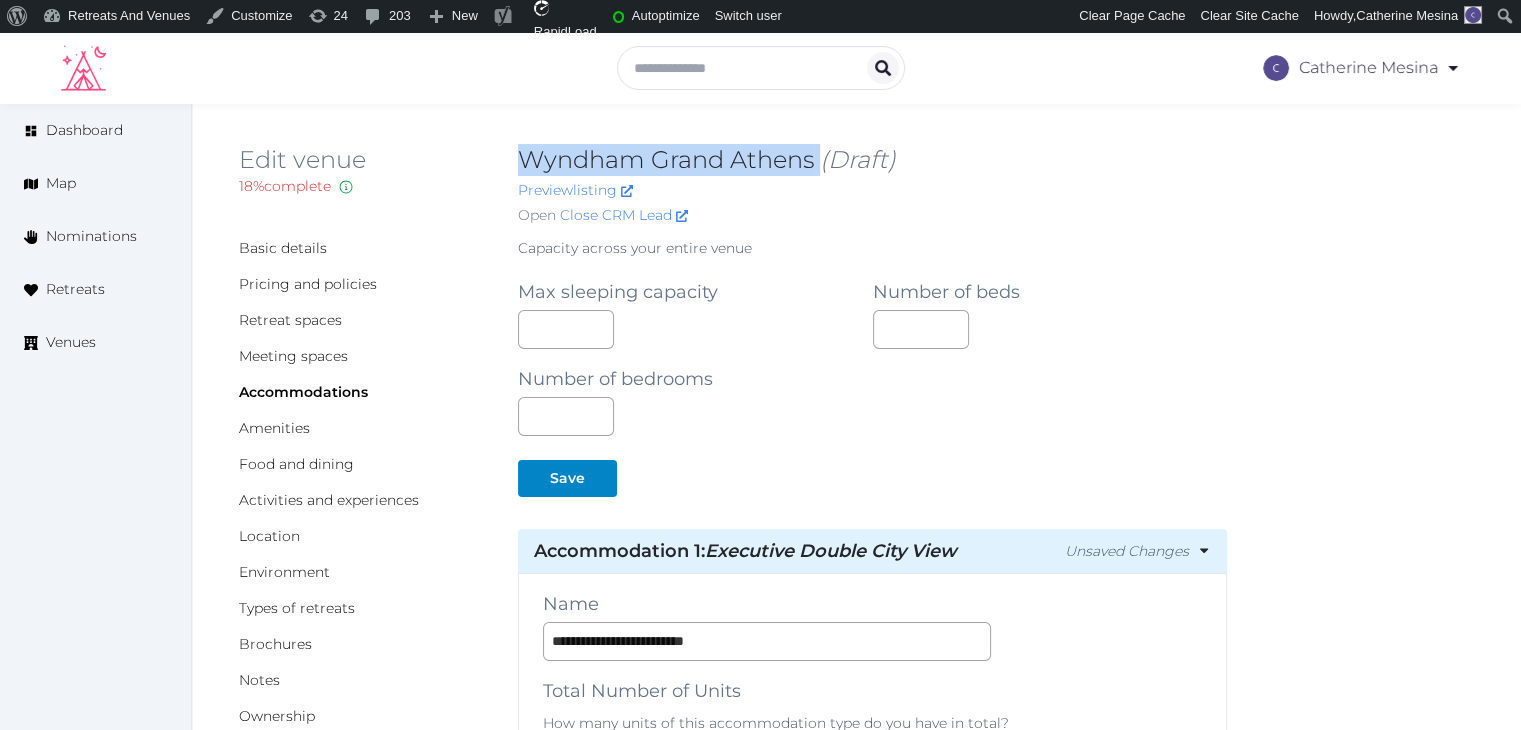 drag, startPoint x: 520, startPoint y: 157, endPoint x: 823, endPoint y: 150, distance: 303.08084 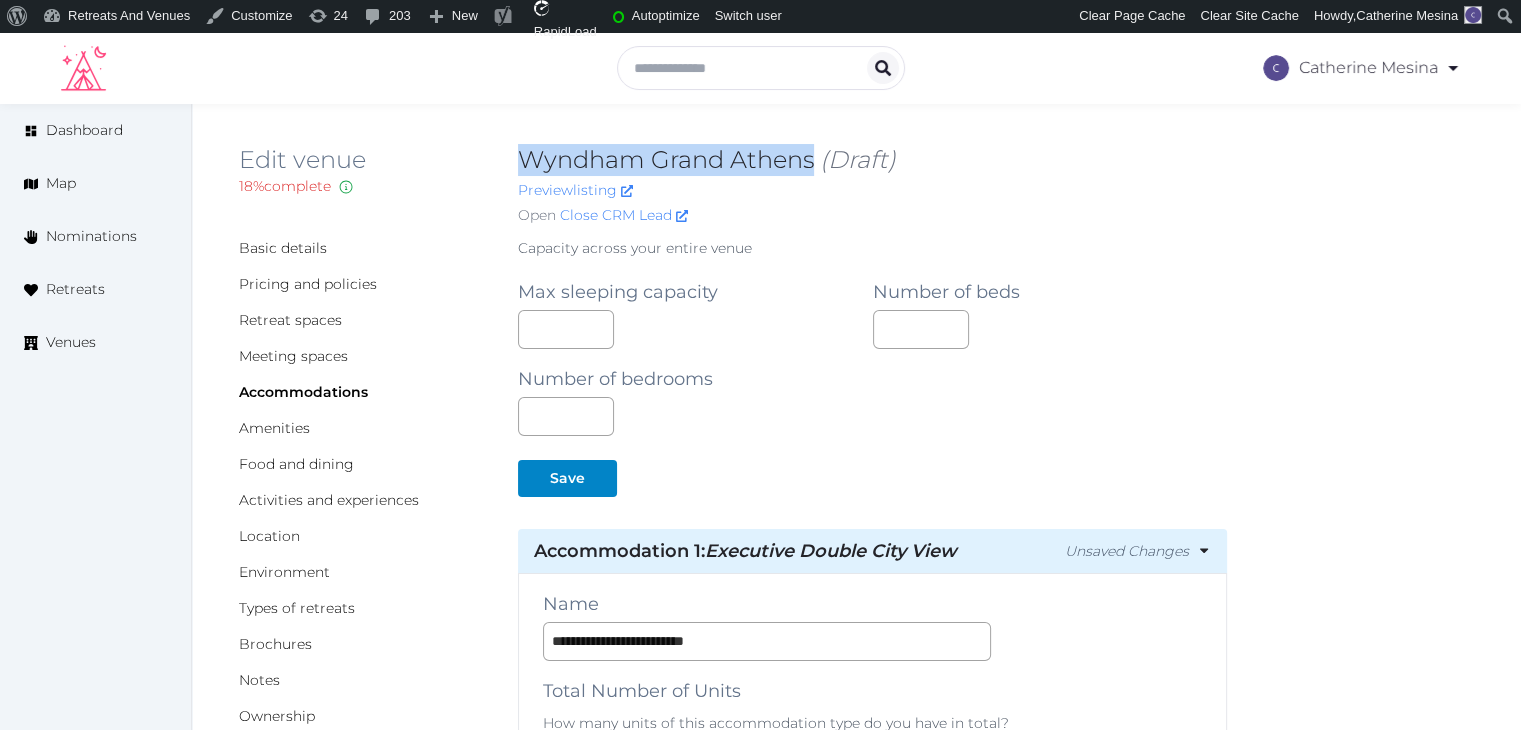 drag, startPoint x: 815, startPoint y: 159, endPoint x: 516, endPoint y: 157, distance: 299.00668 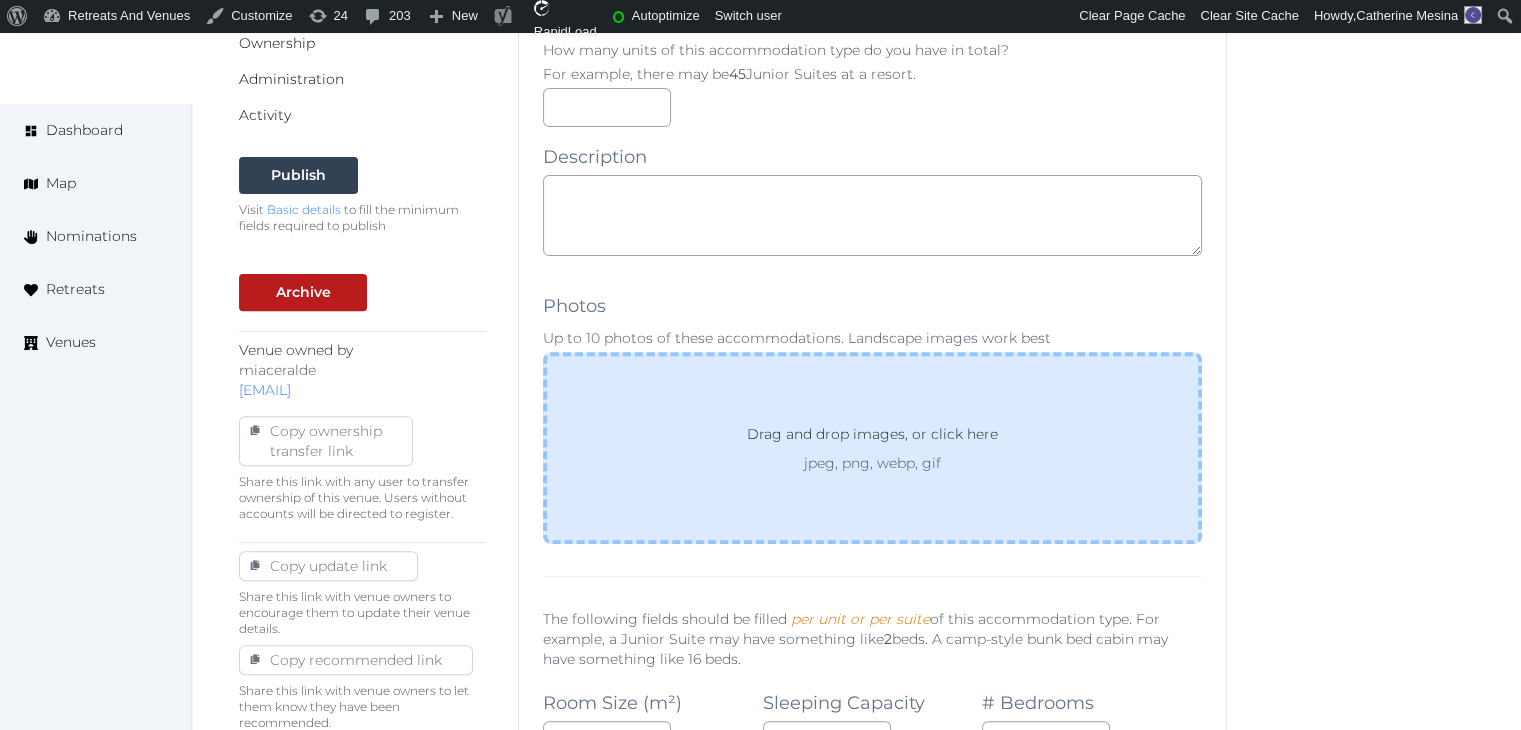 scroll, scrollTop: 800, scrollLeft: 0, axis: vertical 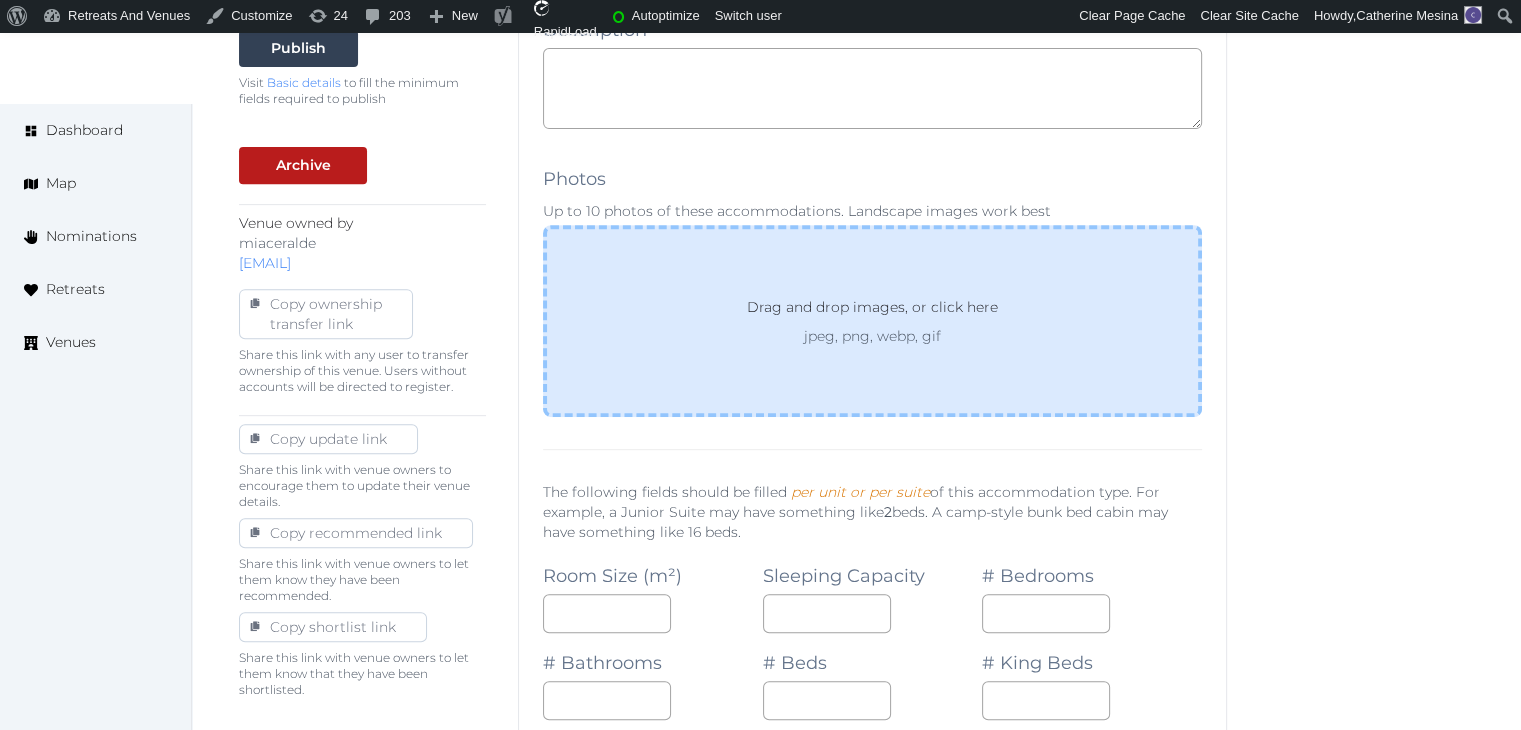 click on "Drag and drop images, or click here jpeg, png, webp, gif" at bounding box center [872, 321] 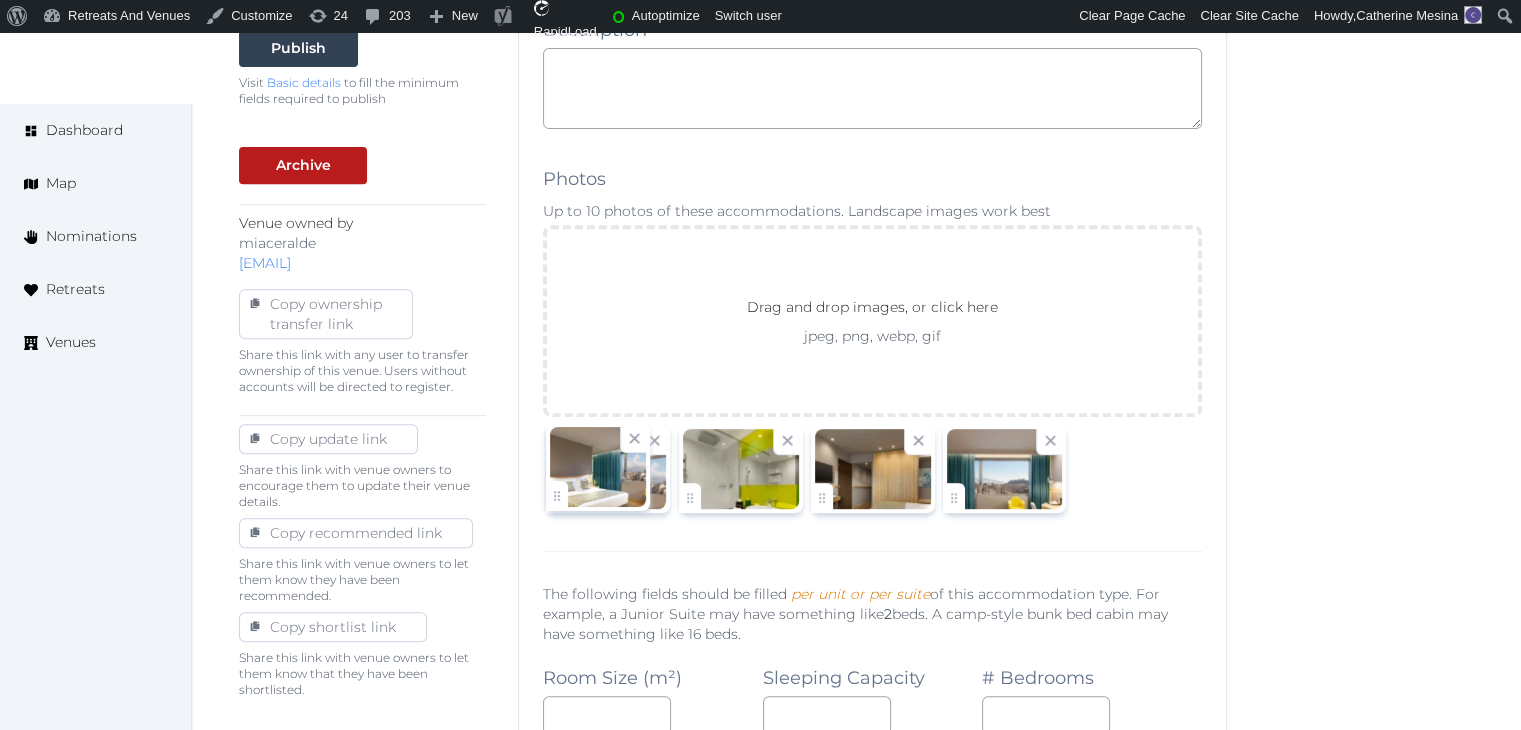 drag, startPoint x: 853, startPoint y: 493, endPoint x: 621, endPoint y: 497, distance: 232.03448 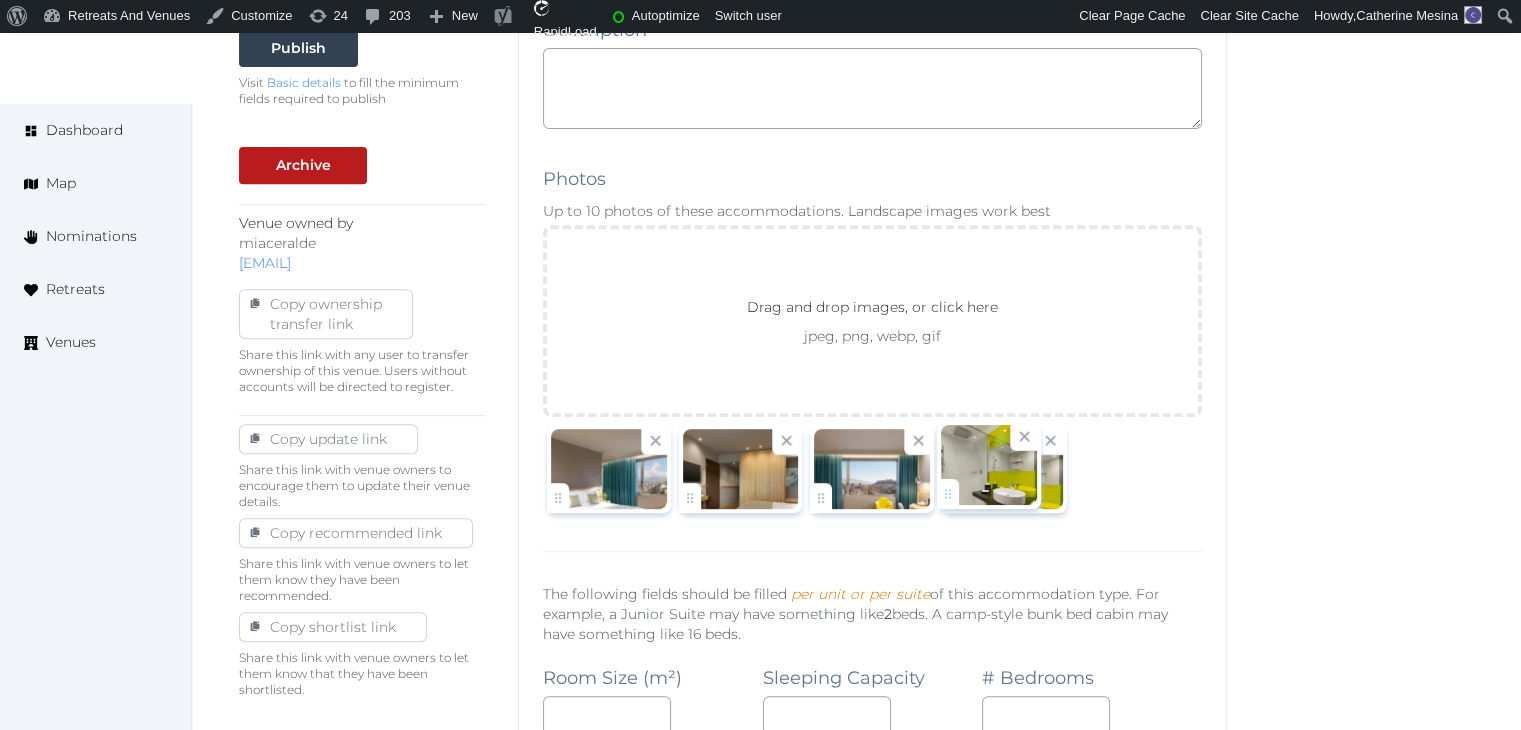 drag, startPoint x: 692, startPoint y: 494, endPoint x: 980, endPoint y: 488, distance: 288.0625 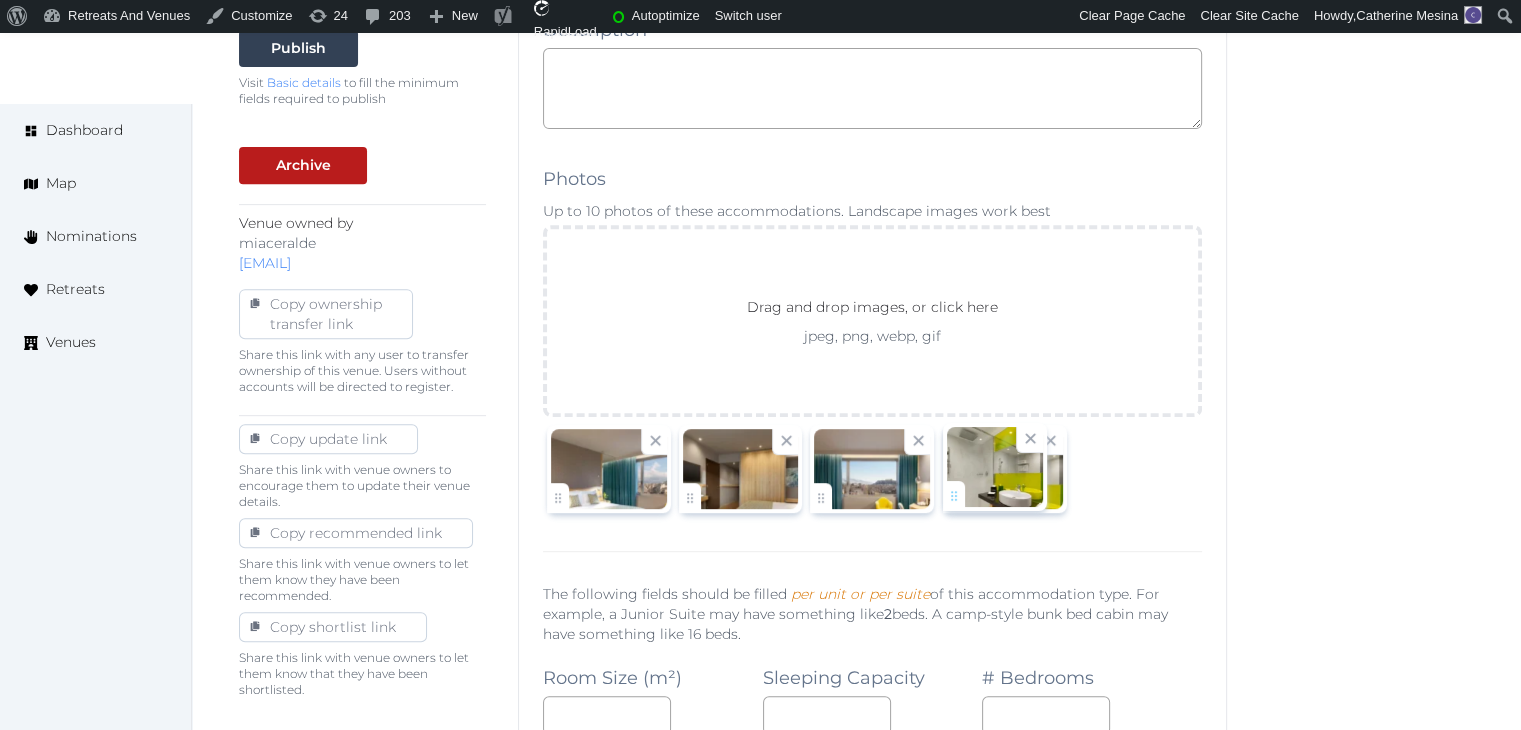 click on "Catherine Mesina   Account My Venue Listings My Retreats Logout      Dashboard Map Nominations Retreats Venues Edit venue 18 %  complete Fill out all the fields in your listing to increase its completion percentage.   A higher completion percentage will make your listing more attractive and result in better matches. Wyndham Grand Athens   (Draft) Preview  listing   Open    Close CRM Lead Basic details Pricing and policies Retreat spaces Meeting spaces Accommodations Amenities Food and dining Activities and experiences Location Environment Types of retreats Brochures Notes Ownership Administration Activity Publish Visit   Basic details   to fill the minimum fields required to   publish Archive Venue owned by miaceralde miaceralde+1@gmail.com Copy ownership transfer link Share this link with any user to transfer ownership of this venue. Users without accounts will be directed to register. Copy update link Copy recommended link Number of beds" at bounding box center [760, 1027] 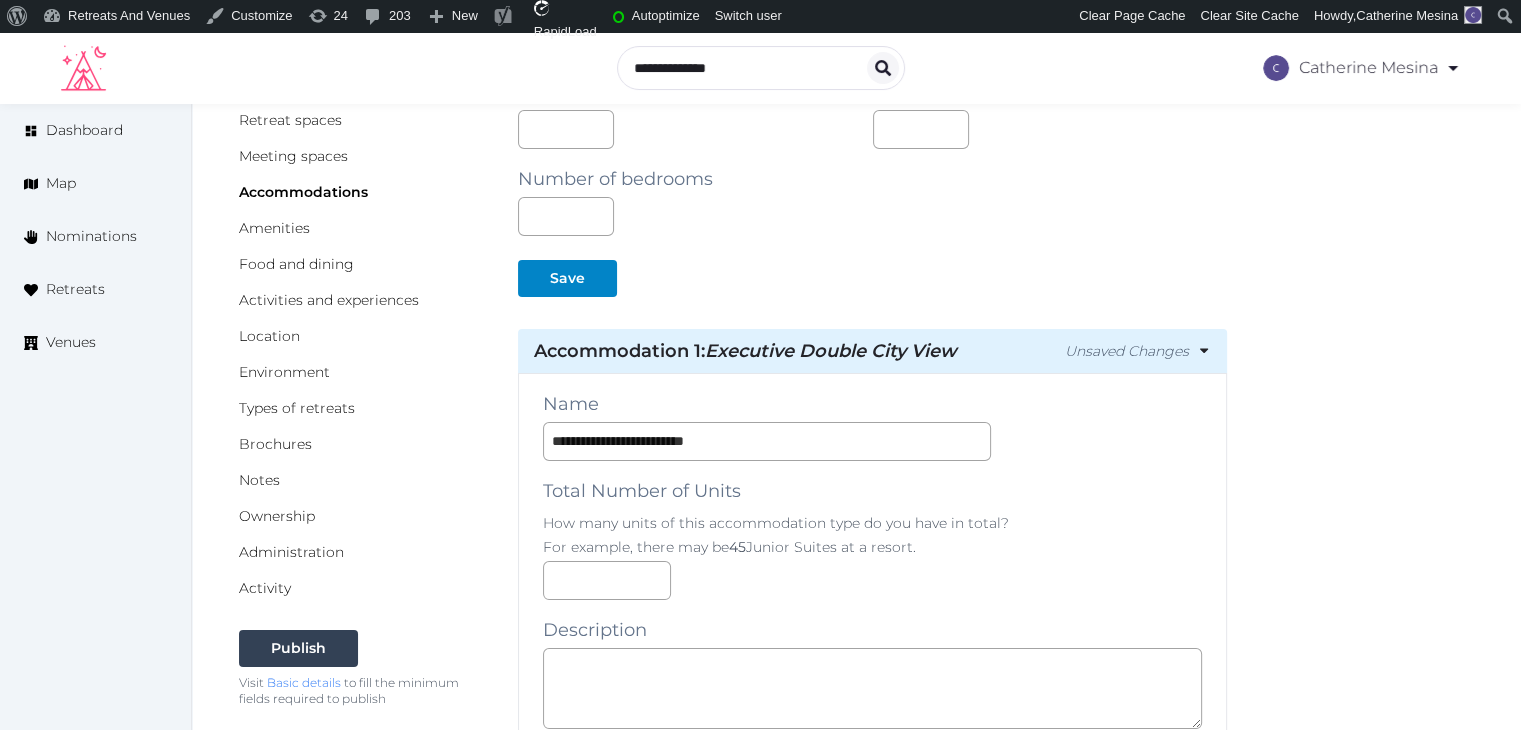 scroll, scrollTop: 0, scrollLeft: 0, axis: both 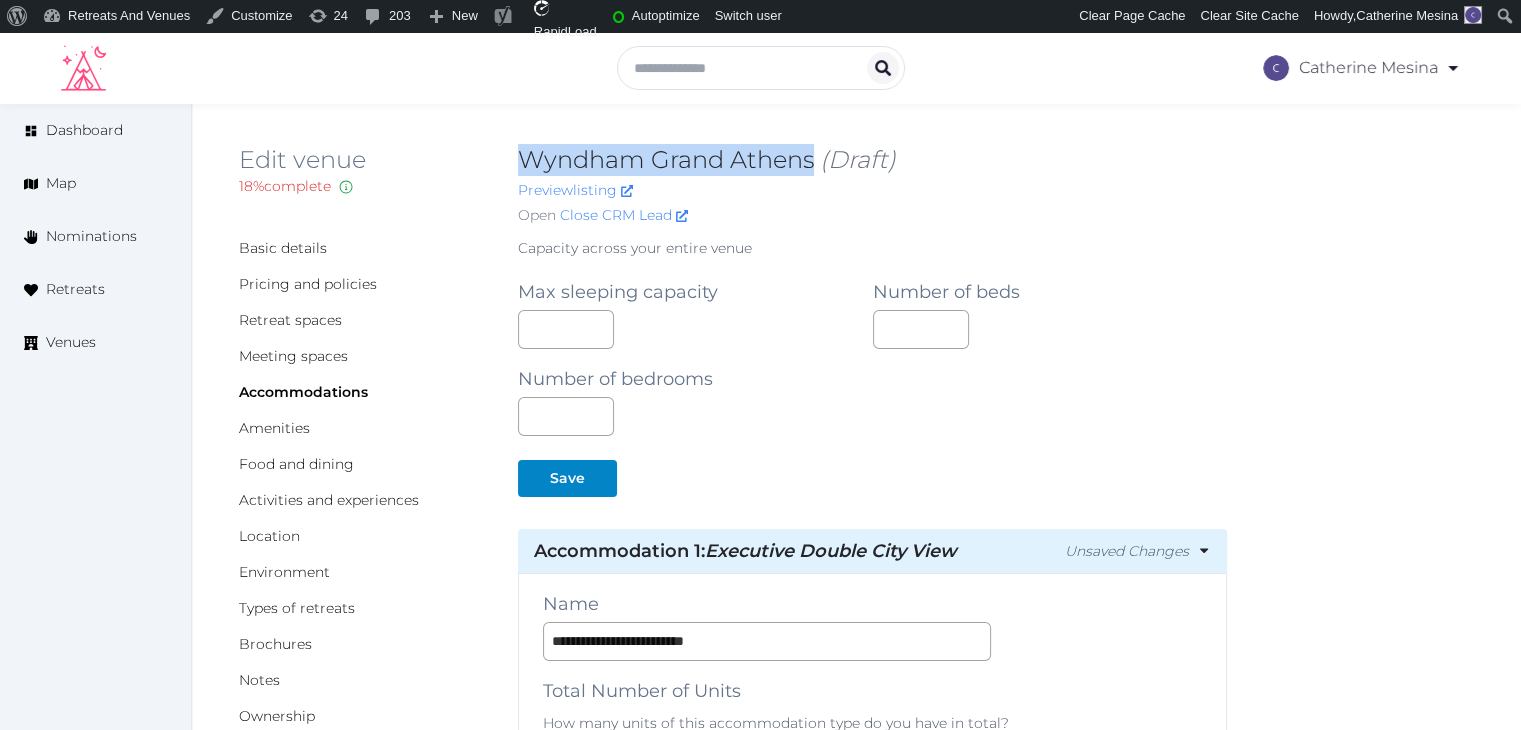drag, startPoint x: 553, startPoint y: 152, endPoint x: 811, endPoint y: 156, distance: 258.031 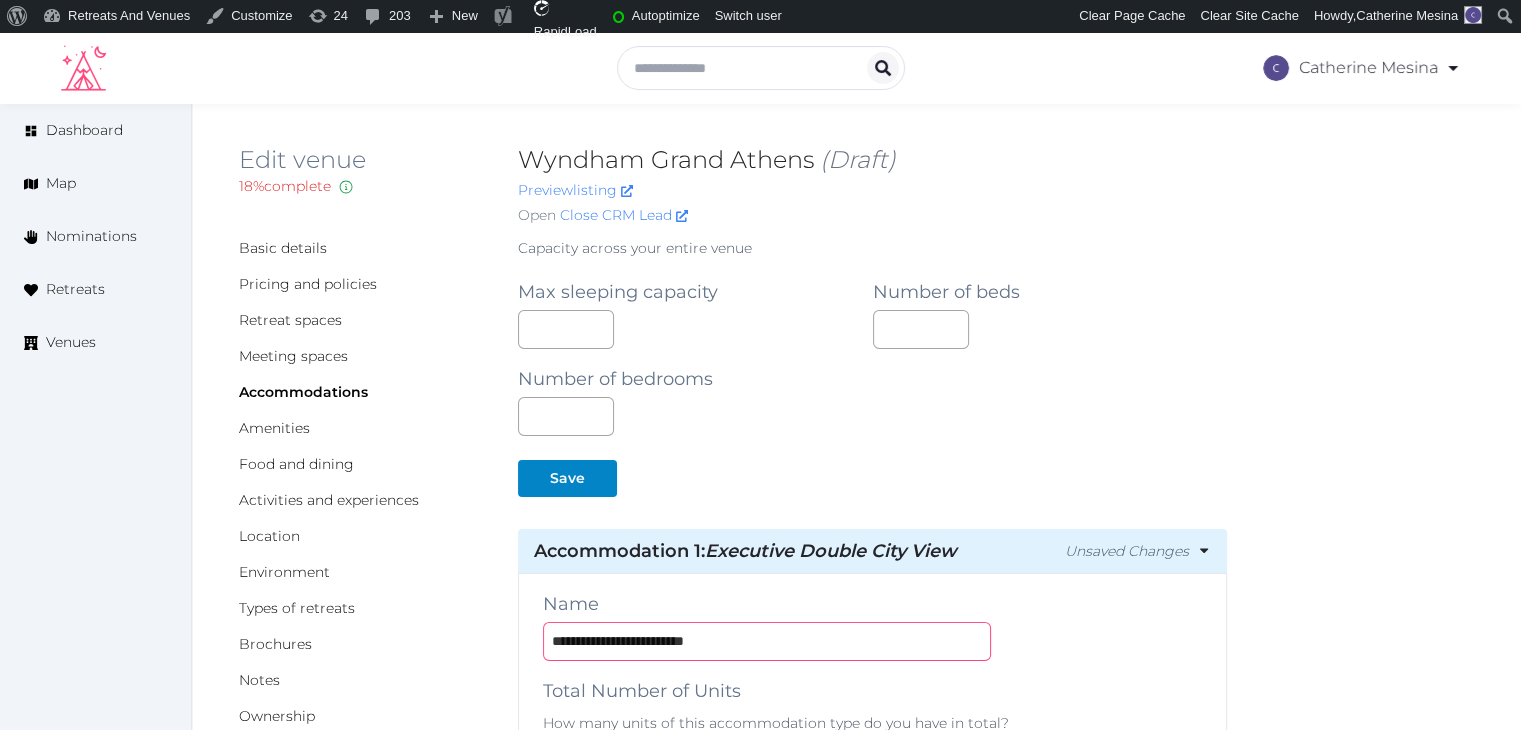 click on "**********" at bounding box center (767, 641) 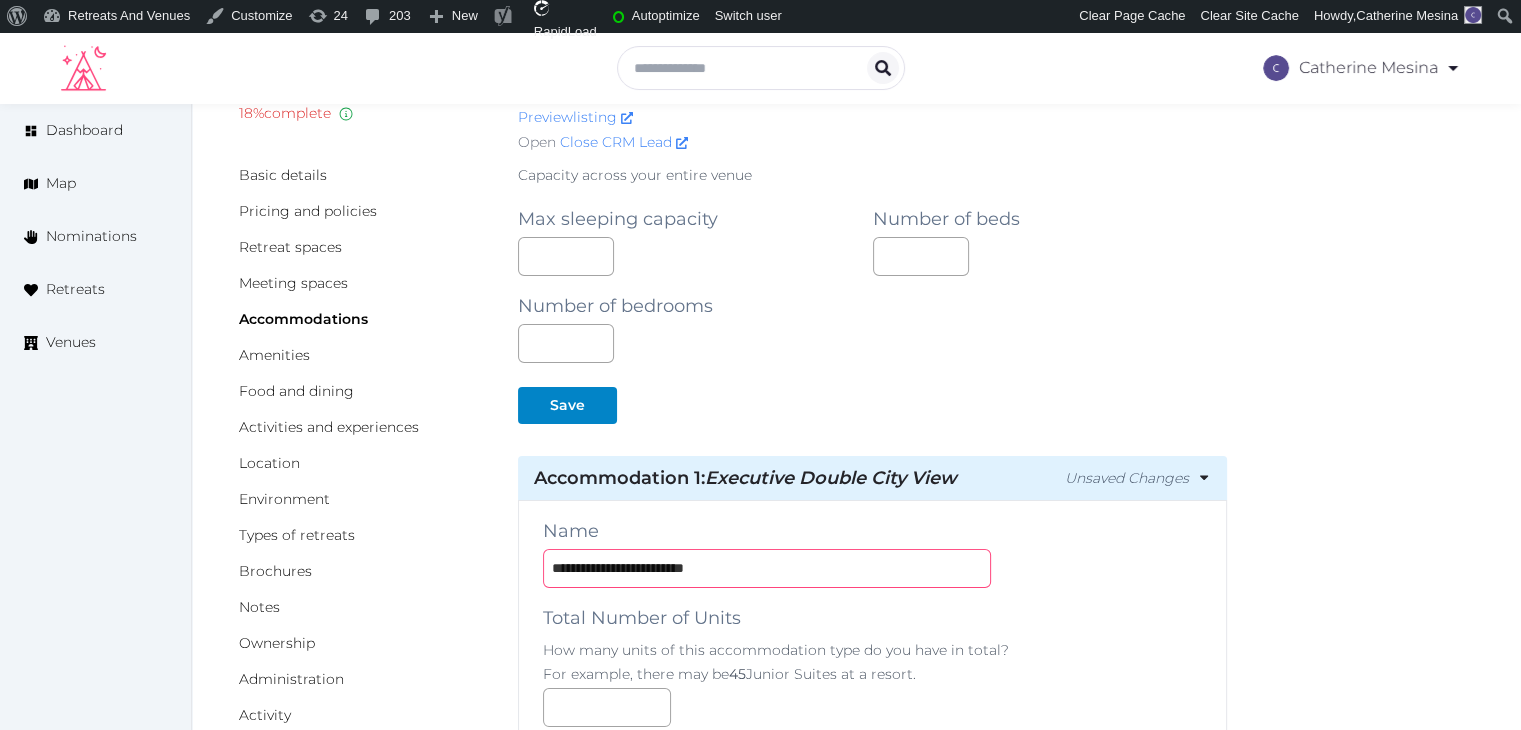 scroll, scrollTop: 500, scrollLeft: 0, axis: vertical 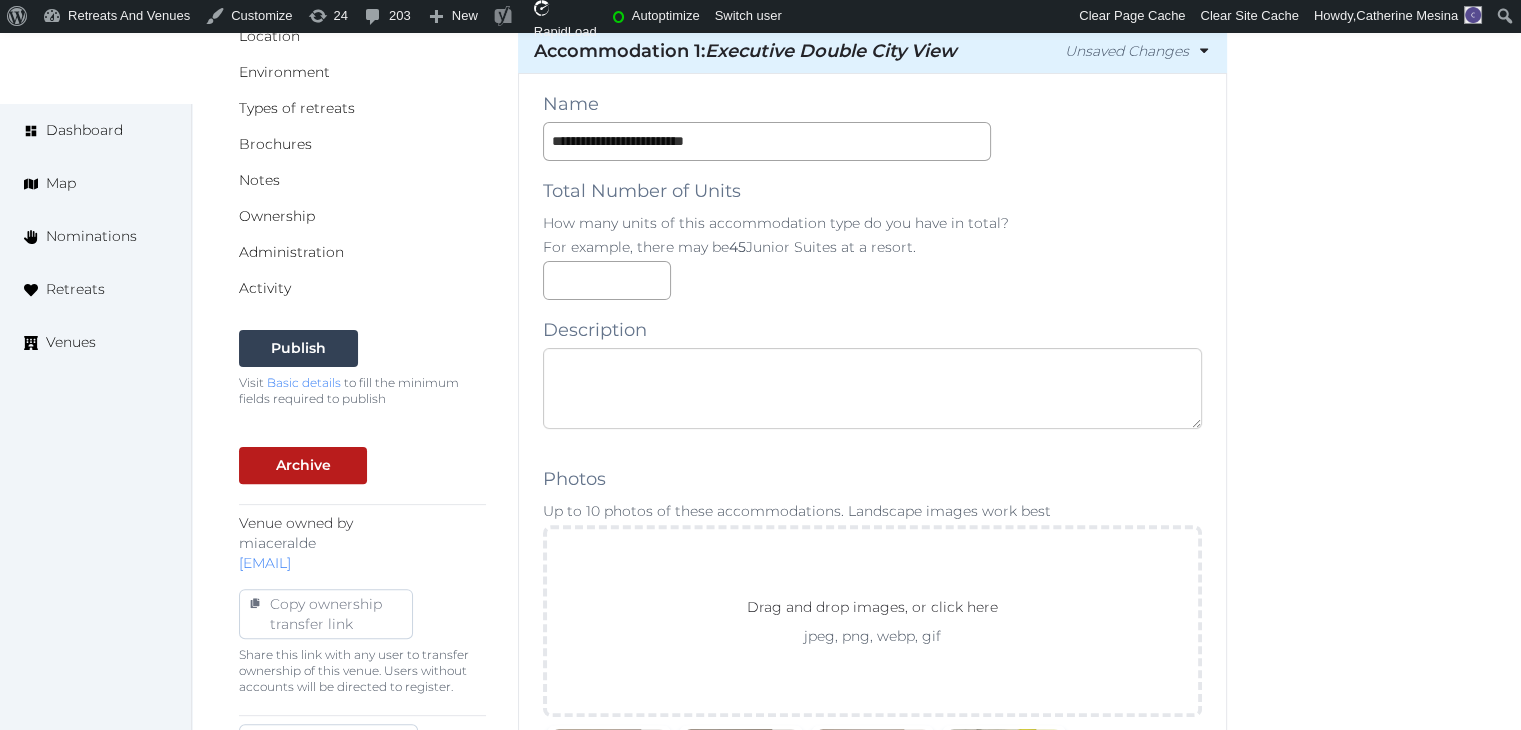 click at bounding box center [872, 388] 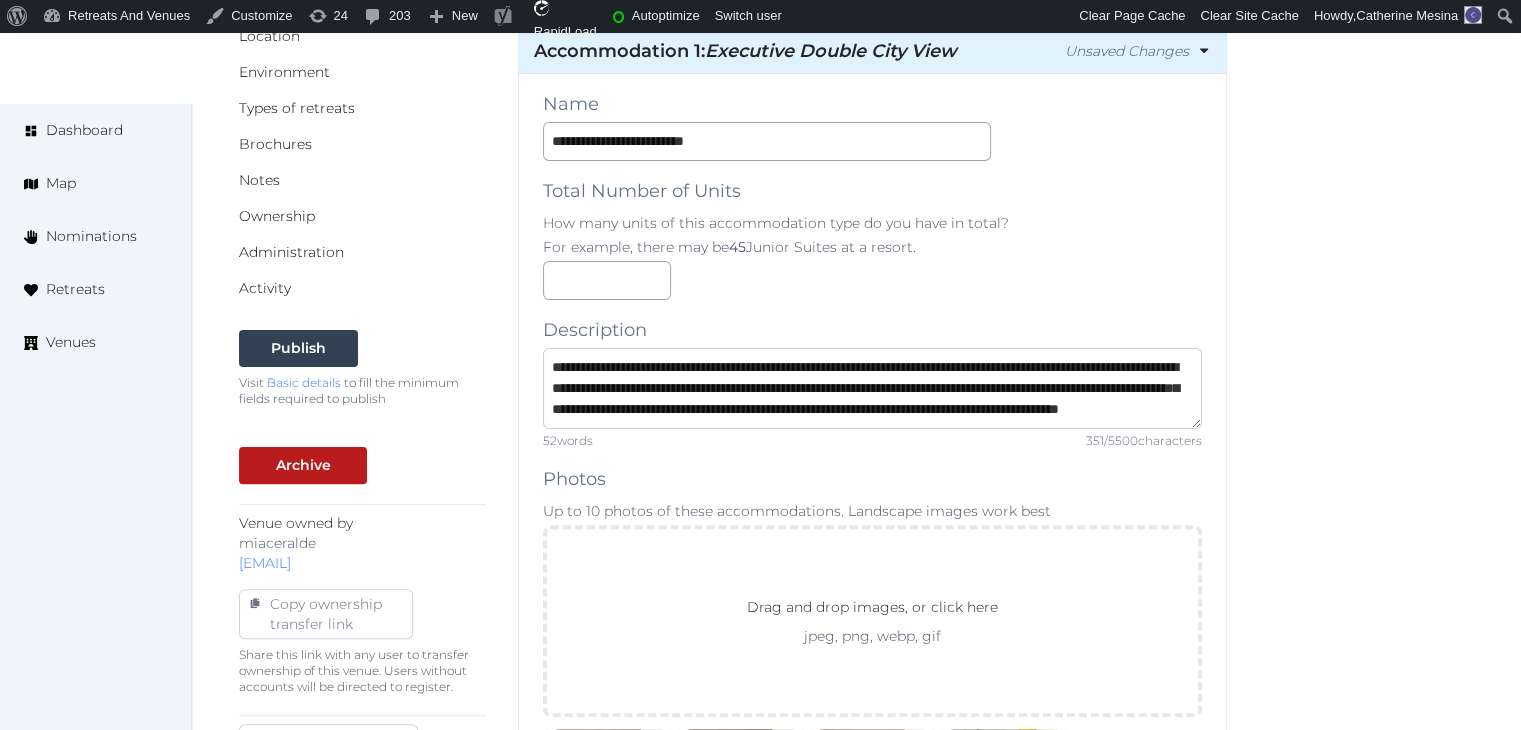 scroll, scrollTop: 41, scrollLeft: 0, axis: vertical 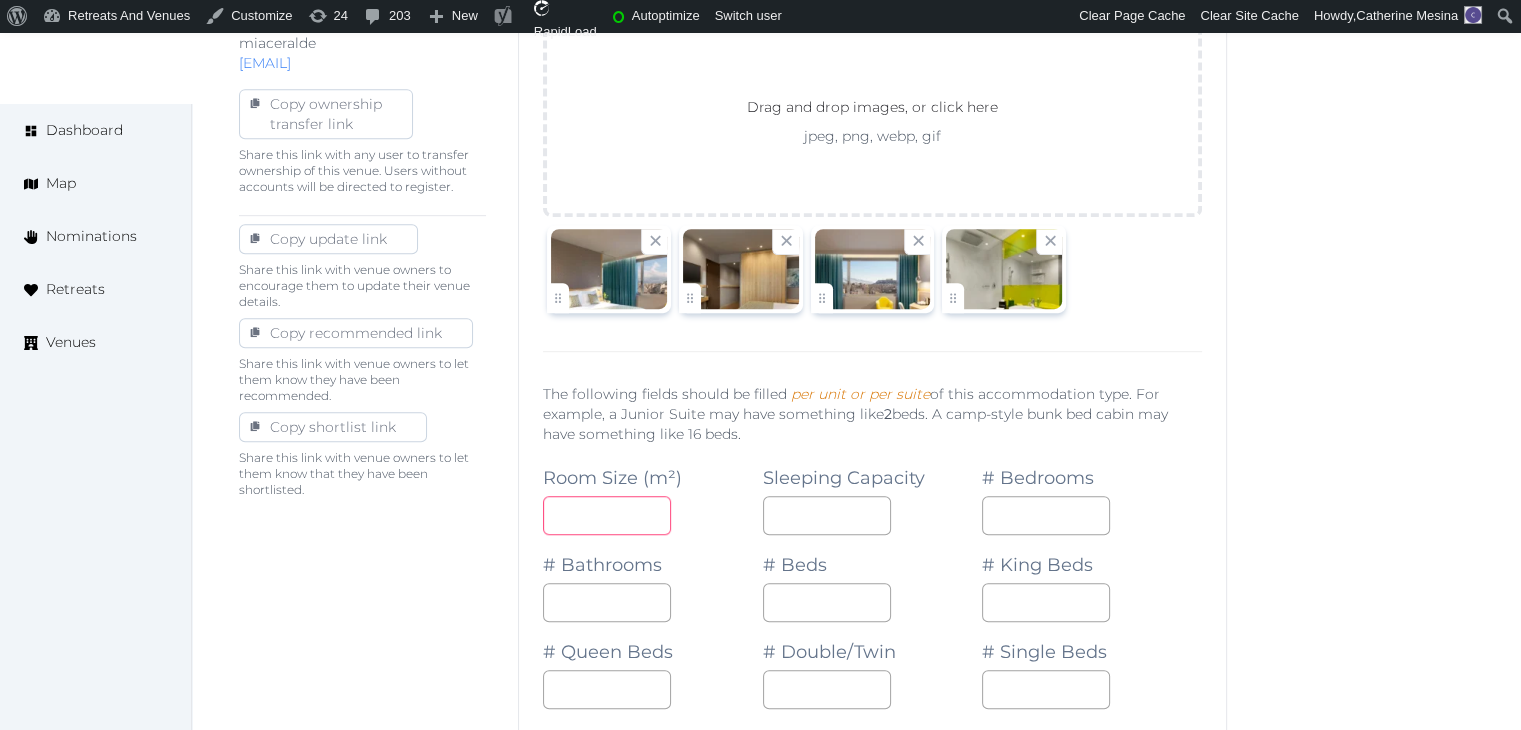 click at bounding box center [607, 515] 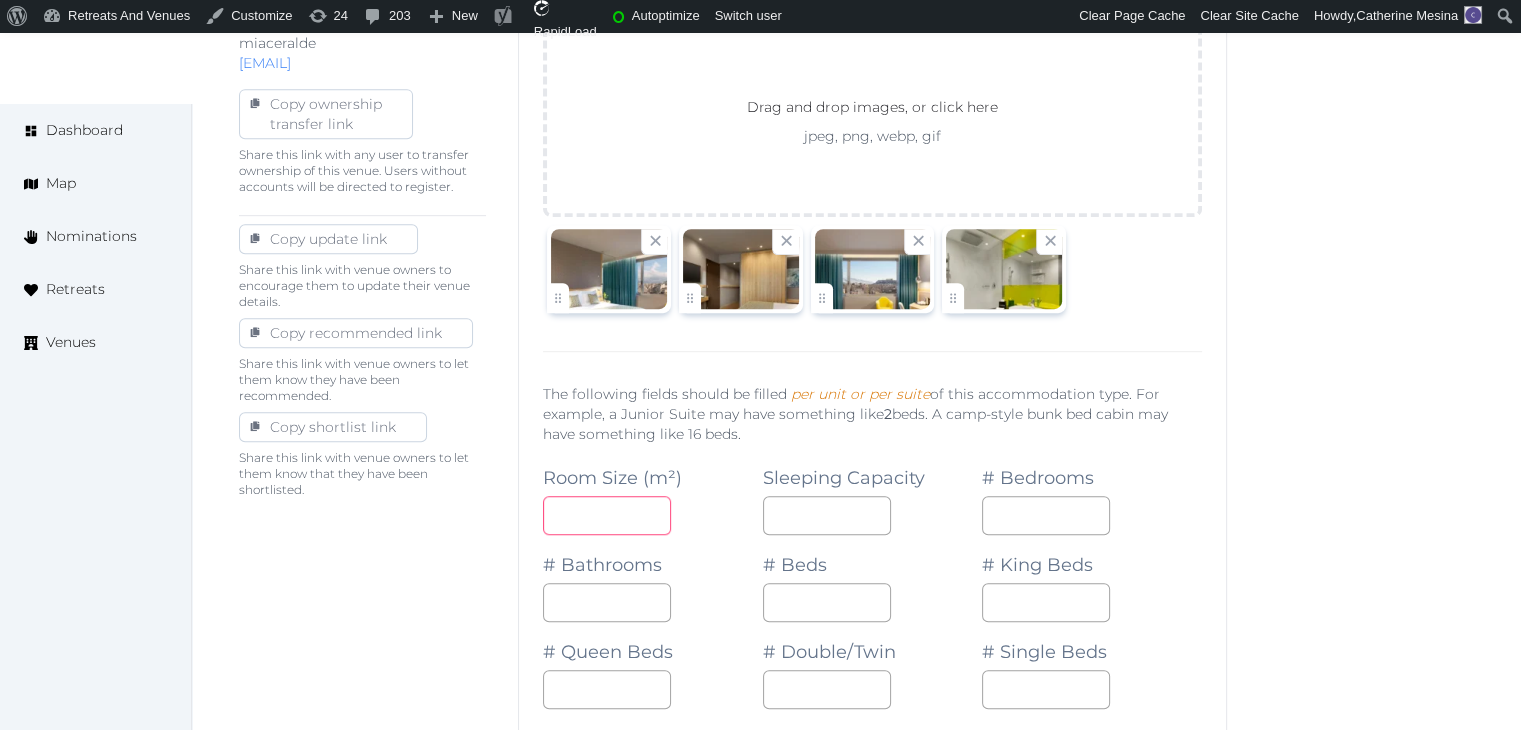 type on "**" 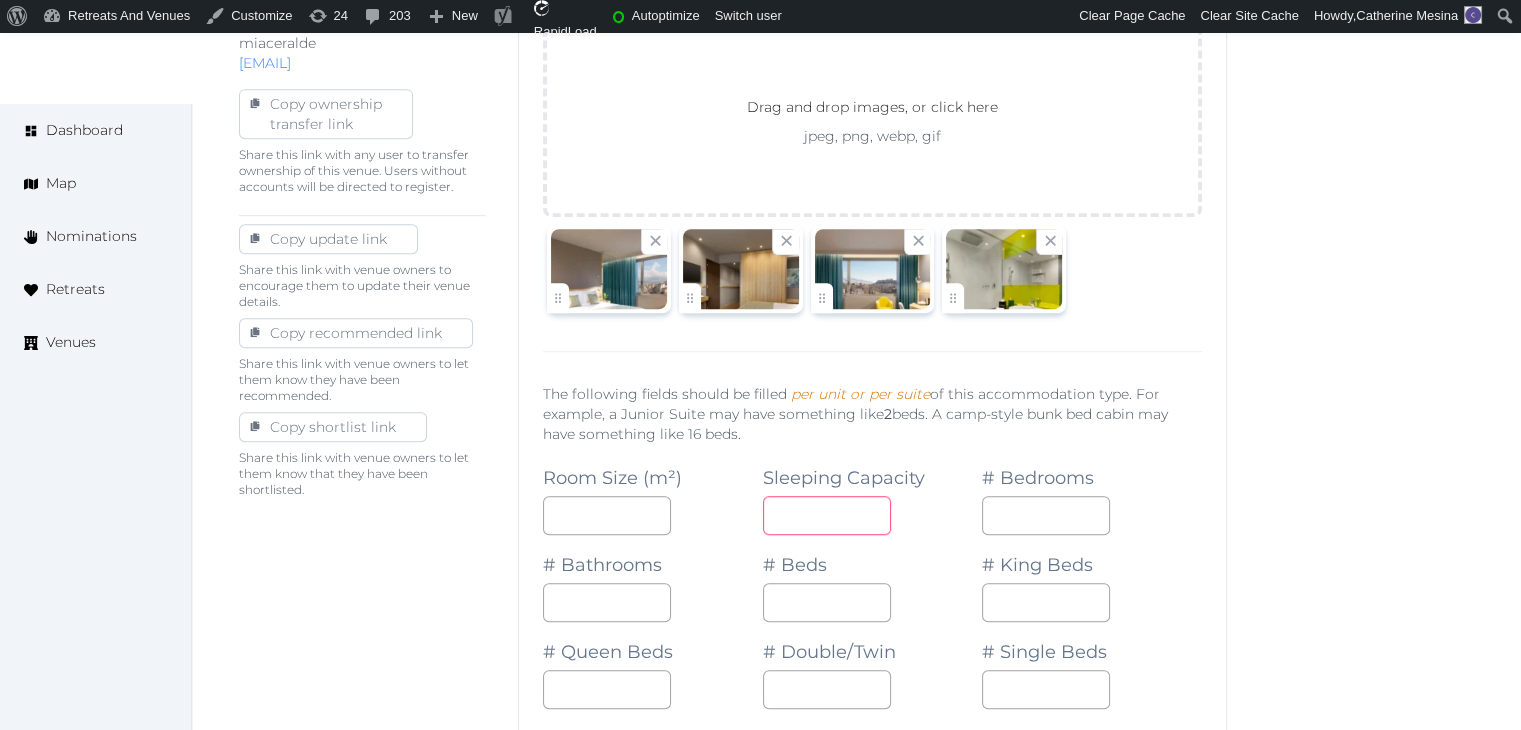 click at bounding box center [827, 515] 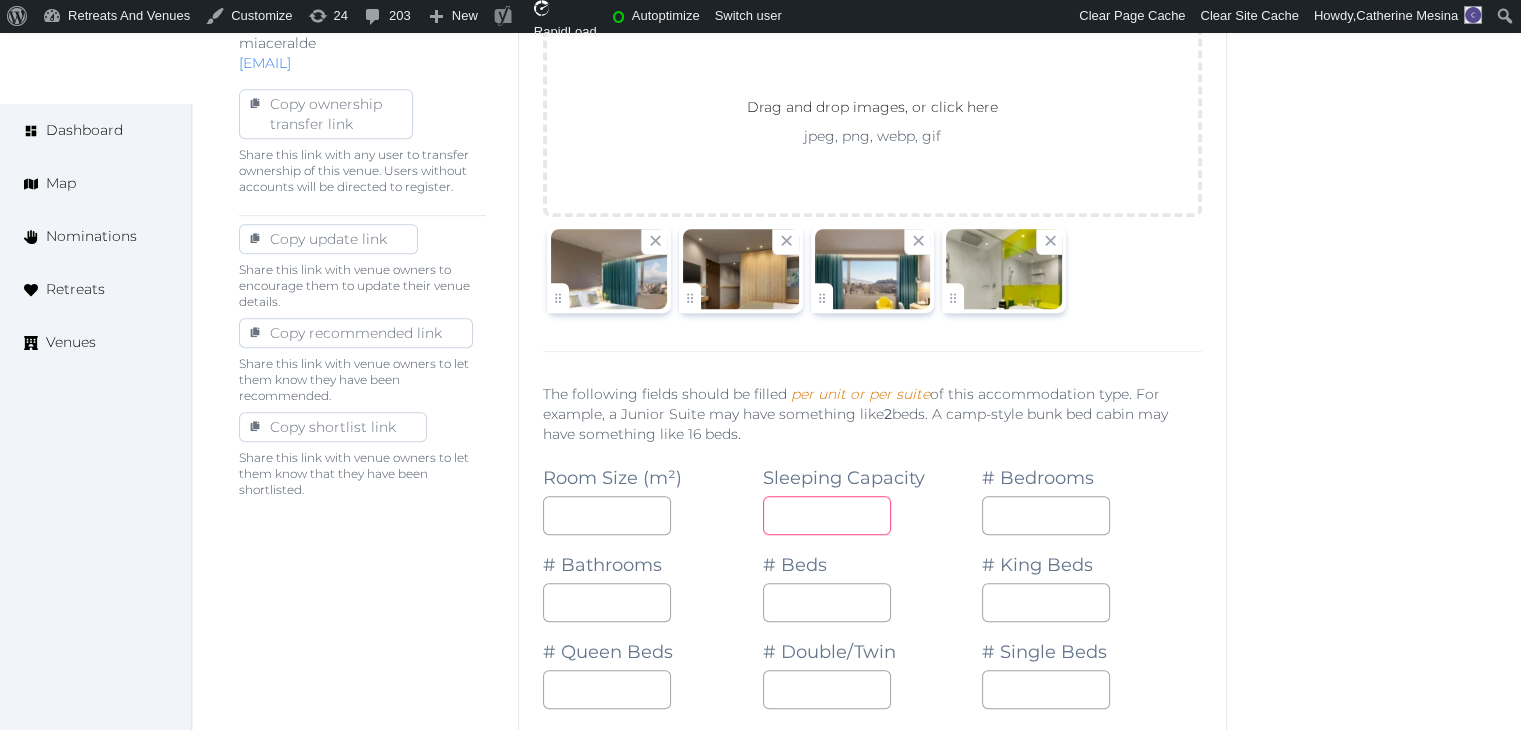 type on "*" 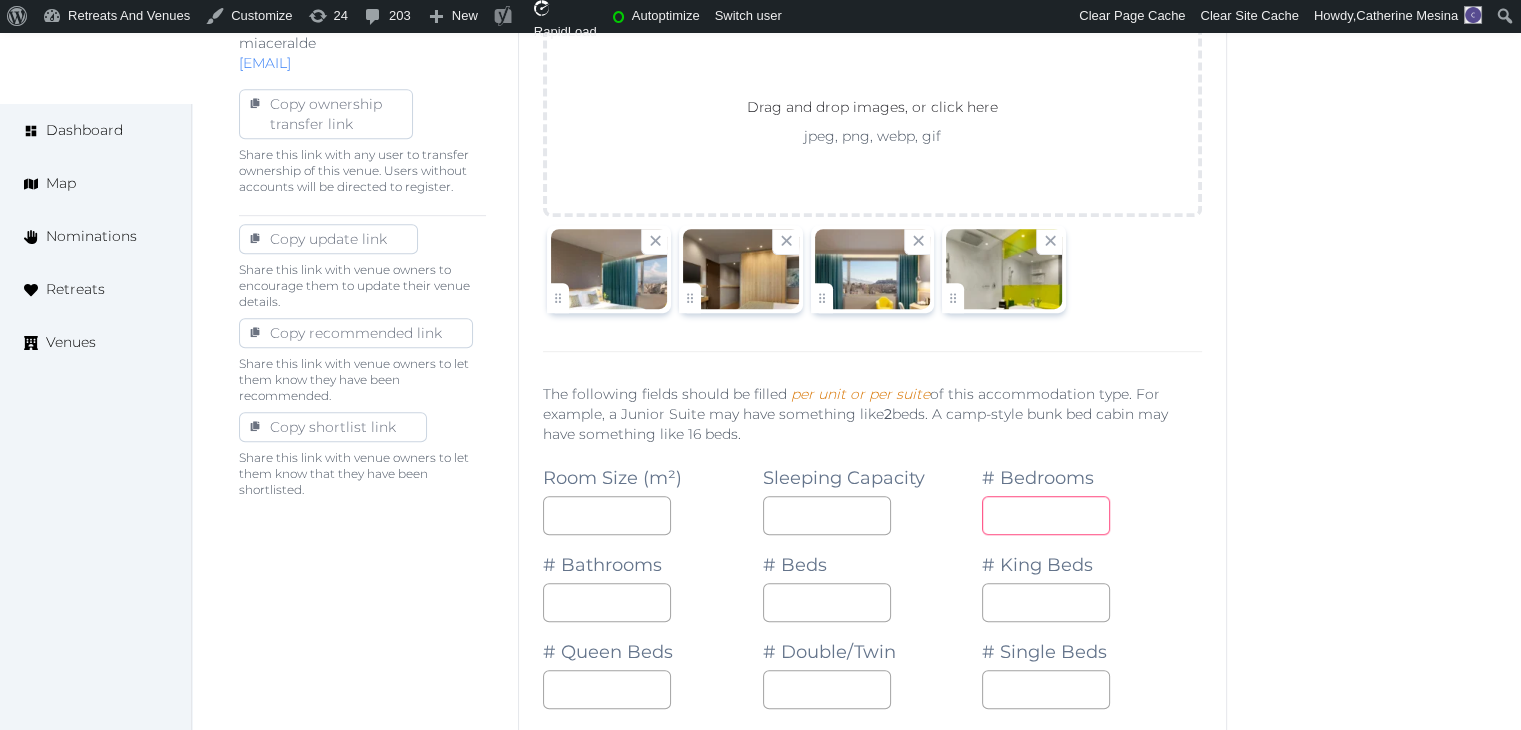 click at bounding box center (1046, 515) 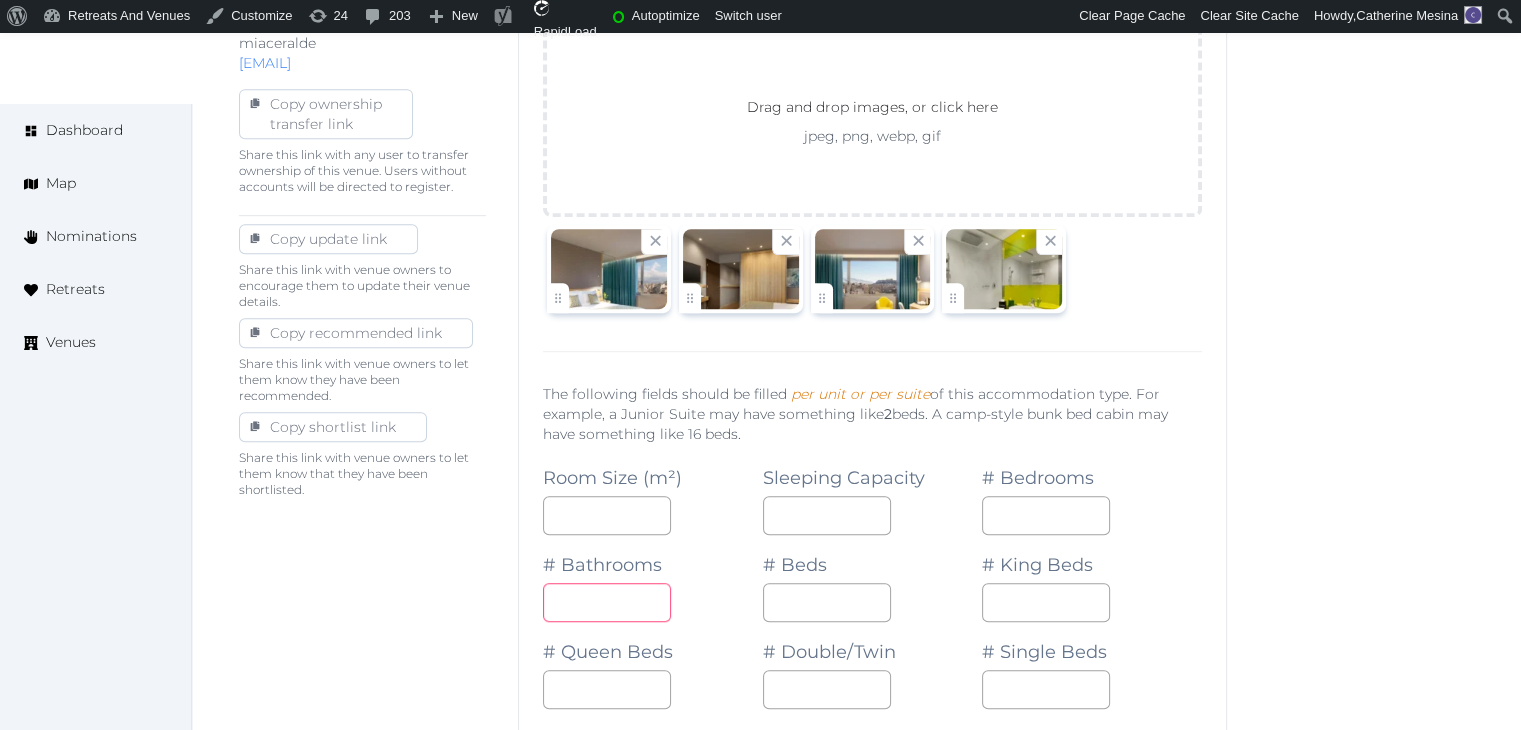 click at bounding box center [607, 602] 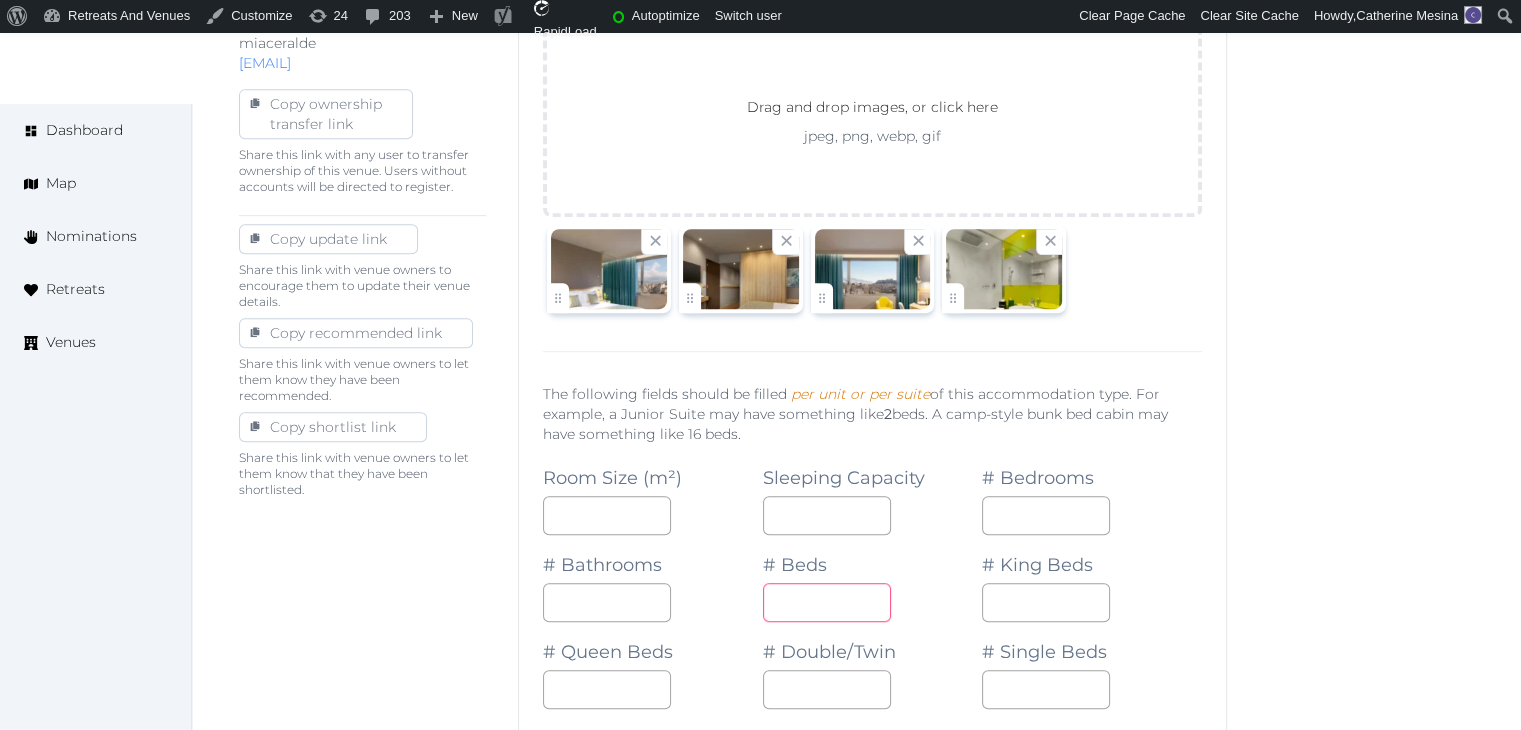 click at bounding box center [827, 602] 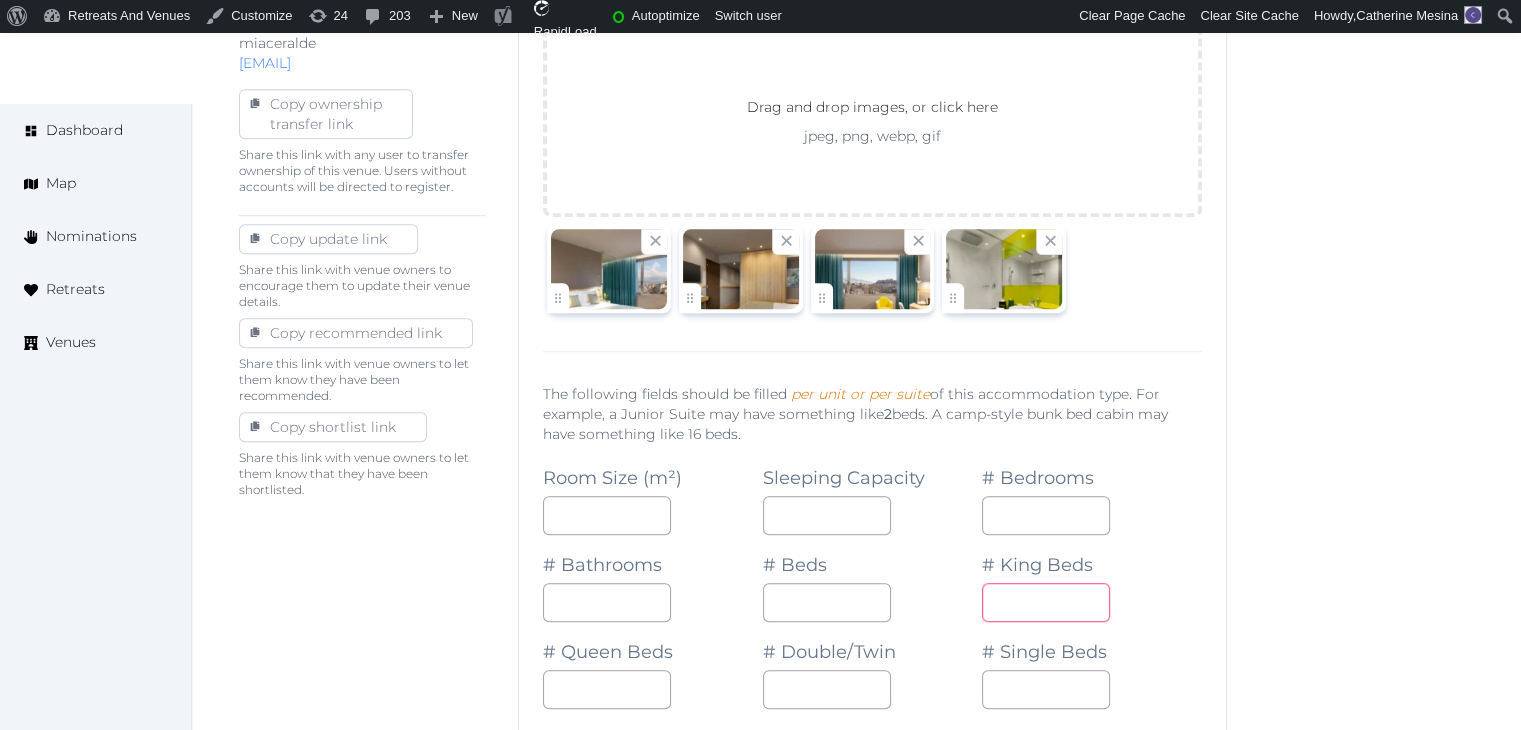 click at bounding box center (1046, 602) 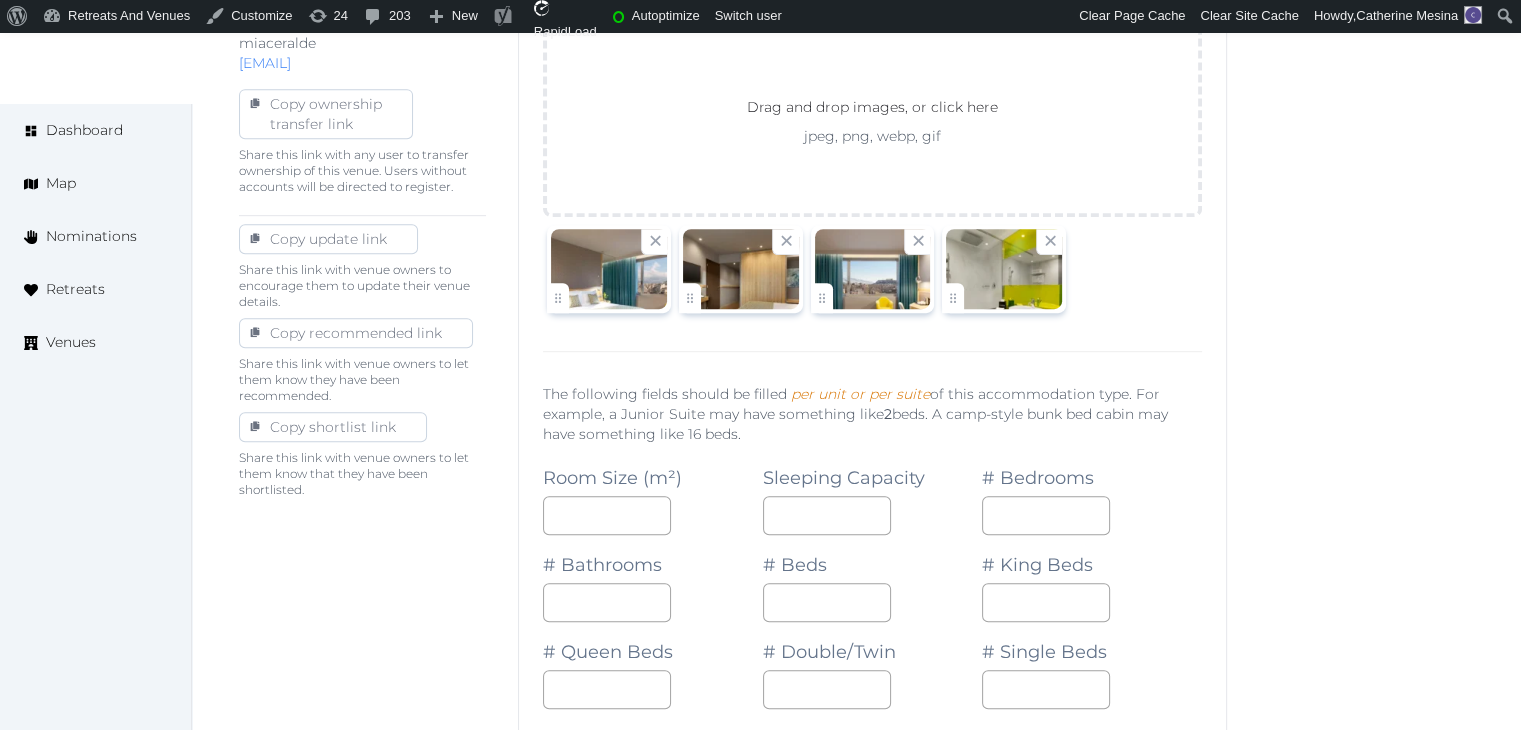 click on "# Single Beds" at bounding box center [1092, 665] 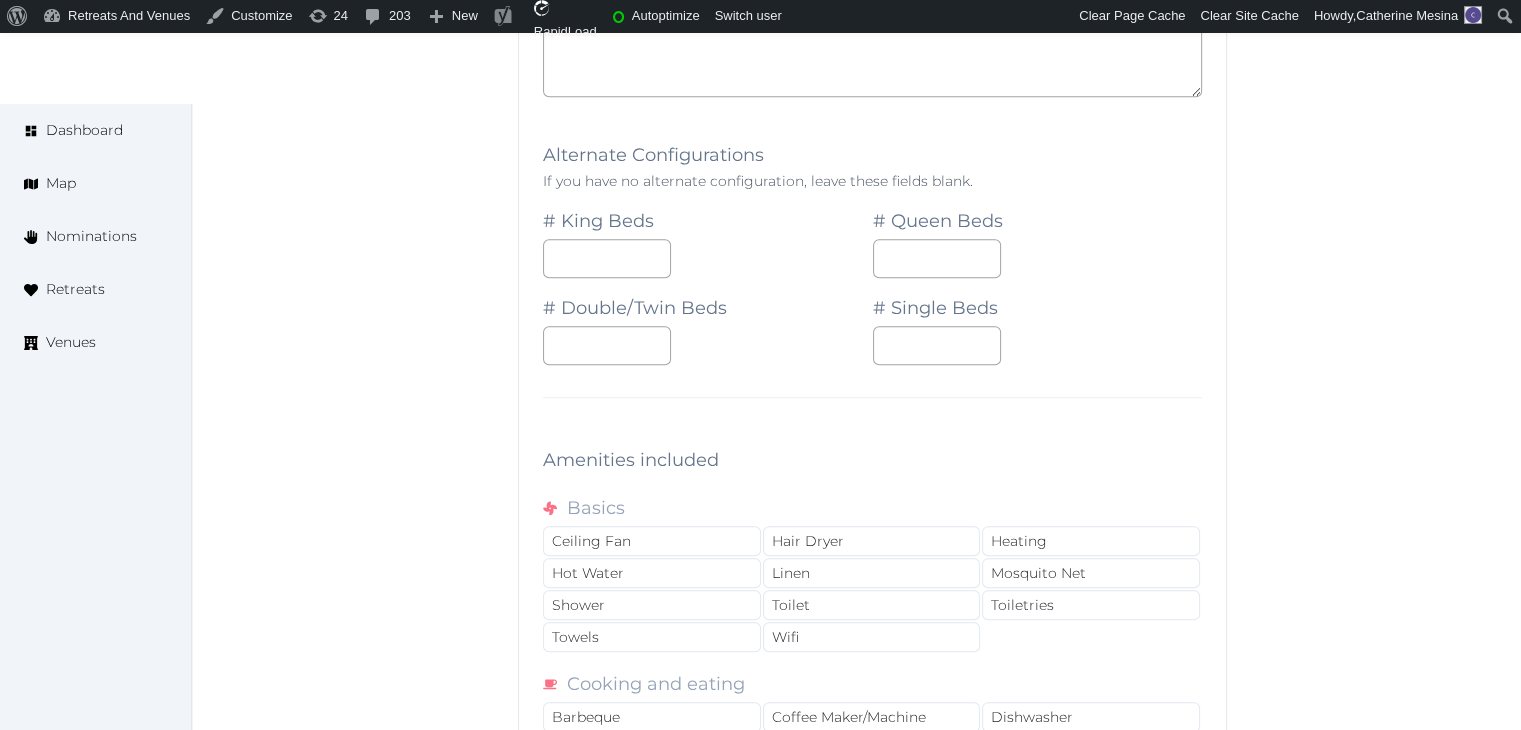 scroll, scrollTop: 1900, scrollLeft: 0, axis: vertical 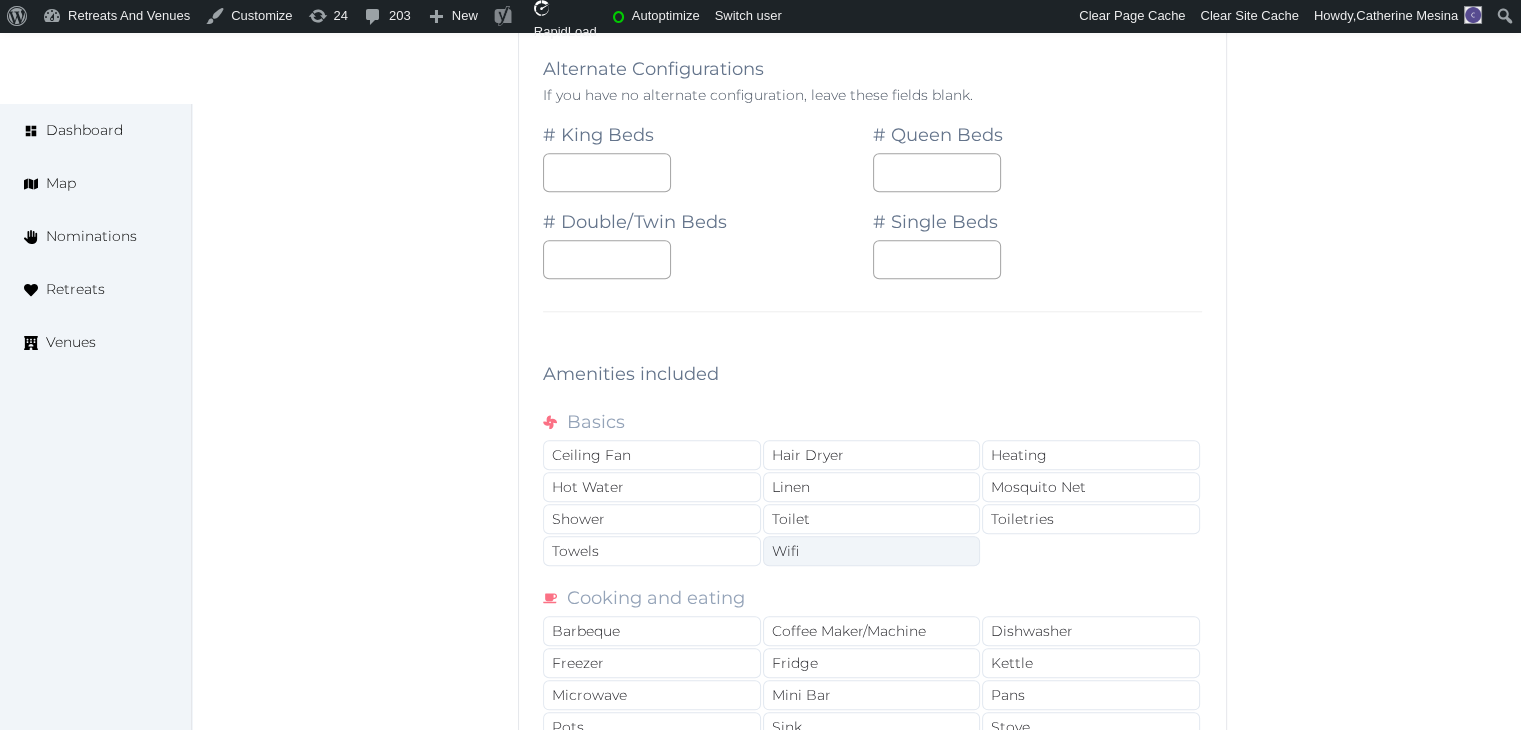 click on "Wifi" at bounding box center (872, 551) 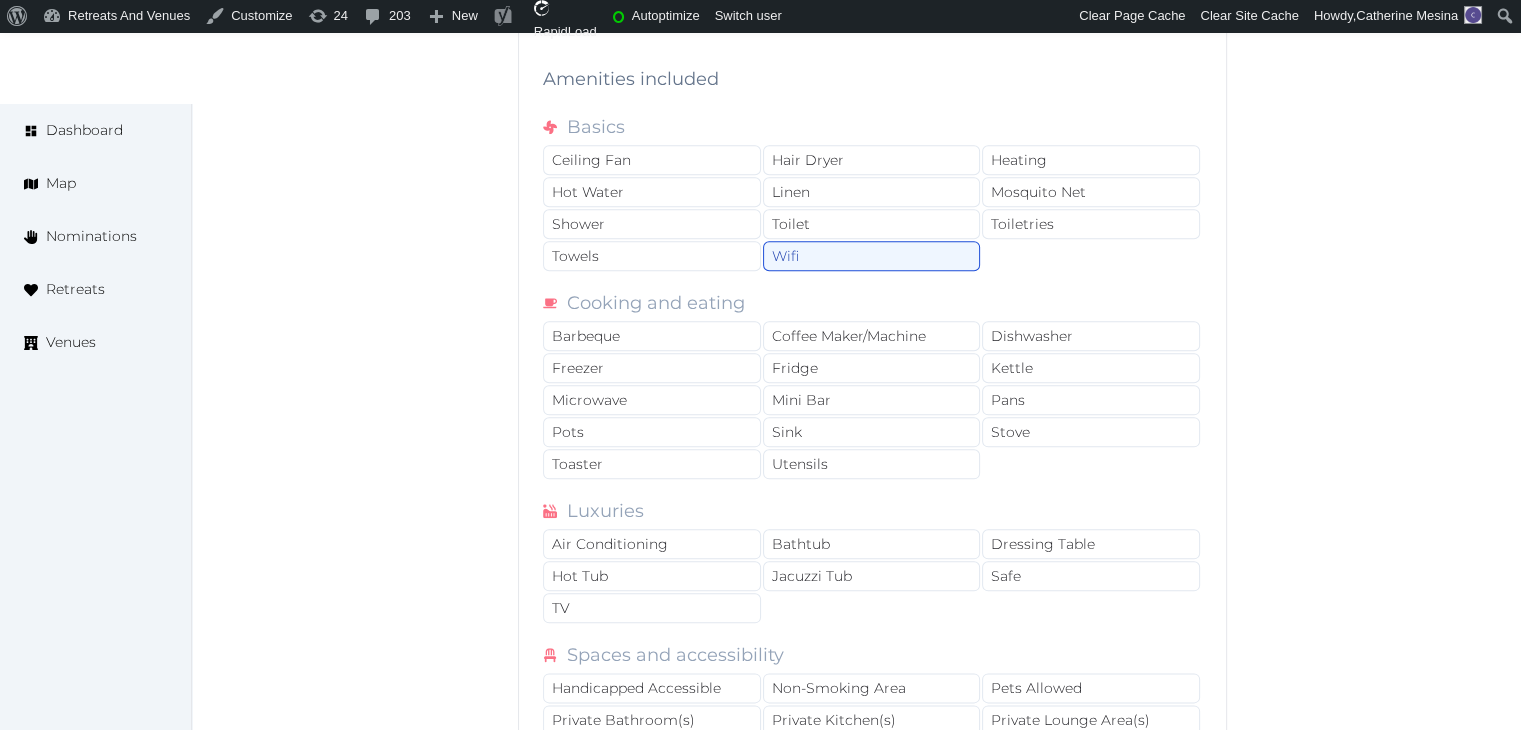 scroll, scrollTop: 2400, scrollLeft: 0, axis: vertical 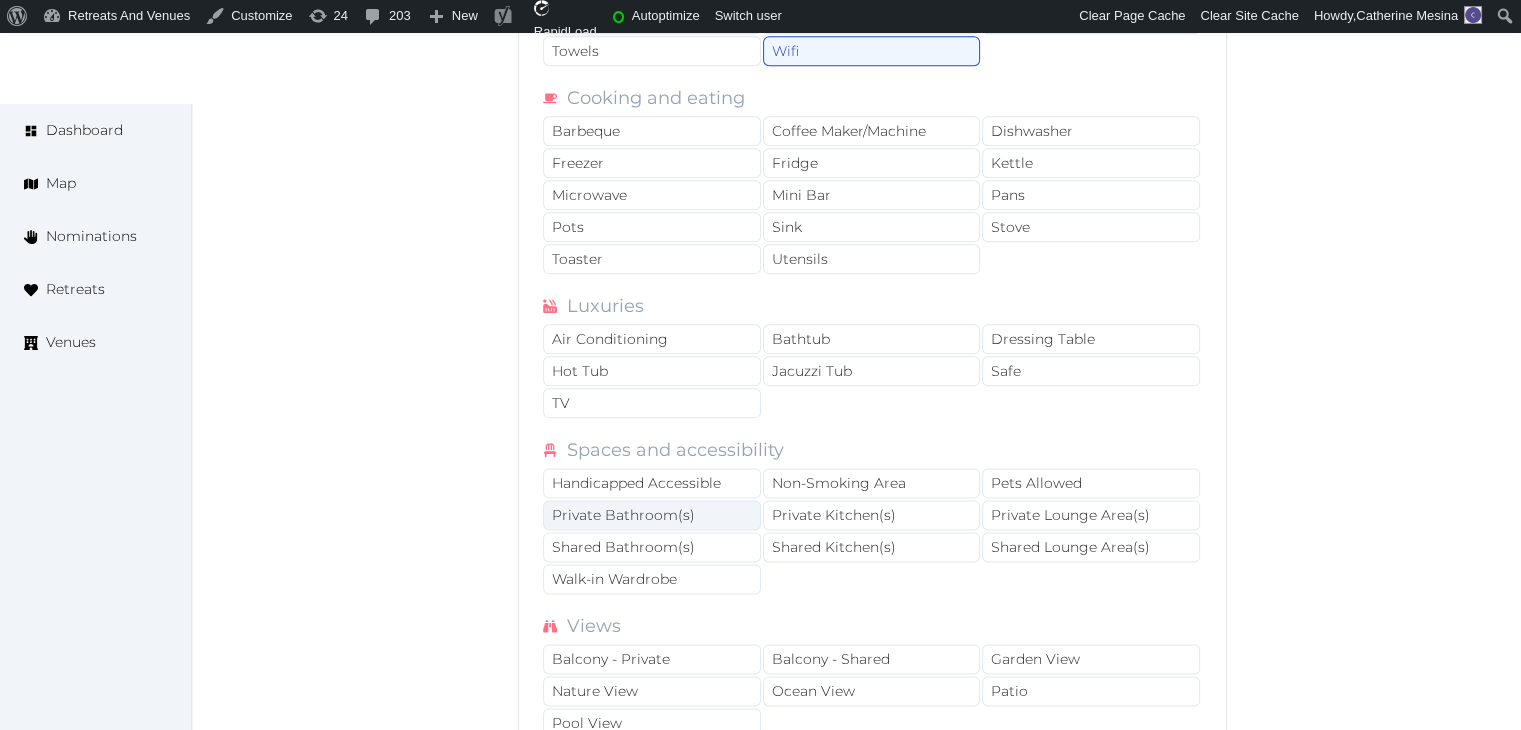 click on "Private Bathroom(s)" at bounding box center (652, 515) 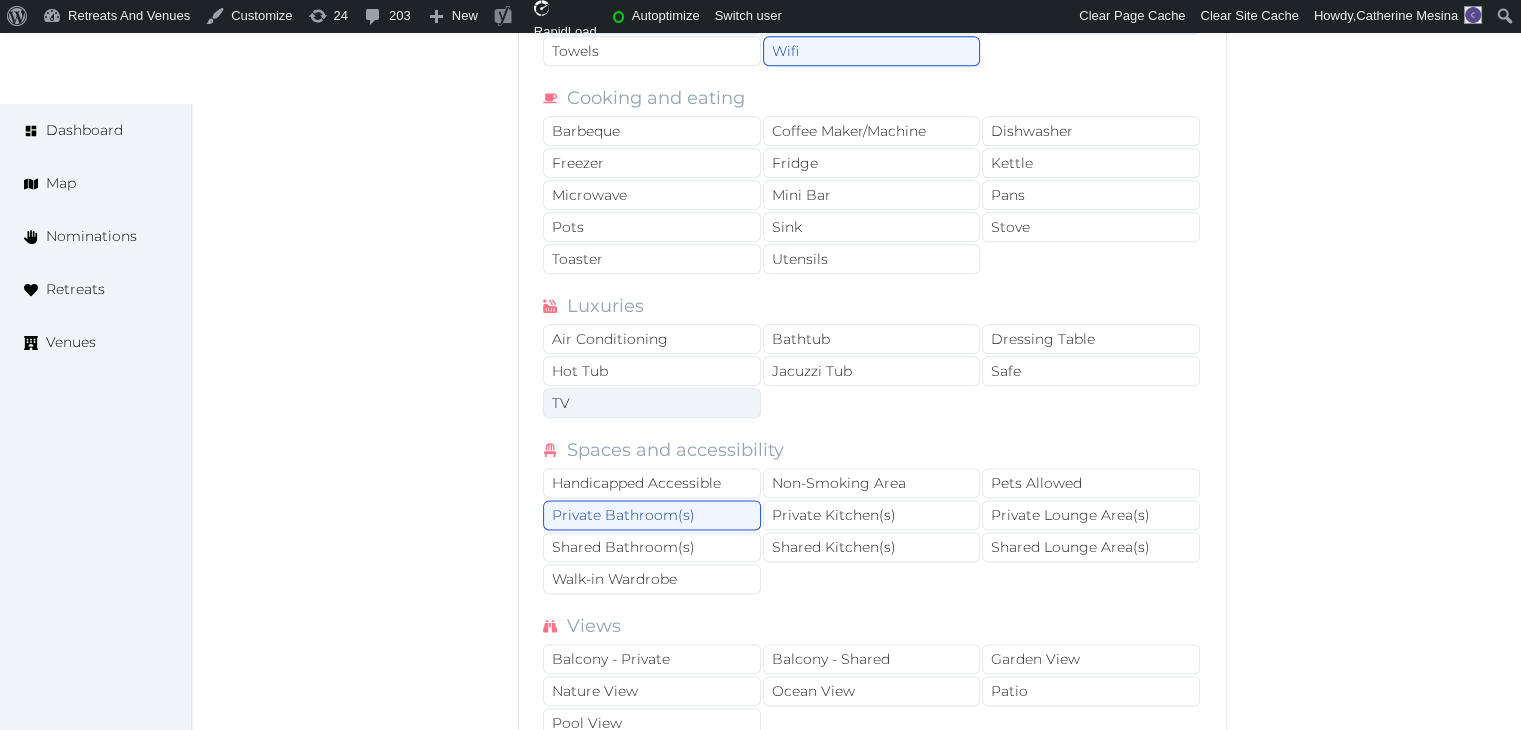 click on "TV" at bounding box center [652, 403] 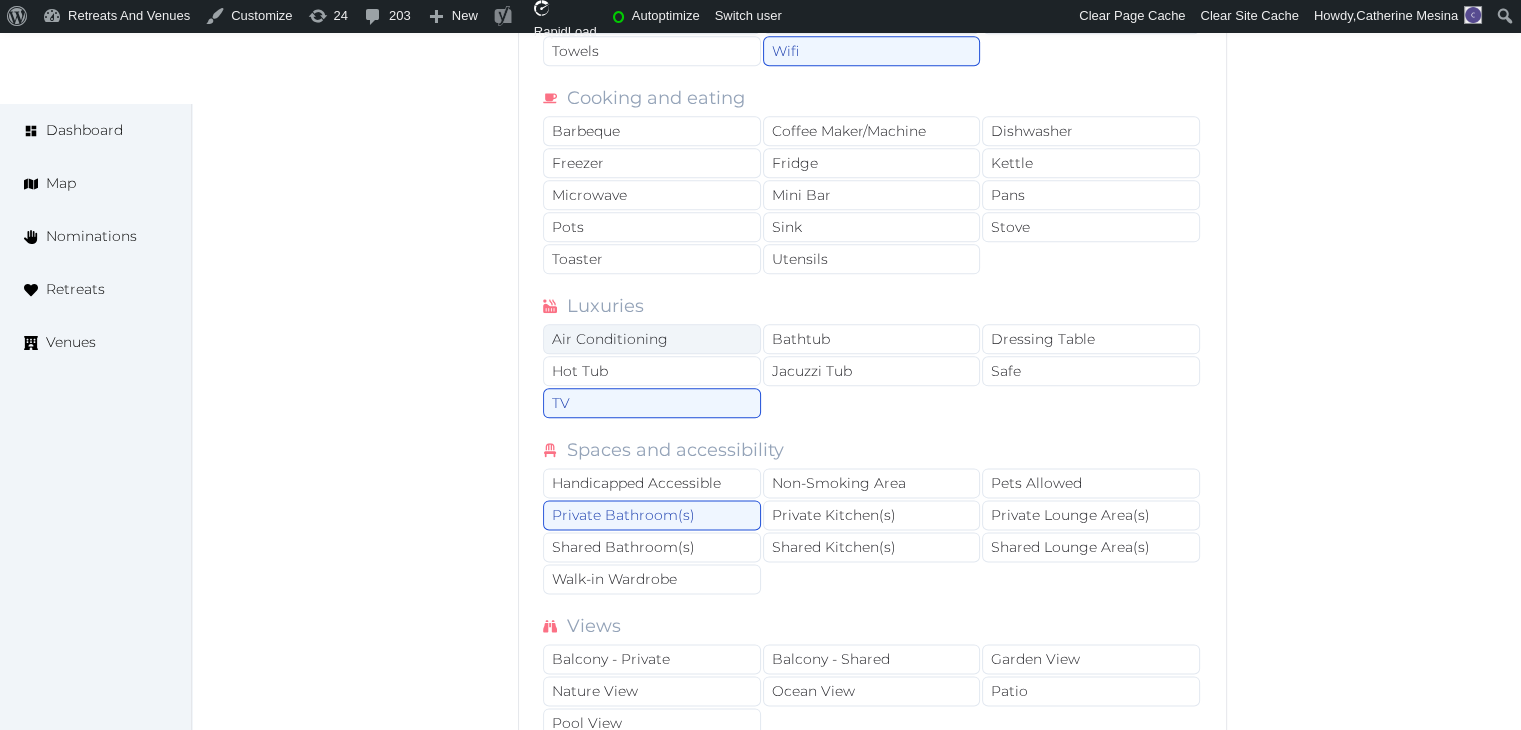 click on "Air Conditioning" at bounding box center (652, 339) 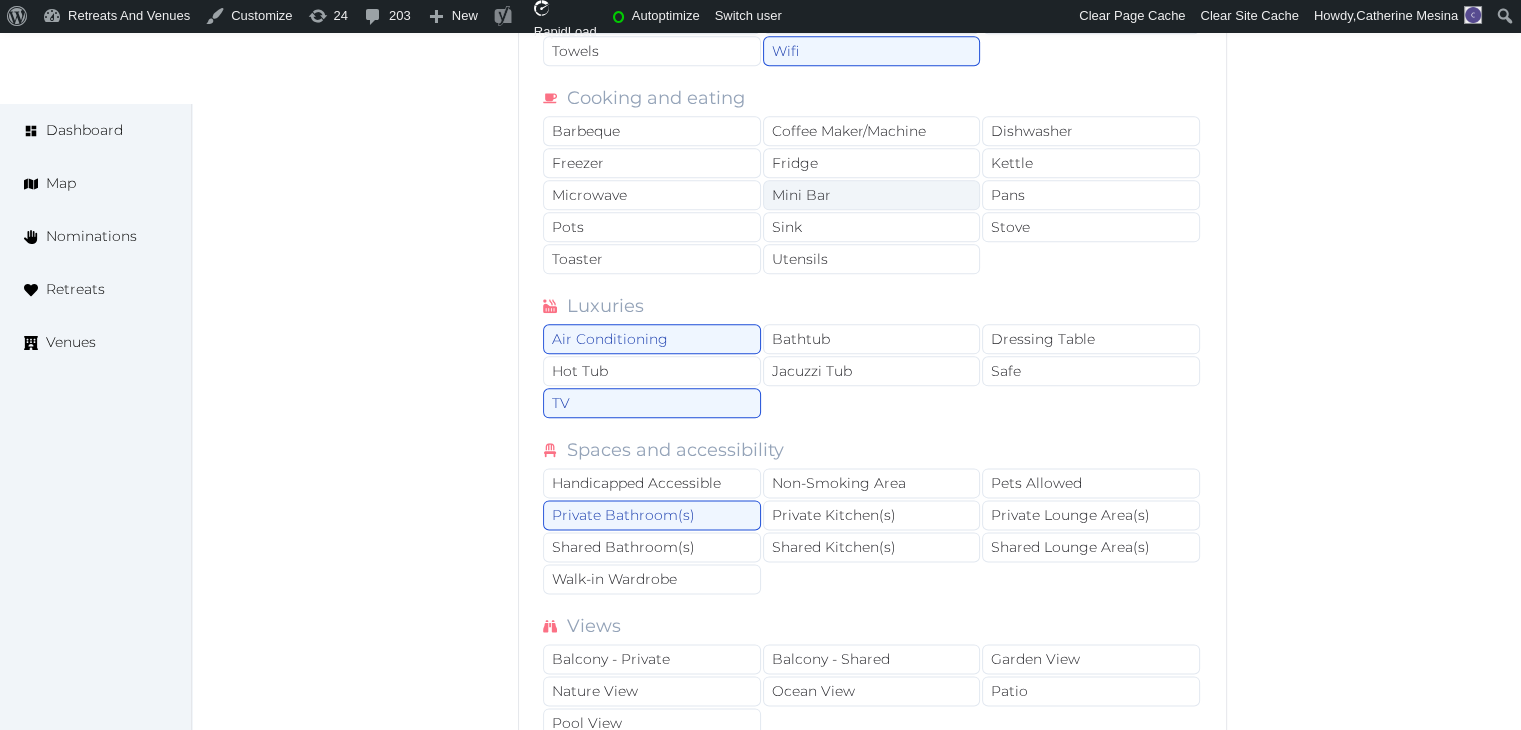 click on "Mini Bar" at bounding box center [872, 195] 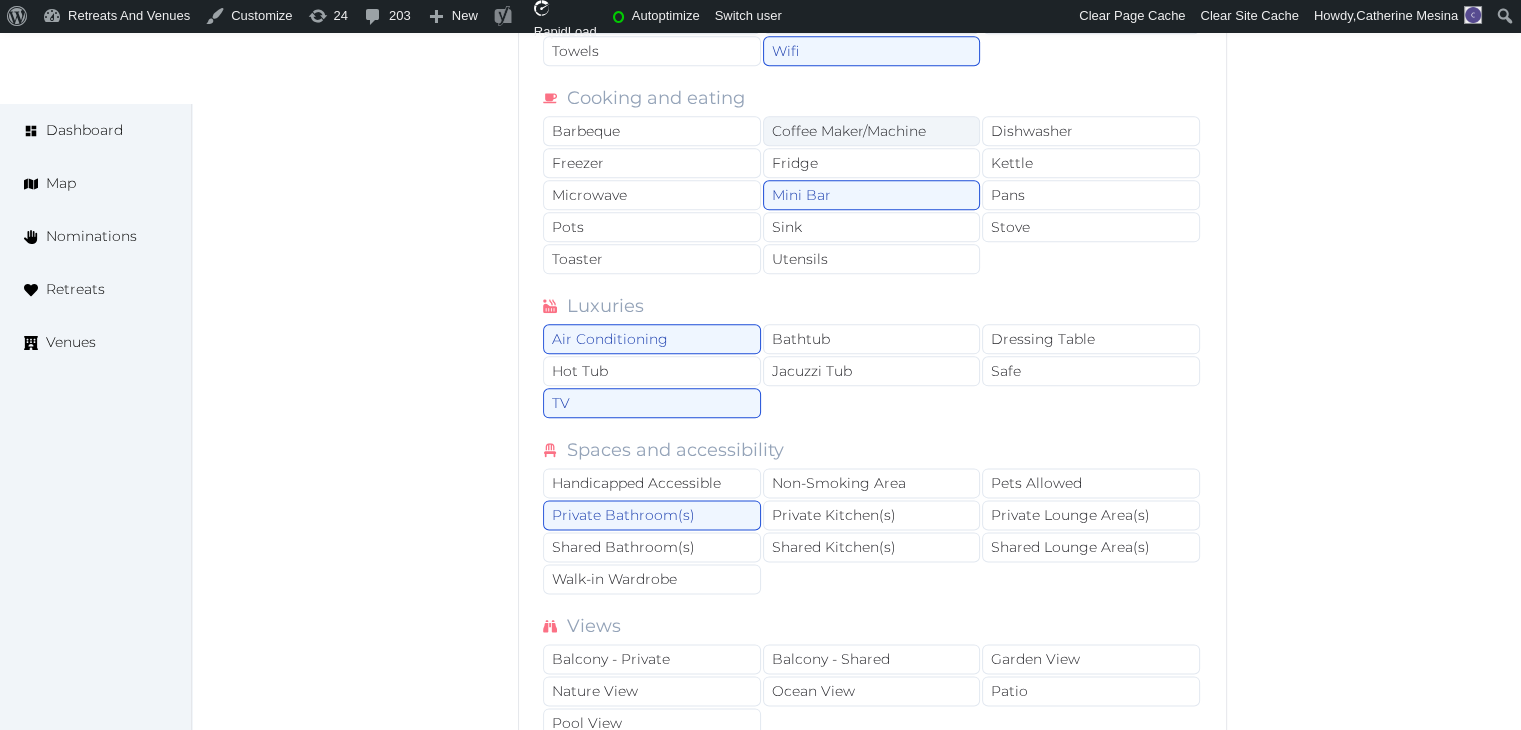 click on "Coffee Maker/Machine" at bounding box center (872, 131) 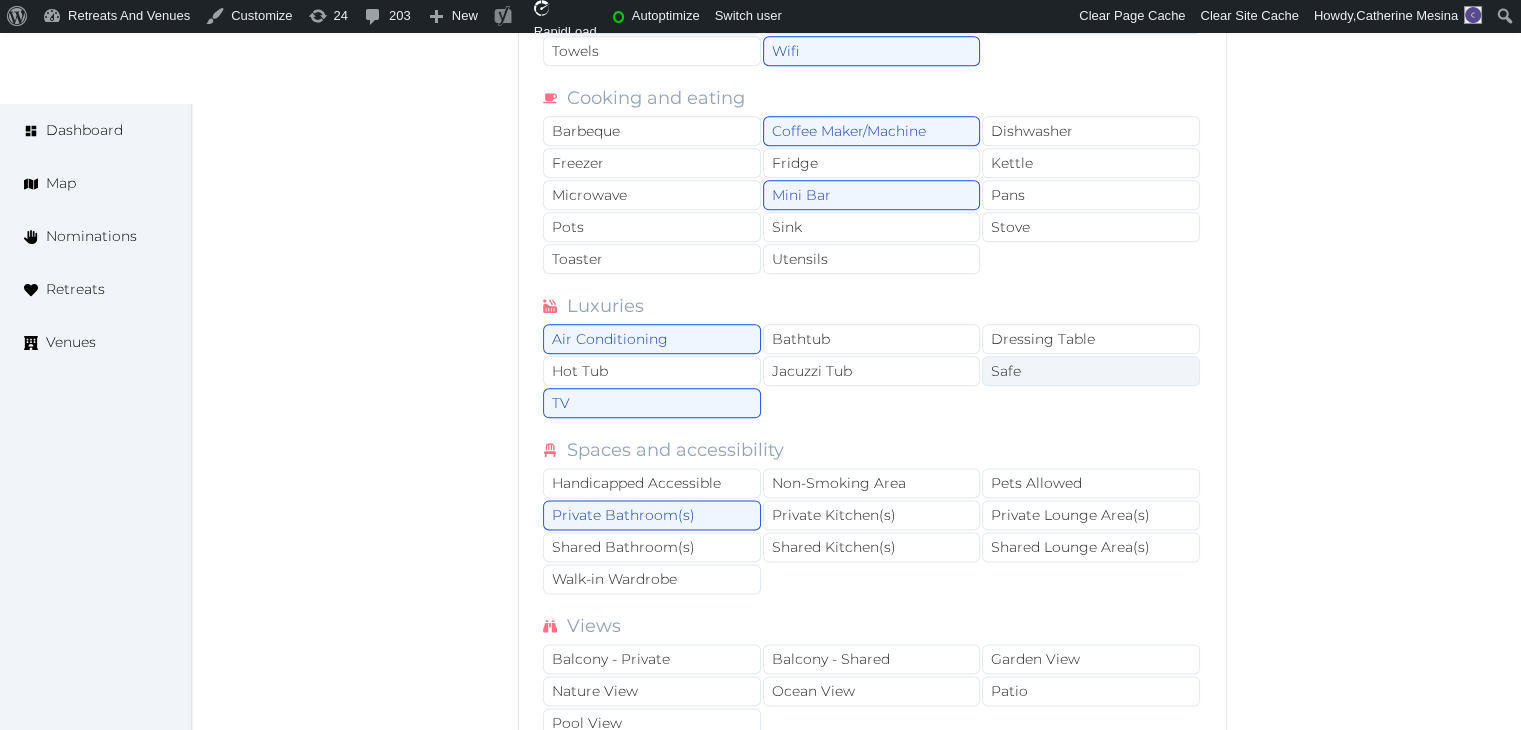 click on "Safe" at bounding box center [1091, 371] 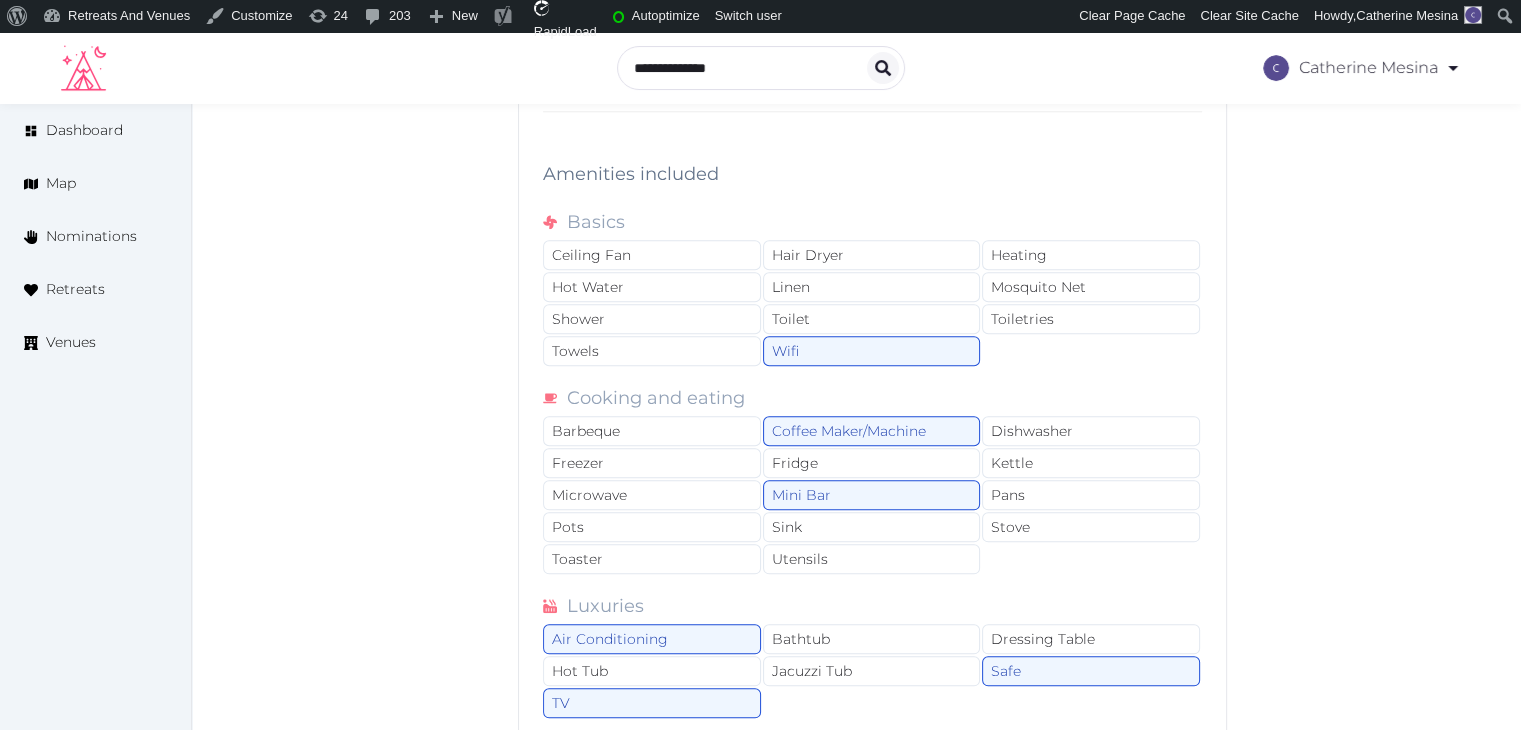 scroll, scrollTop: 2100, scrollLeft: 0, axis: vertical 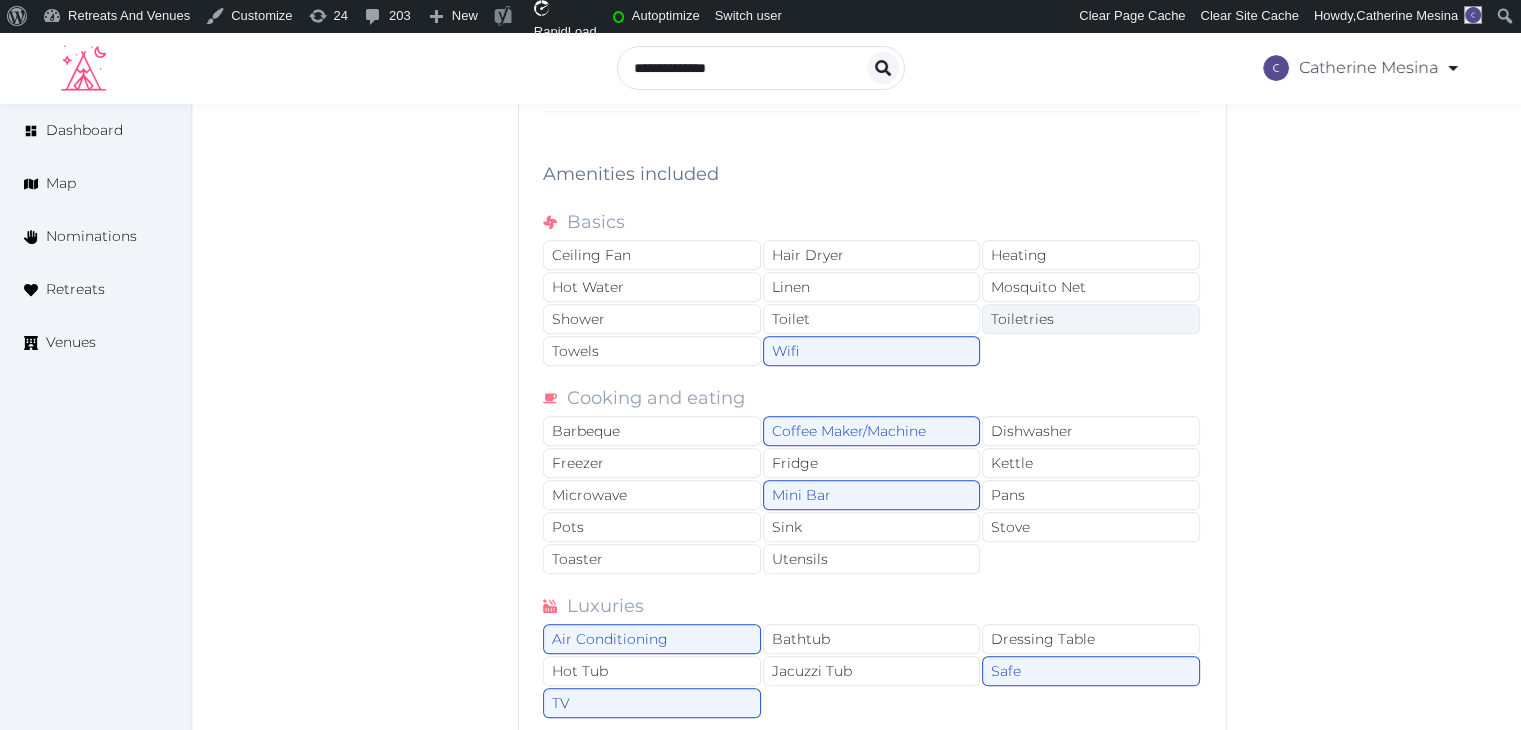 click on "Toiletries" at bounding box center [1091, 319] 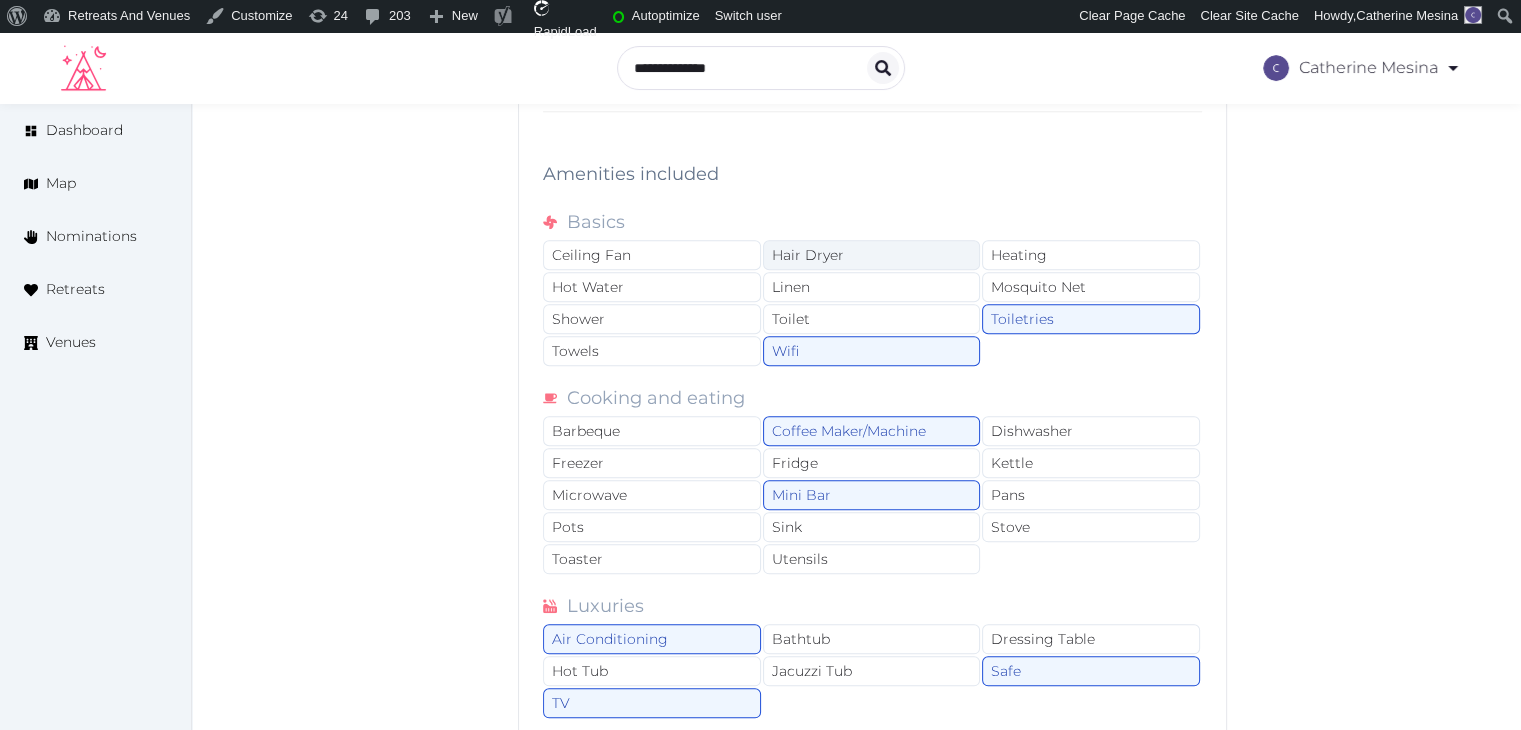 click on "Hair Dryer" at bounding box center (872, 255) 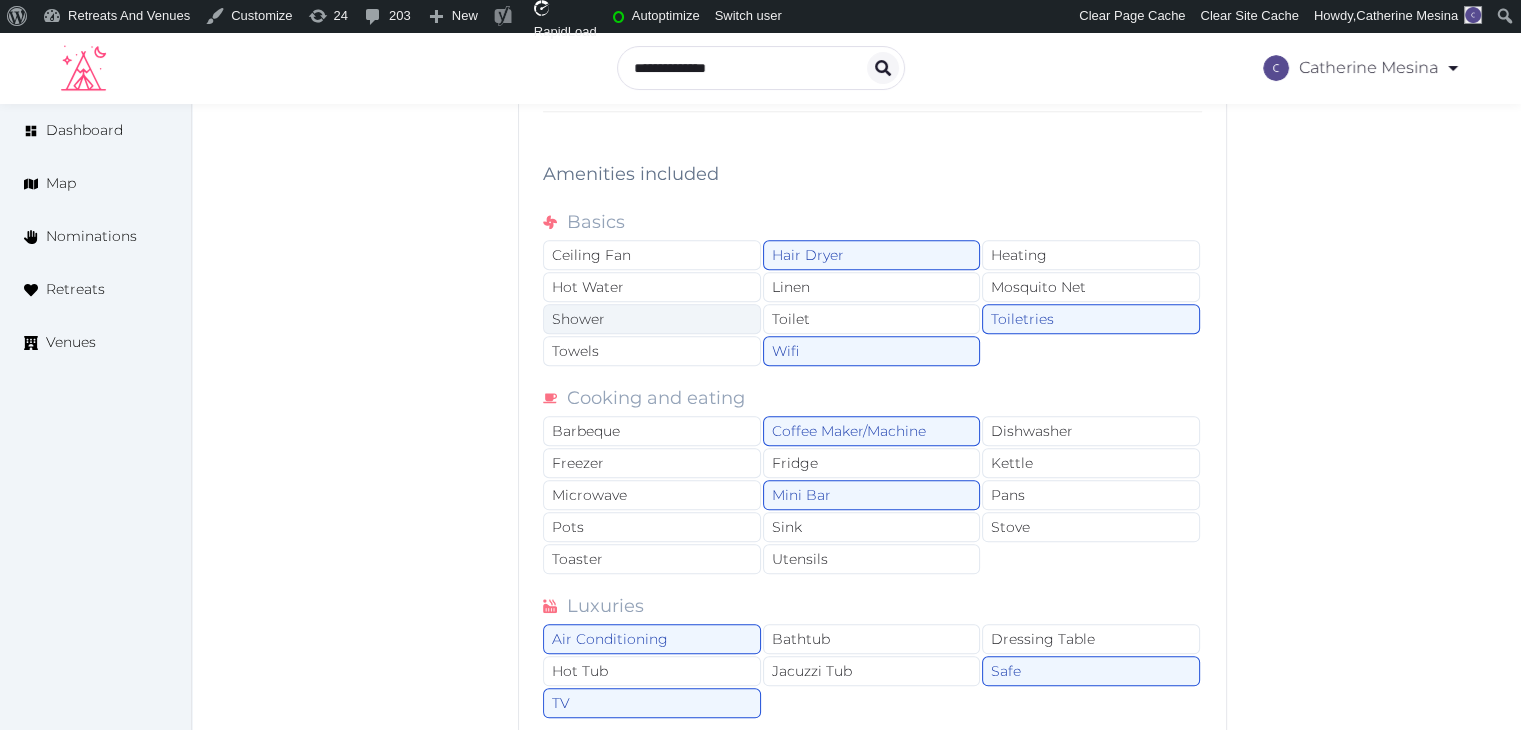 click on "Shower" at bounding box center [652, 319] 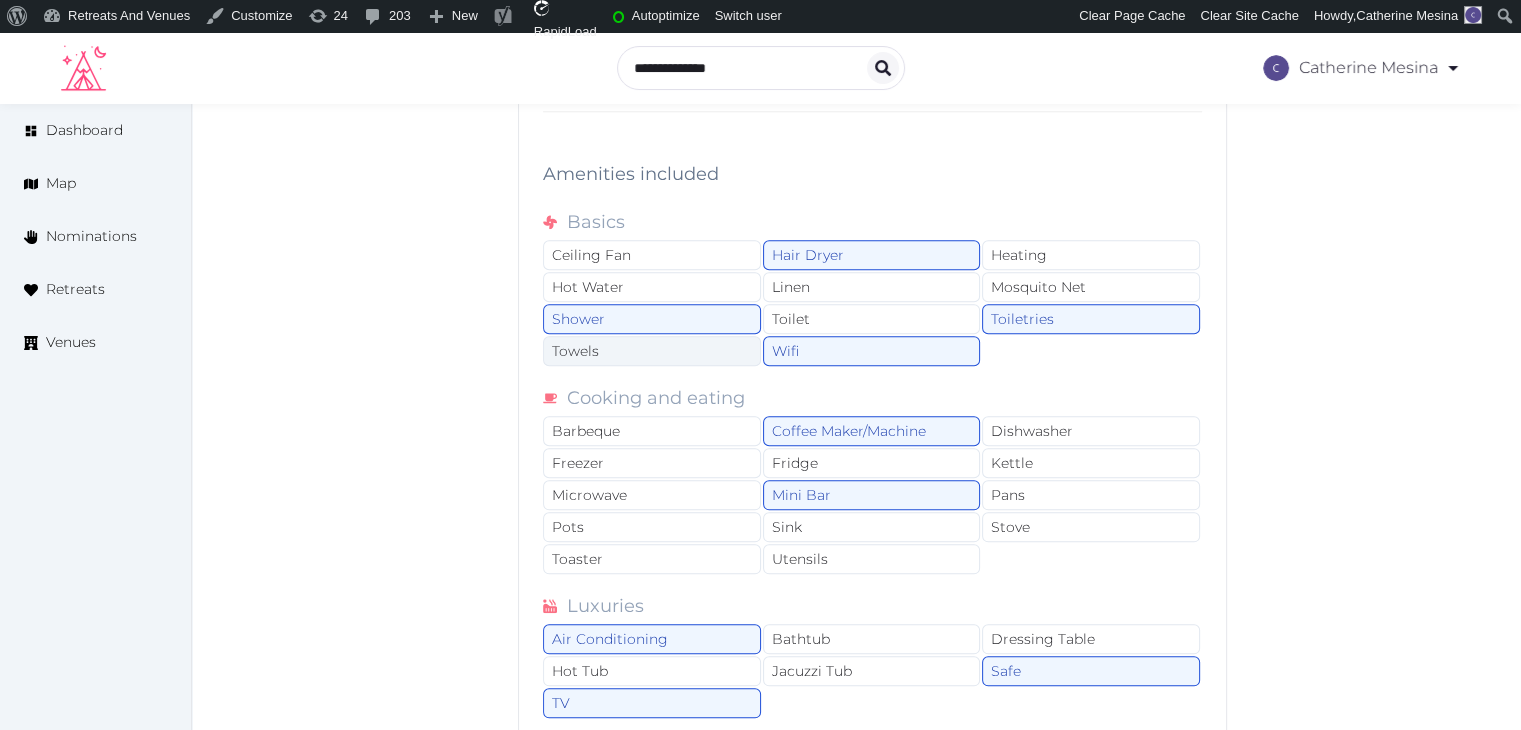 click on "Towels" at bounding box center [652, 351] 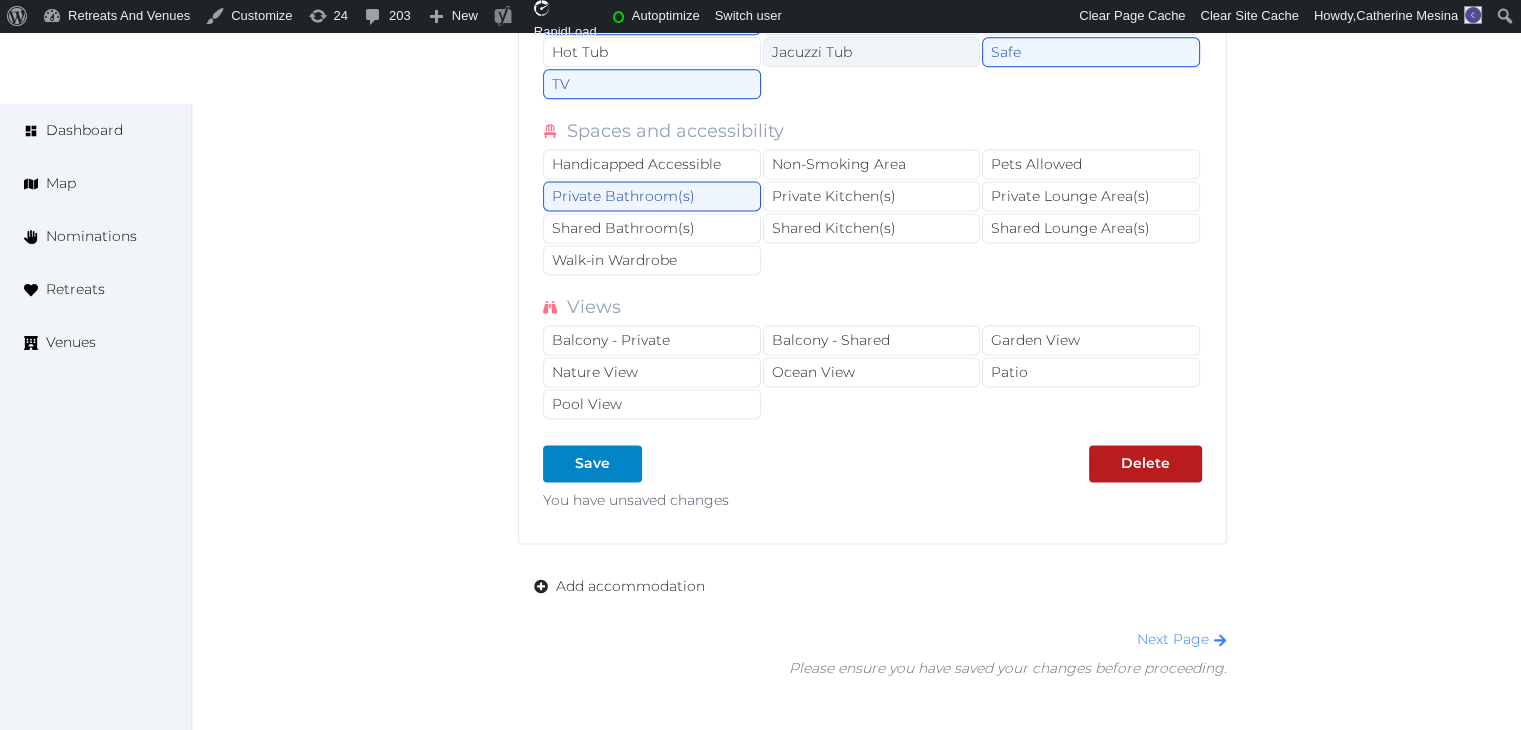 scroll, scrollTop: 2879, scrollLeft: 0, axis: vertical 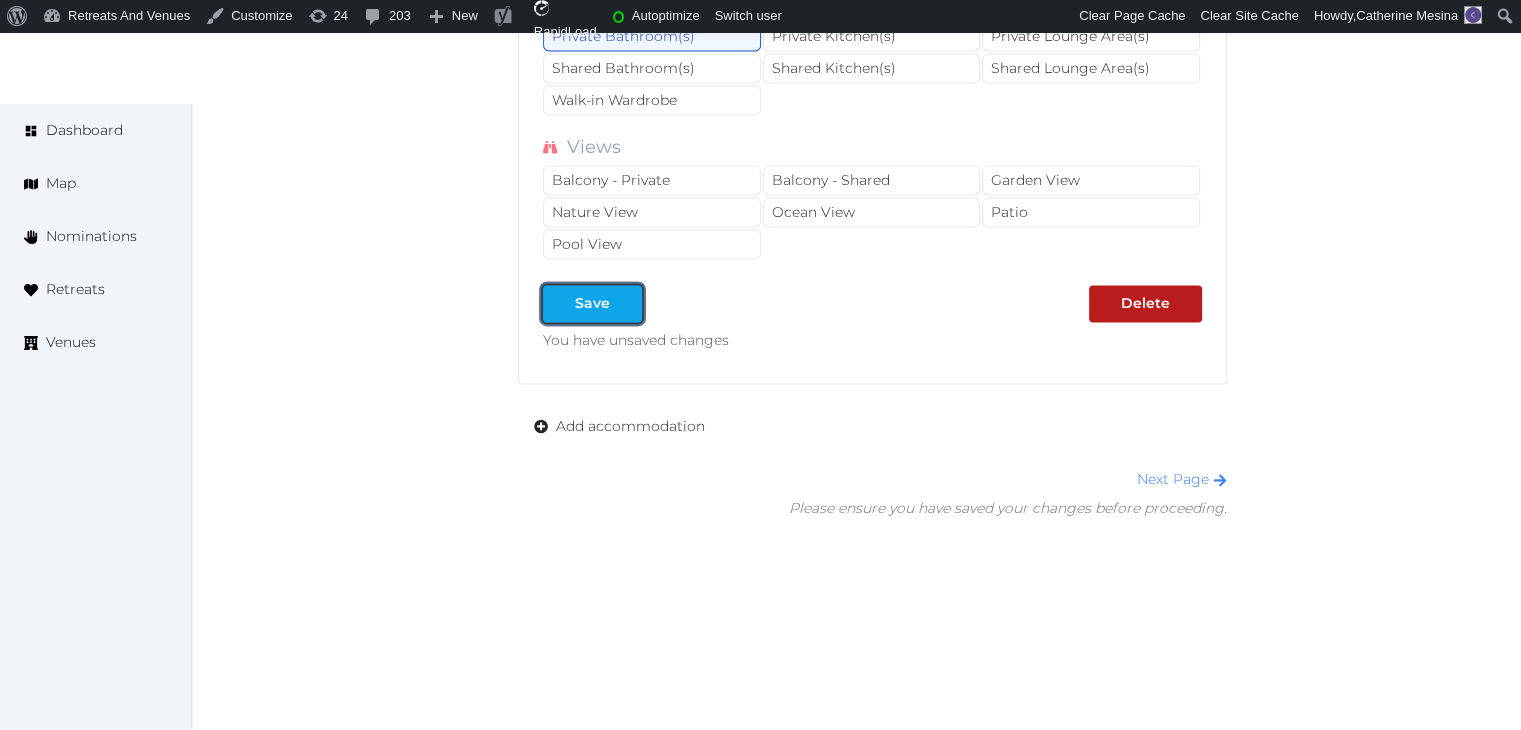 click on "Save" at bounding box center (592, 303) 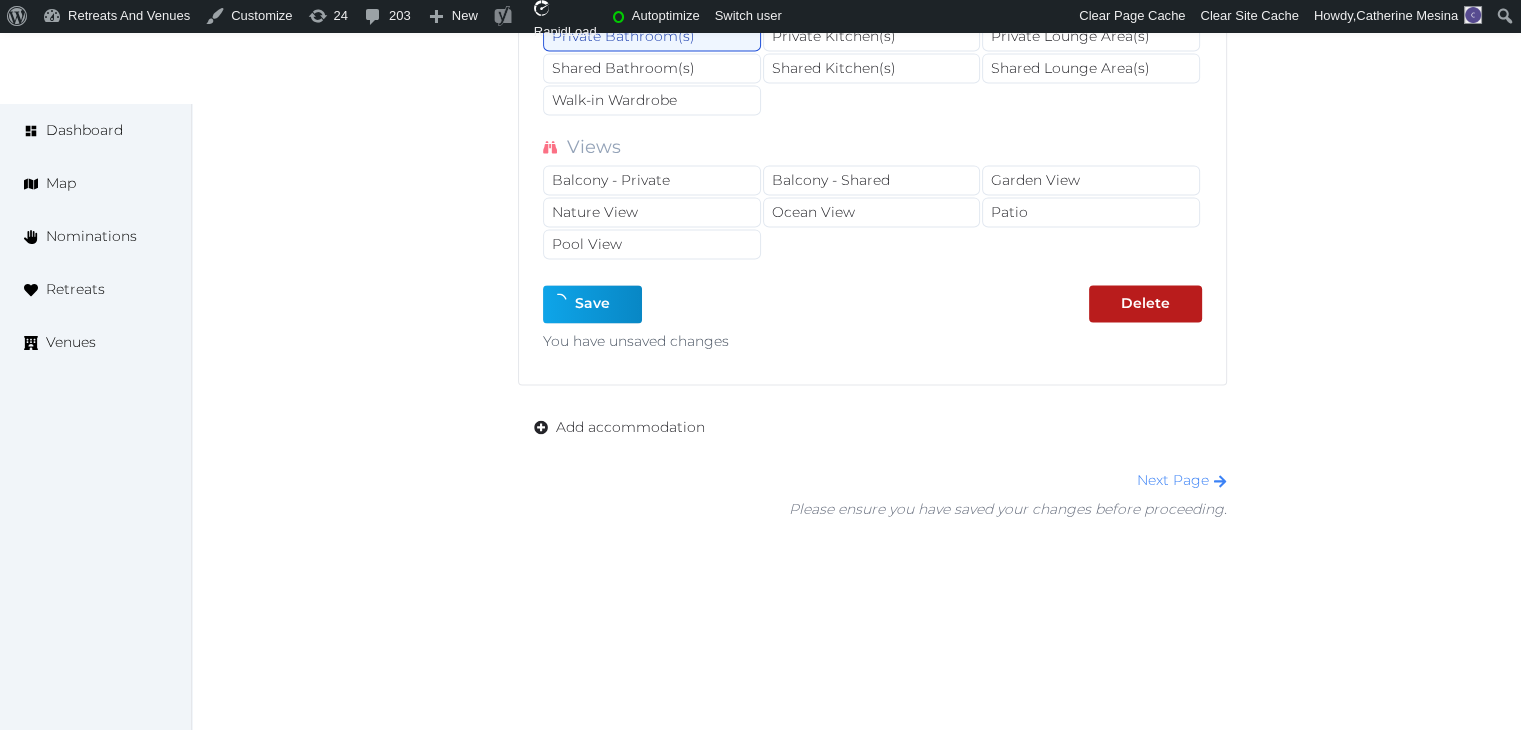 type on "*" 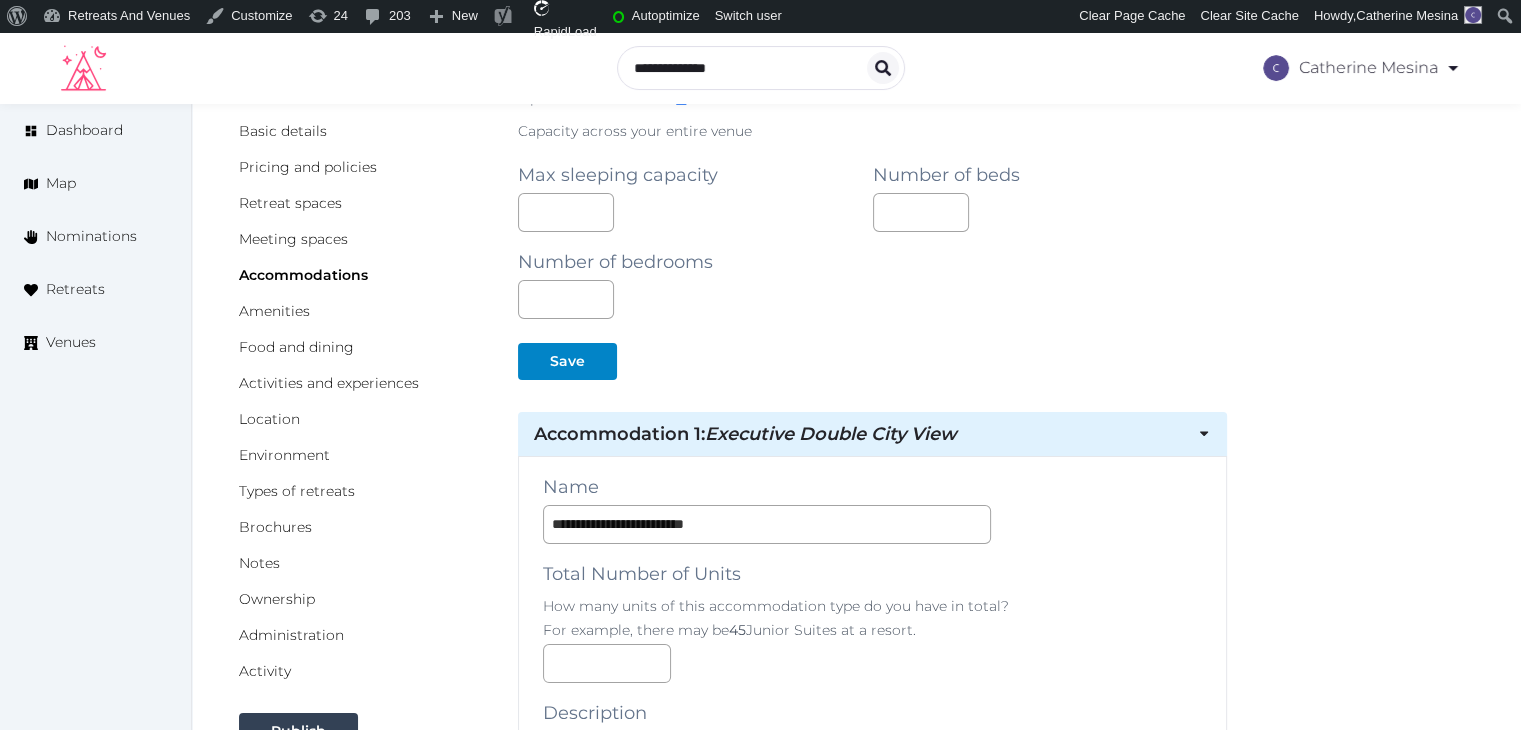 scroll, scrollTop: 0, scrollLeft: 0, axis: both 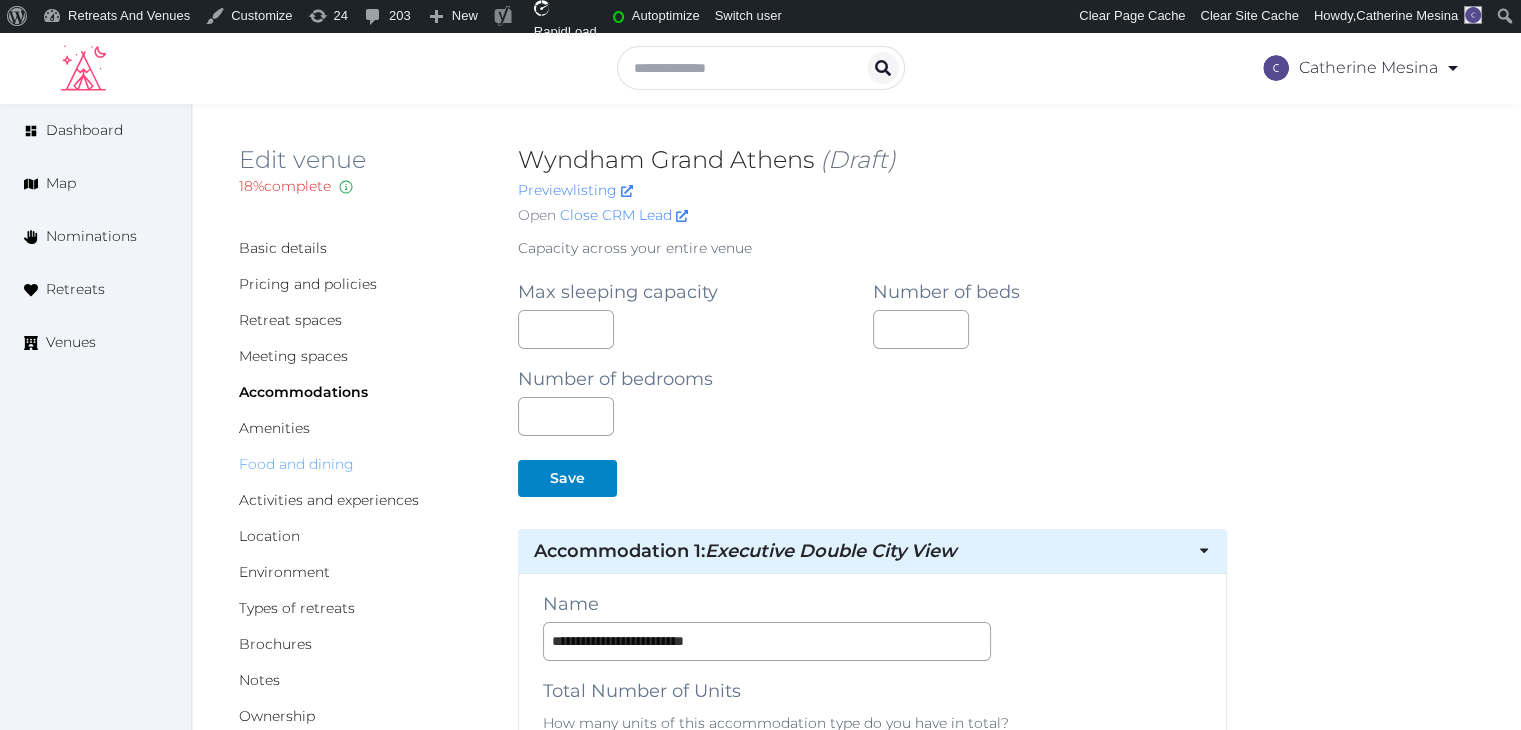 click on "Food and dining" at bounding box center [296, 464] 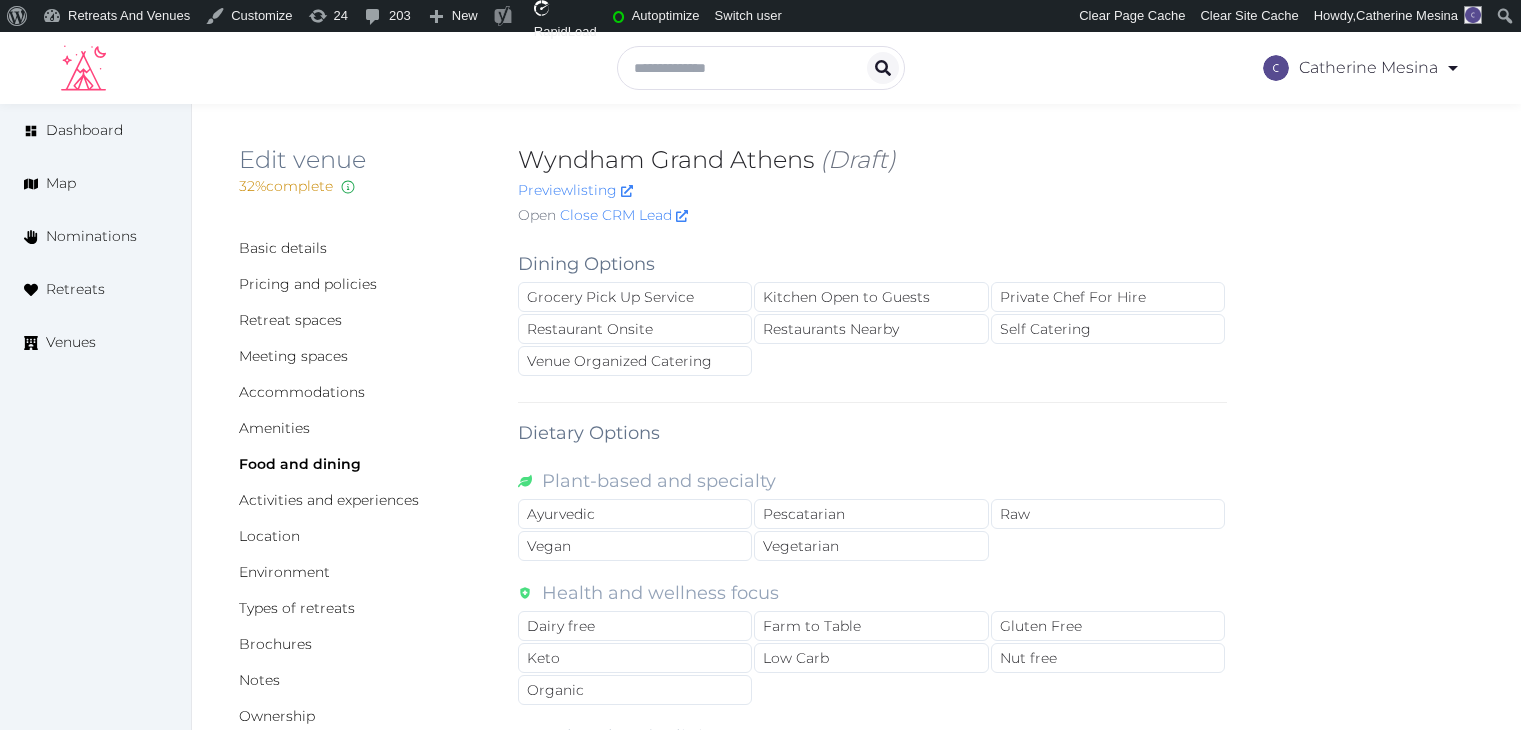 scroll, scrollTop: 0, scrollLeft: 0, axis: both 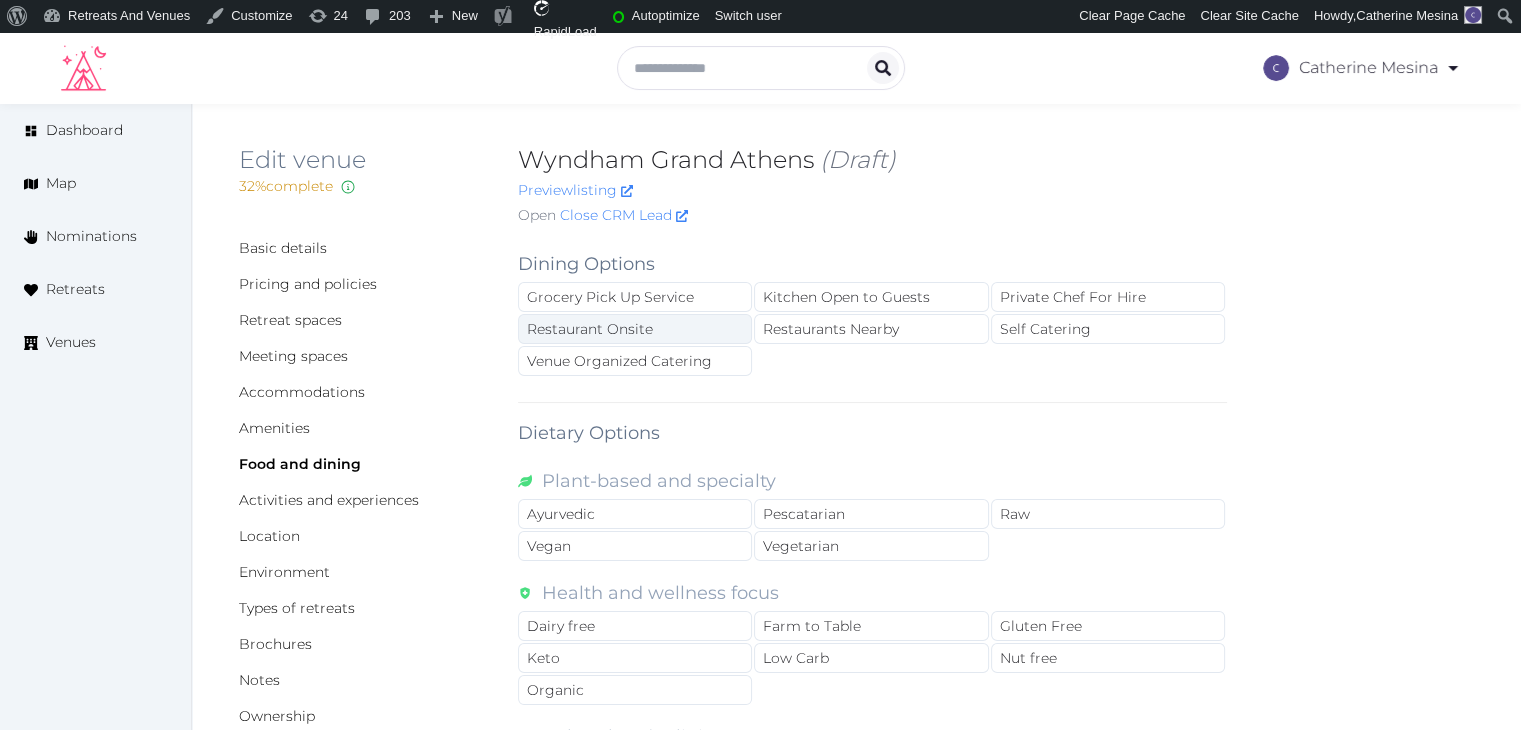 click on "Restaurant Onsite" at bounding box center (635, 329) 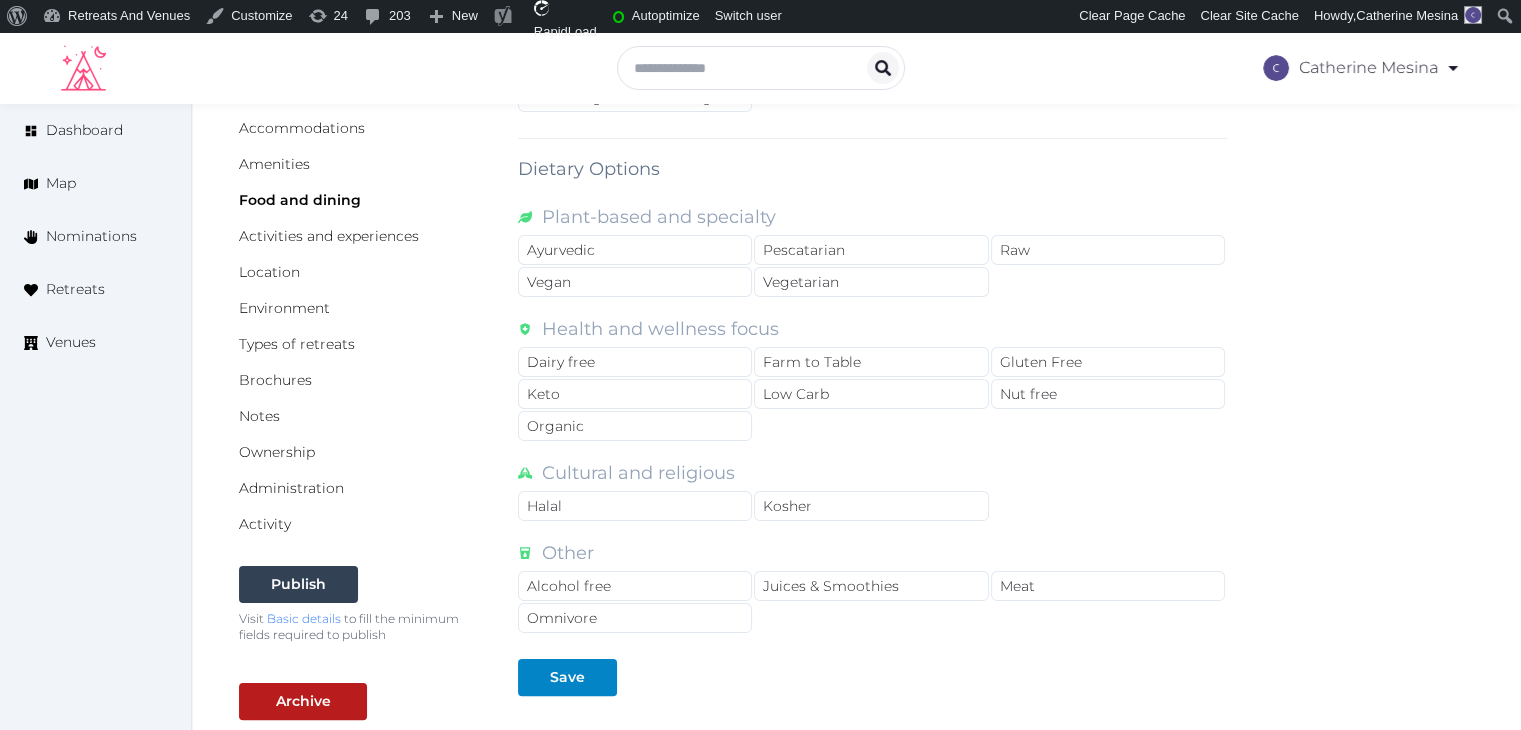 scroll, scrollTop: 500, scrollLeft: 0, axis: vertical 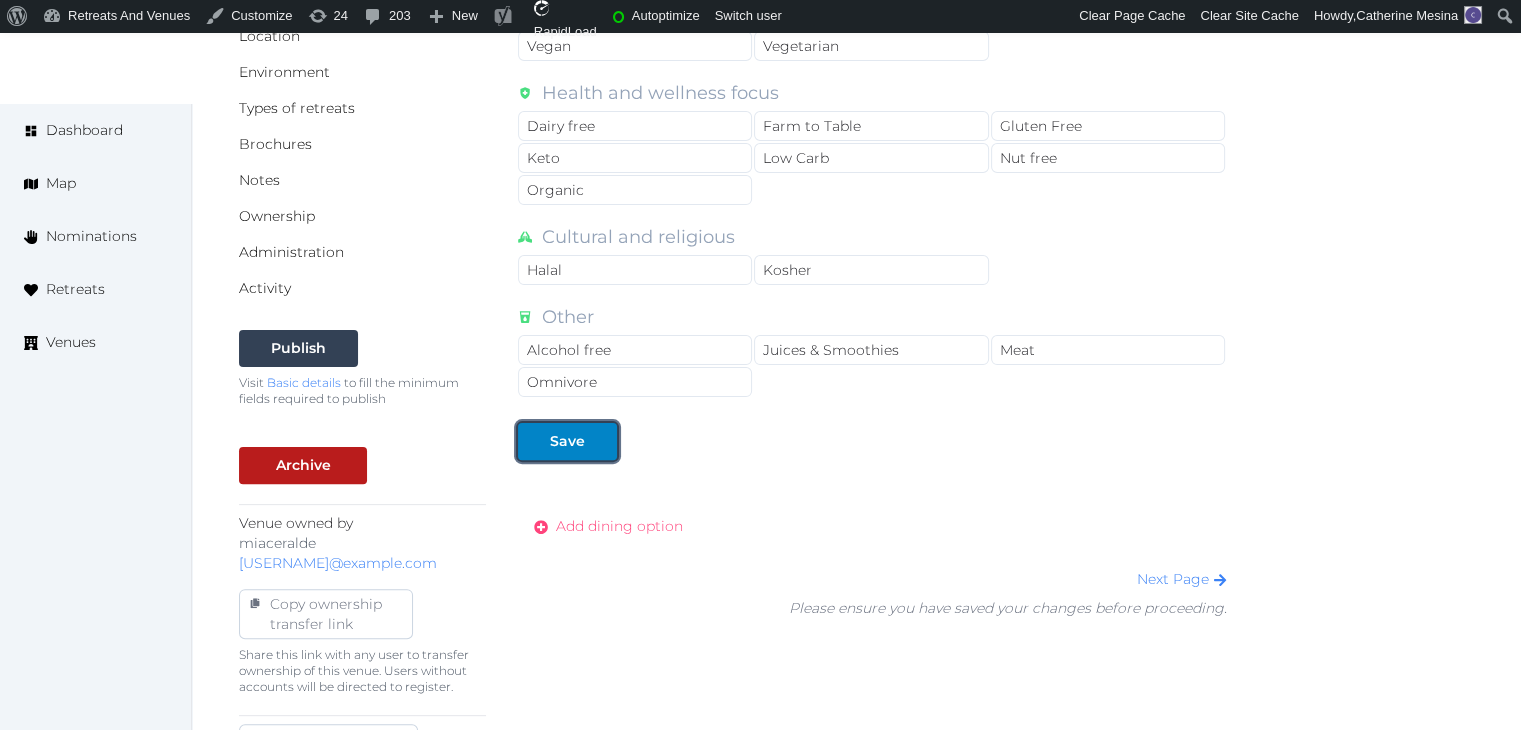 drag, startPoint x: 598, startPoint y: 436, endPoint x: 658, endPoint y: 505, distance: 91.43851 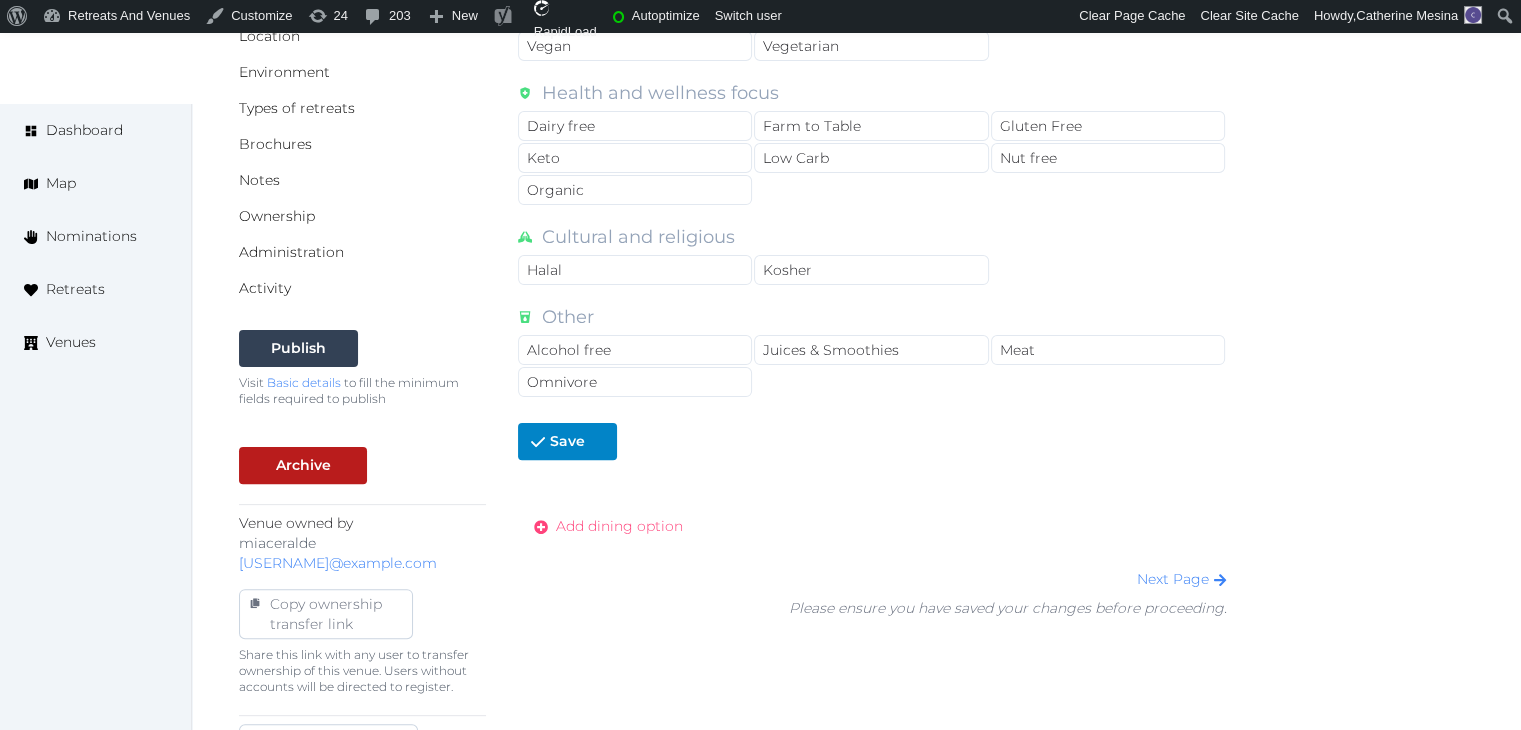 click on "Add dining option" at bounding box center [619, 526] 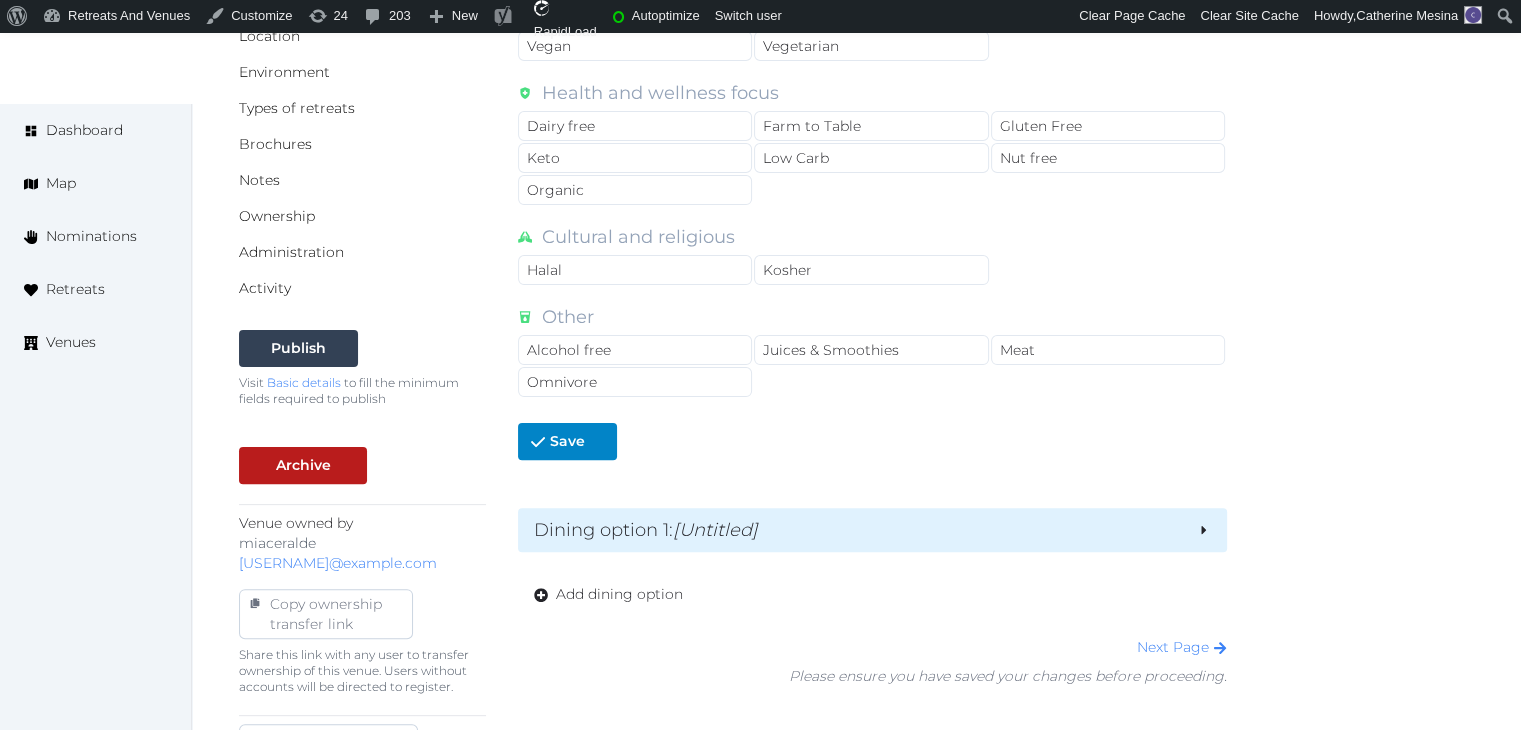 click on "Dining option 1 :  [Untitled]" at bounding box center [857, 530] 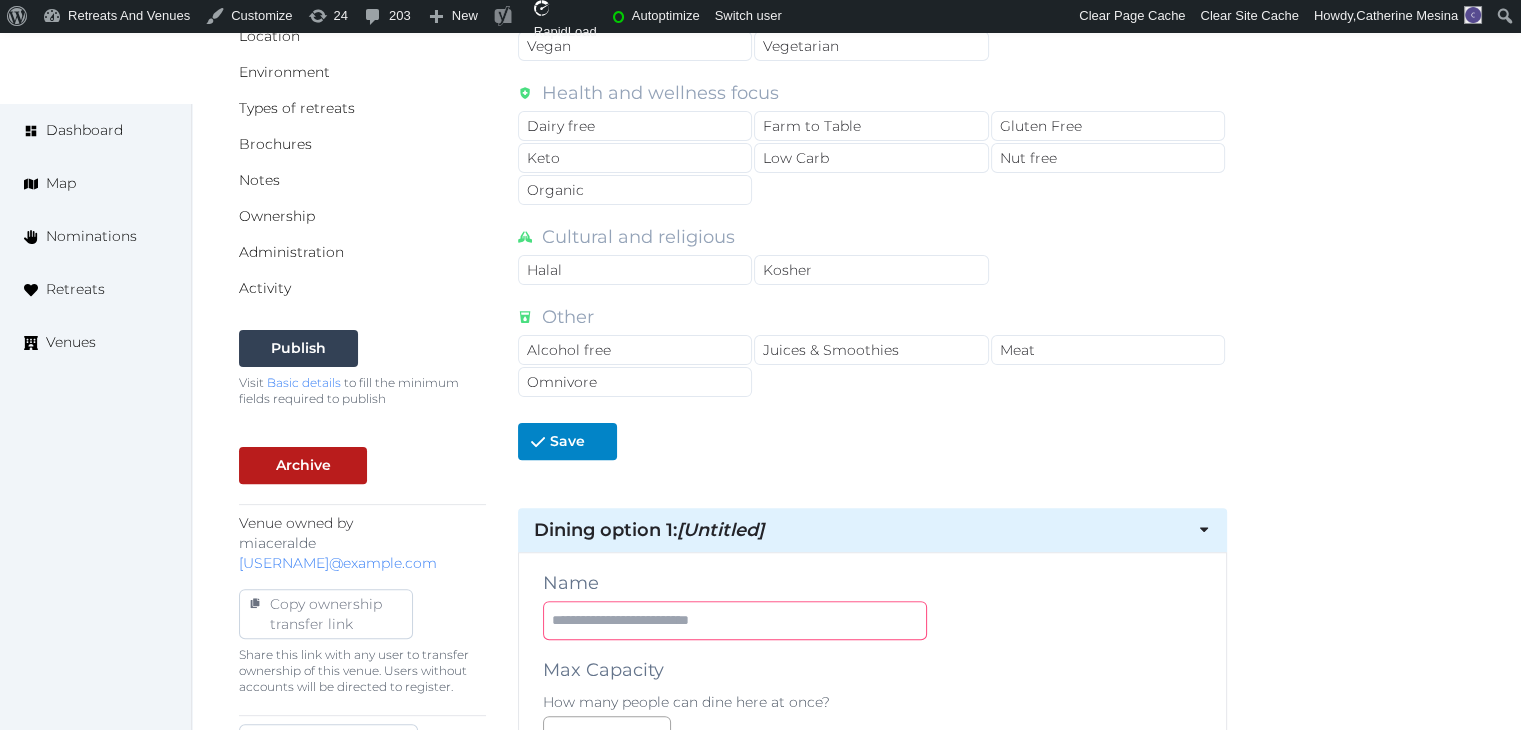 click at bounding box center [735, 620] 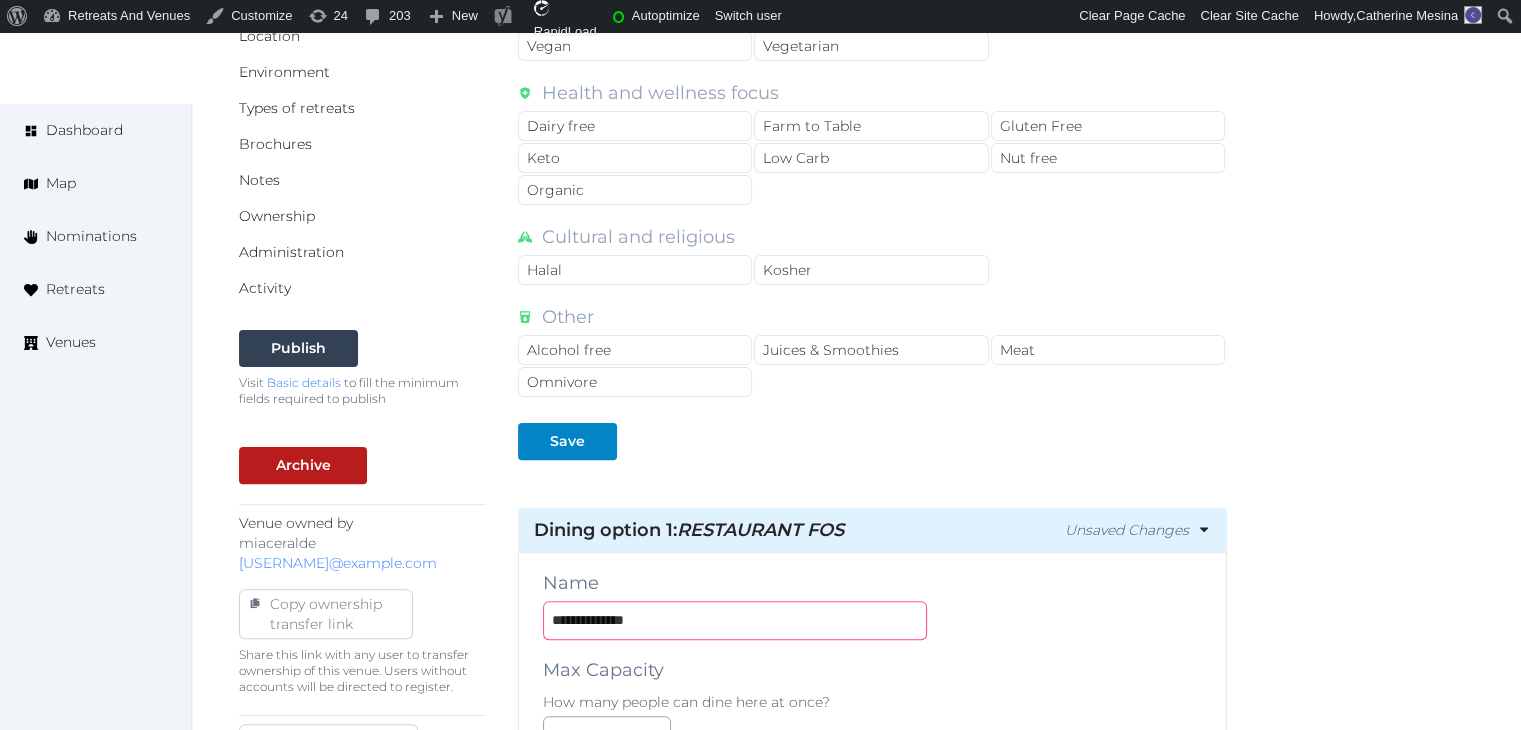 drag, startPoint x: 560, startPoint y: 617, endPoint x: 596, endPoint y: 671, distance: 64.899925 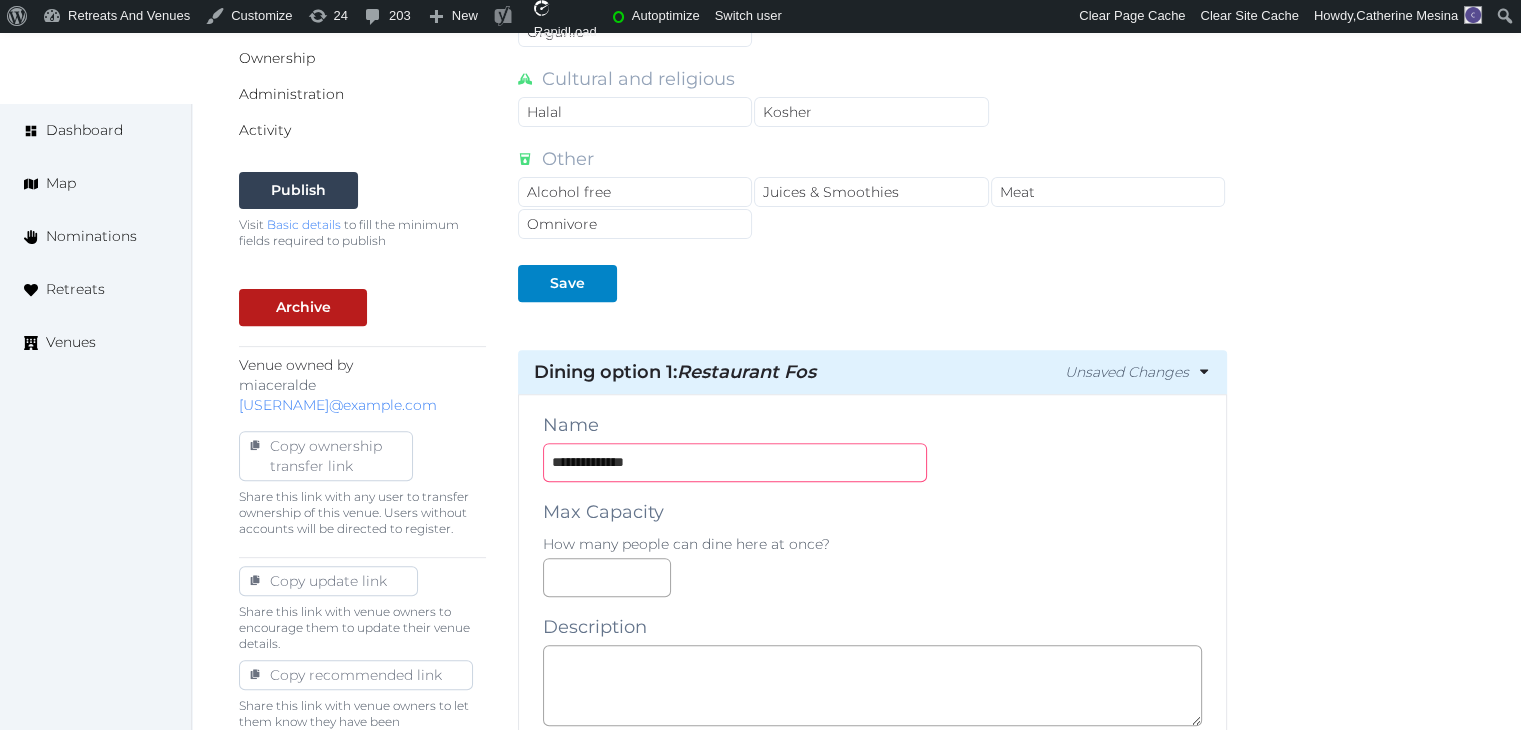 scroll, scrollTop: 800, scrollLeft: 0, axis: vertical 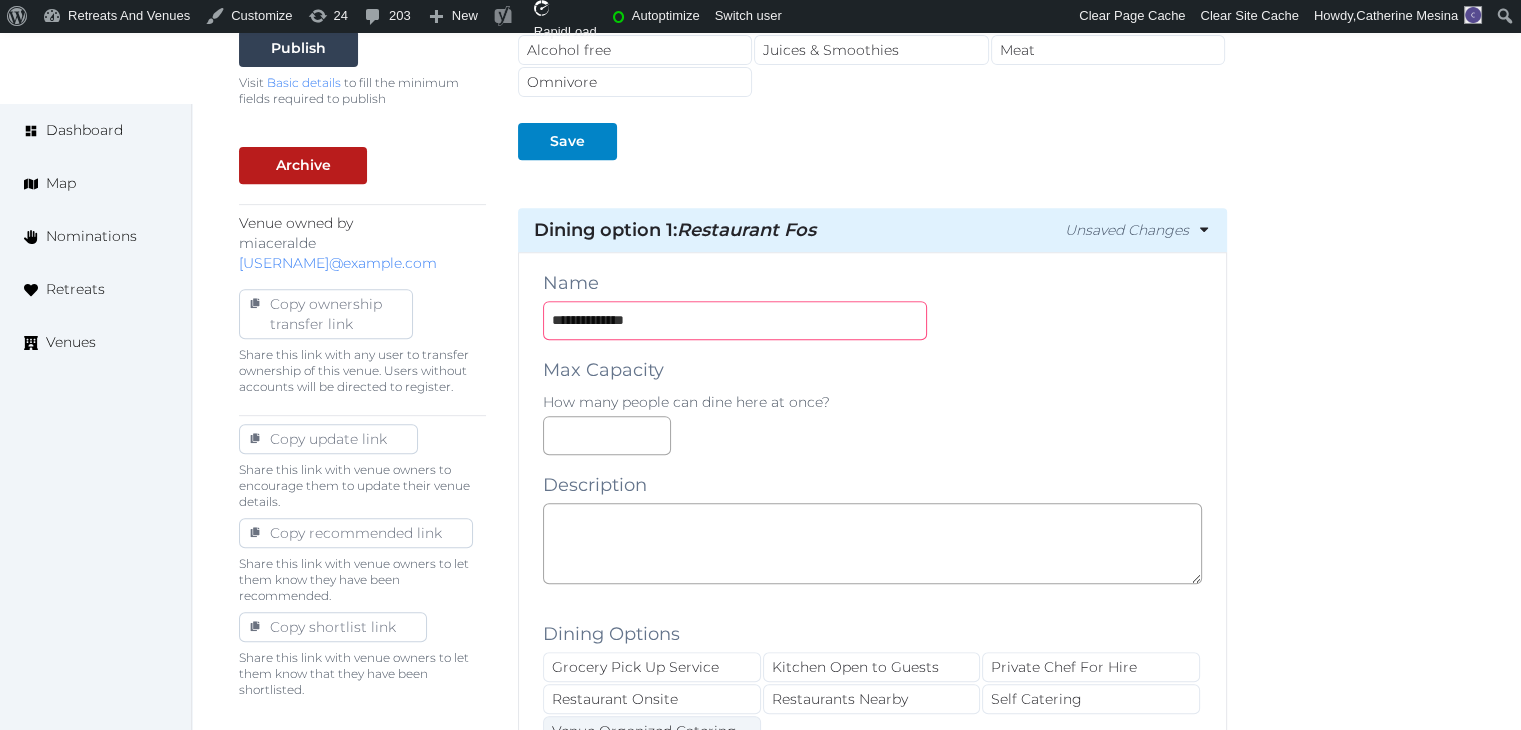 type on "**********" 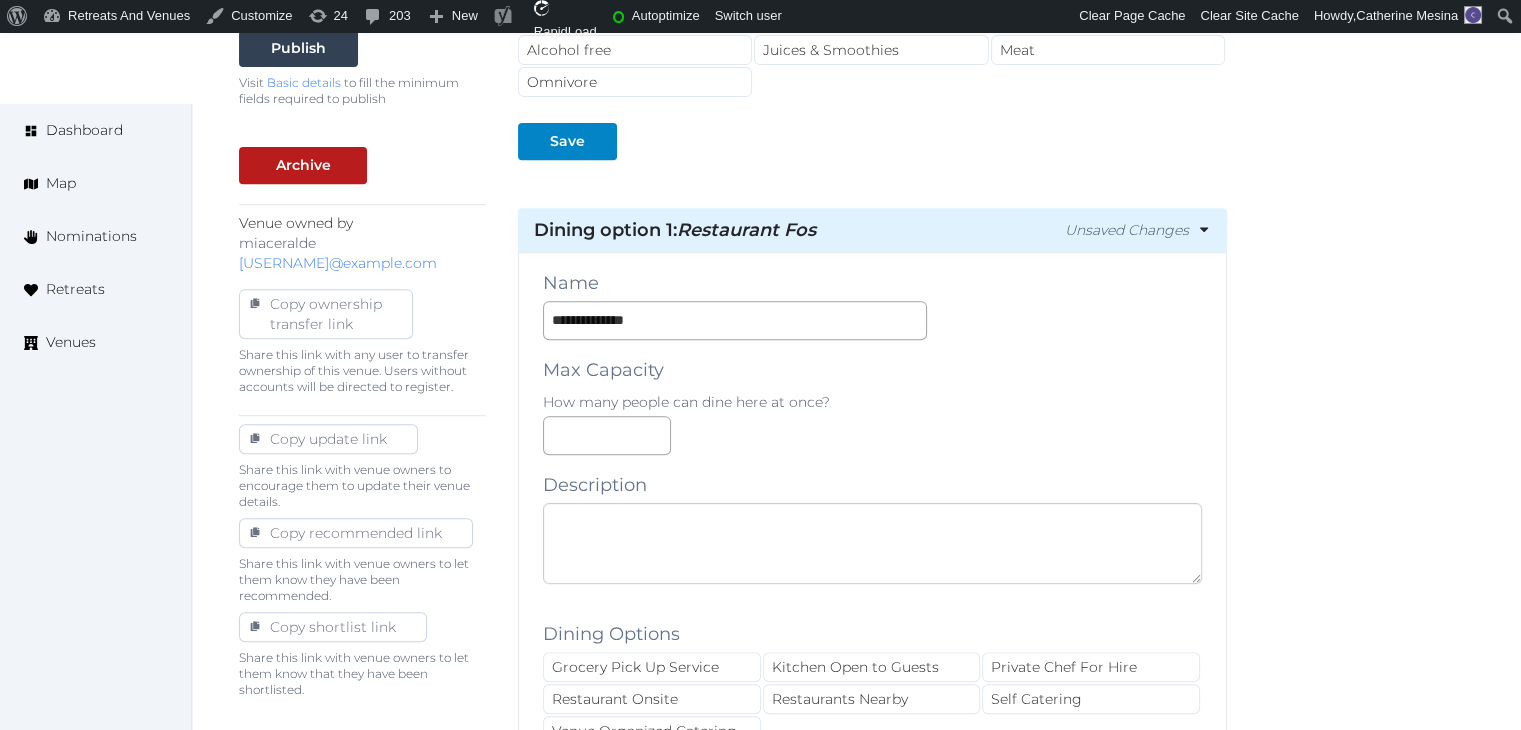 click at bounding box center [872, 543] 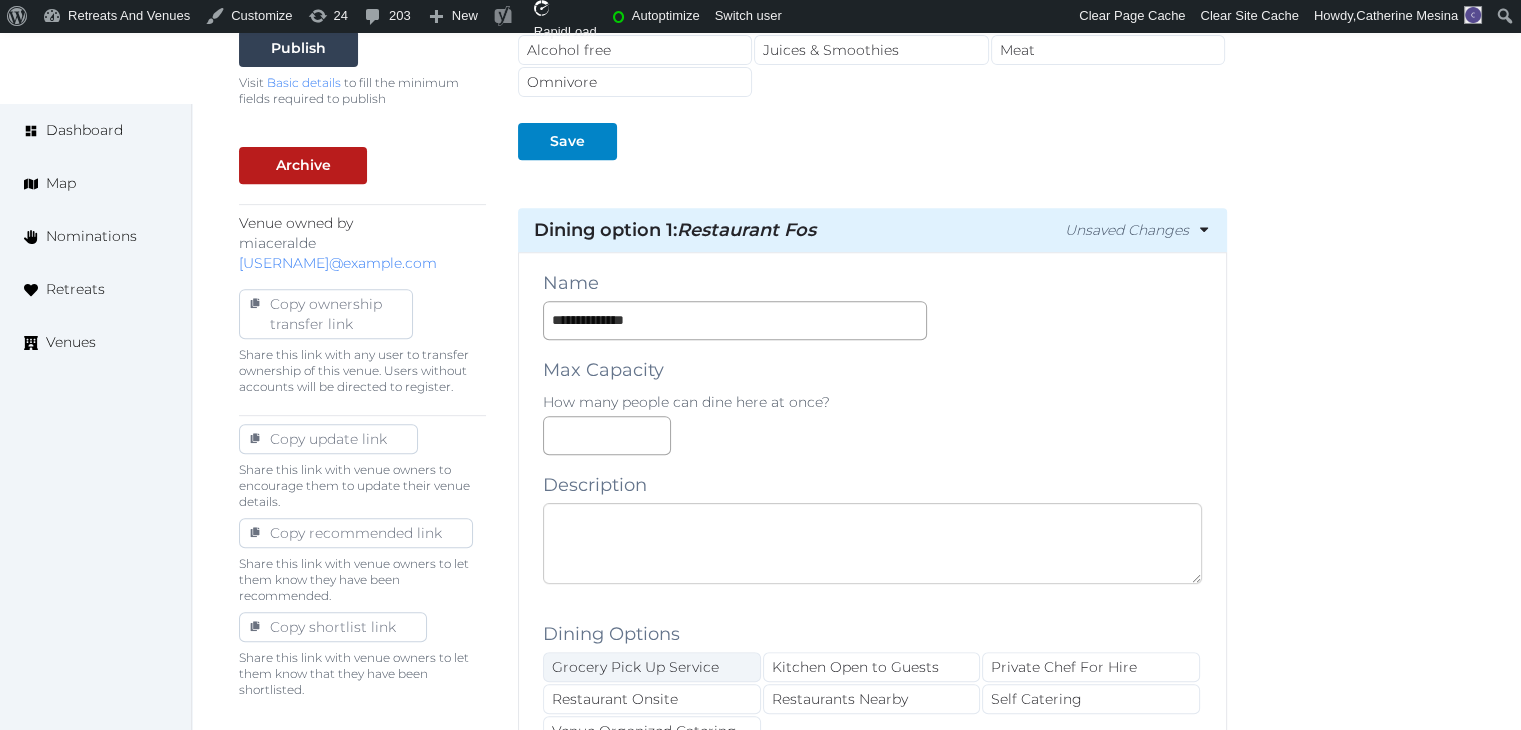 paste on "**********" 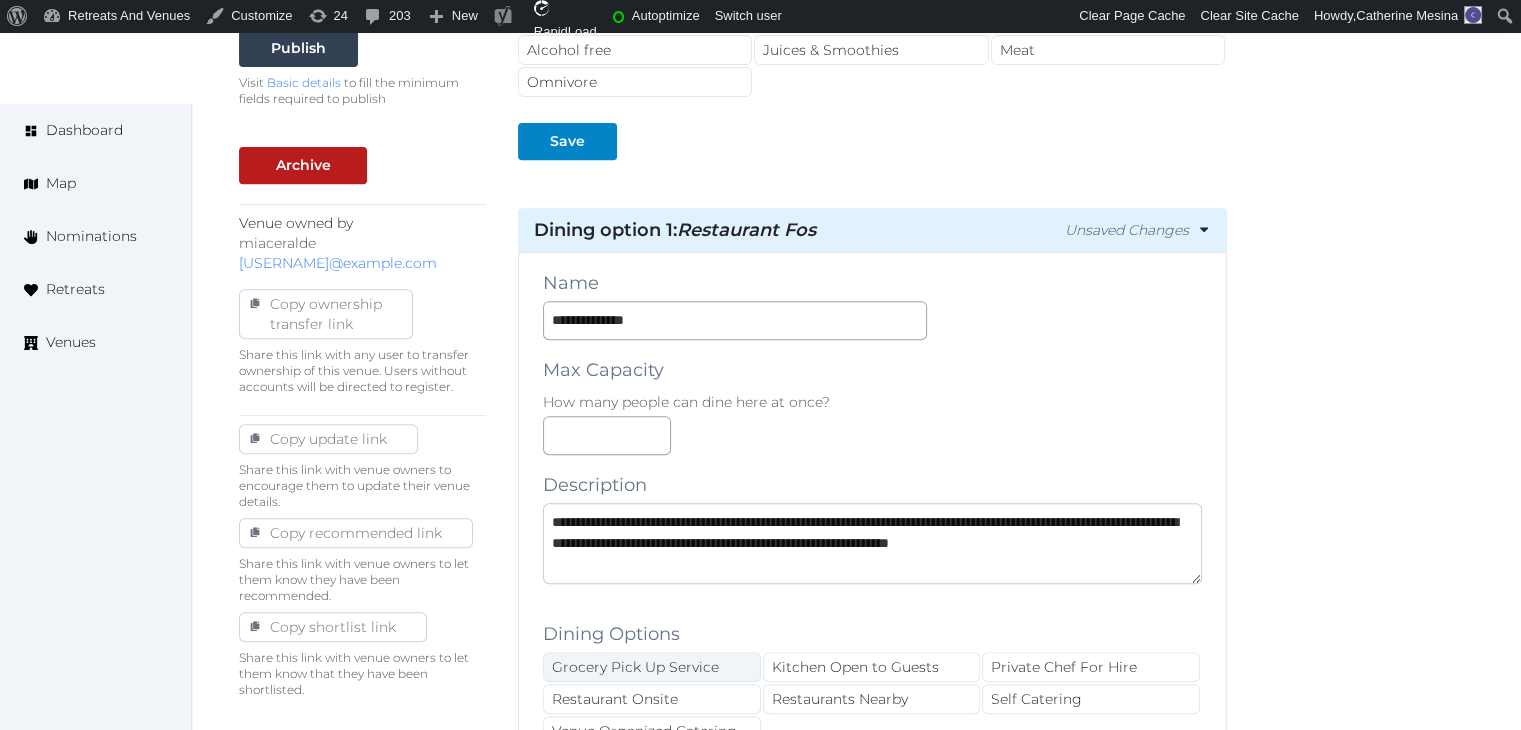 scroll, scrollTop: 32, scrollLeft: 0, axis: vertical 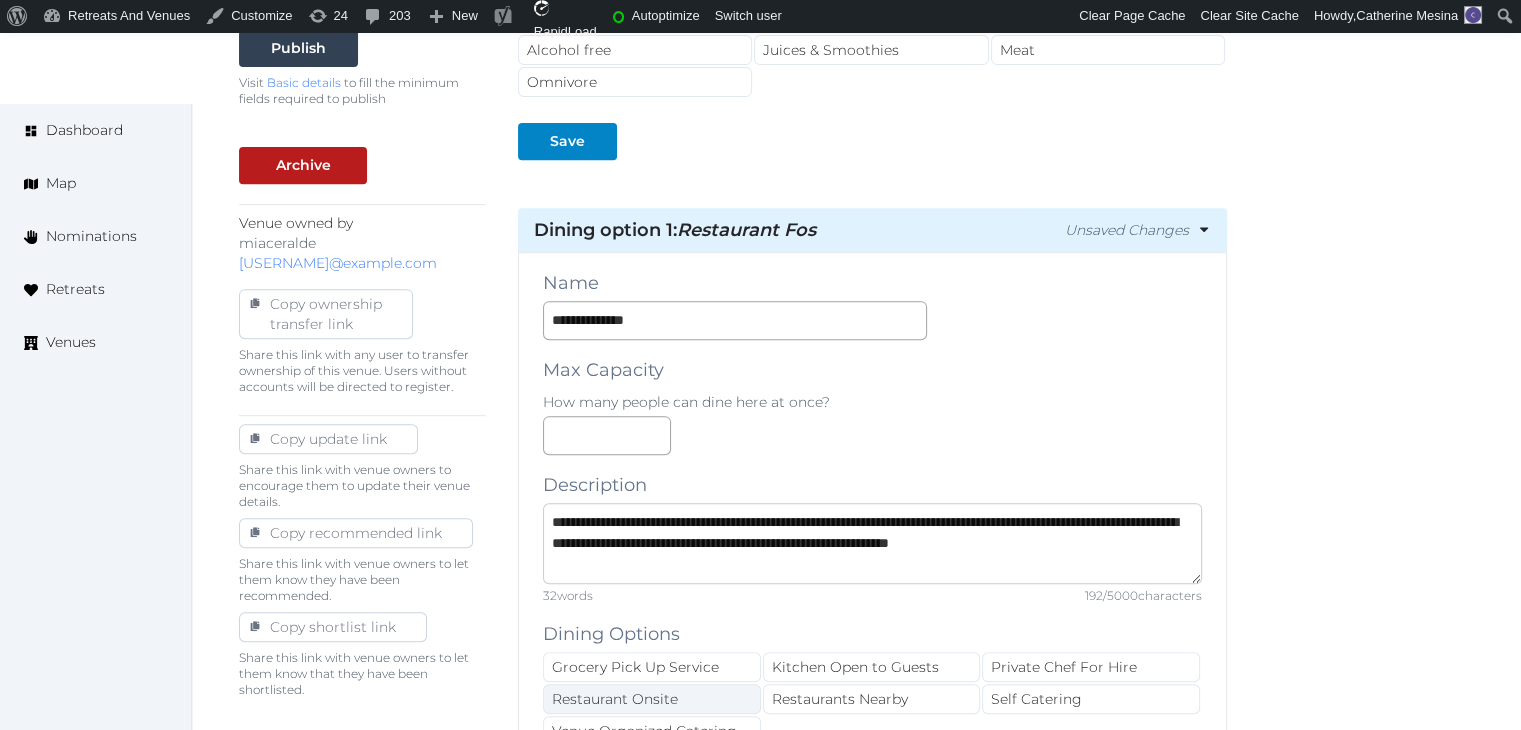 type on "**********" 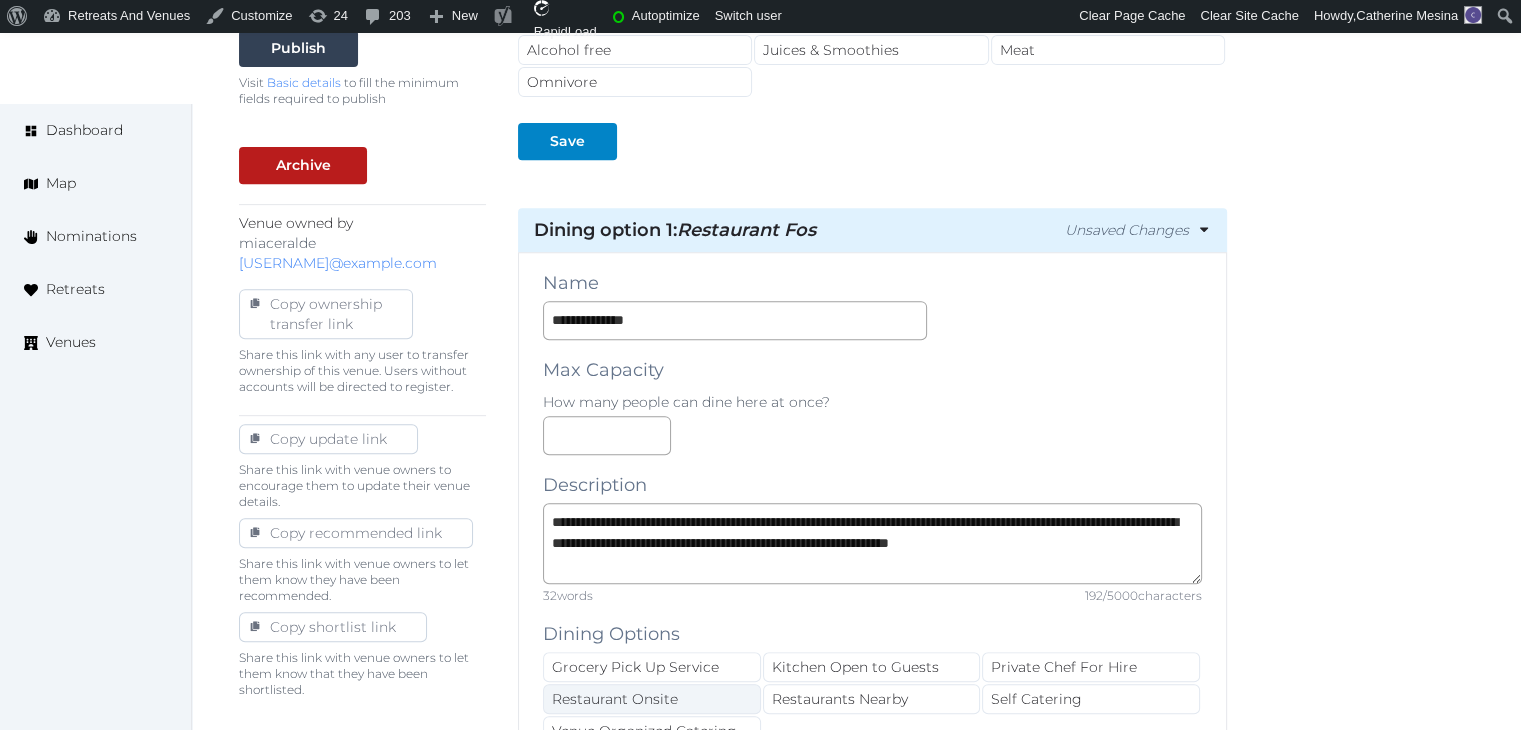 click on "Restaurant Onsite" at bounding box center (652, 699) 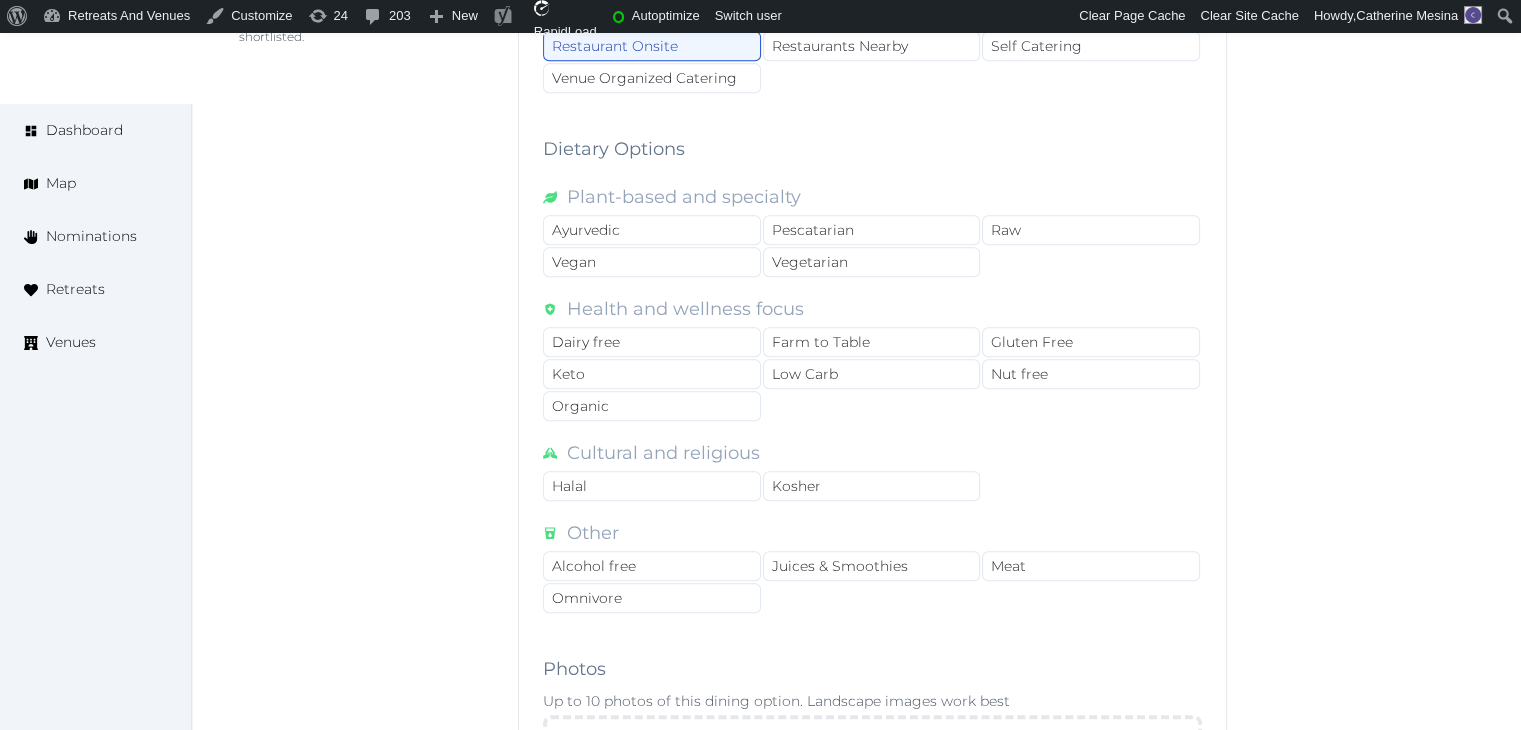 scroll, scrollTop: 1700, scrollLeft: 0, axis: vertical 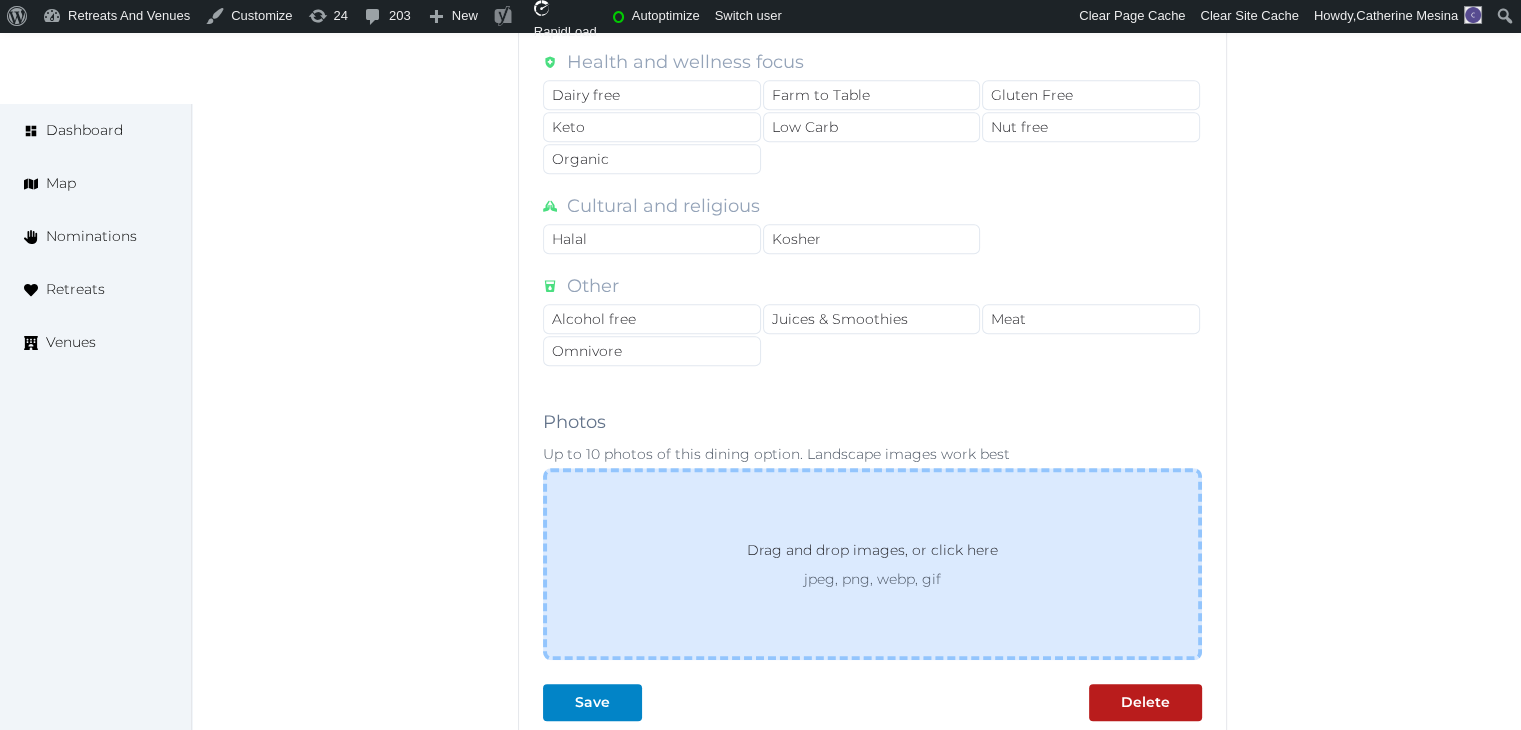 click on "Drag and drop images, or click here jpeg, png, webp, gif" at bounding box center [872, 564] 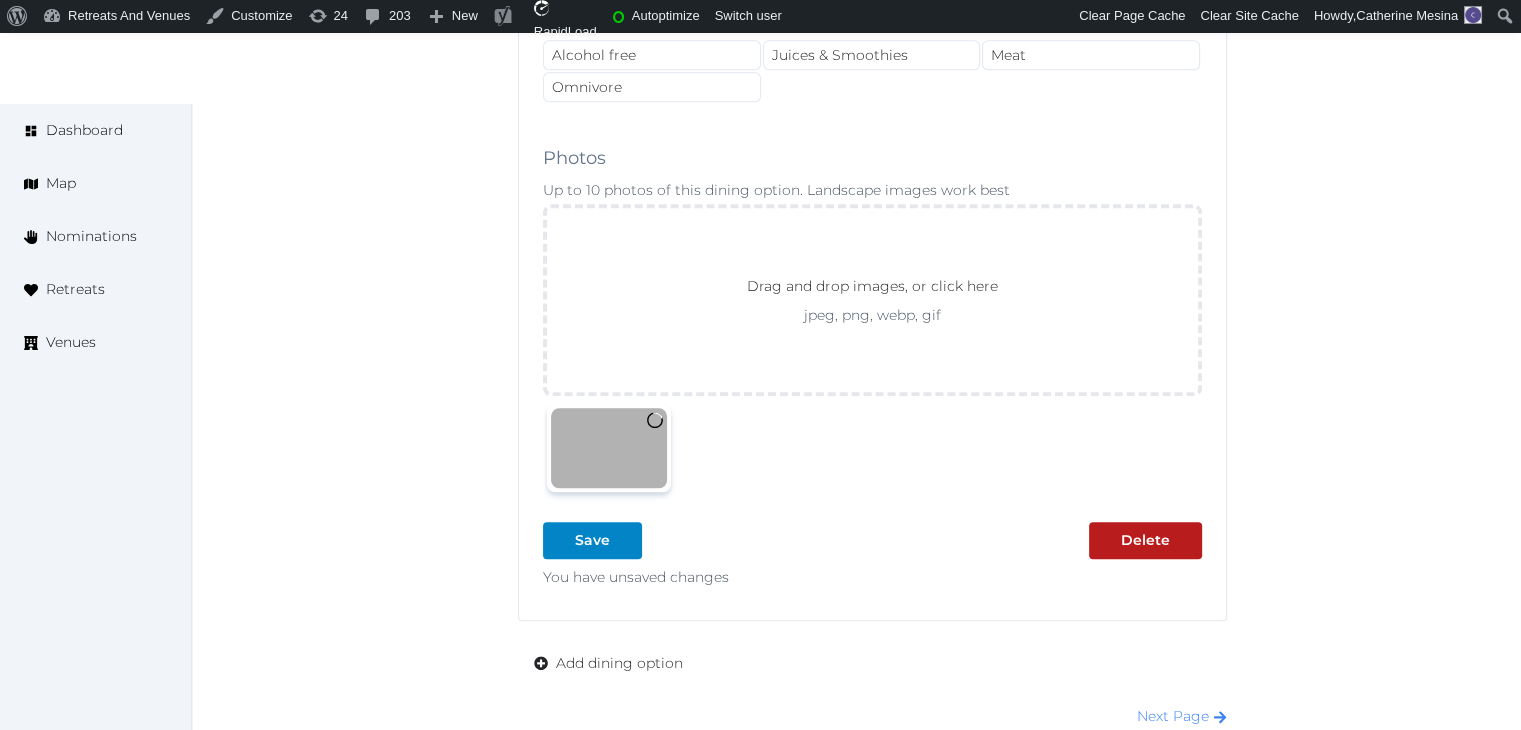 scroll, scrollTop: 2000, scrollLeft: 0, axis: vertical 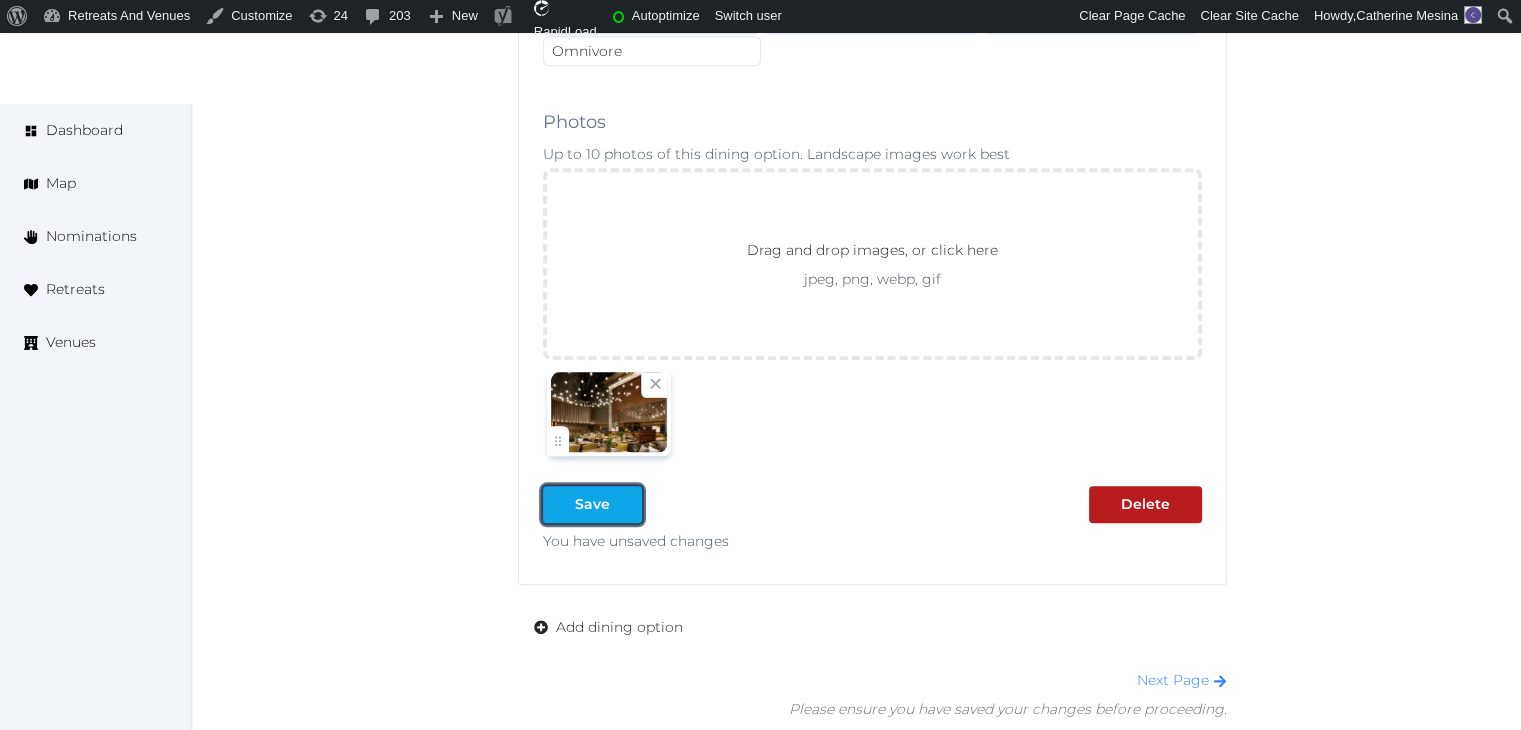 click on "Save" at bounding box center (592, 504) 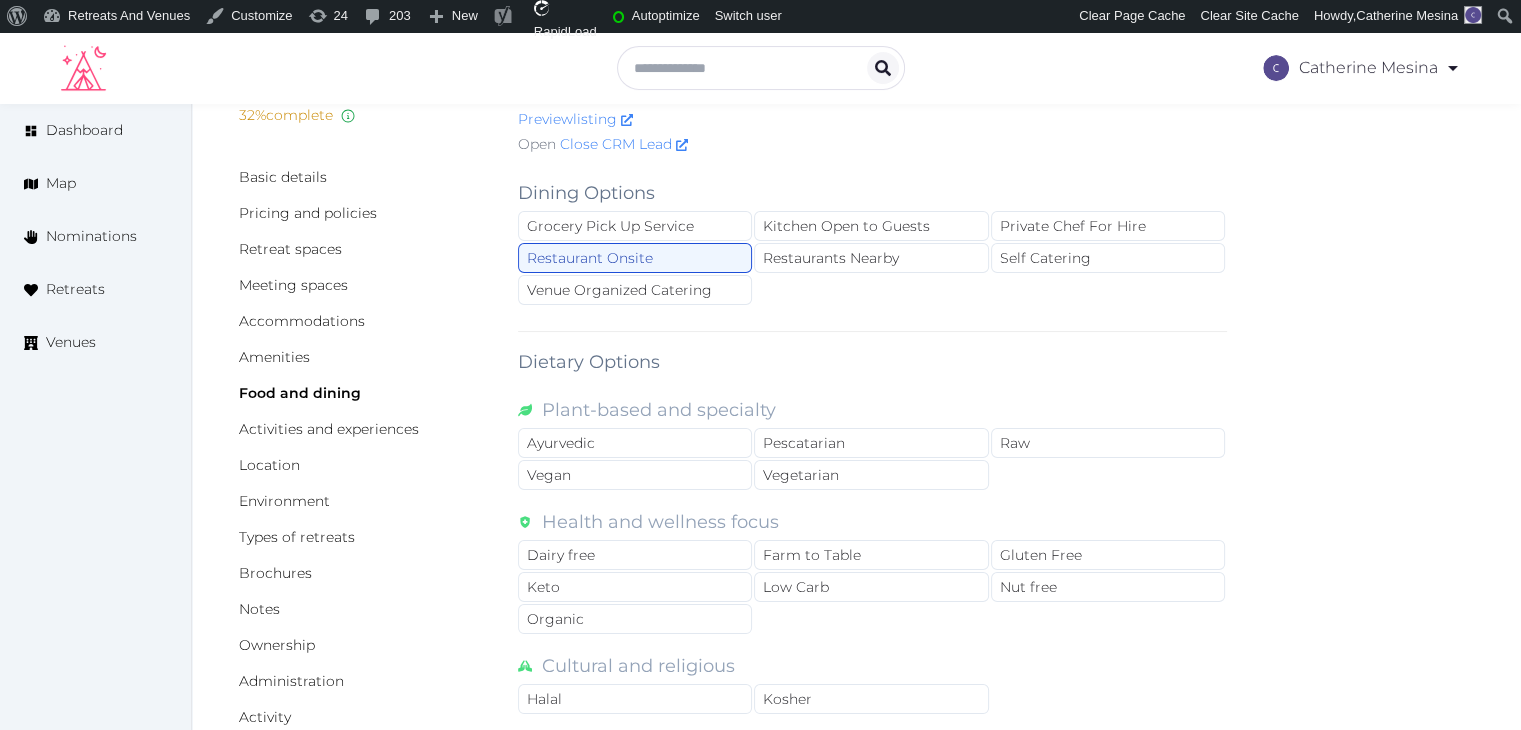 scroll, scrollTop: 0, scrollLeft: 0, axis: both 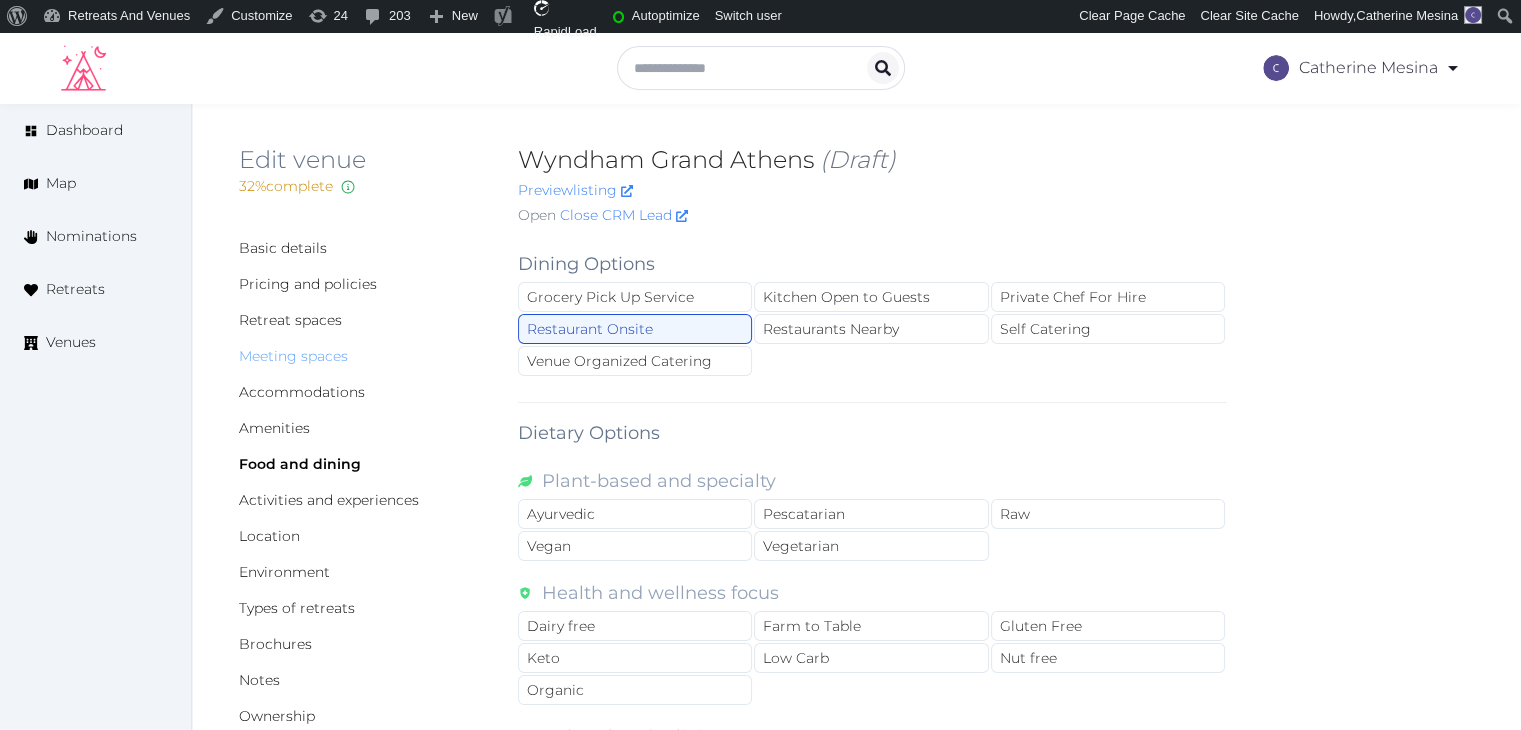 click on "Meeting spaces" at bounding box center (293, 356) 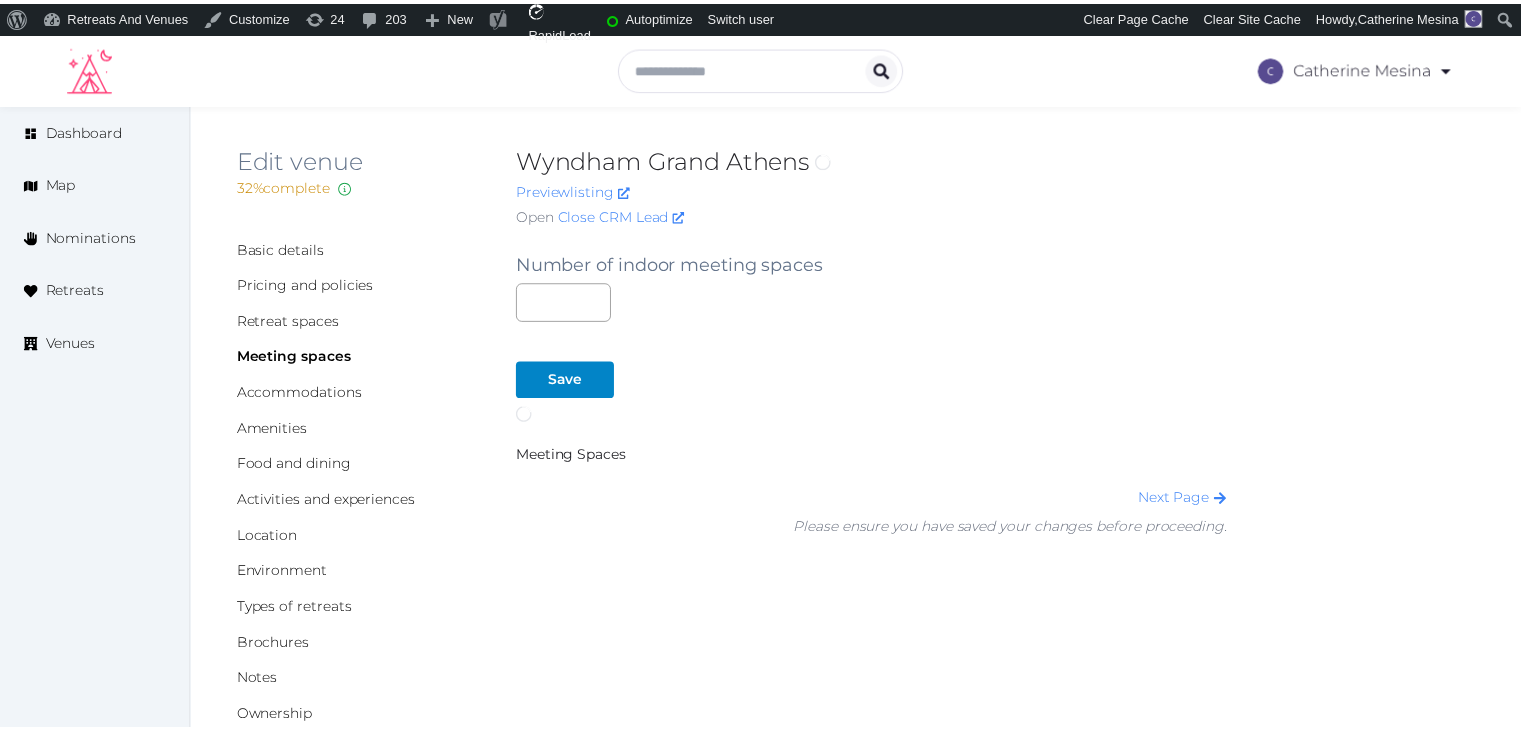 scroll, scrollTop: 0, scrollLeft: 0, axis: both 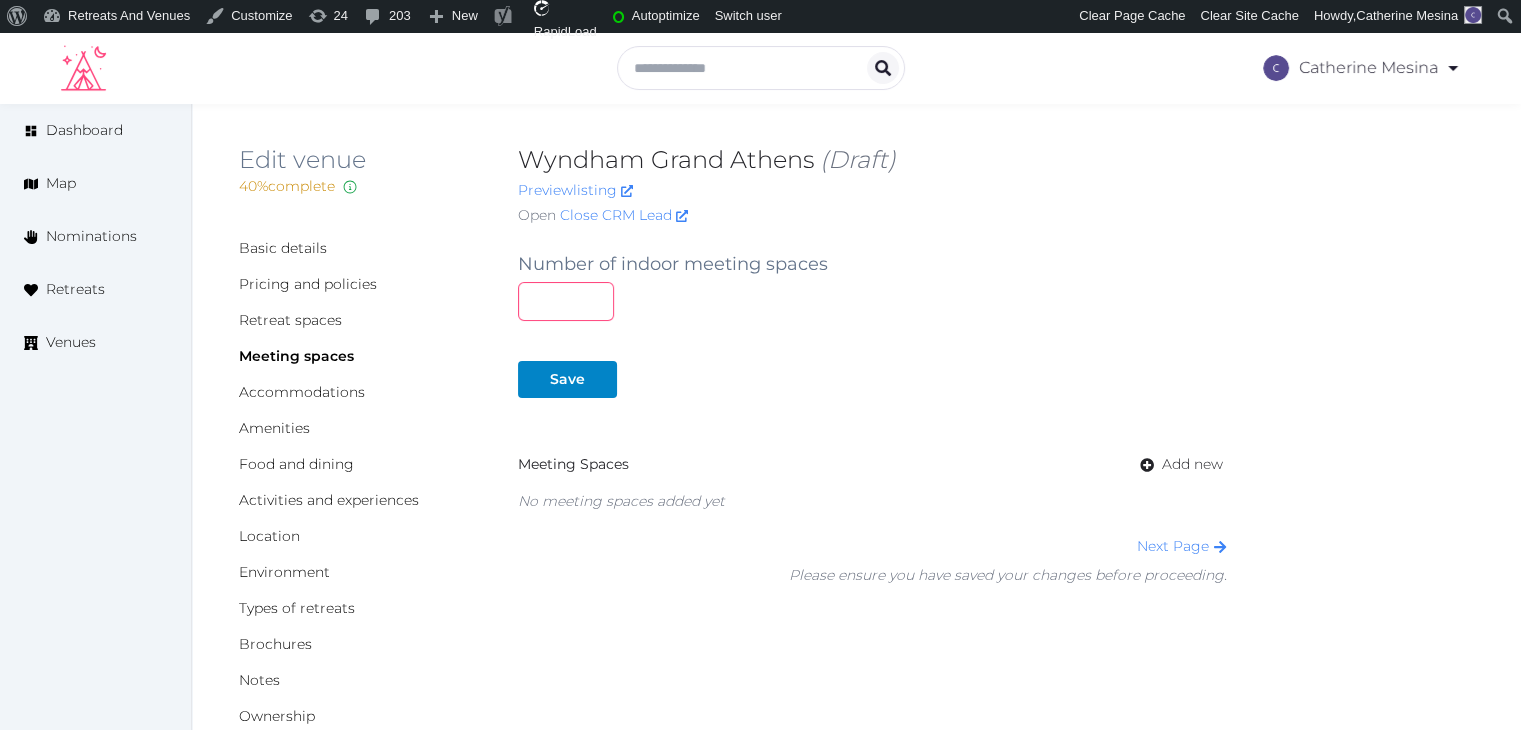click at bounding box center [566, 301] 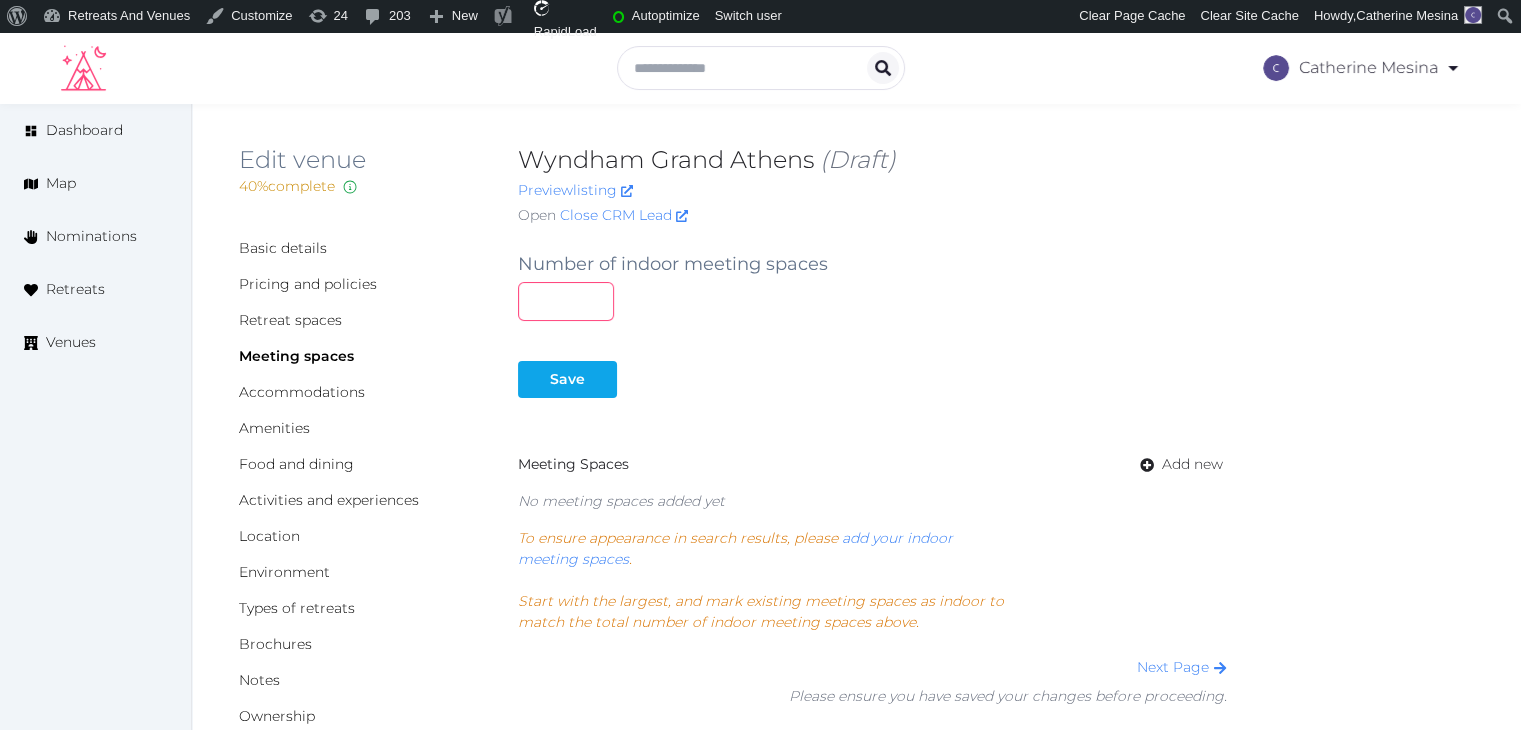 type on "*" 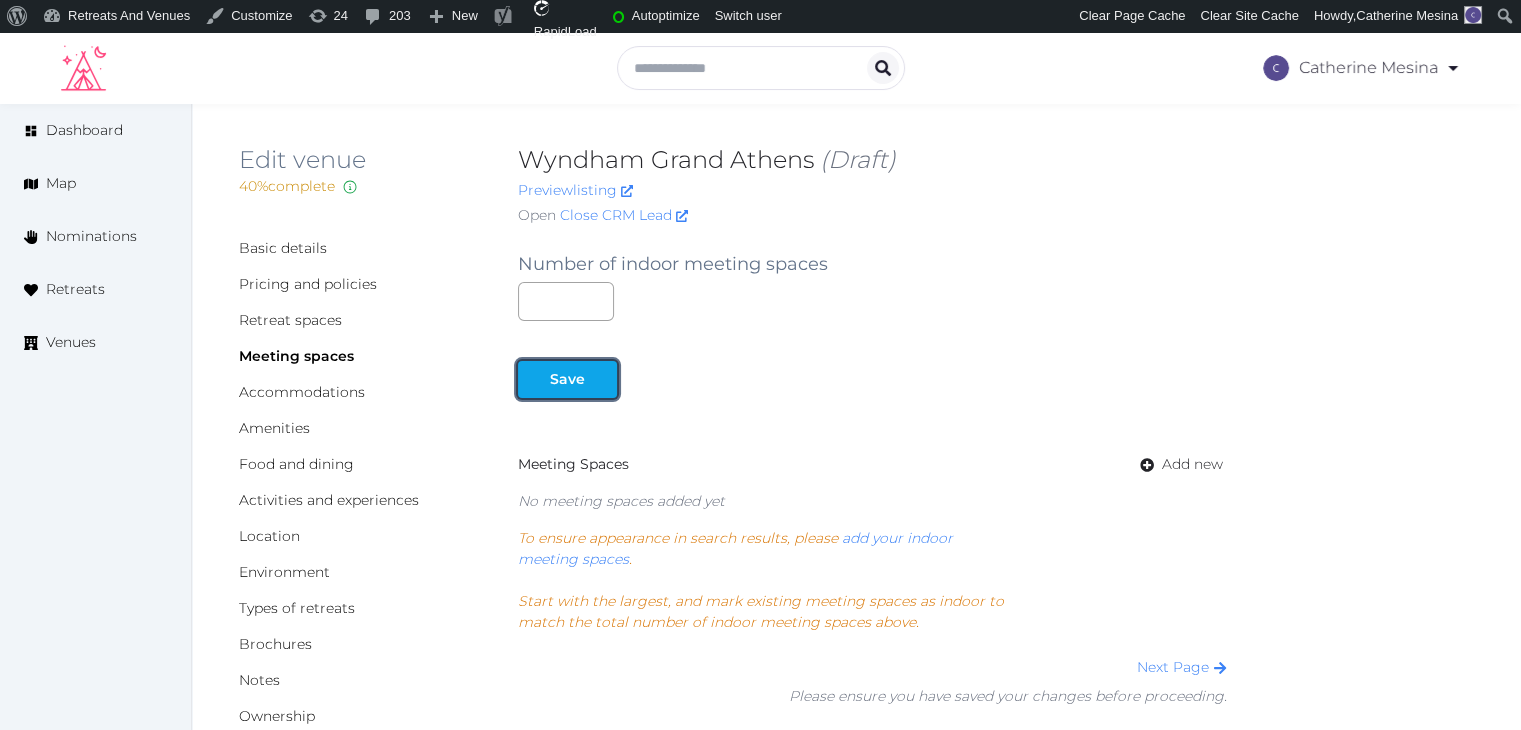 click at bounding box center [534, 379] 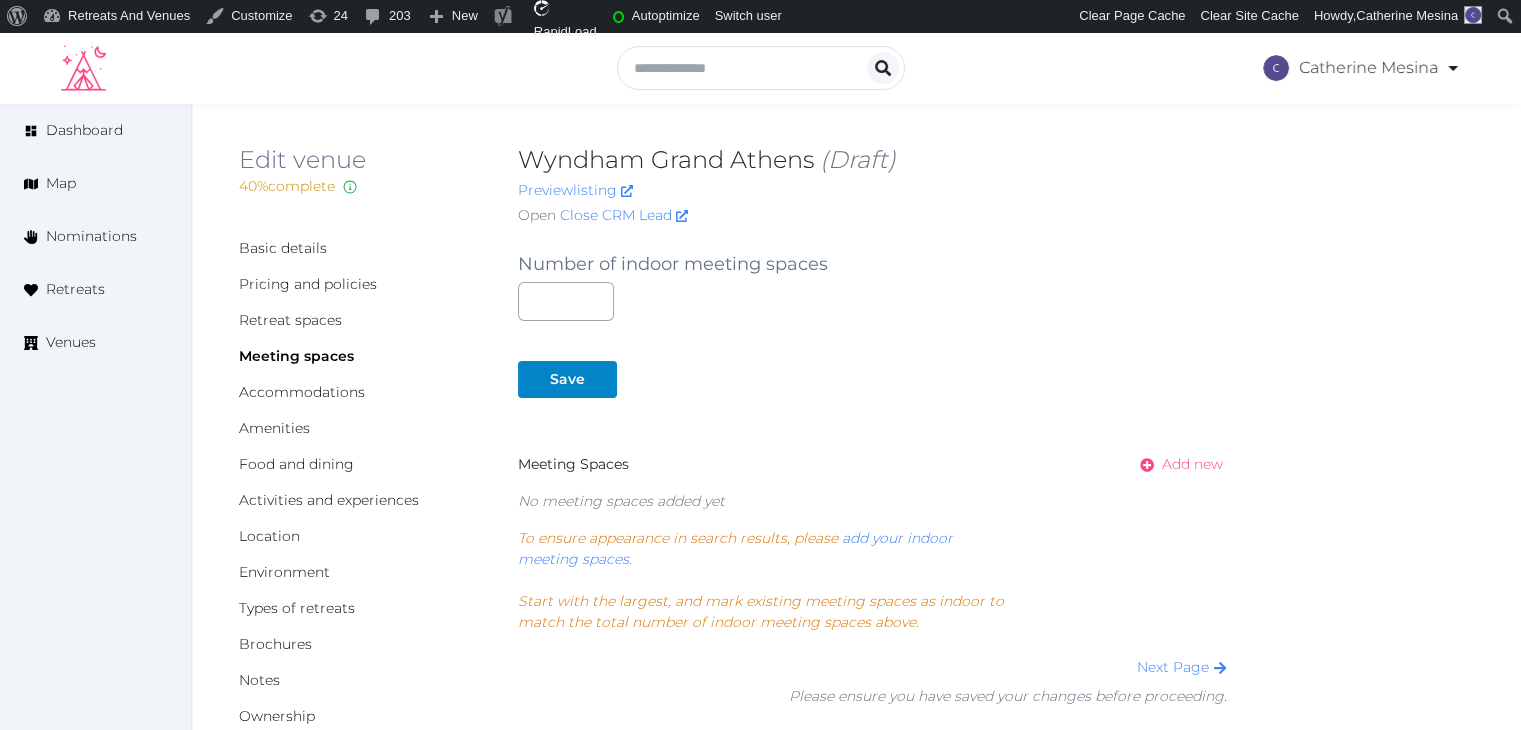 click on "Add new" at bounding box center [1192, 464] 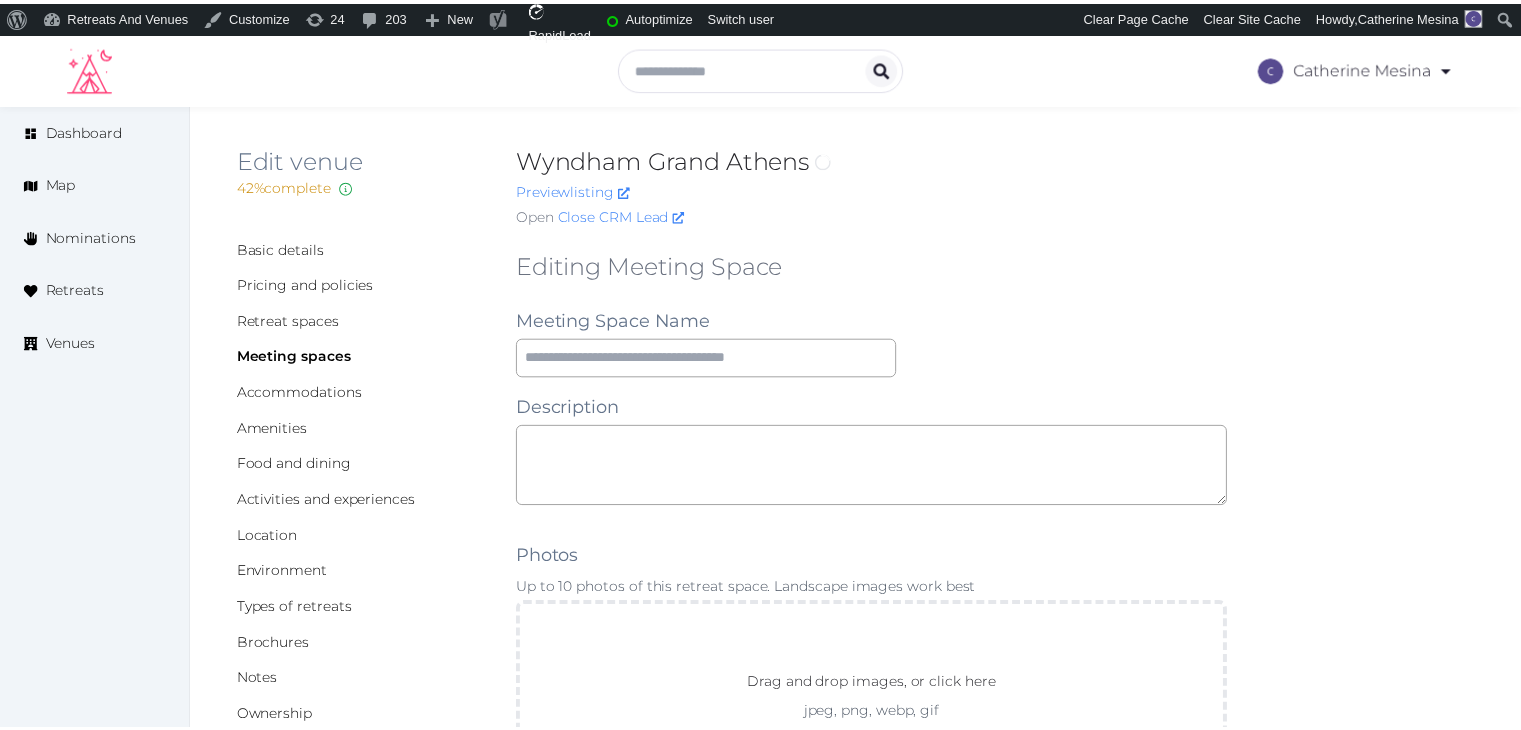 scroll, scrollTop: 0, scrollLeft: 0, axis: both 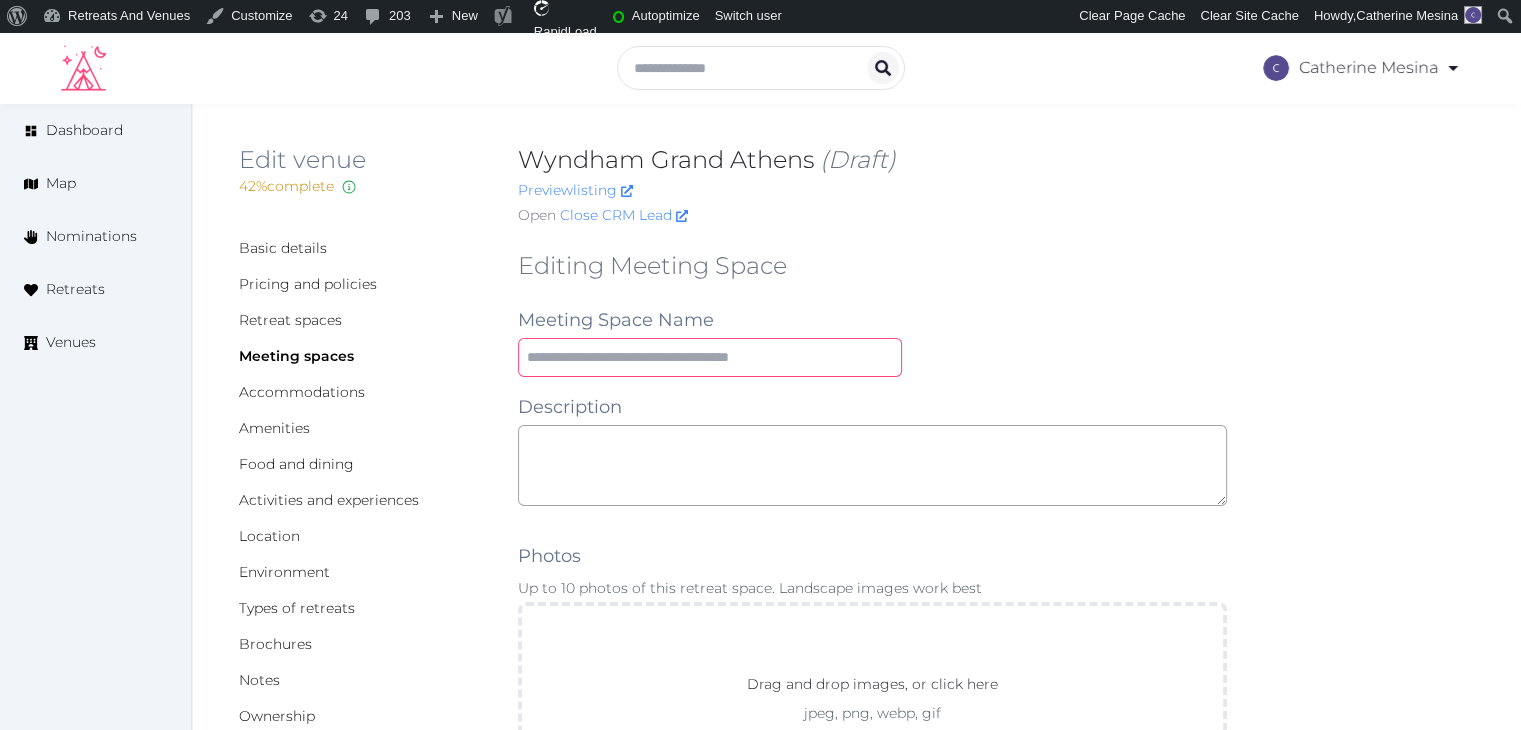 click at bounding box center (710, 357) 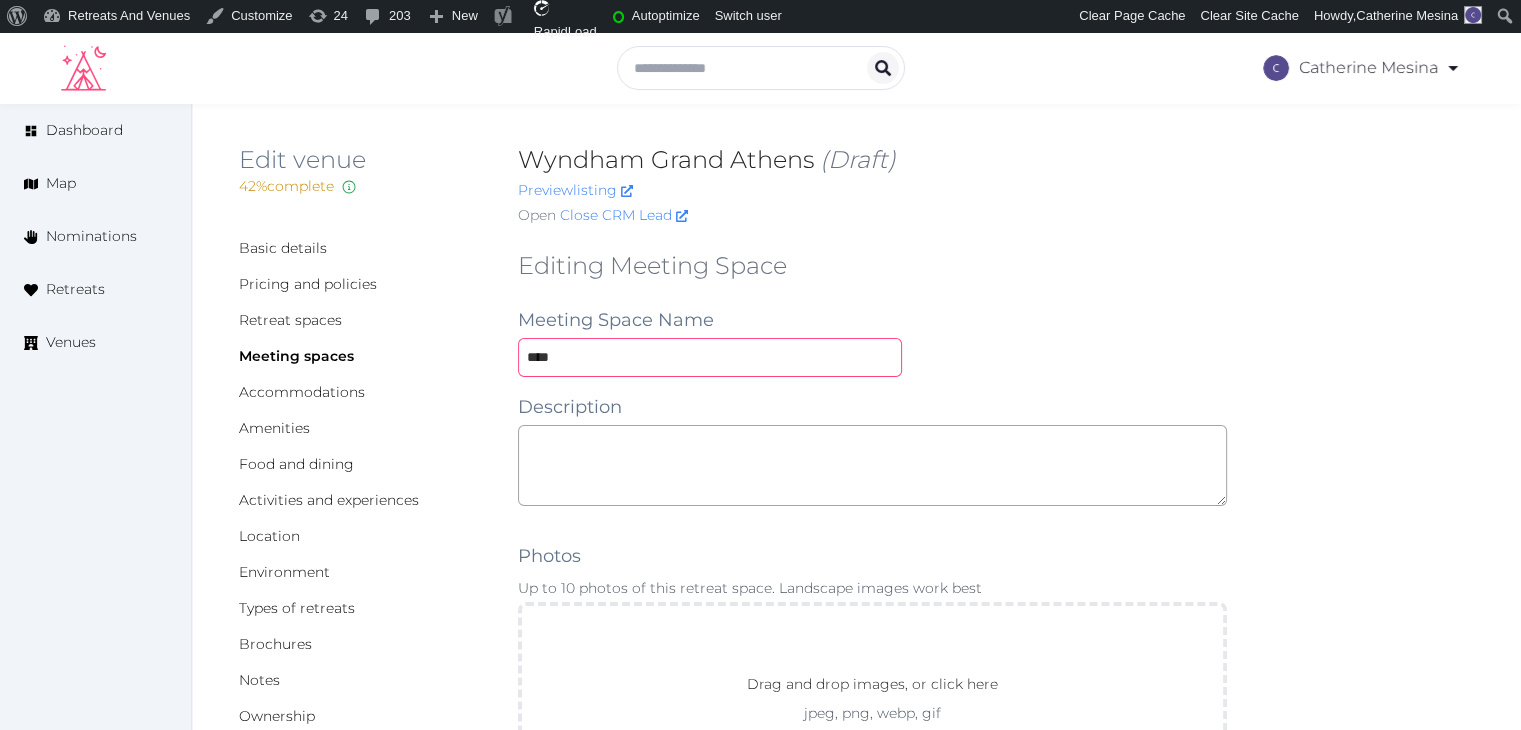 type on "****" 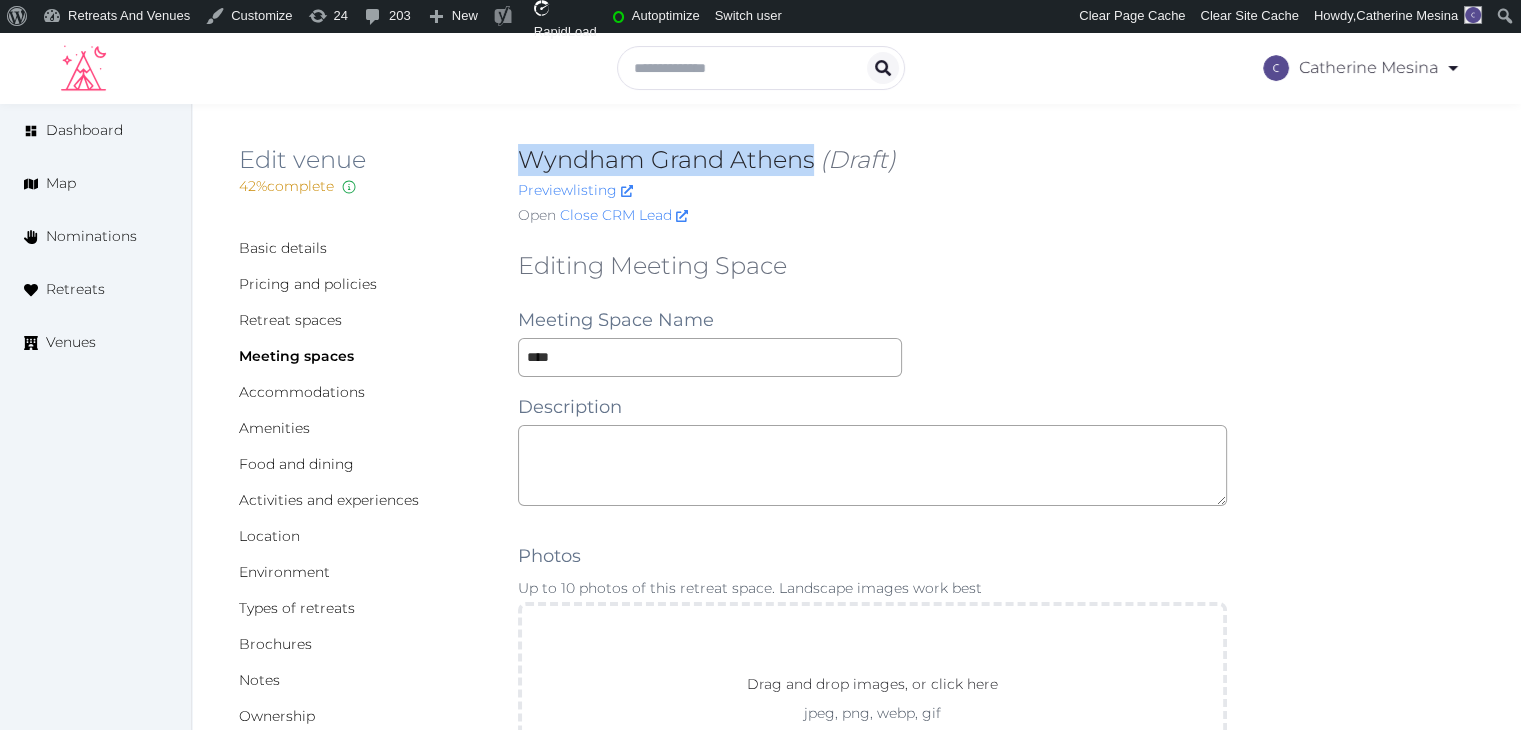 drag, startPoint x: 520, startPoint y: 150, endPoint x: 813, endPoint y: 161, distance: 293.20642 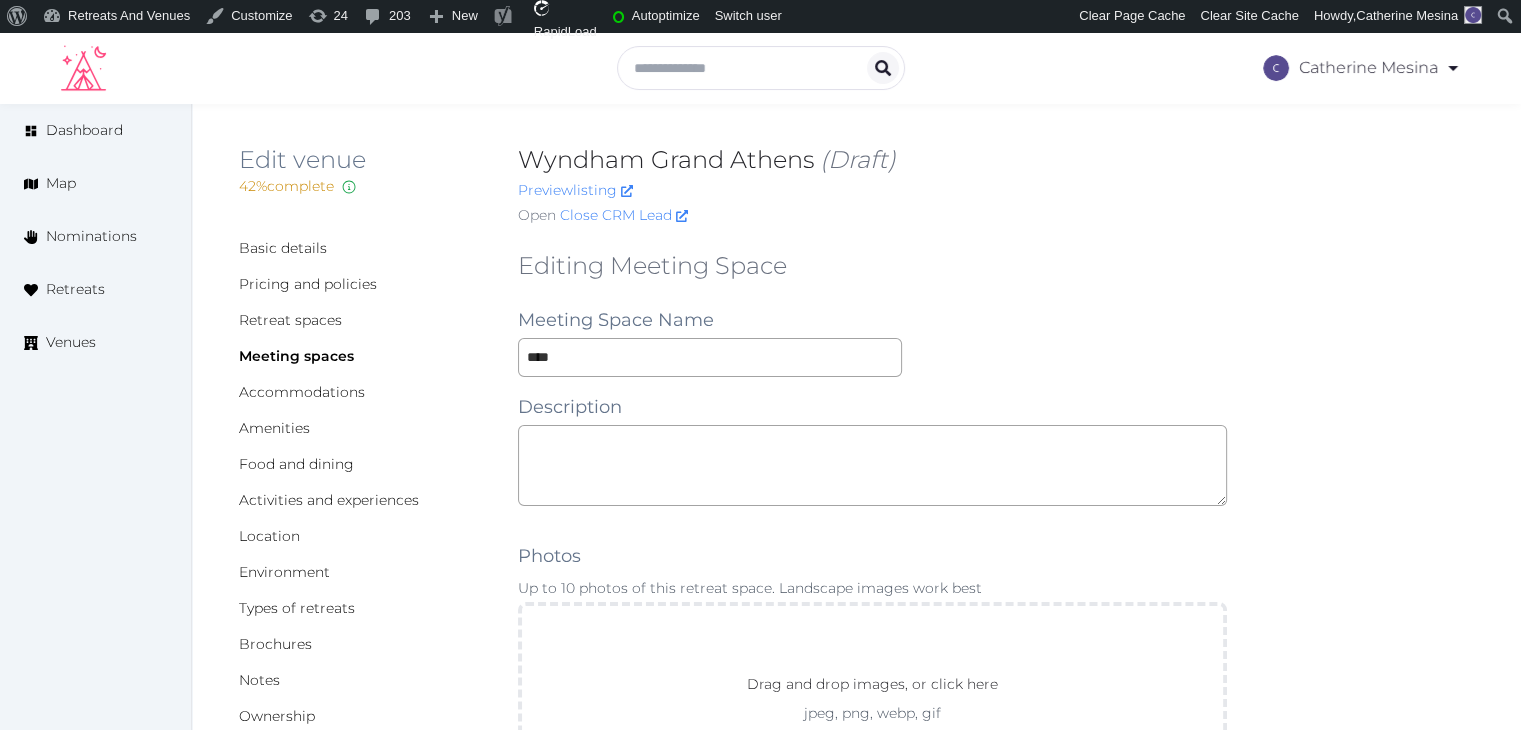 click on "Description" at bounding box center [570, 407] 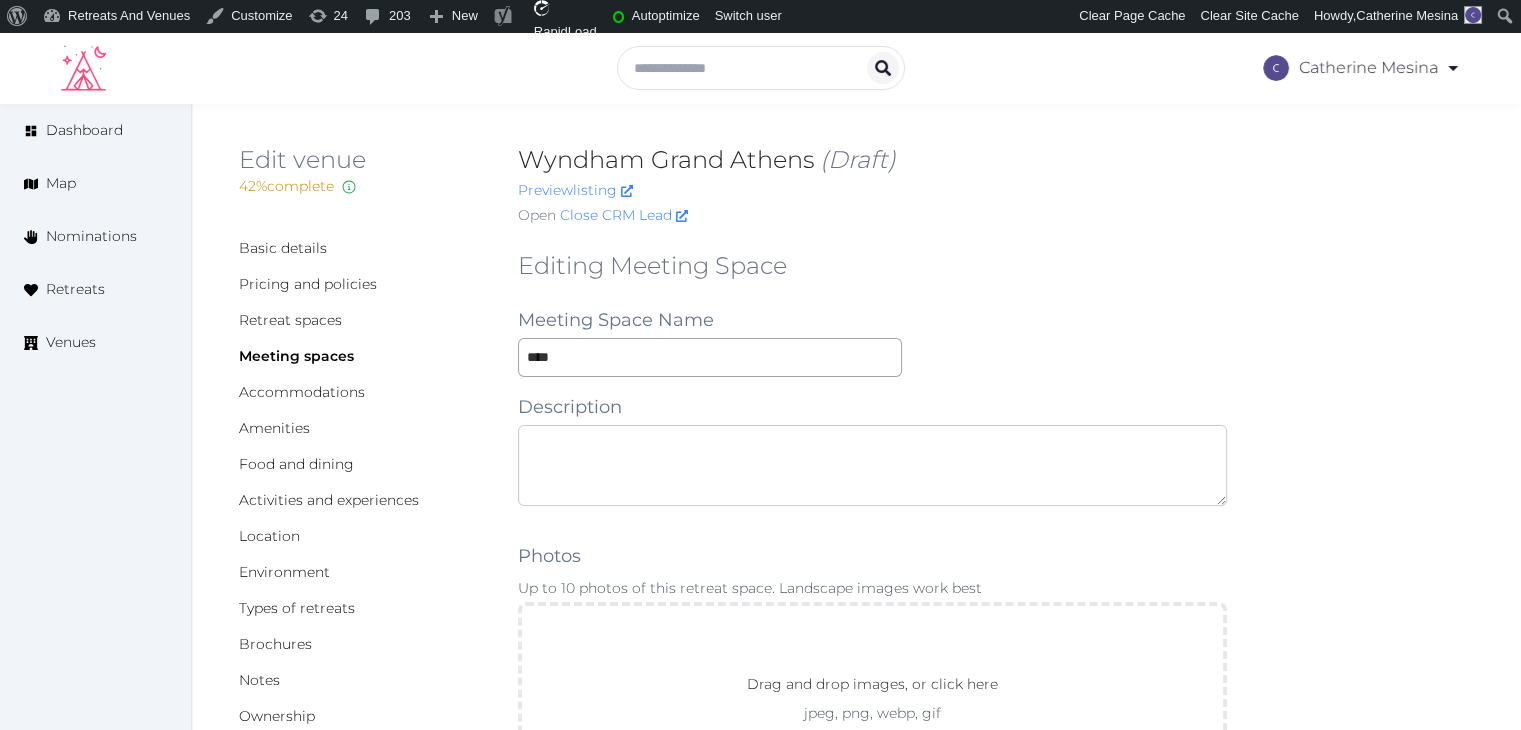 click at bounding box center [872, 465] 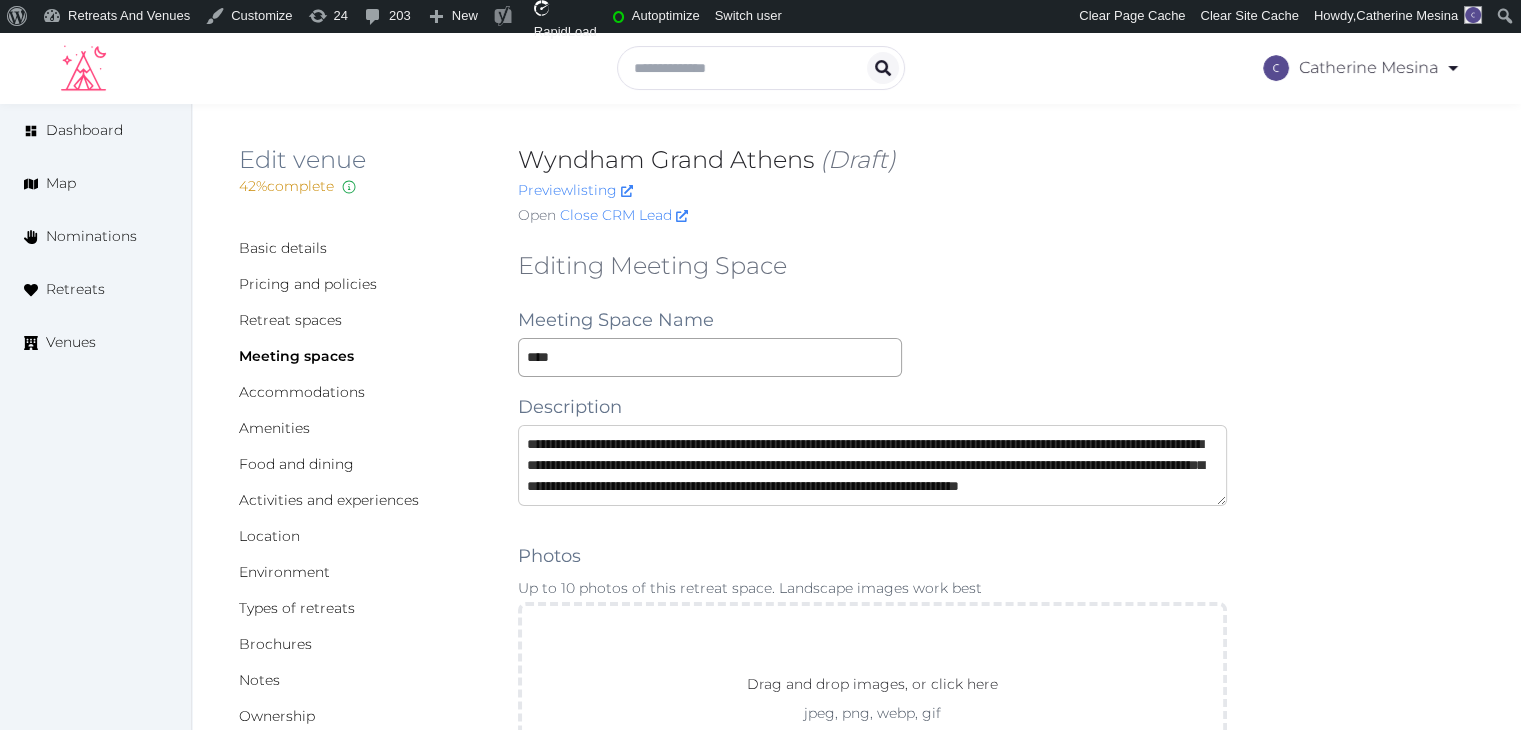 scroll, scrollTop: 11, scrollLeft: 0, axis: vertical 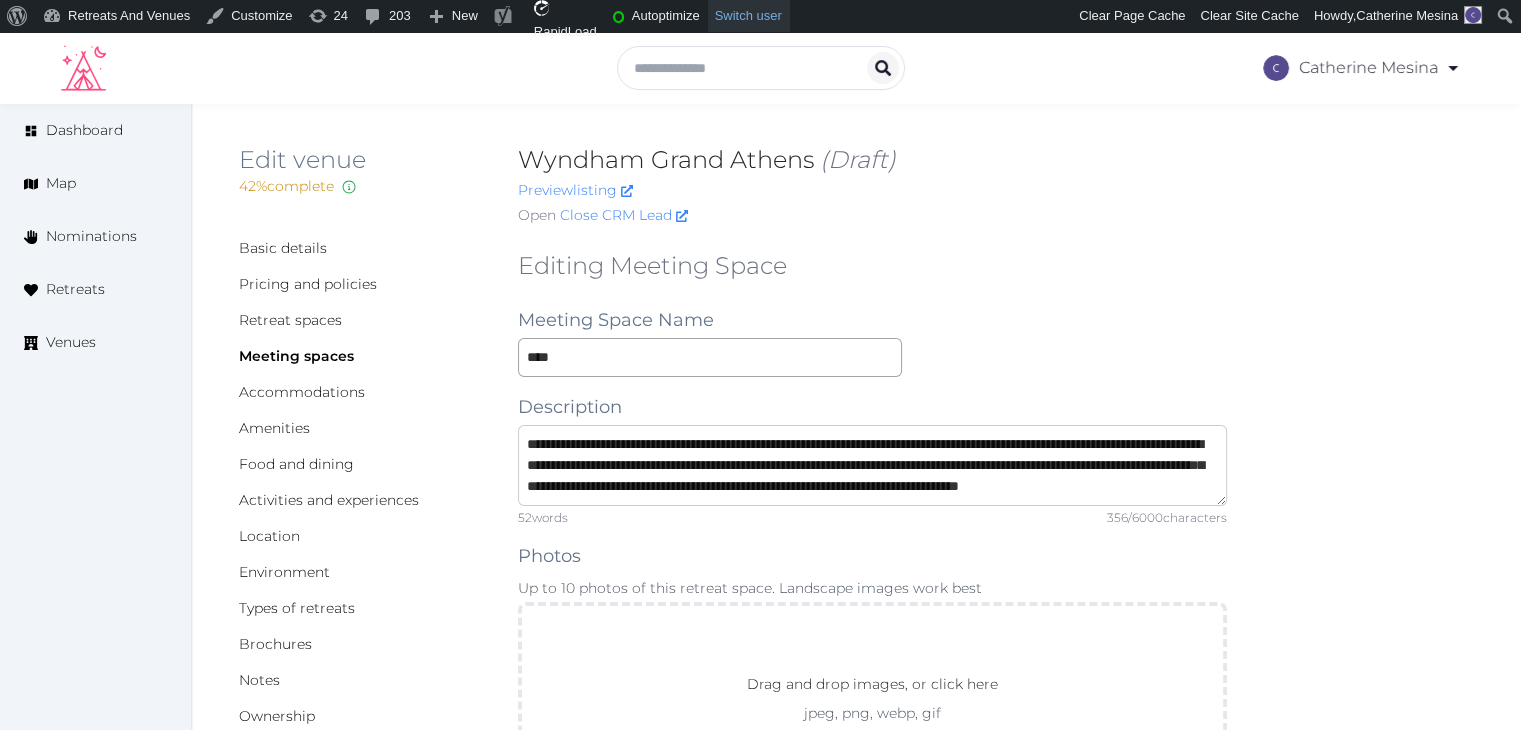 type on "**********" 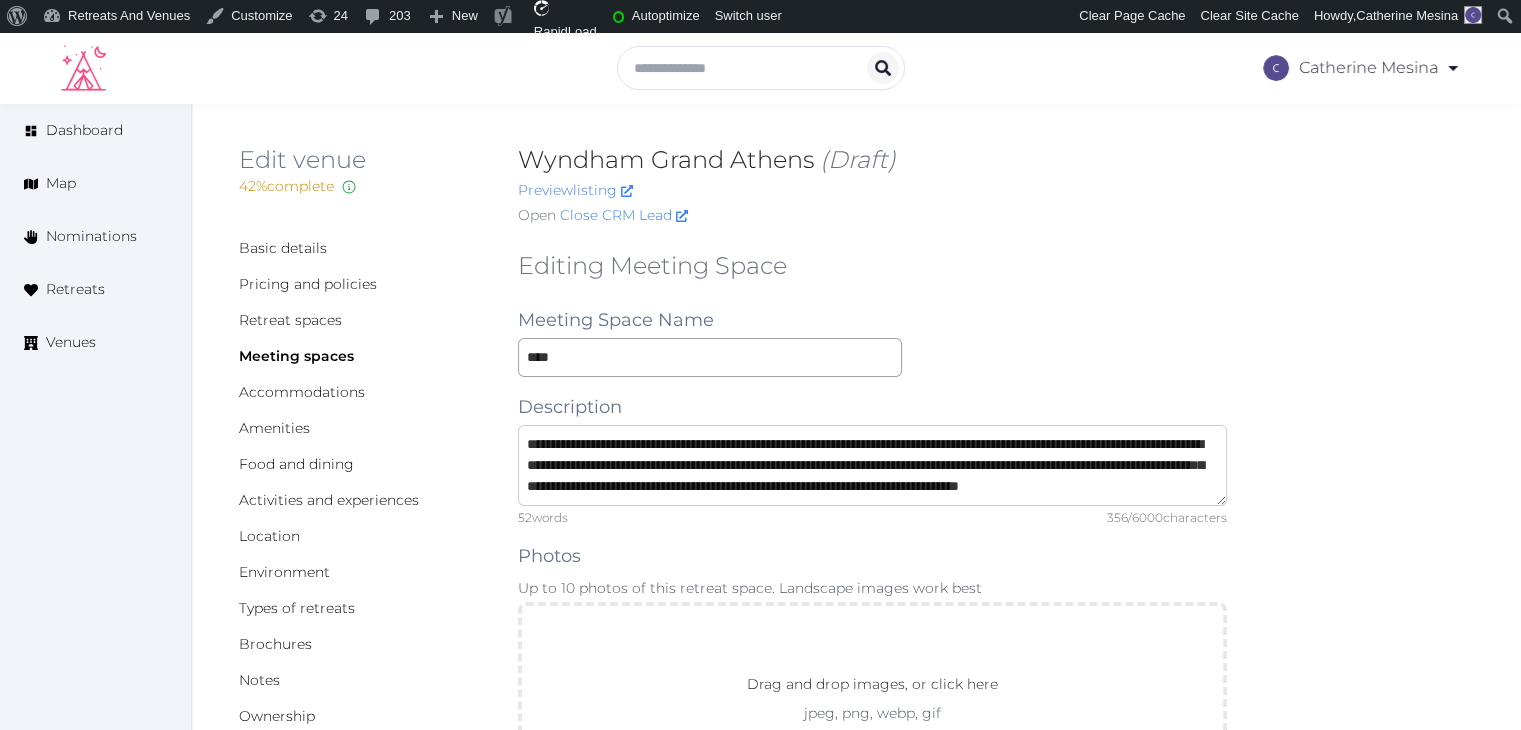 scroll, scrollTop: 20, scrollLeft: 0, axis: vertical 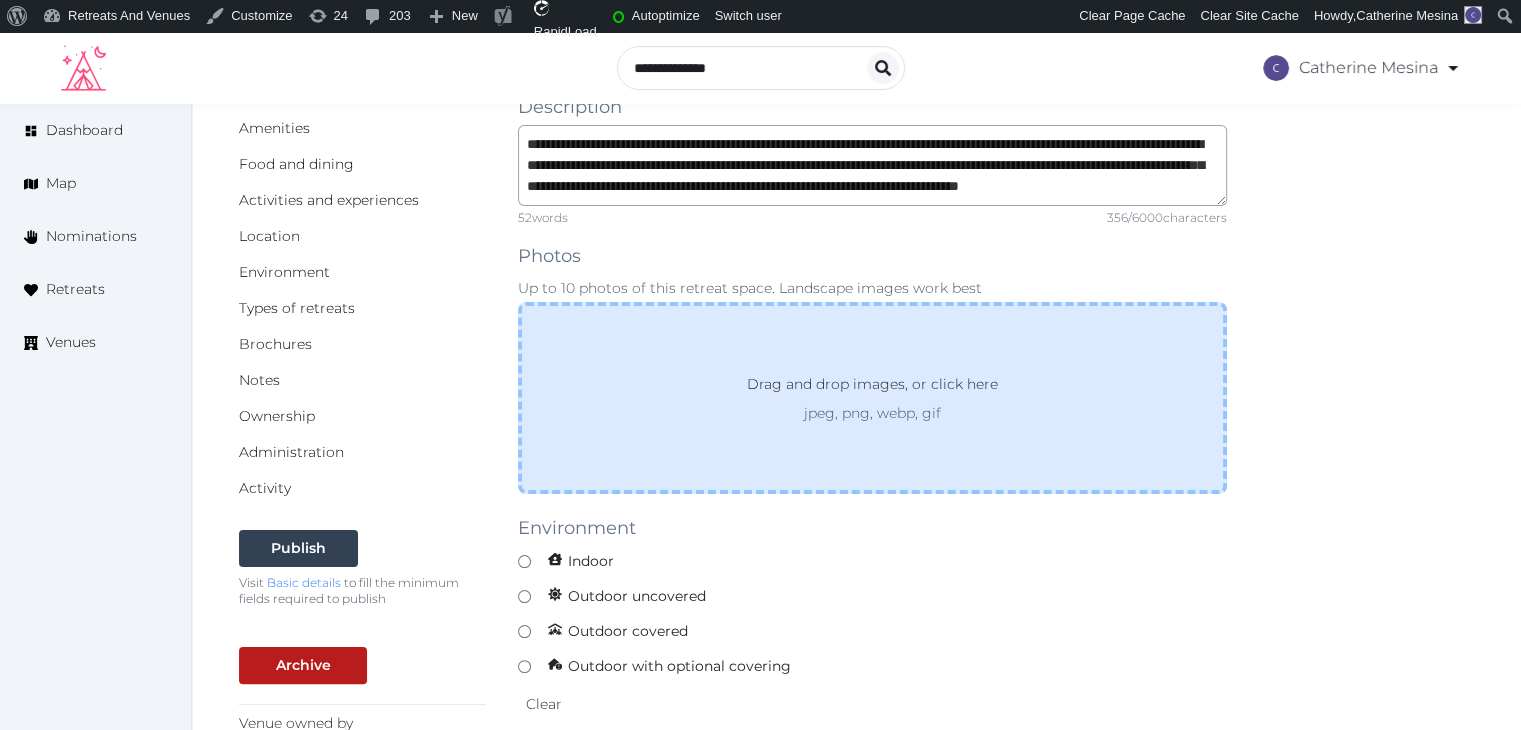 click on "Drag and drop images, or click here" at bounding box center (872, 388) 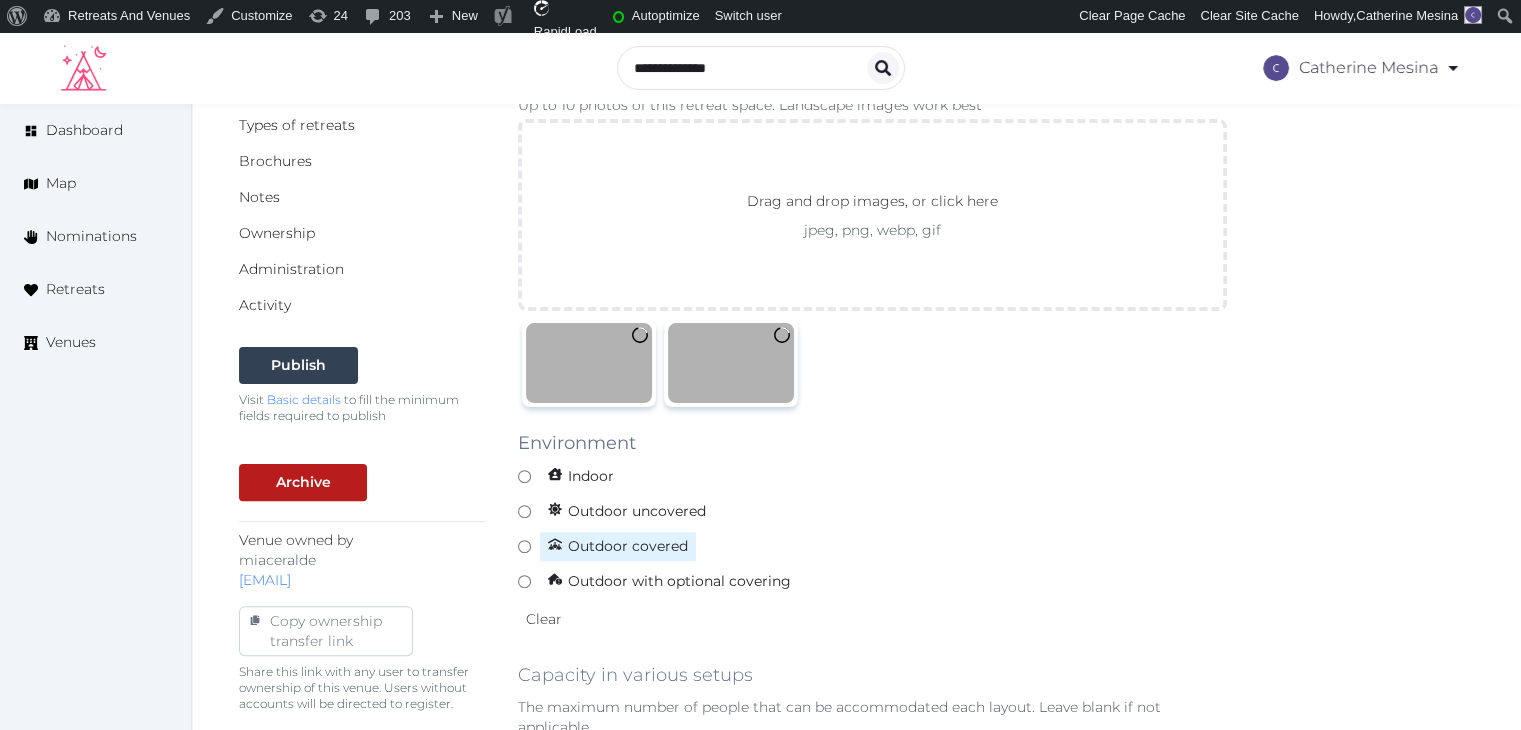 scroll, scrollTop: 600, scrollLeft: 0, axis: vertical 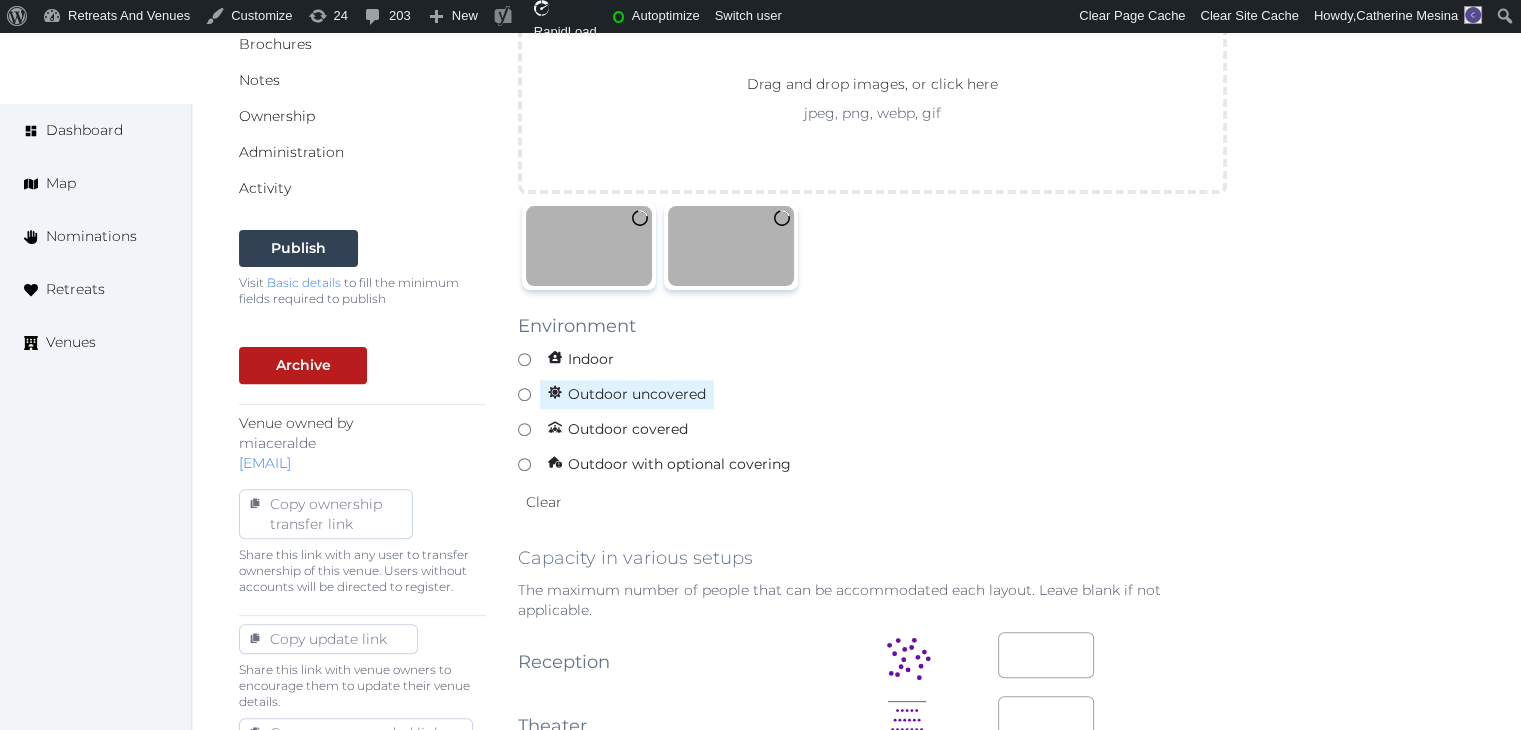 drag, startPoint x: 584, startPoint y: 350, endPoint x: 590, endPoint y: 381, distance: 31.575306 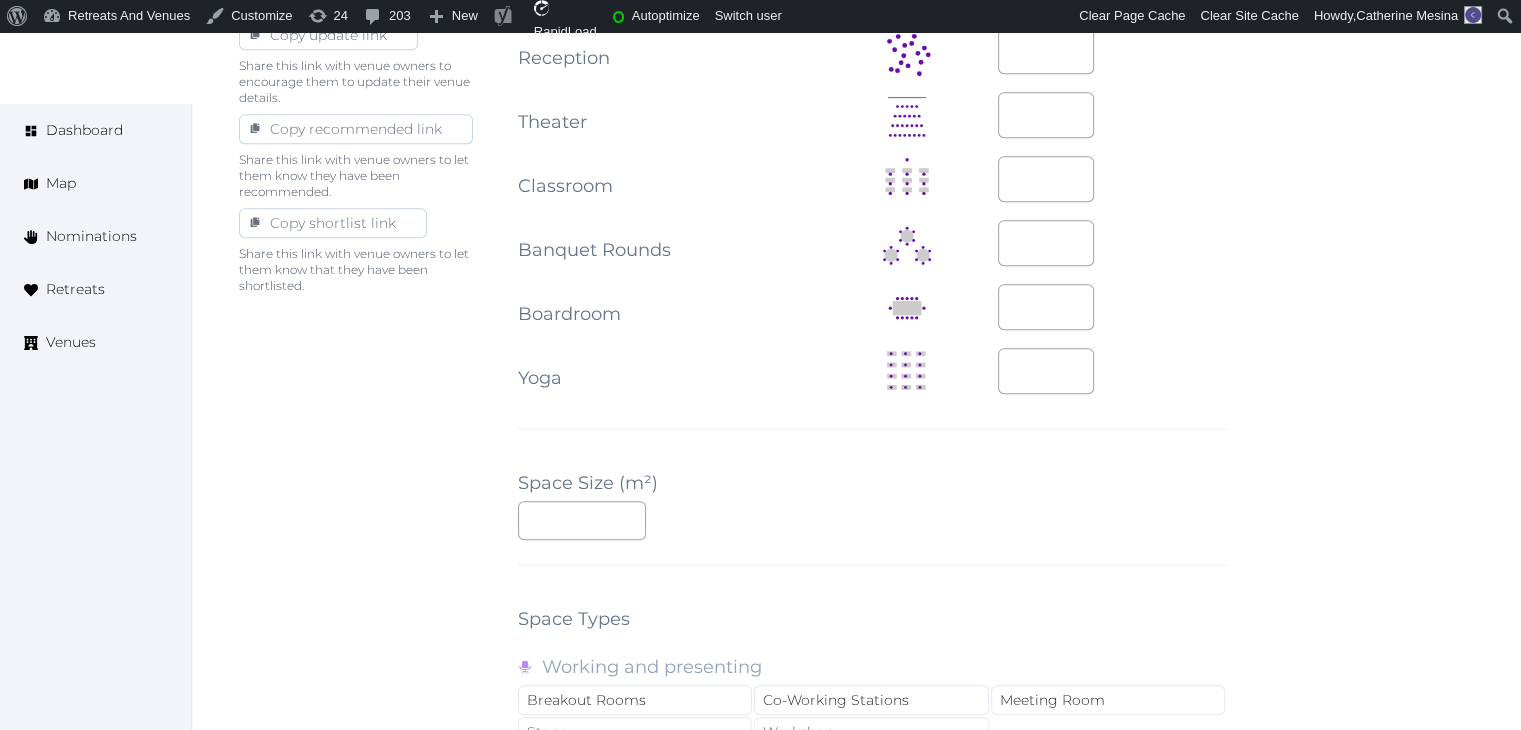 scroll, scrollTop: 1300, scrollLeft: 0, axis: vertical 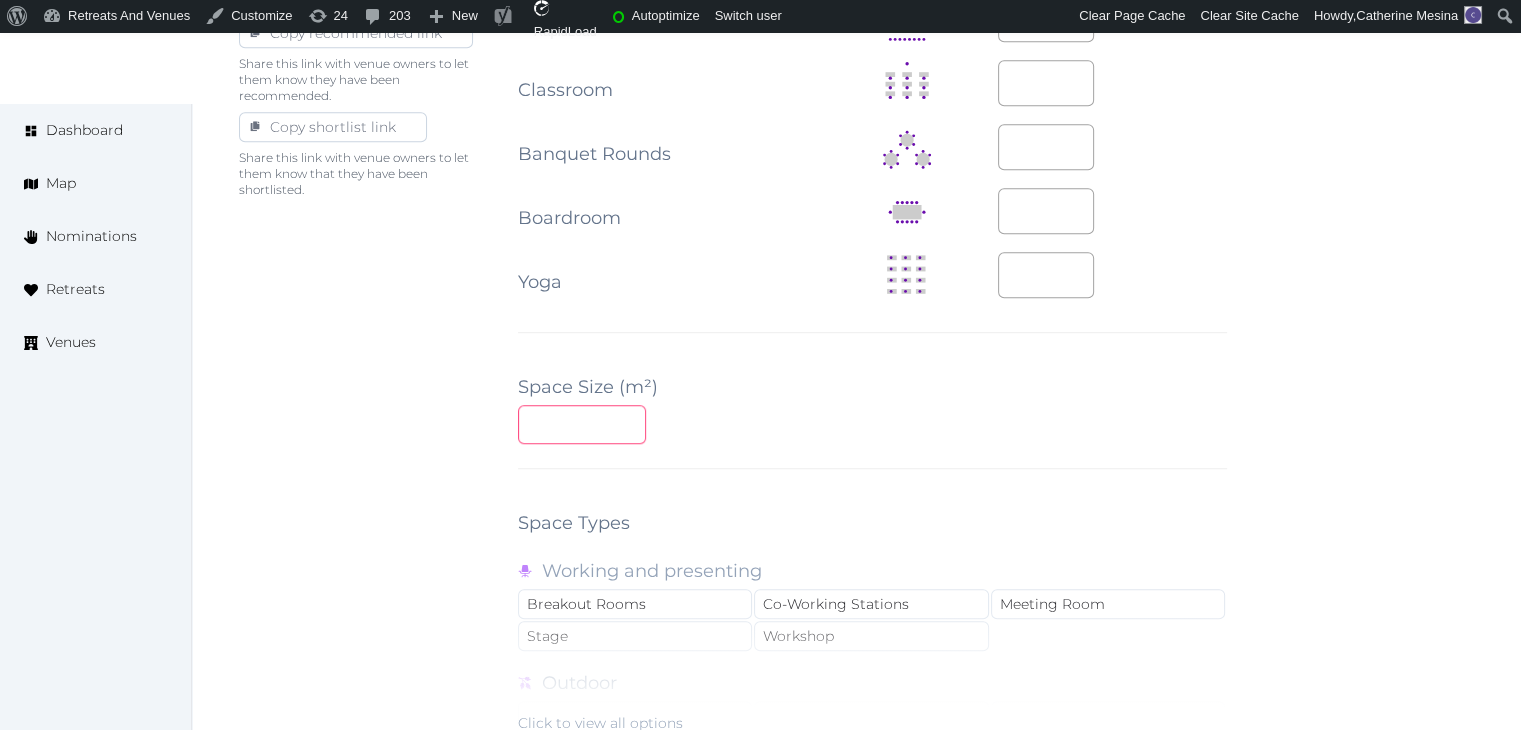 click at bounding box center (582, 424) 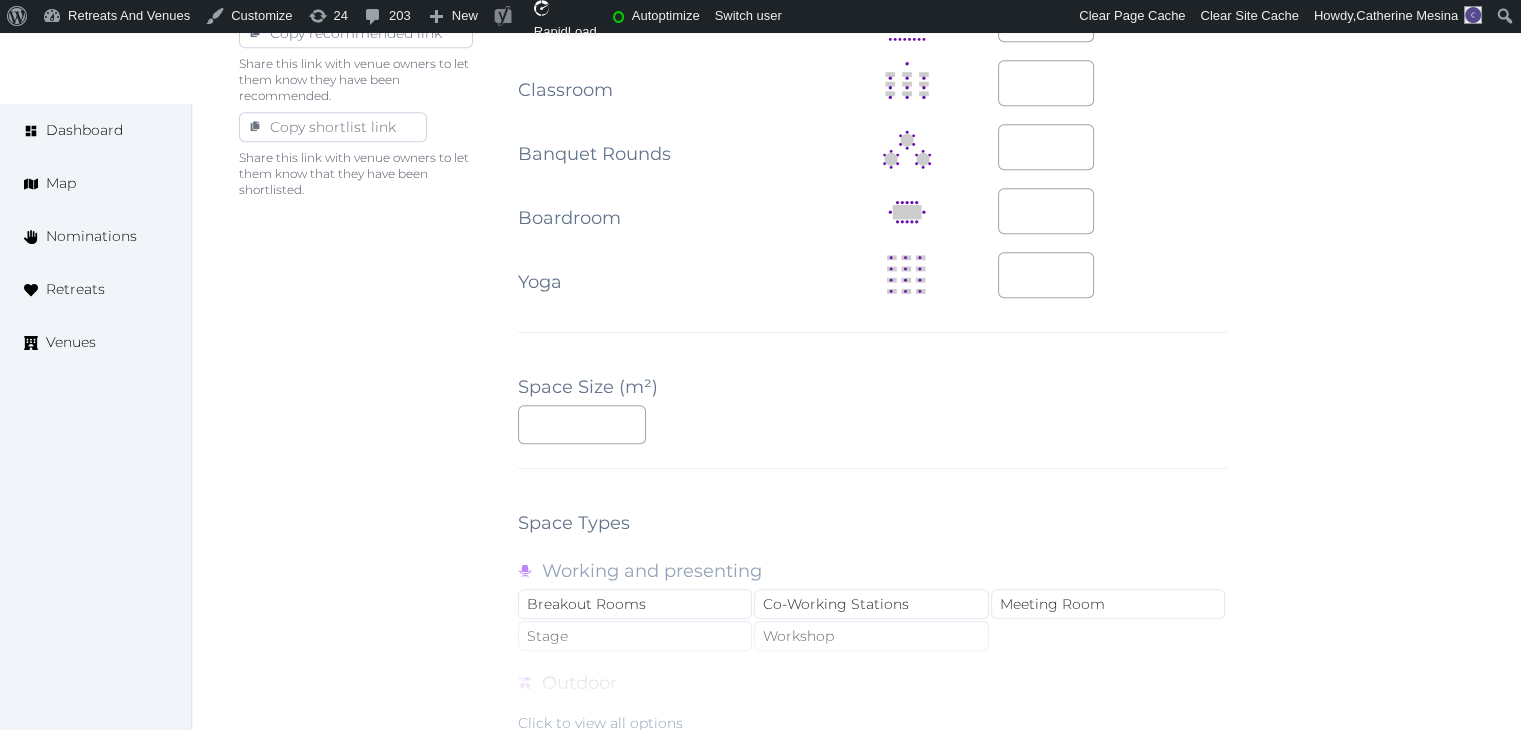 click on "**********" at bounding box center (872, 127) 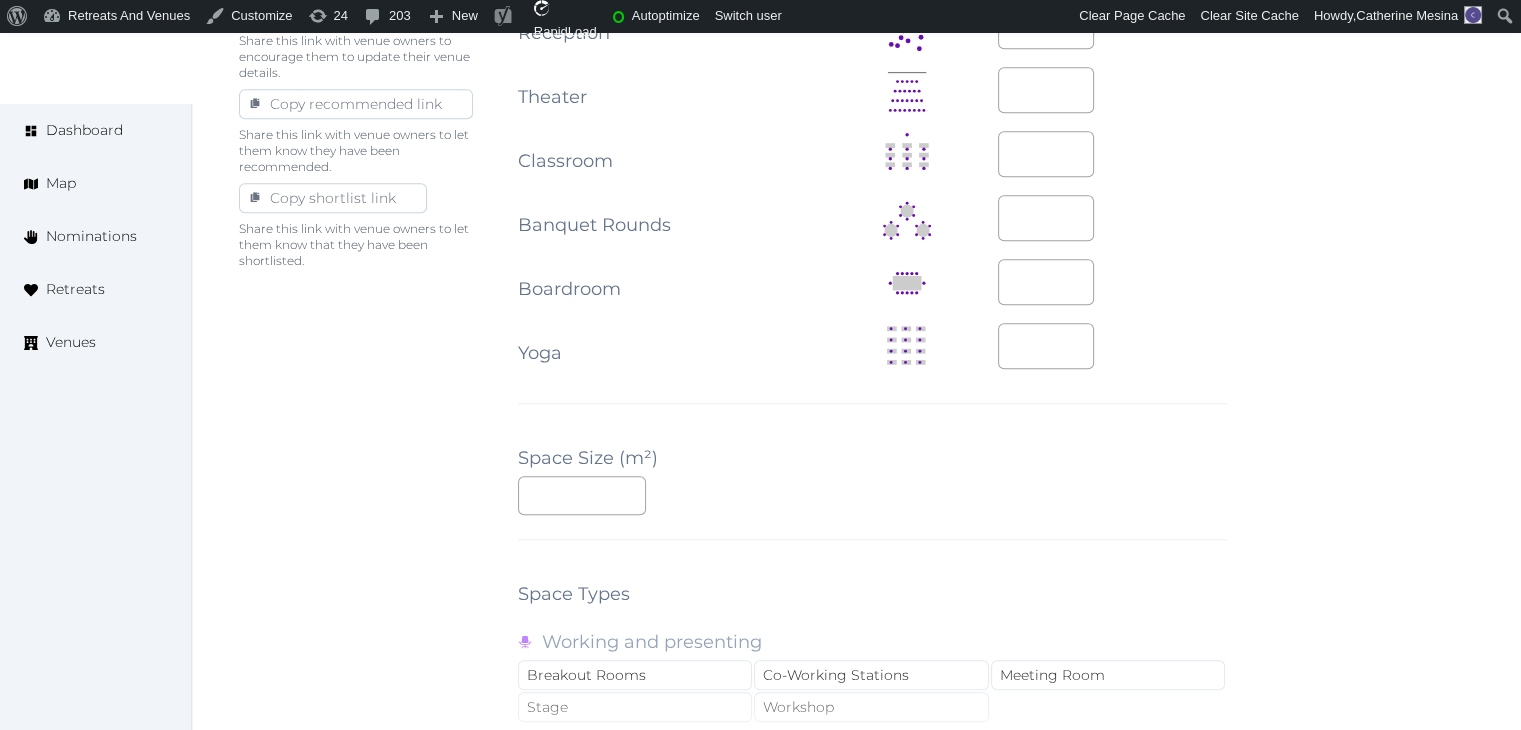 scroll, scrollTop: 1100, scrollLeft: 0, axis: vertical 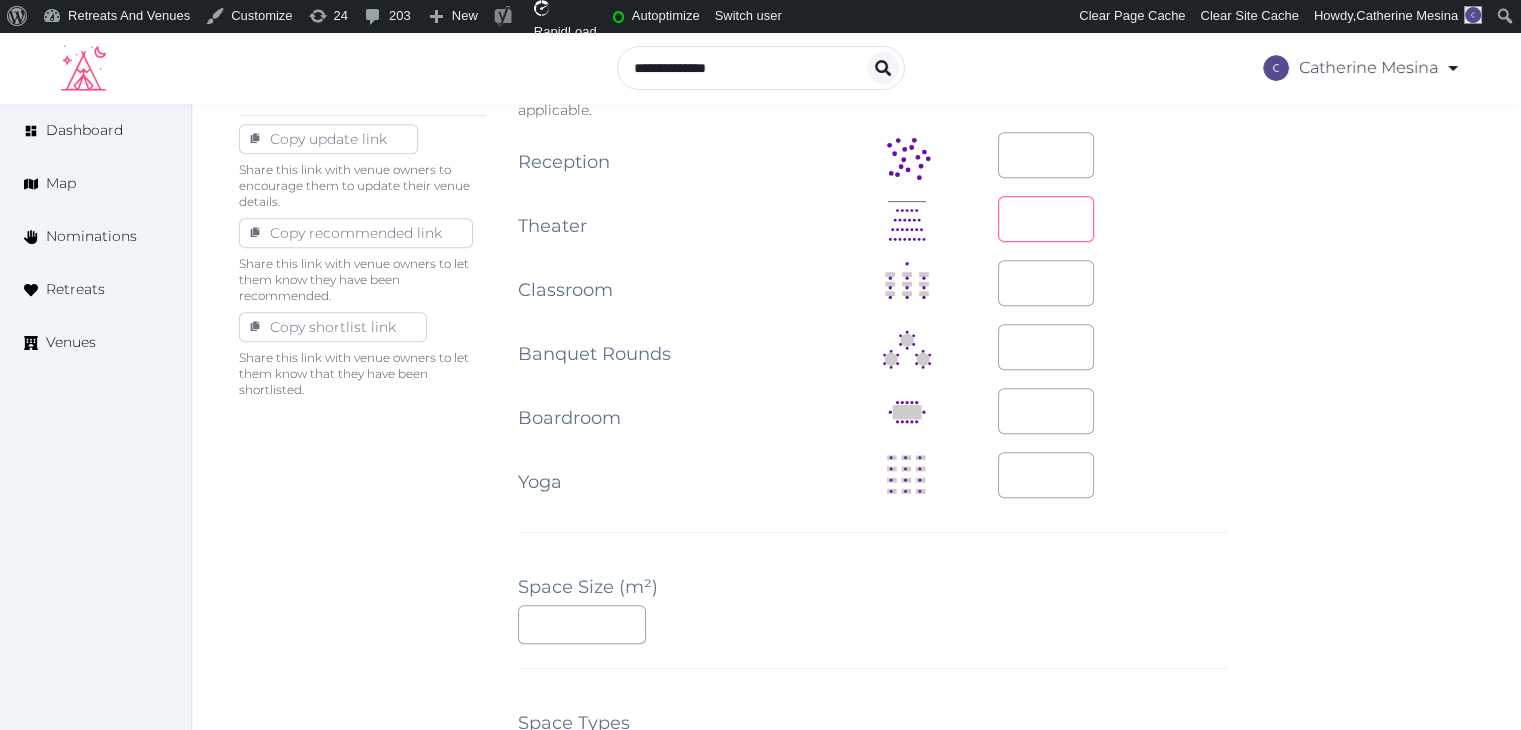 click at bounding box center [1046, 219] 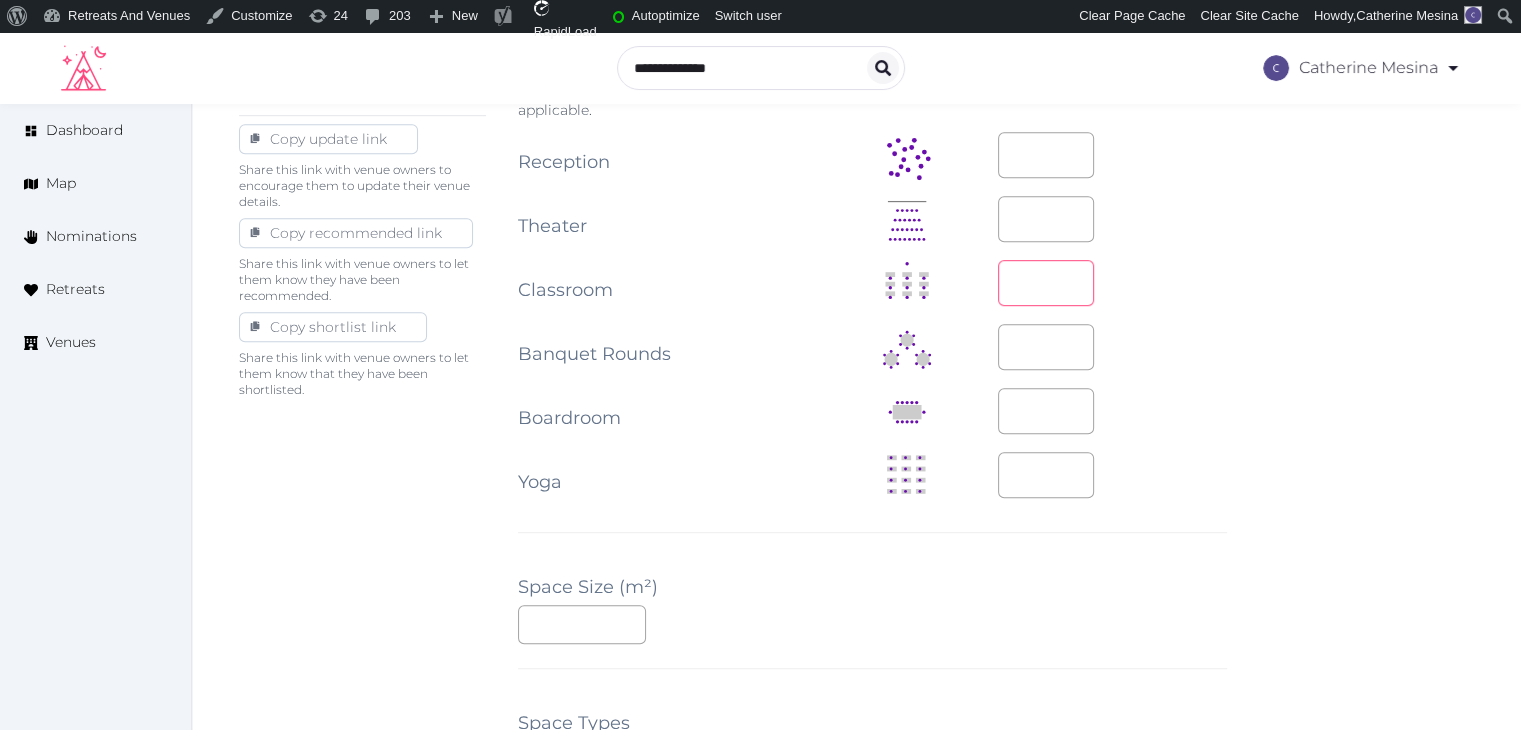 click at bounding box center [1046, 283] 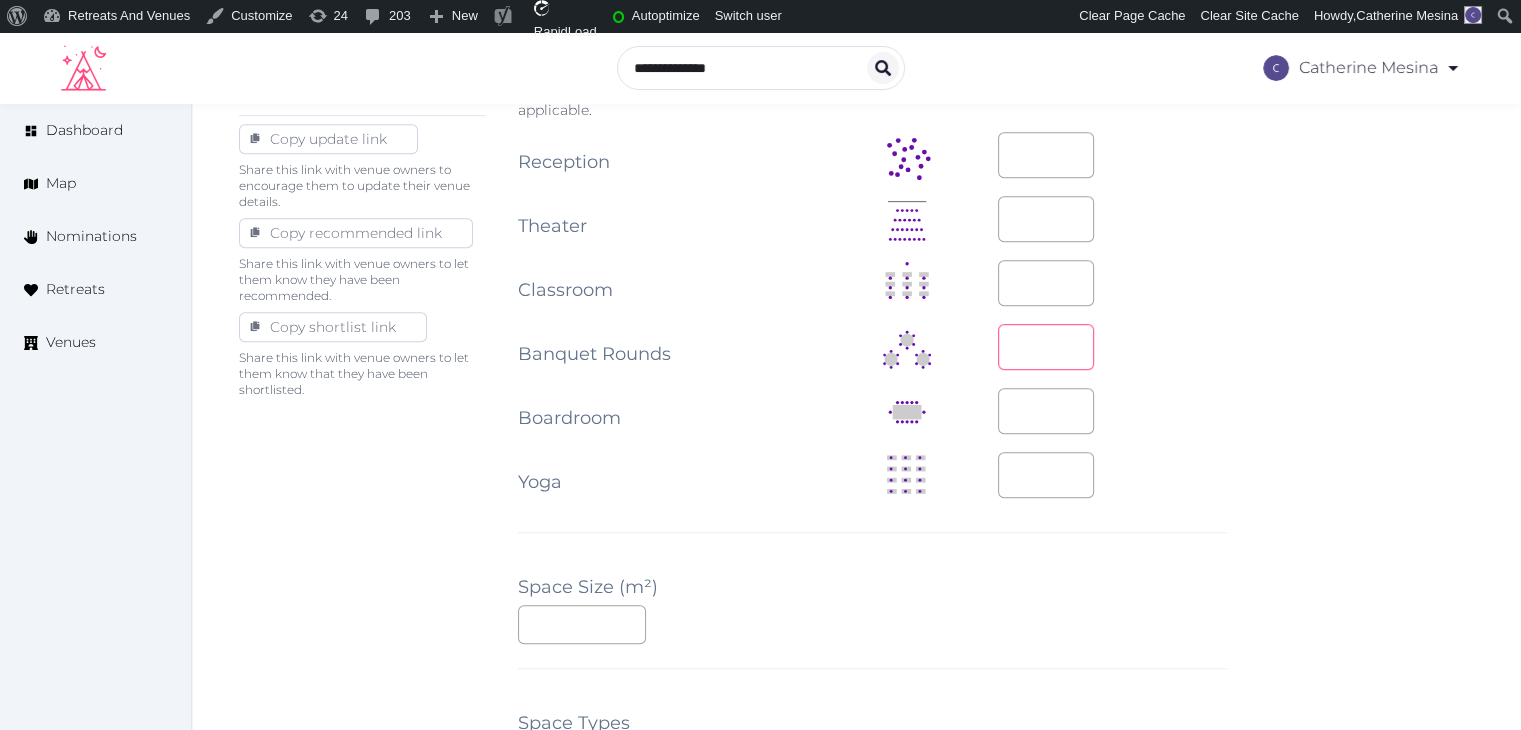 click at bounding box center (1046, 347) 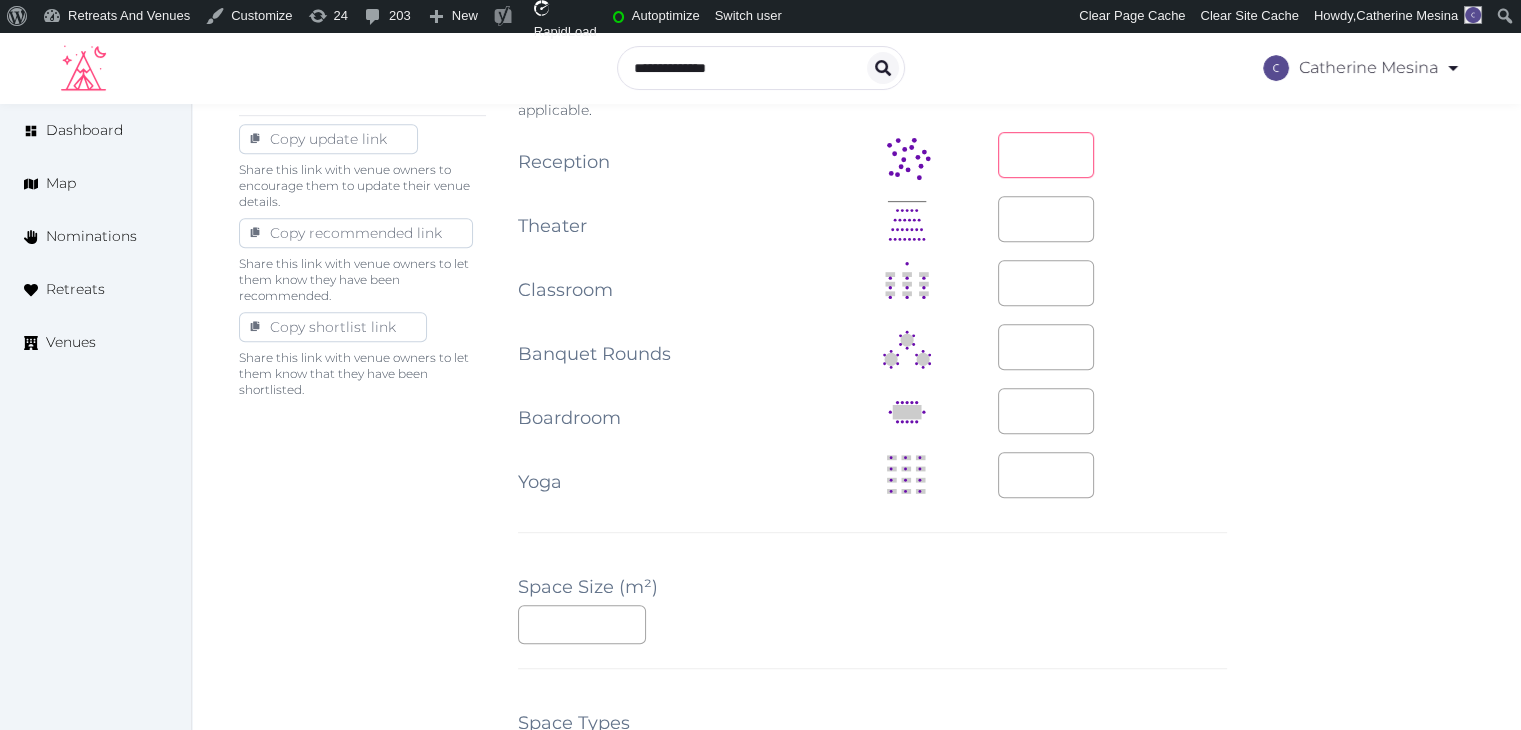 click at bounding box center [1046, 155] 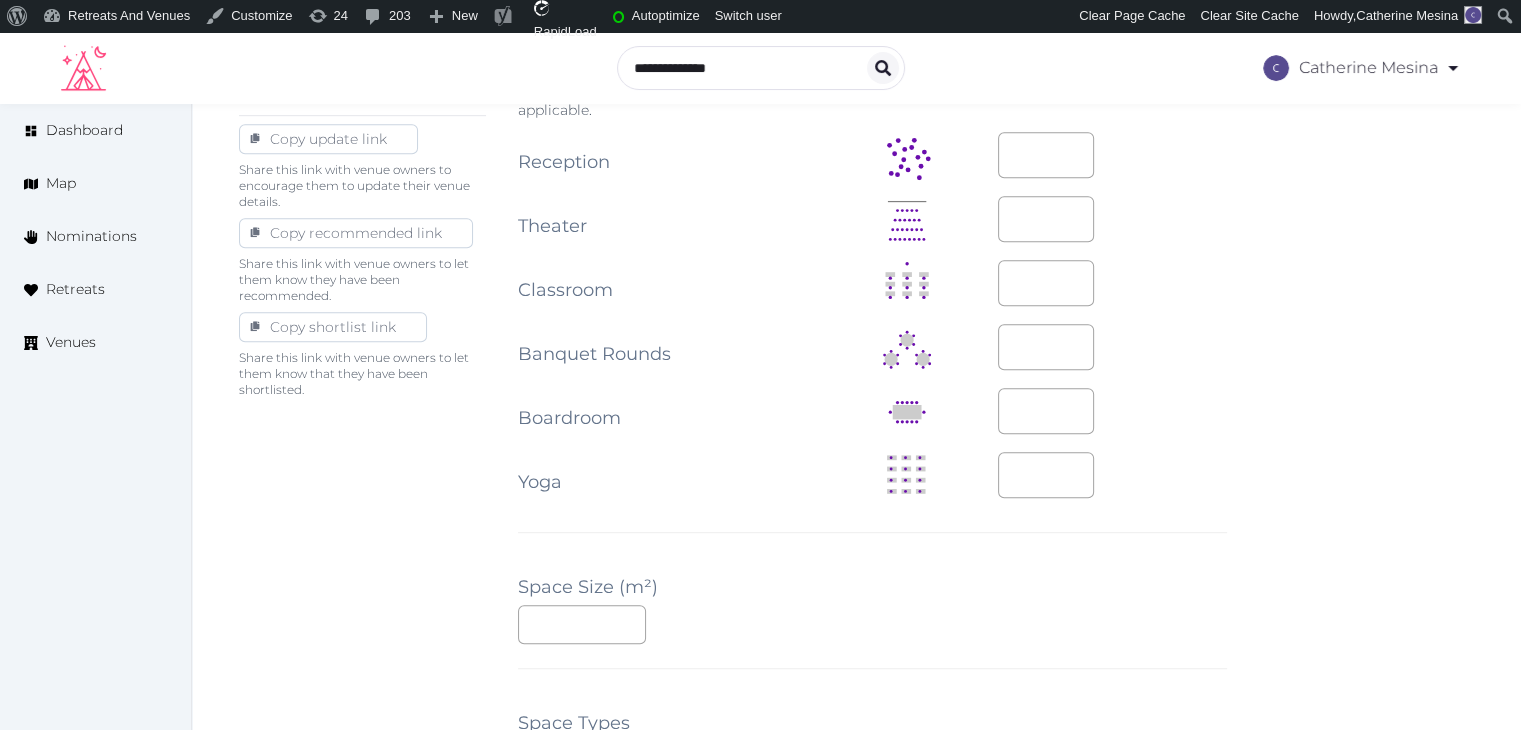 click on "Basic details Pricing and policies Retreat spaces Meeting spaces Accommodations Amenities Food and dining Activities and experiences Location Environment Types of retreats Brochures Notes Ownership Administration Activity Publish Visit   Basic details   to fill the minimum fields required to   publish Archive Venue owned by miaceralde miaceralde+1@gmail.com Copy ownership transfer link Share this link with any user to transfer ownership of this venue. Users without accounts will be directed to register. Copy update link Share this link with venue owners to encourage them to update their venue details. Copy recommended link Share this link with venue owners to let them know they have been recommended. Copy shortlist link Share this link with venue owners to let them know that they have been shortlisted. Editing Meeting Space  Meeting Space Name **** Description 52  words 356 / 6000  characters Photos Up to 10 photos of this retreat space. Landscape images work best Drag and drop images, or click here Indoor TV" at bounding box center (856, 327) 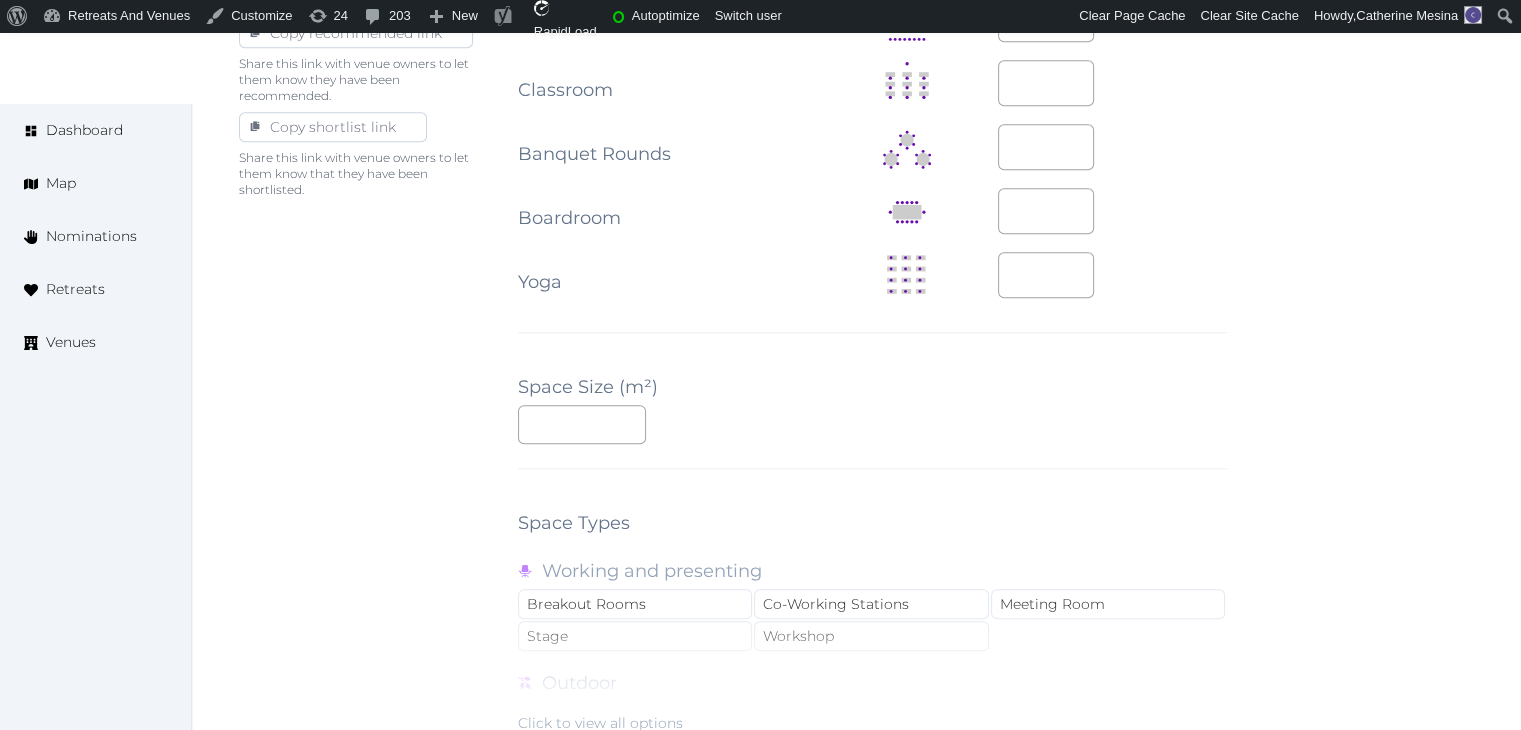 scroll, scrollTop: 1700, scrollLeft: 0, axis: vertical 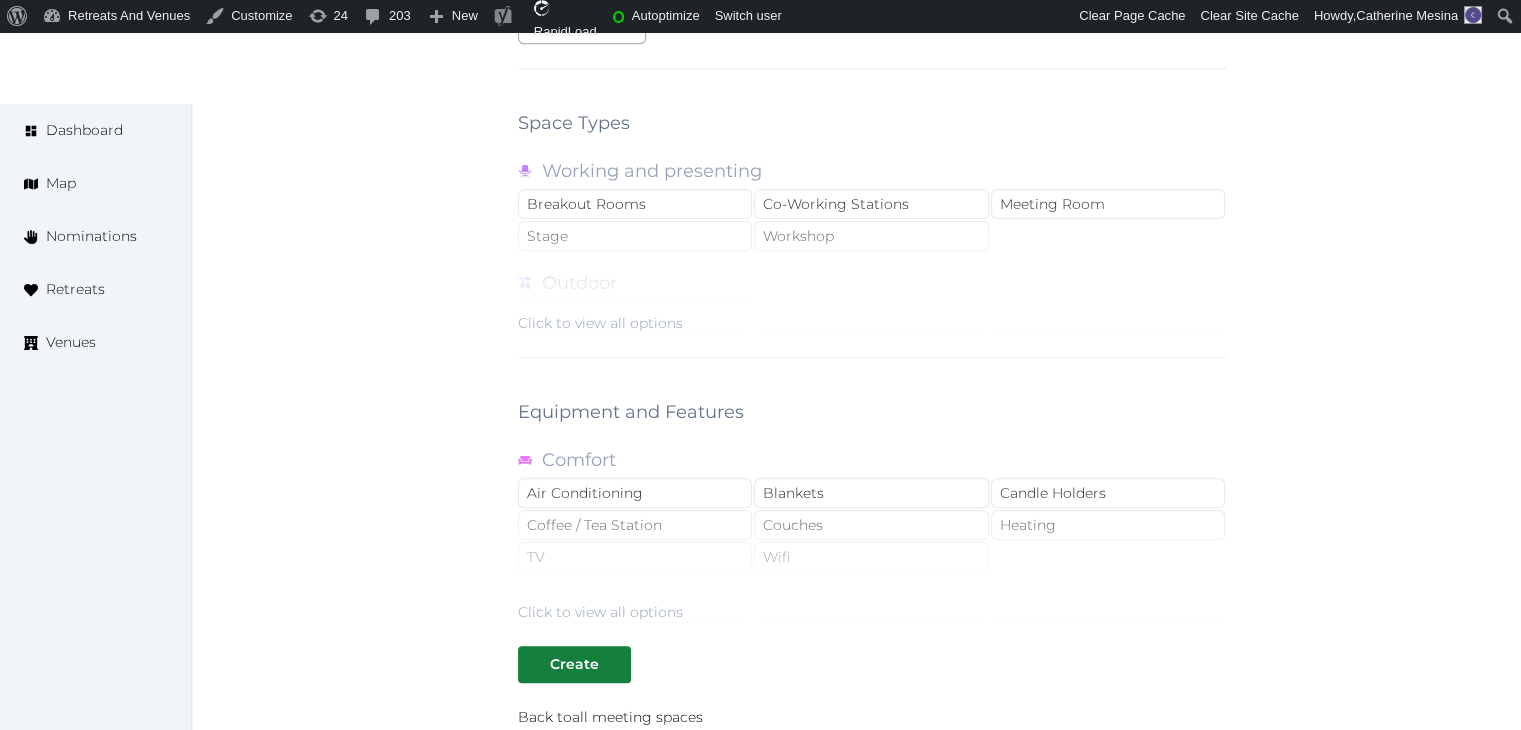 click on "Click to view all options" at bounding box center (600, 323) 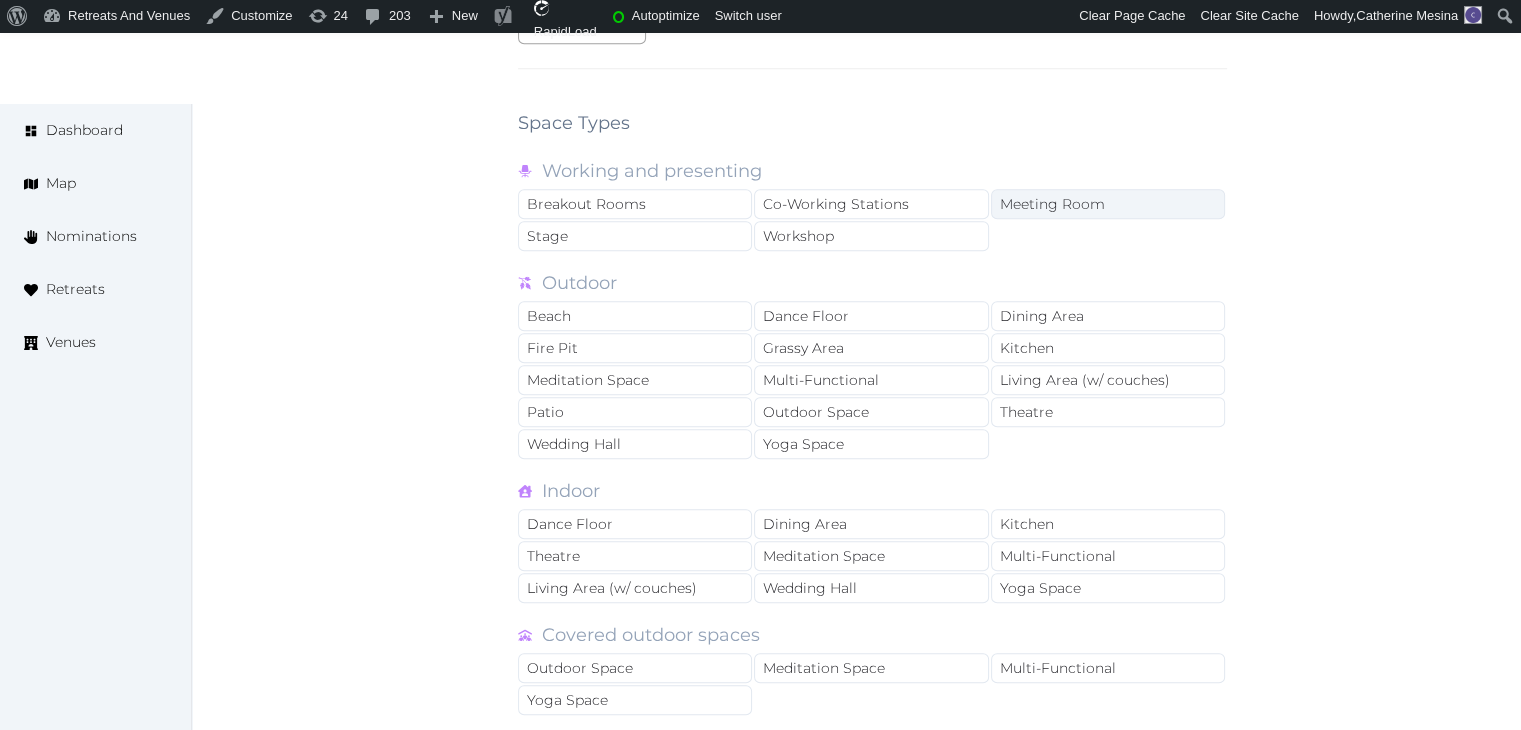 click on "Meeting Room" at bounding box center (1108, 204) 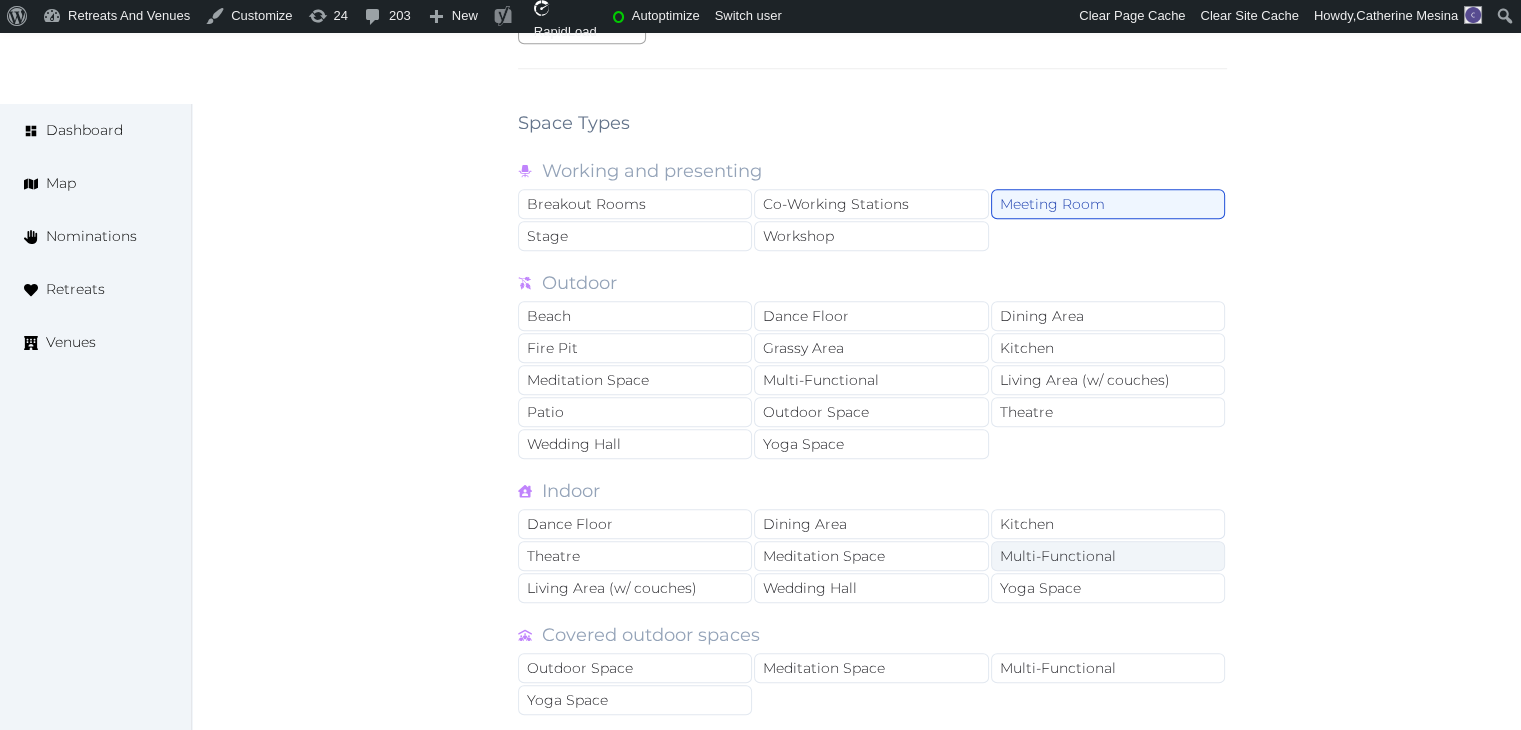 click on "Multi-Functional" at bounding box center (1108, 556) 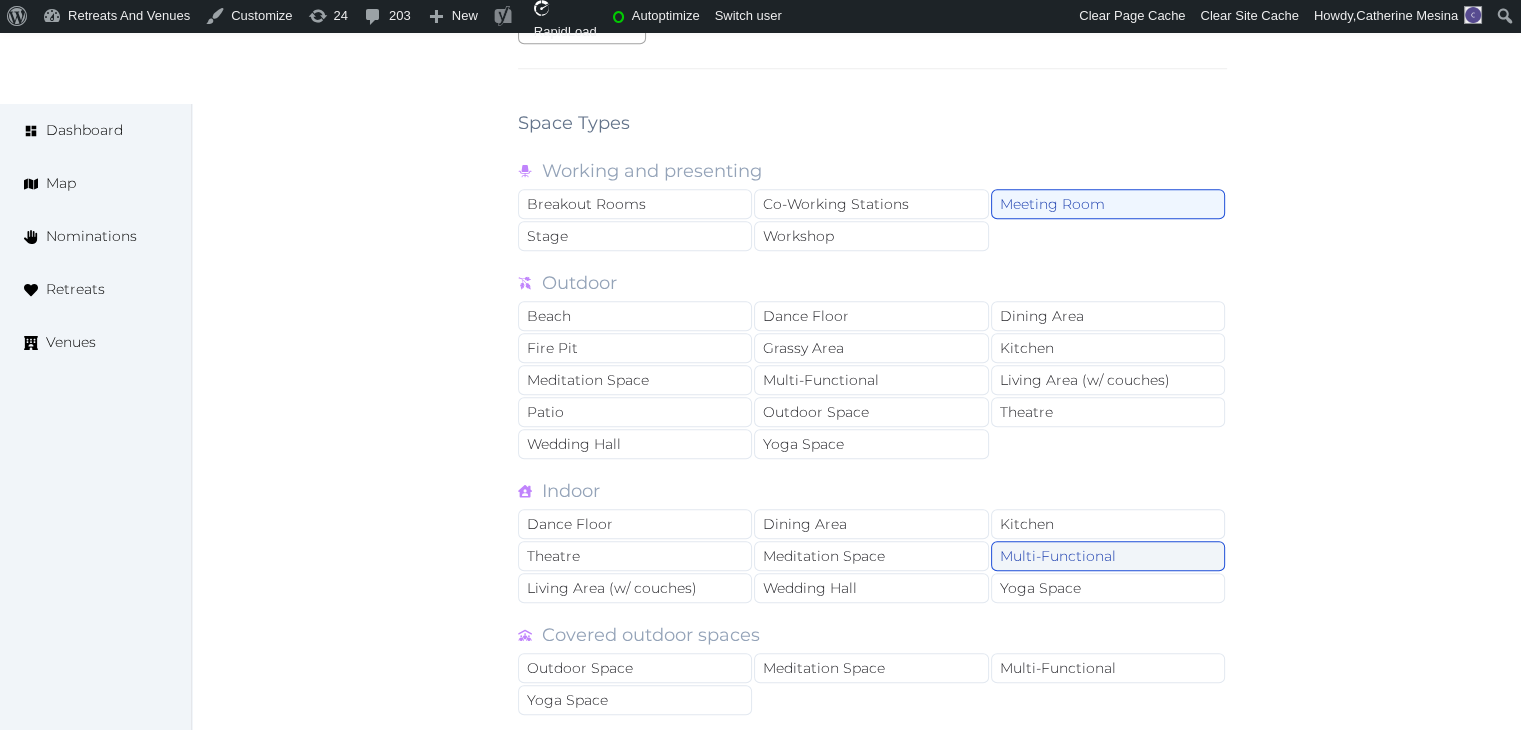 scroll, scrollTop: 2300, scrollLeft: 0, axis: vertical 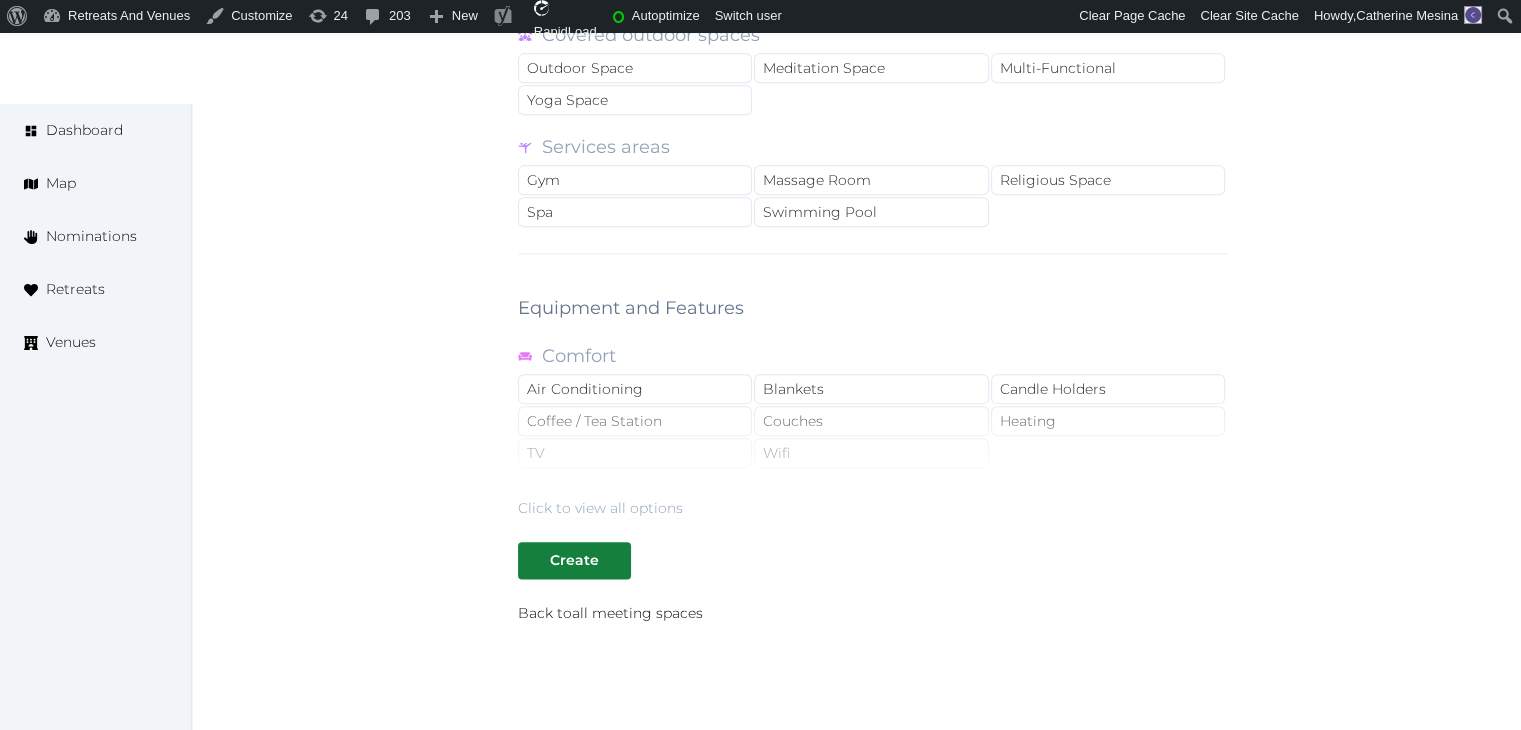 click on "Click to view all options" at bounding box center [600, 508] 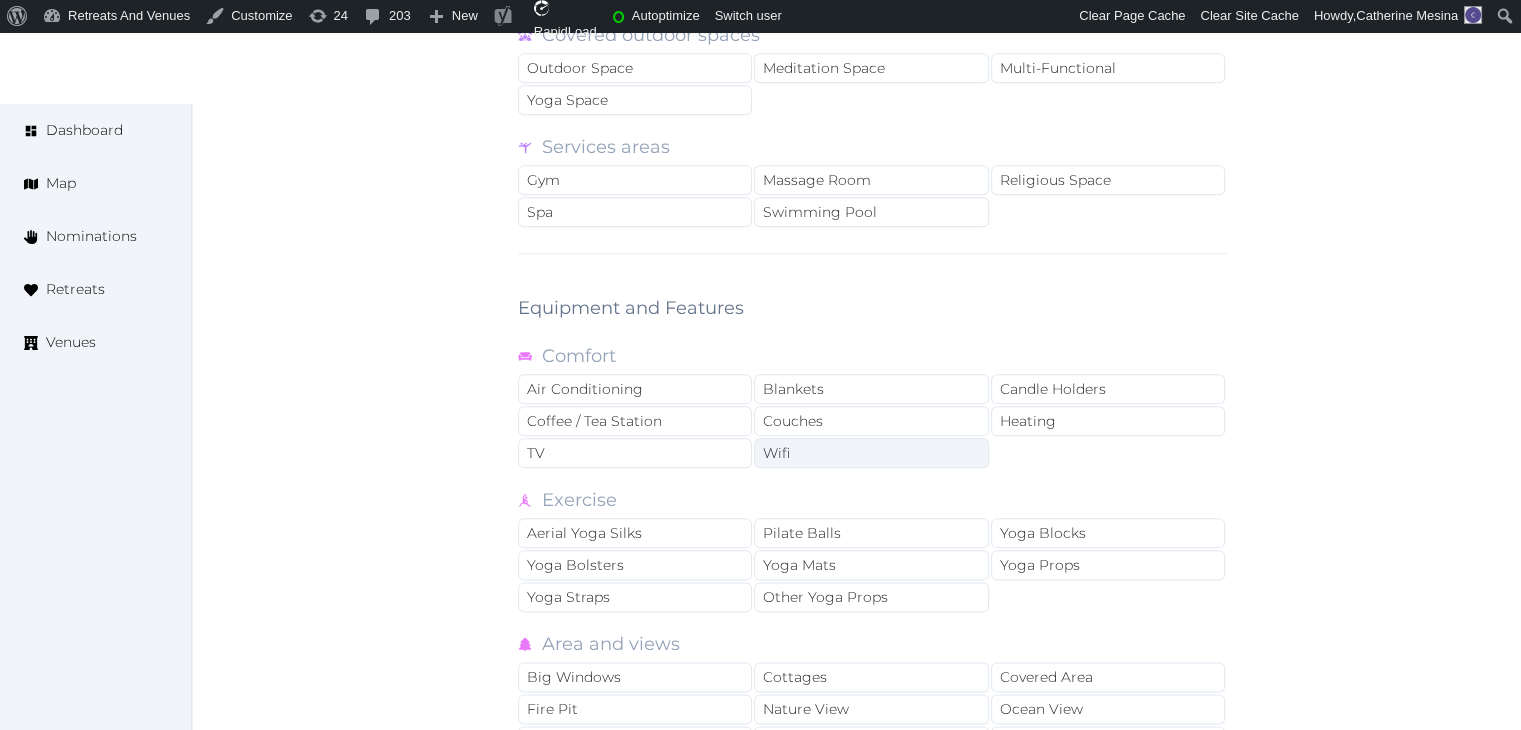 click on "Wifi" at bounding box center [871, 453] 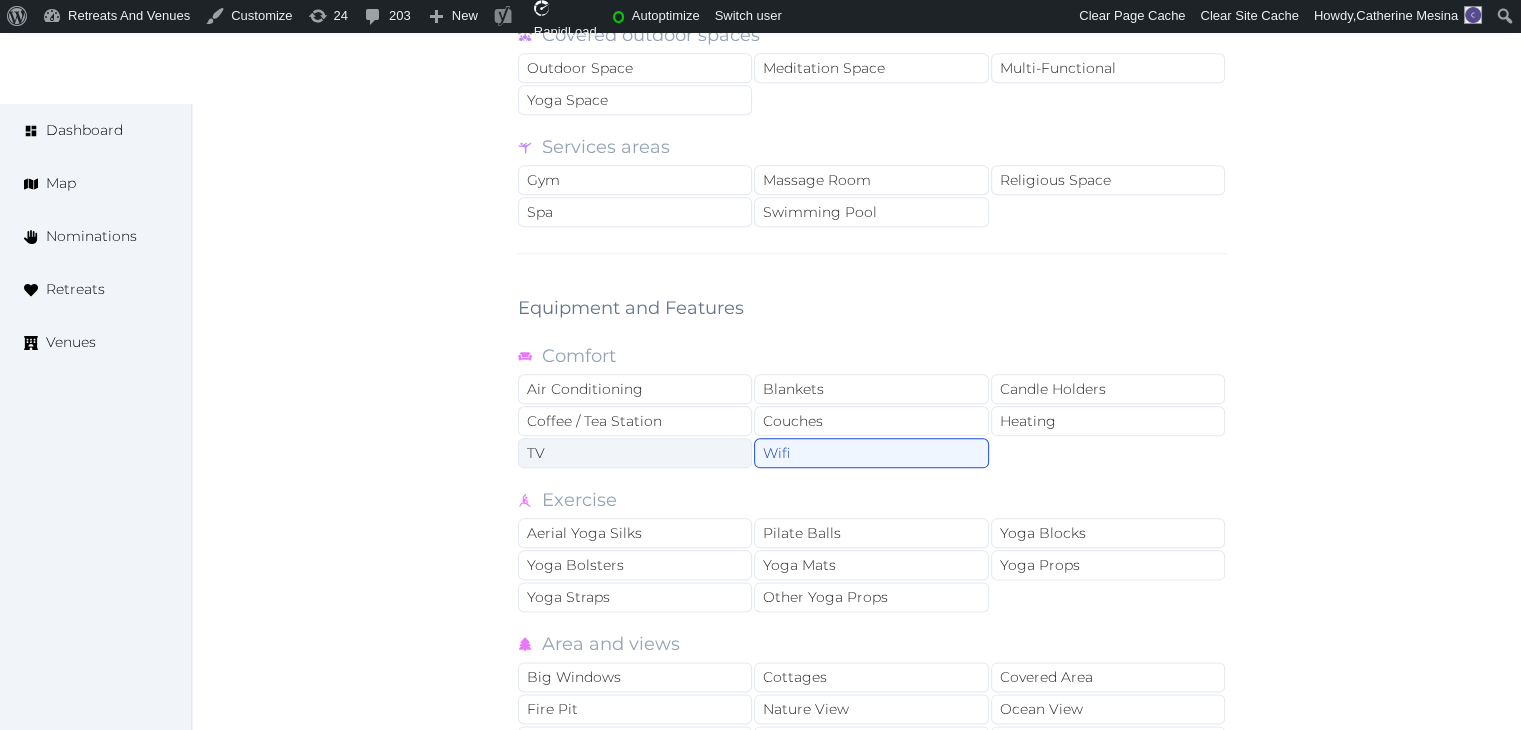 click on "TV" at bounding box center (635, 453) 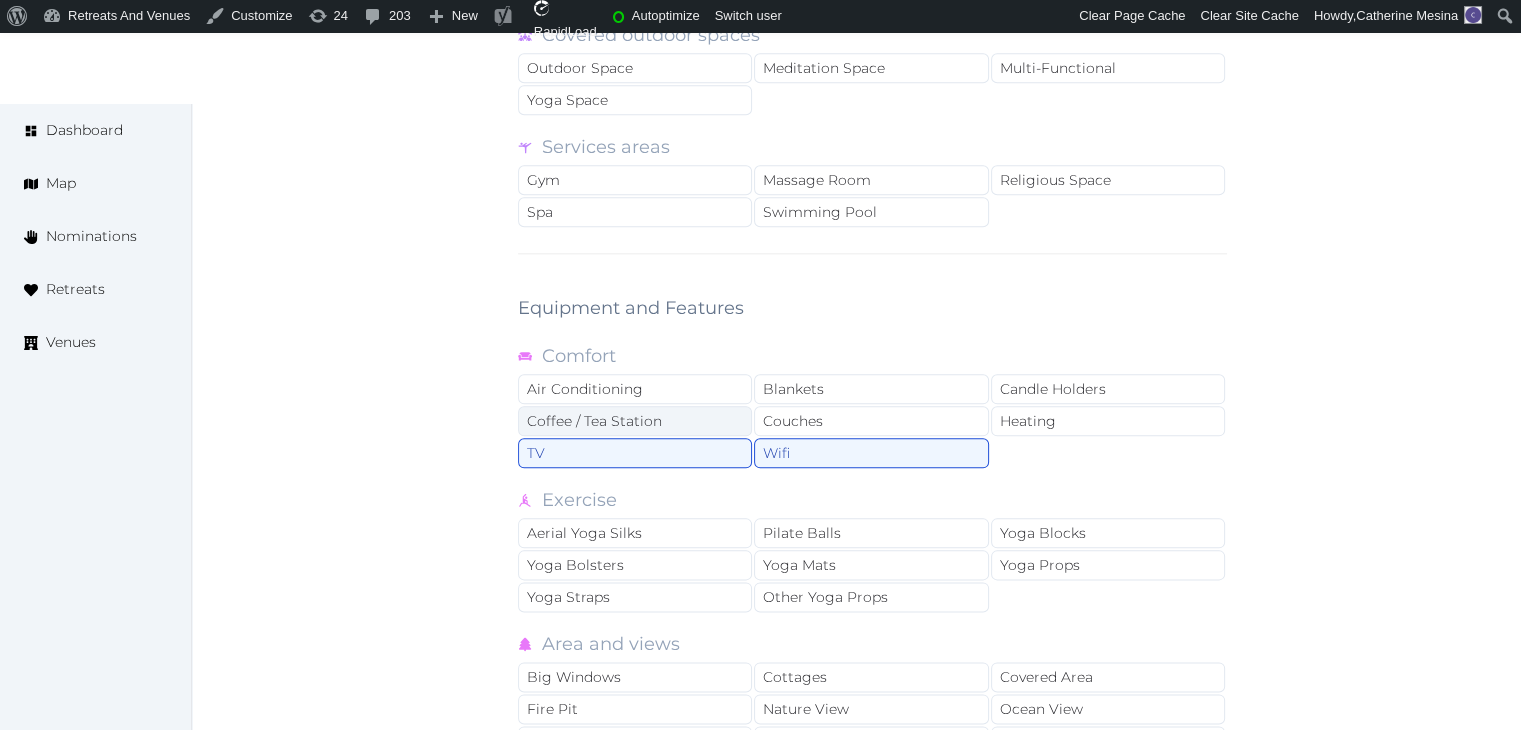 click on "Coffee / Tea Station" at bounding box center (635, 421) 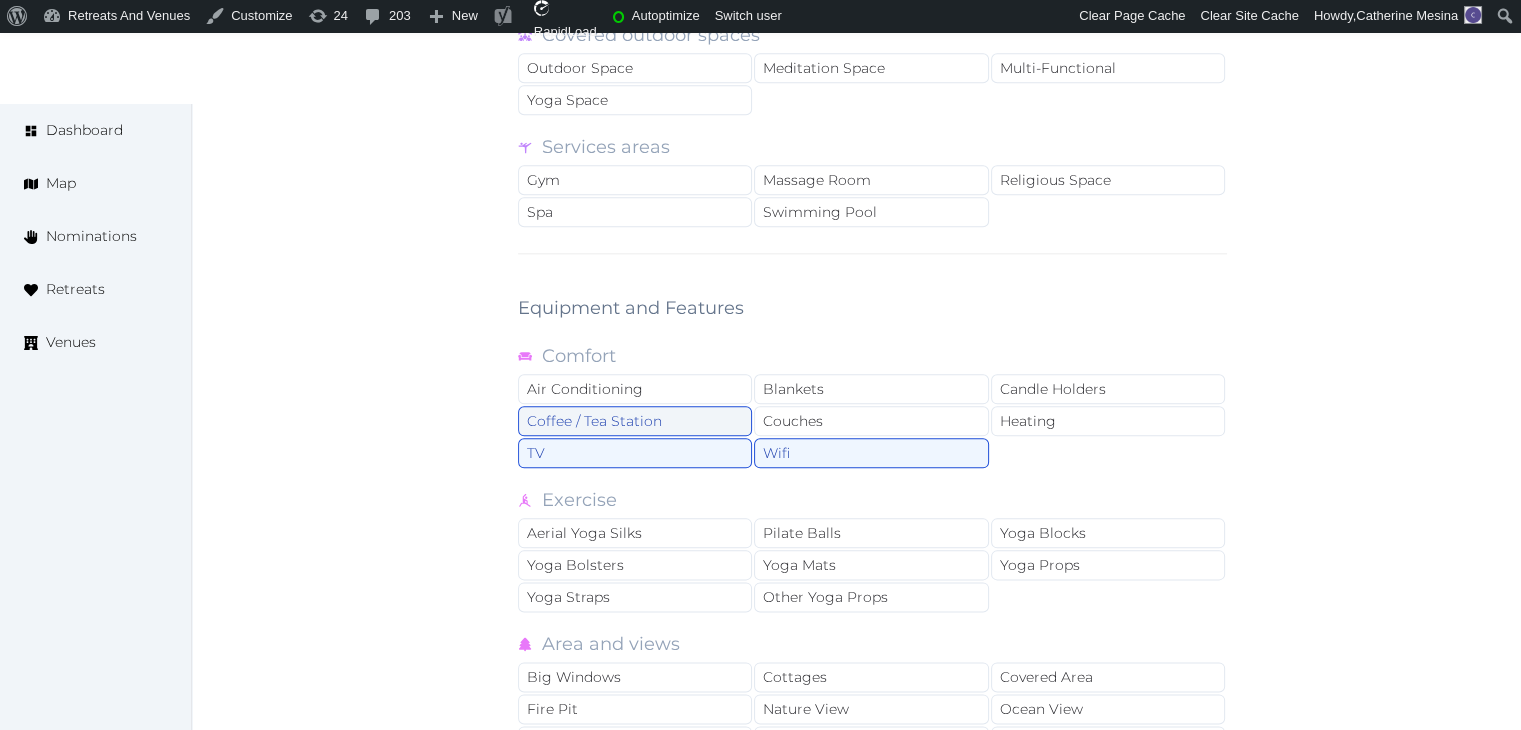 drag, startPoint x: 653, startPoint y: 377, endPoint x: 675, endPoint y: 425, distance: 52.801514 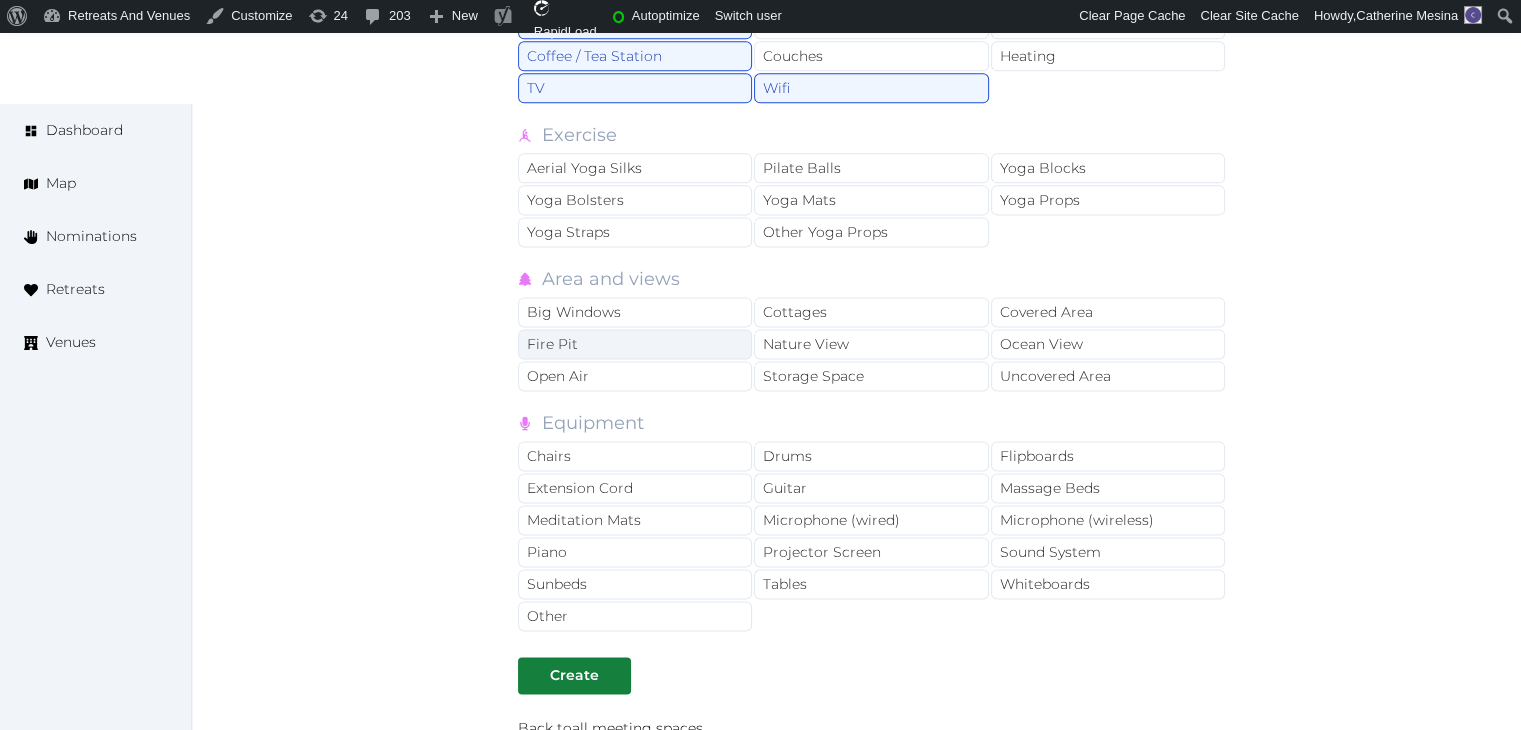 scroll, scrollTop: 2883, scrollLeft: 0, axis: vertical 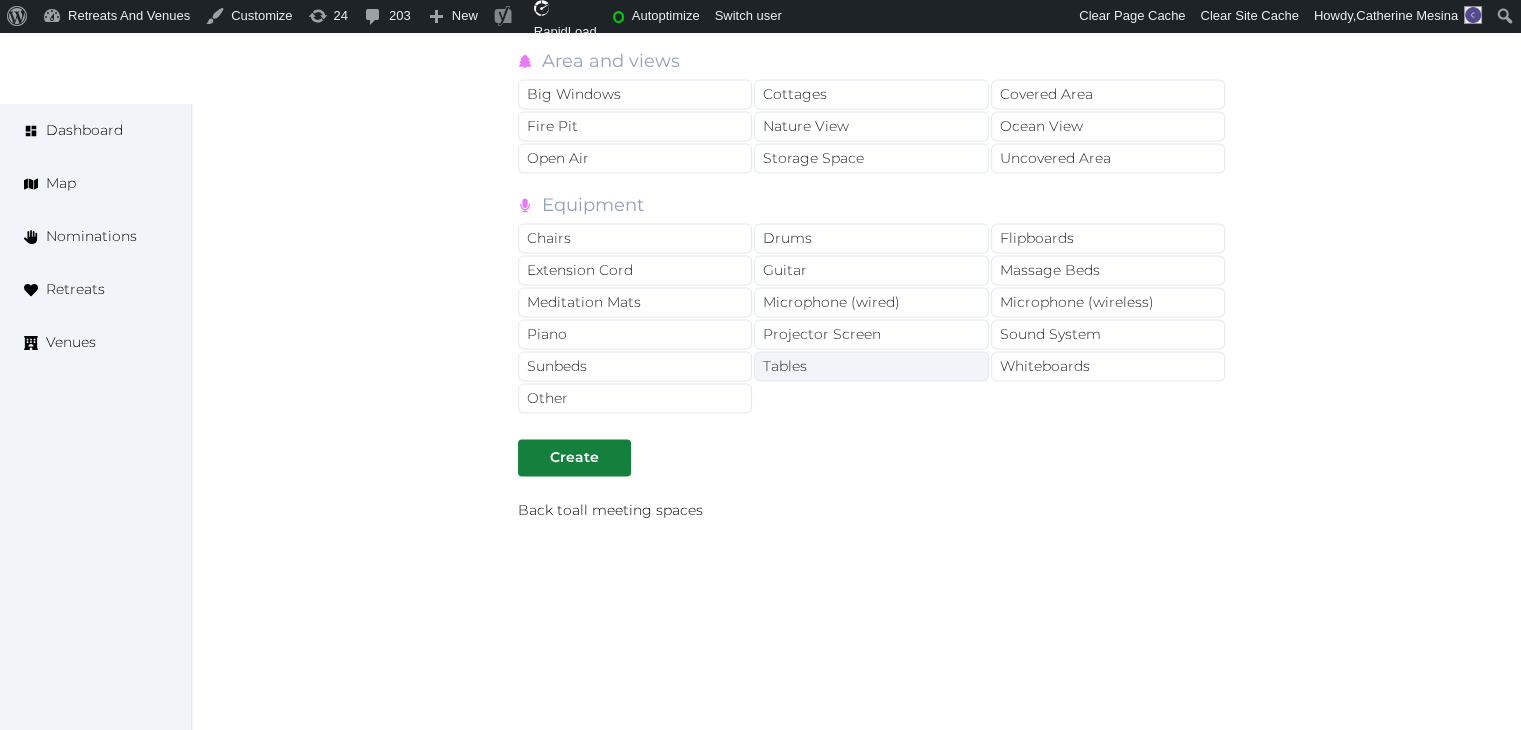 click on "Tables" at bounding box center (871, 366) 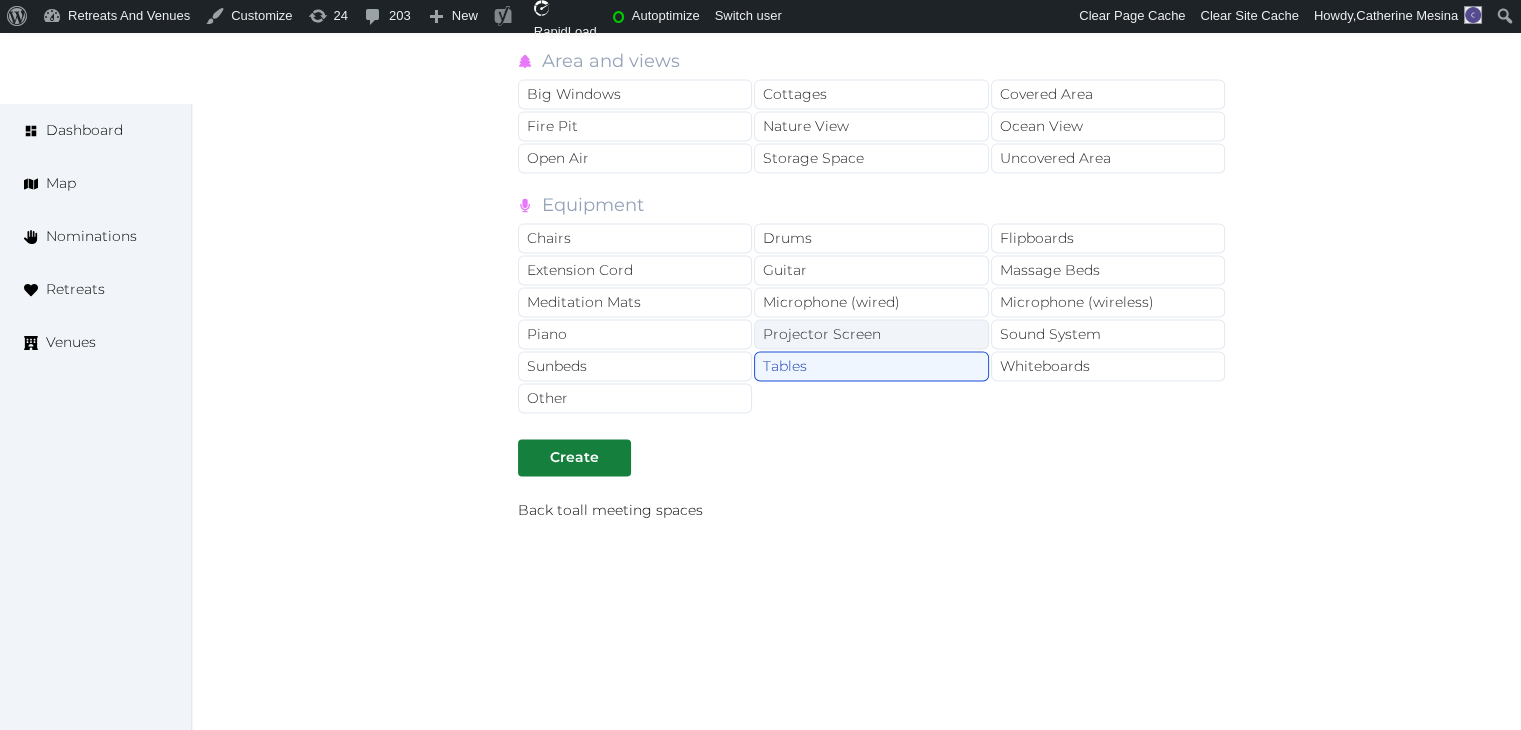 drag, startPoint x: 832, startPoint y: 323, endPoint x: 818, endPoint y: 305, distance: 22.803509 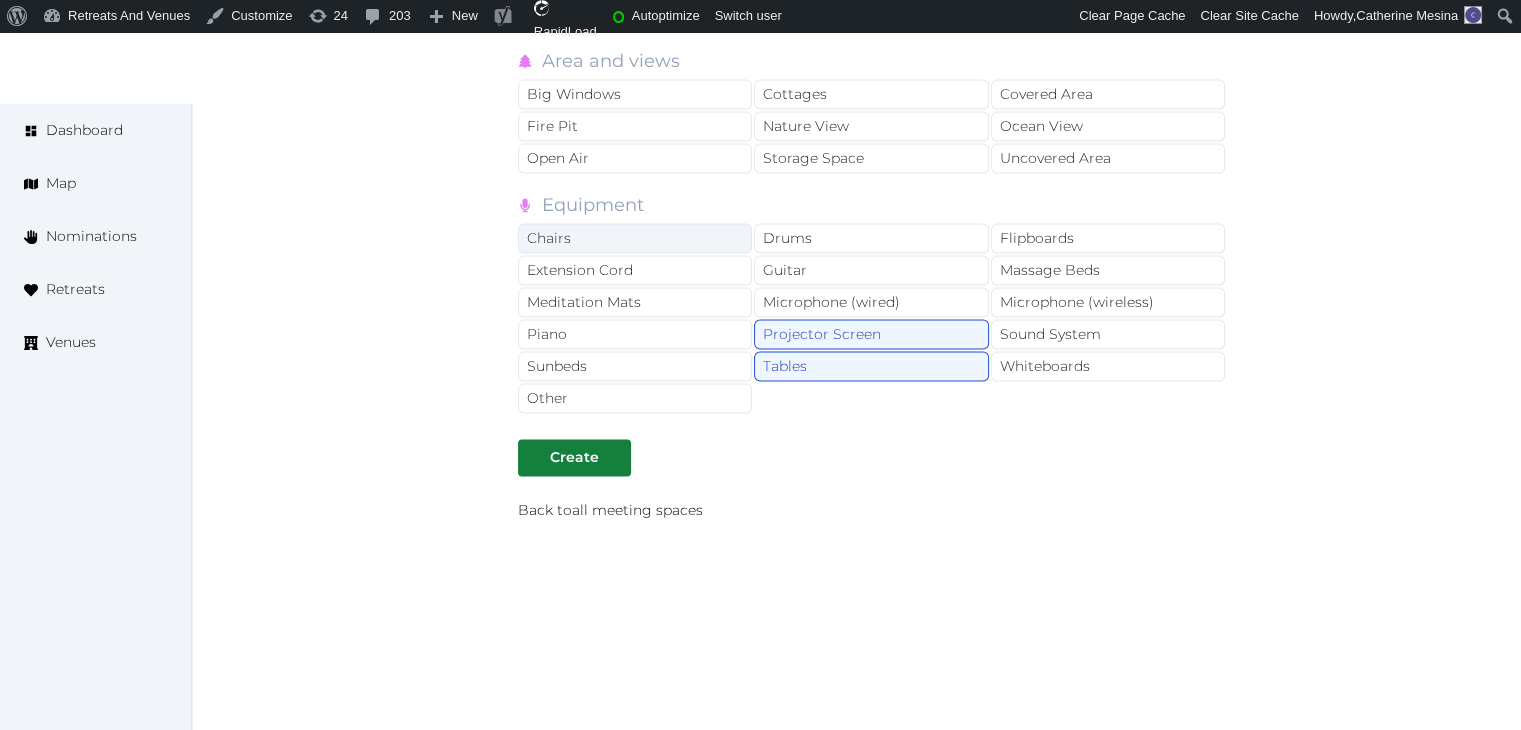click on "Chairs" at bounding box center [635, 238] 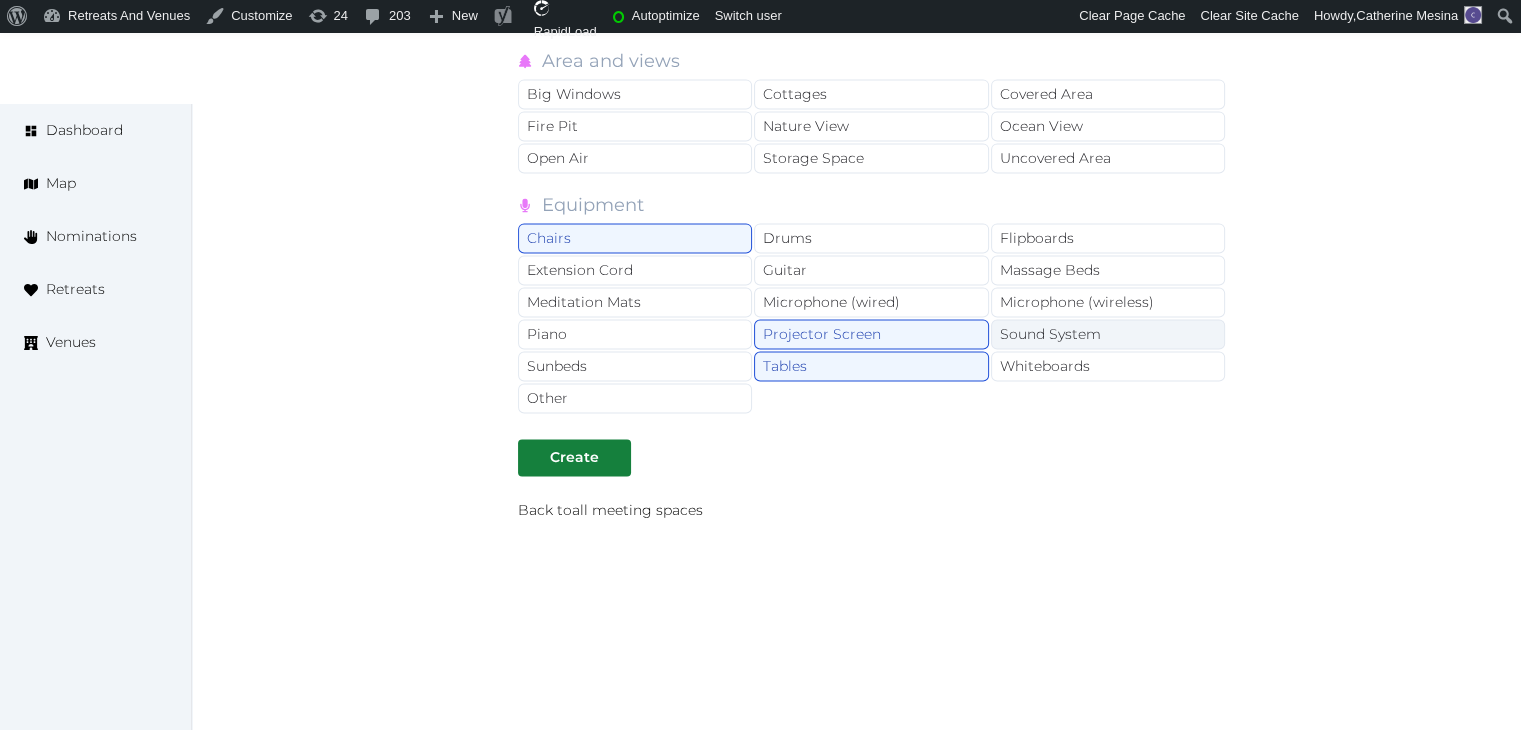 drag, startPoint x: 1110, startPoint y: 297, endPoint x: 1106, endPoint y: 319, distance: 22.36068 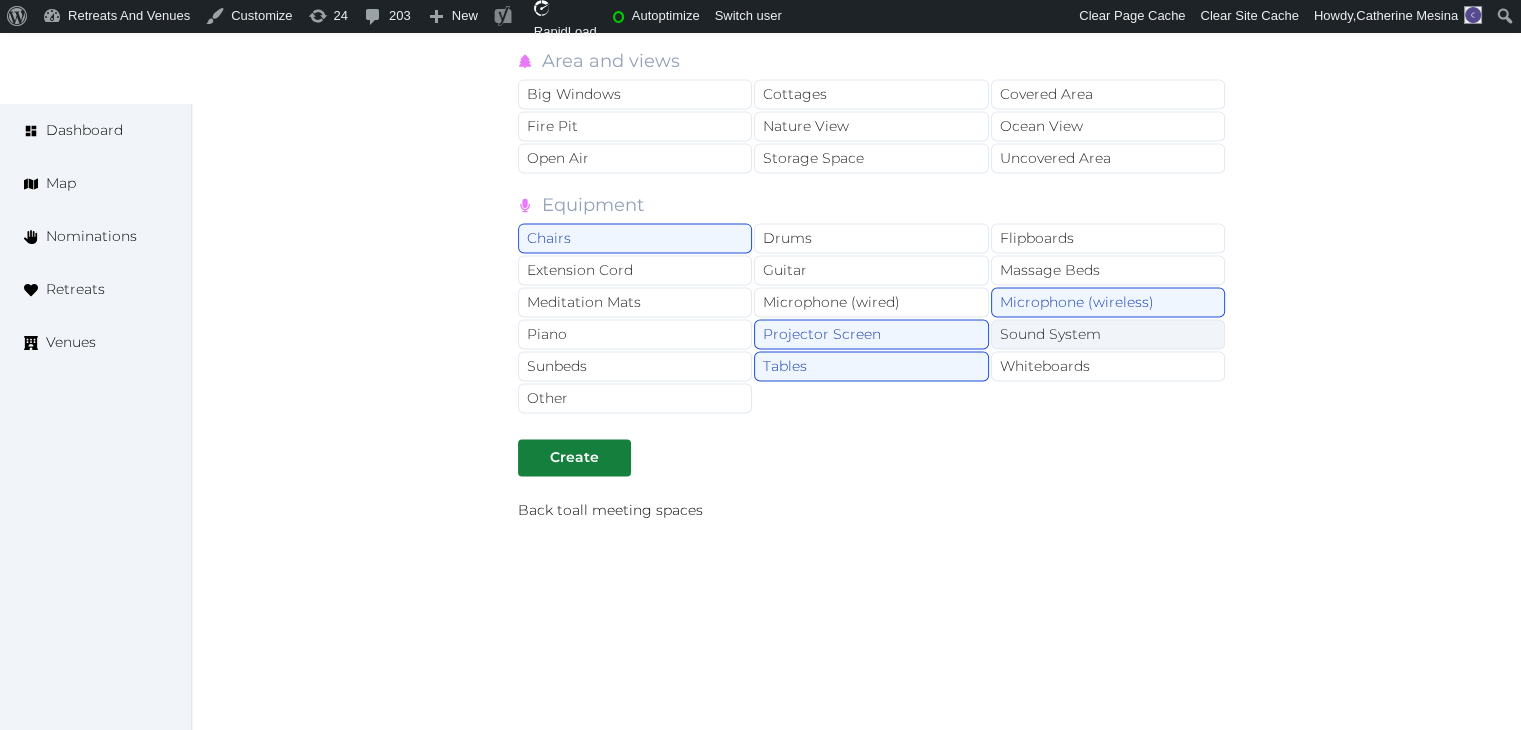 click on "Sound System" at bounding box center (1108, 334) 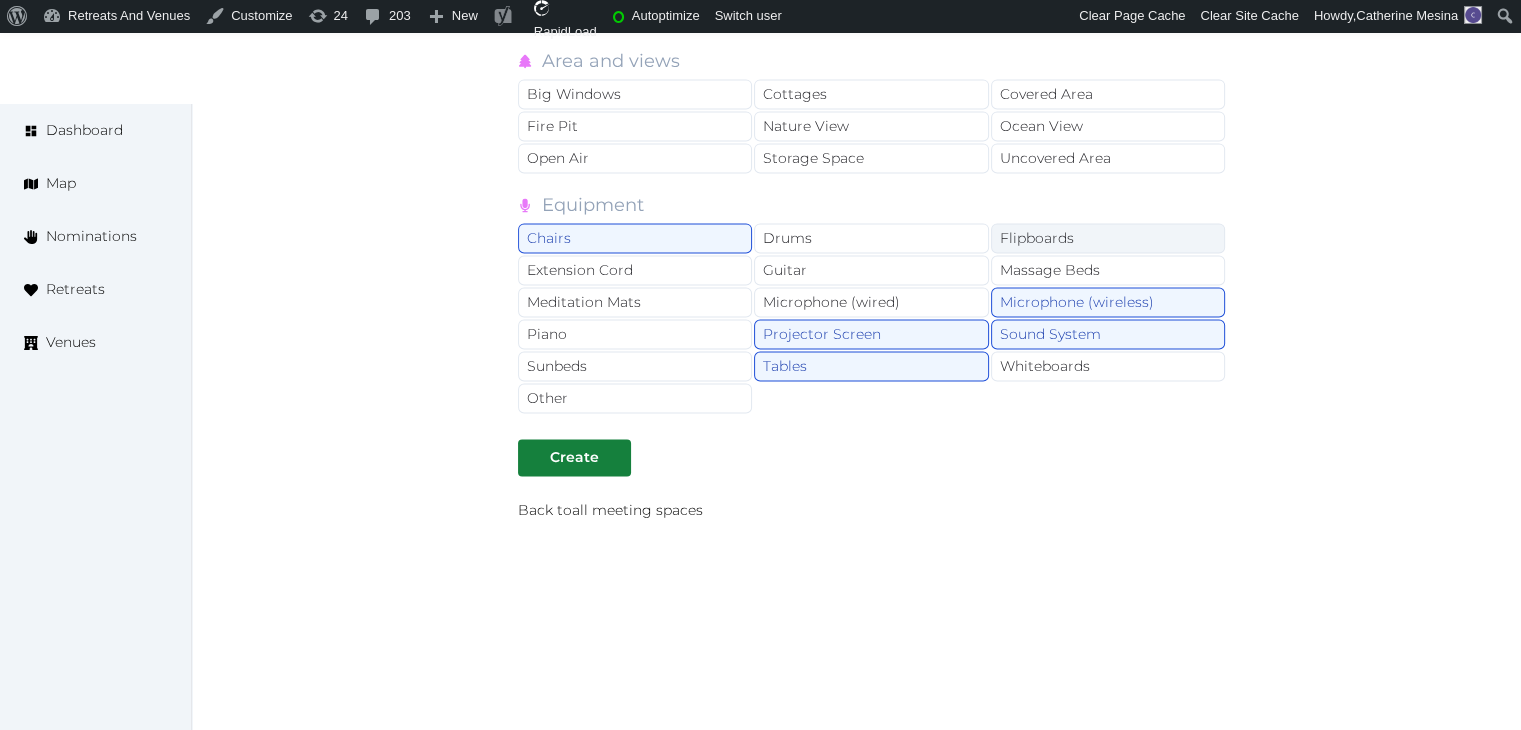 click on "Flipboards" at bounding box center (1108, 238) 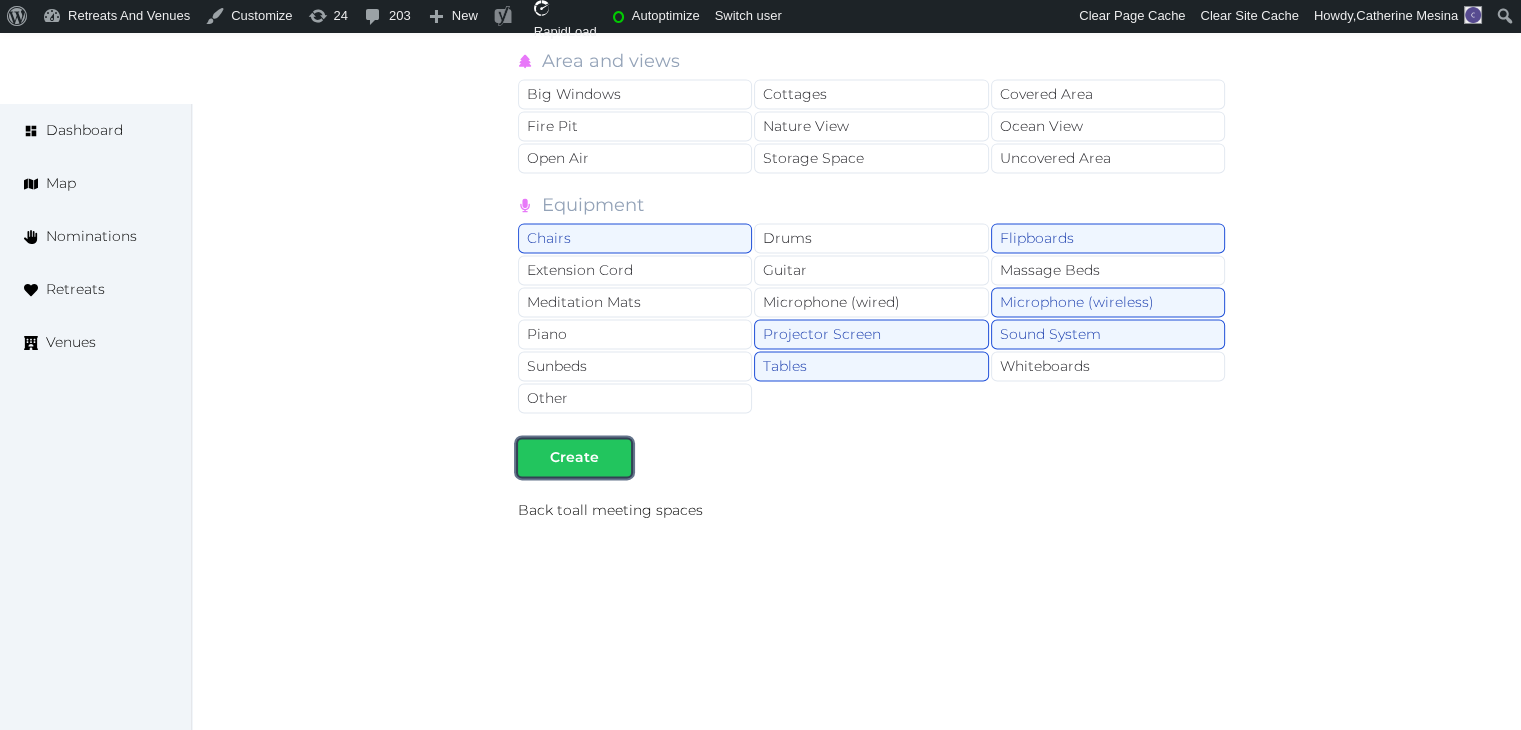 click at bounding box center (615, 457) 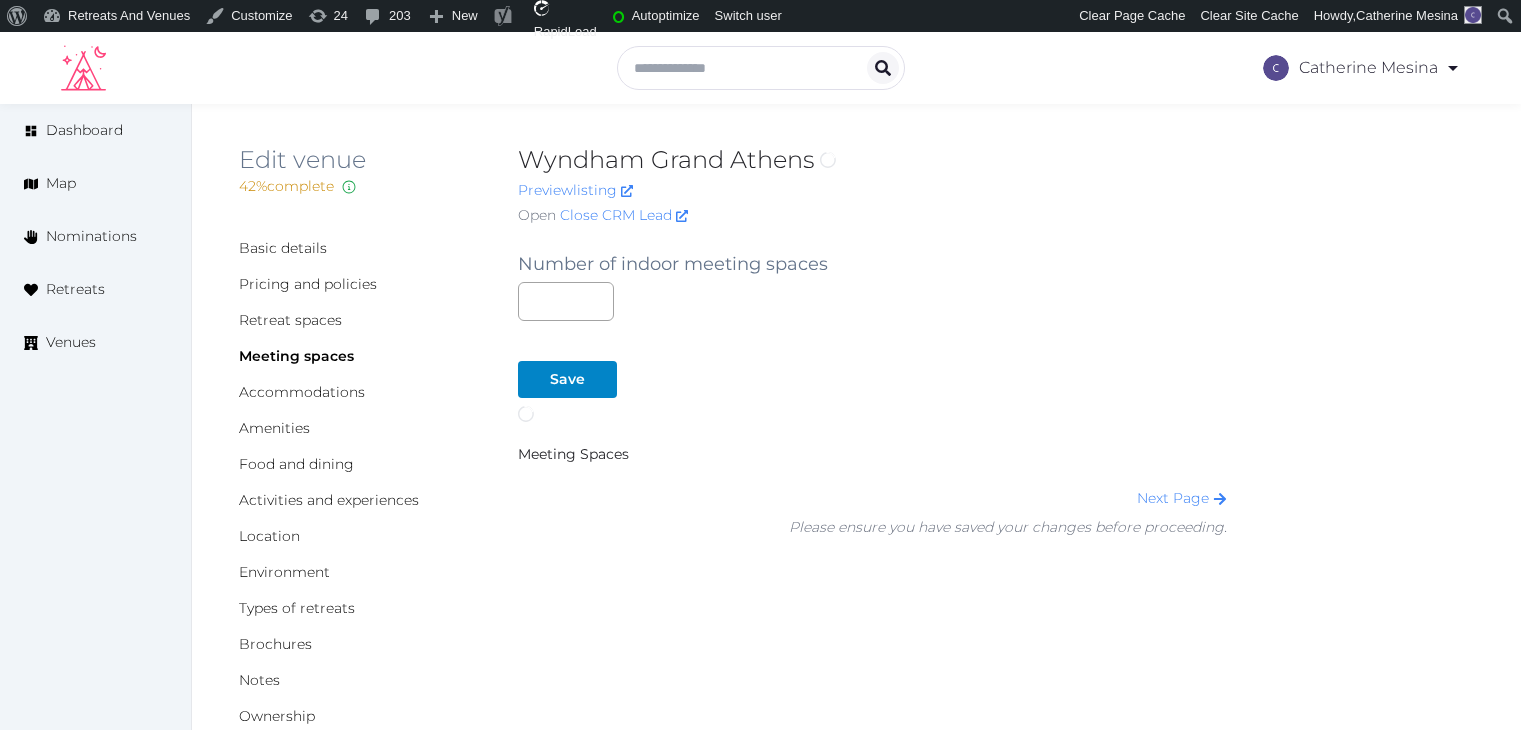 scroll, scrollTop: 0, scrollLeft: 0, axis: both 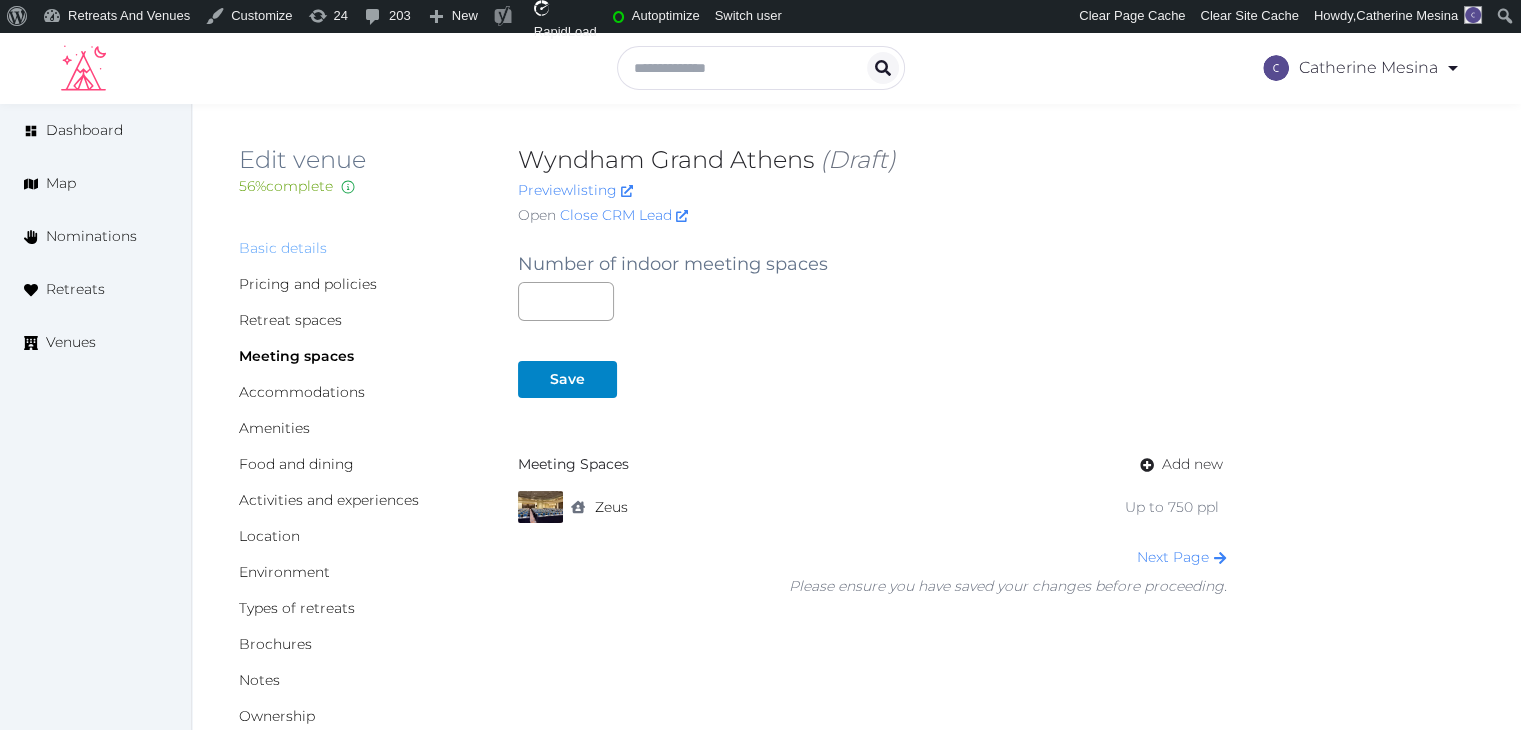 click on "Basic details" at bounding box center [283, 248] 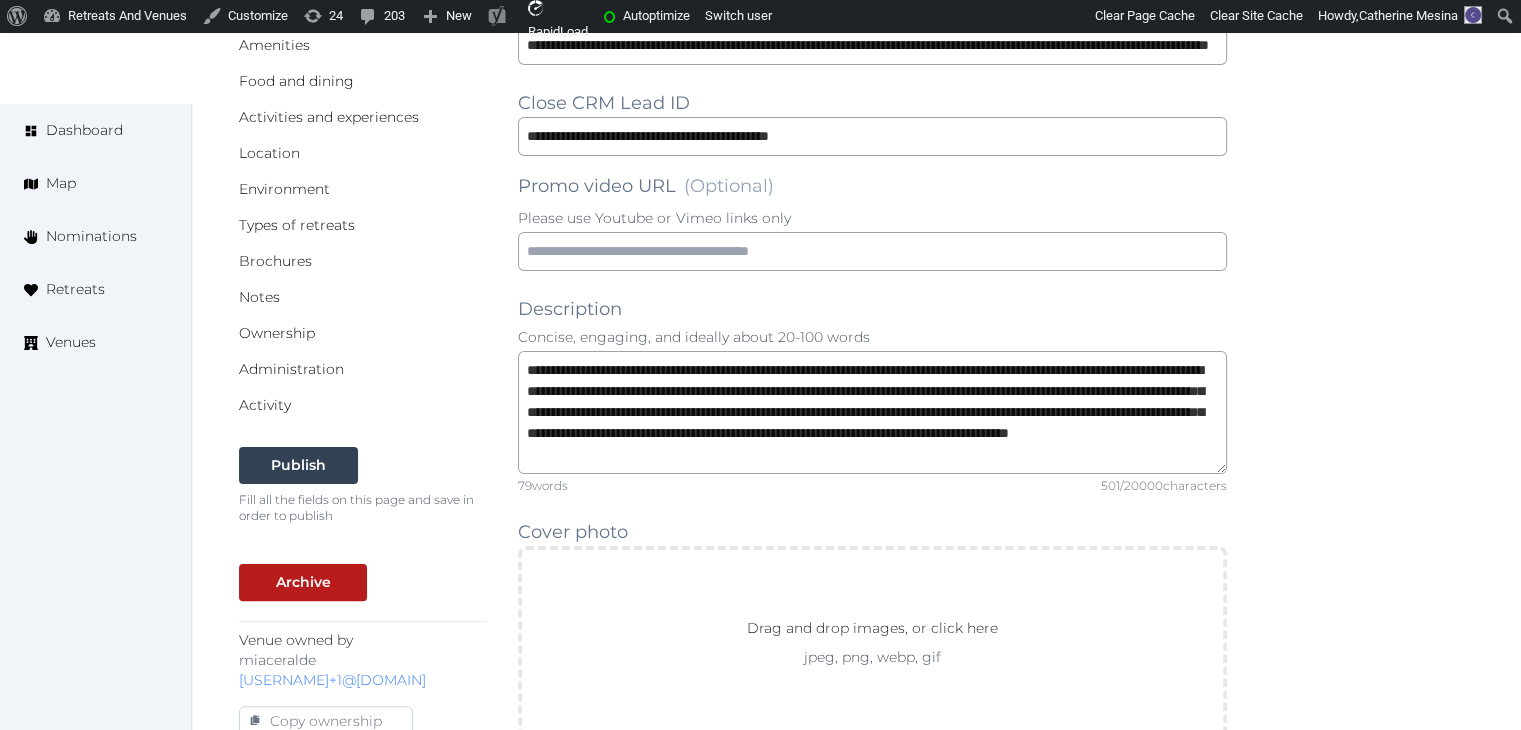 scroll, scrollTop: 1000, scrollLeft: 0, axis: vertical 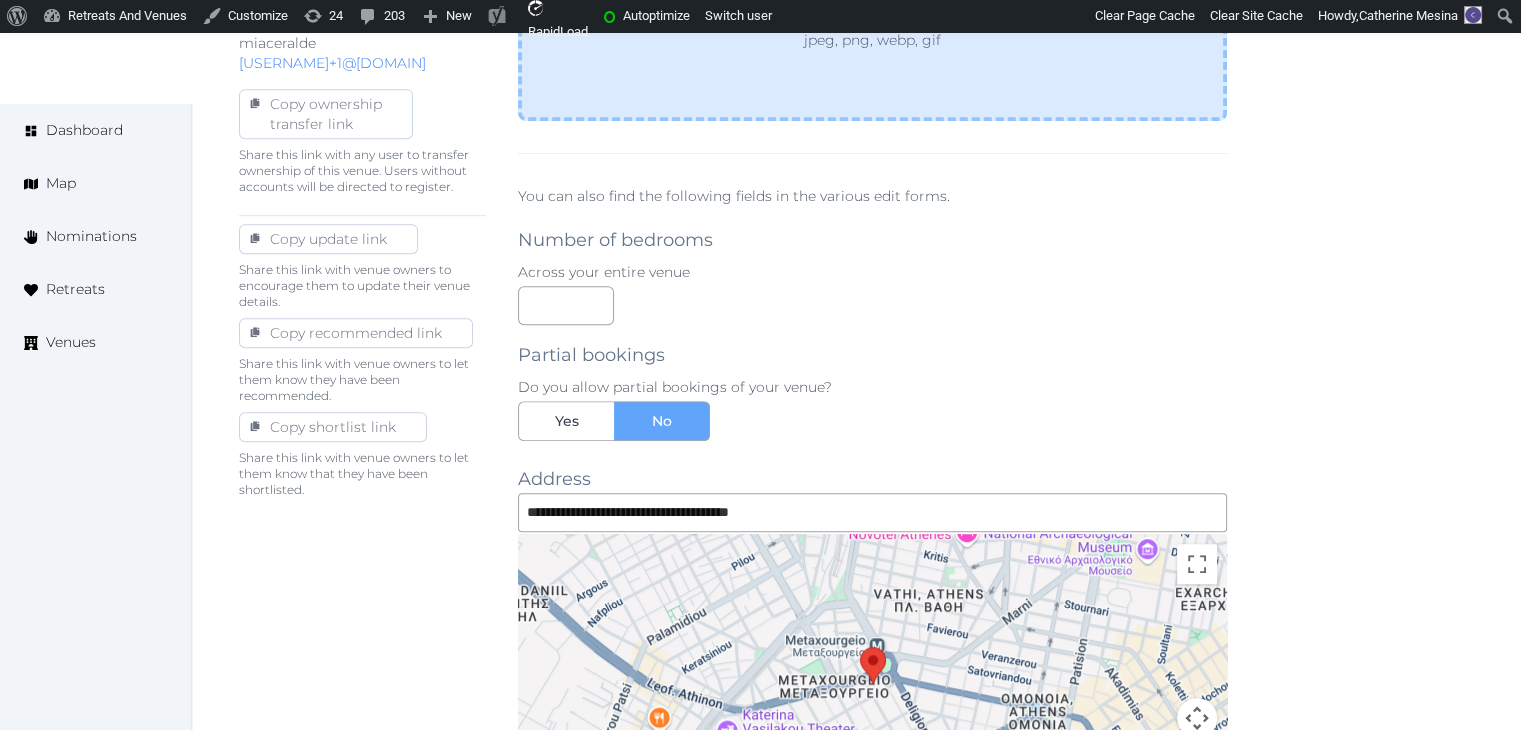click on "Drag and drop images, or click here jpeg, png, webp, gif" at bounding box center (872, 25) 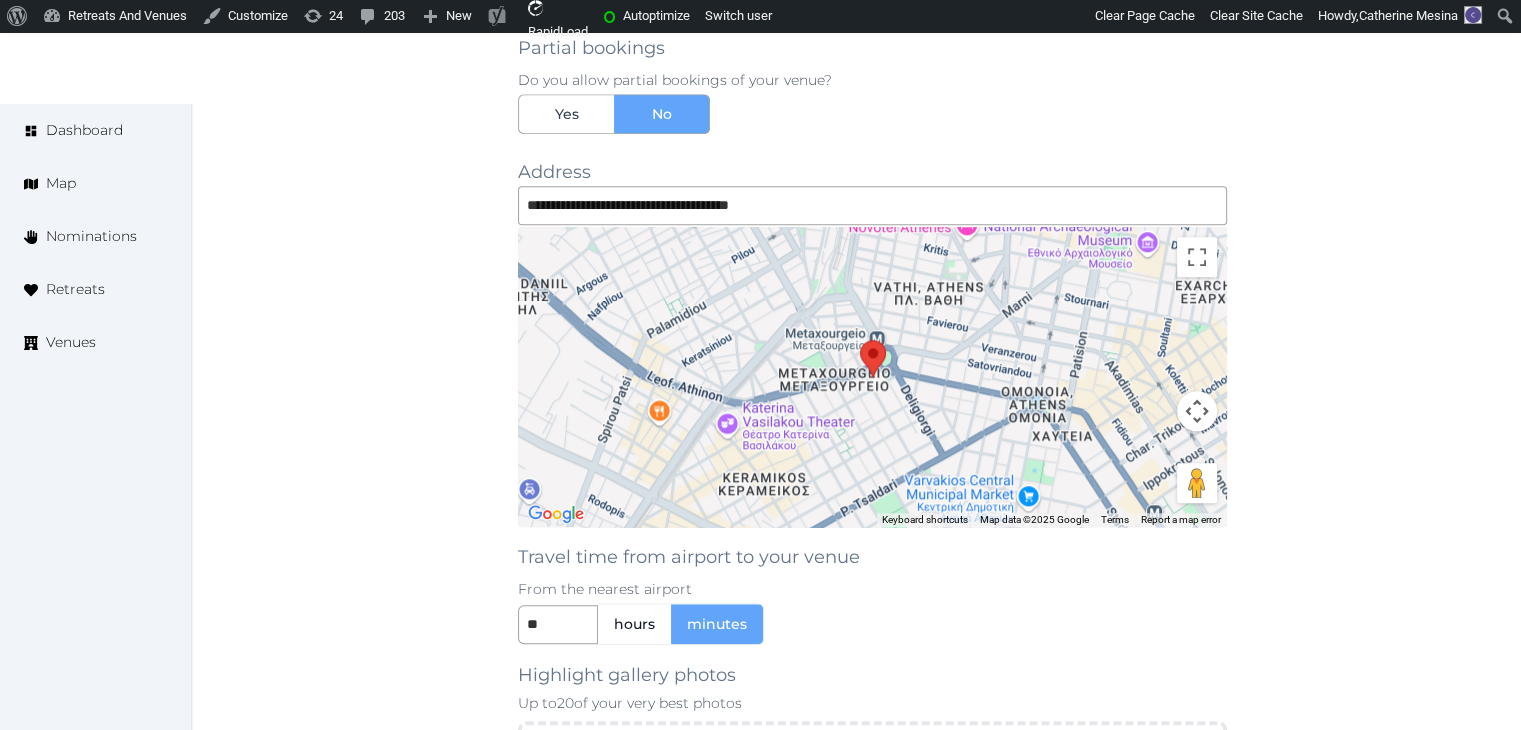 scroll, scrollTop: 2085, scrollLeft: 0, axis: vertical 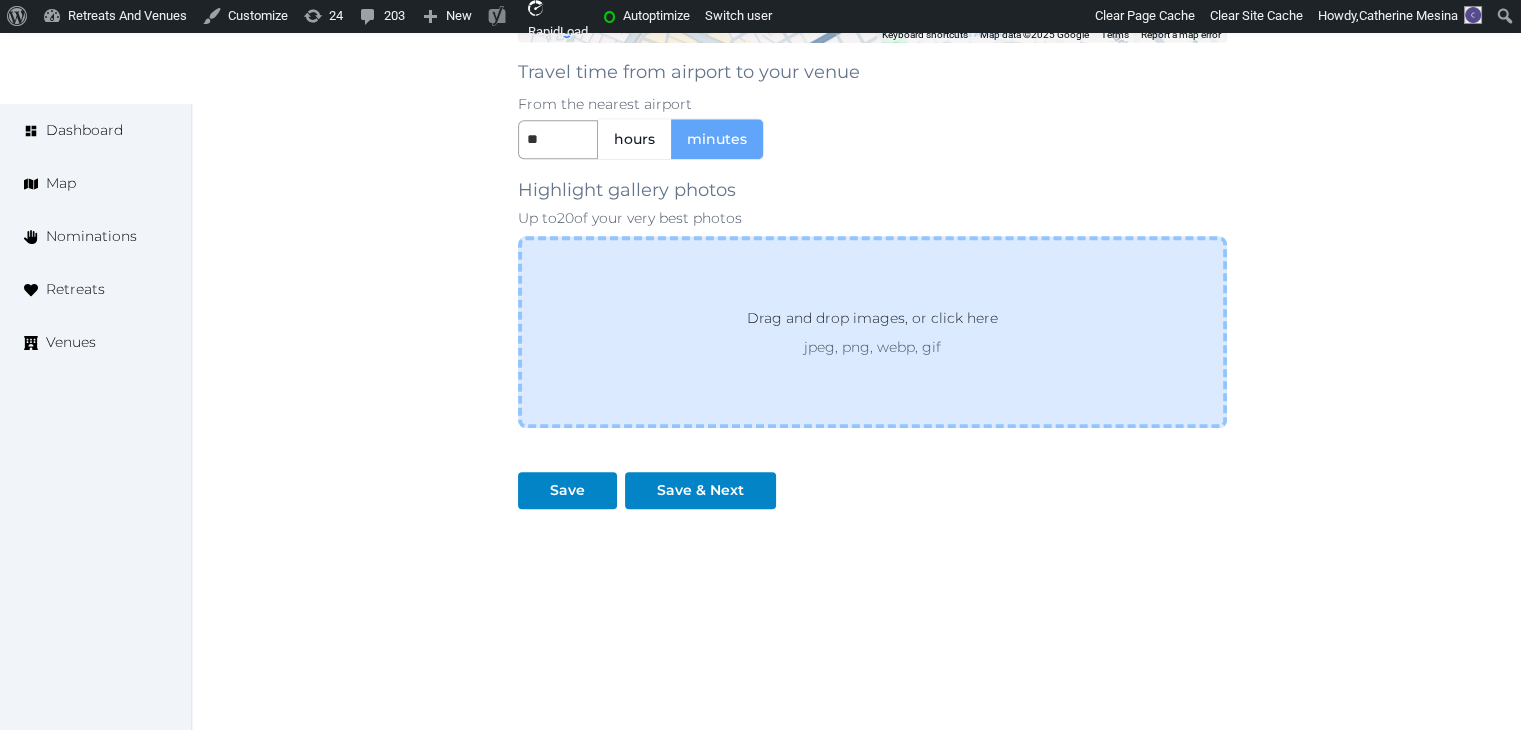 click on "Drag and drop images, or click here jpeg, png, webp, gif" at bounding box center (872, 332) 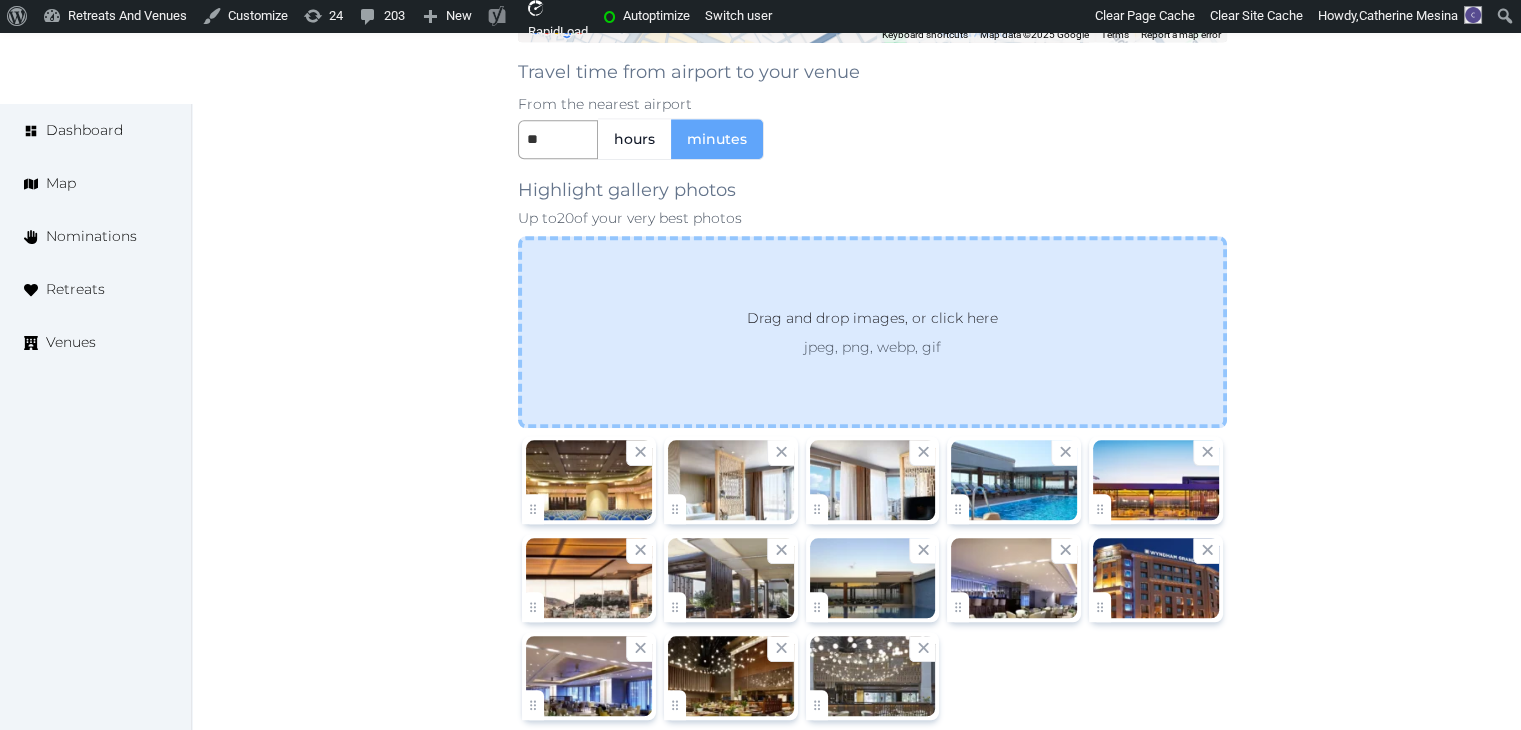 click on "jpeg, png, webp, gif" at bounding box center [872, 347] 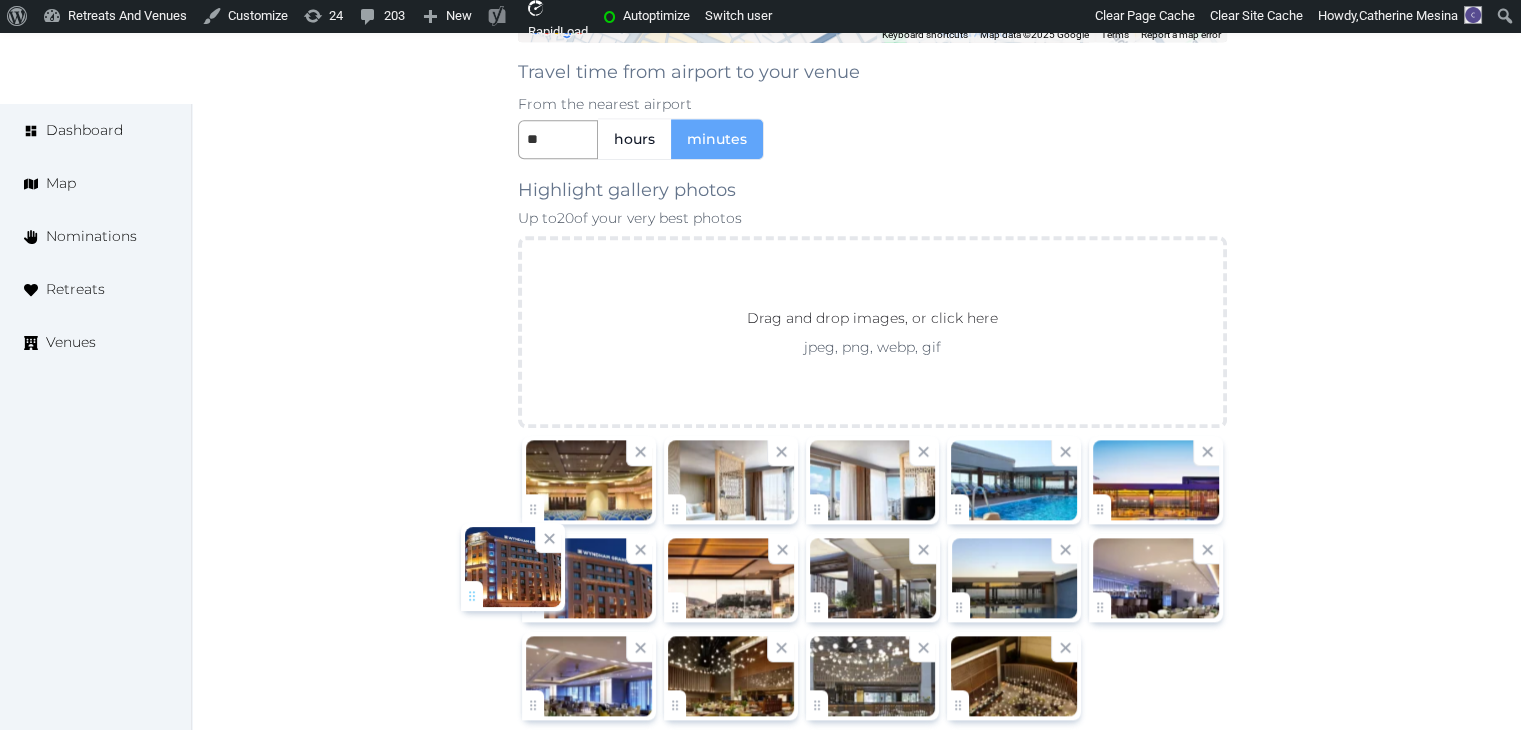 drag, startPoint x: 1100, startPoint y: 591, endPoint x: 471, endPoint y: 584, distance: 629.03894 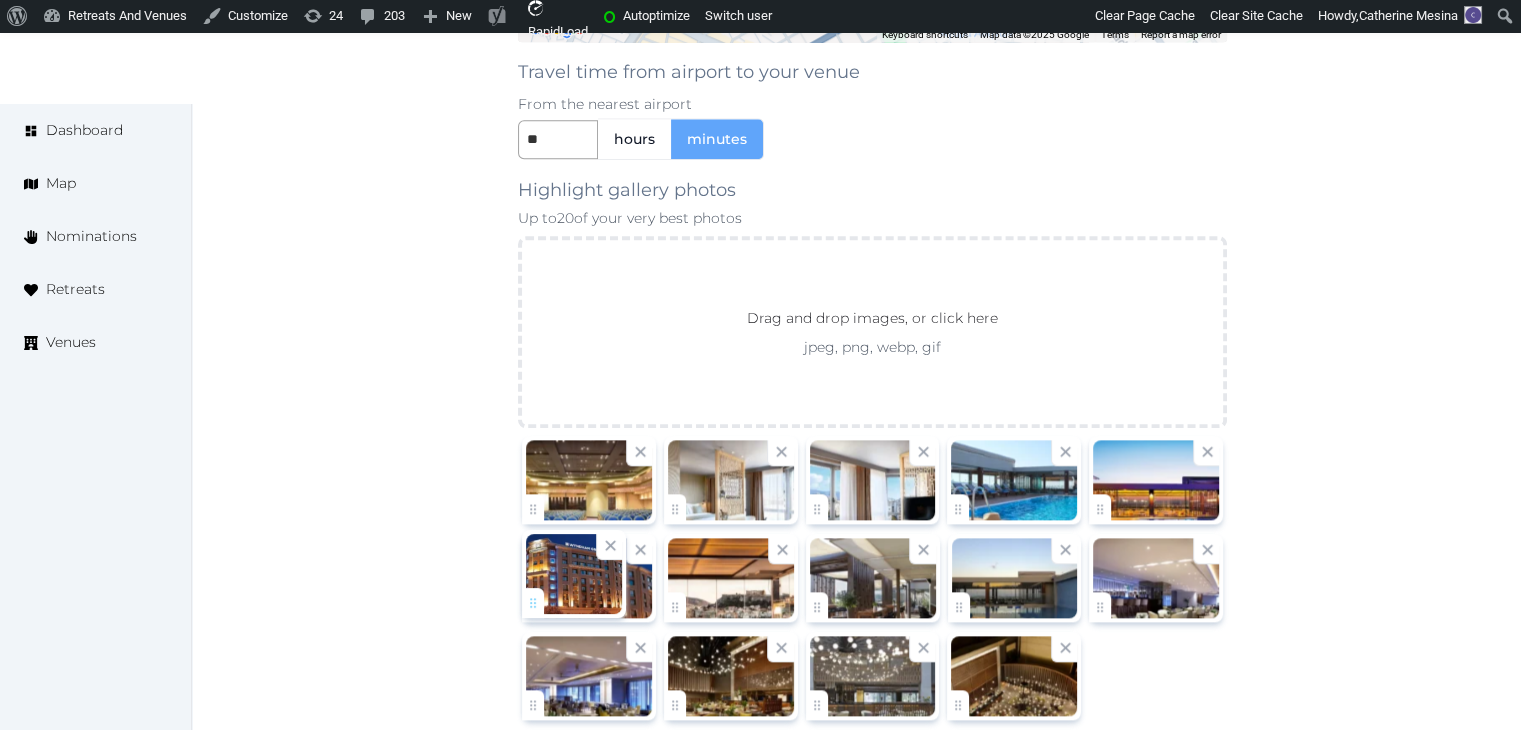 click on "Catherine Mesina   Account My Venue Listings My Retreats Logout      Dashboard Map Nominations Retreats Venues Edit venue 56 %  complete Fill out all the fields in your listing to increase its completion percentage.   A higher completion percentage will make your listing more attractive and result in better matches. Wyndham Grand Athens   (Draft) Preview  listing   Open    Close CRM Lead Basic details Pricing and policies Retreat spaces Meeting spaces Accommodations Amenities Food and dining Activities and experiences Location Environment Types of retreats Brochures Notes Ownership Administration Activity Publish Fill all the fields on this page and save in order to   publish Archive Venue owned by miaceralde miaceralde+1@gmail.com Copy ownership transfer link Share this link with any user to transfer ownership of this venue. Users without accounts will be directed to register. Copy update link Copy recommended link Copy shortlist link Name" at bounding box center (760, -513) 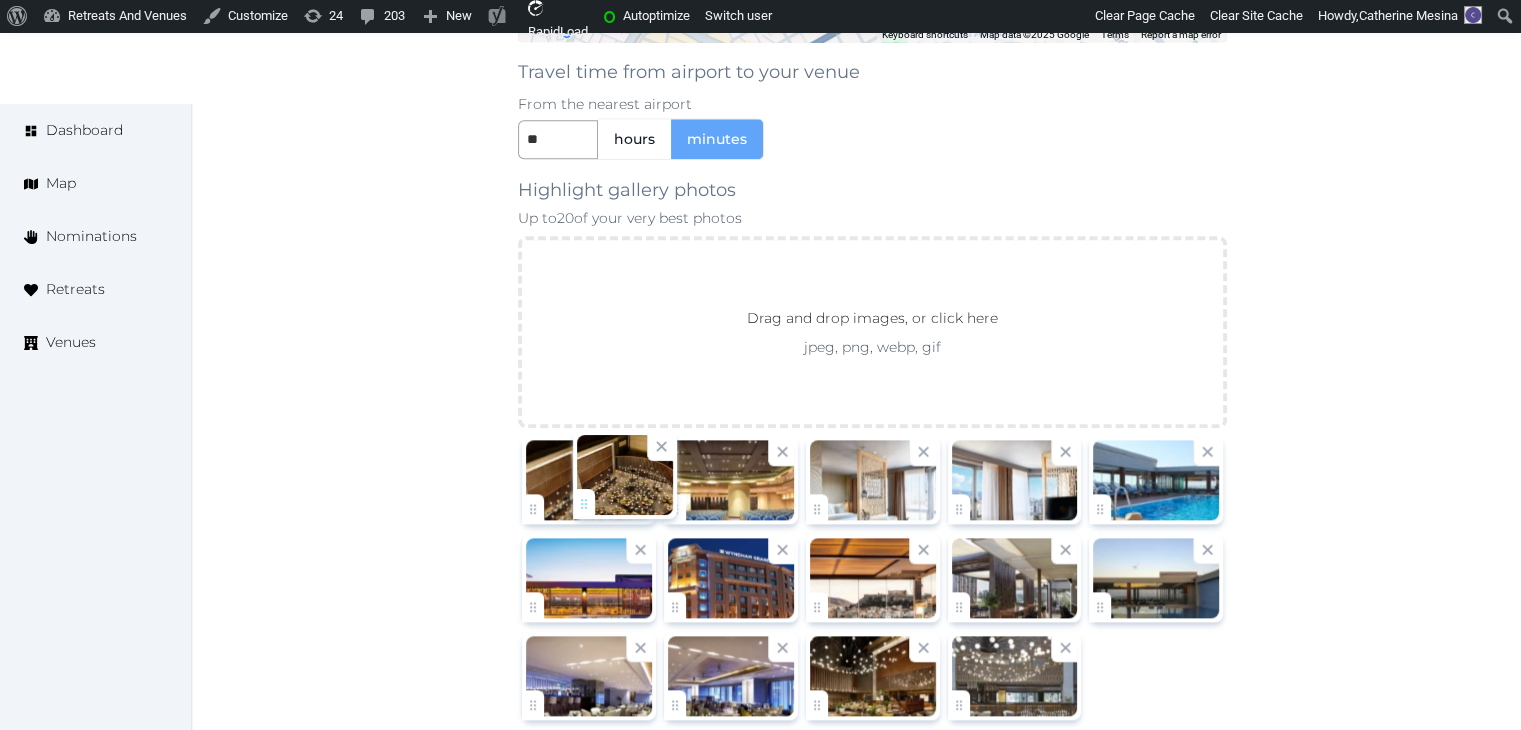 drag, startPoint x: 960, startPoint y: 693, endPoint x: 584, endPoint y: 497, distance: 424.01886 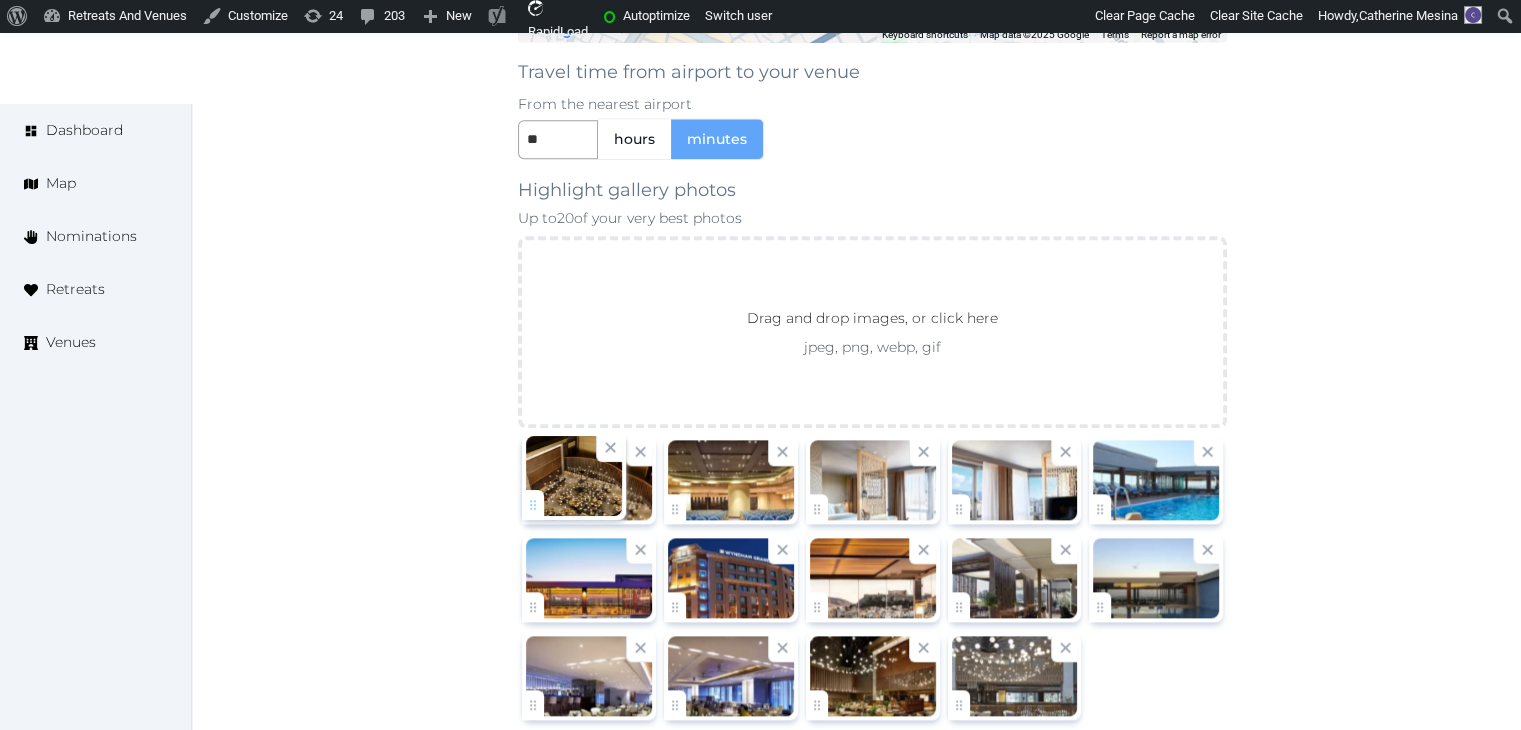click on "Catherine Mesina   Account My Venue Listings My Retreats Logout      Dashboard Map Nominations Retreats Venues Edit venue 56 %  complete Fill out all the fields in your listing to increase its completion percentage.   A higher completion percentage will make your listing more attractive and result in better matches. Wyndham Grand Athens   (Draft) Preview  listing   Open    Close CRM Lead Basic details Pricing and policies Retreat spaces Meeting spaces Accommodations Amenities Food and dining Activities and experiences Location Environment Types of retreats Brochures Notes Ownership Administration Activity Publish Fill all the fields on this page and save in order to   publish Archive Venue owned by miaceralde miaceralde+1@gmail.com Copy ownership transfer link Share this link with any user to transfer ownership of this venue. Users without accounts will be directed to register. Copy update link Copy recommended link Copy shortlist link Name" at bounding box center [760, -513] 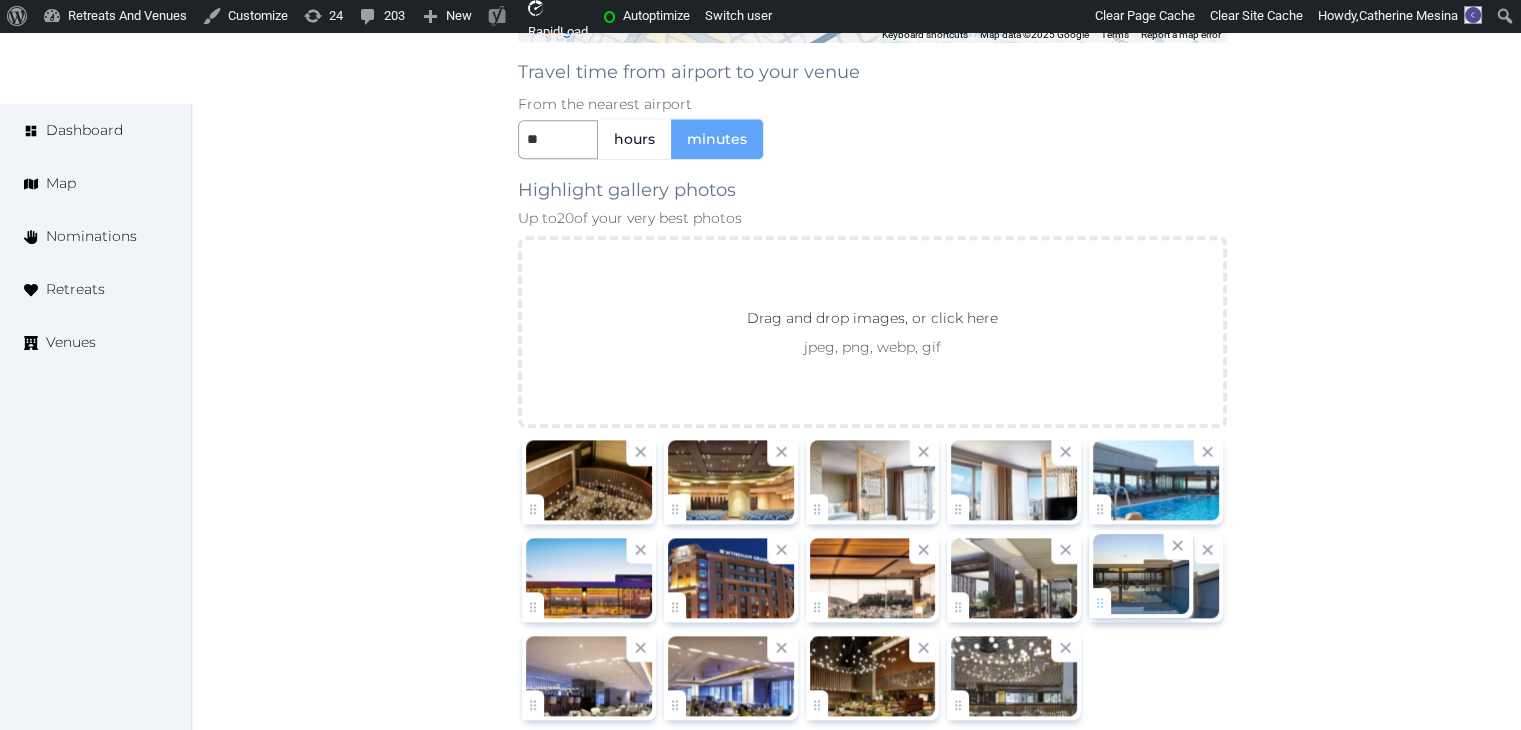 click on "Catherine Mesina   Account My Venue Listings My Retreats Logout      Dashboard Map Nominations Retreats Venues Edit venue 56 %  complete Fill out all the fields in your listing to increase its completion percentage.   A higher completion percentage will make your listing more attractive and result in better matches. Wyndham Grand Athens   (Draft) Preview  listing   Open    Close CRM Lead Basic details Pricing and policies Retreat spaces Meeting spaces Accommodations Amenities Food and dining Activities and experiences Location Environment Types of retreats Brochures Notes Ownership Administration Activity Publish Fill all the fields on this page and save in order to   publish Archive Venue owned by miaceralde miaceralde+1@gmail.com Copy ownership transfer link Share this link with any user to transfer ownership of this venue. Users without accounts will be directed to register. Copy update link Copy recommended link Copy shortlist link Name" at bounding box center [760, -513] 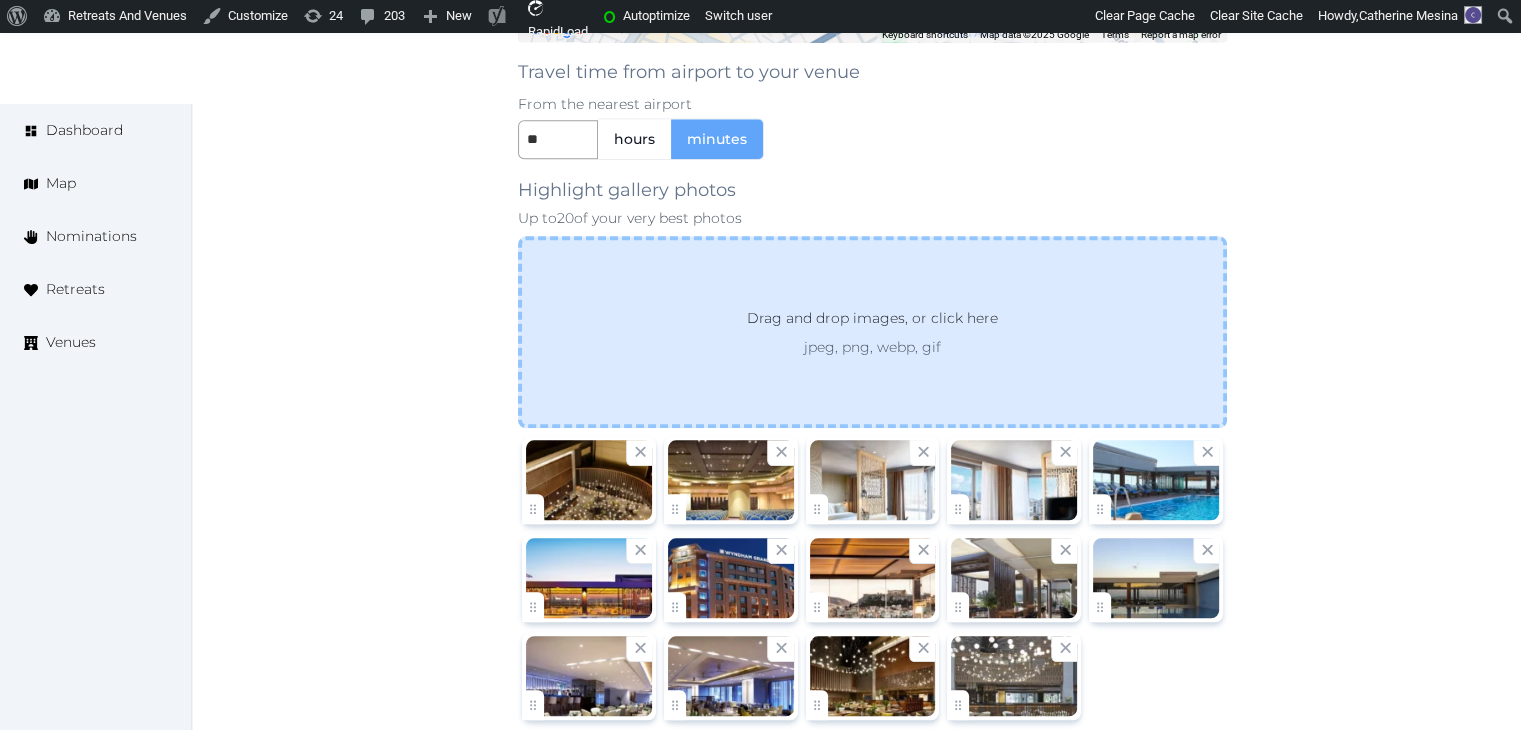 click on "jpeg, png, webp, gif" at bounding box center (872, 347) 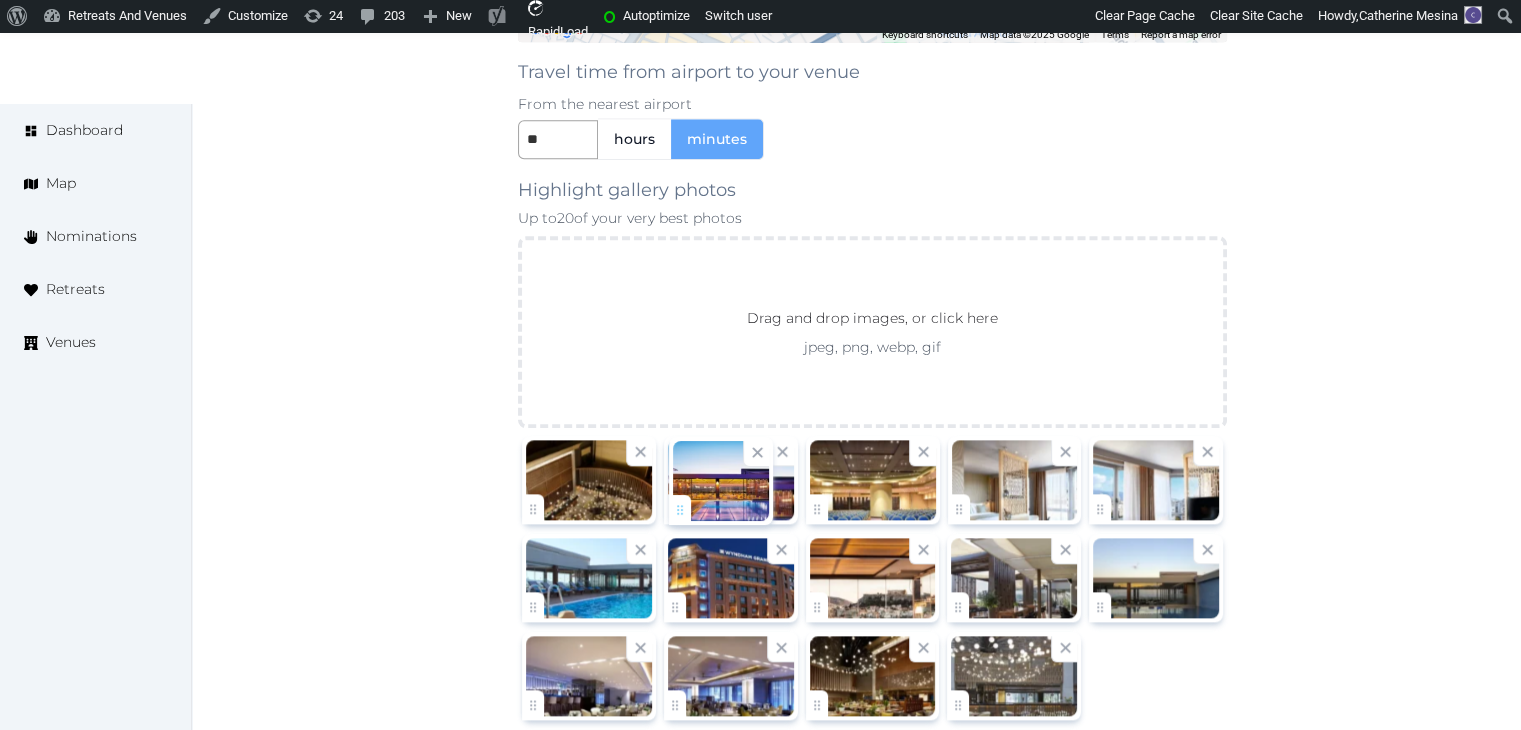 drag, startPoint x: 545, startPoint y: 601, endPoint x: 697, endPoint y: 509, distance: 177.67386 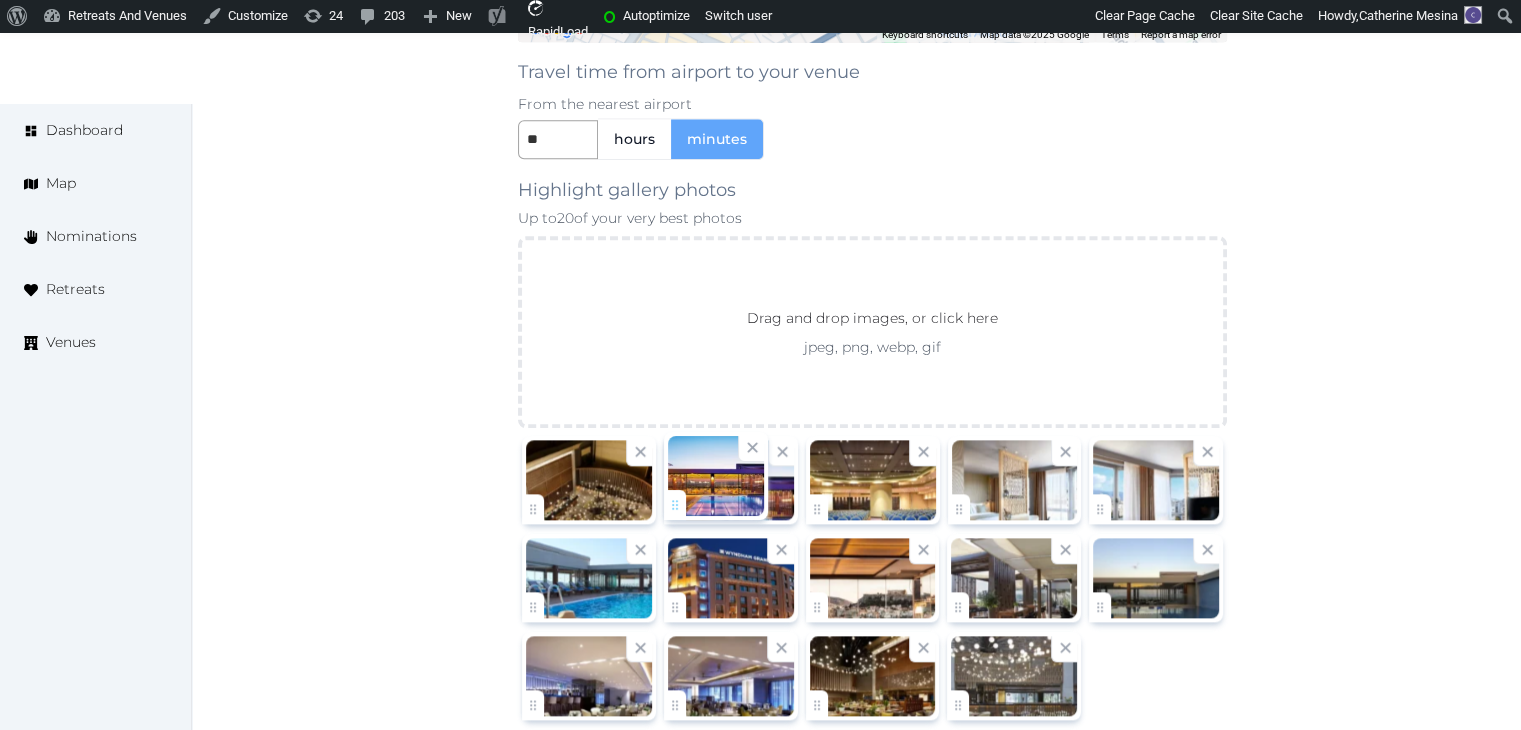 click on "Catherine Mesina   Account My Venue Listings My Retreats Logout      Dashboard Map Nominations Retreats Venues Edit venue 56 %  complete Fill out all the fields in your listing to increase its completion percentage.   A higher completion percentage will make your listing more attractive and result in better matches. Wyndham Grand Athens   (Draft) Preview  listing   Open    Close CRM Lead Basic details Pricing and policies Retreat spaces Meeting spaces Accommodations Amenities Food and dining Activities and experiences Location Environment Types of retreats Brochures Notes Ownership Administration Activity Publish Fill all the fields on this page and save in order to   publish Archive Venue owned by miaceralde miaceralde+1@gmail.com Copy ownership transfer link Share this link with any user to transfer ownership of this venue. Users without accounts will be directed to register. Copy update link Copy recommended link Copy shortlist link Name" at bounding box center [760, -513] 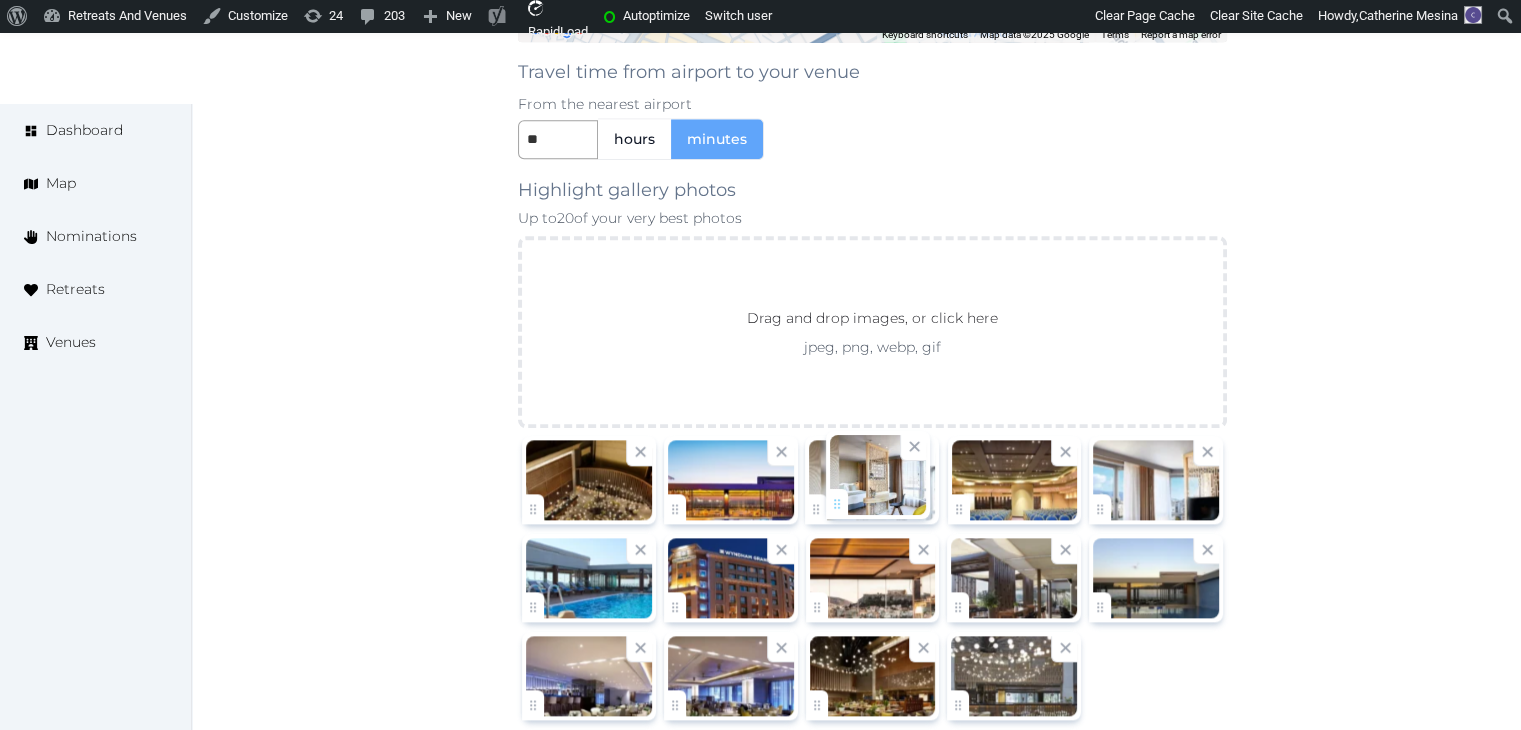 drag, startPoint x: 973, startPoint y: 507, endPoint x: 844, endPoint y: 503, distance: 129.062 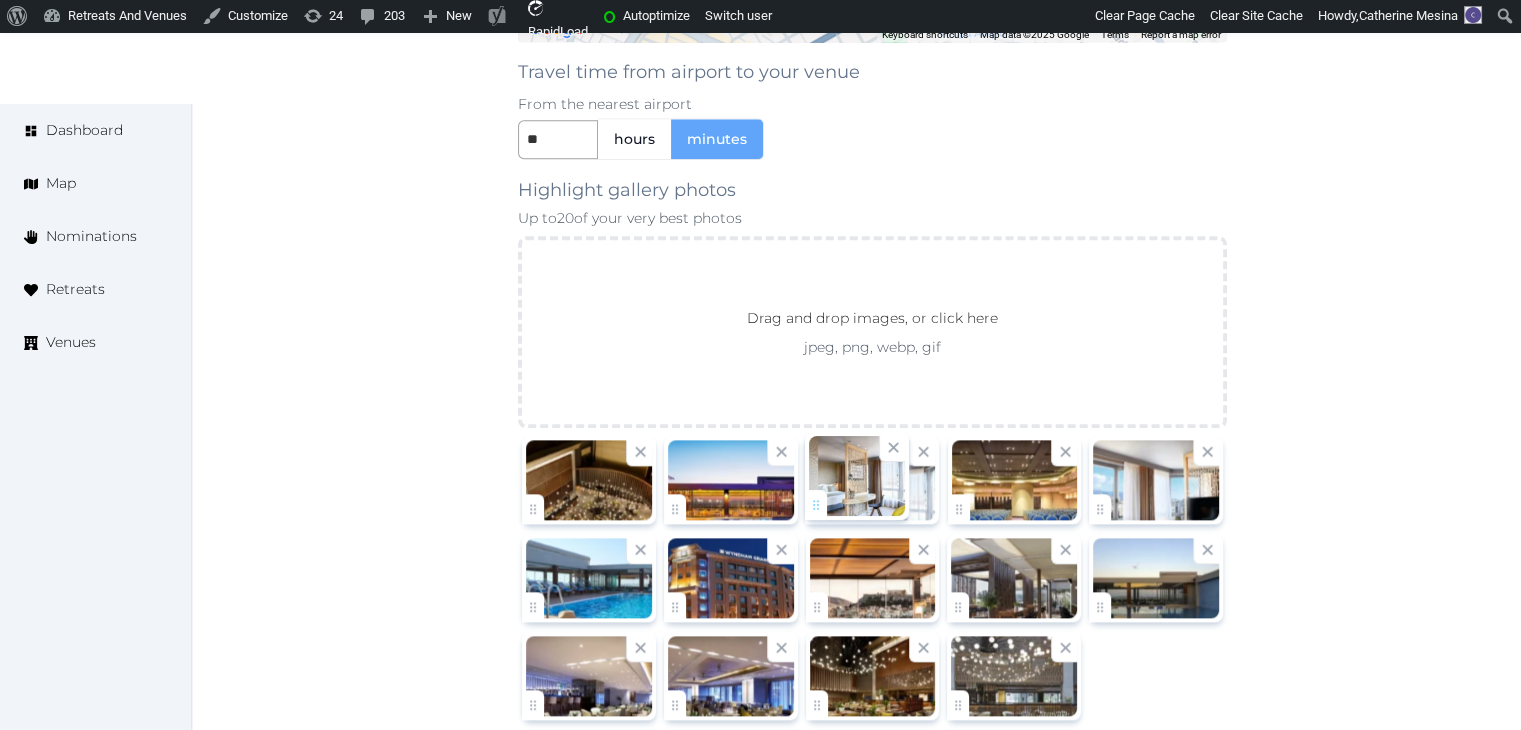 click on "Catherine Mesina   Account My Venue Listings My Retreats Logout      Dashboard Map Nominations Retreats Venues Edit venue 56 %  complete Fill out all the fields in your listing to increase its completion percentage.   A higher completion percentage will make your listing more attractive and result in better matches. Wyndham Grand Athens   (Draft) Preview  listing   Open    Close CRM Lead Basic details Pricing and policies Retreat spaces Meeting spaces Accommodations Amenities Food and dining Activities and experiences Location Environment Types of retreats Brochures Notes Ownership Administration Activity Publish Fill all the fields on this page and save in order to   publish Archive Venue owned by miaceralde miaceralde+1@gmail.com Copy ownership transfer link Share this link with any user to transfer ownership of this venue. Users without accounts will be directed to register. Copy update link Copy recommended link Copy shortlist link Name" at bounding box center [760, -513] 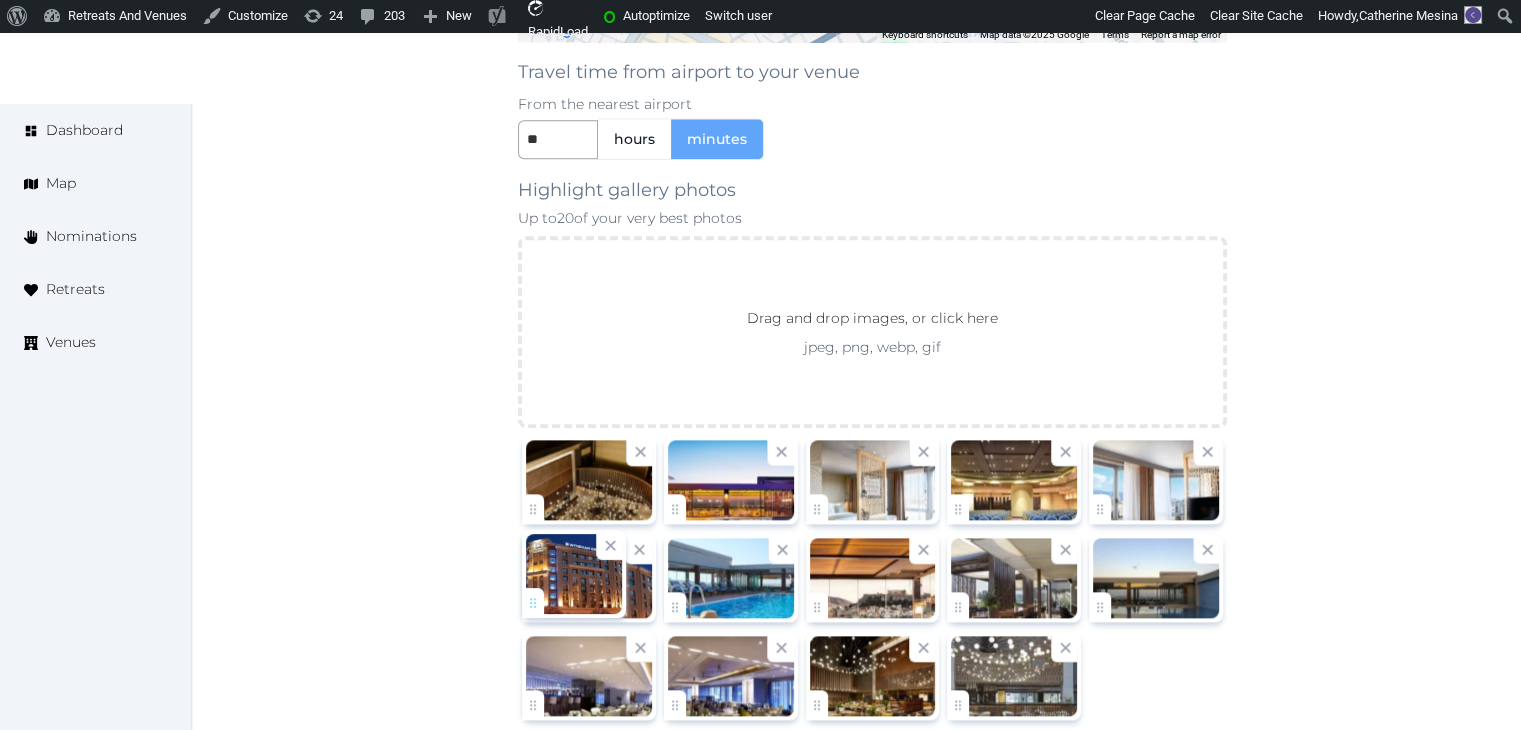 drag, startPoint x: 631, startPoint y: 598, endPoint x: 571, endPoint y: 597, distance: 60.00833 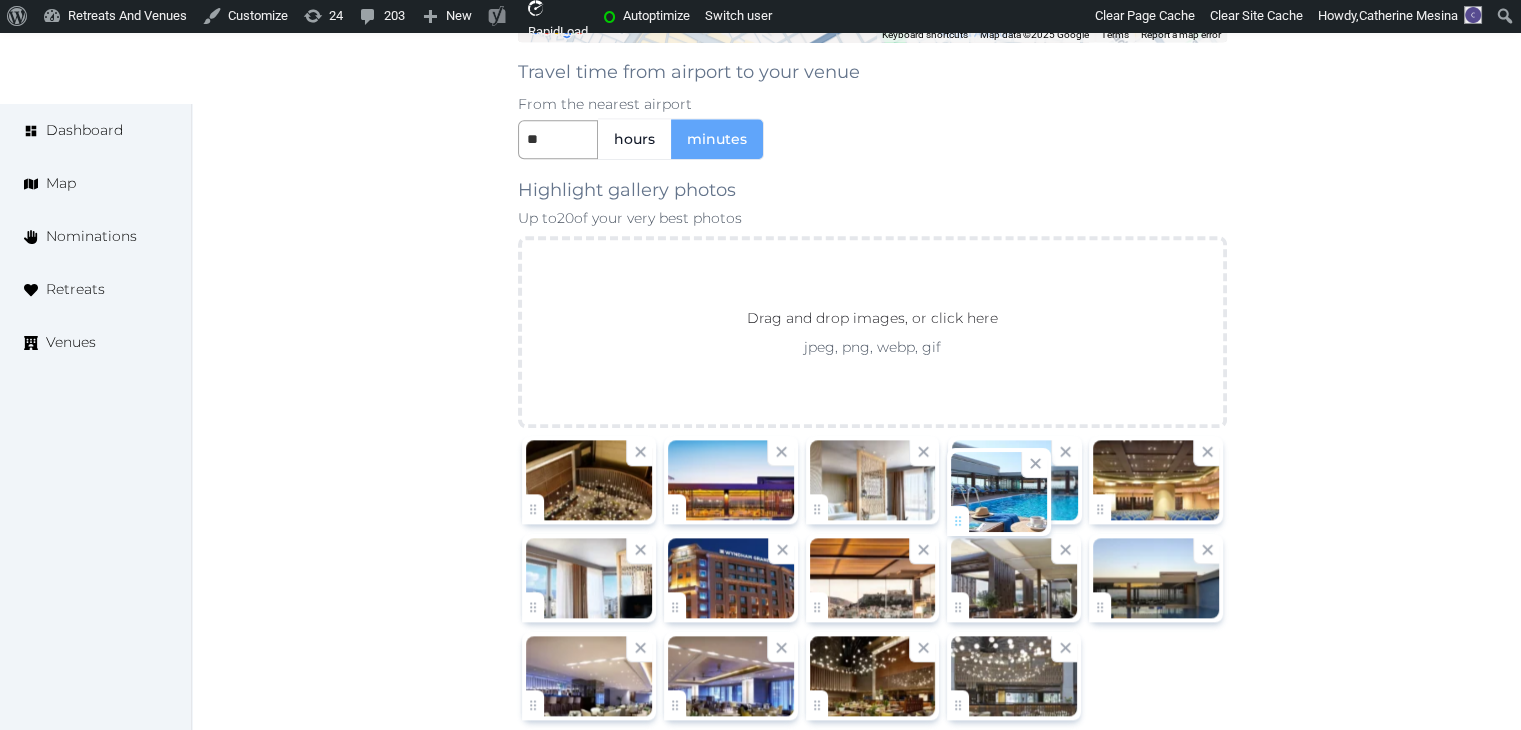 drag, startPoint x: 684, startPoint y: 601, endPoint x: 968, endPoint y: 520, distance: 295.32526 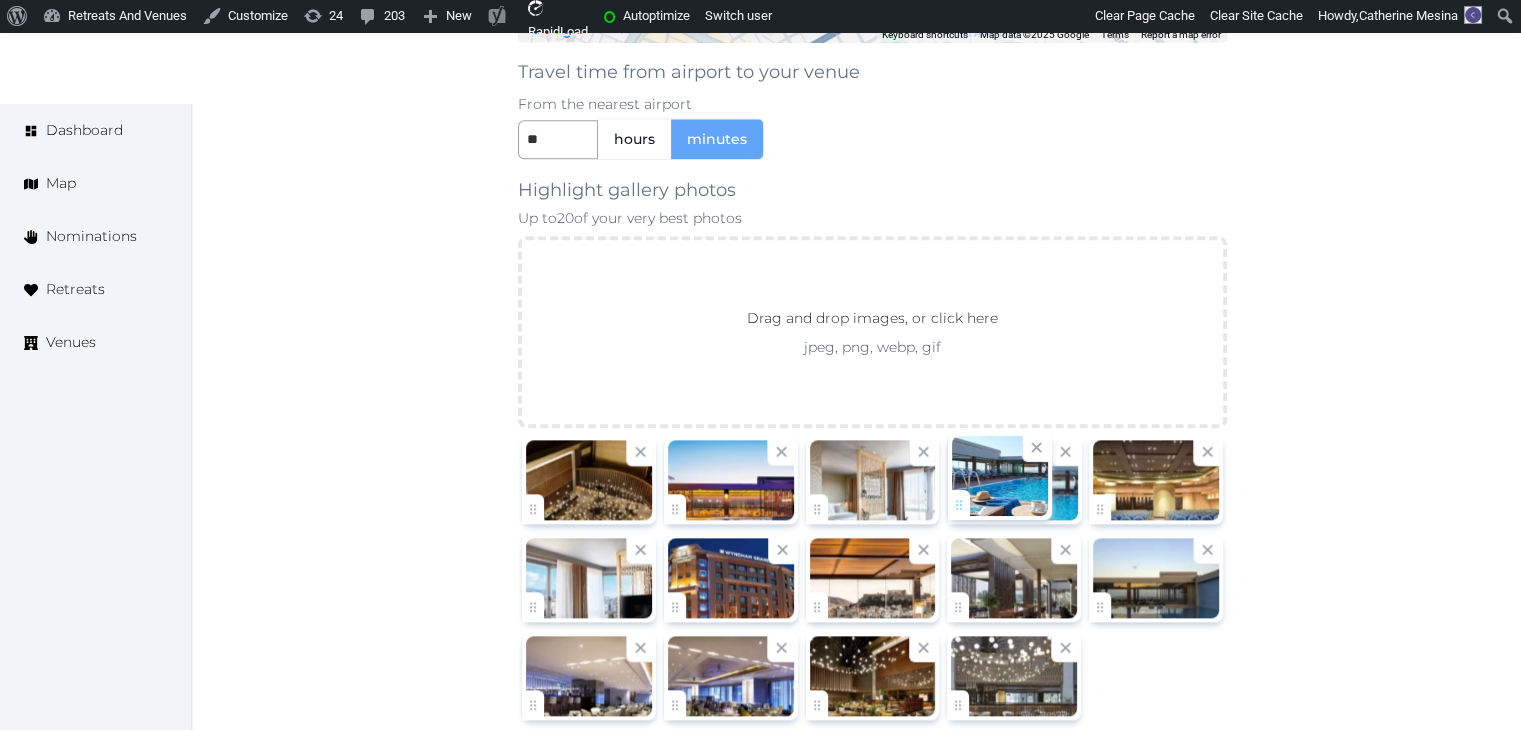 click on "Catherine Mesina   Account My Venue Listings My Retreats Logout      Dashboard Map Nominations Retreats Venues Edit venue 56 %  complete Fill out all the fields in your listing to increase its completion percentage.   A higher completion percentage will make your listing more attractive and result in better matches. Wyndham Grand Athens   (Draft) Preview  listing   Open    Close CRM Lead Basic details Pricing and policies Retreat spaces Meeting spaces Accommodations Amenities Food and dining Activities and experiences Location Environment Types of retreats Brochures Notes Ownership Administration Activity Publish Fill all the fields on this page and save in order to   publish Archive Venue owned by miaceralde miaceralde+1@gmail.com Copy ownership transfer link Share this link with any user to transfer ownership of this venue. Users without accounts will be directed to register. Copy update link Copy recommended link Copy shortlist link Name" at bounding box center [760, -513] 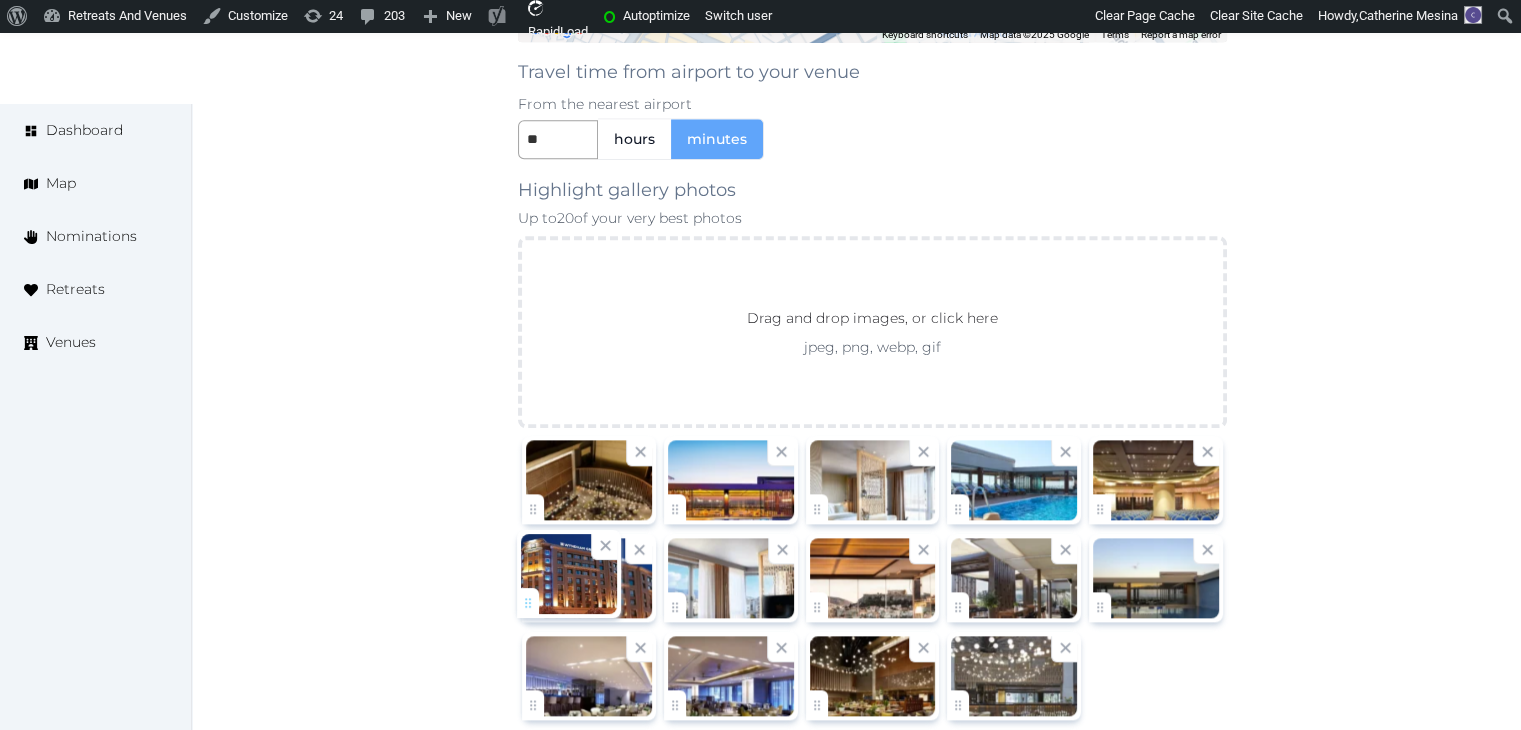 drag, startPoint x: 676, startPoint y: 601, endPoint x: 522, endPoint y: 601, distance: 154 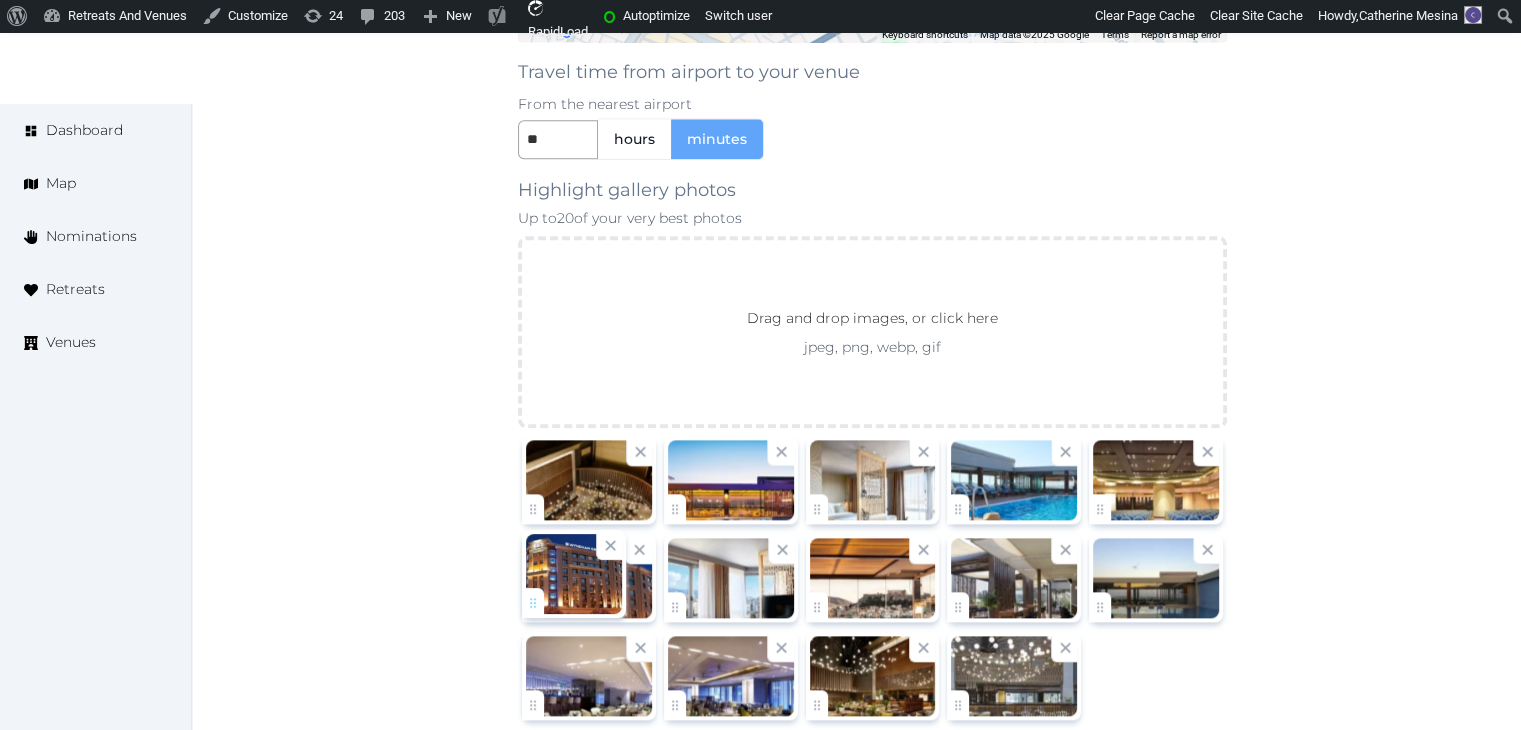 click on "Catherine Mesina   Account My Venue Listings My Retreats Logout      Dashboard Map Nominations Retreats Venues Edit venue 56 %  complete Fill out all the fields in your listing to increase its completion percentage.   A higher completion percentage will make your listing more attractive and result in better matches. Wyndham Grand Athens   (Draft) Preview  listing   Open    Close CRM Lead Basic details Pricing and policies Retreat spaces Meeting spaces Accommodations Amenities Food and dining Activities and experiences Location Environment Types of retreats Brochures Notes Ownership Administration Activity Publish Fill all the fields on this page and save in order to   publish Archive Venue owned by miaceralde miaceralde+1@gmail.com Copy ownership transfer link Share this link with any user to transfer ownership of this venue. Users without accounts will be directed to register. Copy update link Copy recommended link Copy shortlist link Name" at bounding box center [760, -513] 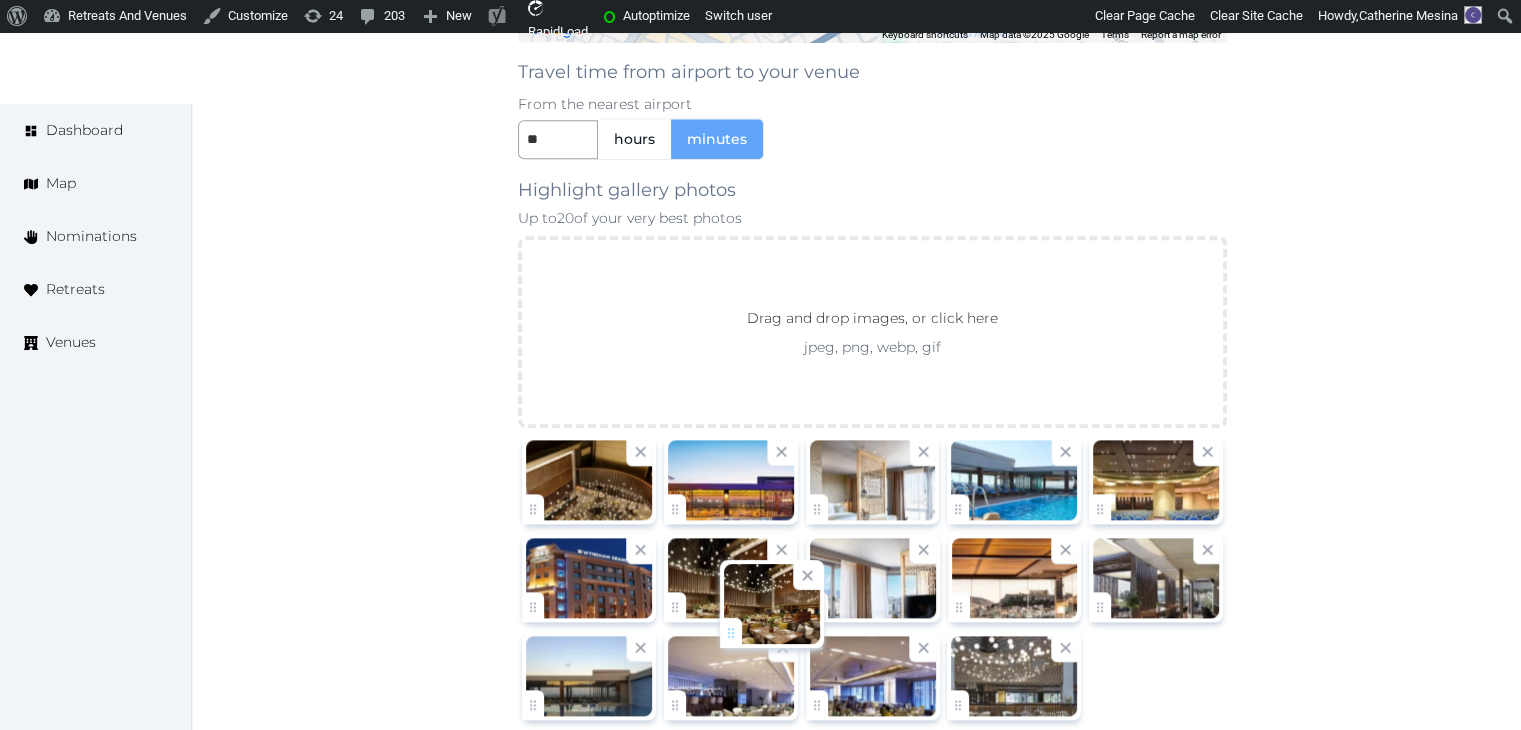 drag, startPoint x: 828, startPoint y: 703, endPoint x: 697, endPoint y: 601, distance: 166.0271 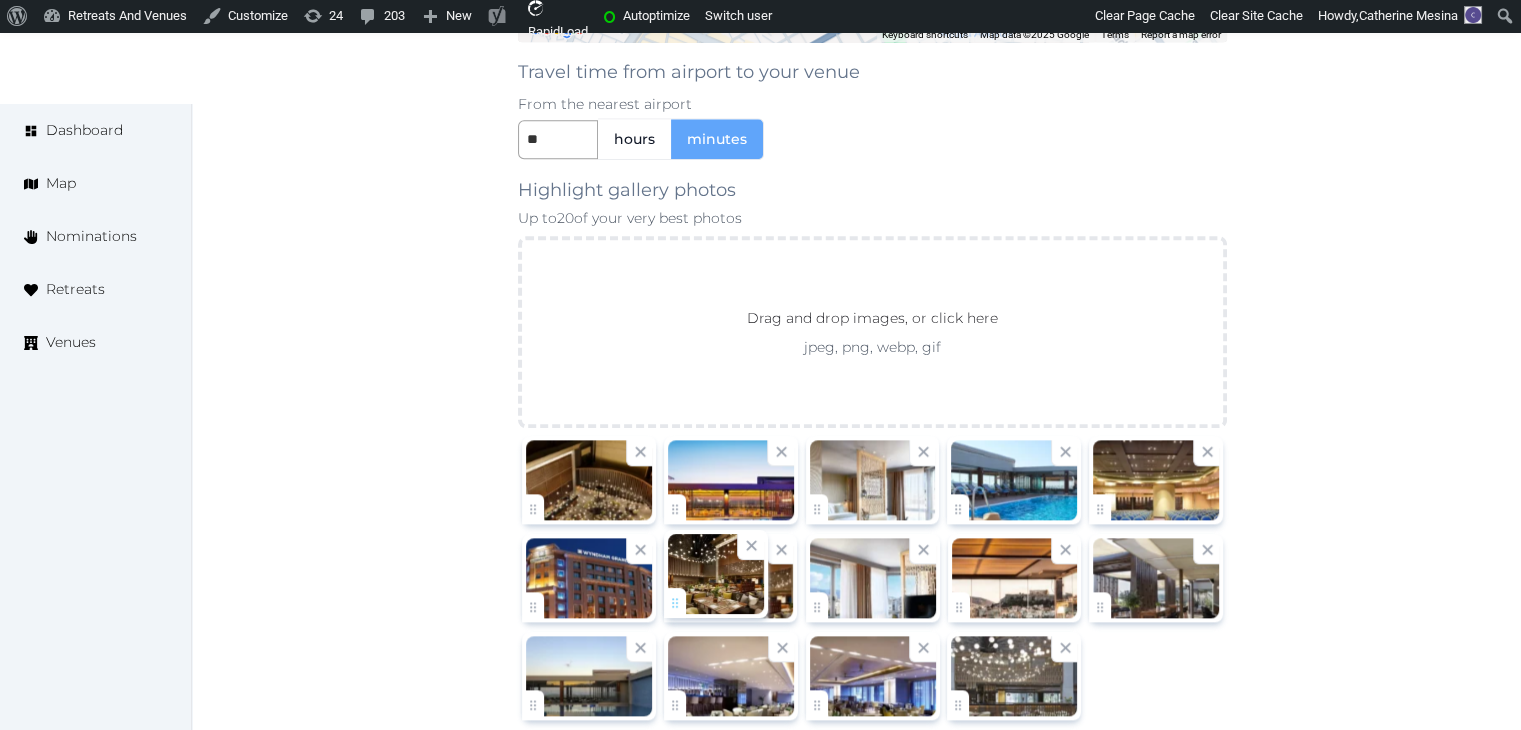 click on "Catherine Mesina   Account My Venue Listings My Retreats Logout      Dashboard Map Nominations Retreats Venues Edit venue 56 %  complete Fill out all the fields in your listing to increase its completion percentage.   A higher completion percentage will make your listing more attractive and result in better matches. Wyndham Grand Athens   (Draft) Preview  listing   Open    Close CRM Lead Basic details Pricing and policies Retreat spaces Meeting spaces Accommodations Amenities Food and dining Activities and experiences Location Environment Types of retreats Brochures Notes Ownership Administration Activity Publish Fill all the fields on this page and save in order to   publish Archive Venue owned by miaceralde miaceralde+1@gmail.com Copy ownership transfer link Share this link with any user to transfer ownership of this venue. Users without accounts will be directed to register. Copy update link Copy recommended link Copy shortlist link Name" at bounding box center [760, -513] 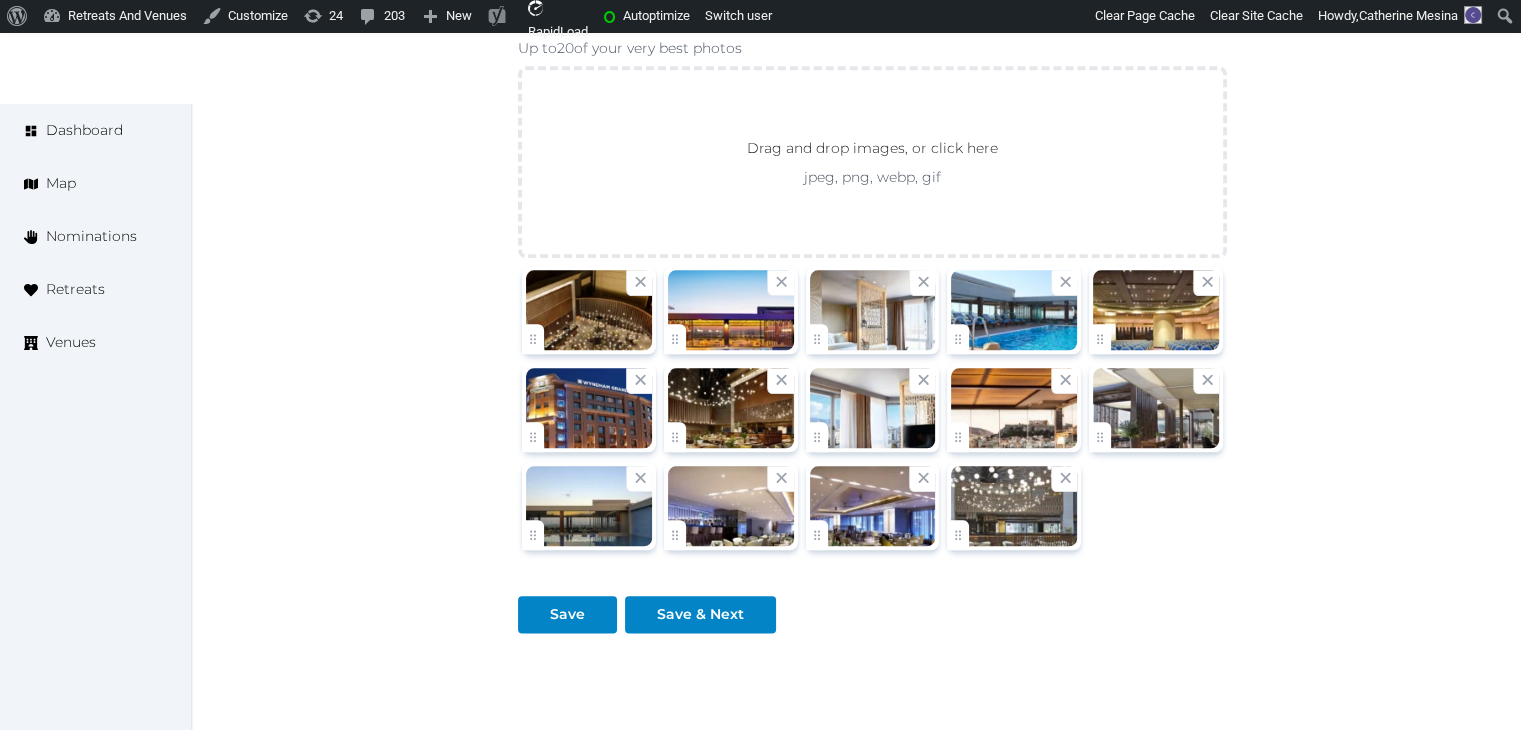 scroll, scrollTop: 2285, scrollLeft: 0, axis: vertical 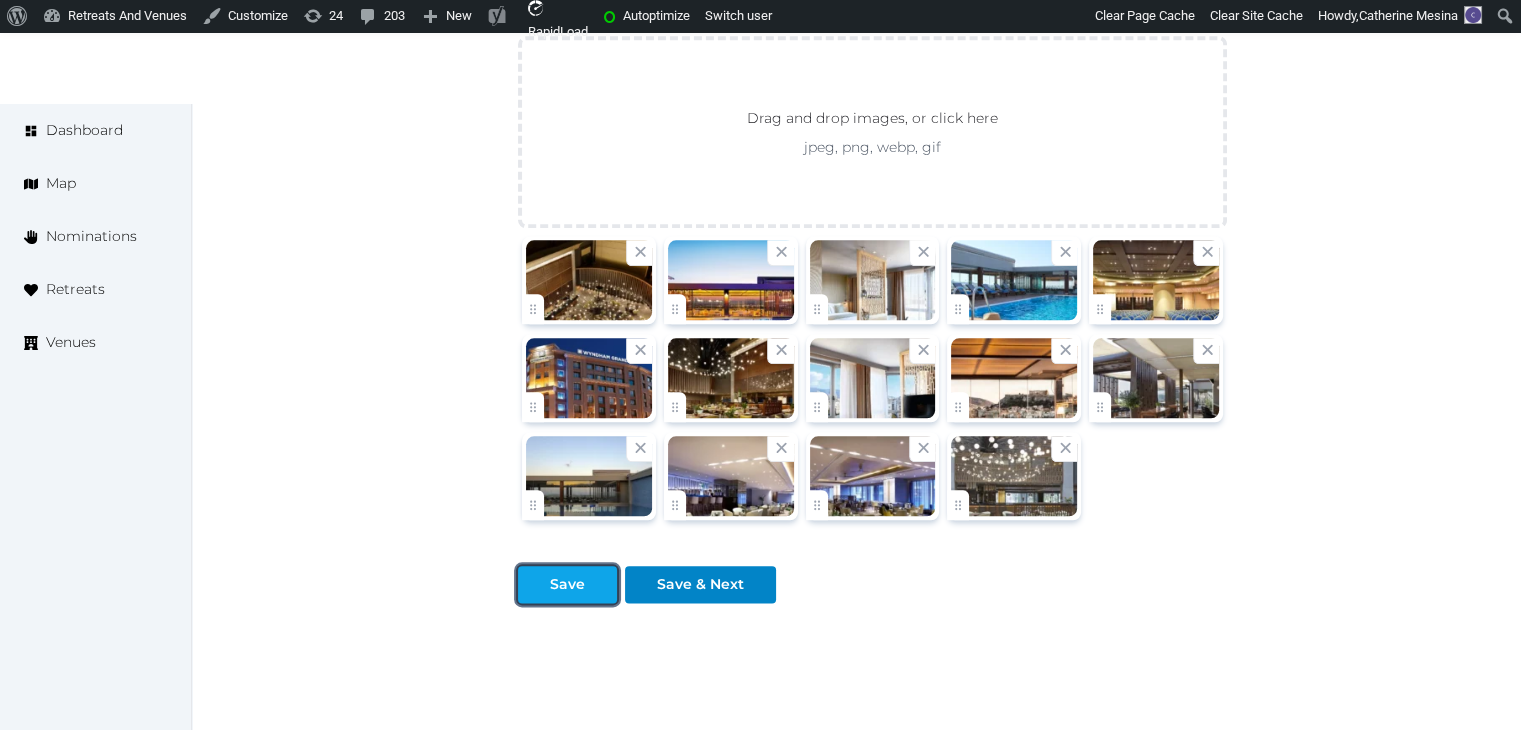 click on "Save" at bounding box center (567, 584) 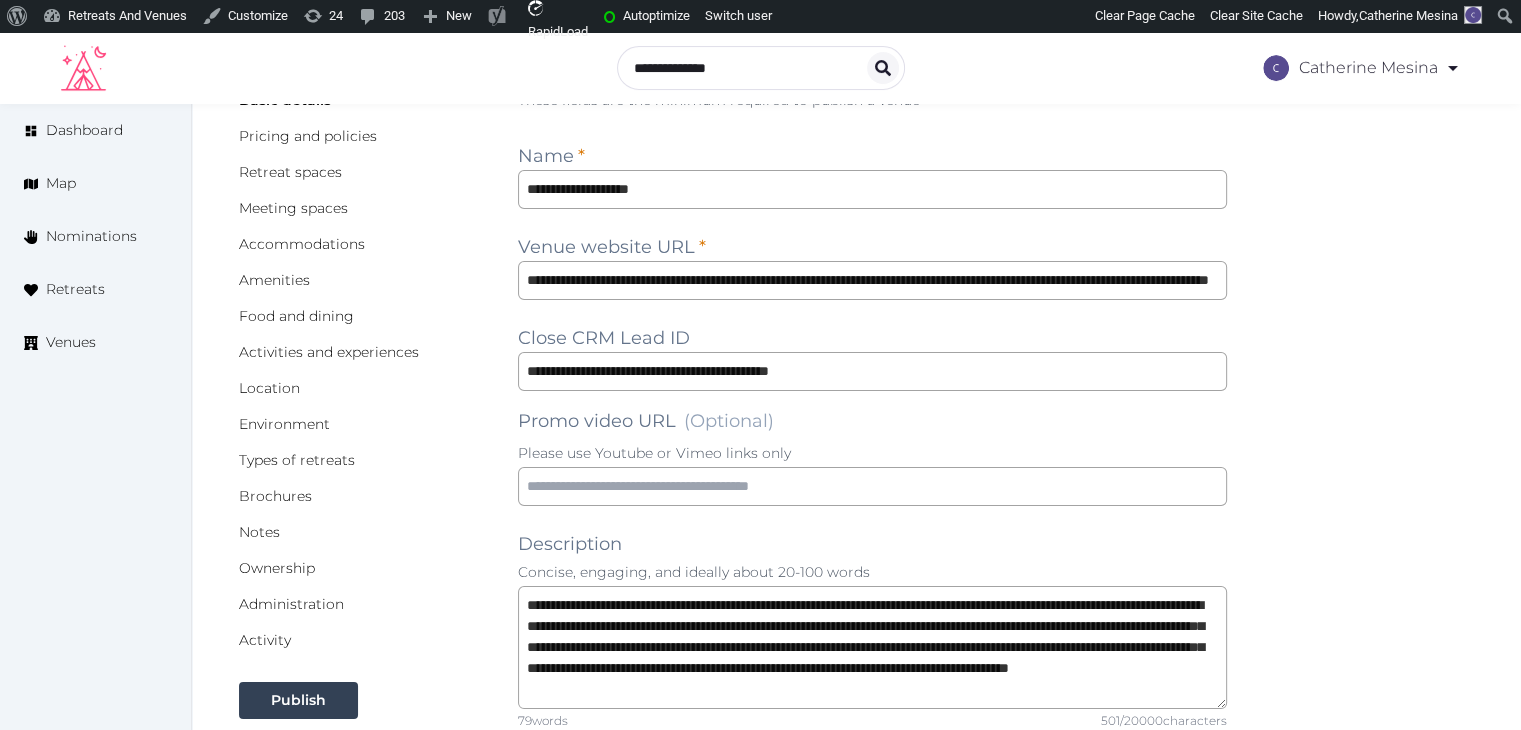 scroll, scrollTop: 0, scrollLeft: 0, axis: both 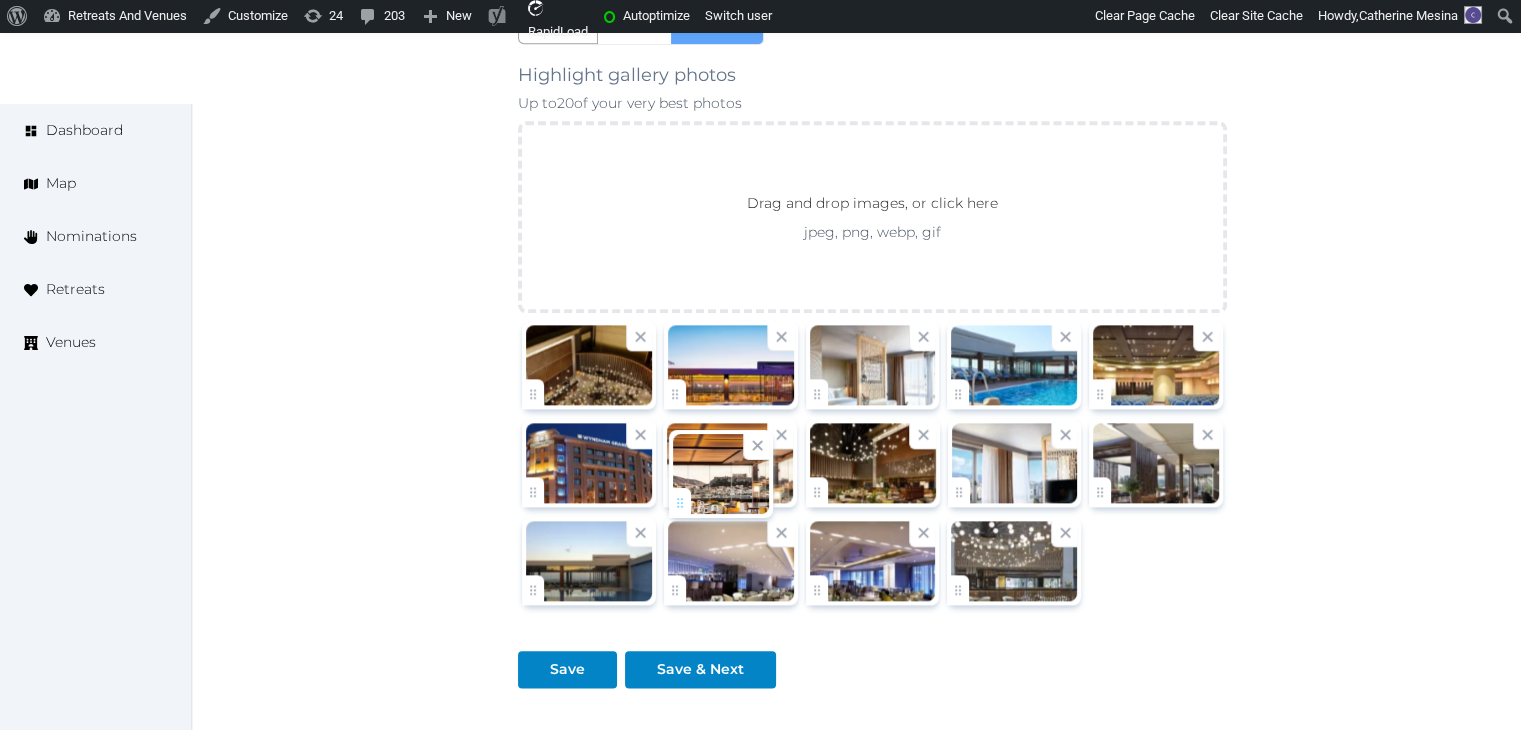 drag, startPoint x: 972, startPoint y: 481, endPoint x: 691, endPoint y: 495, distance: 281.34854 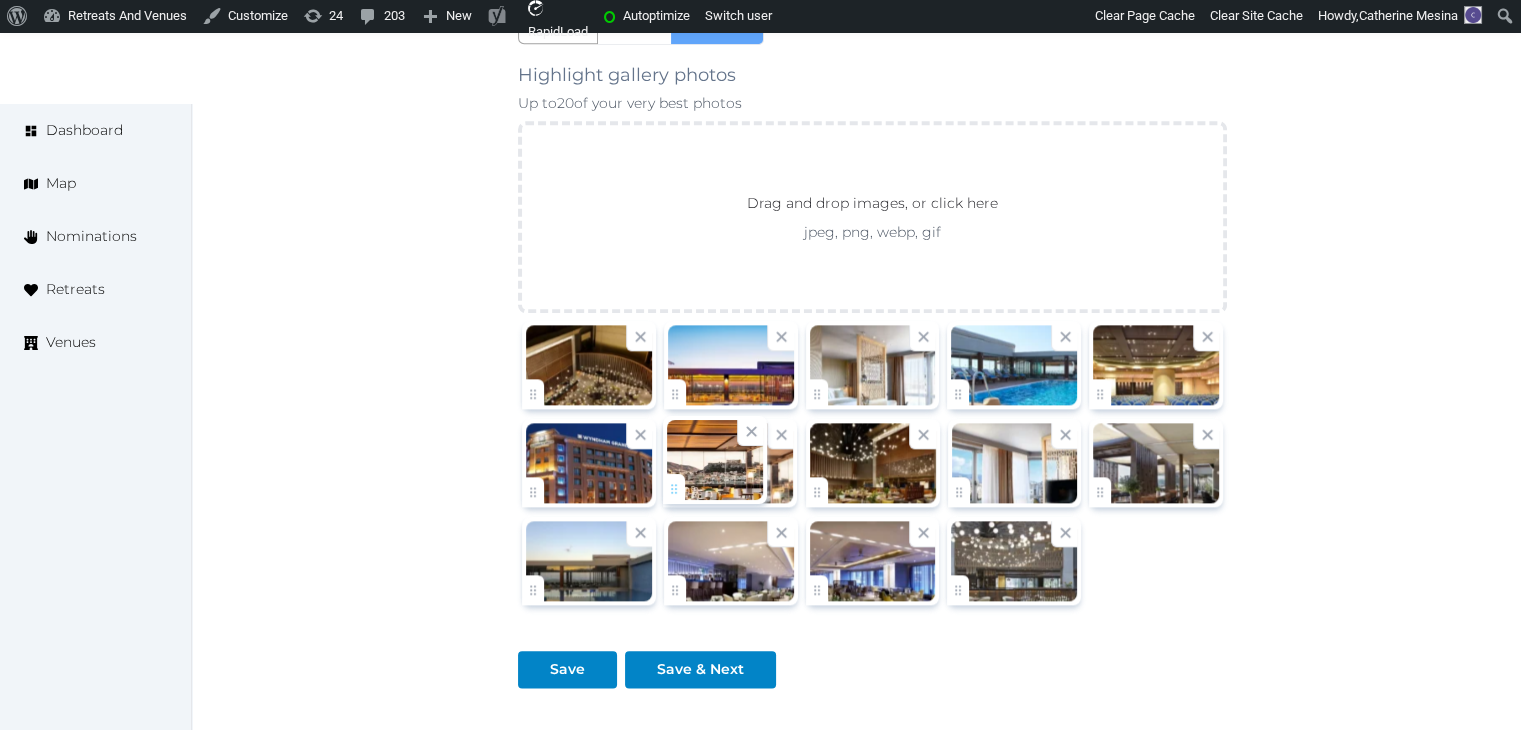 click on "Catherine Mesina   Account My Venue Listings My Retreats Logout      Dashboard Map Nominations Retreats Venues Edit venue 56 %  complete Fill out all the fields in your listing to increase its completion percentage.   A higher completion percentage will make your listing more attractive and result in better matches. Wyndham Grand Athens   (Draft) Preview  listing   Open    Close CRM Lead Basic details Pricing and policies Retreat spaces Meeting spaces Accommodations Amenities Food and dining Activities and experiences Location Environment Types of retreats Brochures Notes Ownership Administration Activity Publish Fill all the fields on this page and save in order to   publish Archive Venue owned by miaceralde miaceralde+1@gmail.com Copy ownership transfer link Share this link with any user to transfer ownership of this venue. Users without accounts will be directed to register. Copy update link Copy recommended link Copy shortlist link Name" at bounding box center [760, -628] 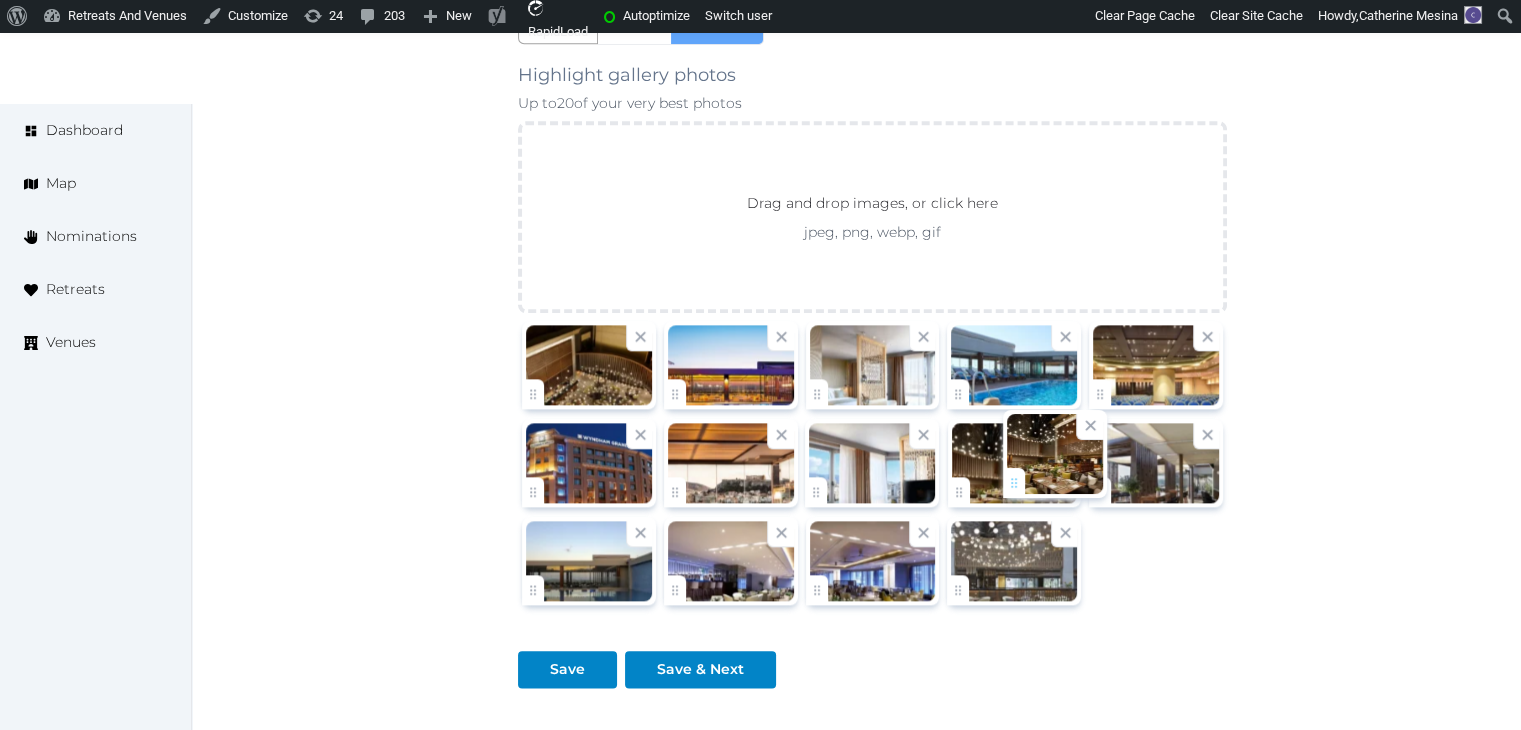 drag, startPoint x: 820, startPoint y: 496, endPoint x: 1023, endPoint y: 488, distance: 203.15758 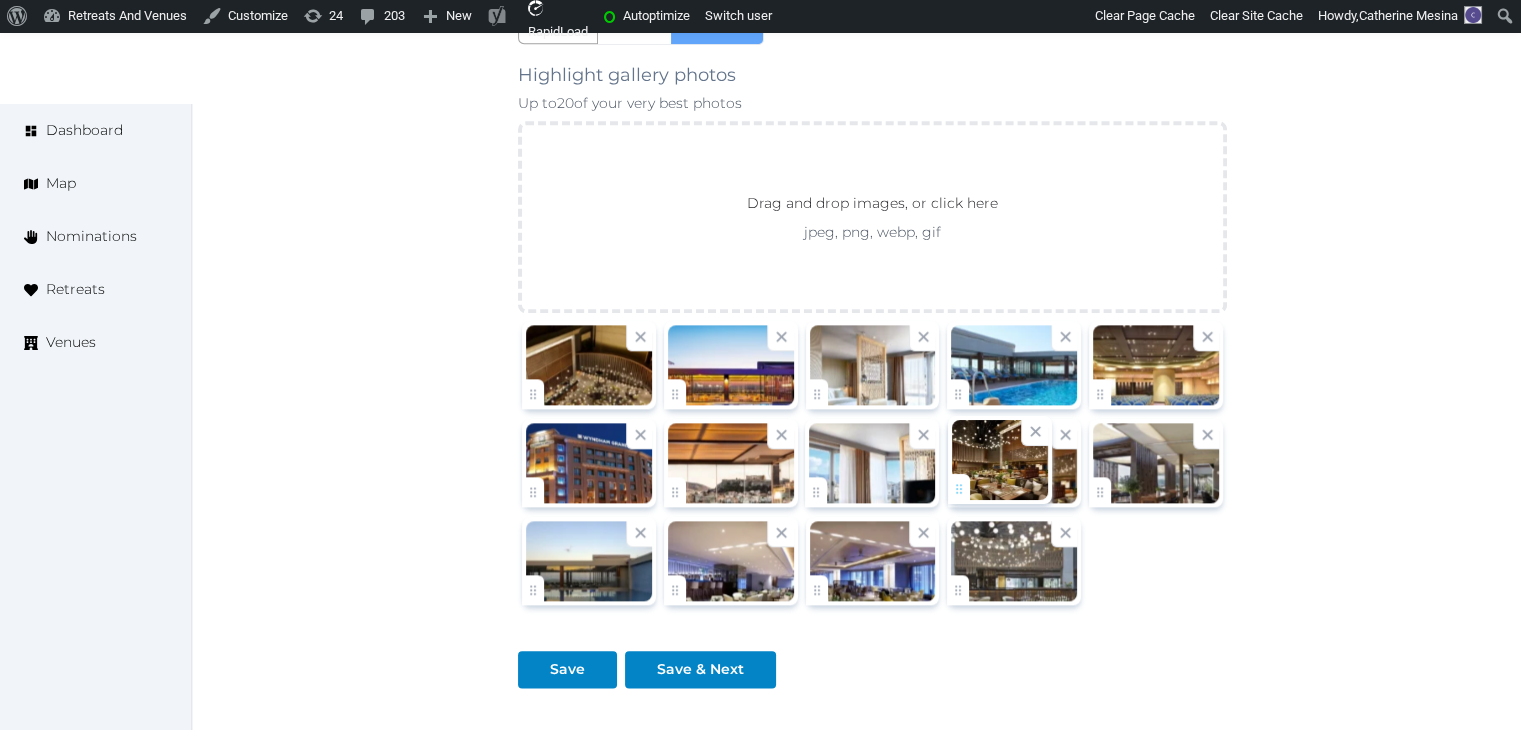 click on "Catherine Mesina   Account My Venue Listings My Retreats Logout      Dashboard Map Nominations Retreats Venues Edit venue 56 %  complete Fill out all the fields in your listing to increase its completion percentage.   A higher completion percentage will make your listing more attractive and result in better matches. Wyndham Grand Athens   (Draft) Preview  listing   Open    Close CRM Lead Basic details Pricing and policies Retreat spaces Meeting spaces Accommodations Amenities Food and dining Activities and experiences Location Environment Types of retreats Brochures Notes Ownership Administration Activity Publish Fill all the fields on this page and save in order to   publish Archive Venue owned by miaceralde miaceralde+1@gmail.com Copy ownership transfer link Share this link with any user to transfer ownership of this venue. Users without accounts will be directed to register. Copy update link Copy recommended link Copy shortlist link Name" at bounding box center (760, -628) 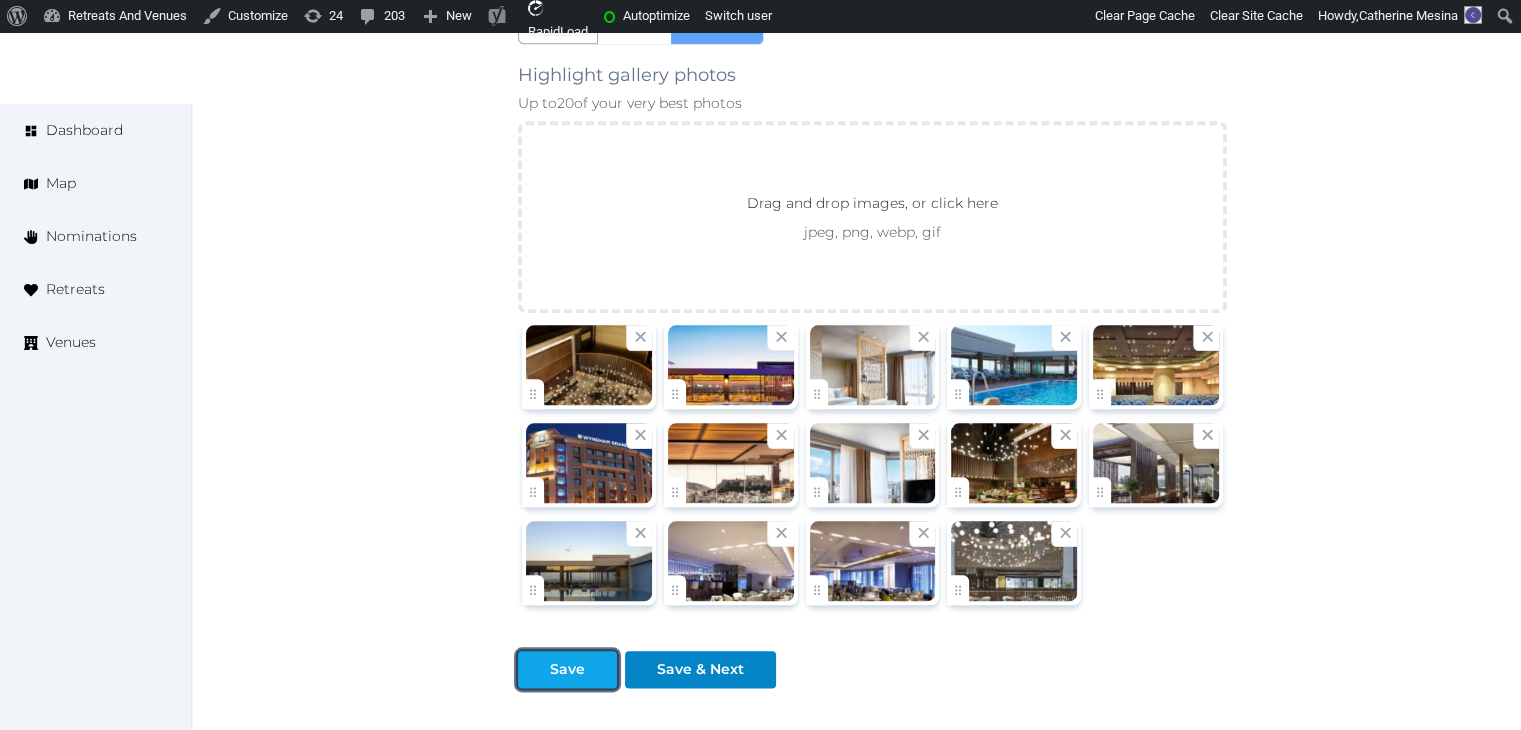 click at bounding box center (601, 669) 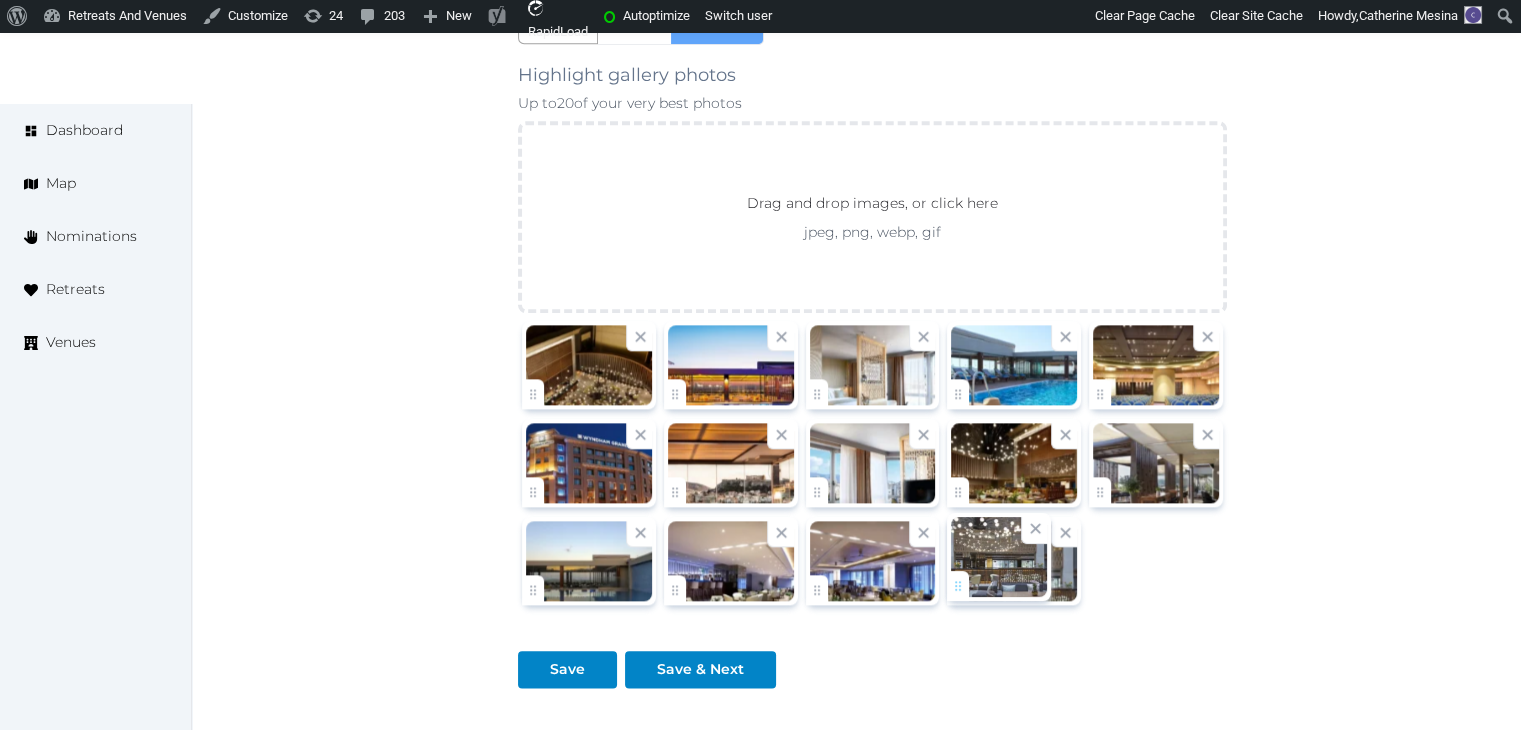 scroll, scrollTop: 2203, scrollLeft: 0, axis: vertical 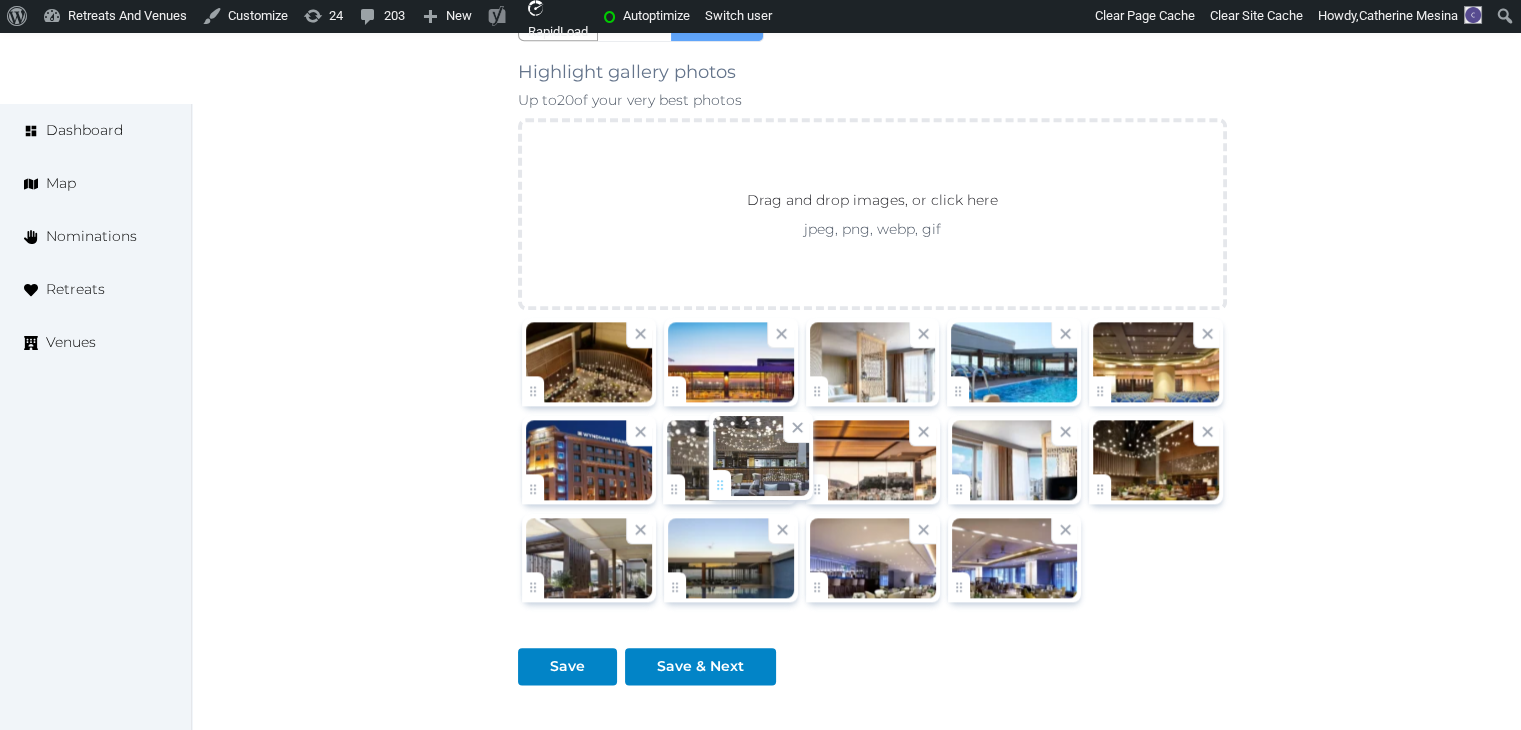 drag, startPoint x: 977, startPoint y: 597, endPoint x: 740, endPoint y: 496, distance: 257.62375 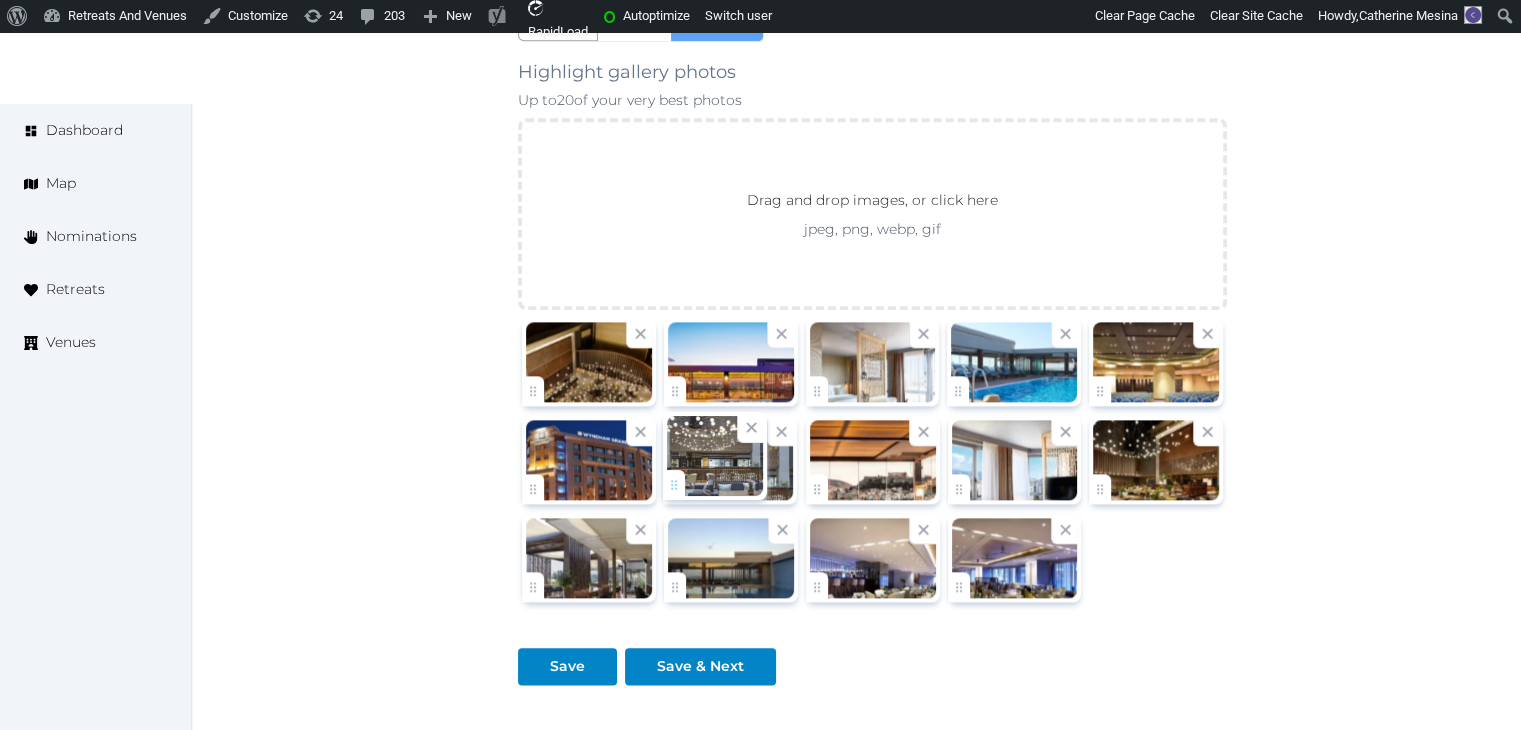 click on "Catherine Mesina   Account My Venue Listings My Retreats Logout      Dashboard Map Nominations Retreats Venues Edit venue 56 %  complete Fill out all the fields in your listing to increase its completion percentage.   A higher completion percentage will make your listing more attractive and result in better matches. Wyndham Grand Athens   (Draft) Preview  listing   Open    Close CRM Lead Basic details Pricing and policies Retreat spaces Meeting spaces Accommodations Amenities Food and dining Activities and experiences Location Environment Types of retreats Brochures Notes Ownership Administration Activity Publish Fill all the fields on this page and save in order to   publish Archive Venue owned by miaceralde miaceralde+1@gmail.com Copy ownership transfer link Share this link with any user to transfer ownership of this venue. Users without accounts will be directed to register. Copy update link Copy recommended link Copy shortlist link Name" at bounding box center (760, -631) 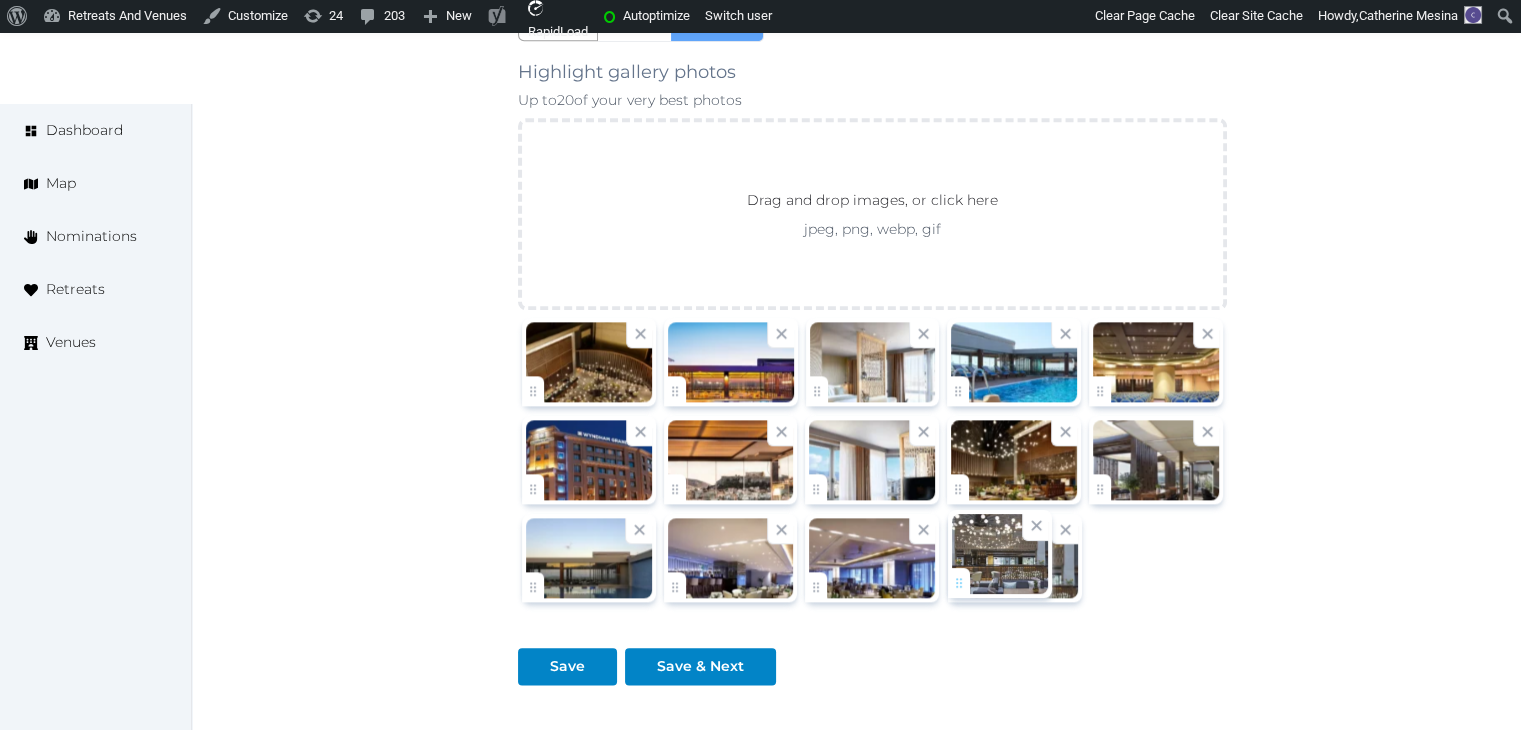 drag, startPoint x: 678, startPoint y: 479, endPoint x: 951, endPoint y: 580, distance: 291.08417 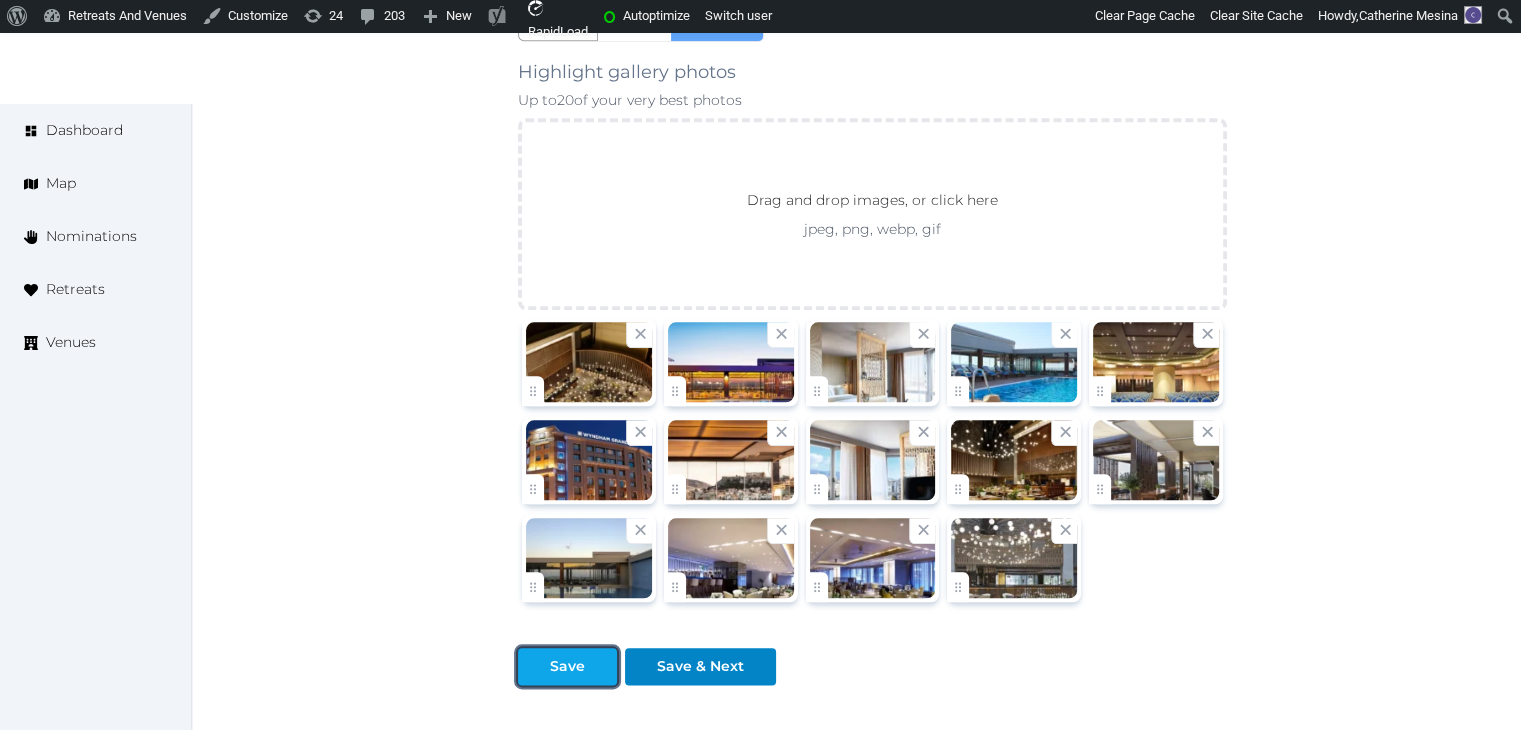 click on "Save" at bounding box center (567, 666) 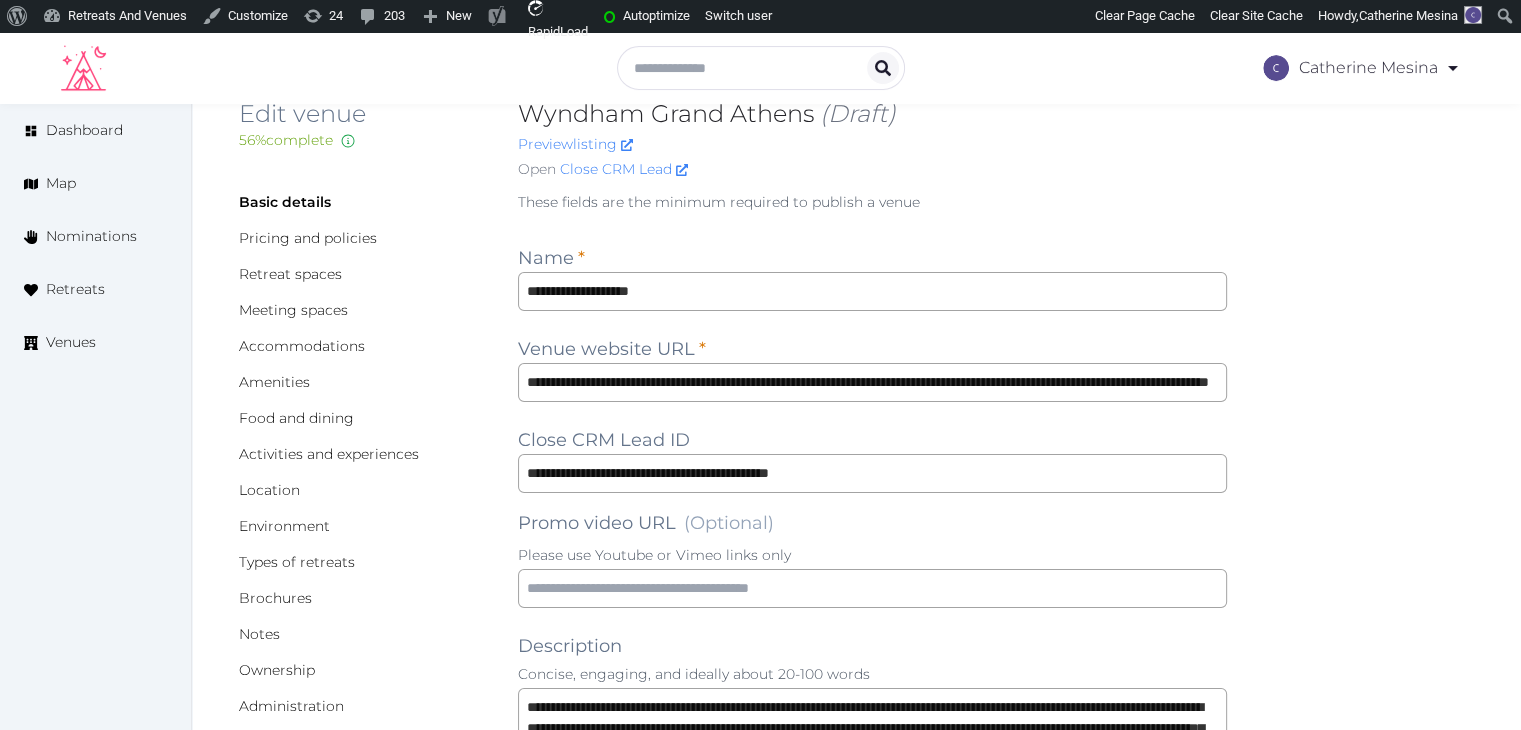 scroll, scrollTop: 0, scrollLeft: 0, axis: both 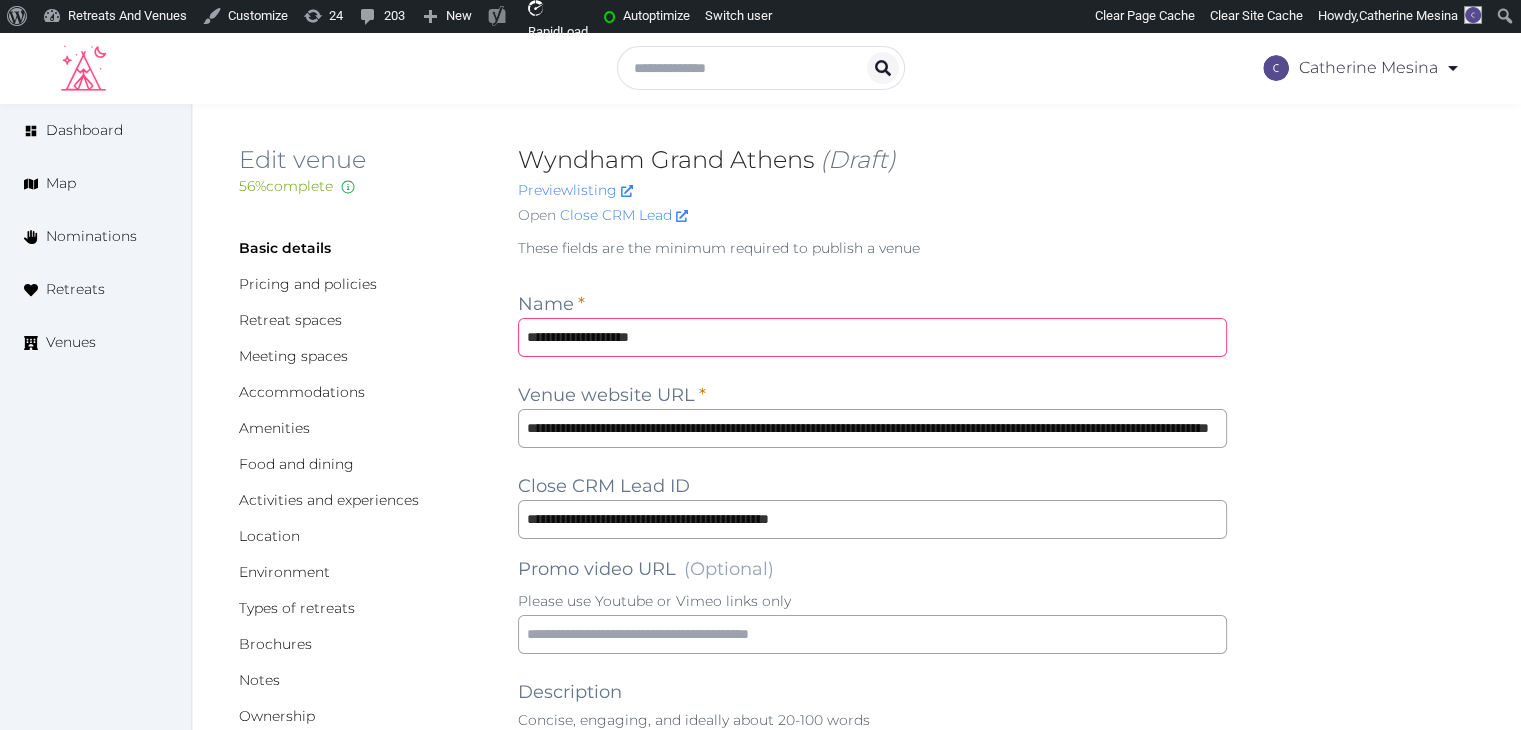click on "**********" at bounding box center [872, 337] 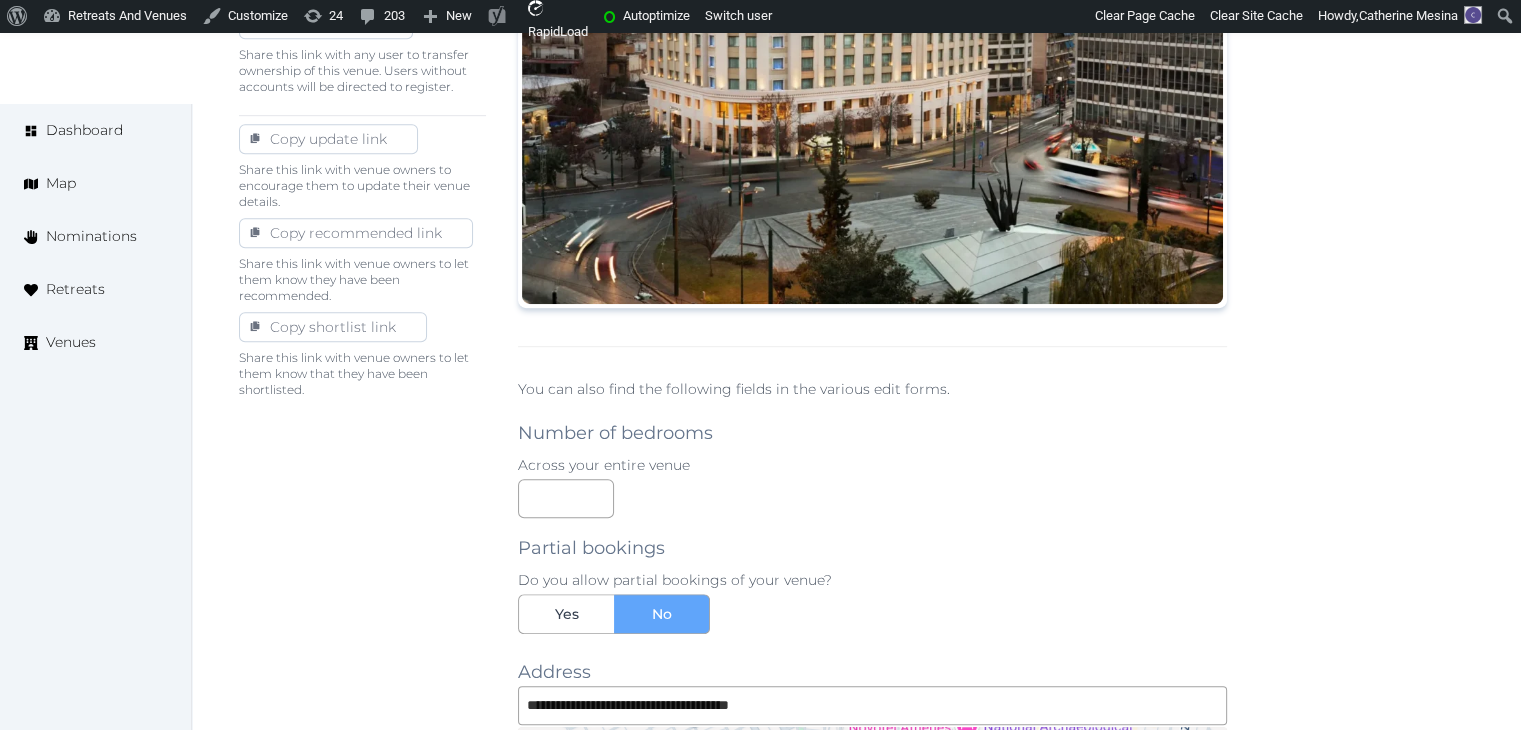 scroll, scrollTop: 1500, scrollLeft: 0, axis: vertical 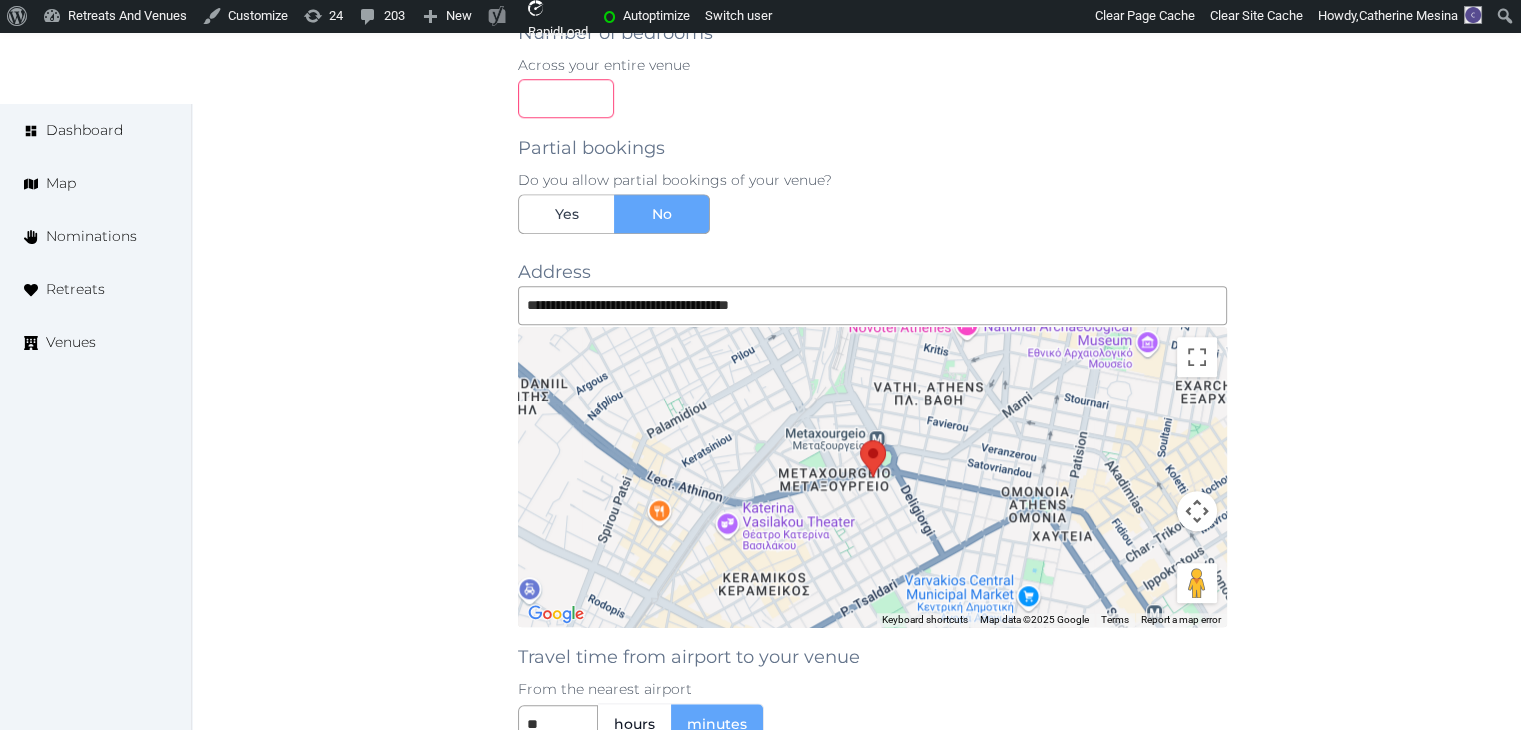 click at bounding box center [566, 98] 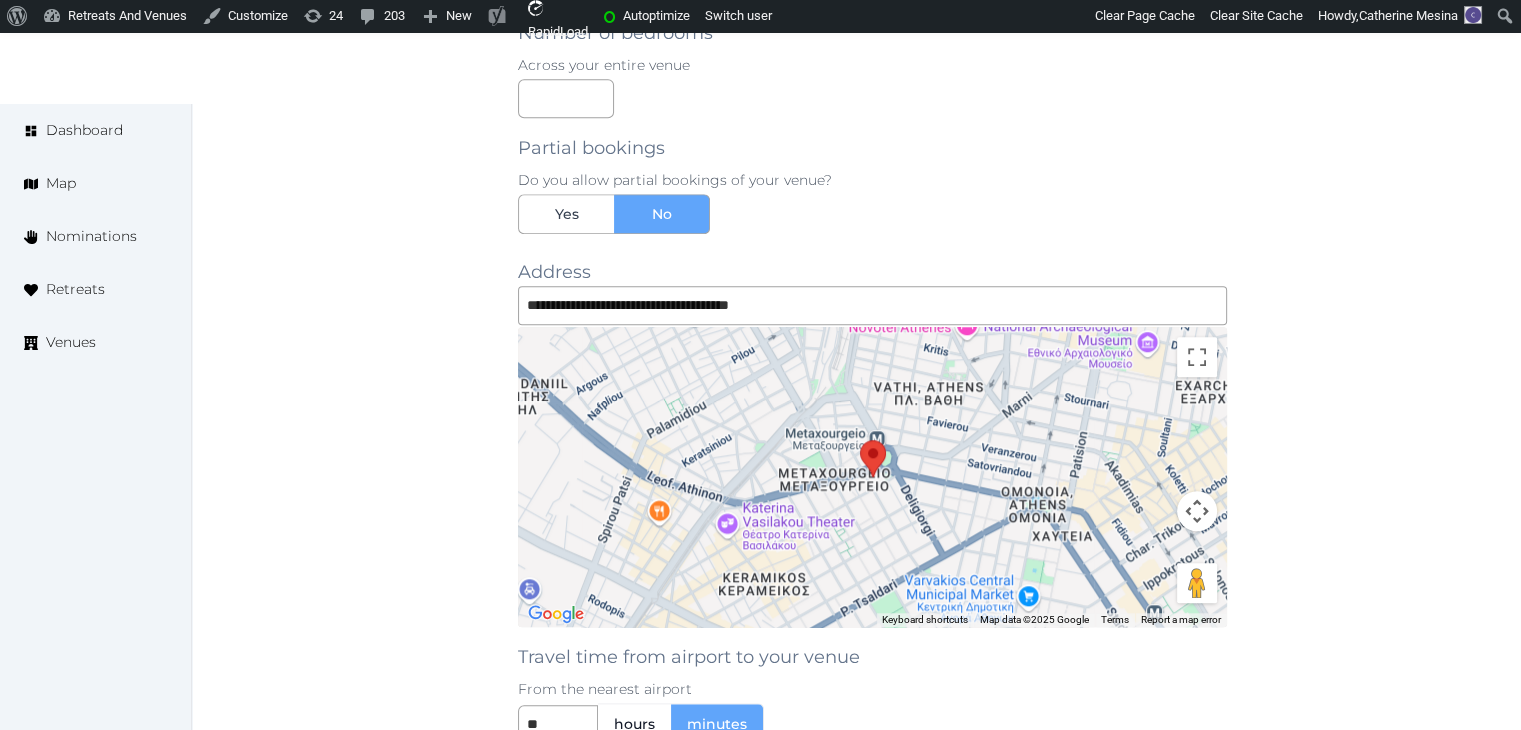 click on "**********" at bounding box center [856, 157] 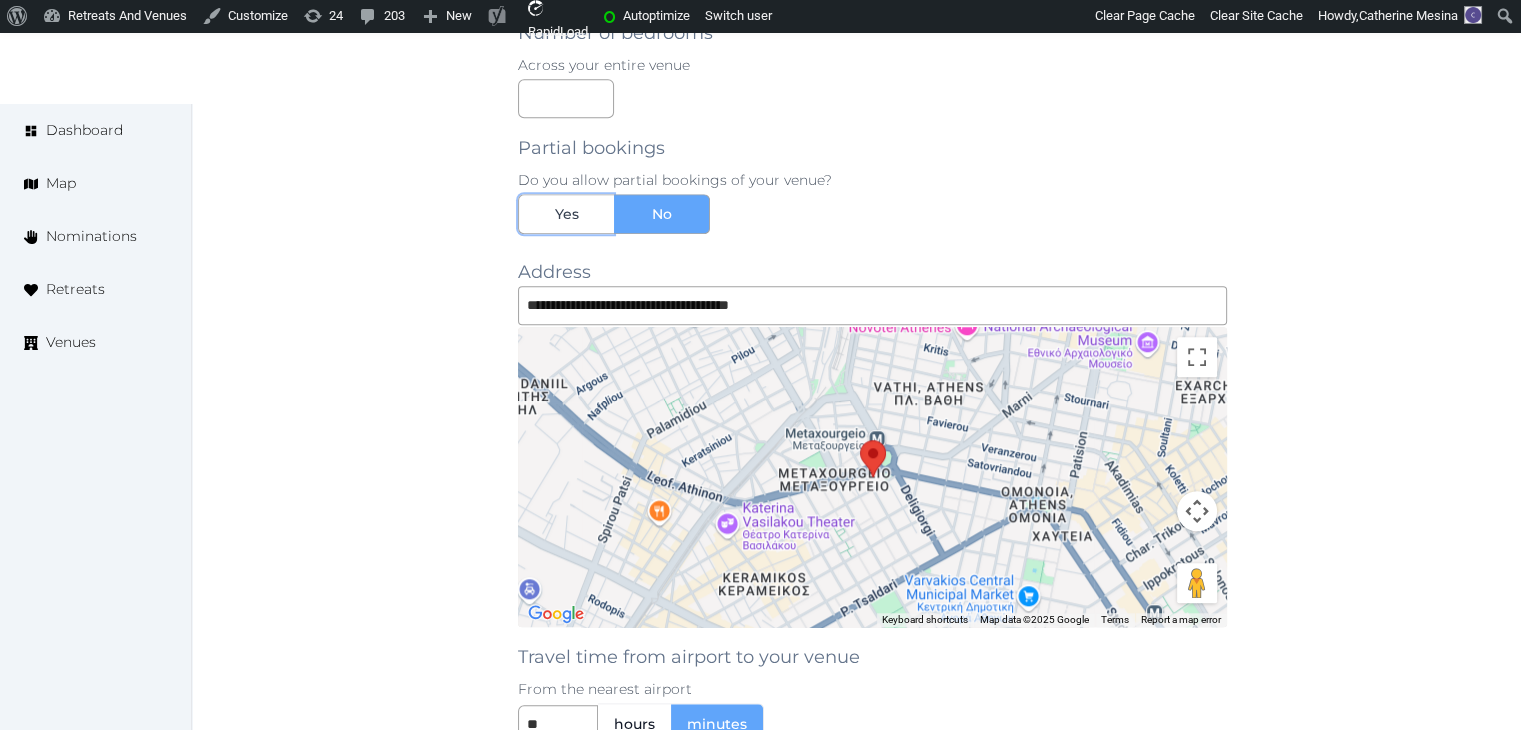 click on "Yes" at bounding box center (567, 214) 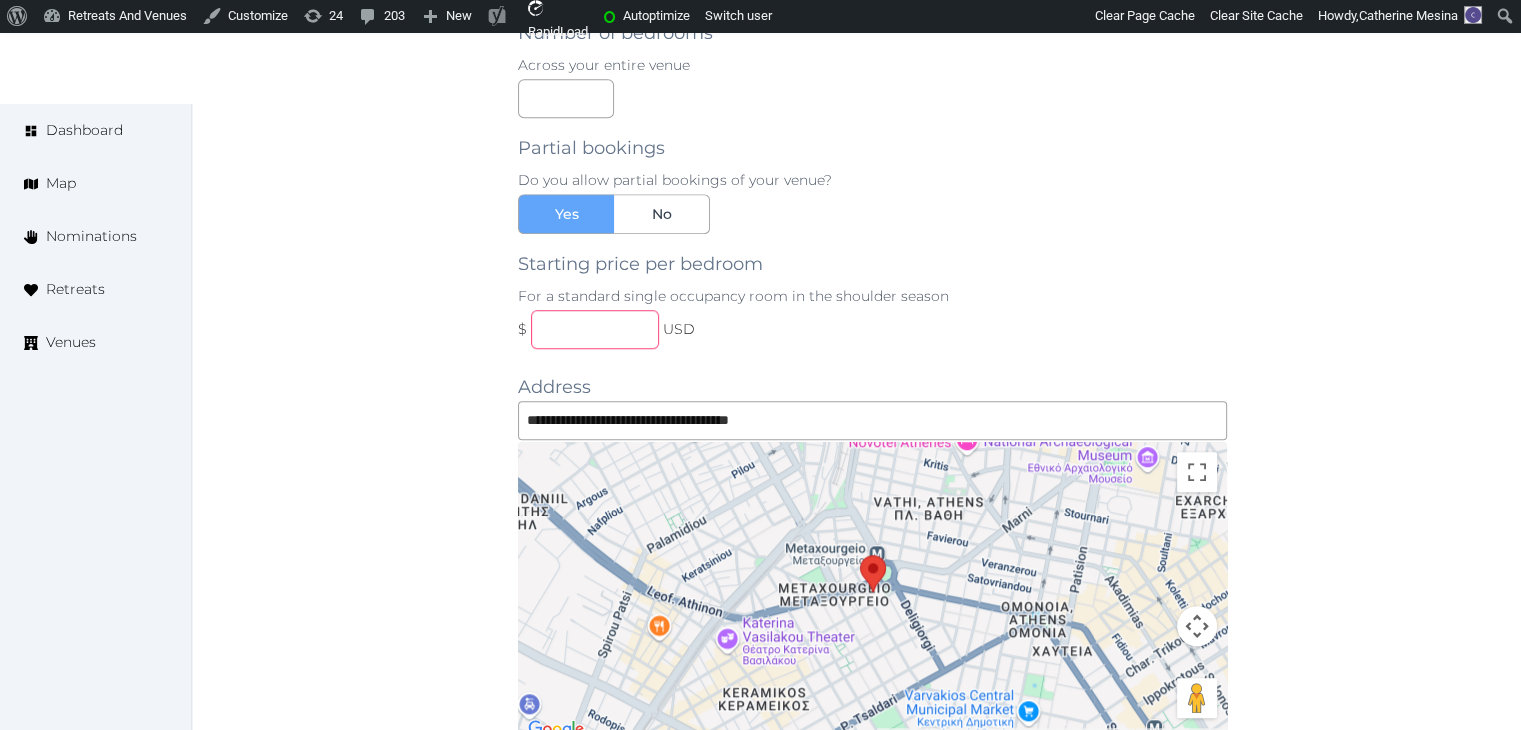 click at bounding box center [595, 329] 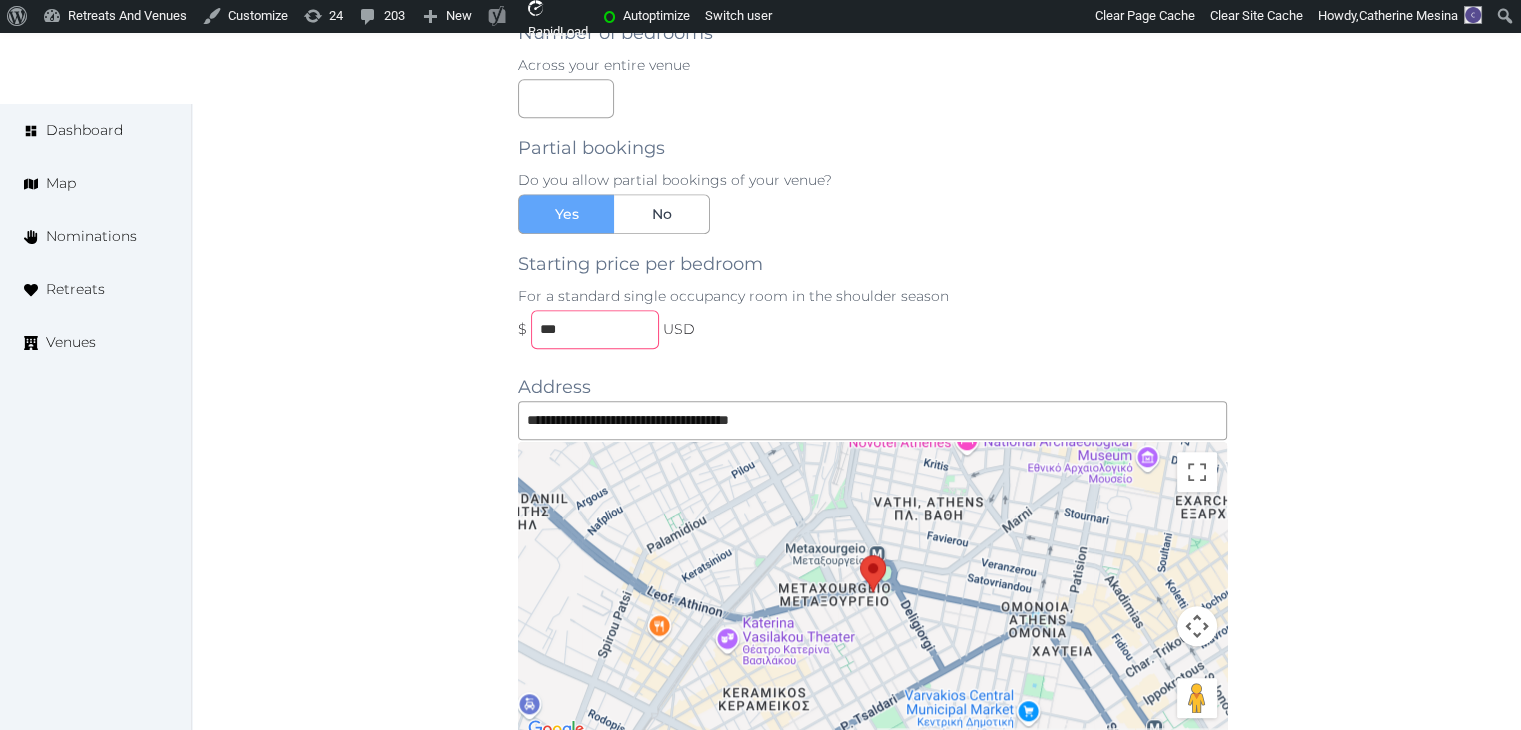 type on "***" 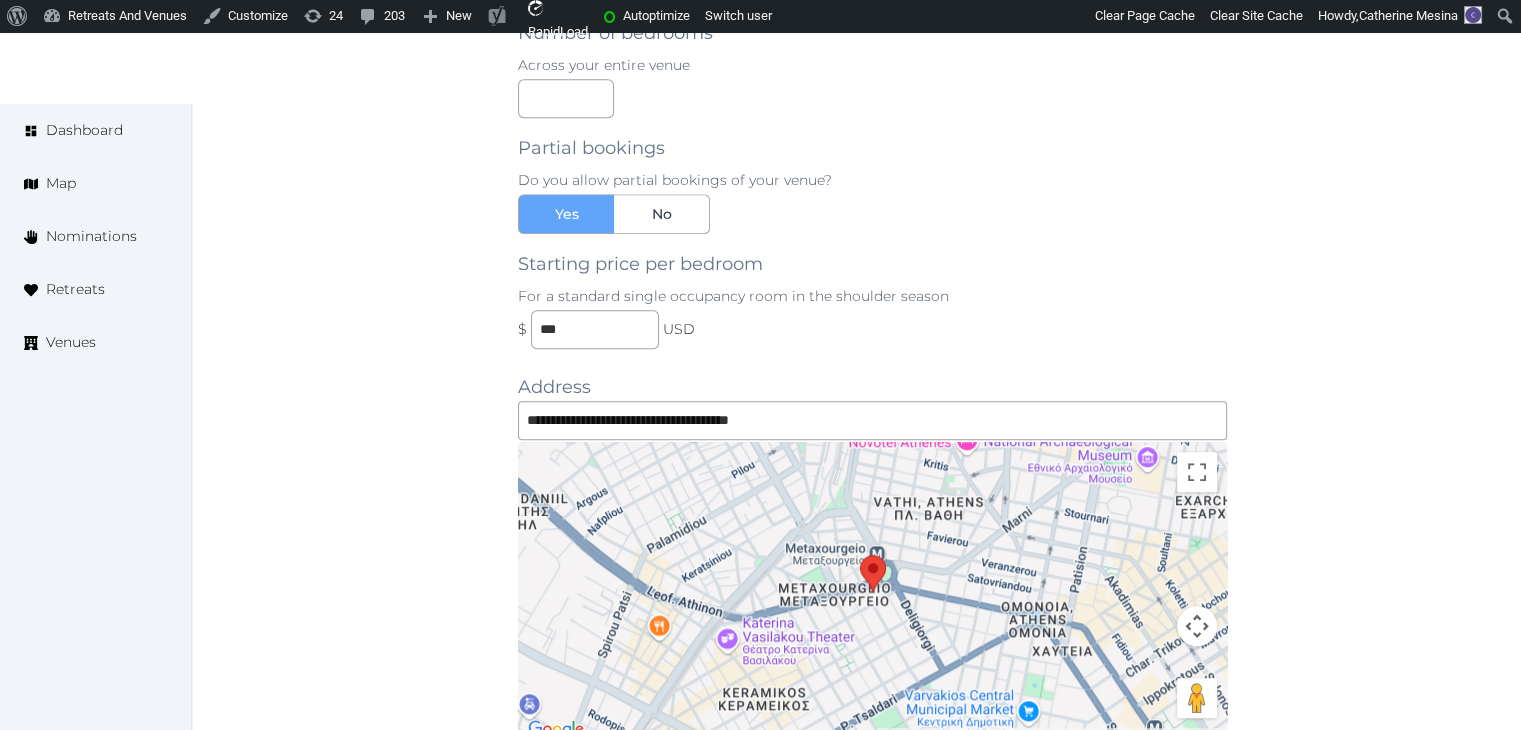 click on "**********" at bounding box center [856, 214] 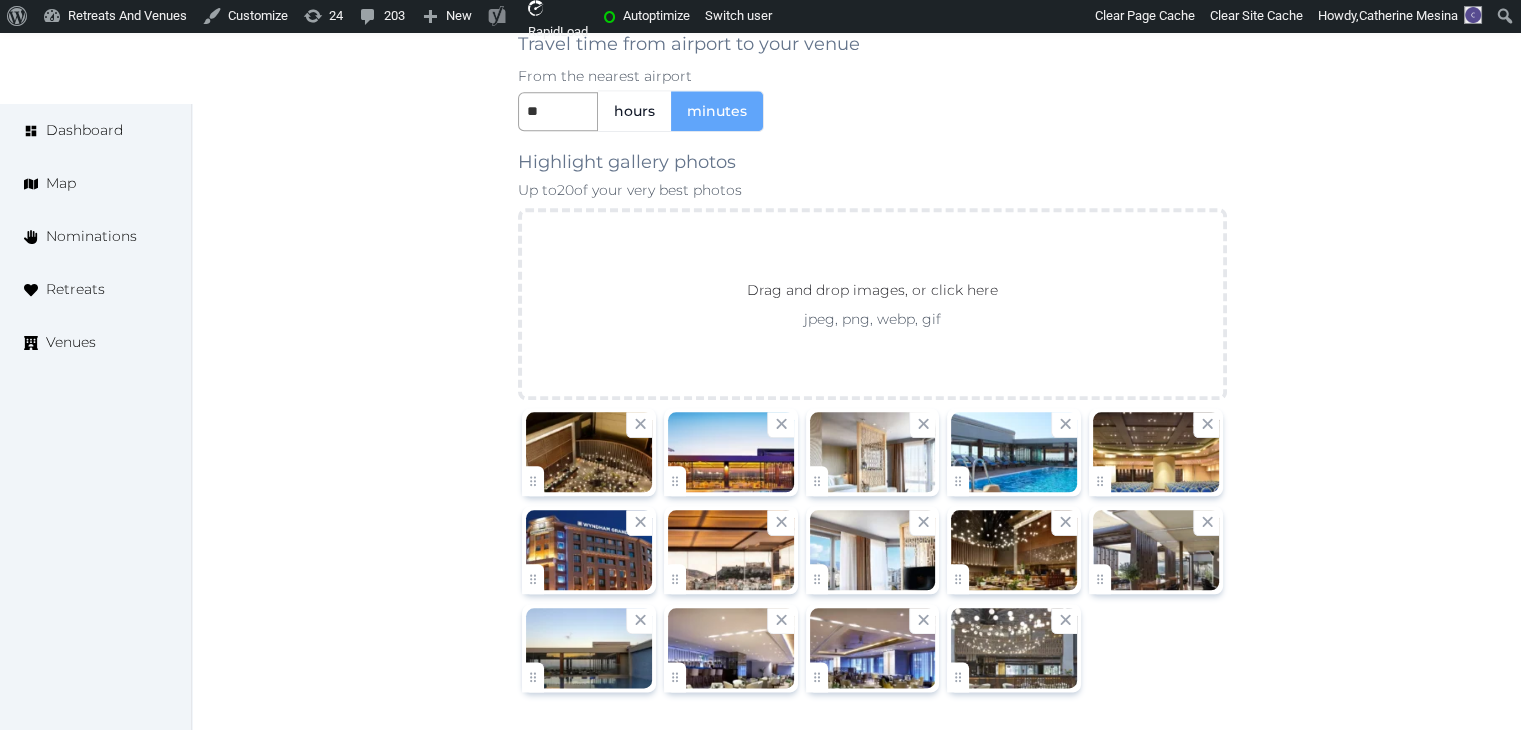 scroll, scrollTop: 2493, scrollLeft: 0, axis: vertical 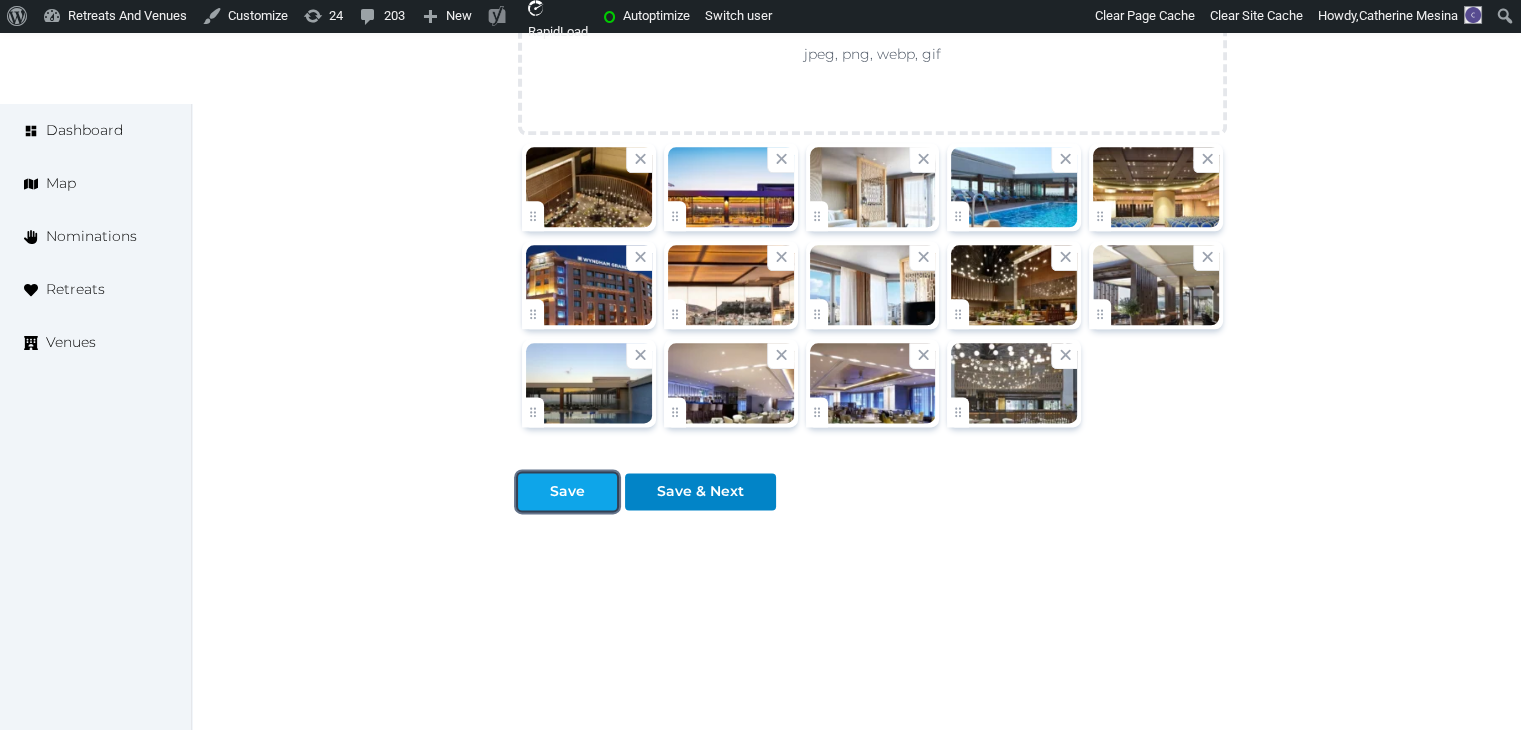 click on "Save" at bounding box center [567, 491] 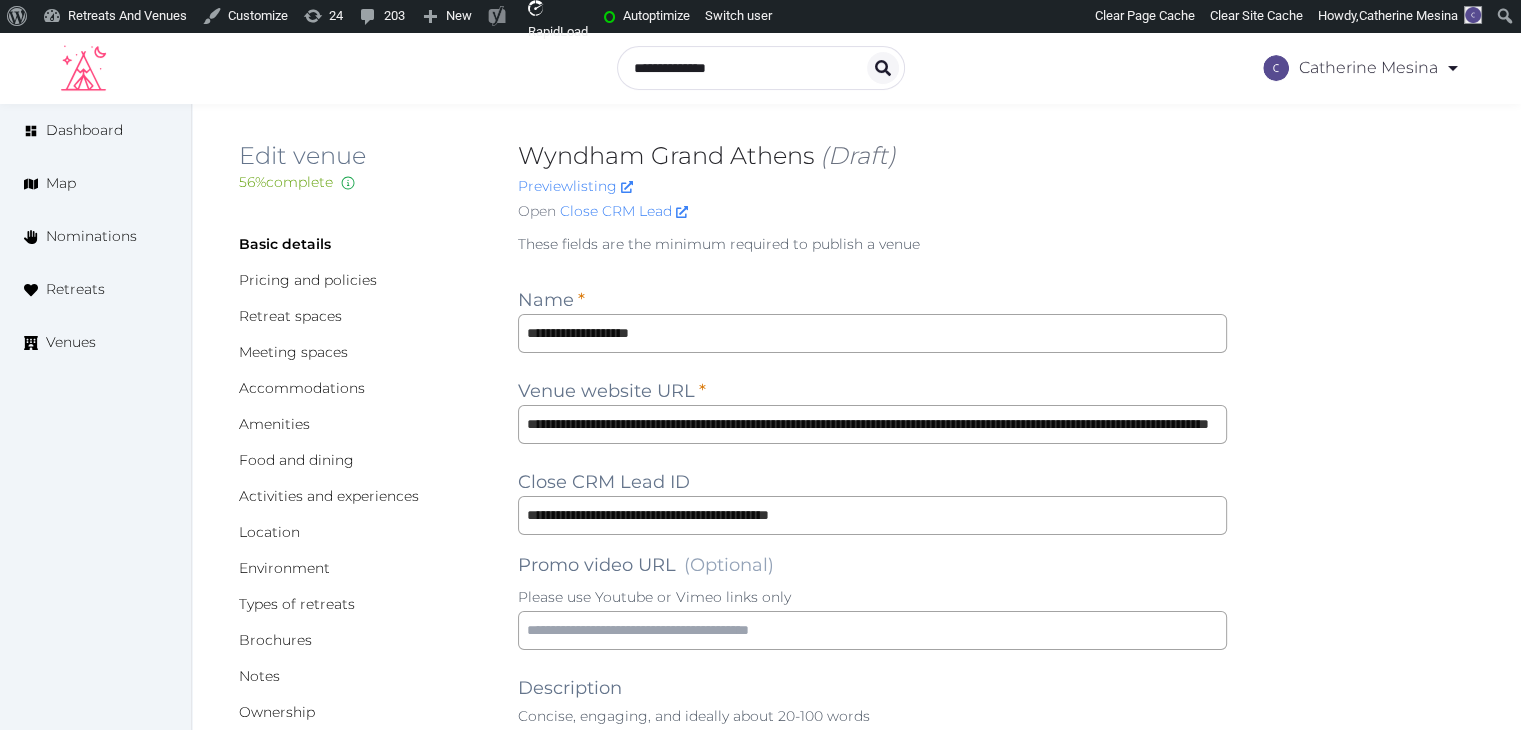 scroll, scrollTop: 0, scrollLeft: 0, axis: both 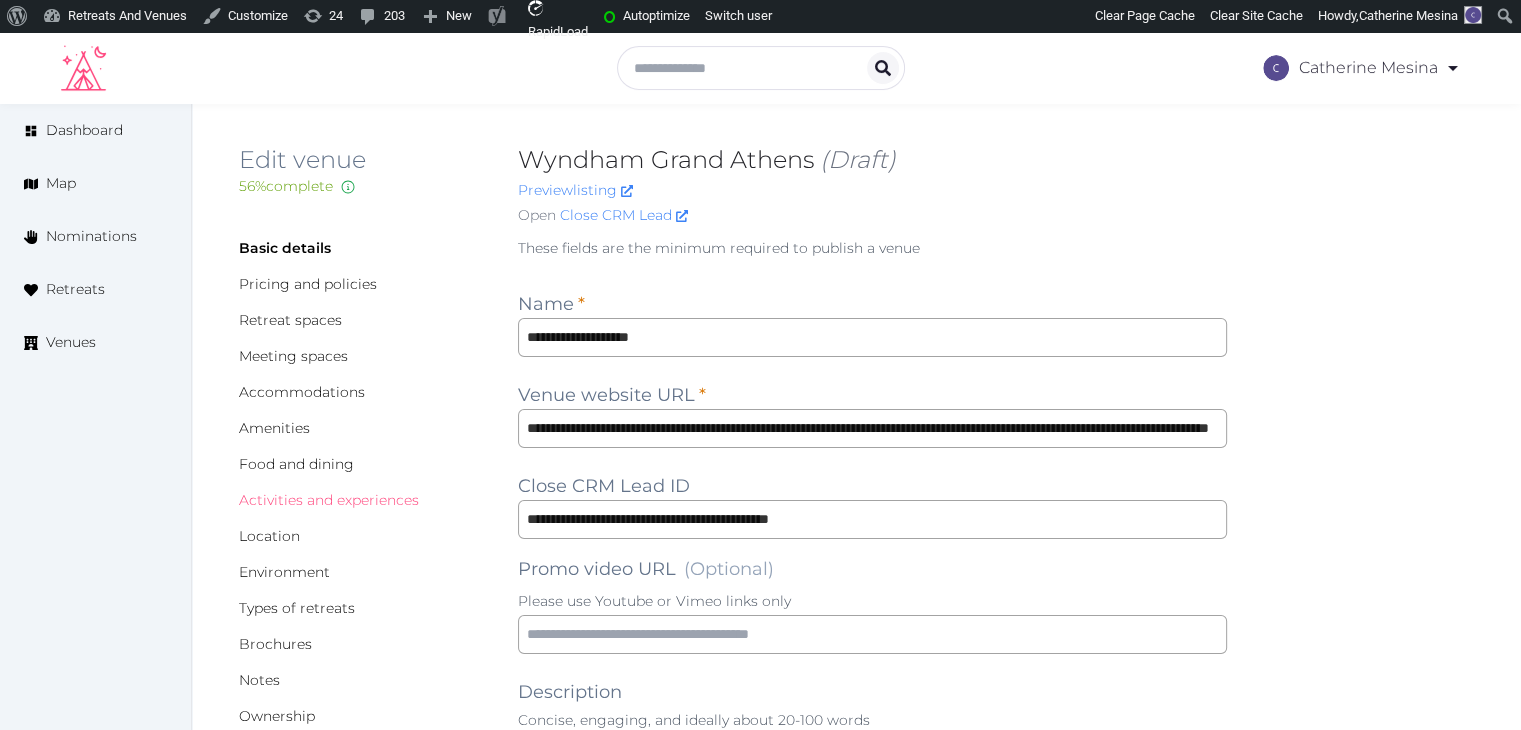 drag, startPoint x: 309, startPoint y: 501, endPoint x: 384, endPoint y: 543, distance: 85.95929 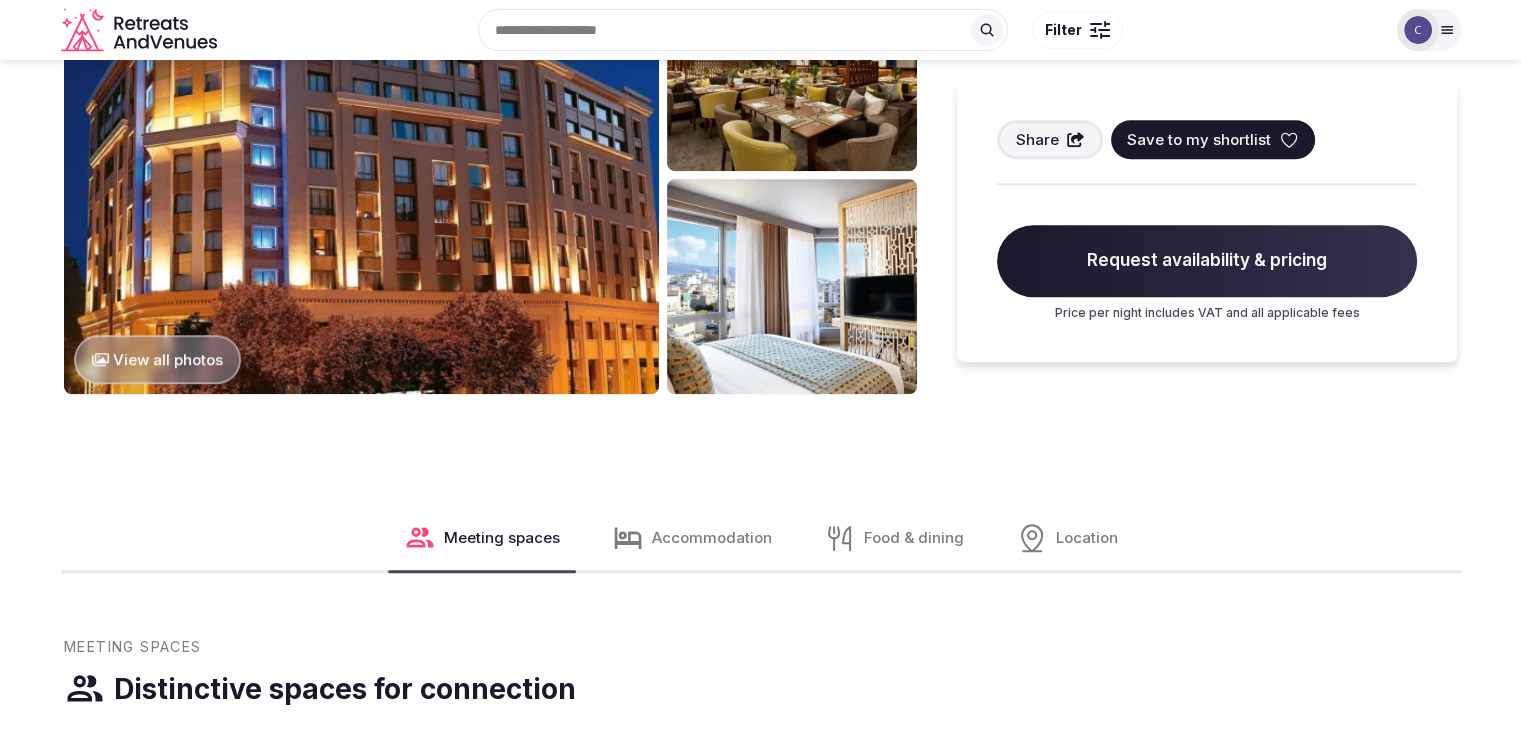 scroll, scrollTop: 1100, scrollLeft: 0, axis: vertical 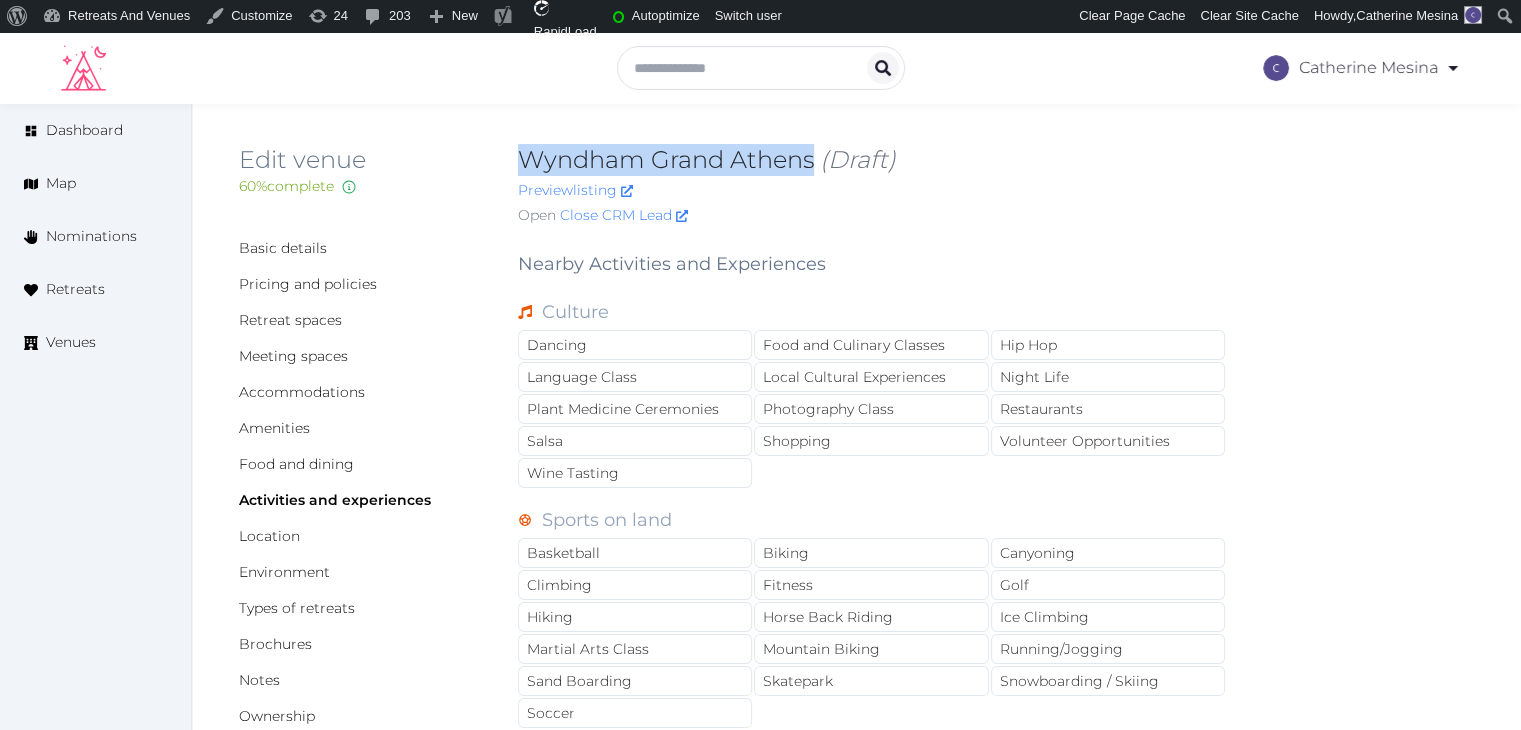 drag, startPoint x: 524, startPoint y: 161, endPoint x: 813, endPoint y: 161, distance: 289 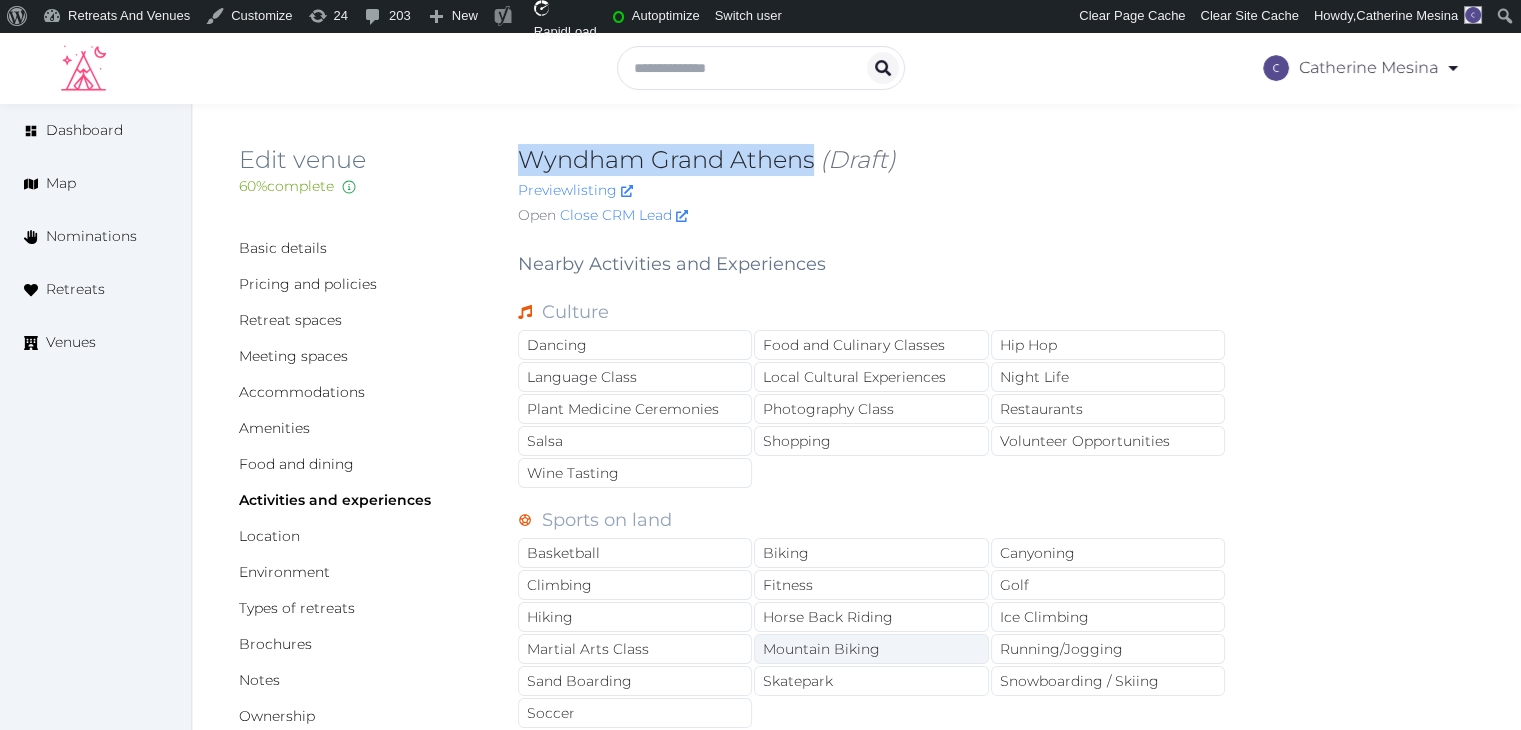 copy on "Wyndham Grand Athens" 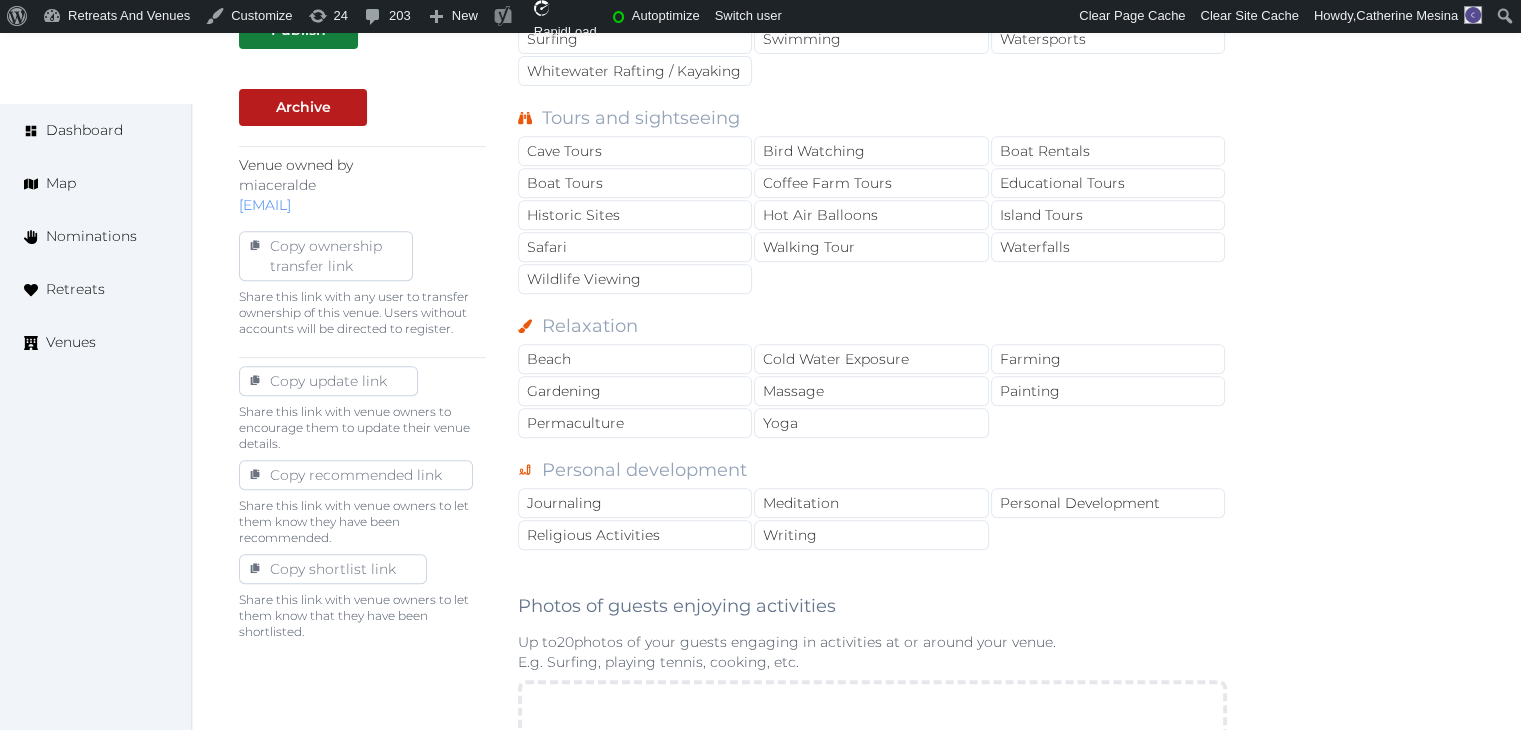 scroll, scrollTop: 1000, scrollLeft: 0, axis: vertical 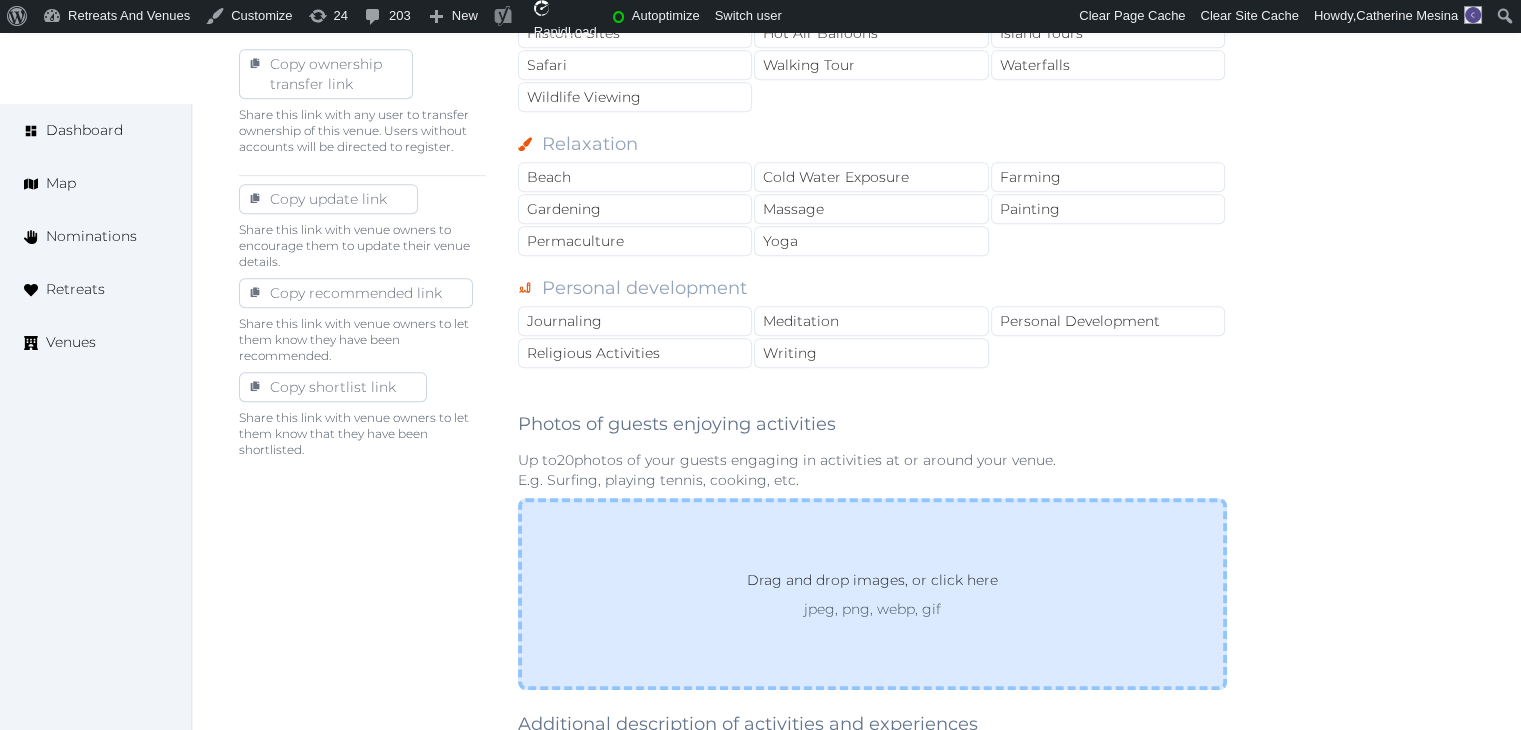 click on "jpeg, png, webp, gif" at bounding box center (872, 609) 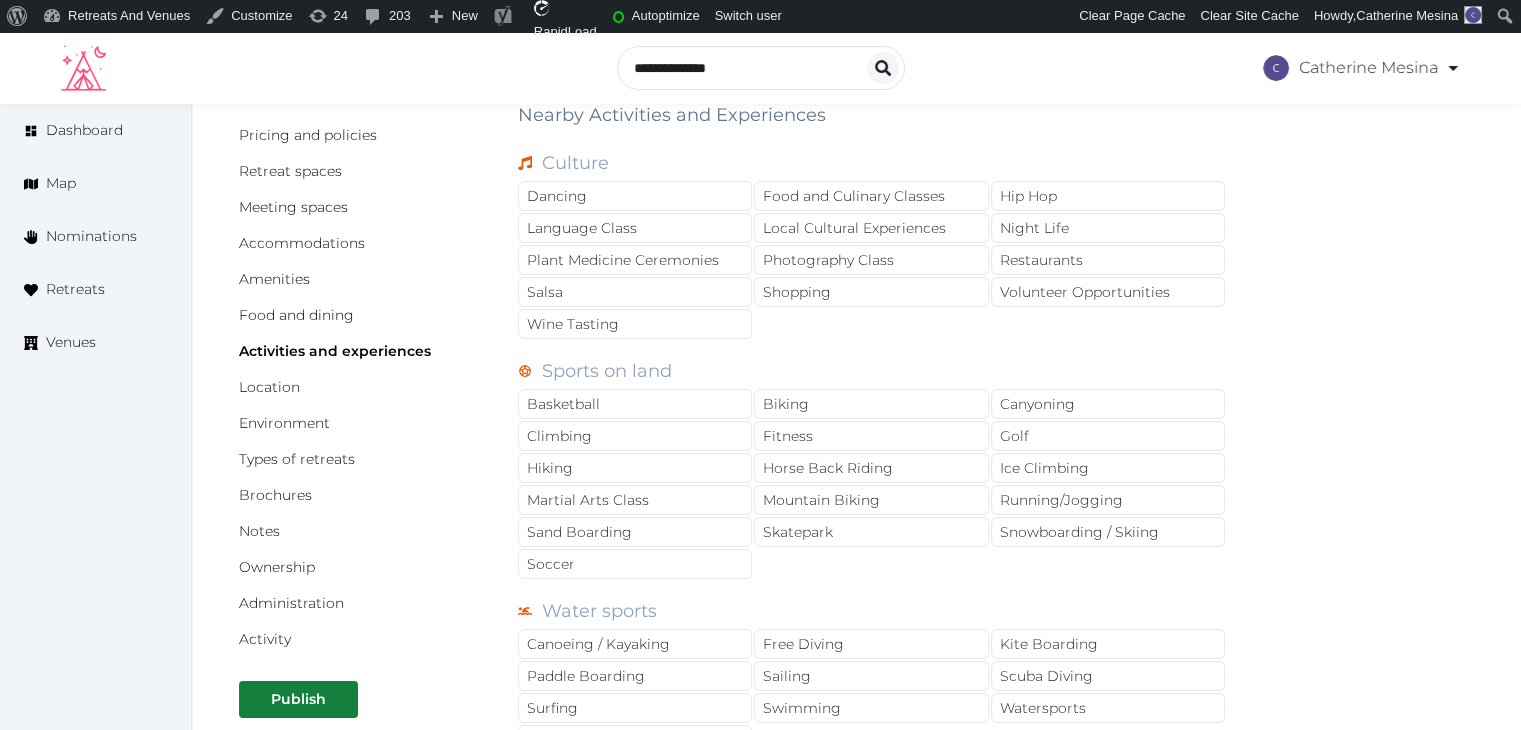 scroll, scrollTop: 0, scrollLeft: 0, axis: both 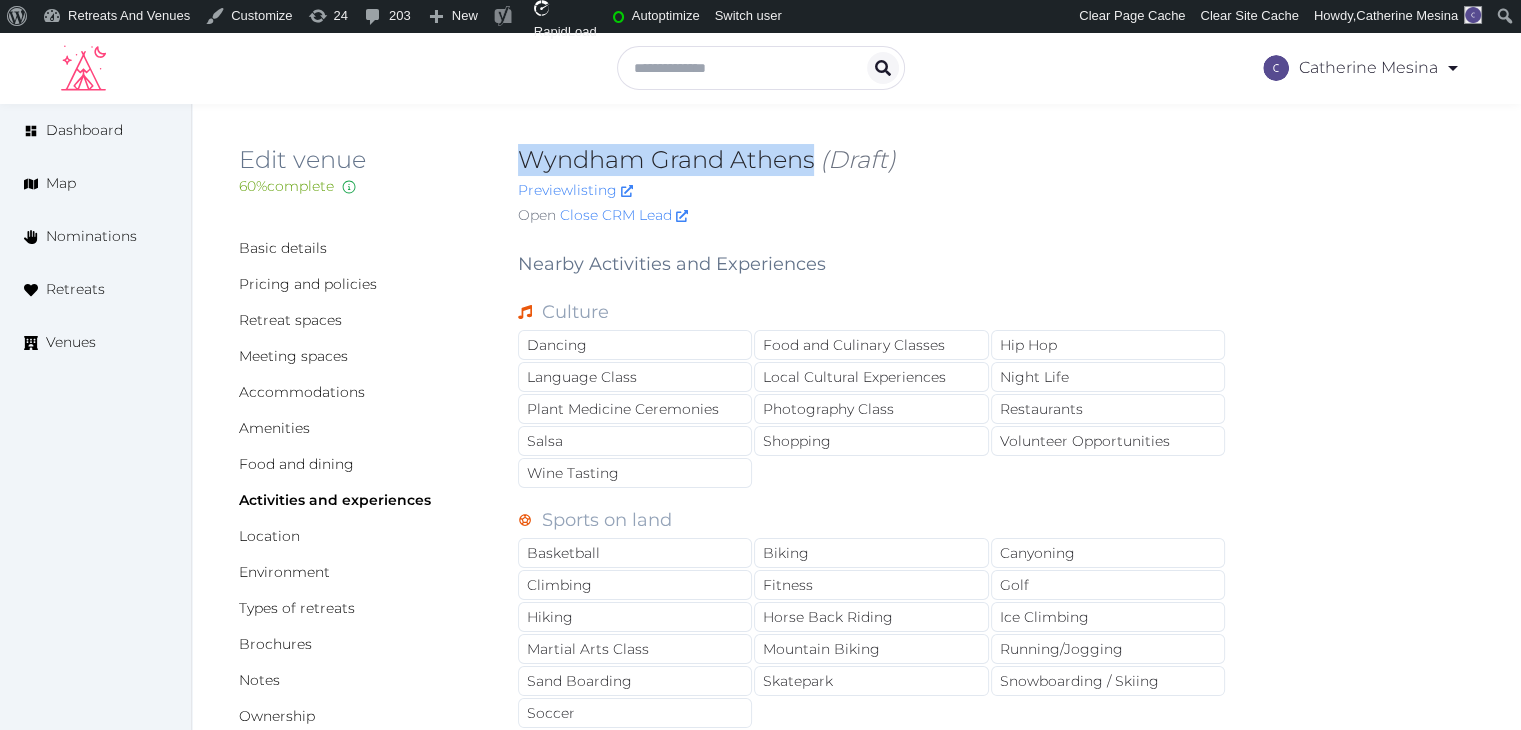drag, startPoint x: 514, startPoint y: 160, endPoint x: 816, endPoint y: 161, distance: 302.00165 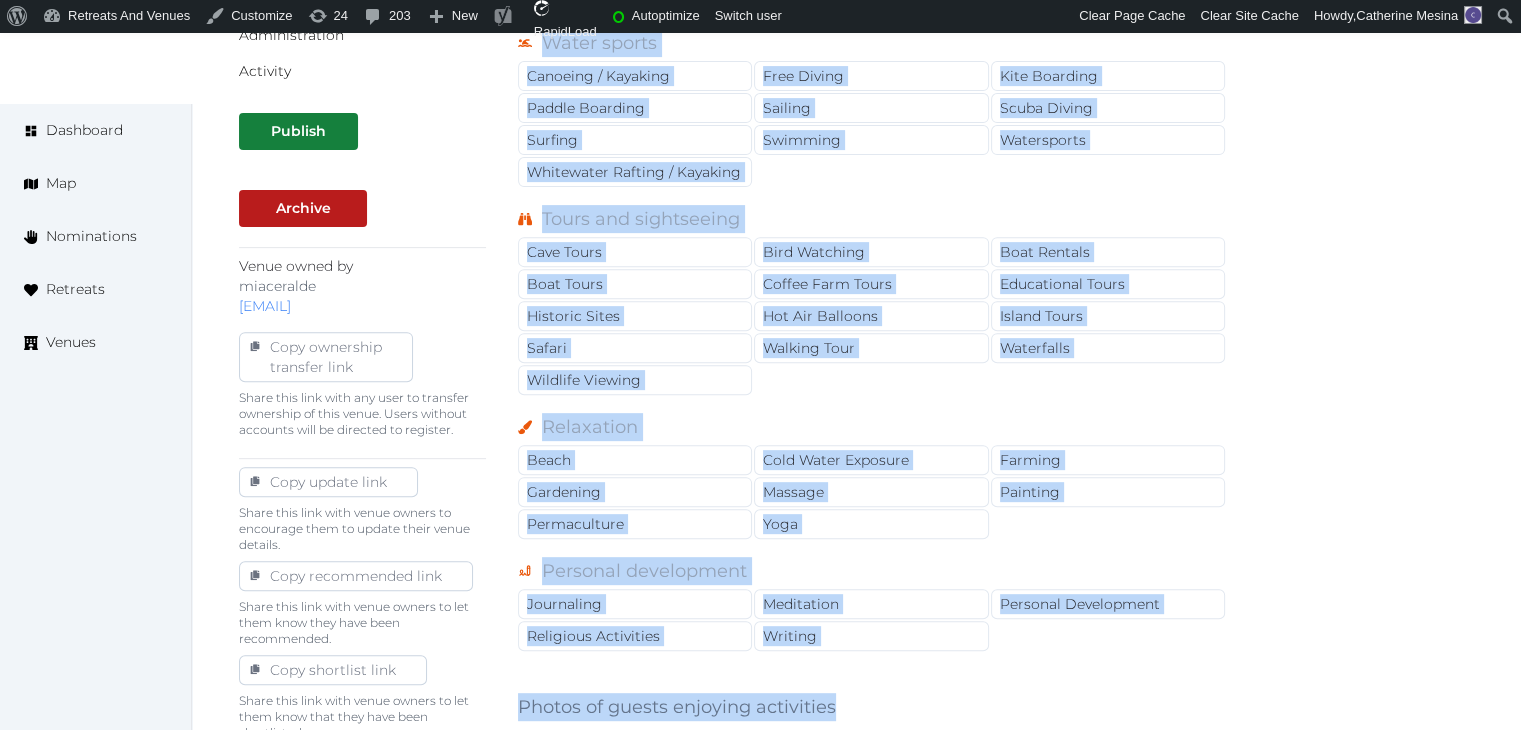 scroll, scrollTop: 752, scrollLeft: 0, axis: vertical 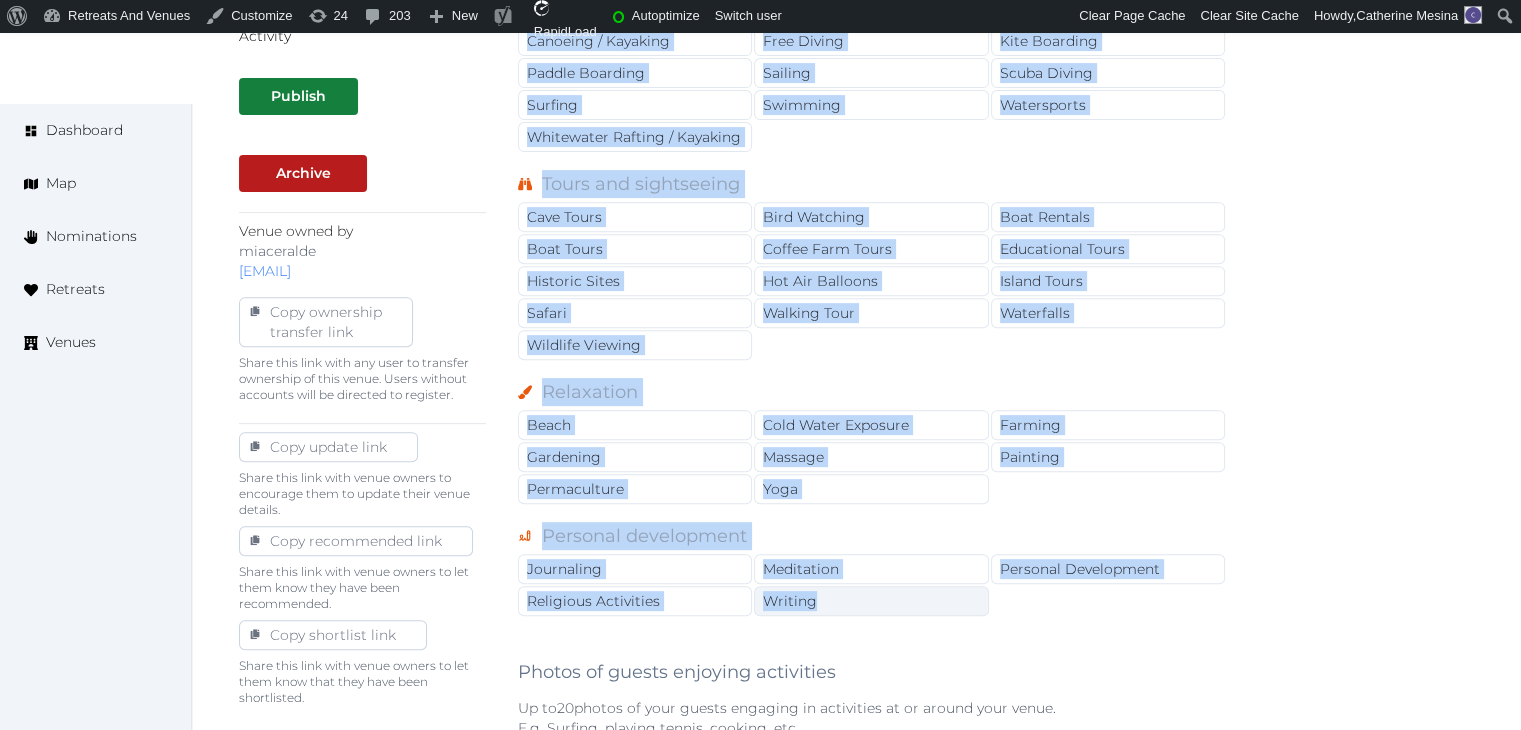 drag, startPoint x: 518, startPoint y: 265, endPoint x: 830, endPoint y: 587, distance: 448.36145 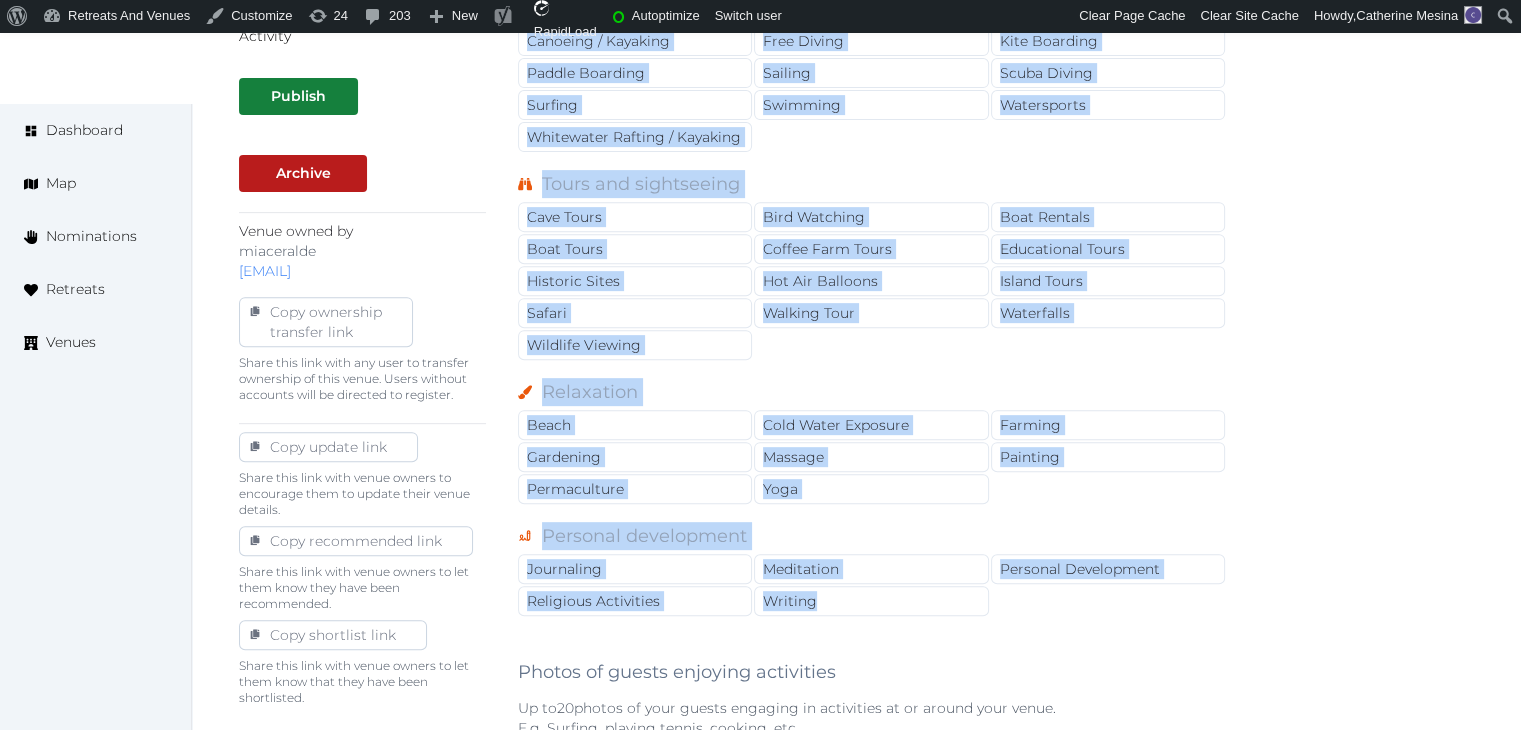 click on "Basic details Pricing and policies Retreat spaces Meeting spaces Accommodations Amenities Food and dining Activities and experiences Location Environment Types of retreats Brochures Notes Ownership Administration Activity Publish Archive Venue owned by miaceralde miaceralde+1@gmail.com Copy ownership transfer link Share this link with any user to transfer ownership of this venue. Users without accounts will be directed to register. Copy update link Share this link with venue owners to encourage them to update their venue details. Copy recommended link Share this link with venue owners to let them know they have been recommended. Copy shortlist link Share this link with venue owners to let them know that they have been shortlisted. Nearby Activities and Experiences Culture Dancing Food and Culinary Classes Hip Hop Language Class Local Cultural Experiences Night Life Plant Medicine Ceremonies Photography Class Restaurants Salsa Shopping Volunteer Opportunities Wine Tasting Sports on land Basketball Biking Golf" at bounding box center [856, 519] 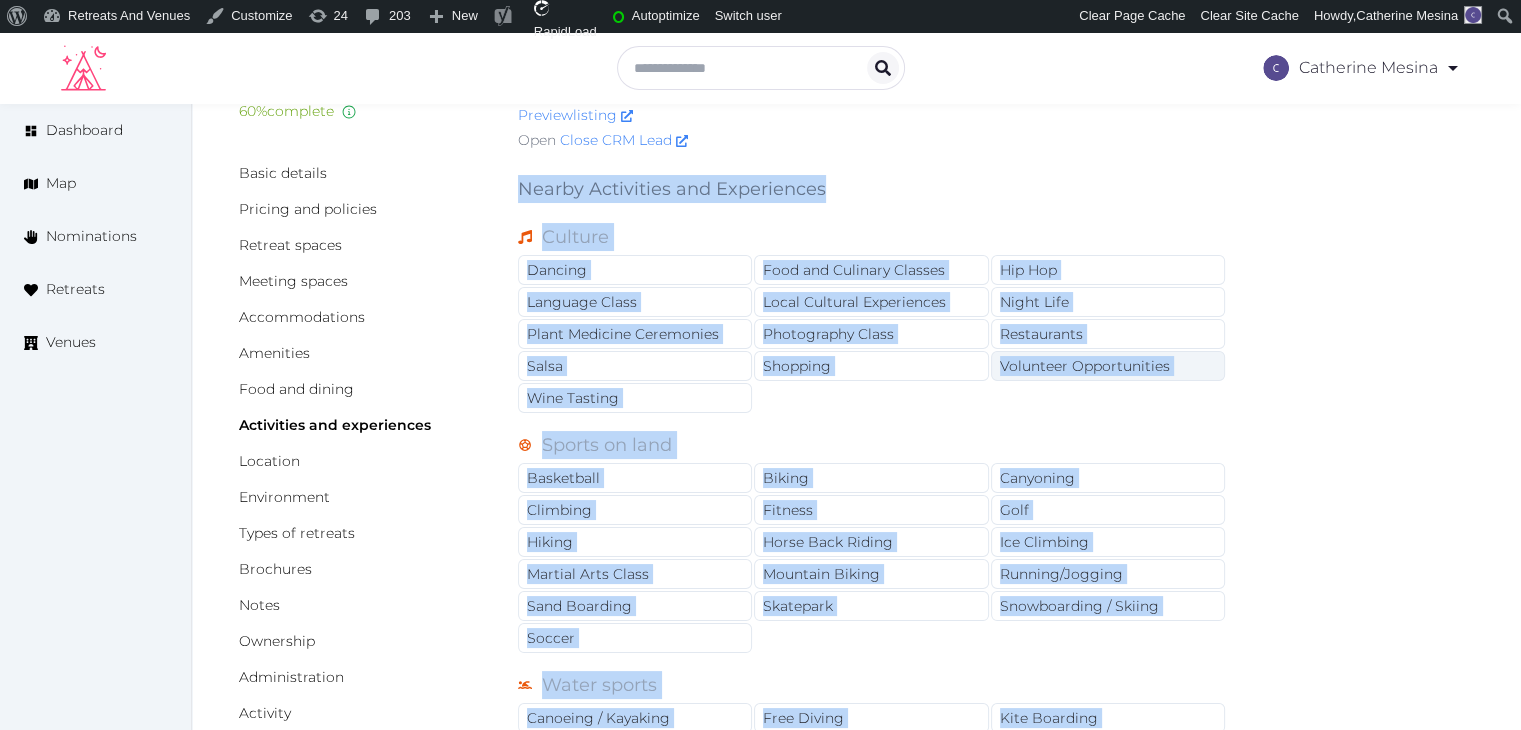 scroll, scrollTop: 0, scrollLeft: 0, axis: both 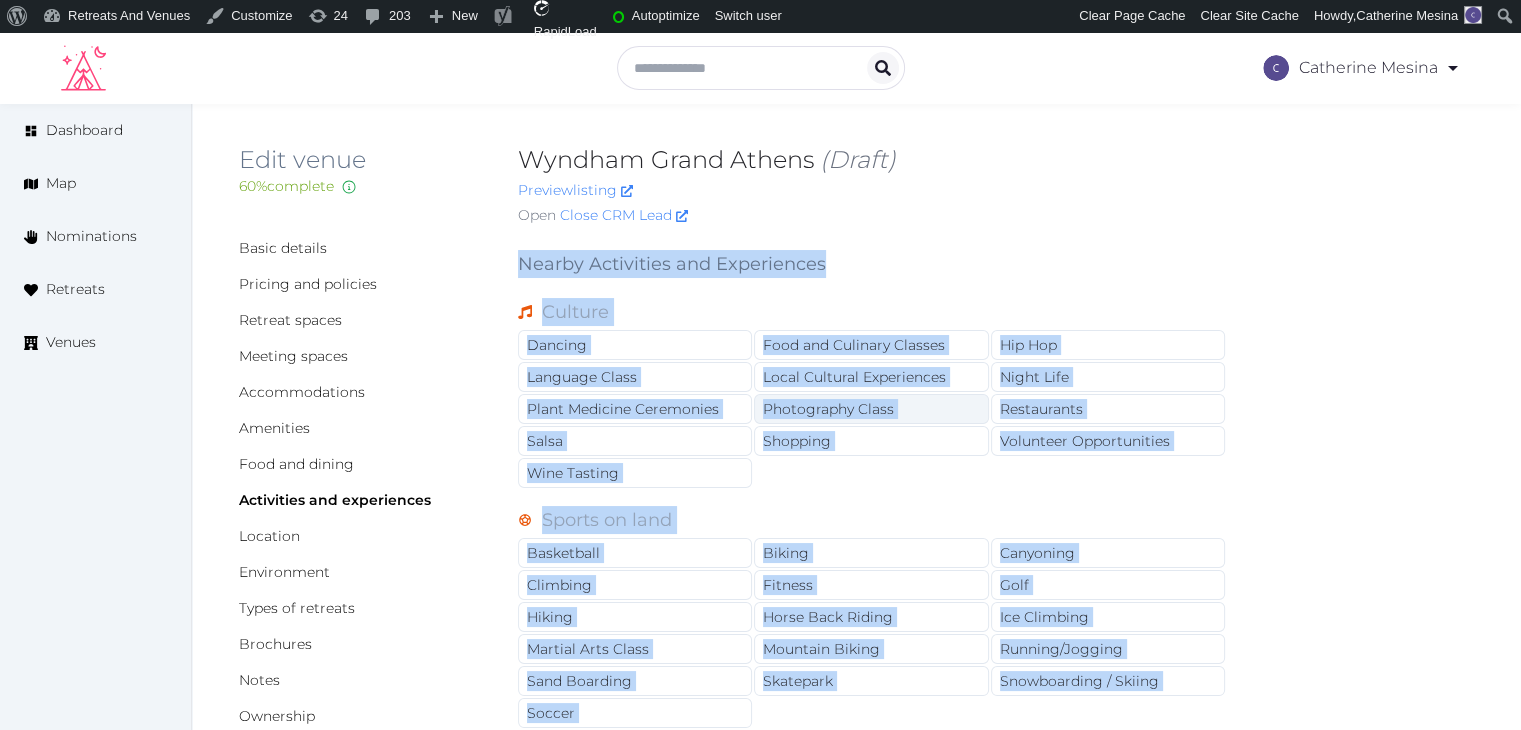 drag, startPoint x: 877, startPoint y: 385, endPoint x: 897, endPoint y: 402, distance: 26.24881 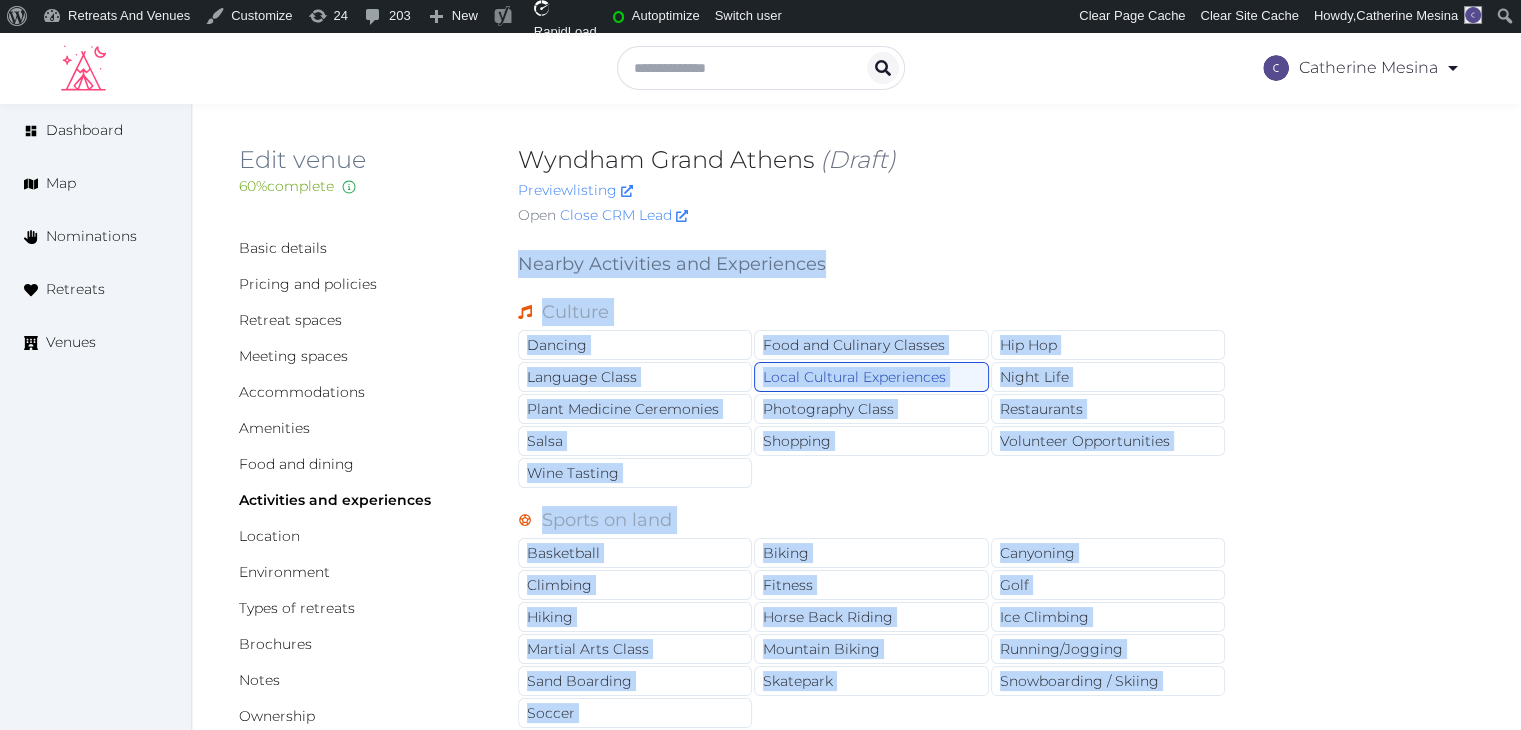 click on "Basic details Pricing and policies Retreat spaces Meeting spaces Accommodations Amenities Food and dining Activities and experiences Location Environment Types of retreats Brochures Notes Ownership Administration Activity Publish Archive Venue owned by miaceralde miaceralde+1@gmail.com Copy ownership transfer link Share this link with any user to transfer ownership of this venue. Users without accounts will be directed to register. Copy update link Share this link with venue owners to encourage them to update their venue details. Copy recommended link Share this link with venue owners to let them know they have been recommended. Copy shortlist link Share this link with venue owners to let them know that they have been shortlisted. Nearby Activities and Experiences Culture Dancing Food and Culinary Classes Hip Hop Language Class Local Cultural Experiences Night Life Plant Medicine Ceremonies Photography Class Restaurants Salsa Shopping Volunteer Opportunities Wine Tasting Sports on land Basketball Biking Golf" at bounding box center [856, 1271] 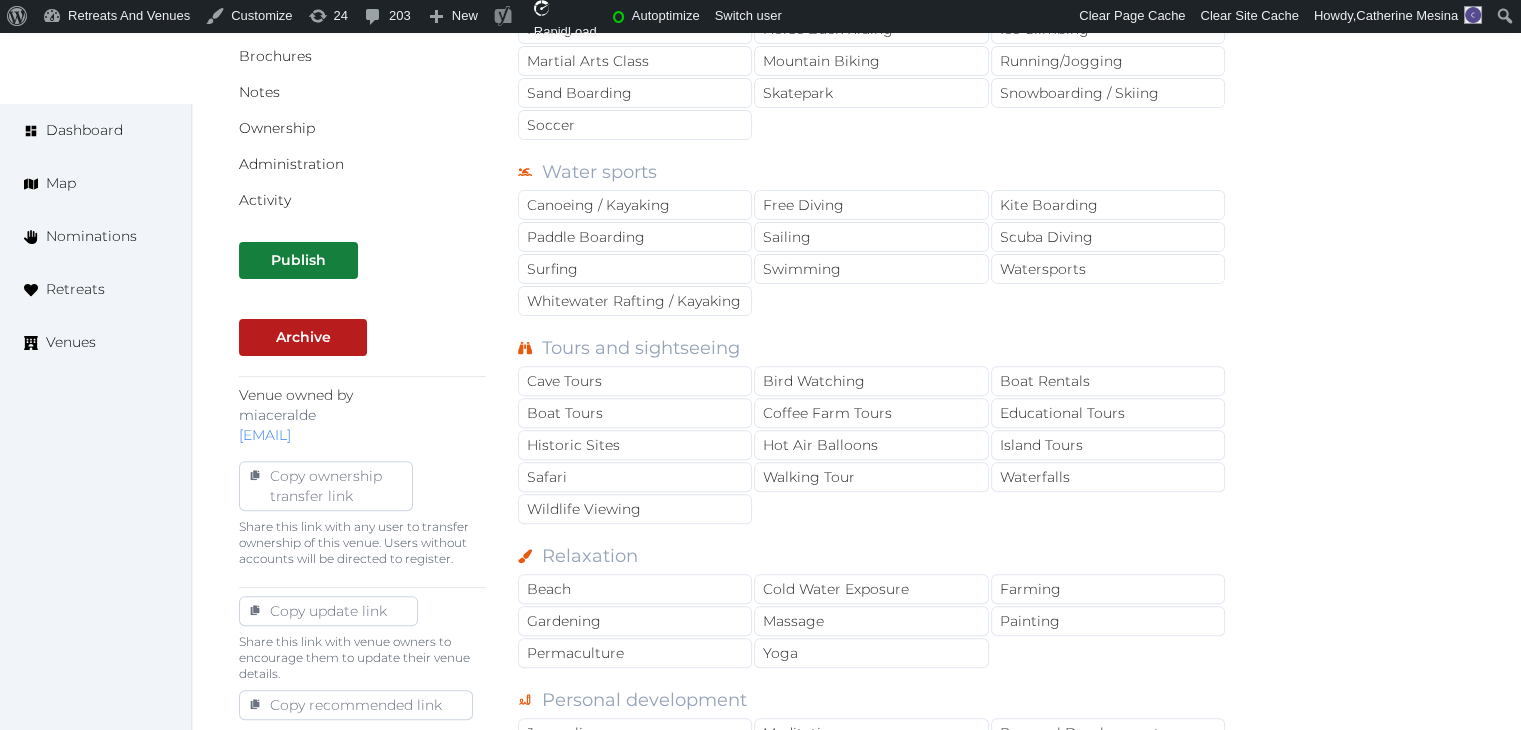 scroll, scrollTop: 800, scrollLeft: 0, axis: vertical 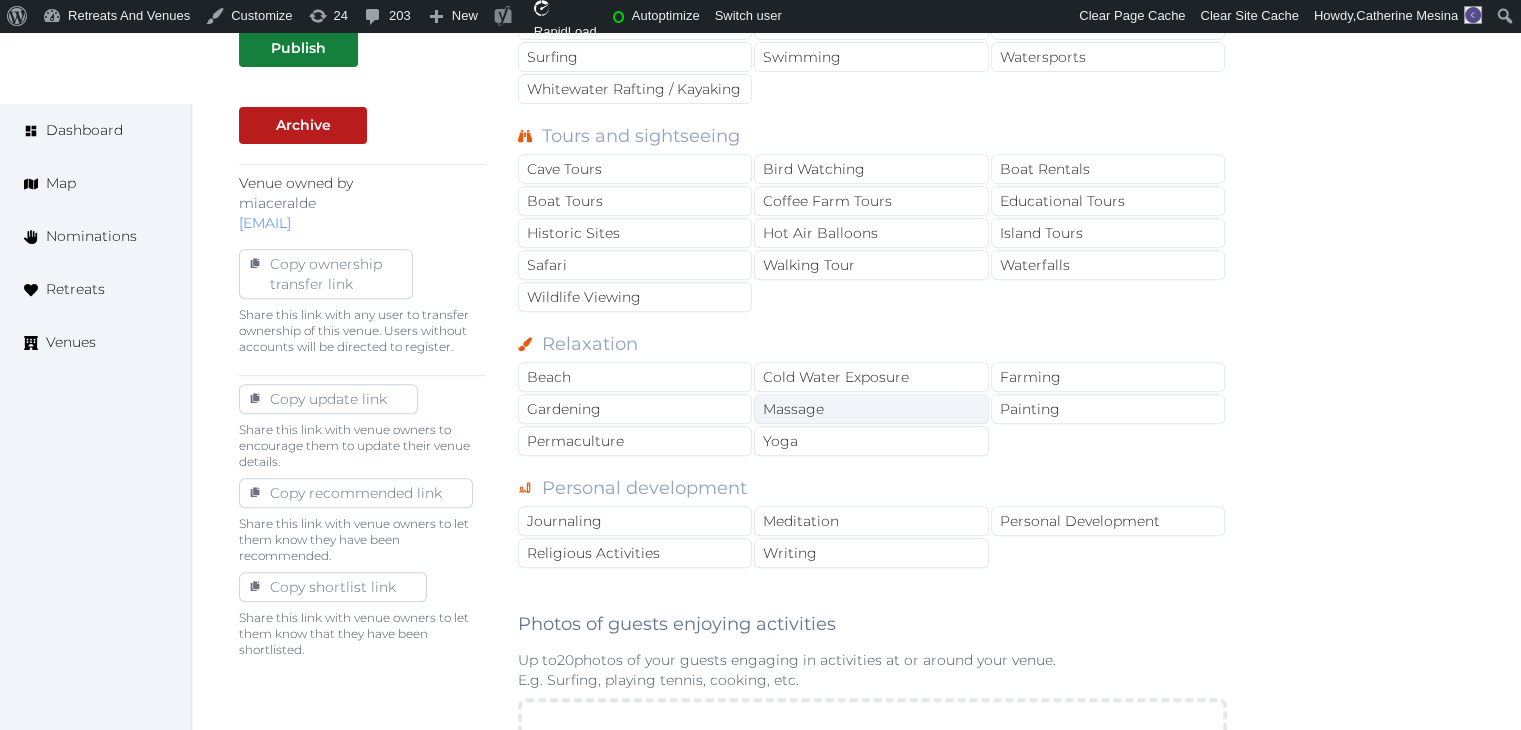 click on "Massage" at bounding box center [871, 409] 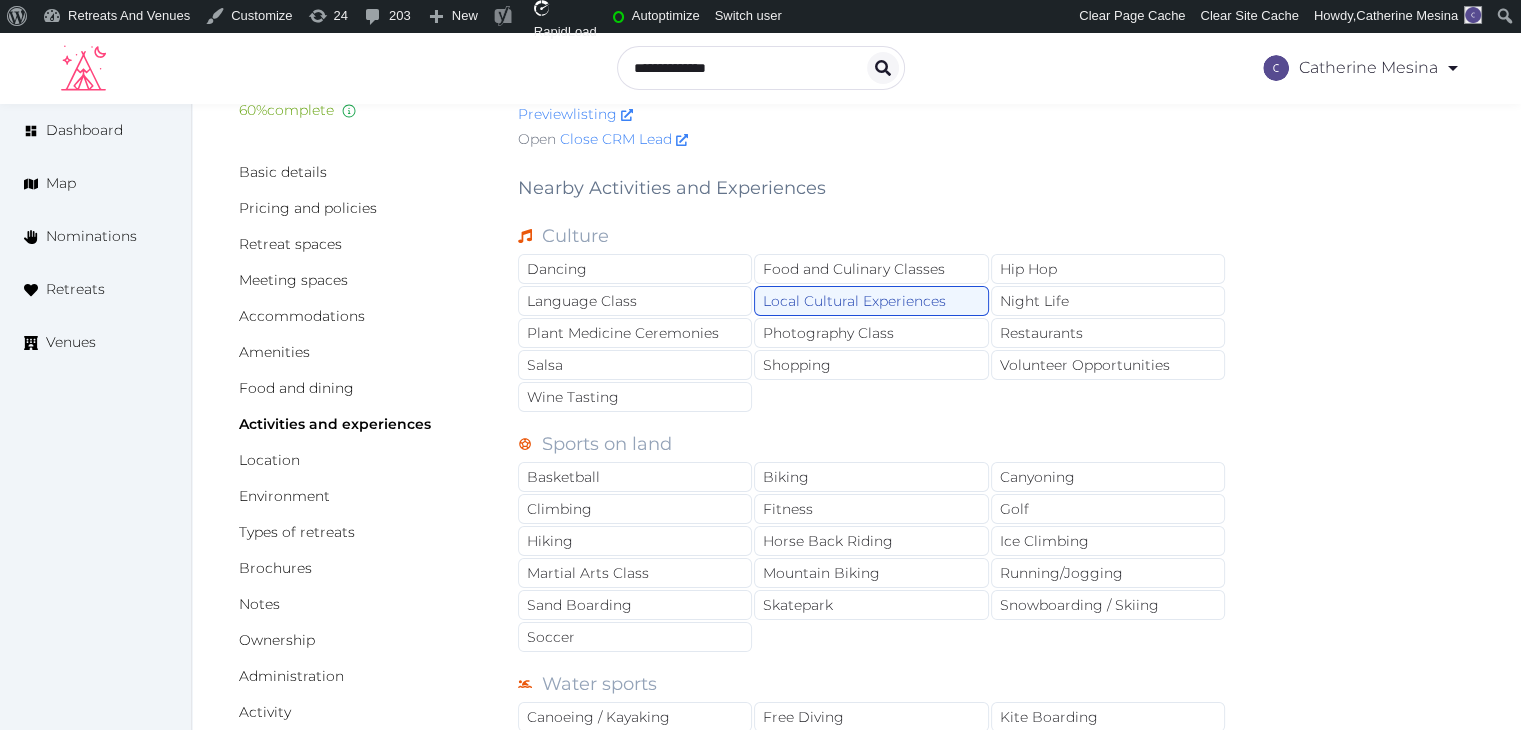 scroll, scrollTop: 0, scrollLeft: 0, axis: both 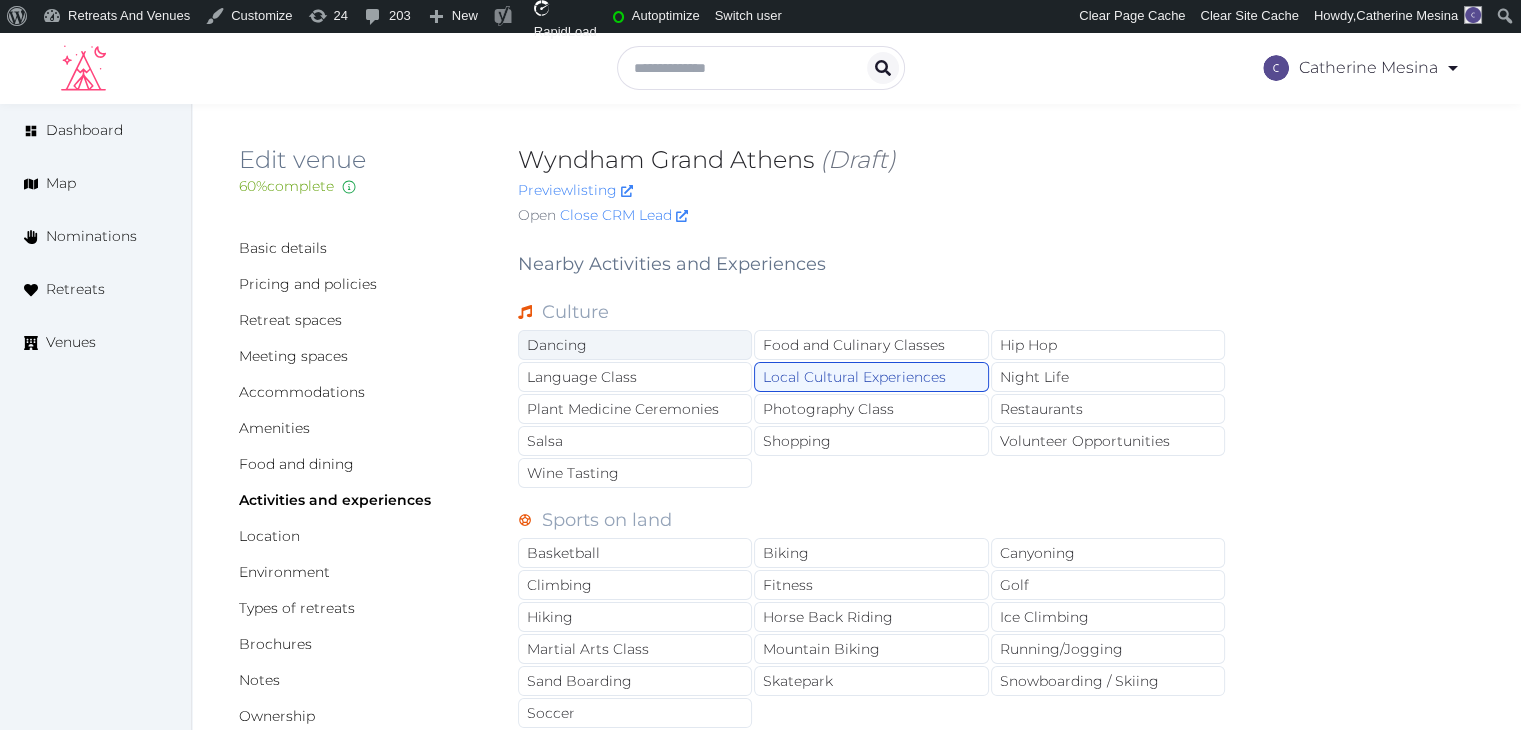 click on "Dancing" at bounding box center (635, 345) 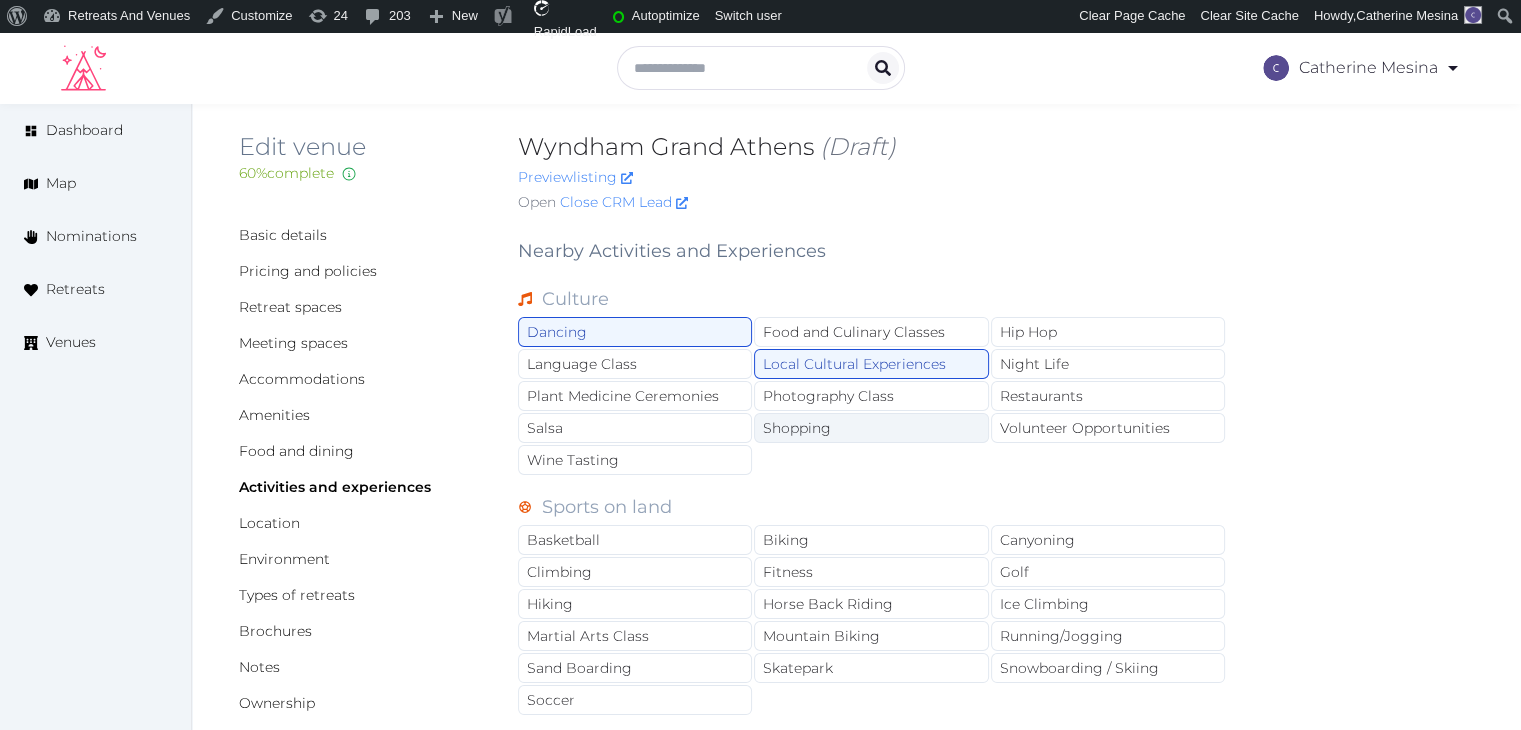 scroll, scrollTop: 200, scrollLeft: 0, axis: vertical 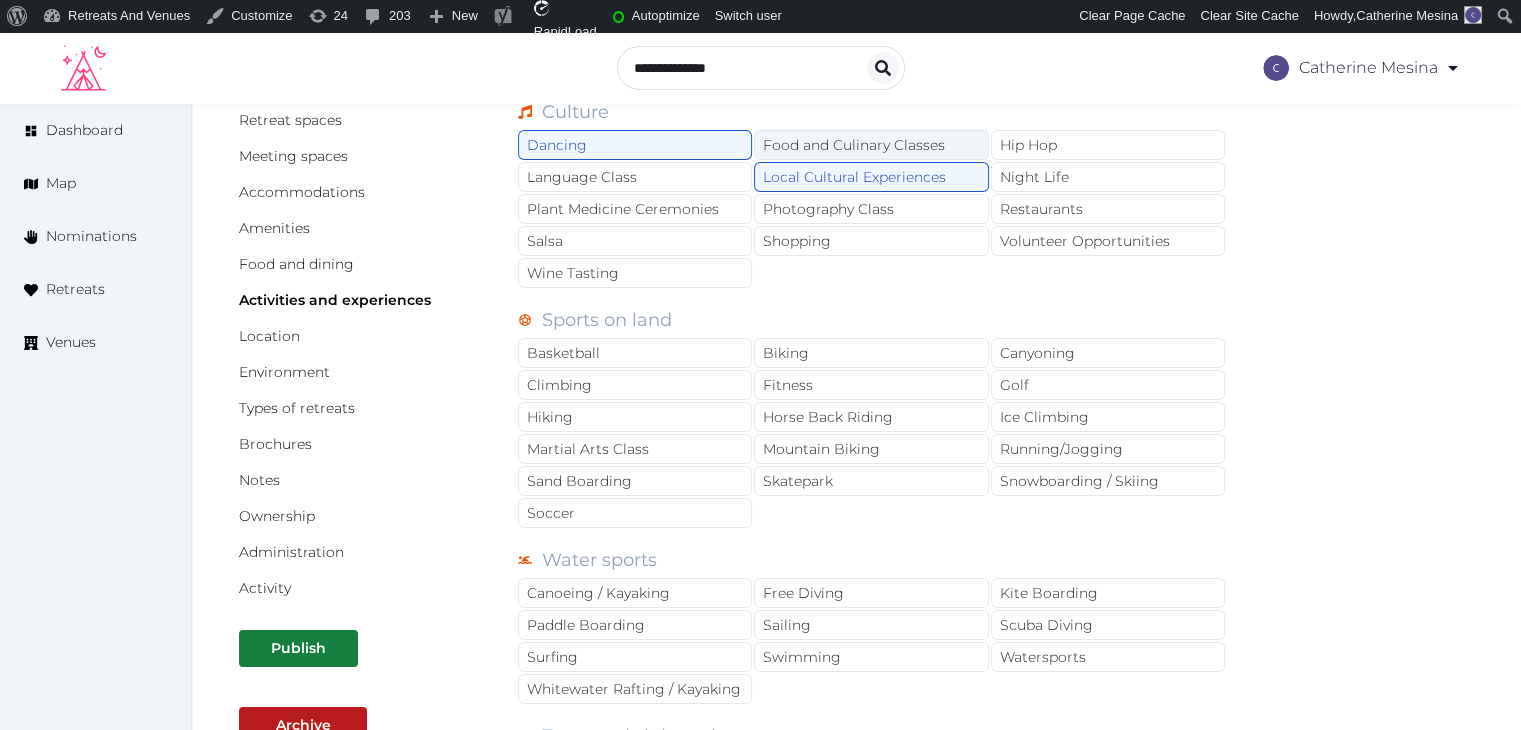 click on "Food and Culinary Classes" at bounding box center [871, 145] 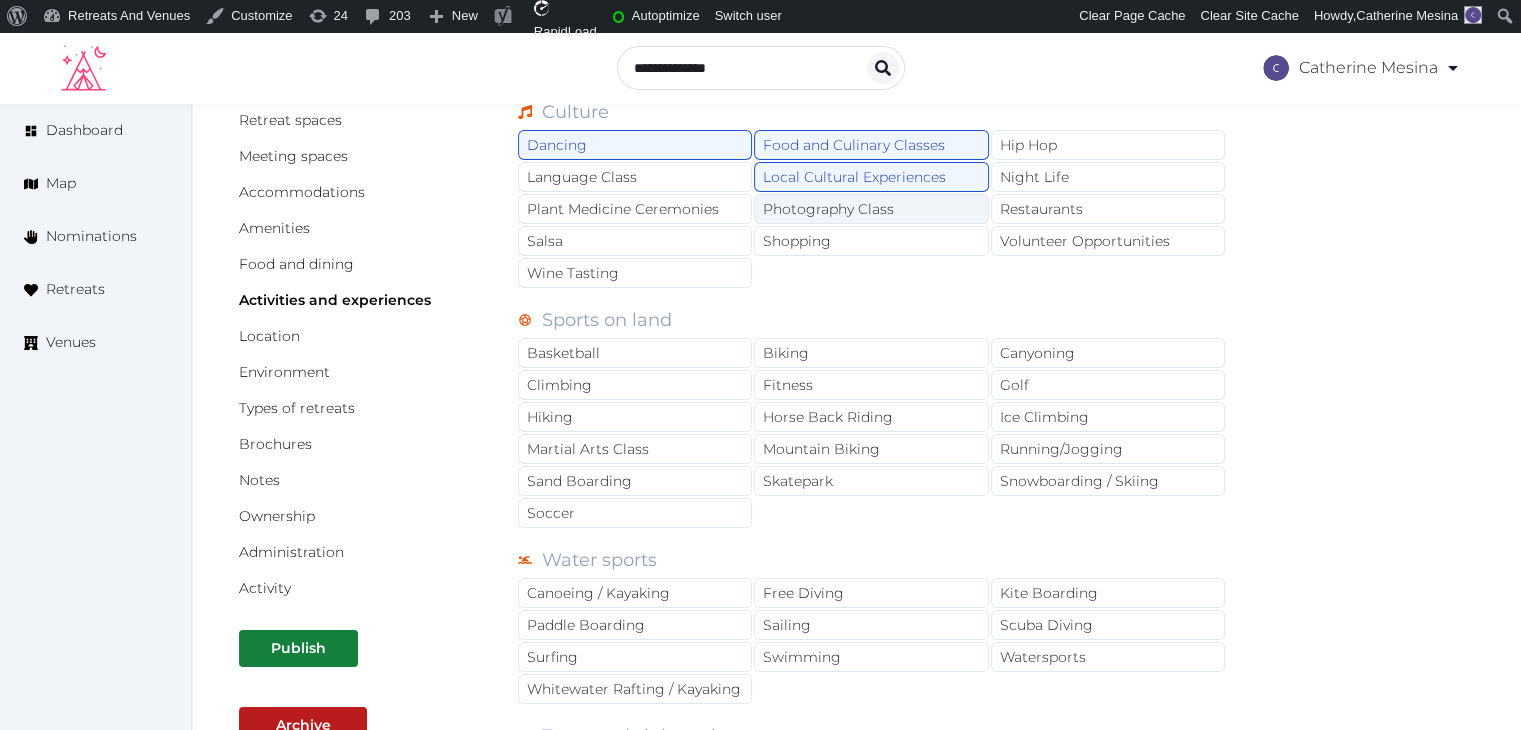 click on "Photography Class" at bounding box center [871, 209] 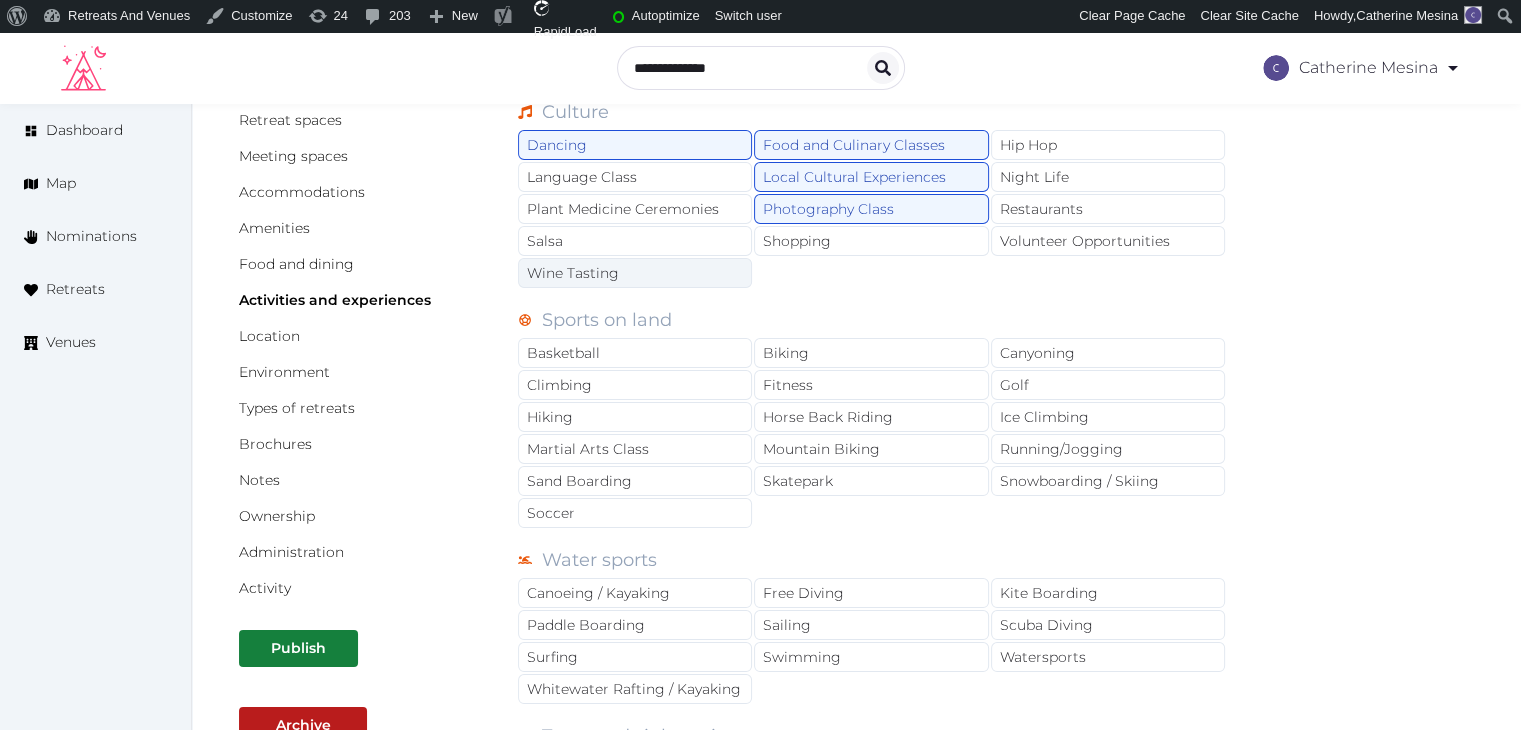 click on "Wine Tasting" at bounding box center [635, 273] 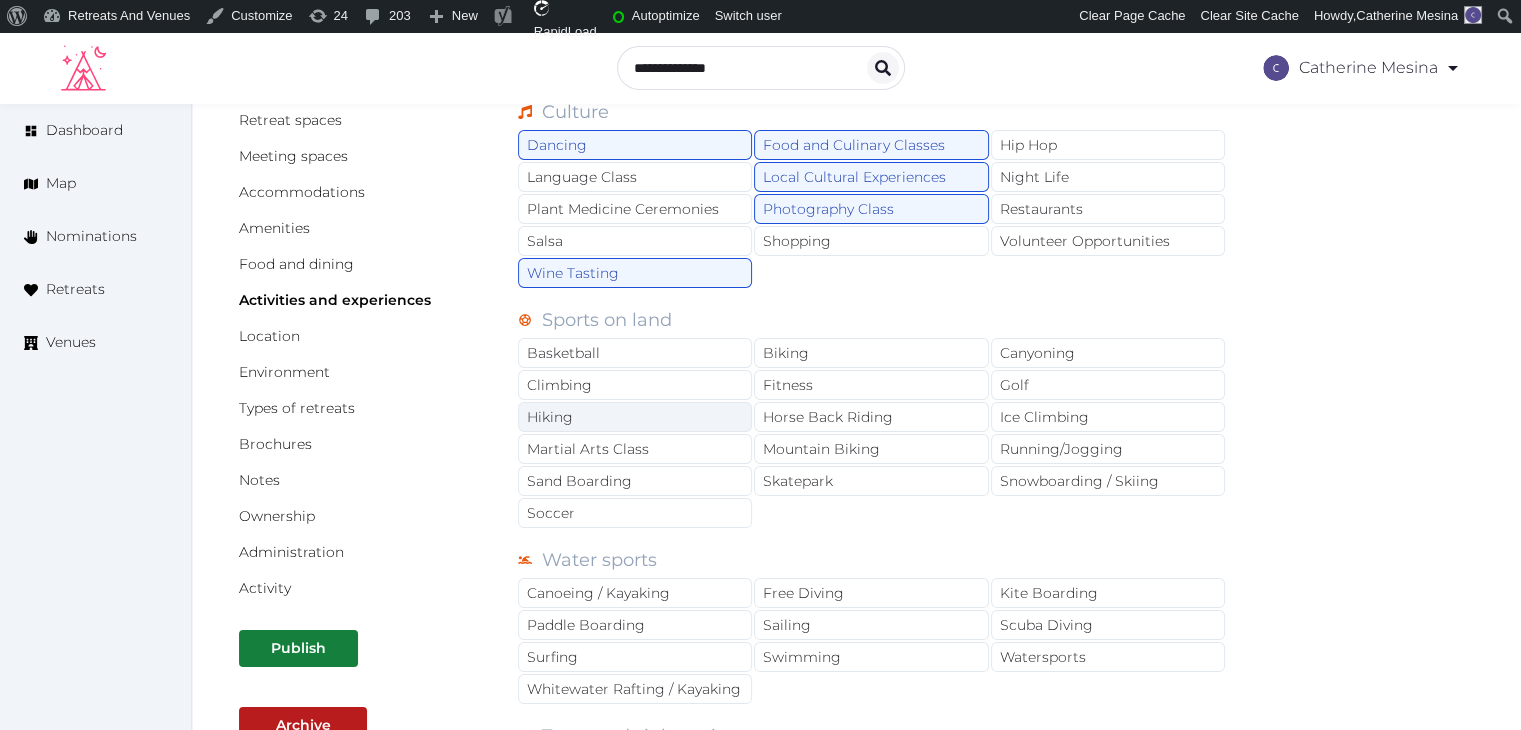 click on "Hiking" at bounding box center [635, 417] 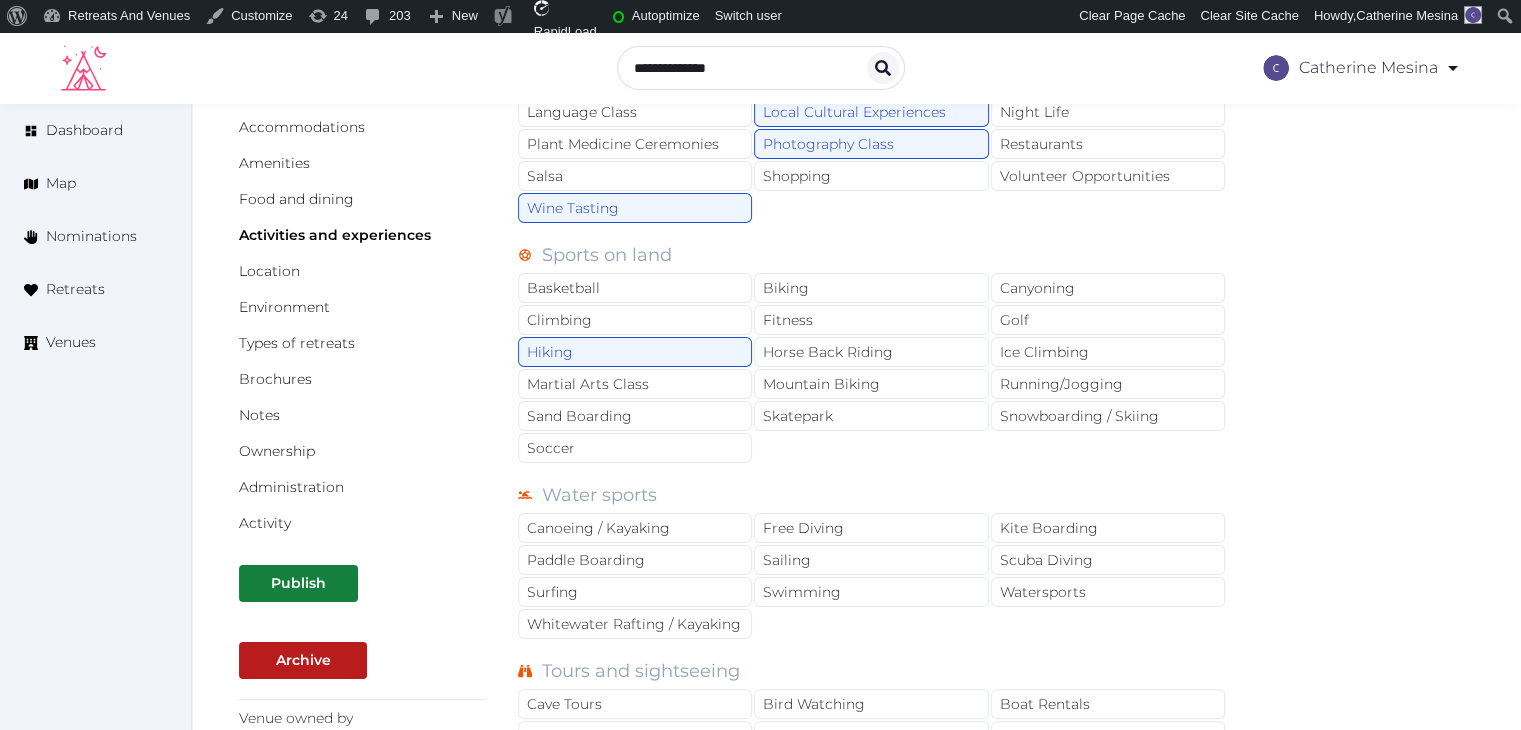 scroll, scrollTop: 300, scrollLeft: 0, axis: vertical 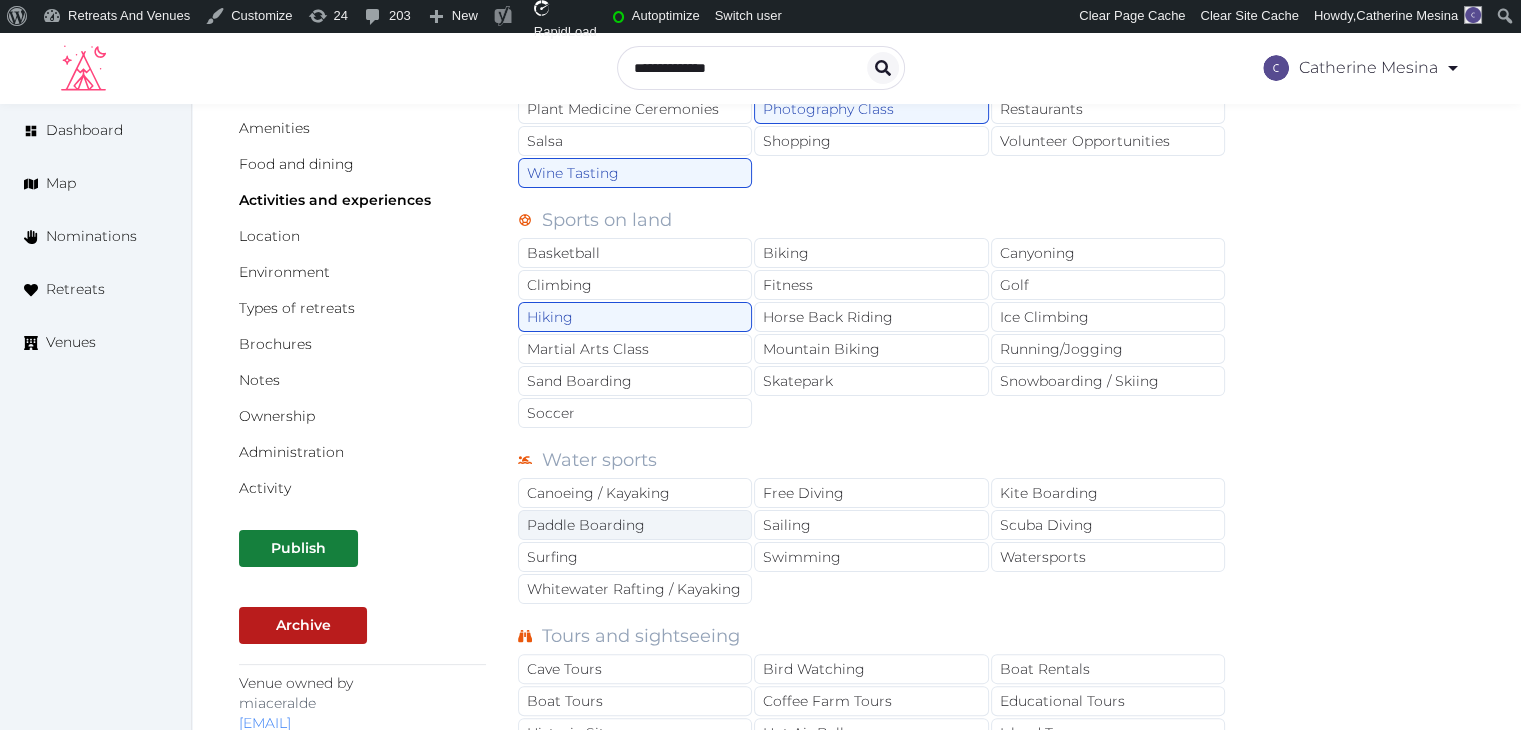 click on "Paddle Boarding" at bounding box center [635, 525] 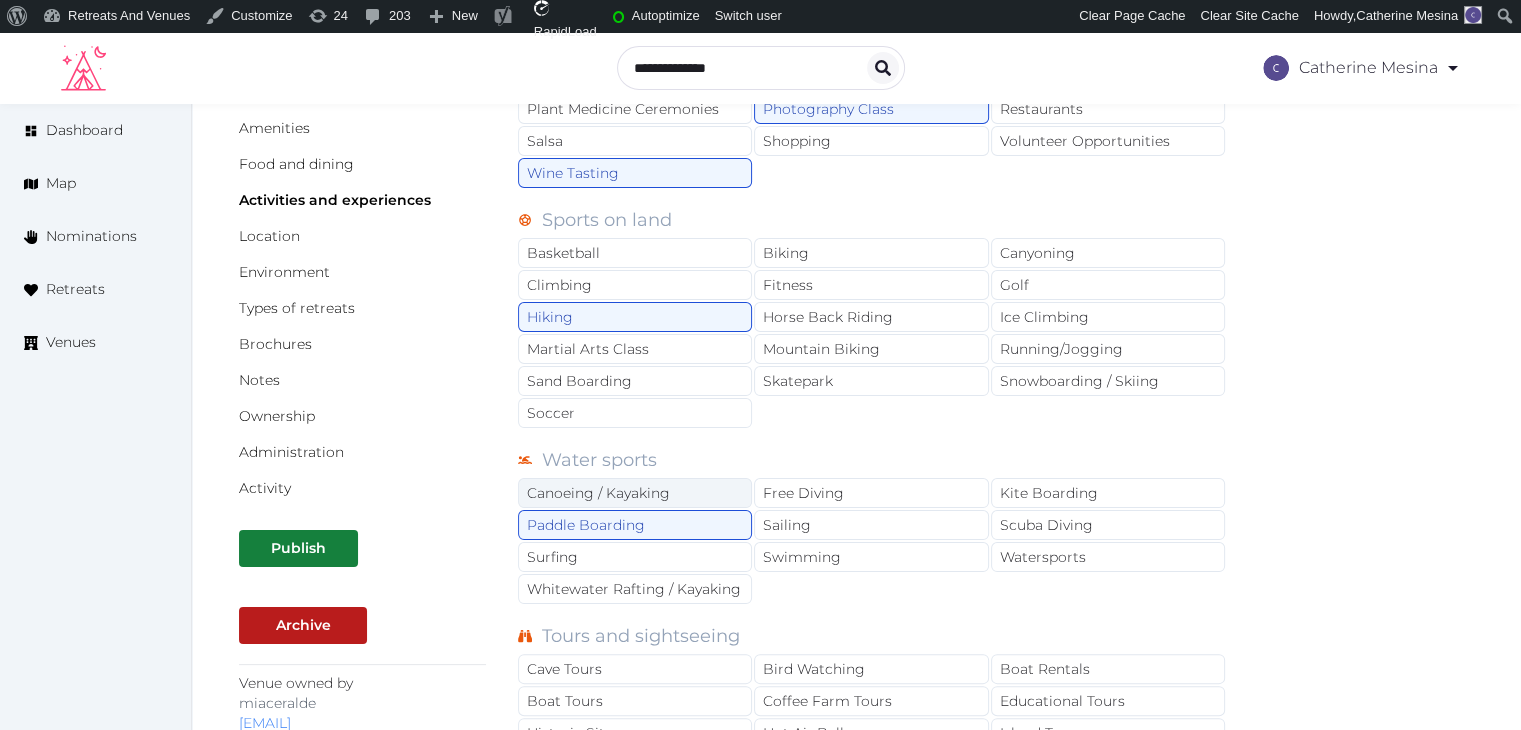 click on "Canoeing / Kayaking" at bounding box center [635, 493] 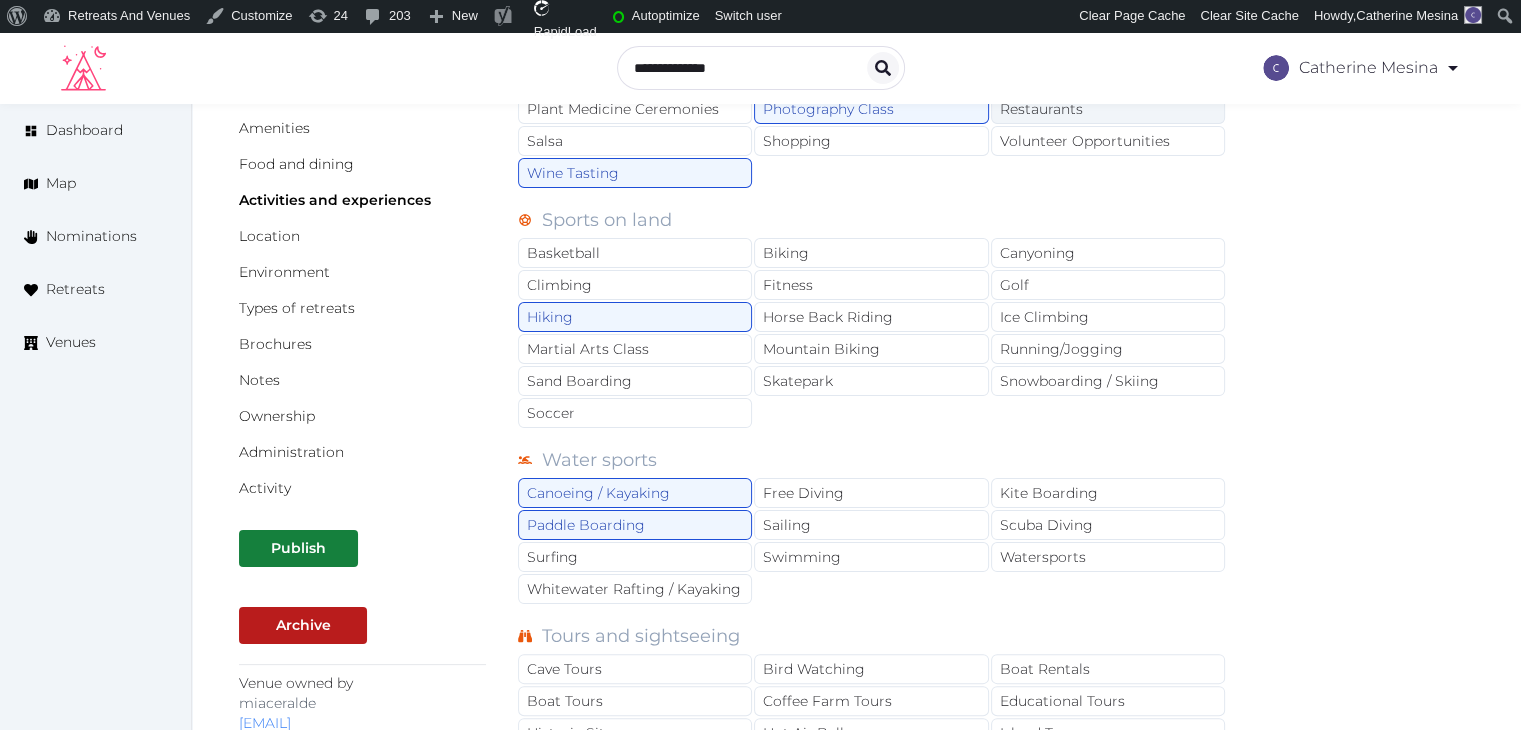 drag, startPoint x: 891, startPoint y: 153, endPoint x: 1012, endPoint y: 119, distance: 125.68612 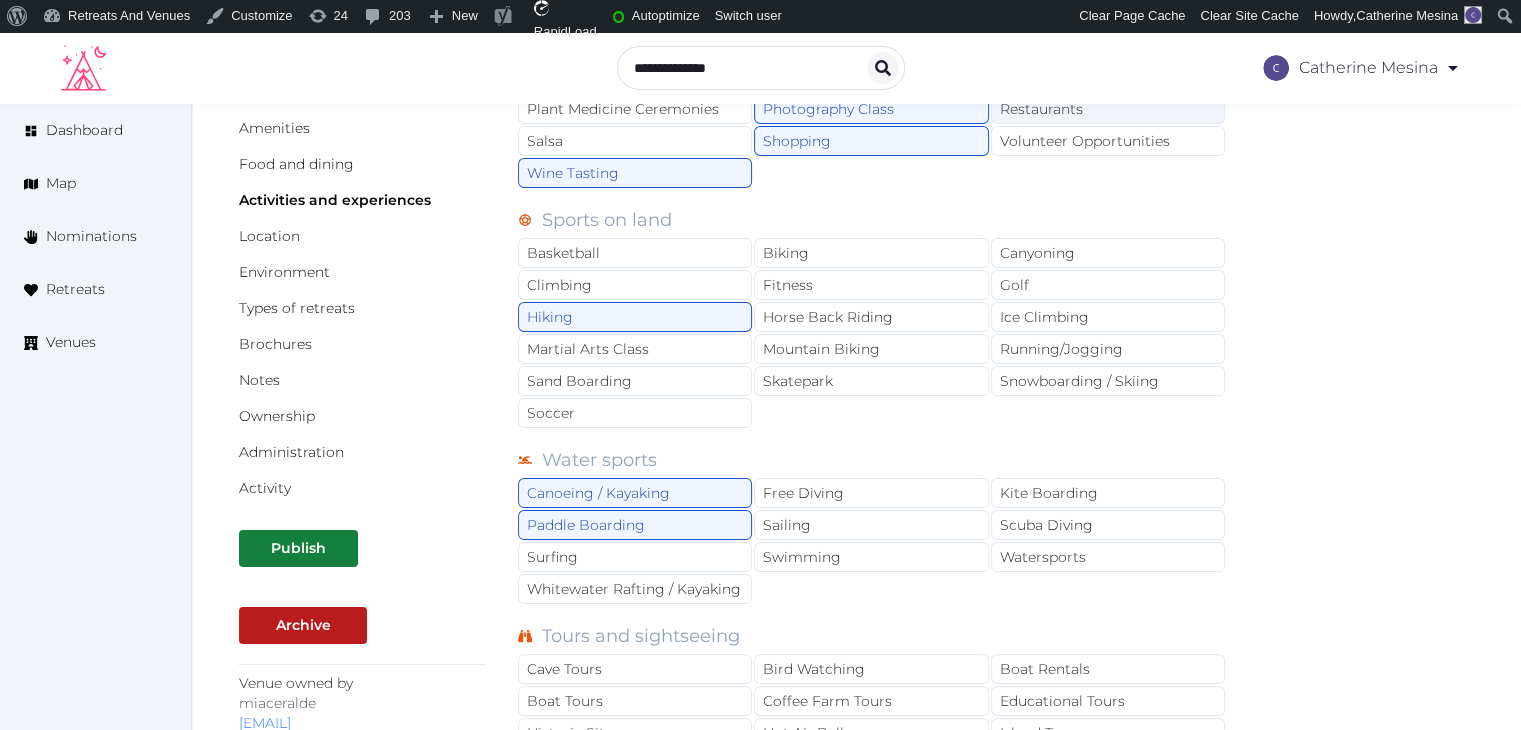 click on "Restaurants" at bounding box center [1108, 109] 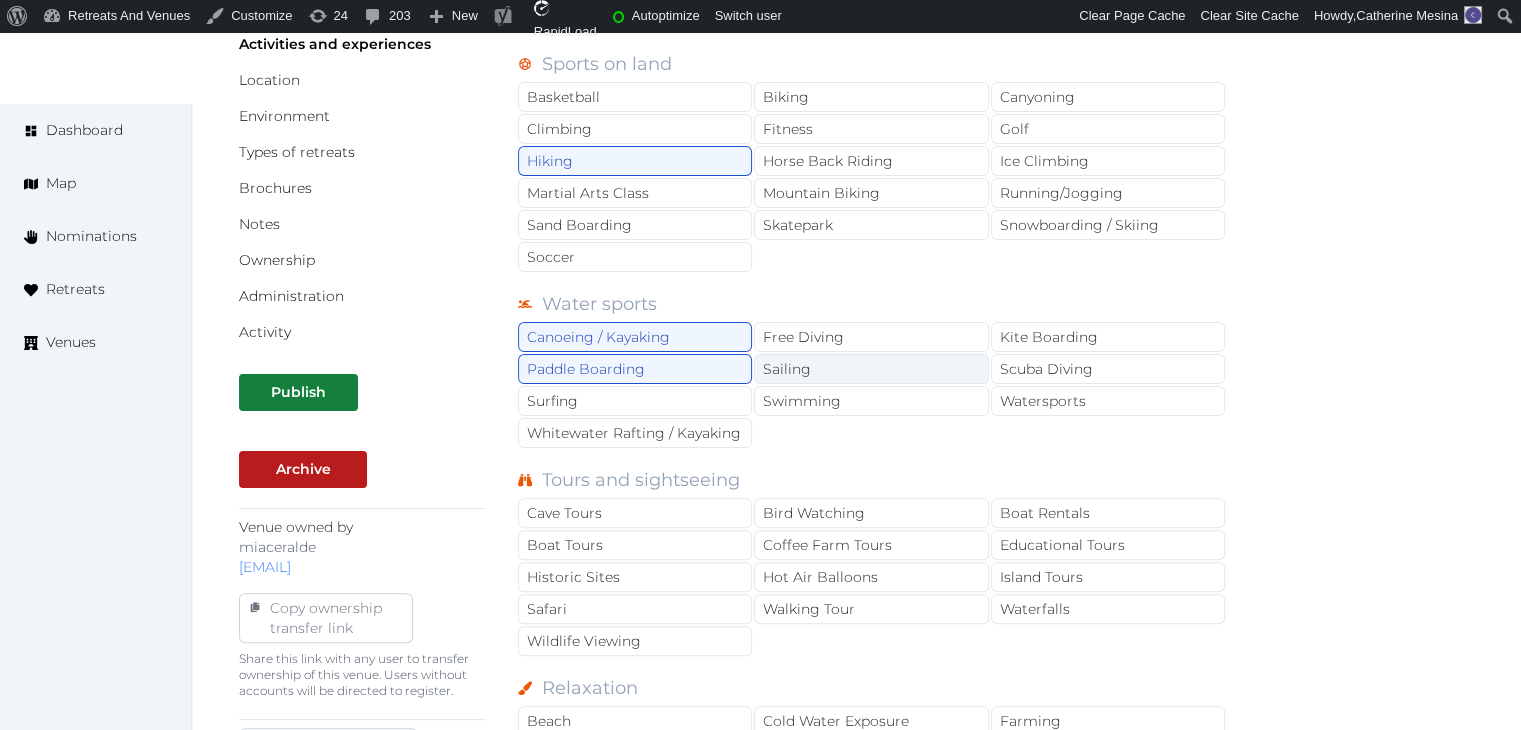 scroll, scrollTop: 700, scrollLeft: 0, axis: vertical 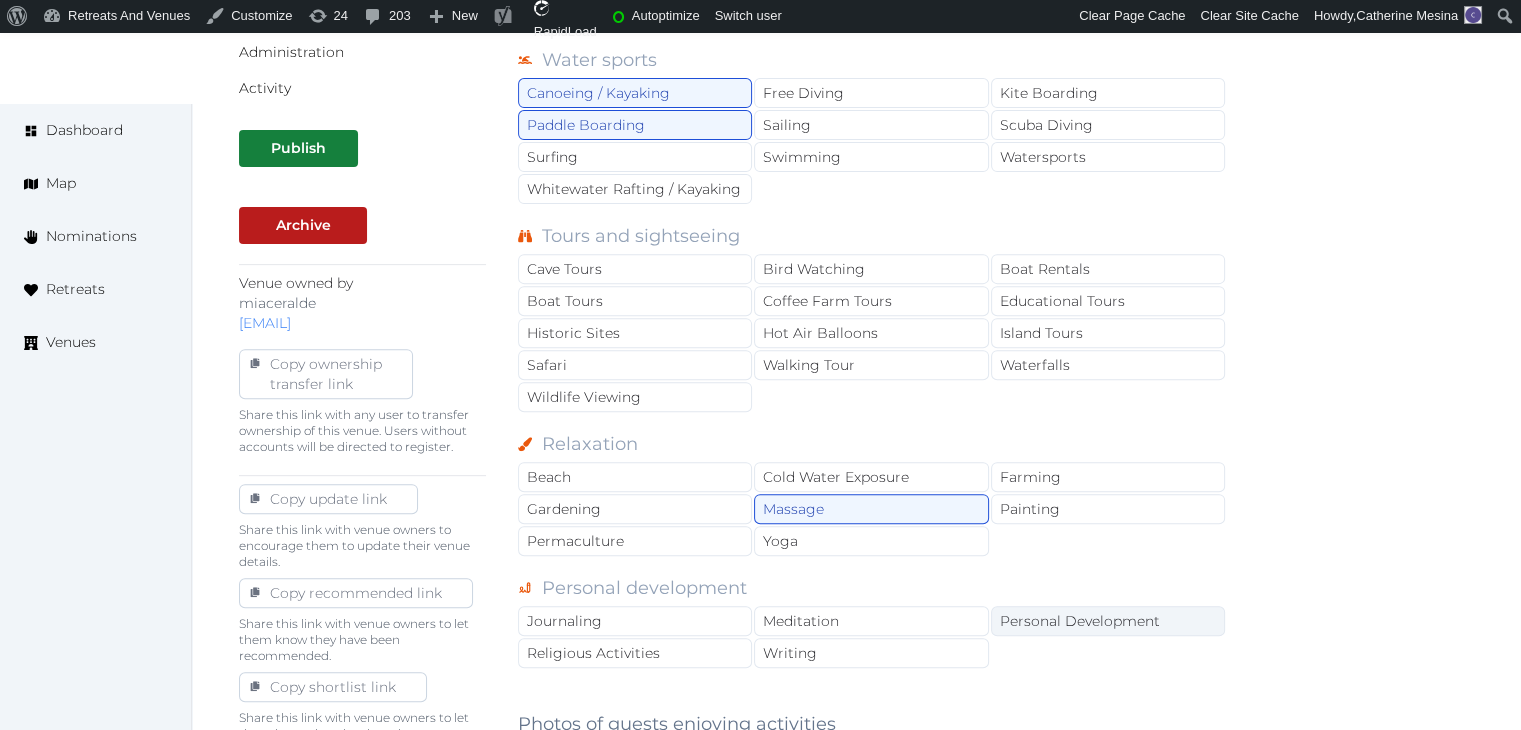 click on "Personal Development" at bounding box center [1108, 621] 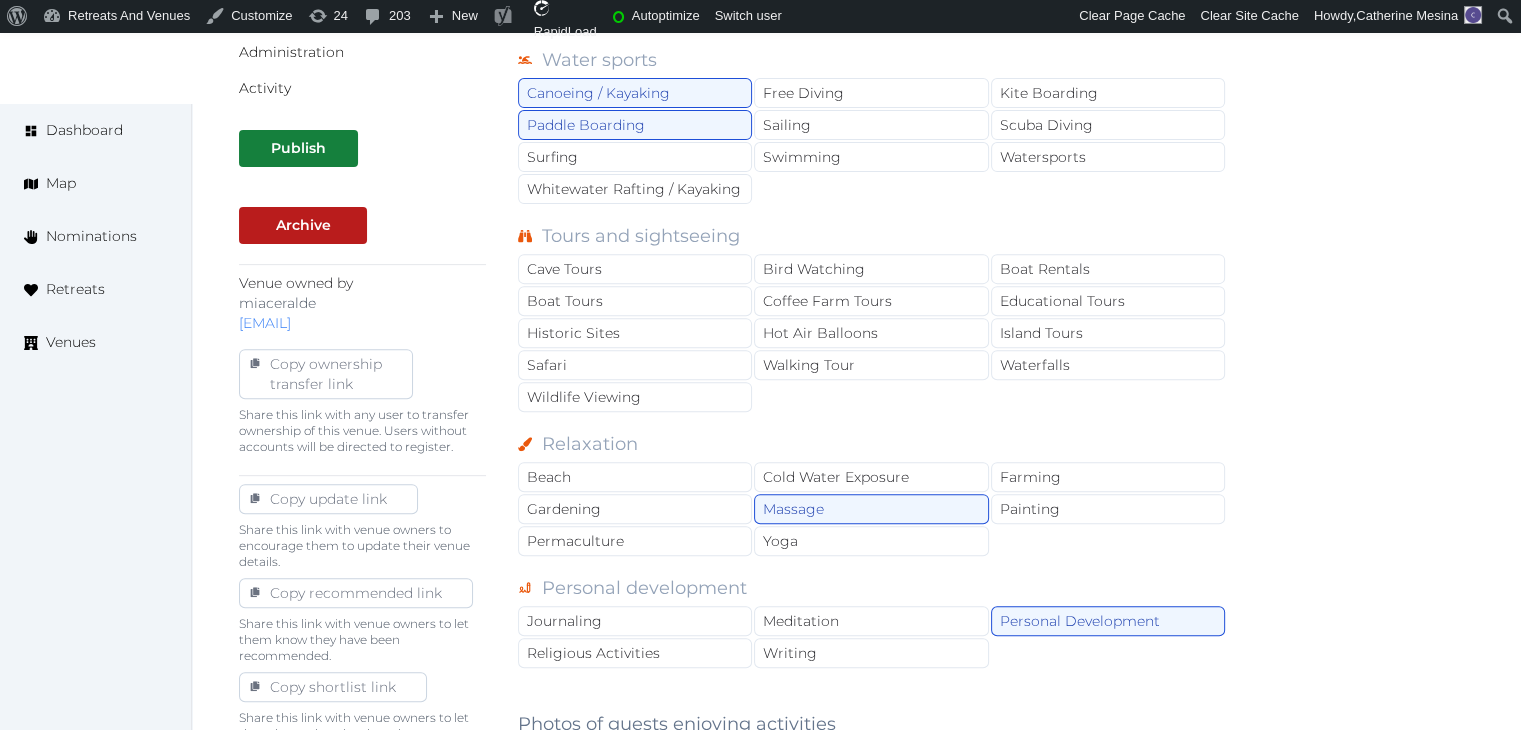 click on "Beach Cold Water Exposure Farming Gardening Massage Painting Permaculture Yoga" at bounding box center [872, 510] 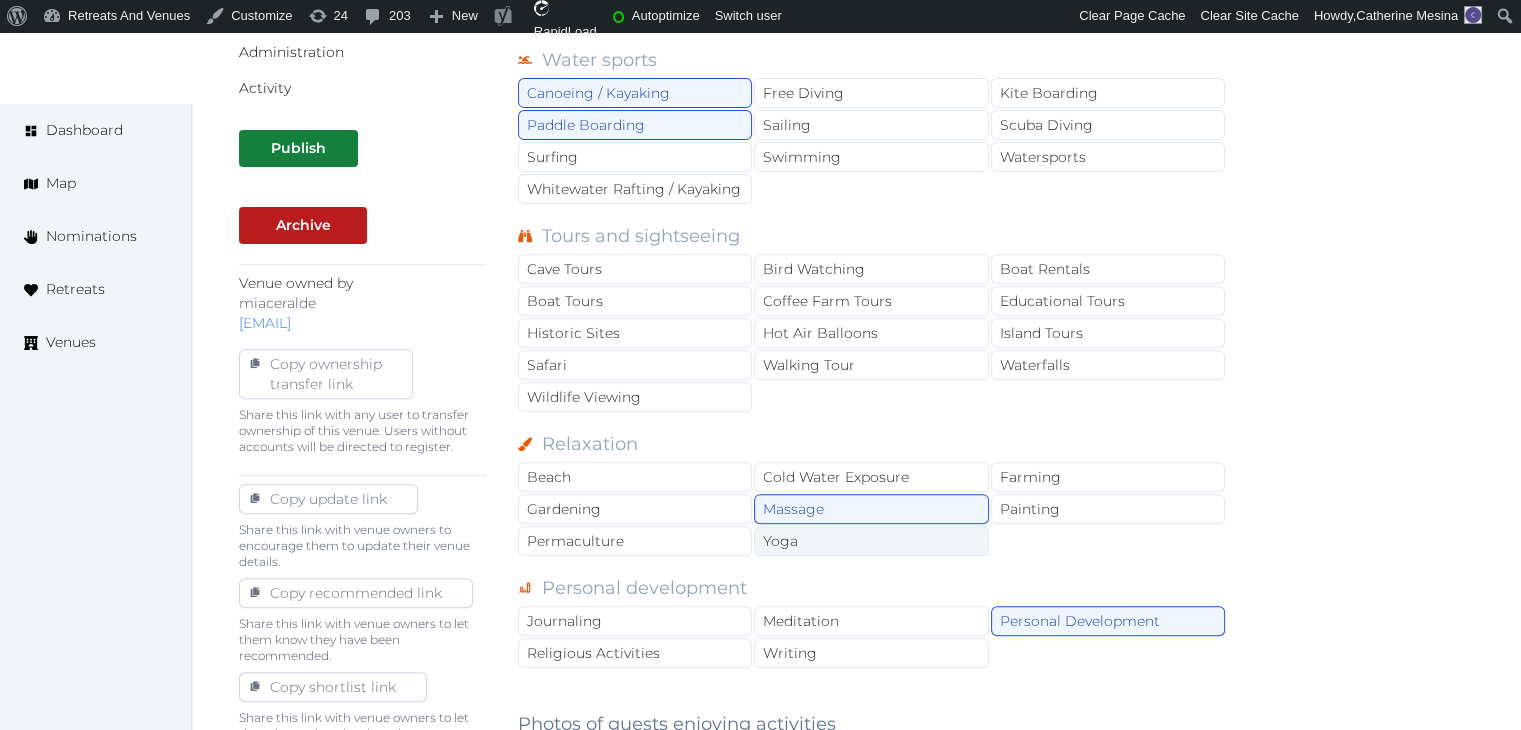 click on "Yoga" at bounding box center [871, 541] 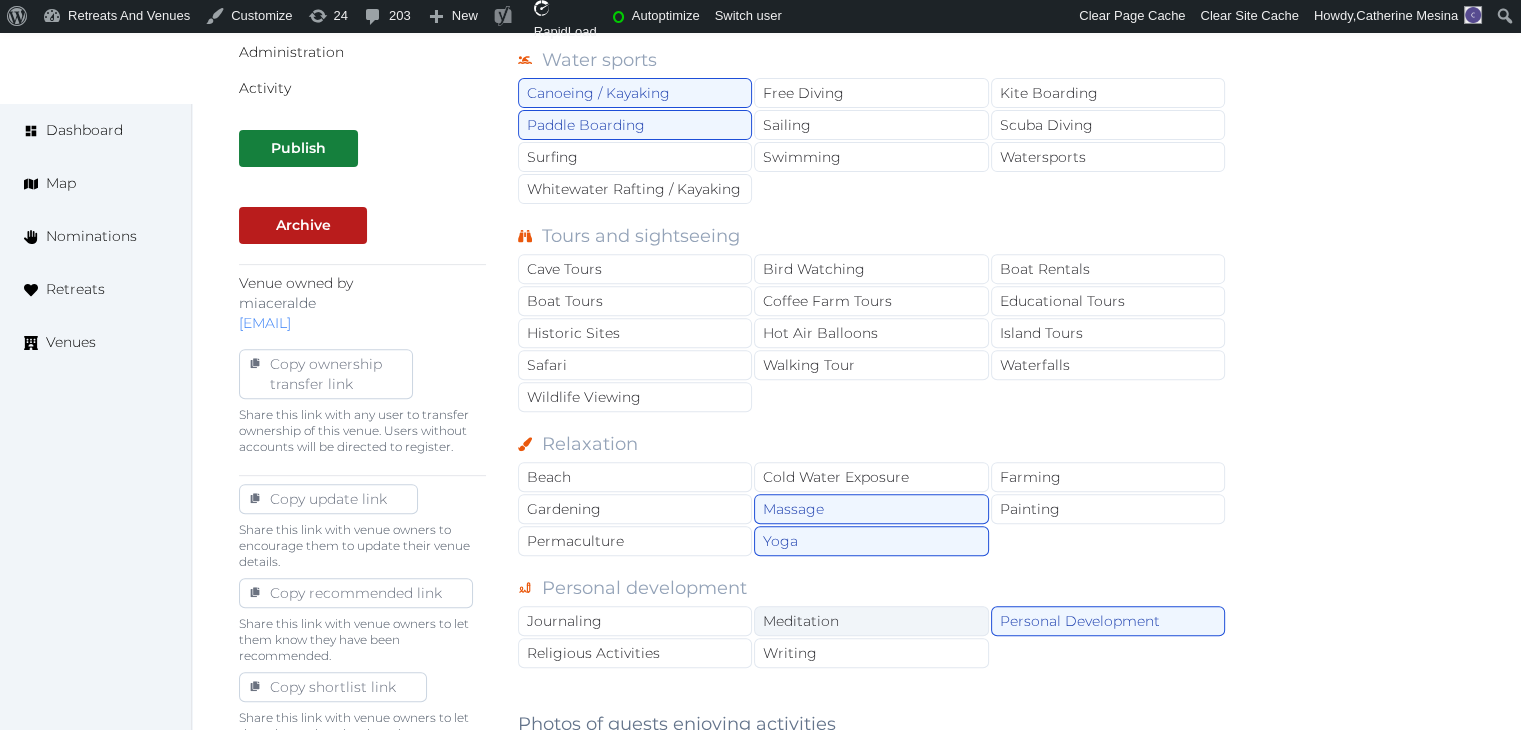 click on "Meditation" at bounding box center (871, 621) 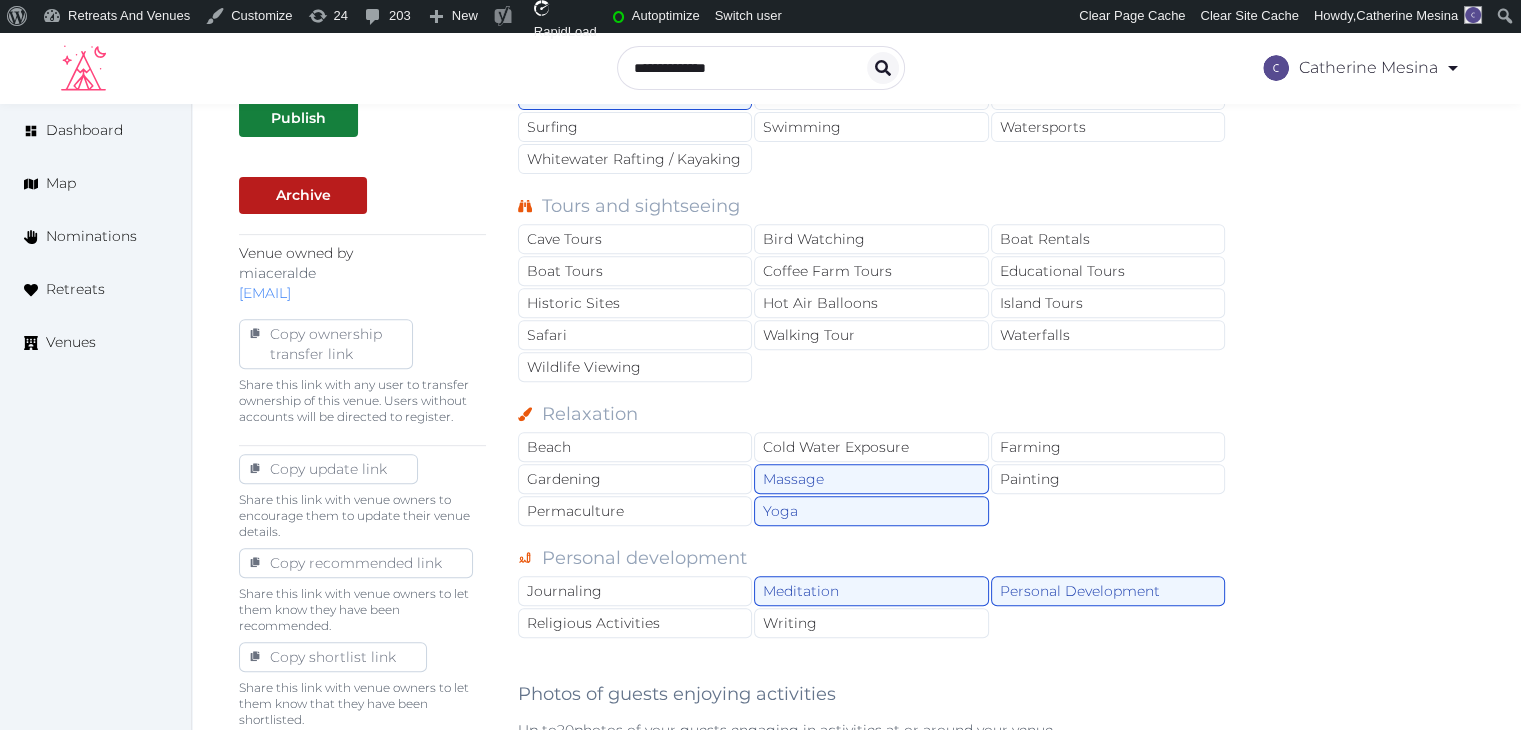 scroll, scrollTop: 700, scrollLeft: 0, axis: vertical 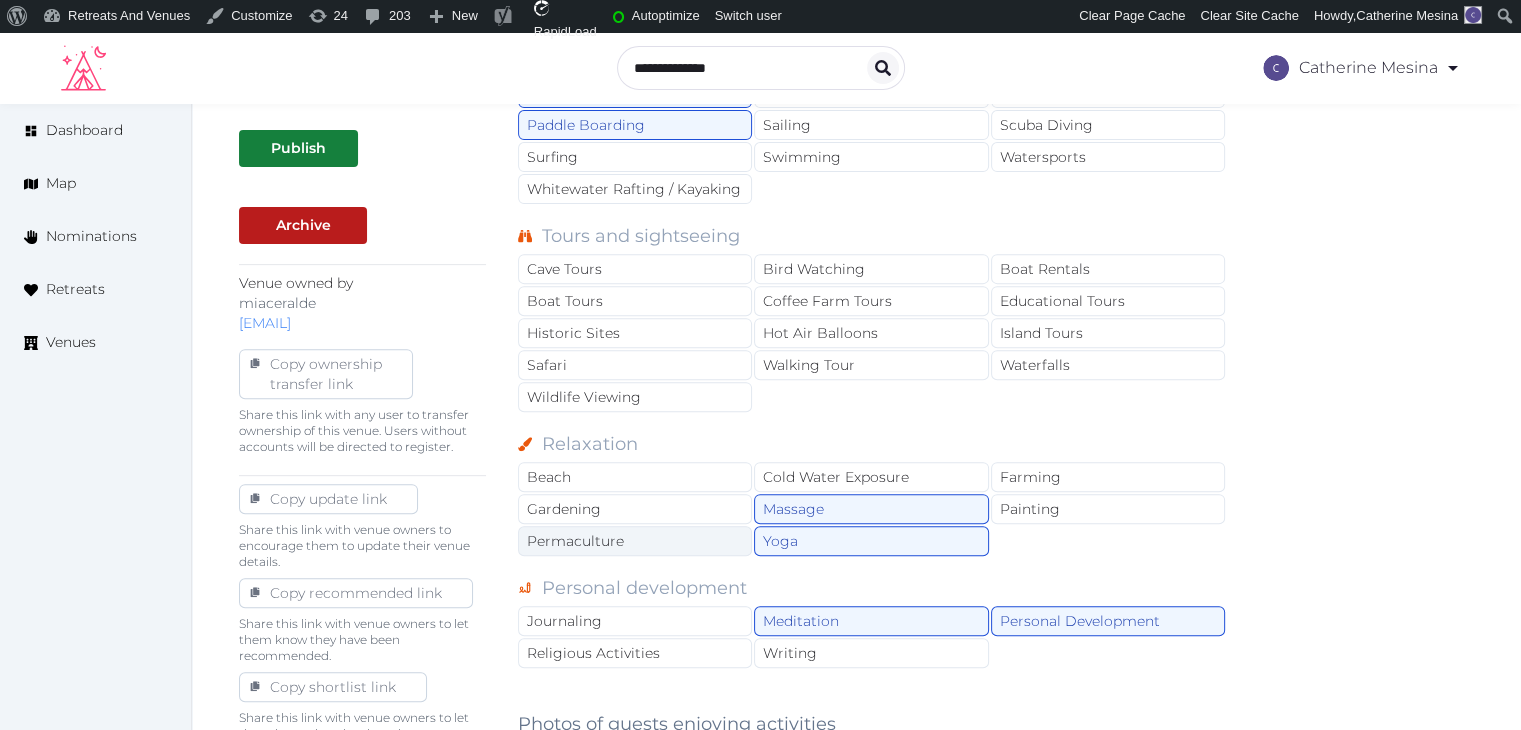 drag, startPoint x: 635, startPoint y: 325, endPoint x: 632, endPoint y: 528, distance: 203.02217 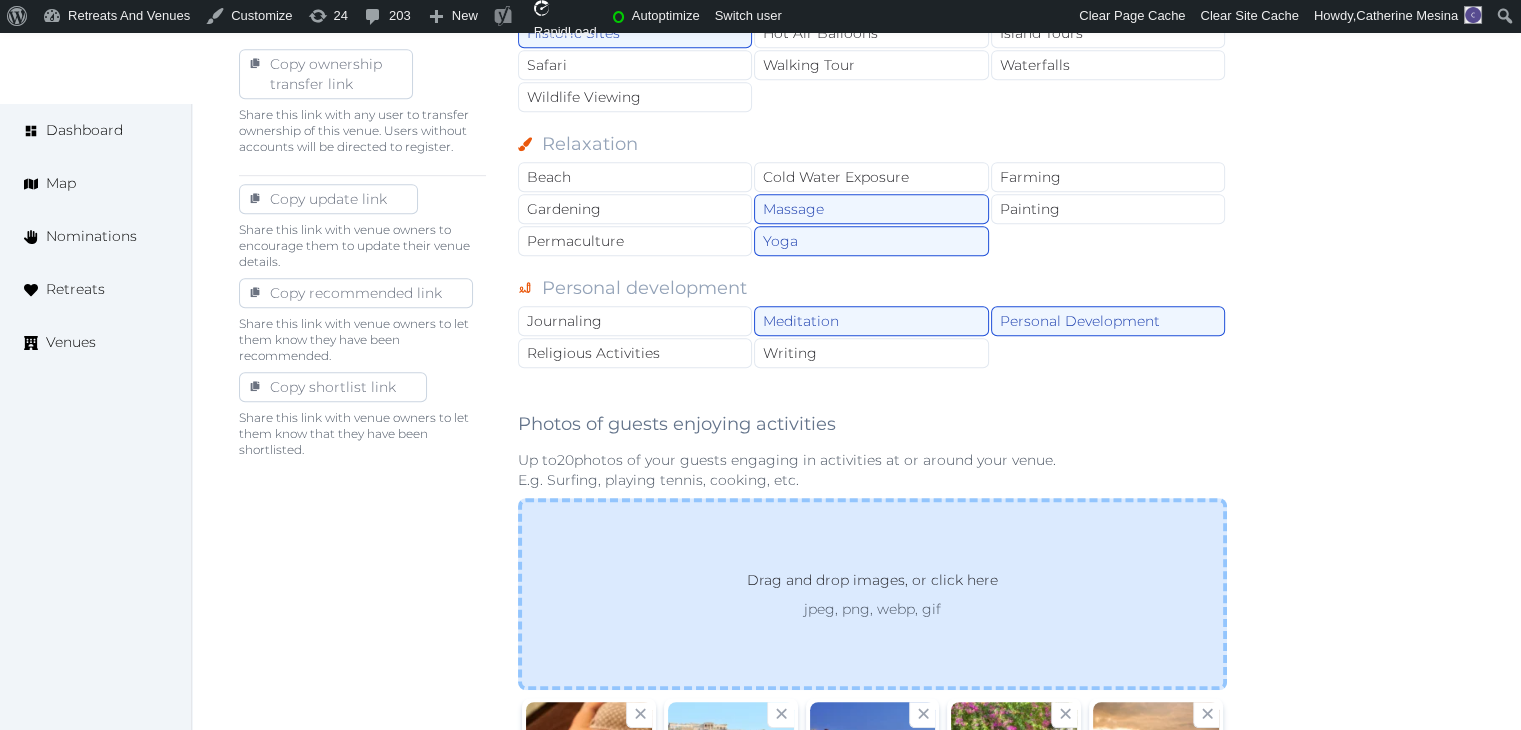 scroll, scrollTop: 1400, scrollLeft: 0, axis: vertical 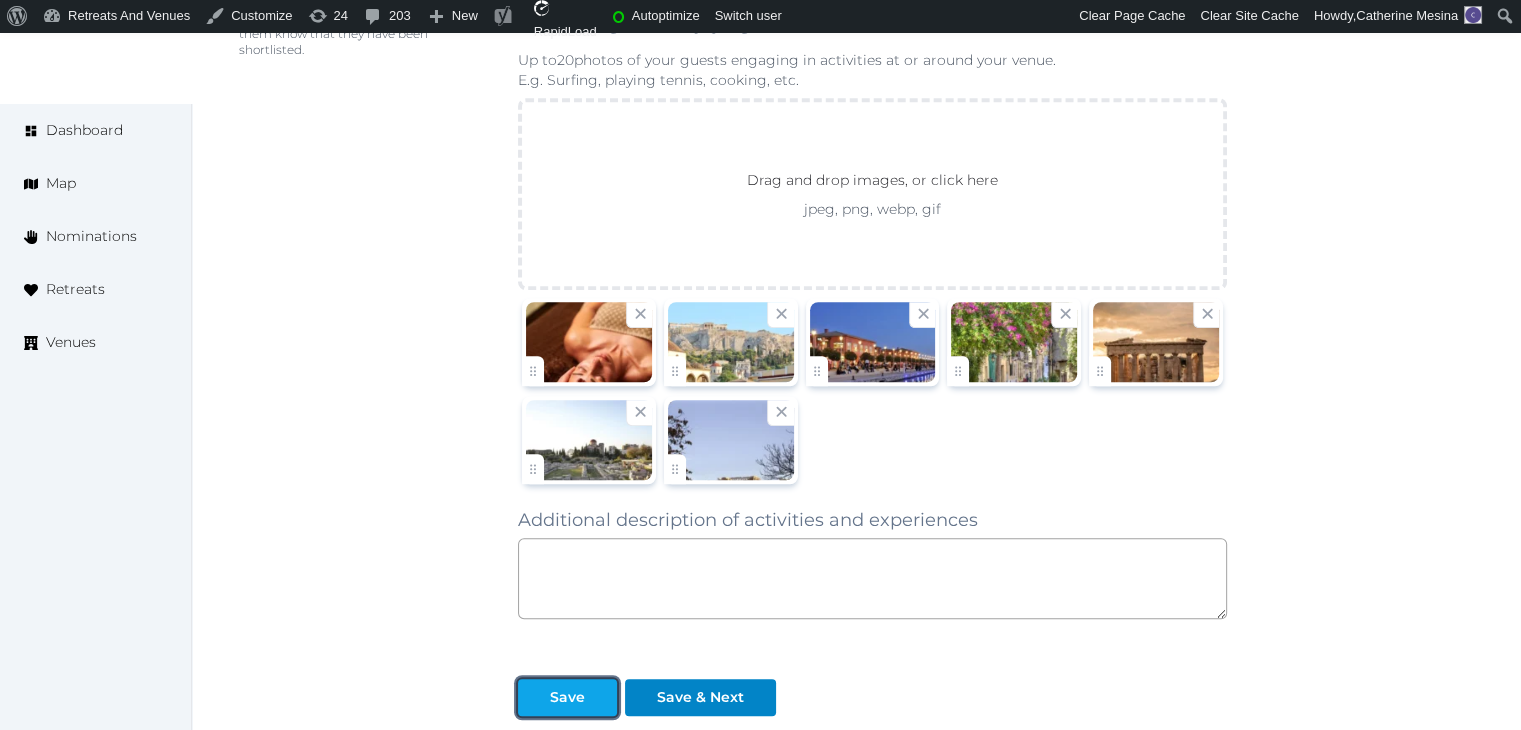 click at bounding box center (601, 697) 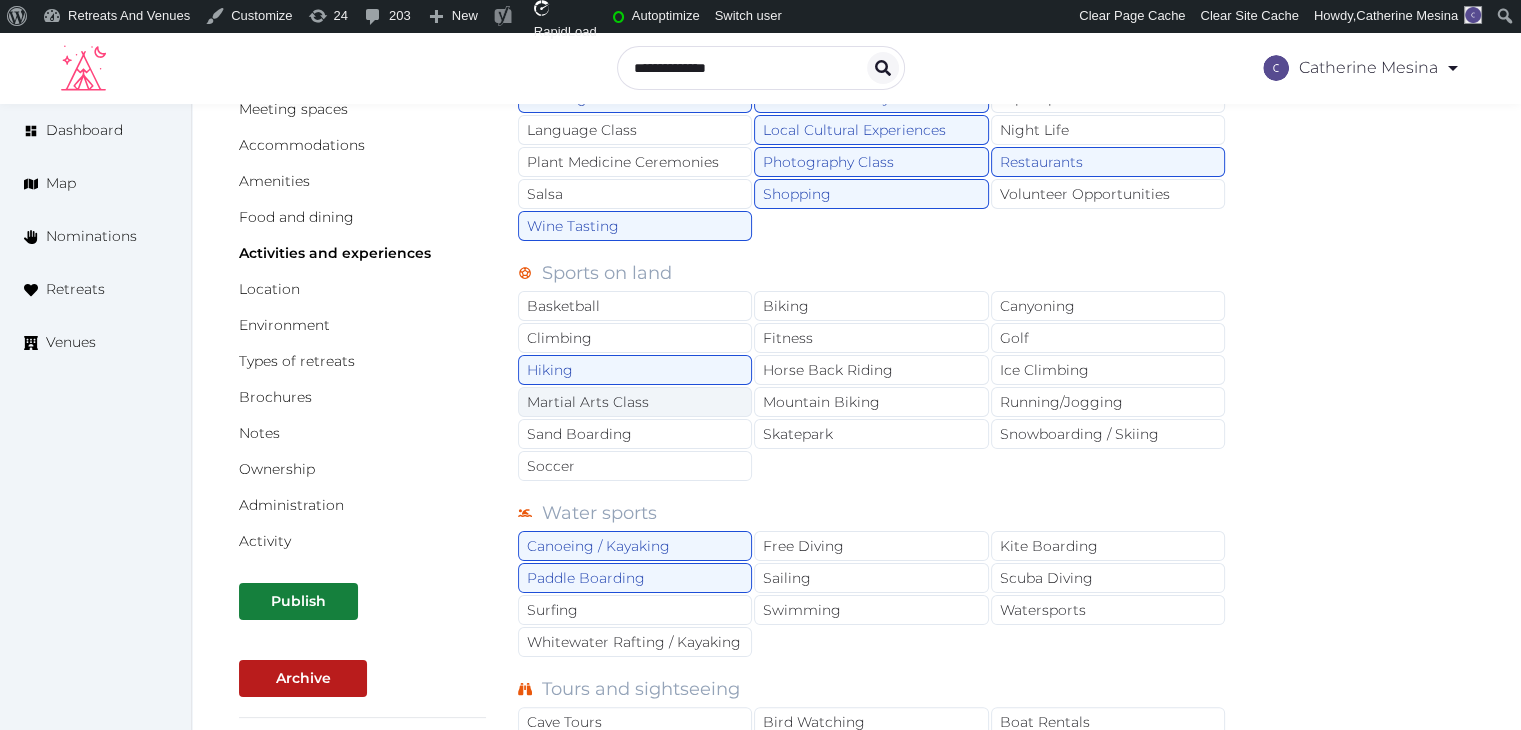 scroll, scrollTop: 0, scrollLeft: 0, axis: both 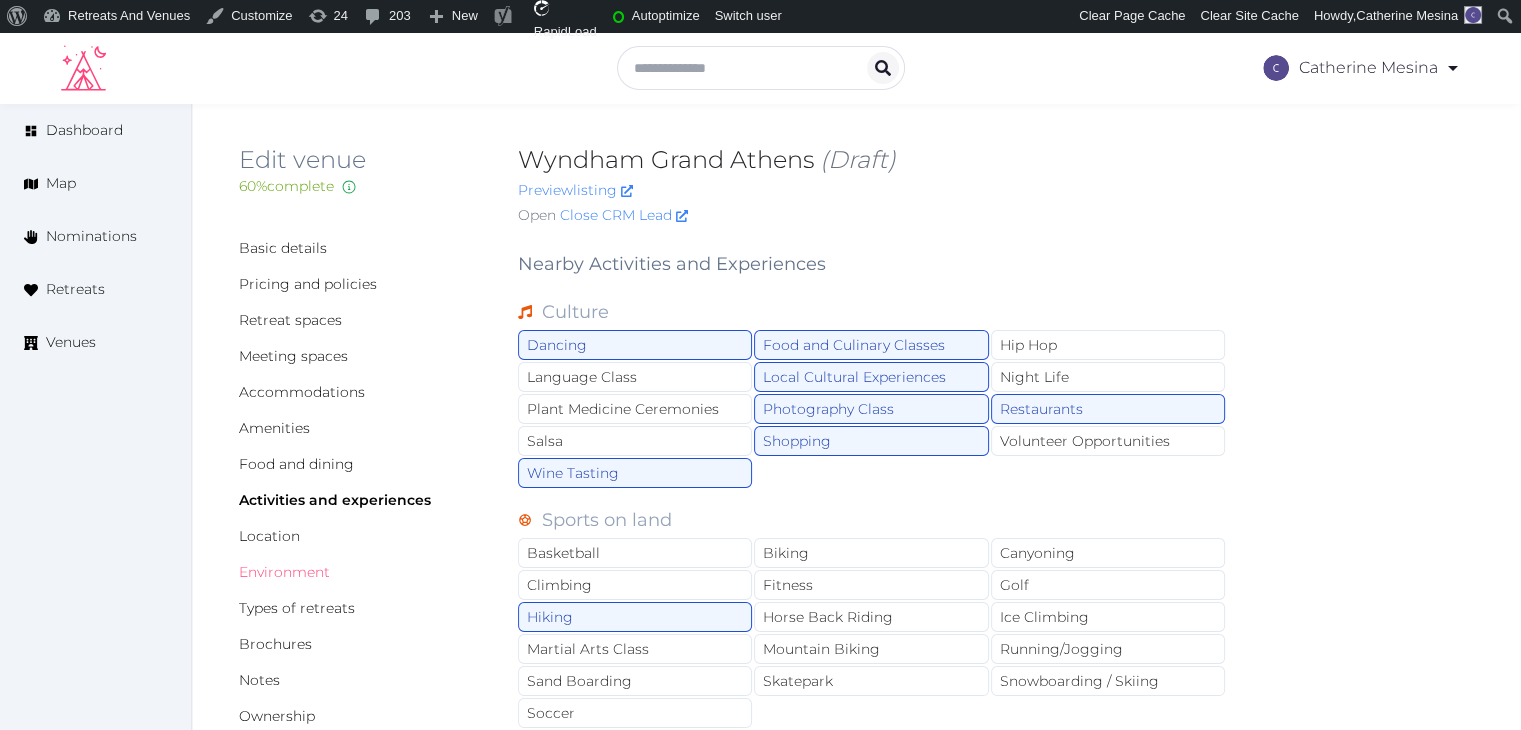 drag, startPoint x: 317, startPoint y: 566, endPoint x: 337, endPoint y: 593, distance: 33.600594 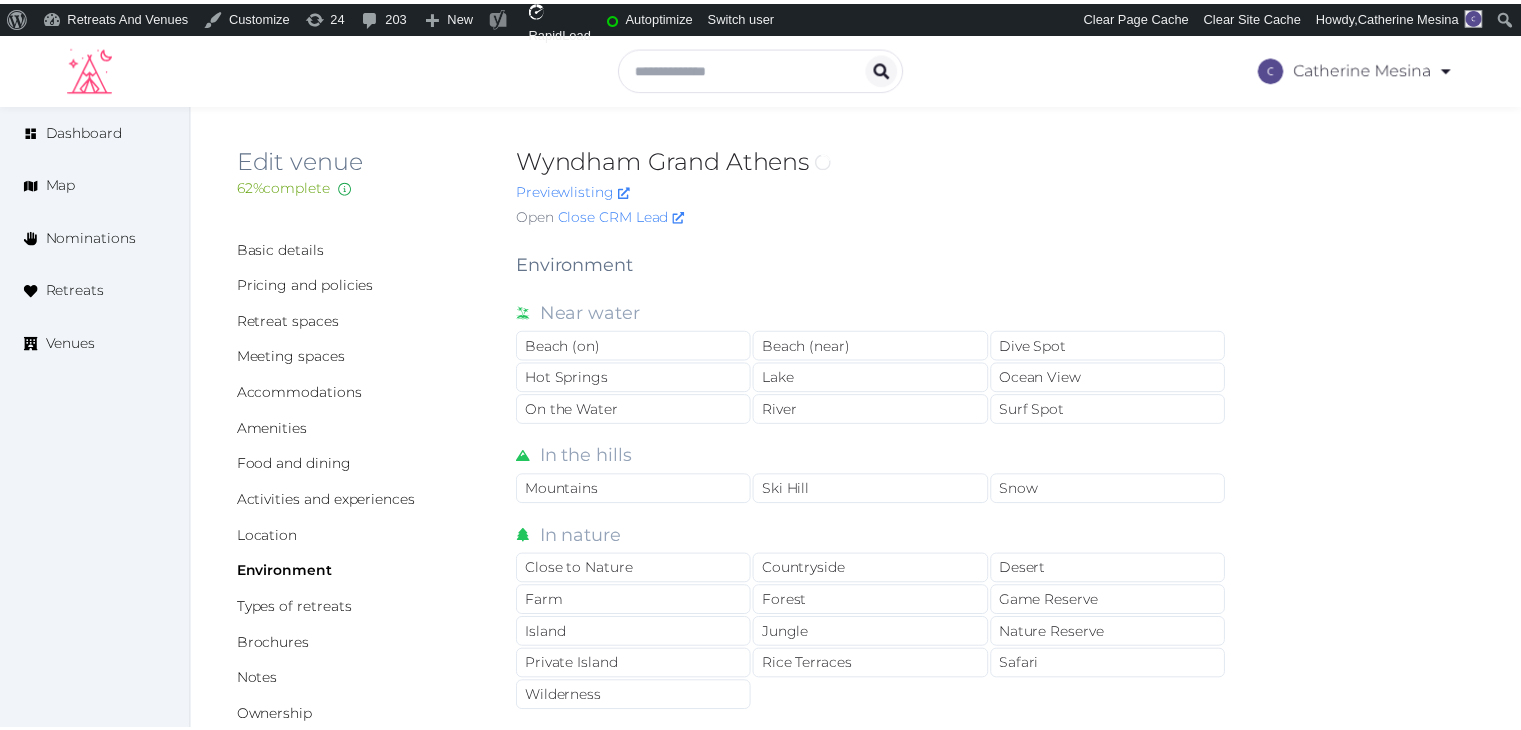 scroll, scrollTop: 0, scrollLeft: 0, axis: both 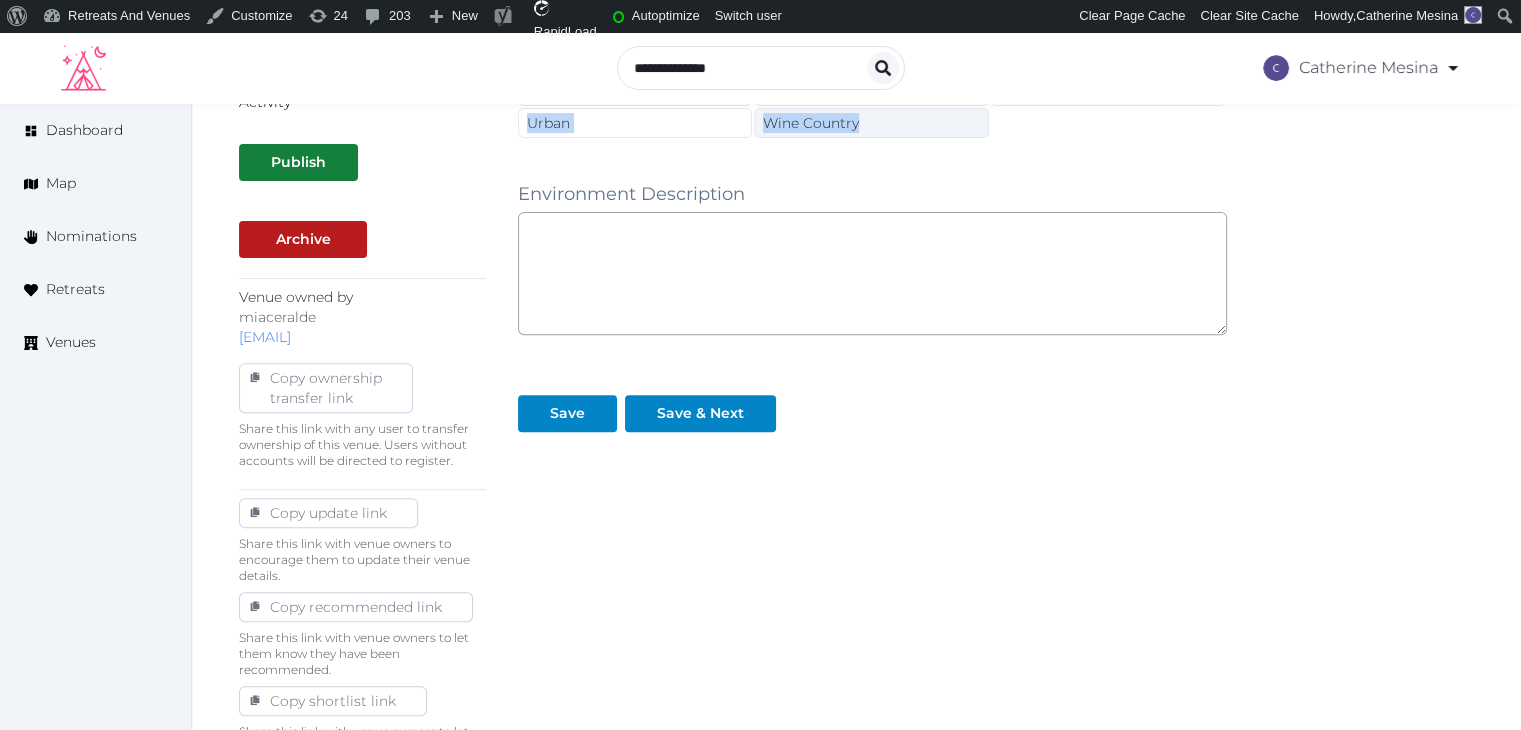 drag, startPoint x: 555, startPoint y: 320, endPoint x: 862, endPoint y: 128, distance: 362.0953 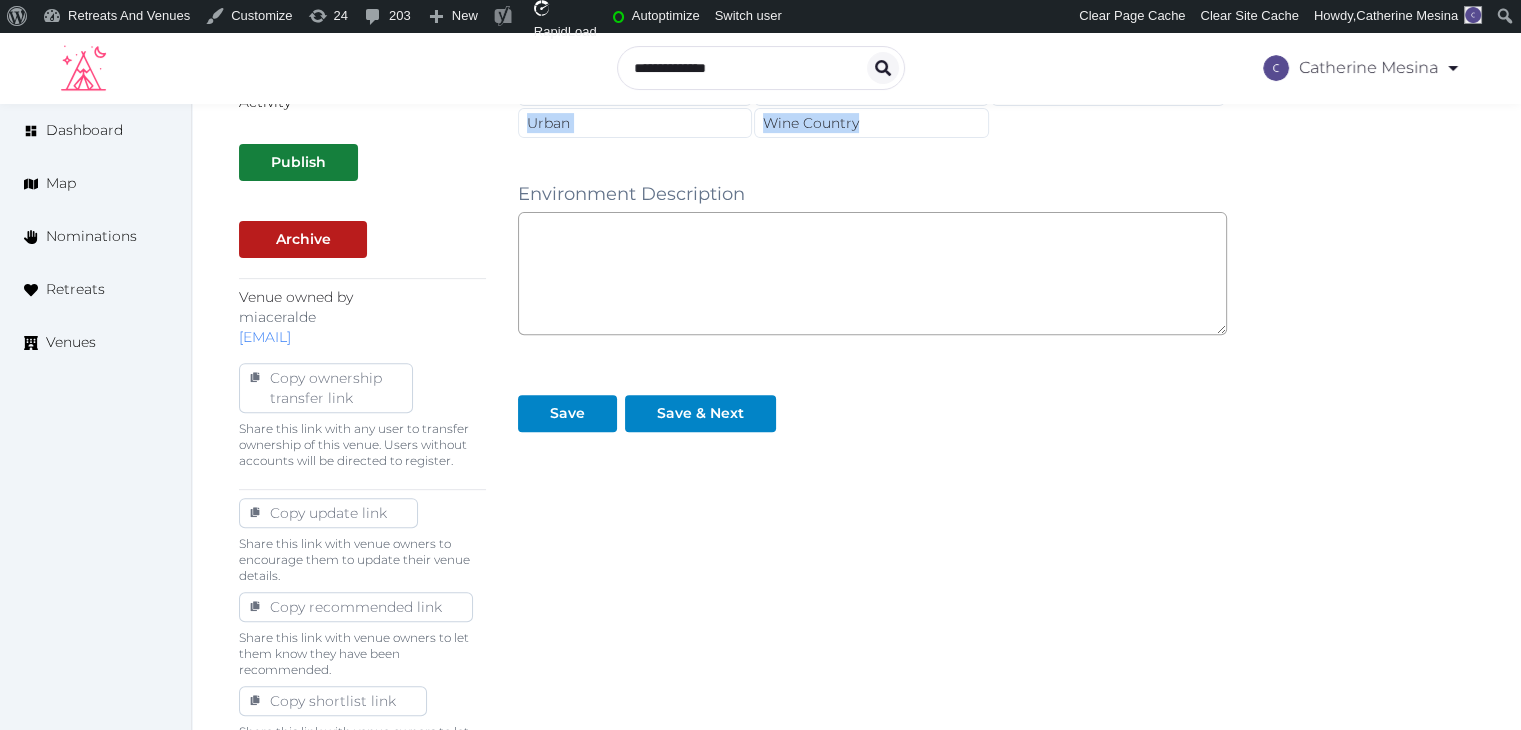 copy on "Environment Near water Beach (on) Beach (near) Dive Spot Hot Springs Lake Ocean View On the Water River Surf Spot In the hills Mountains Ski Hill Snow In nature Close to Nature Countryside Desert Farm Forest Game Reserve Island Jungle Nature Reserve Private Island Rice Terraces Safari Wilderness Urban life In City Center Close to City Center Spa Urban Wine Country" 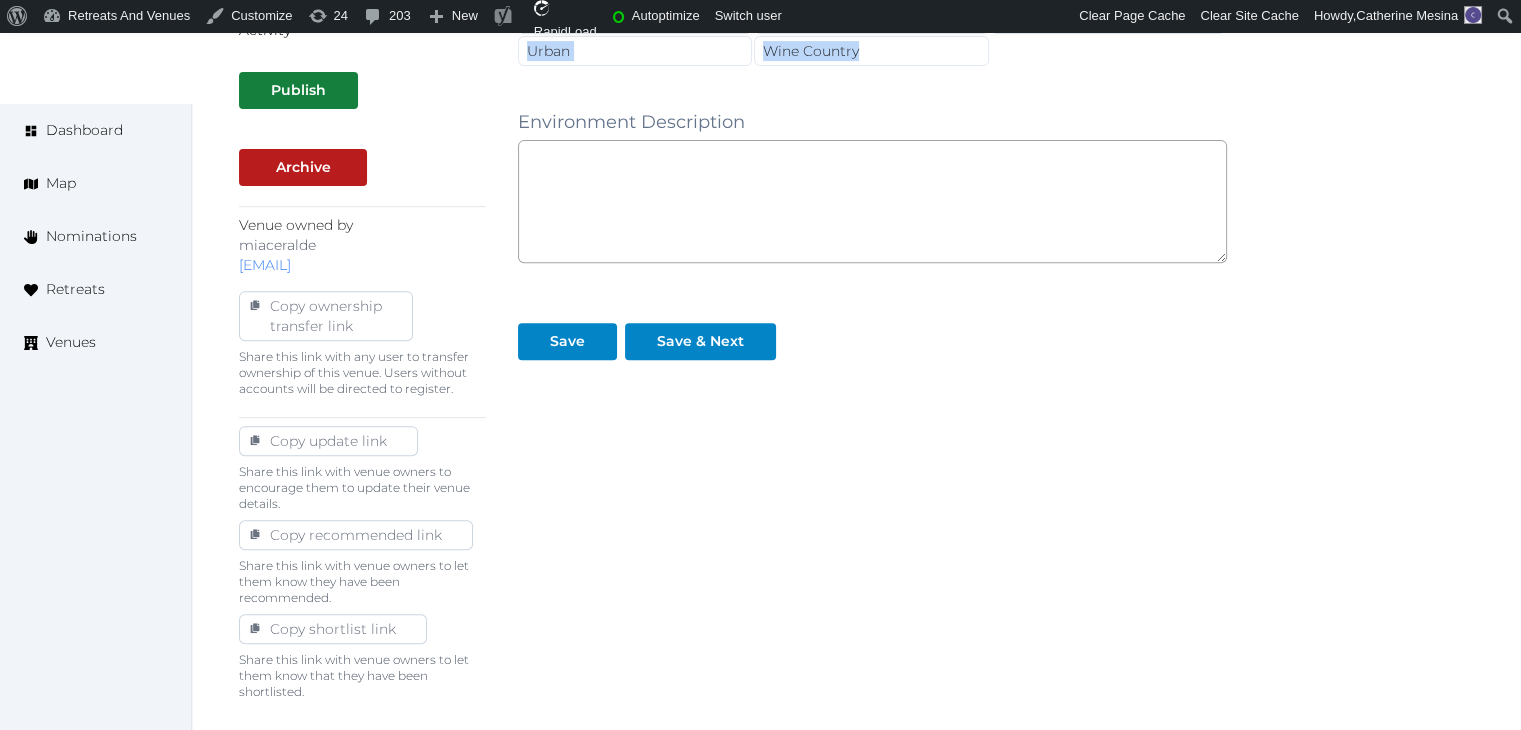 scroll, scrollTop: 258, scrollLeft: 0, axis: vertical 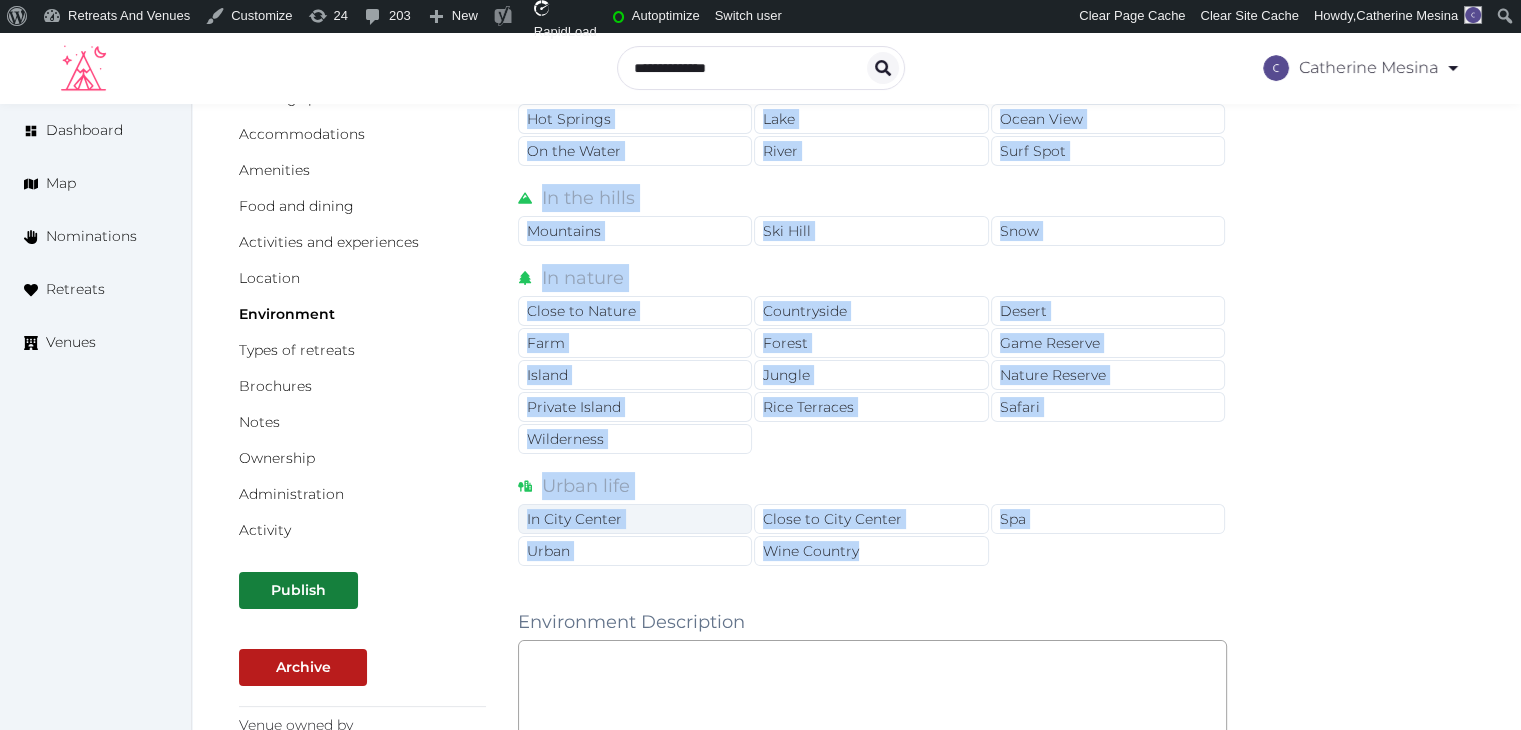click on "In City Center" at bounding box center [635, 519] 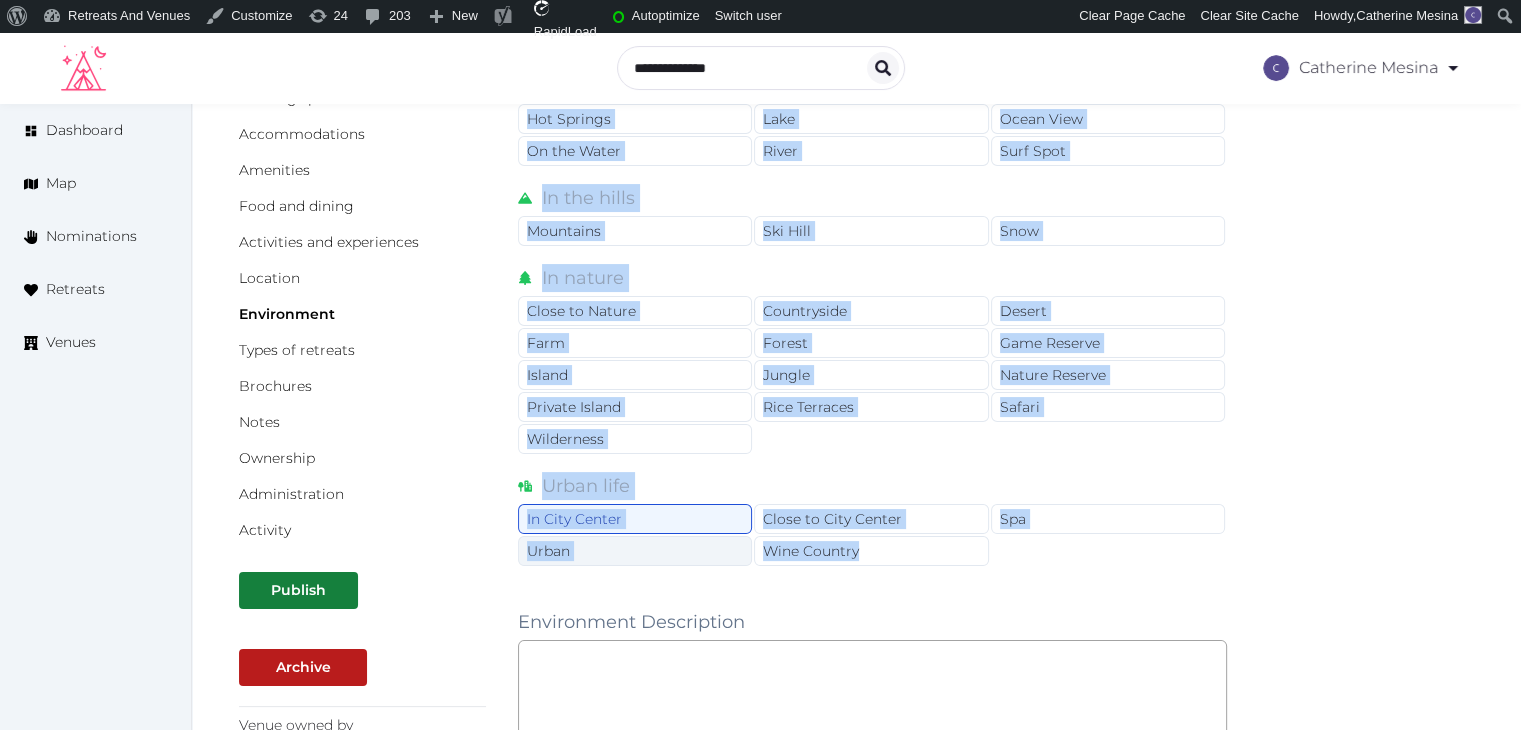 click on "Urban" at bounding box center (635, 551) 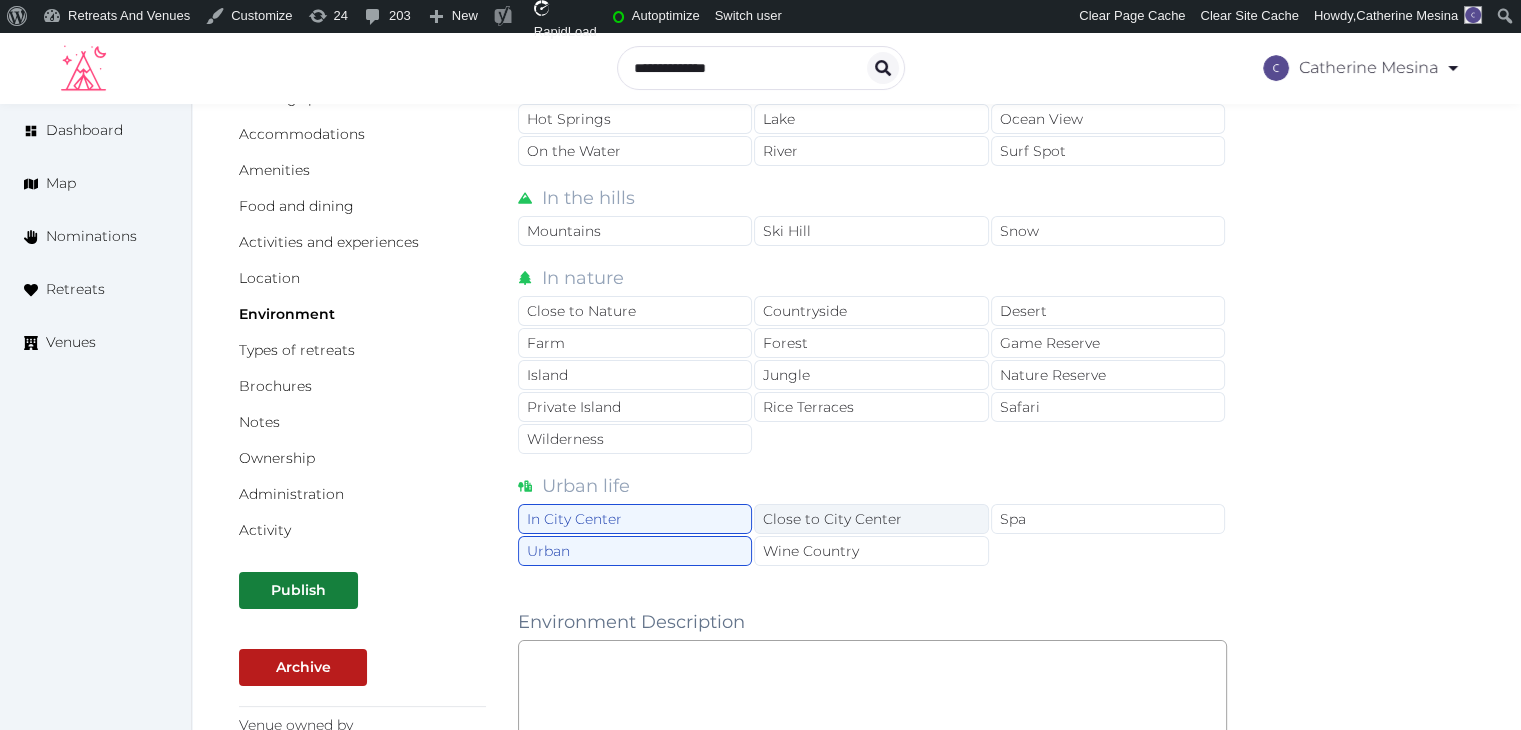 click on "Close to City Center" at bounding box center [871, 519] 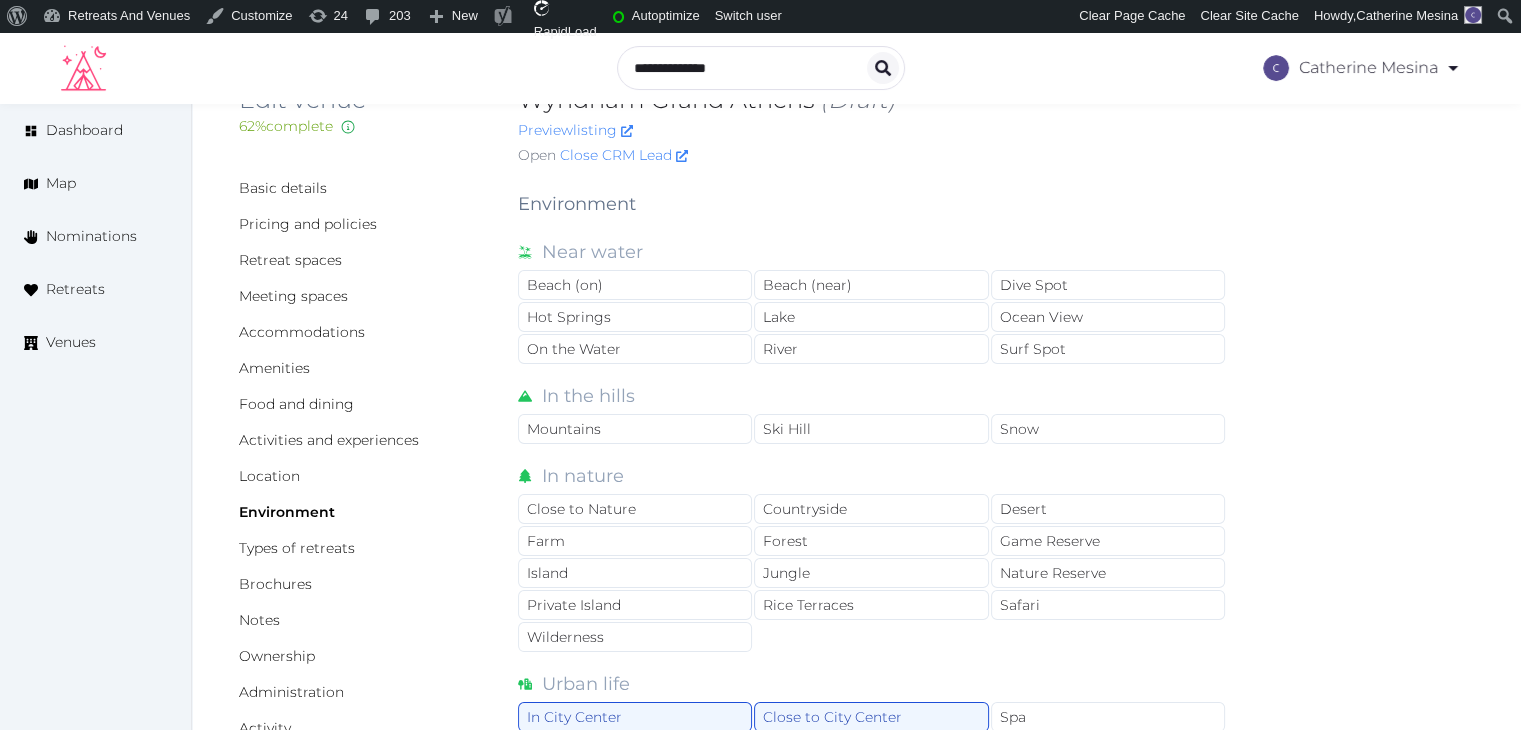 scroll, scrollTop: 58, scrollLeft: 0, axis: vertical 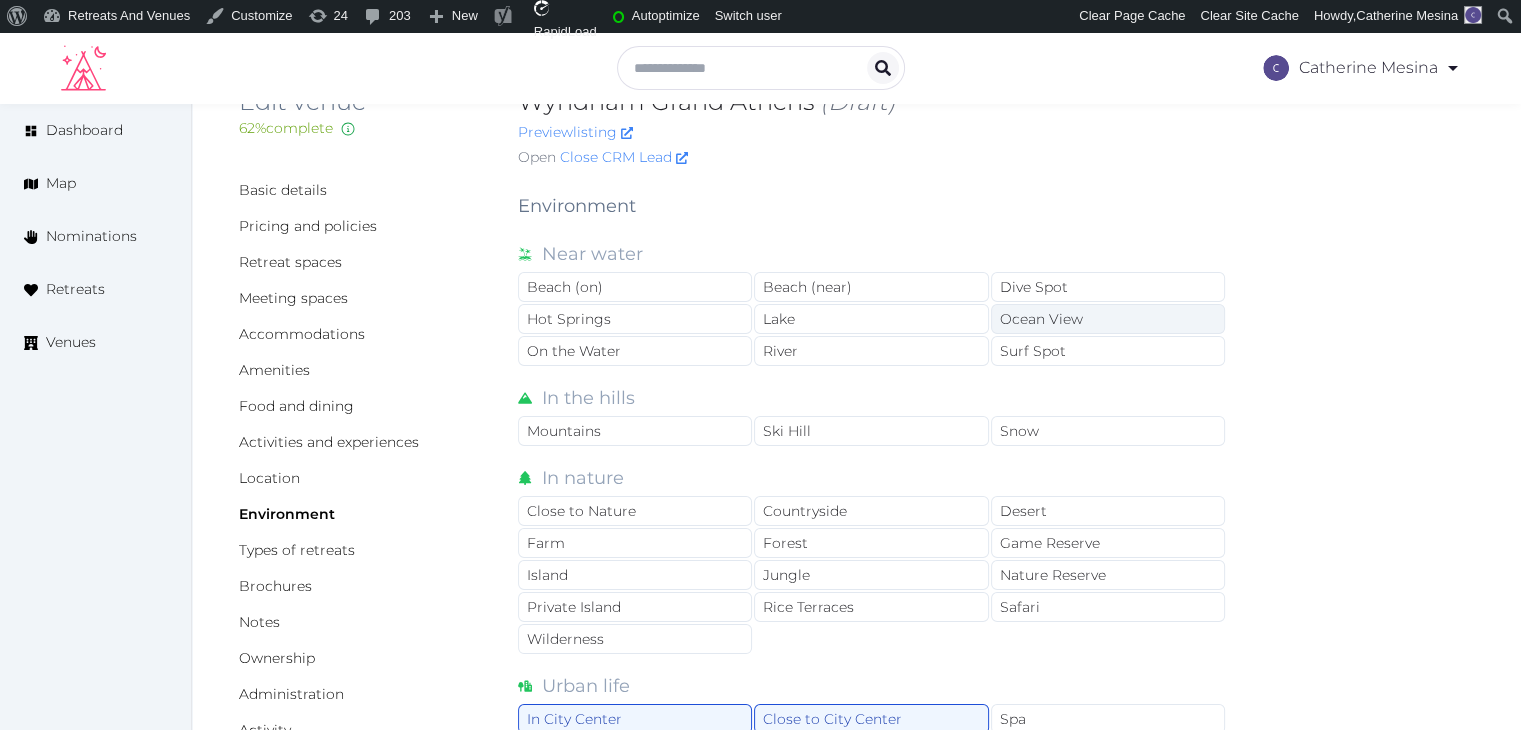 click on "Ocean View" at bounding box center (1108, 319) 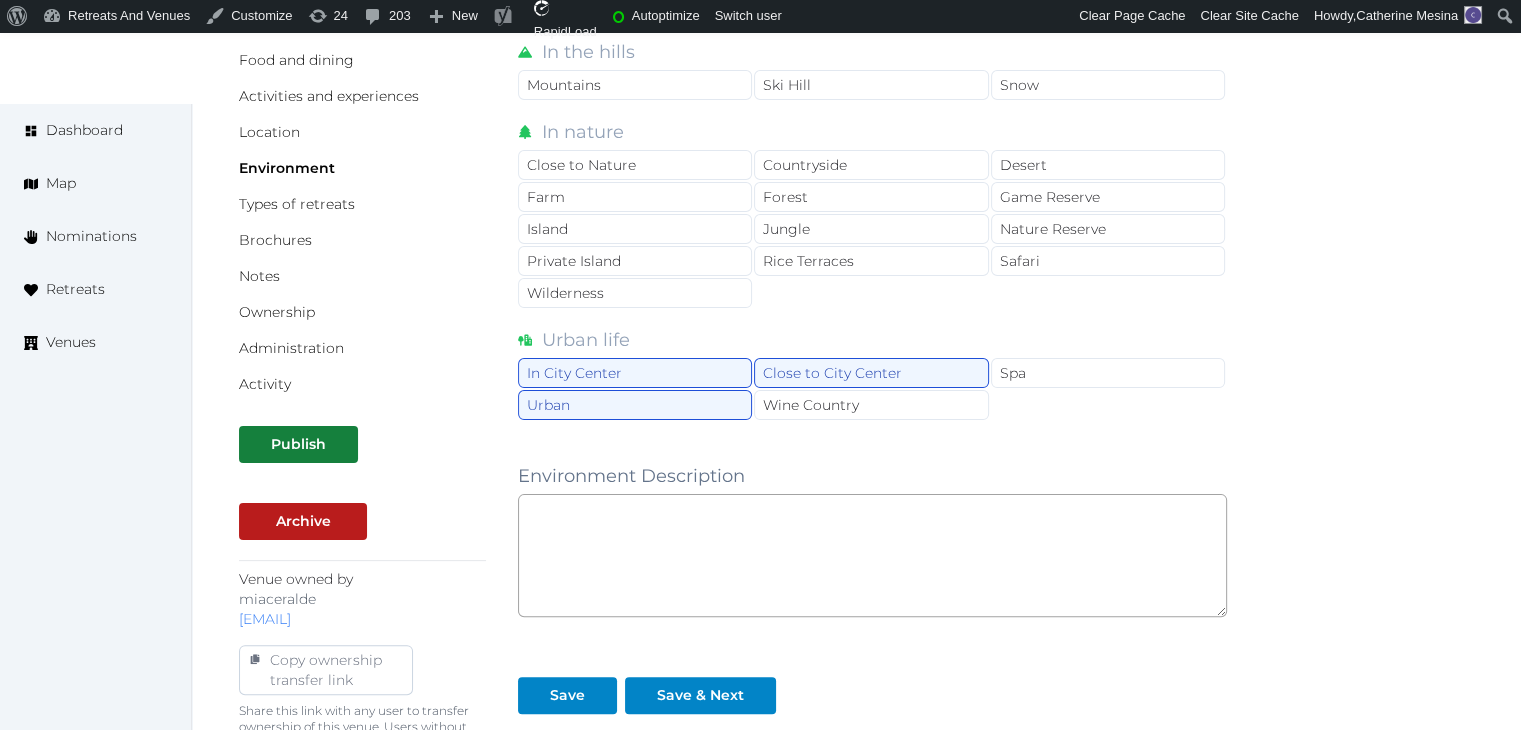 scroll, scrollTop: 558, scrollLeft: 0, axis: vertical 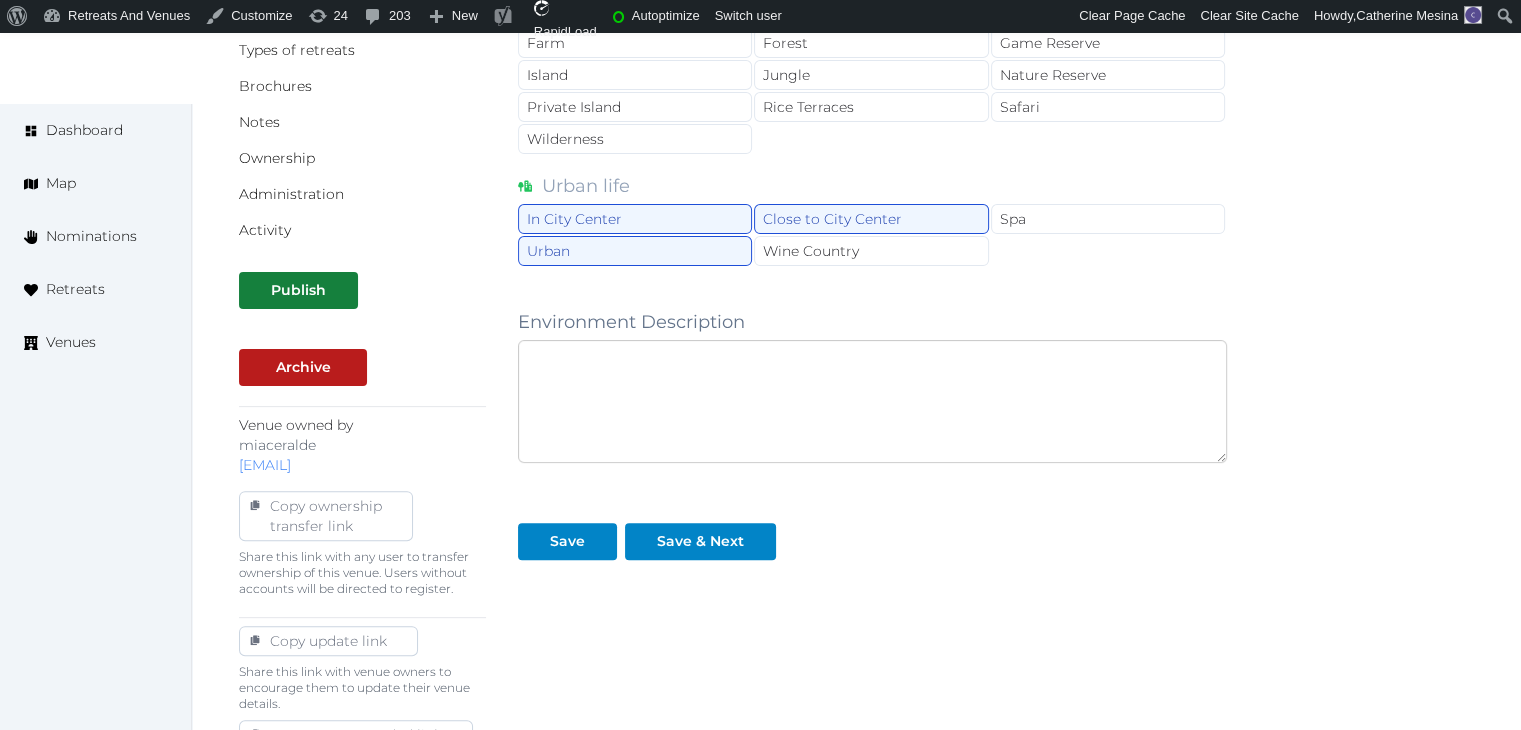 click at bounding box center [872, 401] 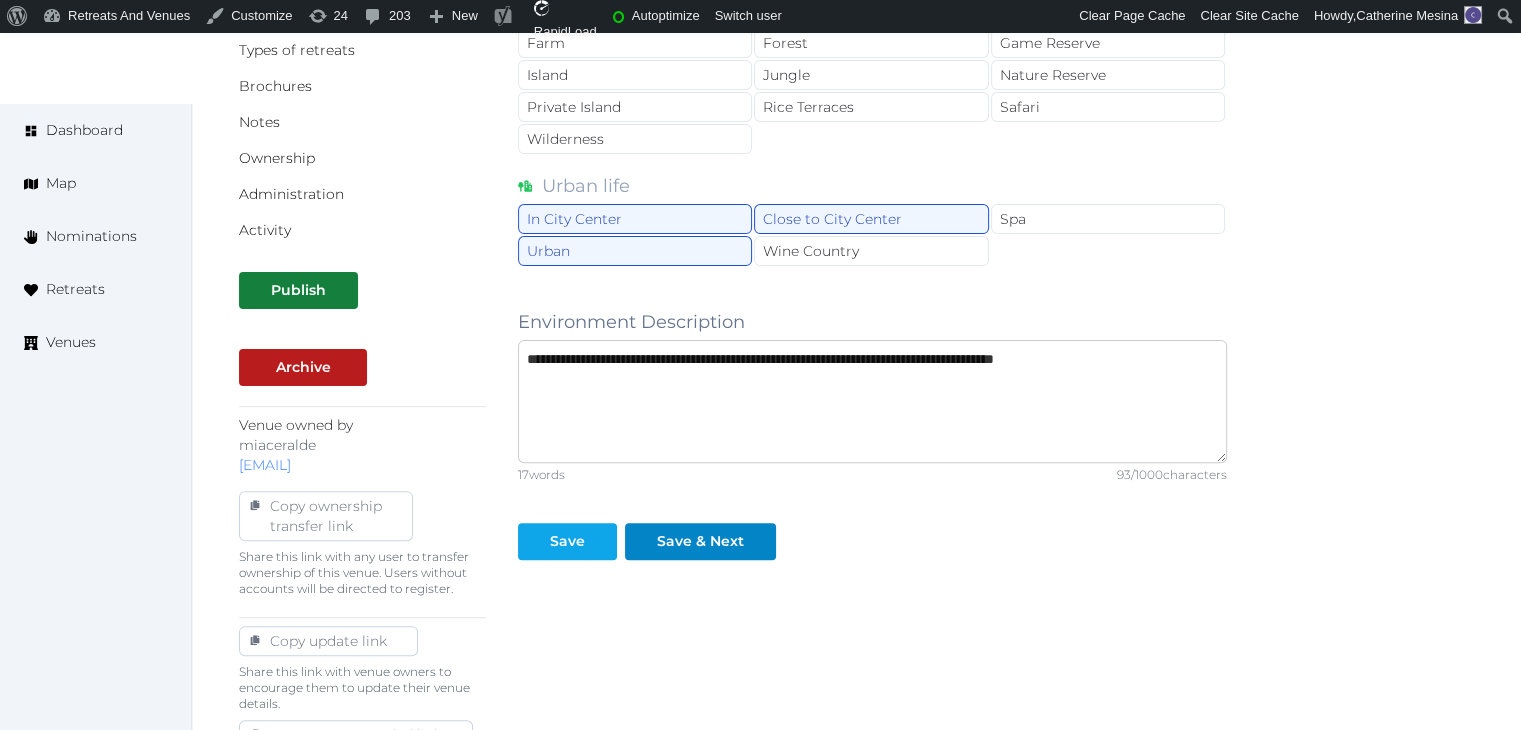 type on "**********" 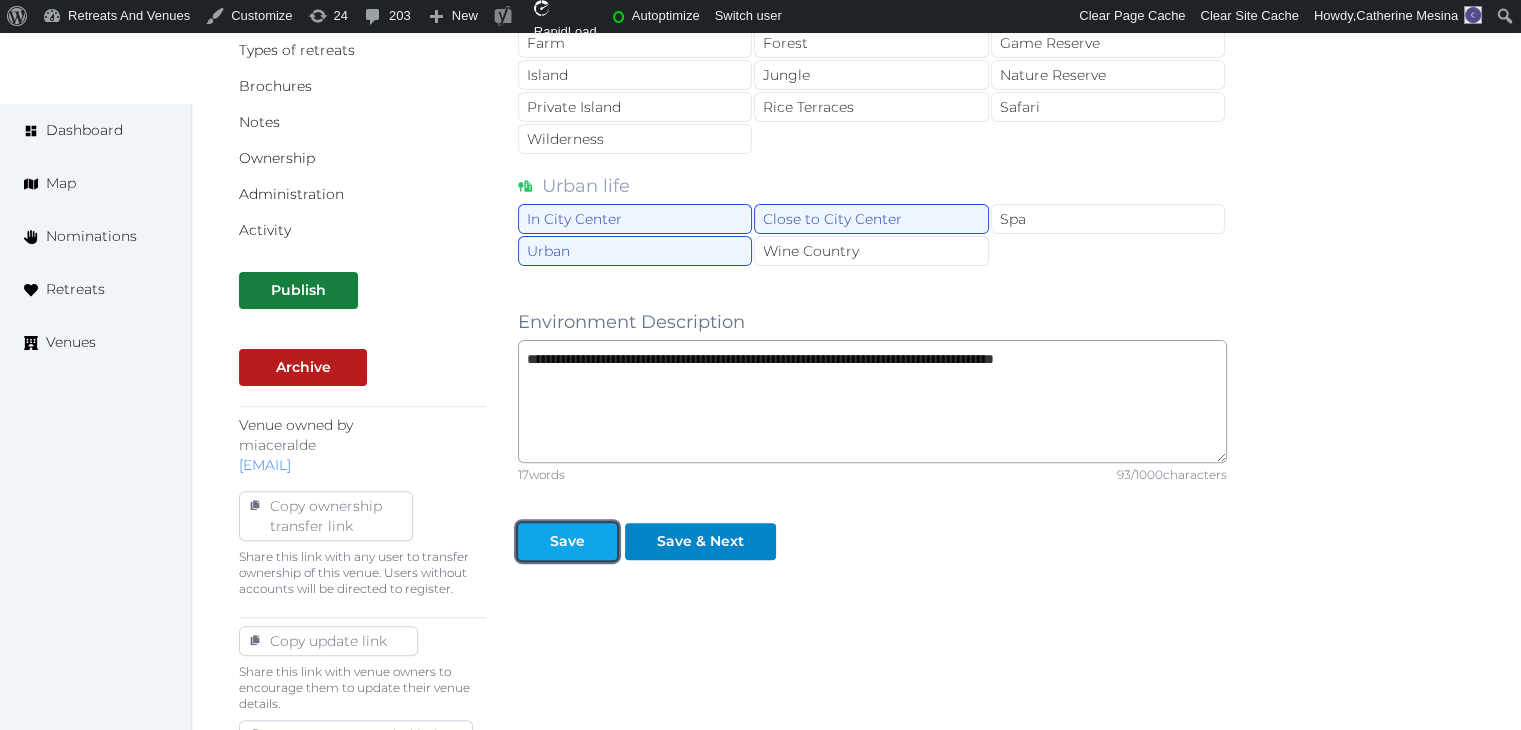 click at bounding box center [601, 541] 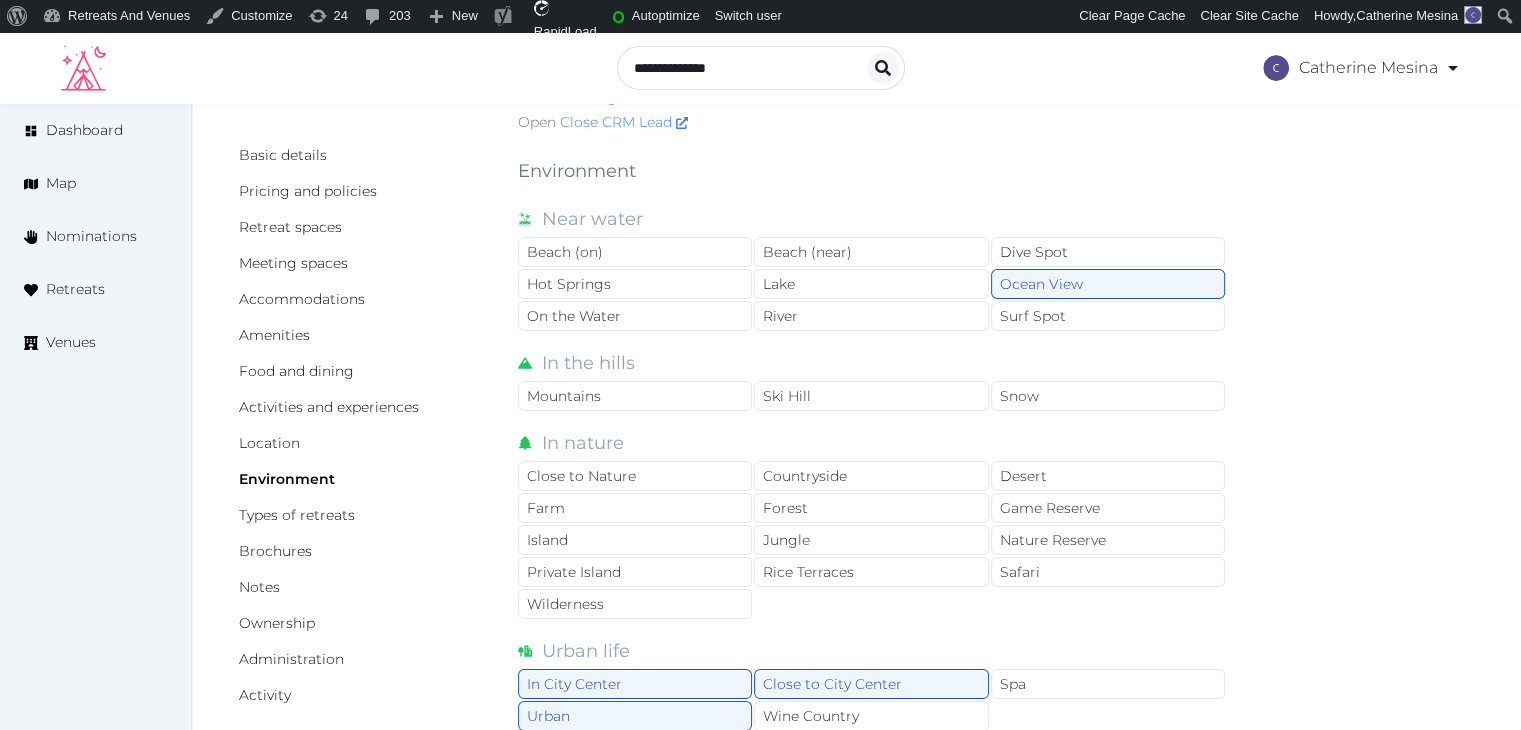 scroll, scrollTop: 58, scrollLeft: 0, axis: vertical 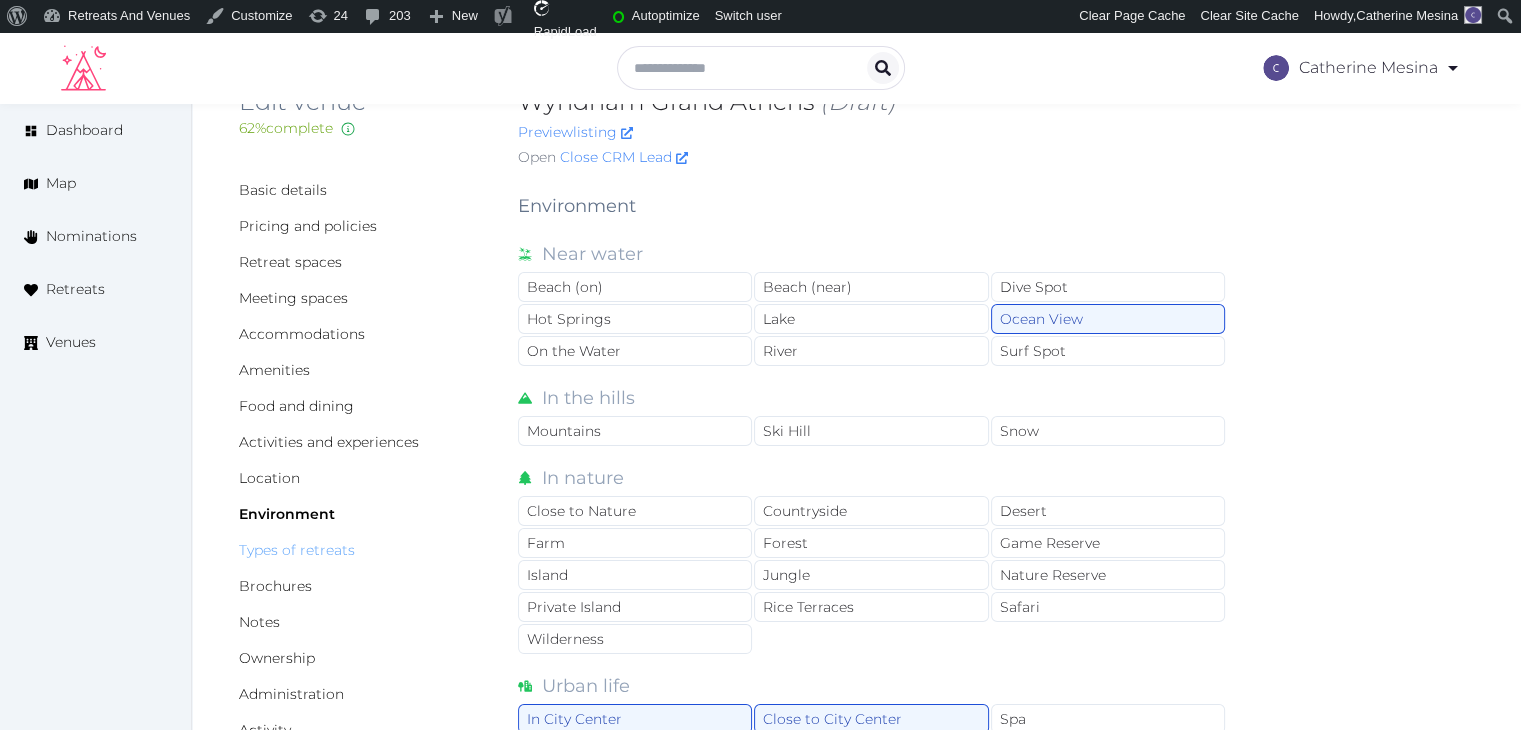 click on "Types of retreats" at bounding box center [297, 550] 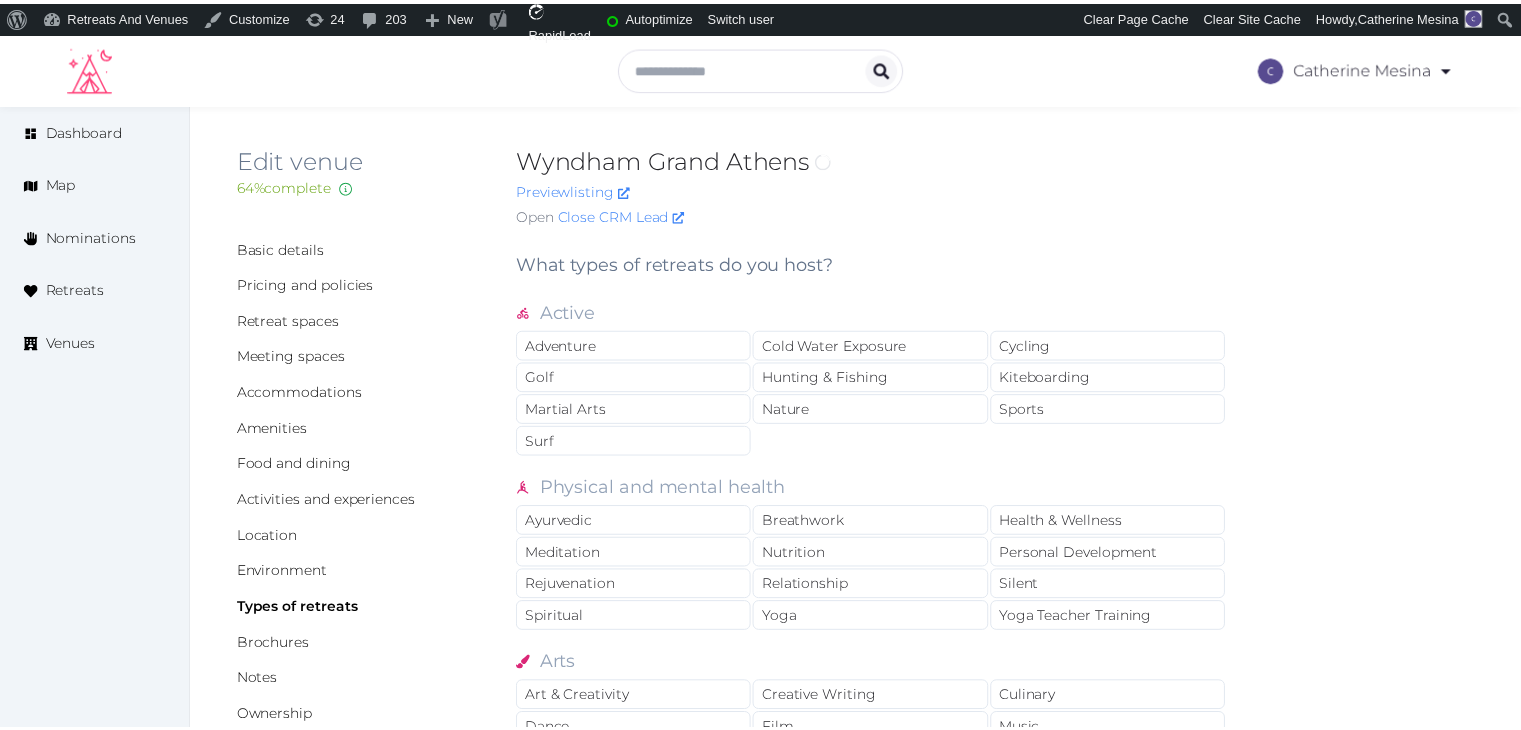 scroll, scrollTop: 0, scrollLeft: 0, axis: both 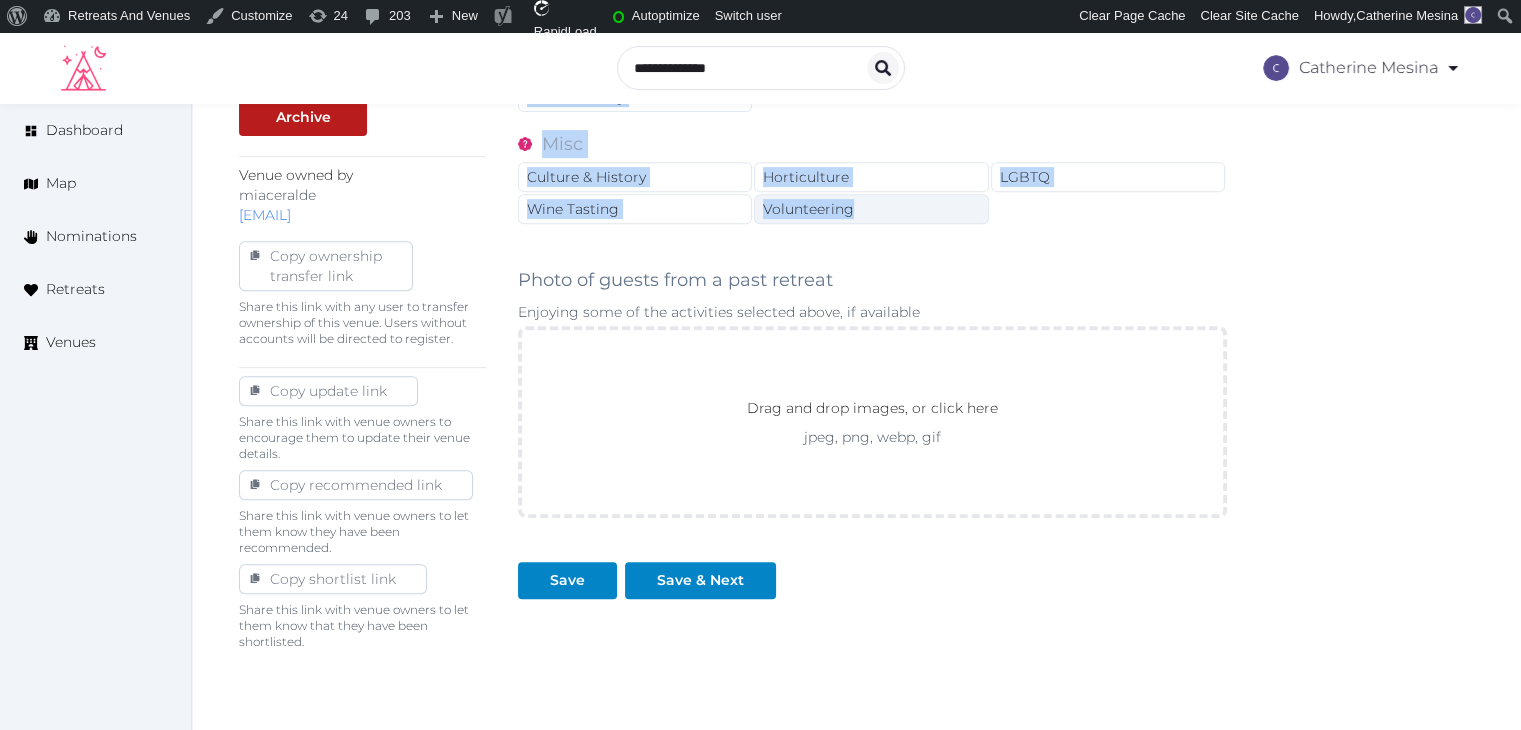 drag, startPoint x: 514, startPoint y: 261, endPoint x: 863, endPoint y: 209, distance: 352.85266 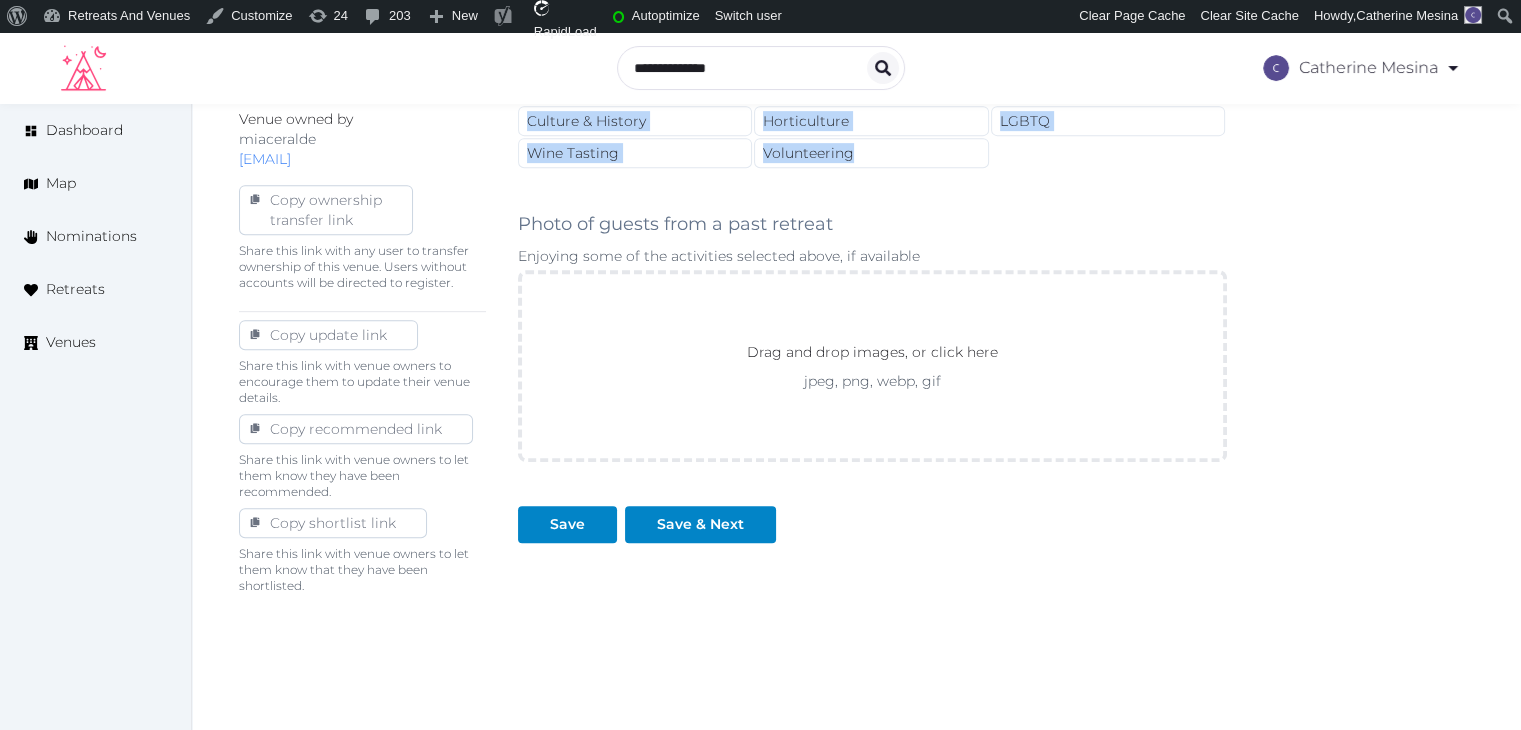 scroll, scrollTop: 895, scrollLeft: 0, axis: vertical 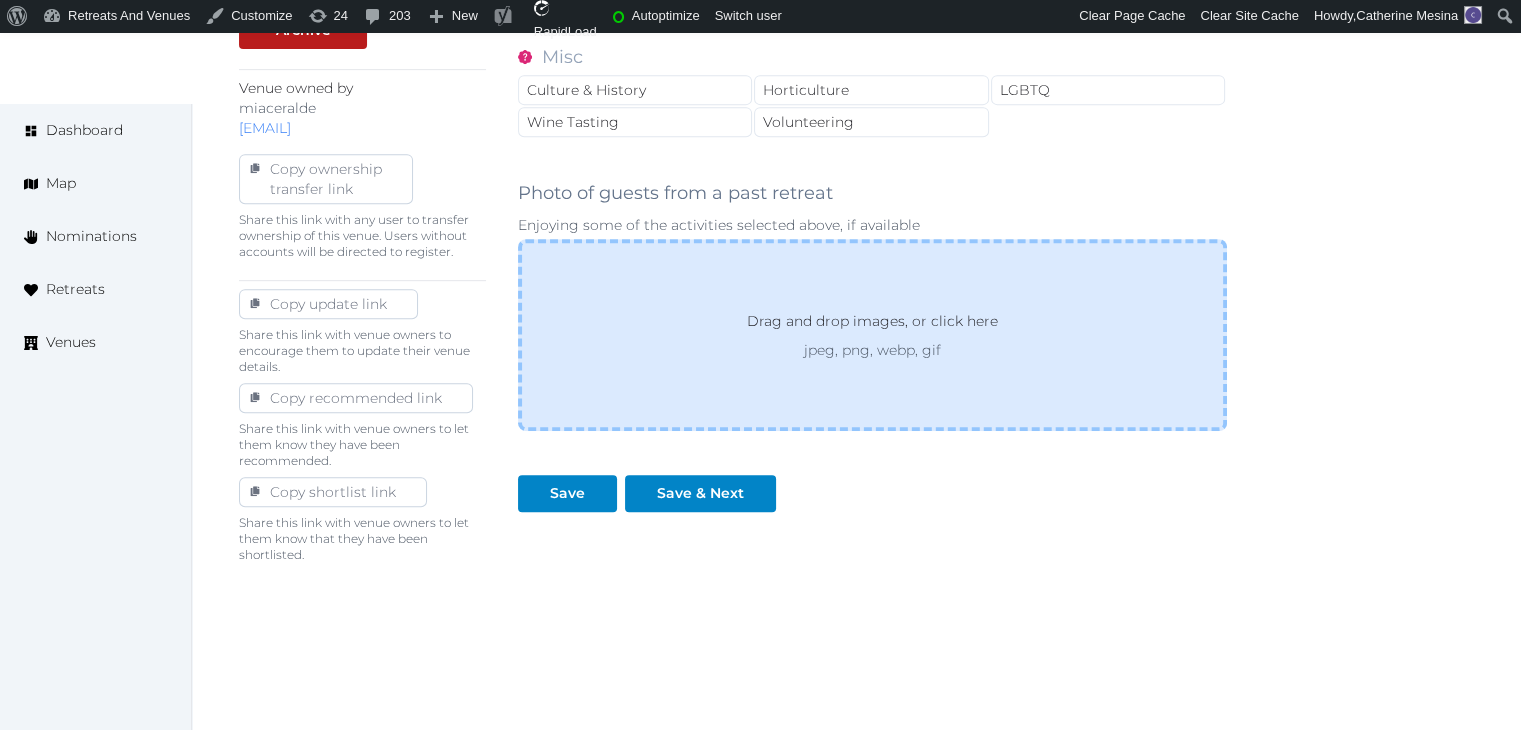click on "jpeg, png, webp, gif" at bounding box center [872, 350] 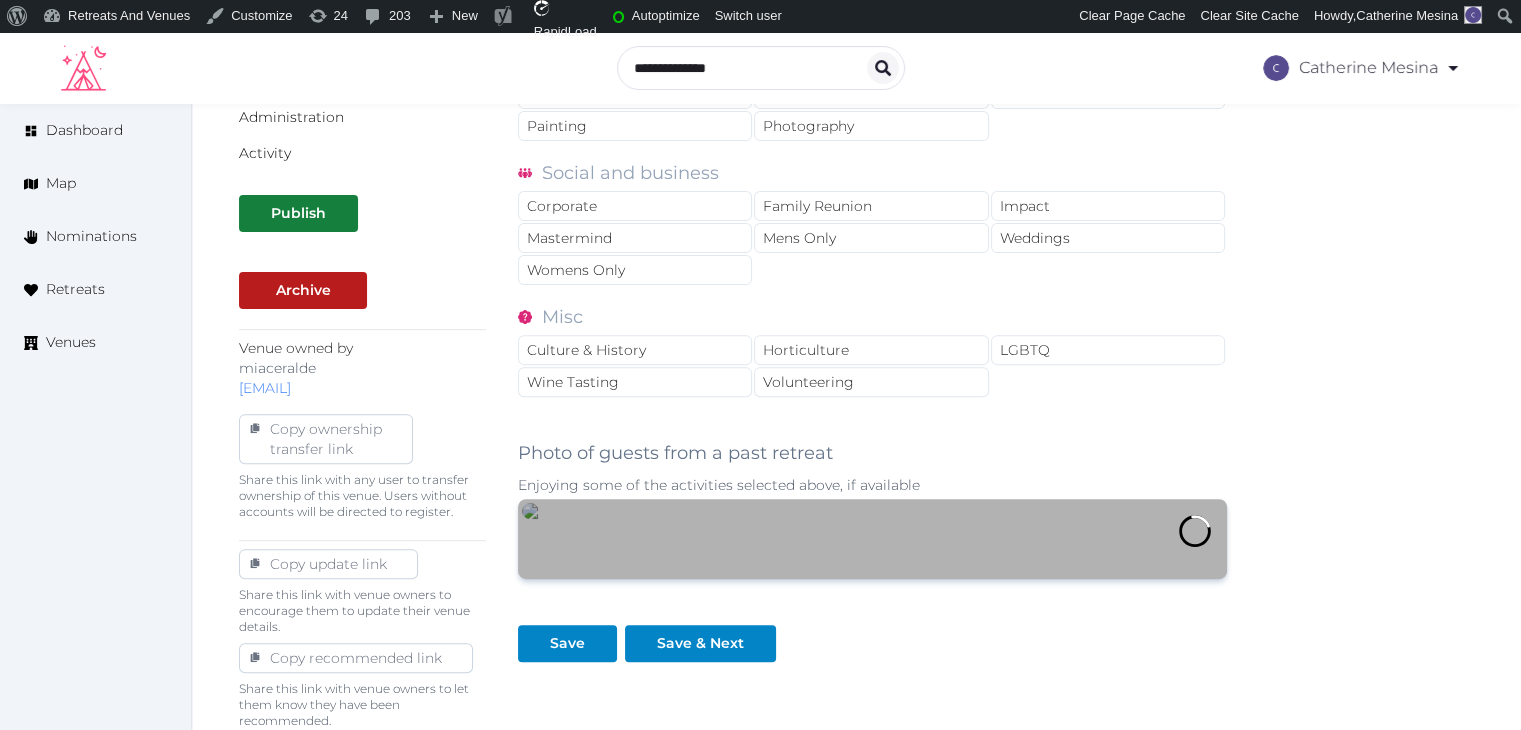 scroll, scrollTop: 495, scrollLeft: 0, axis: vertical 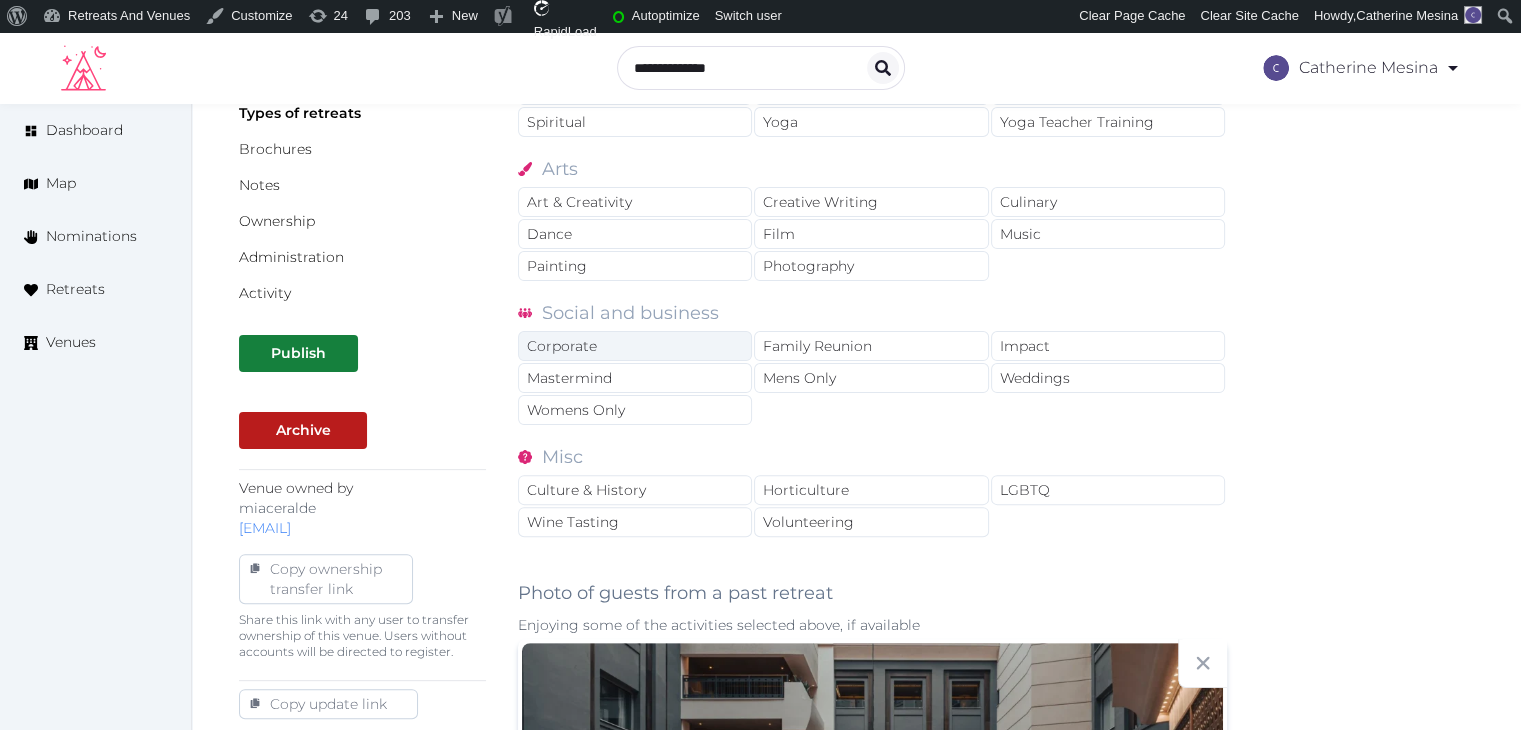 click on "Corporate" at bounding box center (635, 346) 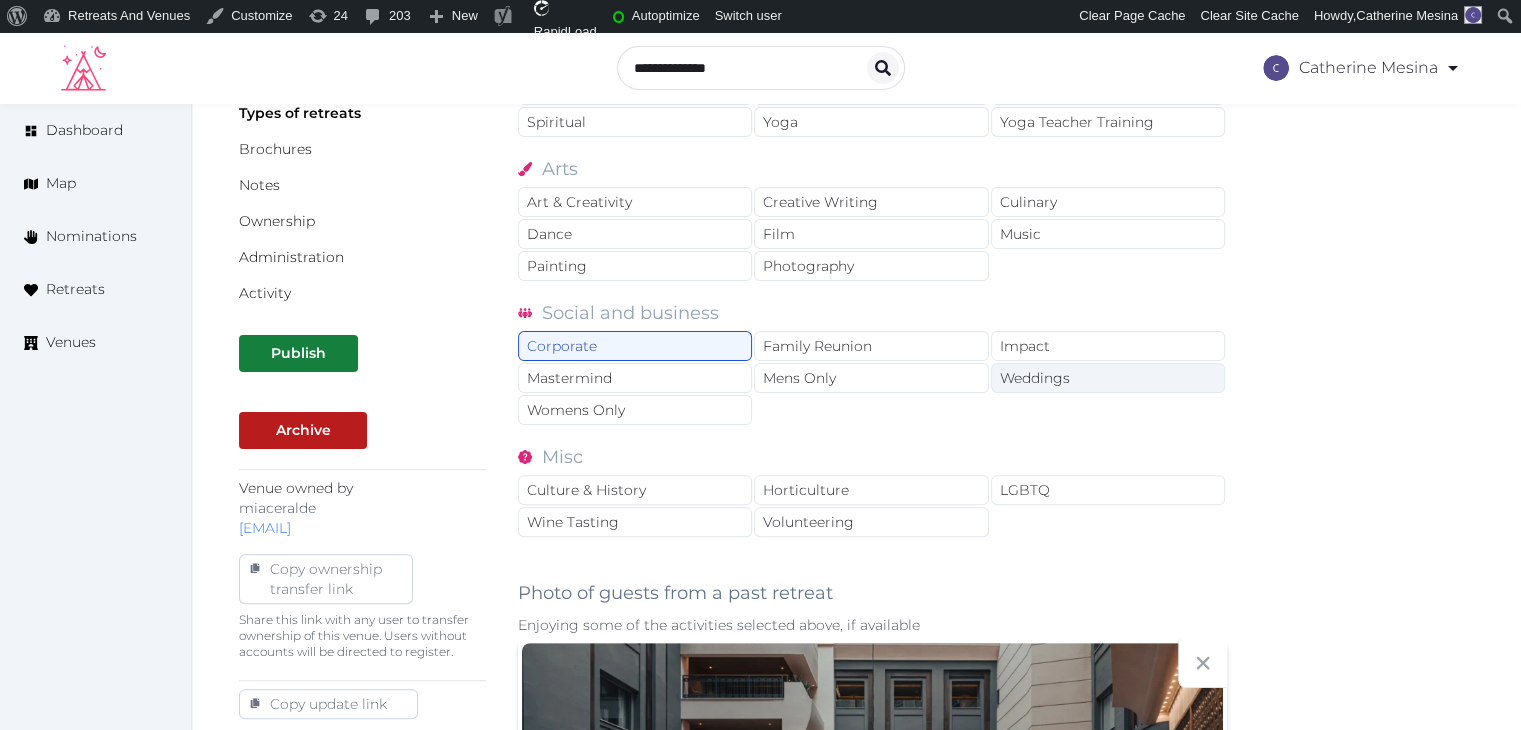 drag, startPoint x: 873, startPoint y: 346, endPoint x: 1024, endPoint y: 385, distance: 155.95512 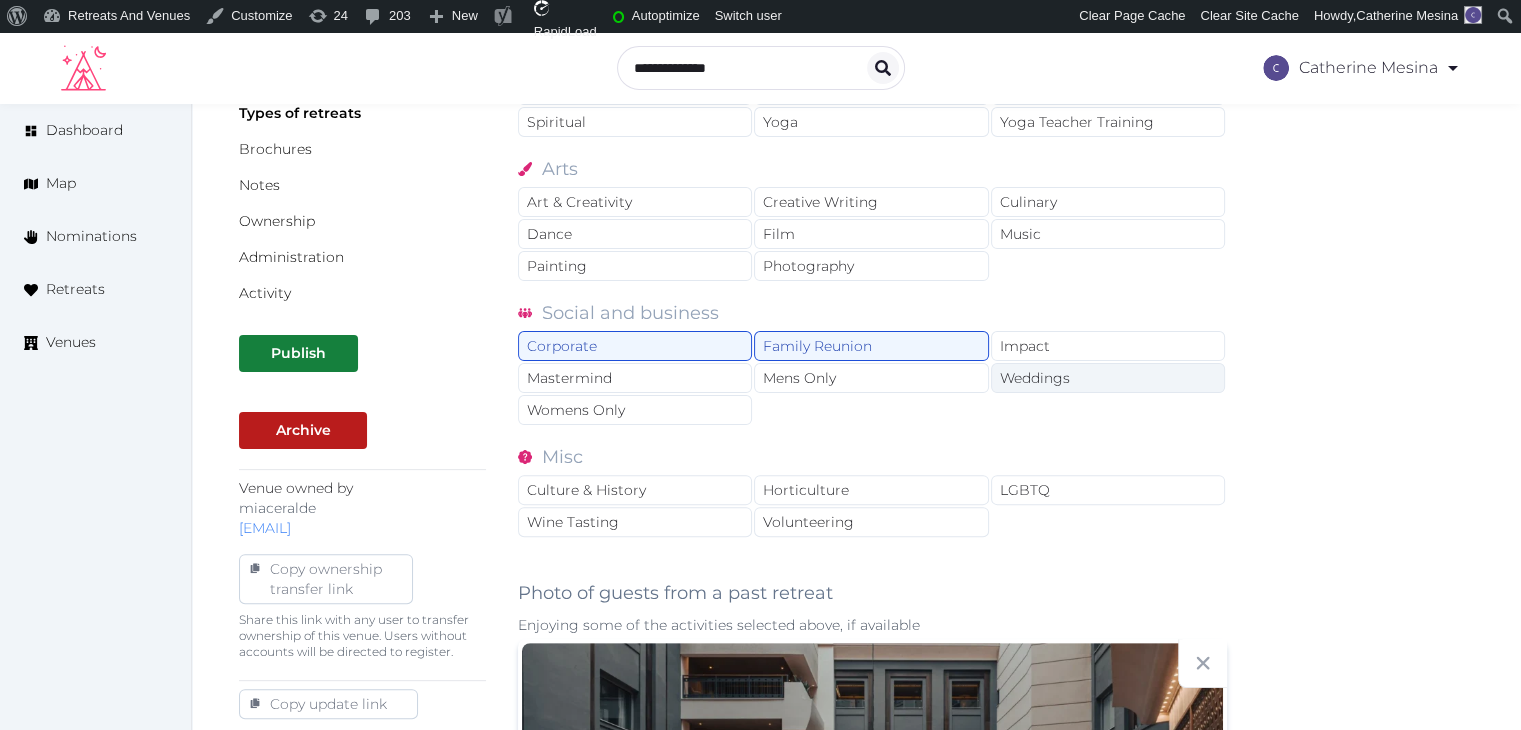 click on "Weddings" at bounding box center [1108, 378] 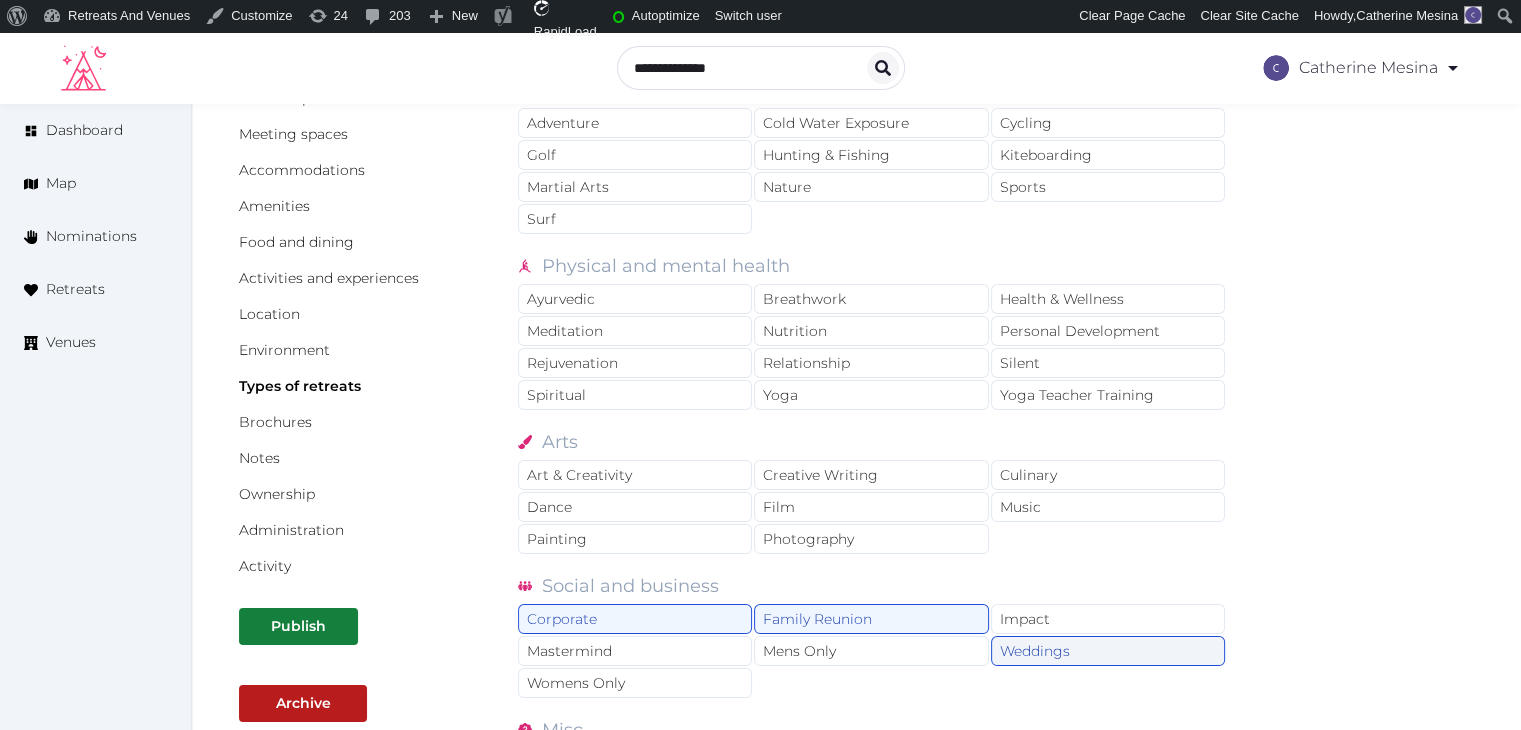 scroll, scrollTop: 195, scrollLeft: 0, axis: vertical 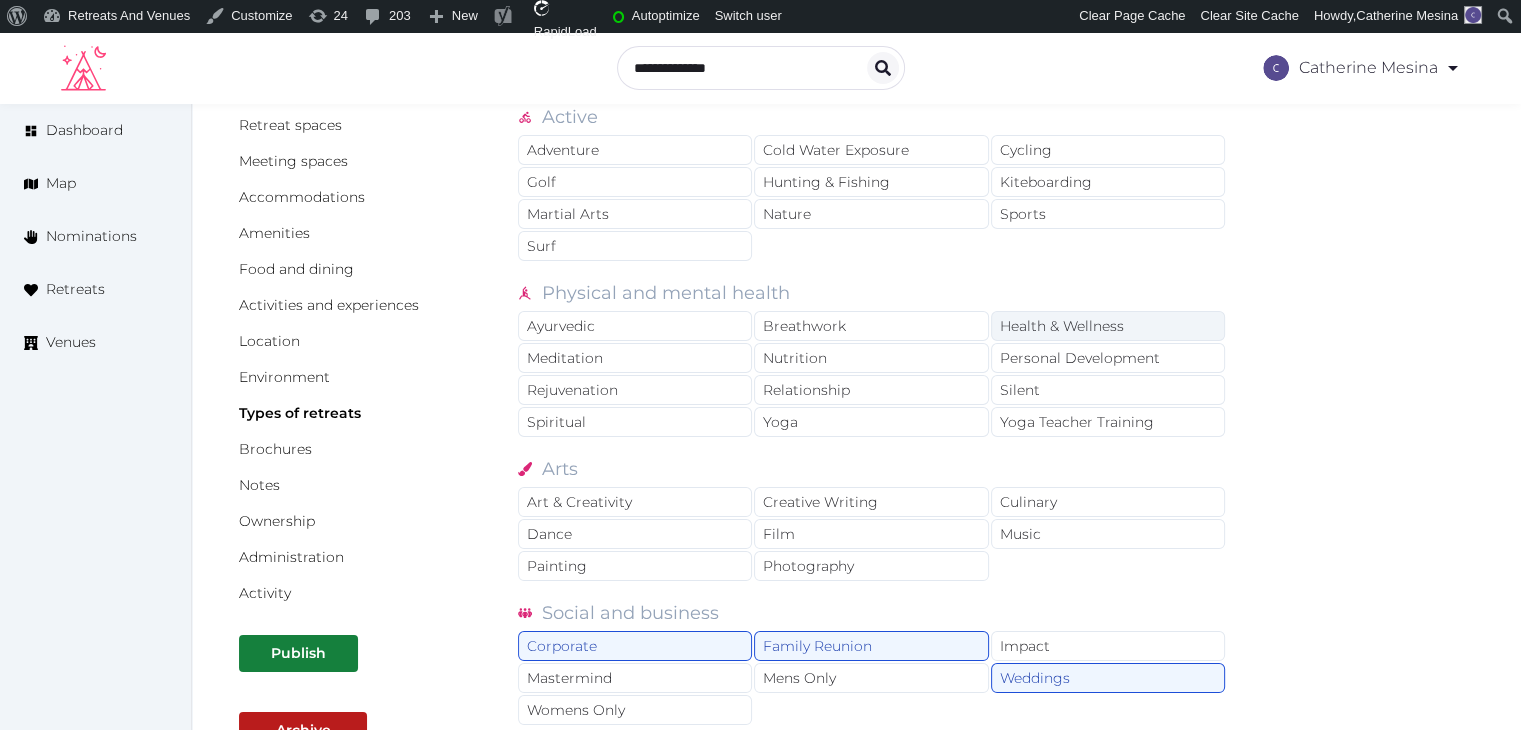 click on "Health & Wellness" at bounding box center (1108, 326) 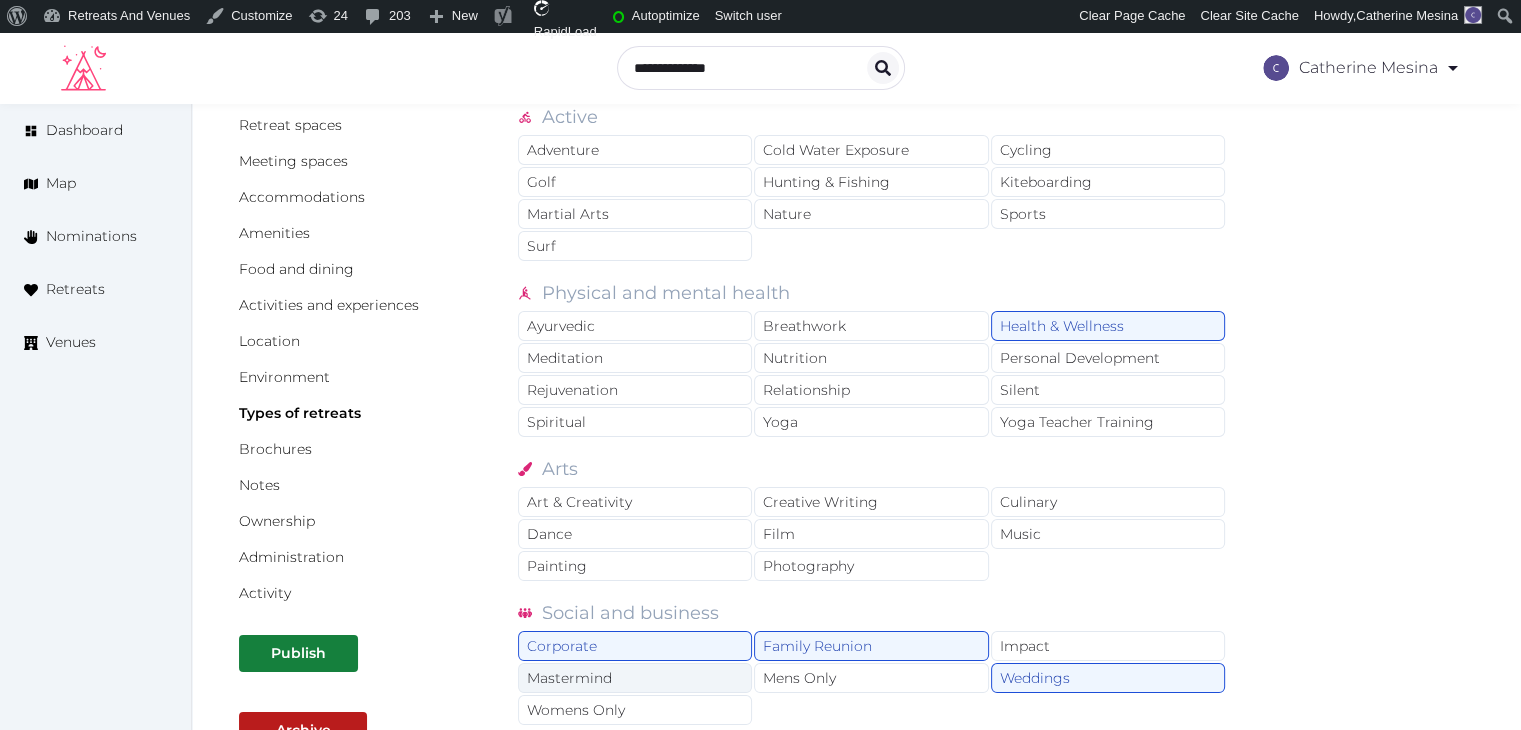 click on "Mastermind" at bounding box center (635, 678) 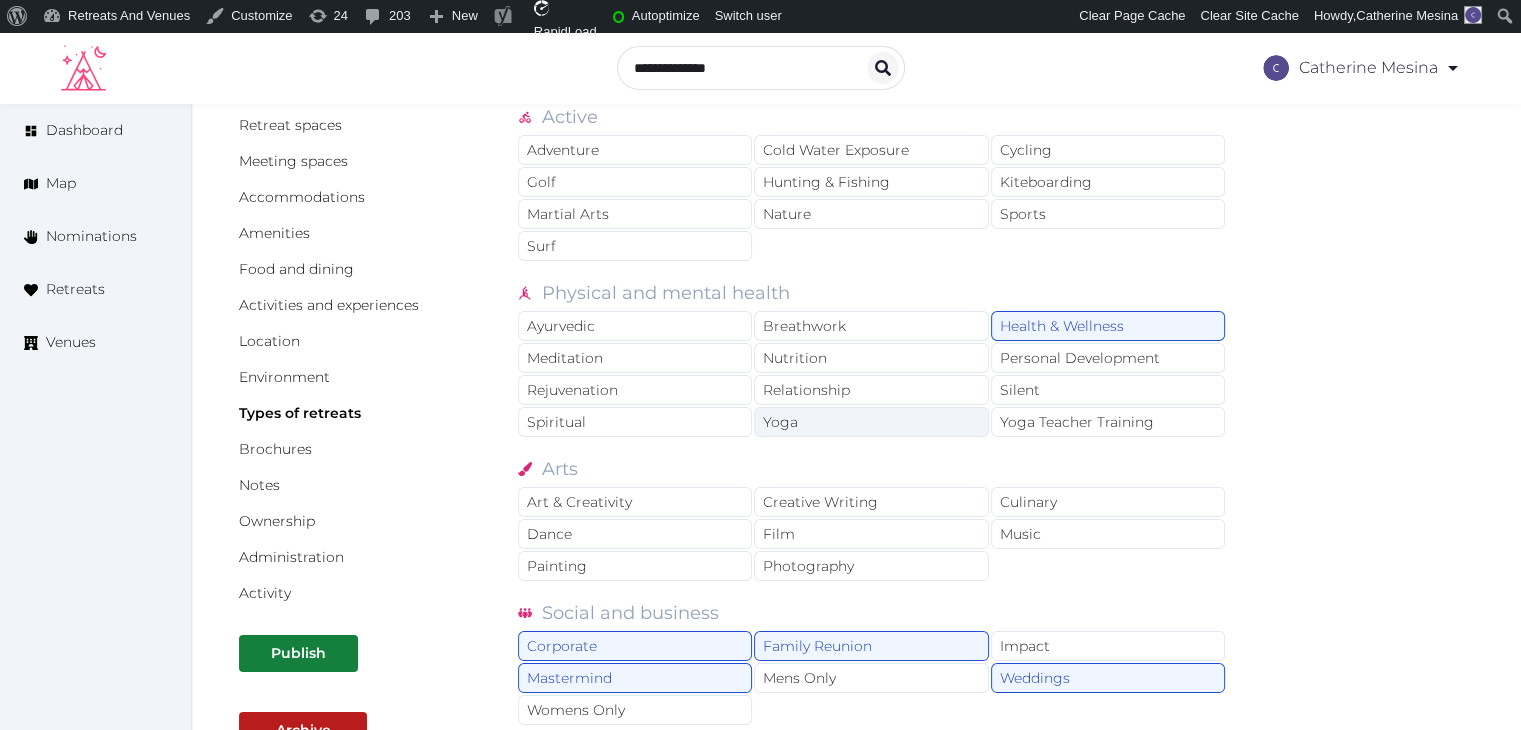 click on "Yoga" at bounding box center [871, 422] 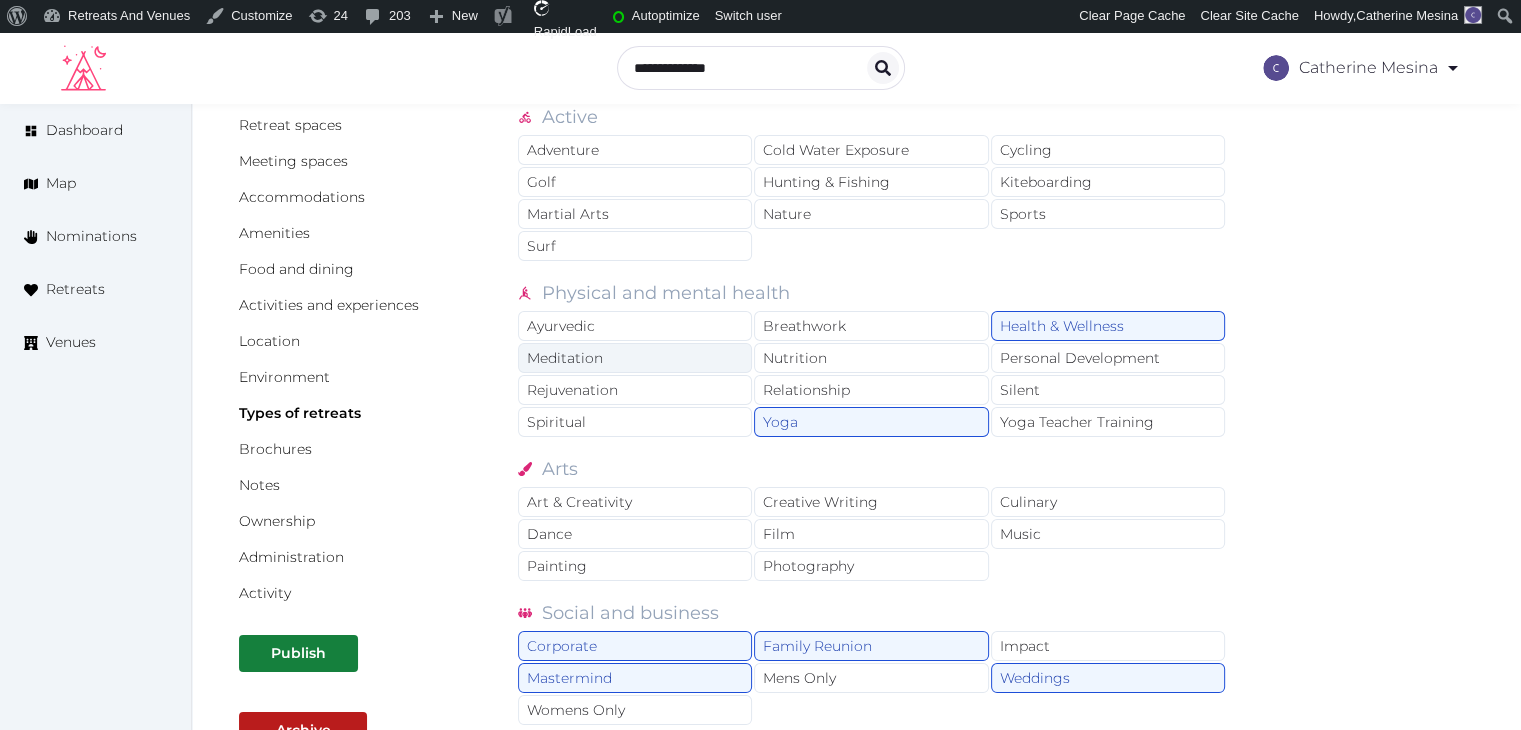 click on "Meditation" at bounding box center [635, 358] 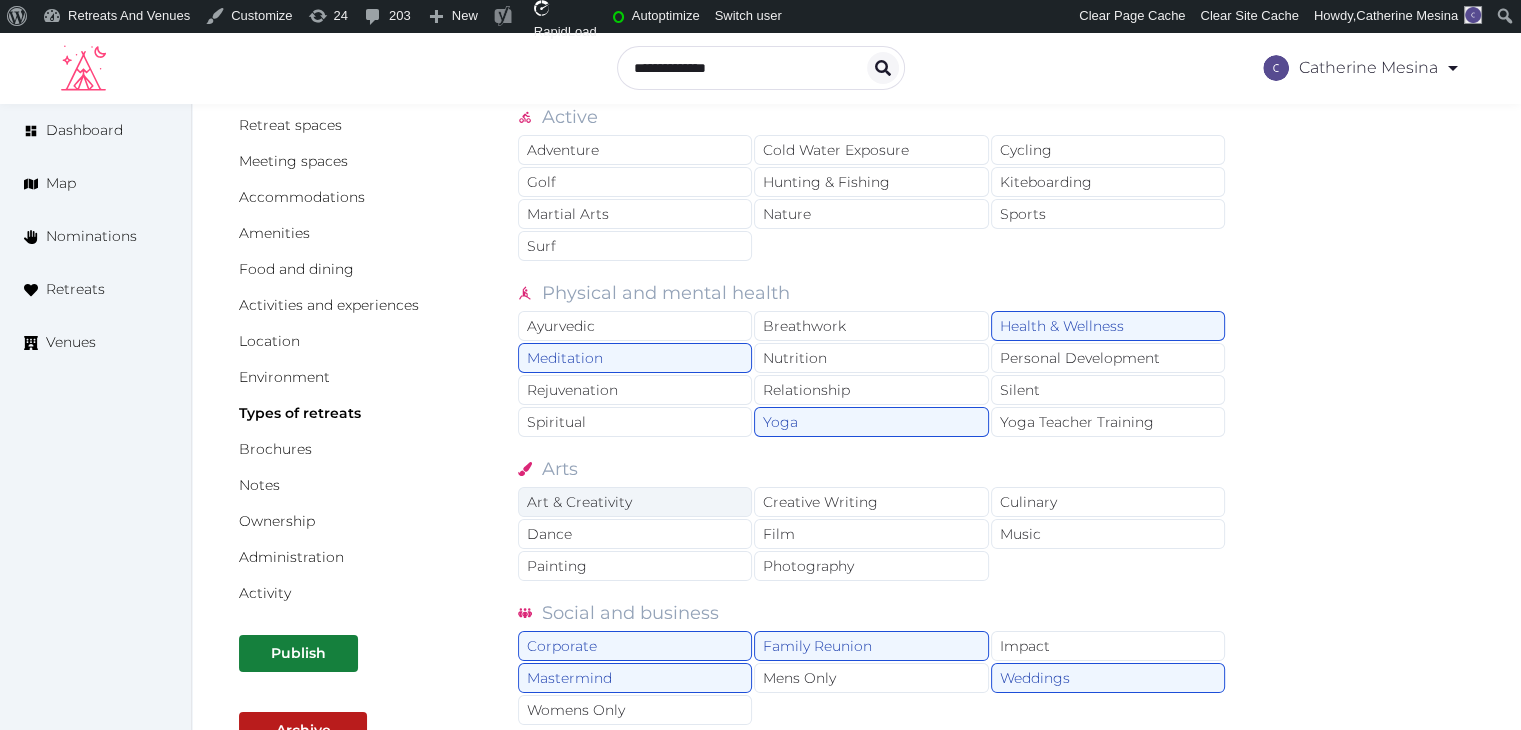 click on "Art & Creativity" at bounding box center [635, 502] 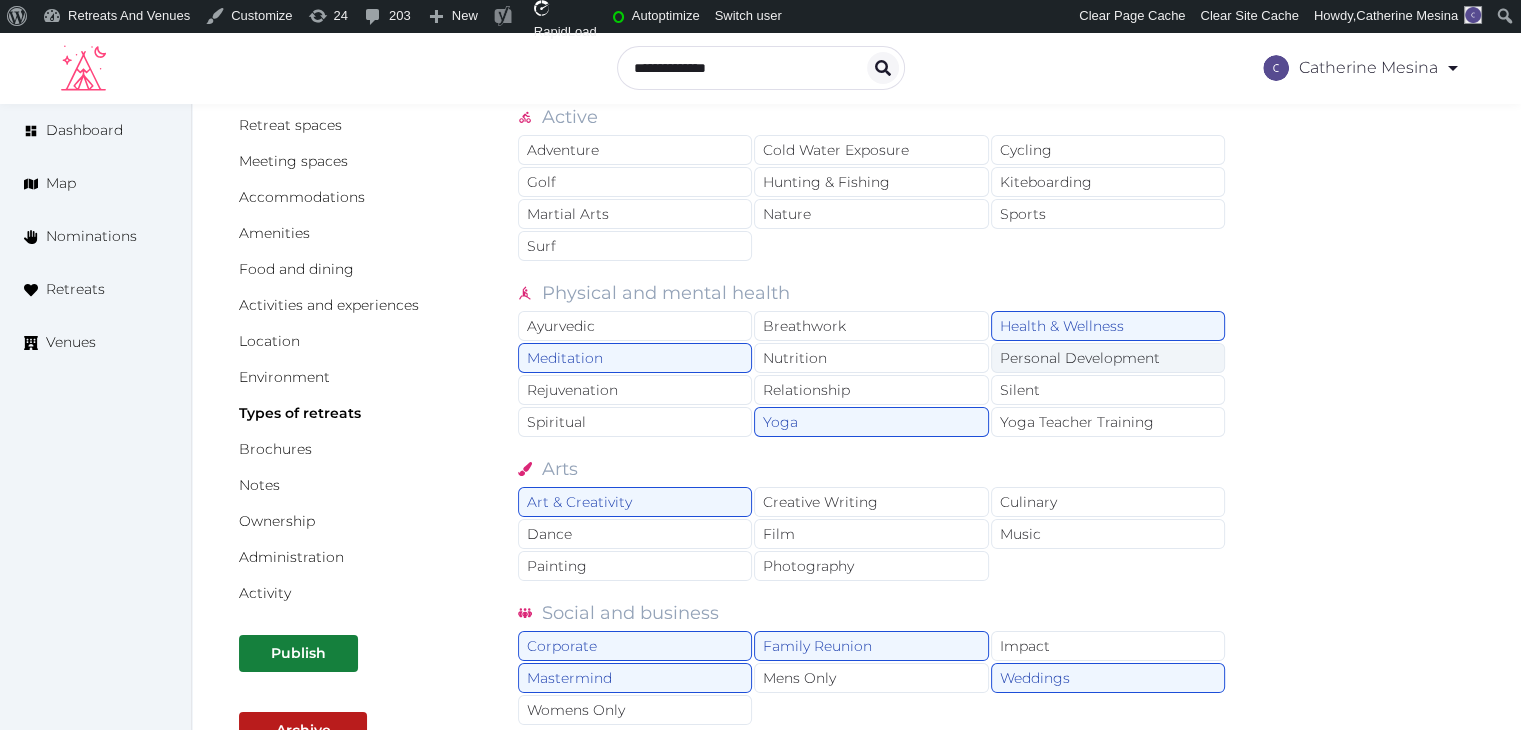click on "Personal Development" at bounding box center (1108, 358) 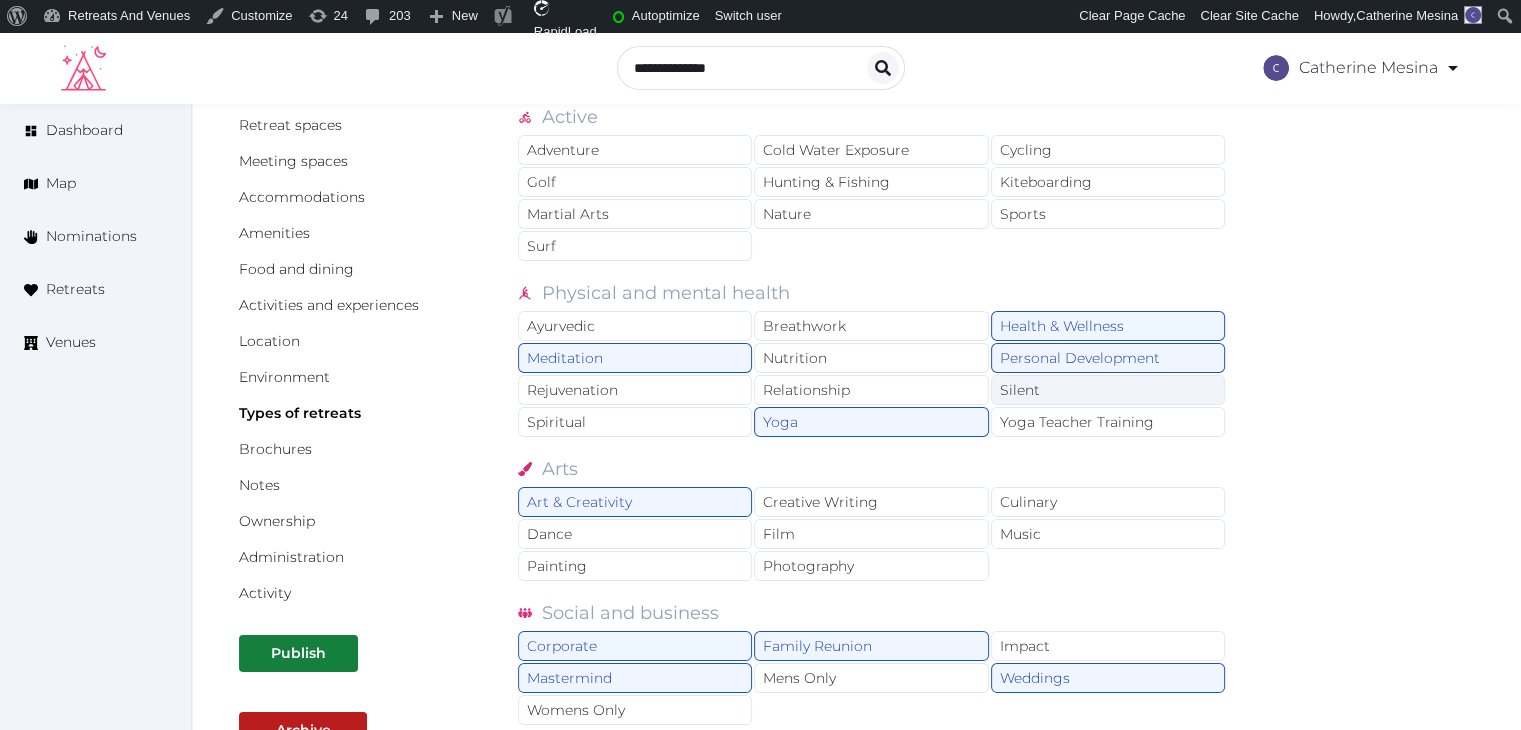 click on "Silent" at bounding box center [1108, 390] 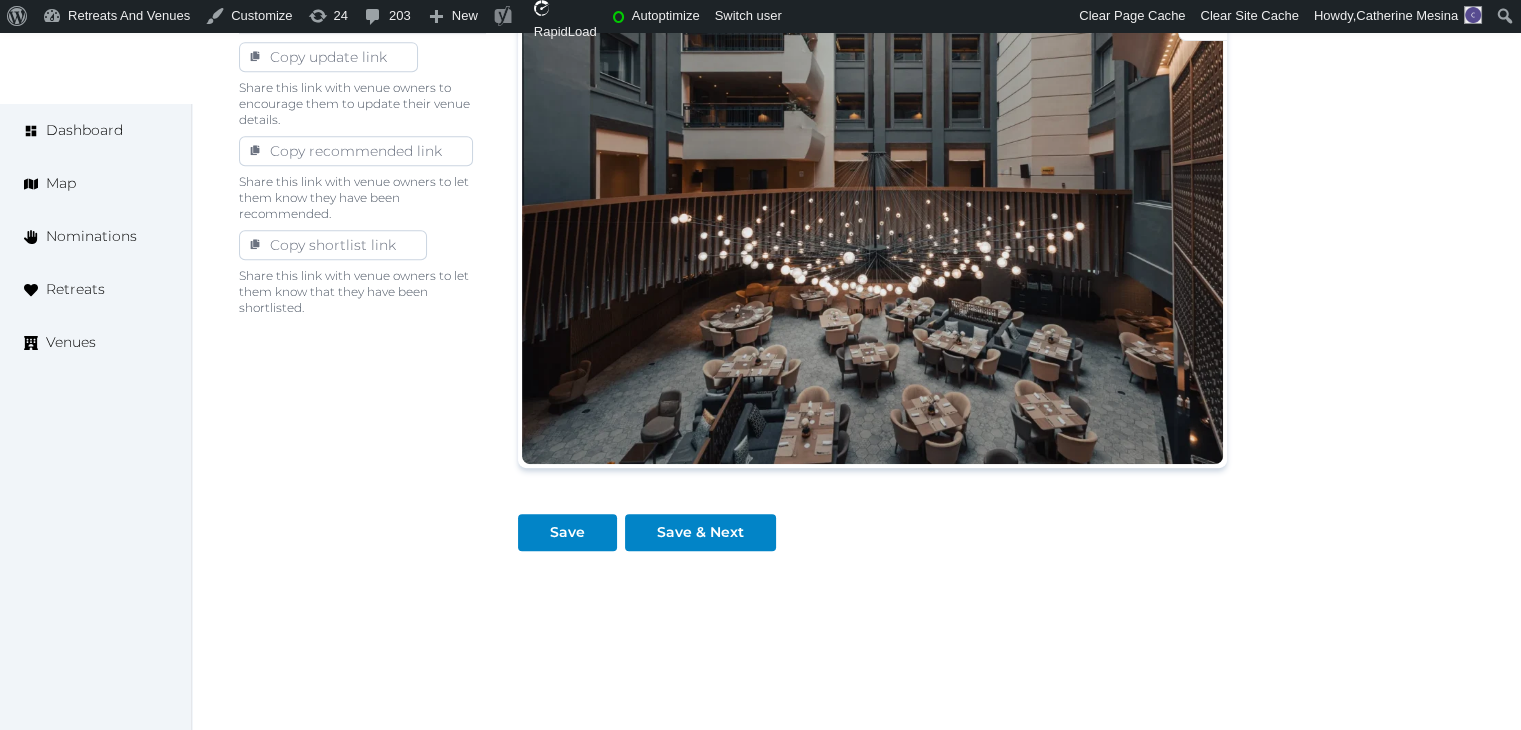 scroll, scrollTop: 1180, scrollLeft: 0, axis: vertical 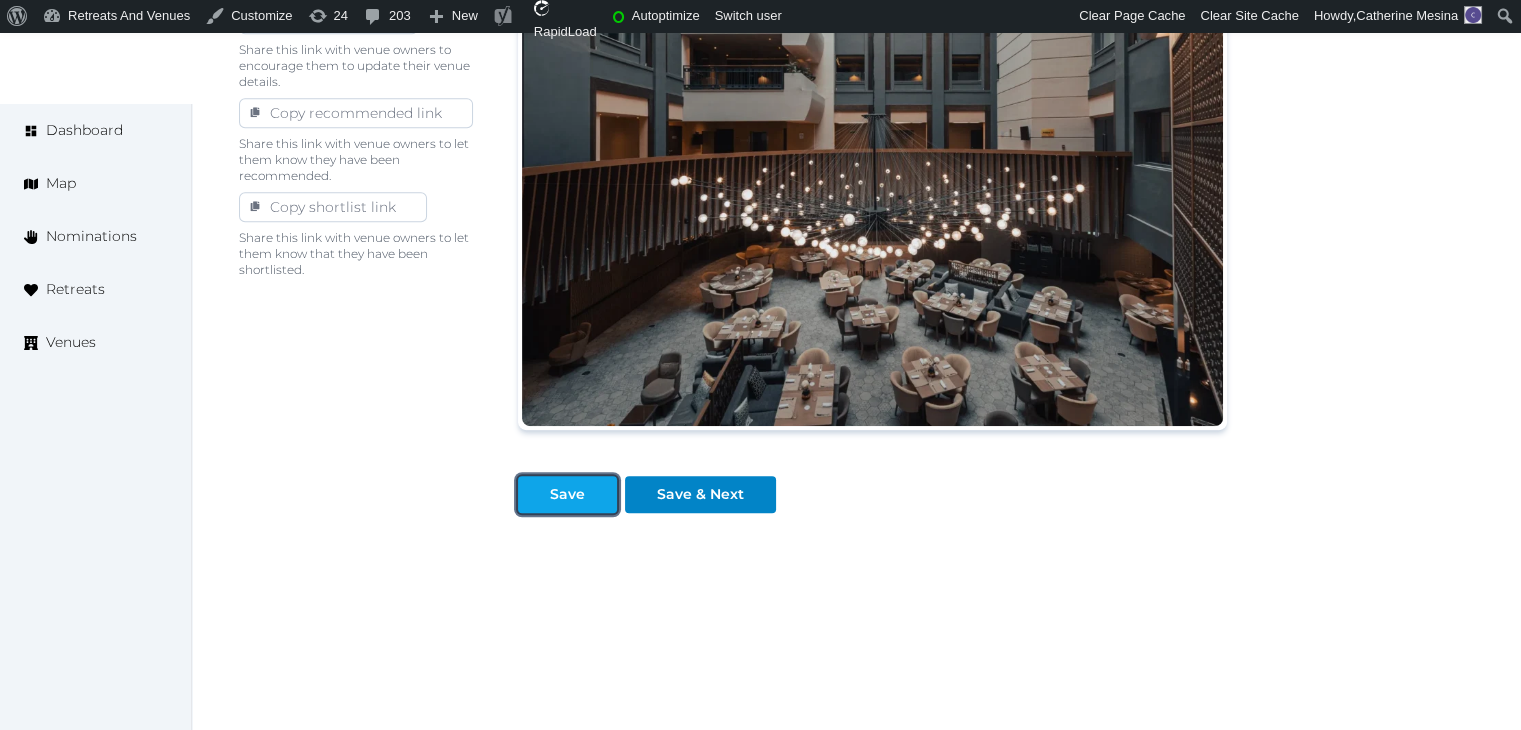 click on "Save" at bounding box center [567, 494] 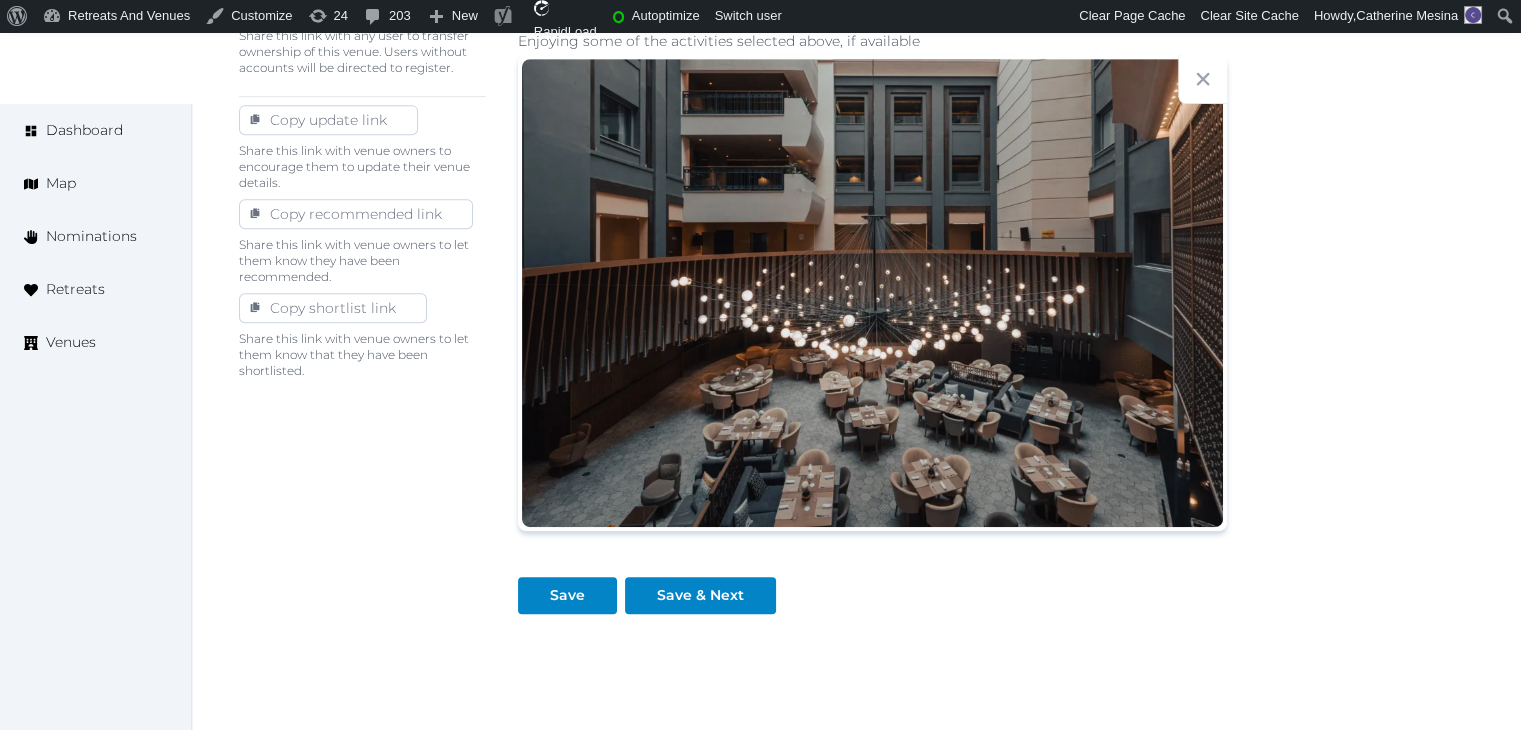 scroll, scrollTop: 1180, scrollLeft: 0, axis: vertical 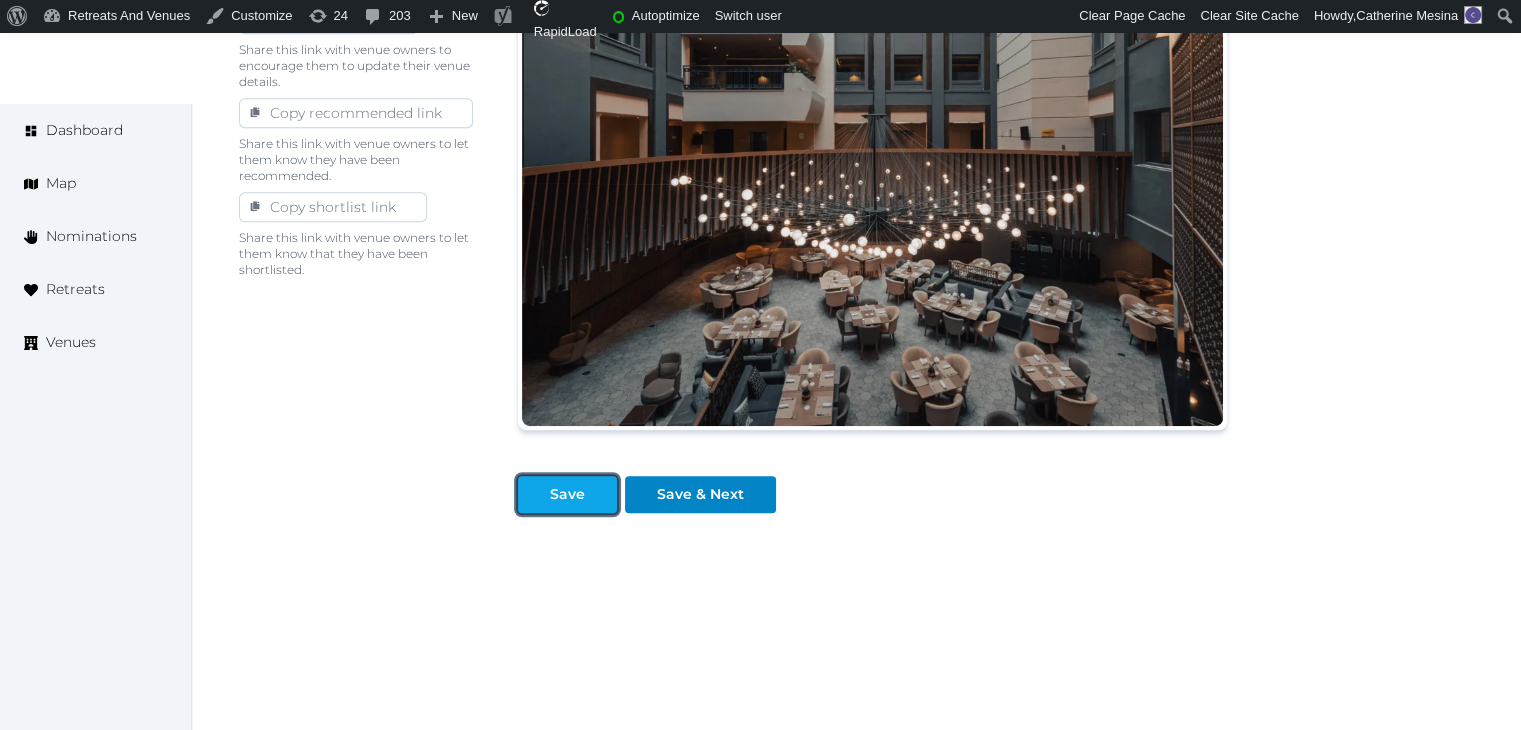 click at bounding box center [534, 494] 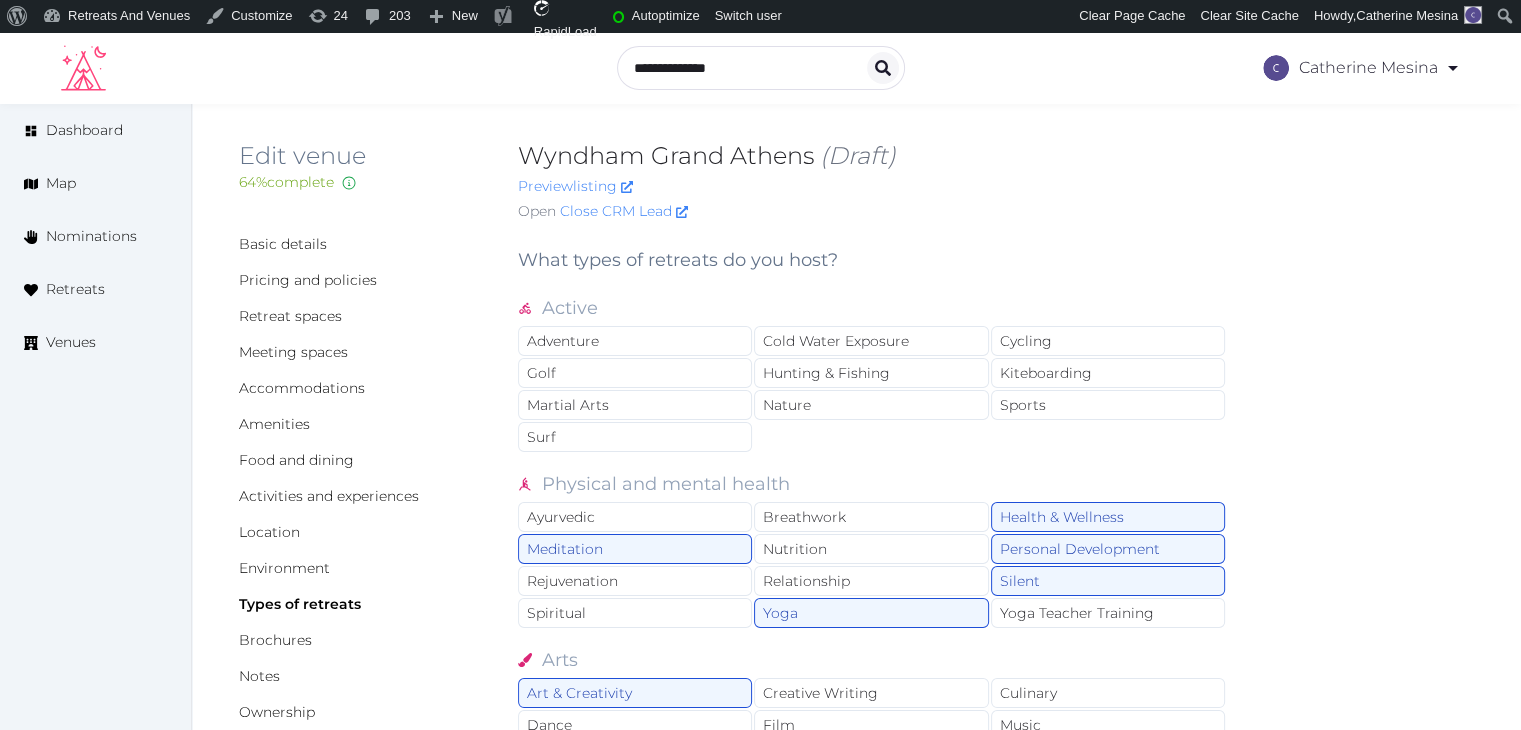 scroll, scrollTop: 0, scrollLeft: 0, axis: both 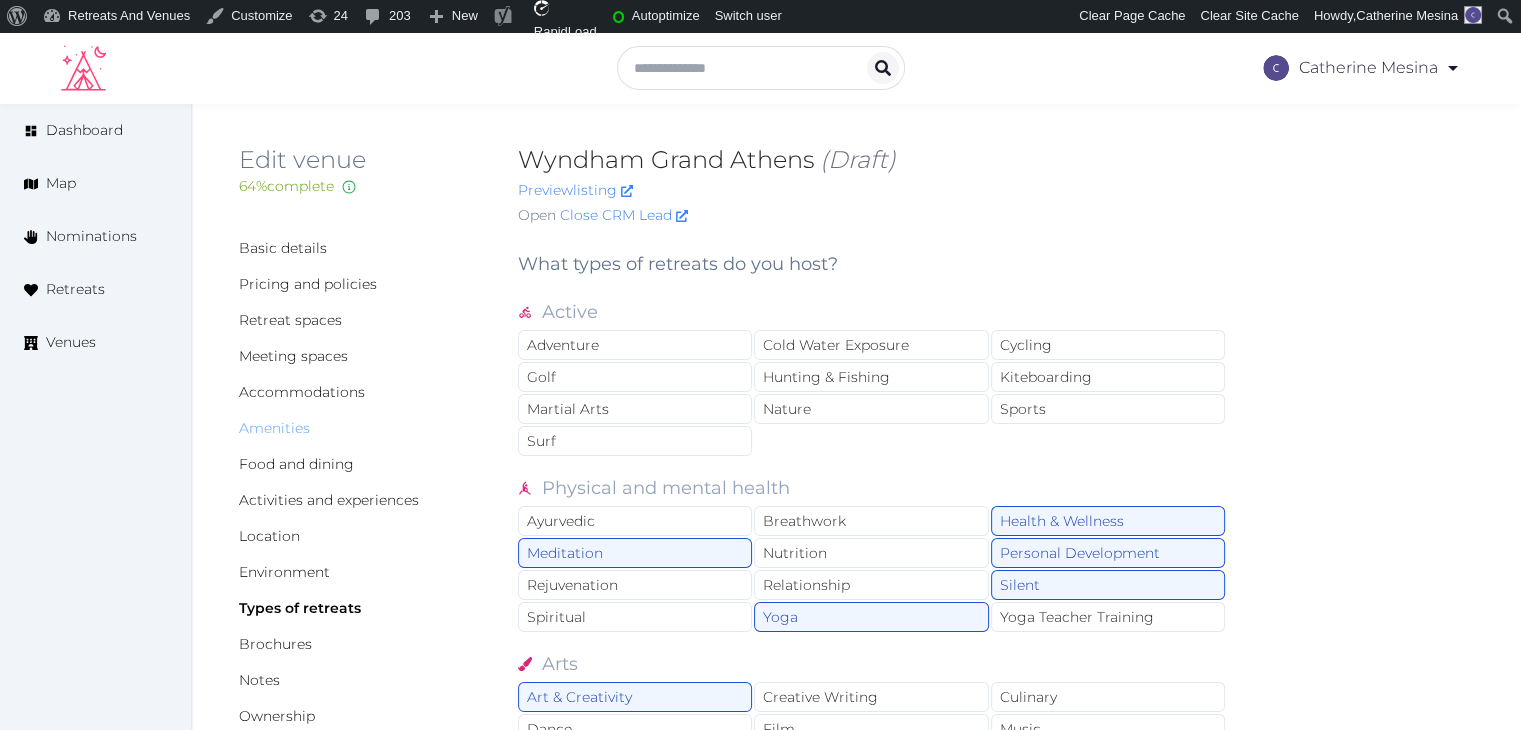 click on "Amenities" at bounding box center (274, 428) 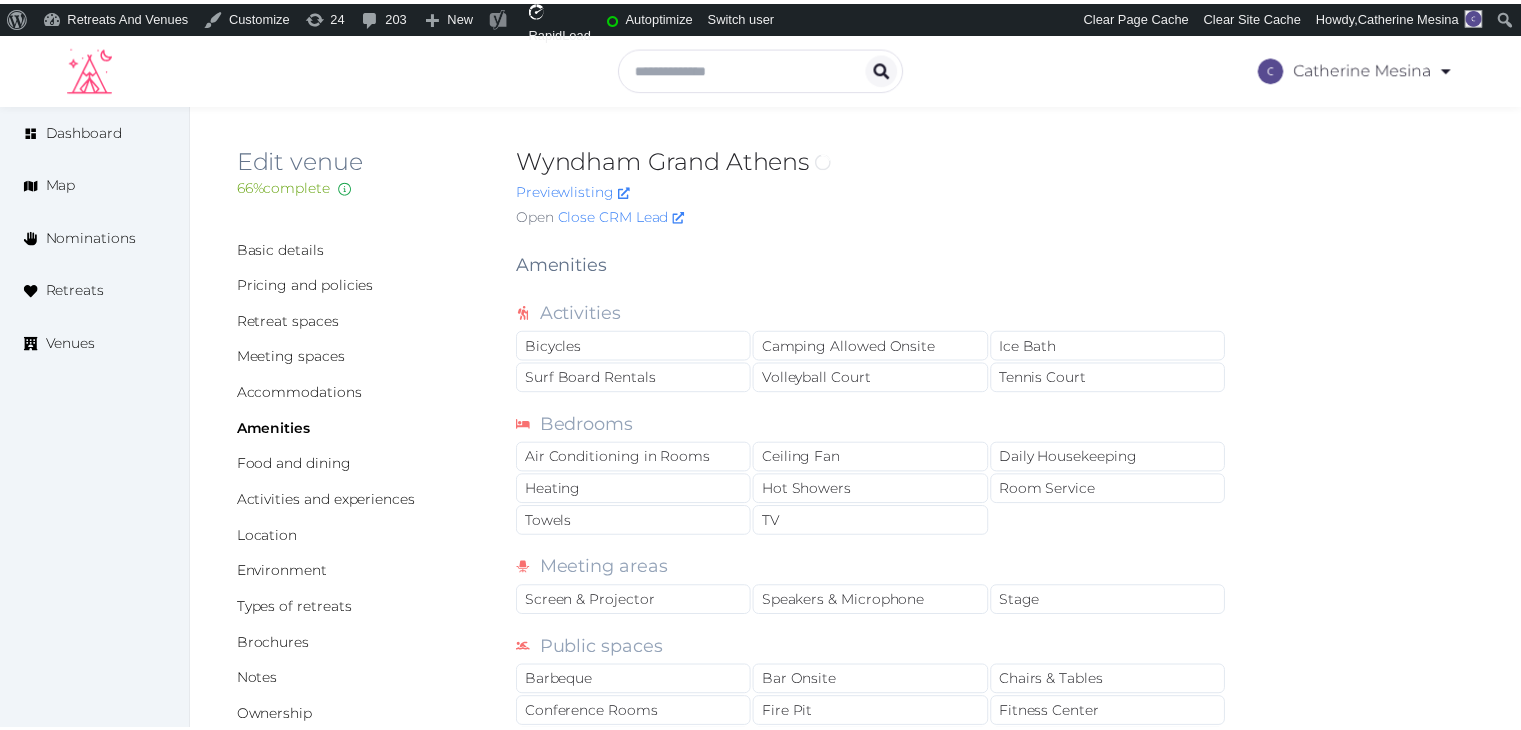scroll, scrollTop: 0, scrollLeft: 0, axis: both 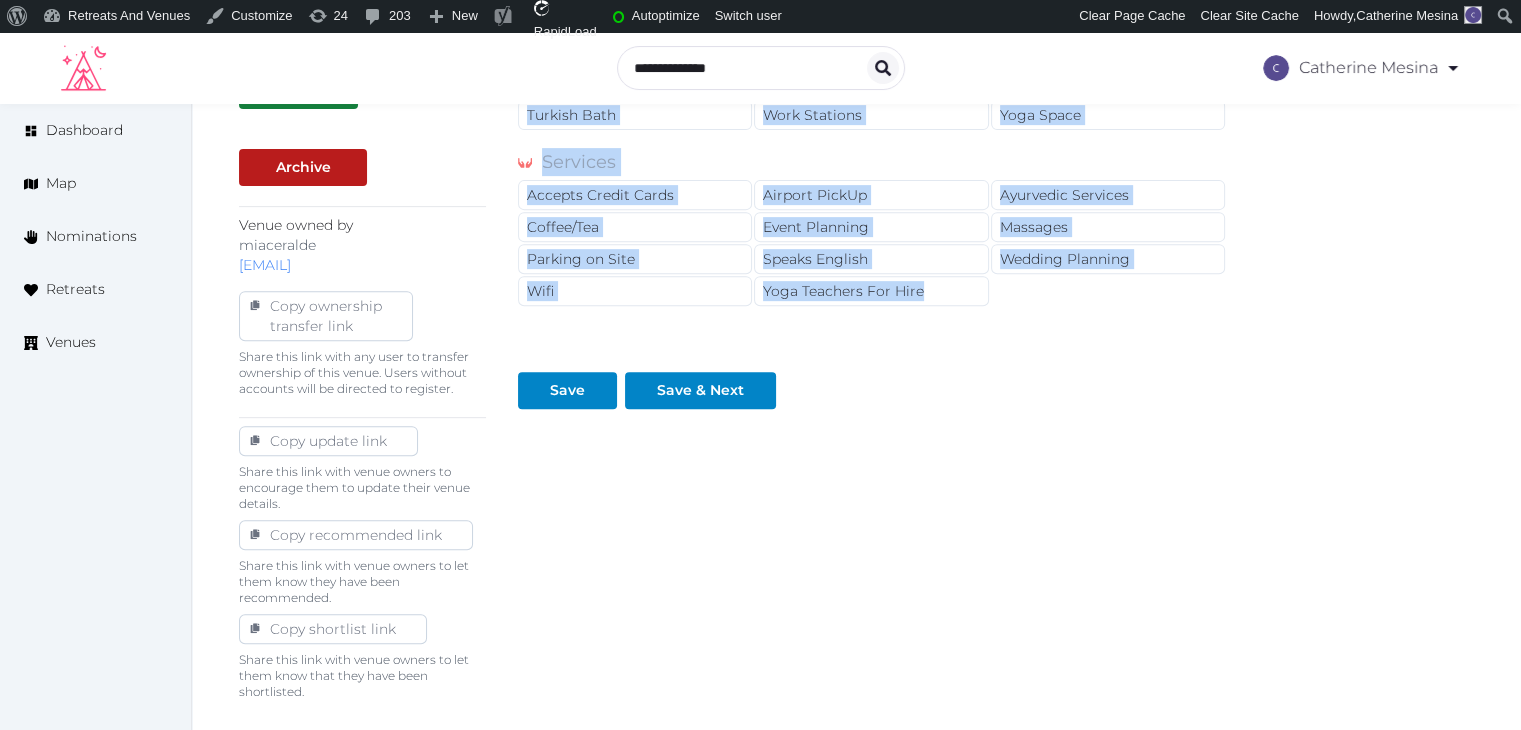 drag, startPoint x: 518, startPoint y: 260, endPoint x: 1052, endPoint y: 385, distance: 548.43506 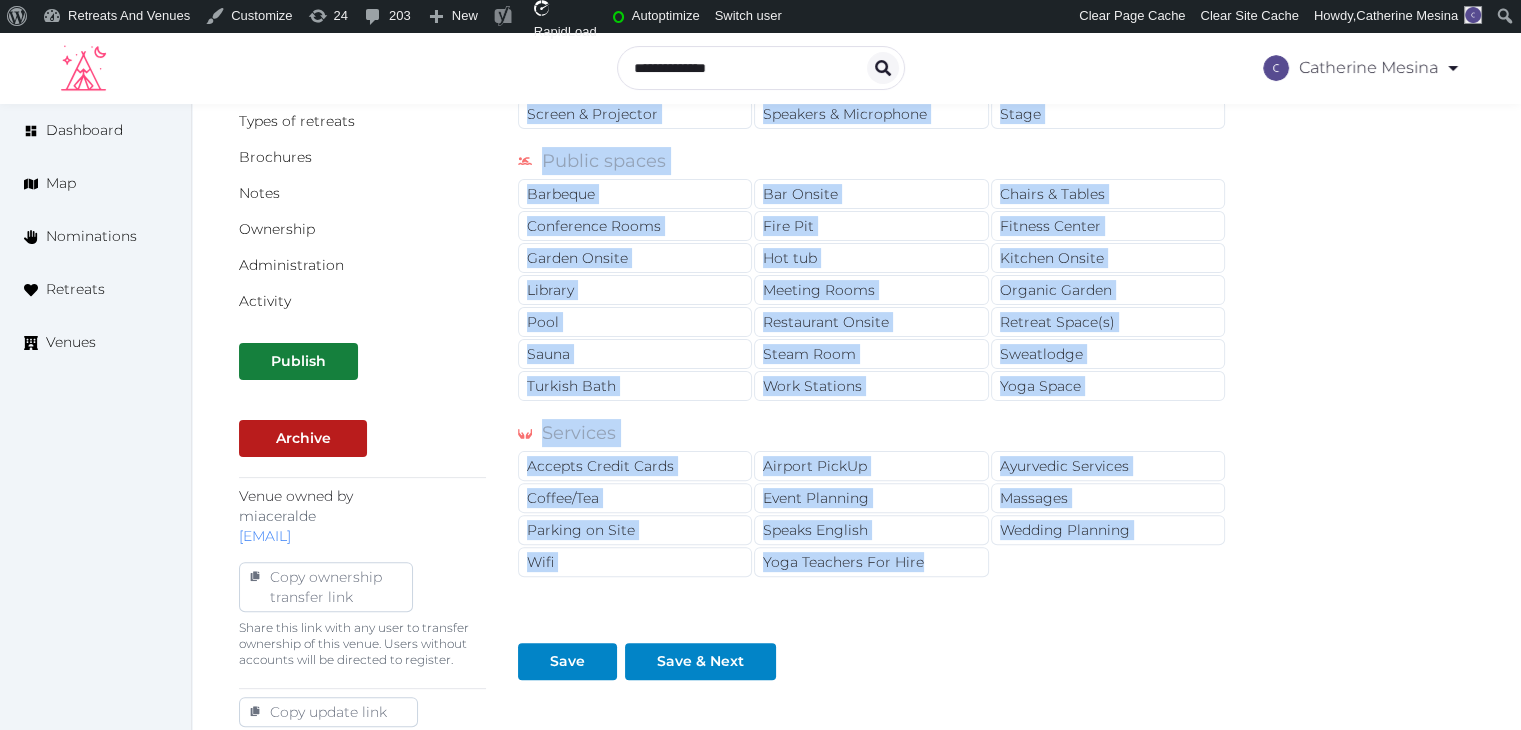 scroll, scrollTop: 258, scrollLeft: 0, axis: vertical 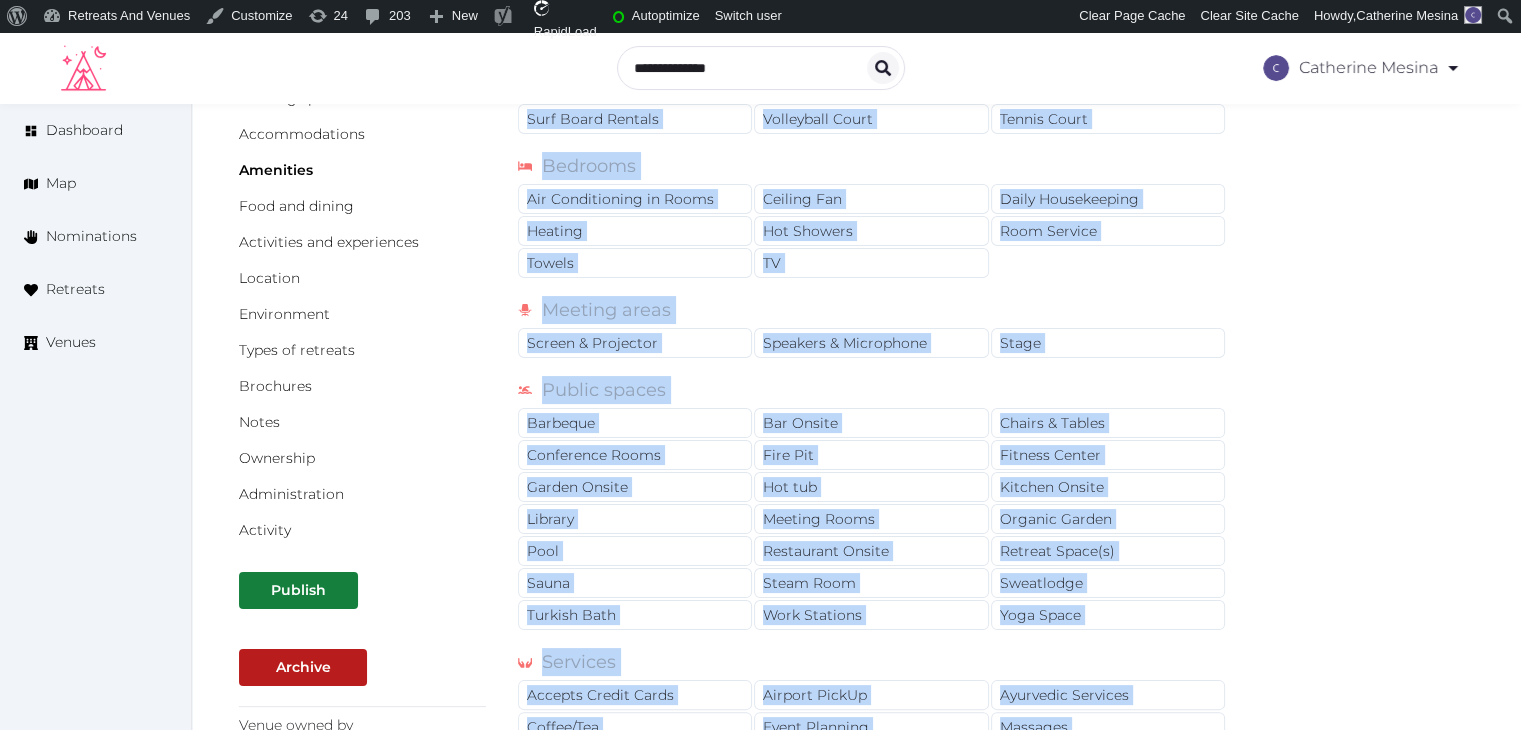 click on "Bedrooms Air Conditioning in Rooms Ceiling Fan Daily Housekeeping Heating Hot Showers Room Service Towels TV" at bounding box center [872, 216] 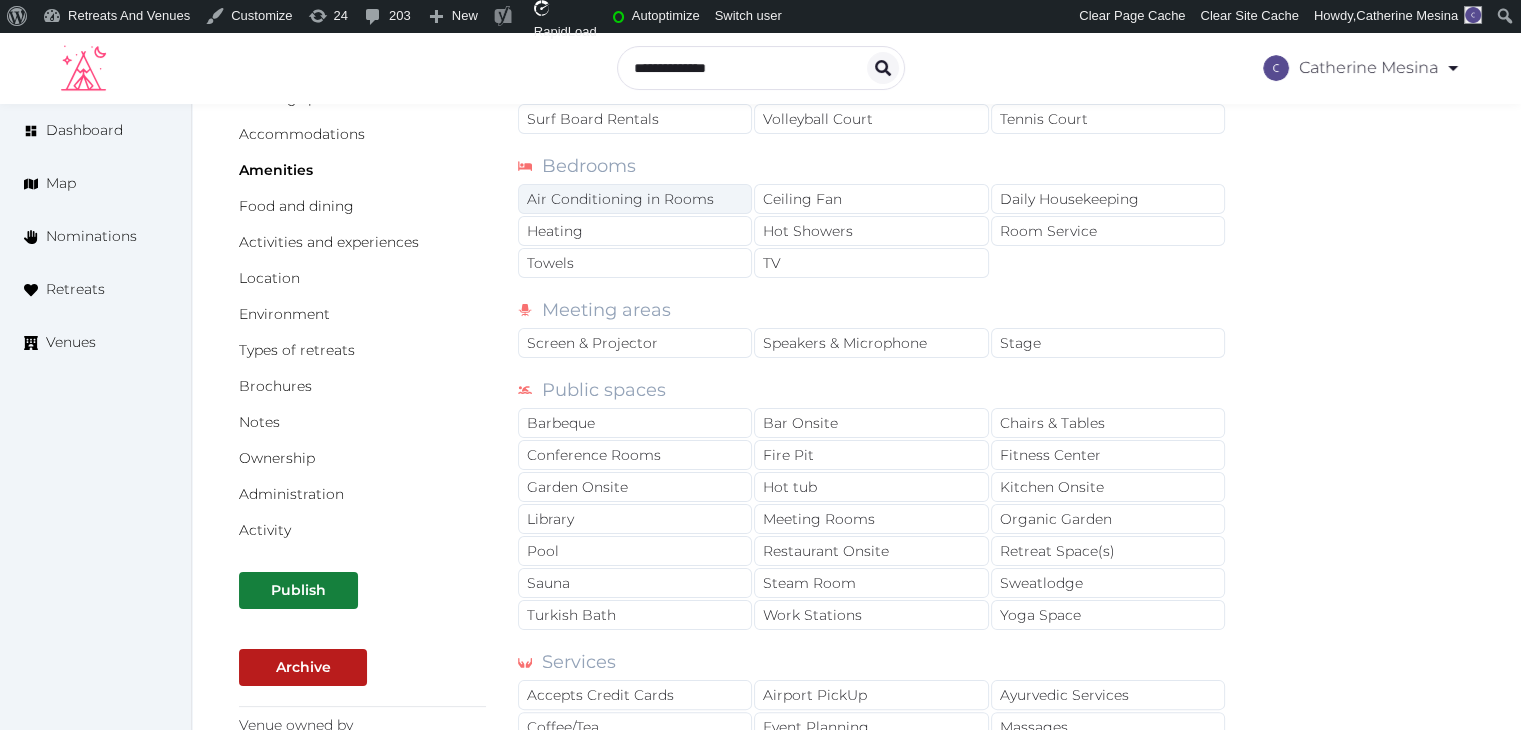 click on "Air Conditioning in Rooms" at bounding box center (635, 199) 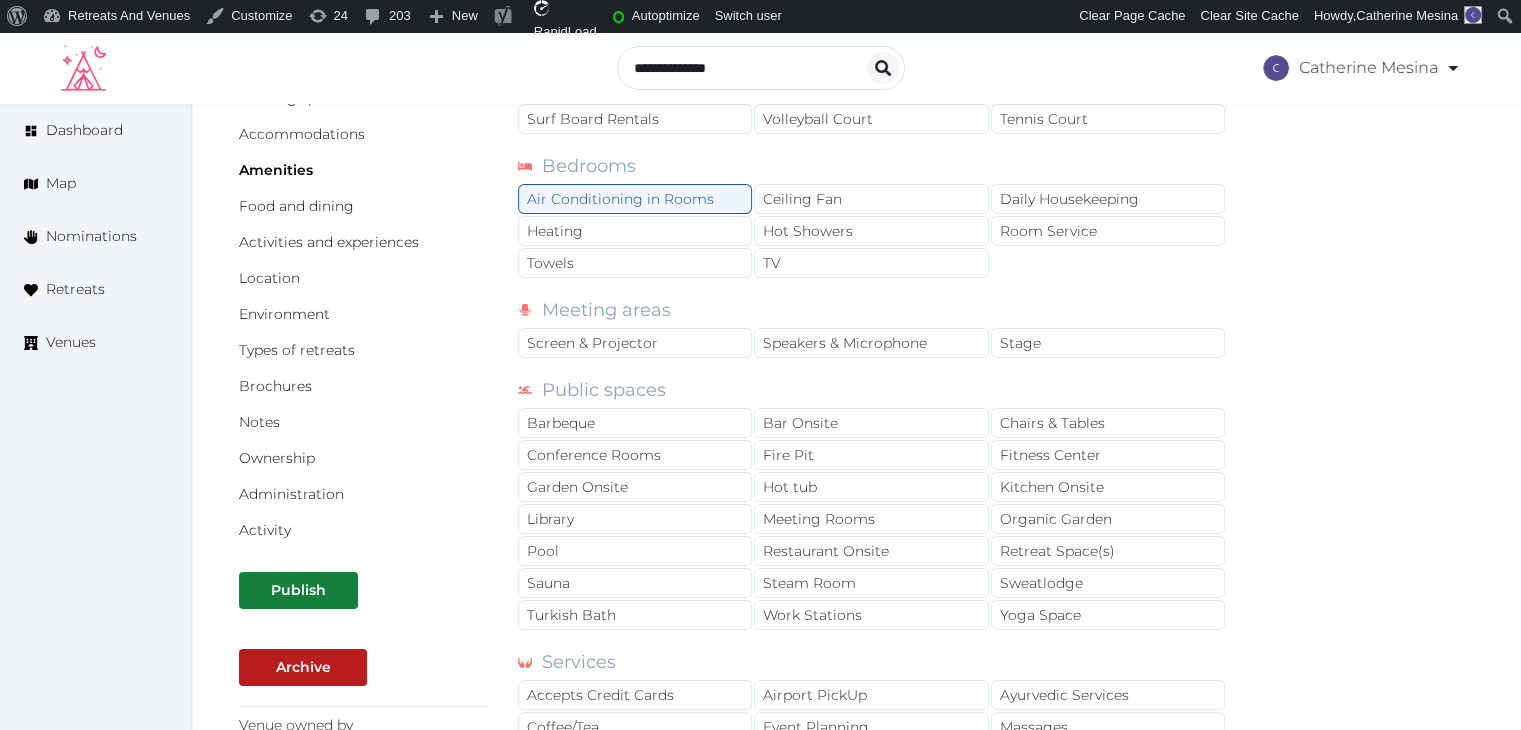 click on "Basic details Pricing and policies Retreat spaces Meeting spaces Accommodations Amenities Food and dining Activities and experiences Location Environment Types of retreats Brochures Notes Ownership Administration Activity Publish Archive Venue owned by miaceralde miaceralde+1@gmail.com Copy ownership transfer link Share this link with any user to transfer ownership of this venue. Users without accounts will be directed to register. Copy update link Share this link with venue owners to encourage them to update their venue details. Copy recommended link Share this link with venue owners to let them know they have been recommended. Copy shortlist link Share this link with venue owners to let them know that they have been shortlisted. Amenities Activities Bicycles Camping Allowed Onsite Ice Bath Surf Board Rentals Volleyball Court Tennis Court Bedrooms Air Conditioning in Rooms Ceiling Fan Daily Housekeeping Heating Hot Showers Room Service Towels TV Meeting areas Screen & Projector Speakers & Microphone Stage" at bounding box center (856, 588) 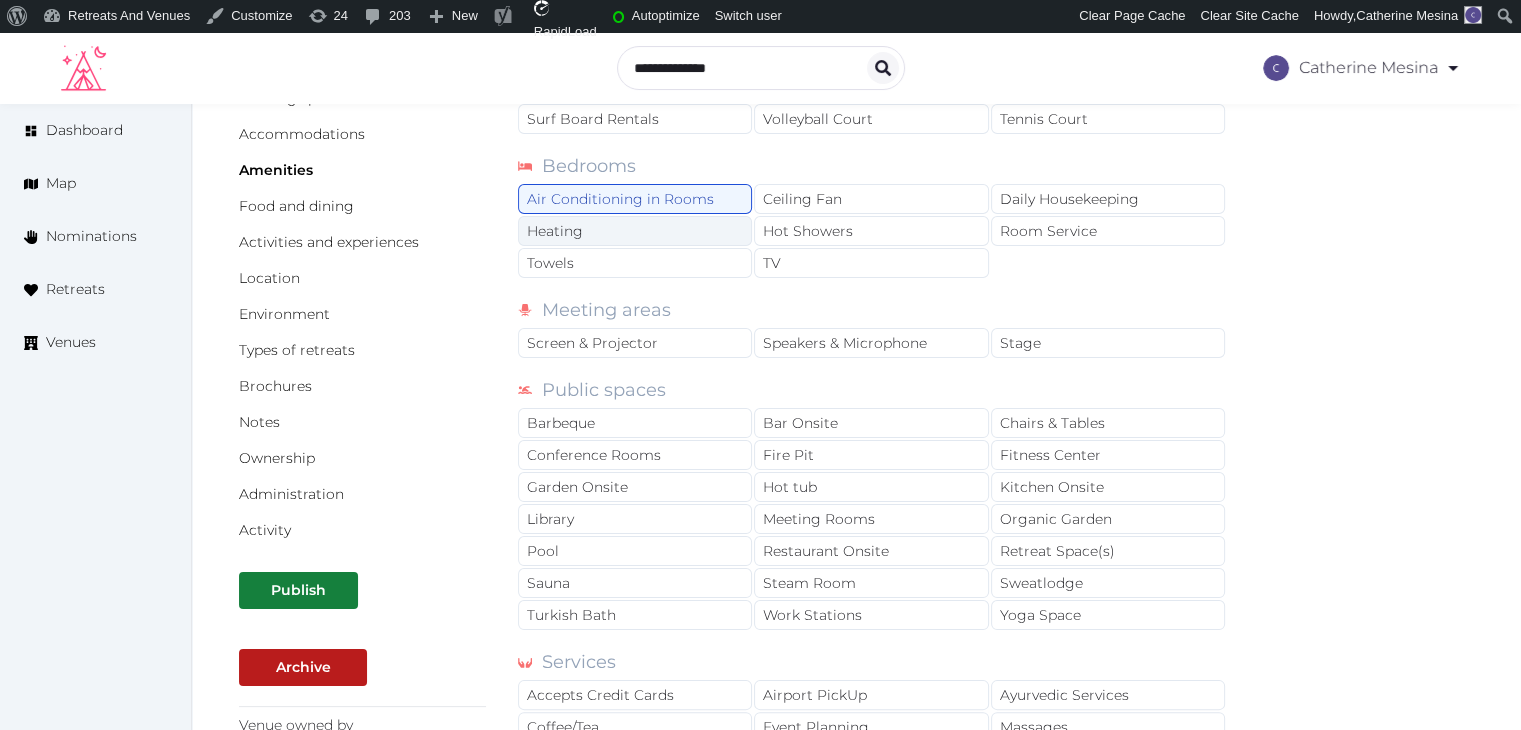 click on "Heating" at bounding box center [635, 231] 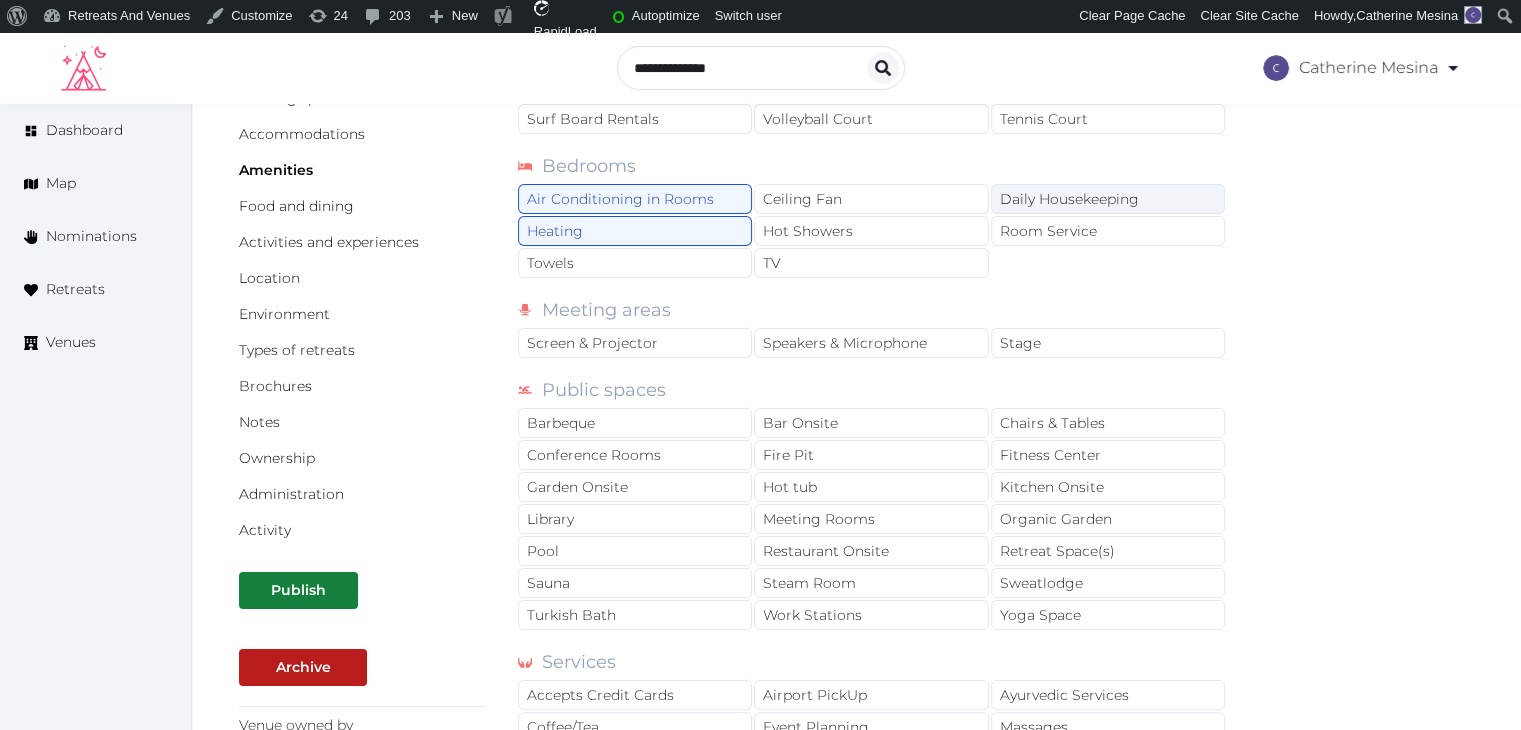click on "Daily Housekeeping" at bounding box center (1108, 199) 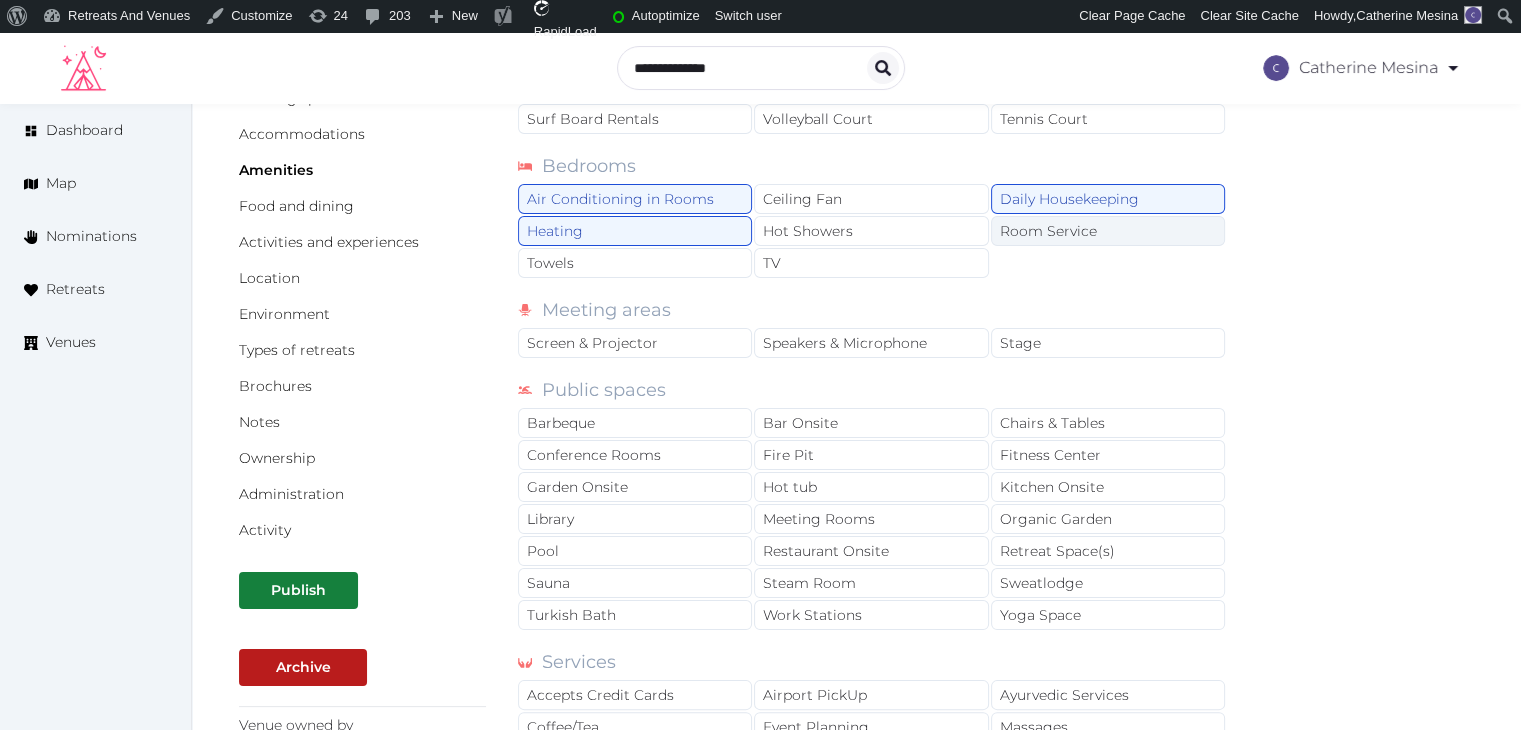 drag, startPoint x: 1065, startPoint y: 238, endPoint x: 1012, endPoint y: 240, distance: 53.037724 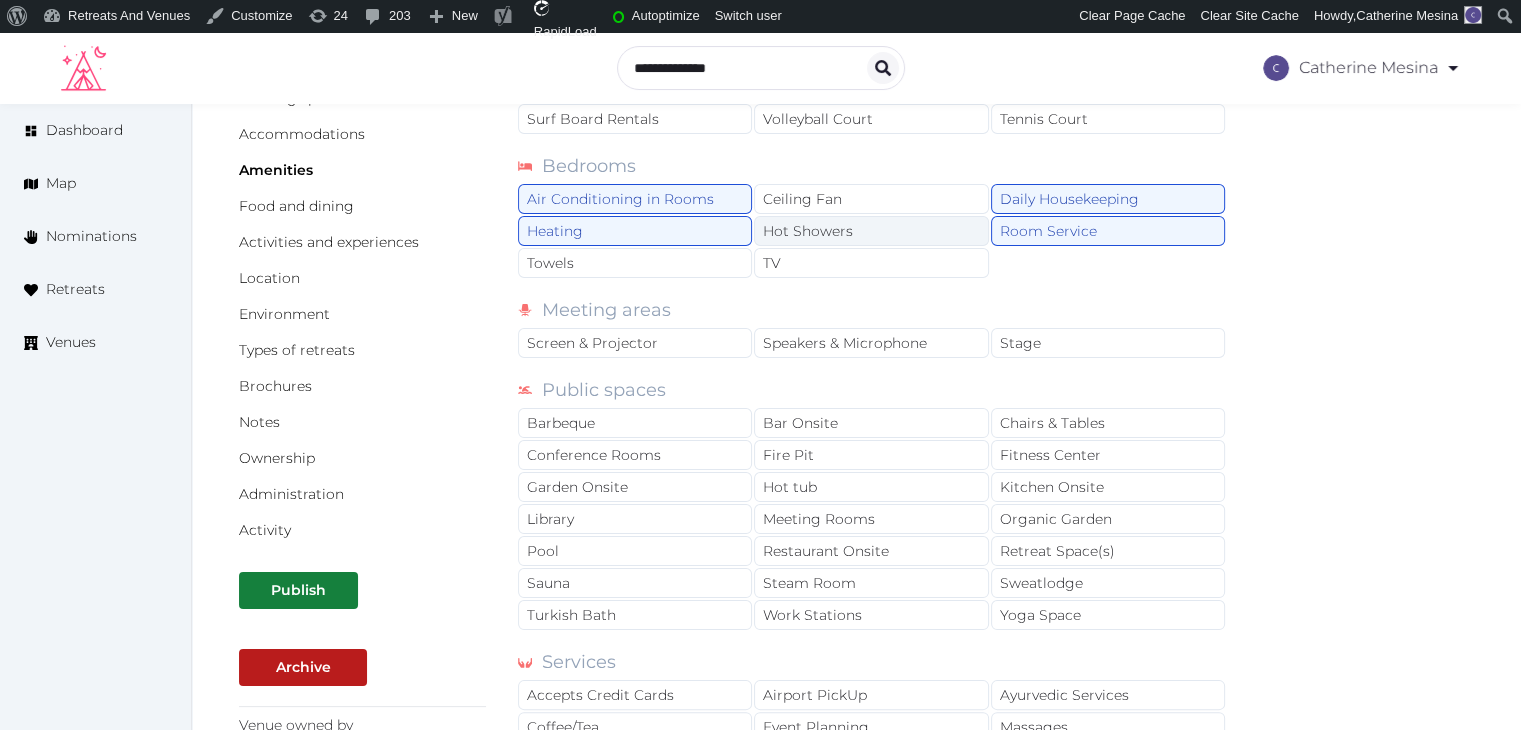 click on "Hot Showers" at bounding box center [871, 231] 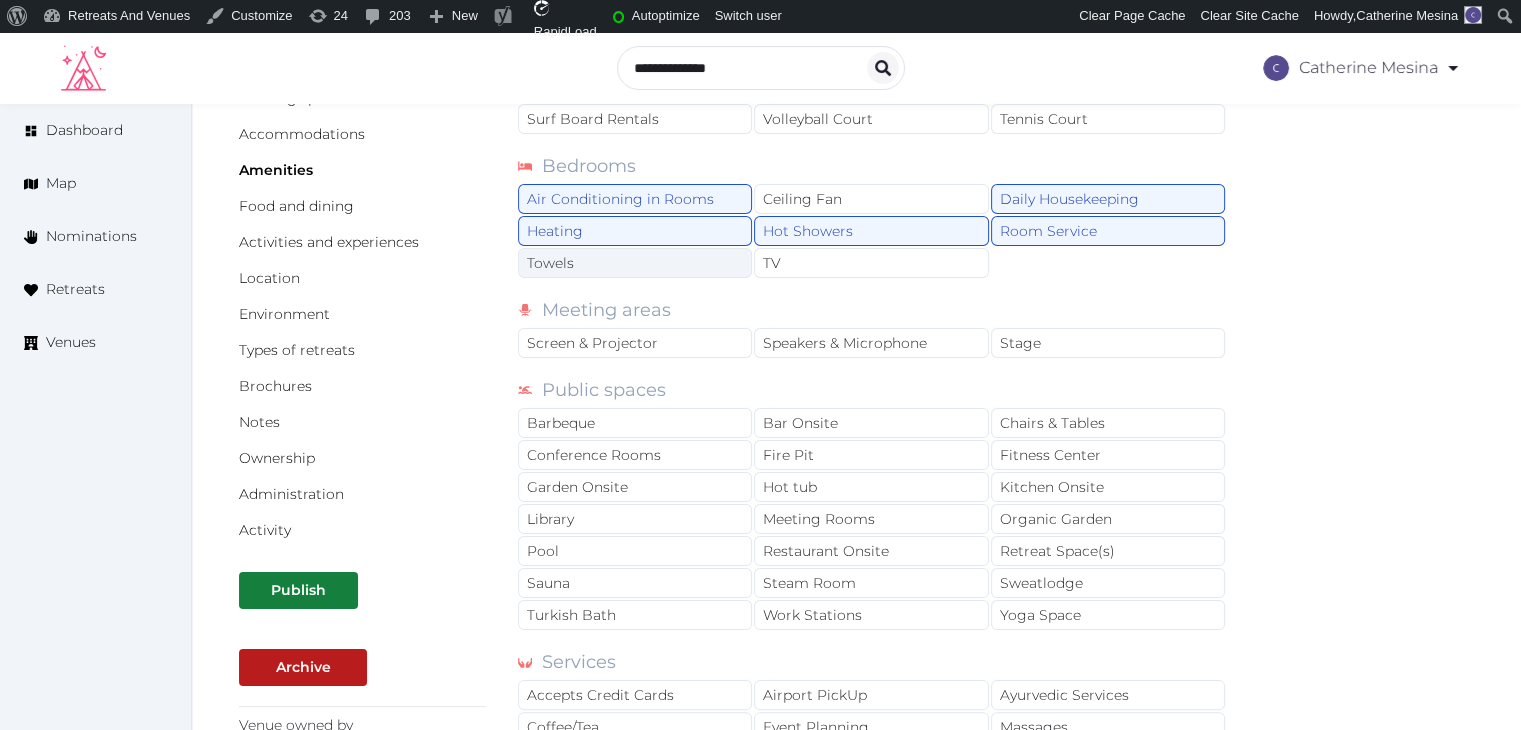 drag, startPoint x: 880, startPoint y: 260, endPoint x: 674, endPoint y: 260, distance: 206 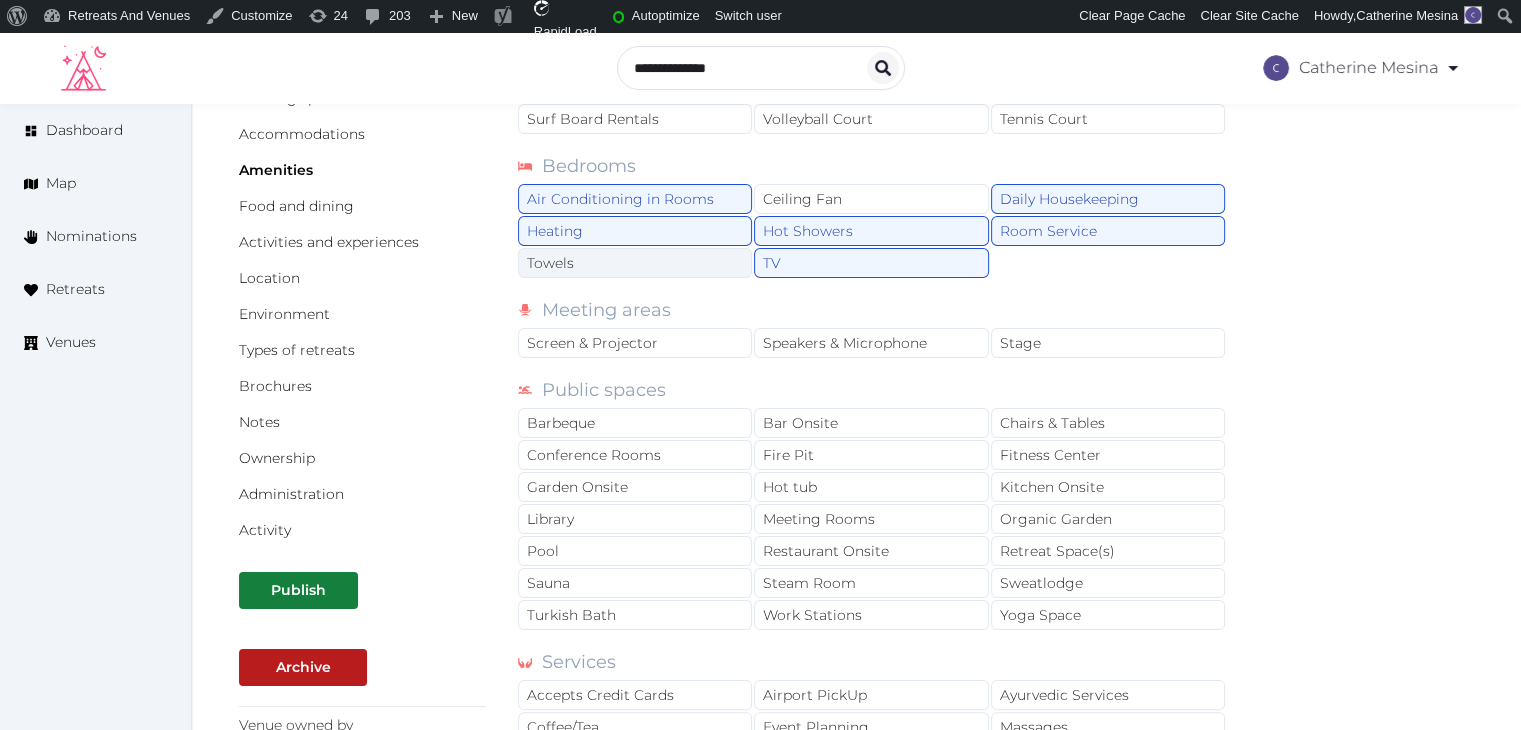 click on "Towels" at bounding box center (635, 263) 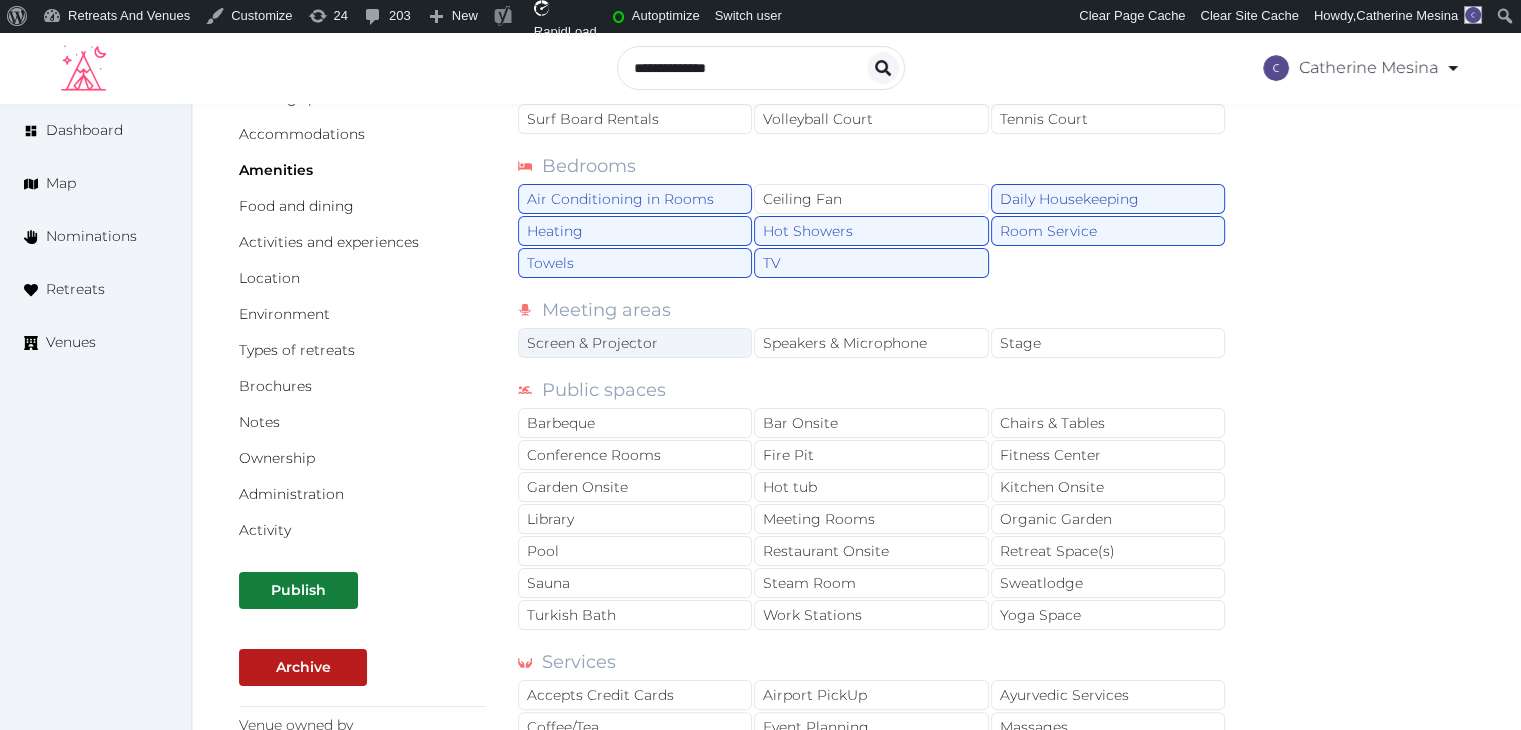 click on "Screen & Projector" at bounding box center [635, 343] 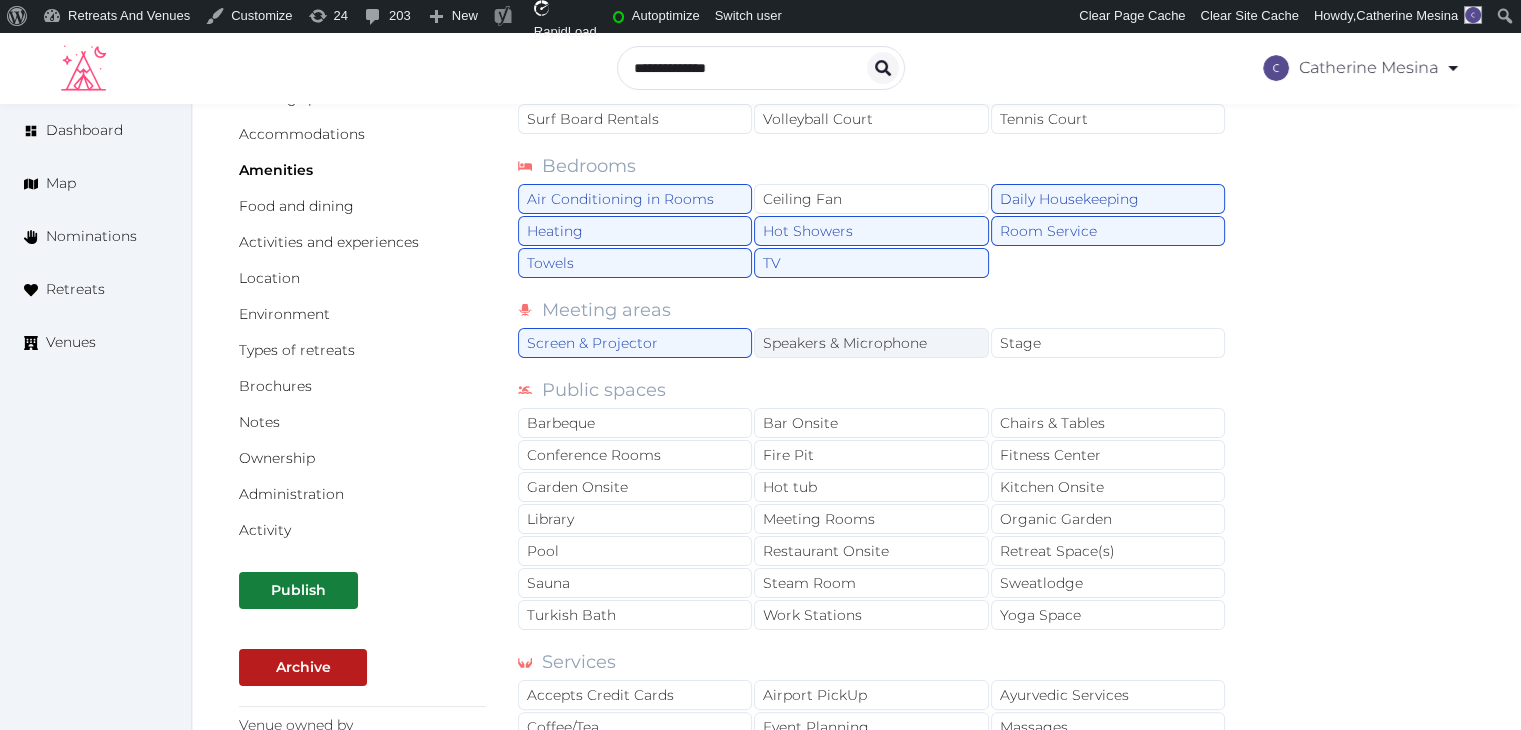 click on "Speakers & Microphone" at bounding box center [871, 343] 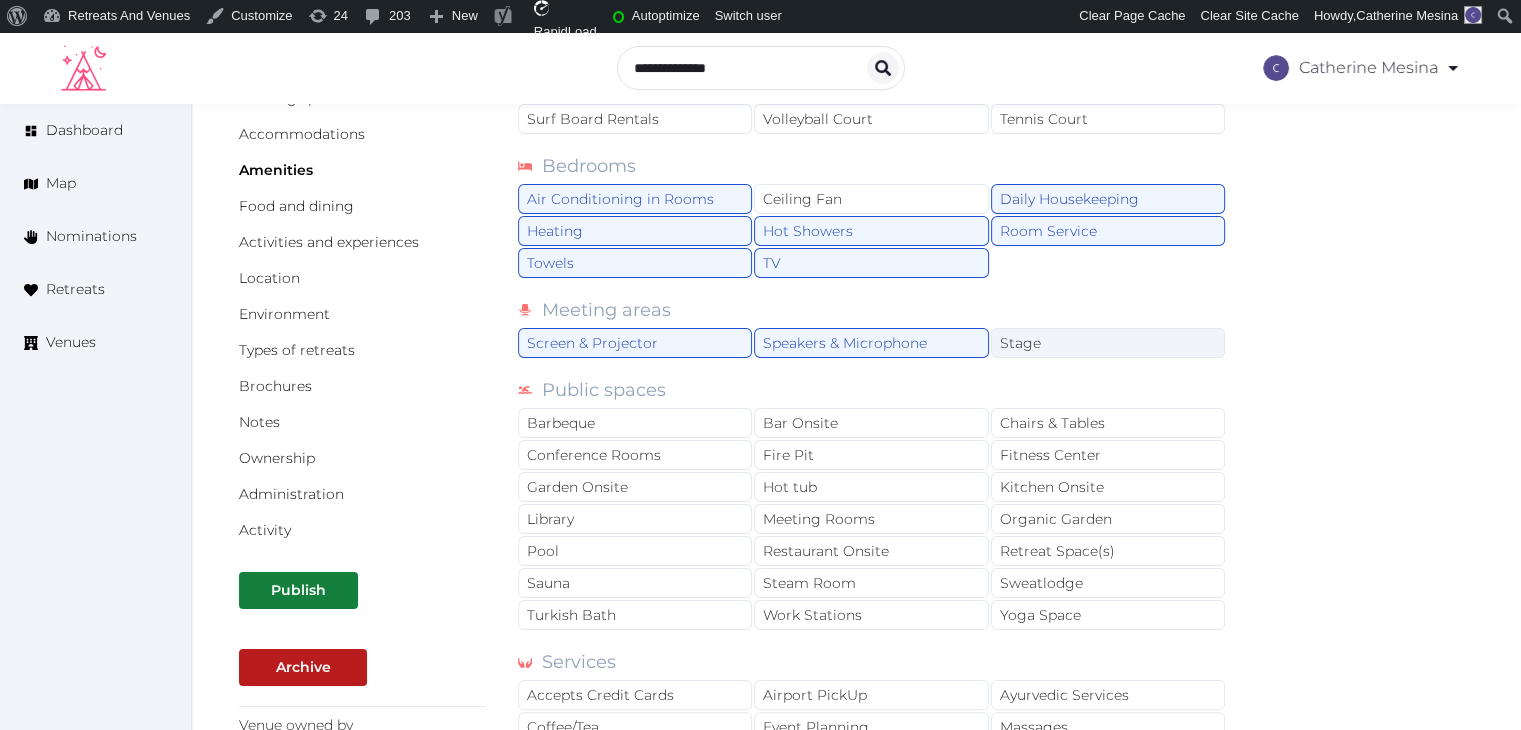click on "Stage" at bounding box center (1108, 343) 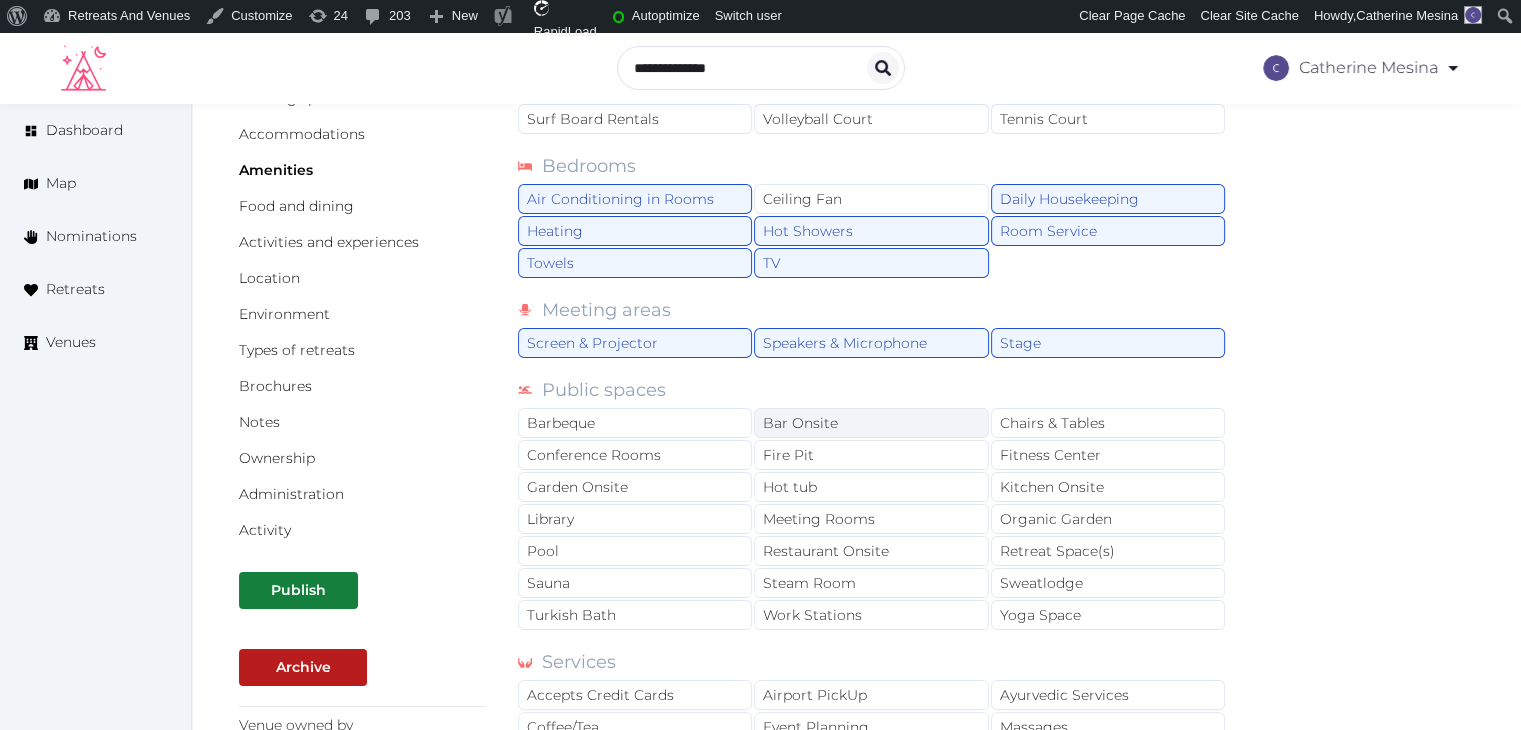 click on "Bar Onsite" at bounding box center (871, 423) 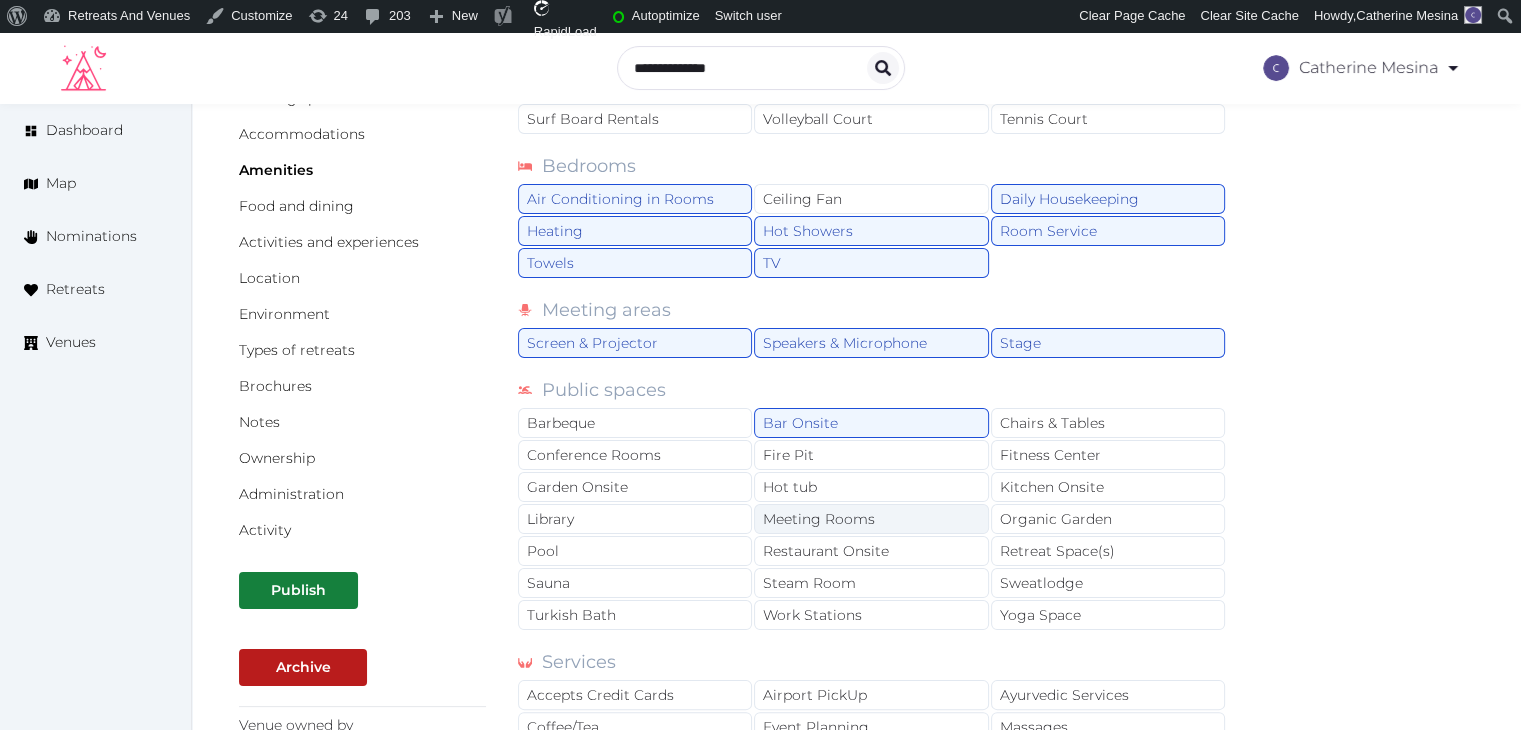 click on "Meeting Rooms" at bounding box center [871, 519] 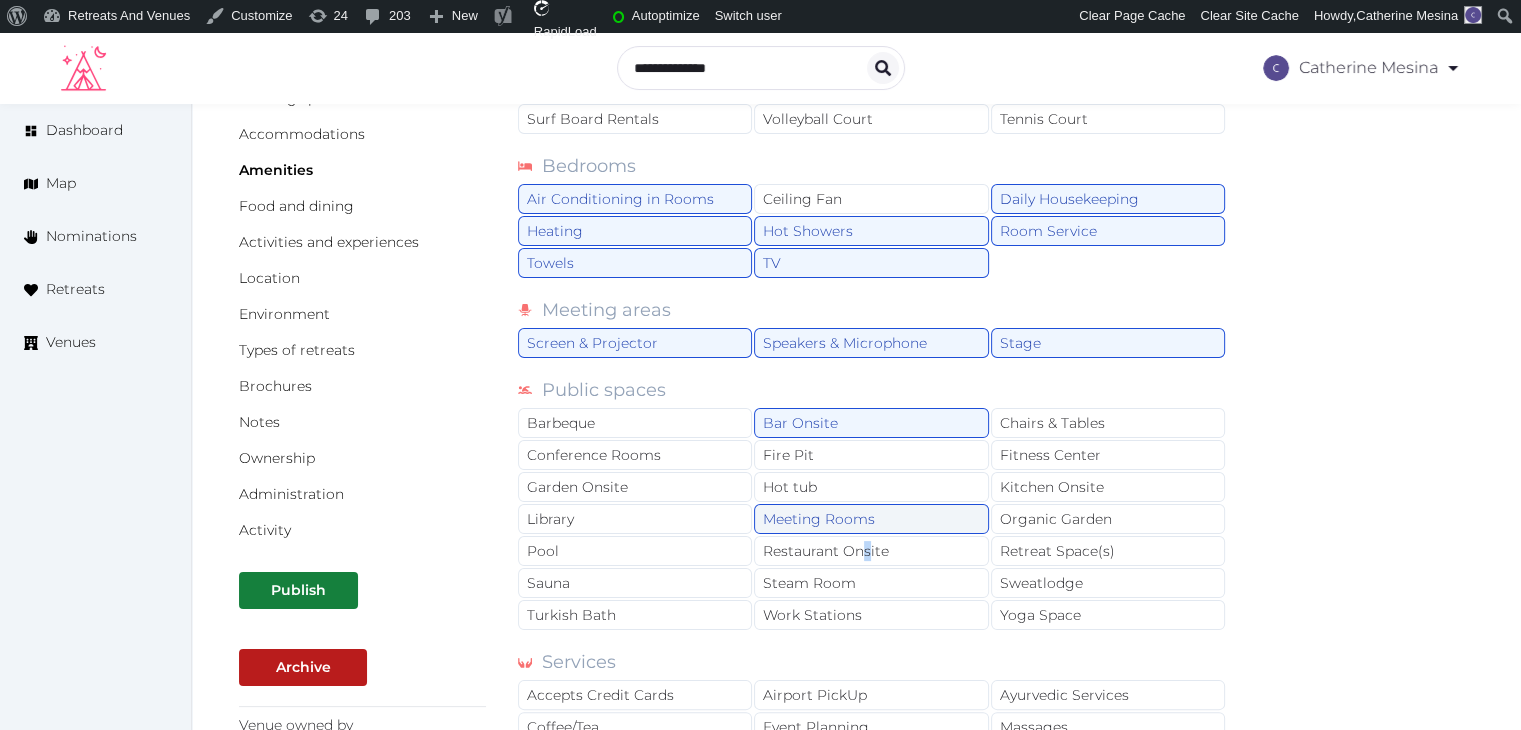 drag, startPoint x: 867, startPoint y: 539, endPoint x: 932, endPoint y: 516, distance: 68.94926 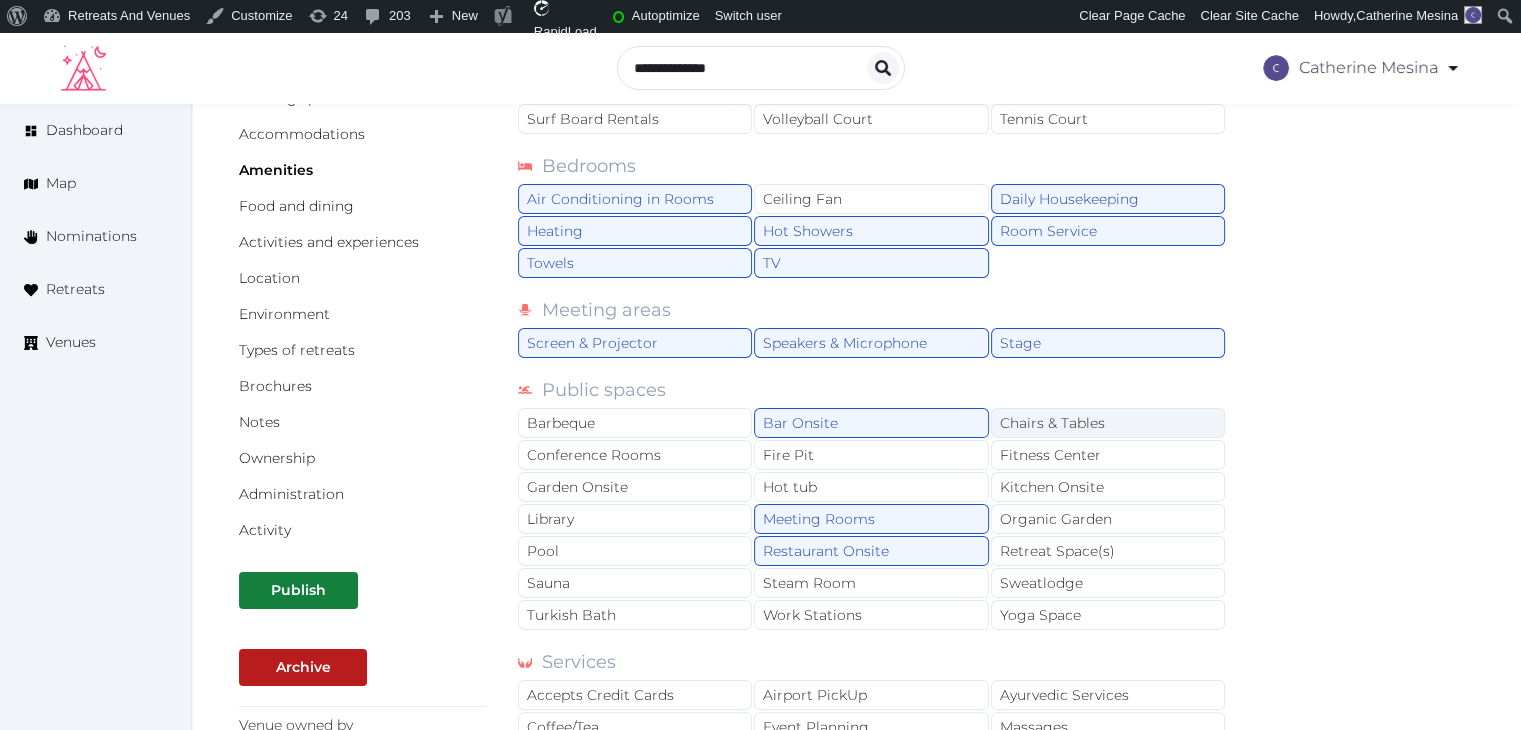 click on "Chairs & Tables" at bounding box center (1108, 423) 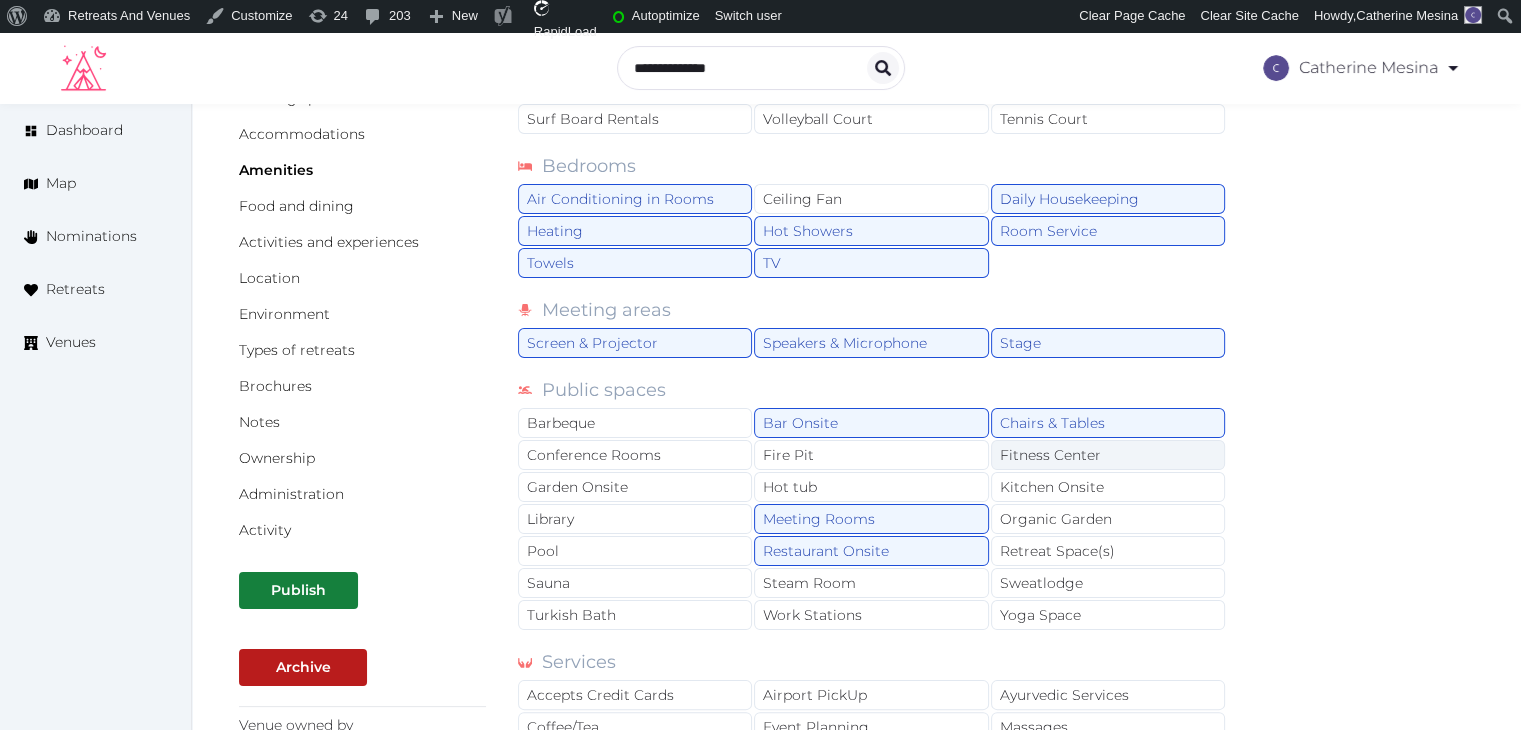 click on "Fitness Center" at bounding box center [1108, 455] 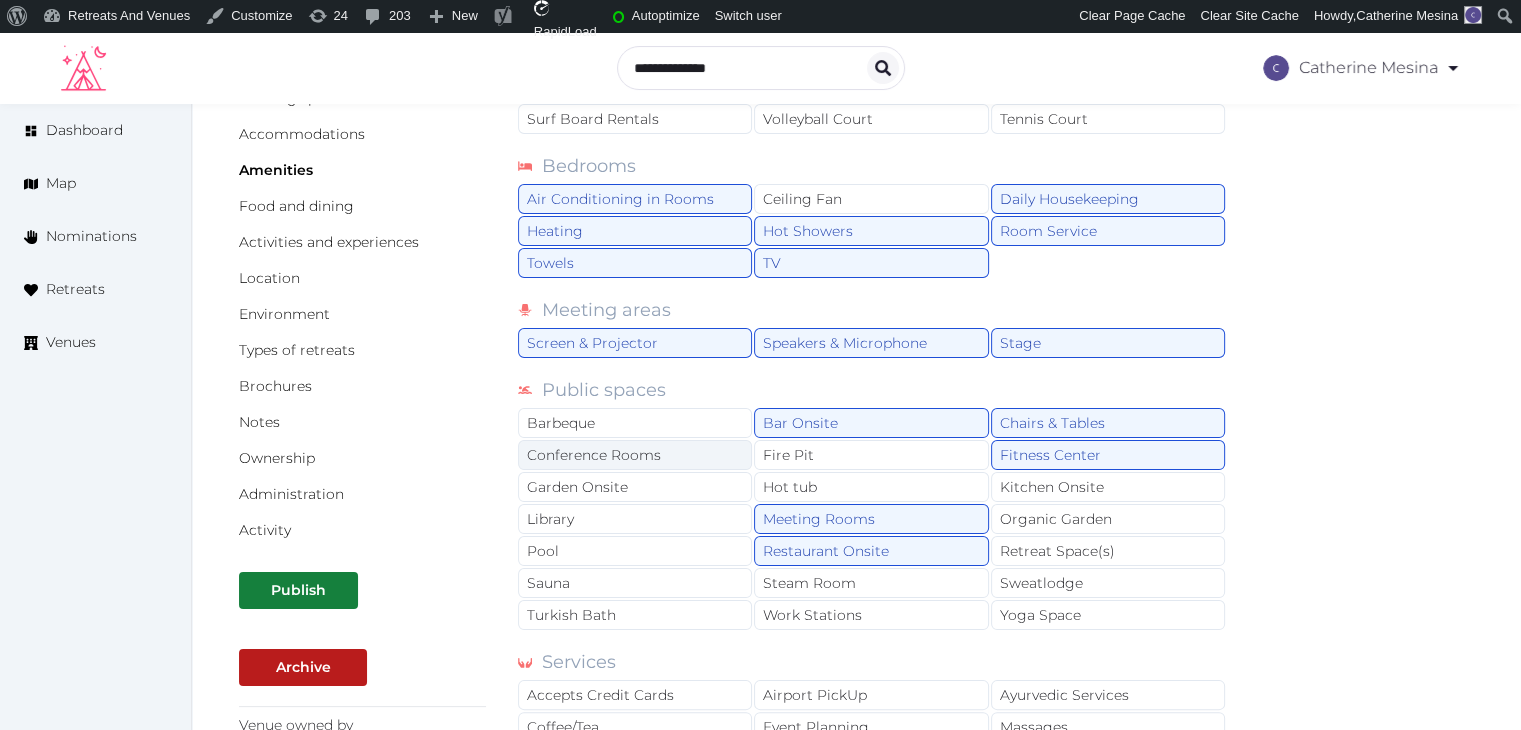 click on "Conference Rooms" at bounding box center (635, 455) 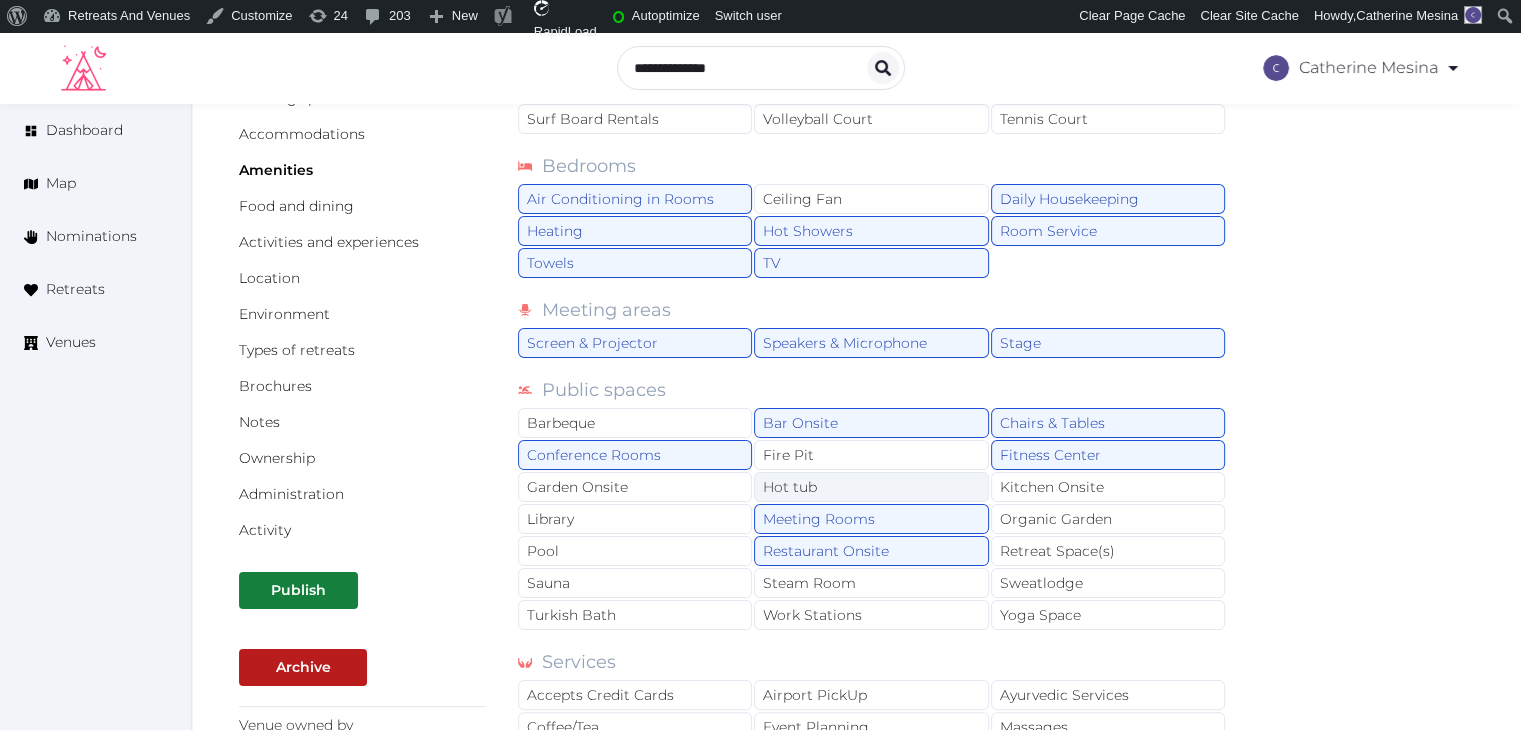click on "Hot tub" at bounding box center [871, 487] 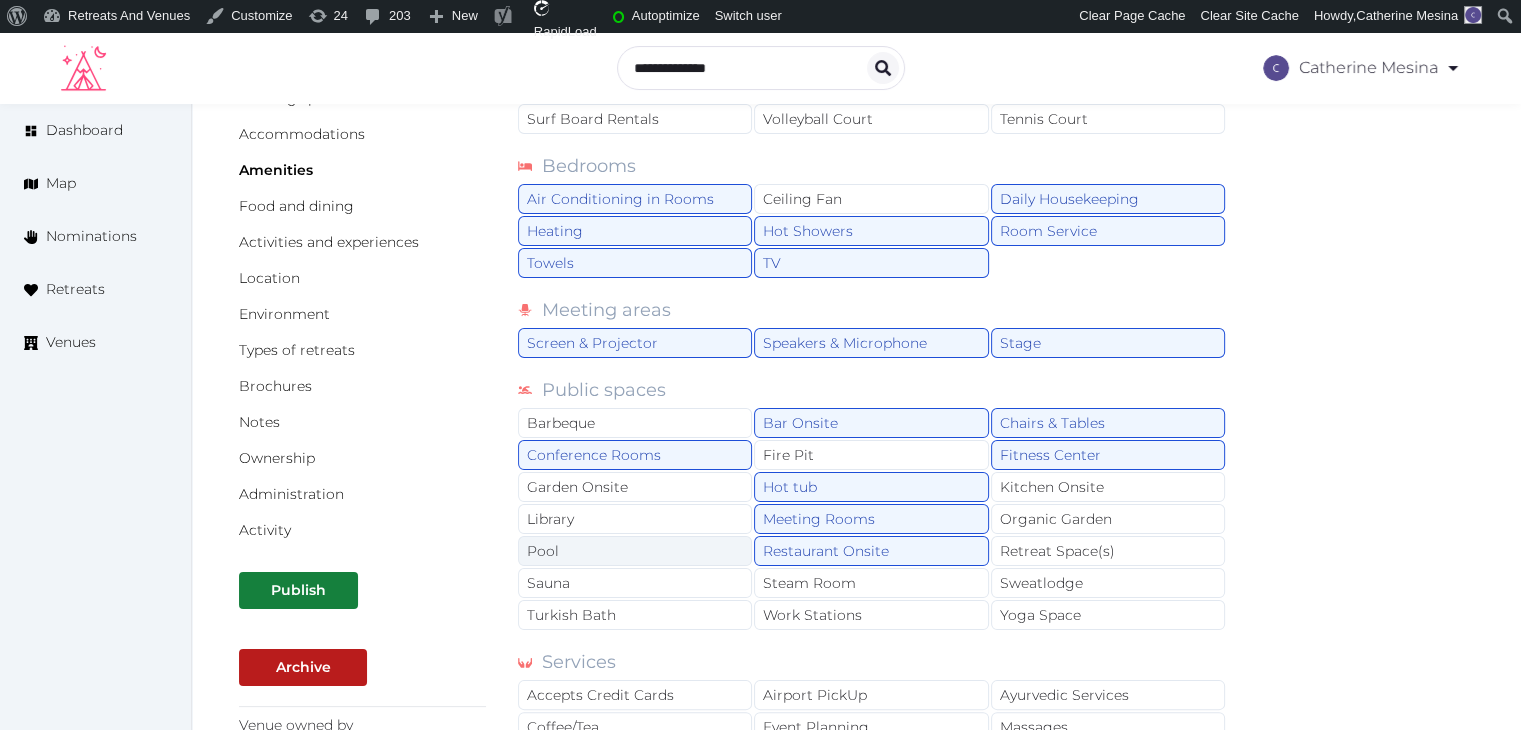 click on "Pool" at bounding box center [635, 551] 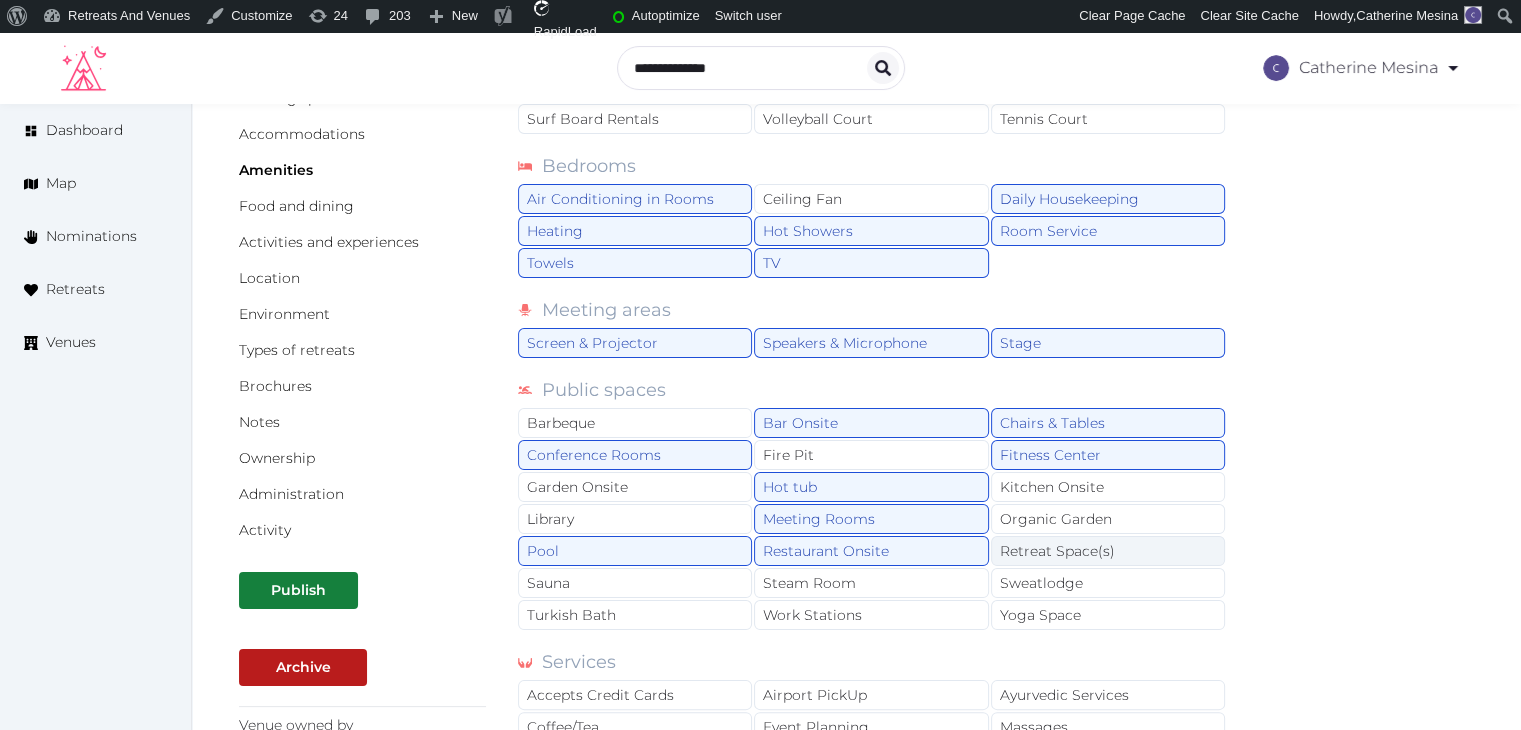 click on "Retreat Space(s)" at bounding box center (1108, 551) 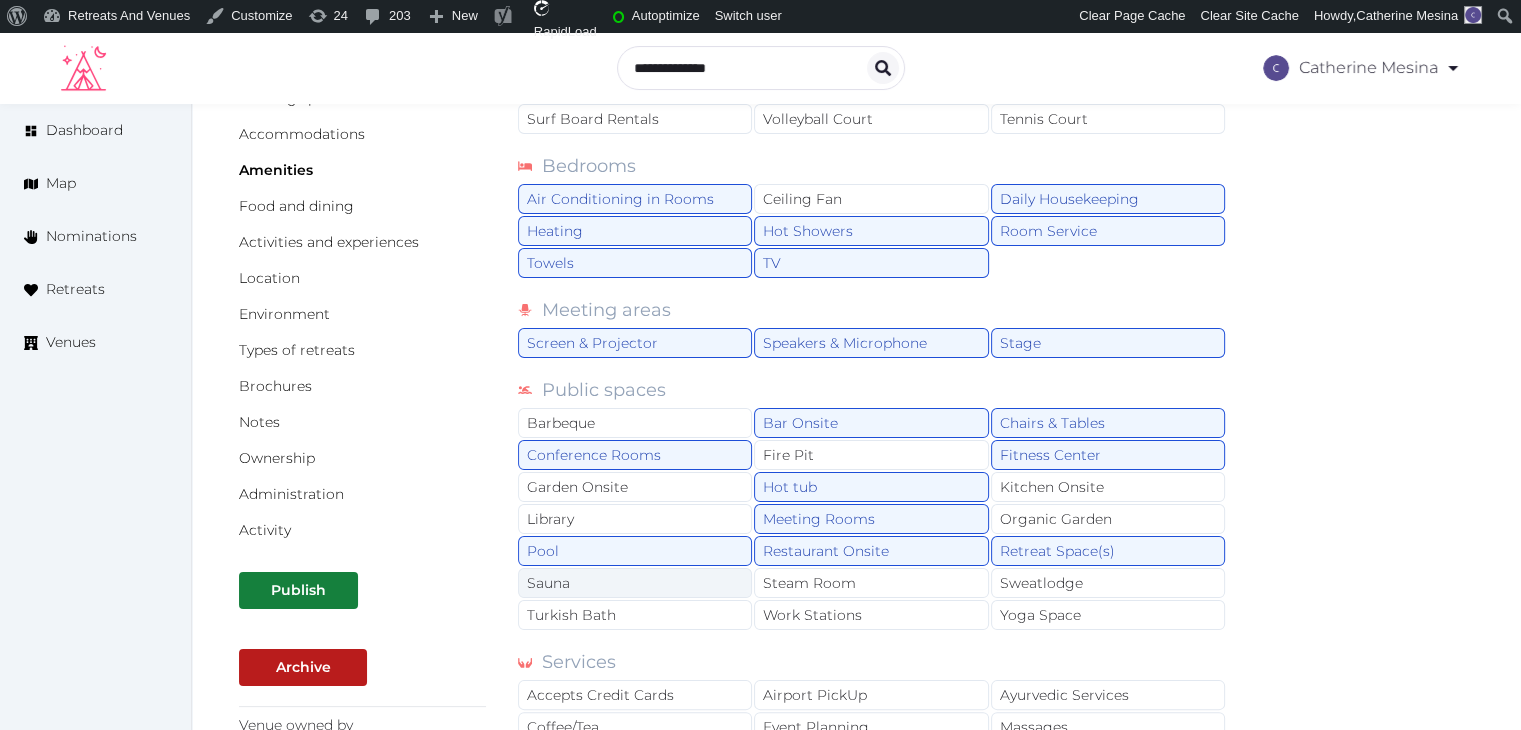 click on "Sauna" at bounding box center [635, 583] 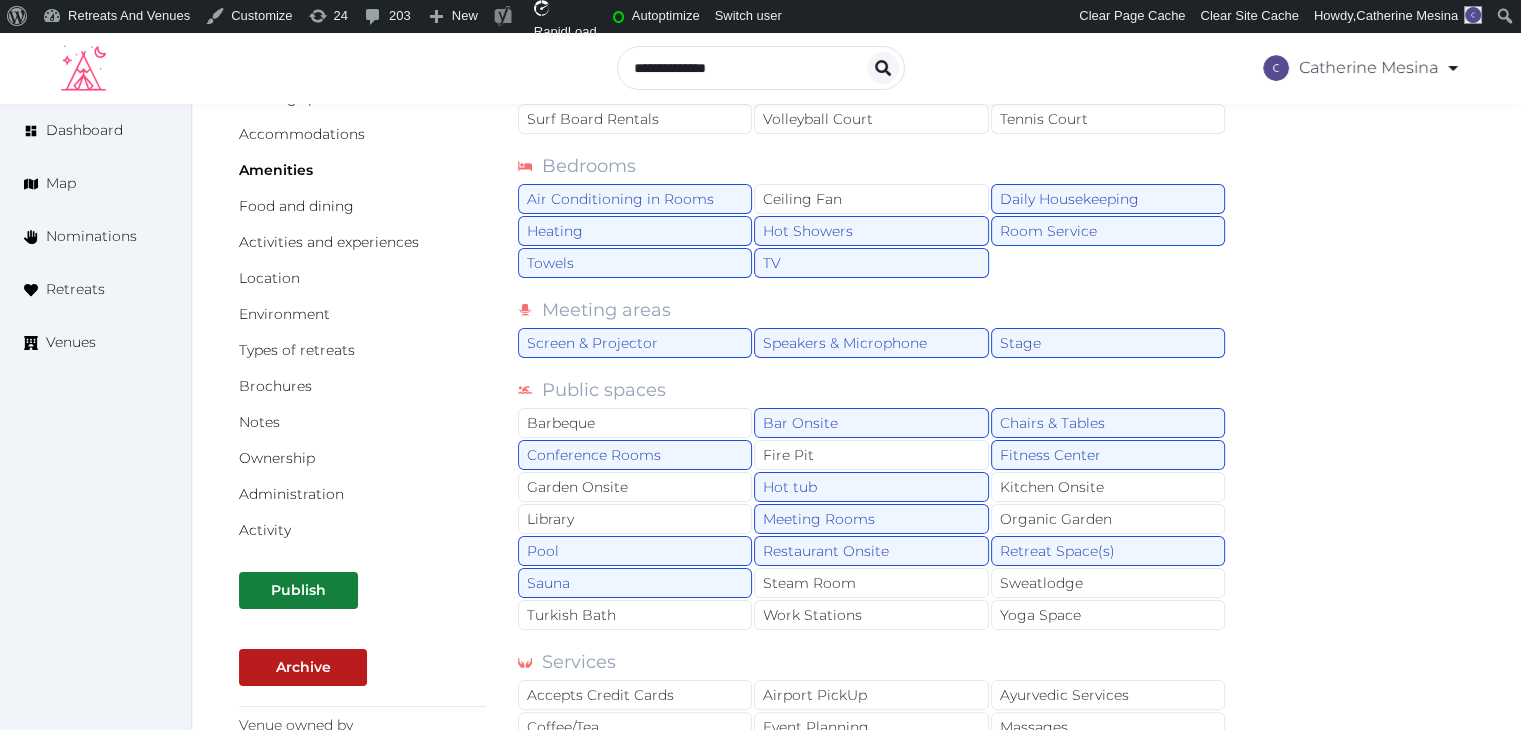click on "Activities Bicycles Camping Allowed Onsite Ice Bath Surf Board Rentals Volleyball Court Tennis Court Bedrooms Air Conditioning in Rooms Ceiling Fan Daily Housekeeping Heating Hot Showers Room Service Towels TV Meeting areas Screen & Projector Speakers & Microphone Stage Public spaces Barbeque Bar Onsite Chairs & Tables Conference Rooms Fire Pit Fitness Center Garden Onsite Hot tub Kitchen Onsite Library Meeting Rooms Organic Garden Pool Restaurant Onsite Retreat Space(s) Sauna Steam Room Sweatlodge Turkish Bath Work Stations Yoga Space Services Accepts Credit Cards Airport PickUp Ayurvedic Services Coffee/Tea Event Planning Massages Parking on Site Speaks English Wedding Planning Wifi Yoga Teachers For Hire" at bounding box center [872, 416] 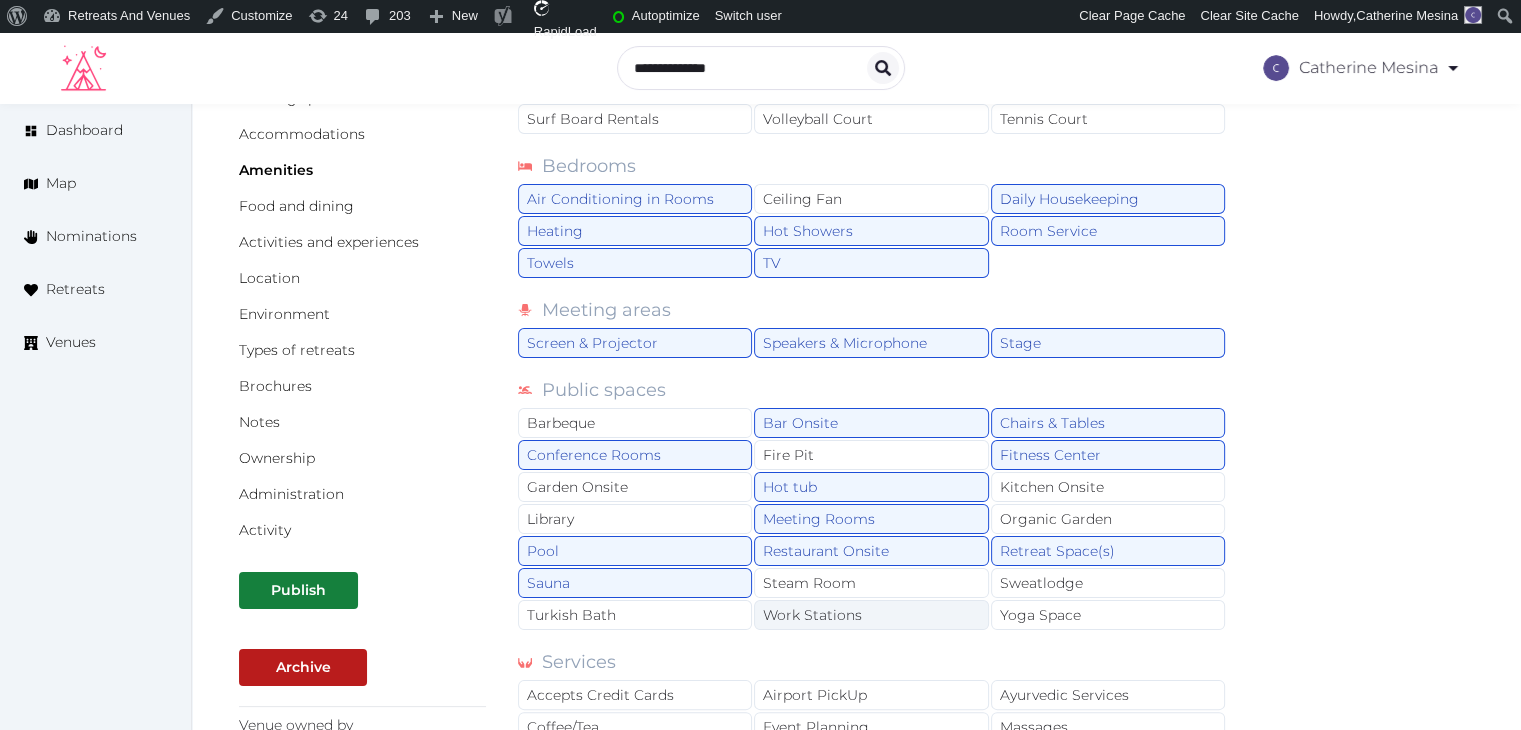 click on "Work Stations" at bounding box center (871, 615) 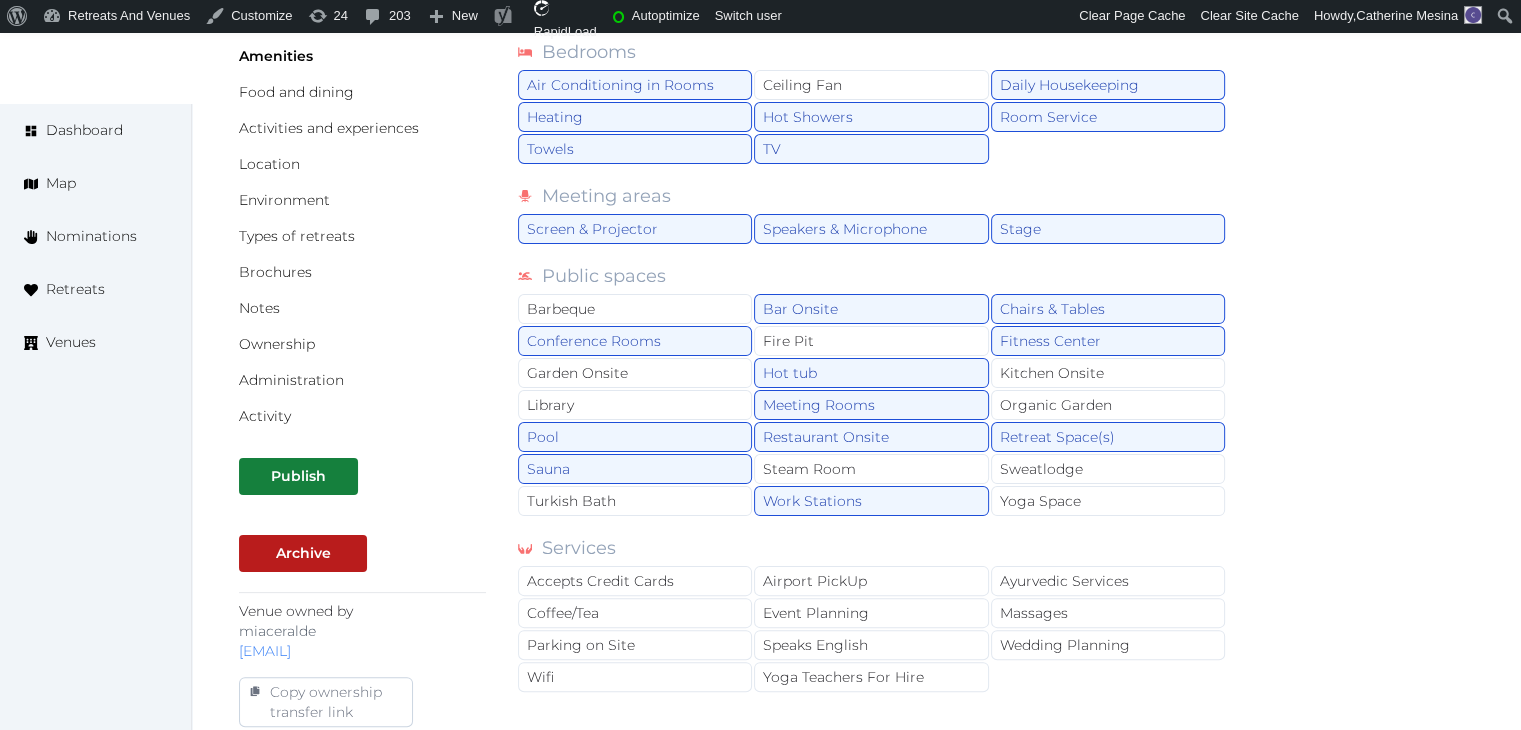 scroll, scrollTop: 458, scrollLeft: 0, axis: vertical 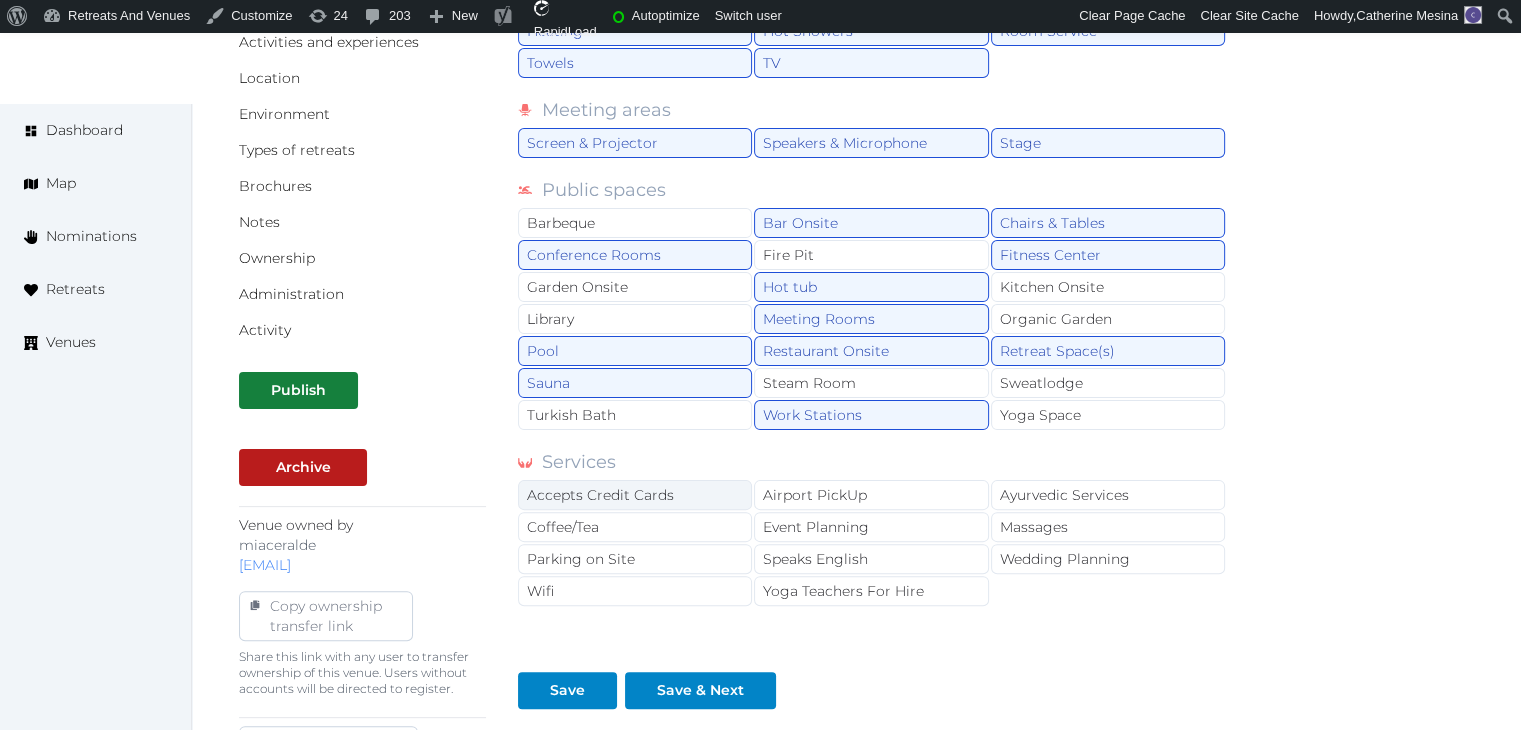 click on "Accepts Credit Cards" at bounding box center (635, 495) 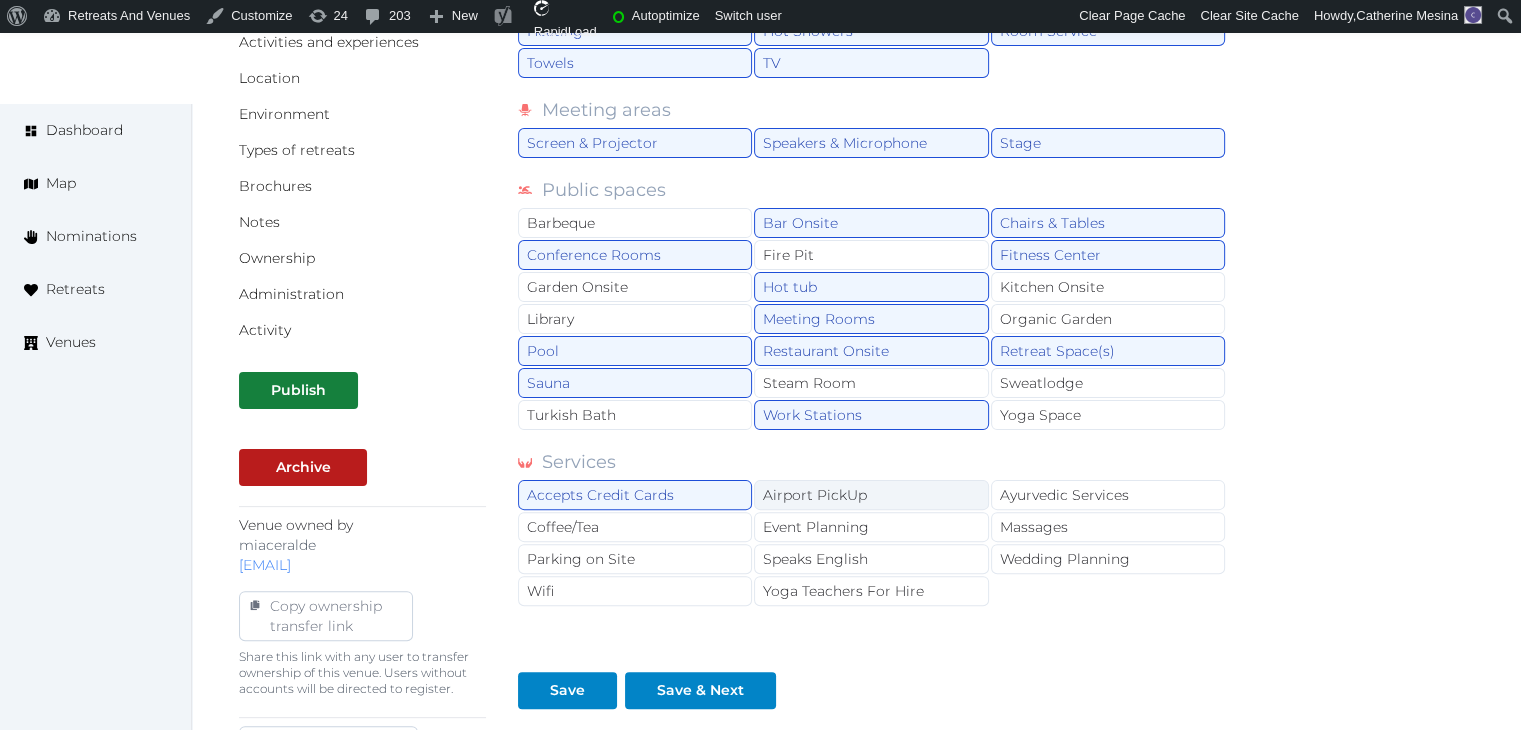click on "Airport PickUp" at bounding box center [871, 495] 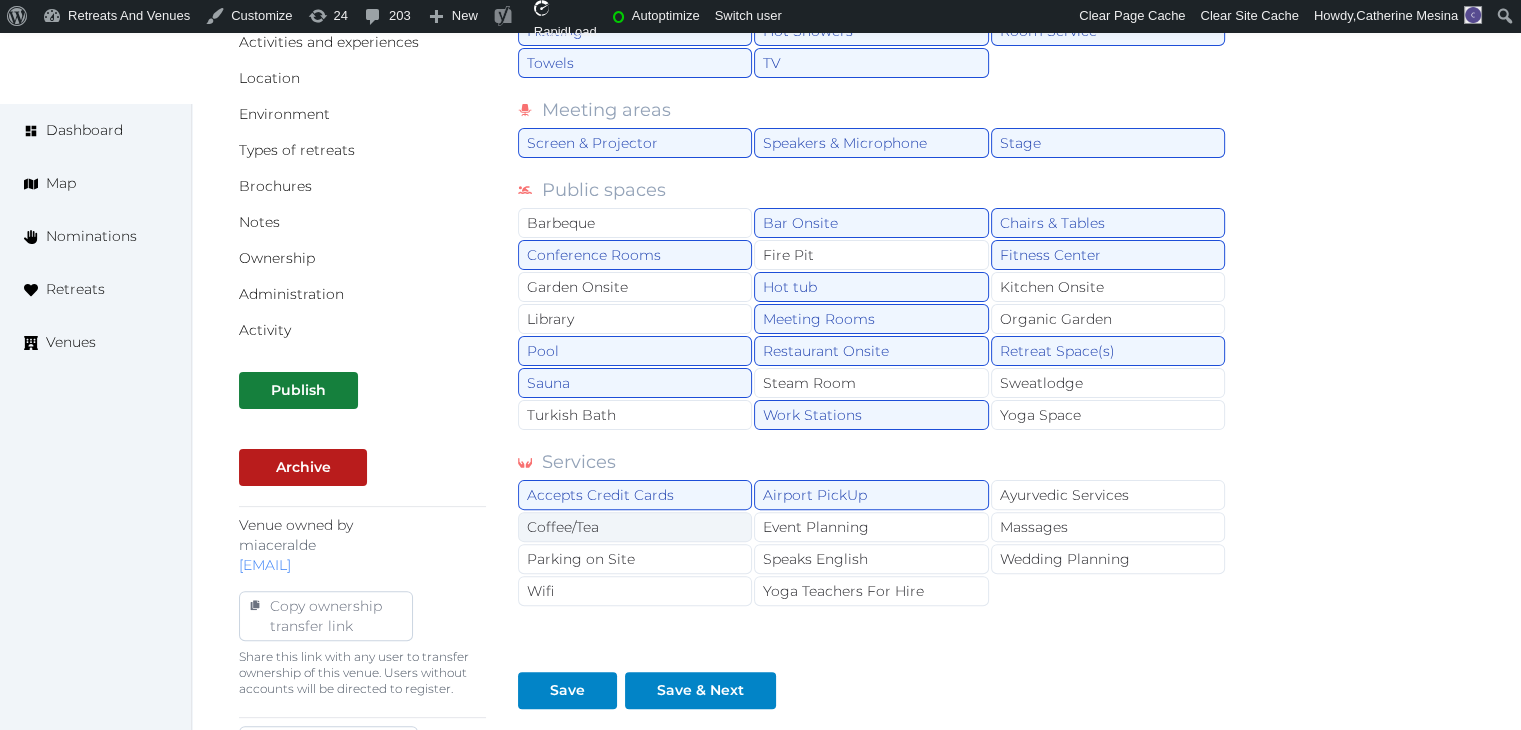 click on "Coffee/Tea" at bounding box center (635, 527) 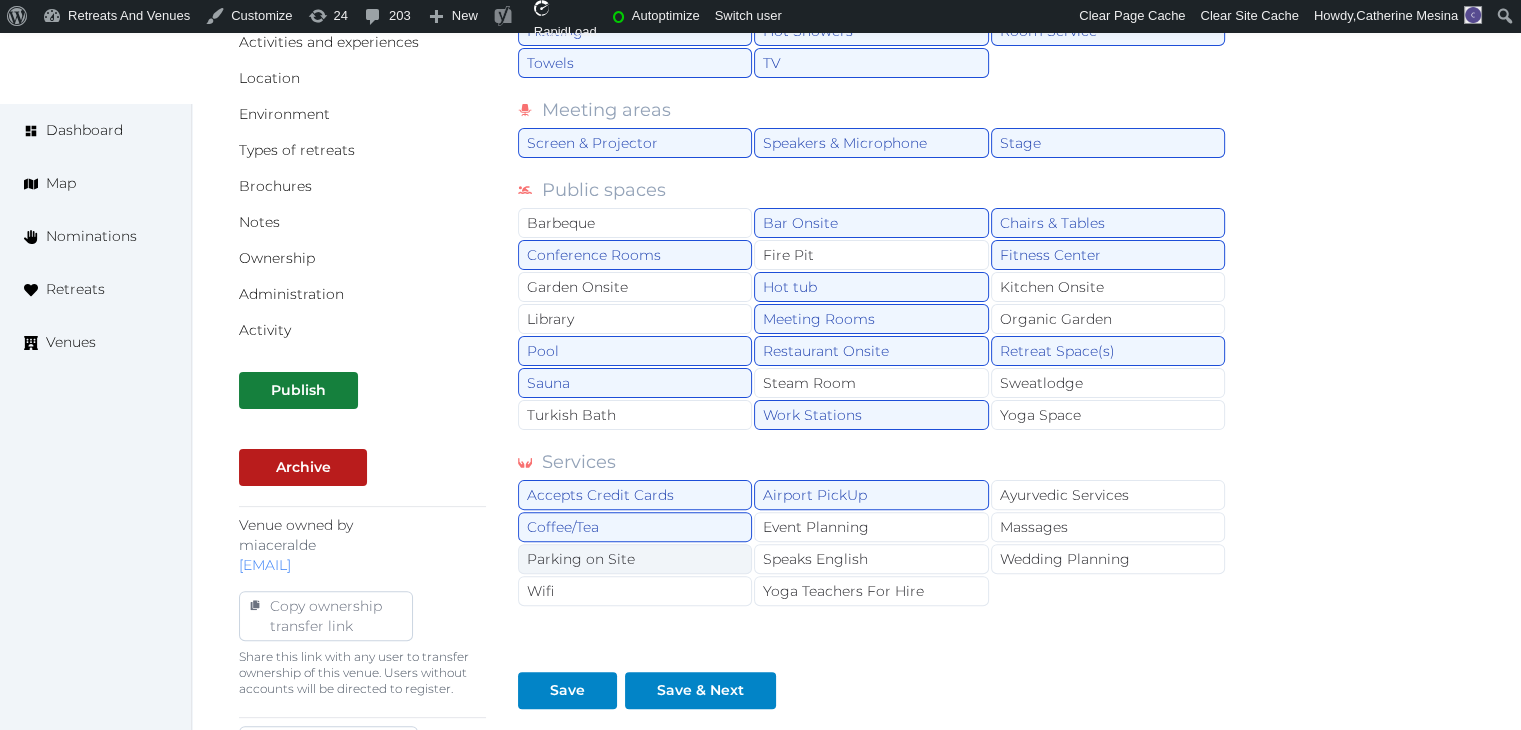 drag, startPoint x: 669, startPoint y: 545, endPoint x: 672, endPoint y: 561, distance: 16.27882 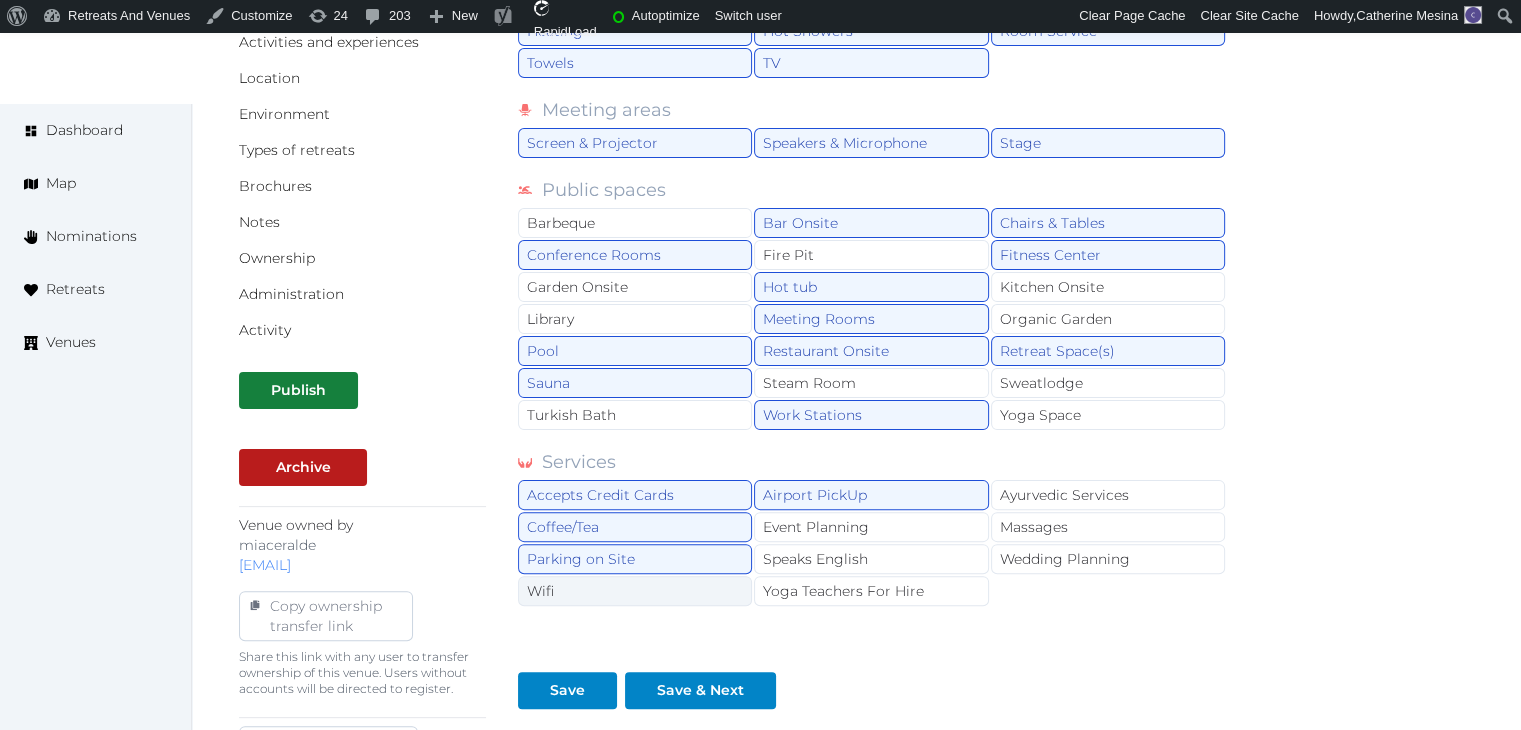 click on "Wifi" at bounding box center [635, 591] 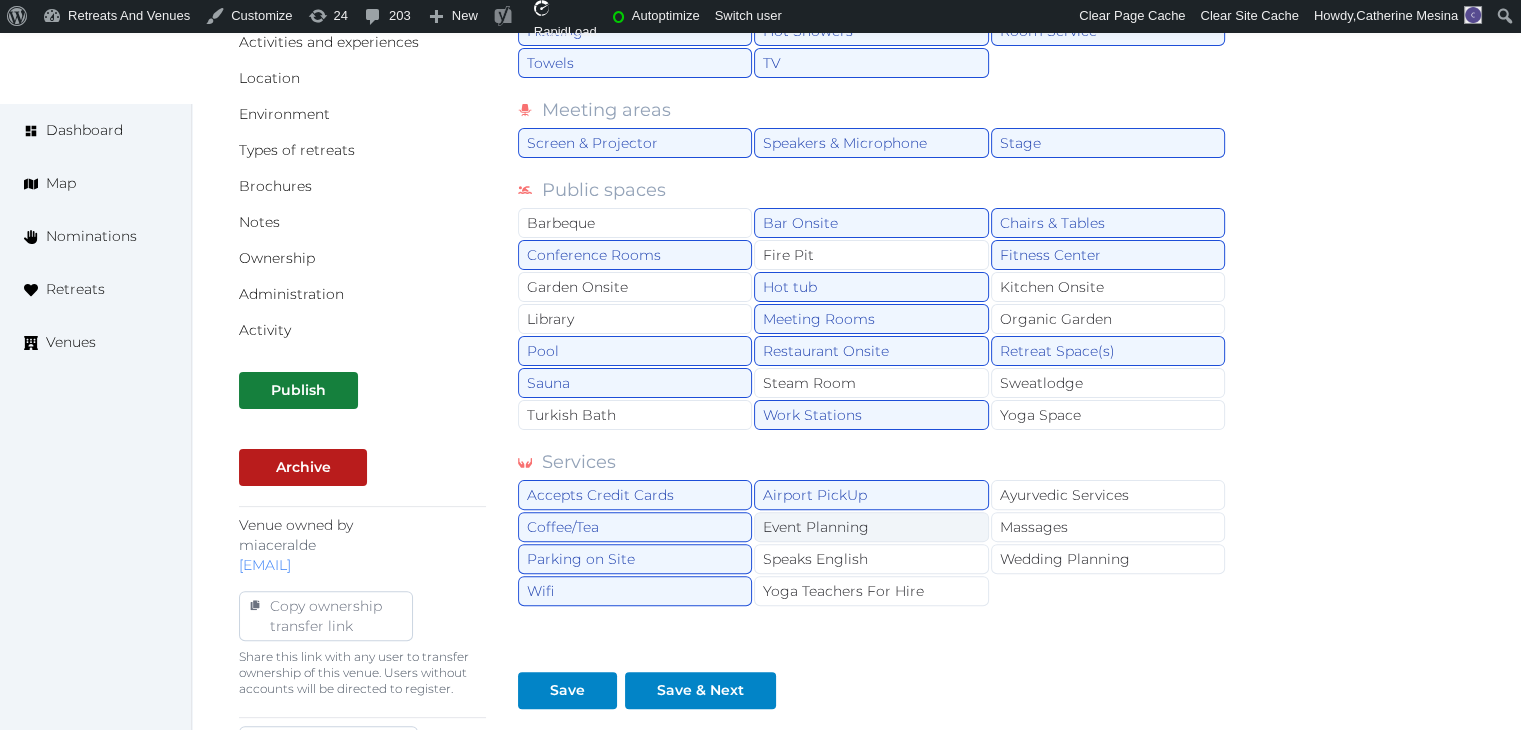 click on "Event Planning" at bounding box center [871, 527] 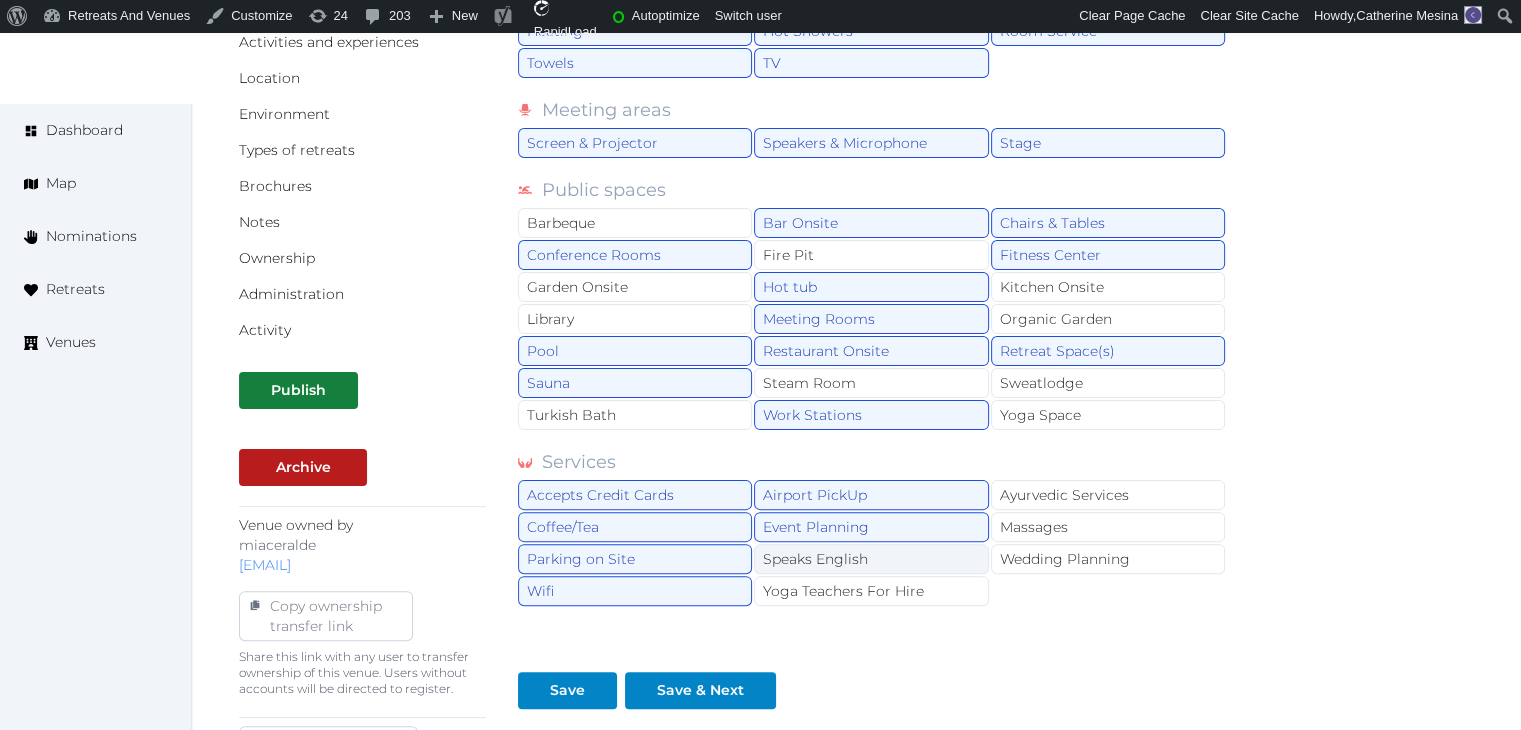click on "Speaks English" at bounding box center [871, 559] 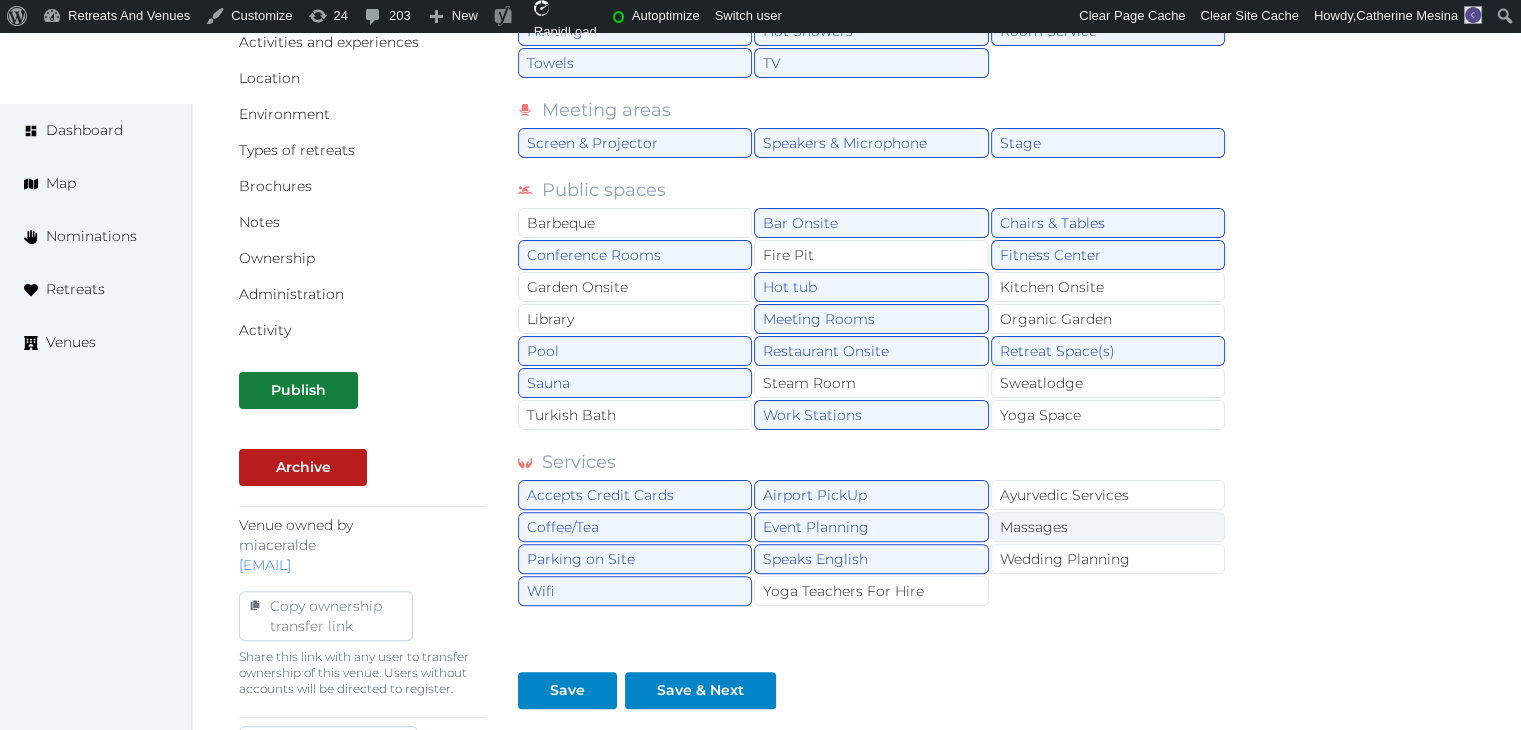 click on "Accepts Credit Cards Airport PickUp Ayurvedic Services Coffee/Tea Event Planning Massages Parking on Site Speaks English Wedding Planning Wifi Yoga Teachers For Hire" at bounding box center [872, 544] 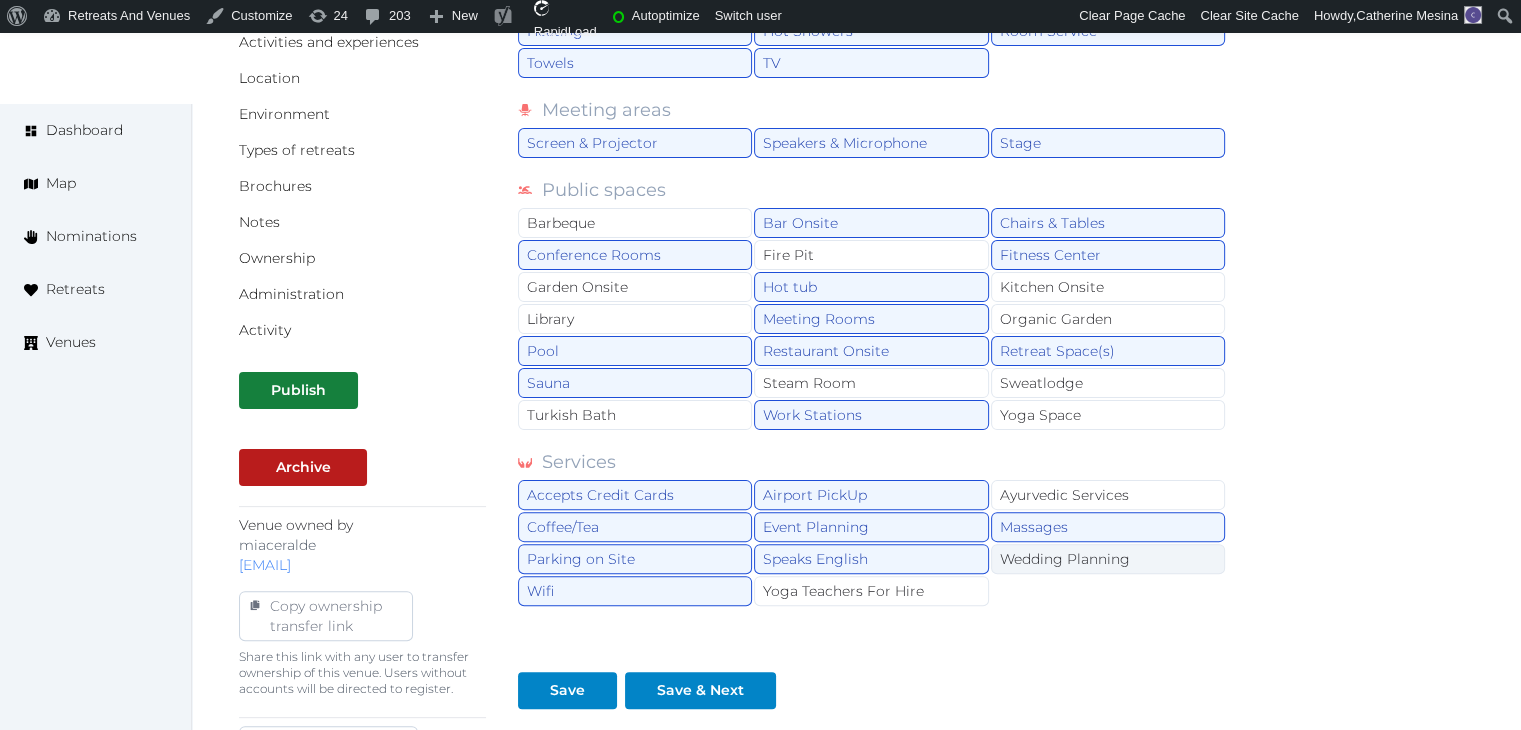 click on "Wedding Planning" at bounding box center [1108, 559] 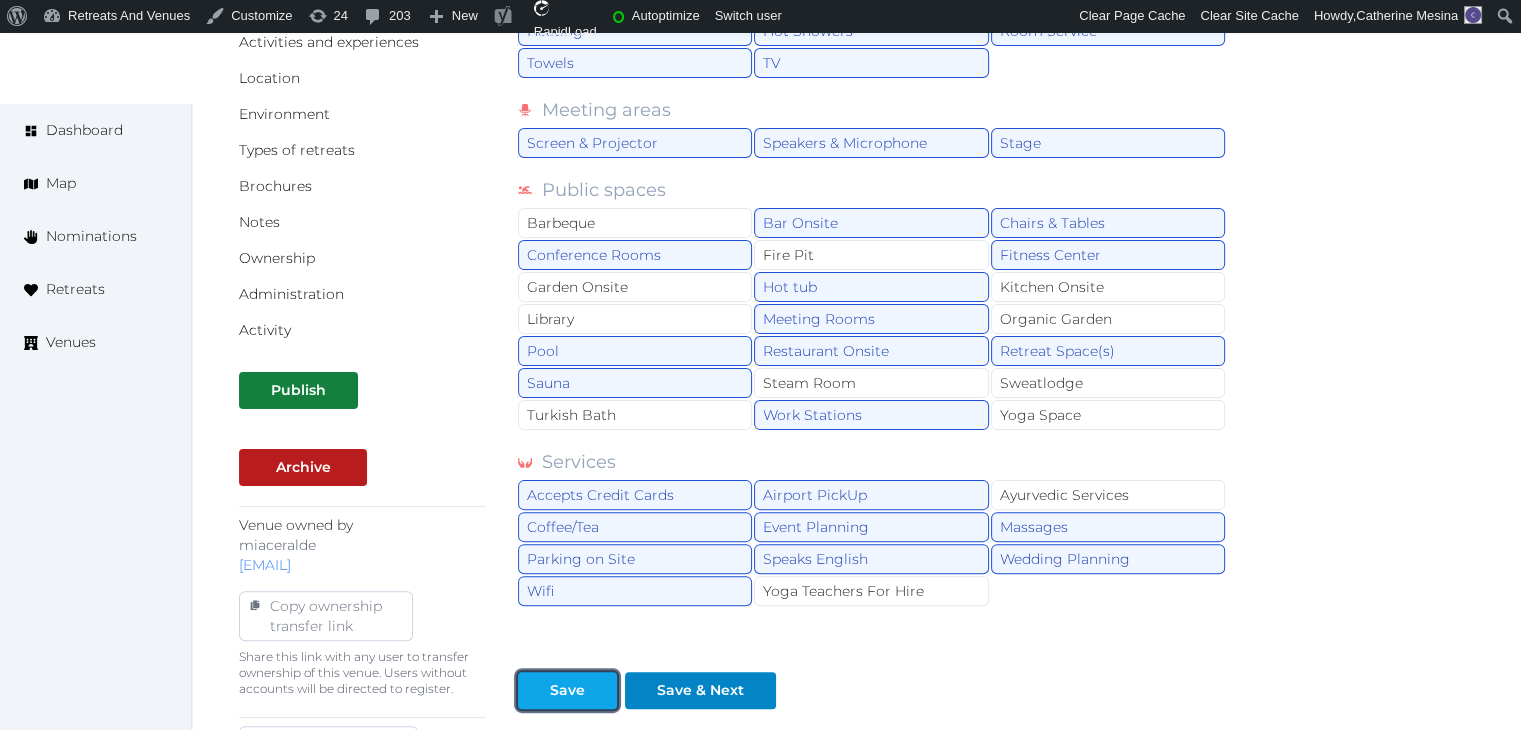click on "Save" at bounding box center [567, 690] 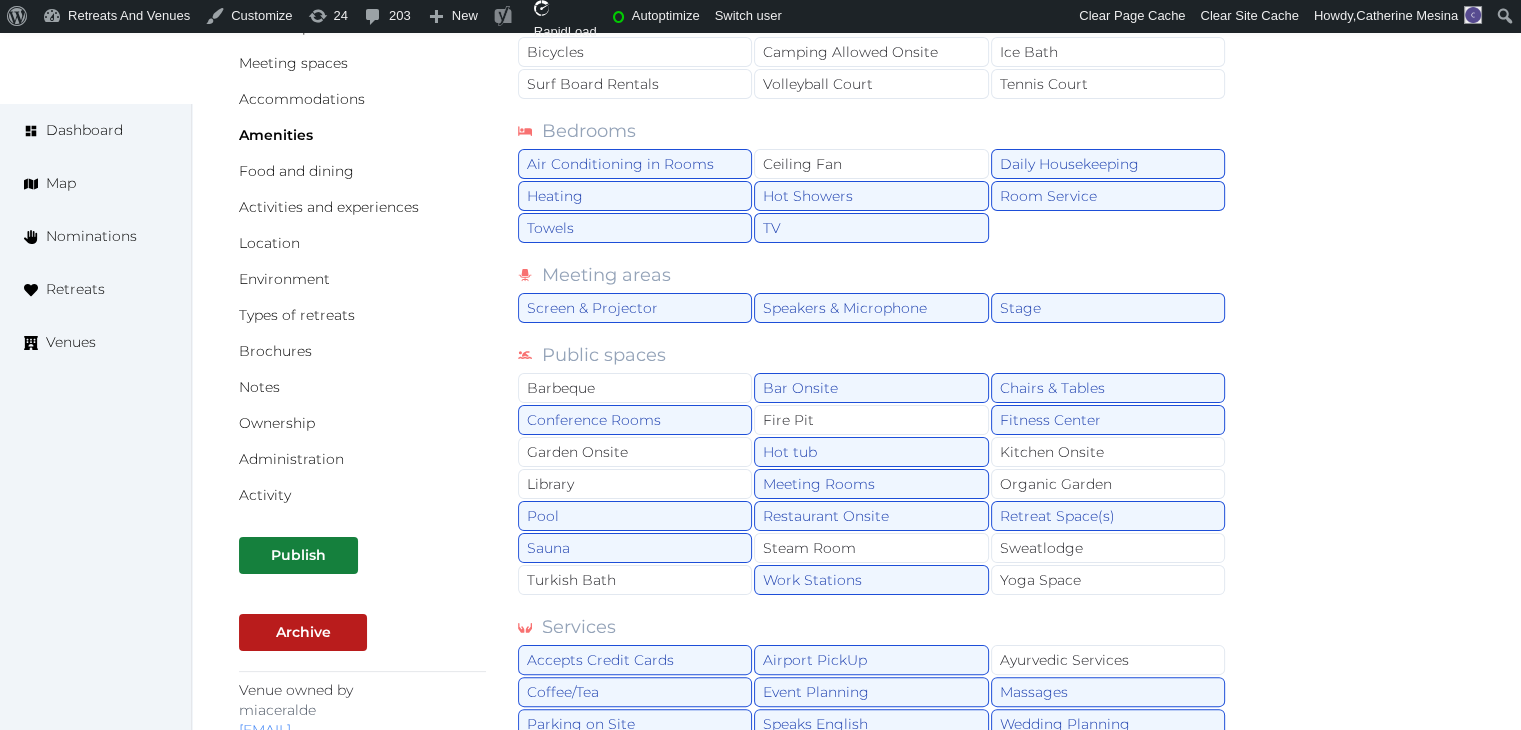 scroll, scrollTop: 0, scrollLeft: 0, axis: both 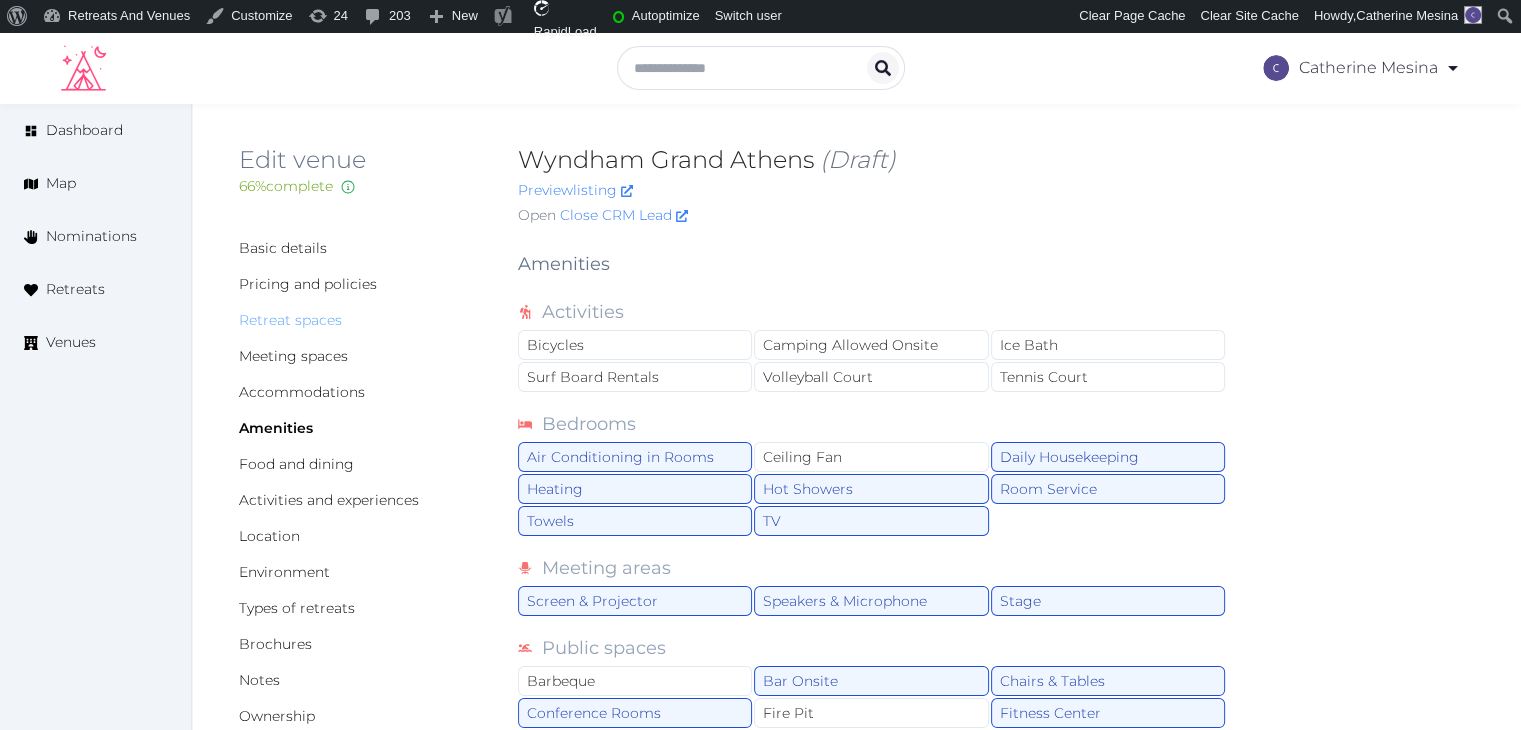 click on "Retreat spaces" at bounding box center (290, 320) 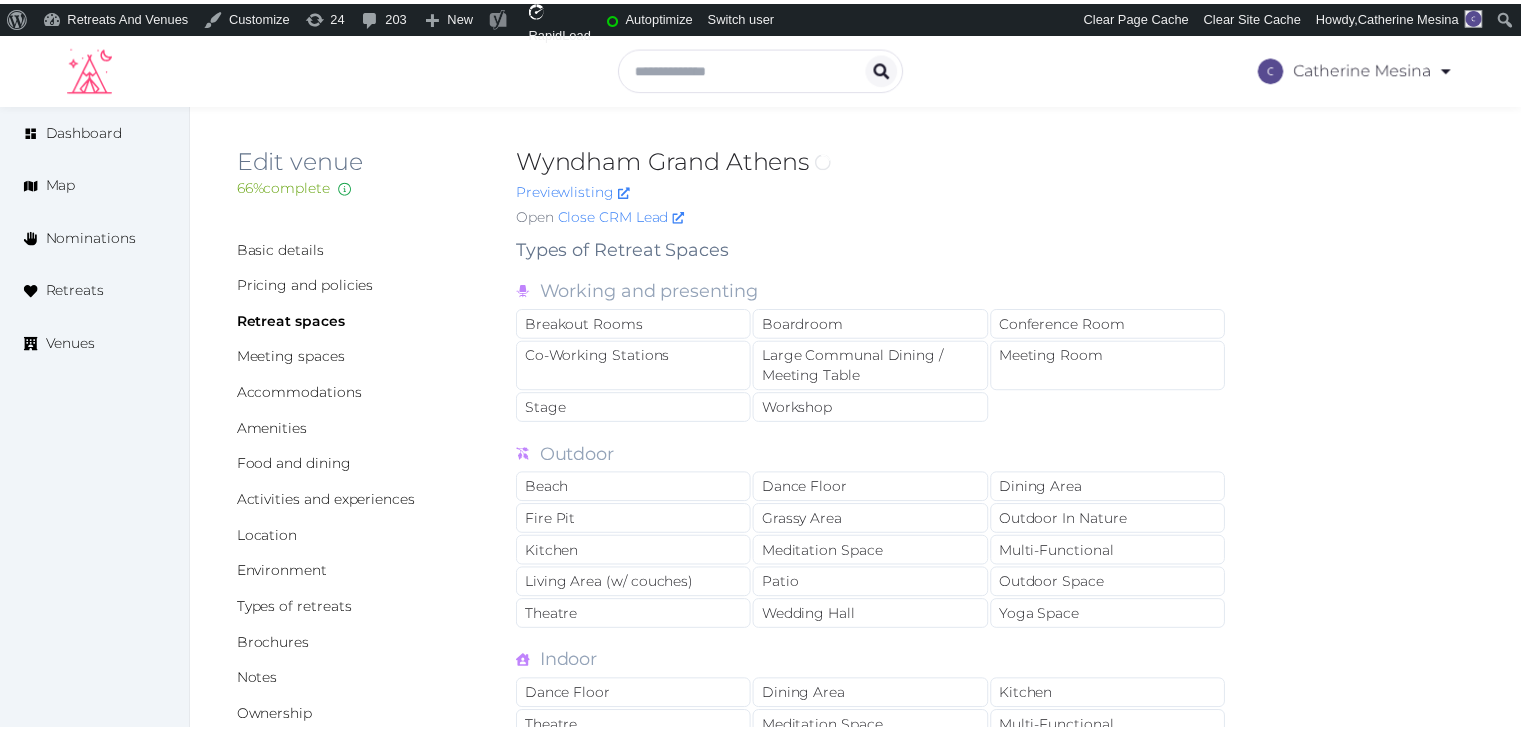 scroll, scrollTop: 0, scrollLeft: 0, axis: both 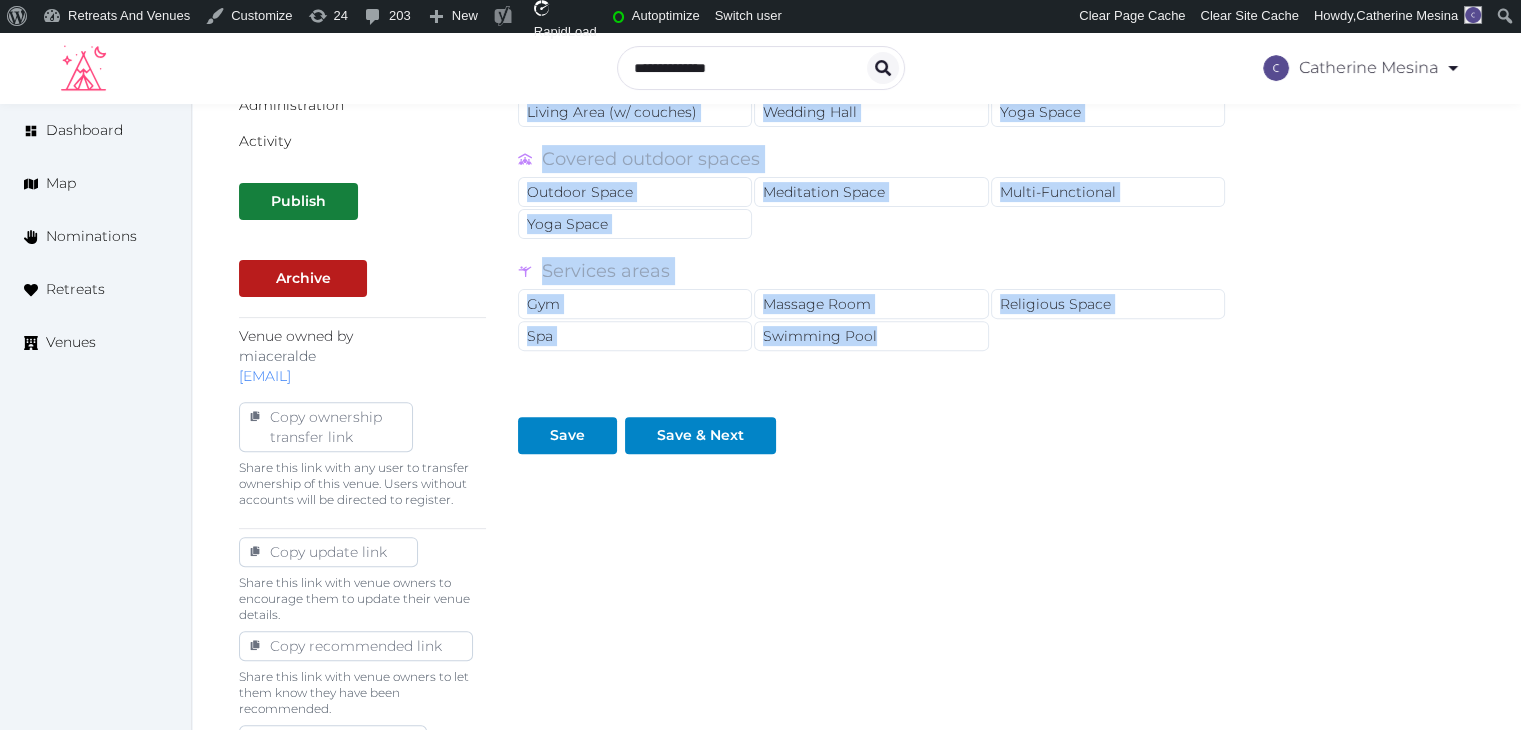 drag, startPoint x: 516, startPoint y: 247, endPoint x: 891, endPoint y: 345, distance: 387.59387 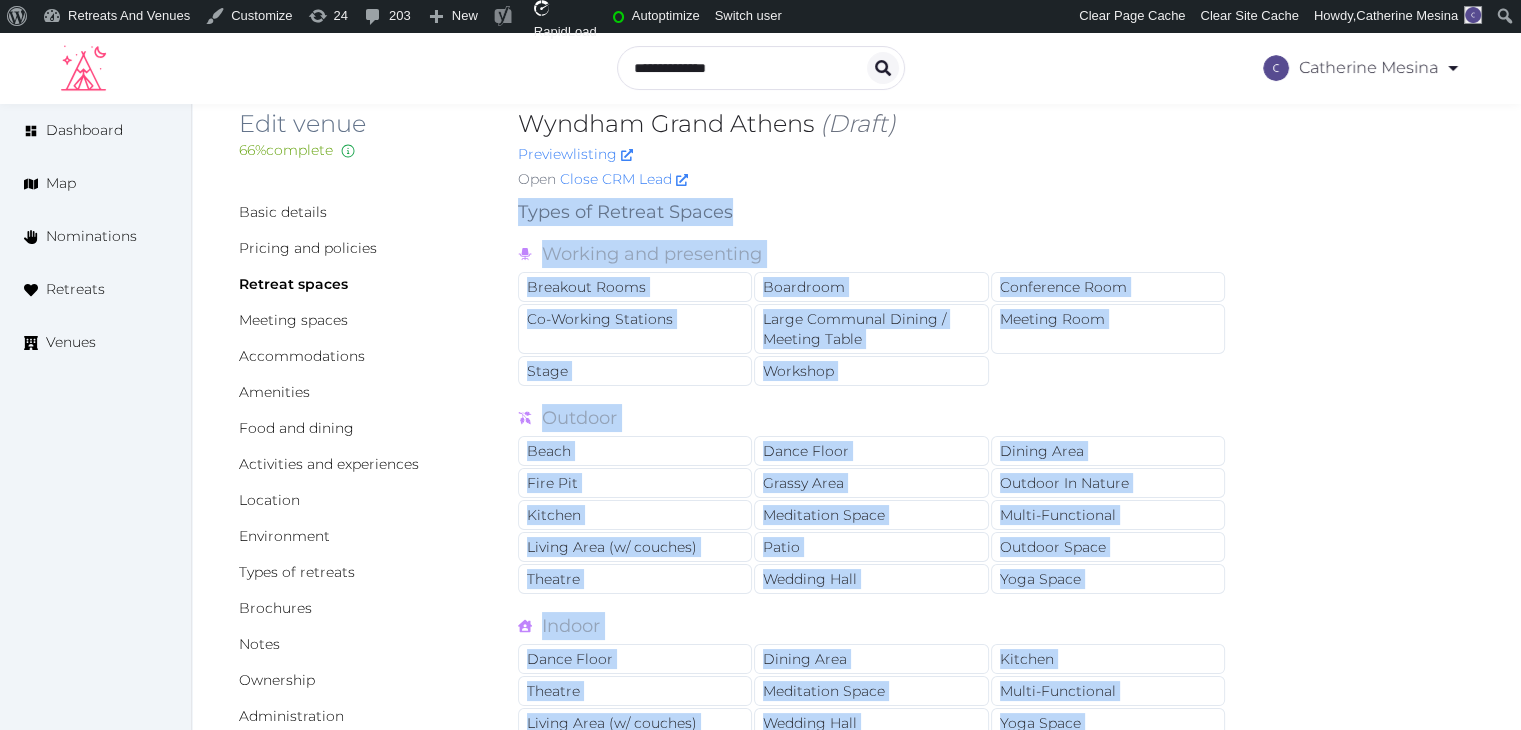 scroll, scrollTop: 0, scrollLeft: 0, axis: both 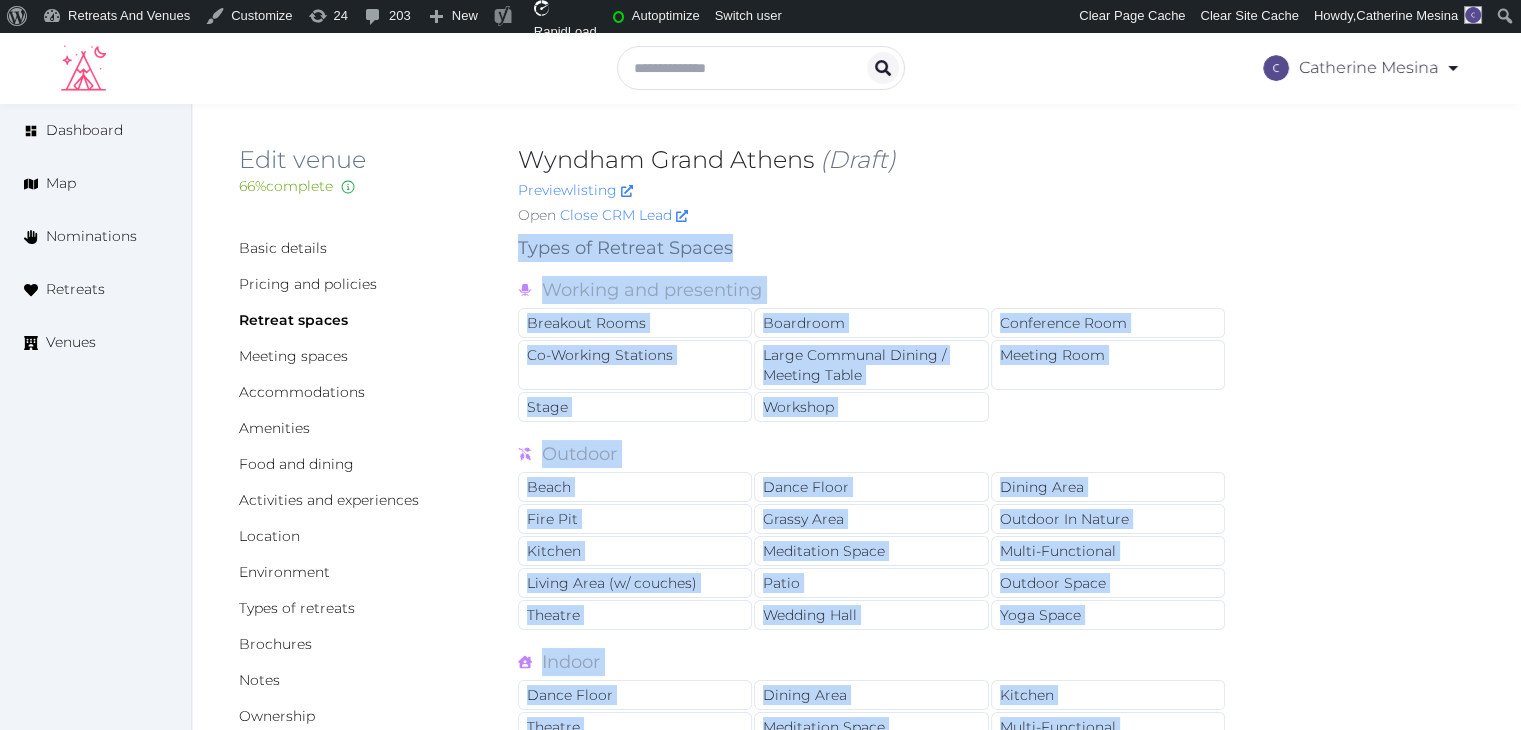click on "Wyndham Grand Athens   (Draft) Preview  listing   Open    Close CRM Lead Basic details Pricing and policies Retreat spaces Meeting spaces Accommodations Amenities Food and dining Activities and experiences Location Environment Types of retreats Brochures Notes Ownership Administration Activity Publish Archive Venue owned by [EMAIL]" at bounding box center [856, 797] 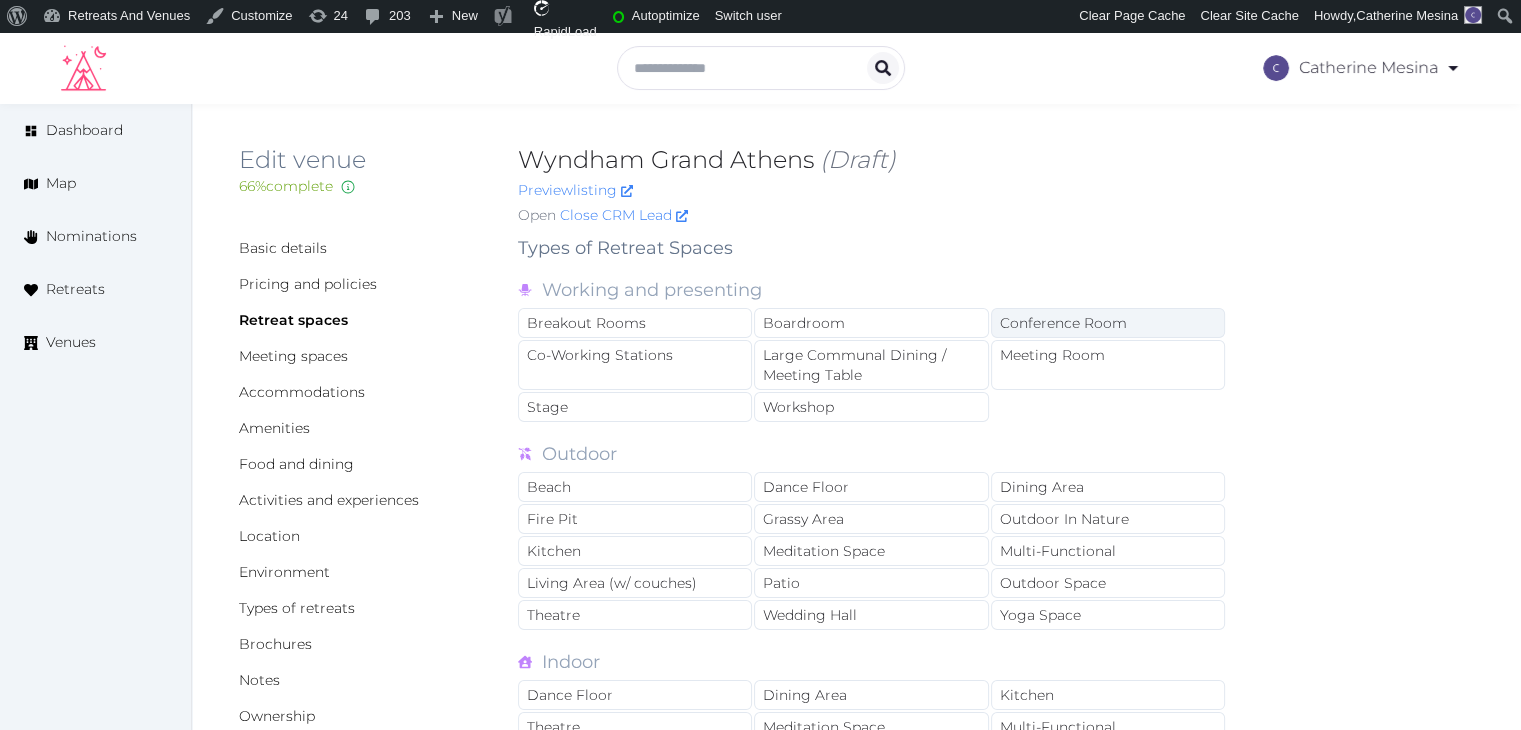 click on "Conference Room" at bounding box center [1108, 323] 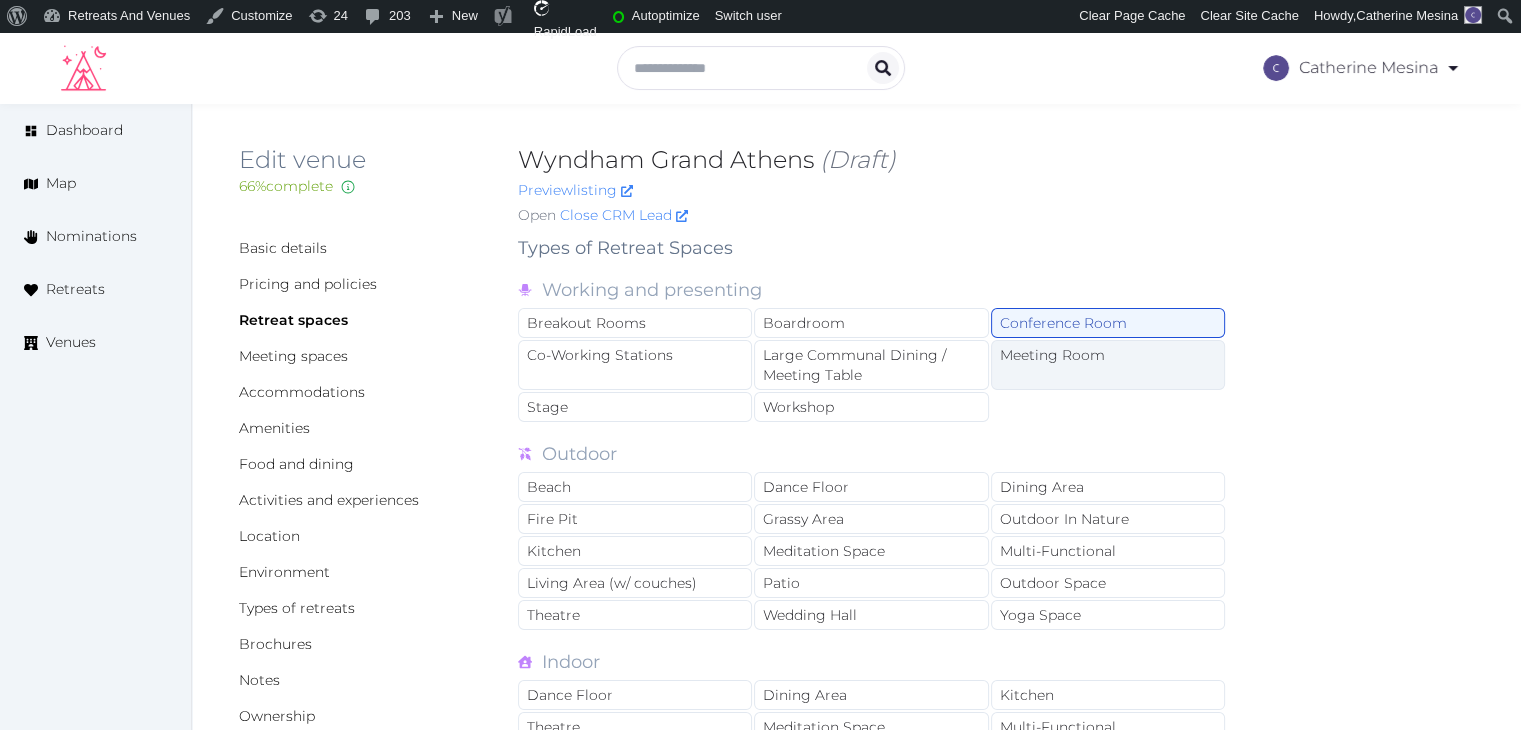 click on "Meeting Room" at bounding box center [1108, 365] 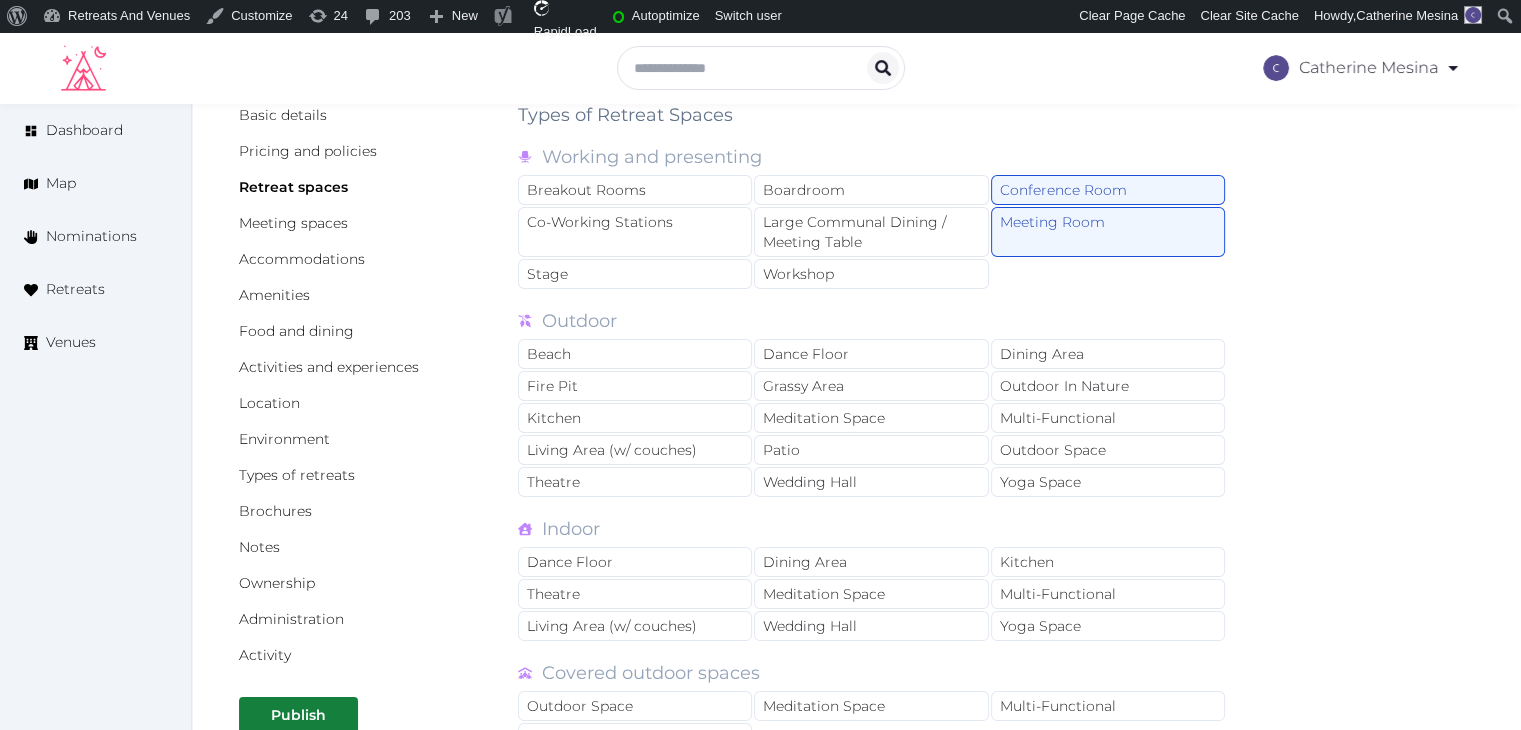 scroll, scrollTop: 300, scrollLeft: 0, axis: vertical 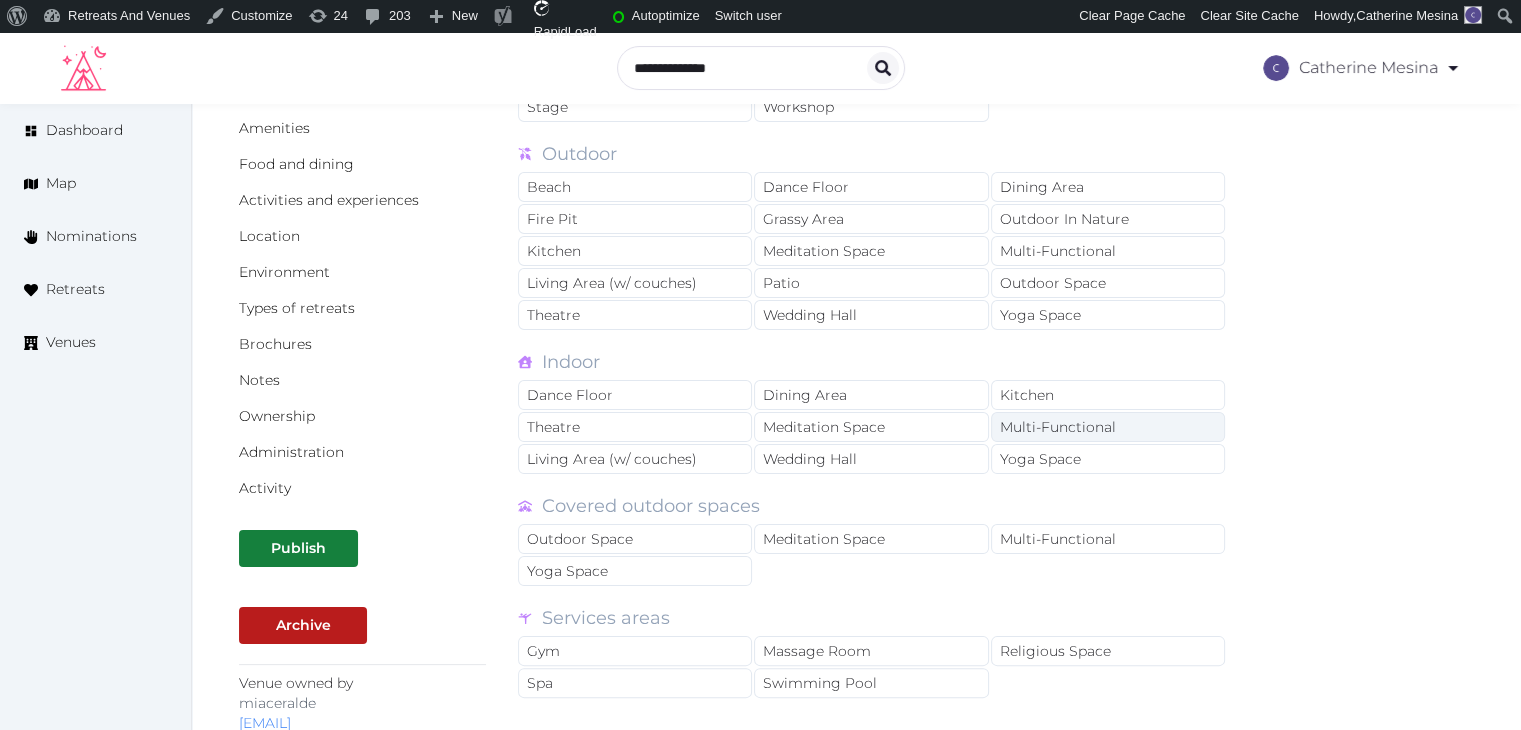 click on "Multi-Functional" at bounding box center (1108, 427) 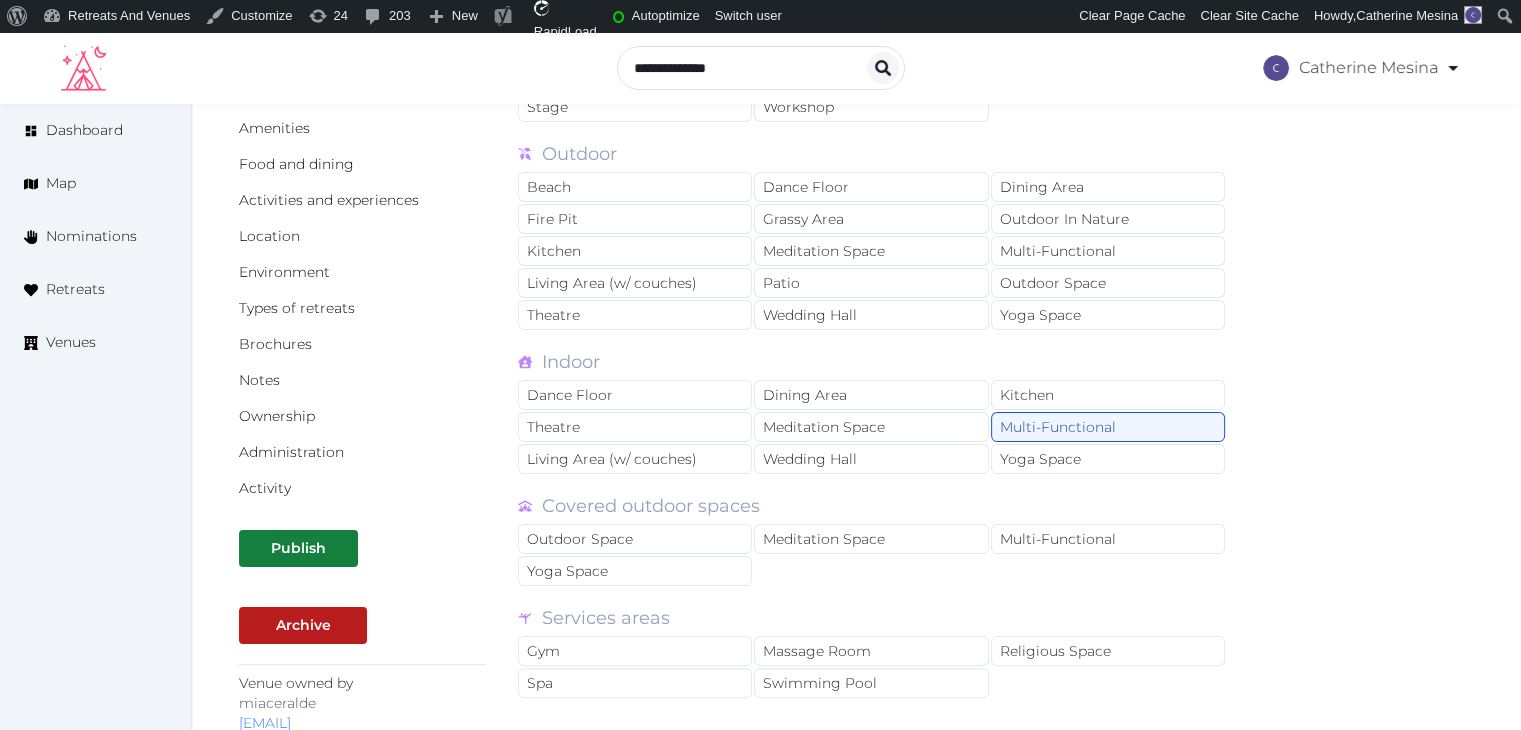 click on "Dance Floor Dining Area Kitchen Theatre Meditation Space Multi-Functional Living Area (w/ couches) Wedding Hall Yoga Space" at bounding box center (872, 428) 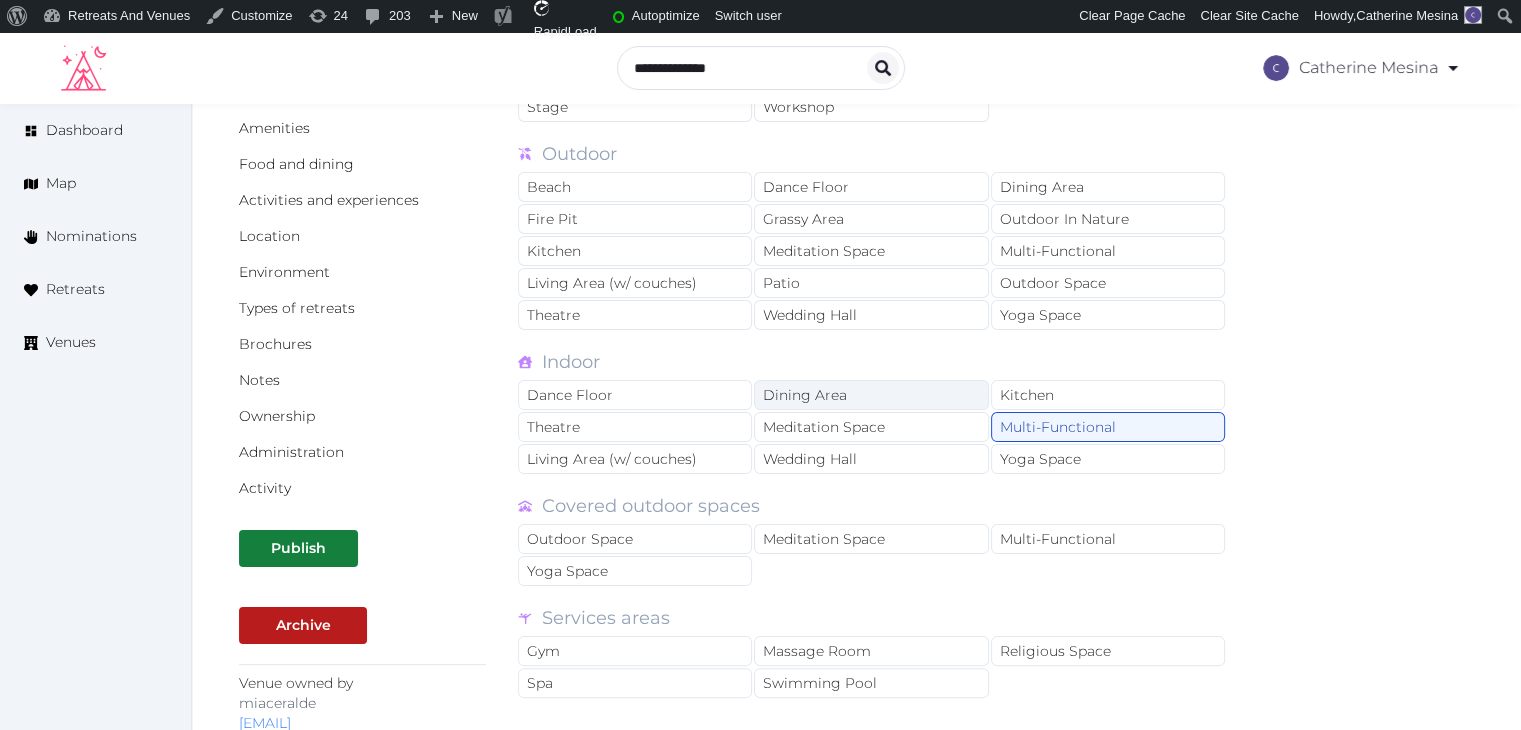 click on "Dining Area" at bounding box center [871, 395] 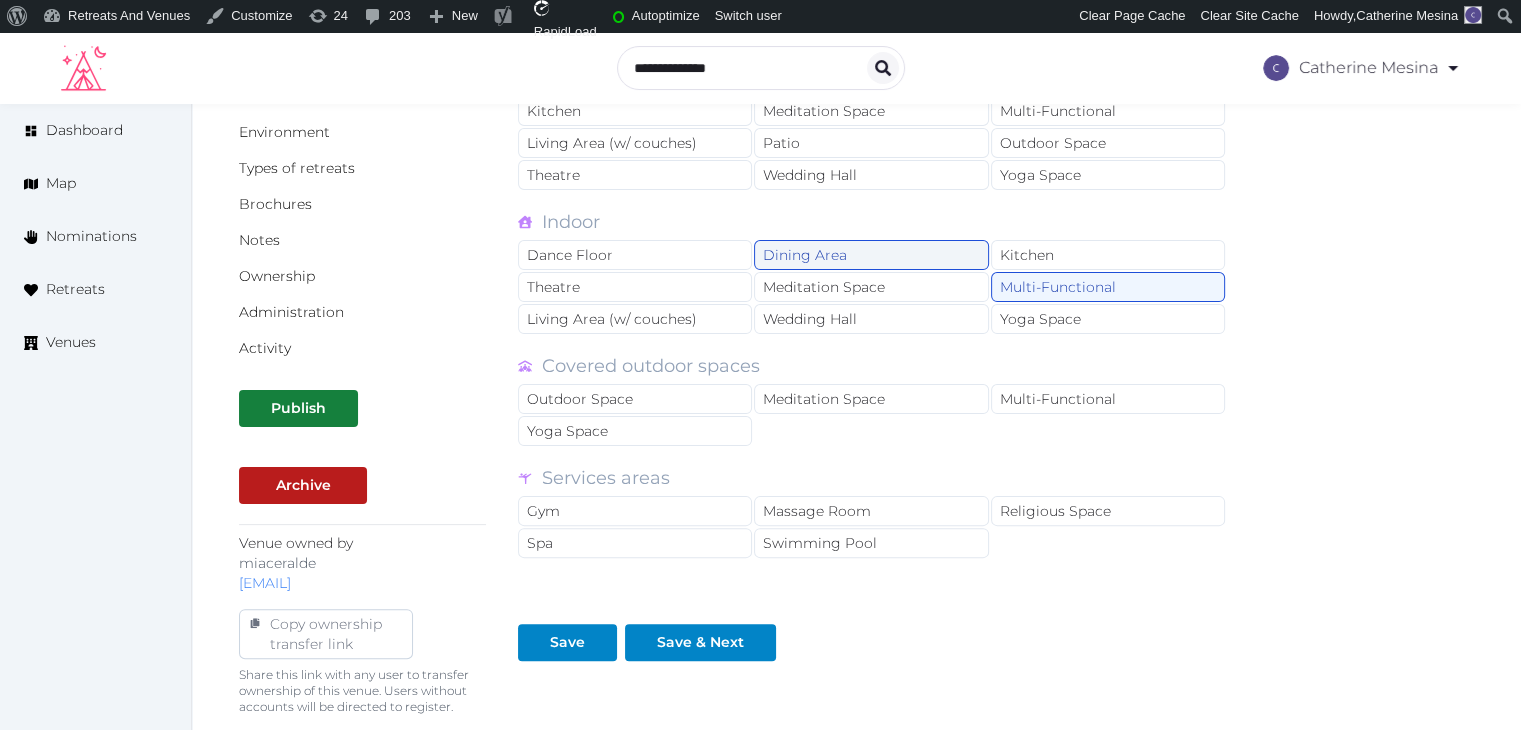 scroll, scrollTop: 500, scrollLeft: 0, axis: vertical 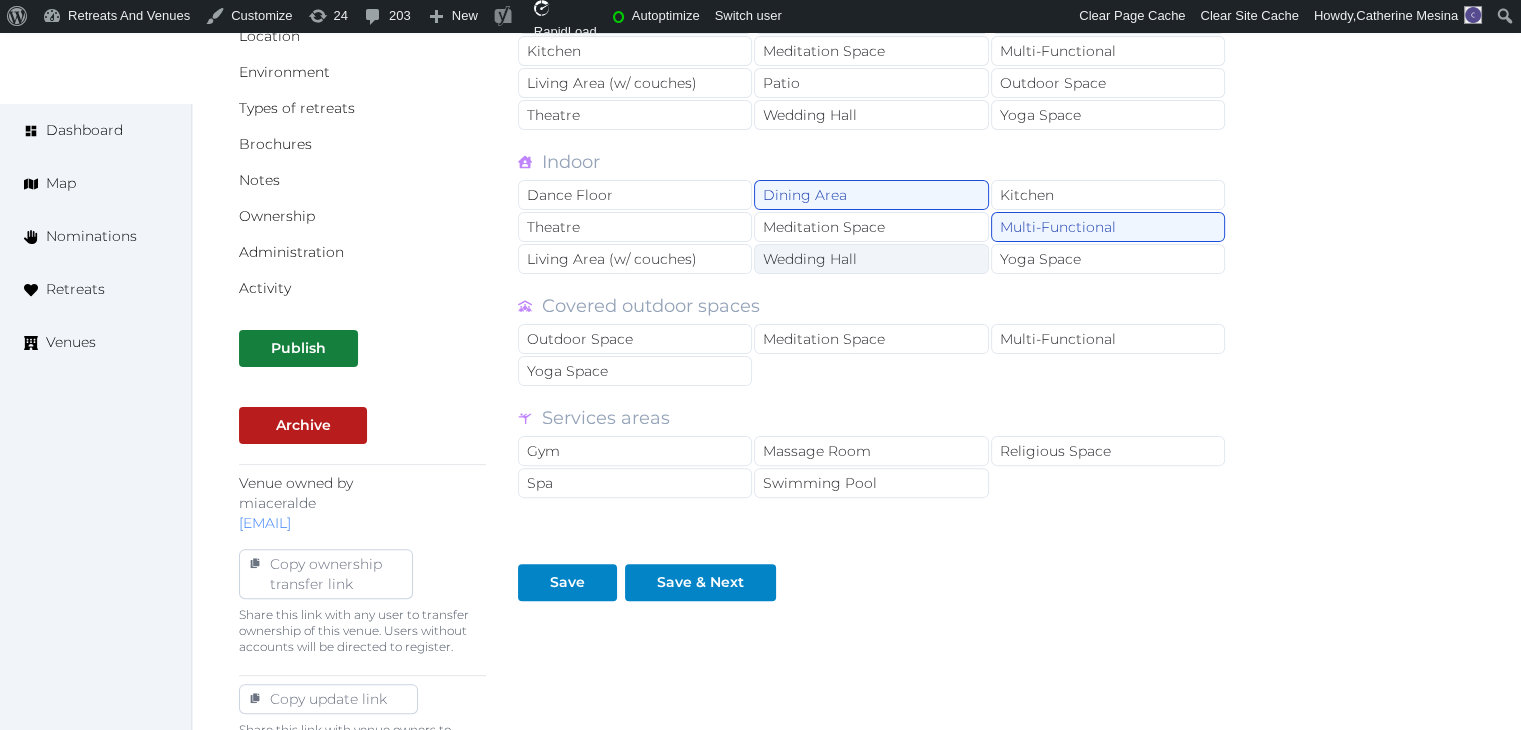 click on "Wedding Hall" at bounding box center [871, 259] 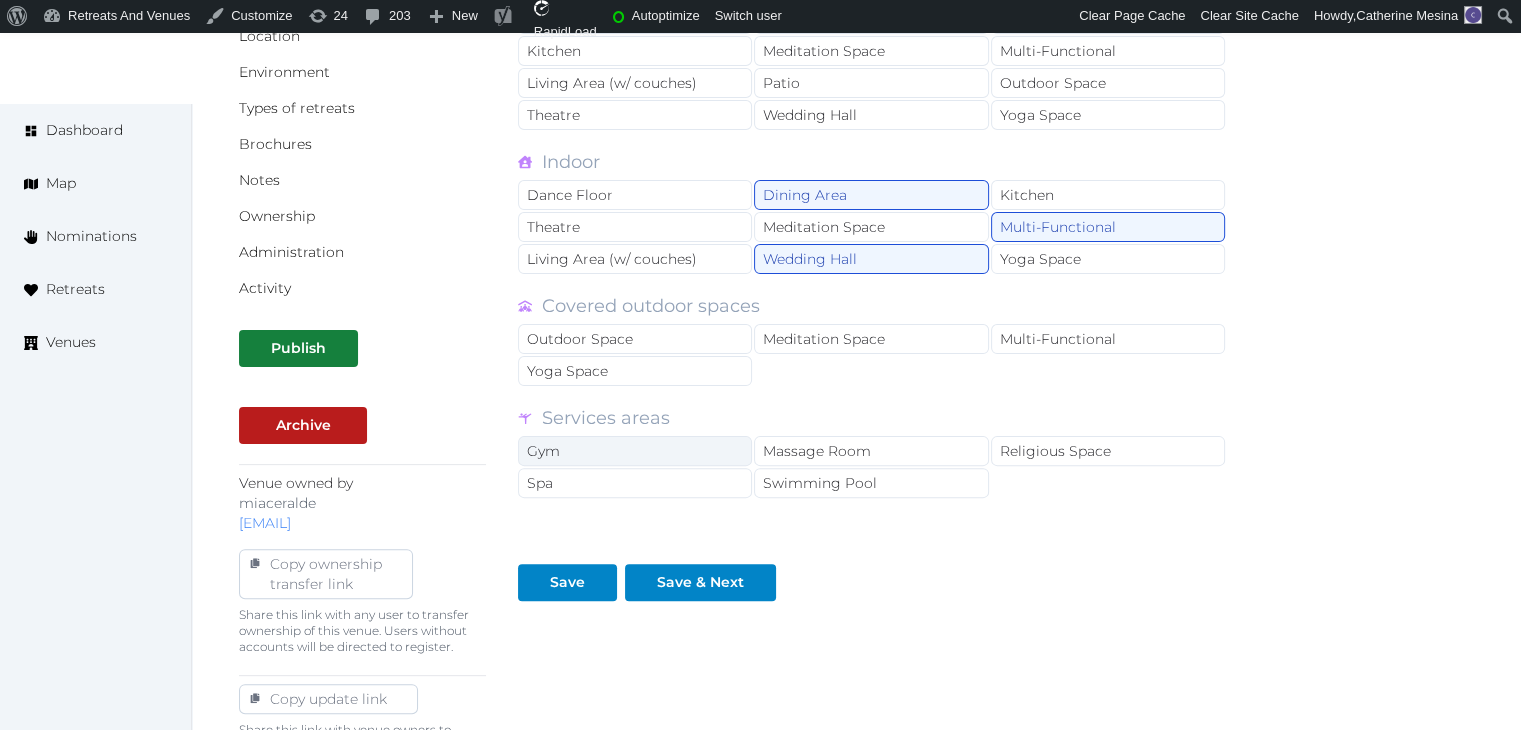 click on "Gym" at bounding box center (635, 451) 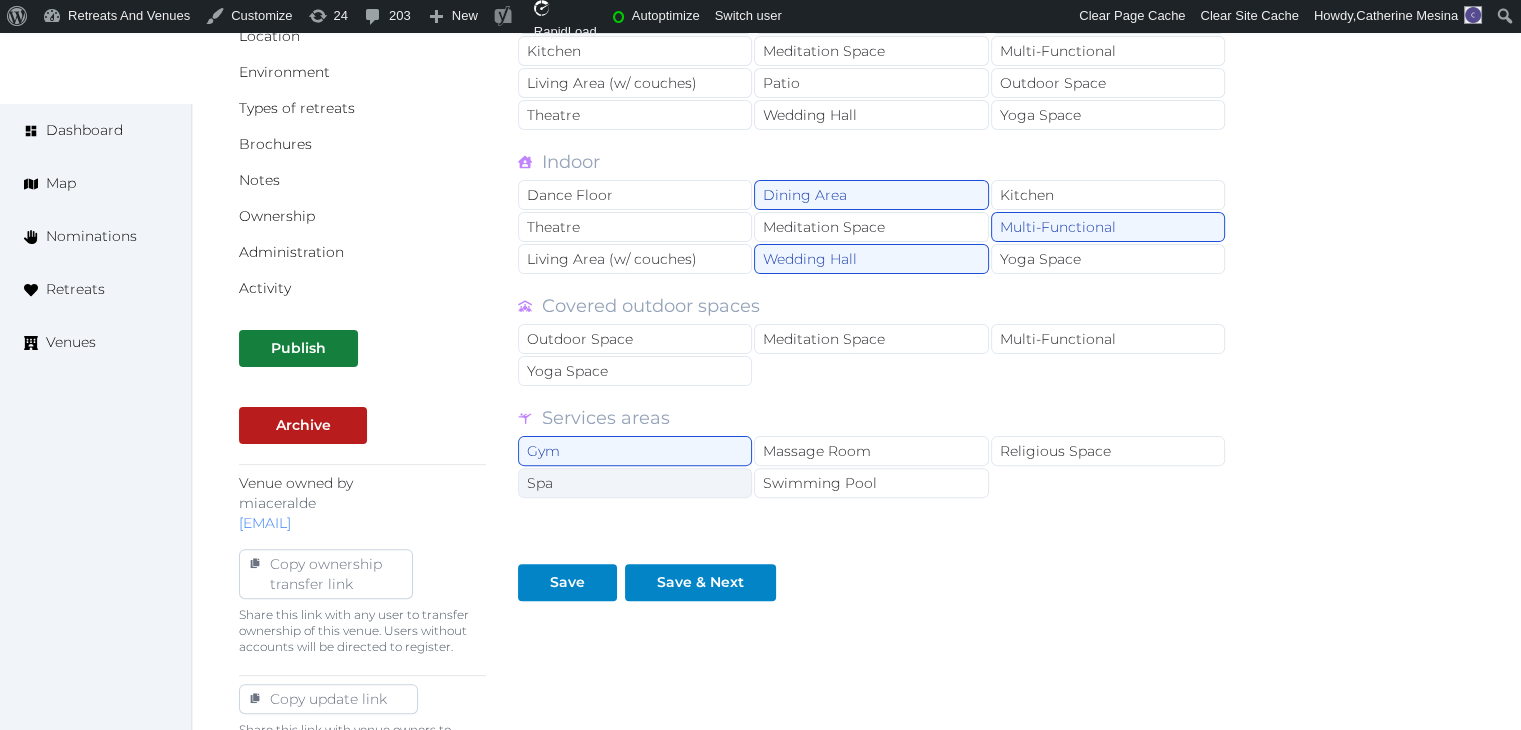 click on "Spa" at bounding box center (635, 483) 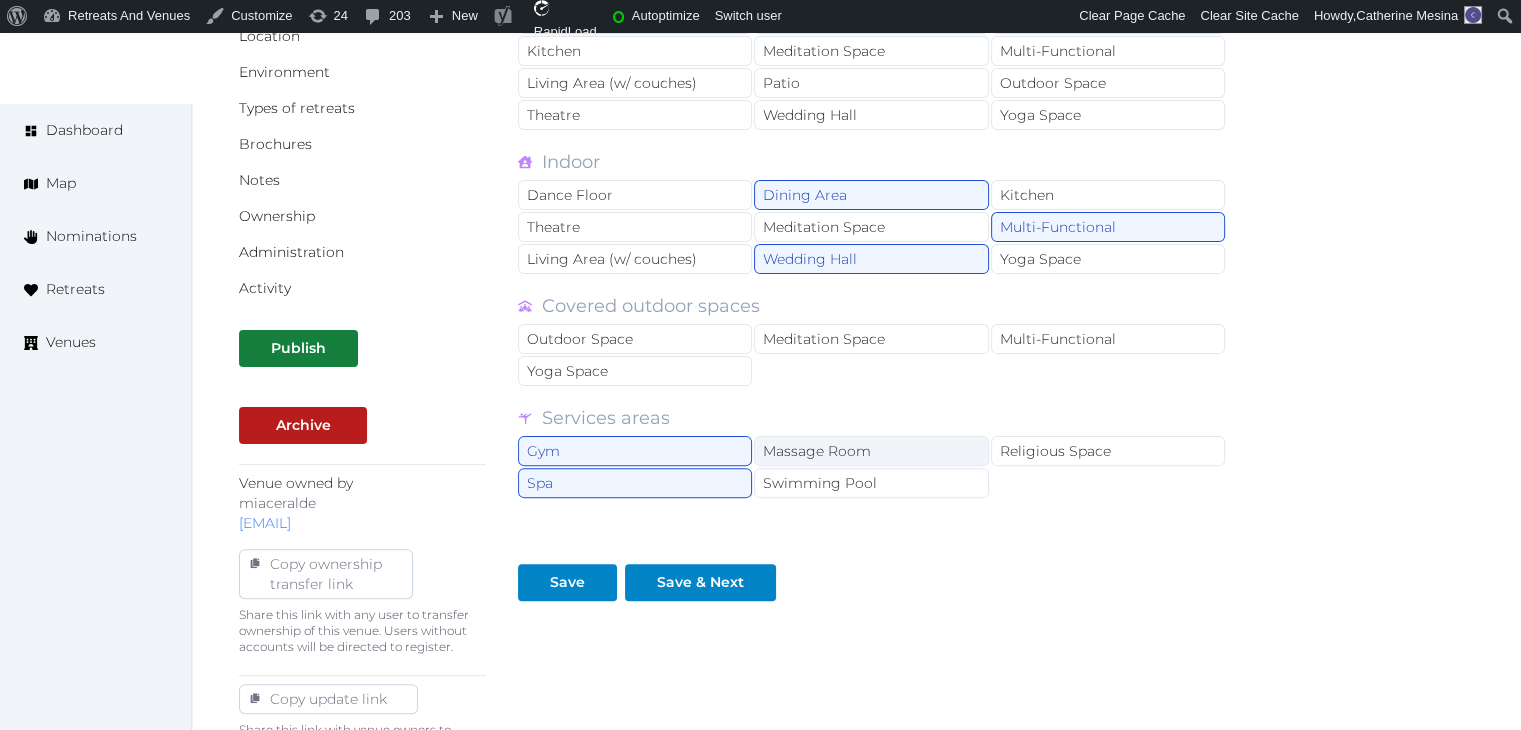 click on "Massage Room" at bounding box center [871, 451] 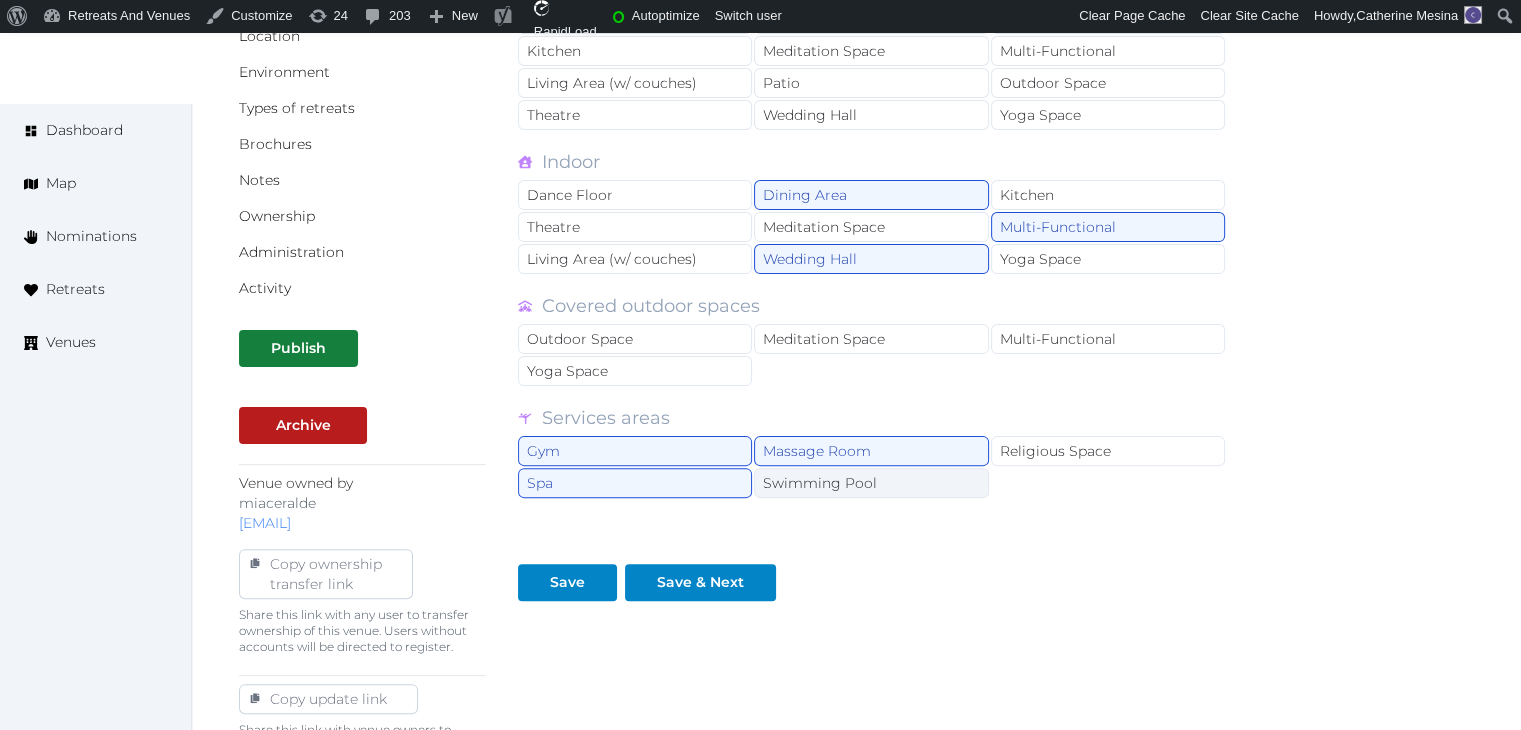 click on "Swimming Pool" at bounding box center (871, 483) 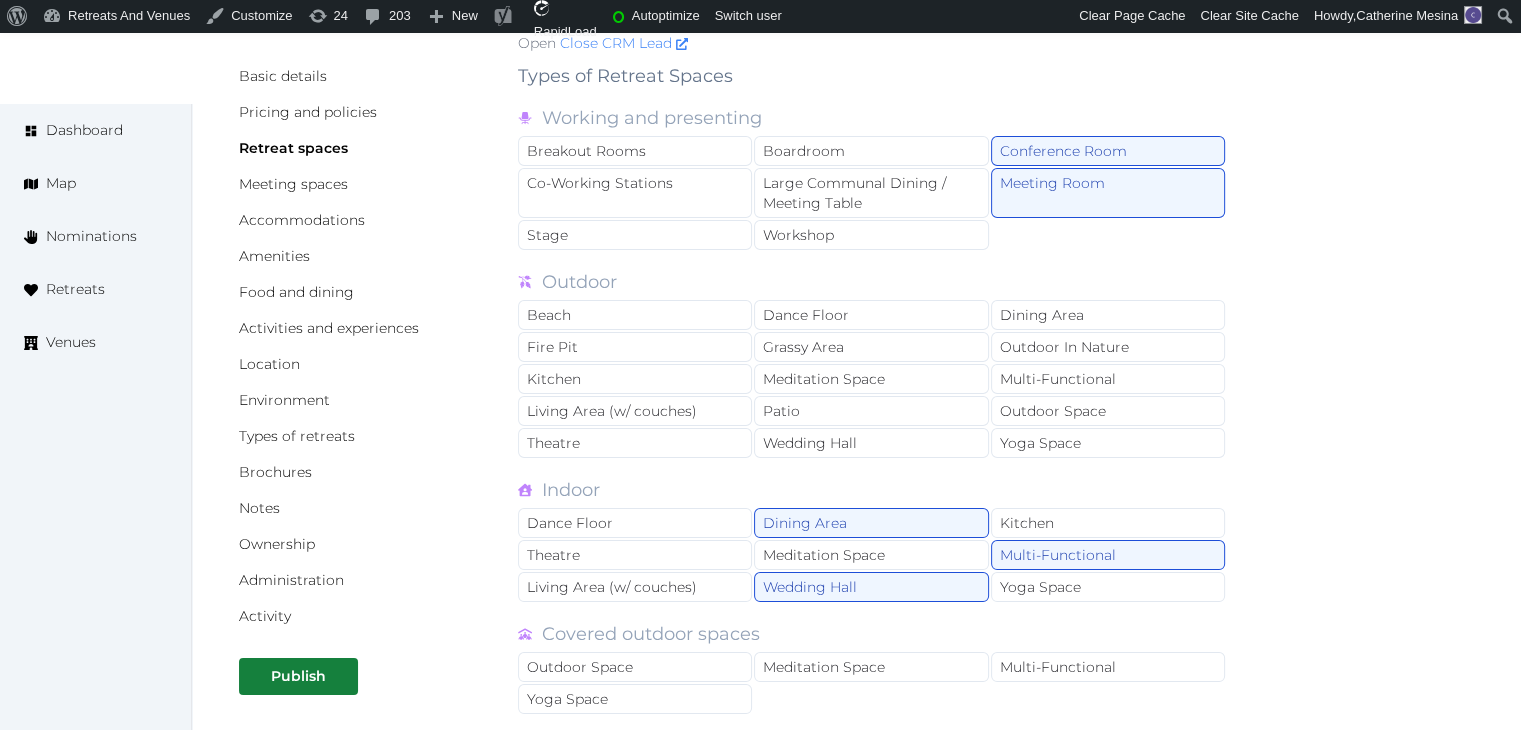 scroll, scrollTop: 0, scrollLeft: 0, axis: both 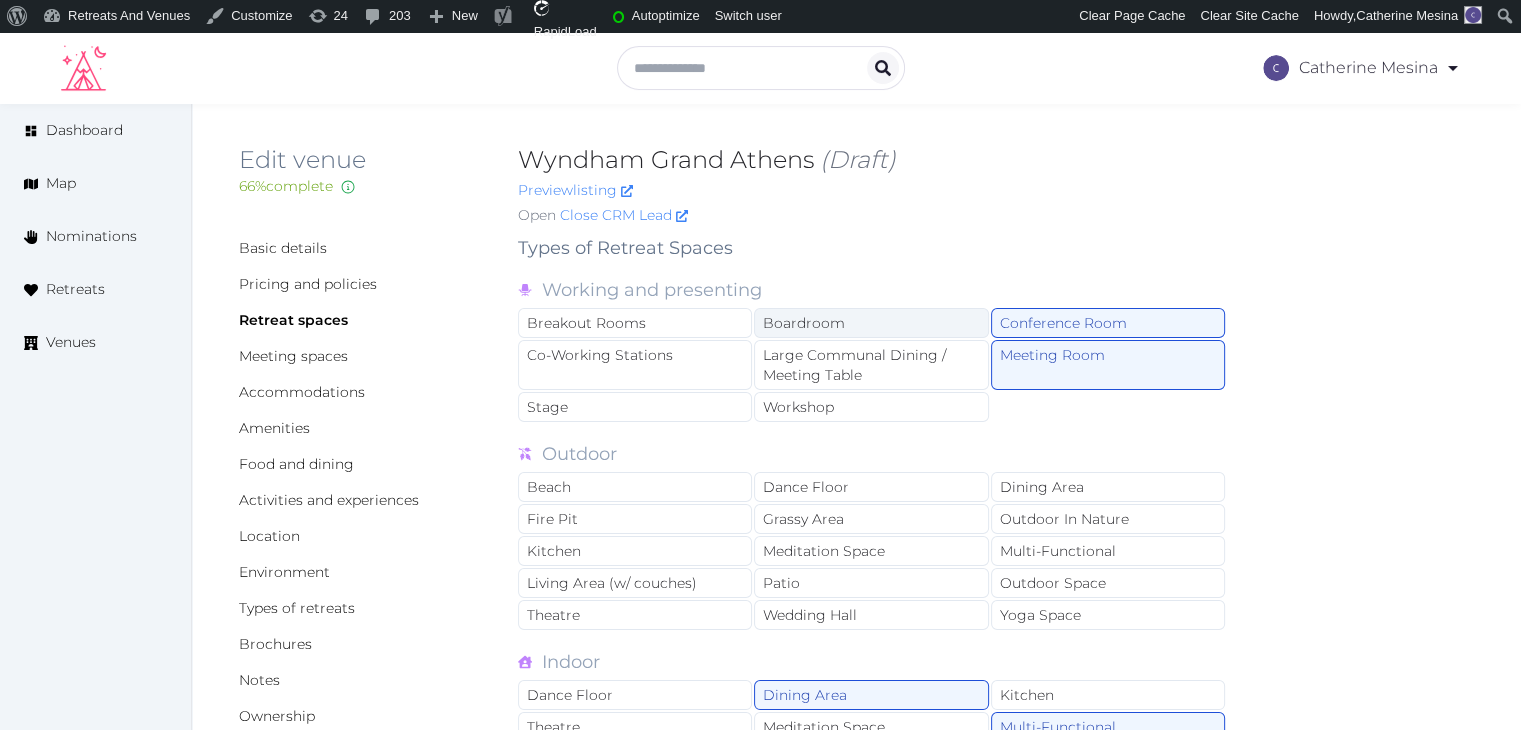 click on "Boardroom" at bounding box center (871, 323) 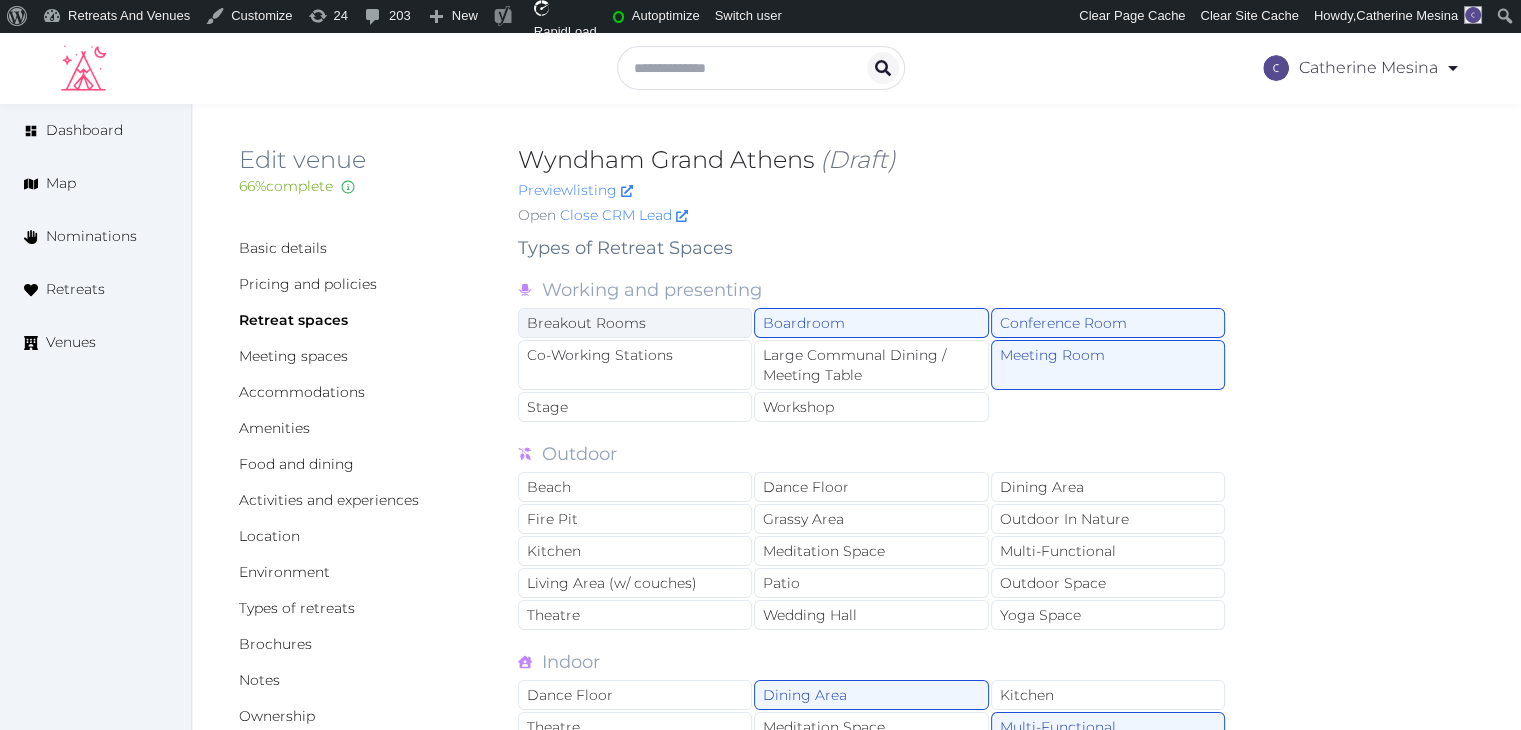click on "Breakout Rooms" at bounding box center [635, 323] 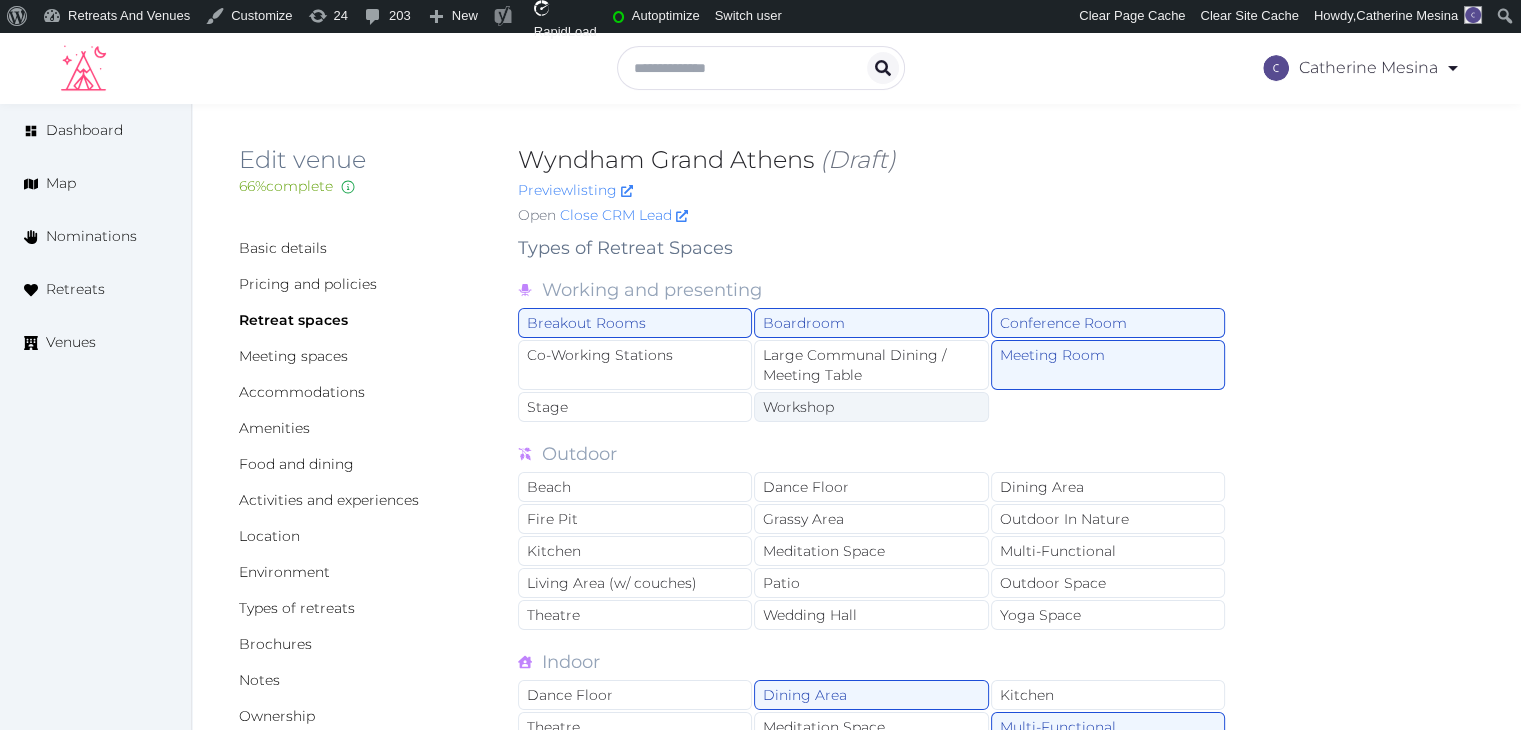 click on "Workshop" at bounding box center [871, 407] 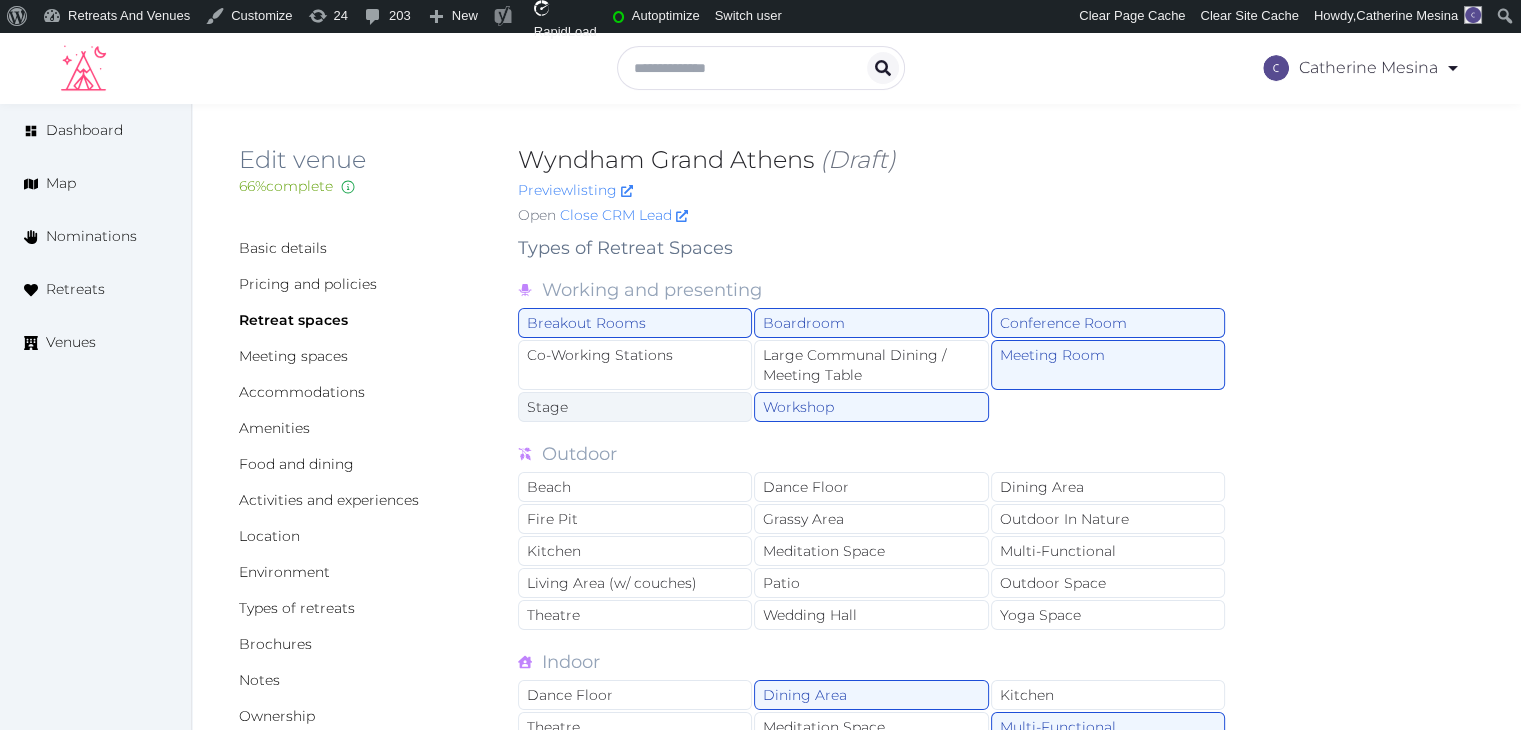 click on "Stage" at bounding box center [635, 407] 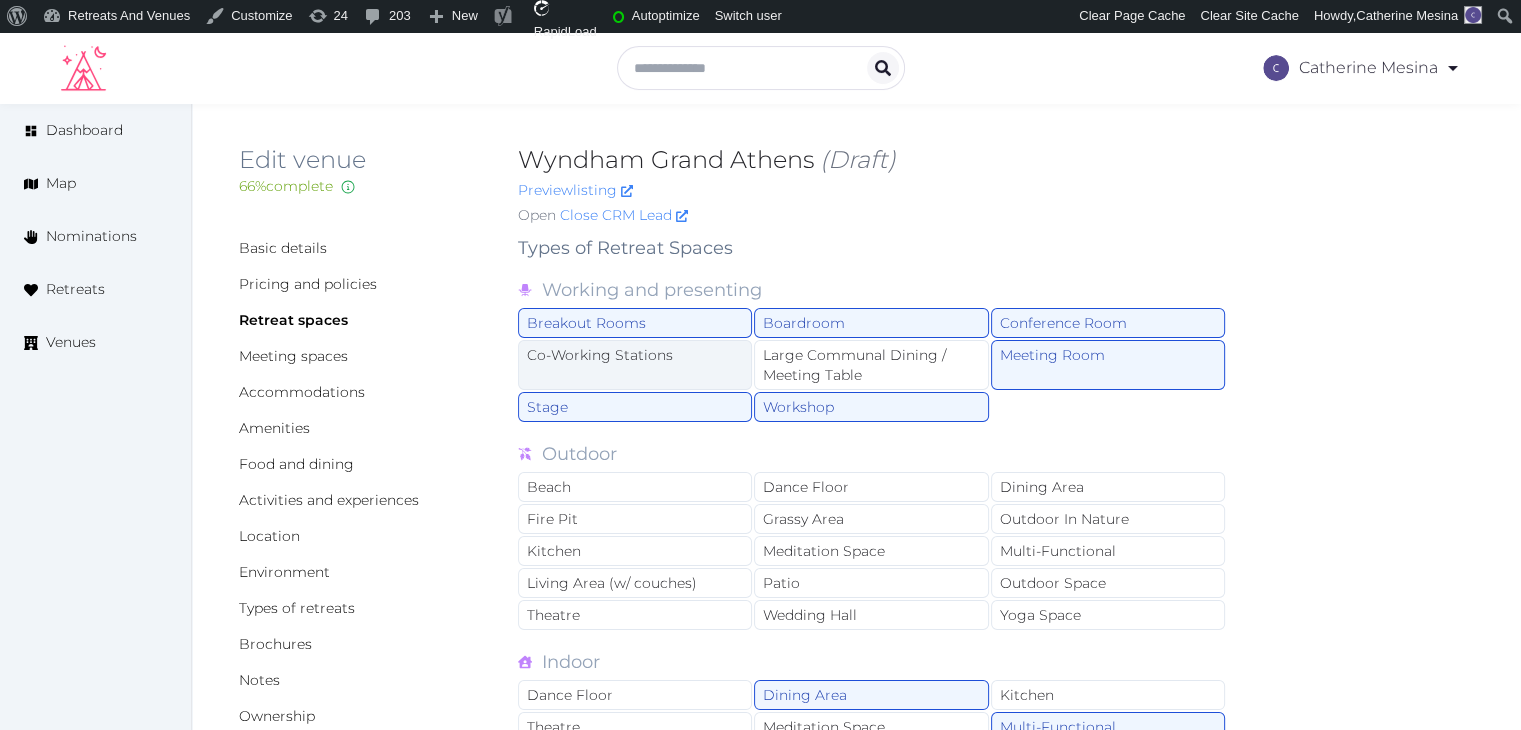 click on "Co-Working Stations" at bounding box center [635, 365] 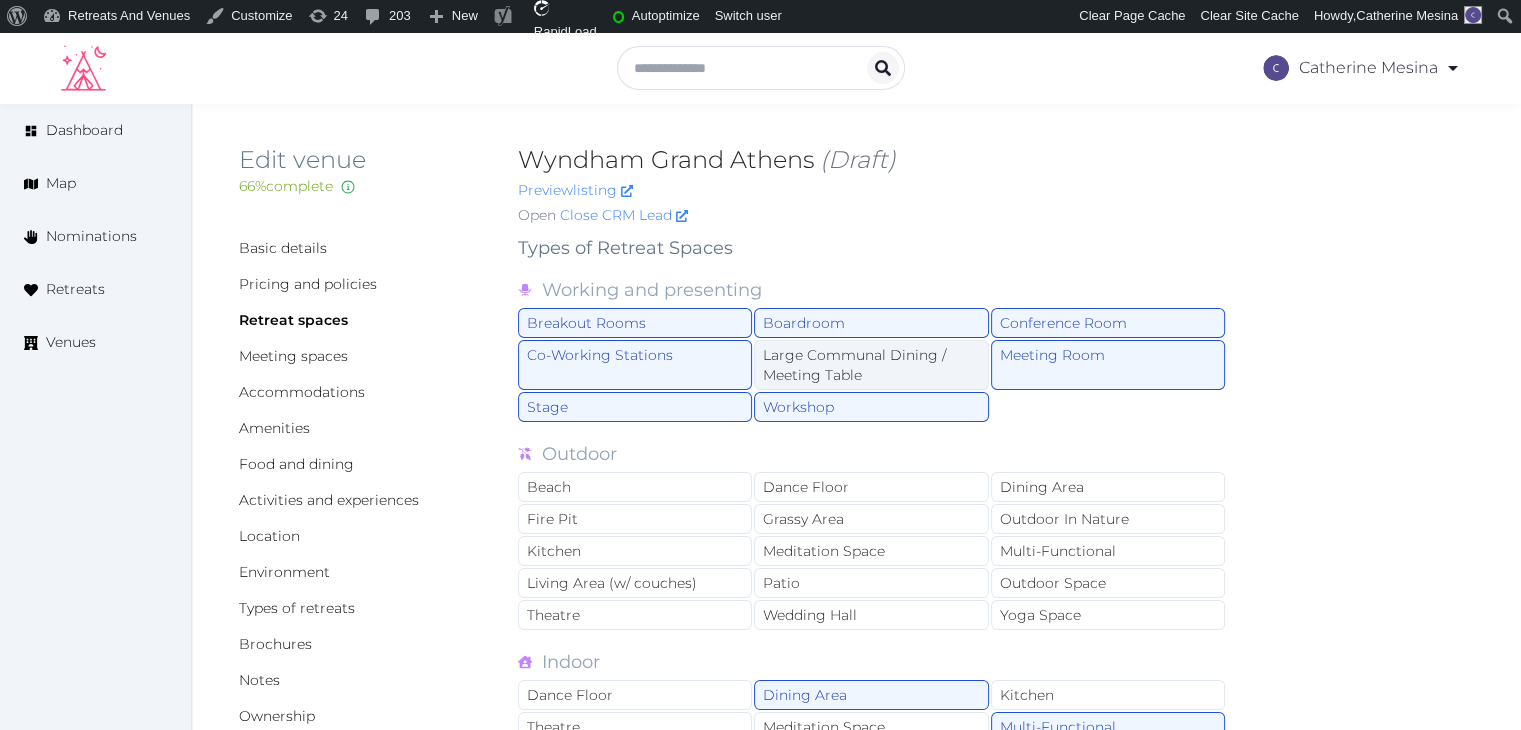 click on "Large Communal Dining / Meeting Table" at bounding box center (871, 365) 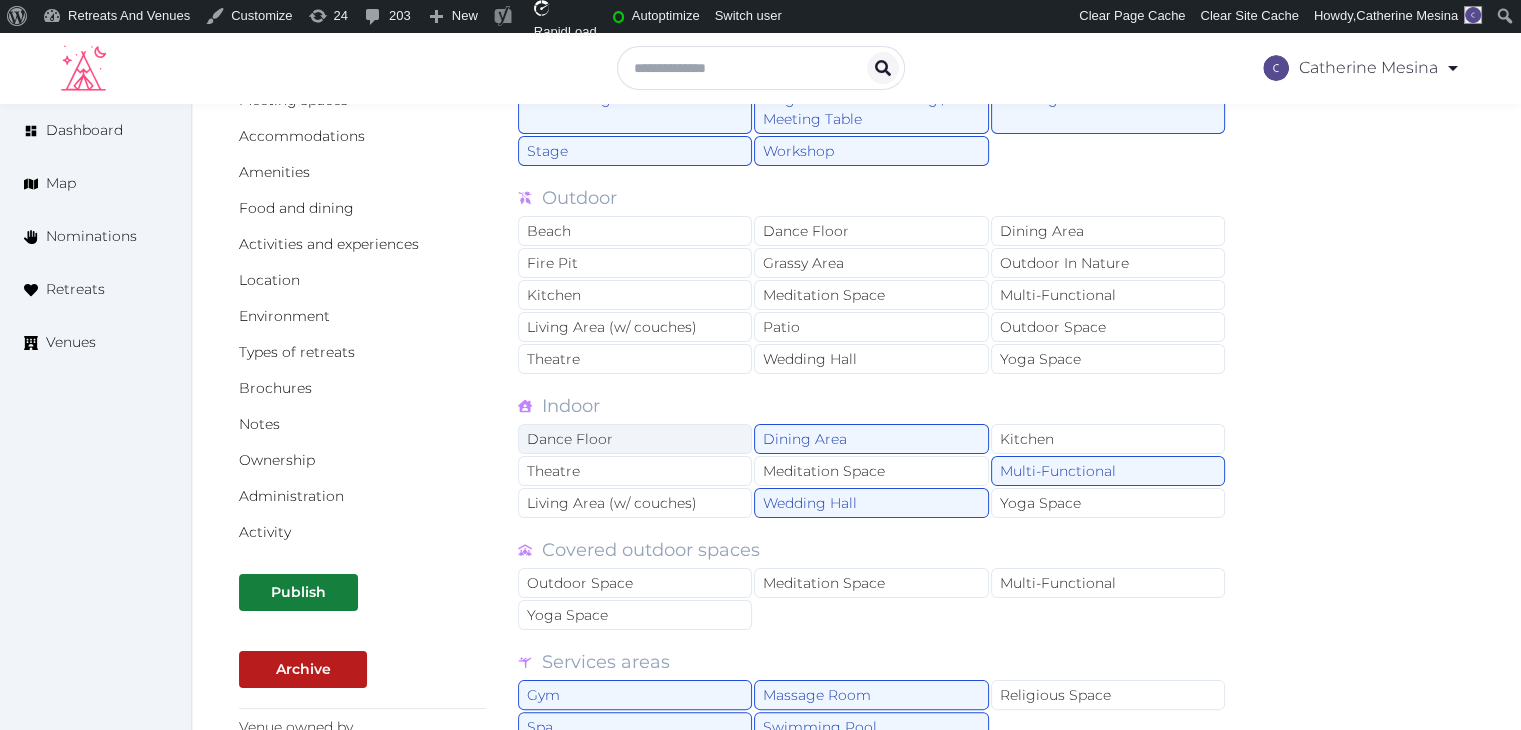 scroll, scrollTop: 500, scrollLeft: 0, axis: vertical 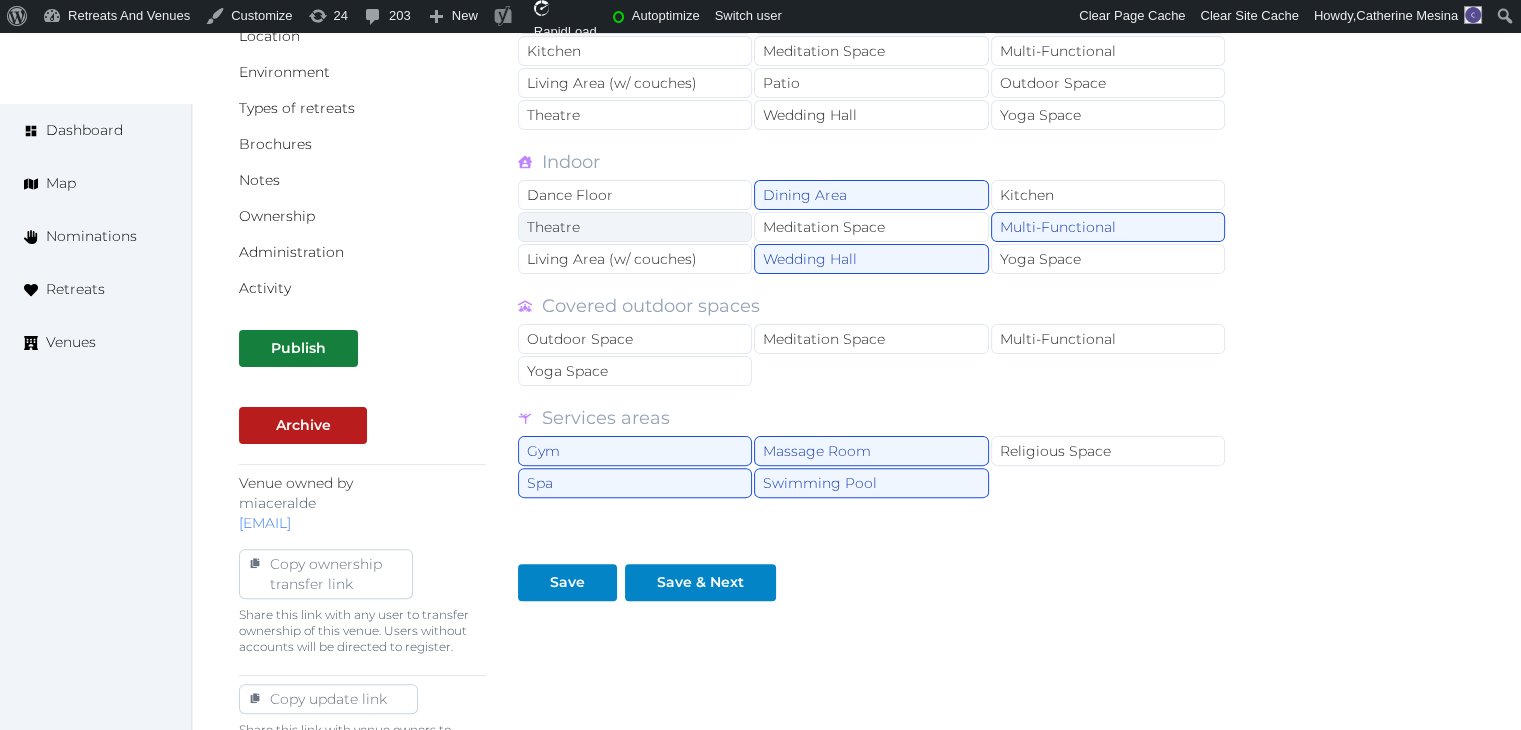 click on "Theatre" at bounding box center (635, 227) 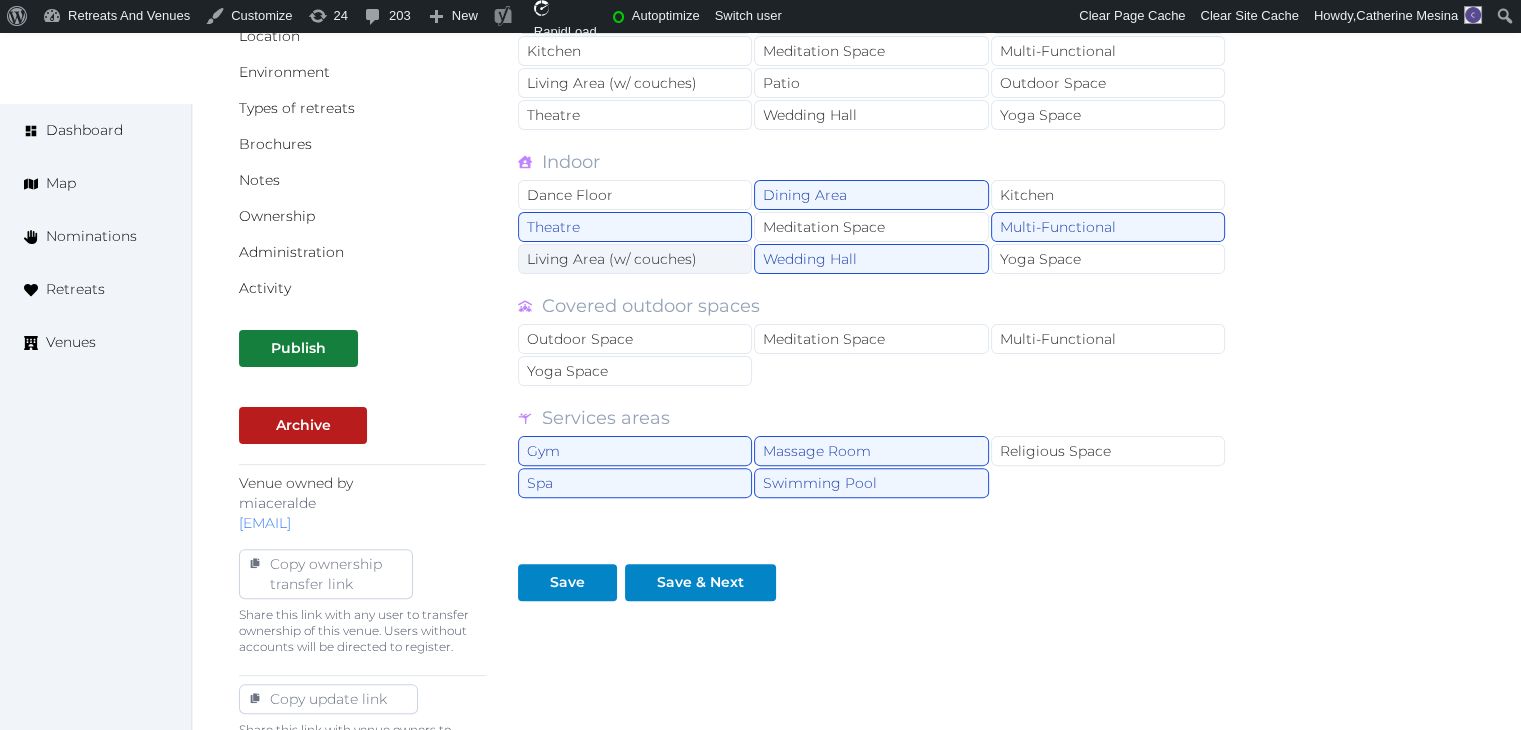 click on "Living Area (w/ couches)" at bounding box center (635, 259) 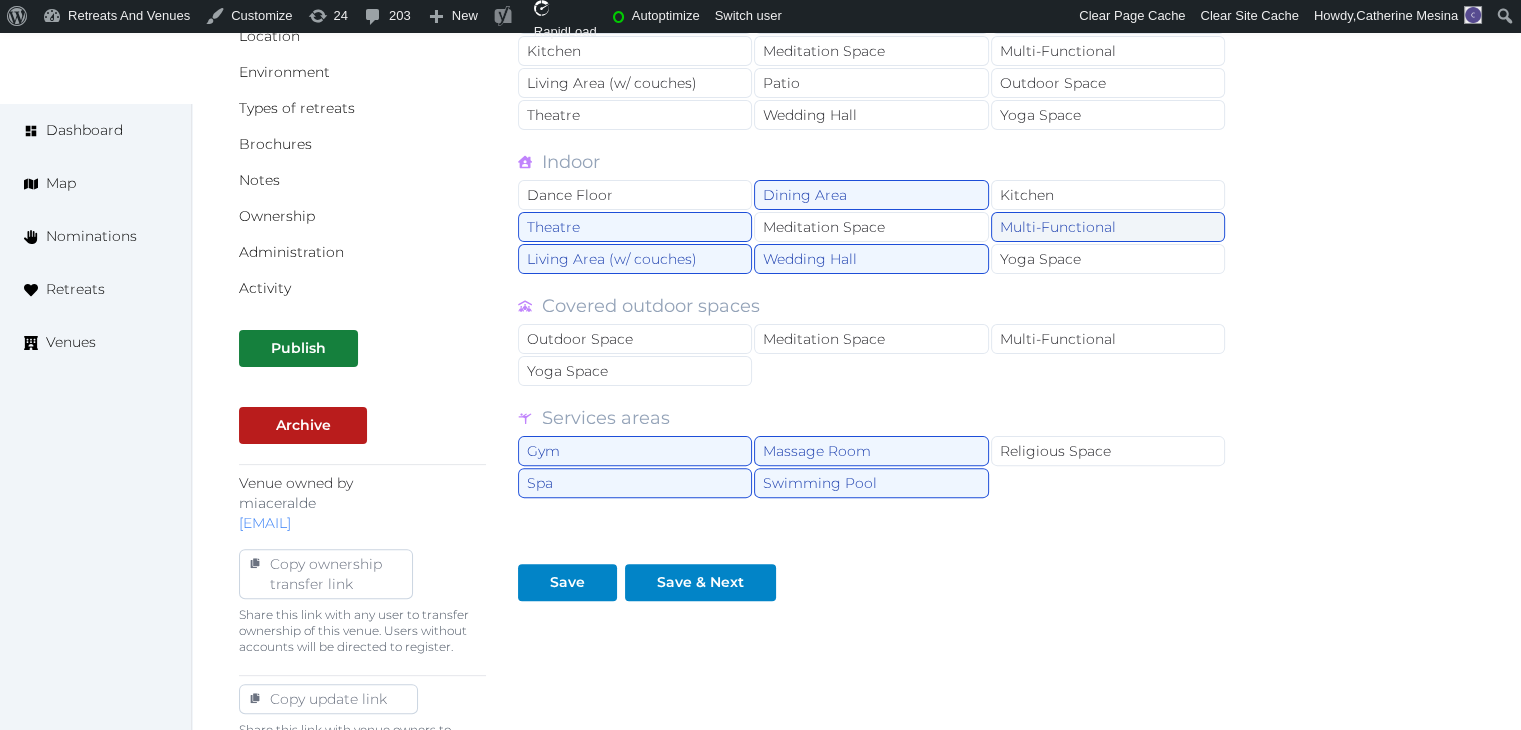 scroll, scrollTop: 100, scrollLeft: 0, axis: vertical 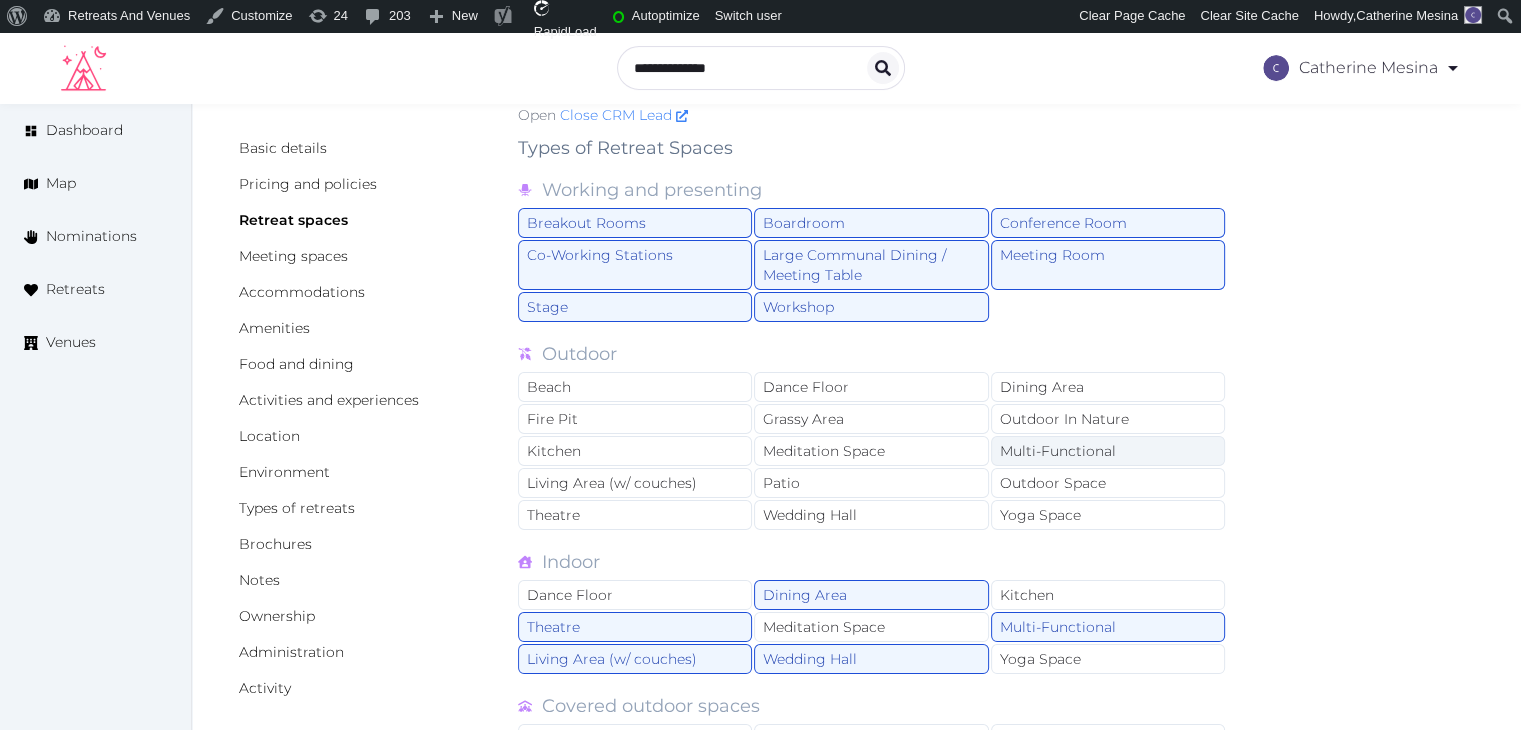 click on "Multi-Functional" at bounding box center [1108, 451] 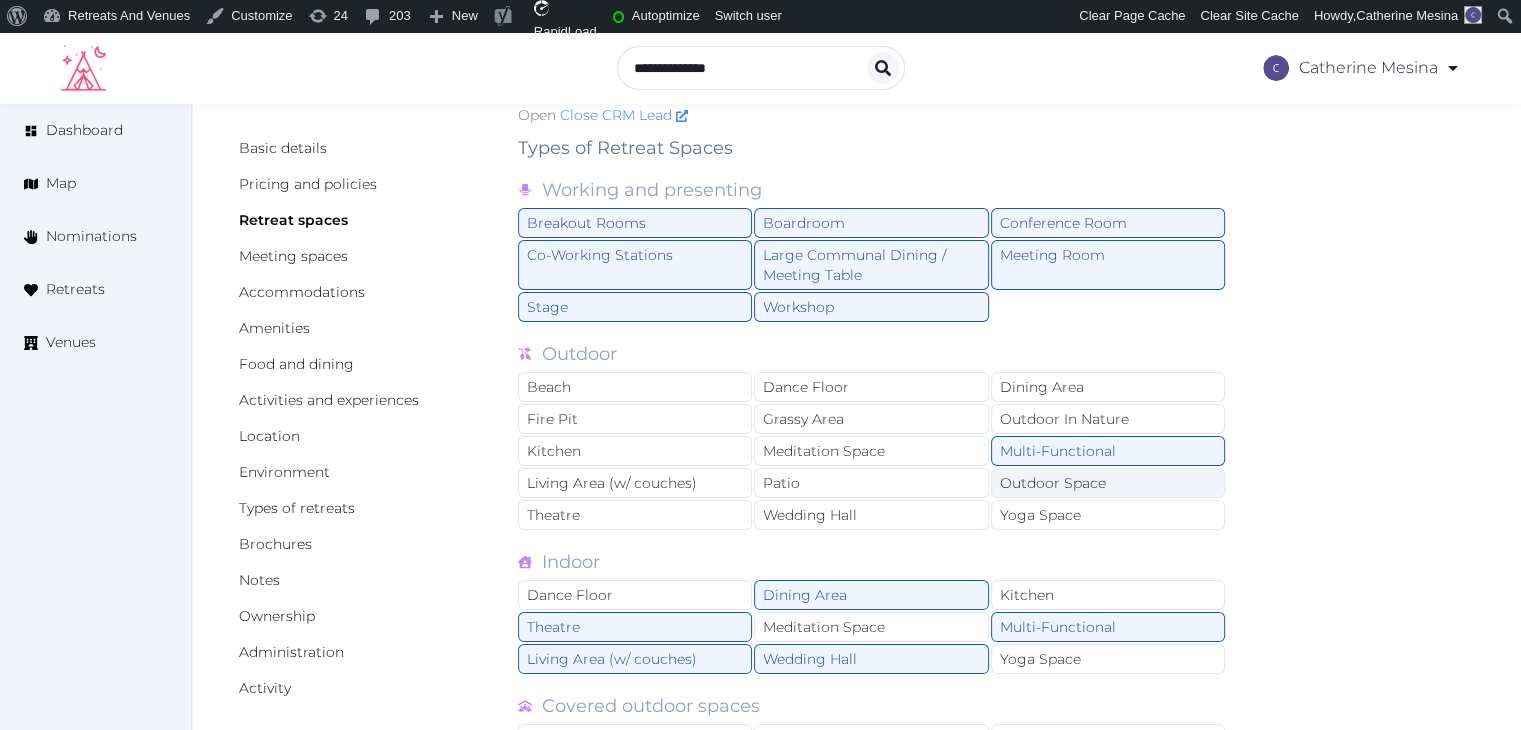 click on "Outdoor Space" at bounding box center (1108, 483) 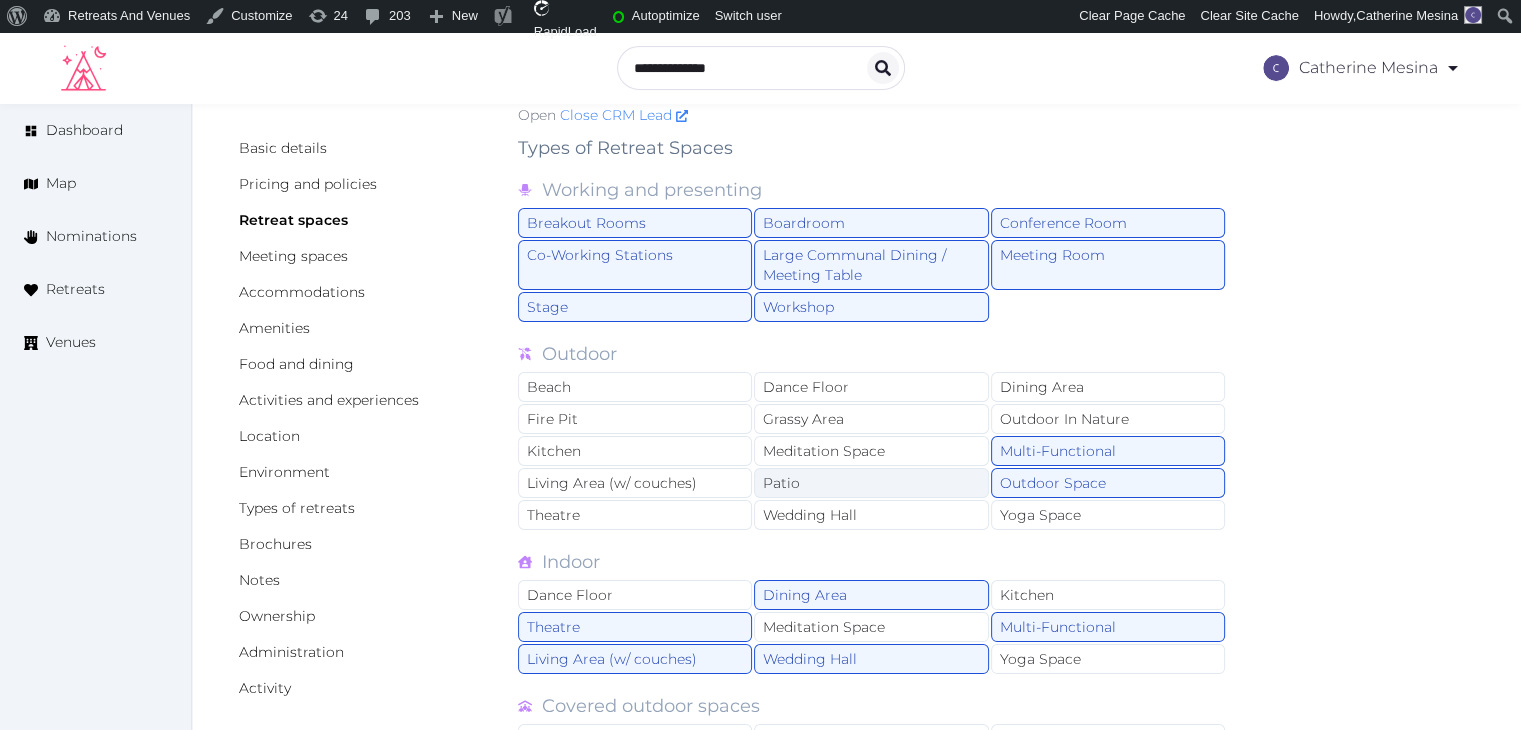 drag, startPoint x: 966, startPoint y: 481, endPoint x: 1007, endPoint y: 228, distance: 256.3006 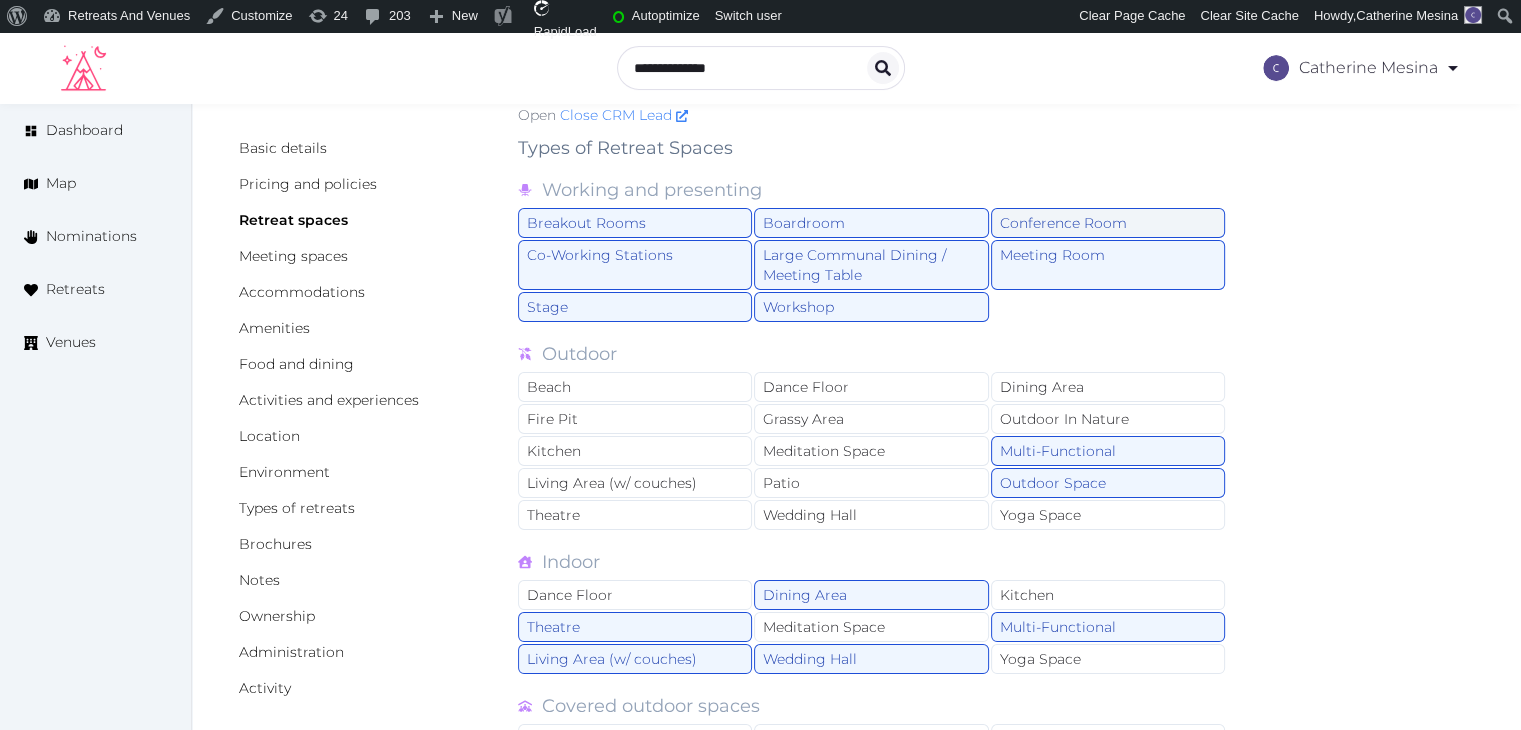click on "Patio" at bounding box center [871, 483] 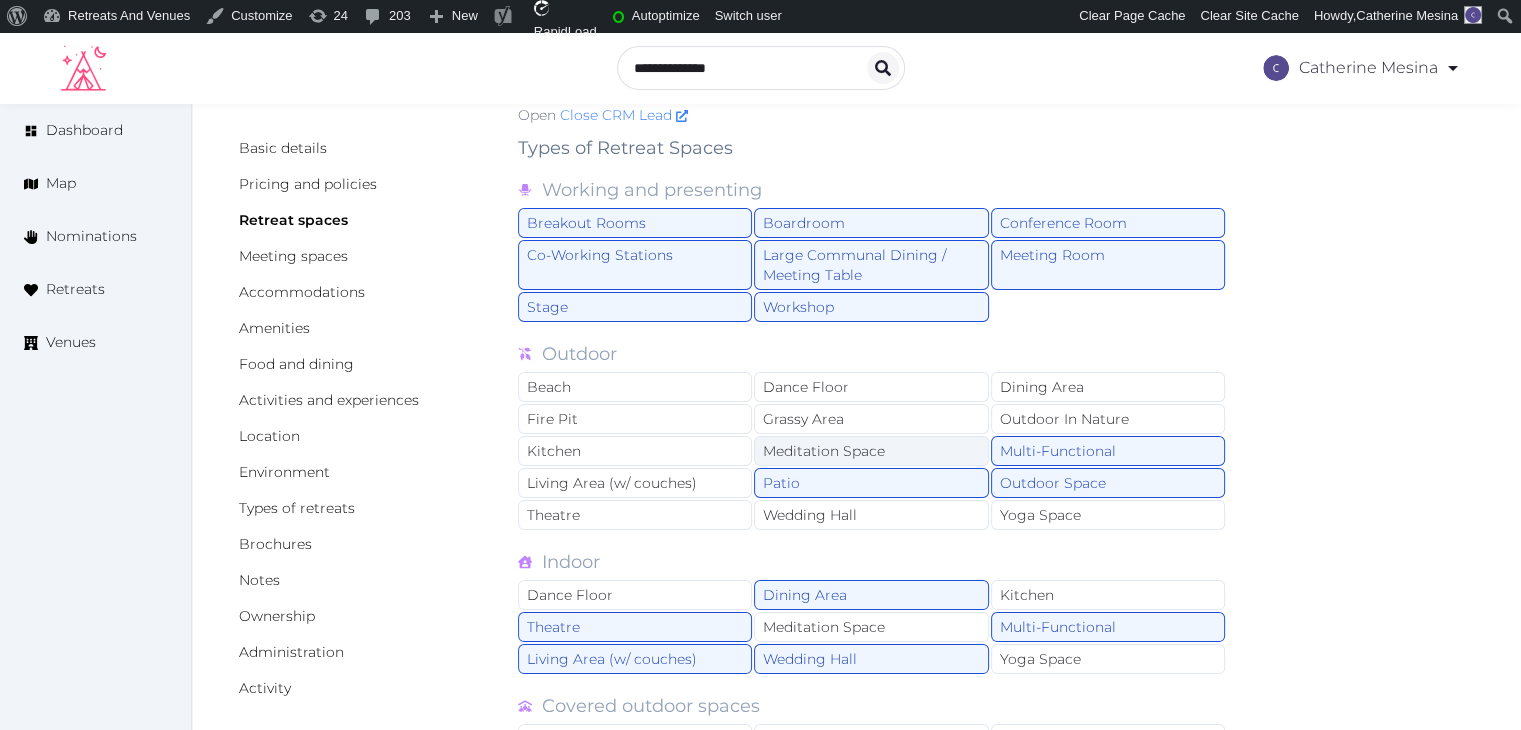 click on "Meditation Space" at bounding box center [871, 451] 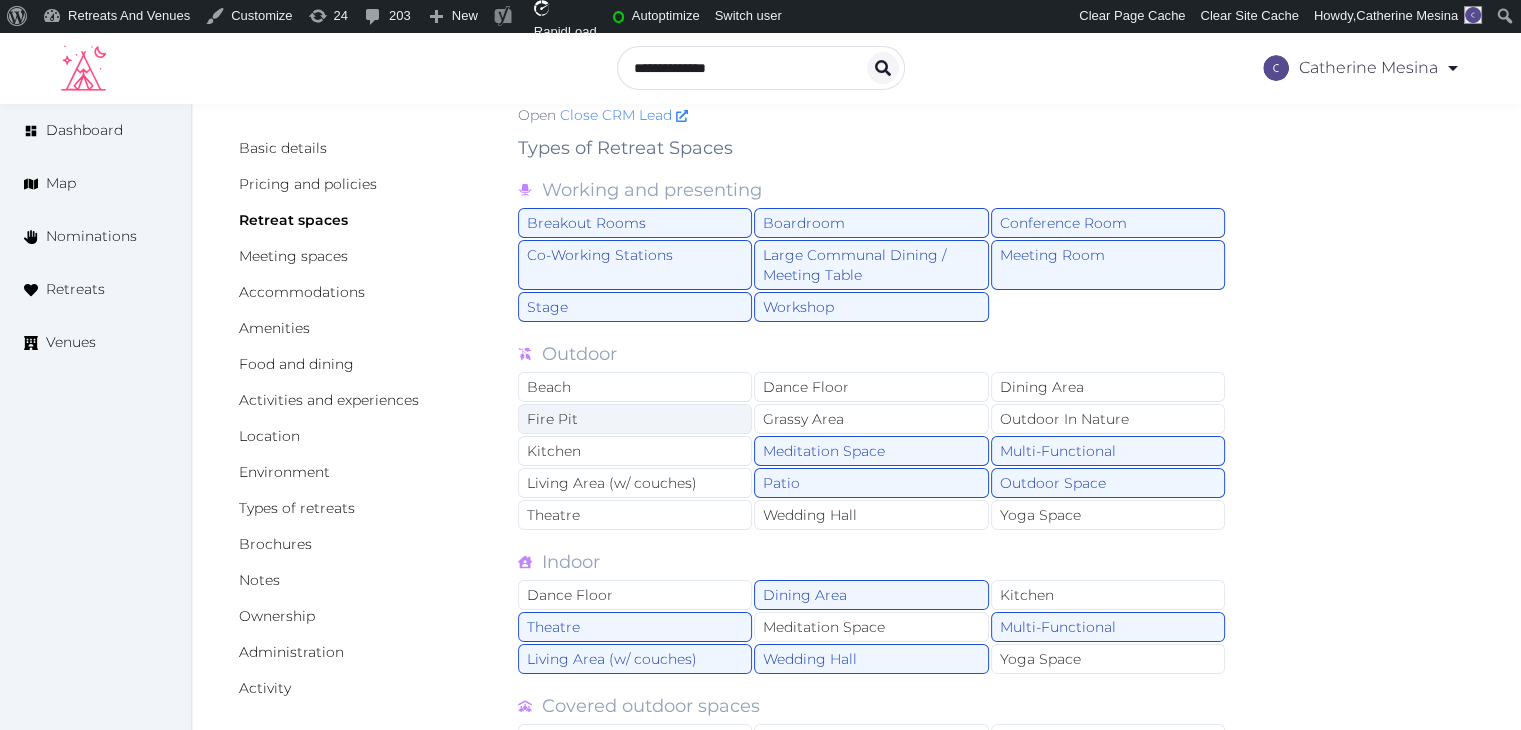 click on "Fire Pit" at bounding box center [635, 419] 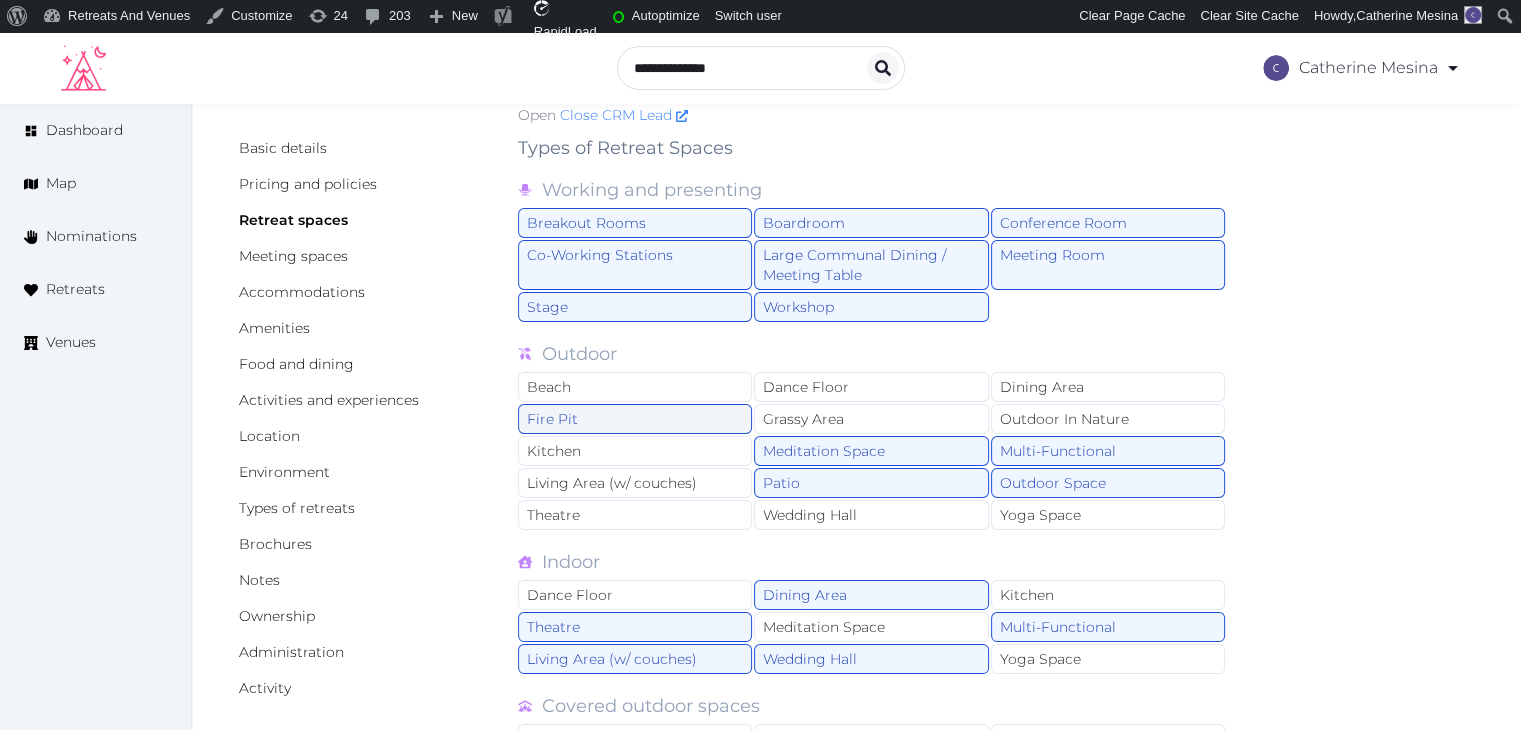 click on "Fire Pit" at bounding box center [635, 419] 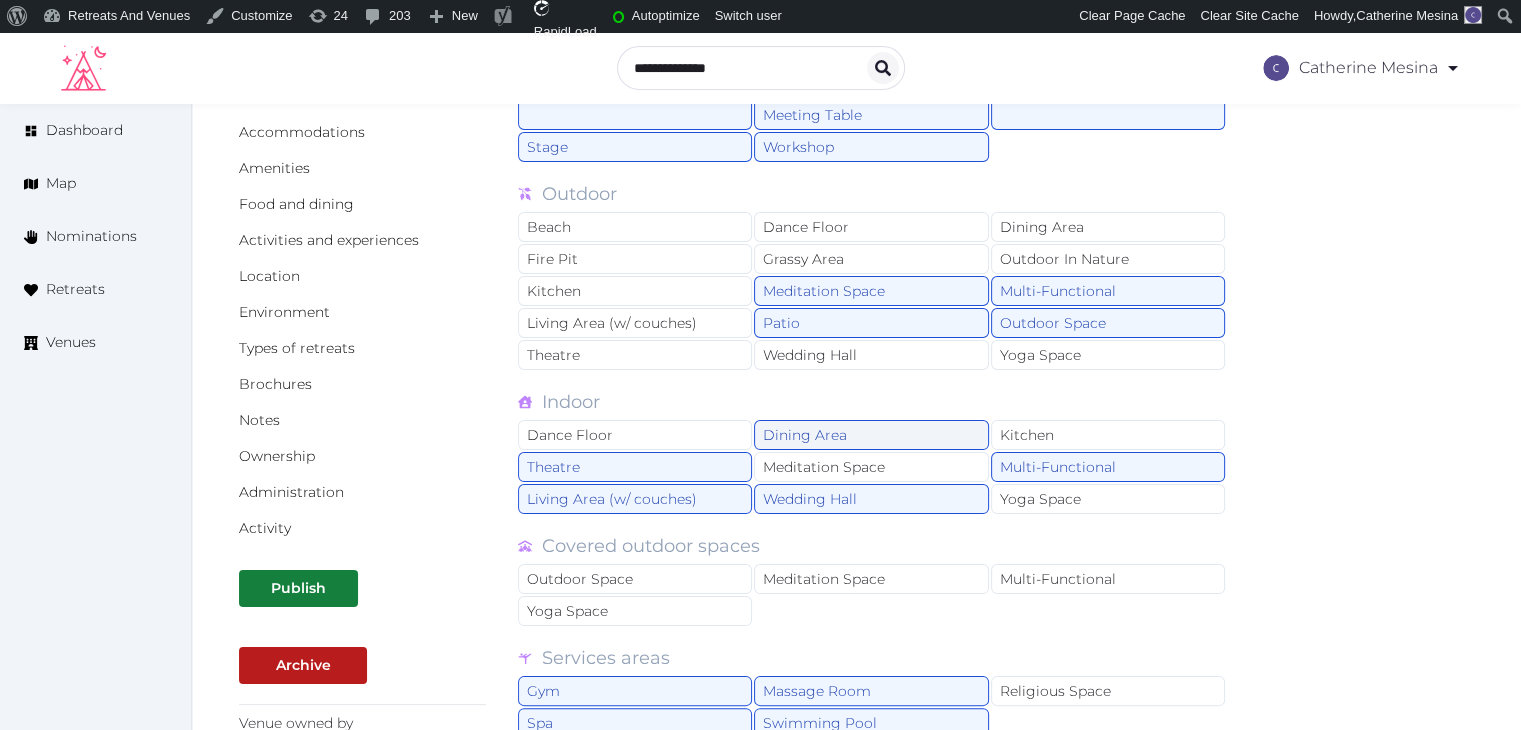 scroll, scrollTop: 600, scrollLeft: 0, axis: vertical 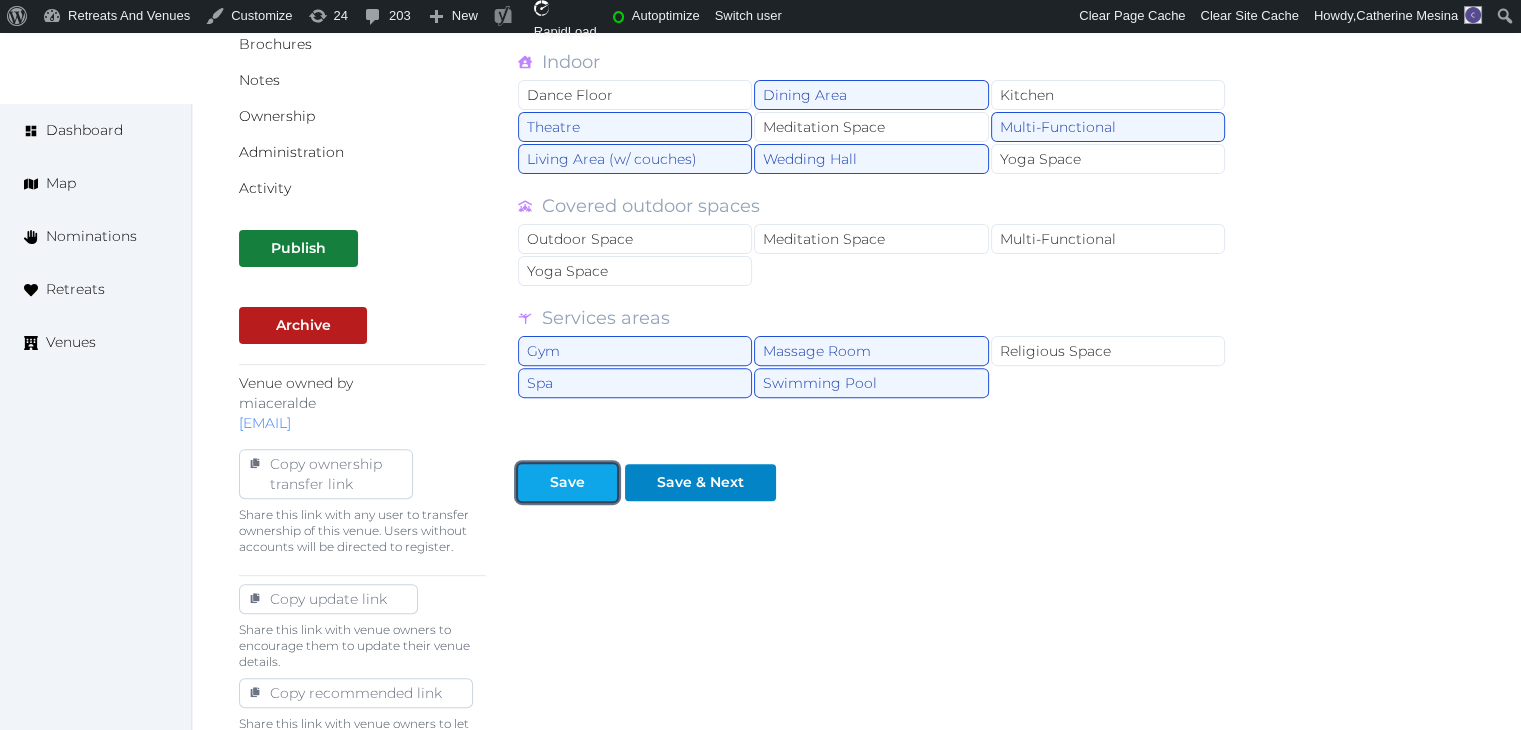 click on "Save" at bounding box center [567, 482] 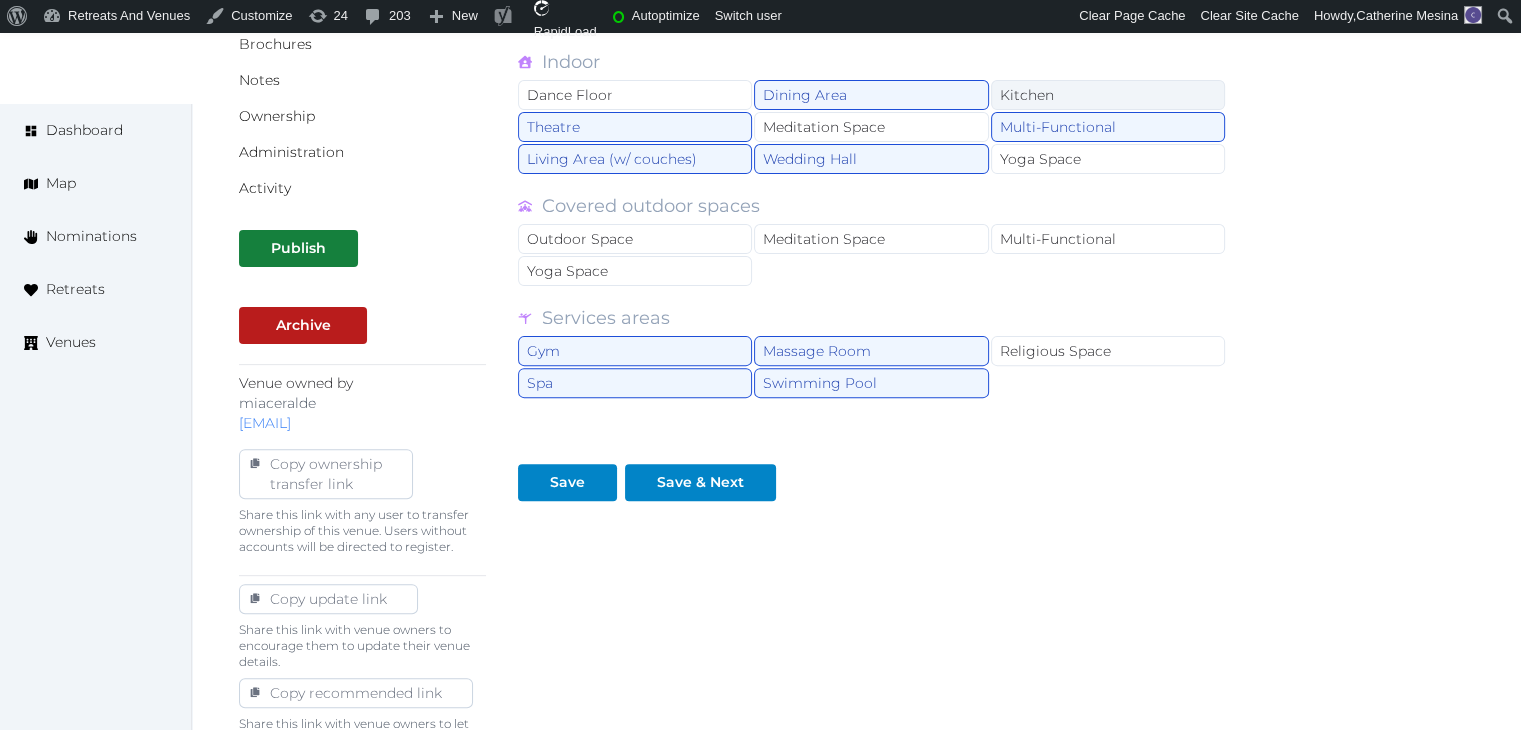 scroll, scrollTop: 200, scrollLeft: 0, axis: vertical 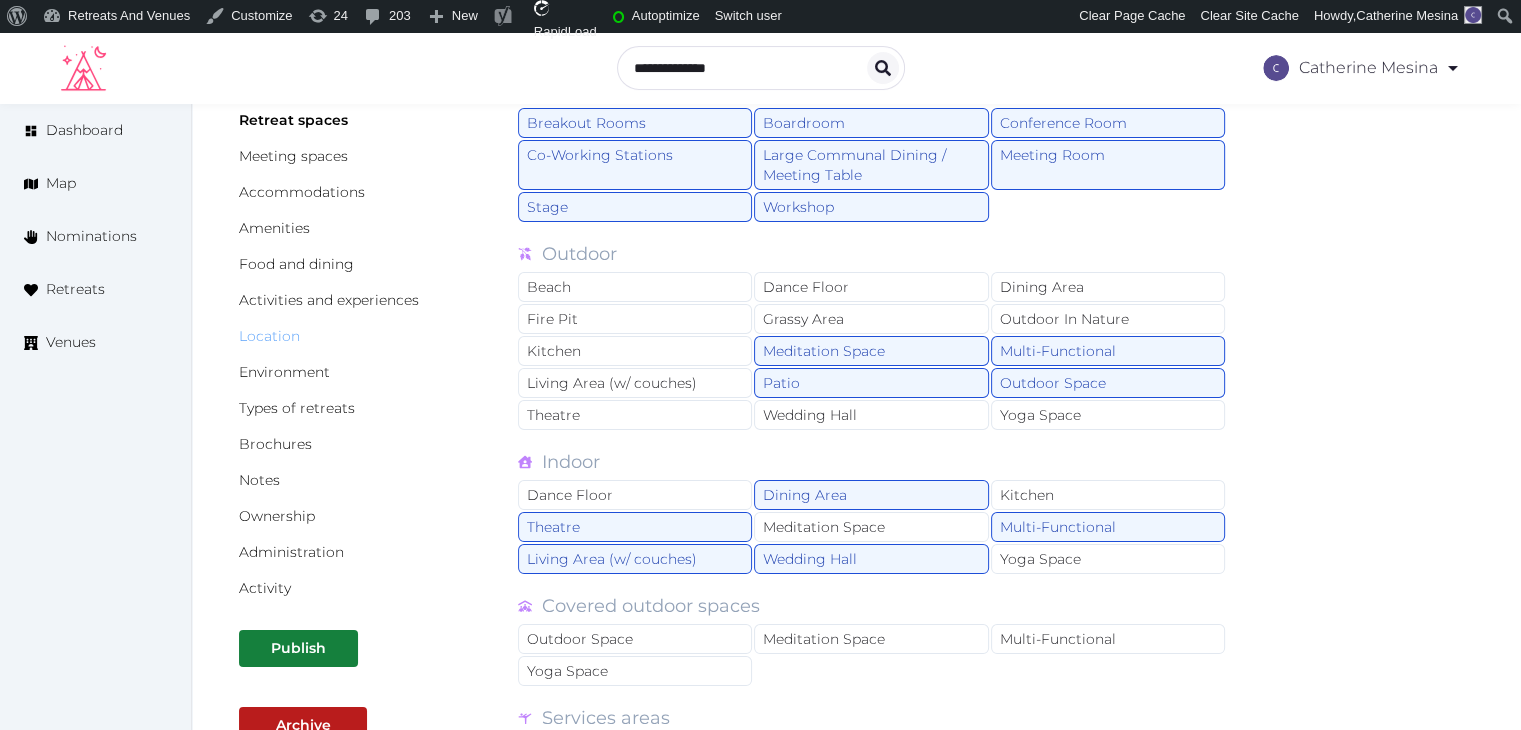 click on "Location" at bounding box center [269, 336] 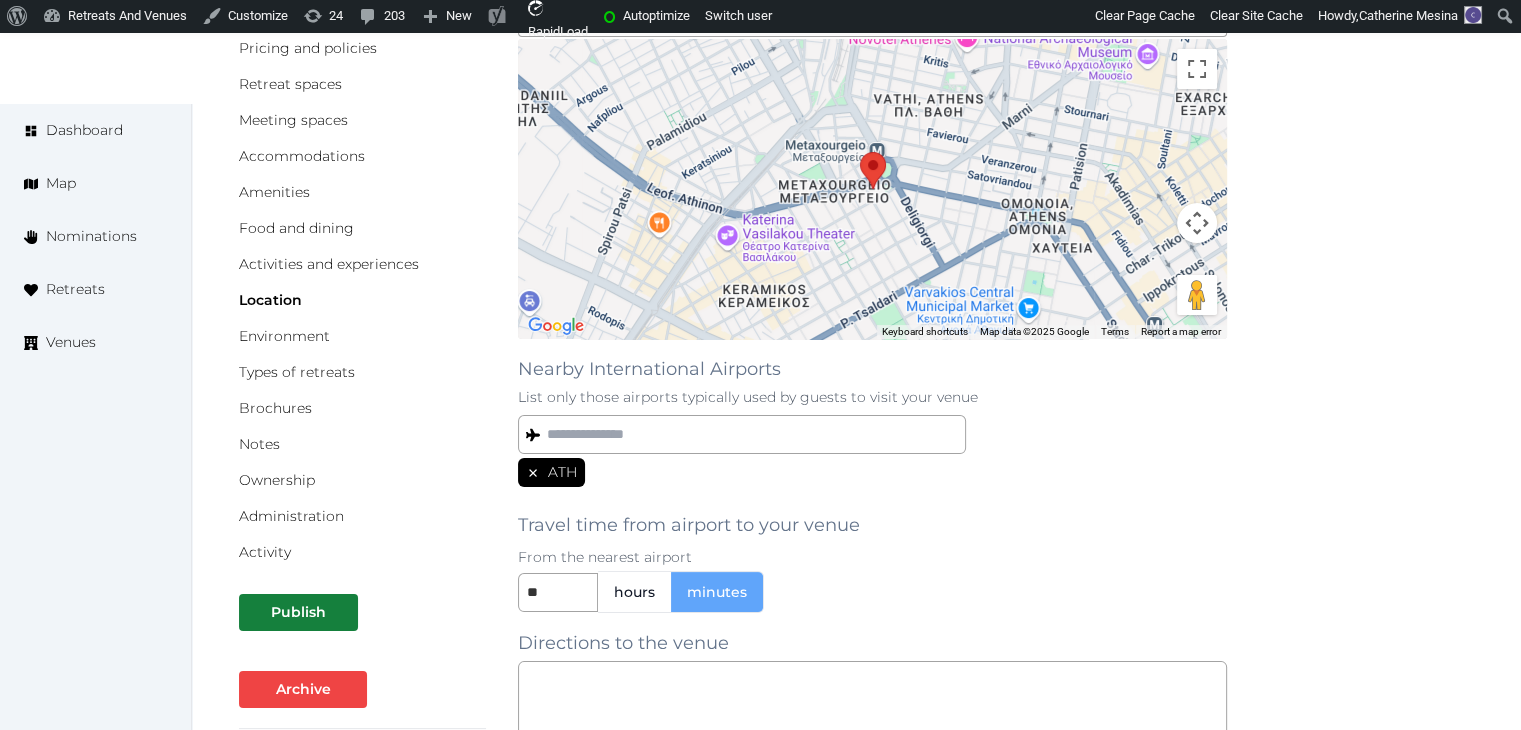 scroll, scrollTop: 400, scrollLeft: 0, axis: vertical 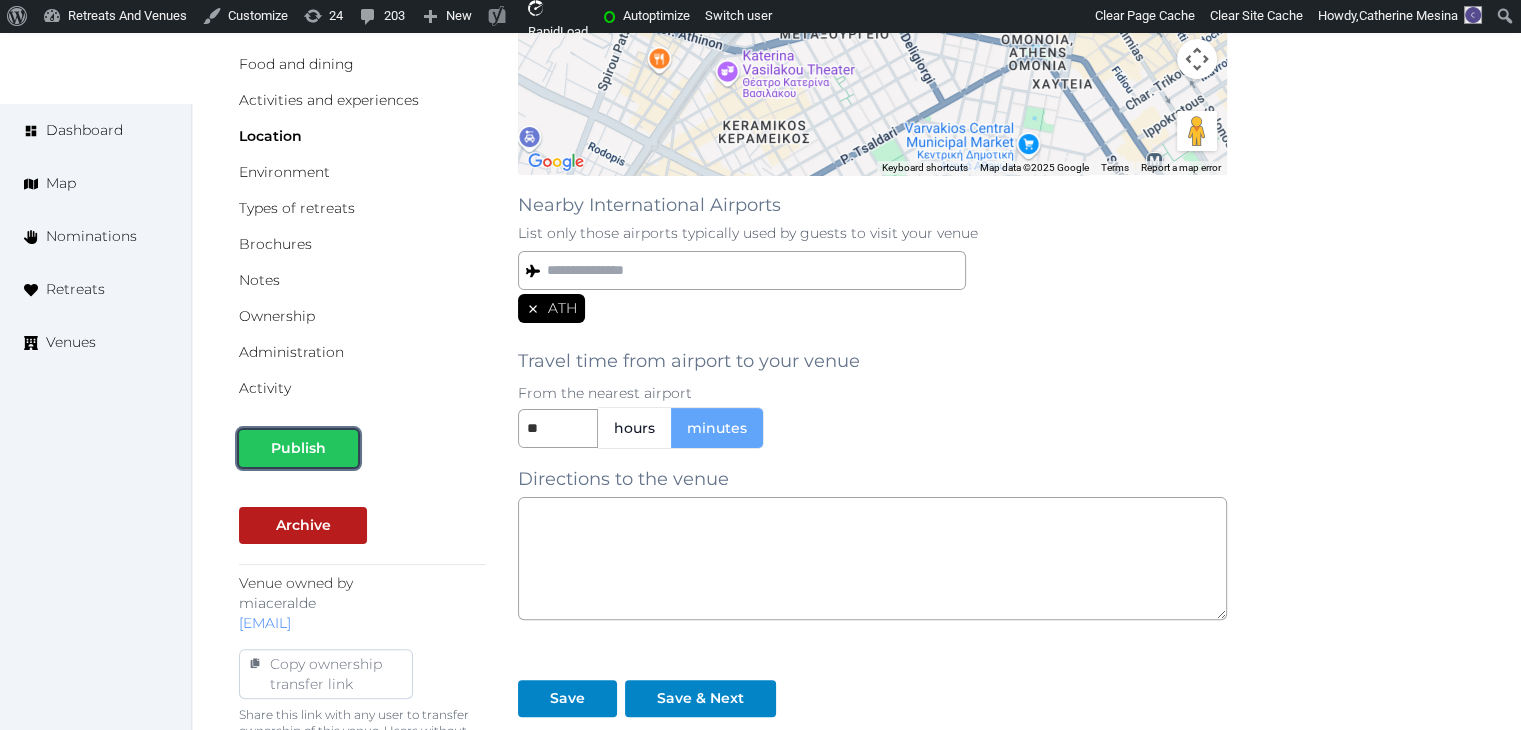 click on "Publish" at bounding box center (298, 448) 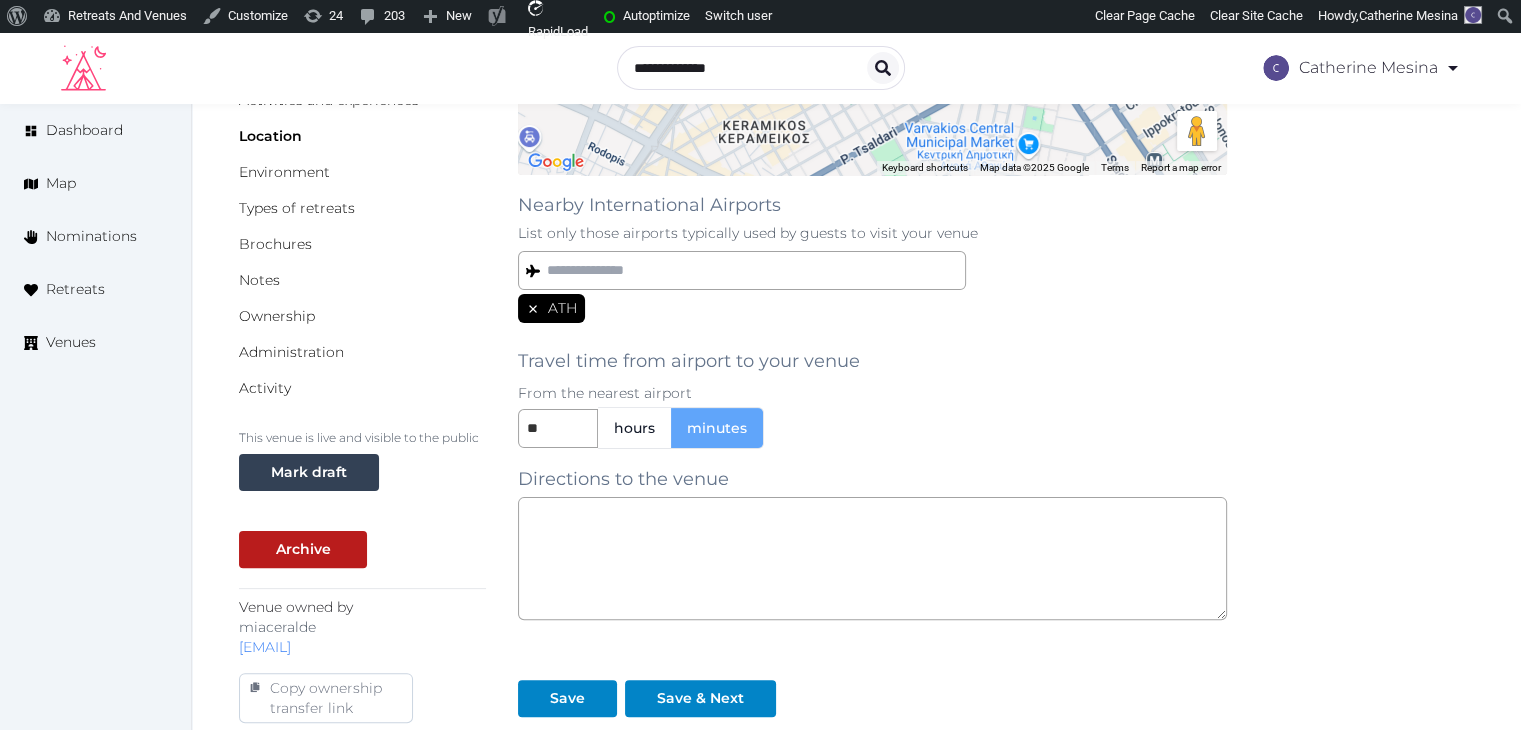 scroll, scrollTop: 0, scrollLeft: 0, axis: both 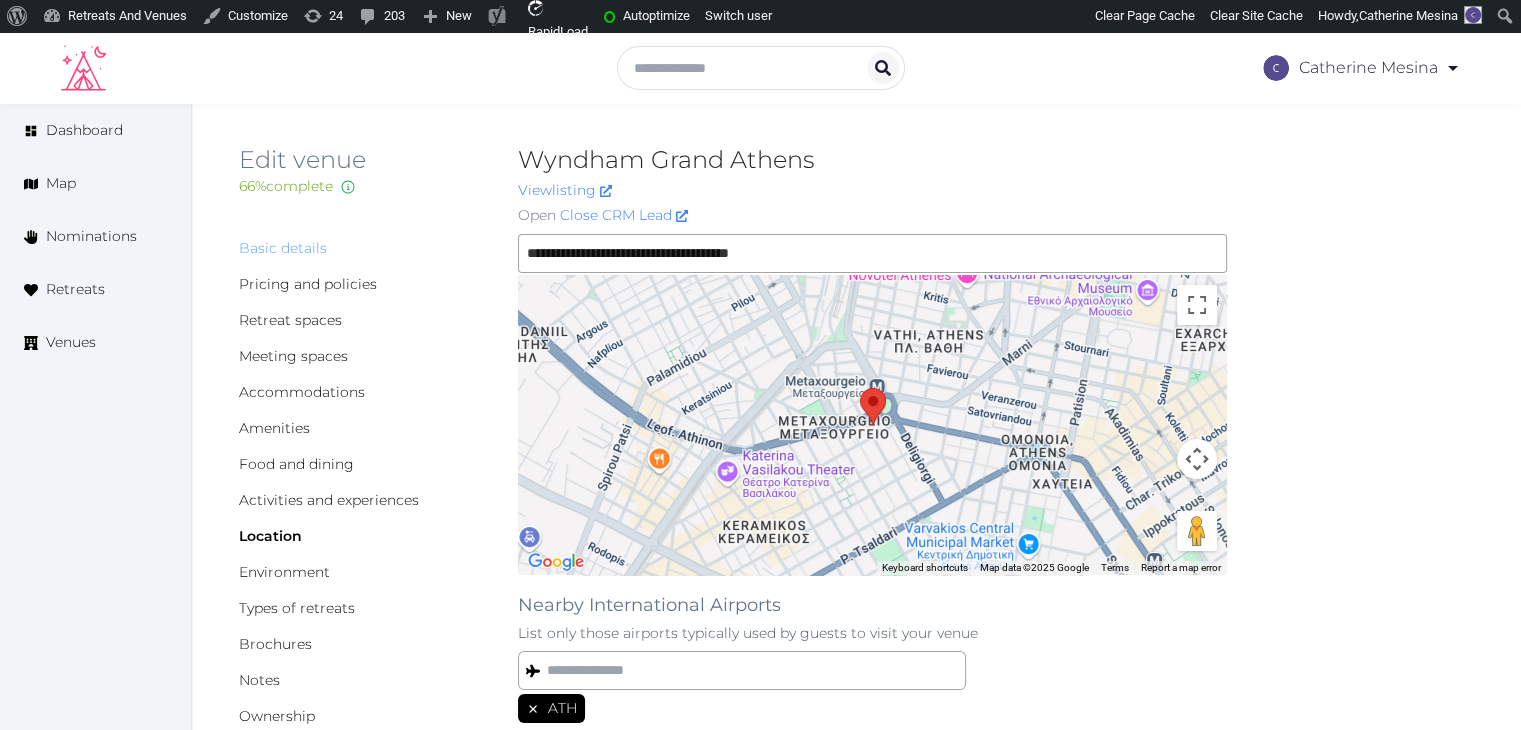 click on "Basic details" at bounding box center (283, 248) 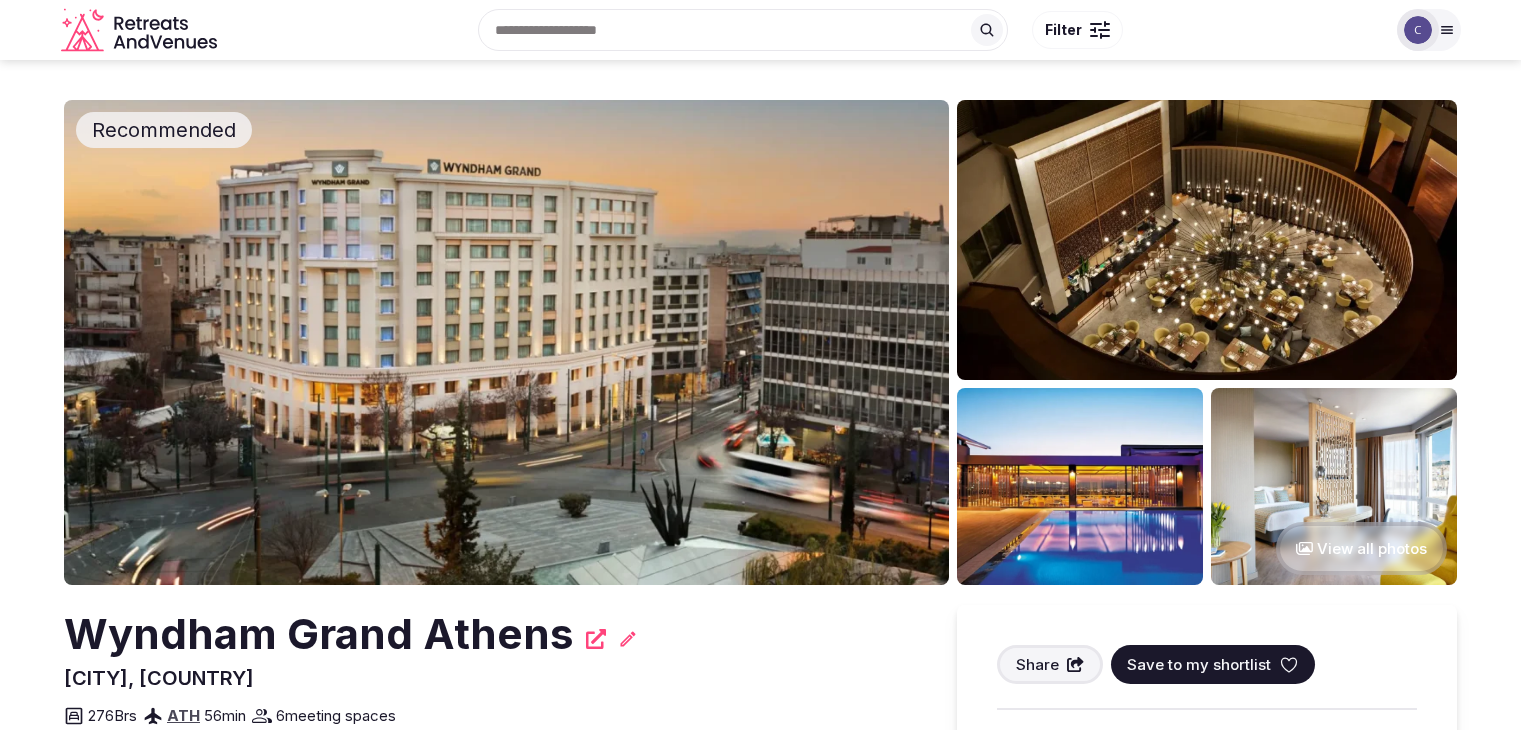 scroll, scrollTop: 0, scrollLeft: 0, axis: both 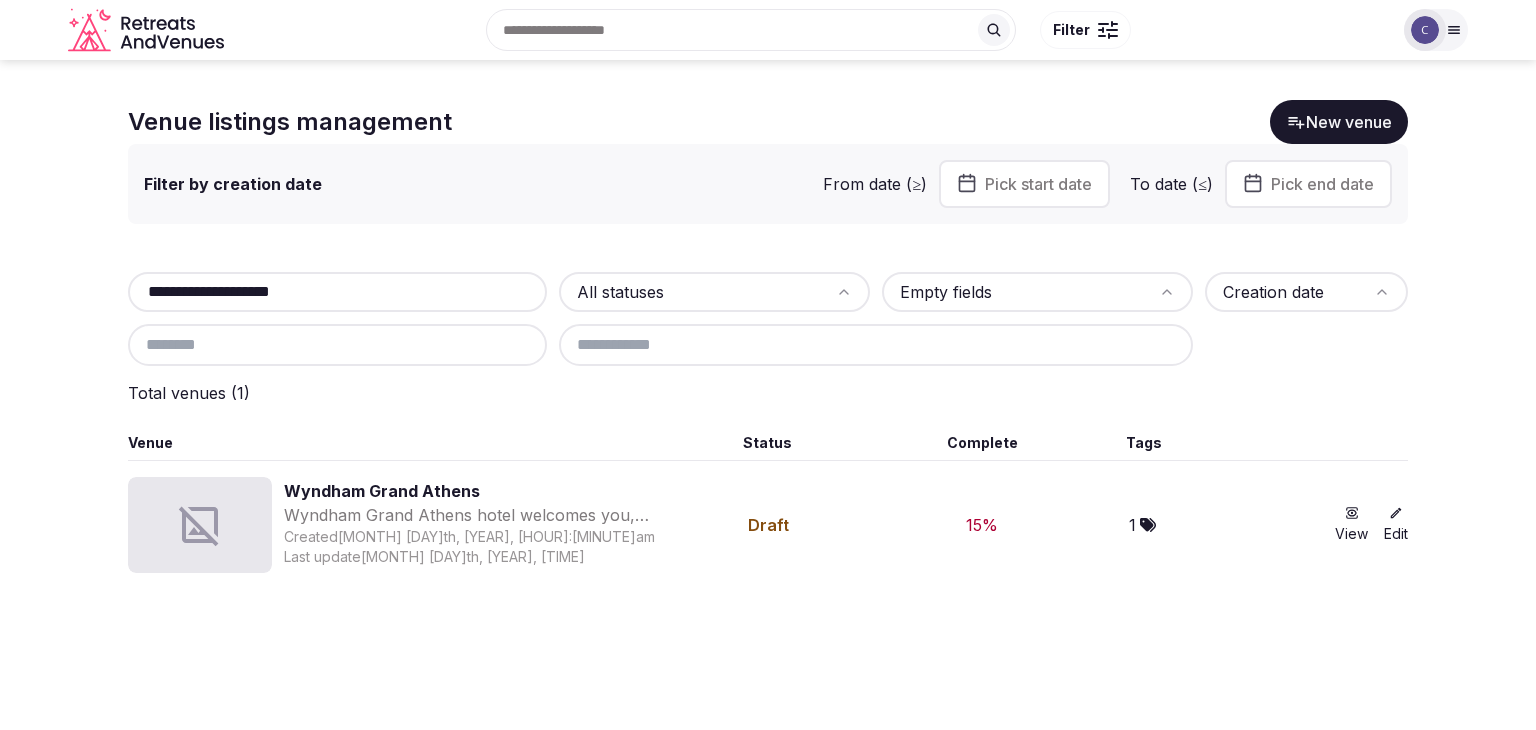 click on "**********" at bounding box center [337, 292] 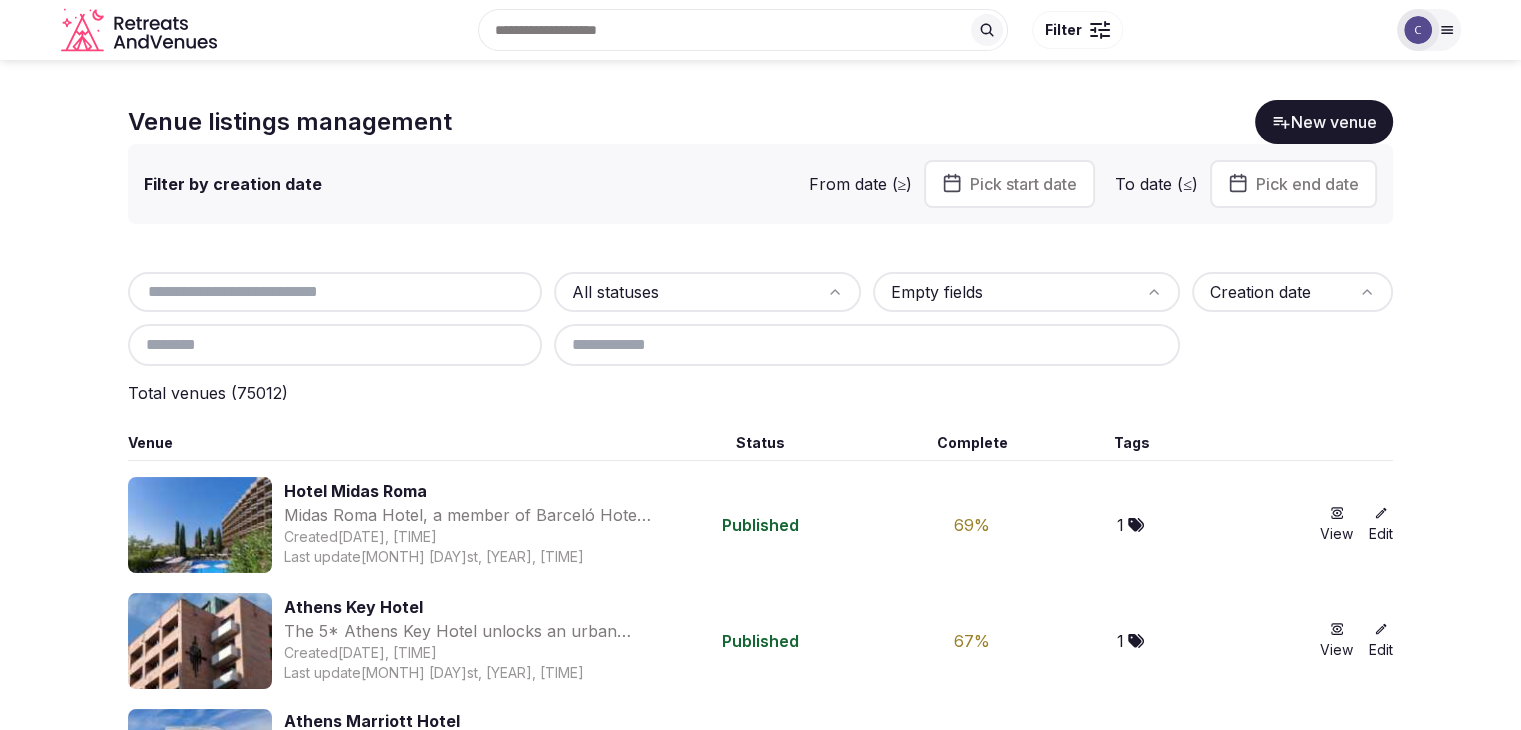 type 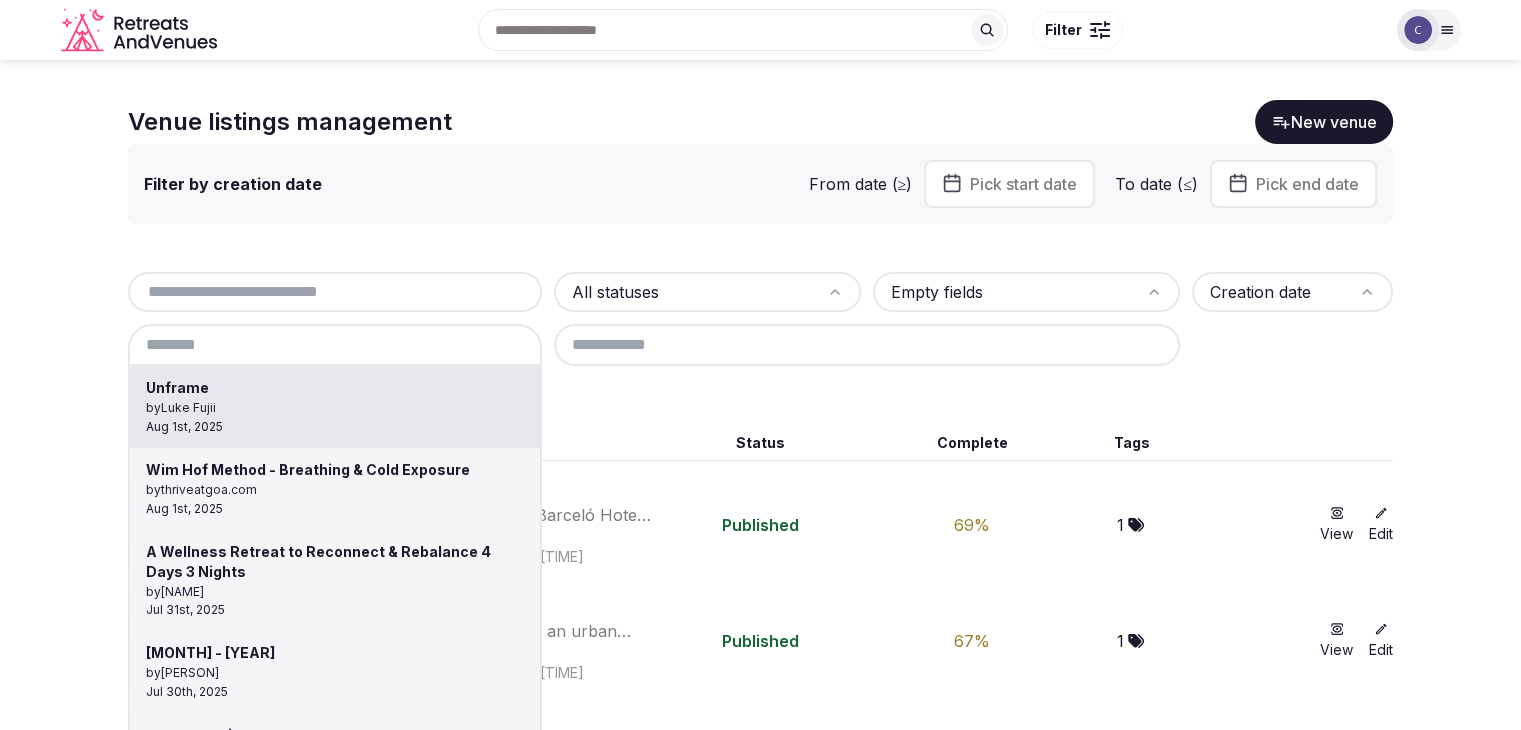 click at bounding box center (335, 345) 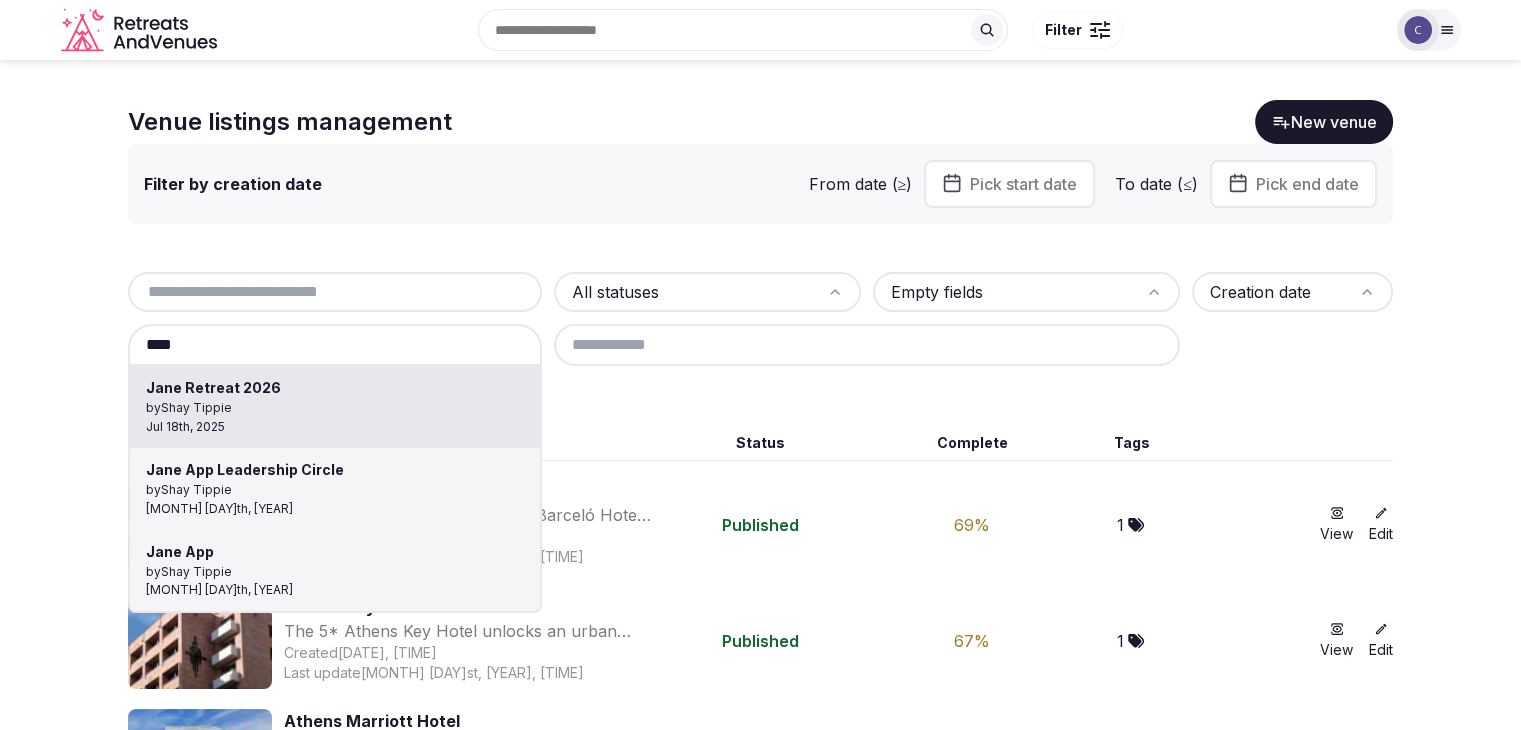 type on "**********" 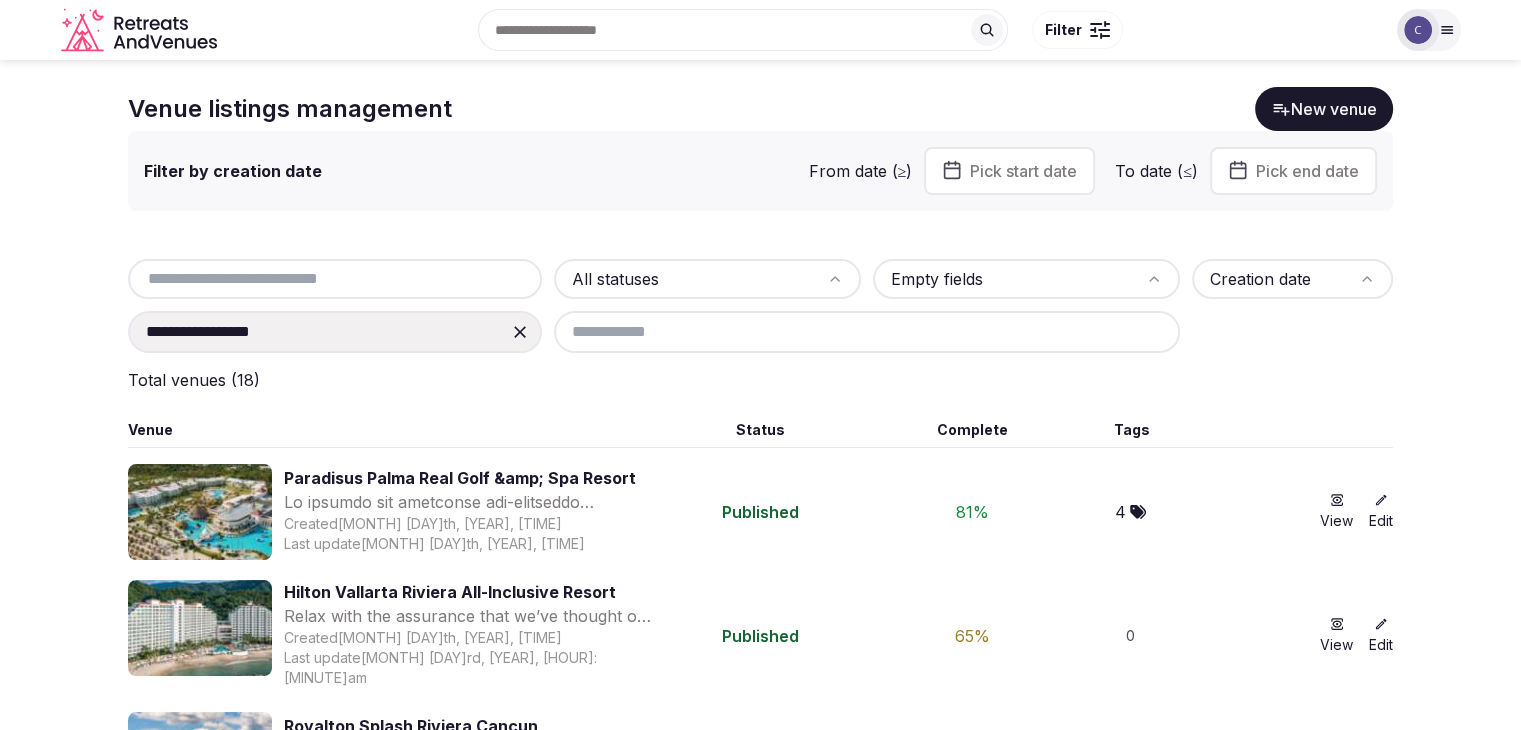 scroll, scrollTop: 0, scrollLeft: 0, axis: both 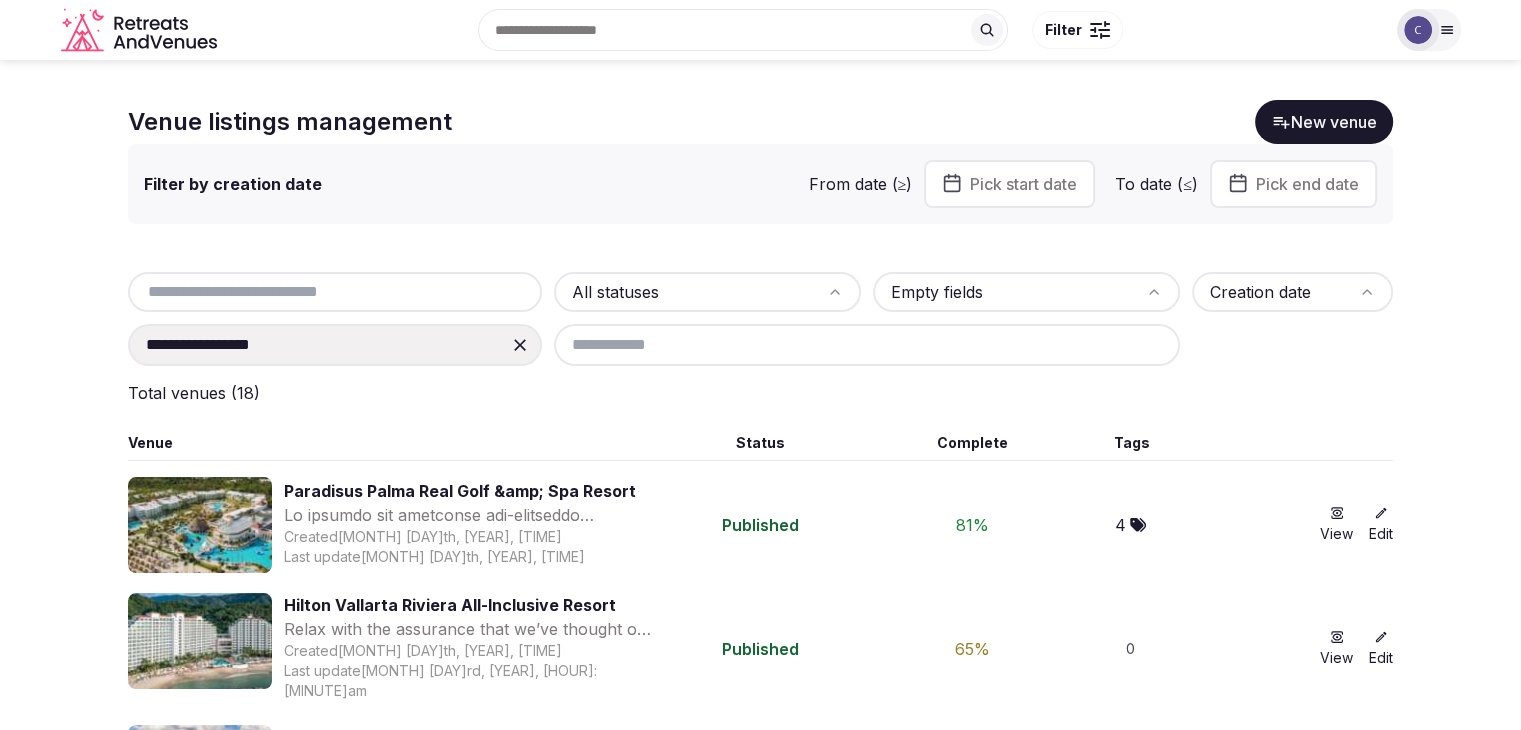 drag, startPoint x: 518, startPoint y: 342, endPoint x: 445, endPoint y: 346, distance: 73.109505 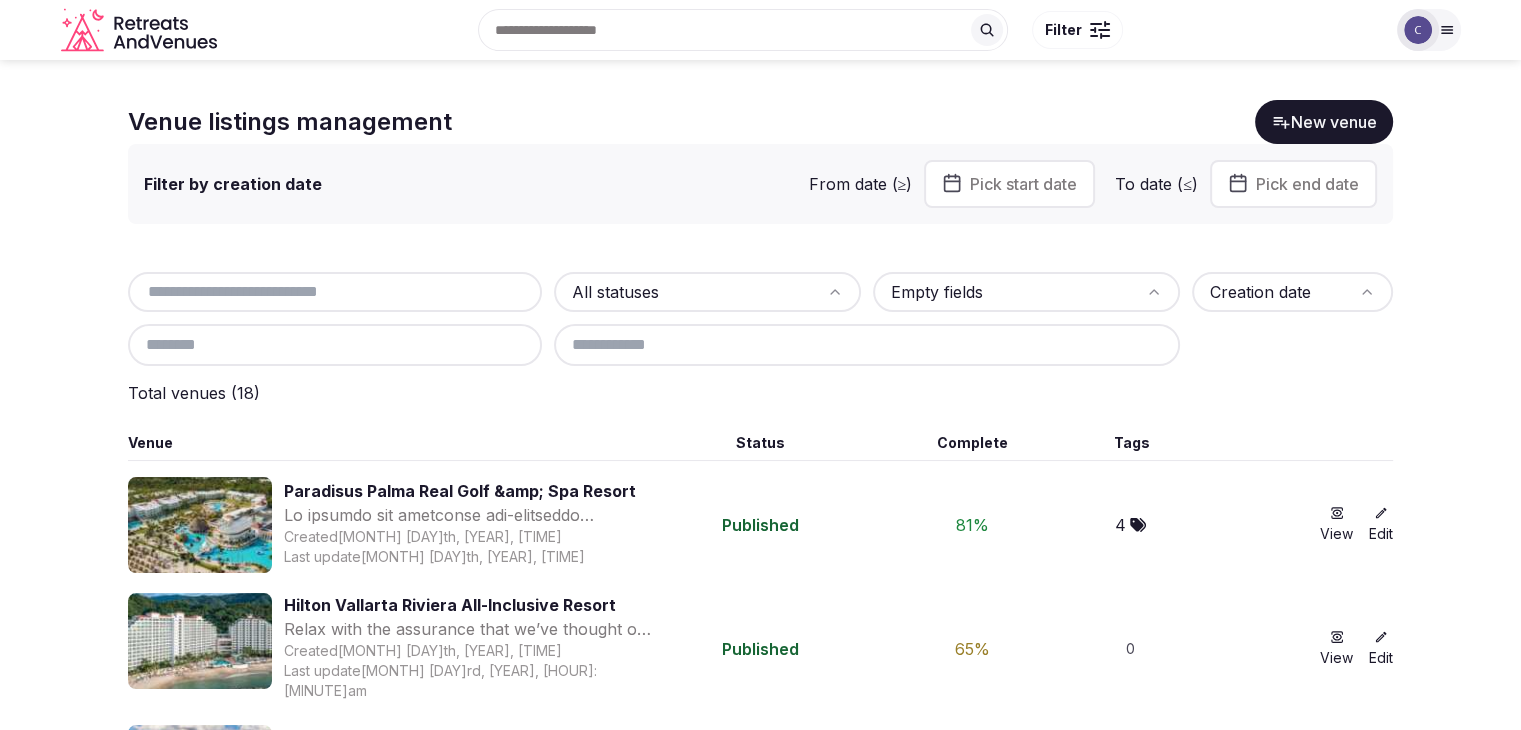 click at bounding box center [335, 345] 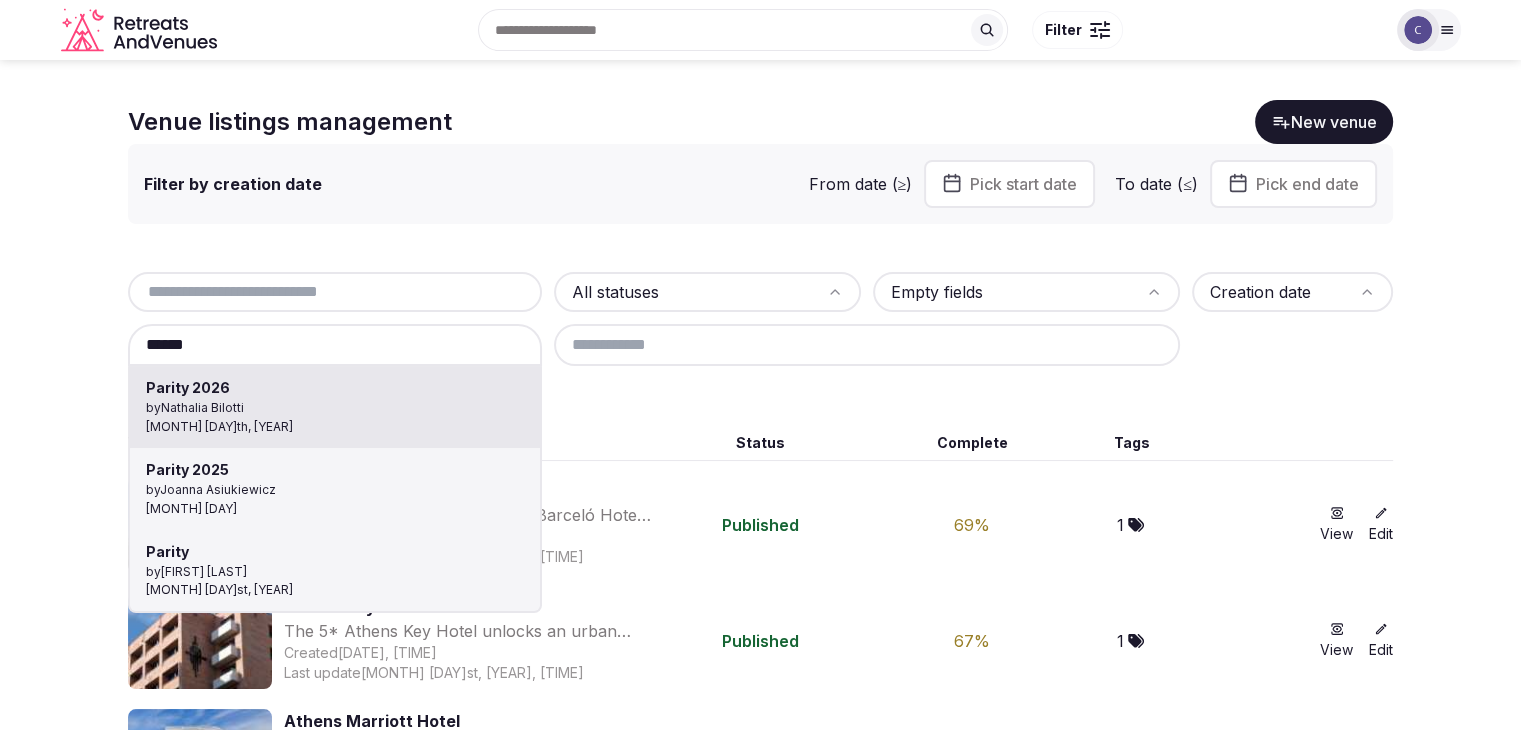 type on "**********" 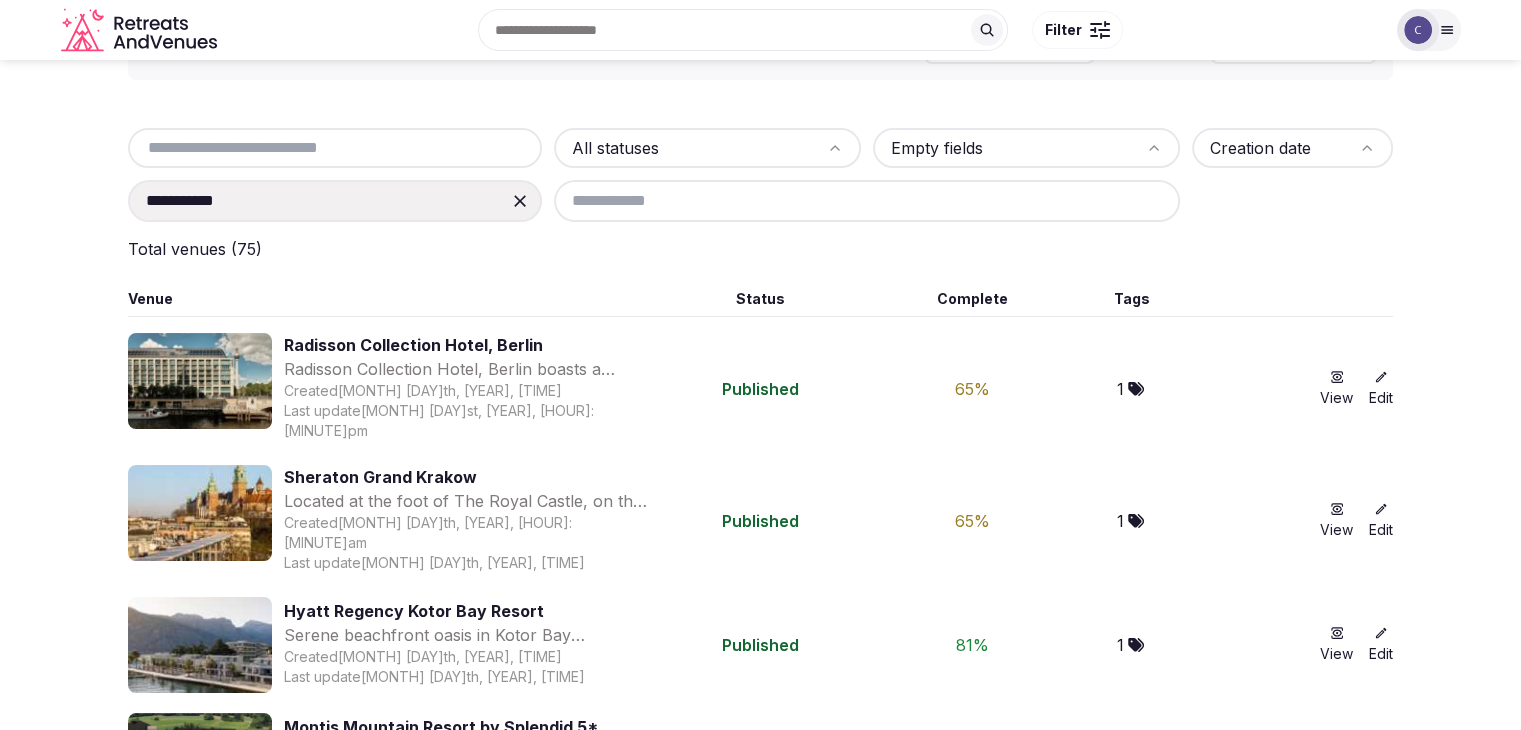 scroll, scrollTop: 0, scrollLeft: 0, axis: both 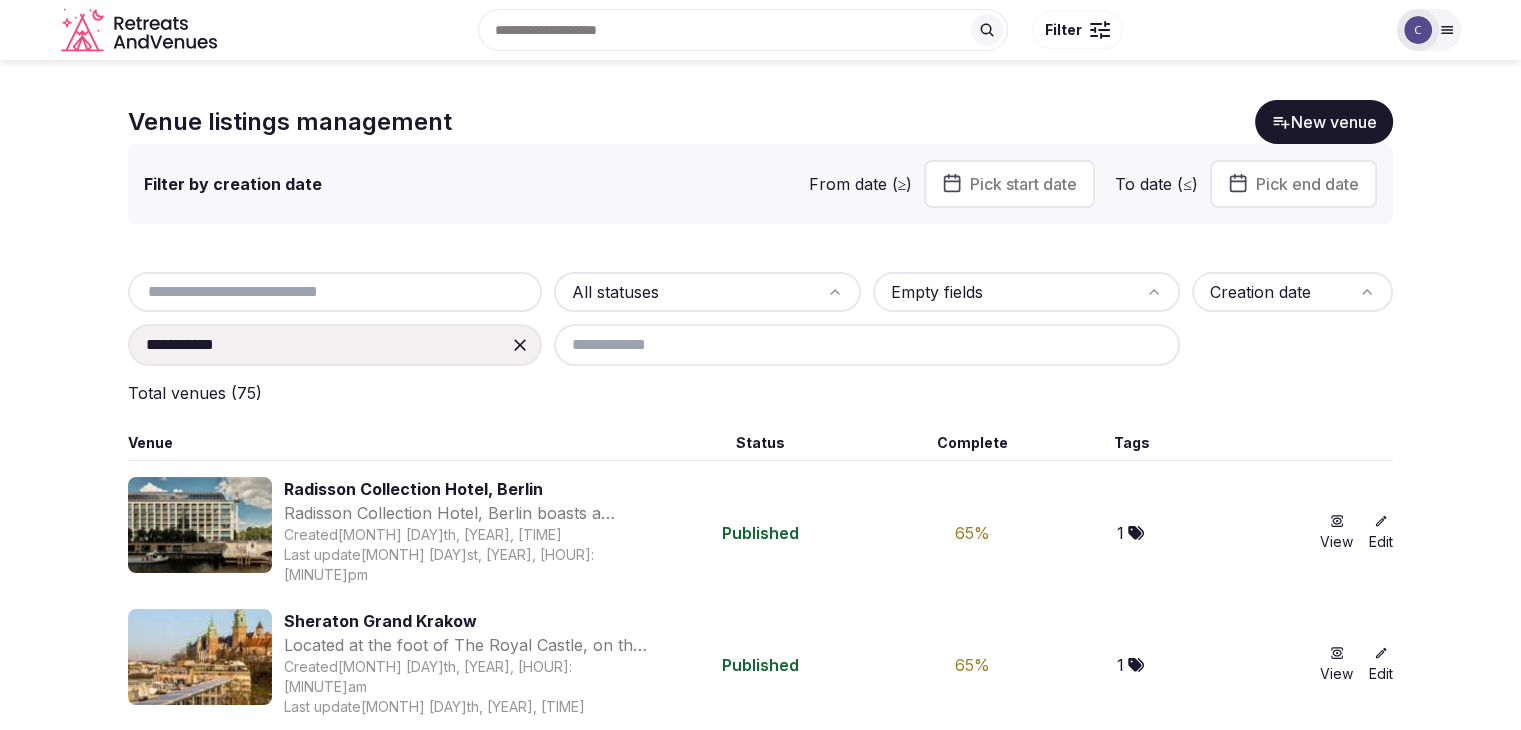 click 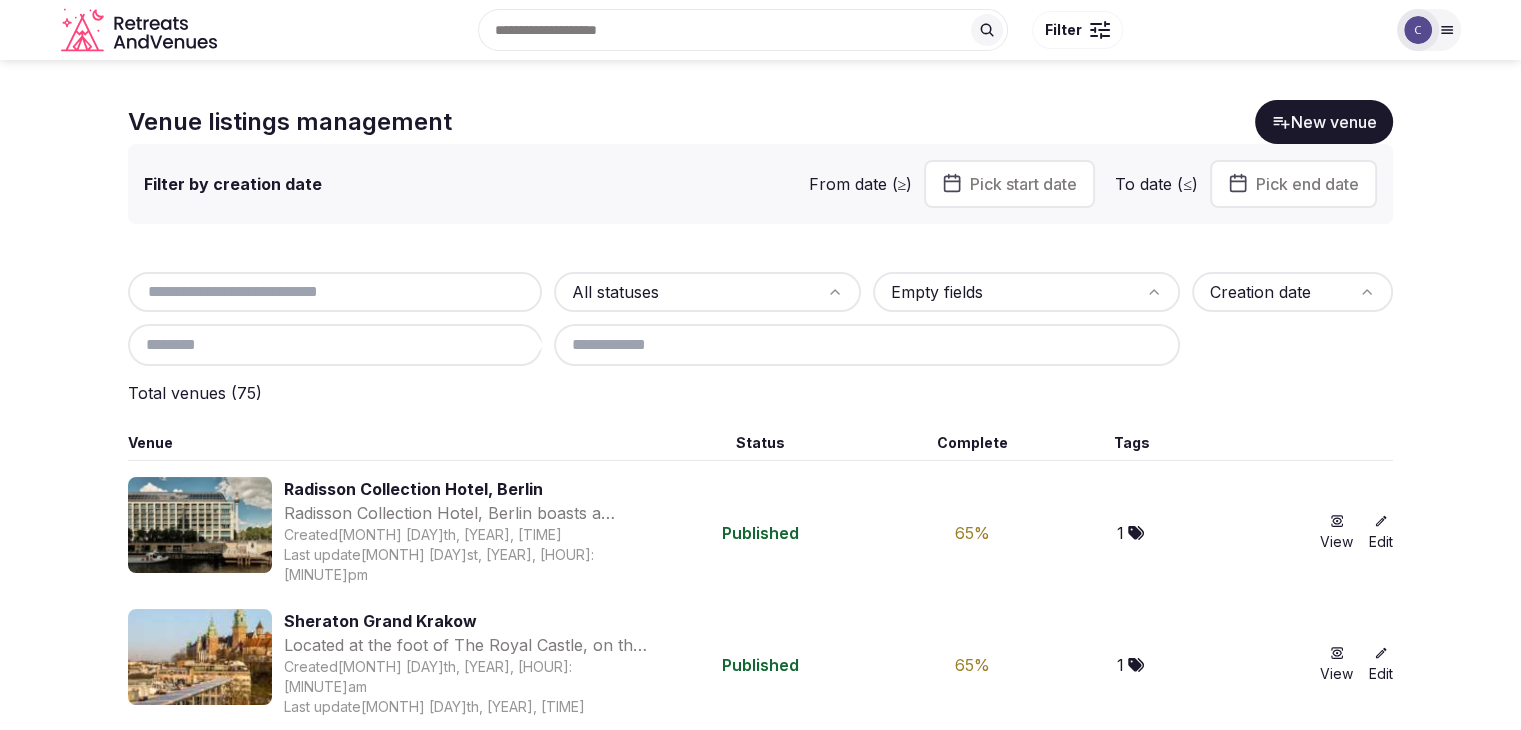 click at bounding box center [335, 345] 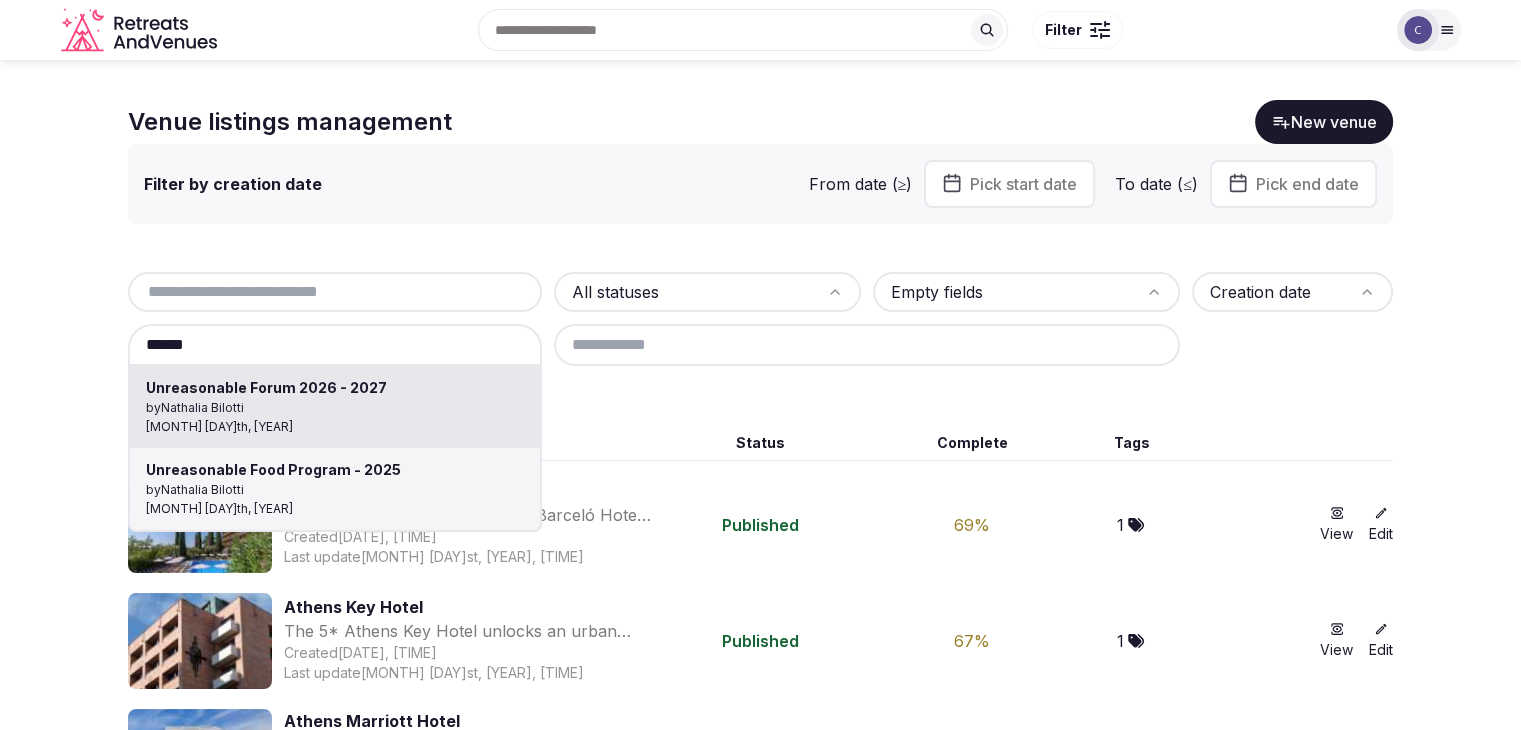 type on "**********" 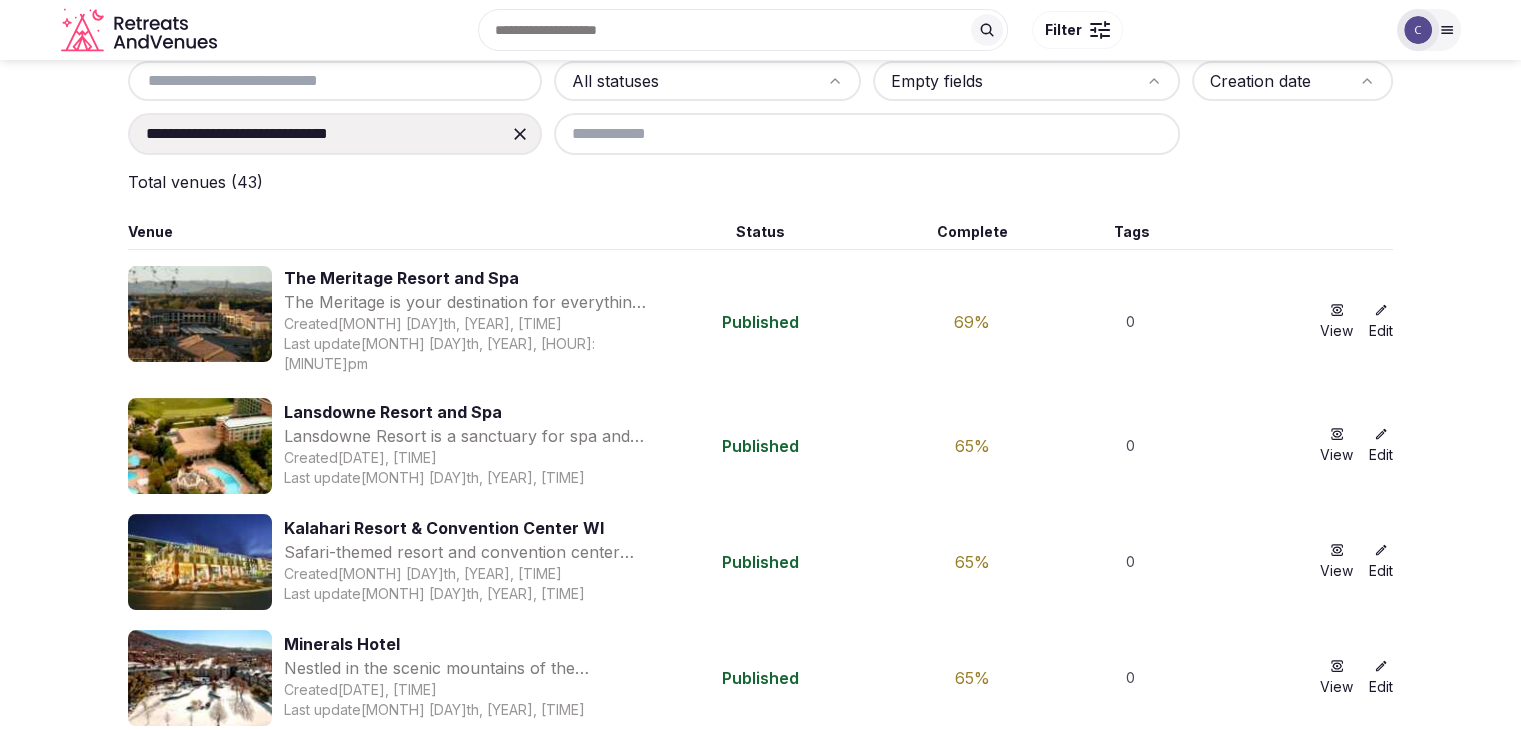 scroll, scrollTop: 0, scrollLeft: 0, axis: both 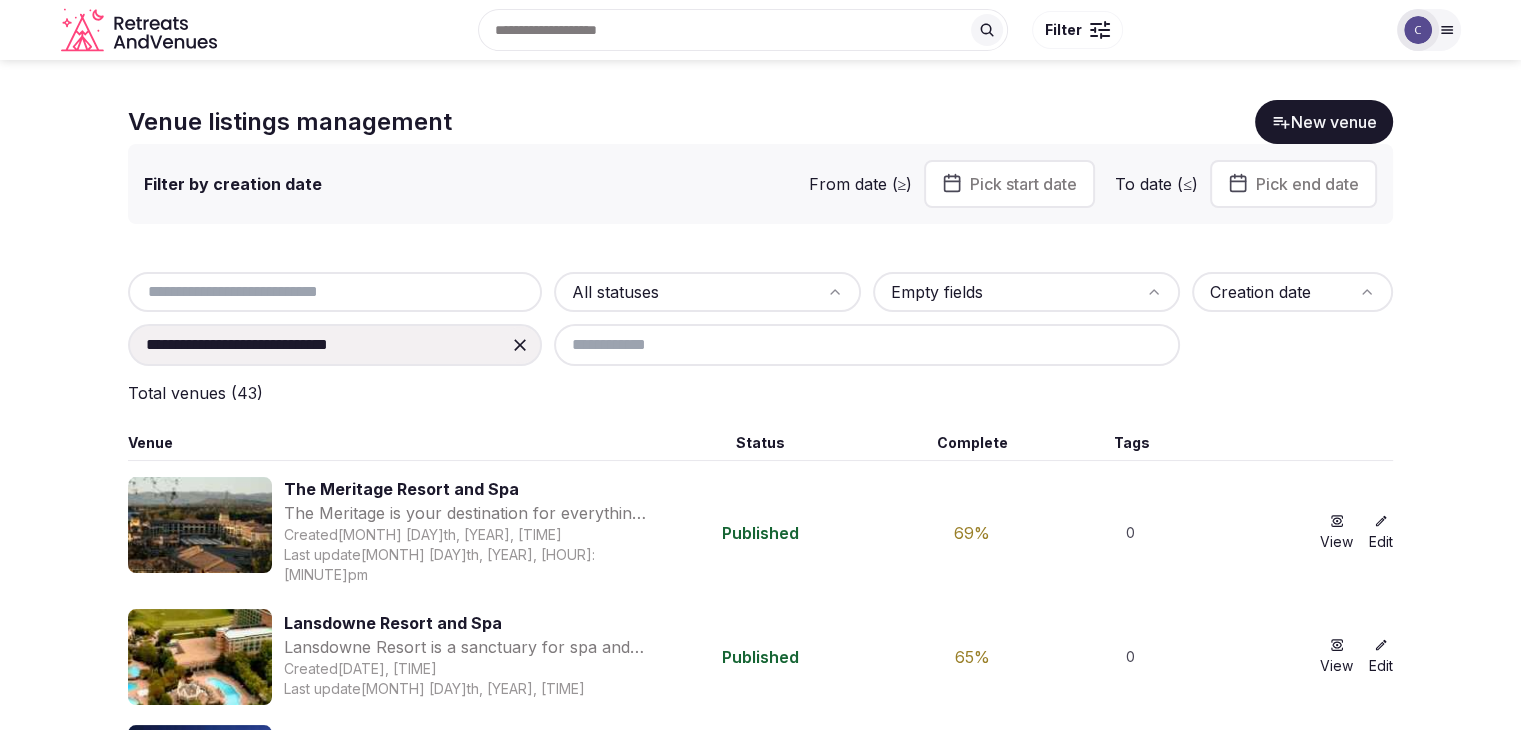 drag, startPoint x: 524, startPoint y: 346, endPoint x: 408, endPoint y: 353, distance: 116.21101 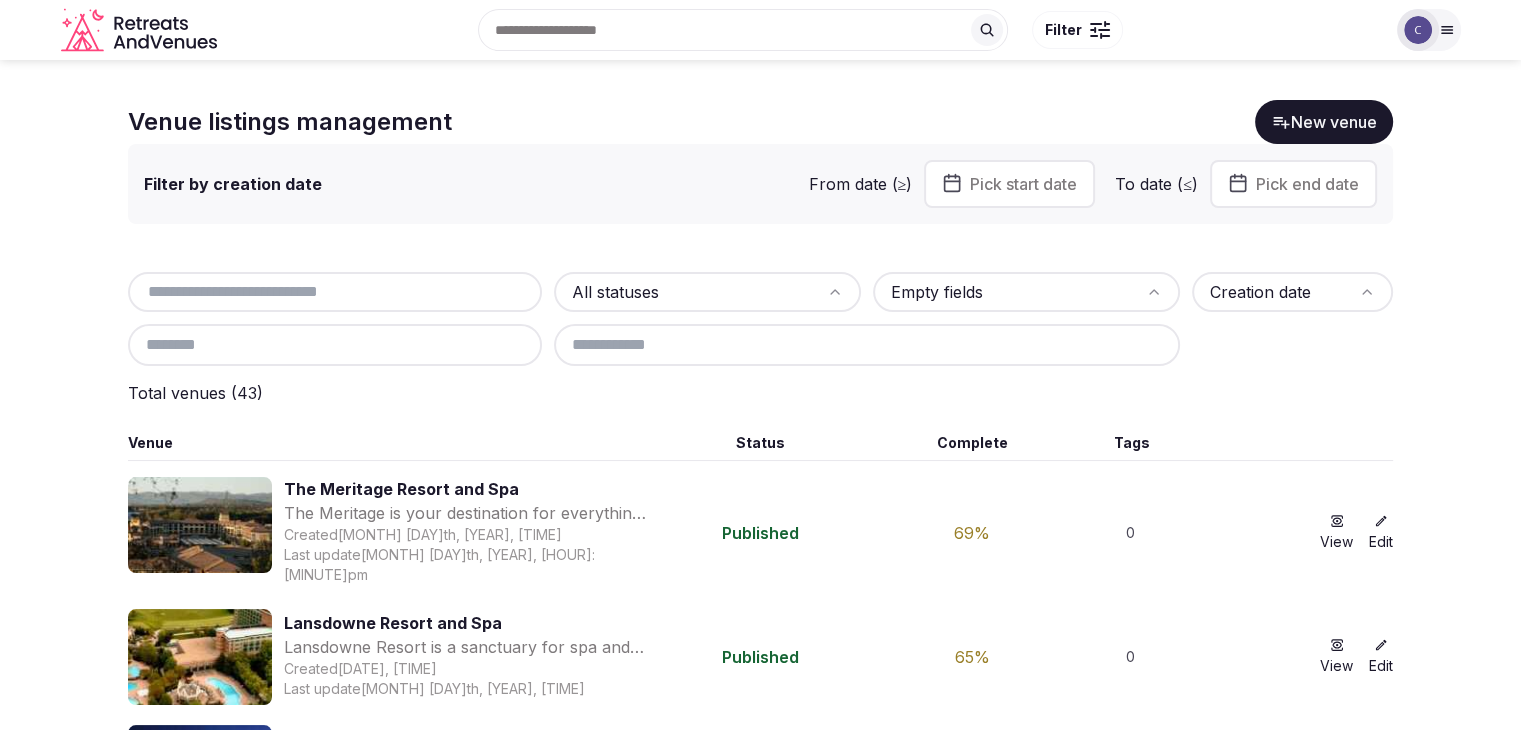 click at bounding box center [335, 345] 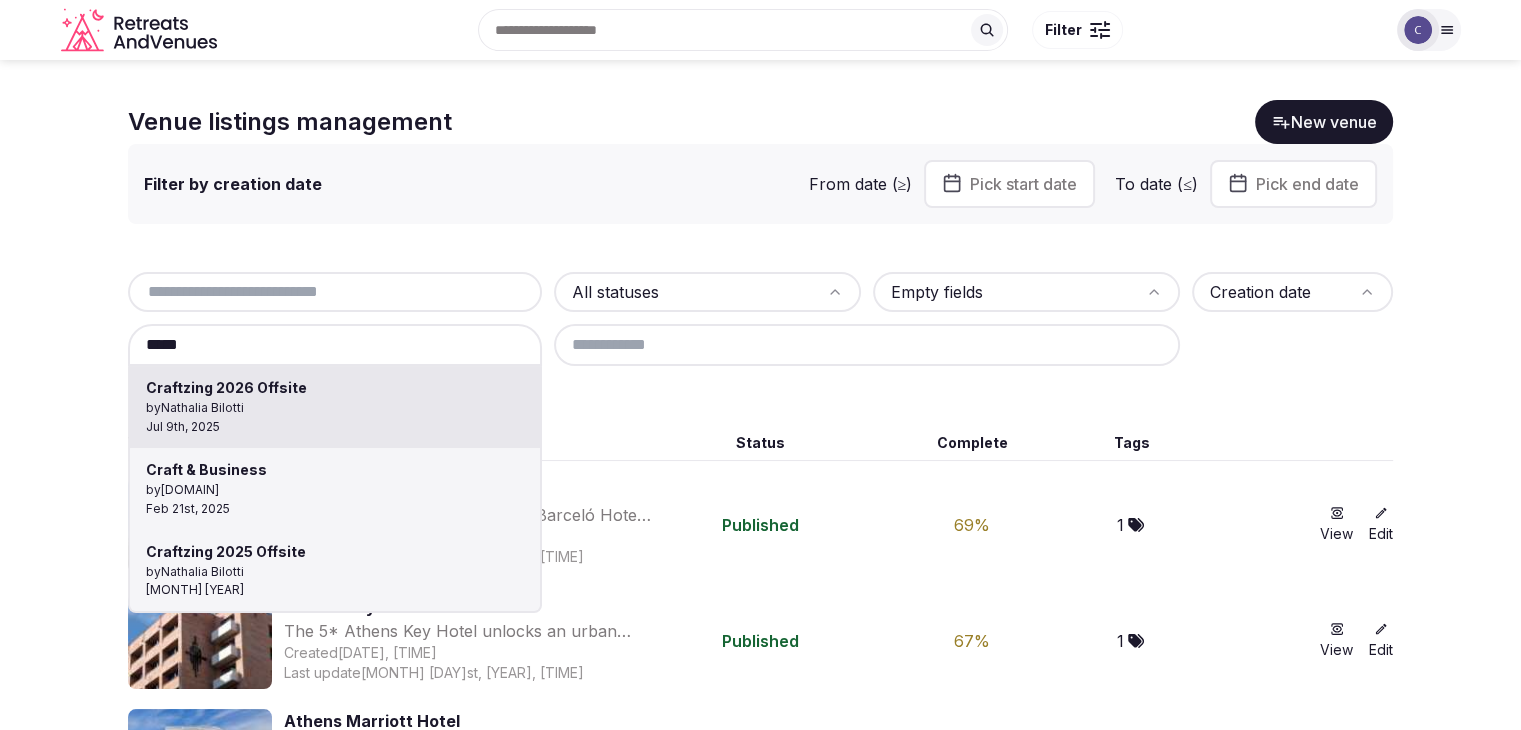 type on "**********" 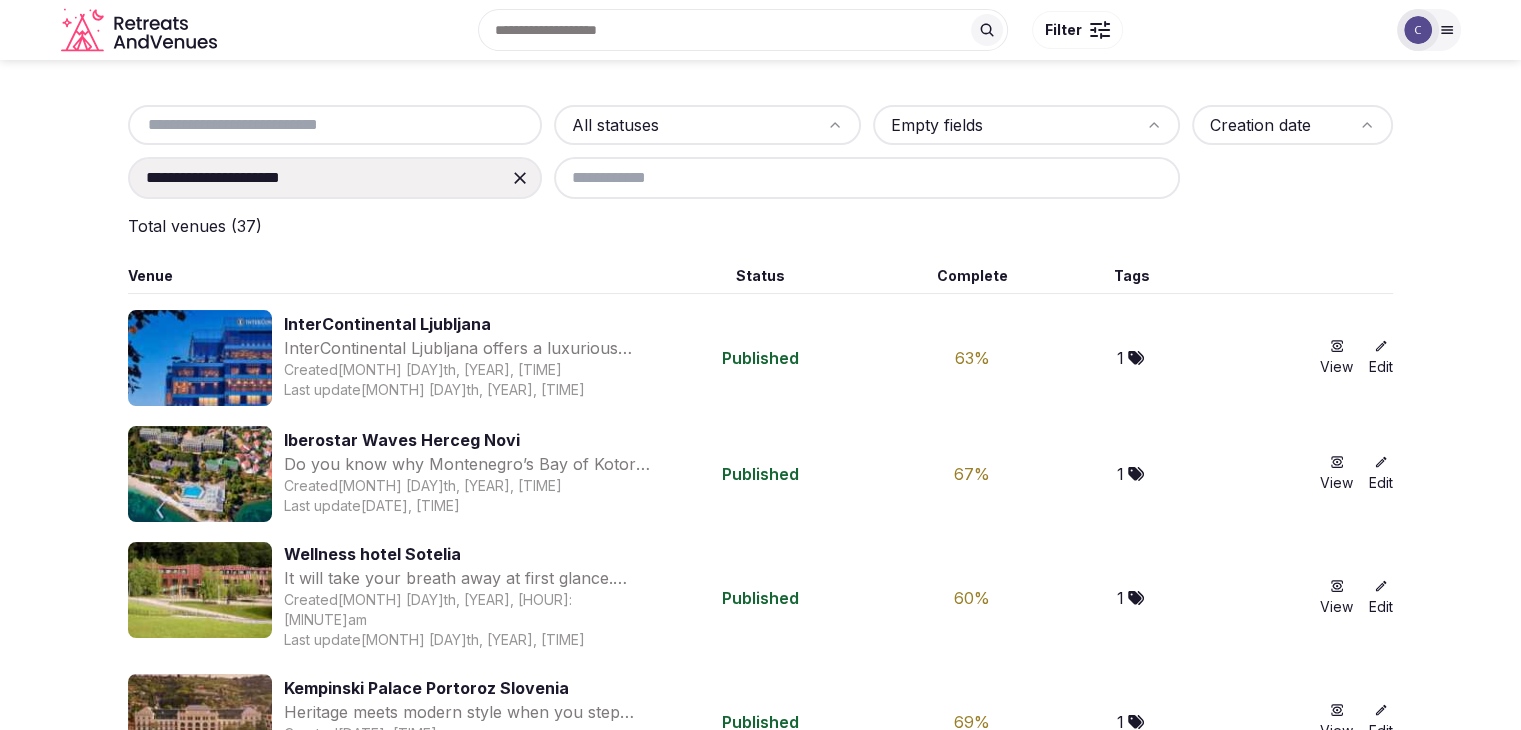 scroll, scrollTop: 0, scrollLeft: 0, axis: both 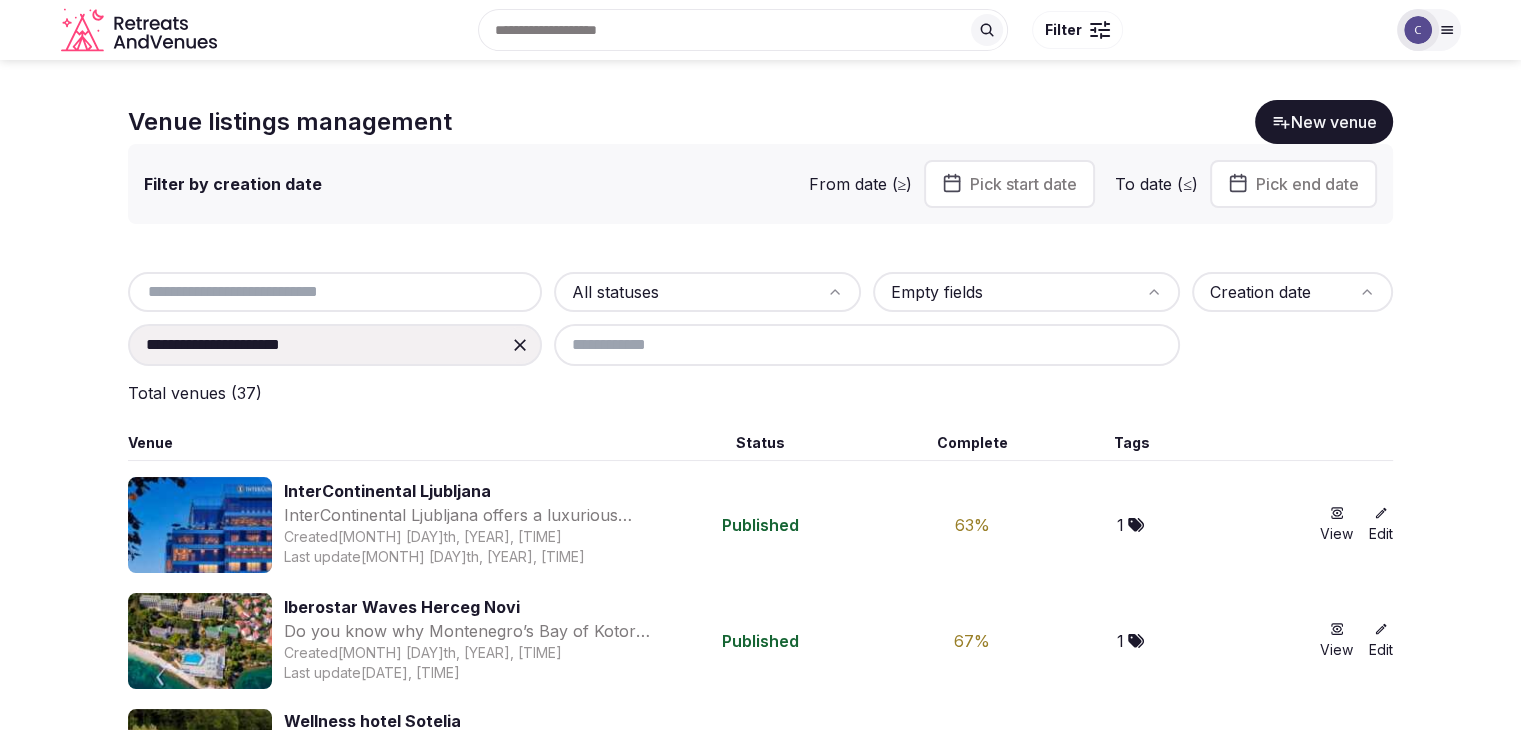 click 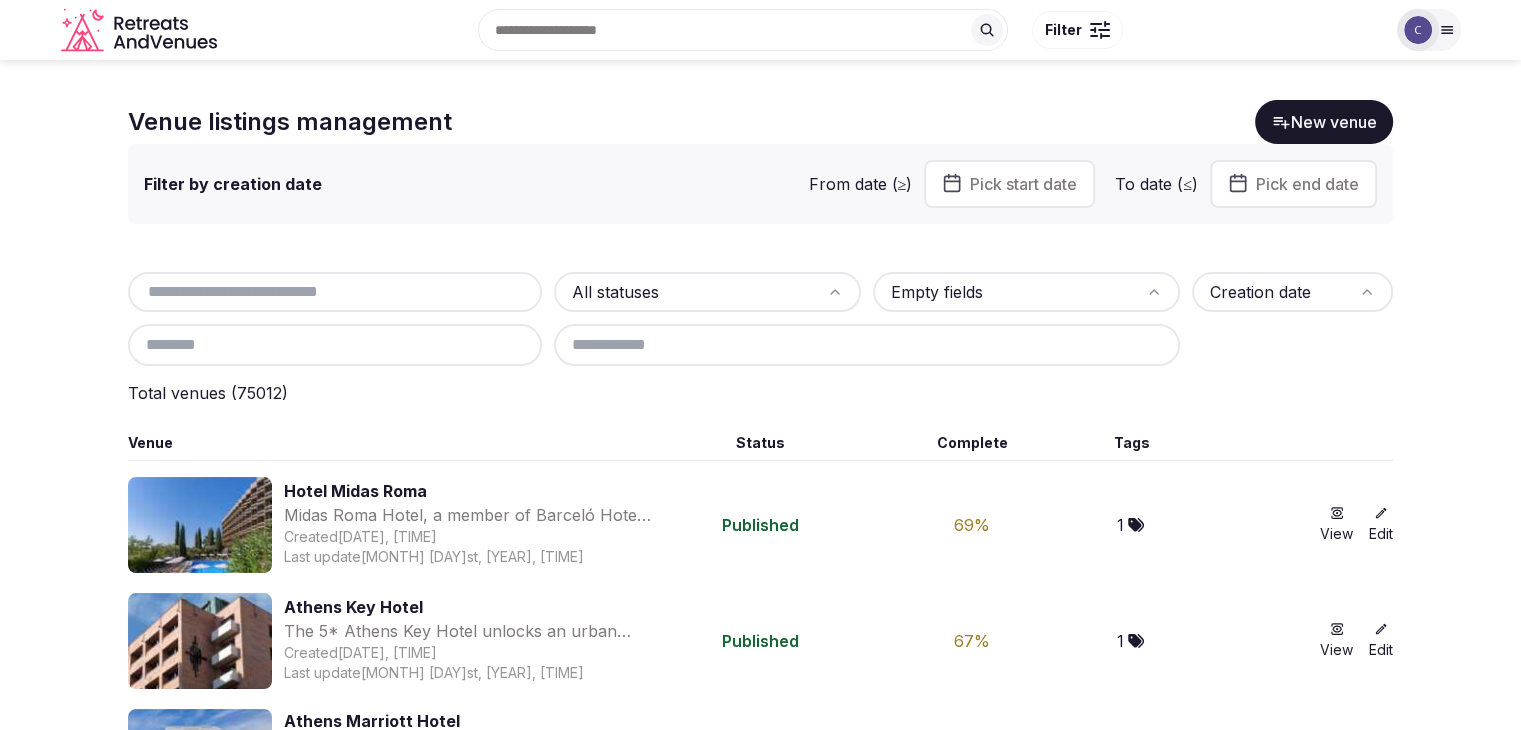 click at bounding box center (335, 345) 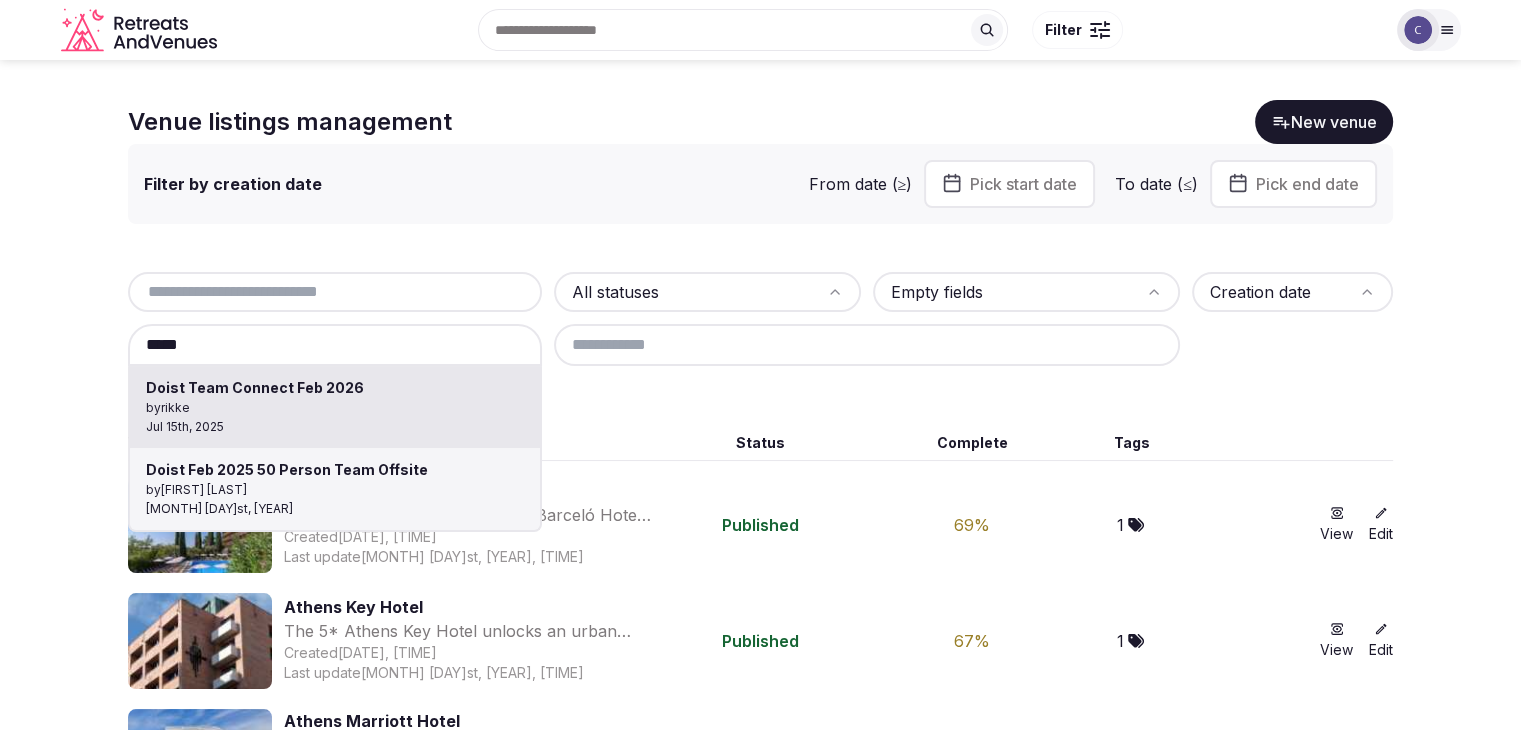 type on "**********" 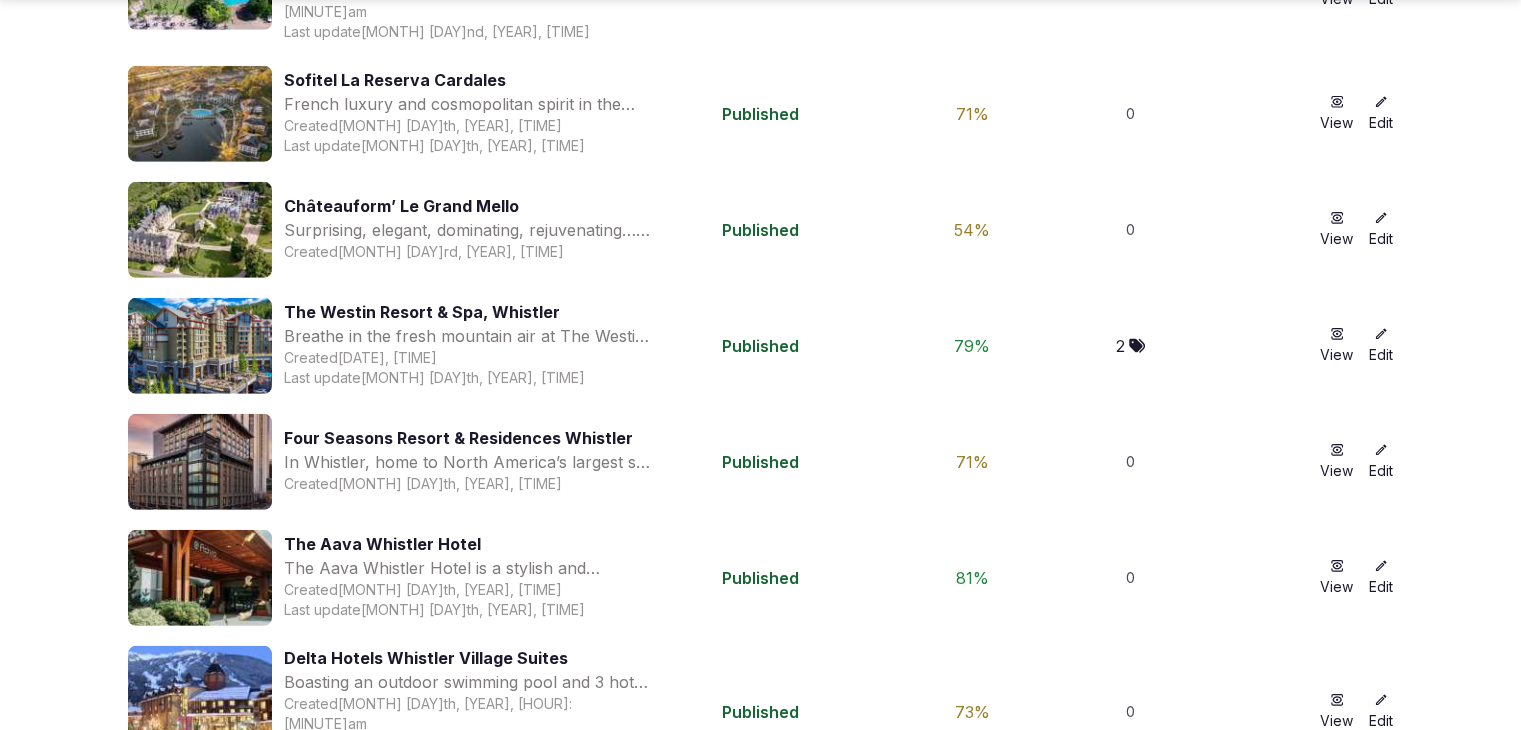 scroll, scrollTop: 6287, scrollLeft: 0, axis: vertical 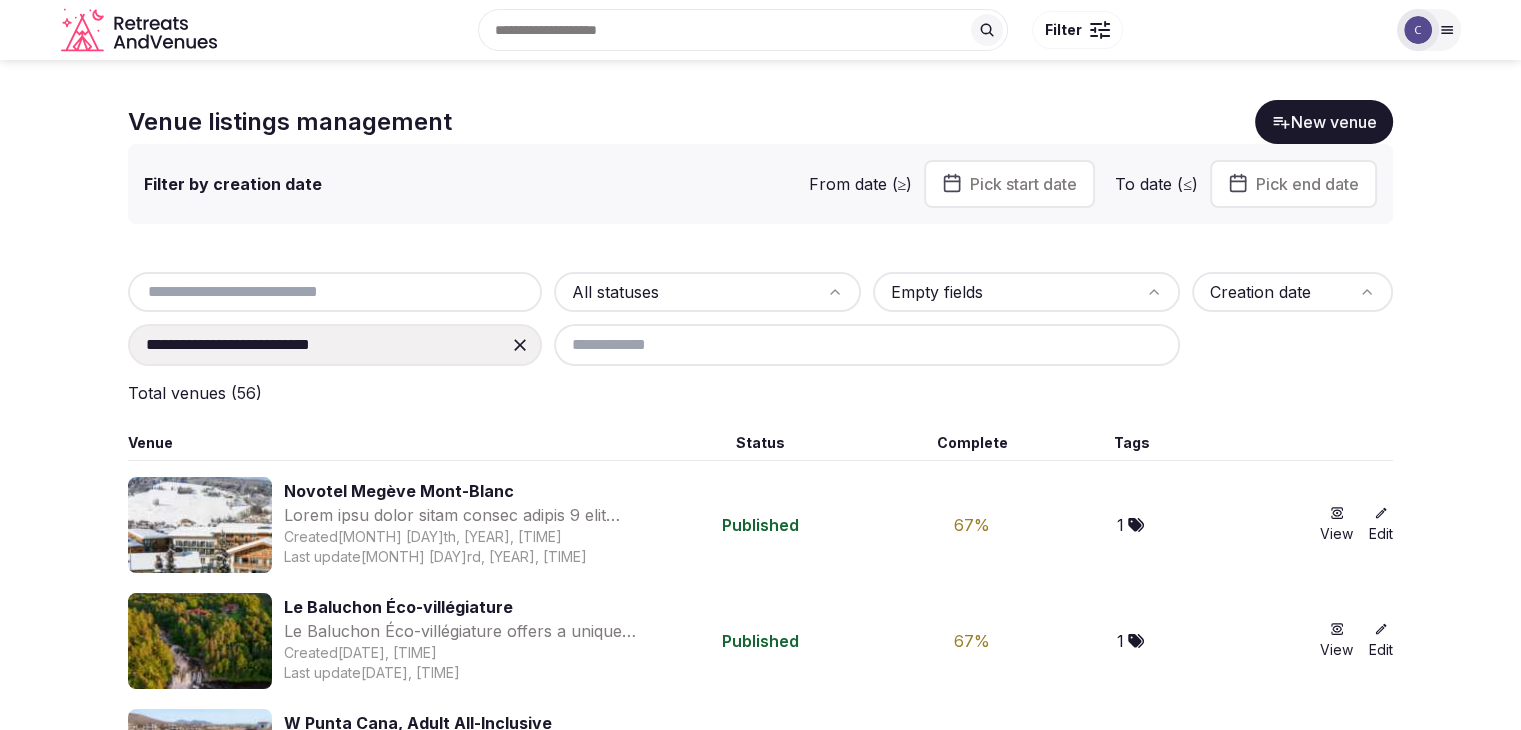 drag, startPoint x: 1424, startPoint y: 32, endPoint x: 1489, endPoint y: 213, distance: 192.31744 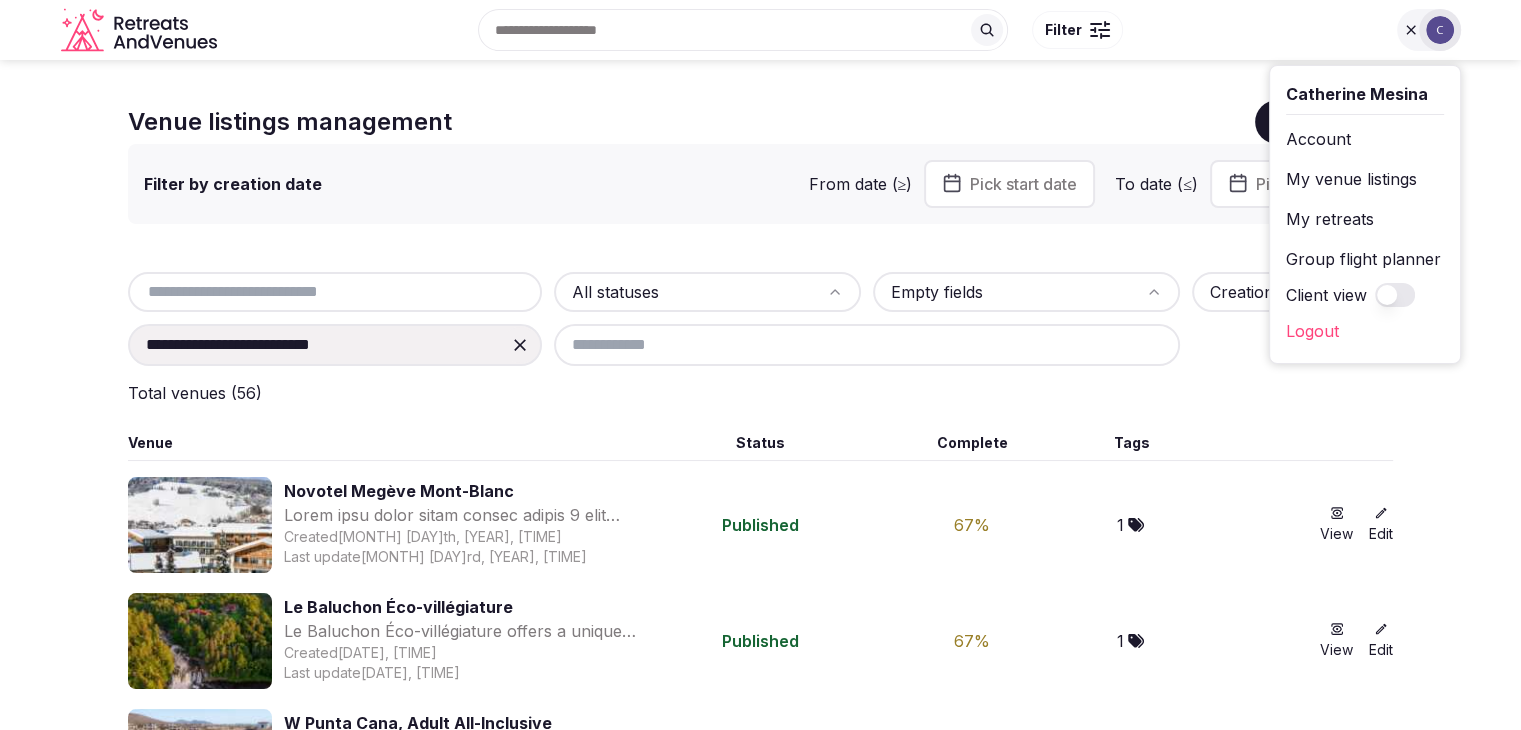 click 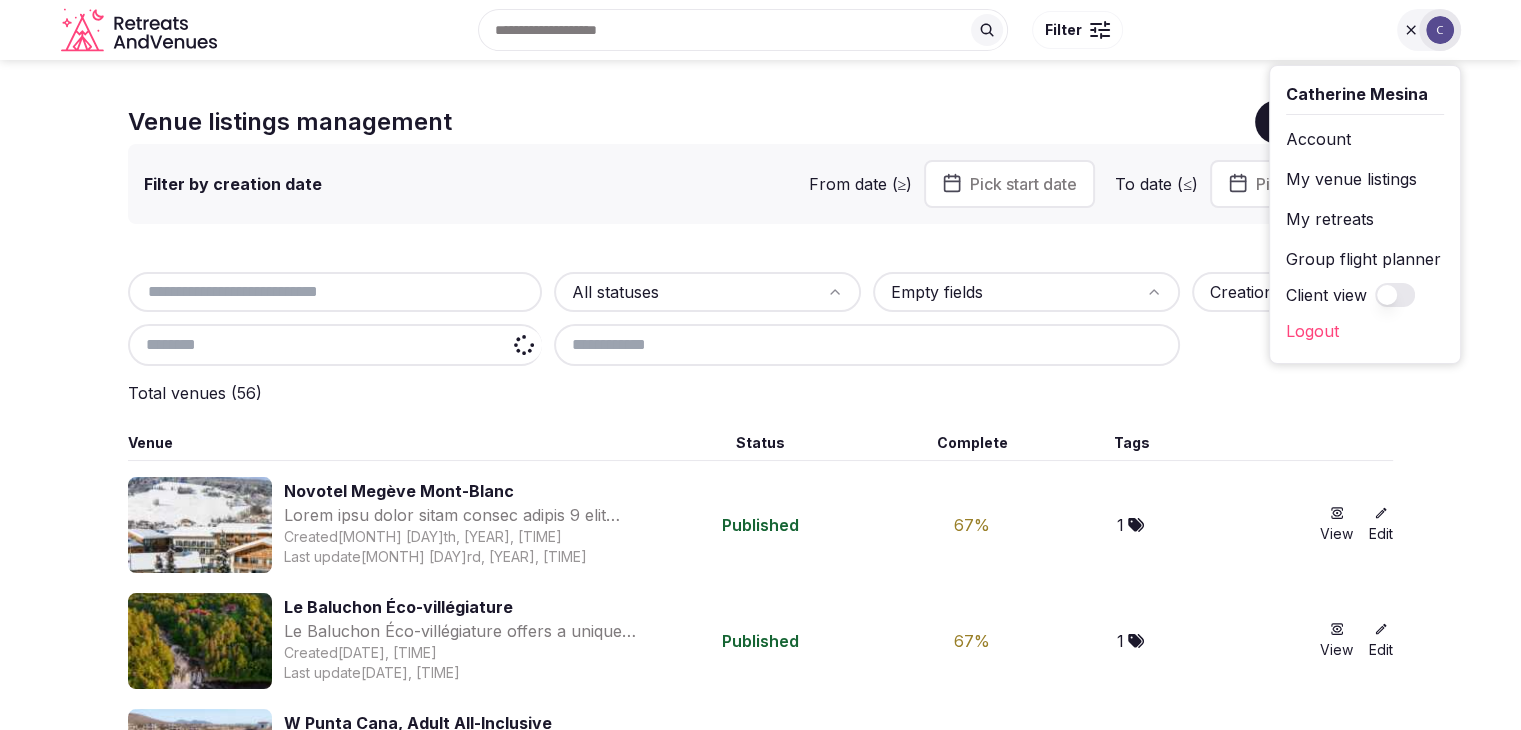 click at bounding box center (335, 345) 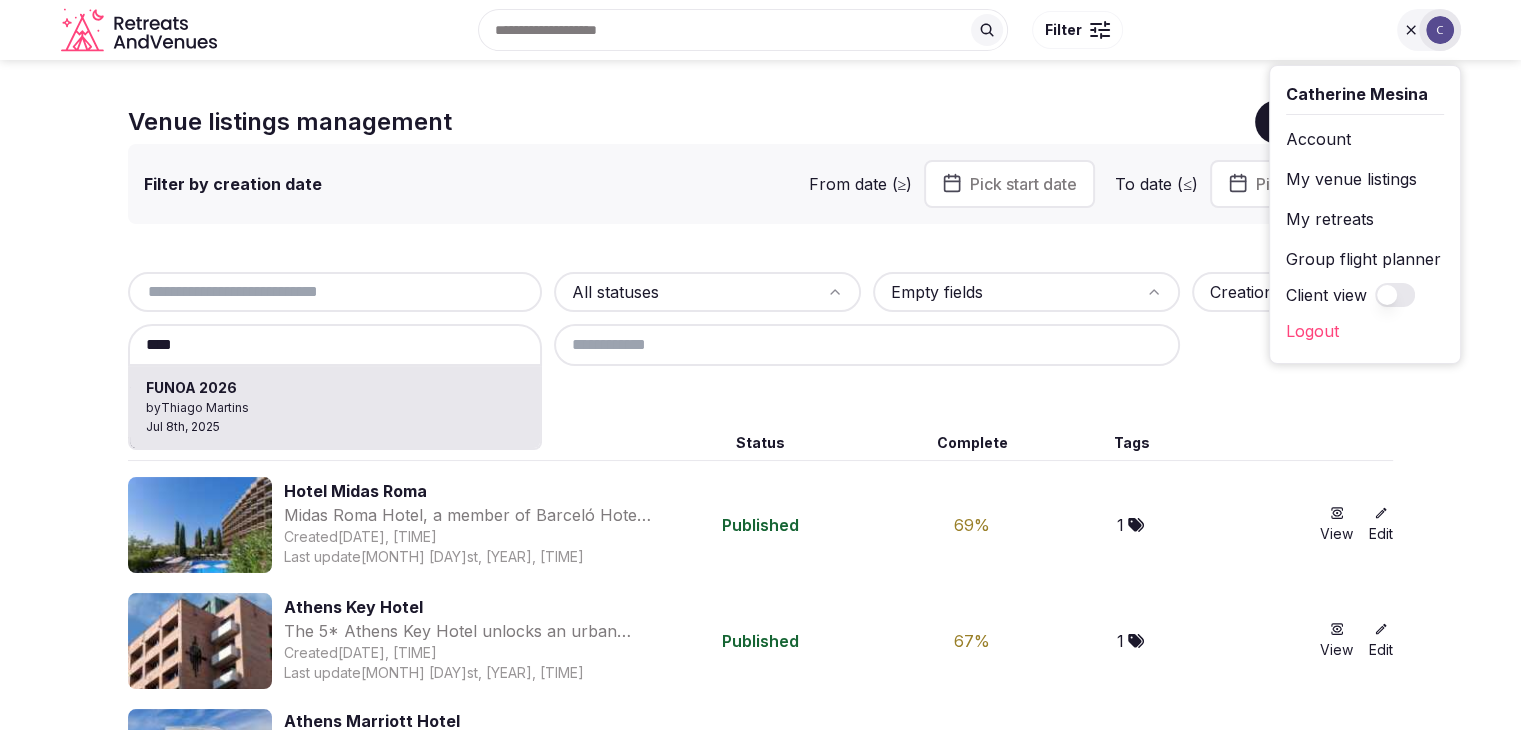 type on "**********" 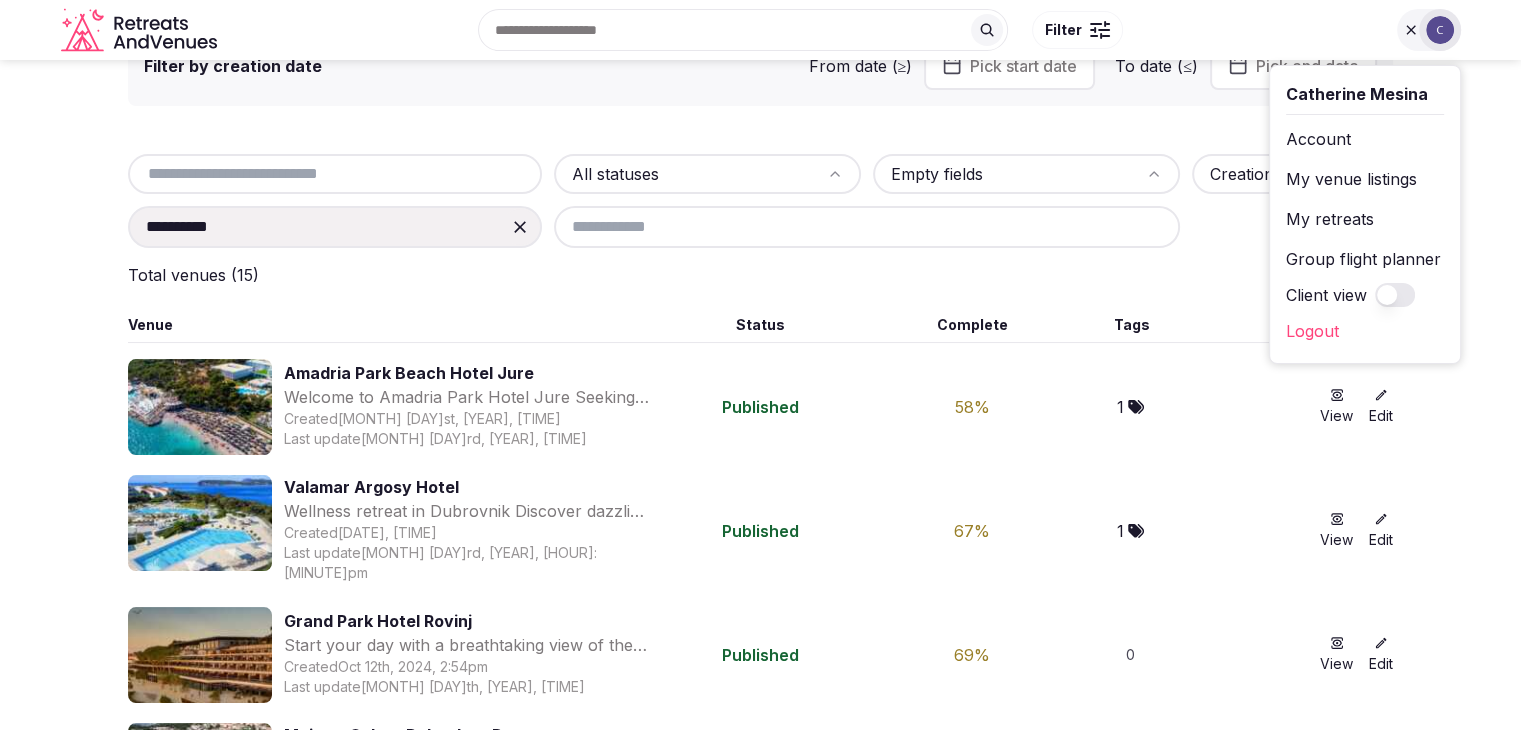 scroll, scrollTop: 0, scrollLeft: 0, axis: both 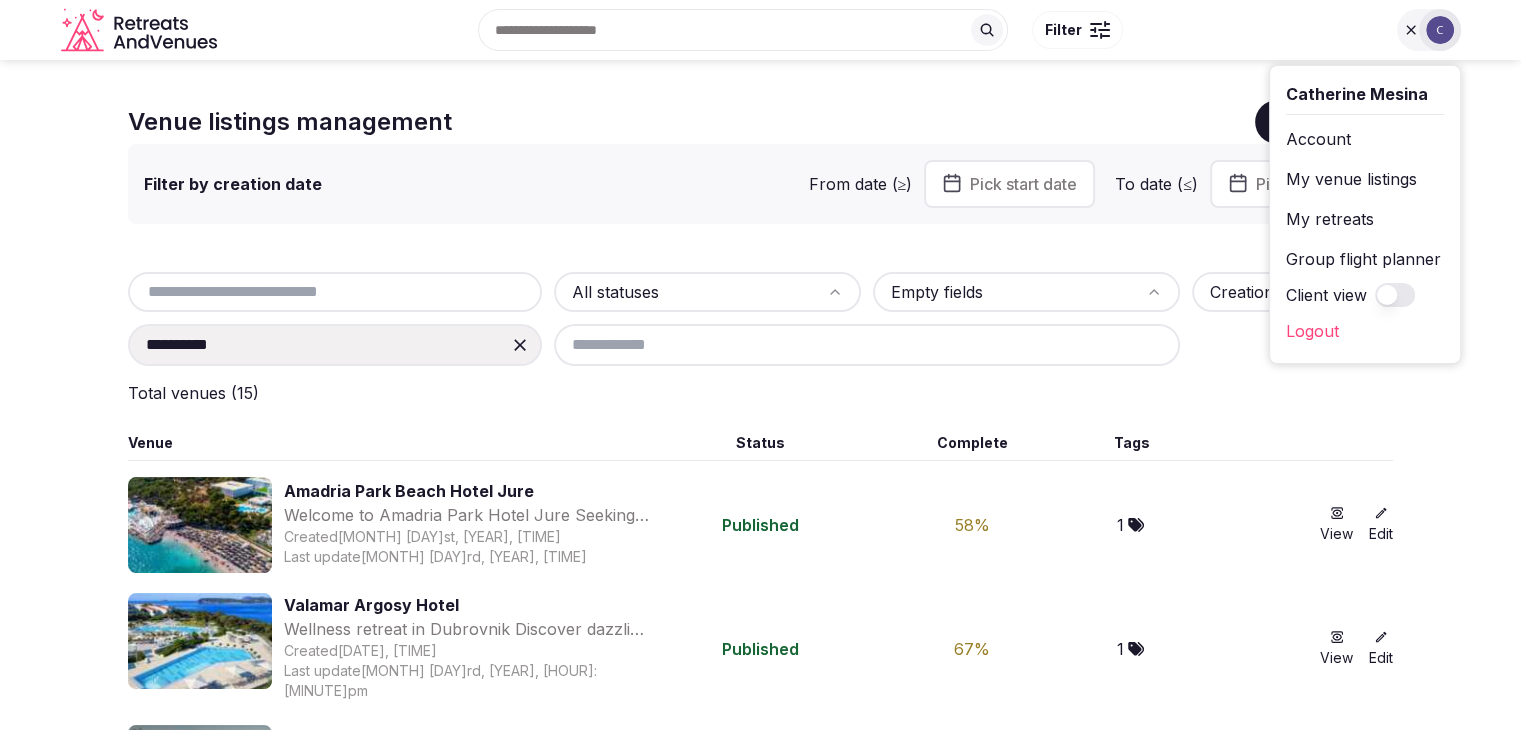 click on "**********" at bounding box center [760, 1206] 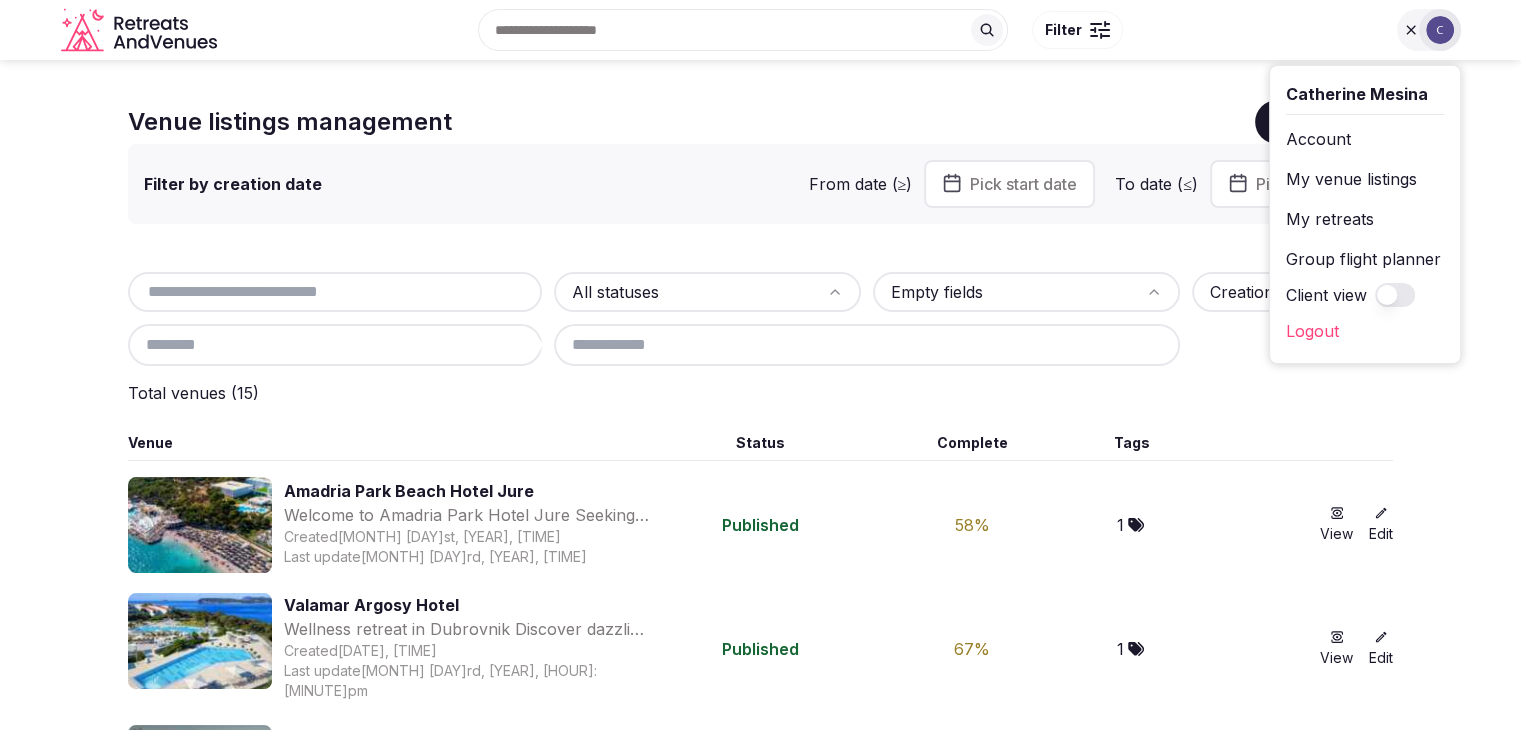 click at bounding box center [335, 345] 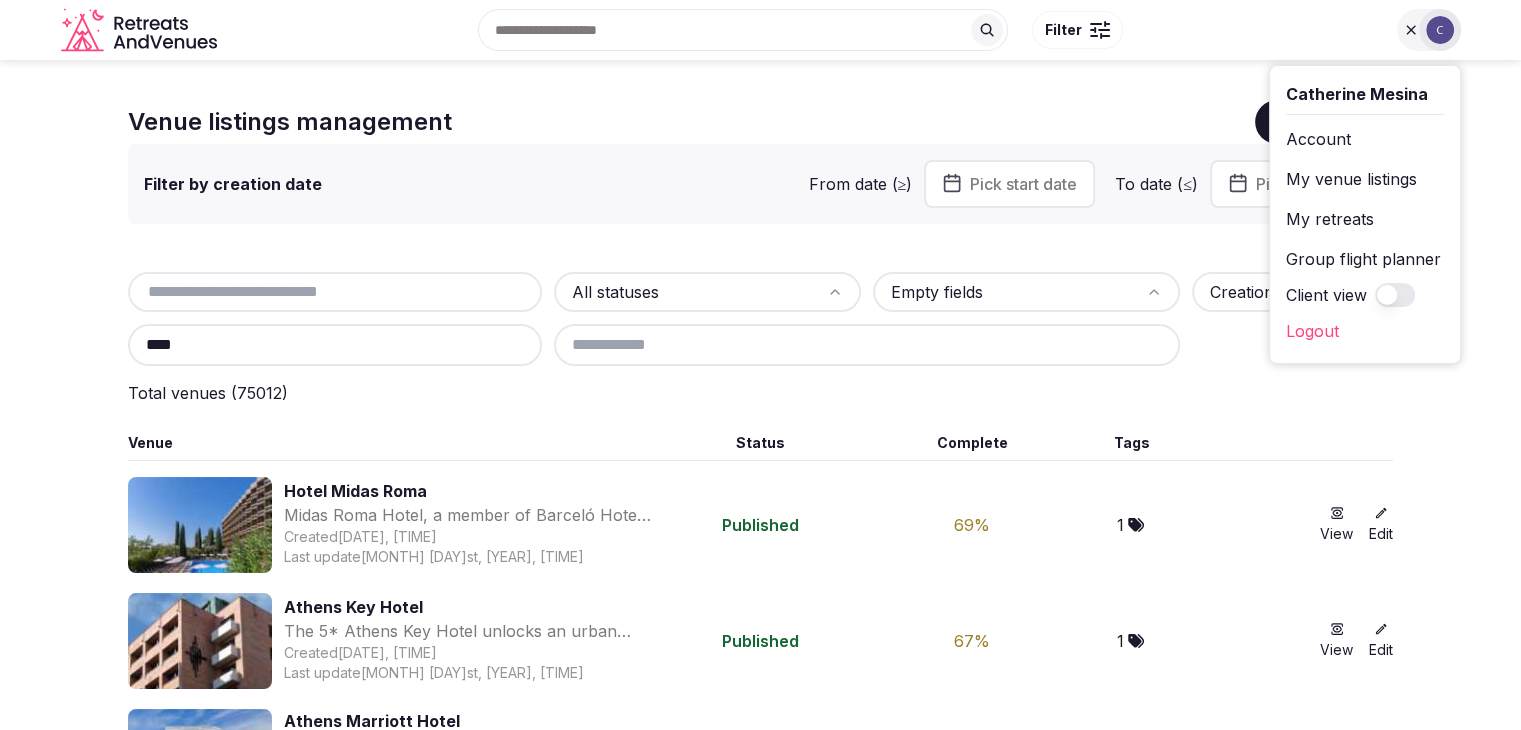 click on "****" at bounding box center [335, 345] 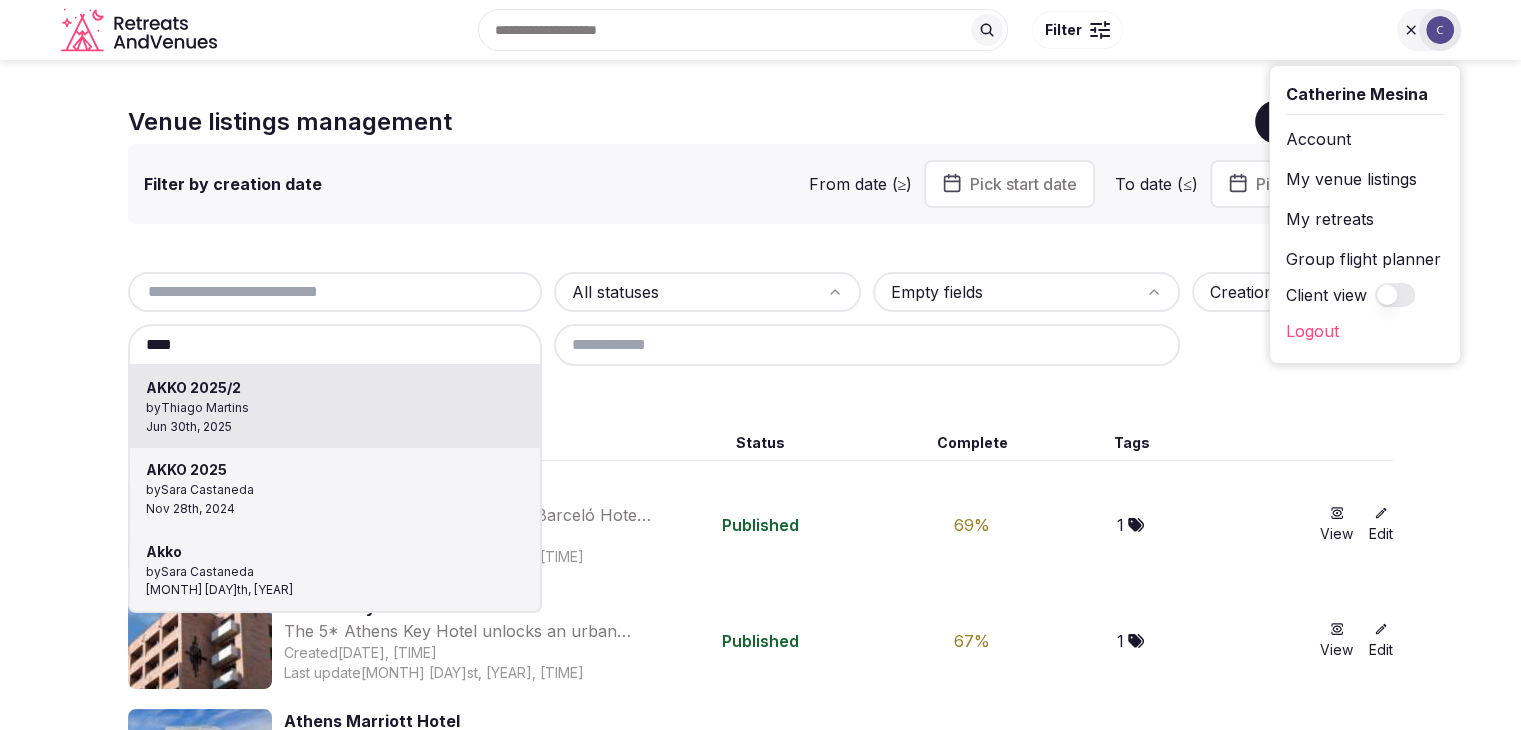type on "**********" 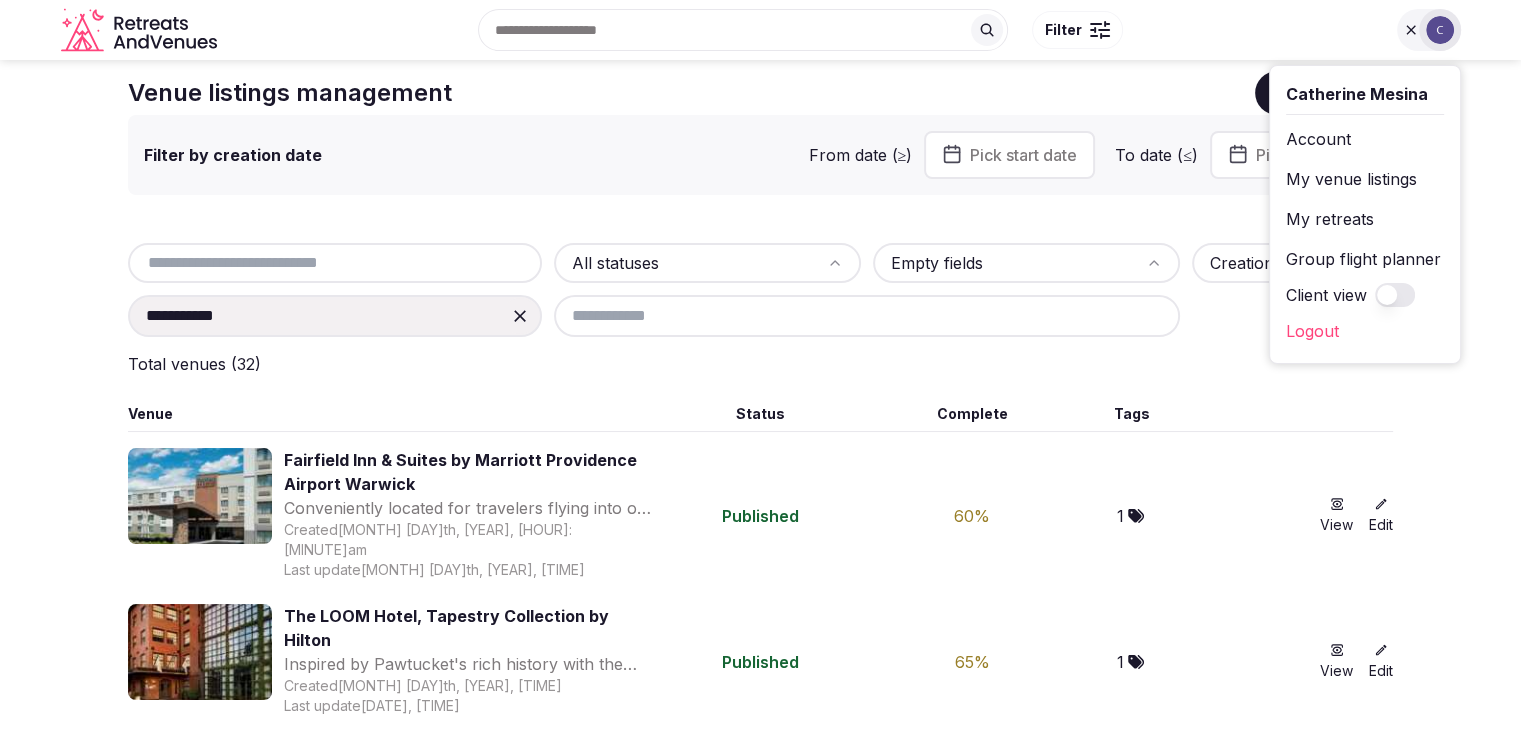 scroll, scrollTop: 0, scrollLeft: 0, axis: both 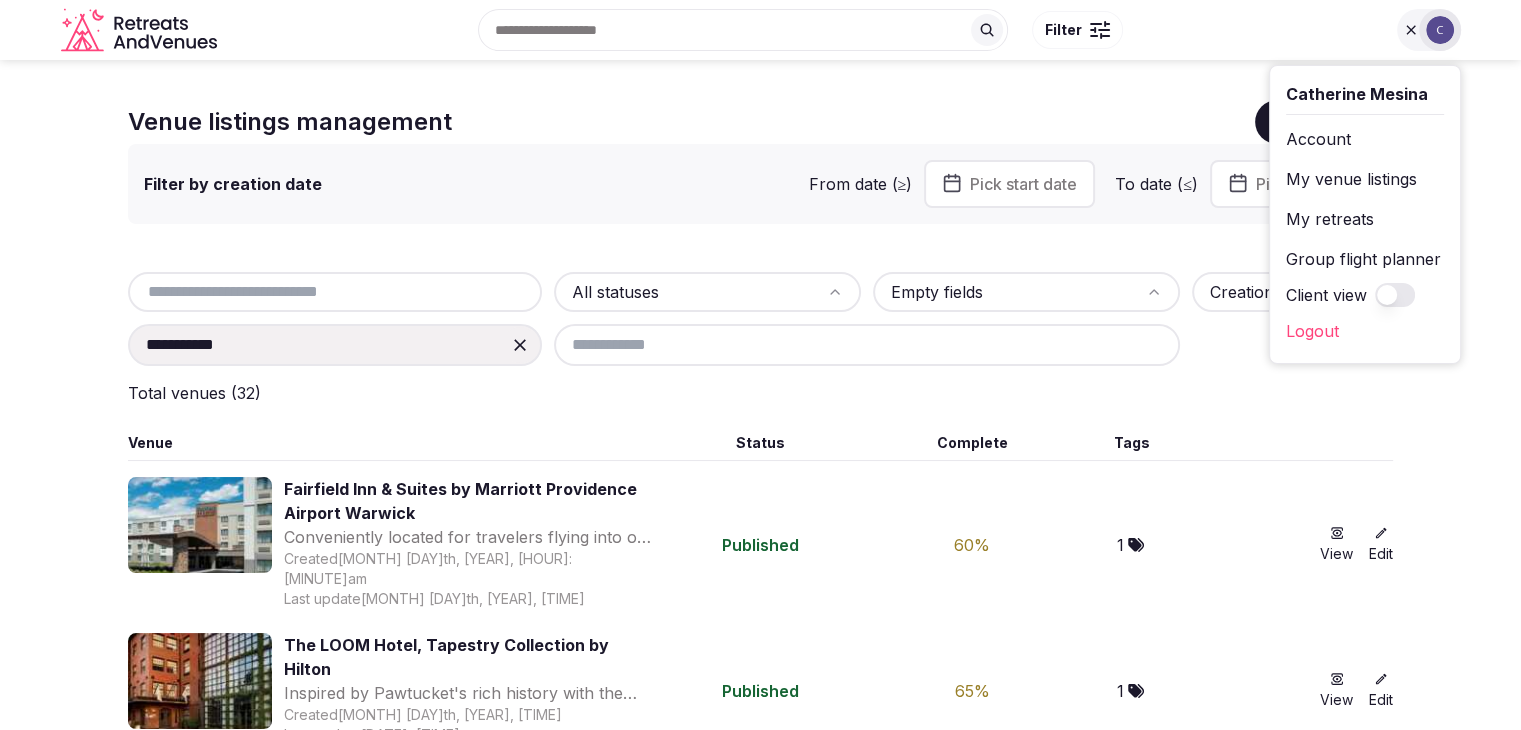 click 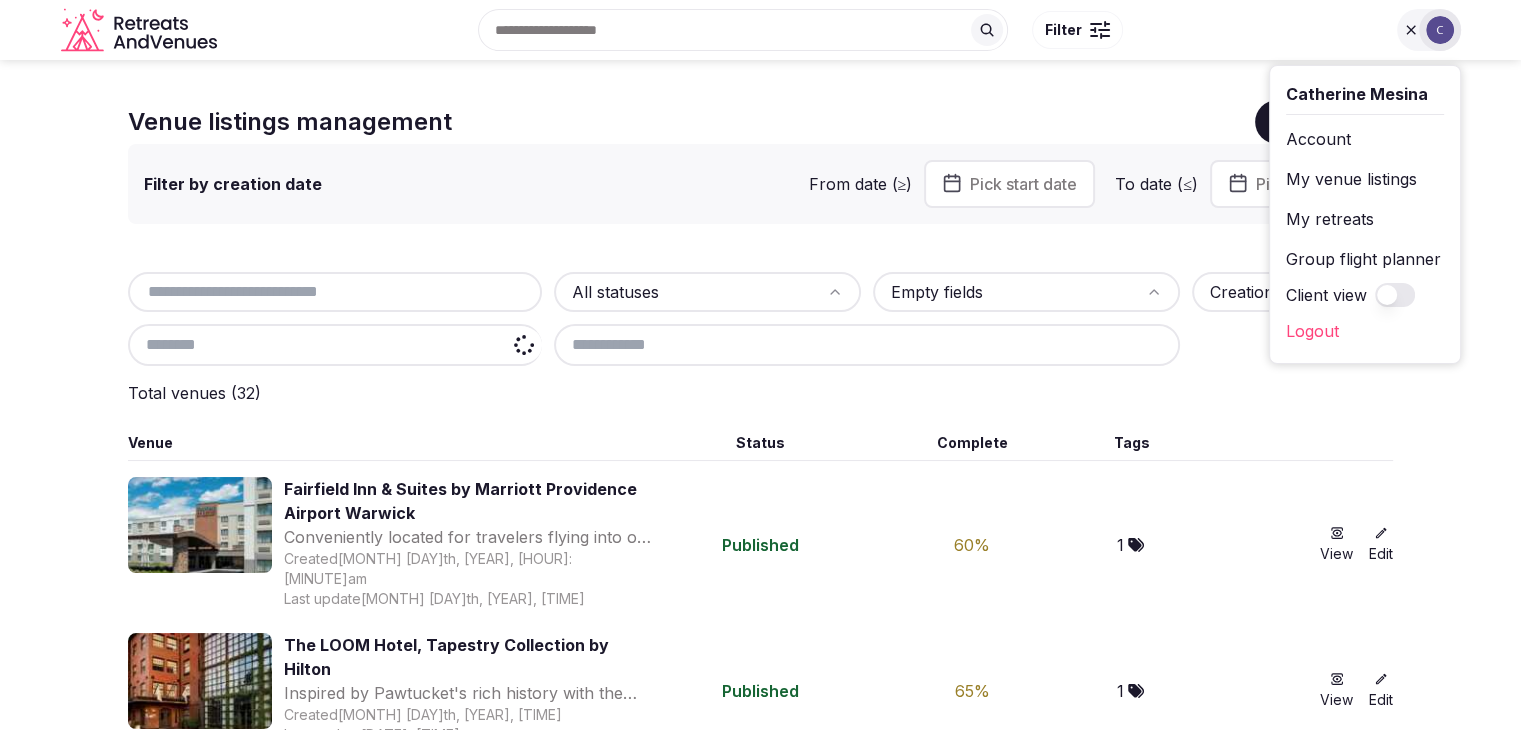 click at bounding box center [335, 345] 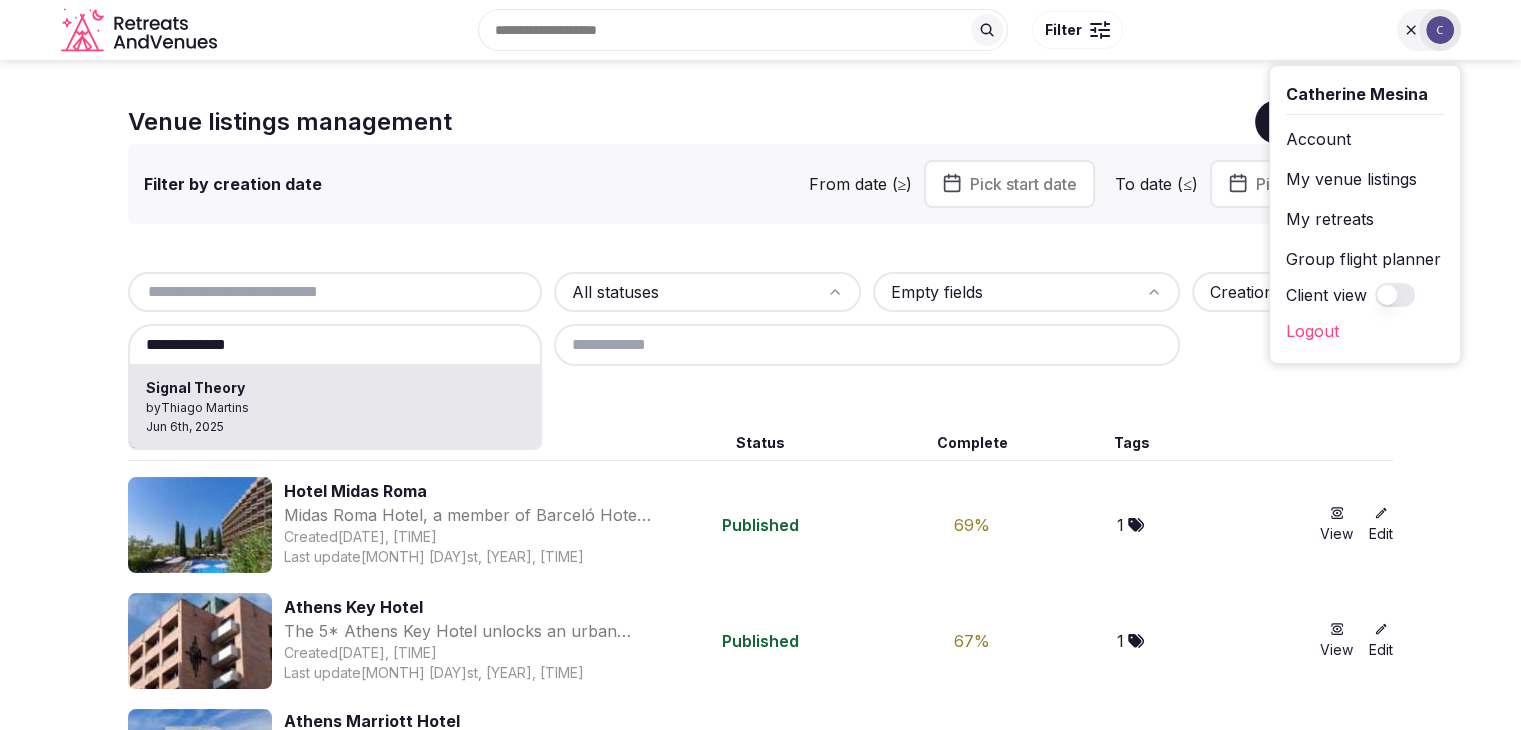 type on "**********" 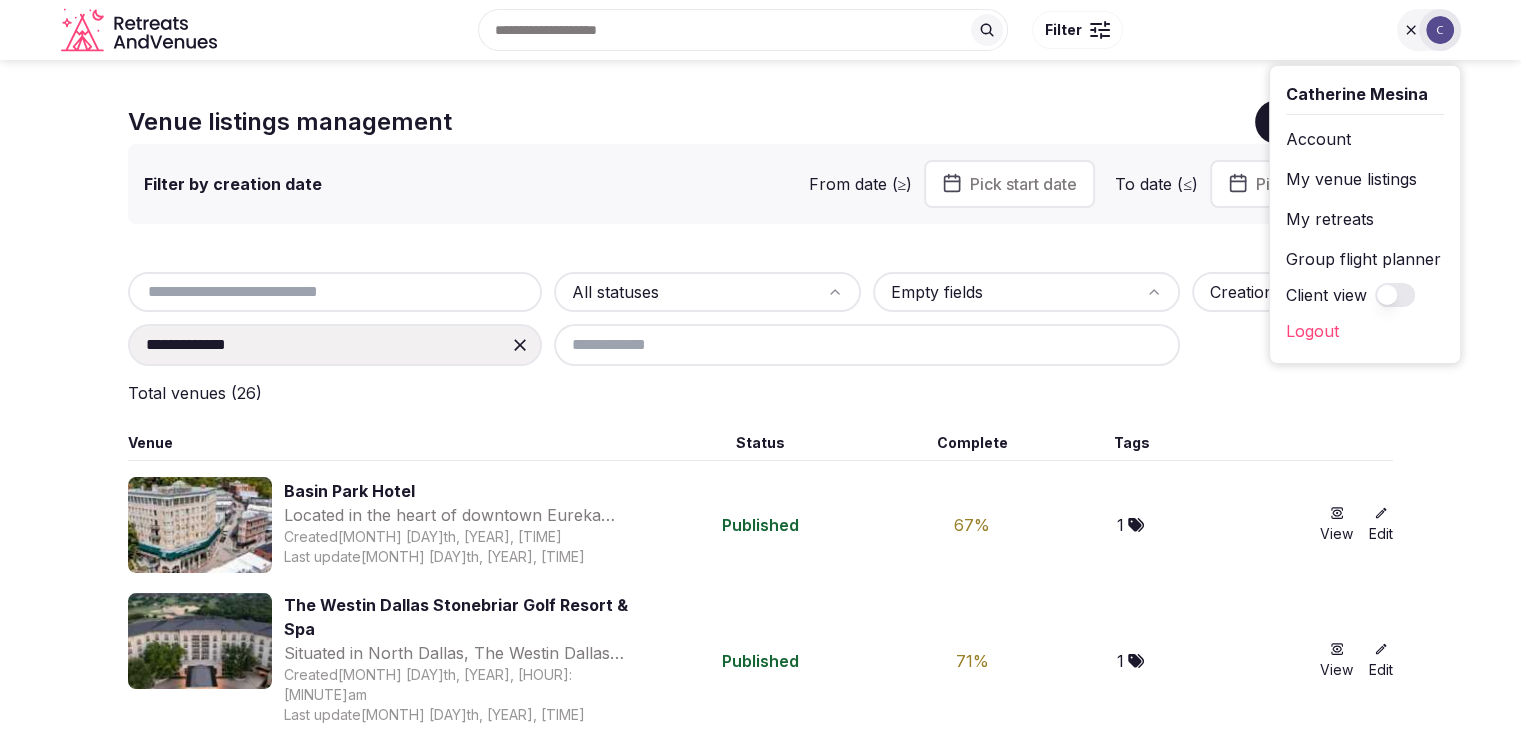 click 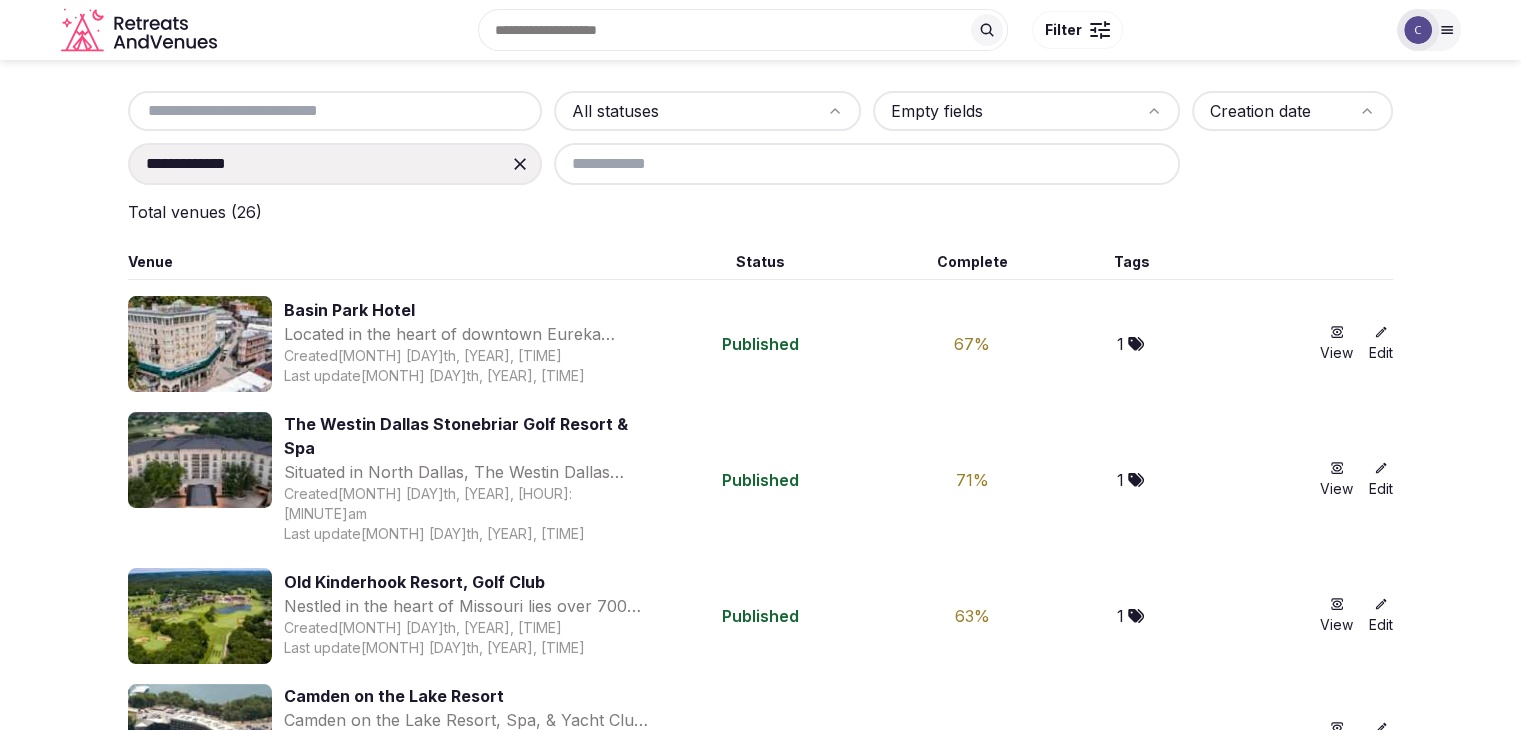 scroll, scrollTop: 0, scrollLeft: 0, axis: both 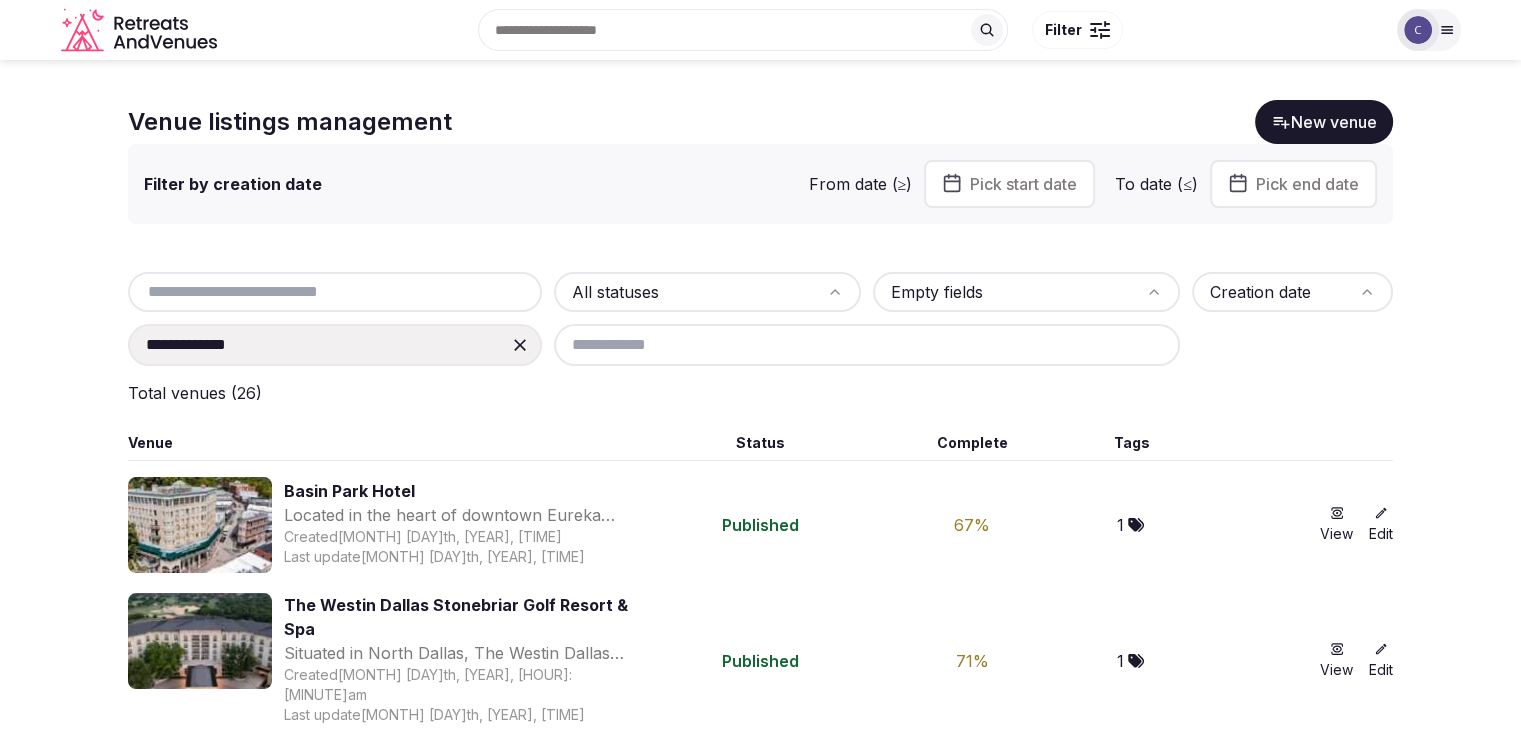 drag, startPoint x: 517, startPoint y: 338, endPoint x: 406, endPoint y: 367, distance: 114.72576 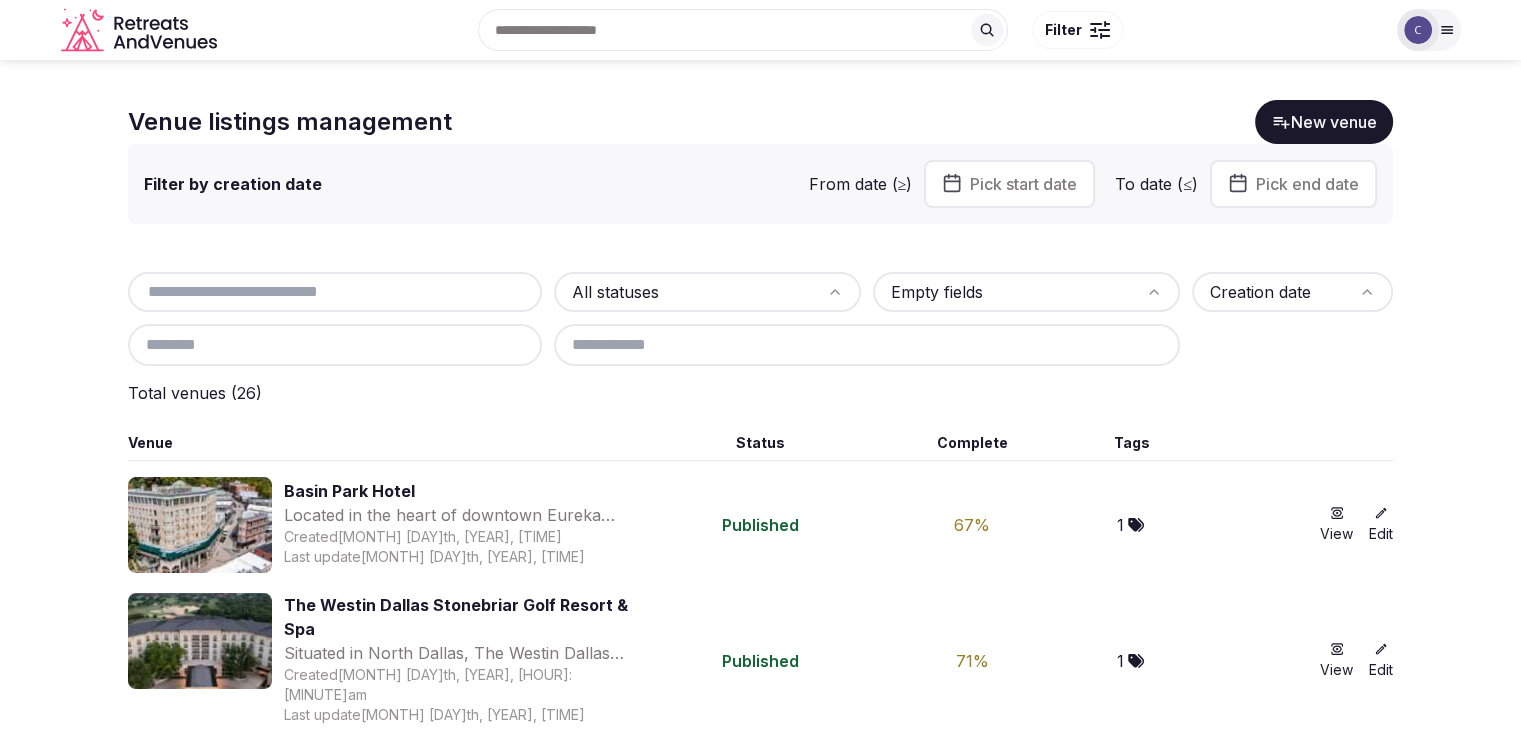 click on "All statuses Empty fields Creation date" at bounding box center (760, 319) 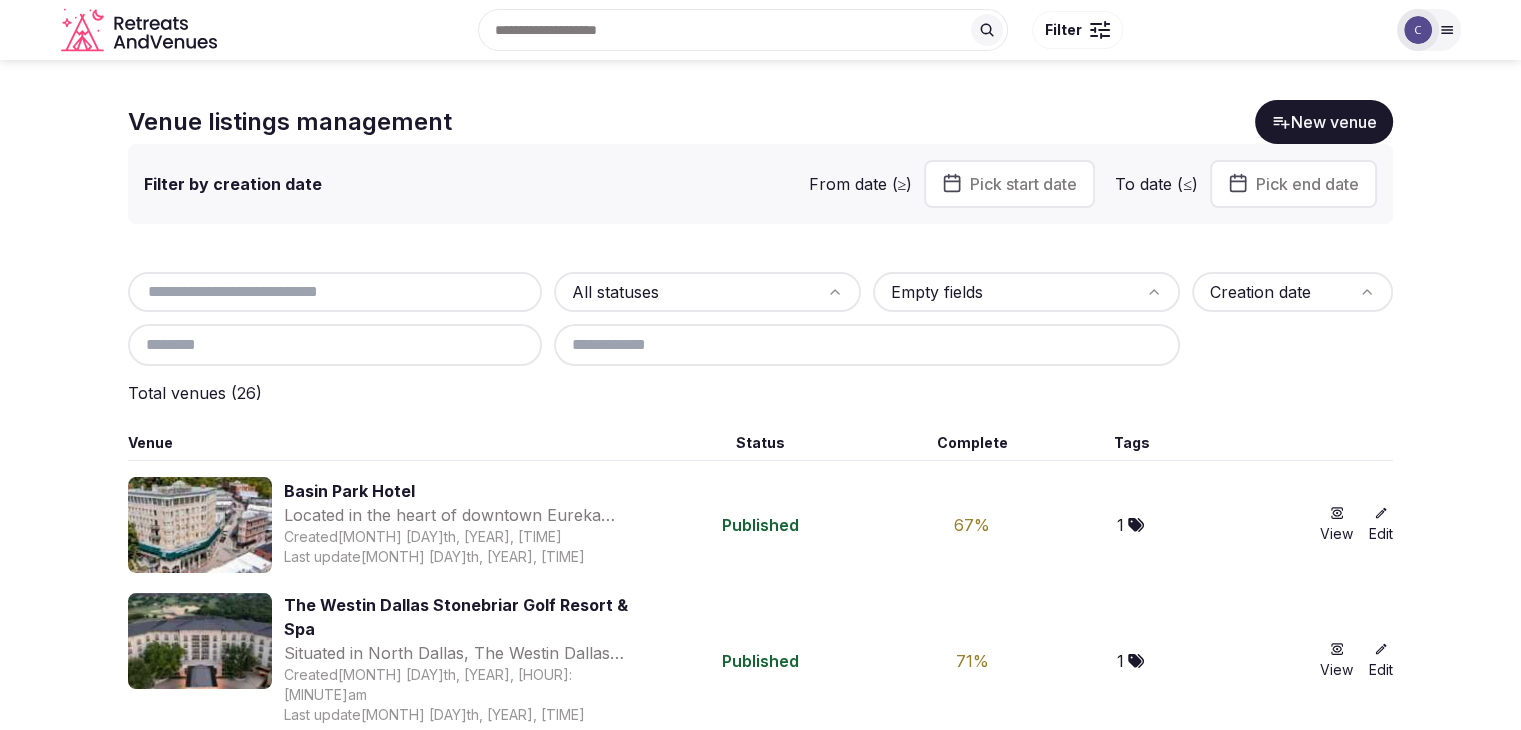 click at bounding box center (335, 345) 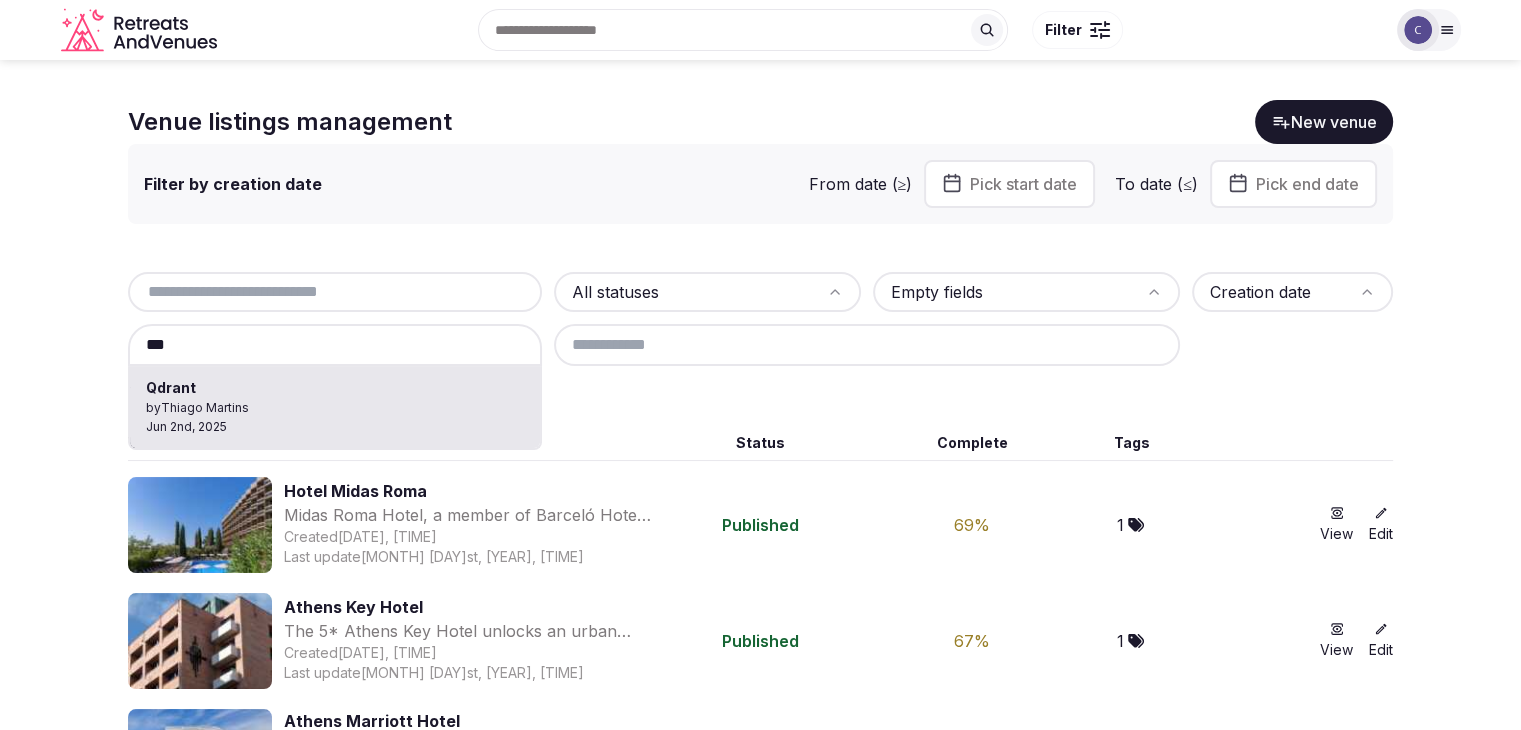 type on "******" 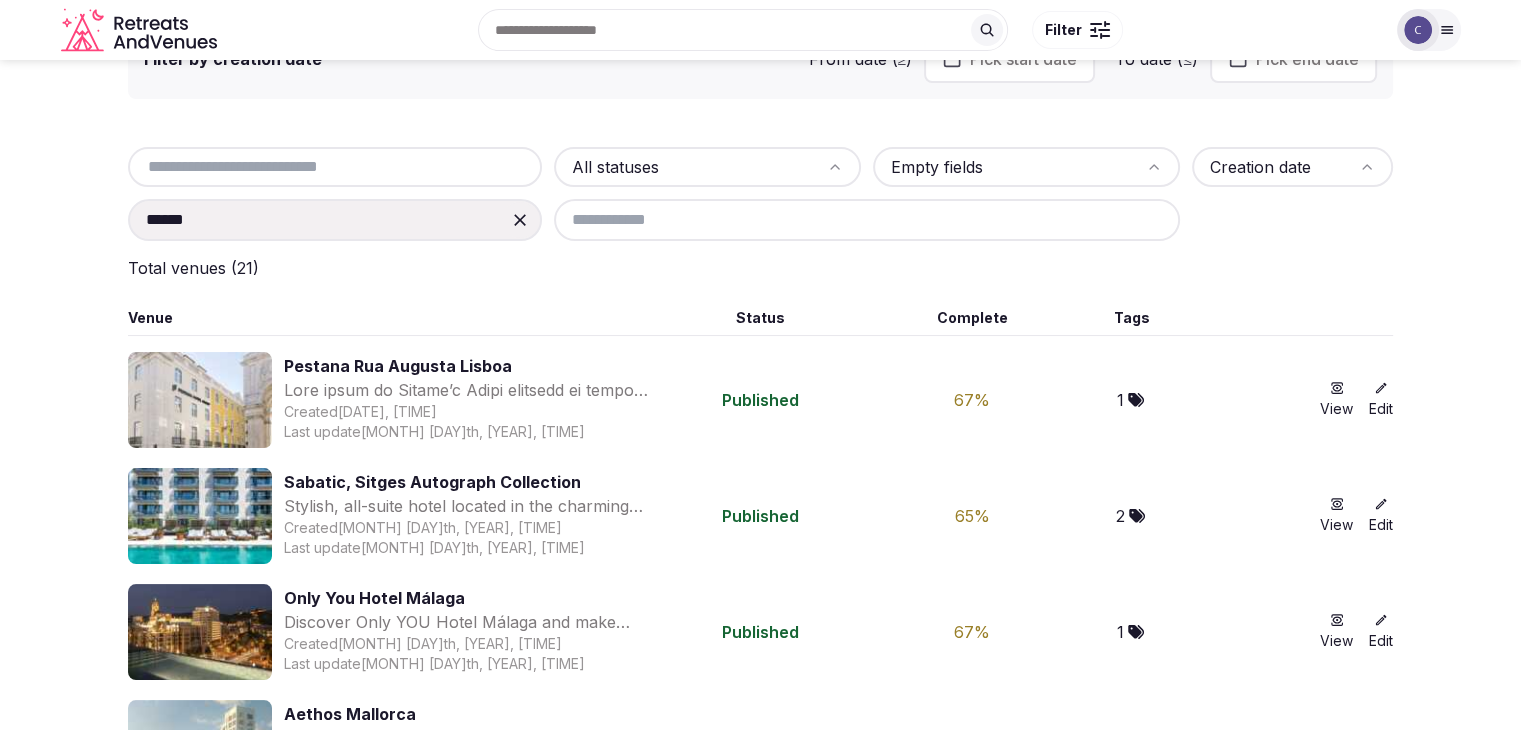 scroll, scrollTop: 0, scrollLeft: 0, axis: both 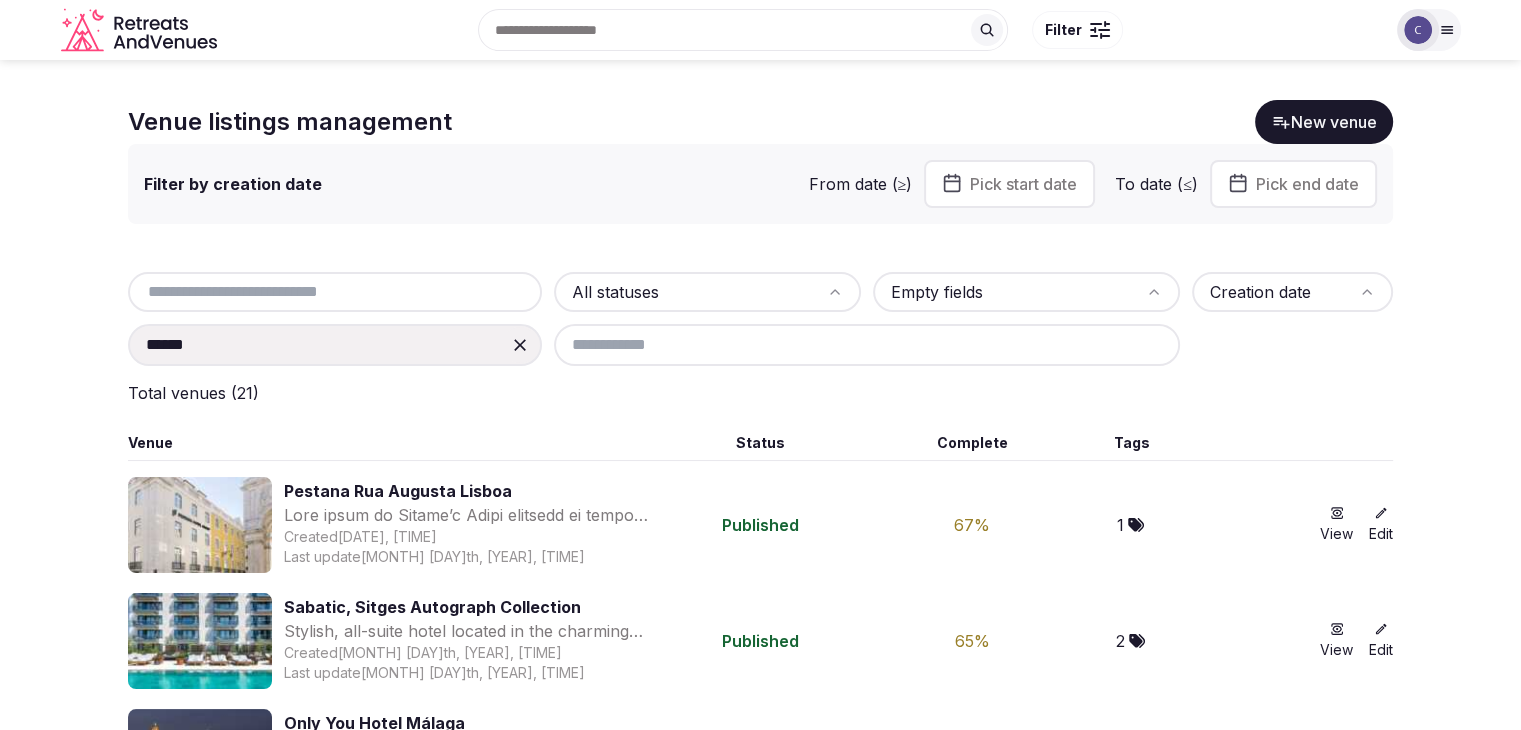 drag, startPoint x: 517, startPoint y: 335, endPoint x: 477, endPoint y: 353, distance: 43.863426 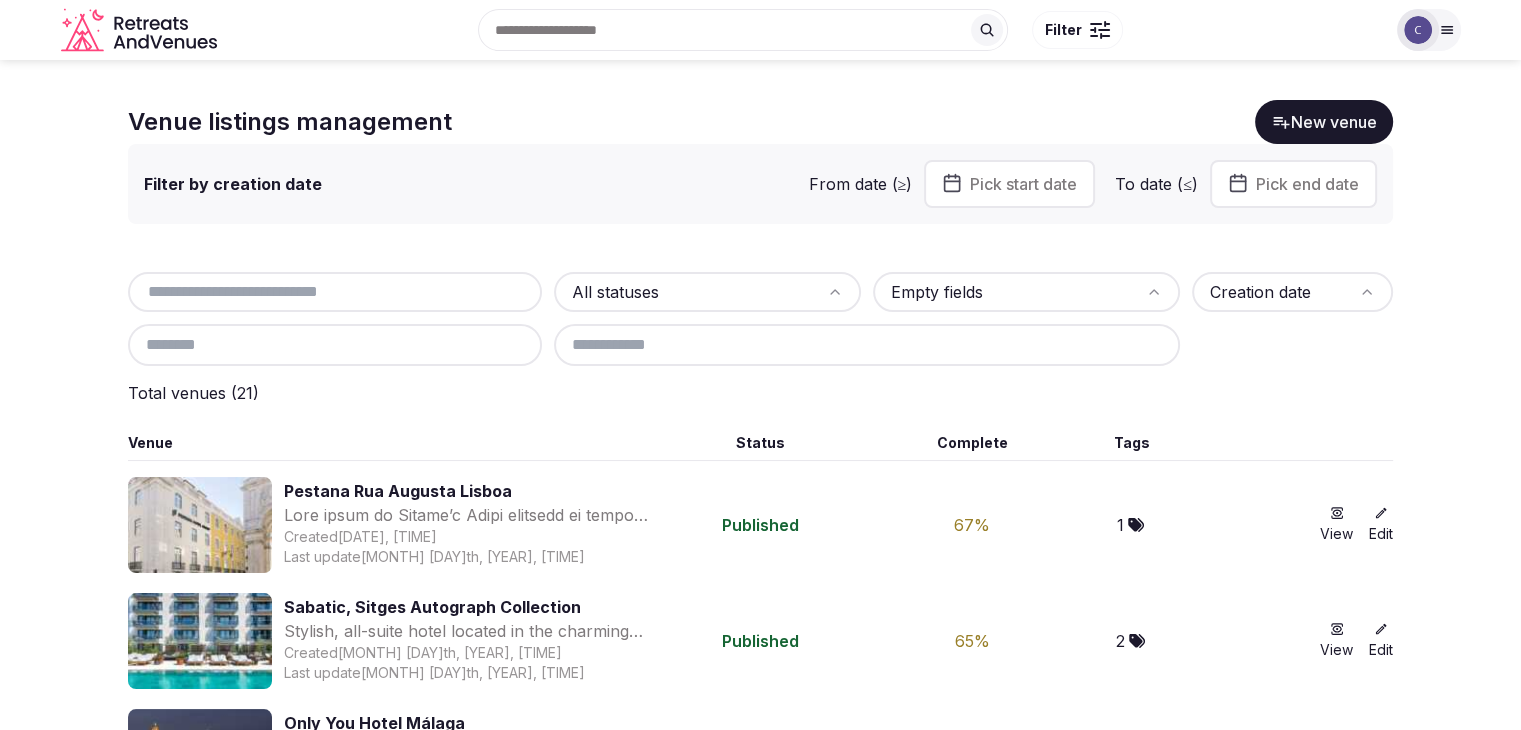 click at bounding box center [335, 345] 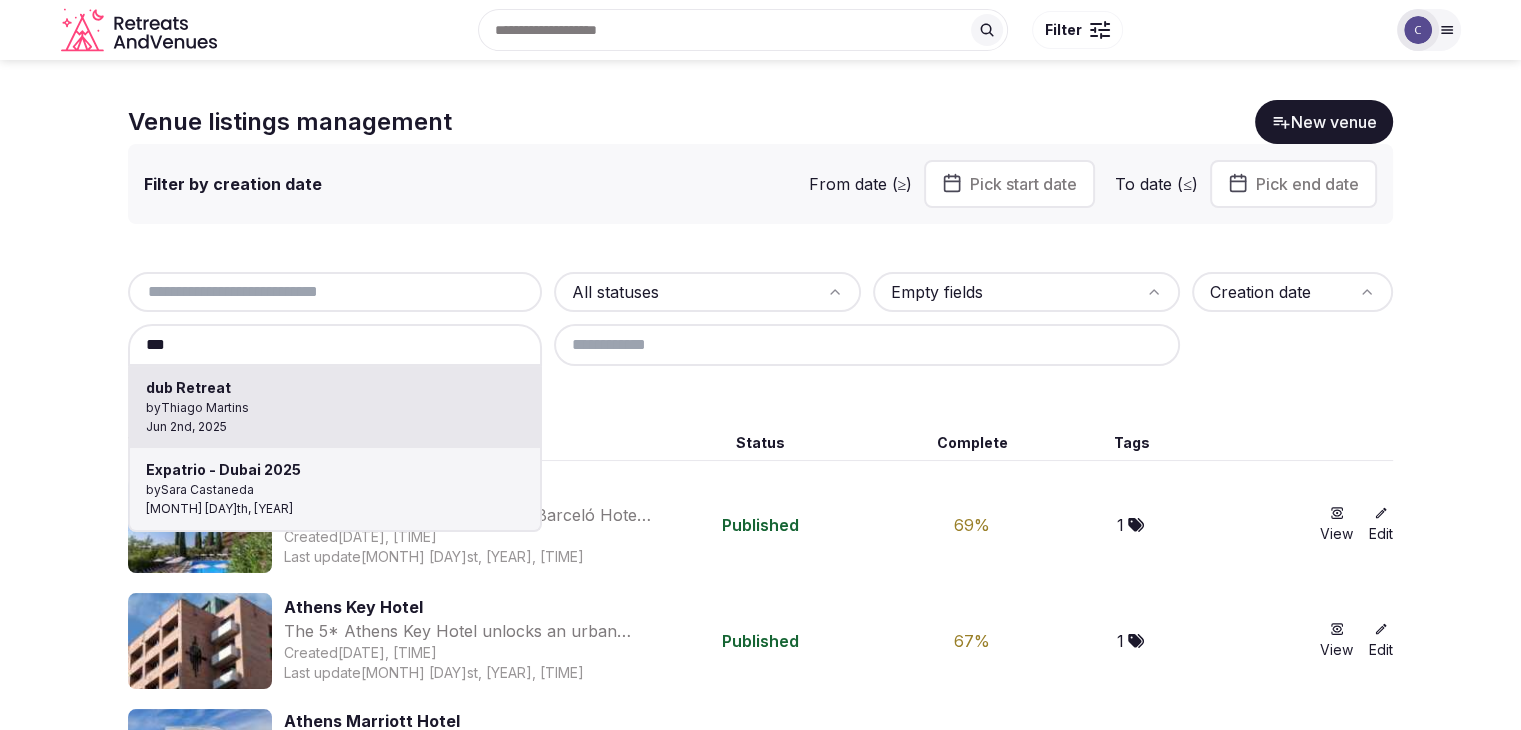 type on "**********" 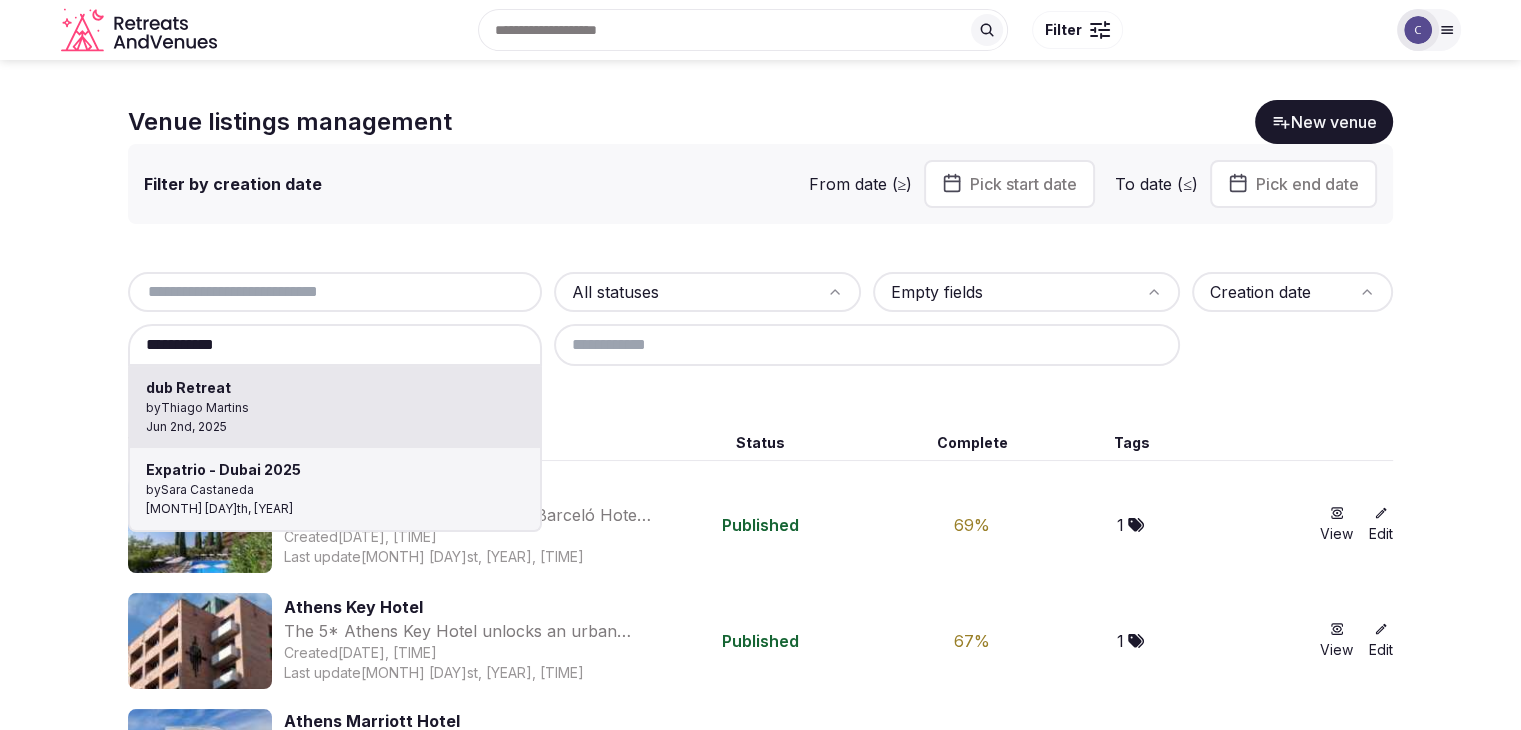 drag, startPoint x: 412, startPoint y: 418, endPoint x: 429, endPoint y: 427, distance: 19.235384 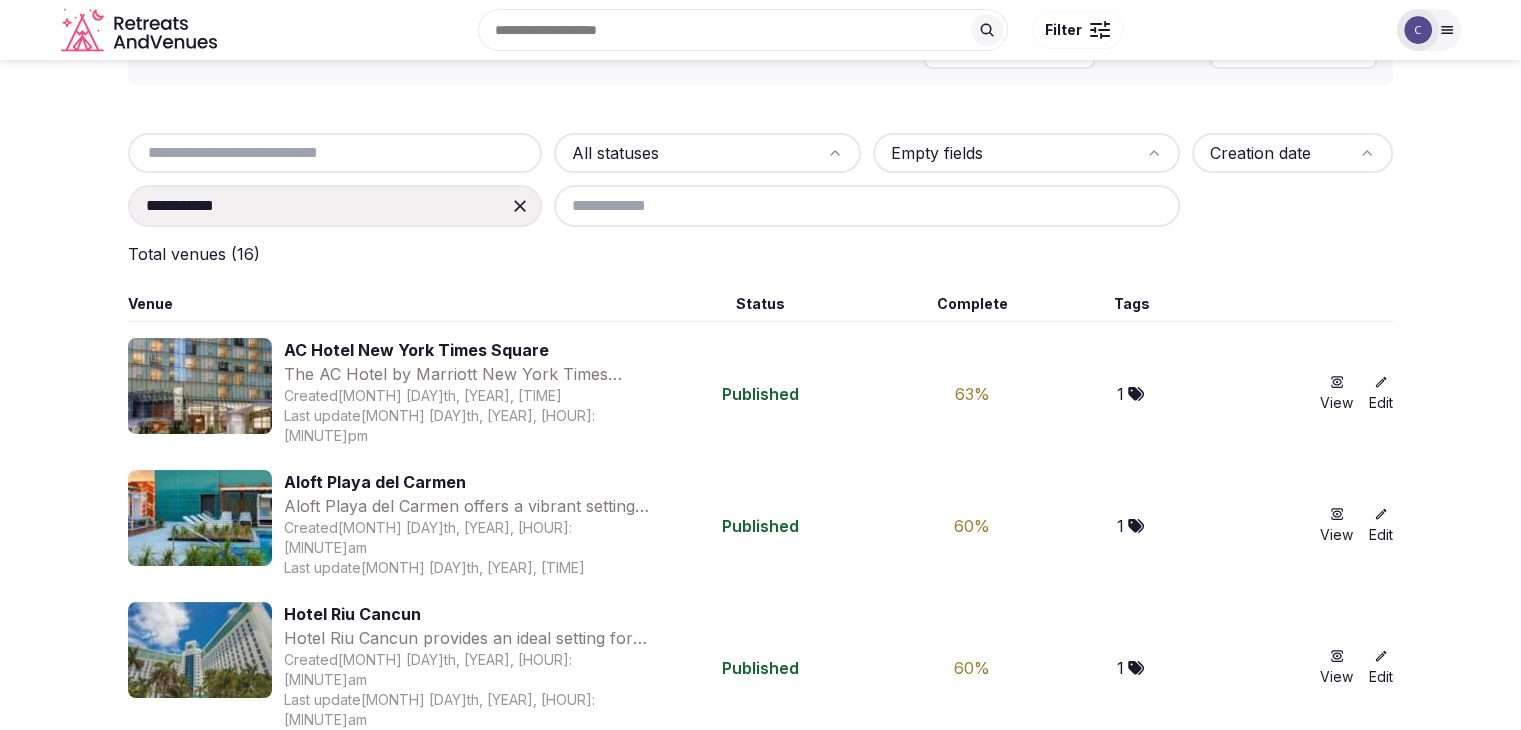 scroll, scrollTop: 0, scrollLeft: 0, axis: both 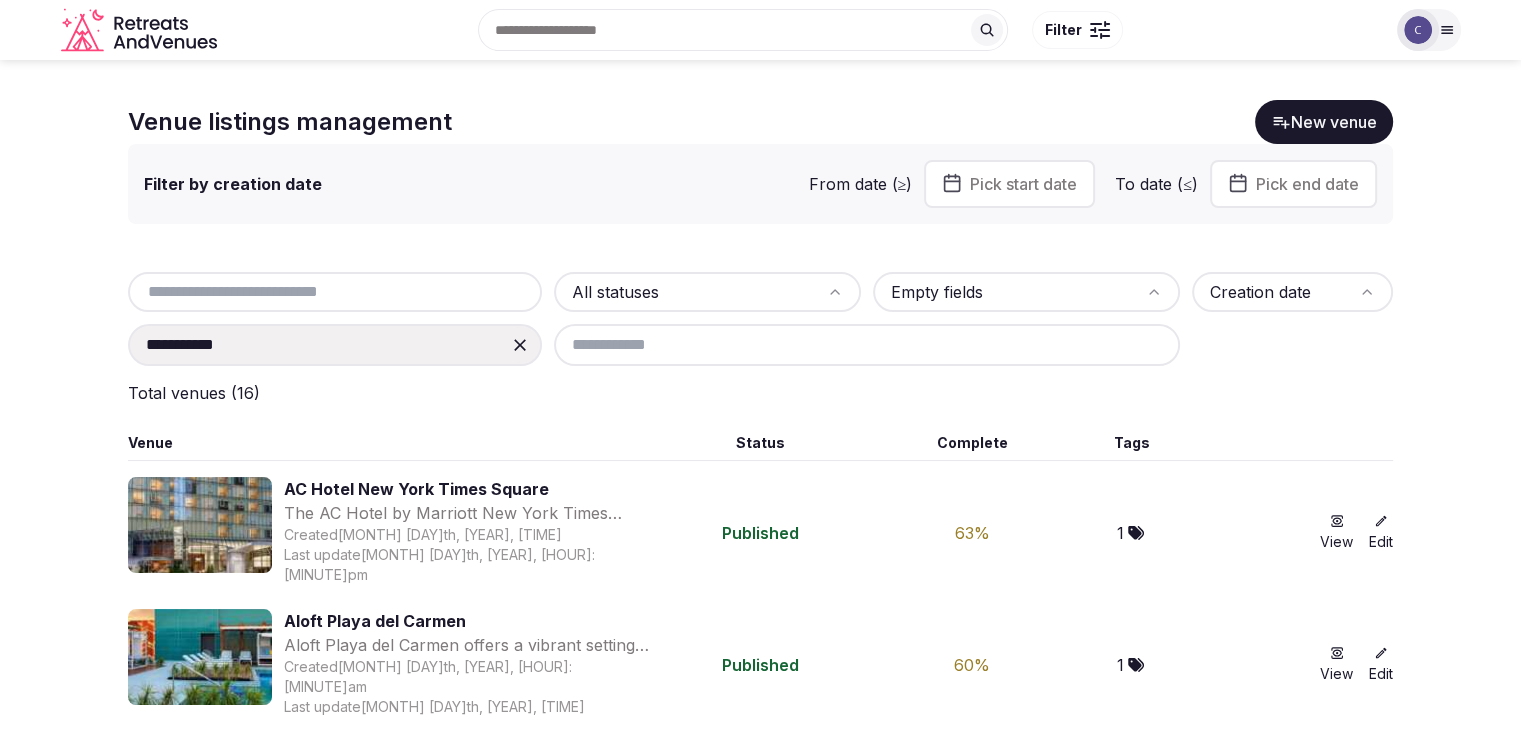 click 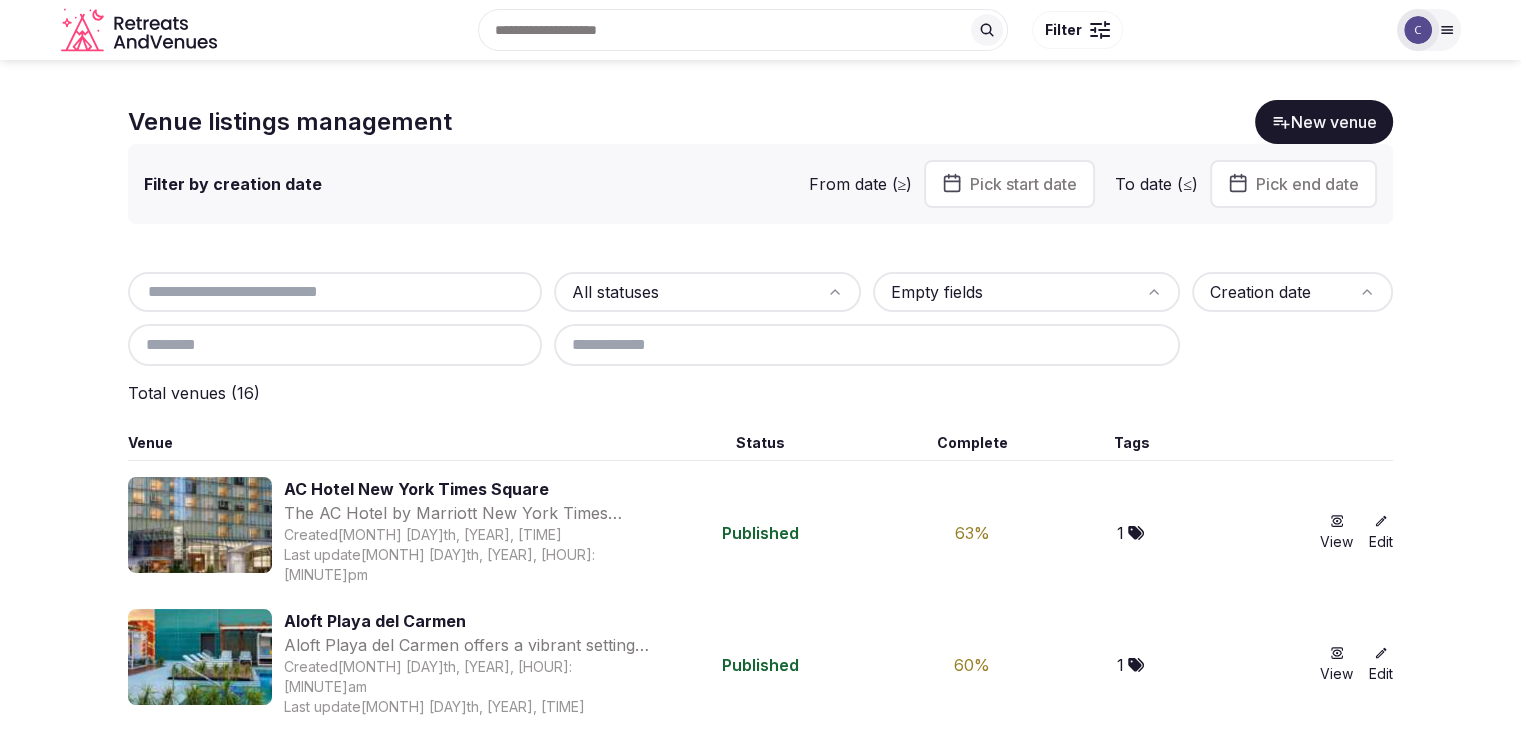 click at bounding box center (335, 345) 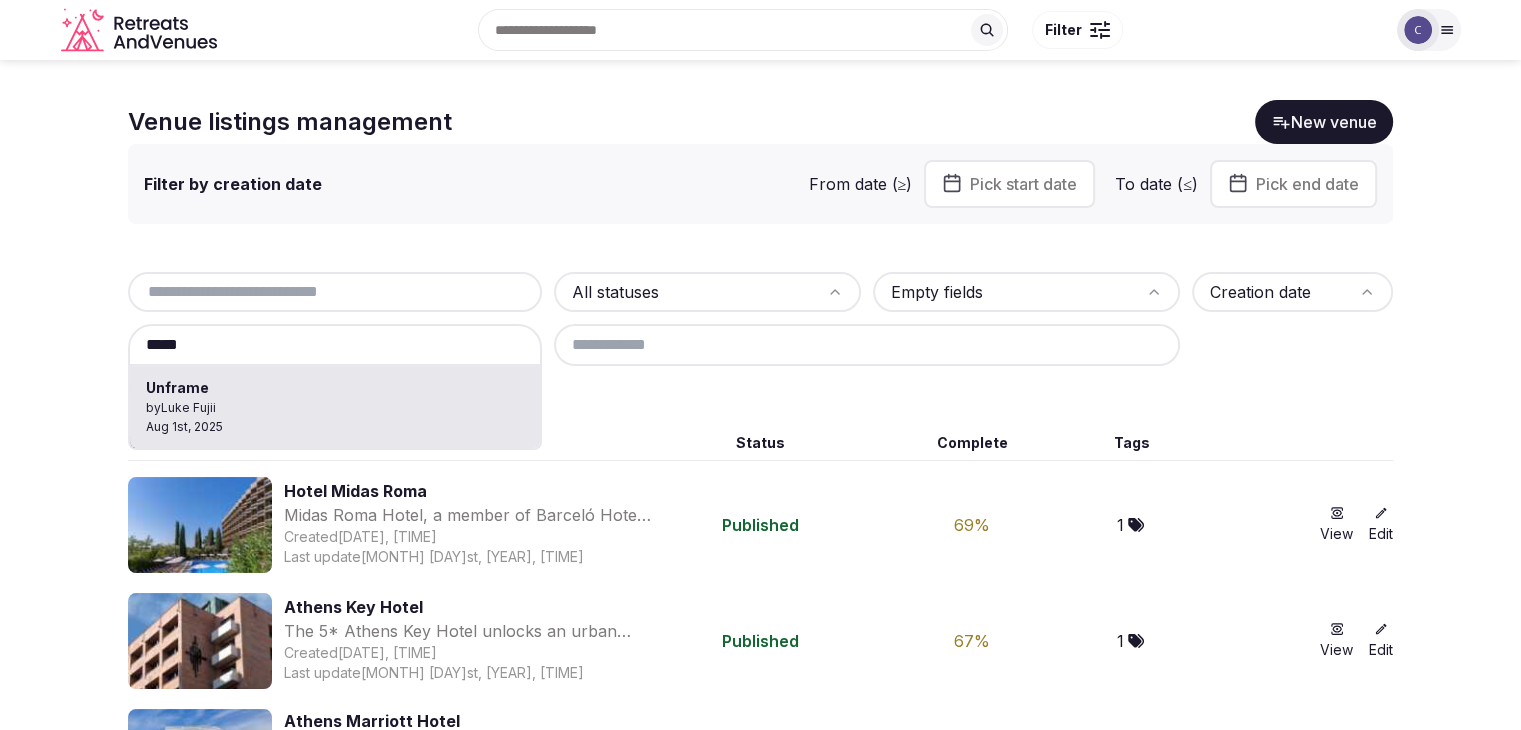 type on "*******" 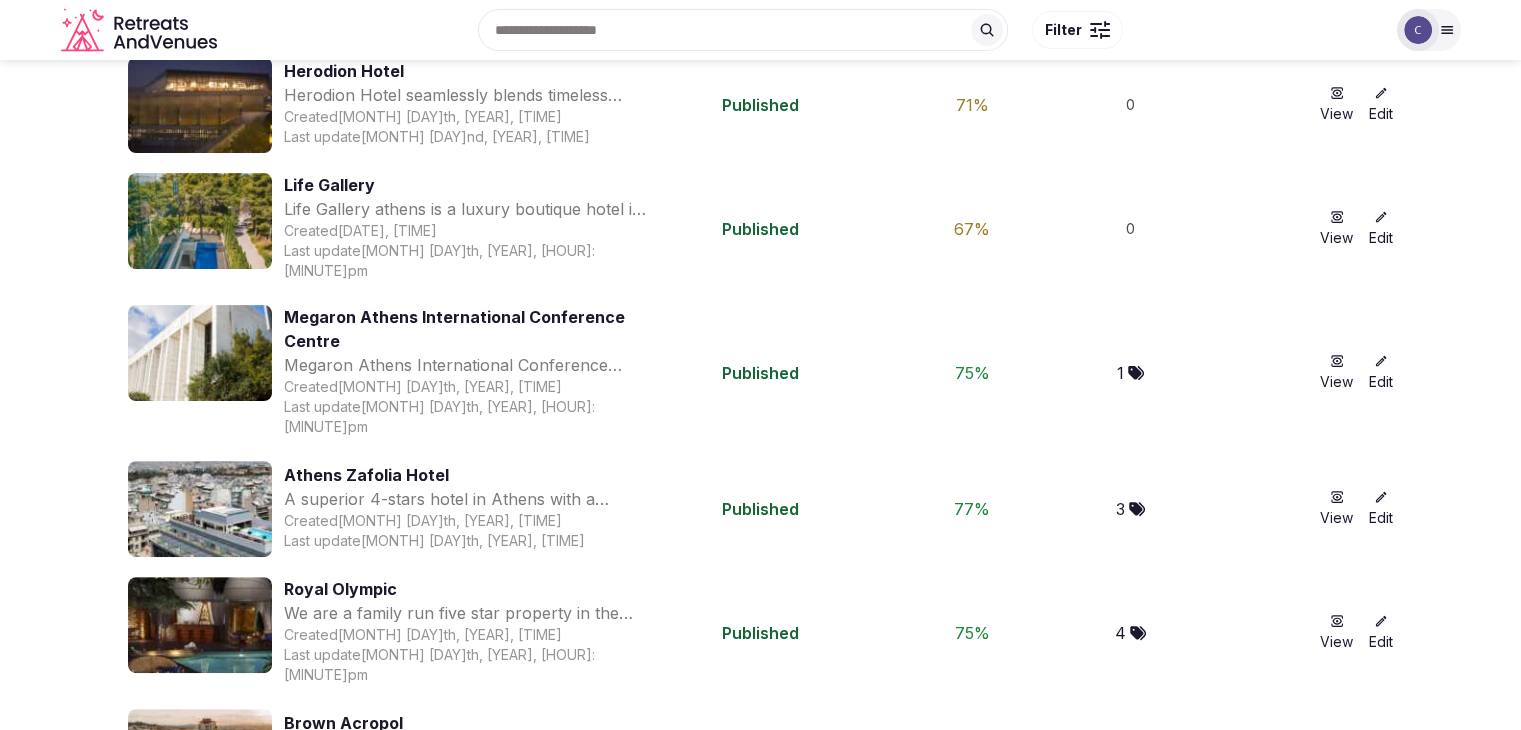 scroll, scrollTop: 0, scrollLeft: 0, axis: both 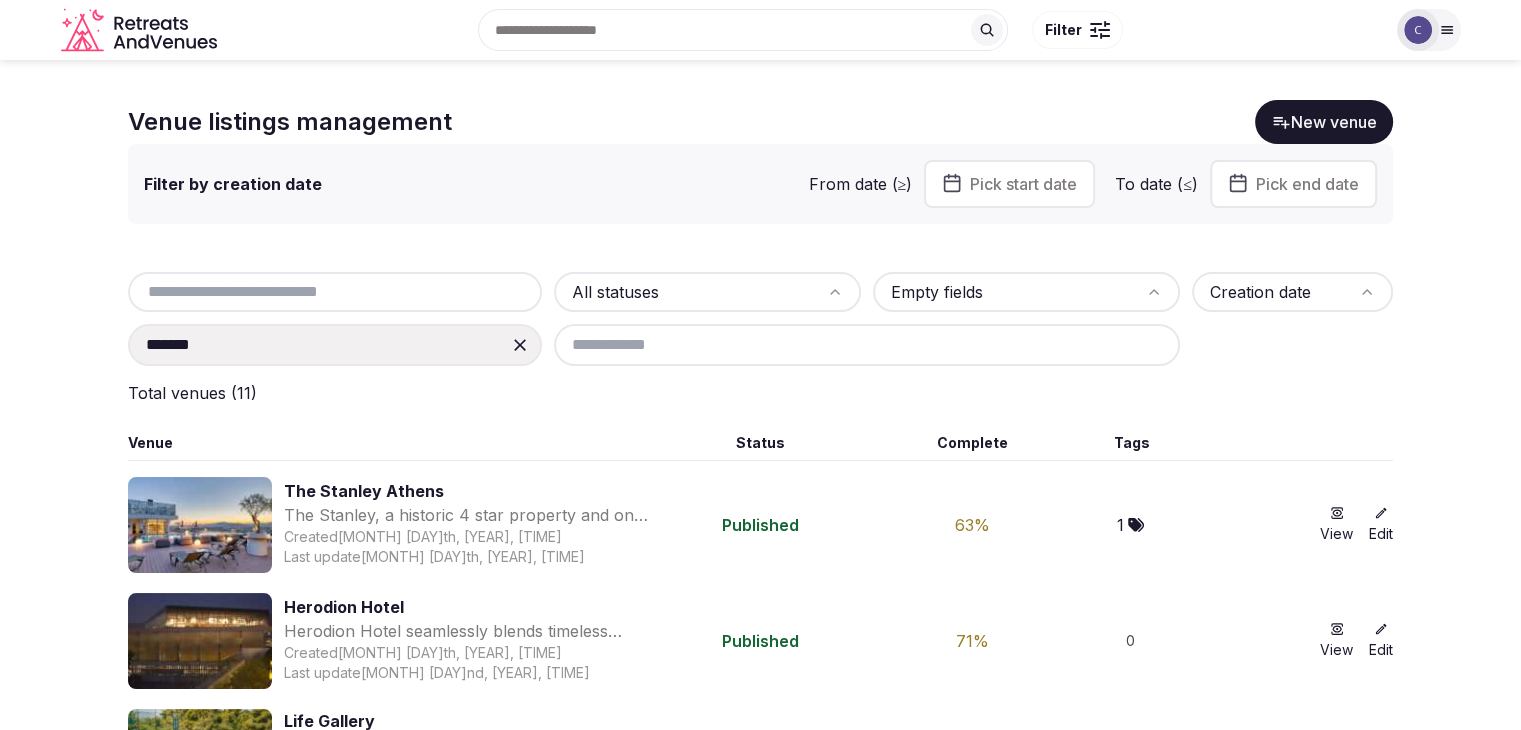 click at bounding box center (1418, 30) 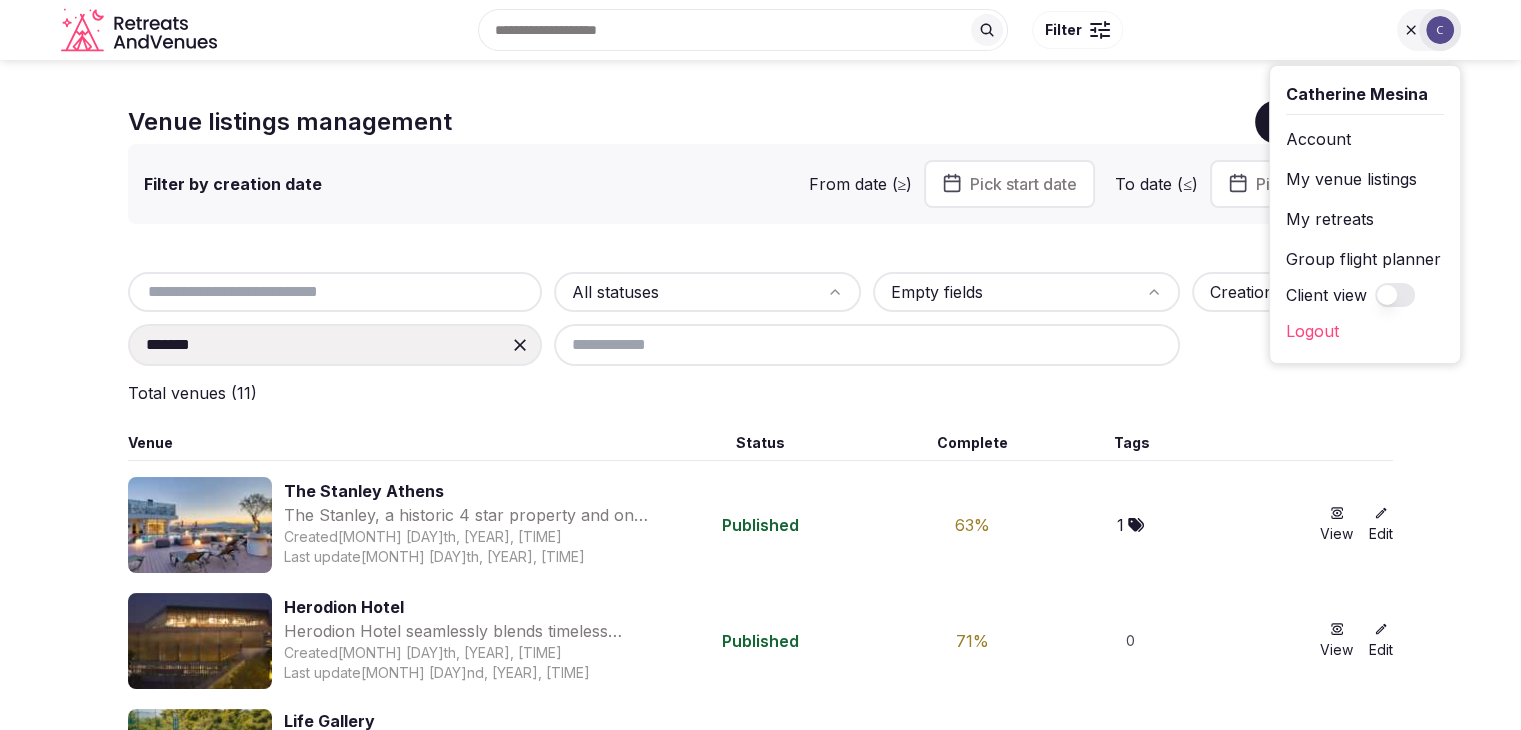 click on "Account" at bounding box center [1365, 139] 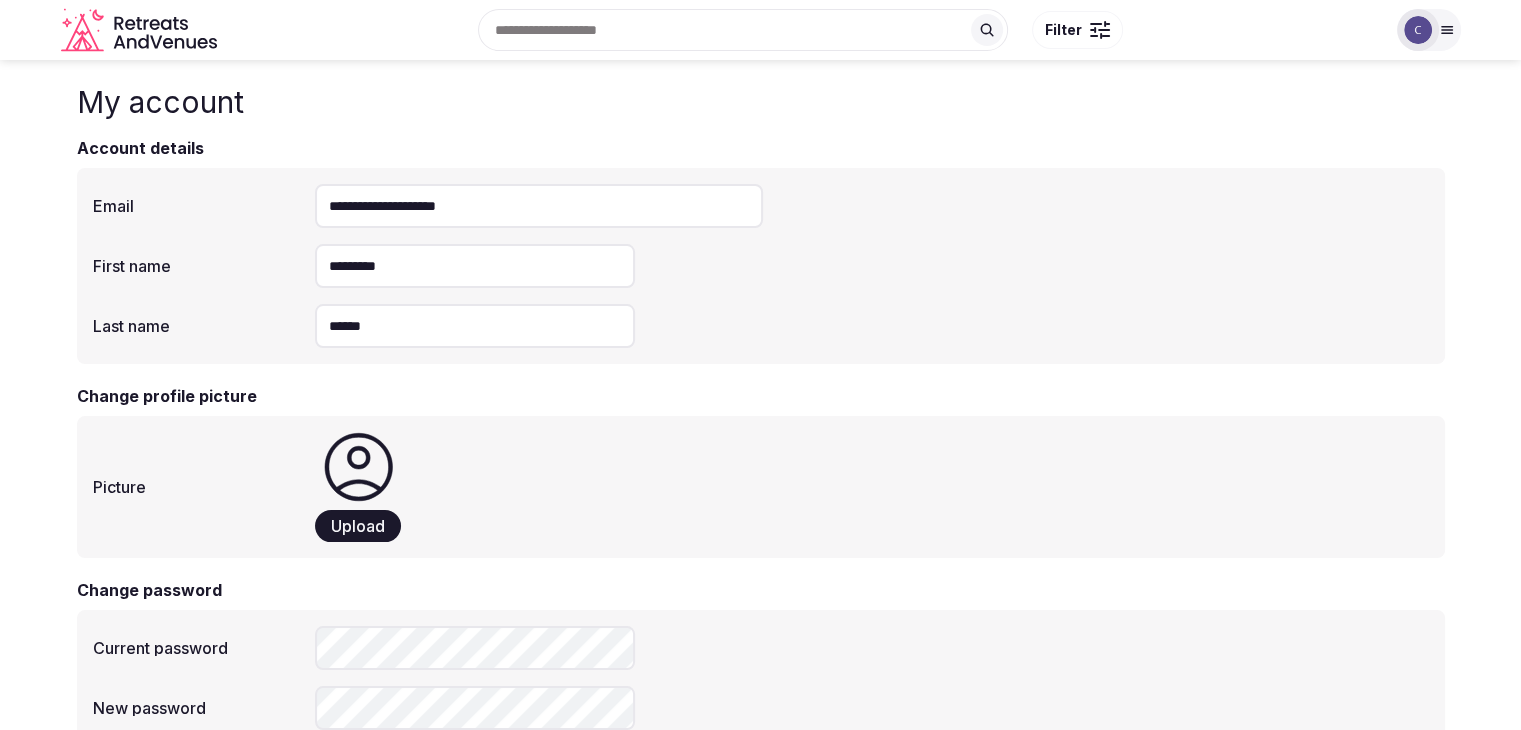 click 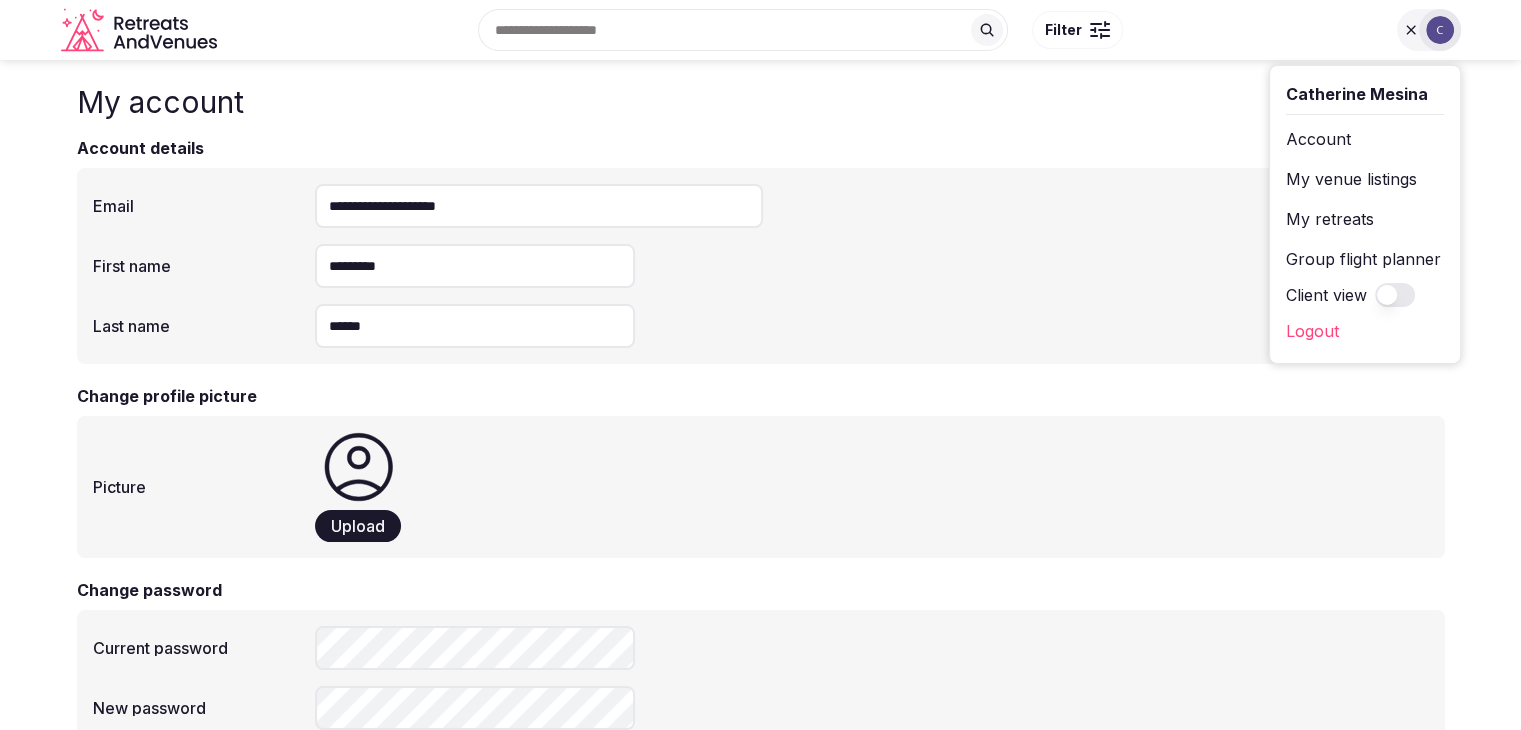 click on "My venue listings" at bounding box center (1365, 179) 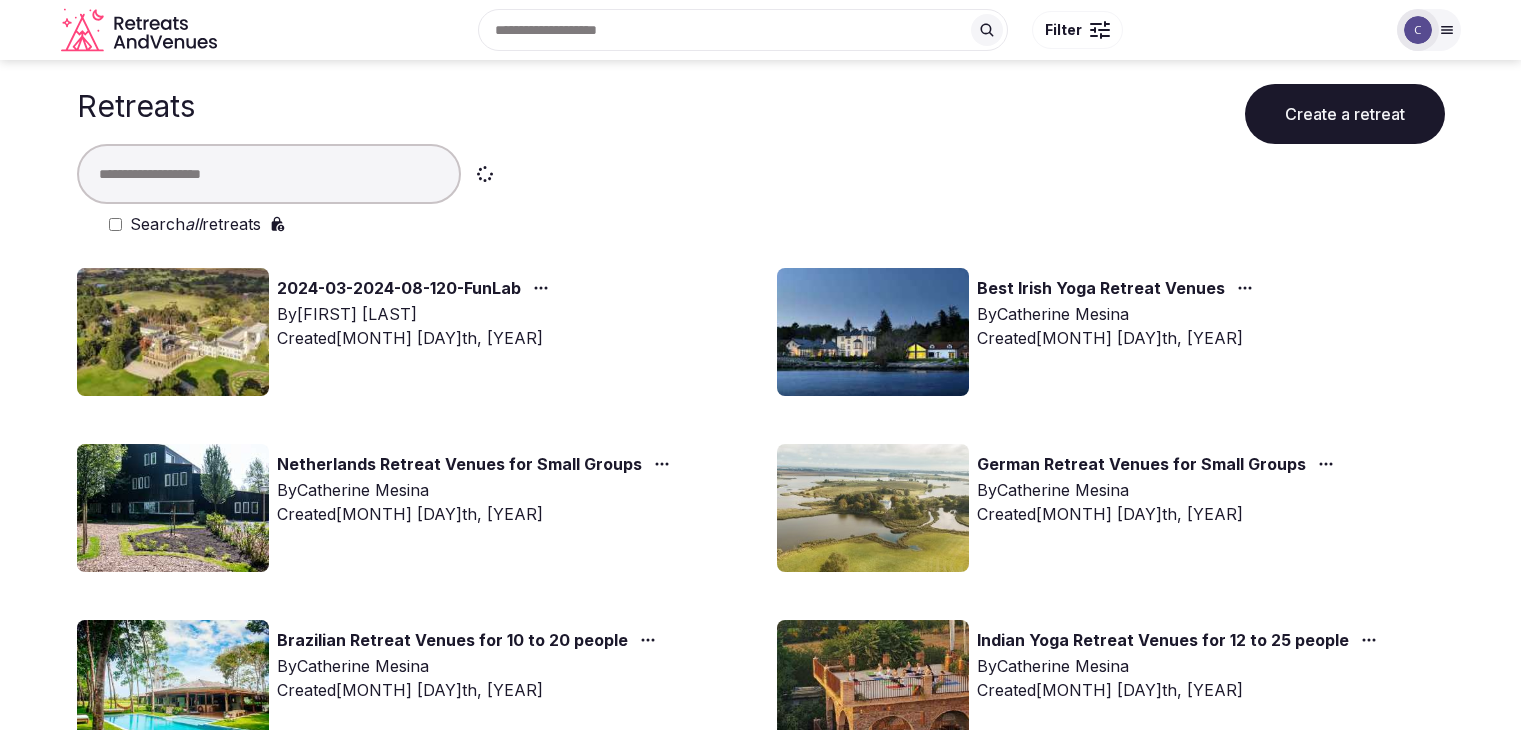 scroll, scrollTop: 0, scrollLeft: 0, axis: both 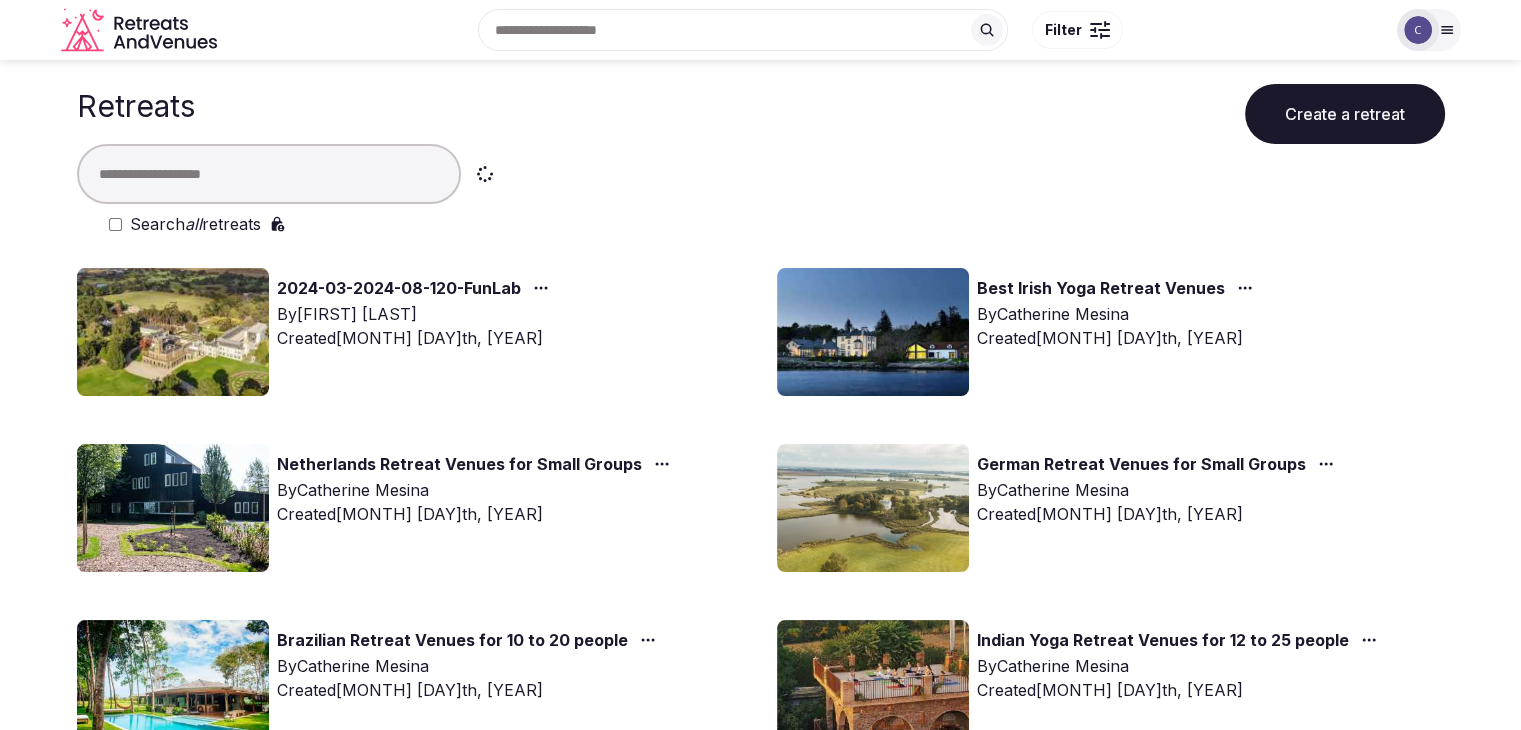 drag, startPoint x: 211, startPoint y: 221, endPoint x: 202, endPoint y: 177, distance: 44.911022 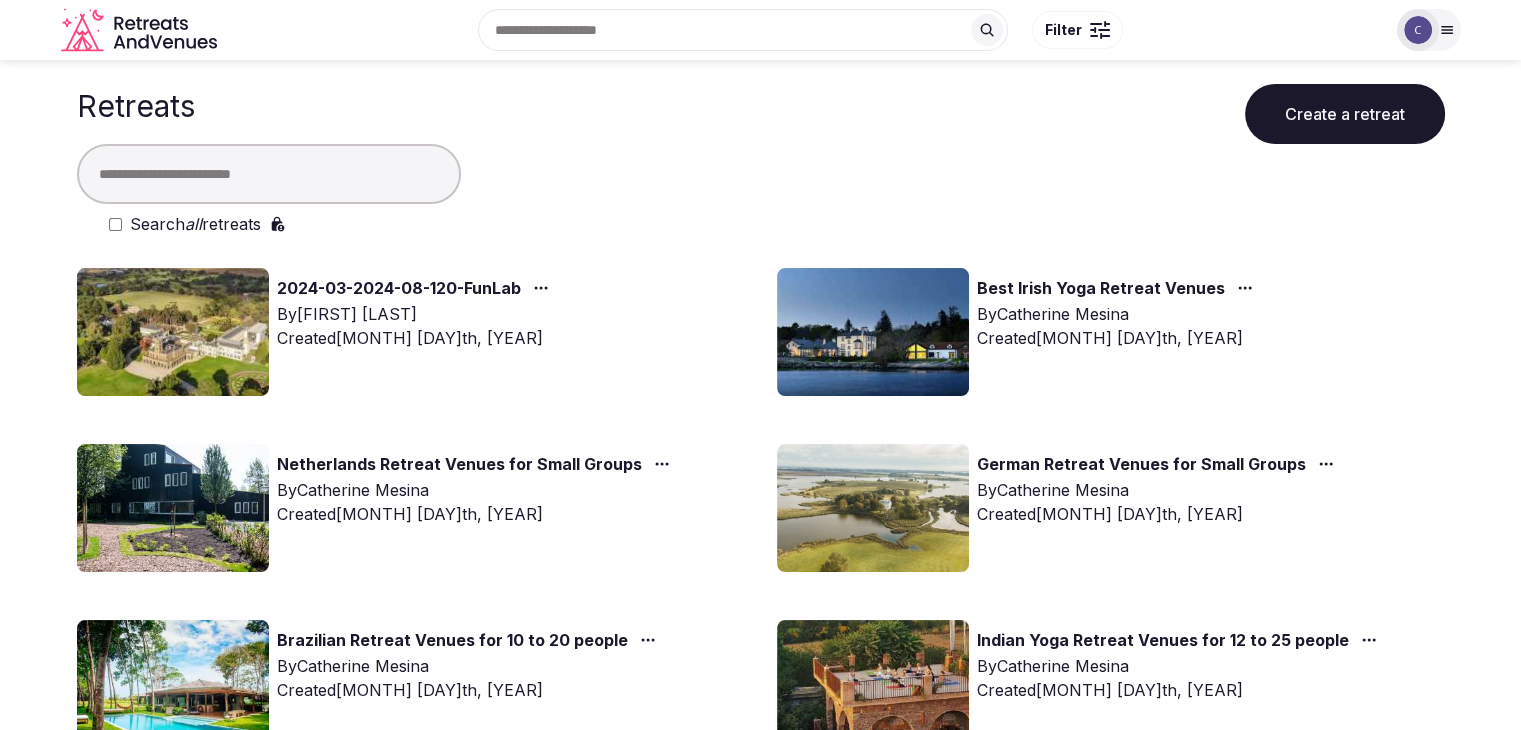 click at bounding box center [269, 174] 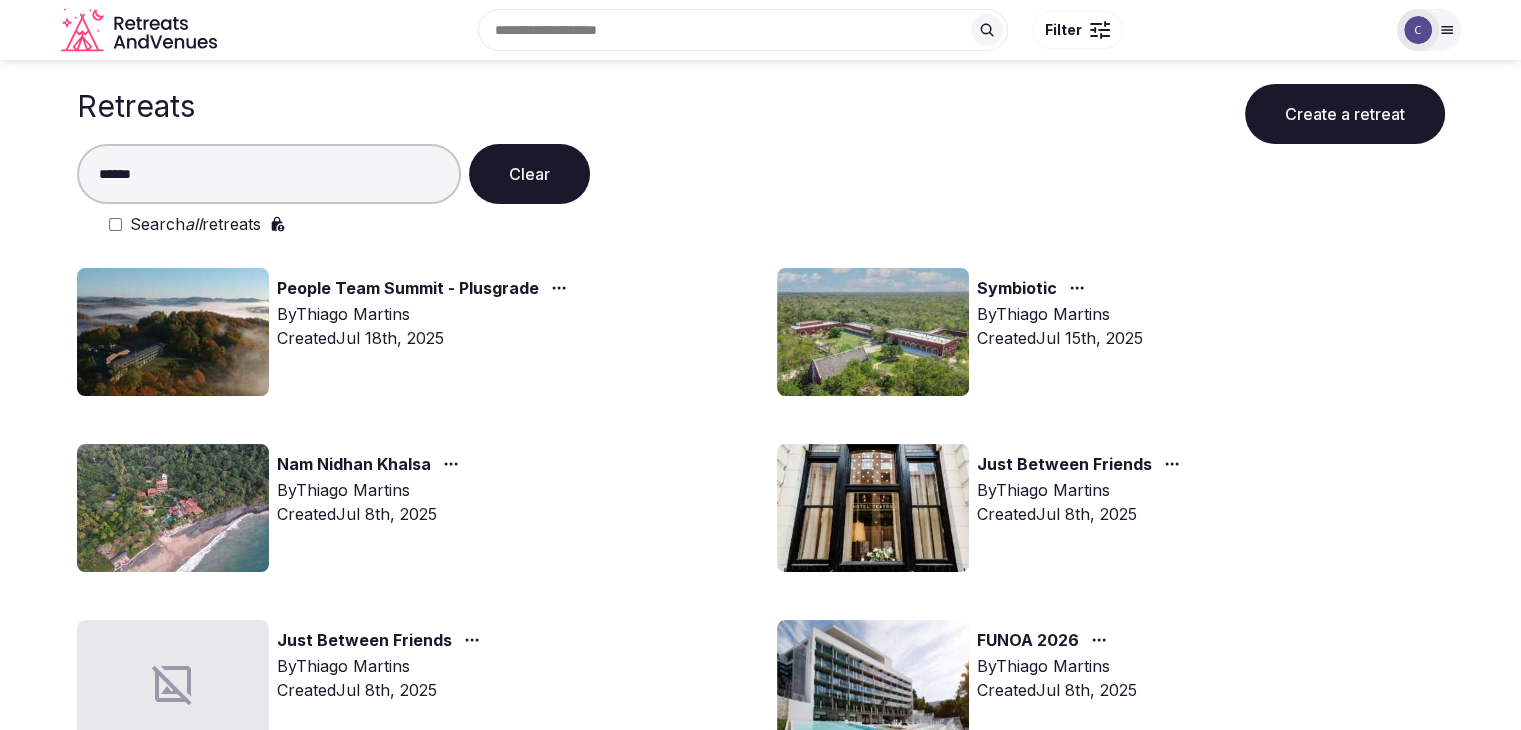 scroll, scrollTop: 200, scrollLeft: 0, axis: vertical 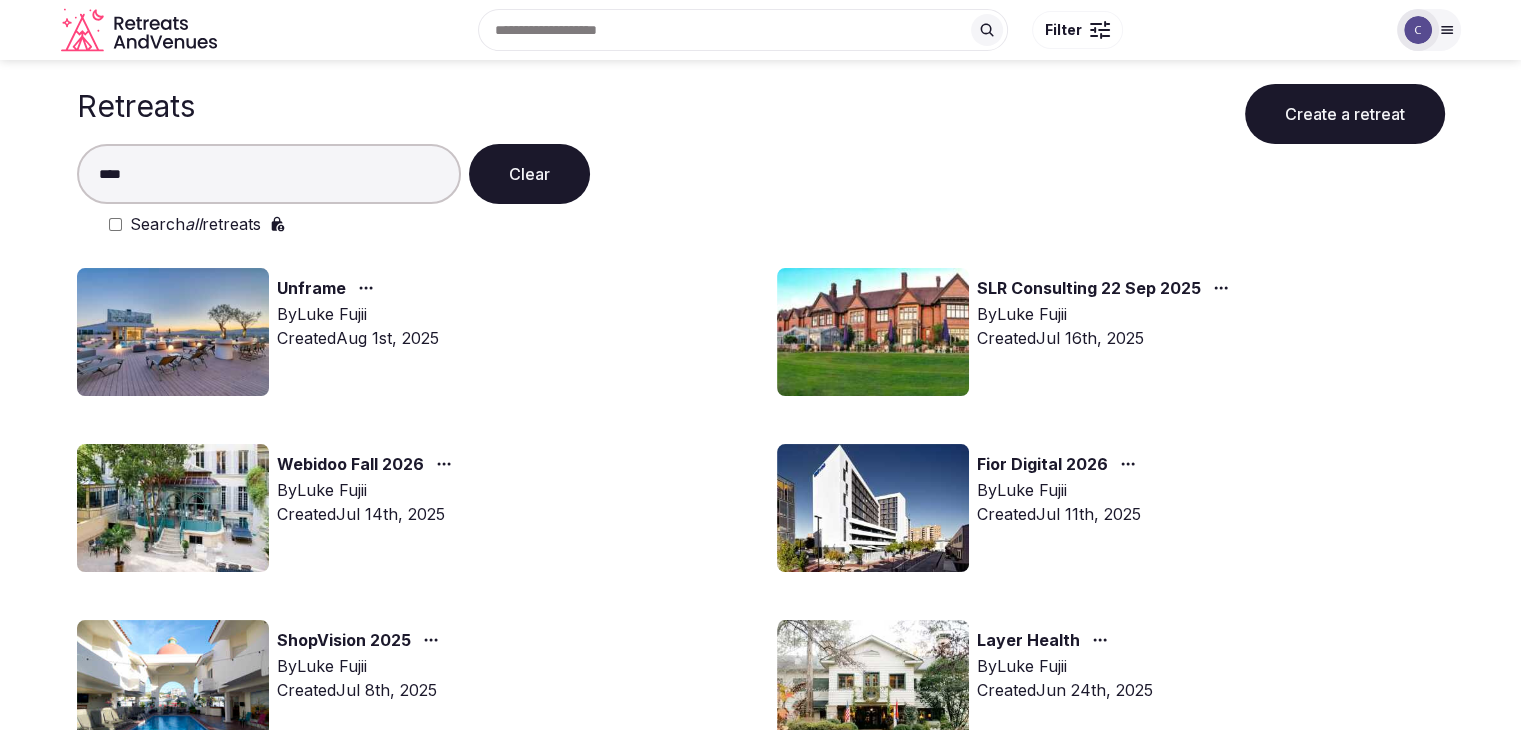 click on "****" at bounding box center (269, 174) 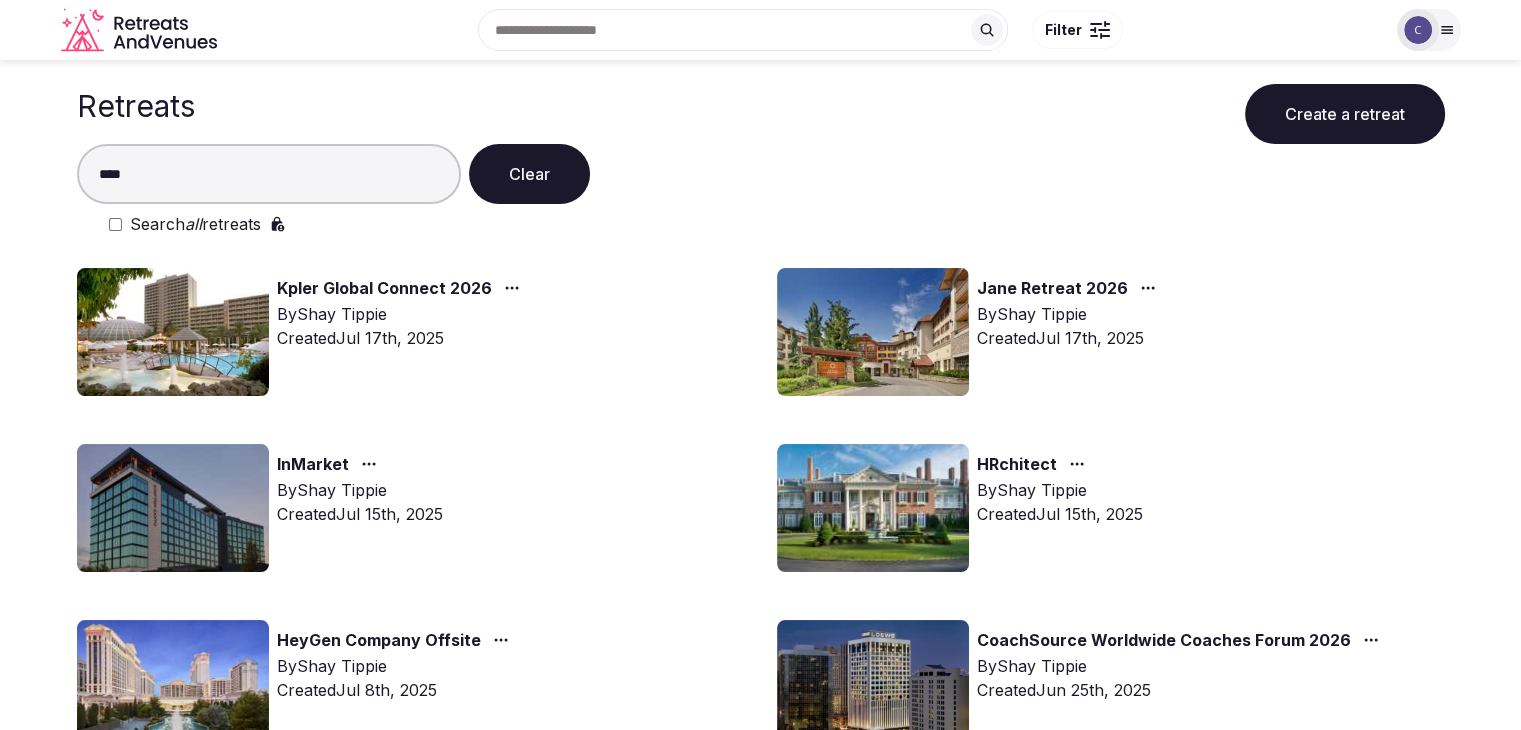 type on "****" 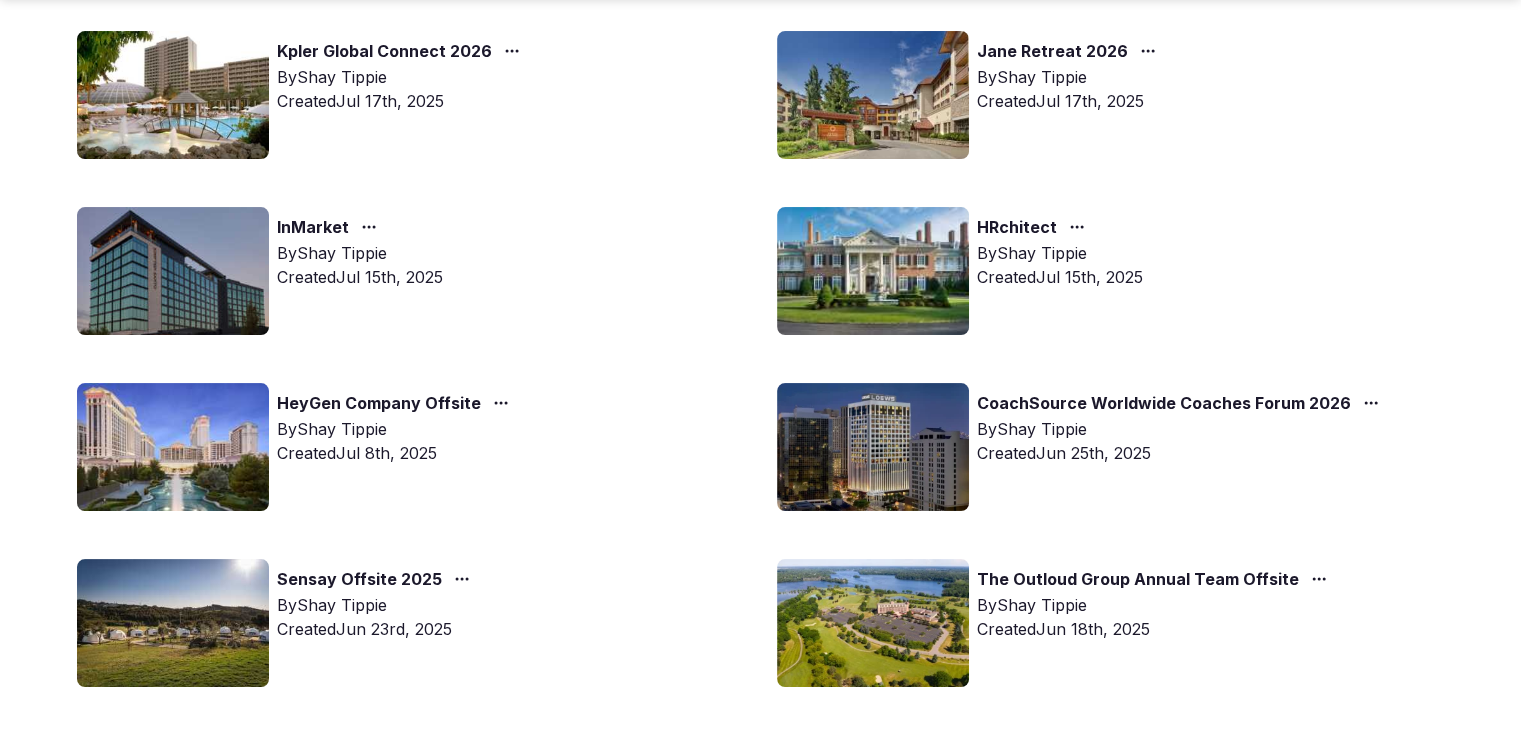 scroll, scrollTop: 300, scrollLeft: 0, axis: vertical 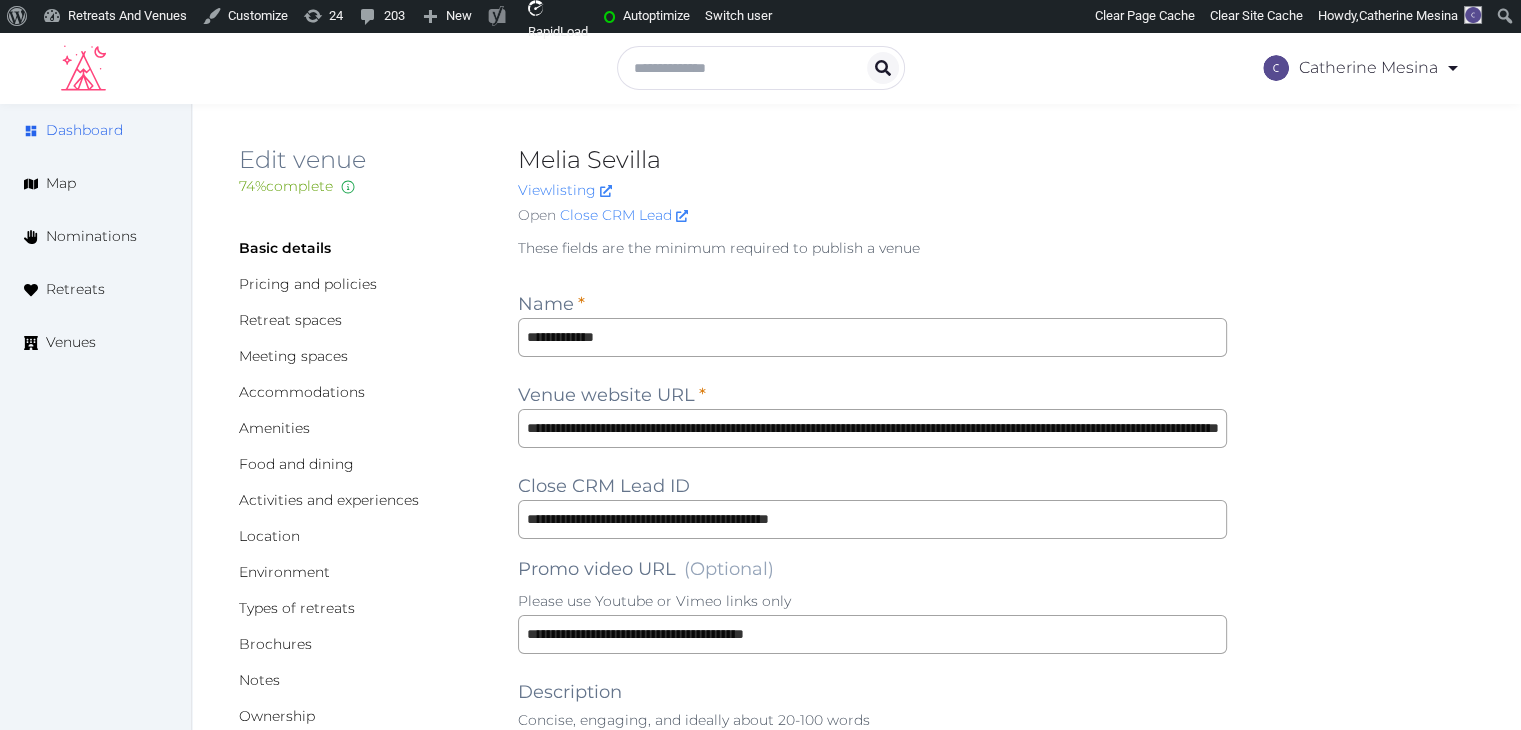 click on "Dashboard" at bounding box center (84, 130) 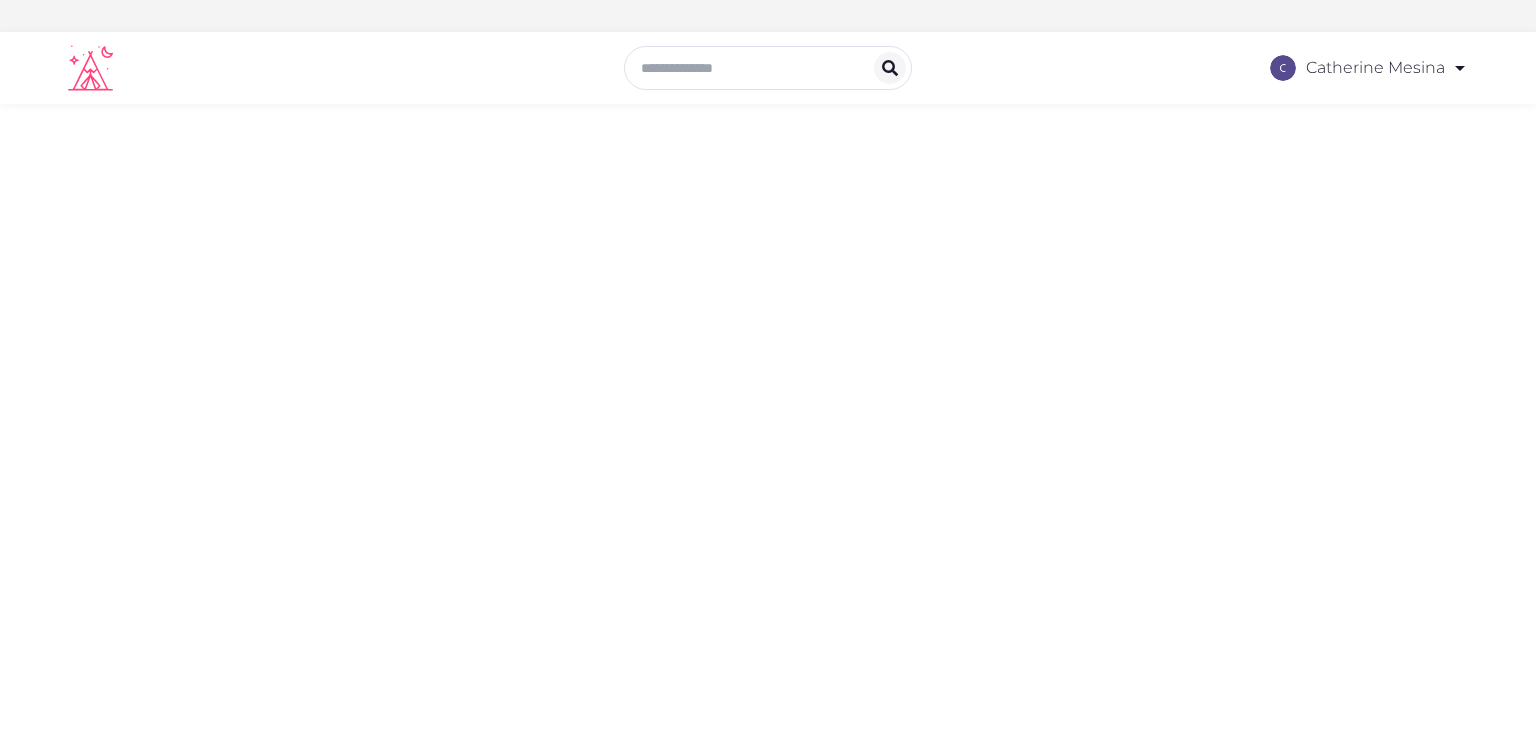 scroll, scrollTop: 0, scrollLeft: 0, axis: both 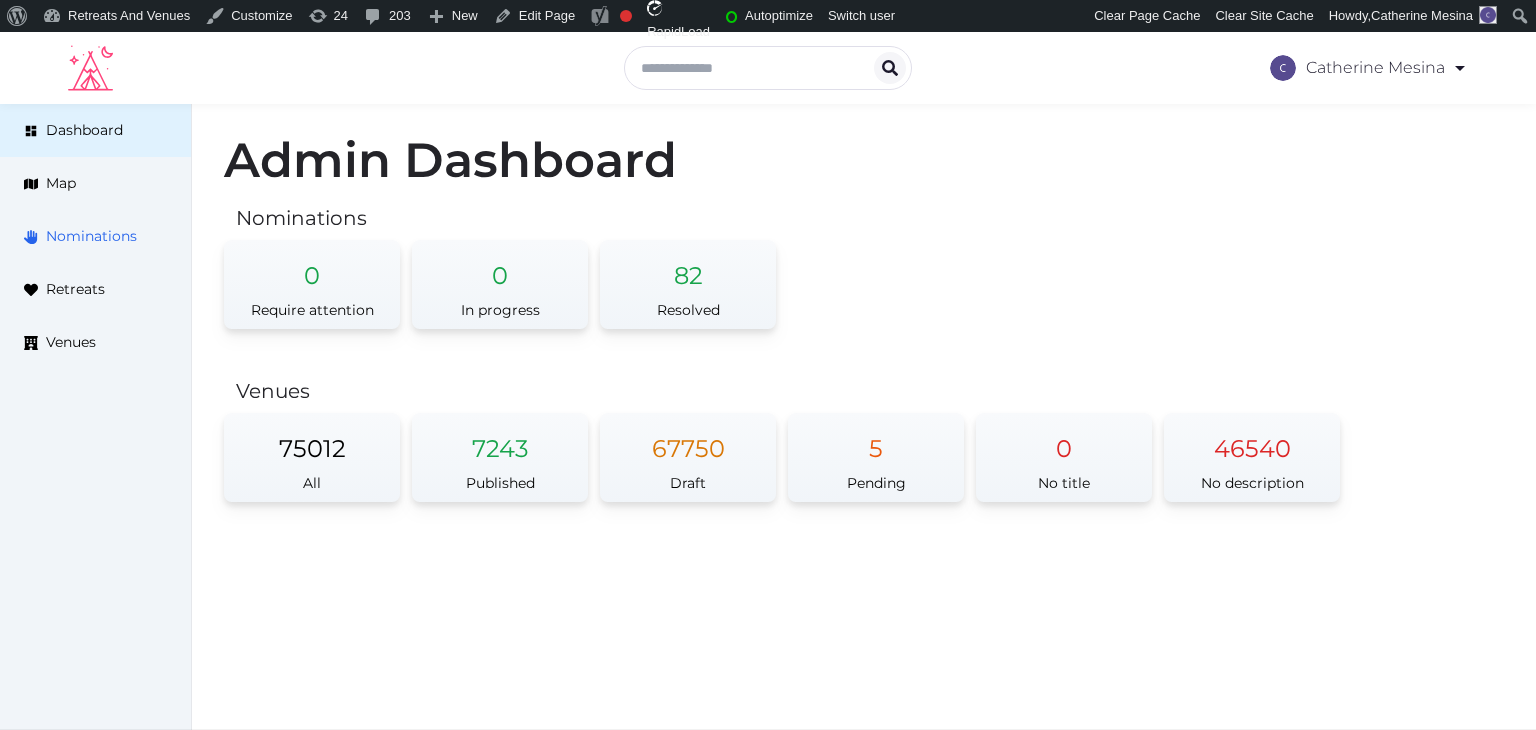 click on "Nominations" at bounding box center (91, 236) 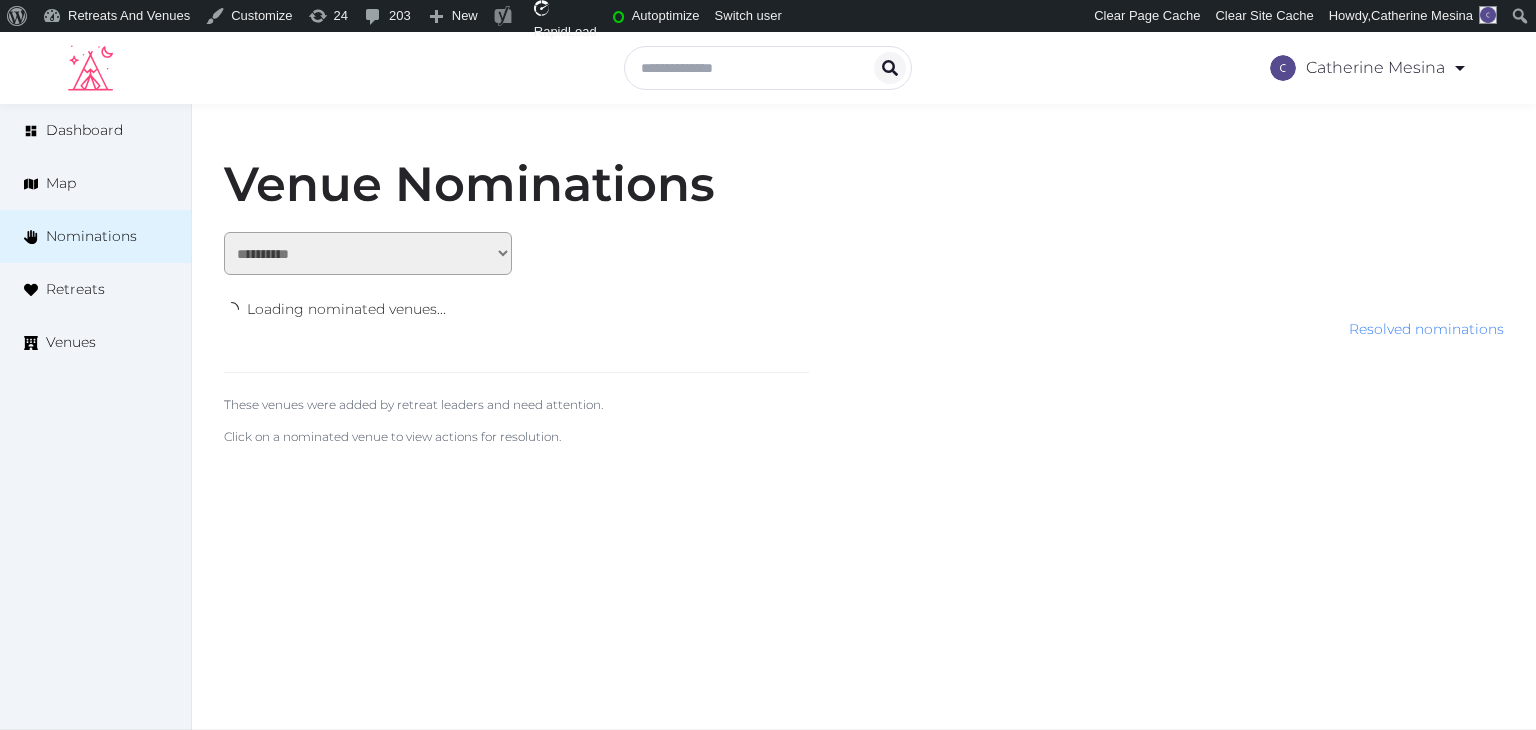 scroll, scrollTop: 0, scrollLeft: 0, axis: both 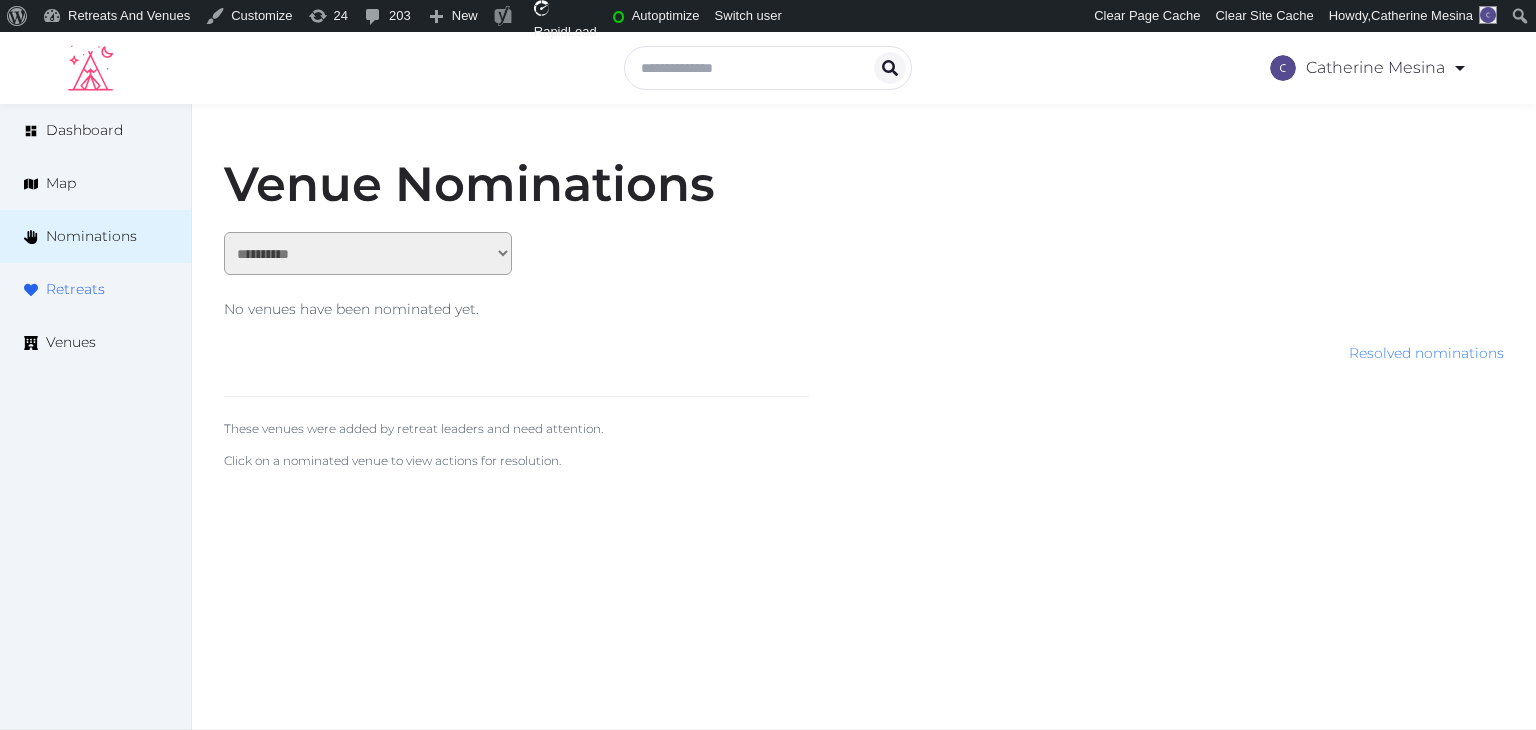 click on "Retreats" at bounding box center [95, 289] 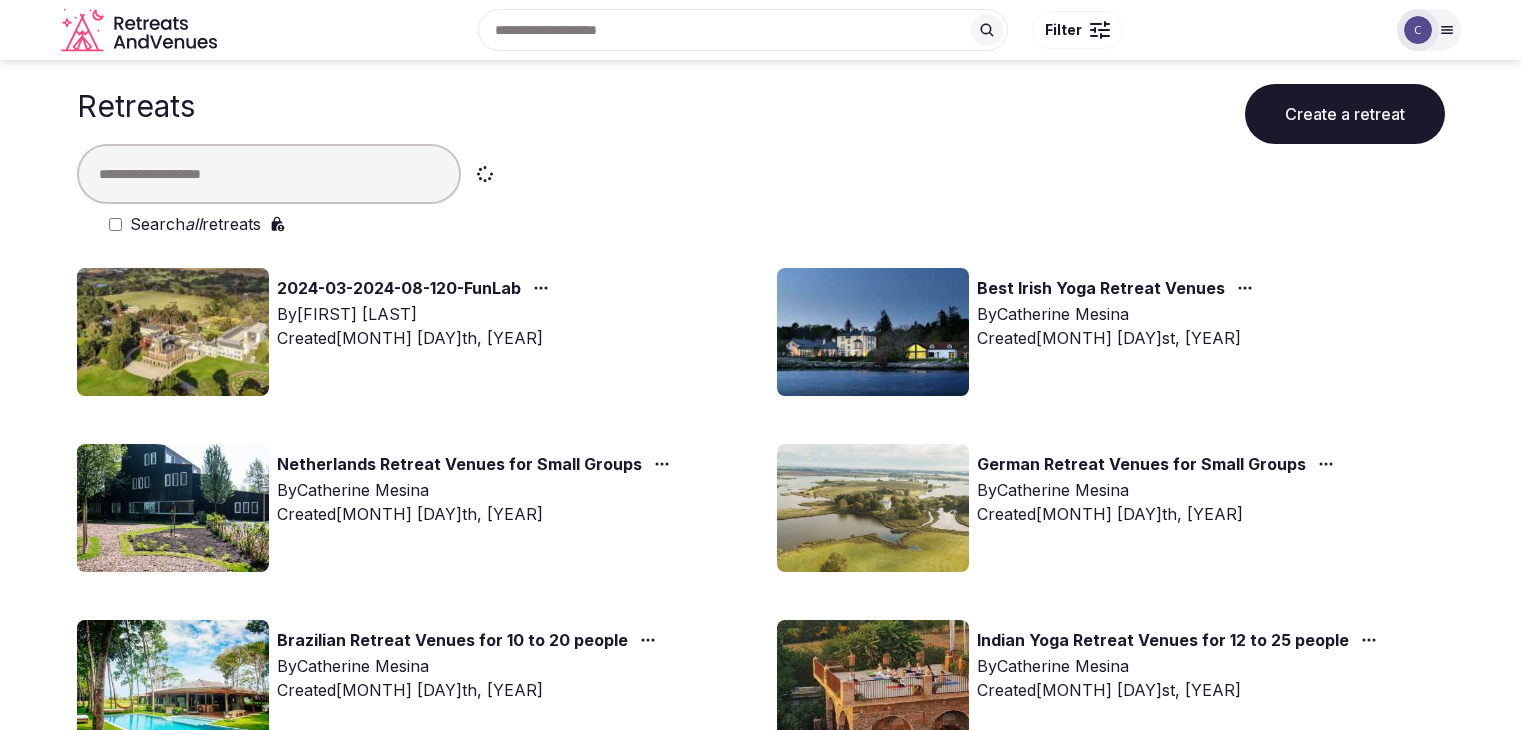 scroll, scrollTop: 0, scrollLeft: 0, axis: both 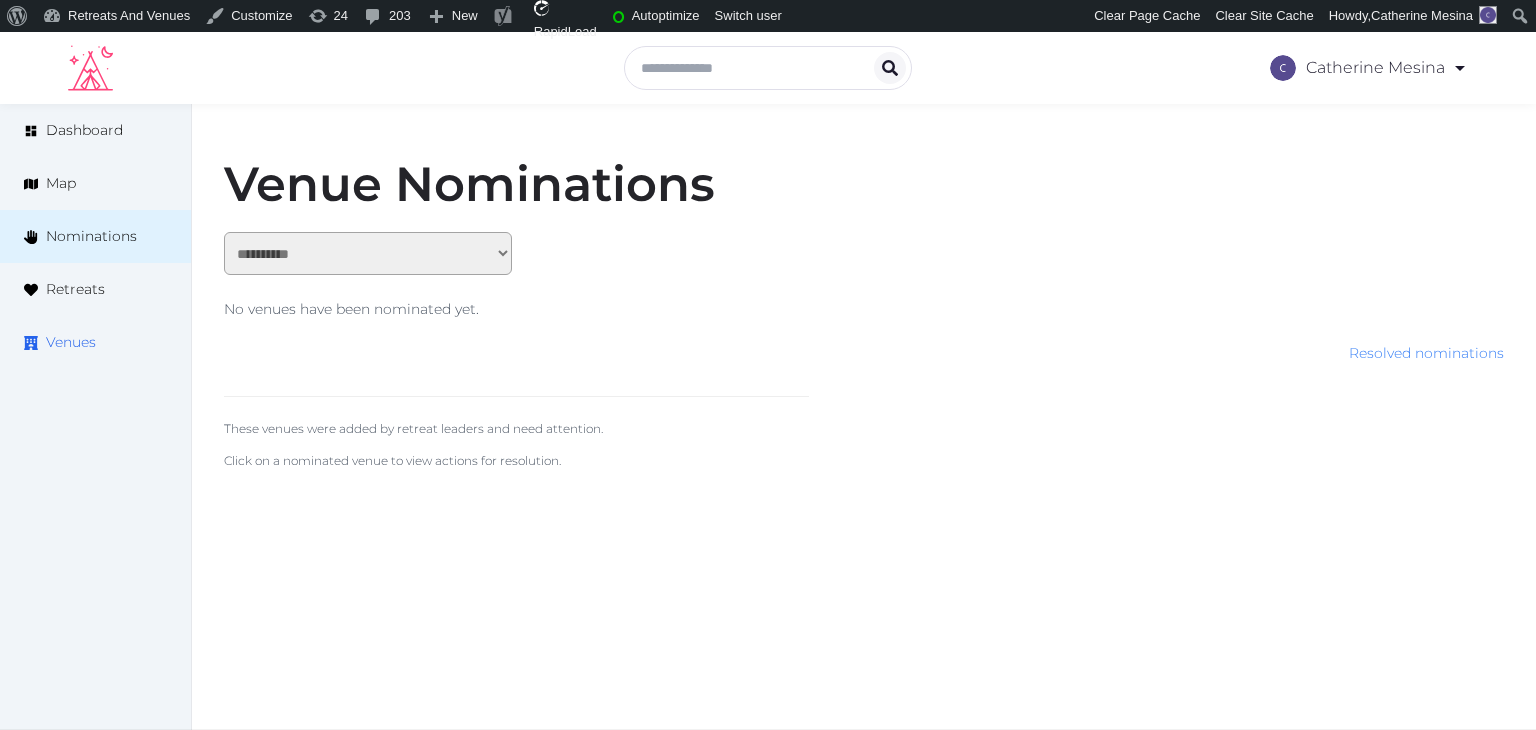 click on "Venues" at bounding box center [71, 342] 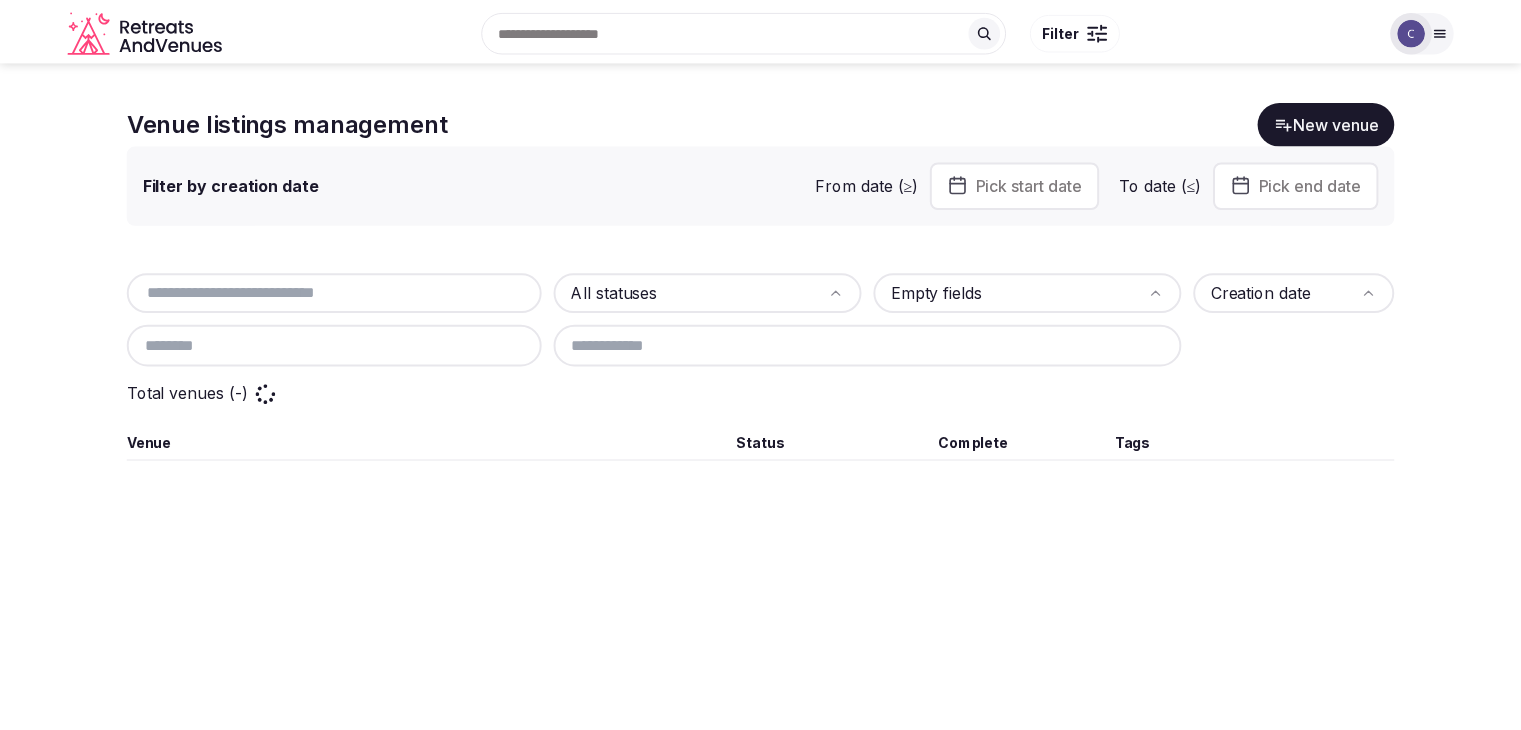 scroll, scrollTop: 0, scrollLeft: 0, axis: both 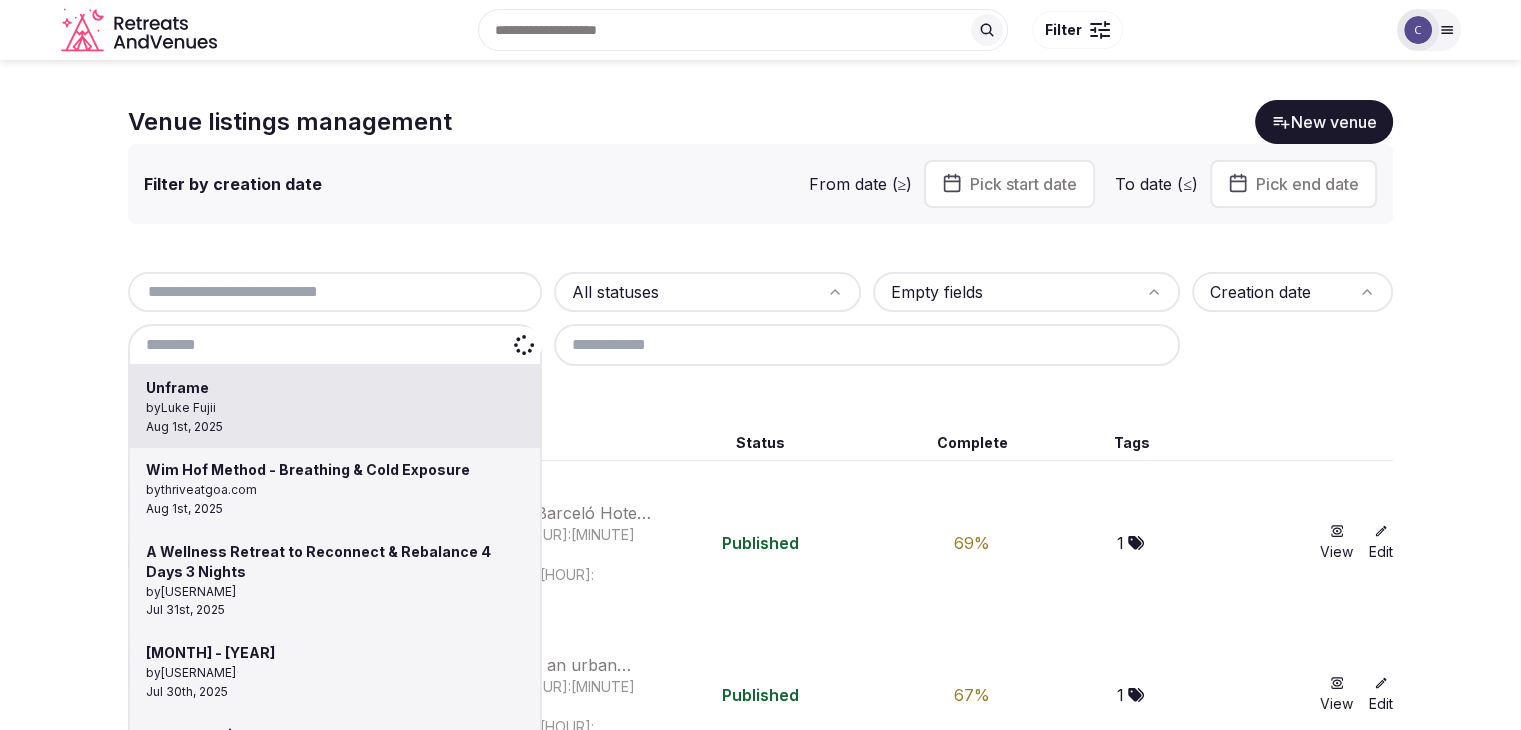 click at bounding box center (335, 345) 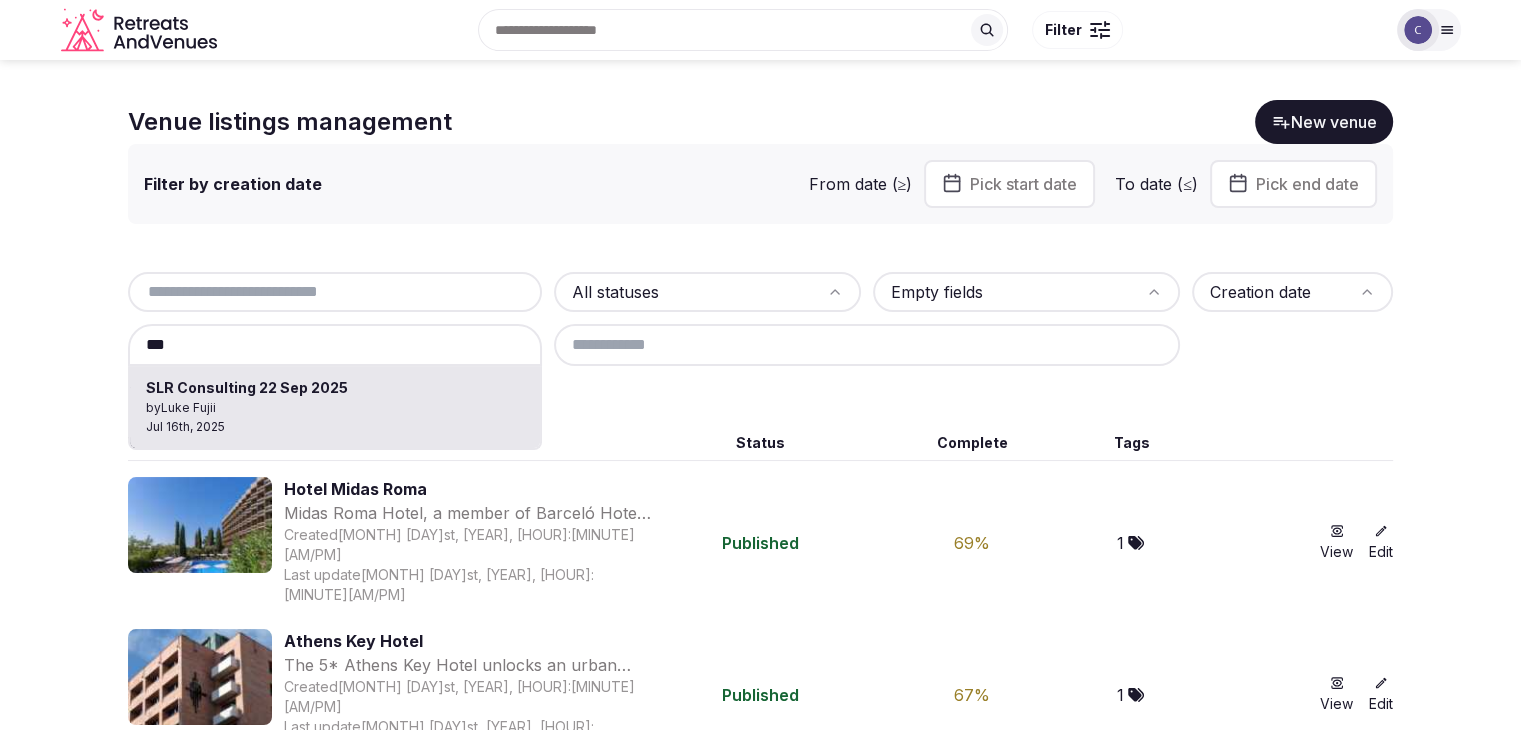 type on "**********" 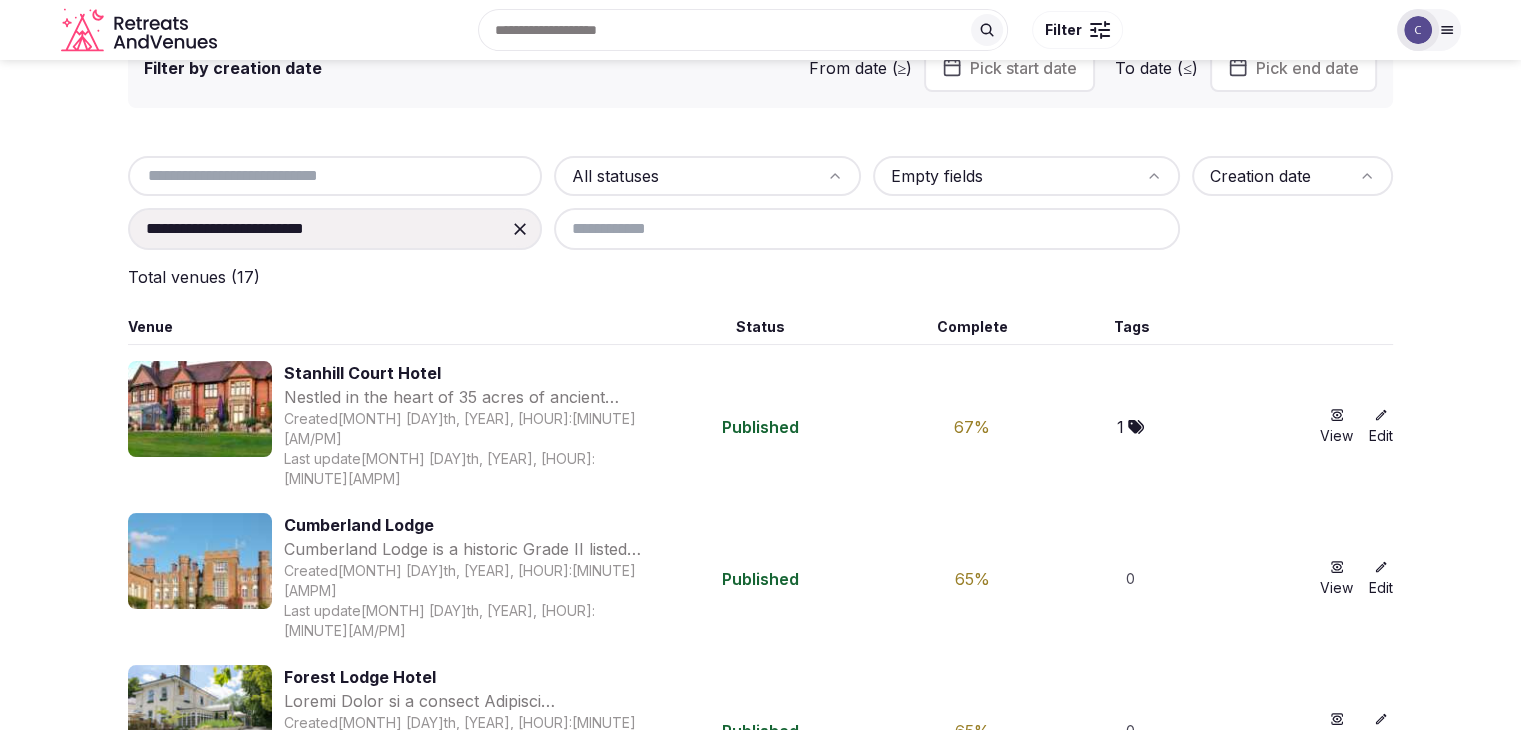 scroll, scrollTop: 0, scrollLeft: 0, axis: both 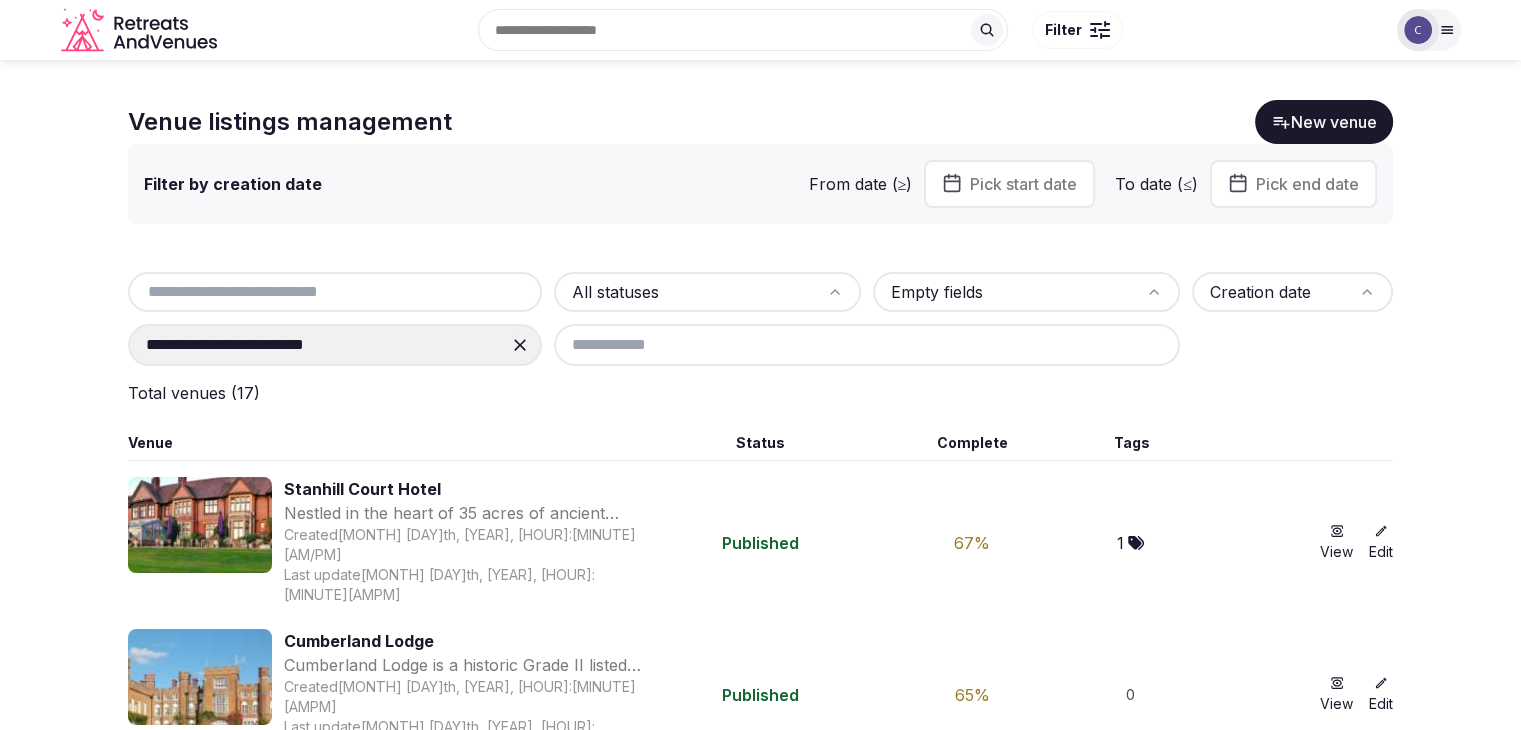 drag, startPoint x: 525, startPoint y: 335, endPoint x: 436, endPoint y: 355, distance: 91.21951 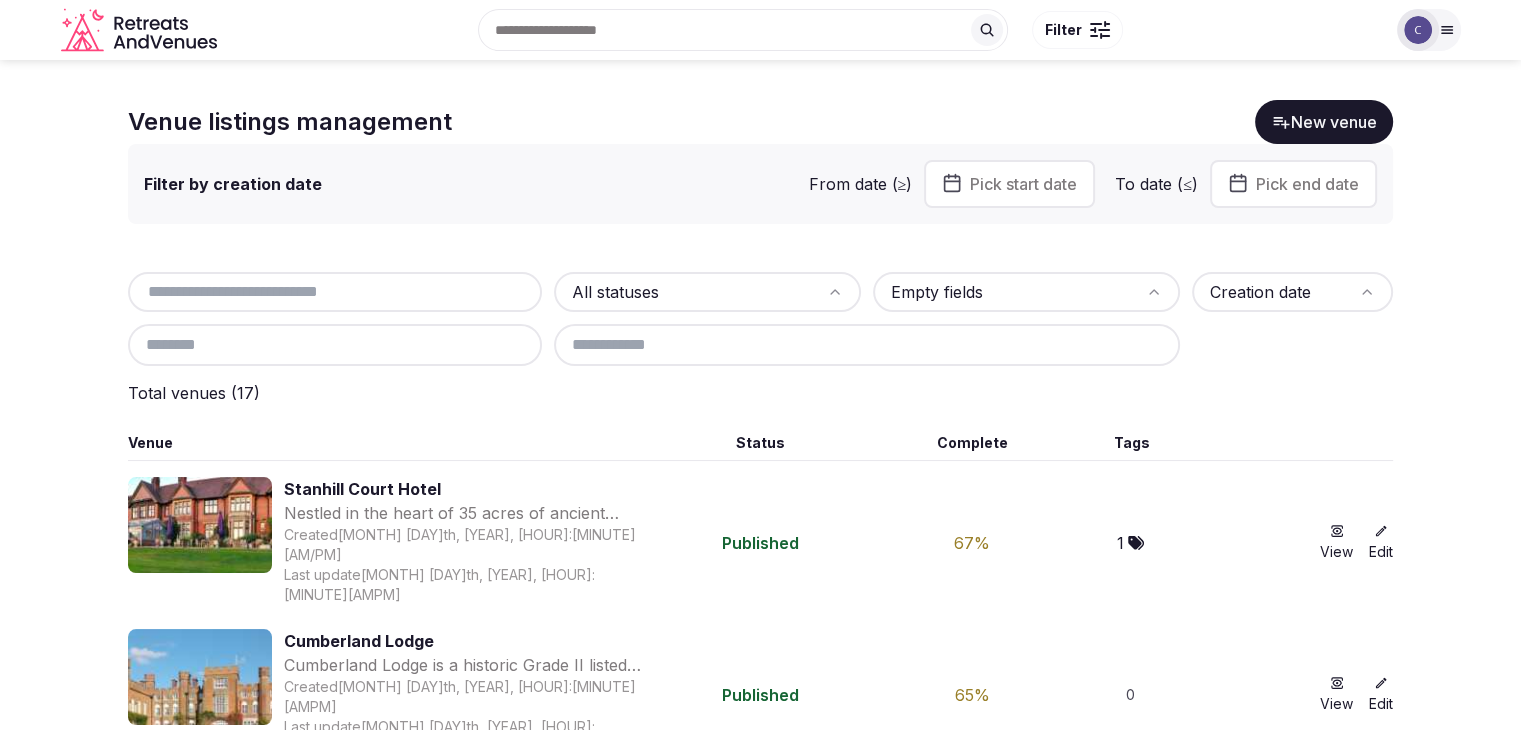 click at bounding box center (335, 345) 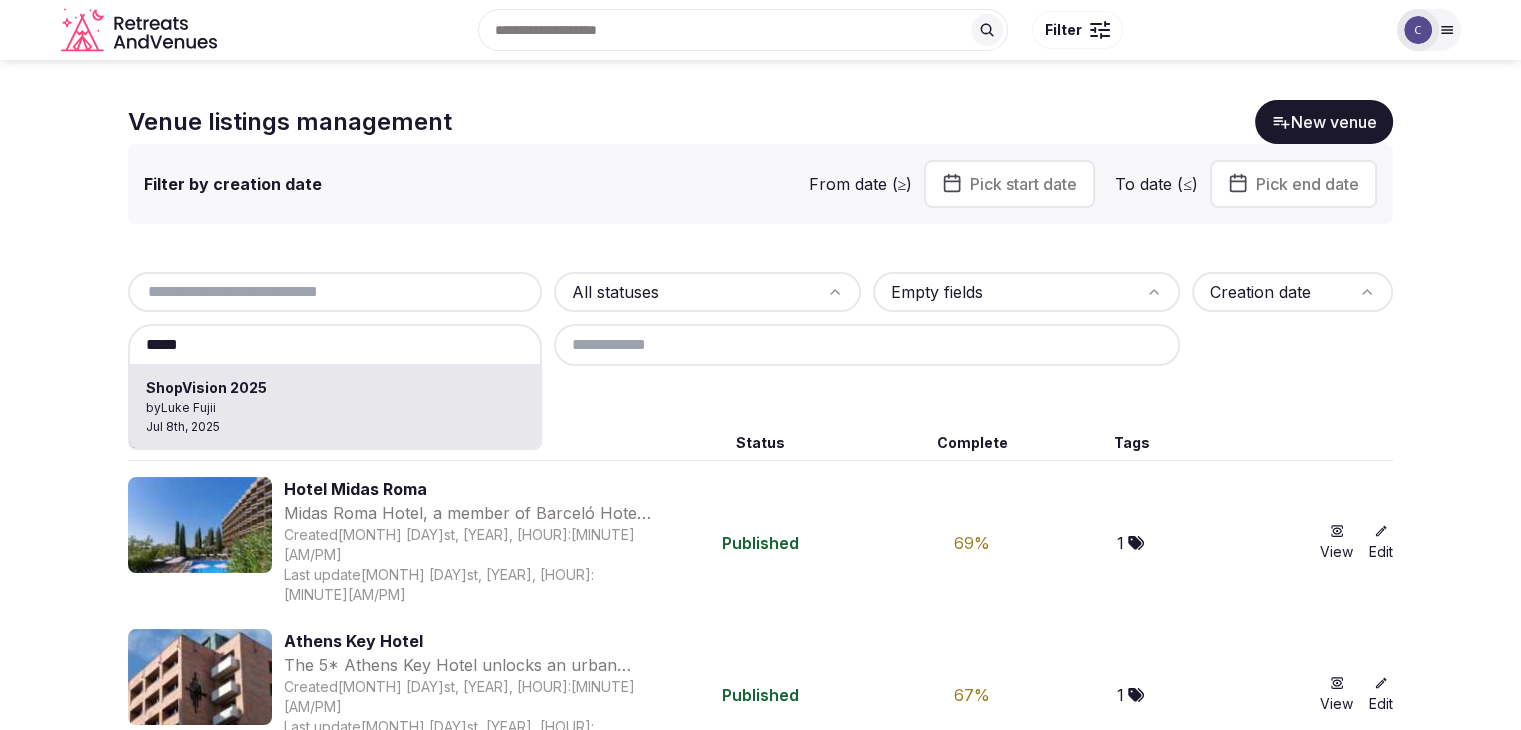 type on "**********" 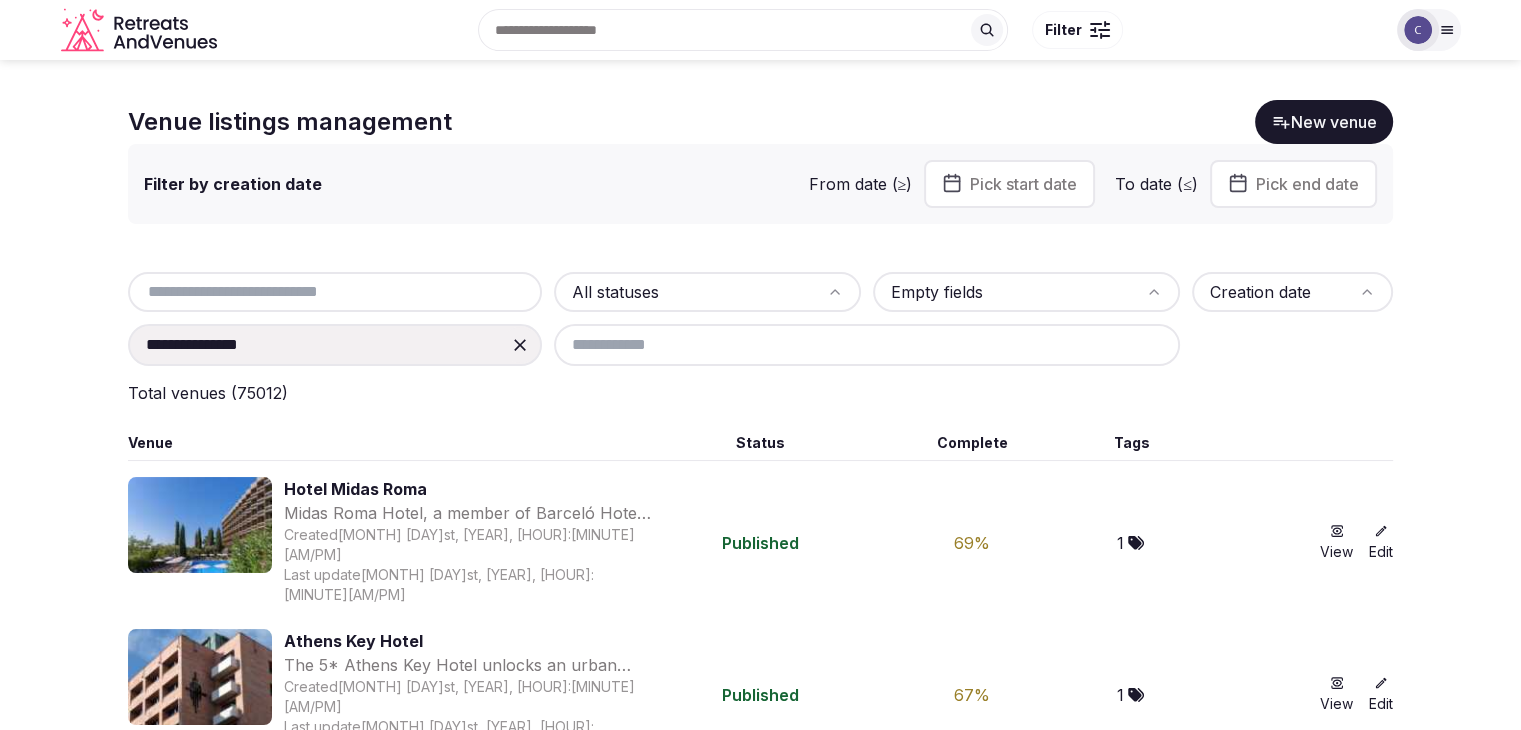 drag, startPoint x: 319, startPoint y: 420, endPoint x: 393, endPoint y: 489, distance: 101.17806 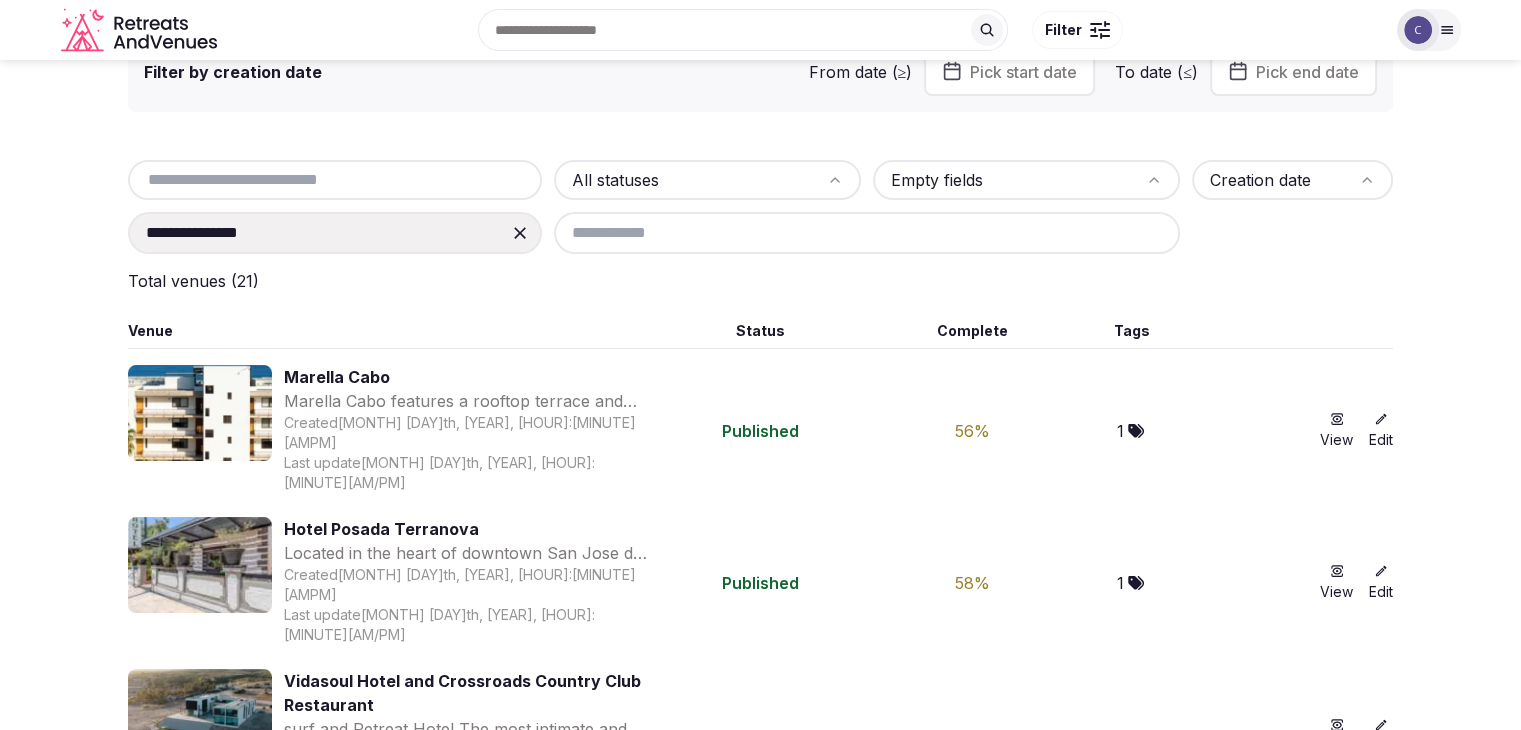 scroll, scrollTop: 0, scrollLeft: 0, axis: both 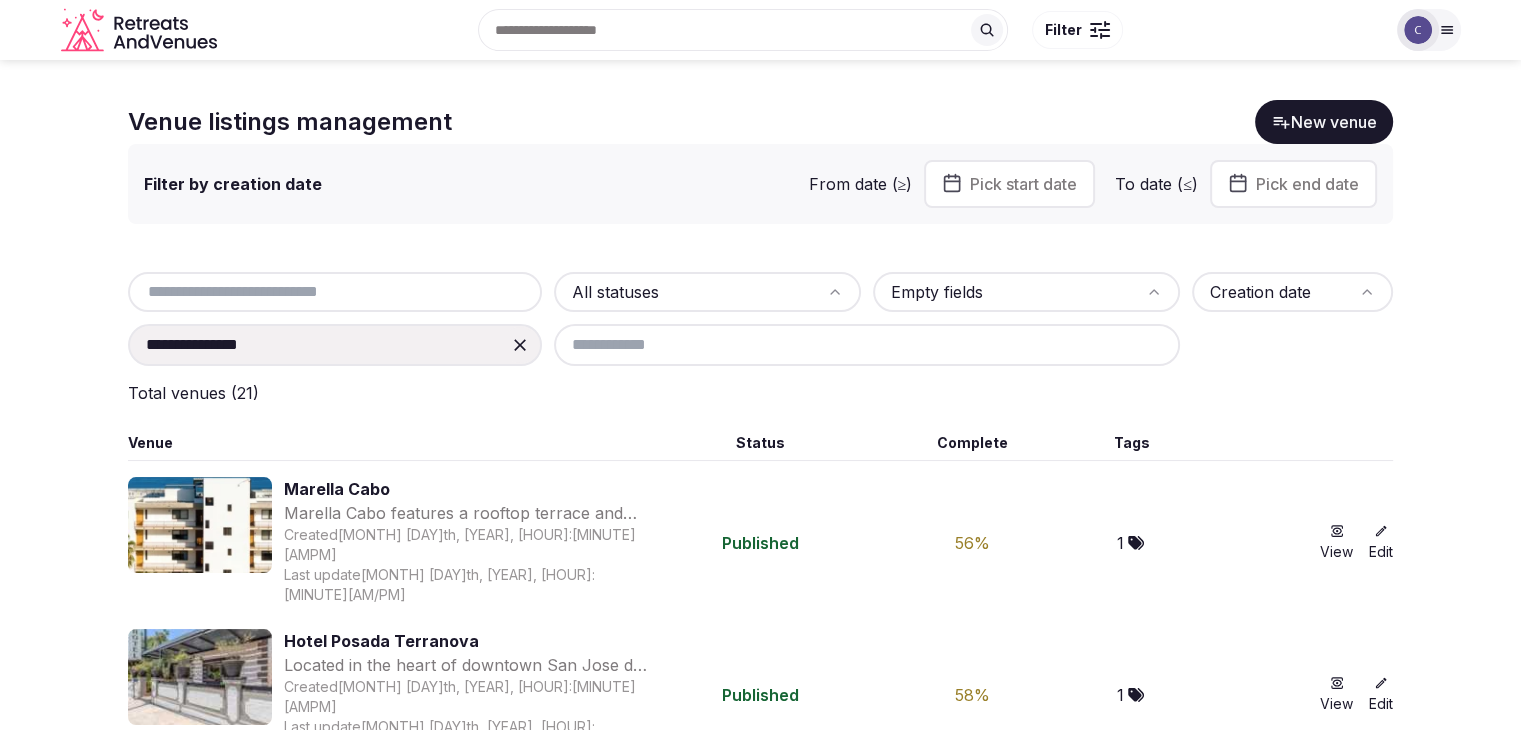 click 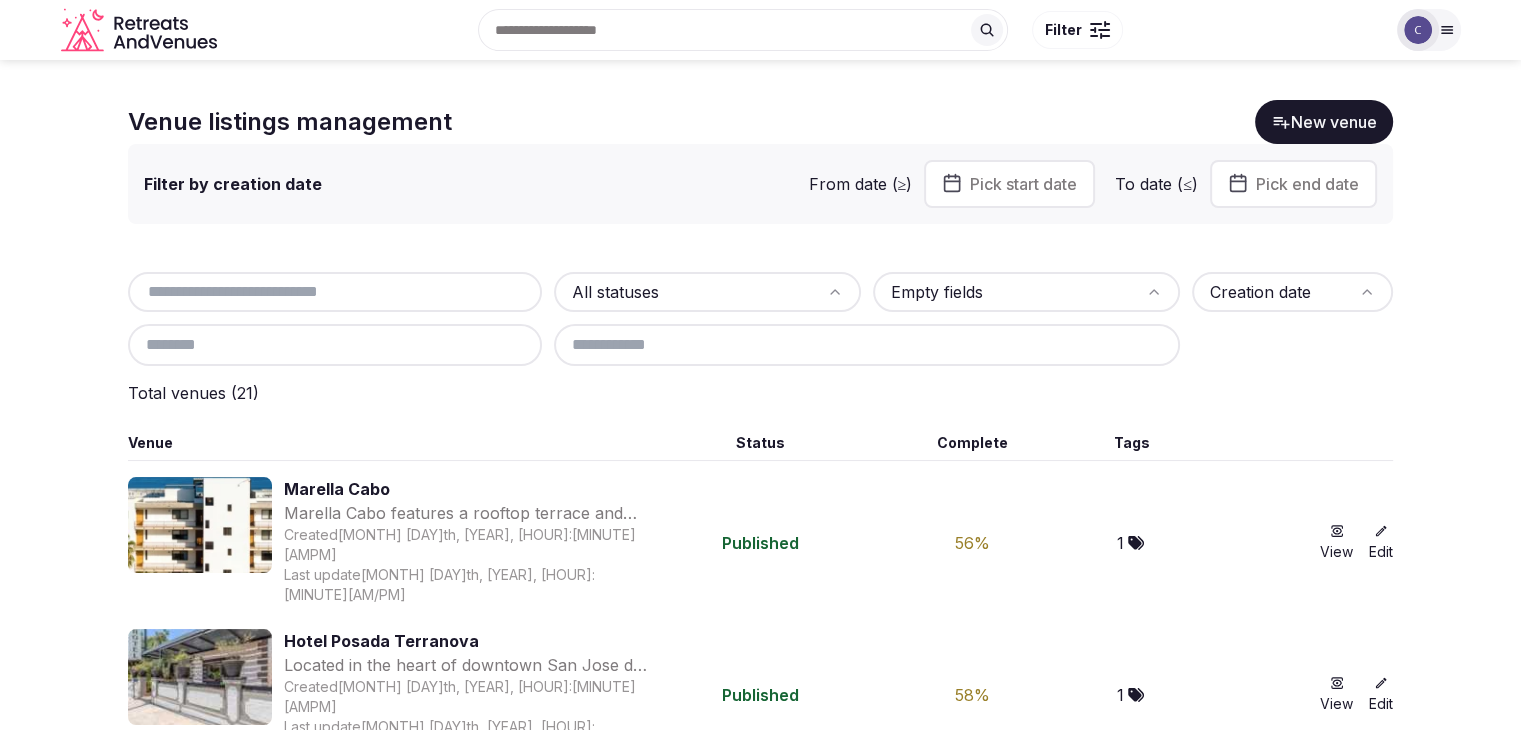 click at bounding box center (335, 345) 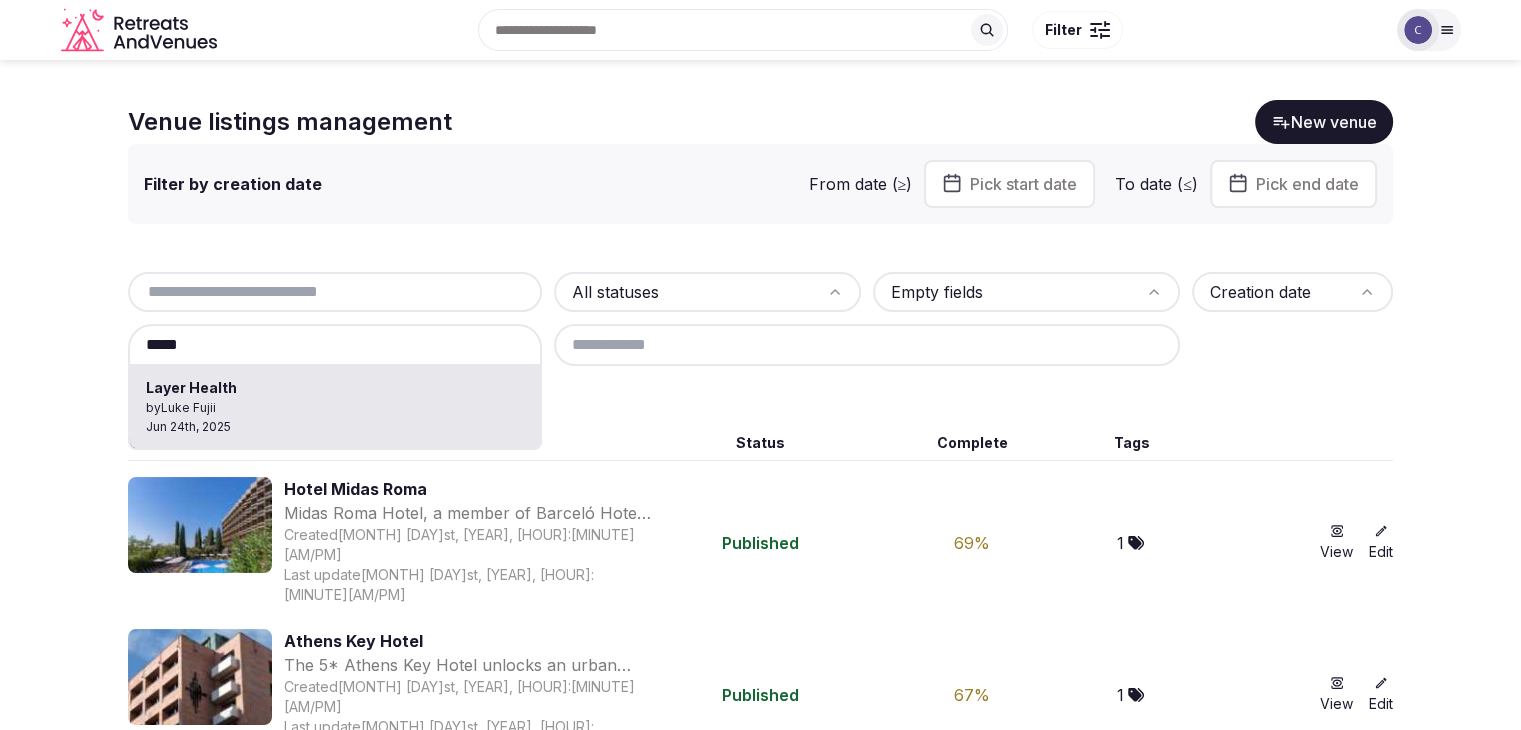 type on "**********" 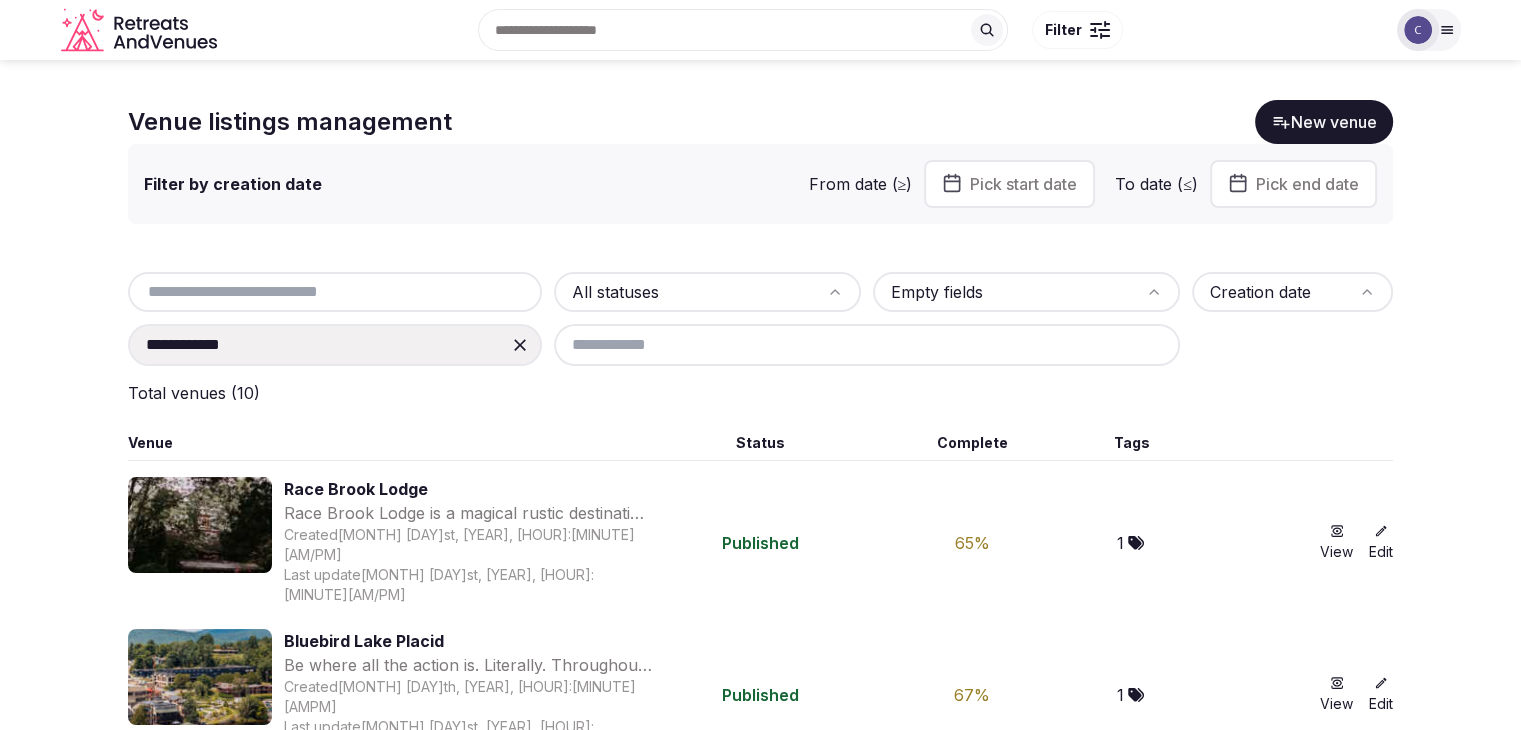 scroll, scrollTop: 0, scrollLeft: 0, axis: both 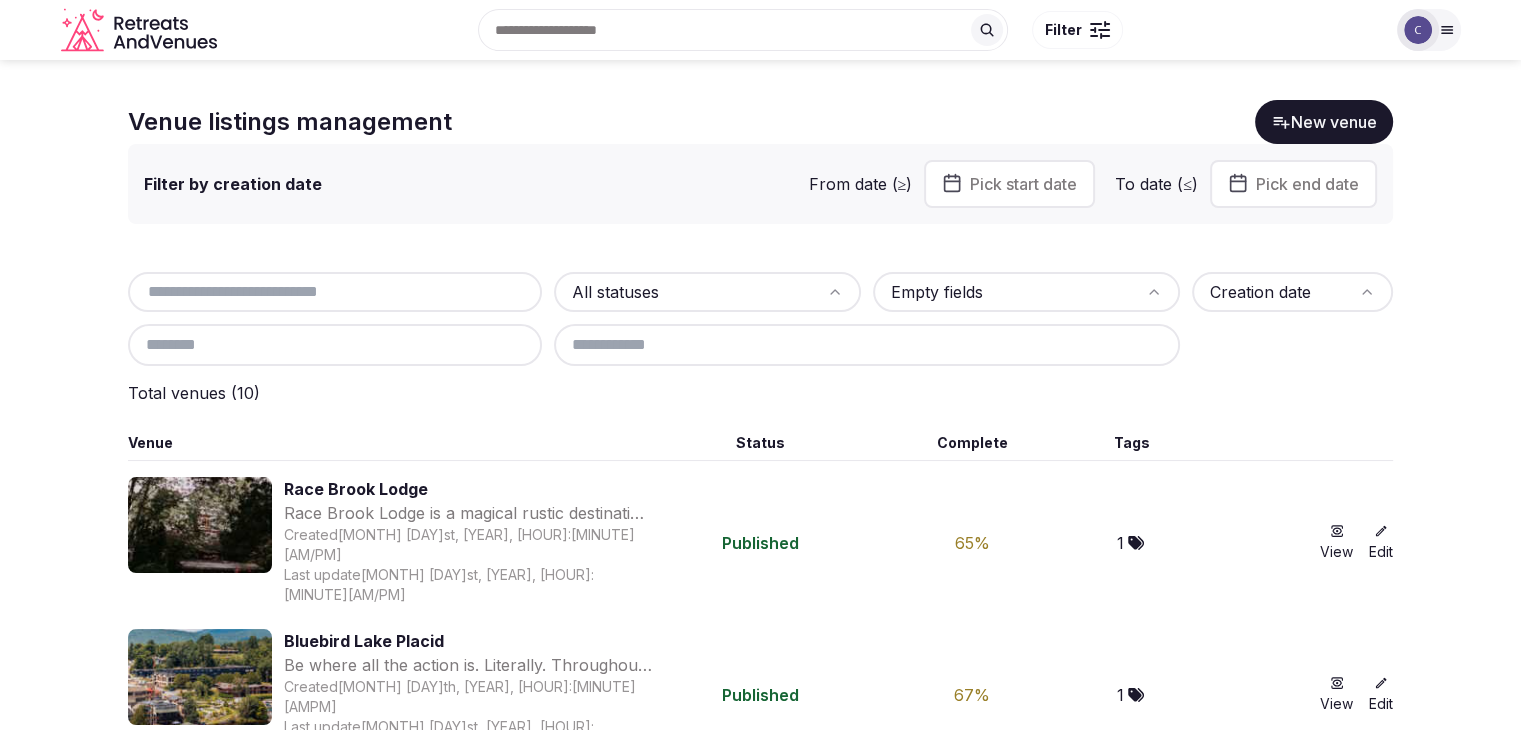 click at bounding box center [335, 345] 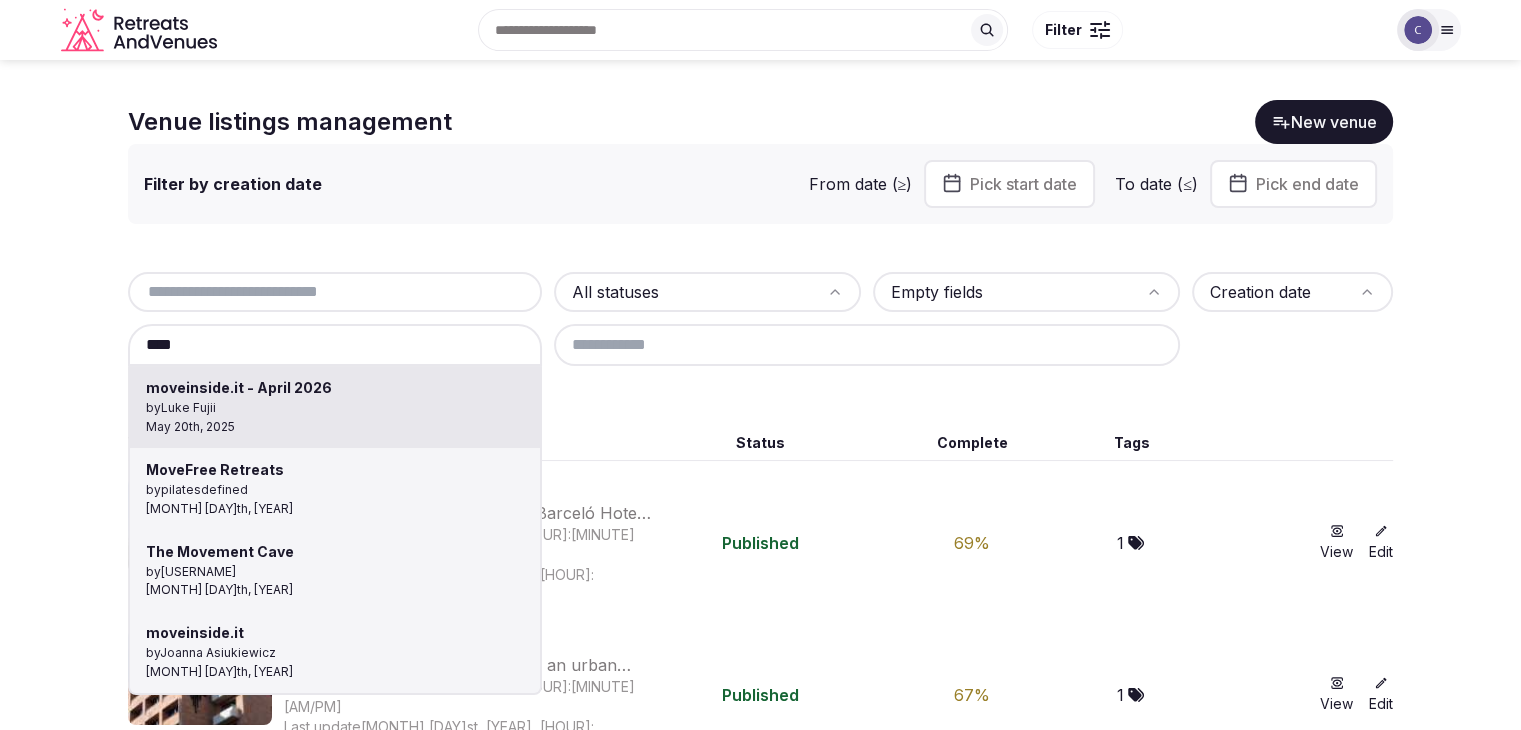 type on "**********" 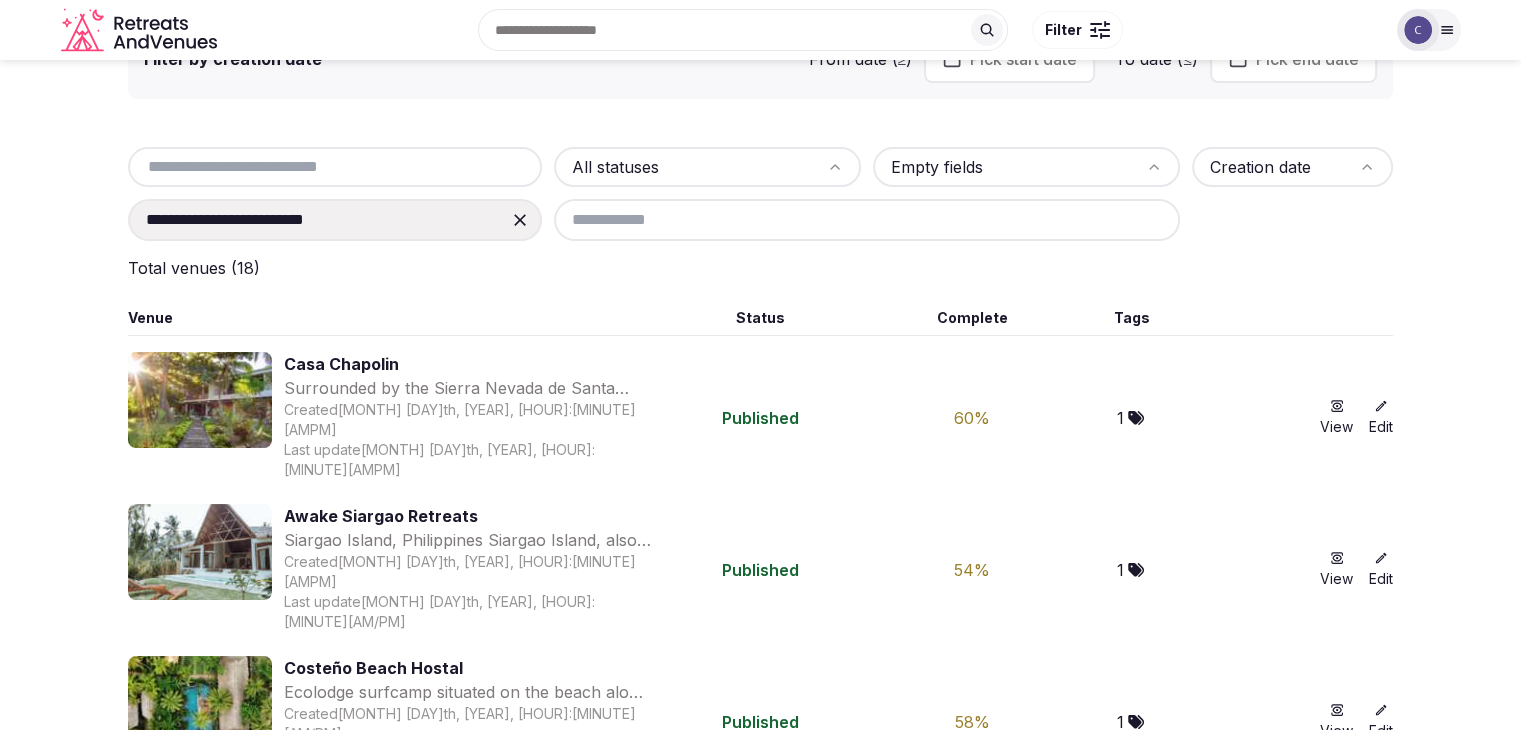 scroll, scrollTop: 0, scrollLeft: 0, axis: both 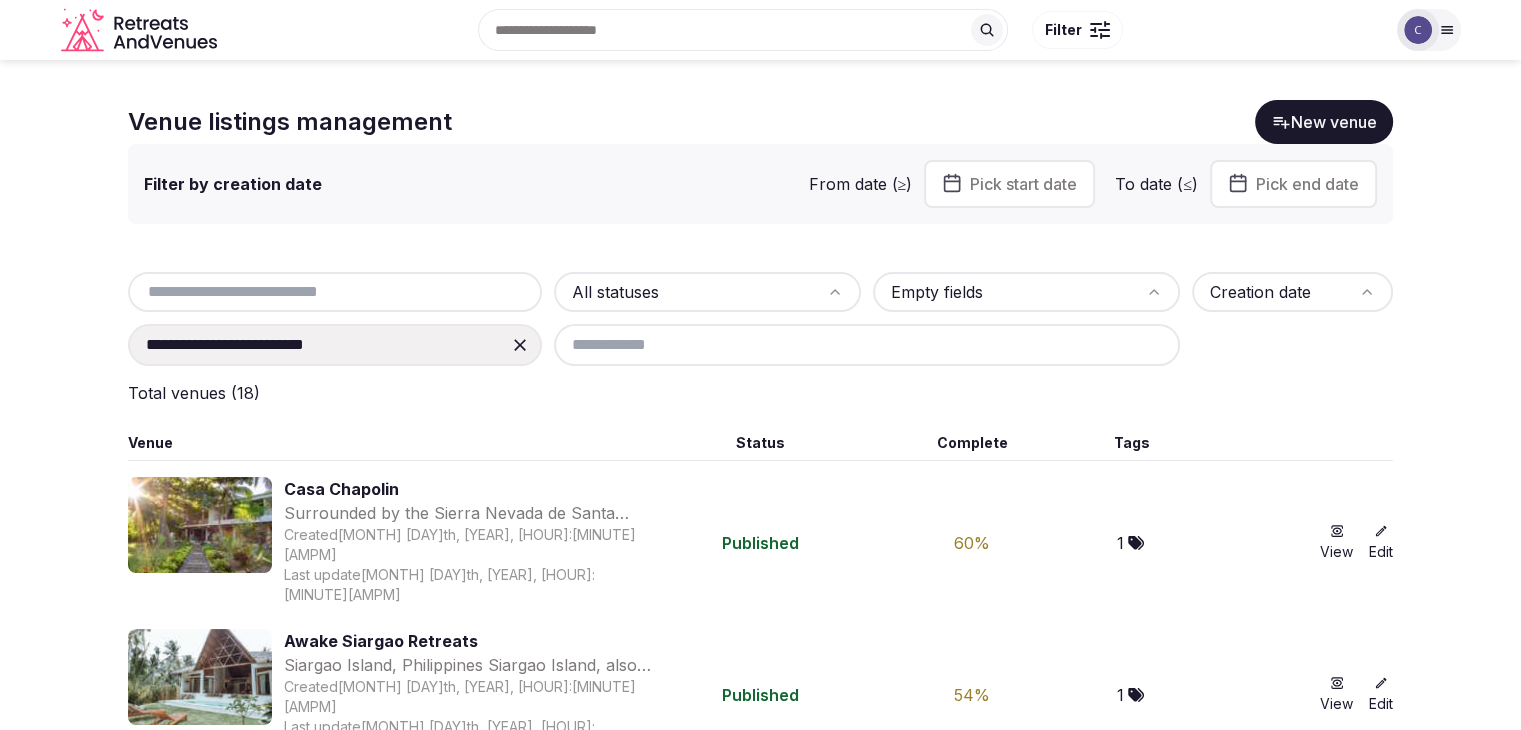 click 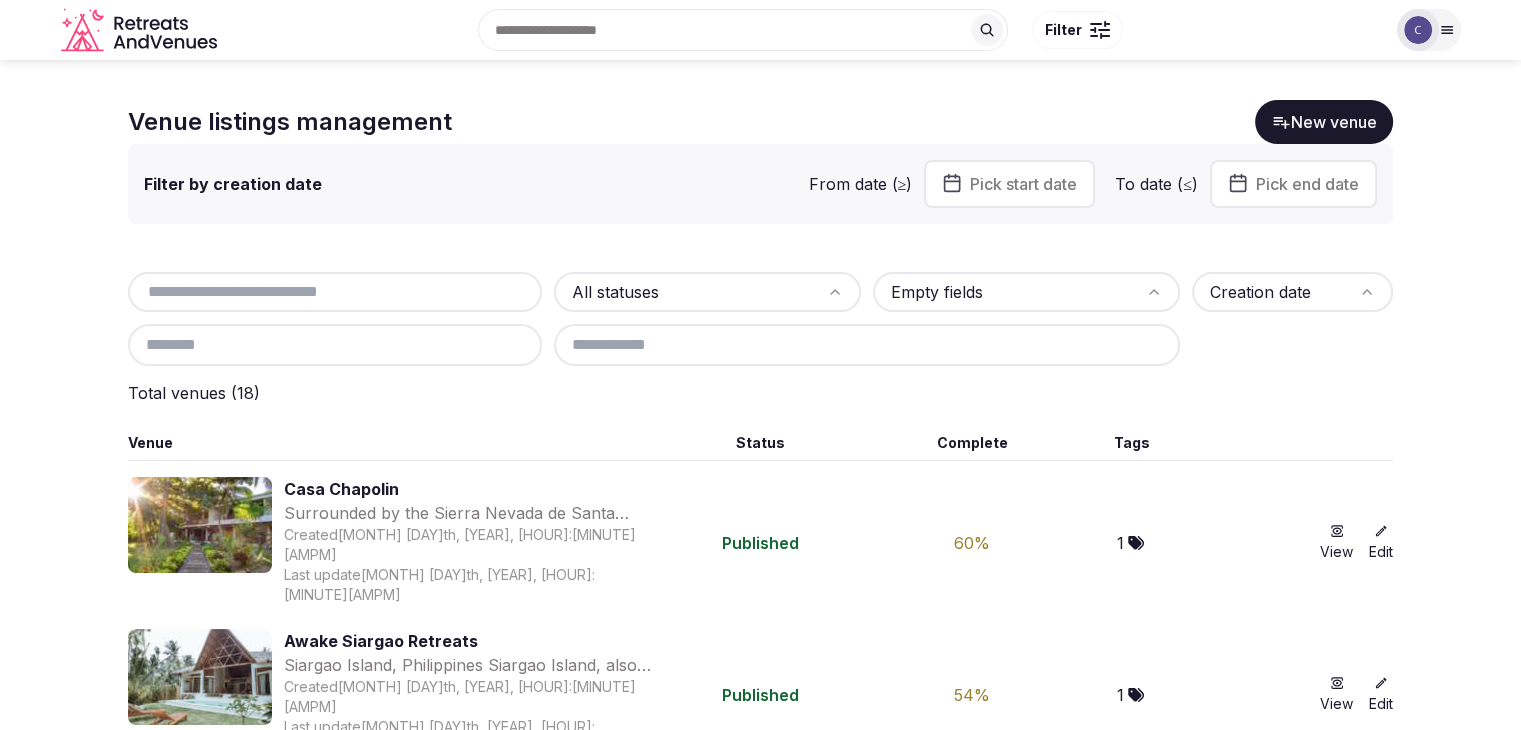 click at bounding box center (335, 345) 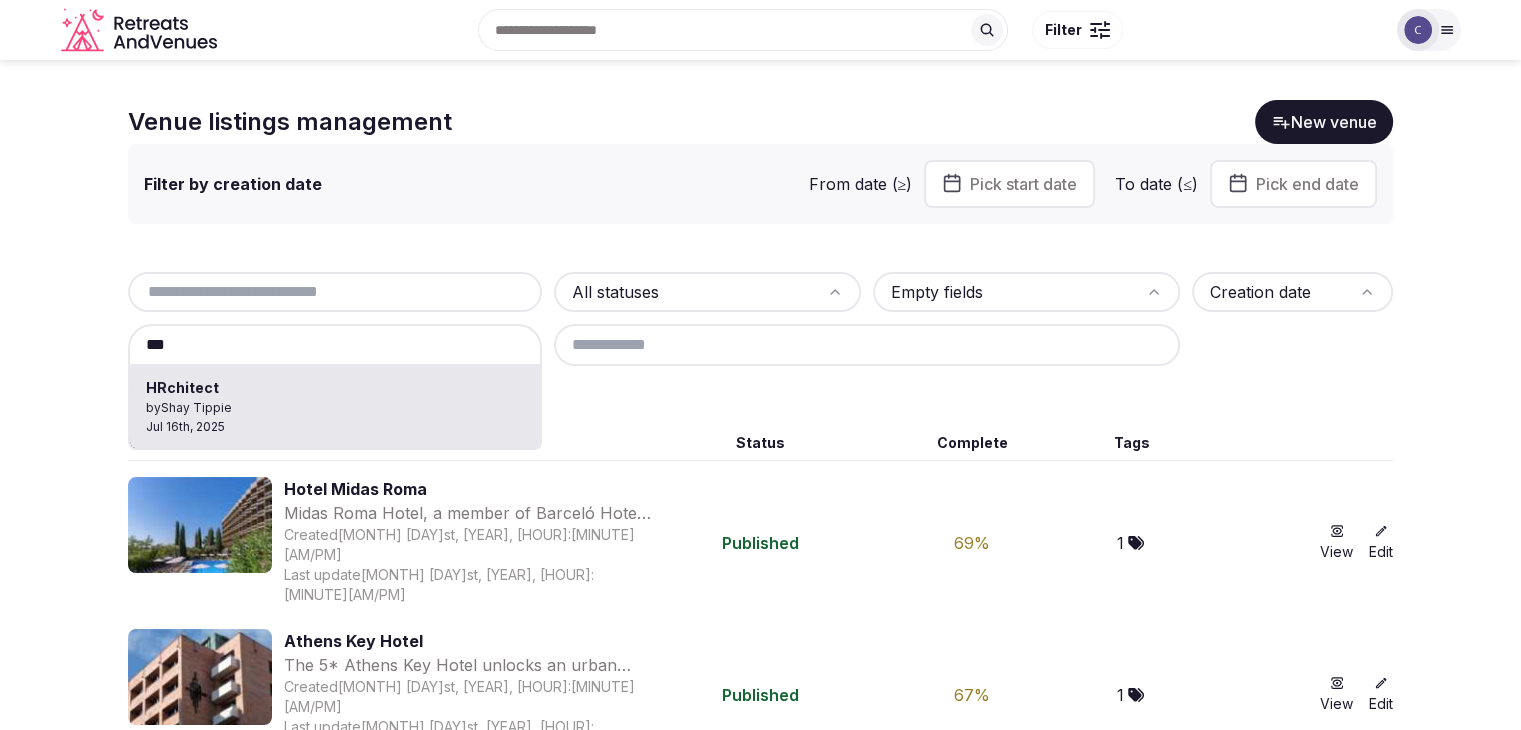 type on "*********" 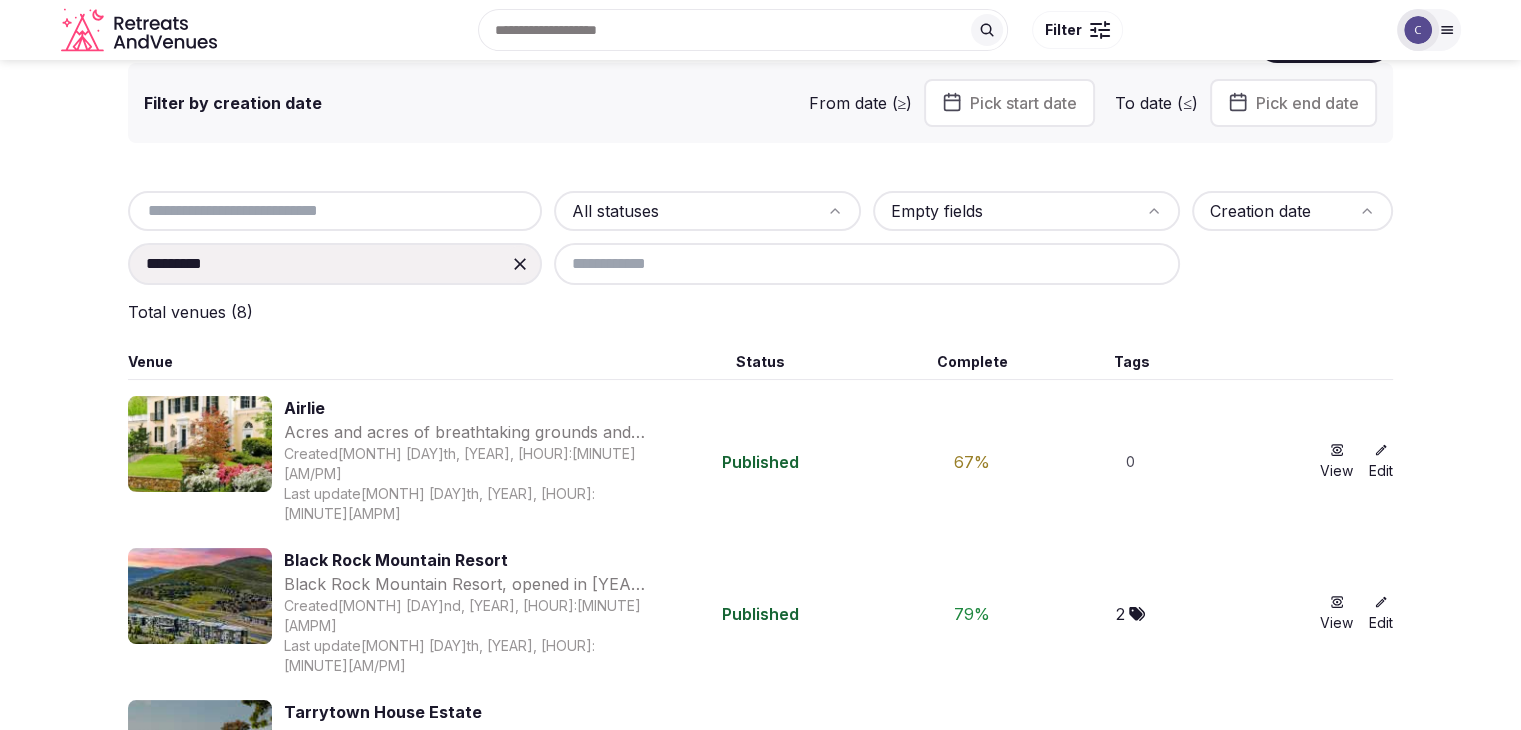 scroll, scrollTop: 0, scrollLeft: 0, axis: both 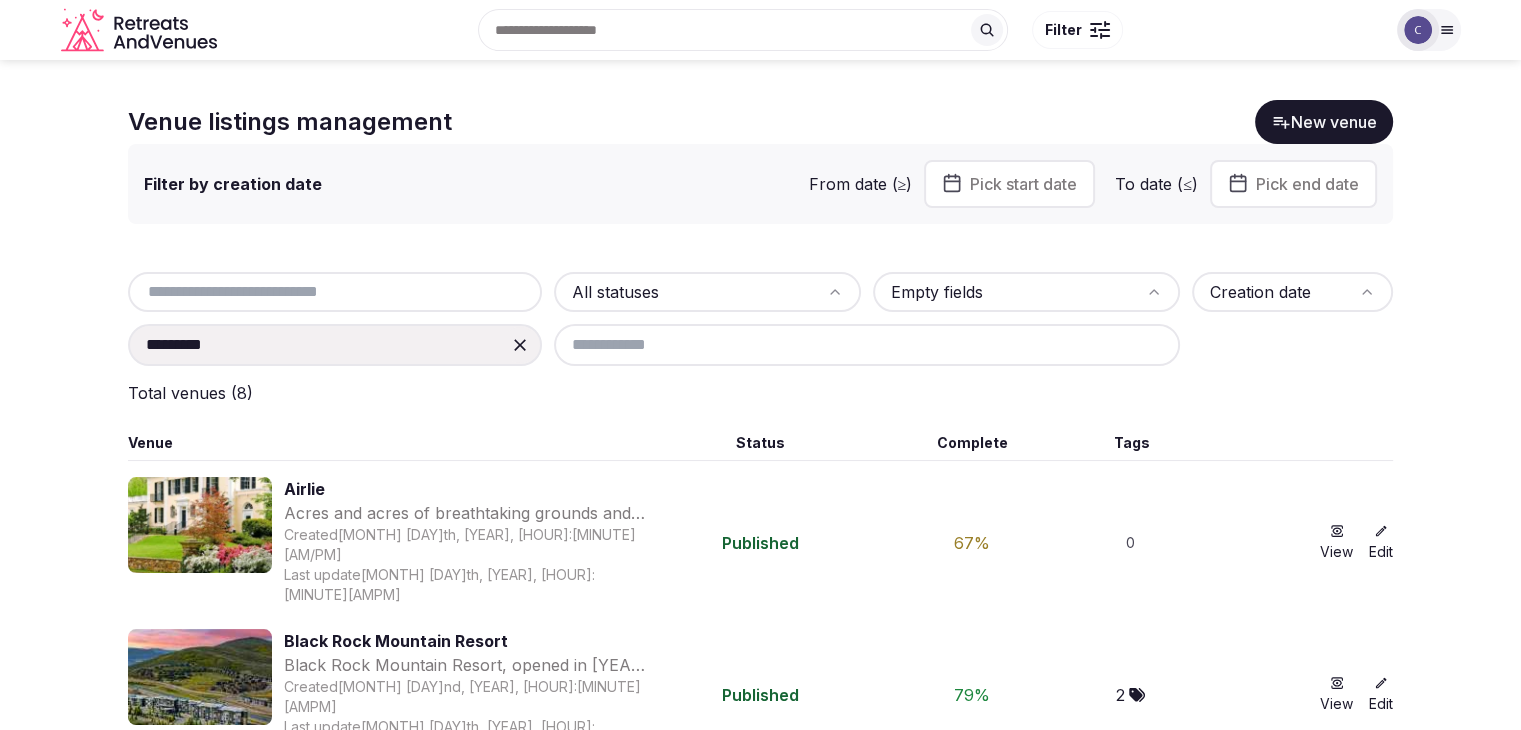 click at bounding box center [520, 345] 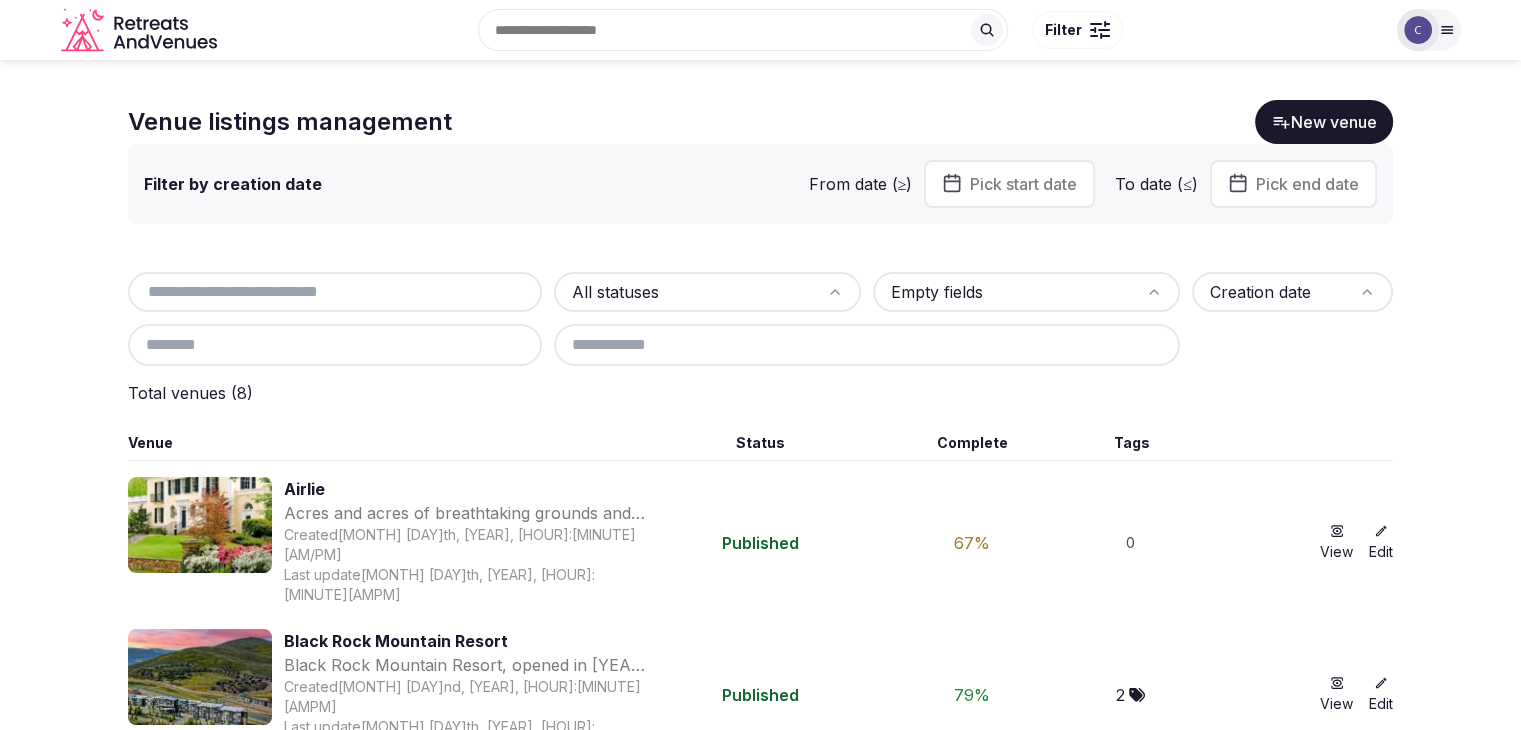 click at bounding box center [335, 345] 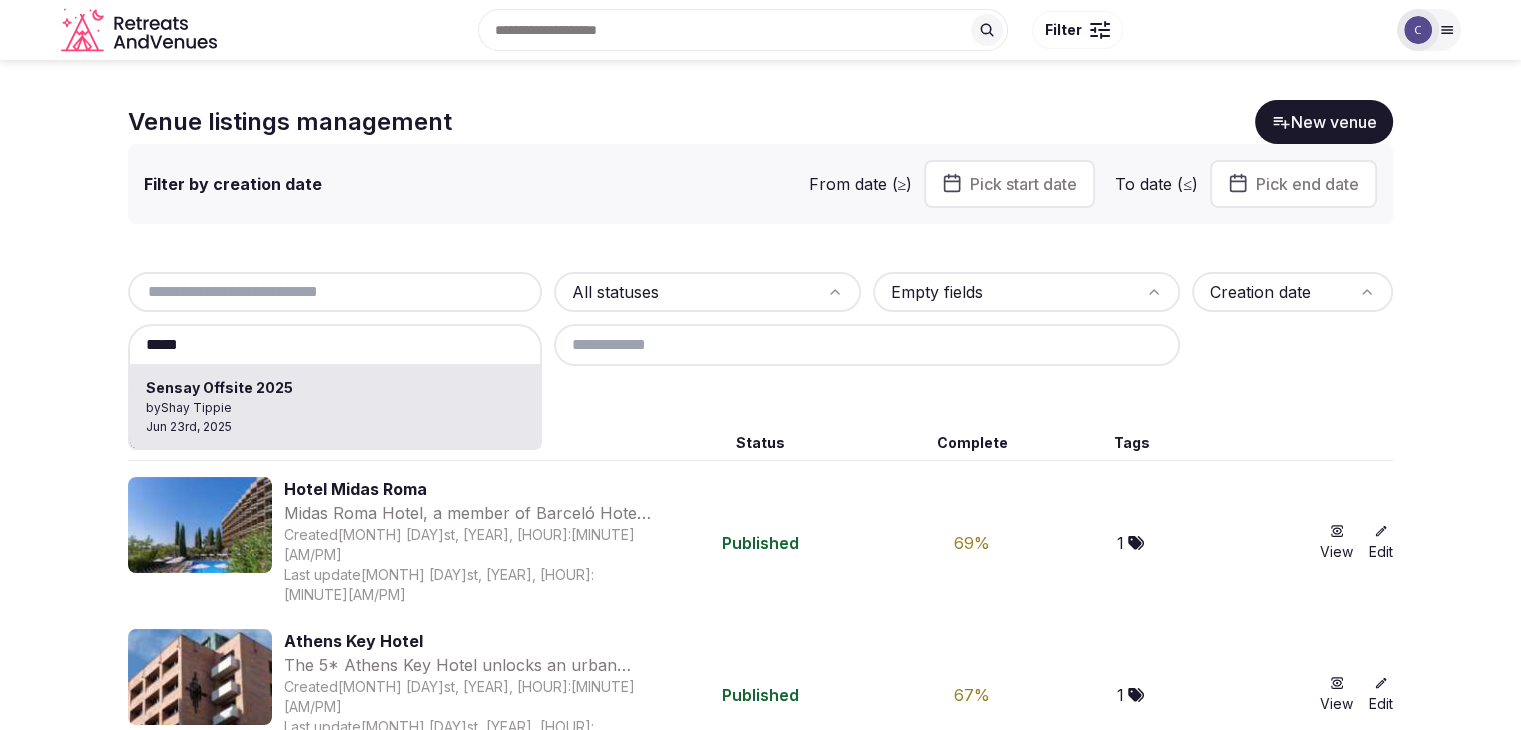 type on "**********" 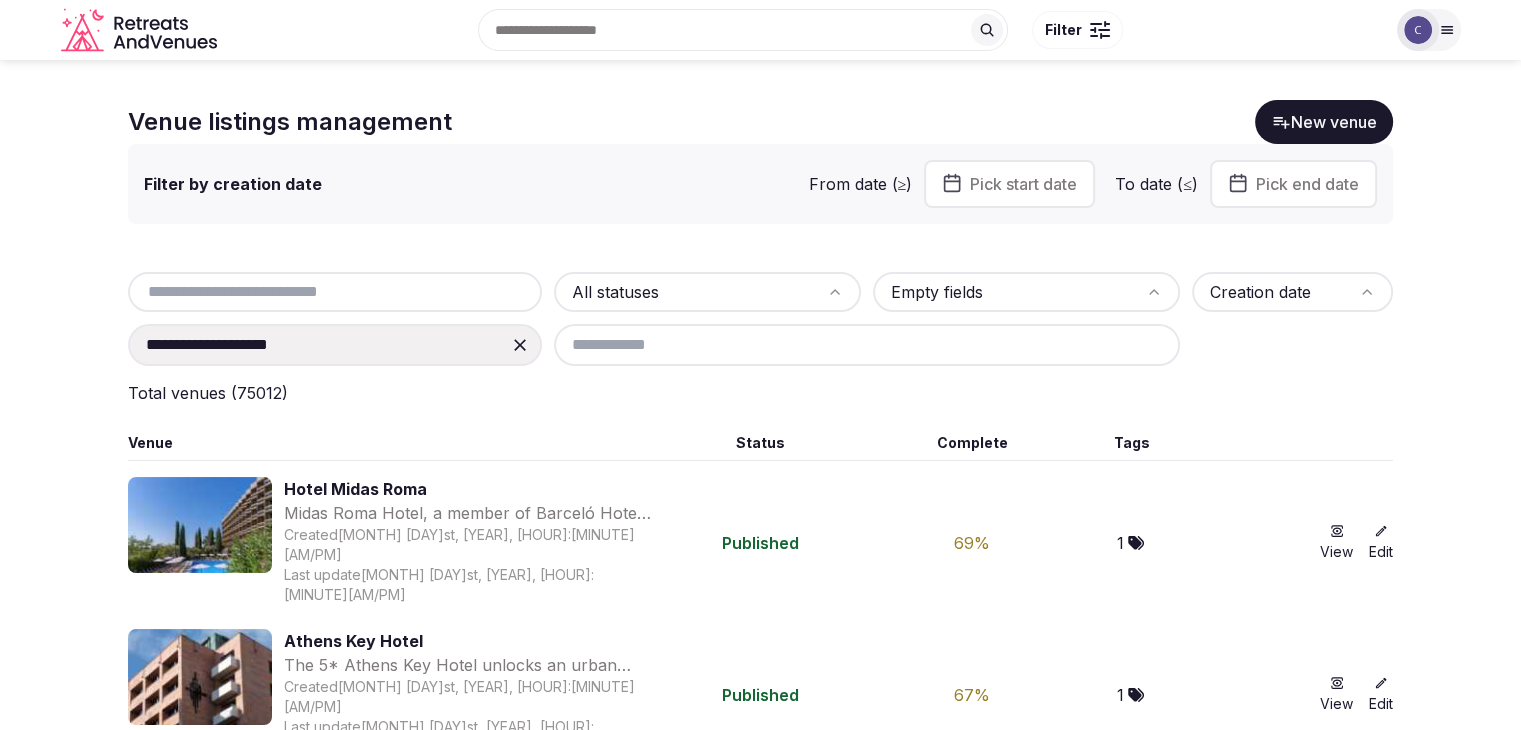 drag, startPoint x: 450, startPoint y: 384, endPoint x: 556, endPoint y: 533, distance: 182.85786 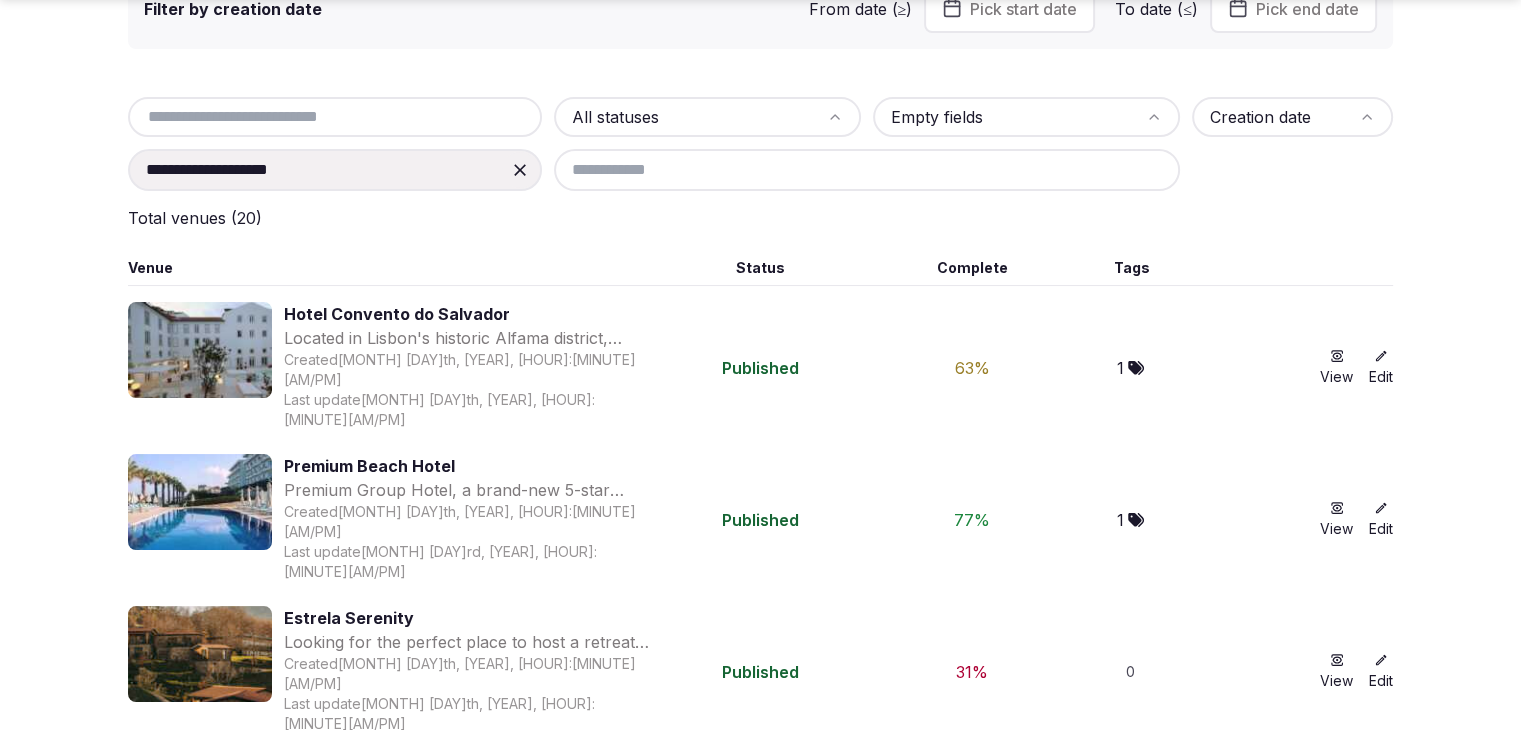 scroll, scrollTop: 0, scrollLeft: 0, axis: both 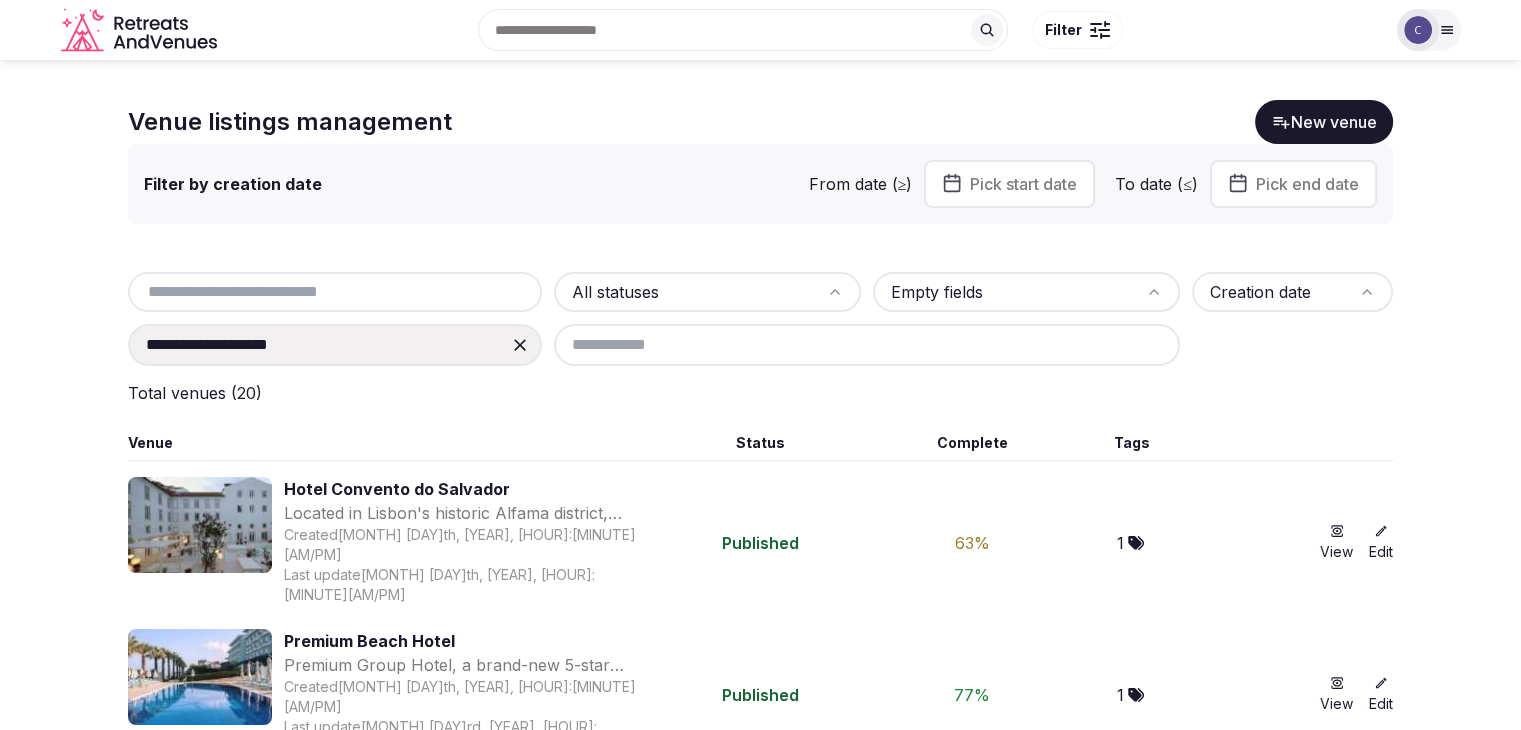 drag, startPoint x: 524, startPoint y: 346, endPoint x: 557, endPoint y: 370, distance: 40.804413 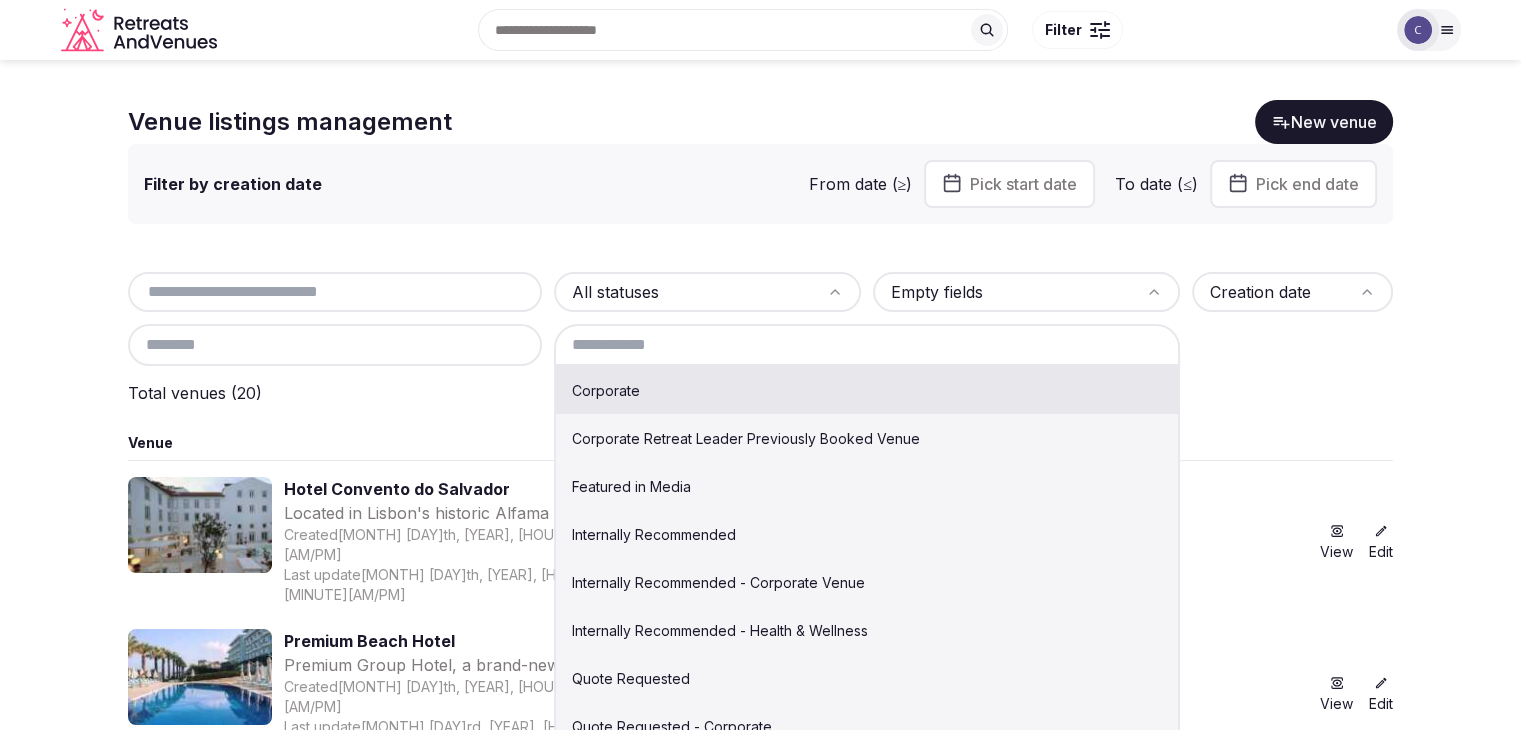 click at bounding box center [867, 345] 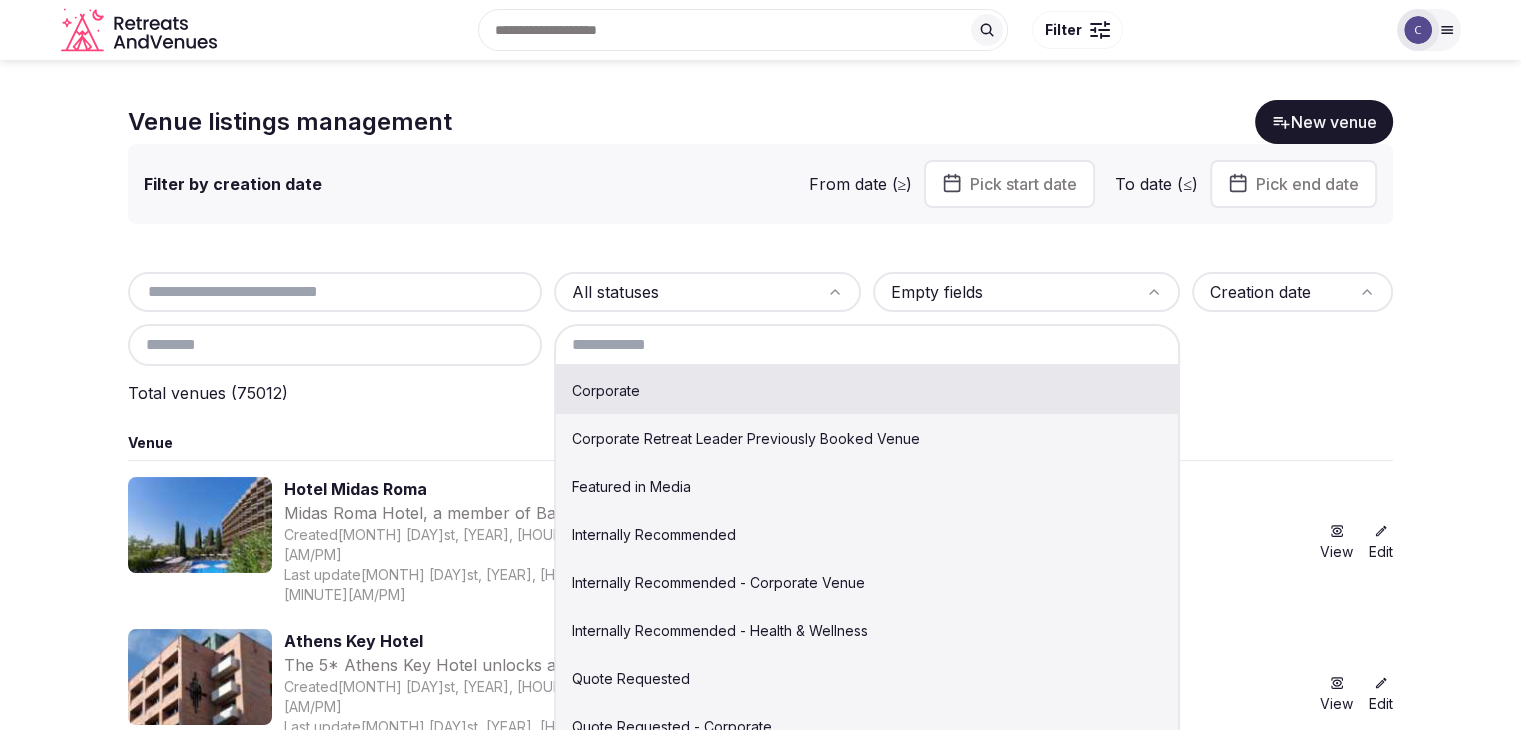 drag, startPoint x: 844, startPoint y: 594, endPoint x: 856, endPoint y: 598, distance: 12.649111 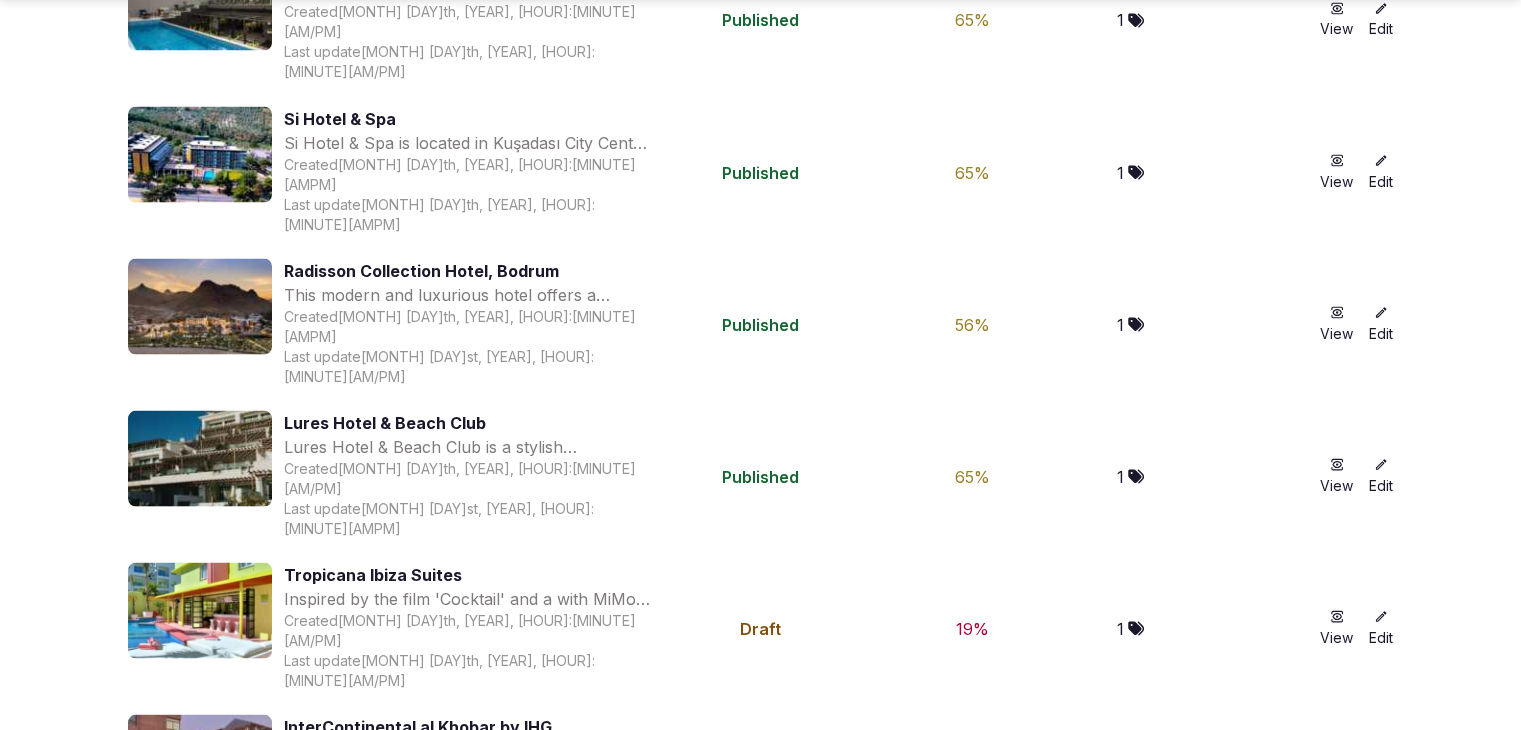 scroll, scrollTop: 3800, scrollLeft: 0, axis: vertical 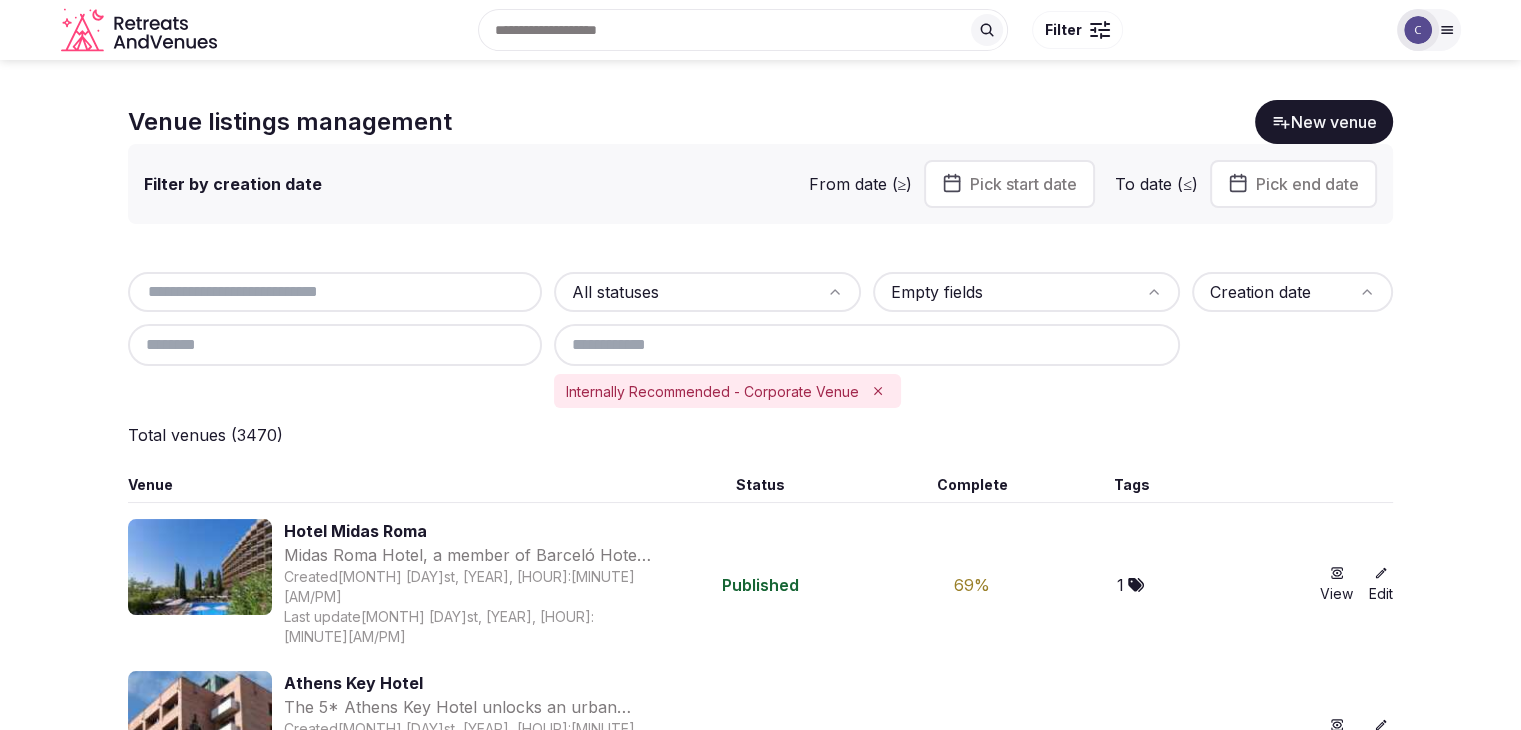 click on "Search Popular Destinations Toscana, Italy Riviera Maya, Mexico Indonesia, Bali California, USA New York, USA Napa Valley, USA Beja, Portugal Canarias, Spain Filter Explore  destinations Filter Catherine Mesina Account My venue listings My retreats Group flight planner Client view Logout logged in as  Catherine Mesina Account My venue listings My retreats Group flight planner Client view Logout Venue listings management  New venue Filter by creation date From date (≥) Pick start date To date (≤) Pick end date All statuses Empty fields Creation date Internally Recommended - Corporate Venue Total venues ( [NUMBER] ) Venue Status Complete Tags Hotel Midas Roma Created  [MONTH] [DAY]st, [YEAR], [HOUR]:[MINUTE][AMPM] Last update  [MONTH] [DAY]st, [YEAR], [HOUR]:[MINUTE][AMPM] Published [PERCENT] % [NUMBER] View Edit Athens Key Hotel Created  [MONTH] [DAY]st, [YEAR], [HOUR]:[MINUTE][AMPM] Last update  [MONTH] [DAY]st, [YEAR], [HOUR]:[MINUTE][AMPM] Published [PERCENT] % [NUMBER] View Edit Athens Marriott Hotel Created  [MONTH] [DAY]st, [YEAR], [HOUR]:[MINUTE][AMPM] Last update  [MONTH] [DAY]st, [YEAR], [HOUR]:[MINUTE][AMPM] Published [PERCENT] % [NUMBER] View Edit The Hilton Palacio del Rio Created  [NUMBER]" at bounding box center (760, 365) 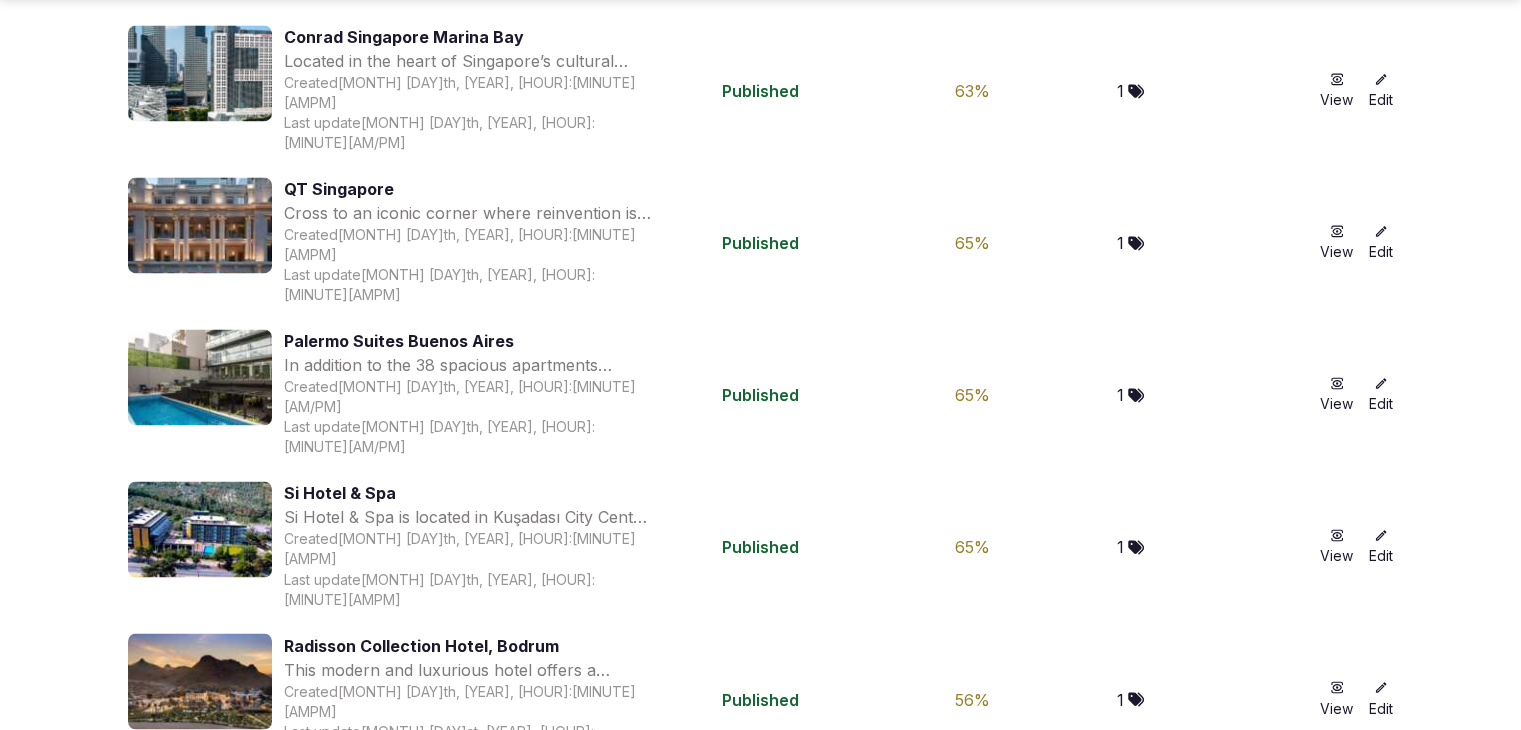 scroll, scrollTop: 3312, scrollLeft: 0, axis: vertical 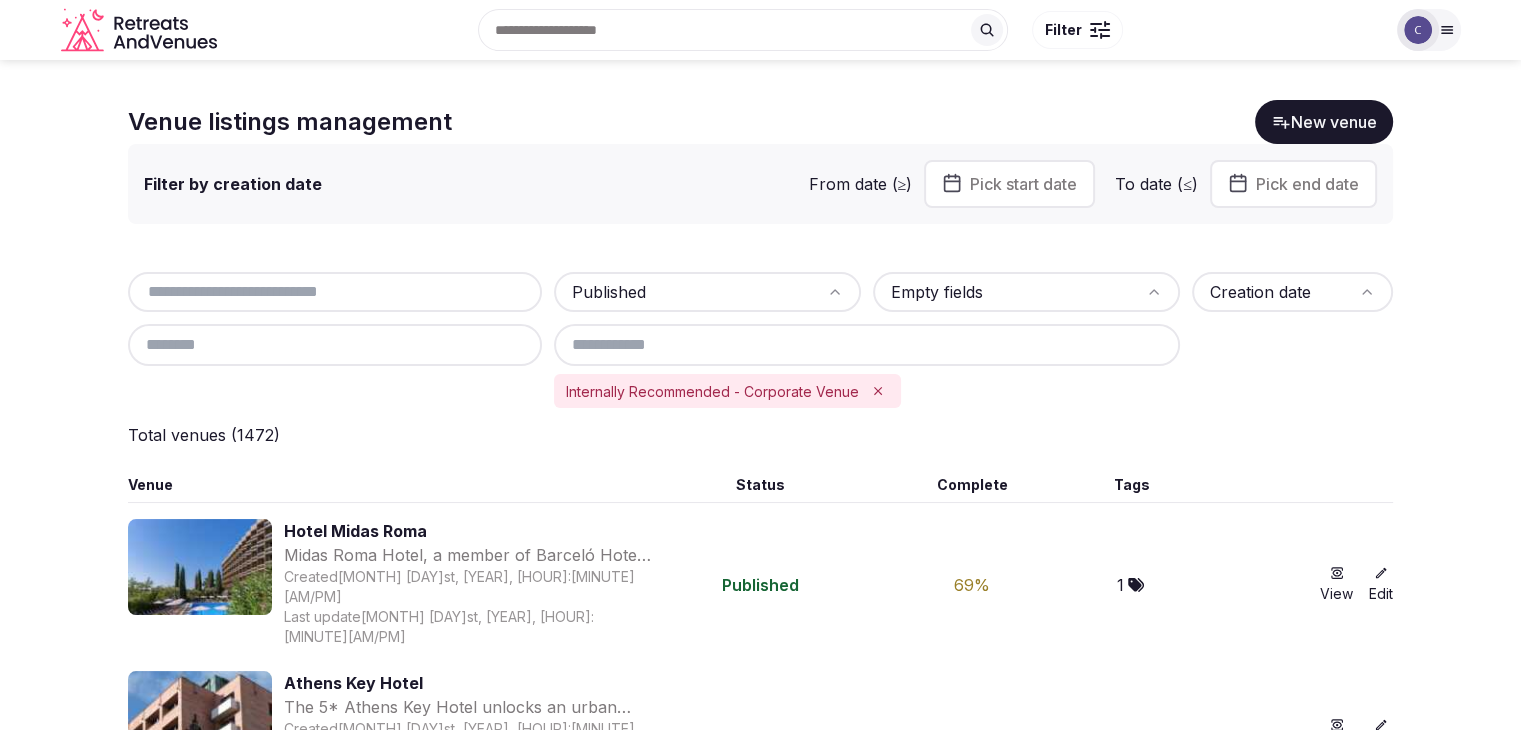 click 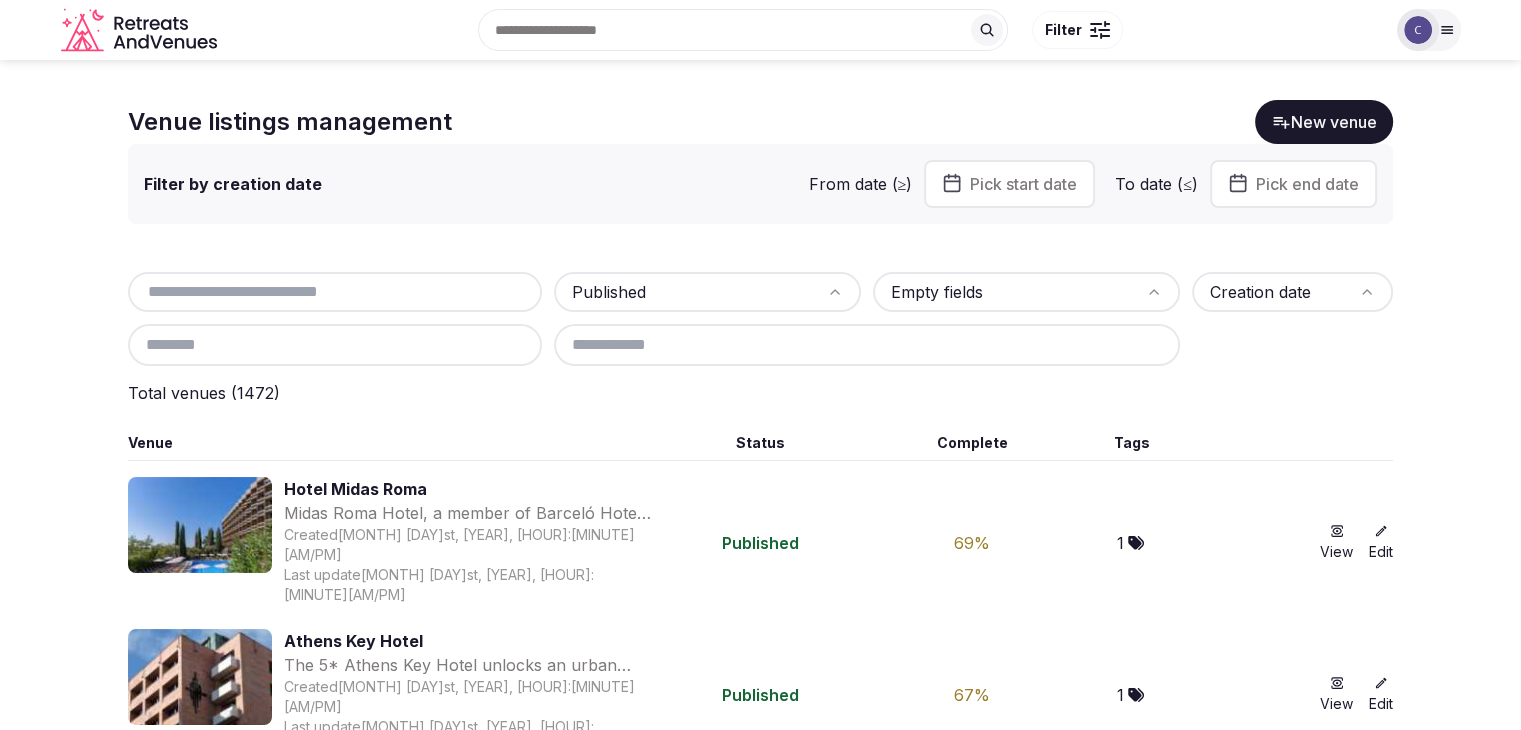click at bounding box center [335, 345] 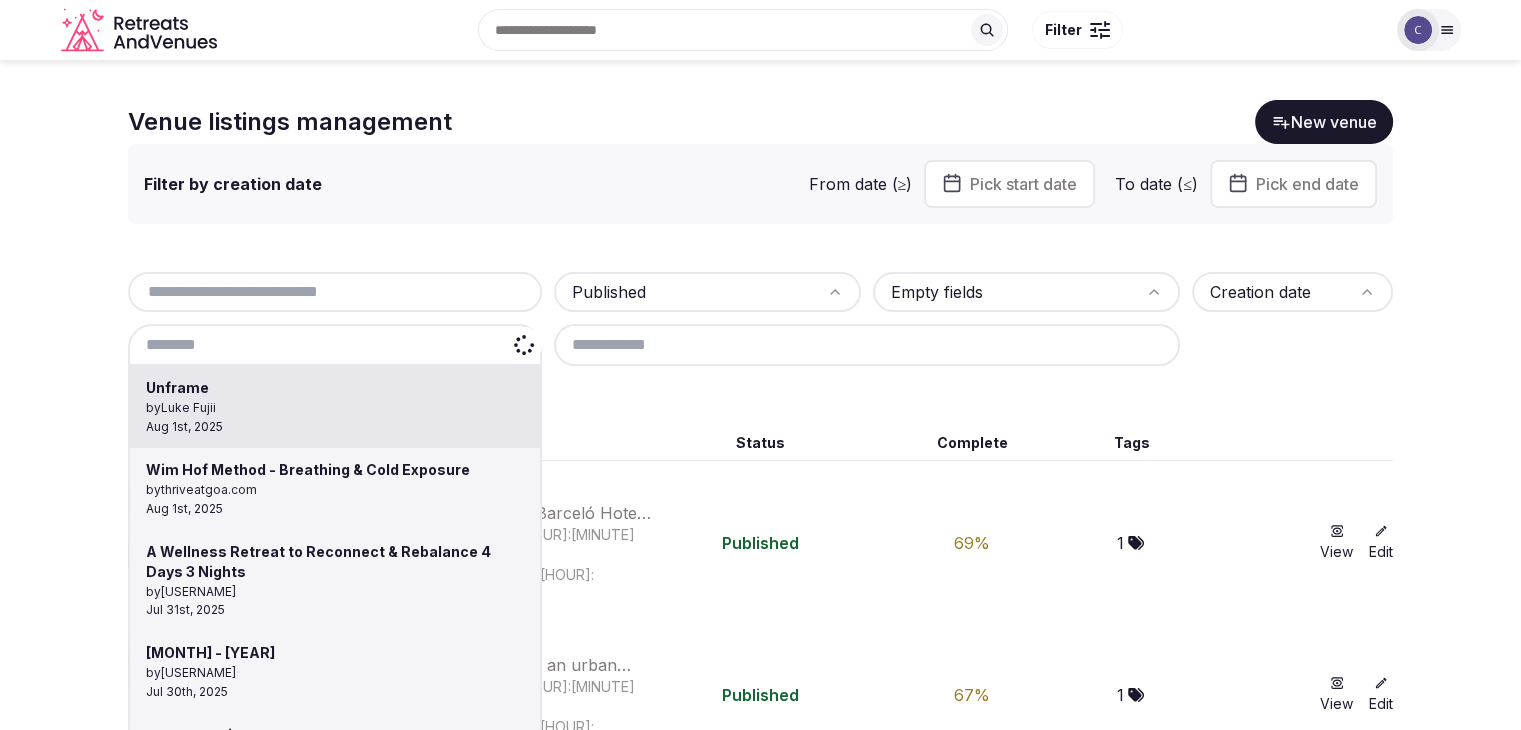 click at bounding box center (760, 365) 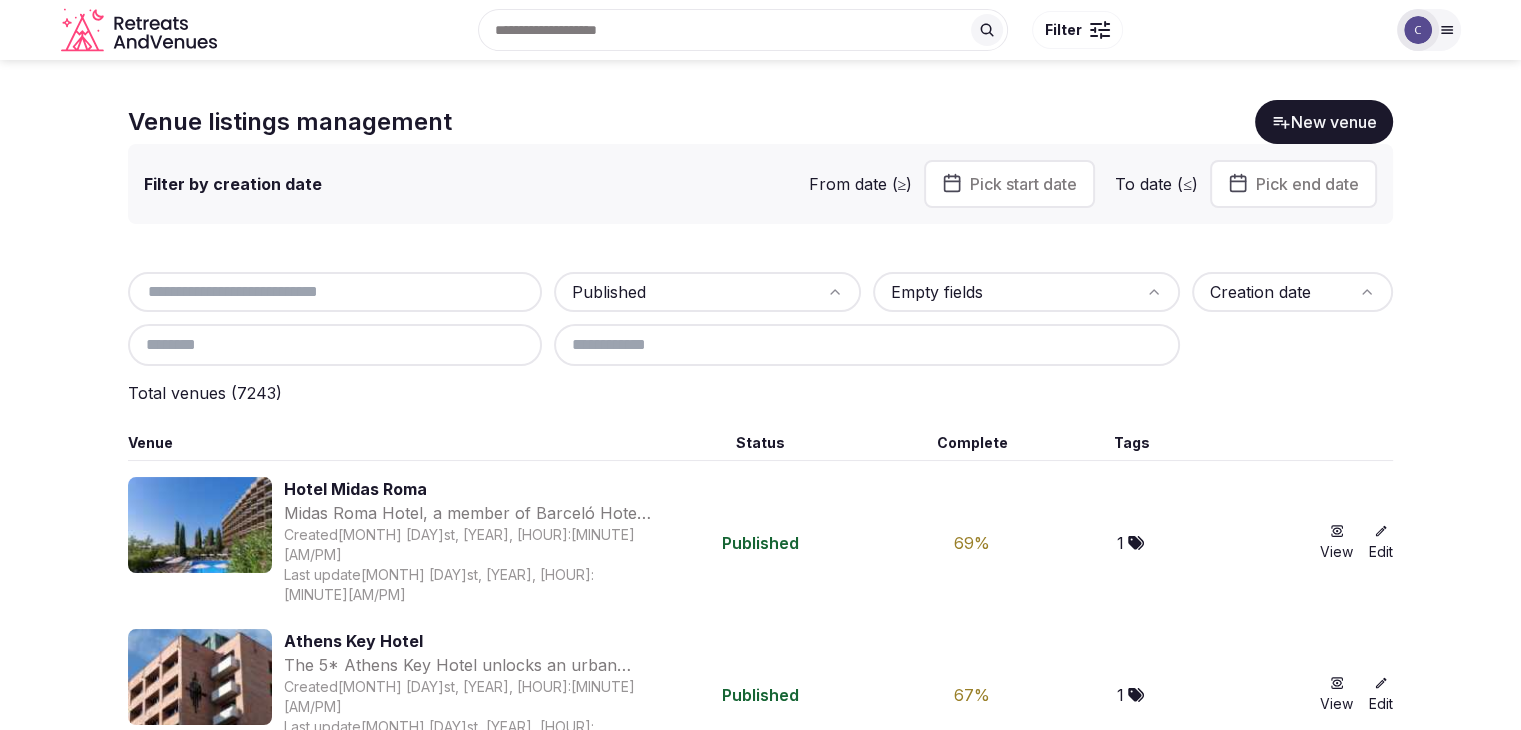 click at bounding box center (335, 292) 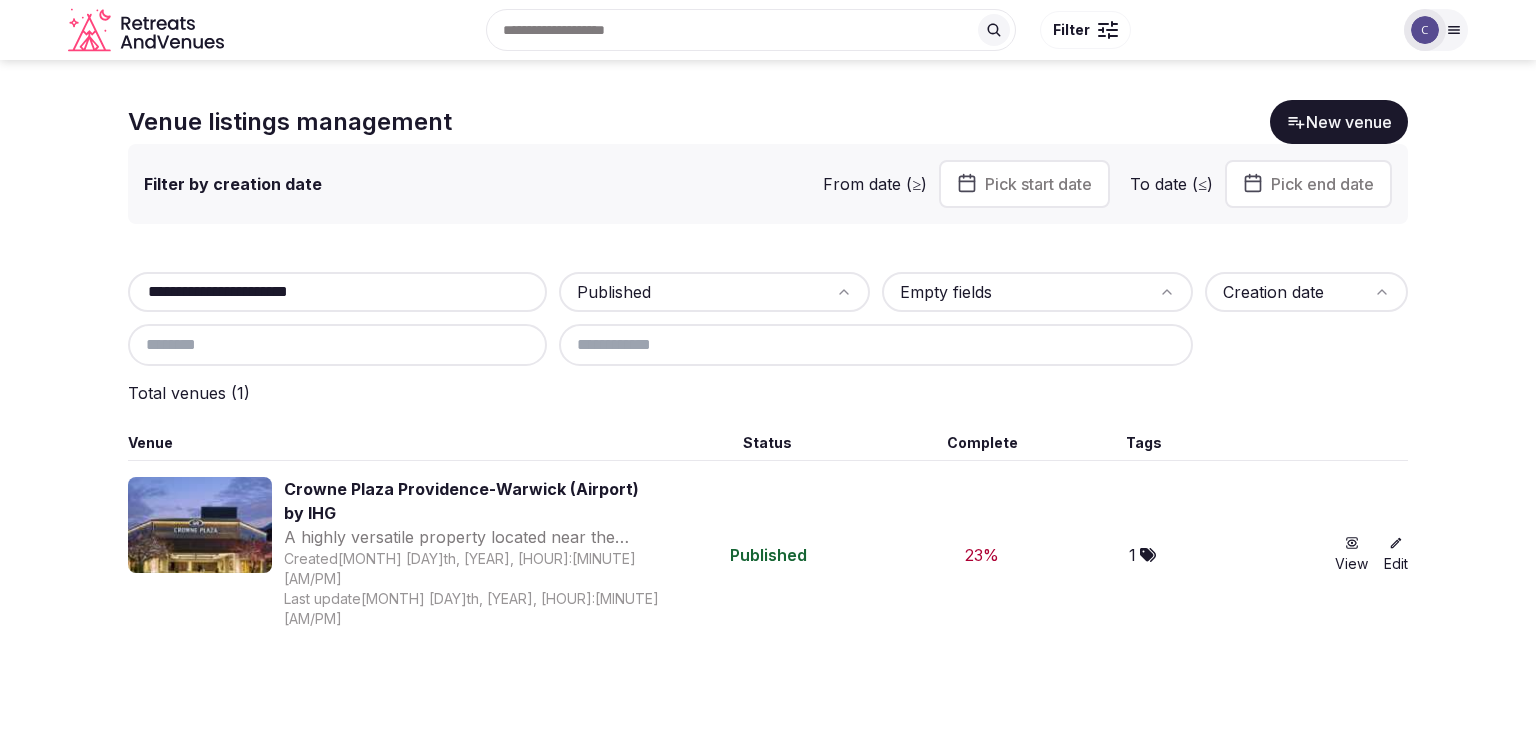 type on "**********" 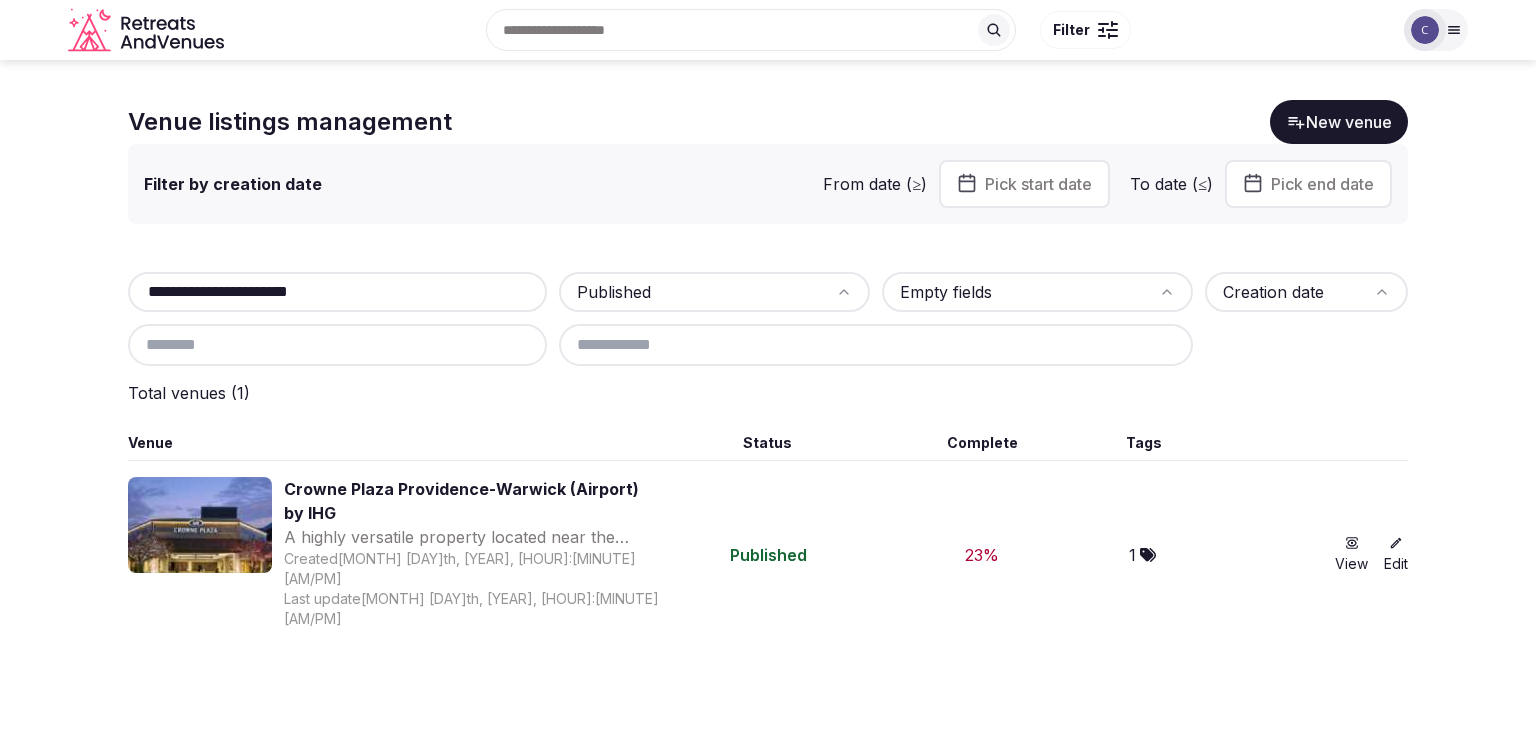 click at bounding box center [337, 345] 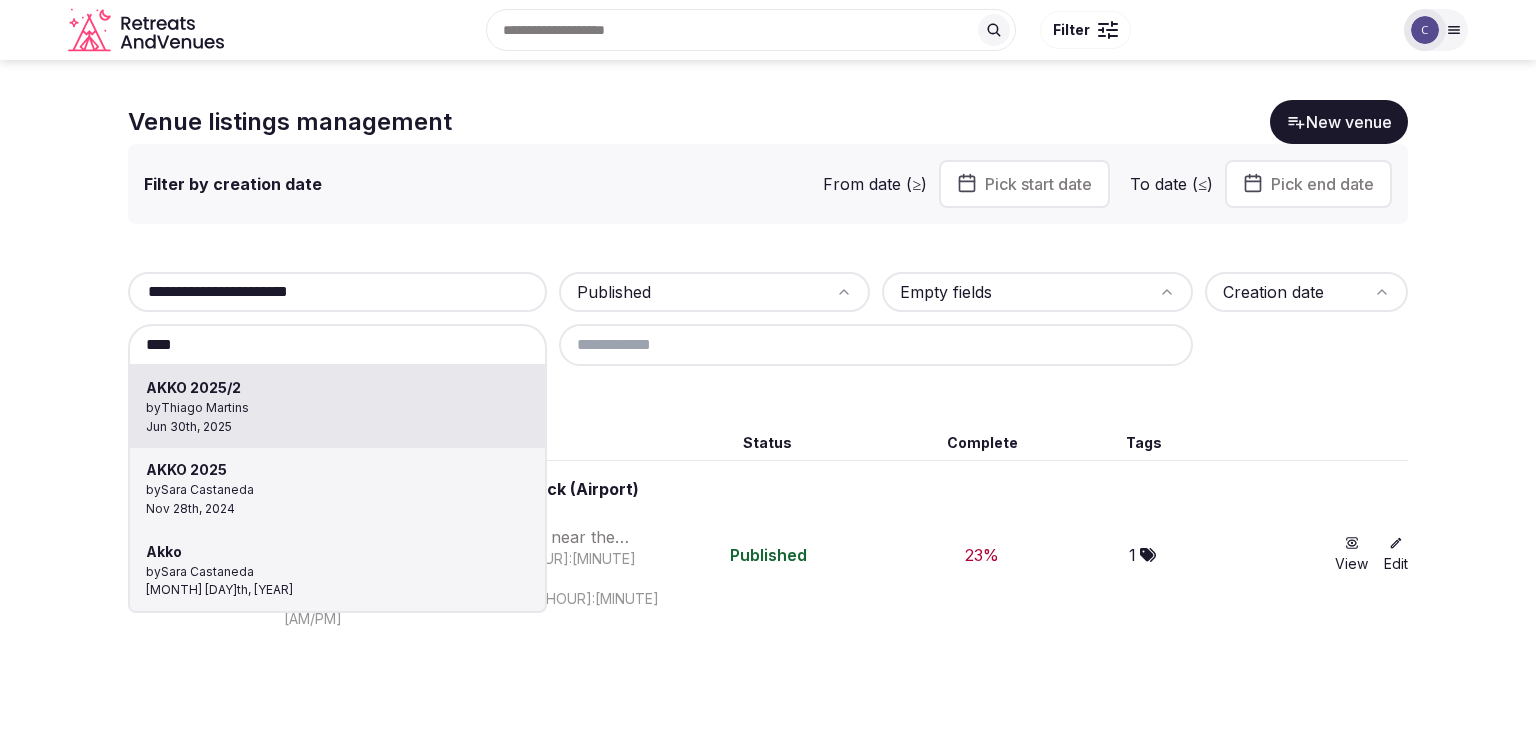 type on "****" 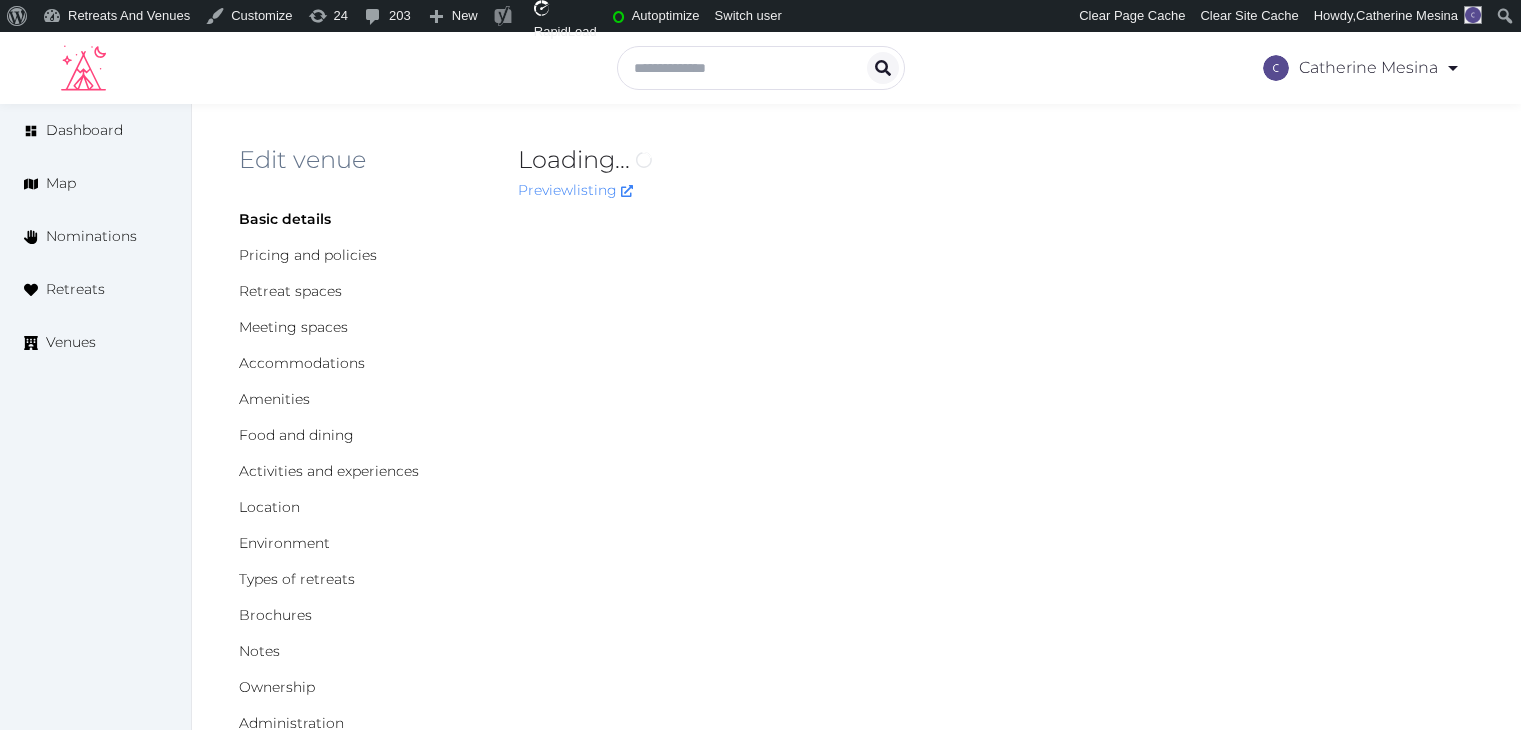 scroll, scrollTop: 0, scrollLeft: 0, axis: both 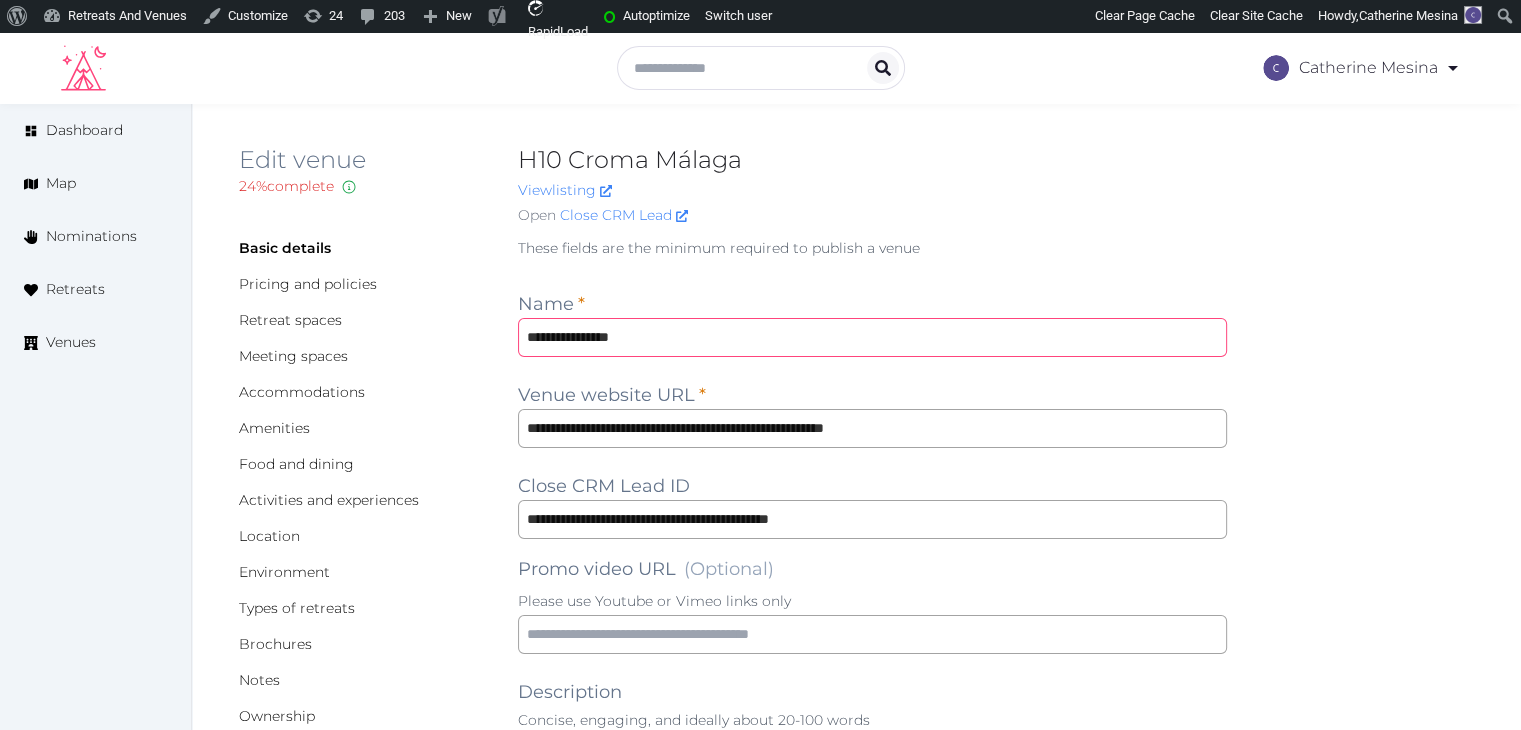 click on "**********" at bounding box center (872, 337) 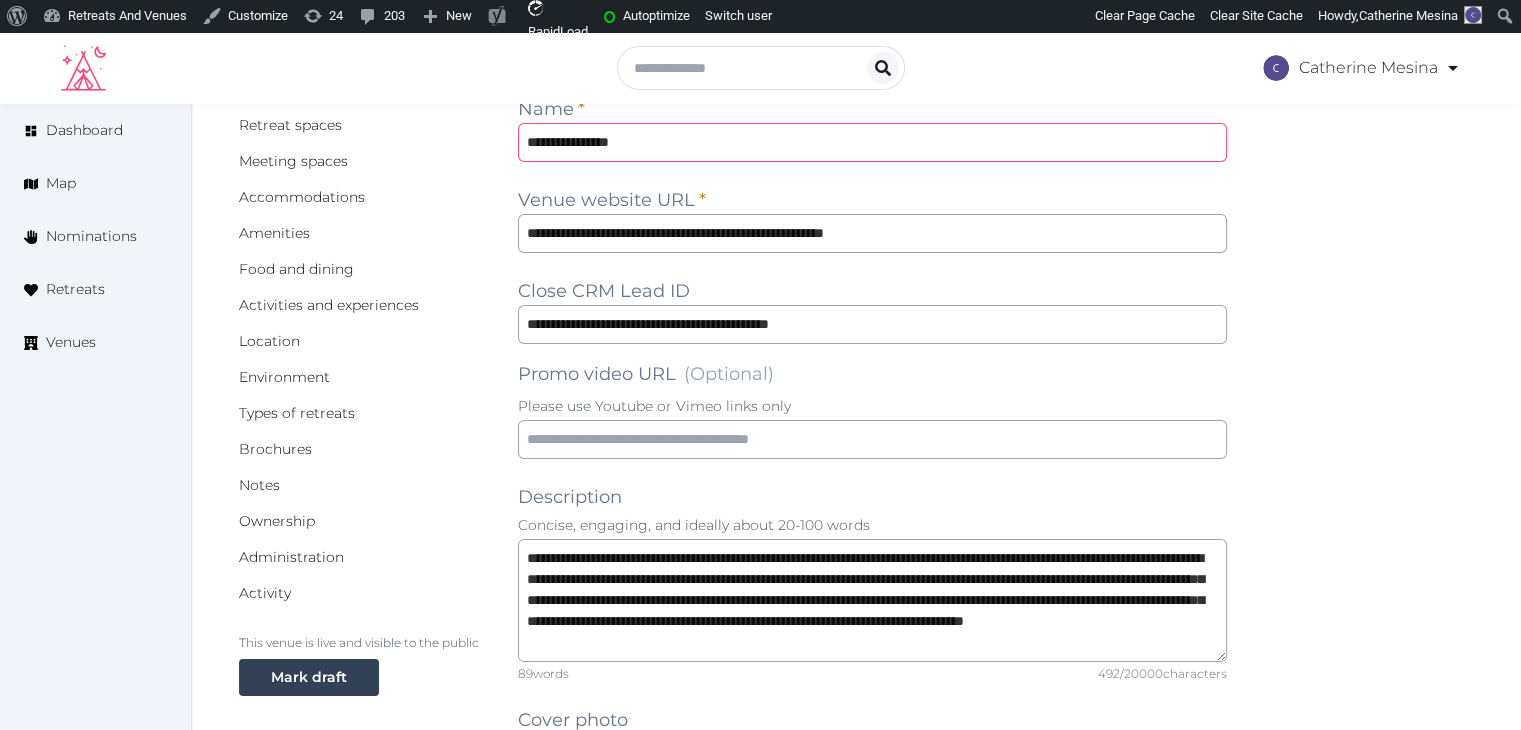 scroll, scrollTop: 0, scrollLeft: 0, axis: both 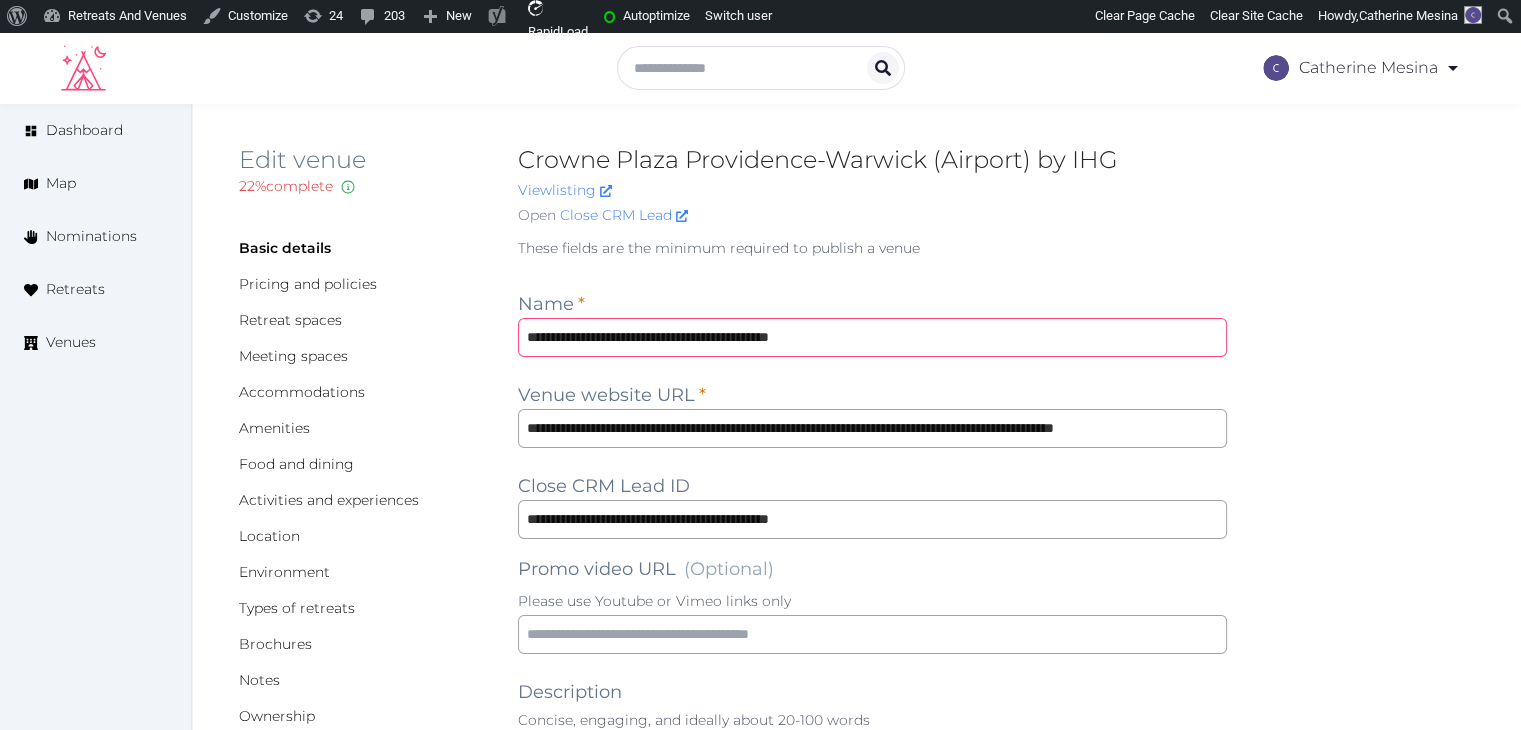 click on "**********" at bounding box center [872, 337] 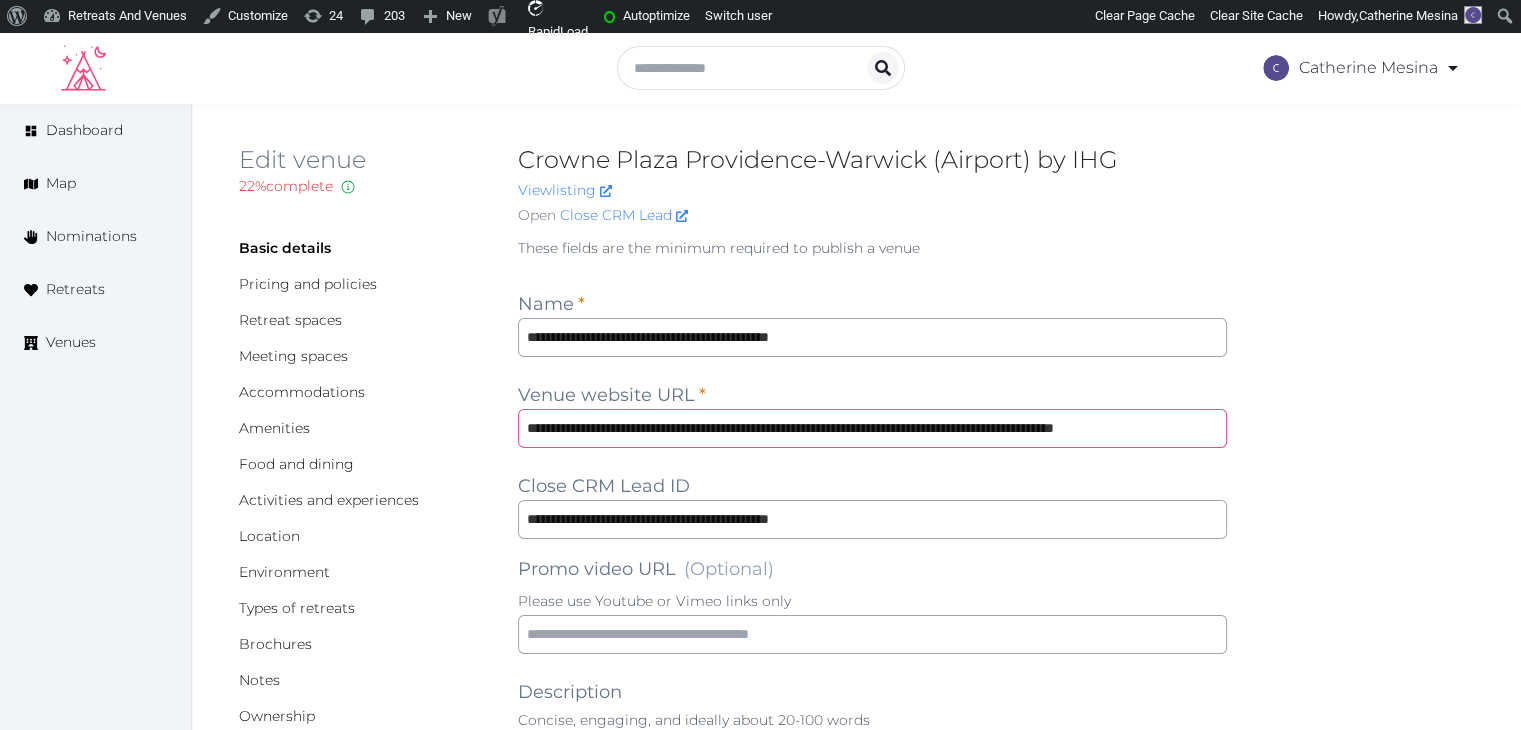 drag, startPoint x: 1029, startPoint y: 429, endPoint x: 503, endPoint y: 429, distance: 526 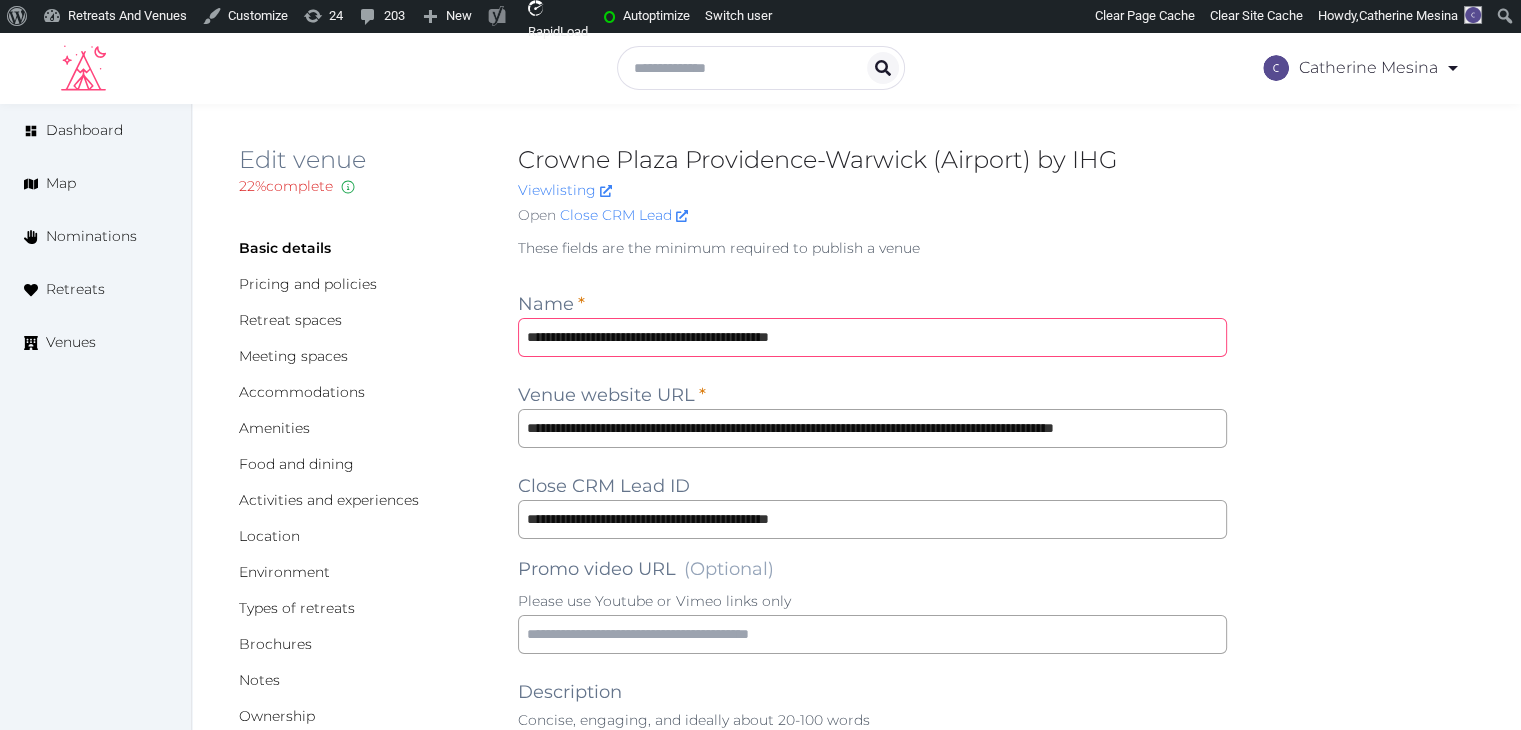 click on "**********" at bounding box center [872, 337] 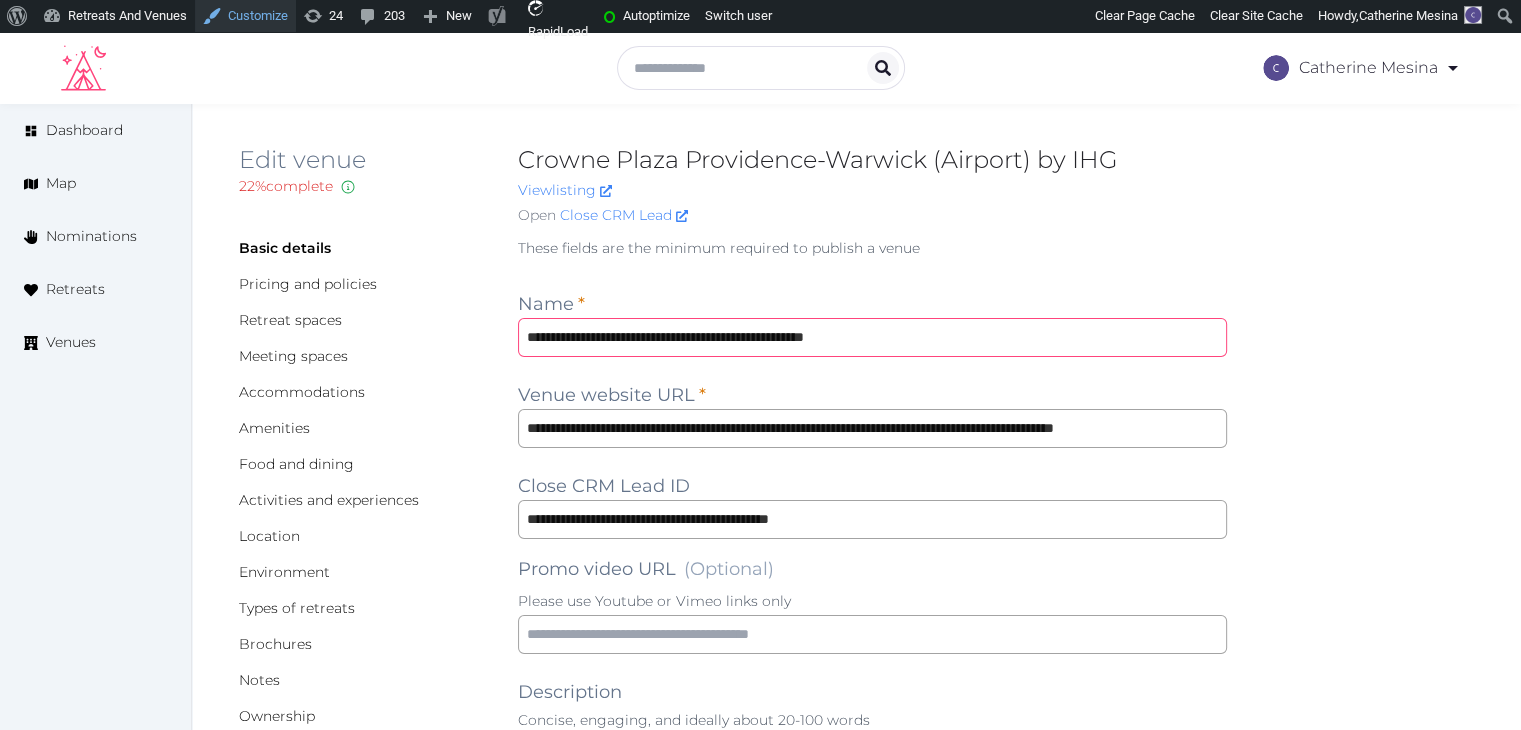 type on "**********" 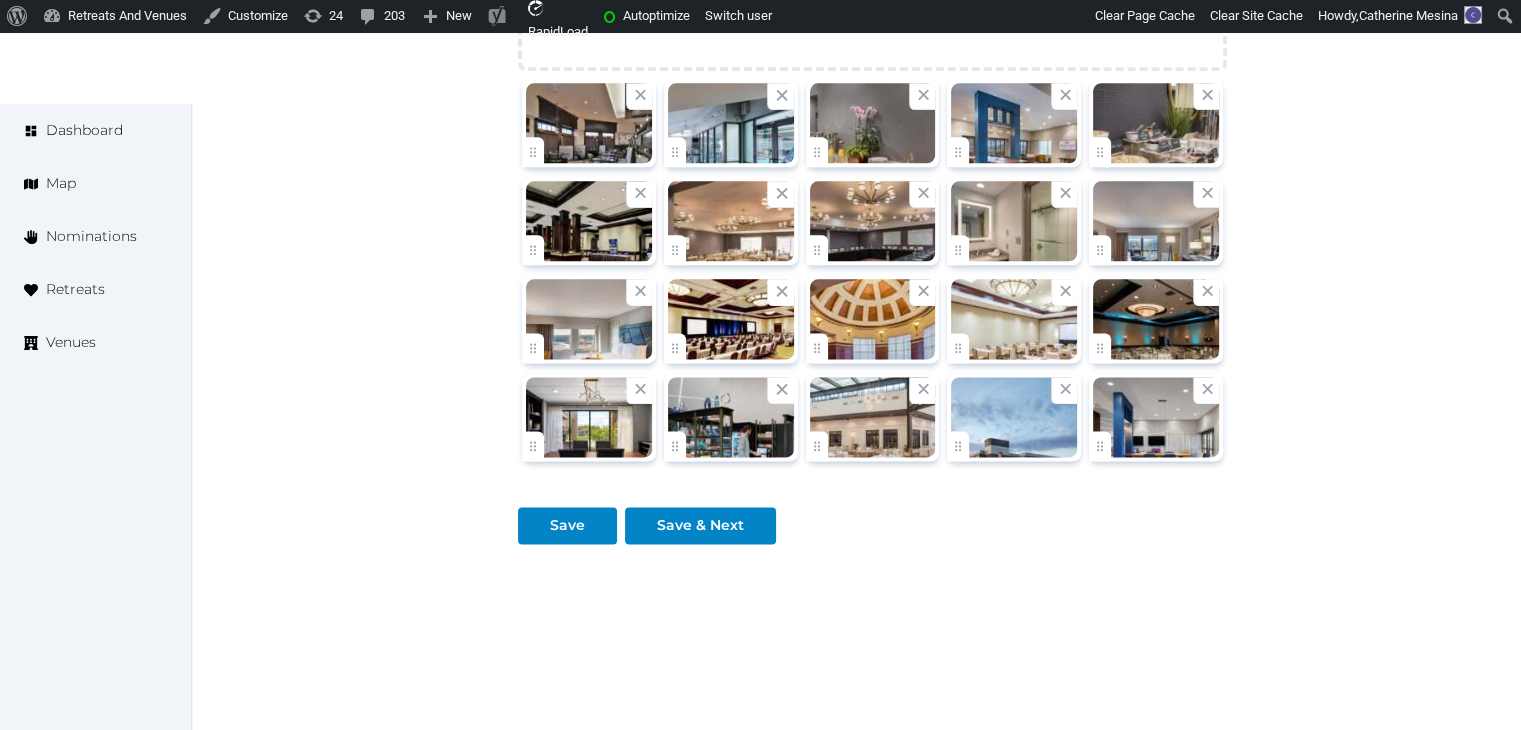 scroll, scrollTop: 2588, scrollLeft: 0, axis: vertical 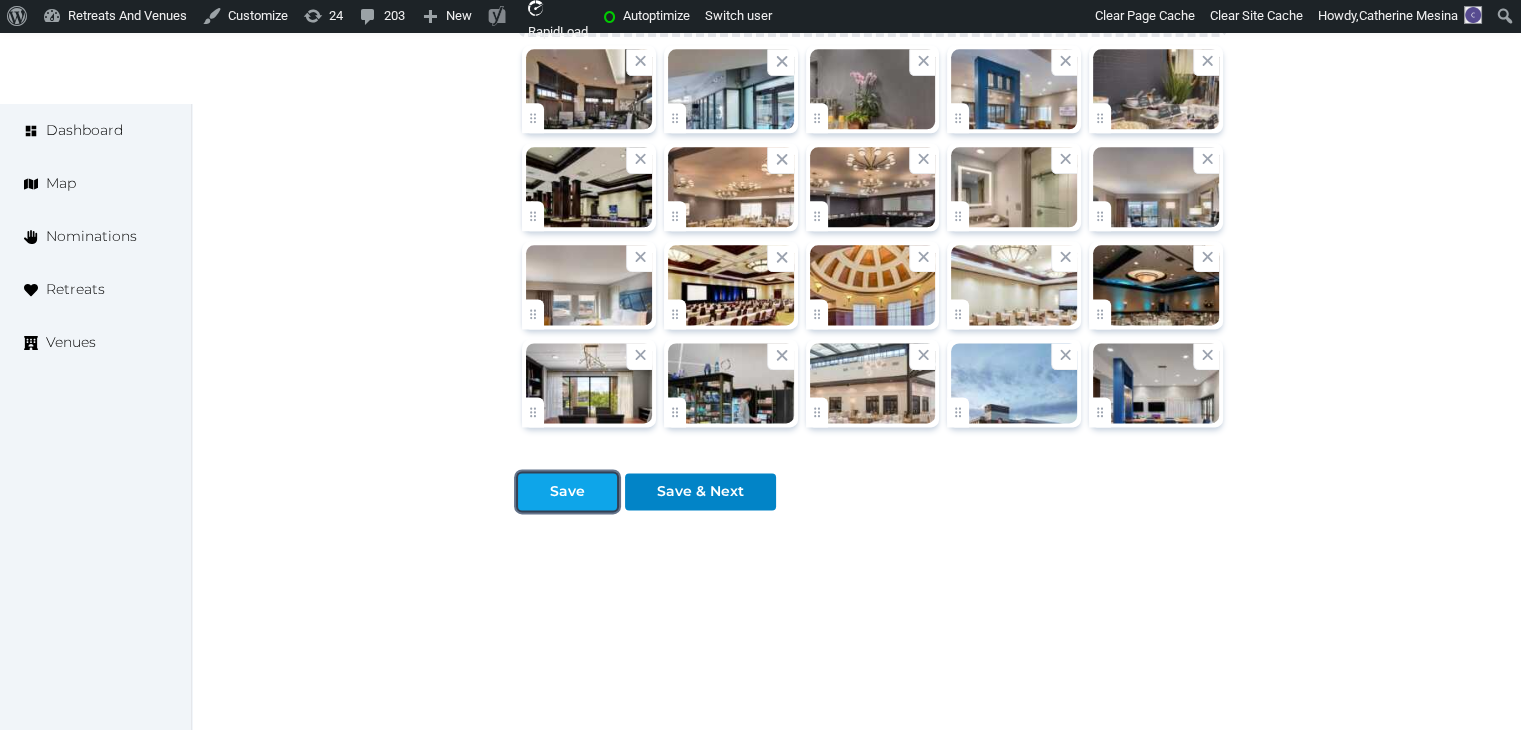click on "Save" at bounding box center (567, 491) 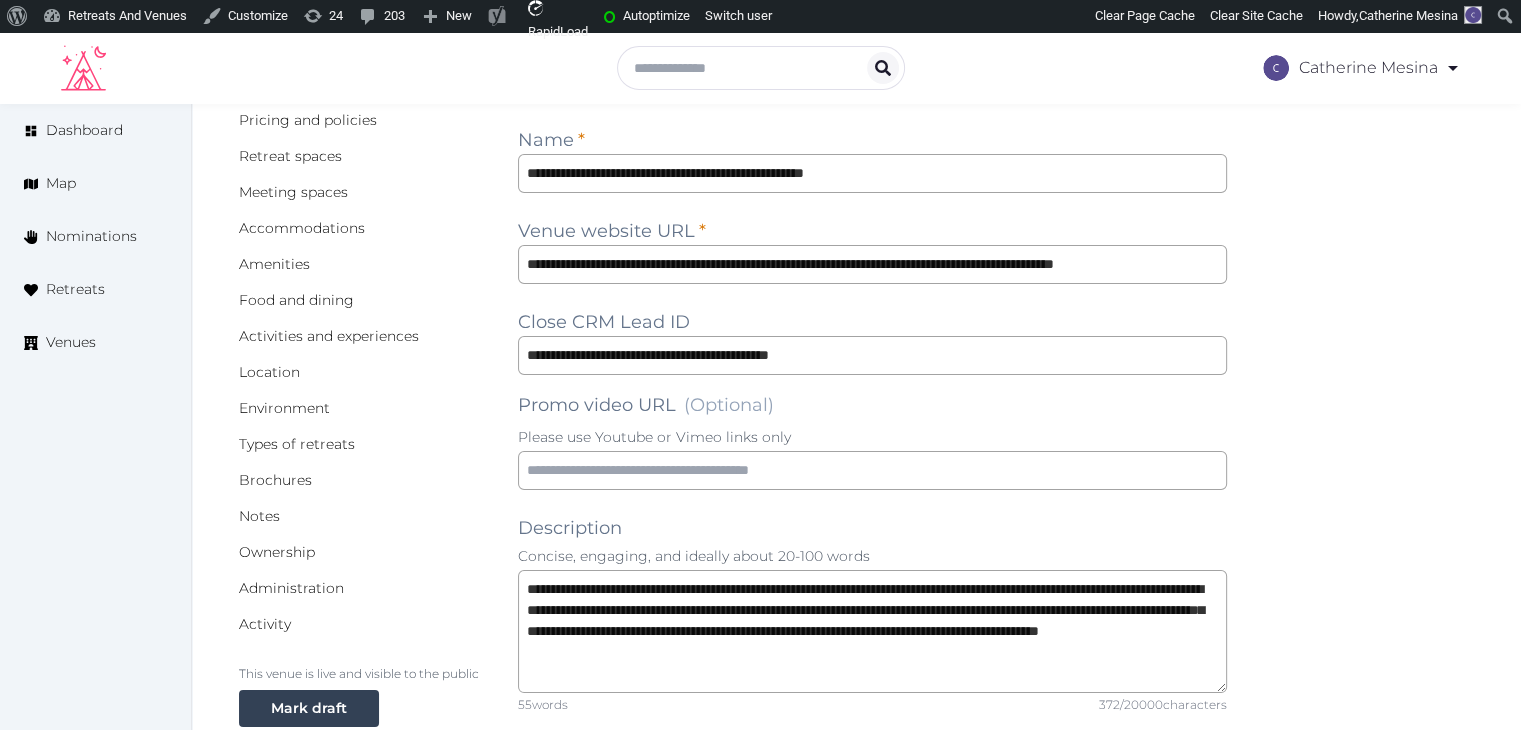 scroll, scrollTop: 0, scrollLeft: 0, axis: both 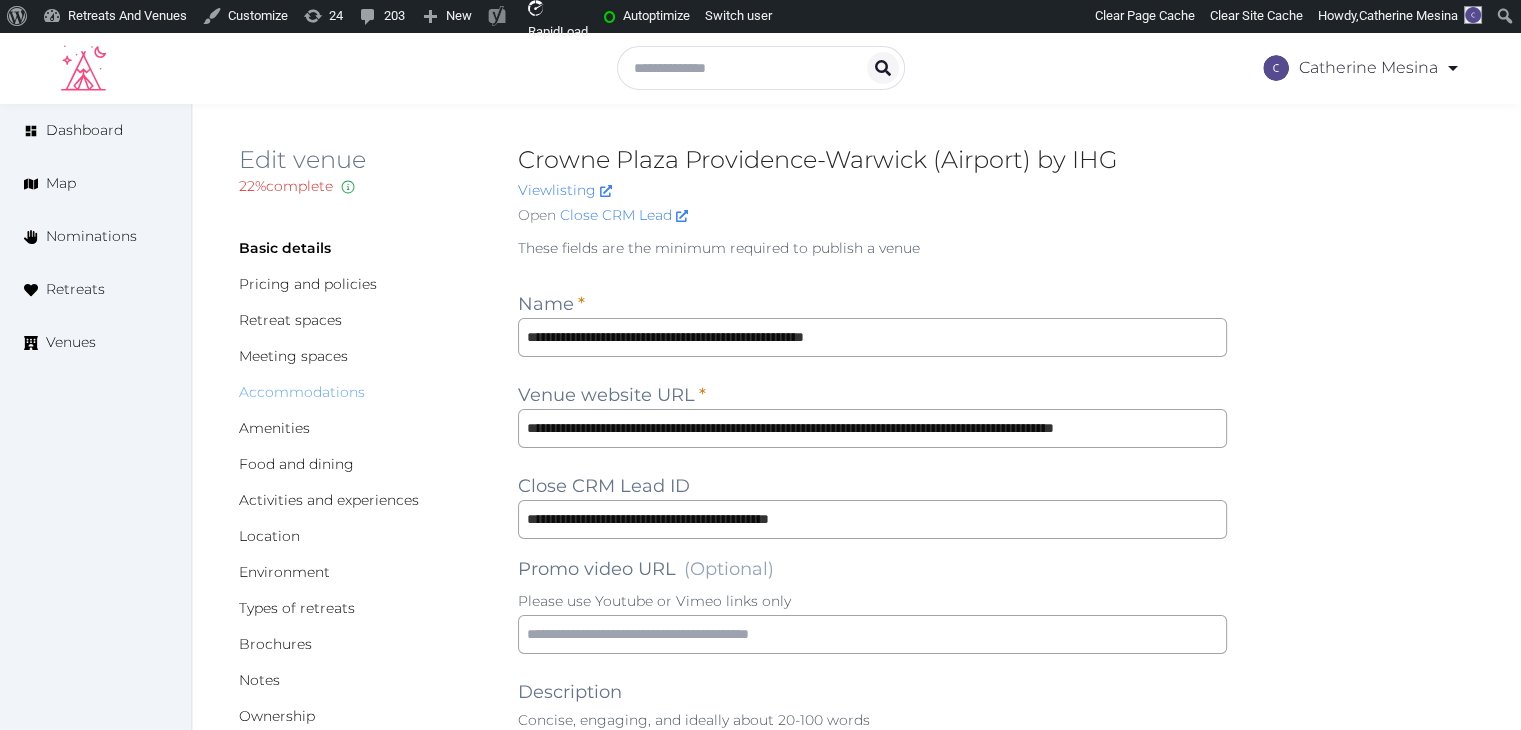 click on "Accommodations" at bounding box center [302, 392] 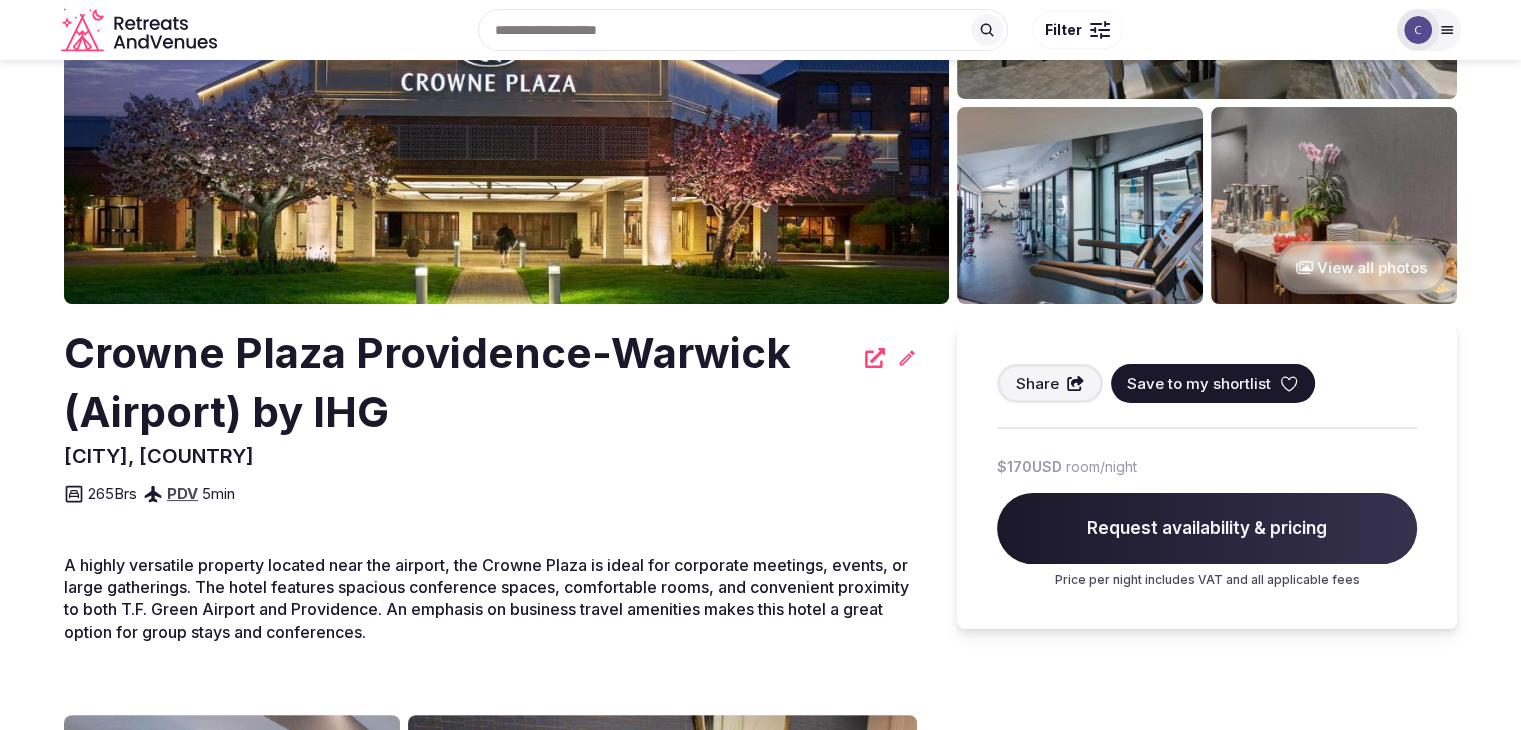 scroll, scrollTop: 100, scrollLeft: 0, axis: vertical 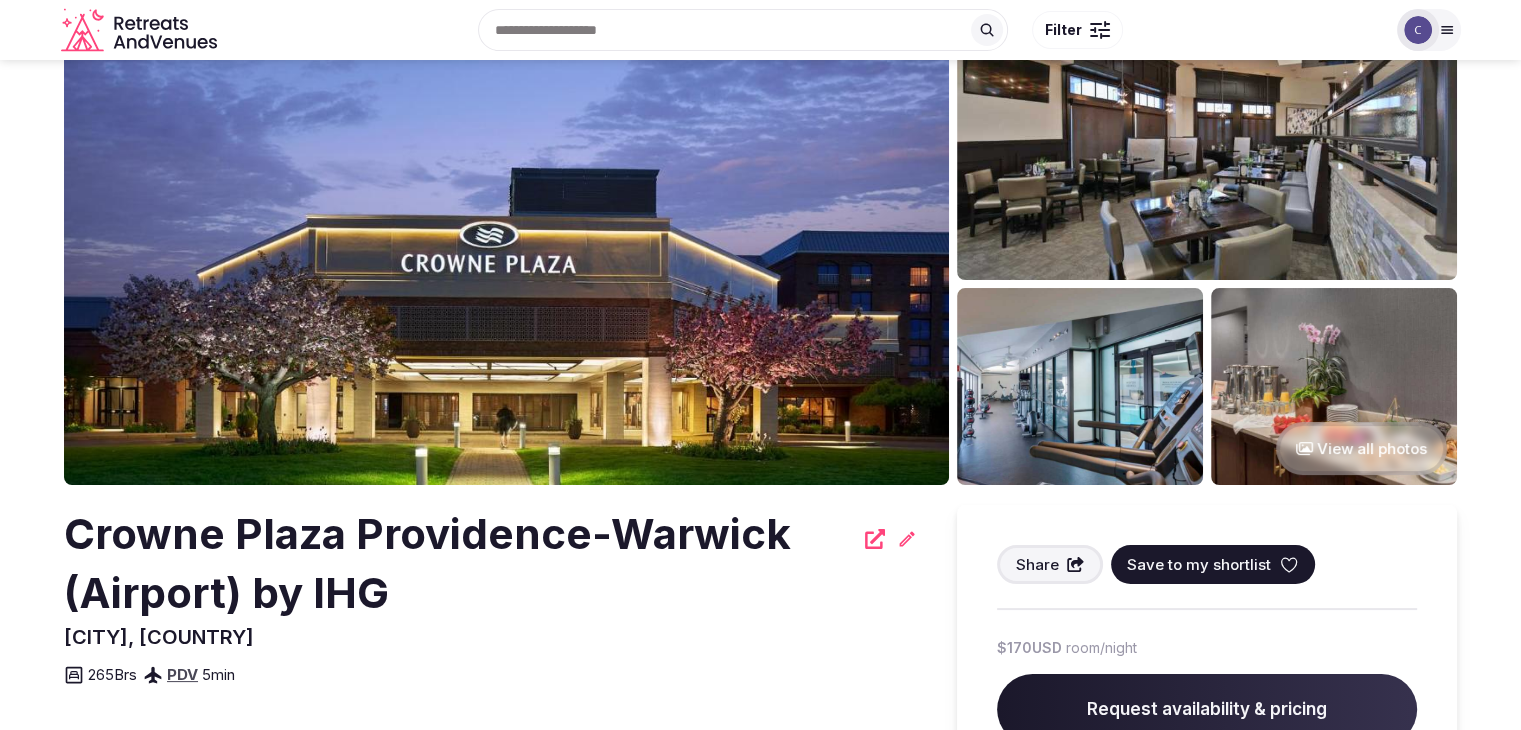 drag, startPoint x: 1436, startPoint y: 23, endPoint x: 1433, endPoint y: 43, distance: 20.22375 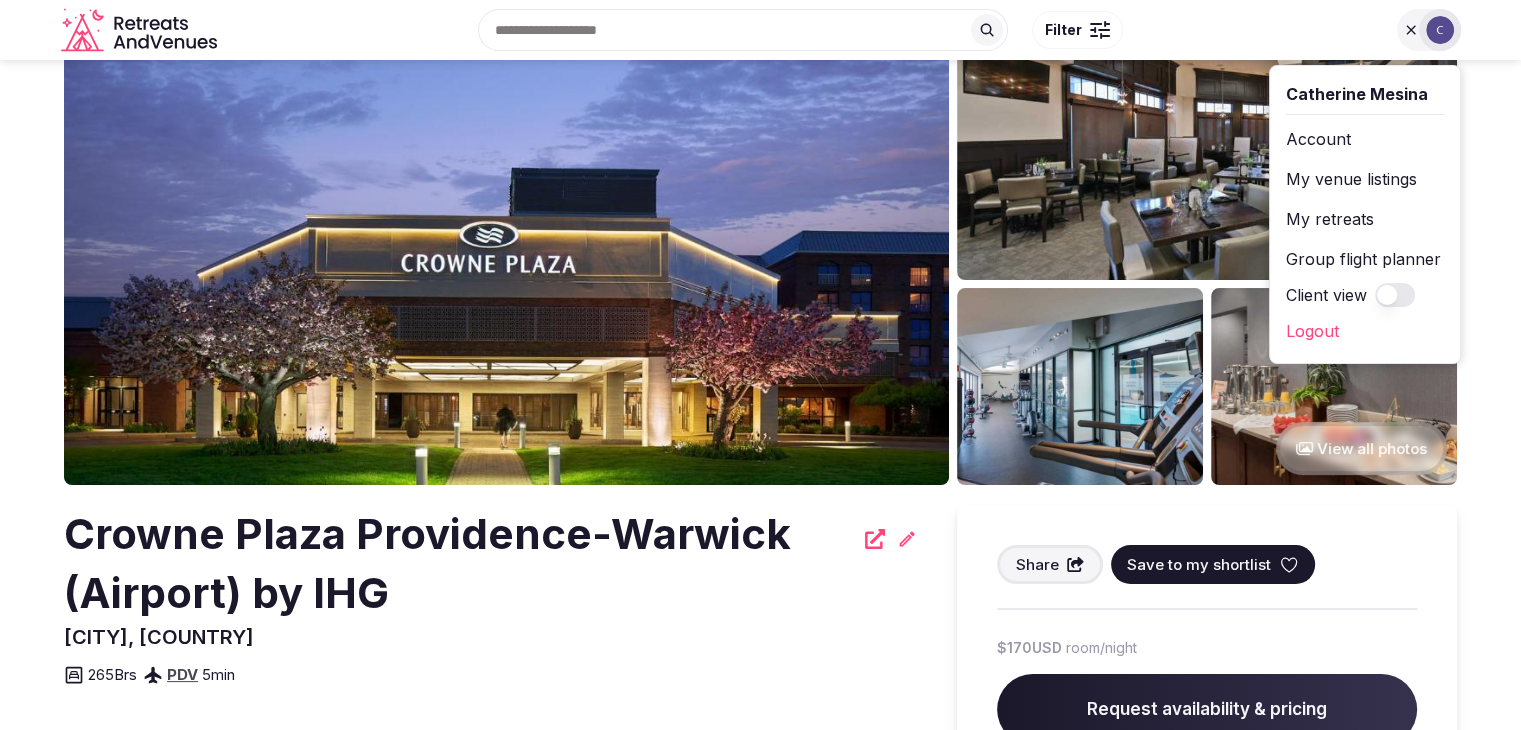 click on "My retreats" at bounding box center (1365, 219) 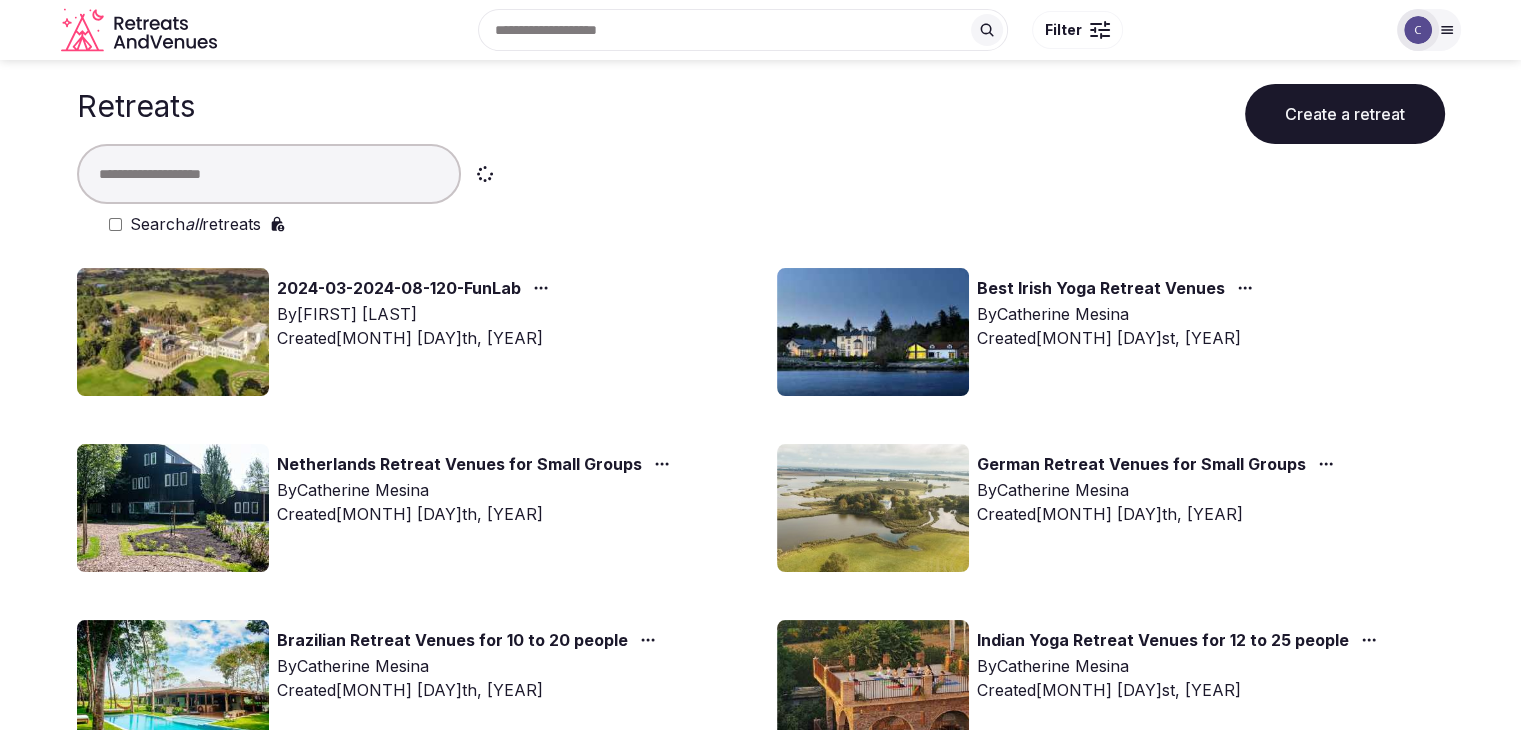click on "Search  all  retreats" at bounding box center [195, 224] 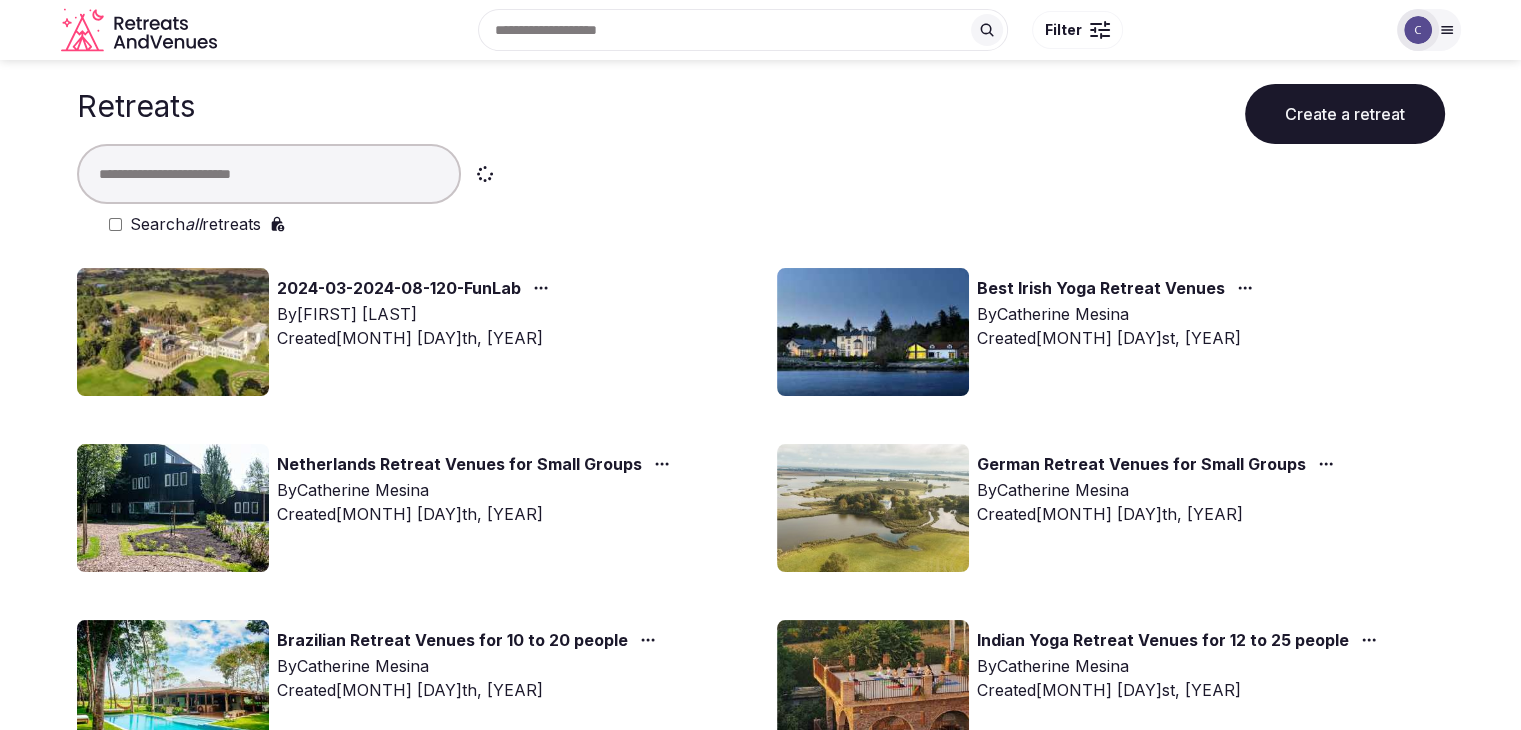 click at bounding box center (269, 174) 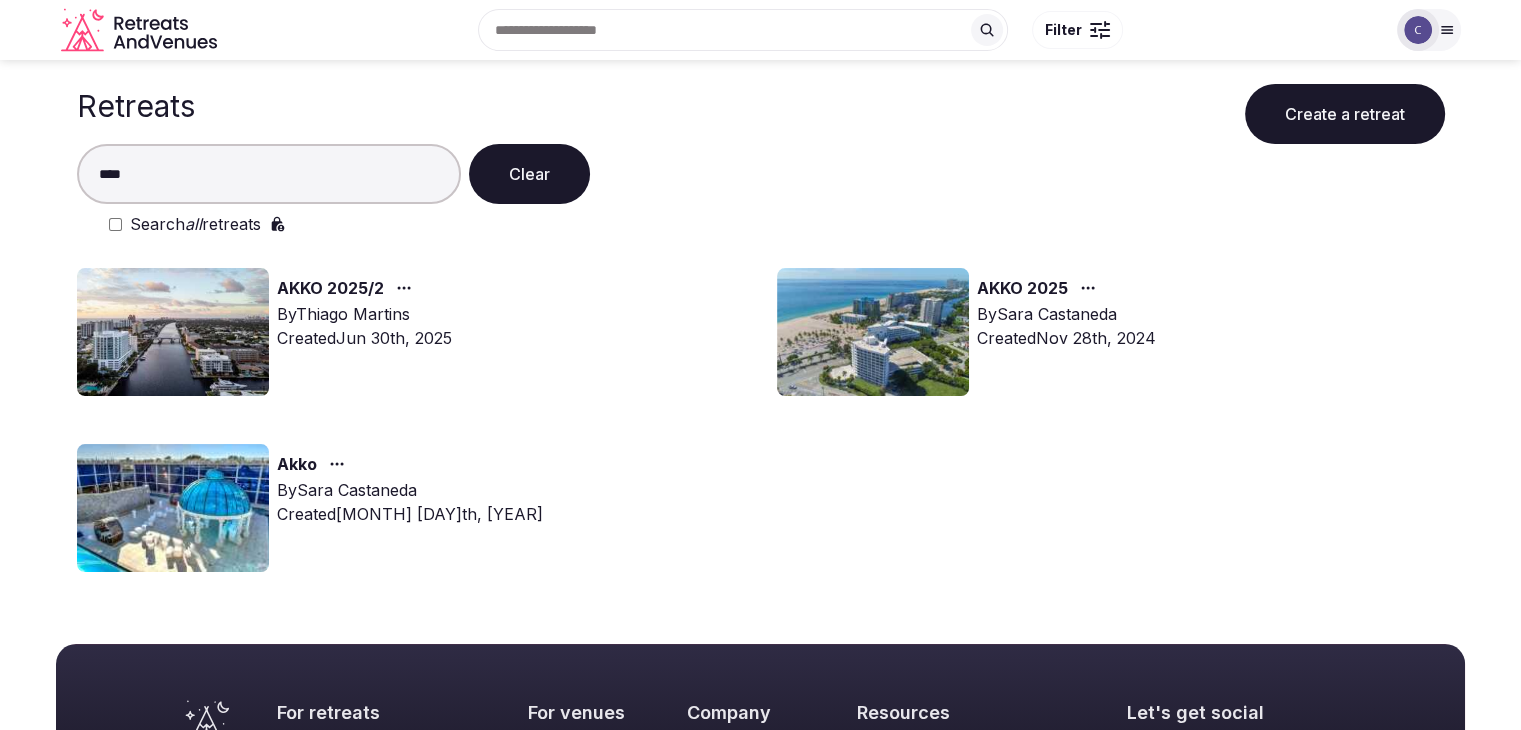 type on "****" 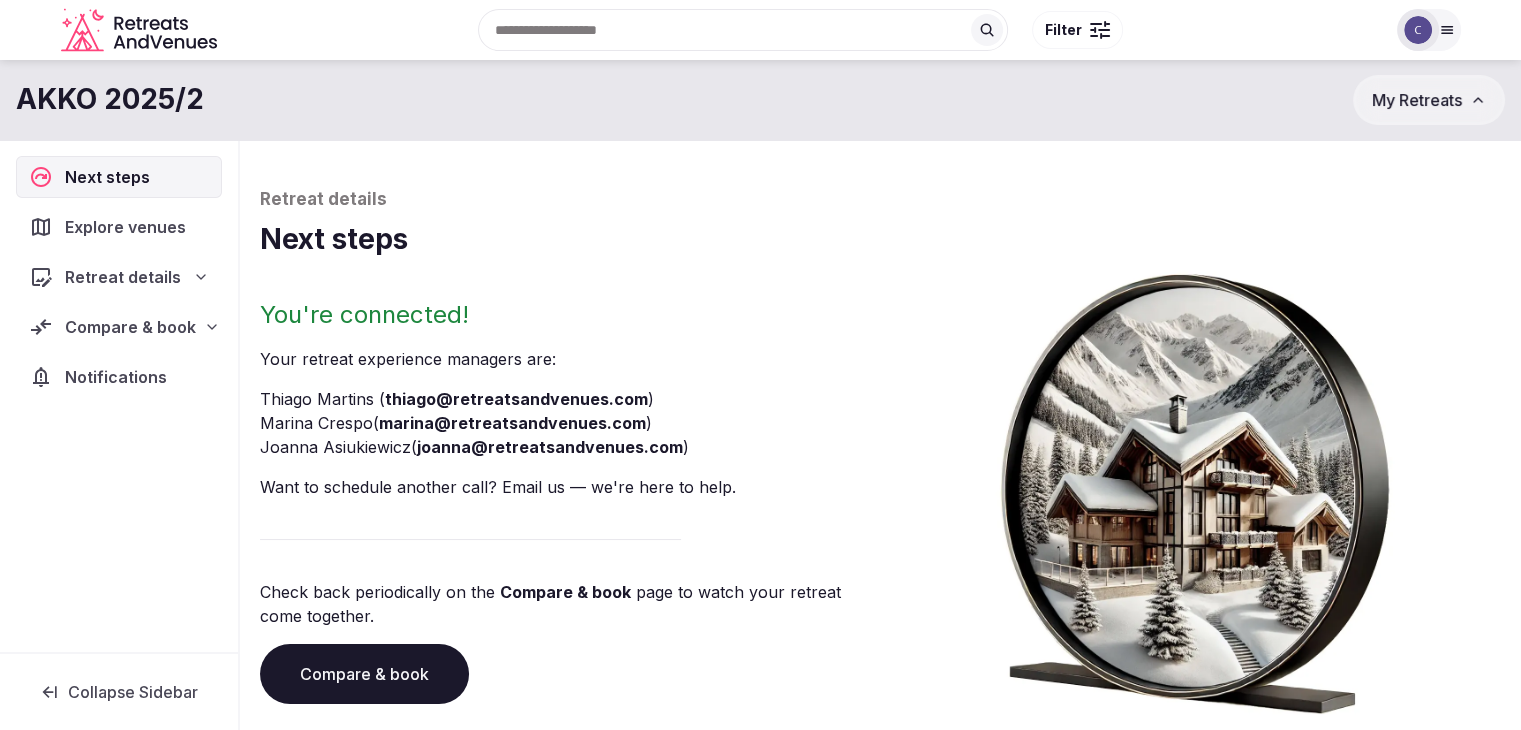 click on "Compare & book" at bounding box center (364, 674) 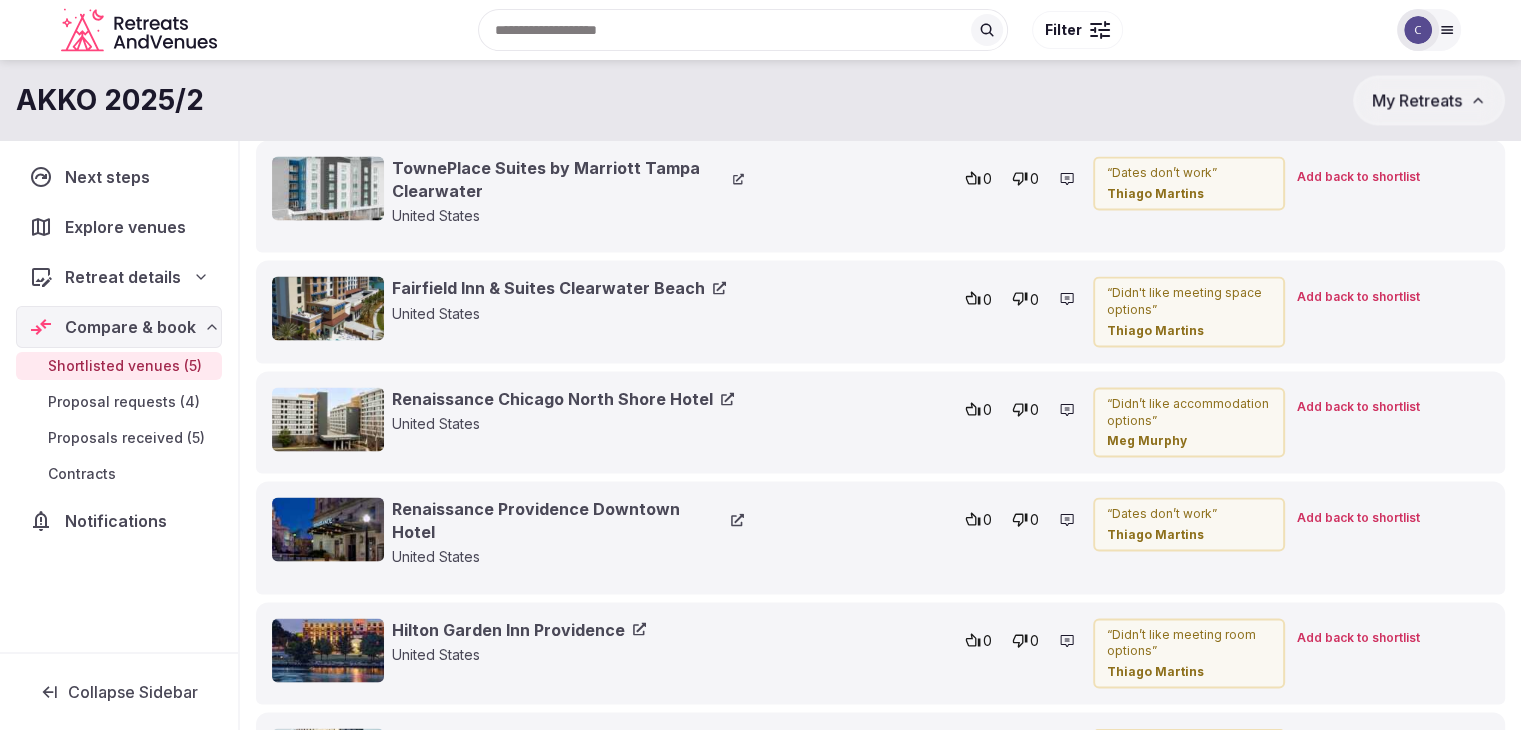 scroll, scrollTop: 3200, scrollLeft: 0, axis: vertical 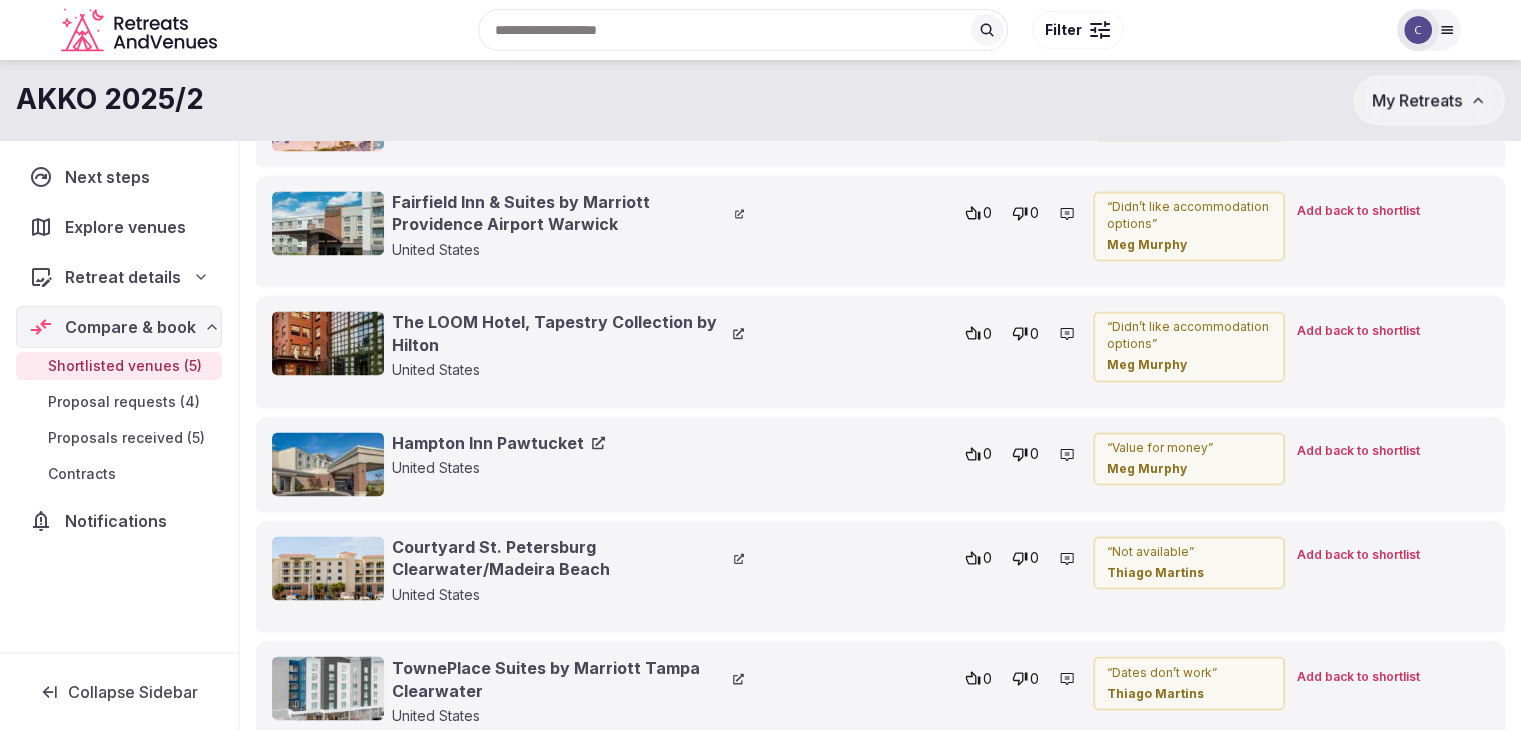 click on "AKKO 2025/2" at bounding box center (110, 99) 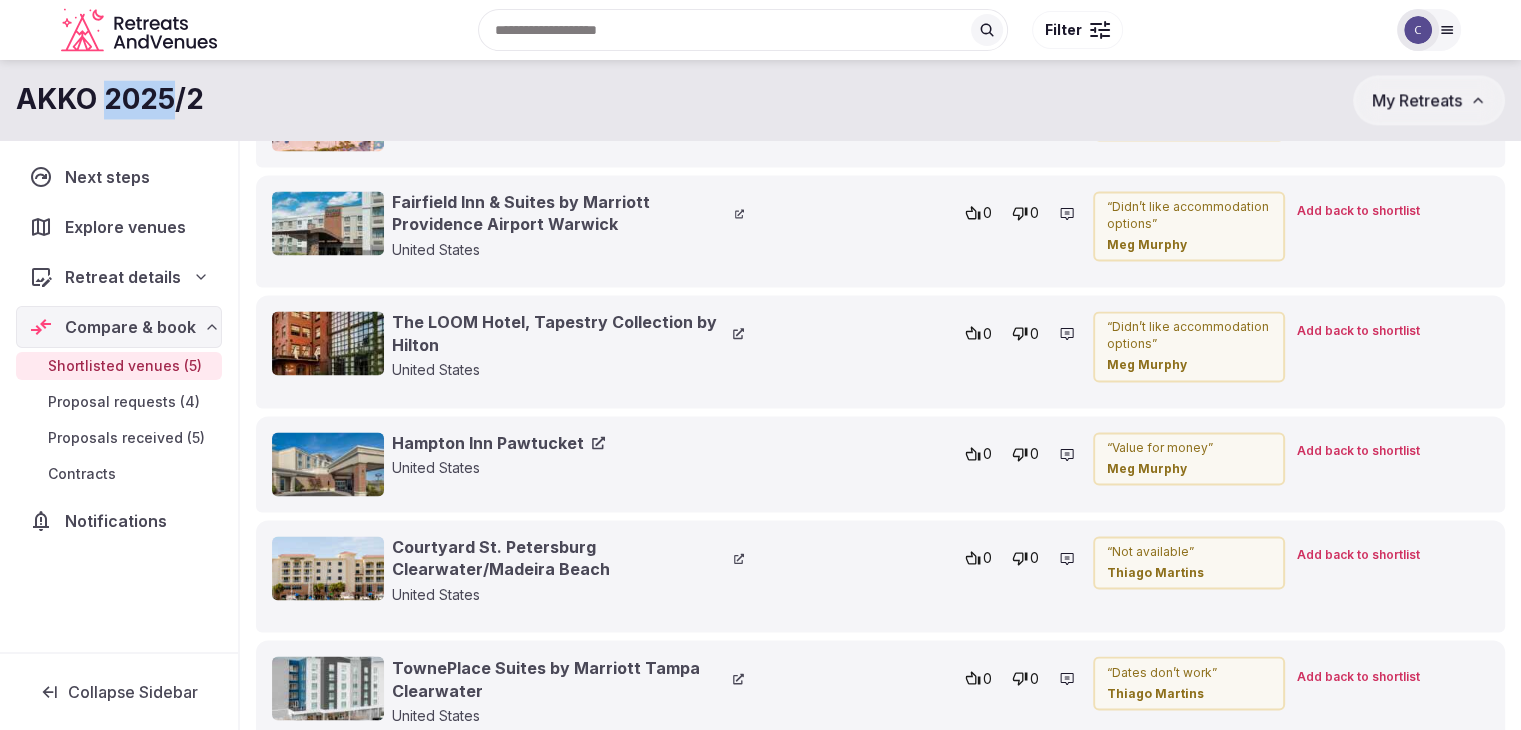 click on "AKKO 2025/2" at bounding box center (110, 99) 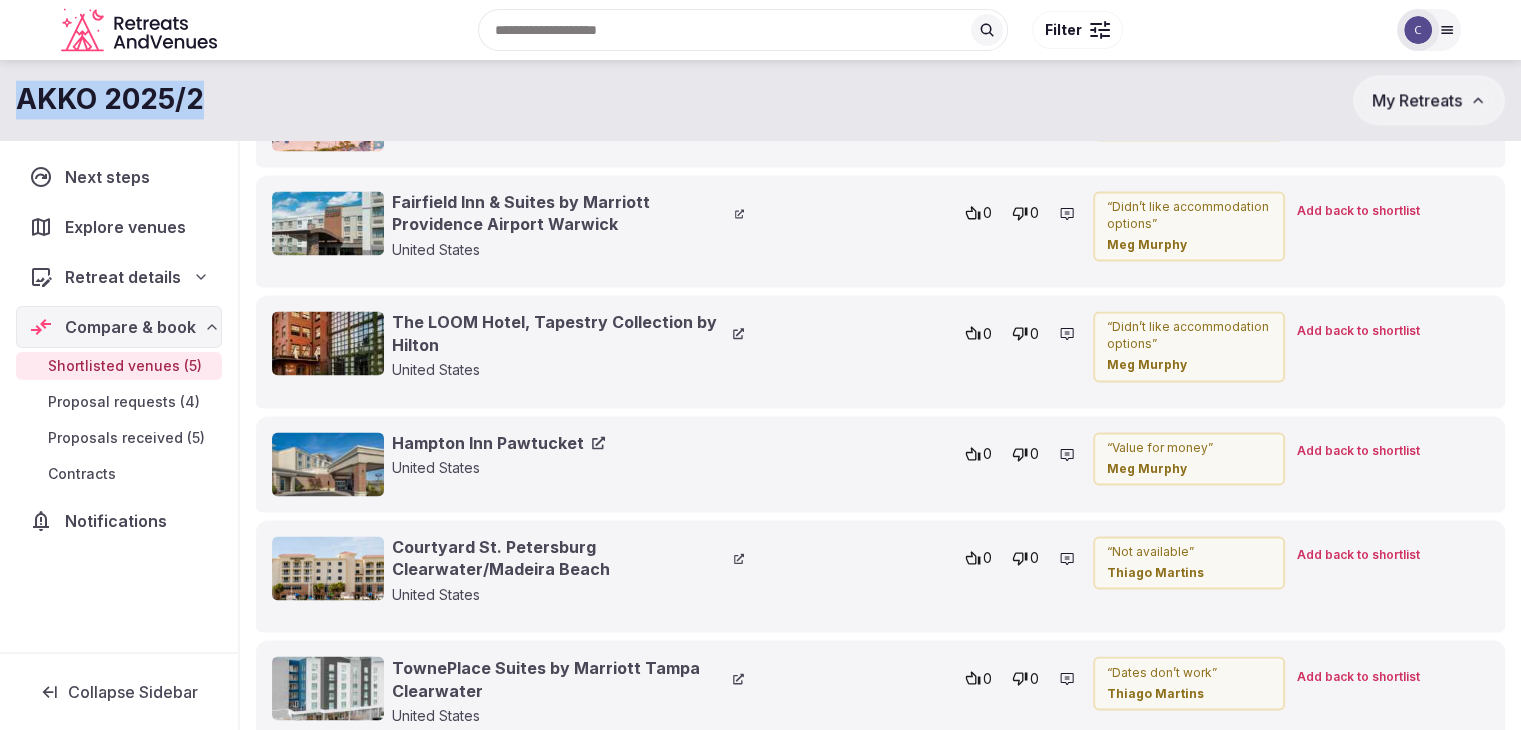 click on "AKKO 2025/2" at bounding box center [110, 99] 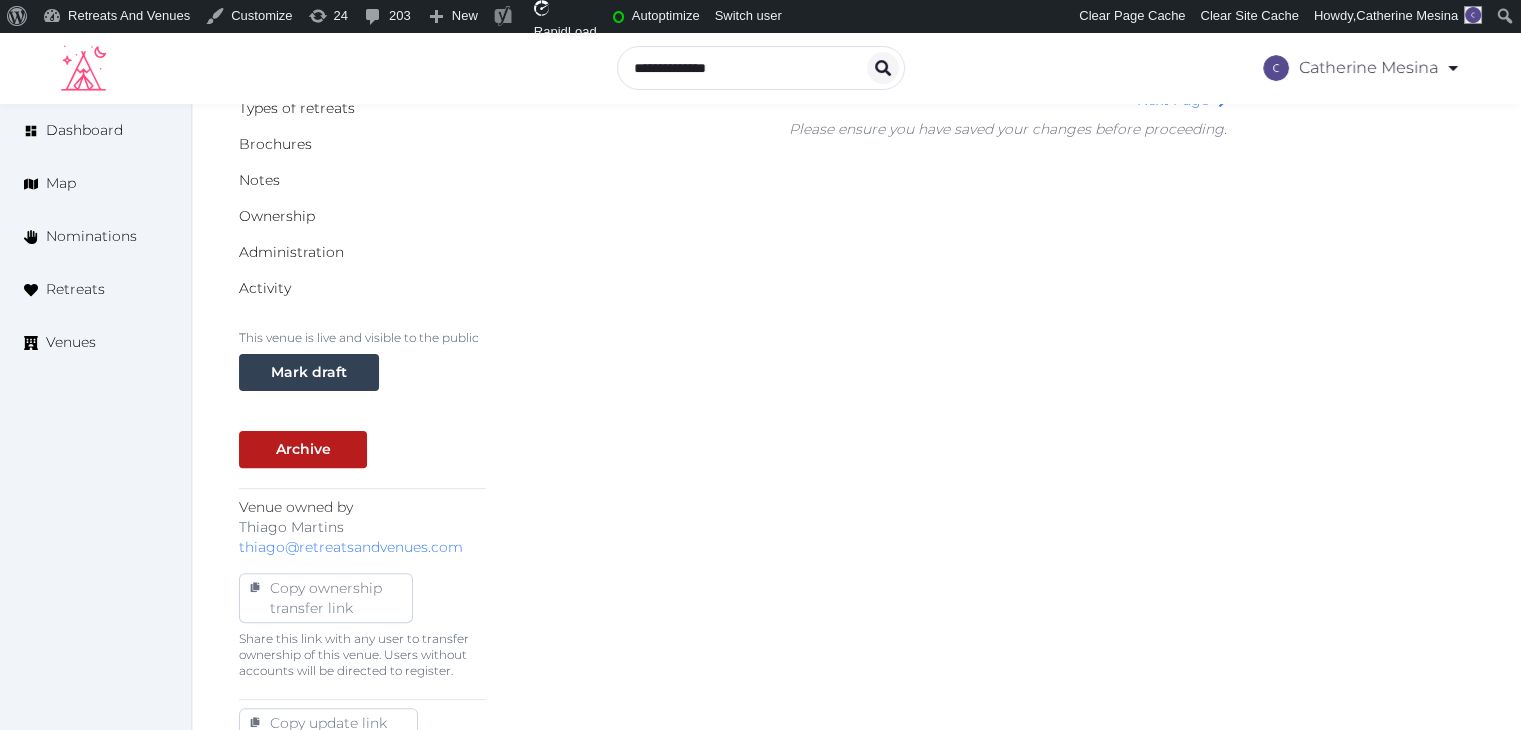 scroll, scrollTop: 0, scrollLeft: 0, axis: both 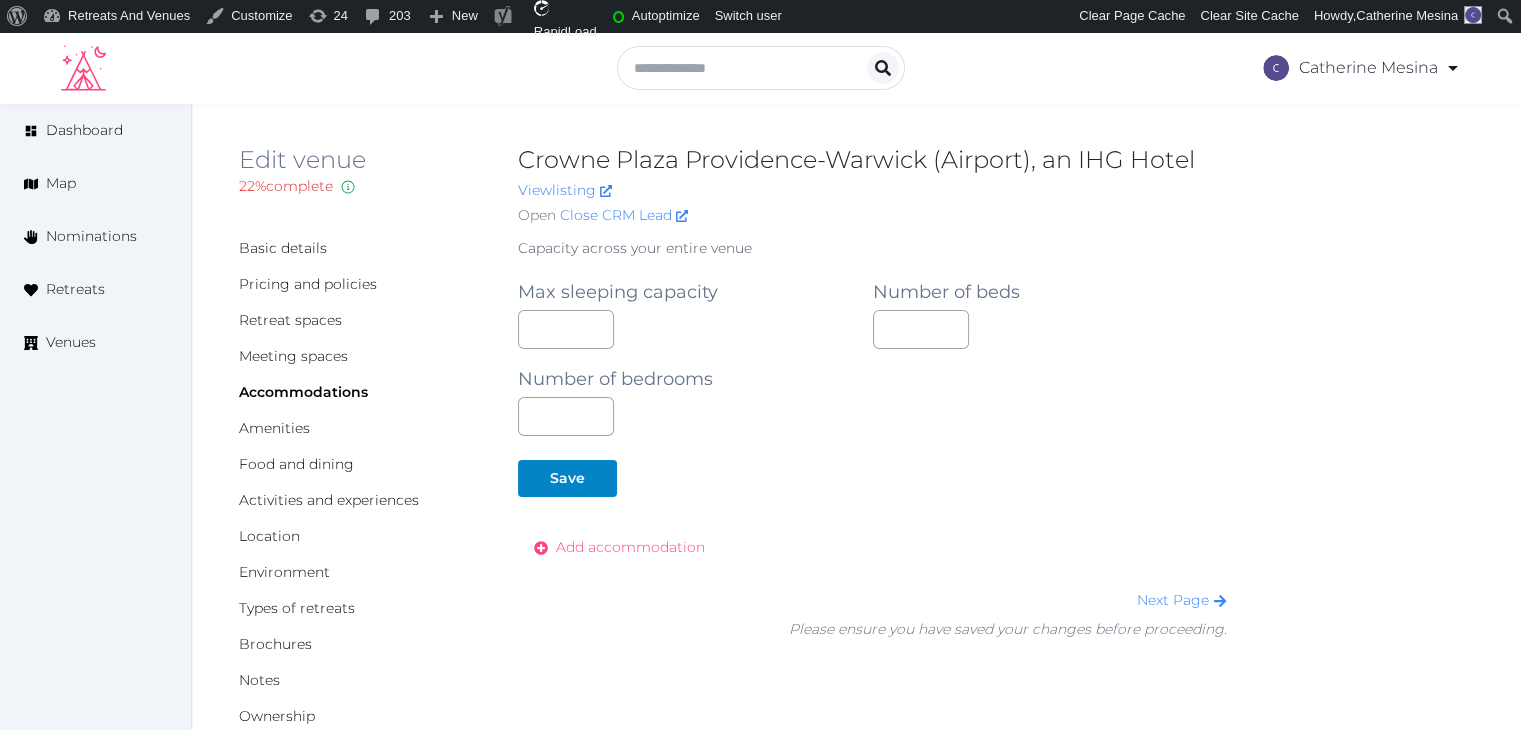 click on "Add accommodation" at bounding box center [630, 547] 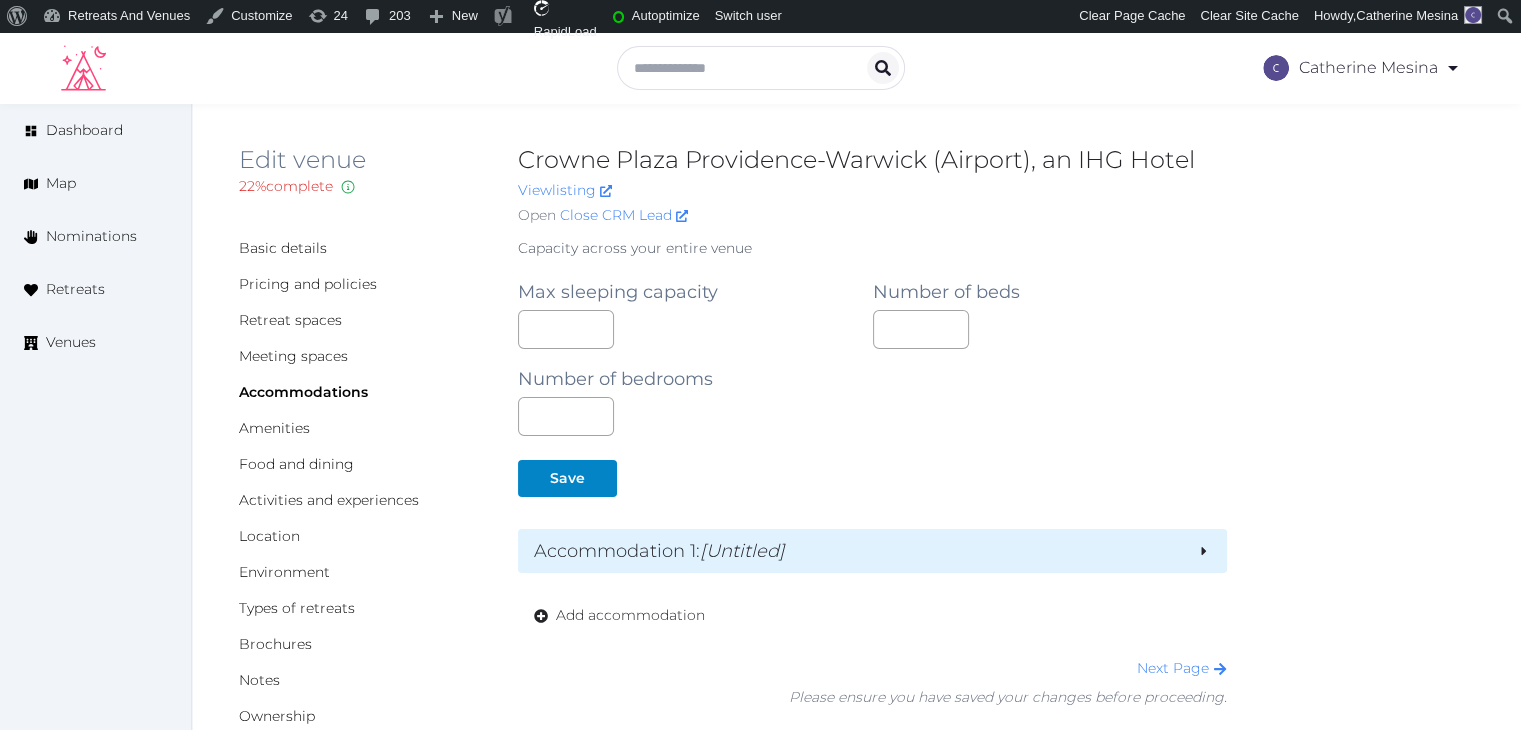 click on "[Untitled]" at bounding box center [742, 551] 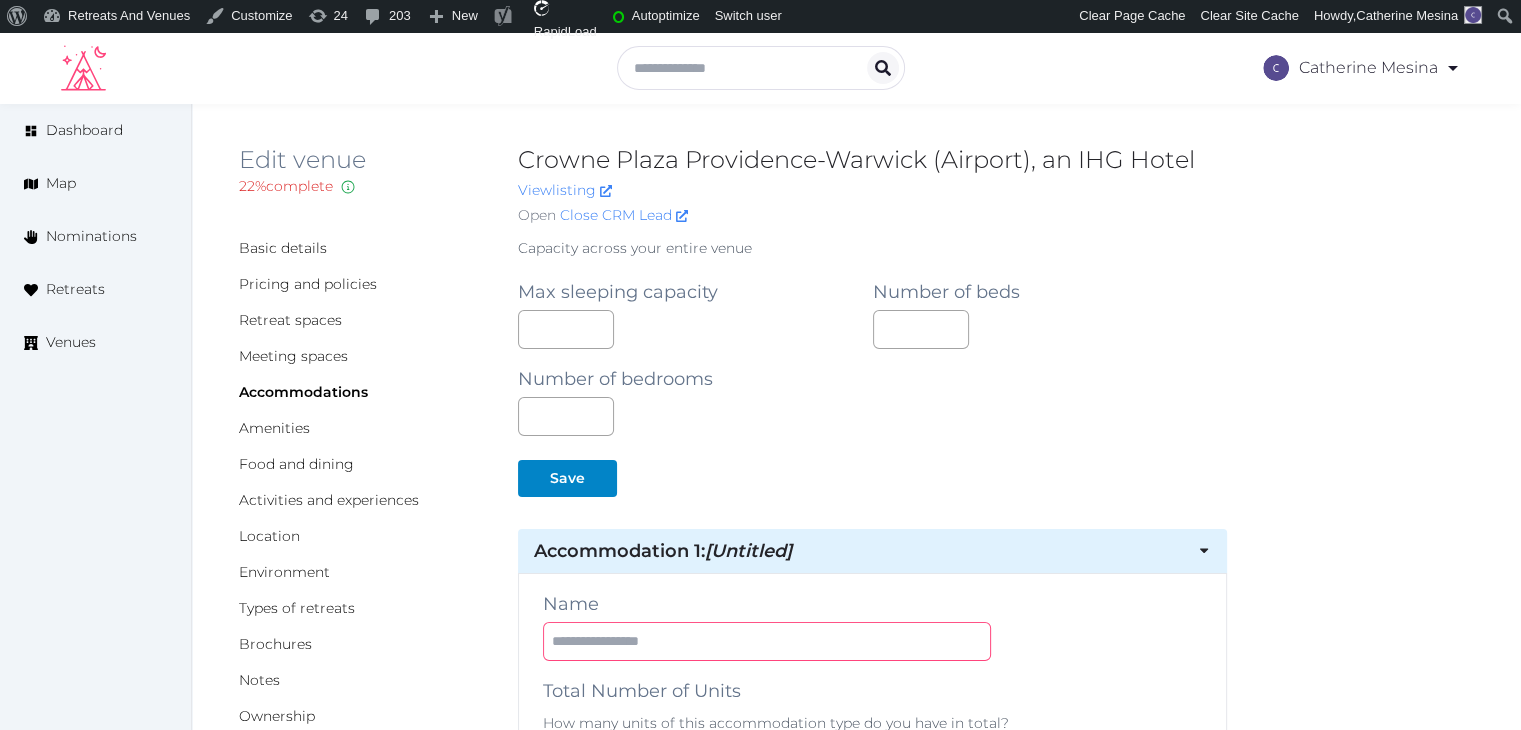 click at bounding box center (767, 641) 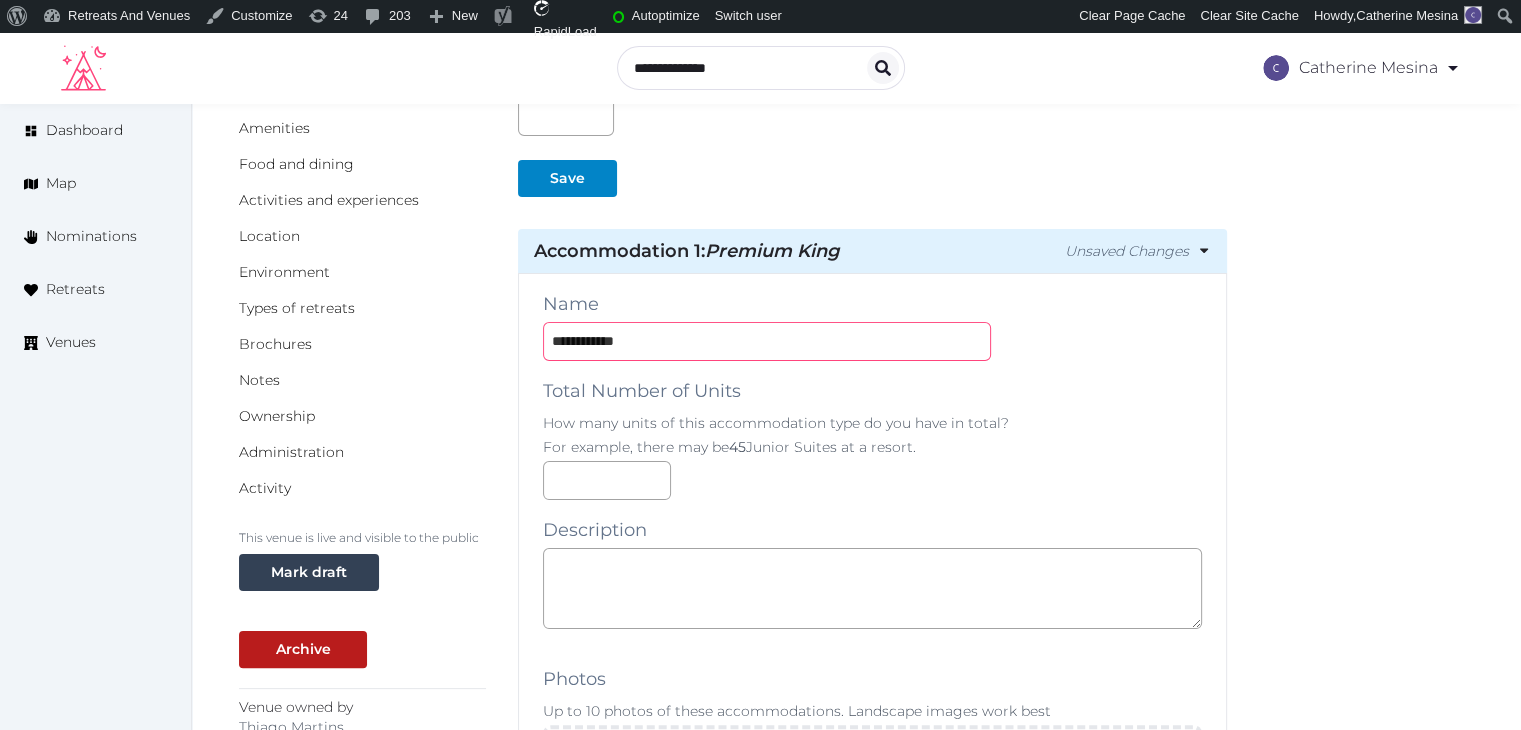 type on "**********" 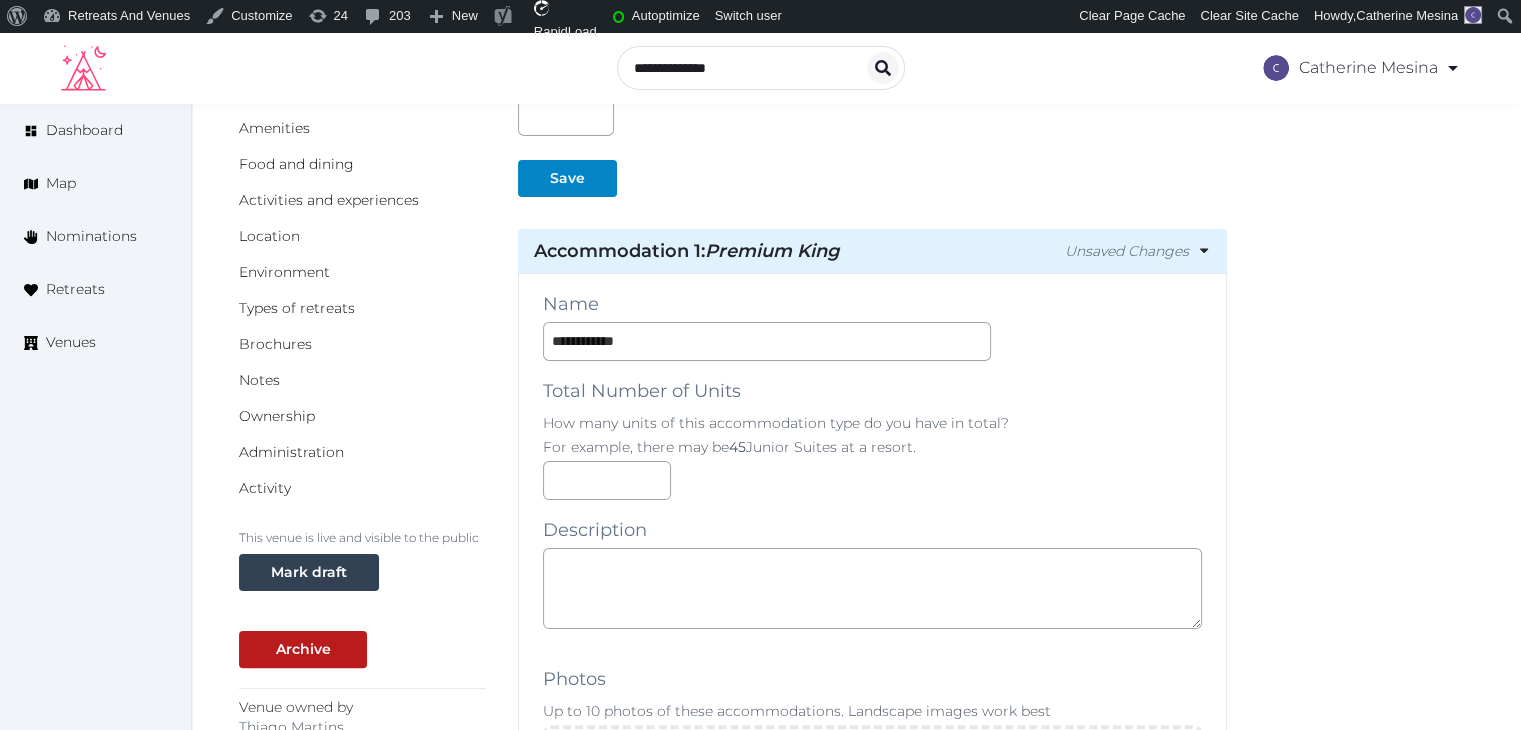 click on "**********" at bounding box center [872, 1567] 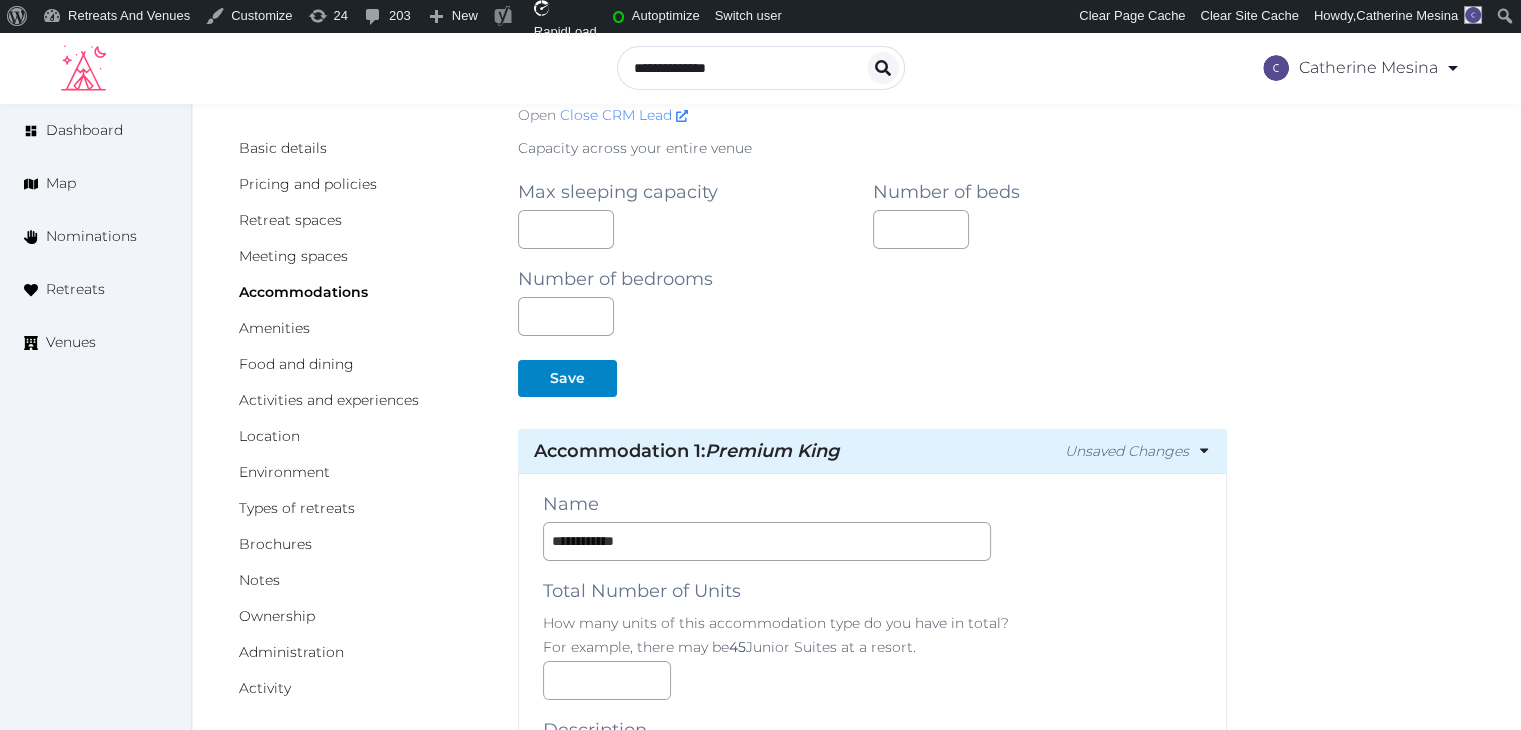 scroll, scrollTop: 0, scrollLeft: 0, axis: both 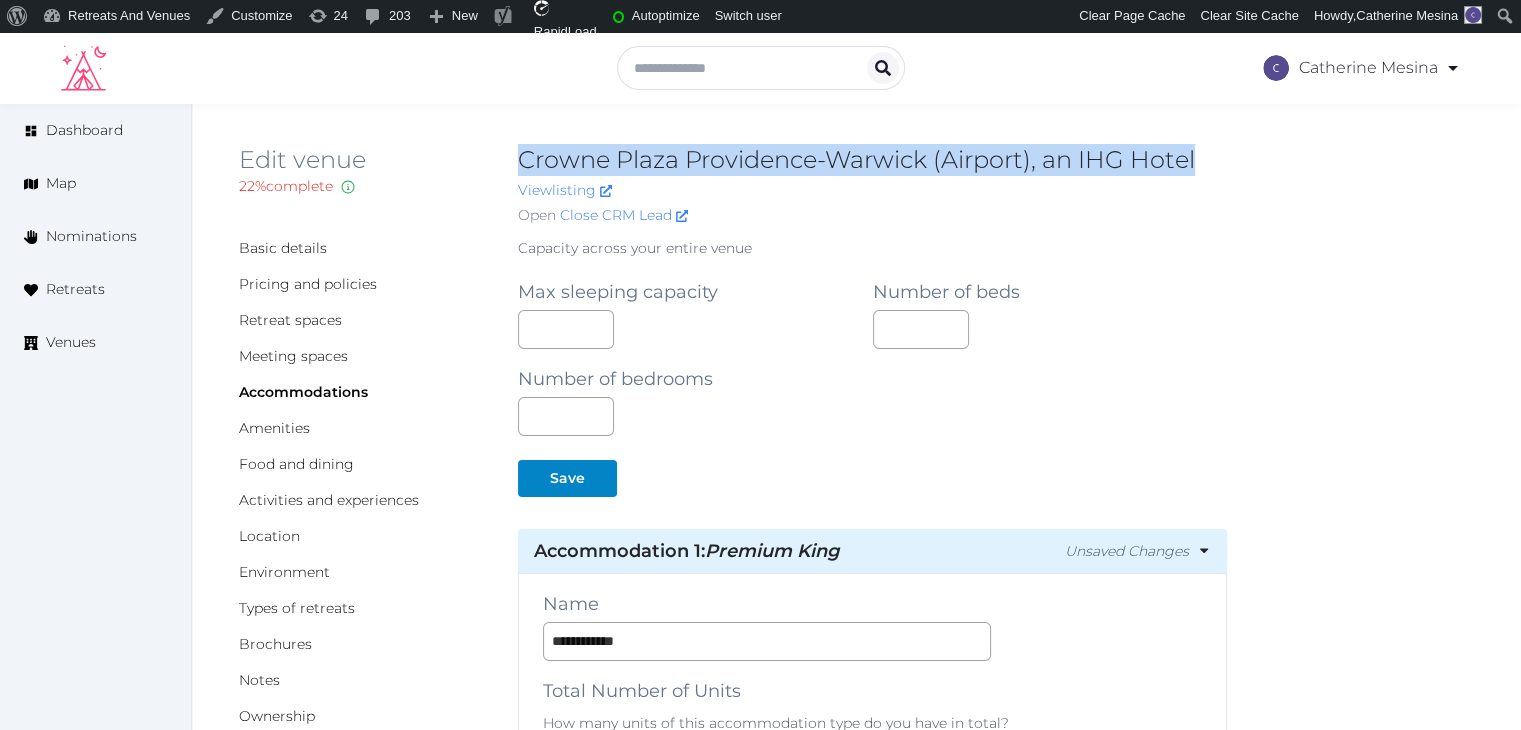 drag, startPoint x: 520, startPoint y: 155, endPoint x: 1220, endPoint y: 154, distance: 700.00073 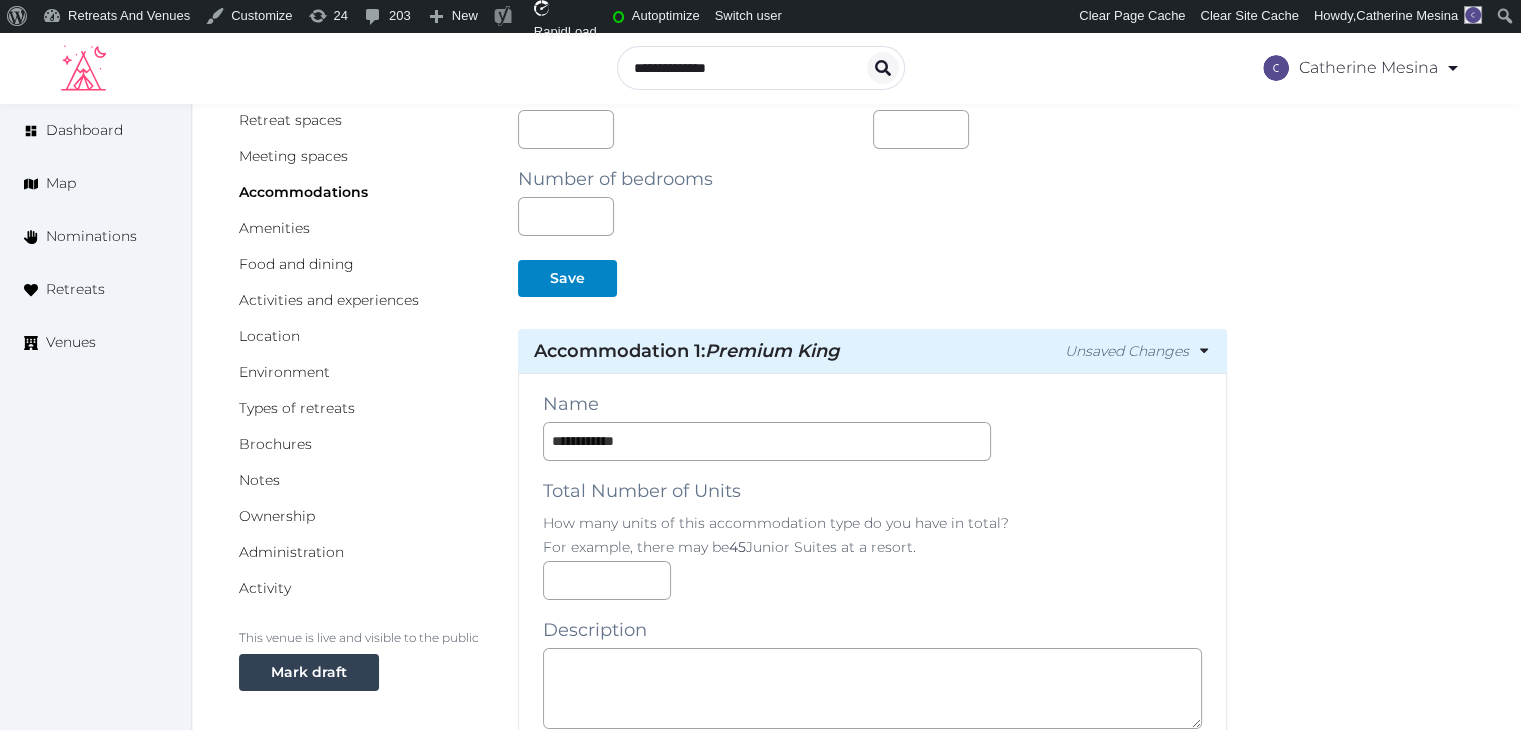 scroll, scrollTop: 400, scrollLeft: 0, axis: vertical 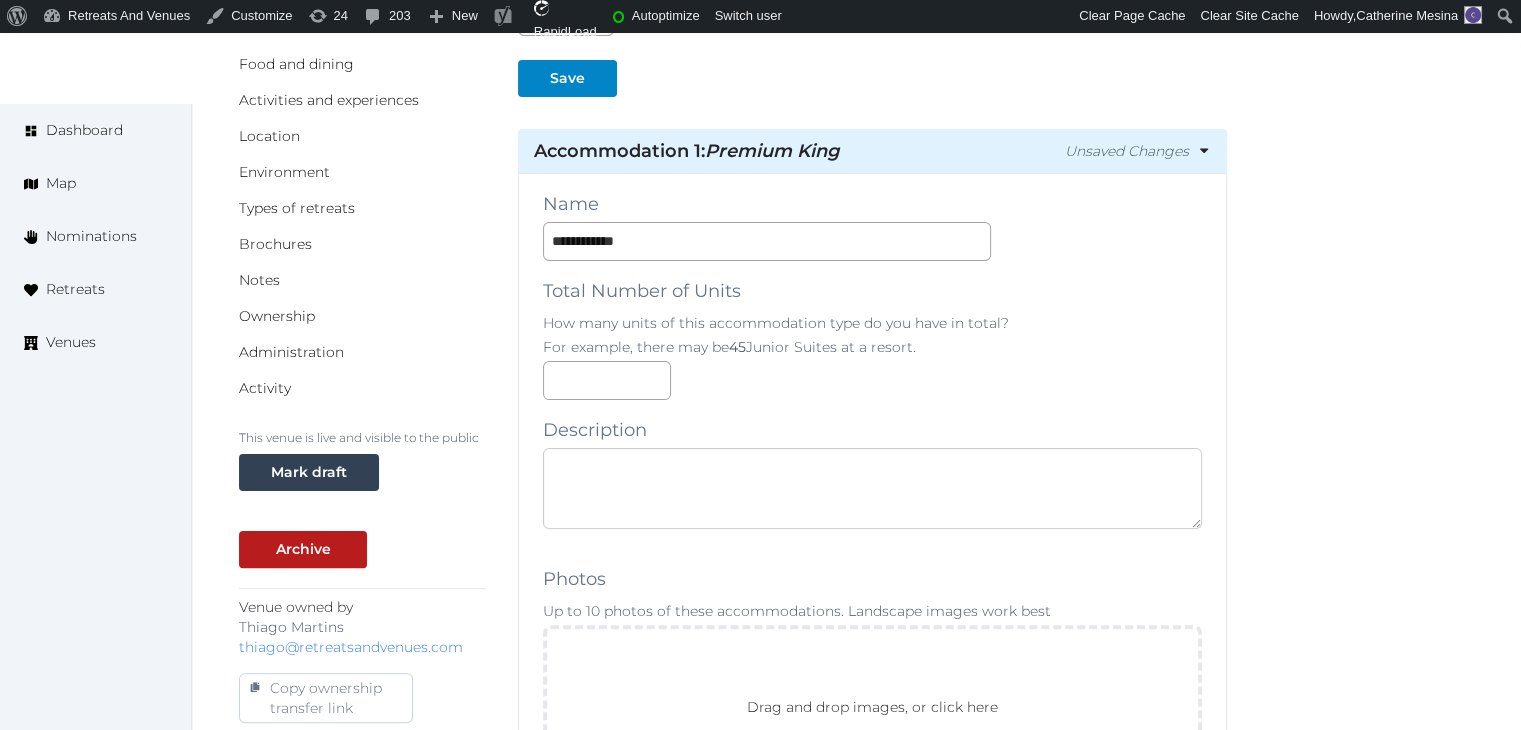 click at bounding box center (872, 488) 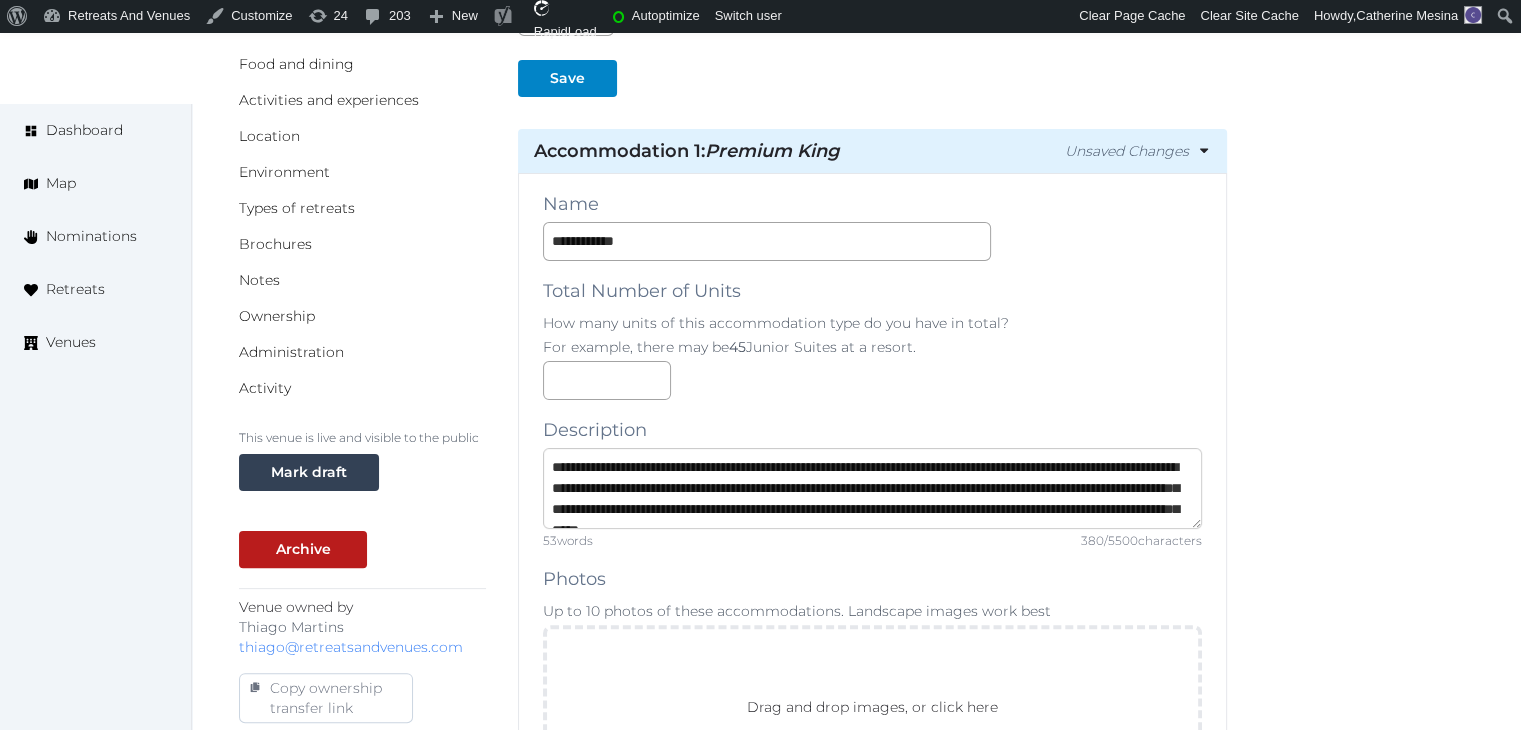 scroll, scrollTop: 32, scrollLeft: 0, axis: vertical 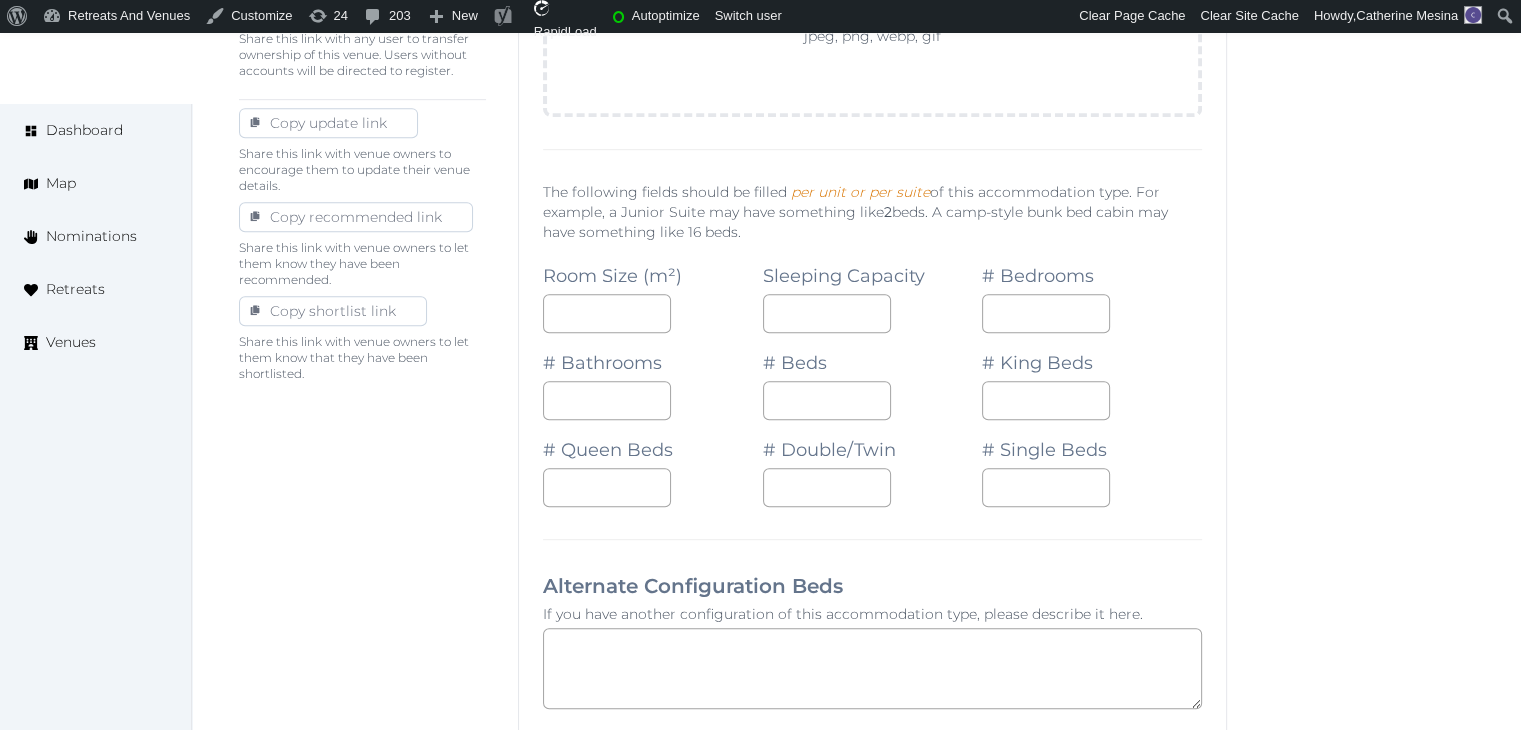 type on "**********" 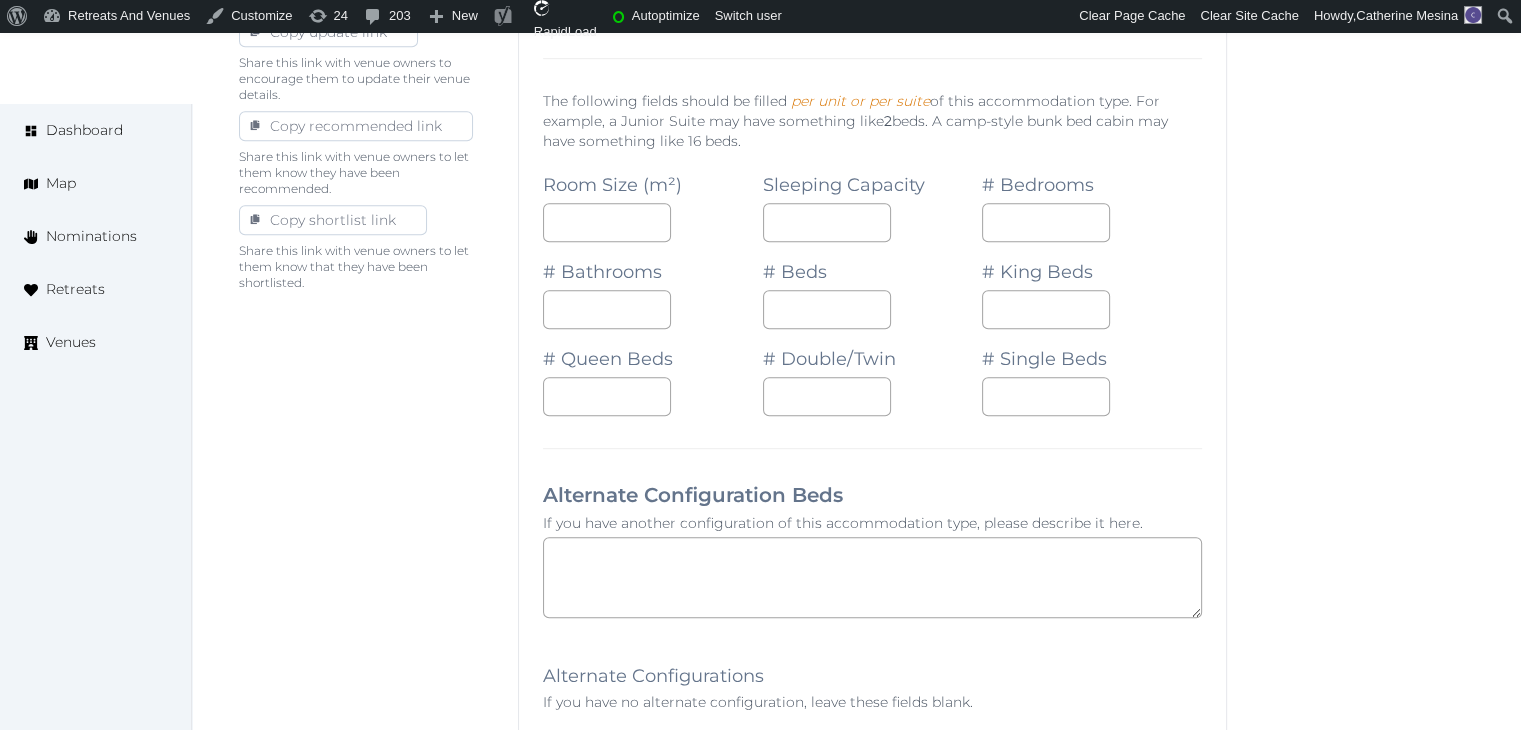 scroll, scrollTop: 1300, scrollLeft: 0, axis: vertical 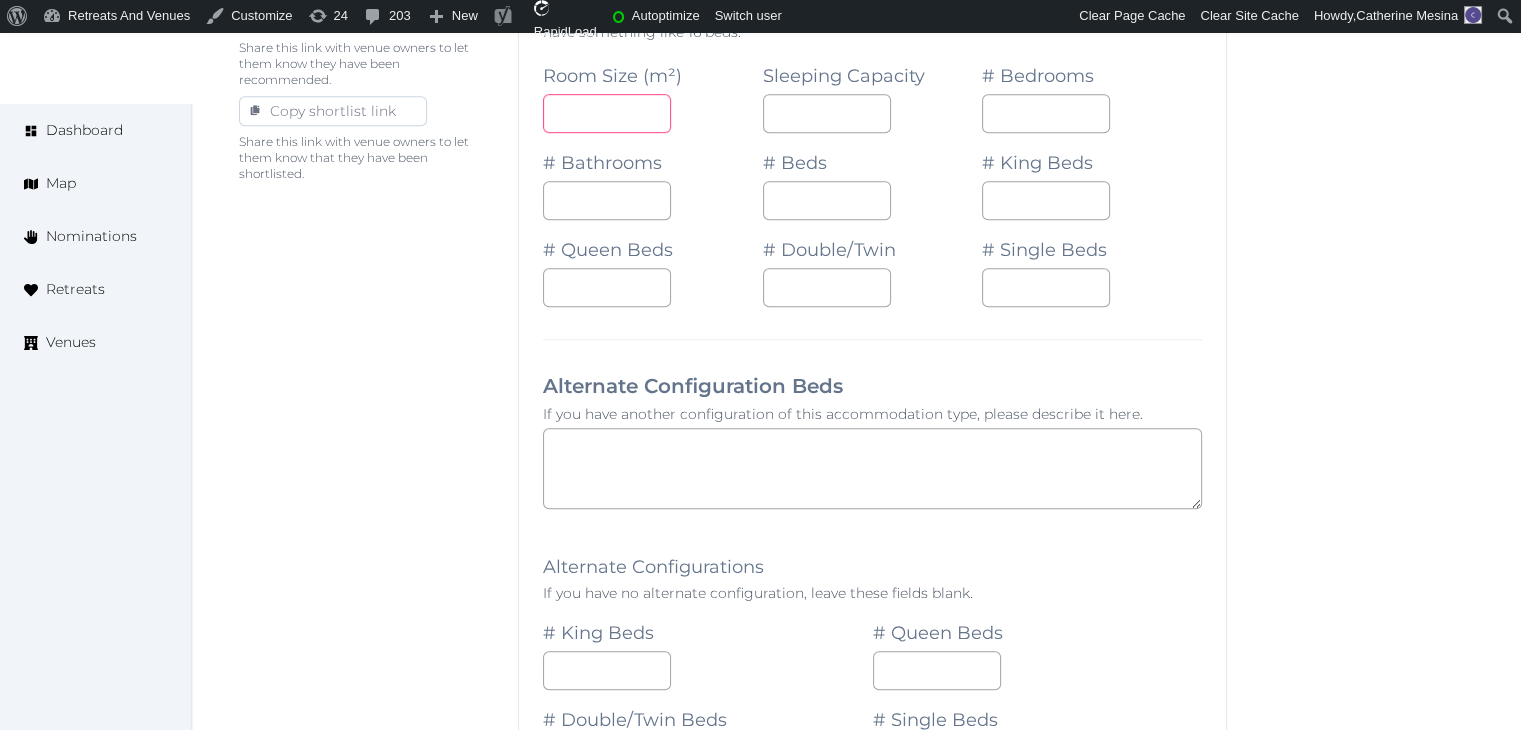 click at bounding box center (607, 113) 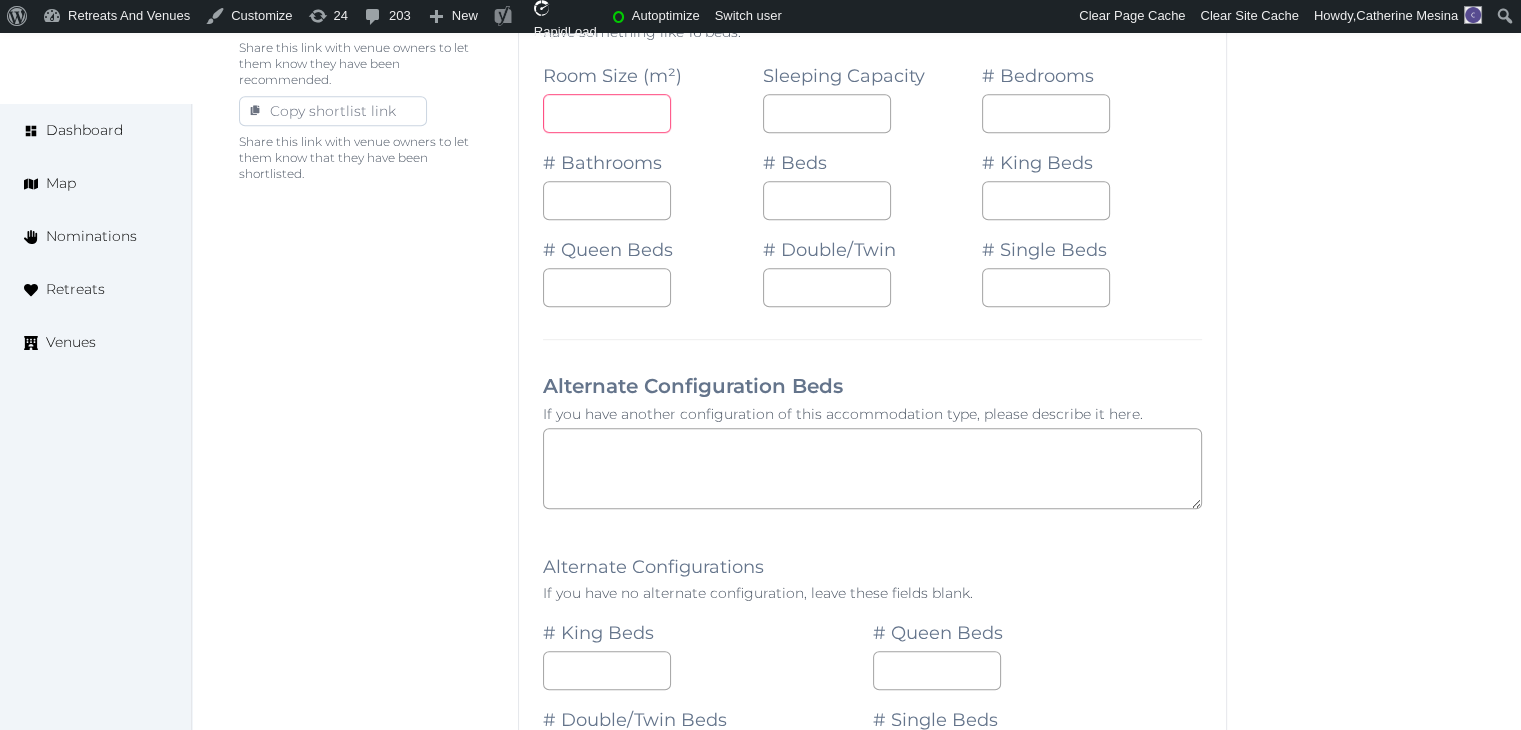 drag, startPoint x: 600, startPoint y: 129, endPoint x: 499, endPoint y: 128, distance: 101.00495 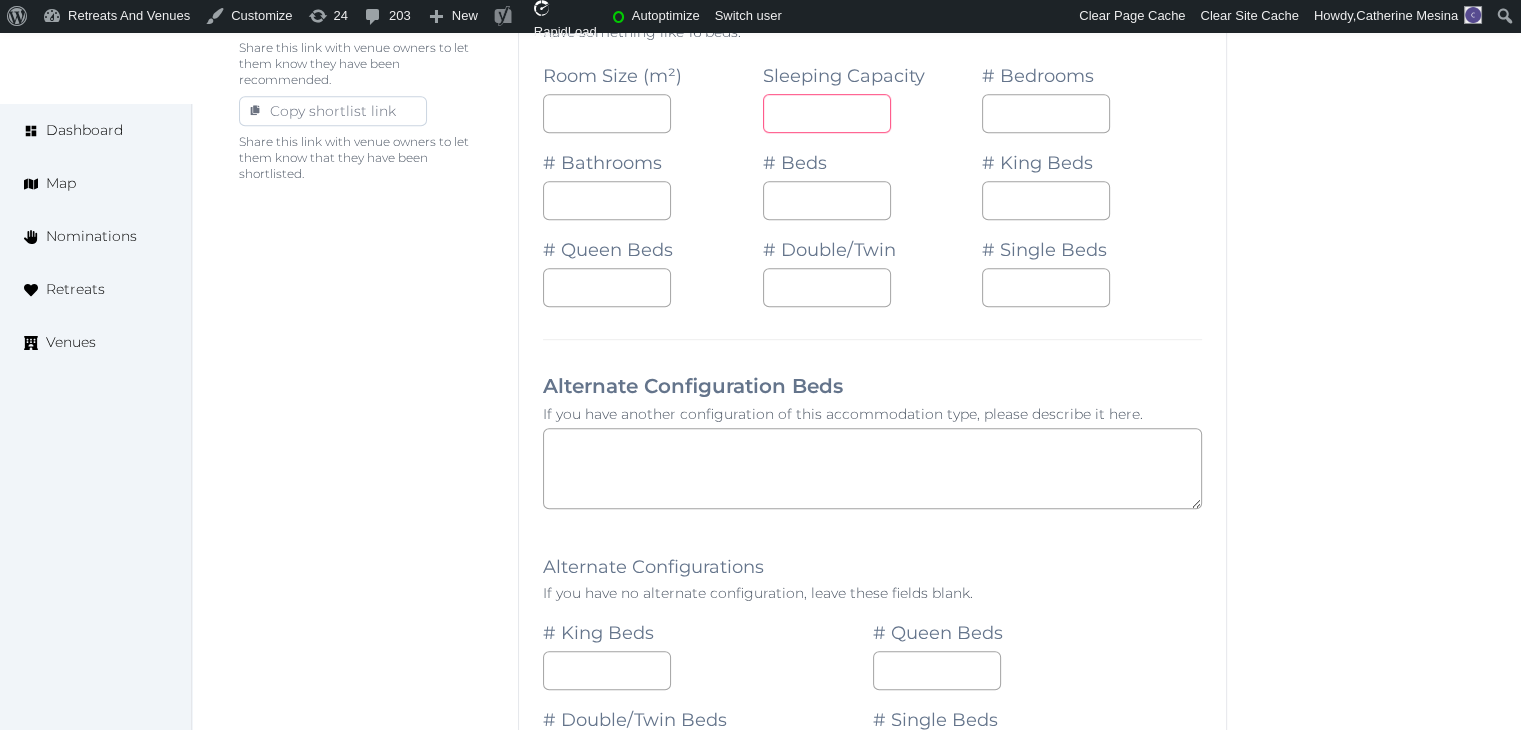 click at bounding box center (827, 113) 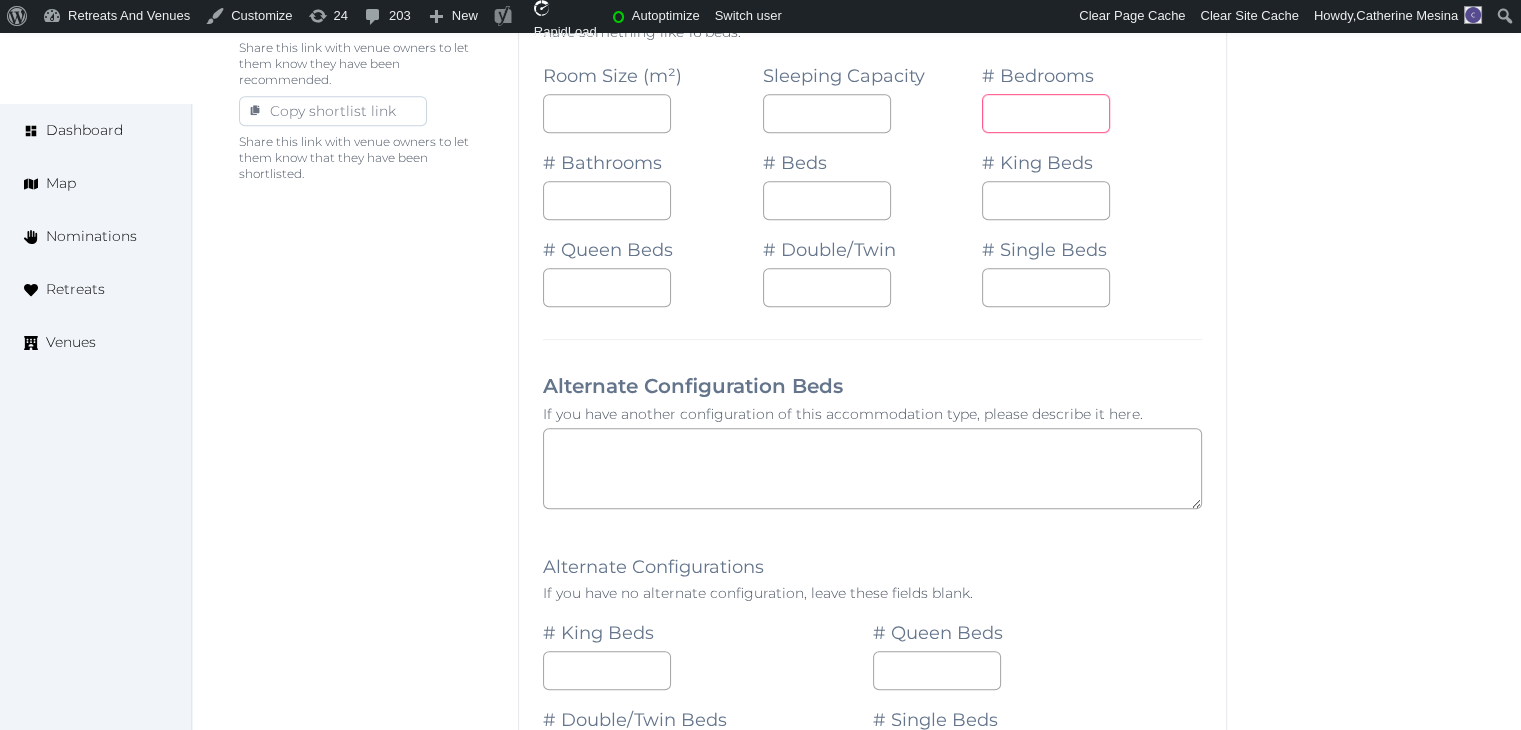 click at bounding box center [1046, 113] 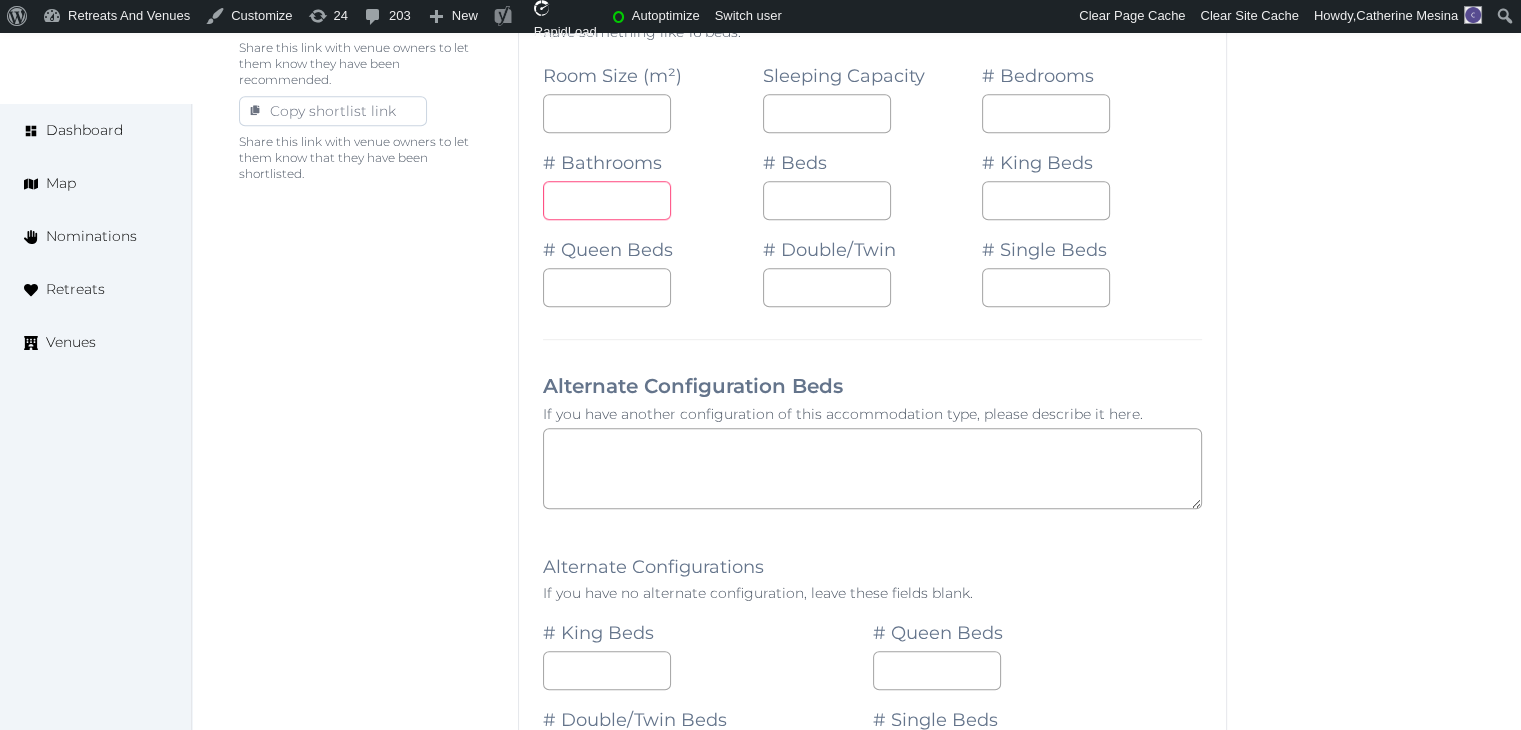 click at bounding box center (607, 200) 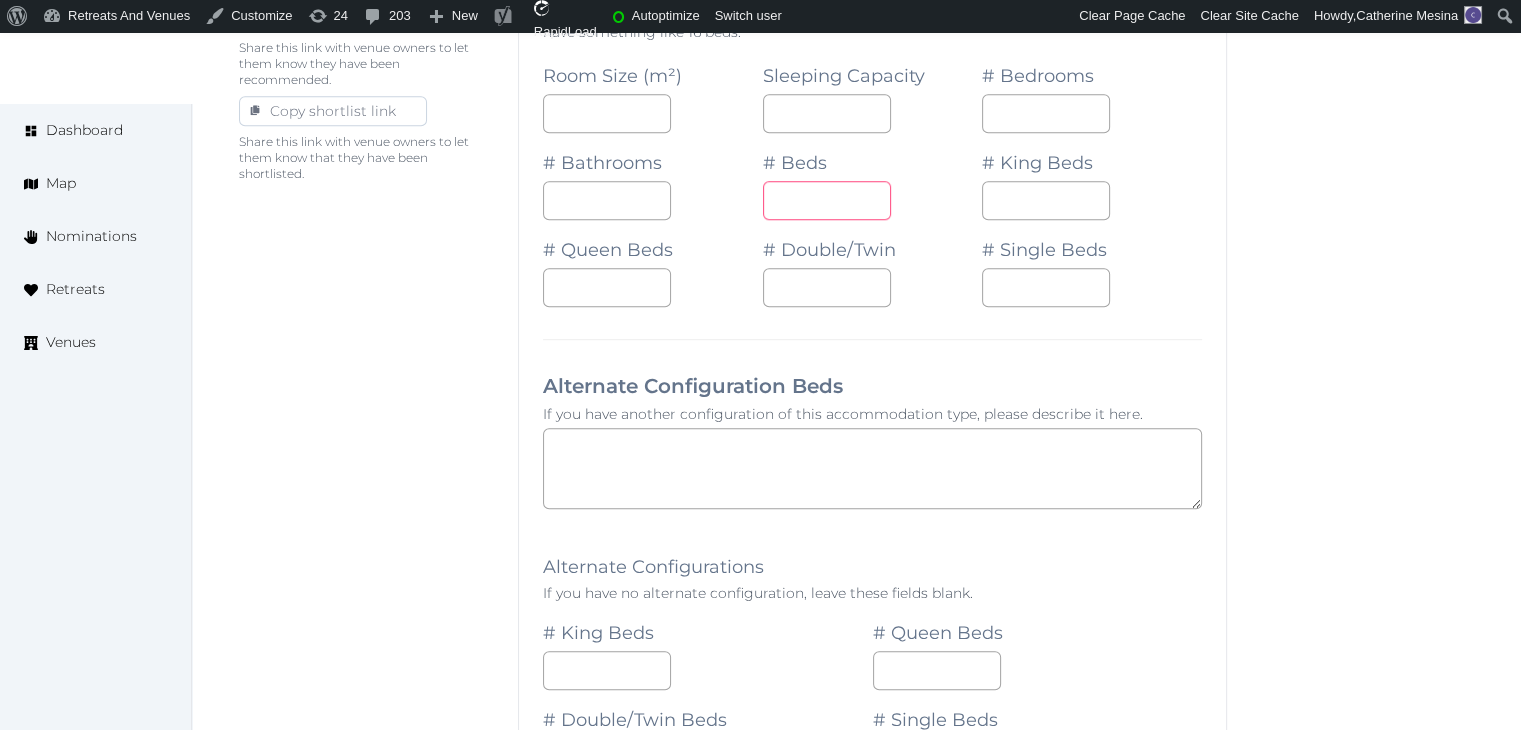 click at bounding box center (827, 200) 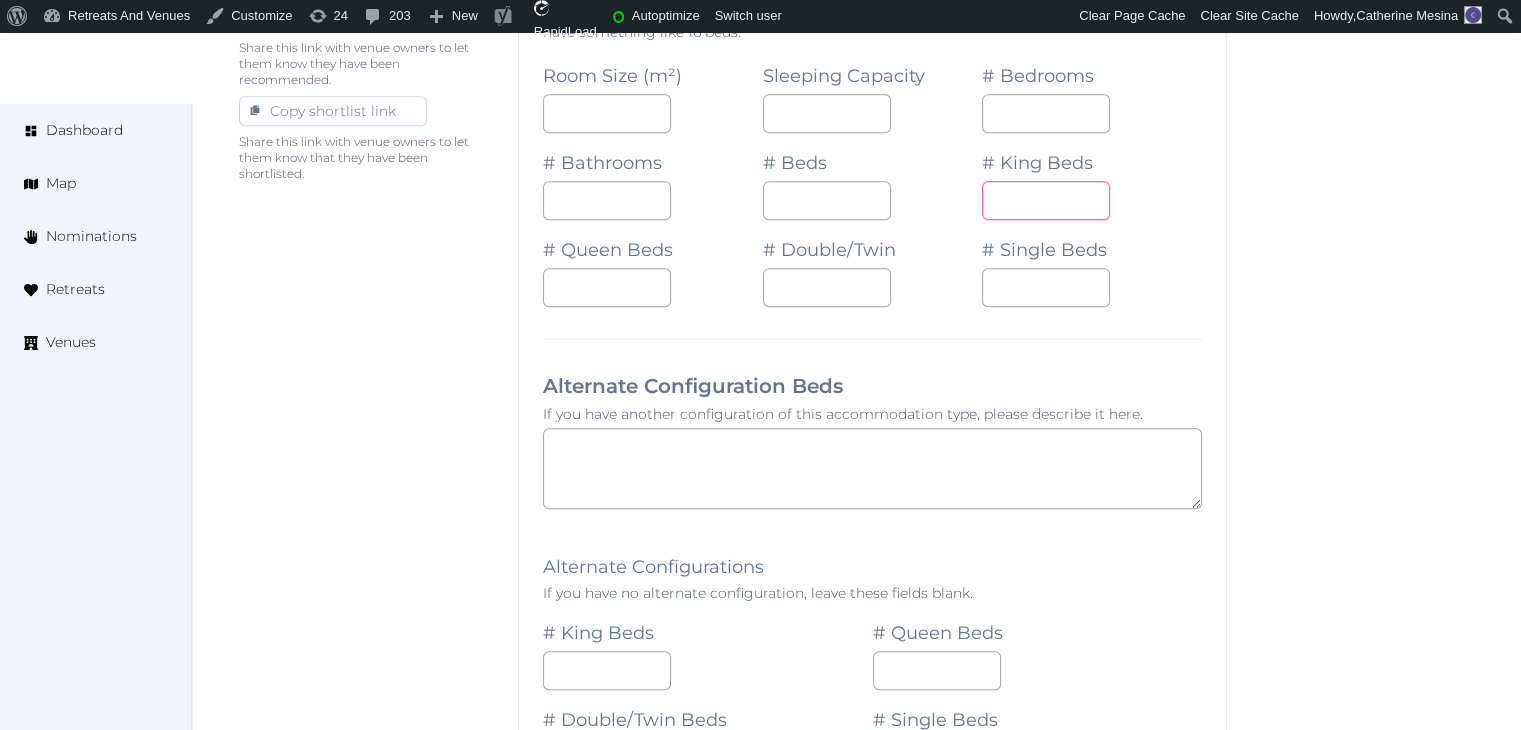 click at bounding box center (1046, 200) 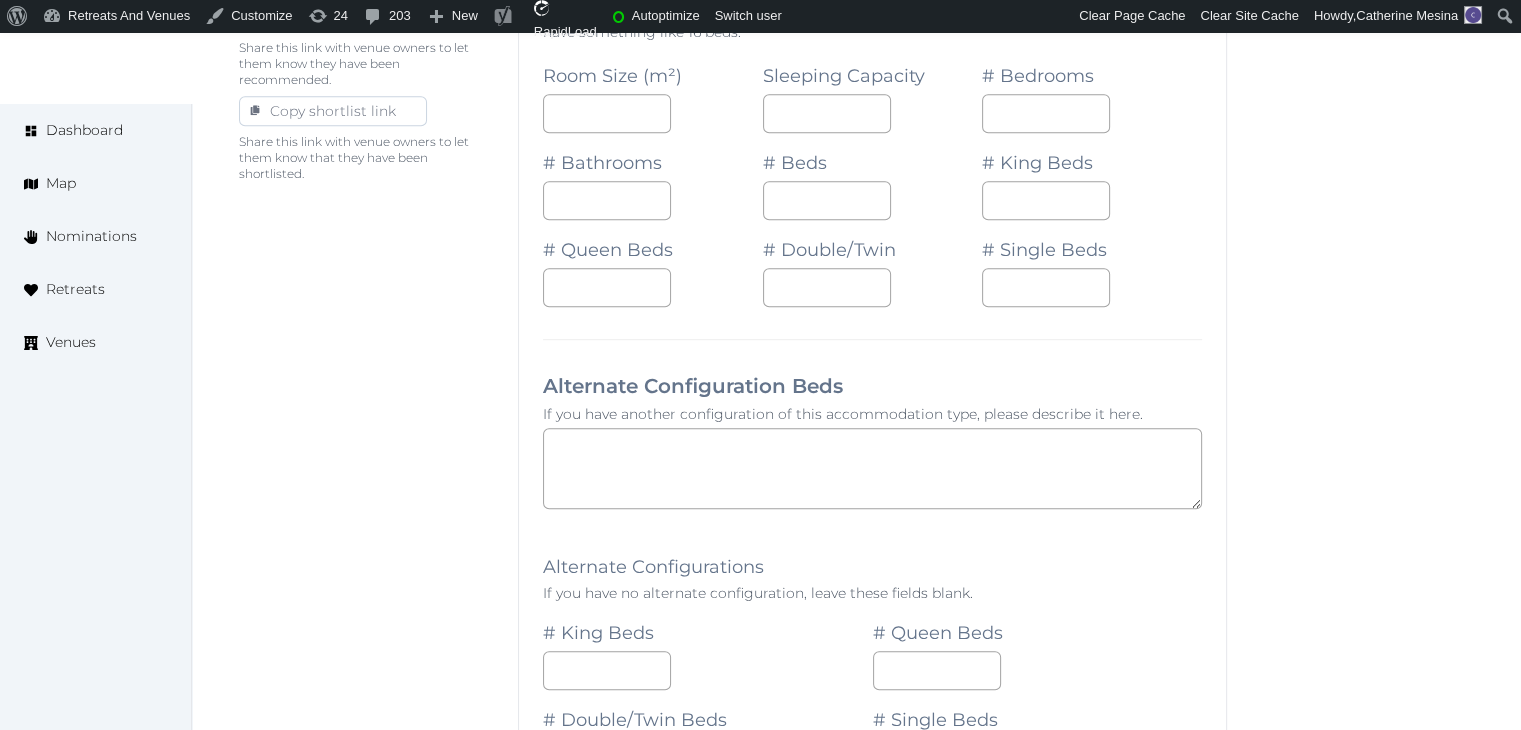 click on "If you have another configuration of this accommodation type, please describe it here." at bounding box center [872, 414] 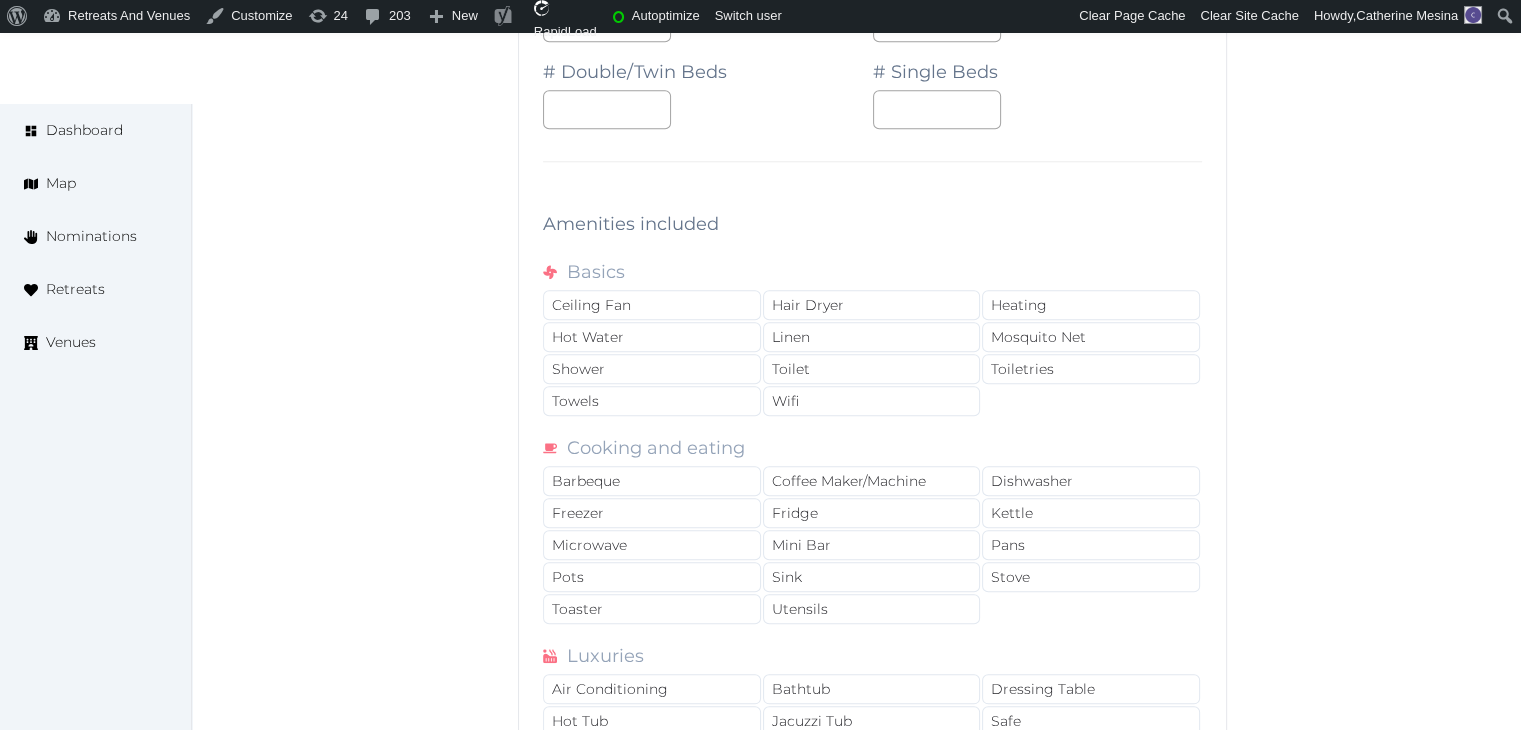 scroll, scrollTop: 2200, scrollLeft: 0, axis: vertical 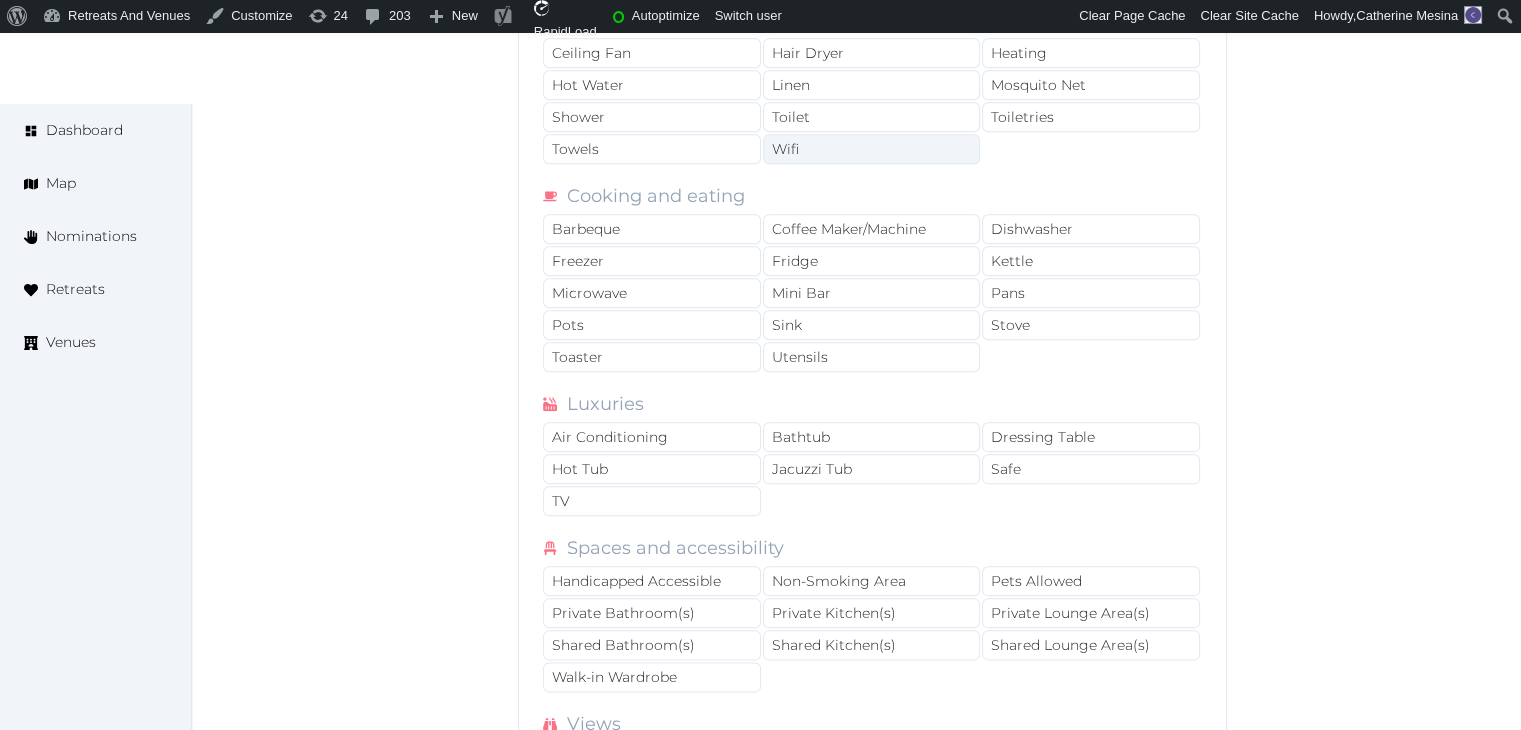 drag, startPoint x: 798, startPoint y: 118, endPoint x: 798, endPoint y: 139, distance: 21 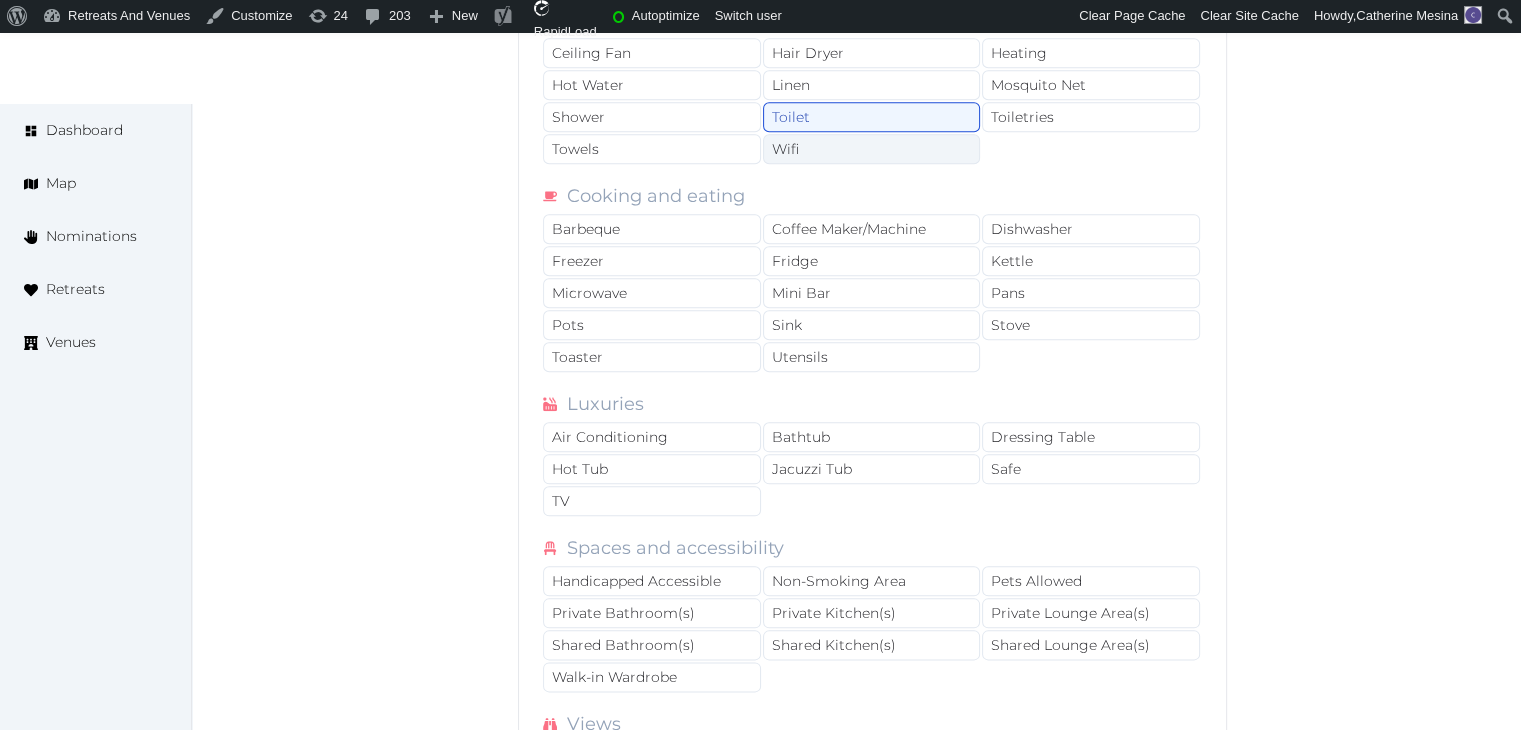 click on "Wifi" at bounding box center (872, 149) 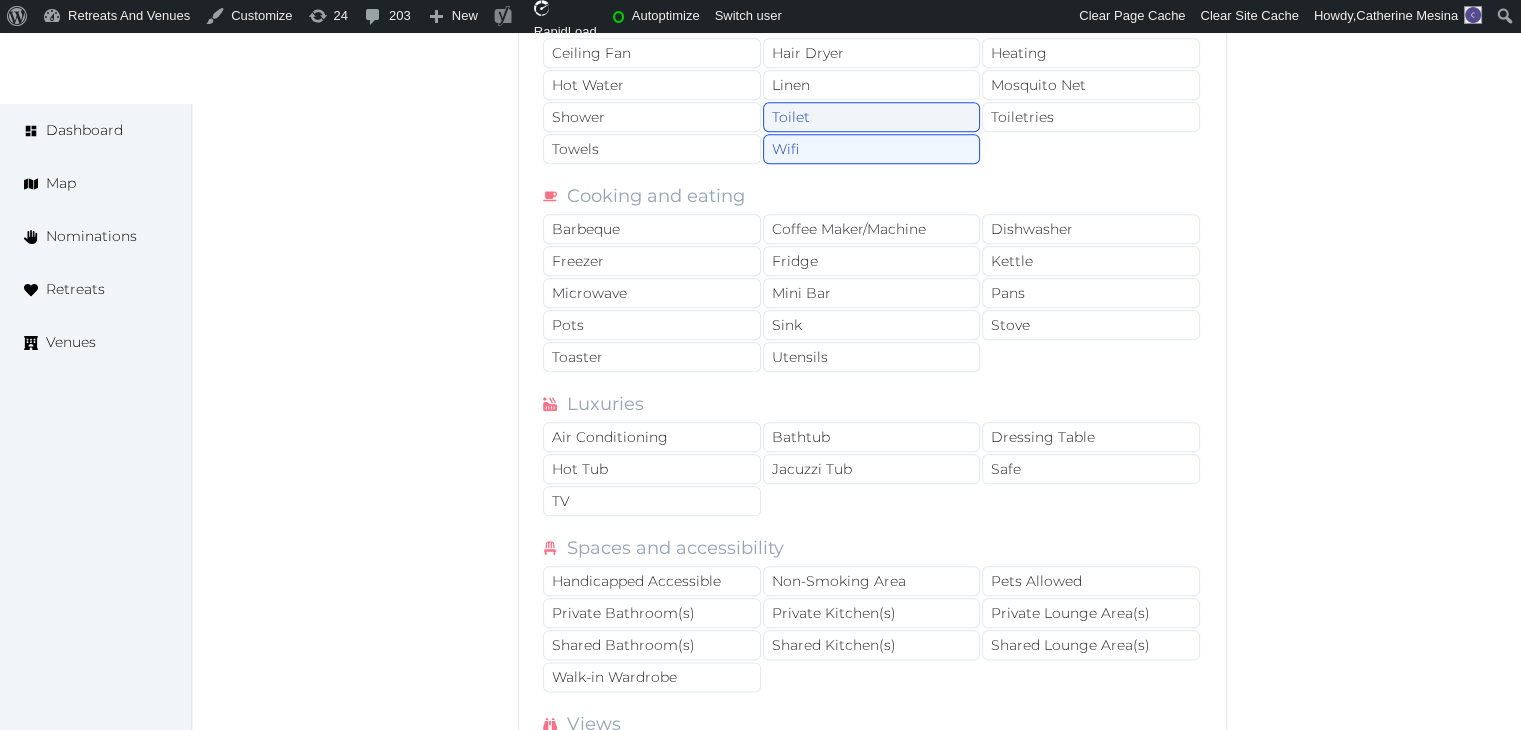 click on "Toilet" at bounding box center [872, 117] 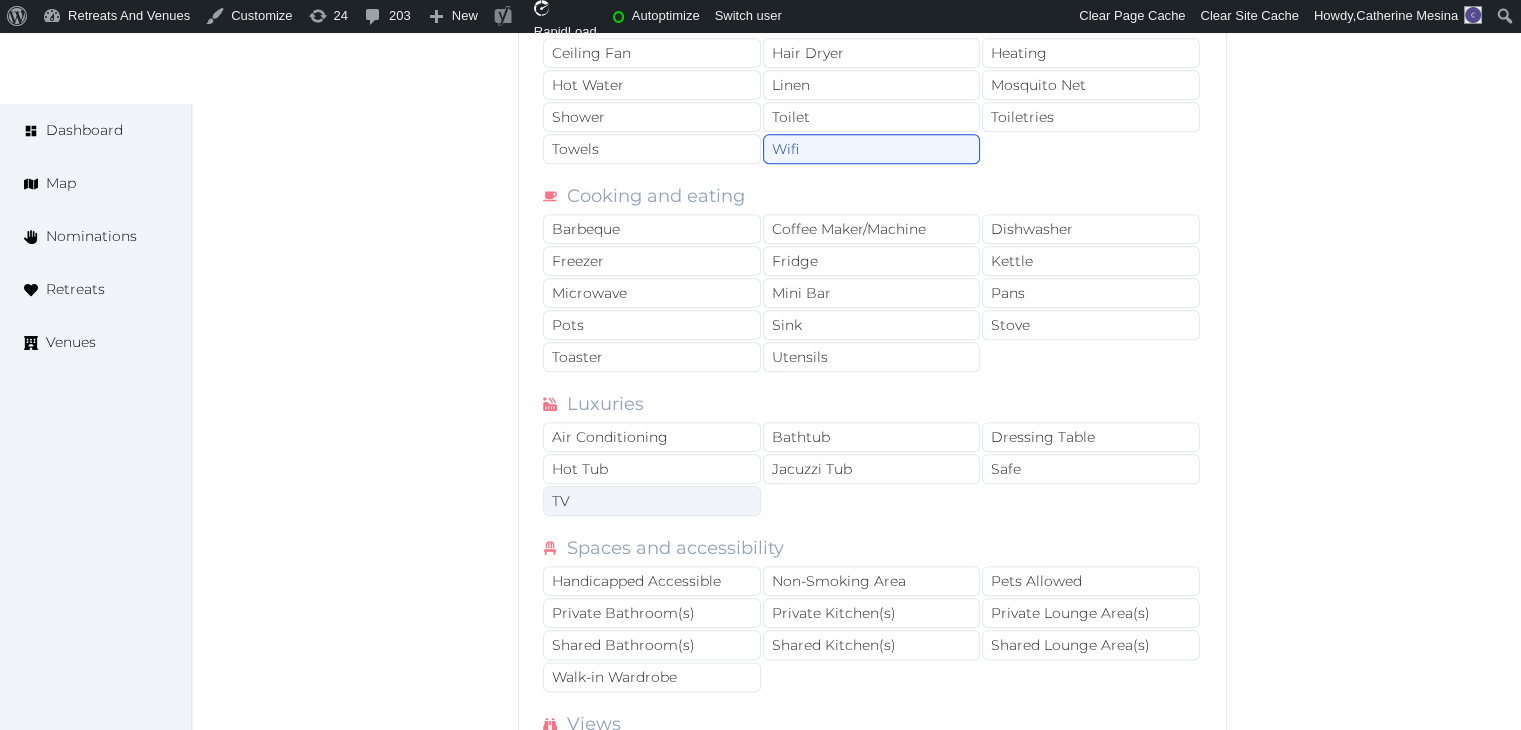 click on "TV" at bounding box center (652, 501) 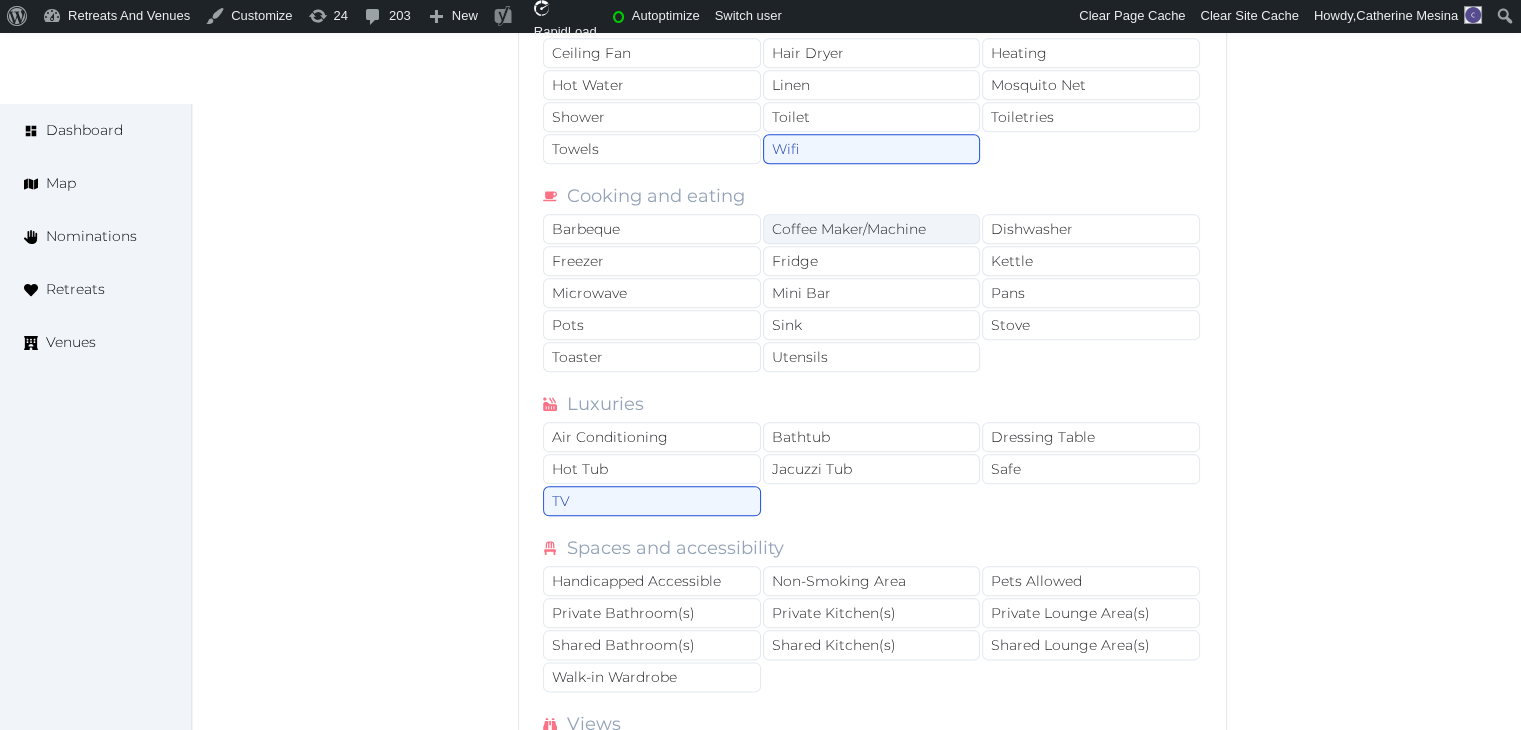 click on "Coffee Maker/Machine" at bounding box center (872, 229) 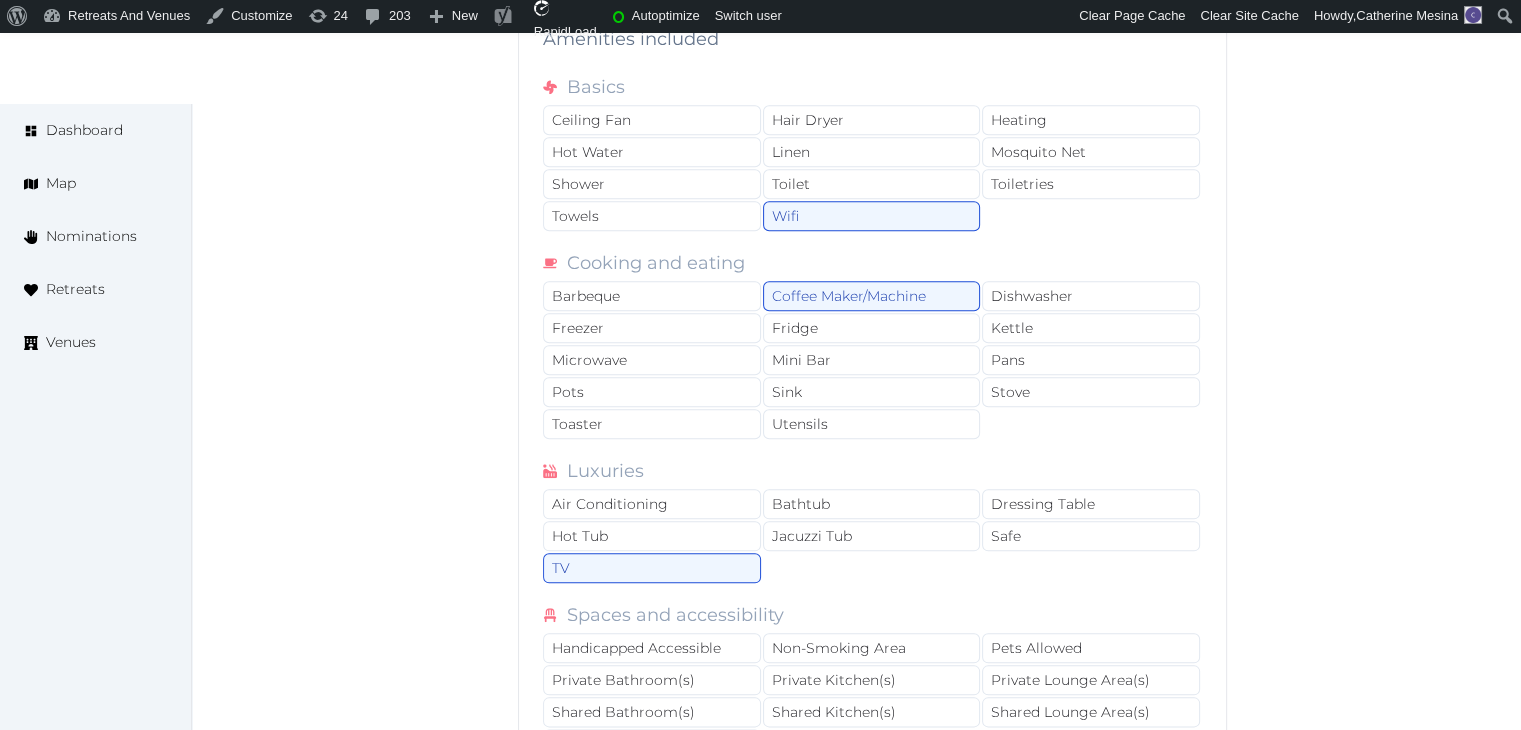 scroll, scrollTop: 2100, scrollLeft: 0, axis: vertical 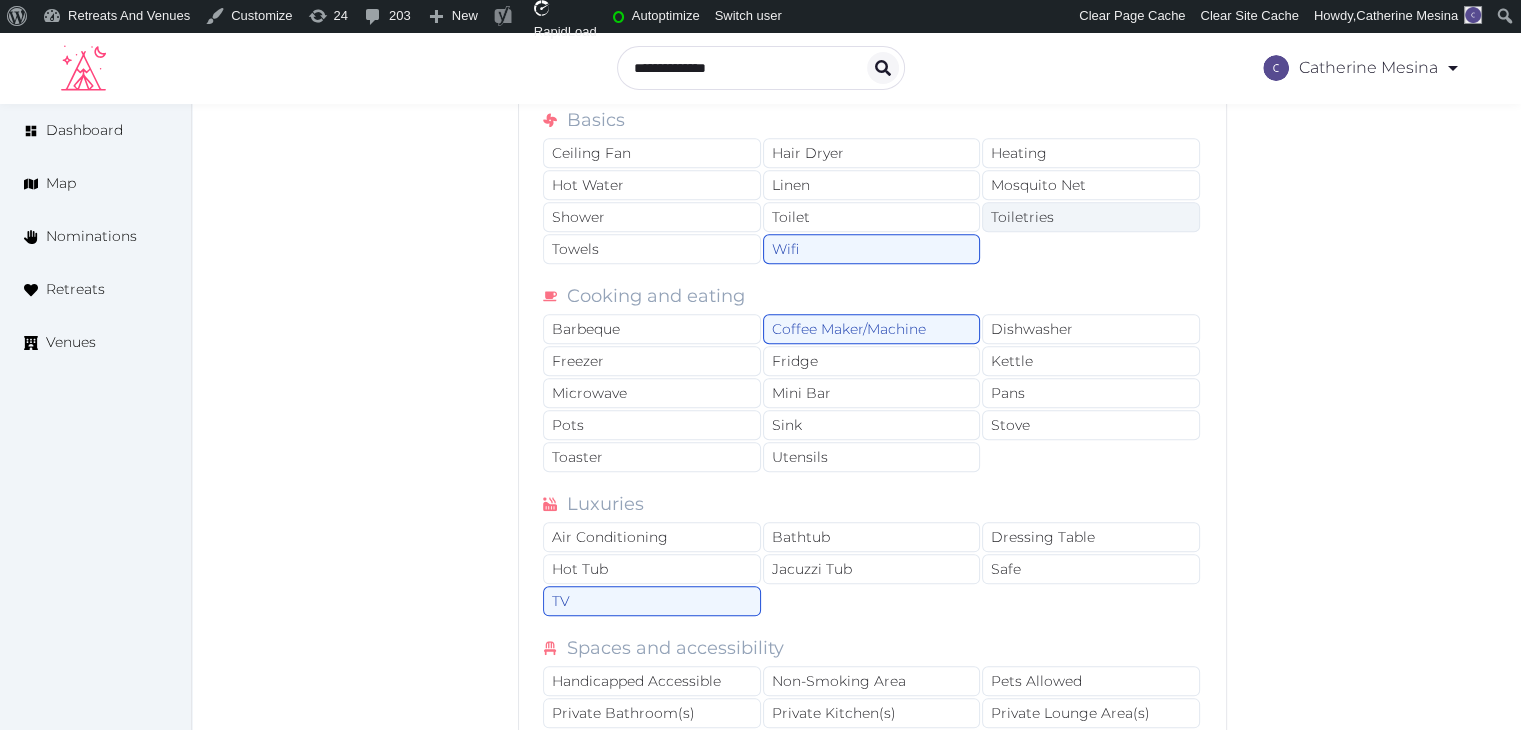 click on "Toiletries" at bounding box center (1091, 217) 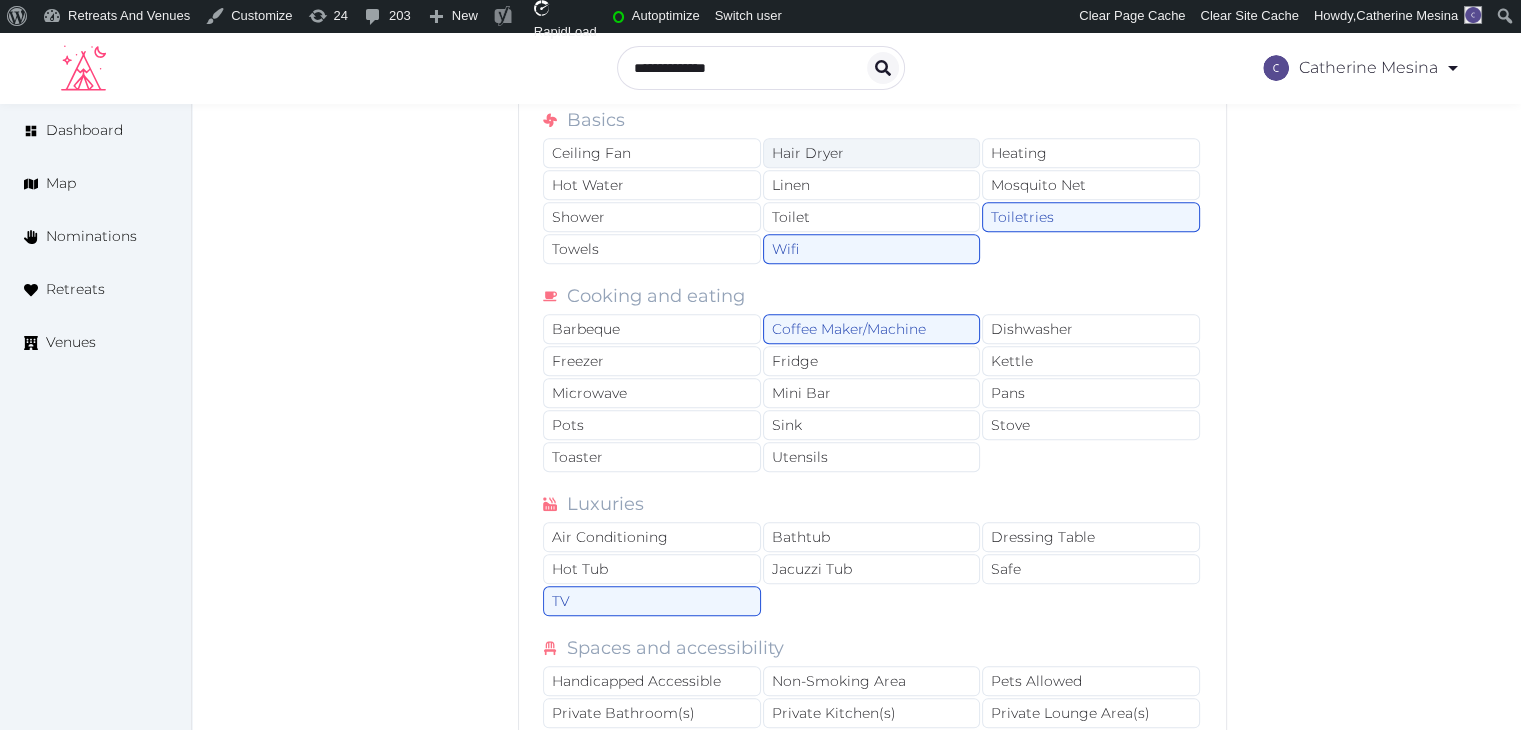click on "Hair Dryer" at bounding box center (872, 153) 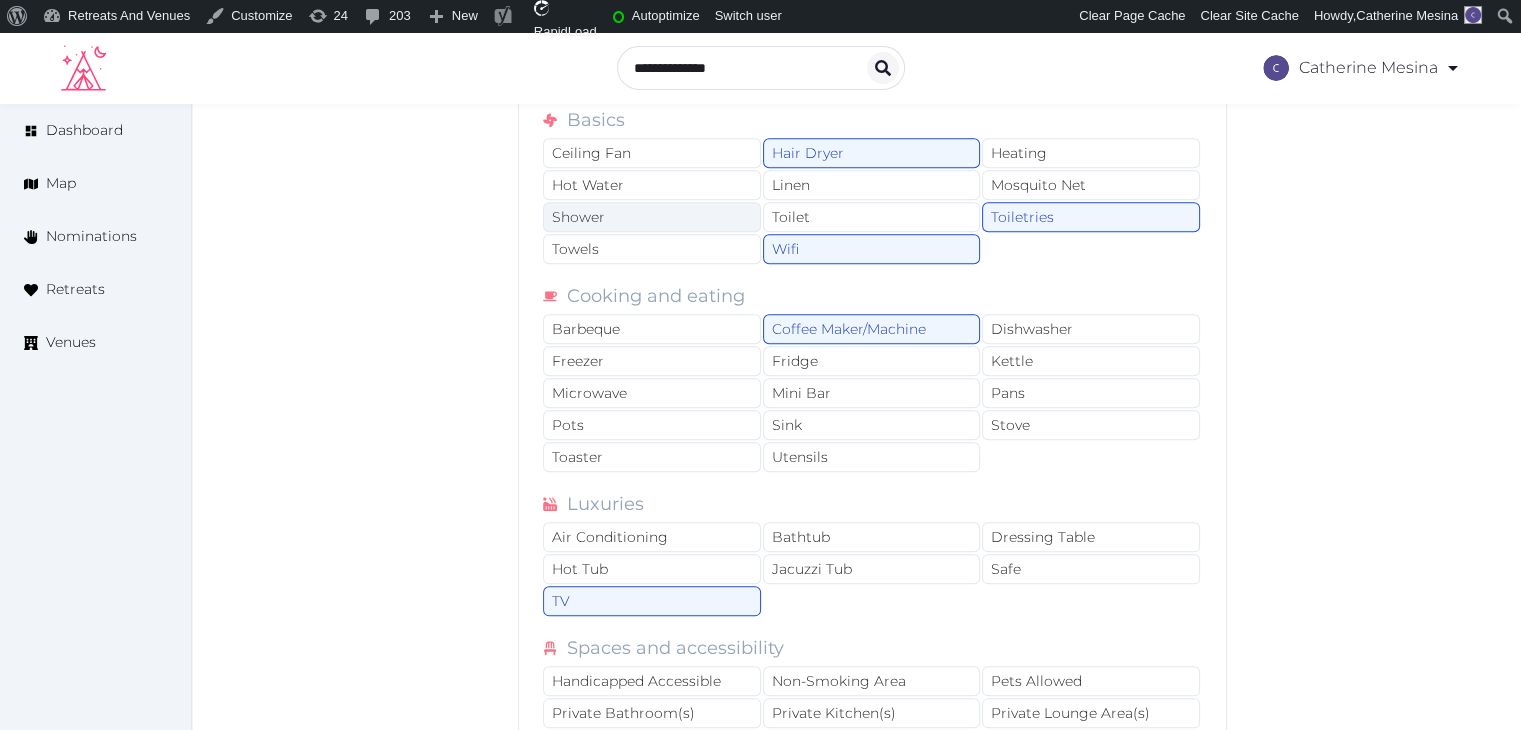 click on "Shower" at bounding box center [652, 217] 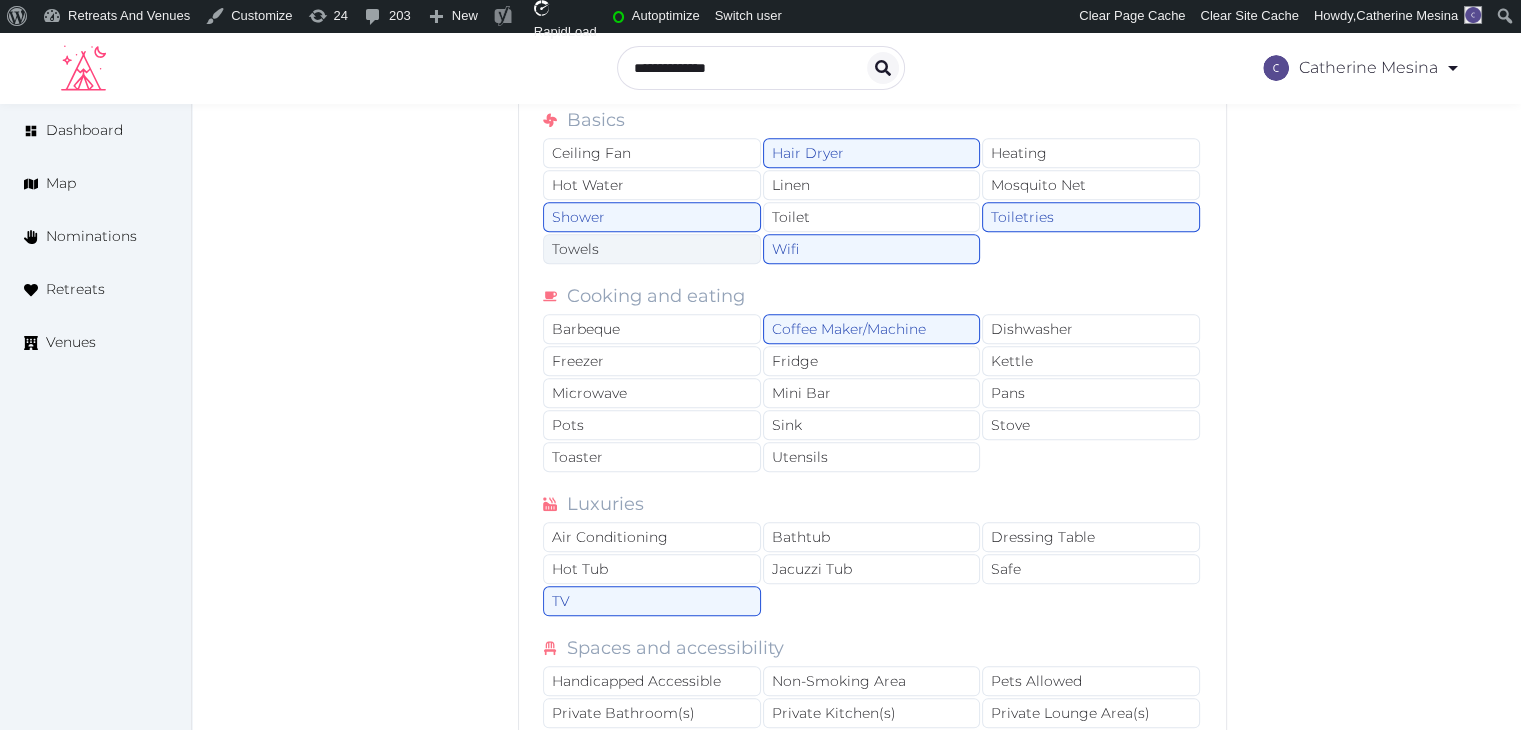 click on "Towels" at bounding box center (652, 249) 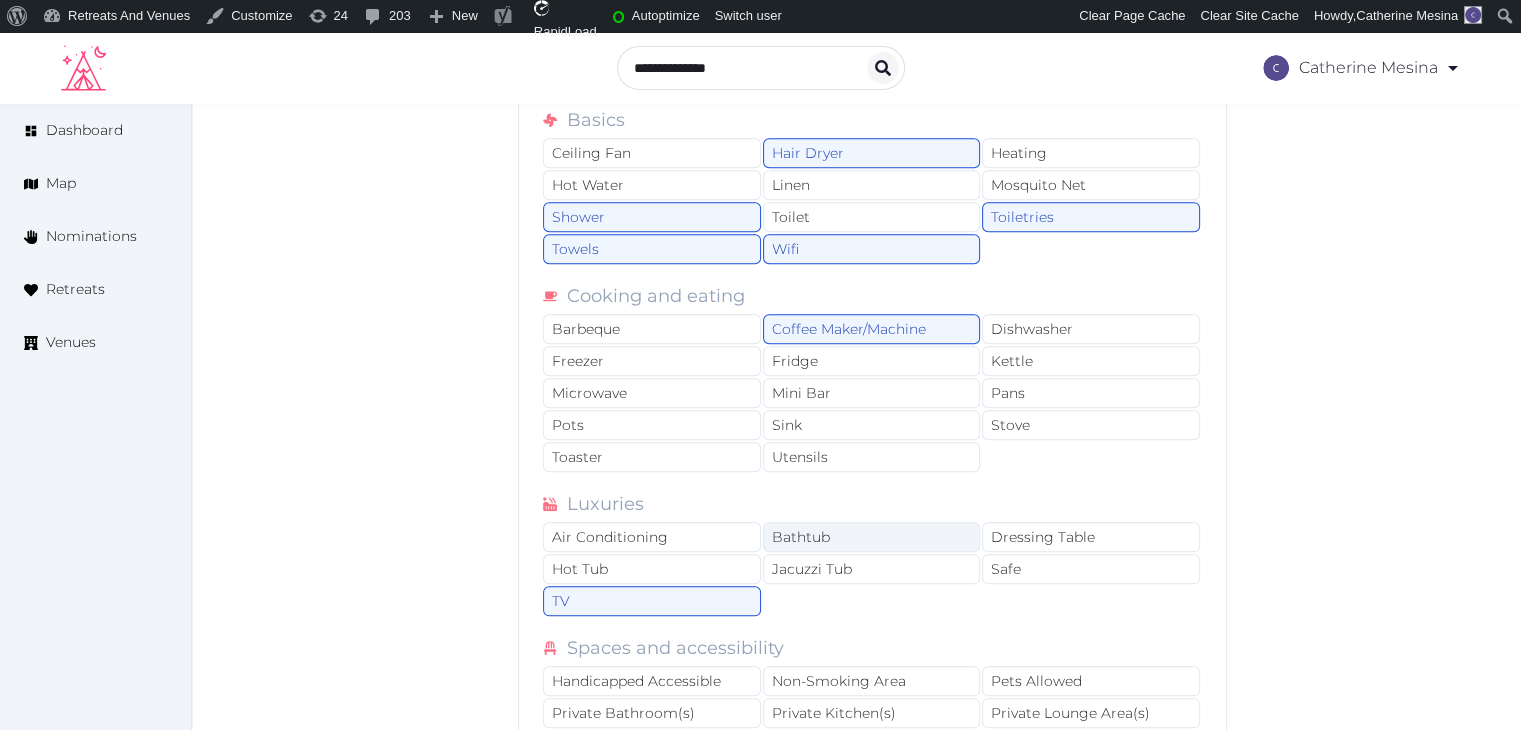 click on "Bathtub" at bounding box center (872, 537) 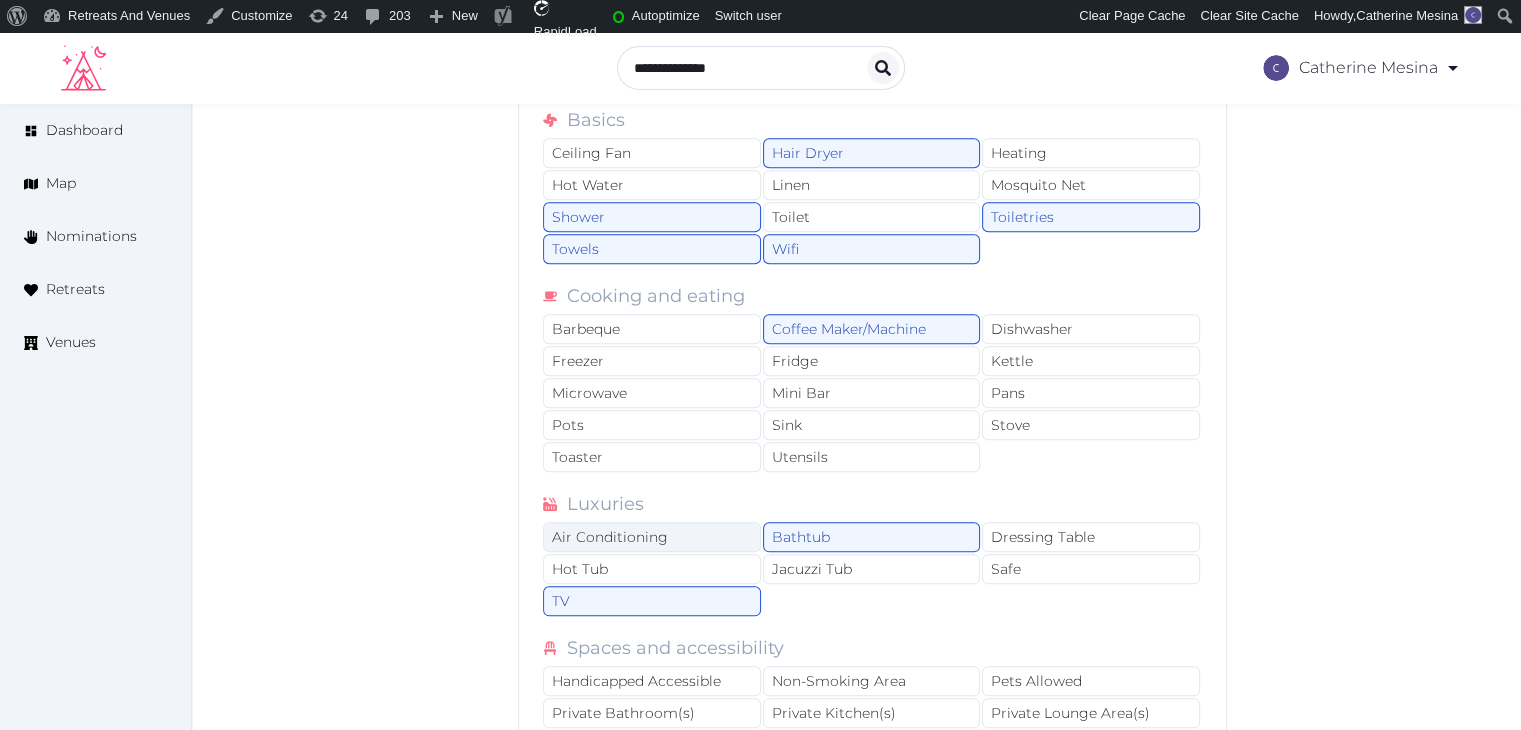drag, startPoint x: 719, startPoint y: 529, endPoint x: 756, endPoint y: 517, distance: 38.8973 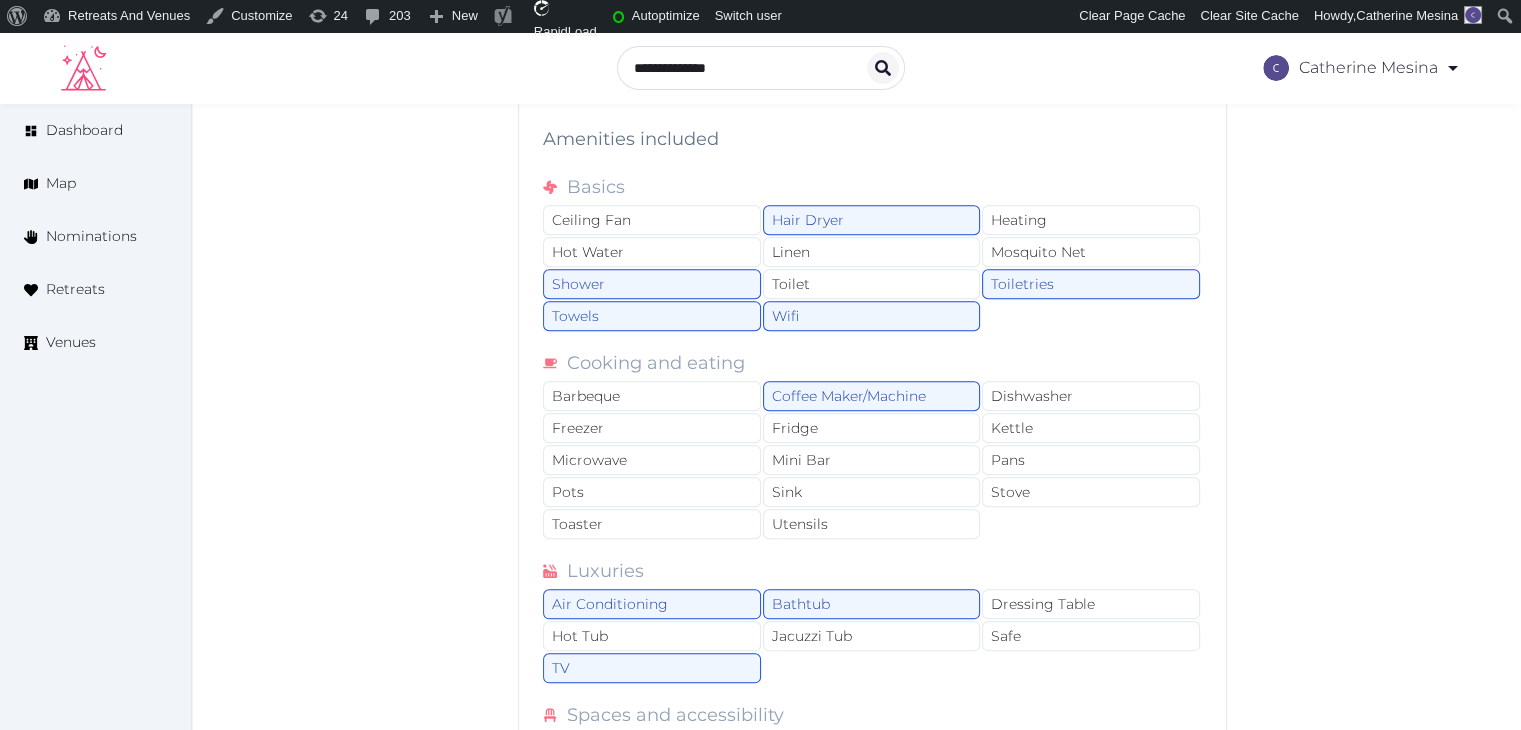 scroll, scrollTop: 2000, scrollLeft: 0, axis: vertical 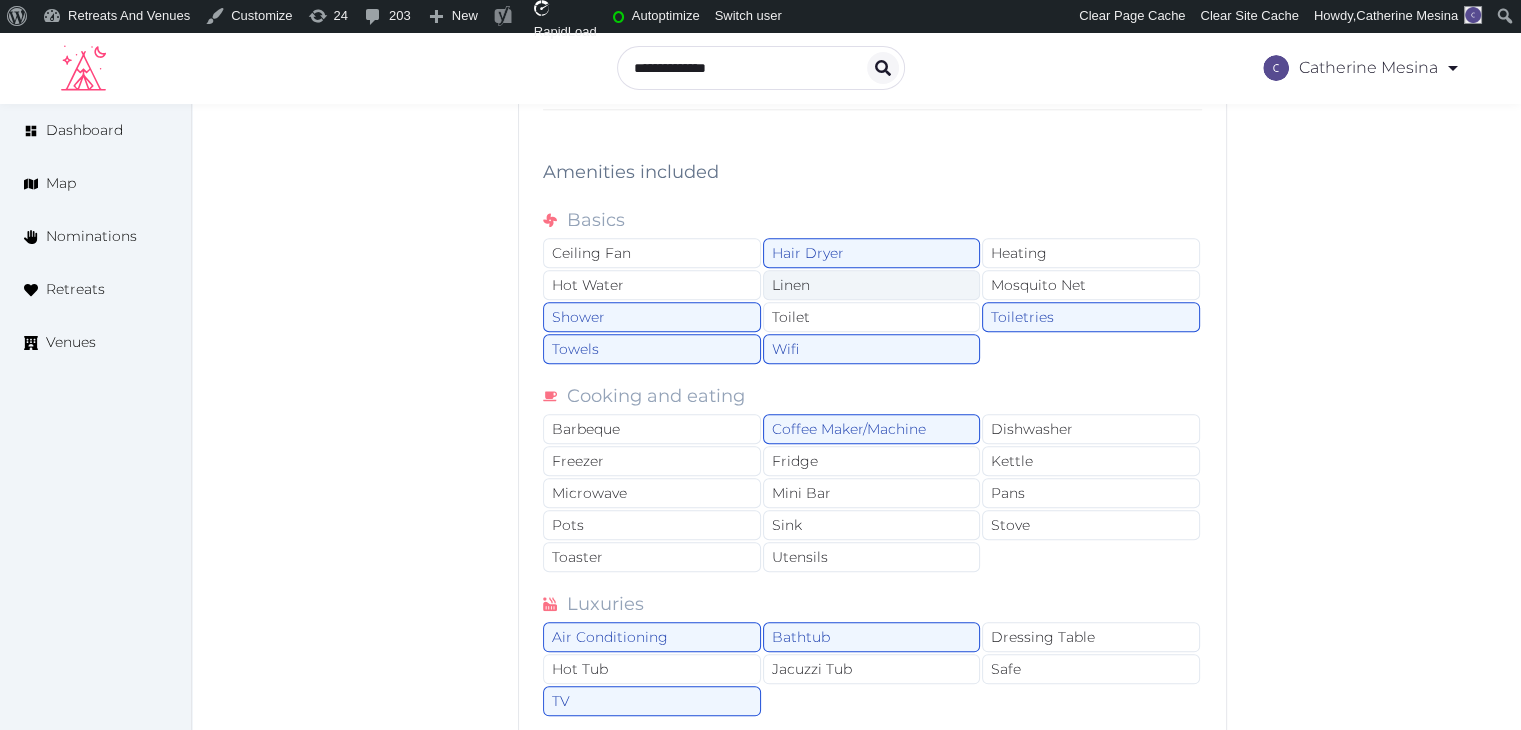 click on "Linen" at bounding box center [872, 285] 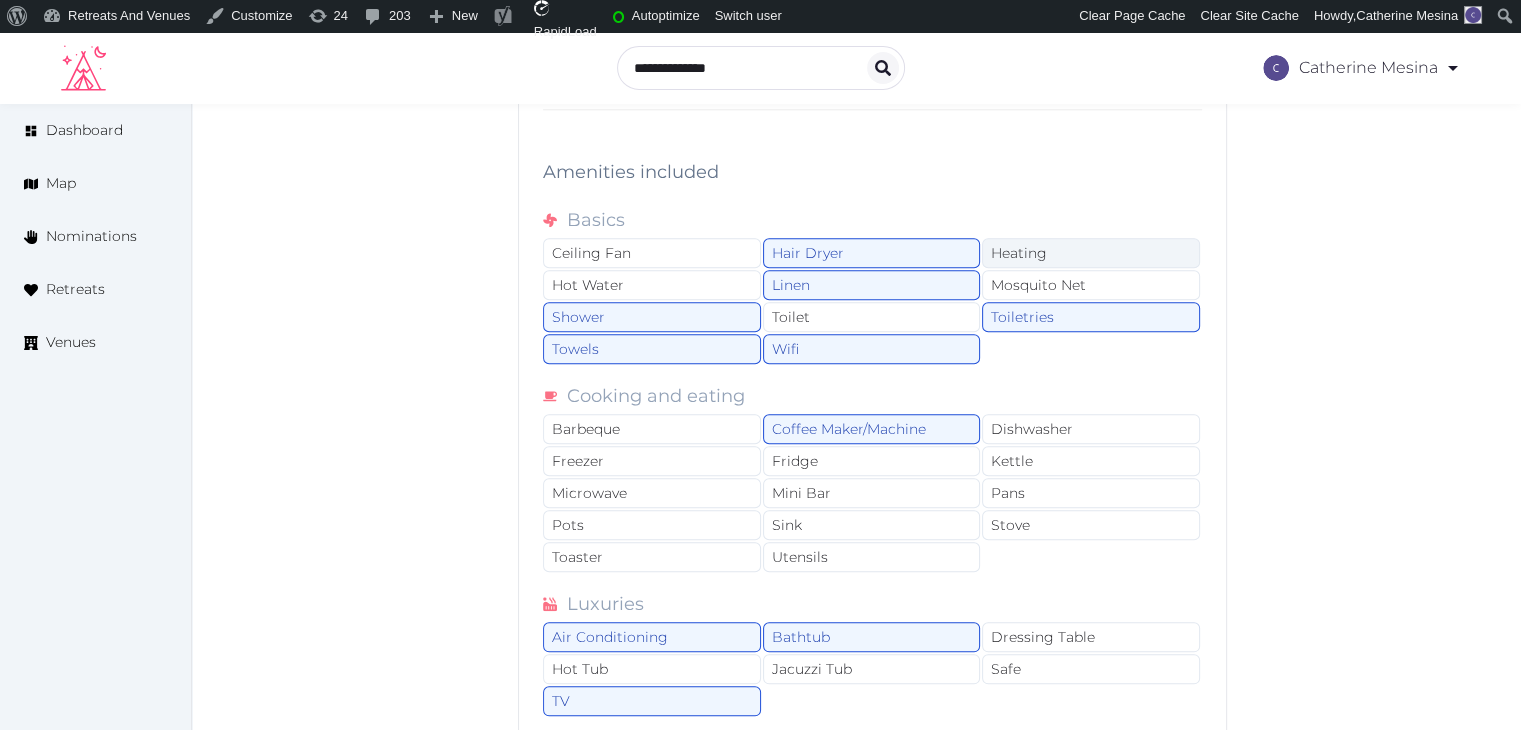 click on "Heating" at bounding box center [1091, 253] 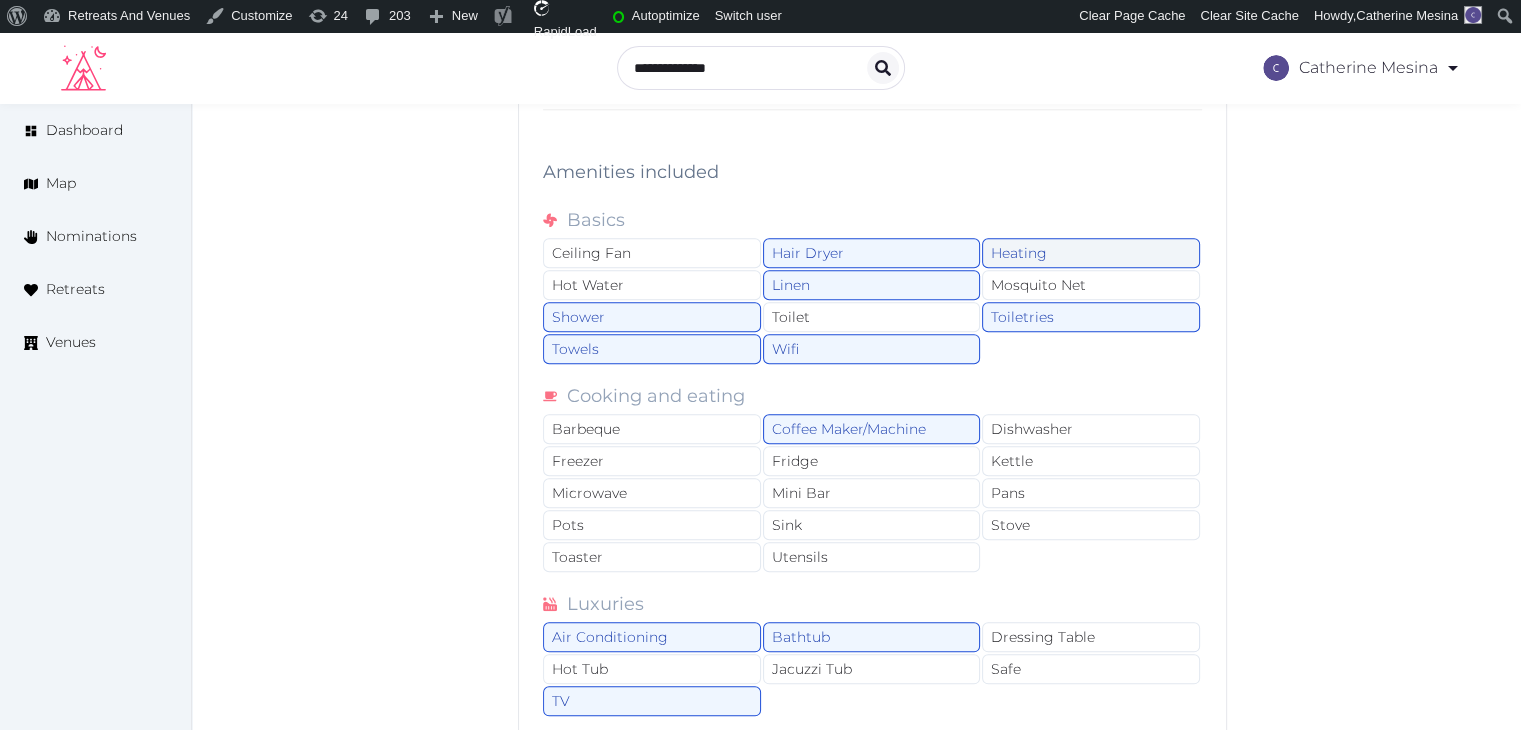 click on "Heating" at bounding box center [1091, 253] 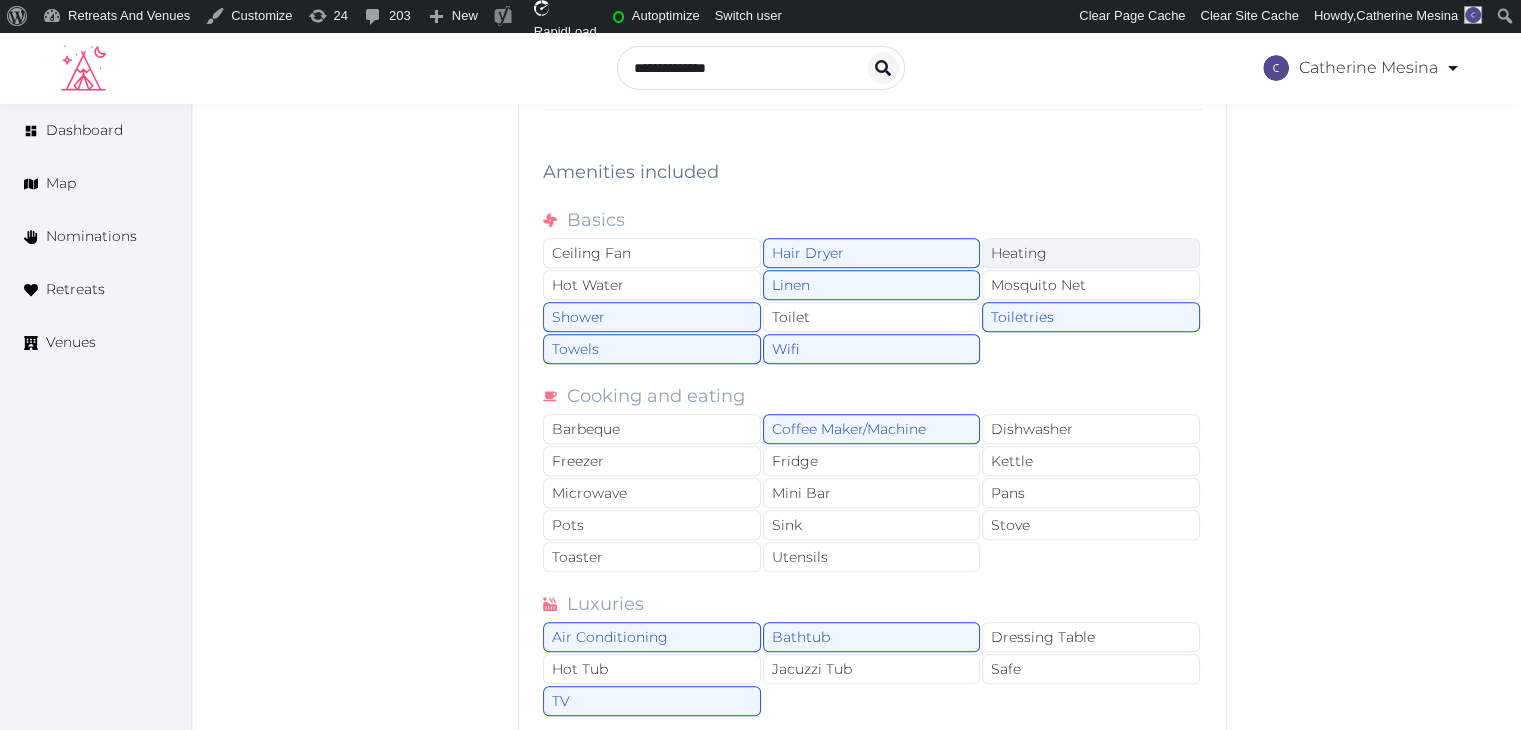 click on "Heating" at bounding box center (1091, 253) 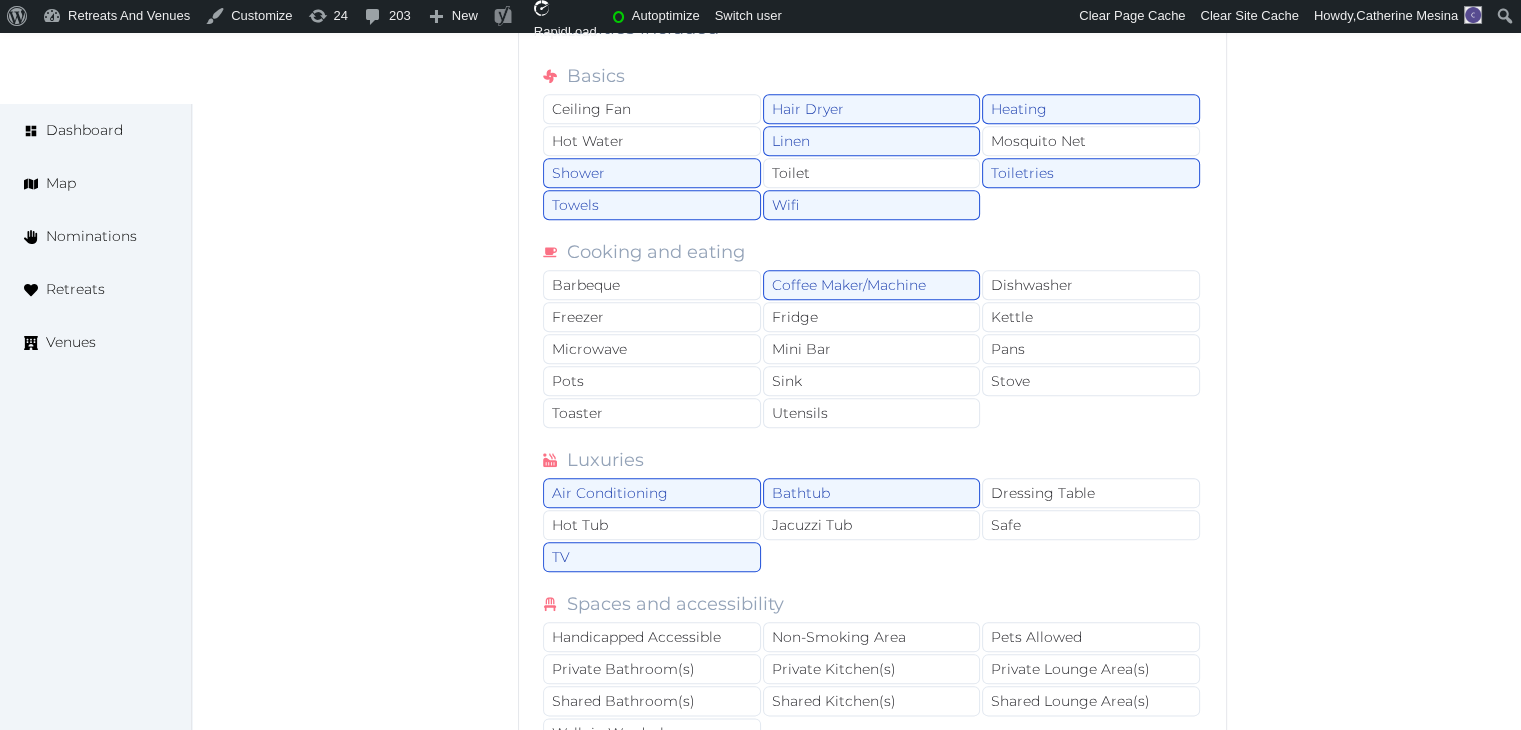 scroll, scrollTop: 2300, scrollLeft: 0, axis: vertical 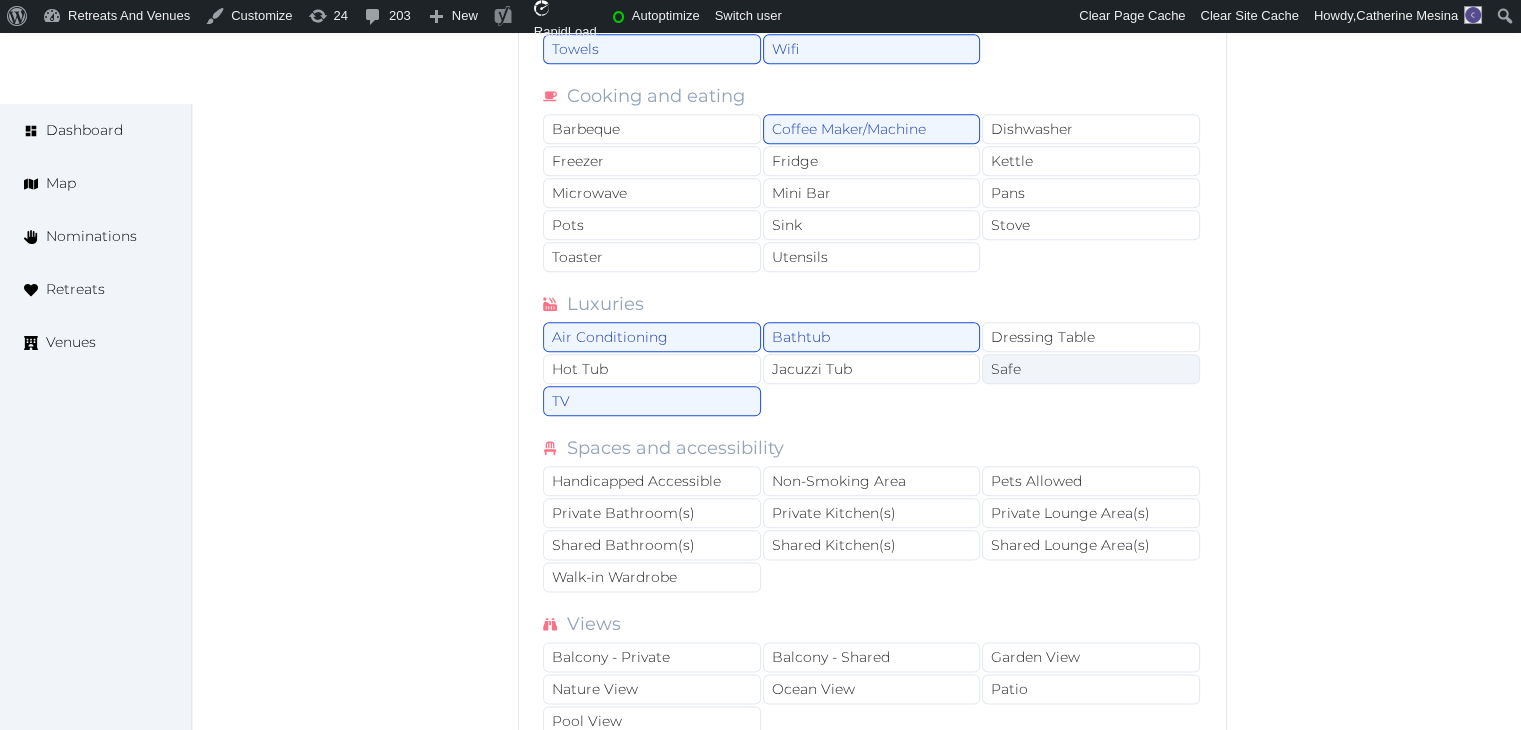 click on "Safe" at bounding box center (1091, 369) 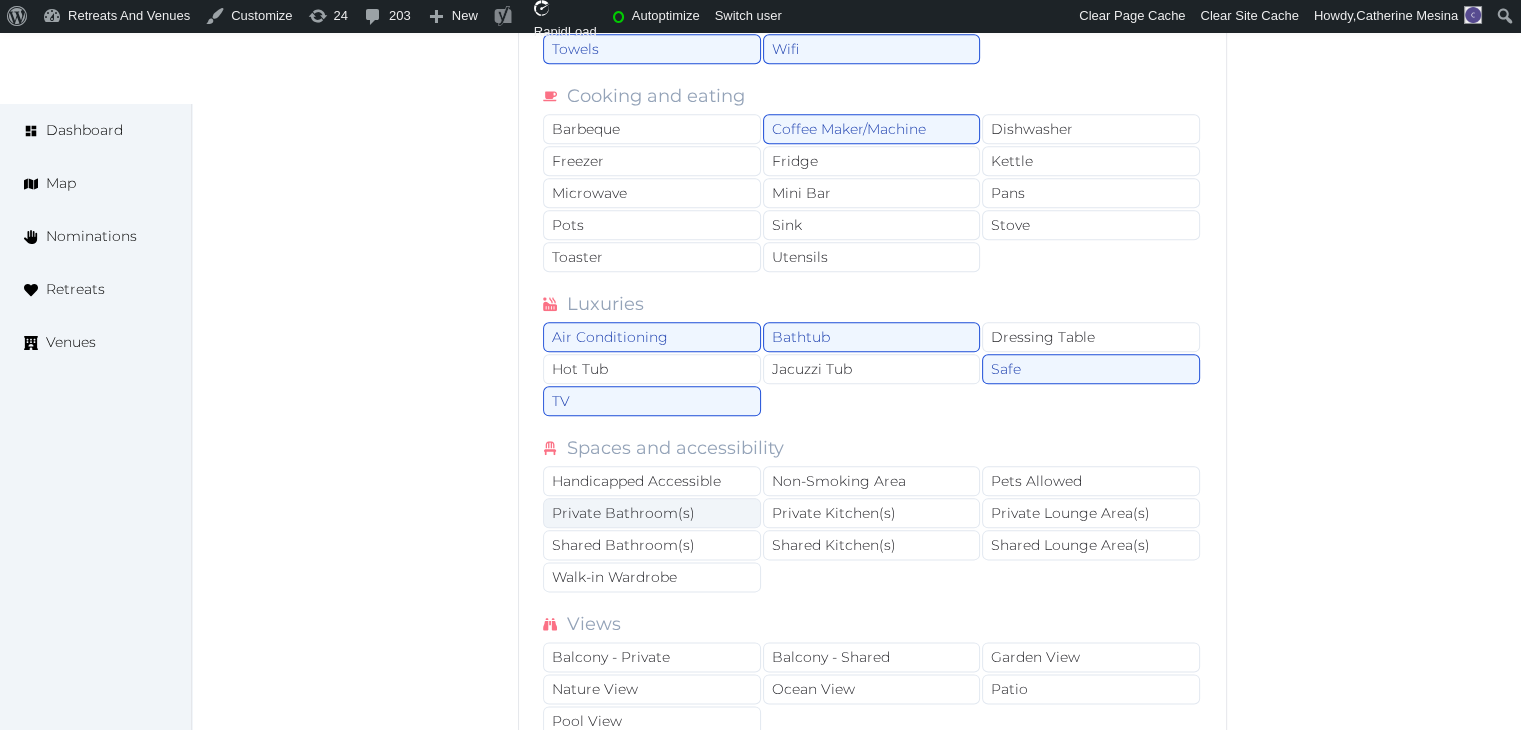 click on "Private Bathroom(s)" at bounding box center [652, 513] 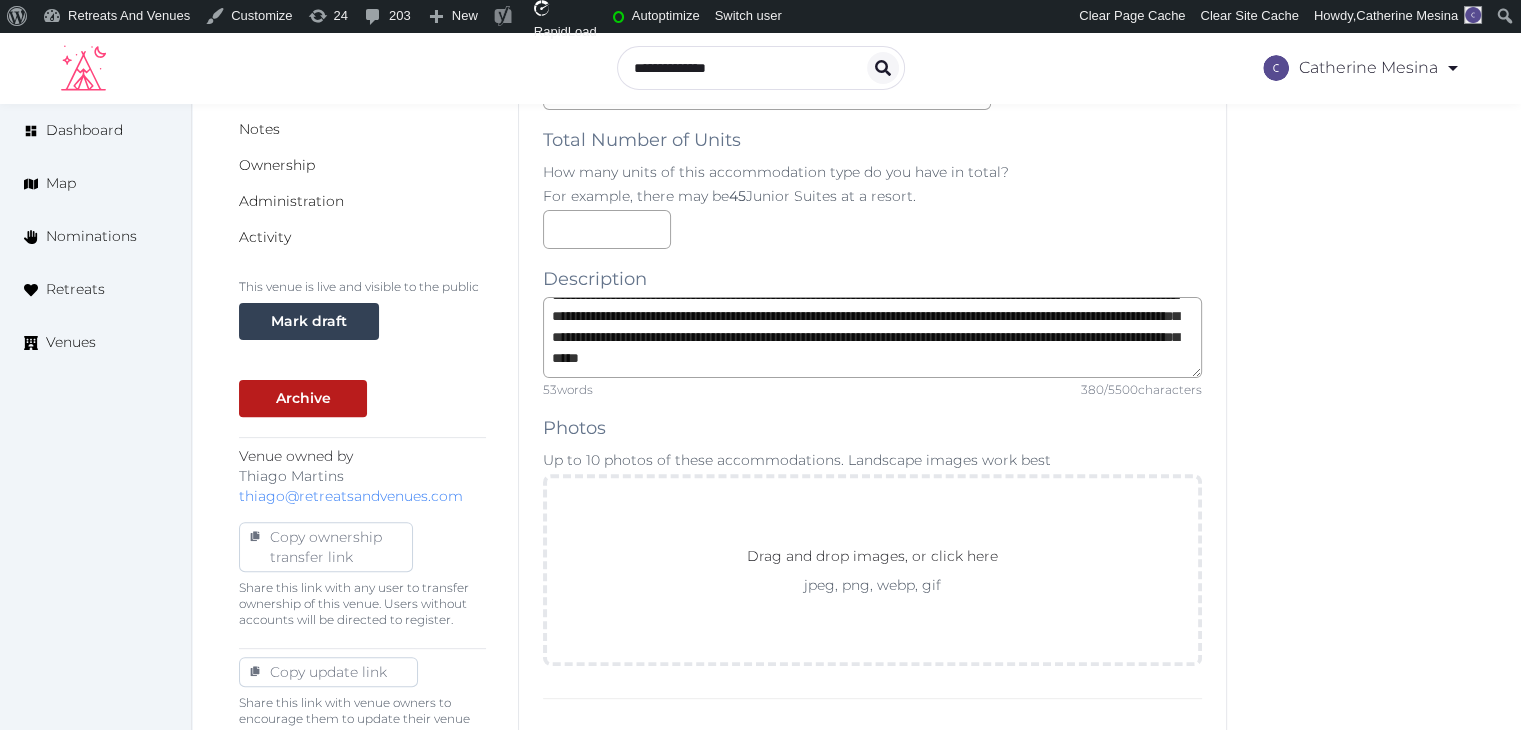 scroll, scrollTop: 400, scrollLeft: 0, axis: vertical 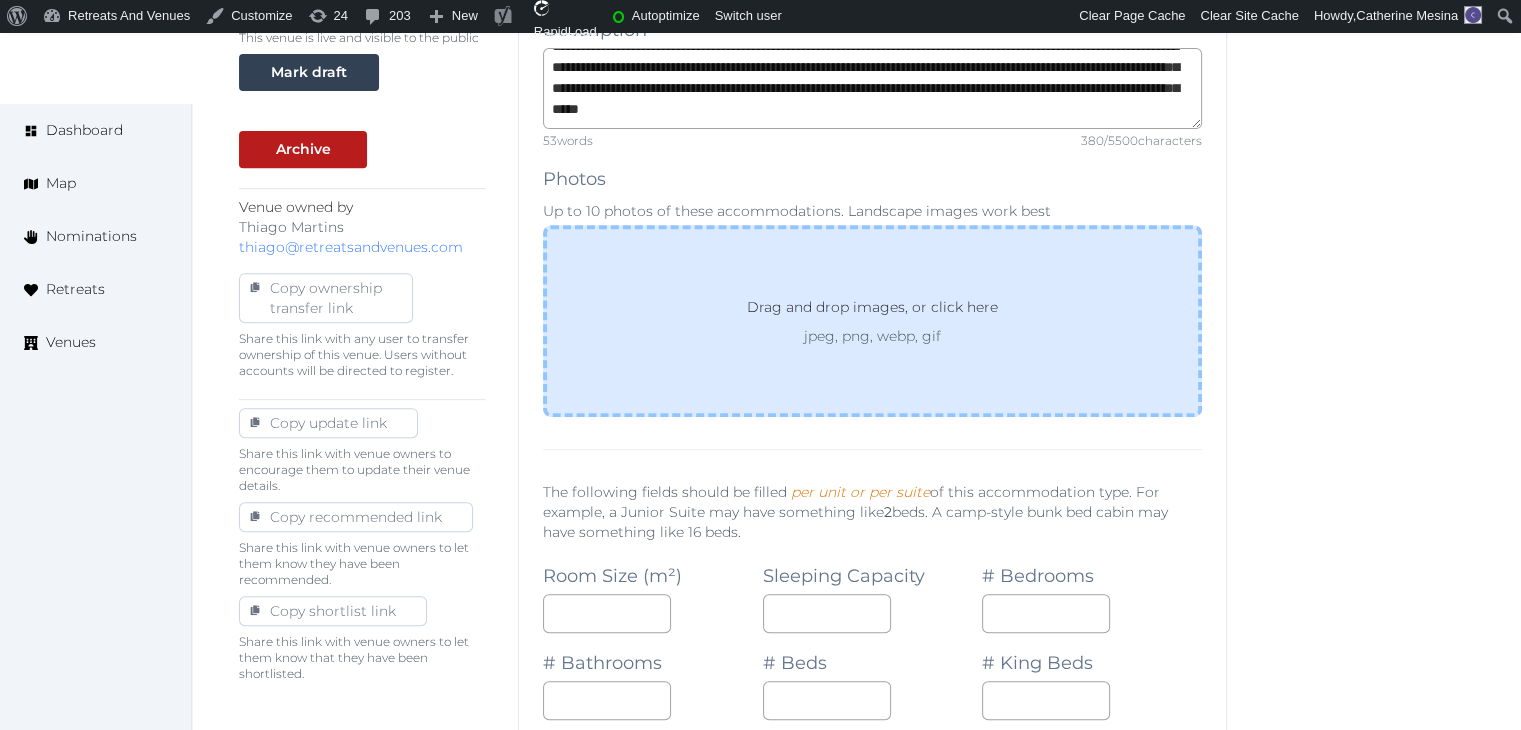 click on "Drag and drop images, or click here jpeg, png, webp, gif" at bounding box center (872, 321) 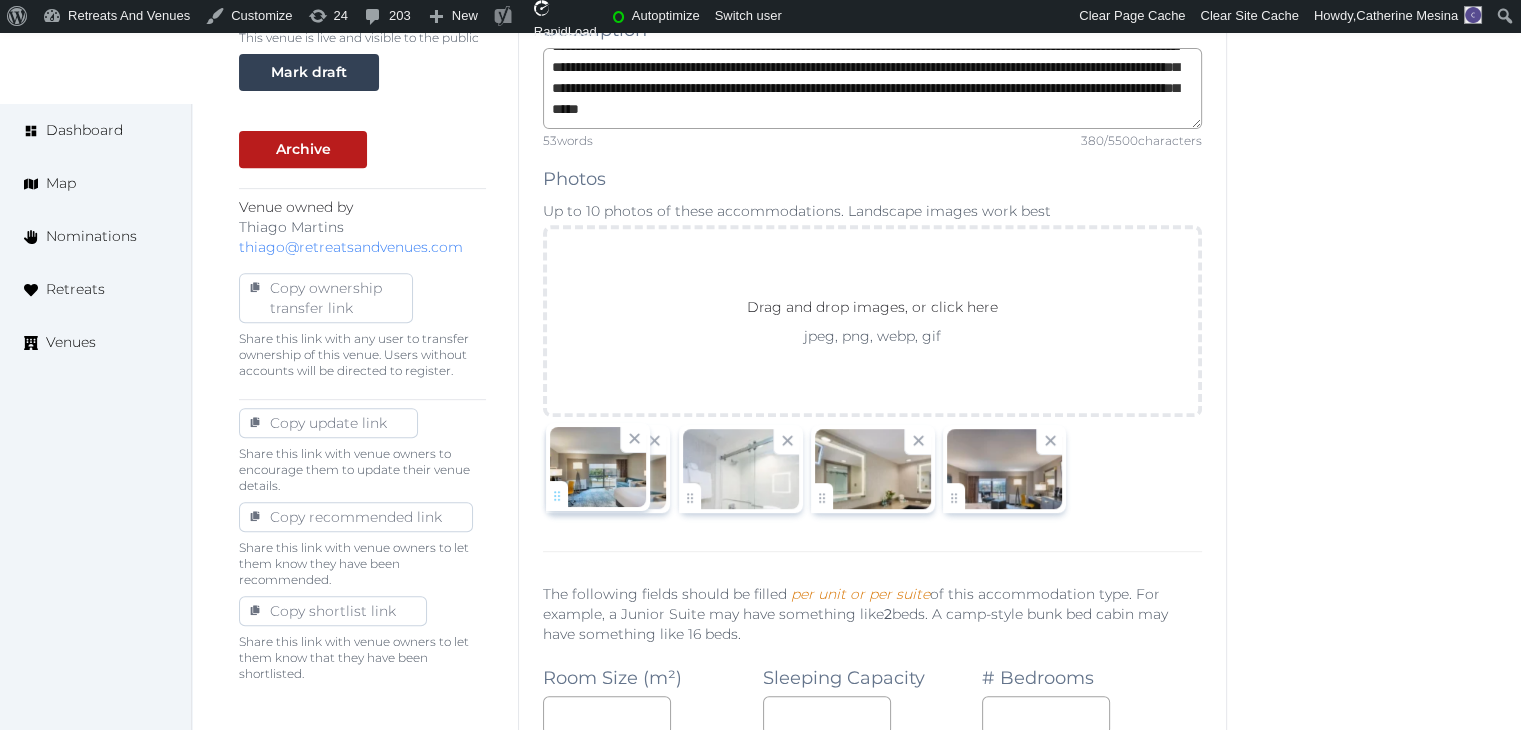 drag, startPoint x: 952, startPoint y: 494, endPoint x: 534, endPoint y: 484, distance: 418.1196 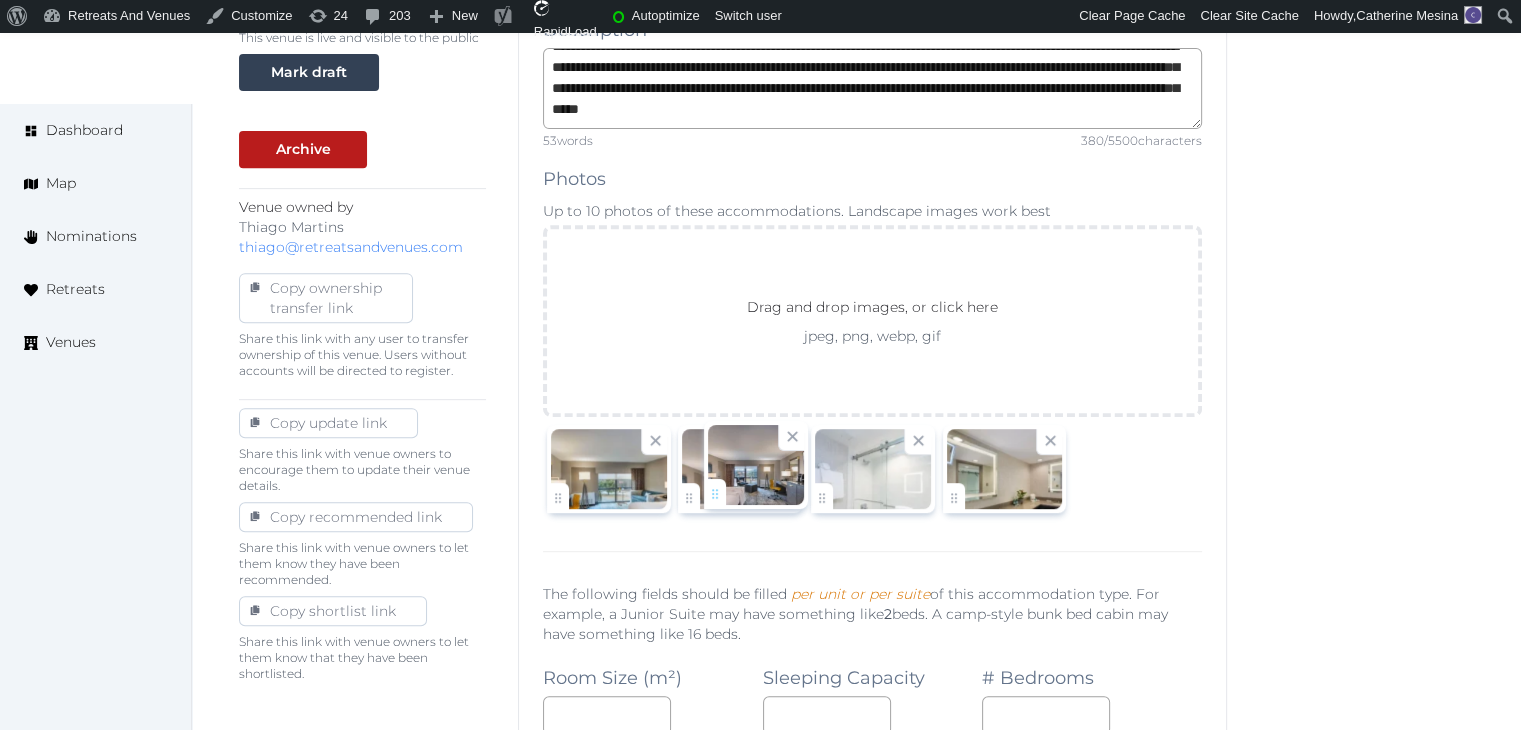 drag, startPoint x: 953, startPoint y: 490, endPoint x: 692, endPoint y: 490, distance: 261 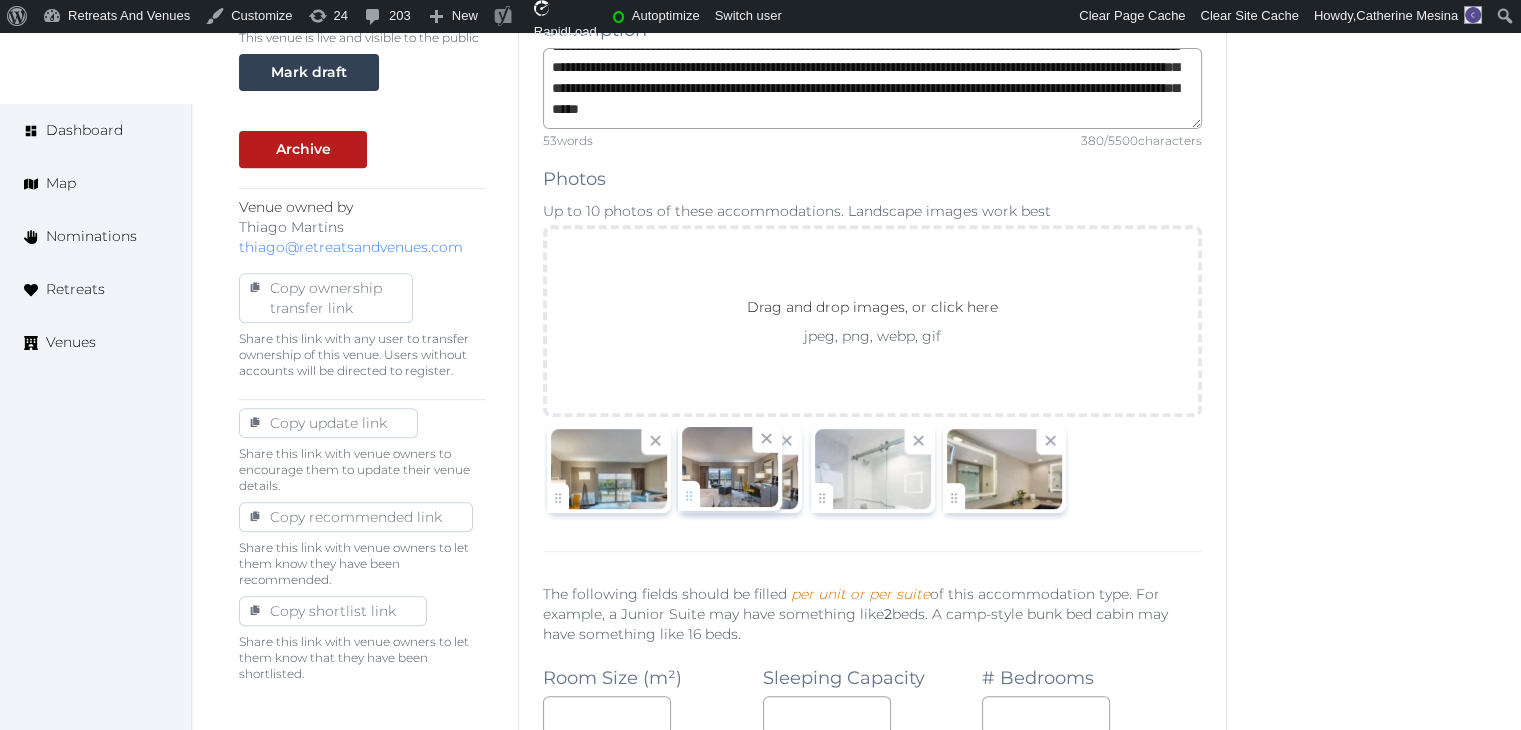 click on "Catherine Mesina   Account My Venue Listings My Retreats Logout      Dashboard Map Nominations Retreats Venues Edit venue 22 %  complete Fill out all the fields in your listing to increase its completion percentage.   A higher completion percentage will make your listing more attractive and result in better matches. Crowne Plaza Providence-Warwick (Airport), an IHG Hotel   View  listing   Open    Close CRM Lead Basic details Pricing and policies Retreat spaces Meeting spaces Accommodations Amenities Food and dining Activities and experiences Location Environment Types of retreats Brochures Notes Ownership Administration Activity This venue is live and visible to the public Mark draft Archive Venue owned by Thiago Martins thiago@retreatsandvenues.com Copy ownership transfer link Share this link with any user to transfer ownership of this venue. Users without accounts will be directed to register. Copy update link Copy recommended link *** :" at bounding box center (760, 1027) 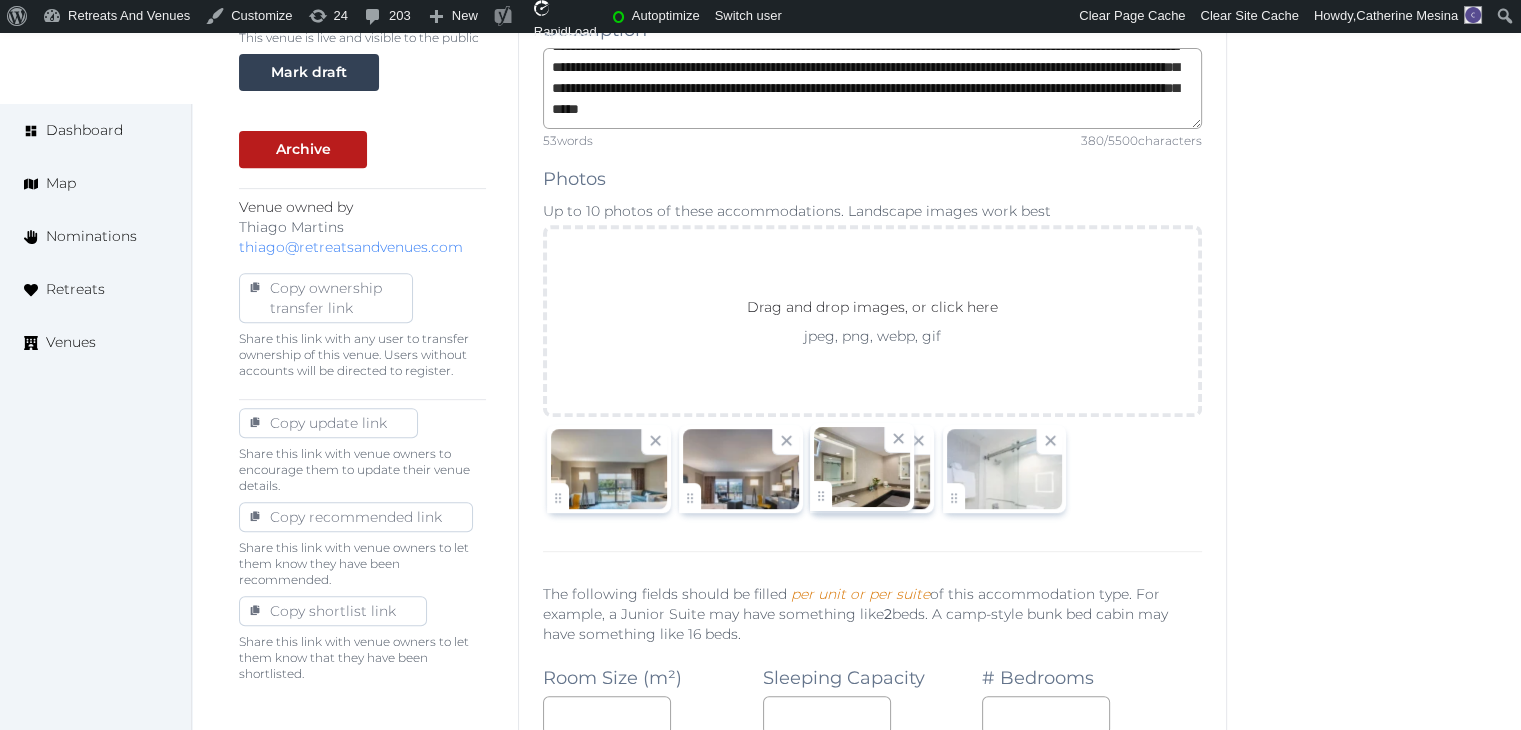 click on "Catherine Mesina   Account My Venue Listings My Retreats Logout      Dashboard Map Nominations Retreats Venues Edit venue 22 %  complete Fill out all the fields in your listing to increase its completion percentage.   A higher completion percentage will make your listing more attractive and result in better matches. Crowne Plaza Providence-Warwick (Airport), an IHG Hotel   View  listing   Open    Close CRM Lead Basic details Pricing and policies Retreat spaces Meeting spaces Accommodations Amenities Food and dining Activities and experiences Location Environment Types of retreats Brochures Notes Ownership Administration Activity This venue is live and visible to the public Mark draft Archive Venue owned by Thiago Martins thiago@retreatsandvenues.com Copy ownership transfer link Share this link with any user to transfer ownership of this venue. Users without accounts will be directed to register. Copy update link Copy recommended link *** :" at bounding box center [760, 1027] 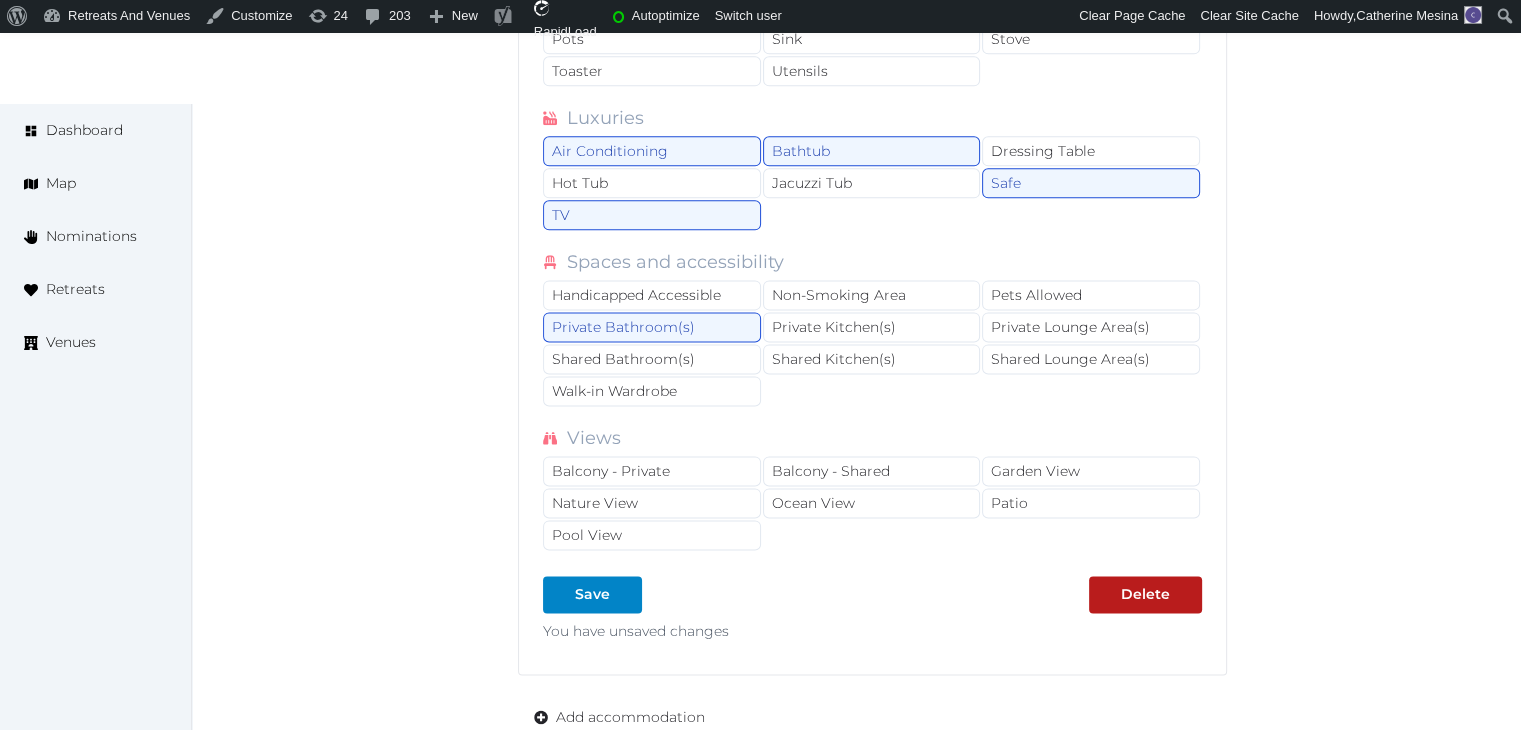 scroll, scrollTop: 2700, scrollLeft: 0, axis: vertical 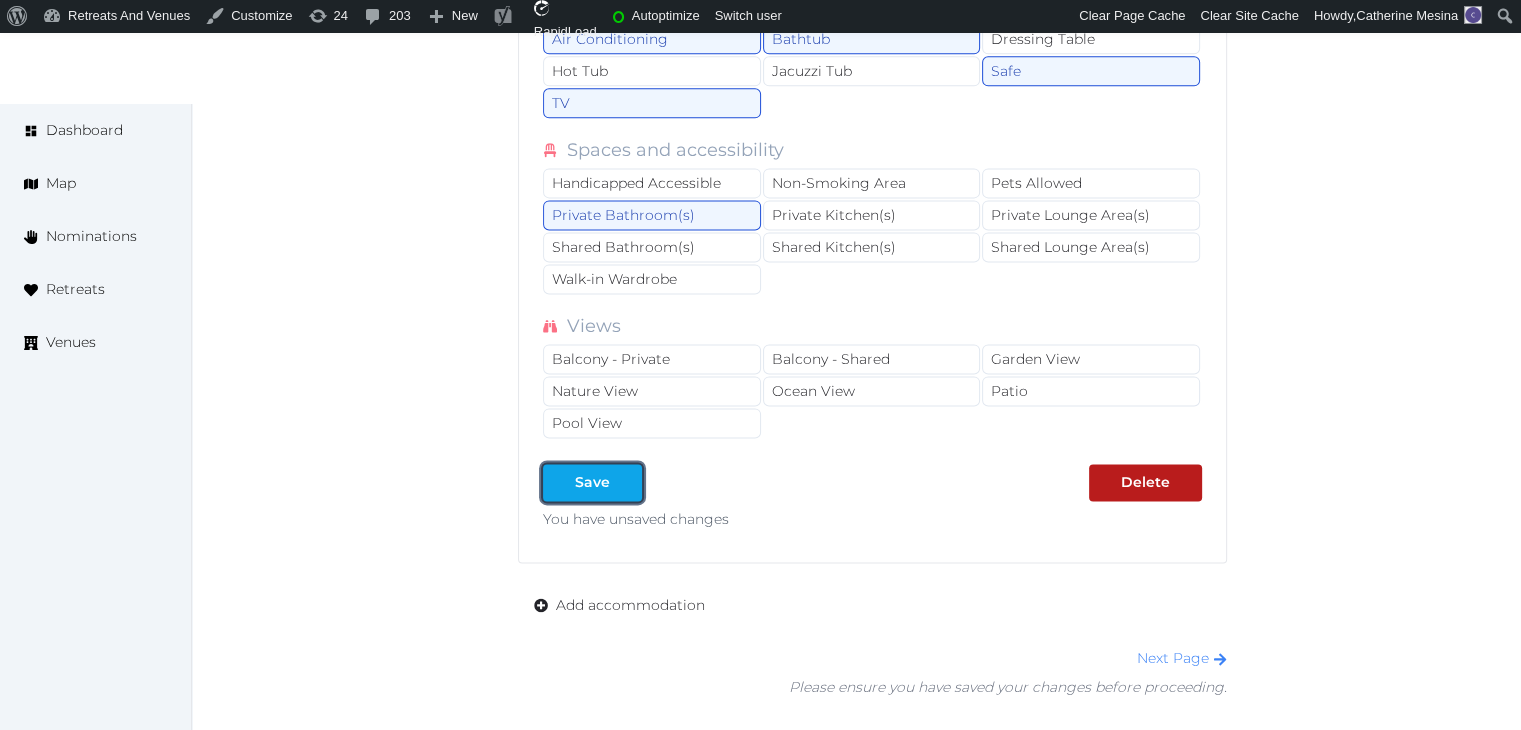 click on "Save" at bounding box center (592, 482) 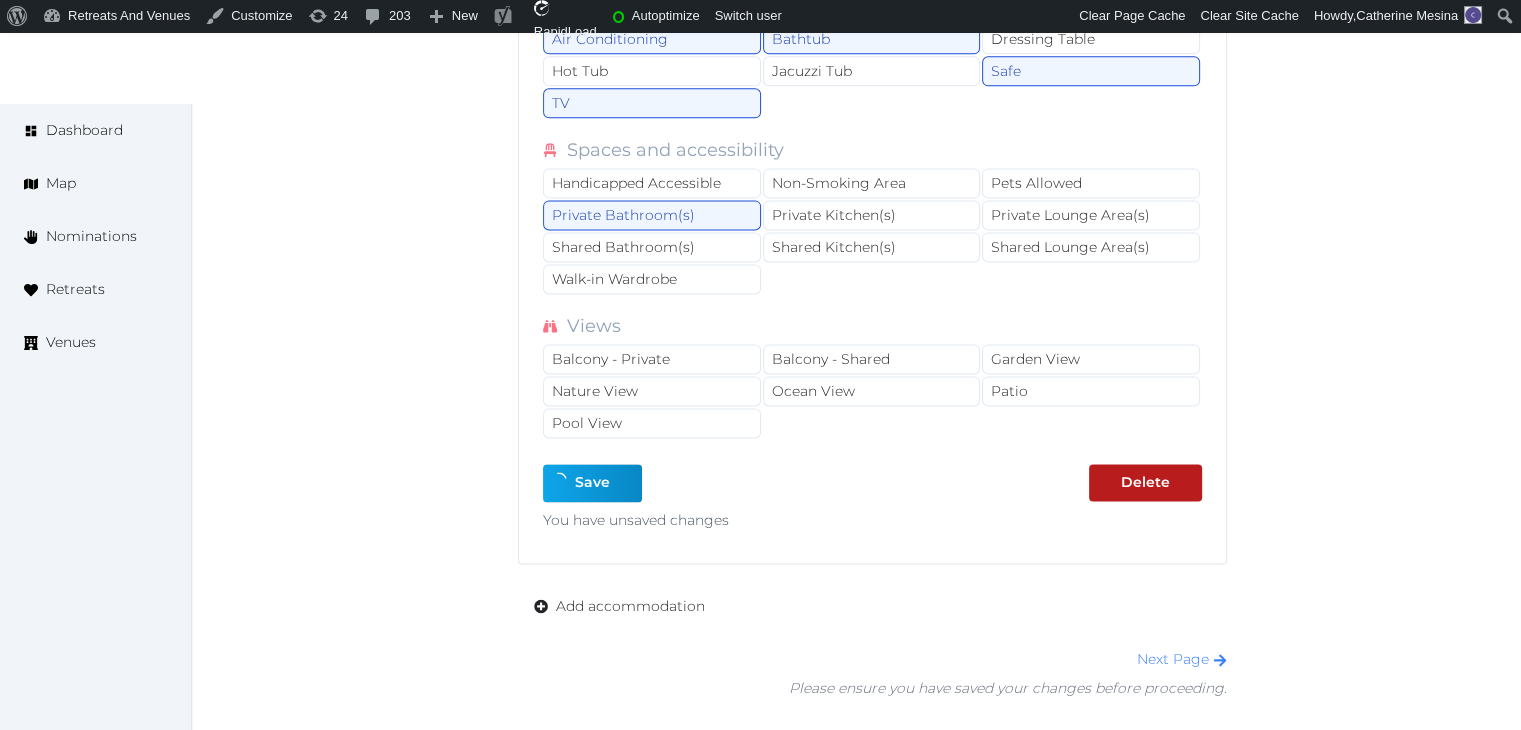 type on "*" 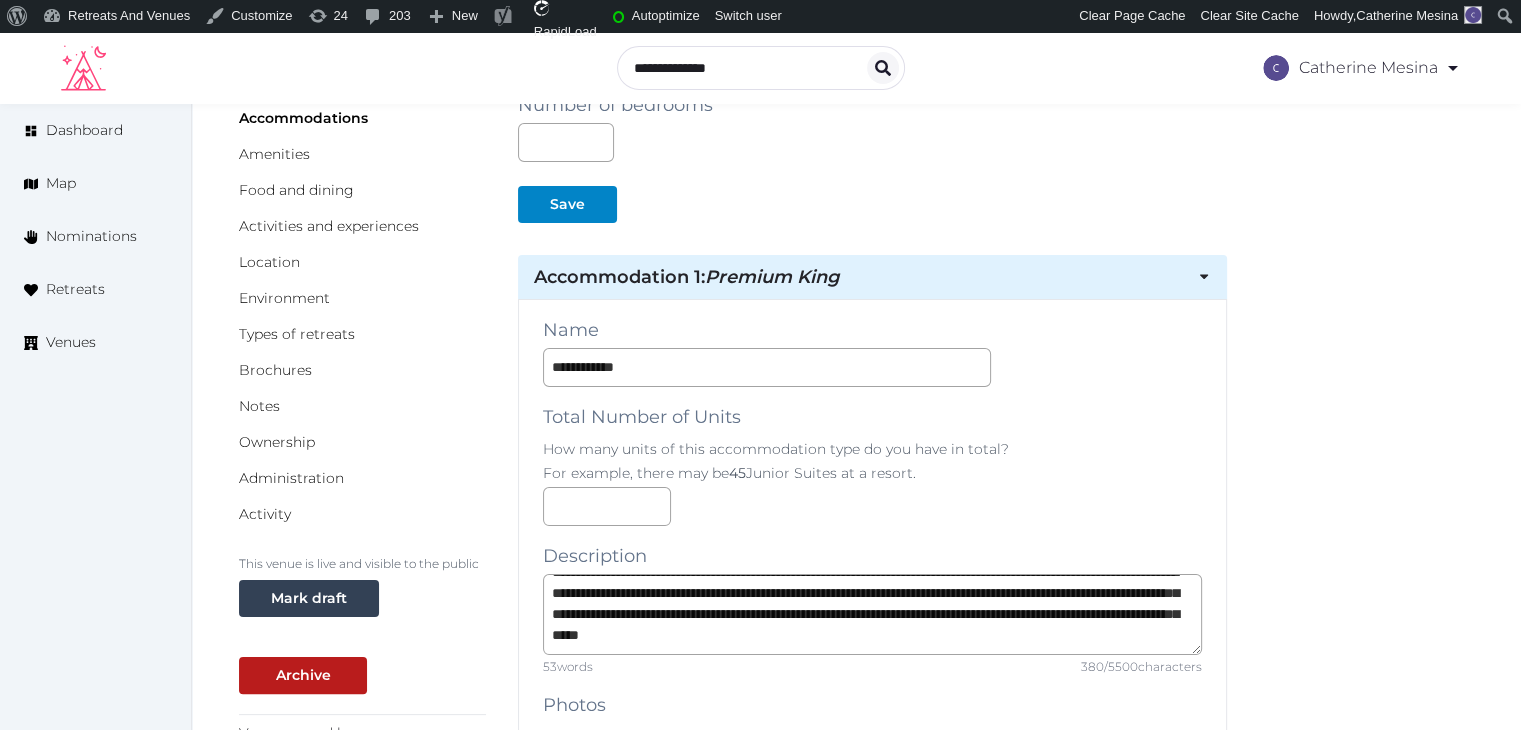 scroll, scrollTop: 200, scrollLeft: 0, axis: vertical 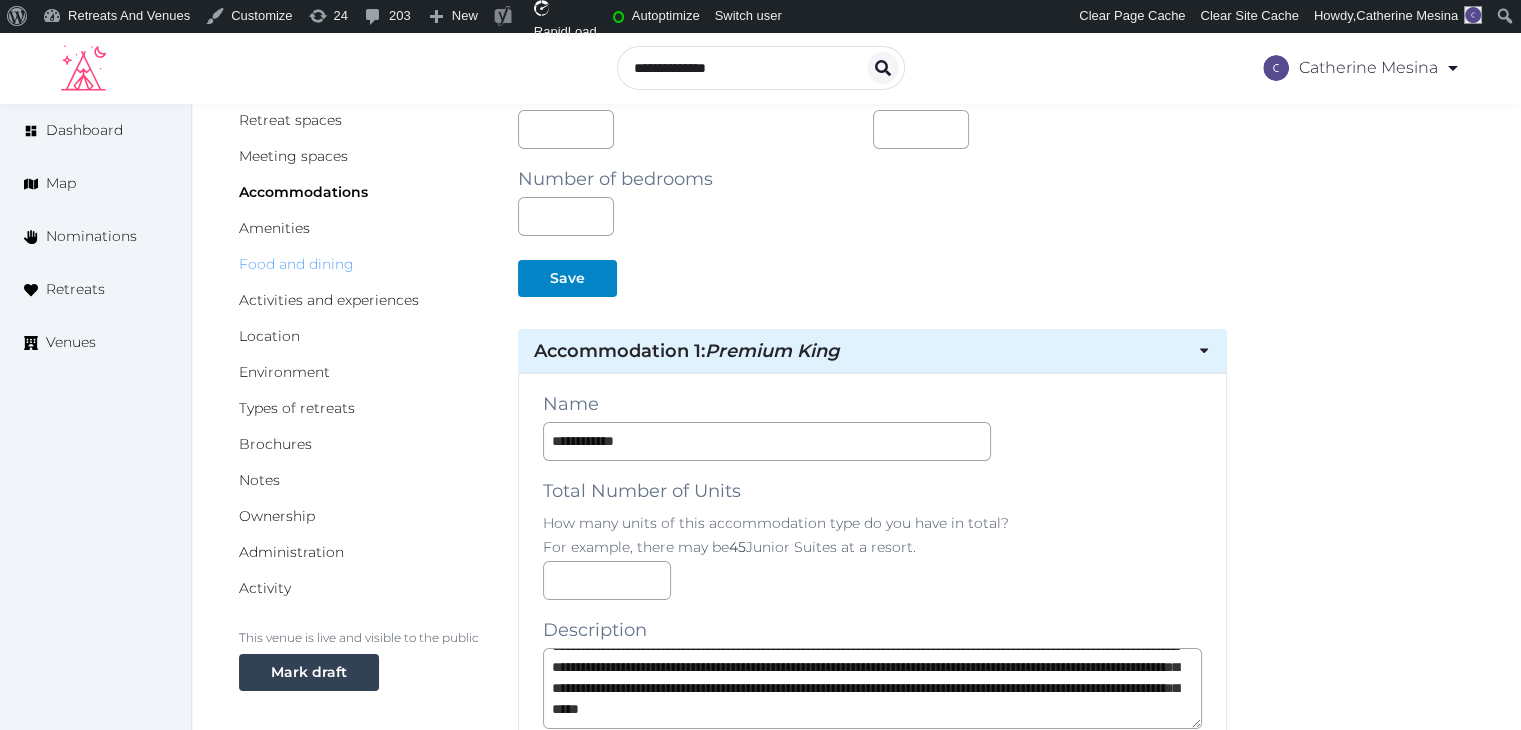 click on "Food and dining" at bounding box center (296, 264) 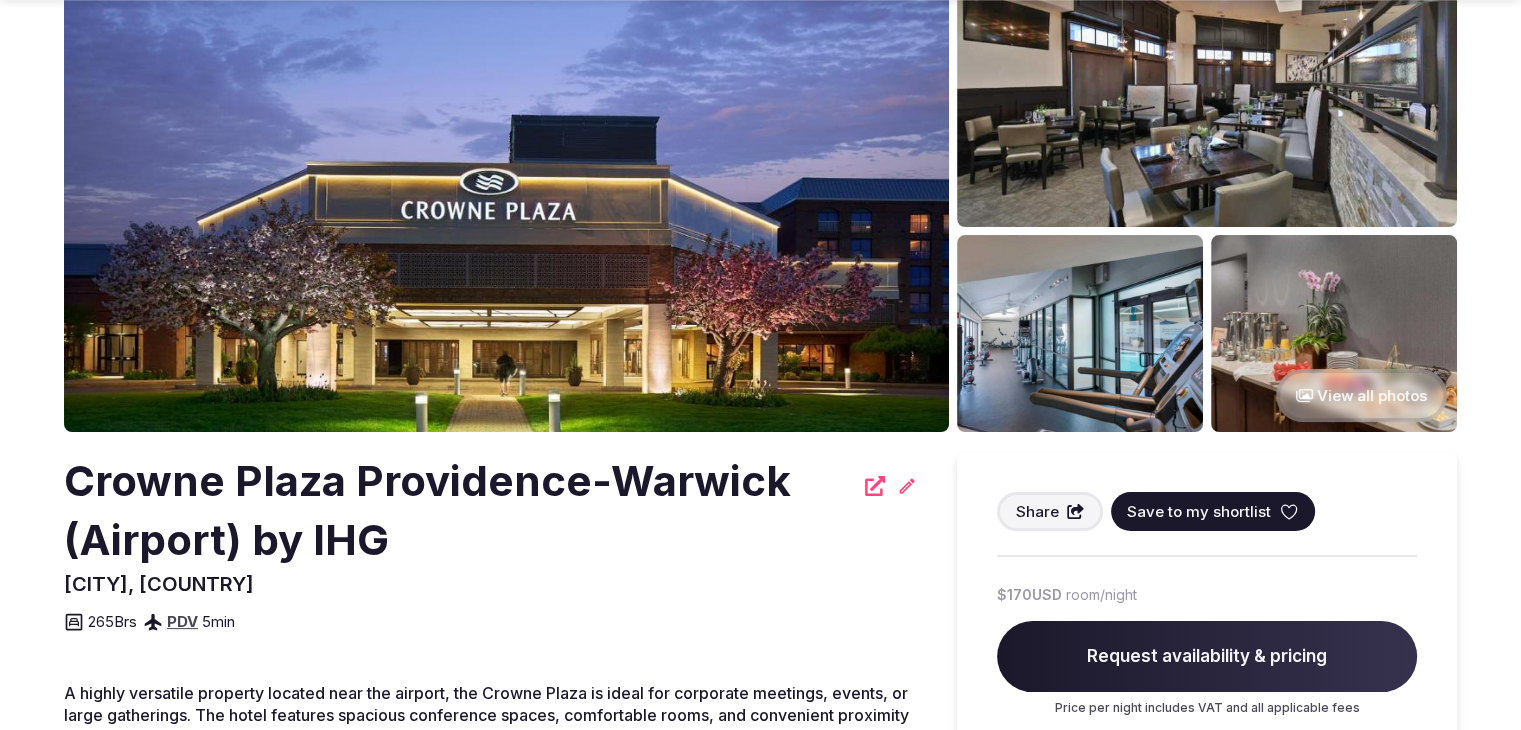 scroll, scrollTop: 200, scrollLeft: 0, axis: vertical 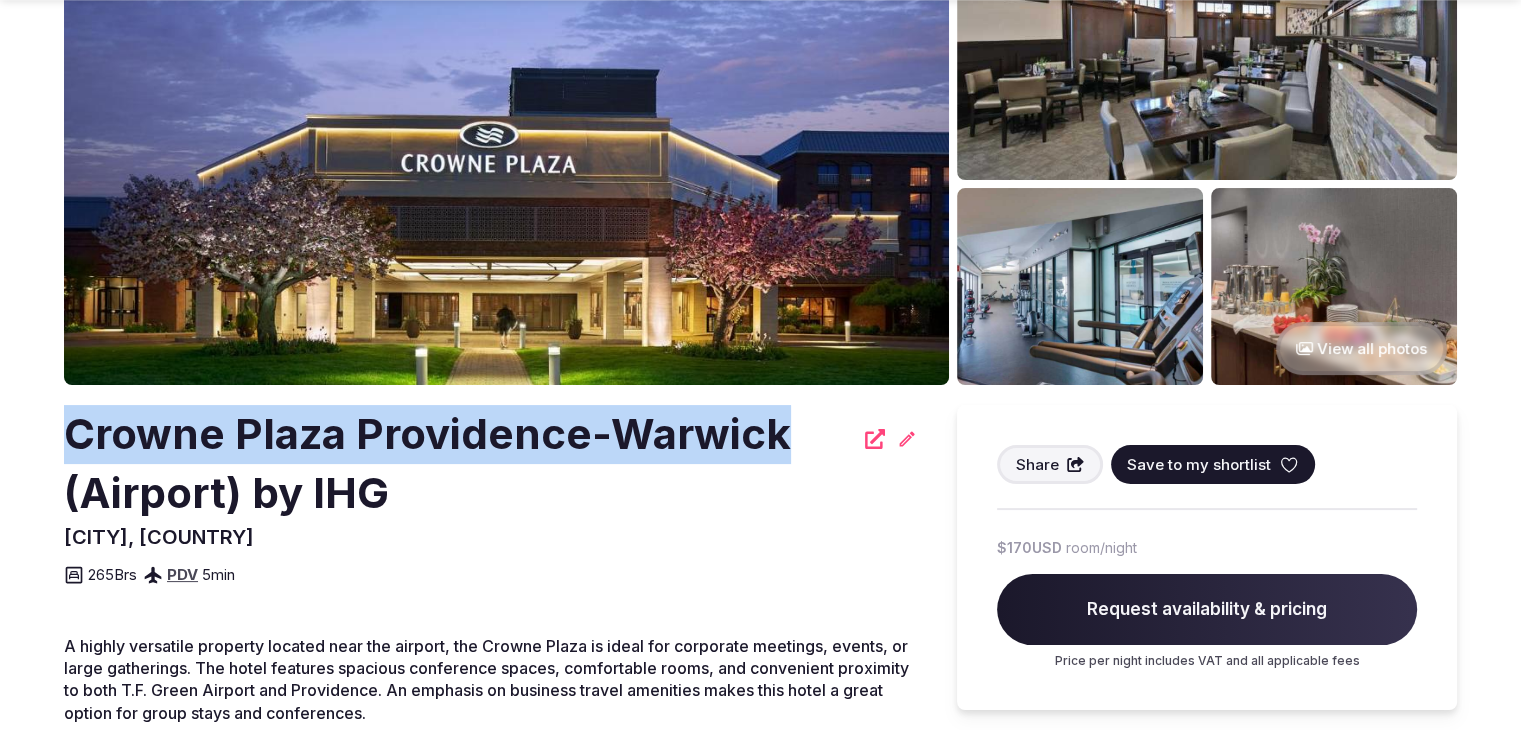 drag, startPoint x: 69, startPoint y: 433, endPoint x: 788, endPoint y: 439, distance: 719.025 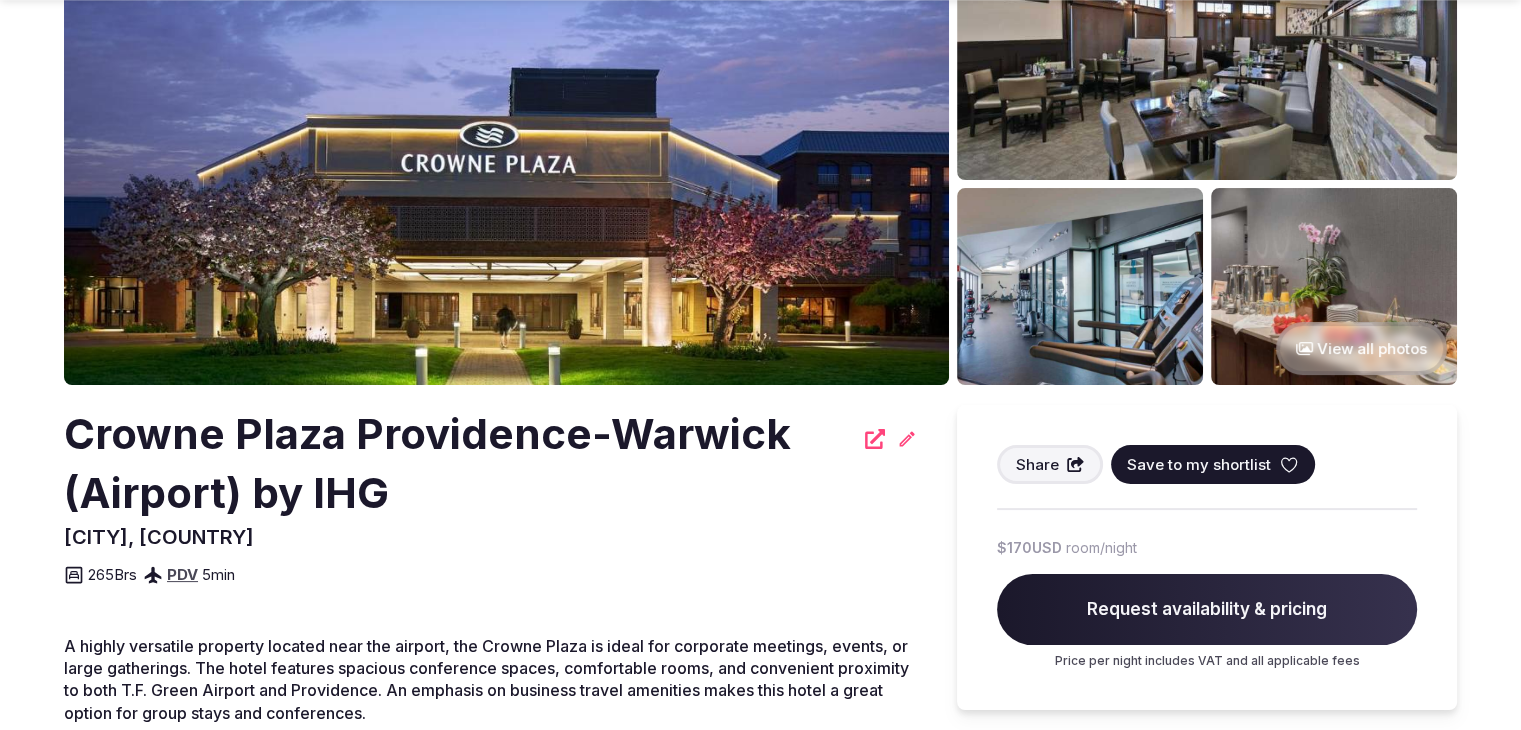 click on "Warwick, United States" 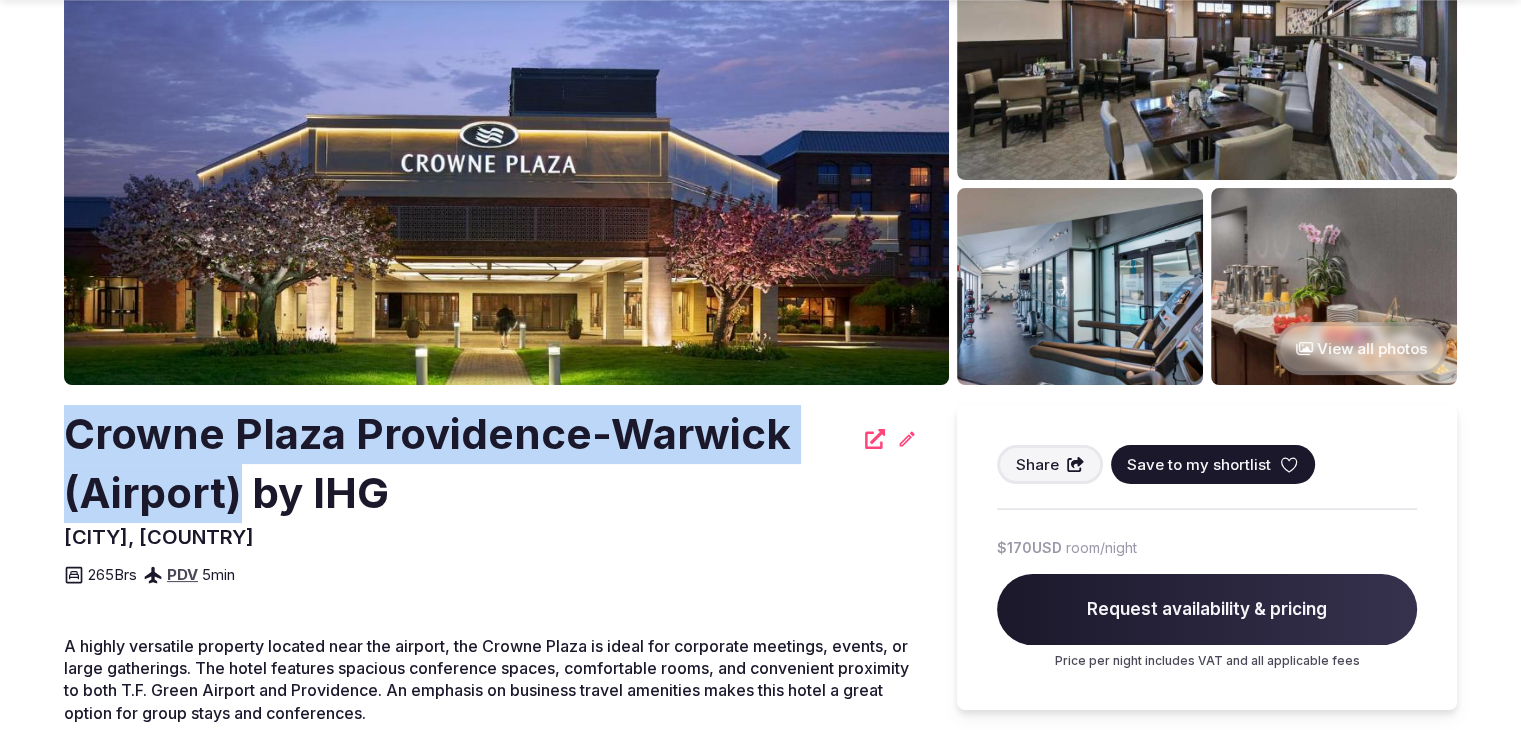 drag, startPoint x: 63, startPoint y: 414, endPoint x: 244, endPoint y: 481, distance: 193.0026 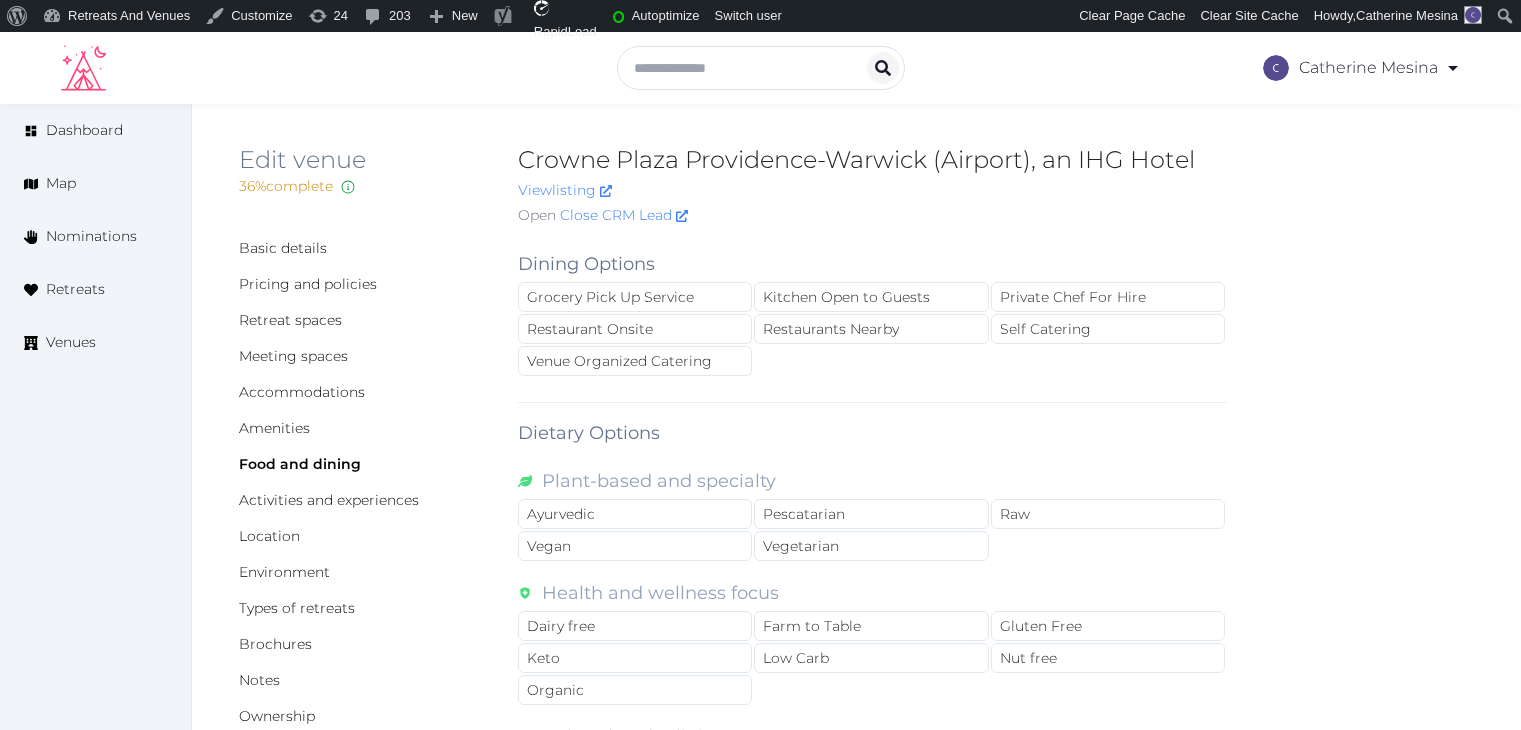 scroll, scrollTop: 0, scrollLeft: 0, axis: both 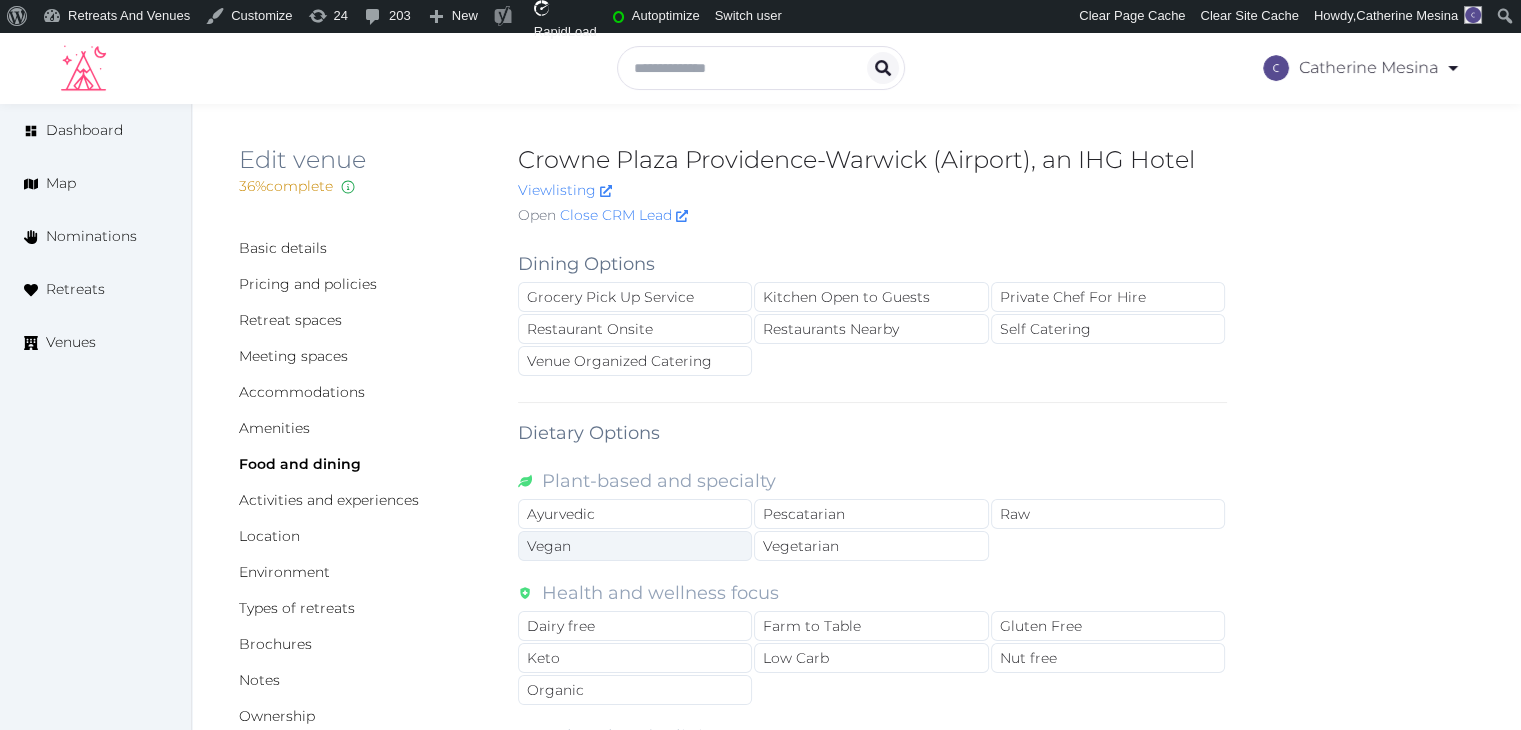 drag, startPoint x: 659, startPoint y: 324, endPoint x: 668, endPoint y: 542, distance: 218.1857 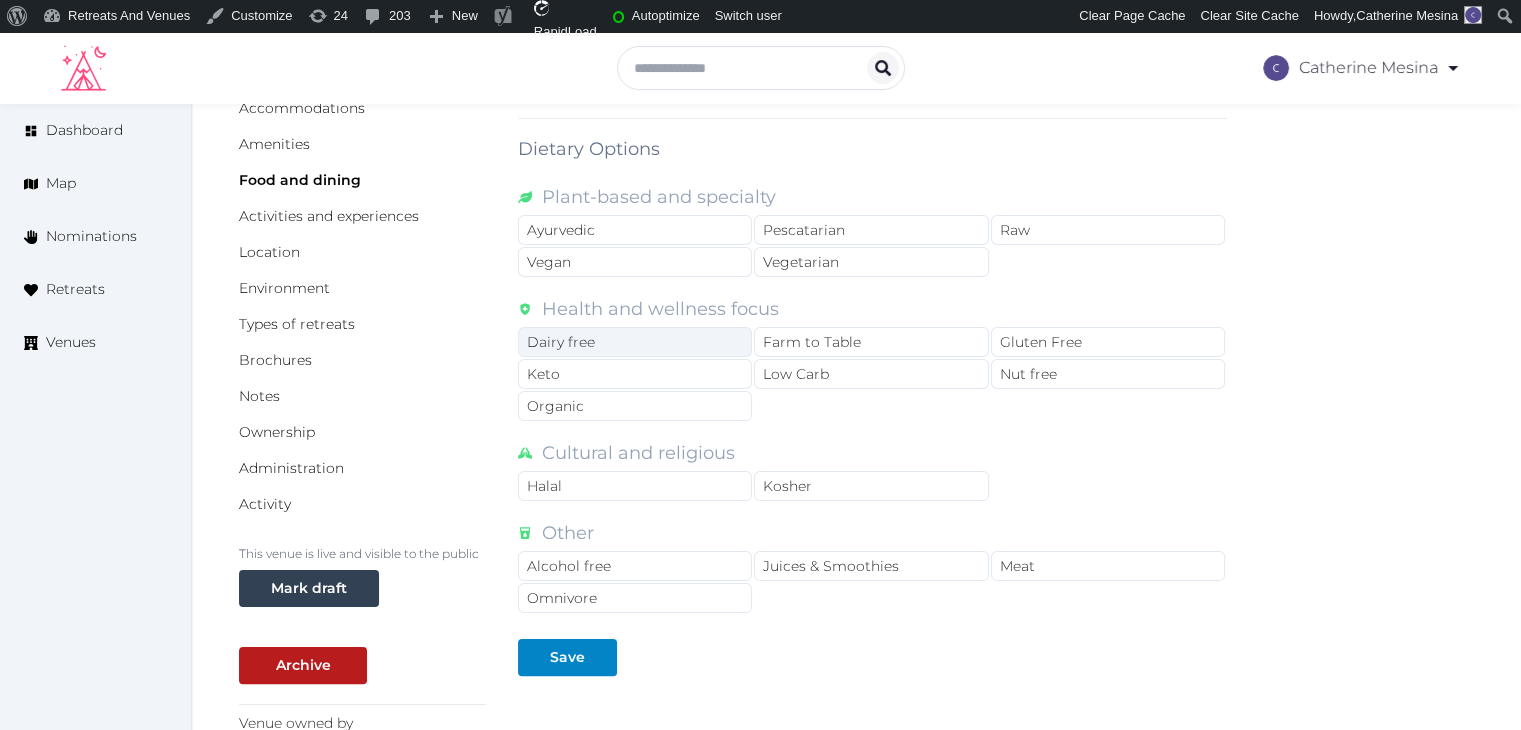 scroll, scrollTop: 400, scrollLeft: 0, axis: vertical 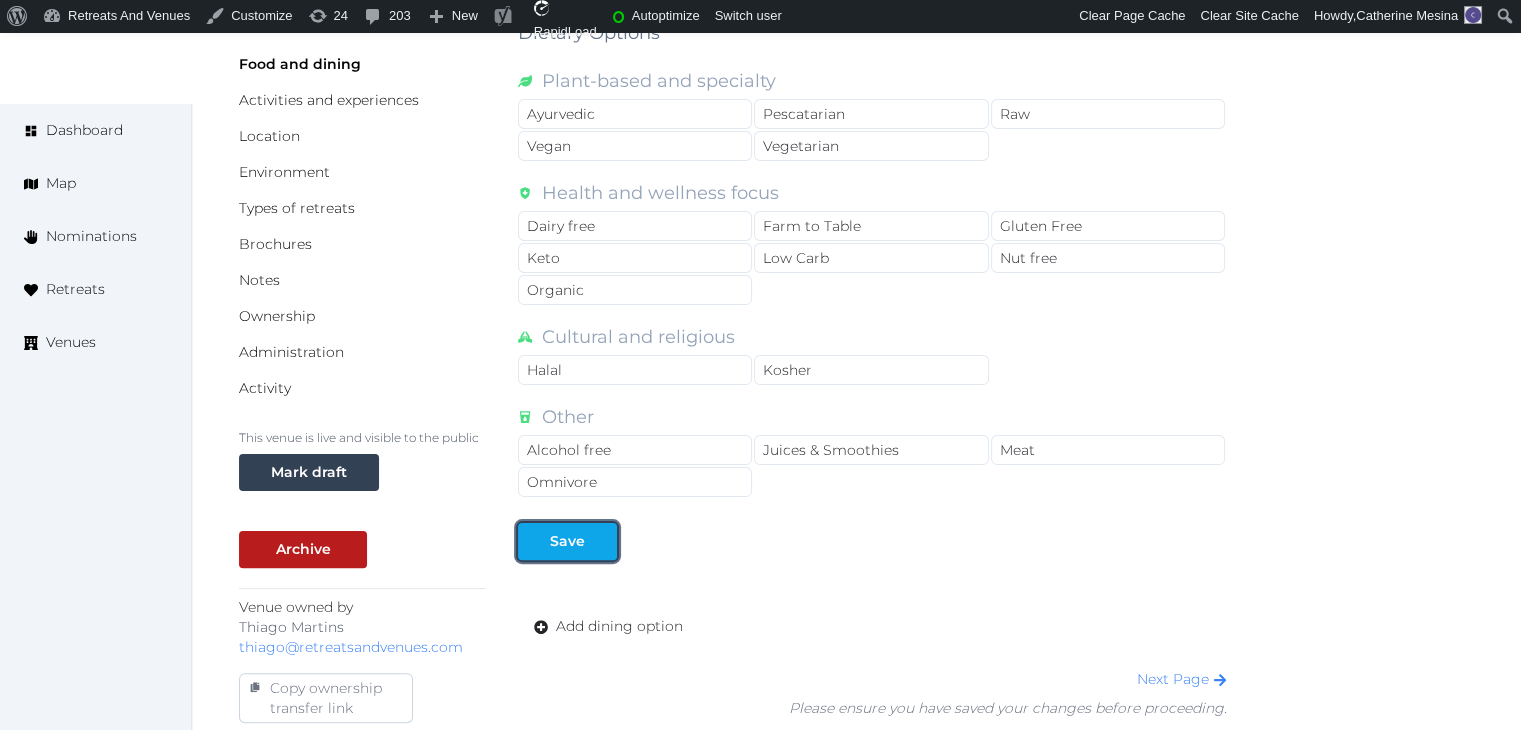 click on "Save" at bounding box center [567, 541] 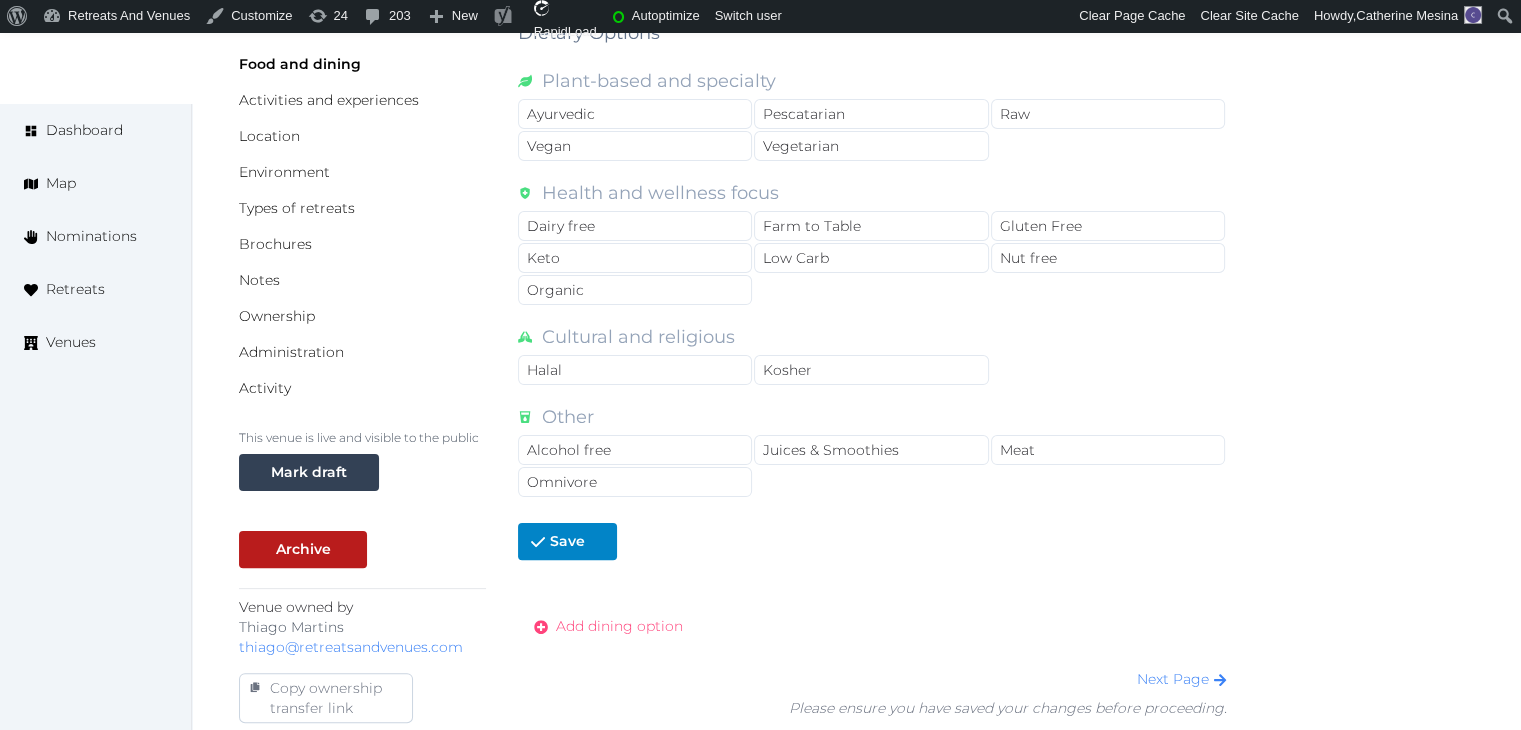 click on "Add dining option" at bounding box center [619, 626] 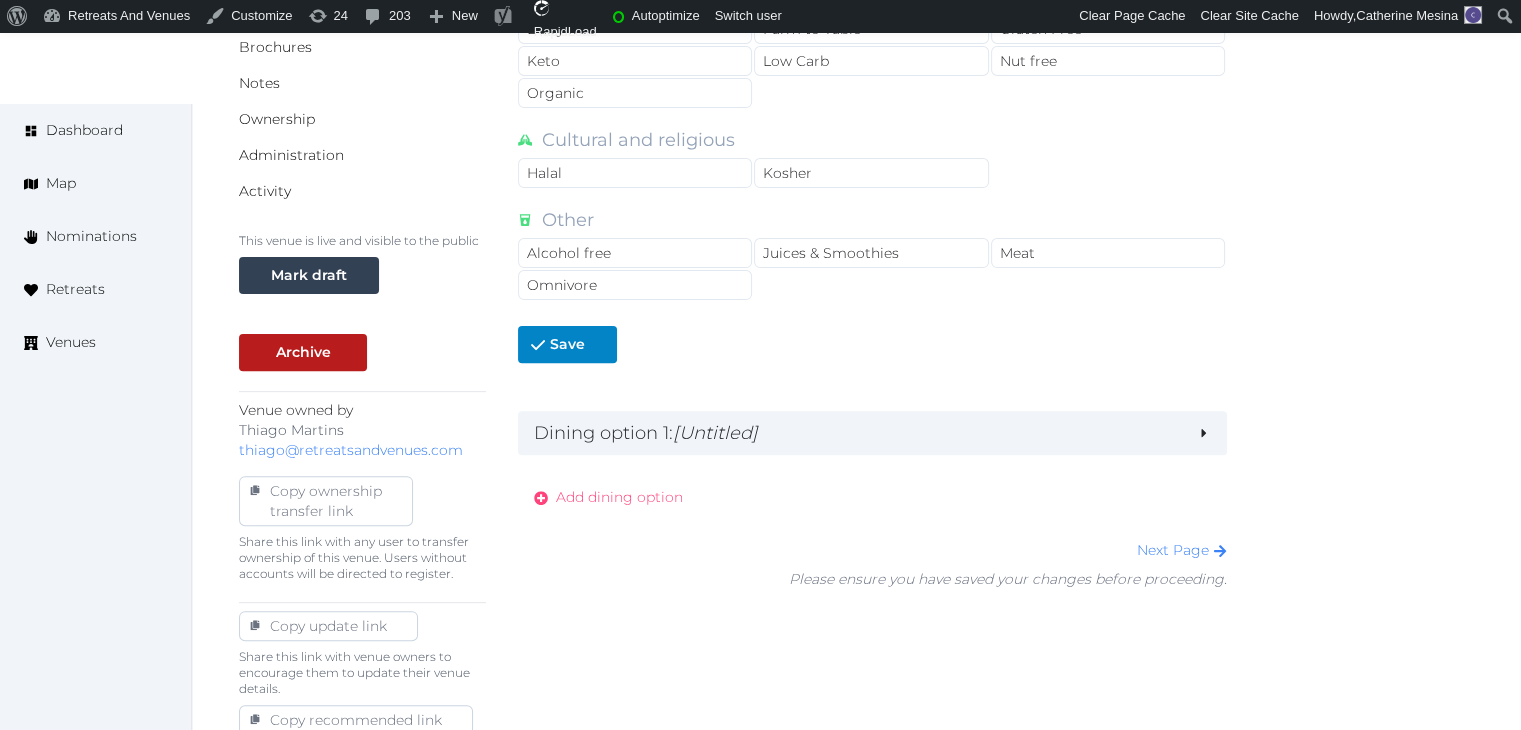 scroll, scrollTop: 600, scrollLeft: 0, axis: vertical 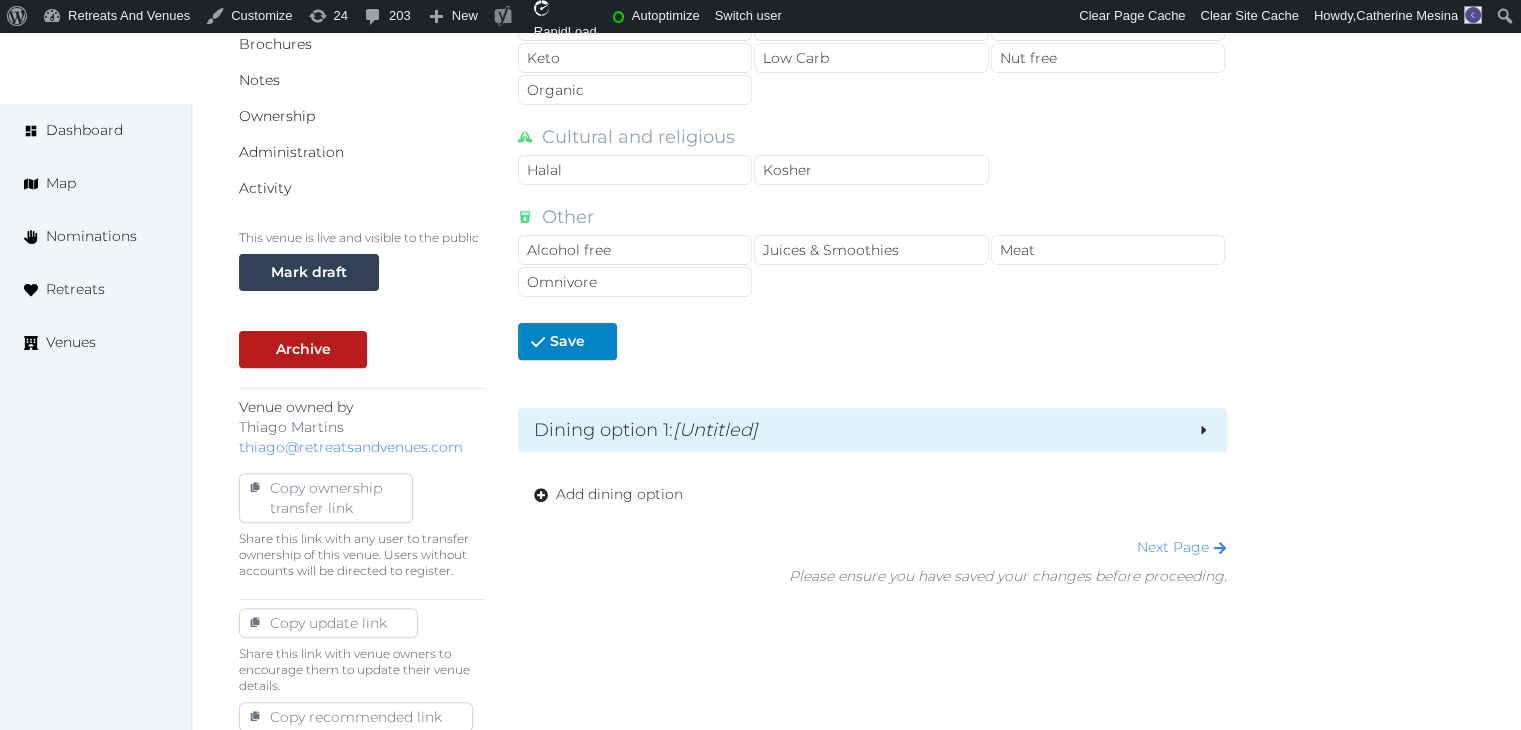 click on "Dining option 1 :  [Untitled]" at bounding box center (857, 430) 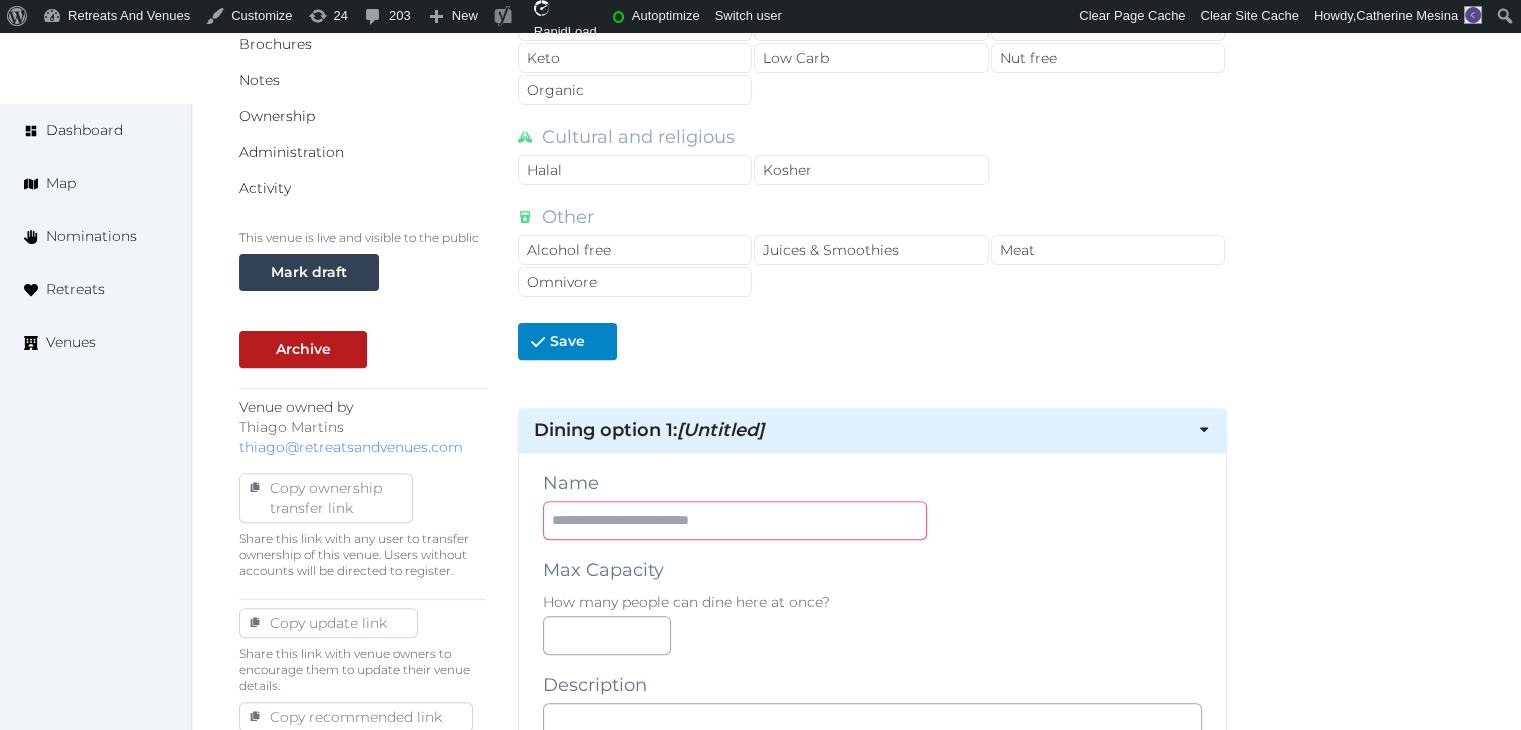 click at bounding box center [735, 520] 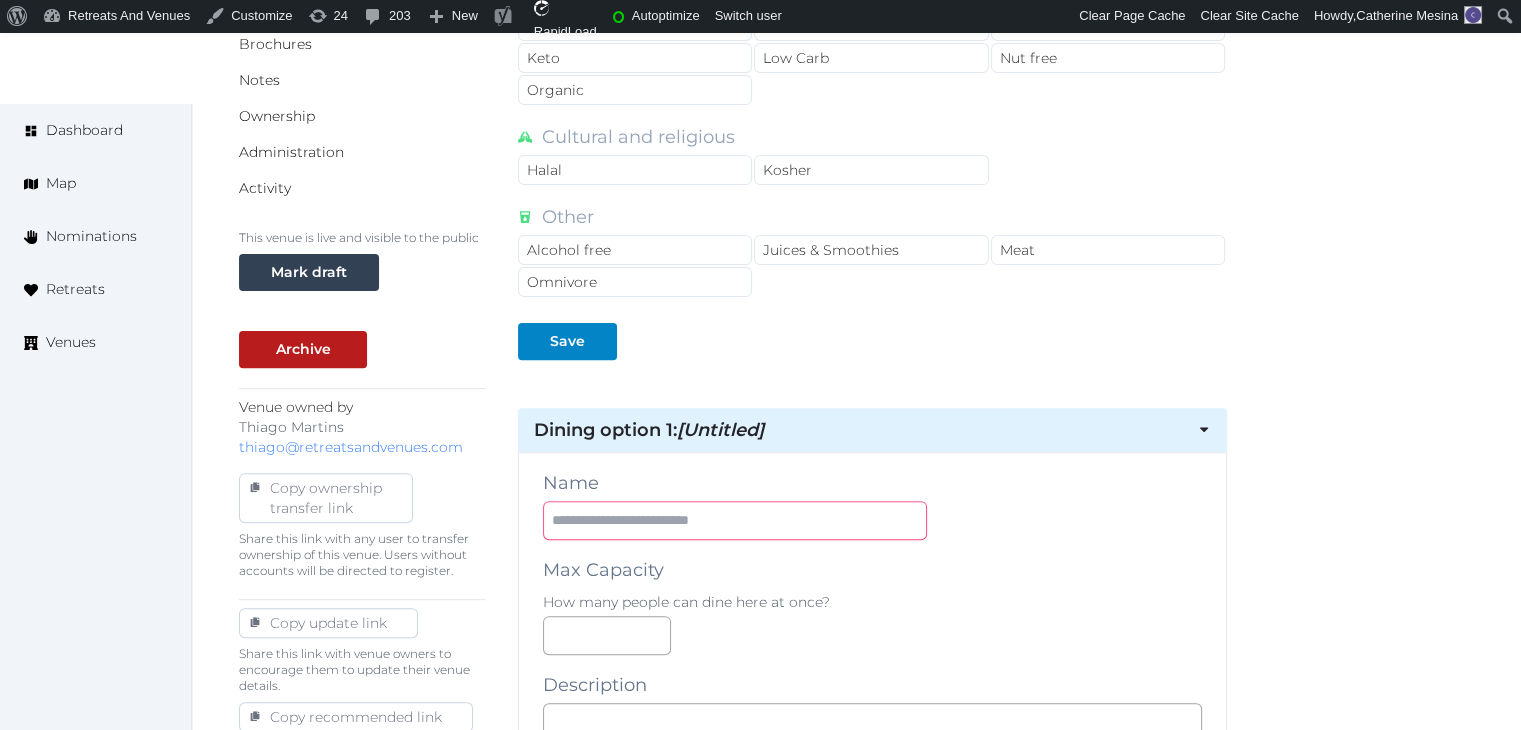 paste on "**********" 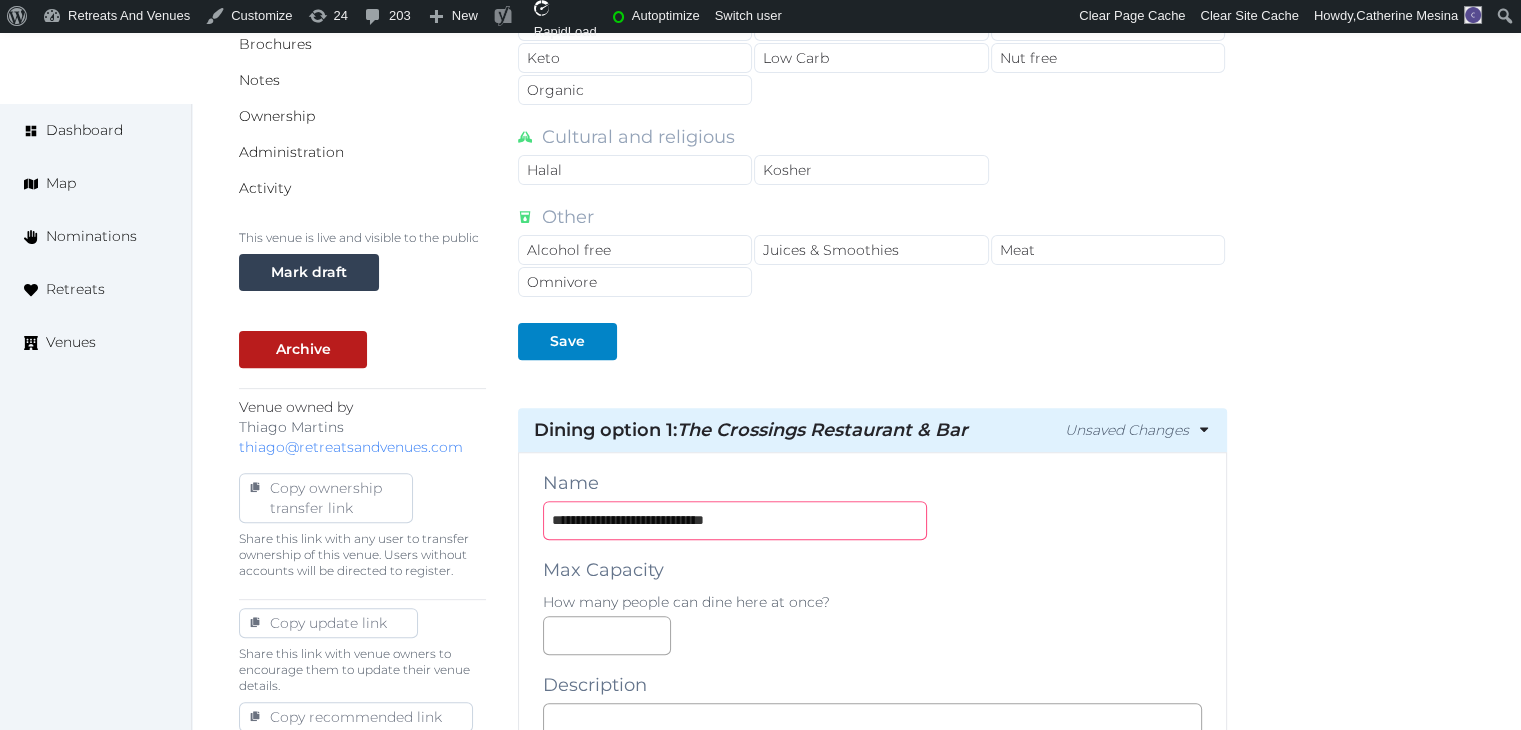 type on "**********" 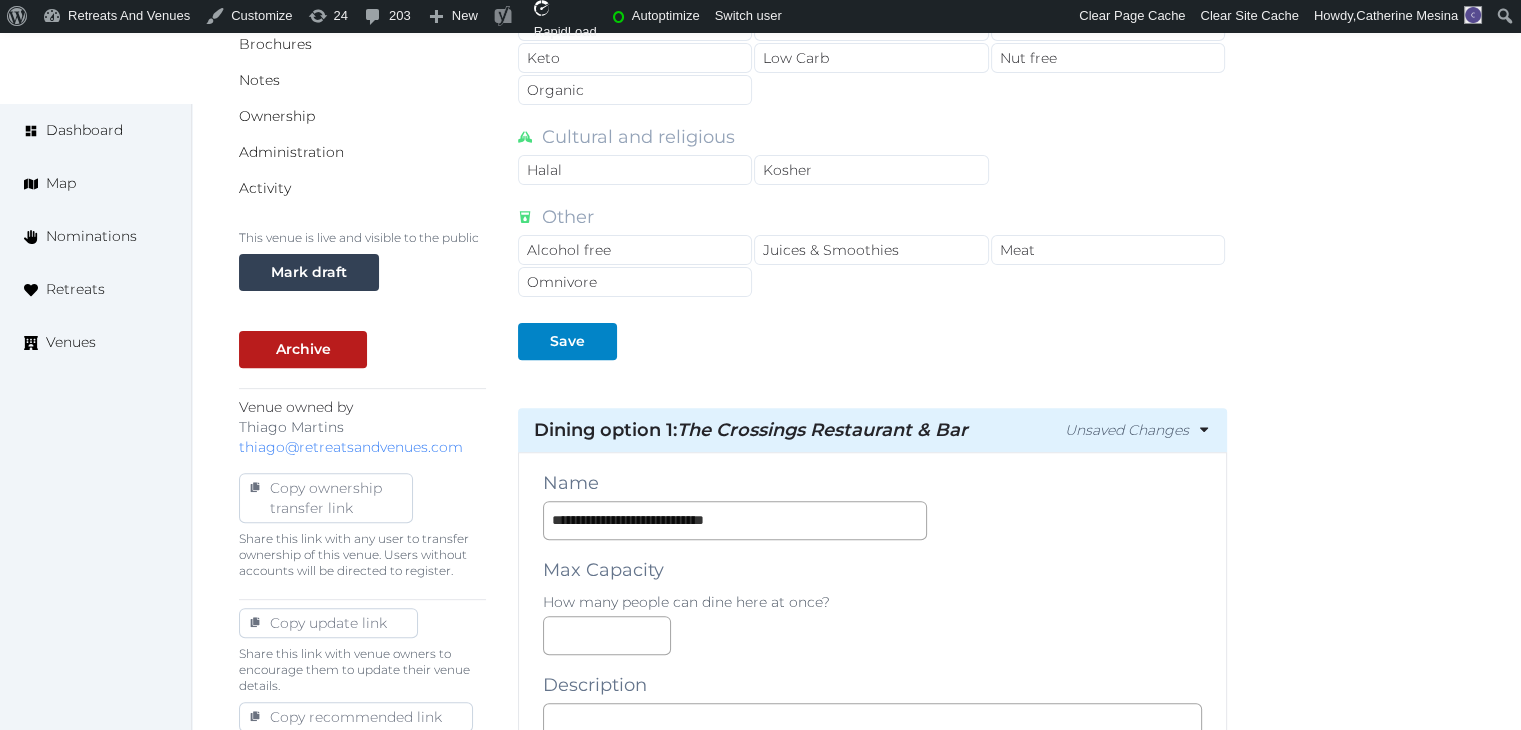 click at bounding box center (872, 635) 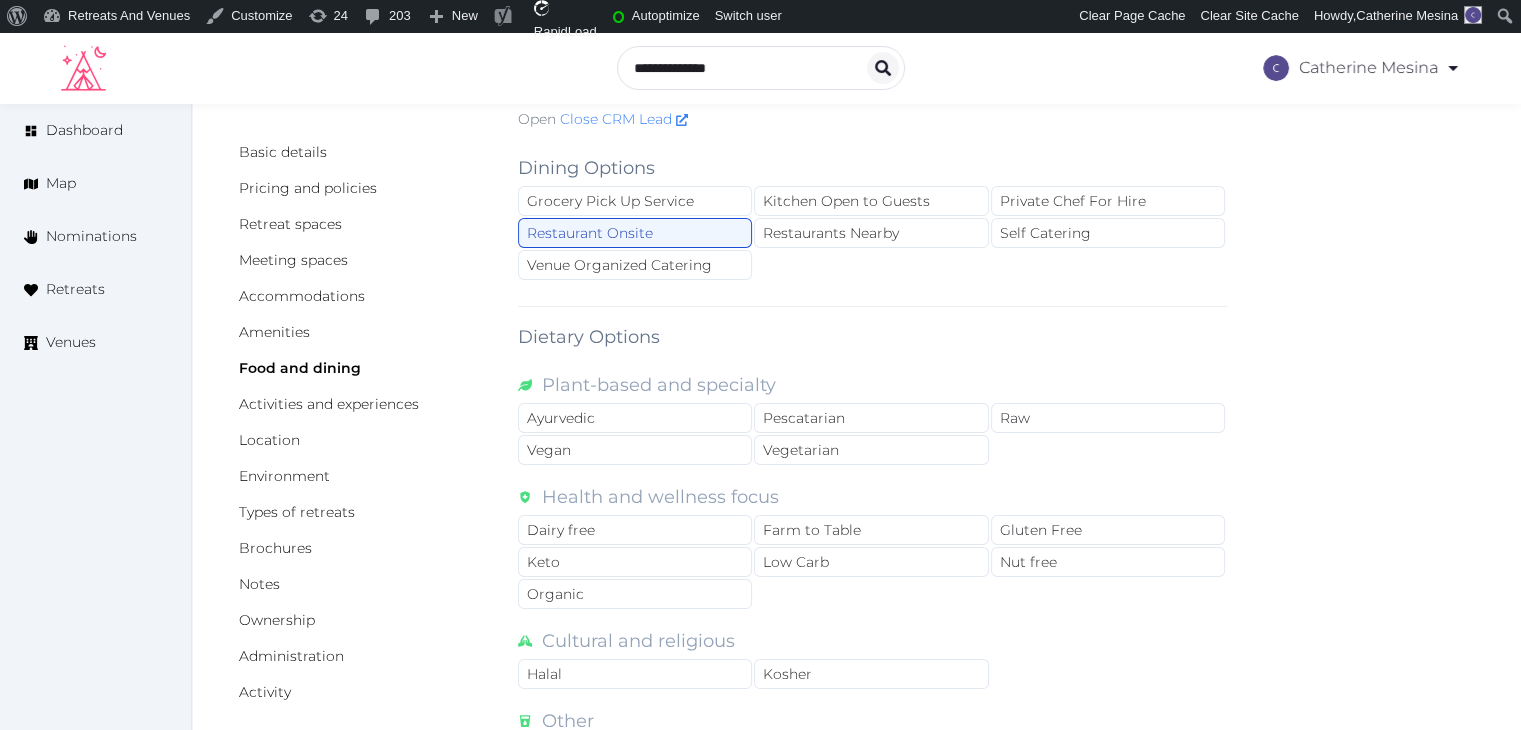 scroll, scrollTop: 0, scrollLeft: 0, axis: both 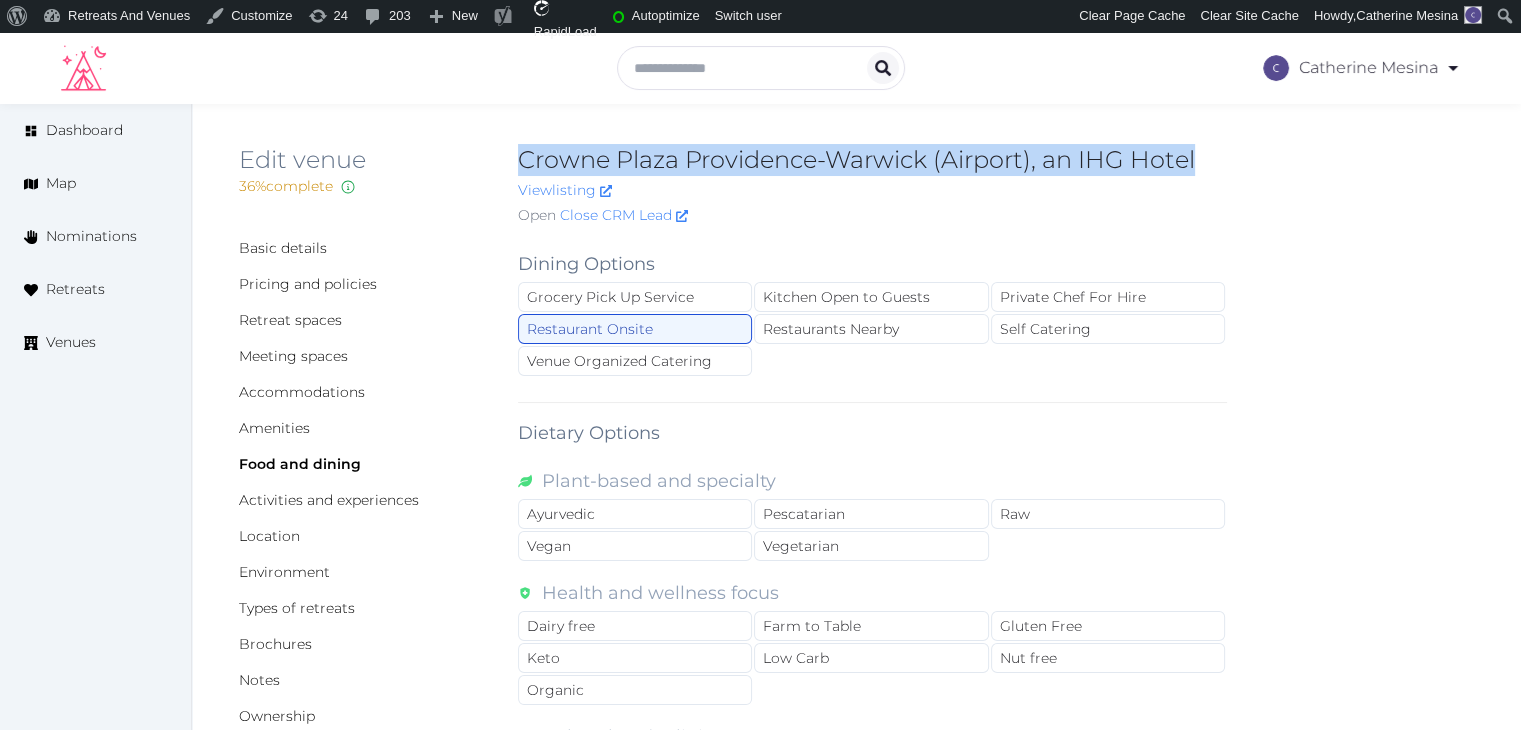 drag, startPoint x: 522, startPoint y: 155, endPoint x: 1208, endPoint y: 146, distance: 686.059 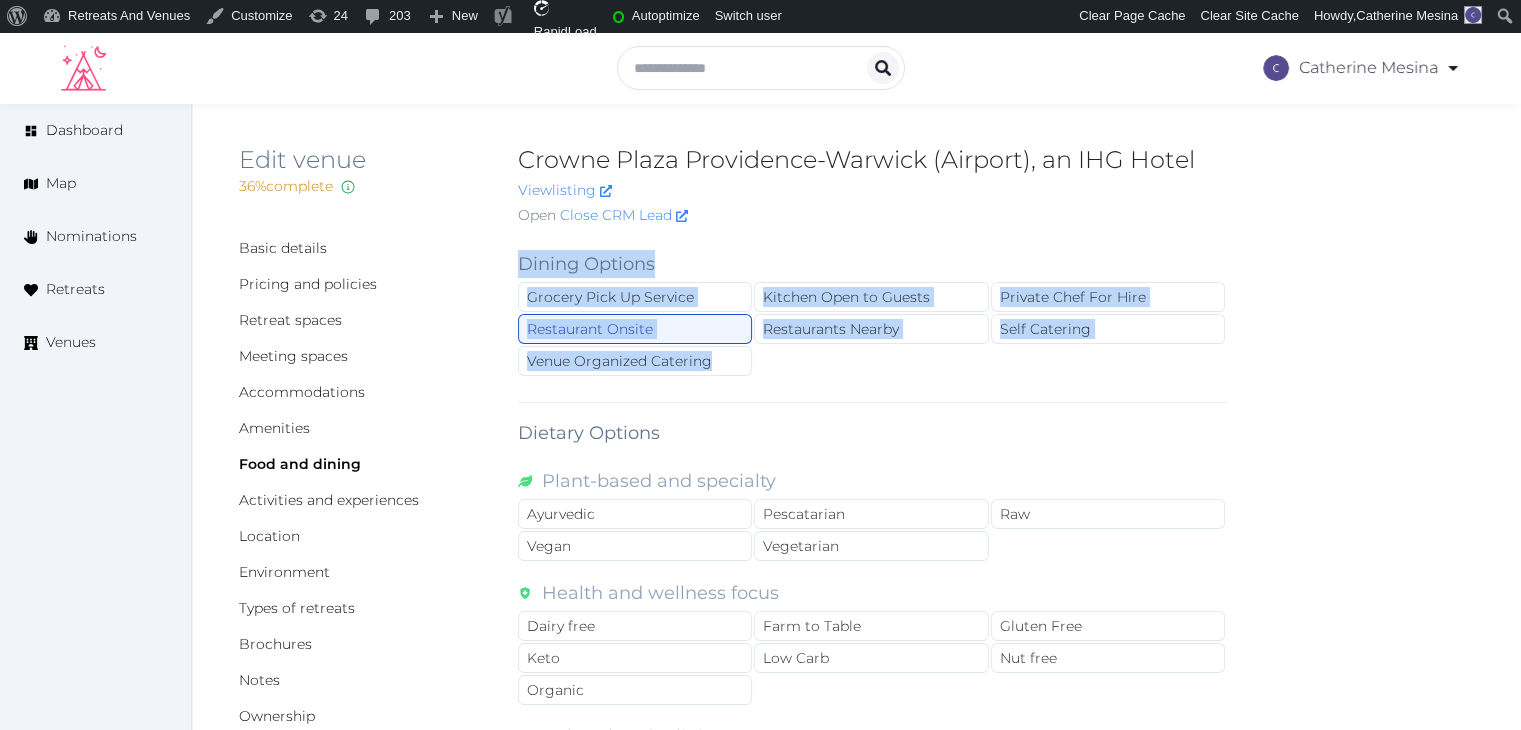 drag, startPoint x: 512, startPoint y: 259, endPoint x: 770, endPoint y: 374, distance: 282.46948 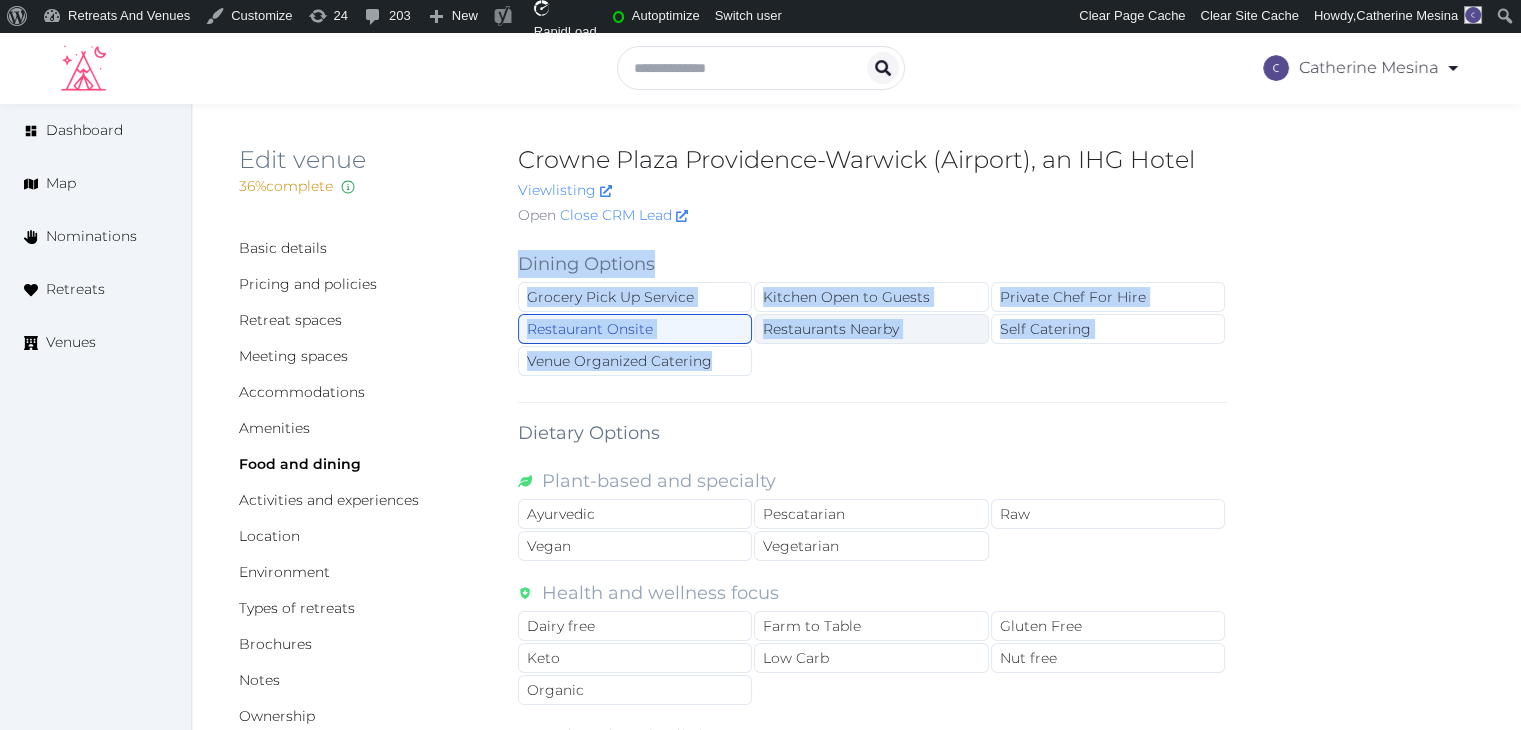 click on "Restaurants Nearby" at bounding box center [871, 329] 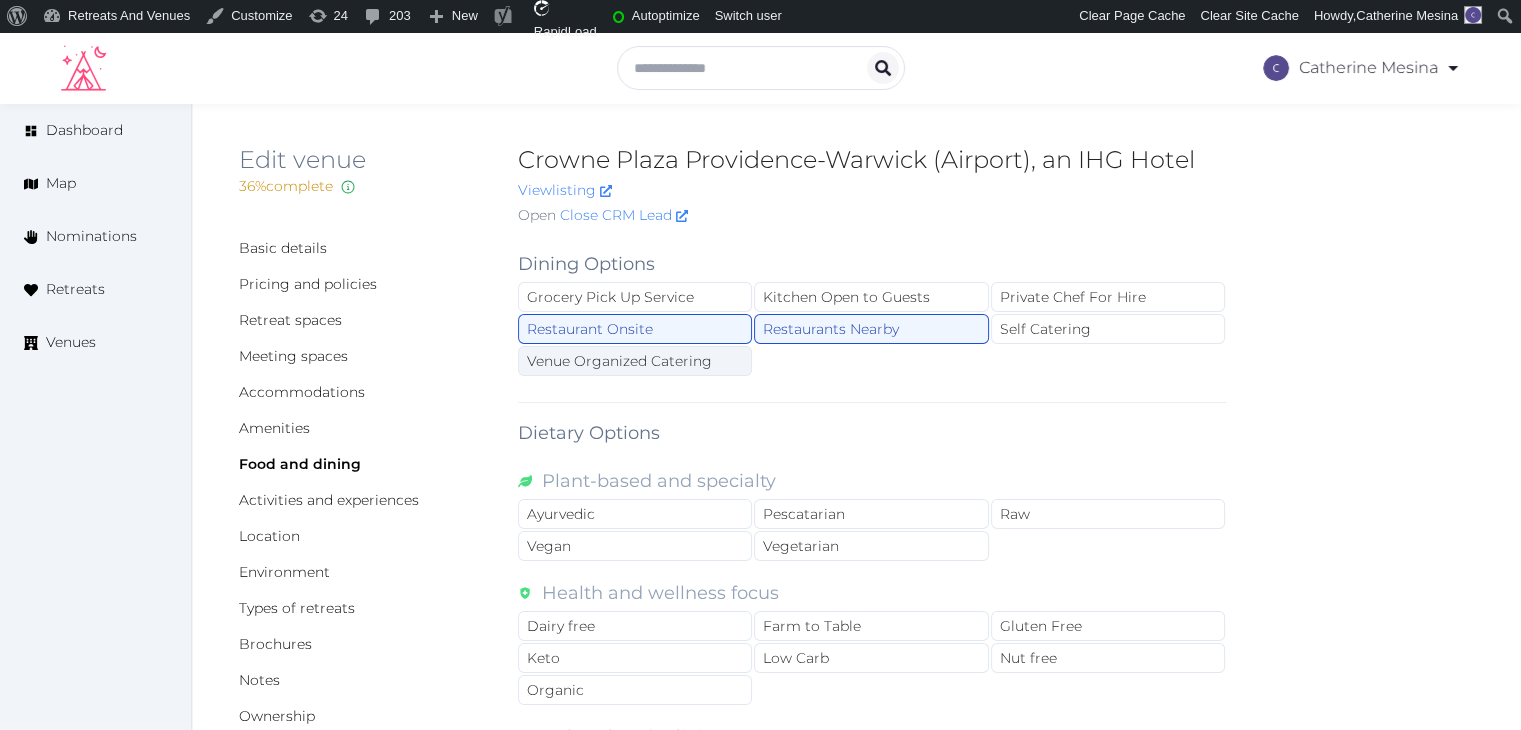 click on "Venue Organized Catering" at bounding box center [635, 361] 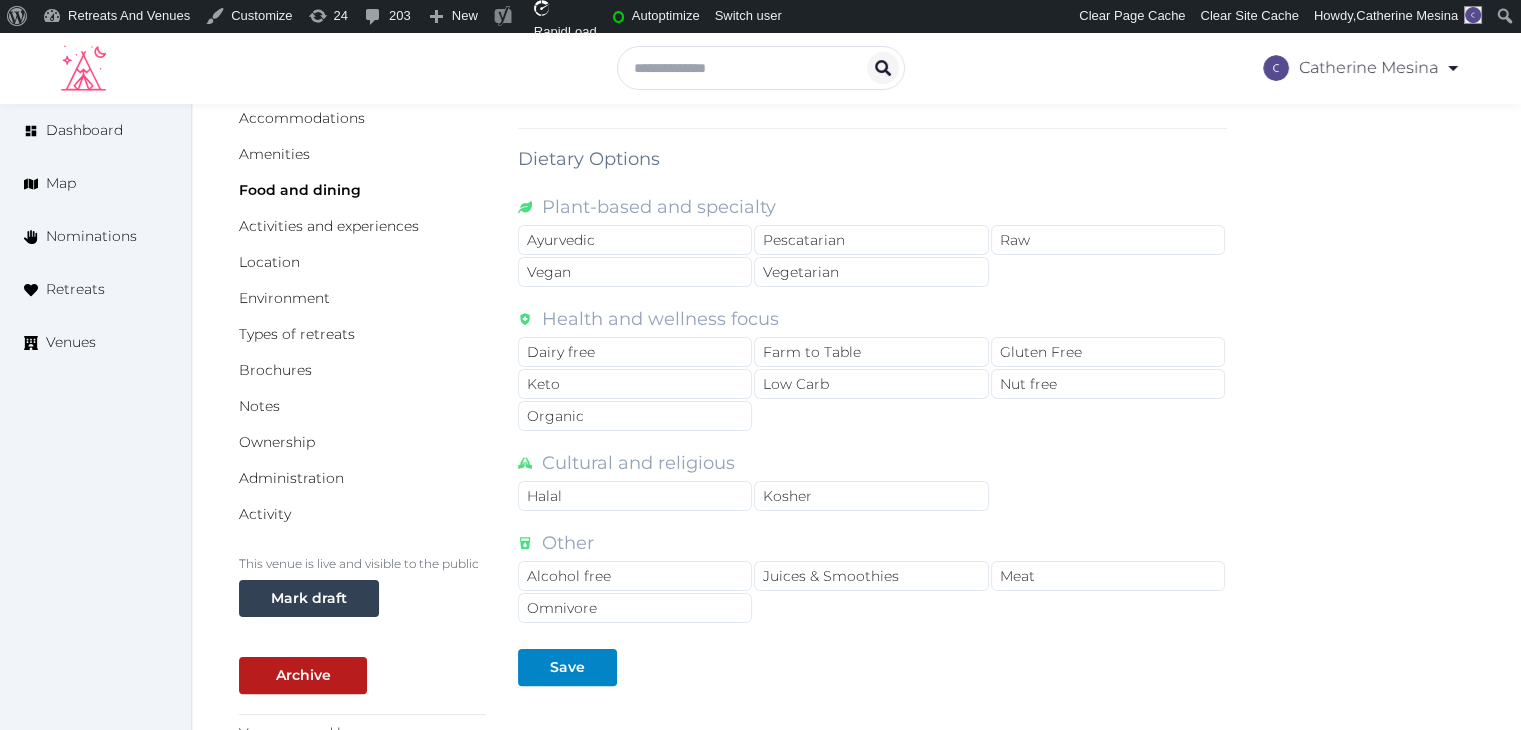 scroll, scrollTop: 500, scrollLeft: 0, axis: vertical 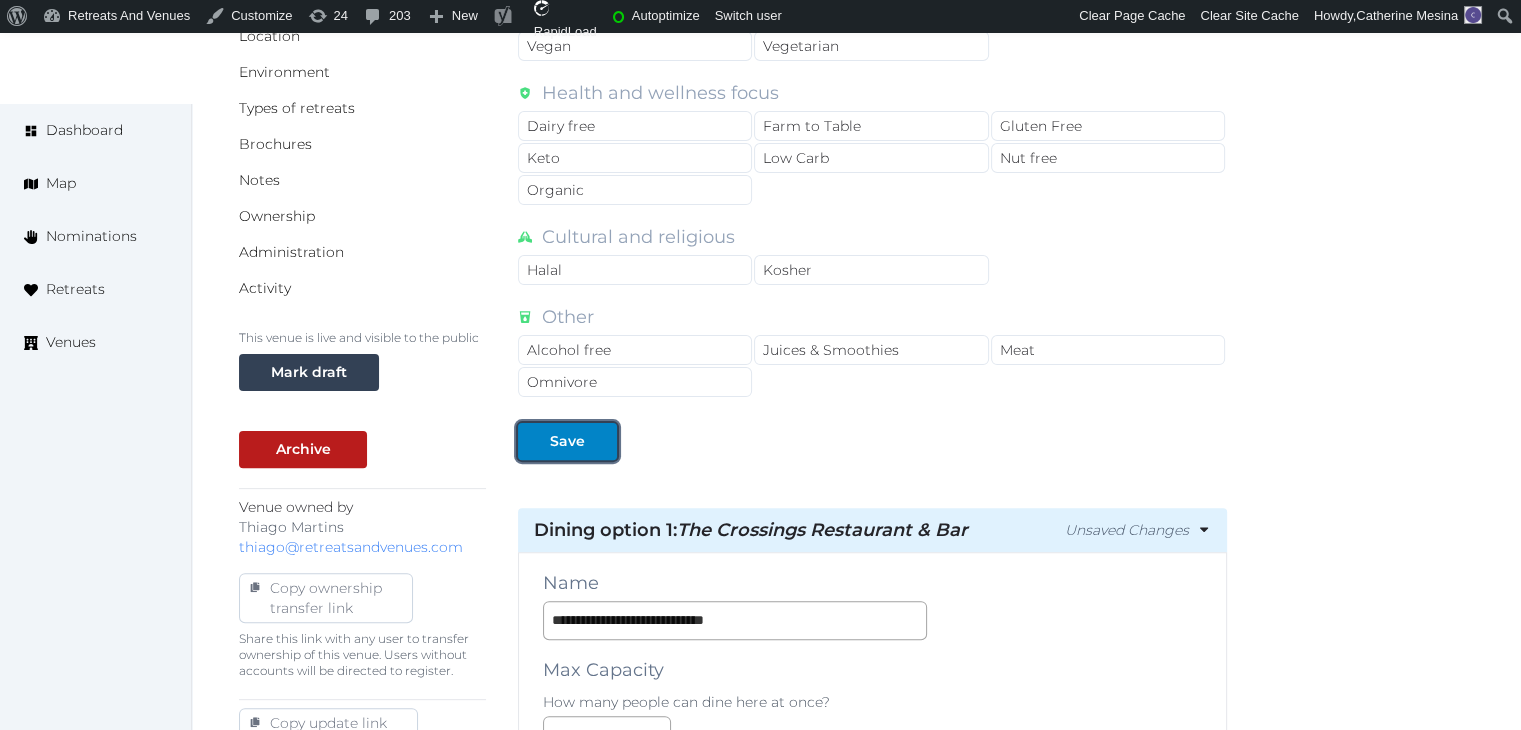 drag, startPoint x: 595, startPoint y: 430, endPoint x: 639, endPoint y: 501, distance: 83.528435 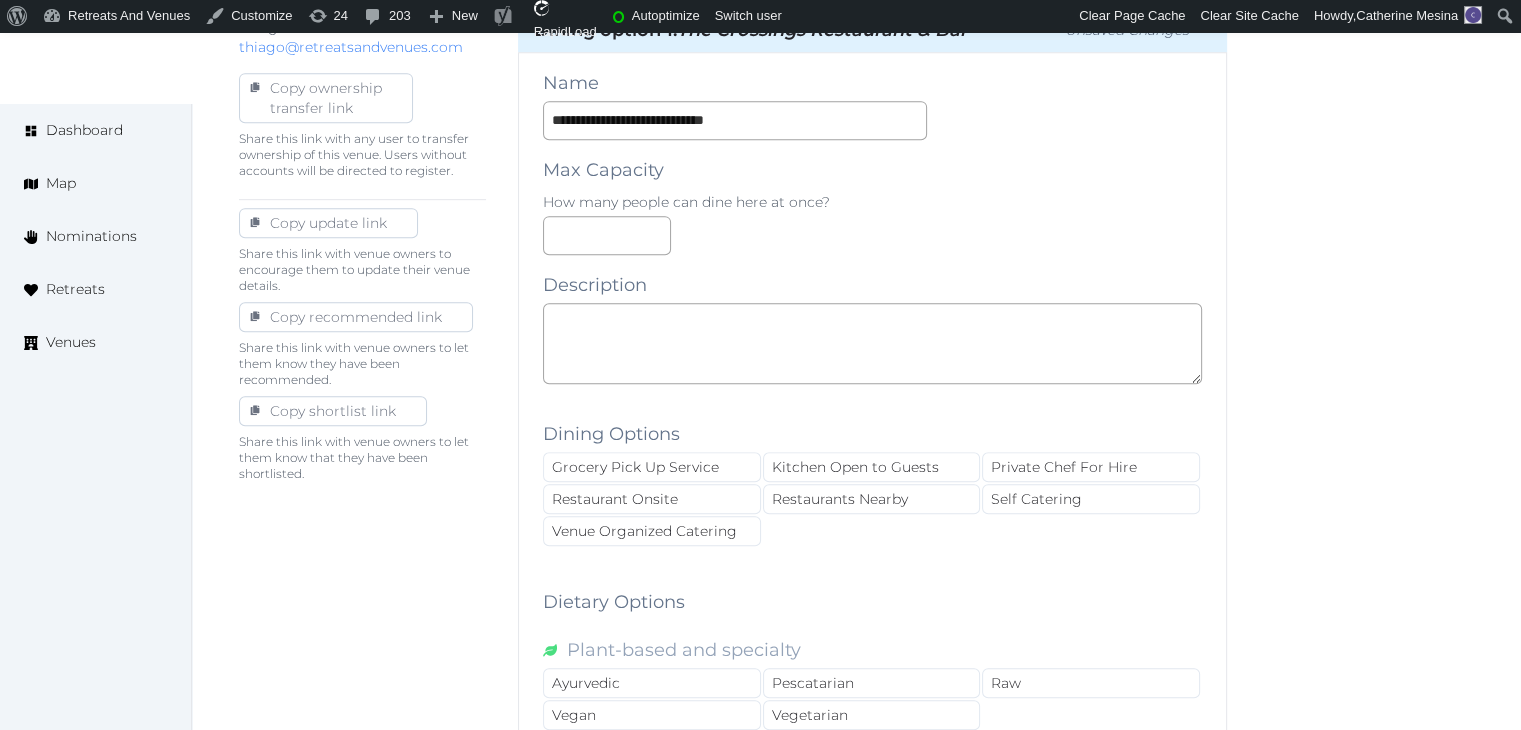 scroll, scrollTop: 1100, scrollLeft: 0, axis: vertical 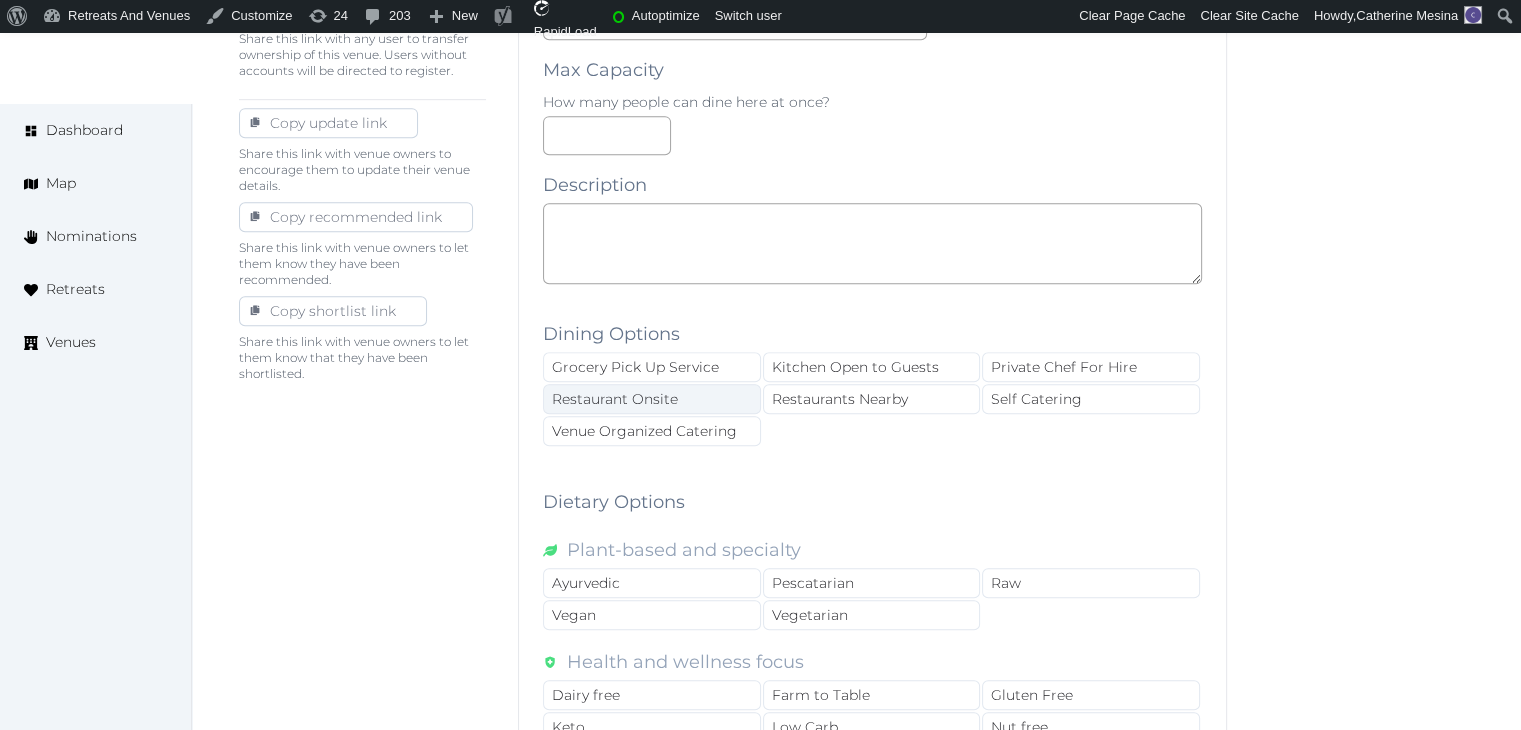 click on "Restaurant Onsite" at bounding box center [652, 399] 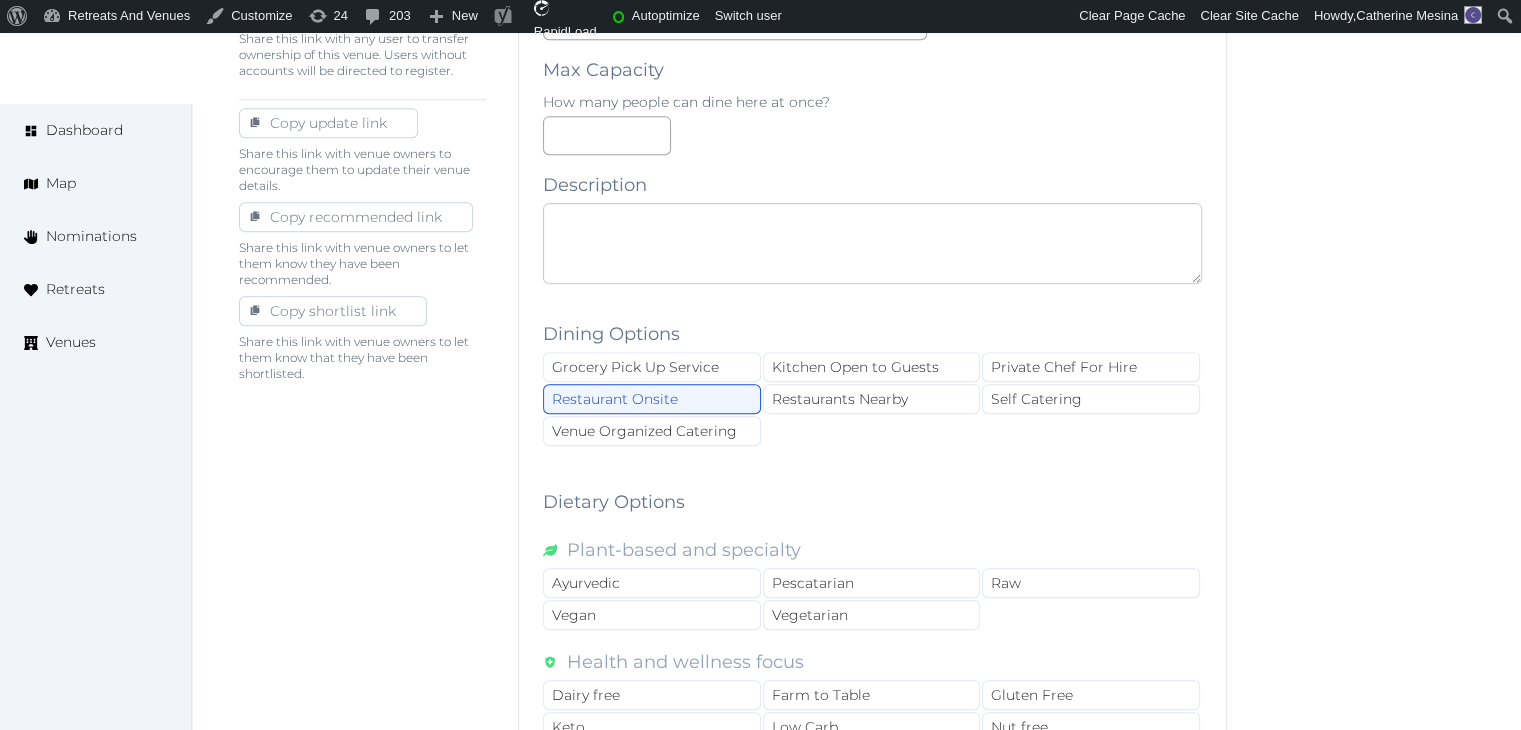 click at bounding box center (872, 243) 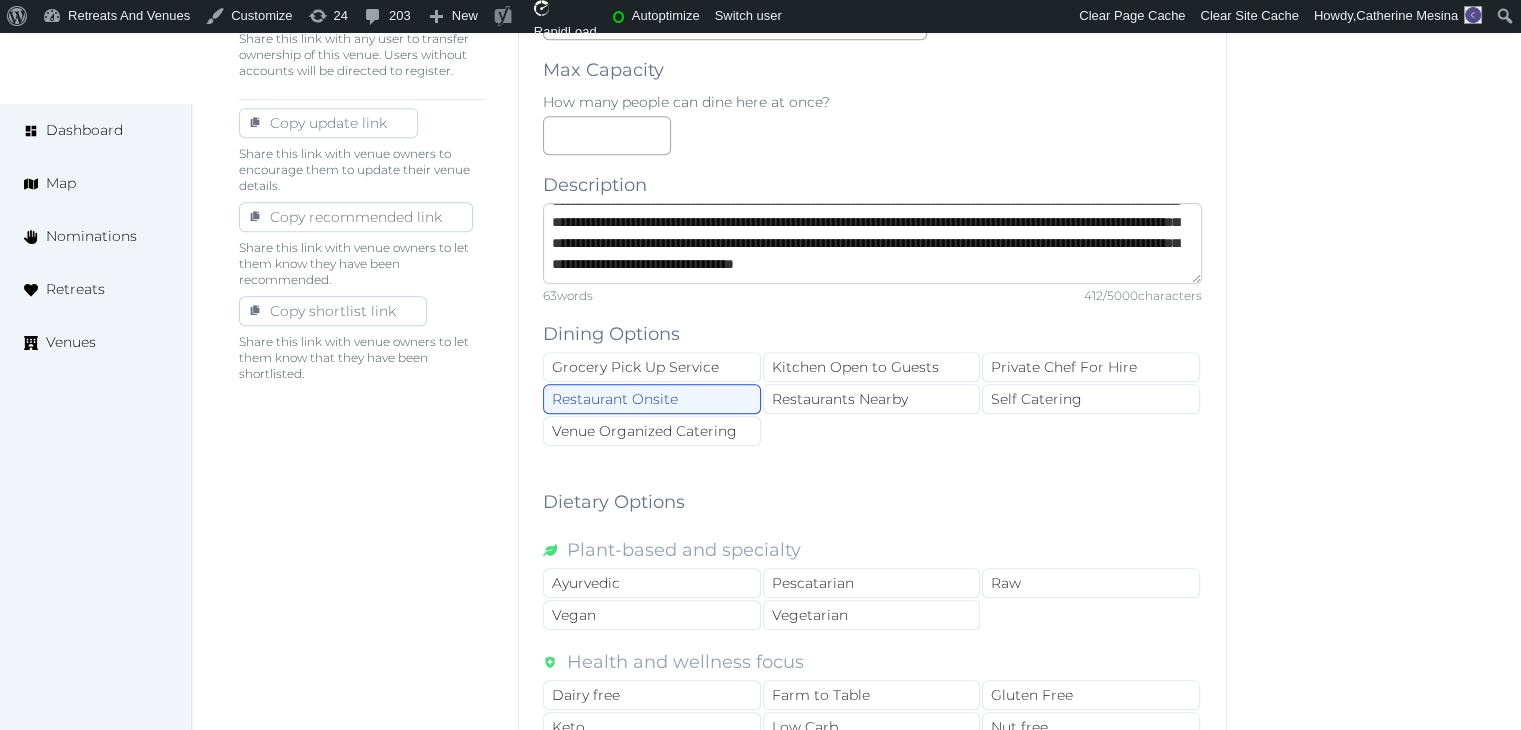 scroll, scrollTop: 41, scrollLeft: 0, axis: vertical 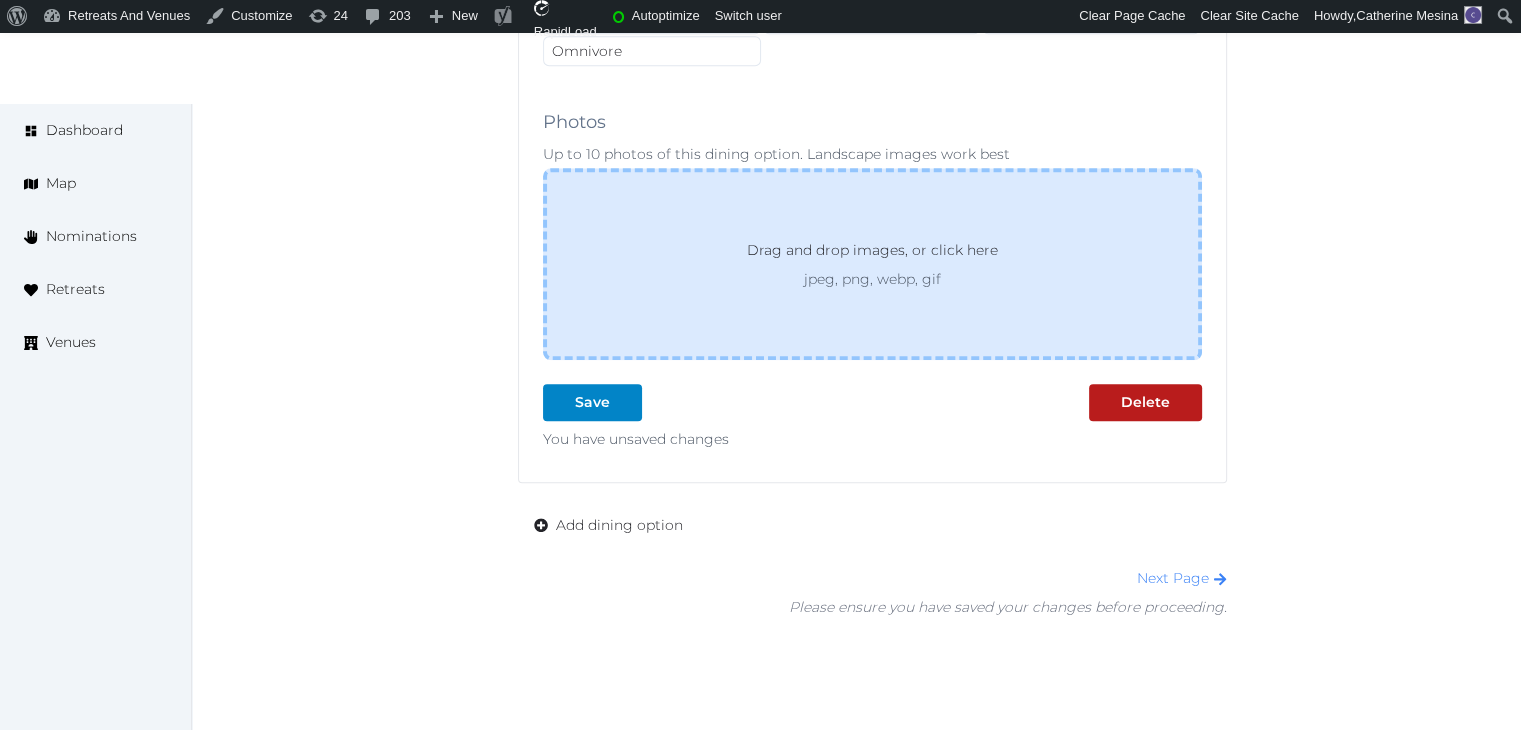 type on "**********" 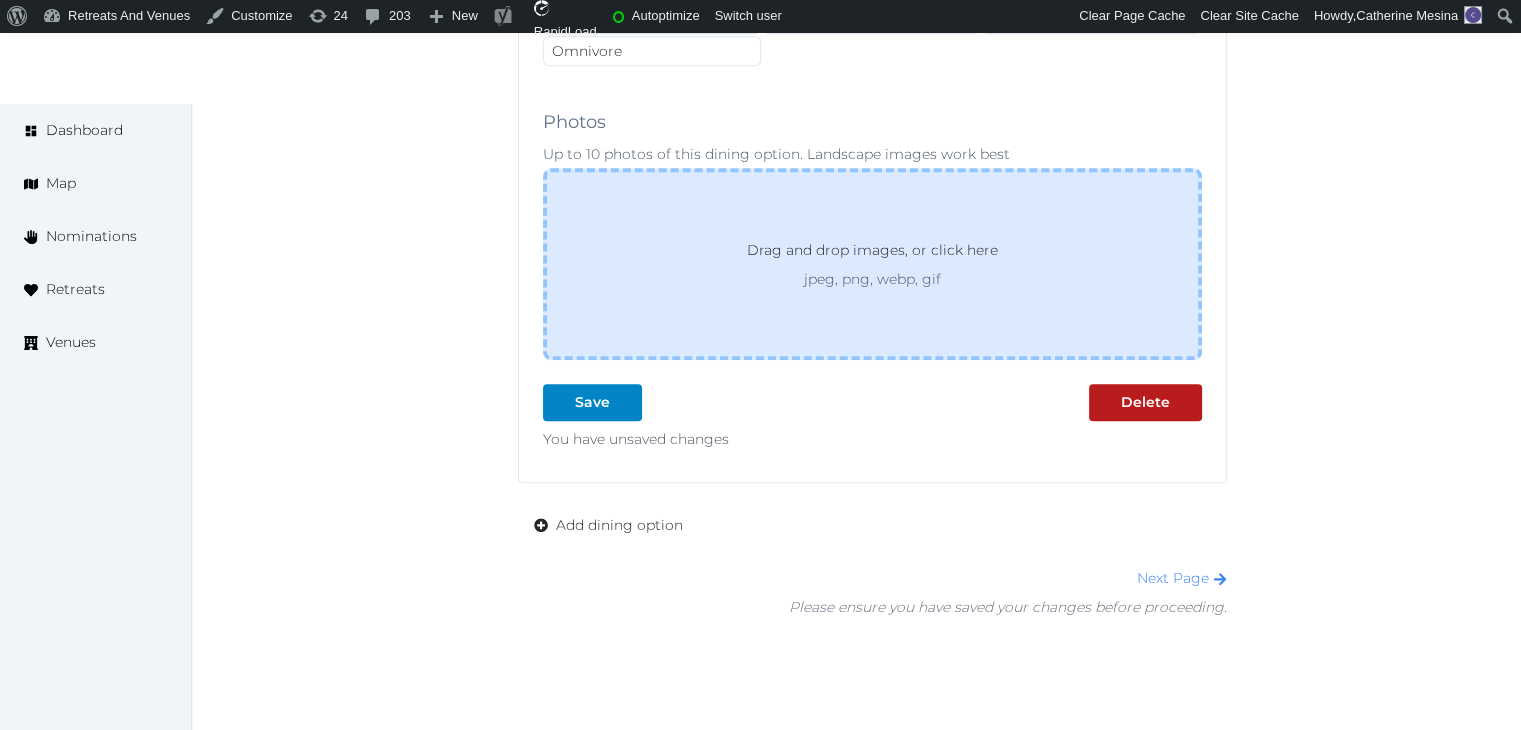 click on "jpeg, png, webp, gif" at bounding box center (872, 279) 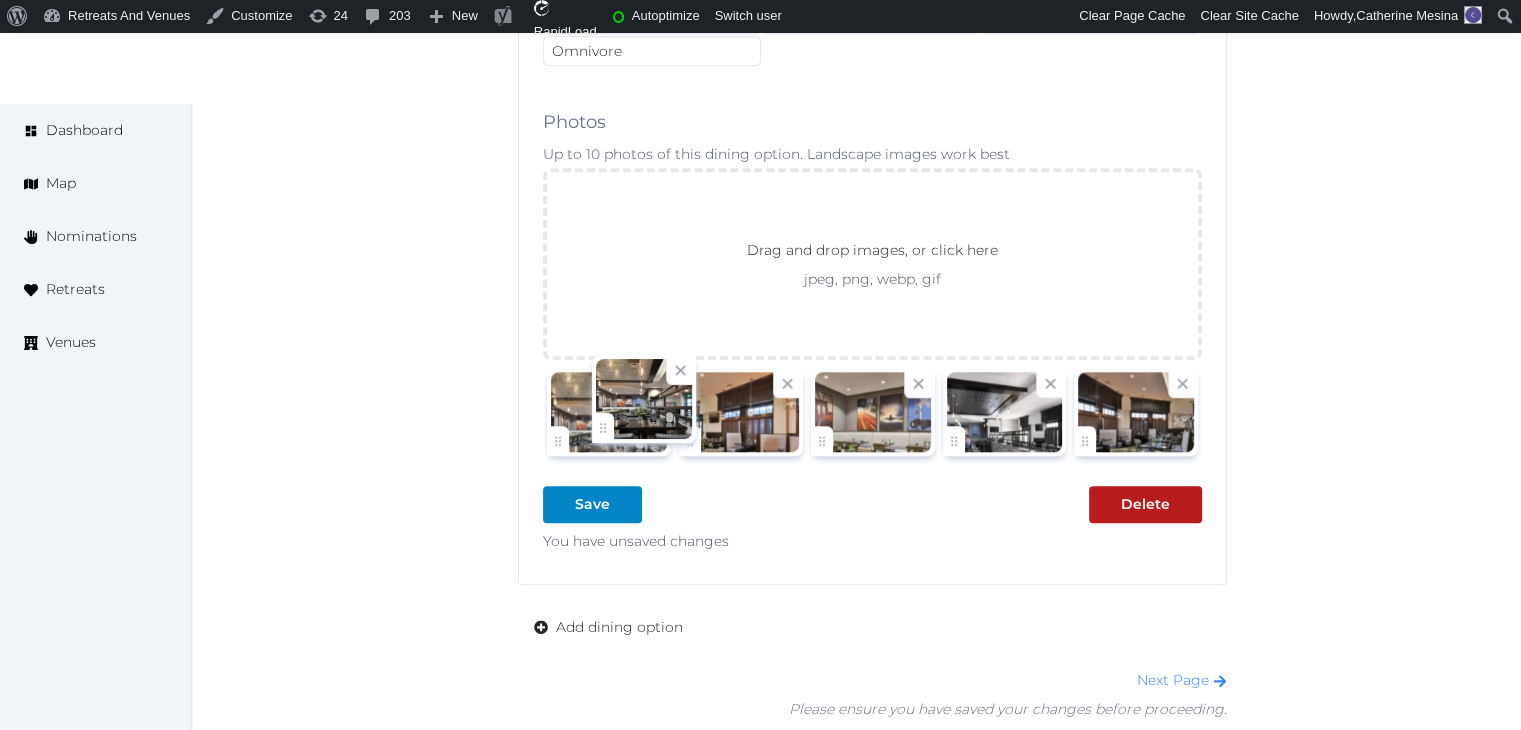 drag, startPoint x: 1086, startPoint y: 430, endPoint x: 804, endPoint y: 431, distance: 282.00177 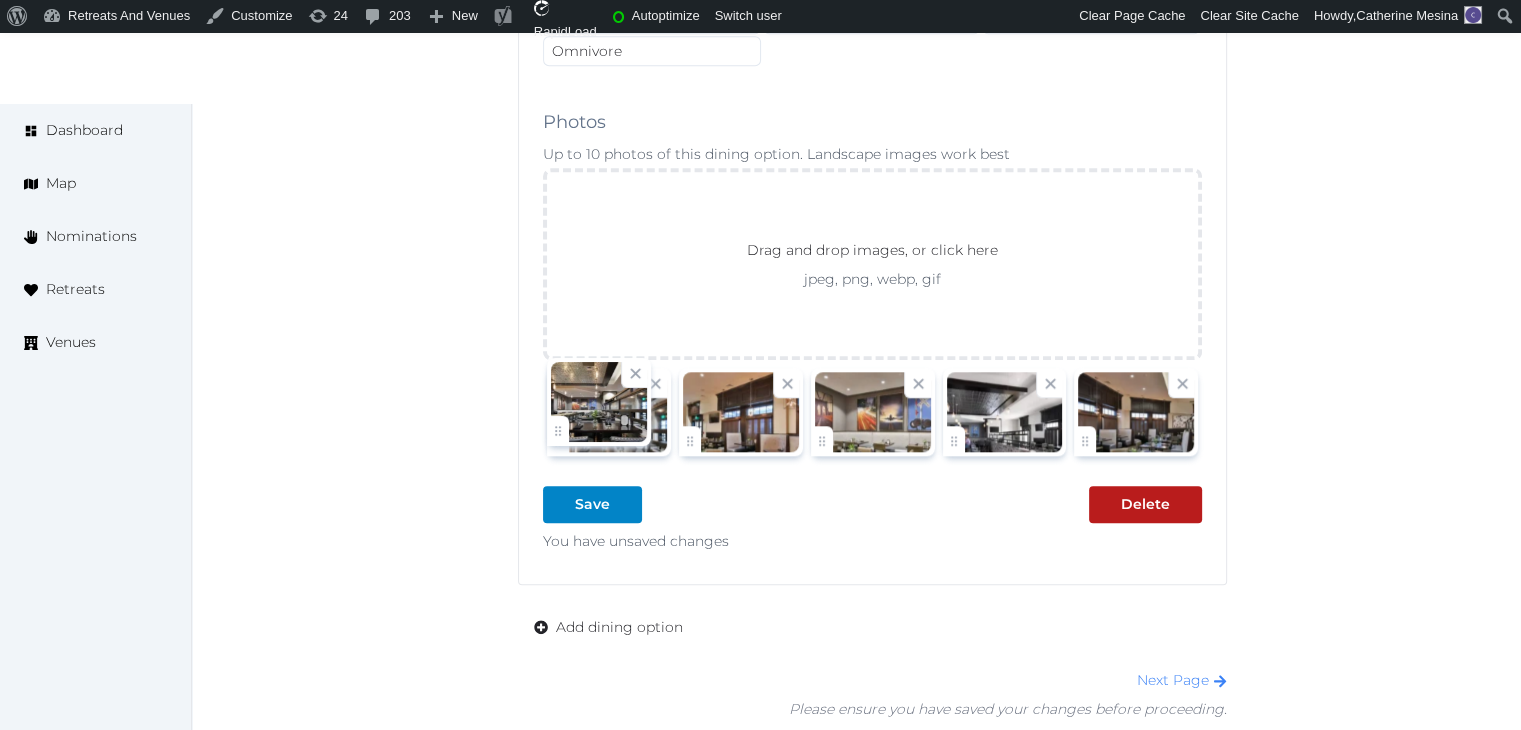 click on "Catherine Mesina   Account My Venue Listings My Retreats Logout      Dashboard Map Nominations Retreats Venues Edit venue 36 %  complete Fill out all the fields in your listing to increase its completion percentage.   A higher completion percentage will make your listing more attractive and result in better matches. Crowne Plaza Providence-Warwick (Airport), an IHG Hotel   View  listing   Open    Close CRM Lead Basic details Pricing and policies Retreat spaces Meeting spaces Accommodations Amenities Food and dining Activities and experiences Location Environment Types of retreats Brochures Notes Ownership Administration Activity This venue is live and visible to the public Mark draft Archive Venue owned by Thiago Martins thiago@retreatsandvenues.com Copy ownership transfer link Share this link with any user to transfer ownership of this venue. Users without accounts will be directed to register. Copy update link Copy recommended link Raw :" at bounding box center [760, -512] 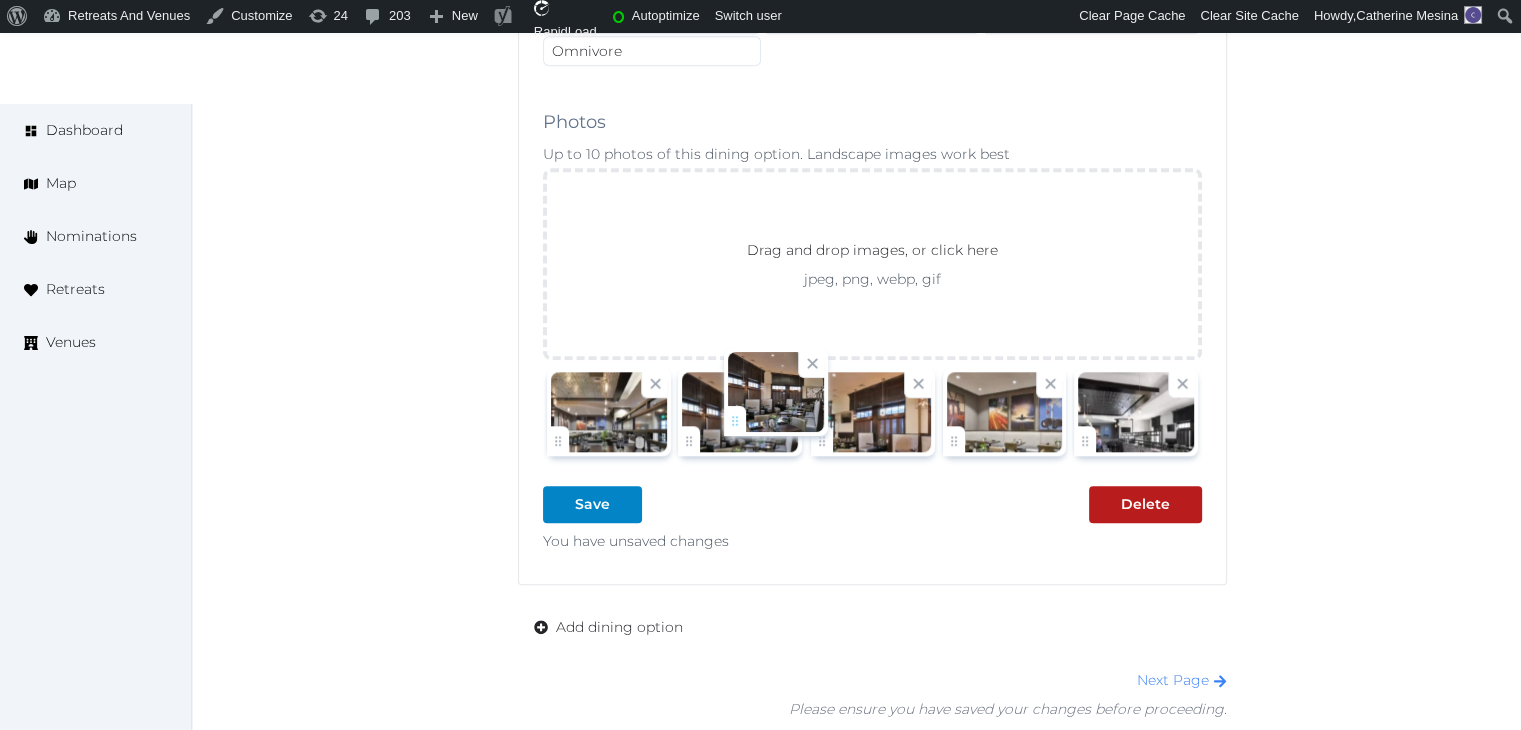 drag, startPoint x: 1088, startPoint y: 428, endPoint x: 735, endPoint y: 417, distance: 353.17136 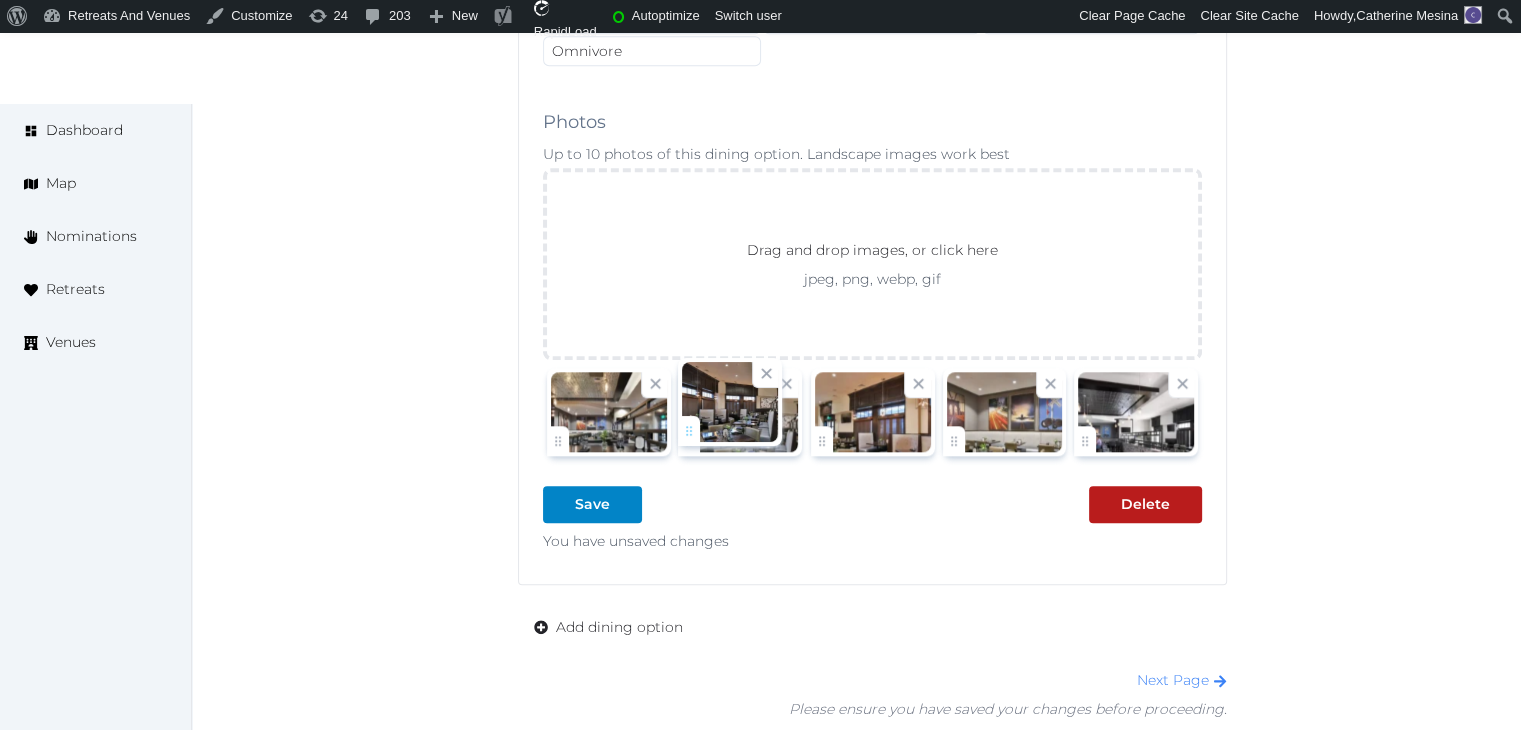 click on "Catherine Mesina   Account My Venue Listings My Retreats Logout      Dashboard Map Nominations Retreats Venues Edit venue 36 %  complete Fill out all the fields in your listing to increase its completion percentage.   A higher completion percentage will make your listing more attractive and result in better matches. Crowne Plaza Providence-Warwick (Airport), an IHG Hotel   View  listing   Open    Close CRM Lead Basic details Pricing and policies Retreat spaces Meeting spaces Accommodations Amenities Food and dining Activities and experiences Location Environment Types of retreats Brochures Notes Ownership Administration Activity This venue is live and visible to the public Mark draft Archive Venue owned by Thiago Martins thiago@retreatsandvenues.com Copy ownership transfer link Share this link with any user to transfer ownership of this venue. Users without accounts will be directed to register. Copy update link Copy recommended link Raw :" at bounding box center (760, -512) 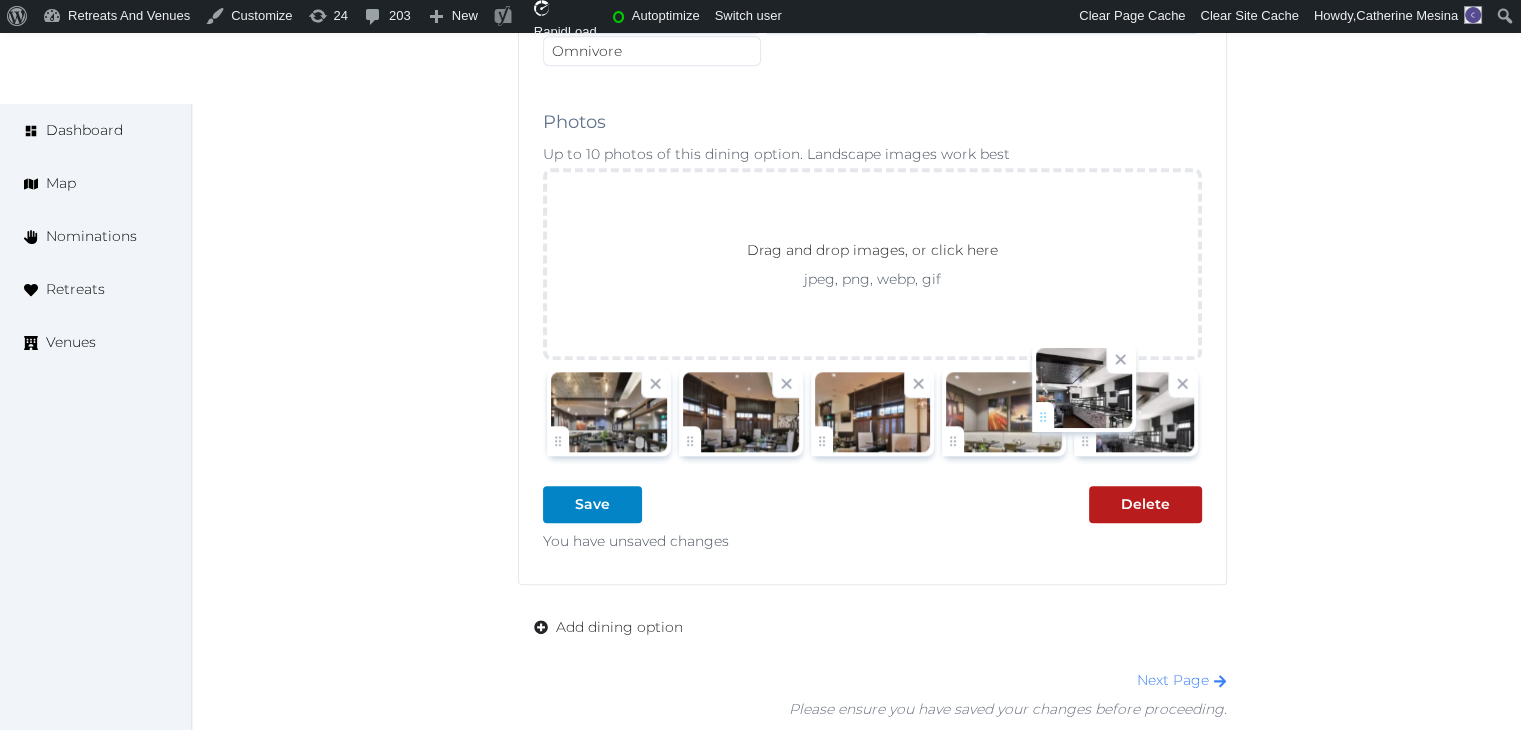 drag, startPoint x: 1088, startPoint y: 429, endPoint x: 1006, endPoint y: 409, distance: 84.40379 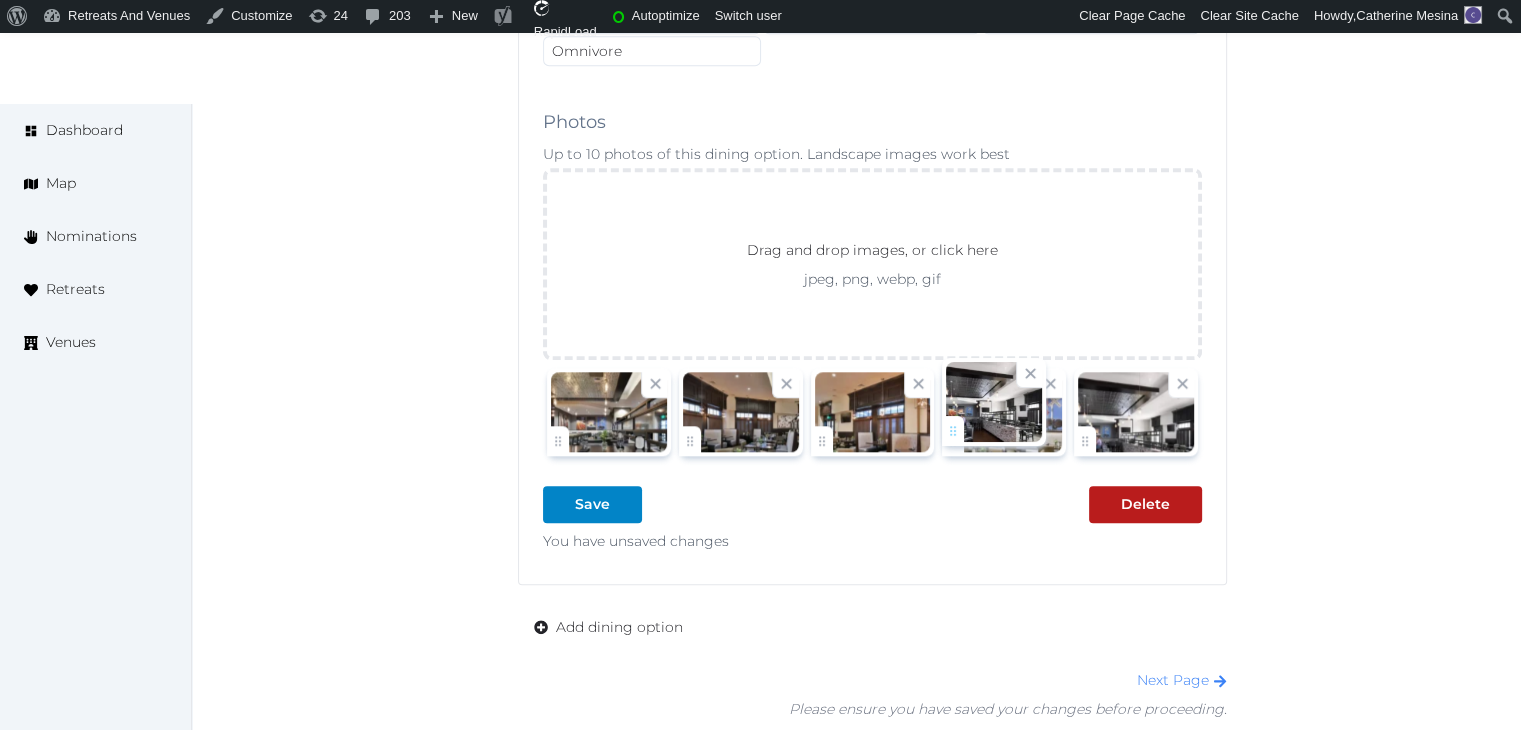 click on "Catherine Mesina   Account My Venue Listings My Retreats Logout      Dashboard Map Nominations Retreats Venues Edit venue 36 %  complete Fill out all the fields in your listing to increase its completion percentage.   A higher completion percentage will make your listing more attractive and result in better matches. Crowne Plaza Providence-Warwick (Airport), an IHG Hotel   View  listing   Open    Close CRM Lead Basic details Pricing and policies Retreat spaces Meeting spaces Accommodations Amenities Food and dining Activities and experiences Location Environment Types of retreats Brochures Notes Ownership Administration Activity This venue is live and visible to the public Mark draft Archive Venue owned by Thiago Martins thiago@retreatsandvenues.com Copy ownership transfer link Share this link with any user to transfer ownership of this venue. Users without accounts will be directed to register. Copy update link Copy recommended link Raw :" at bounding box center [760, -512] 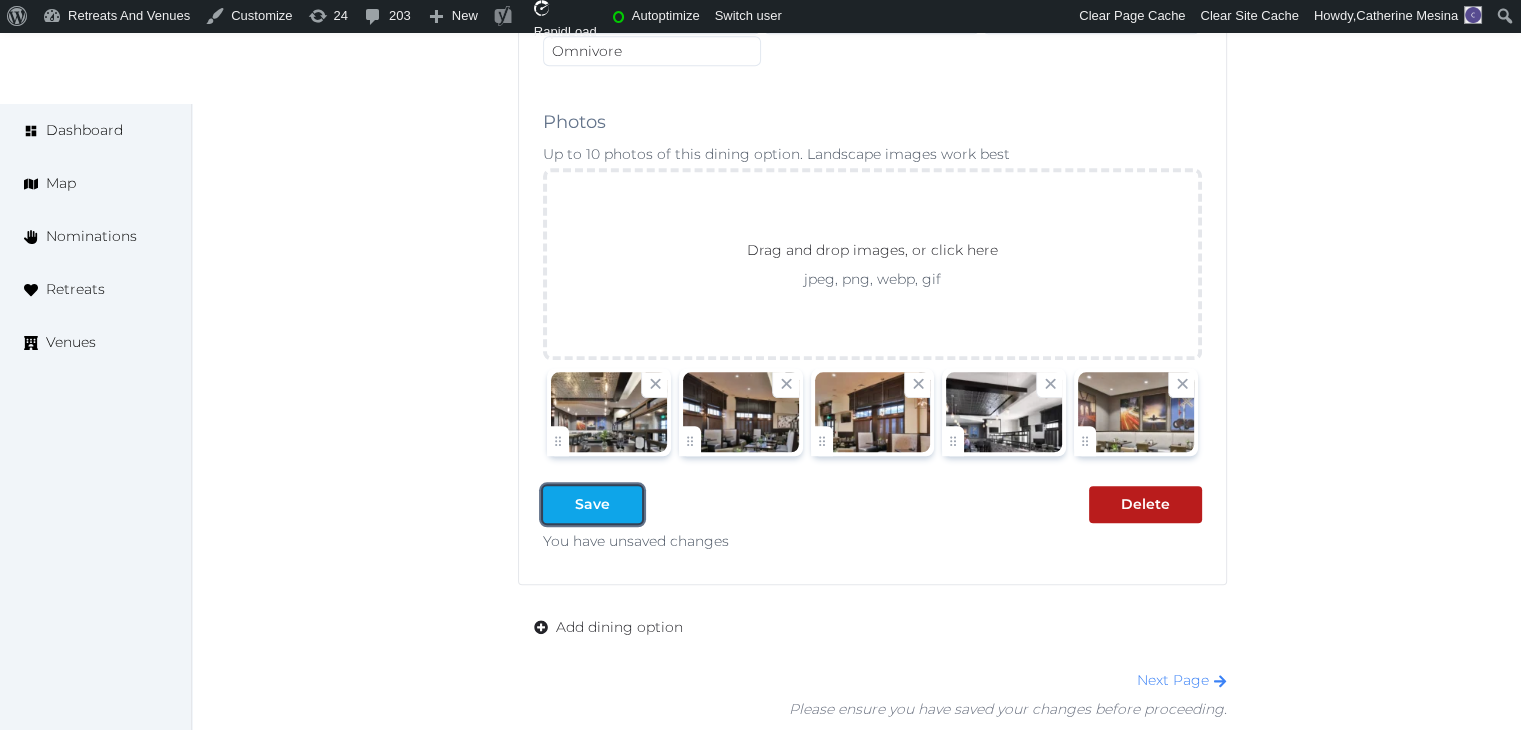 click on "Save" at bounding box center [592, 504] 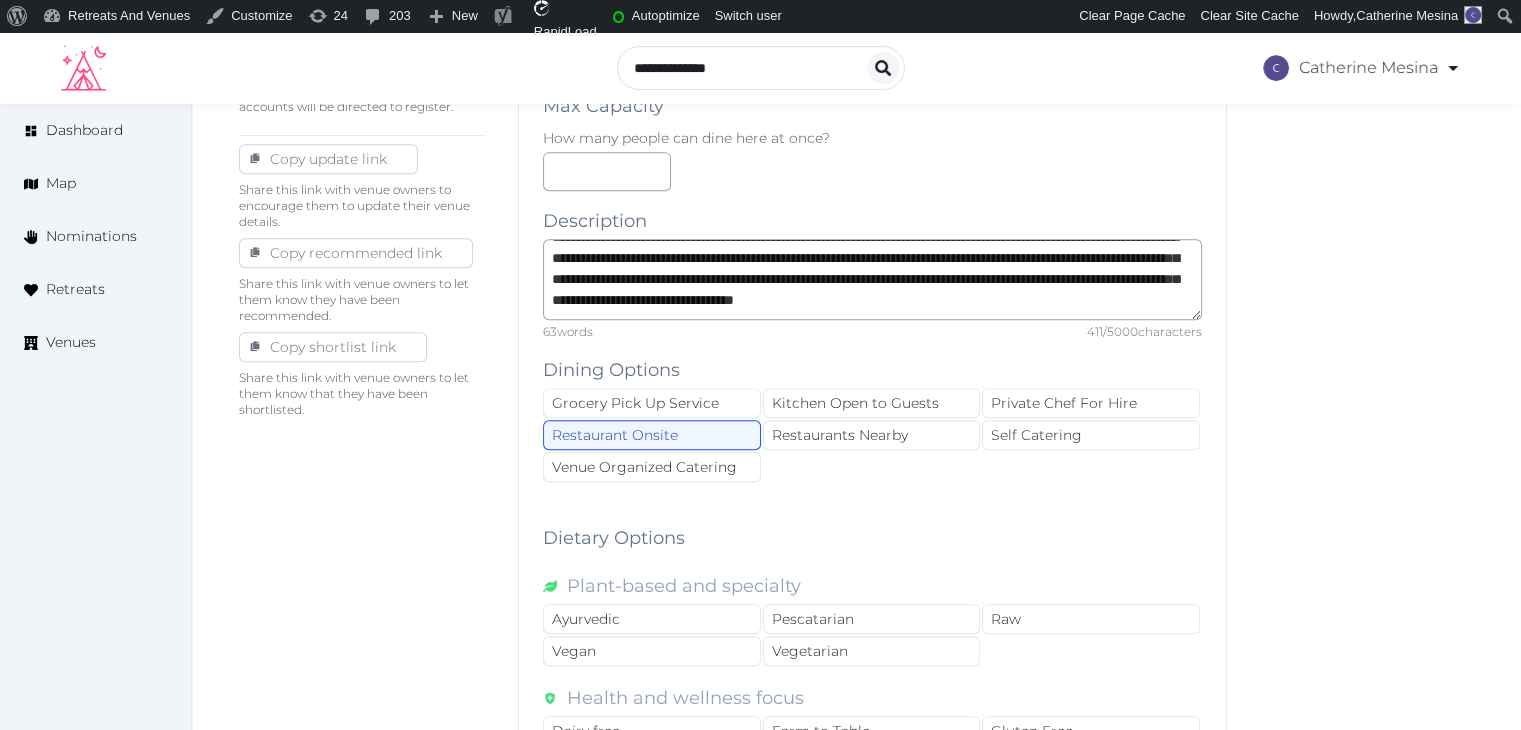 scroll, scrollTop: 800, scrollLeft: 0, axis: vertical 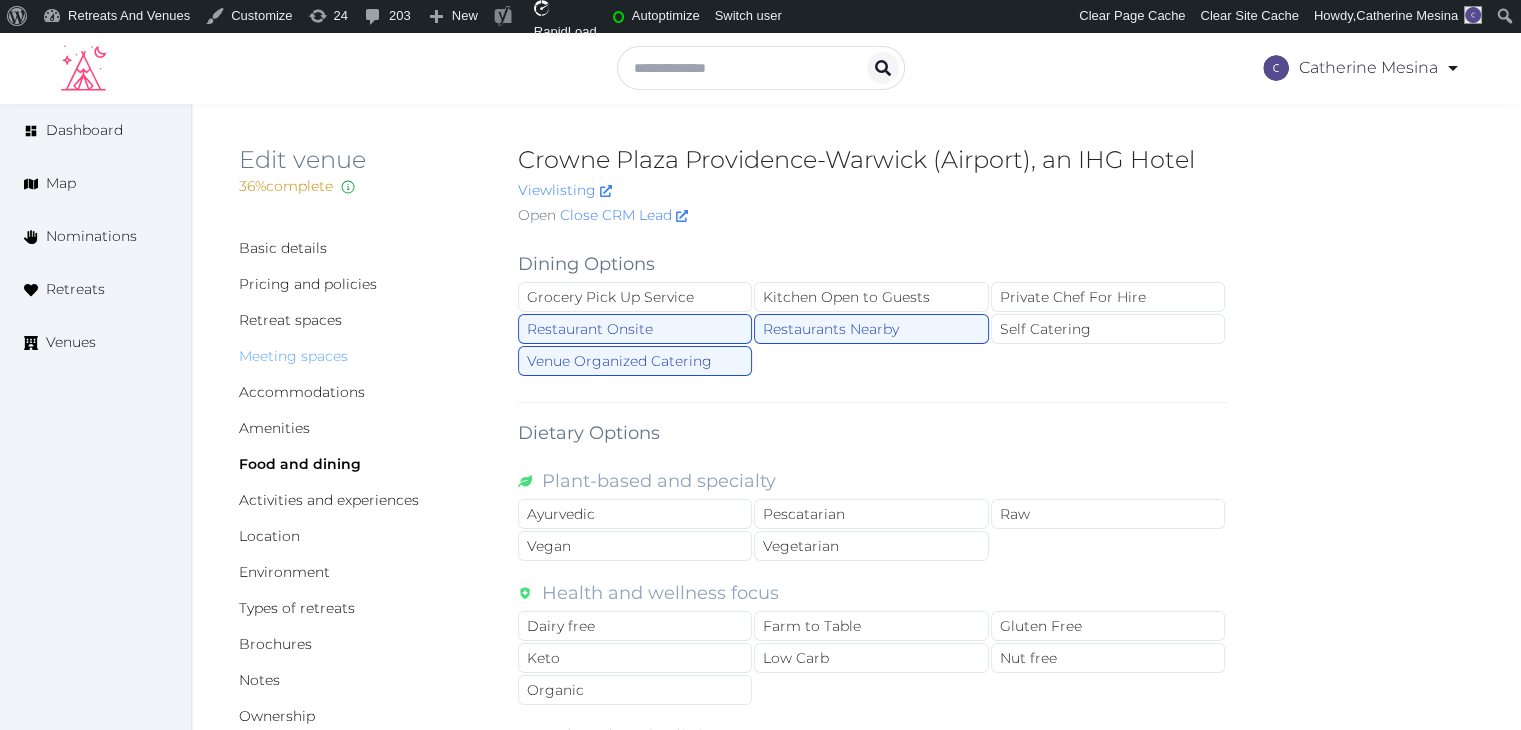 click on "Meeting spaces" at bounding box center (293, 356) 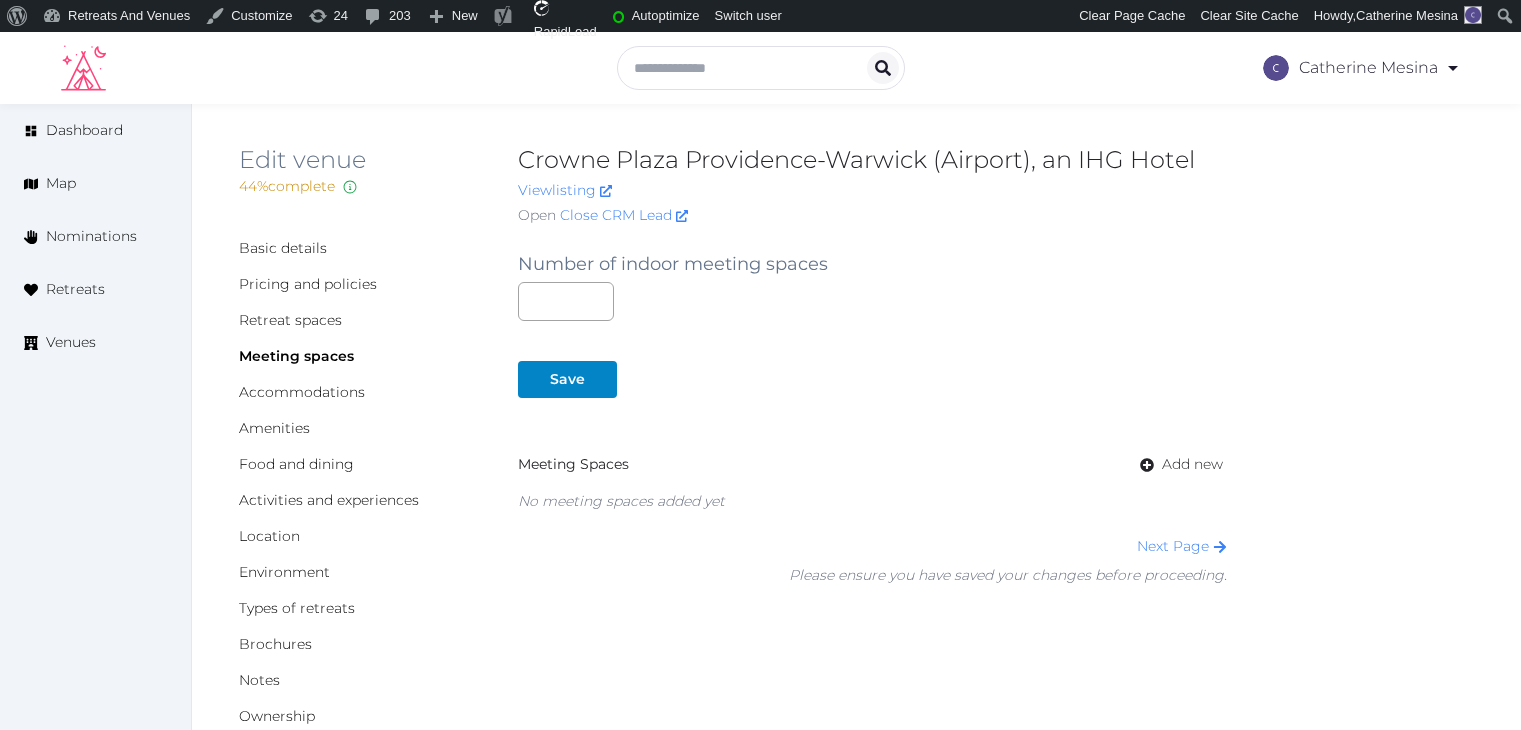 scroll, scrollTop: 0, scrollLeft: 0, axis: both 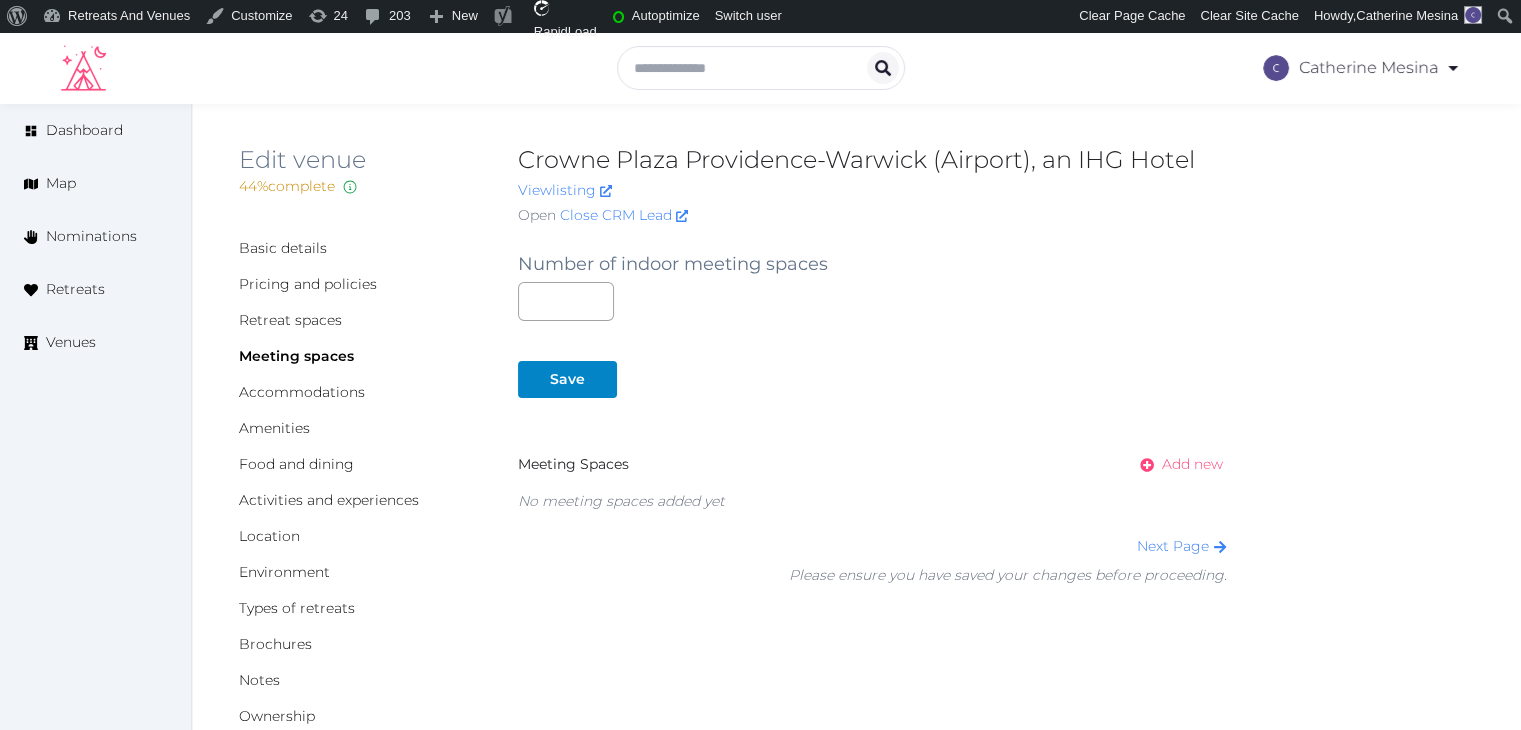 click on "Add new" at bounding box center (1192, 464) 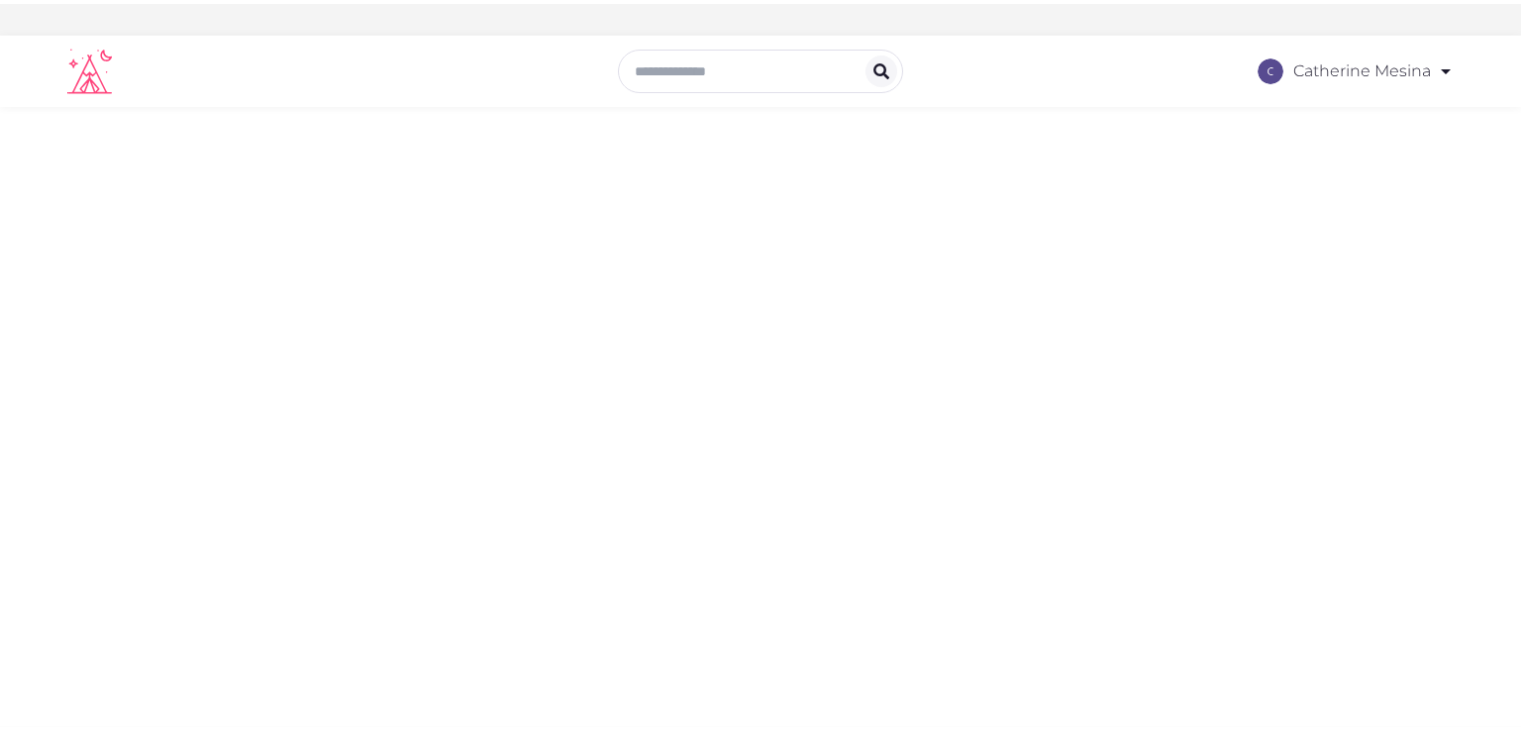scroll, scrollTop: 0, scrollLeft: 0, axis: both 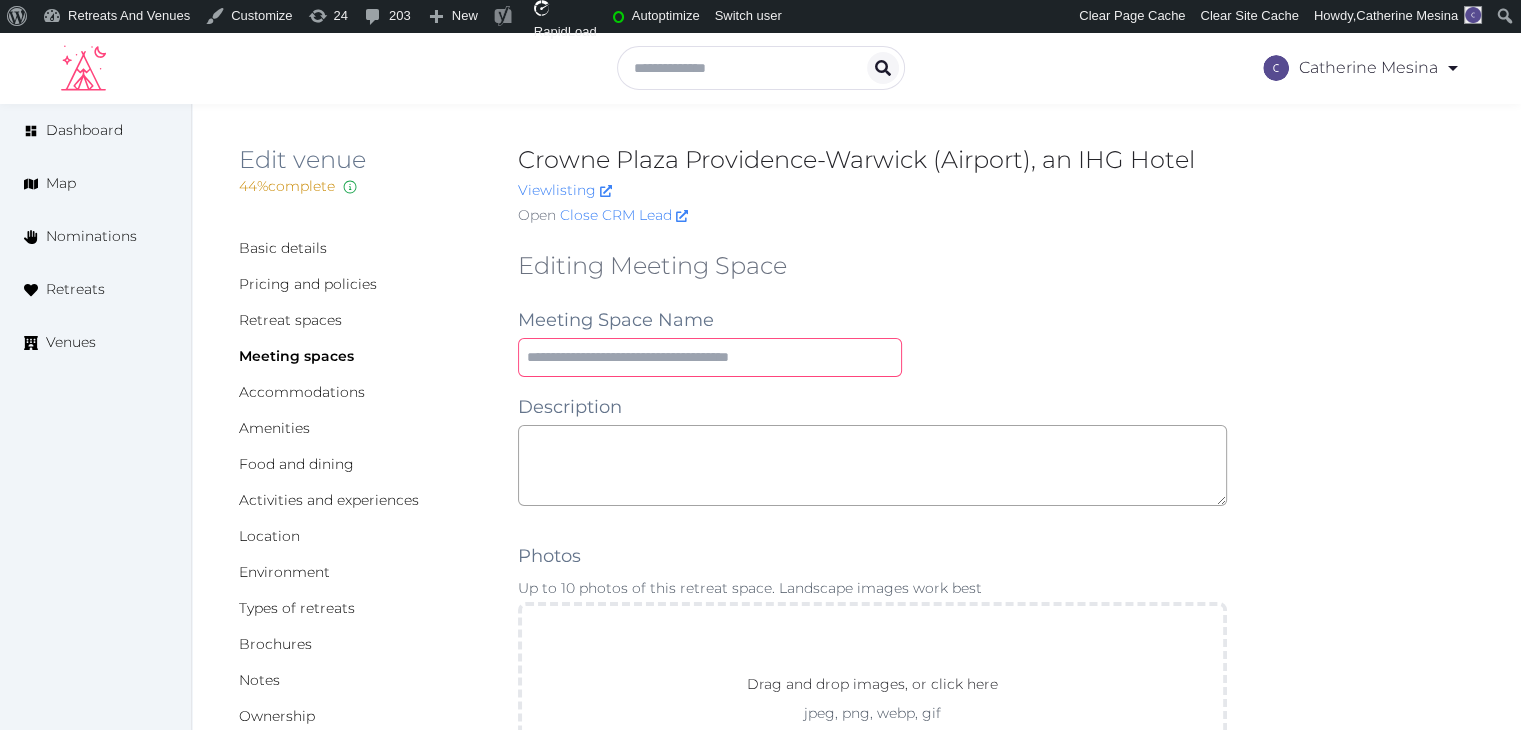 click at bounding box center (710, 357) 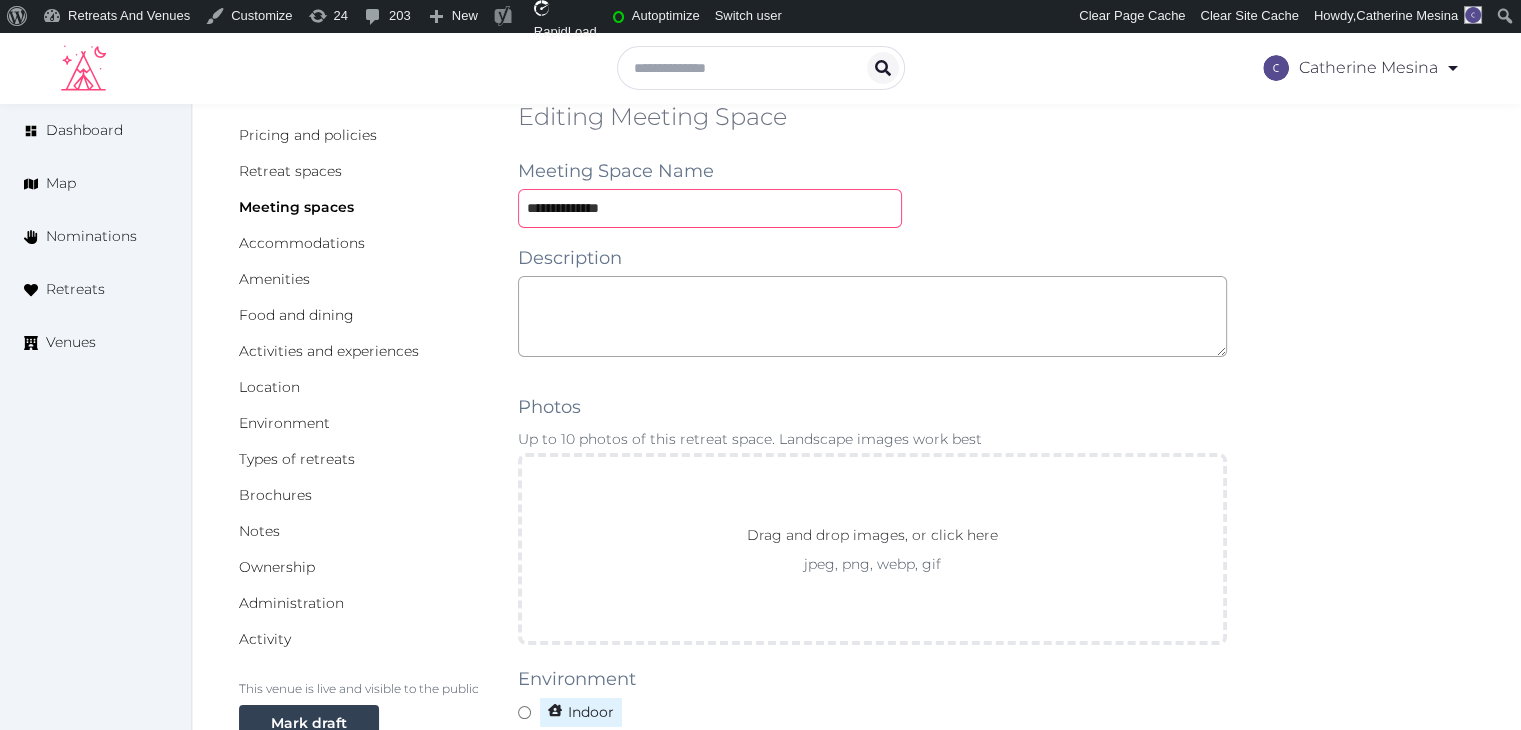 scroll, scrollTop: 300, scrollLeft: 0, axis: vertical 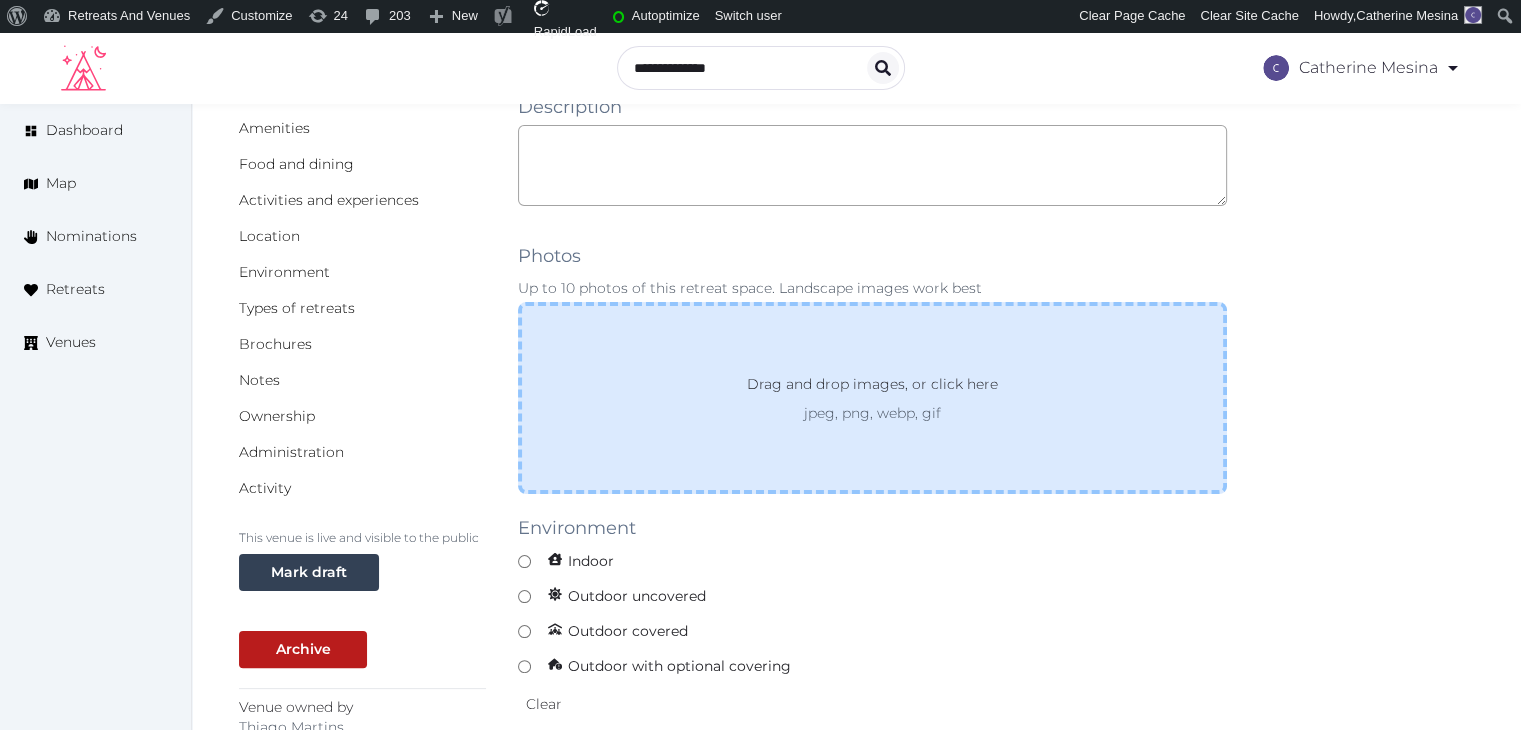 type on "**********" 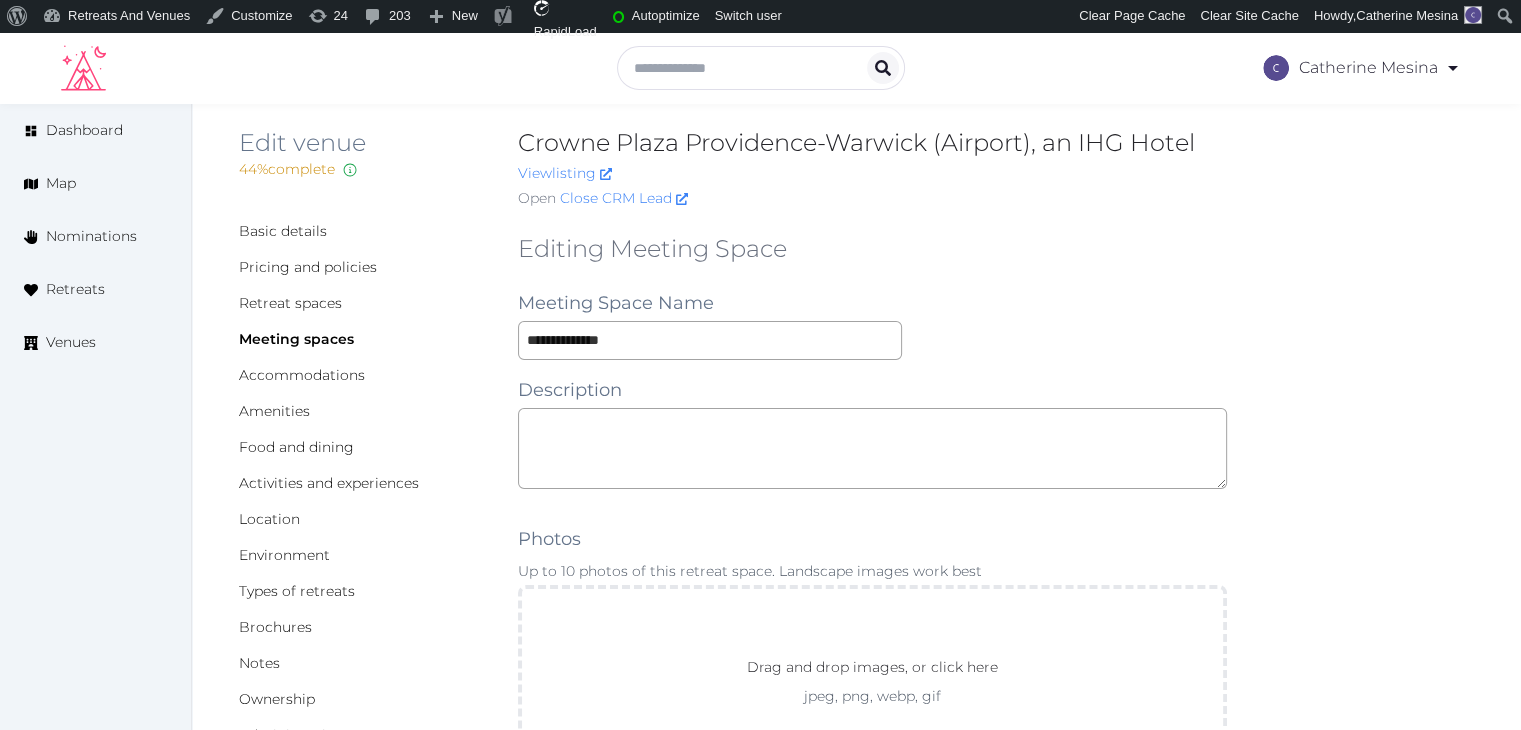 scroll, scrollTop: 0, scrollLeft: 0, axis: both 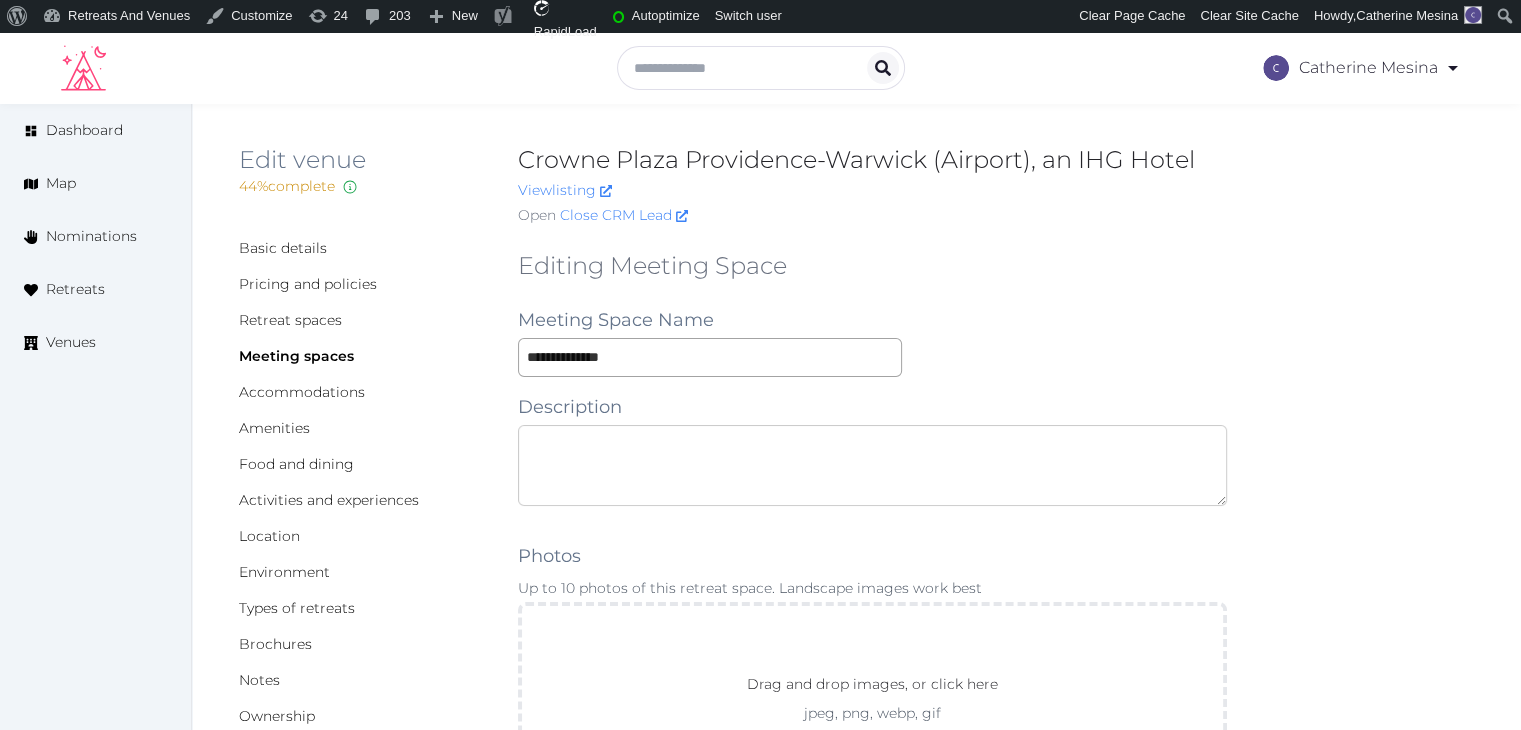 click at bounding box center [872, 465] 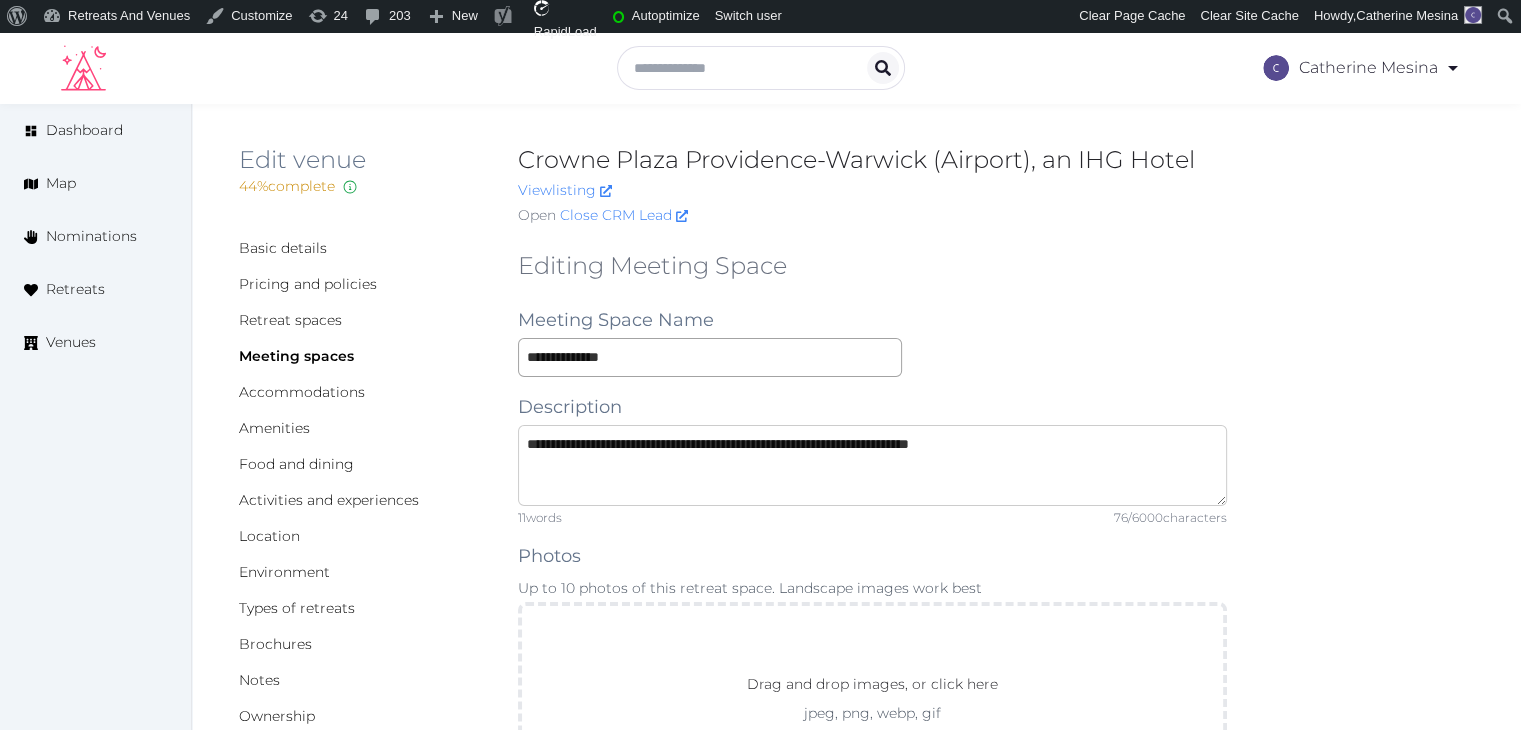 type on "**********" 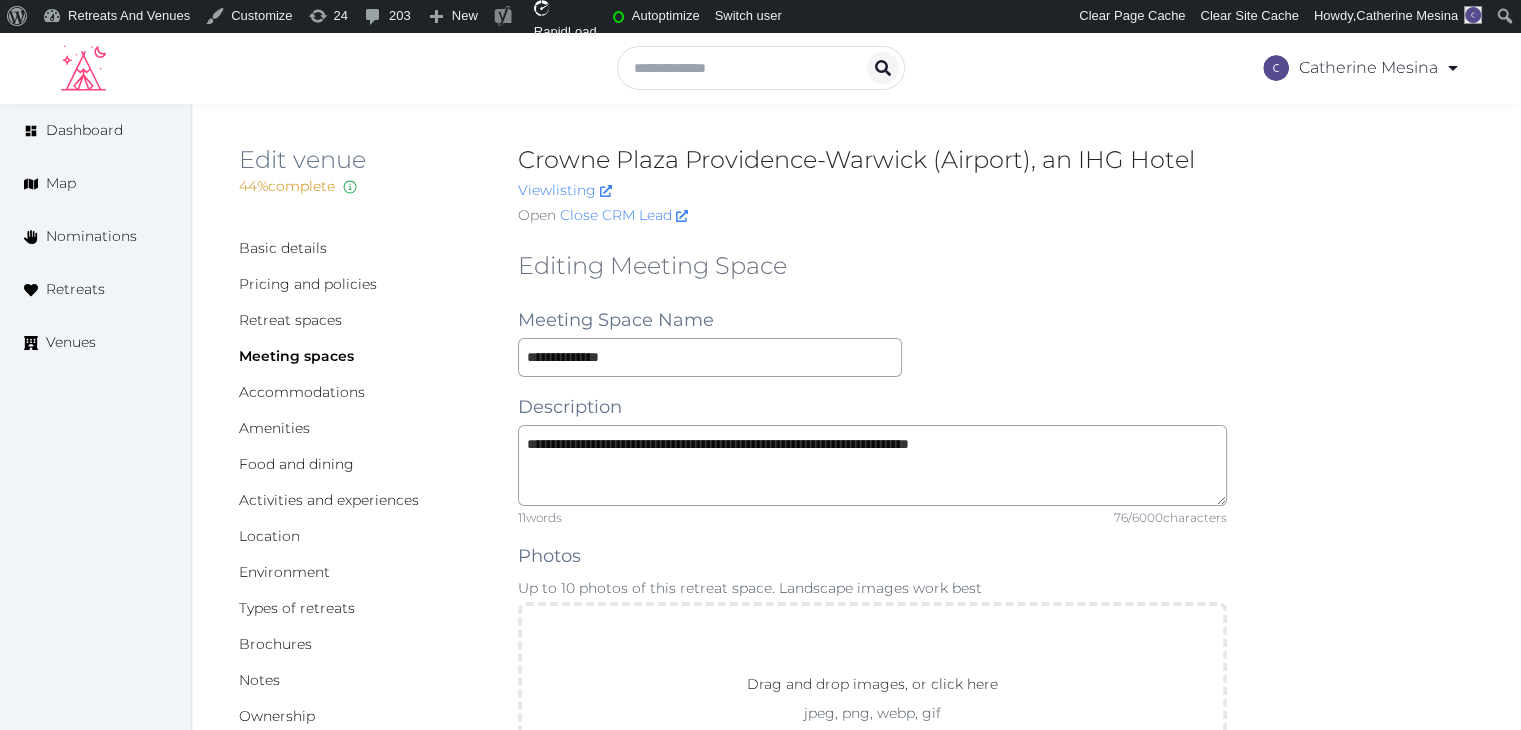 click on "**********" at bounding box center [872, 1427] 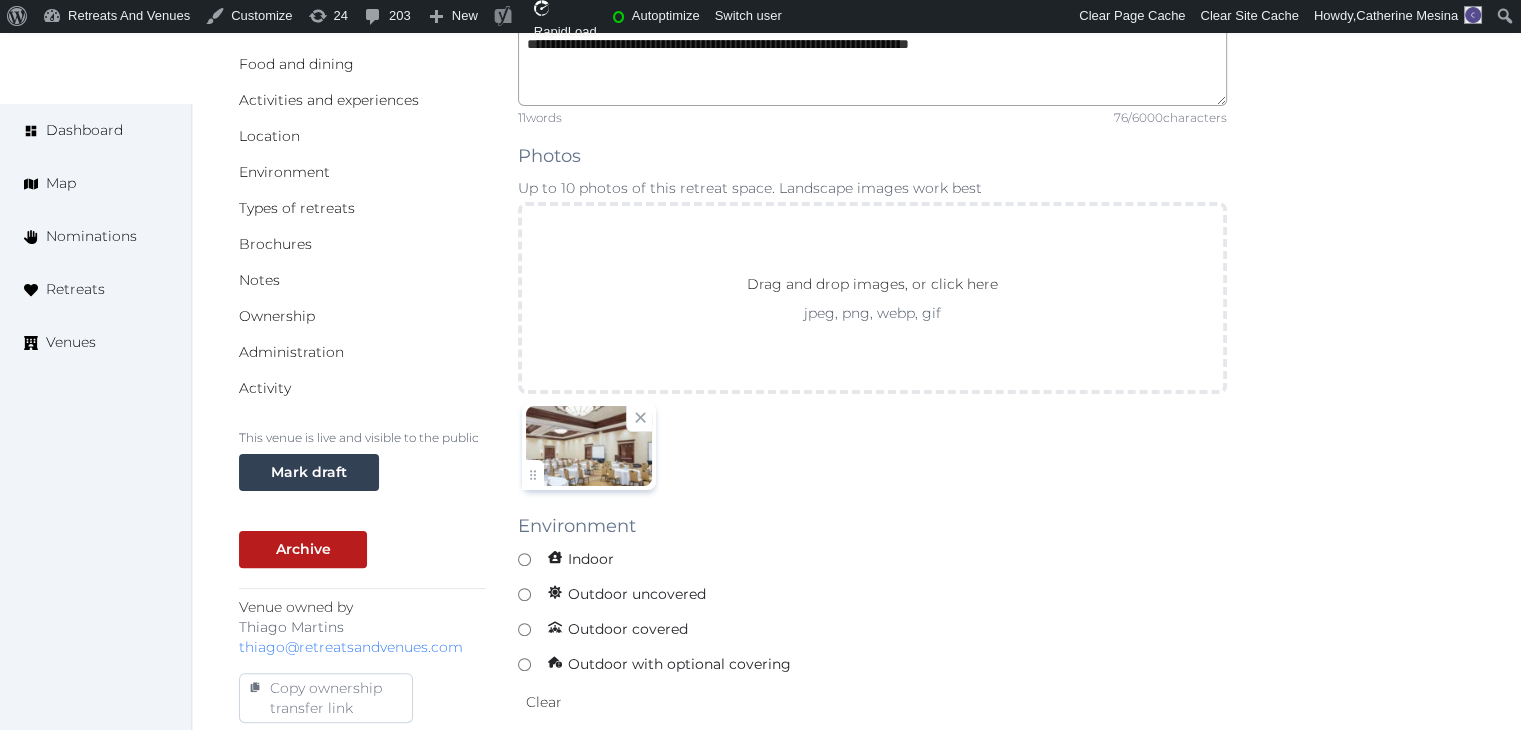 scroll, scrollTop: 600, scrollLeft: 0, axis: vertical 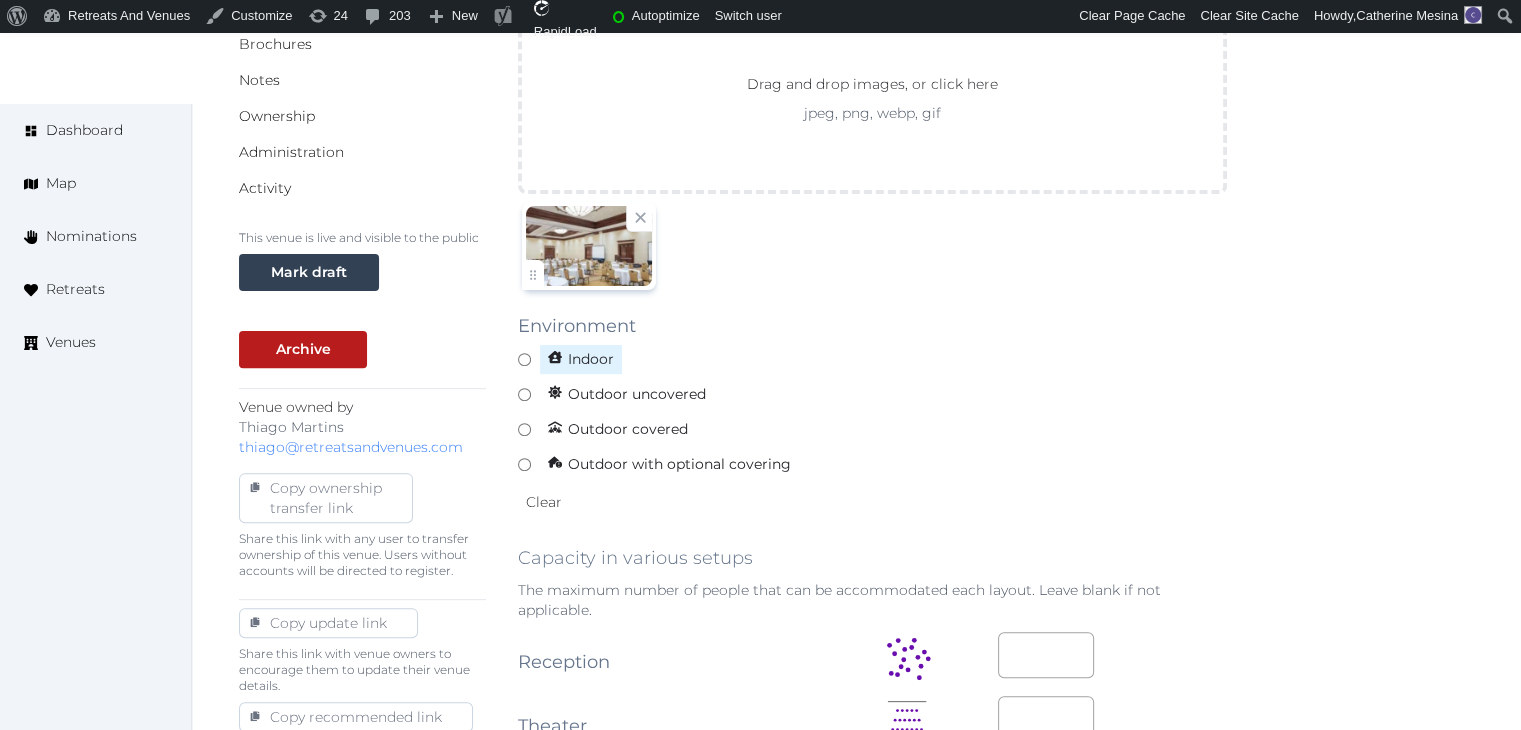 click on "Indoor" at bounding box center (872, 359) 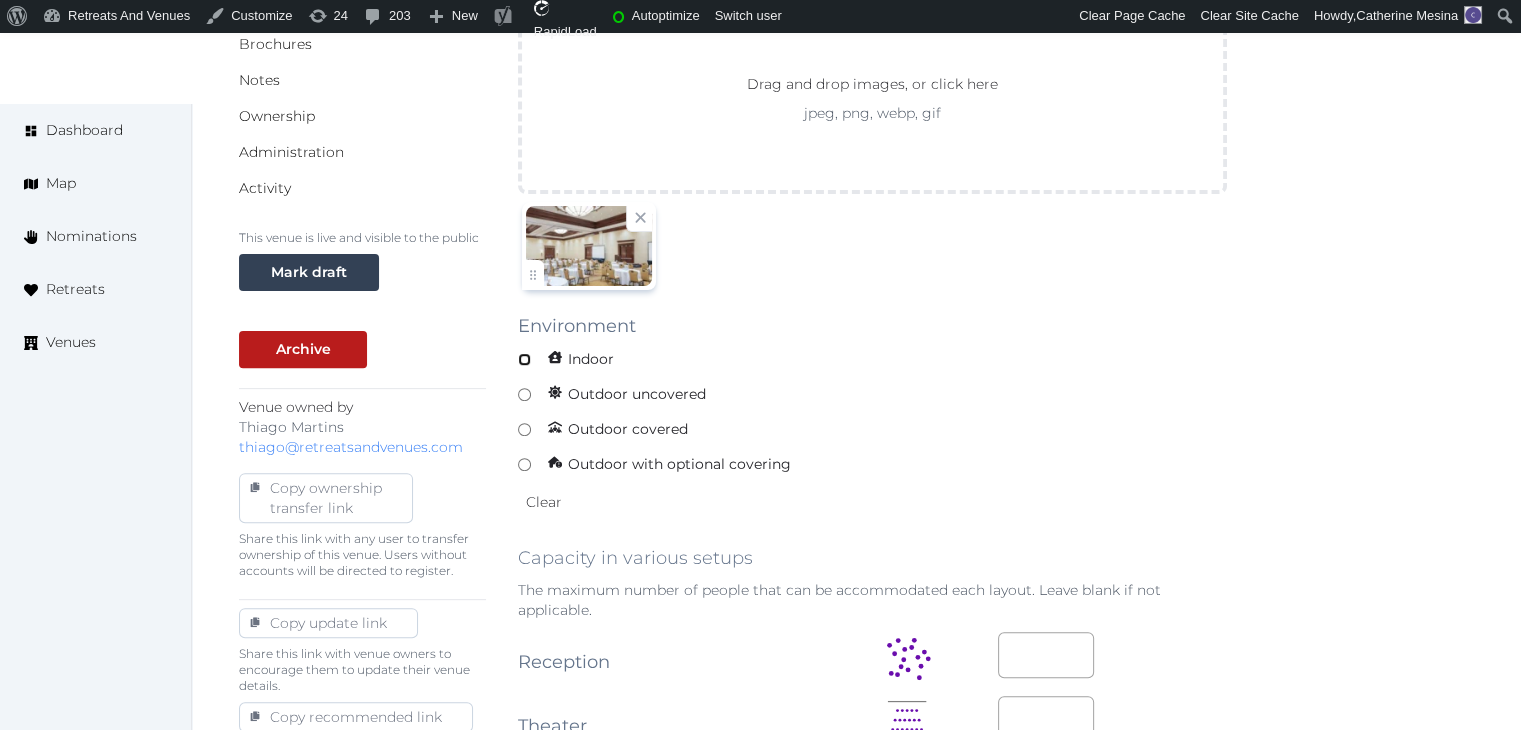 scroll, scrollTop: 1100, scrollLeft: 0, axis: vertical 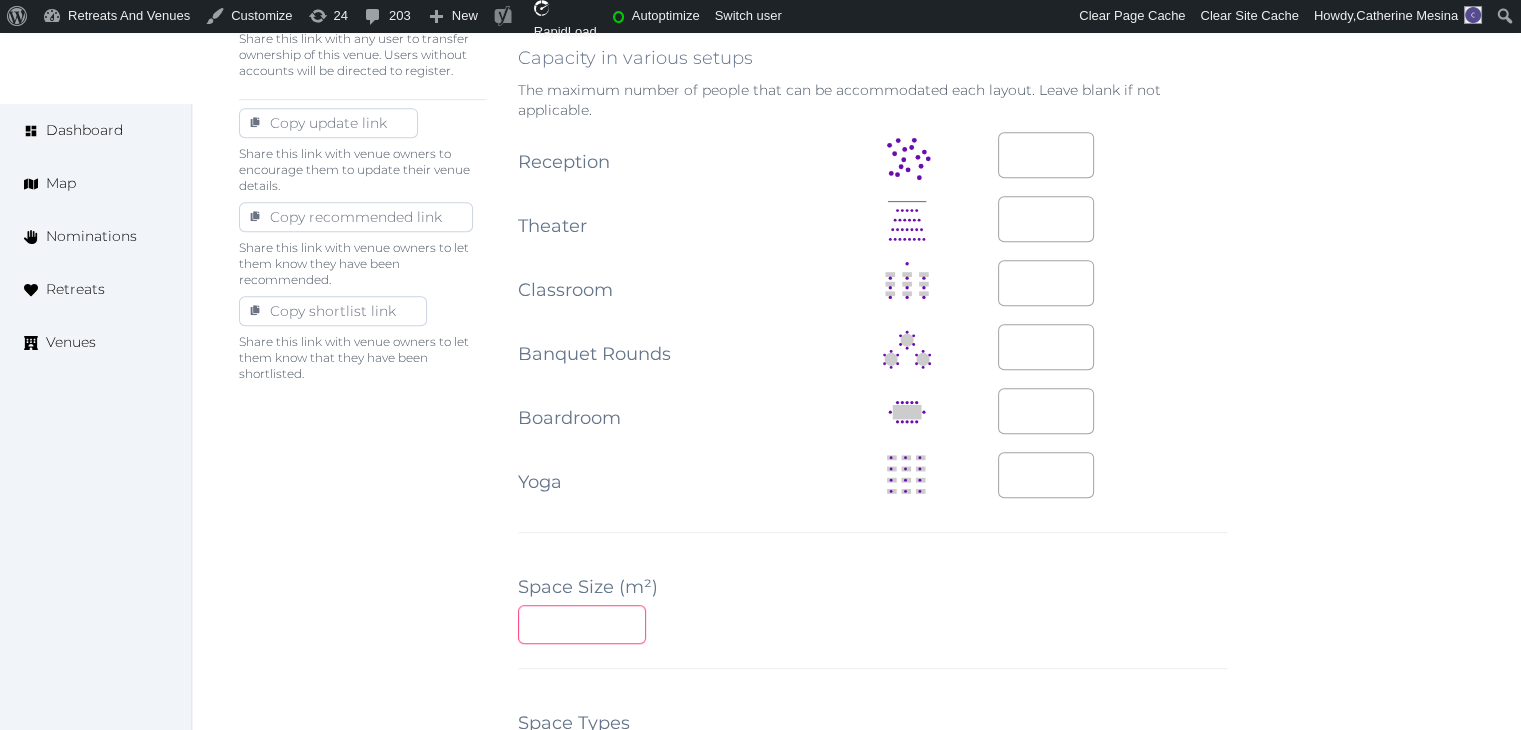 click at bounding box center (582, 624) 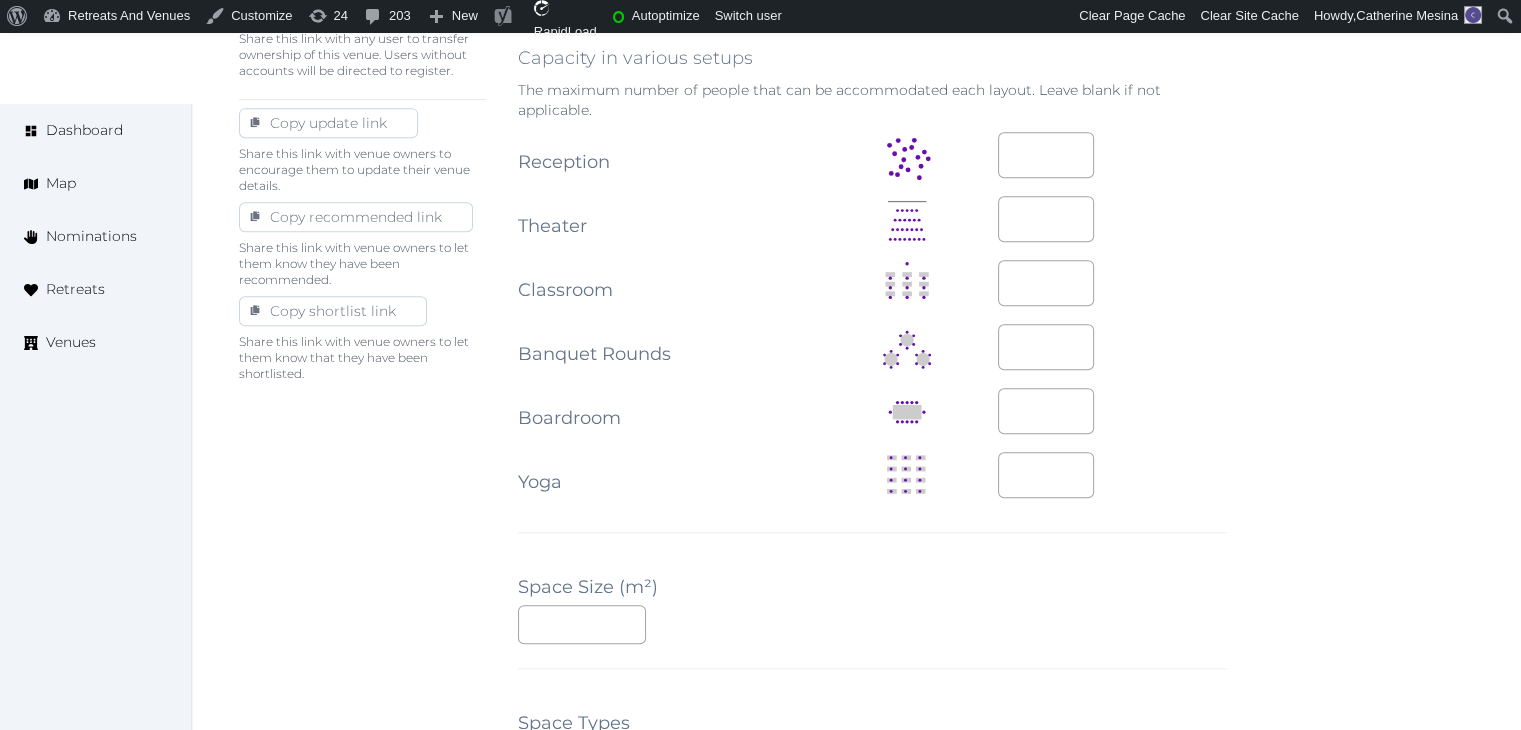 click on "**********" at bounding box center [872, 327] 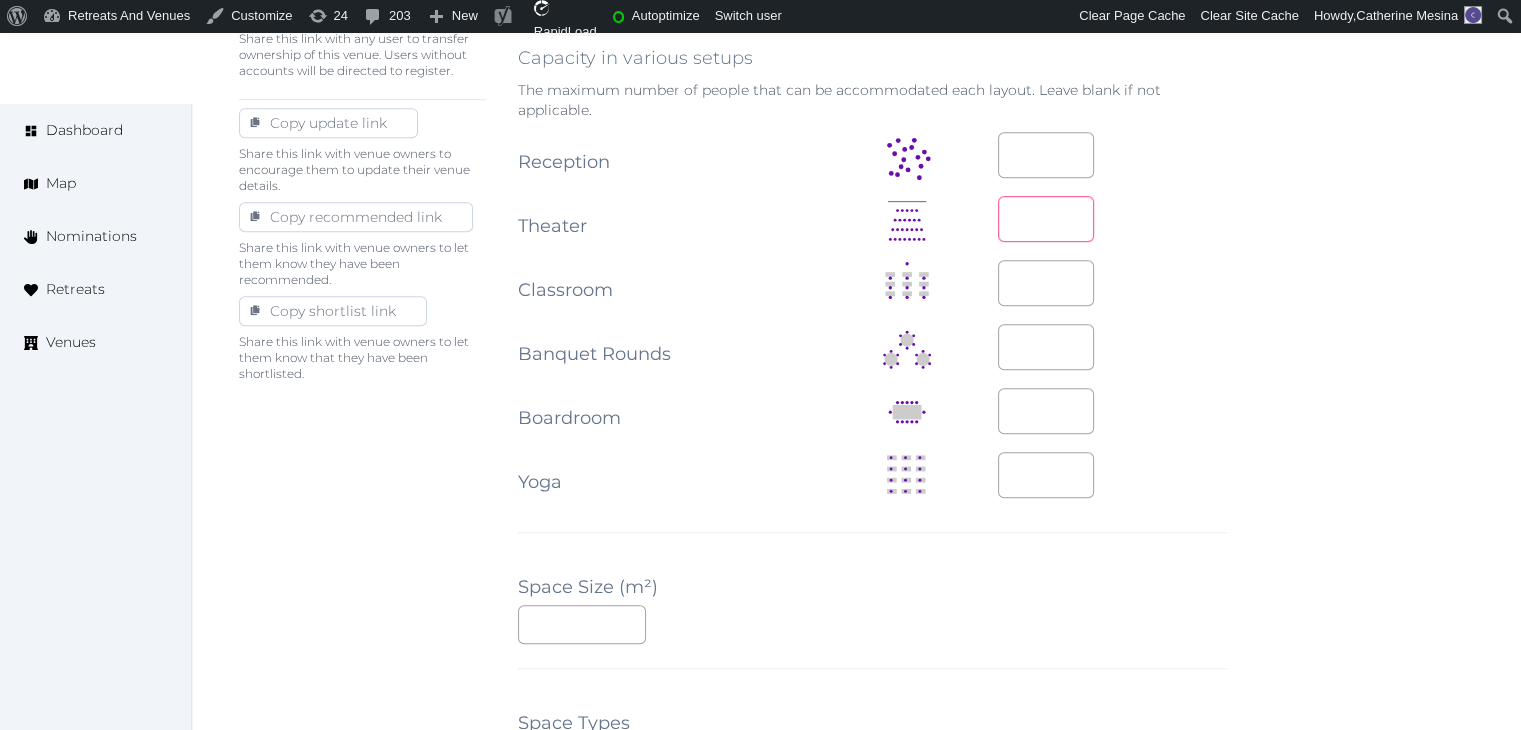 click at bounding box center [1046, 219] 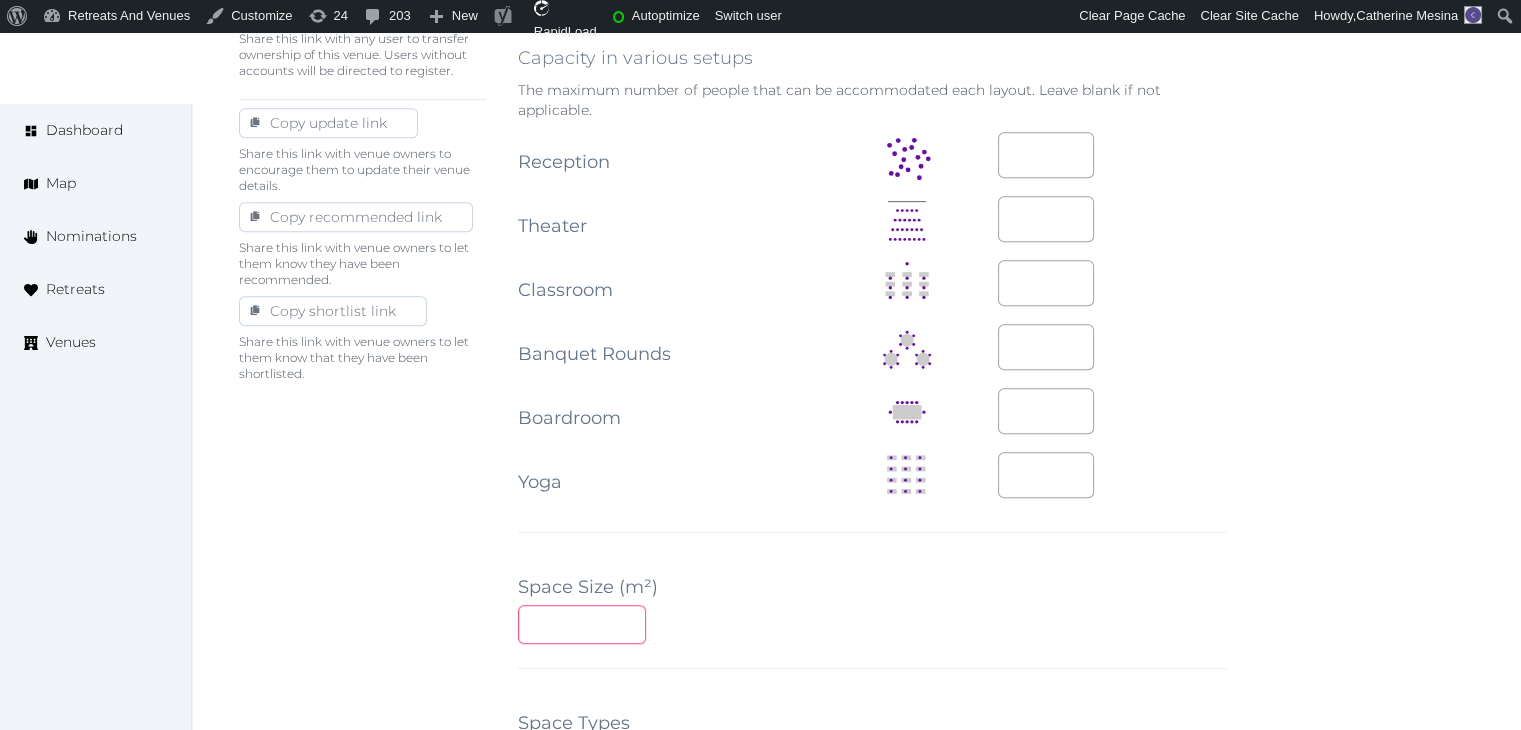click on "***" at bounding box center [872, 624] 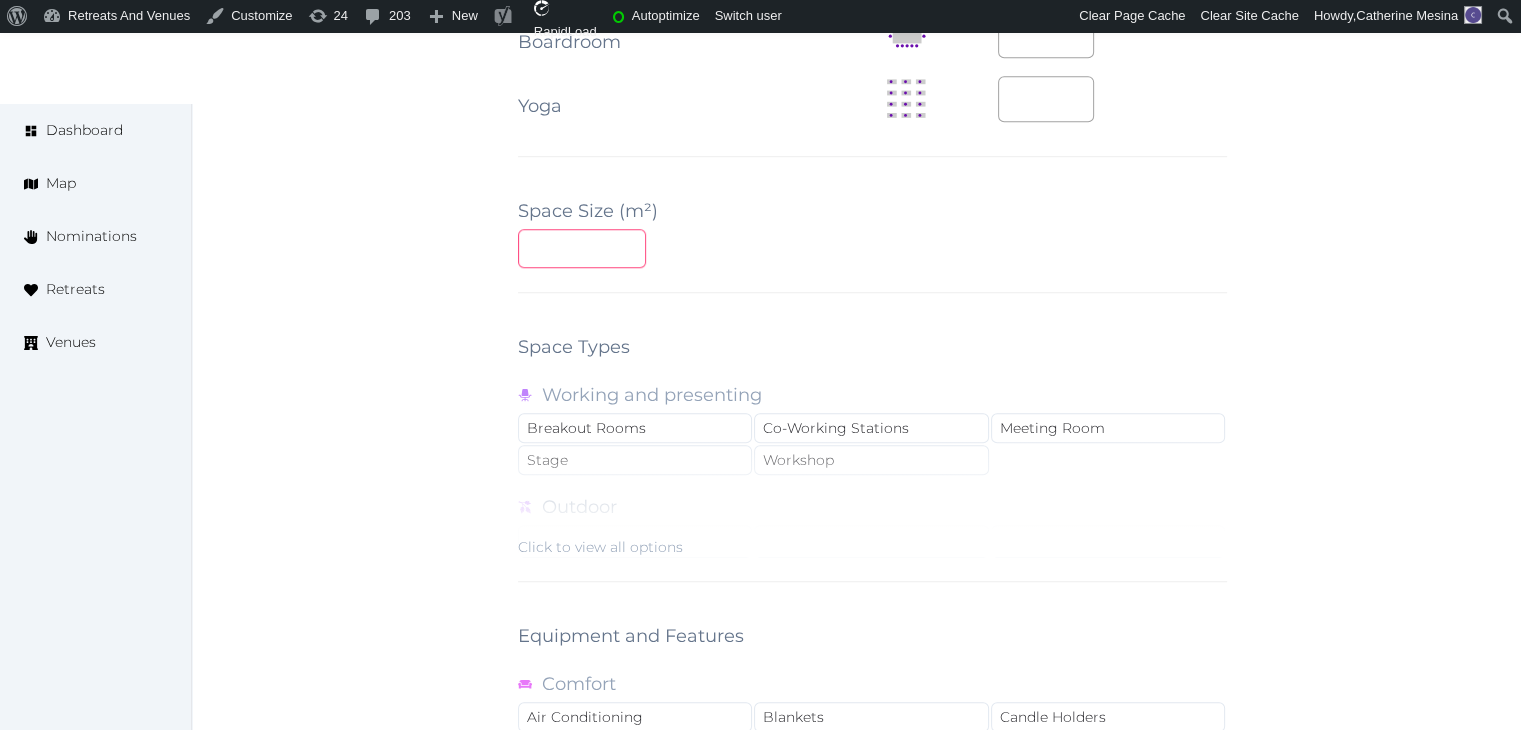 scroll, scrollTop: 1600, scrollLeft: 0, axis: vertical 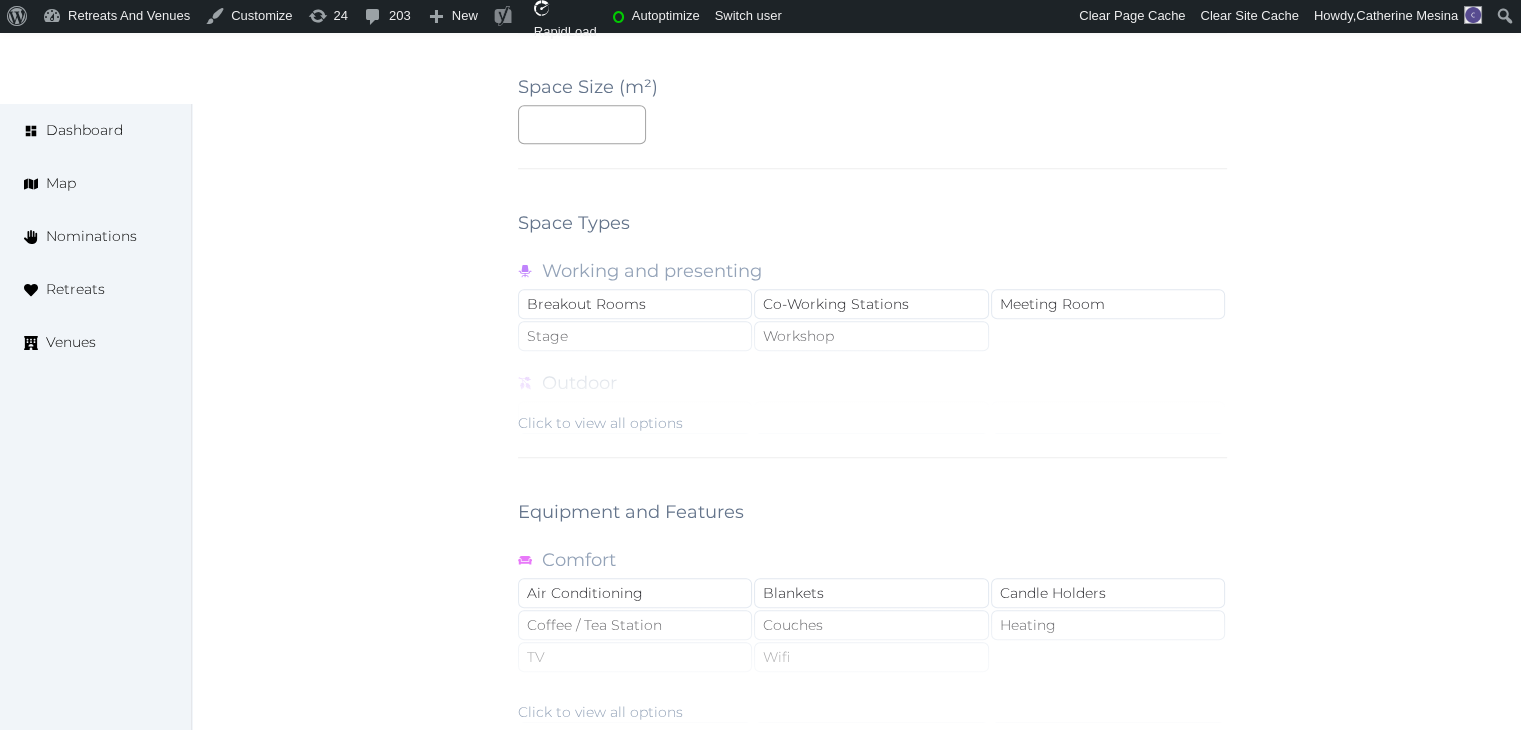 drag, startPoint x: 606, startPoint y: 425, endPoint x: 861, endPoint y: 349, distance: 266.08456 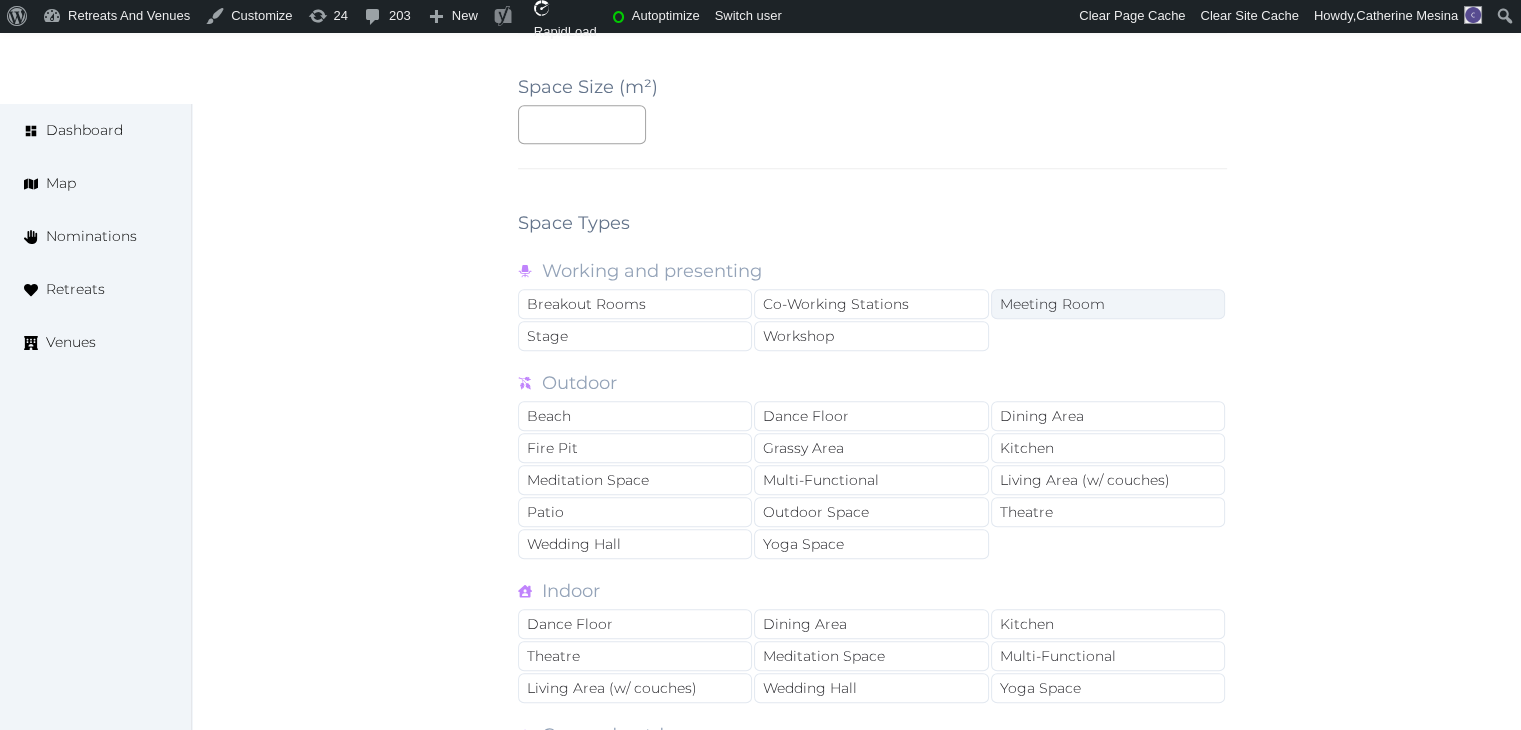 click on "Meeting Room" at bounding box center [1108, 304] 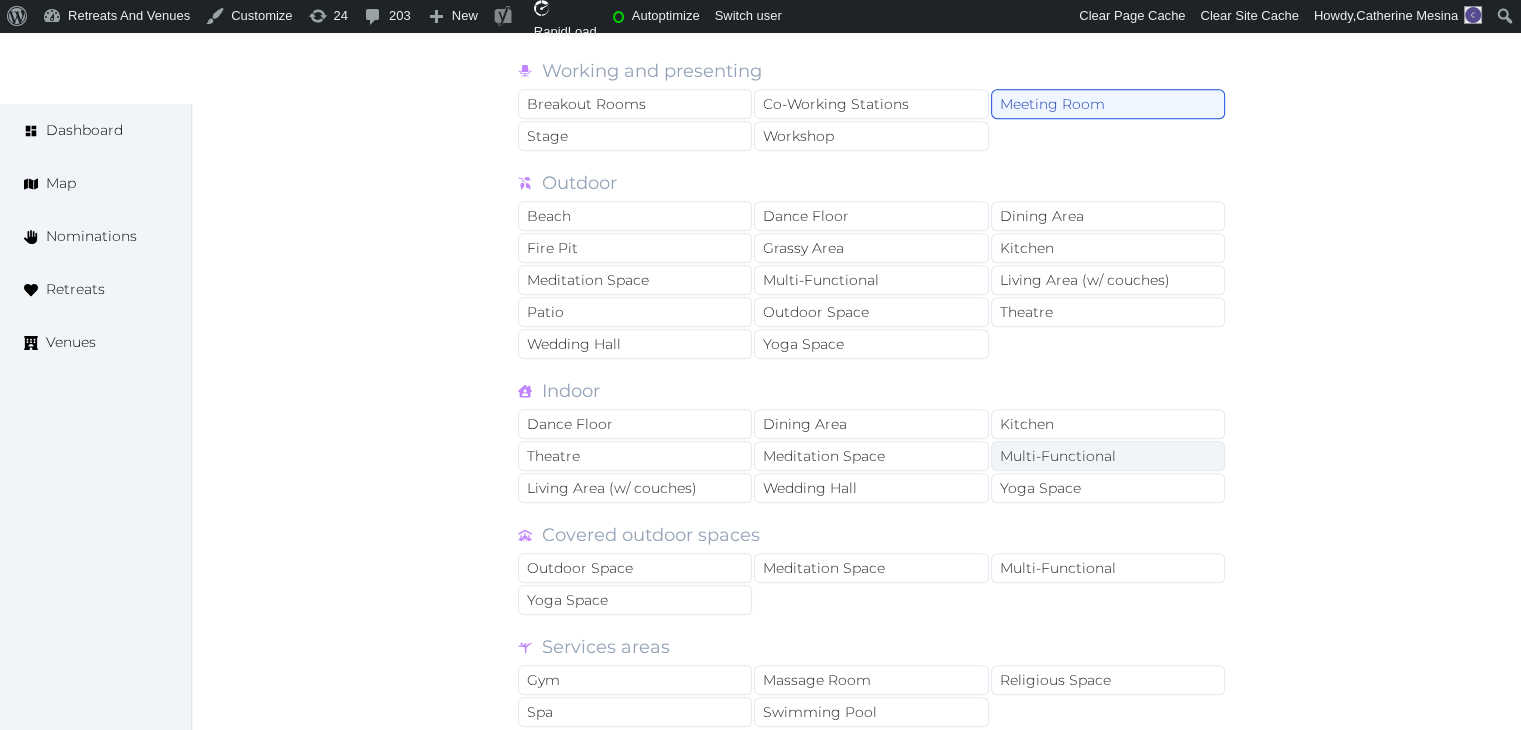drag, startPoint x: 1090, startPoint y: 445, endPoint x: 1084, endPoint y: 461, distance: 17.088007 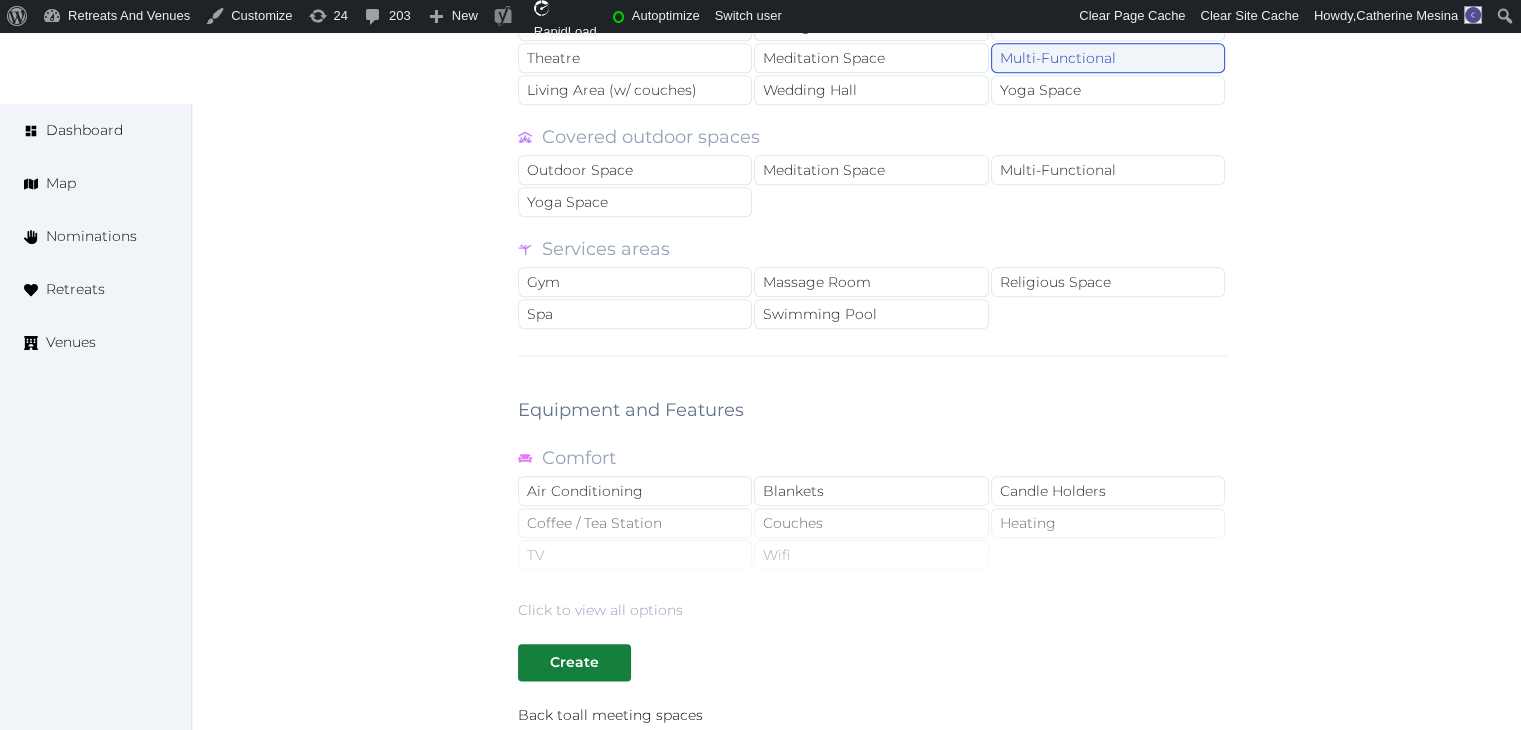 scroll, scrollTop: 2300, scrollLeft: 0, axis: vertical 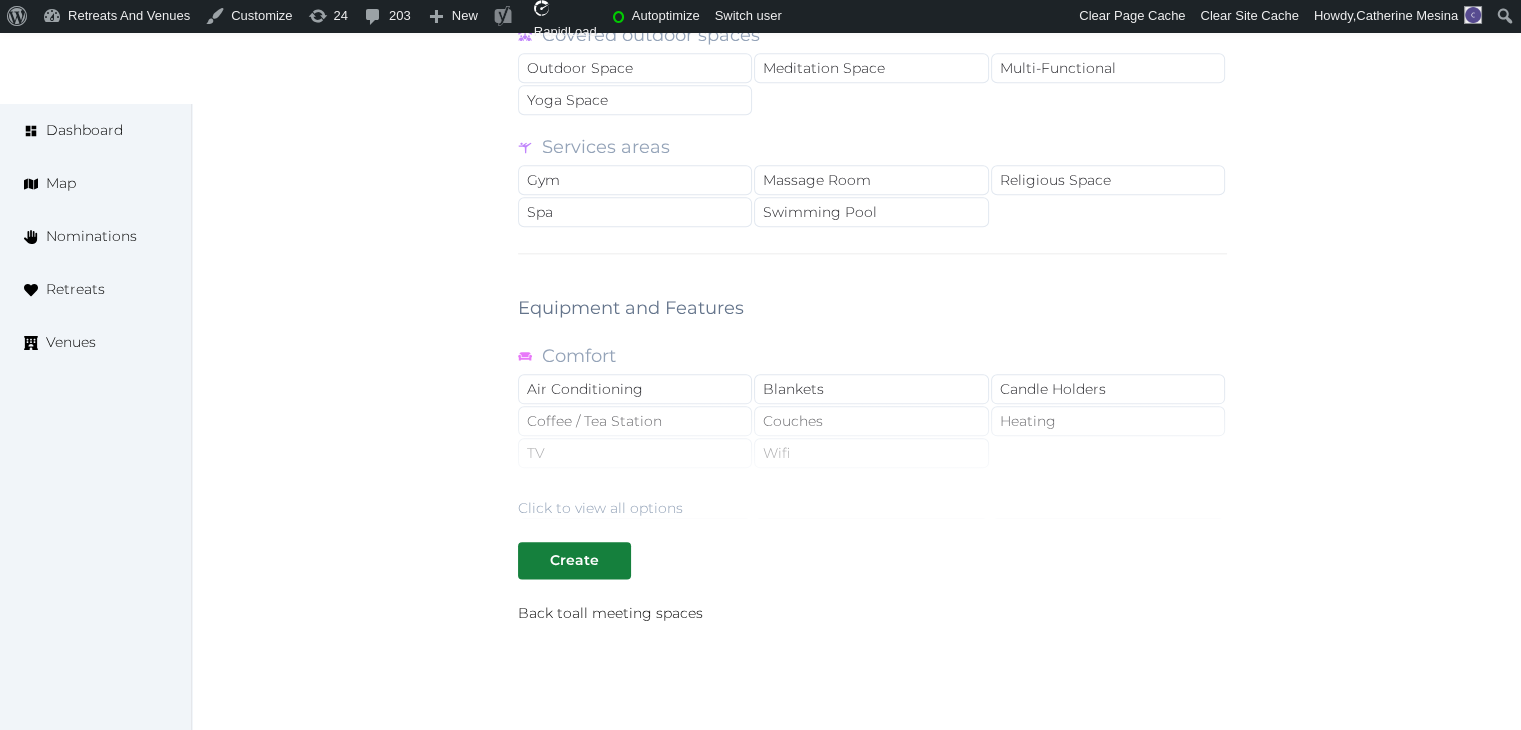 click on "Click to view all options" at bounding box center (600, 508) 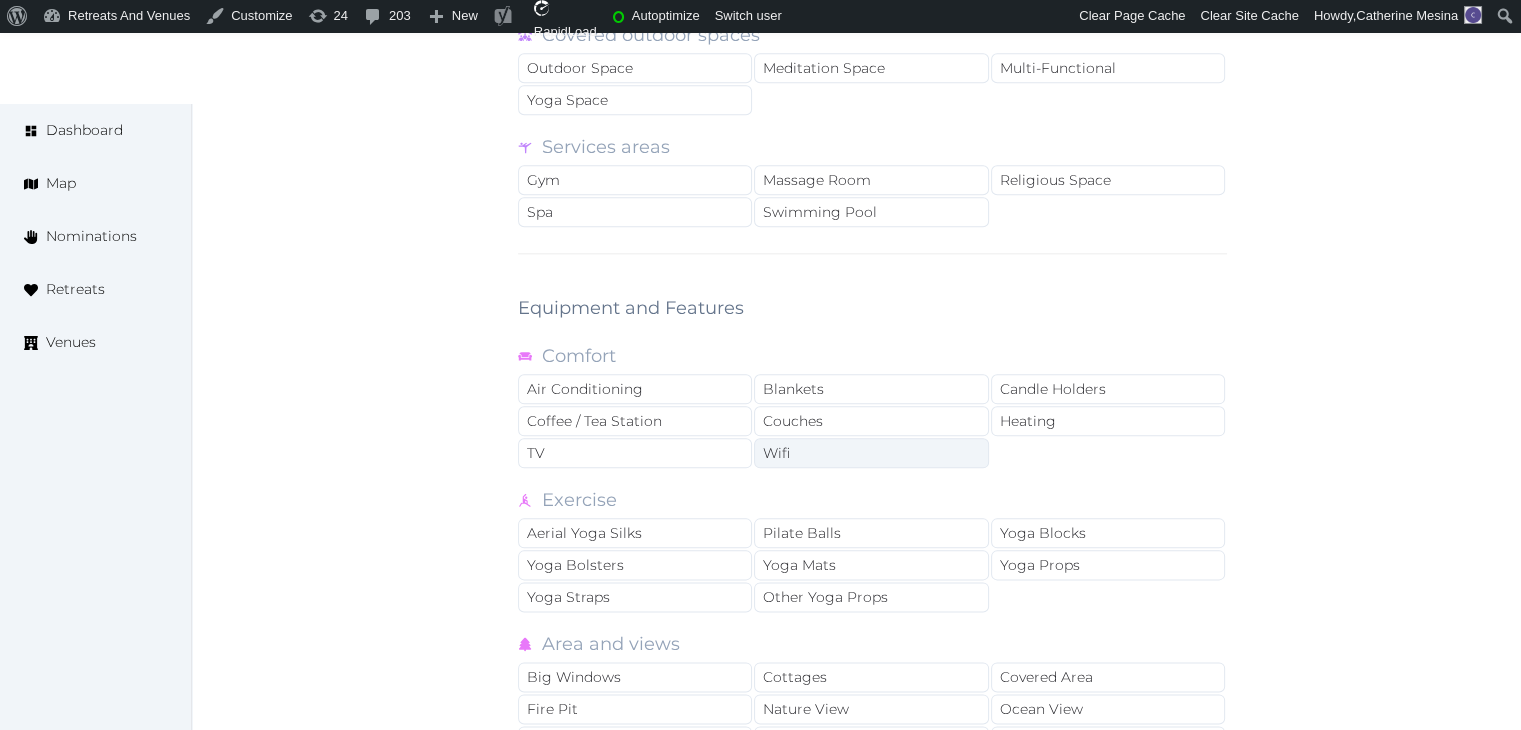 click on "Wifi" at bounding box center (871, 453) 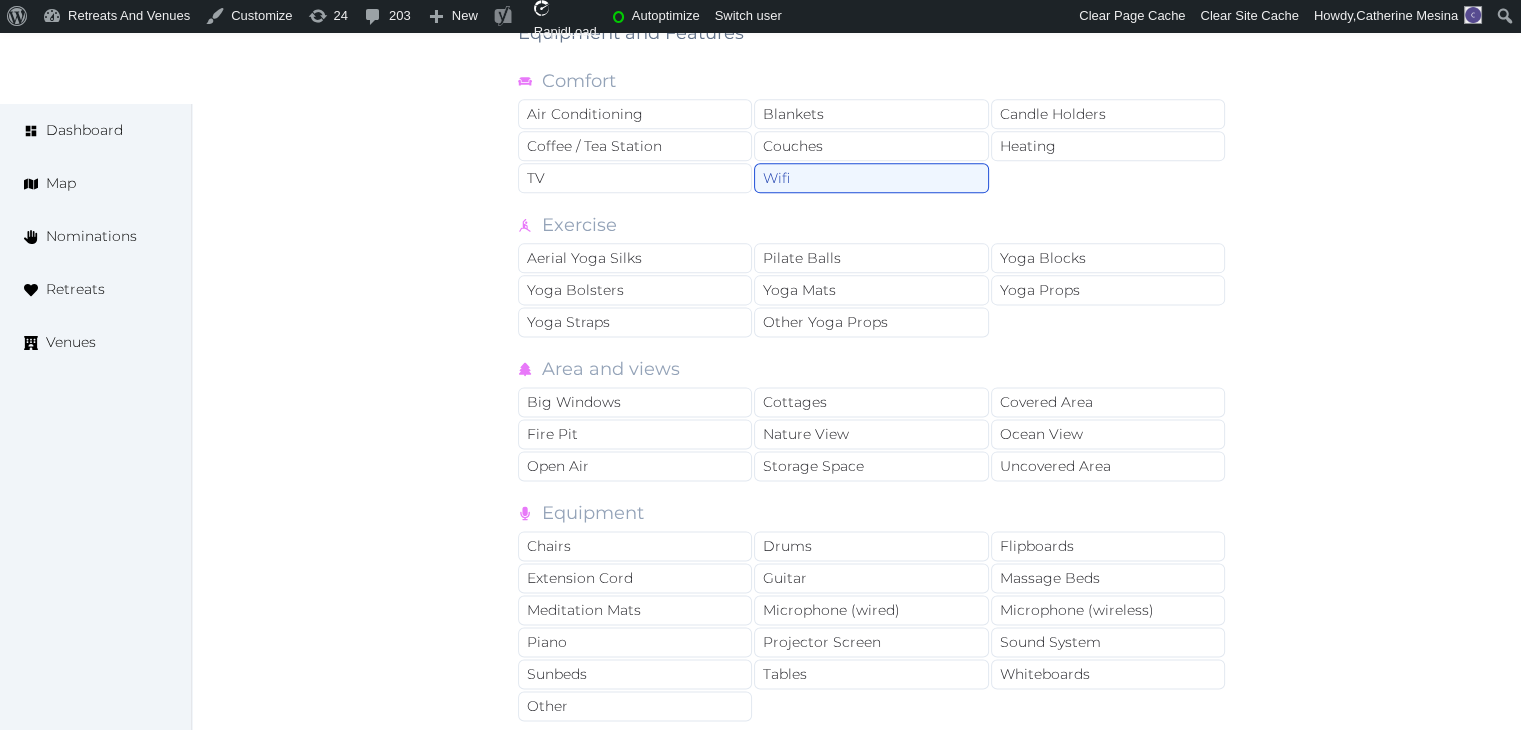 scroll, scrollTop: 2700, scrollLeft: 0, axis: vertical 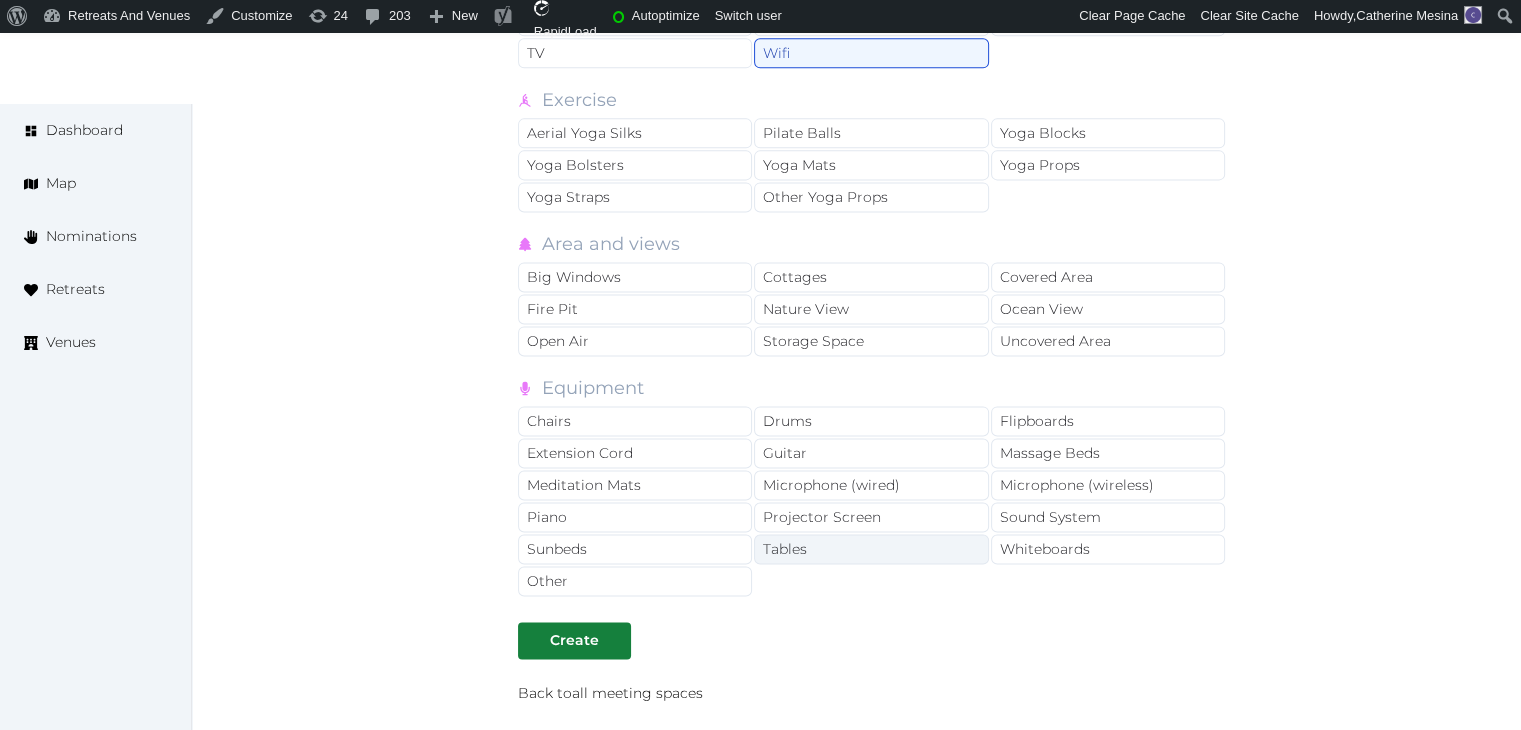 click on "Tables" at bounding box center (871, 549) 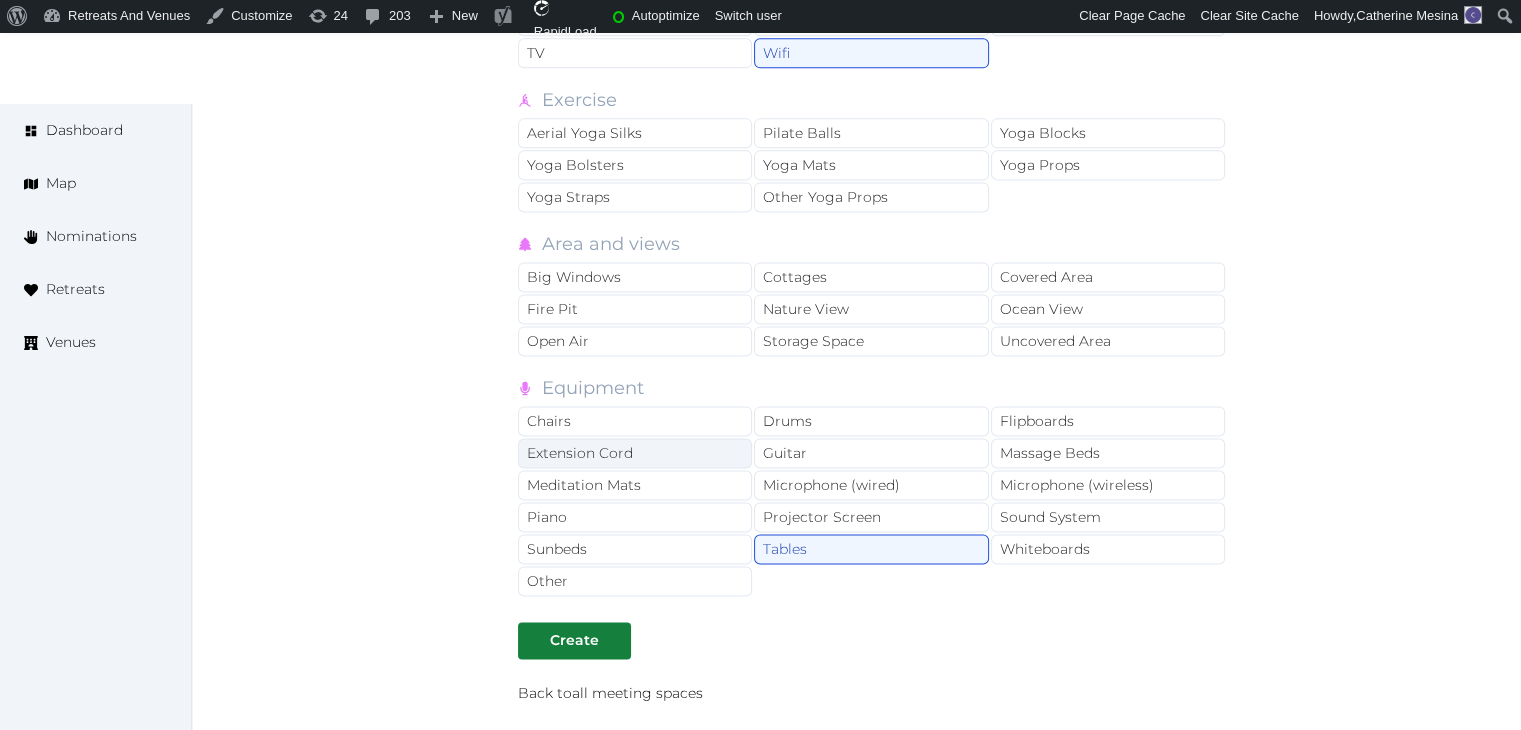 drag, startPoint x: 834, startPoint y: 505, endPoint x: 732, endPoint y: 431, distance: 126.01587 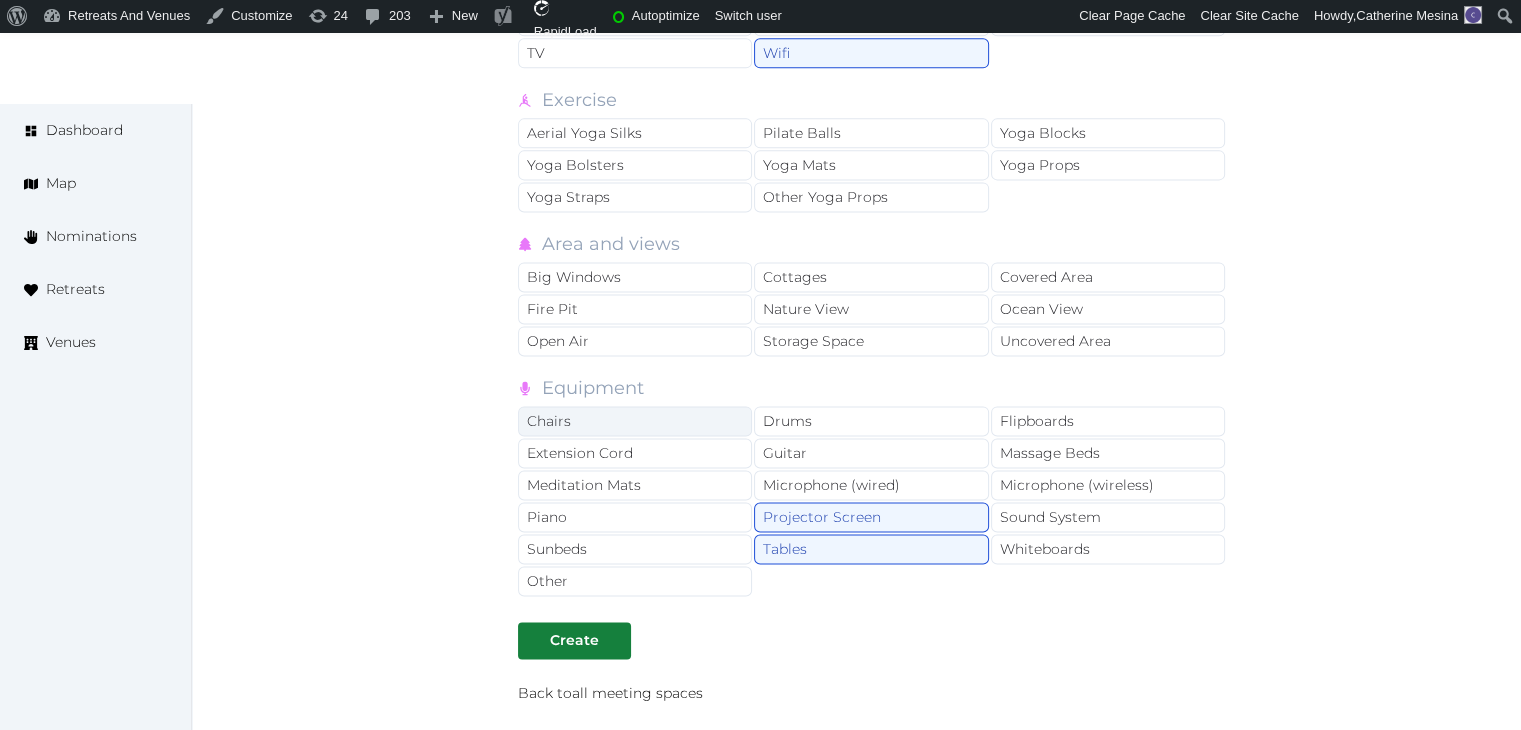 click on "Chairs" at bounding box center [635, 421] 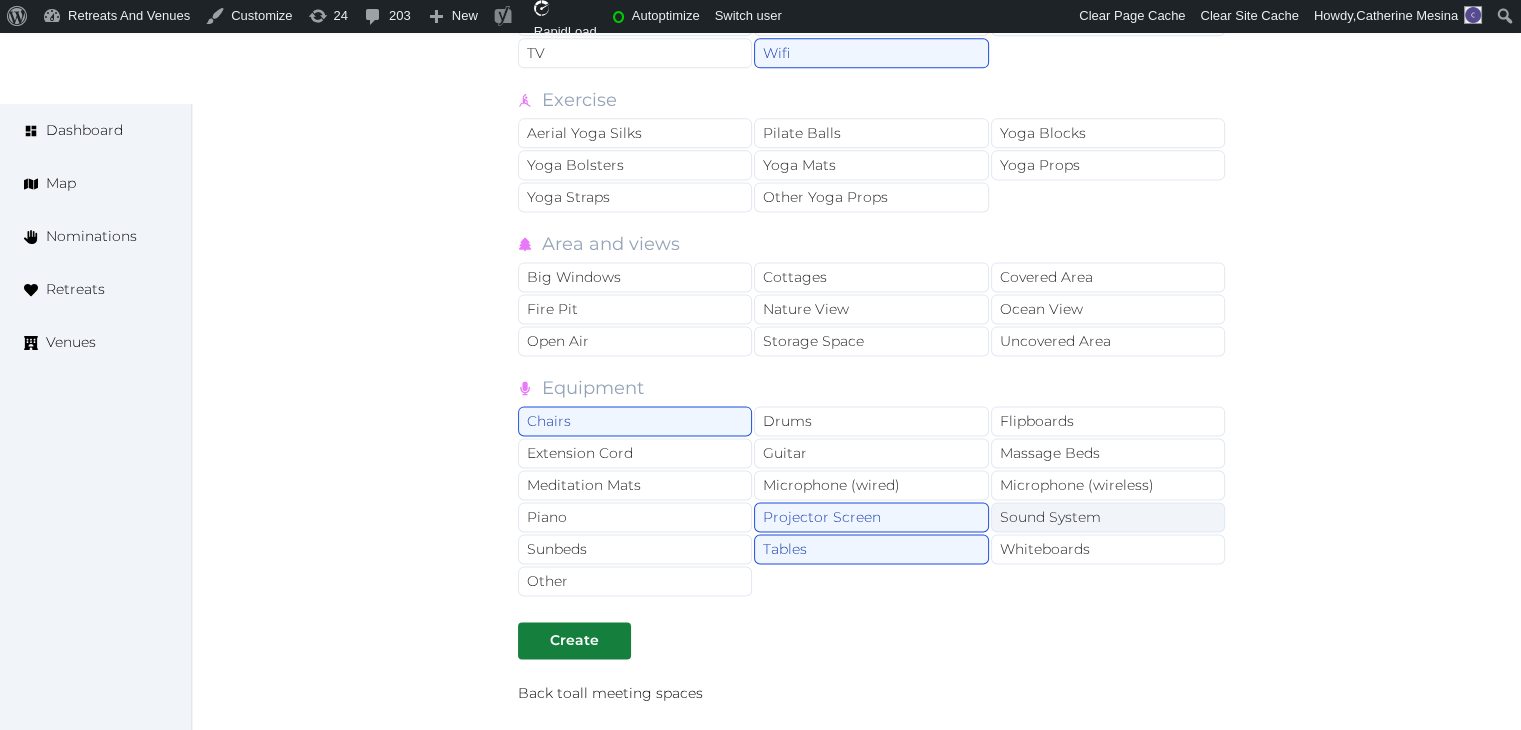 drag, startPoint x: 1066, startPoint y: 470, endPoint x: 1064, endPoint y: 487, distance: 17.117243 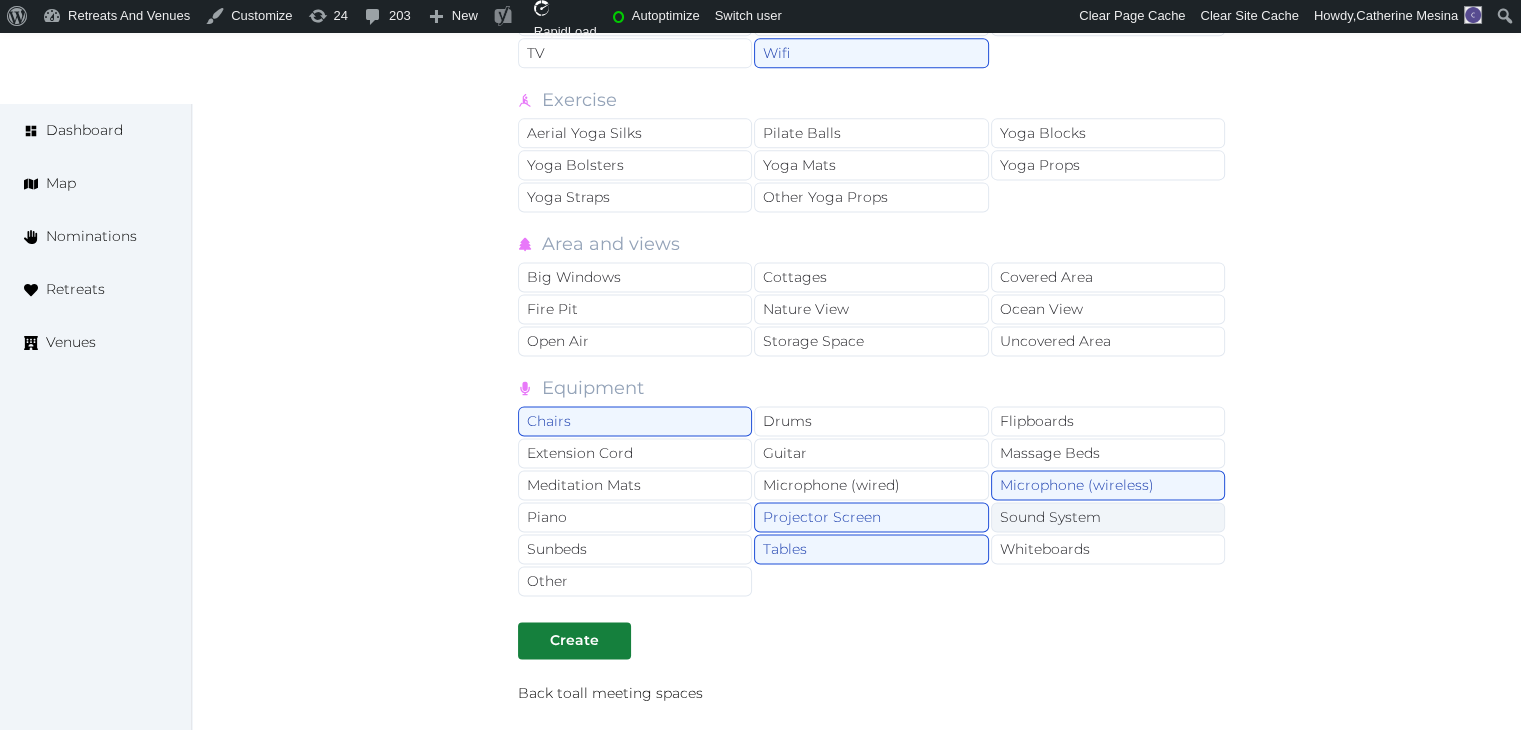 click on "Sound System" at bounding box center (1108, 517) 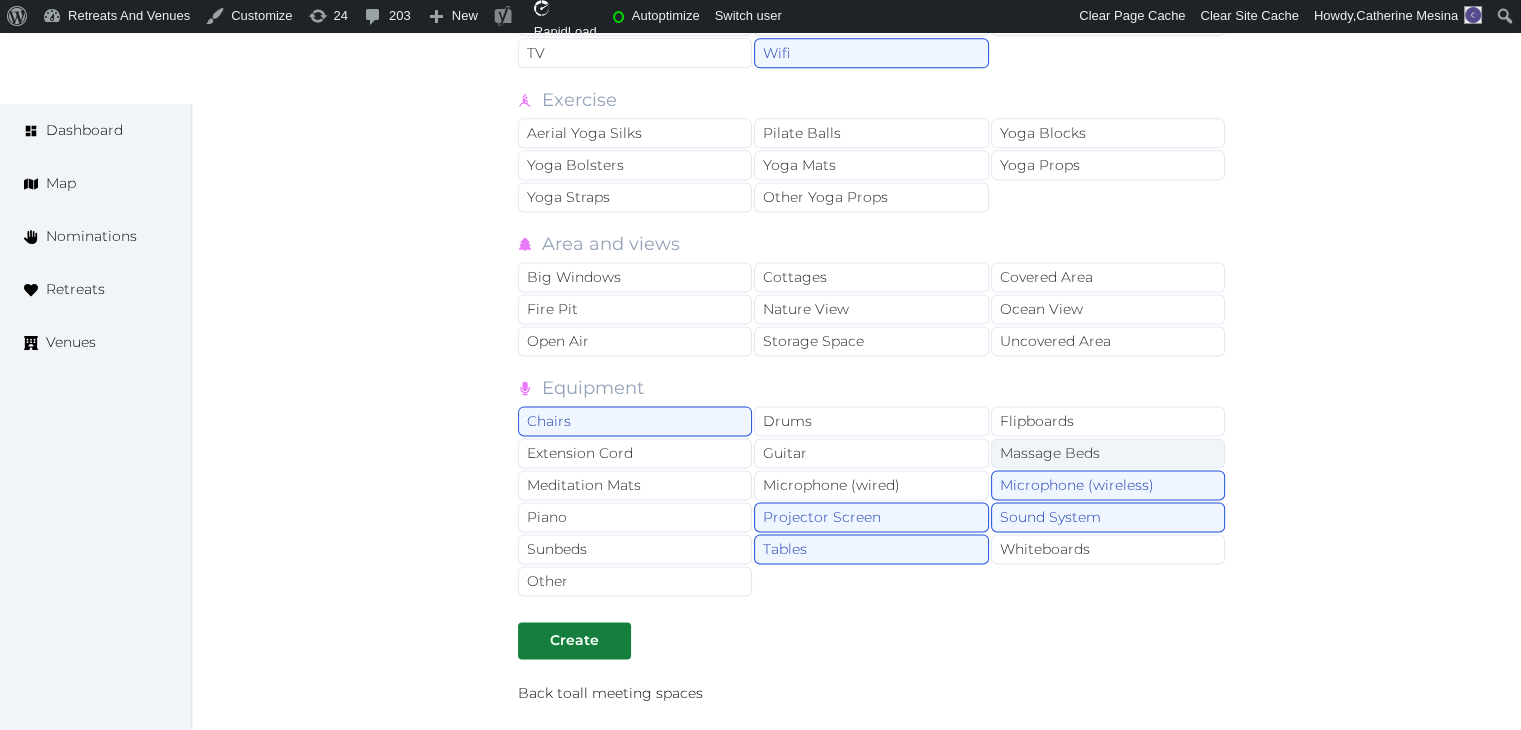 drag, startPoint x: 1049, startPoint y: 533, endPoint x: 1069, endPoint y: 440, distance: 95.12623 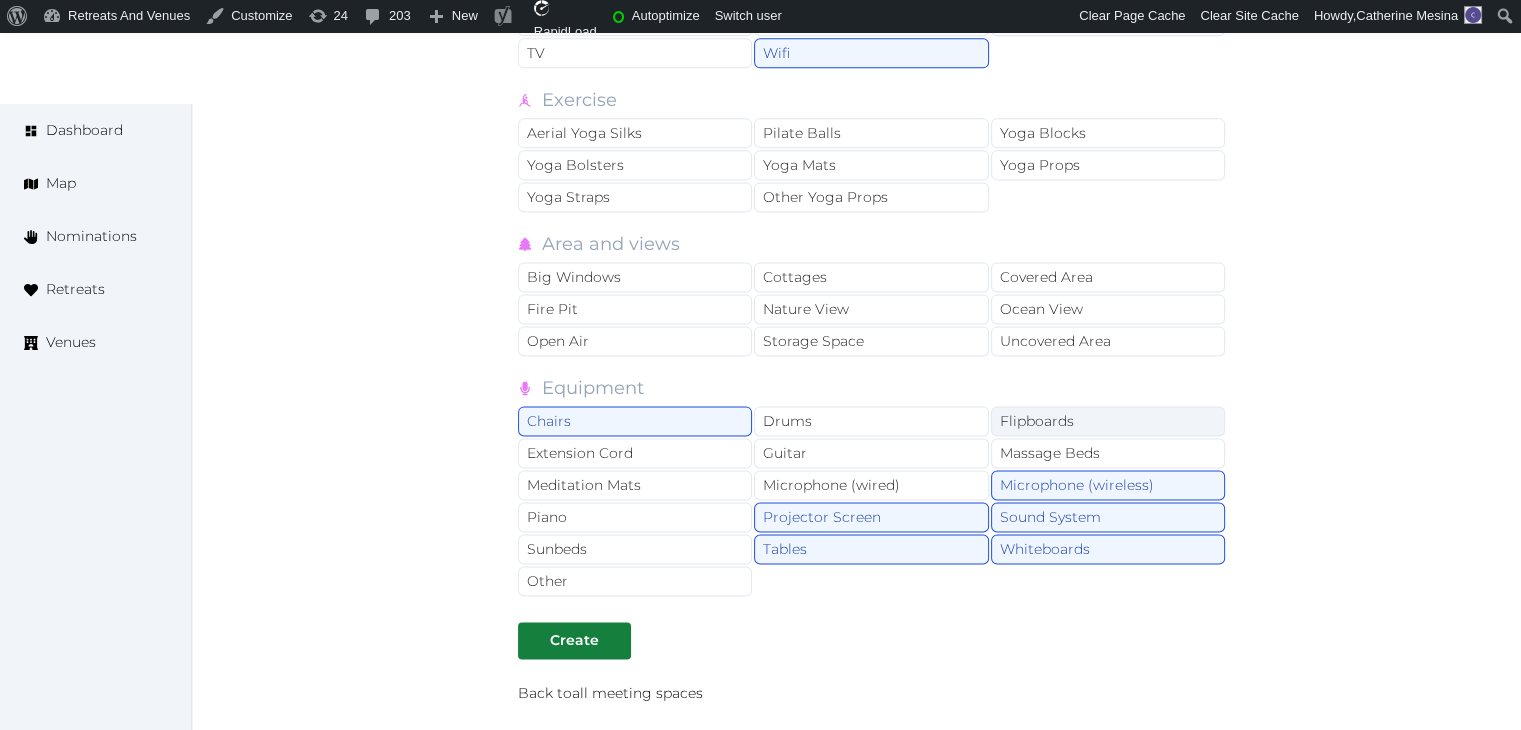 click on "Flipboards" at bounding box center [1108, 421] 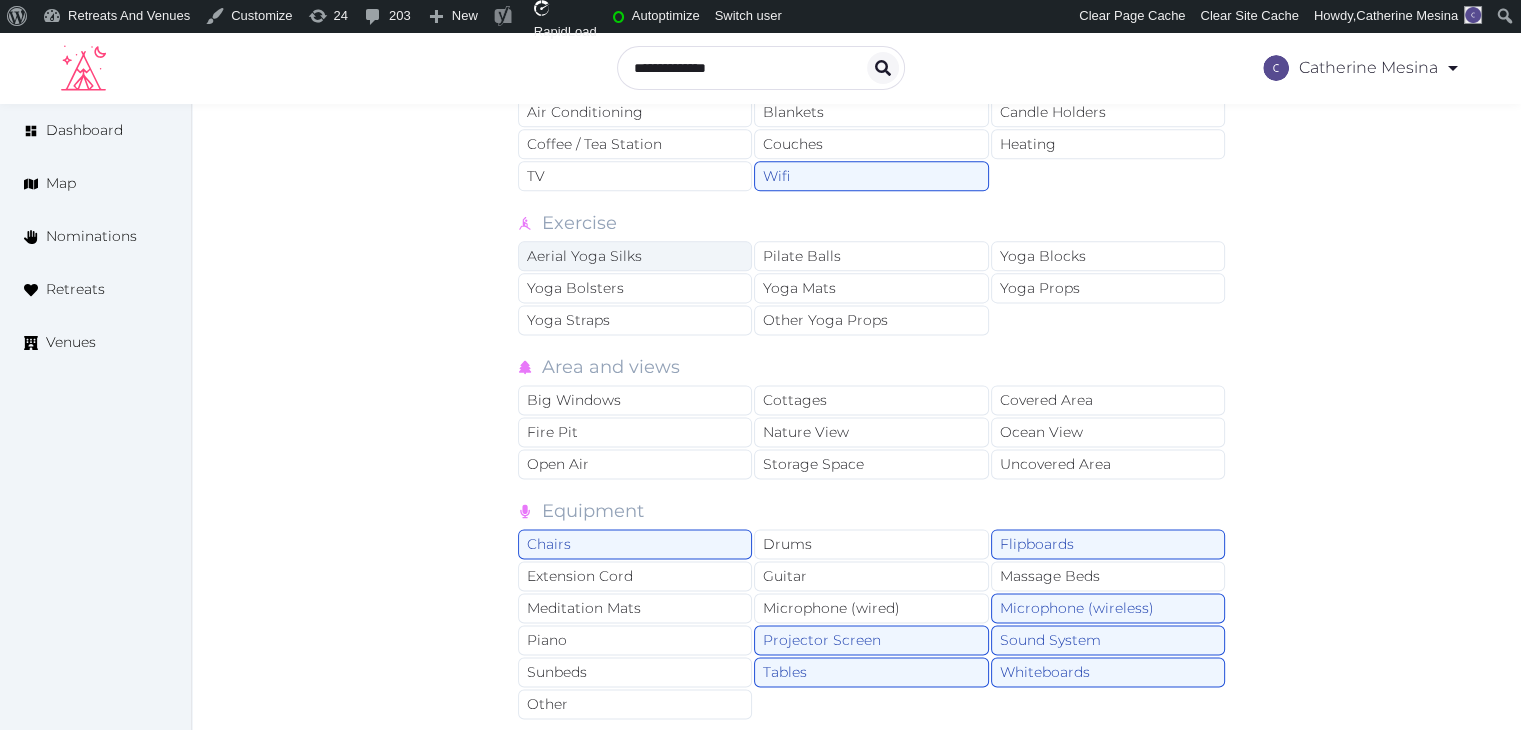 scroll, scrollTop: 2400, scrollLeft: 0, axis: vertical 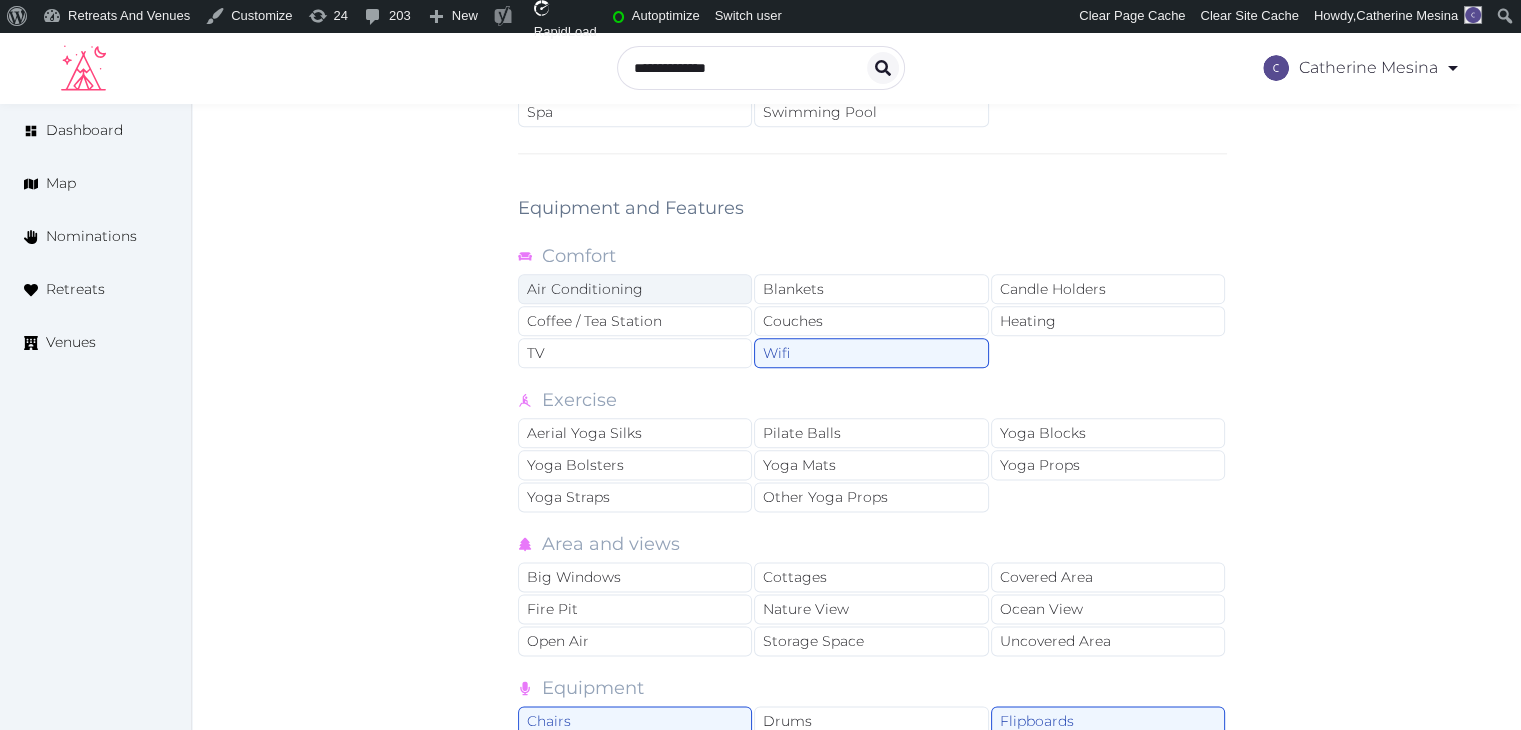 click on "Air Conditioning" at bounding box center [635, 289] 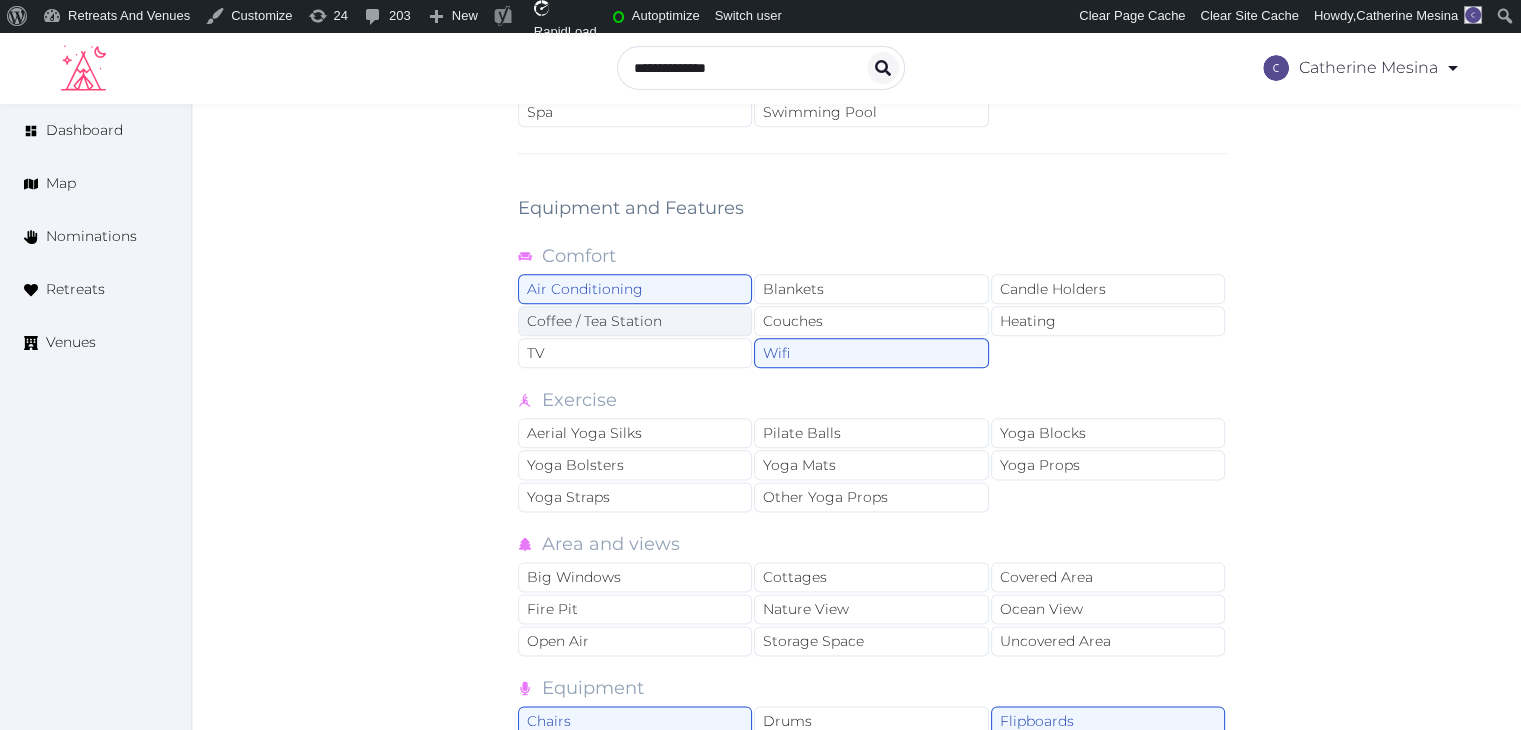 drag, startPoint x: 658, startPoint y: 313, endPoint x: 652, endPoint y: 343, distance: 30.594116 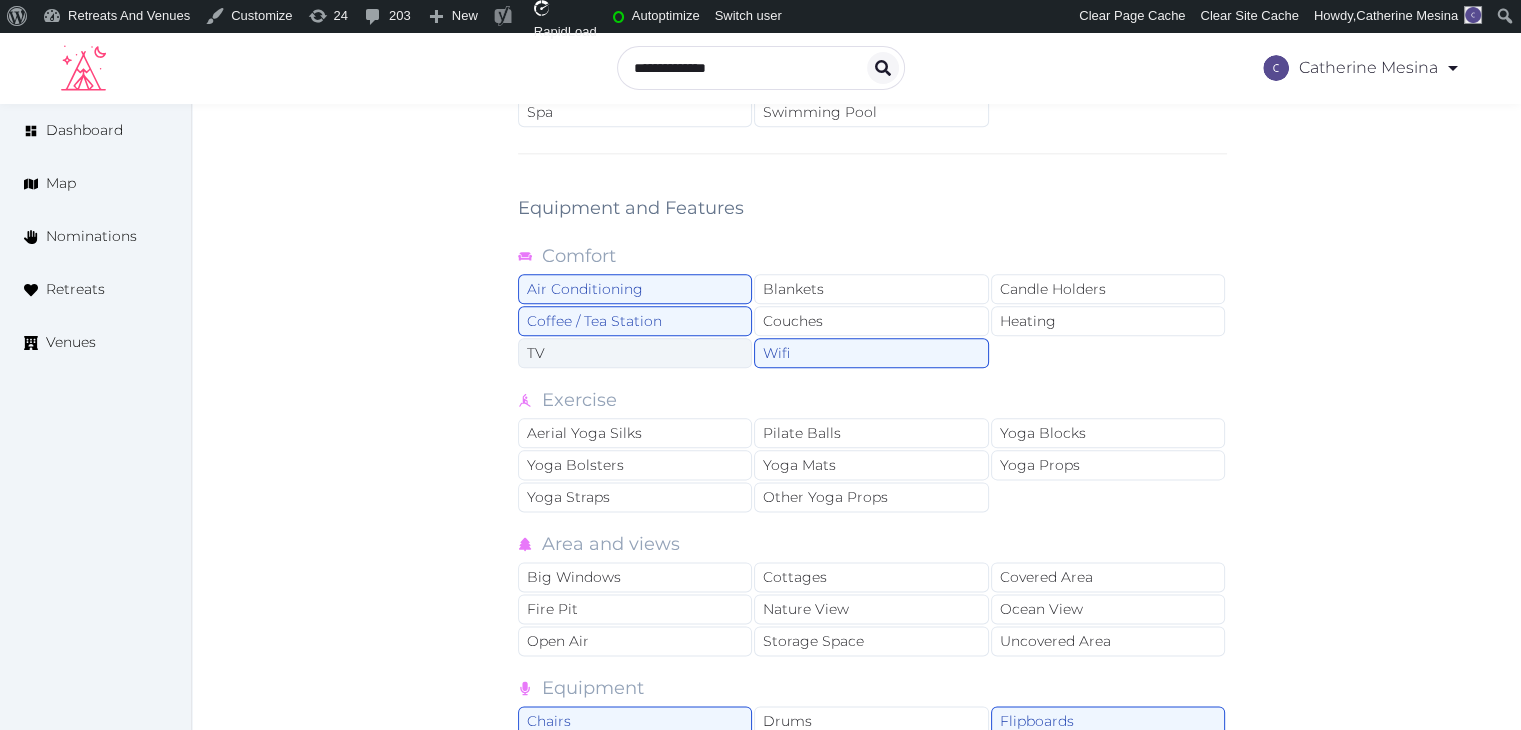 click on "TV" at bounding box center (635, 353) 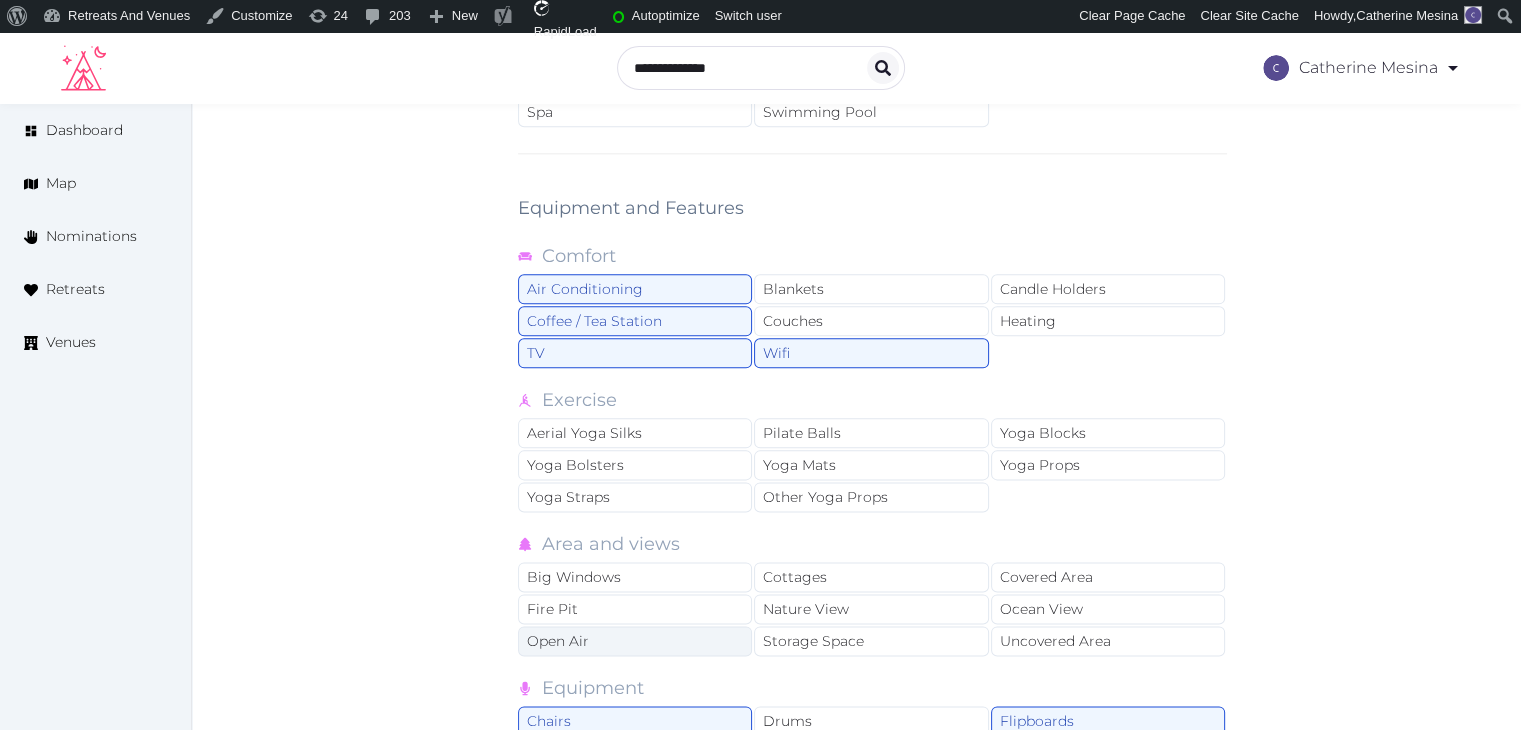 scroll, scrollTop: 2883, scrollLeft: 0, axis: vertical 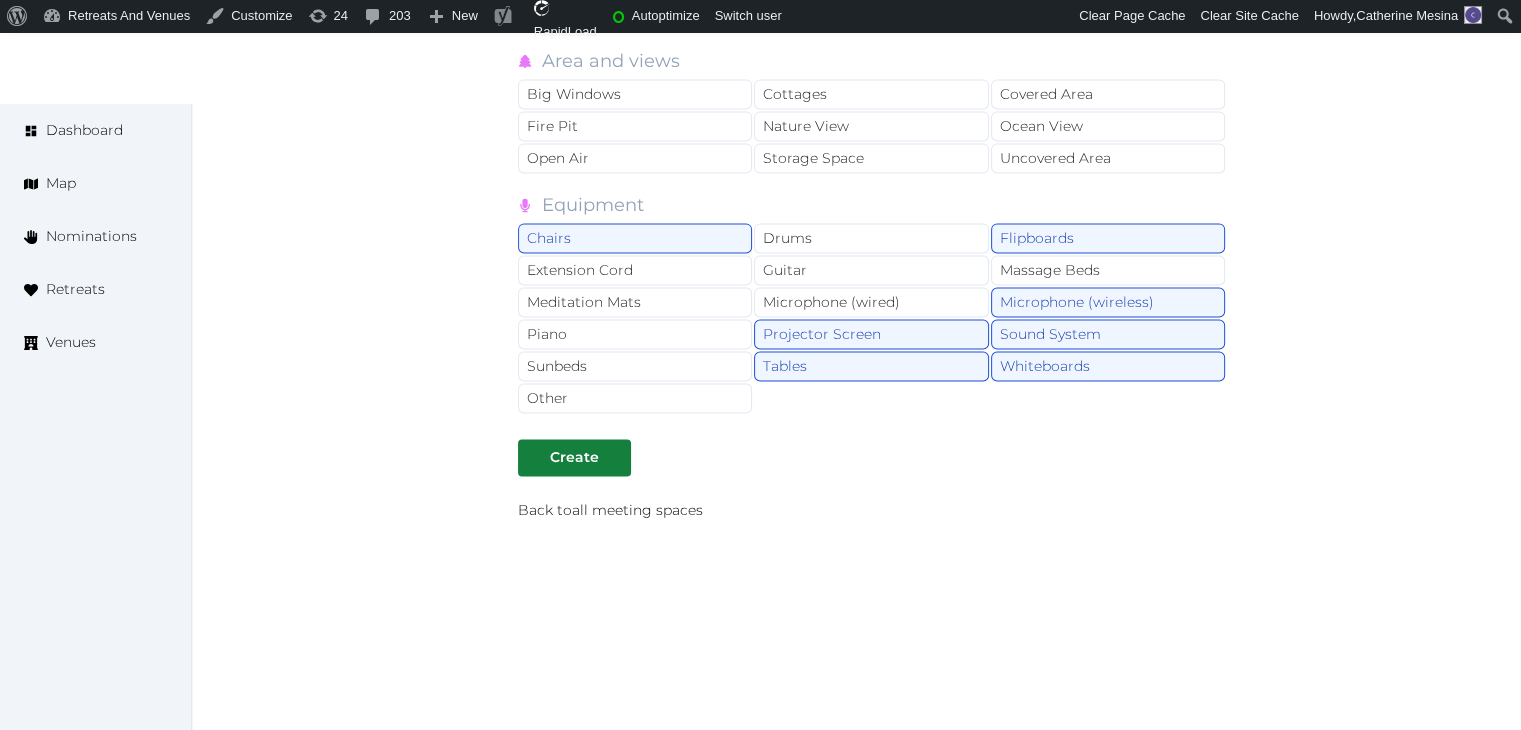 click on "**********" at bounding box center [872, -968] 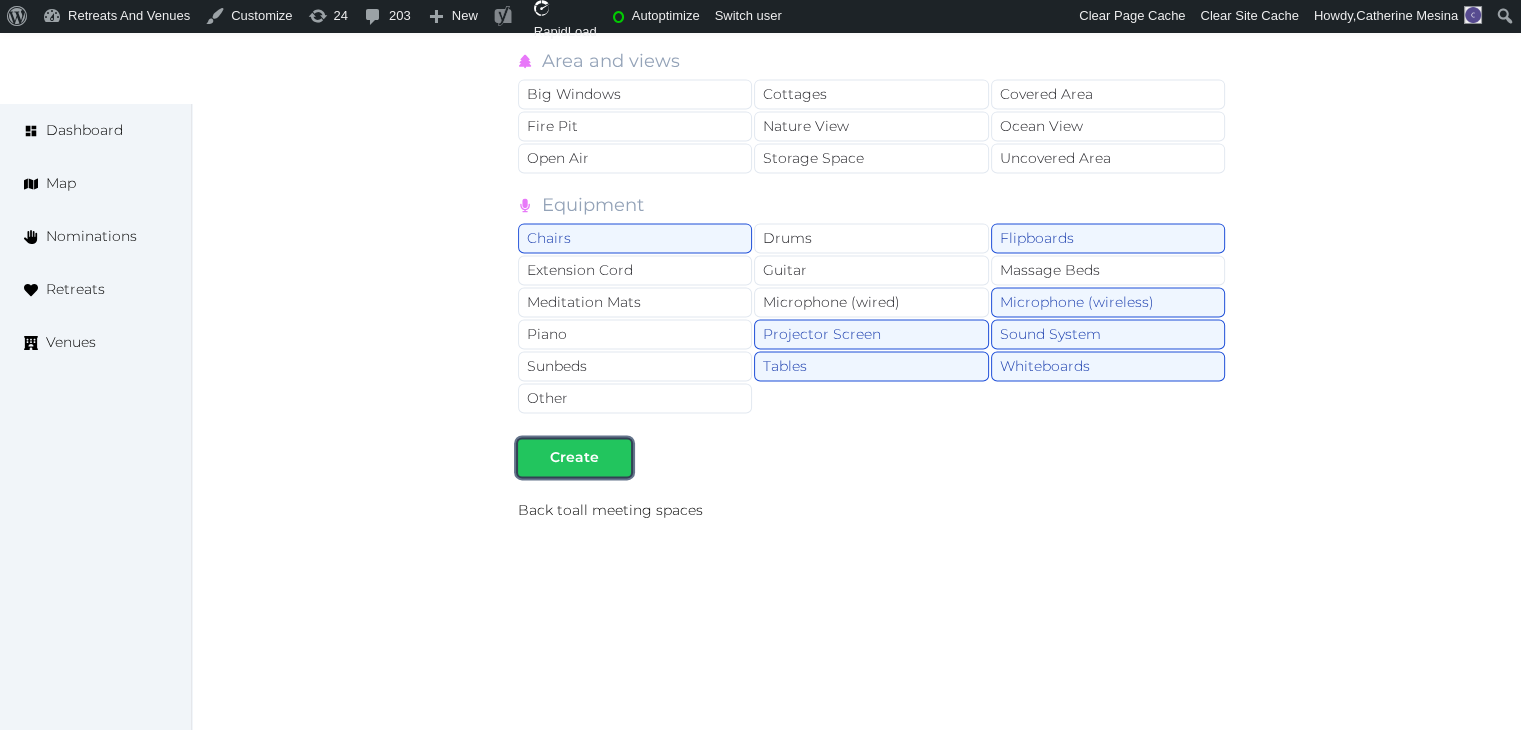 click on "Create" at bounding box center [574, 457] 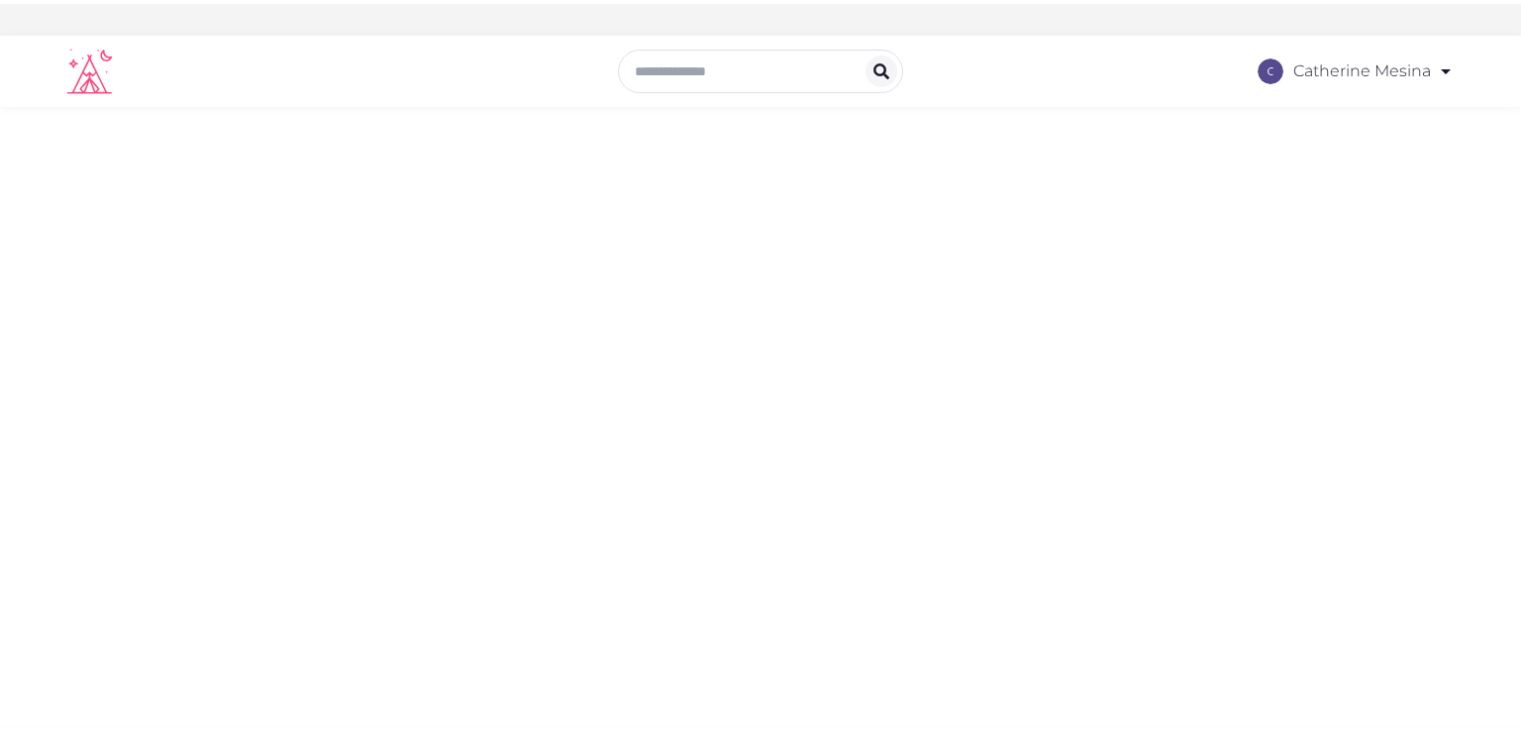 scroll, scrollTop: 0, scrollLeft: 0, axis: both 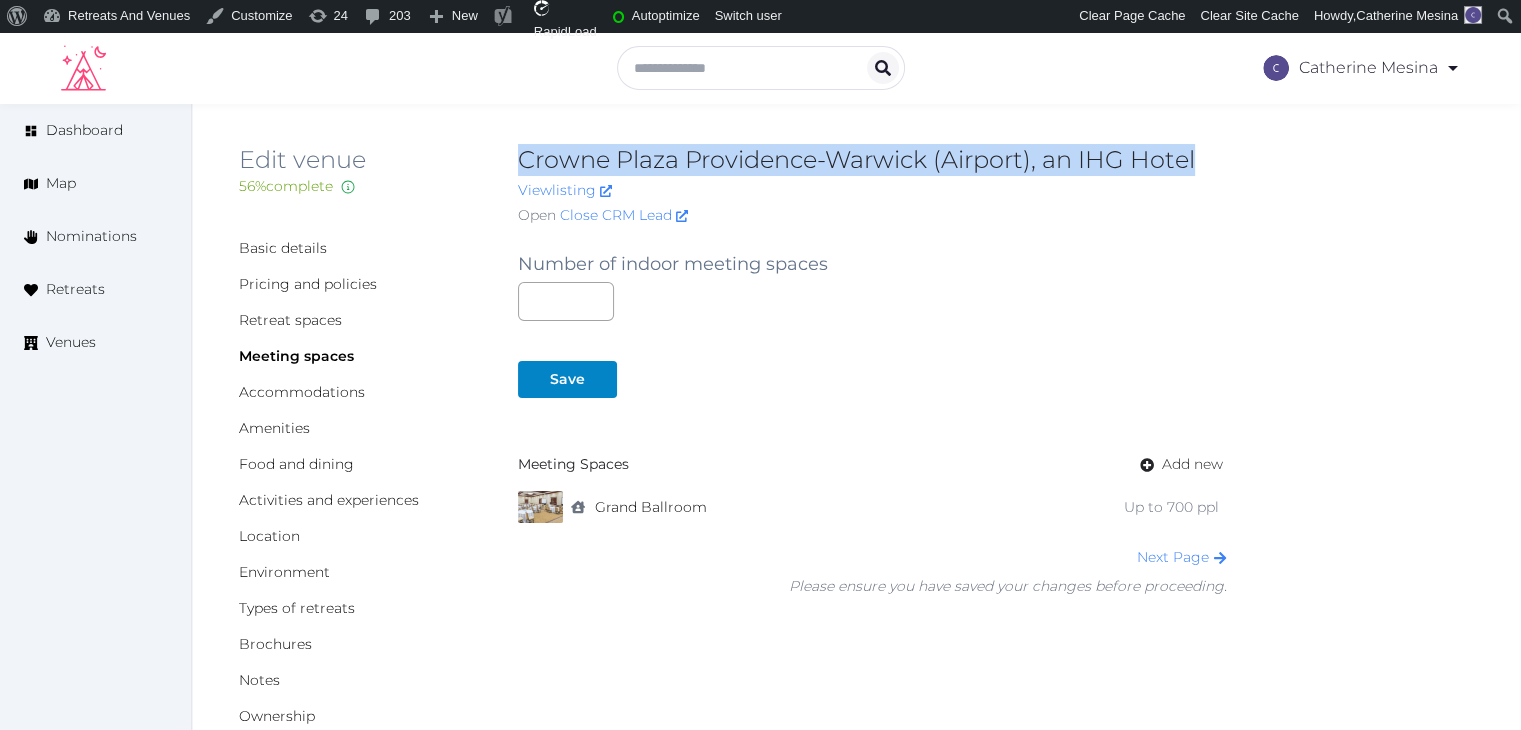 drag, startPoint x: 511, startPoint y: 151, endPoint x: 1243, endPoint y: 141, distance: 732.0683 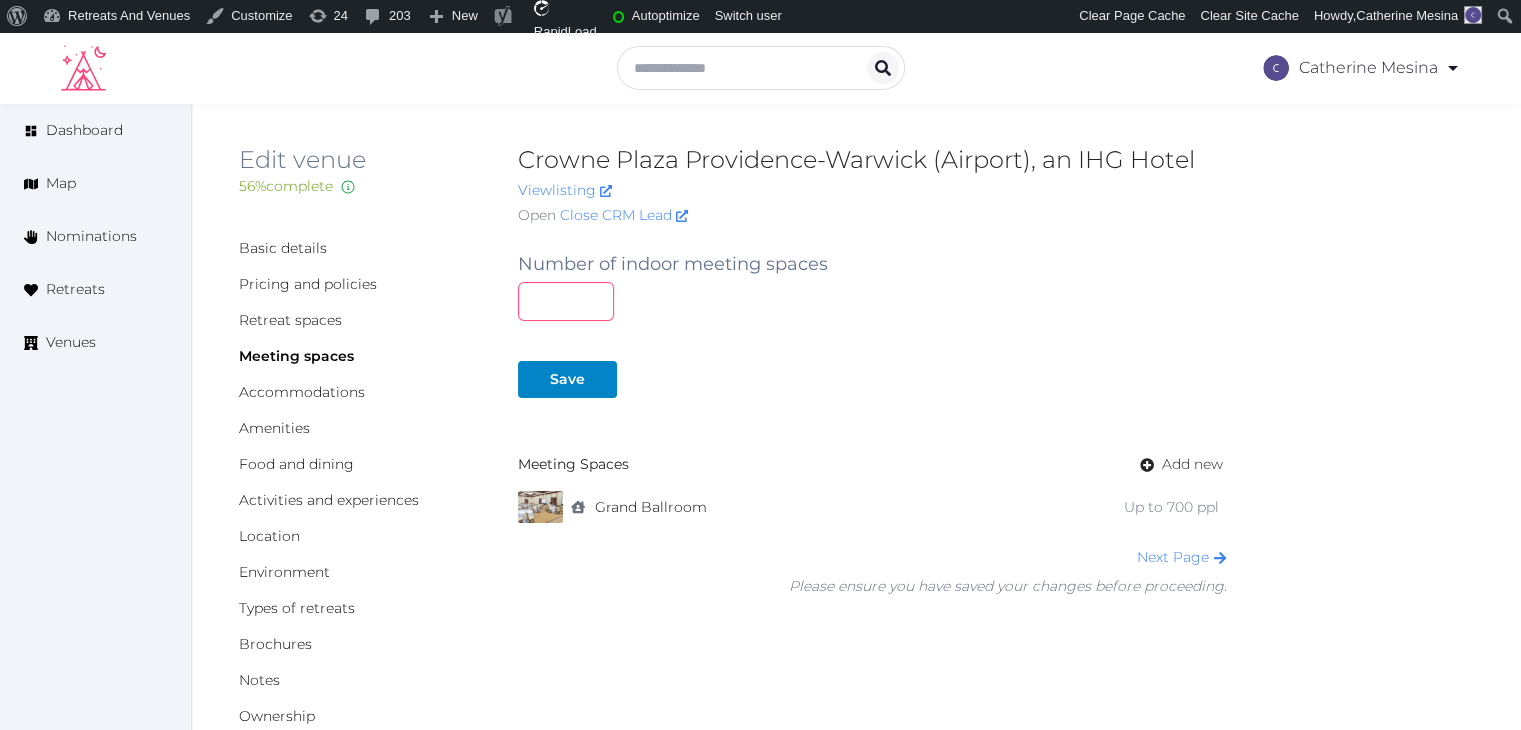 click at bounding box center (566, 301) 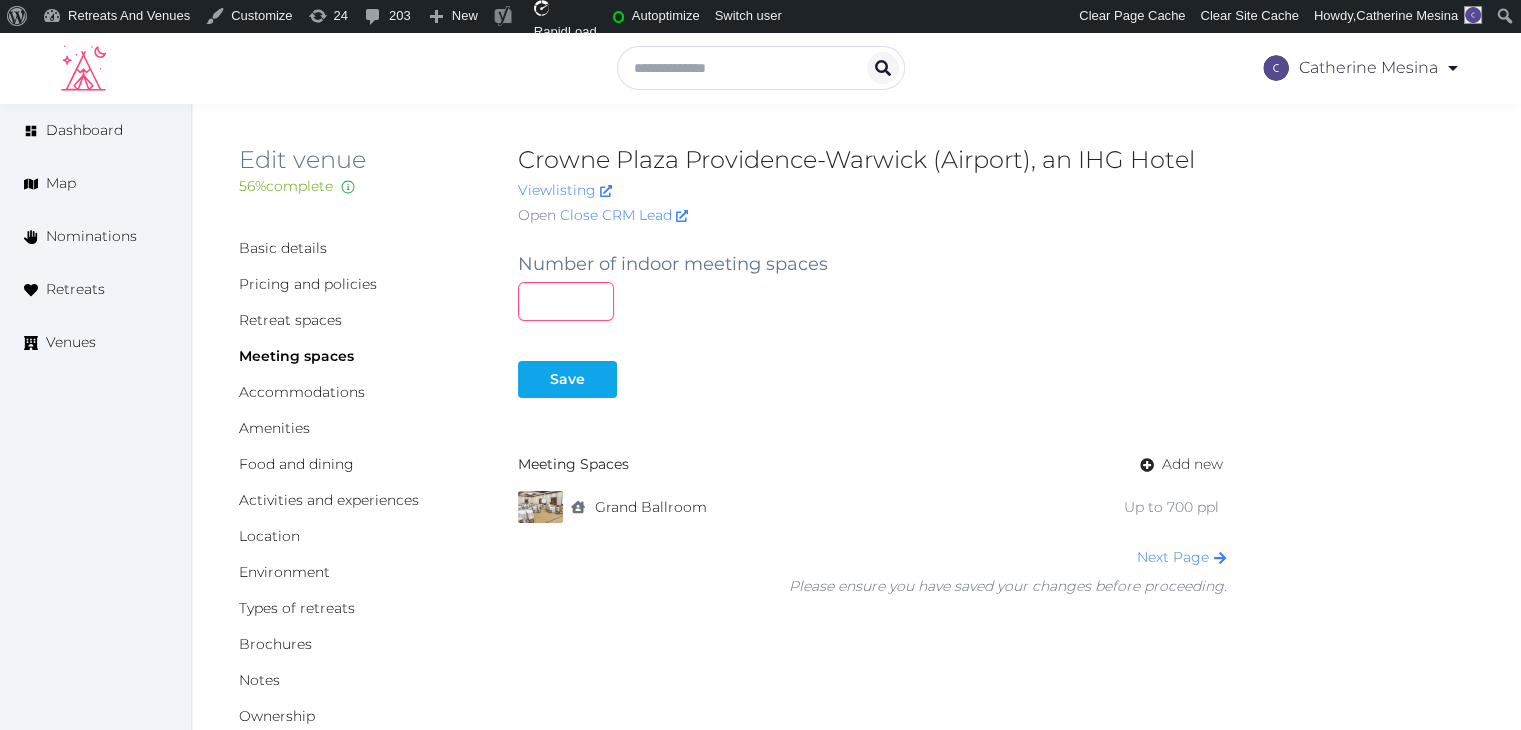 type on "**" 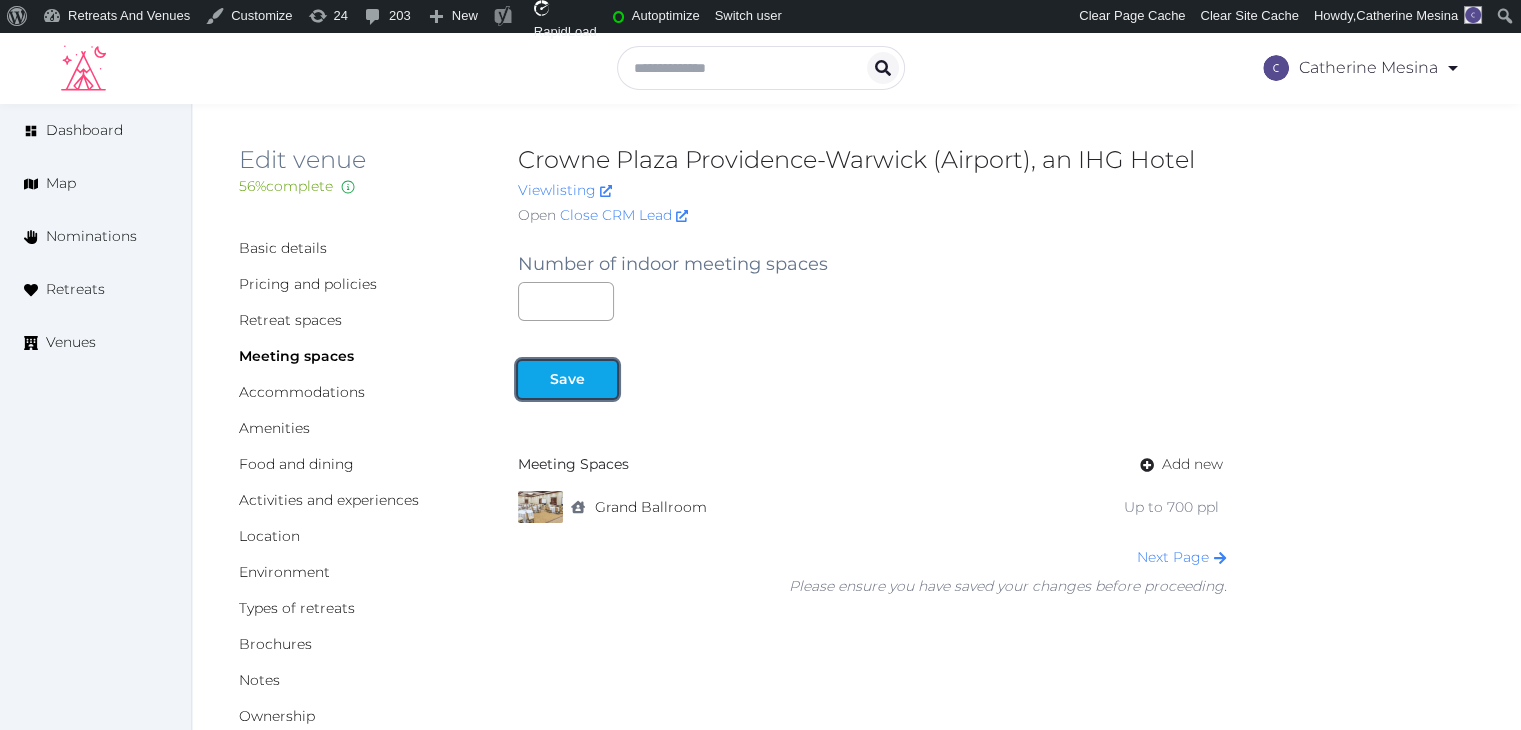 click on "Save" at bounding box center [567, 379] 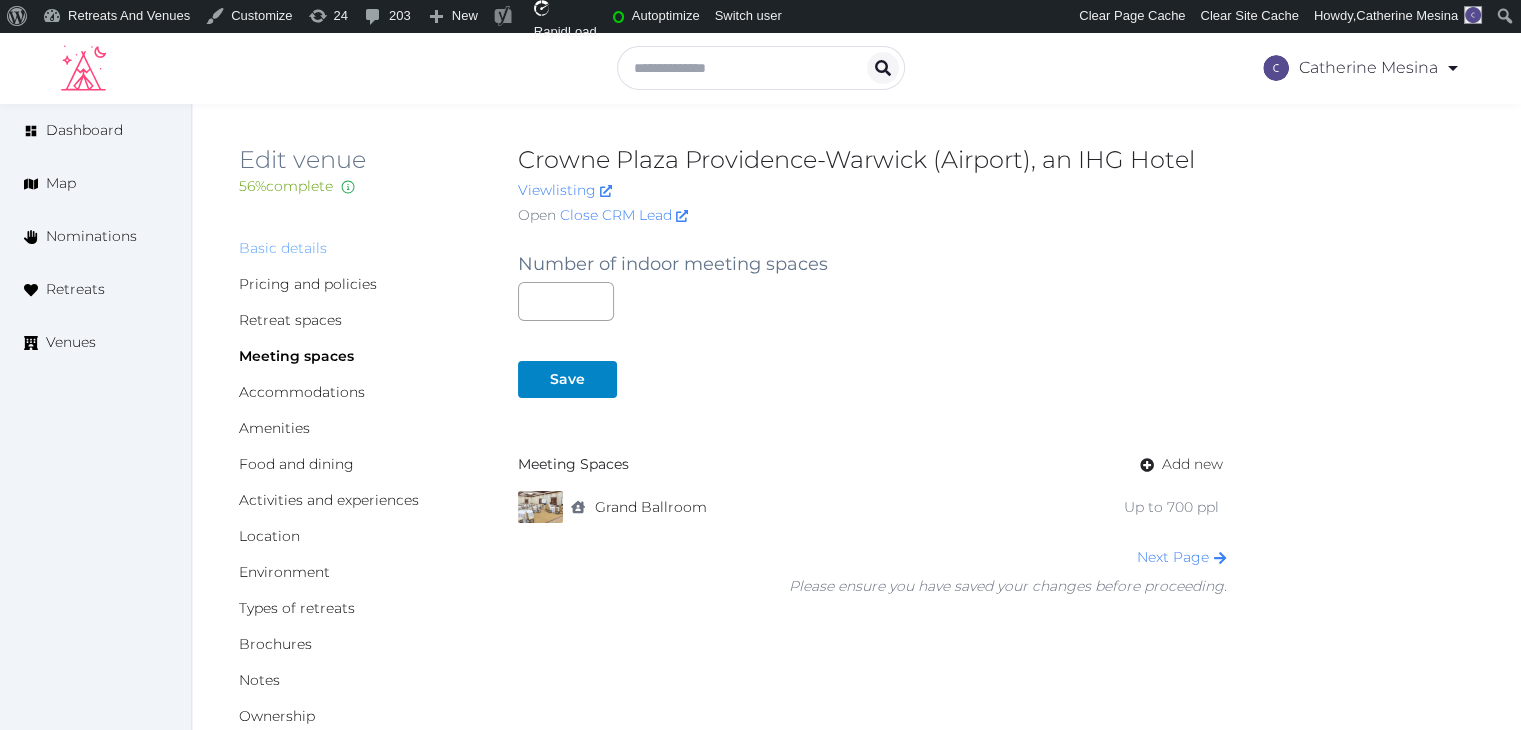 click on "Basic details" at bounding box center (283, 248) 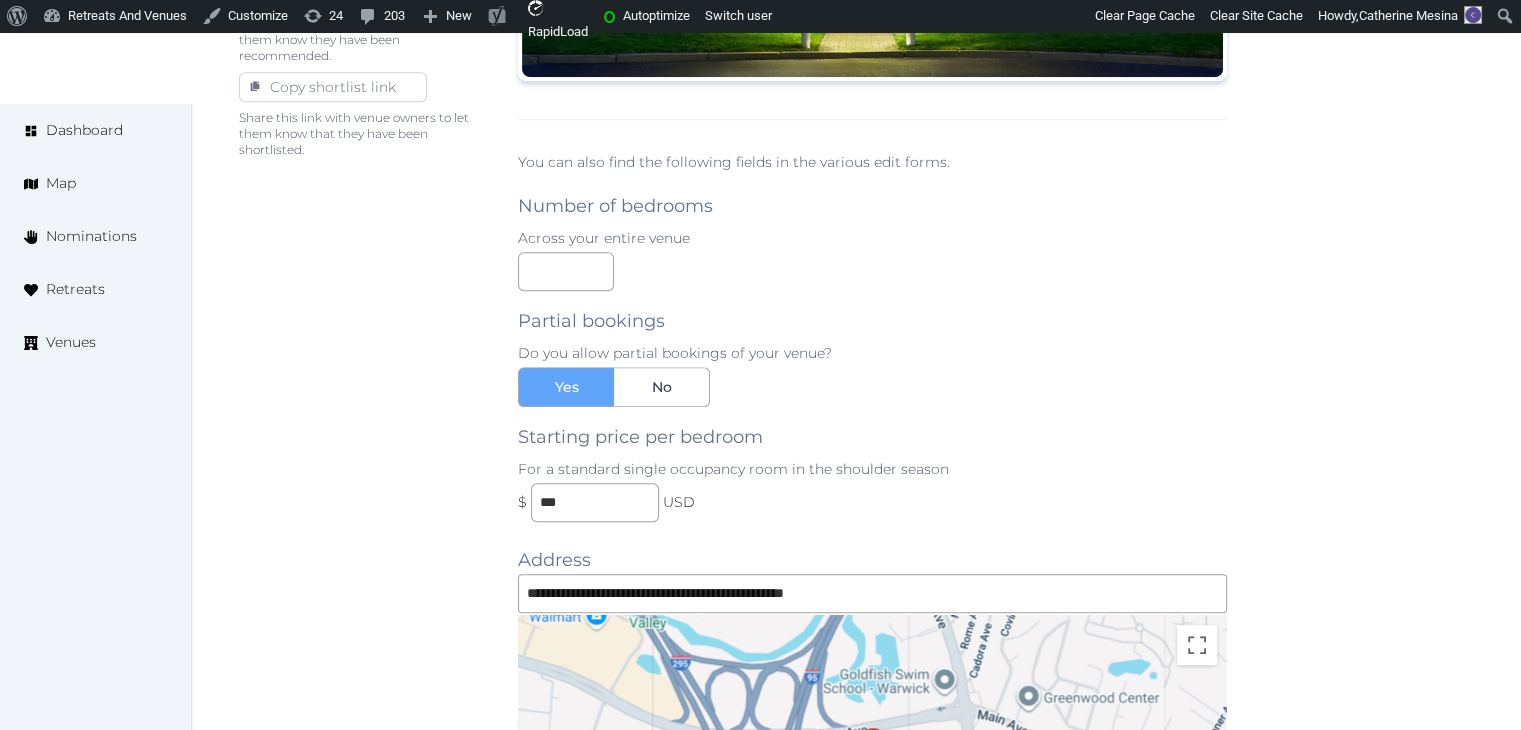 scroll, scrollTop: 1500, scrollLeft: 0, axis: vertical 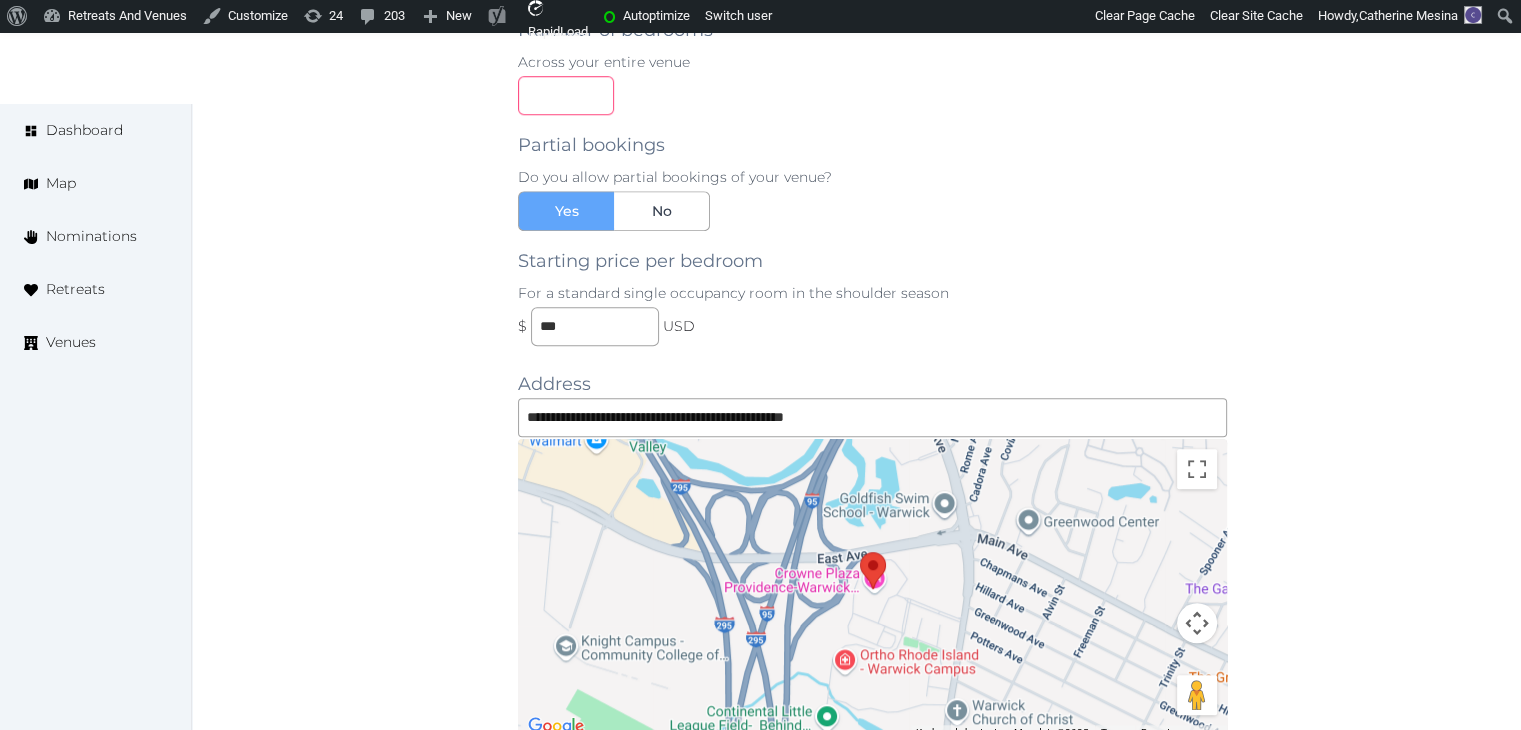 drag, startPoint x: 556, startPoint y: 91, endPoint x: 519, endPoint y: 83, distance: 37.85499 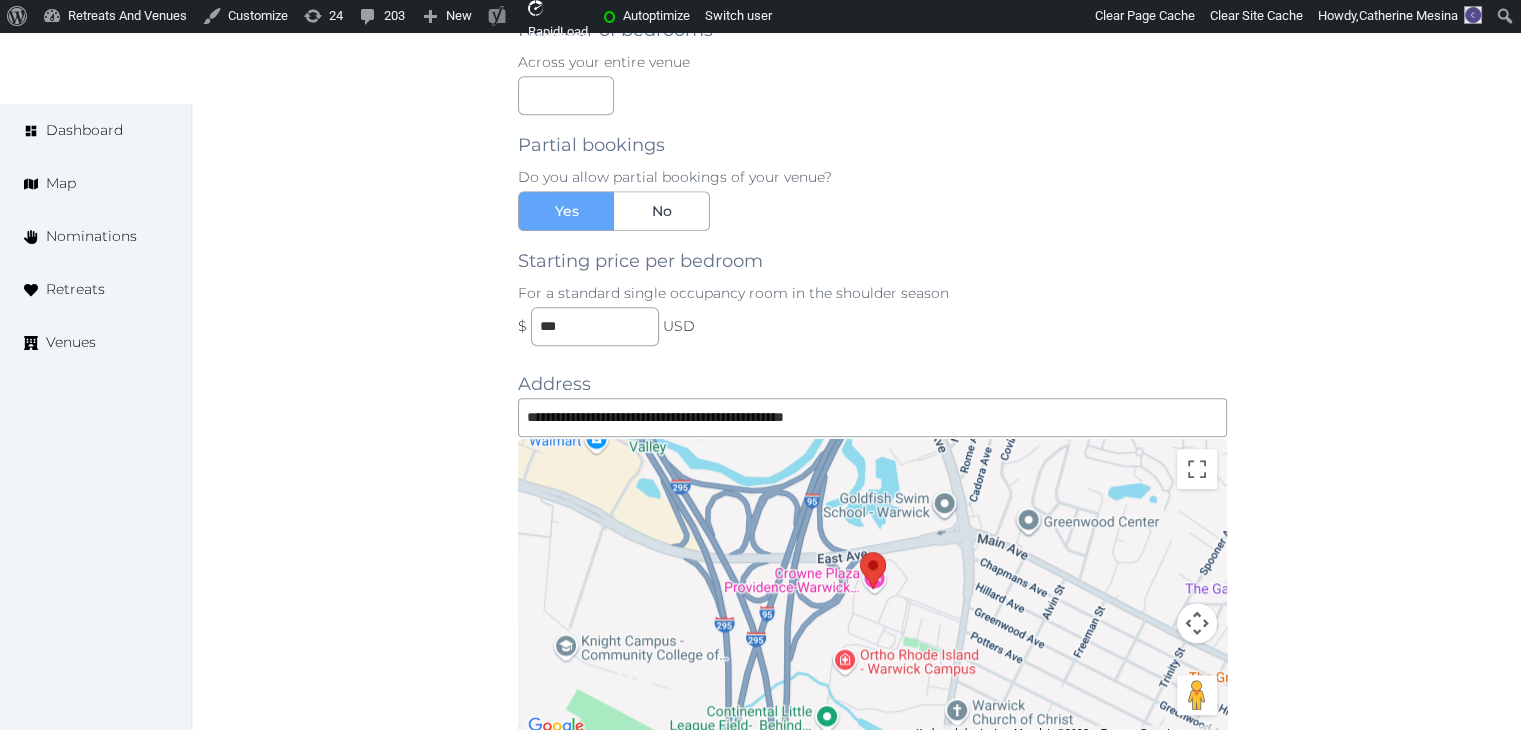 click on "**********" at bounding box center [856, 262] 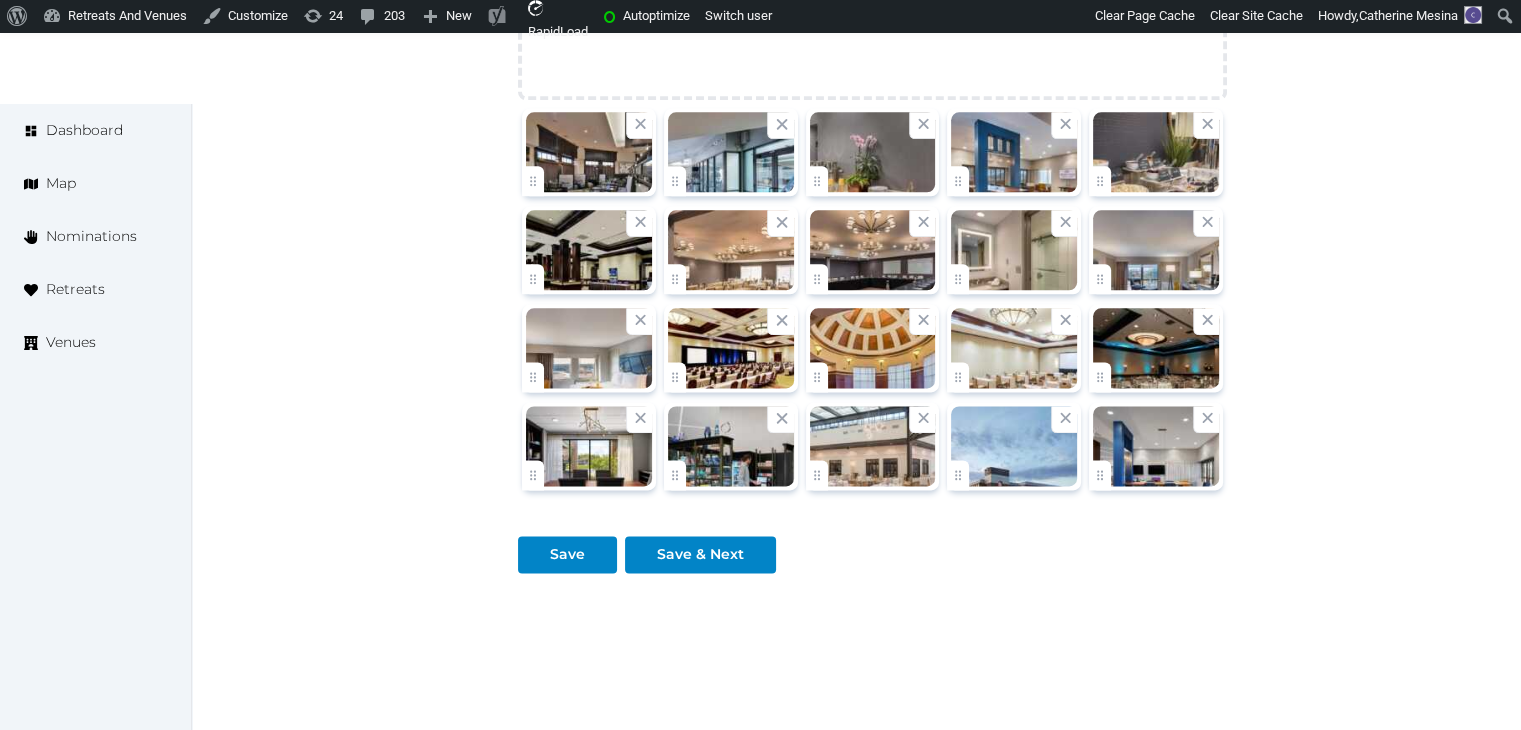 scroll, scrollTop: 2588, scrollLeft: 0, axis: vertical 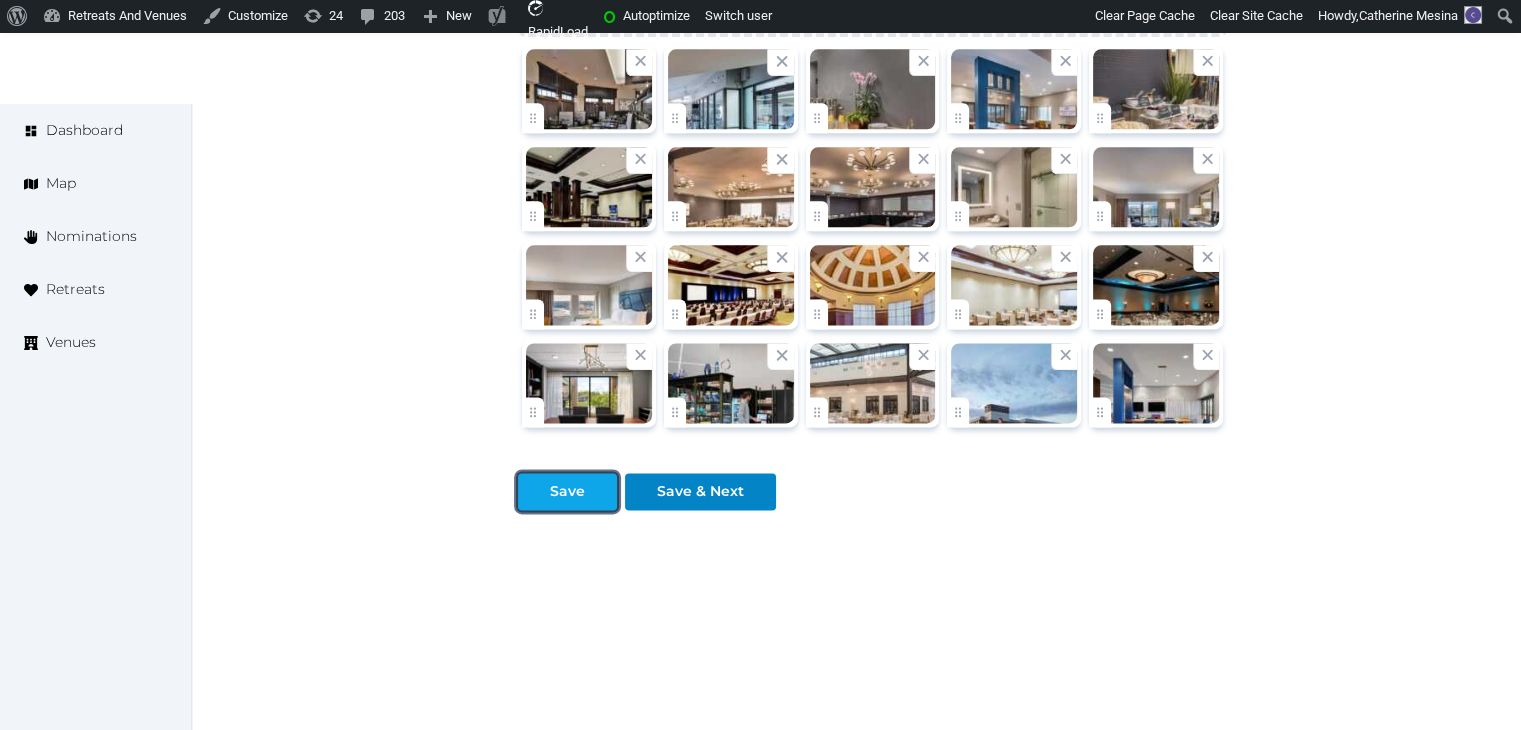 click on "Save" at bounding box center (567, 491) 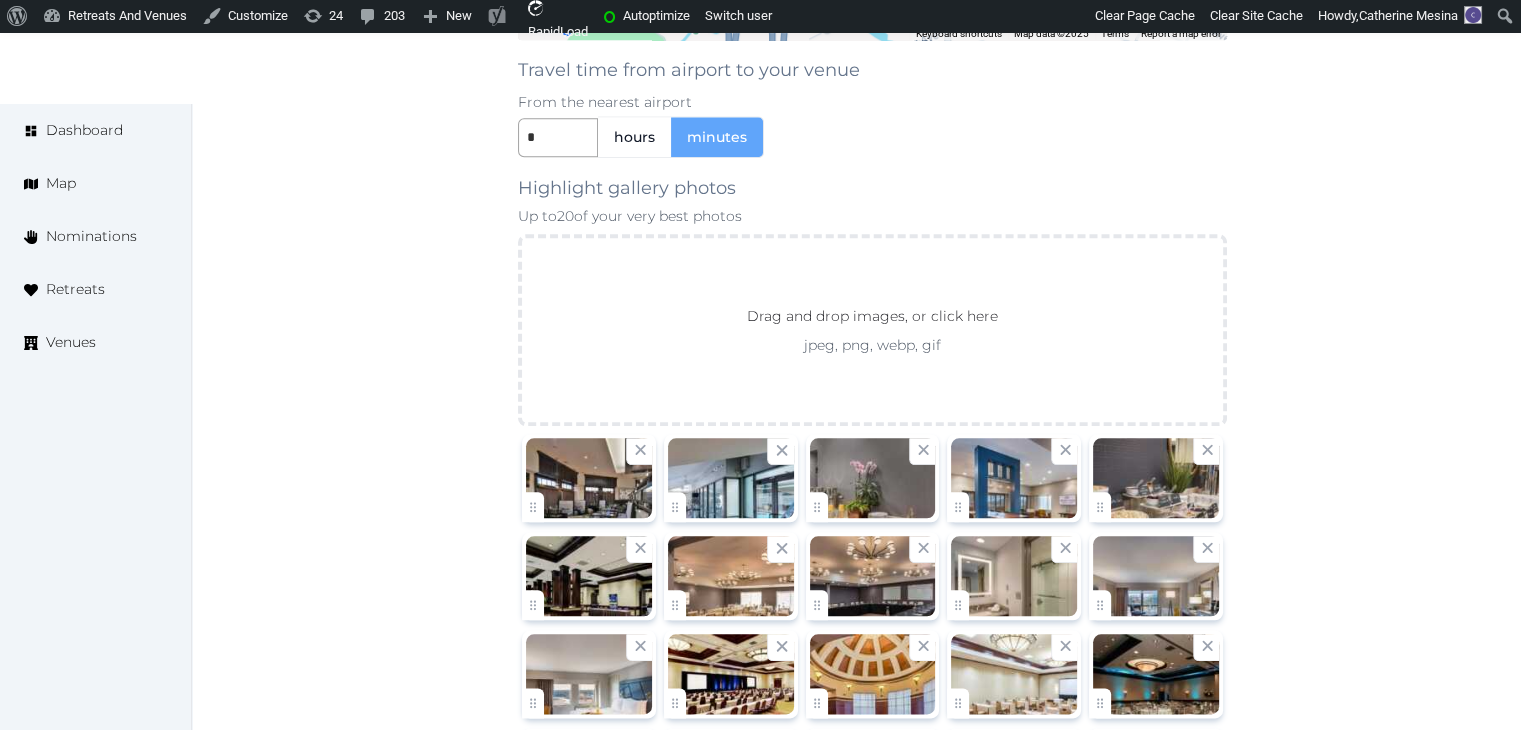 scroll, scrollTop: 2388, scrollLeft: 0, axis: vertical 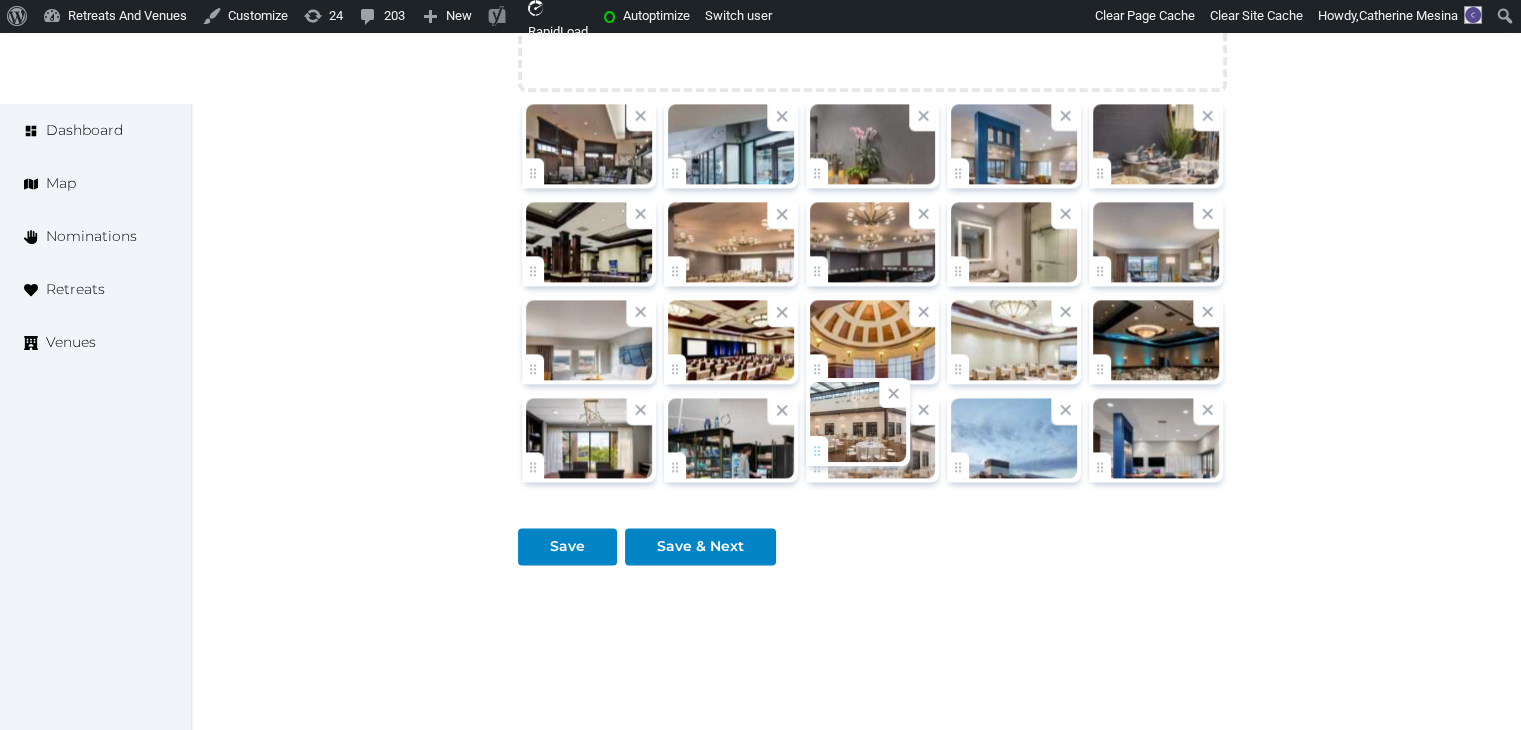 click on "[NAME] [LAST]   Account My Venue Listings My Retreats Logout      Dashboard Map Nominations Retreats Venues Edit venue 58 %  complete Fill out all the fields in your listing to increase its completion percentage.   A higher completion percentage will make your listing more attractive and result in better matches. Crowne Plaza Providence-Warwick (Airport), an IHG Hotel   View  listing   Open    Close CRM Lead Basic details Pricing and policies Retreat spaces Meeting spaces Accommodations Amenities Food and dining Activities and experiences Location Environment Types of retreats Brochures Notes Ownership Administration Activity This venue is live and visible to the public Mark draft Archive Venue owned by [NAME] [LAST] [EMAIL] Copy ownership transfer link Share this link with any user to transfer ownership of this venue. Users without accounts will be directed to register. Copy update link Copy recommended link Name *" at bounding box center [760, -856] 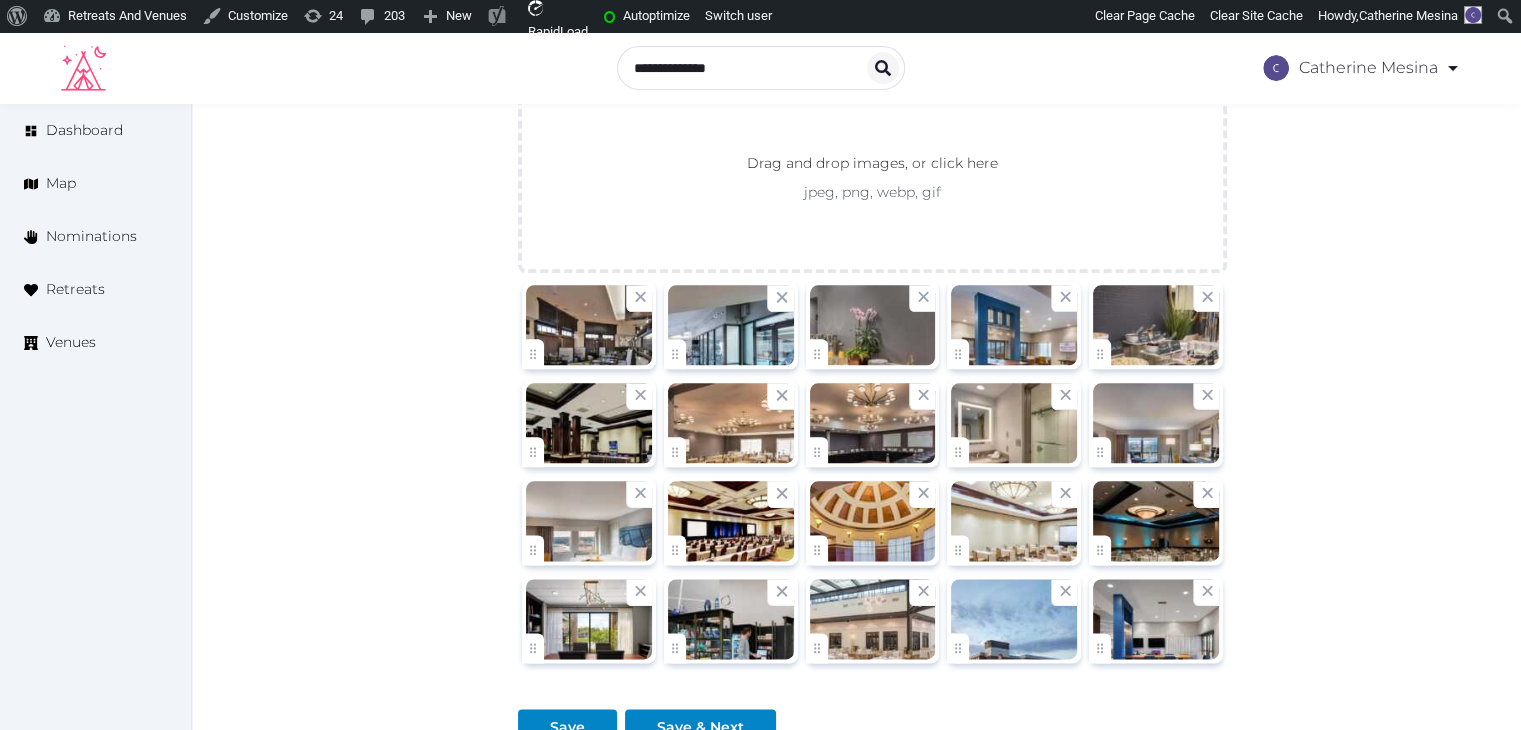scroll, scrollTop: 2344, scrollLeft: 0, axis: vertical 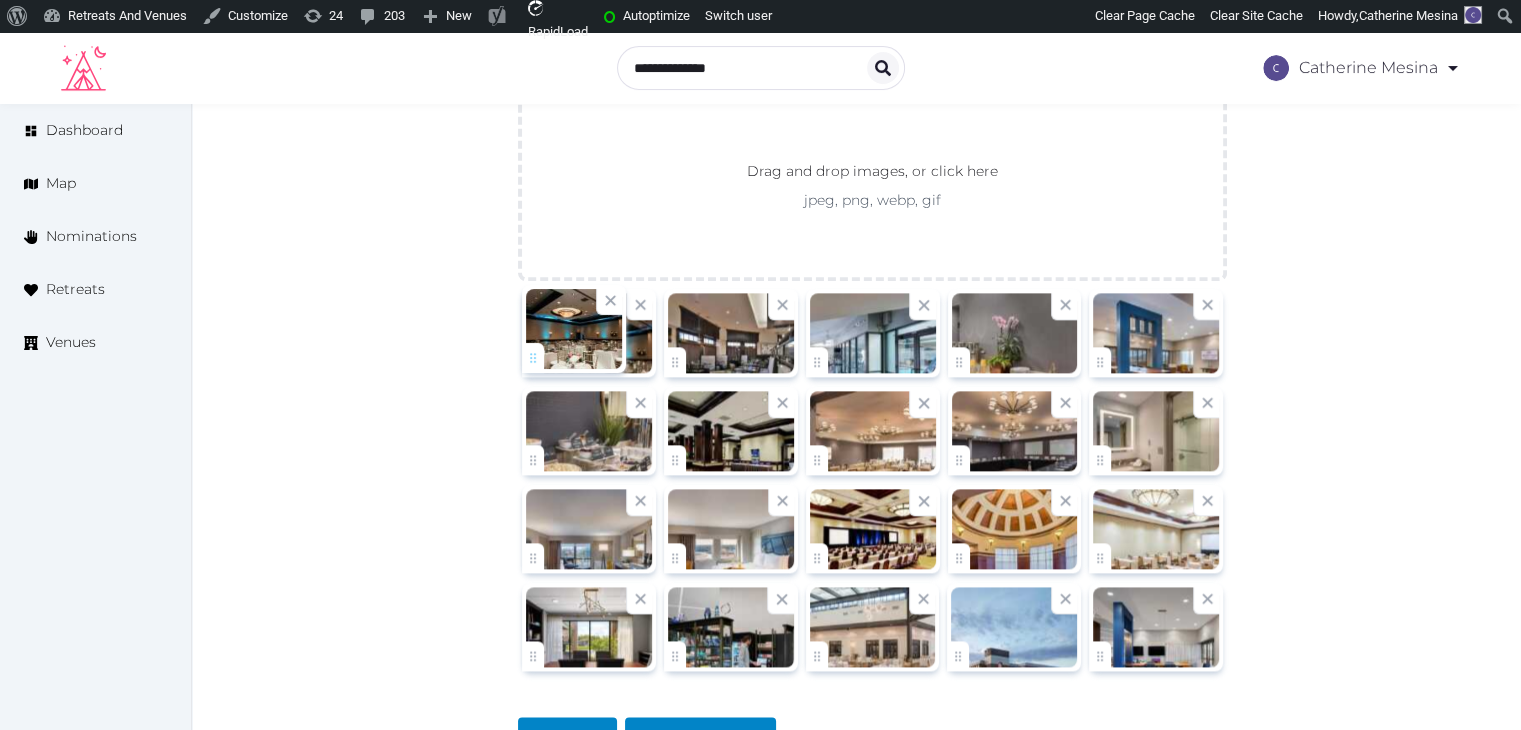 drag, startPoint x: 1110, startPoint y: 560, endPoint x: 596, endPoint y: 367, distance: 549.0401 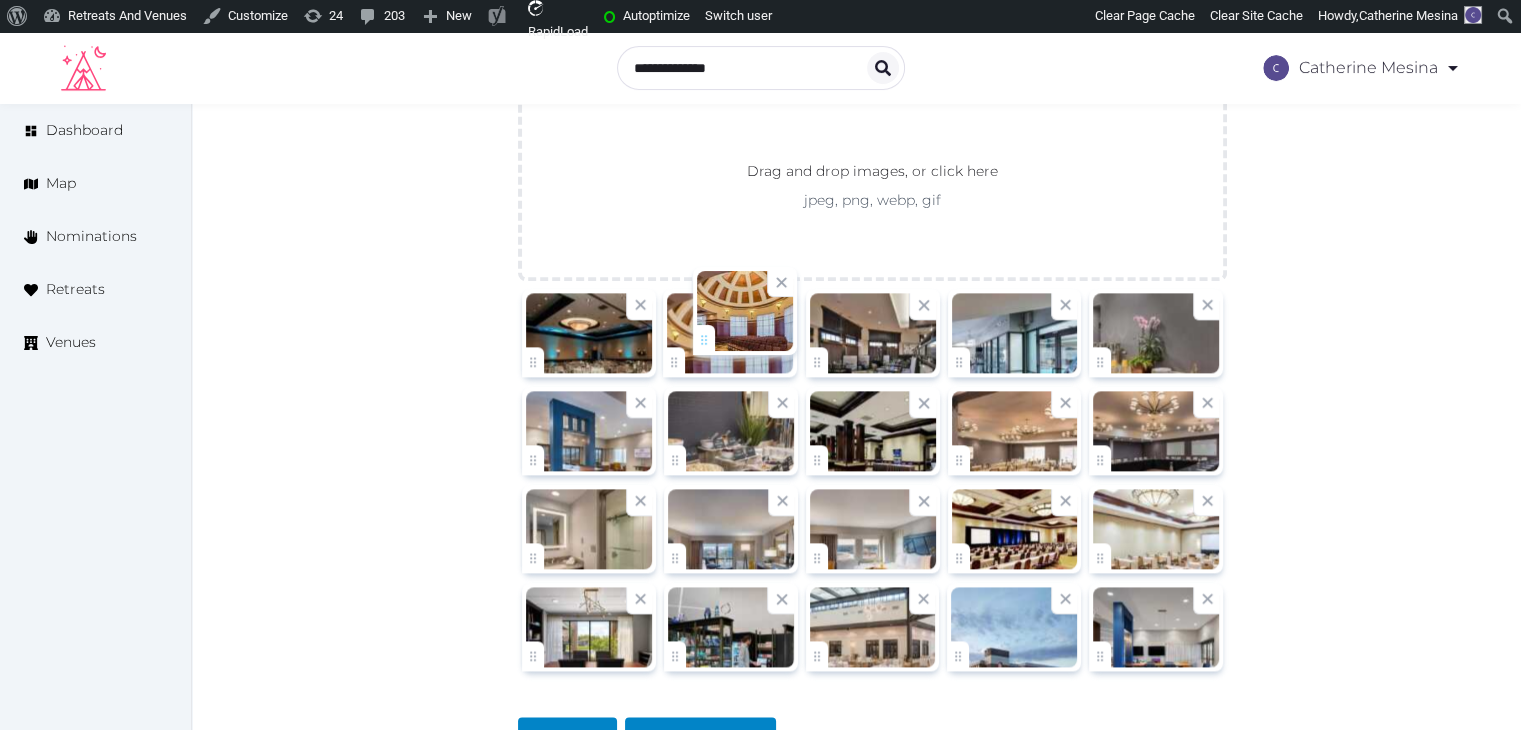 drag, startPoint x: 956, startPoint y: 548, endPoint x: 702, endPoint y: 334, distance: 332.1325 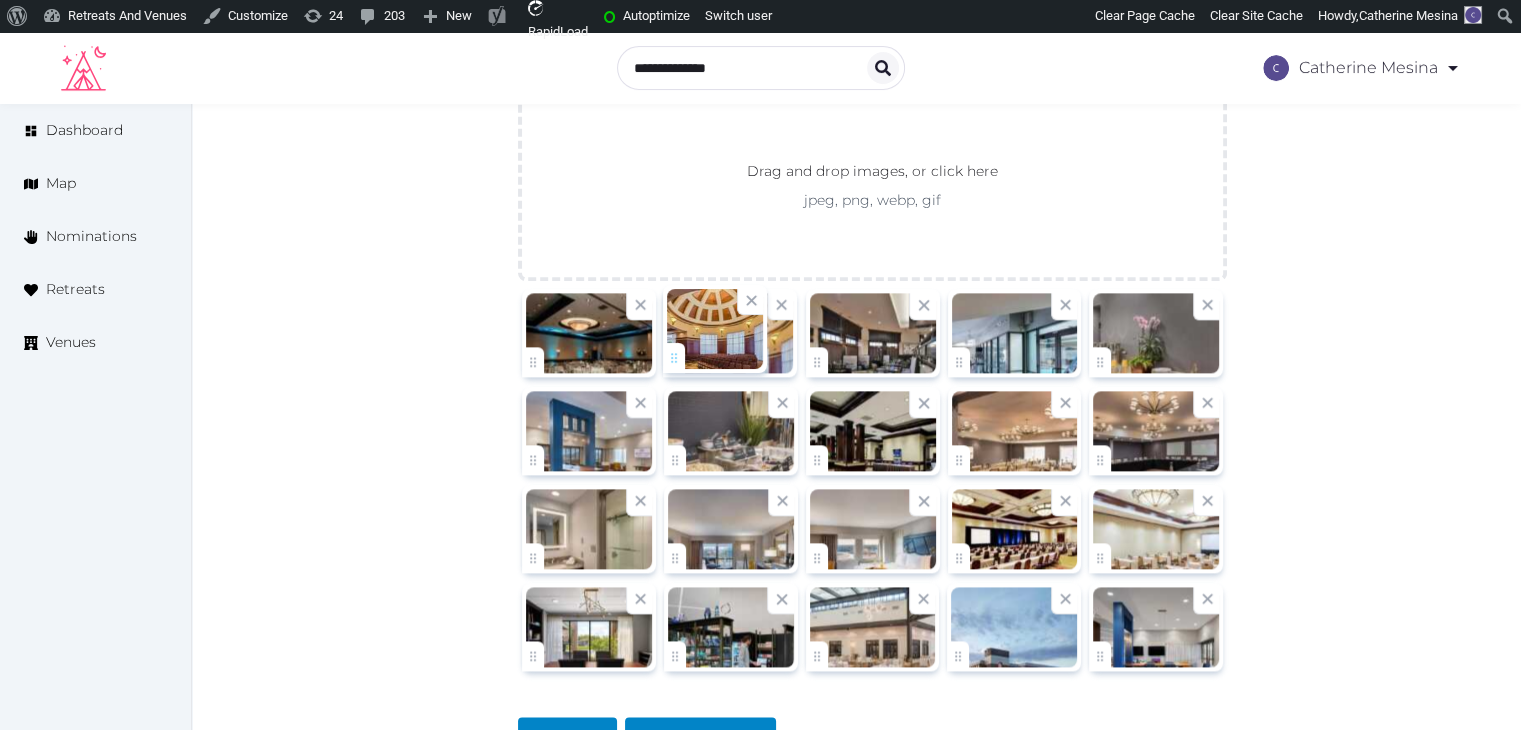 click on "[NAME] [LAST]   Account My Venue Listings My Retreats Logout      Dashboard Map Nominations Retreats Venues Edit venue 58 %  complete Fill out all the fields in your listing to increase its completion percentage.   A higher completion percentage will make your listing more attractive and result in better matches. Crowne Plaza Providence-Warwick (Airport), an IHG Hotel   View  listing   Open    Close CRM Lead Basic details Pricing and policies Retreat spaces Meeting spaces Accommodations Amenities Food and dining Activities and experiences Location Environment Types of retreats Brochures Notes Ownership Administration Activity This venue is live and visible to the public Mark draft Archive Venue owned by [NAME] [LAST] [EMAIL] Copy ownership transfer link Share this link with any user to transfer ownership of this venue. Users without accounts will be directed to register. Copy update link Copy recommended link Name *" at bounding box center (760, -667) 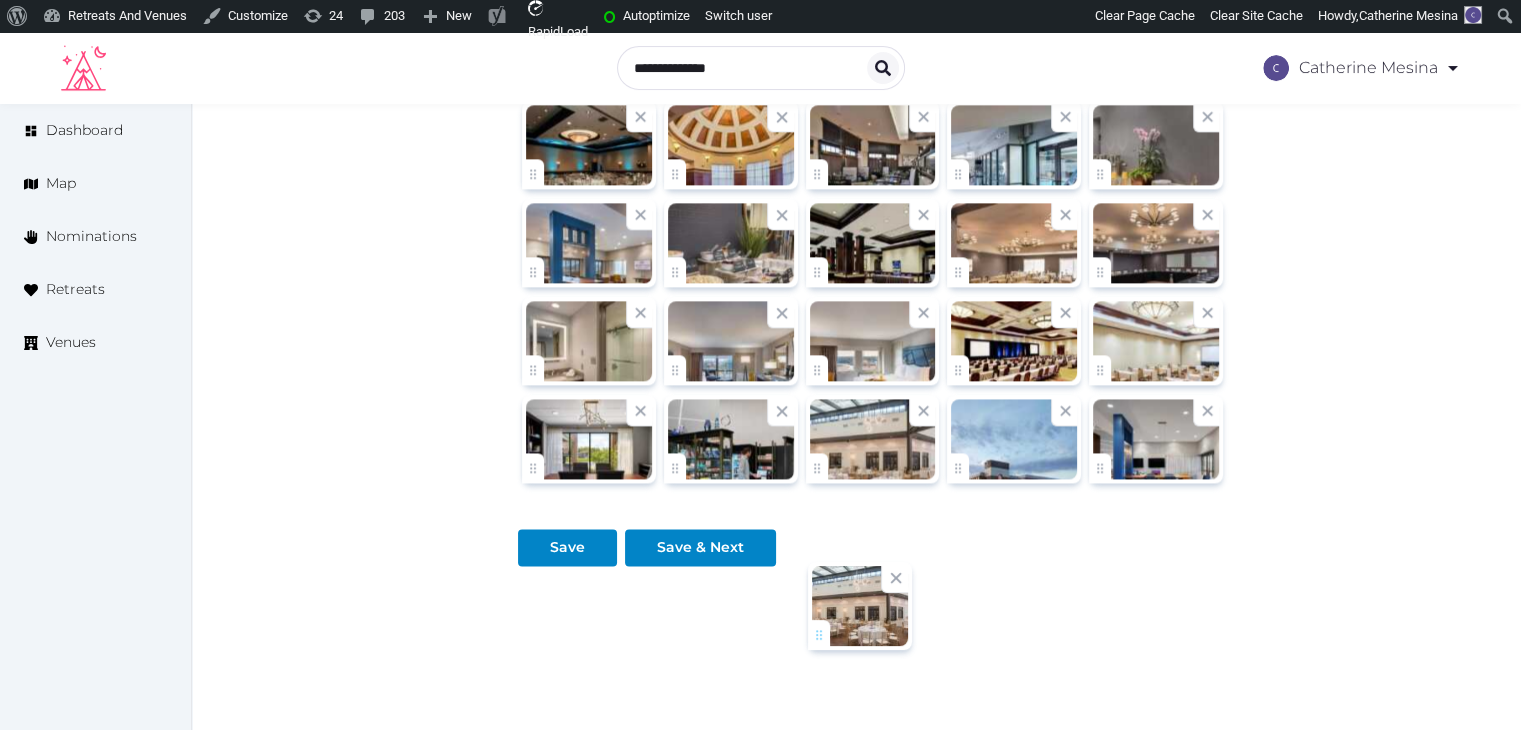 scroll, scrollTop: 2588, scrollLeft: 0, axis: vertical 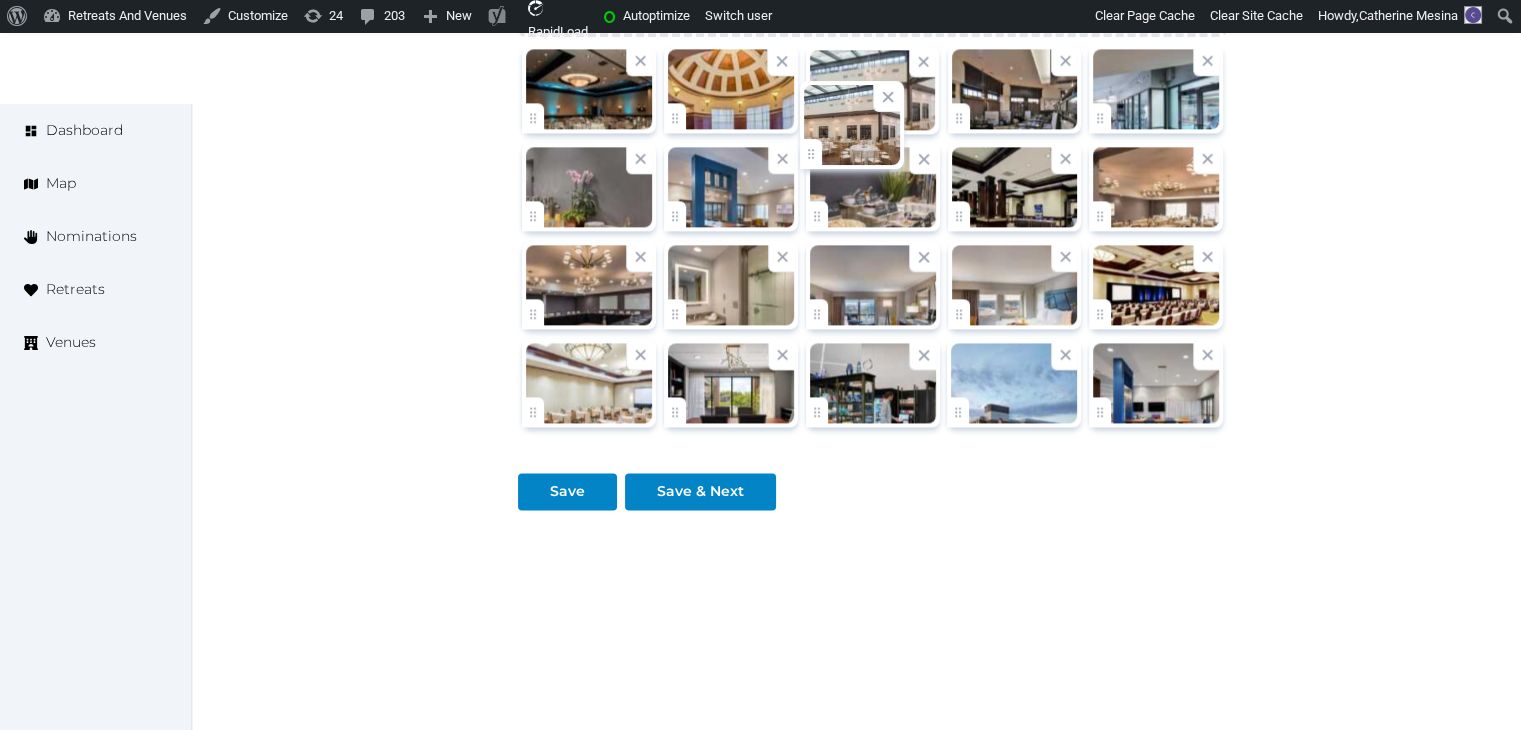 drag, startPoint x: 811, startPoint y: 651, endPoint x: 807, endPoint y: 193, distance: 458.01746 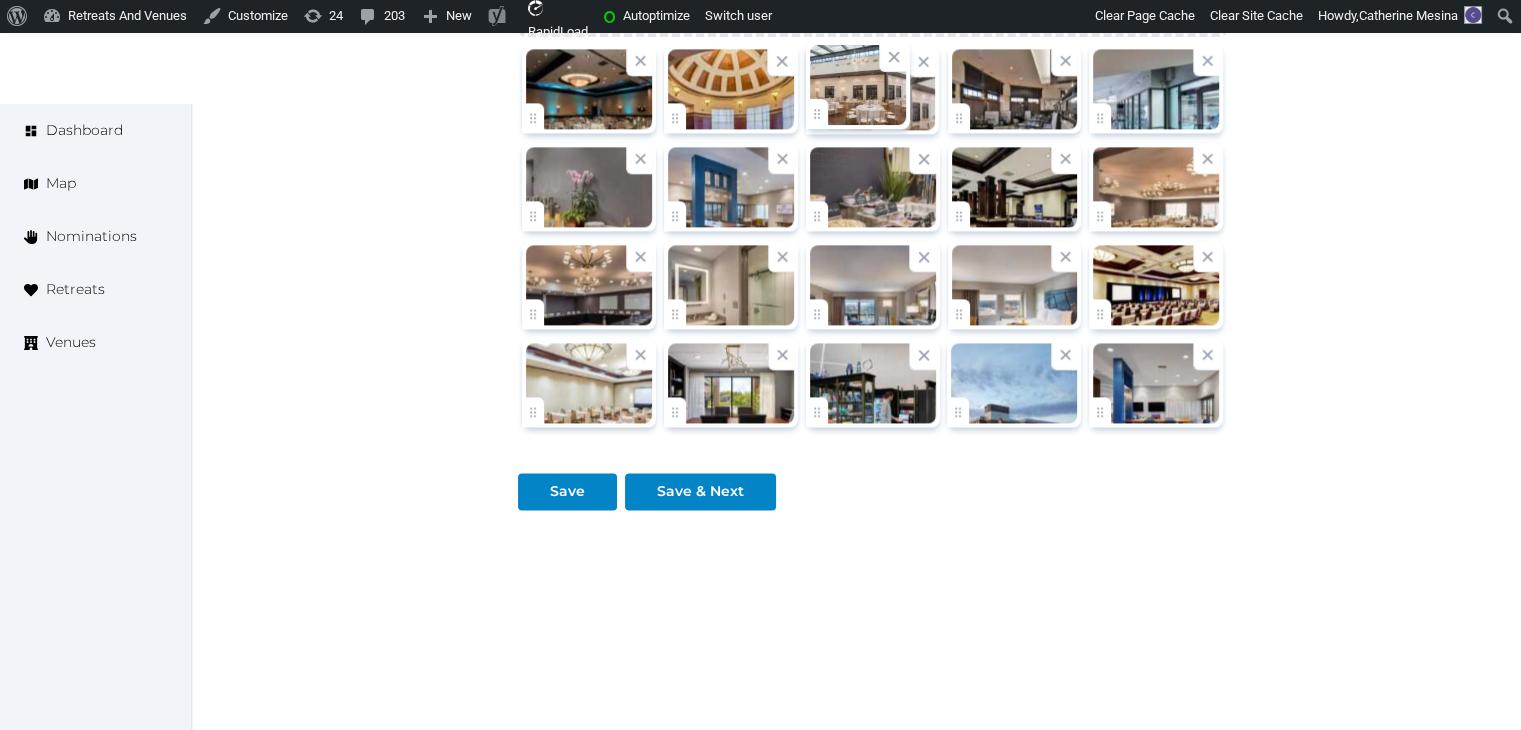 click on "[NAME] [LAST]   Account My Venue Listings My Retreats Logout      Dashboard Map Nominations Retreats Venues Edit venue 58 %  complete Fill out all the fields in your listing to increase its completion percentage.   A higher completion percentage will make your listing more attractive and result in better matches. Crowne Plaza Providence-Warwick (Airport), an IHG Hotel   View  listing   Open    Close CRM Lead Basic details Pricing and policies Retreat spaces Meeting spaces Accommodations Amenities Food and dining Activities and experiences Location Environment Types of retreats Brochures Notes Ownership Administration Activity This venue is live and visible to the public Mark draft Archive Venue owned by [NAME] [LAST] [EMAIL] Copy ownership transfer link Share this link with any user to transfer ownership of this venue. Users without accounts will be directed to register. Copy update link Copy recommended link Name *" at bounding box center (760, -911) 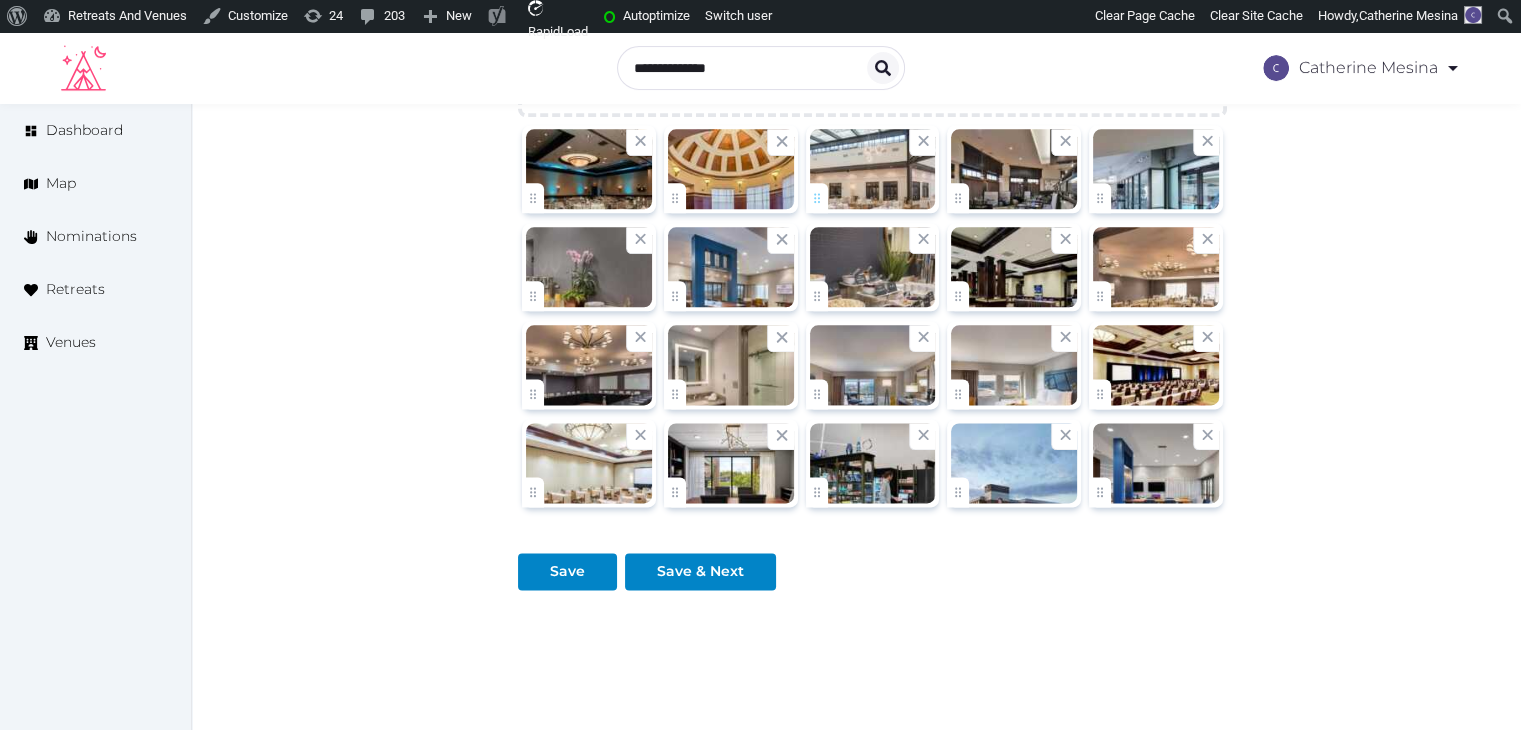 scroll, scrollTop: 2388, scrollLeft: 0, axis: vertical 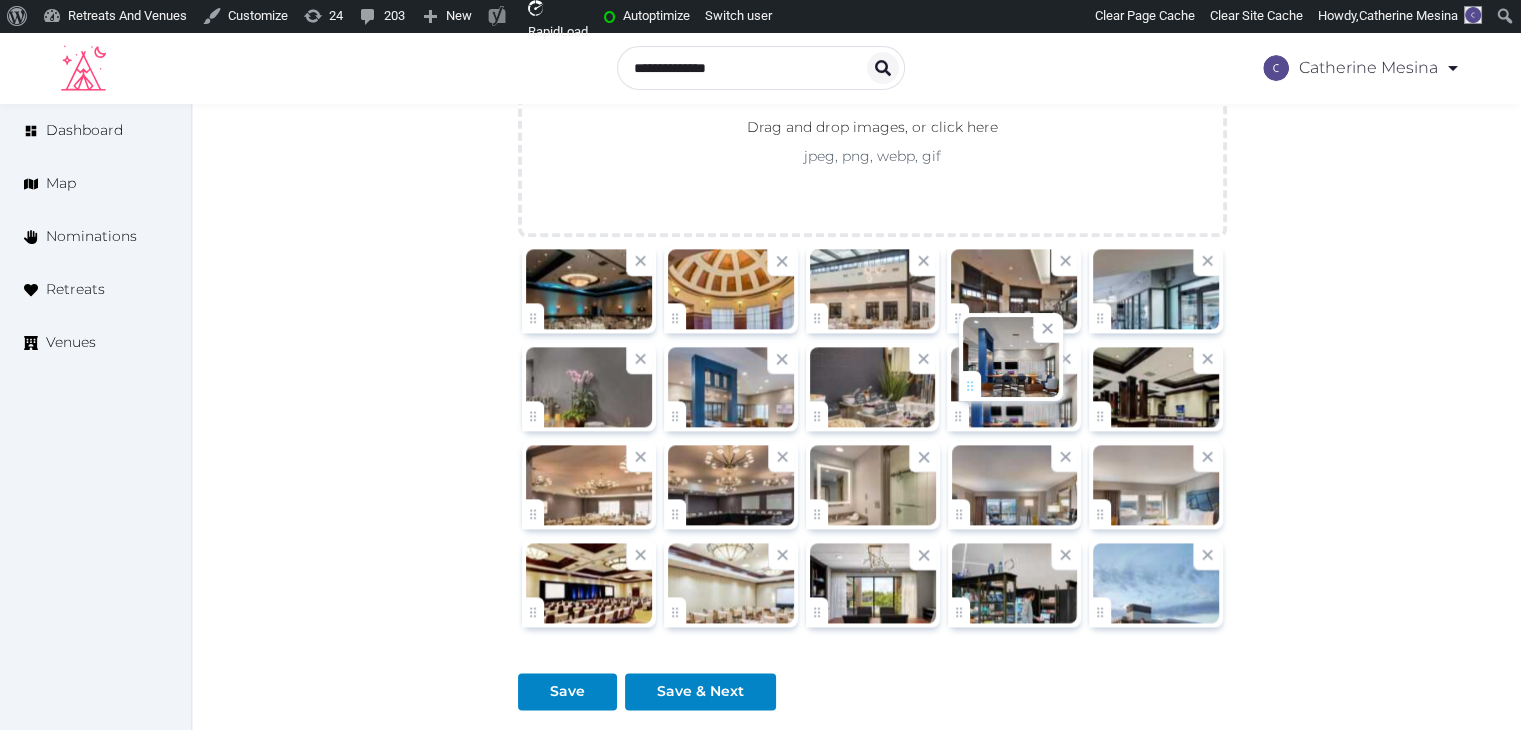 drag, startPoint x: 1114, startPoint y: 598, endPoint x: 984, endPoint y: 381, distance: 252.96046 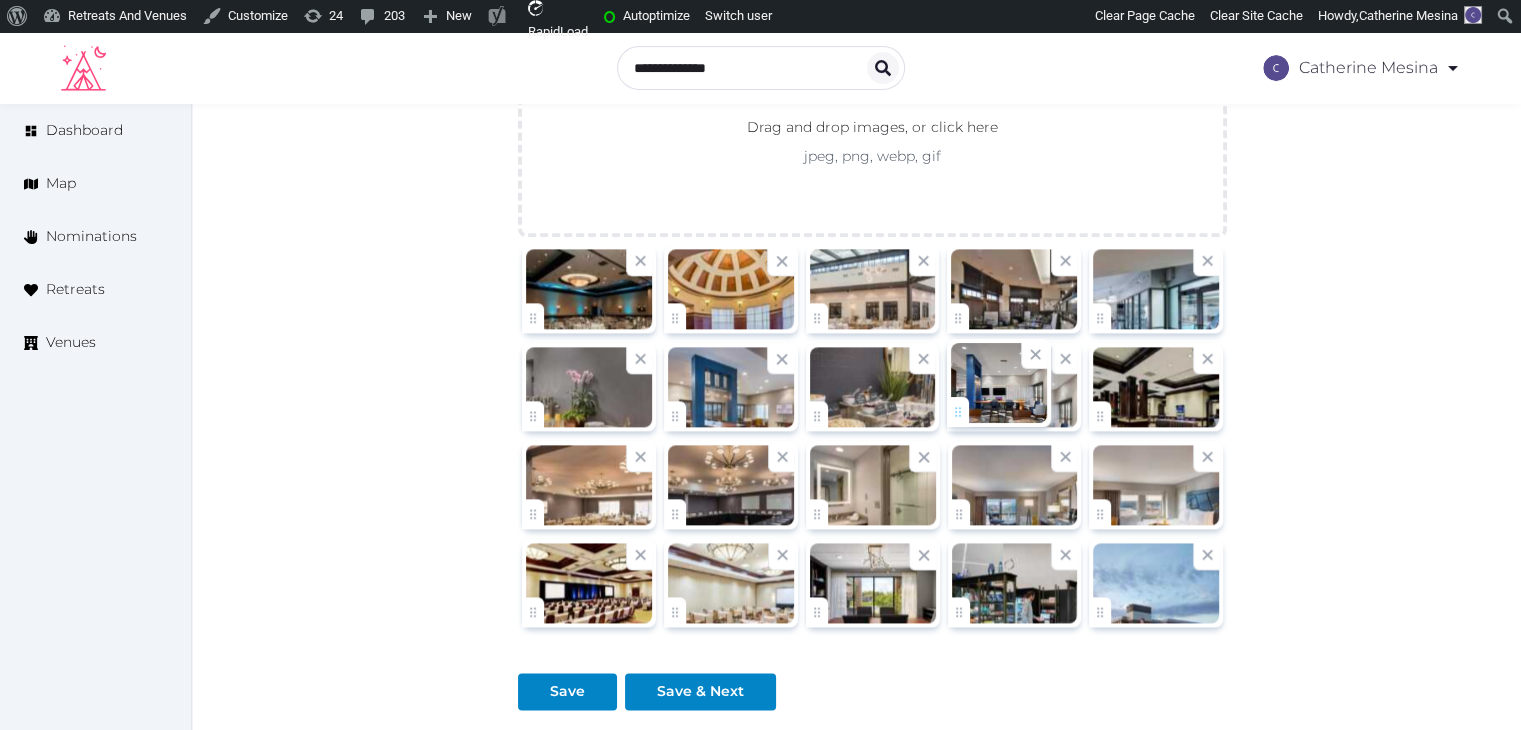 click on "[NAME] [LAST]   Account My Venue Listings My Retreats Logout      Dashboard Map Nominations Retreats Venues Edit venue 58 %  complete Fill out all the fields in your listing to increase its completion percentage.   A higher completion percentage will make your listing more attractive and result in better matches. Crowne Plaza Providence-Warwick (Airport), an IHG Hotel   View  listing   Open    Close CRM Lead Basic details Pricing and policies Retreat spaces Meeting spaces Accommodations Amenities Food and dining Activities and experiences Location Environment Types of retreats Brochures Notes Ownership Administration Activity This venue is live and visible to the public Mark draft Archive Venue owned by [NAME] [LAST] [EMAIL] Copy ownership transfer link Share this link with any user to transfer ownership of this venue. Users without accounts will be directed to register. Copy update link Copy recommended link Name *" at bounding box center (760, -711) 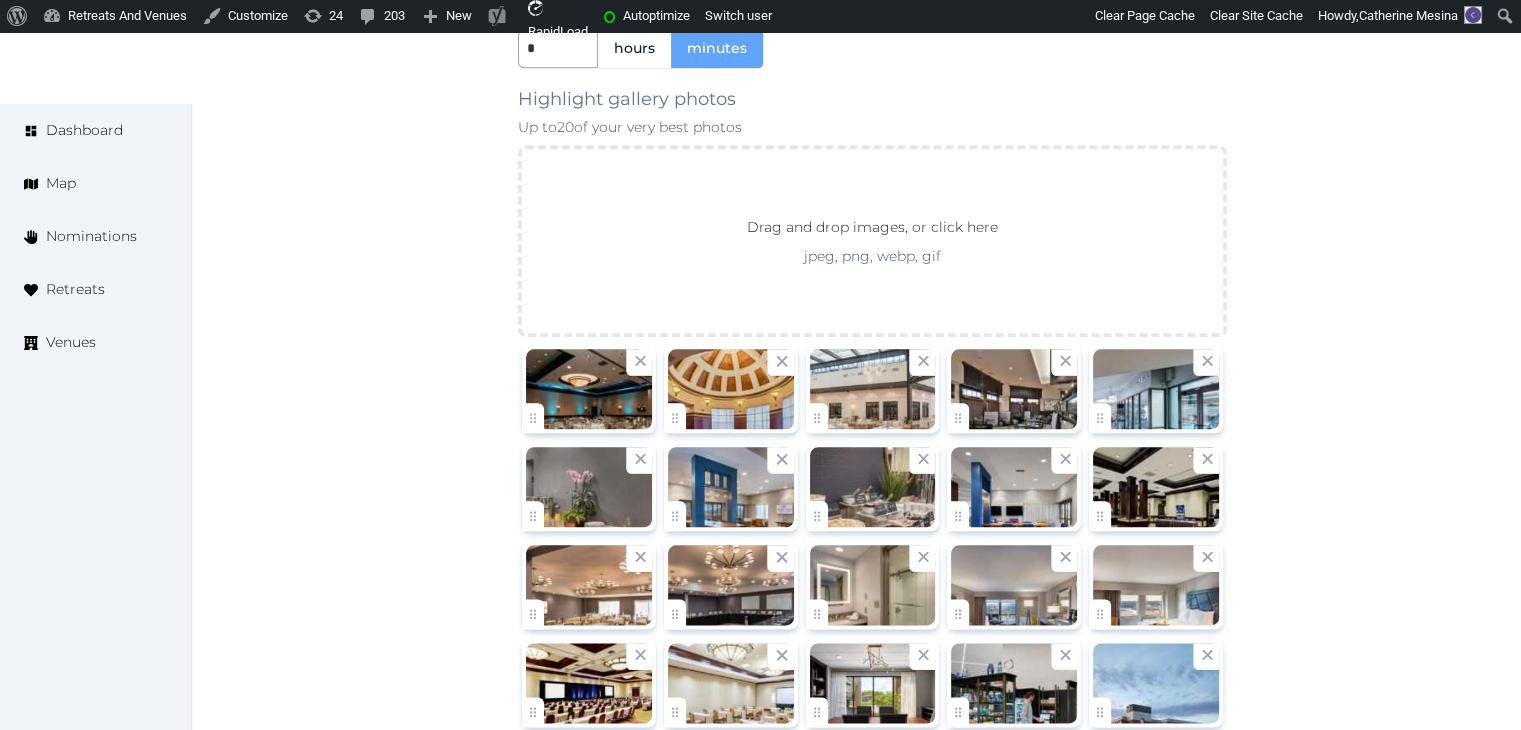 scroll, scrollTop: 2488, scrollLeft: 0, axis: vertical 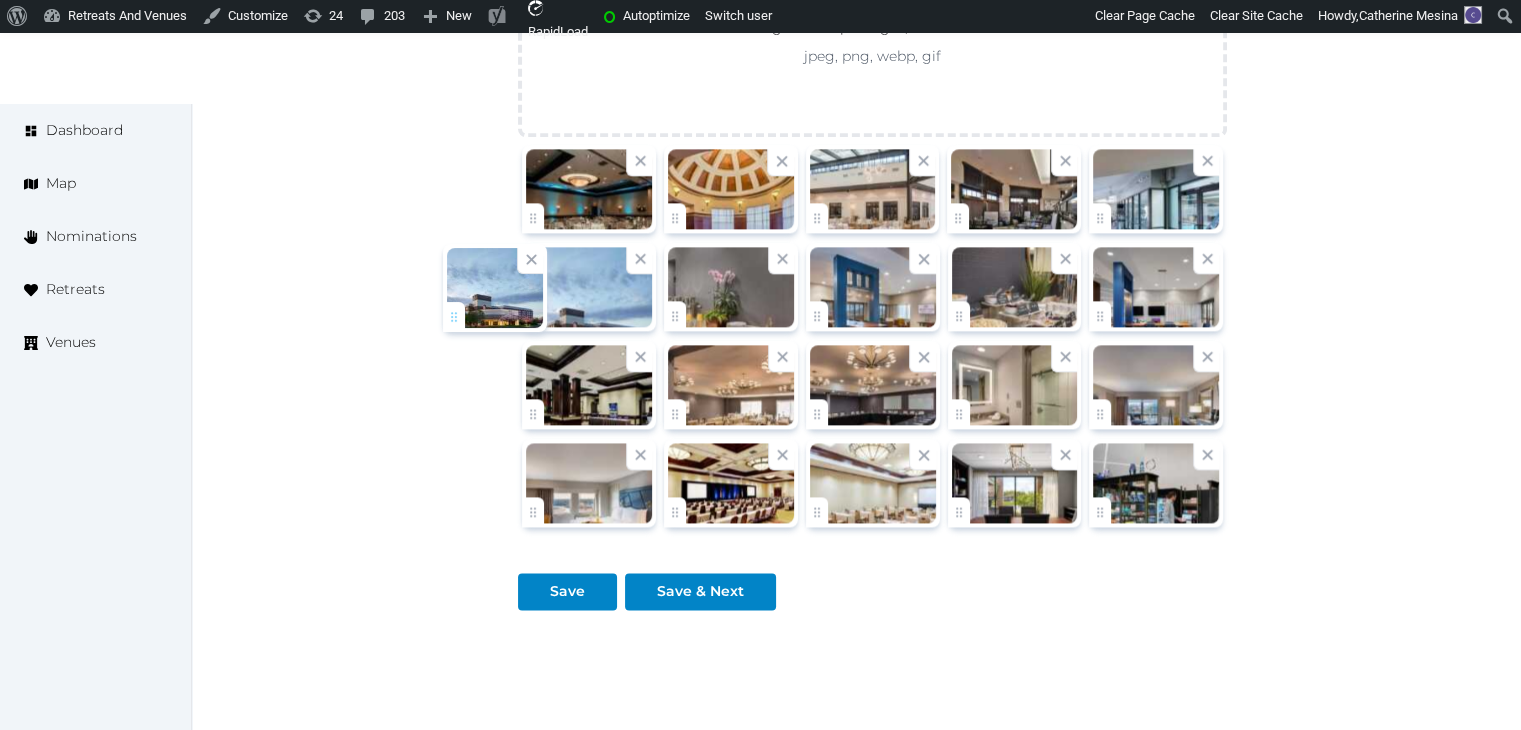 drag, startPoint x: 1113, startPoint y: 510, endPoint x: 468, endPoint y: 319, distance: 672.68567 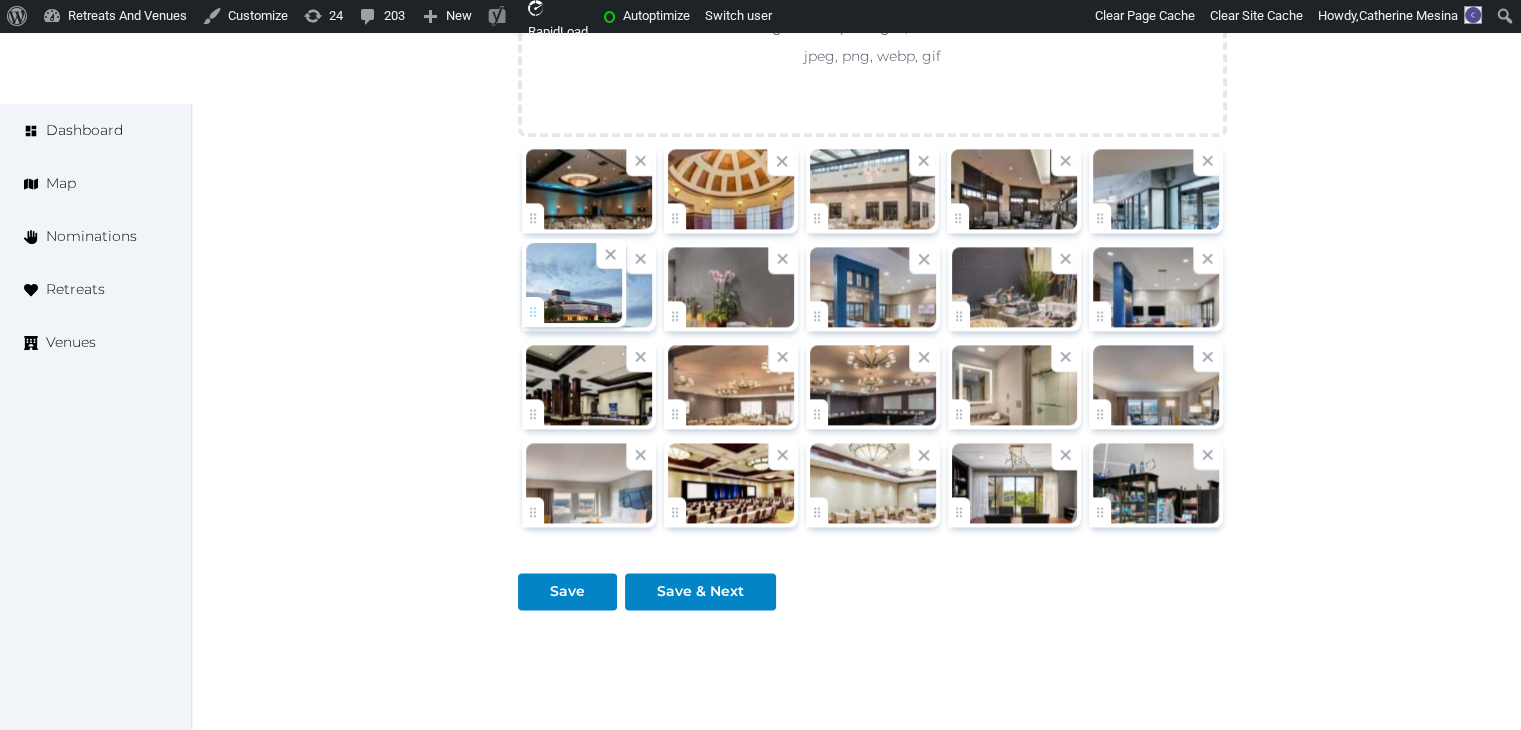 click on "[NAME] [LAST]   Account My Venue Listings My Retreats Logout      Dashboard Map Nominations Retreats Venues Edit venue 58 %  complete Fill out all the fields in your listing to increase its completion percentage.   A higher completion percentage will make your listing more attractive and result in better matches. Crowne Plaza Providence-Warwick (Airport), an IHG Hotel   View  listing   Open    Close CRM Lead Basic details Pricing and policies Retreat spaces Meeting spaces Accommodations Amenities Food and dining Activities and experiences Location Environment Types of retreats Brochures Notes Ownership Administration Activity This venue is live and visible to the public Mark draft Archive Venue owned by [NAME] [LAST] [EMAIL] Copy ownership transfer link Share this link with any user to transfer ownership of this venue. Users without accounts will be directed to register. Copy update link Copy recommended link Name *" at bounding box center [760, -811] 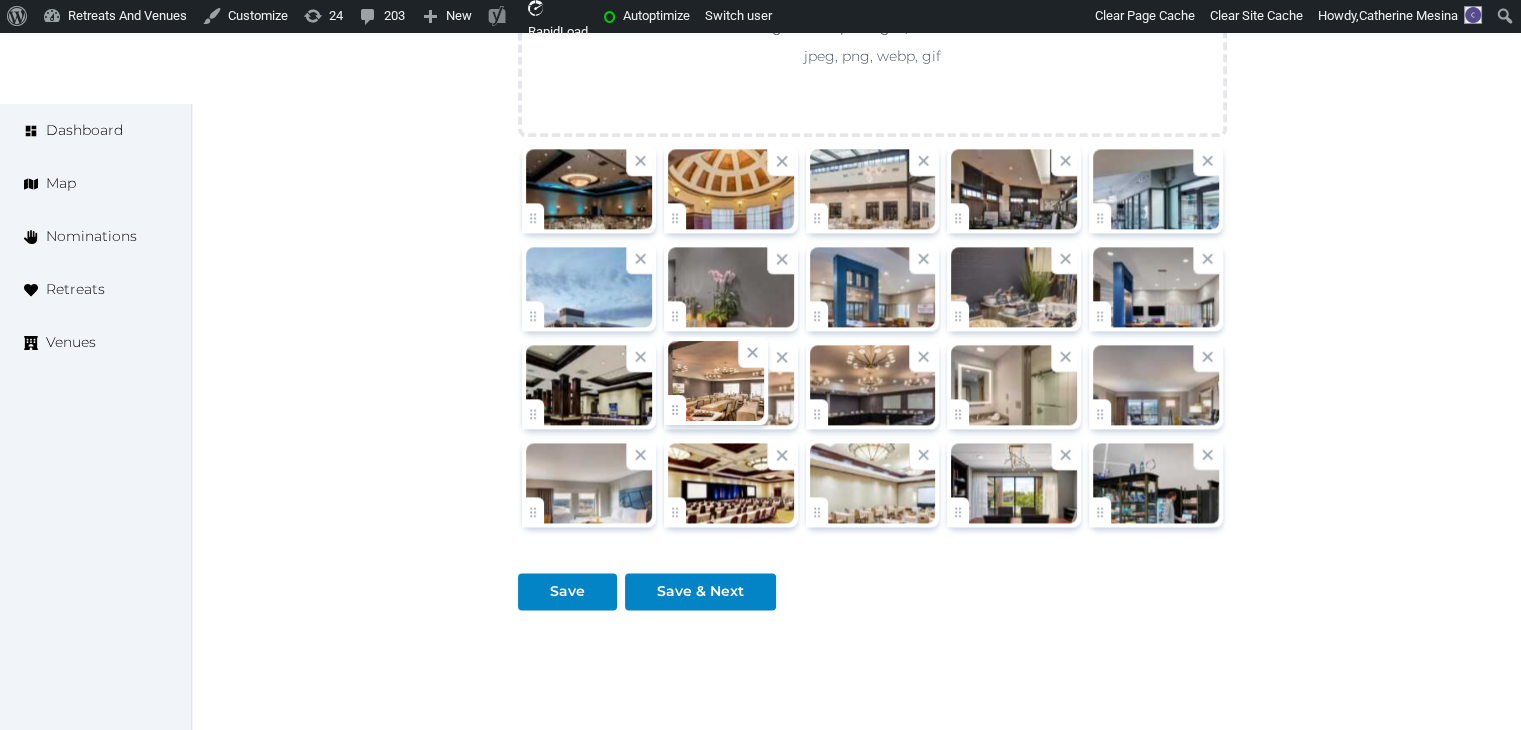 click on "[NAME] [LAST]   Account My Venue Listings My Retreats Logout      Dashboard Map Nominations Retreats Venues Edit venue 58 %  complete Fill out all the fields in your listing to increase its completion percentage.   A higher completion percentage will make your listing more attractive and result in better matches. Crowne Plaza Providence-Warwick (Airport), an IHG Hotel   View  listing   Open    Close CRM Lead Basic details Pricing and policies Retreat spaces Meeting spaces Accommodations Amenities Food and dining Activities and experiences Location Environment Types of retreats Brochures Notes Ownership Administration Activity This venue is live and visible to the public Mark draft Archive Venue owned by [NAME] [LAST] [EMAIL] Copy ownership transfer link Share this link with any user to transfer ownership of this venue. Users without accounts will be directed to register. Copy update link Copy recommended link Name *" at bounding box center (760, -811) 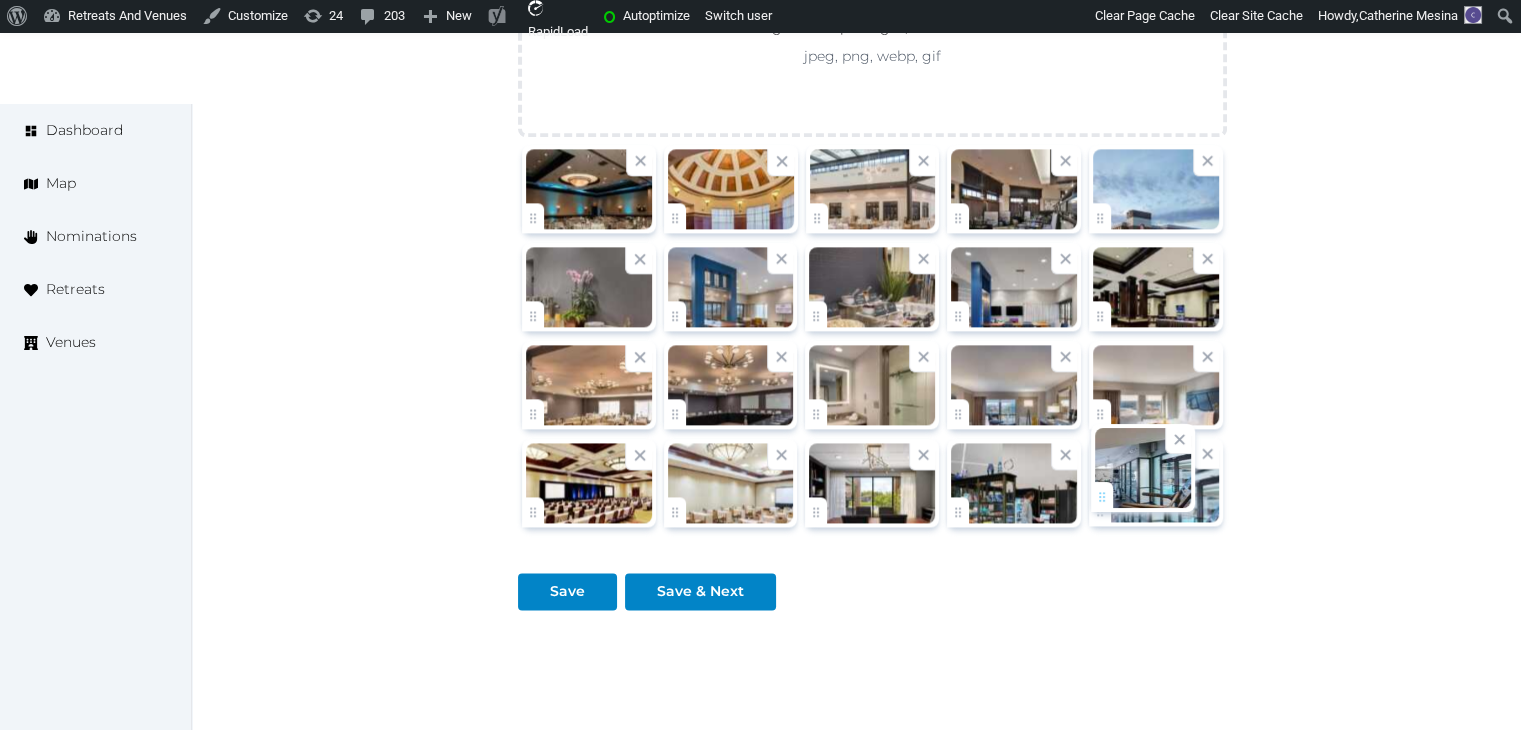 drag, startPoint x: 1119, startPoint y: 216, endPoint x: 1121, endPoint y: 498, distance: 282.00708 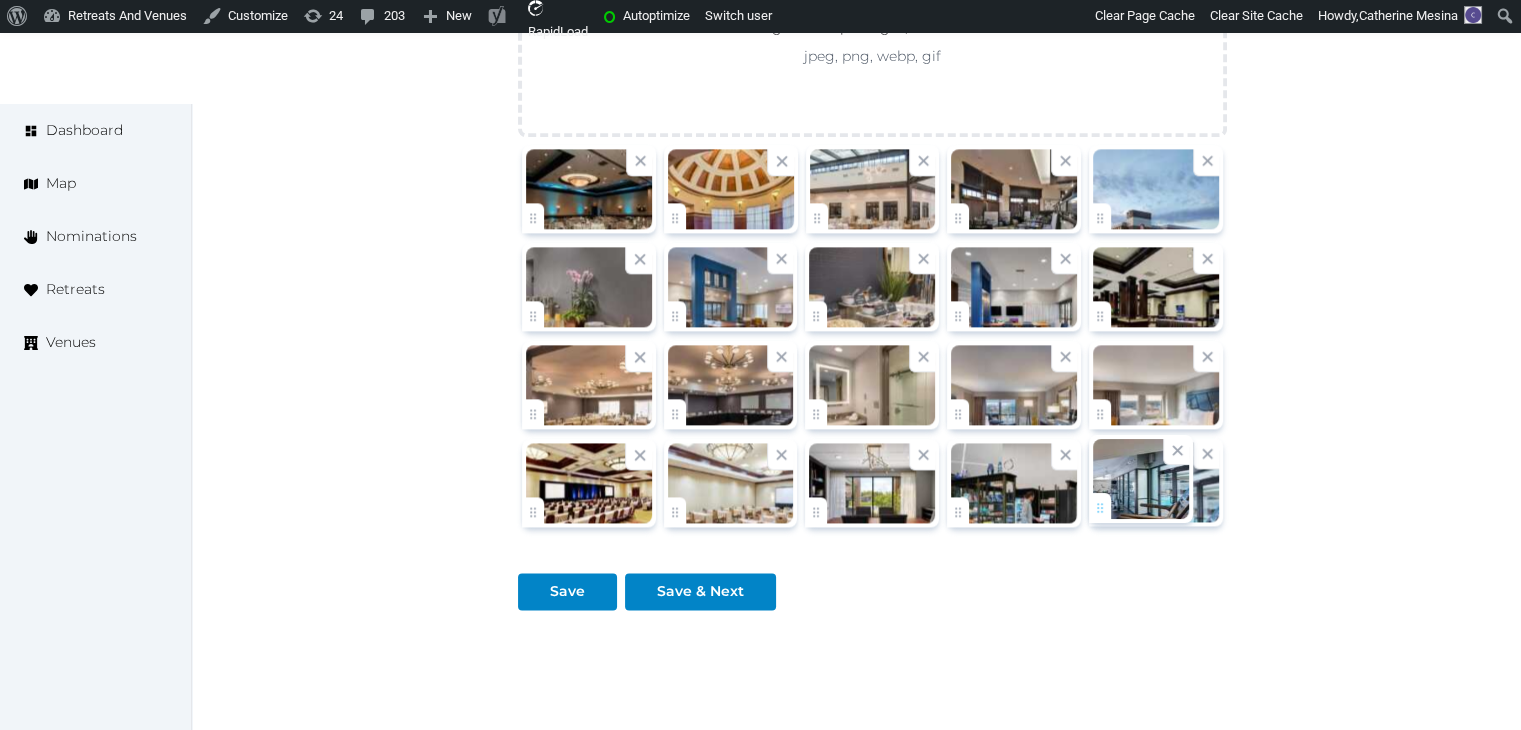 click on "[NAME] [LAST]   Account My Venue Listings My Retreats Logout      Dashboard Map Nominations Retreats Venues Edit venue 58 %  complete Fill out all the fields in your listing to increase its completion percentage.   A higher completion percentage will make your listing more attractive and result in better matches. Crowne Plaza Providence-Warwick (Airport), an IHG Hotel   View  listing   Open    Close CRM Lead Basic details Pricing and policies Retreat spaces Meeting spaces Accommodations Amenities Food and dining Activities and experiences Location Environment Types of retreats Brochures Notes Ownership Administration Activity This venue is live and visible to the public Mark draft Archive Venue owned by [NAME] [LAST] [EMAIL] Copy ownership transfer link Share this link with any user to transfer ownership of this venue. Users without accounts will be directed to register. Copy update link Copy recommended link Name *" at bounding box center (760, -811) 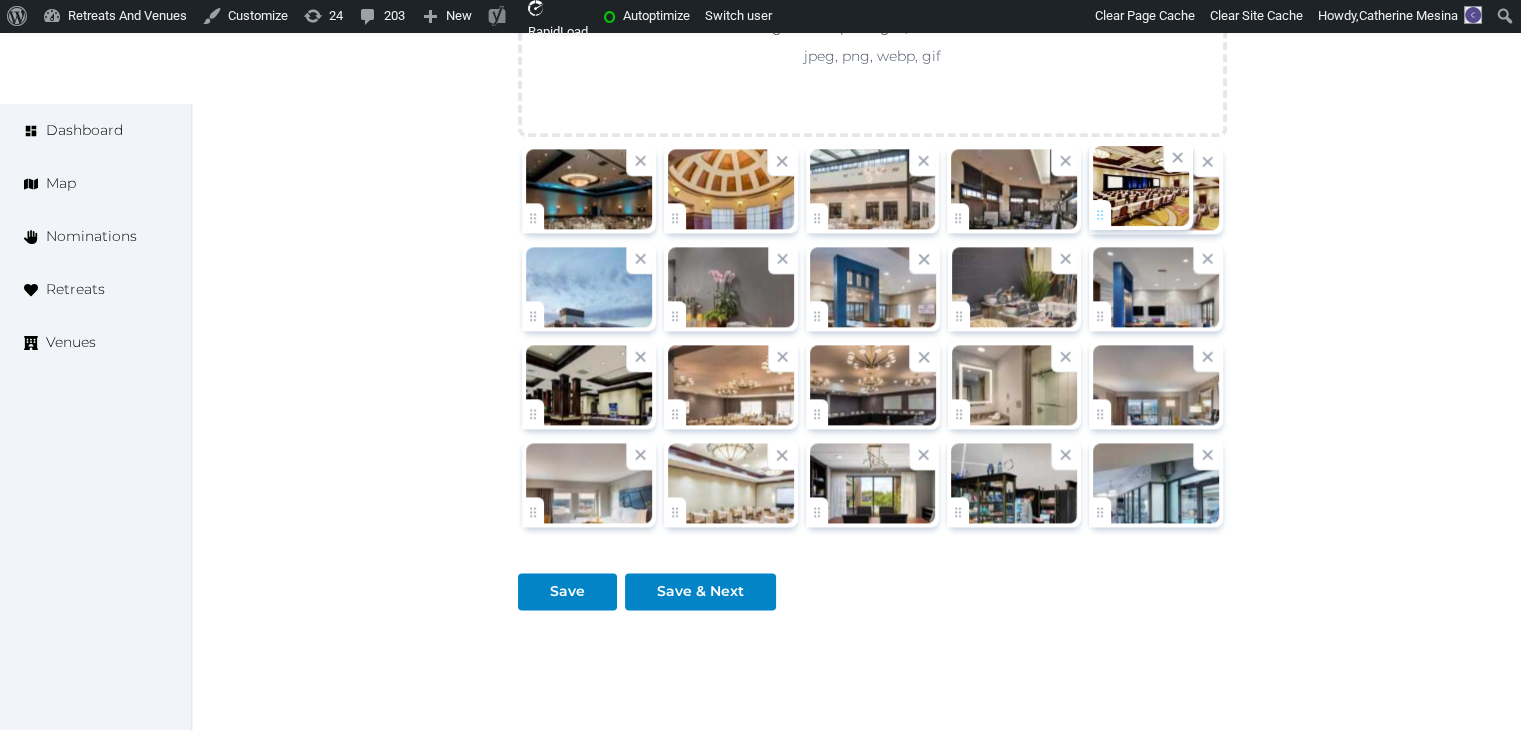 drag, startPoint x: 545, startPoint y: 508, endPoint x: 1159, endPoint y: 208, distance: 683.37103 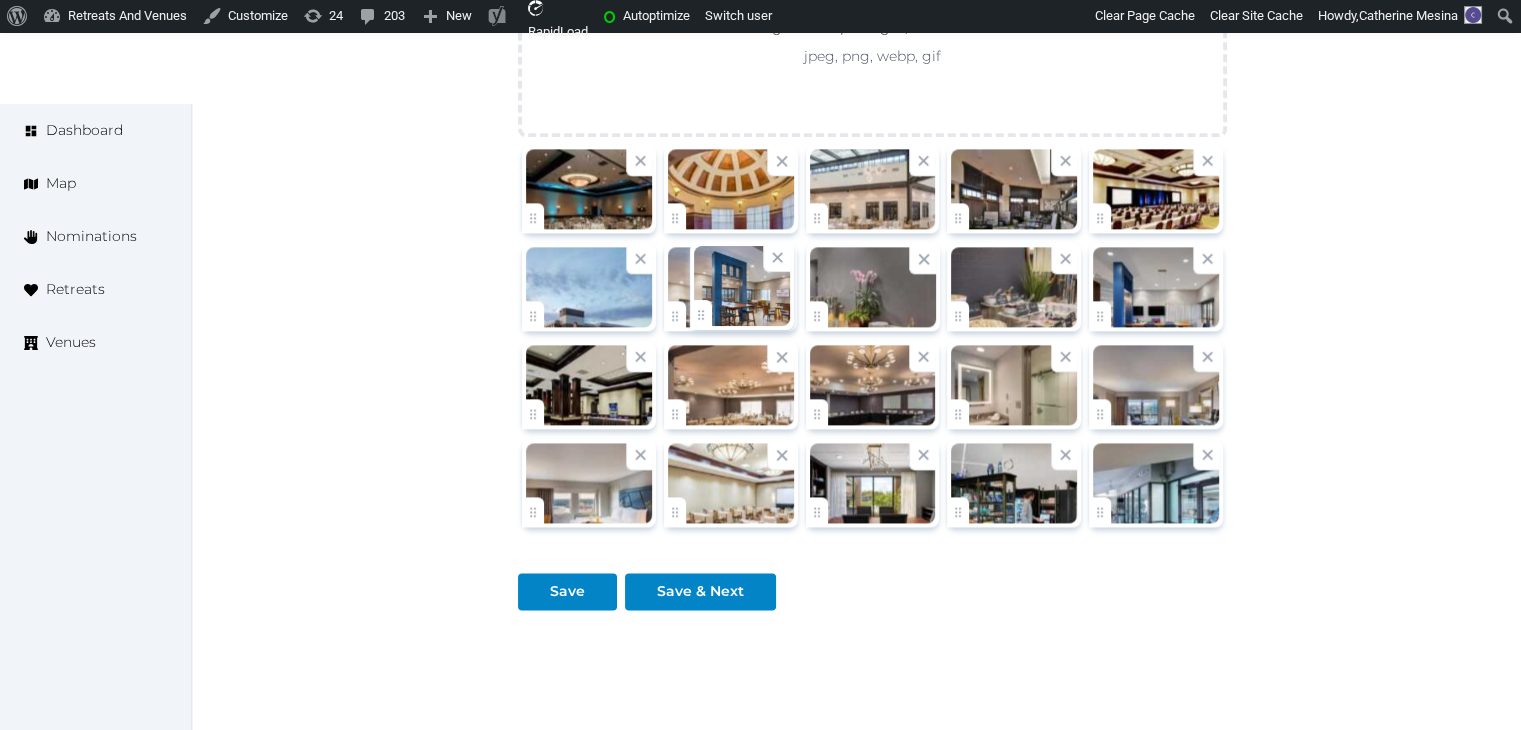 drag, startPoint x: 826, startPoint y: 306, endPoint x: 690, endPoint y: 332, distance: 138.463 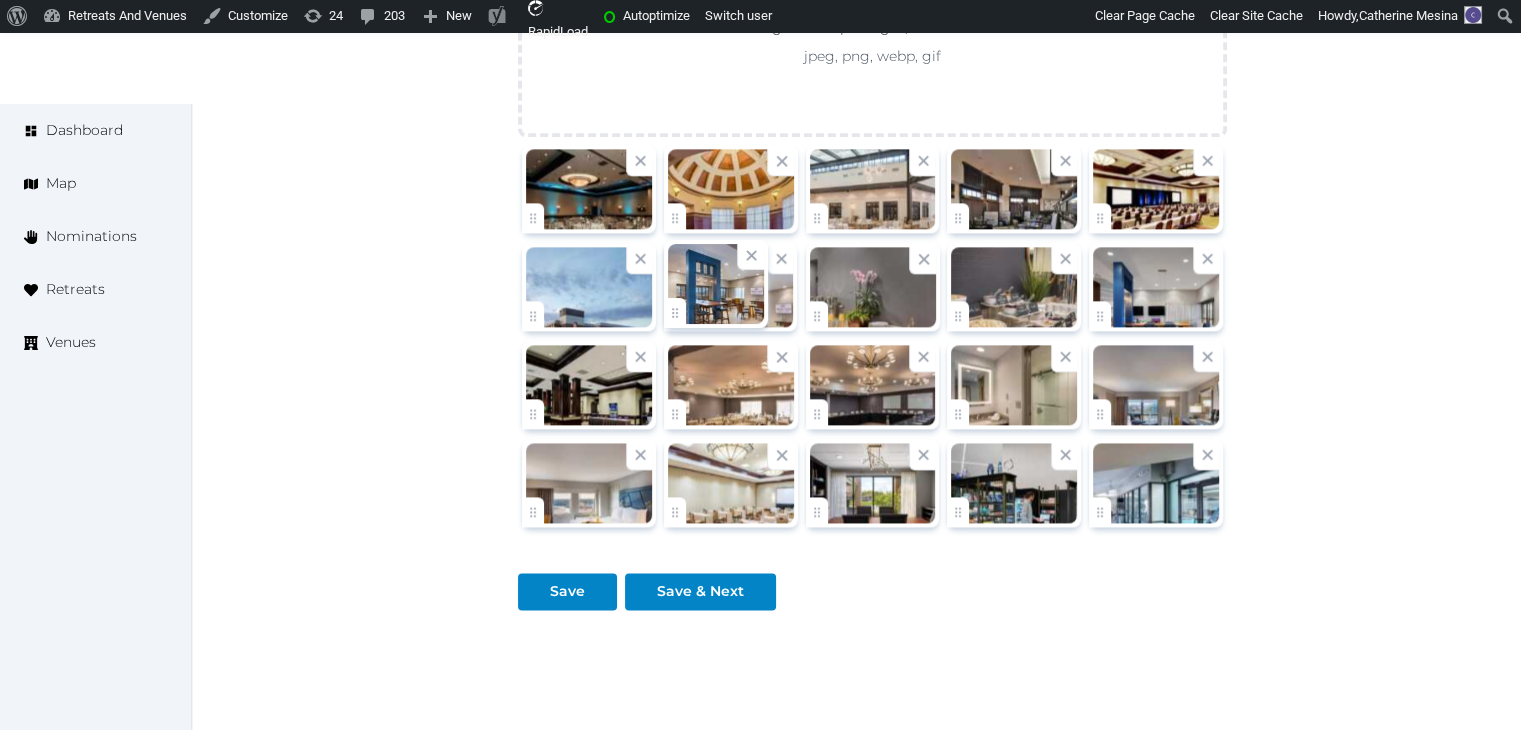 click on "Catherine Mesina   Account My Venue Listings My Retreats Logout      Dashboard Map Nominations Retreats Venues Edit venue 58 %  complete Fill out all the fields in your listing to increase its completion percentage.   A higher completion percentage will make your listing more attractive and result in better matches. Crowne Plaza Providence-Warwick (Airport), an IHG Hotel   View  listing   Open    Close CRM Lead Basic details Pricing and policies Retreat spaces Meeting spaces Accommodations Amenities Food and dining Activities and experiences Location Environment Types of retreats Brochures Notes Ownership Administration Activity This venue is live and visible to the public Mark draft Archive Venue owned by Thiago Martins thiago@retreatsandvenues.com Copy ownership transfer link Share this link with any user to transfer ownership of this venue. Users without accounts will be directed to register. Copy update link Copy recommended link Name *" at bounding box center (760, -811) 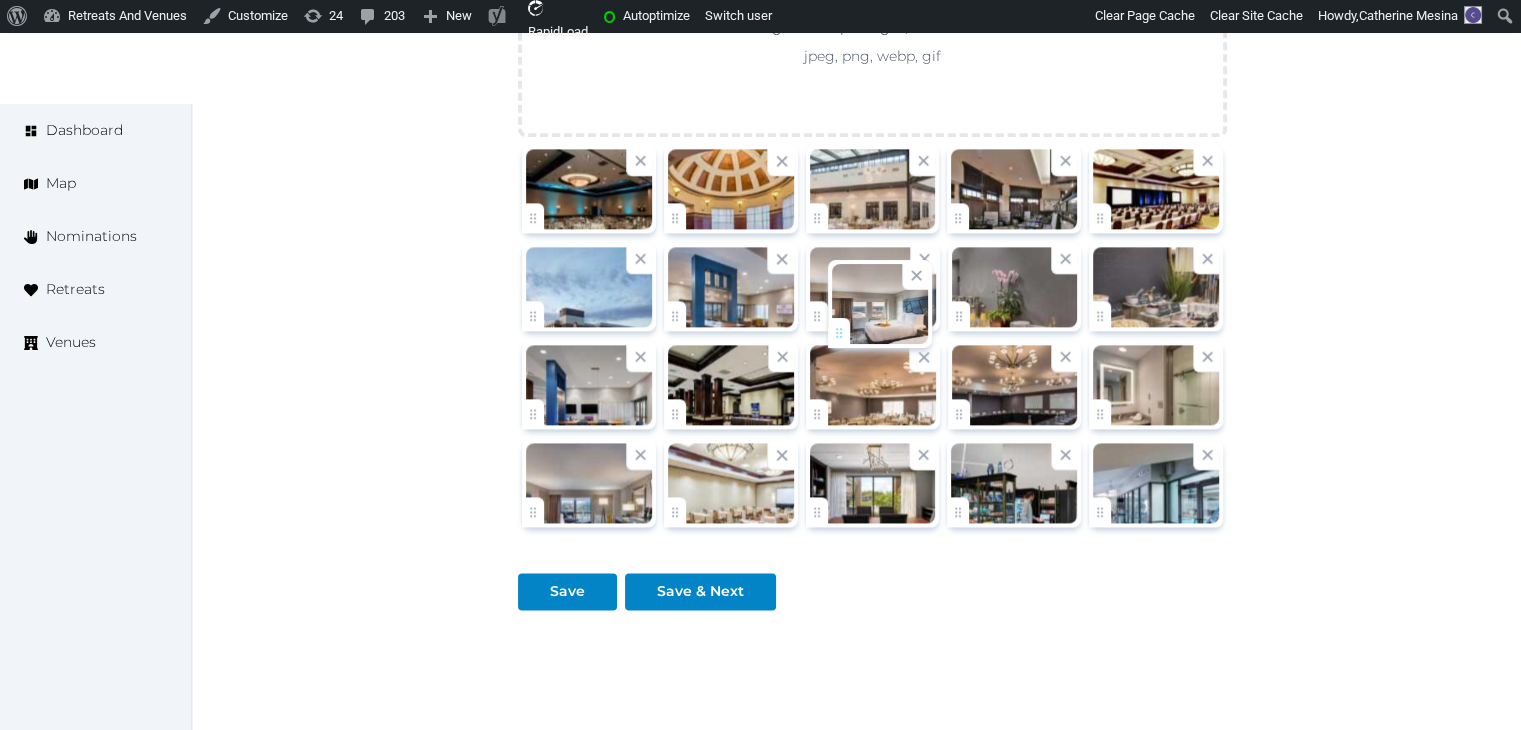 drag, startPoint x: 532, startPoint y: 510, endPoint x: 838, endPoint y: 333, distance: 353.50388 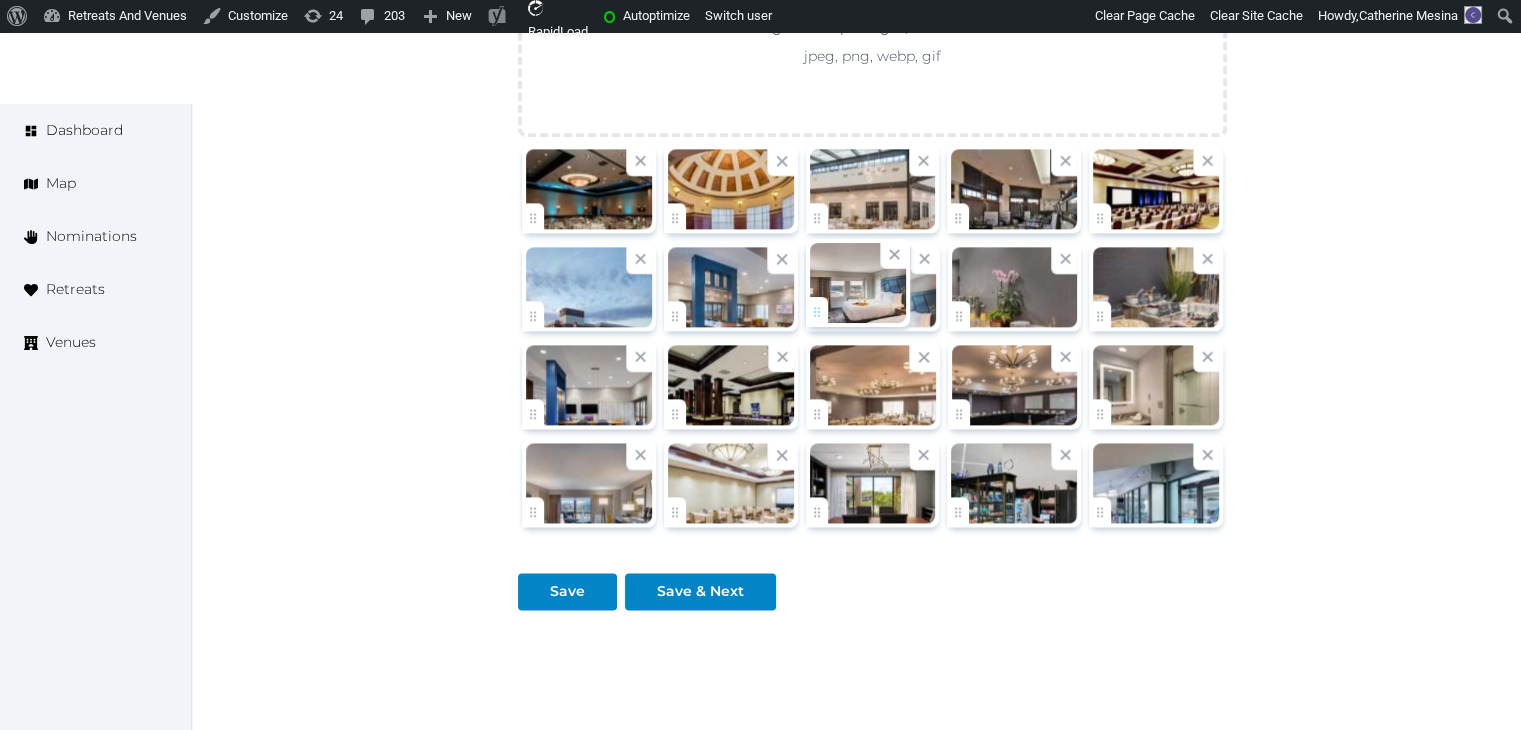 click on "Catherine Mesina   Account My Venue Listings My Retreats Logout      Dashboard Map Nominations Retreats Venues Edit venue 58 %  complete Fill out all the fields in your listing to increase its completion percentage.   A higher completion percentage will make your listing more attractive and result in better matches. Crowne Plaza Providence-Warwick (Airport), an IHG Hotel   View  listing   Open    Close CRM Lead Basic details Pricing and policies Retreat spaces Meeting spaces Accommodations Amenities Food and dining Activities and experiences Location Environment Types of retreats Brochures Notes Ownership Administration Activity This venue is live and visible to the public Mark draft Archive Venue owned by Thiago Martins thiago@retreatsandvenues.com Copy ownership transfer link Share this link with any user to transfer ownership of this venue. Users without accounts will be directed to register. Copy update link Copy recommended link Name *" at bounding box center [760, -811] 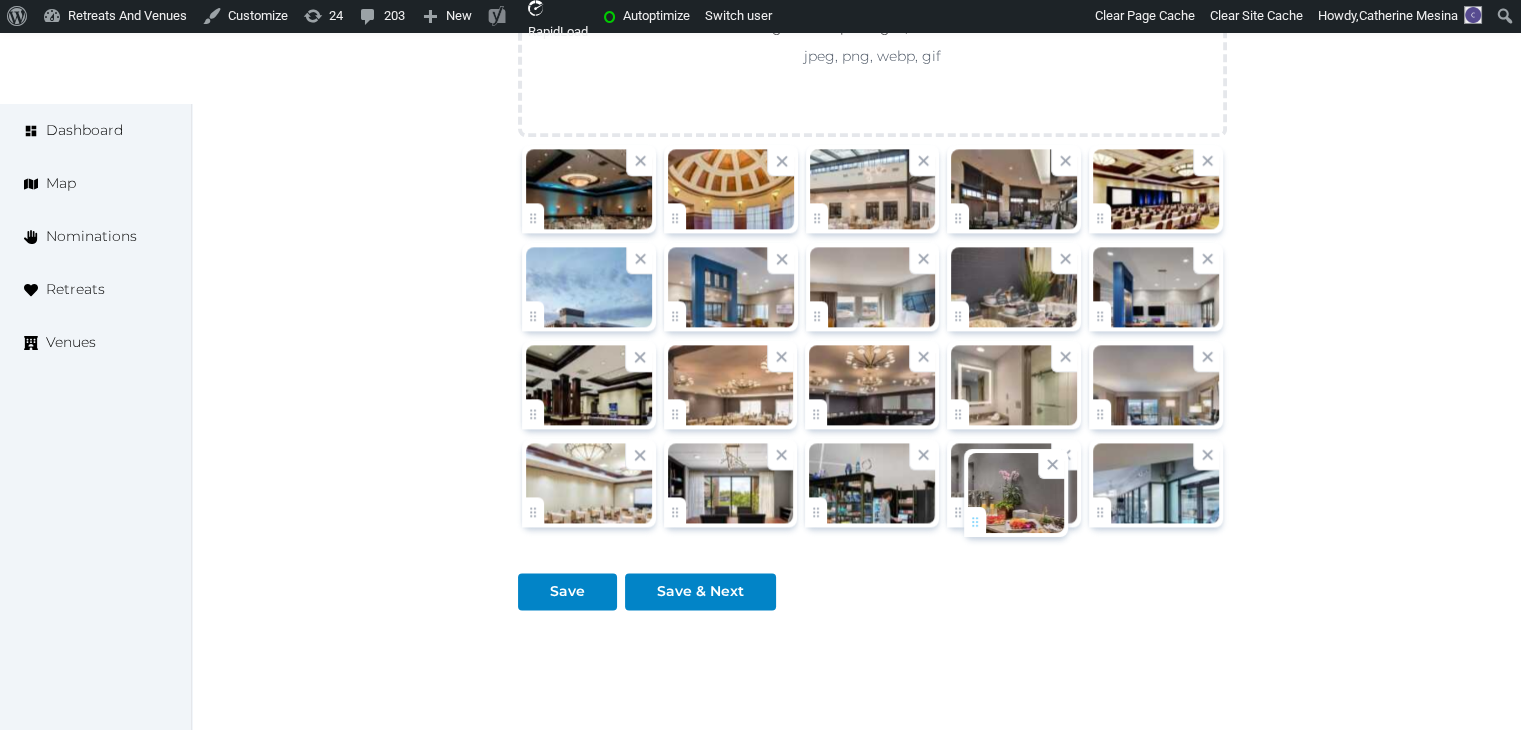 drag, startPoint x: 972, startPoint y: 306, endPoint x: 988, endPoint y: 515, distance: 209.61154 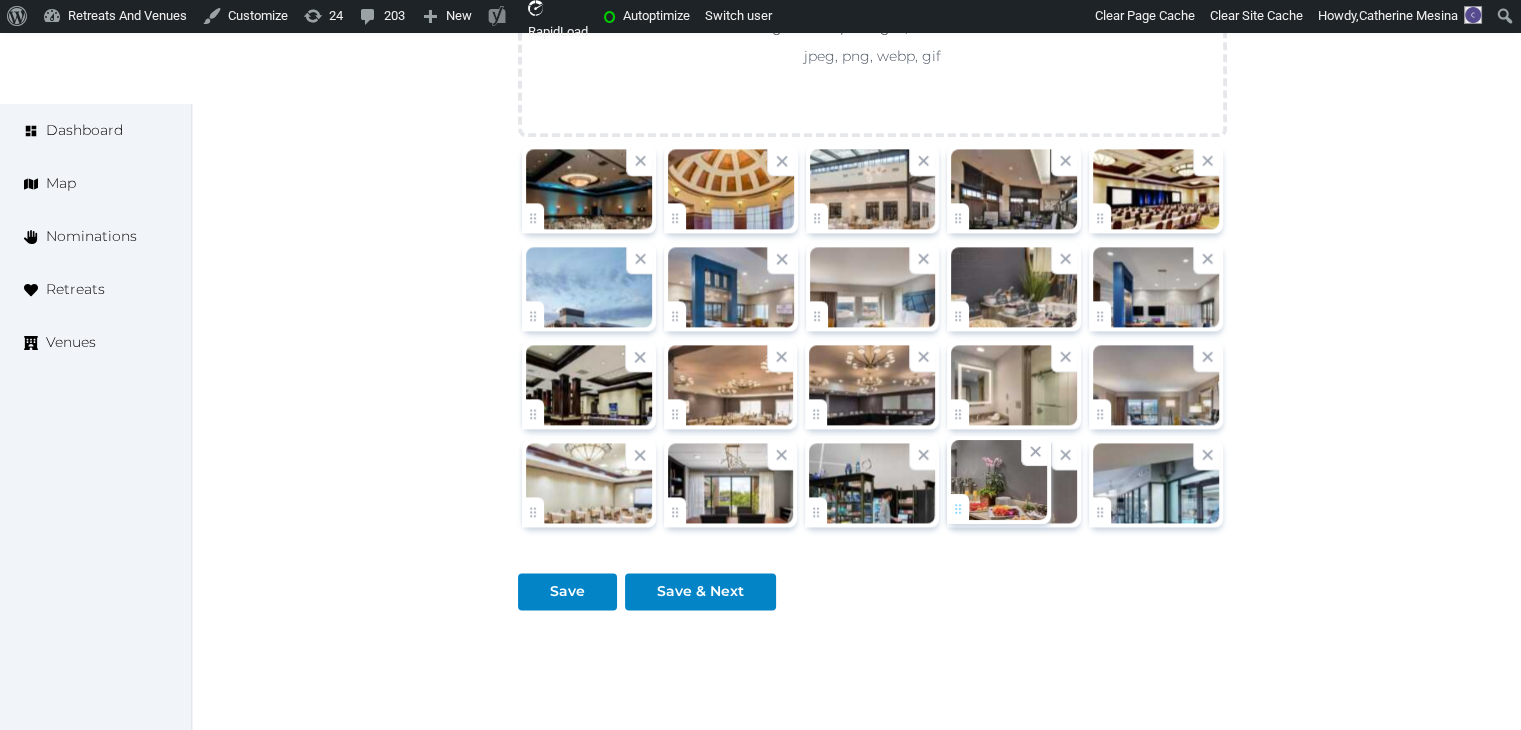 click on "Catherine Mesina   Account My Venue Listings My Retreats Logout      Dashboard Map Nominations Retreats Venues Edit venue 58 %  complete Fill out all the fields in your listing to increase its completion percentage.   A higher completion percentage will make your listing more attractive and result in better matches. Crowne Plaza Providence-Warwick (Airport), an IHG Hotel   View  listing   Open    Close CRM Lead Basic details Pricing and policies Retreat spaces Meeting spaces Accommodations Amenities Food and dining Activities and experiences Location Environment Types of retreats Brochures Notes Ownership Administration Activity This venue is live and visible to the public Mark draft Archive Venue owned by Thiago Martins thiago@retreatsandvenues.com Copy ownership transfer link Share this link with any user to transfer ownership of this venue. Users without accounts will be directed to register. Copy update link Copy recommended link Name *" at bounding box center [760, -811] 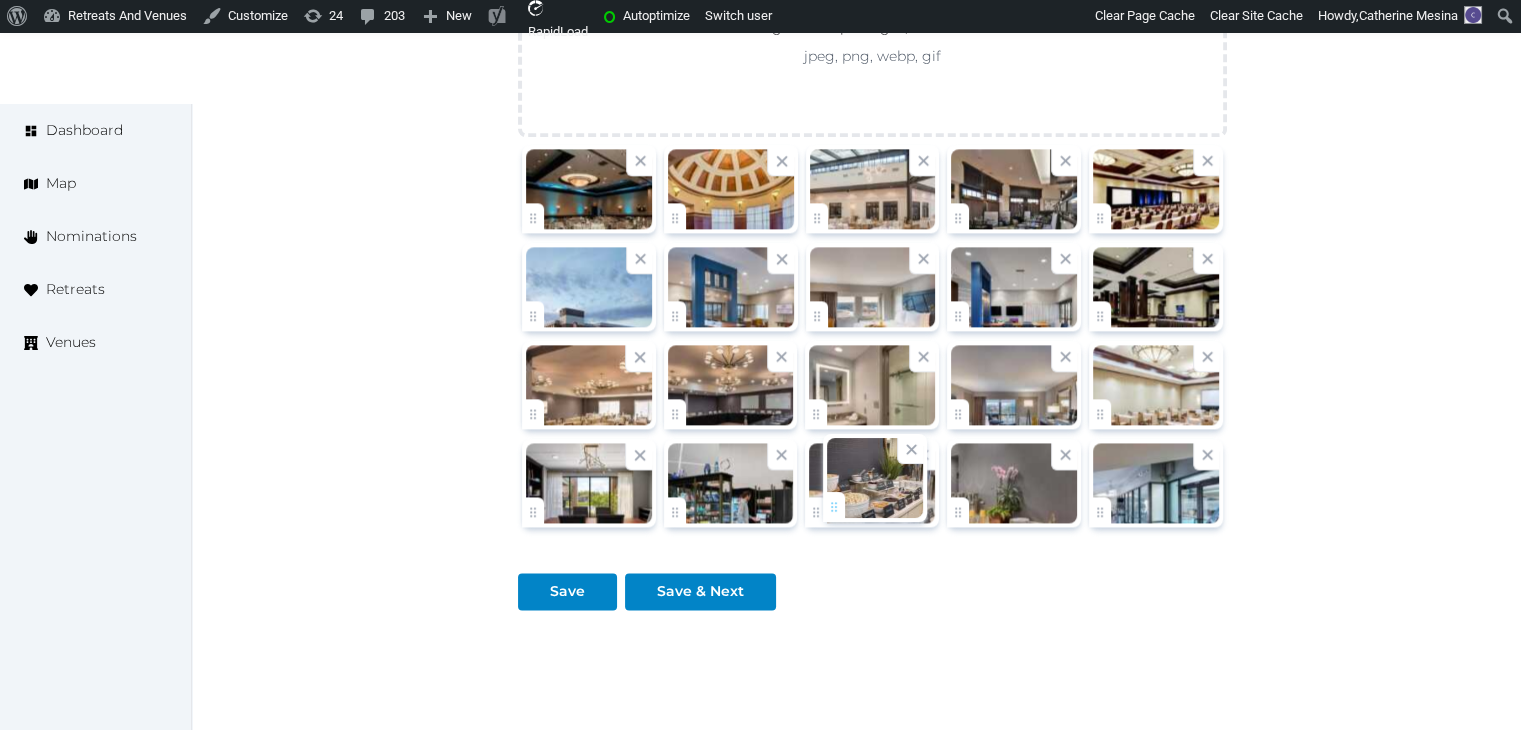 drag, startPoint x: 921, startPoint y: 372, endPoint x: 837, endPoint y: 492, distance: 146.47867 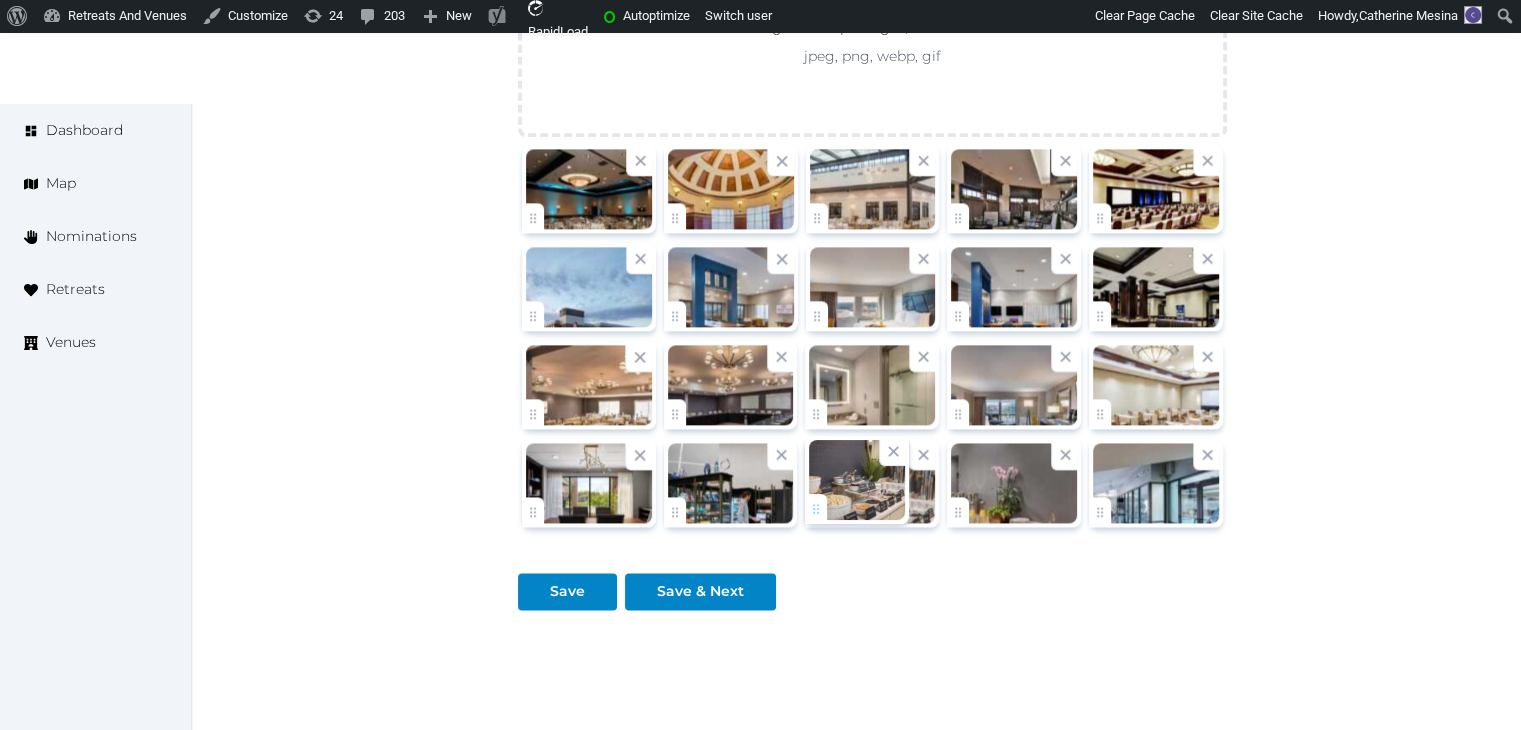 click on "Catherine Mesina   Account My Venue Listings My Retreats Logout      Dashboard Map Nominations Retreats Venues Edit venue 58 %  complete Fill out all the fields in your listing to increase its completion percentage.   A higher completion percentage will make your listing more attractive and result in better matches. Crowne Plaza Providence-Warwick (Airport), an IHG Hotel   View  listing   Open    Close CRM Lead Basic details Pricing and policies Retreat spaces Meeting spaces Accommodations Amenities Food and dining Activities and experiences Location Environment Types of retreats Brochures Notes Ownership Administration Activity This venue is live and visible to the public Mark draft Archive Venue owned by Thiago Martins thiago@retreatsandvenues.com Copy ownership transfer link Share this link with any user to transfer ownership of this venue. Users without accounts will be directed to register. Copy update link Copy recommended link Name *" at bounding box center [760, -811] 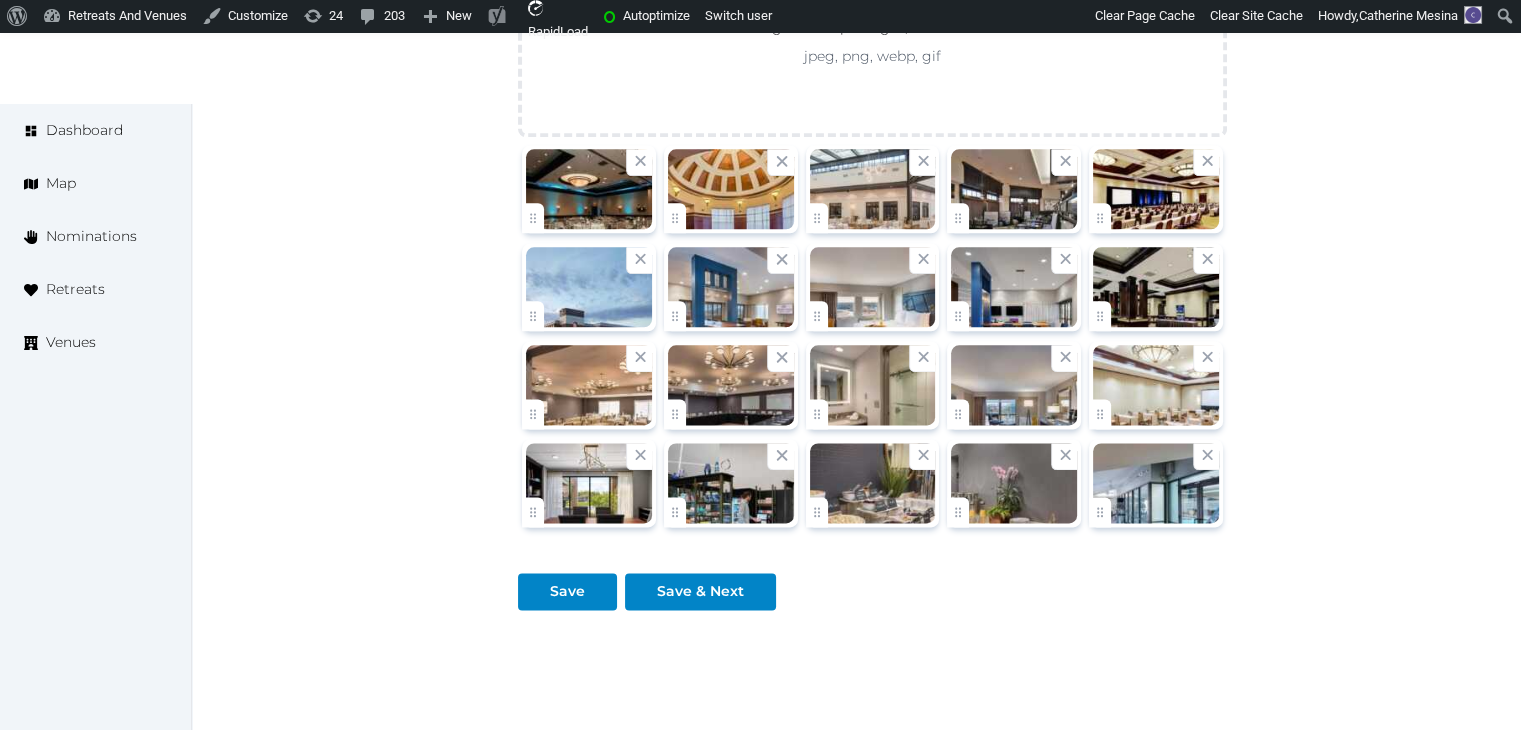 click on "Save" at bounding box center (567, 591) 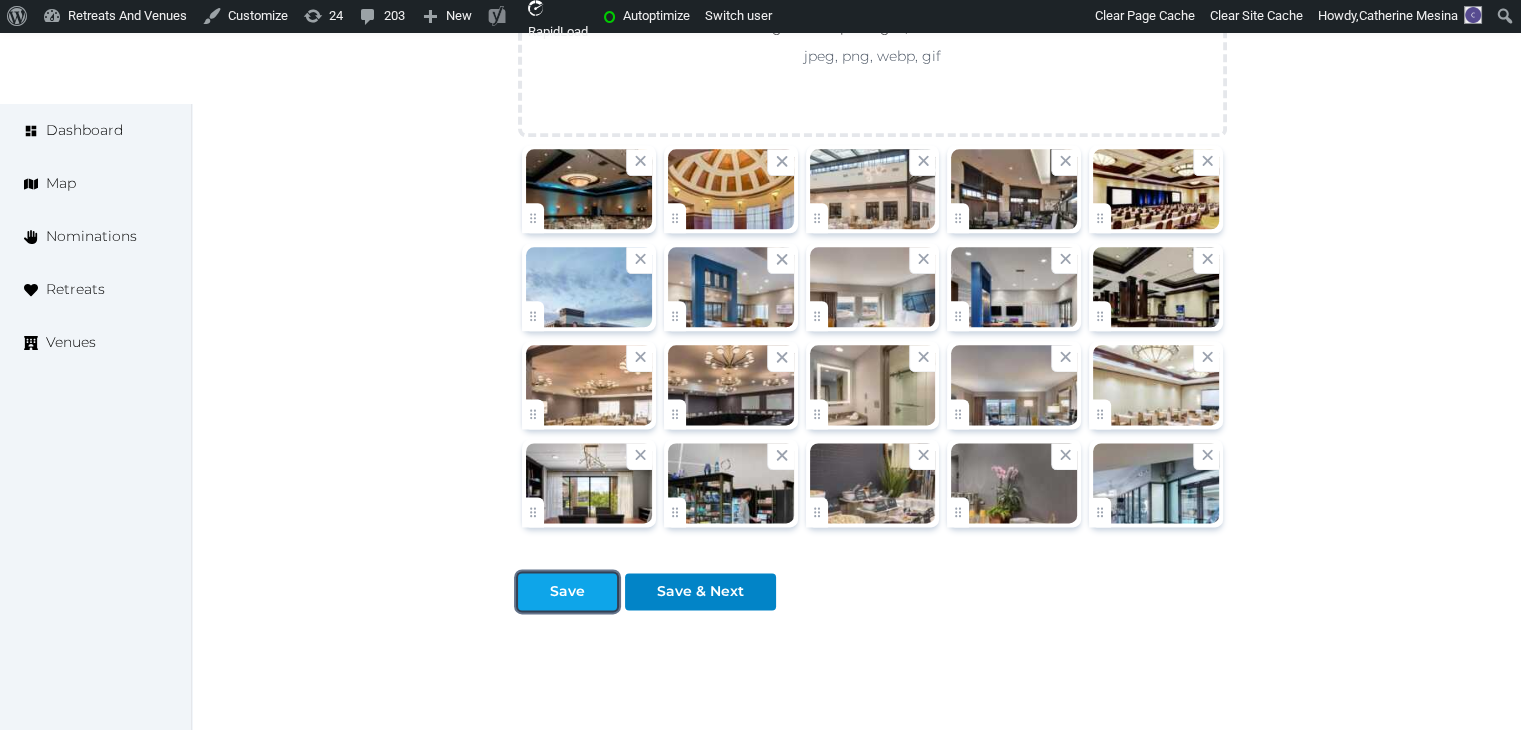 click on "Save" at bounding box center [567, 591] 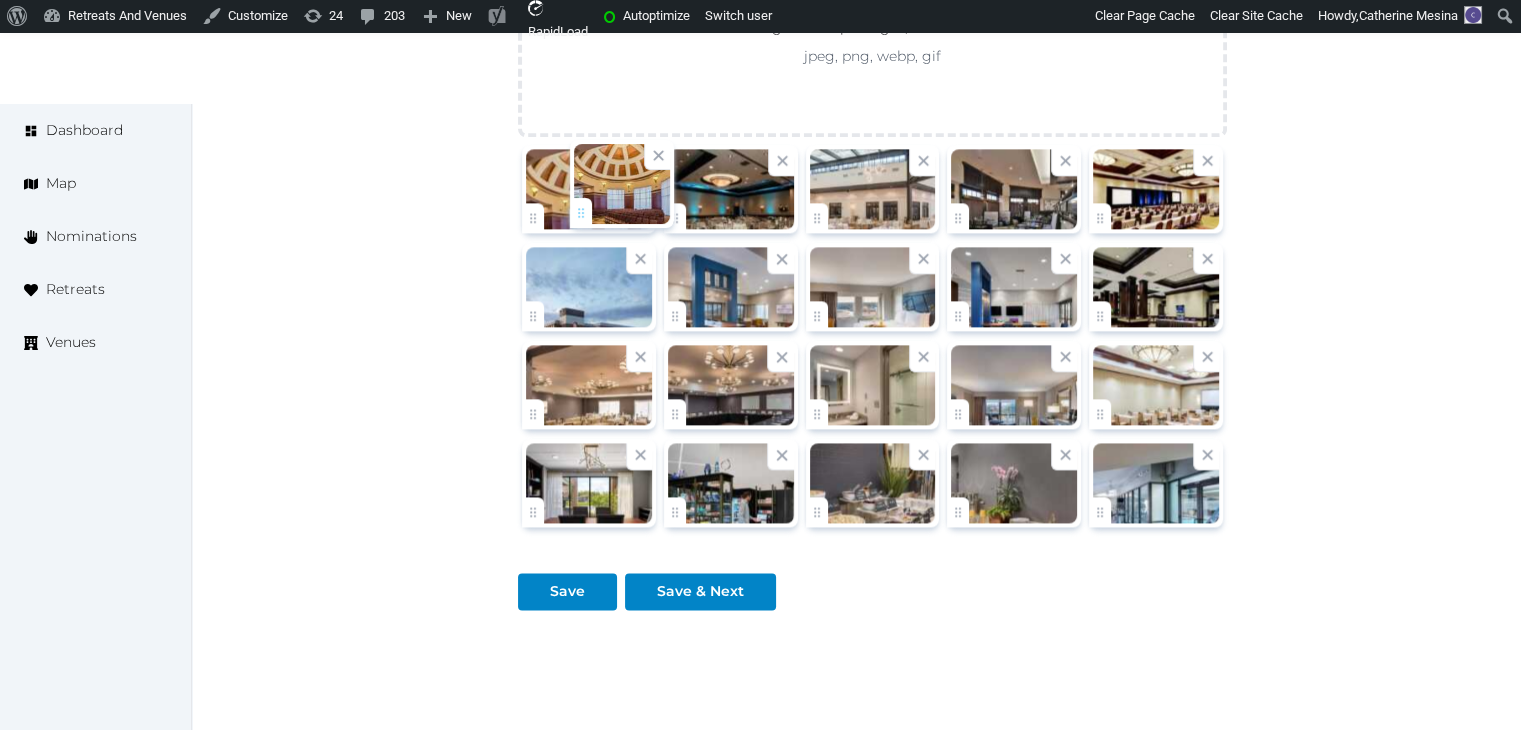 drag, startPoint x: 683, startPoint y: 208, endPoint x: 589, endPoint y: 205, distance: 94.04786 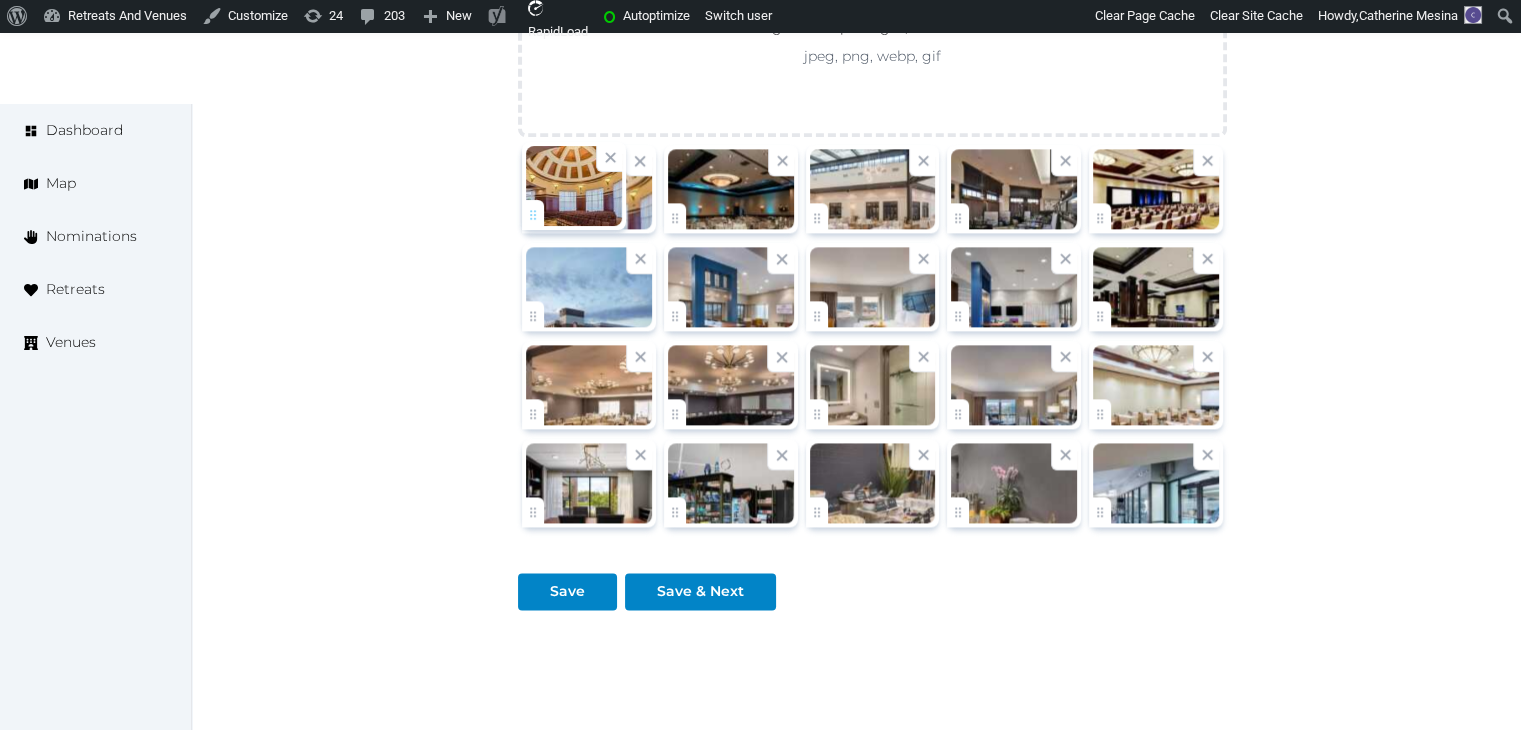 click on "Catherine Mesina   Account My Venue Listings My Retreats Logout      Dashboard Map Nominations Retreats Venues Edit venue 58 %  complete Fill out all the fields in your listing to increase its completion percentage.   A higher completion percentage will make your listing more attractive and result in better matches. Crowne Plaza Providence-Warwick (Airport), an IHG Hotel   View  listing   Open    Close CRM Lead Basic details Pricing and policies Retreat spaces Meeting spaces Accommodations Amenities Food and dining Activities and experiences Location Environment Types of retreats Brochures Notes Ownership Administration Activity This venue is live and visible to the public Mark draft Archive Venue owned by Thiago Martins thiago@retreatsandvenues.com Copy ownership transfer link Share this link with any user to transfer ownership of this venue. Users without accounts will be directed to register. Copy update link Copy recommended link Name *" at bounding box center (760, -811) 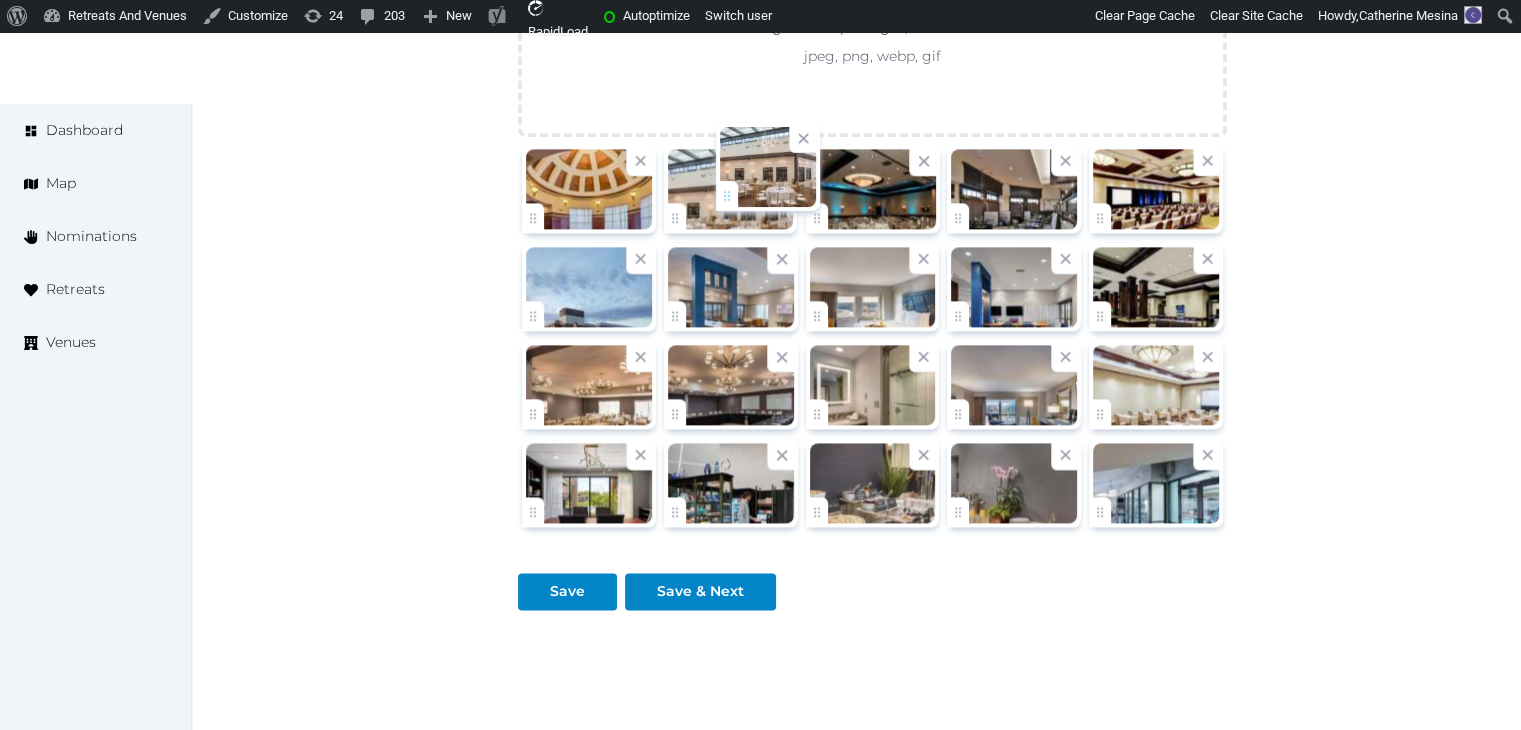 drag, startPoint x: 822, startPoint y: 220, endPoint x: 712, endPoint y: 207, distance: 110.76552 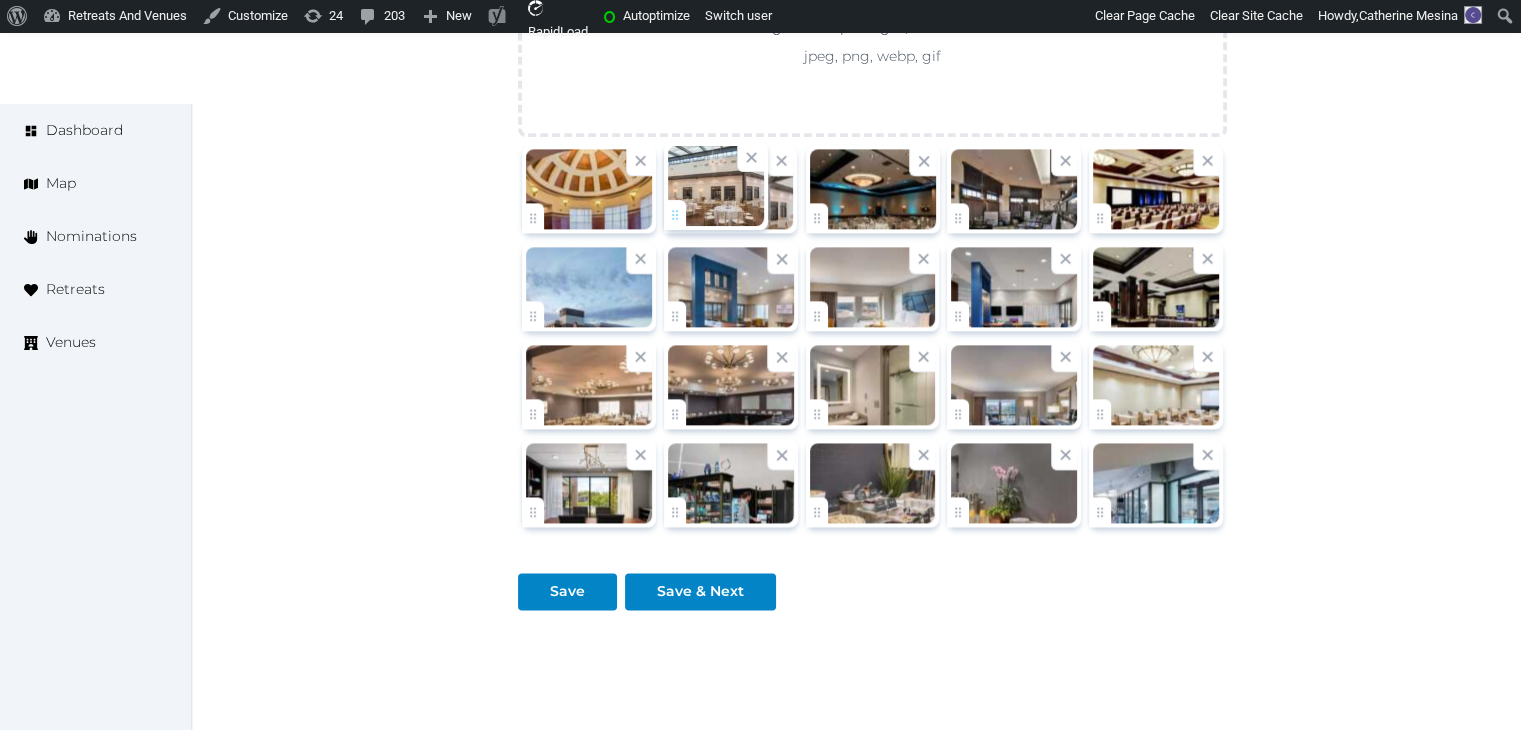 click on "Catherine Mesina   Account My Venue Listings My Retreats Logout      Dashboard Map Nominations Retreats Venues Edit venue 58 %  complete Fill out all the fields in your listing to increase its completion percentage.   A higher completion percentage will make your listing more attractive and result in better matches. Crowne Plaza Providence-Warwick (Airport), an IHG Hotel   View  listing   Open    Close CRM Lead Basic details Pricing and policies Retreat spaces Meeting spaces Accommodations Amenities Food and dining Activities and experiences Location Environment Types of retreats Brochures Notes Ownership Administration Activity This venue is live and visible to the public Mark draft Archive Venue owned by Thiago Martins thiago@retreatsandvenues.com Copy ownership transfer link Share this link with any user to transfer ownership of this venue. Users without accounts will be directed to register. Copy update link Copy recommended link Name *" at bounding box center (760, -811) 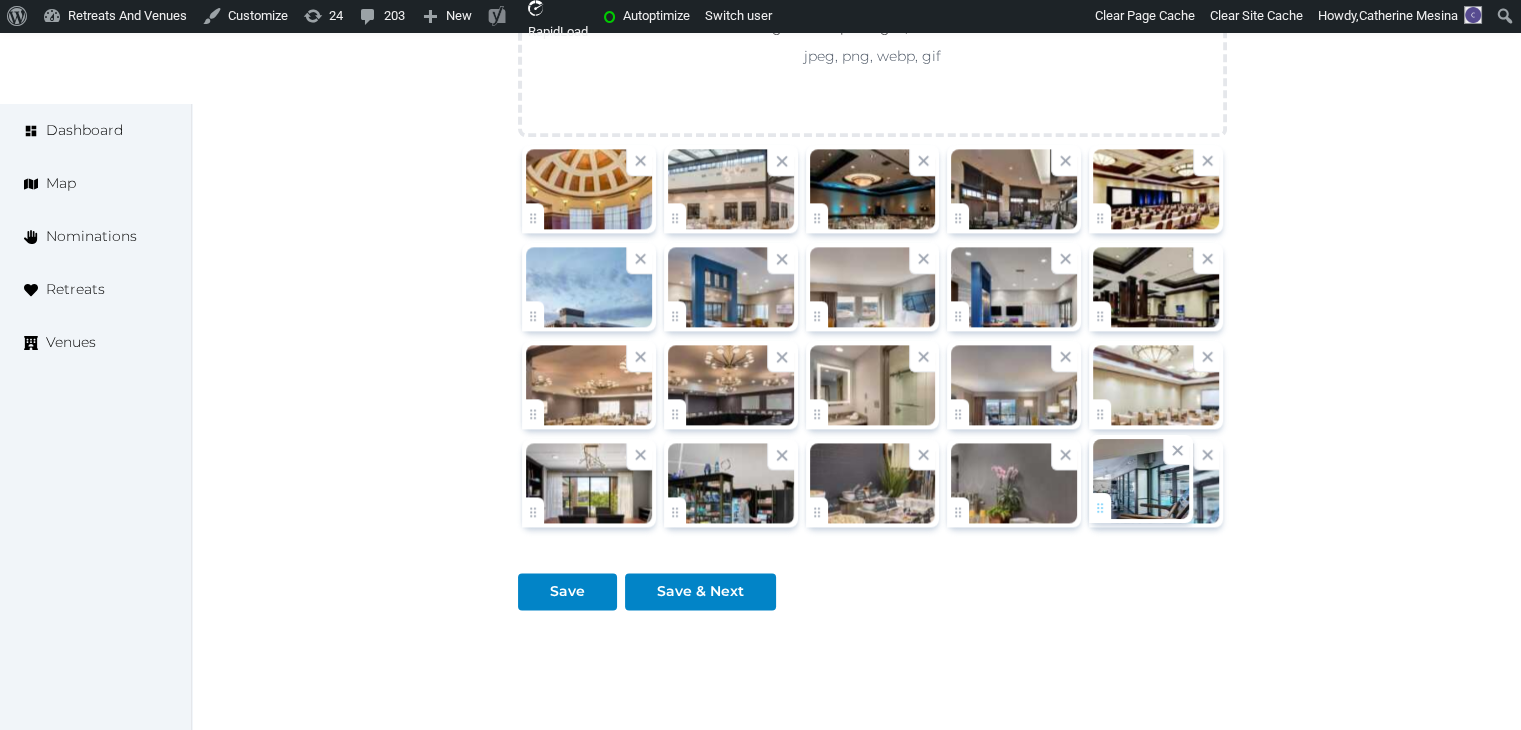 click on "Catherine Mesina   Account My Venue Listings My Retreats Logout      Dashboard Map Nominations Retreats Venues Edit venue 58 %  complete Fill out all the fields in your listing to increase its completion percentage.   A higher completion percentage will make your listing more attractive and result in better matches. Crowne Plaza Providence-Warwick (Airport), an IHG Hotel   View  listing   Open    Close CRM Lead Basic details Pricing and policies Retreat spaces Meeting spaces Accommodations Amenities Food and dining Activities and experiences Location Environment Types of retreats Brochures Notes Ownership Administration Activity This venue is live and visible to the public Mark draft Archive Venue owned by Thiago Martins thiago@retreatsandvenues.com Copy ownership transfer link Share this link with any user to transfer ownership of this venue. Users without accounts will be directed to register. Copy update link Copy recommended link Name *" at bounding box center [760, -811] 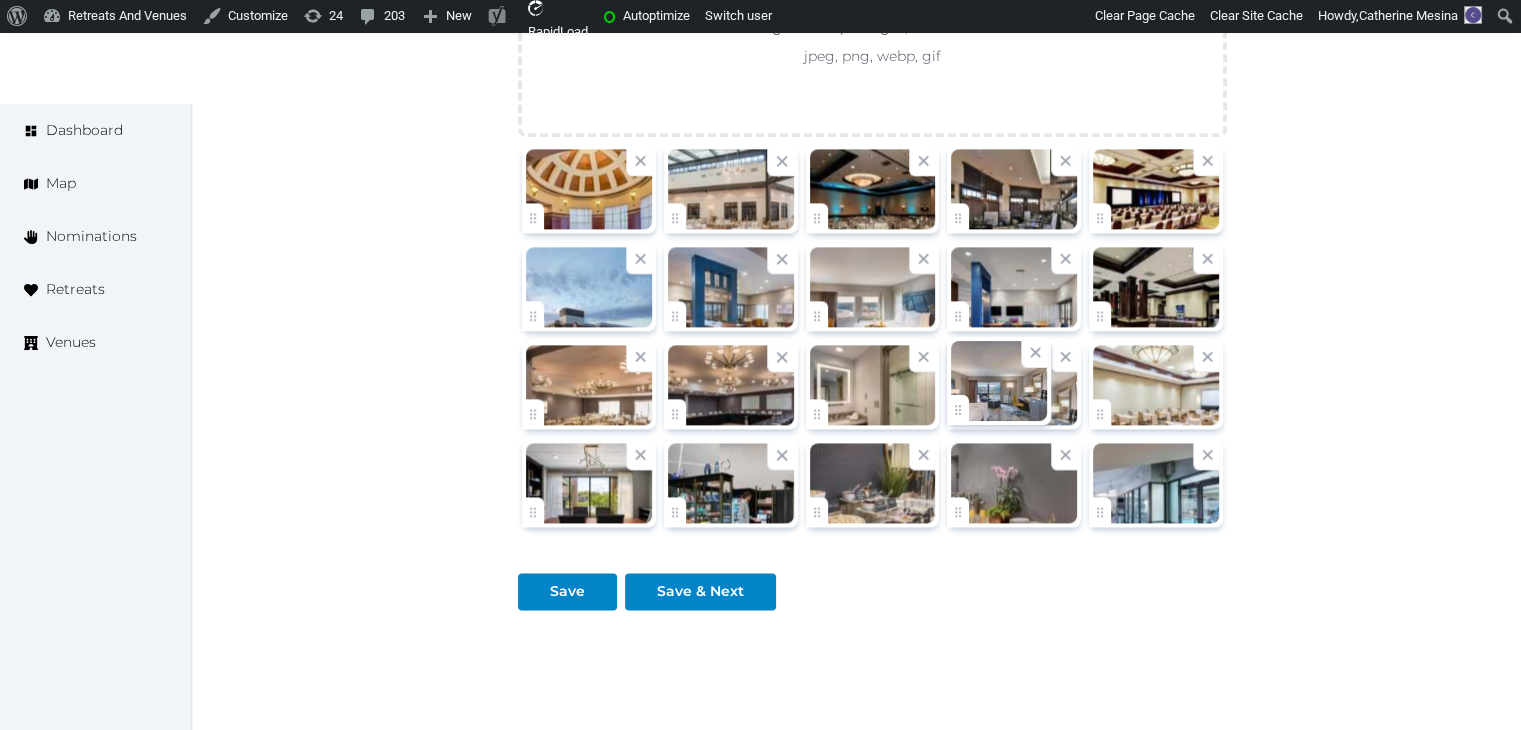 click on "Catherine Mesina   Account My Venue Listings My Retreats Logout      Dashboard Map Nominations Retreats Venues Edit venue 58 %  complete Fill out all the fields in your listing to increase its completion percentage.   A higher completion percentage will make your listing more attractive and result in better matches. Crowne Plaza Providence-Warwick (Airport), an IHG Hotel   View  listing   Open    Close CRM Lead Basic details Pricing and policies Retreat spaces Meeting spaces Accommodations Amenities Food and dining Activities and experiences Location Environment Types of retreats Brochures Notes Ownership Administration Activity This venue is live and visible to the public Mark draft Archive Venue owned by Thiago Martins thiago@retreatsandvenues.com Copy ownership transfer link Share this link with any user to transfer ownership of this venue. Users without accounts will be directed to register. Copy update link Copy recommended link Name *" at bounding box center (760, -811) 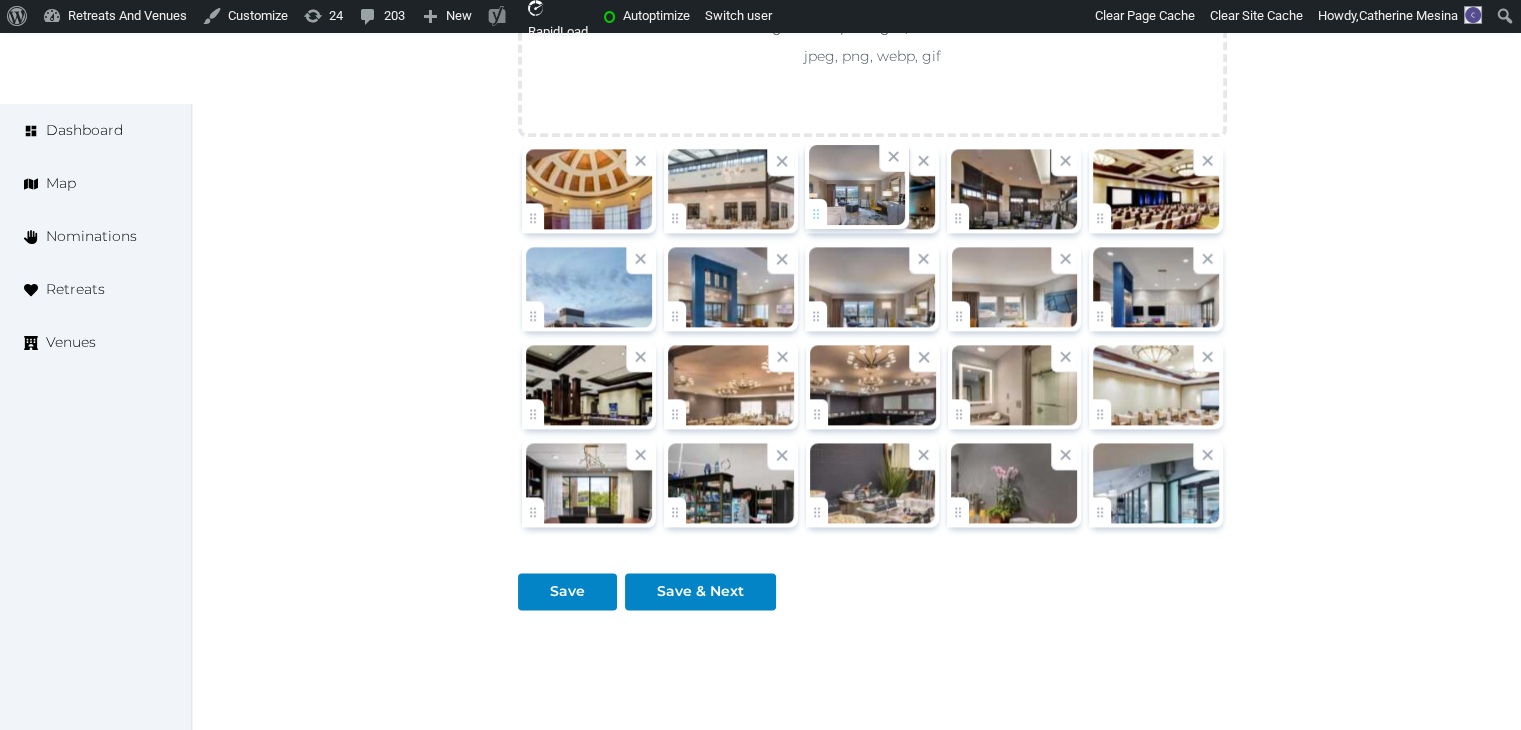 drag, startPoint x: 962, startPoint y: 413, endPoint x: 845, endPoint y: 237, distance: 211.34096 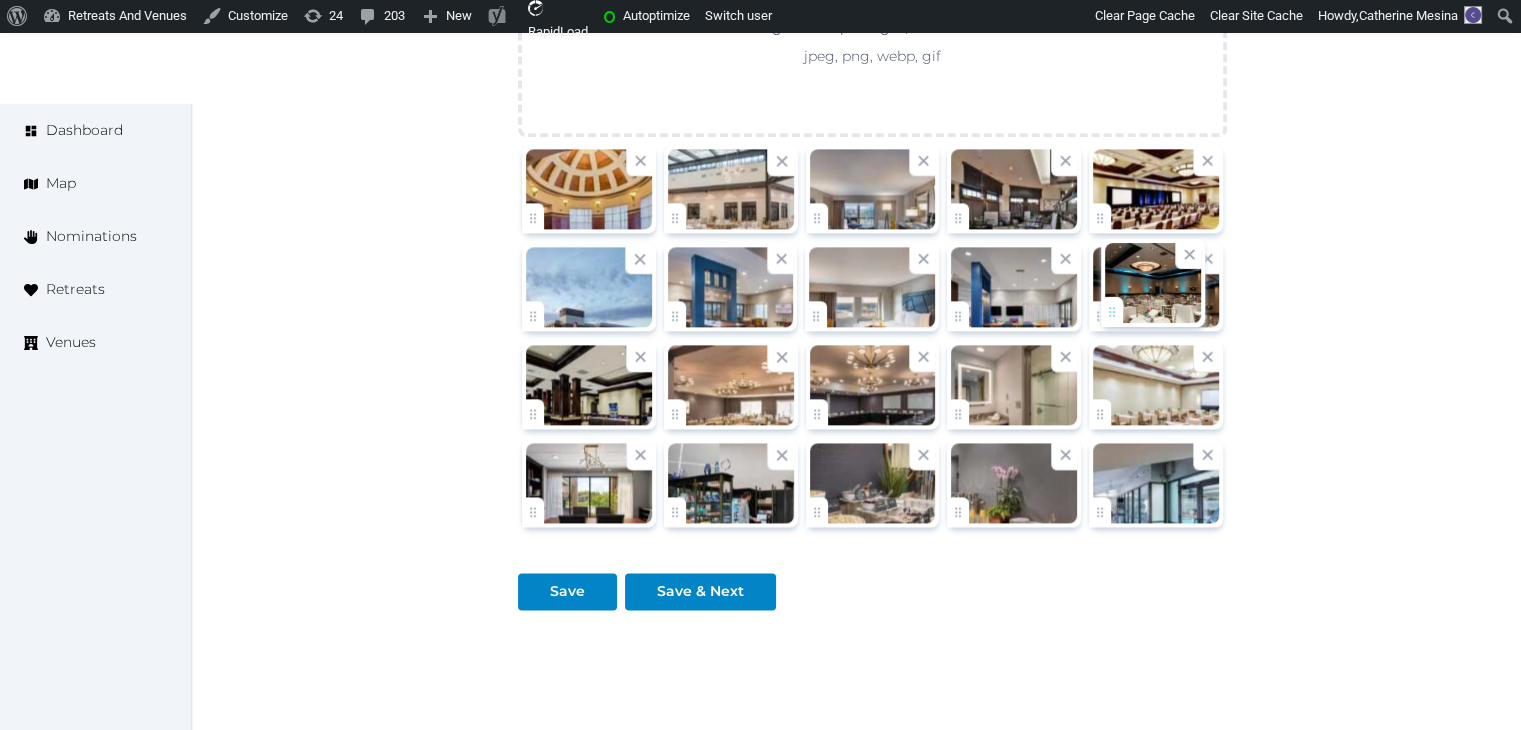 drag, startPoint x: 971, startPoint y: 207, endPoint x: 1127, endPoint y: 304, distance: 183.69812 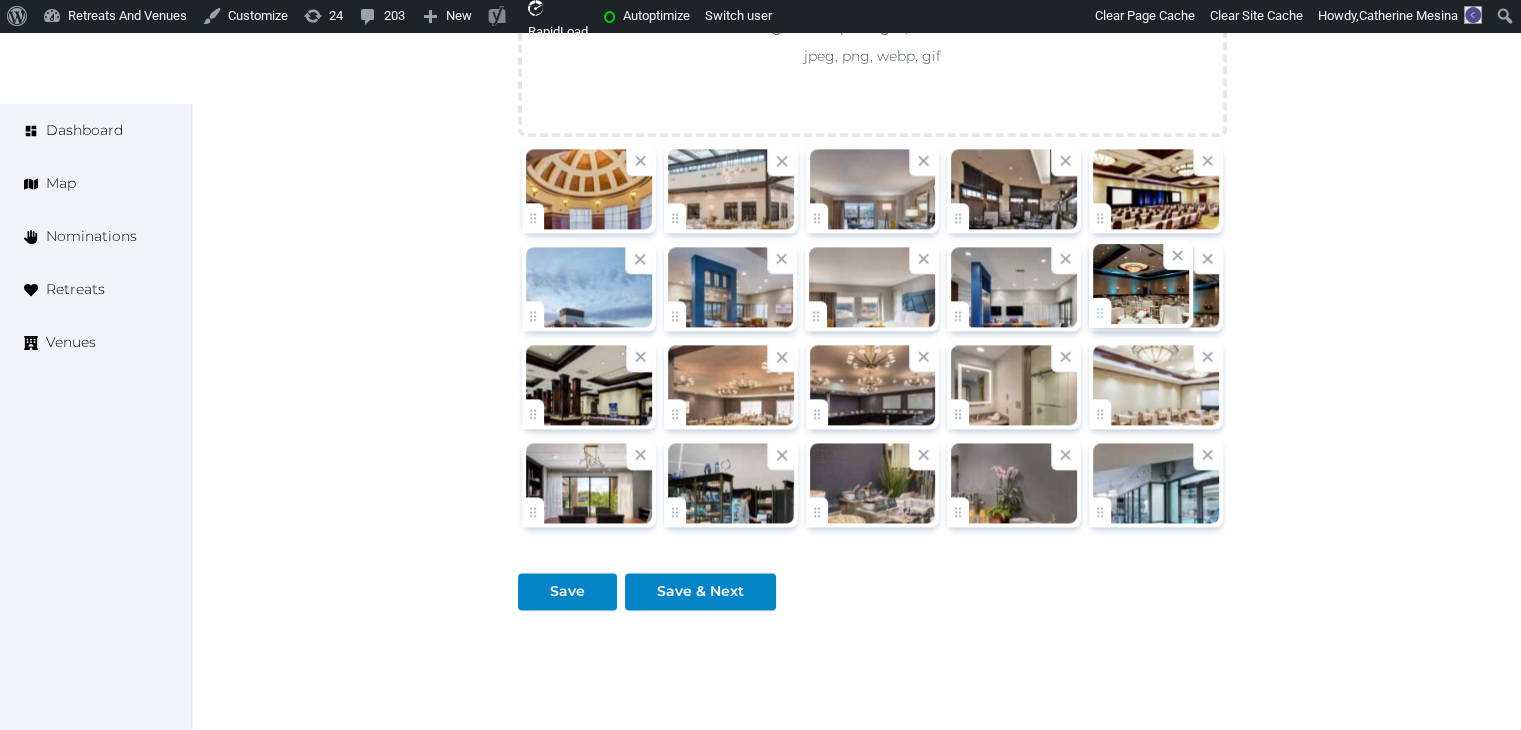 click on "Catherine Mesina   Account My Venue Listings My Retreats Logout      Dashboard Map Nominations Retreats Venues Edit venue 58 %  complete Fill out all the fields in your listing to increase its completion percentage.   A higher completion percentage will make your listing more attractive and result in better matches. Crowne Plaza Providence-Warwick (Airport), an IHG Hotel   View  listing   Open    Close CRM Lead Basic details Pricing and policies Retreat spaces Meeting spaces Accommodations Amenities Food and dining Activities and experiences Location Environment Types of retreats Brochures Notes Ownership Administration Activity This venue is live and visible to the public Mark draft Archive Venue owned by Thiago Martins thiago@retreatsandvenues.com Copy ownership transfer link Share this link with any user to transfer ownership of this venue. Users without accounts will be directed to register. Copy update link Copy recommended link Name *" at bounding box center (760, -811) 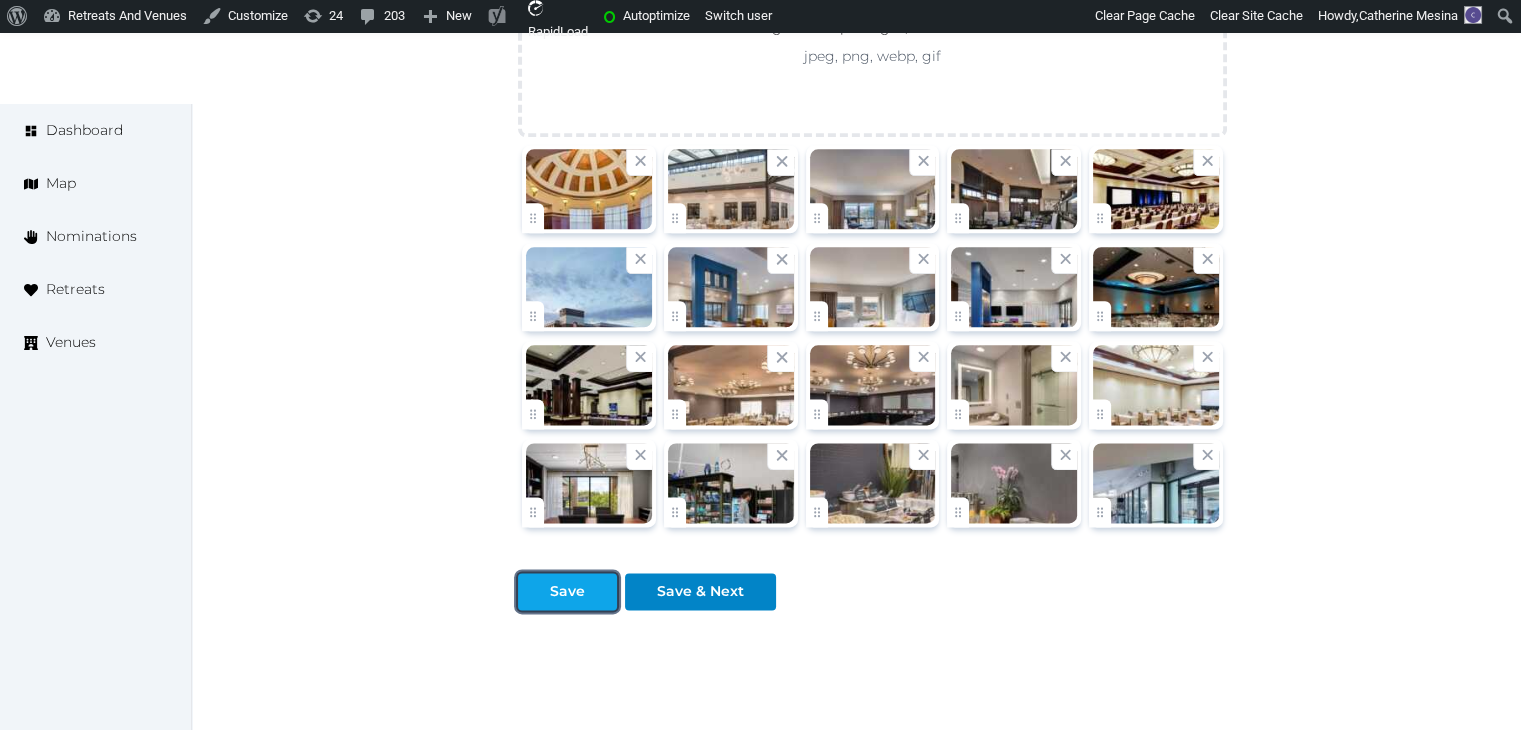 click on "Save" at bounding box center [567, 591] 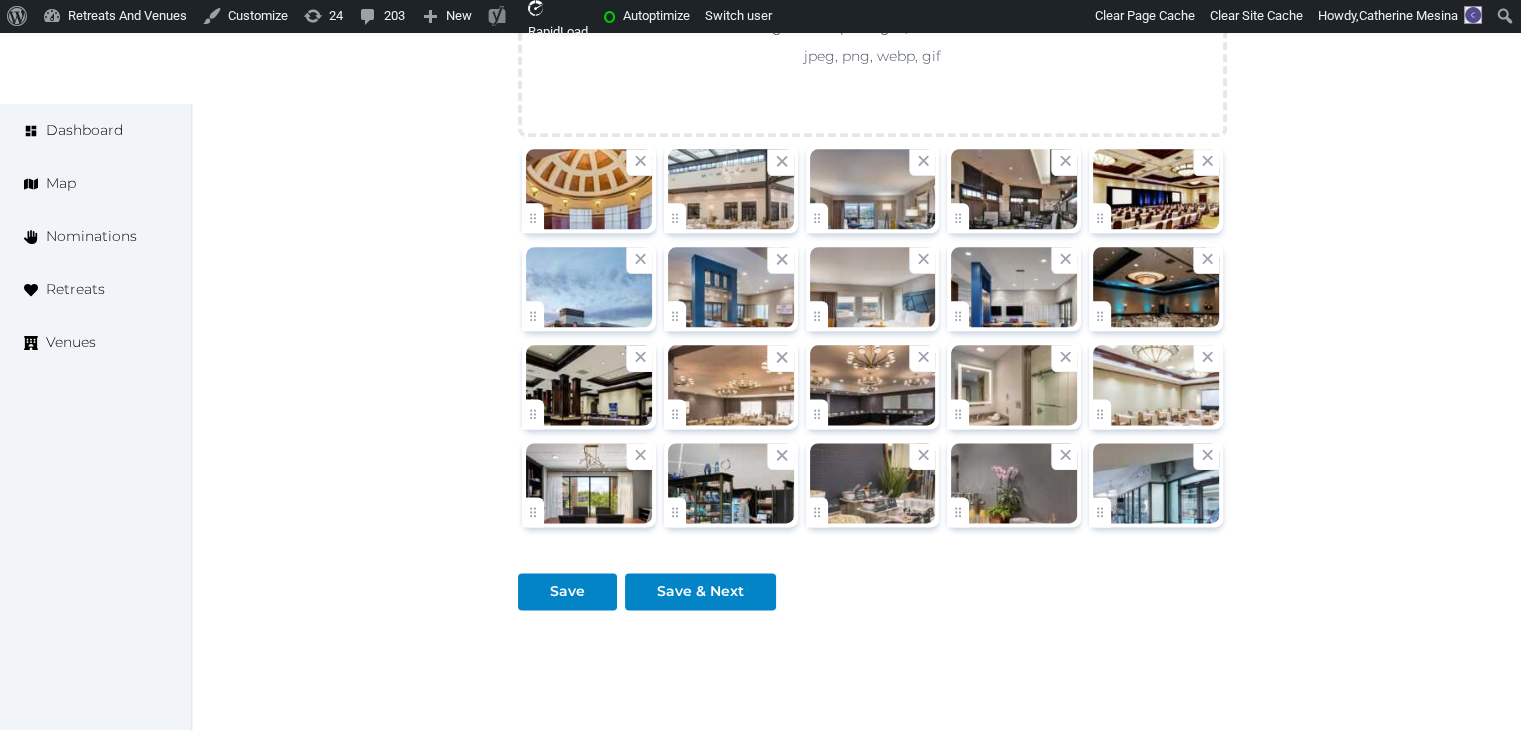 click on "**********" at bounding box center [872, -726] 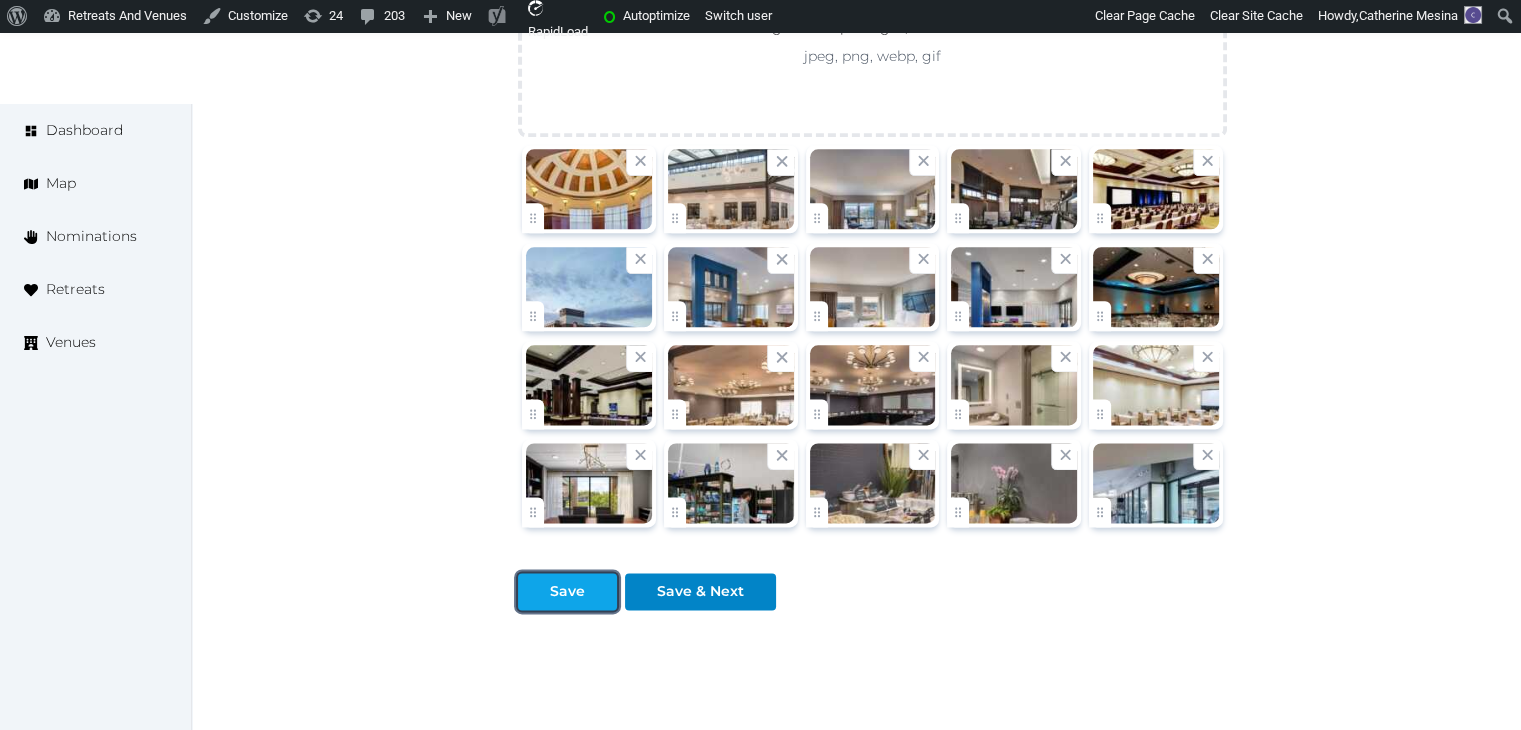 click on "Save" at bounding box center (567, 591) 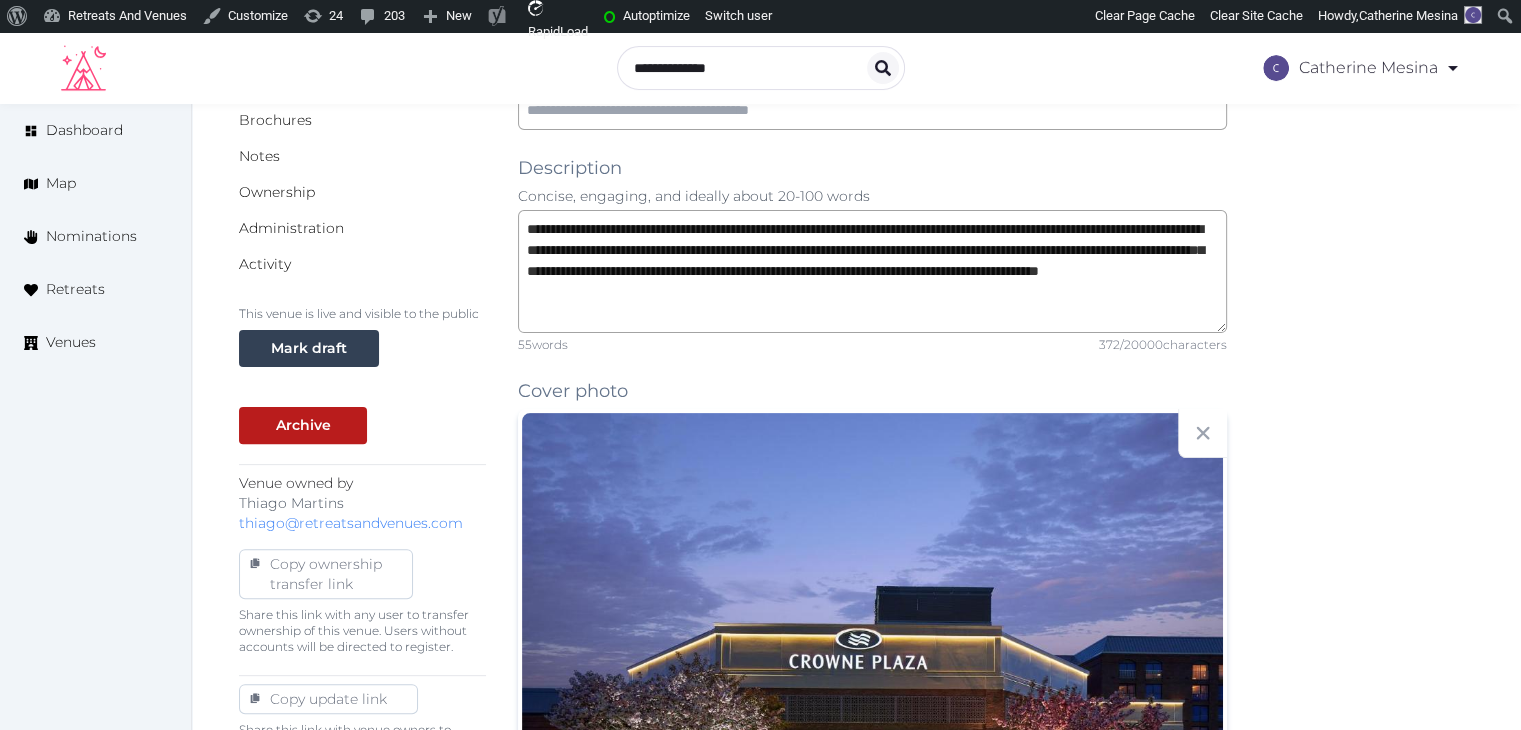 scroll, scrollTop: 0, scrollLeft: 0, axis: both 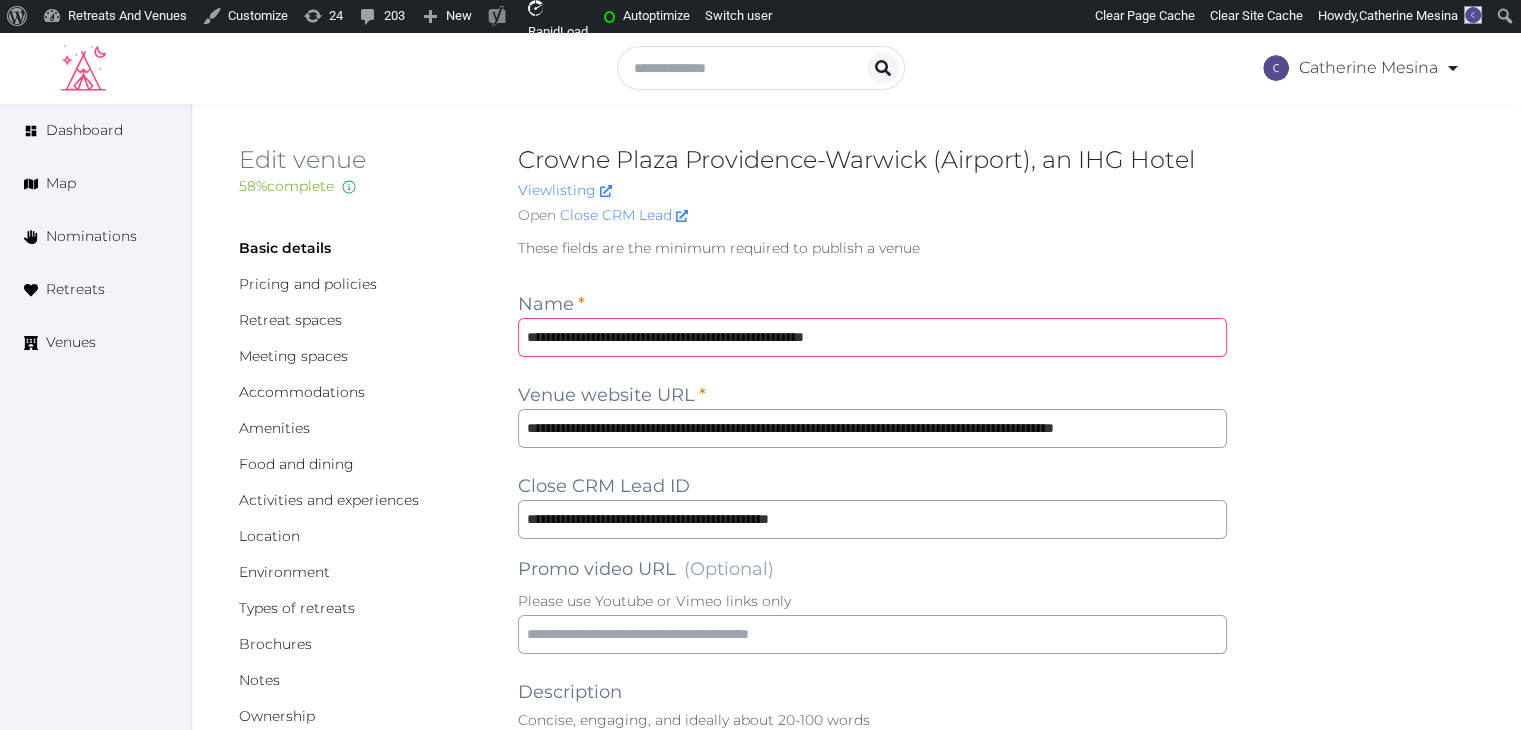 click on "**********" at bounding box center (872, 337) 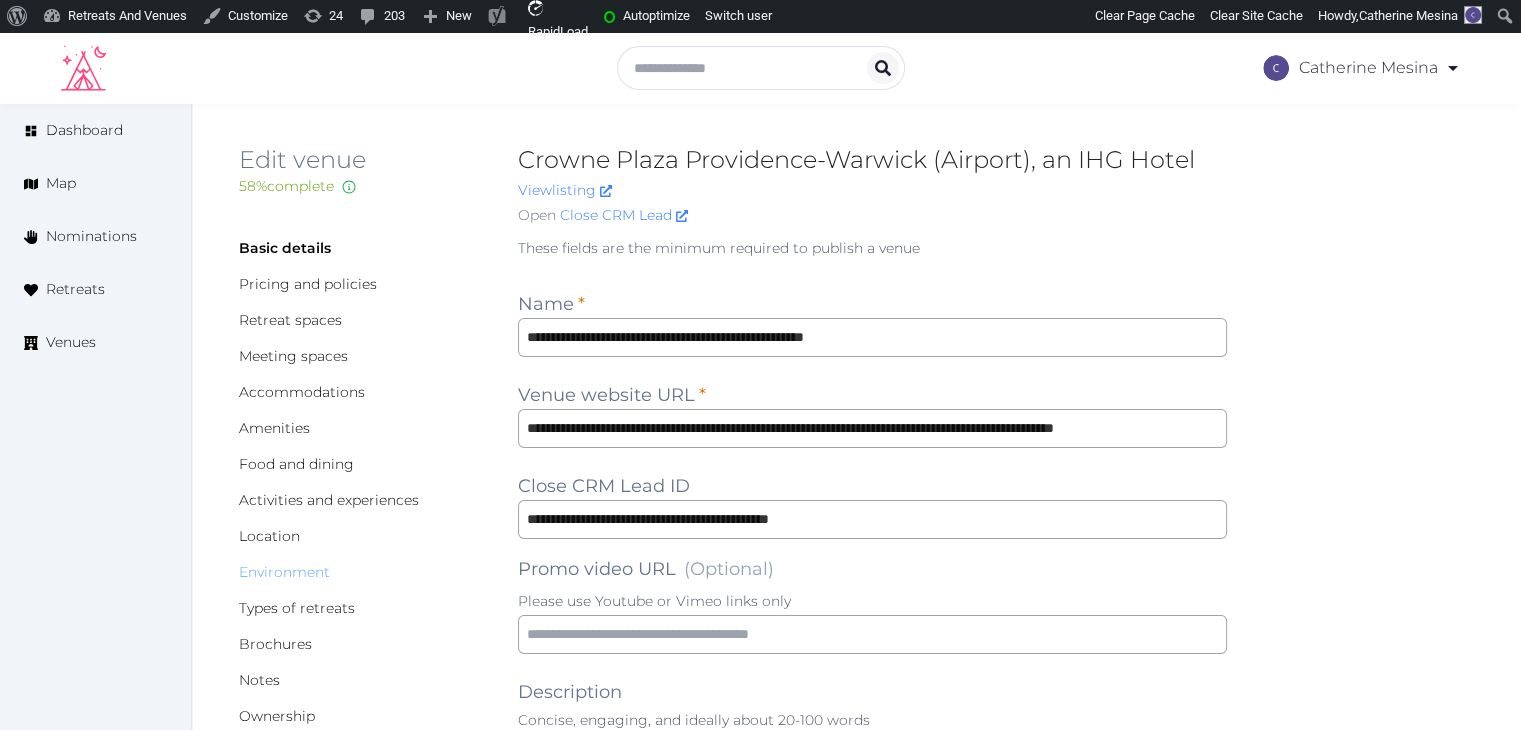 click on "Environment" at bounding box center (284, 572) 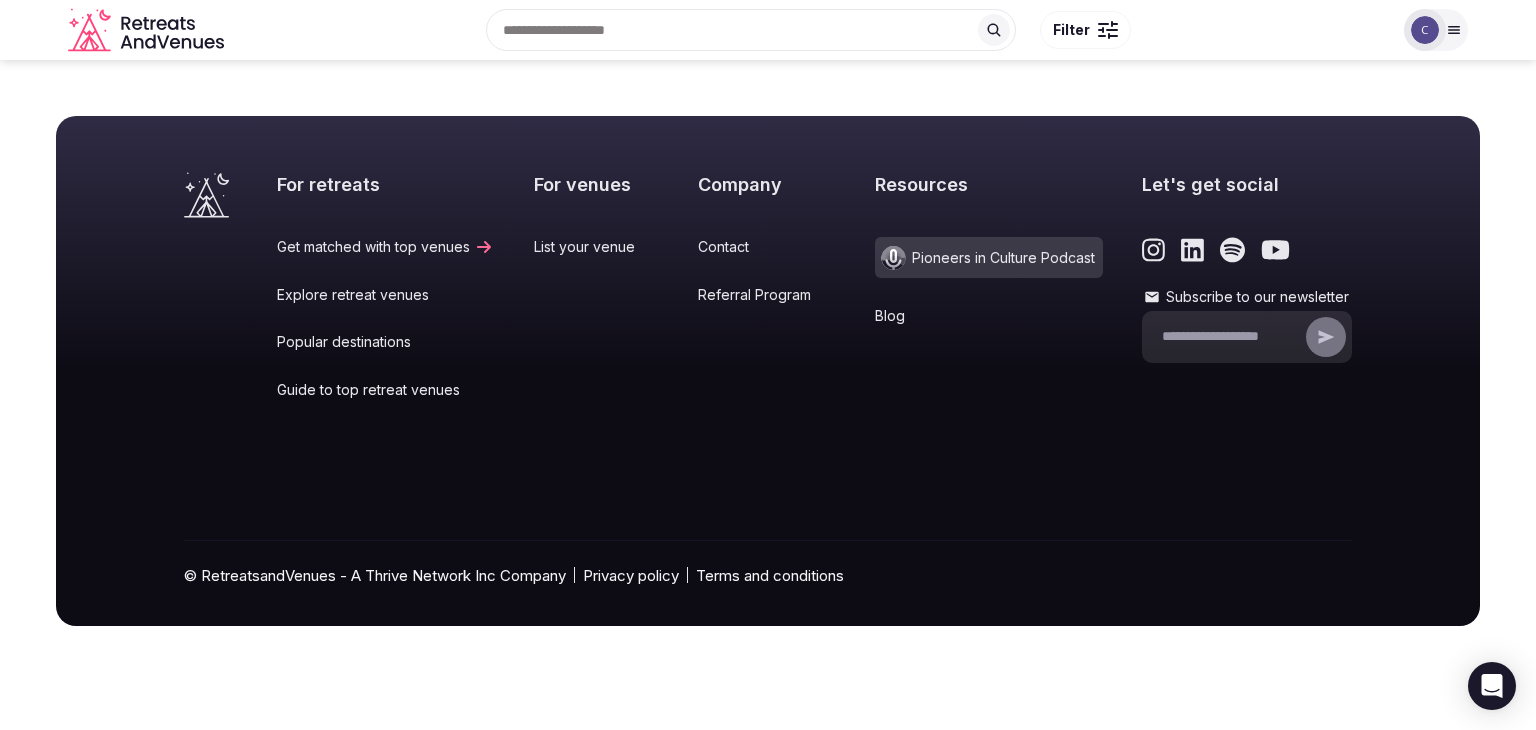scroll, scrollTop: 0, scrollLeft: 0, axis: both 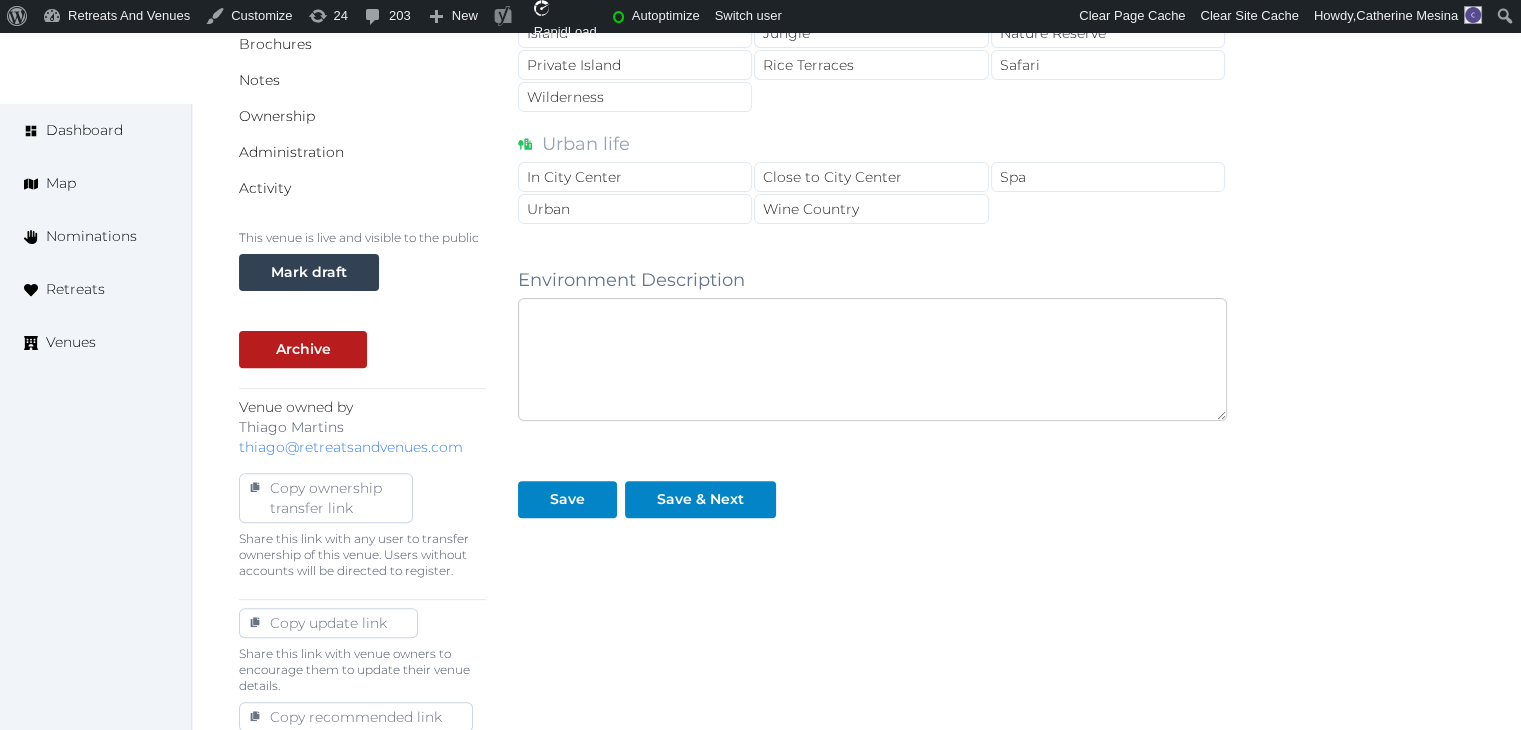 click at bounding box center [872, 359] 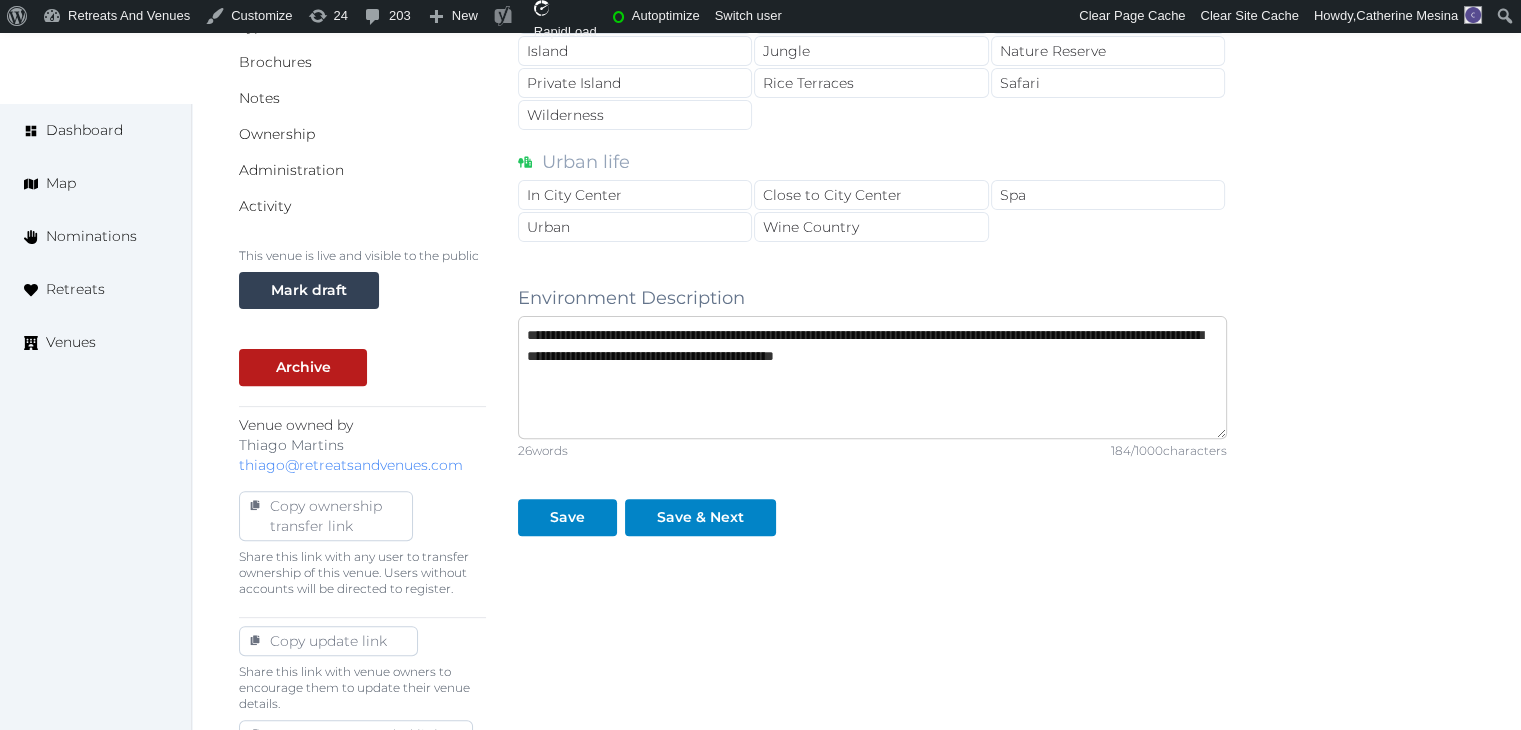 scroll, scrollTop: 100, scrollLeft: 0, axis: vertical 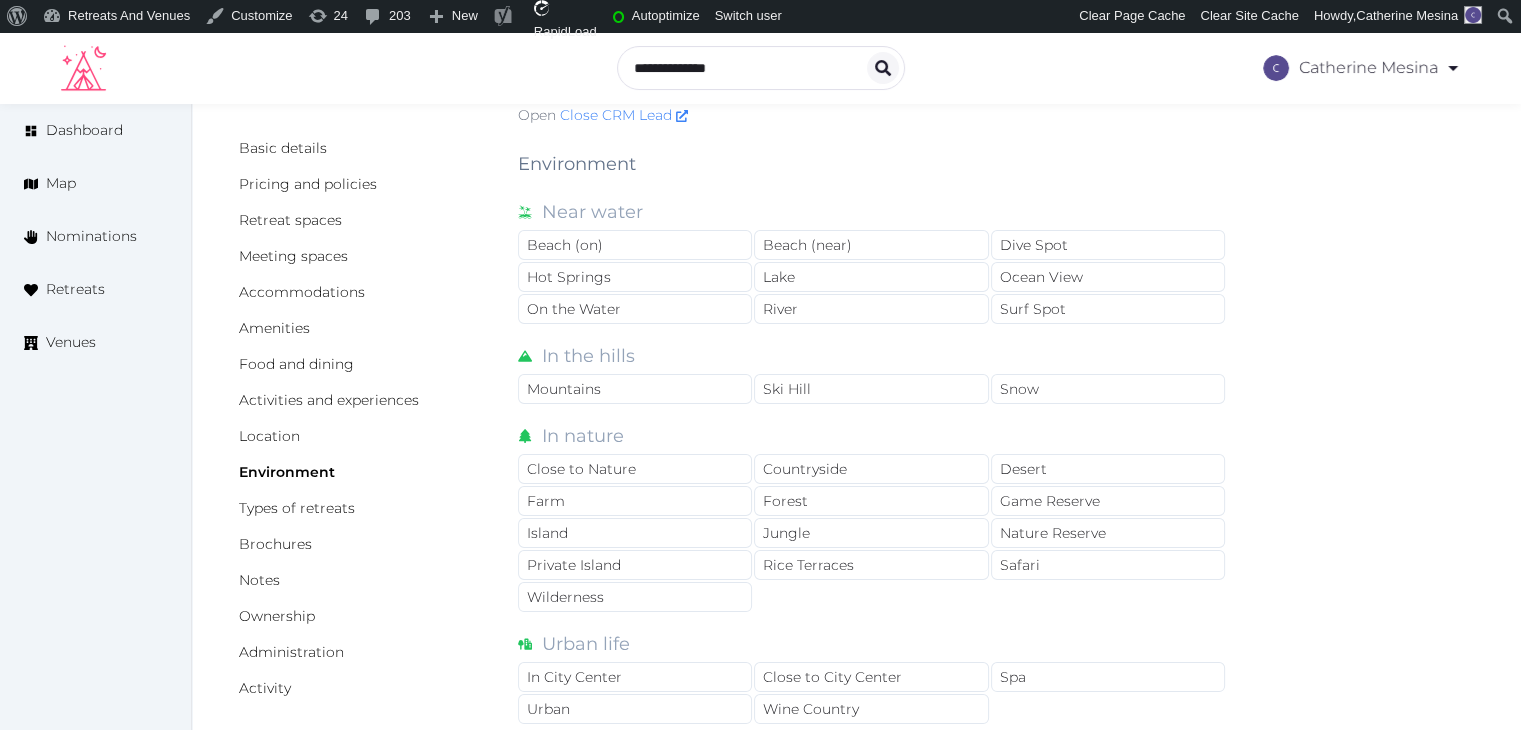 type on "**********" 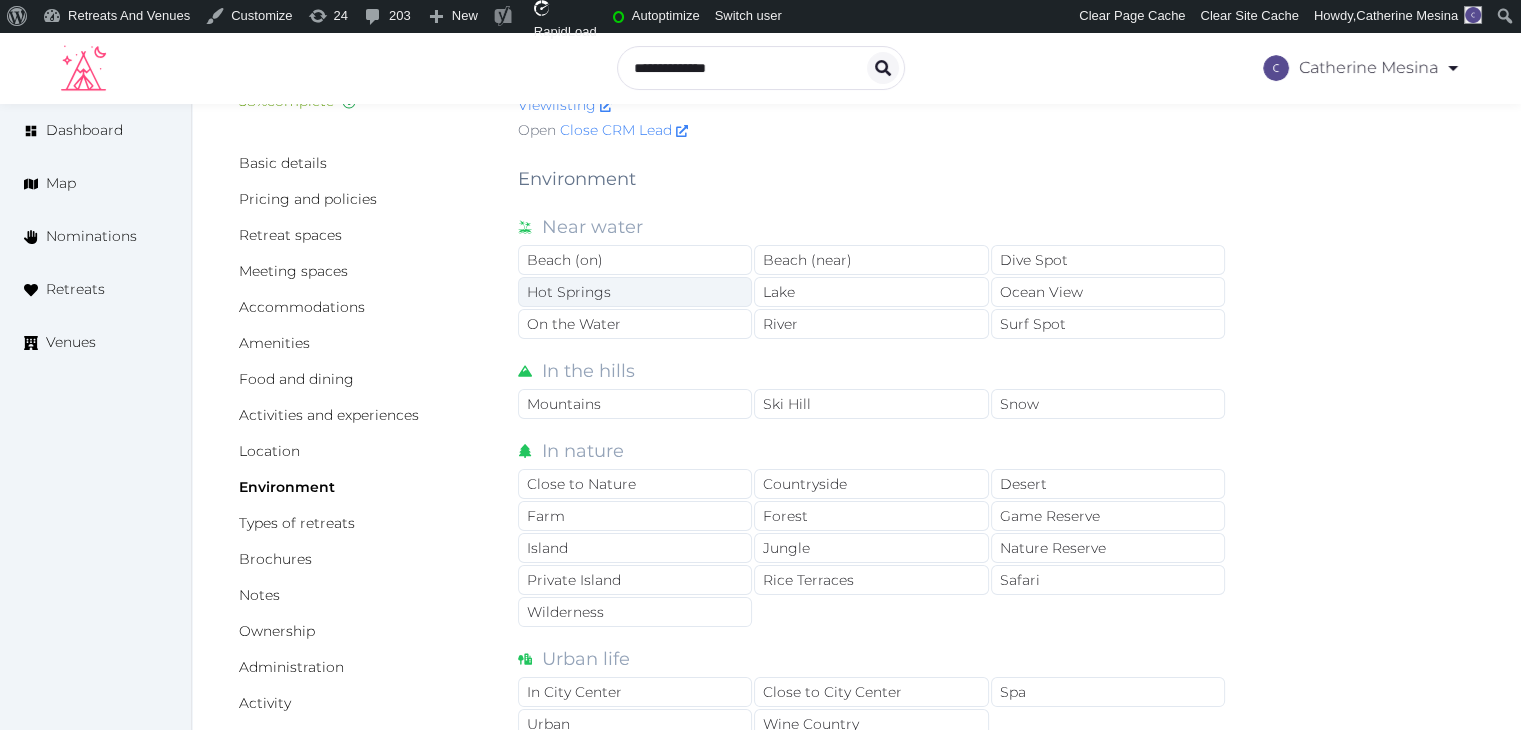 scroll, scrollTop: 0, scrollLeft: 0, axis: both 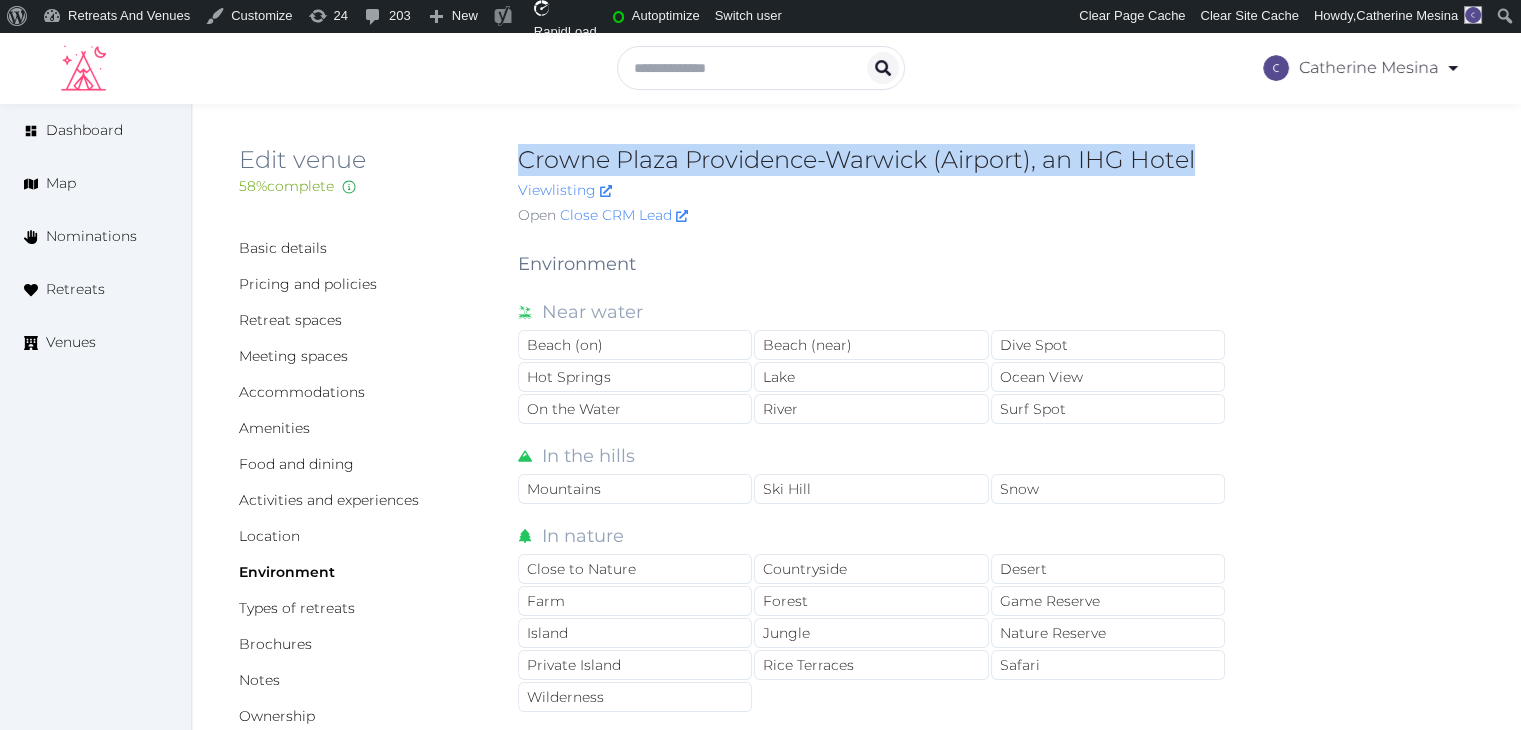 drag, startPoint x: 514, startPoint y: 169, endPoint x: 1239, endPoint y: 157, distance: 725.0993 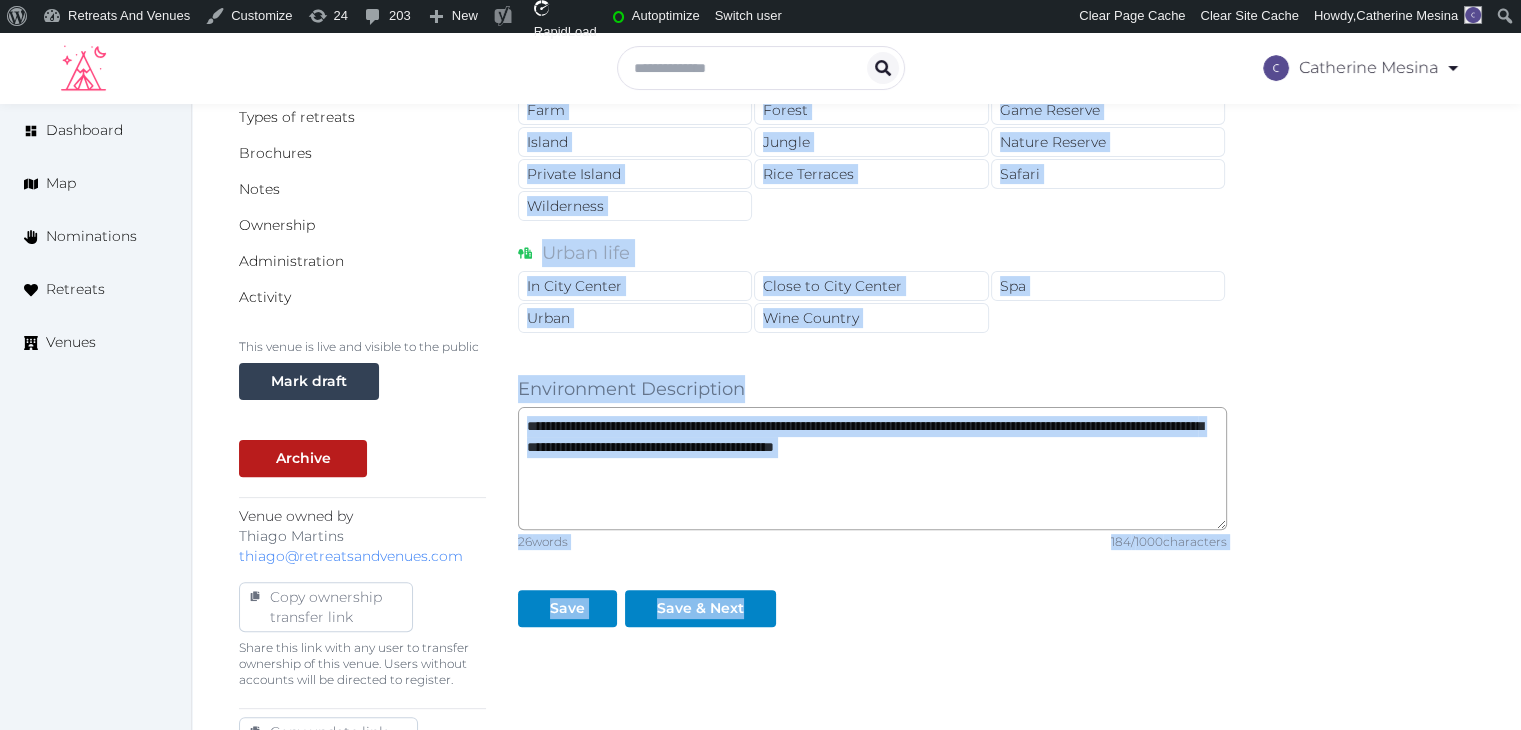 scroll, scrollTop: 782, scrollLeft: 0, axis: vertical 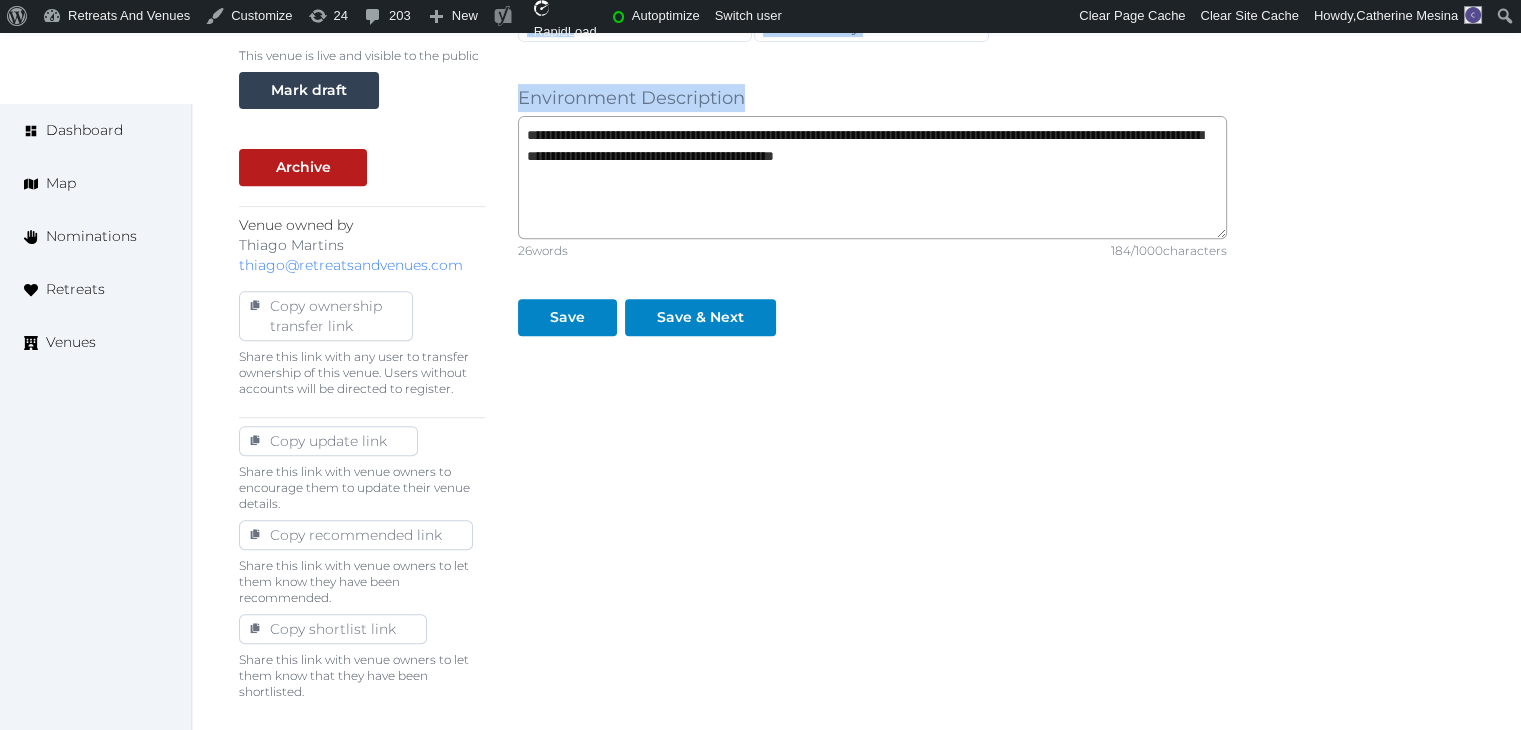 drag, startPoint x: 515, startPoint y: 262, endPoint x: 918, endPoint y: 92, distance: 437.38885 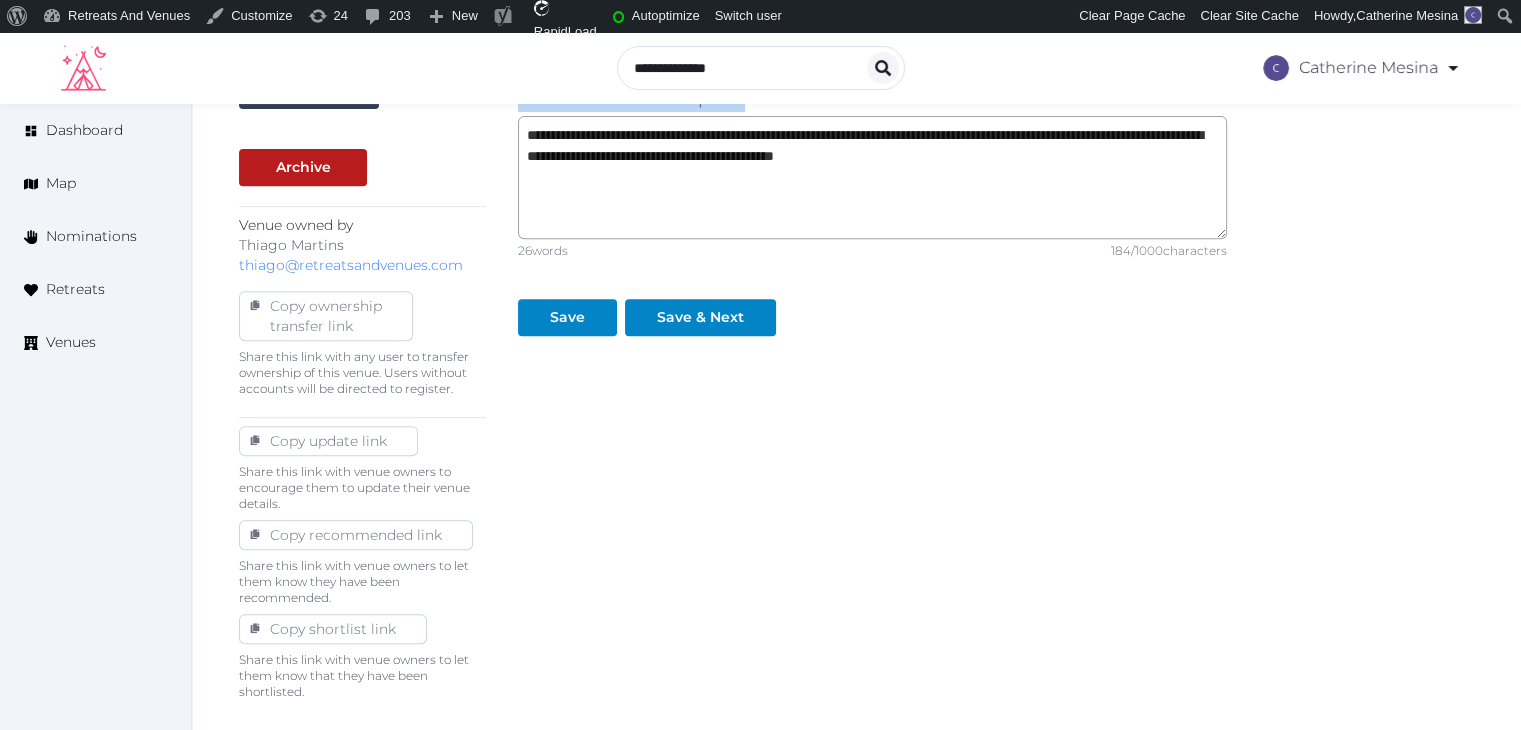 scroll, scrollTop: 482, scrollLeft: 0, axis: vertical 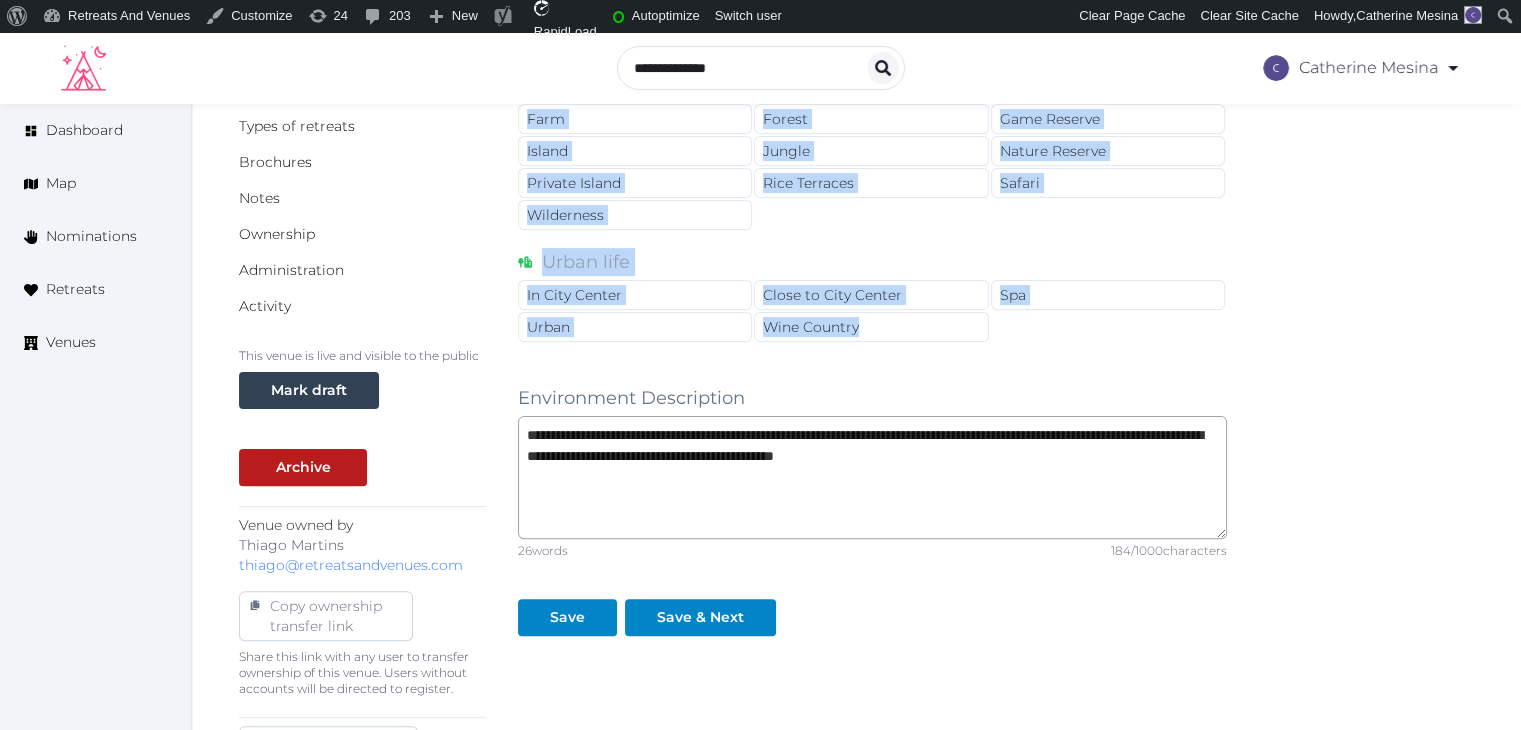 copy on "Environment Near water Beach (on) Beach (near) Dive Spot Hot Springs Lake Ocean View On the Water River Surf Spot In the hills Mountains Ski Hill Snow In nature Close to Nature Countryside Desert Farm Forest Game Reserve Island Jungle Nature Reserve Private Island Rice Terraces Safari Wilderness Urban life In City Center Close to City Center Spa Urban Wine Country" 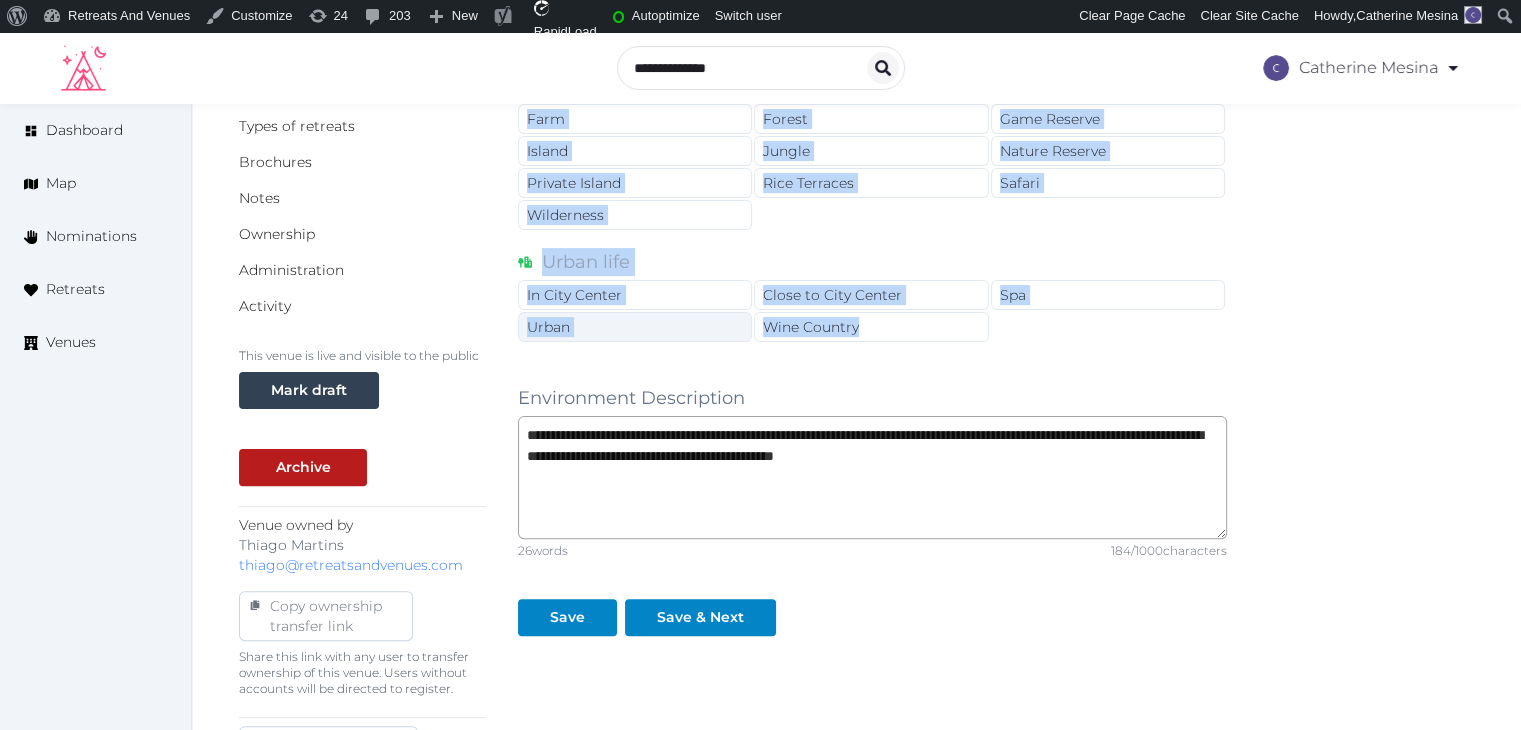 click on "Urban" at bounding box center (635, 327) 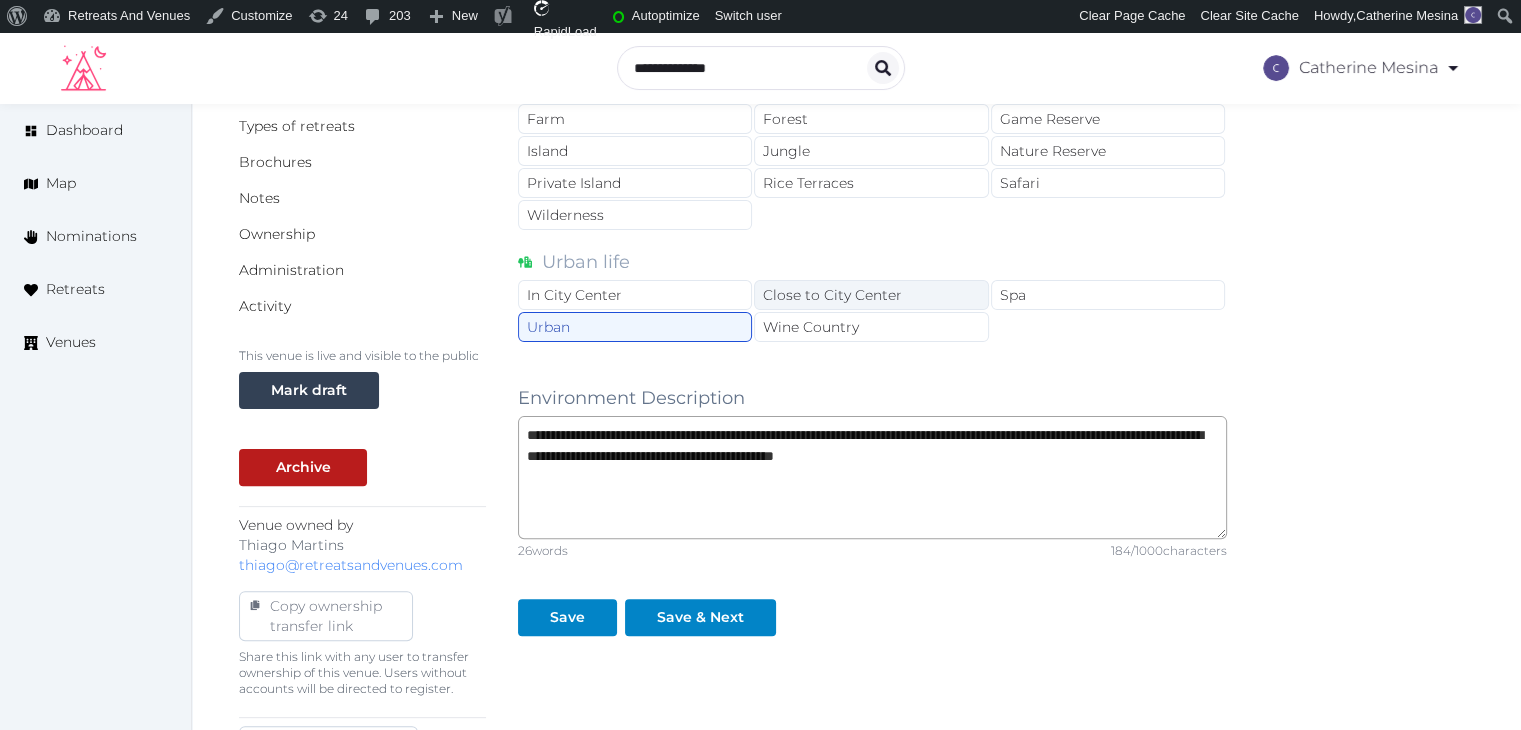 click on "Close to City Center" at bounding box center (871, 295) 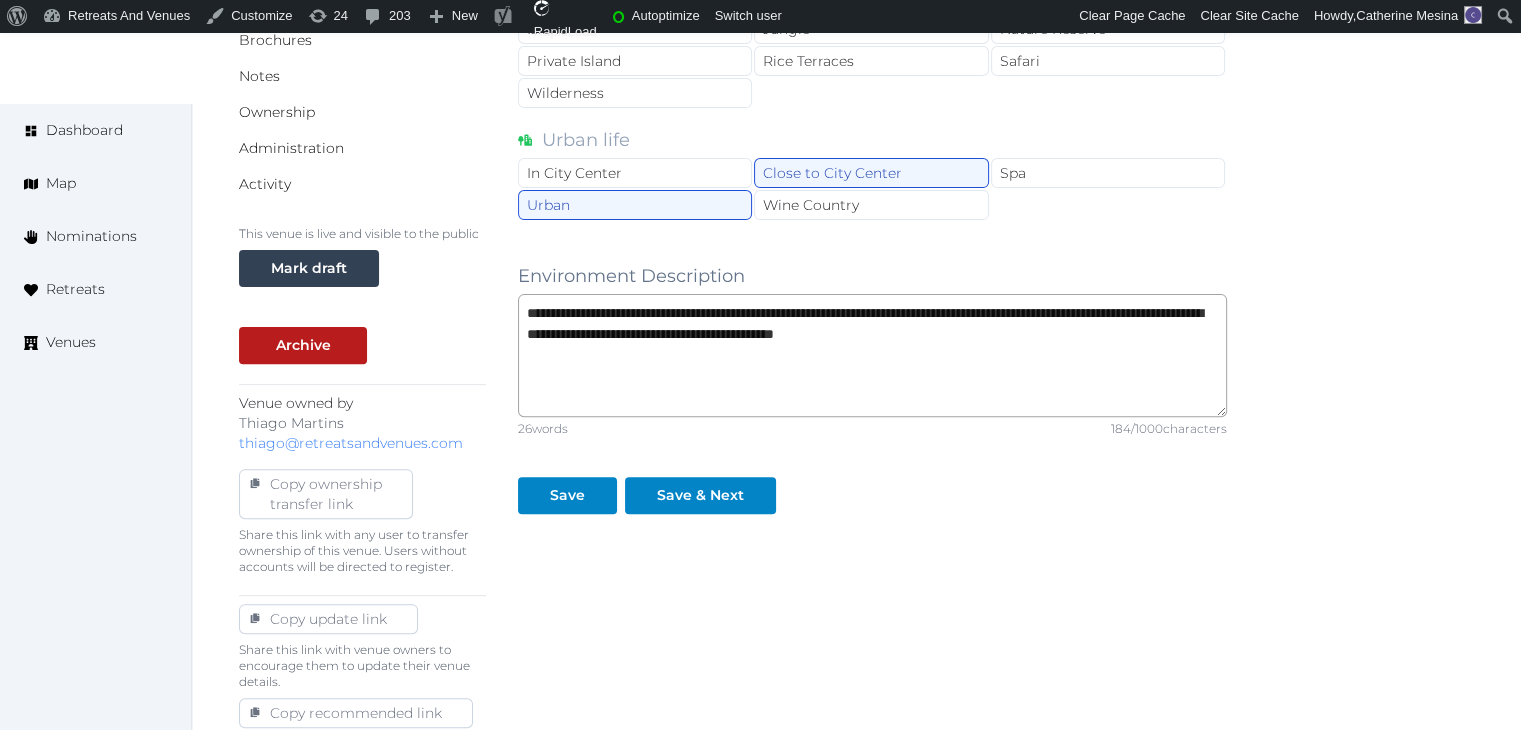 scroll, scrollTop: 682, scrollLeft: 0, axis: vertical 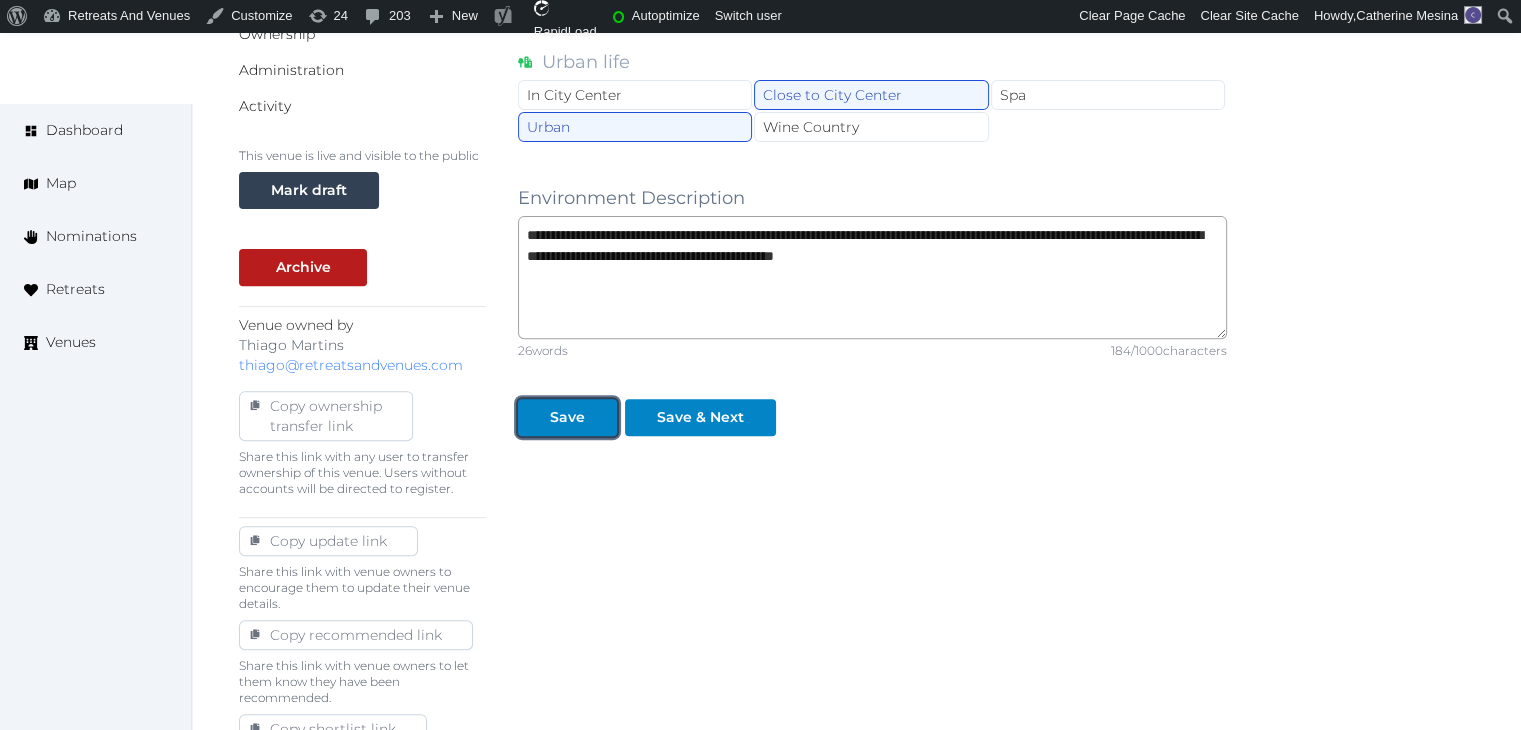 drag, startPoint x: 557, startPoint y: 401, endPoint x: 553, endPoint y: 501, distance: 100.07997 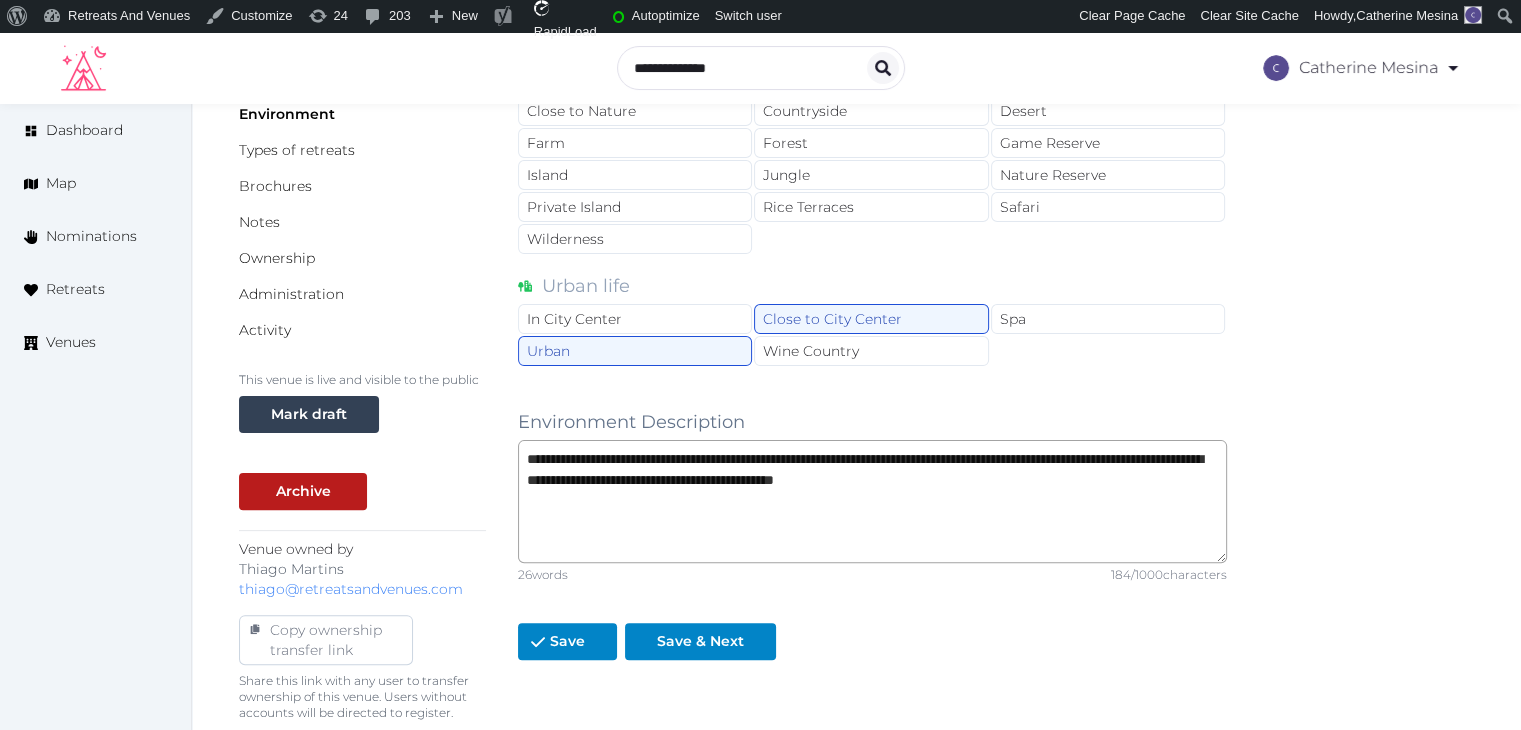 scroll, scrollTop: 182, scrollLeft: 0, axis: vertical 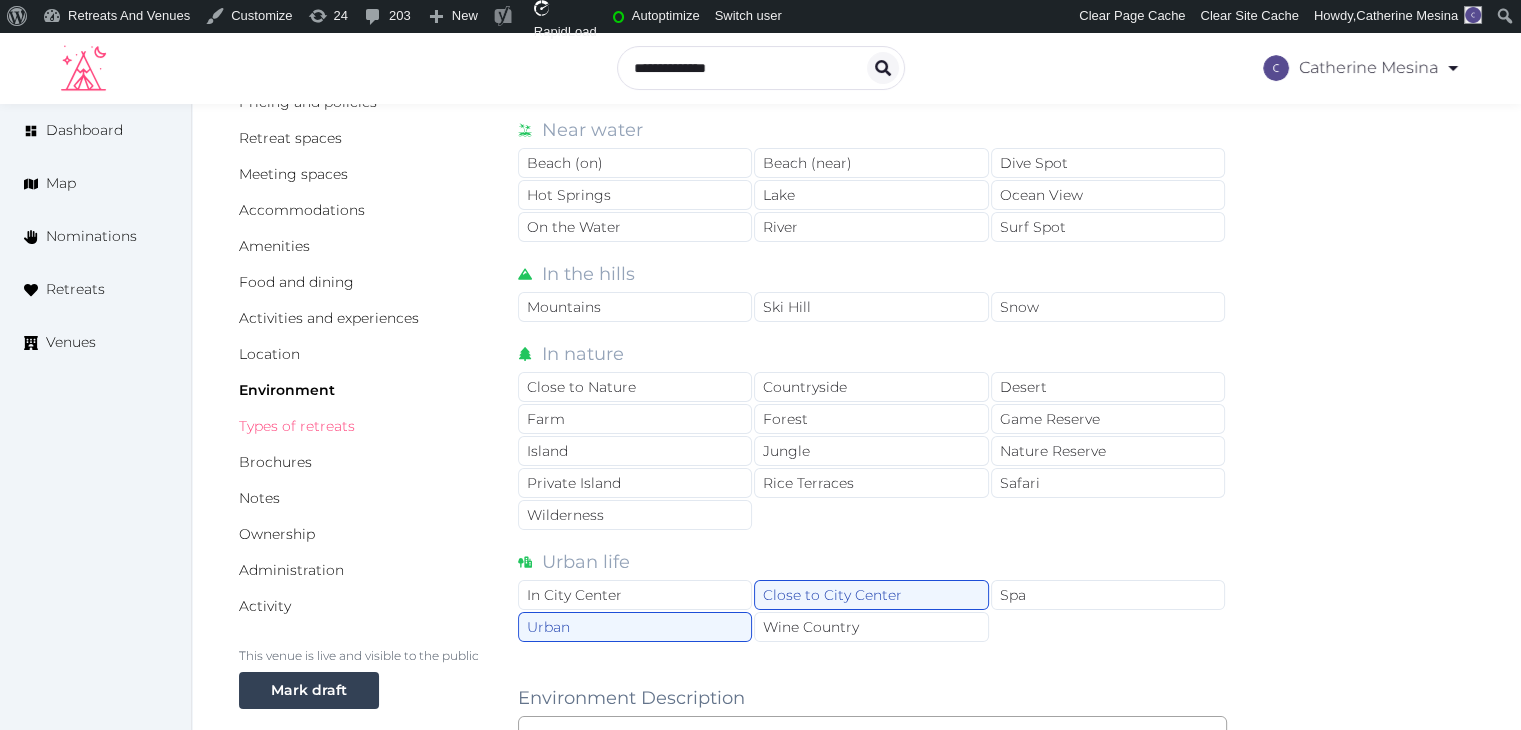 drag, startPoint x: 328, startPoint y: 425, endPoint x: 344, endPoint y: 491, distance: 67.911705 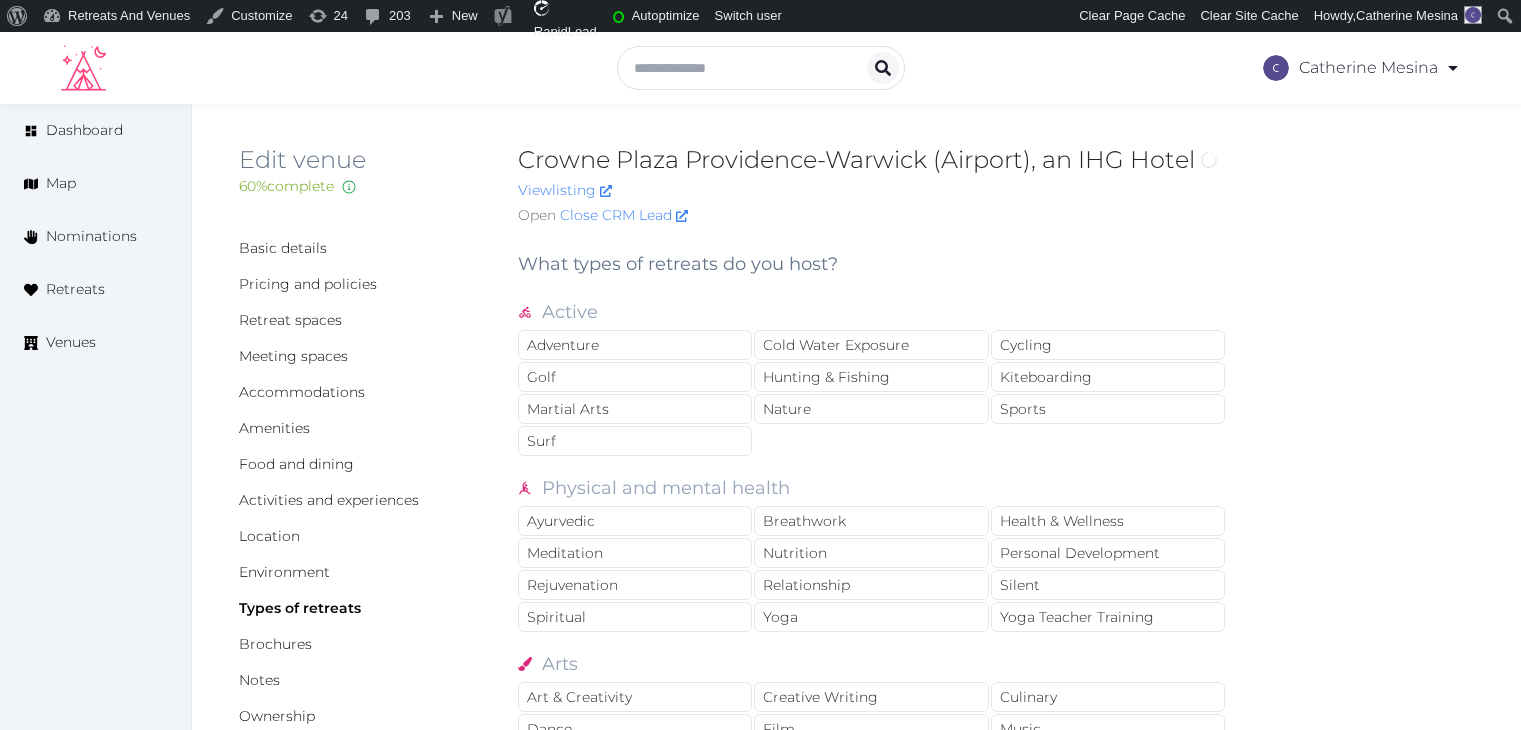 scroll, scrollTop: 0, scrollLeft: 0, axis: both 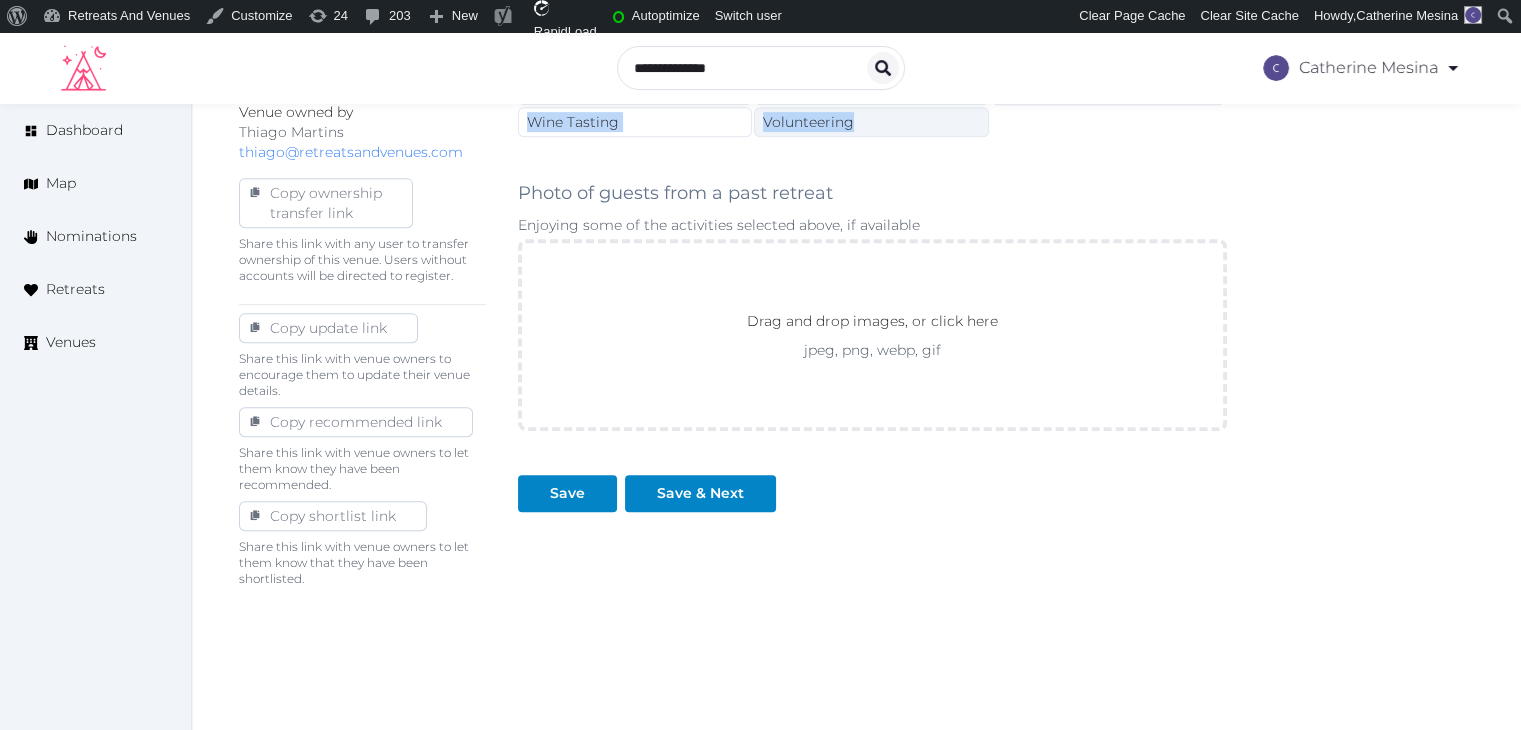 drag, startPoint x: 515, startPoint y: 257, endPoint x: 869, endPoint y: 108, distance: 384.0794 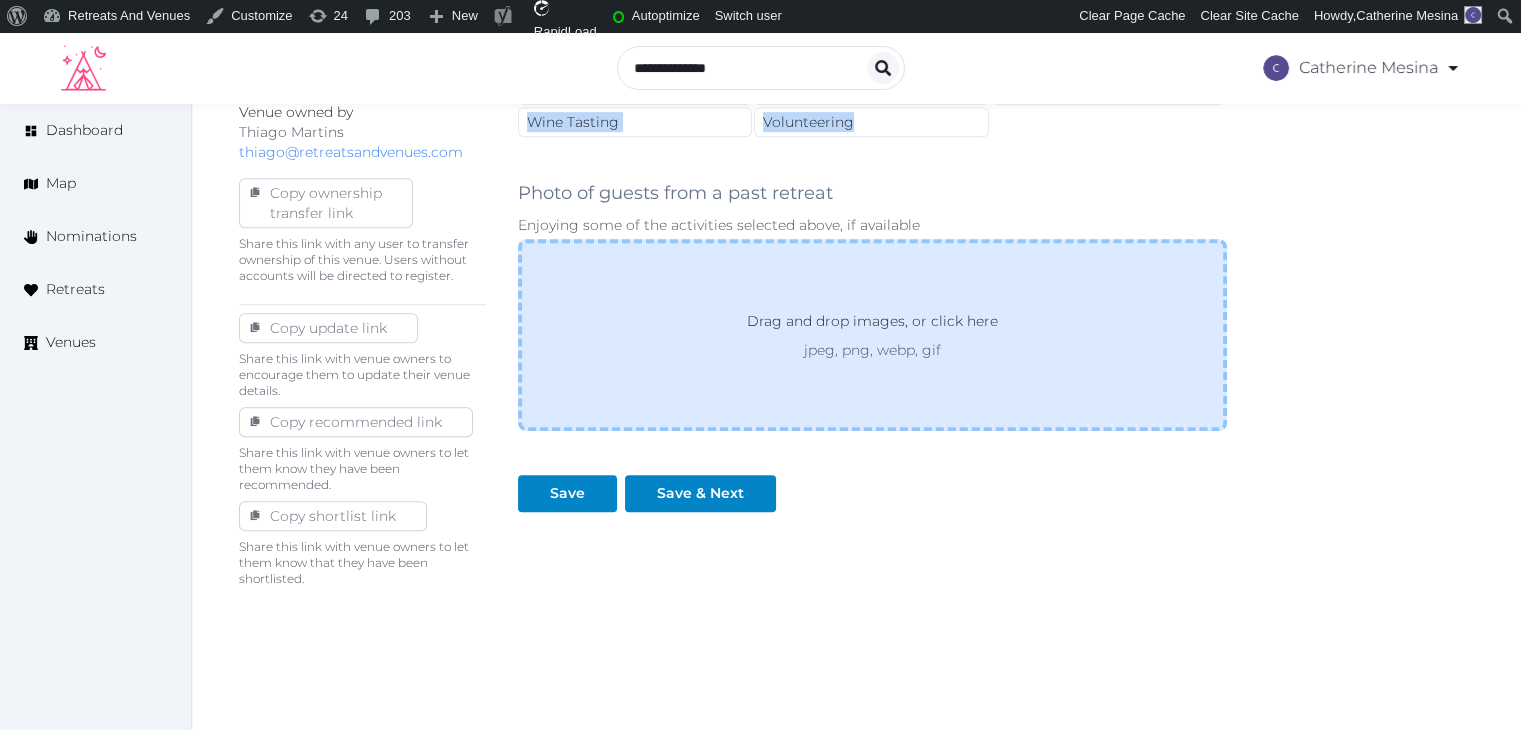 copy on "What types of retreats do you host? Active Adventure Cold Water Exposure Cycling Golf Hunting & Fishing Kiteboarding Martial Arts Nature Sports Surf Physical and mental health Ayurvedic Breathwork Health & Wellness Meditation Nutrition Personal Development Rejuvenation Relationship Silent Spiritual Yoga Yoga Teacher Training Arts Art & Creativity Creative Writing Culinary Dance Film Music Painting Photography Social and business Corporate Family Reunion Impact Mastermind Mens Only Weddings Womens Only Misc Culture & History Horticulture LGBTQ Wine Tasting Volunteering" 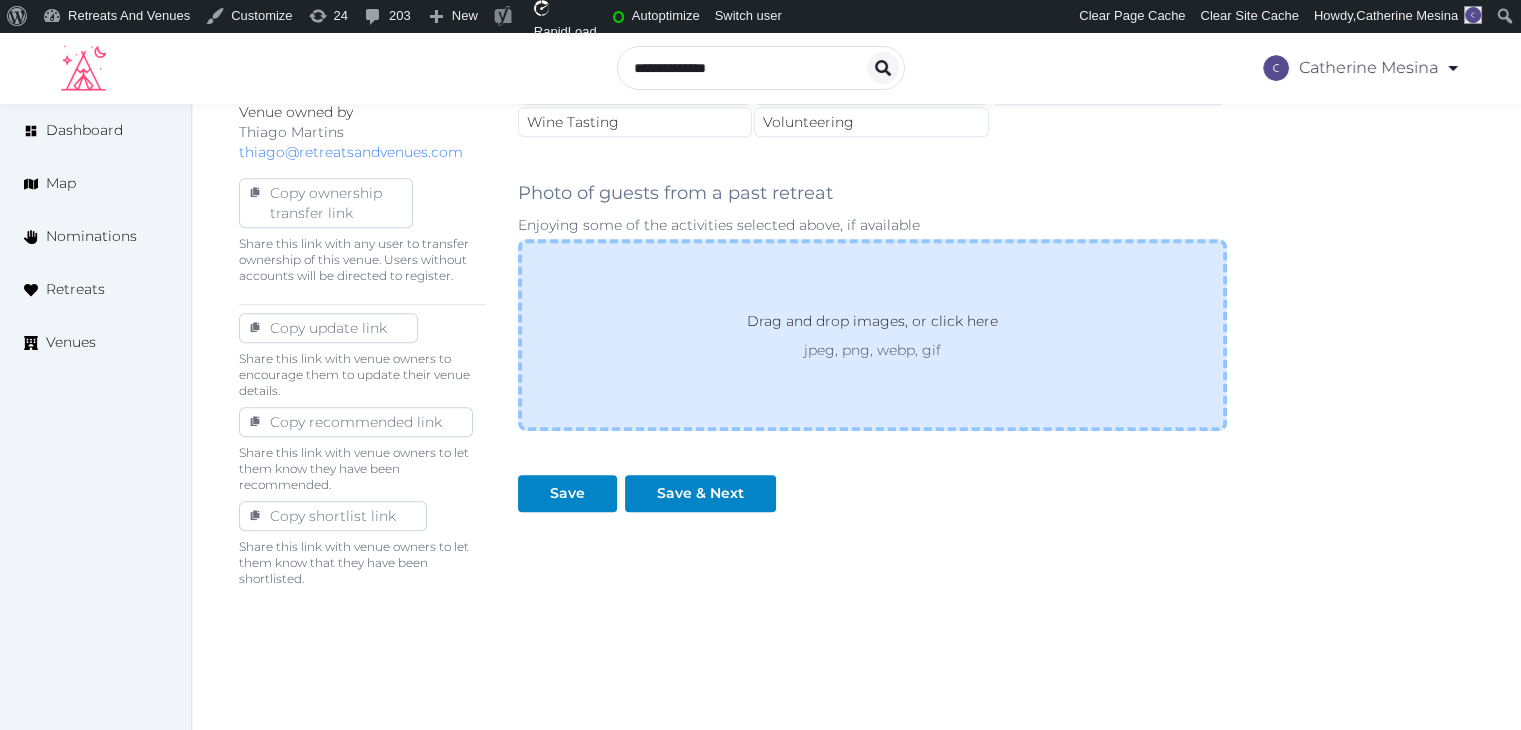 click on "jpeg, png, webp, gif" at bounding box center [872, 350] 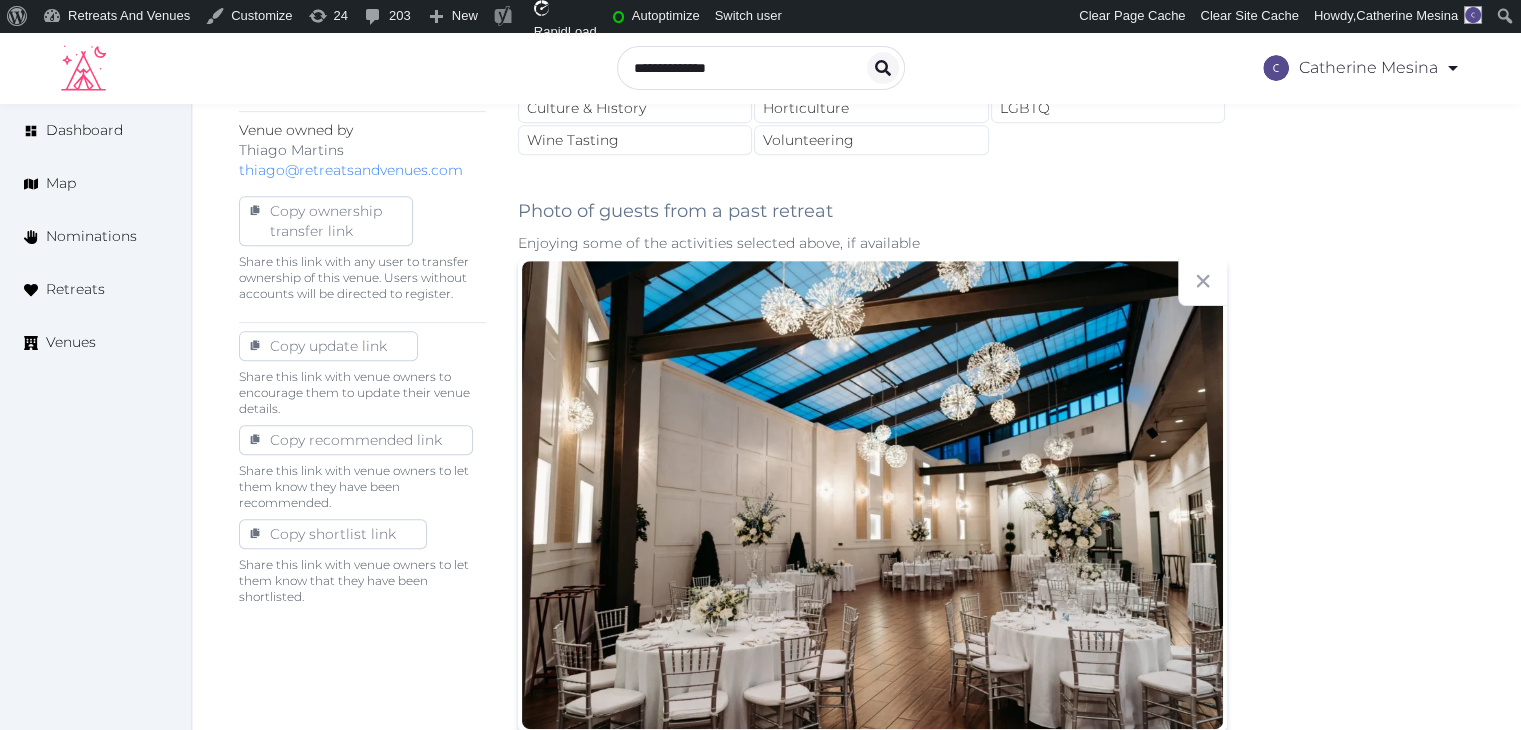 scroll, scrollTop: 495, scrollLeft: 0, axis: vertical 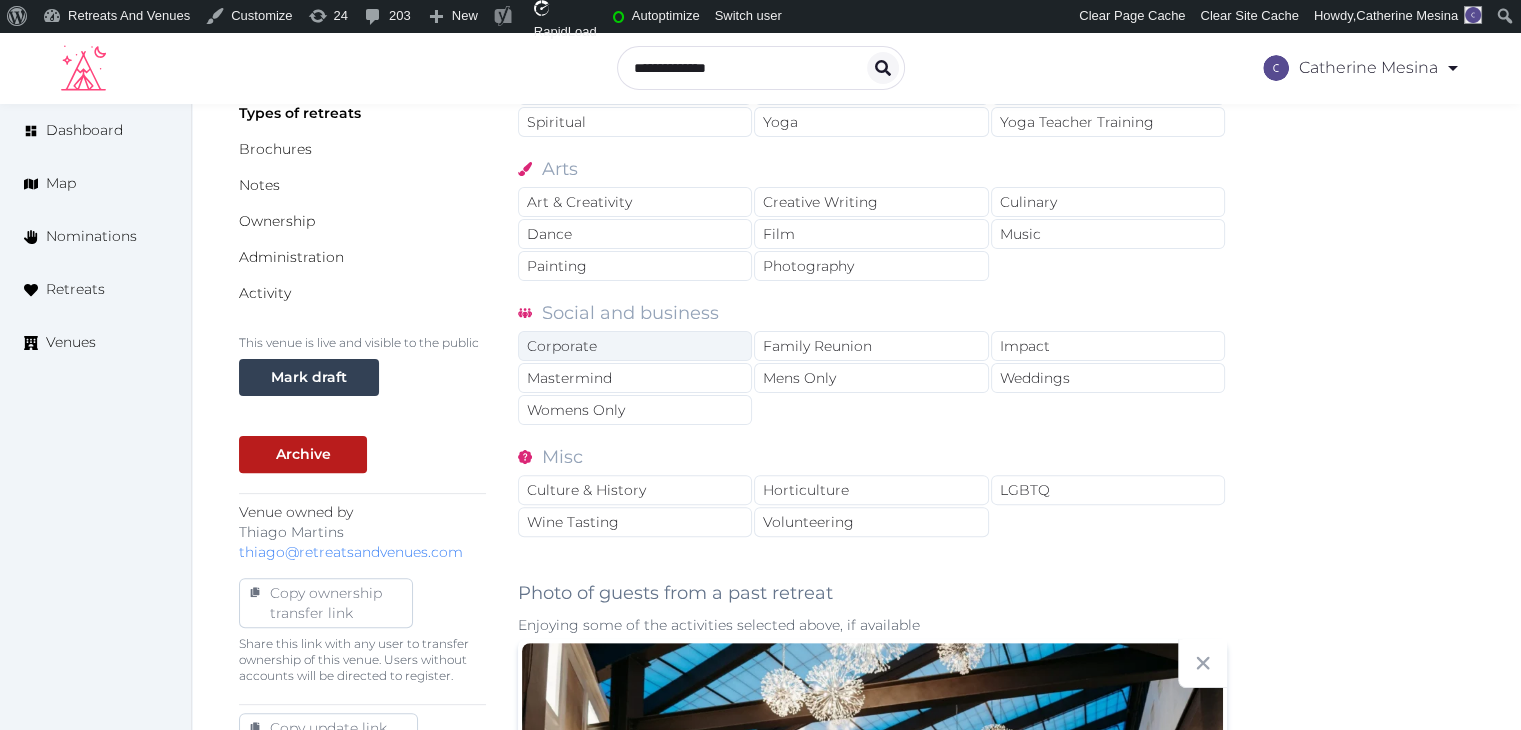 drag, startPoint x: 710, startPoint y: 341, endPoint x: 823, endPoint y: 333, distance: 113.28283 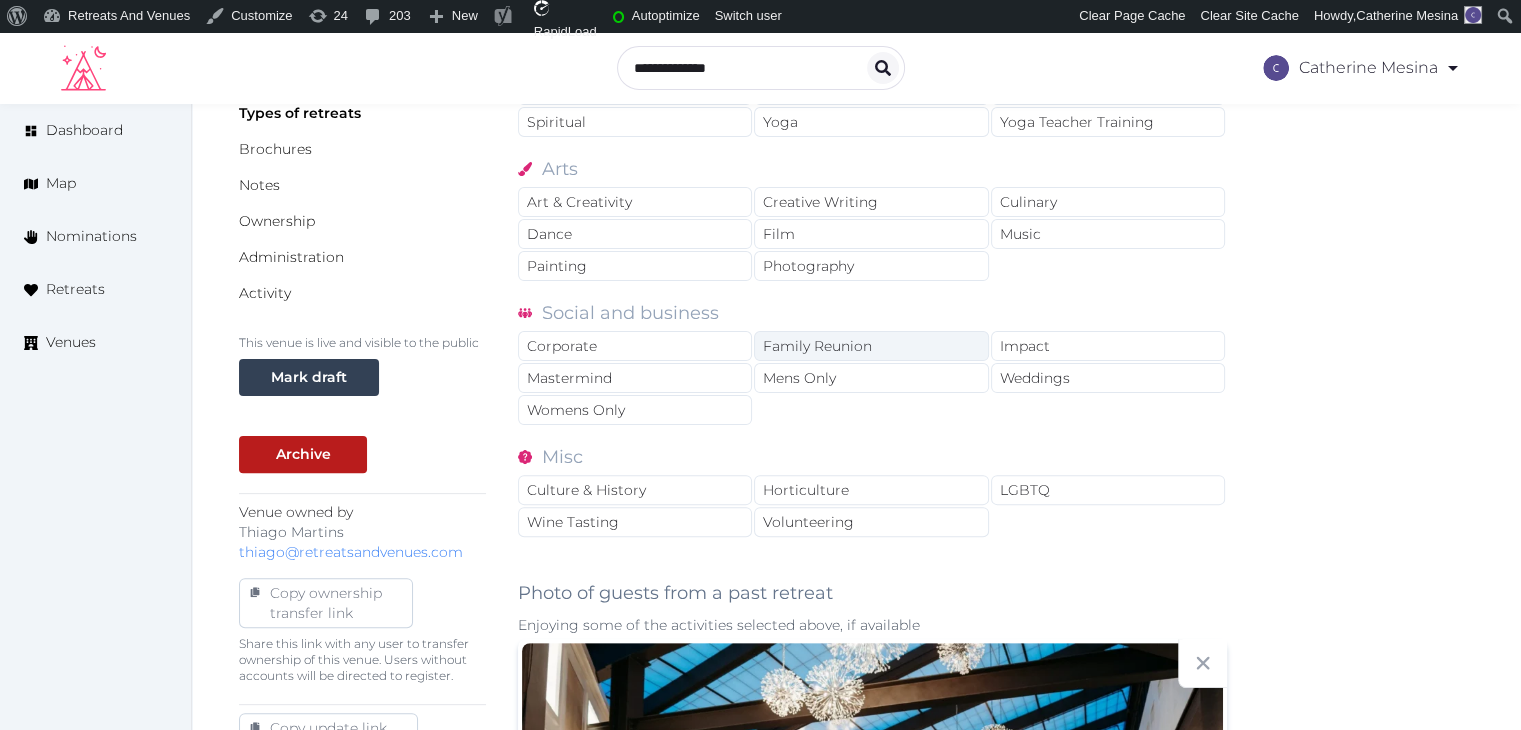 click on "Corporate" at bounding box center [635, 346] 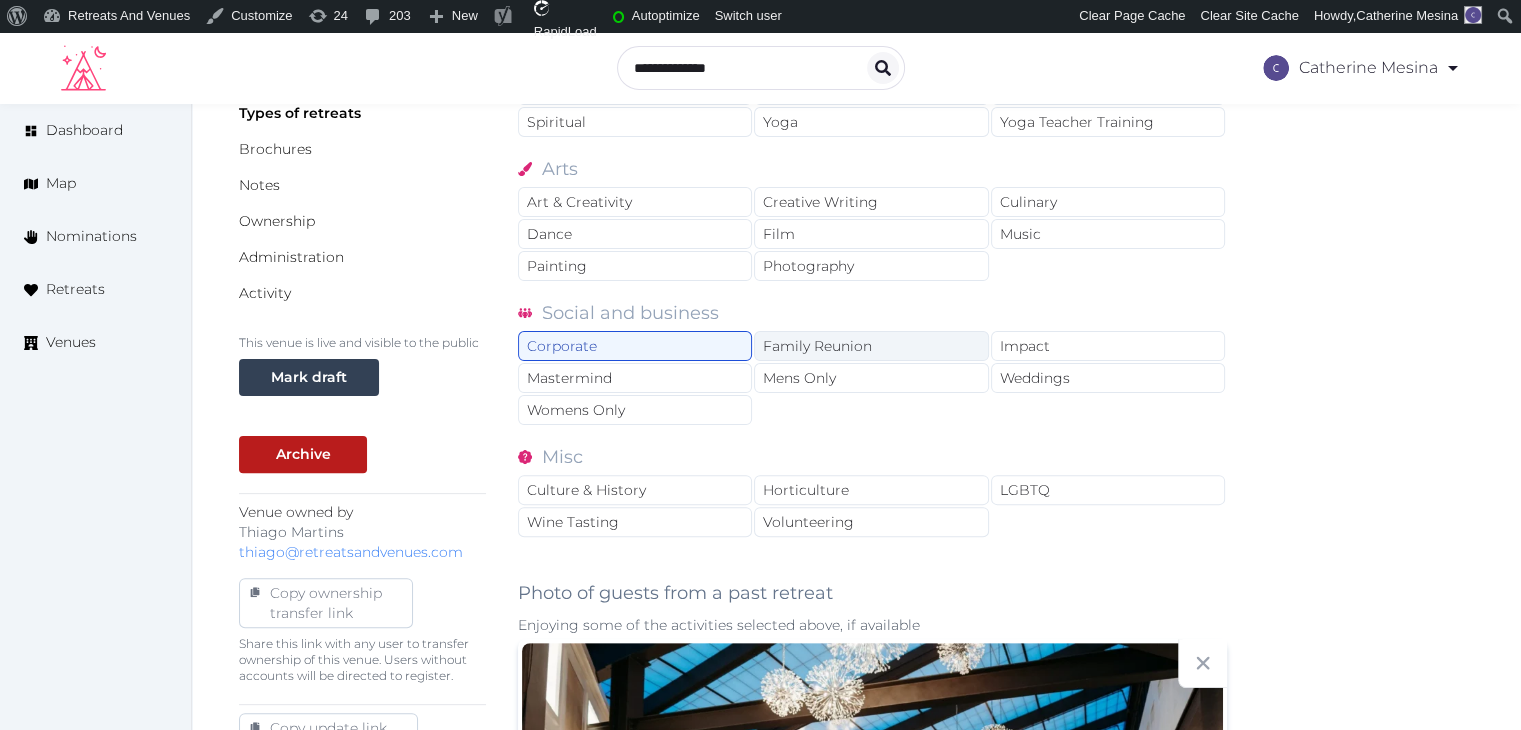 drag, startPoint x: 832, startPoint y: 333, endPoint x: 934, endPoint y: 332, distance: 102.0049 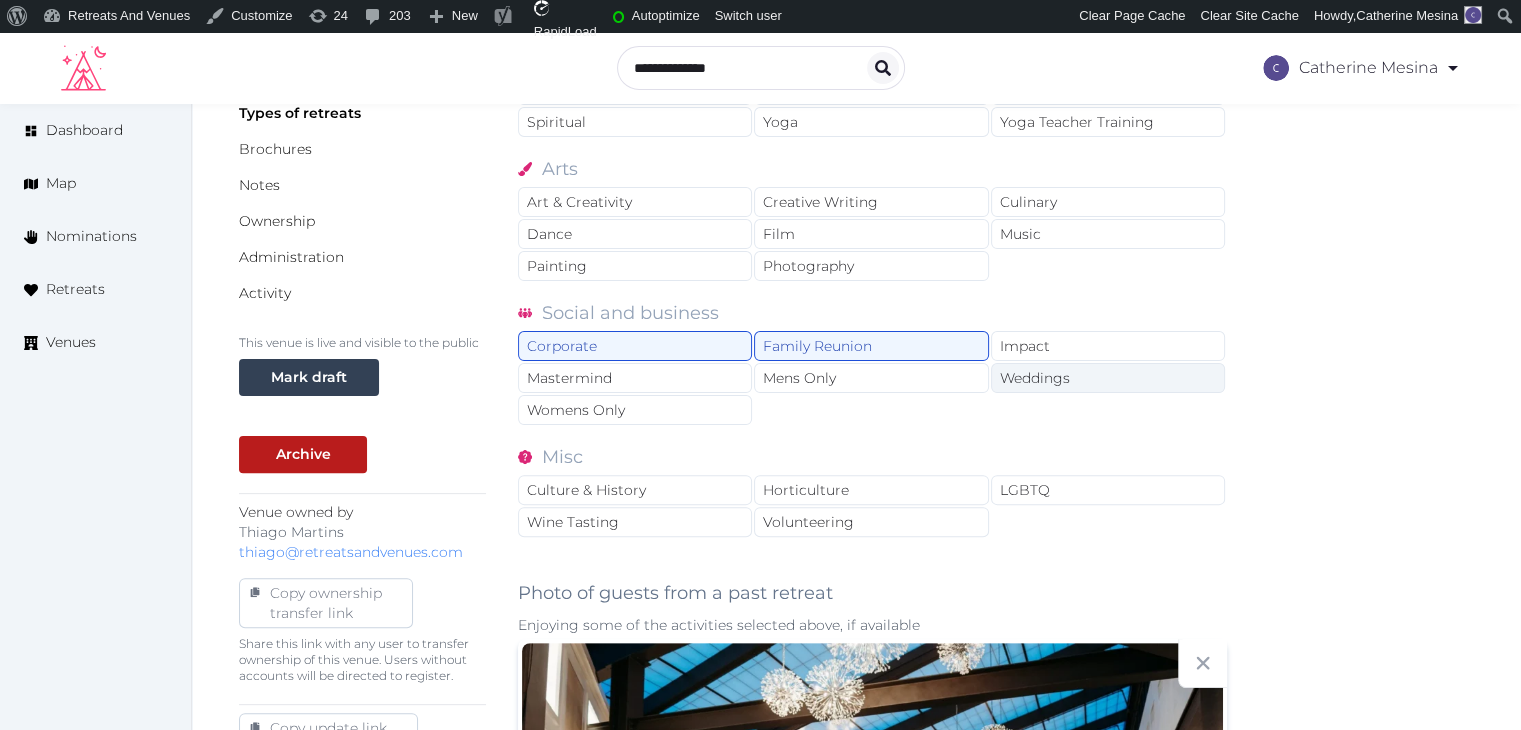 click on "Weddings" at bounding box center [1108, 378] 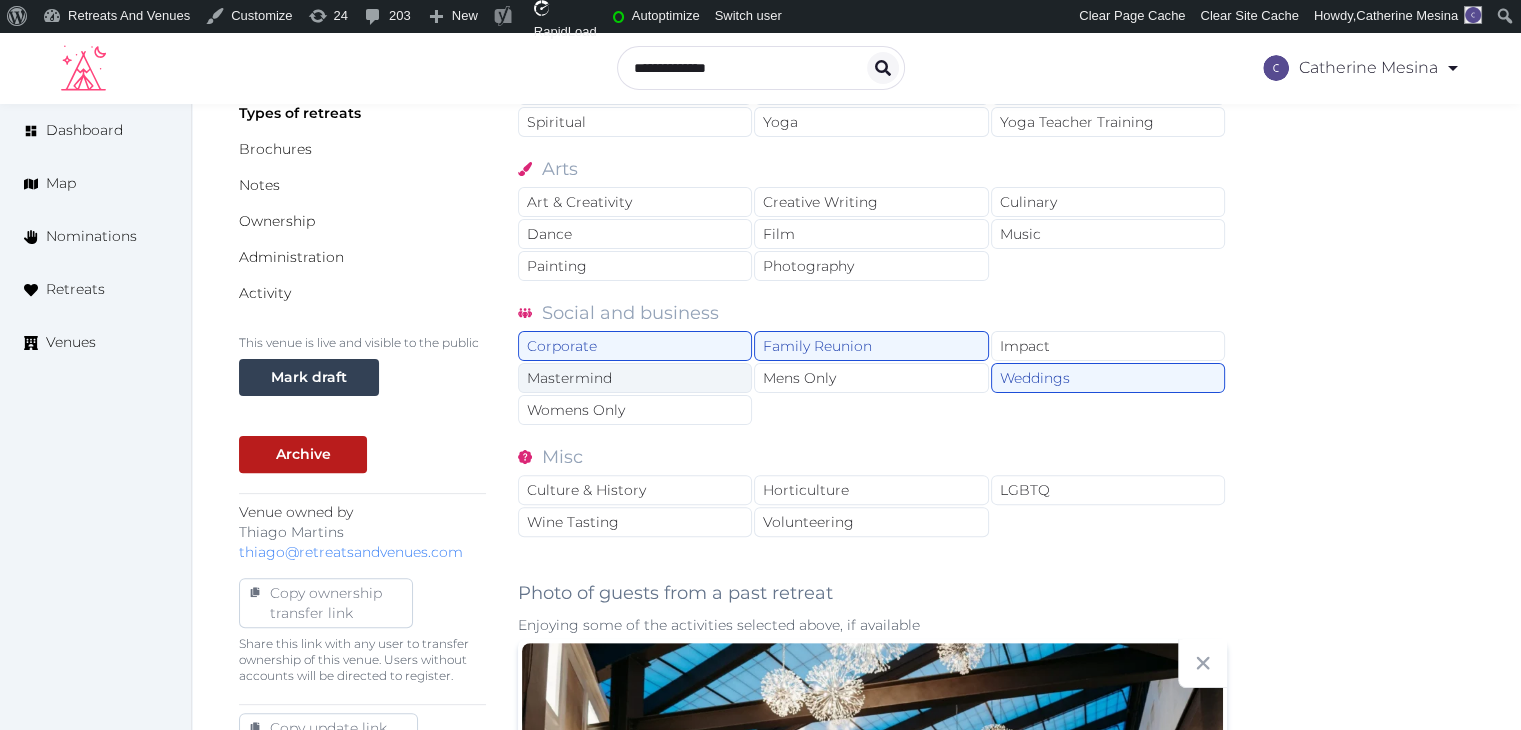 click on "Mastermind" at bounding box center [635, 378] 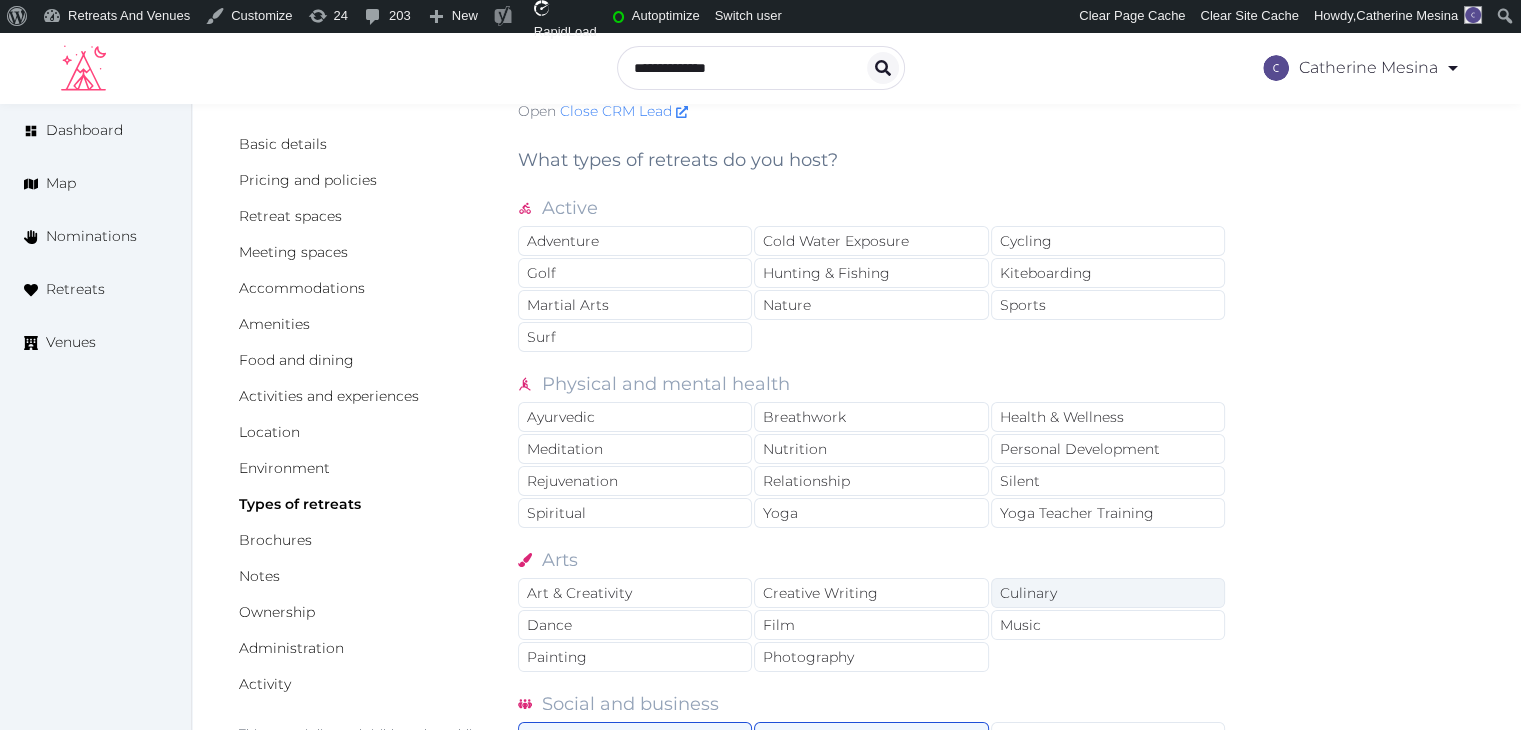 scroll, scrollTop: 95, scrollLeft: 0, axis: vertical 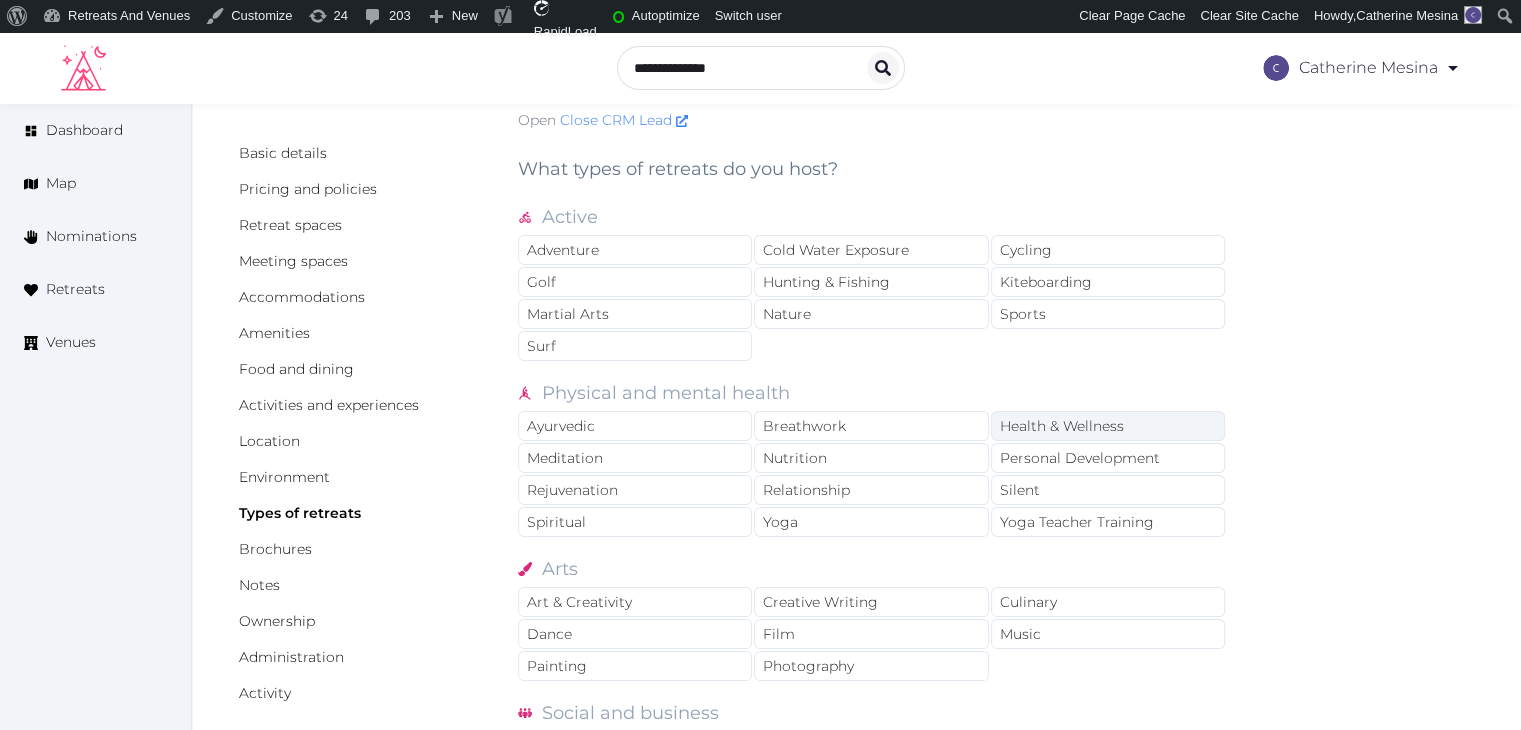 drag, startPoint x: 1105, startPoint y: 425, endPoint x: 1102, endPoint y: 444, distance: 19.235384 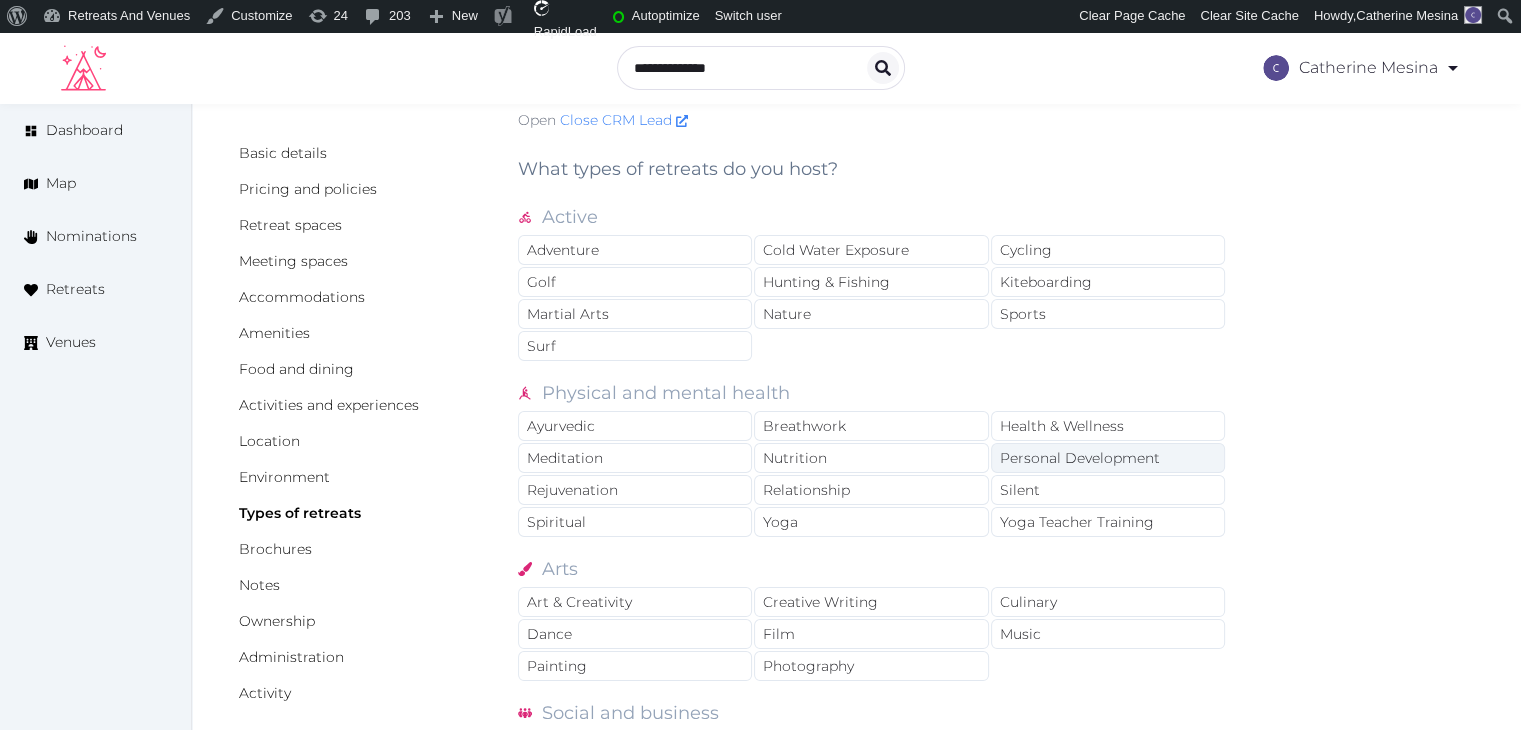 click on "Health & Wellness" at bounding box center [1108, 426] 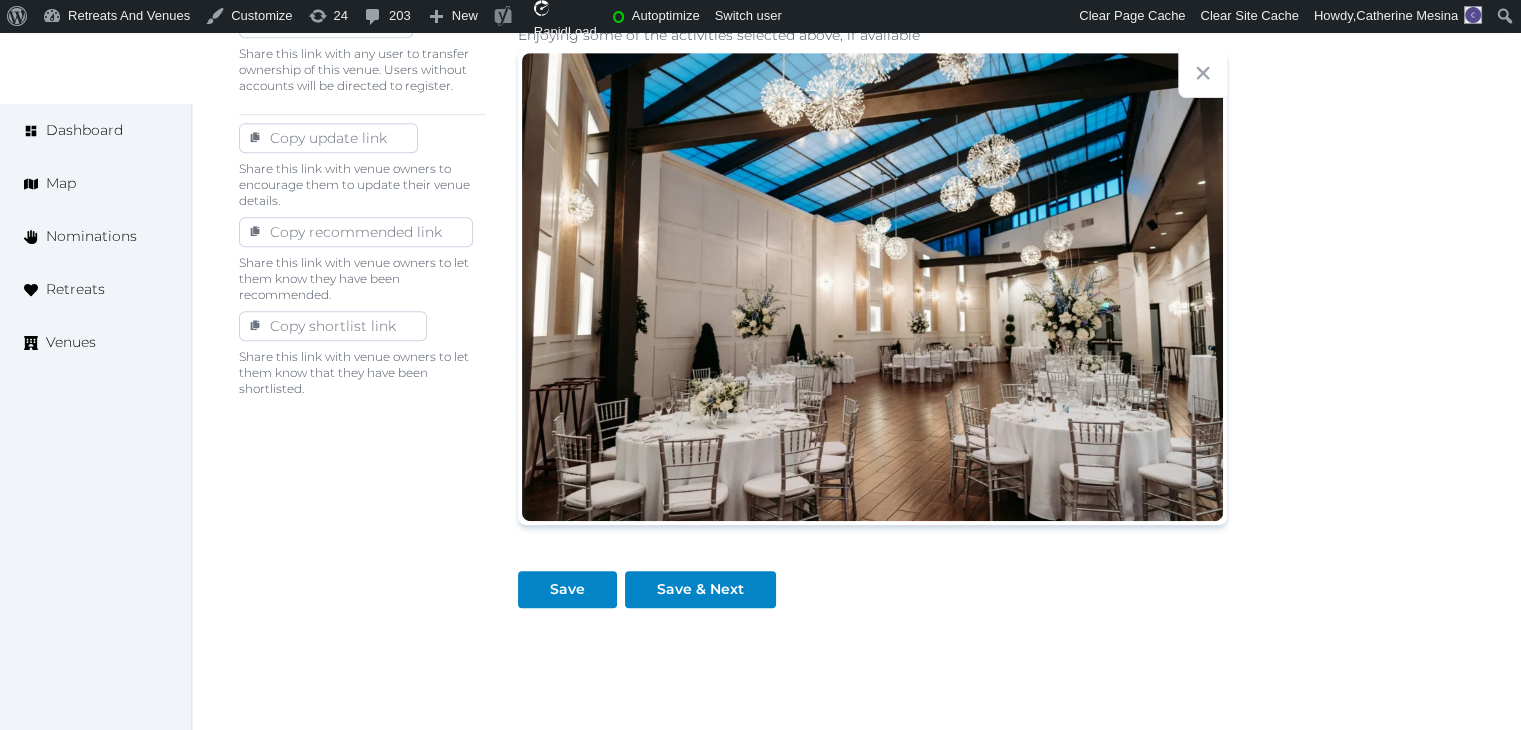 scroll, scrollTop: 1180, scrollLeft: 0, axis: vertical 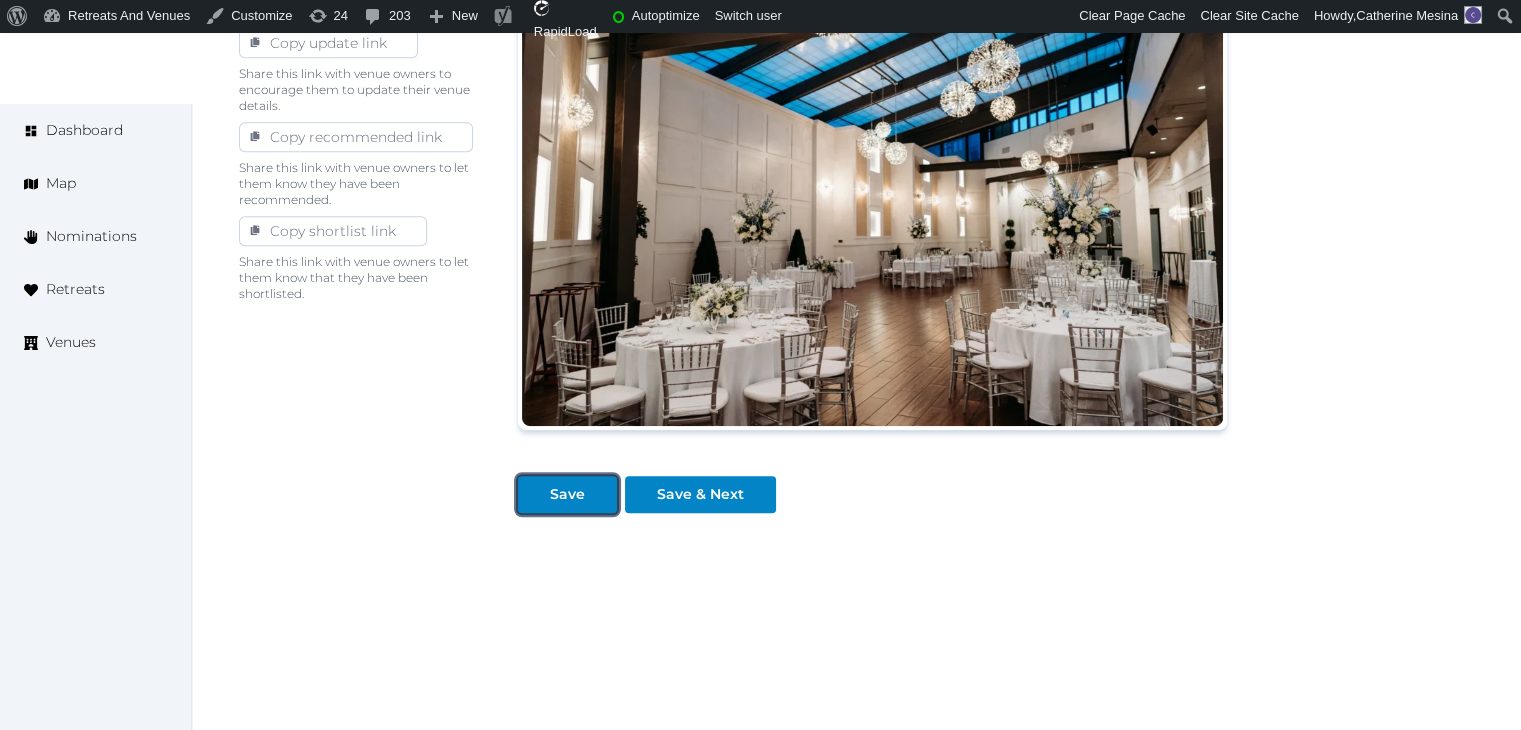 drag, startPoint x: 560, startPoint y: 496, endPoint x: 561, endPoint y: 519, distance: 23.021729 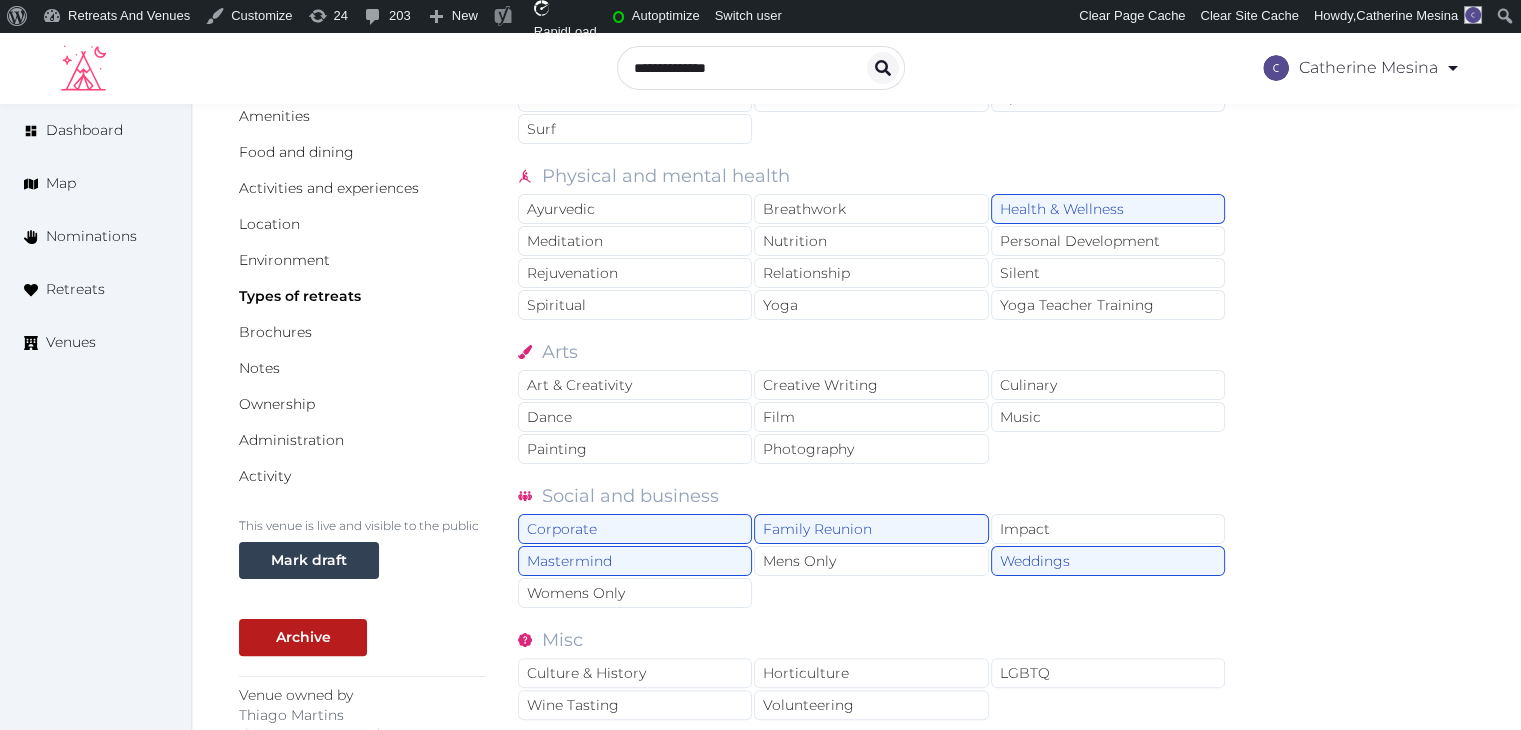scroll, scrollTop: 280, scrollLeft: 0, axis: vertical 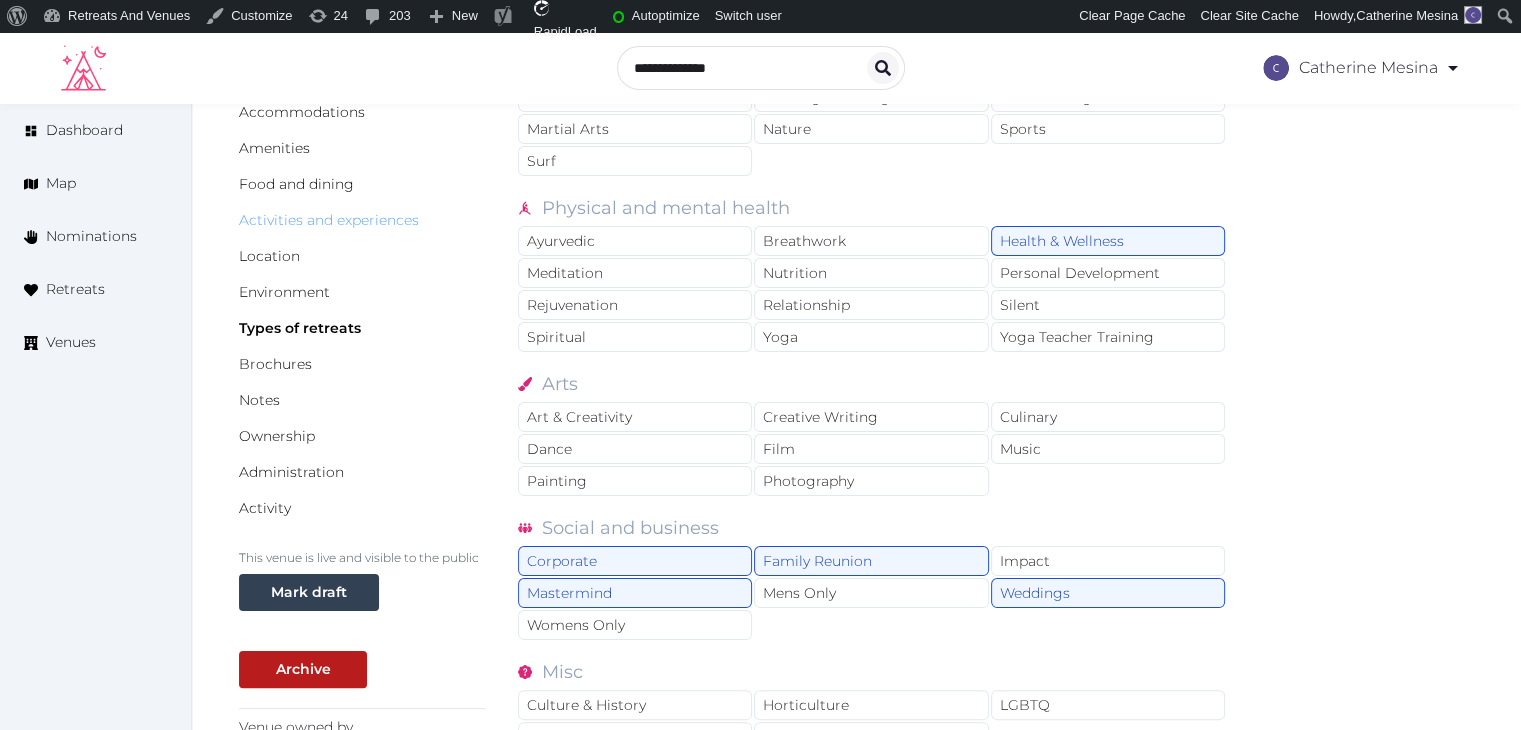 click on "Activities and experiences" at bounding box center [329, 220] 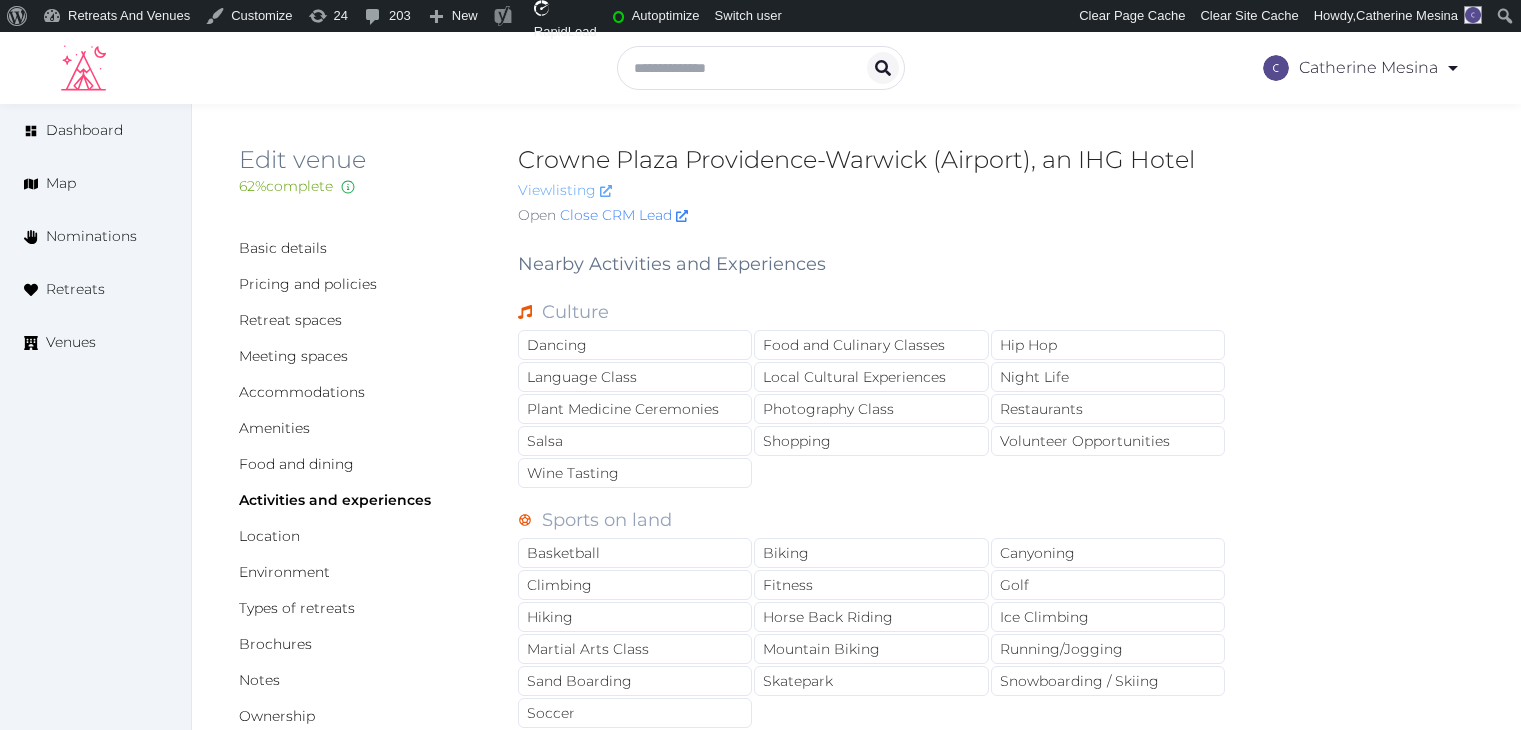 scroll, scrollTop: 0, scrollLeft: 0, axis: both 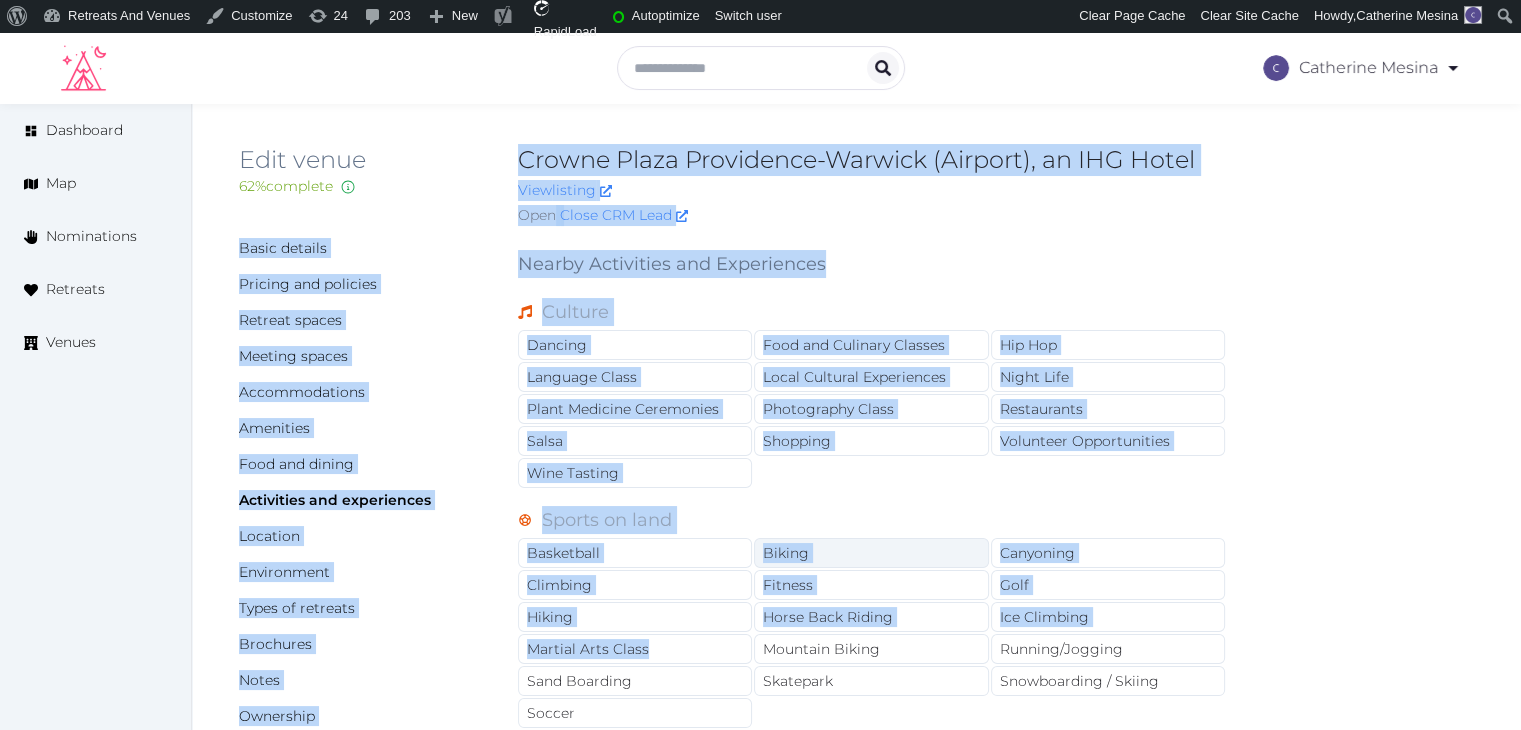drag, startPoint x: 516, startPoint y: 157, endPoint x: 884, endPoint y: 552, distance: 539.86017 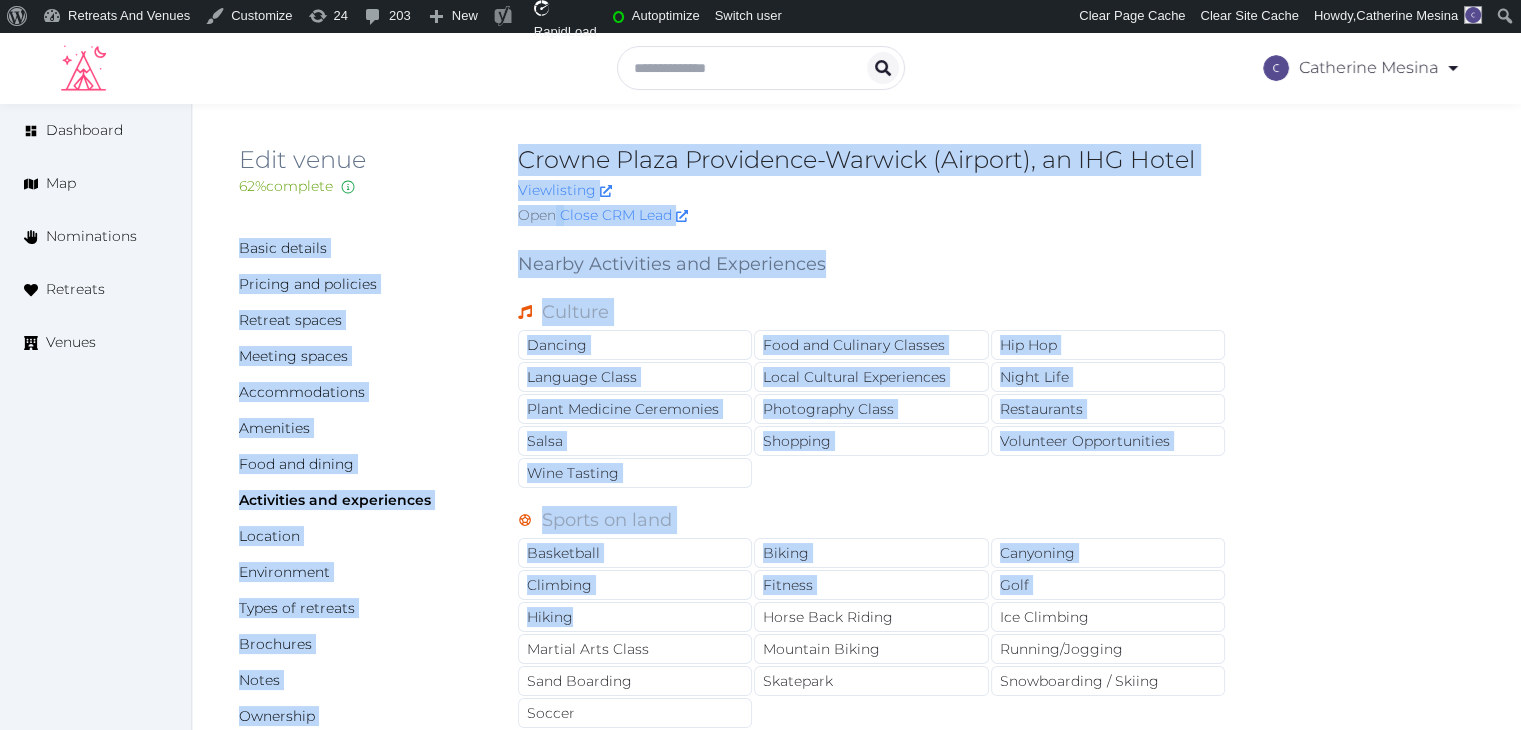 click on "Basic details Pricing and policies Retreat spaces Meeting spaces Accommodations Amenities Food and dining Activities and experiences Location Environment Types of retreats Brochures Notes Ownership Administration Activity This venue is live and visible to the public Mark draft Archive Venue owned by Thiago Martins thiago@retreatsandvenues.com Copy ownership transfer link Share this link with any user to transfer ownership of this venue. Users without accounts will be directed to register. Copy update link Share this link with venue owners to encourage them to update their venue details. Copy recommended link Share this link with venue owners to let them know they have been recommended. Copy shortlist link Share this link with venue owners to let them know that they have been shortlisted. Nearby Activities and Experiences Culture Dancing Food and Culinary Classes Hip Hop Language Class Local Cultural Experiences Night Life Plant Medicine Ceremonies Photography Class Restaurants Salsa Shopping Wine Tasting Golf" at bounding box center (856, 1173) 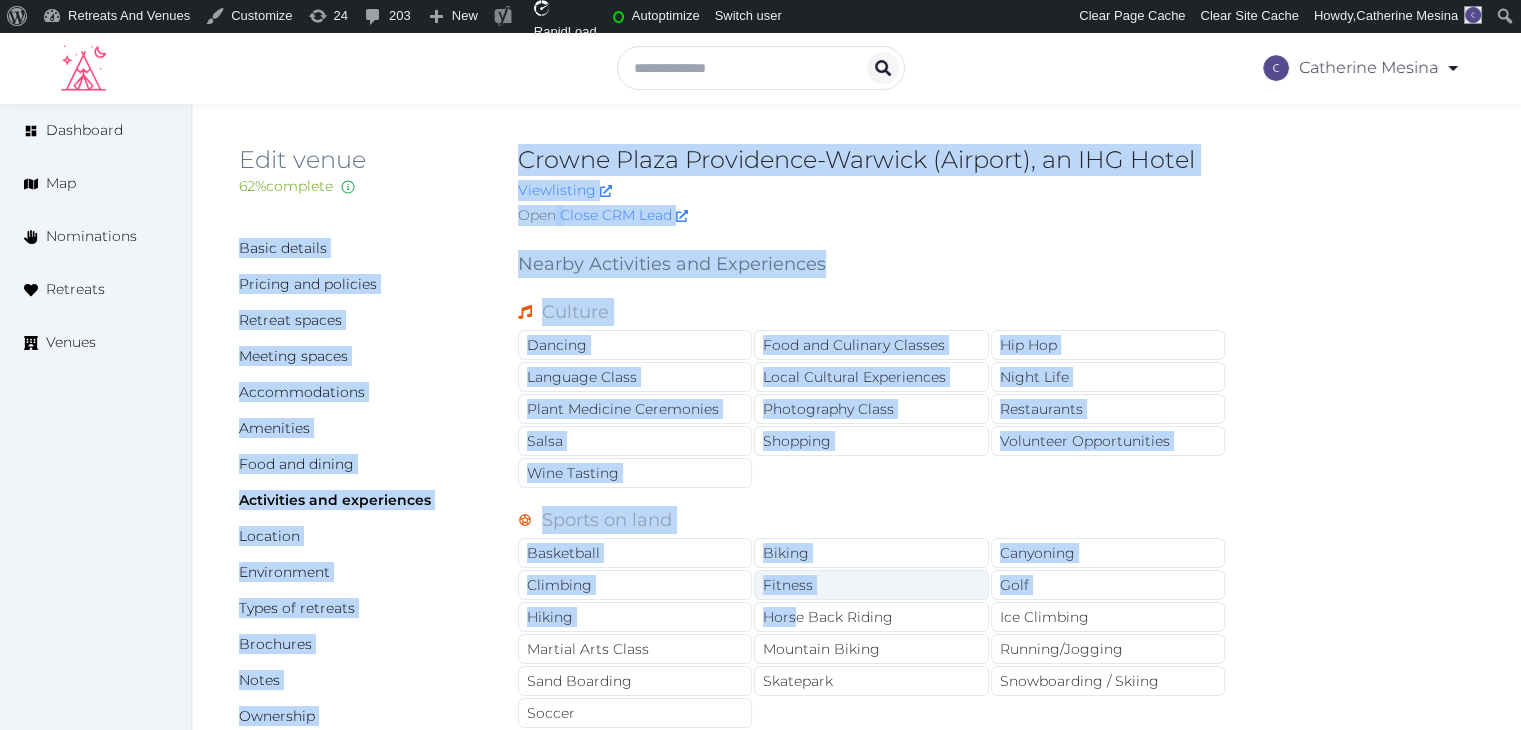 drag, startPoint x: 514, startPoint y: 153, endPoint x: 956, endPoint y: 588, distance: 620.1524 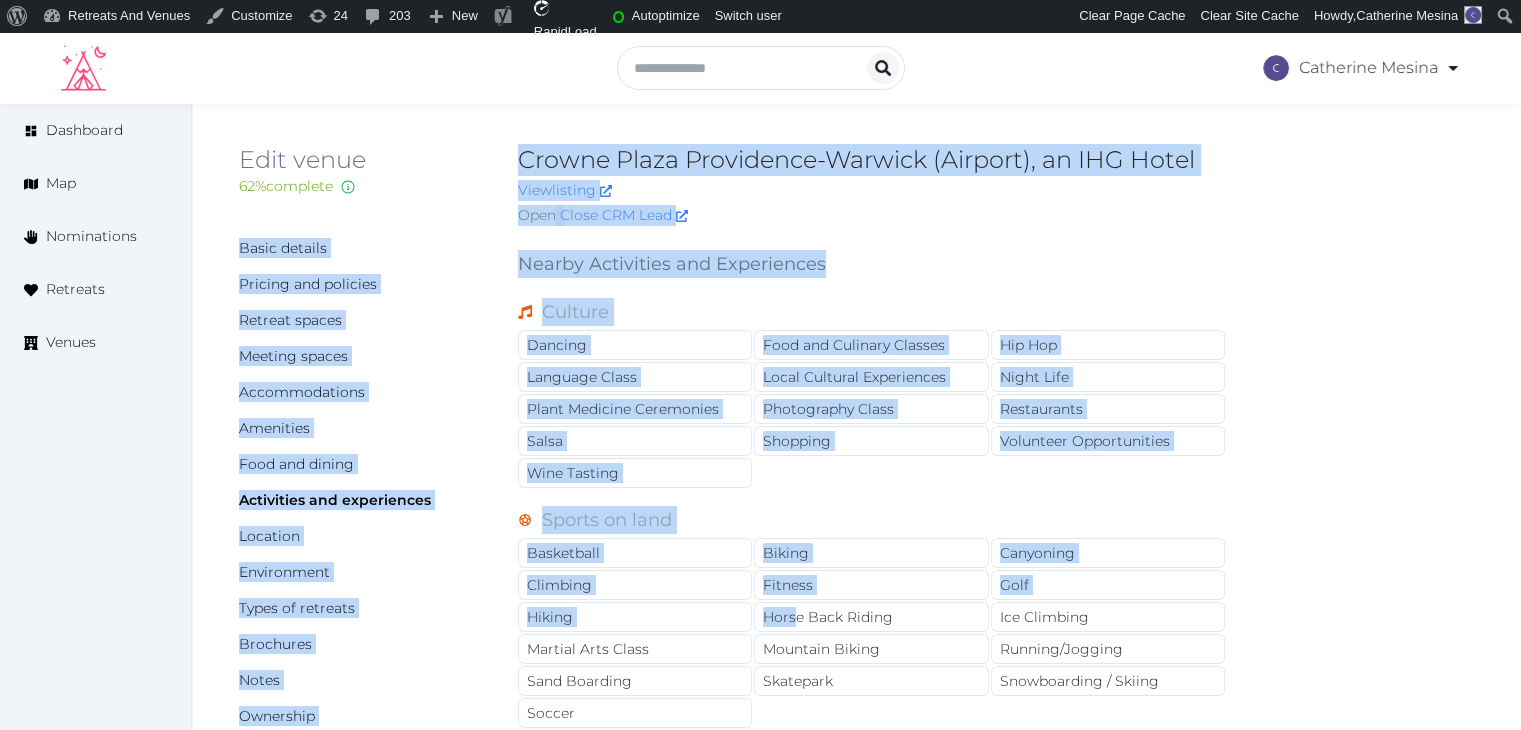 click on "Basic details Pricing and policies Retreat spaces Meeting spaces Accommodations Amenities Food and dining Activities and experiences Location Environment Types of retreats Brochures Notes Ownership Administration Activity This venue is live and visible to the public Mark draft Archive Venue owned by Thiago Martins thiago@retreatsandvenues.com Copy ownership transfer link Share this link with any user to transfer ownership of this venue. Users without accounts will be directed to register. Copy update link Share this link with venue owners to encourage them to update their venue details. Copy recommended link Share this link with venue owners to let them know they have been recommended. Copy shortlist link Share this link with venue owners to let them know that they have been shortlisted. Nearby Activities and Experiences Culture Dancing Food and Culinary Classes Hip Hop Language Class Local Cultural Experiences Night Life Plant Medicine Ceremonies Photography Class Restaurants Salsa Shopping Wine Tasting Golf" at bounding box center [856, 1173] 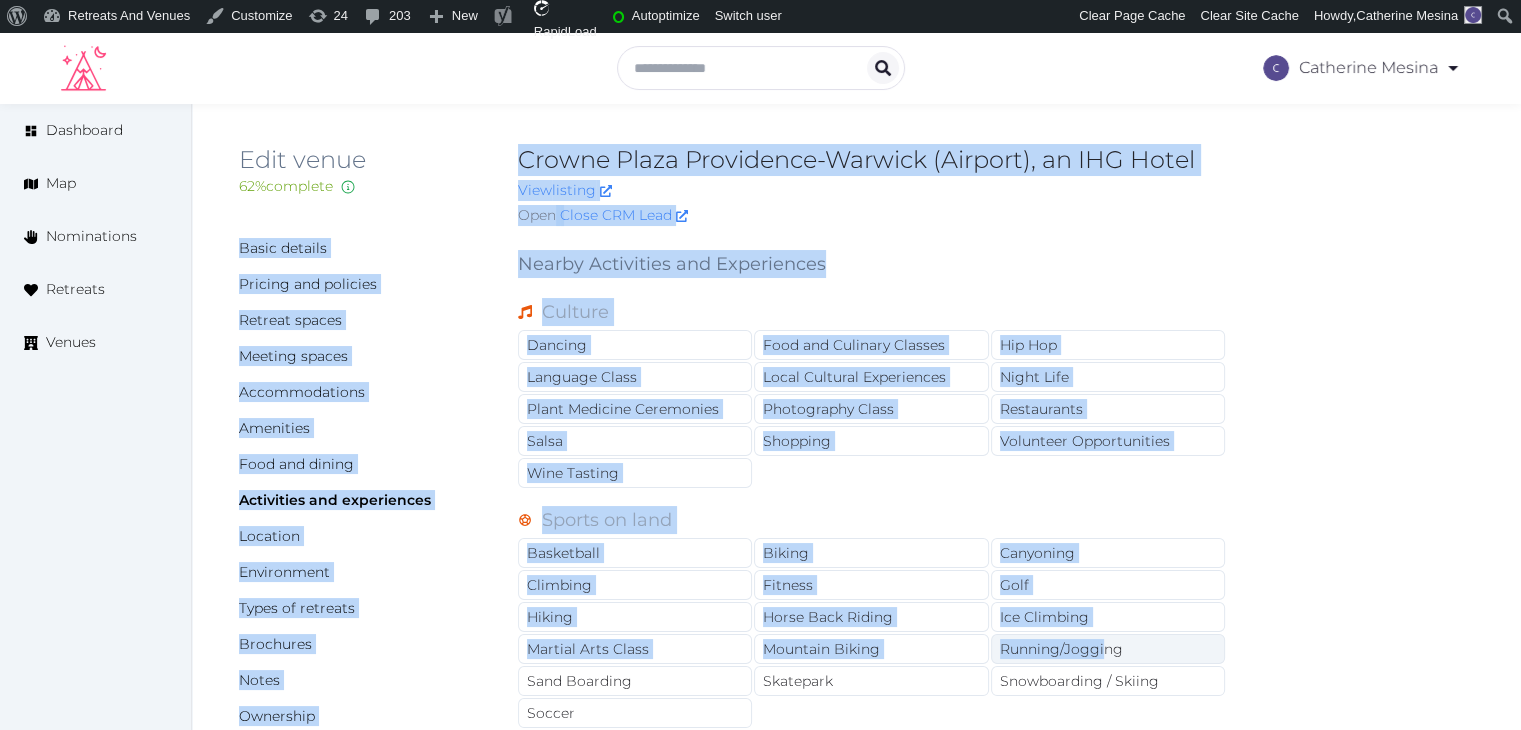 drag, startPoint x: 523, startPoint y: 161, endPoint x: 1138, endPoint y: 634, distance: 775.85693 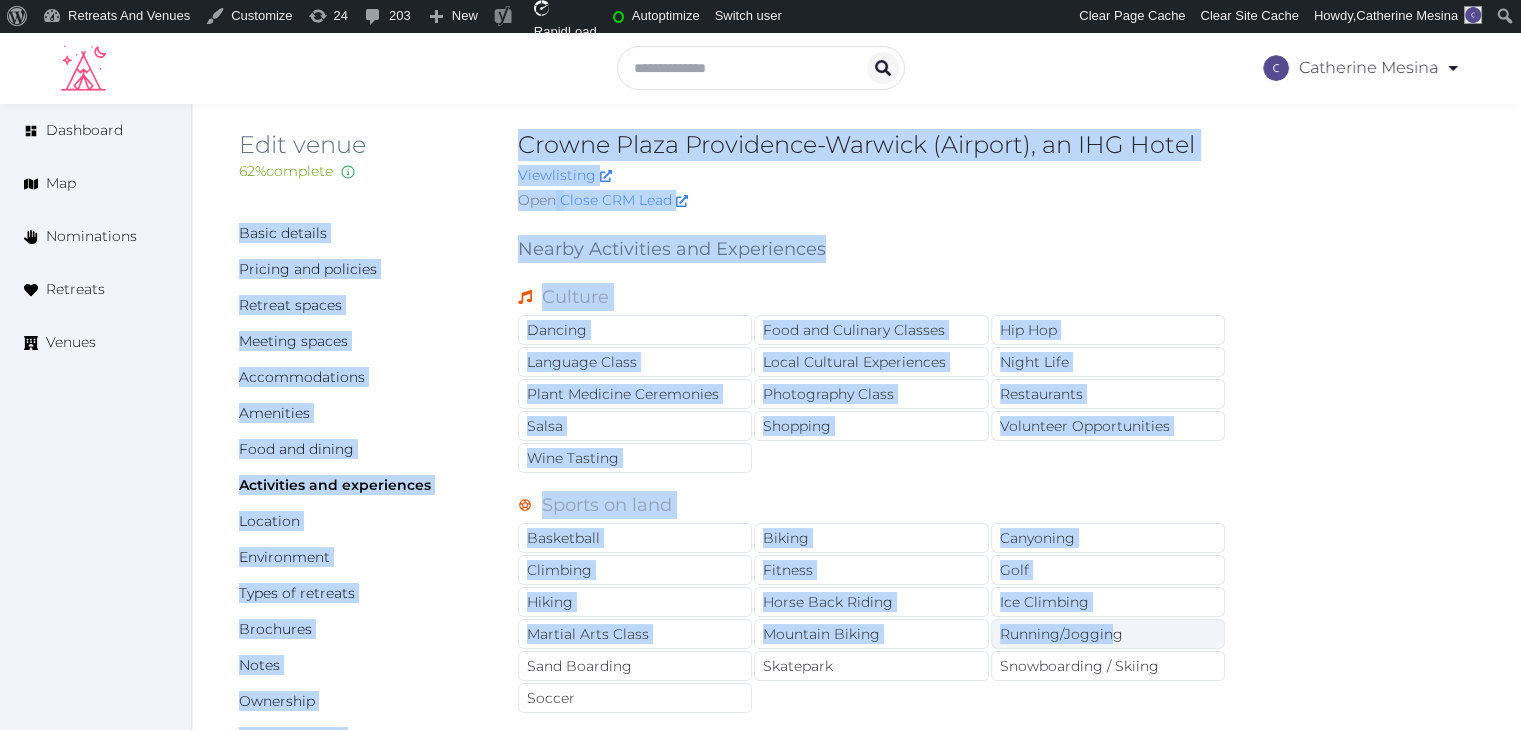 scroll, scrollTop: 400, scrollLeft: 0, axis: vertical 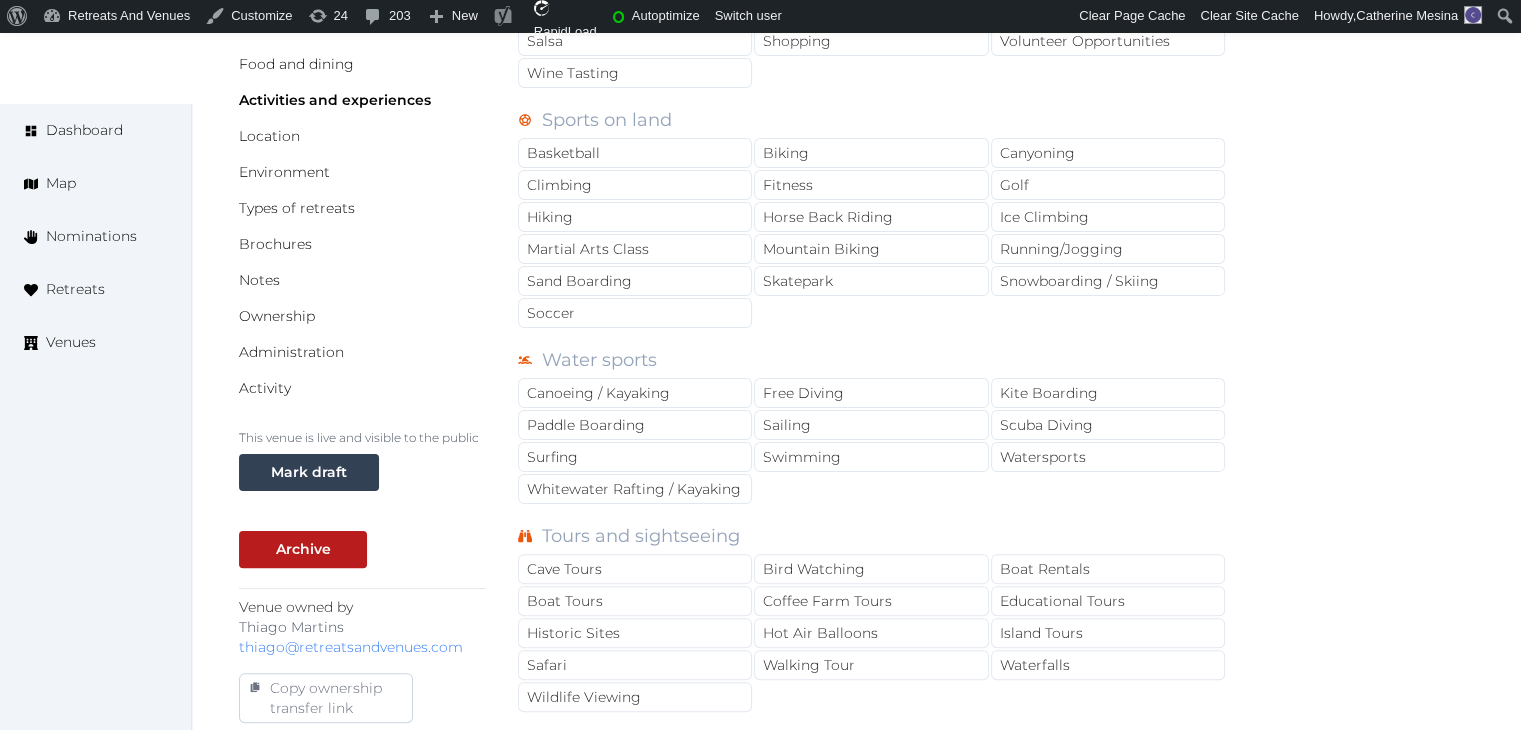click on "Basic details Pricing and policies Retreat spaces Meeting spaces Accommodations Amenities Food and dining Activities and experiences Location Environment Types of retreats Brochures Notes Ownership Administration Activity This venue is live and visible to the public Mark draft Archive Venue owned by Thiago Martins thiago@retreatsandvenues.com Copy ownership transfer link Share this link with any user to transfer ownership of this venue. Users without accounts will be directed to register. Copy update link Share this link with venue owners to encourage them to update their venue details. Copy recommended link Share this link with venue owners to let them know they have been recommended. Copy shortlist link Share this link with venue owners to let them know that they have been shortlisted. Nearby Activities and Experiences Culture Dancing Food and Culinary Classes Hip Hop Language Class Local Cultural Experiences Night Life Plant Medicine Ceremonies Photography Class Restaurants Salsa Shopping Wine Tasting Golf" at bounding box center (856, 773) 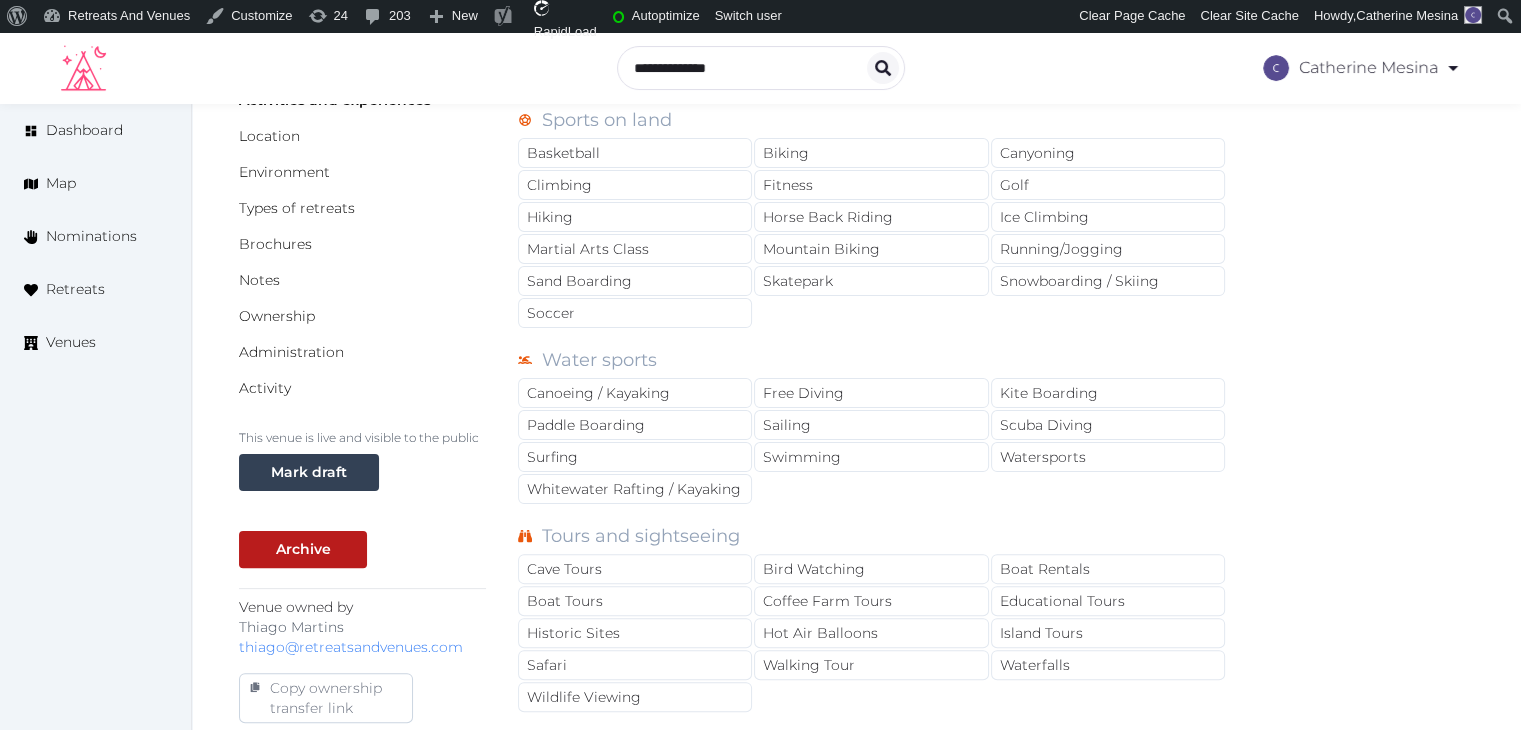 scroll, scrollTop: 0, scrollLeft: 0, axis: both 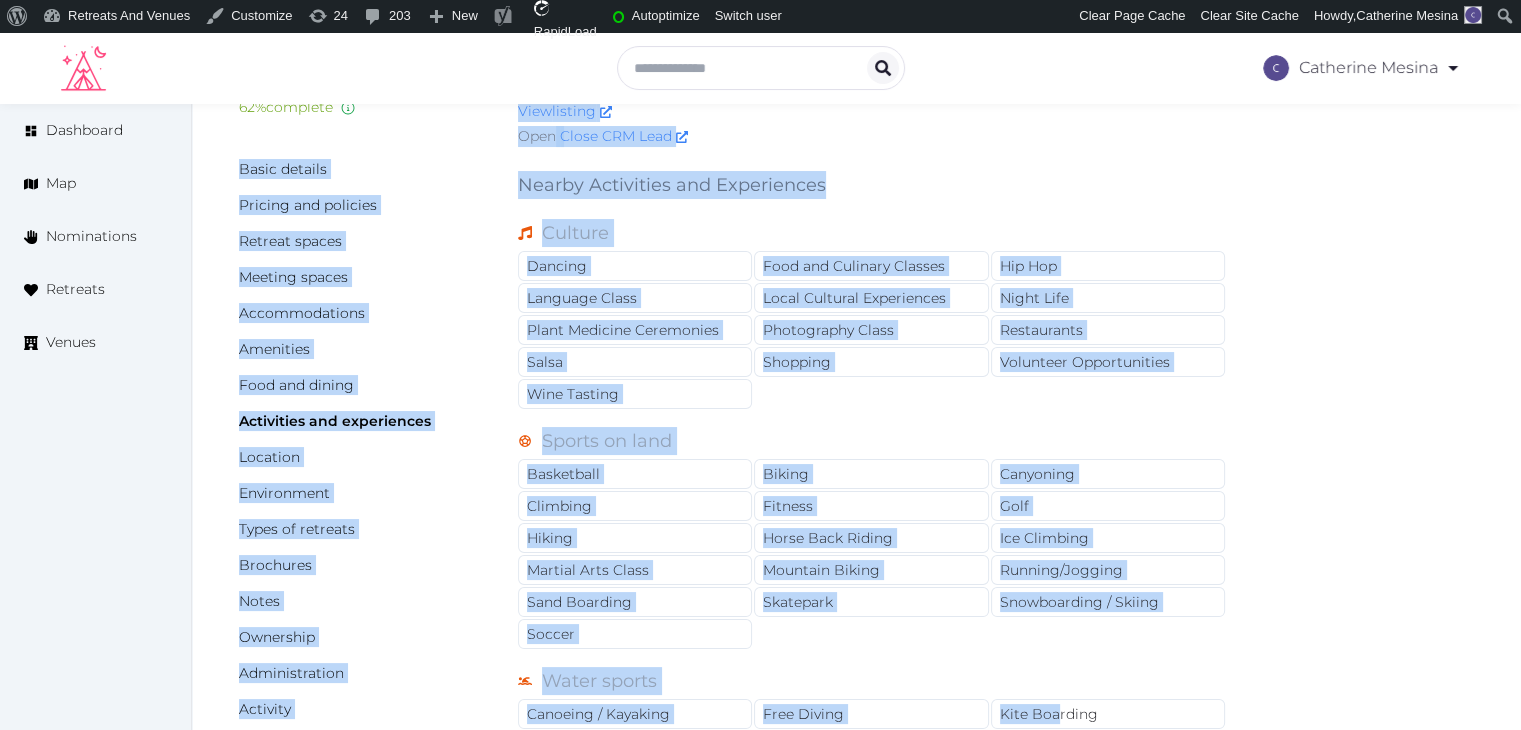 drag, startPoint x: 520, startPoint y: 156, endPoint x: 1077, endPoint y: 651, distance: 745.1671 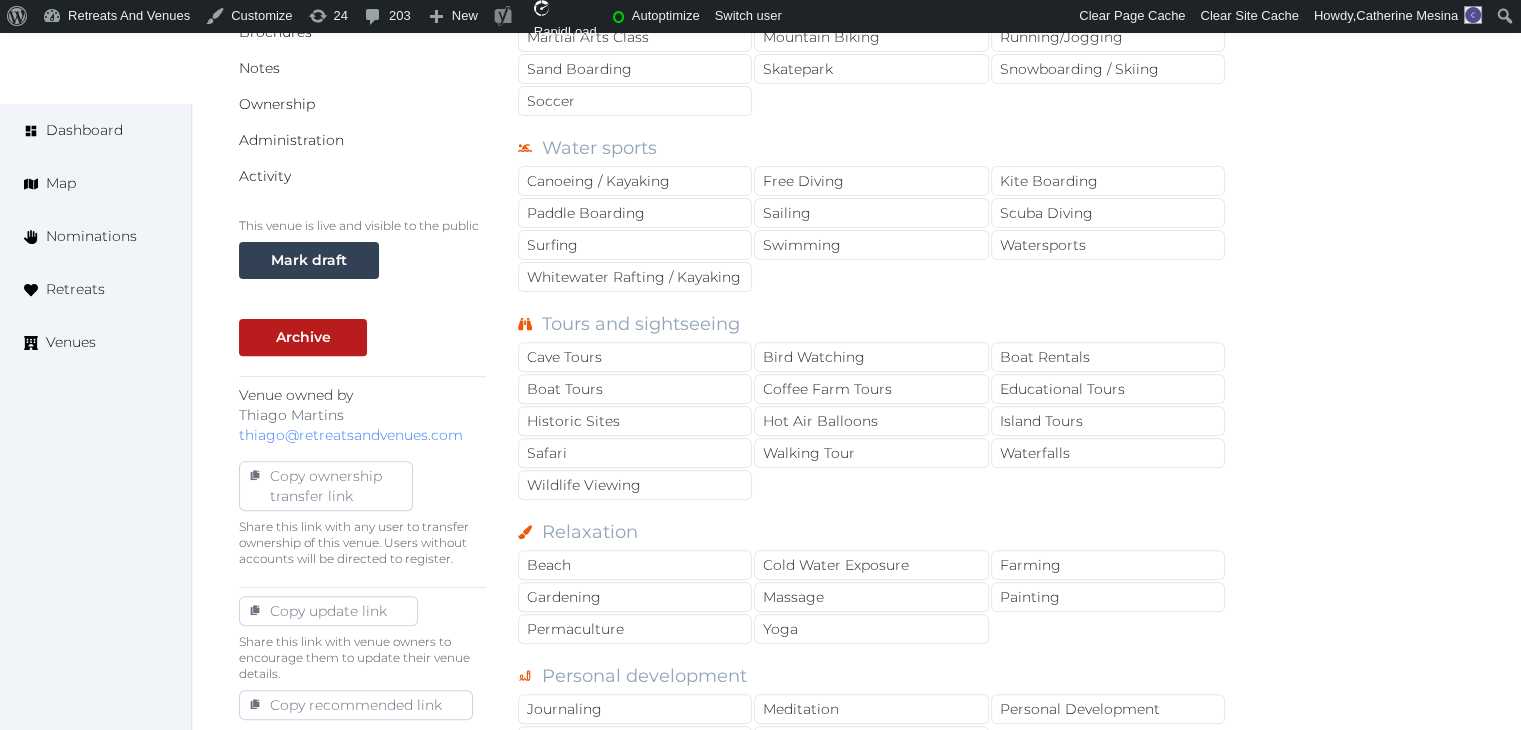 drag, startPoint x: 1488, startPoint y: 508, endPoint x: 1459, endPoint y: 527, distance: 34.669872 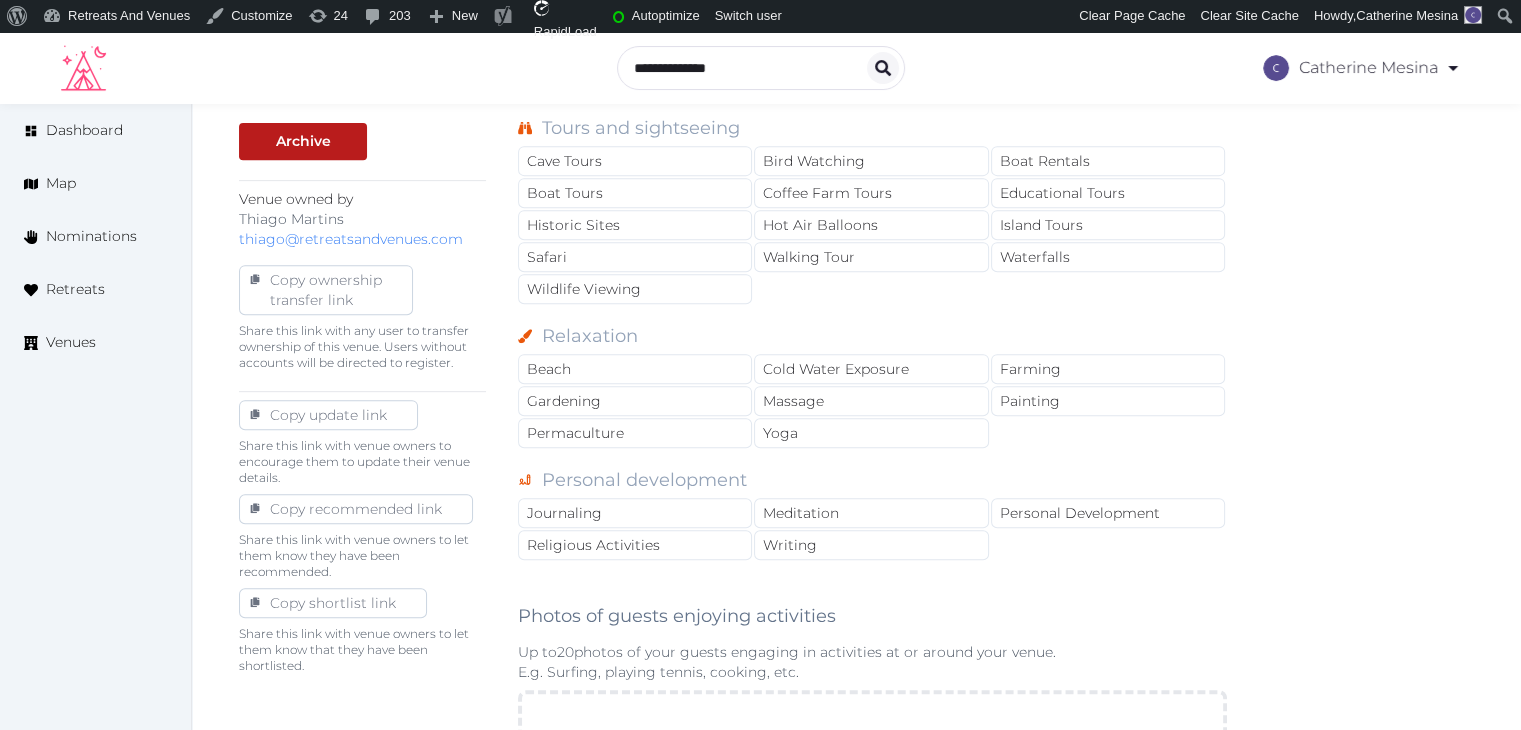 scroll, scrollTop: 804, scrollLeft: 0, axis: vertical 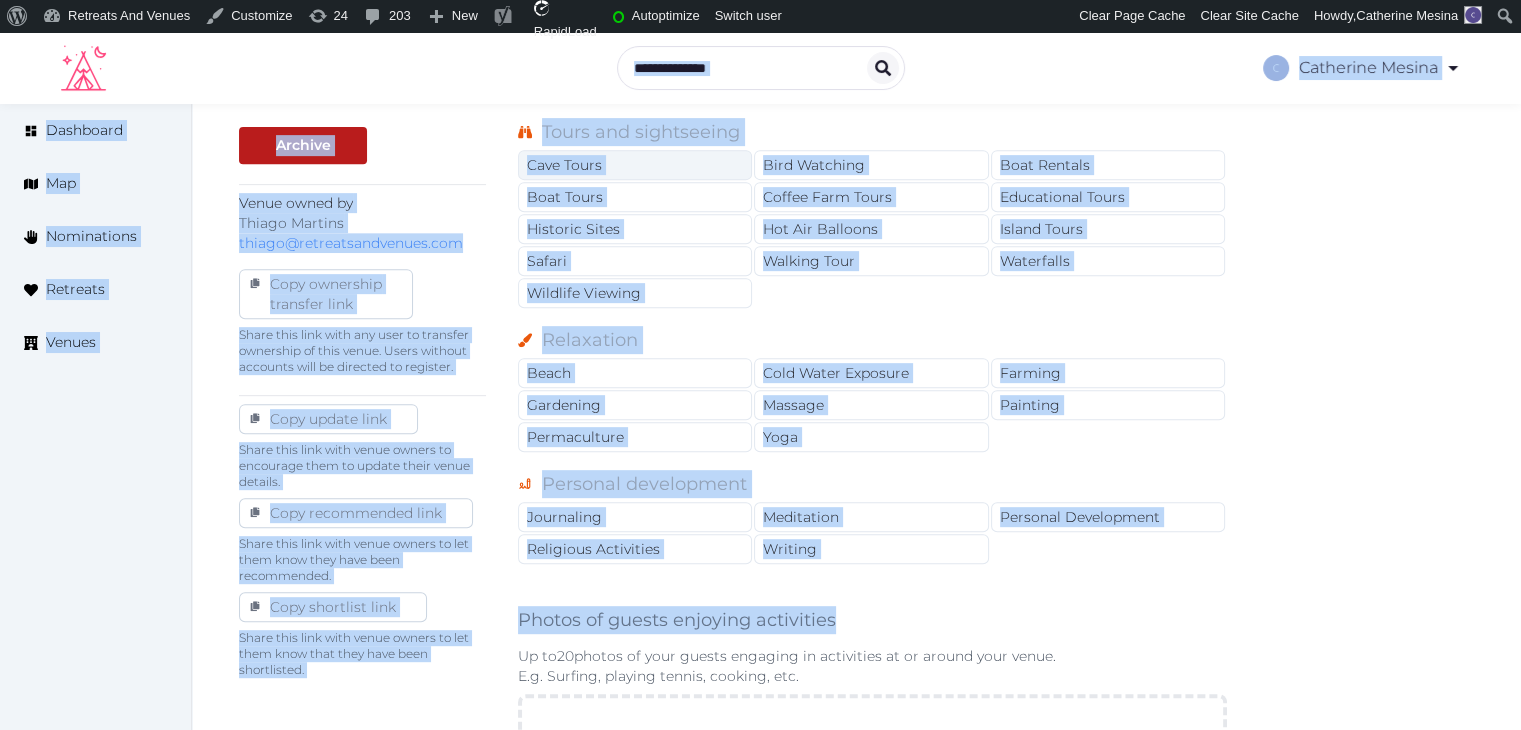drag, startPoint x: 1079, startPoint y: 551, endPoint x: 724, endPoint y: 170, distance: 520.75525 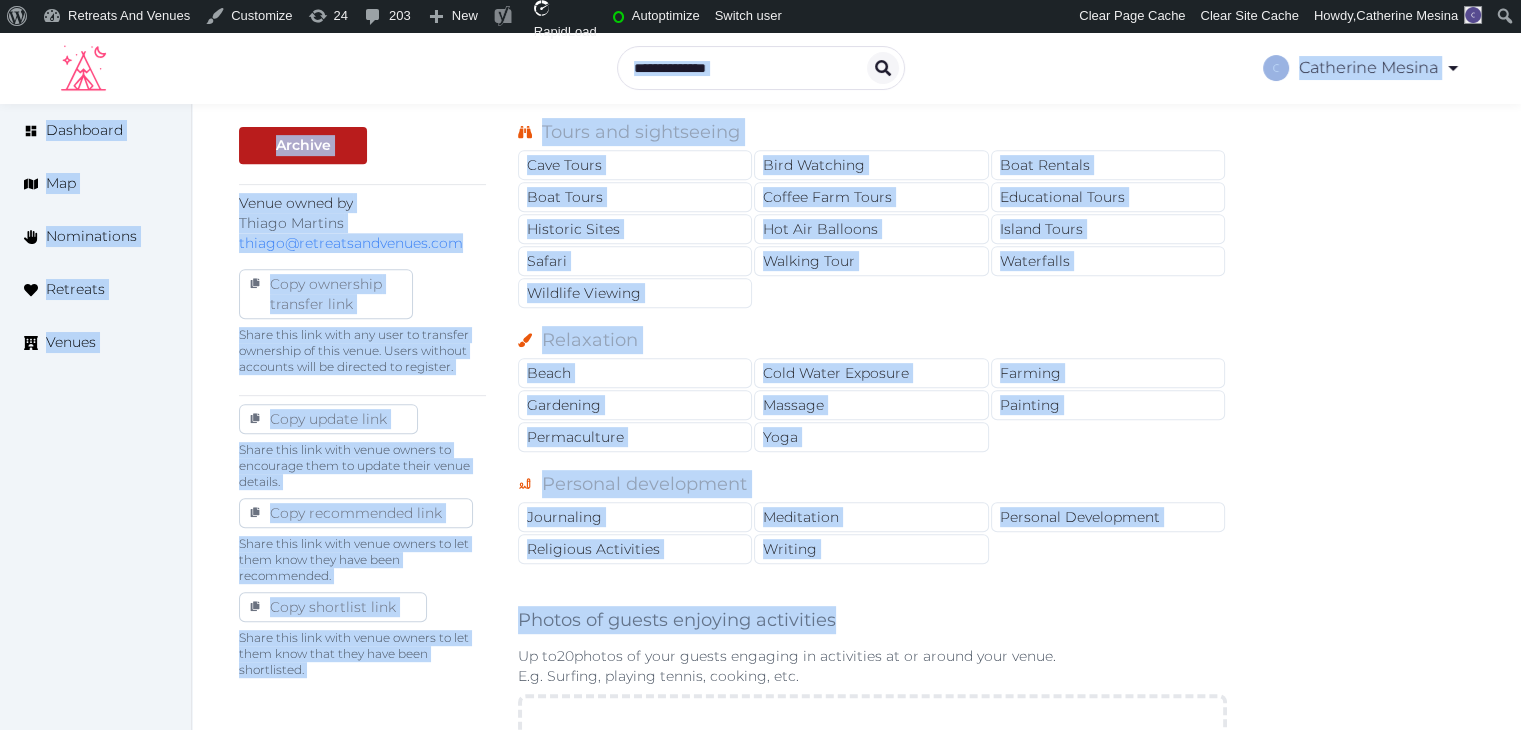 click on "Basic details Pricing and policies Retreat spaces Meeting spaces Accommodations Amenities Food and dining Activities and experiences Location Environment Types of retreats Brochures Notes Ownership Administration Activity This venue is live and visible to the public Mark draft Archive Venue owned by Thiago Martins thiago@retreatsandvenues.com Copy ownership transfer link Share this link with any user to transfer ownership of this venue. Users without accounts will be directed to register. Copy update link Share this link with venue owners to encourage them to update their venue details. Copy recommended link Share this link with venue owners to let them know they have been recommended. Copy shortlist link Share this link with venue owners to let them know that they have been shortlisted. Nearby Activities and Experiences Culture Dancing Food and Culinary Classes Hip Hop Language Class Local Cultural Experiences Night Life Plant Medicine Ceremonies Photography Class Restaurants Salsa Shopping Wine Tasting Golf" at bounding box center (856, 369) 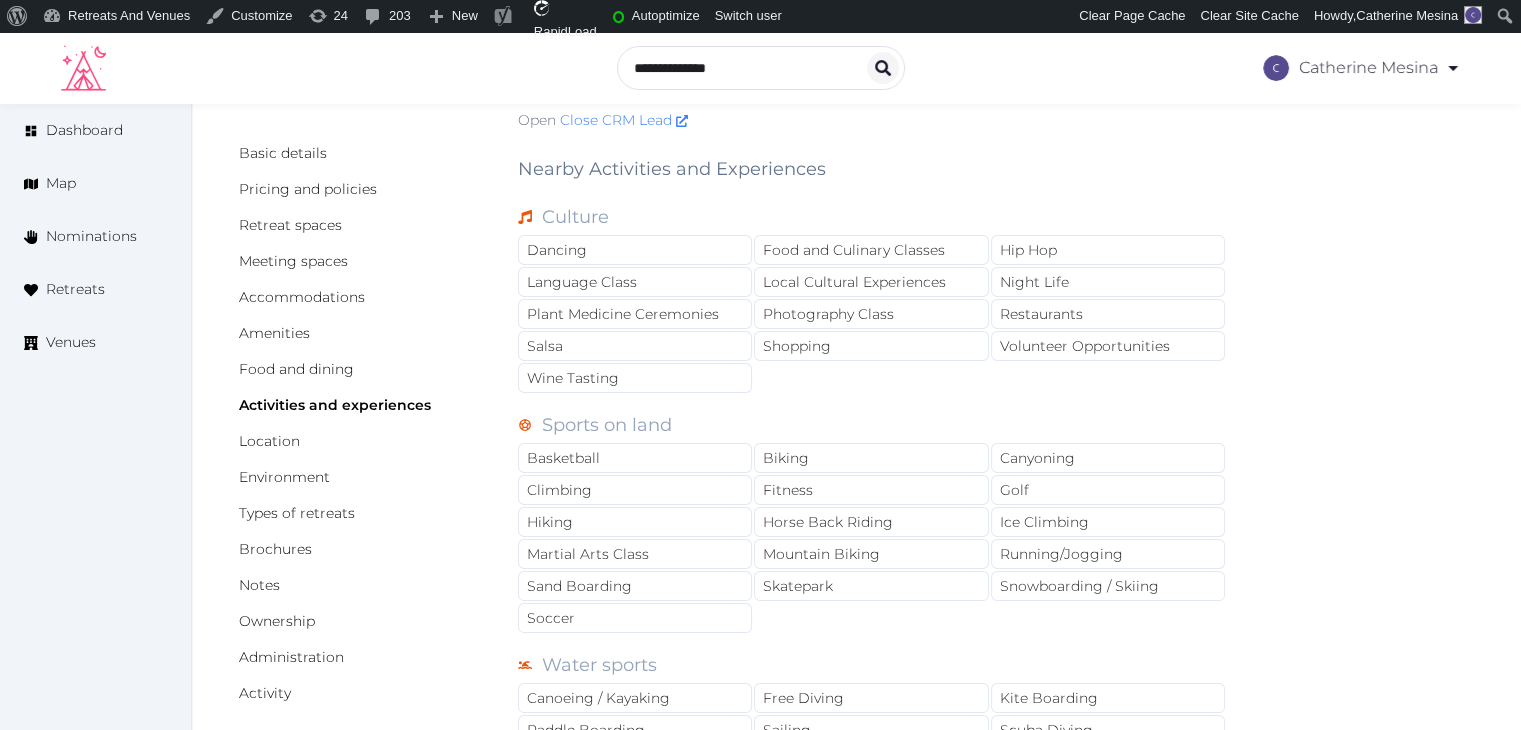 scroll, scrollTop: 0, scrollLeft: 0, axis: both 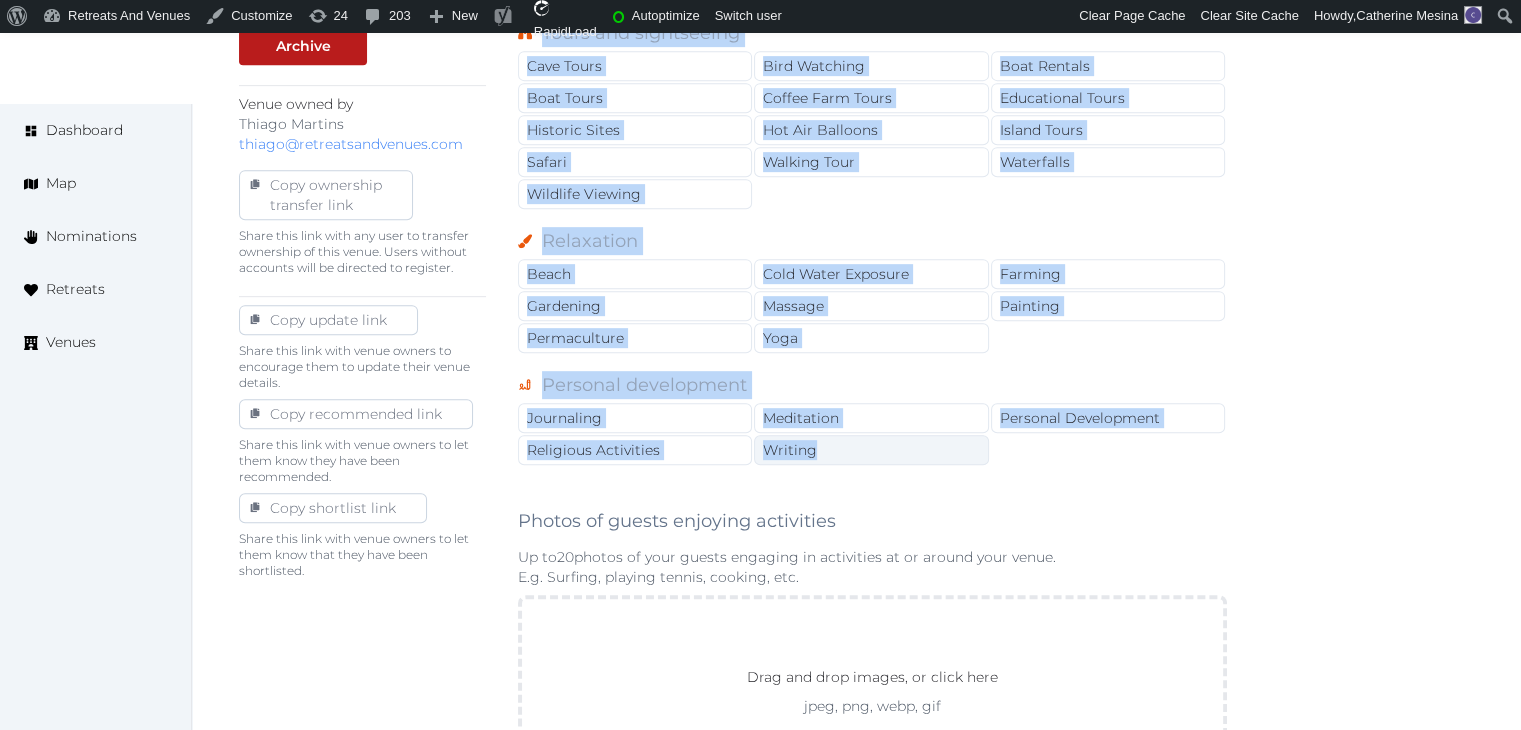 drag, startPoint x: 524, startPoint y: 259, endPoint x: 894, endPoint y: 430, distance: 407.60397 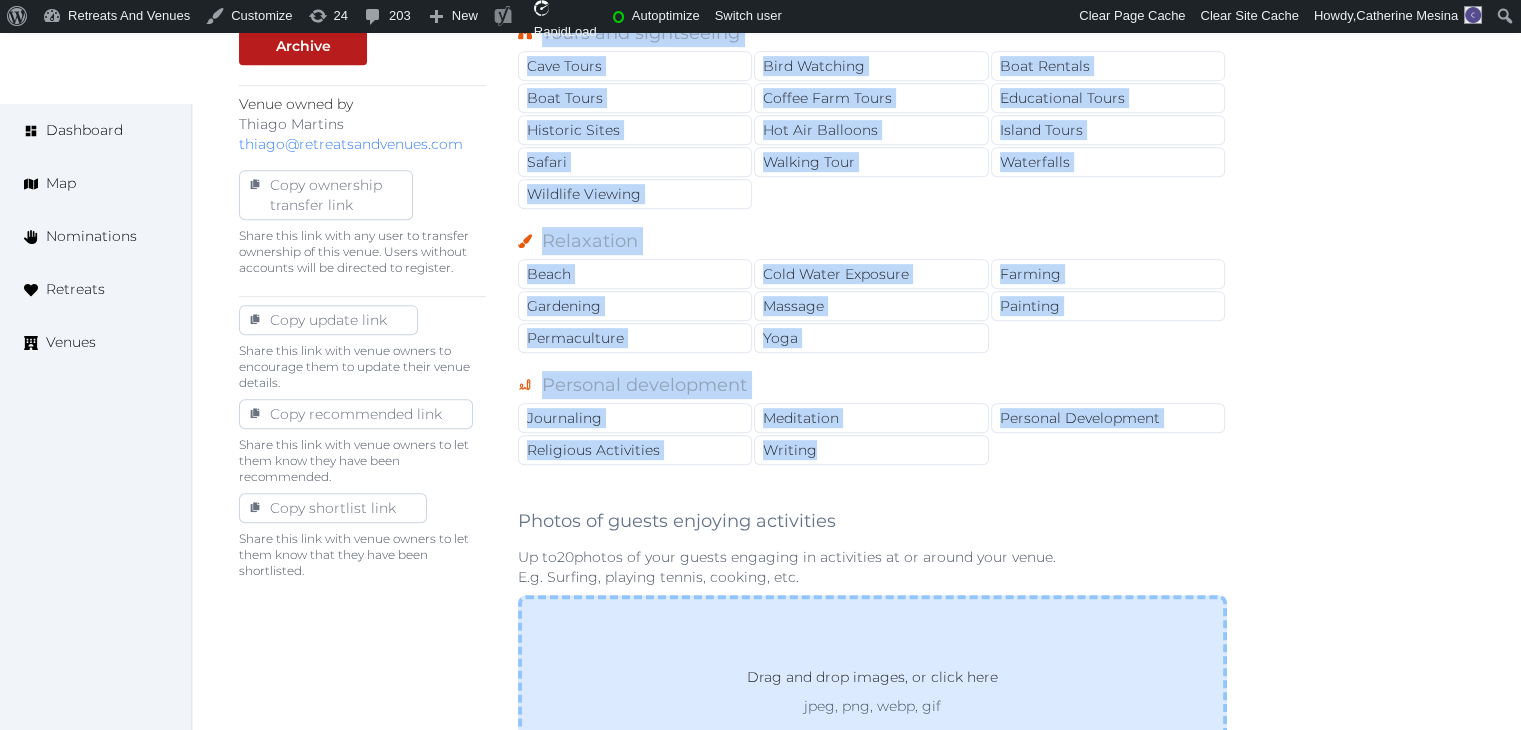 copy on "Nearby Activities and Experiences Culture Dancing Food and Culinary Classes Hip Hop Language Class Local Cultural Experiences Night Life Plant Medicine Ceremonies Photography Class Restaurants Salsa Shopping Volunteer Opportunities Wine Tasting Sports on land Basketball Biking Canyoning Climbing Fitness Golf Hiking Horse Back Riding Ice Climbing Martial Arts Class Mountain Biking Running/Jogging Sand Boarding Skatepark Snowboarding / Skiing Soccer Water sports Canoeing / Kayaking Free Diving Kite Boarding Paddle Boarding Sailing Scuba Diving Surfing Swimming Watersports Whitewater Rafting / Kayaking Tours and sightseeing Cave Tours Bird Watching Boat Rentals Boat Tours Coffee Farm Tours Educational Tours Historic Sites Hot Air Balloons Island Tours Safari Walking Tour Waterfalls Wildlife Viewing Relaxation Beach Cold Water Exposure Farming Gardening Massage Painting Permaculture Yoga Personal development Journaling Meditation Personal Development Religious Activities Writing" 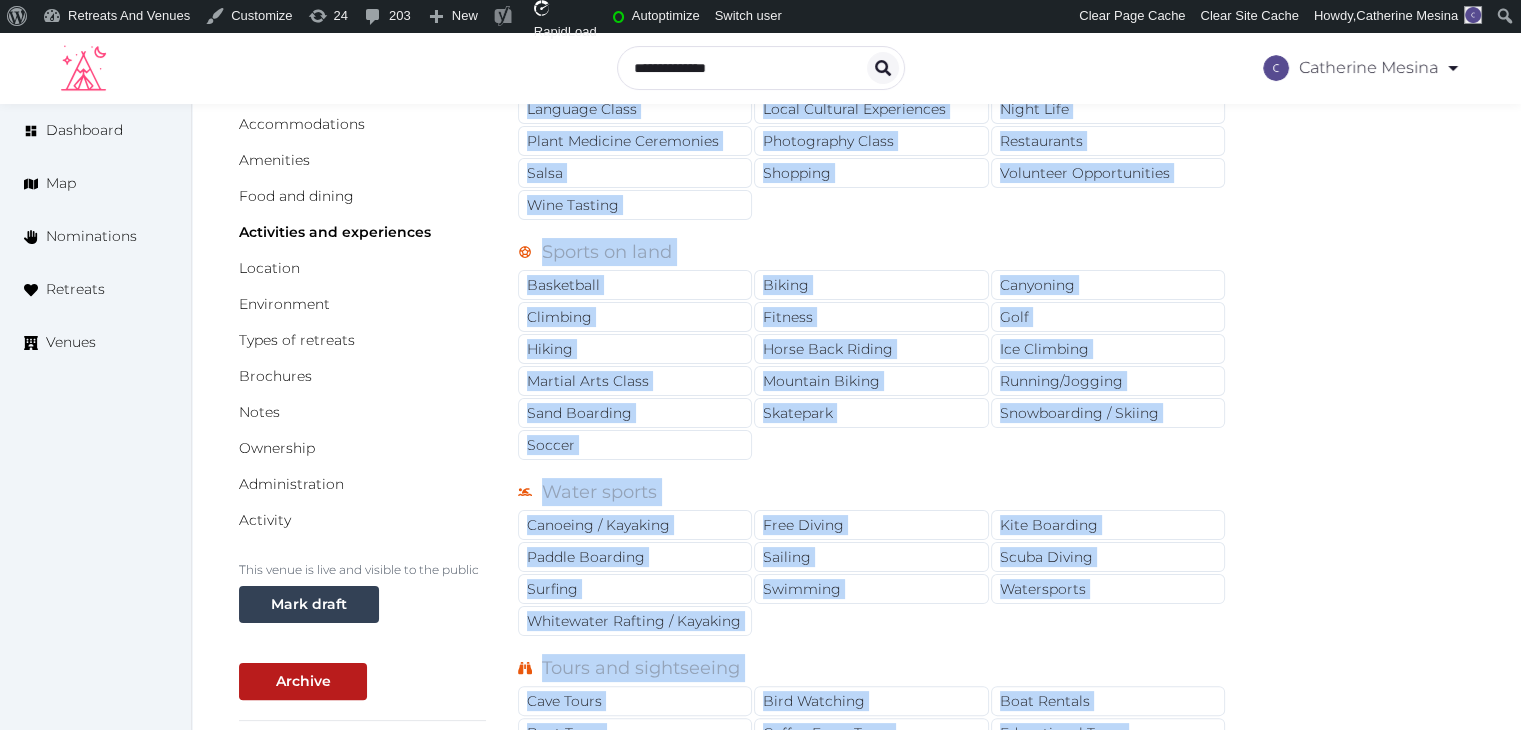 scroll, scrollTop: 103, scrollLeft: 0, axis: vertical 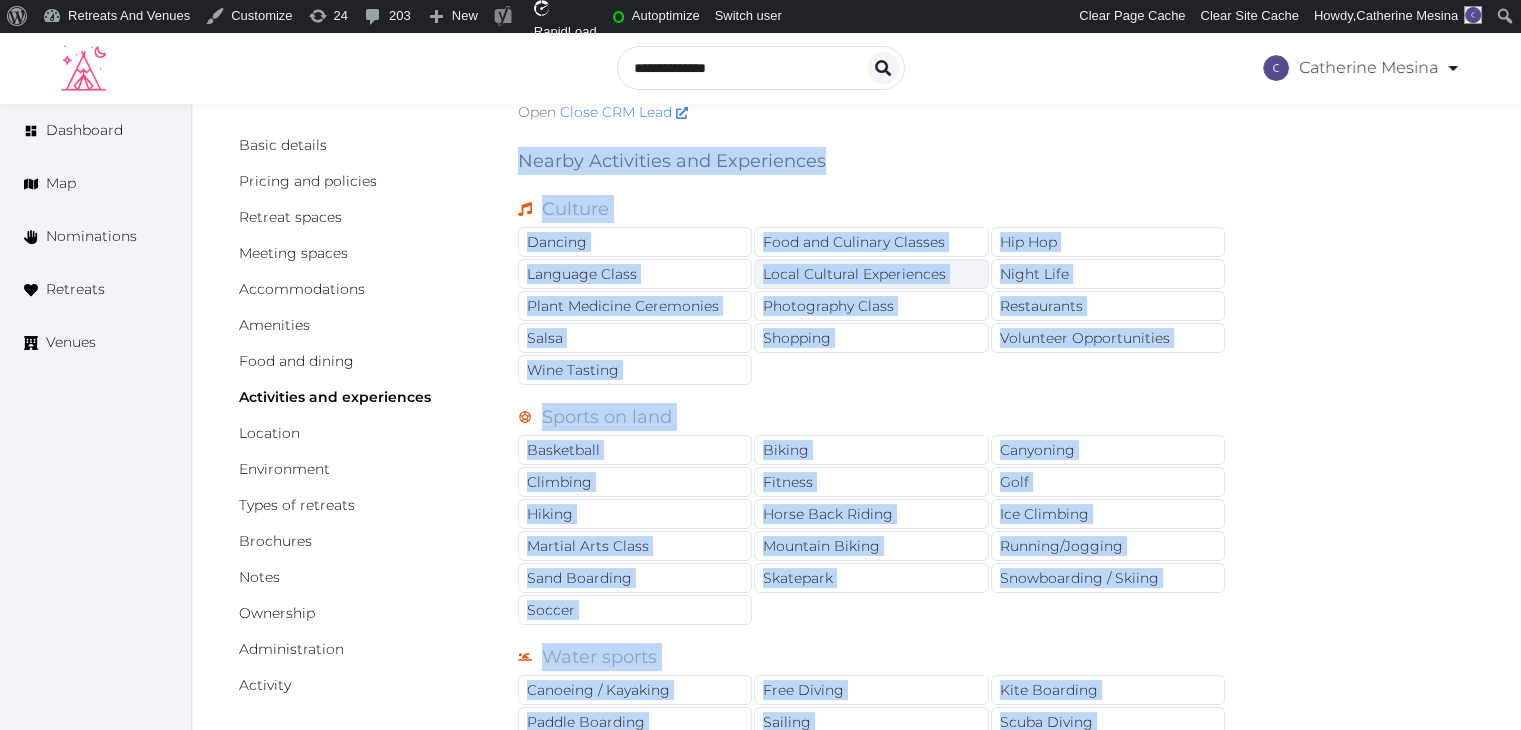 click on "Local Cultural Experiences" at bounding box center (871, 274) 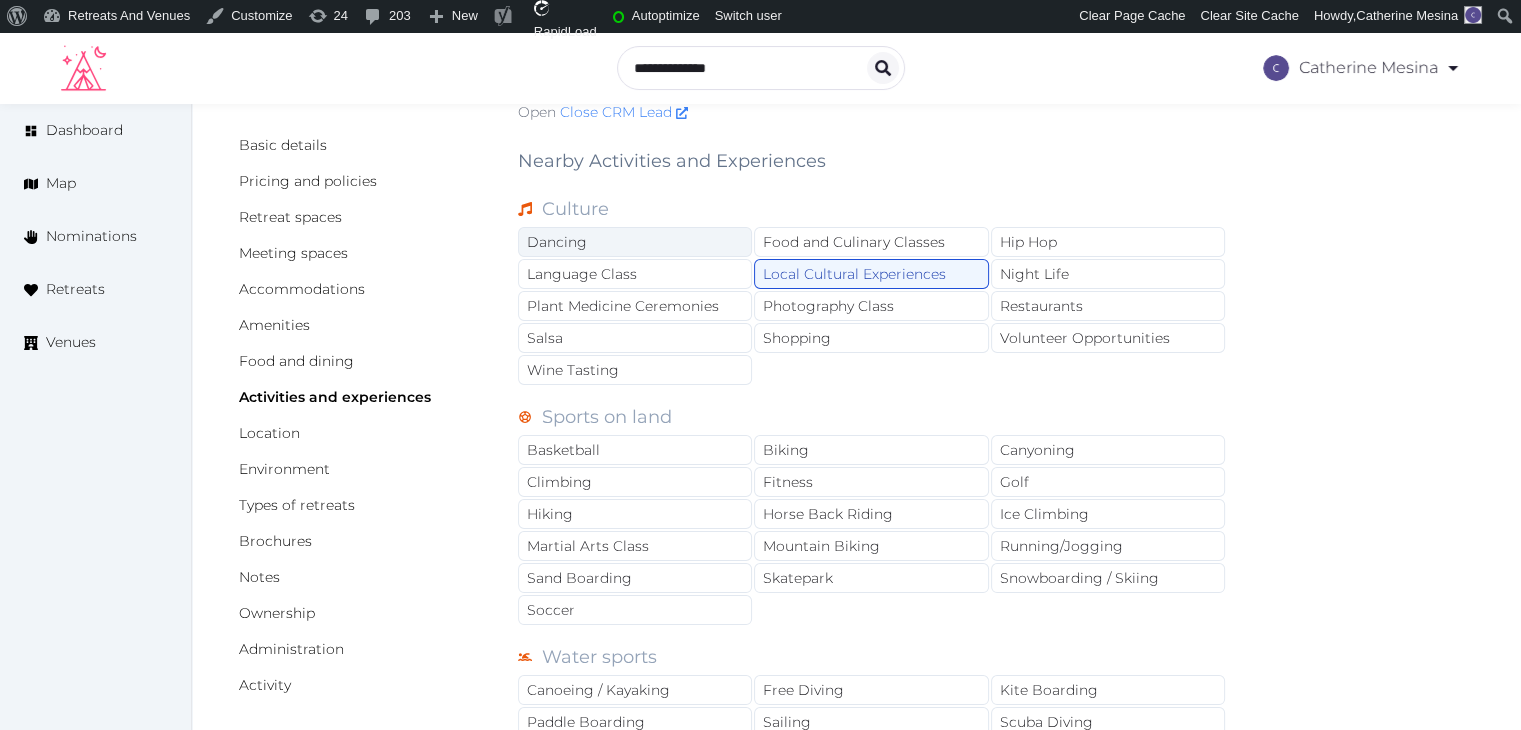 click on "Dancing" at bounding box center (635, 242) 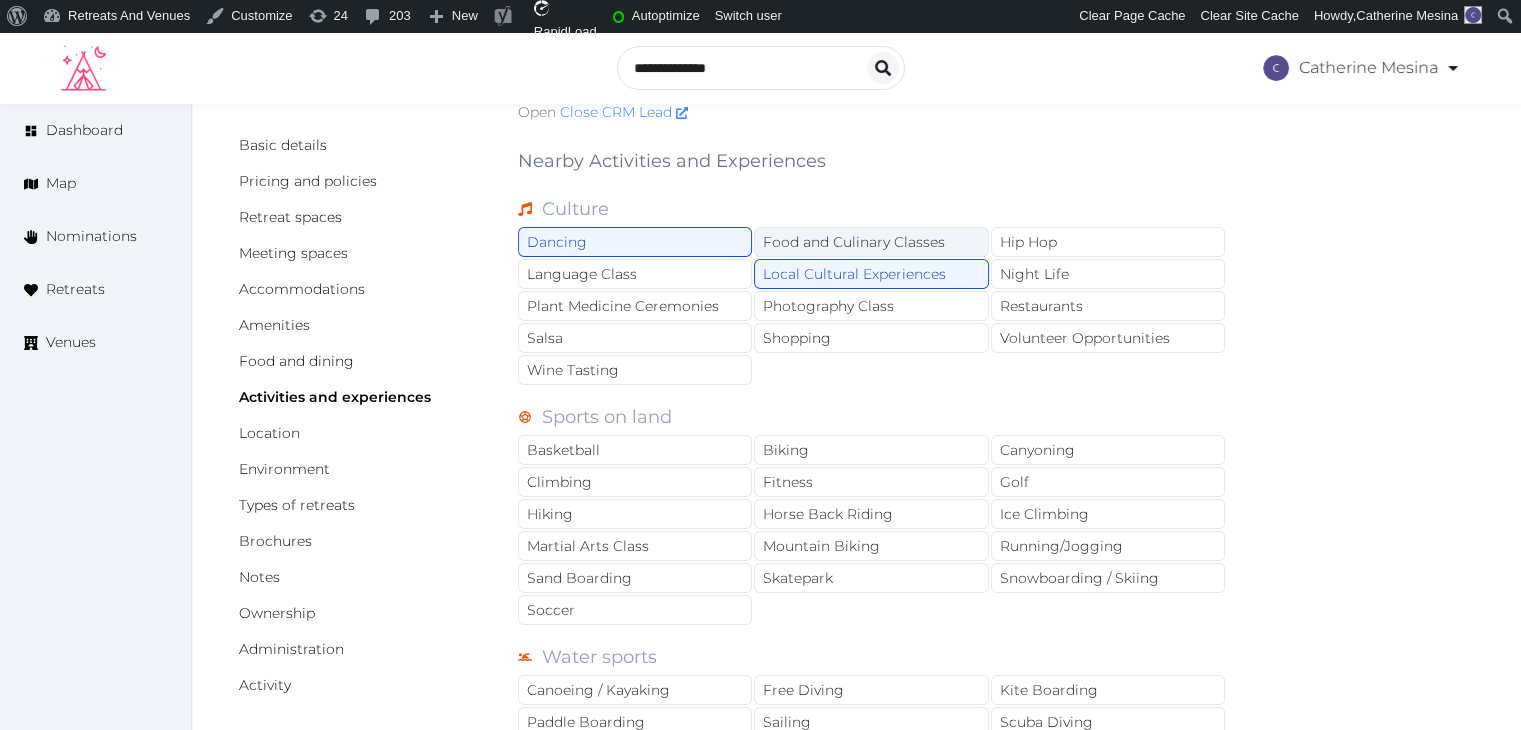 click on "Food and Culinary Classes" at bounding box center [871, 242] 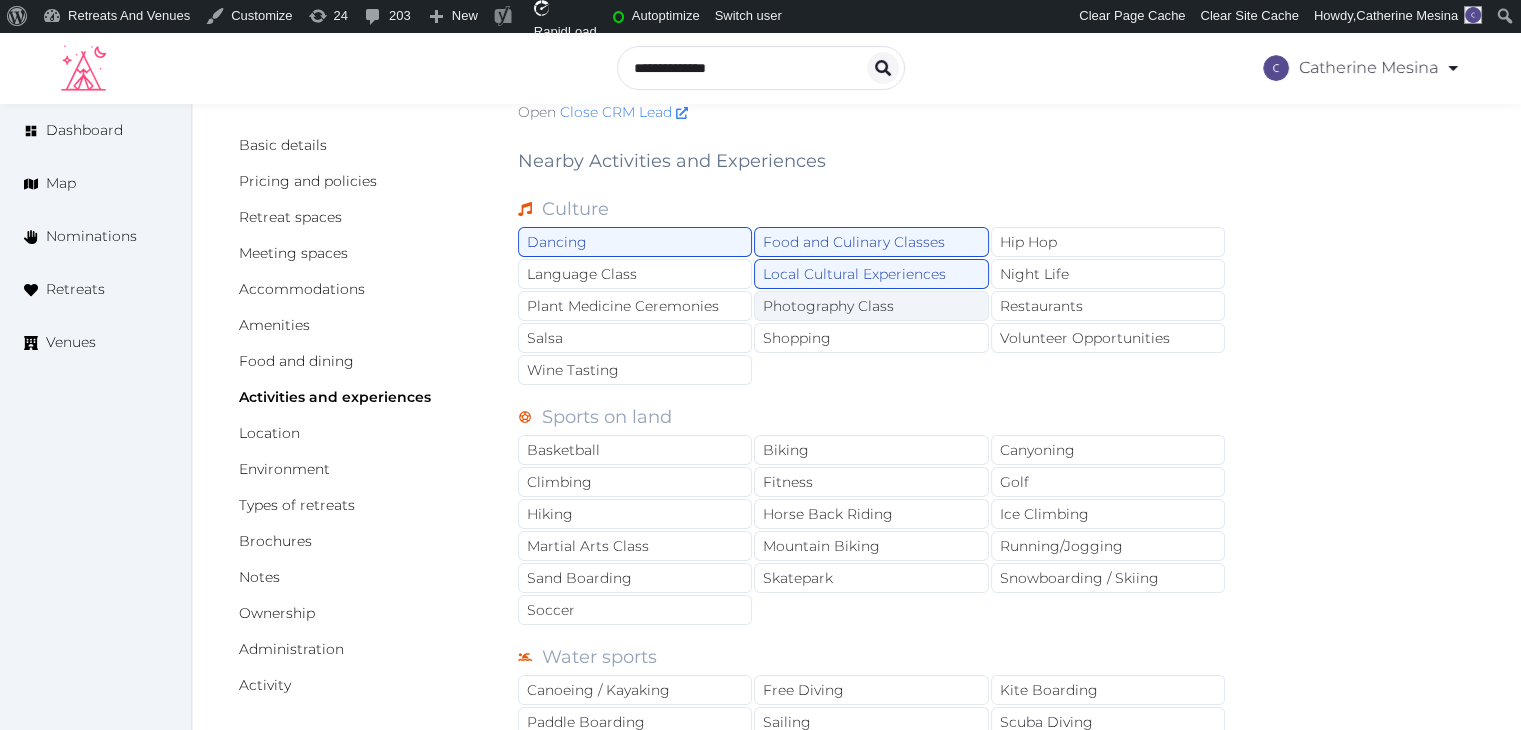 click on "Photography Class" at bounding box center [871, 306] 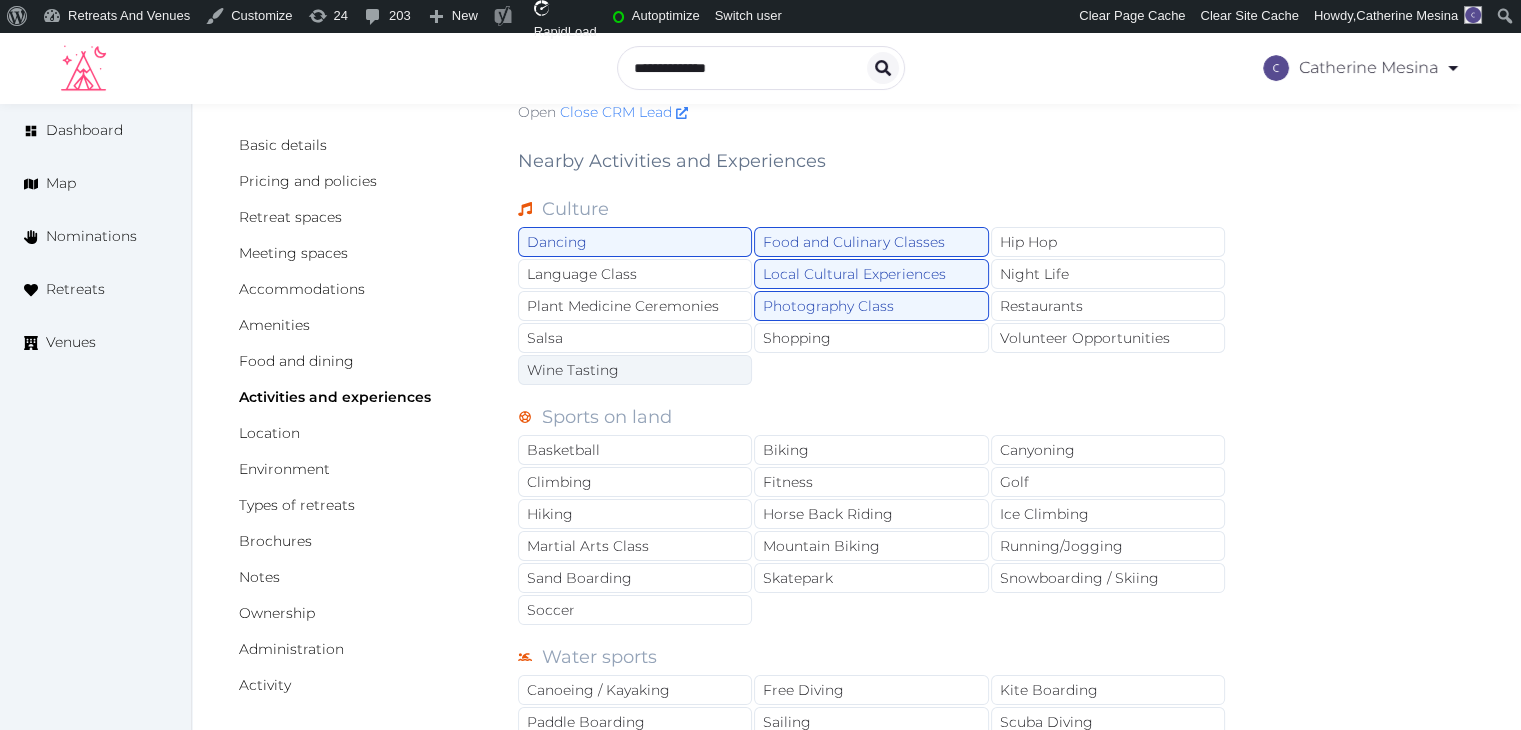 drag, startPoint x: 675, startPoint y: 364, endPoint x: 784, endPoint y: 337, distance: 112.29426 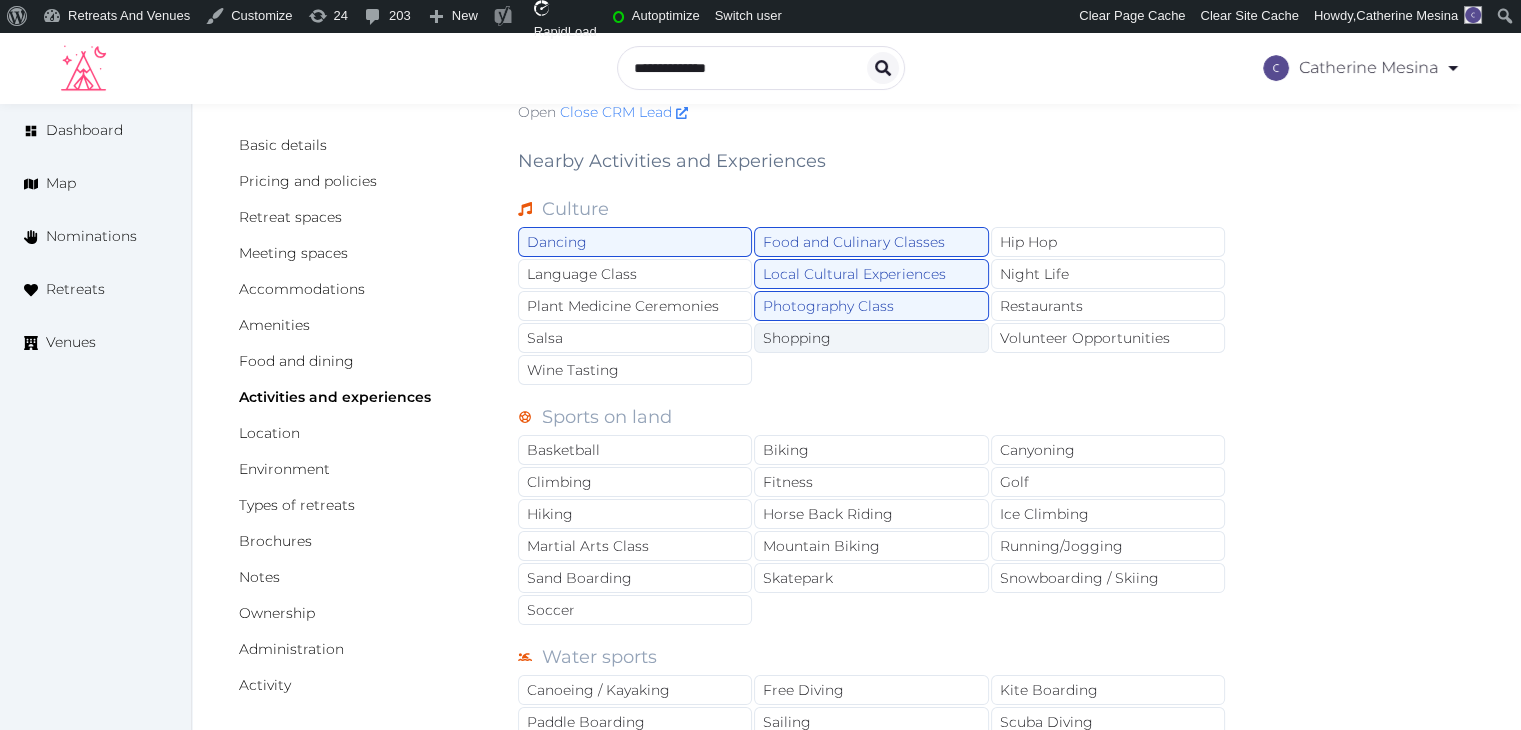 click on "Wine Tasting" at bounding box center [635, 370] 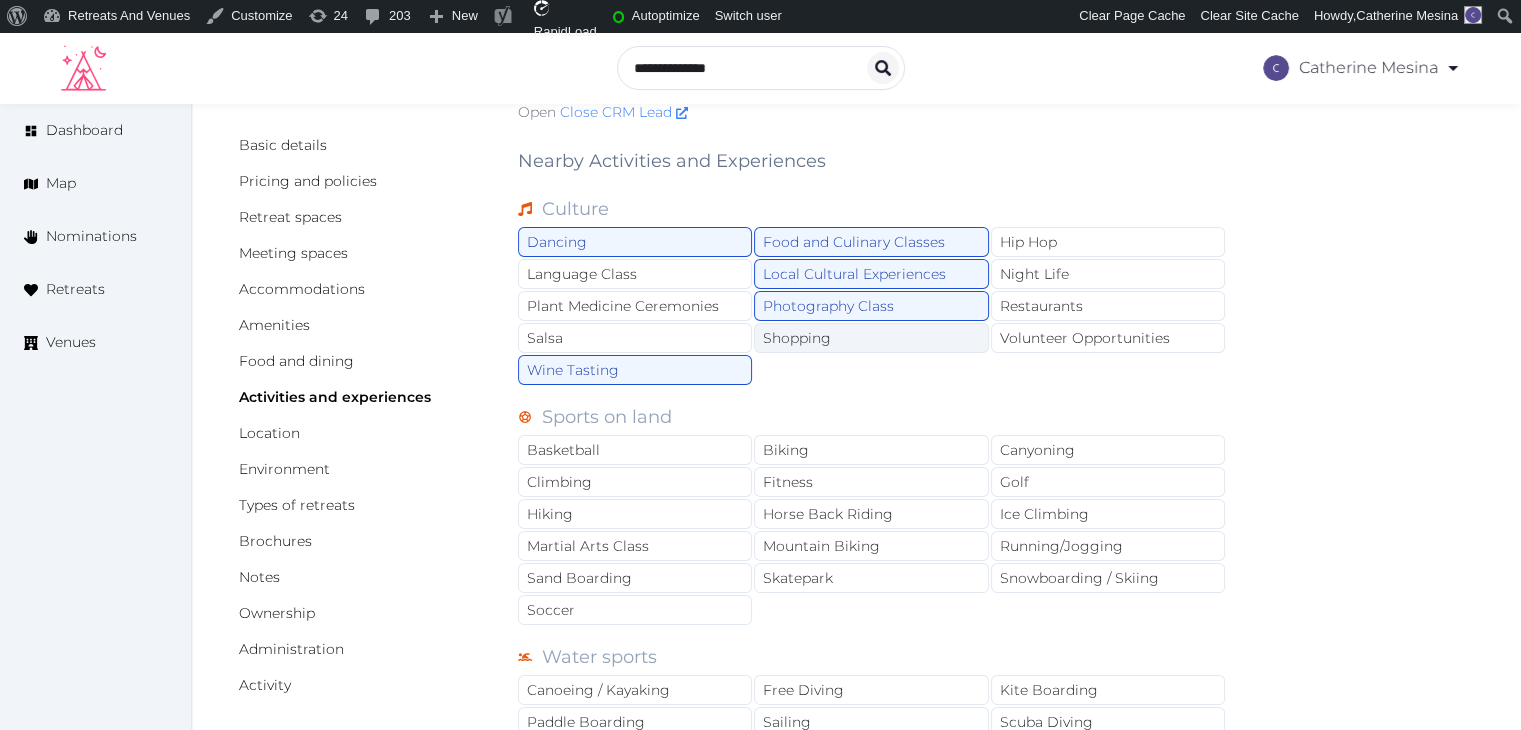 click on "Shopping" at bounding box center (871, 338) 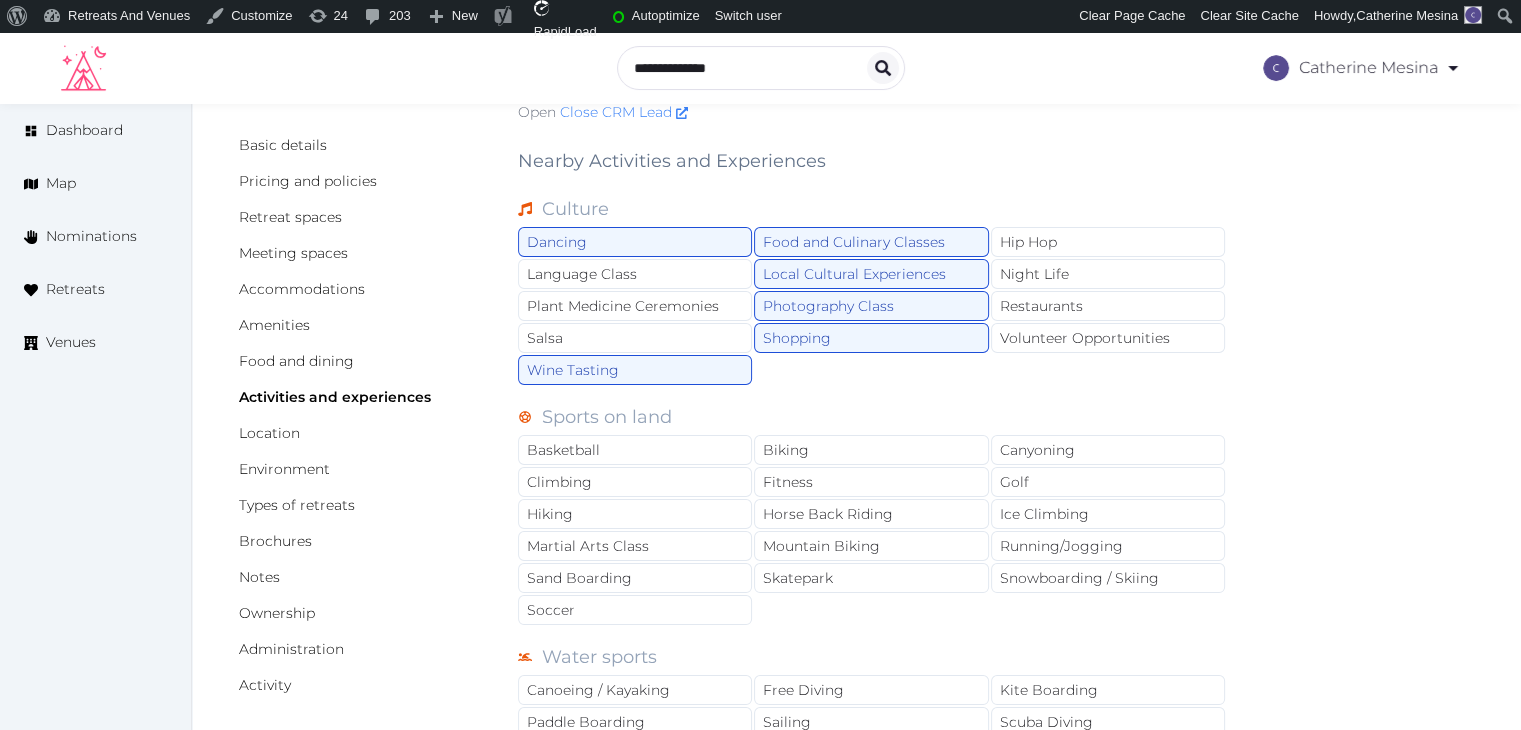 click on "Dancing Food and Culinary Classes Hip Hop Language Class Local Cultural Experiences Night Life Plant Medicine Ceremonies Photography Class Restaurants Salsa Shopping Volunteer Opportunities Wine Tasting" at bounding box center (872, 307) 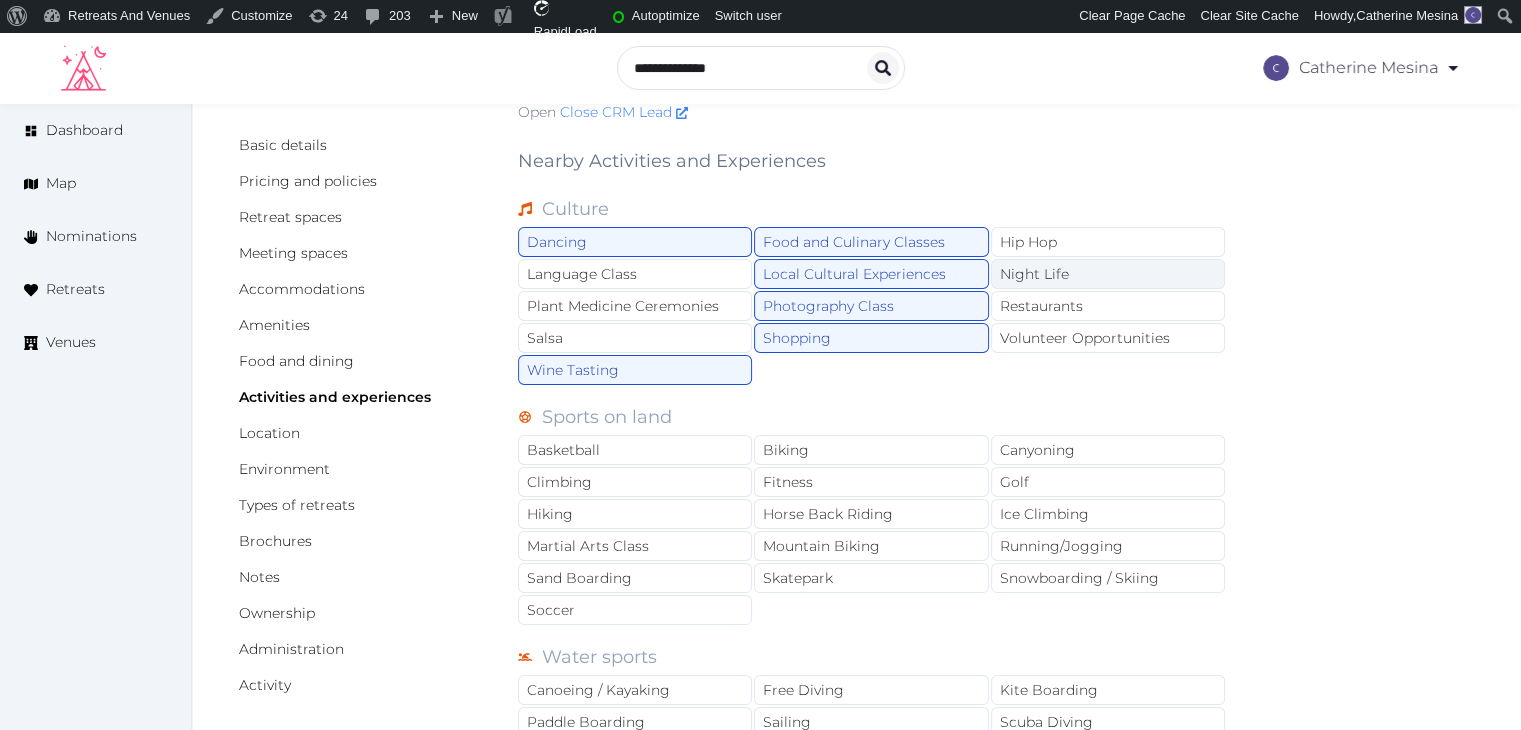 click on "Night Life" at bounding box center [1108, 274] 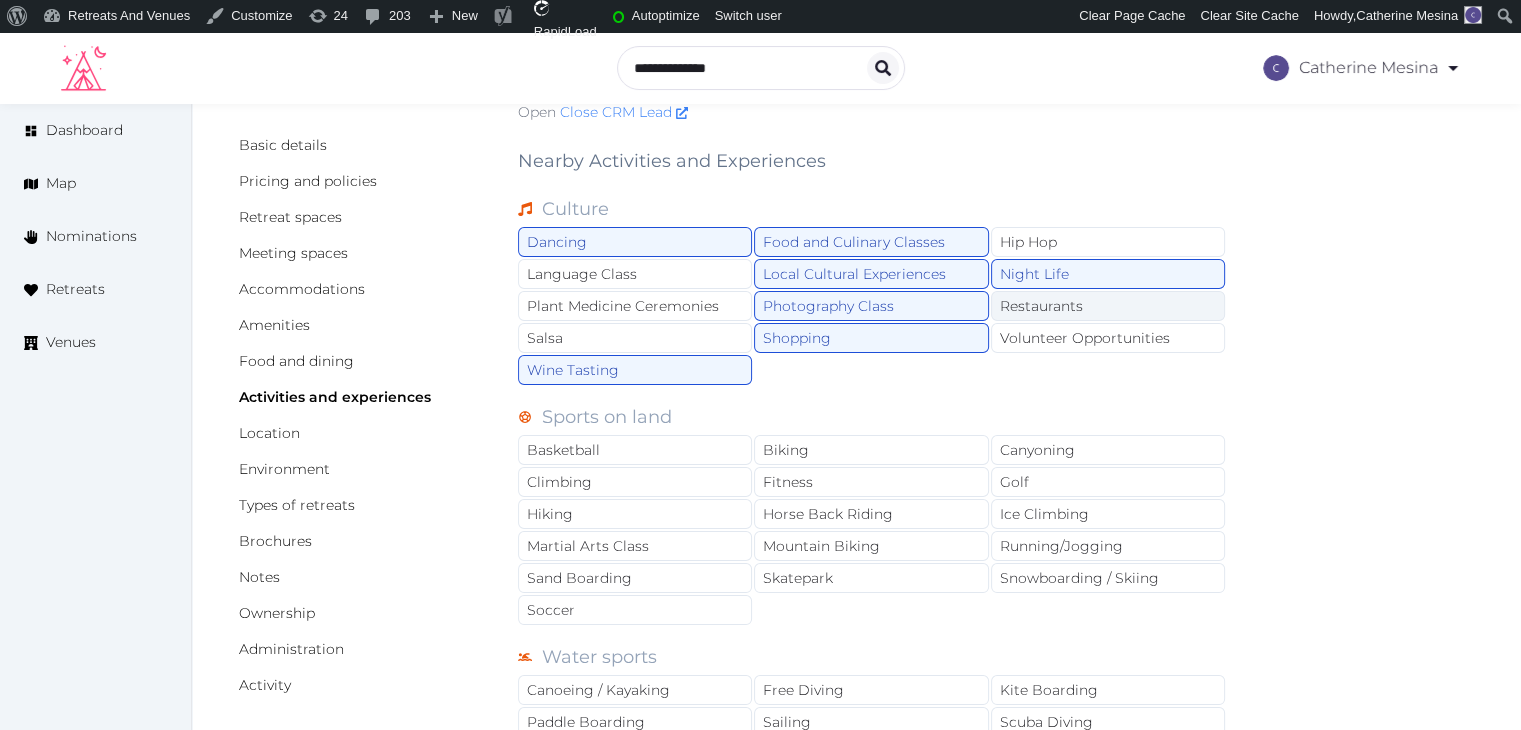 click on "Restaurants" at bounding box center [1108, 306] 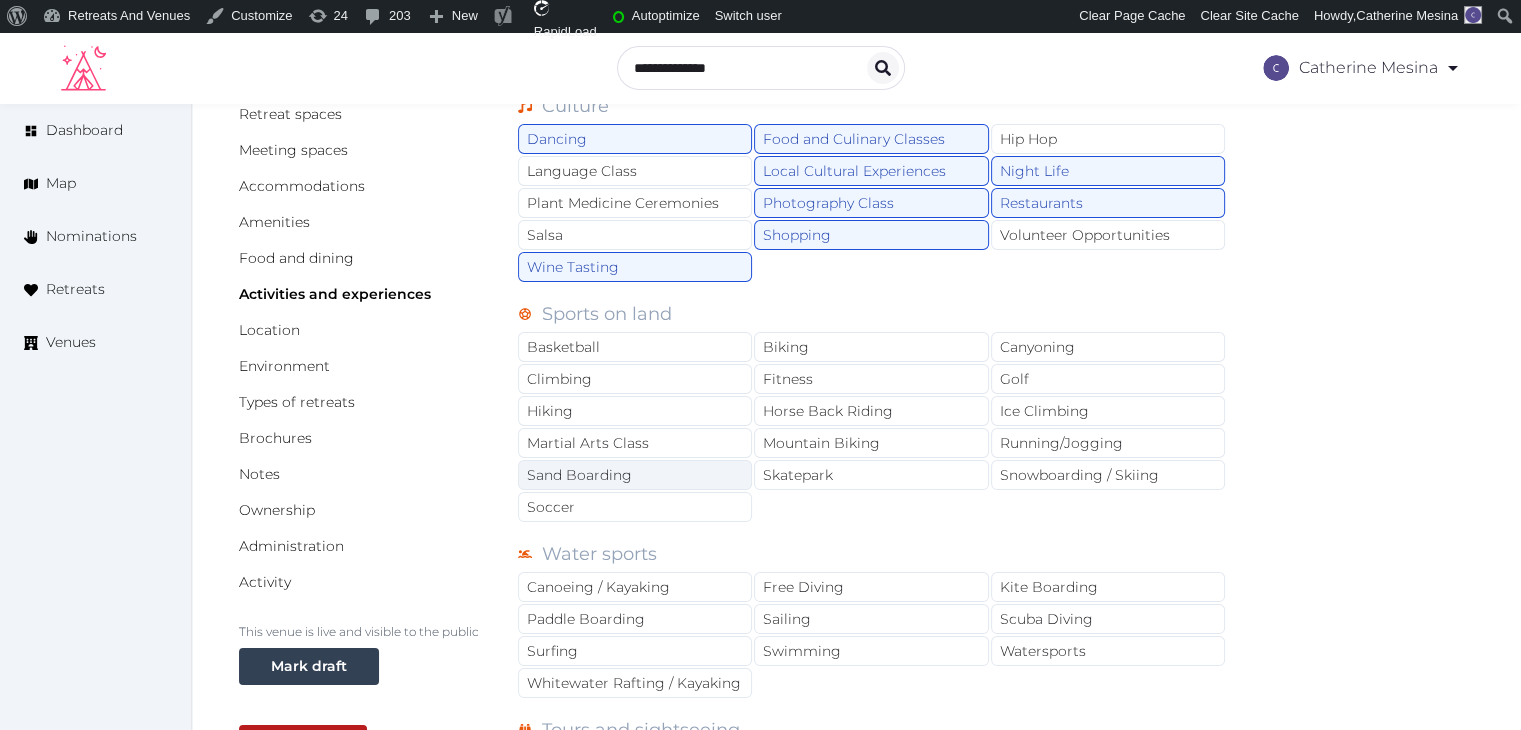 scroll, scrollTop: 303, scrollLeft: 0, axis: vertical 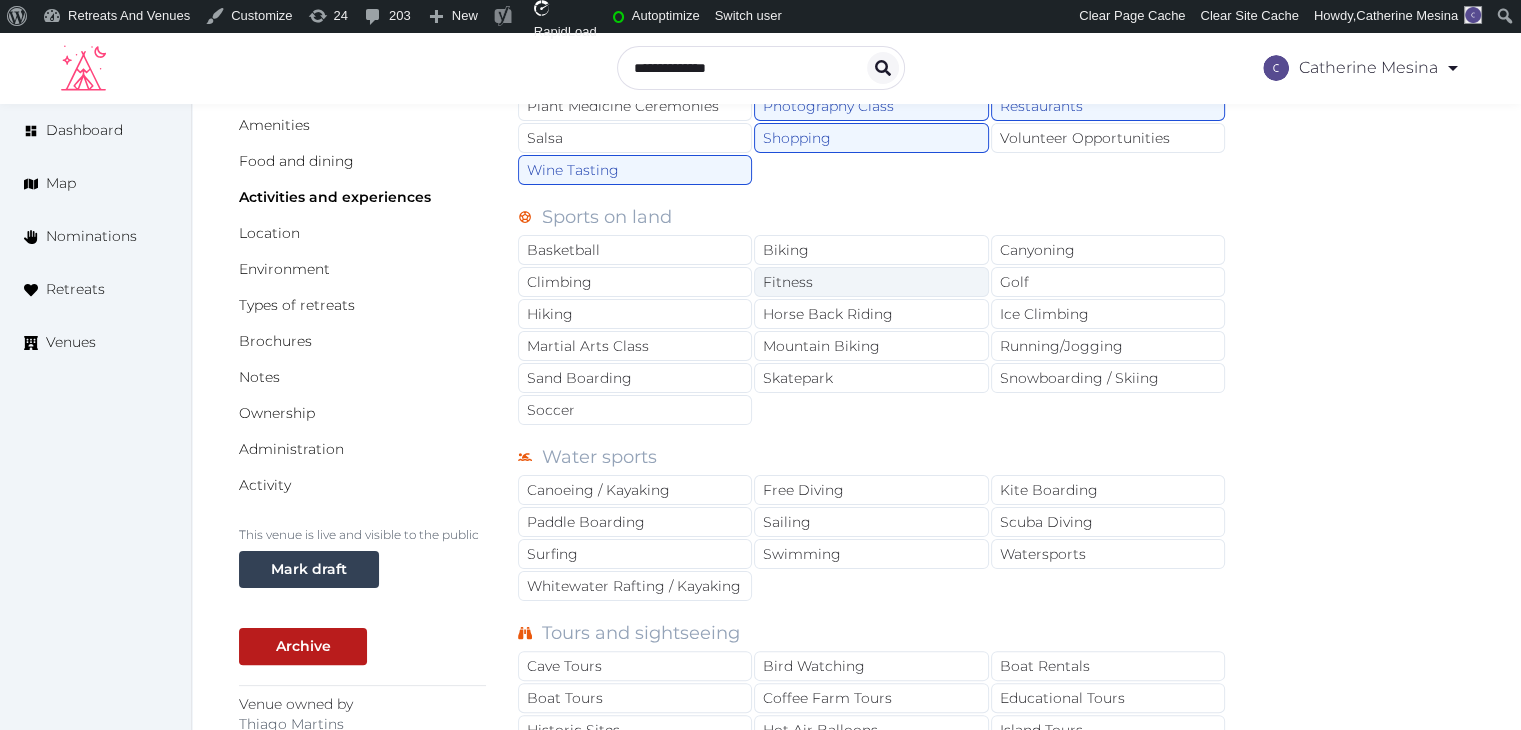 drag, startPoint x: 656, startPoint y: 319, endPoint x: 769, endPoint y: 273, distance: 122.0041 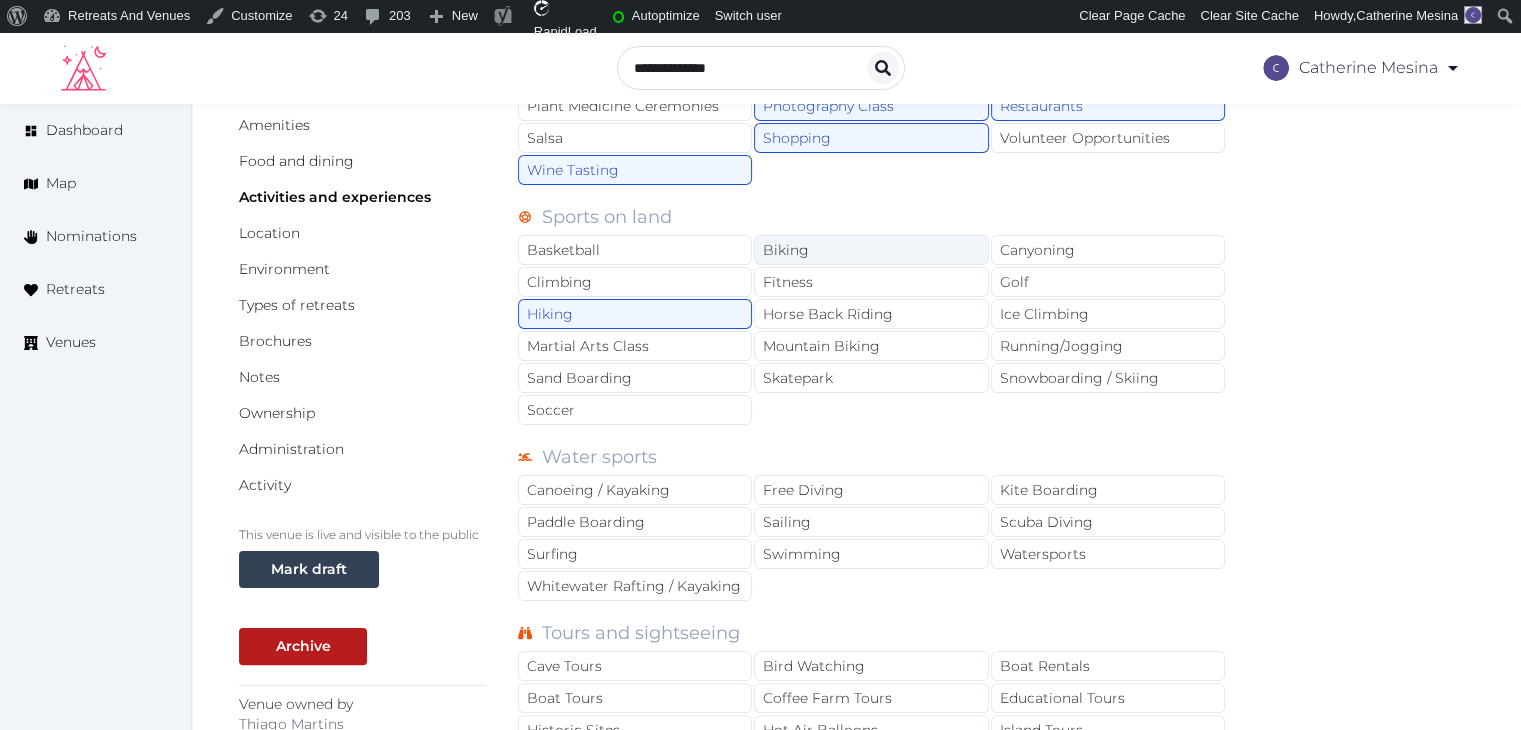 click on "Biking" at bounding box center (871, 250) 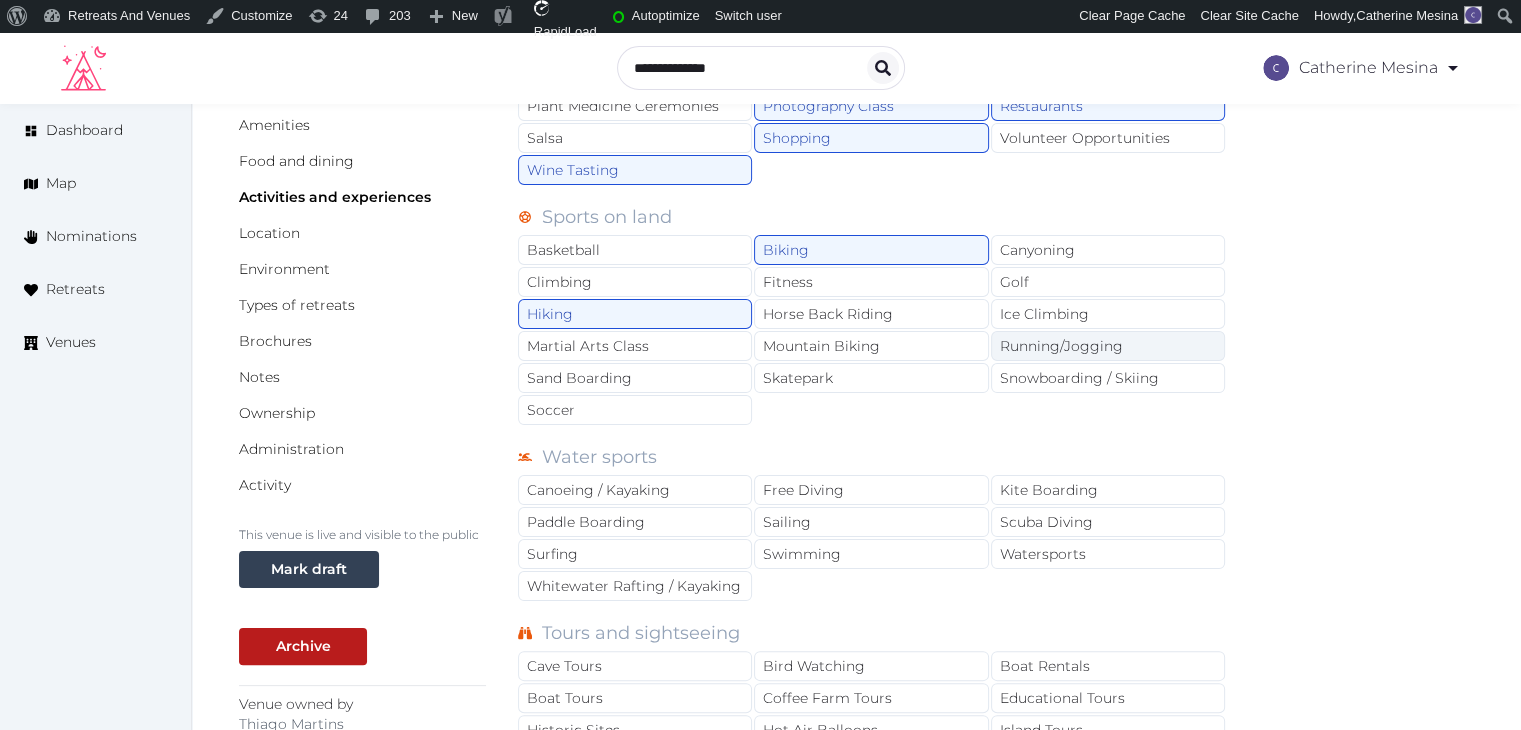 click on "Running/Jogging" at bounding box center [1108, 346] 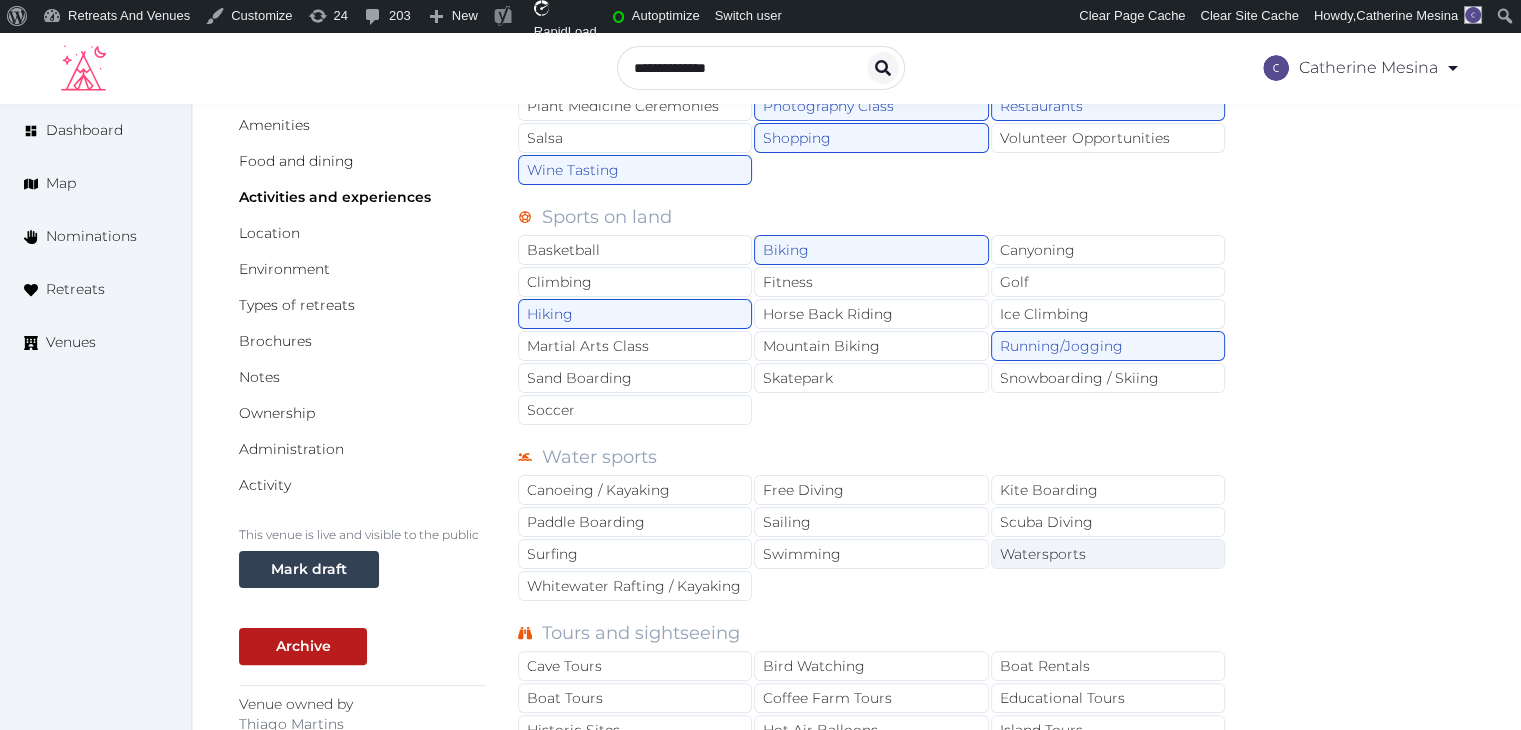click on "Watersports" at bounding box center [1108, 554] 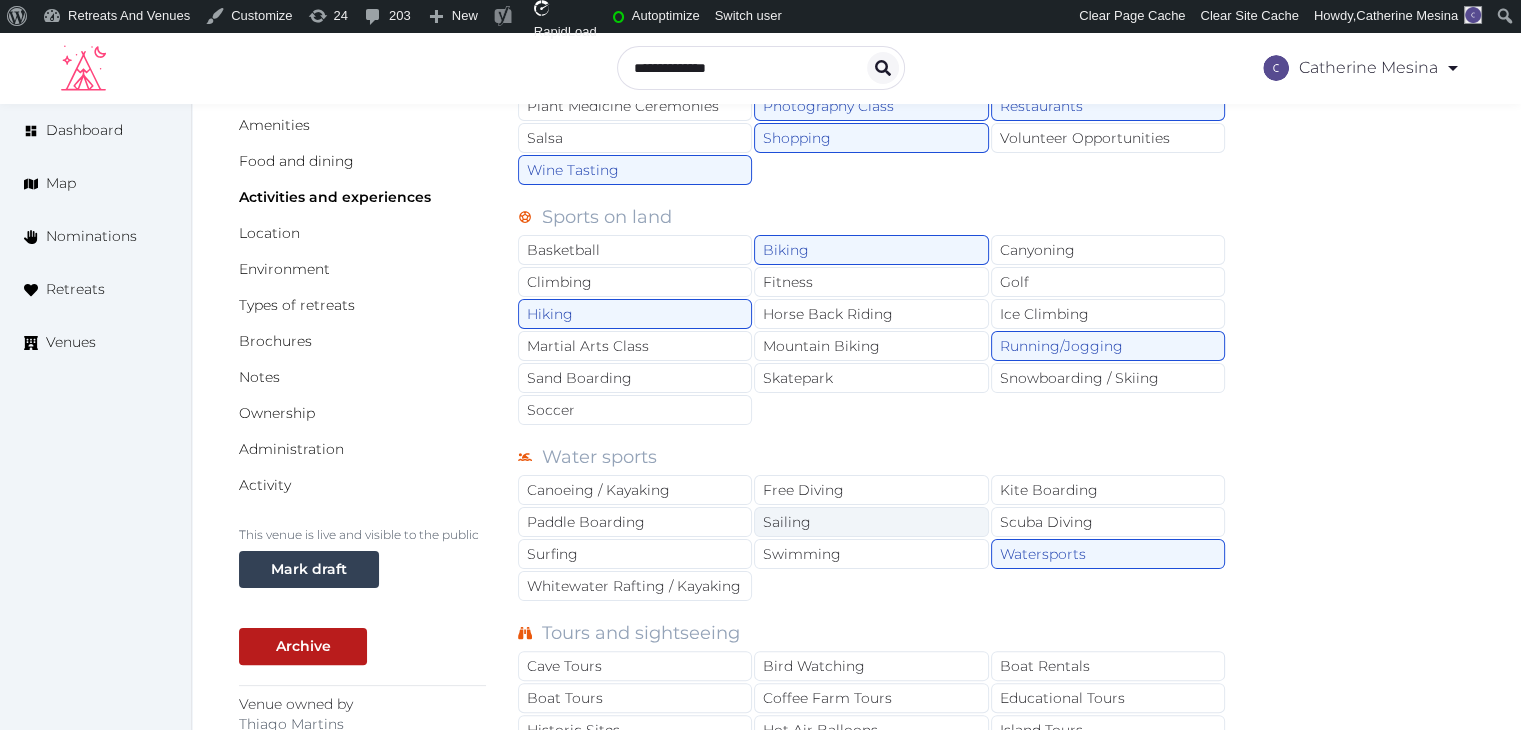 click on "Sailing" at bounding box center [871, 522] 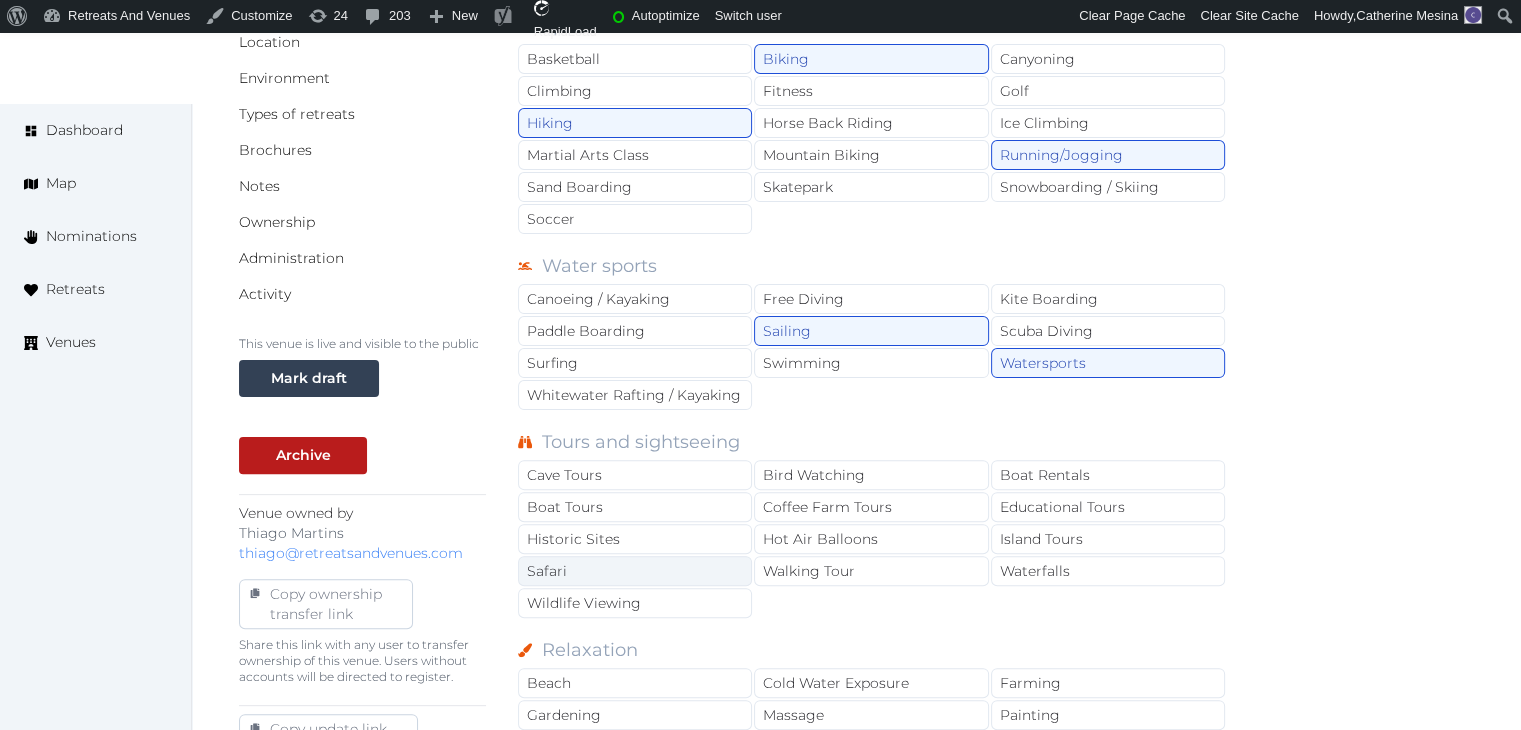 scroll, scrollTop: 503, scrollLeft: 0, axis: vertical 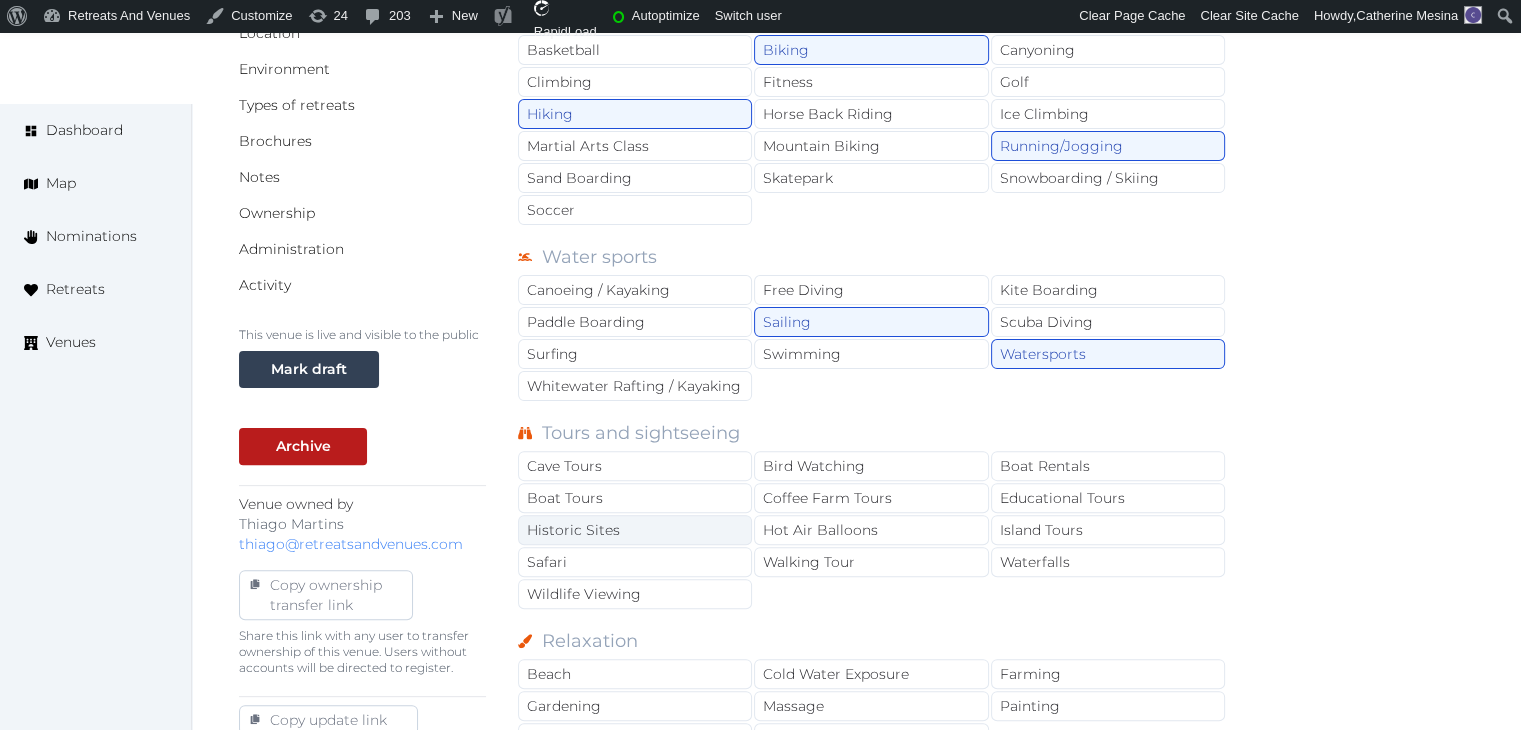 click on "Historic Sites" at bounding box center (635, 530) 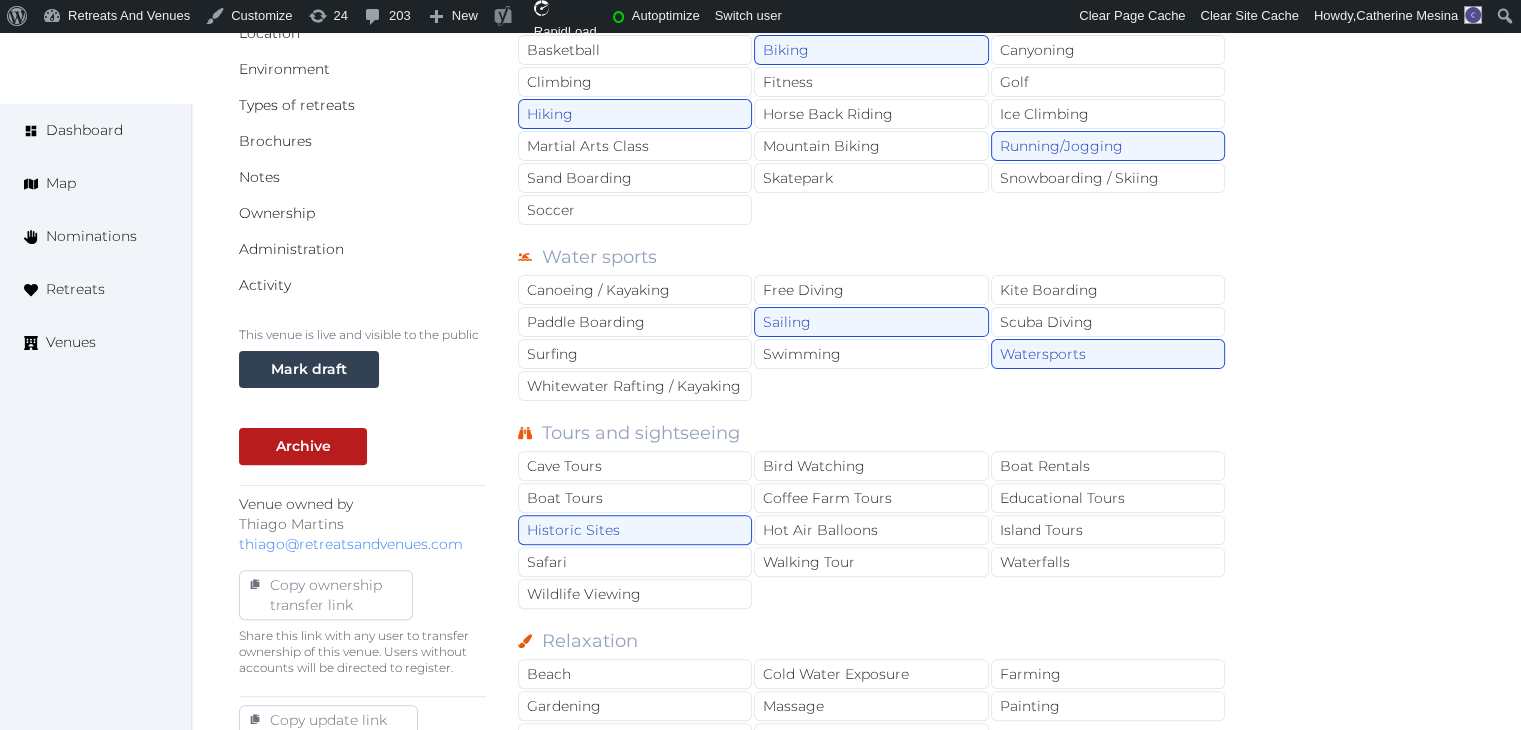 scroll, scrollTop: 703, scrollLeft: 0, axis: vertical 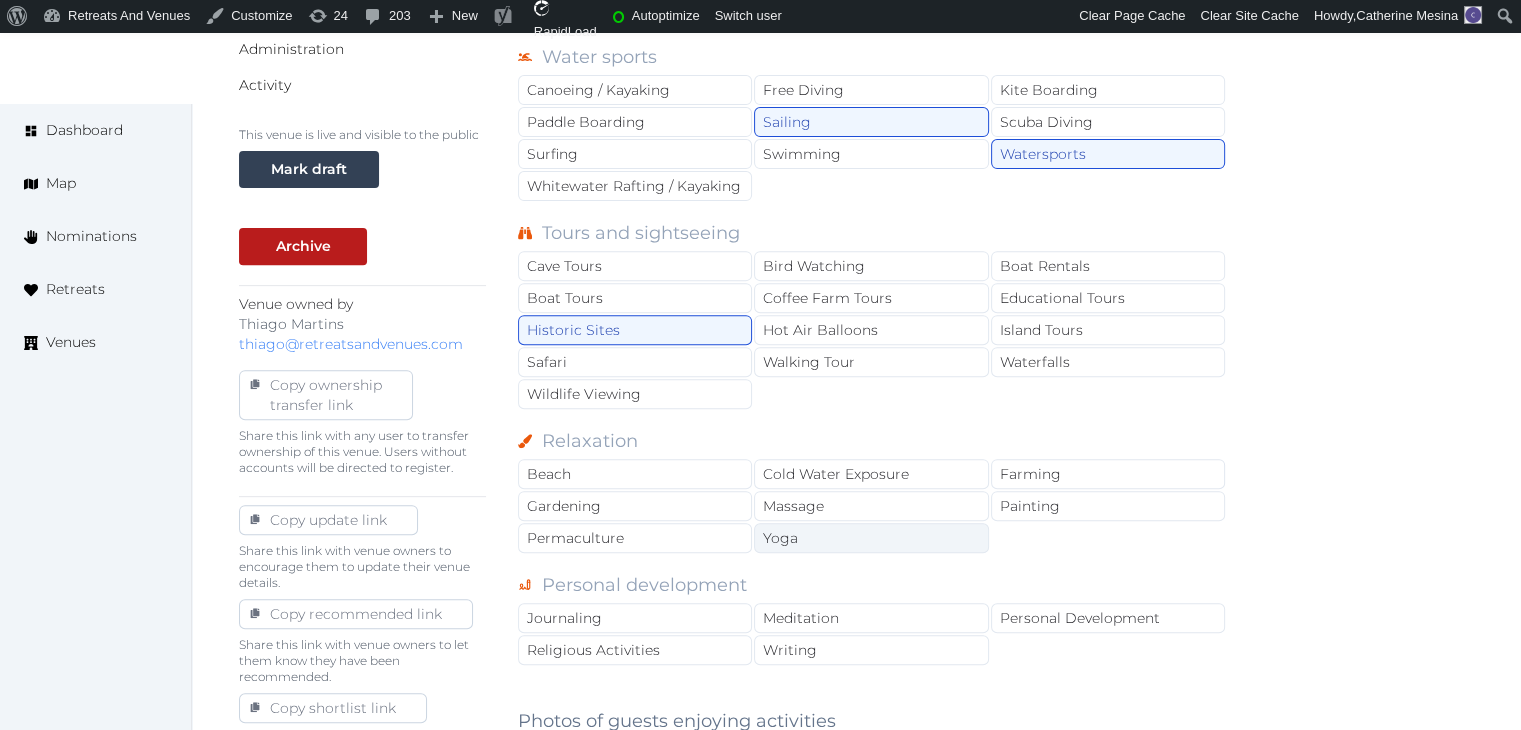click on "Yoga" at bounding box center [871, 538] 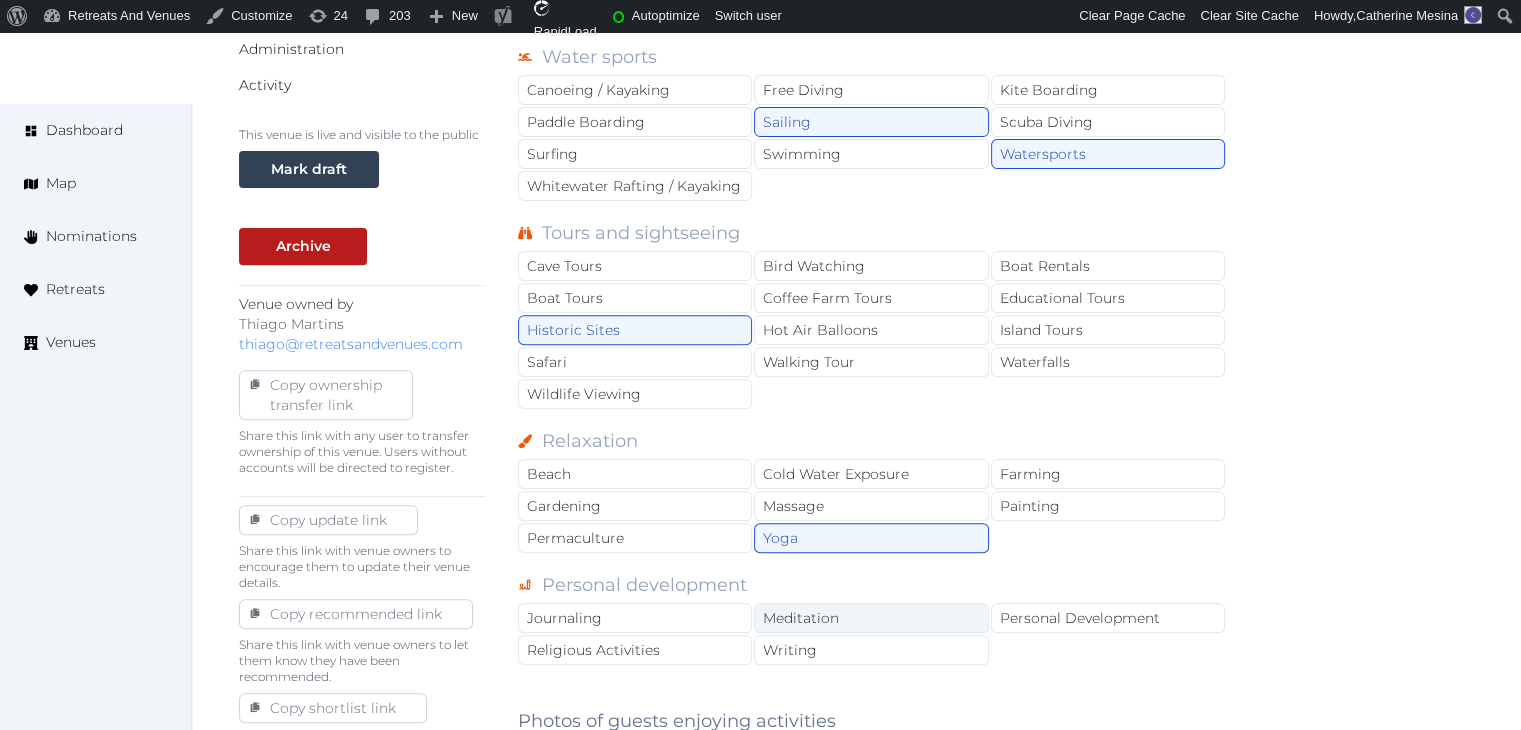 click on "Meditation" at bounding box center [871, 618] 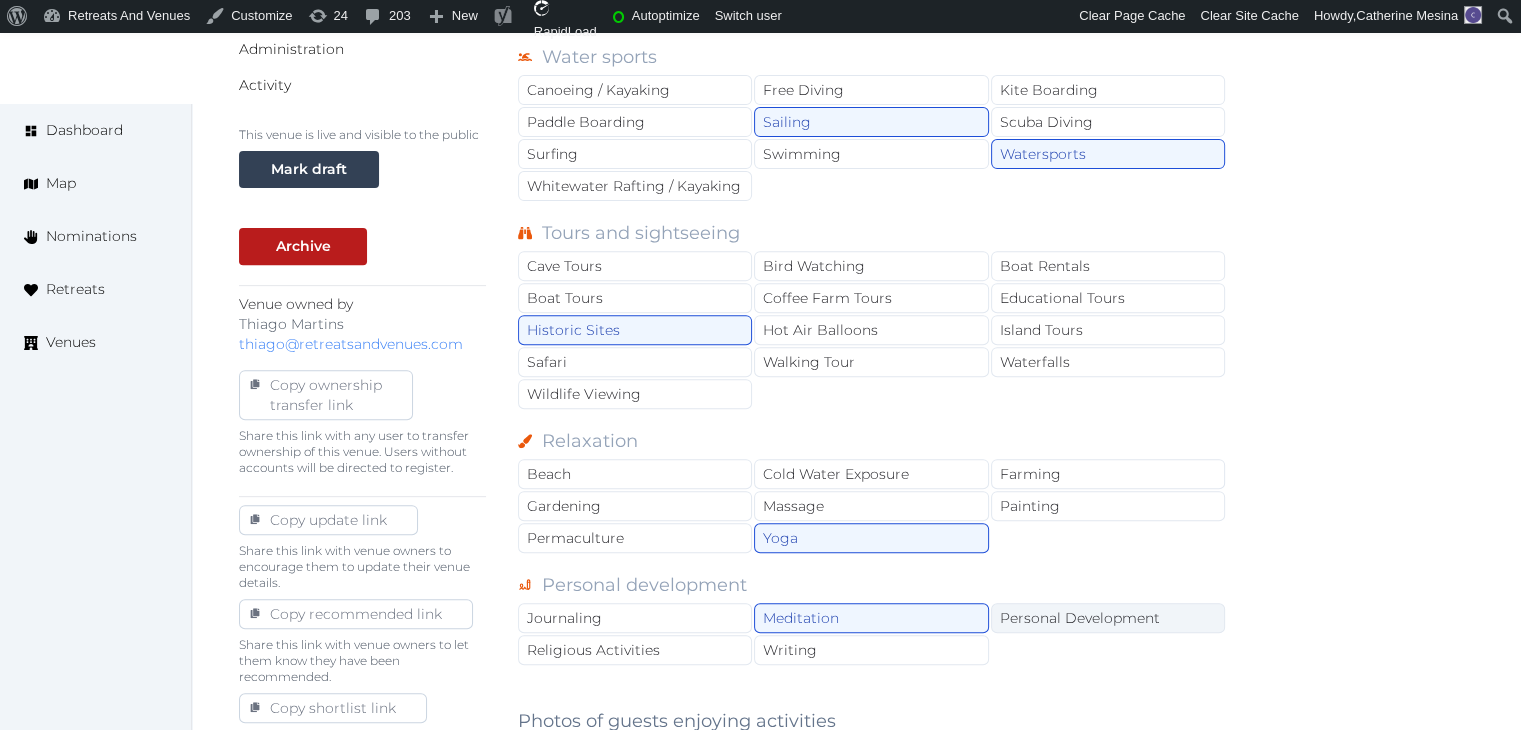 click on "Personal Development" at bounding box center (1108, 618) 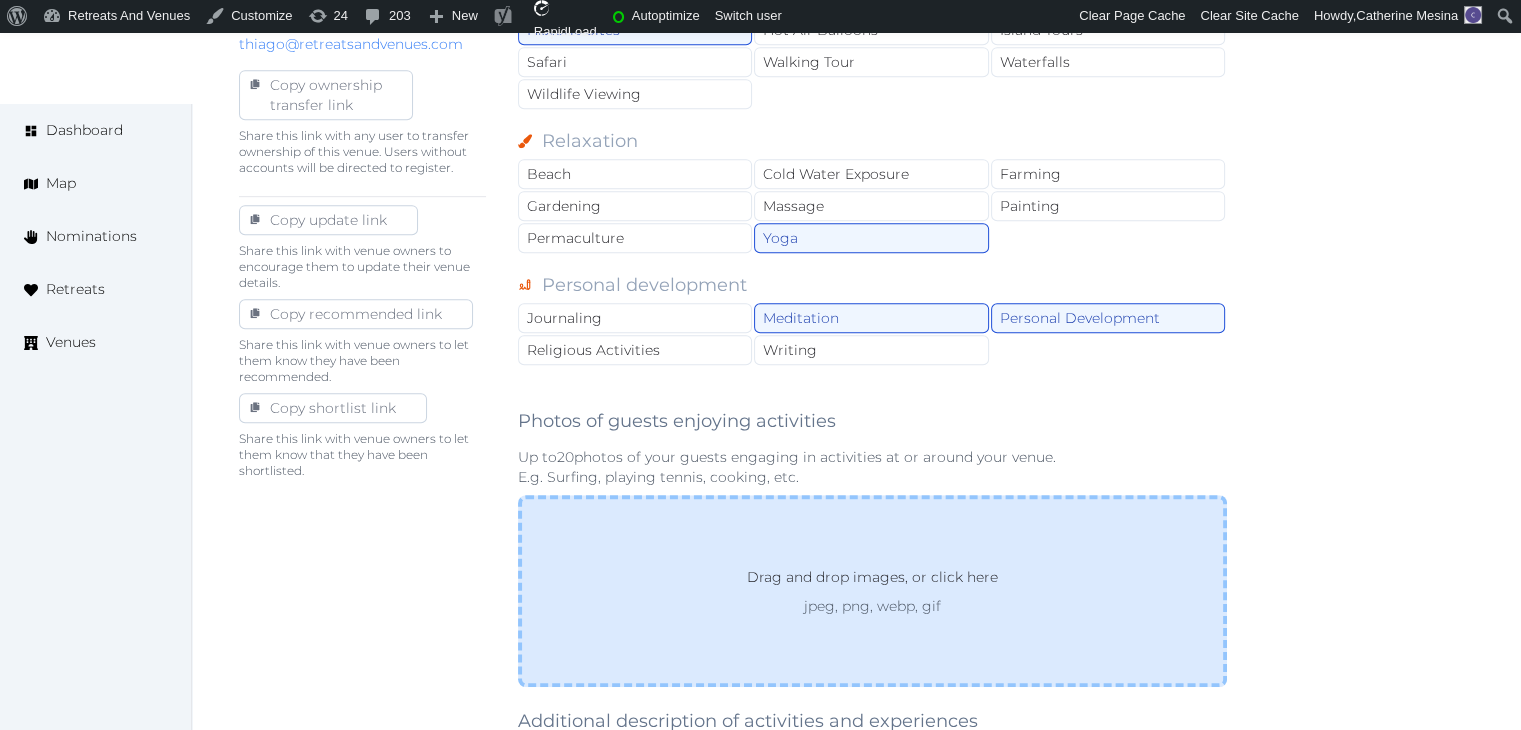 scroll, scrollTop: 1203, scrollLeft: 0, axis: vertical 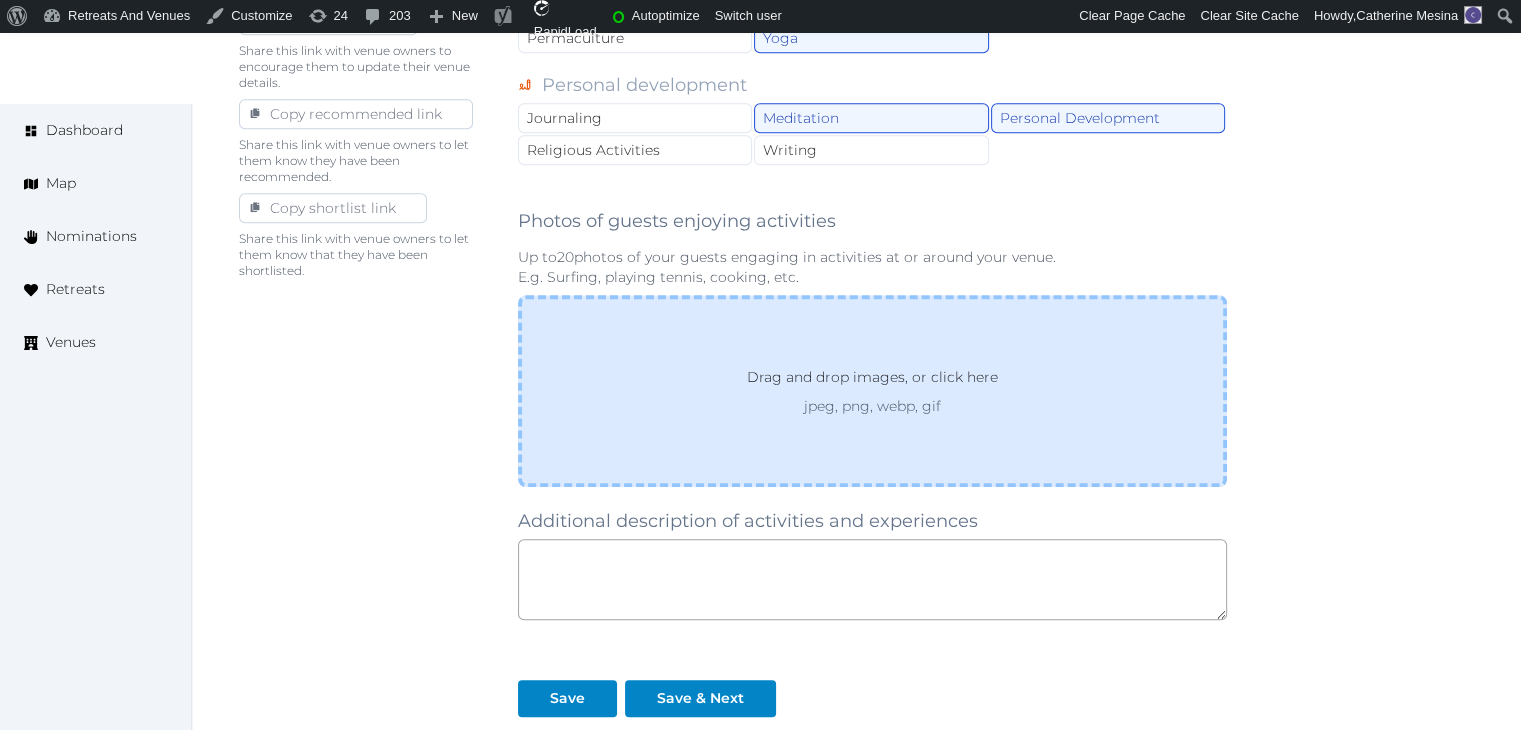 click on "Drag and drop images, or click here jpeg, png, webp, gif" at bounding box center [872, 391] 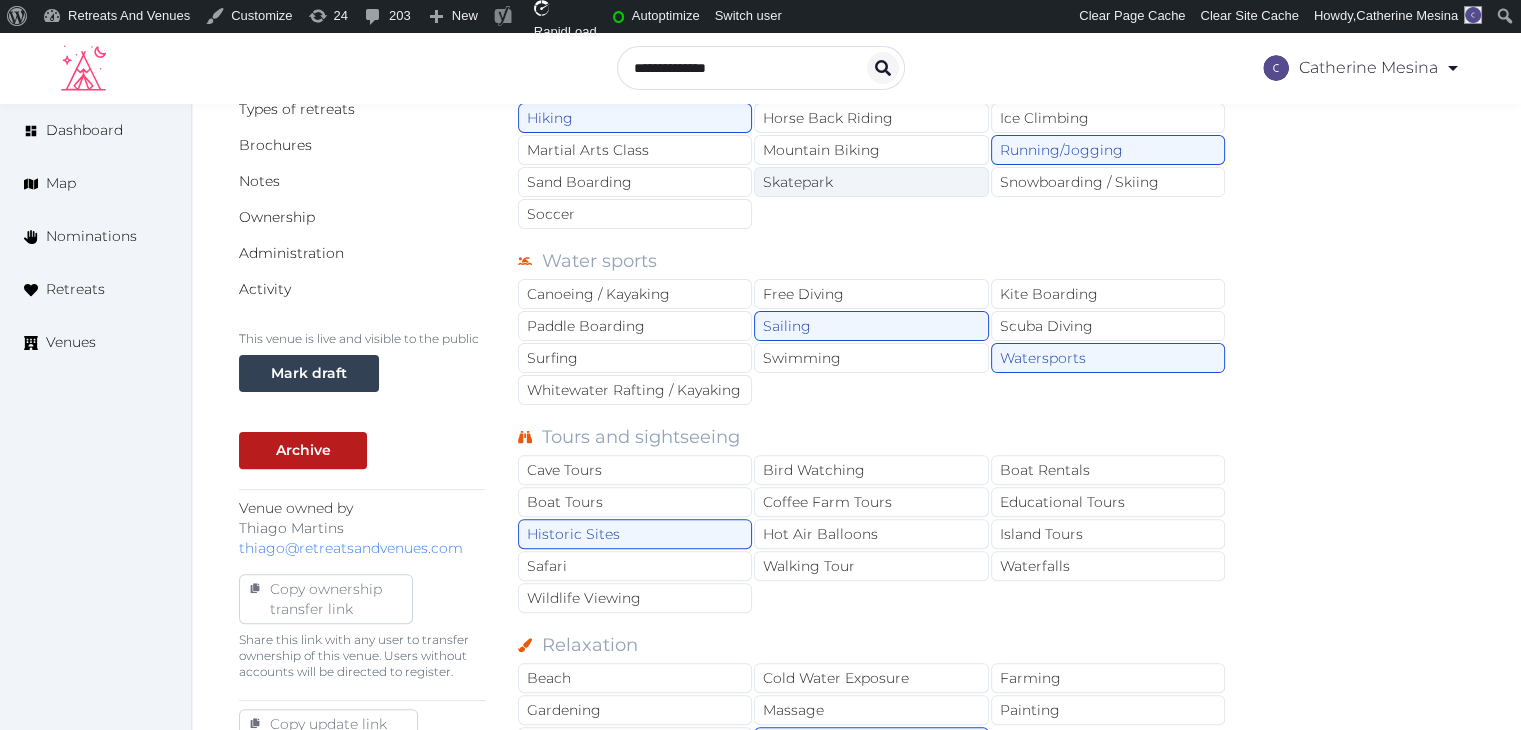 scroll, scrollTop: 303, scrollLeft: 0, axis: vertical 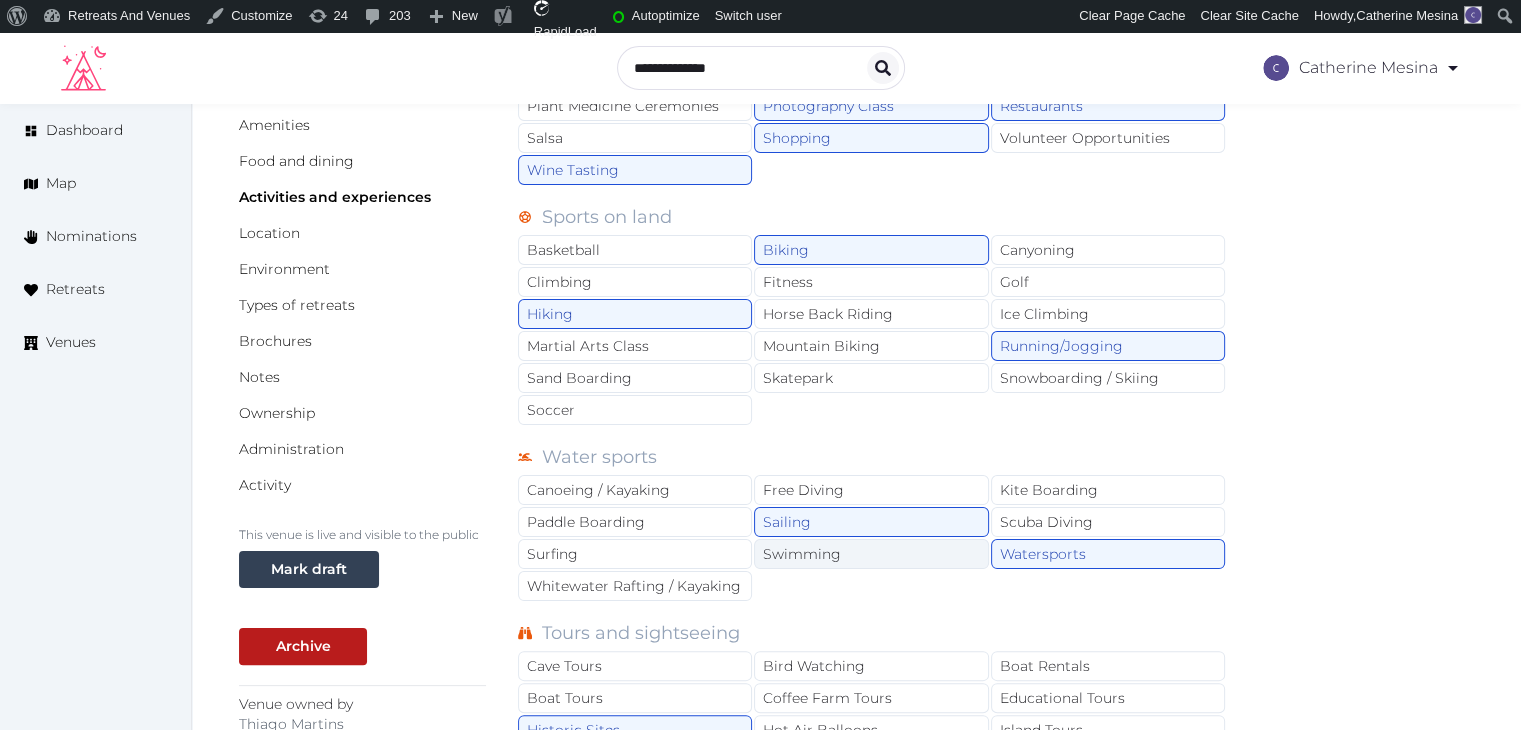 click on "Swimming" at bounding box center [871, 554] 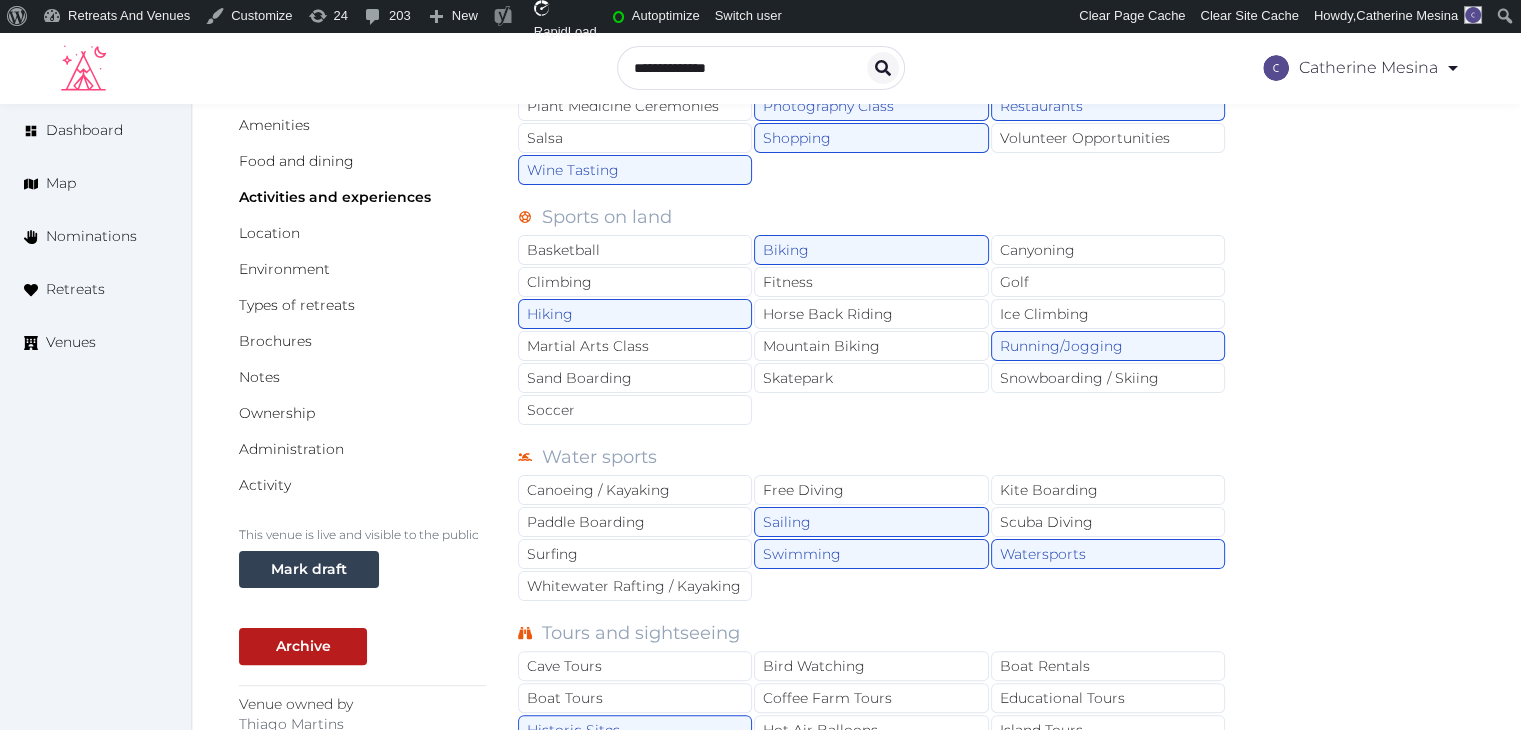 drag, startPoint x: 865, startPoint y: 291, endPoint x: 850, endPoint y: 415, distance: 124.90396 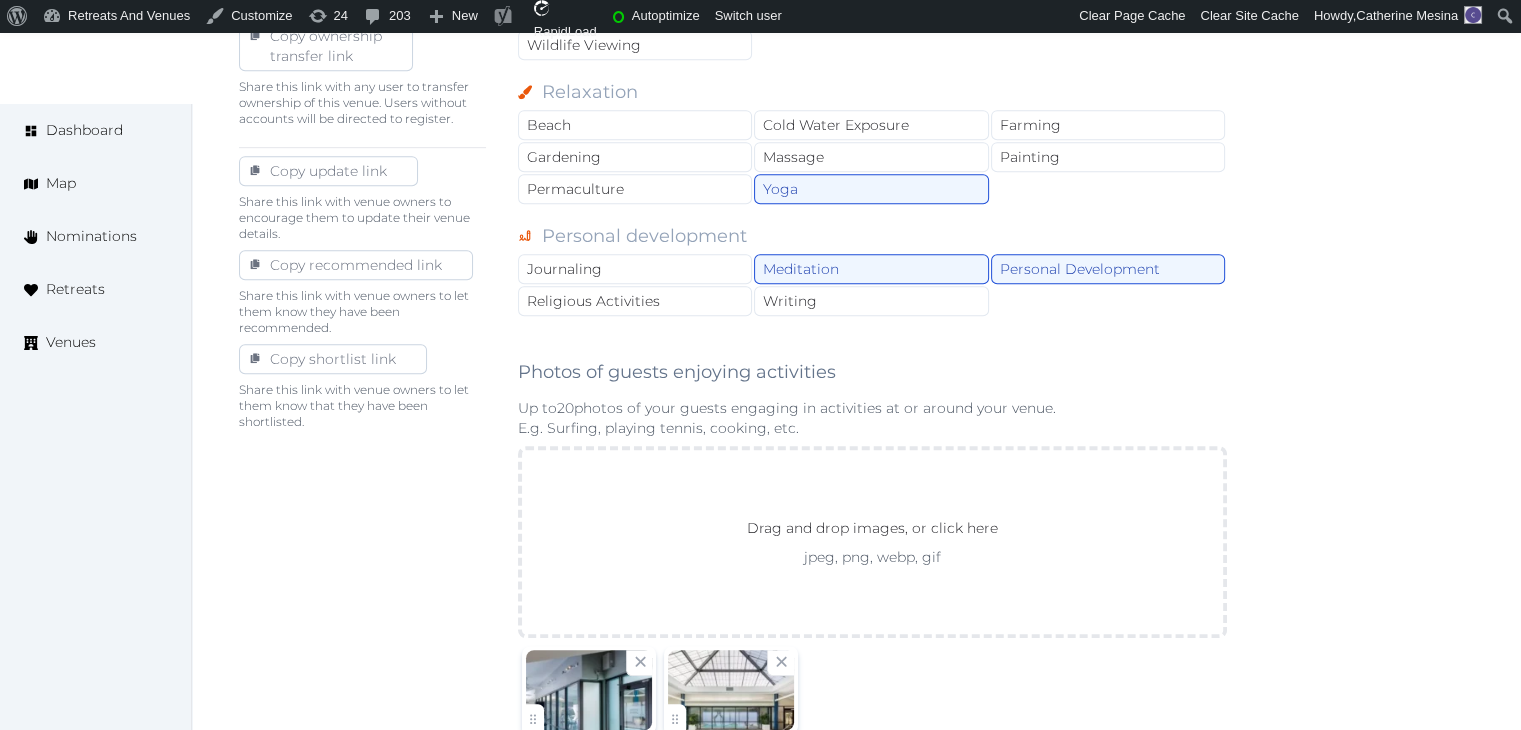 scroll, scrollTop: 1303, scrollLeft: 0, axis: vertical 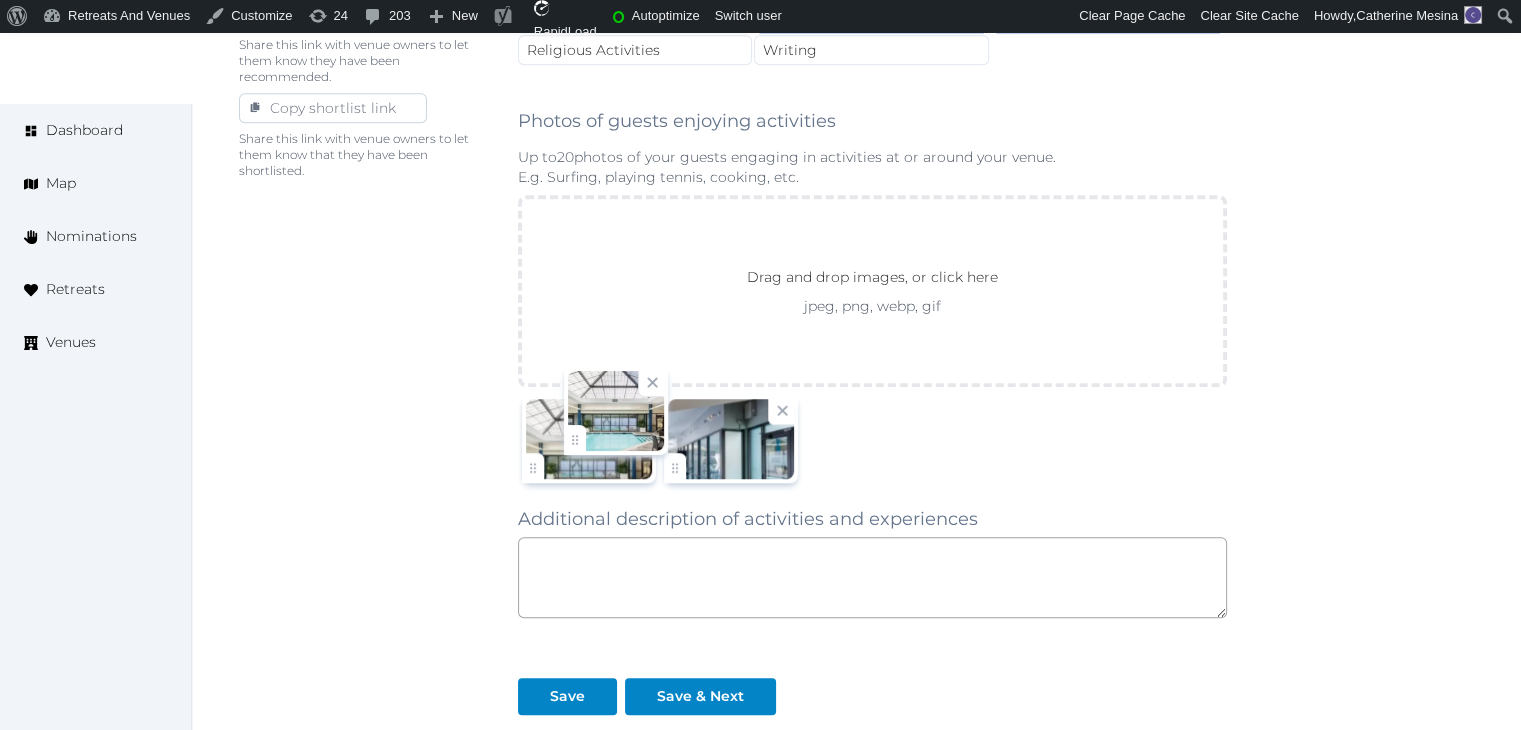 drag, startPoint x: 689, startPoint y: 449, endPoint x: 584, endPoint y: 443, distance: 105.17129 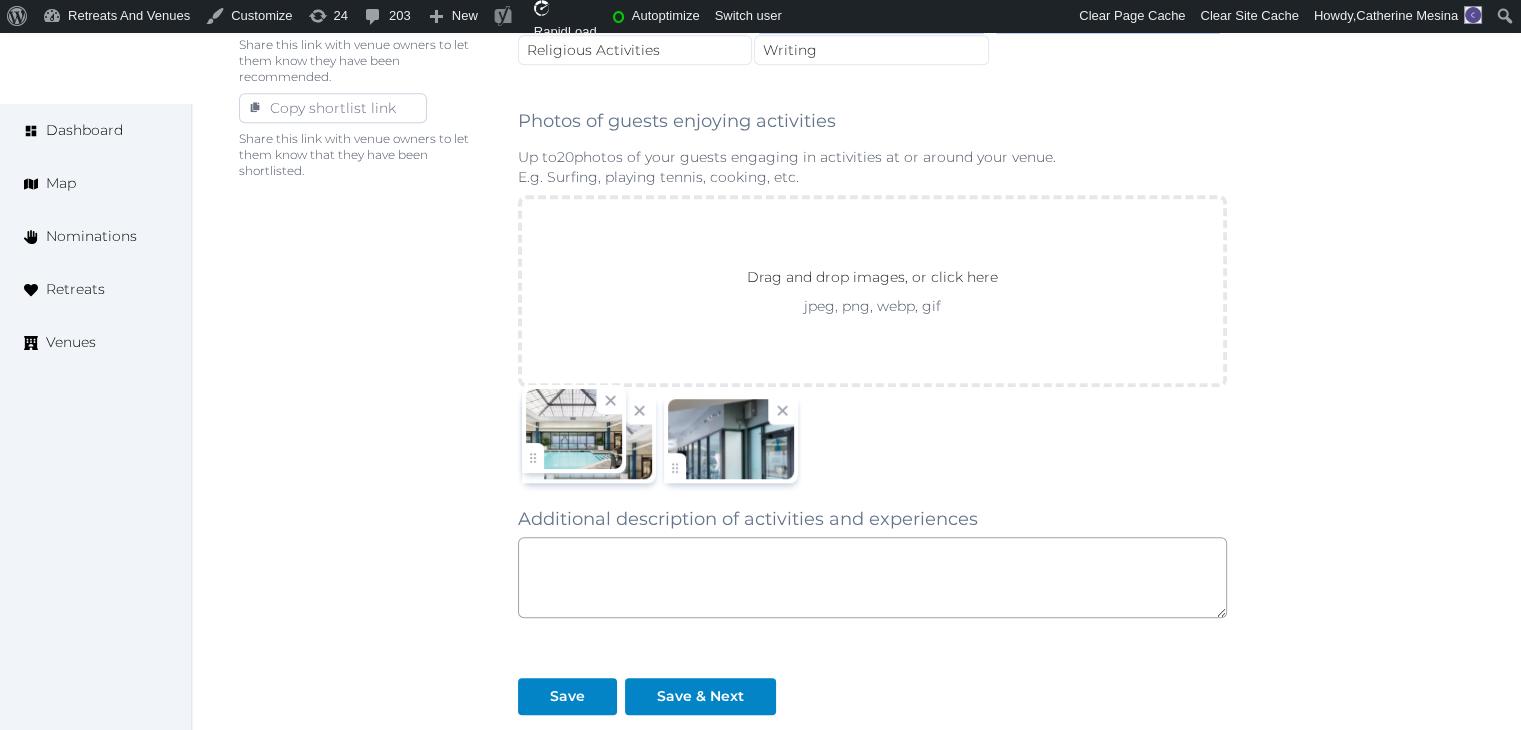 click on "Catherine Mesina   Account My Venue Listings My Retreats Logout      Dashboard Map Nominations Retreats Venues Edit venue 62 %  complete Fill out all the fields in your listing to increase its completion percentage.   A higher completion percentage will make your listing more attractive and result in better matches. Crowne Plaza Providence-Warwick (Airport), an IHG Hotel   View  listing   Open    Close CRM Lead Basic details Pricing and policies Retreat spaces Meeting spaces Accommodations Amenities Food and dining Activities and experiences Location Environment Types of retreats Brochures Notes Ownership Administration Activity This venue is live and visible to the public Mark draft Archive Venue owned by Thiago Martins thiago@retreatsandvenues.com Copy ownership transfer link Share this link with any user to transfer ownership of this venue. Users without accounts will be directed to register. Copy update link Copy recommended link Salsa" at bounding box center (760, -166) 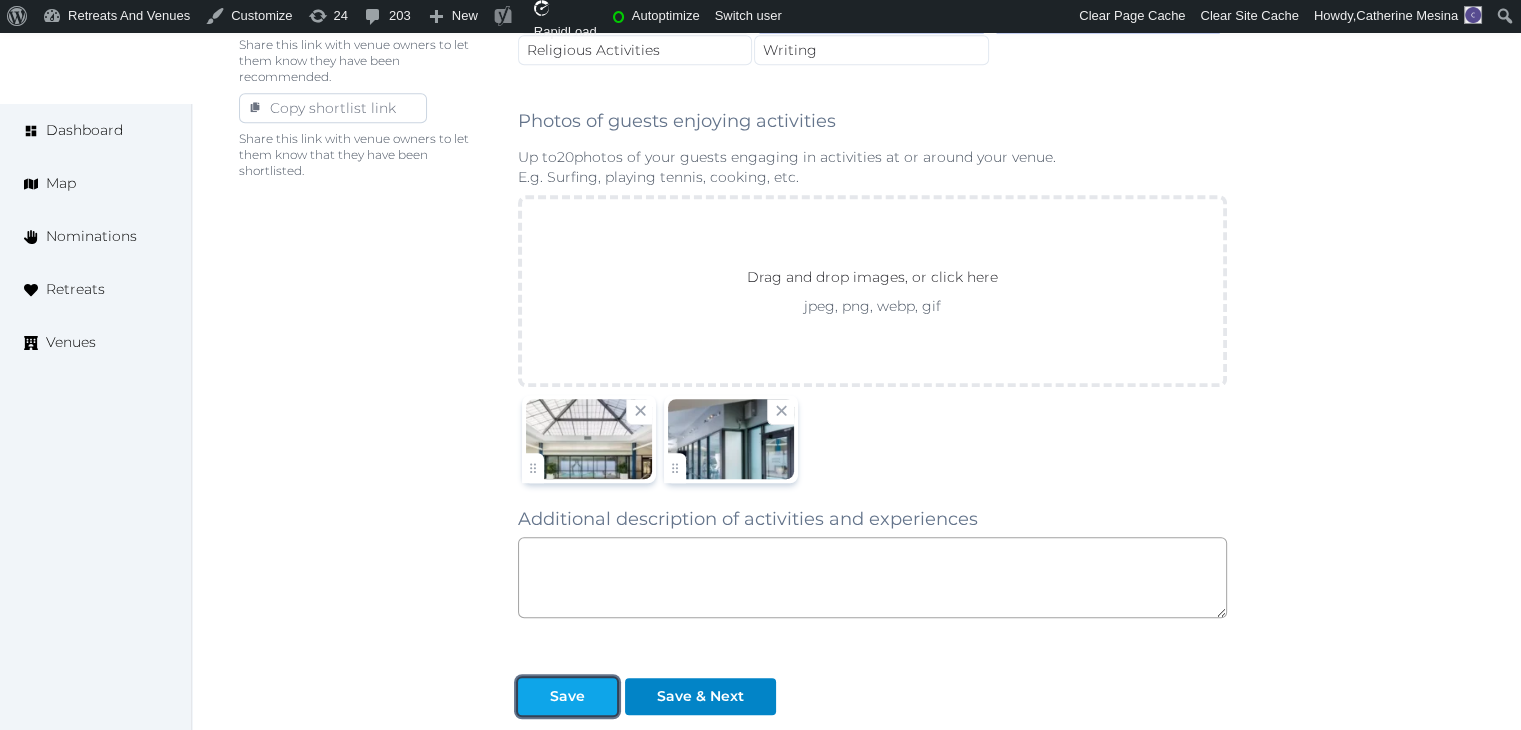 click on "Save" at bounding box center [567, 696] 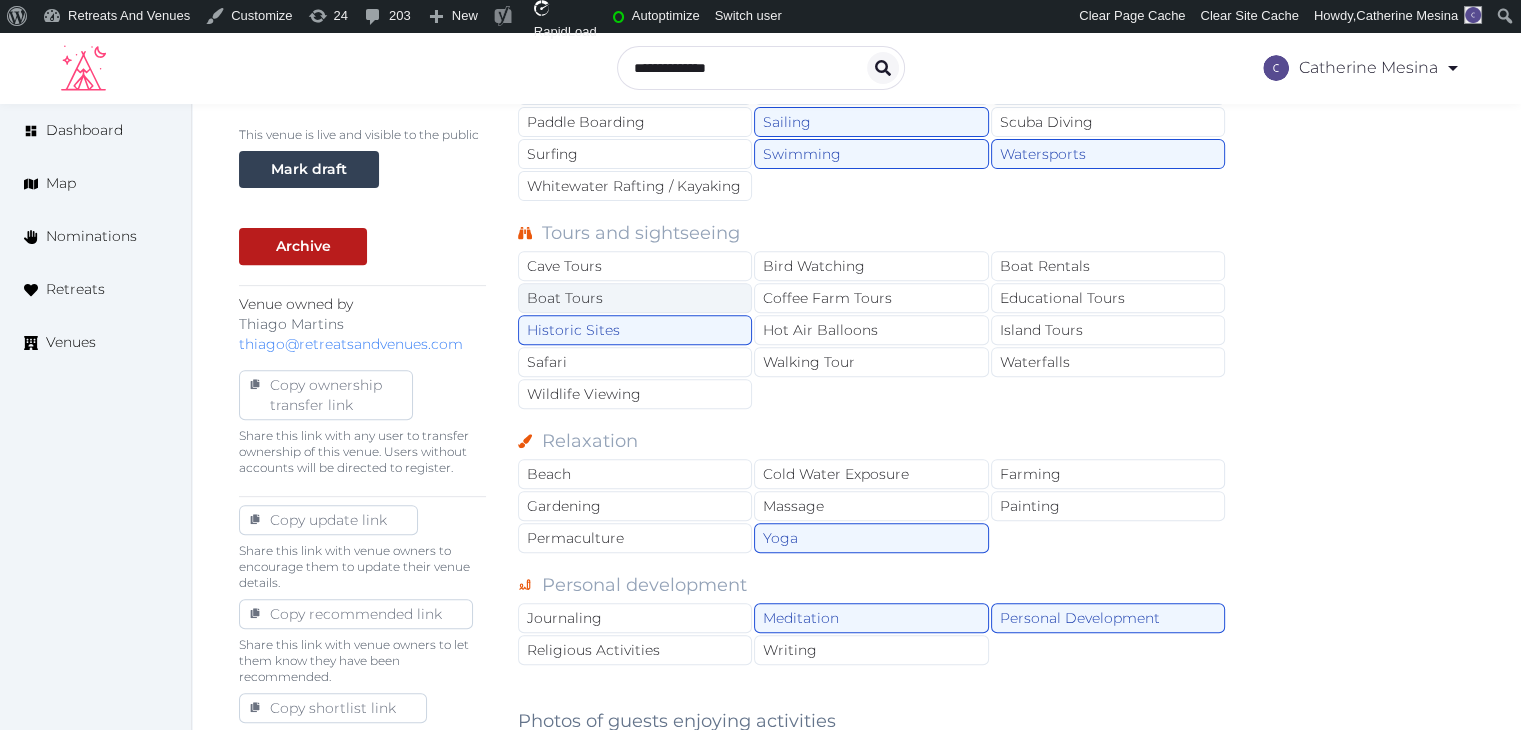scroll, scrollTop: 203, scrollLeft: 0, axis: vertical 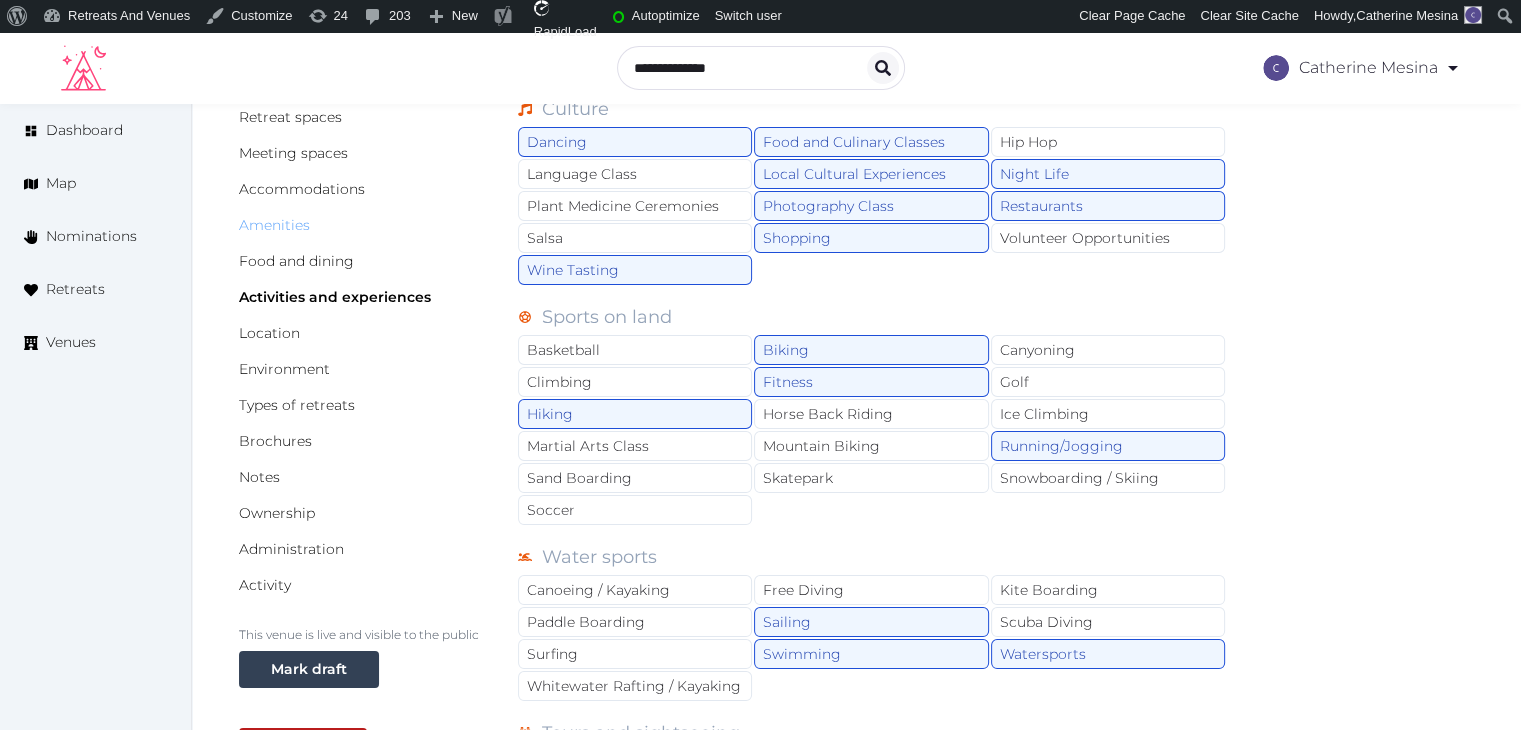 click on "Amenities" at bounding box center (274, 225) 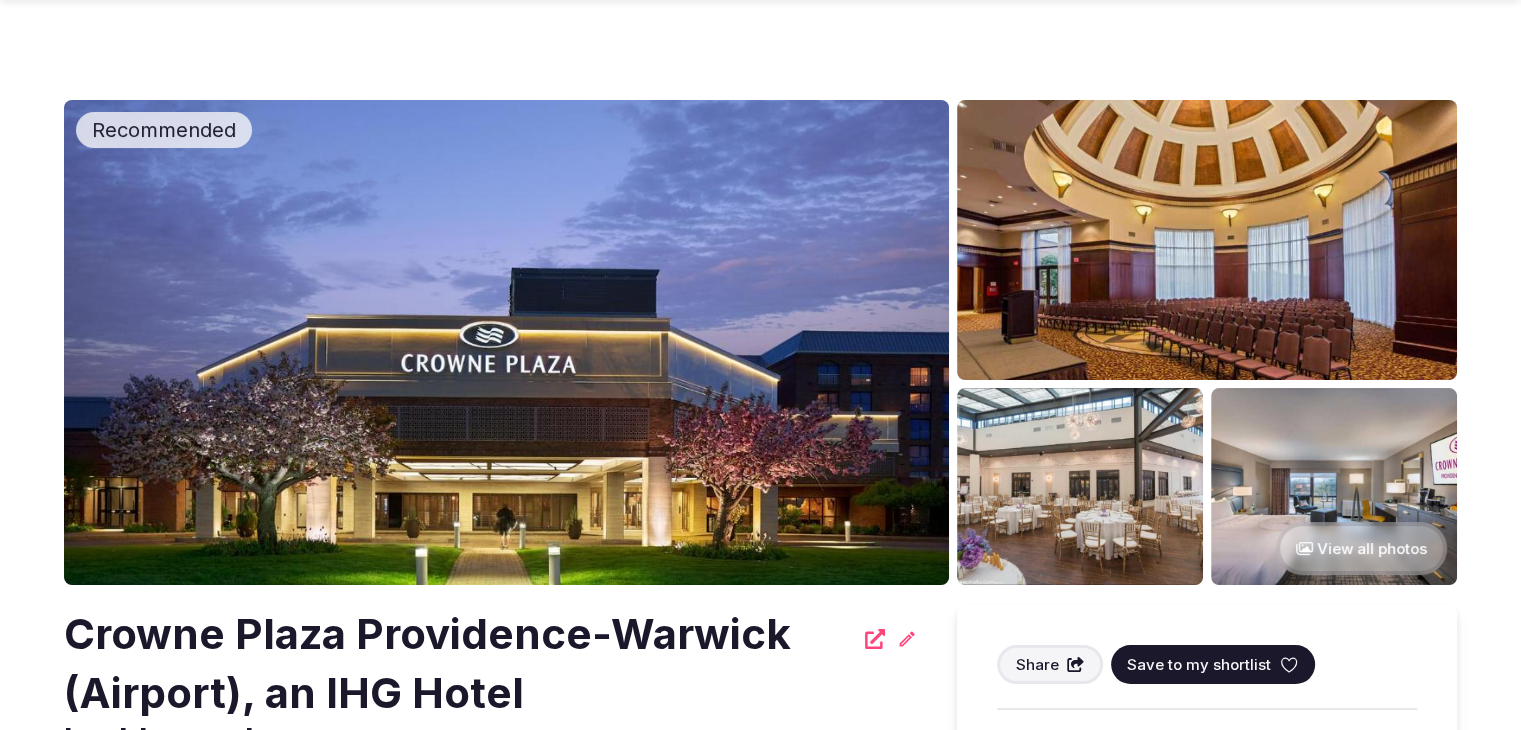 scroll, scrollTop: 400, scrollLeft: 0, axis: vertical 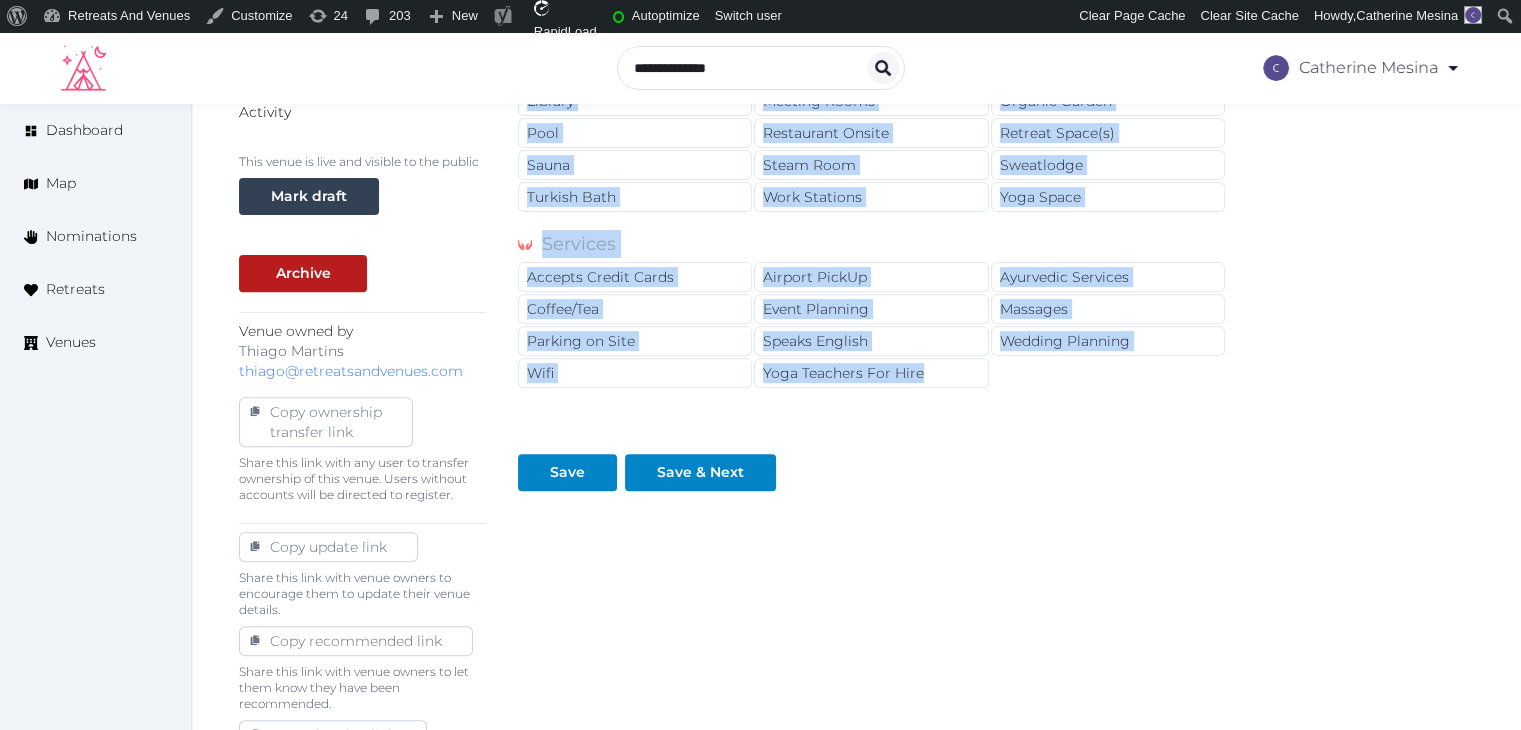 drag, startPoint x: 515, startPoint y: 259, endPoint x: 961, endPoint y: 385, distance: 463.45657 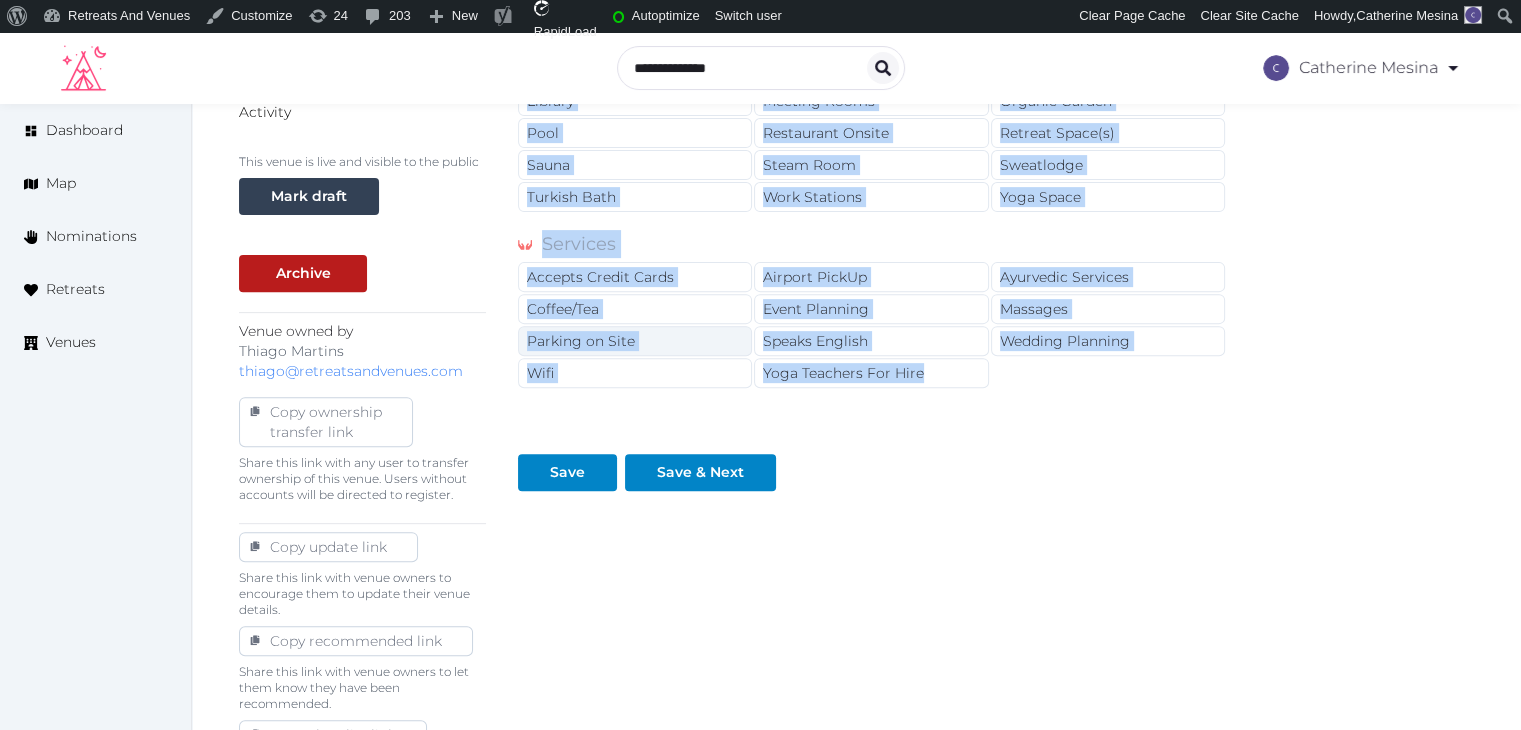 scroll, scrollTop: 76, scrollLeft: 0, axis: vertical 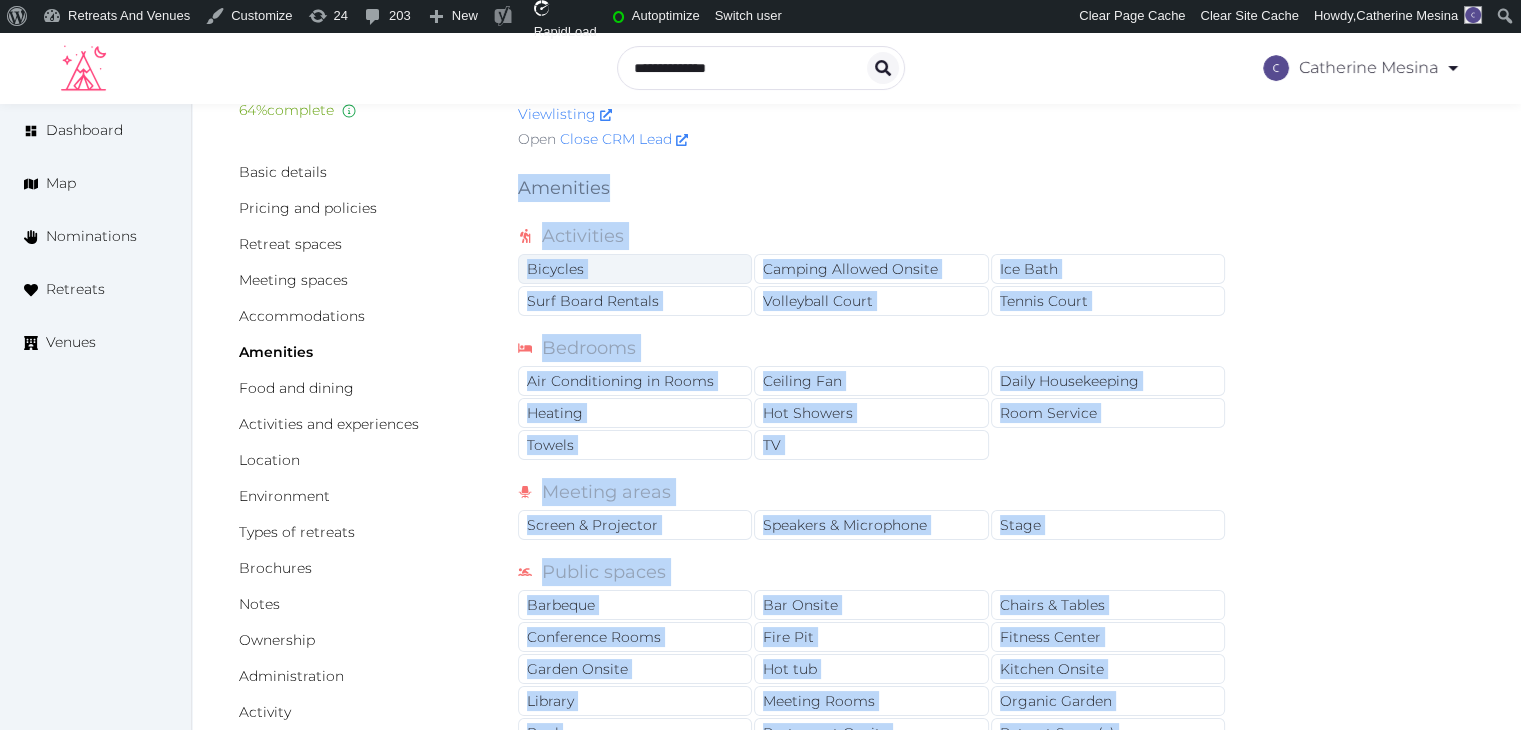 click on "Bicycles" at bounding box center [635, 269] 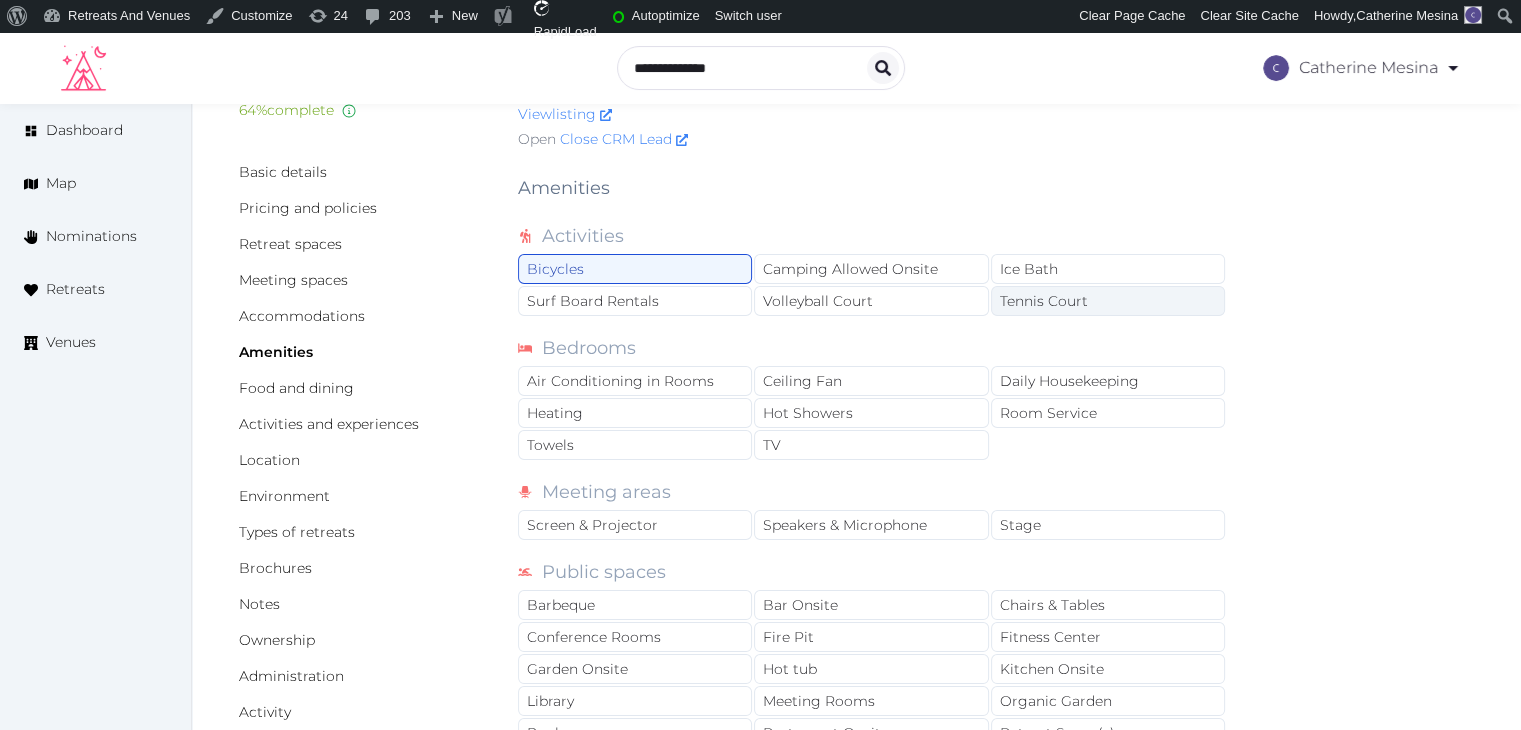 click on "Tennis Court" at bounding box center [1108, 301] 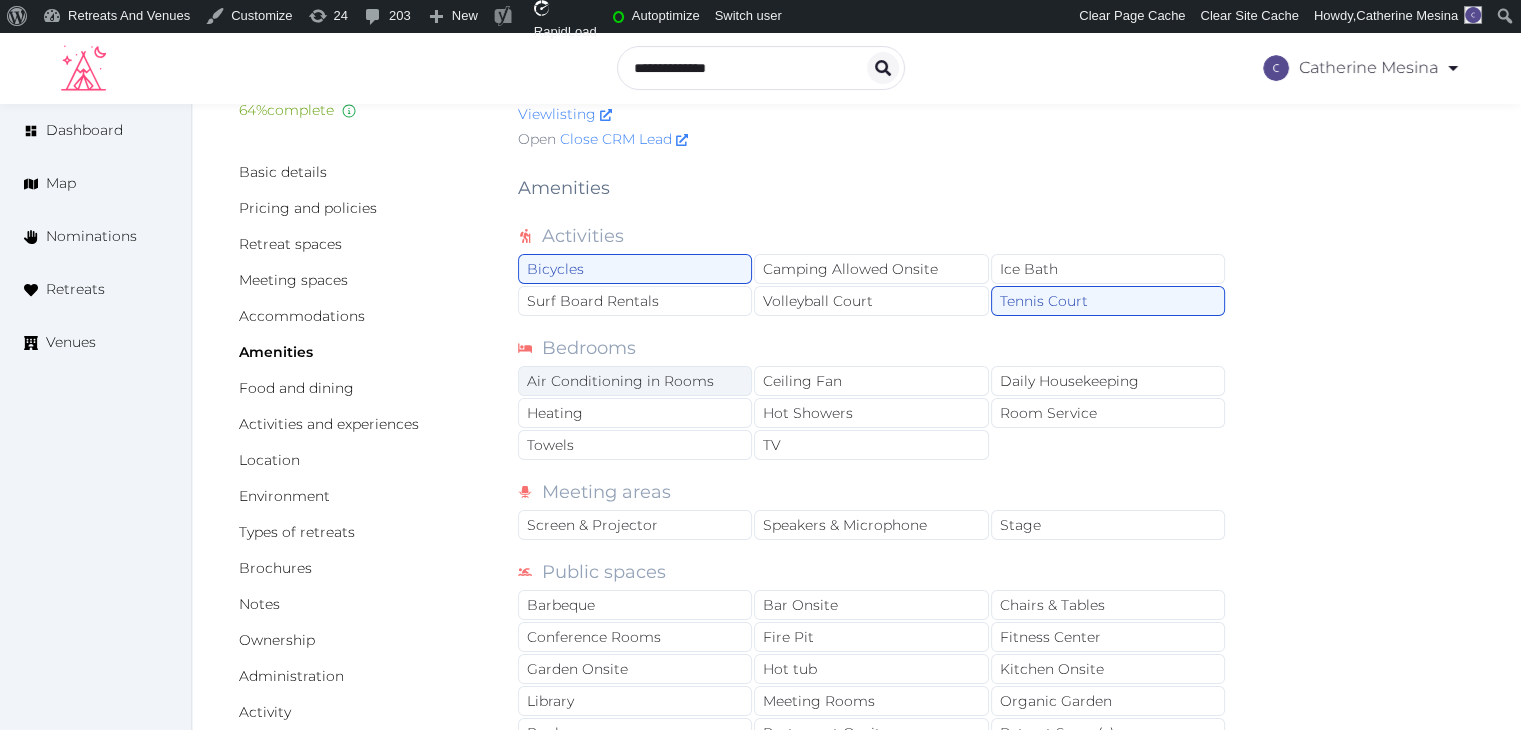 click on "Air Conditioning in Rooms" at bounding box center (635, 381) 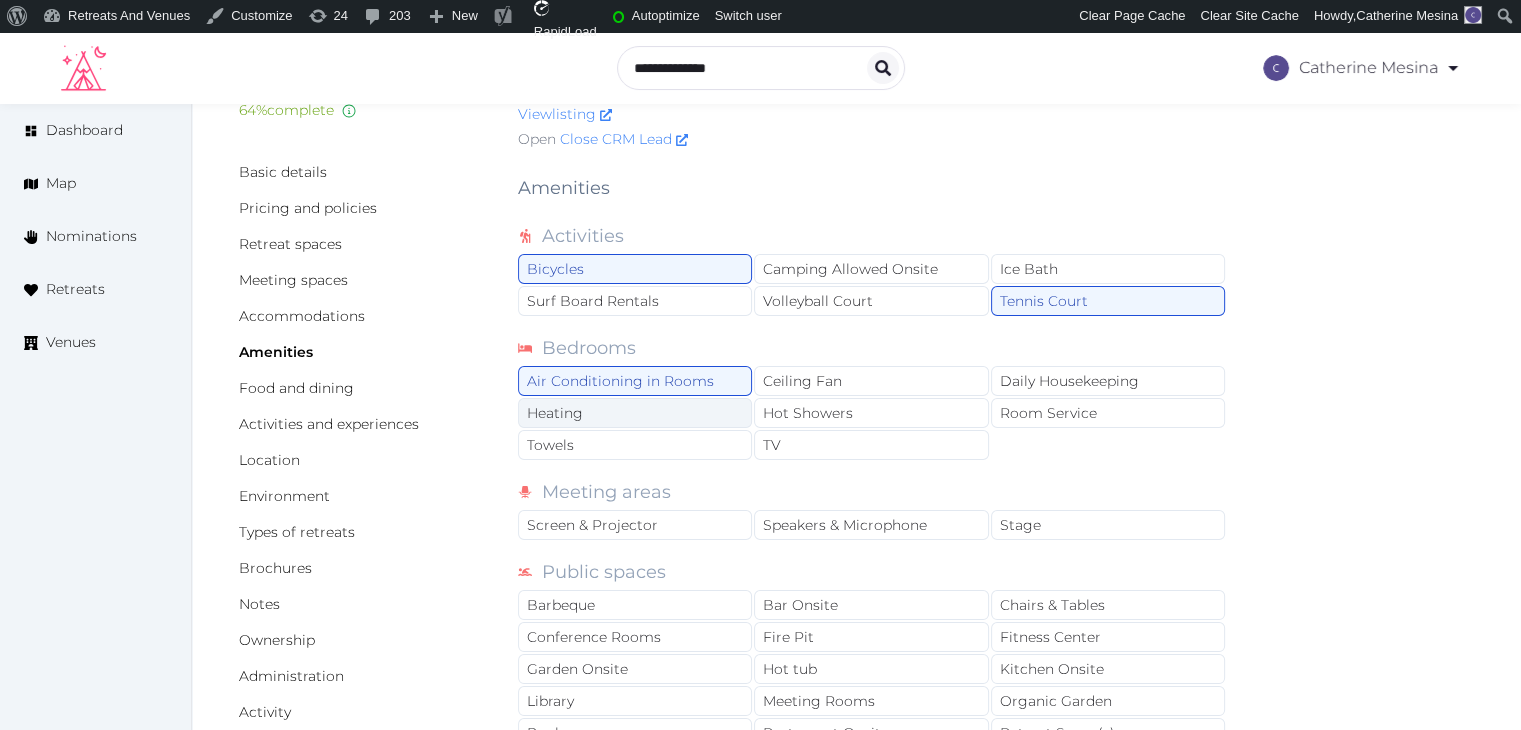 click on "Heating" at bounding box center (635, 413) 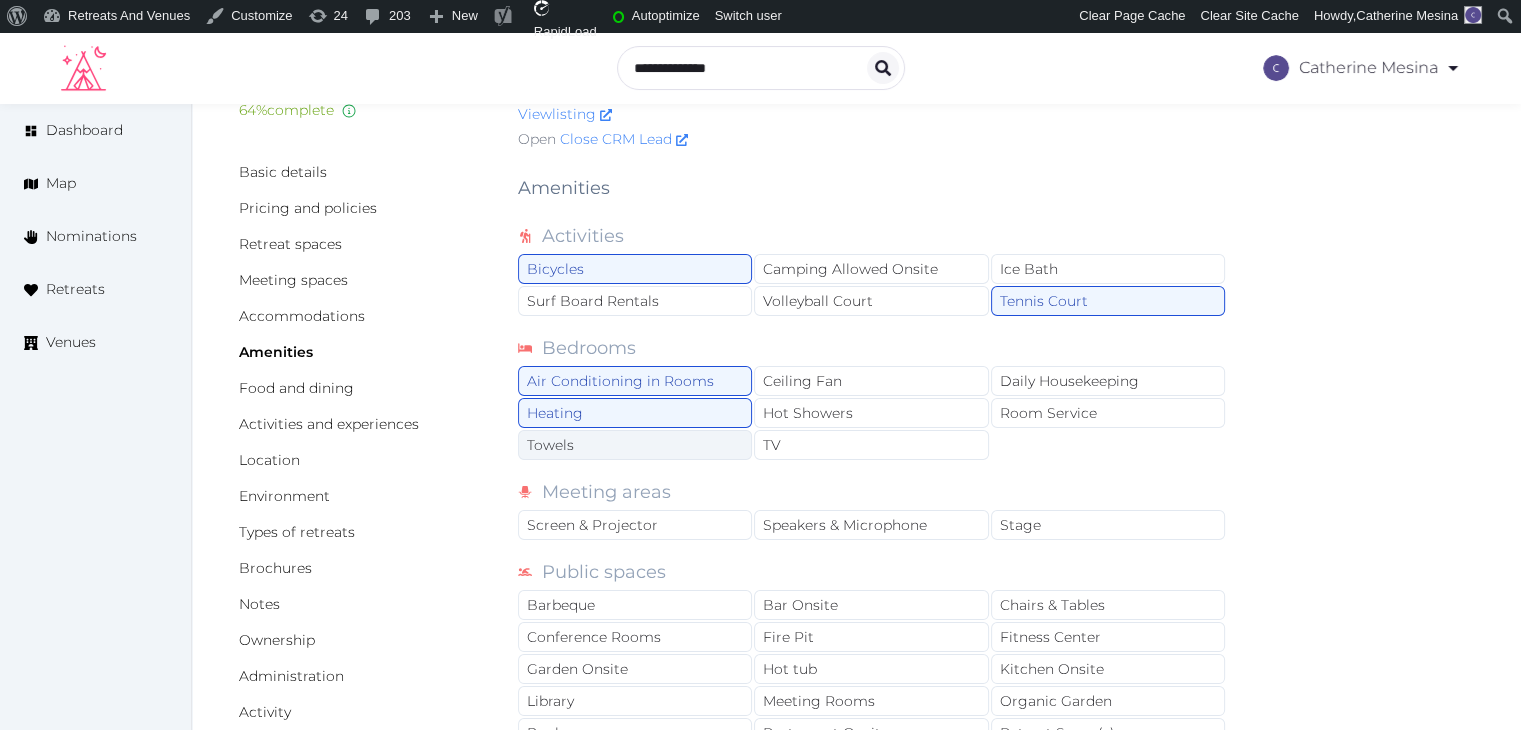 click on "Towels" at bounding box center (635, 445) 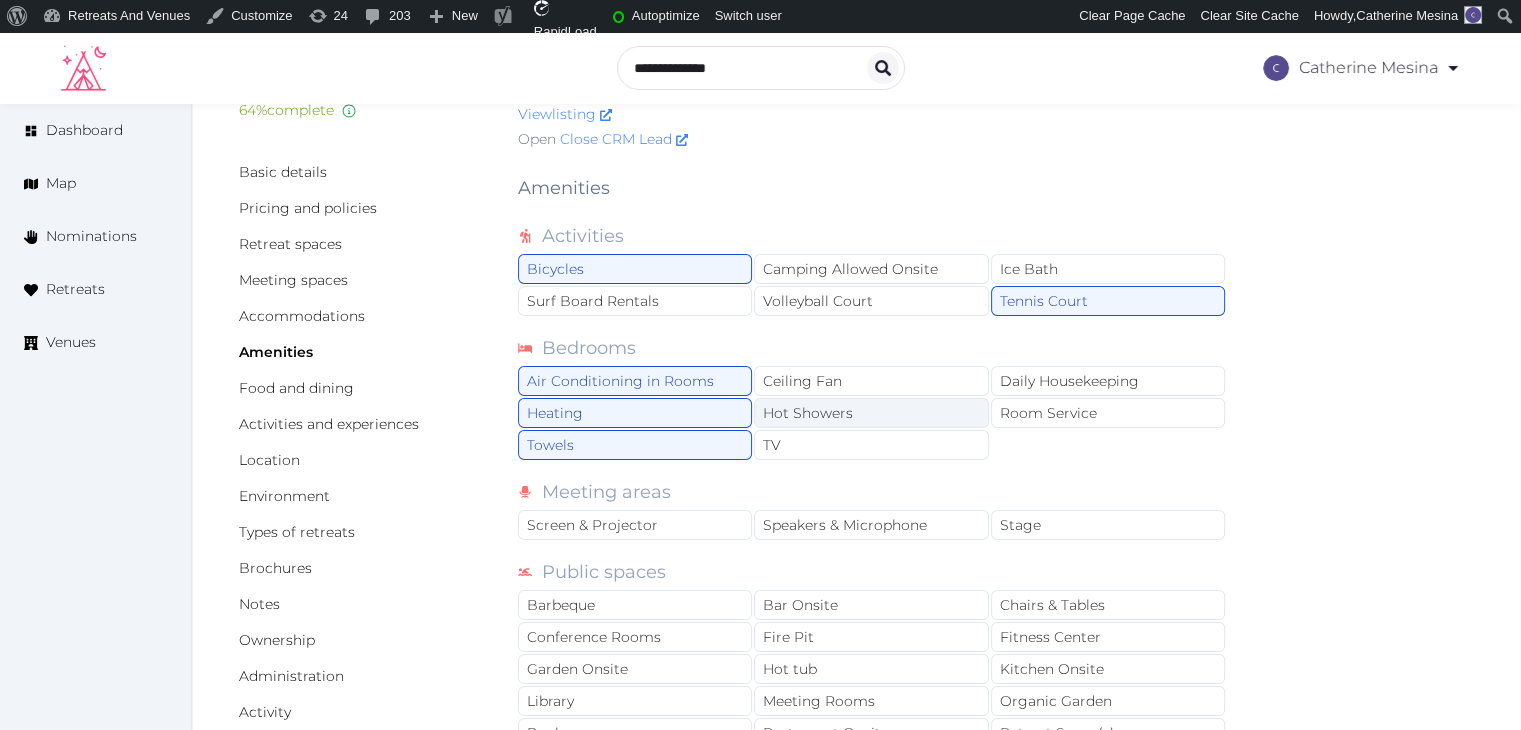 drag, startPoint x: 812, startPoint y: 442, endPoint x: 828, endPoint y: 418, distance: 28.84441 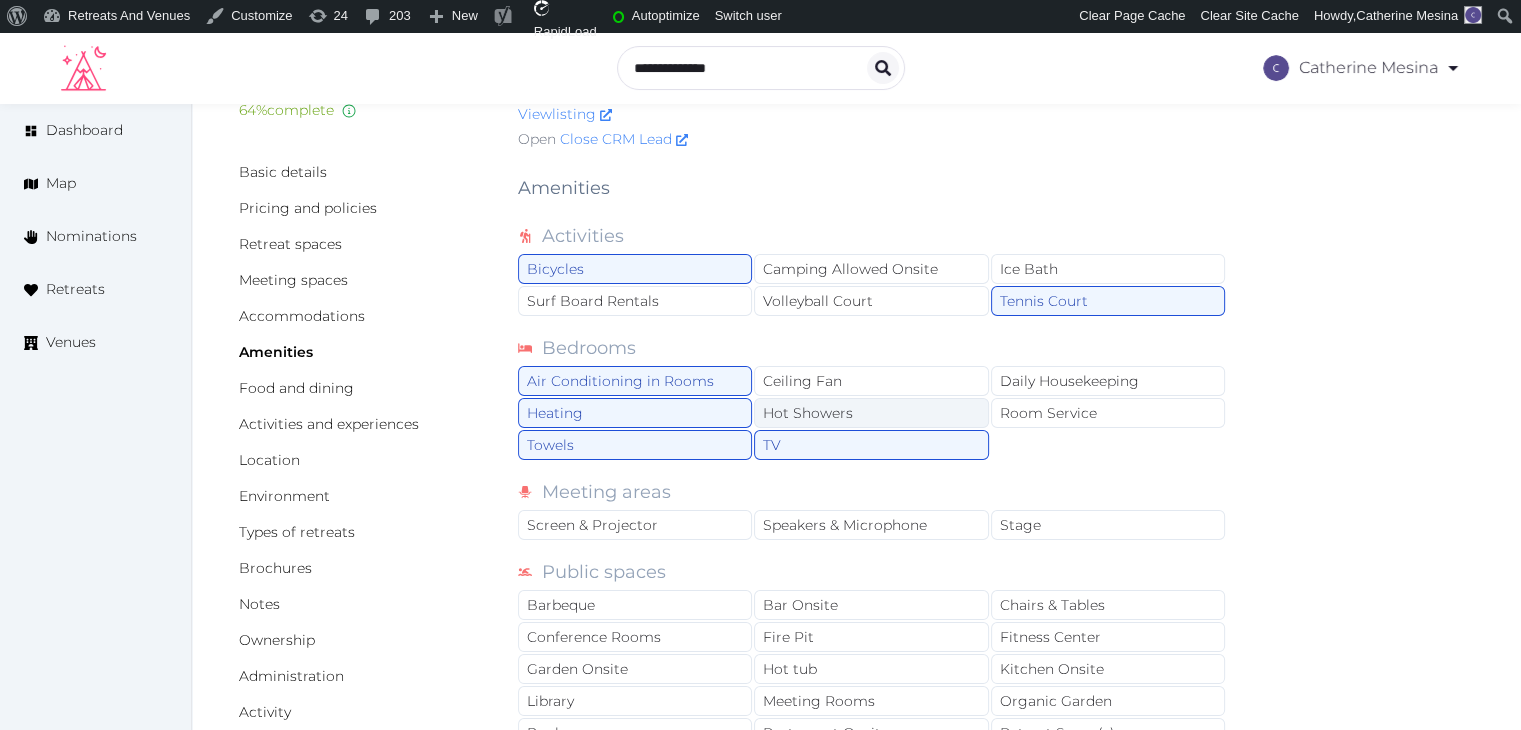 drag, startPoint x: 830, startPoint y: 413, endPoint x: 845, endPoint y: 409, distance: 15.524175 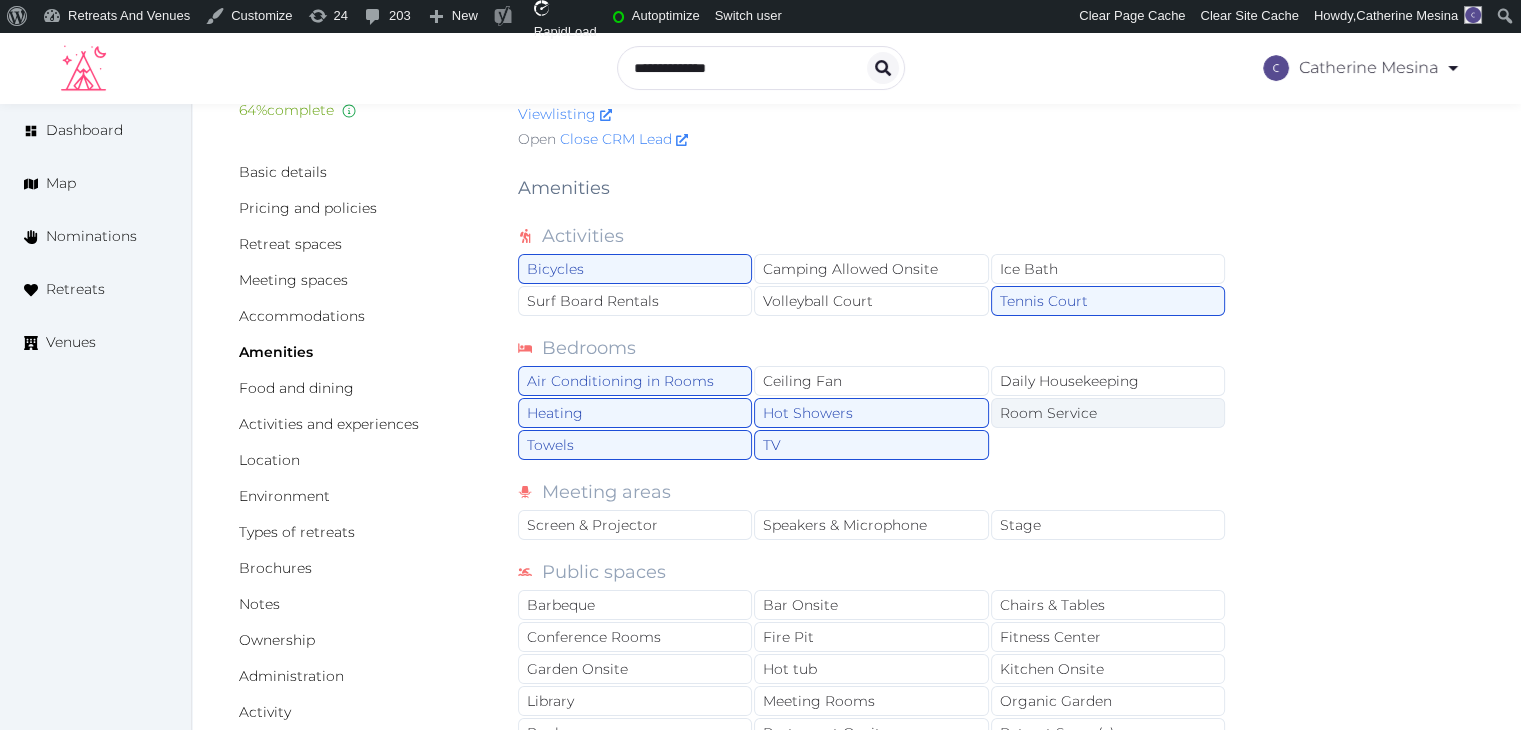 drag, startPoint x: 1060, startPoint y: 410, endPoint x: 1070, endPoint y: 379, distance: 32.572994 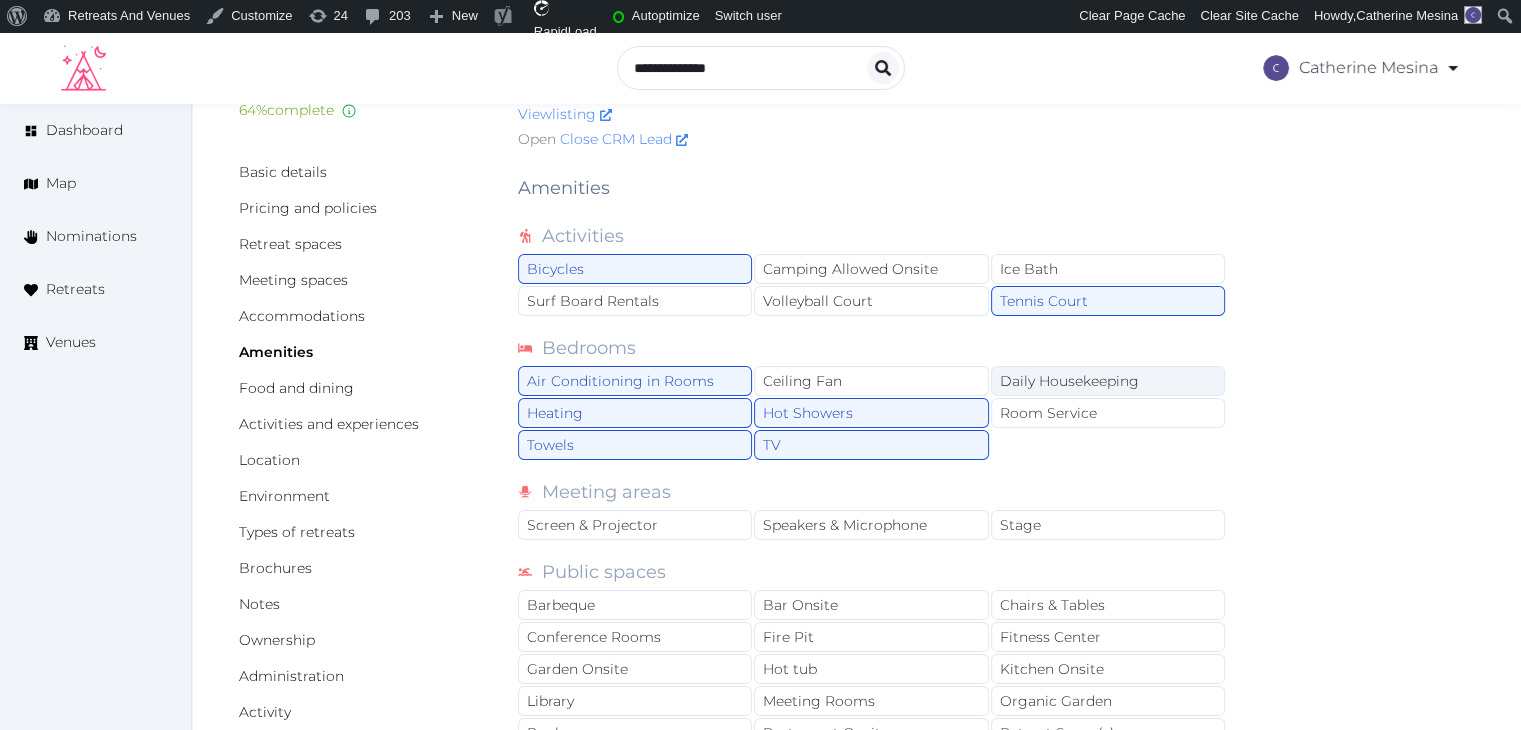 click on "Room Service" at bounding box center (1108, 413) 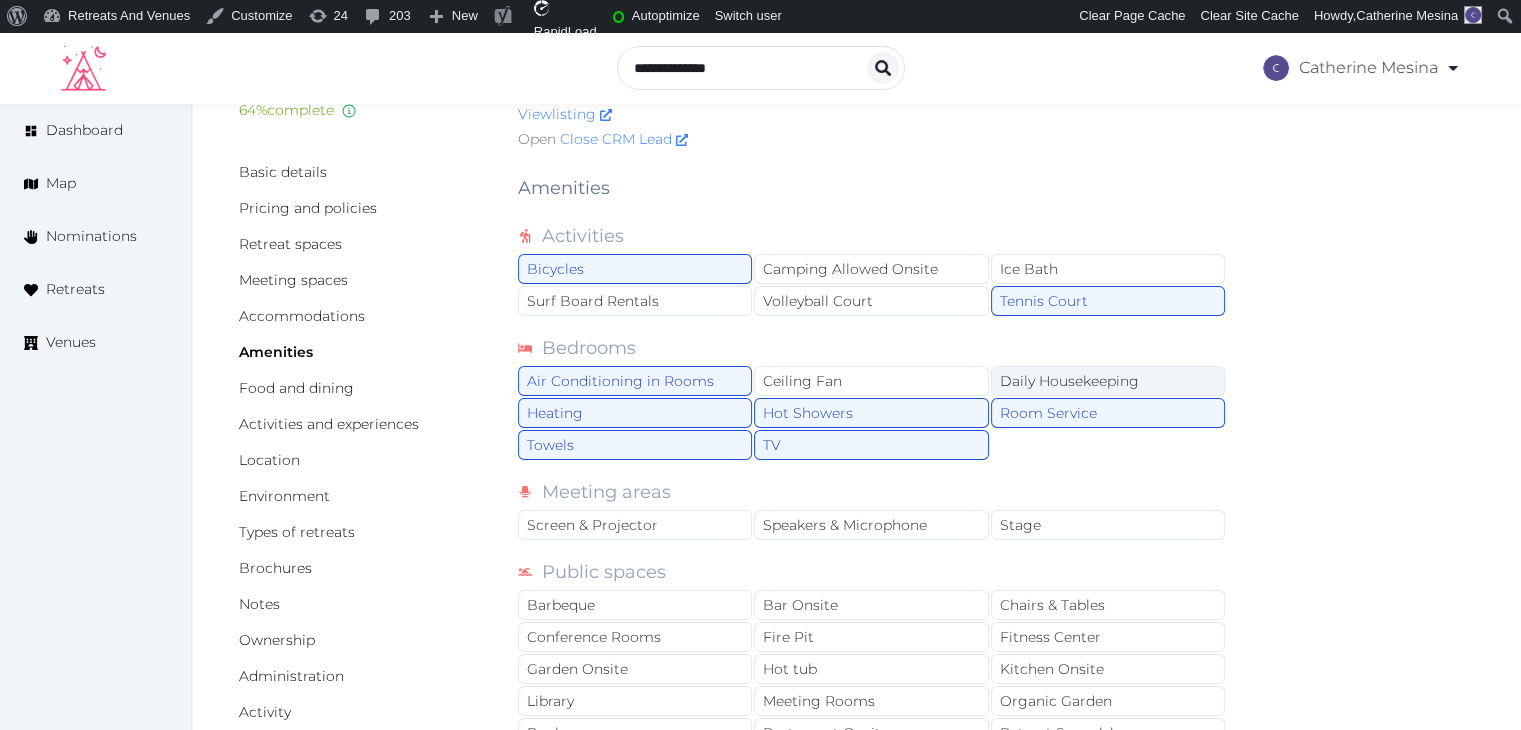 click on "Daily Housekeeping" at bounding box center (1108, 381) 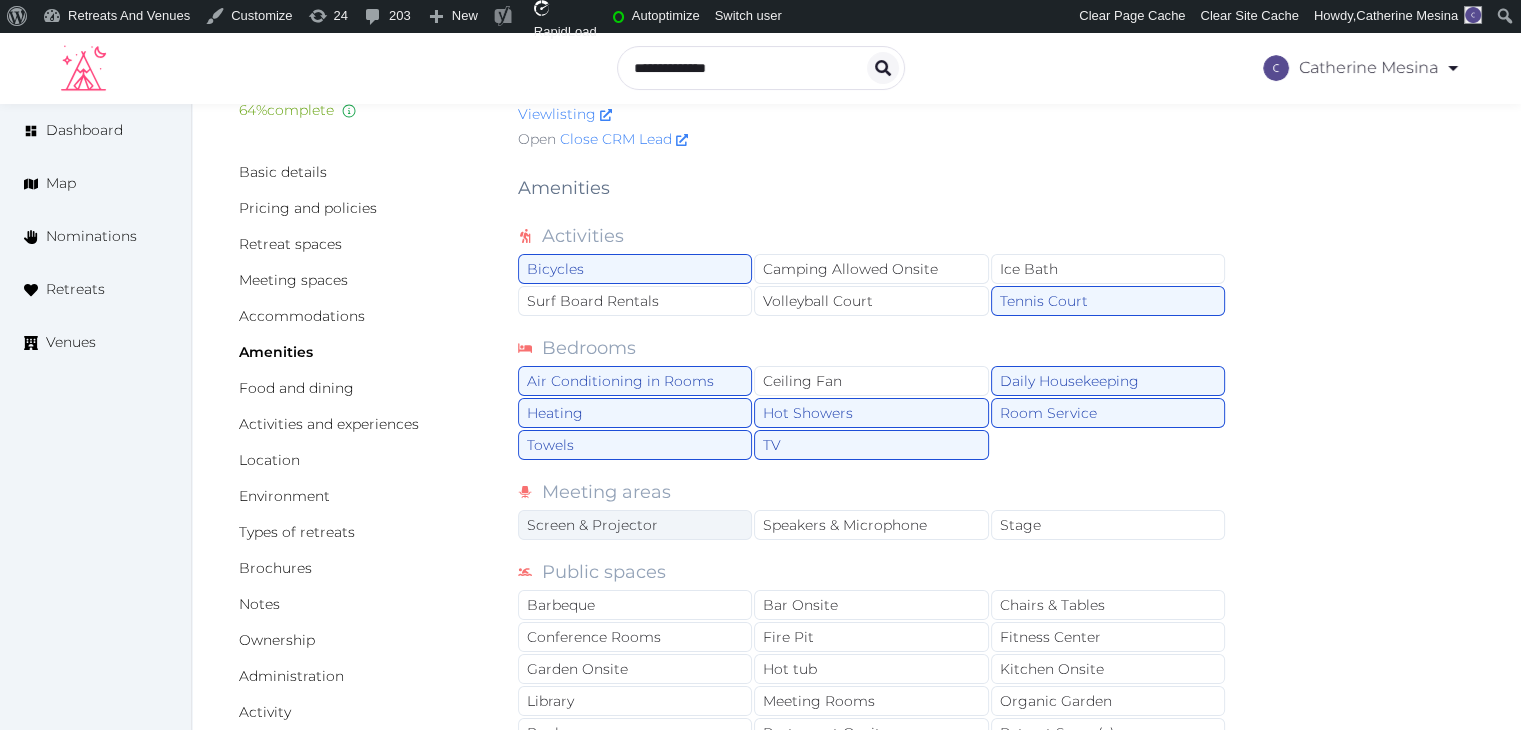 click on "Screen & Projector" at bounding box center (635, 525) 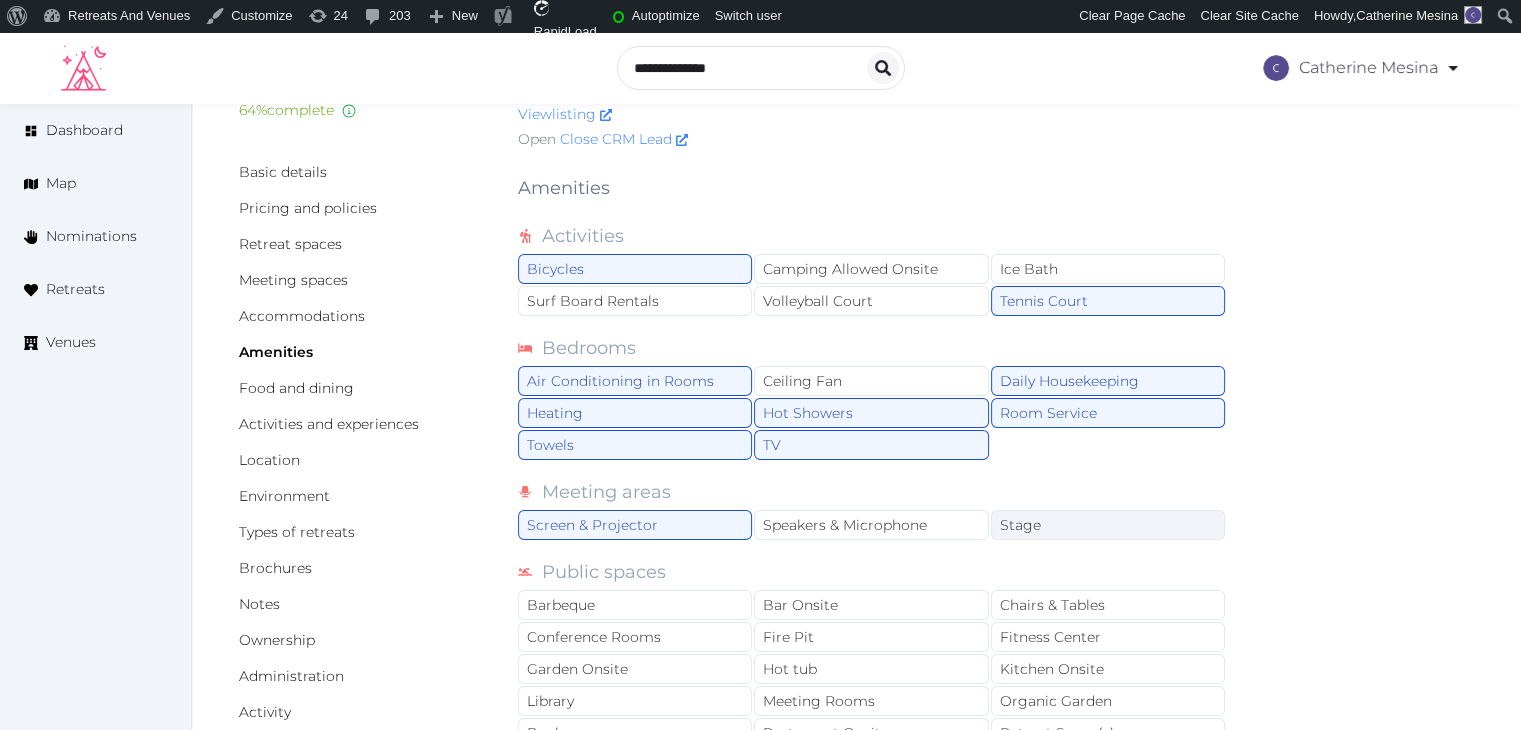 drag, startPoint x: 856, startPoint y: 521, endPoint x: 1028, endPoint y: 518, distance: 172.02615 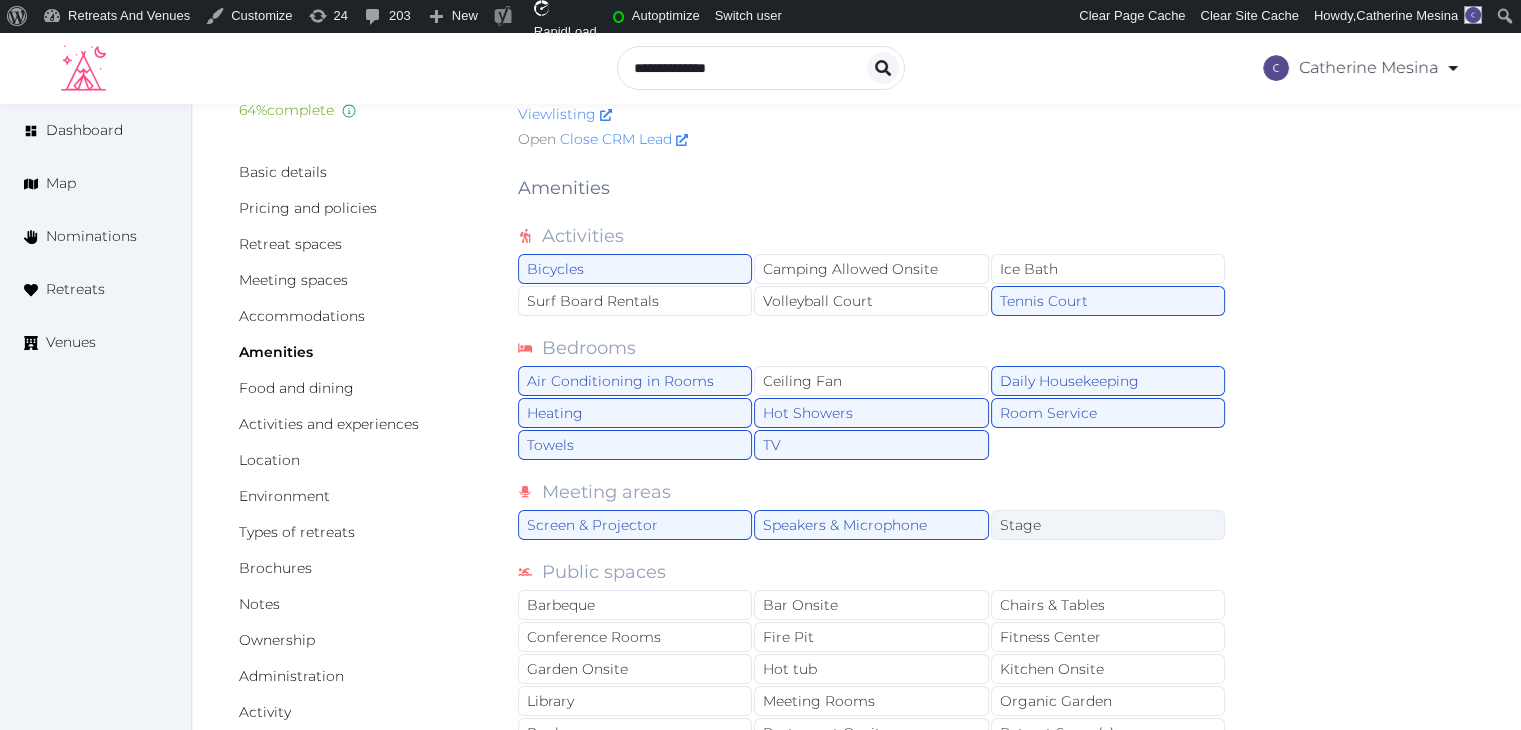 click on "Stage" at bounding box center (1108, 525) 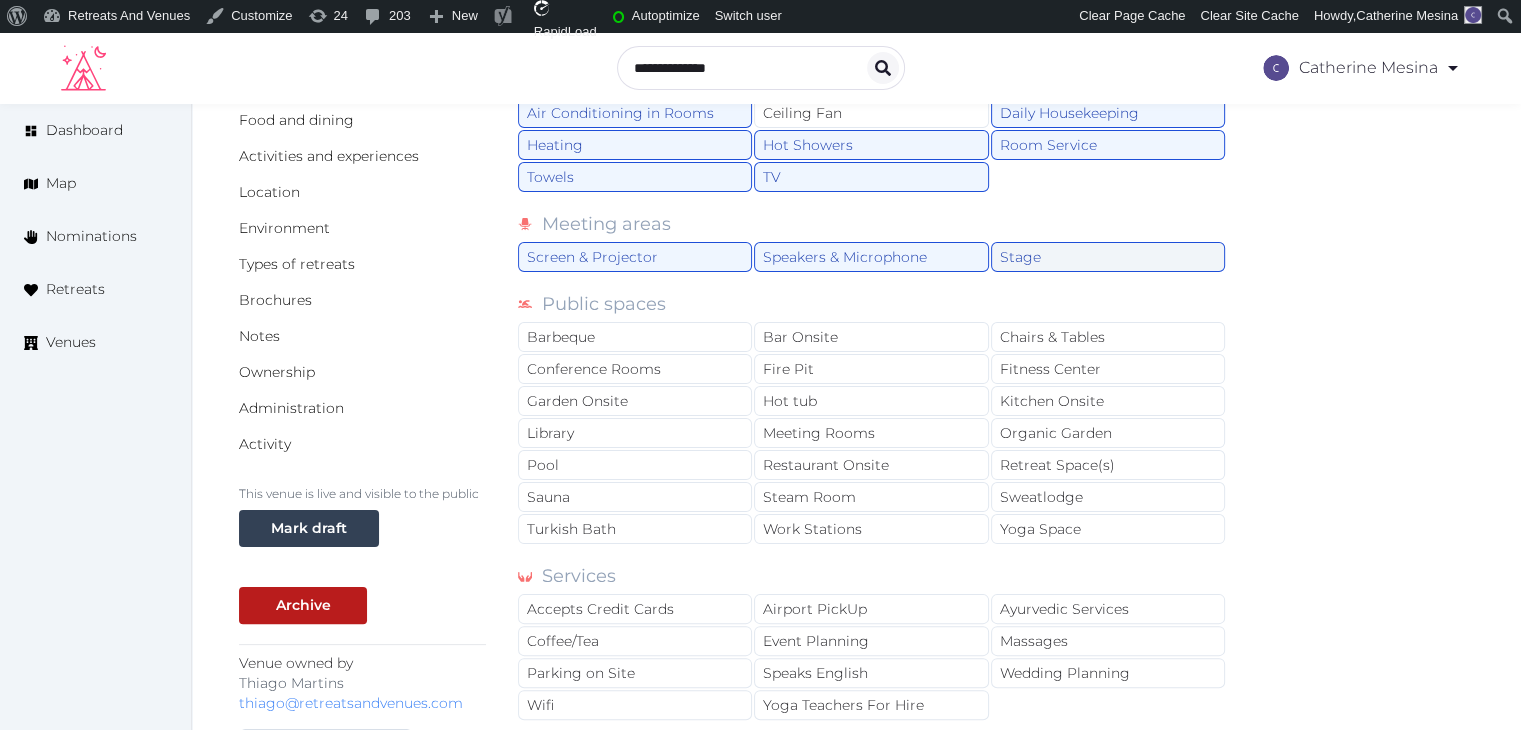 scroll, scrollTop: 376, scrollLeft: 0, axis: vertical 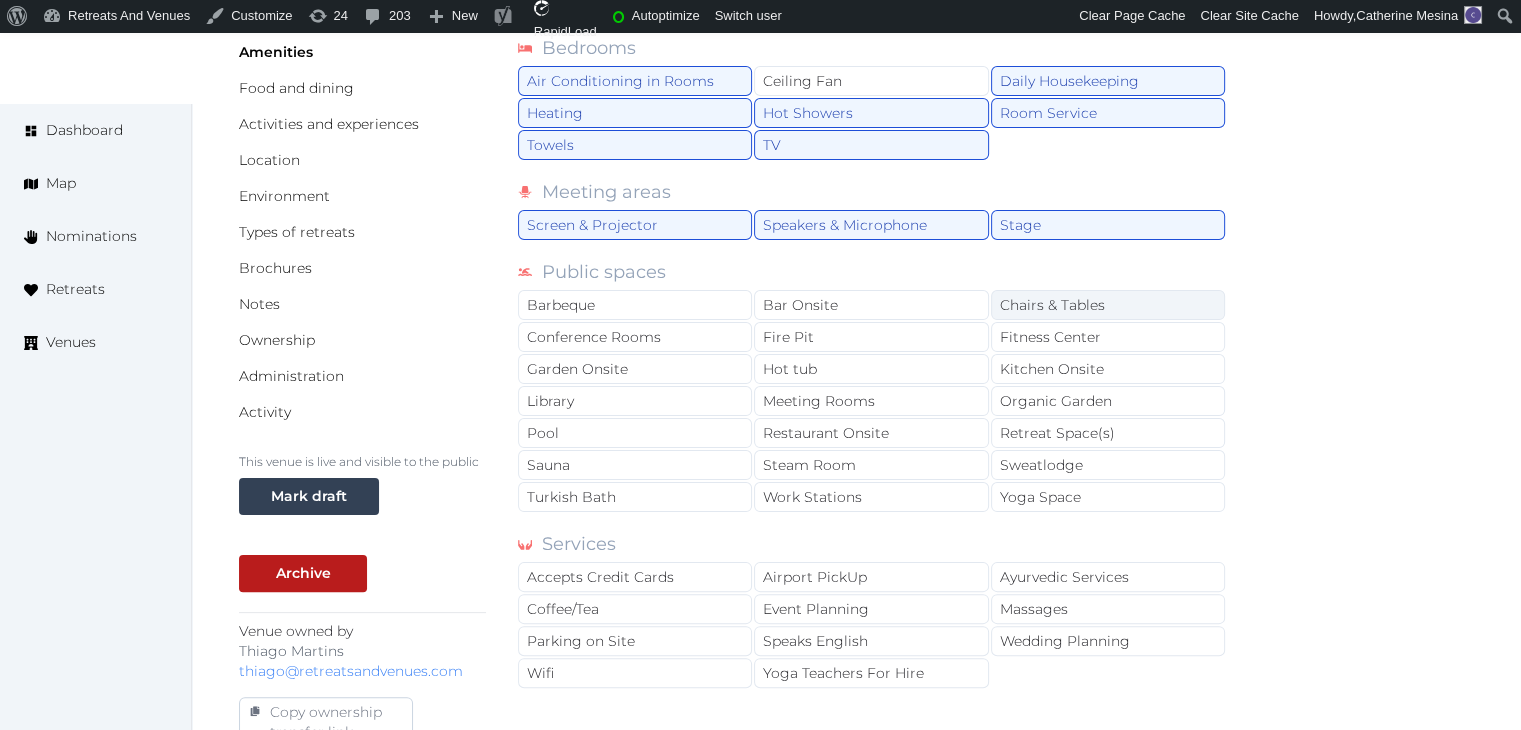click on "Chairs & Tables" at bounding box center [1108, 305] 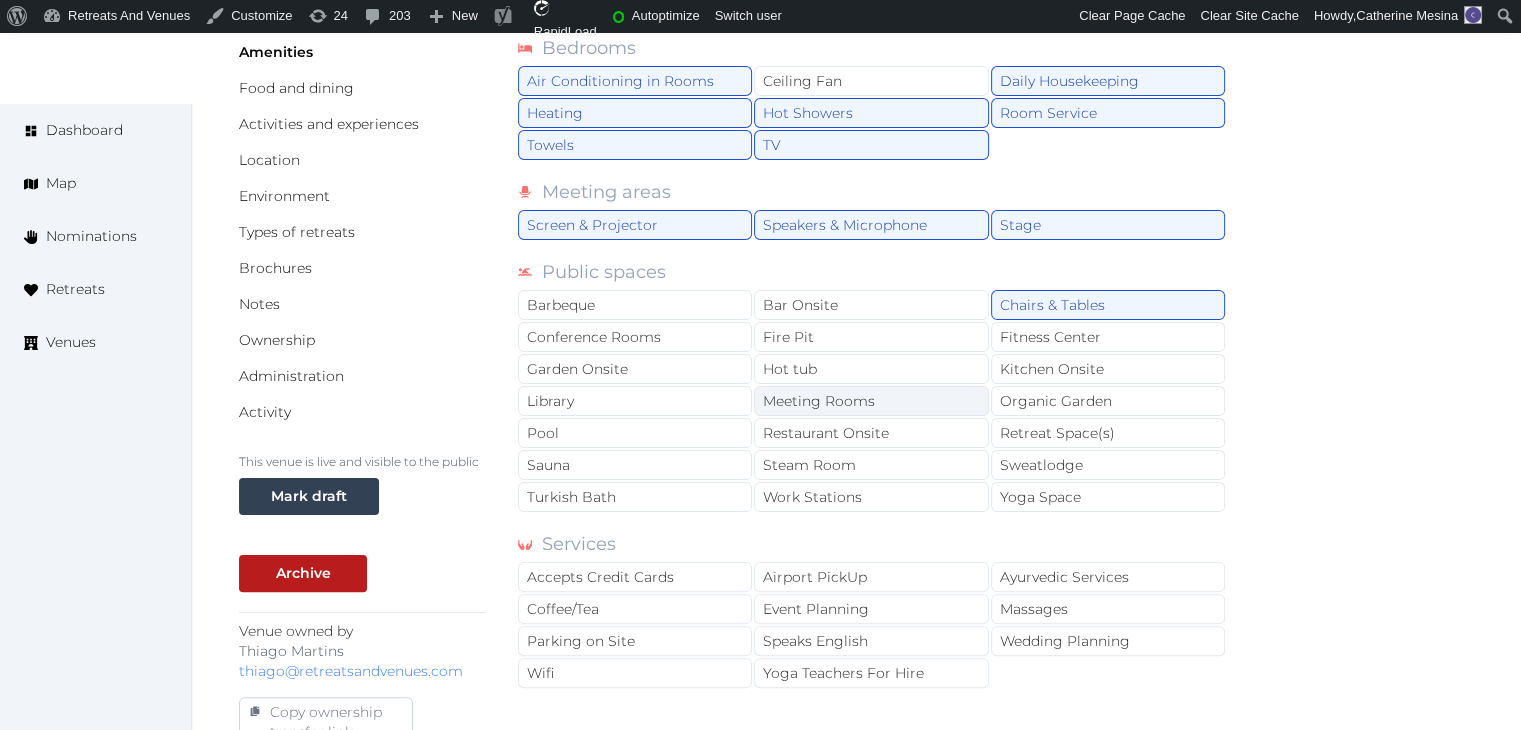 click on "Meeting Rooms" at bounding box center [871, 401] 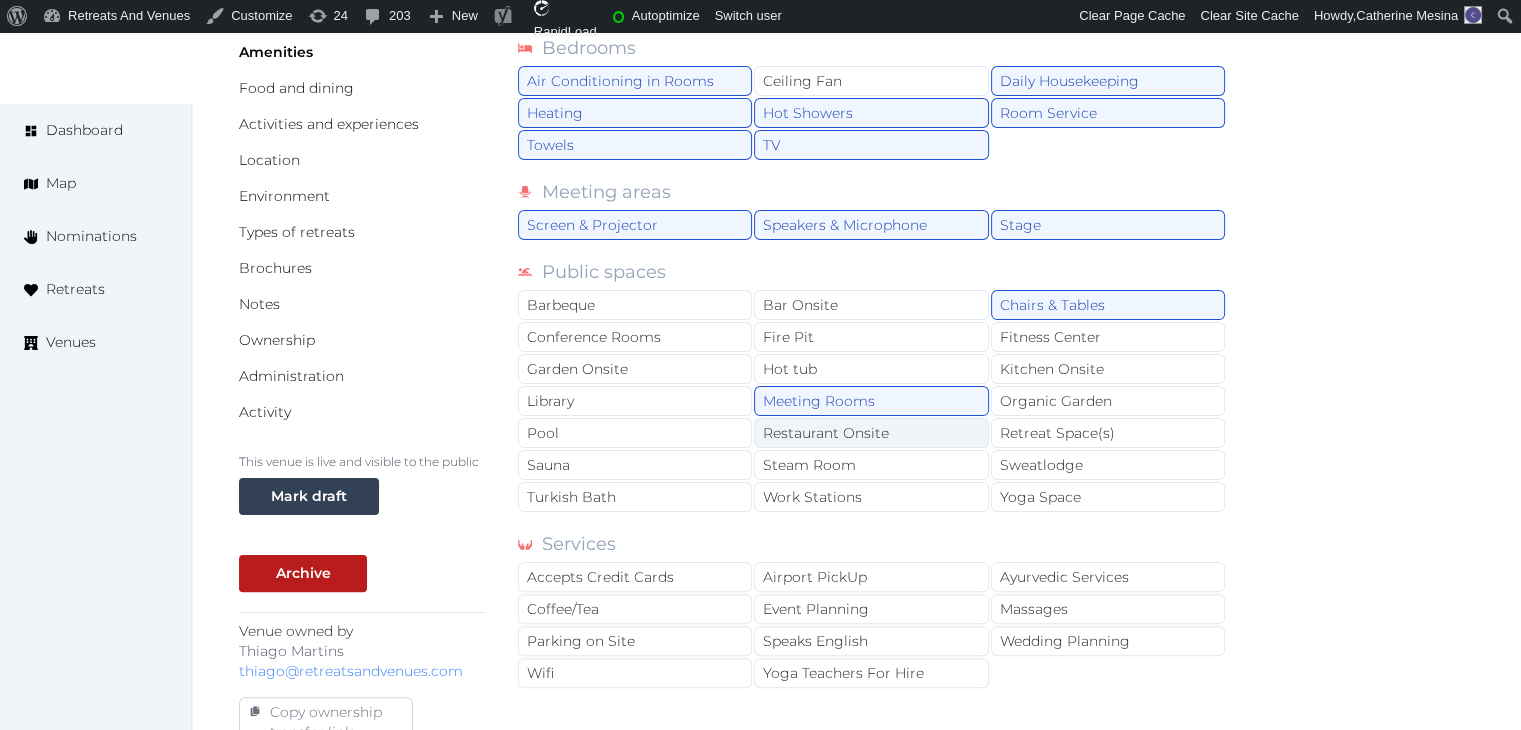 click on "Restaurant Onsite" at bounding box center [871, 433] 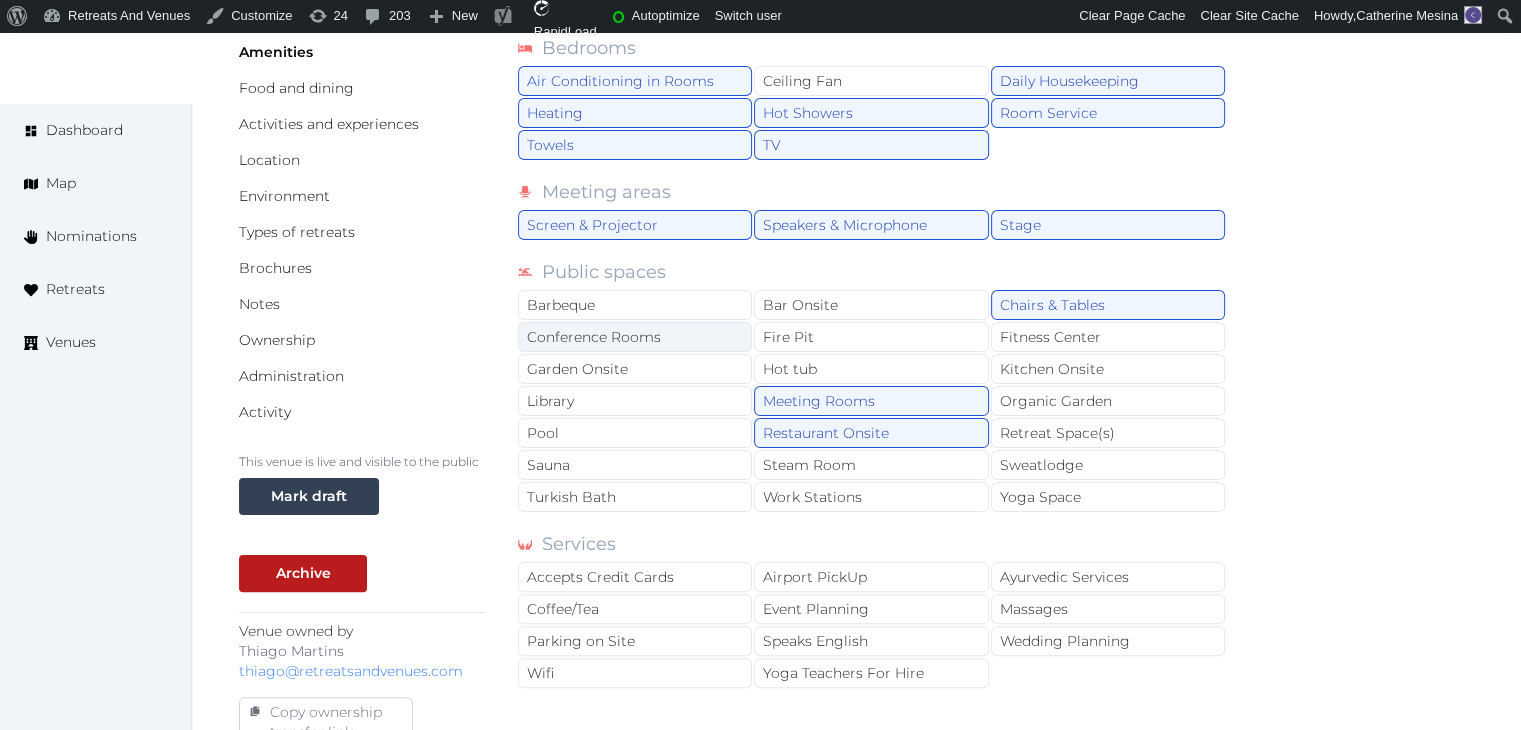 click on "Conference Rooms" at bounding box center (635, 337) 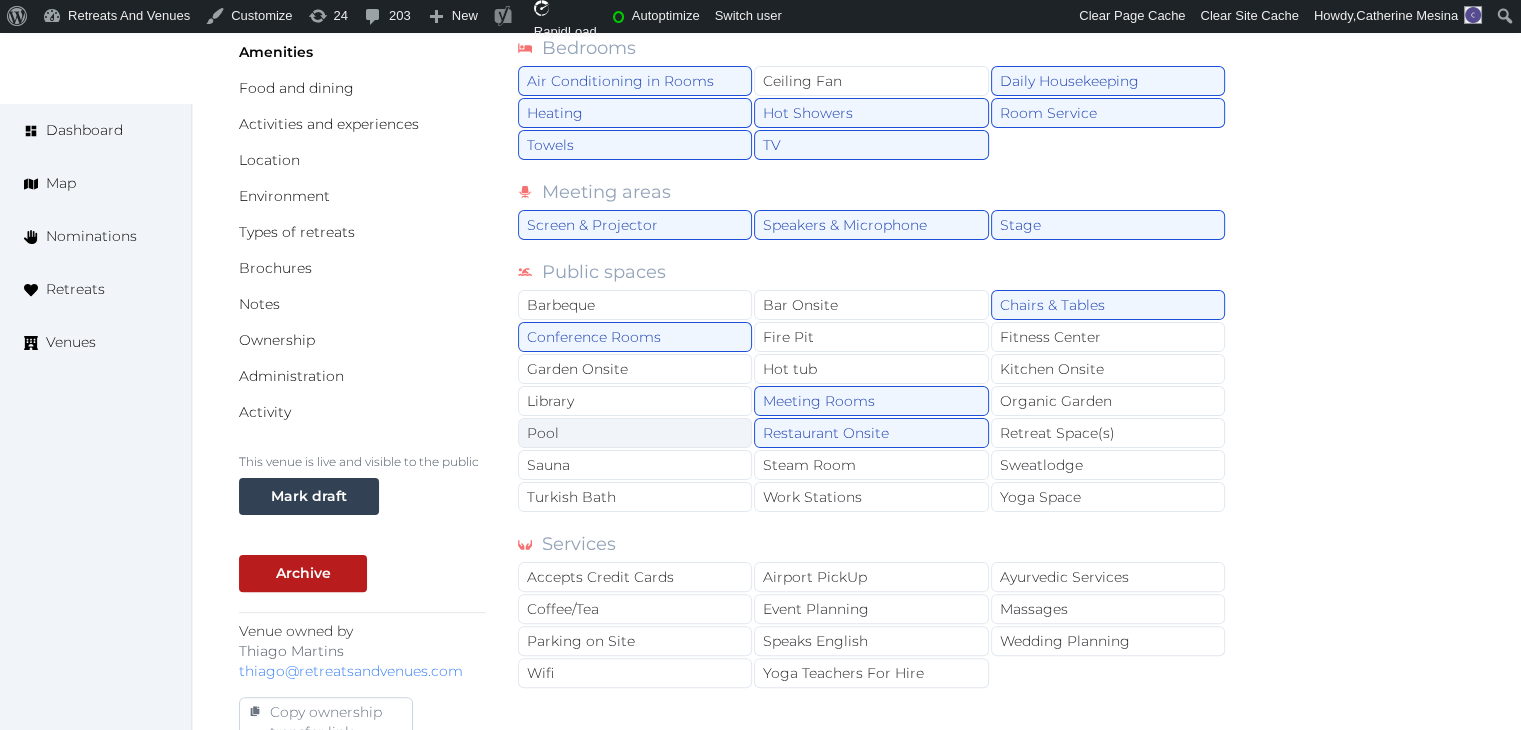 click on "Pool" at bounding box center (635, 433) 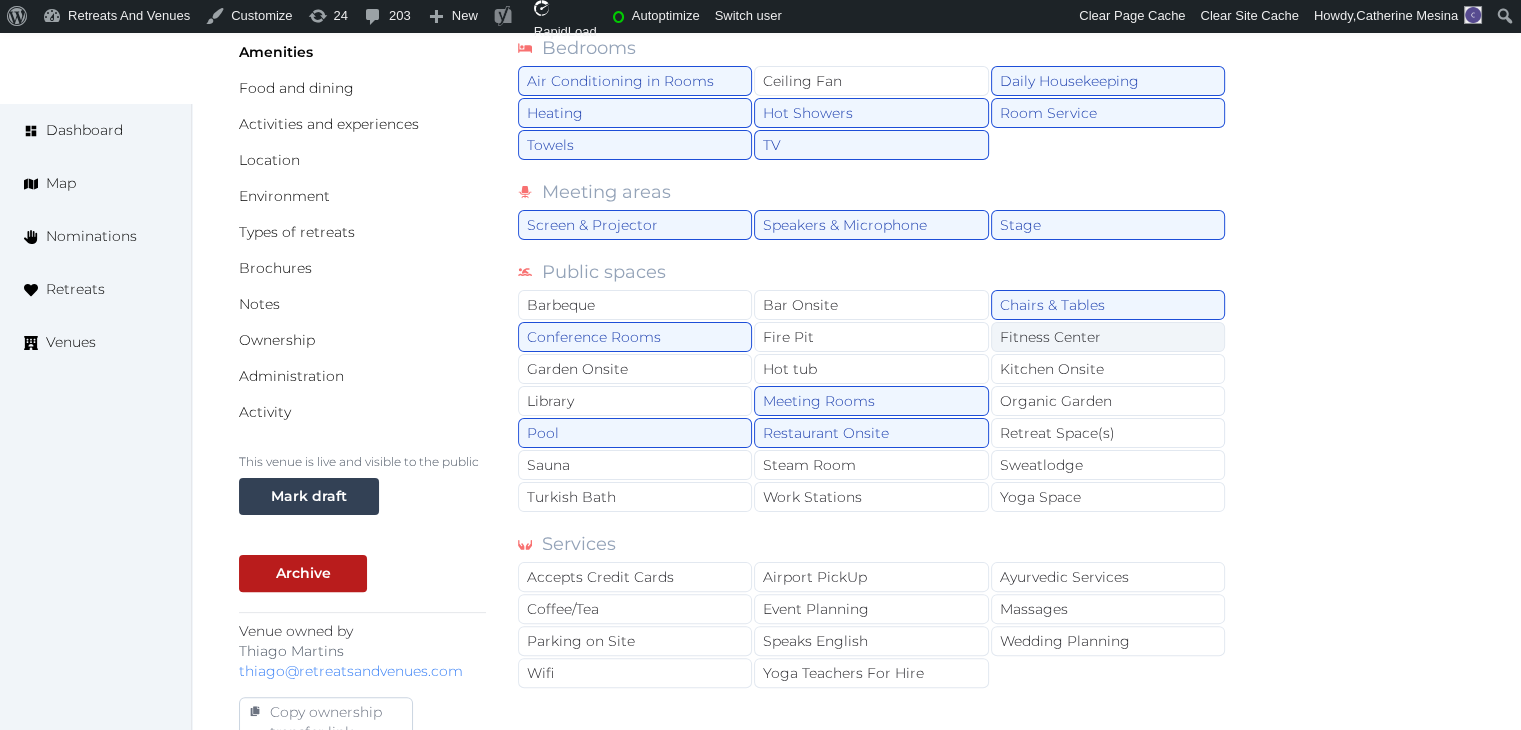 click on "Fitness Center" at bounding box center (1108, 337) 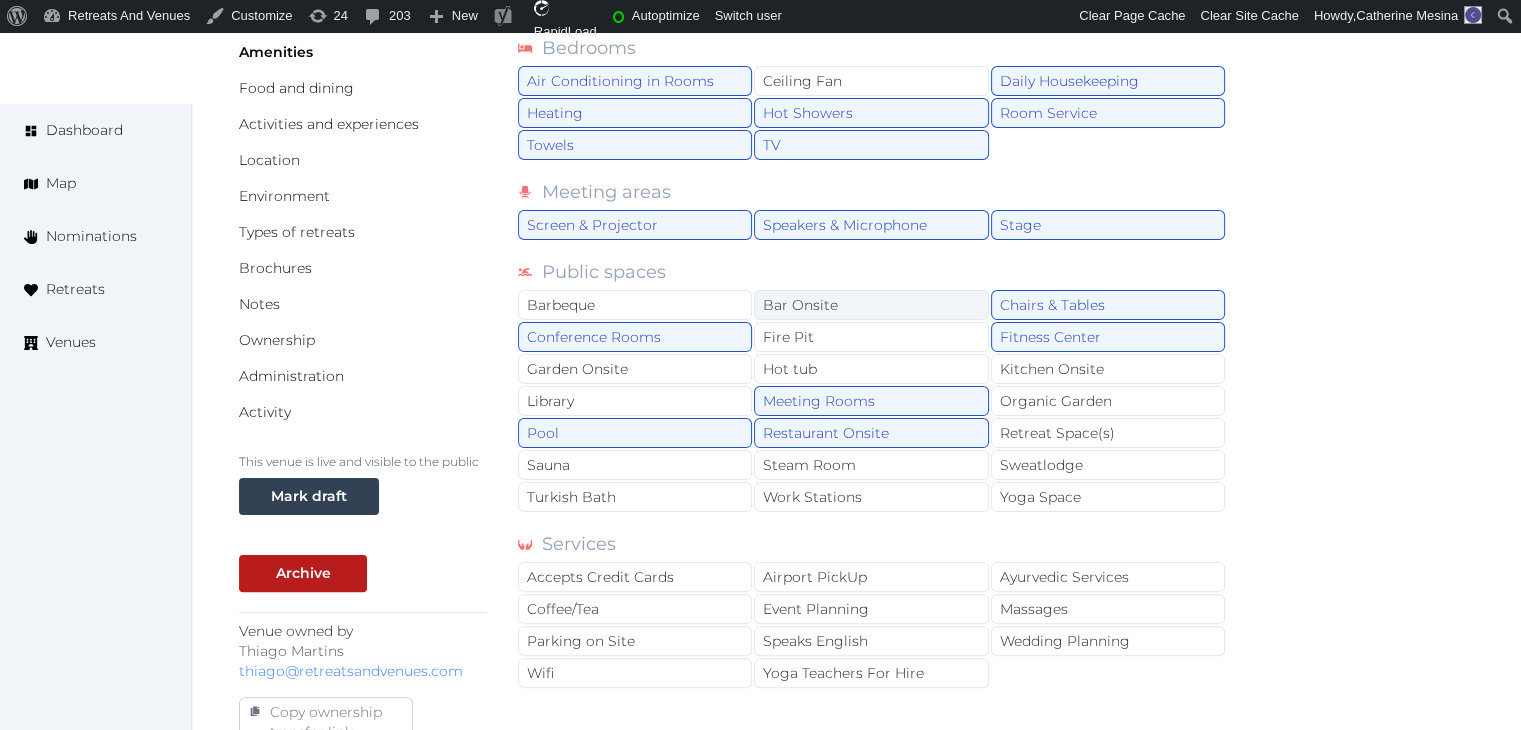 click on "Bar Onsite" at bounding box center [871, 305] 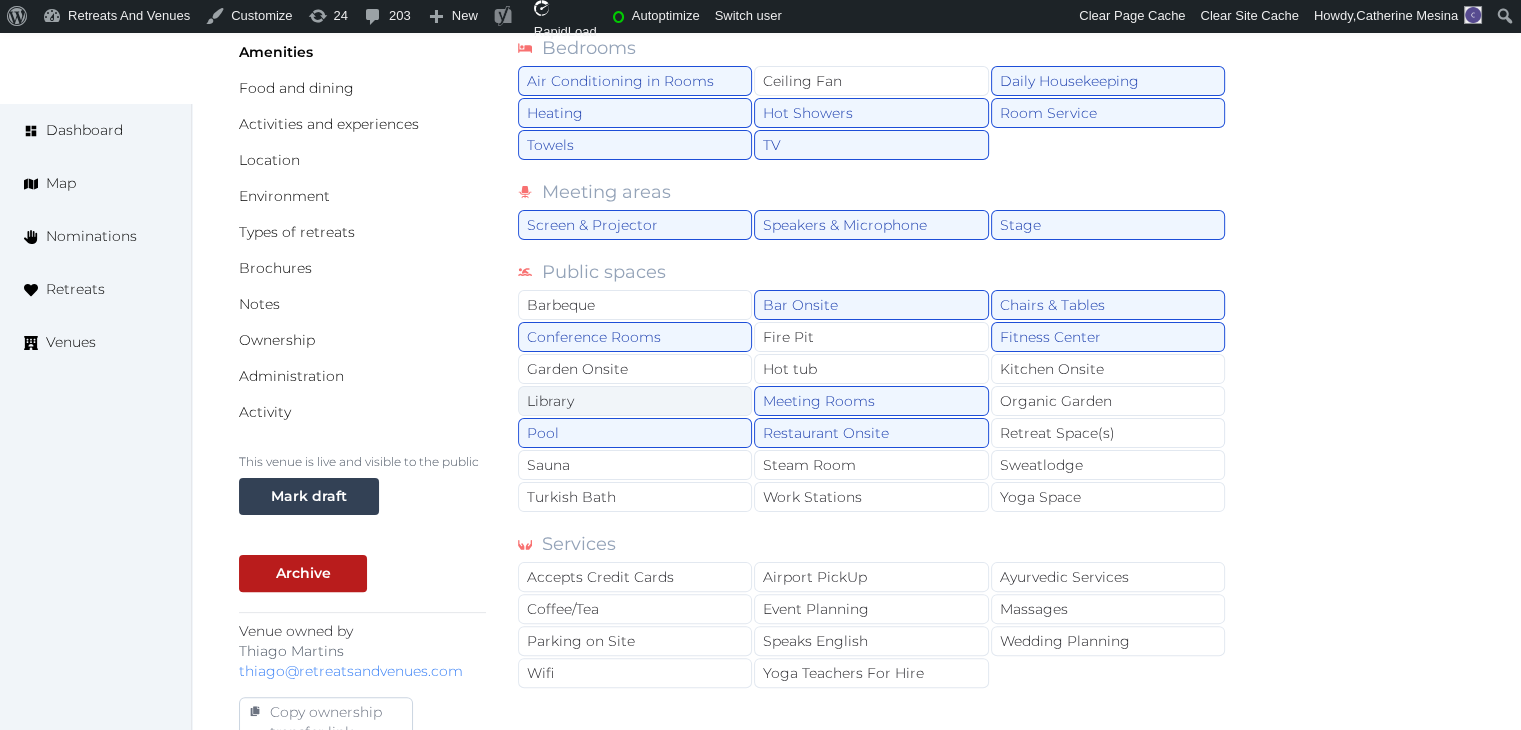 click on "Library" at bounding box center (635, 401) 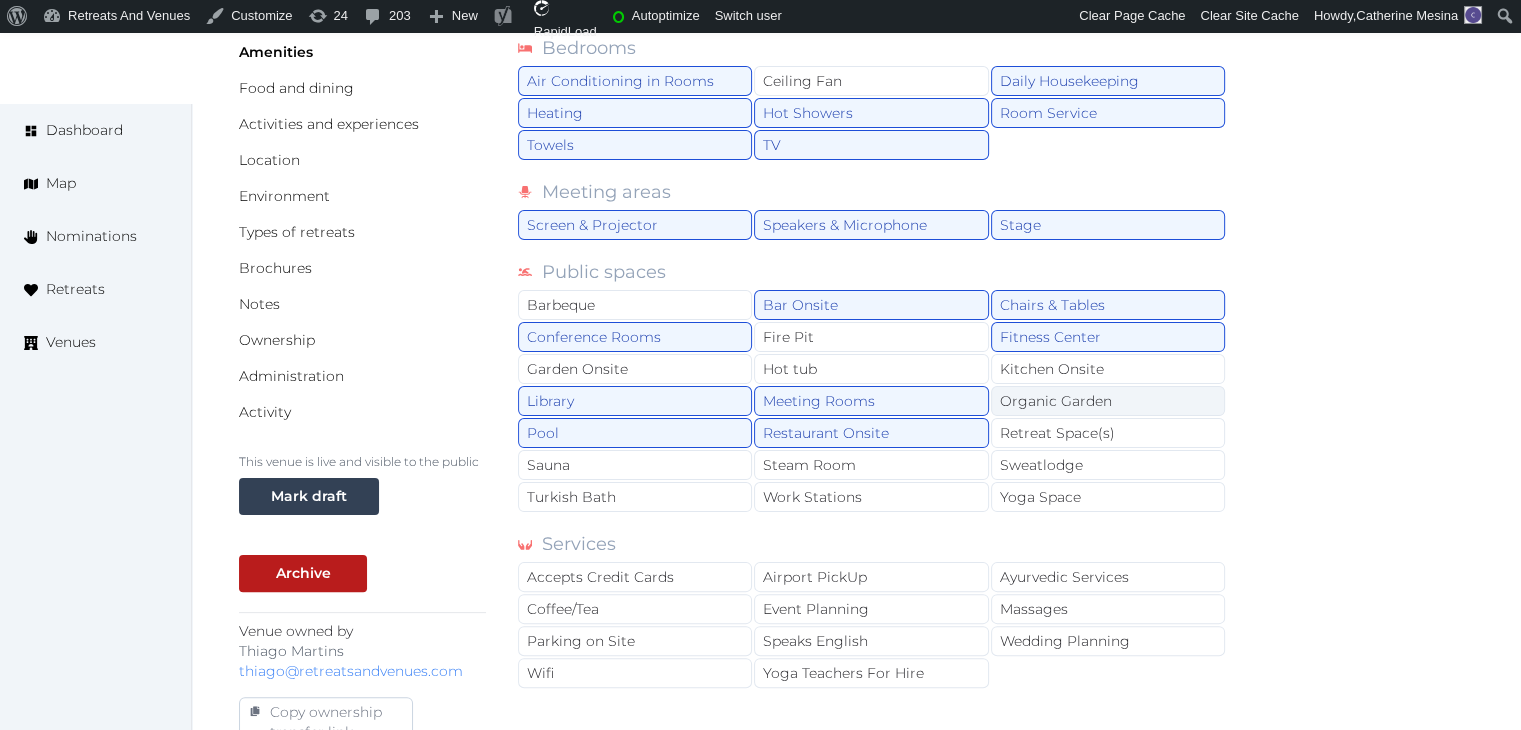 click on "Organic Garden" at bounding box center (1108, 401) 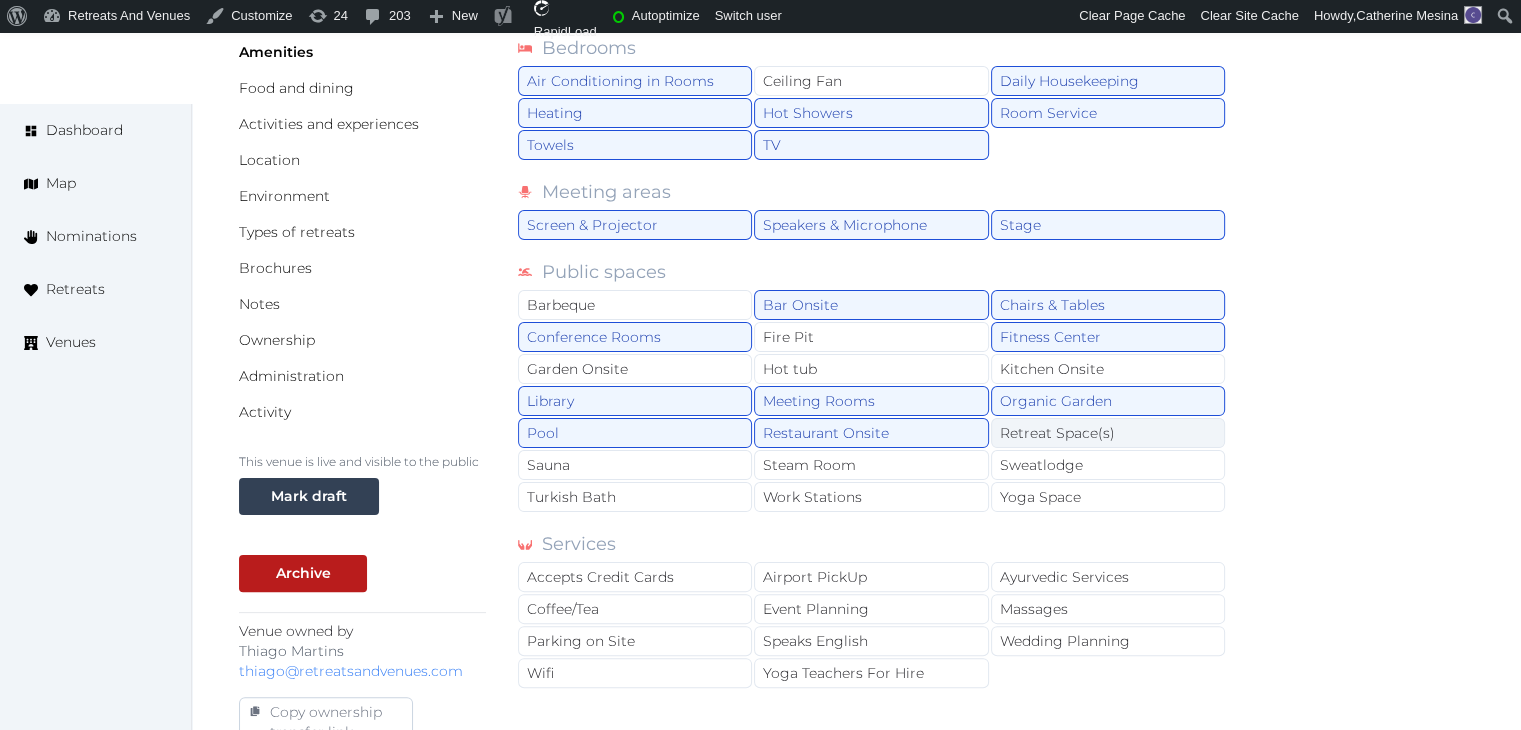 click on "Retreat Space(s)" at bounding box center (1108, 433) 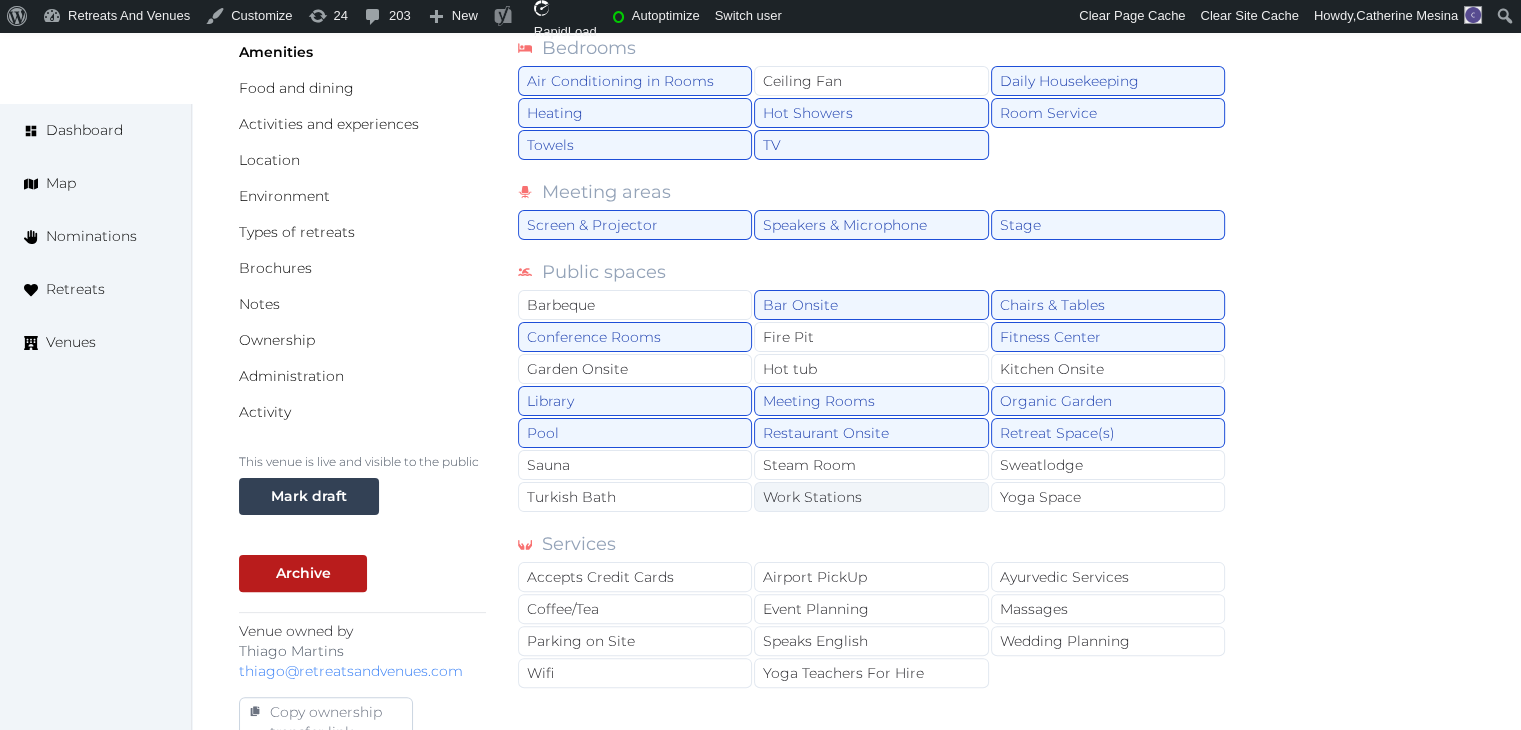 click on "Work Stations" at bounding box center (871, 497) 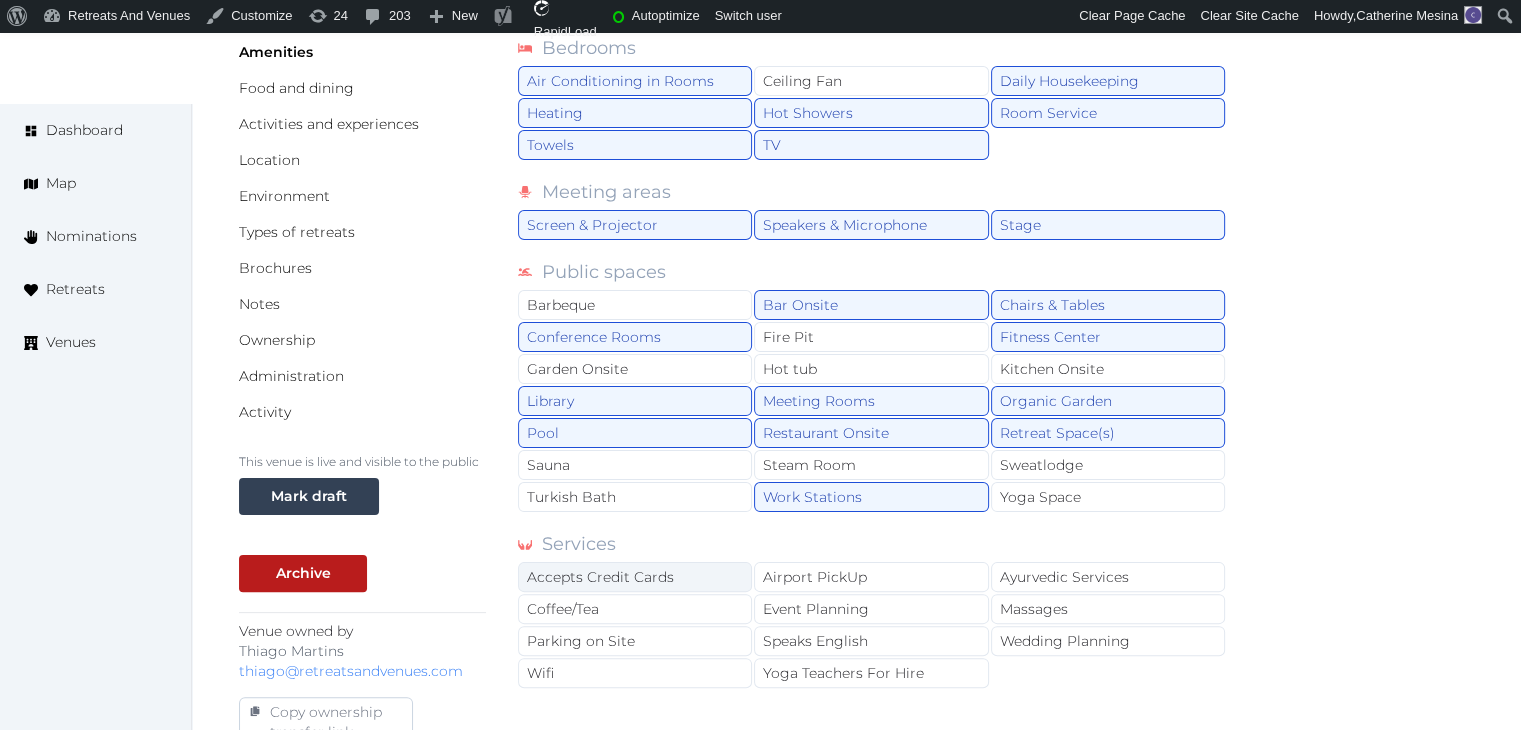 click on "Accepts Credit Cards" at bounding box center (635, 577) 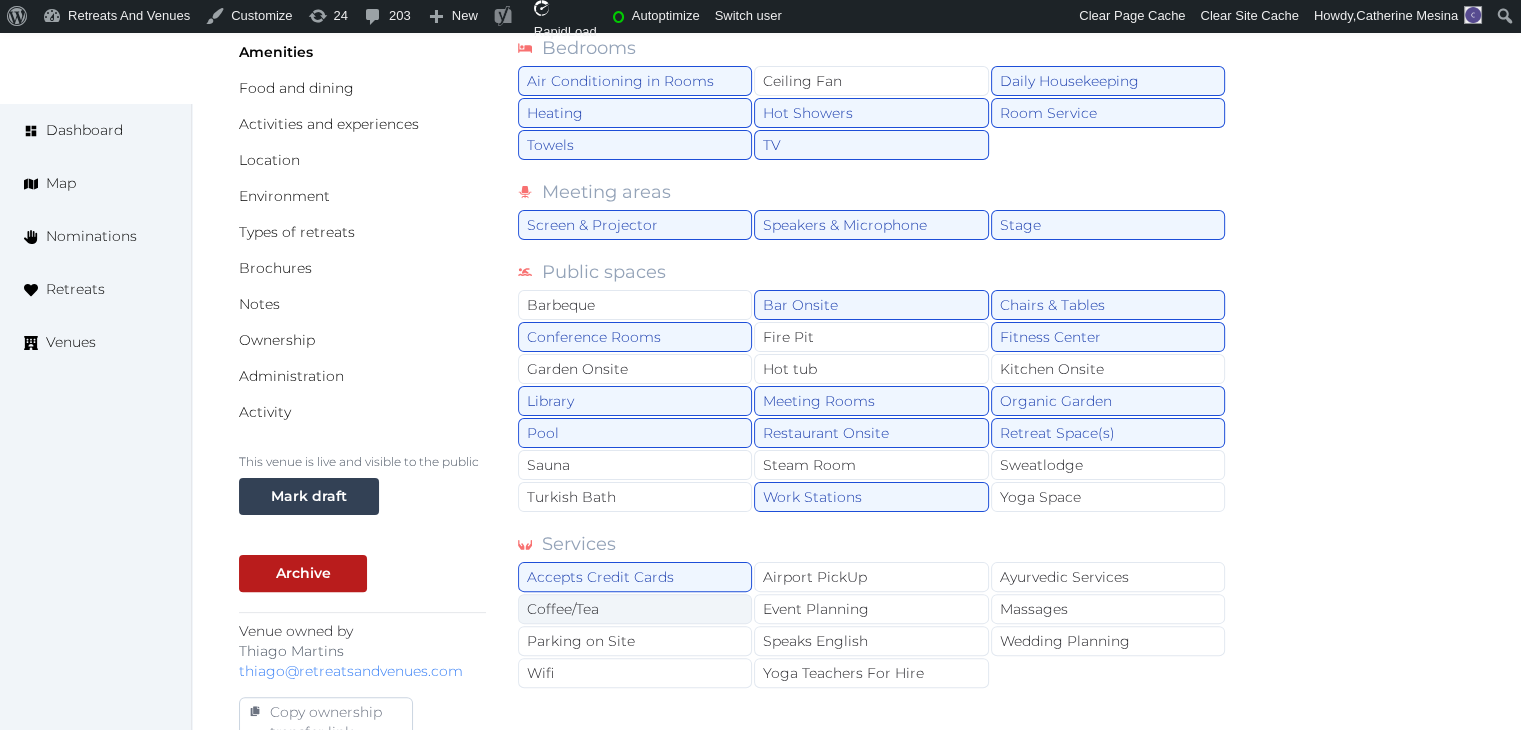 click on "Coffee/Tea" at bounding box center (635, 609) 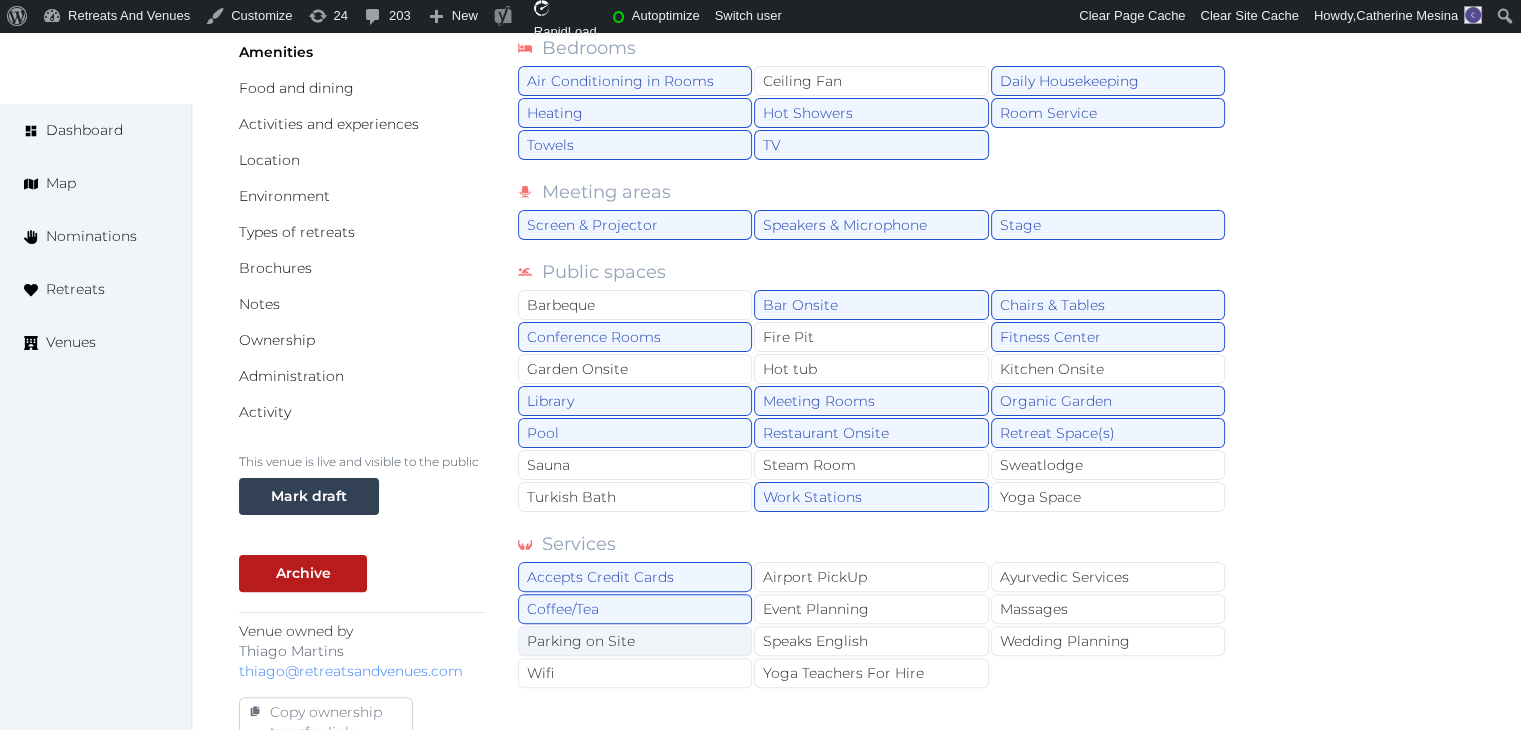 click on "Parking on Site" at bounding box center [635, 641] 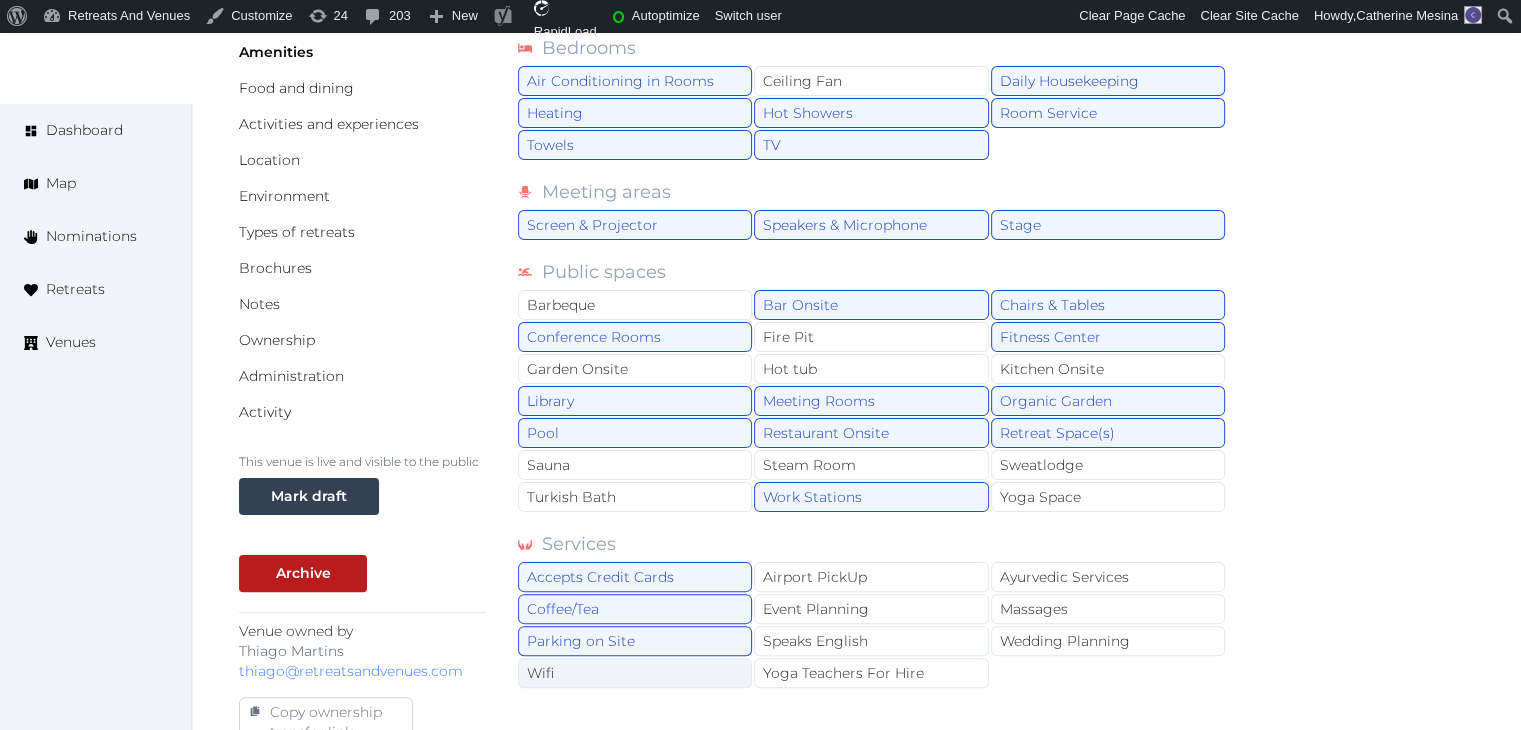 drag, startPoint x: 678, startPoint y: 675, endPoint x: 716, endPoint y: 665, distance: 39.293766 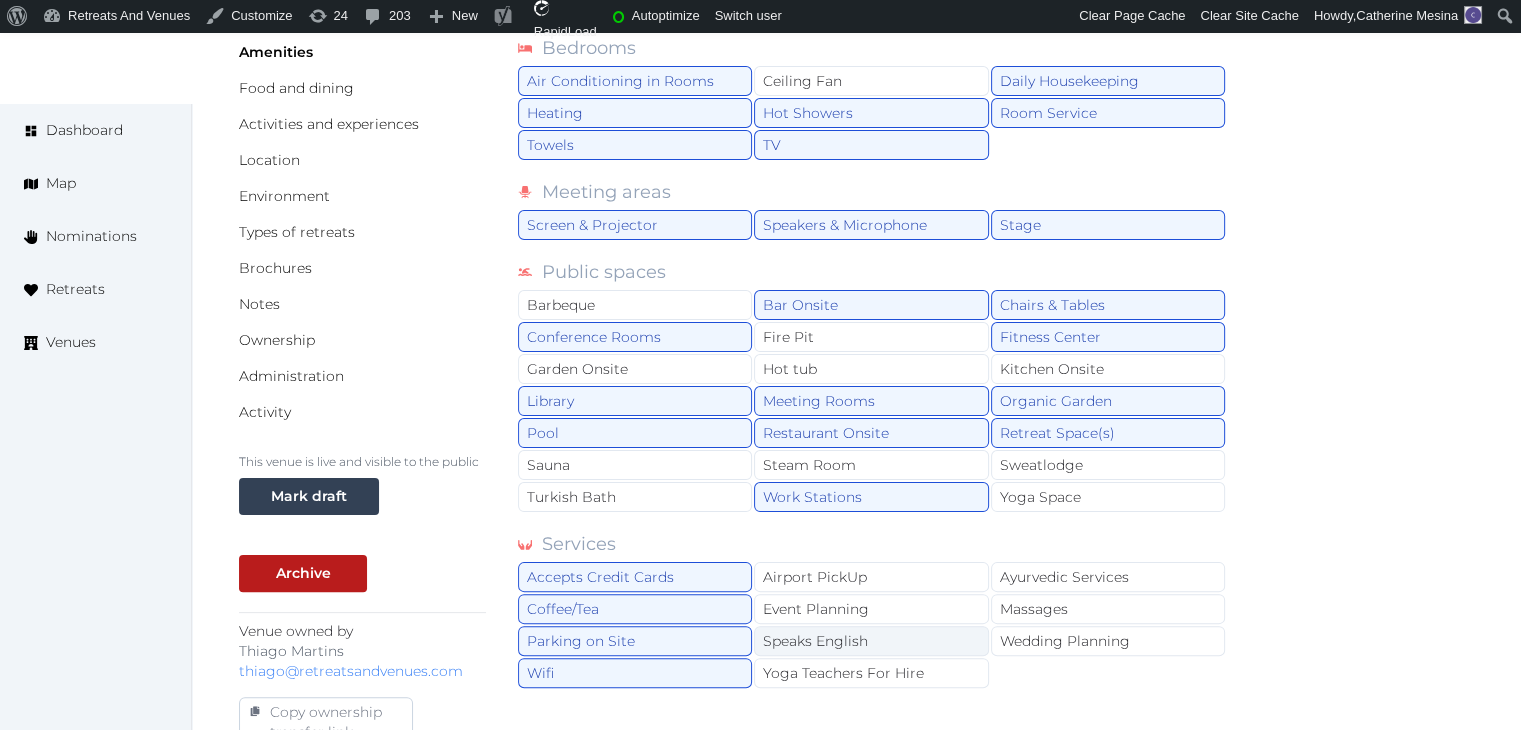click on "Speaks English" at bounding box center [871, 641] 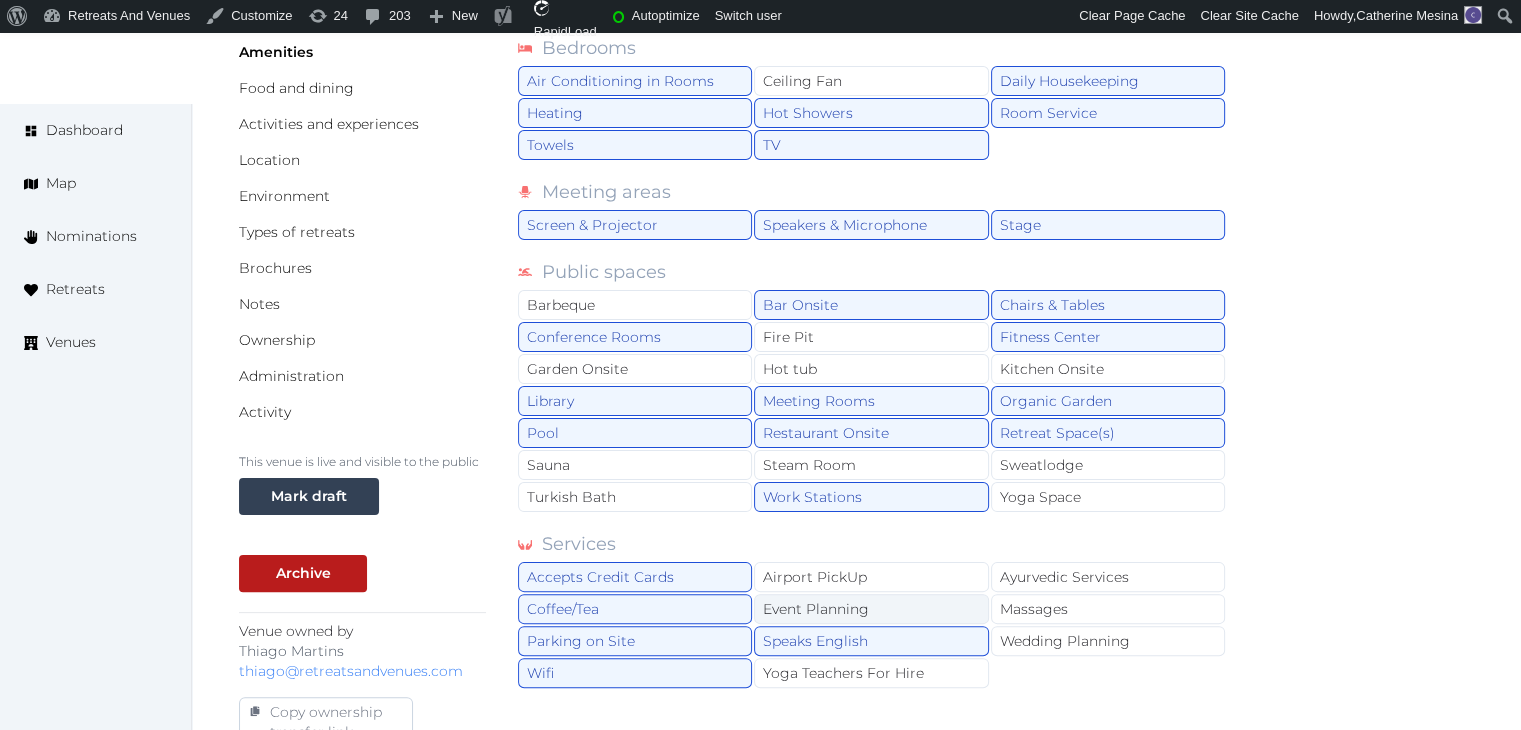 click on "Event Planning" at bounding box center (871, 609) 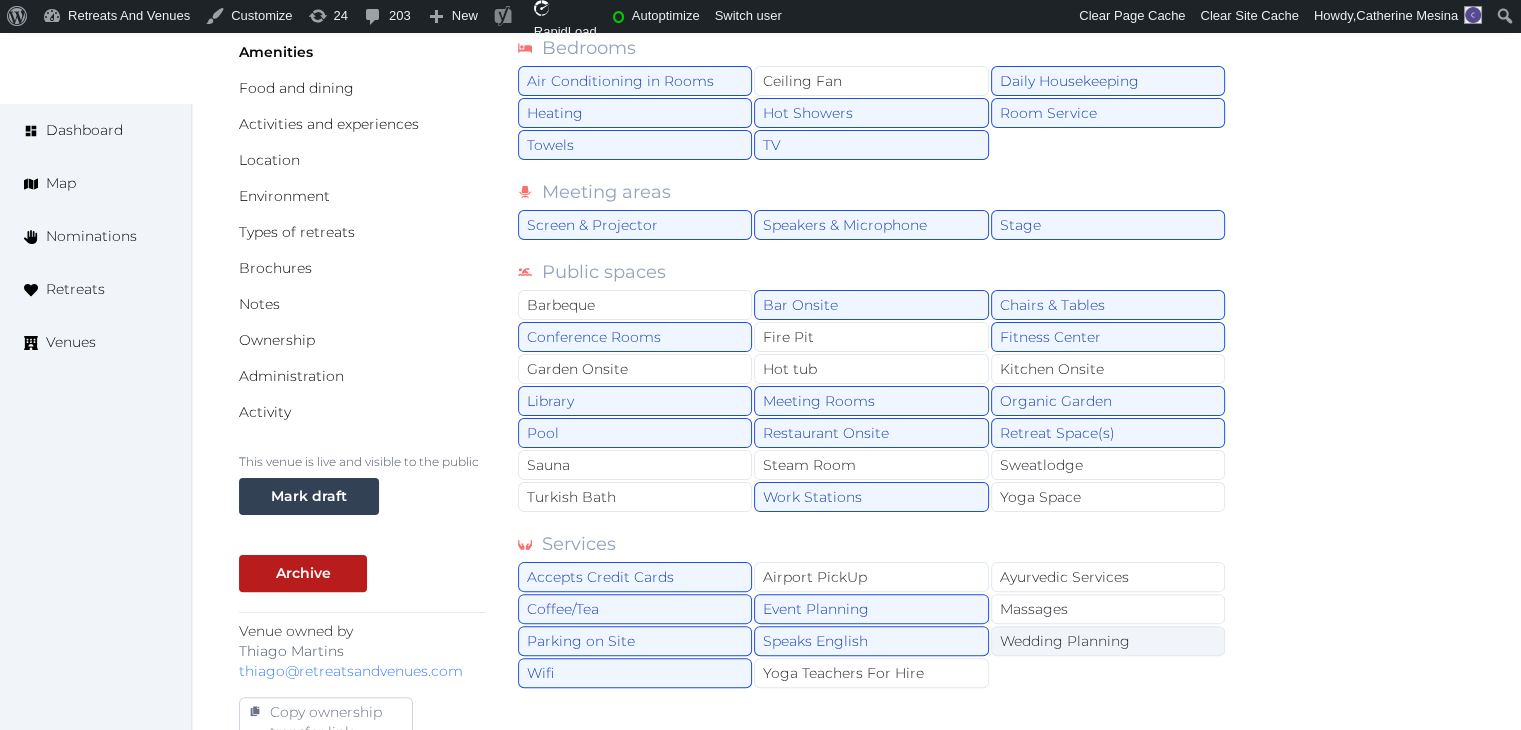 click on "Wedding Planning" at bounding box center [1108, 641] 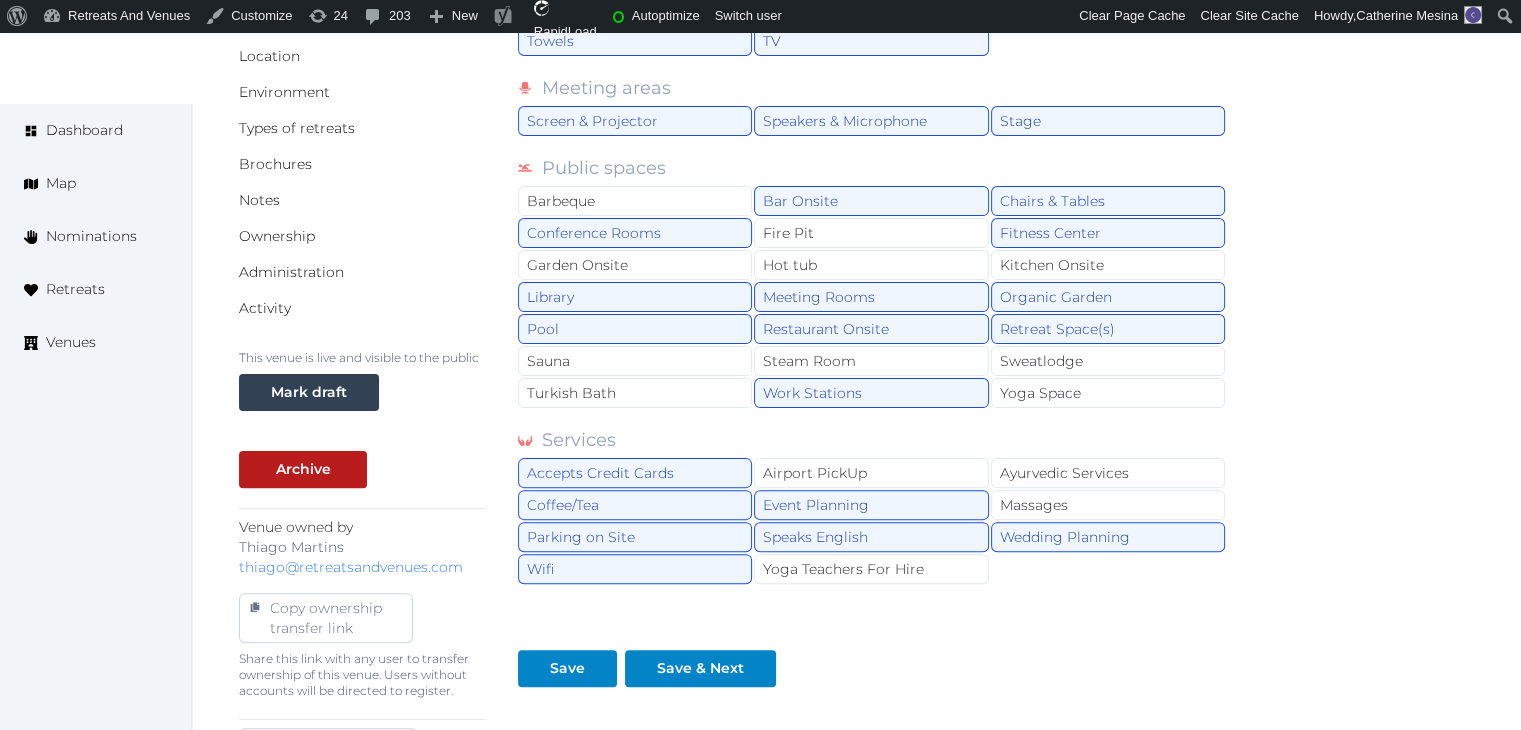 scroll, scrollTop: 576, scrollLeft: 0, axis: vertical 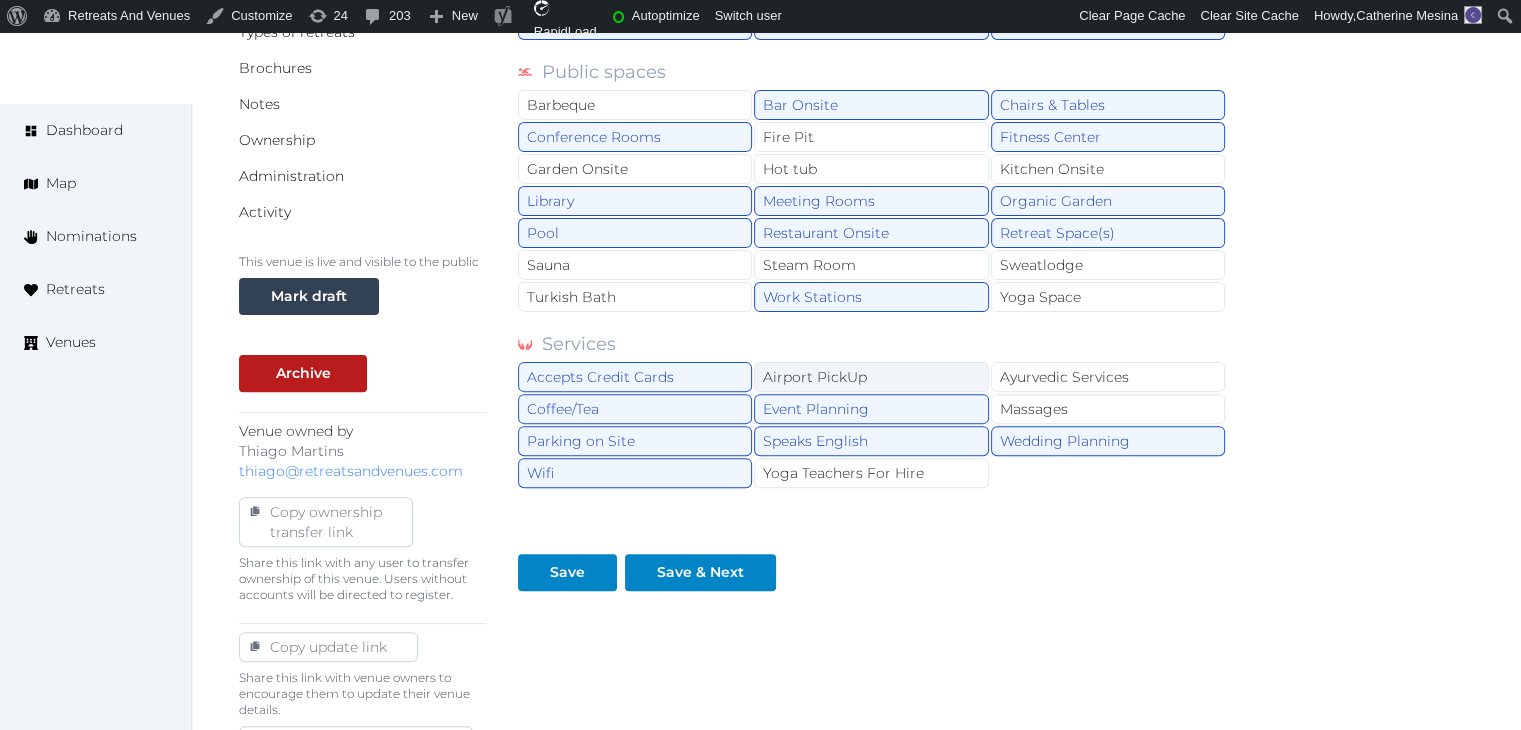 click on "Airport PickUp" at bounding box center (871, 377) 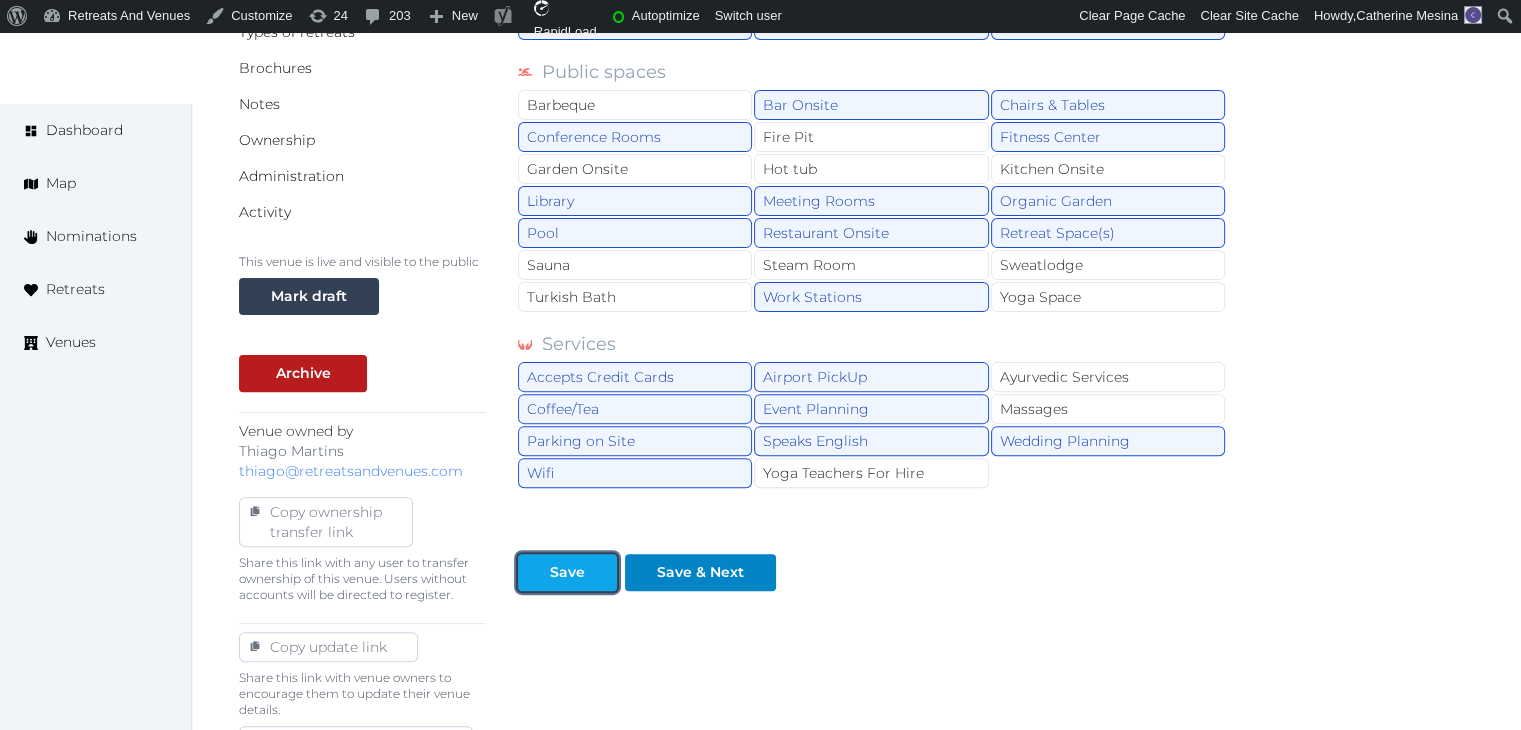 click on "Save" at bounding box center (567, 572) 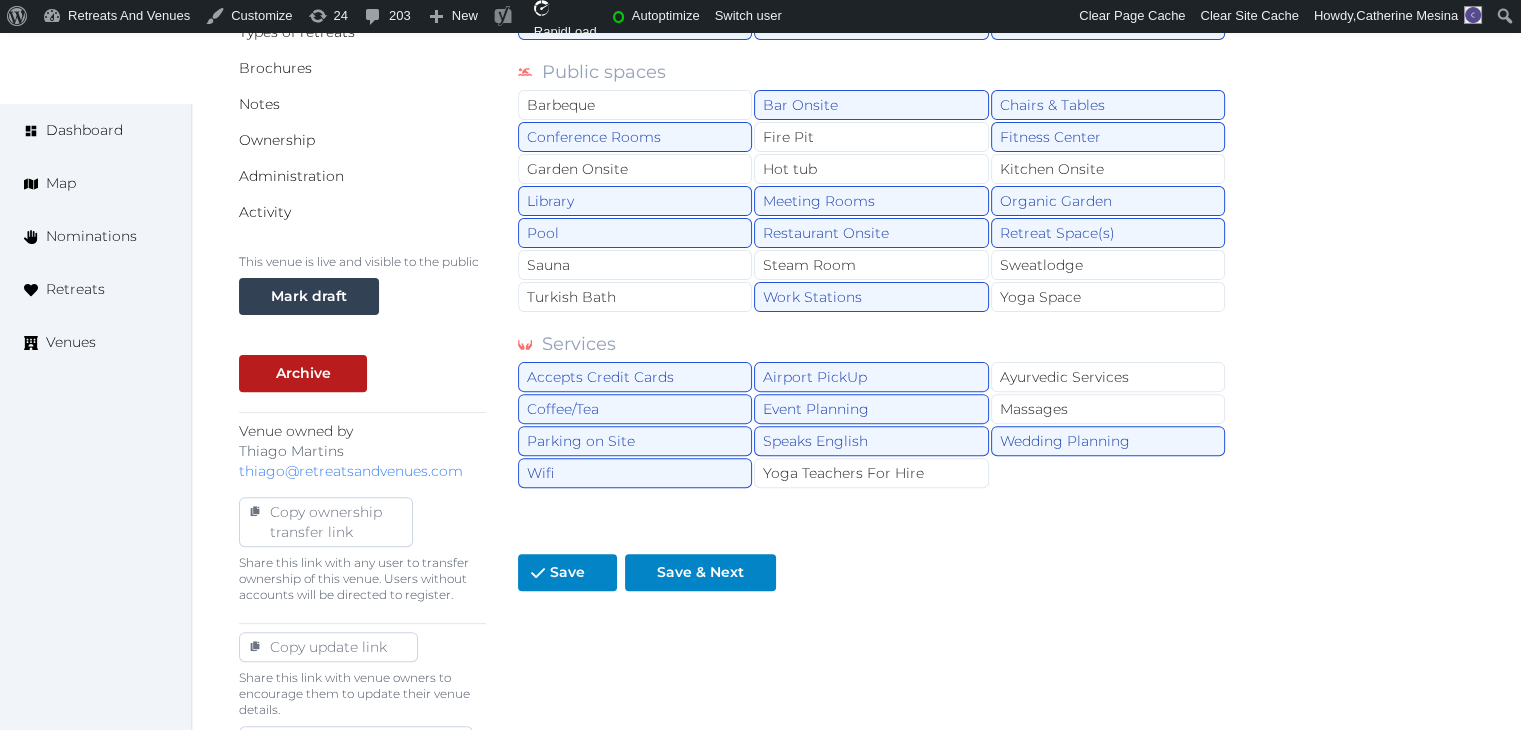 scroll, scrollTop: 0, scrollLeft: 0, axis: both 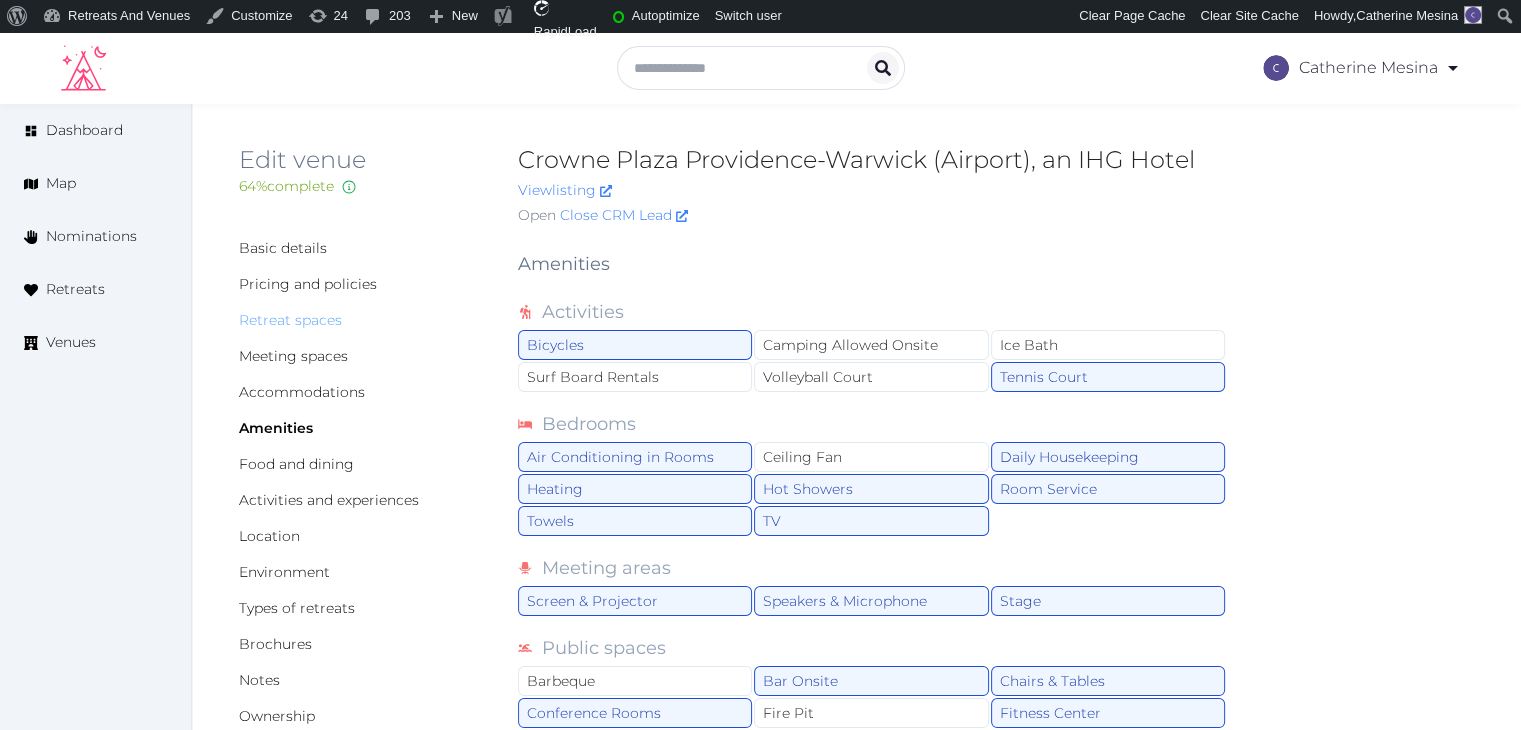 click on "Retreat spaces" at bounding box center [290, 320] 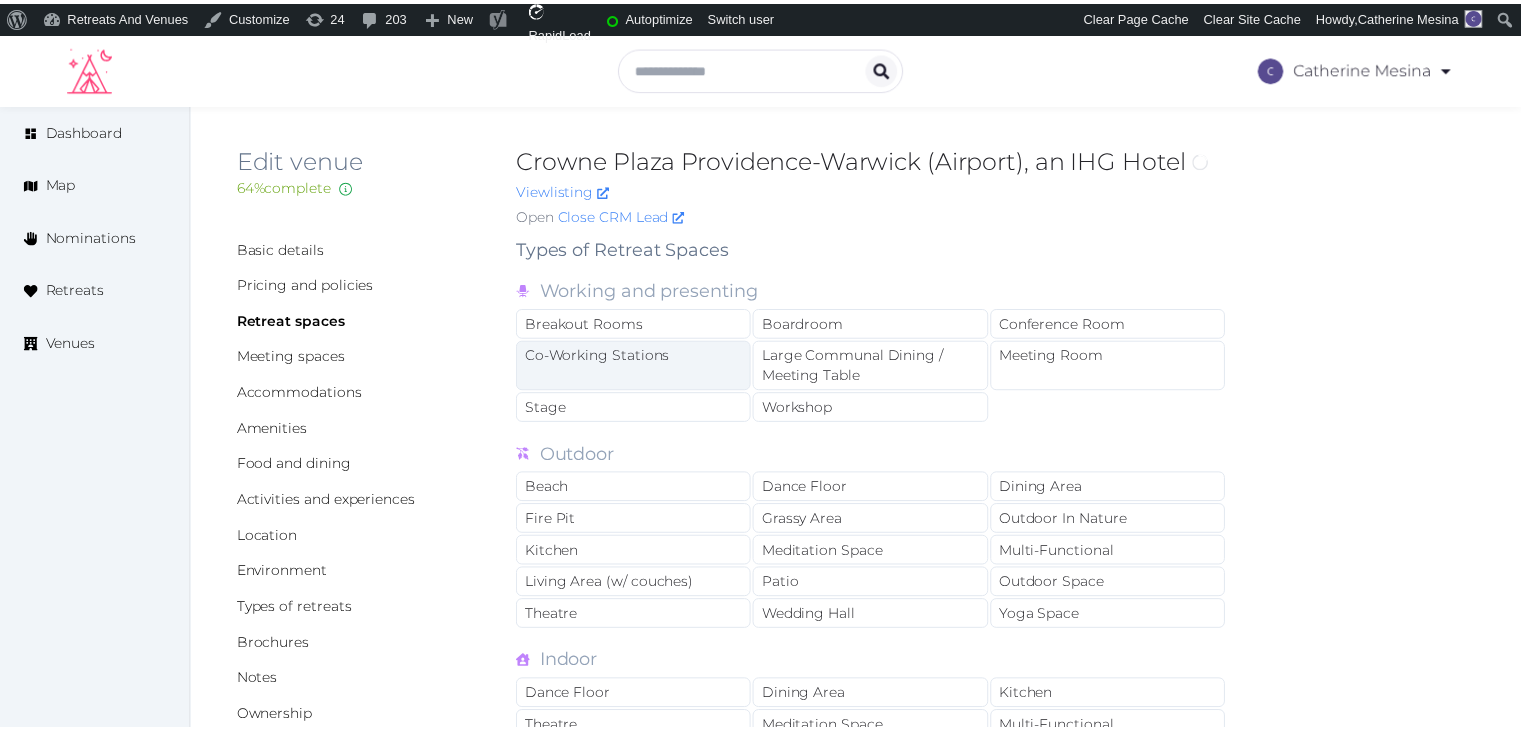 scroll, scrollTop: 0, scrollLeft: 0, axis: both 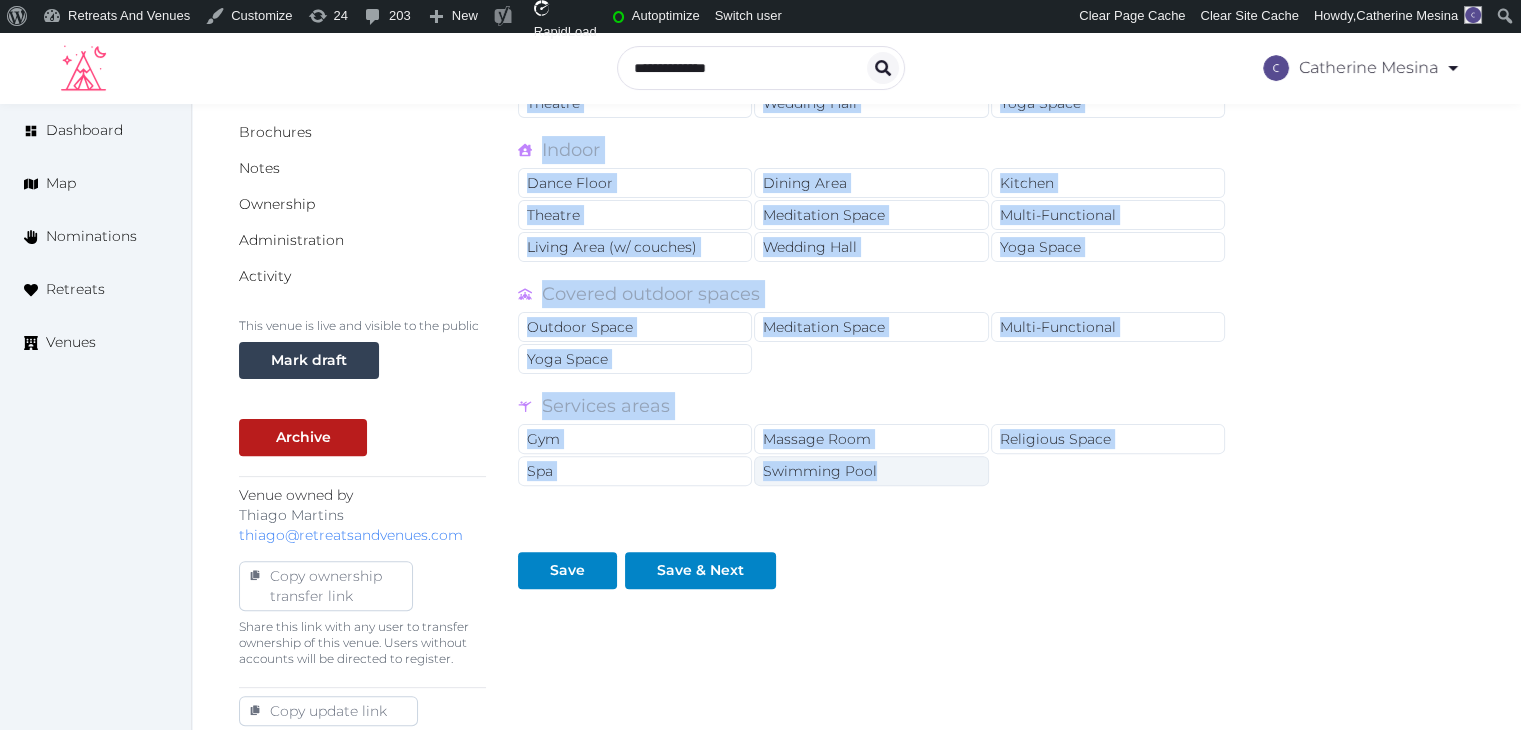 drag, startPoint x: 510, startPoint y: 248, endPoint x: 896, endPoint y: 471, distance: 445.78583 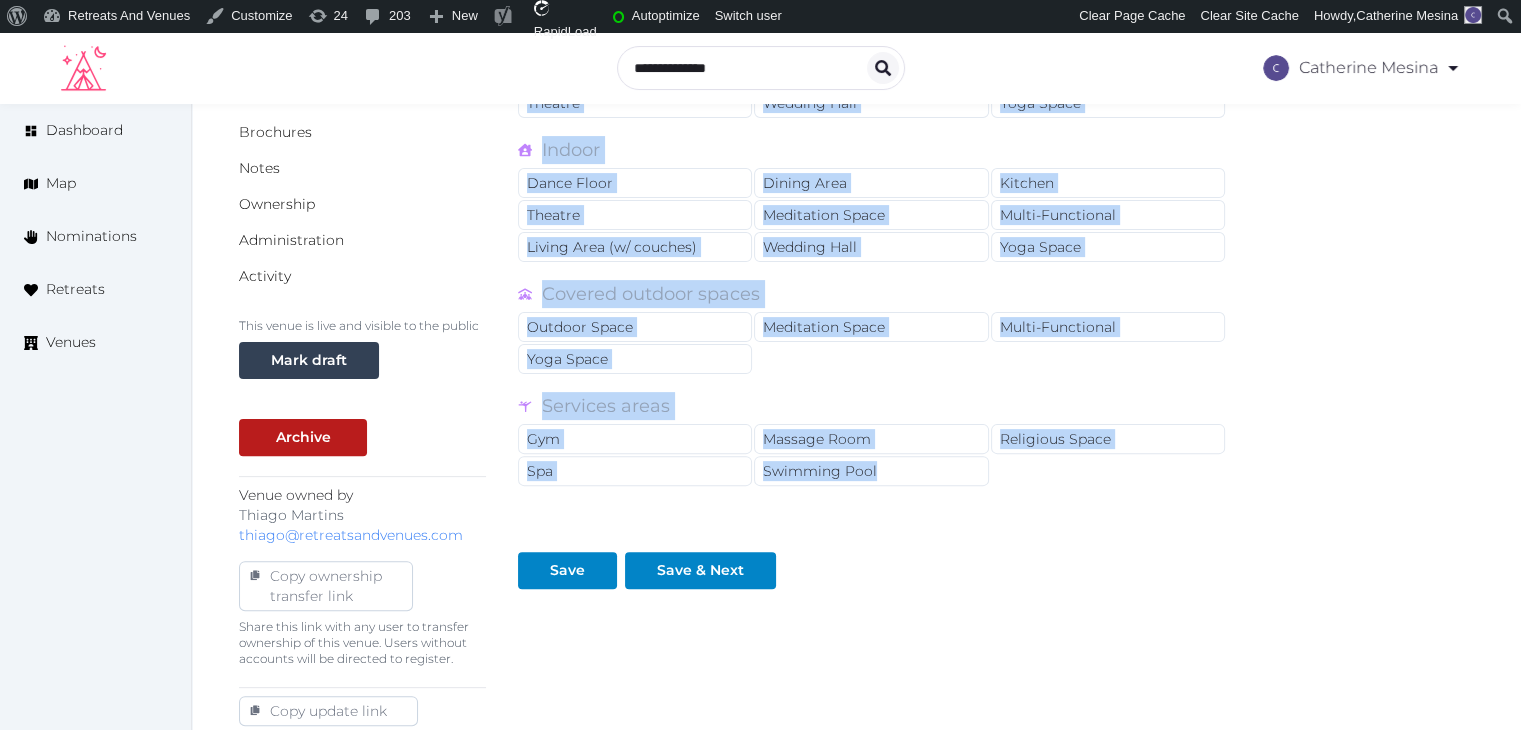 copy on "Types of Retreat Spaces Working and presenting Breakout Rooms Boardroom Conference Room Co-Working Stations Large Communal Dining / Meeting Table Meeting Room Stage Workshop Outdoor Beach Dance Floor Dining Area Fire Pit Grassy Area Outdoor In Nature Kitchen Meditation Space Multi-Functional Living Area (w/ couches) Patio Outdoor Space Theatre Wedding Hall Yoga Space Indoor Dance Floor Dining Area Kitchen Theatre Meditation Space Multi-Functional Living Area (w/ couches) Wedding Hall Yoga Space Covered outdoor spaces Outdoor Space Meditation Space Multi-Functional Yoga Space Services areas Gym Massage Room Religious Space Spa Swimming Pool" 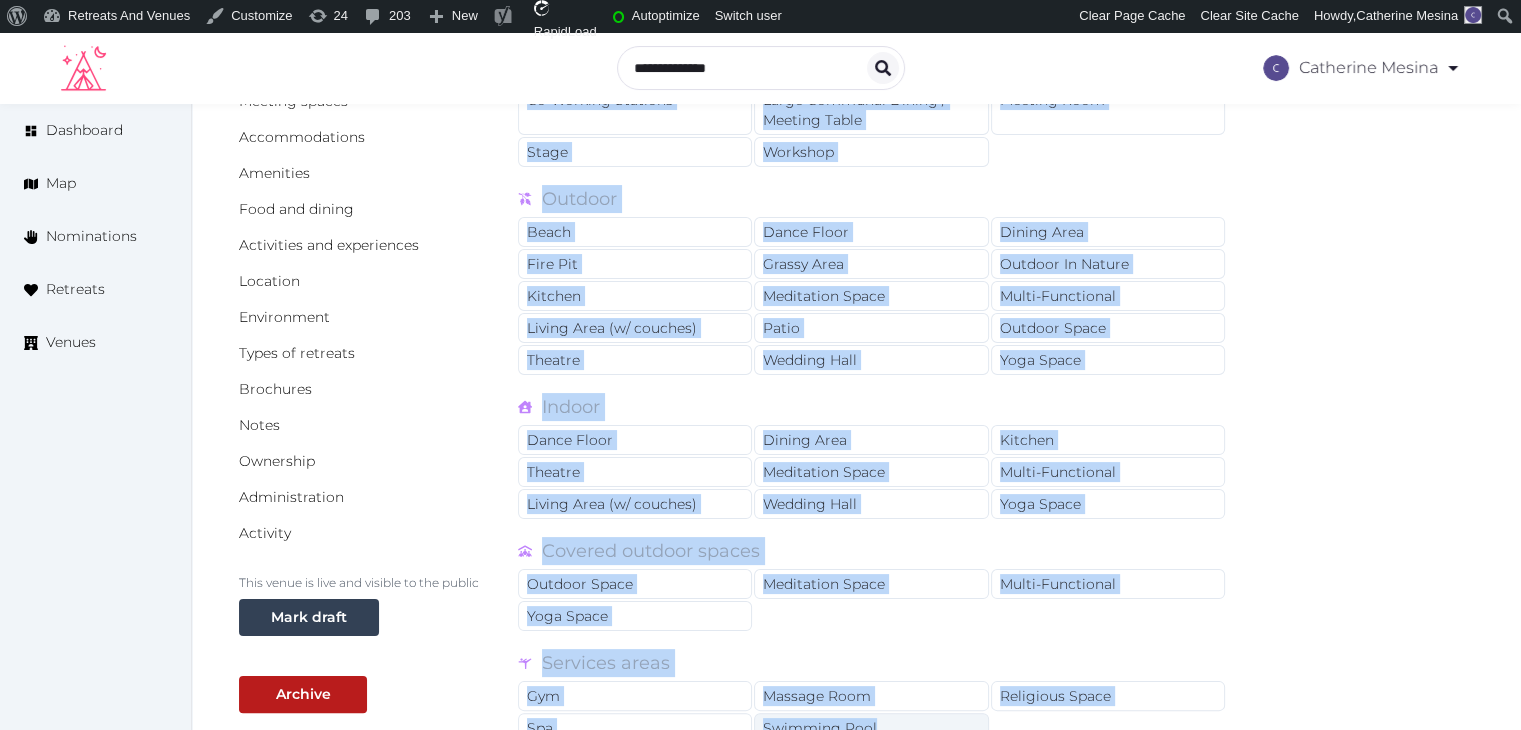 scroll, scrollTop: 112, scrollLeft: 0, axis: vertical 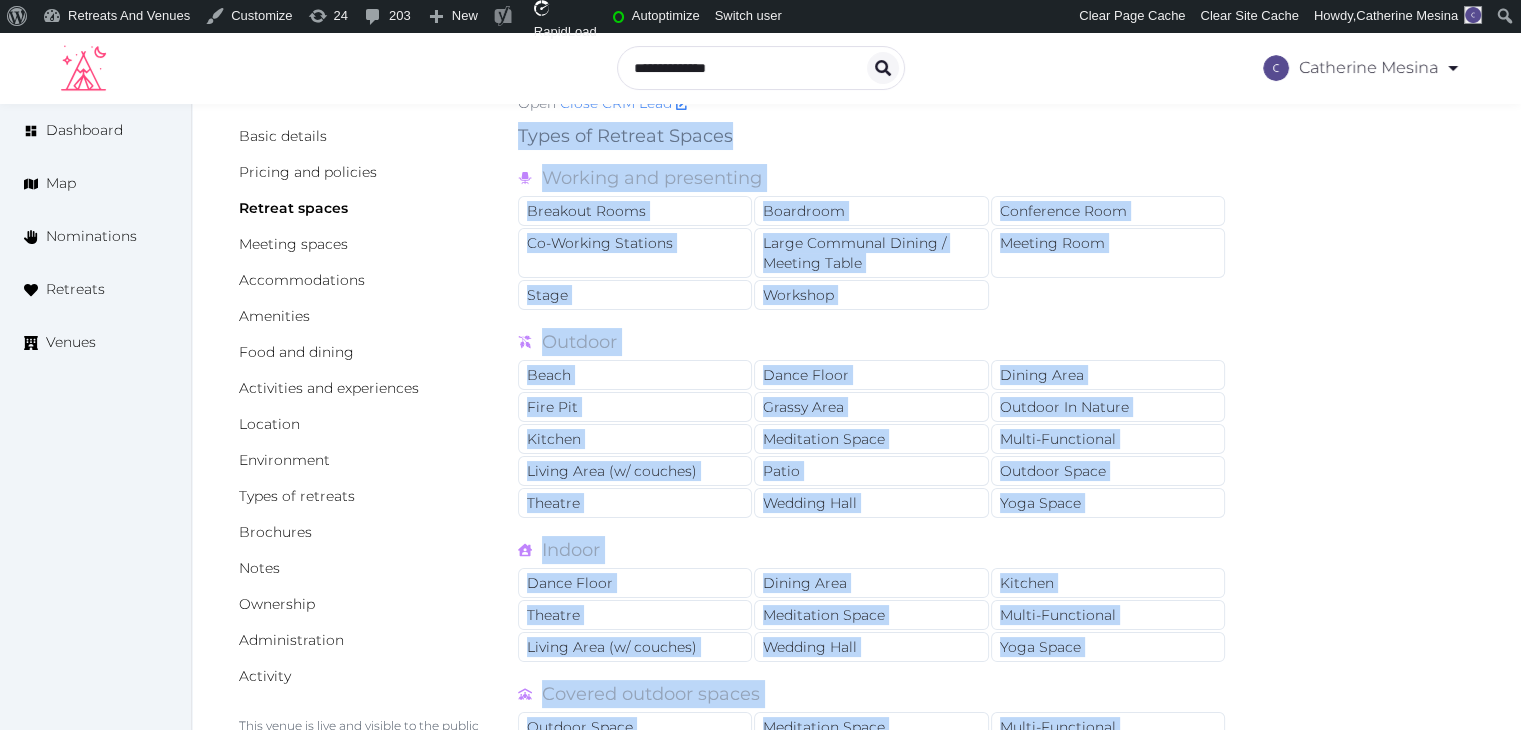 click on "Basic details Pricing and policies Retreat spaces Meeting spaces Accommodations Amenities Food and dining Activities and experiences Location Environment Types of retreats Brochures Notes Ownership Administration Activity This venue is live and visible to the public Mark draft Archive Venue owned by [FIRST] [LAST] [EMAIL] Copy ownership transfer link Share this link with any user to transfer ownership of this venue. Users without accounts will be directed to register. Copy update link Share this link with venue owners to encourage them to update their venue details. Copy recommended link Share this link with venue owners to let them know they have been recommended. Copy shortlist link Share this link with venue owners to let them know that they have been shortlisted. Types of Retreat Spaces Working and presenting Breakout Rooms Boardroom Conference Room Co-Working Stations Large Communal Dining / Meeting Table Meeting Room Stage Workshop Outdoor Beach Dance Floor Dining Area Fire Pit Gym" at bounding box center [856, 746] 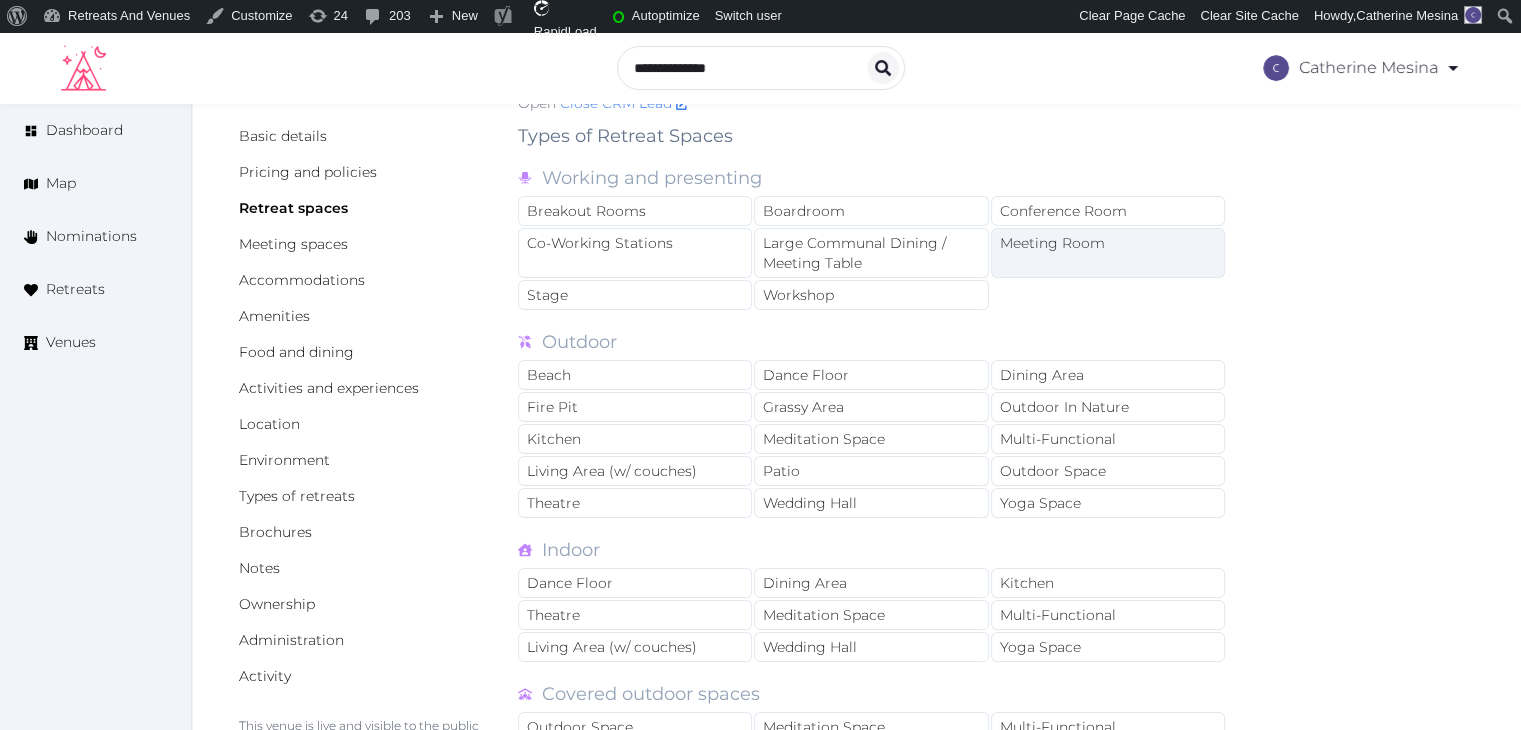 click on "Meeting Room" at bounding box center (1108, 253) 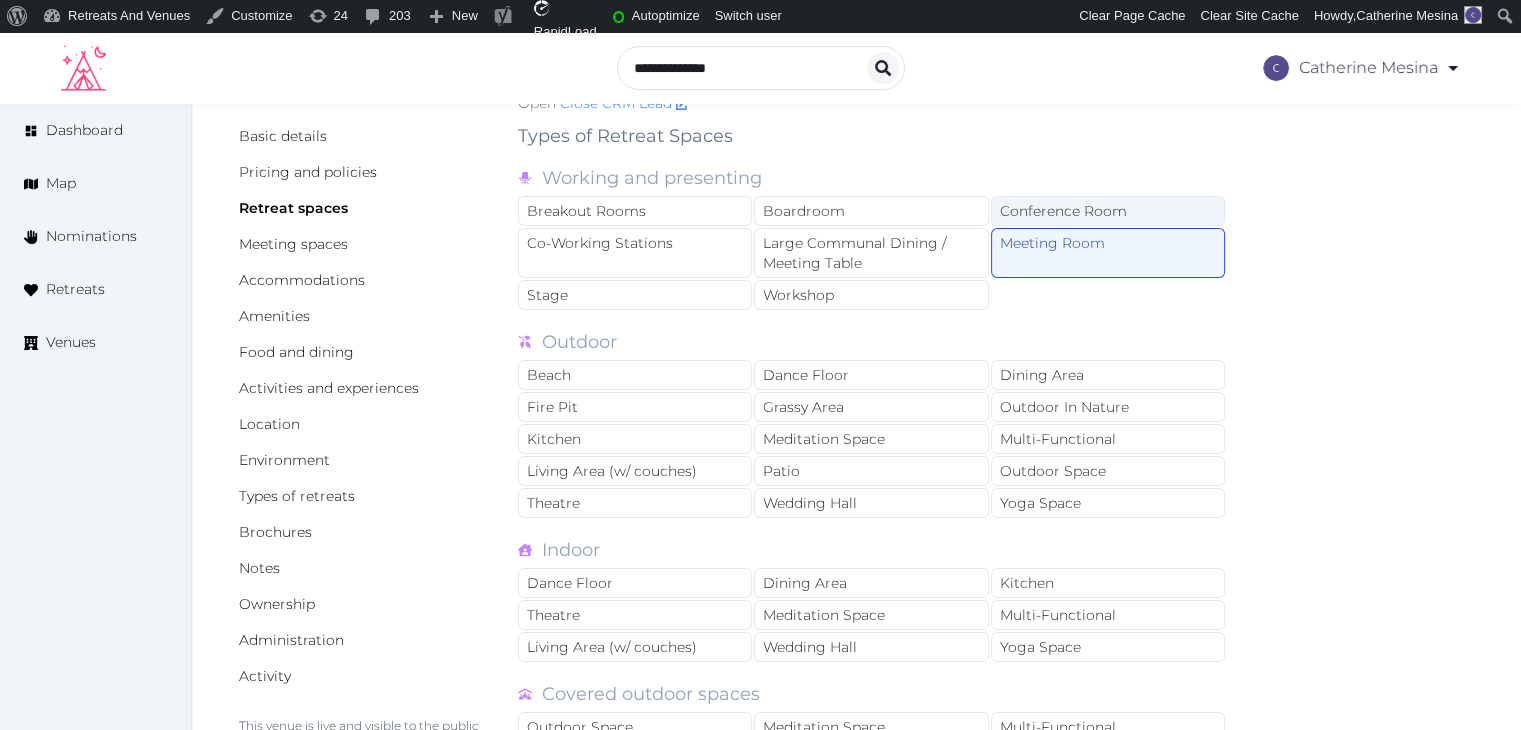 click on "Conference Room" at bounding box center [1108, 211] 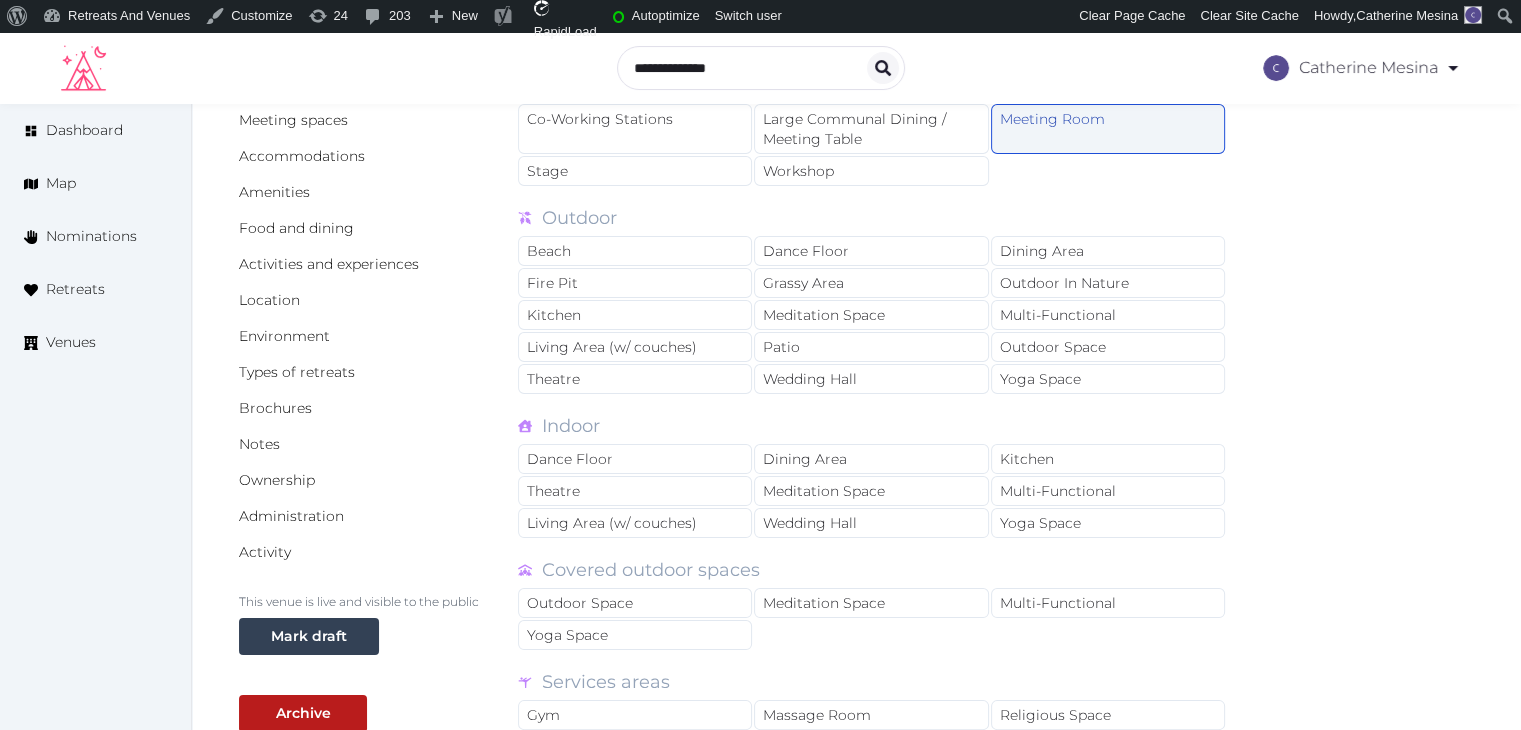 scroll, scrollTop: 312, scrollLeft: 0, axis: vertical 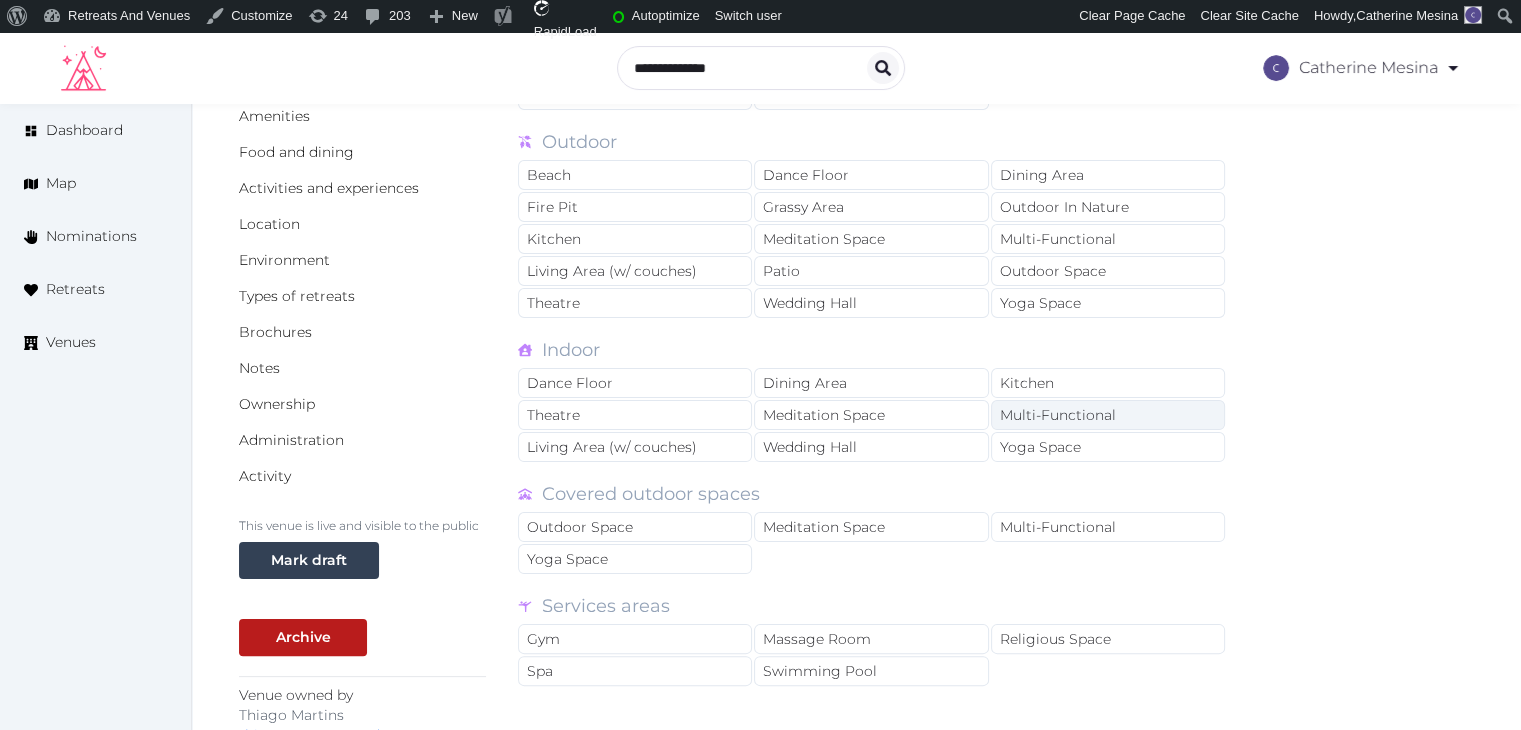 click on "Multi-Functional" at bounding box center (1108, 415) 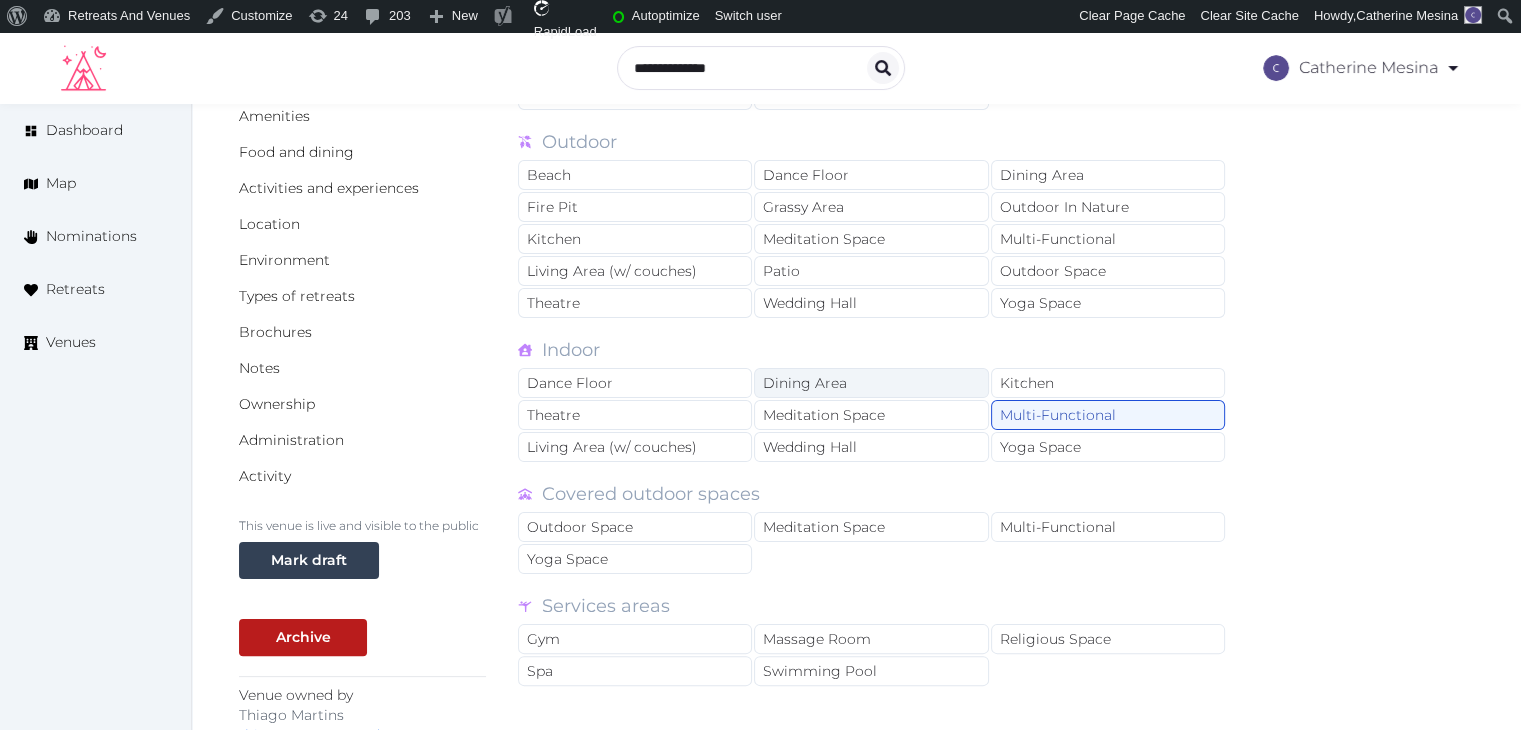 click on "Dining Area" at bounding box center [871, 383] 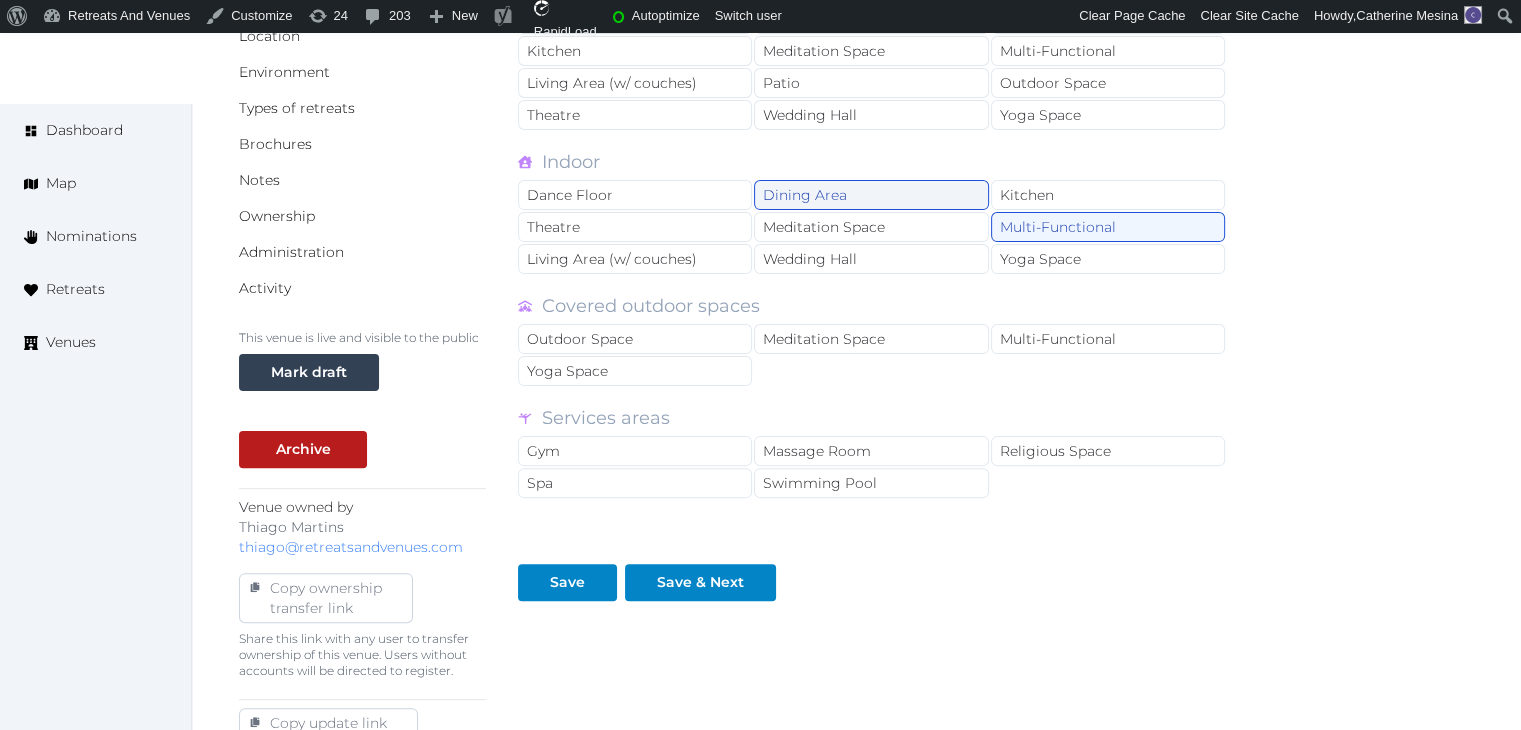 scroll, scrollTop: 512, scrollLeft: 0, axis: vertical 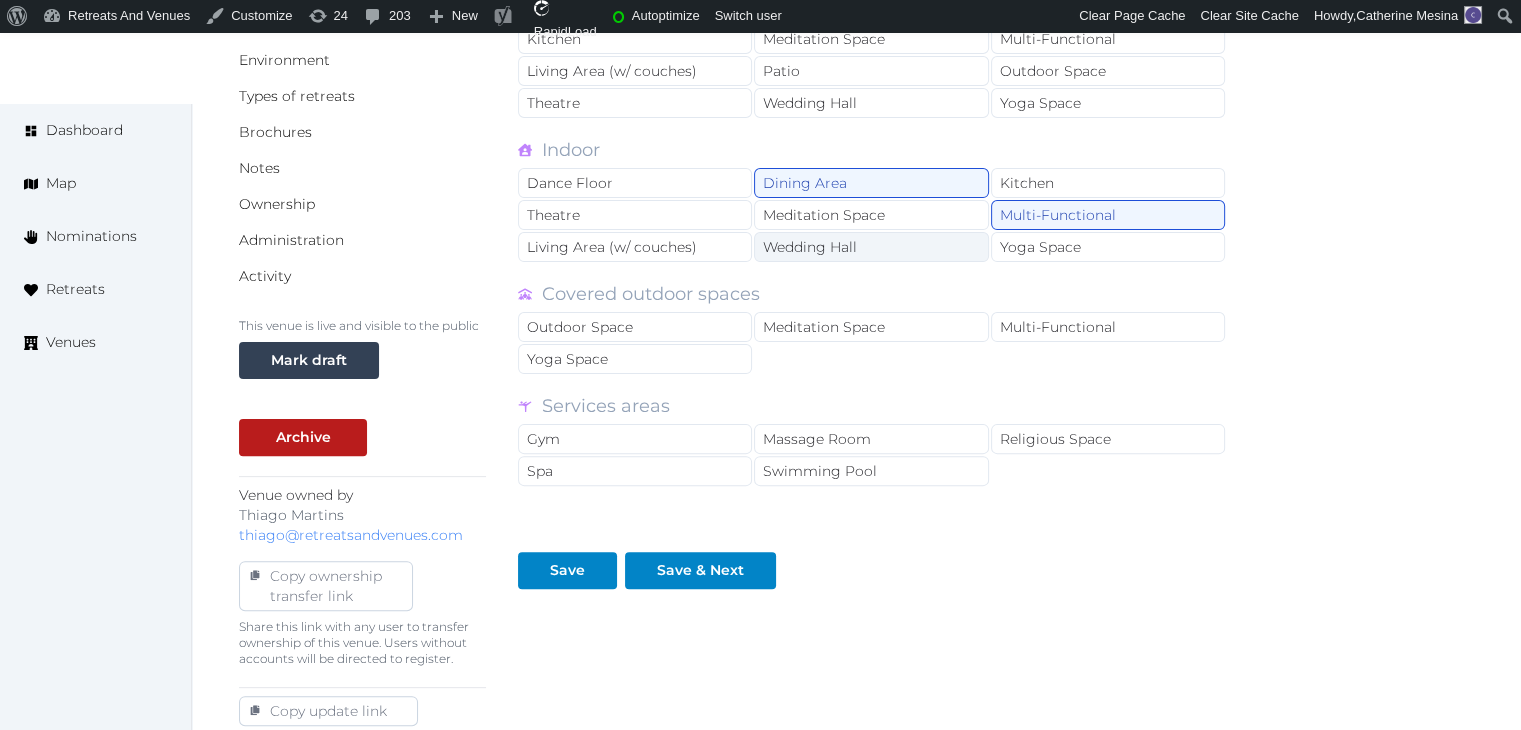 click on "Wedding Hall" at bounding box center (871, 247) 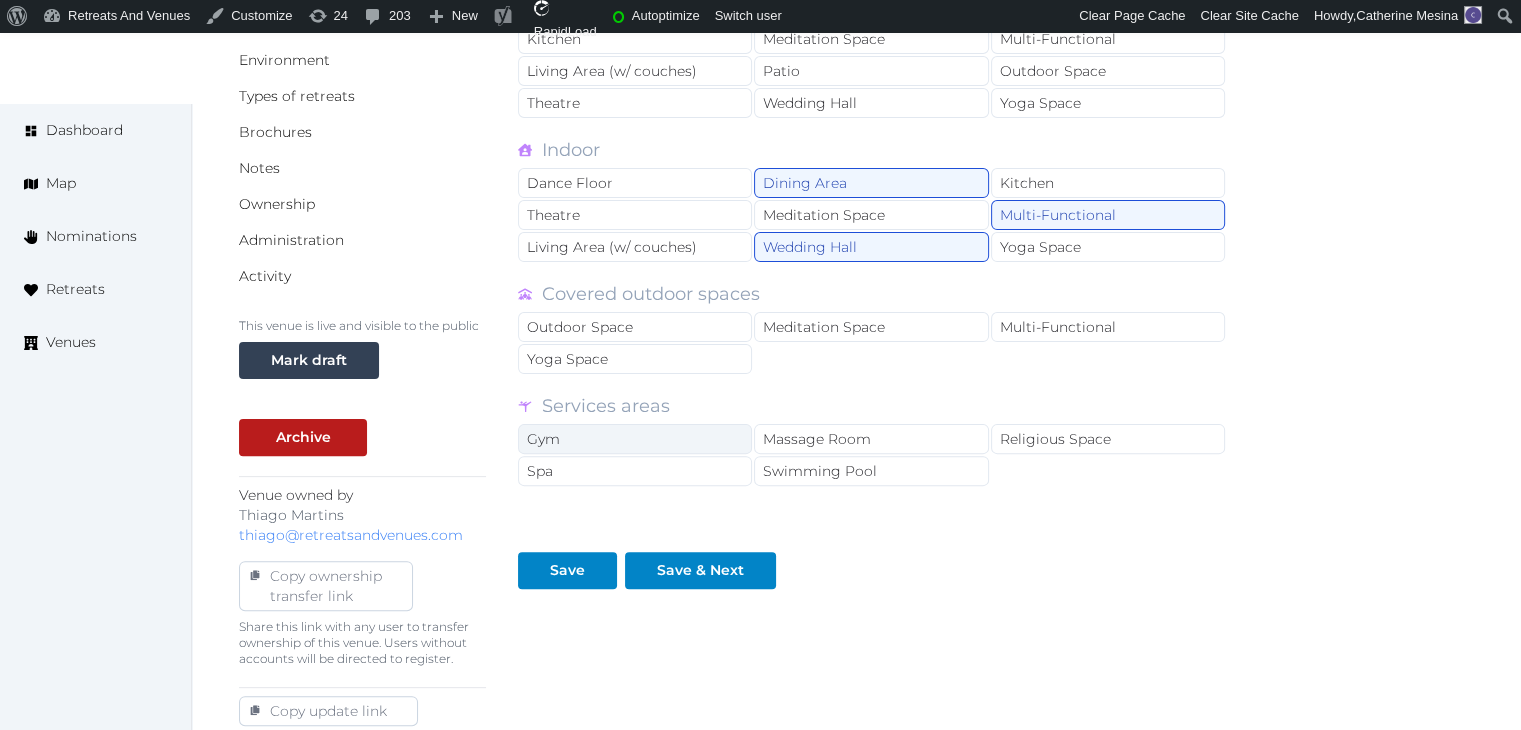 click on "Gym" at bounding box center (635, 439) 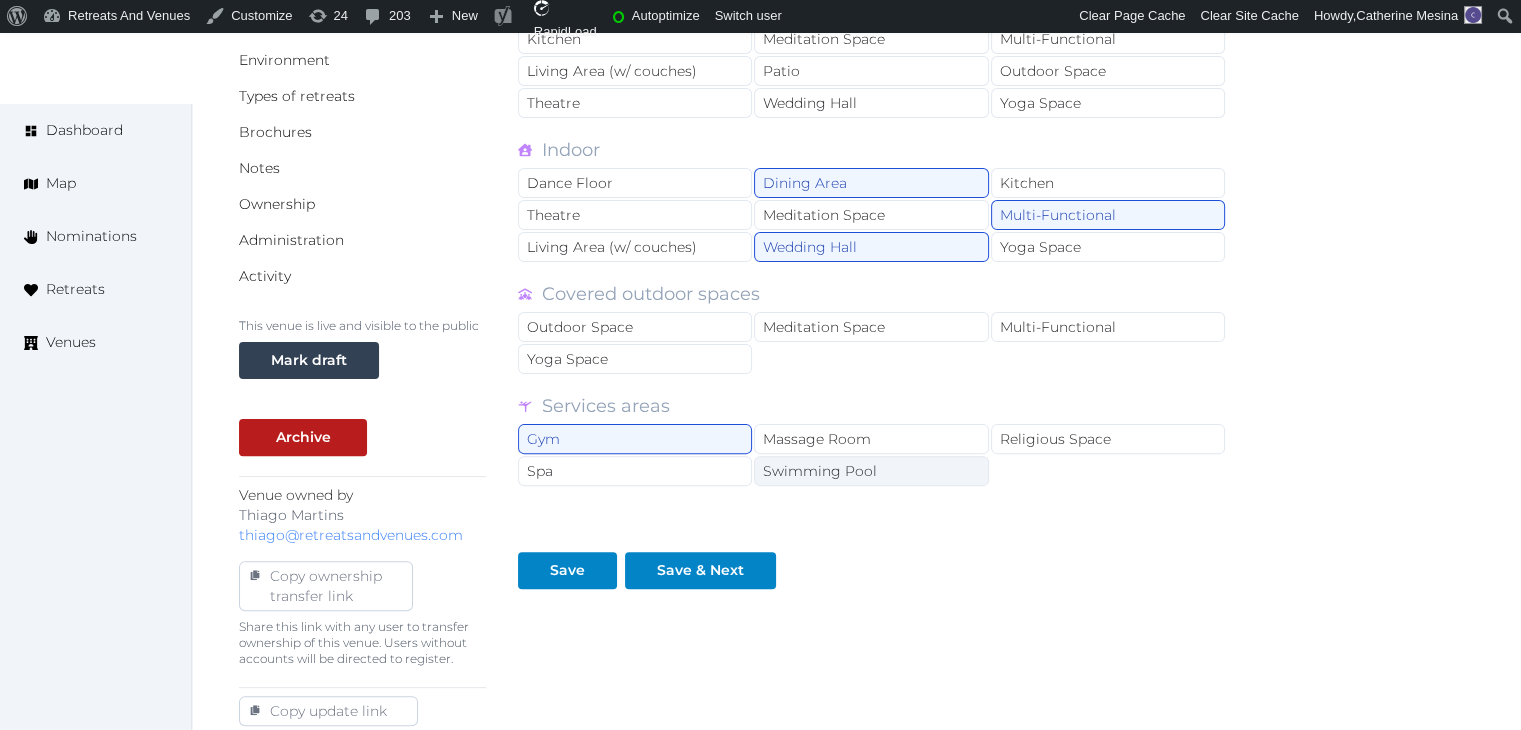 click on "Swimming Pool" at bounding box center [871, 471] 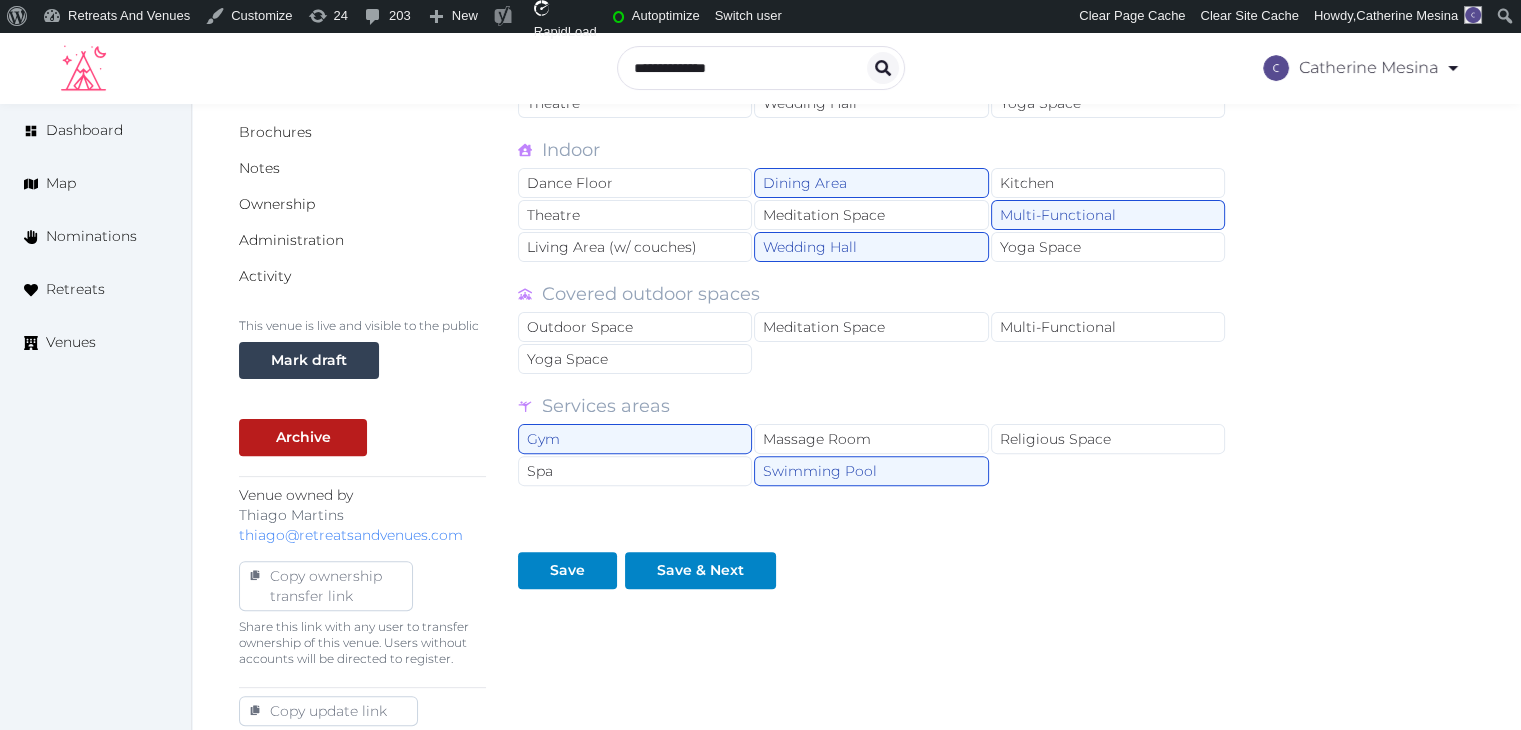 scroll, scrollTop: 0, scrollLeft: 0, axis: both 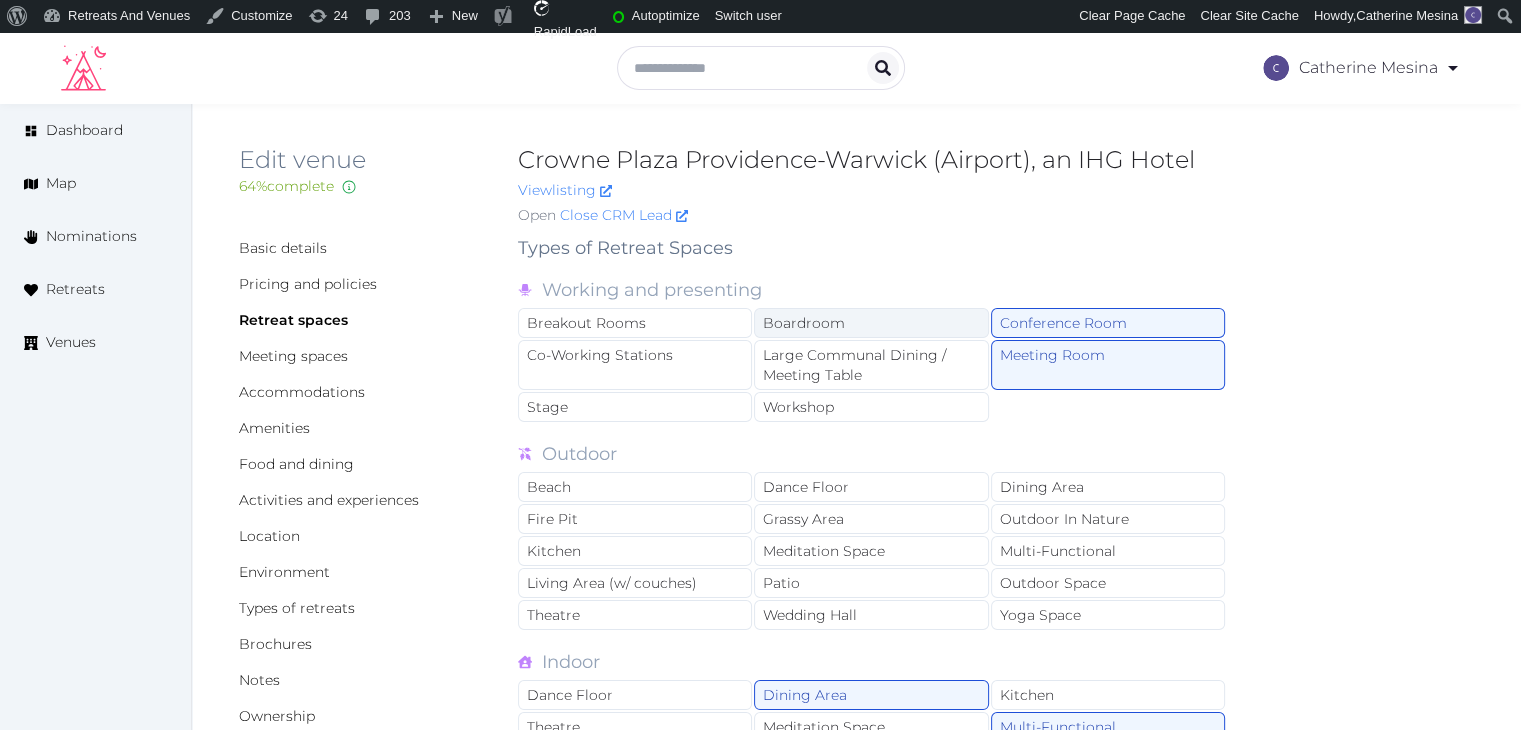 click on "Boardroom" at bounding box center (871, 323) 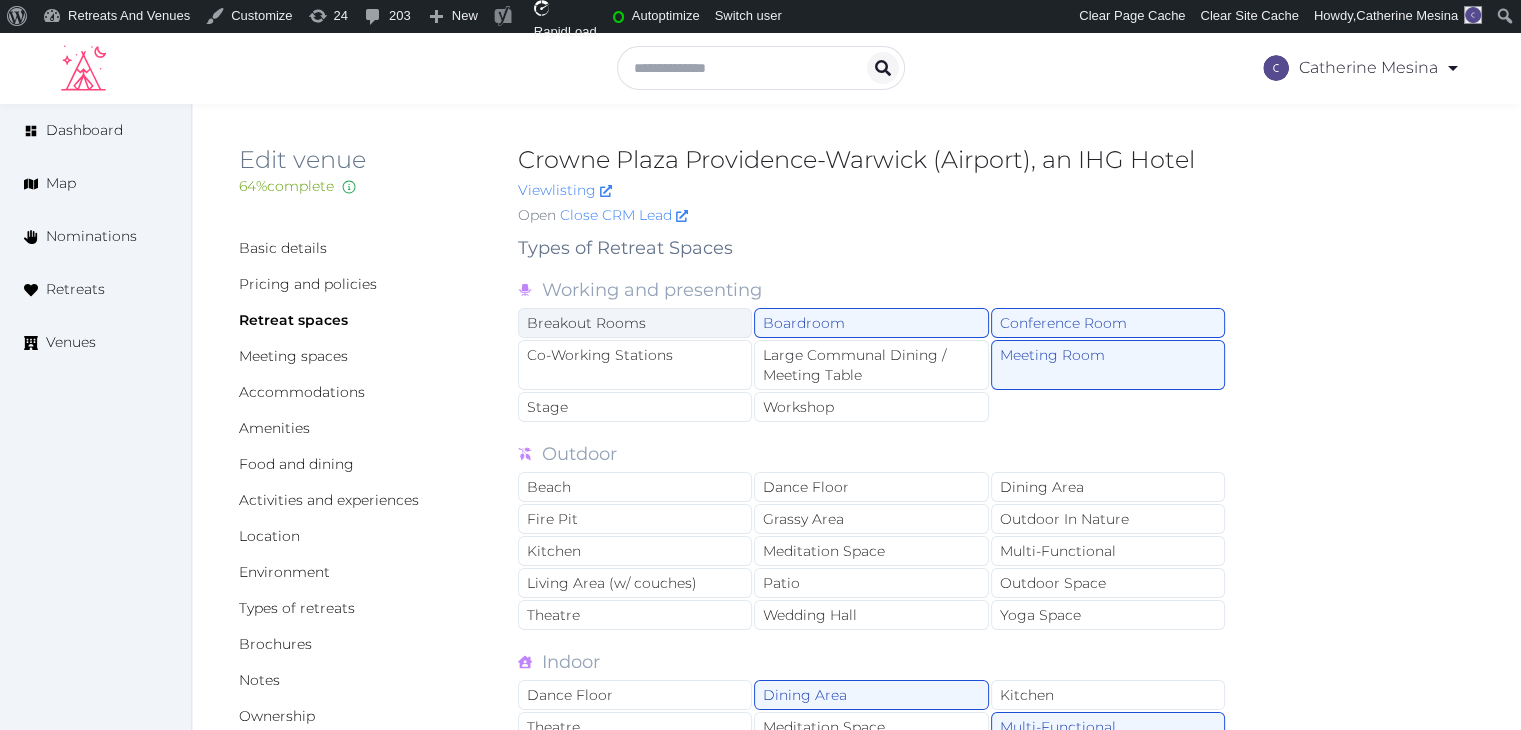 click on "Breakout Rooms" at bounding box center (635, 323) 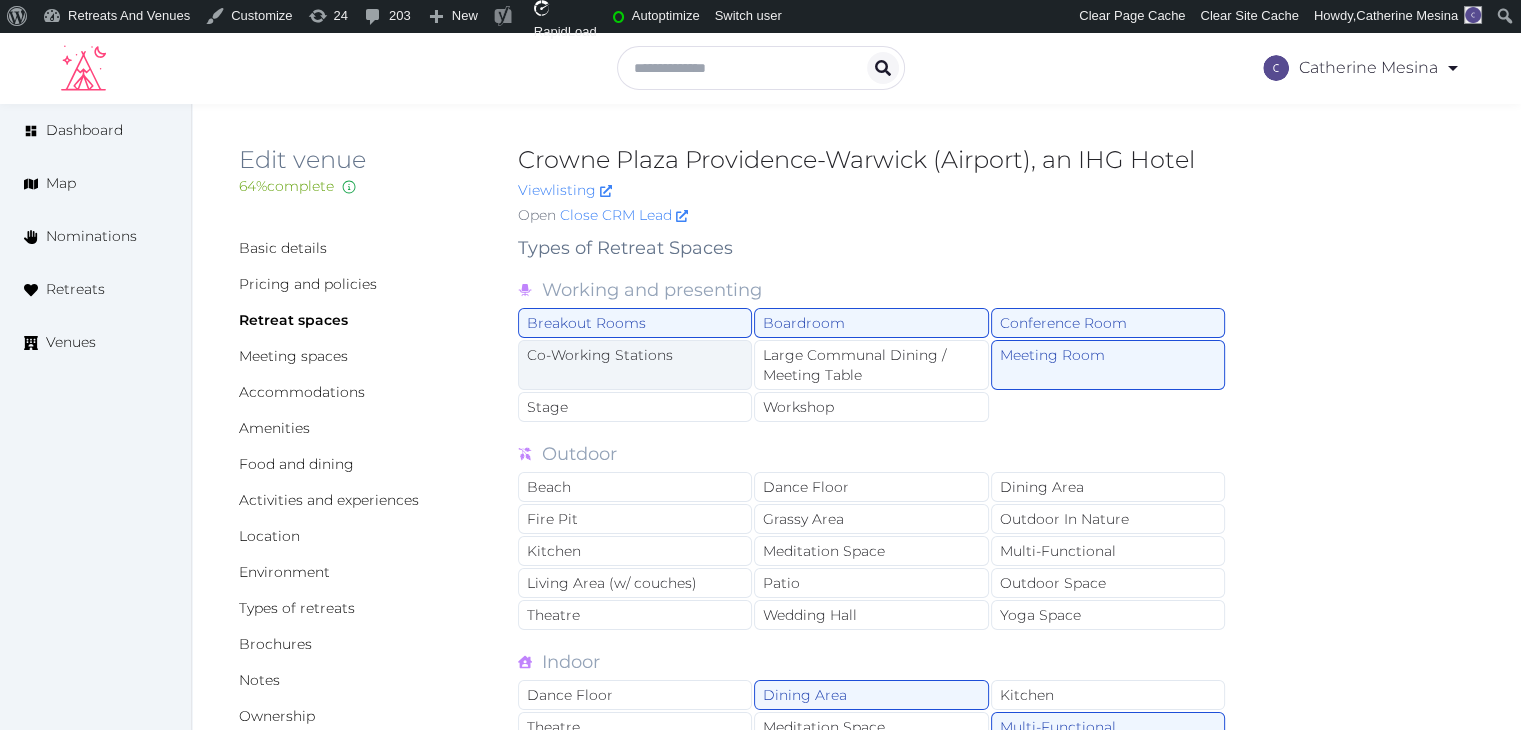 click on "Co-Working Stations" at bounding box center [635, 365] 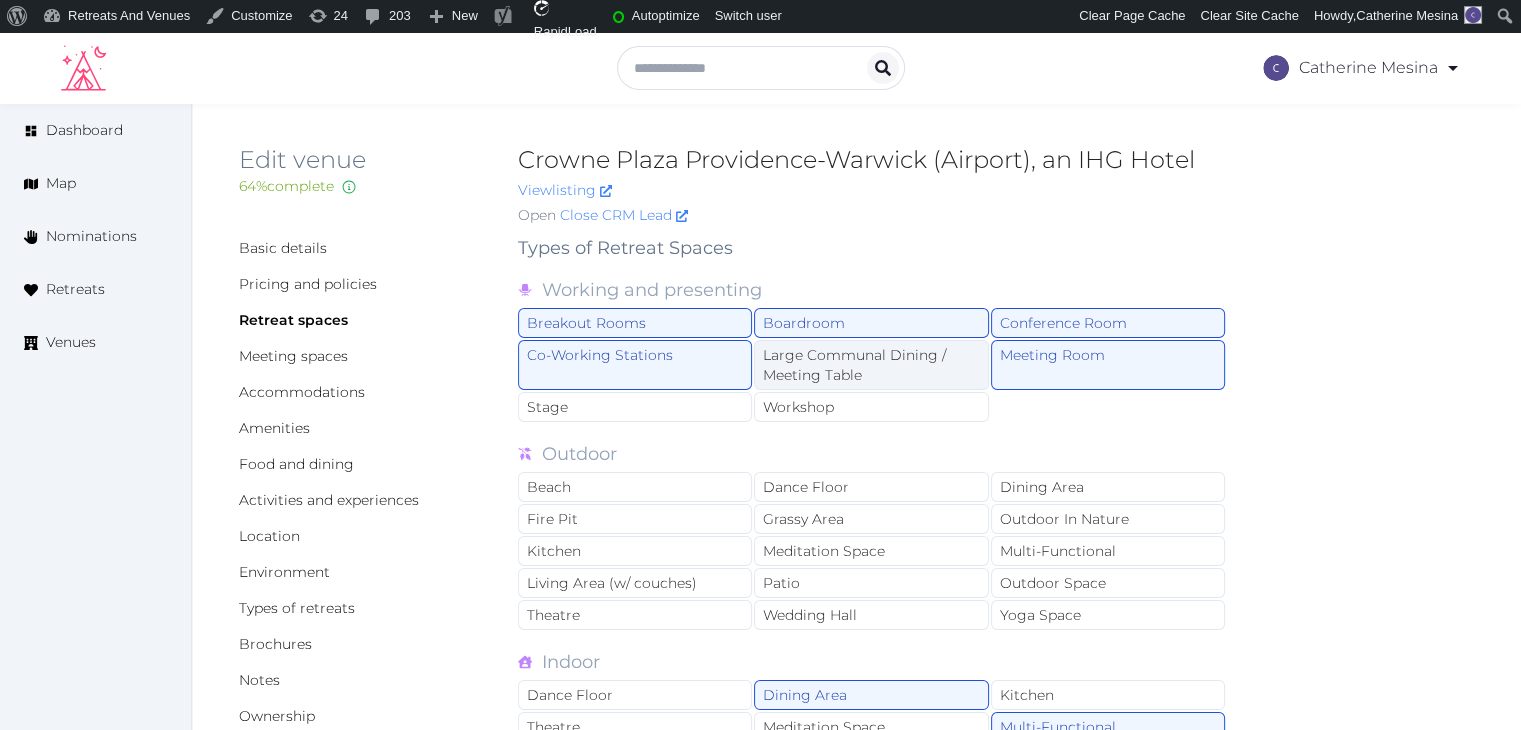 click on "Large Communal Dining / Meeting Table" at bounding box center (871, 365) 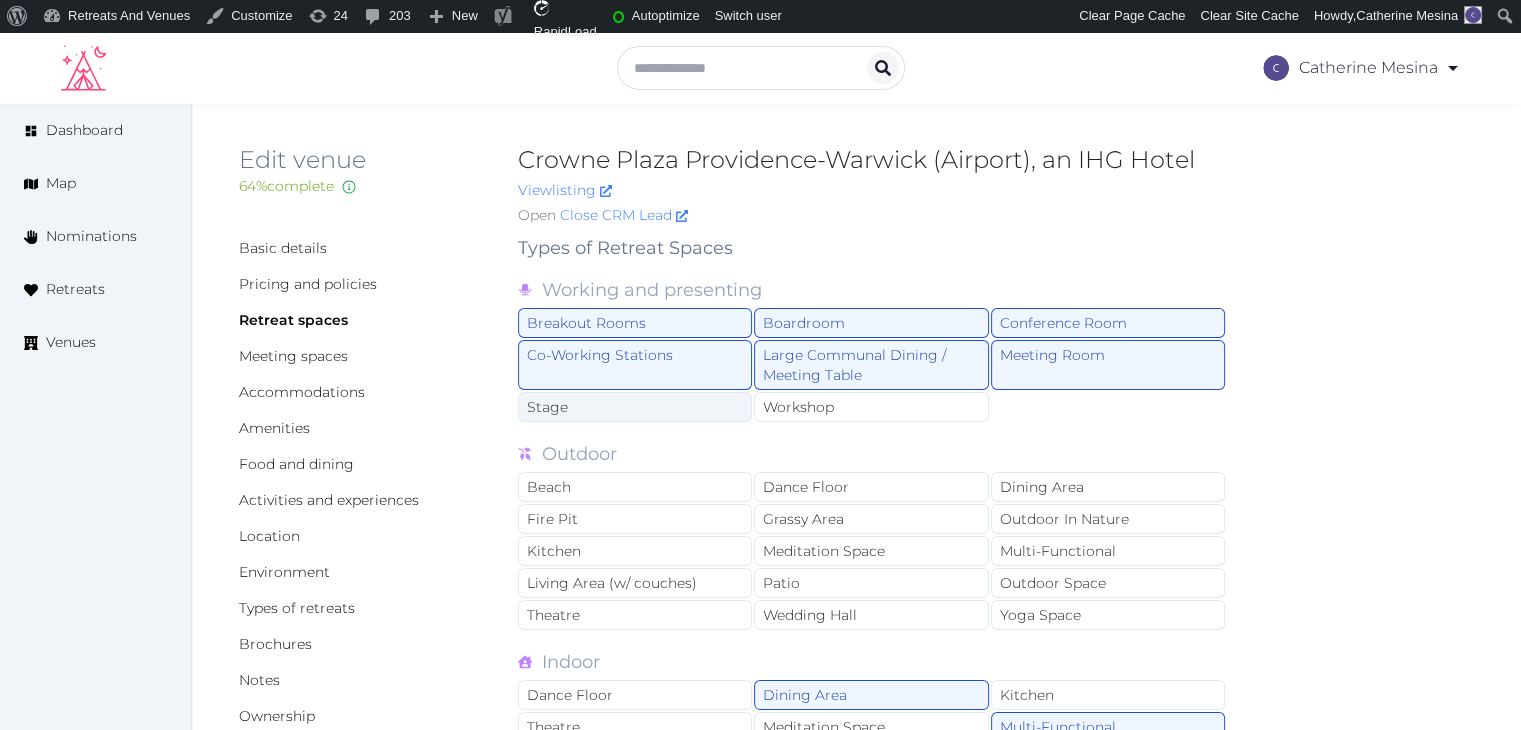 click on "Stage" at bounding box center (635, 407) 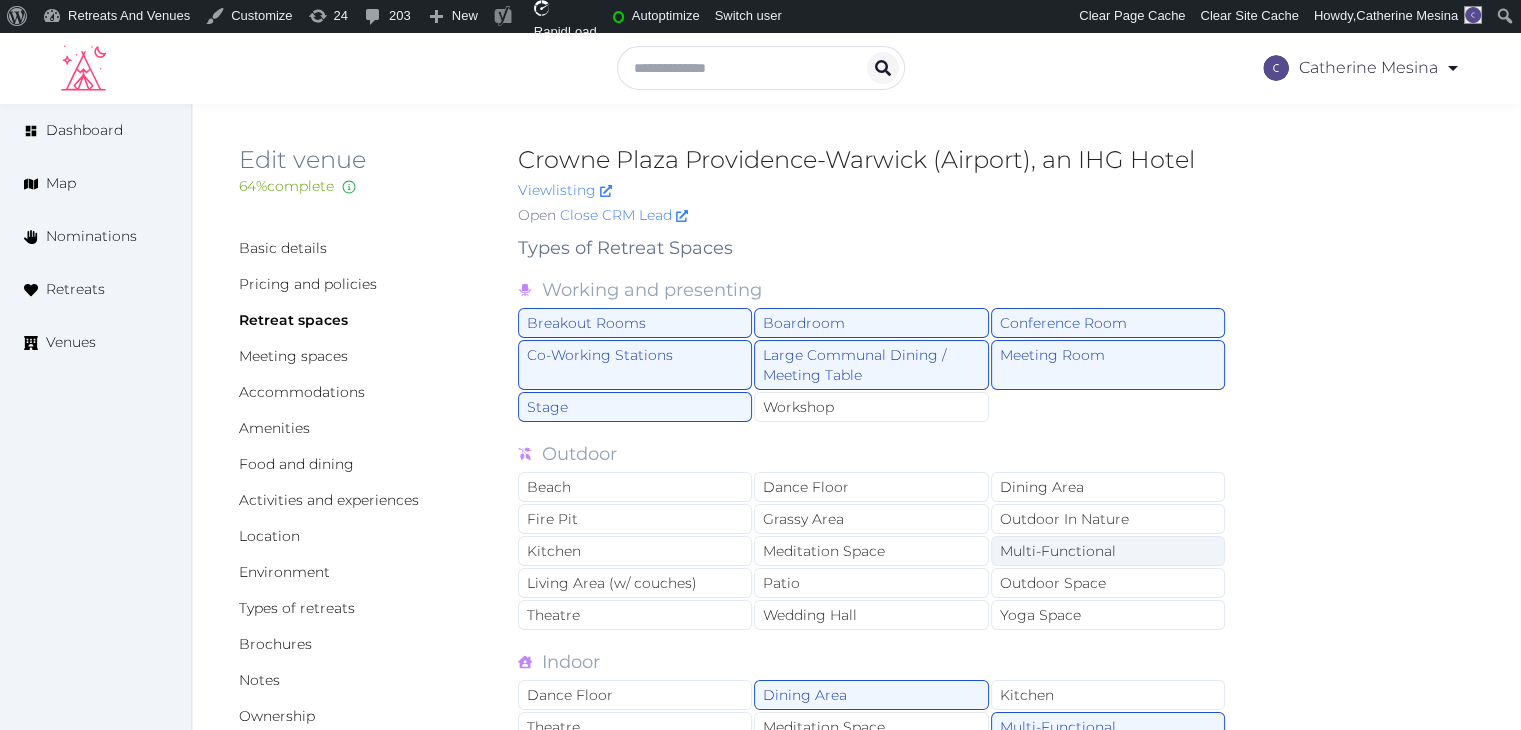 click on "Multi-Functional" at bounding box center [1108, 551] 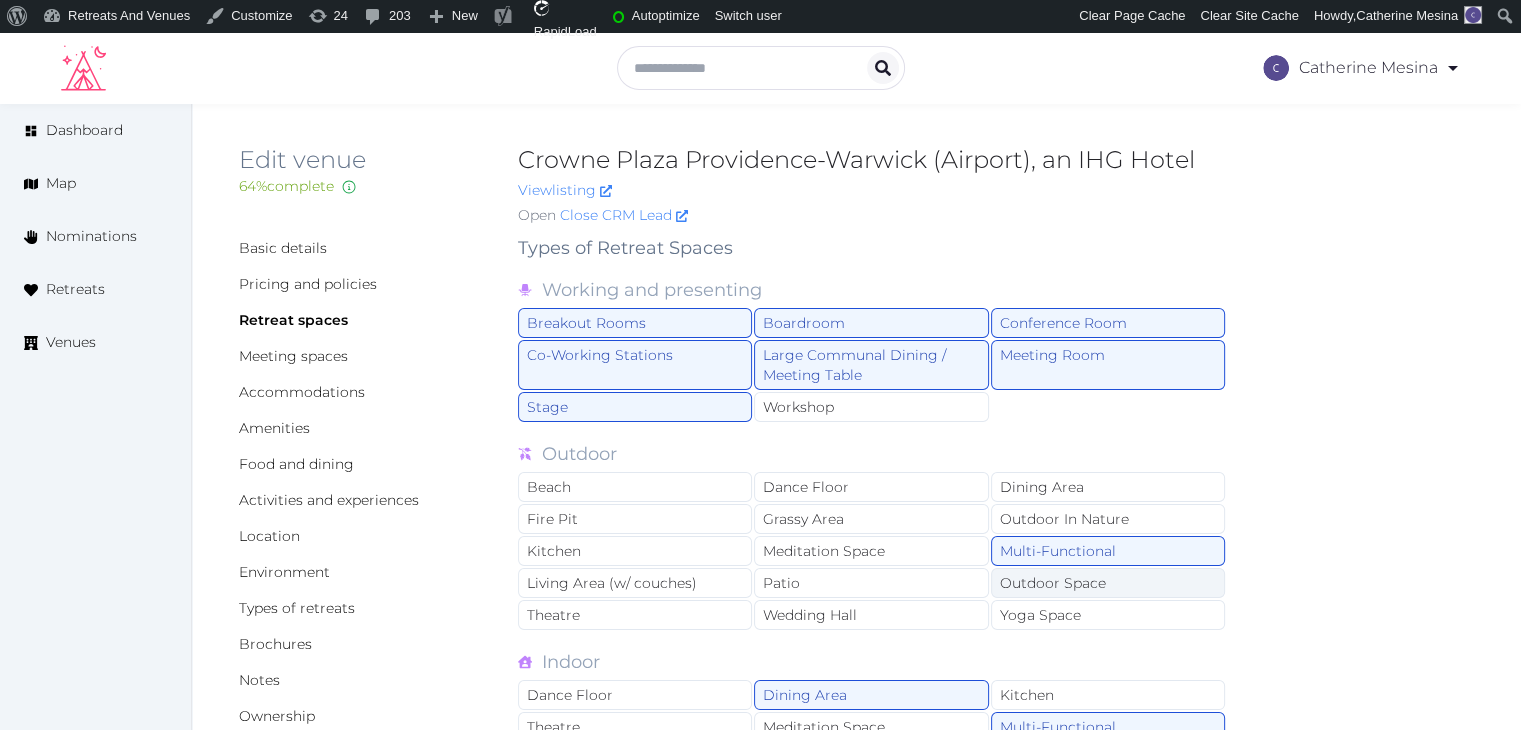 click on "Outdoor Space" at bounding box center (1108, 583) 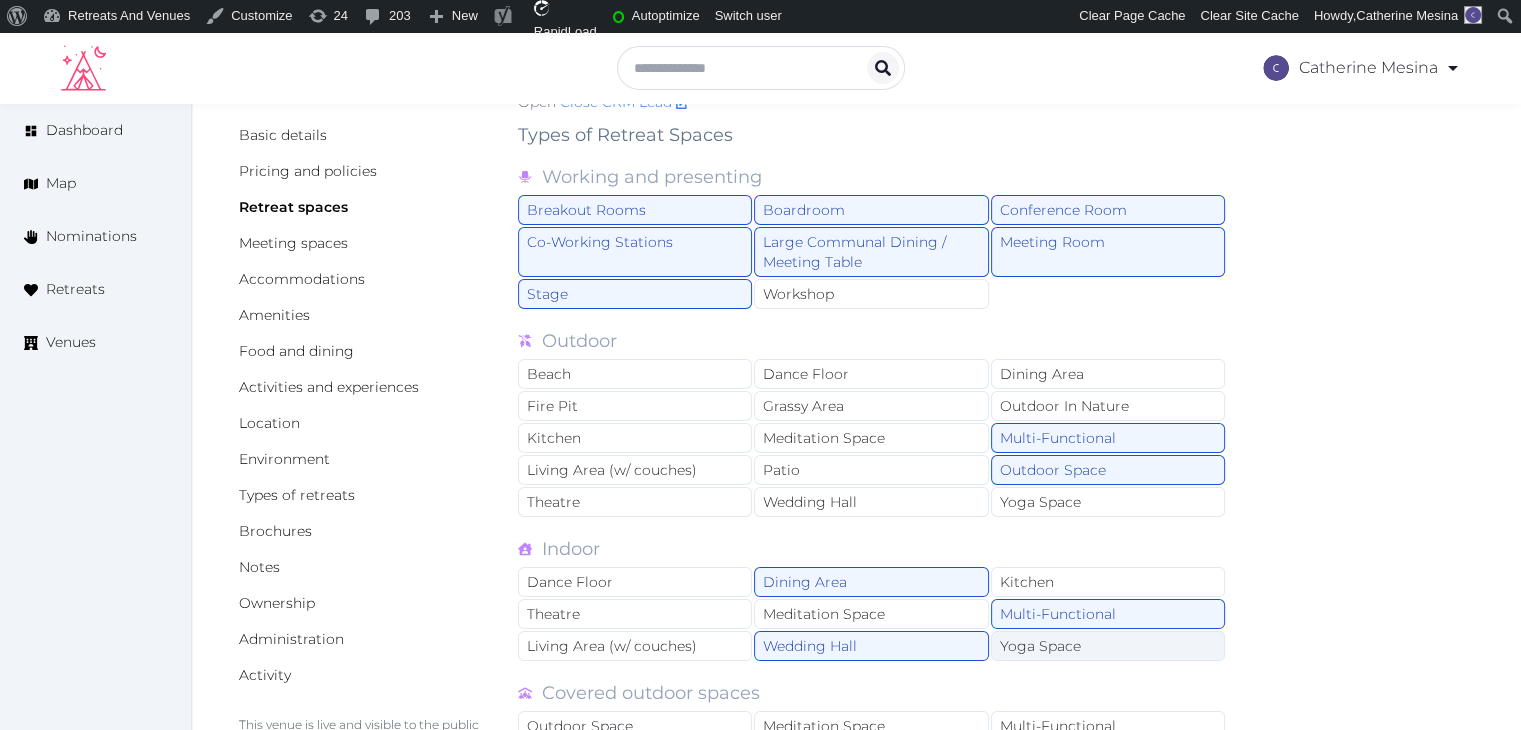 scroll, scrollTop: 200, scrollLeft: 0, axis: vertical 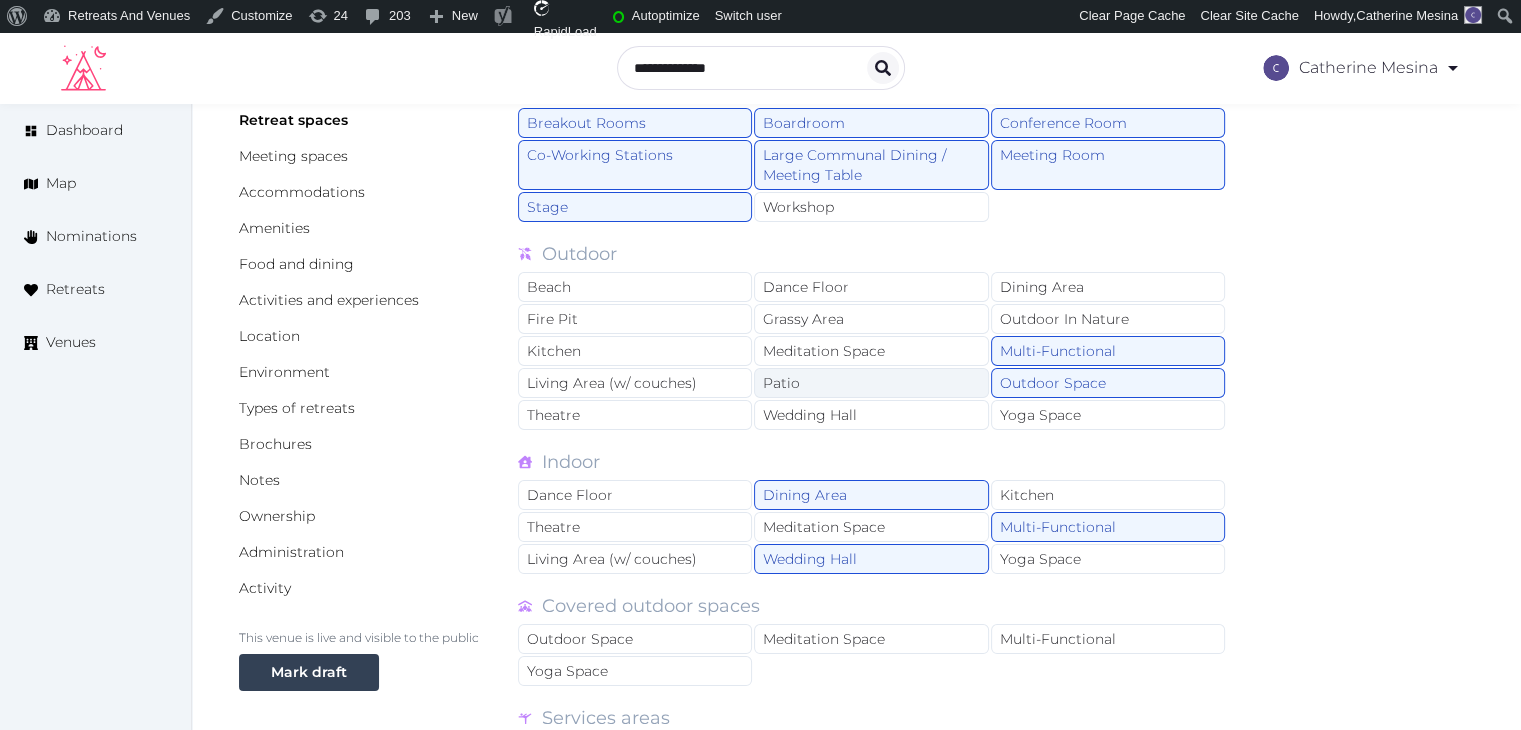 click on "Patio" at bounding box center [871, 383] 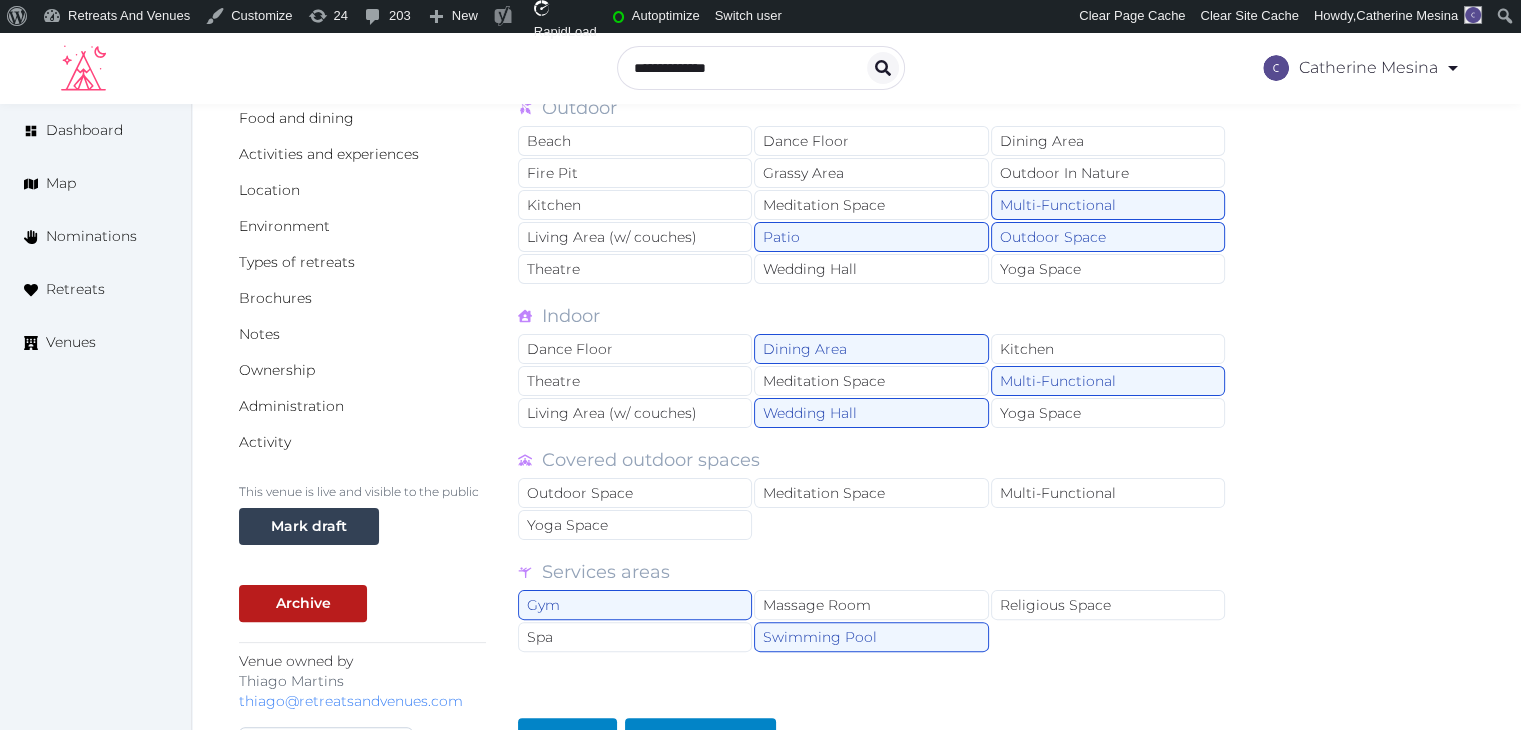 scroll, scrollTop: 500, scrollLeft: 0, axis: vertical 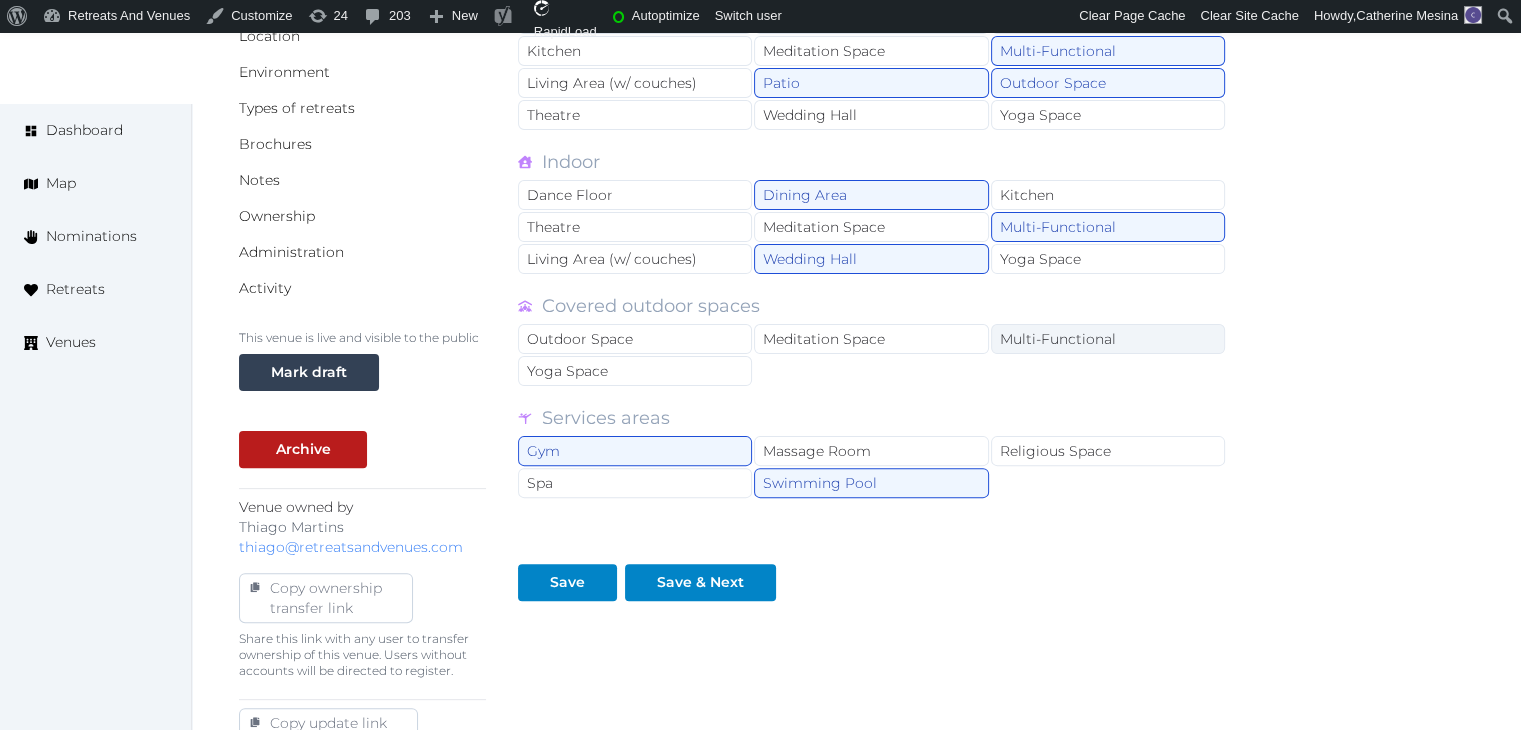 click on "Multi-Functional" at bounding box center [1108, 339] 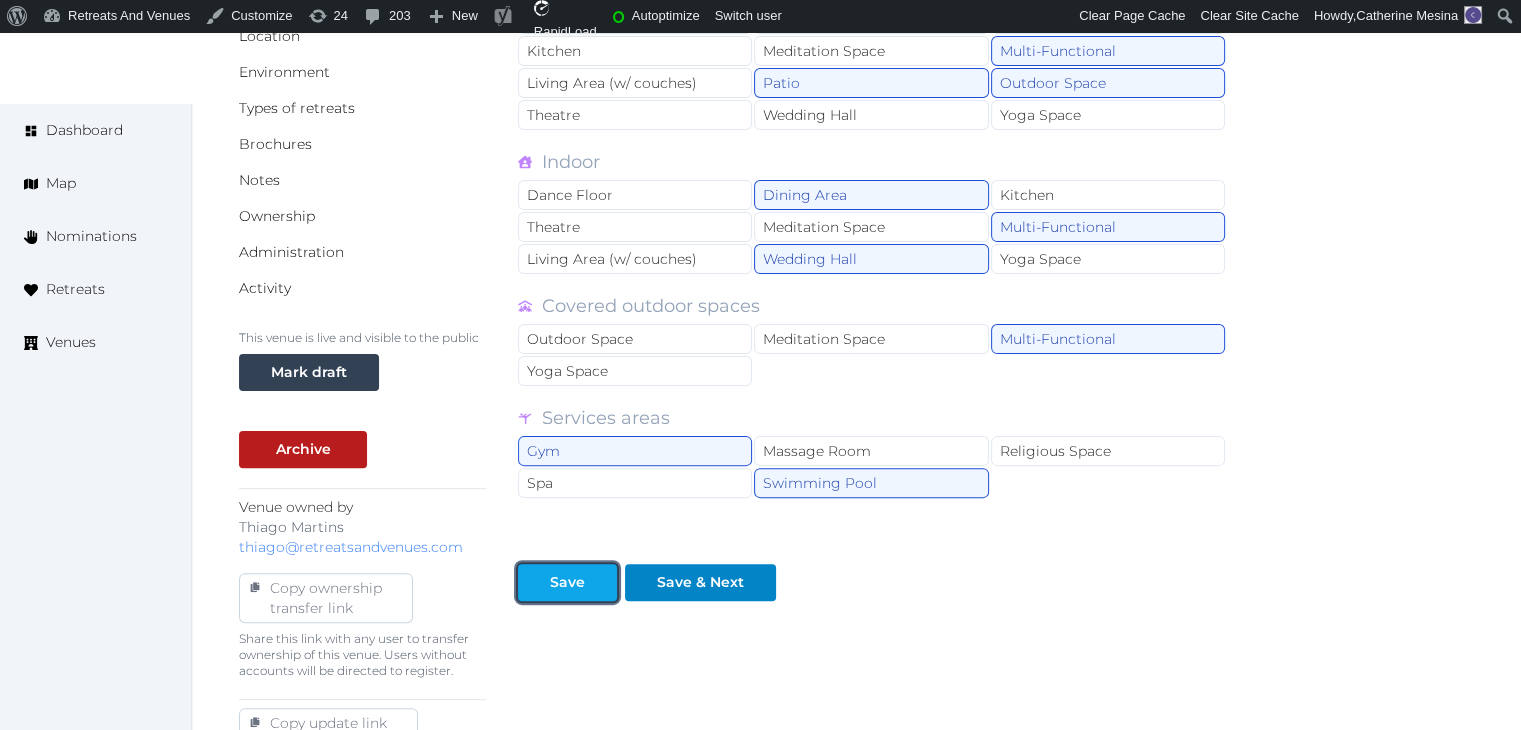 click on "Save" at bounding box center (567, 582) 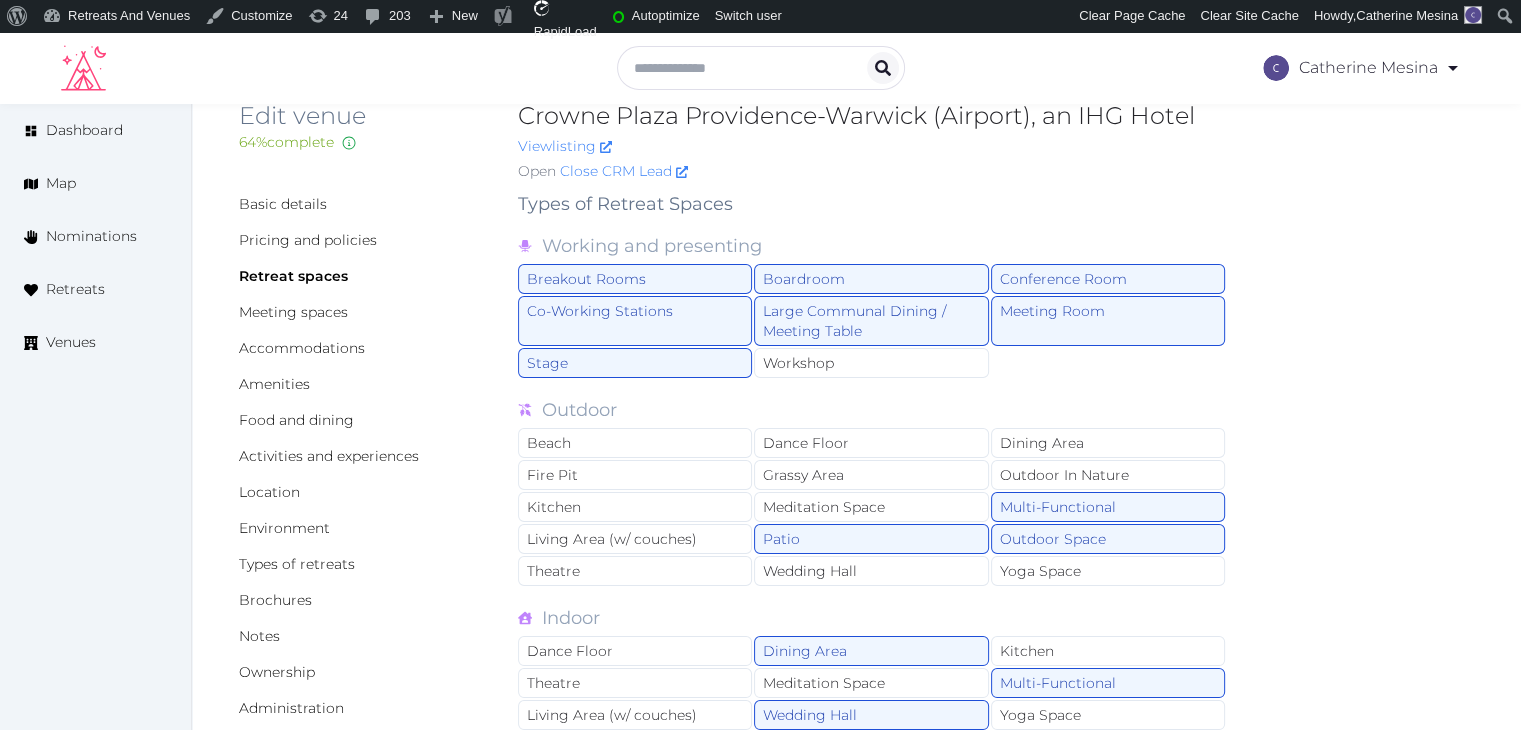 scroll, scrollTop: 0, scrollLeft: 0, axis: both 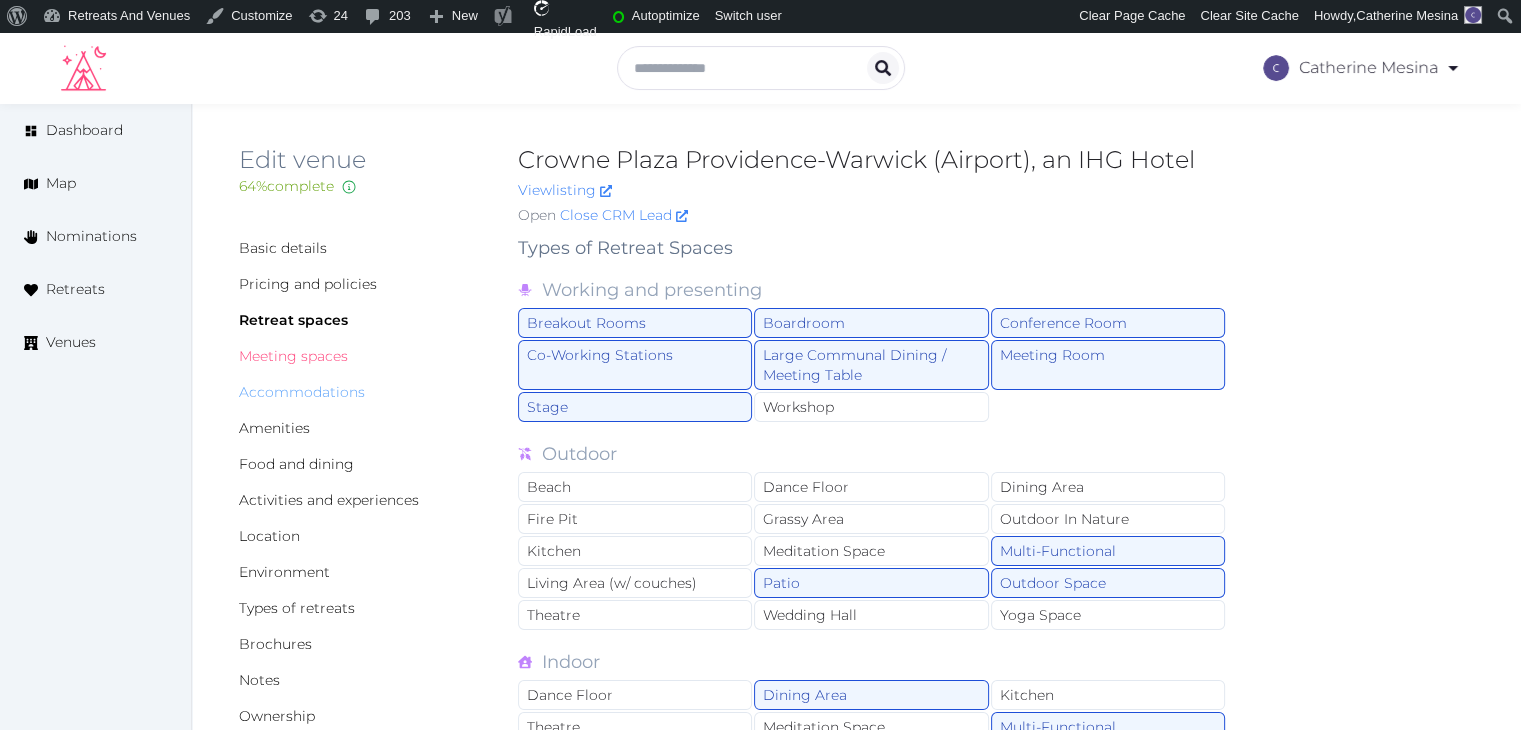drag, startPoint x: 316, startPoint y: 356, endPoint x: 345, endPoint y: 397, distance: 50.219517 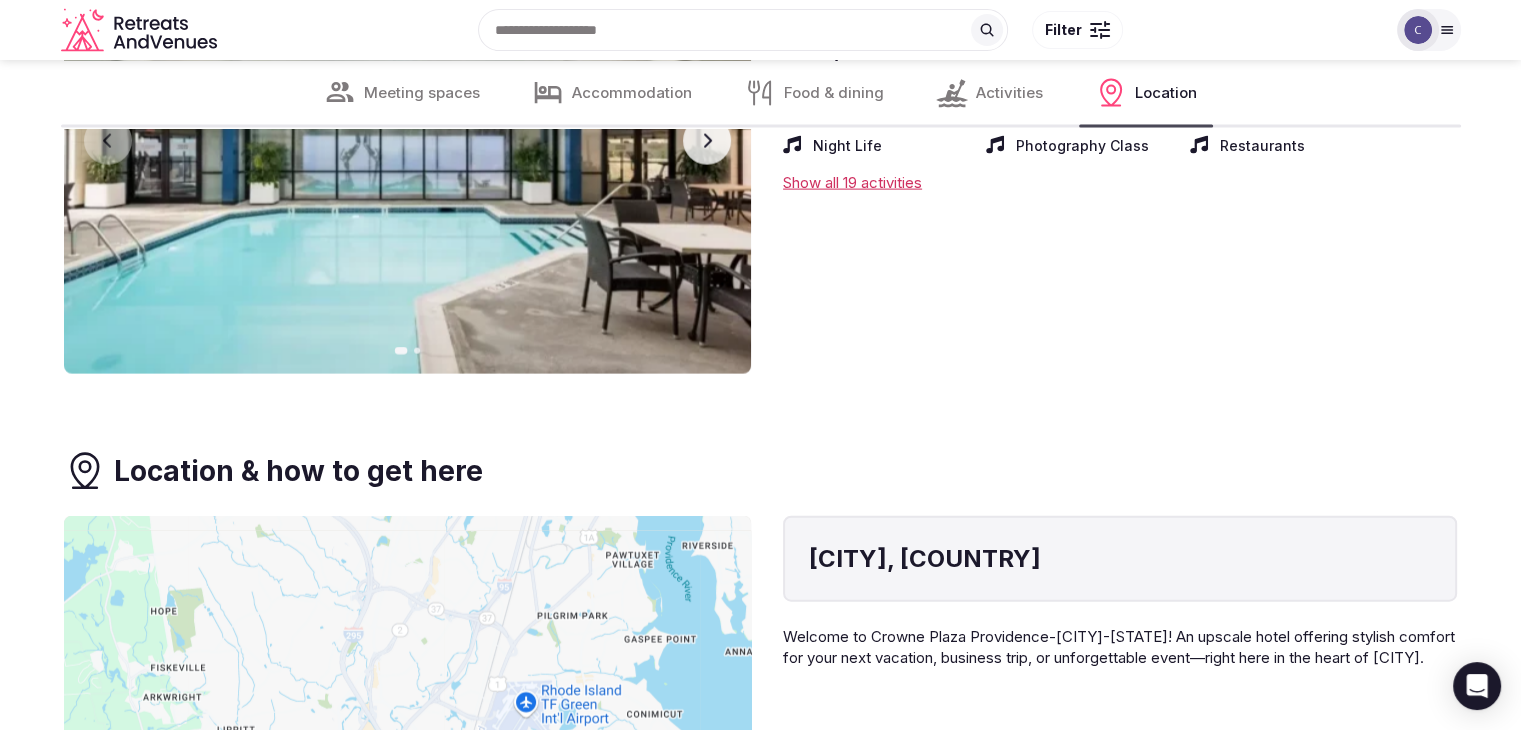 scroll, scrollTop: 4400, scrollLeft: 0, axis: vertical 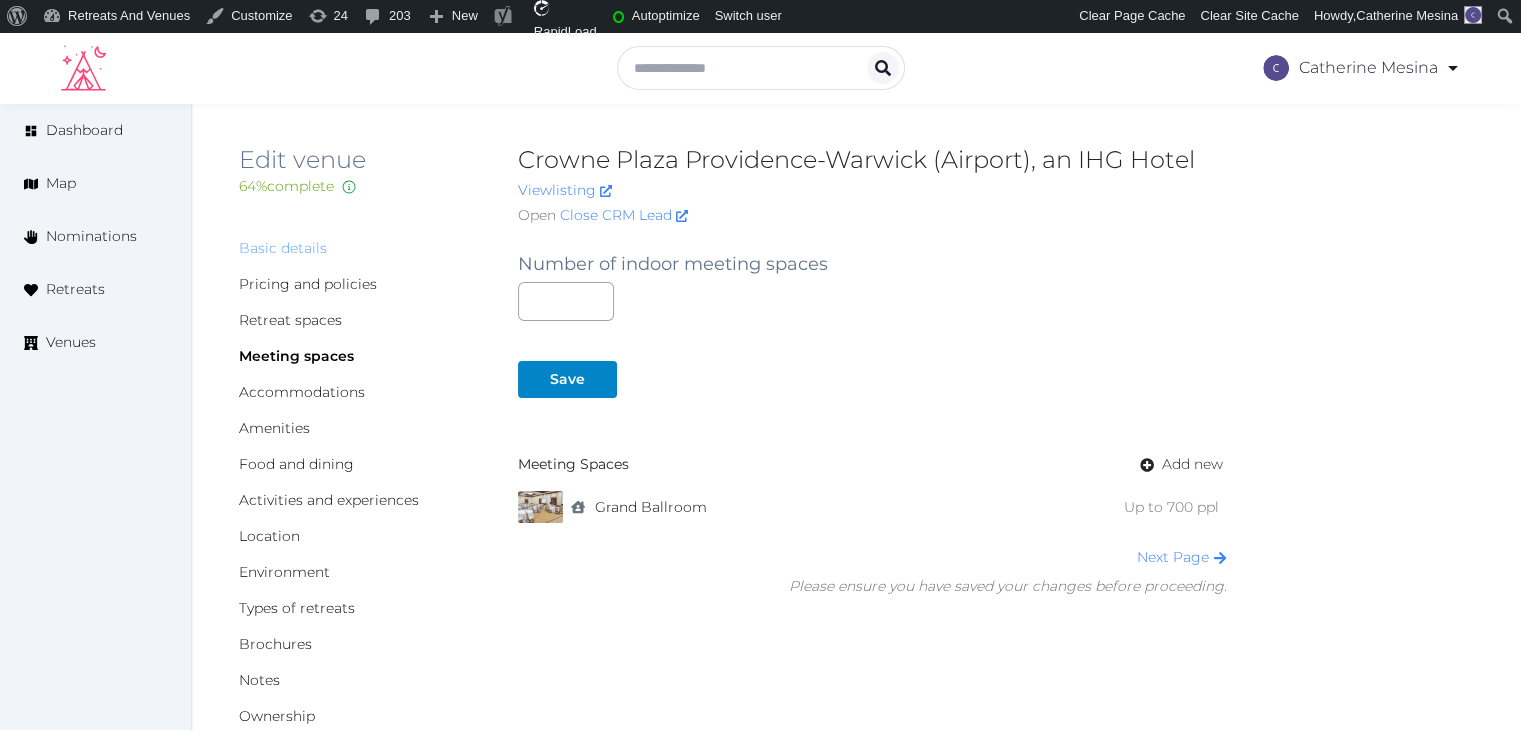 click on "Basic details" at bounding box center [283, 248] 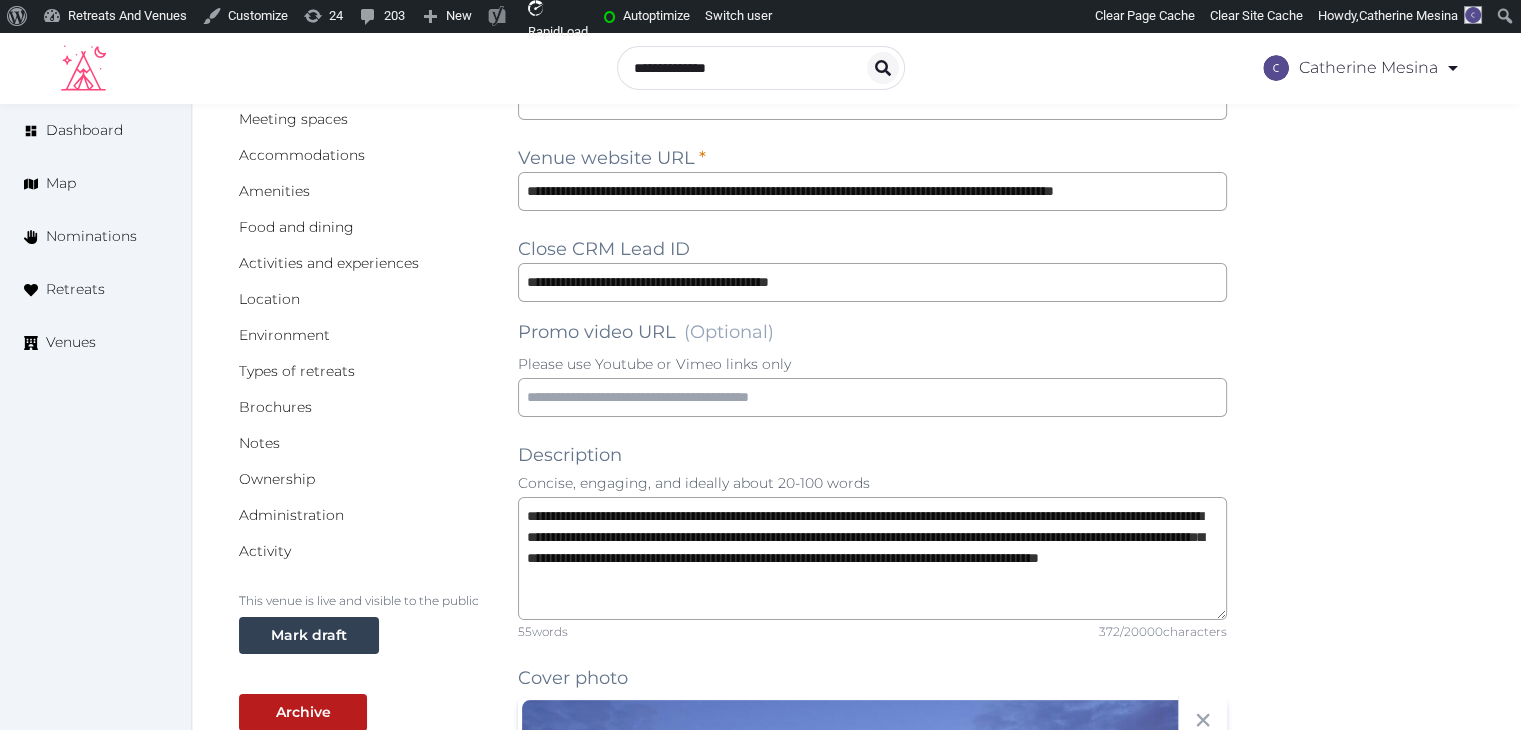 scroll, scrollTop: 0, scrollLeft: 0, axis: both 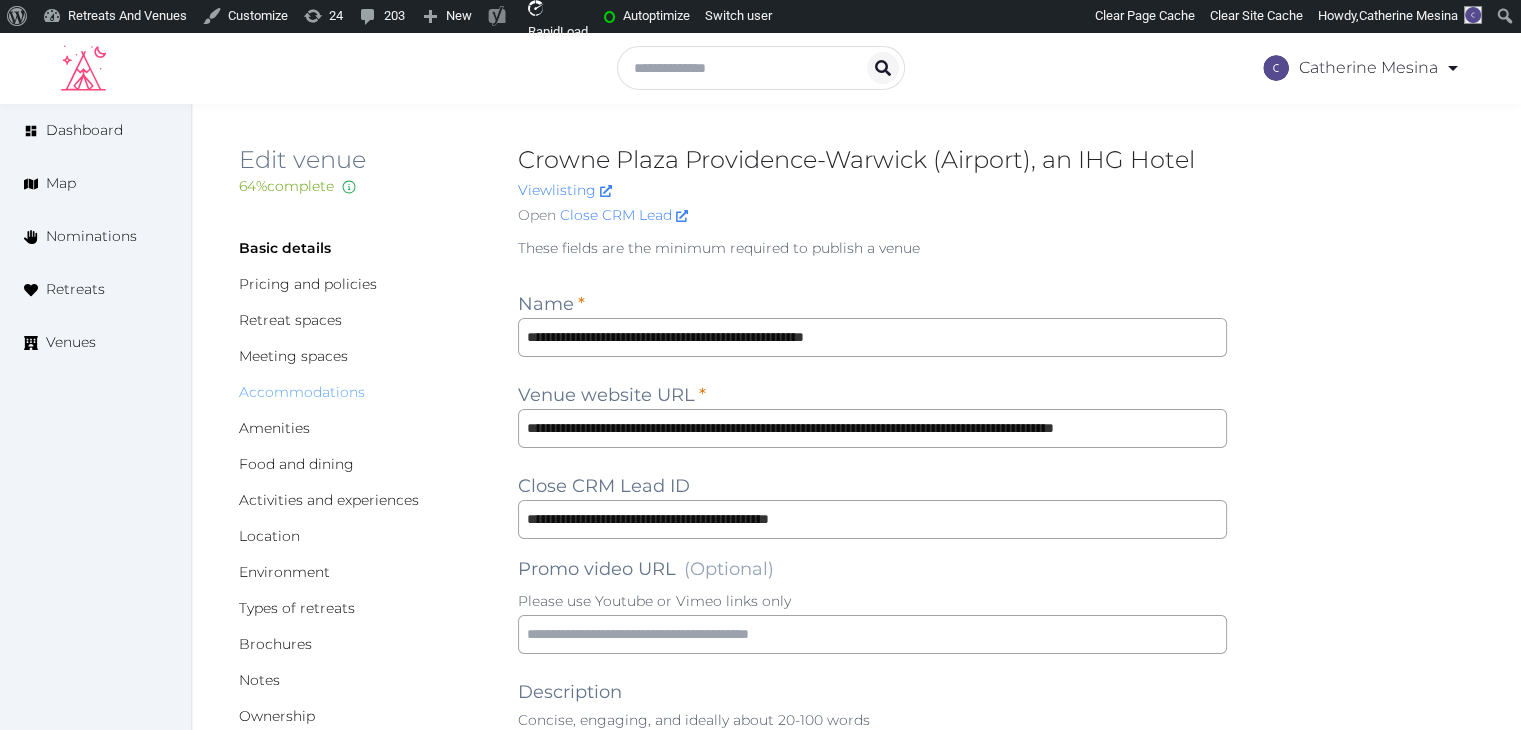 click on "Accommodations" at bounding box center [302, 392] 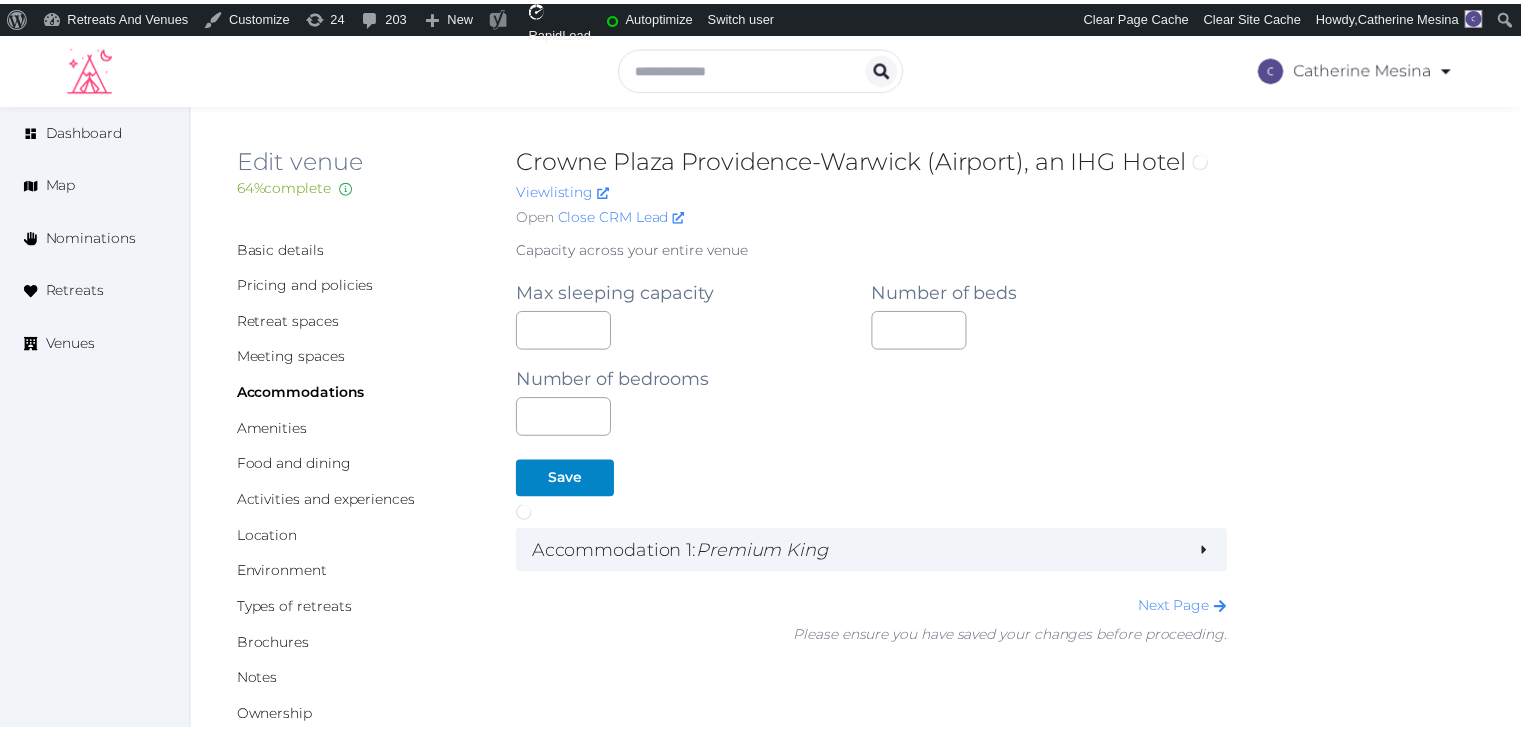 scroll, scrollTop: 0, scrollLeft: 0, axis: both 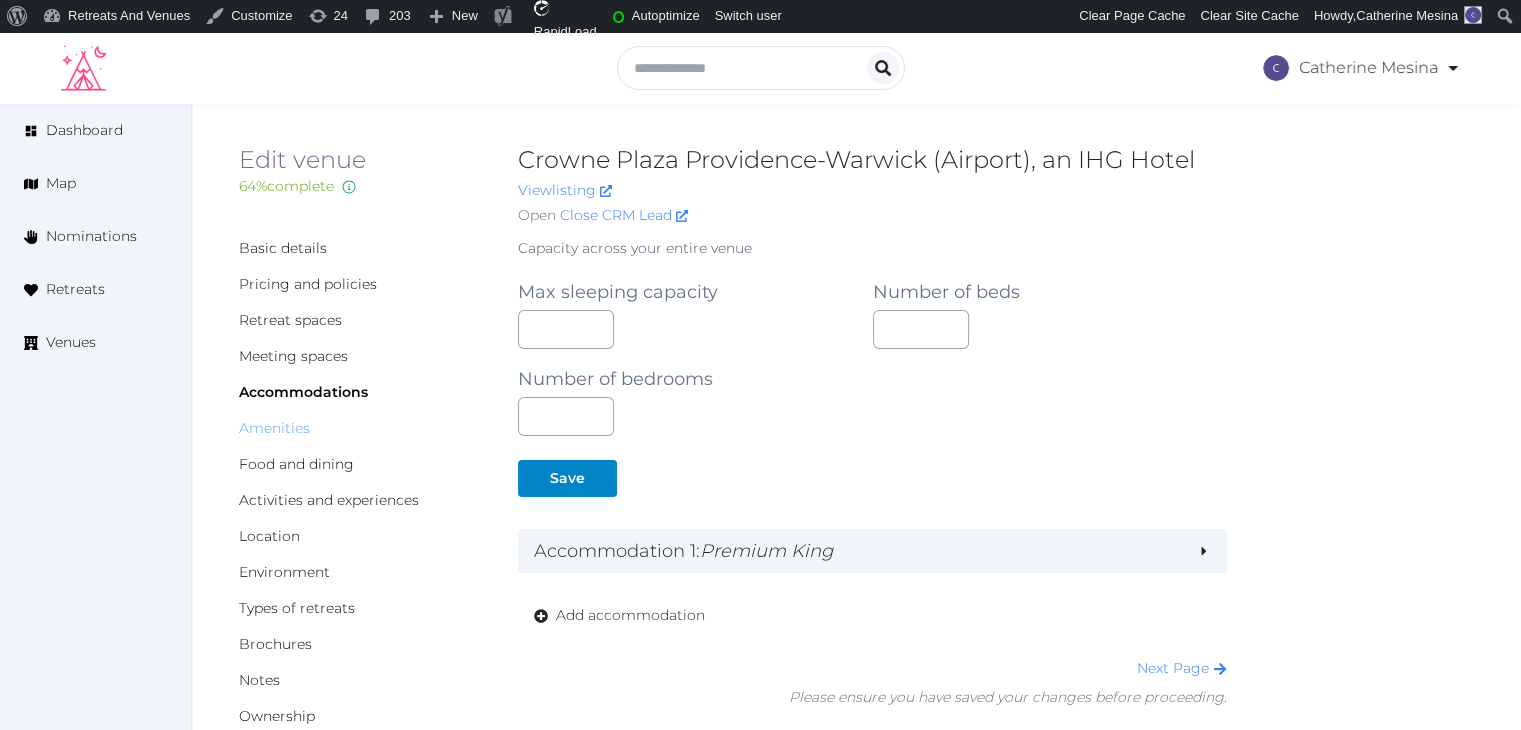 click on "Amenities" at bounding box center [274, 428] 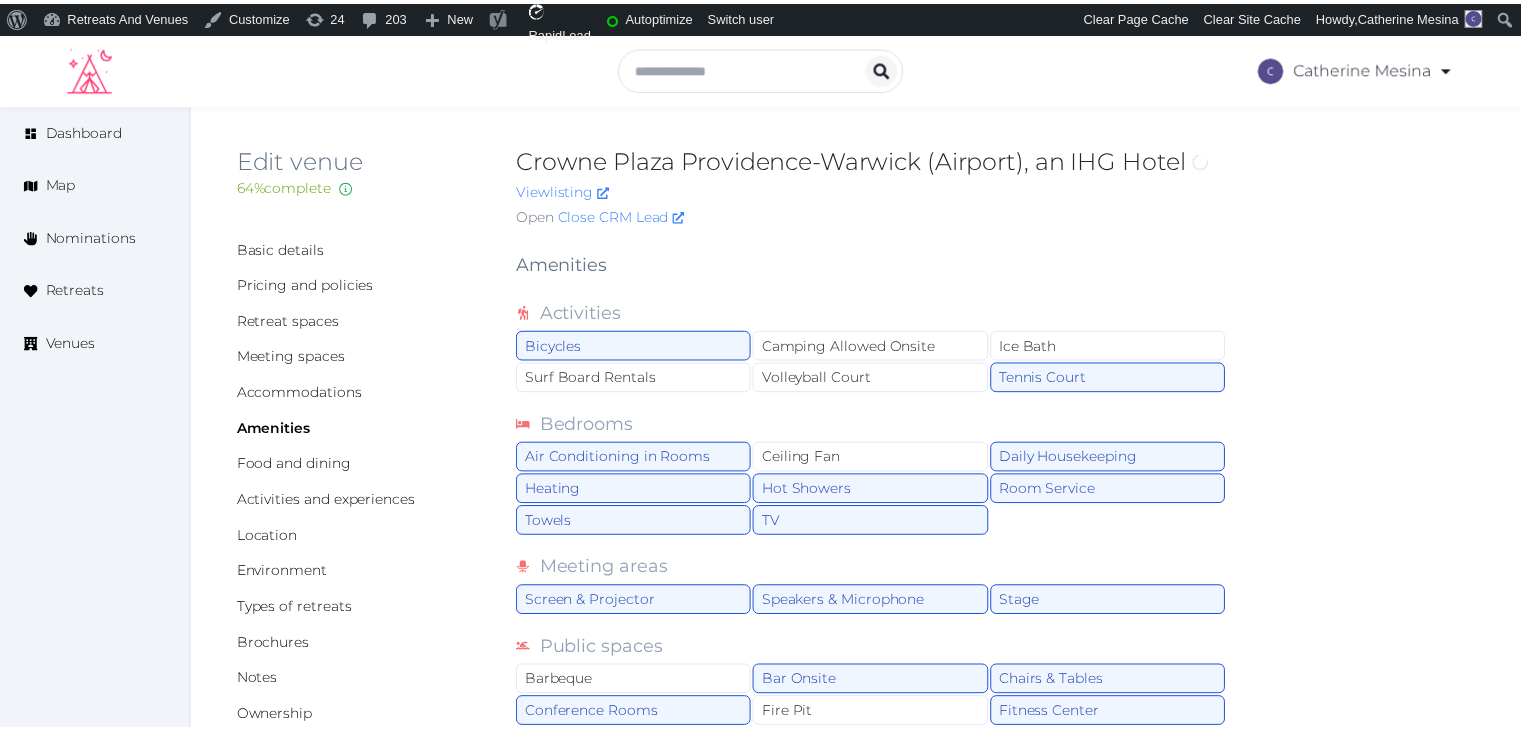 scroll, scrollTop: 0, scrollLeft: 0, axis: both 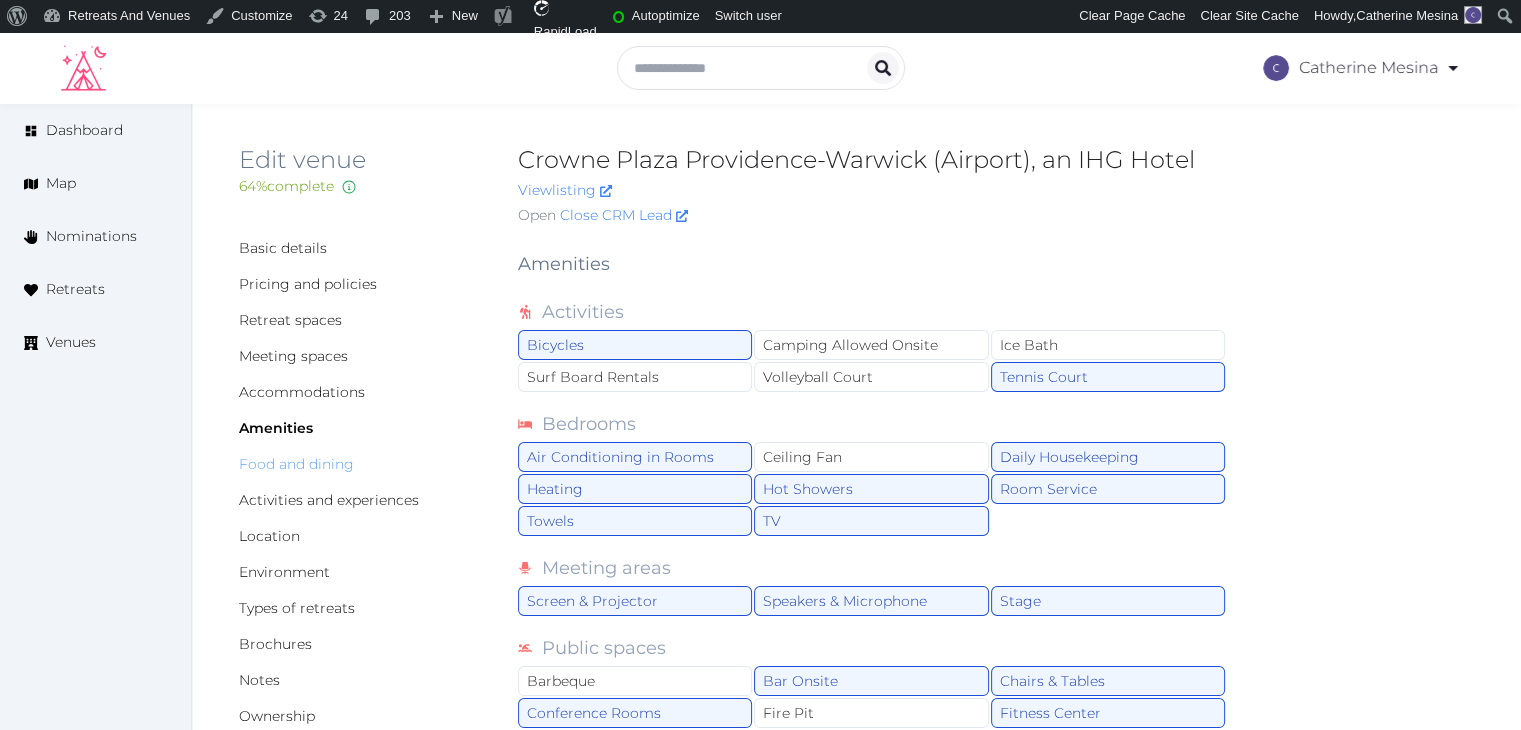 click on "Food and dining" at bounding box center [296, 464] 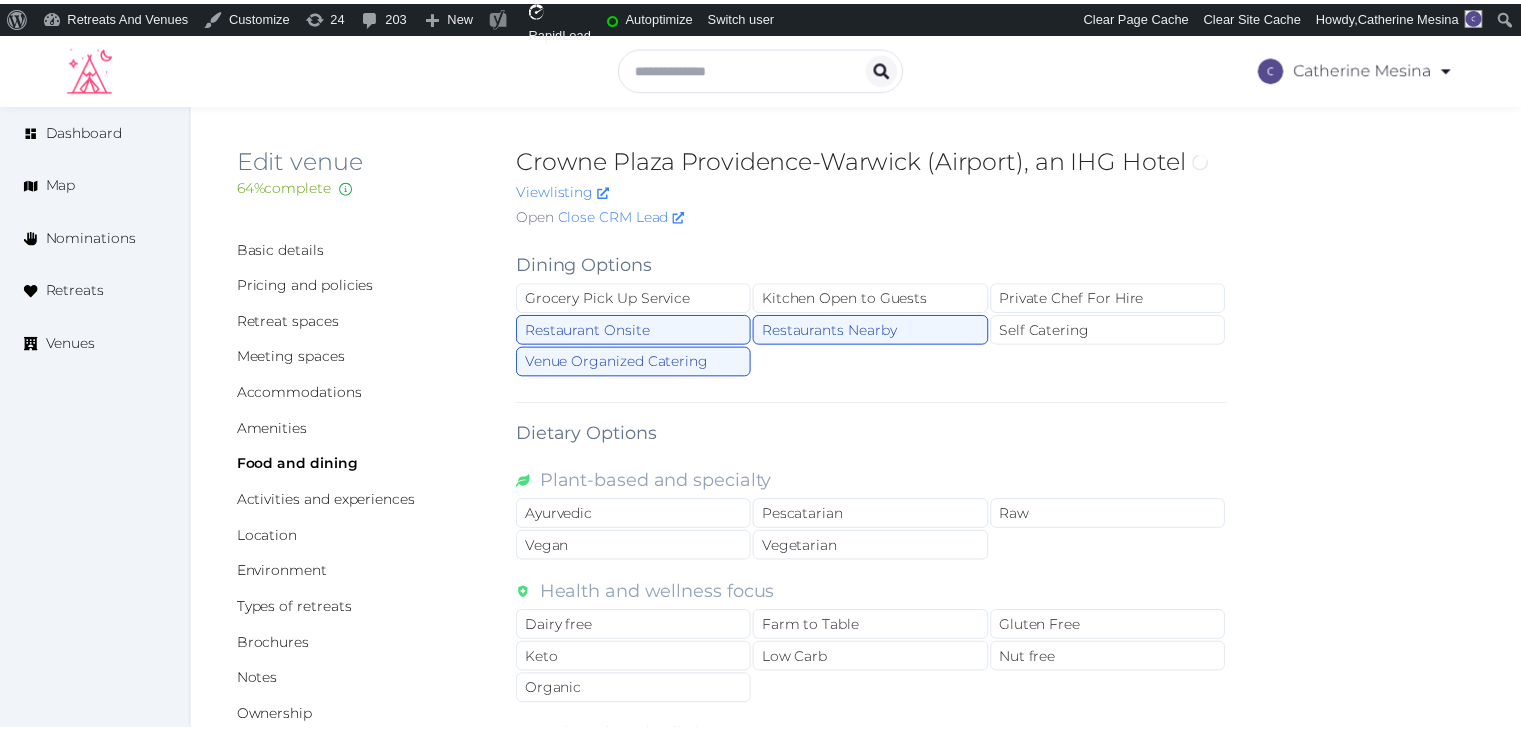 scroll, scrollTop: 0, scrollLeft: 0, axis: both 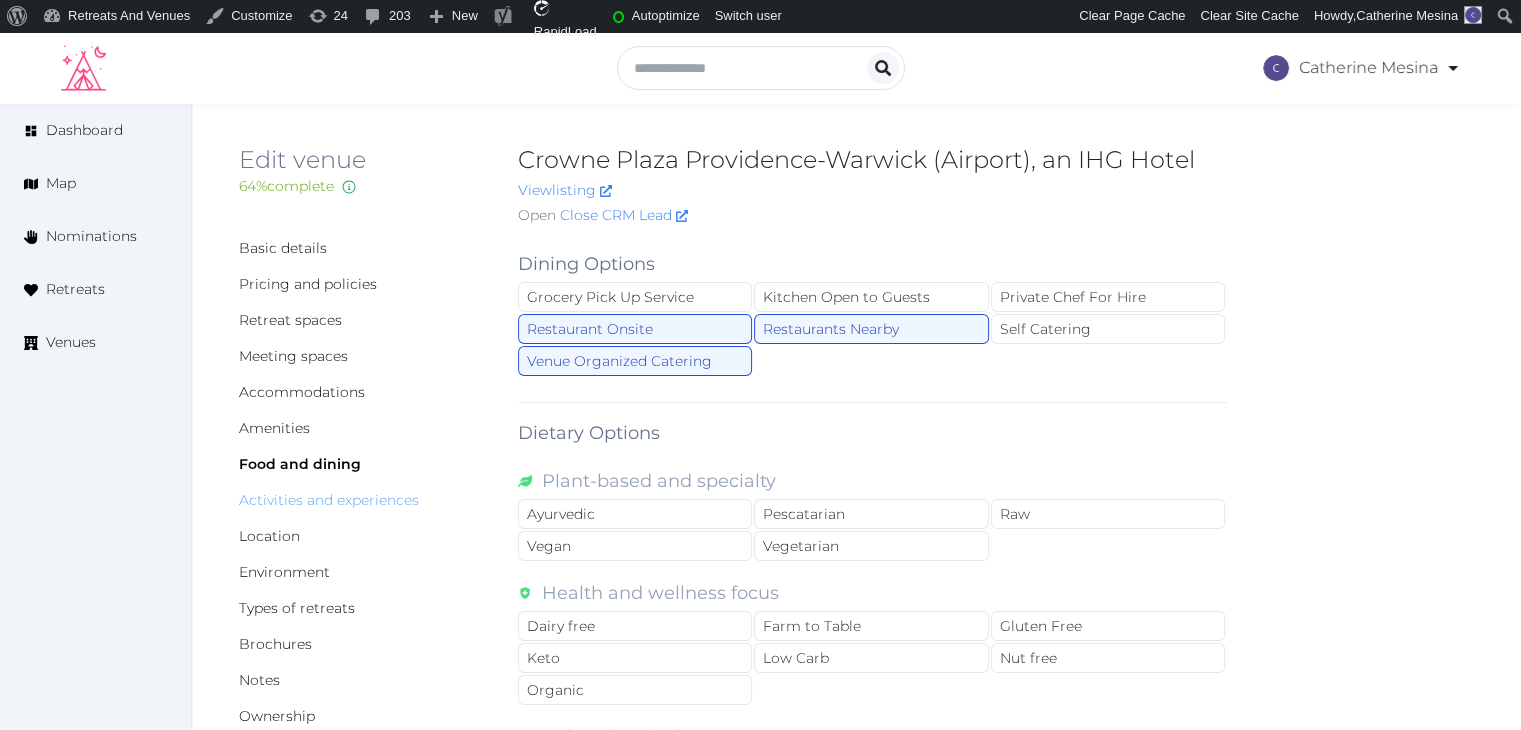 click on "Activities and experiences" at bounding box center (329, 500) 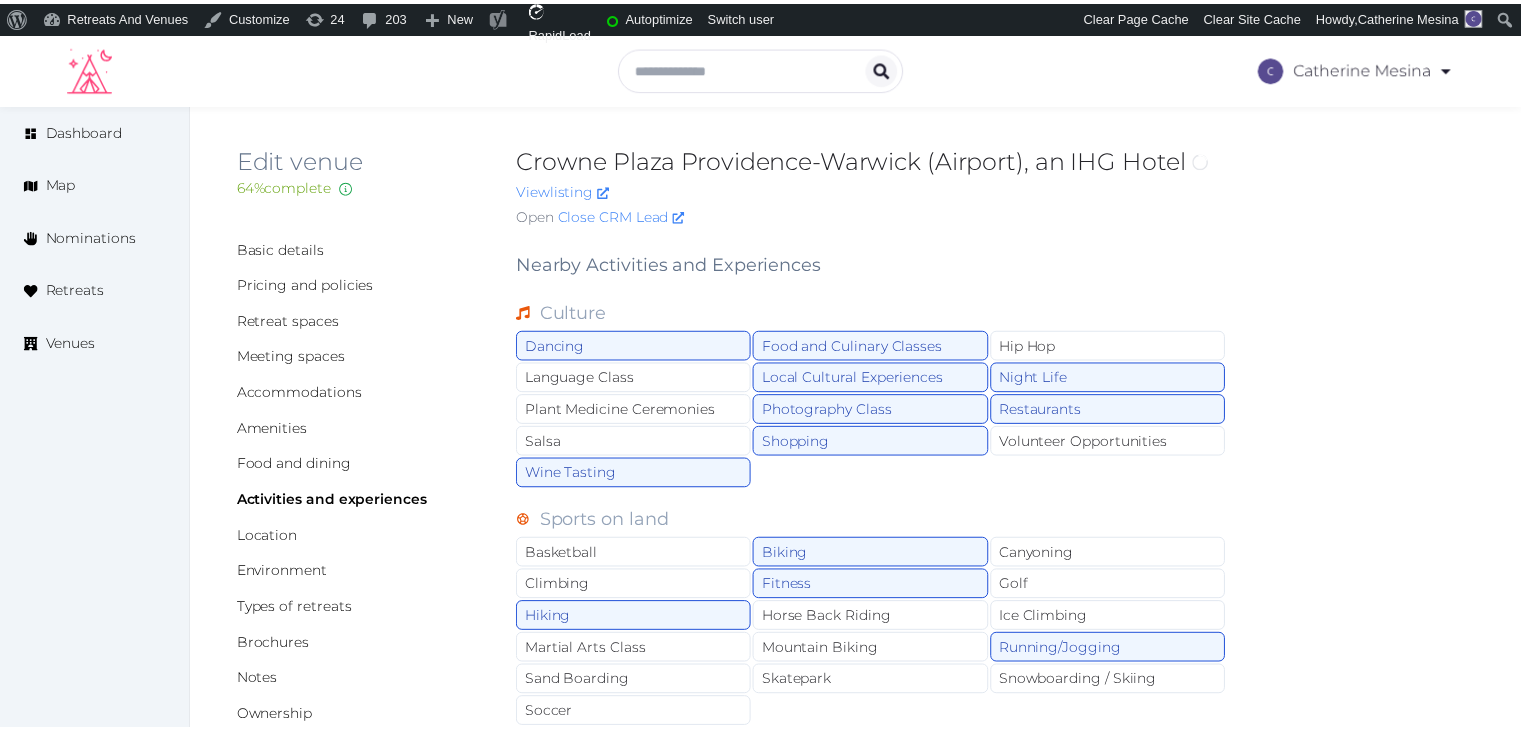 scroll, scrollTop: 0, scrollLeft: 0, axis: both 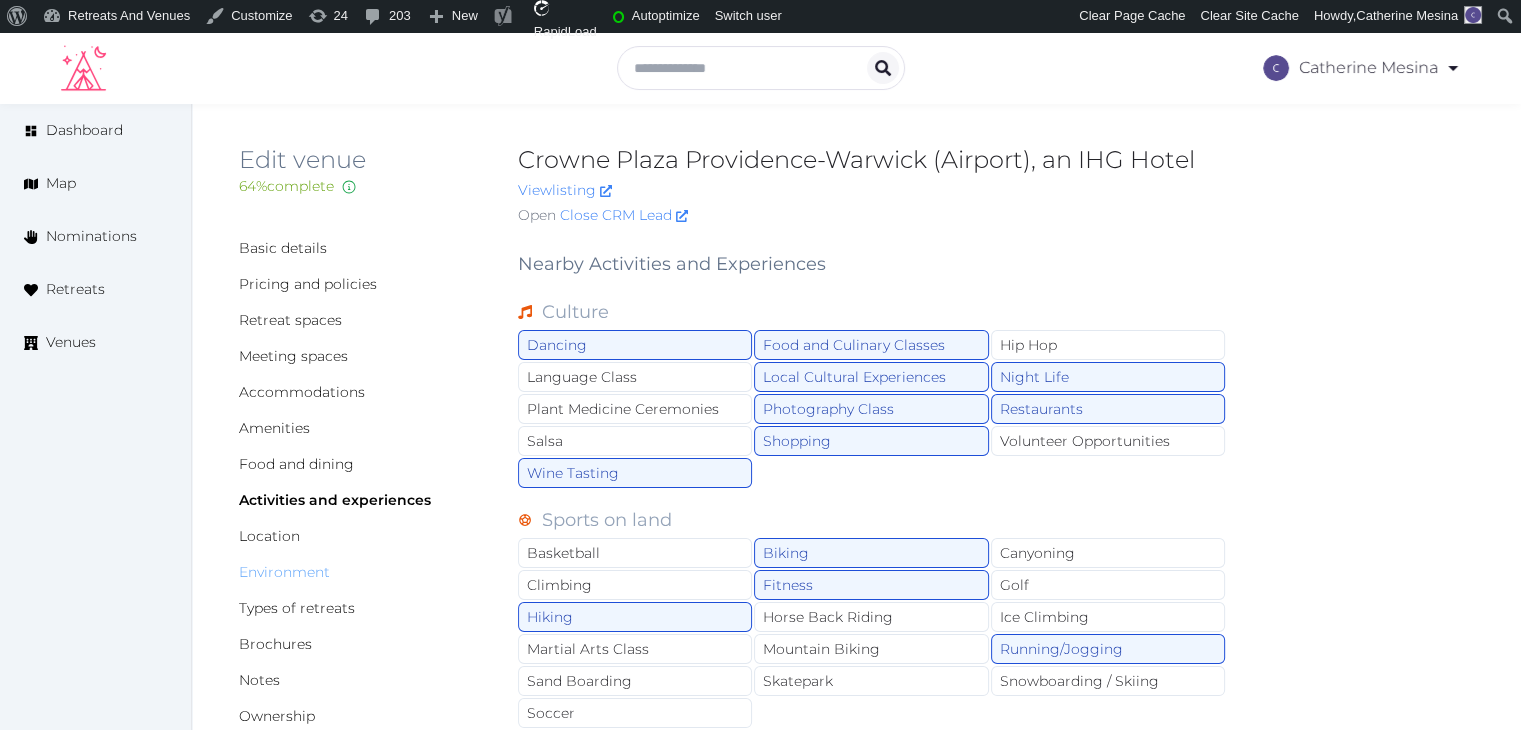 click on "Environment" at bounding box center (284, 572) 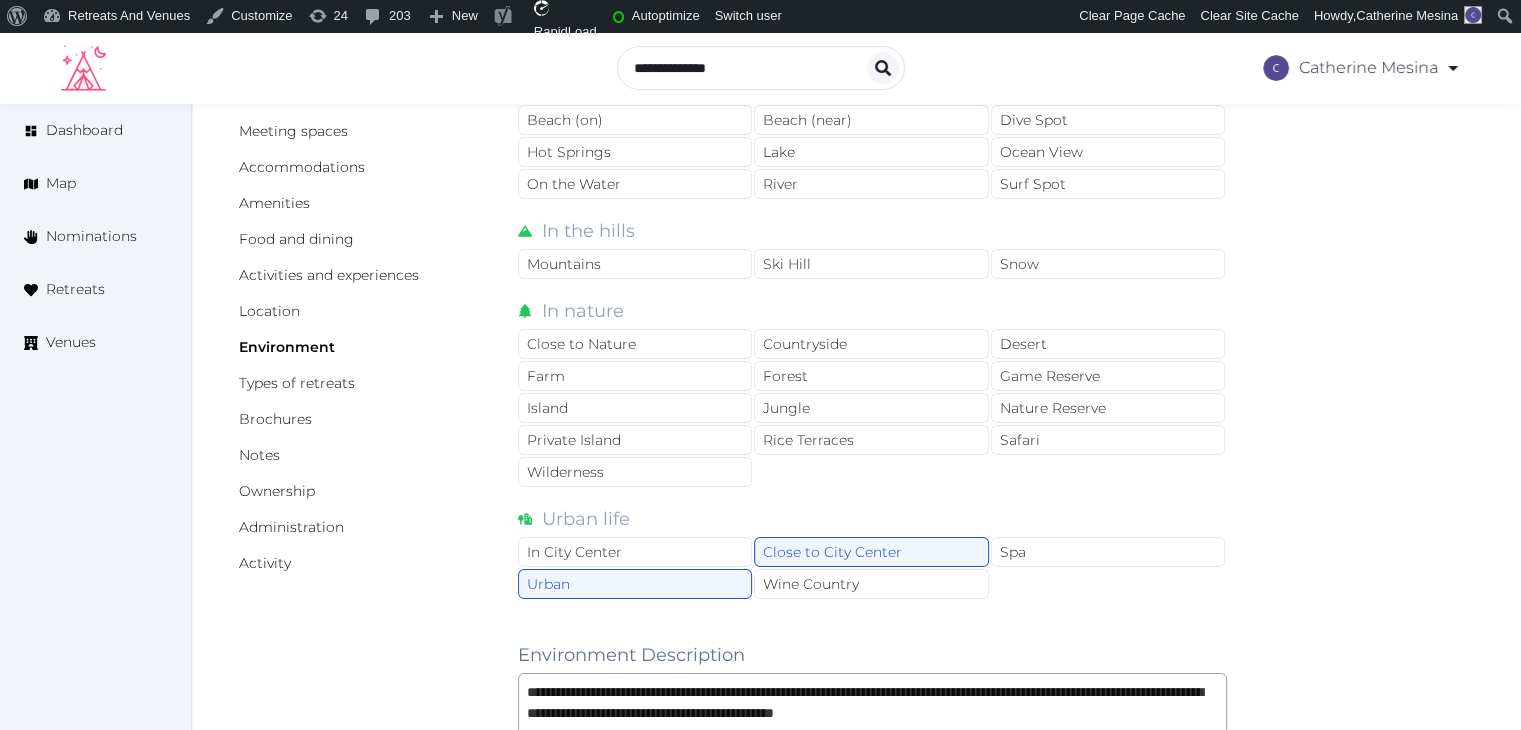 scroll, scrollTop: 400, scrollLeft: 0, axis: vertical 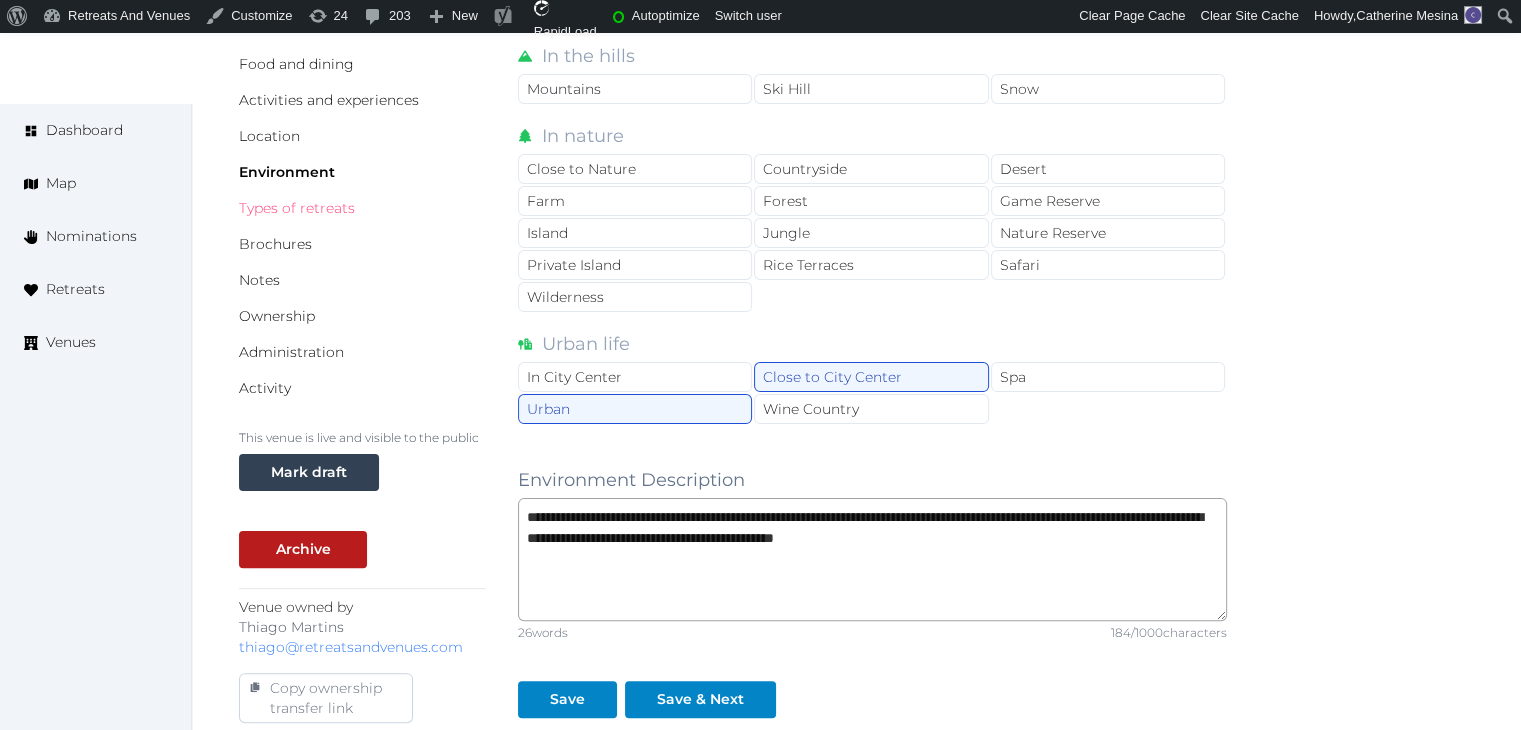drag, startPoint x: 320, startPoint y: 205, endPoint x: 321, endPoint y: 227, distance: 22.022715 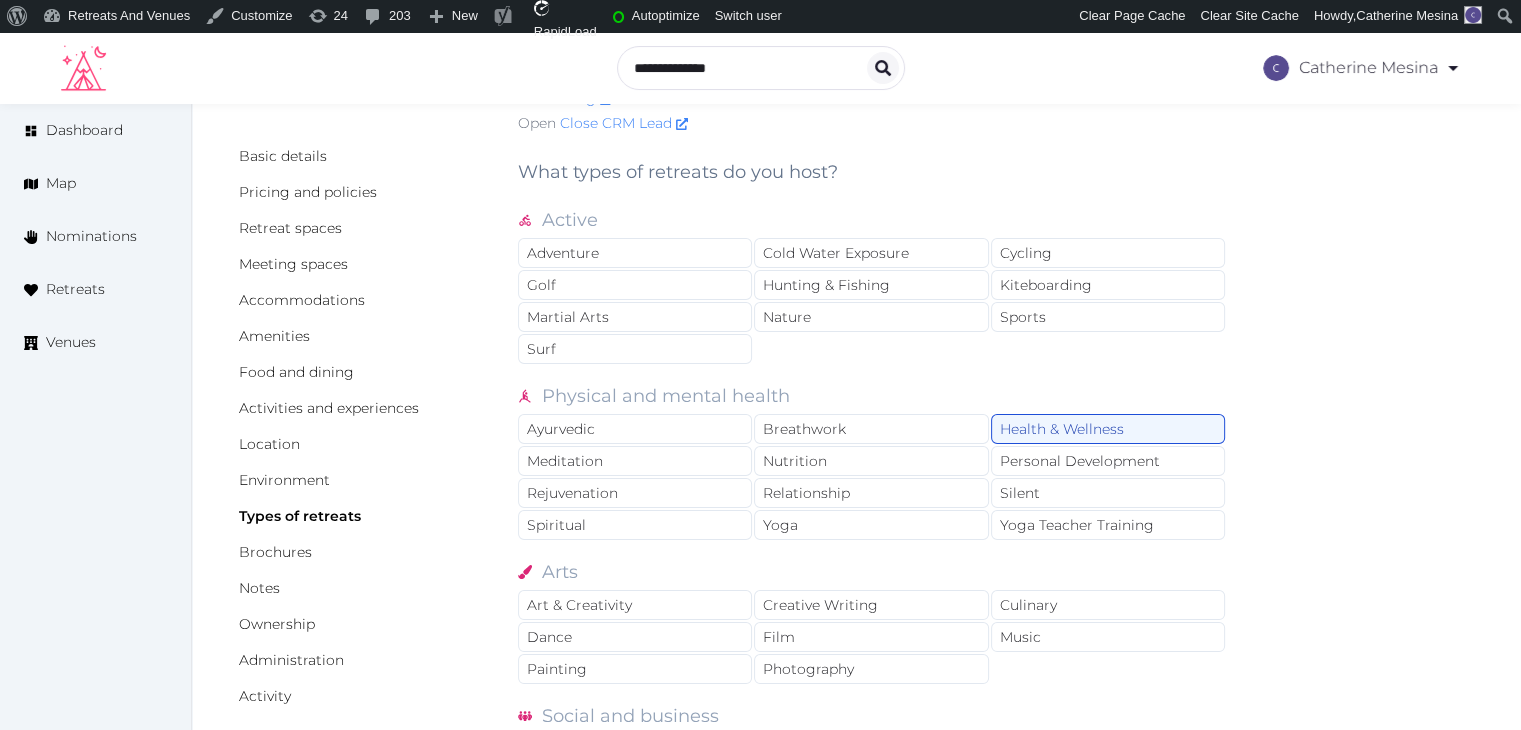 scroll, scrollTop: 0, scrollLeft: 0, axis: both 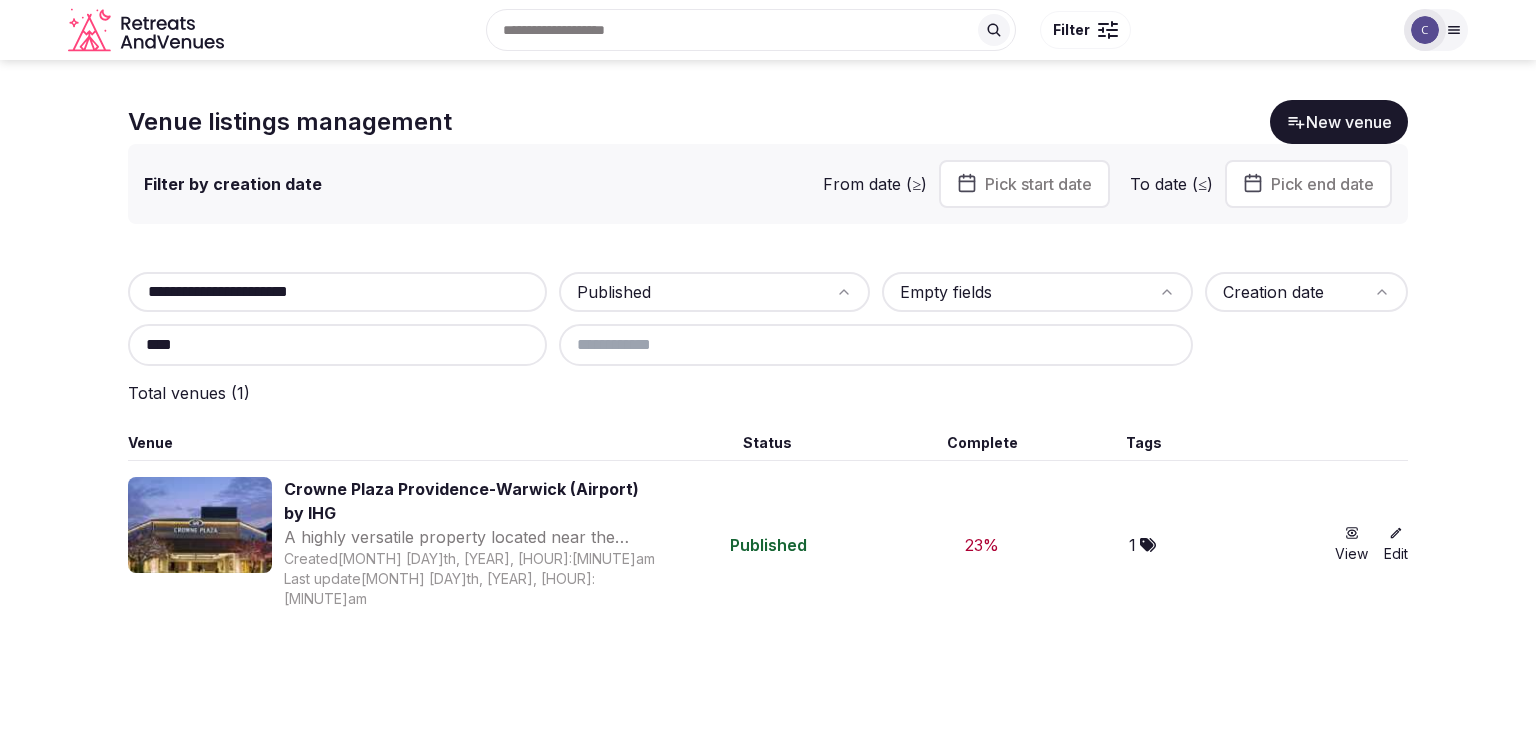 click on "**********" at bounding box center [768, 319] 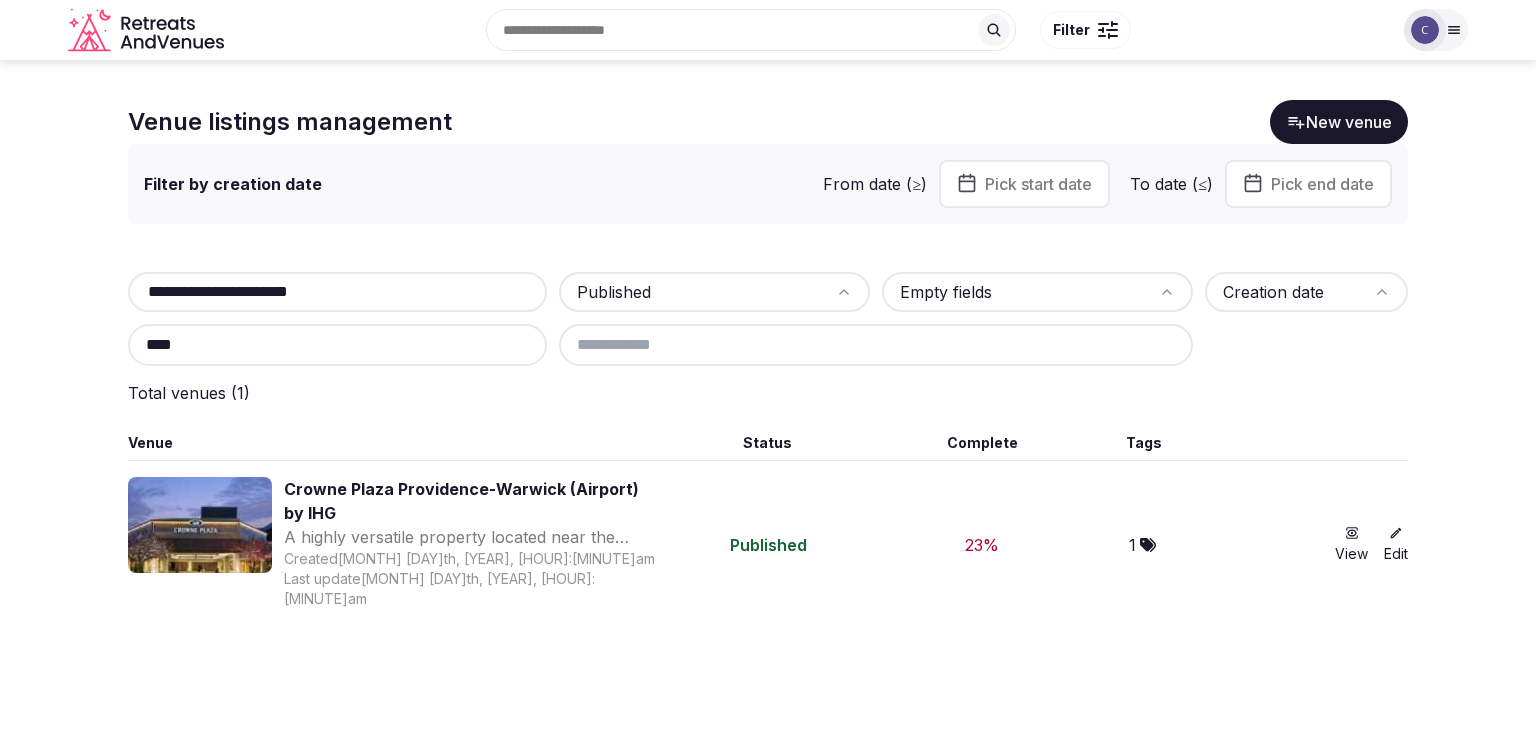 click on "**********" at bounding box center [337, 292] 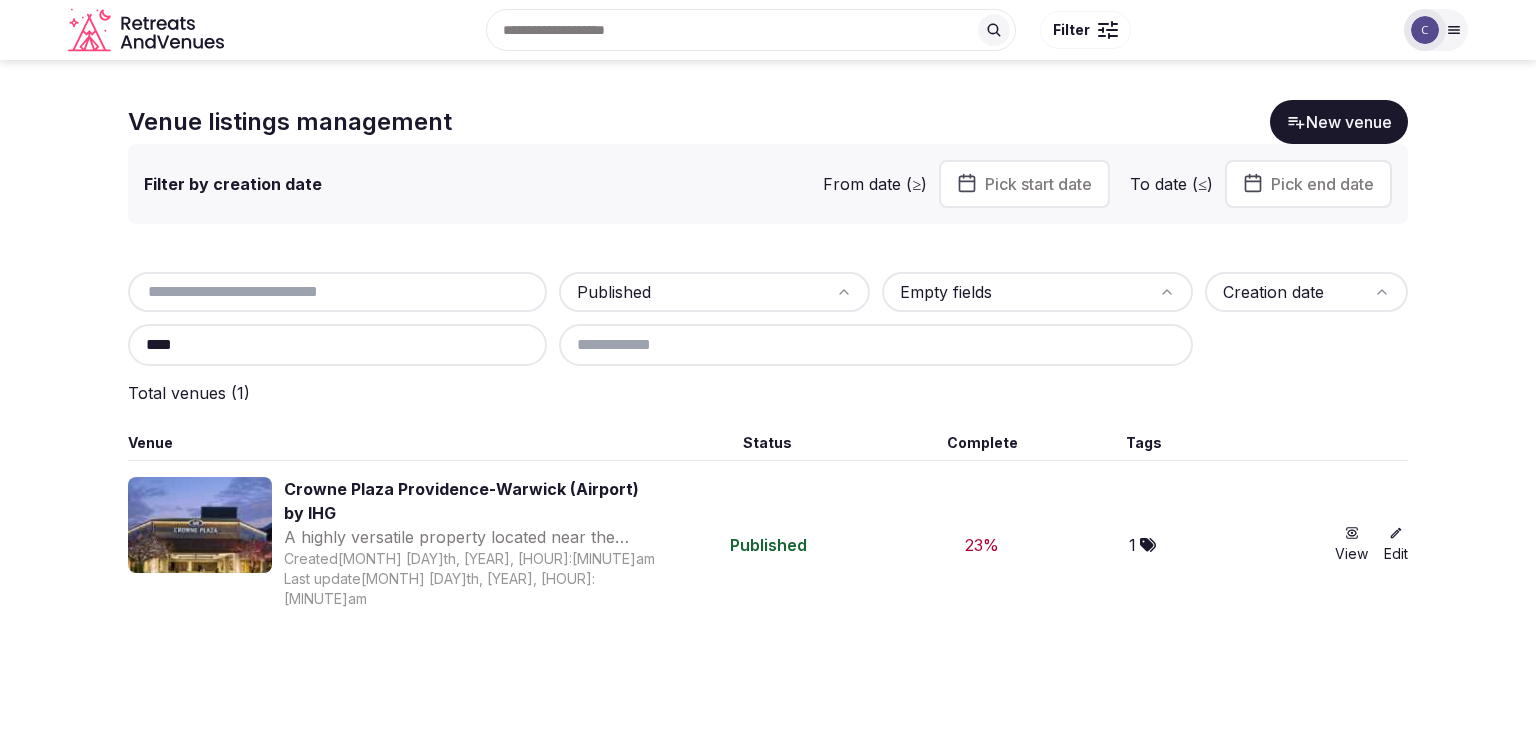 type 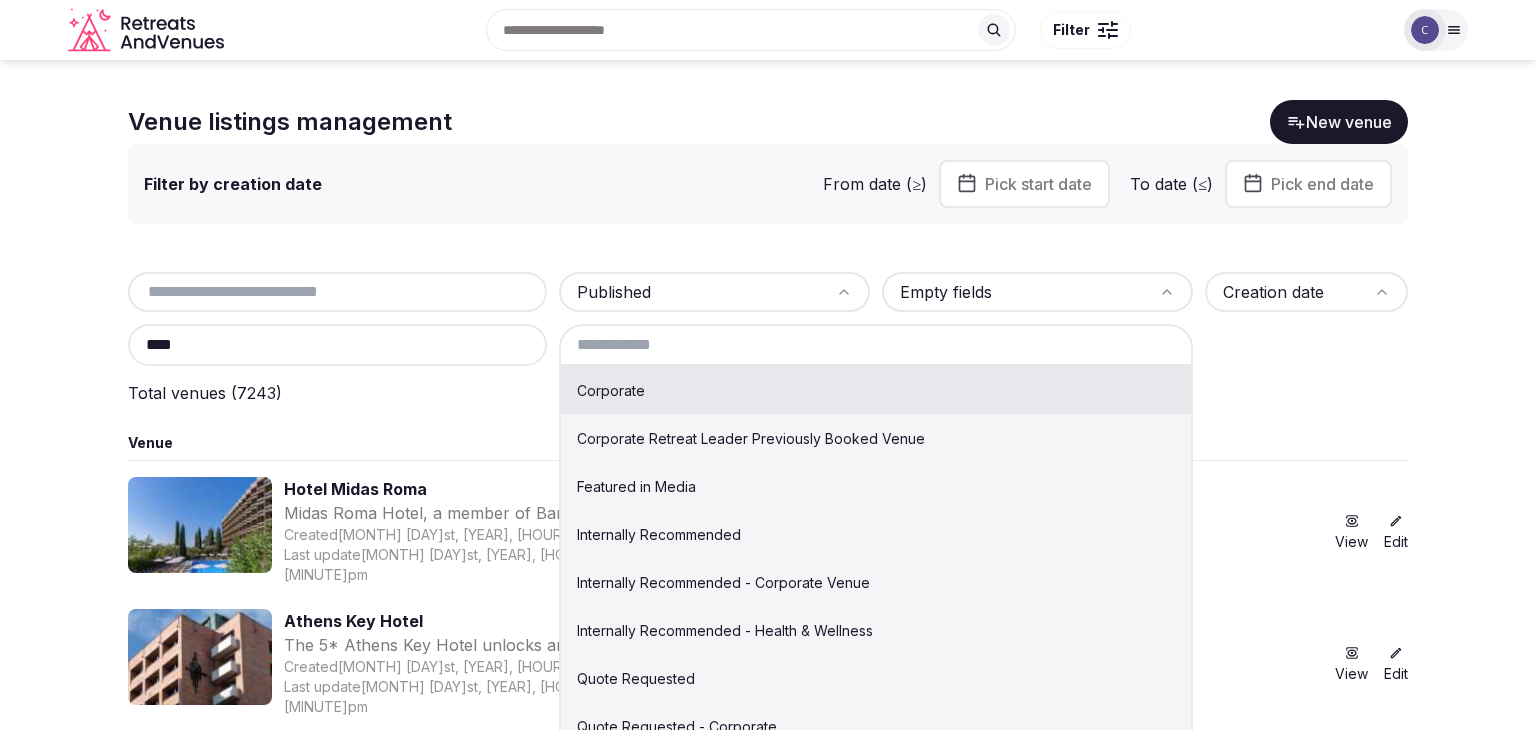 click at bounding box center (876, 345) 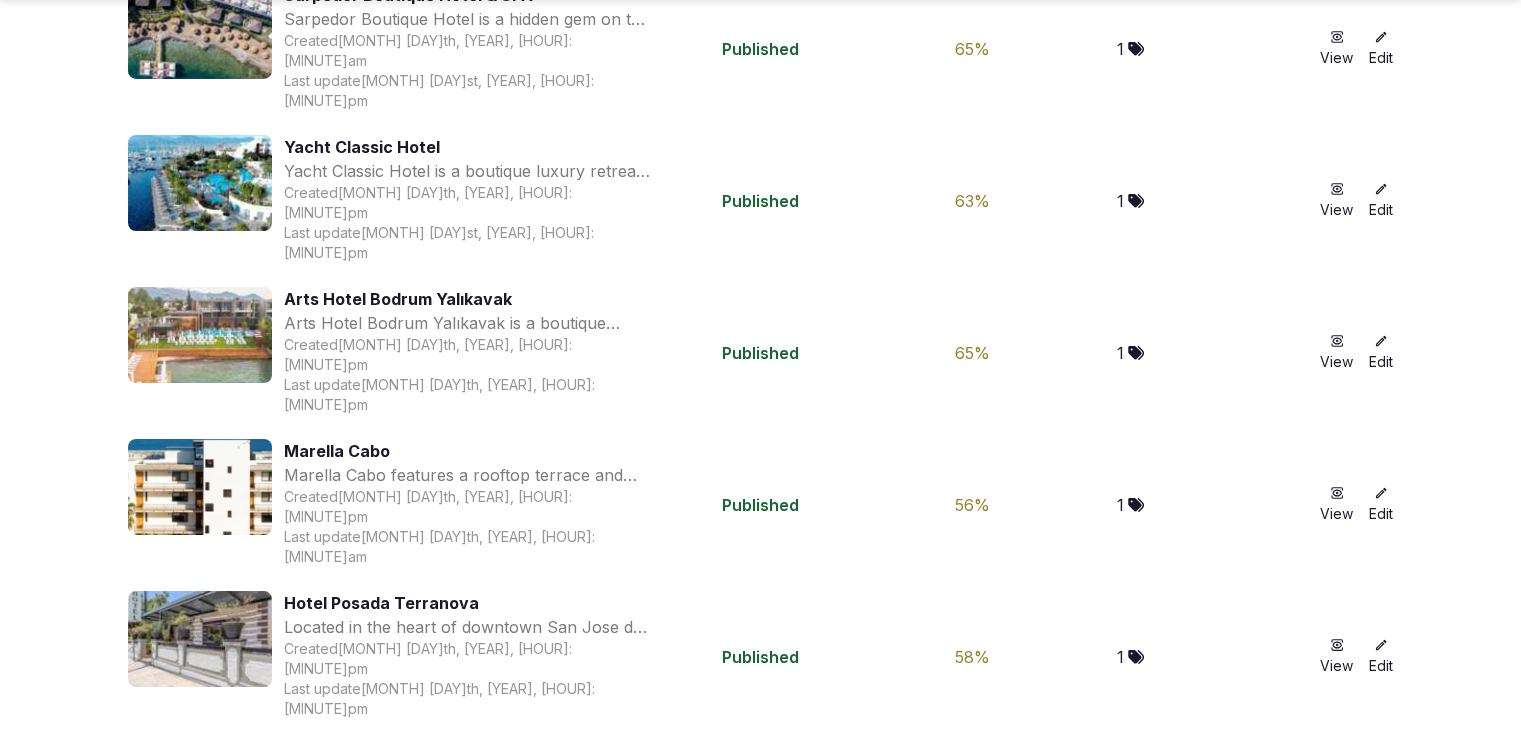 scroll, scrollTop: 7772, scrollLeft: 0, axis: vertical 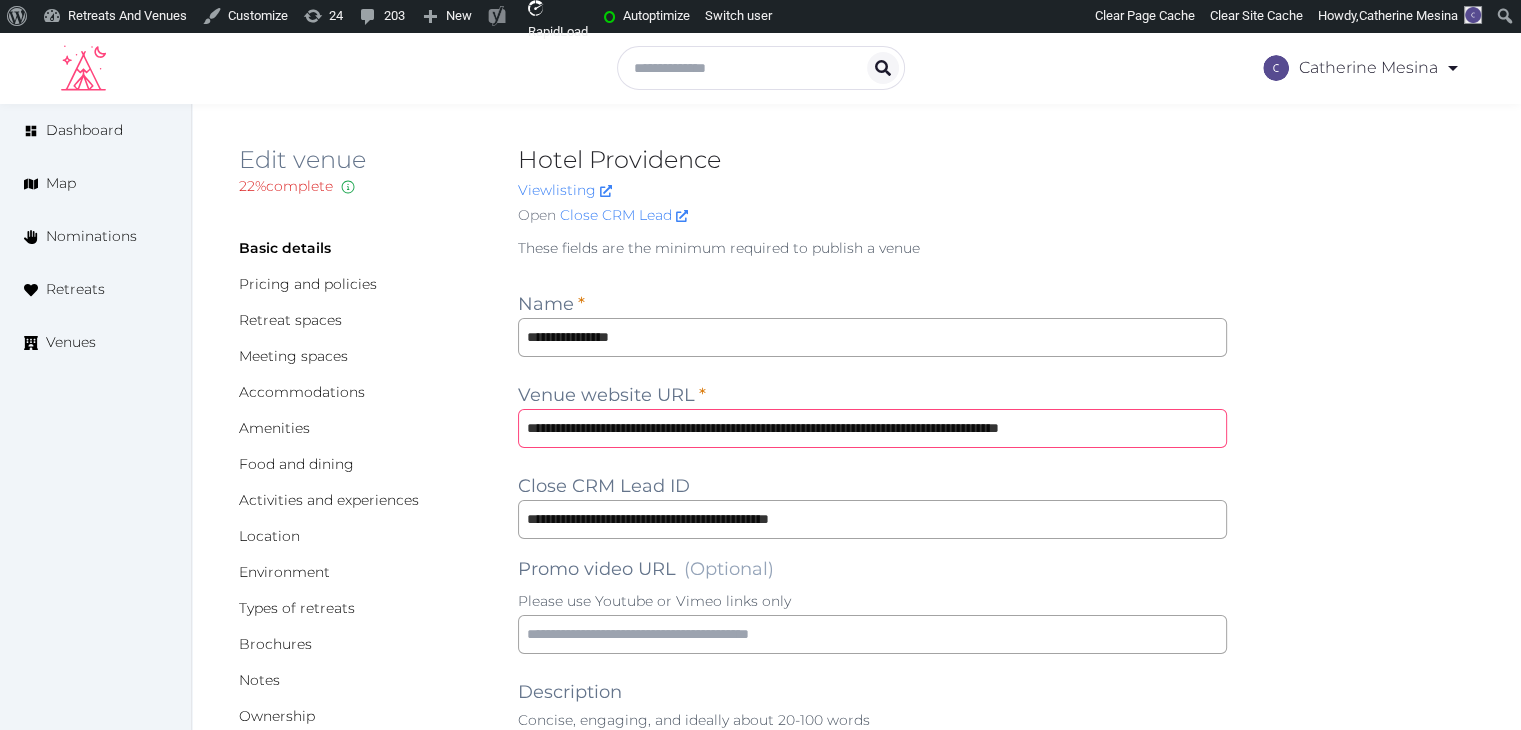 drag, startPoint x: 764, startPoint y: 426, endPoint x: 492, endPoint y: 429, distance: 272.01654 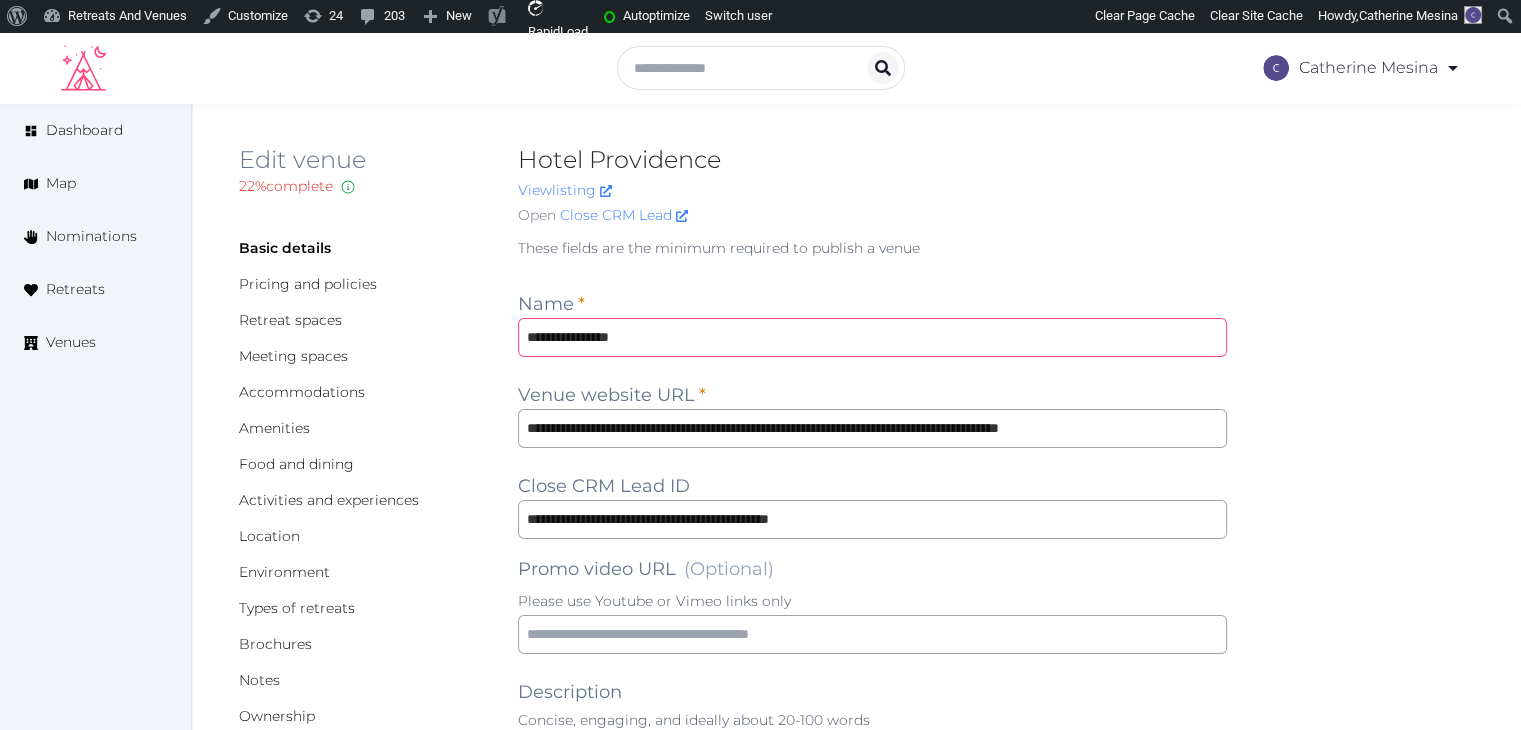 click on "**********" at bounding box center [872, 337] 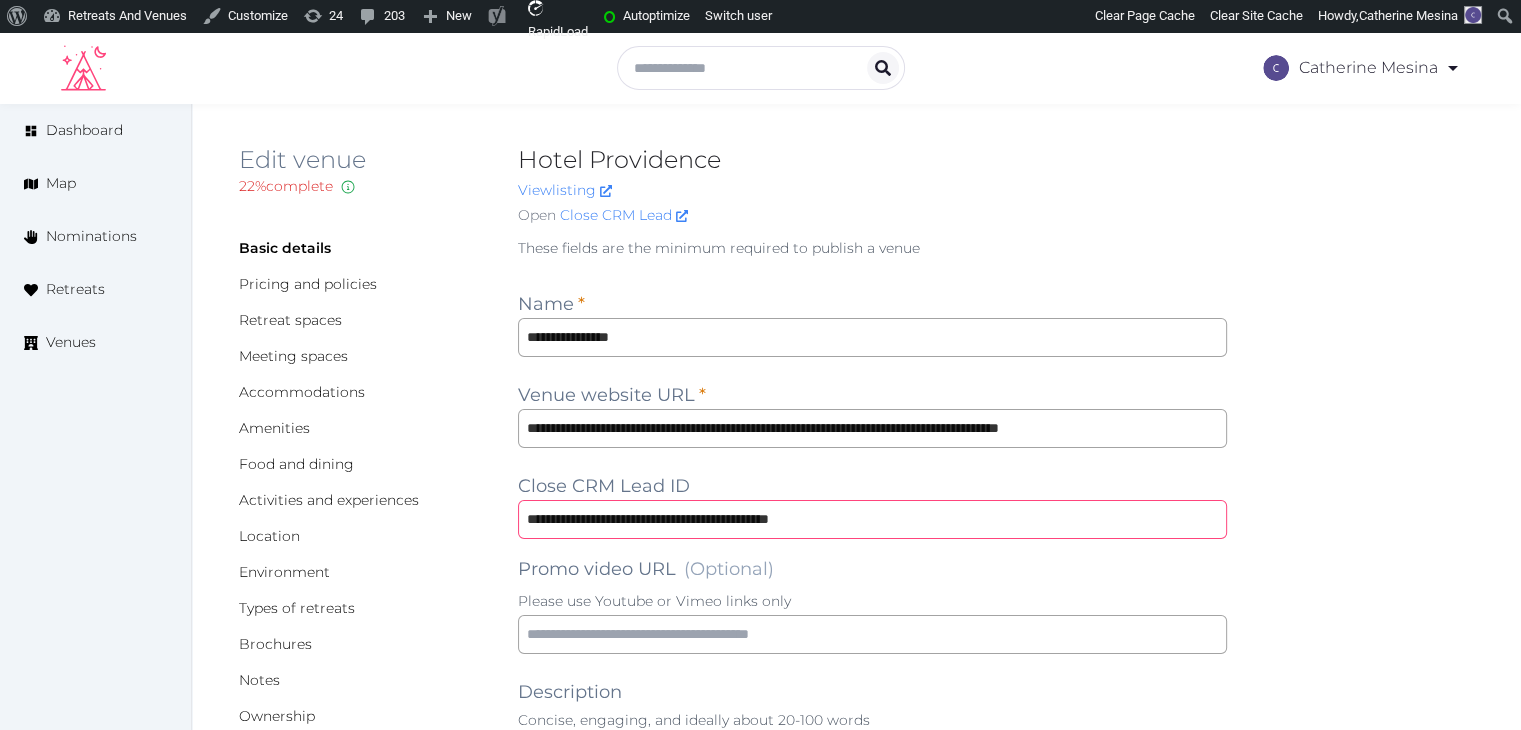 click on "**********" at bounding box center [872, 519] 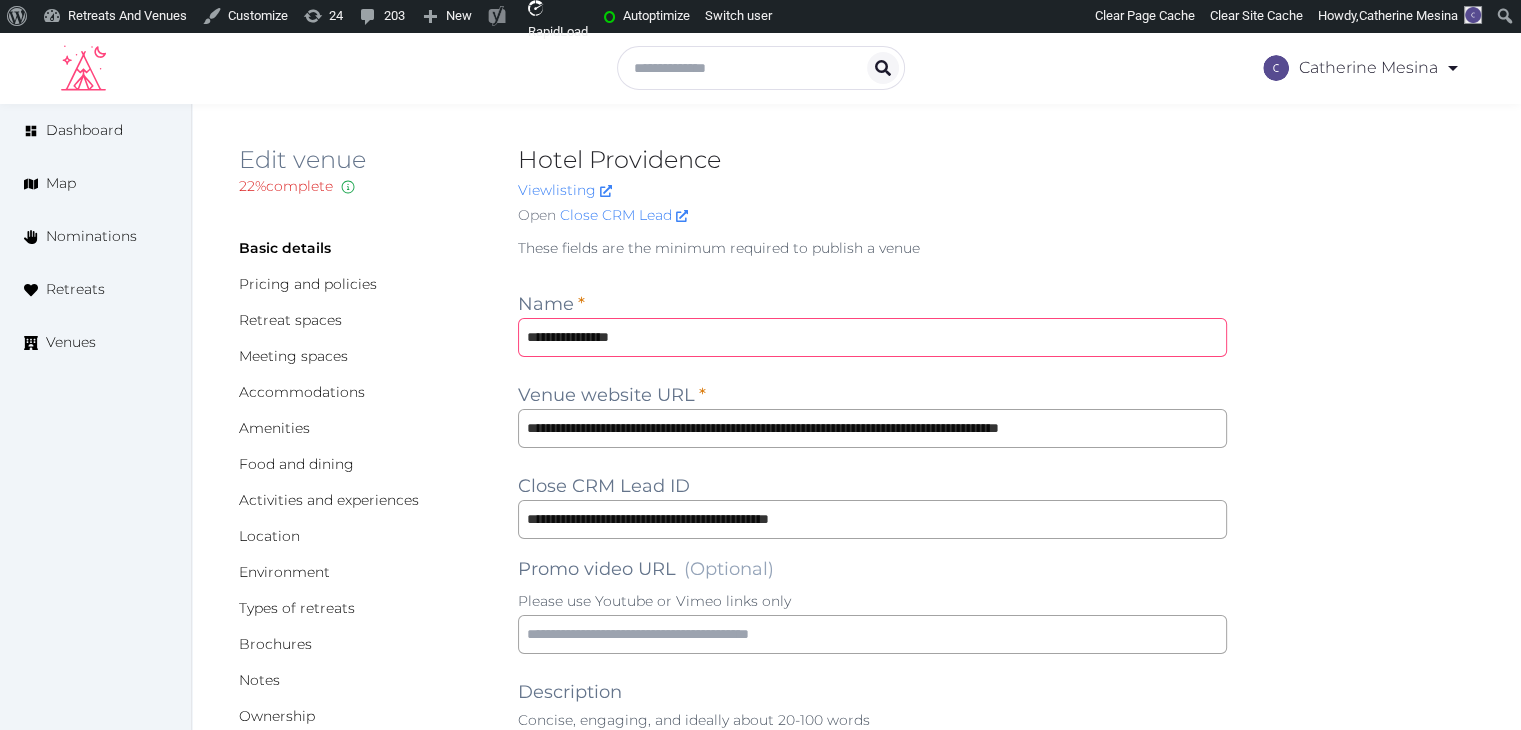 click on "**********" at bounding box center [872, 337] 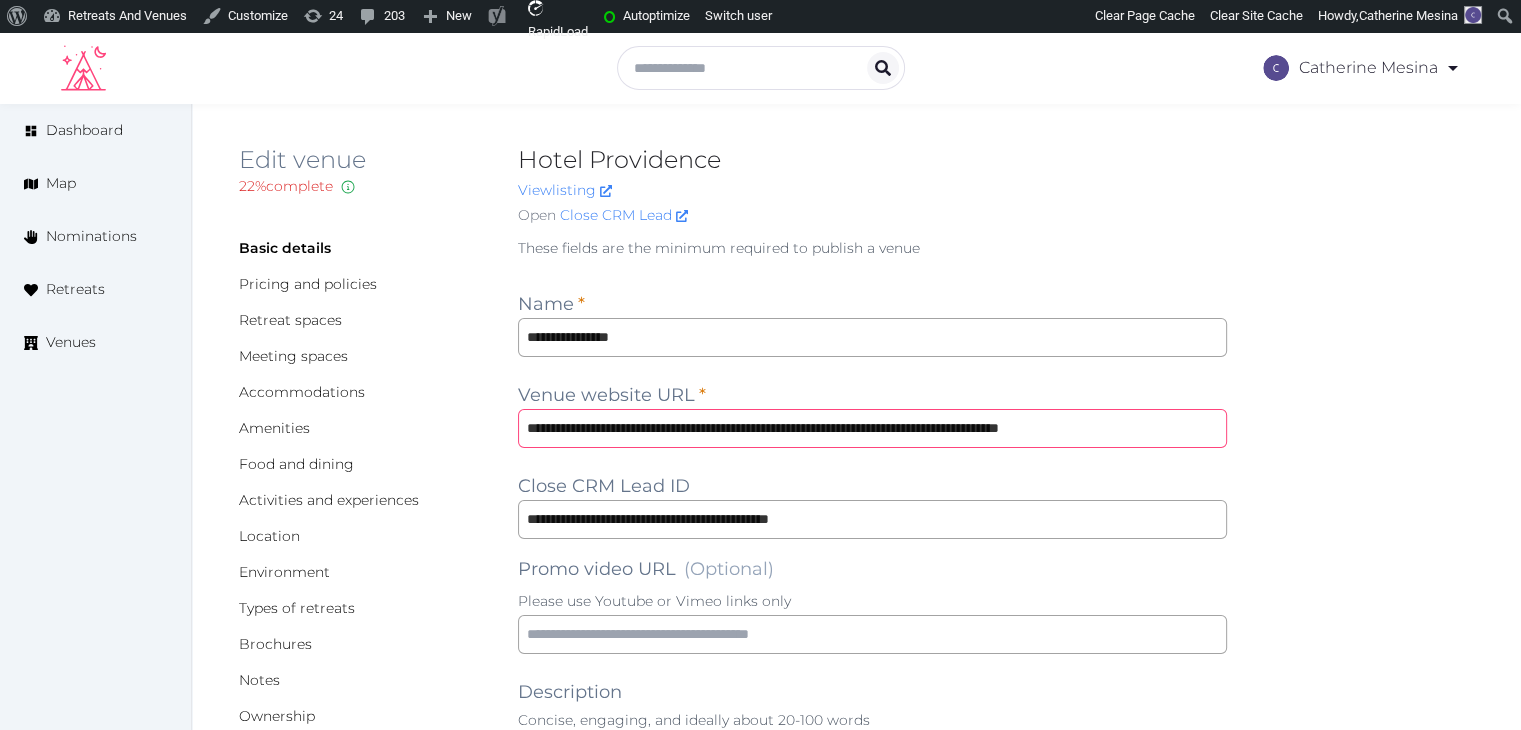 drag, startPoint x: 764, startPoint y: 427, endPoint x: 476, endPoint y: 425, distance: 288.00696 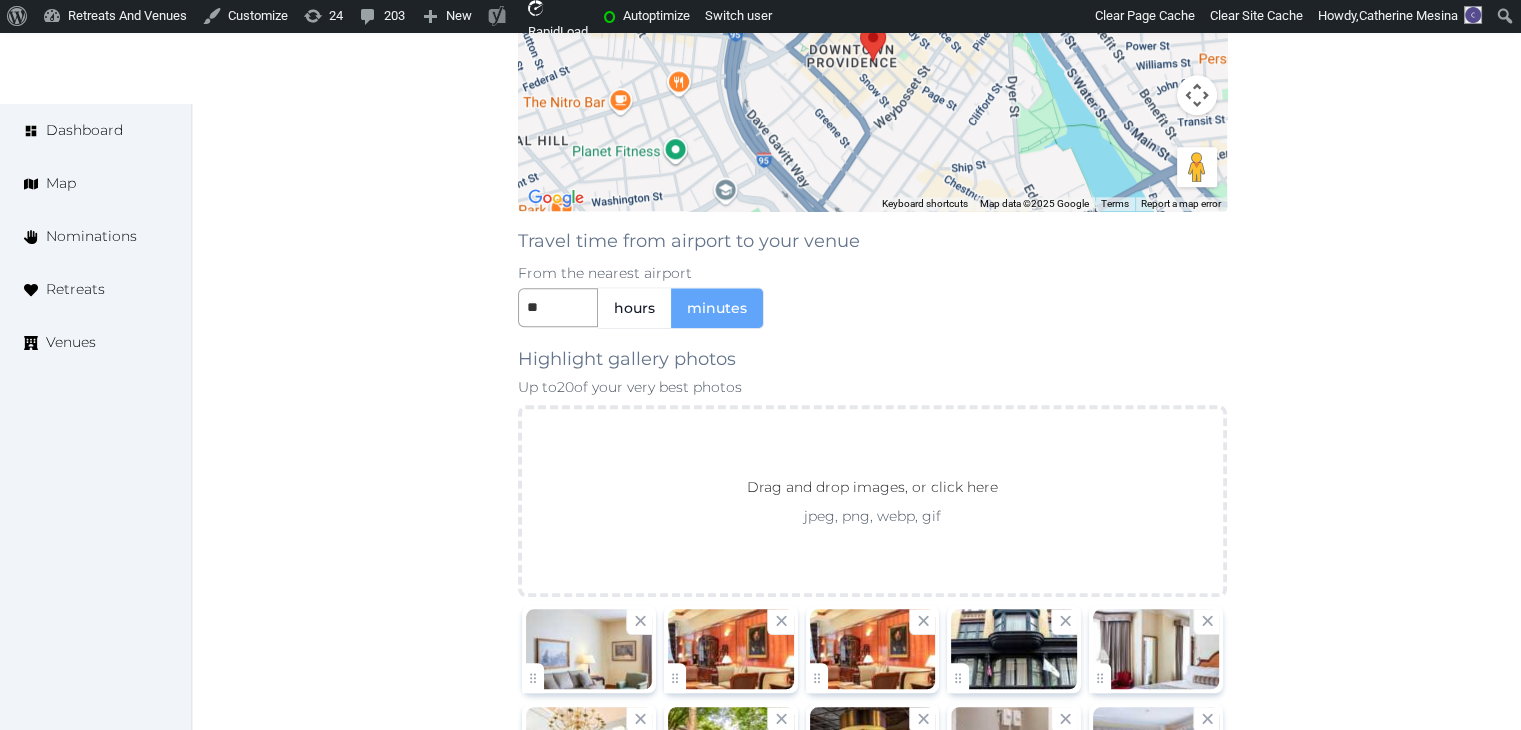 scroll, scrollTop: 2300, scrollLeft: 0, axis: vertical 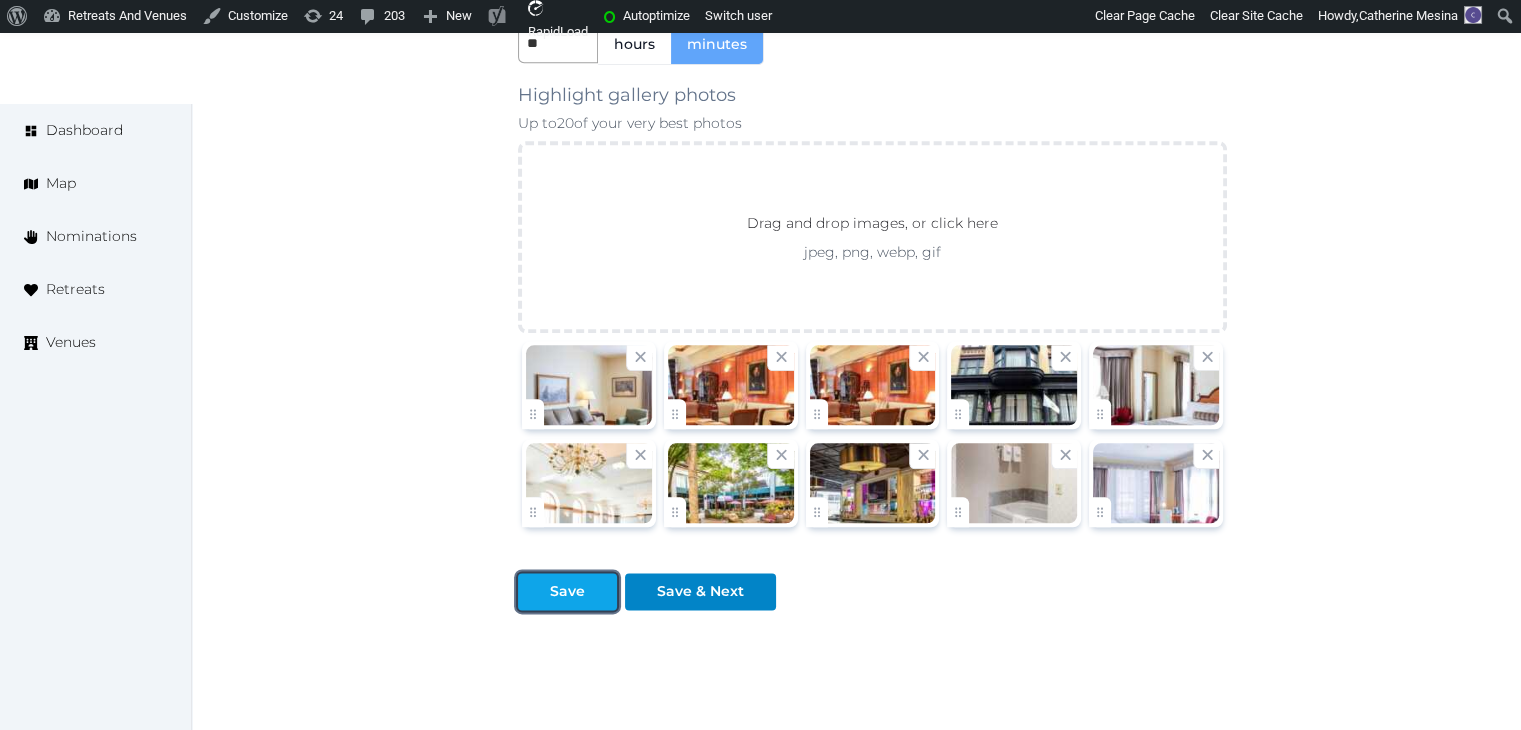 click on "Save" at bounding box center [567, 591] 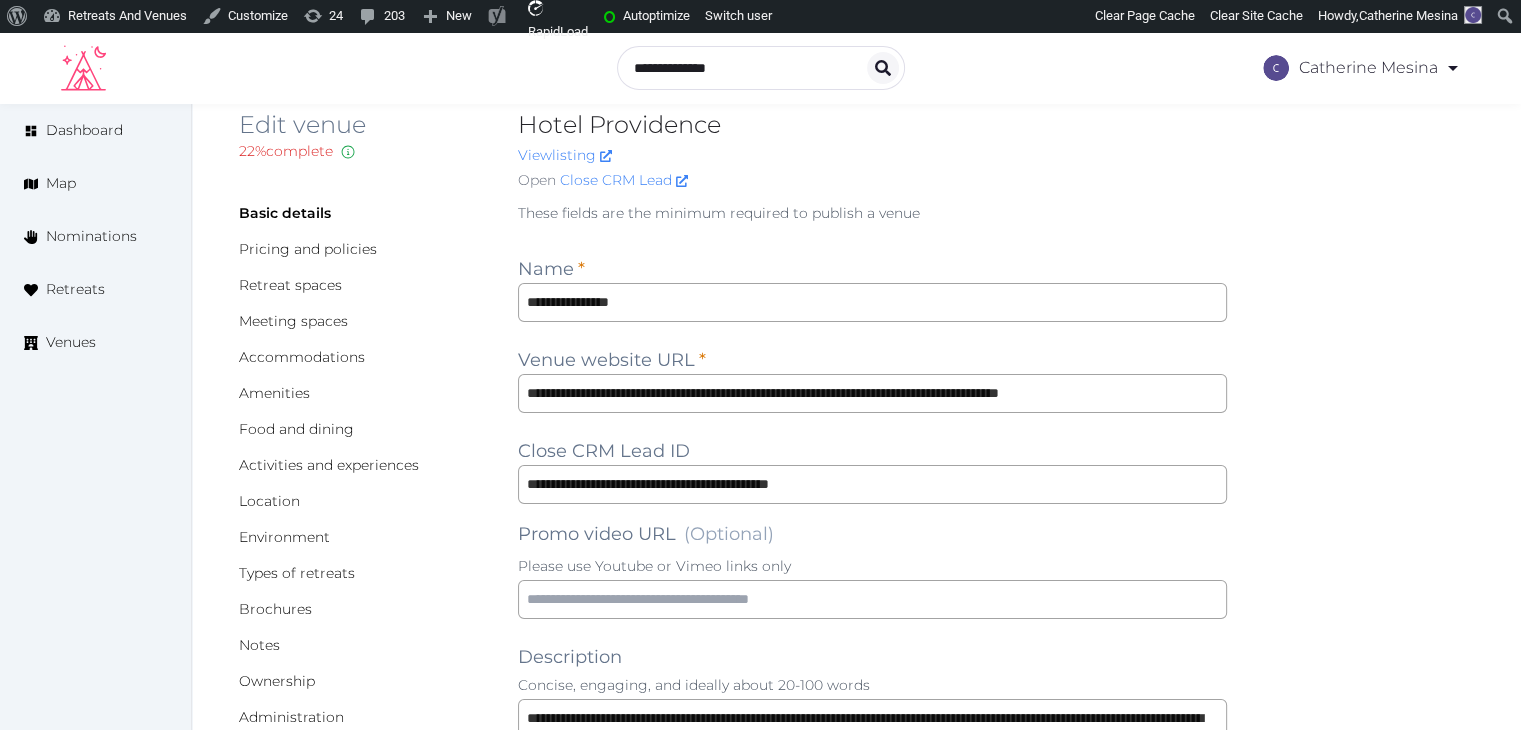 scroll, scrollTop: 0, scrollLeft: 0, axis: both 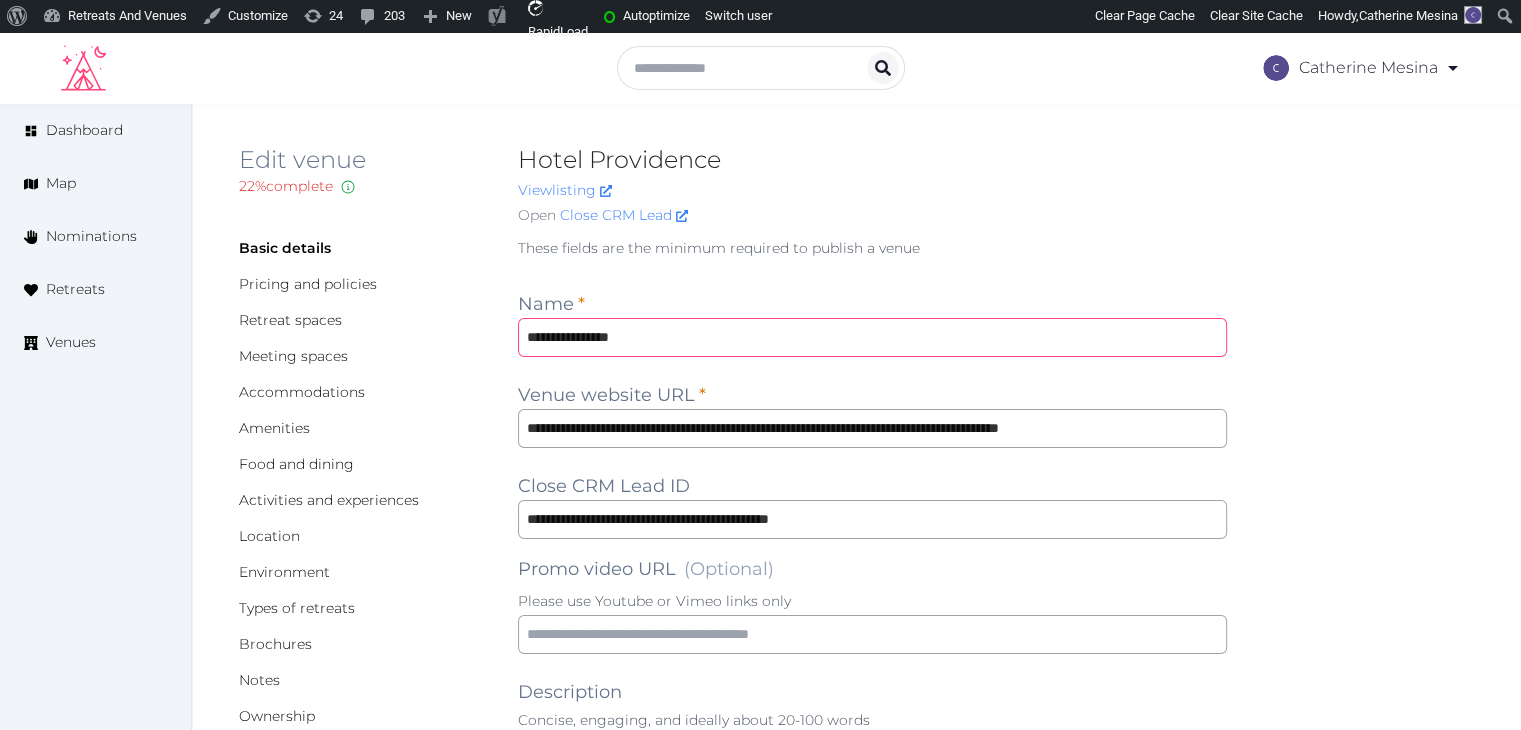 click on "**********" at bounding box center [872, 337] 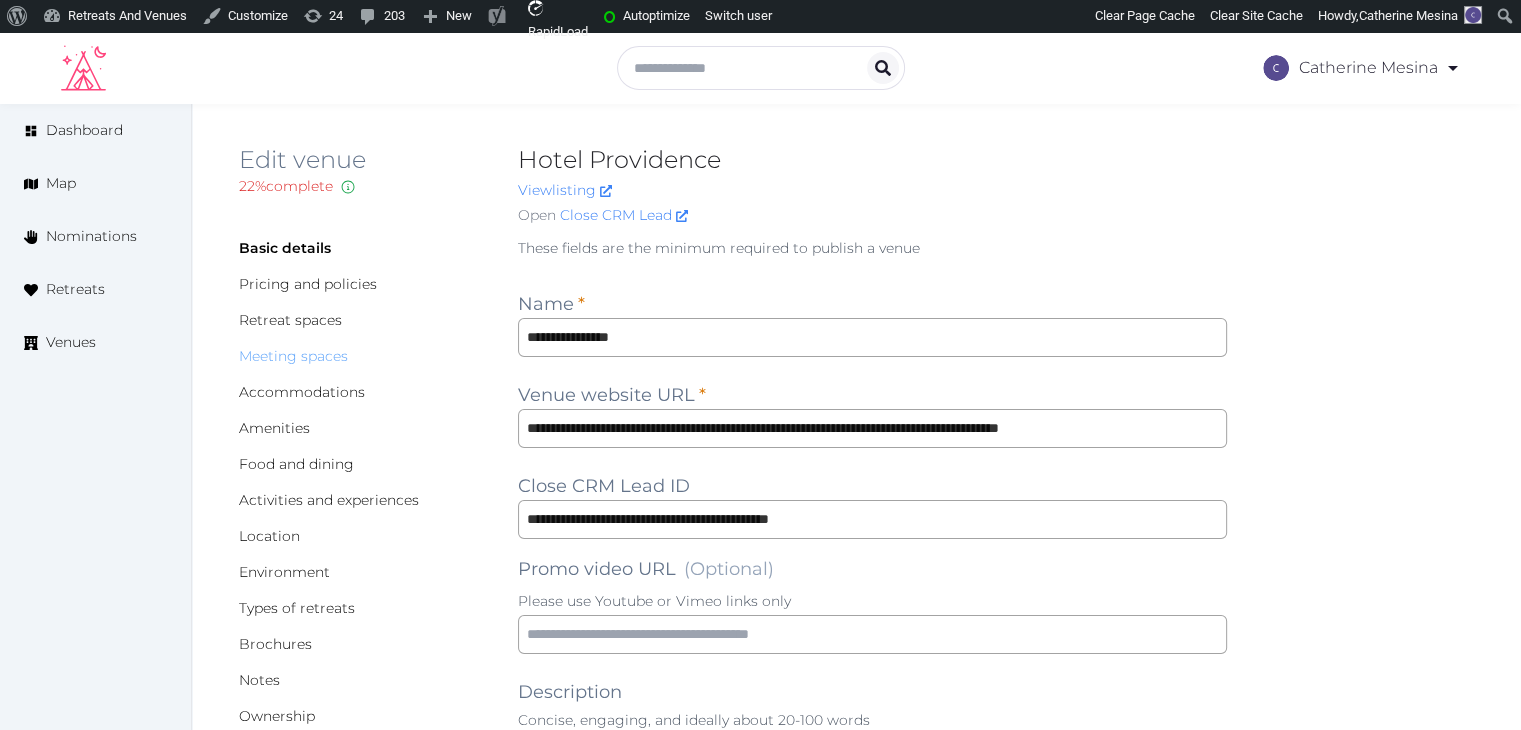click on "Meeting spaces" at bounding box center [293, 356] 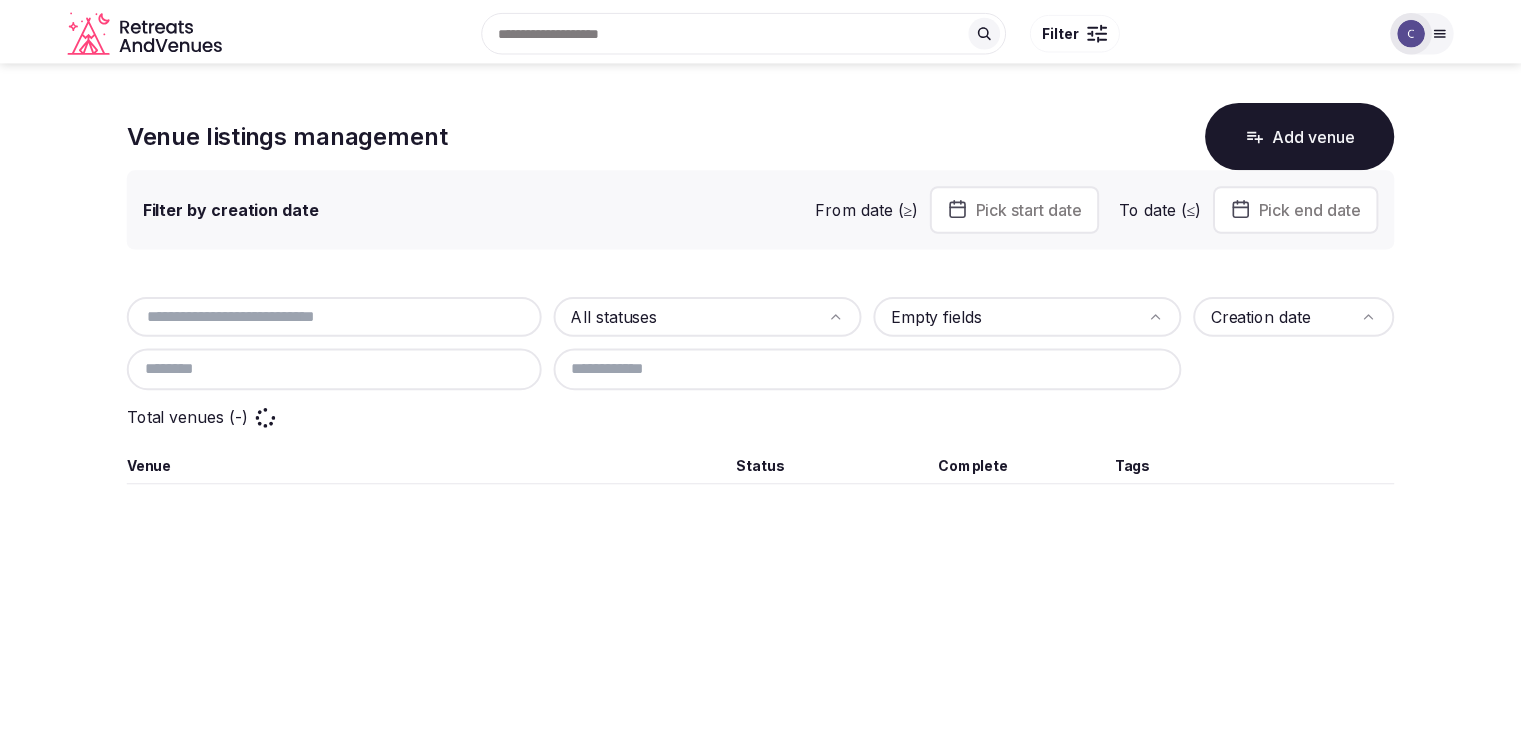 scroll, scrollTop: 0, scrollLeft: 0, axis: both 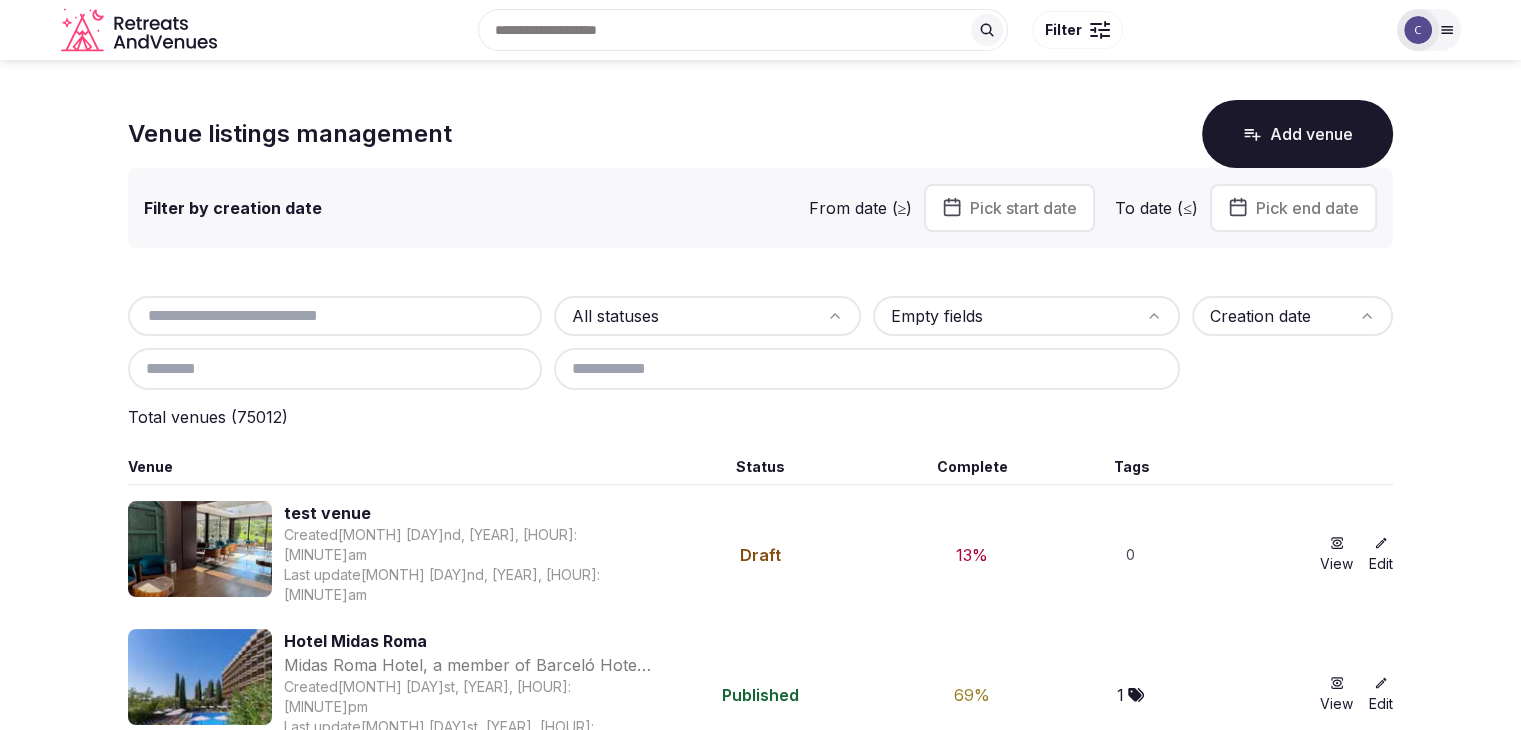 click at bounding box center (335, 316) 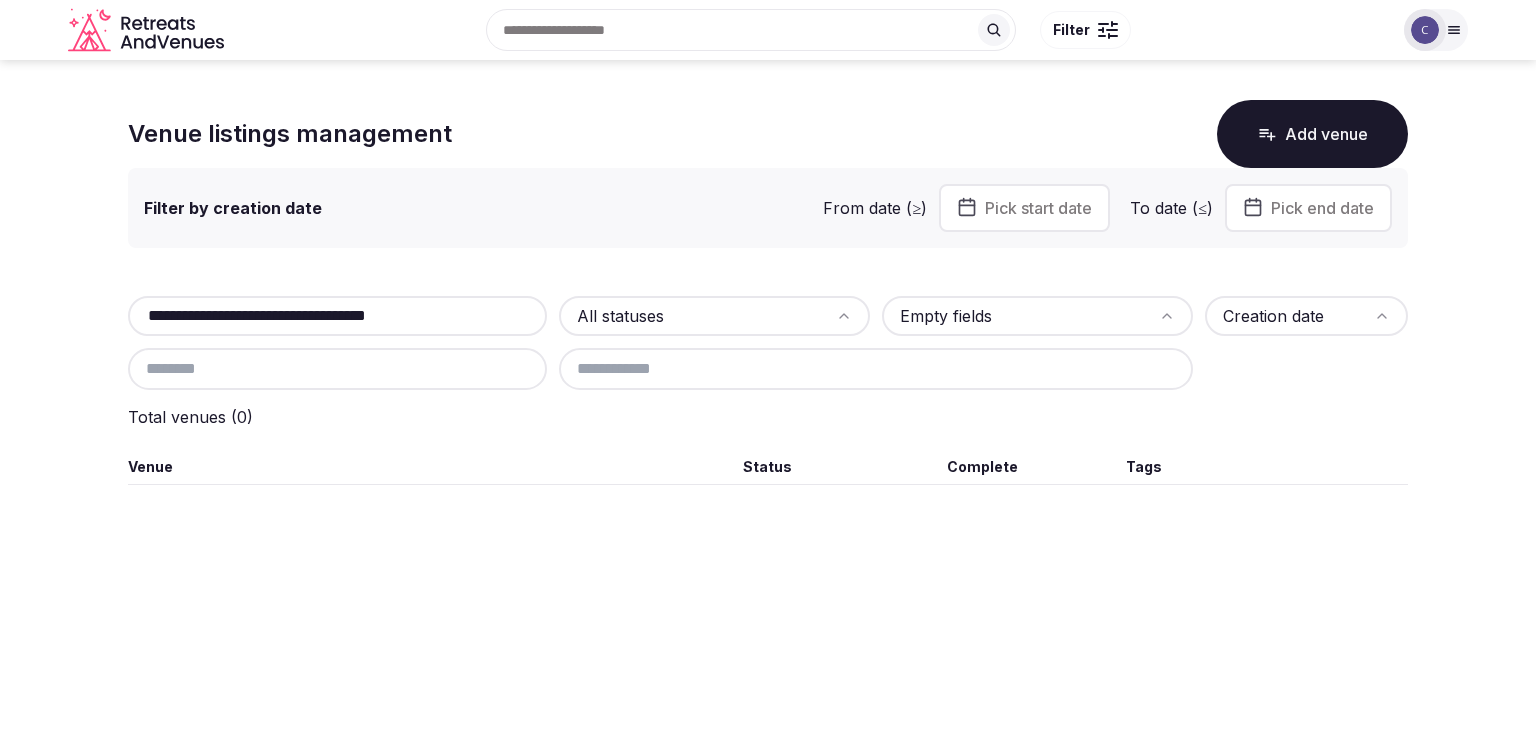 click on "**********" at bounding box center [337, 316] 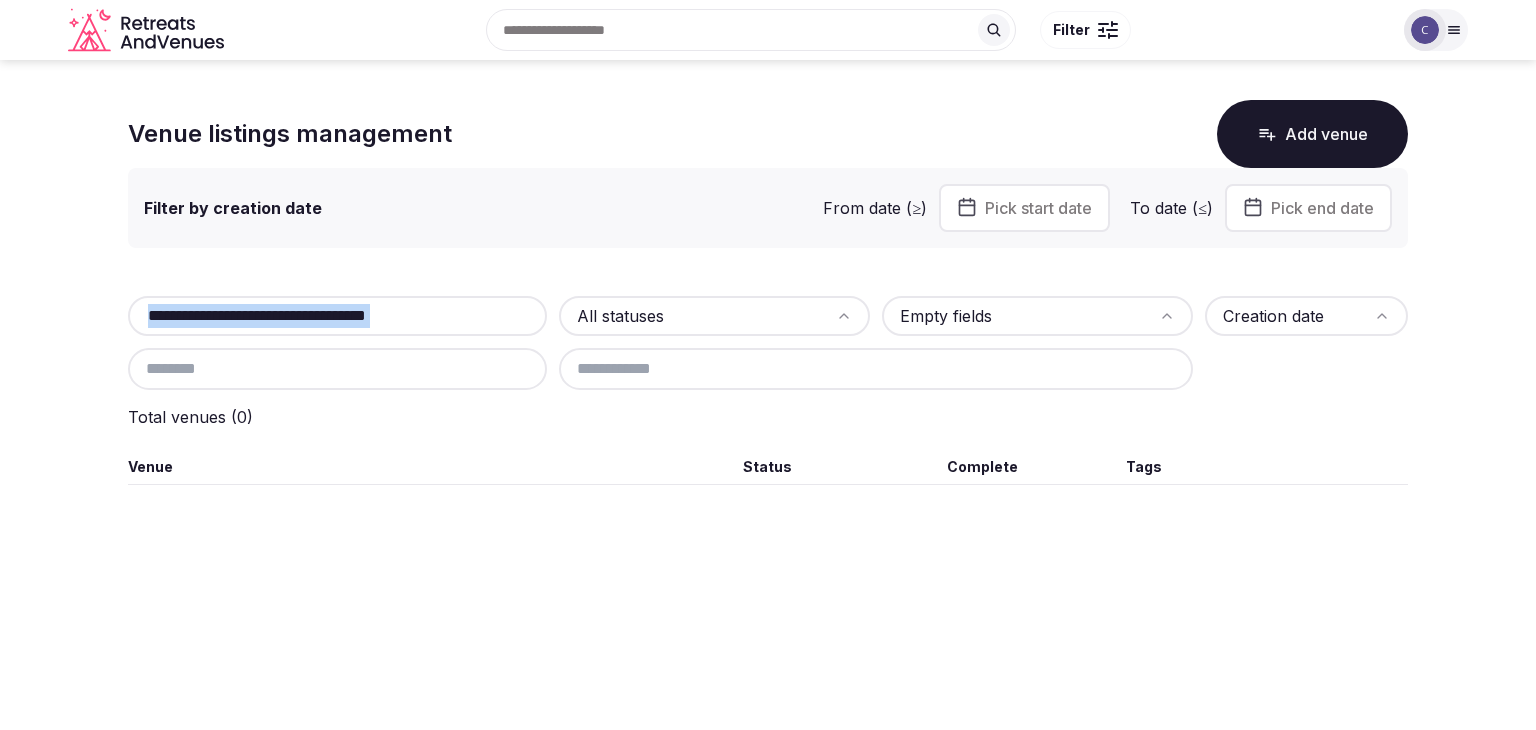 click on "**********" at bounding box center (337, 316) 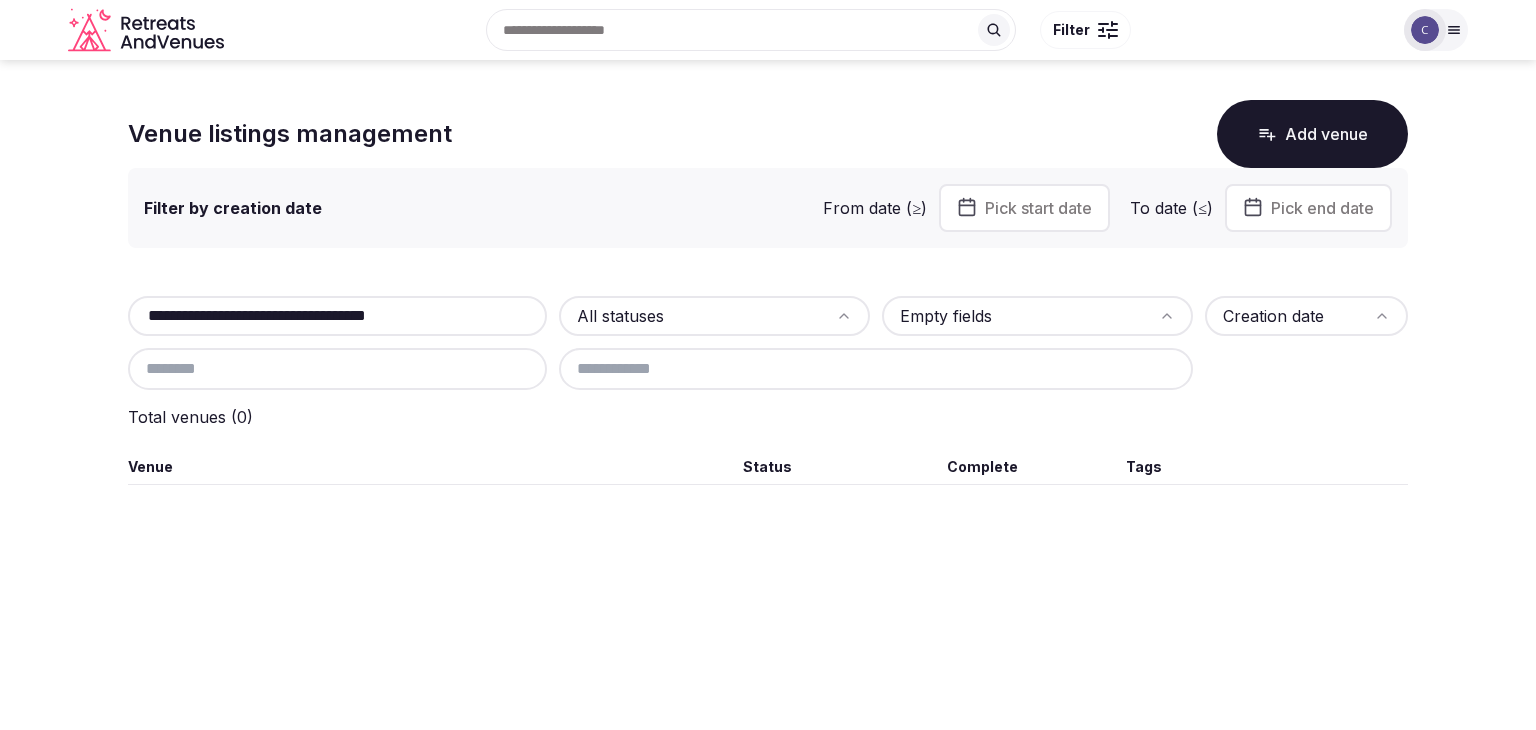 click on "**********" at bounding box center (337, 316) 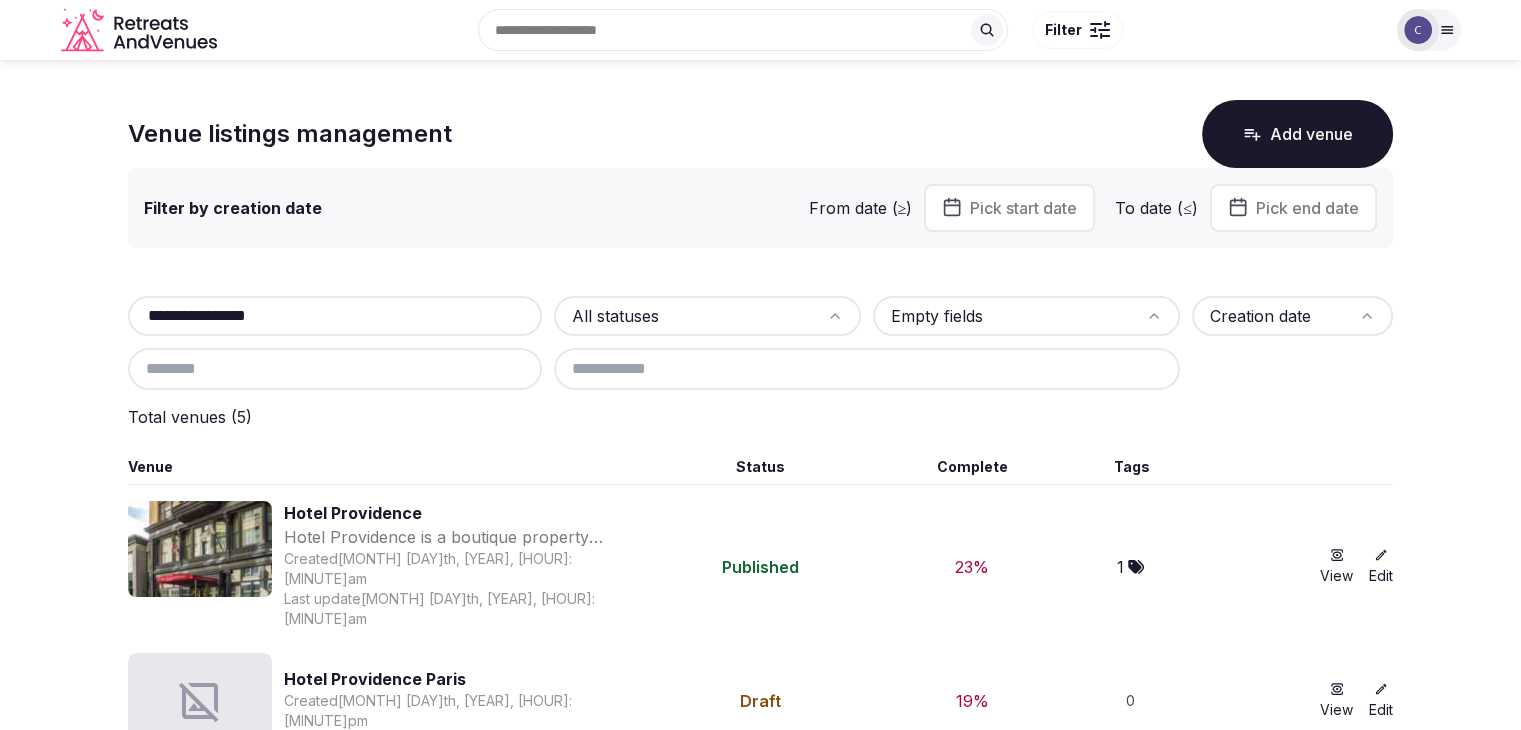 type on "**********" 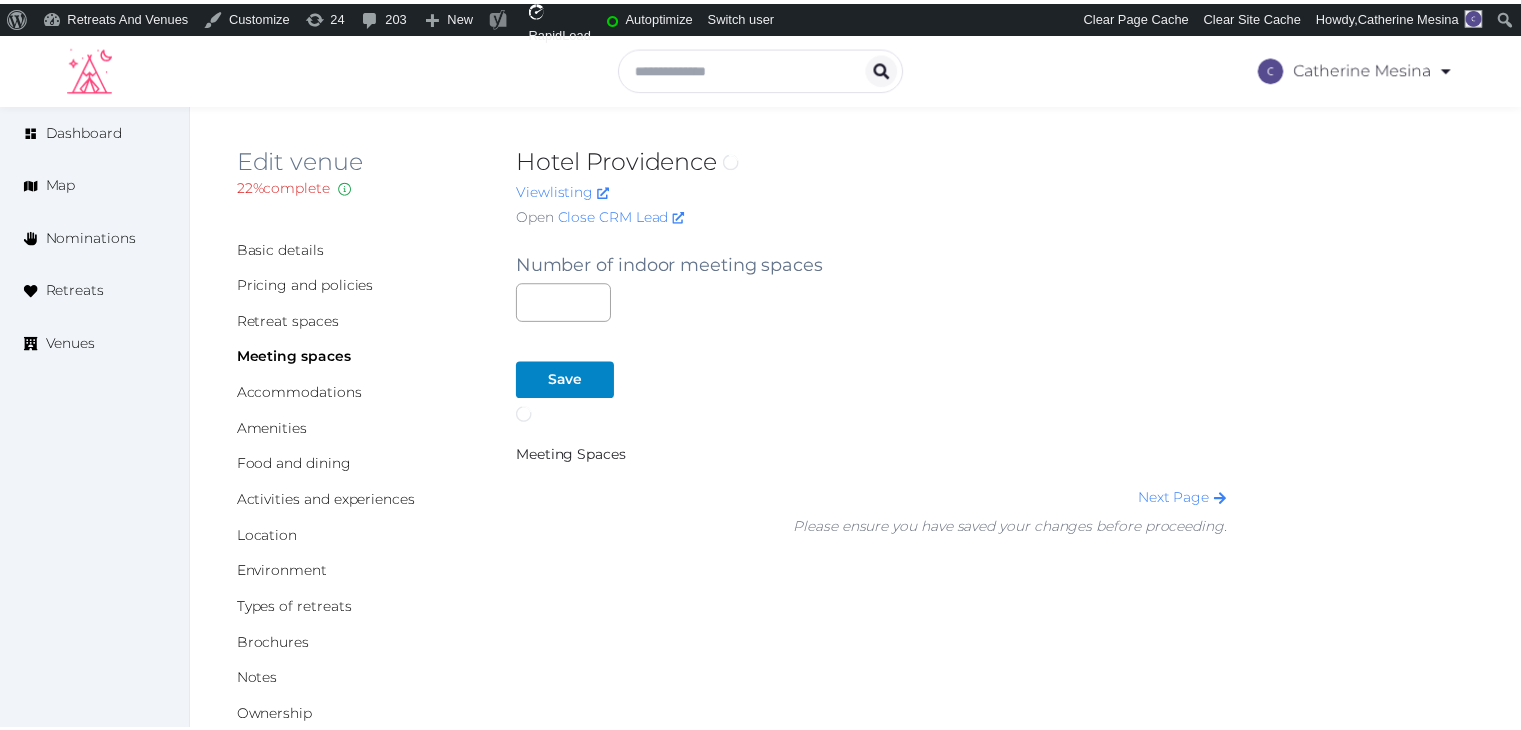 scroll, scrollTop: 0, scrollLeft: 0, axis: both 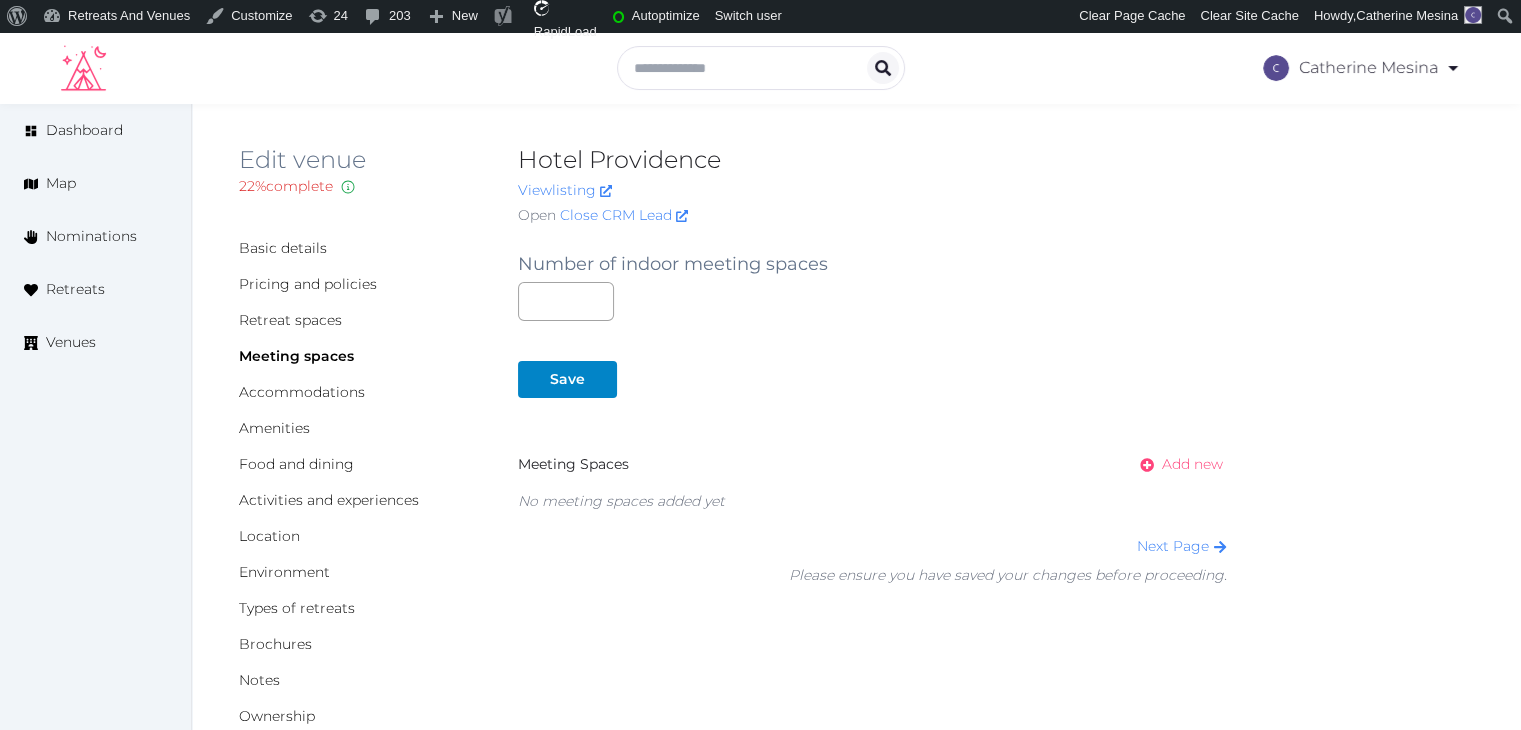 drag, startPoint x: 1165, startPoint y: 461, endPoint x: 1168, endPoint y: 507, distance: 46.09772 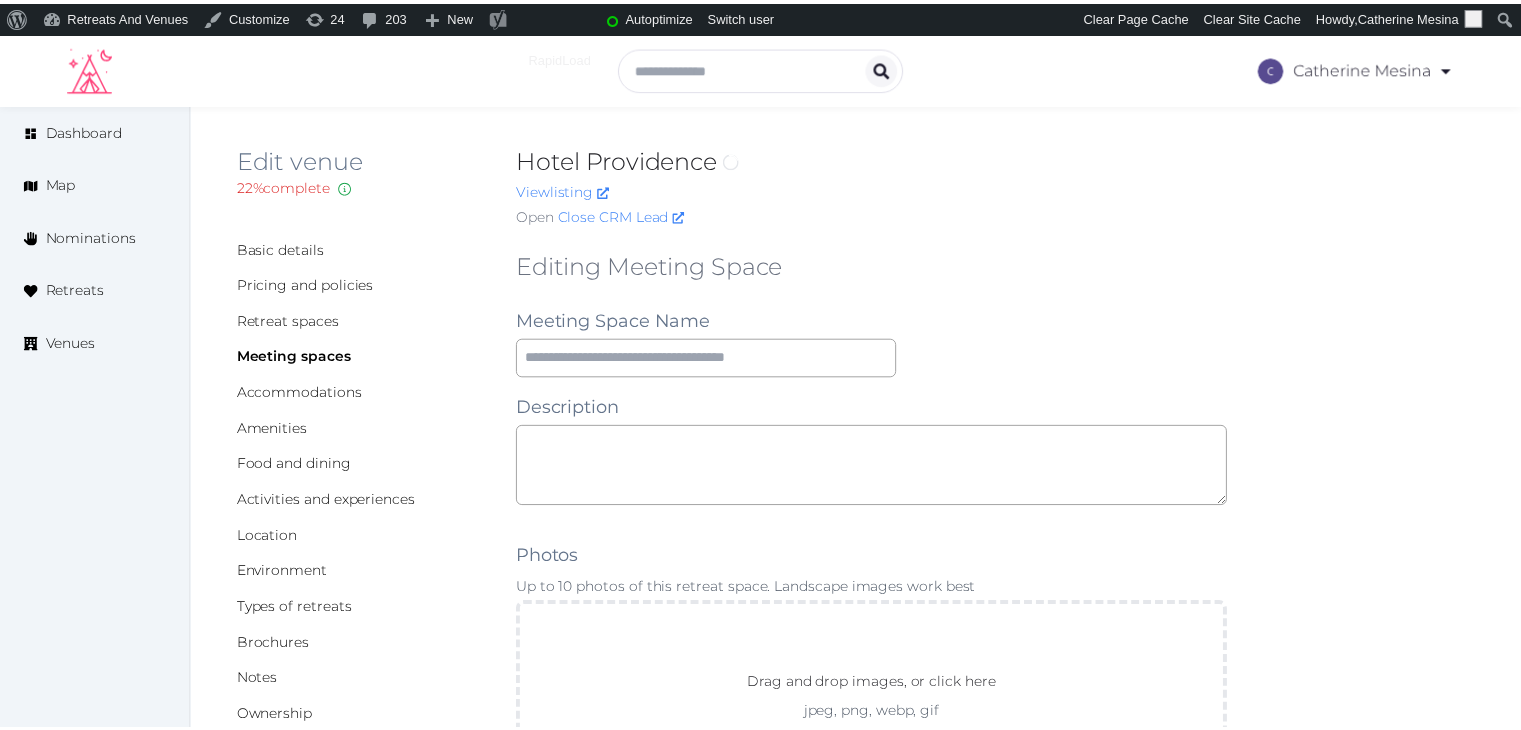 scroll, scrollTop: 0, scrollLeft: 0, axis: both 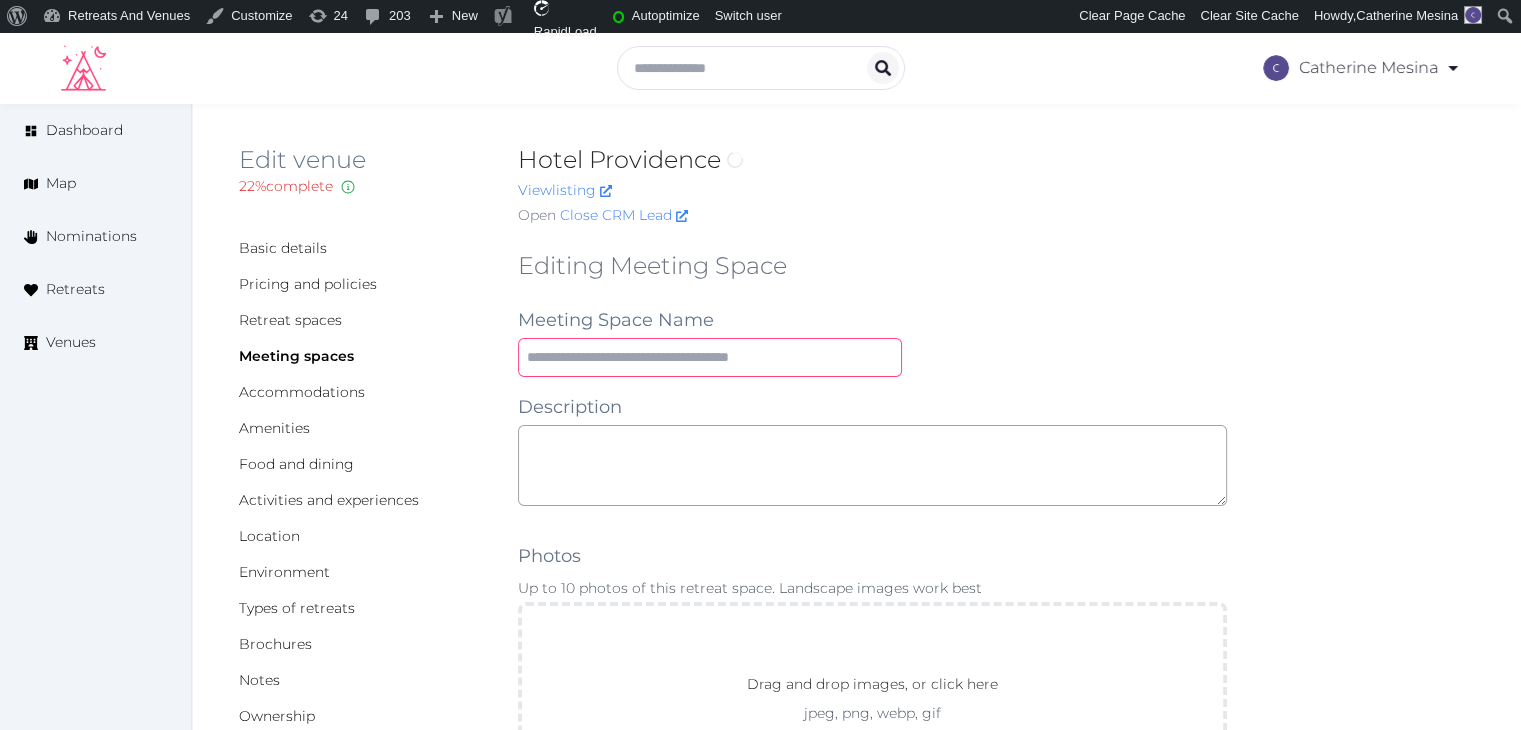 click at bounding box center [710, 357] 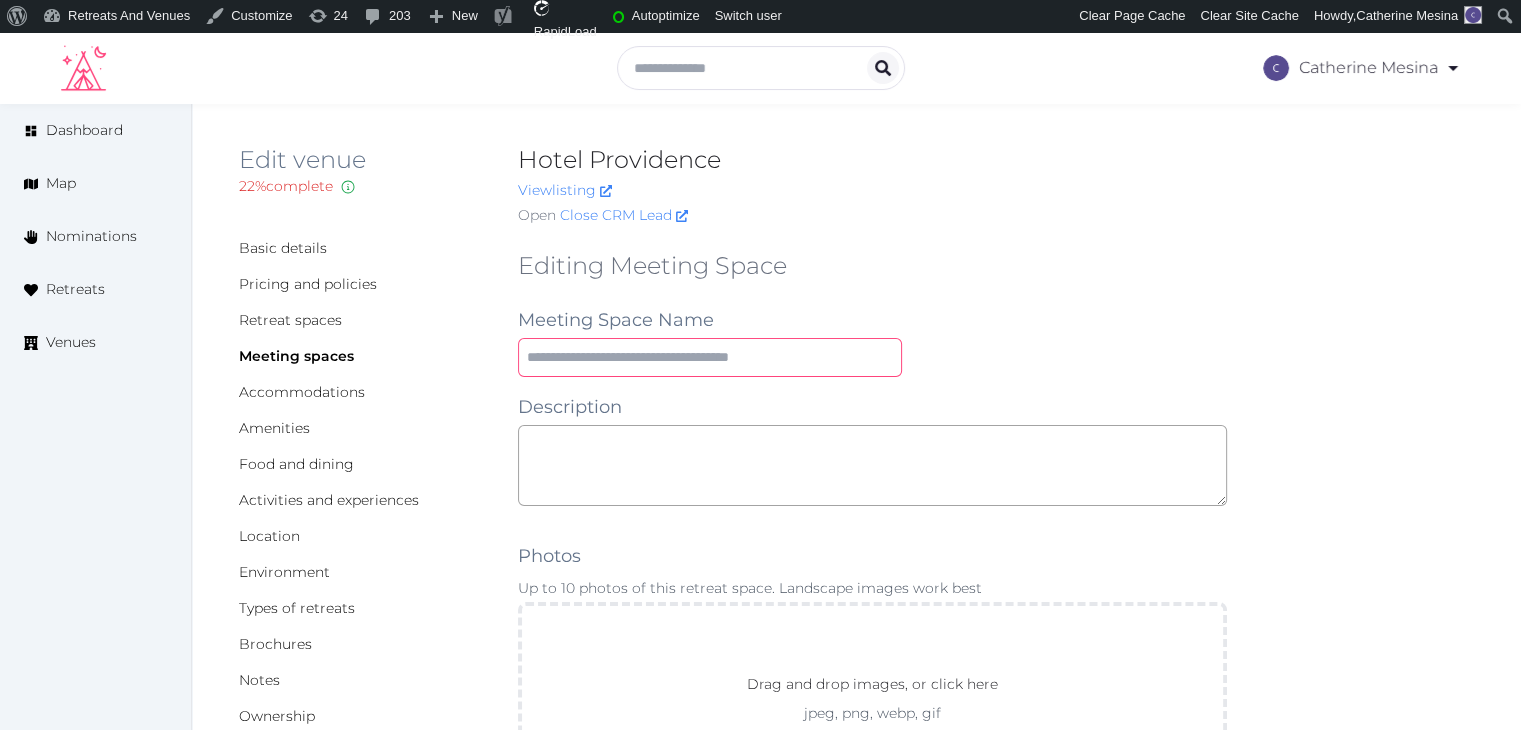 paste on "**********" 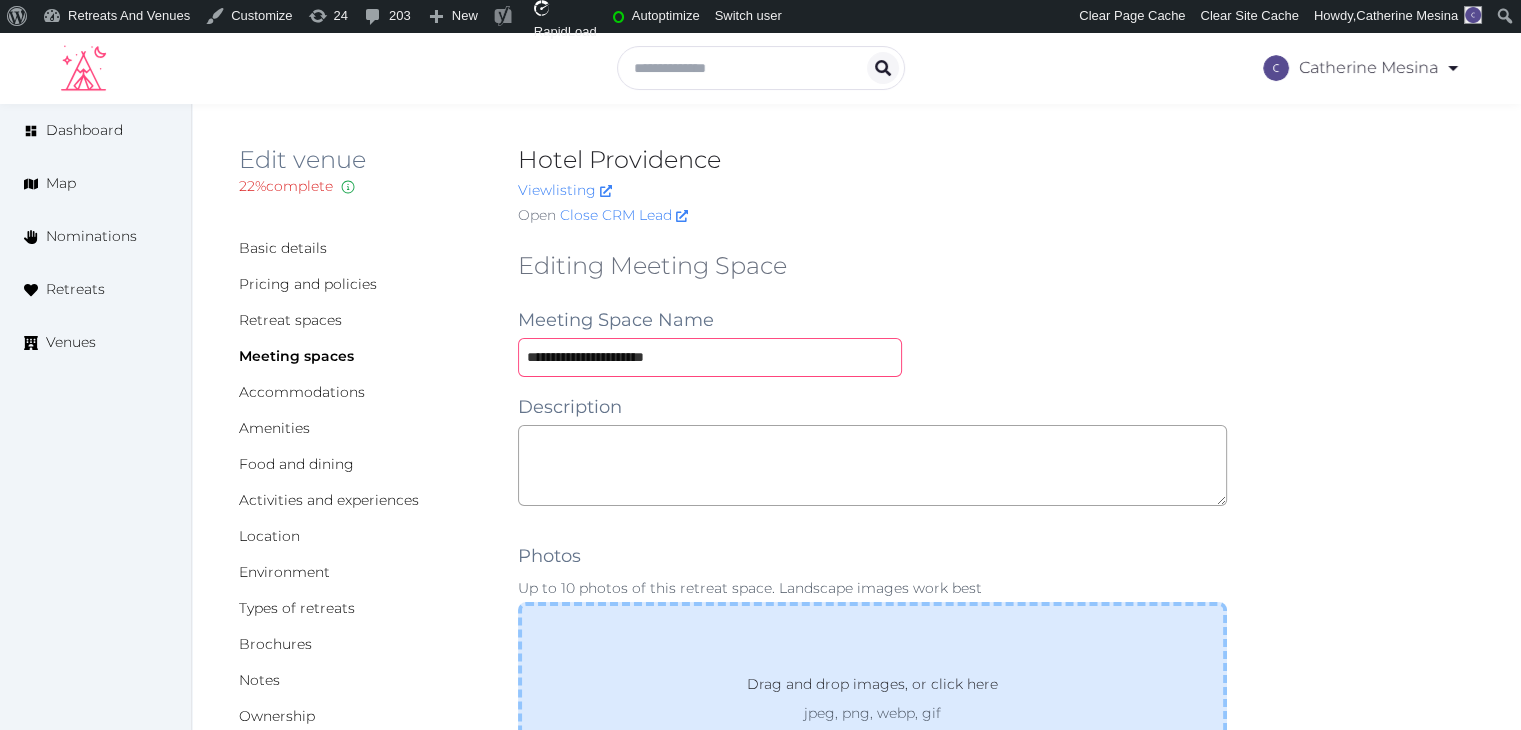 type on "**********" 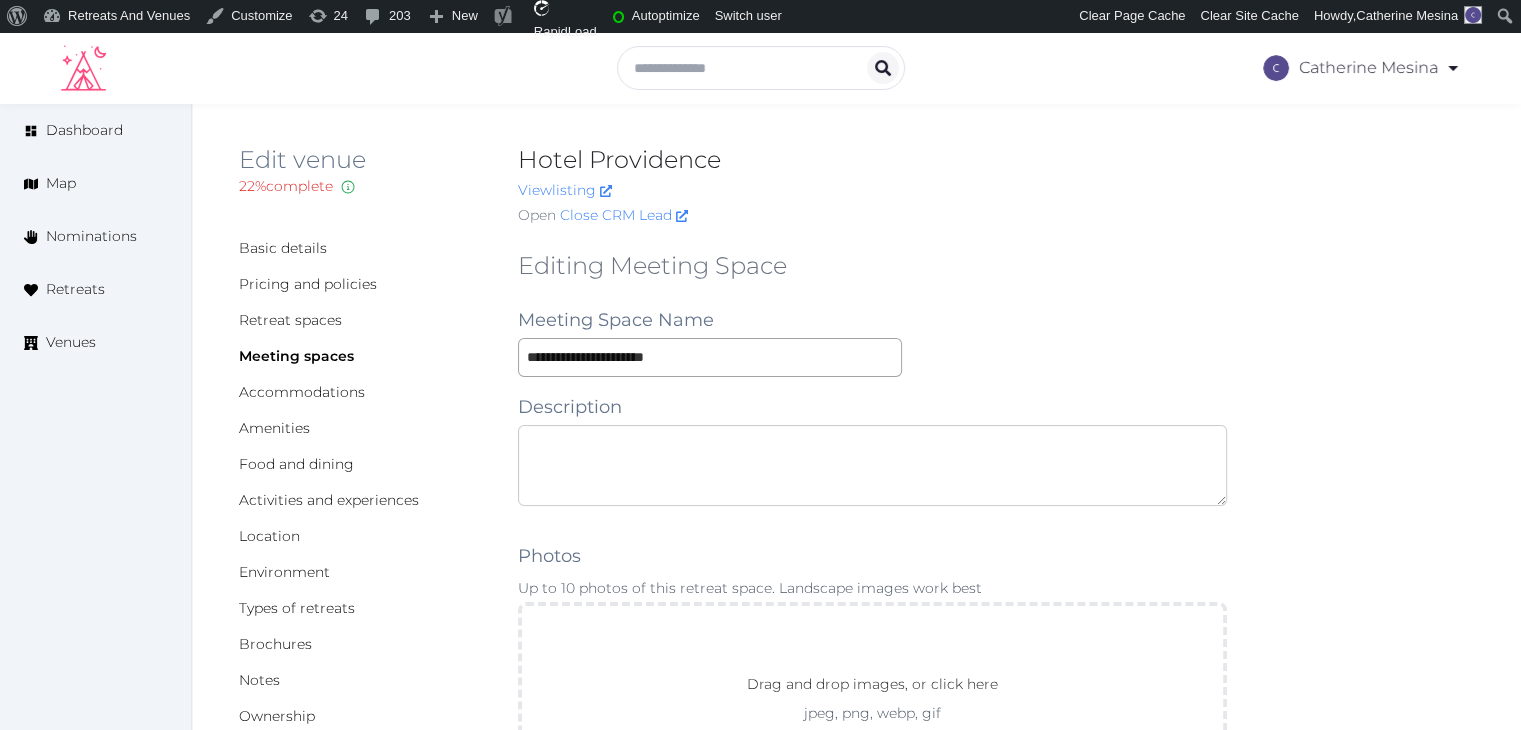 click at bounding box center (872, 465) 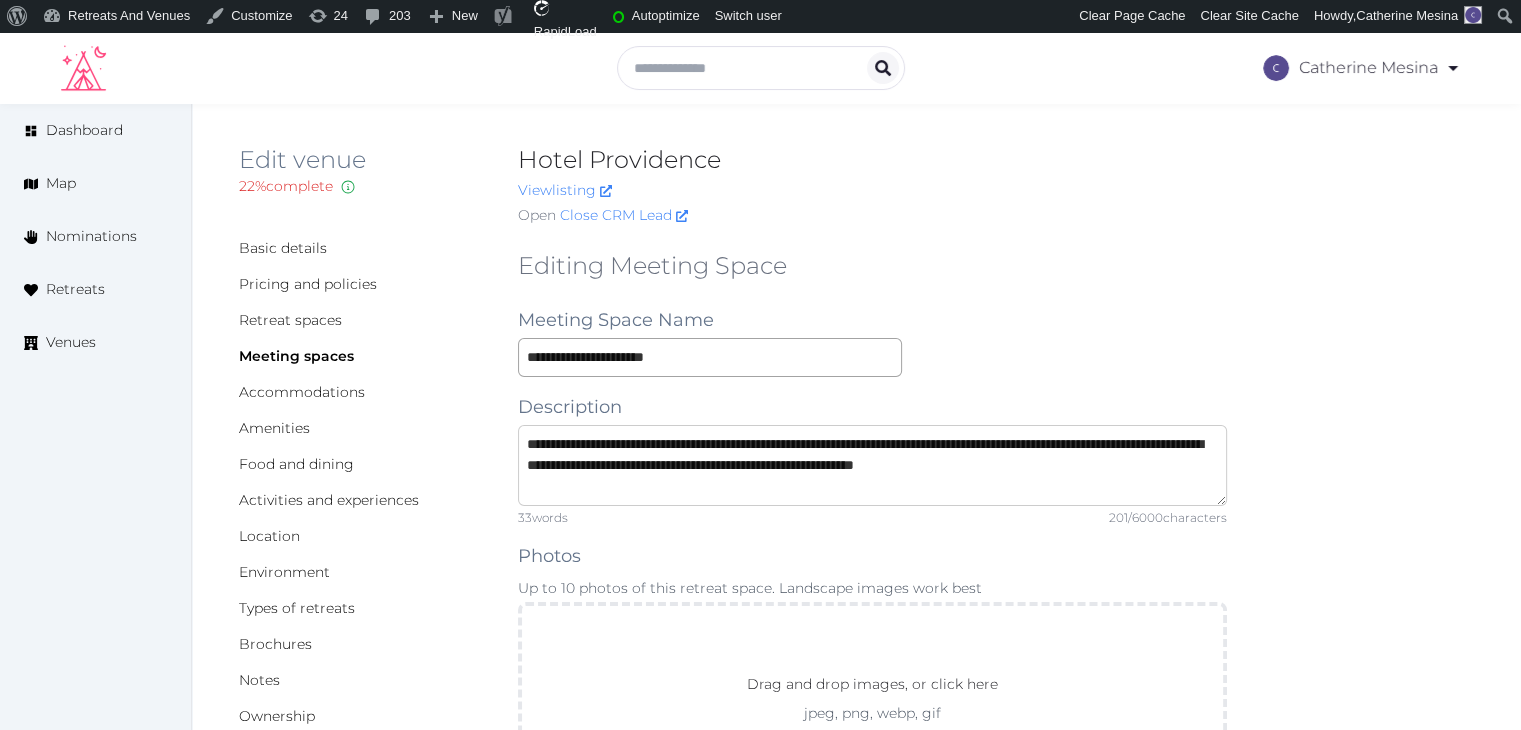 scroll, scrollTop: 0, scrollLeft: 0, axis: both 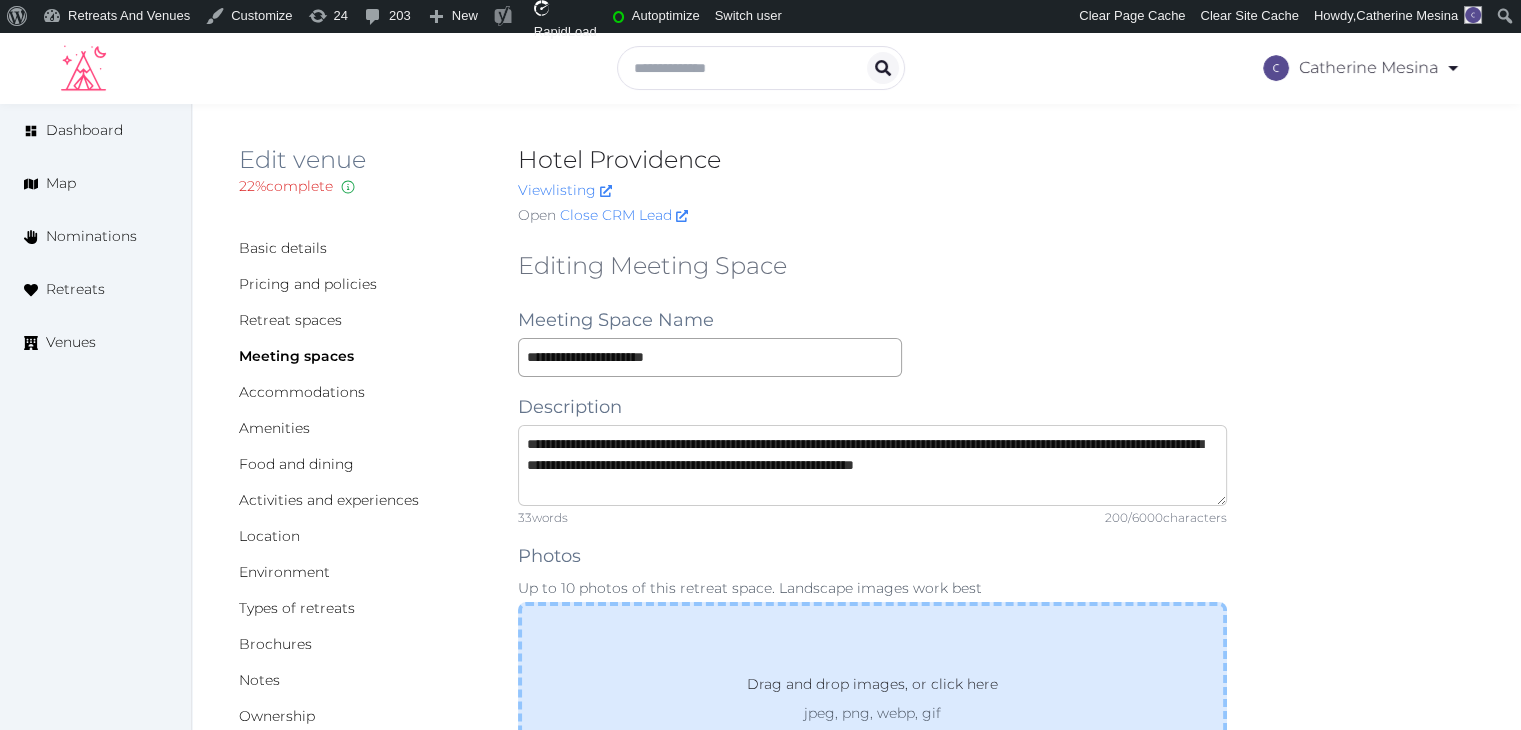 type on "**********" 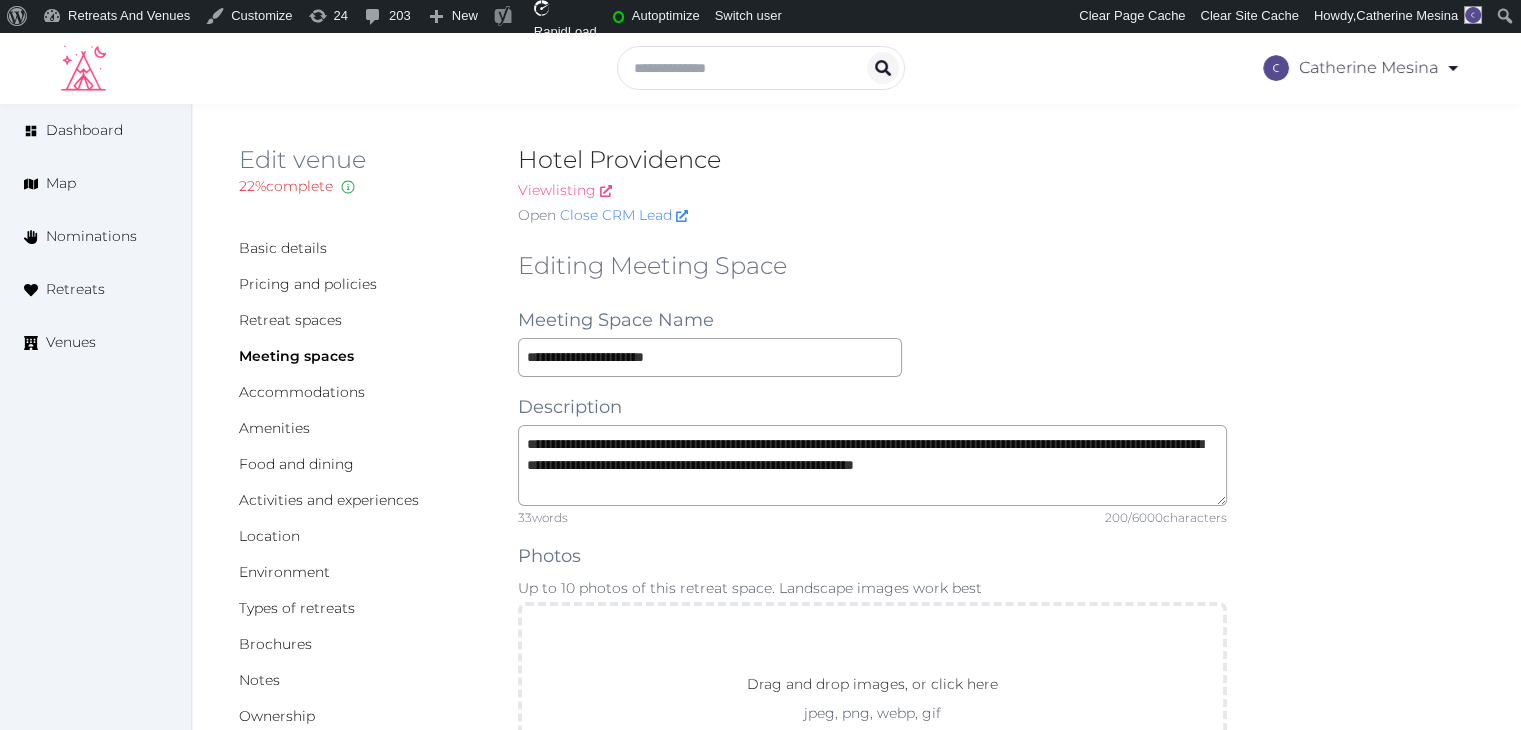 scroll, scrollTop: 300, scrollLeft: 0, axis: vertical 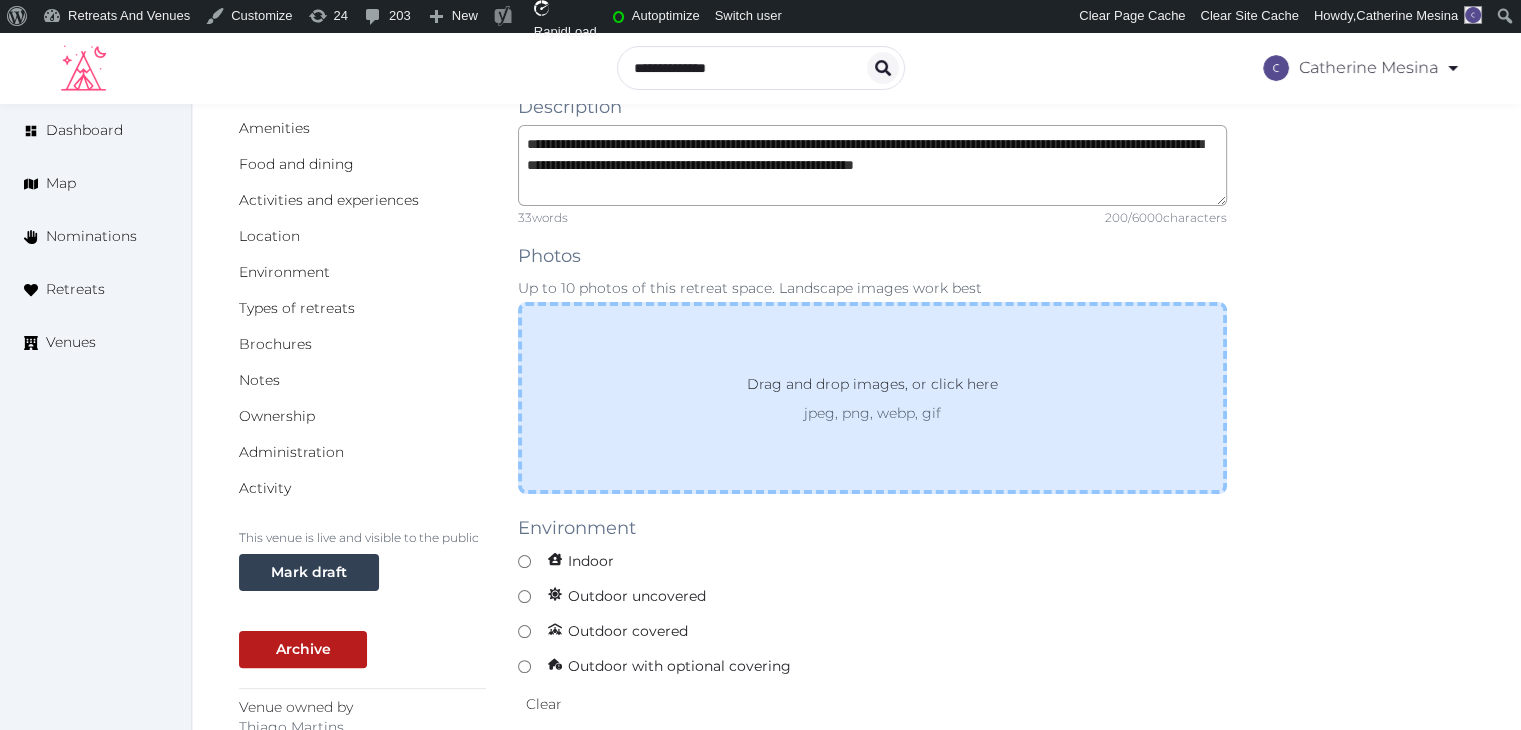 click on "Drag and drop images, or click here jpeg, png, webp, gif" at bounding box center [872, 398] 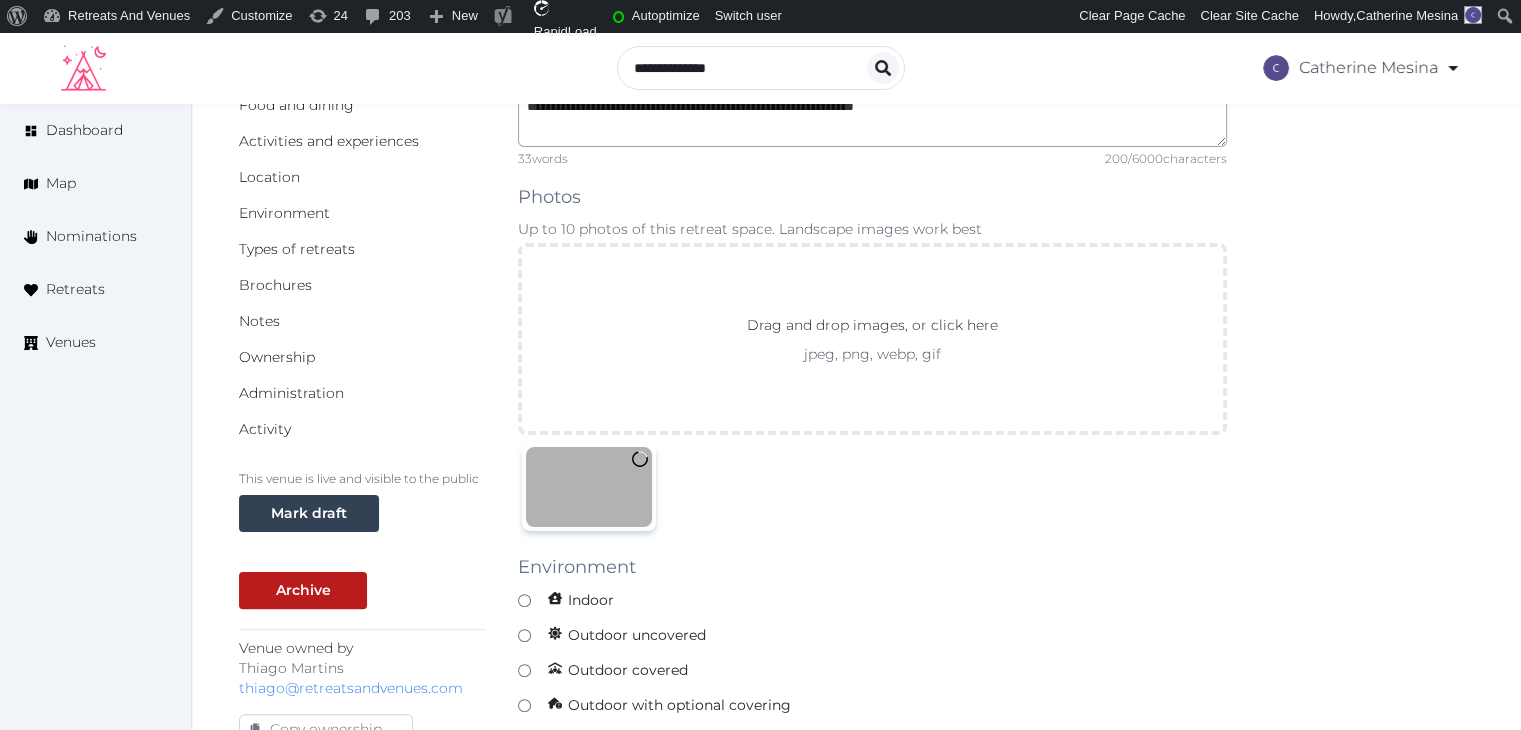 scroll, scrollTop: 600, scrollLeft: 0, axis: vertical 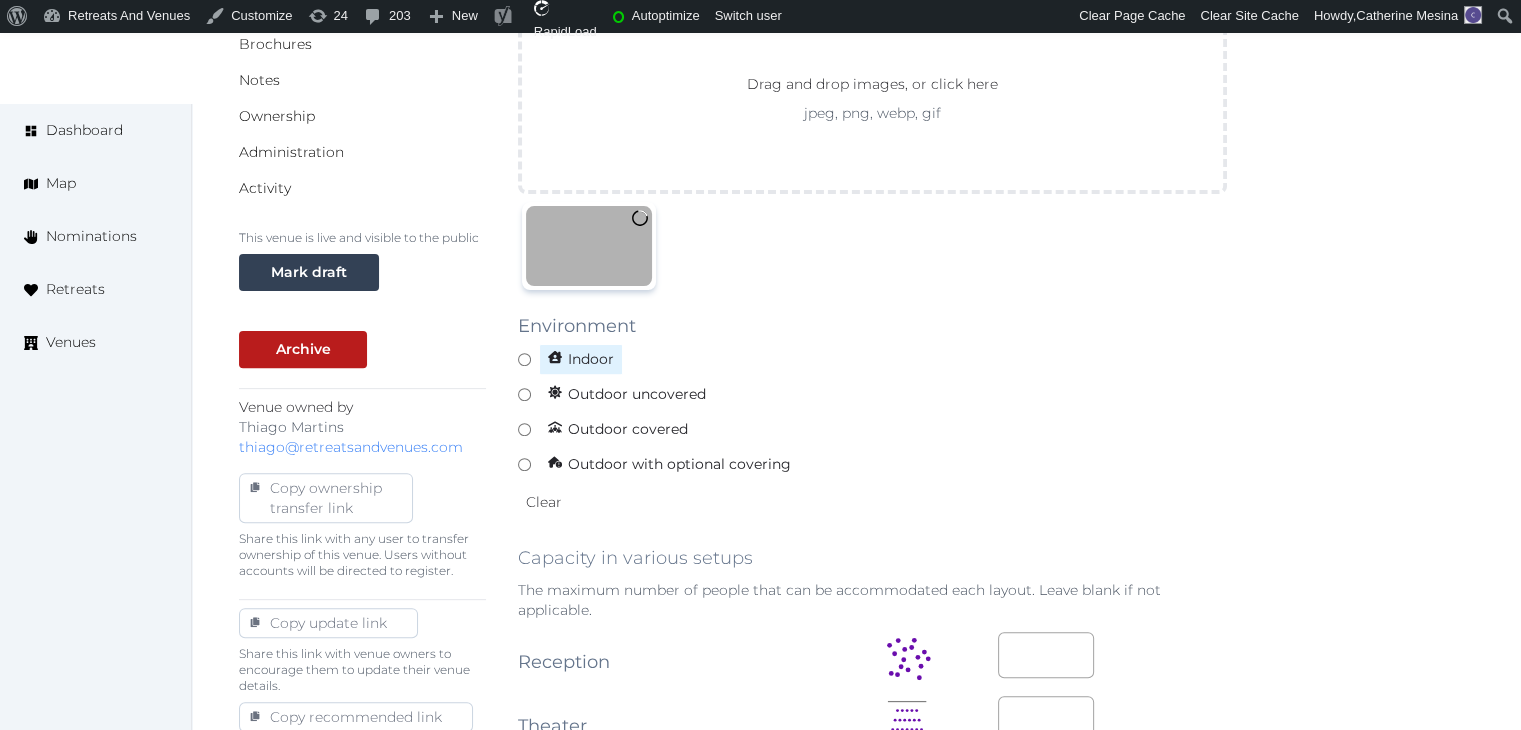 click on "Indoor" at bounding box center (581, 359) 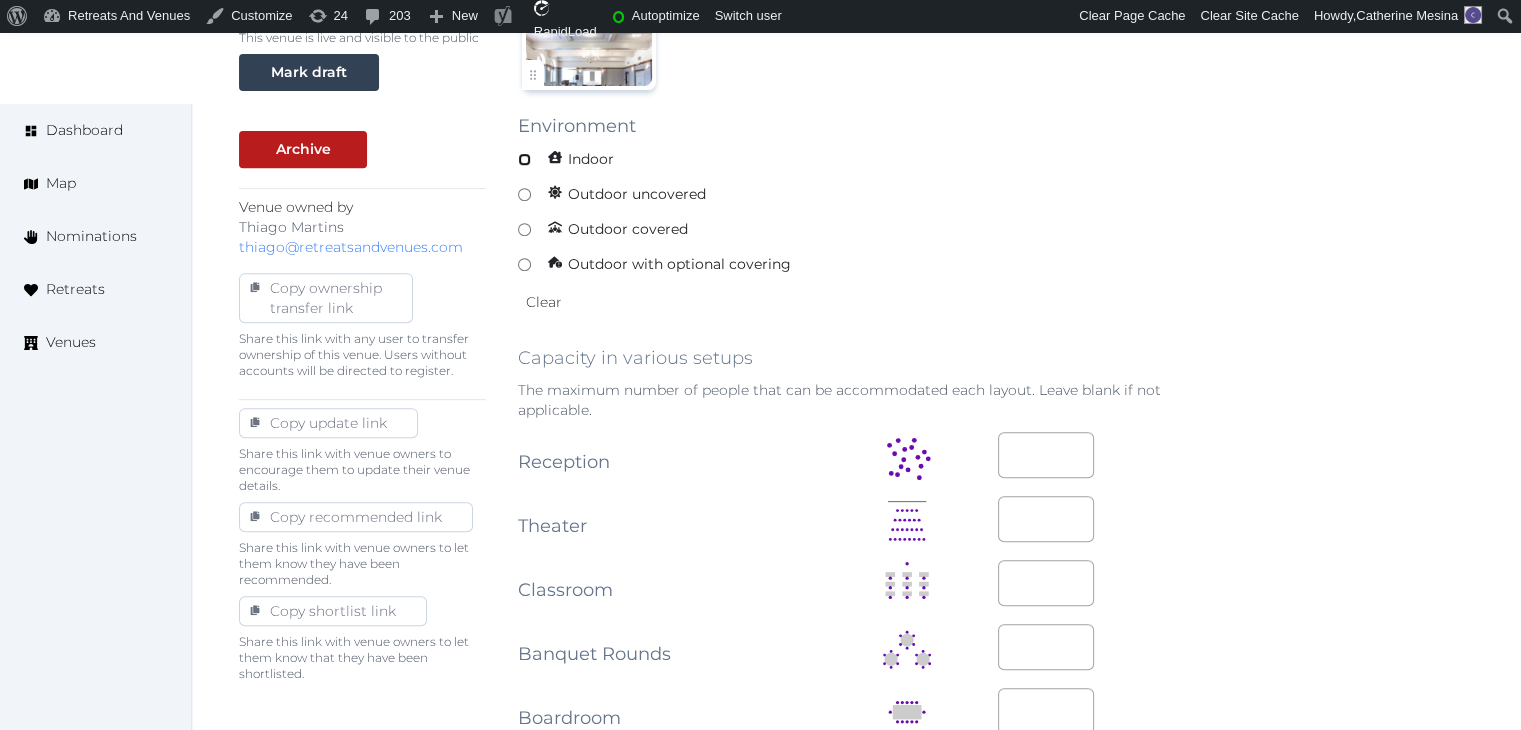 scroll, scrollTop: 1100, scrollLeft: 0, axis: vertical 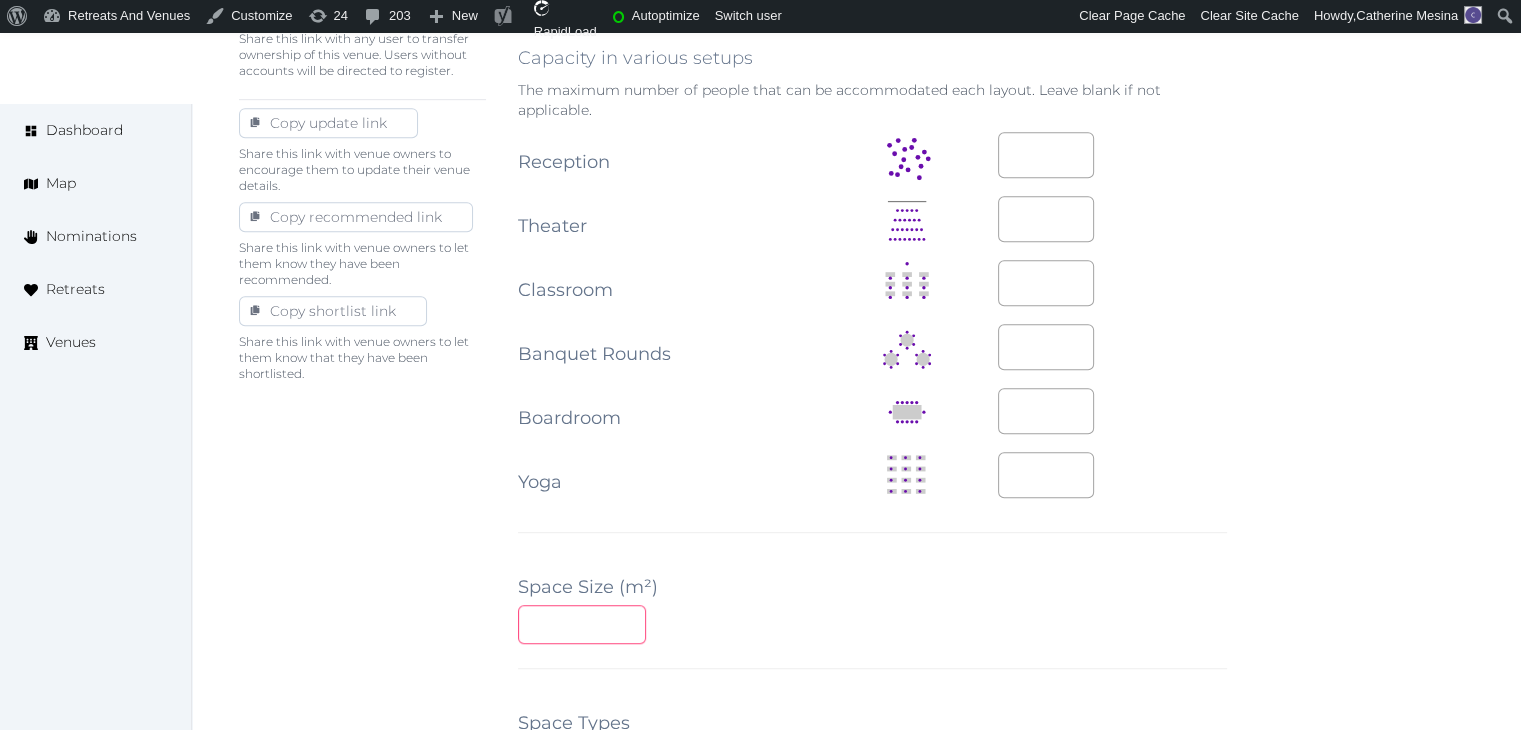 click at bounding box center [582, 624] 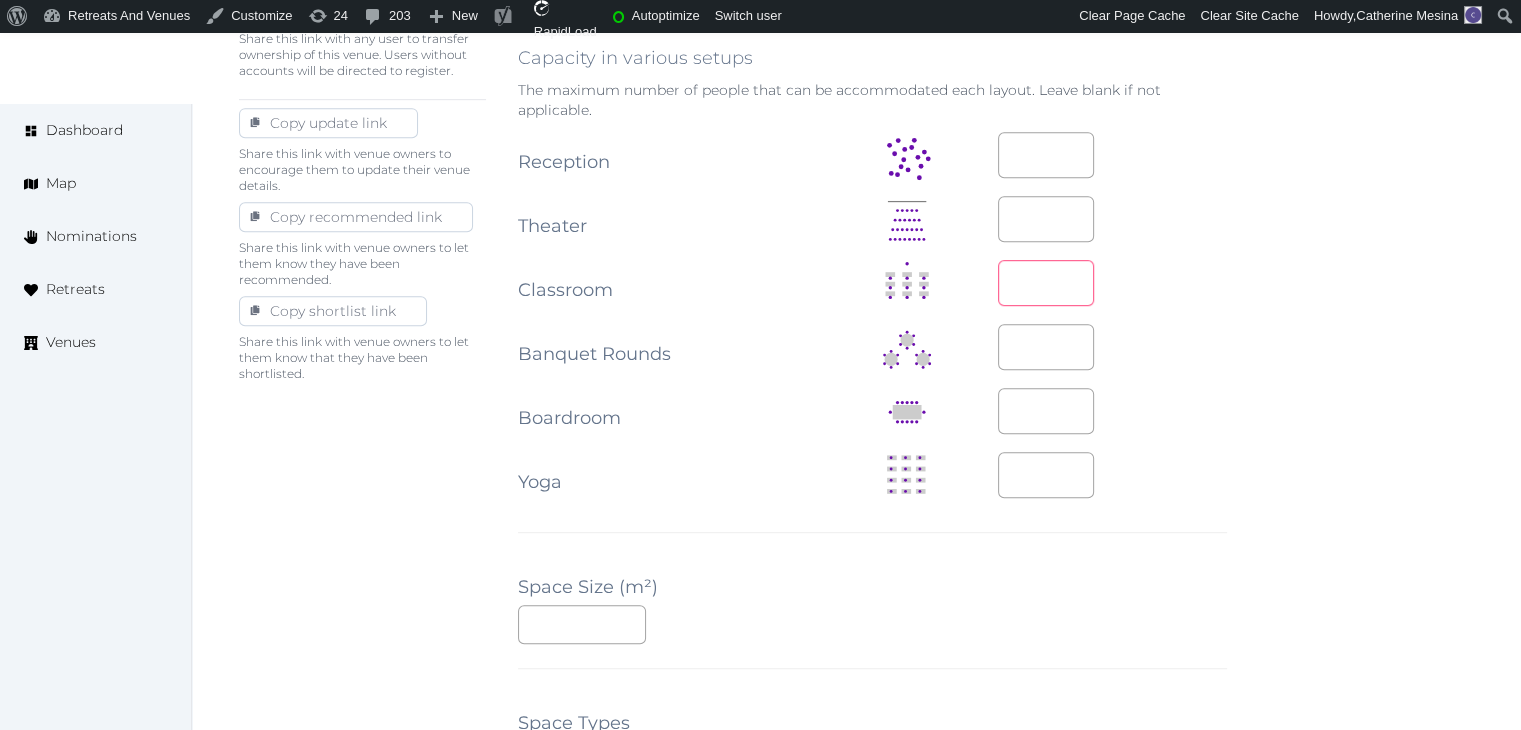click at bounding box center (1046, 283) 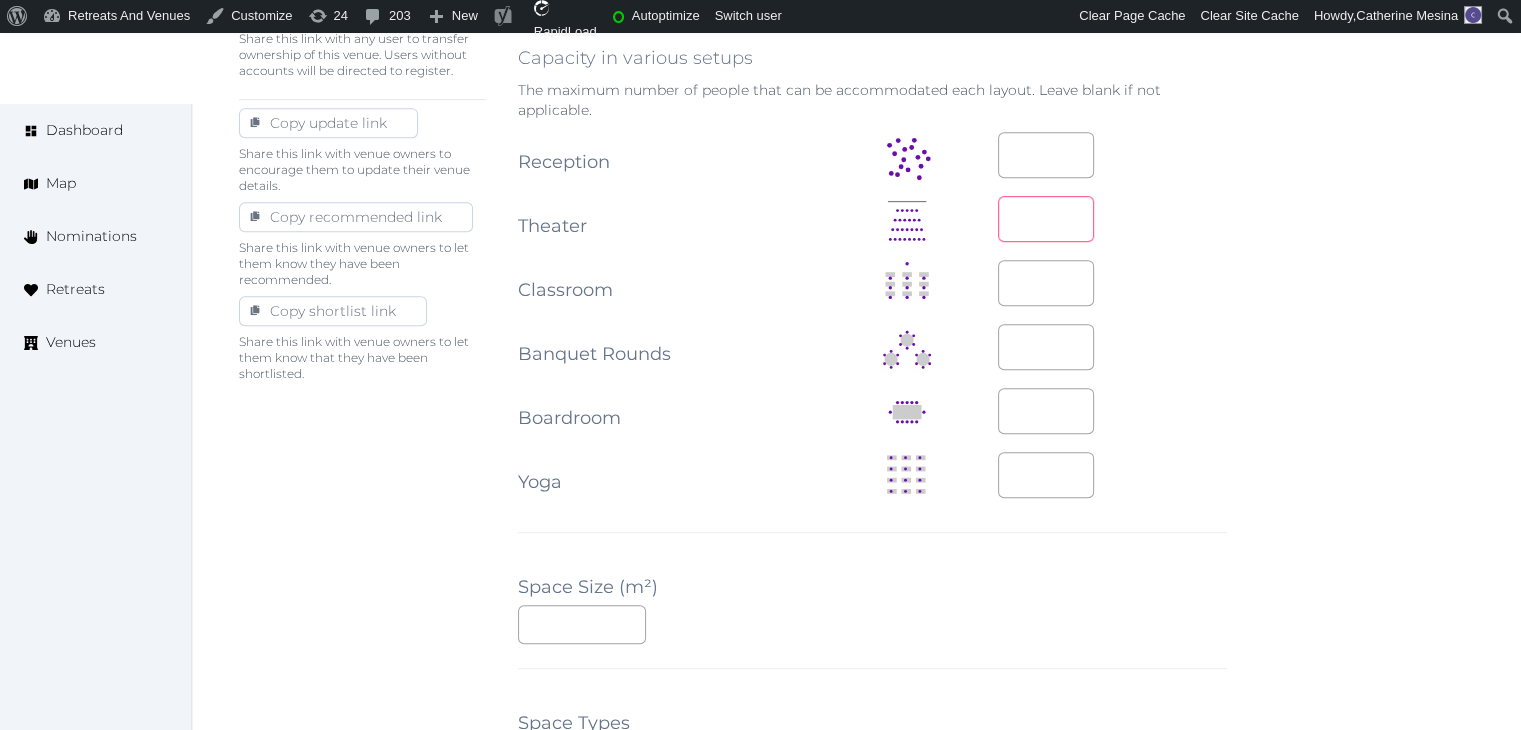 click at bounding box center [1046, 219] 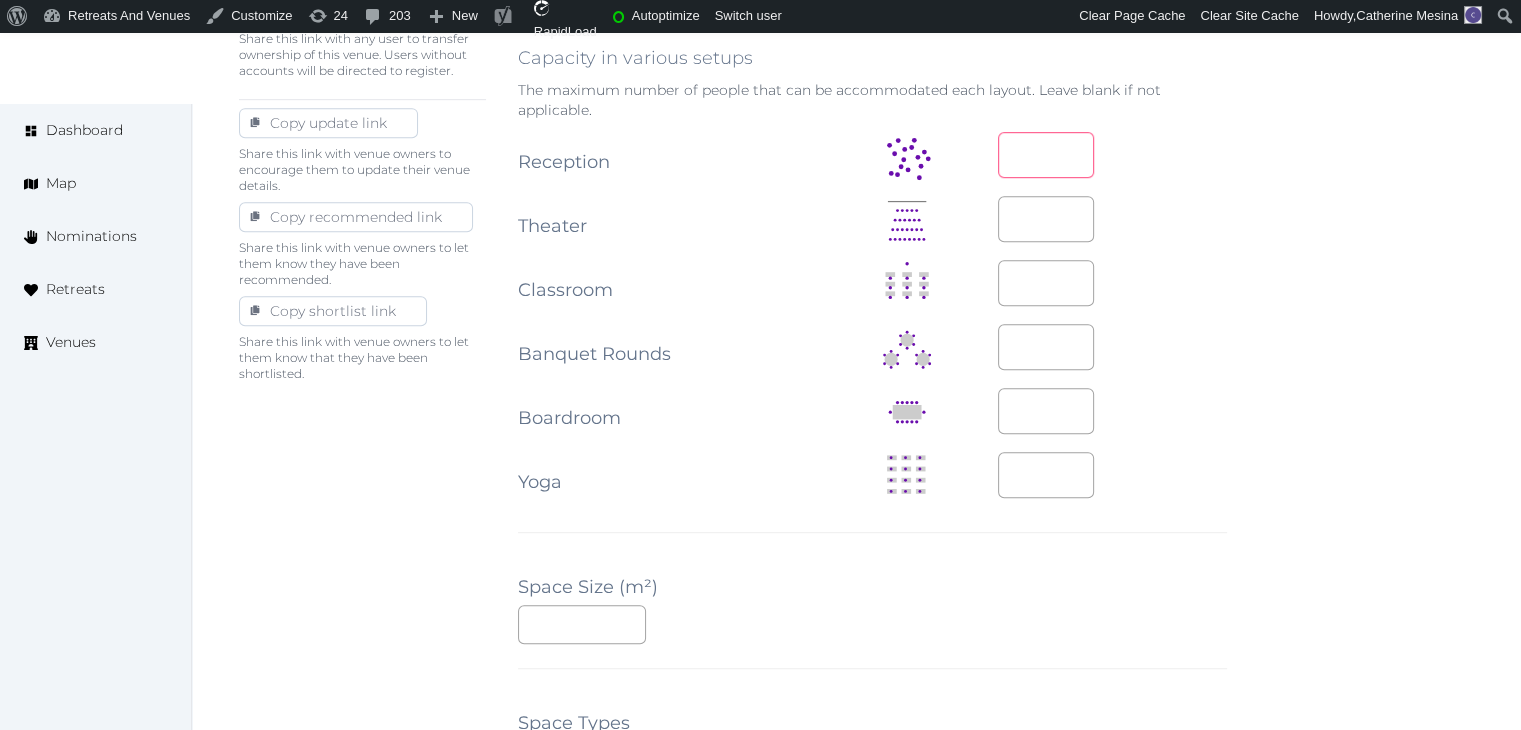 click at bounding box center (1046, 155) 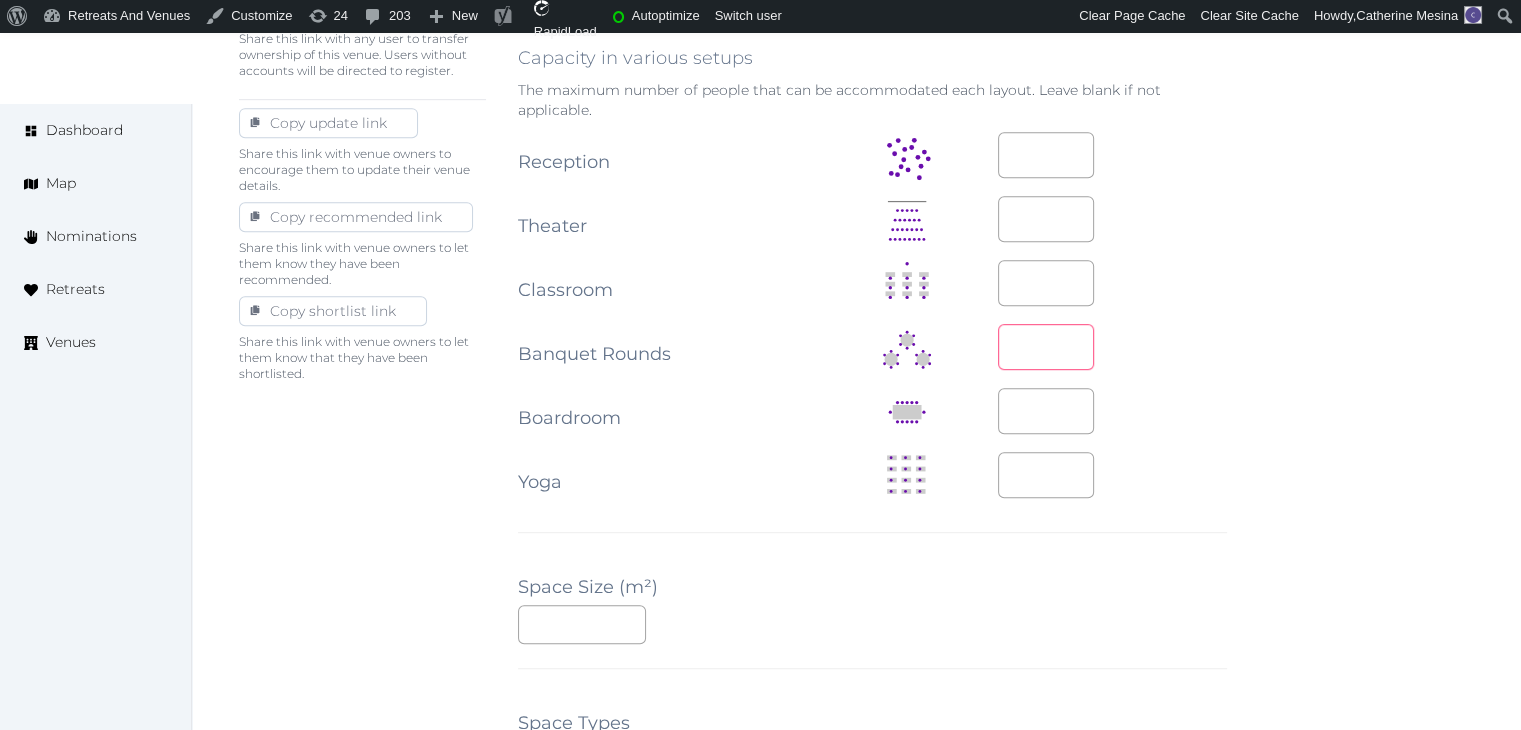 click at bounding box center [1046, 347] 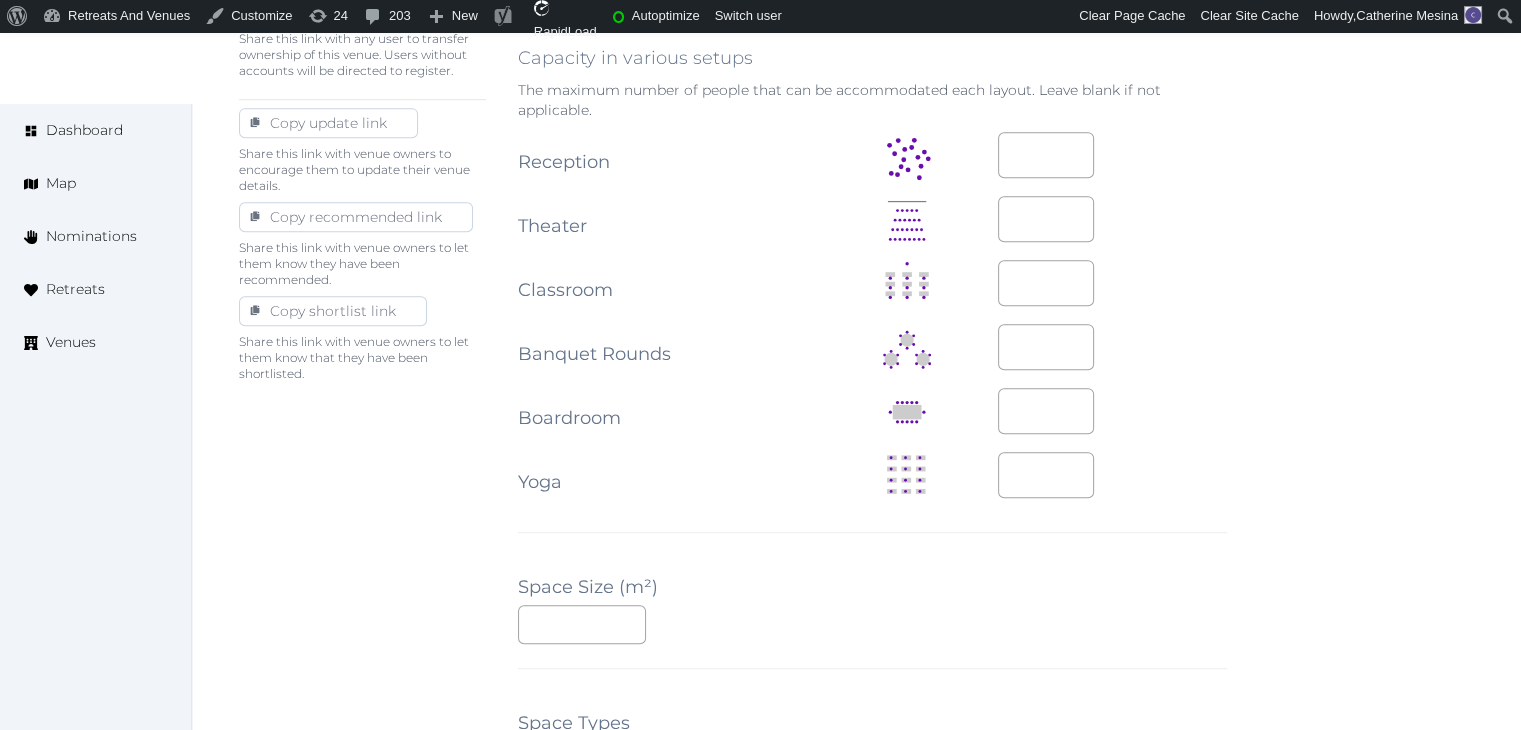 click on "**********" at bounding box center (856, 327) 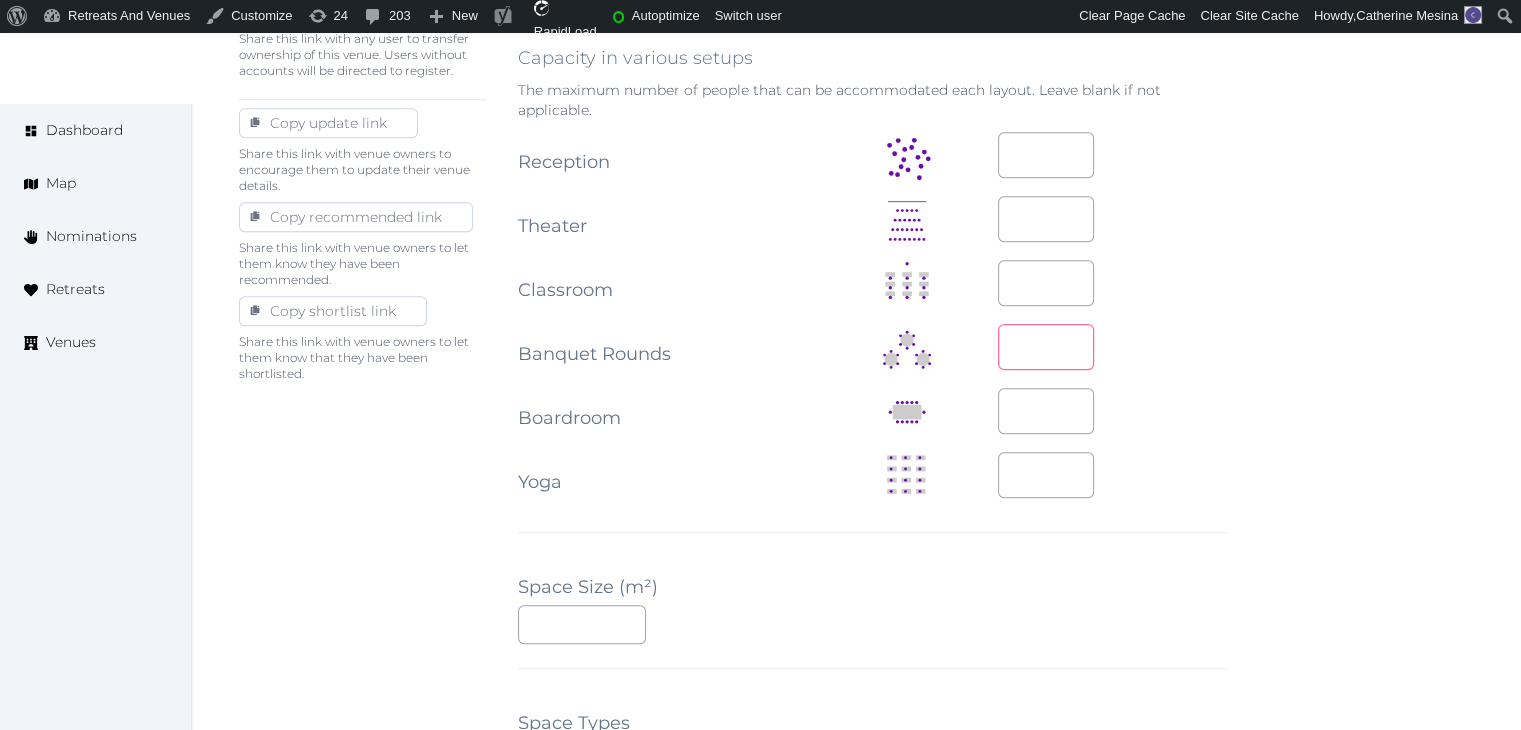 click on "**" at bounding box center [1046, 347] 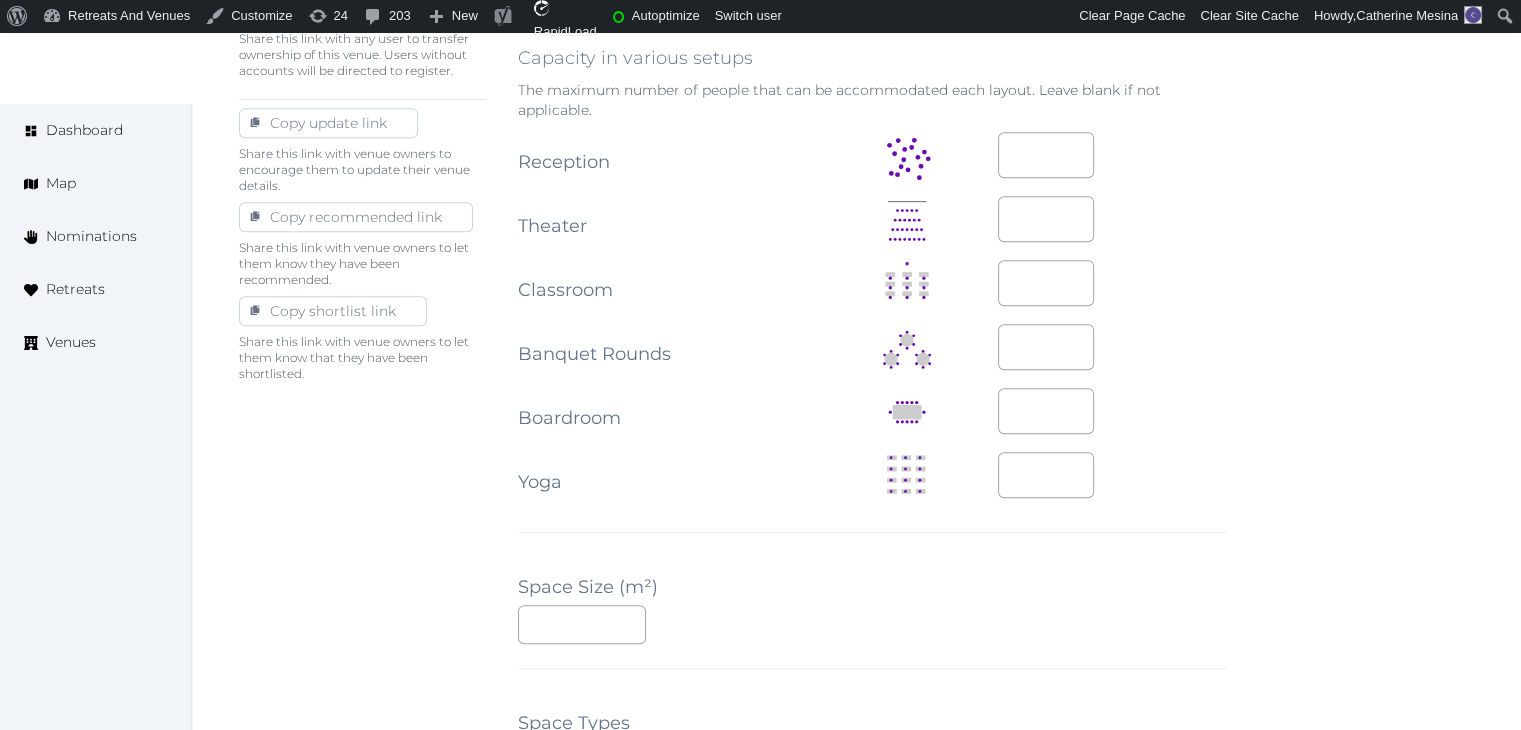 click at bounding box center [1112, 412] 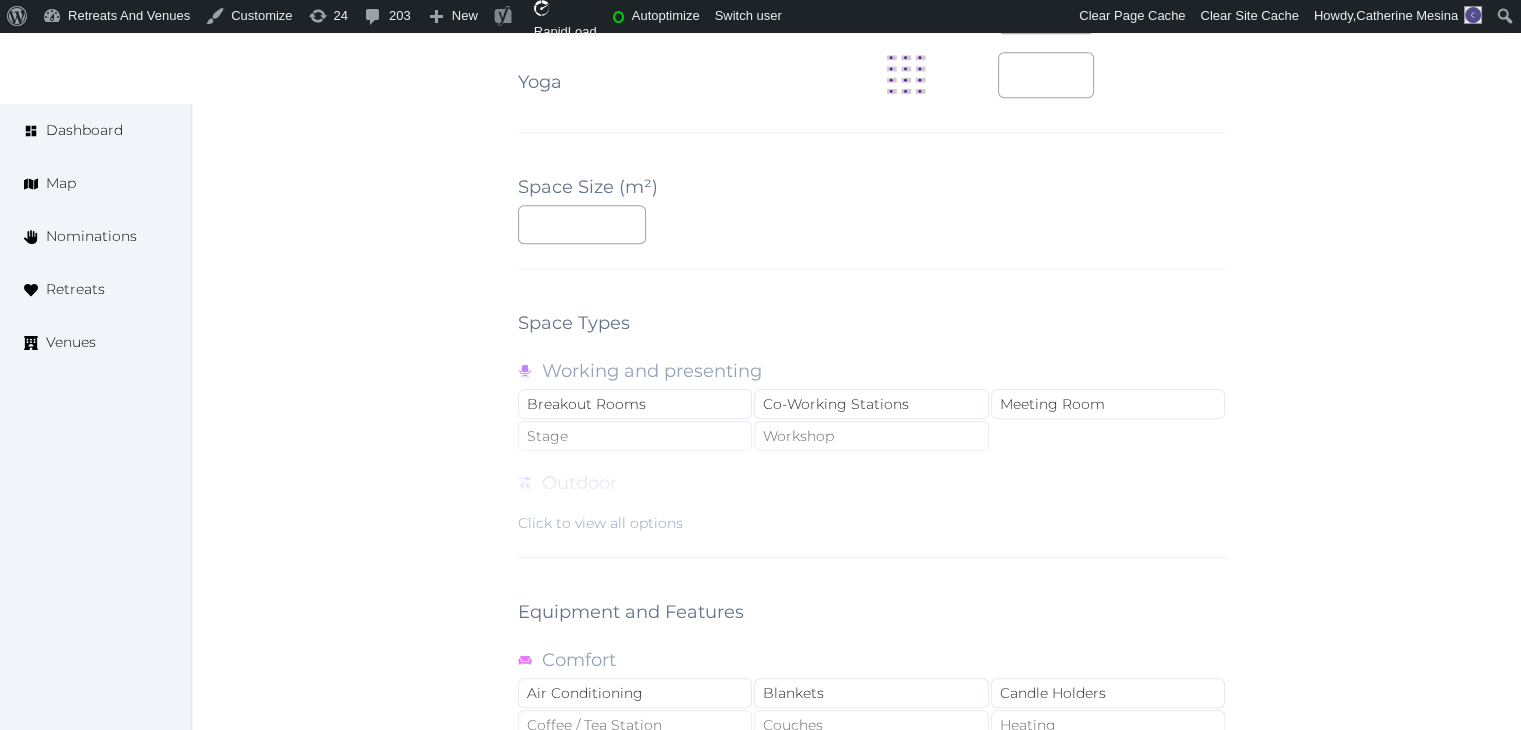 click on "Click to view all options" at bounding box center (872, 469) 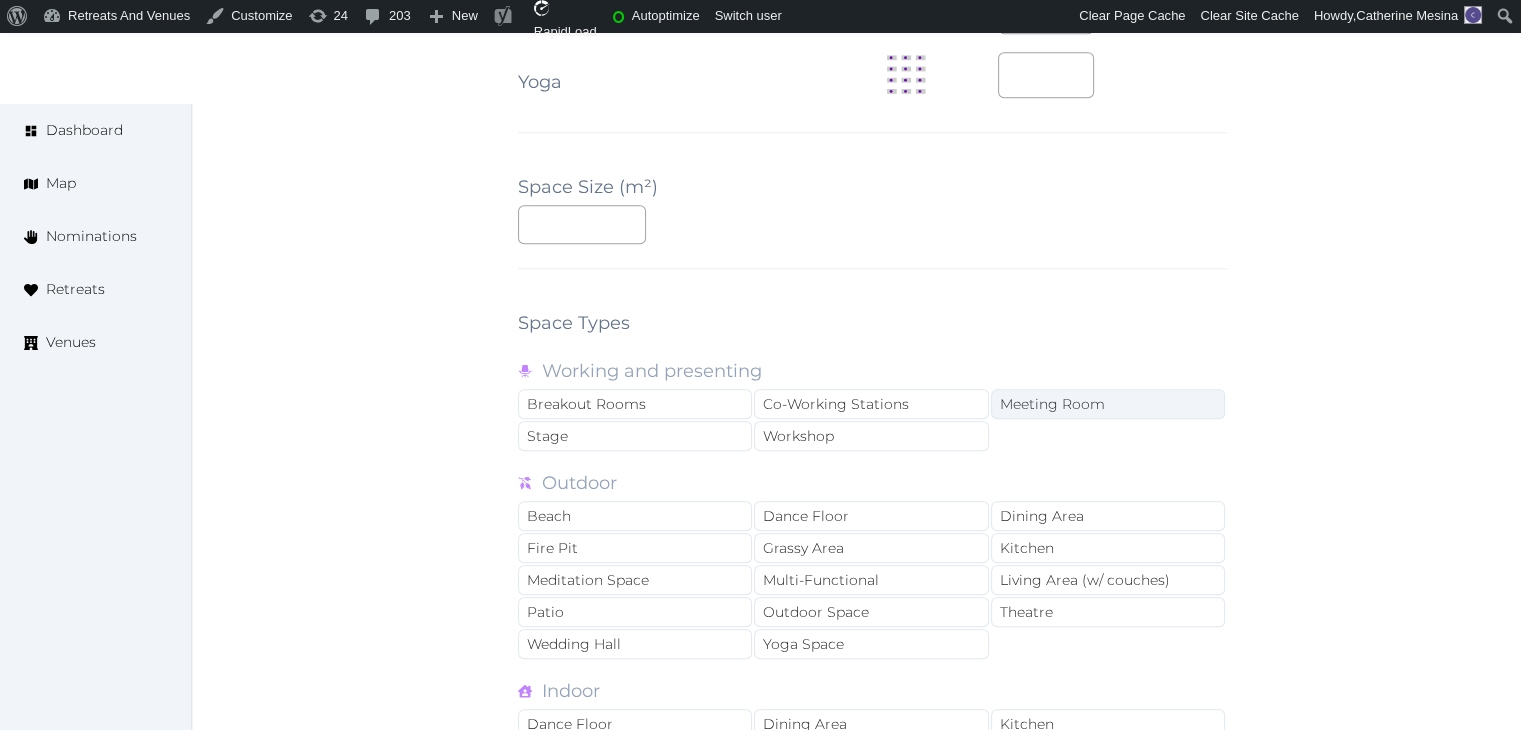 click on "Meeting Room" at bounding box center (1108, 404) 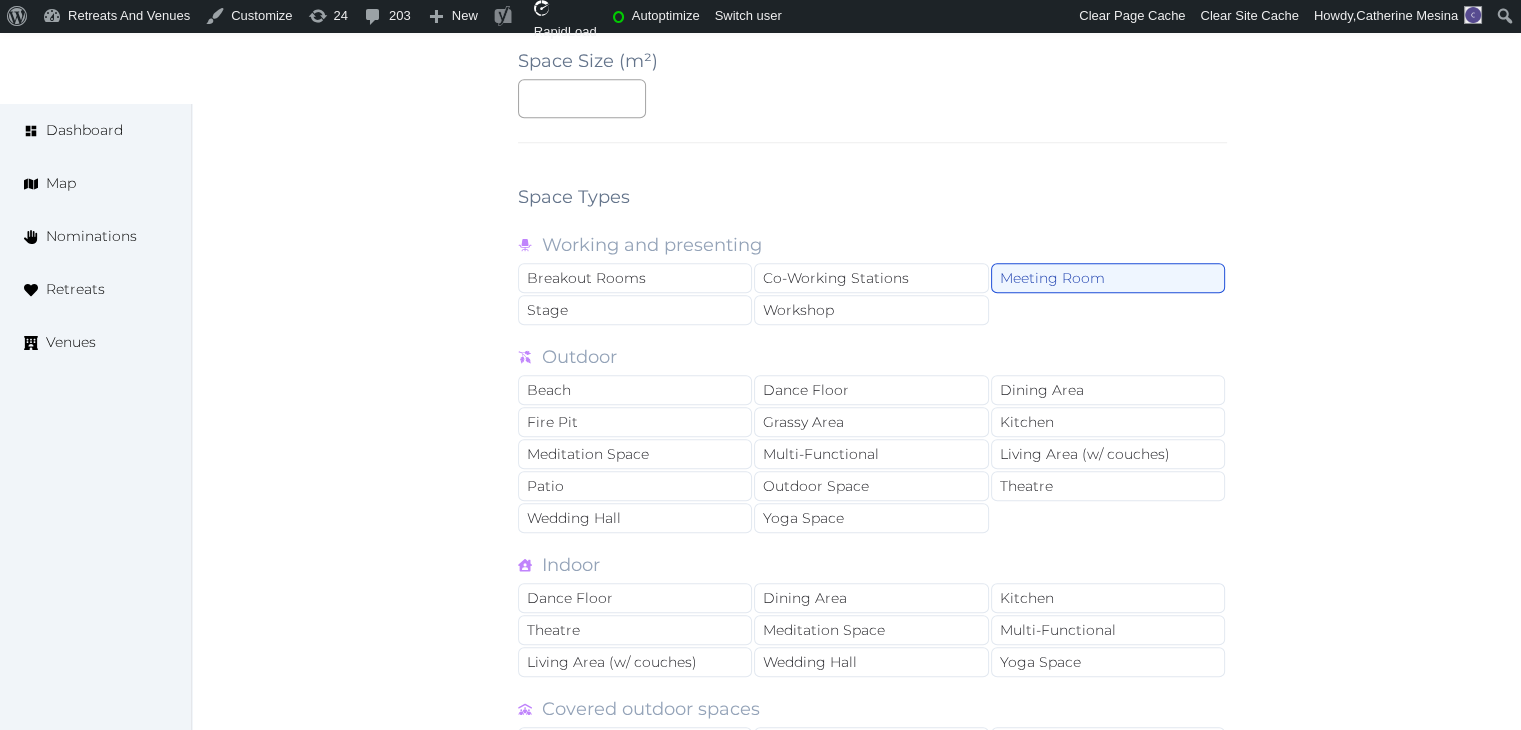 scroll, scrollTop: 1800, scrollLeft: 0, axis: vertical 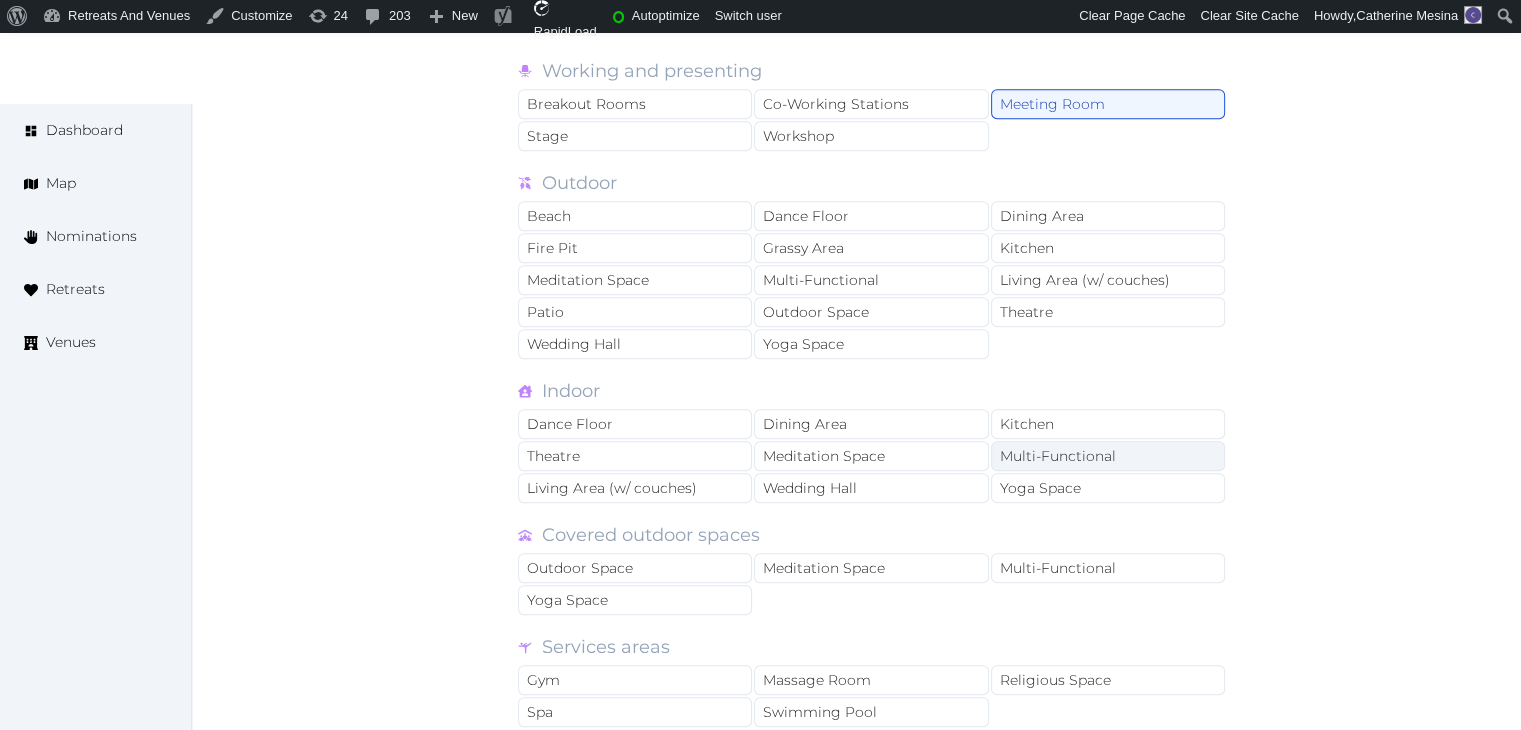 click on "Multi-Functional" at bounding box center [1108, 456] 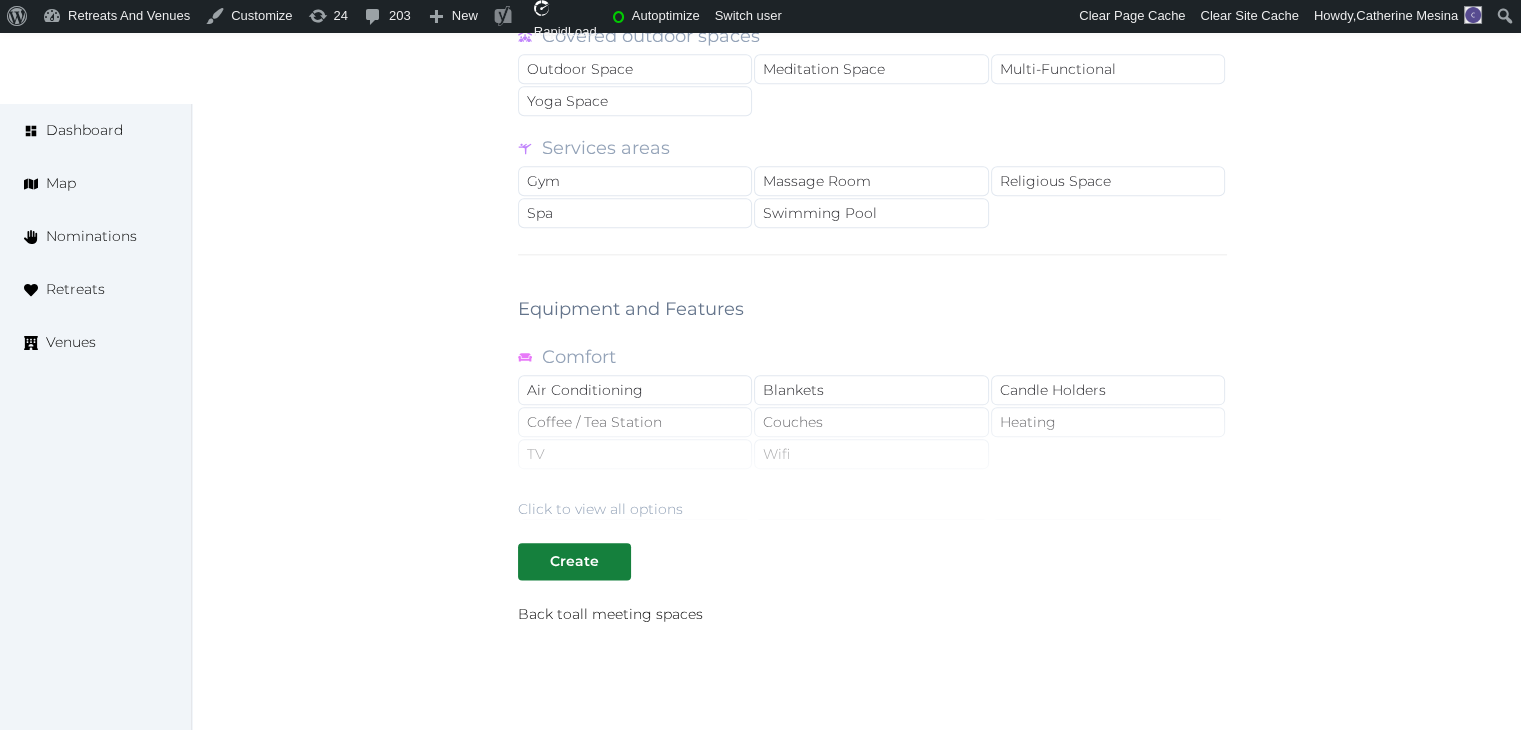 scroll, scrollTop: 2409, scrollLeft: 0, axis: vertical 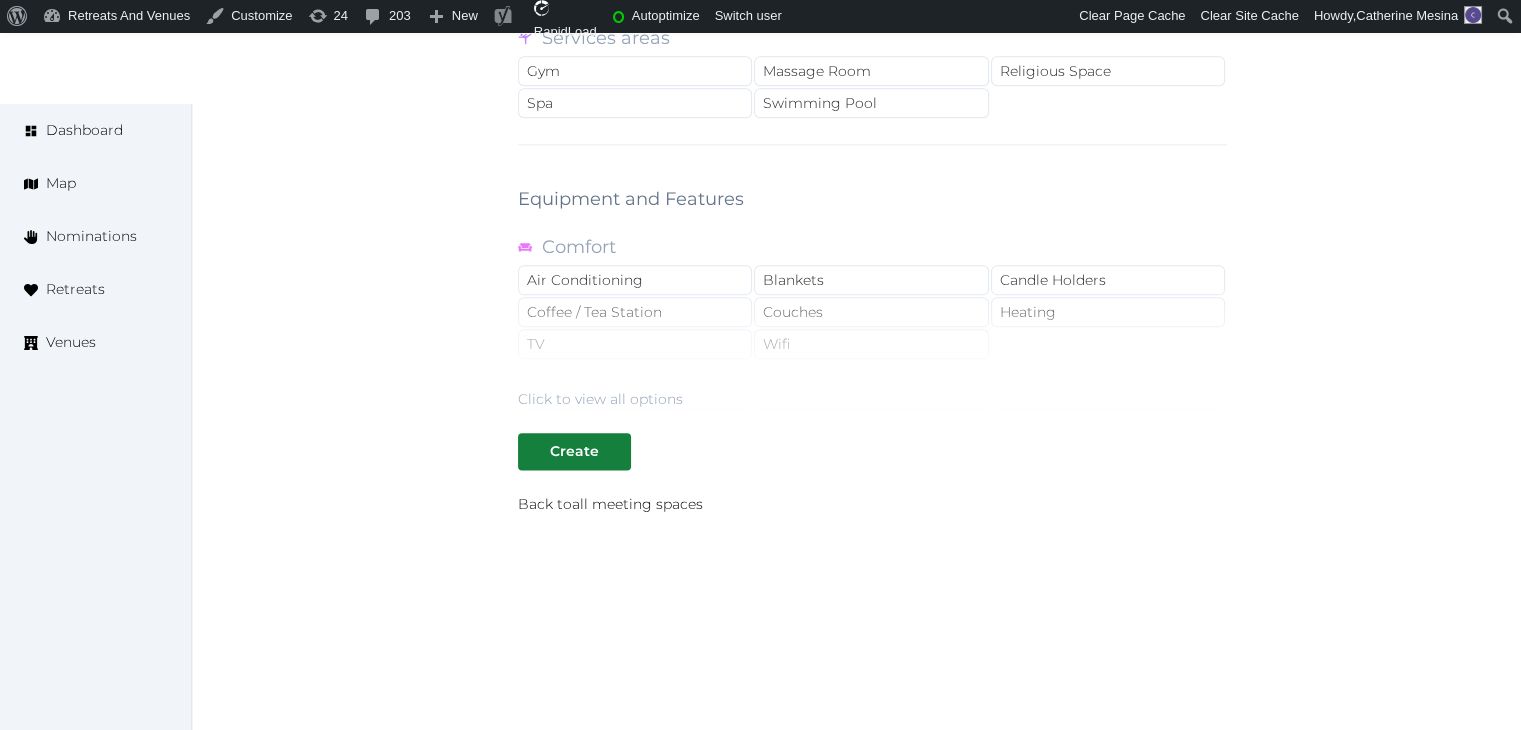 click on "Click to view all options" at bounding box center [600, 399] 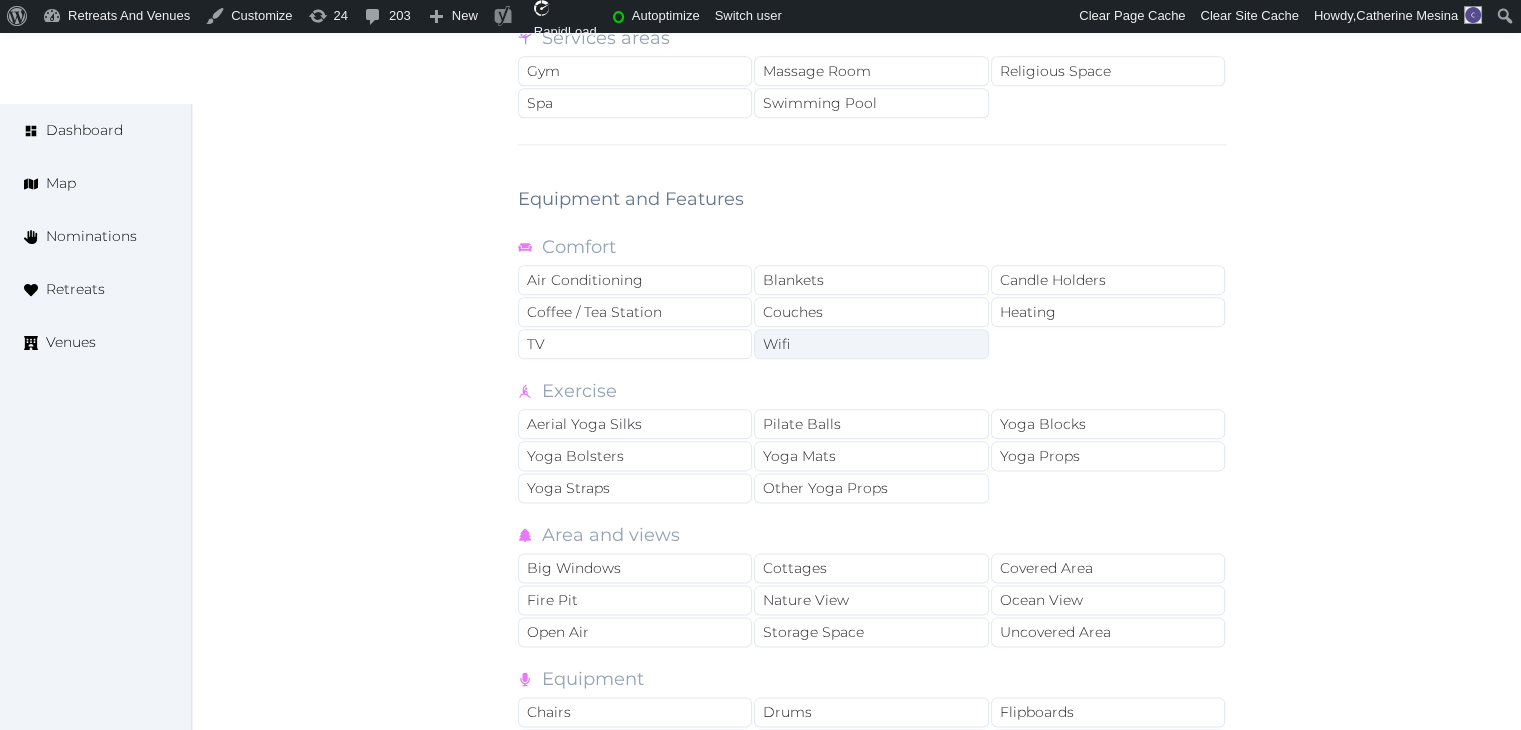 click on "Wifi" at bounding box center (871, 344) 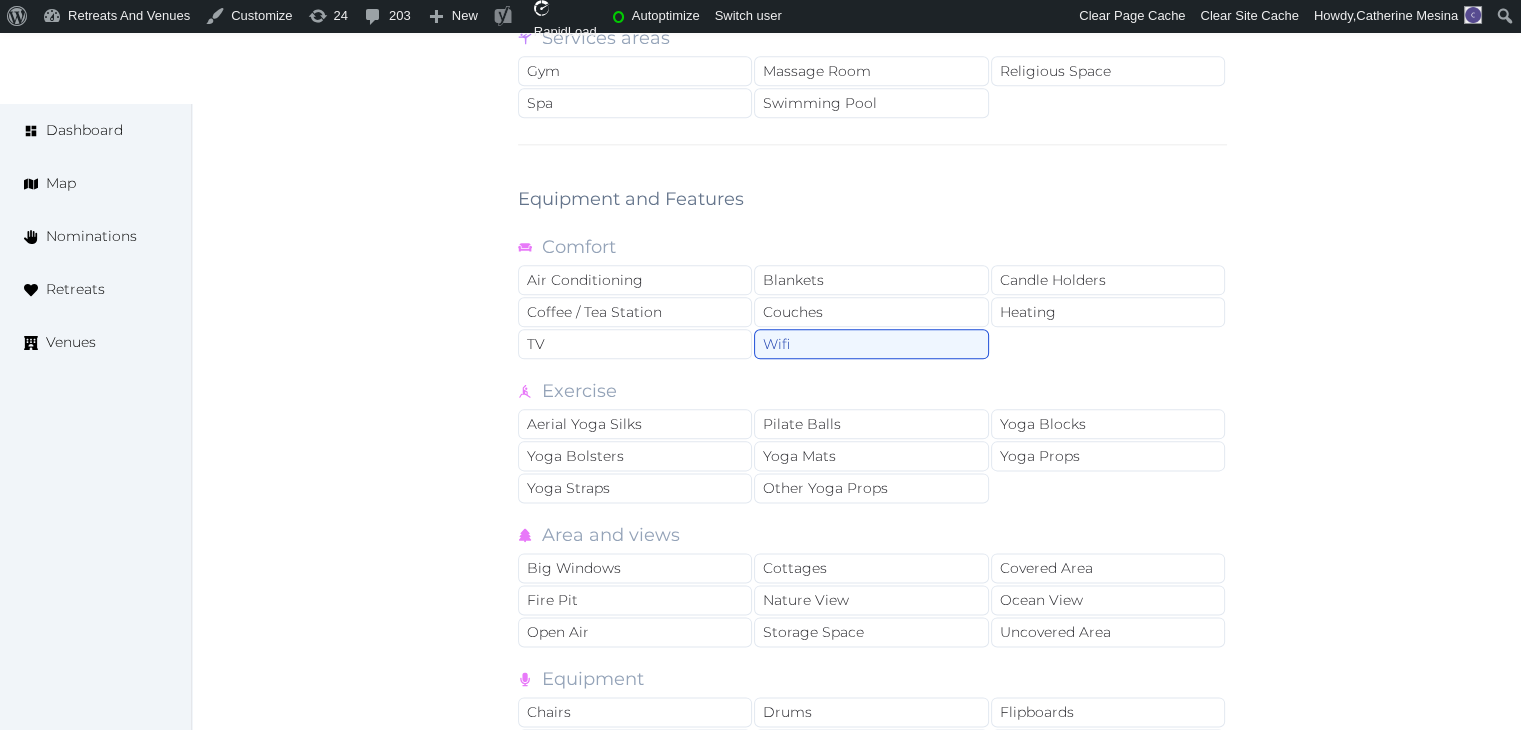 scroll, scrollTop: 2709, scrollLeft: 0, axis: vertical 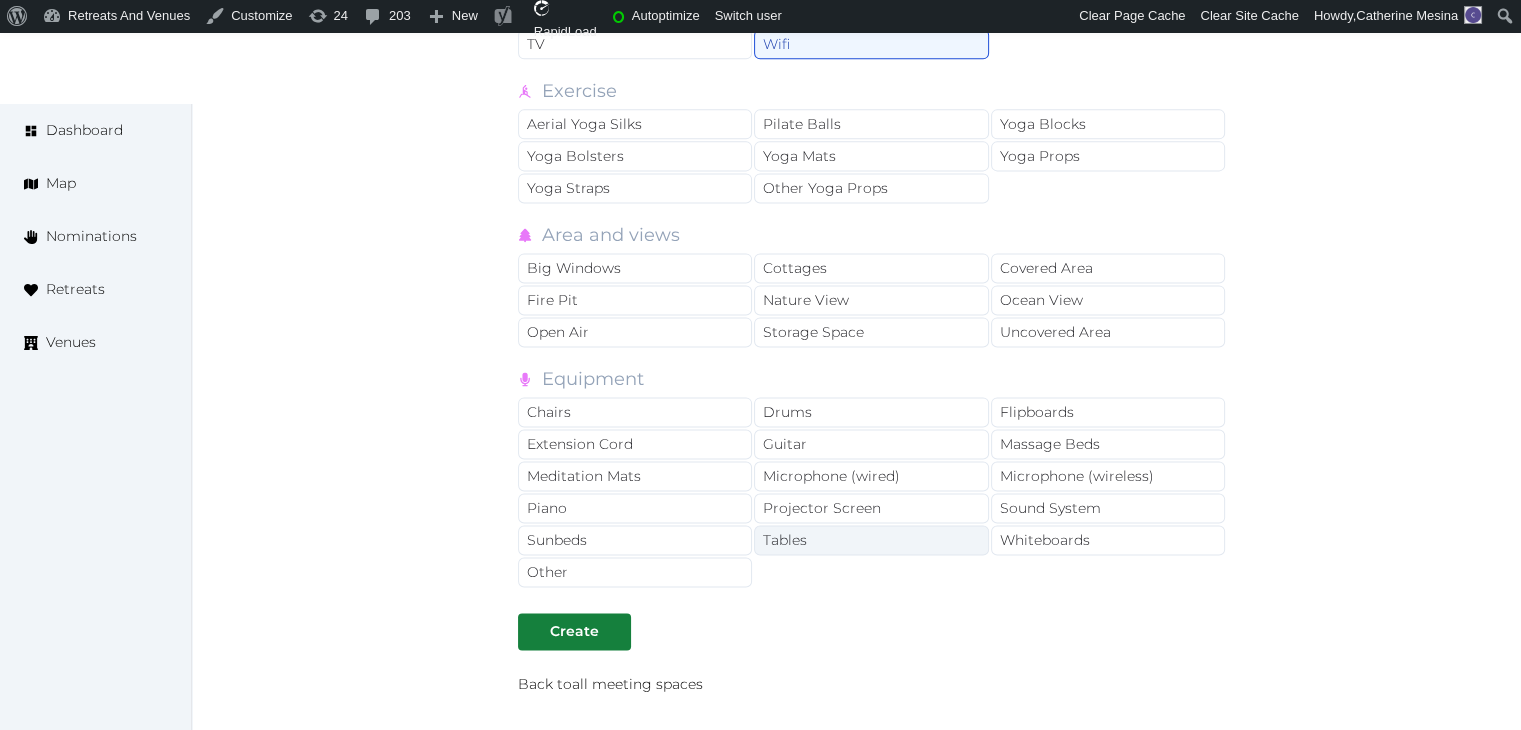 click on "Tables" at bounding box center (871, 540) 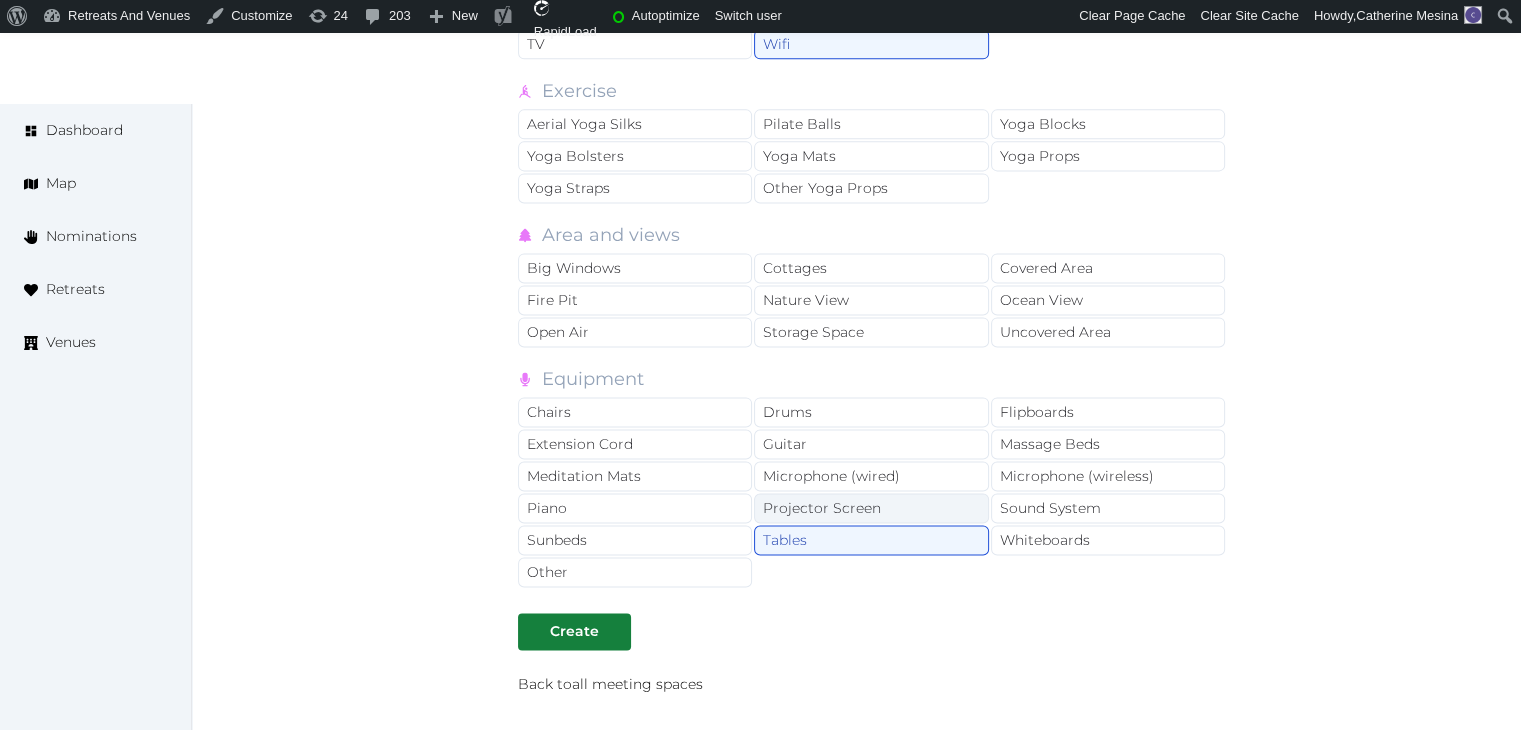 click on "Projector Screen" at bounding box center [871, 508] 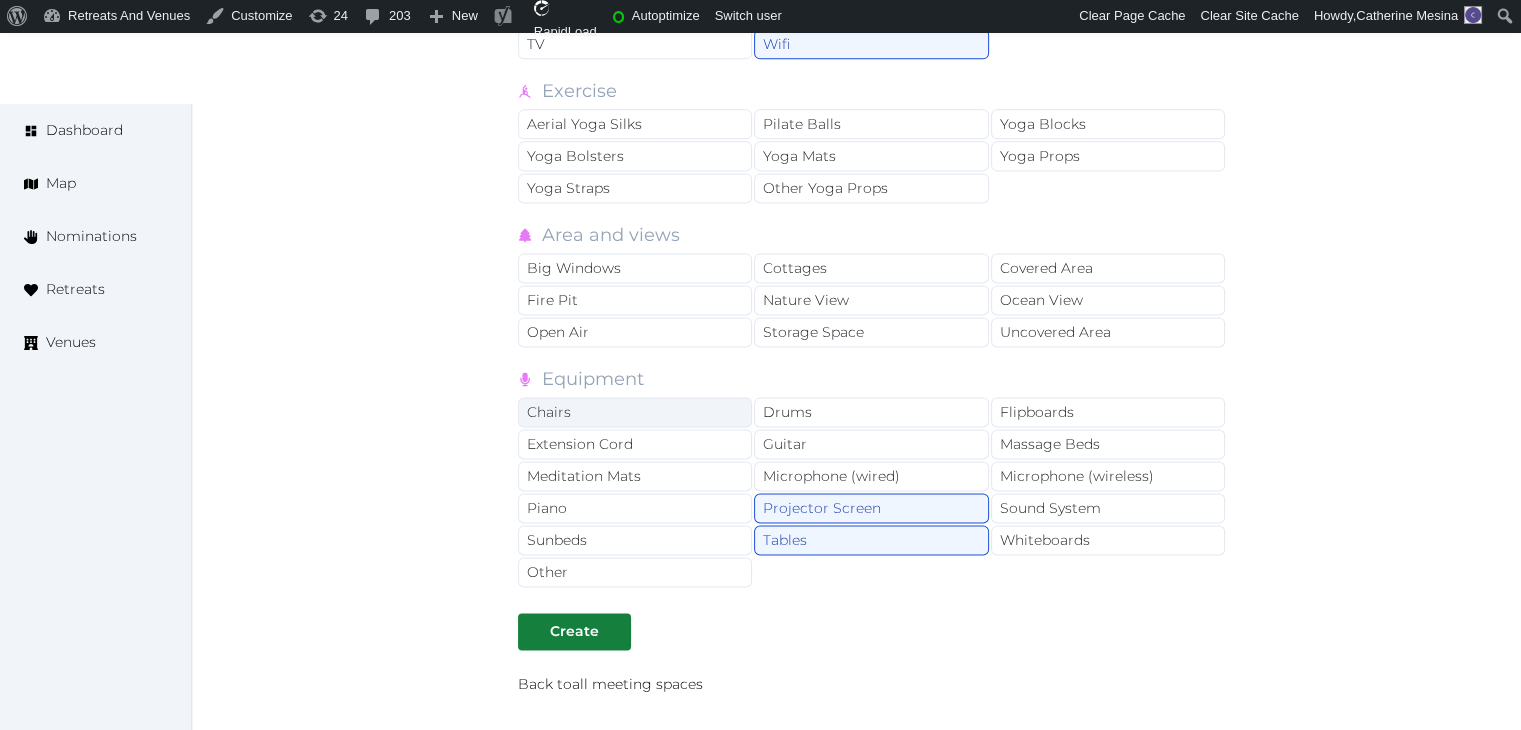 click on "Chairs" at bounding box center [635, 412] 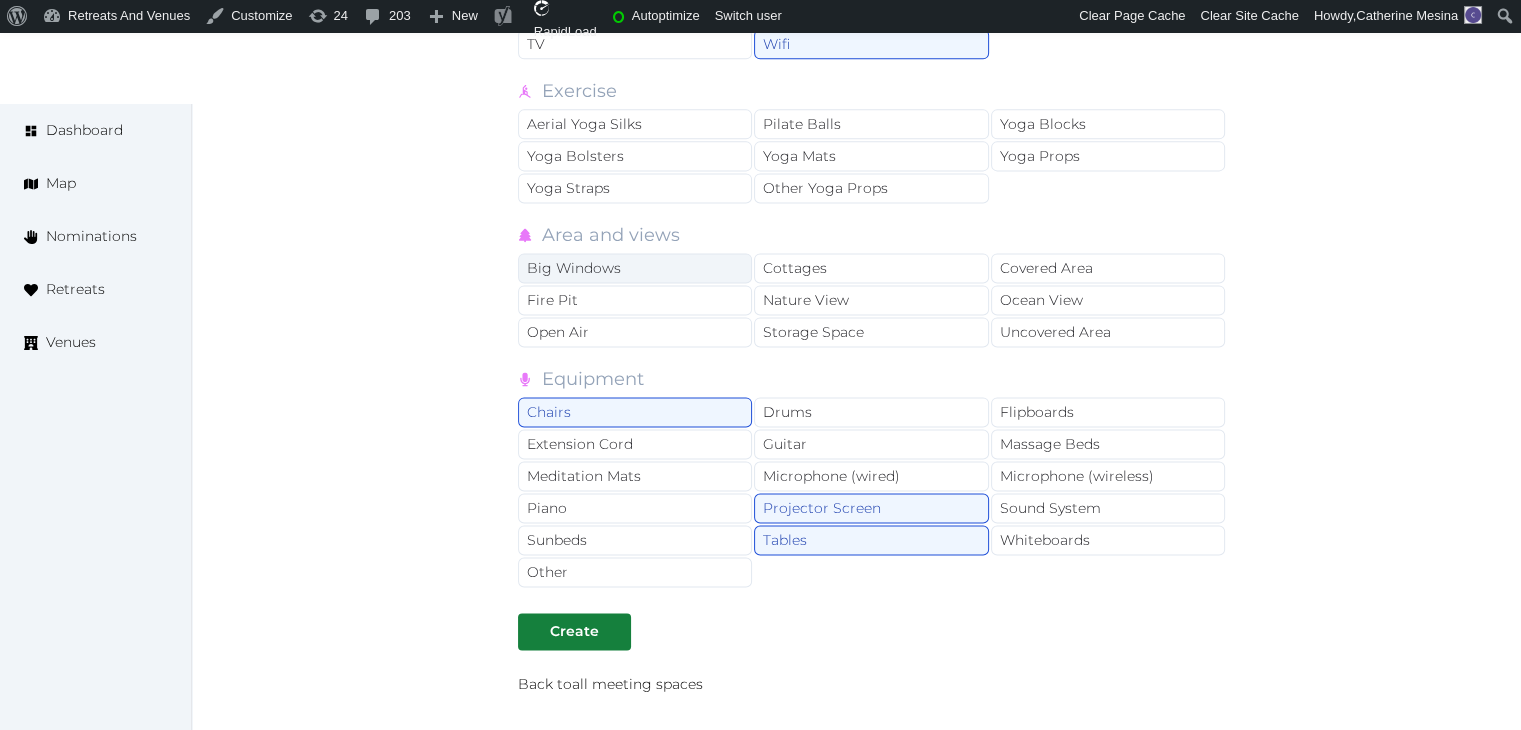 click on "Big Windows" at bounding box center (635, 268) 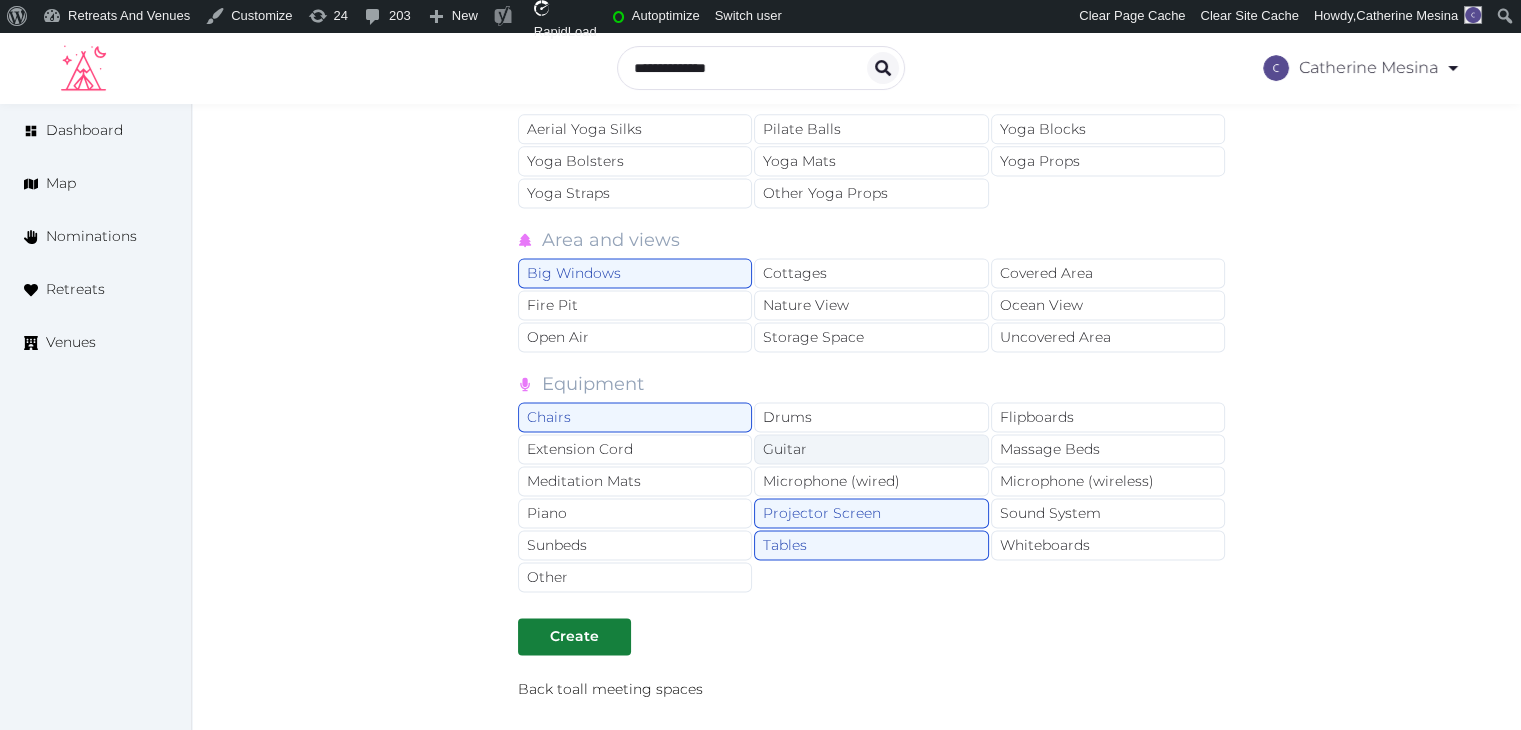 scroll, scrollTop: 2809, scrollLeft: 0, axis: vertical 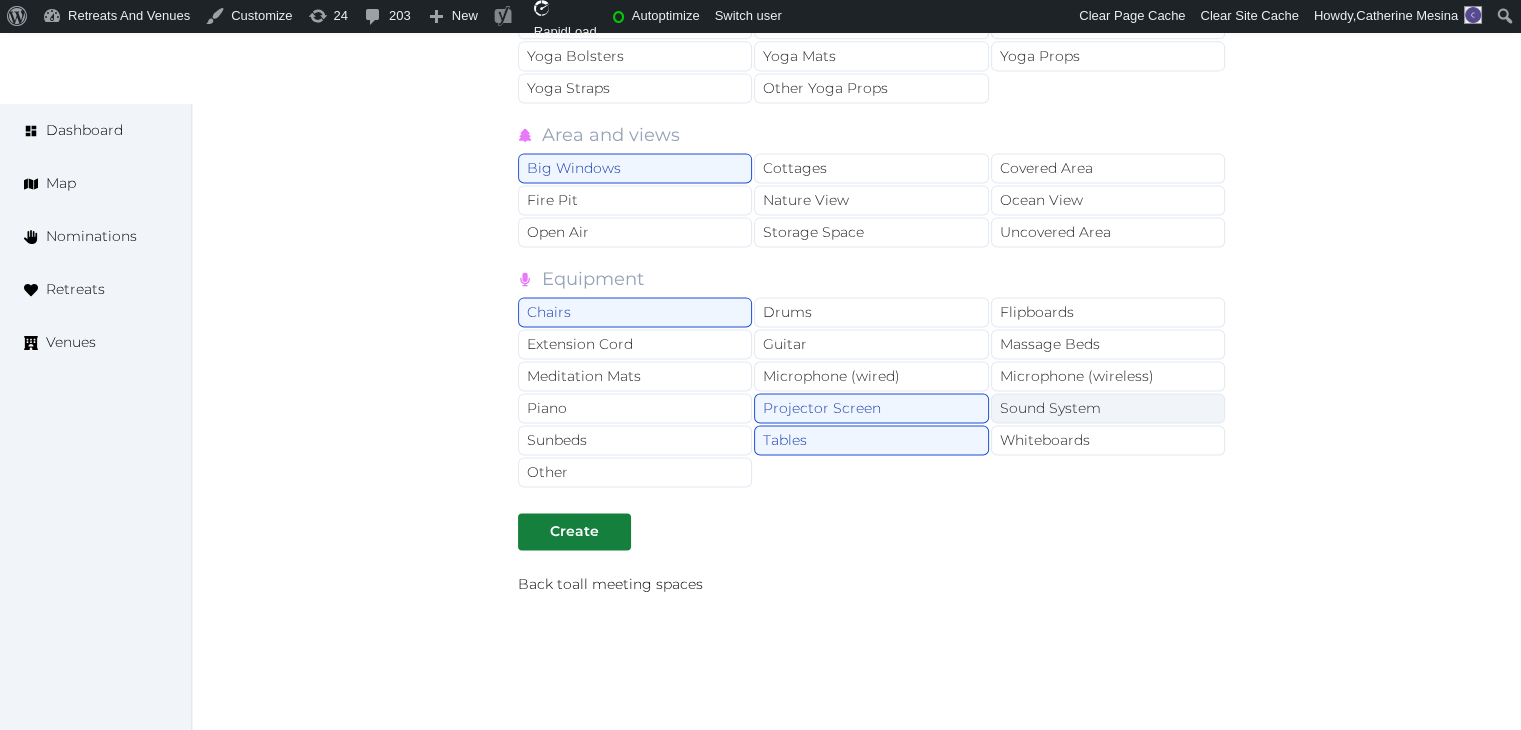 click on "Sound System" at bounding box center (1108, 408) 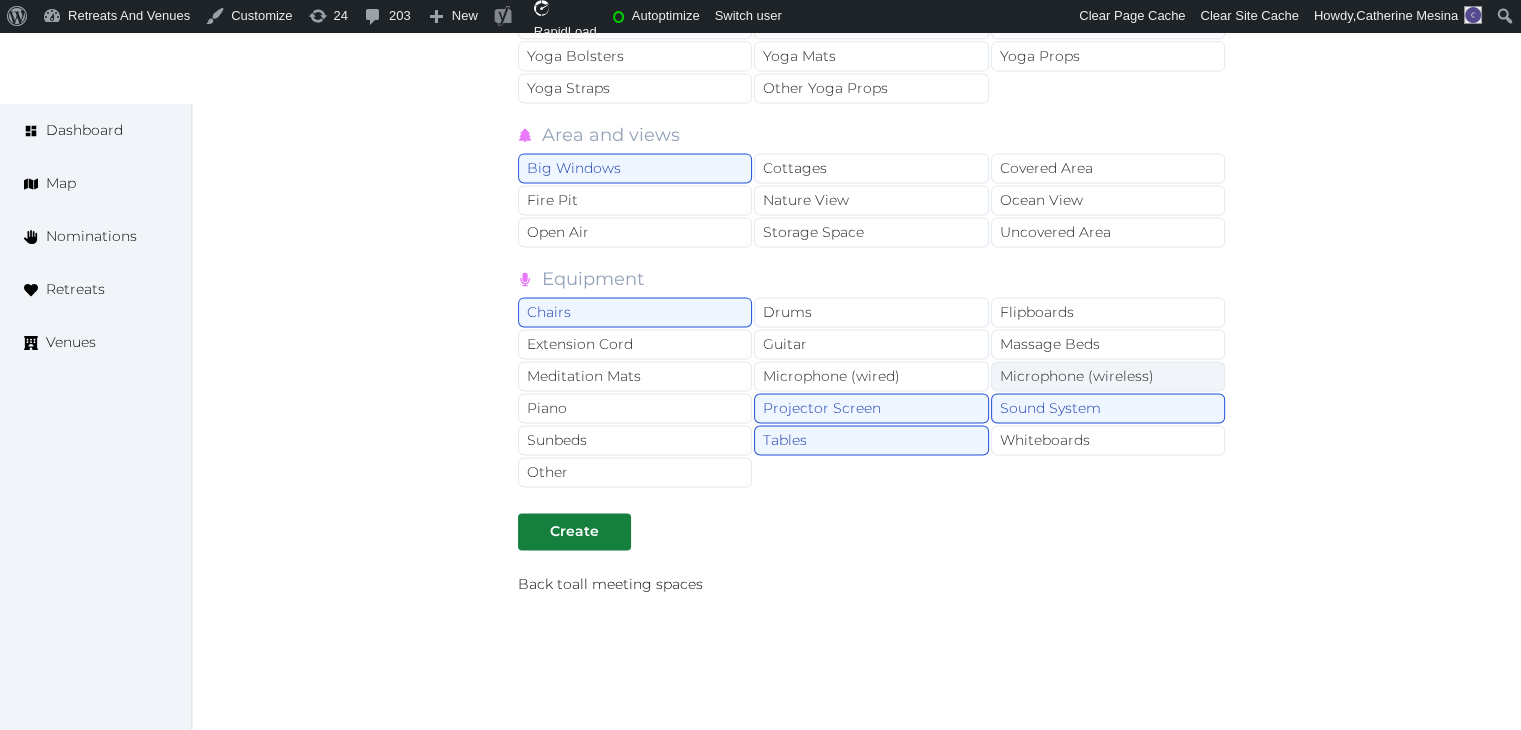 click on "Microphone (wireless)" at bounding box center (1108, 376) 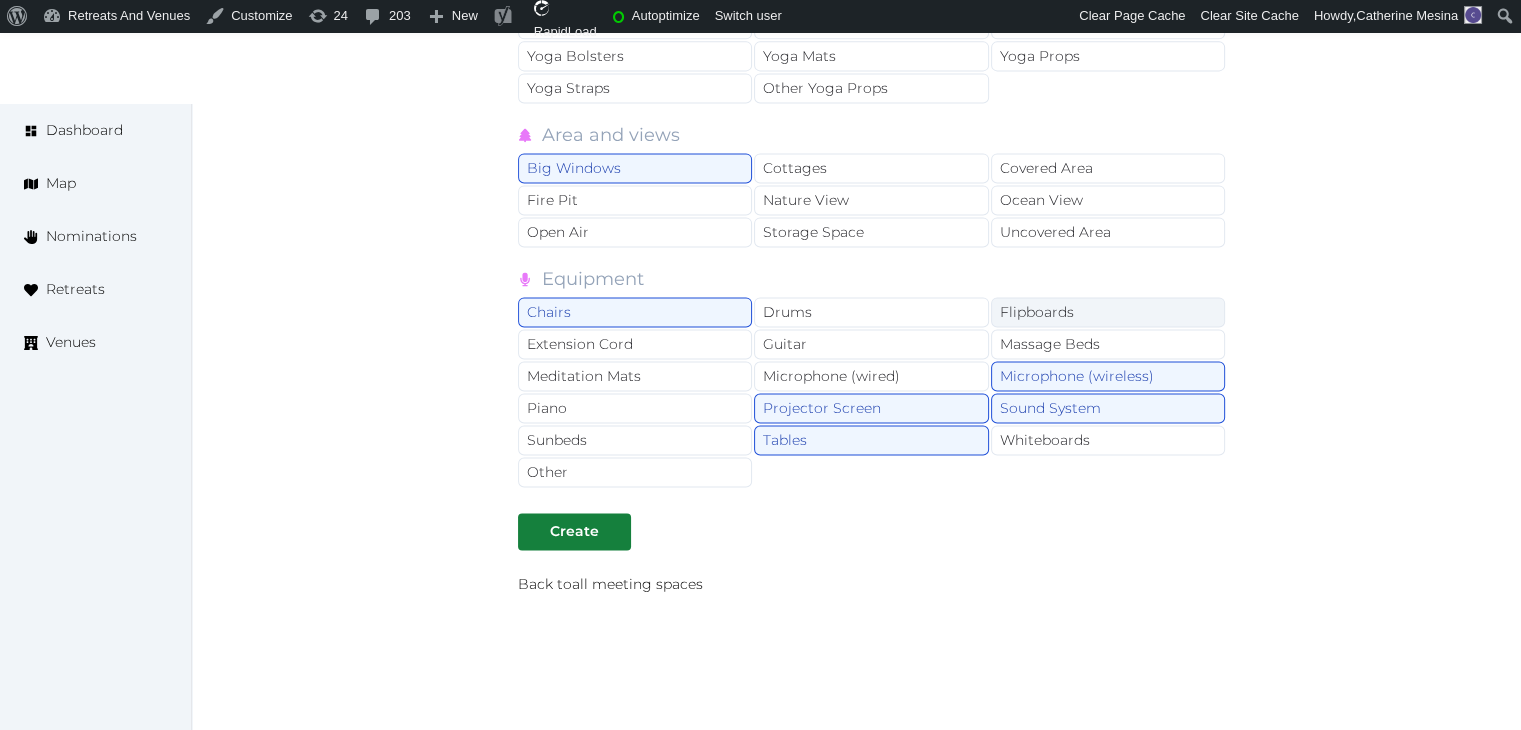 click on "Flipboards" at bounding box center (1108, 312) 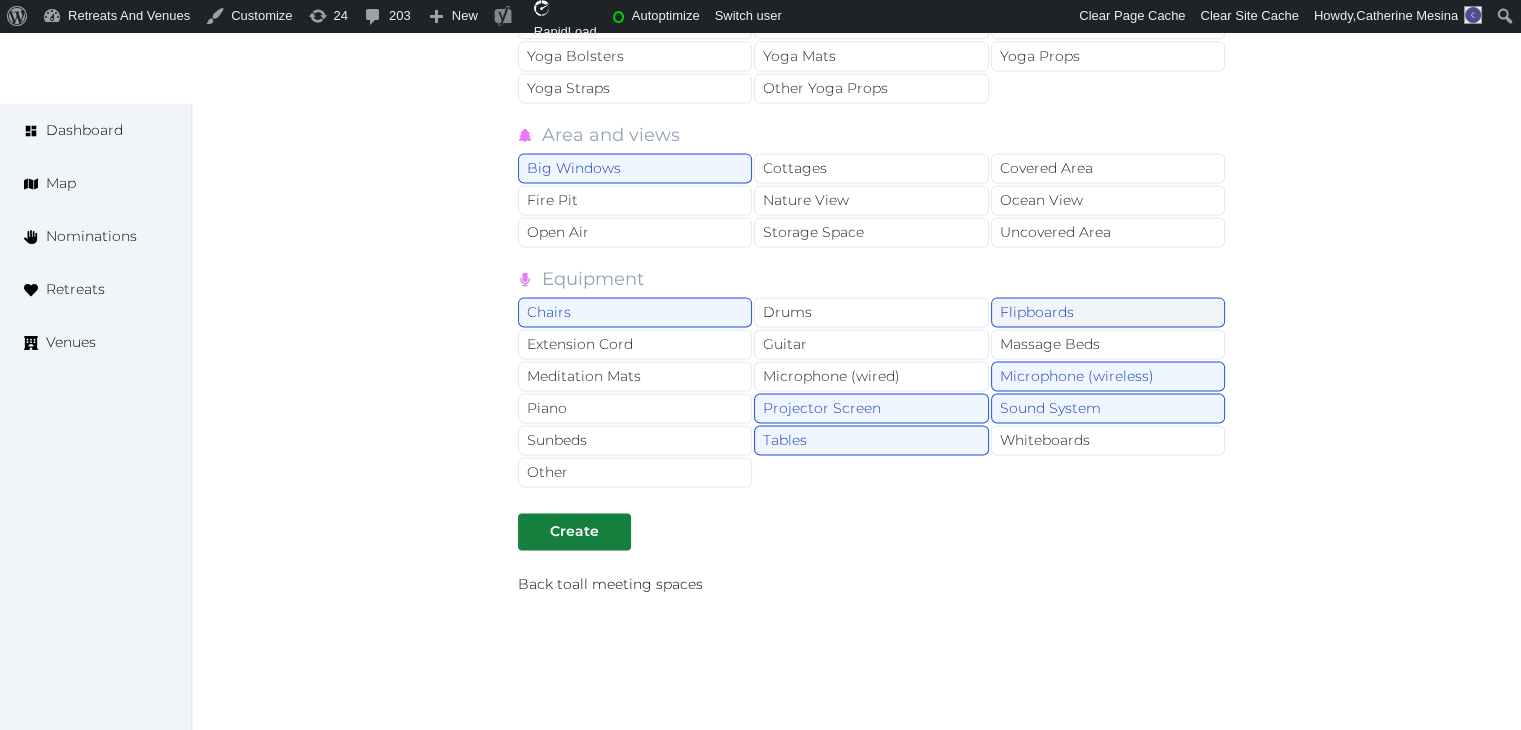 click on "Flipboards" at bounding box center (1108, 312) 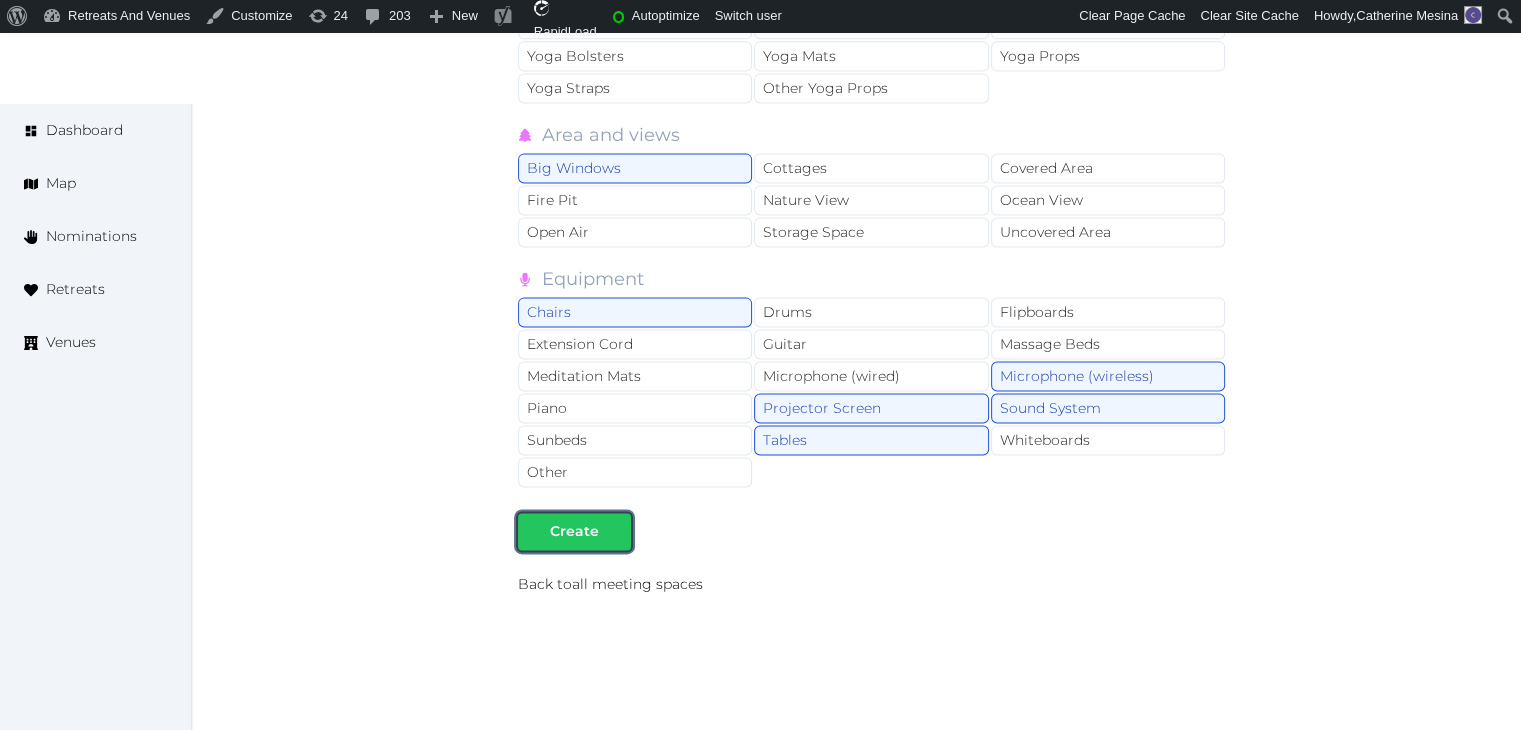click on "Create" at bounding box center [574, 531] 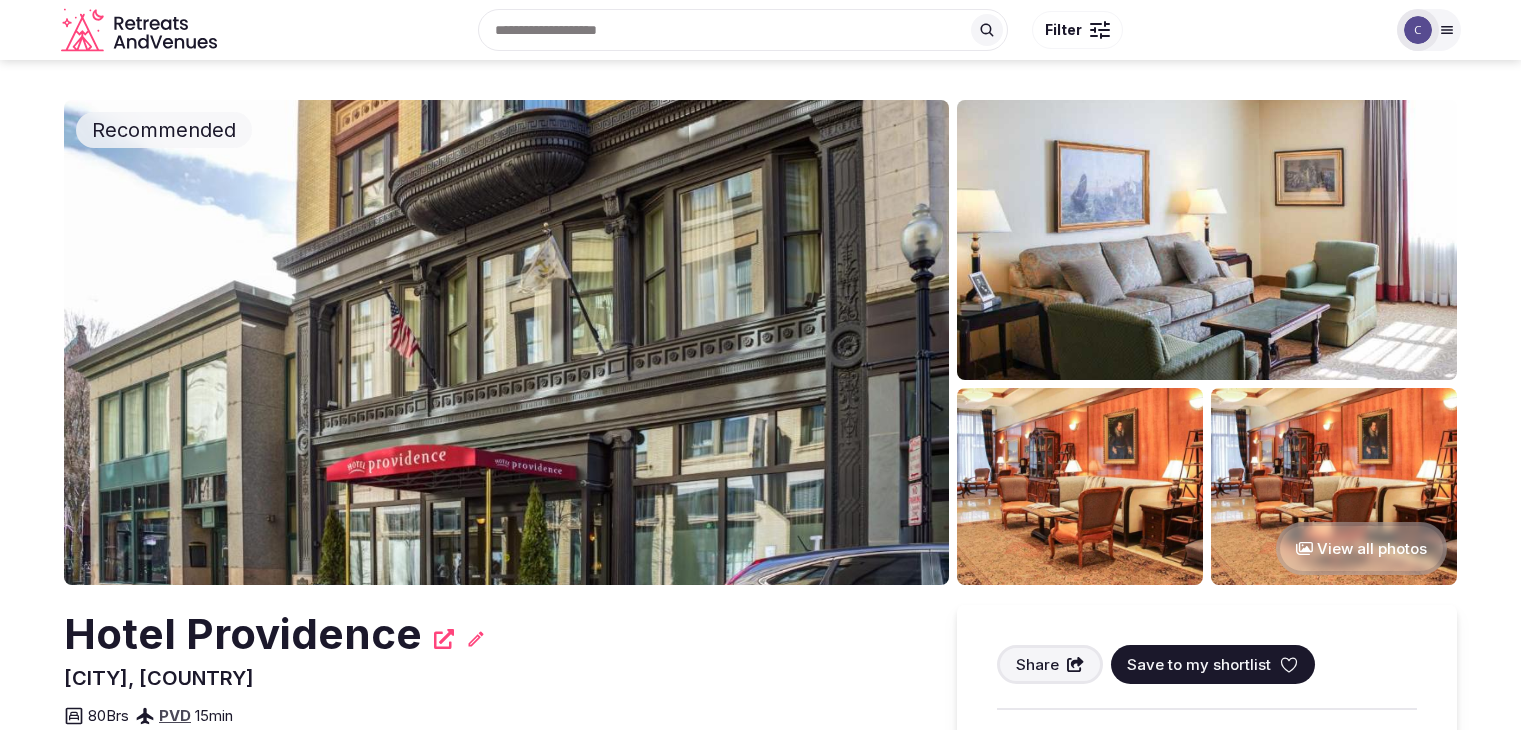 scroll, scrollTop: 0, scrollLeft: 0, axis: both 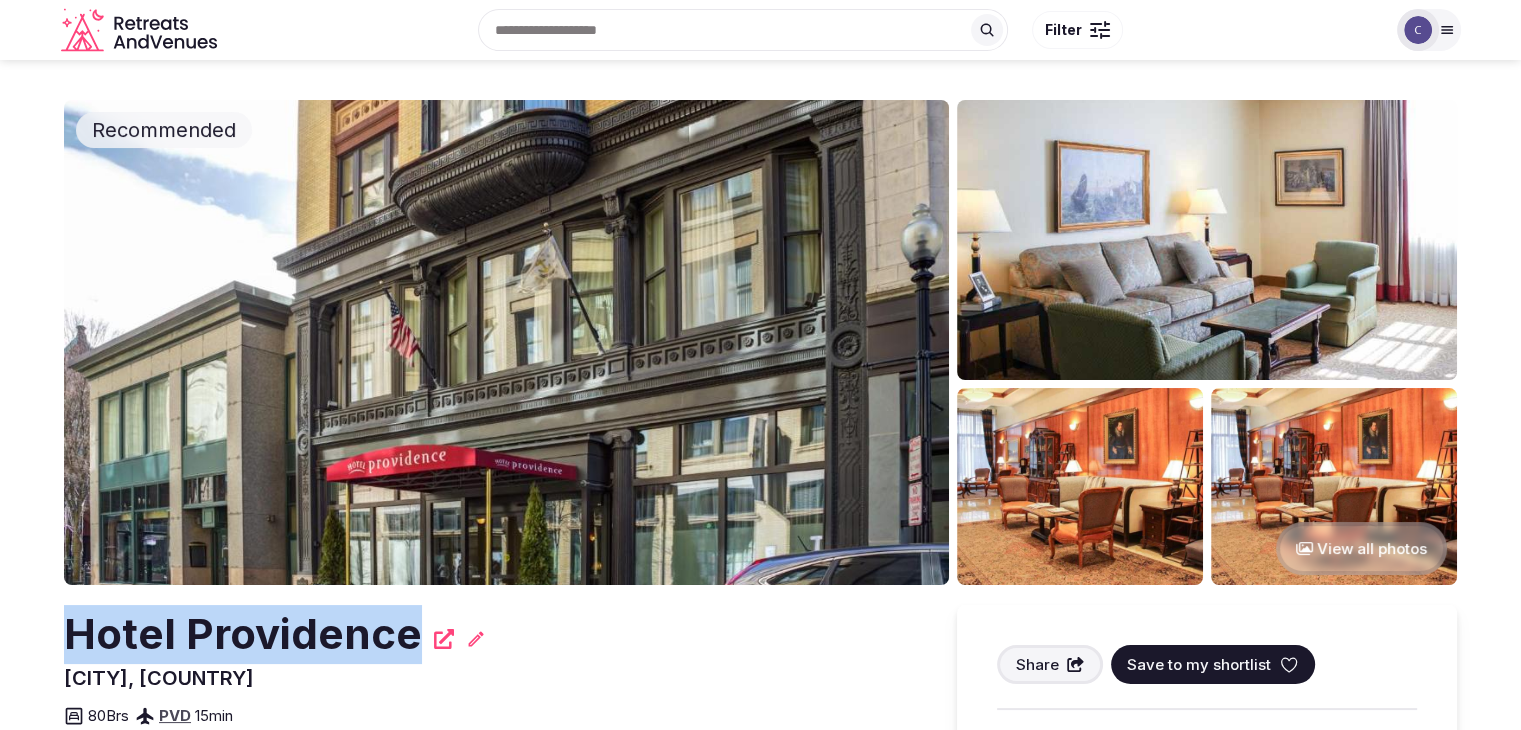 drag, startPoint x: 60, startPoint y: 634, endPoint x: 406, endPoint y: 633, distance: 346.00143 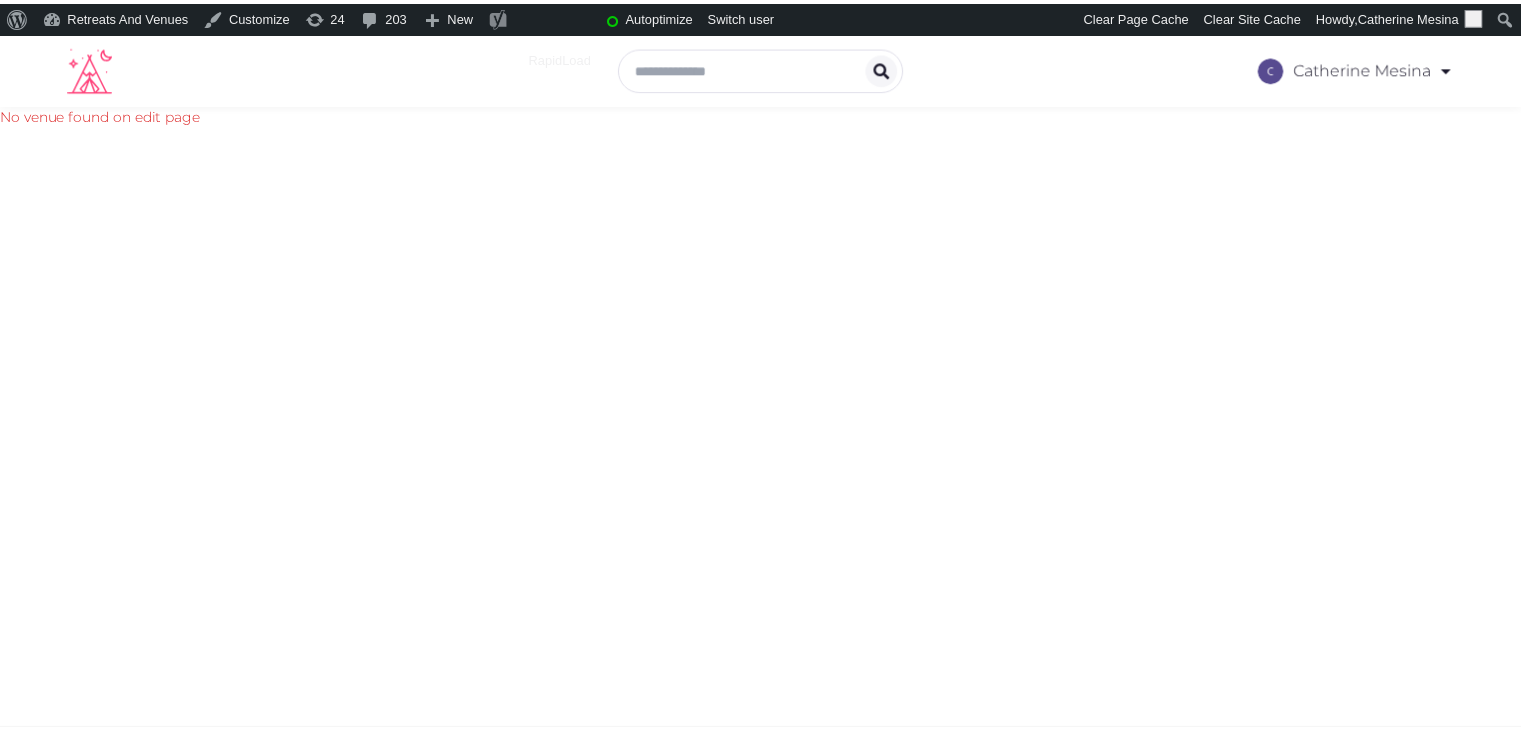 scroll, scrollTop: 0, scrollLeft: 0, axis: both 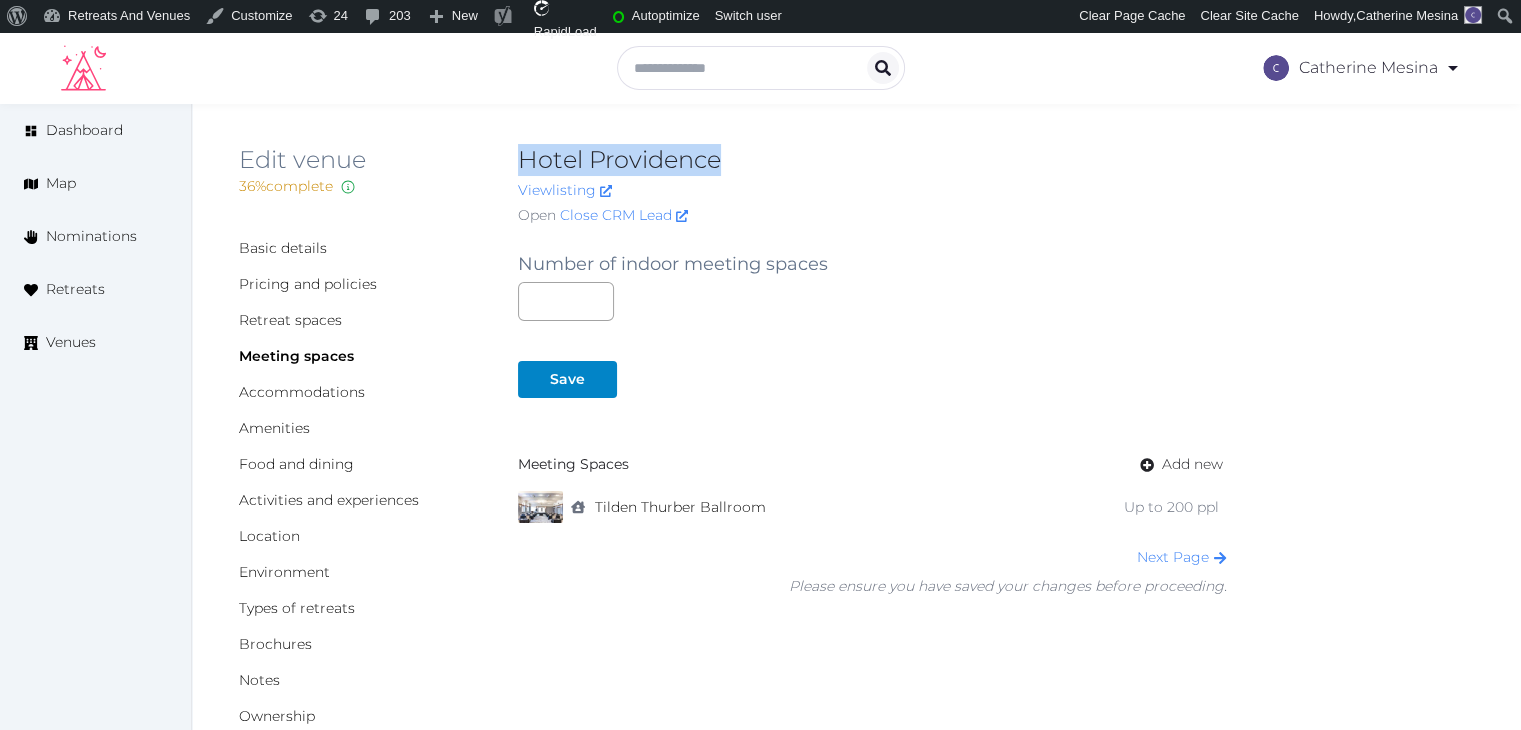 drag, startPoint x: 516, startPoint y: 158, endPoint x: 746, endPoint y: 156, distance: 230.0087 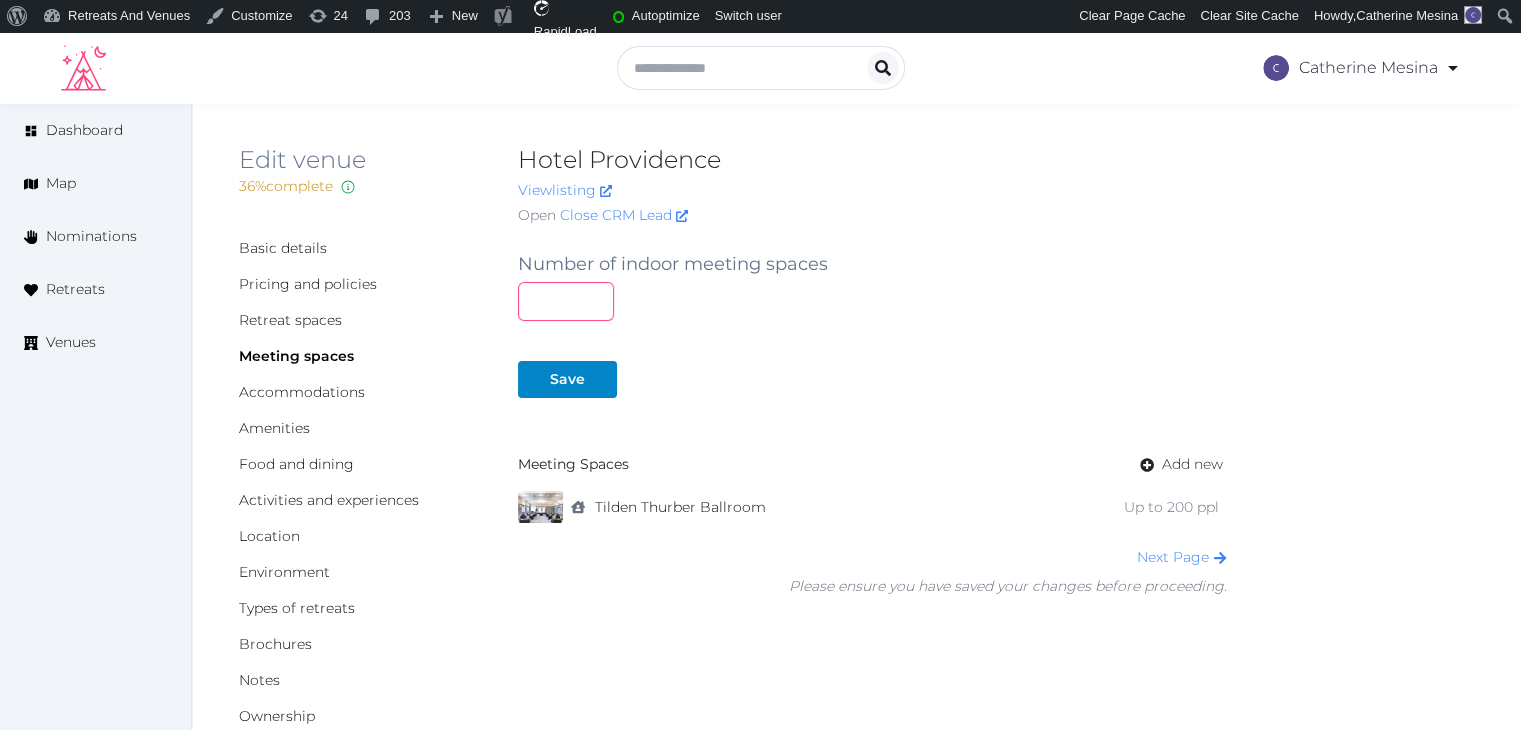 drag, startPoint x: 544, startPoint y: 296, endPoint x: 551, endPoint y: 305, distance: 11.401754 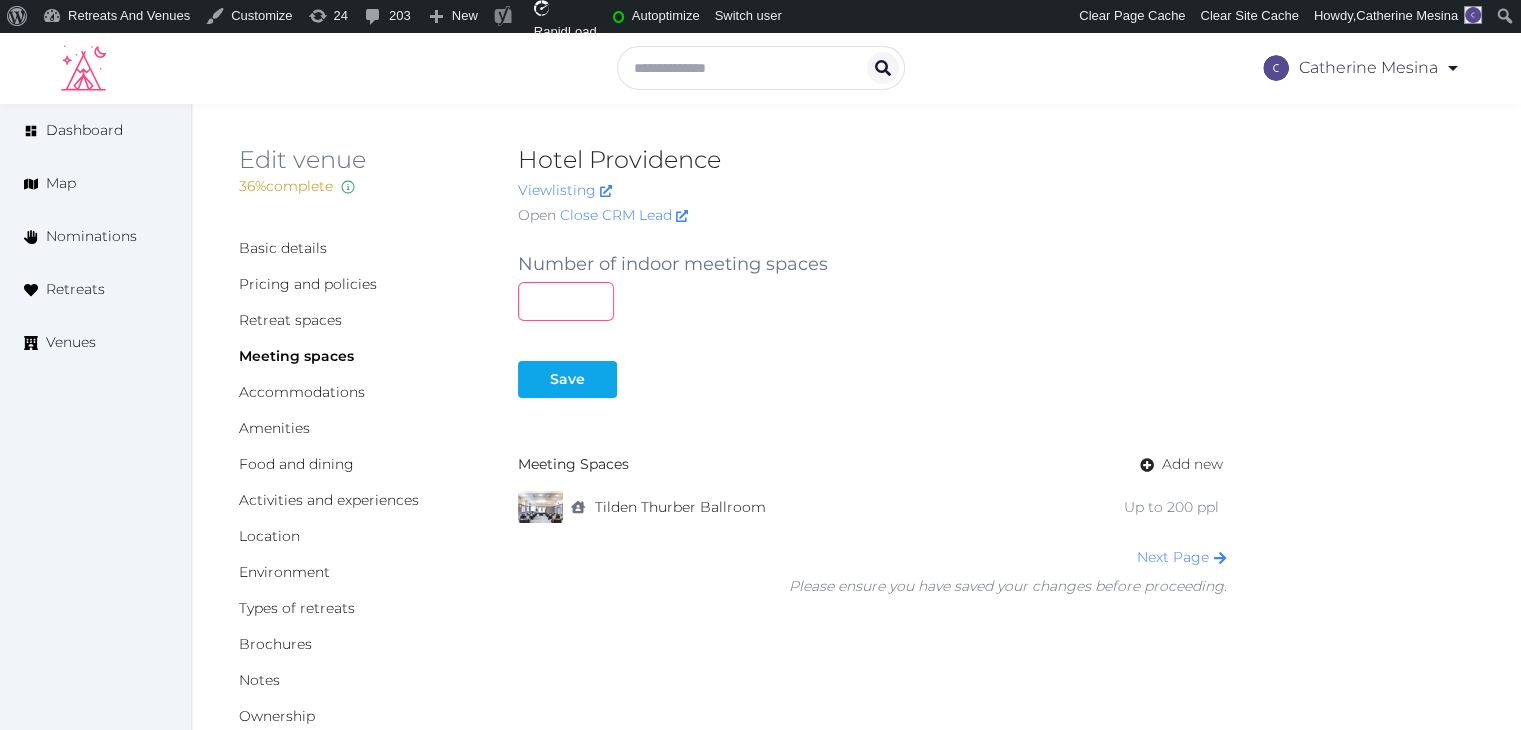 type on "*" 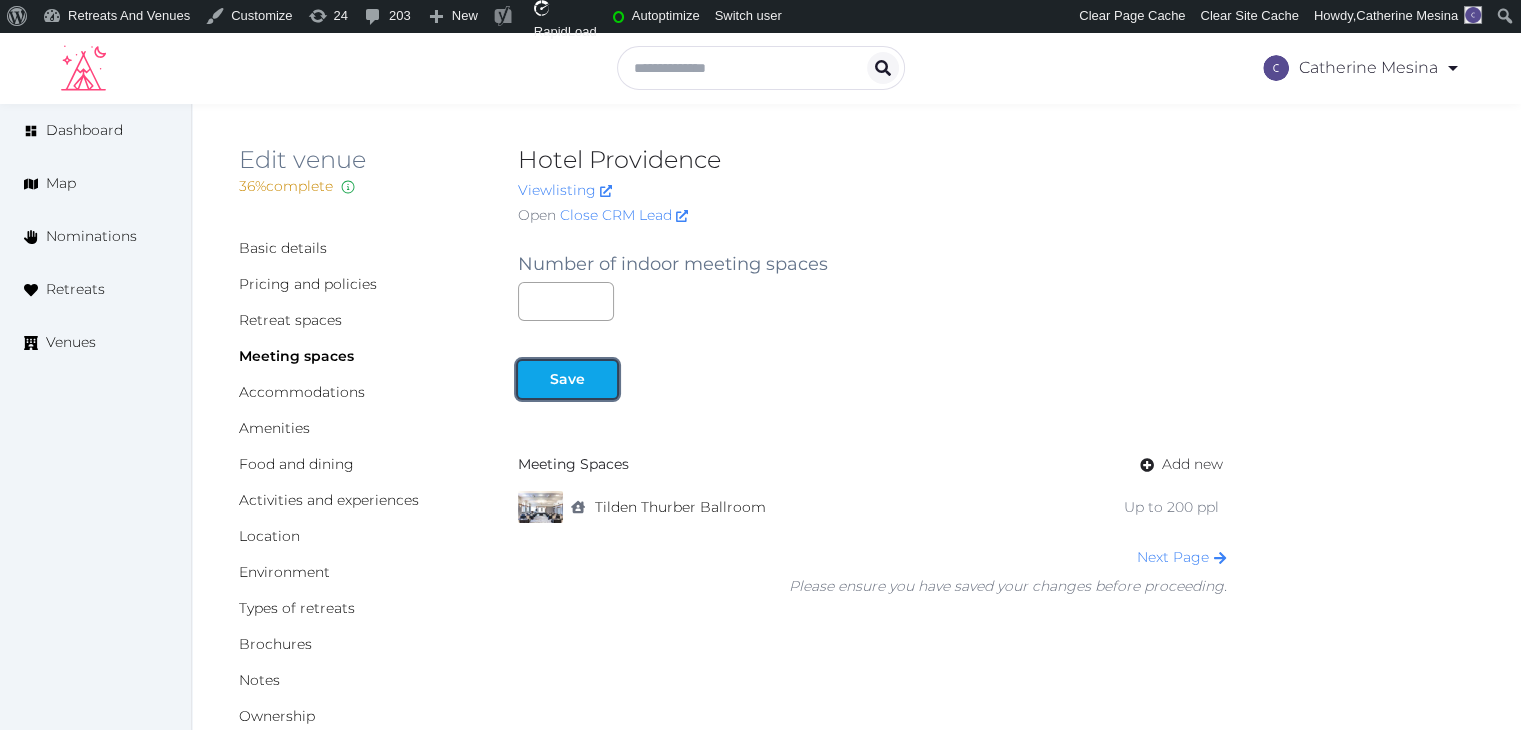 click on "Save" at bounding box center (567, 379) 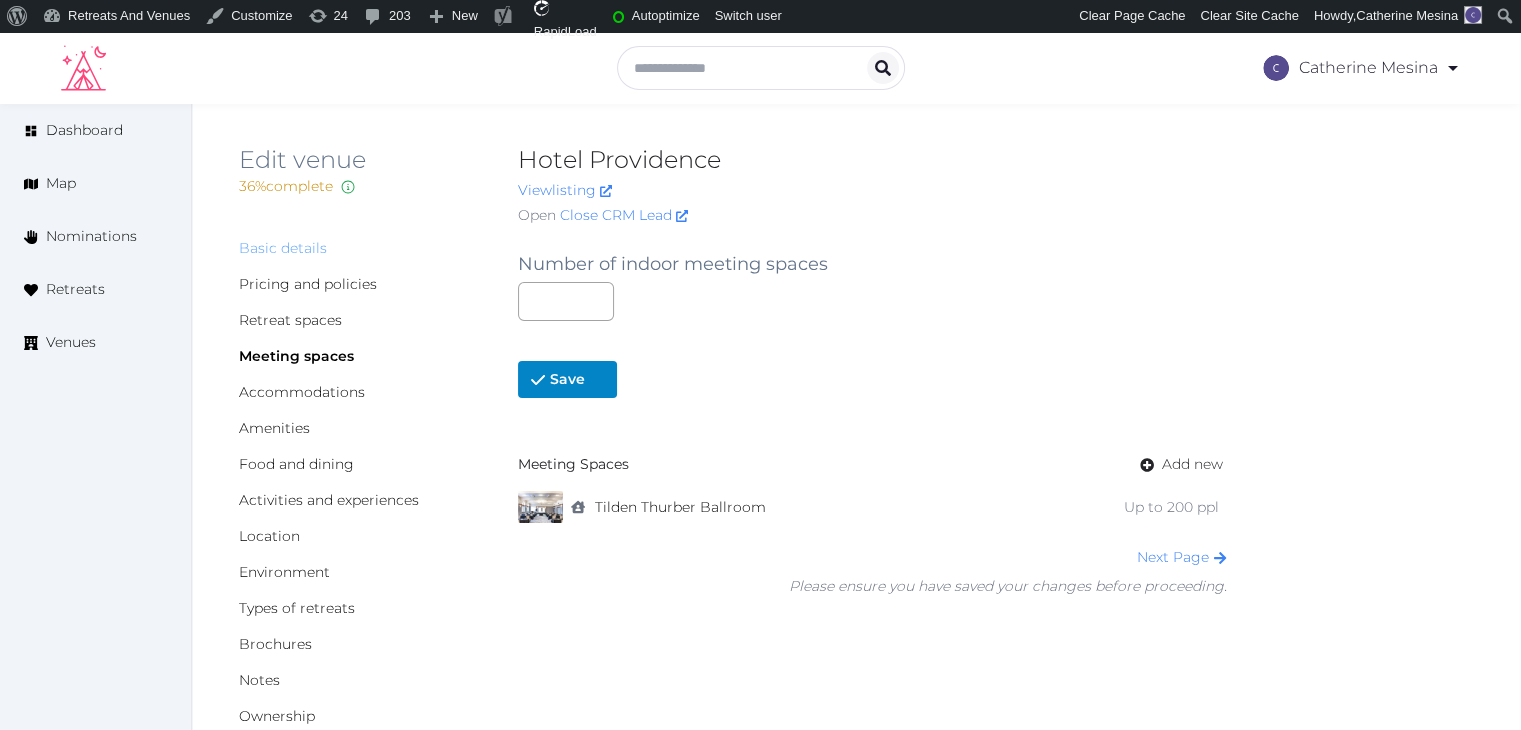 click on "Basic details" at bounding box center (283, 248) 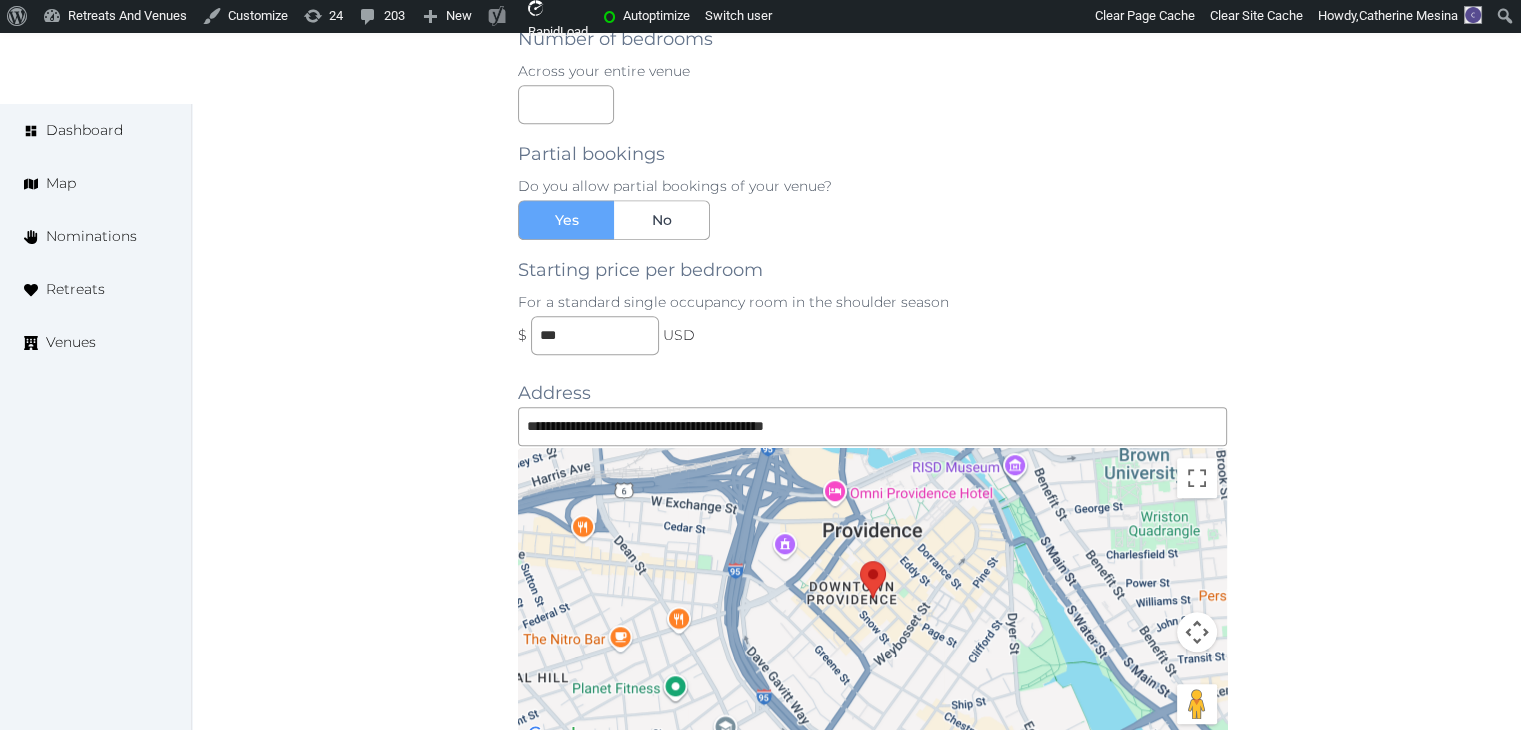 scroll, scrollTop: 1500, scrollLeft: 0, axis: vertical 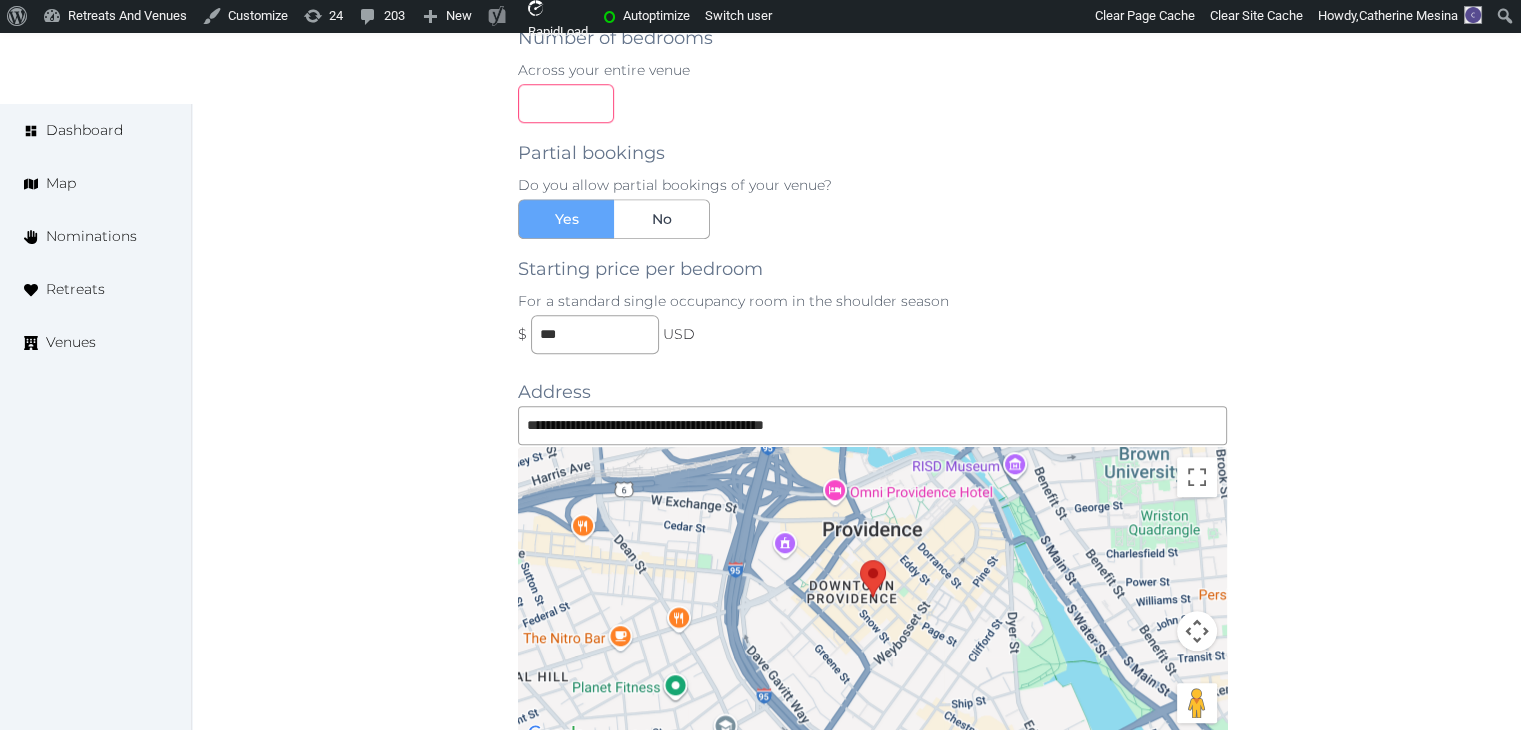 drag, startPoint x: 546, startPoint y: 93, endPoint x: 494, endPoint y: 93, distance: 52 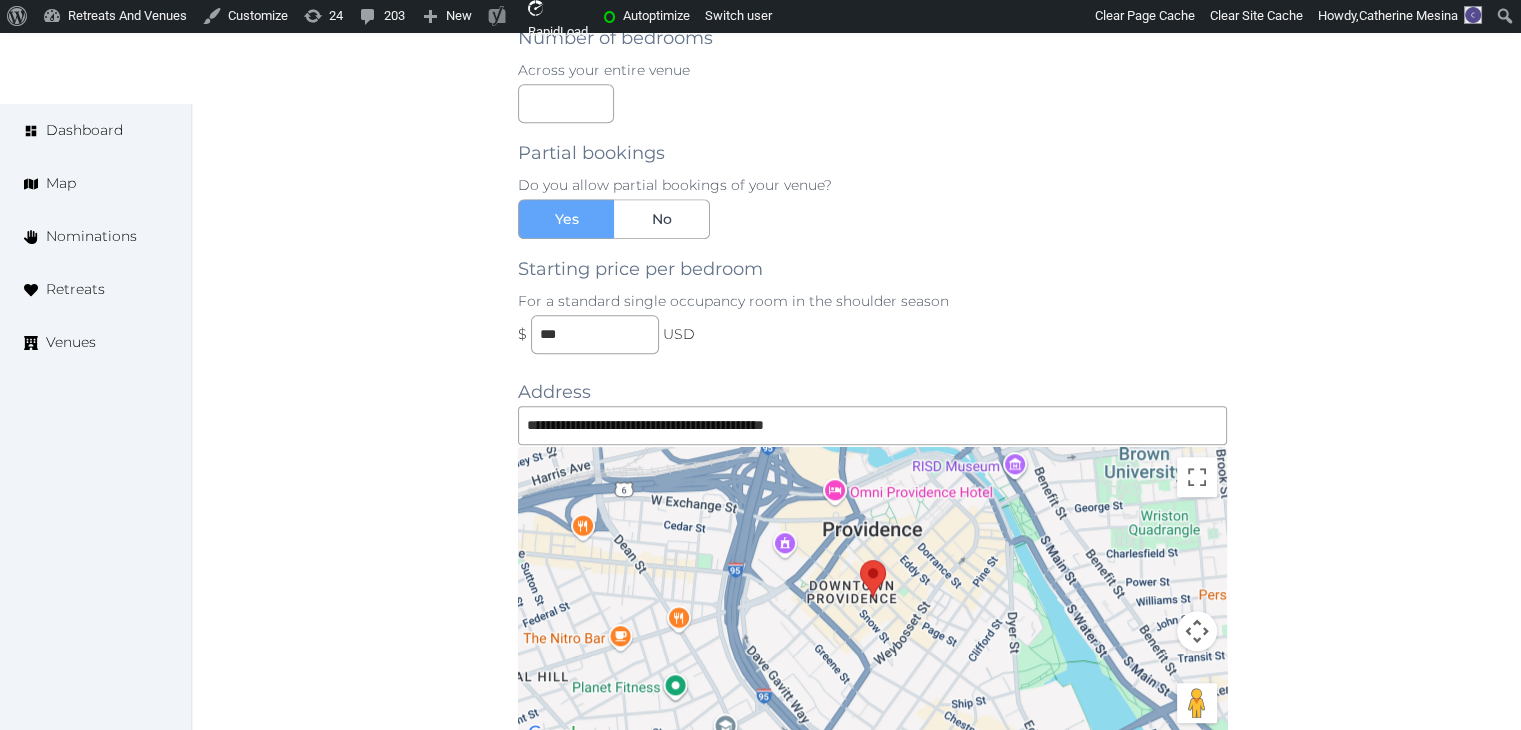 drag, startPoint x: 1284, startPoint y: 306, endPoint x: 1327, endPoint y: 374, distance: 80.454956 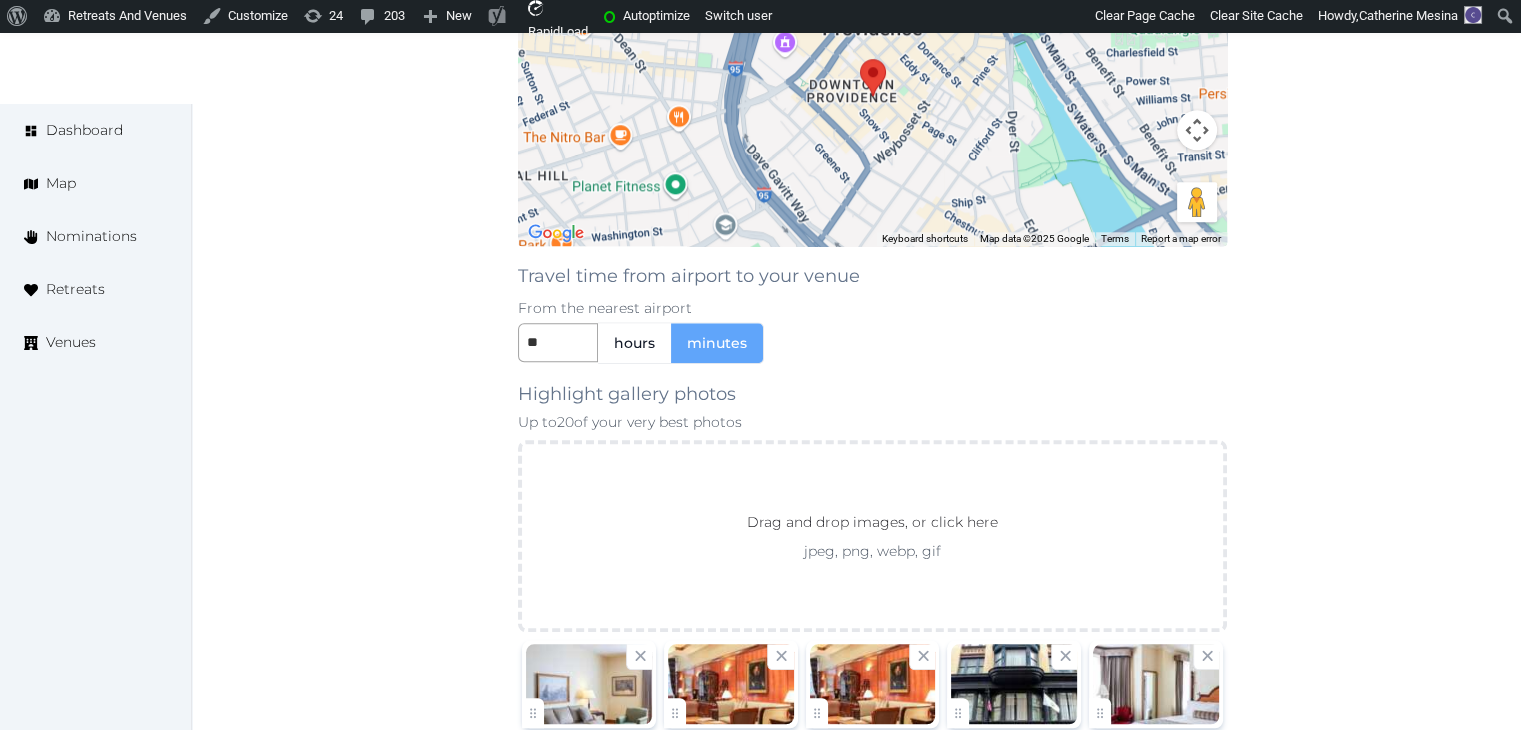 scroll, scrollTop: 2400, scrollLeft: 0, axis: vertical 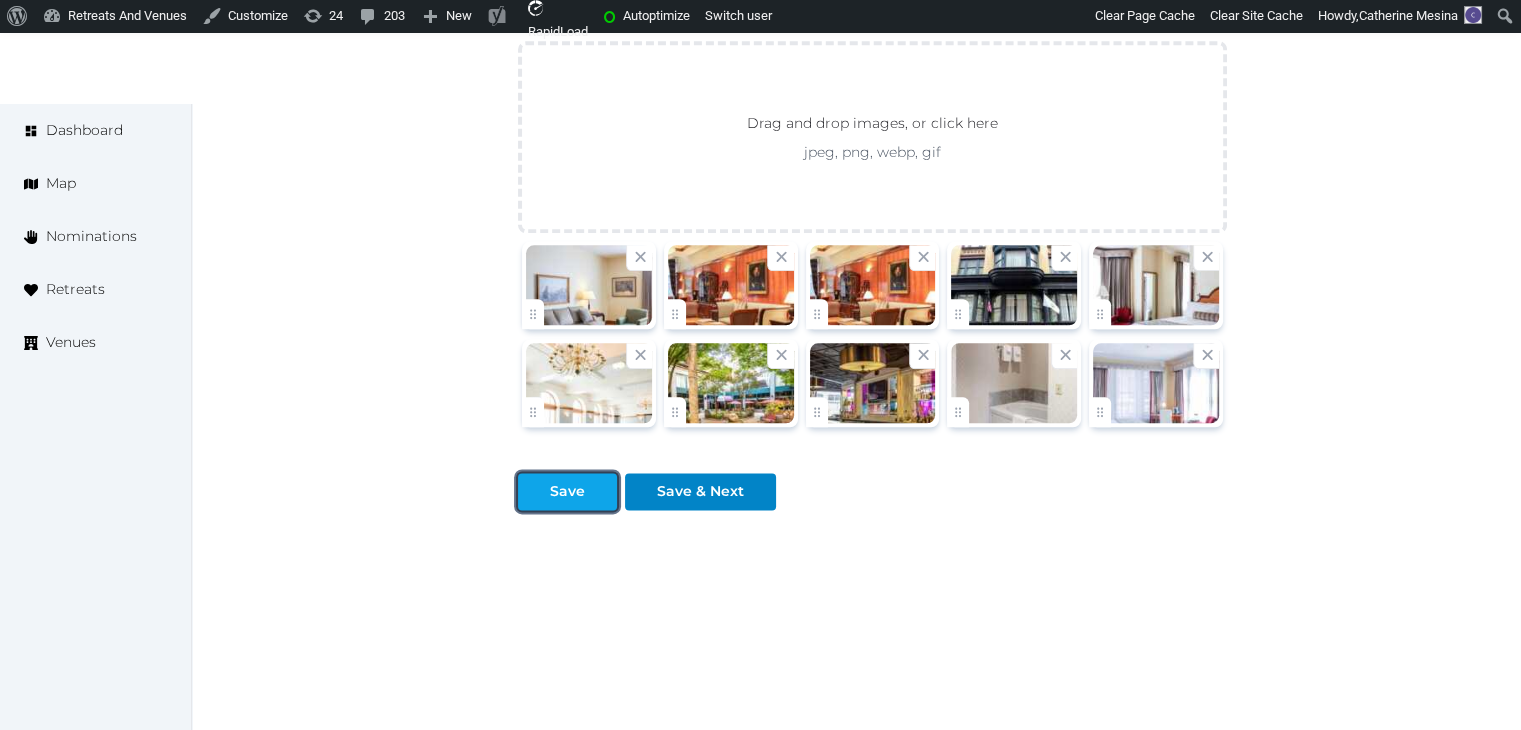 drag, startPoint x: 570, startPoint y: 488, endPoint x: 641, endPoint y: 581, distance: 117.00427 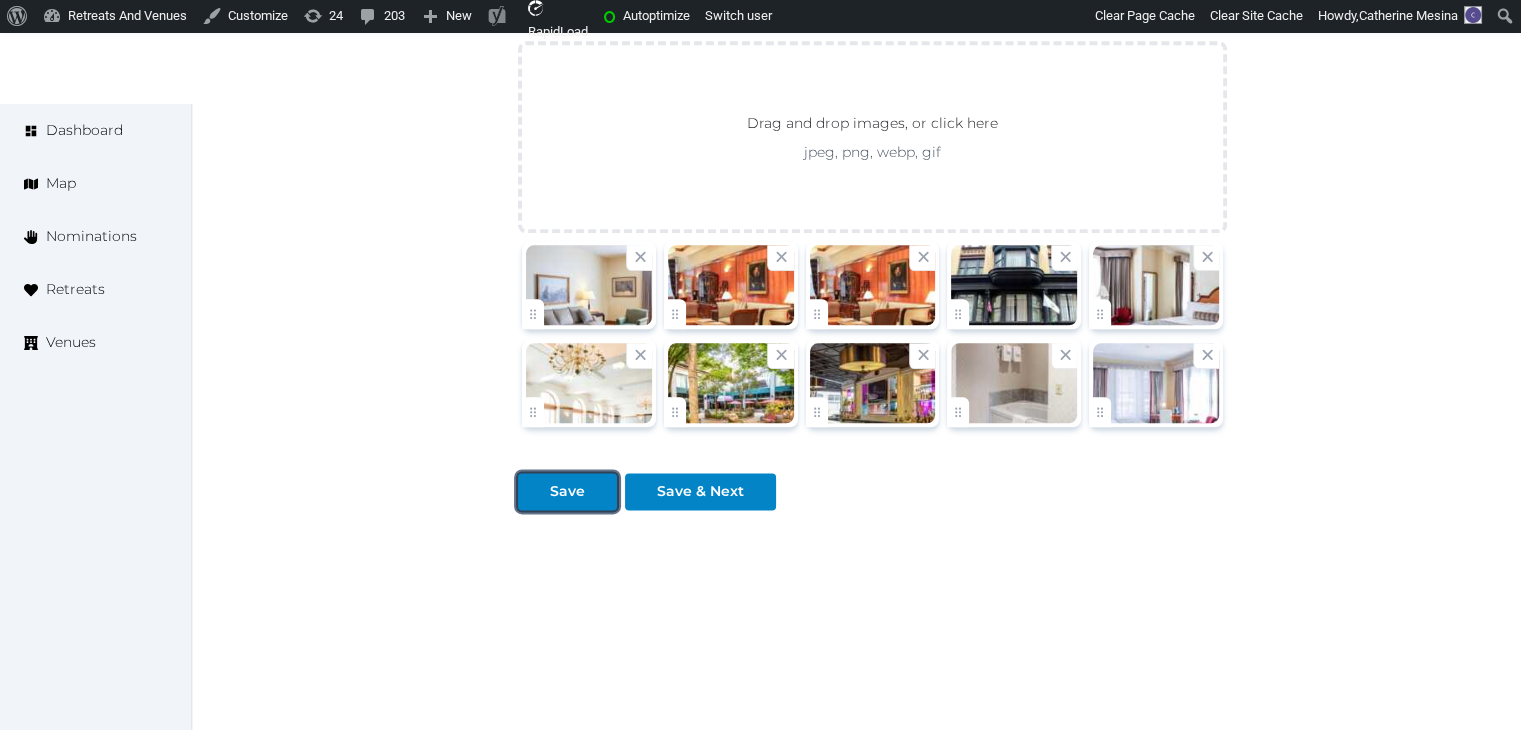 click on "Save" at bounding box center (567, 491) 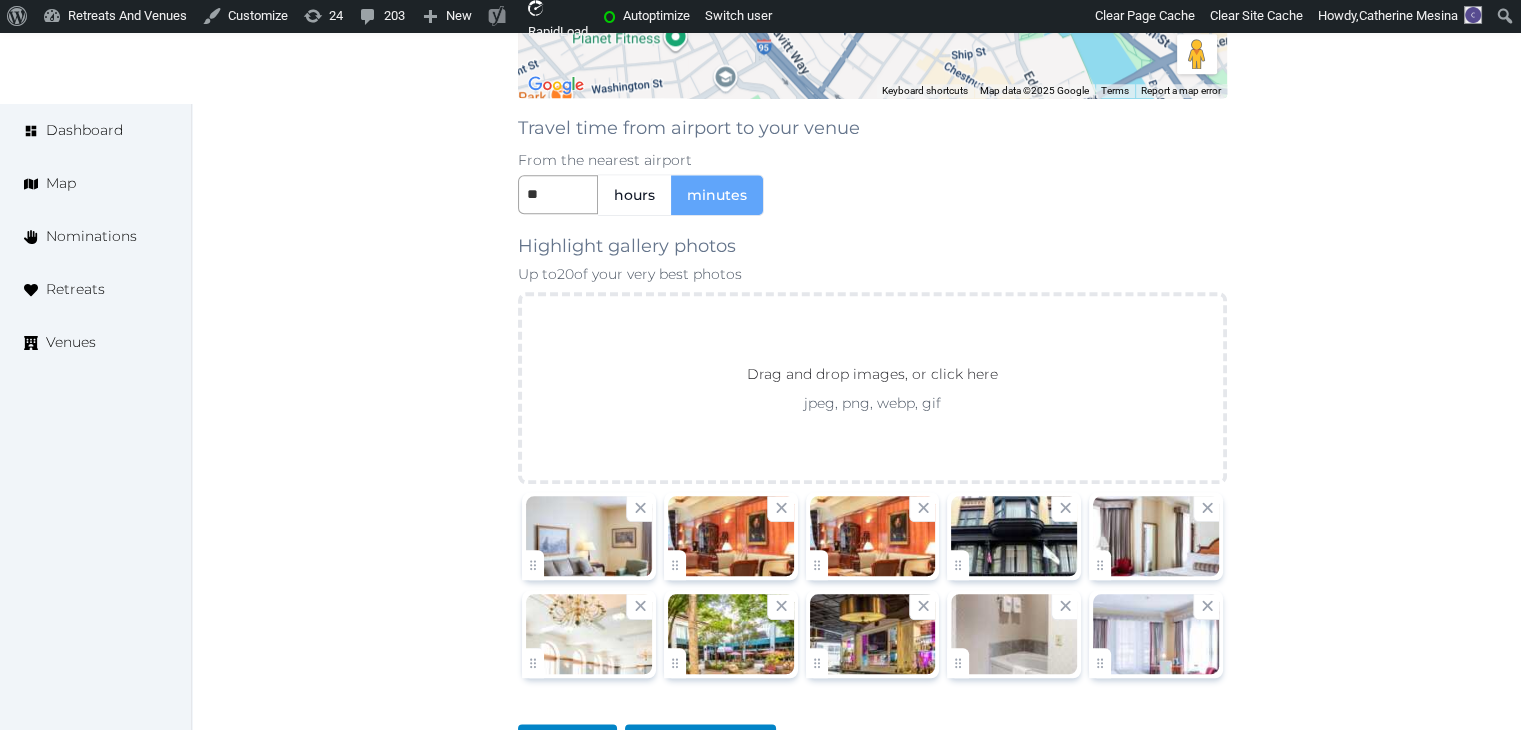 scroll, scrollTop: 2400, scrollLeft: 0, axis: vertical 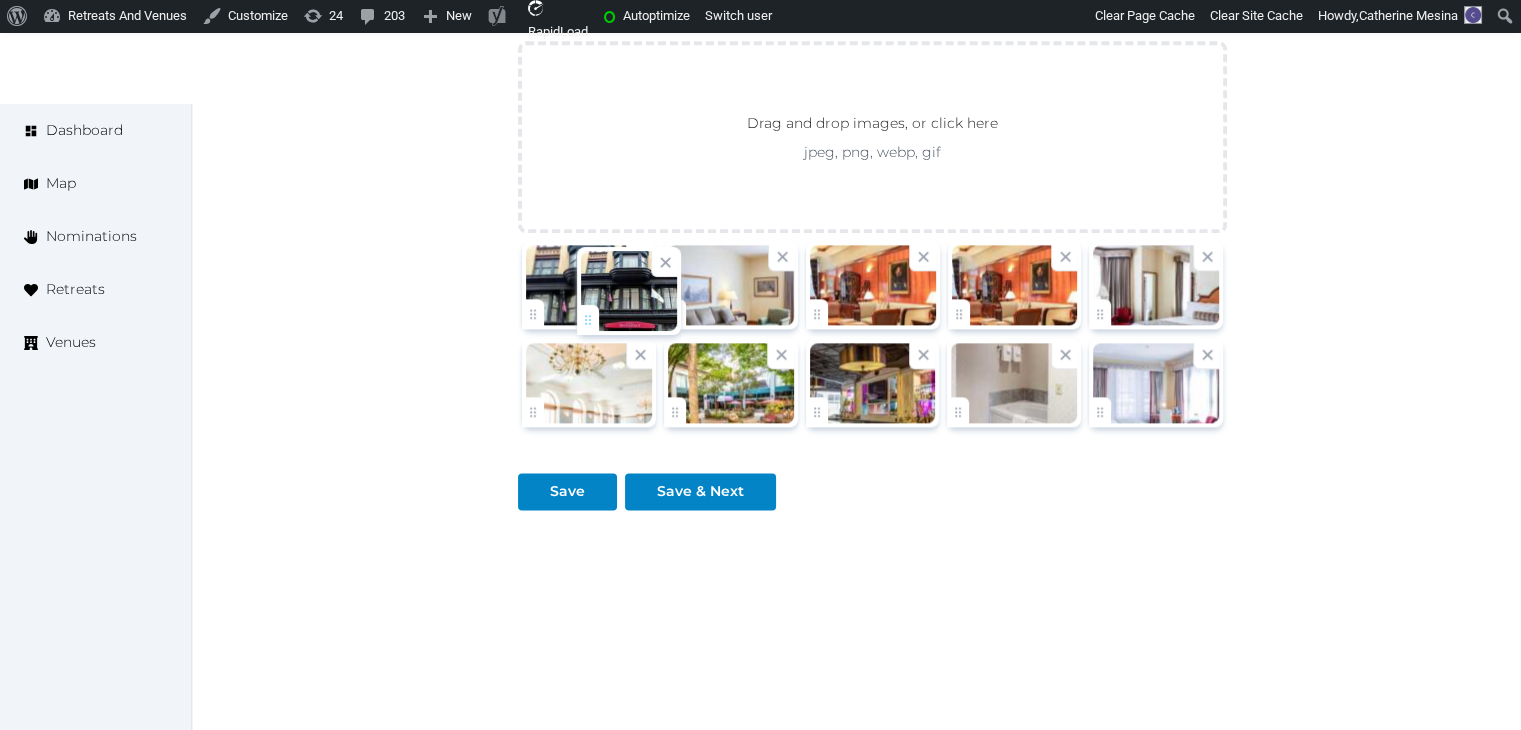drag, startPoint x: 965, startPoint y: 311, endPoint x: 595, endPoint y: 321, distance: 370.1351 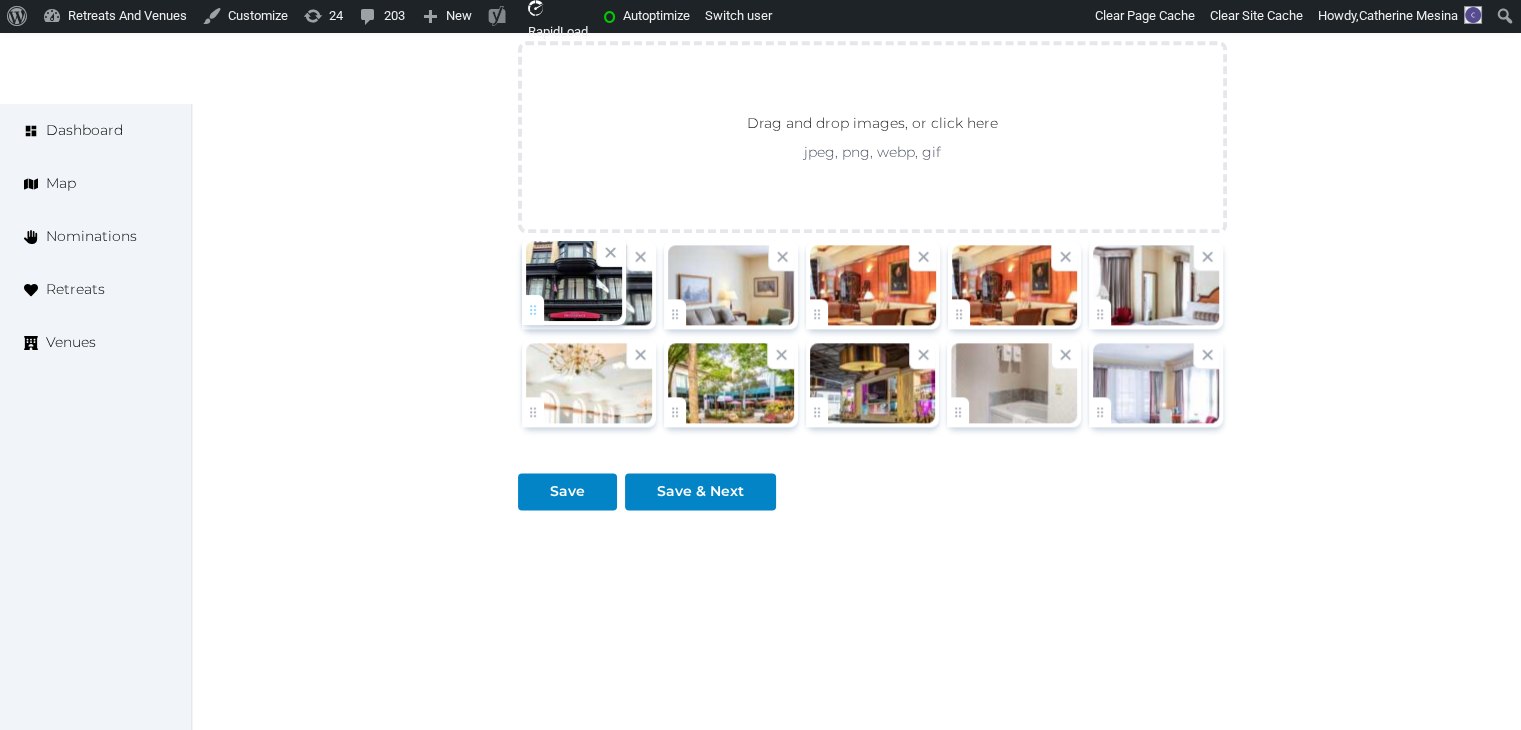 click on "**********" at bounding box center [760, -817] 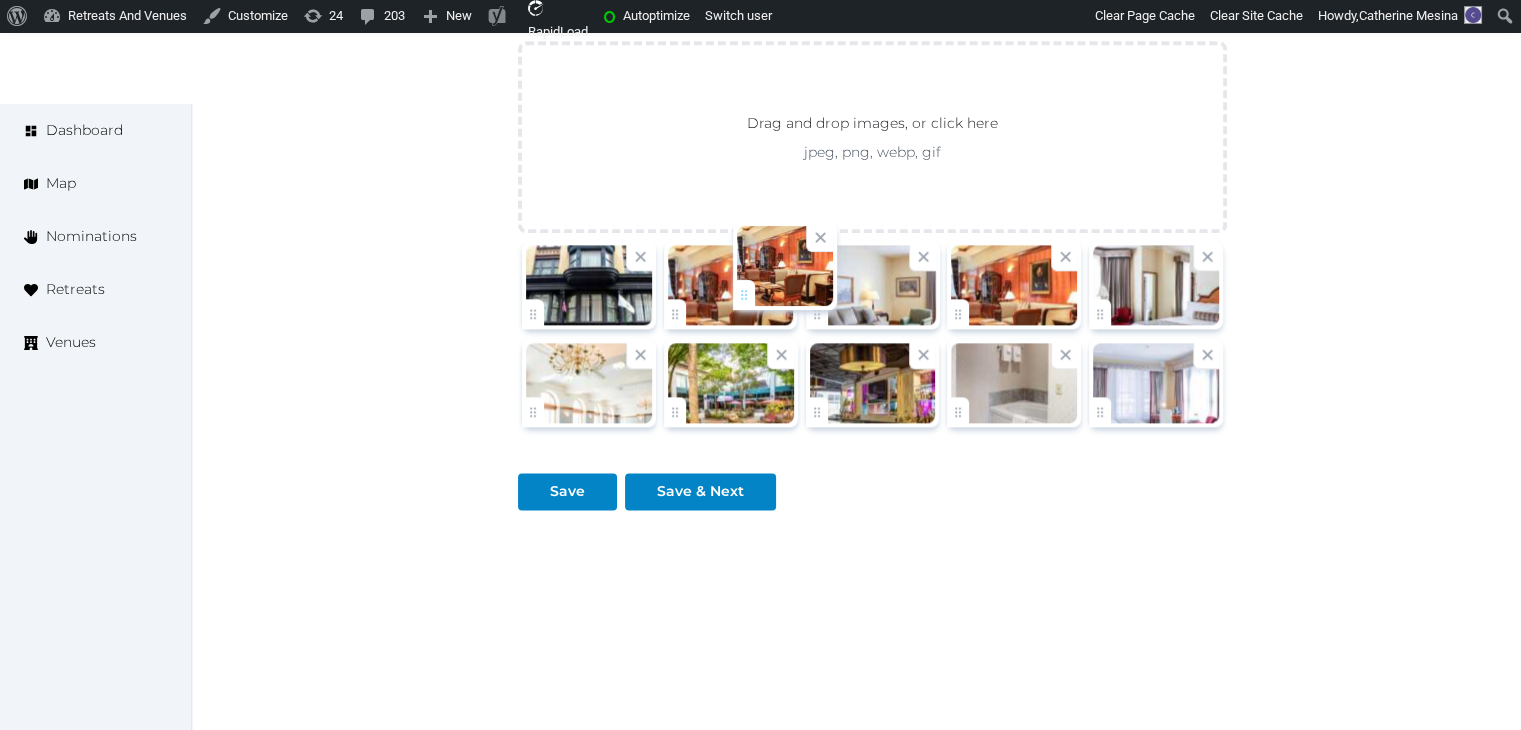 drag, startPoint x: 829, startPoint y: 310, endPoint x: 728, endPoint y: 294, distance: 102.259476 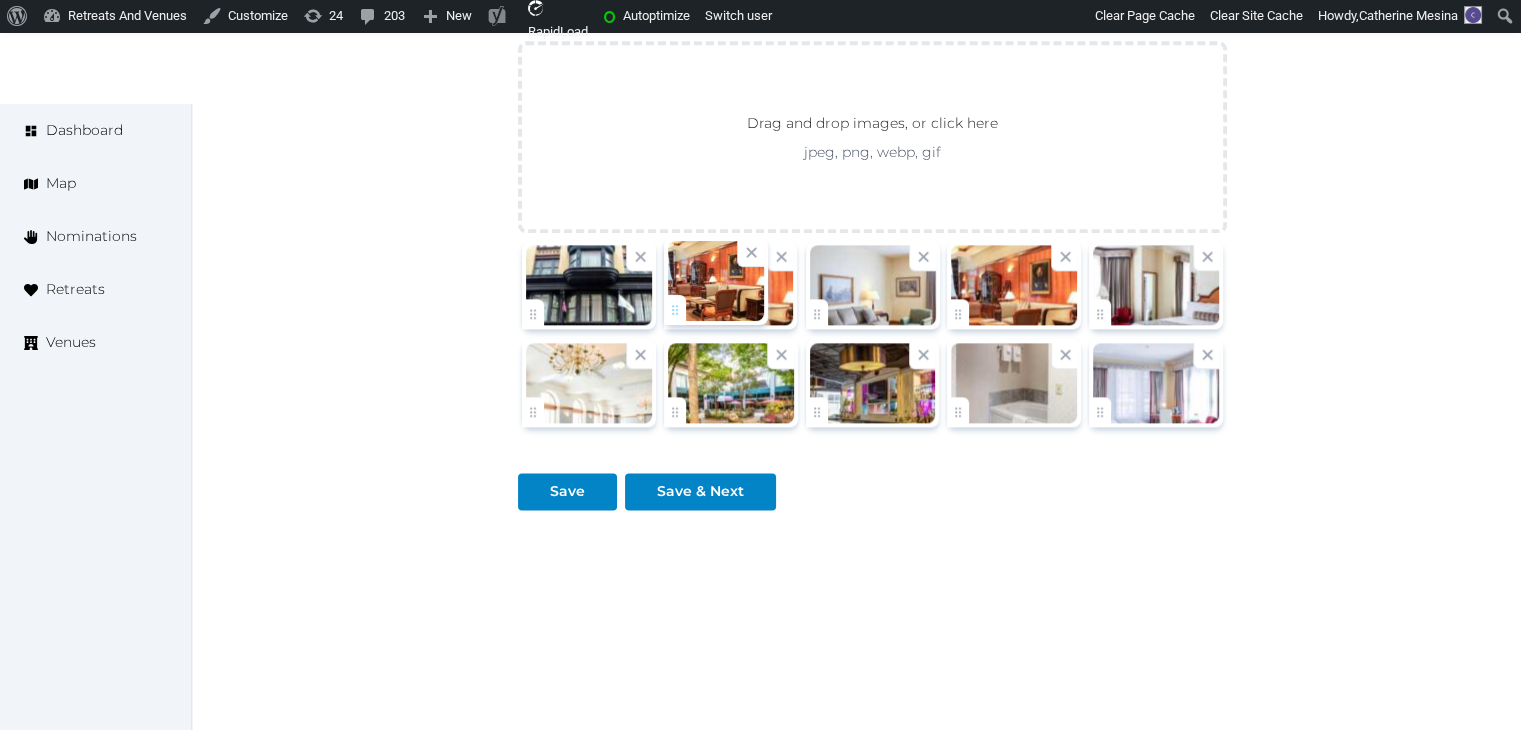 click on "**********" at bounding box center [760, -817] 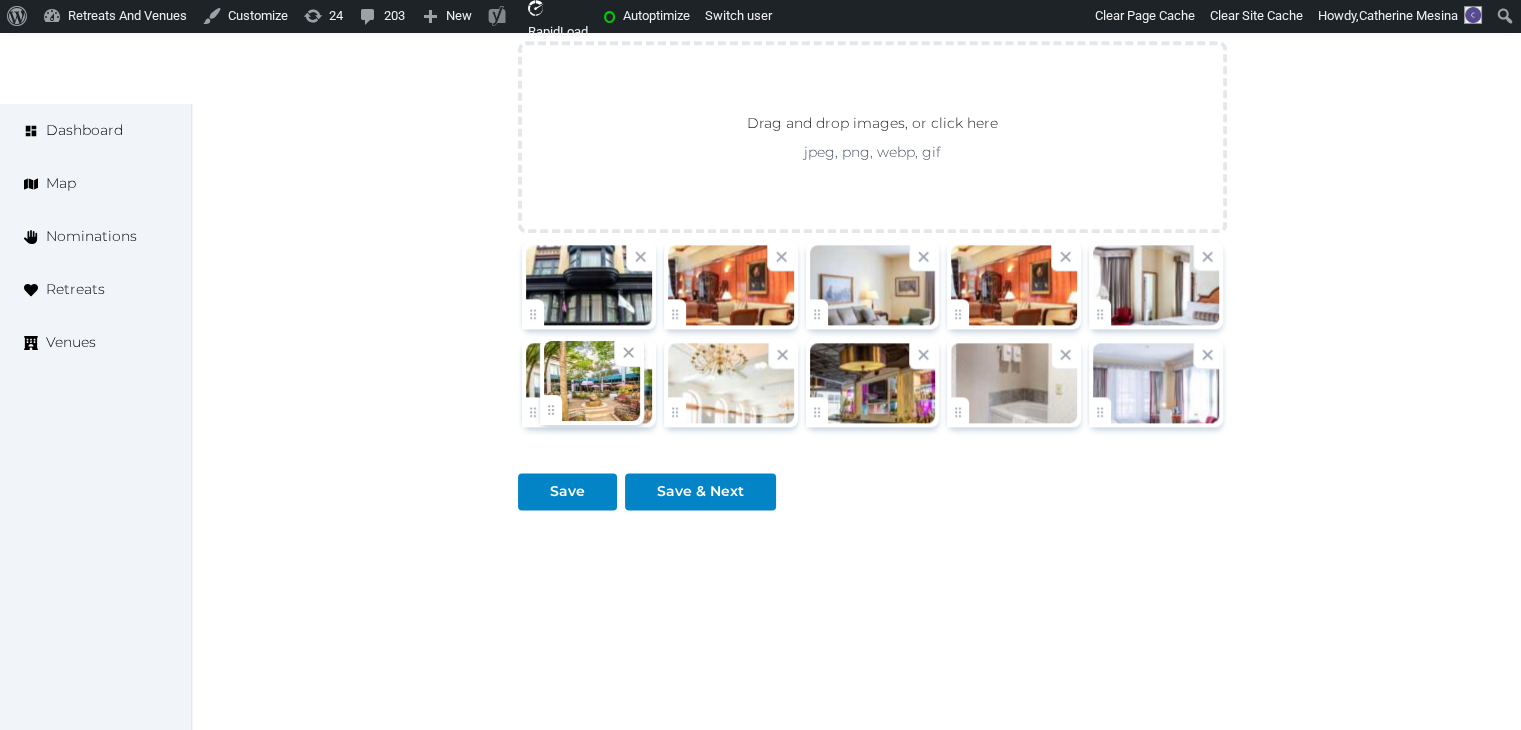 drag, startPoint x: 685, startPoint y: 401, endPoint x: 568, endPoint y: 402, distance: 117.00427 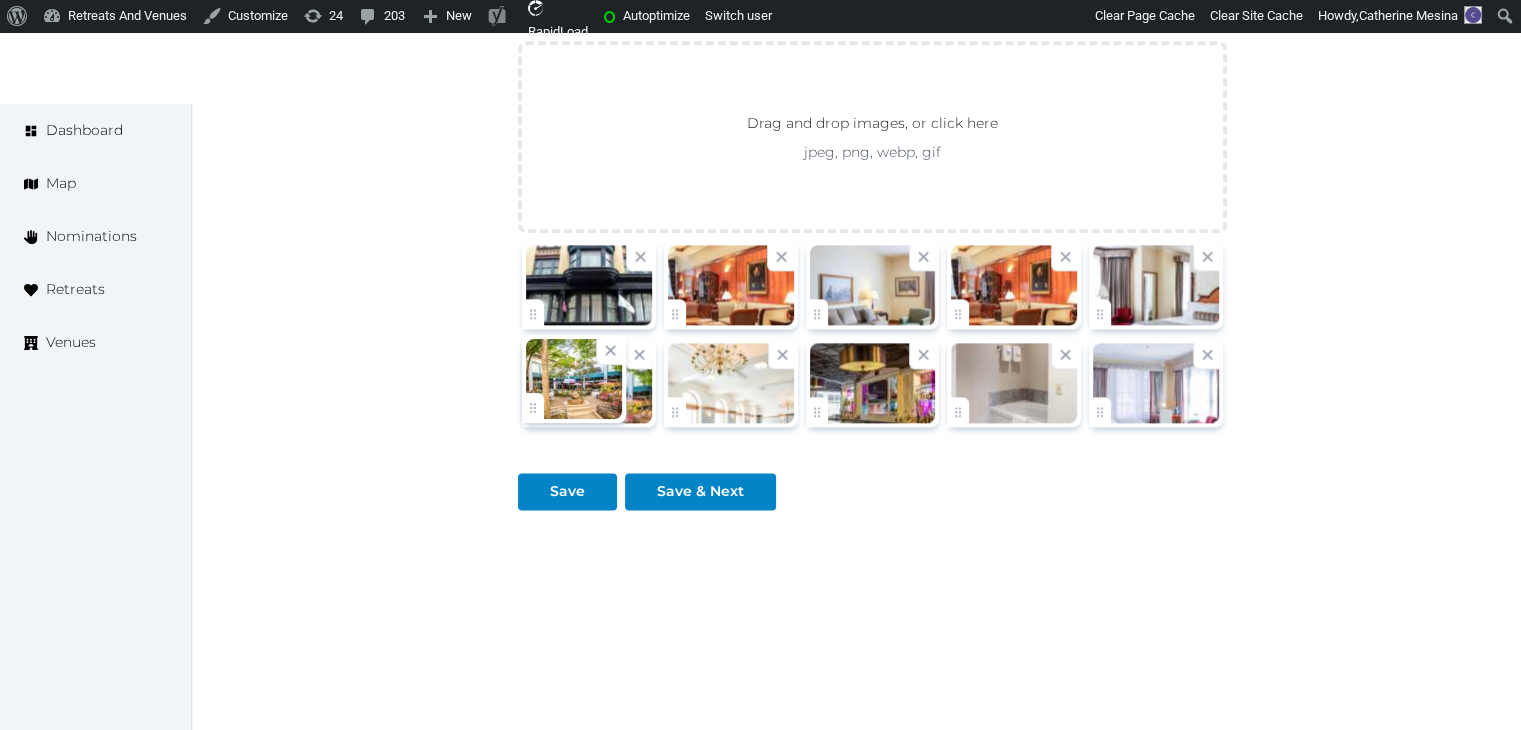 click on "**********" at bounding box center (760, -817) 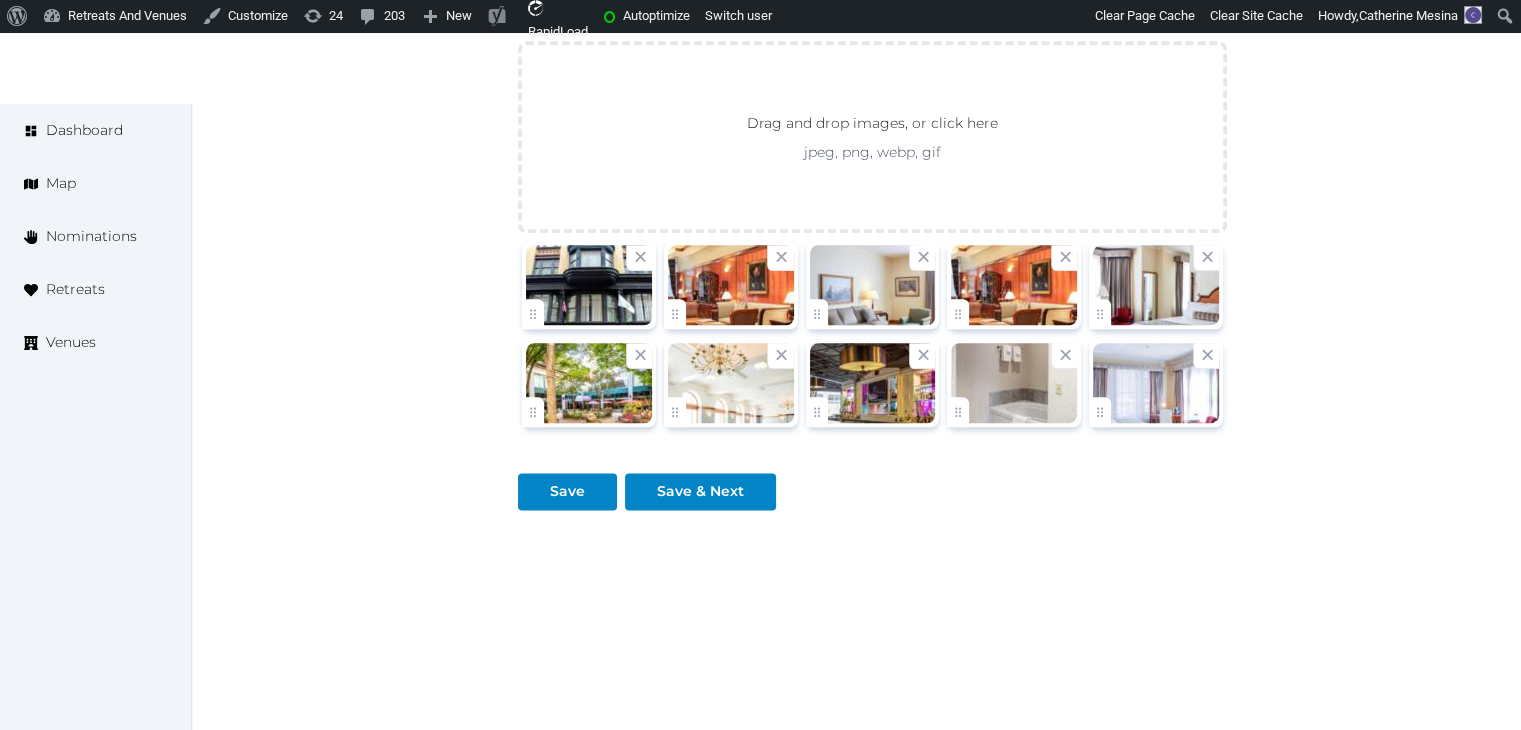 drag, startPoint x: 676, startPoint y: 329, endPoint x: 683, endPoint y: 367, distance: 38.63936 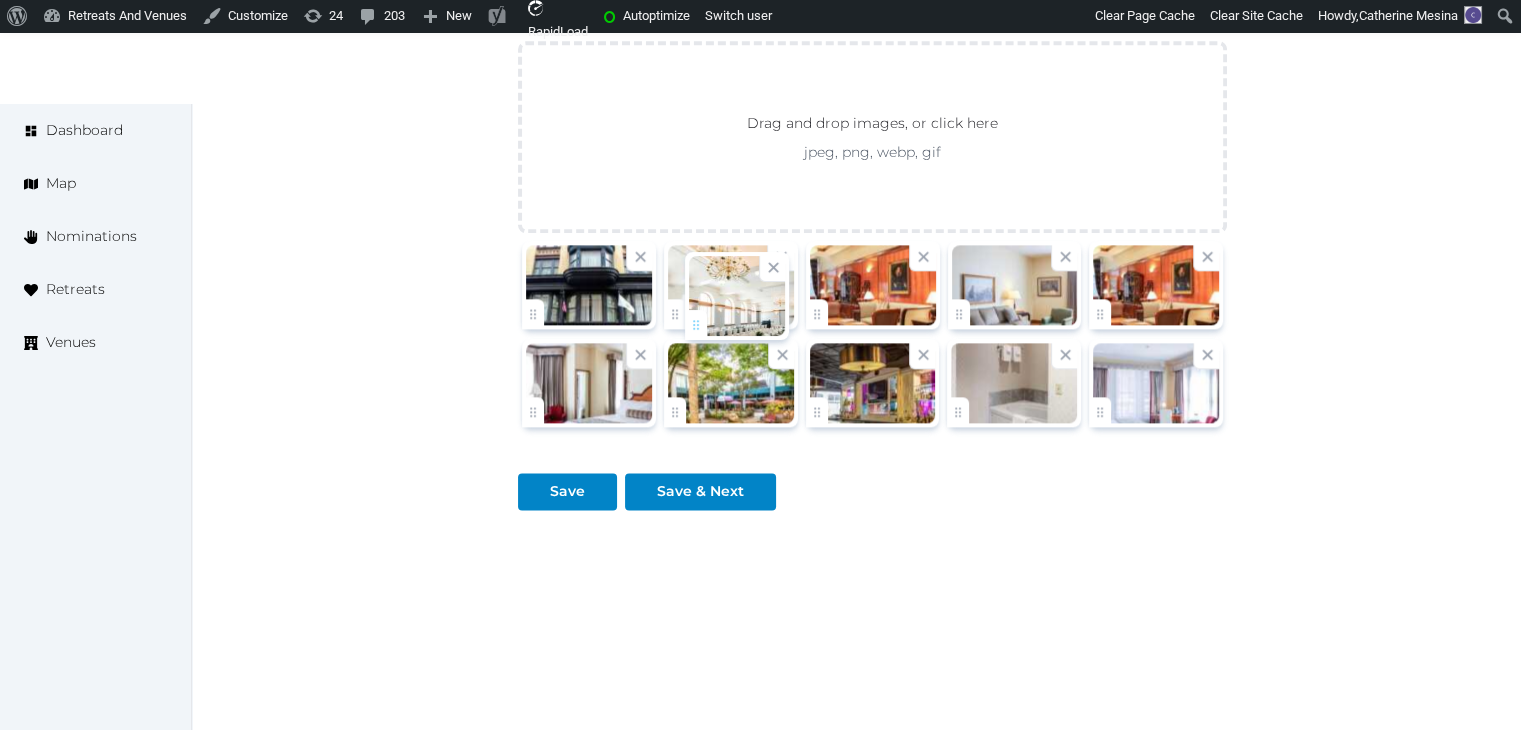 drag, startPoint x: 680, startPoint y: 401, endPoint x: 703, endPoint y: 297, distance: 106.51291 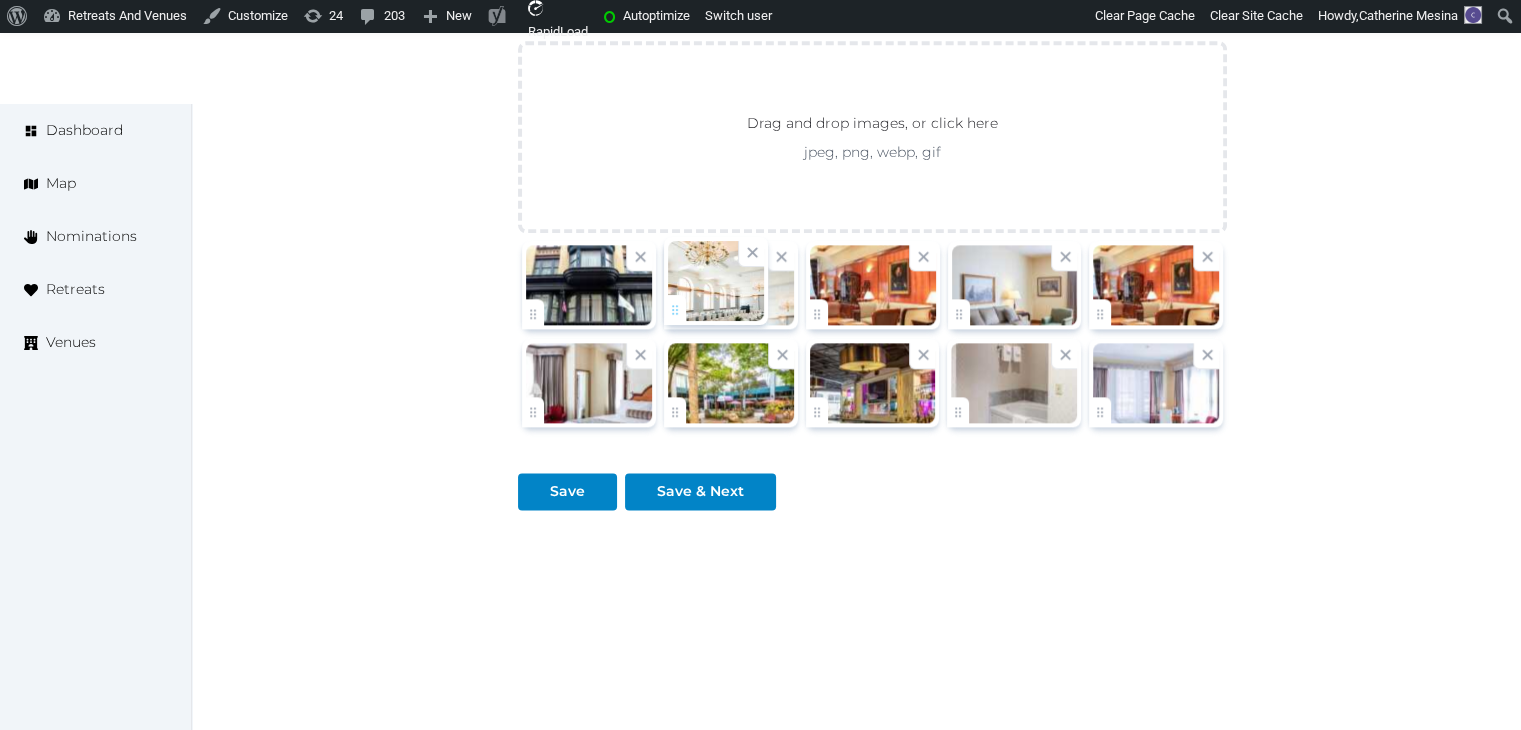 click on "**********" at bounding box center [760, -817] 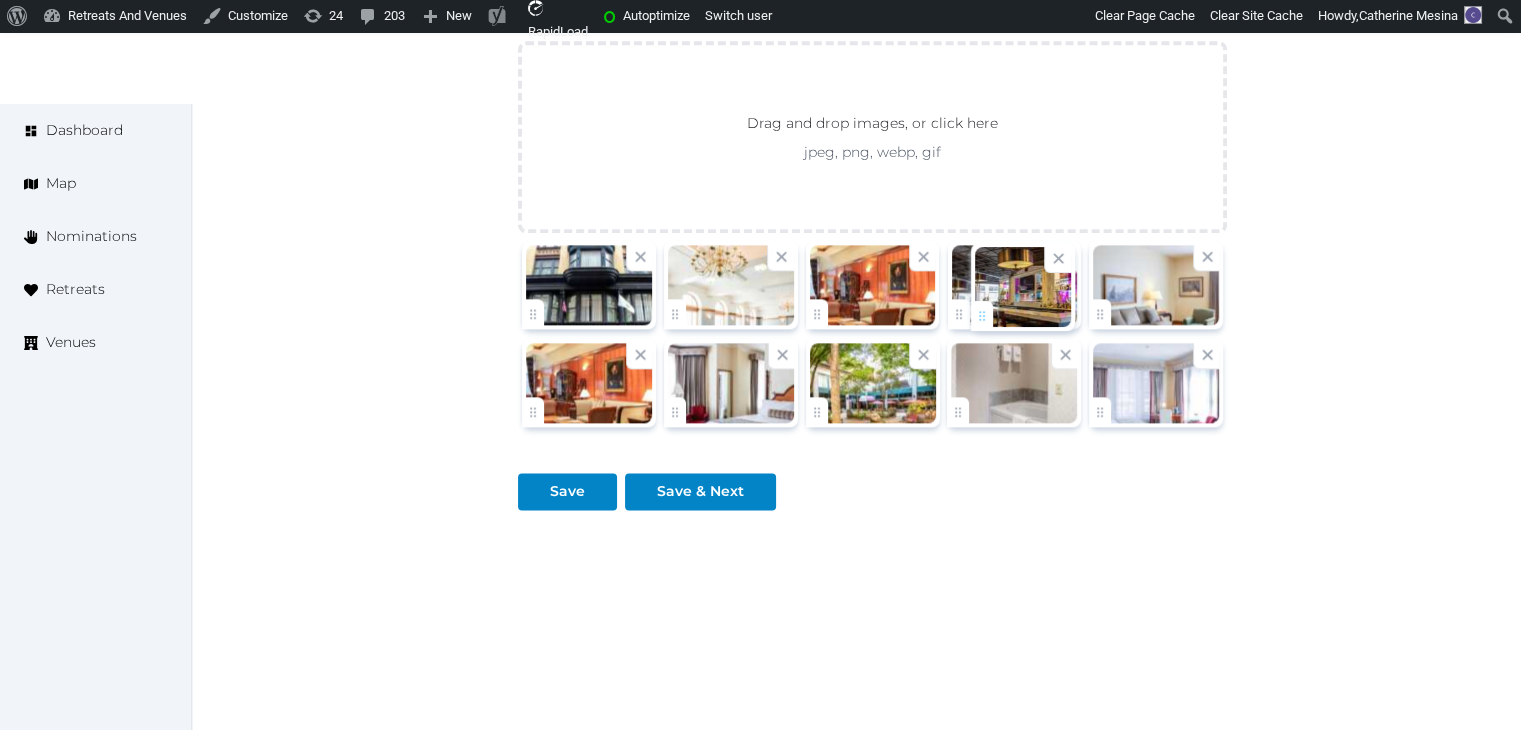 drag, startPoint x: 814, startPoint y: 393, endPoint x: 988, endPoint y: 301, distance: 196.8248 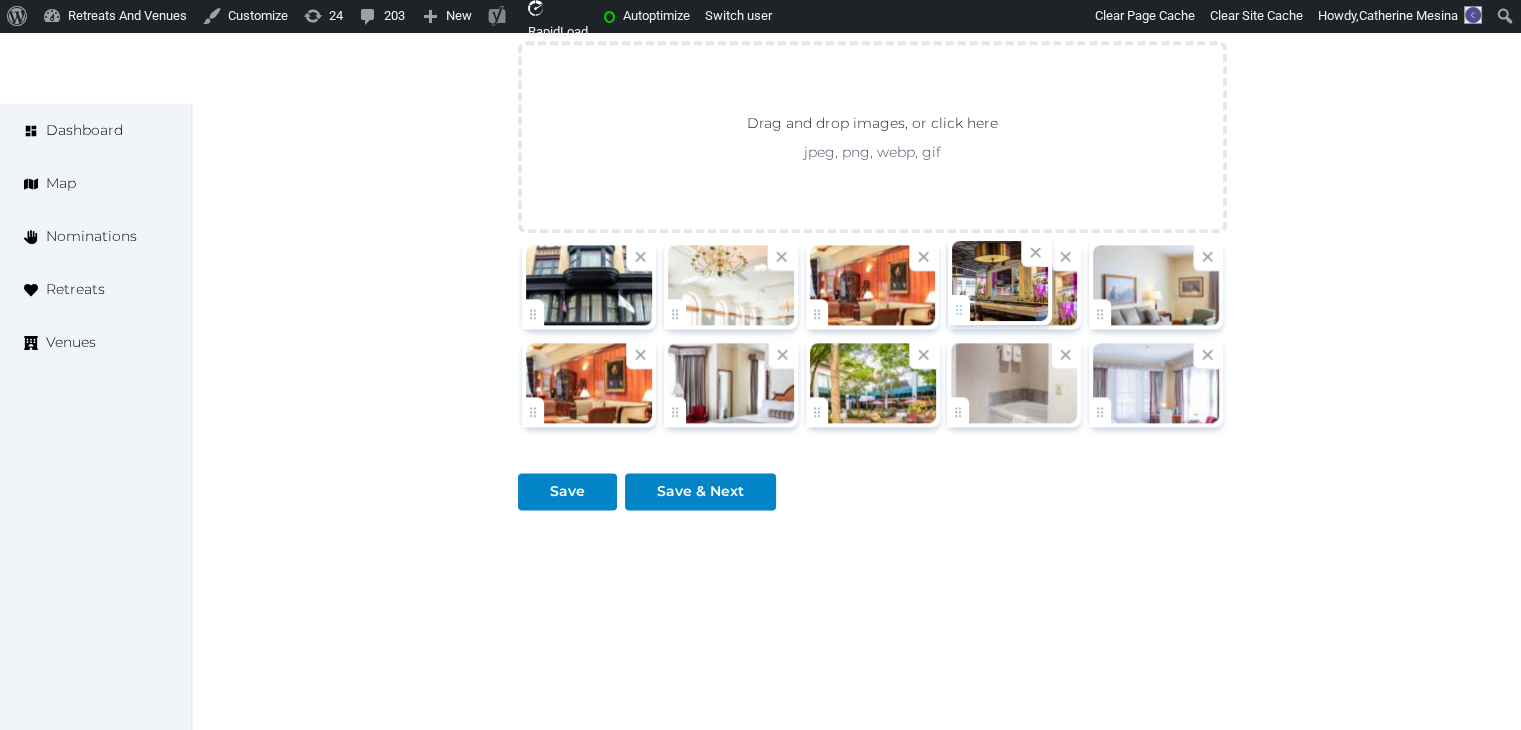 click on "**********" at bounding box center [760, -817] 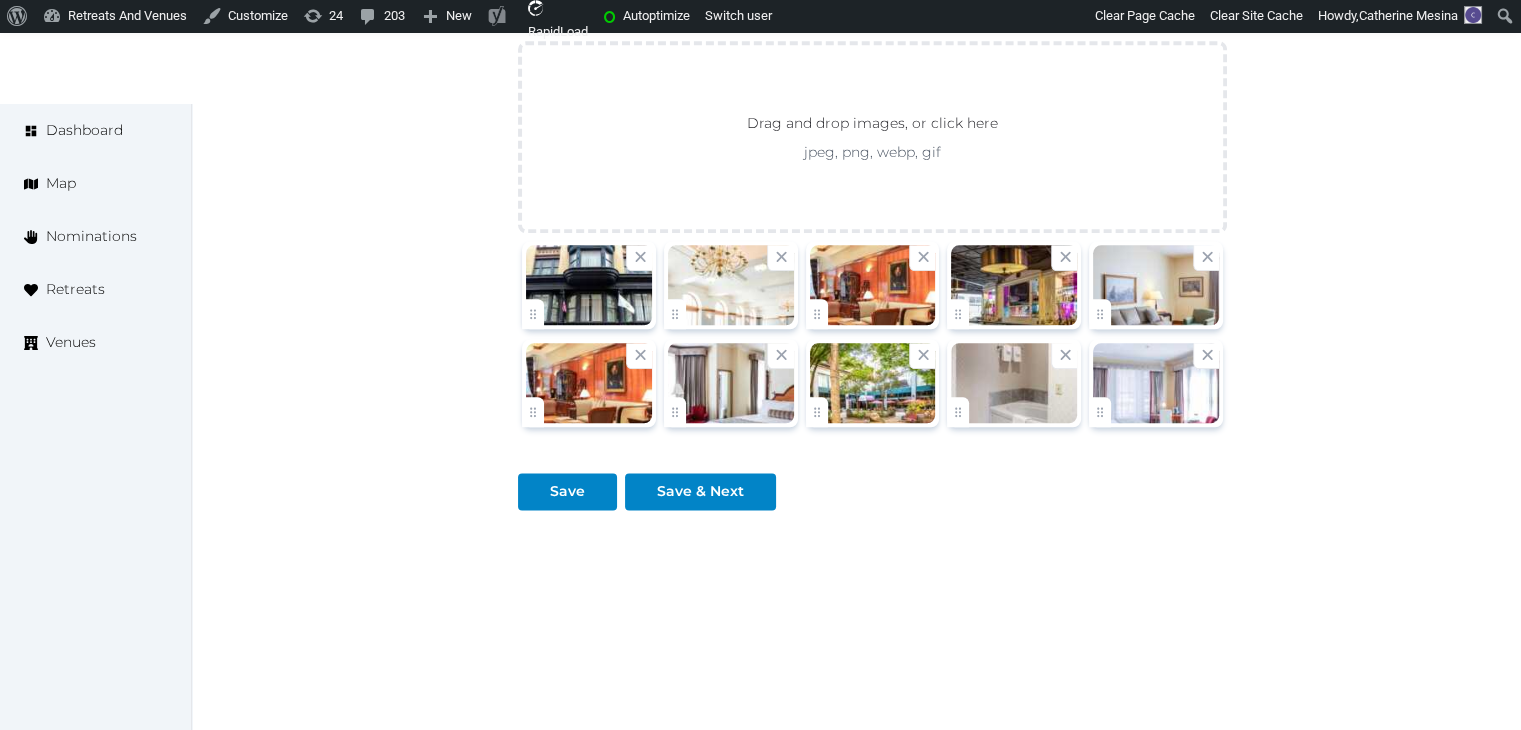 click at bounding box center (1156, 383) 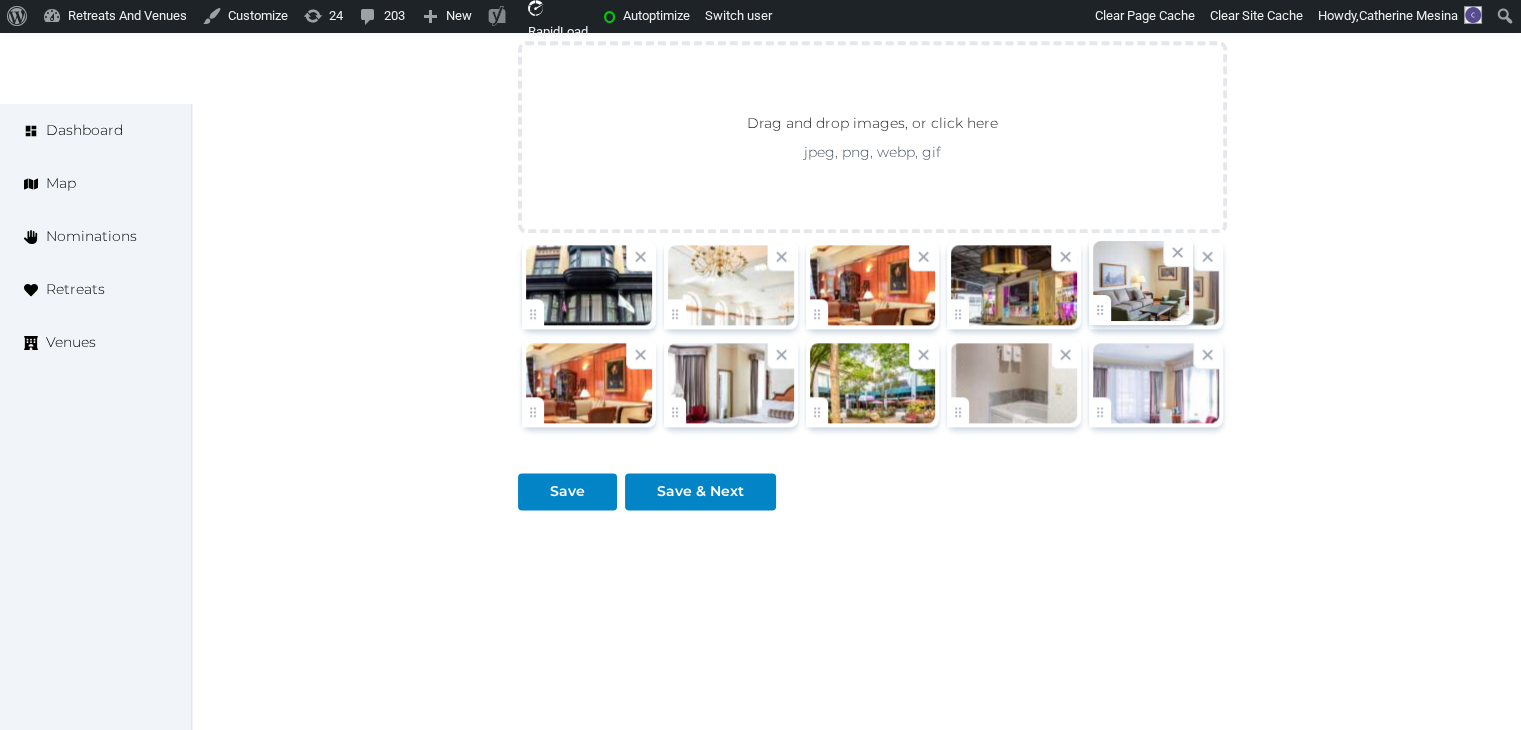 click on "**********" at bounding box center (760, -817) 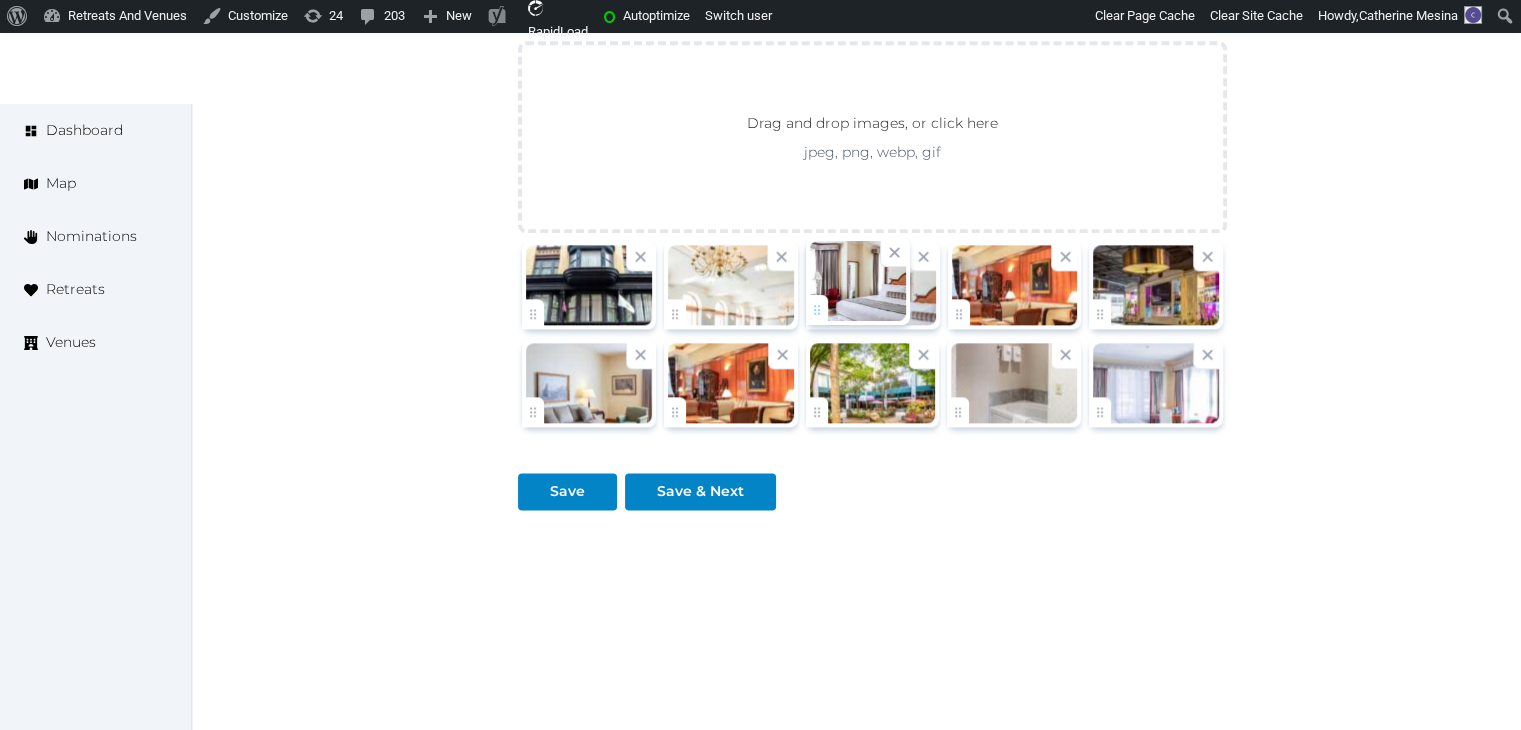 drag, startPoint x: 679, startPoint y: 405, endPoint x: 843, endPoint y: 330, distance: 180.3358 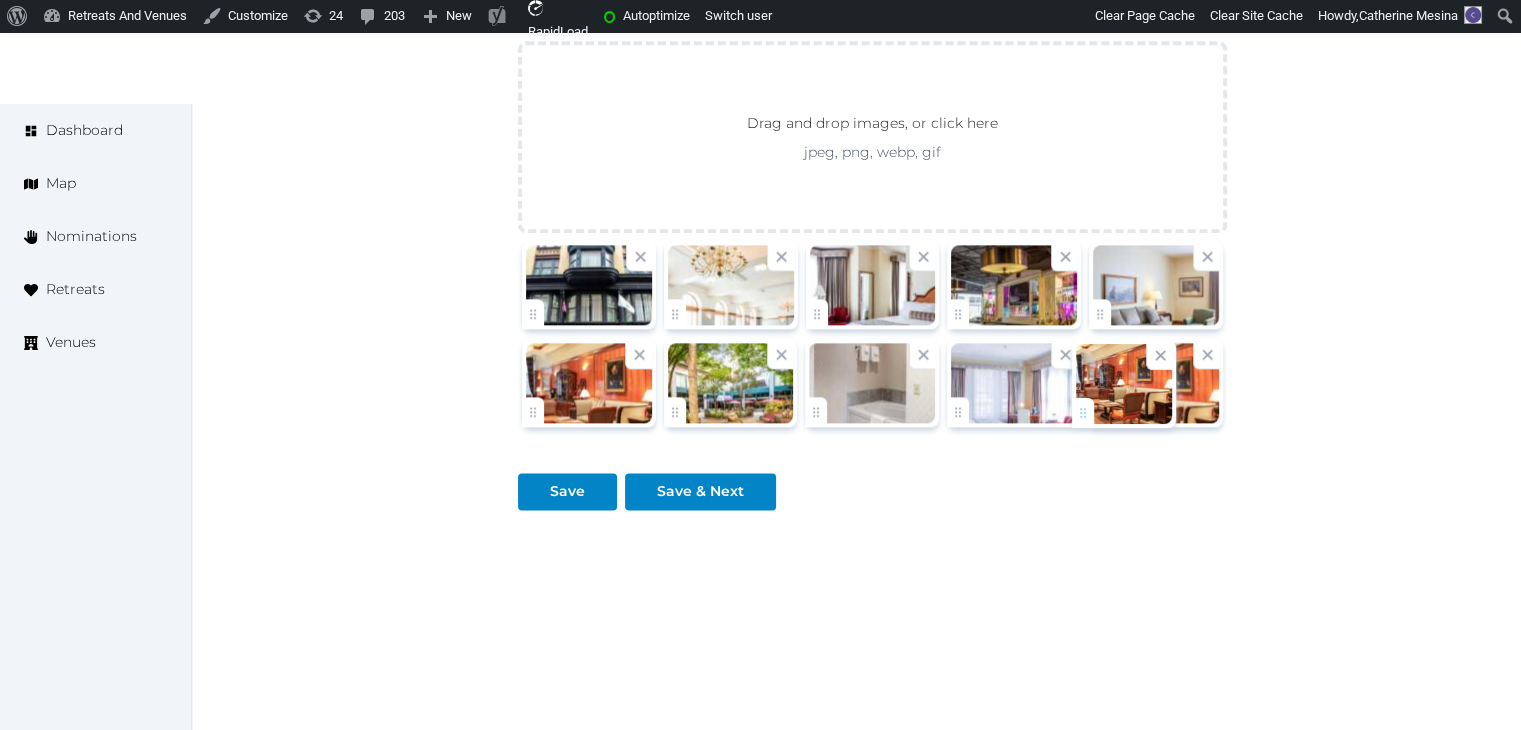 drag, startPoint x: 966, startPoint y: 303, endPoint x: 1099, endPoint y: 417, distance: 175.17134 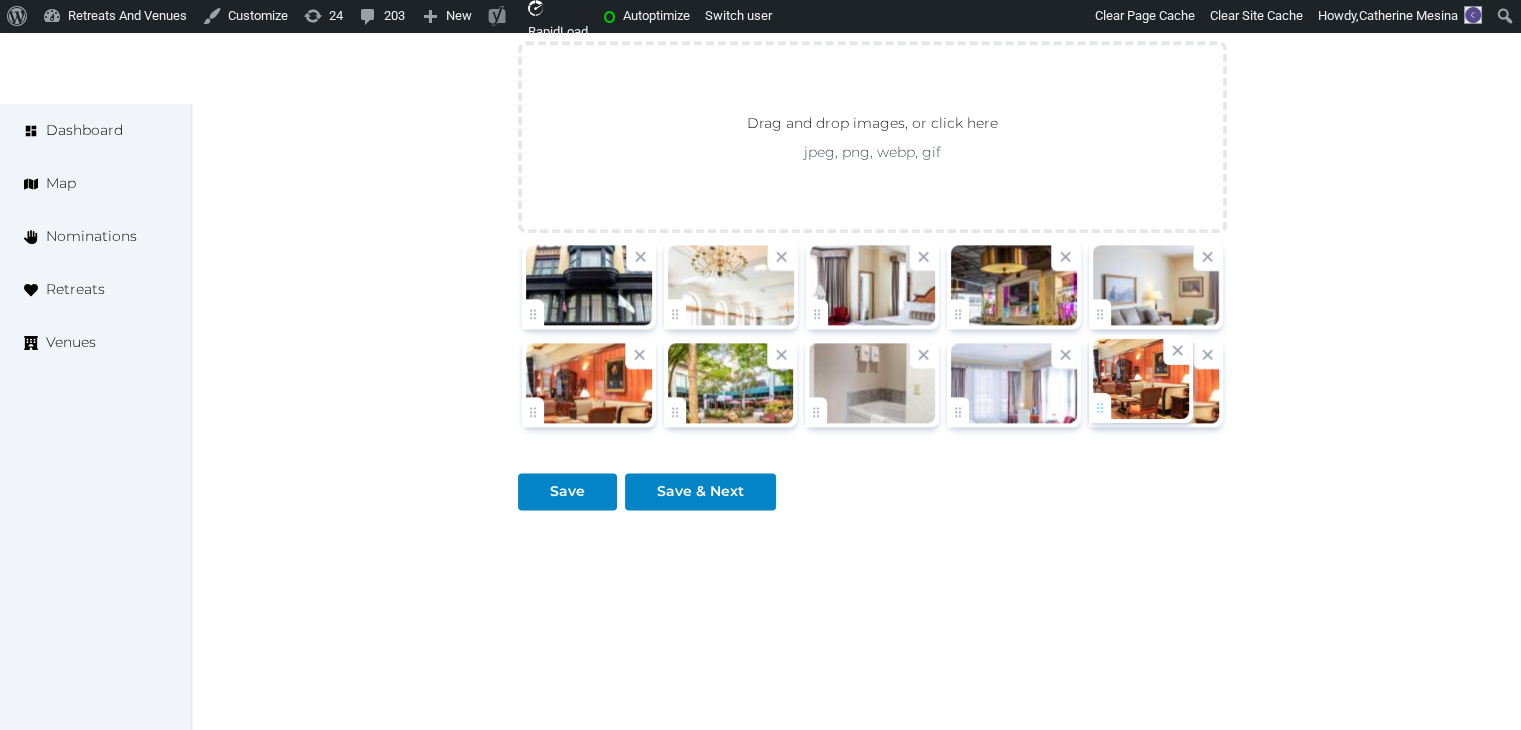click on "**********" at bounding box center (760, -817) 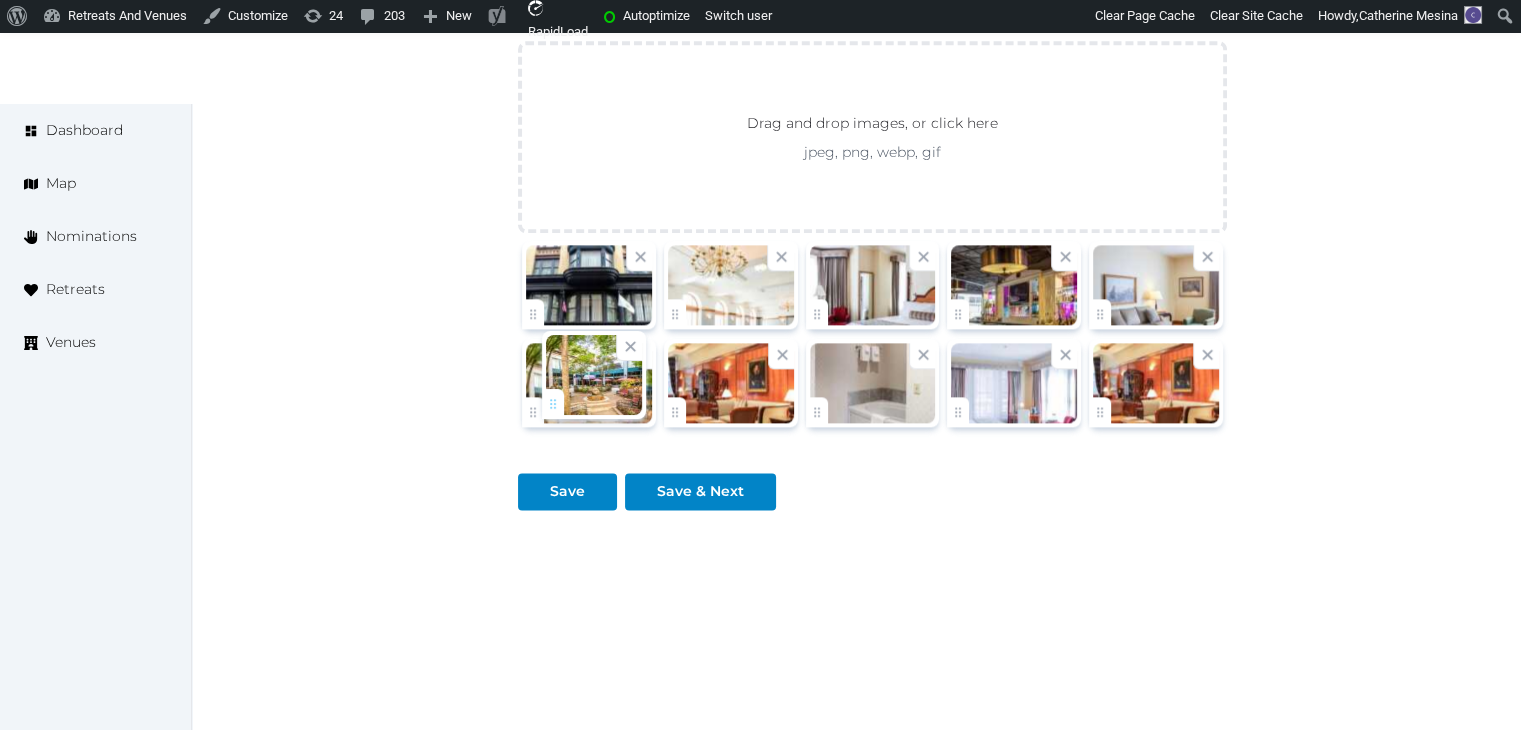 drag, startPoint x: 677, startPoint y: 409, endPoint x: 536, endPoint y: 401, distance: 141.22676 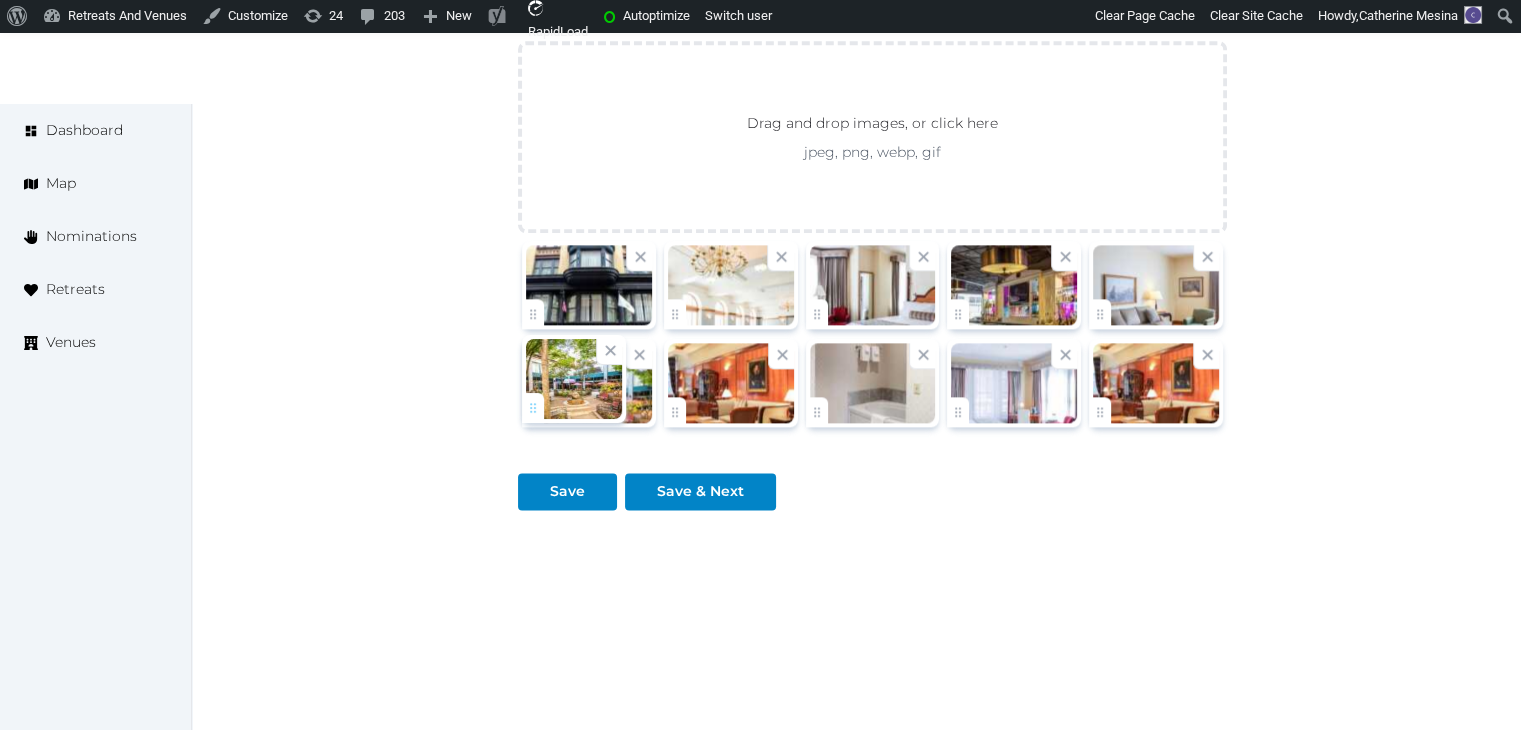 click on "**********" at bounding box center (760, -817) 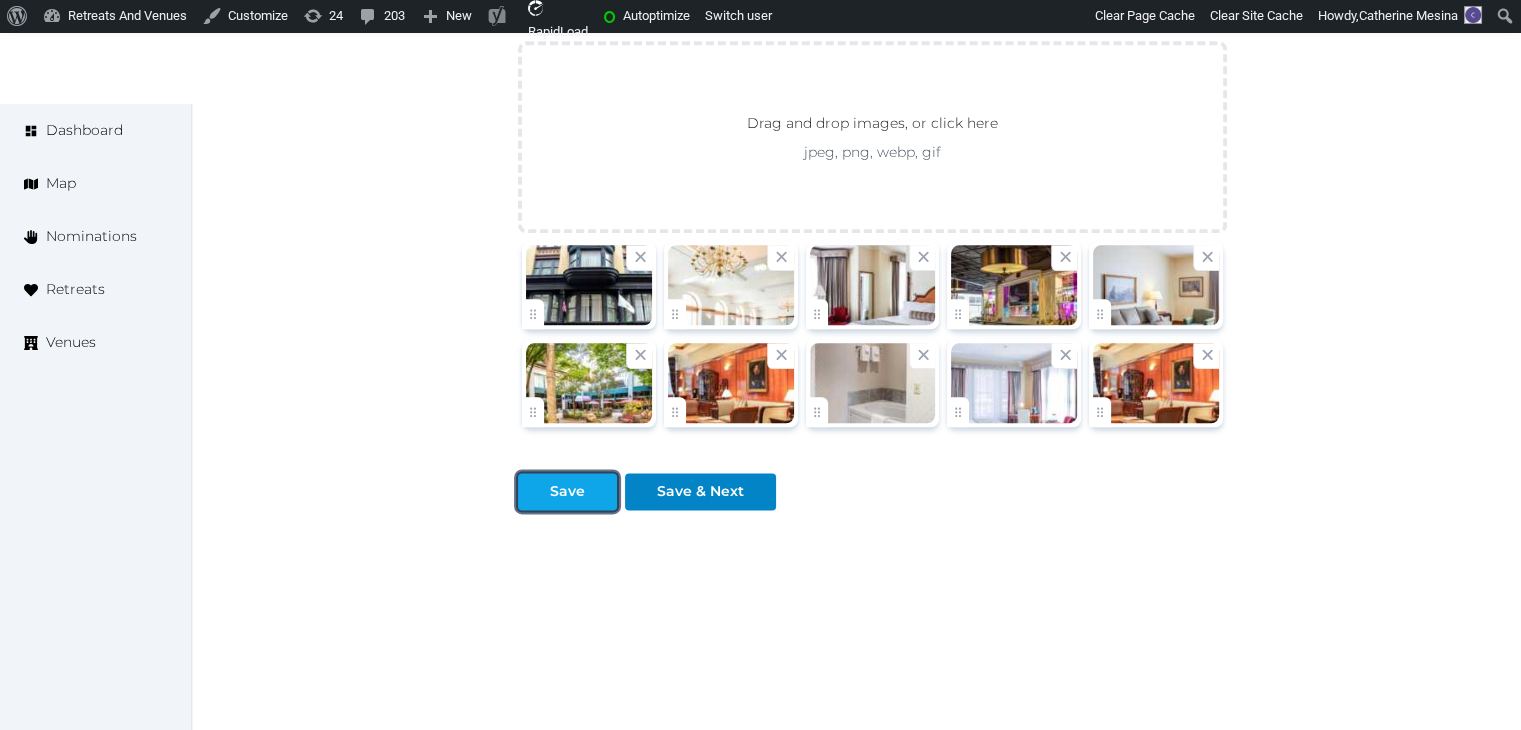 click on "Save" at bounding box center (567, 491) 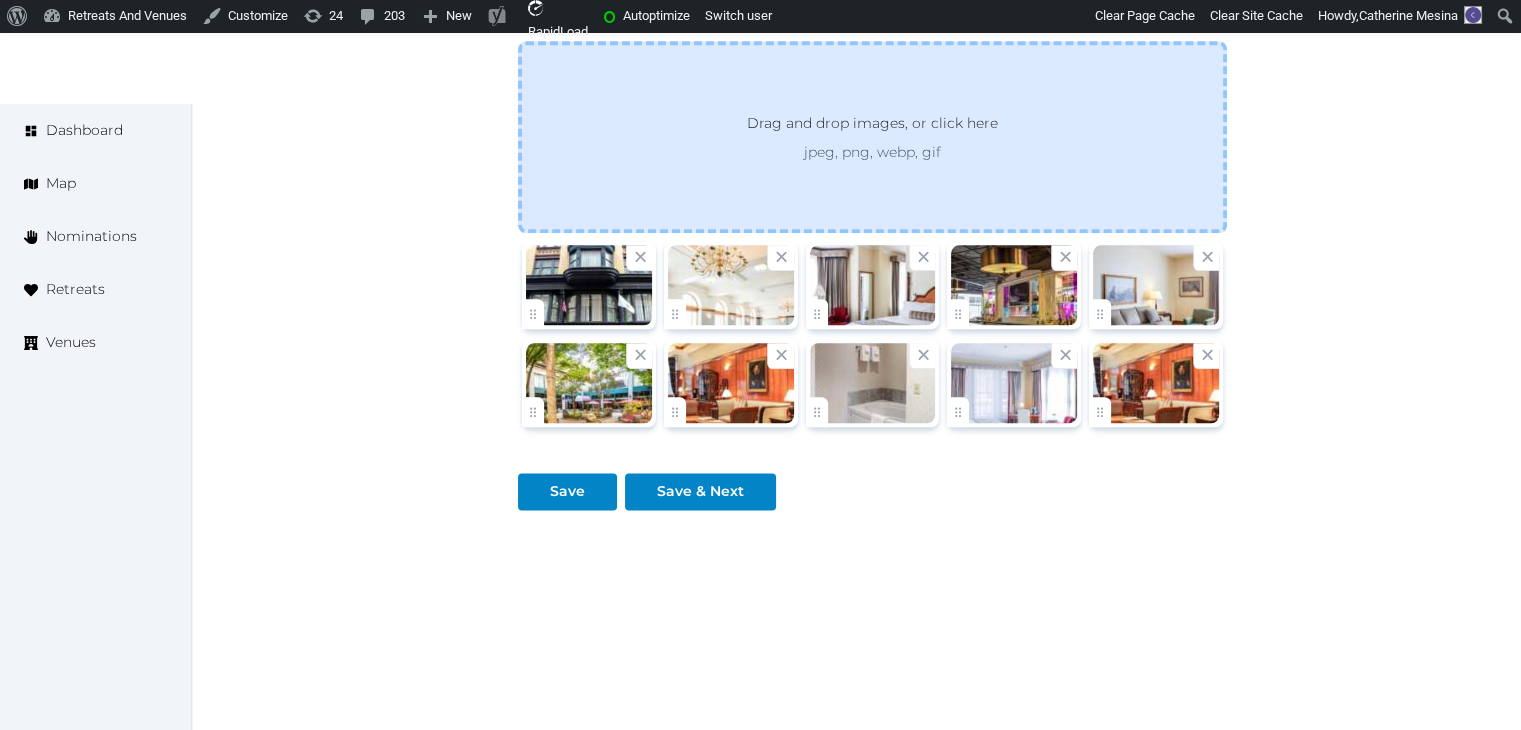 click on "Drag and drop images, or click here jpeg, png, webp, gif" at bounding box center (872, 137) 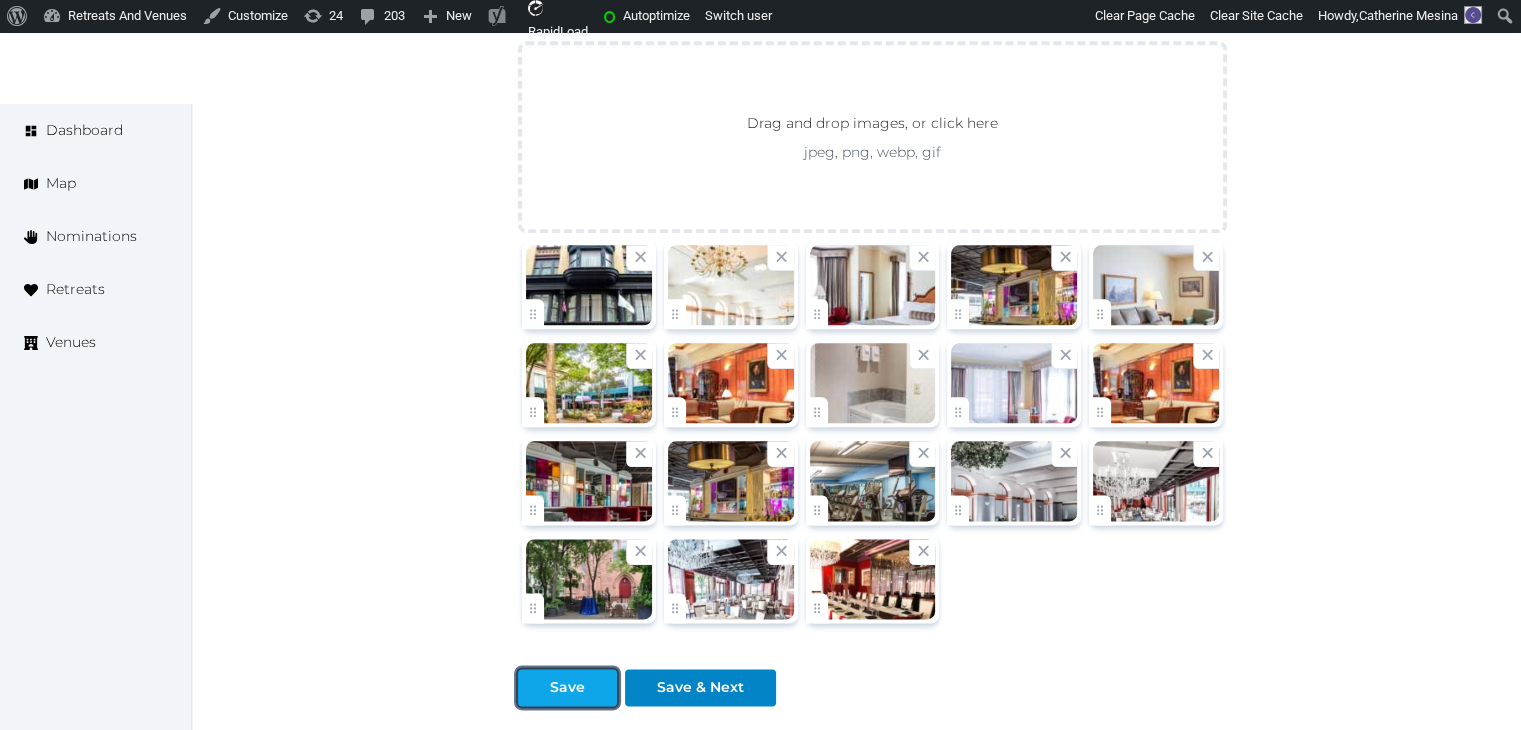 click on "Save" at bounding box center (567, 687) 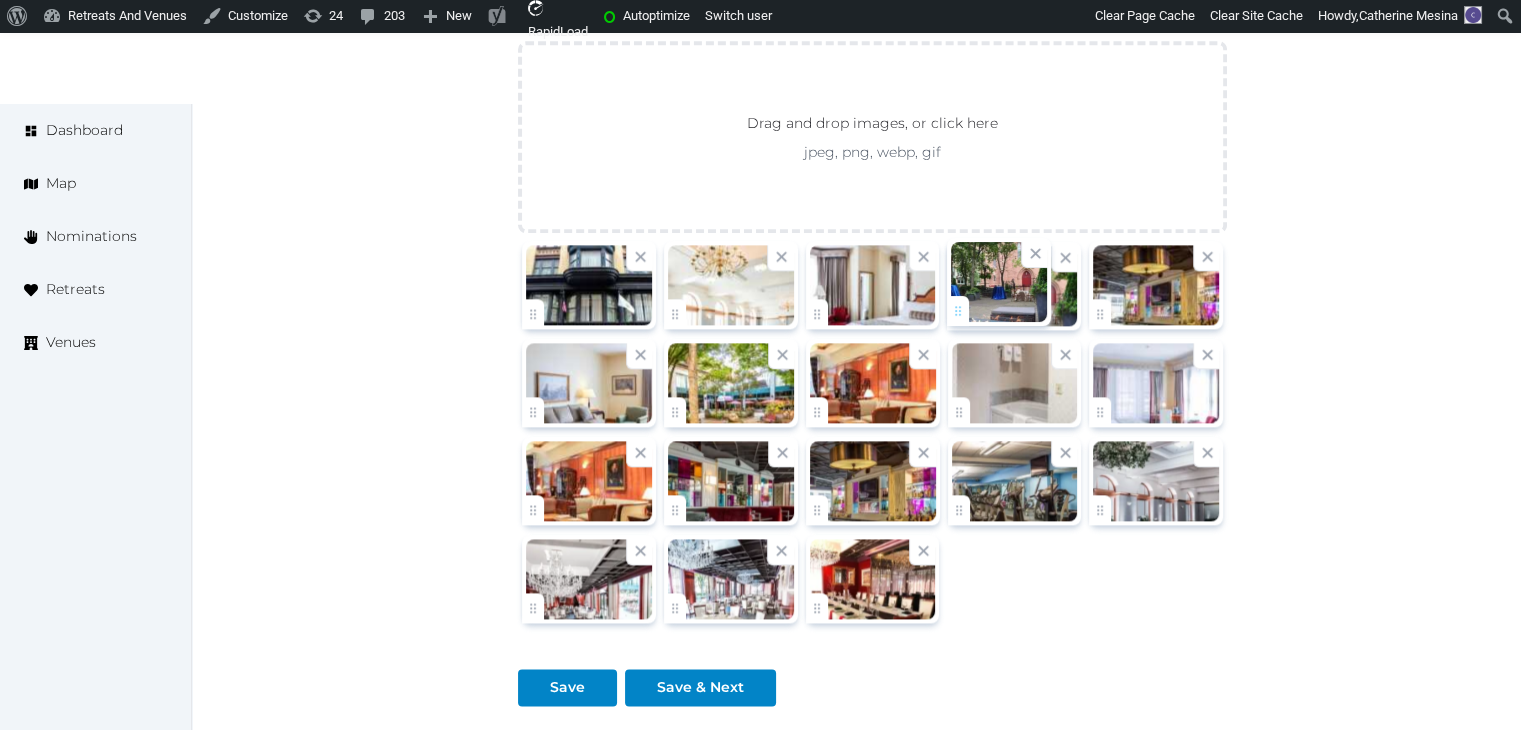 drag, startPoint x: 547, startPoint y: 601, endPoint x: 1002, endPoint y: 295, distance: 548.3256 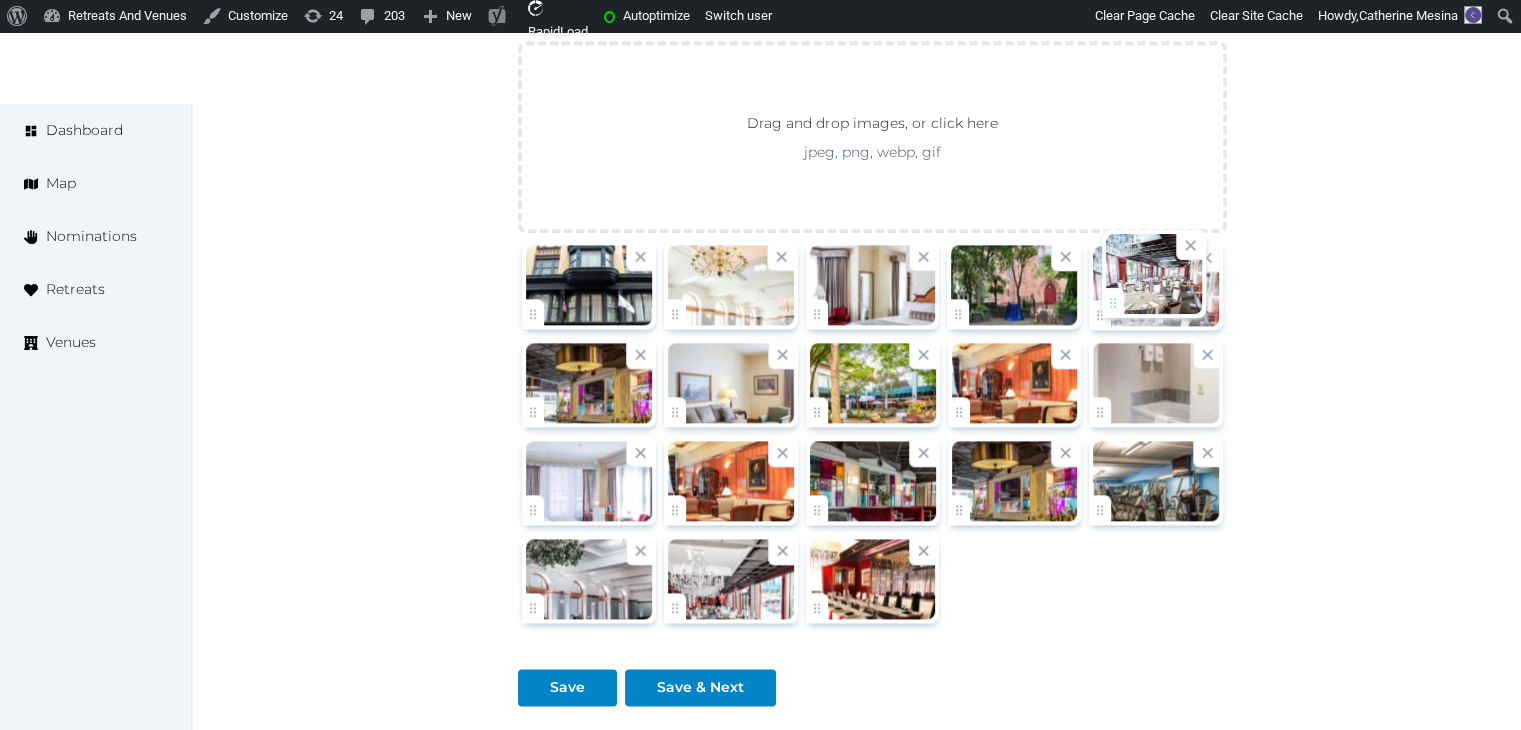 drag, startPoint x: 684, startPoint y: 601, endPoint x: 1124, endPoint y: 298, distance: 534.2368 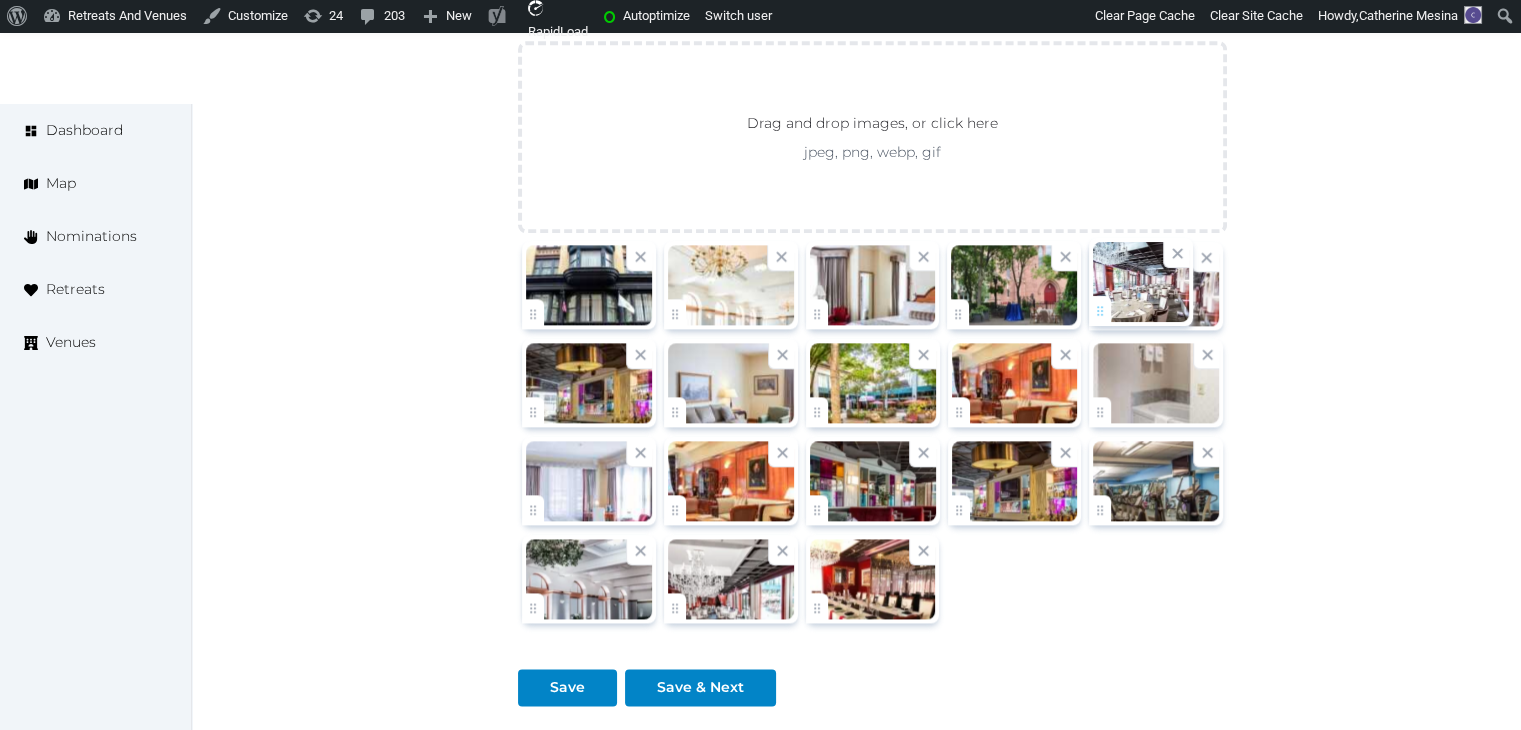 click on "**********" at bounding box center [760, -719] 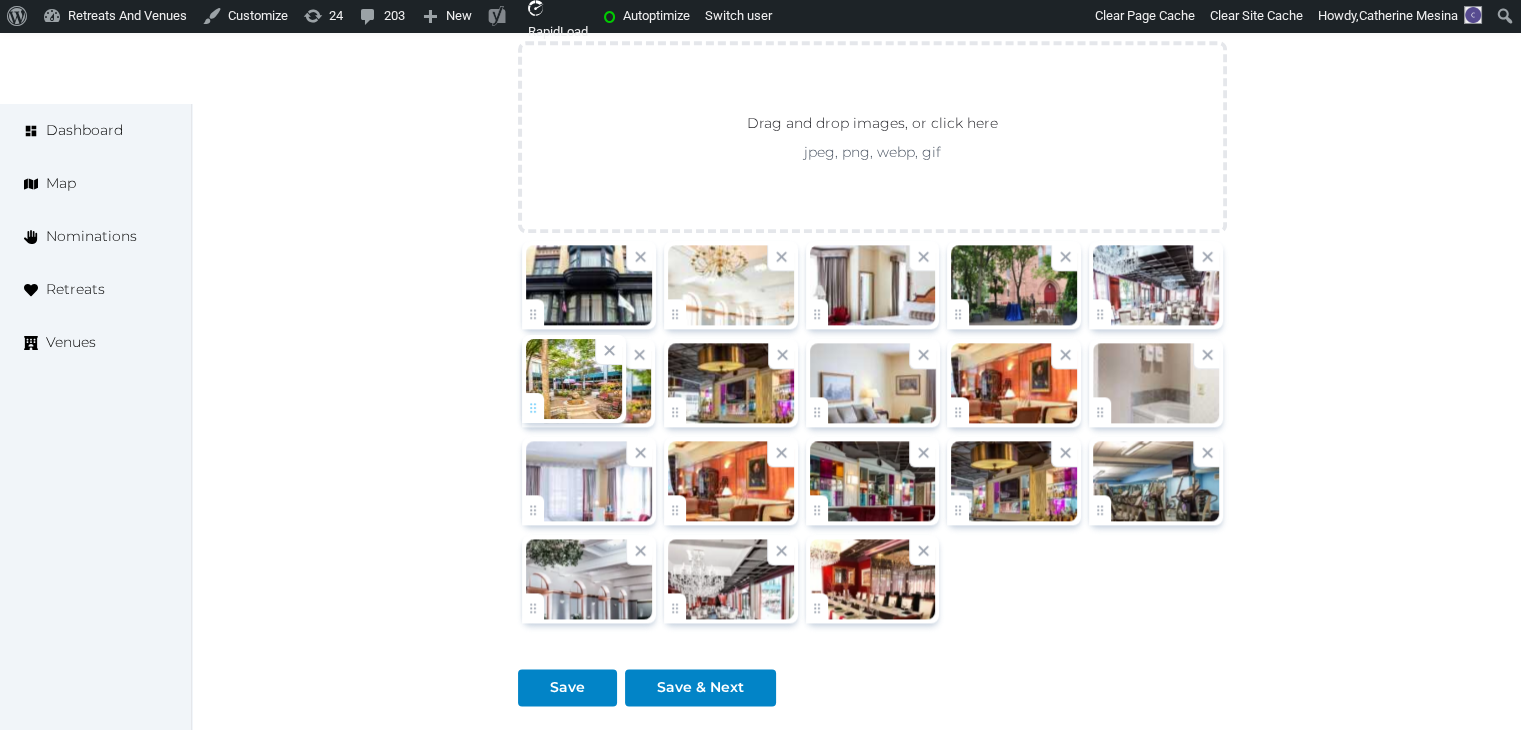 drag, startPoint x: 821, startPoint y: 405, endPoint x: 554, endPoint y: 401, distance: 267.02997 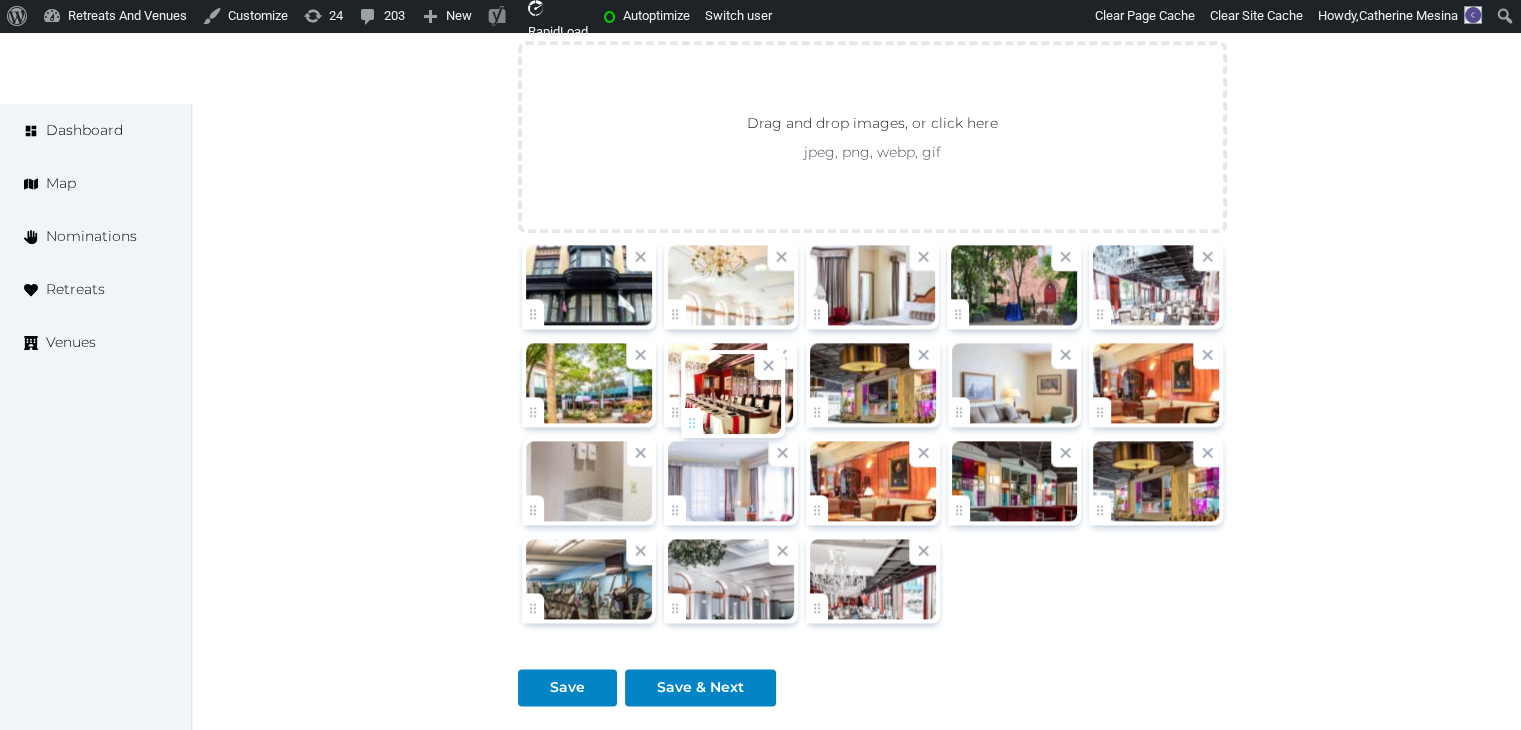 drag, startPoint x: 824, startPoint y: 601, endPoint x: 698, endPoint y: 421, distance: 219.718 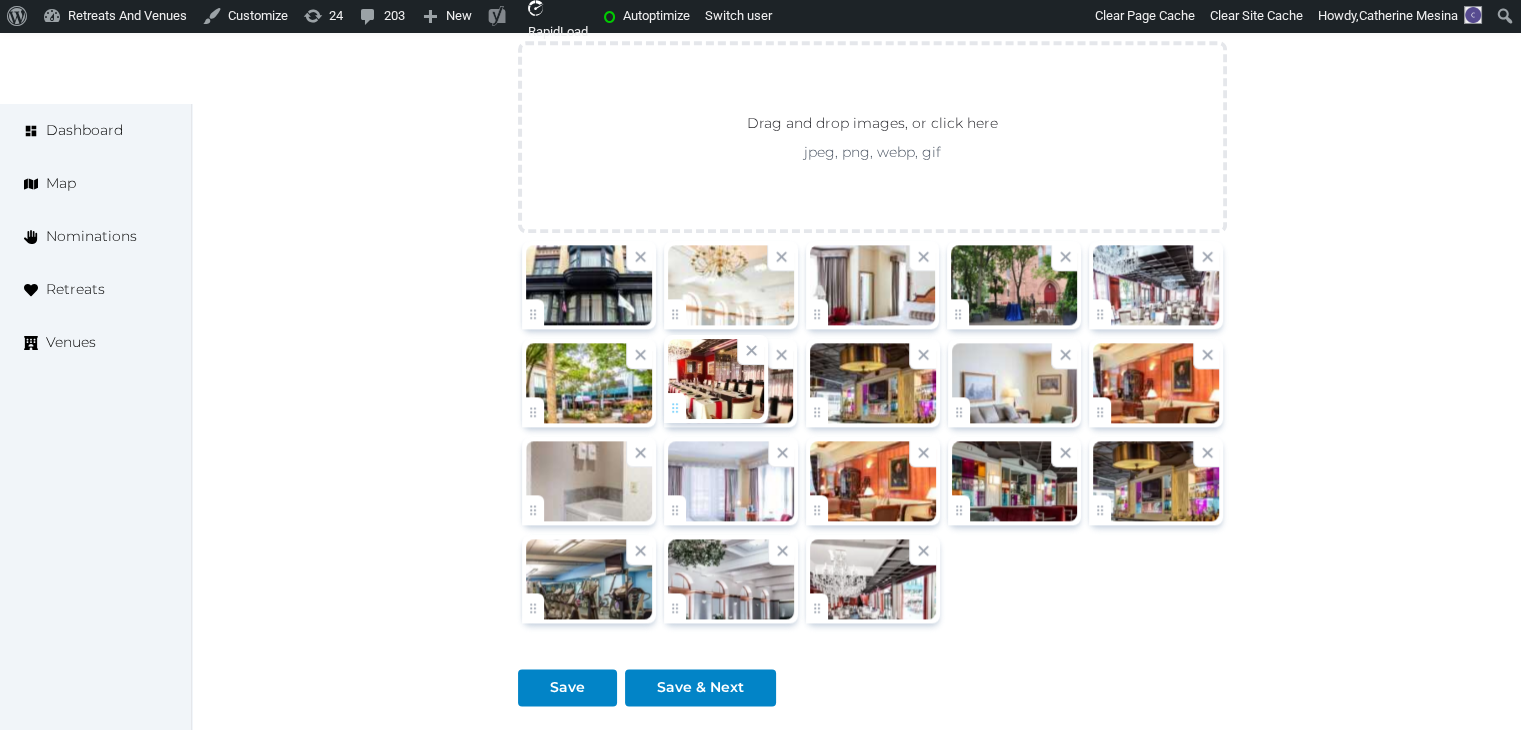 click on "**********" at bounding box center [760, -719] 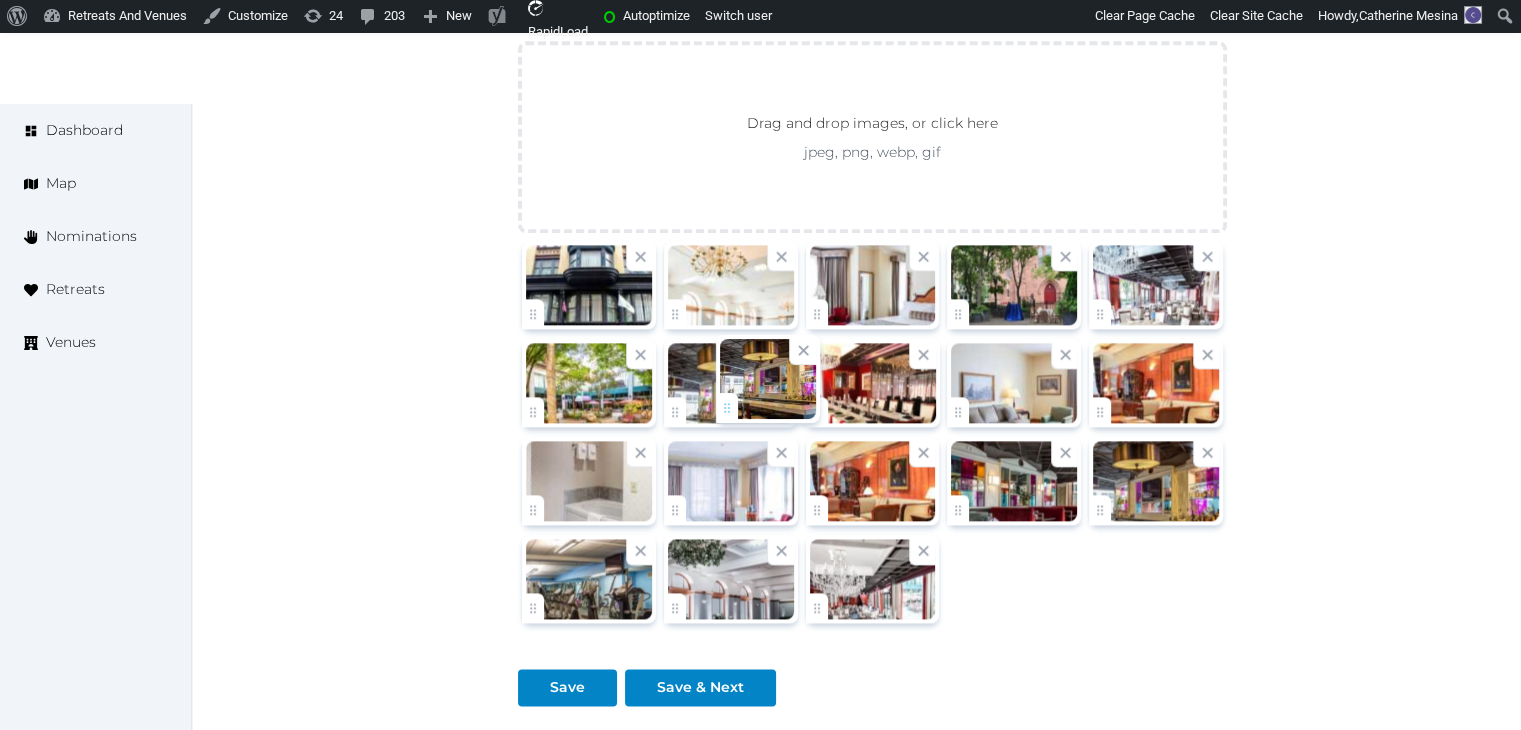 drag, startPoint x: 824, startPoint y: 394, endPoint x: 732, endPoint y: 394, distance: 92 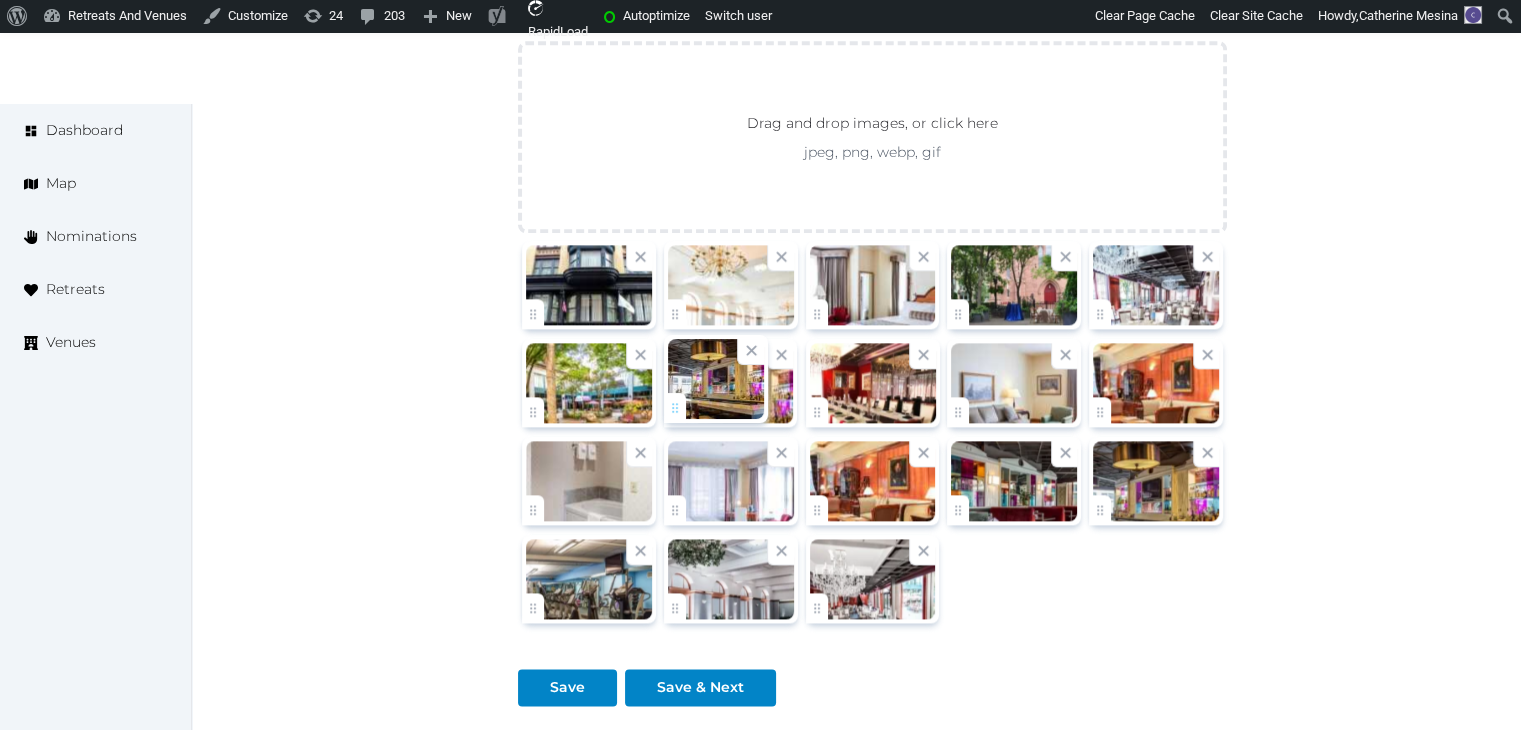 click on "**********" at bounding box center (760, -719) 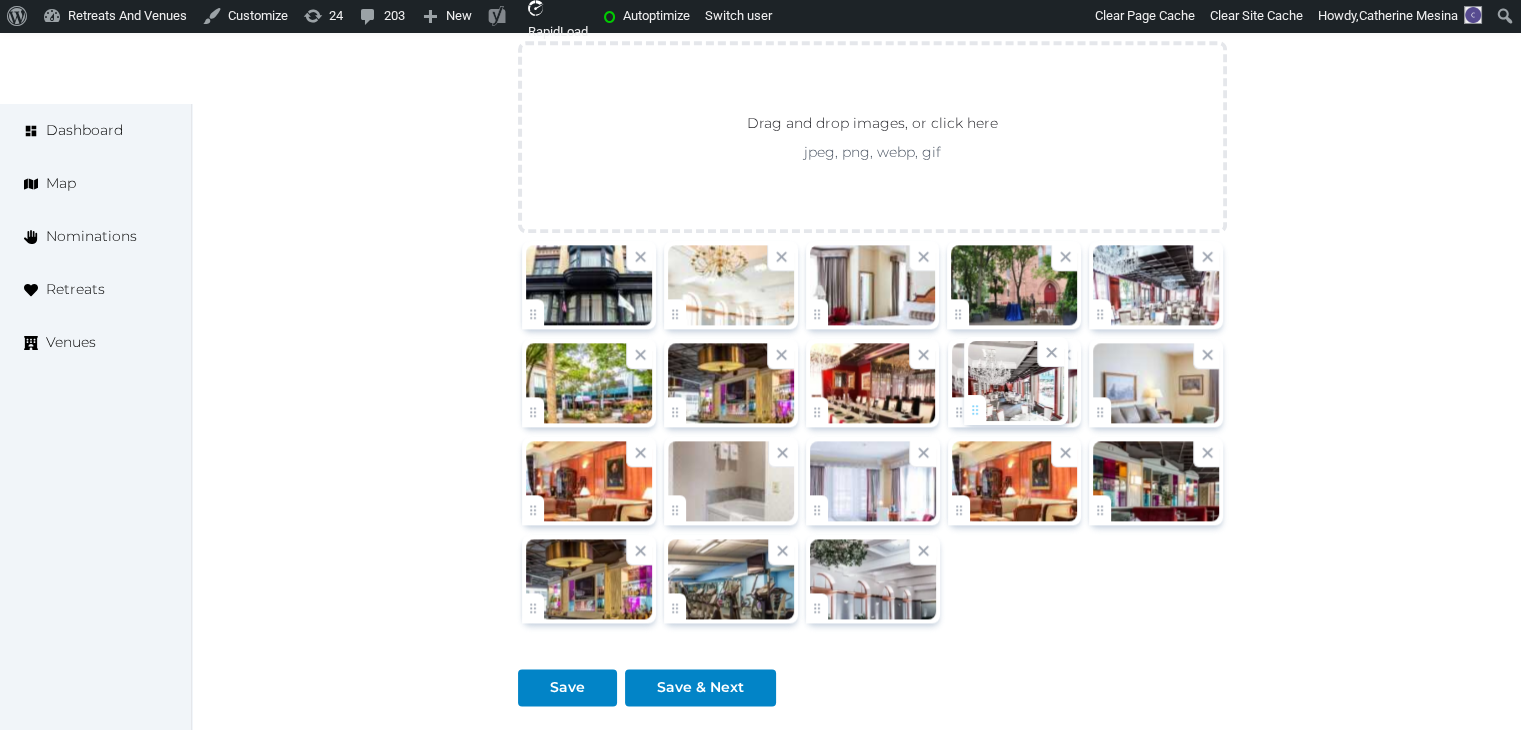 drag, startPoint x: 831, startPoint y: 606, endPoint x: 989, endPoint y: 413, distance: 249.42534 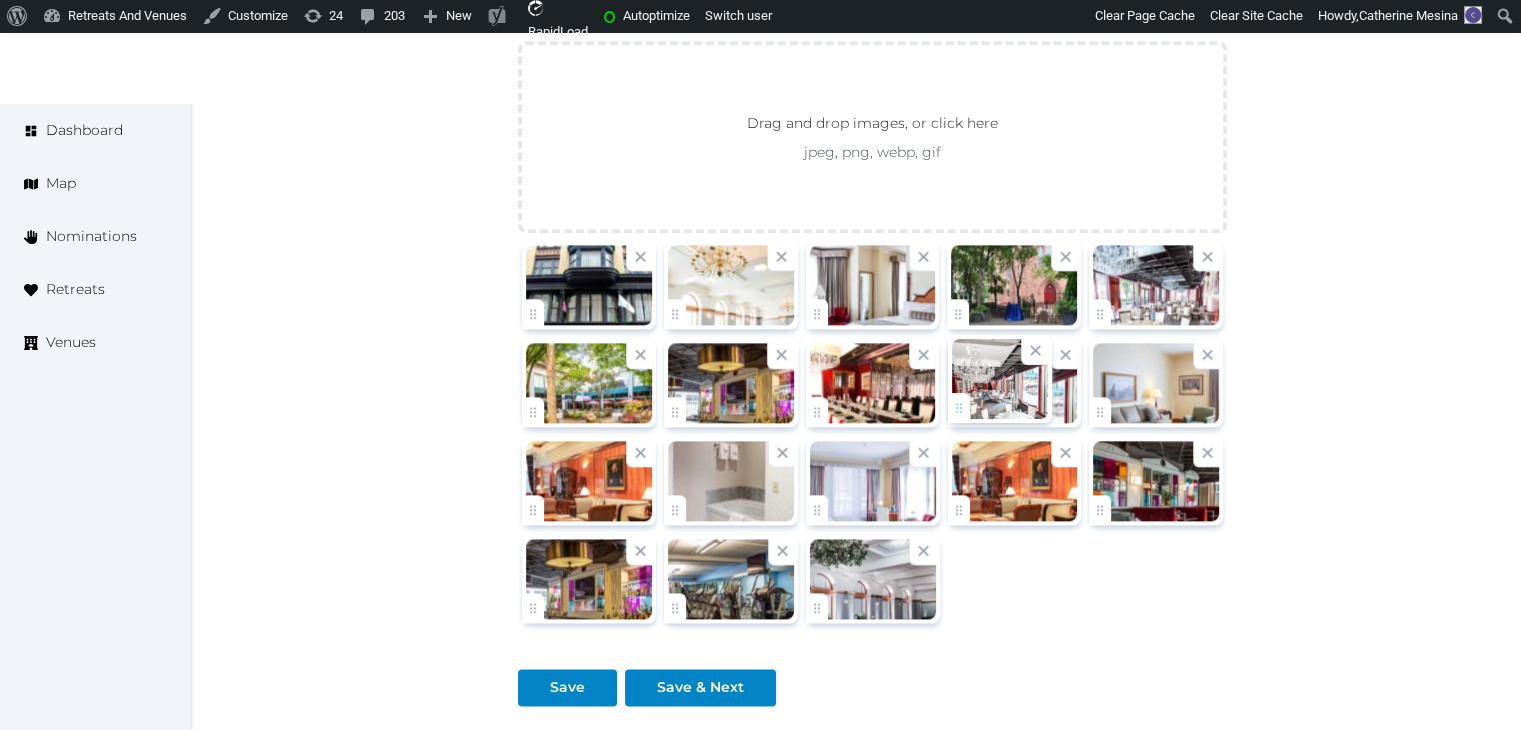 click on "**********" at bounding box center [760, -719] 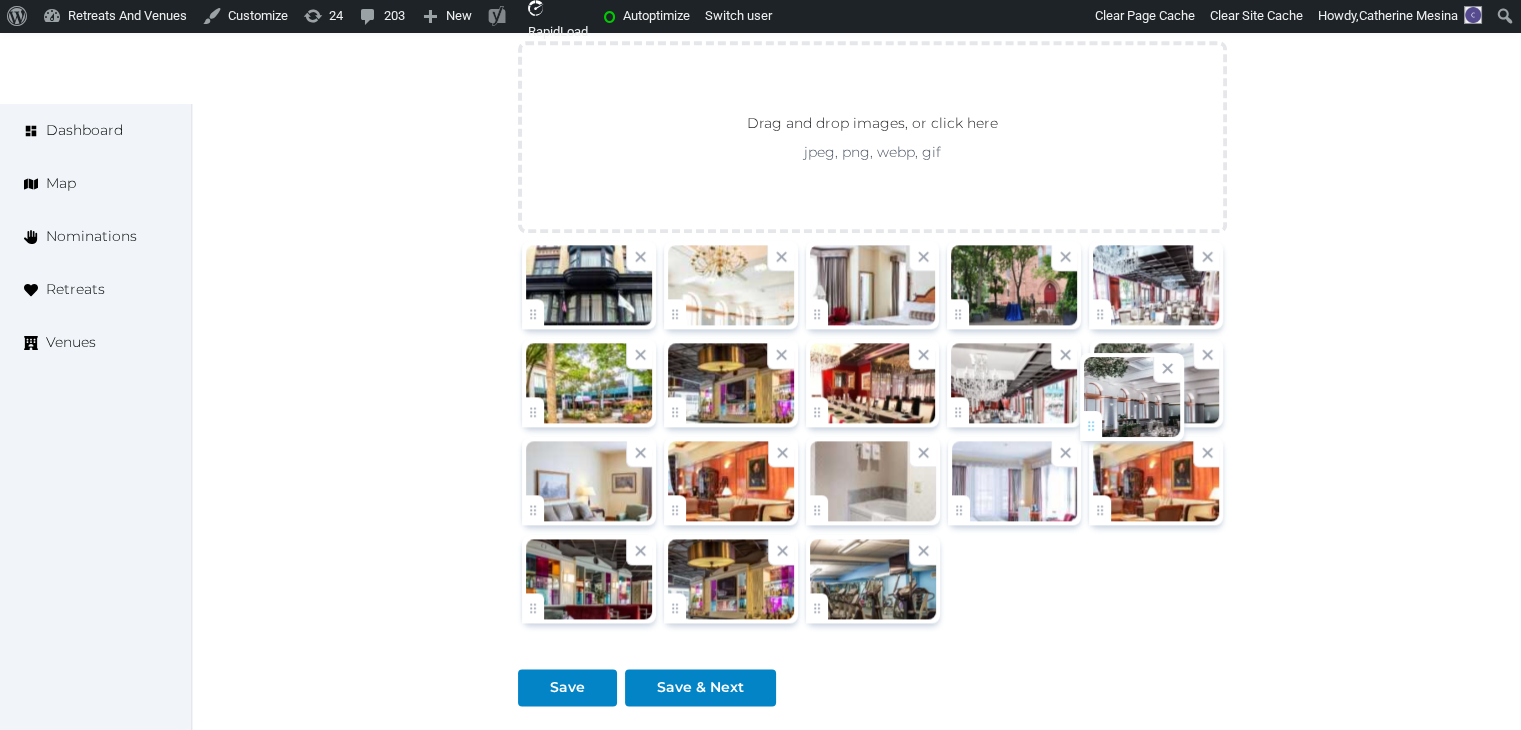 drag, startPoint x: 826, startPoint y: 601, endPoint x: 1104, endPoint y: 419, distance: 332.277 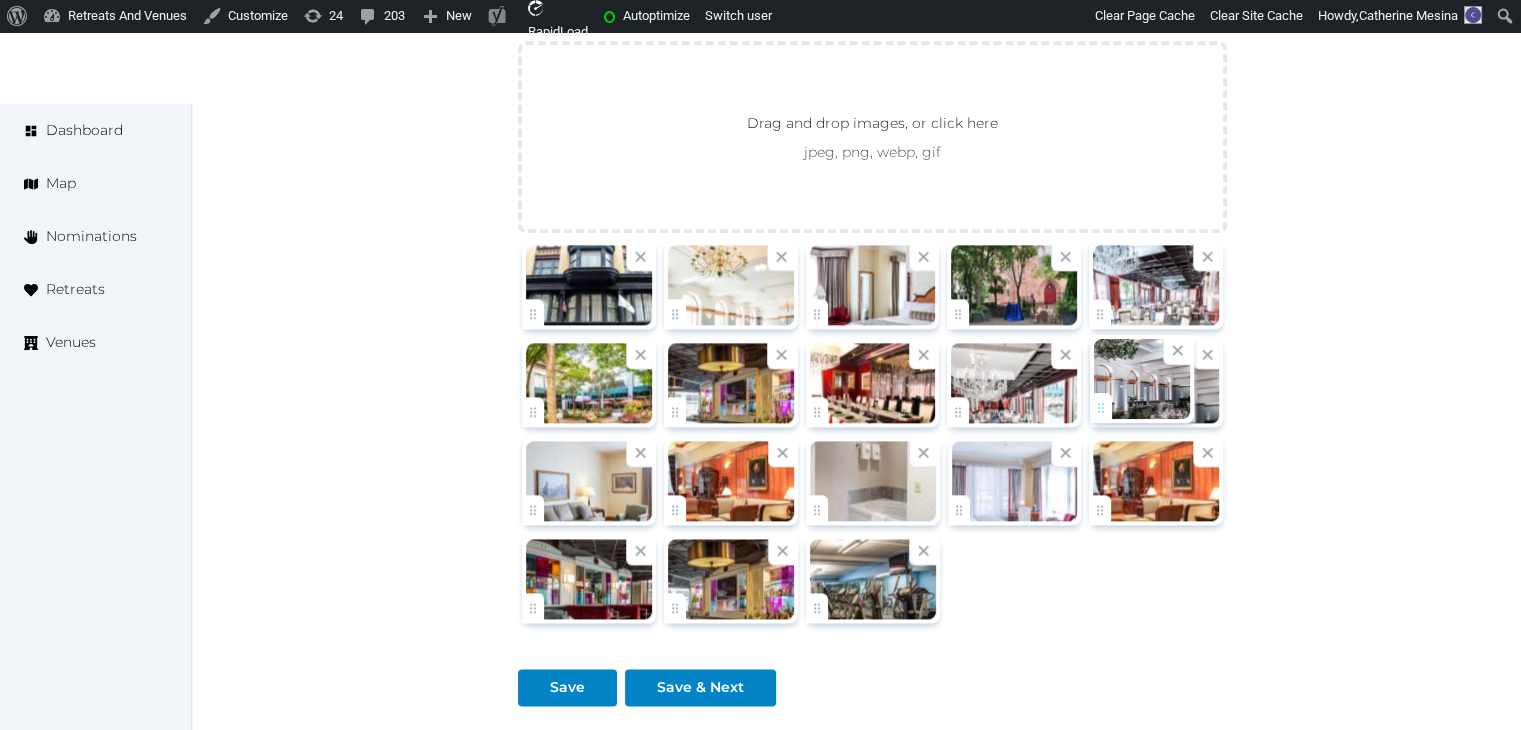 click on "**********" at bounding box center (760, -719) 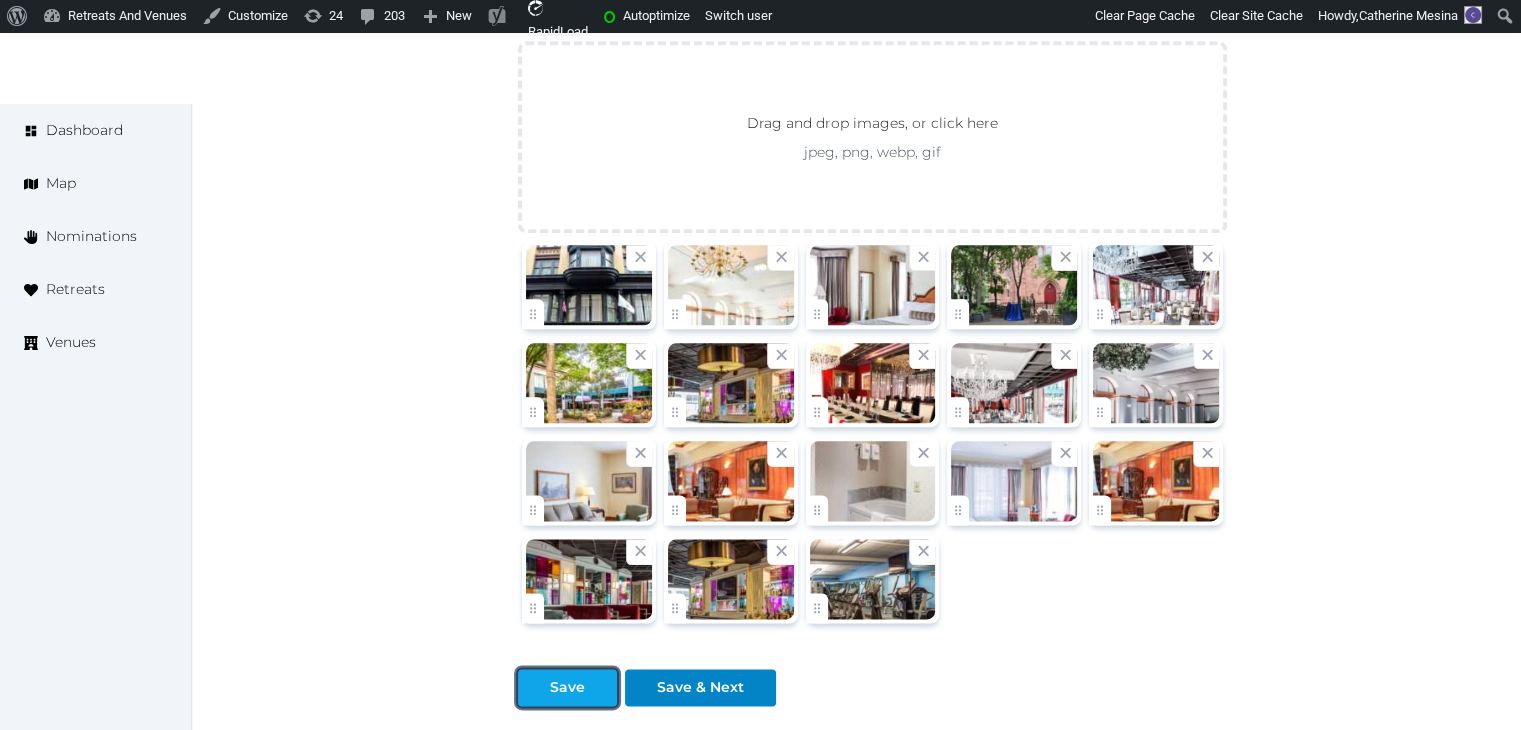 click on "Save" at bounding box center (567, 687) 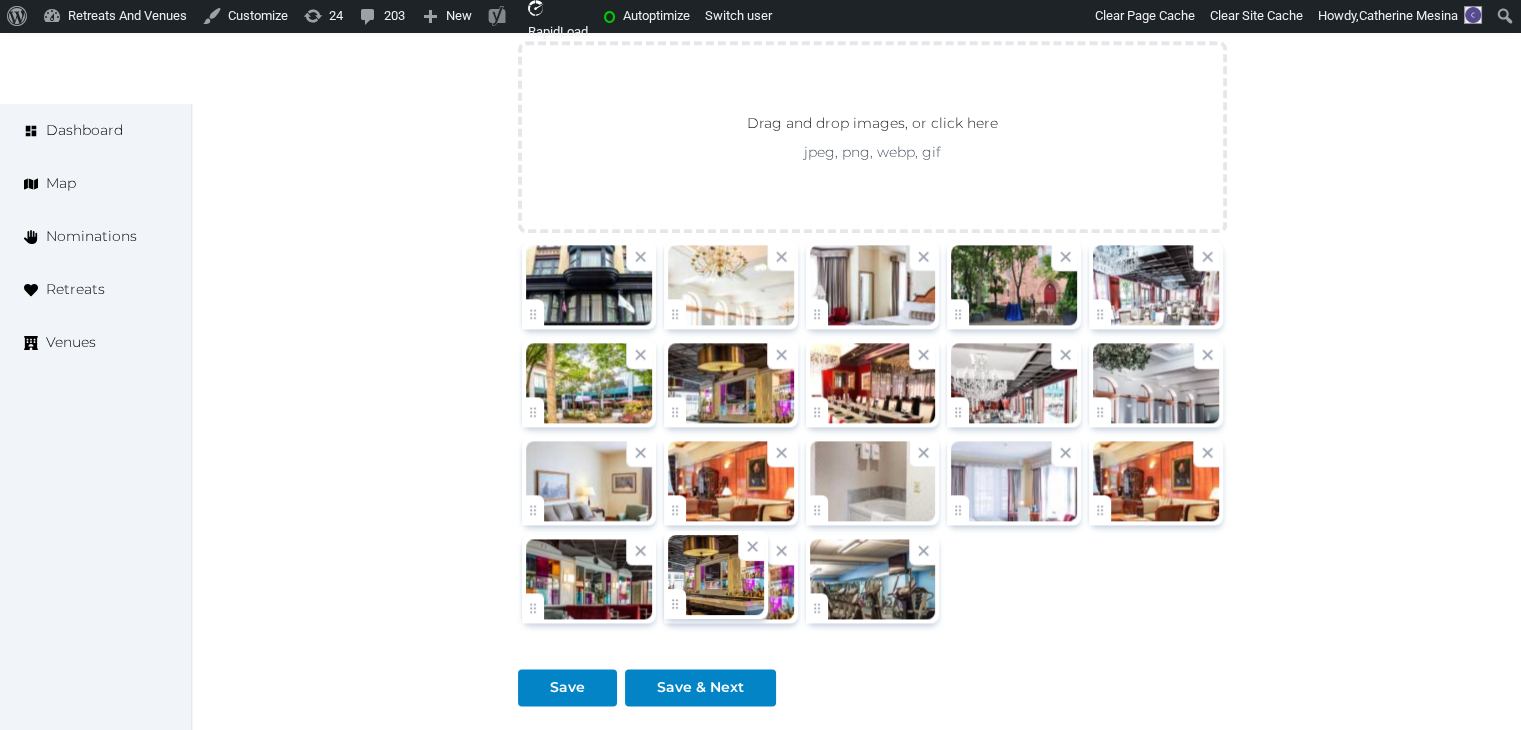 click on "**********" at bounding box center [760, -719] 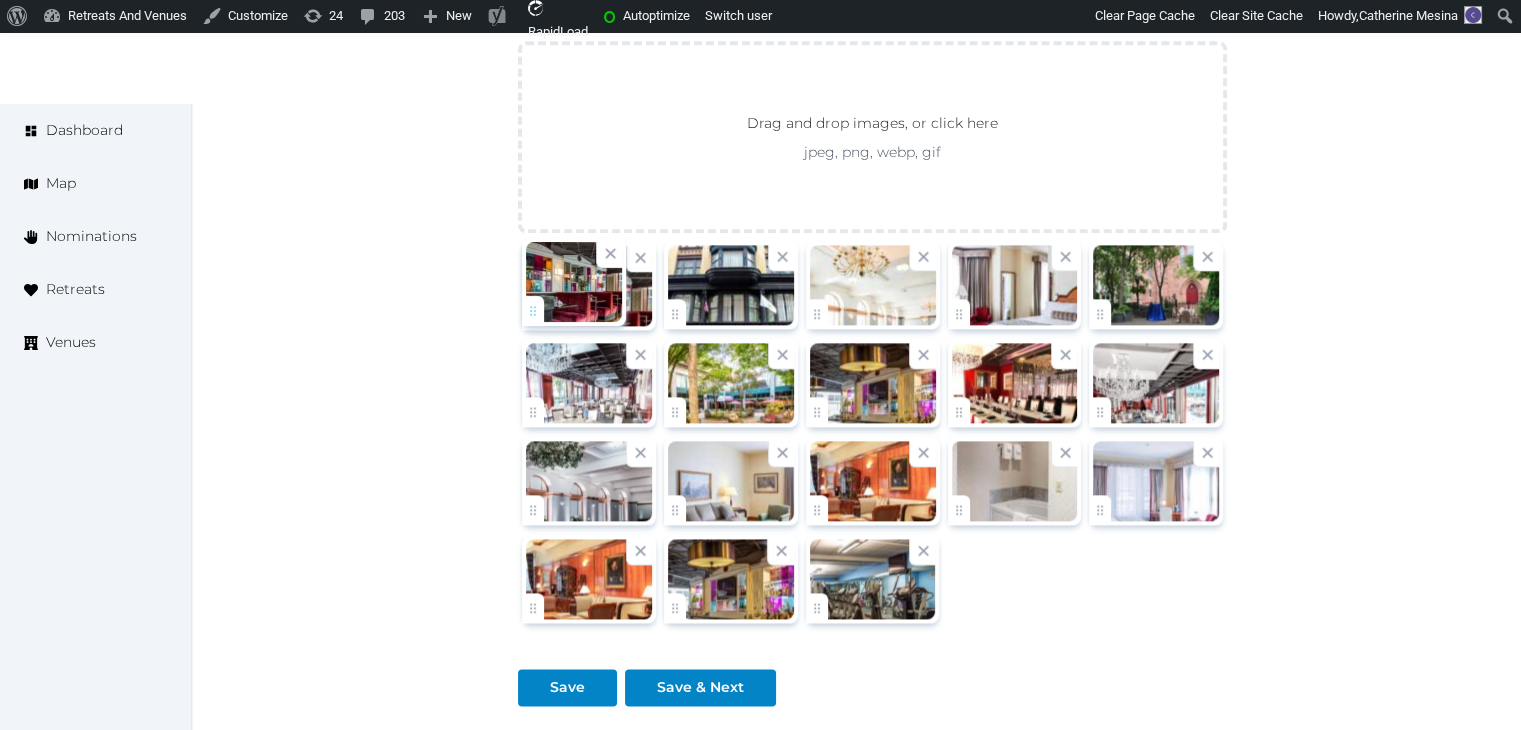 drag, startPoint x: 549, startPoint y: 609, endPoint x: 552, endPoint y: 337, distance: 272.01654 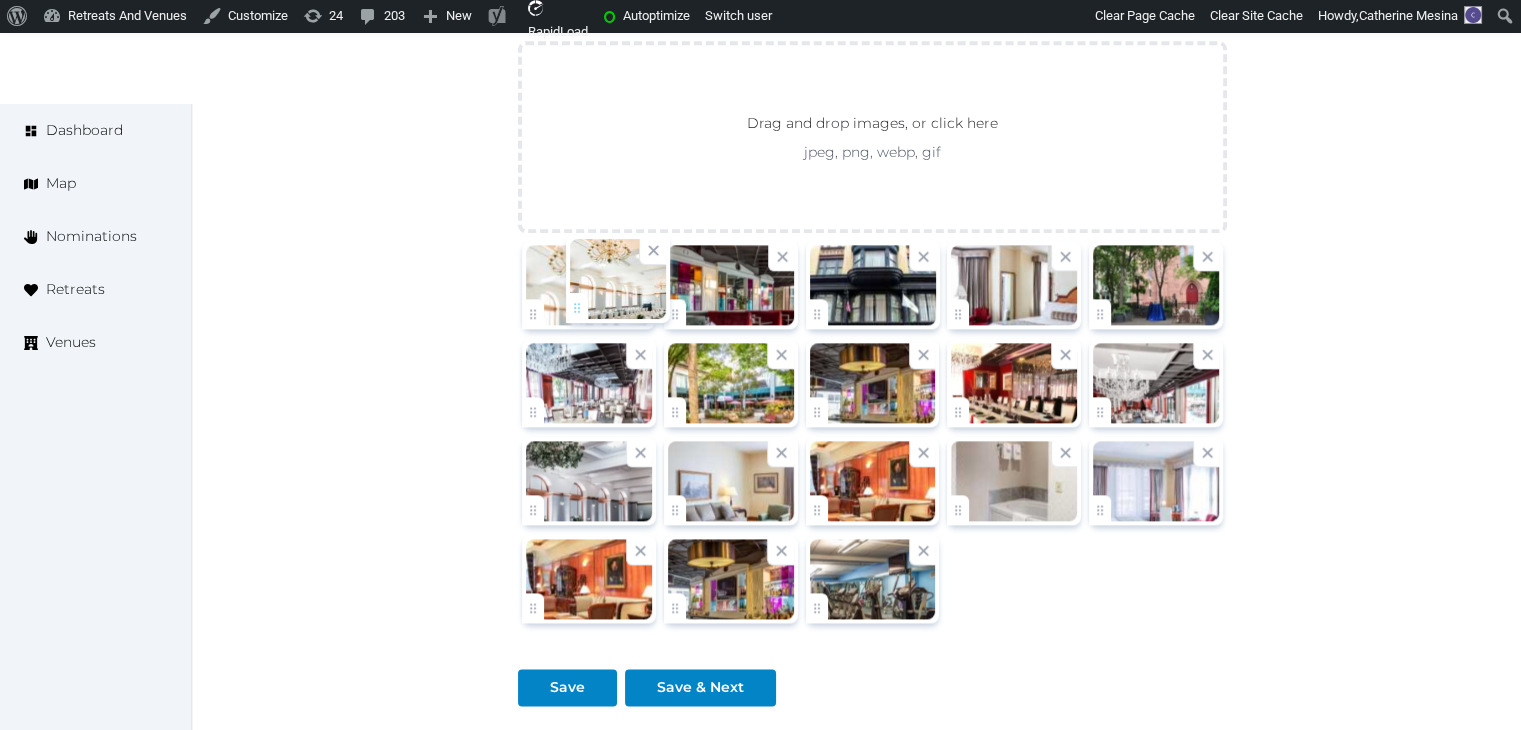 drag, startPoint x: 818, startPoint y: 316, endPoint x: 576, endPoint y: 313, distance: 242.0186 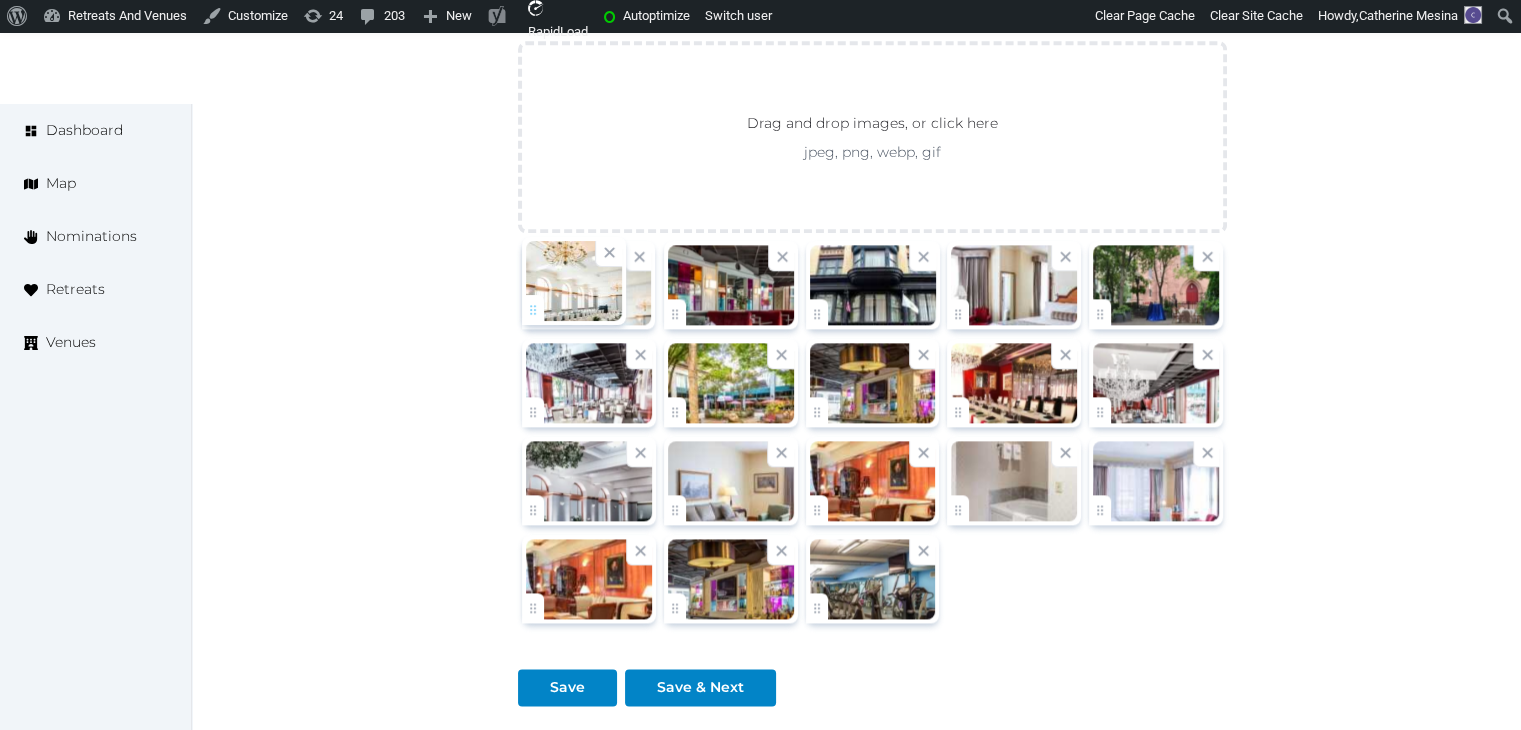 click on "**********" at bounding box center (760, -719) 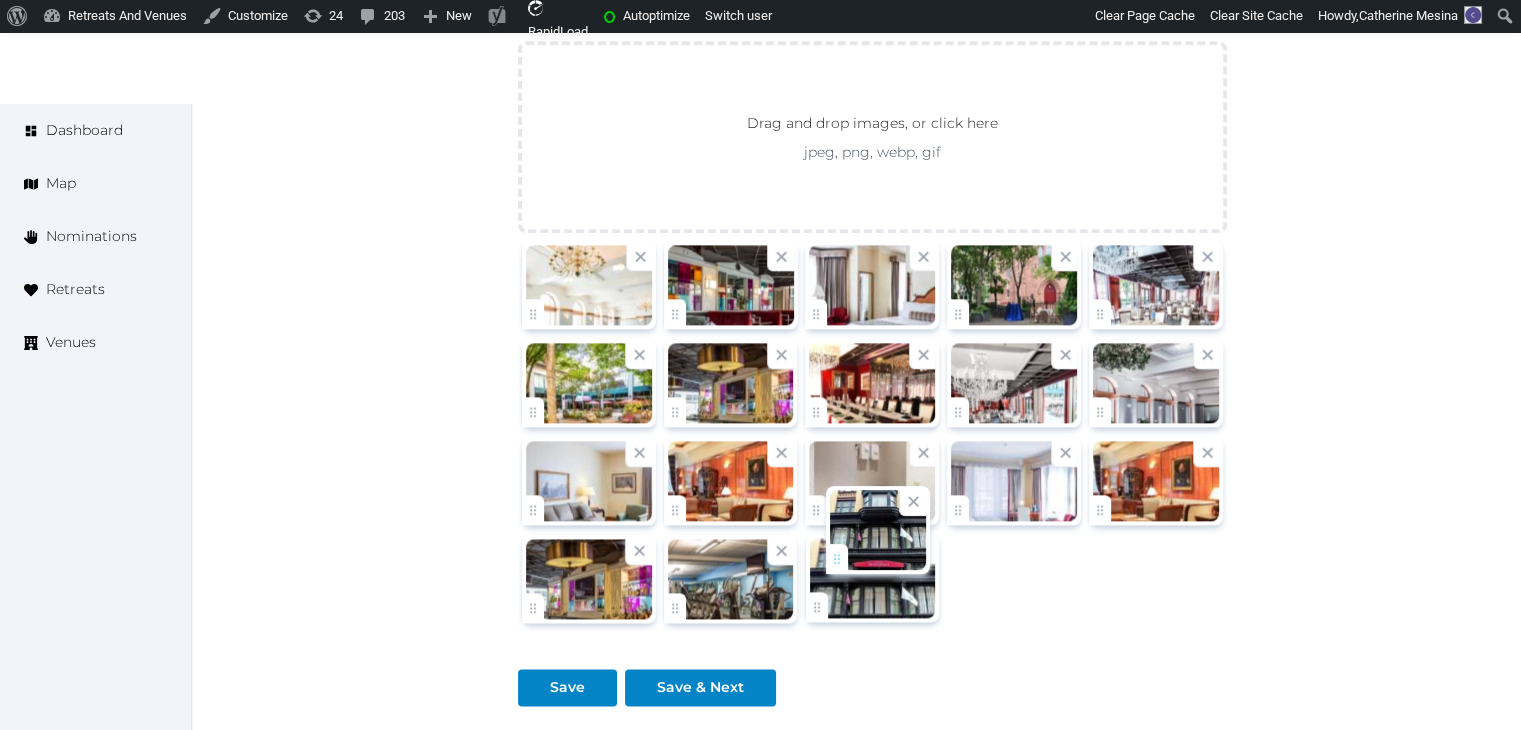drag, startPoint x: 816, startPoint y: 296, endPoint x: 836, endPoint y: 556, distance: 260.7681 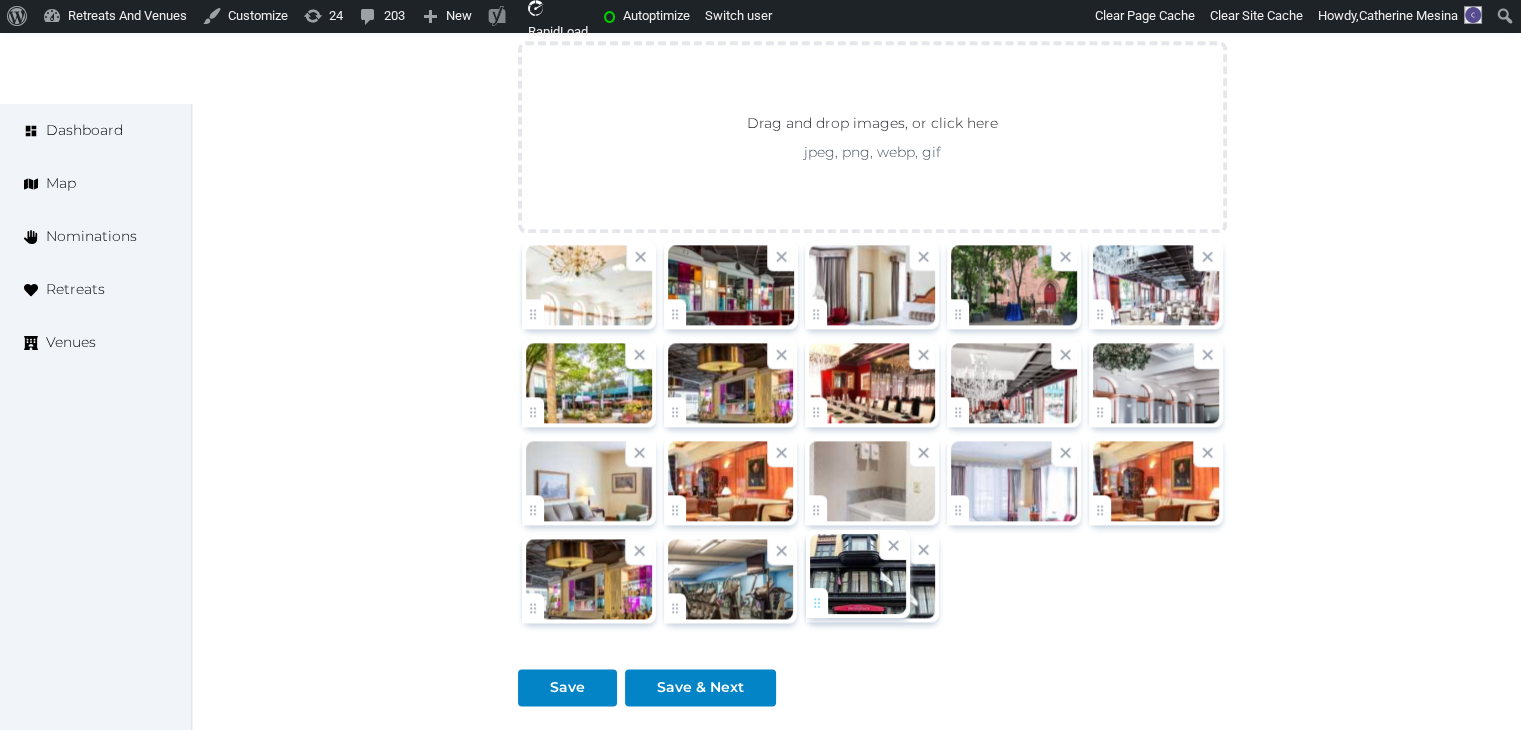 click on "**********" at bounding box center (760, -719) 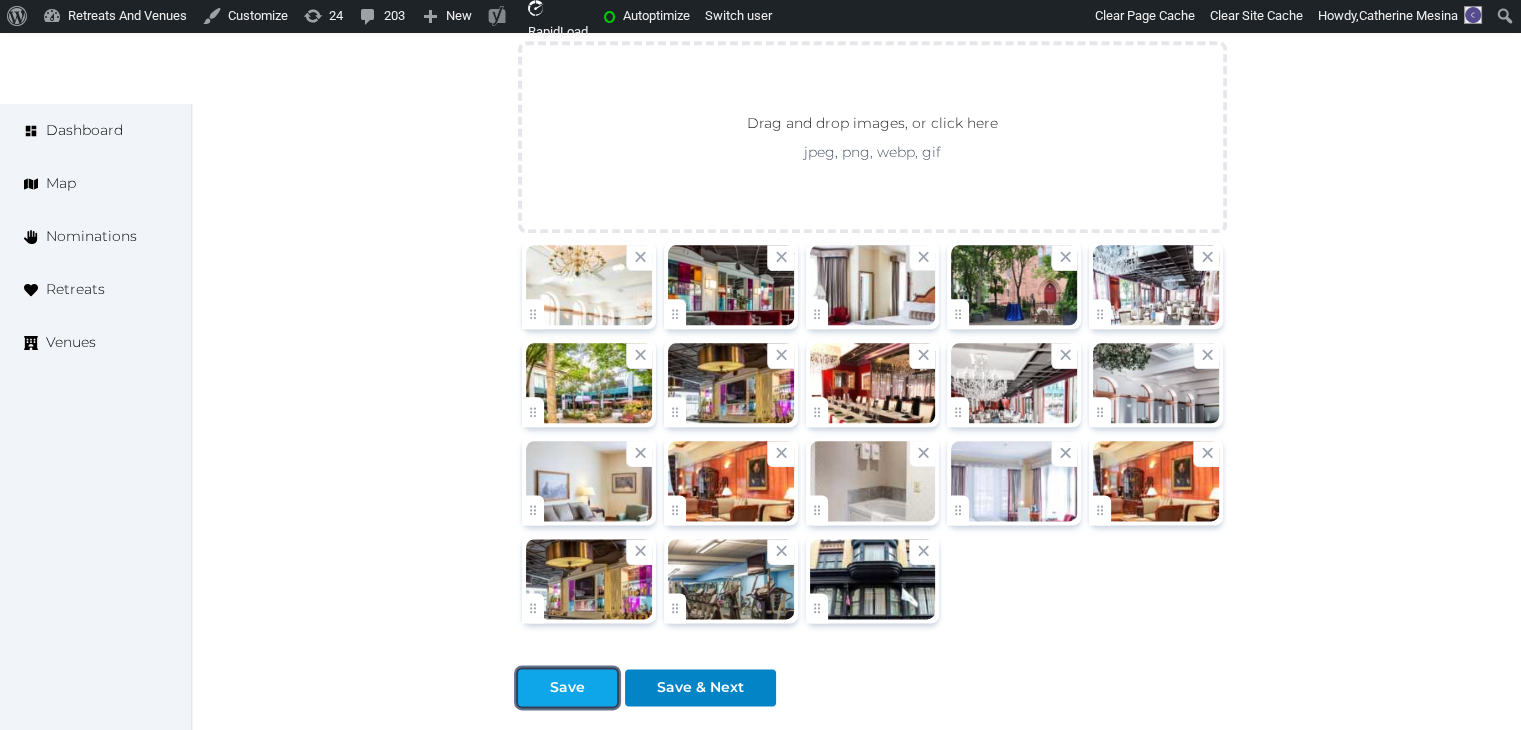 click on "Save" at bounding box center [567, 687] 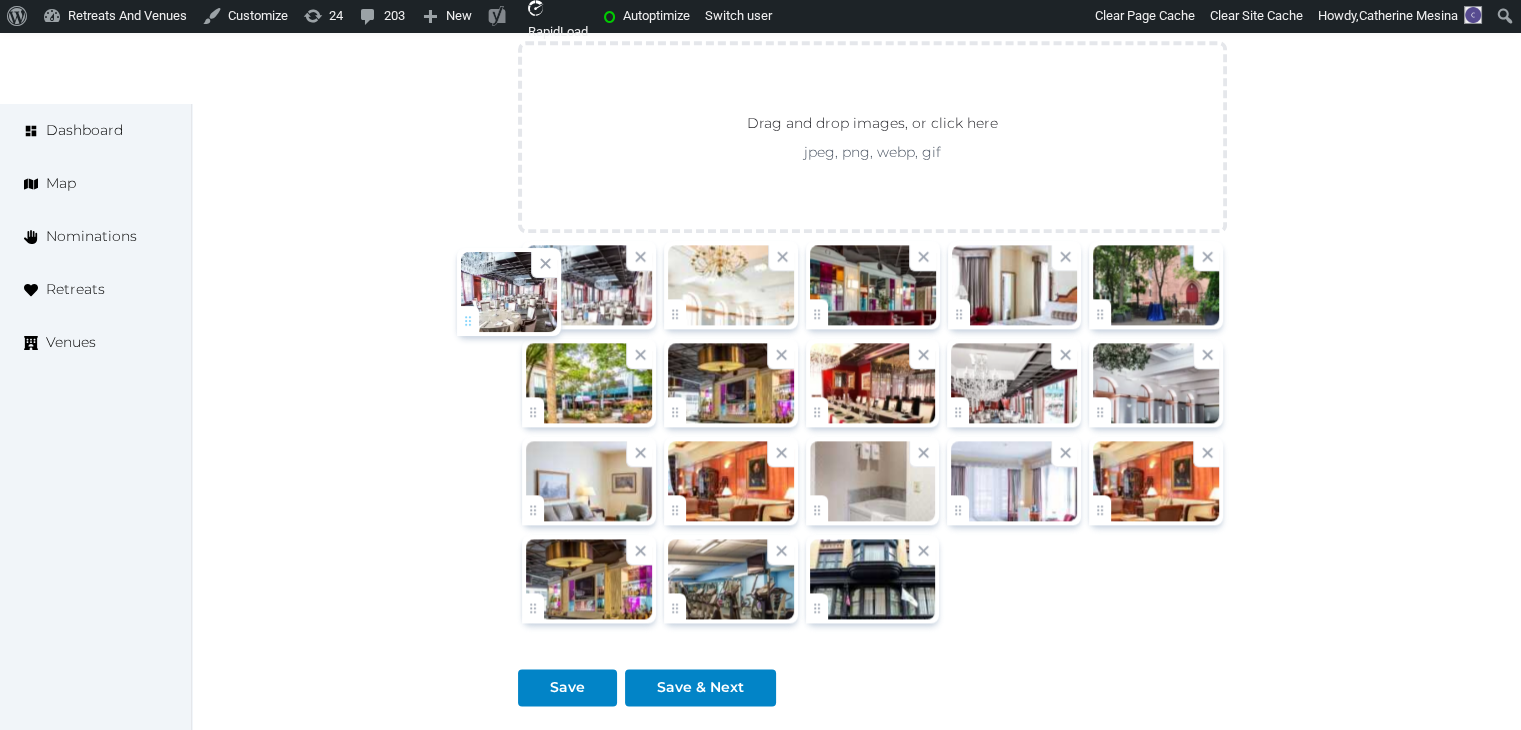 drag, startPoint x: 1103, startPoint y: 304, endPoint x: 471, endPoint y: 315, distance: 632.0957 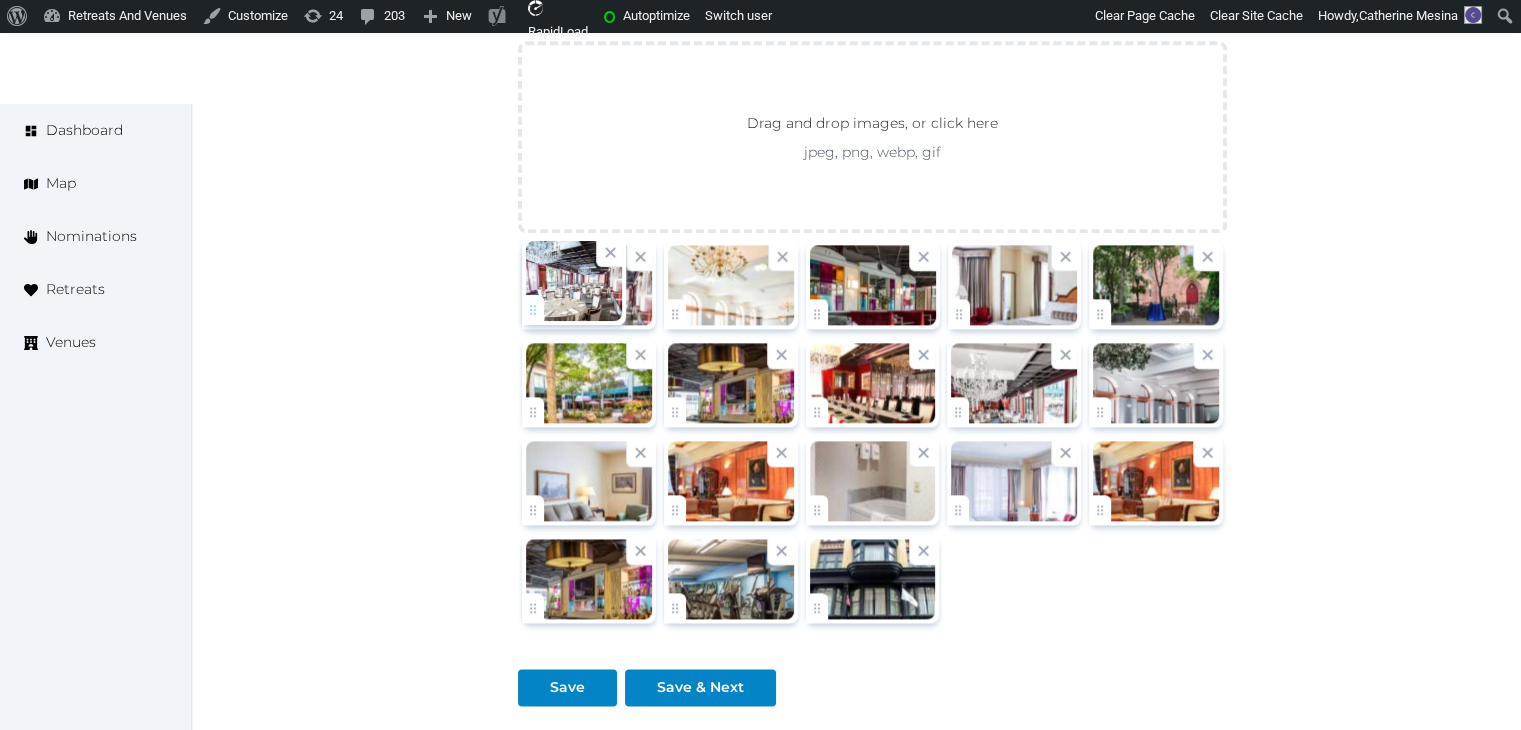 click on "**********" at bounding box center (760, -719) 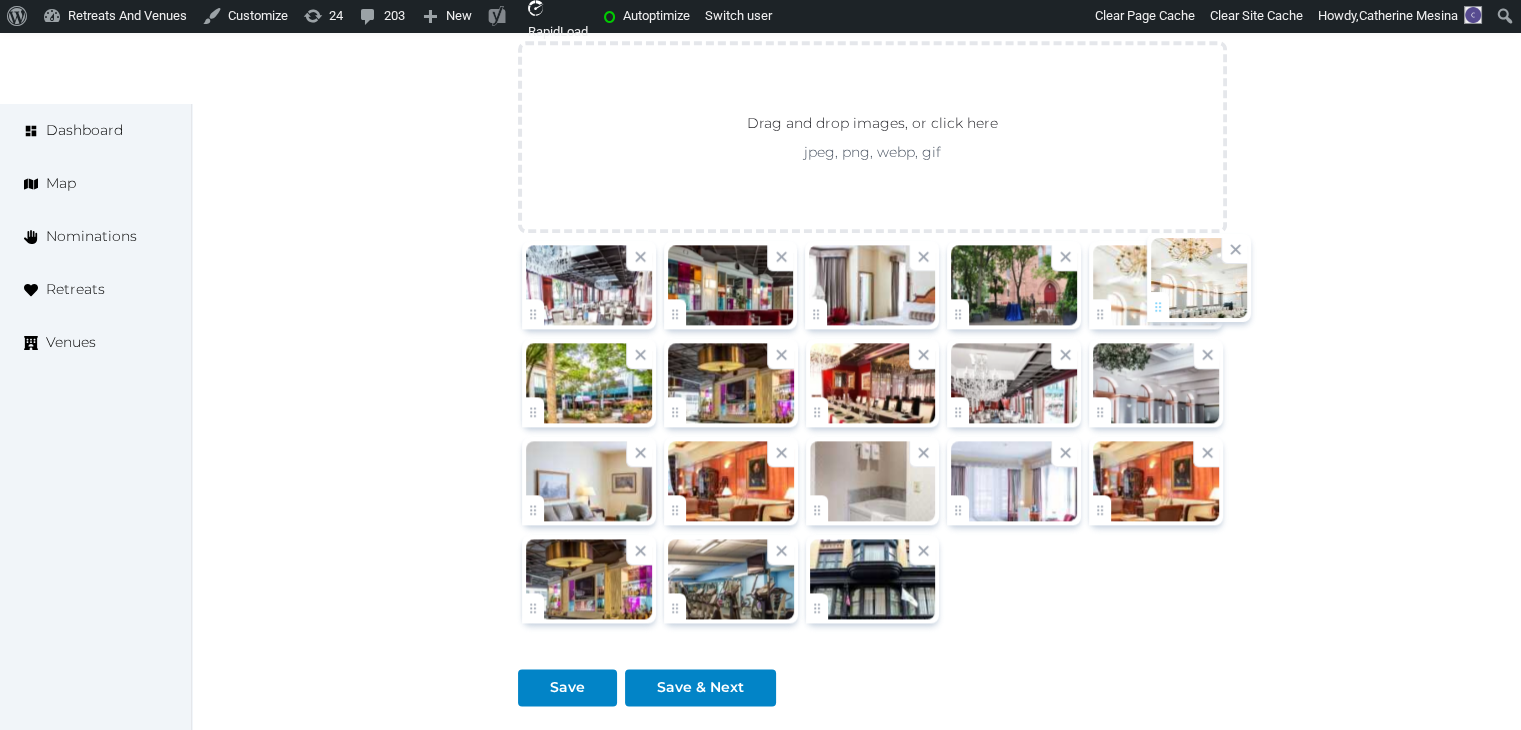 drag, startPoint x: 686, startPoint y: 306, endPoint x: 1169, endPoint y: 303, distance: 483.0093 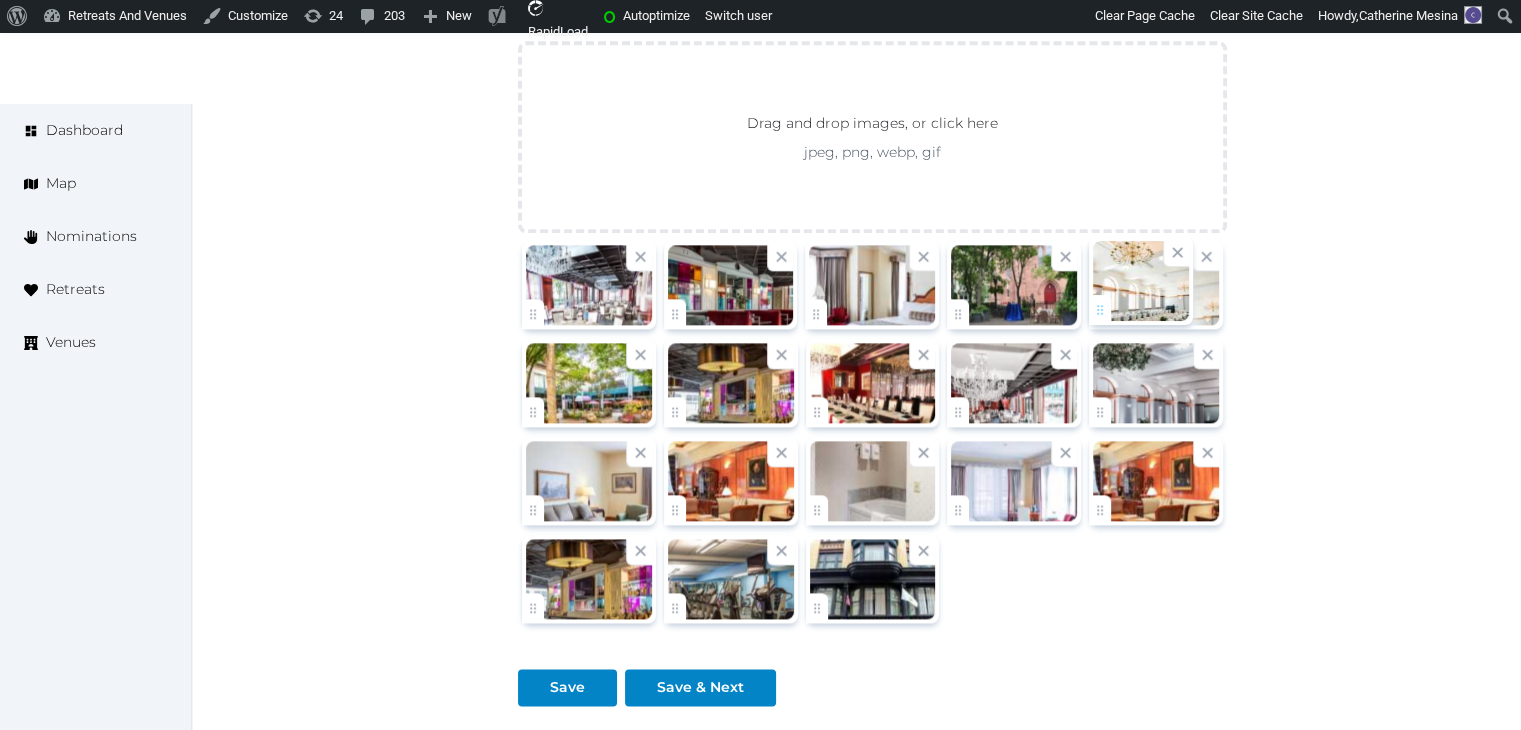click on "**********" at bounding box center (760, -719) 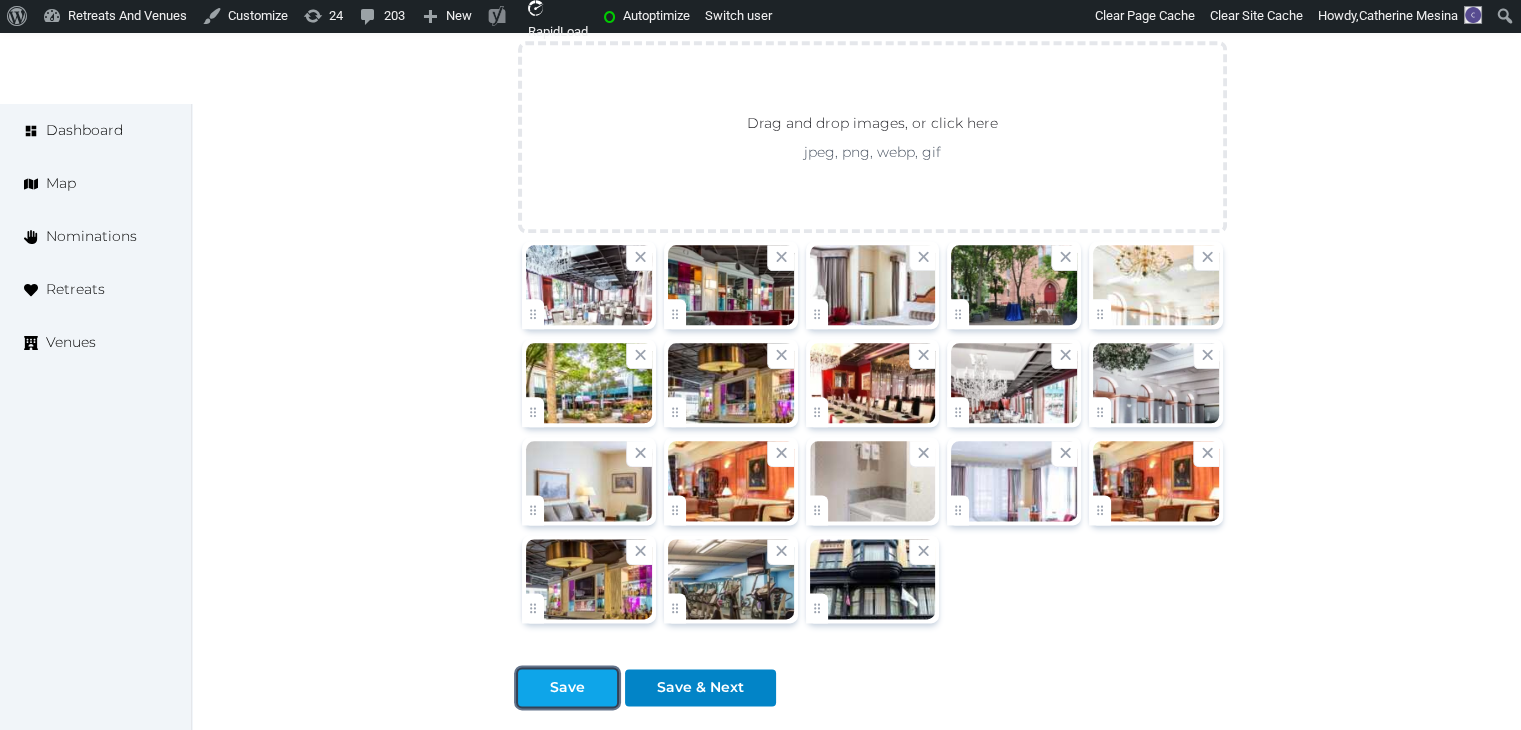 click on "Save" at bounding box center [567, 687] 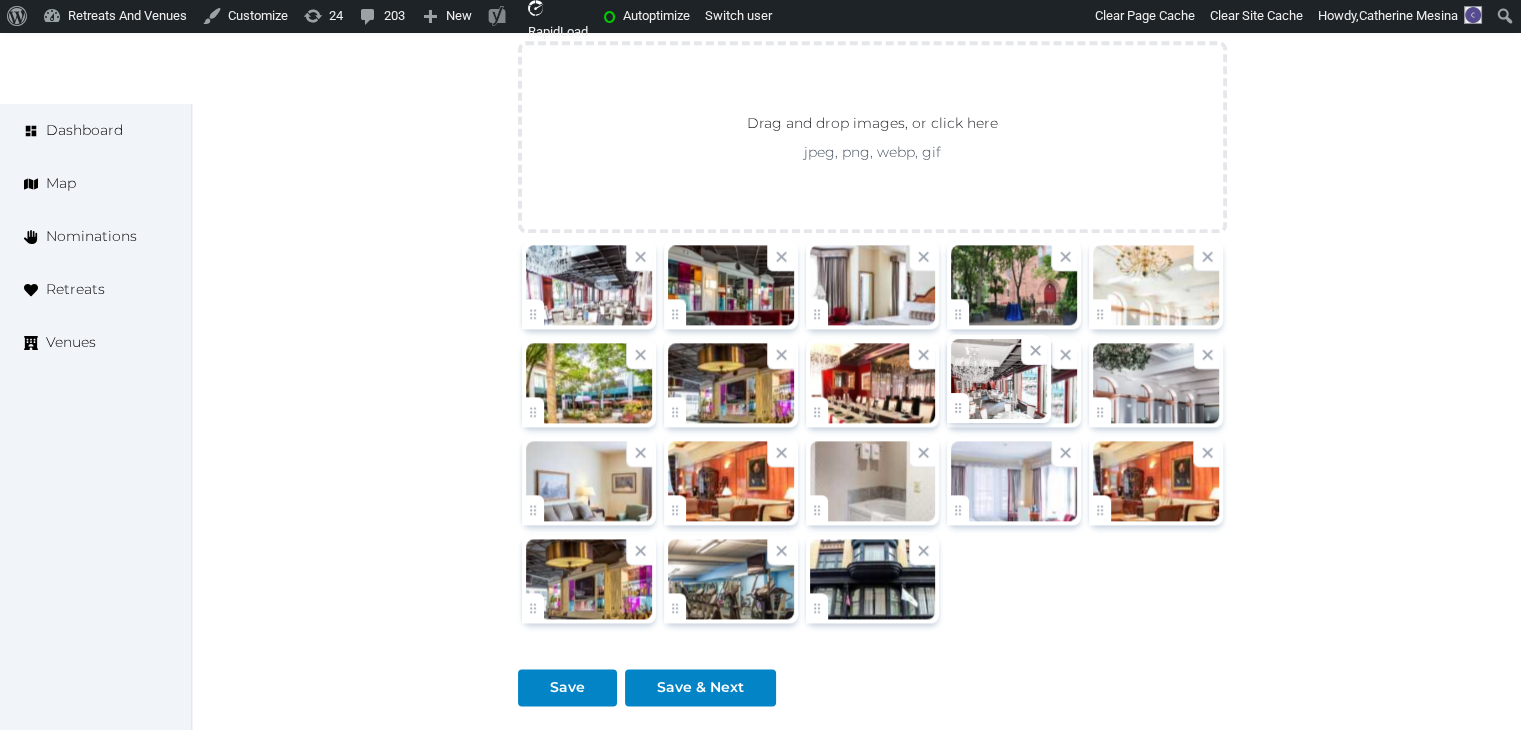 click on "**********" at bounding box center [760, -719] 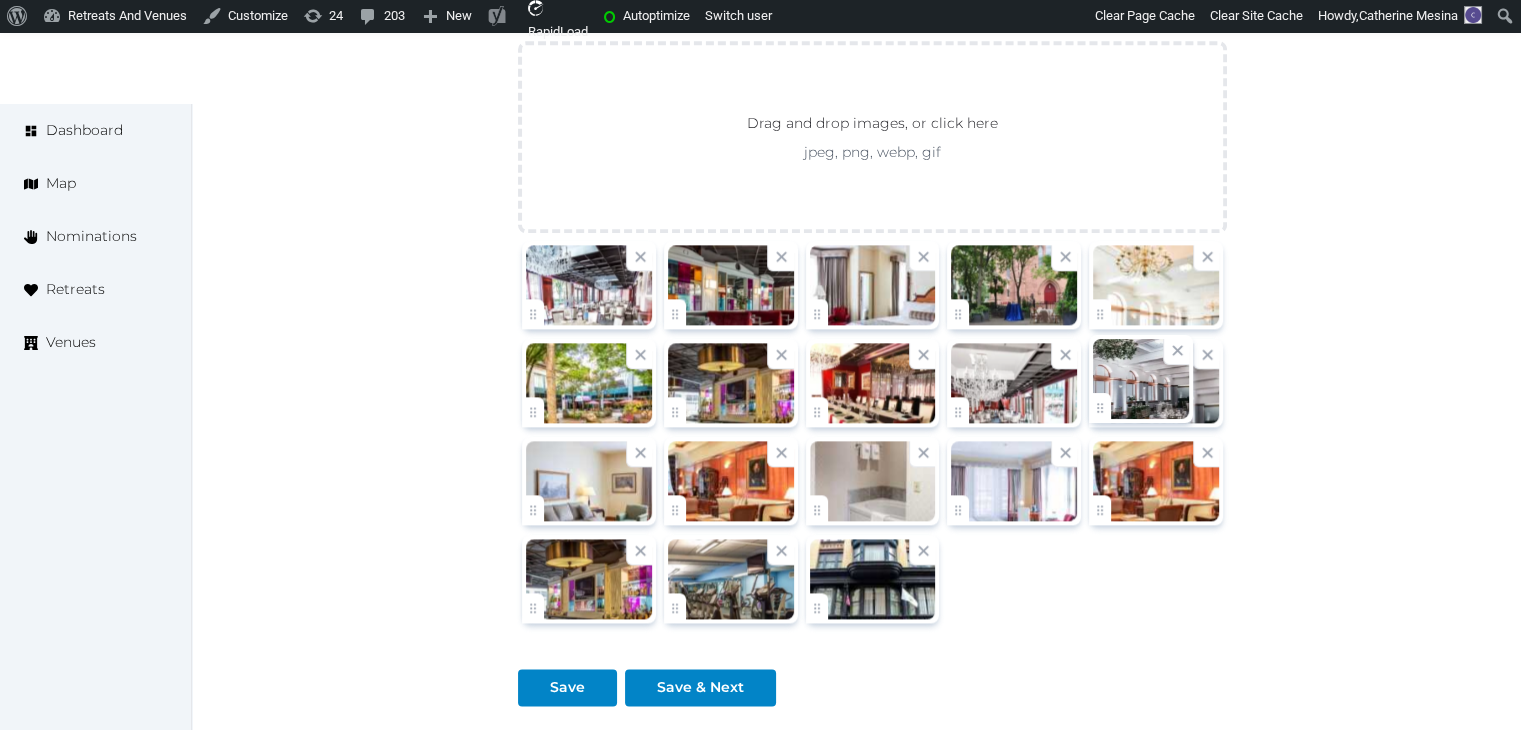 click on "**********" at bounding box center [760, -719] 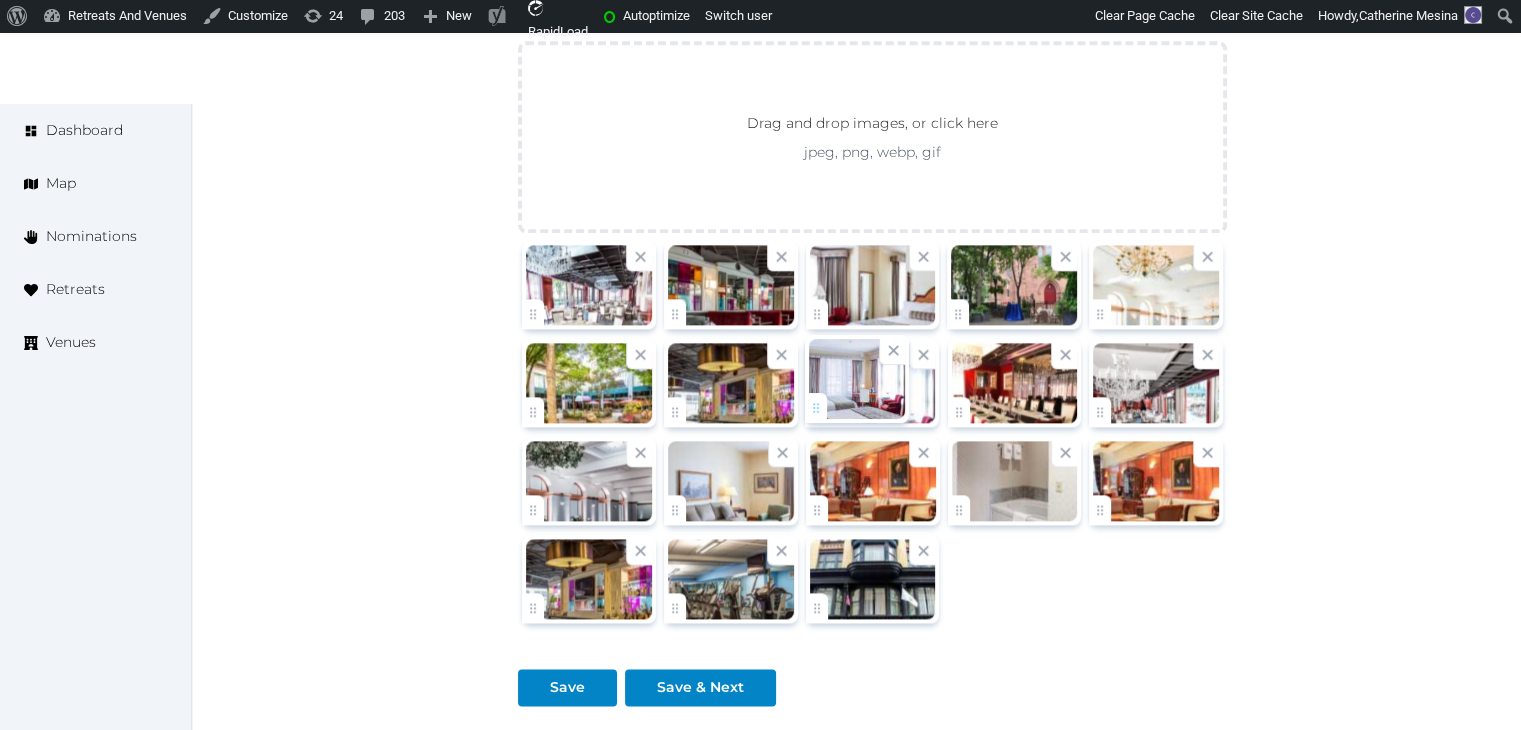 drag, startPoint x: 961, startPoint y: 505, endPoint x: 871, endPoint y: 396, distance: 141.35417 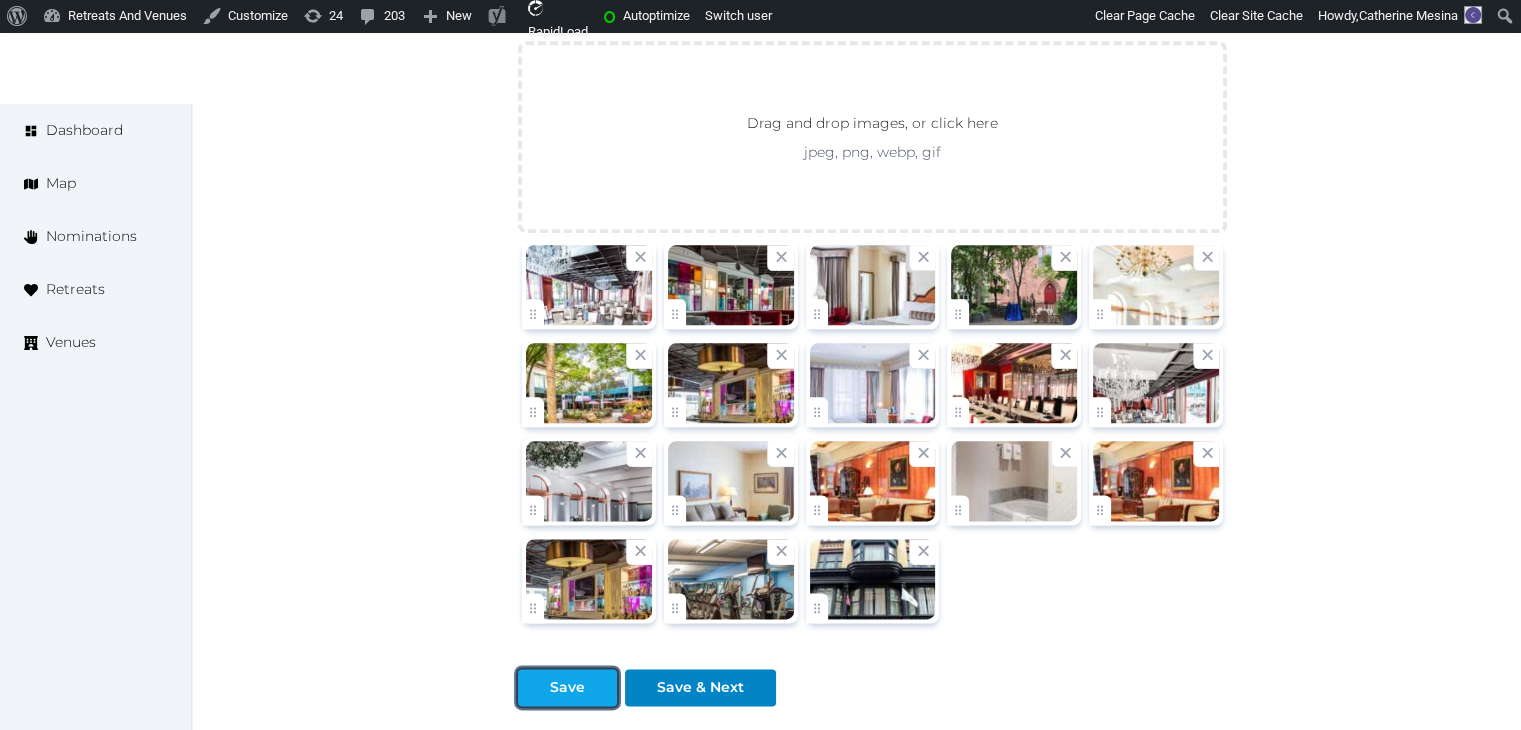 click on "Save" at bounding box center (567, 687) 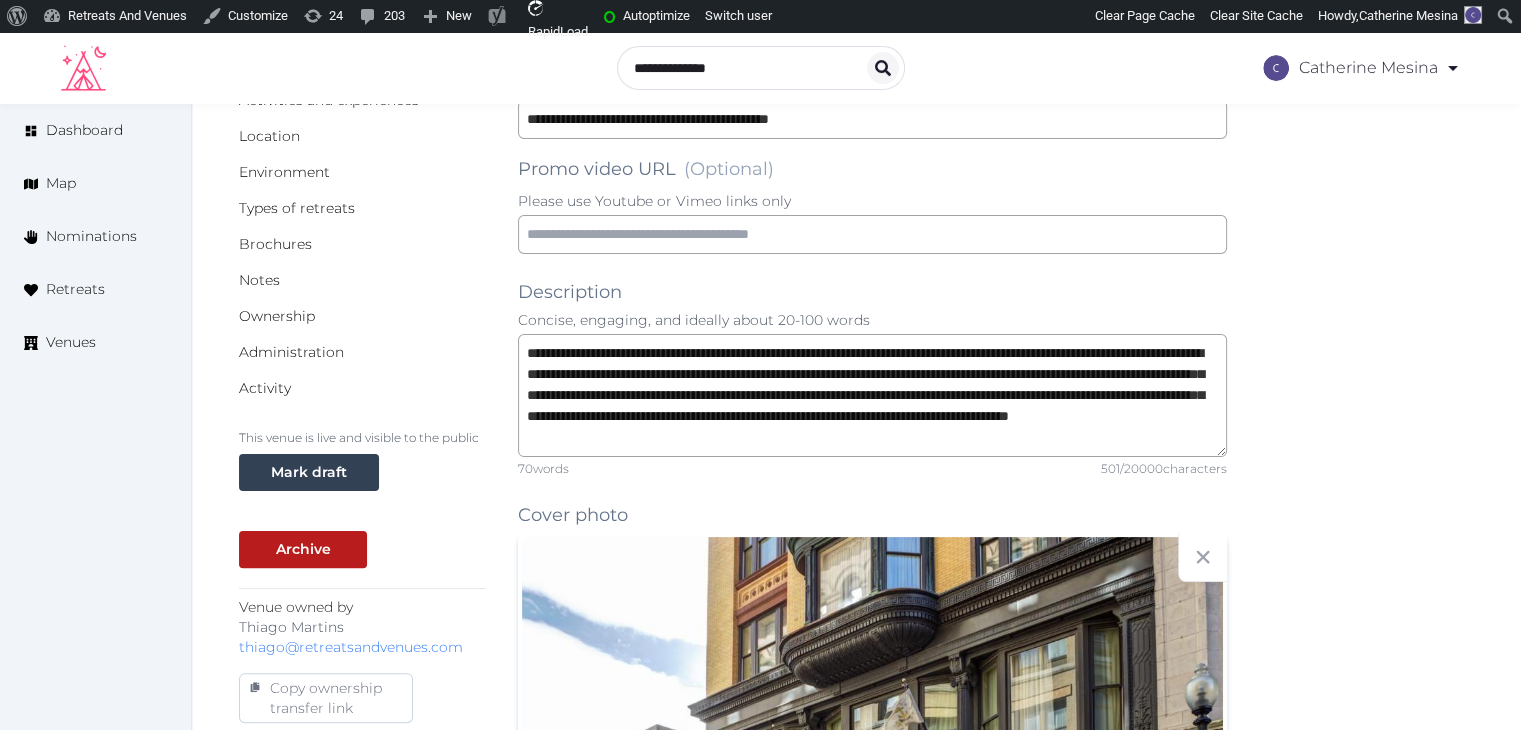 scroll, scrollTop: 100, scrollLeft: 0, axis: vertical 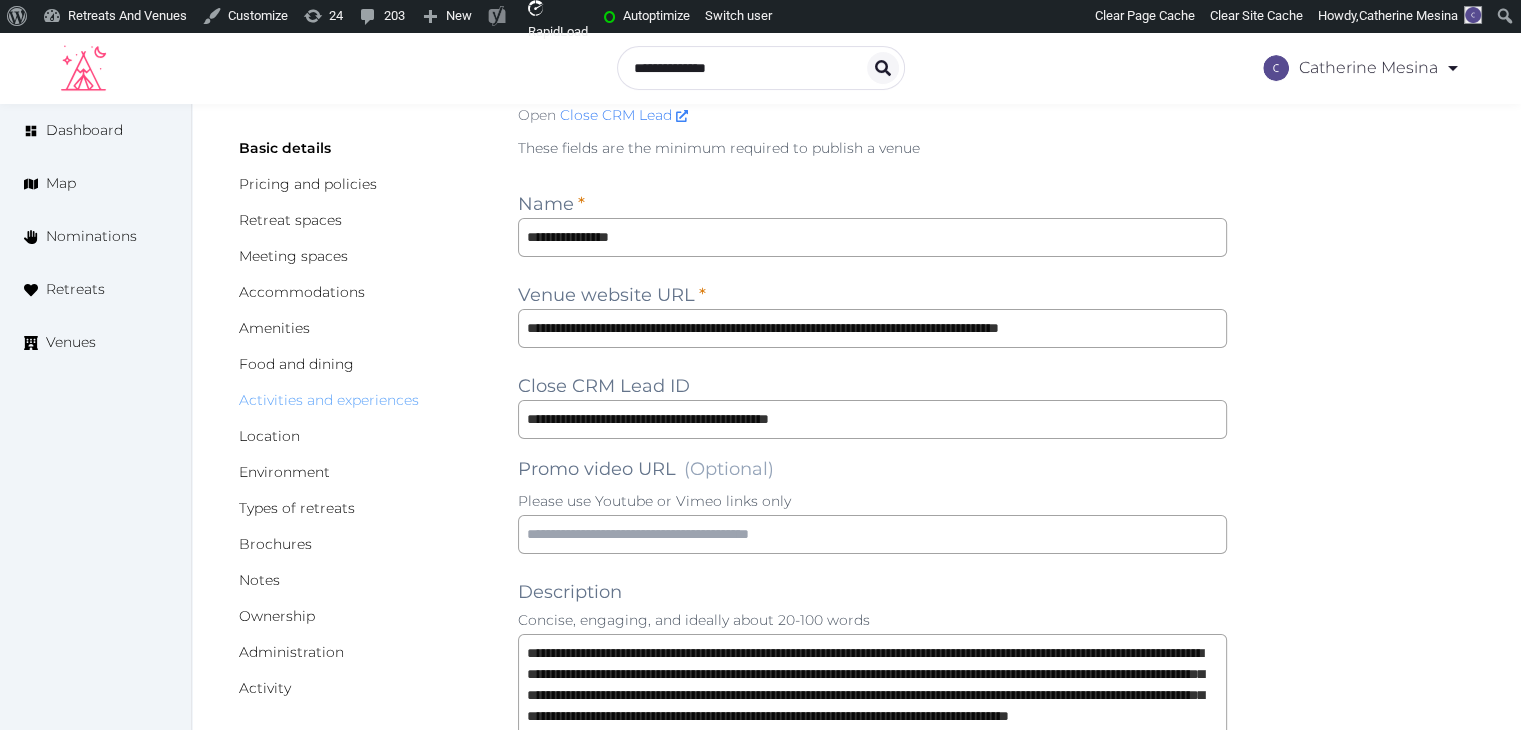 click on "Activities and experiences" at bounding box center [329, 400] 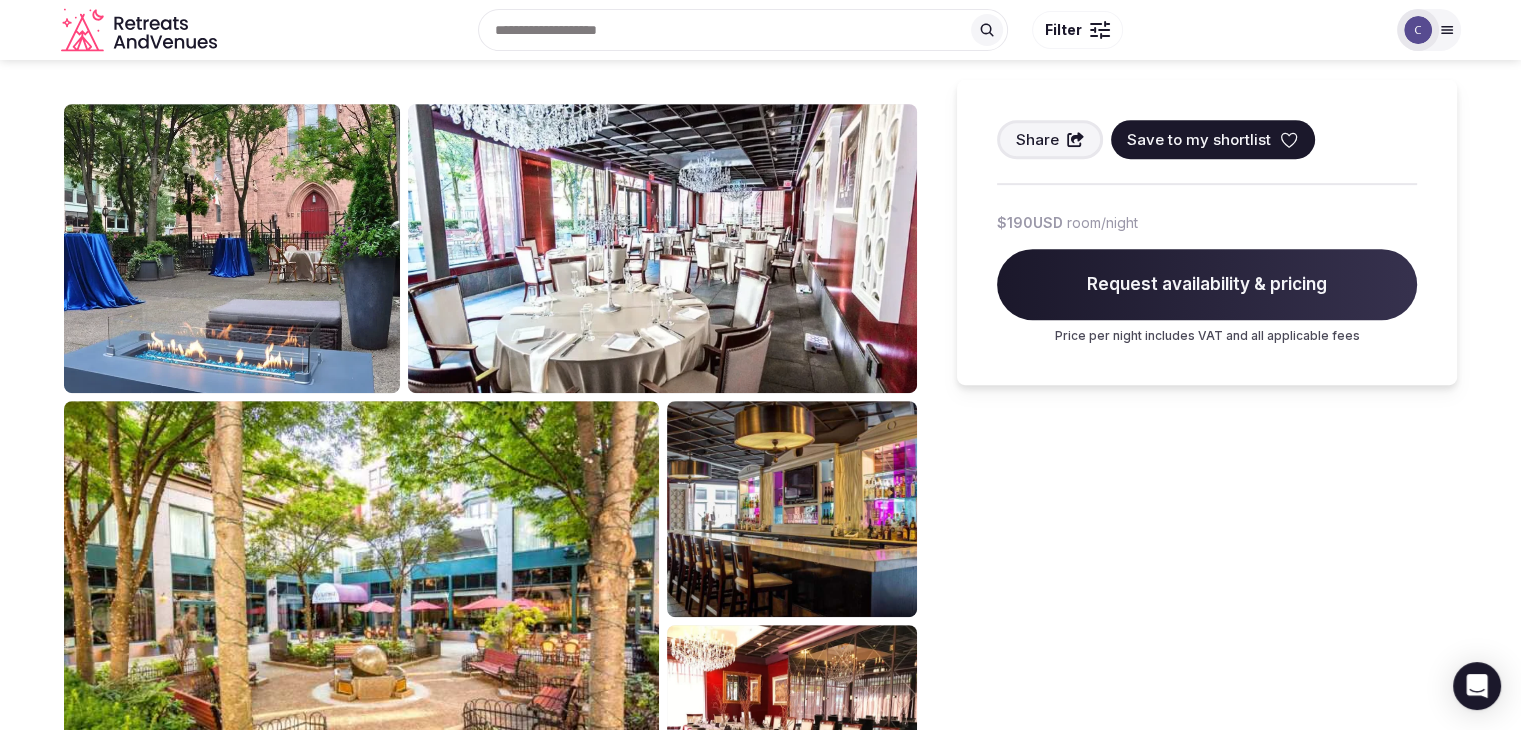 scroll, scrollTop: 800, scrollLeft: 0, axis: vertical 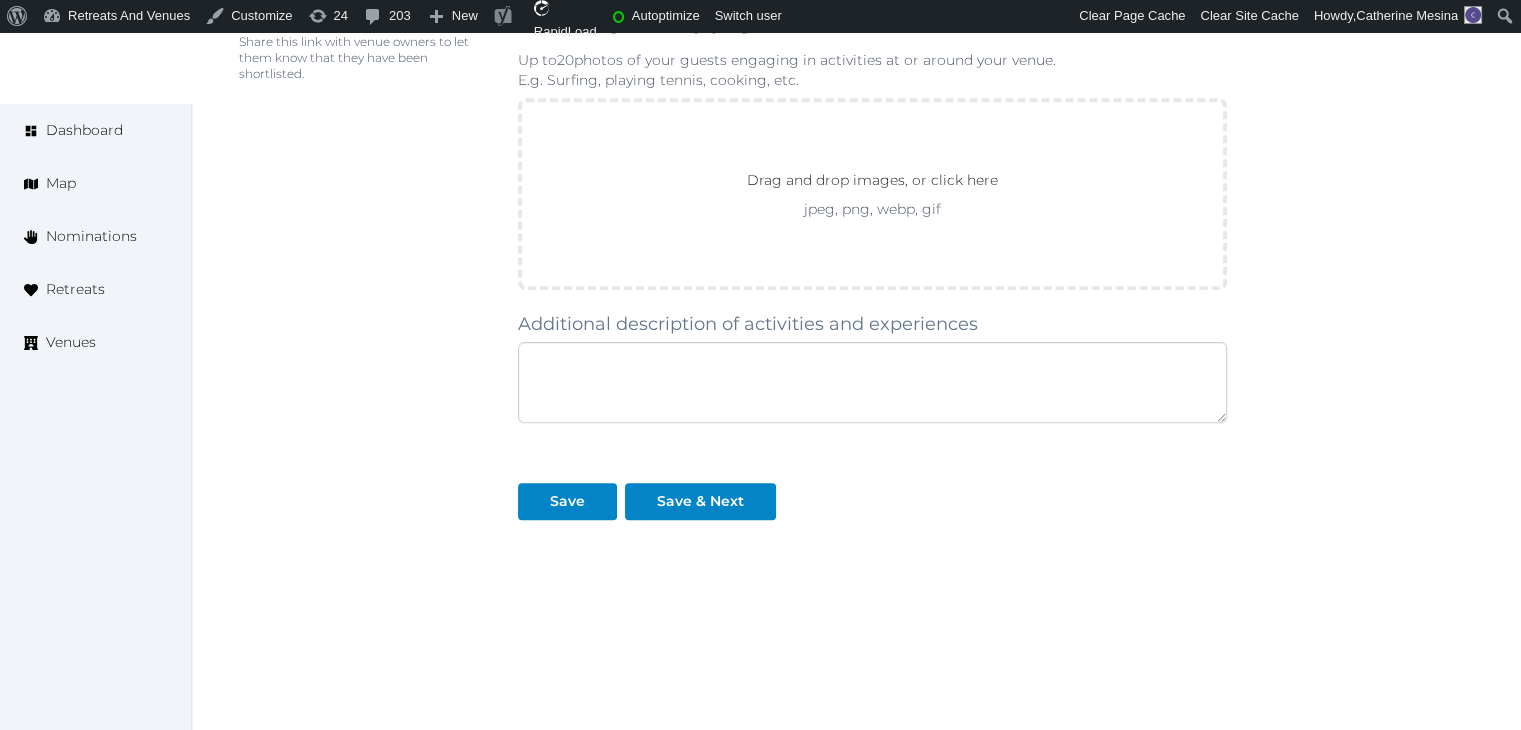 click at bounding box center (872, 382) 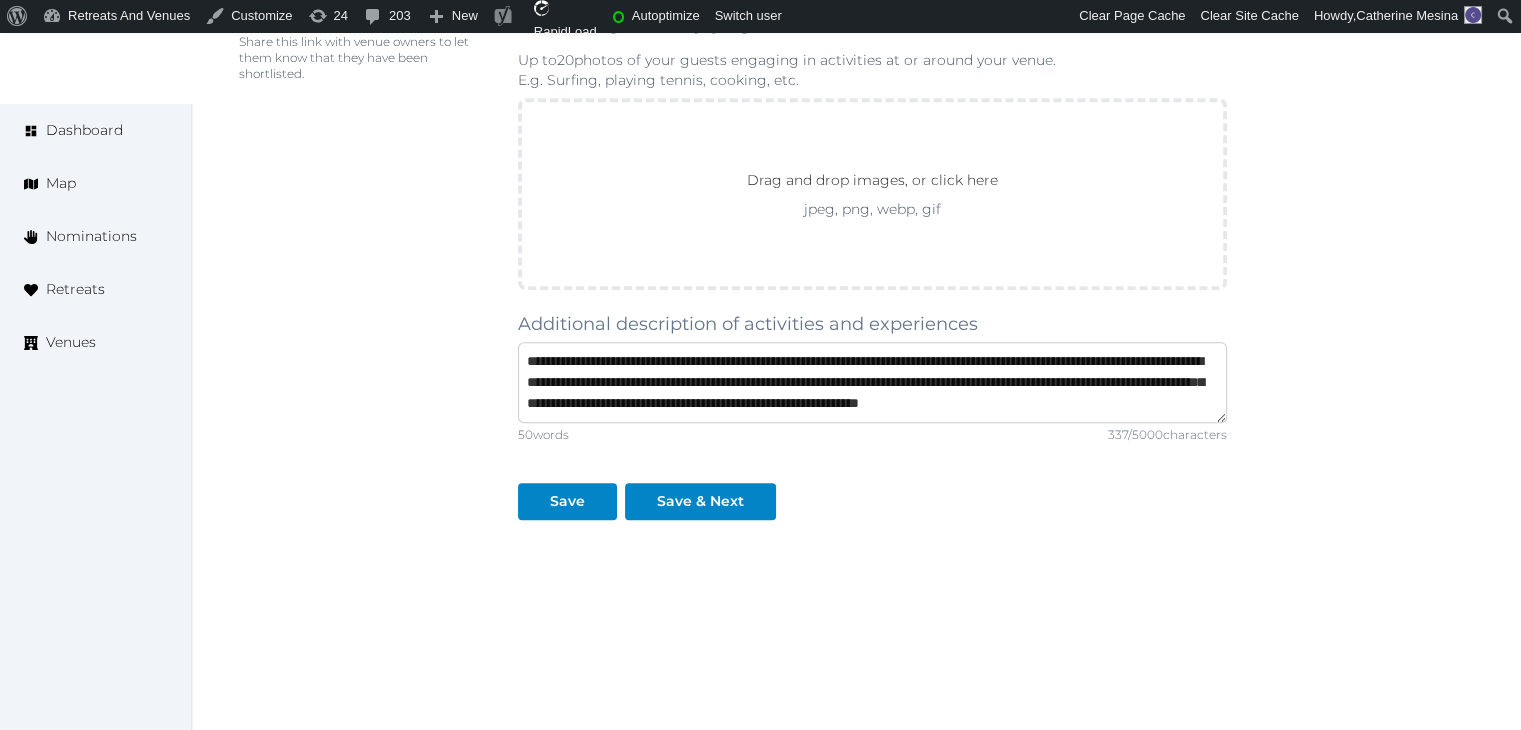 scroll, scrollTop: 20, scrollLeft: 0, axis: vertical 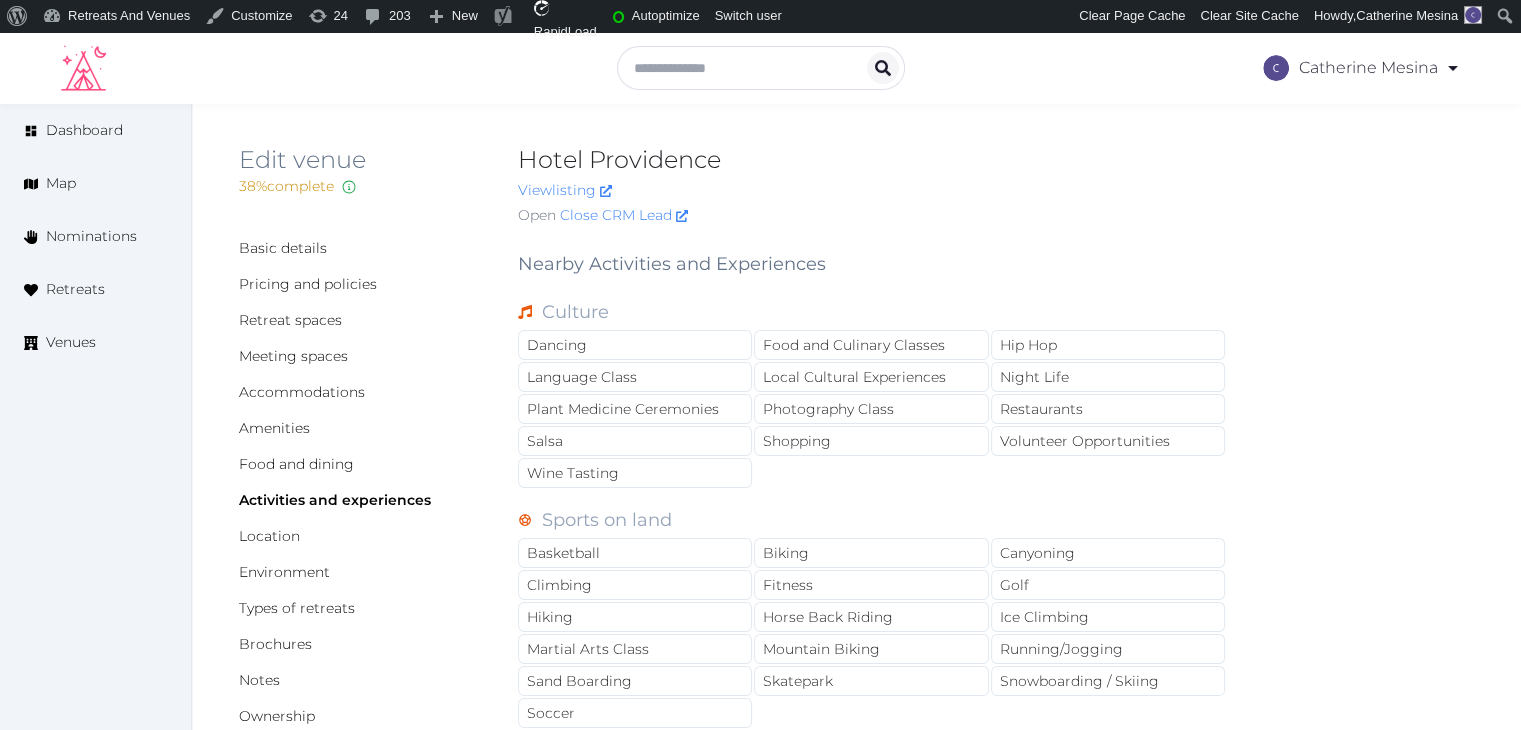 type on "**********" 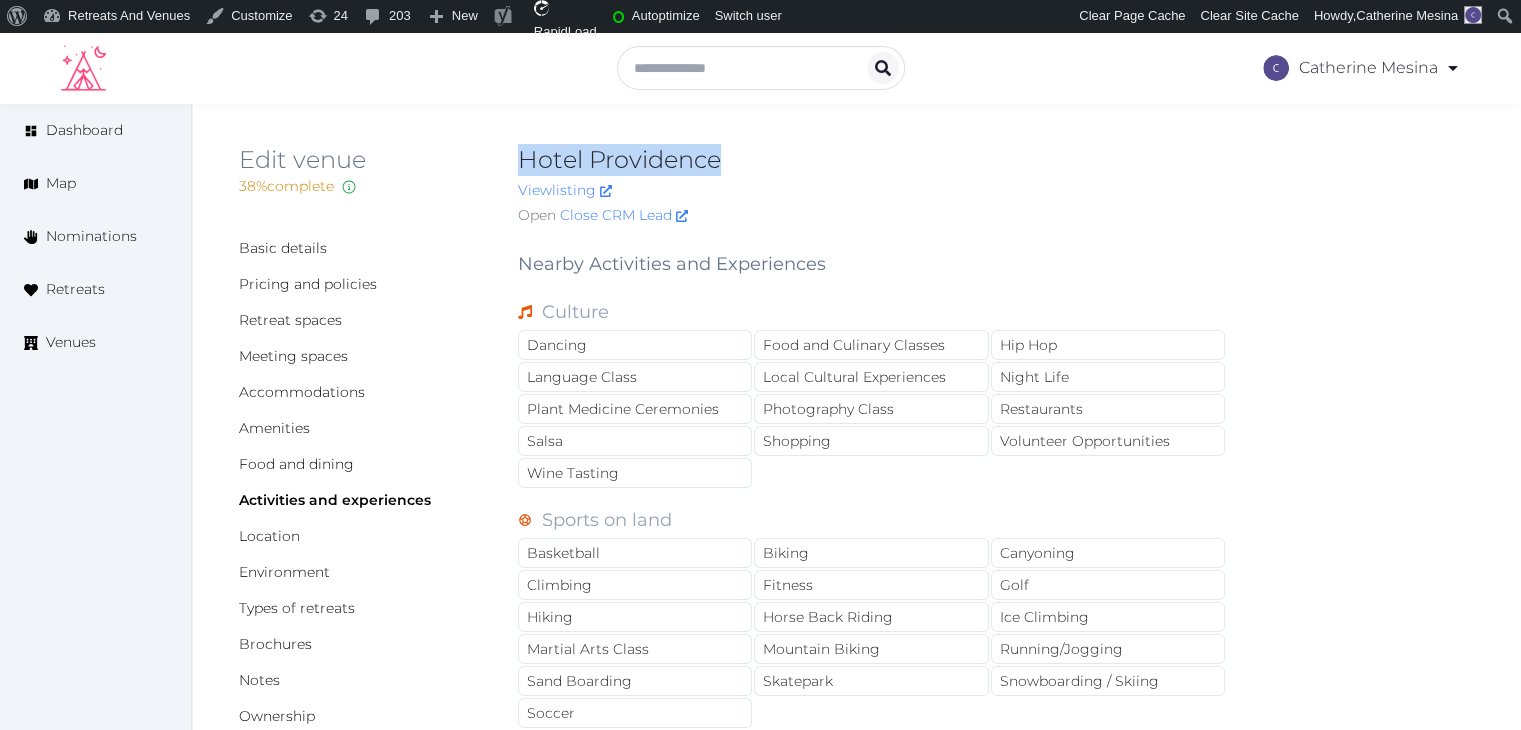 drag, startPoint x: 525, startPoint y: 160, endPoint x: 786, endPoint y: 158, distance: 261.00766 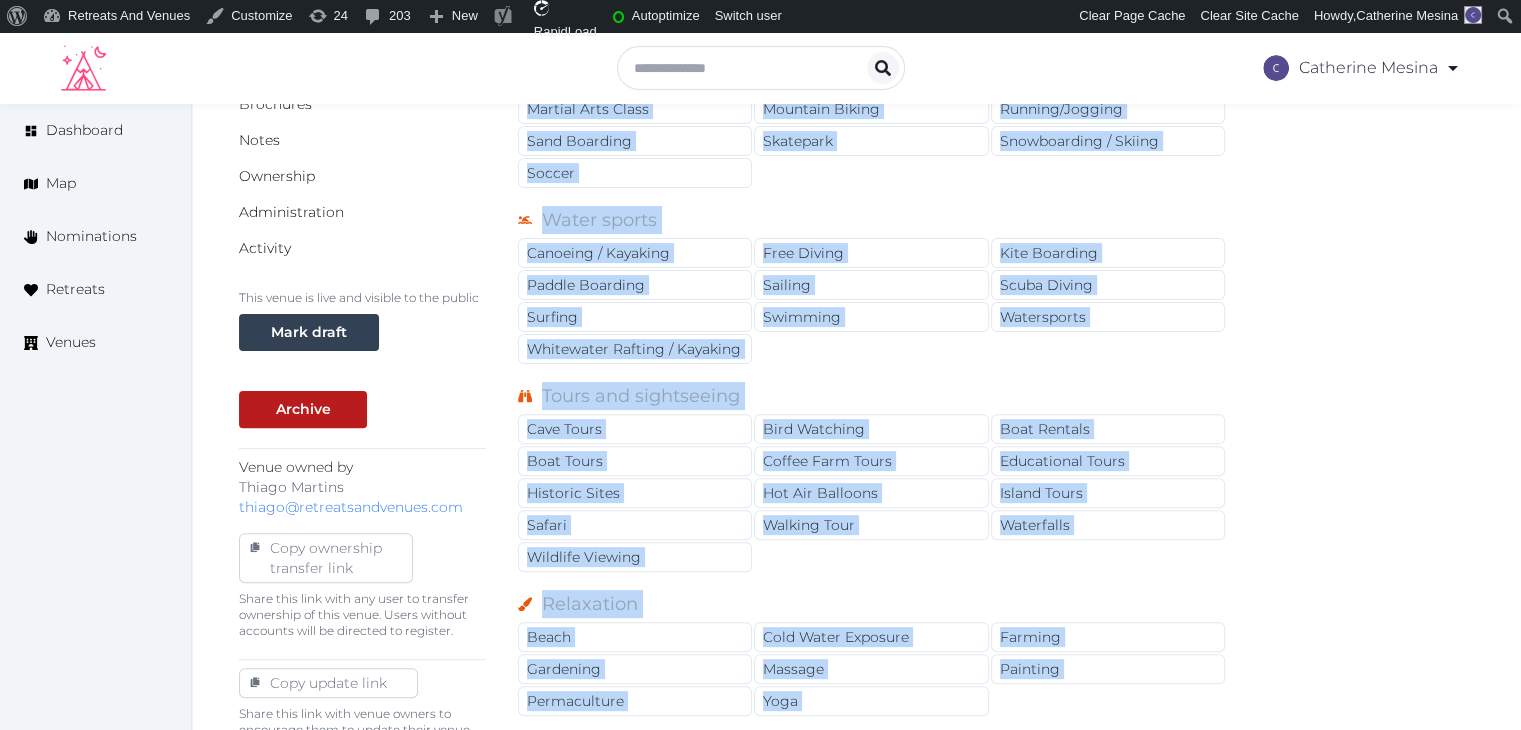 scroll, scrollTop: 1124, scrollLeft: 0, axis: vertical 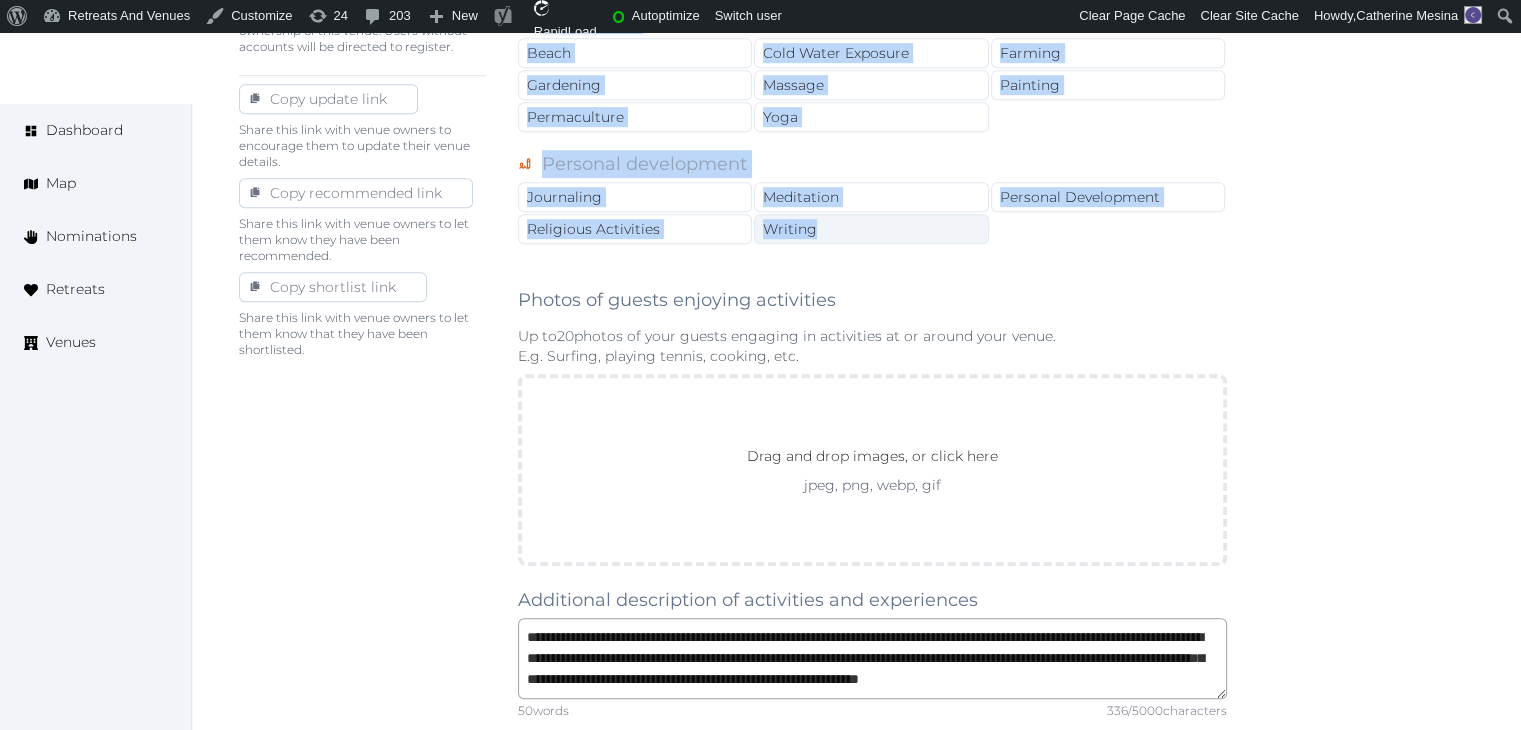 drag, startPoint x: 517, startPoint y: 260, endPoint x: 849, endPoint y: 225, distance: 333.83978 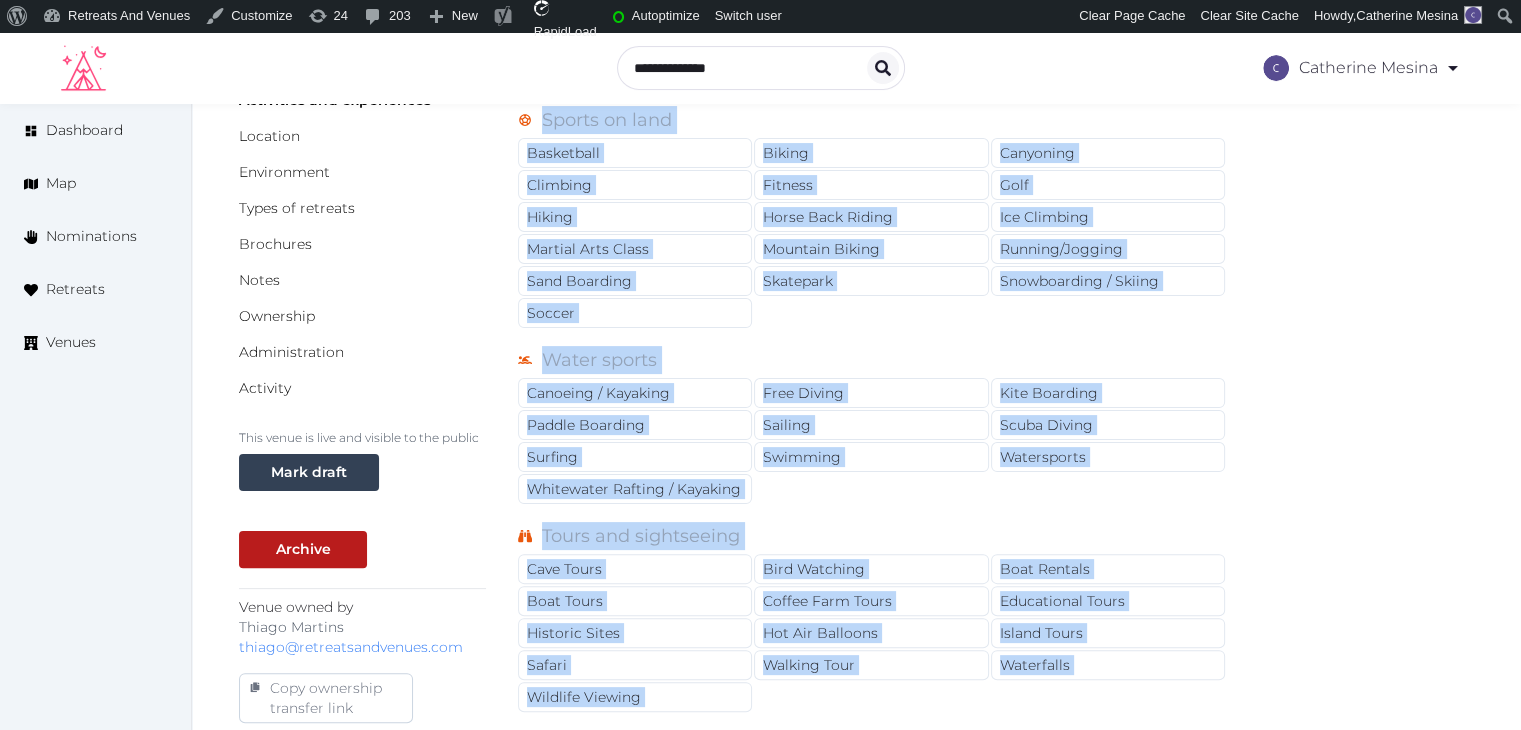 scroll, scrollTop: 124, scrollLeft: 0, axis: vertical 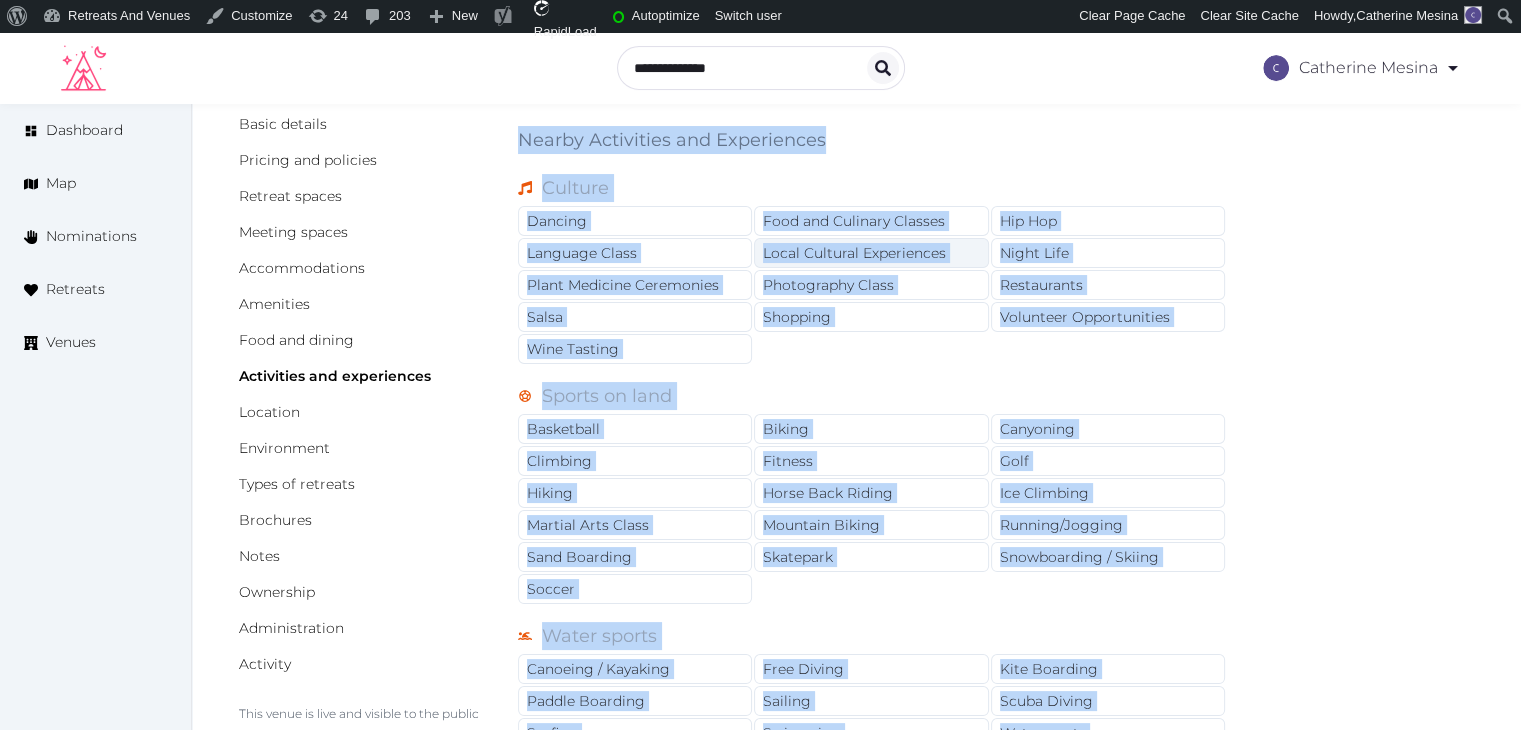 click on "Local Cultural Experiences" at bounding box center (871, 253) 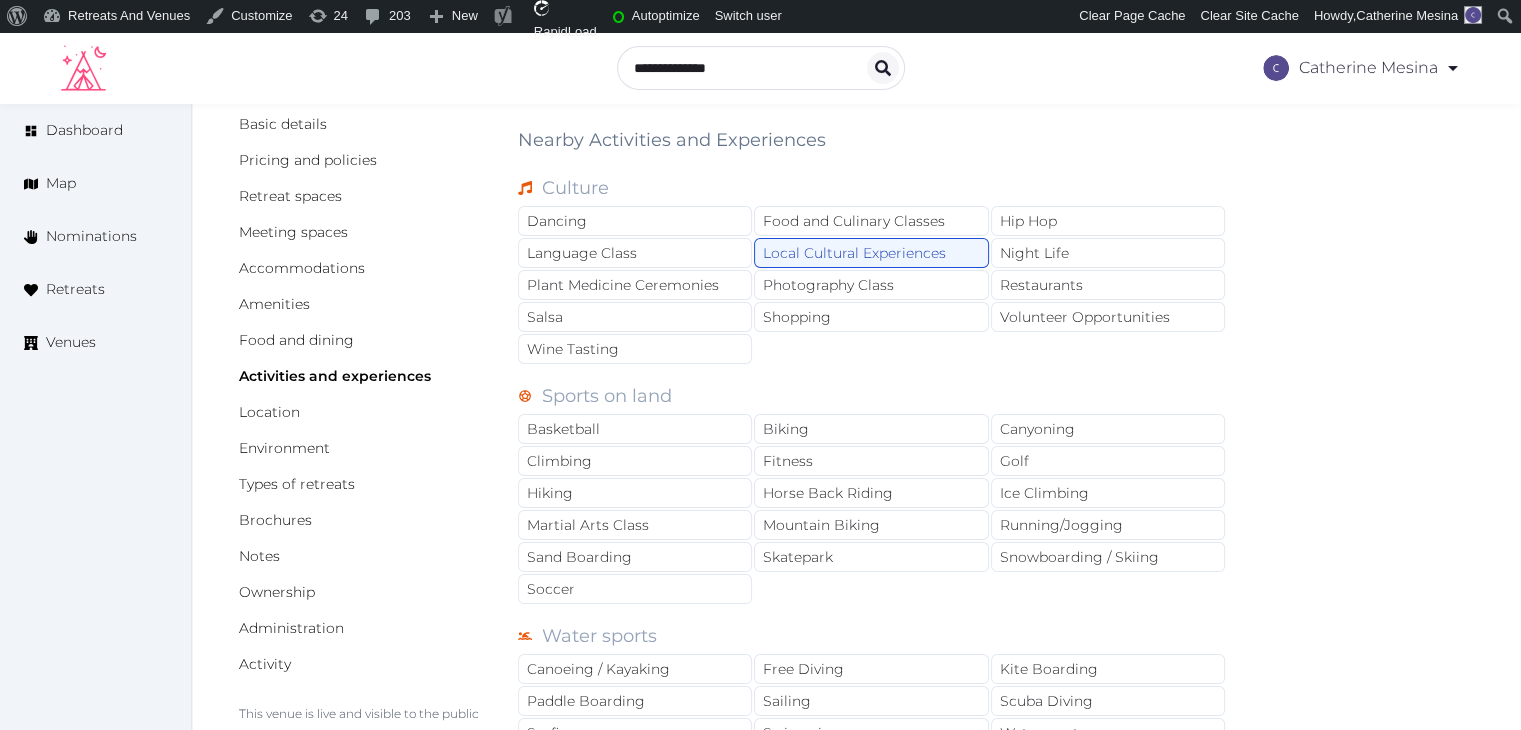 click on "Edit venue 38 %  complete Fill out all the fields in your listing to increase its completion percentage.   A higher completion percentage will make your listing more attractive and result in better matches. Hotel Providence   View  listing   Open    Close CRM Lead Basic details Pricing and policies Retreat spaces Meeting spaces Accommodations Amenities Food and dining Activities and experiences Location Environment Types of retreats Brochures Notes Ownership Administration Activity This venue is live and visible to the public Mark draft Archive Venue owned by Thiago Martins thiago@retreatsandvenues.com Copy ownership transfer link Share this link with any user to transfer ownership of this venue. Users without accounts will be directed to register. Copy update link Share this link with venue owners to encourage them to update their venue details. Copy recommended link Share this link with venue owners to let them know they have been recommended. Copy shortlist link Nearby Activities and Experiences Culture /" at bounding box center (856, 1004) 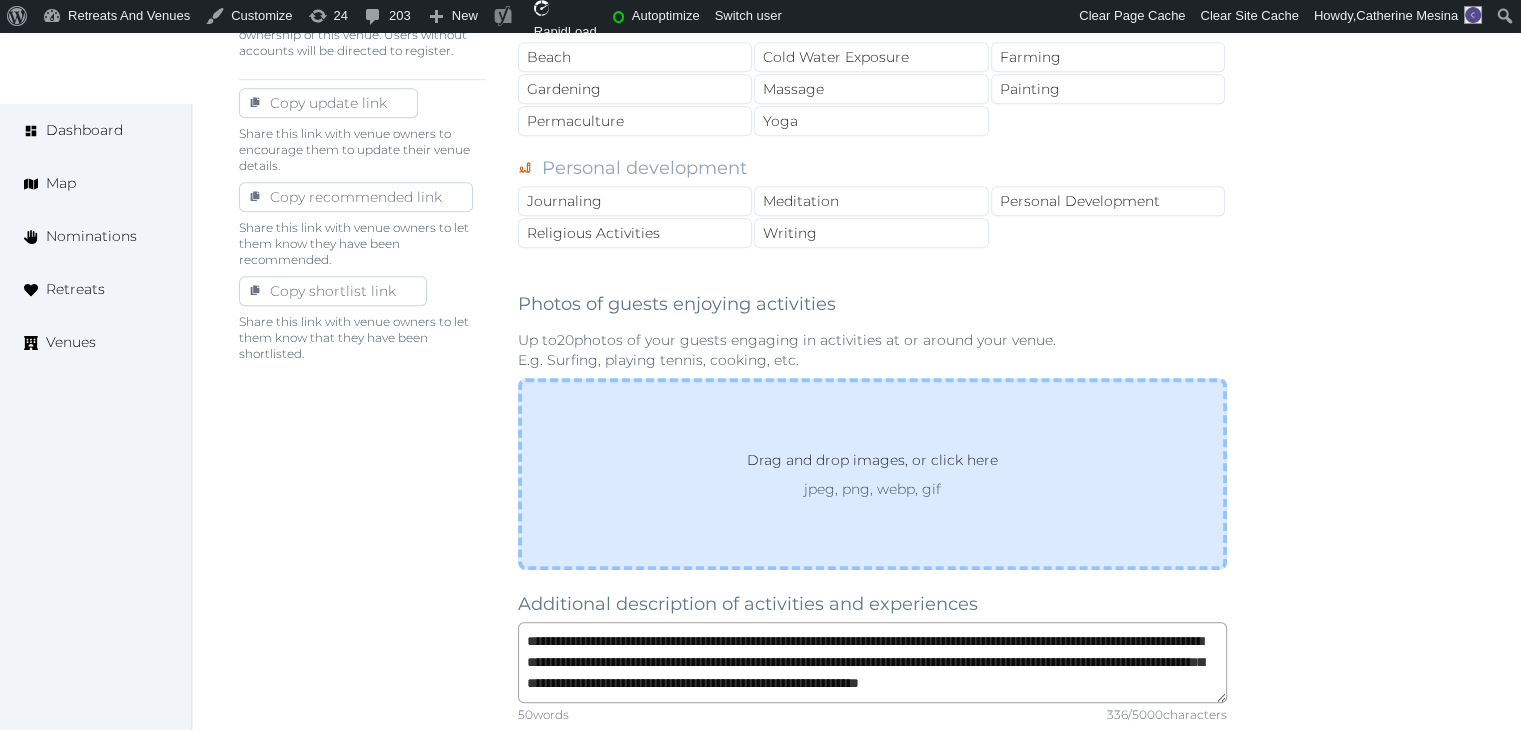scroll, scrollTop: 1124, scrollLeft: 0, axis: vertical 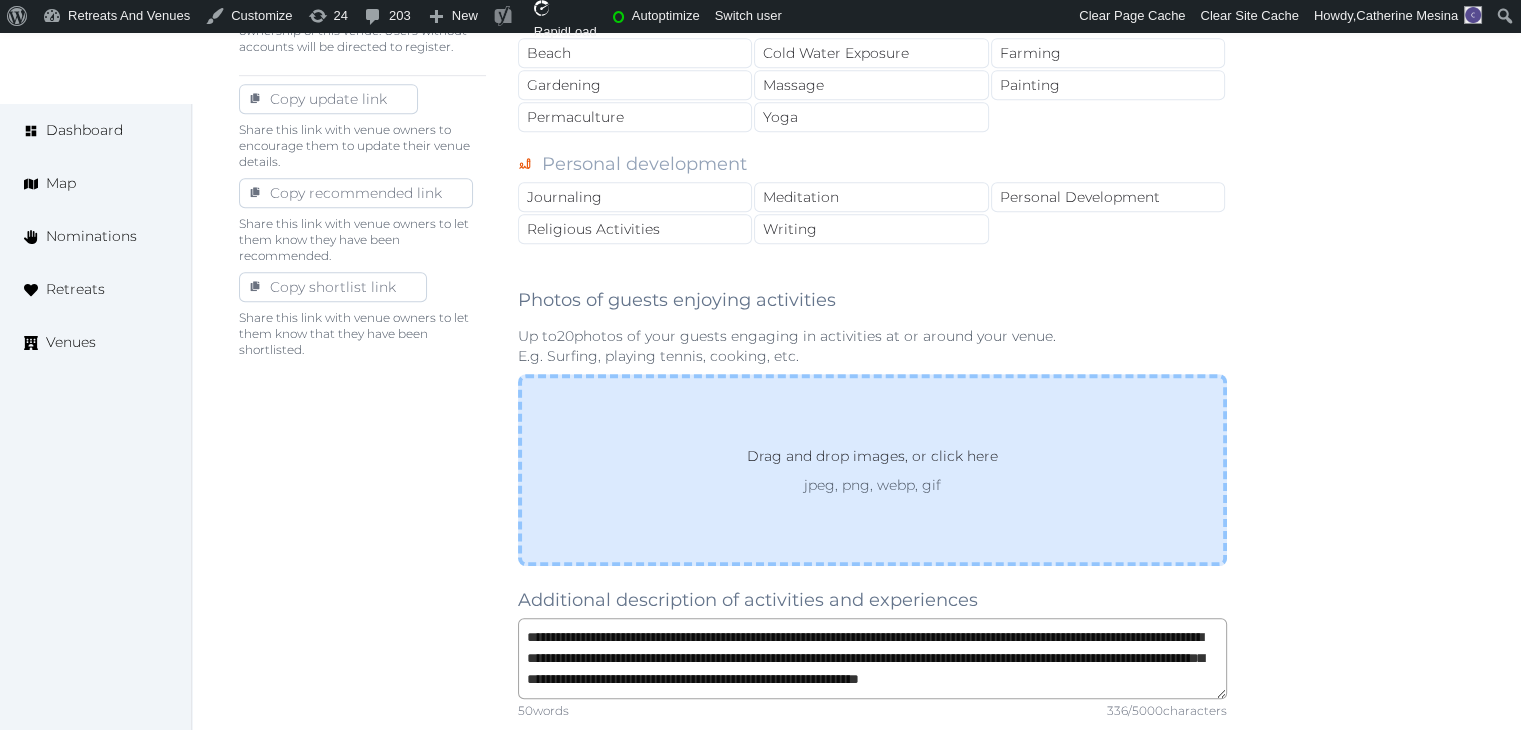 click on "Drag and drop images, or click here" at bounding box center (872, 460) 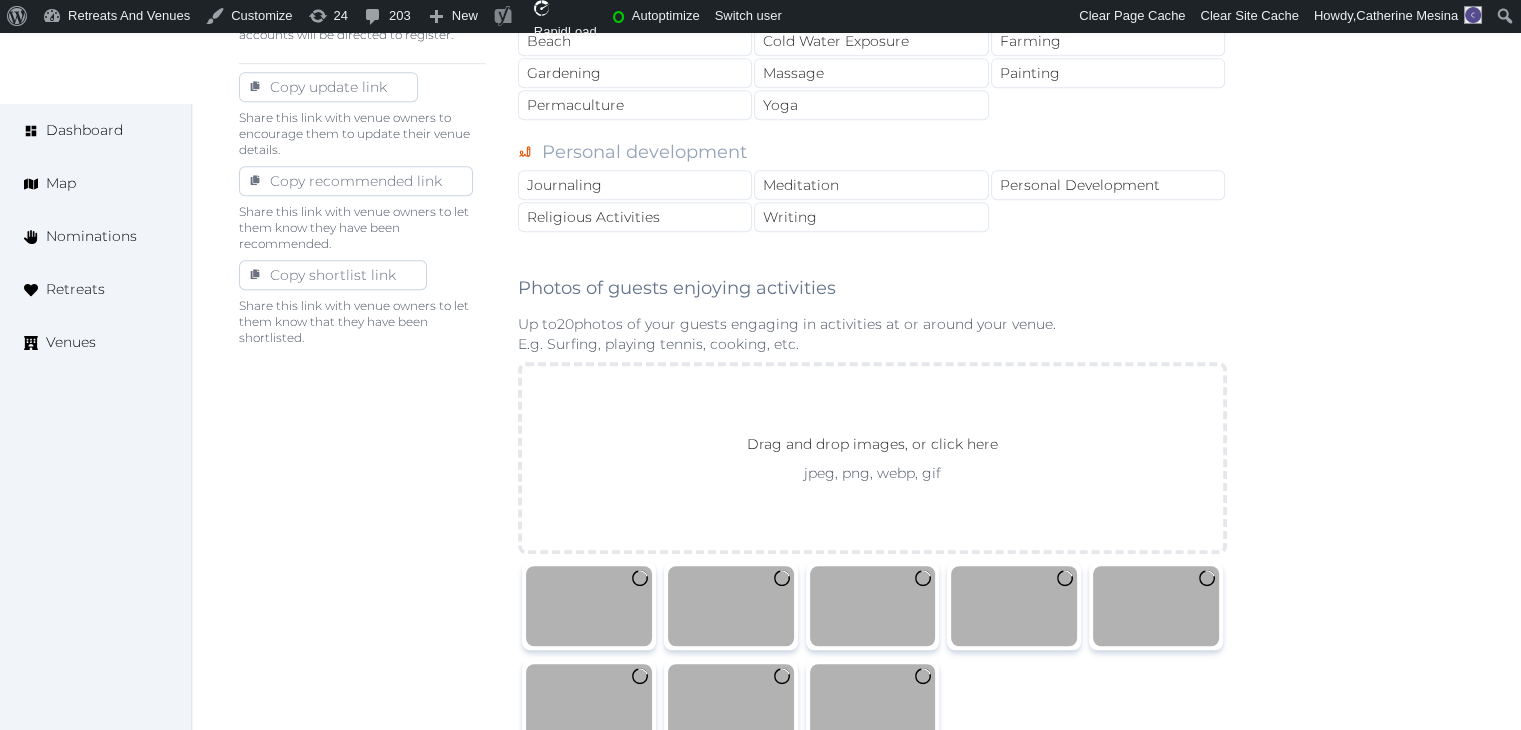scroll, scrollTop: 1424, scrollLeft: 0, axis: vertical 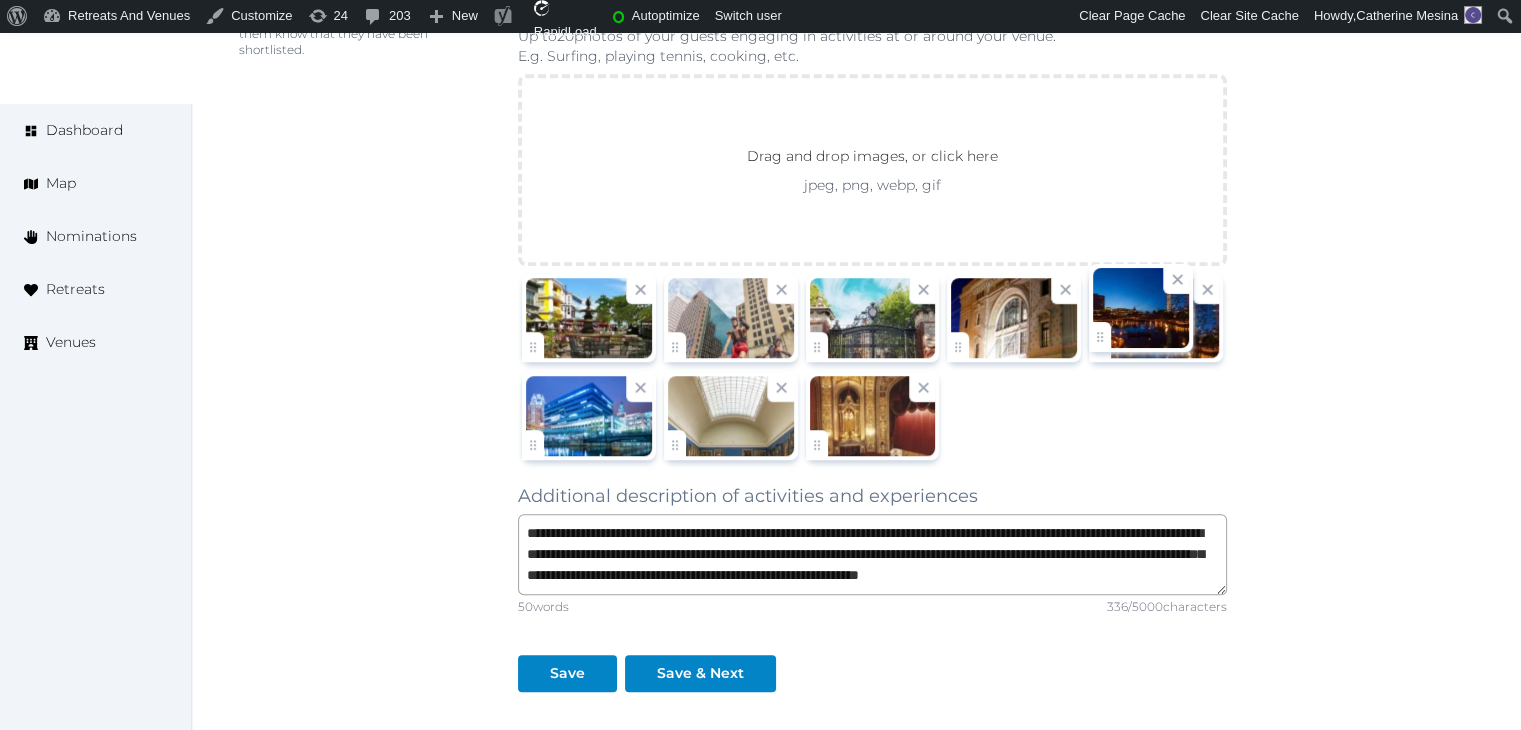 click on "Catherine Mesina   Account My Venue Listings My Retreats Logout      Dashboard Map Nominations Retreats Venues Edit venue 38 %  complete Fill out all the fields in your listing to increase its completion percentage.   A higher completion percentage will make your listing more attractive and result in better matches. Hotel Providence   View  listing   Open    Close CRM Lead Basic details Pricing and policies Retreat spaces Meeting spaces Accommodations Amenities Food and dining Activities and experiences Location Environment Types of retreats Brochures Notes Ownership Administration Activity This venue is live and visible to the public Mark draft Archive Venue owned by Thiago Martins thiago@retreatsandvenues.com Copy ownership transfer link Share this link with any user to transfer ownership of this venue. Users without accounts will be directed to register. Copy update link Copy recommended link Copy shortlist link Culture Dancing Hip Hop /" at bounding box center (760, -238) 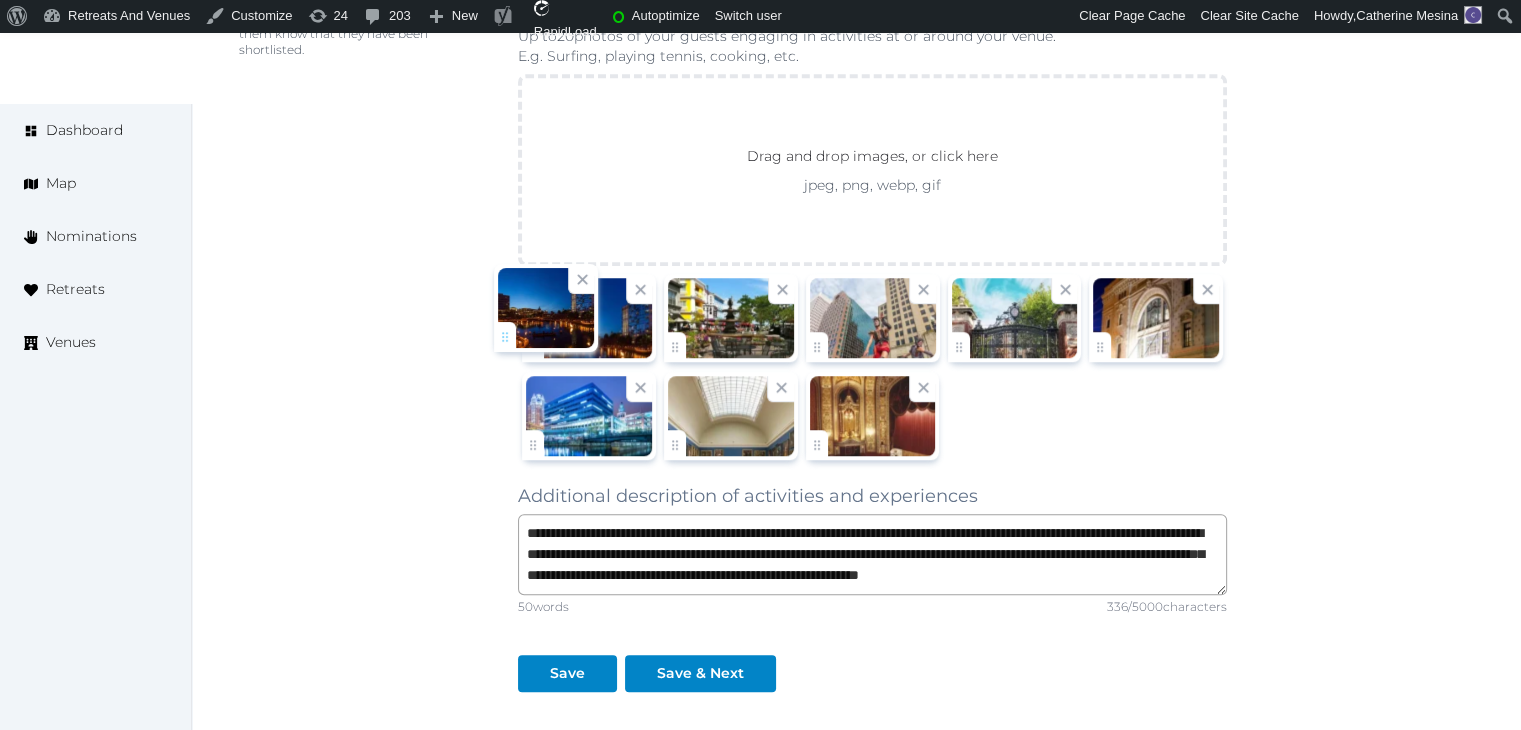 drag, startPoint x: 1102, startPoint y: 334, endPoint x: 507, endPoint y: 334, distance: 595 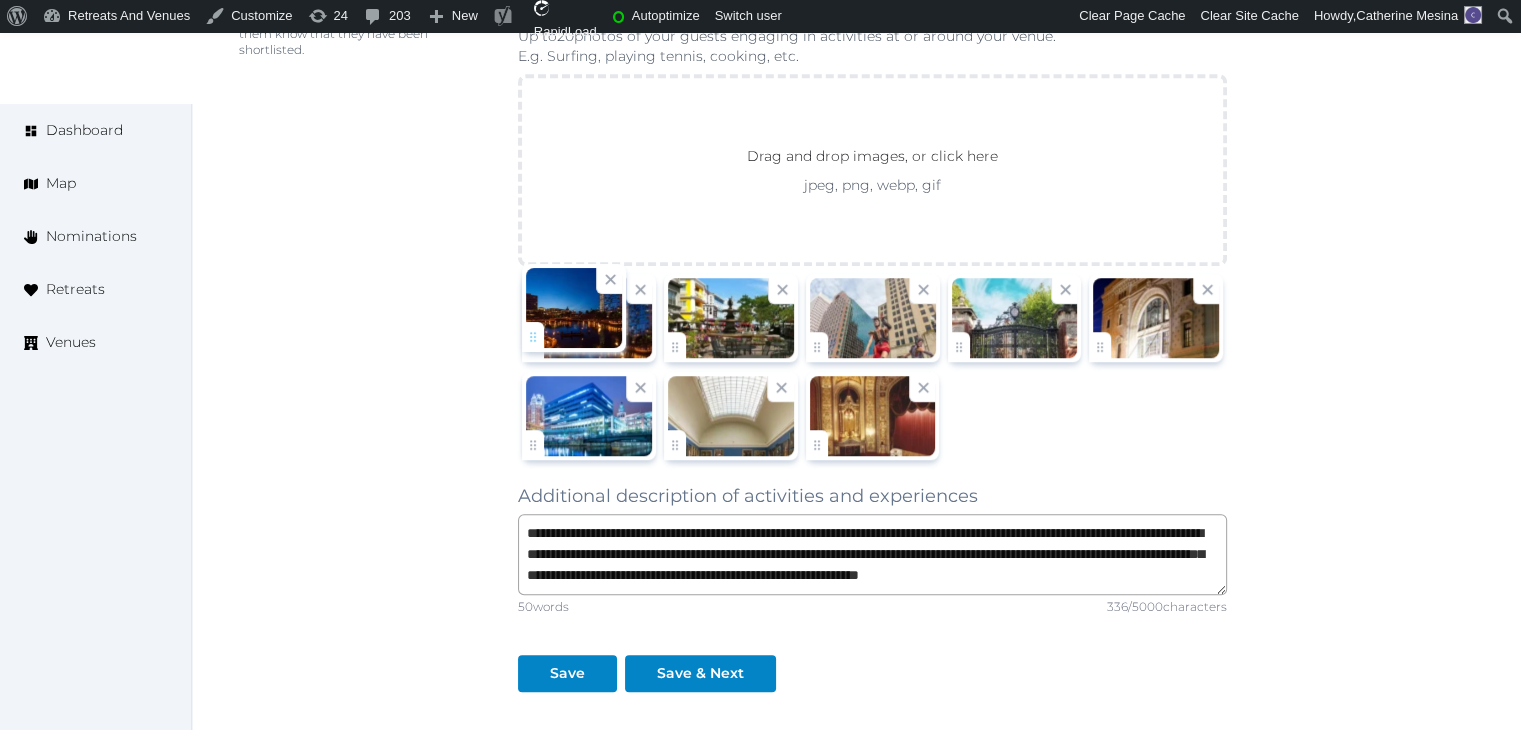 click on "Catherine Mesina   Account My Venue Listings My Retreats Logout      Dashboard Map Nominations Retreats Venues Edit venue 38 %  complete Fill out all the fields in your listing to increase its completion percentage.   A higher completion percentage will make your listing more attractive and result in better matches. Hotel Providence   View  listing   Open    Close CRM Lead Basic details Pricing and policies Retreat spaces Meeting spaces Accommodations Amenities Food and dining Activities and experiences Location Environment Types of retreats Brochures Notes Ownership Administration Activity This venue is live and visible to the public Mark draft Archive Venue owned by Thiago Martins thiago@retreatsandvenues.com Copy ownership transfer link Share this link with any user to transfer ownership of this venue. Users without accounts will be directed to register. Copy update link Copy recommended link Copy shortlist link Culture Dancing Hip Hop /" at bounding box center (760, -238) 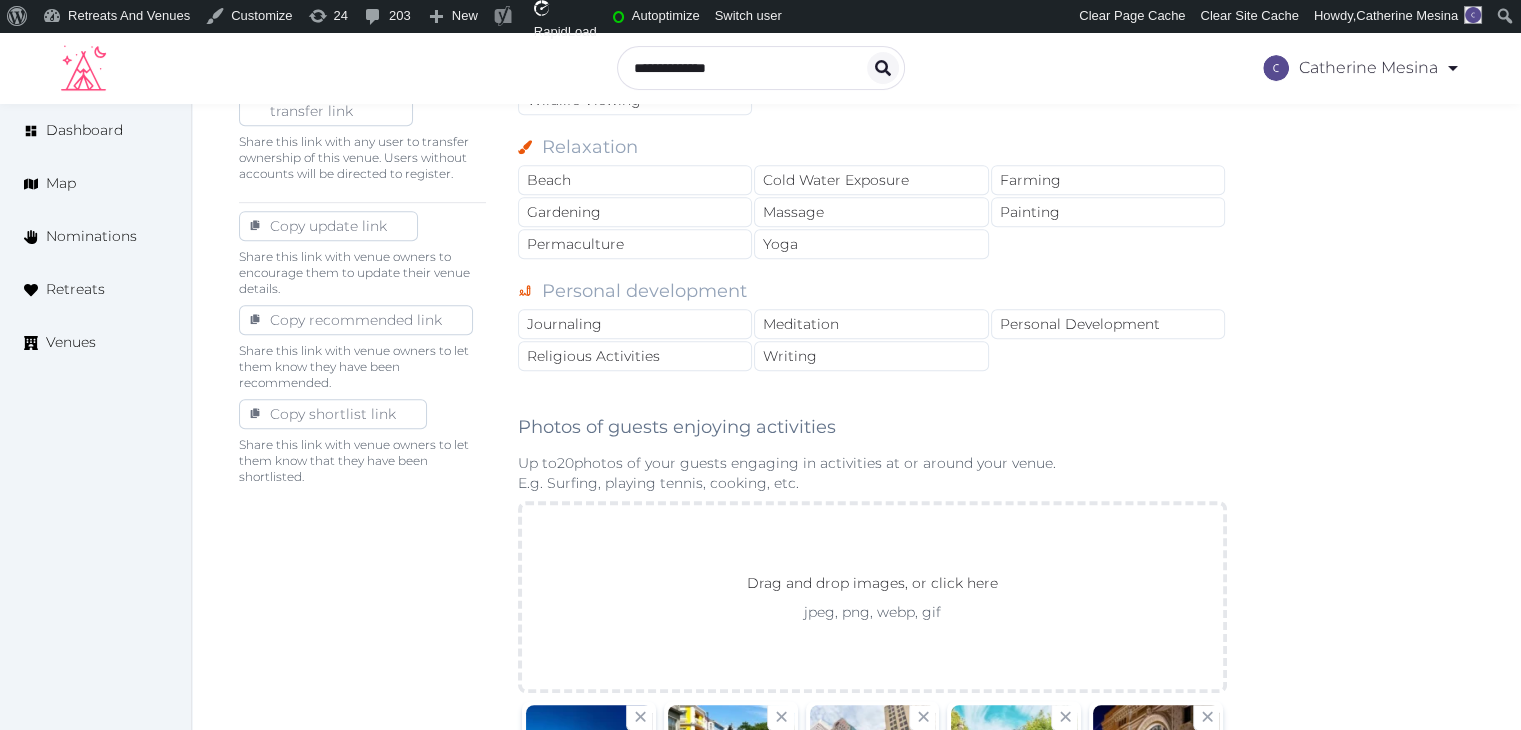 scroll, scrollTop: 524, scrollLeft: 0, axis: vertical 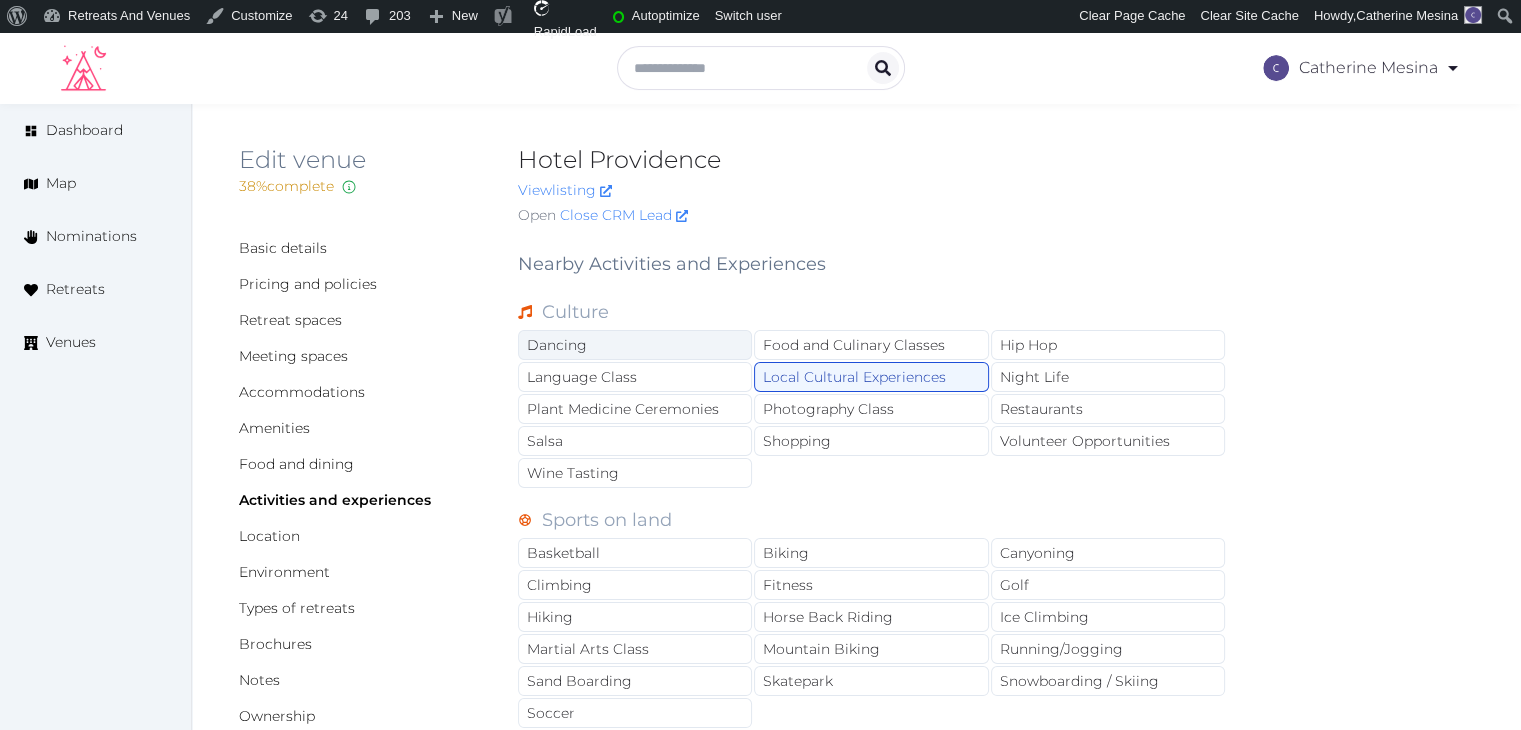 click on "Dancing" at bounding box center (635, 345) 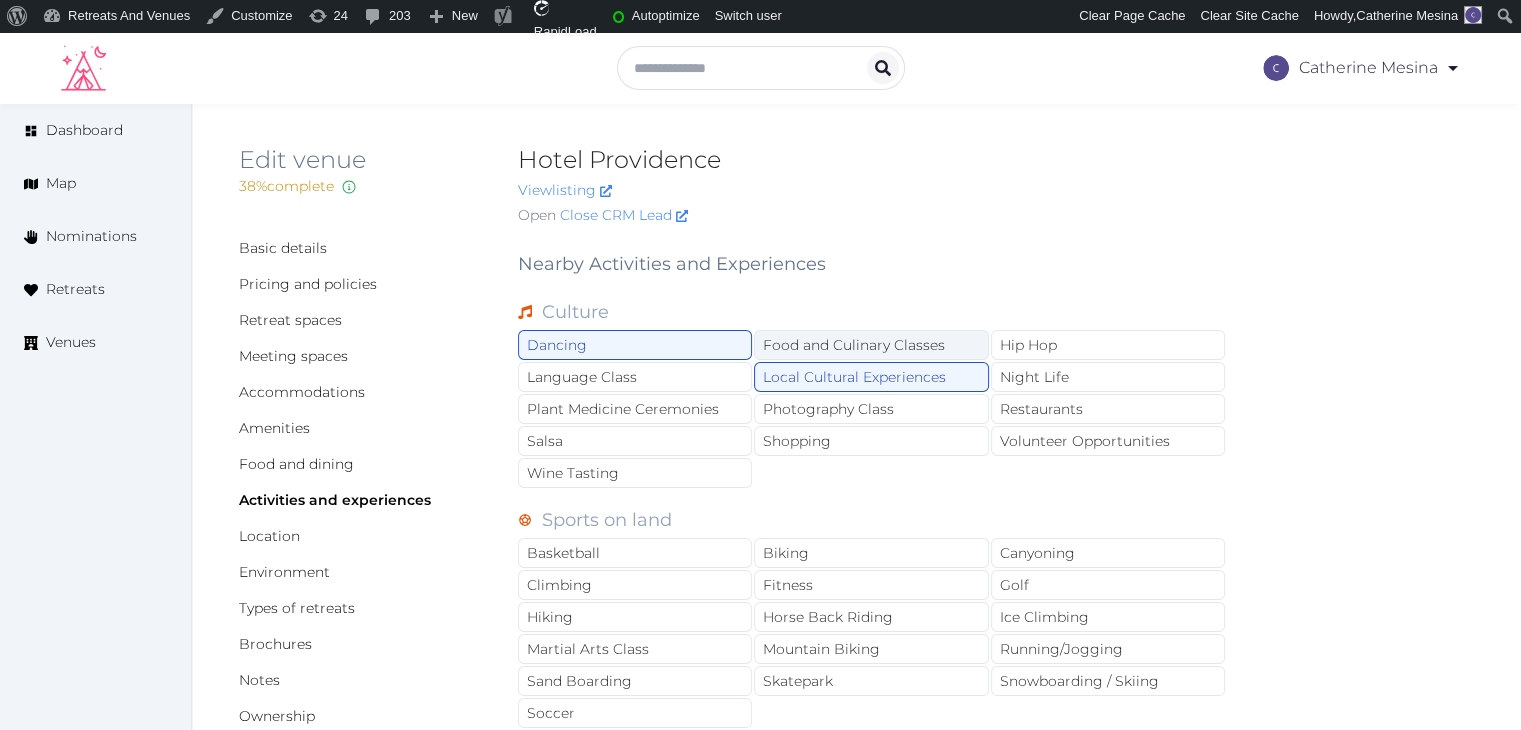 click on "Food and Culinary Classes" at bounding box center [871, 345] 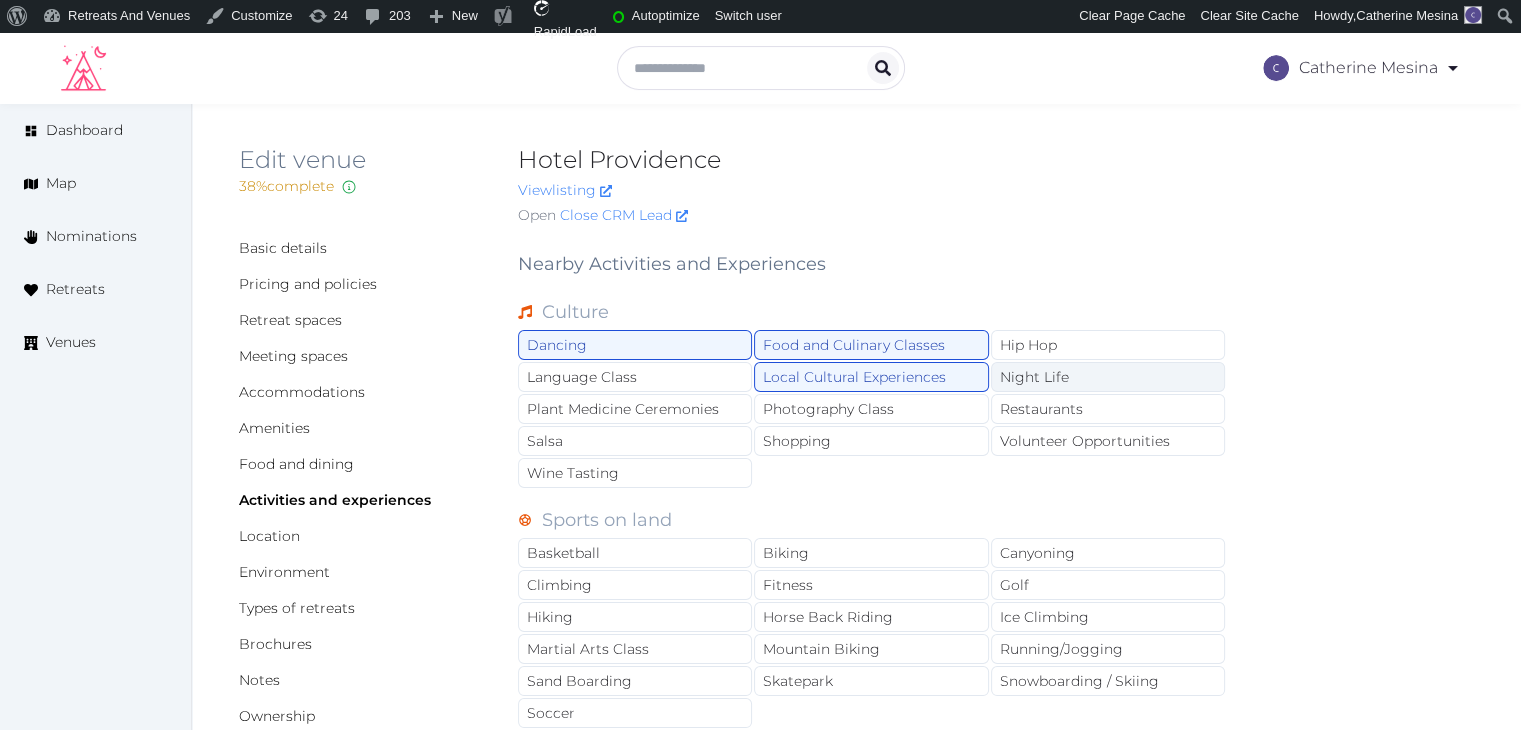 click on "Night Life" at bounding box center (1108, 377) 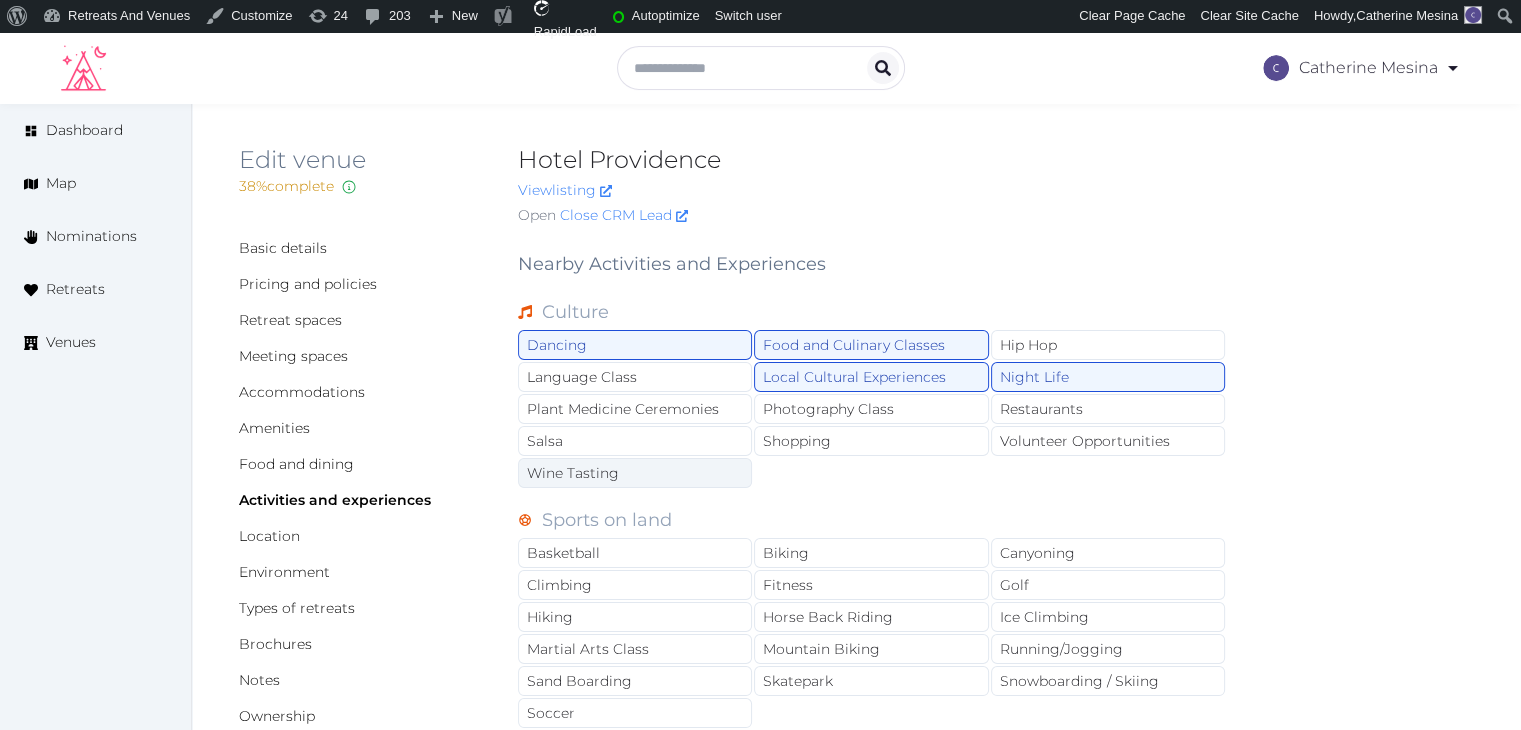 drag, startPoint x: 628, startPoint y: 476, endPoint x: 696, endPoint y: 465, distance: 68.88396 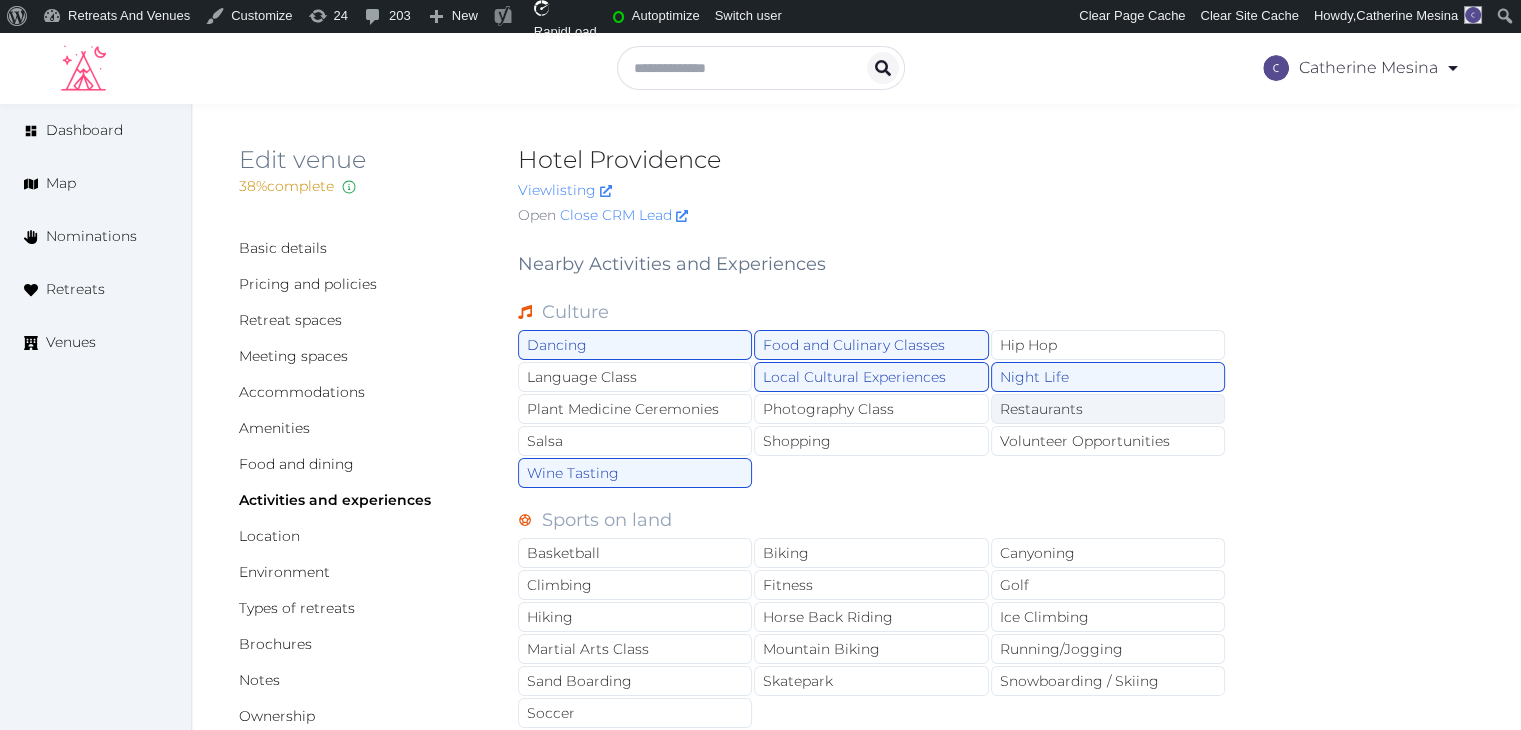 click on "Restaurants" at bounding box center (1108, 409) 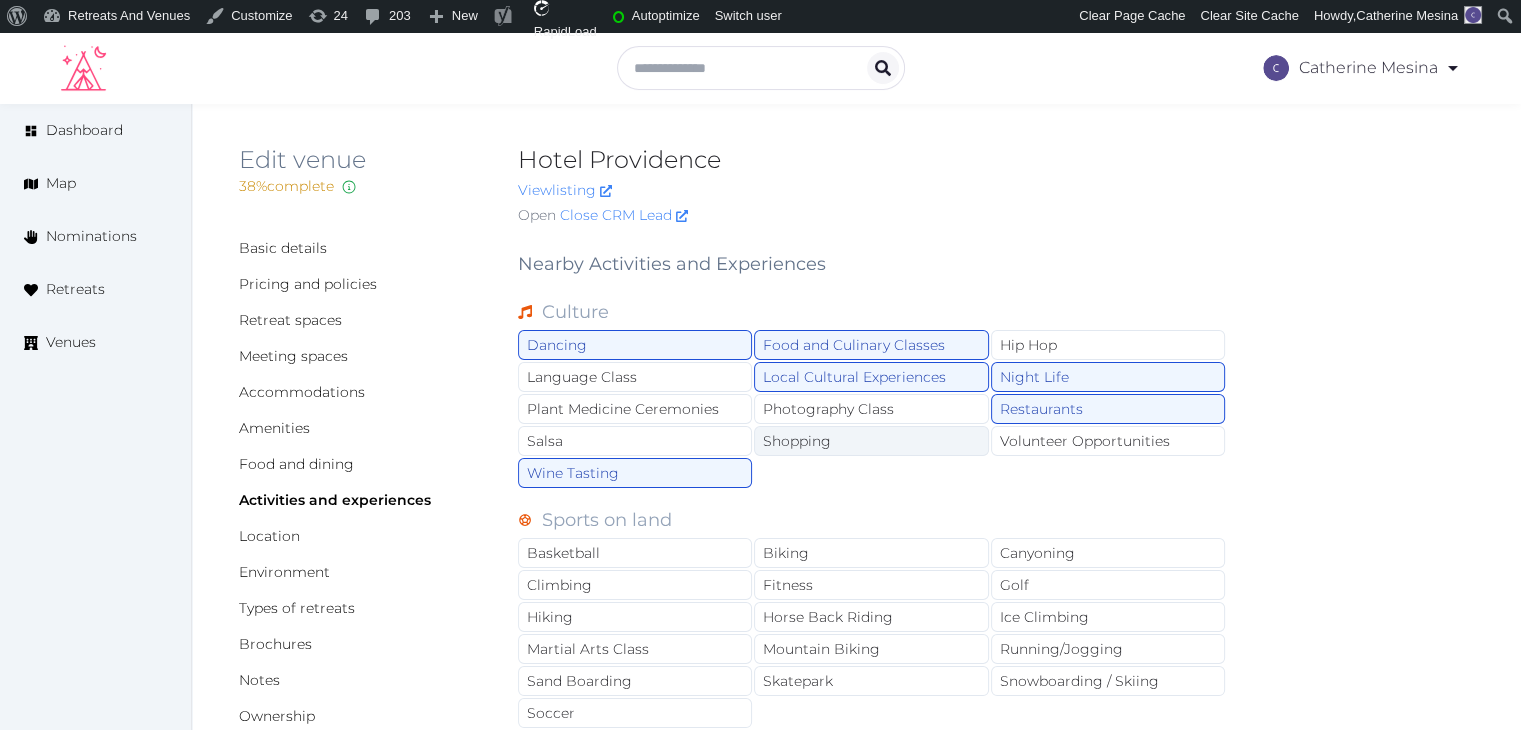 click on "Shopping" at bounding box center (871, 441) 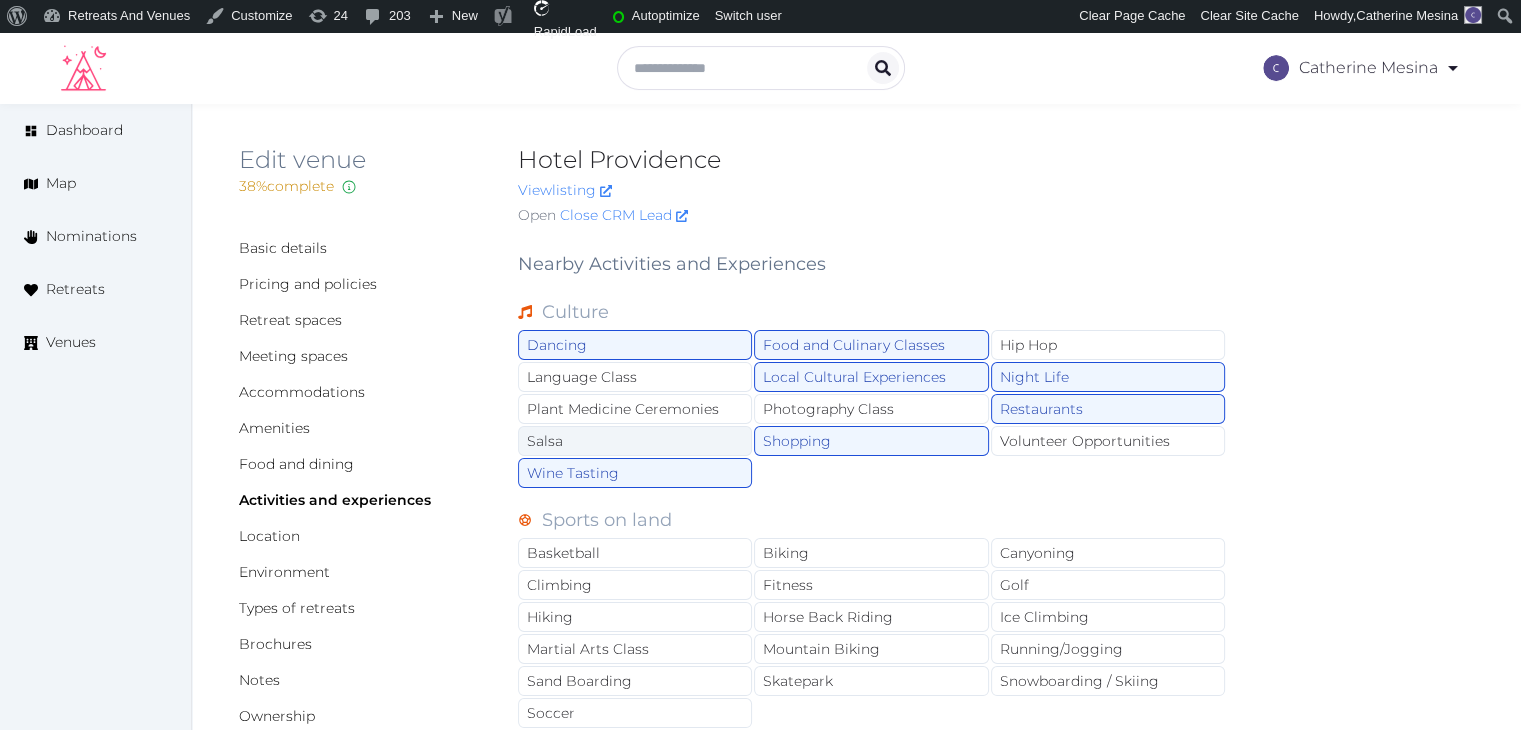 scroll, scrollTop: 200, scrollLeft: 0, axis: vertical 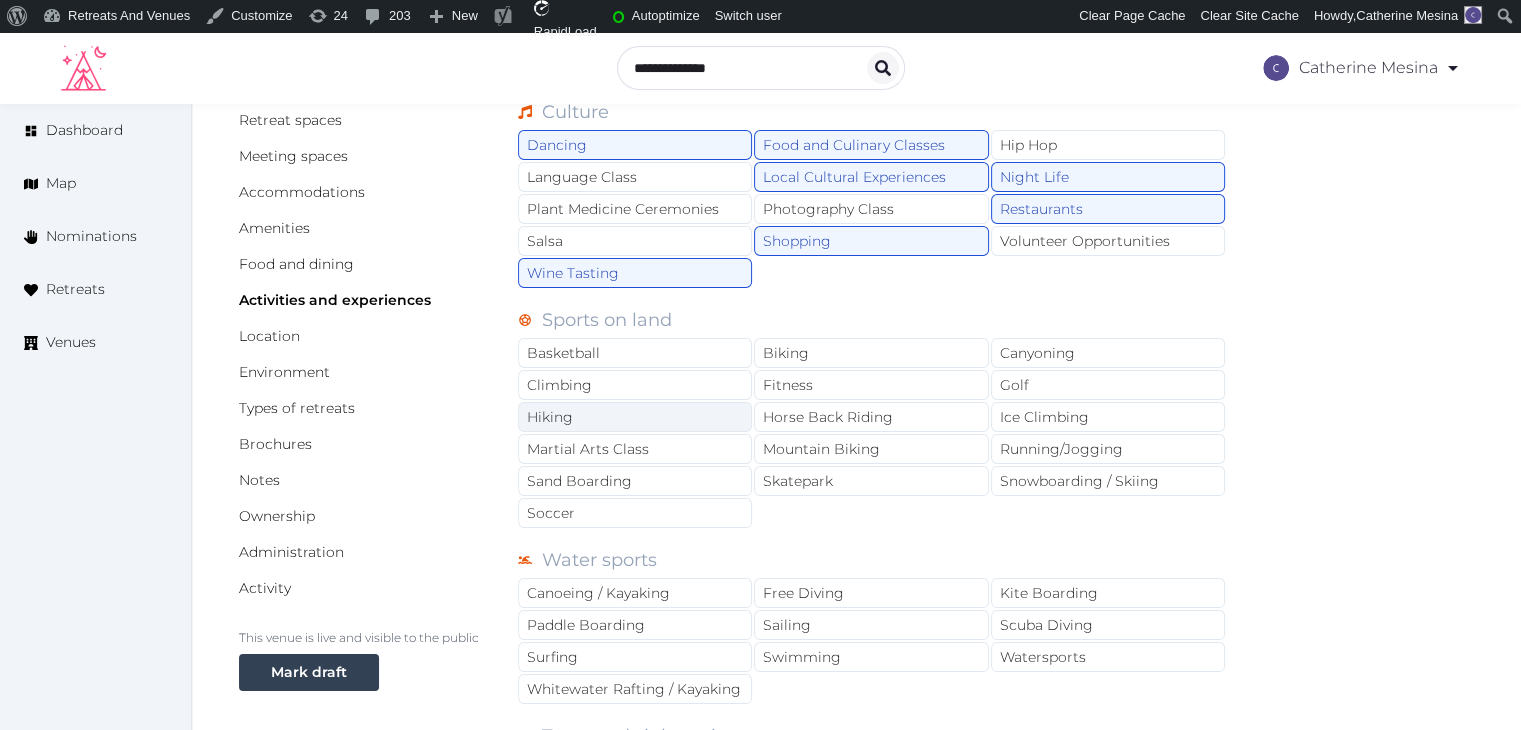 click on "Hiking" at bounding box center (635, 417) 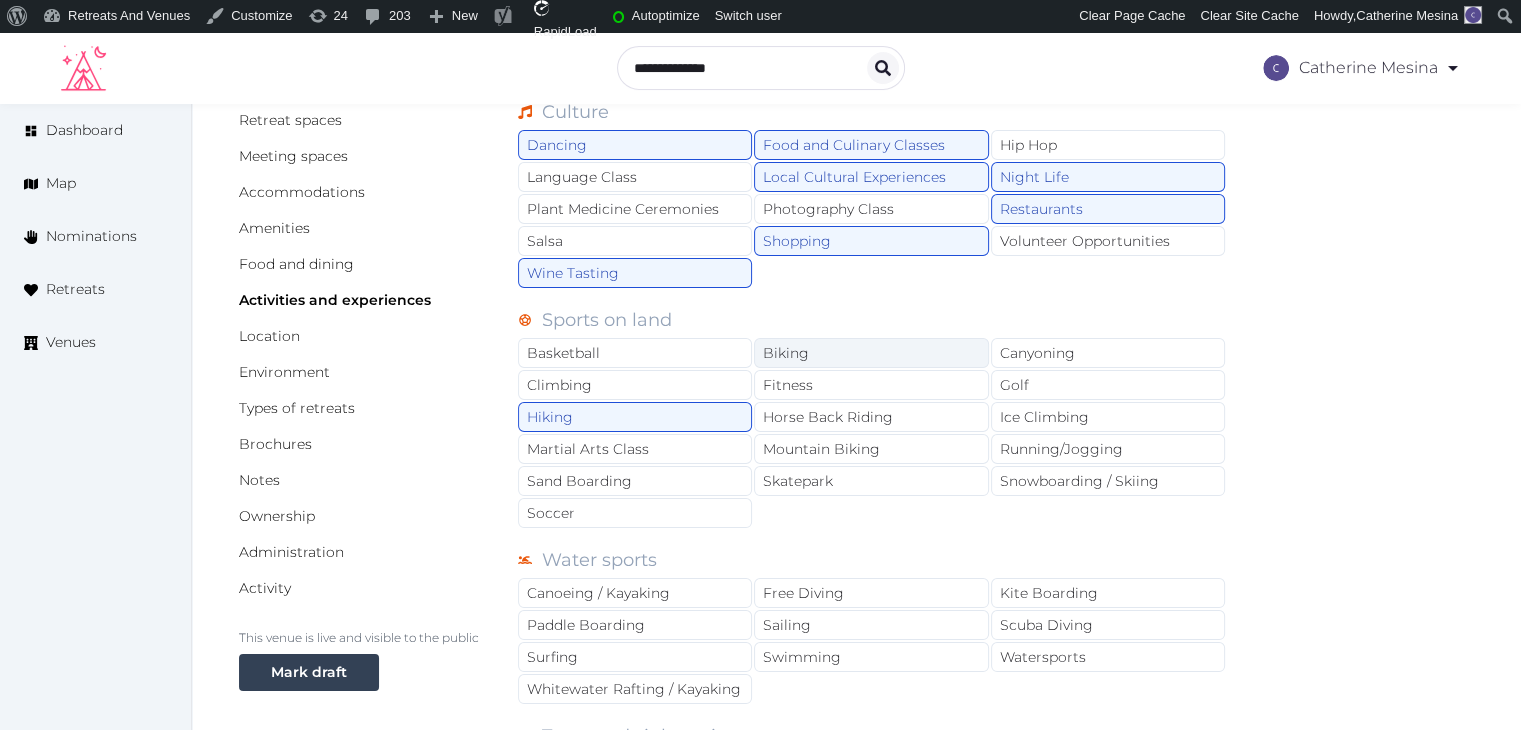 click on "Biking" at bounding box center (871, 353) 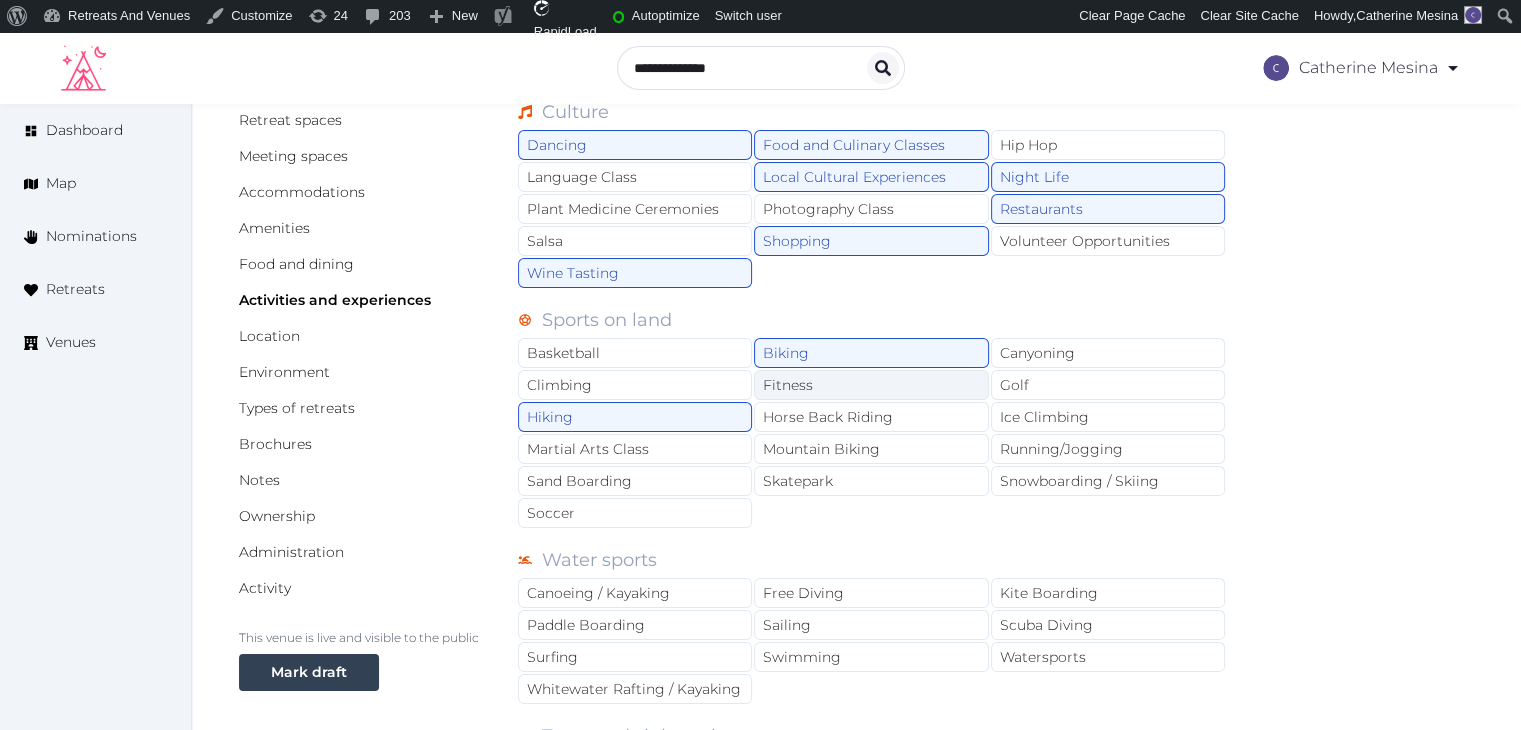 click on "Fitness" at bounding box center [871, 385] 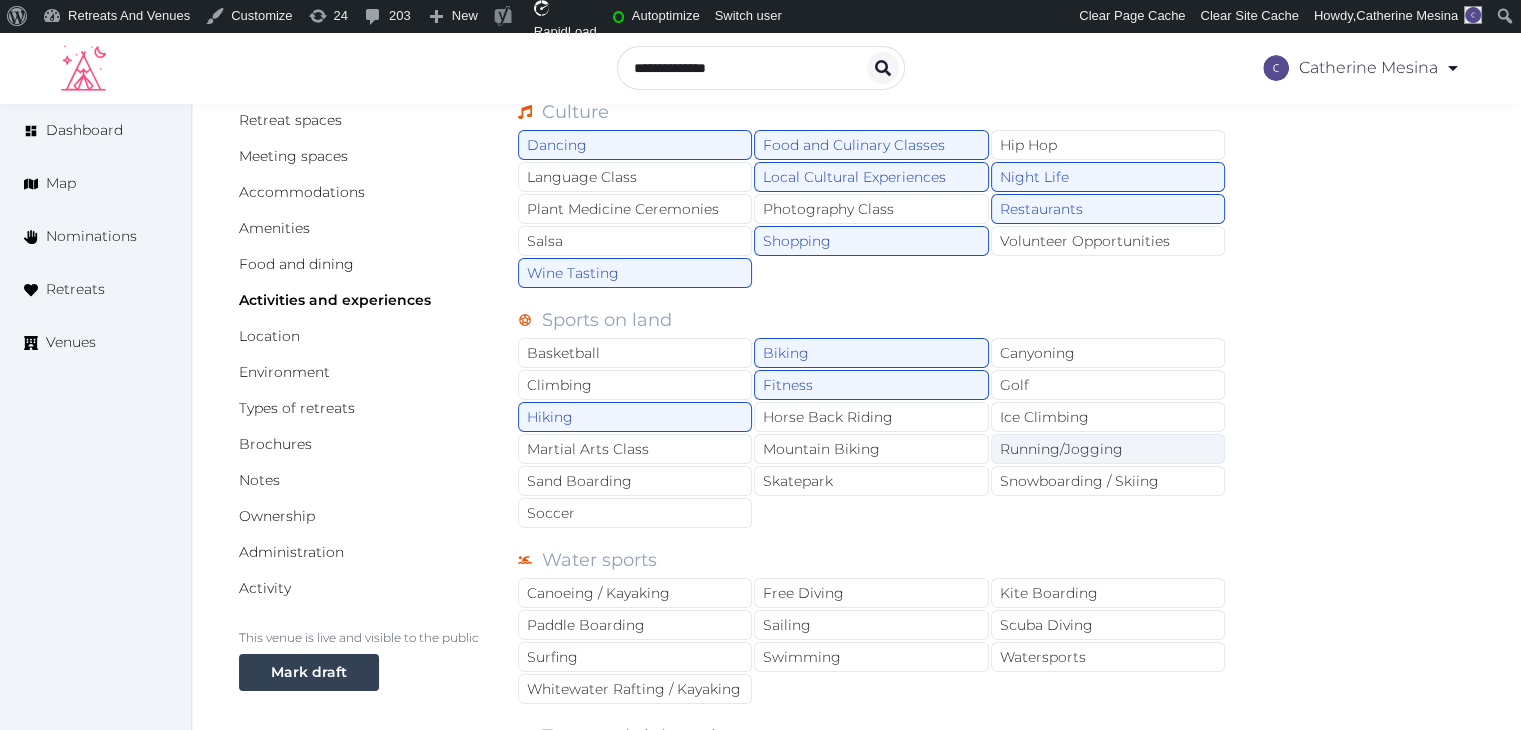click on "Running/Jogging" at bounding box center [1108, 449] 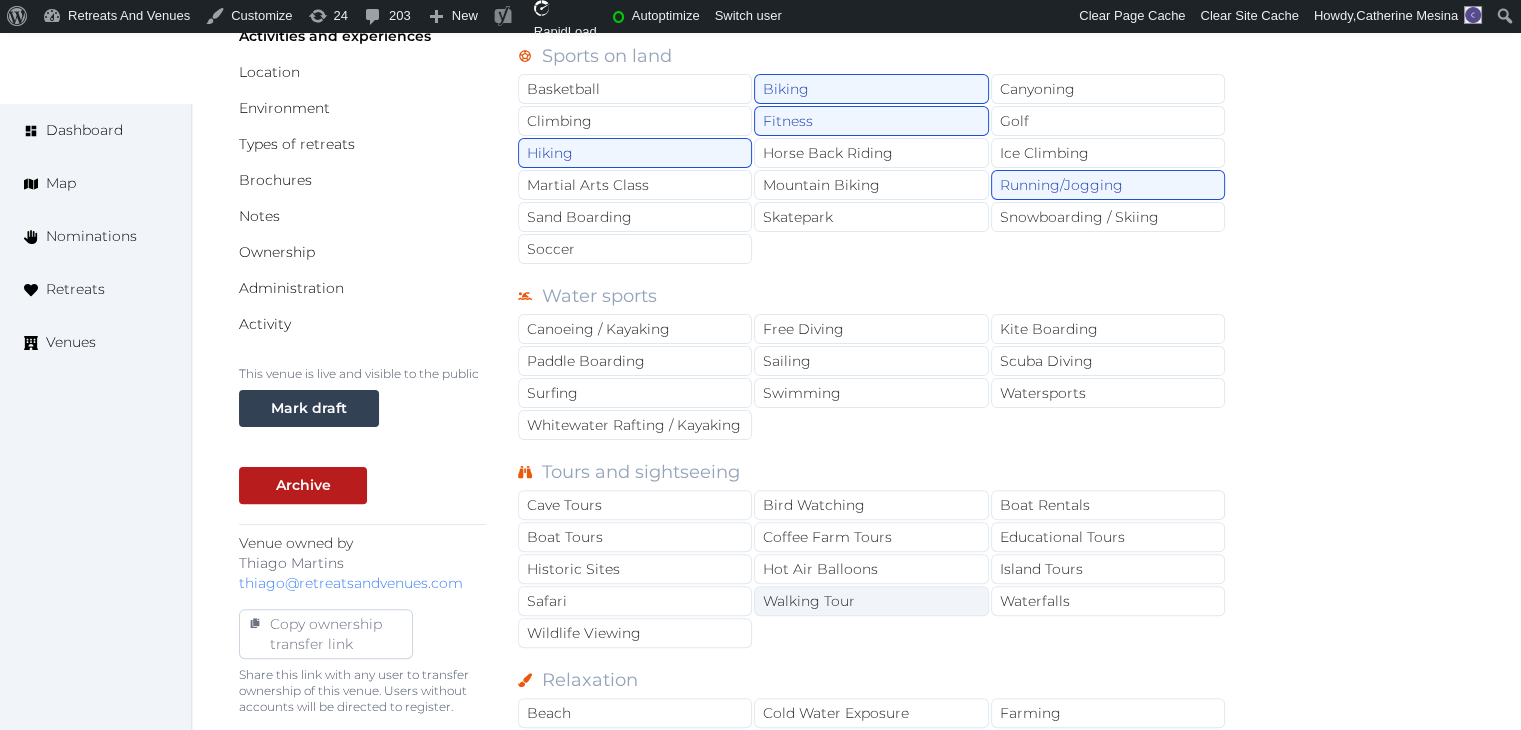 scroll, scrollTop: 500, scrollLeft: 0, axis: vertical 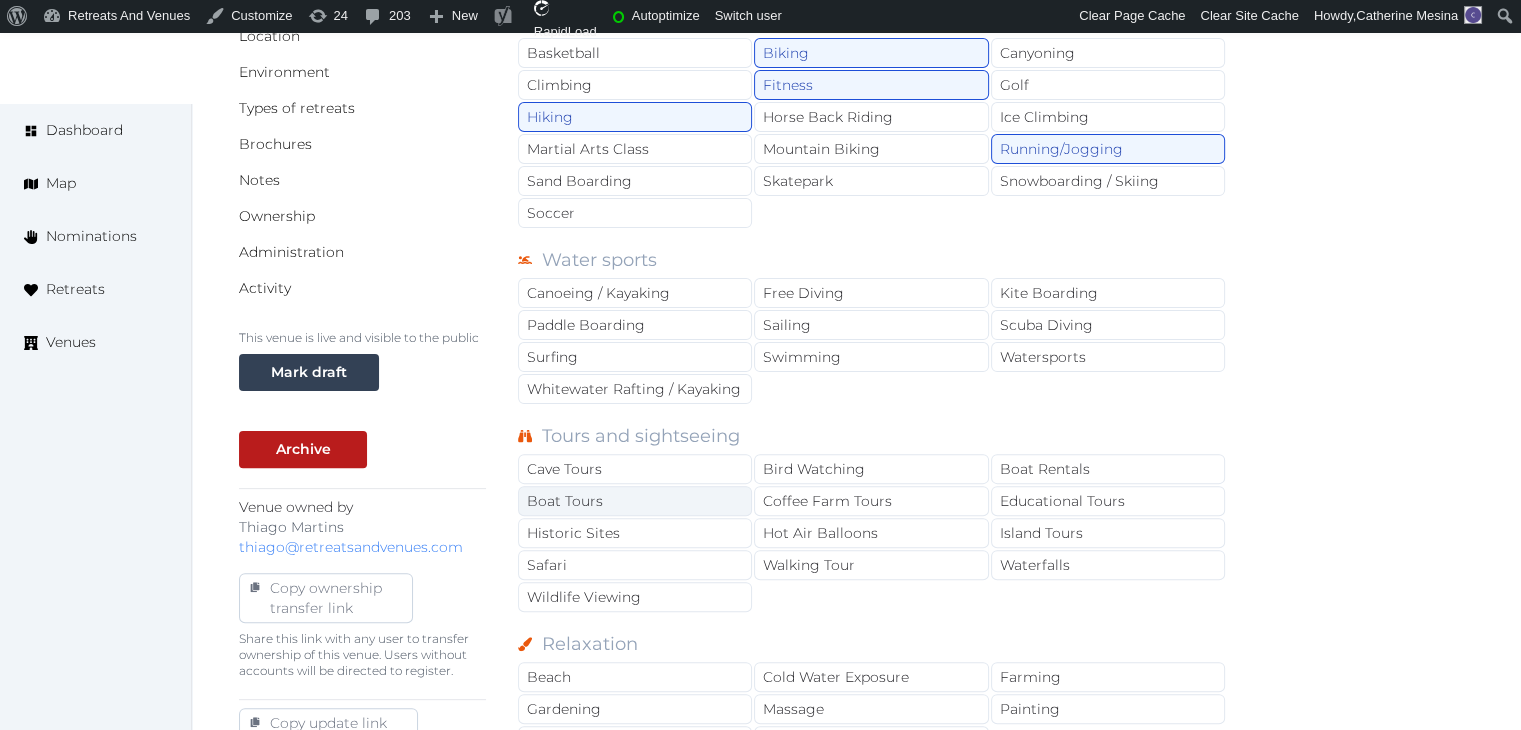 click on "Boat Tours" at bounding box center (635, 501) 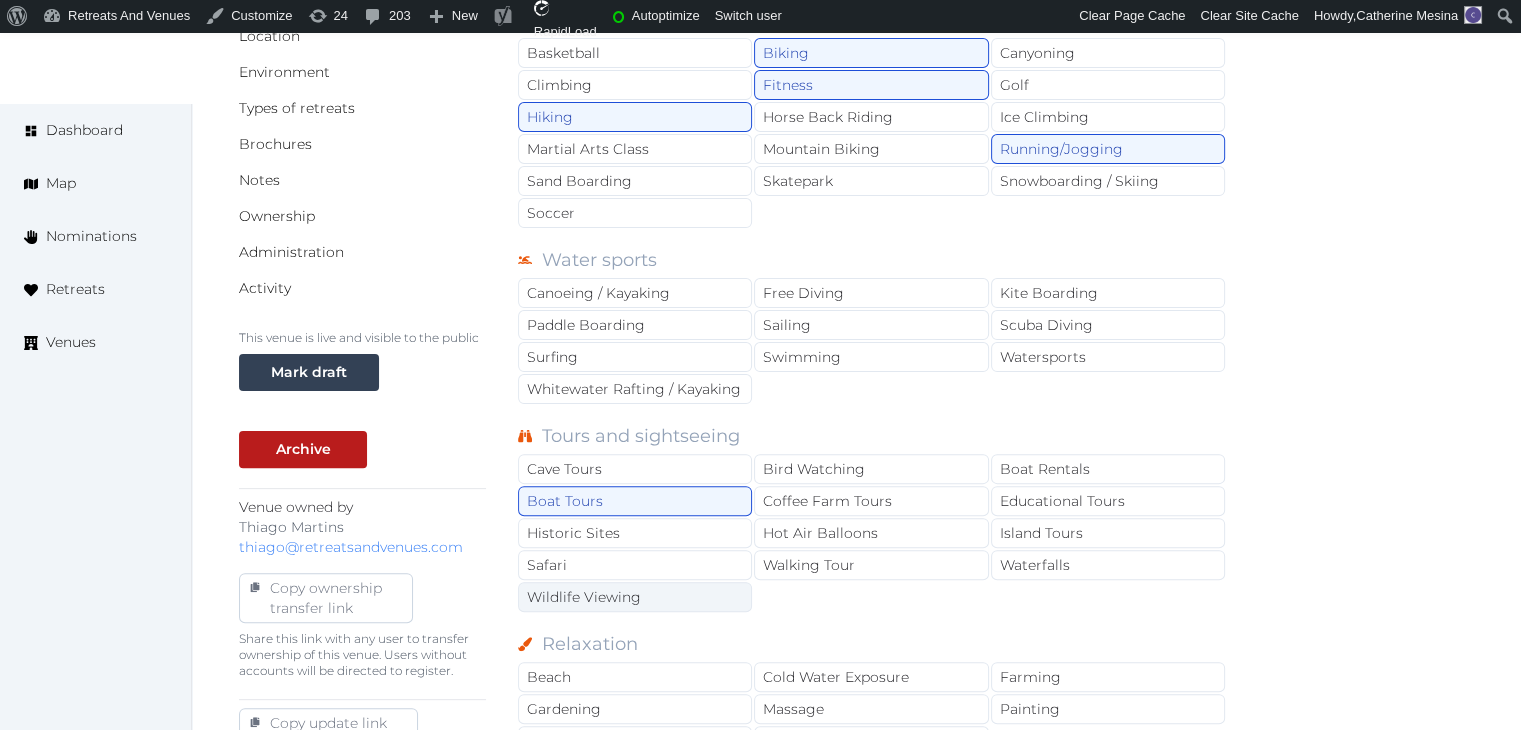 click on "Wildlife Viewing" at bounding box center (635, 597) 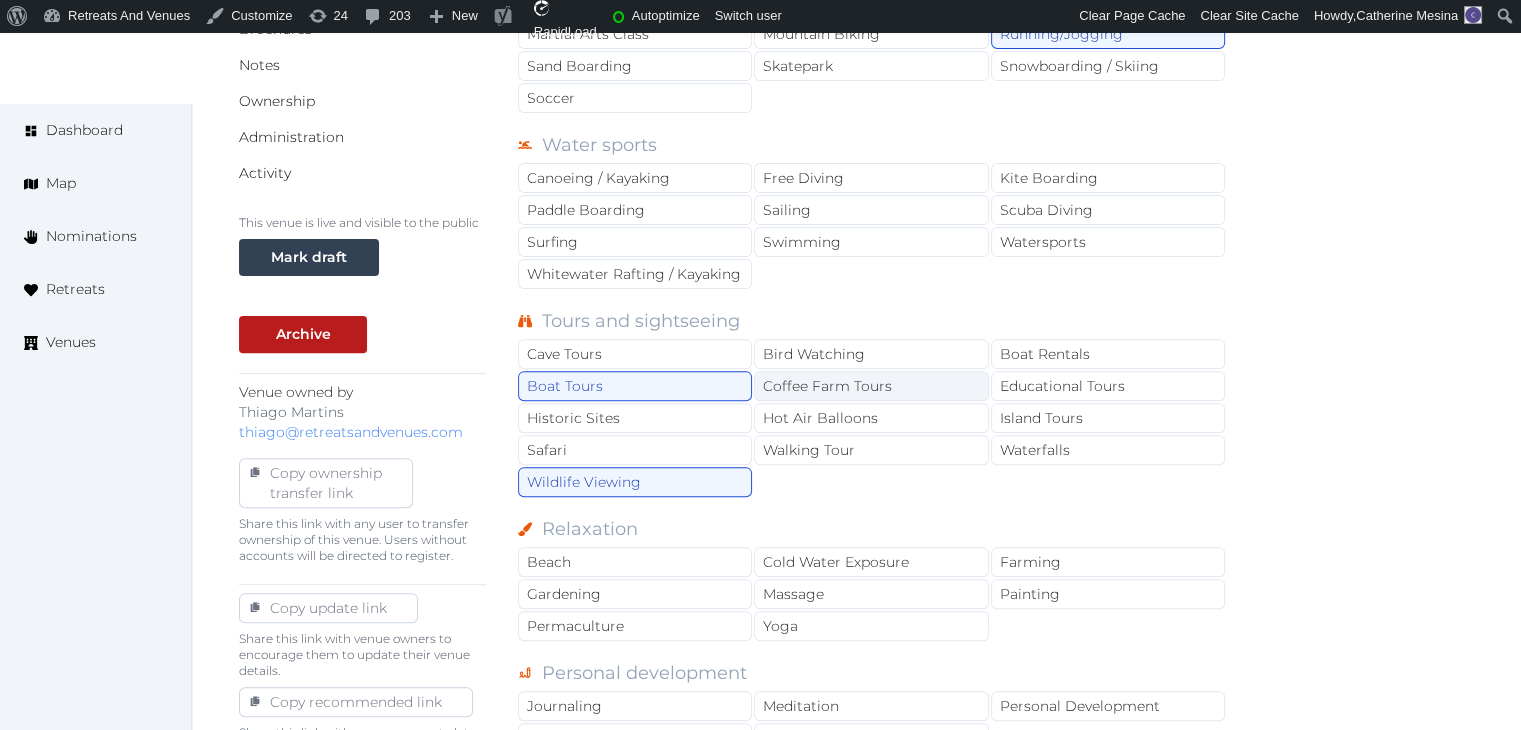 scroll, scrollTop: 700, scrollLeft: 0, axis: vertical 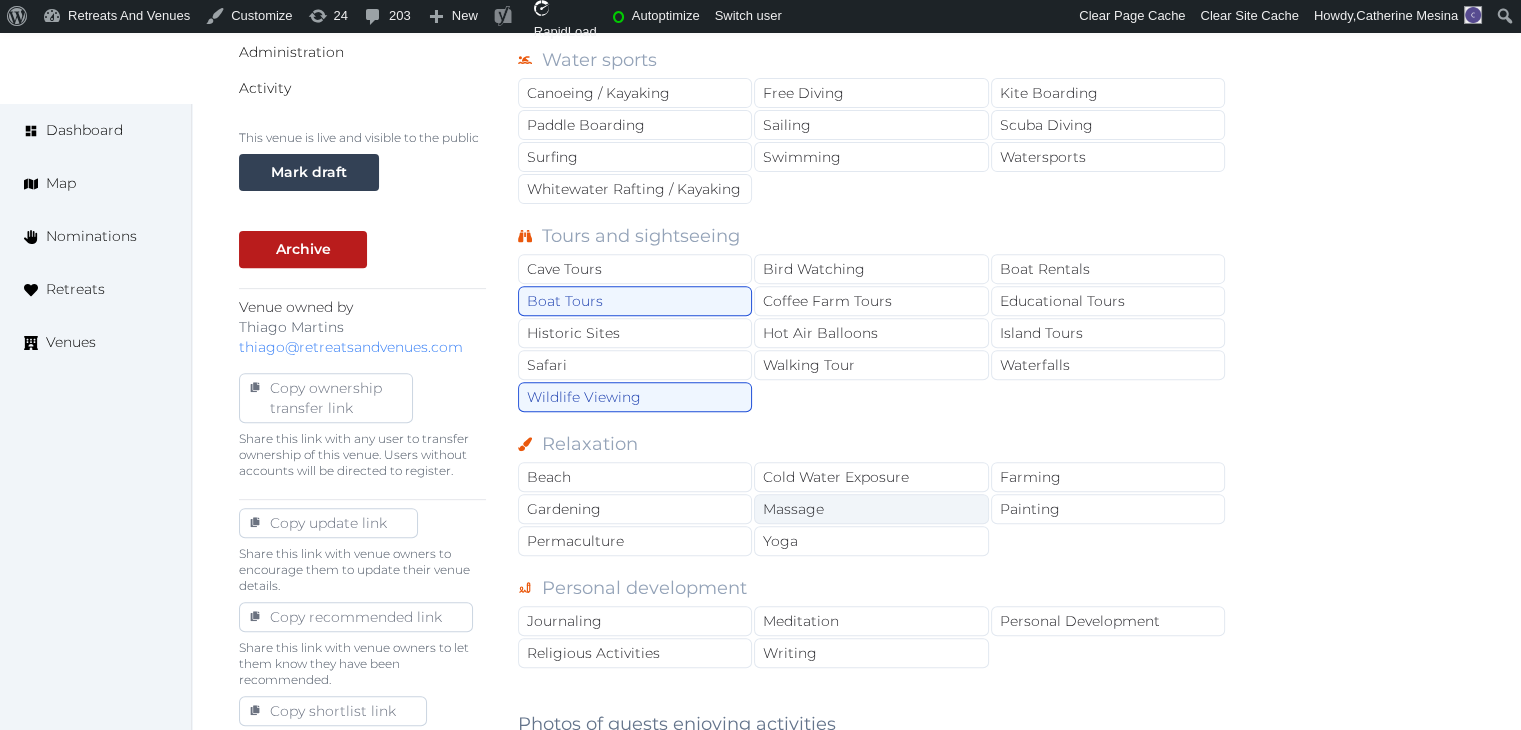 click on "Massage" at bounding box center [871, 509] 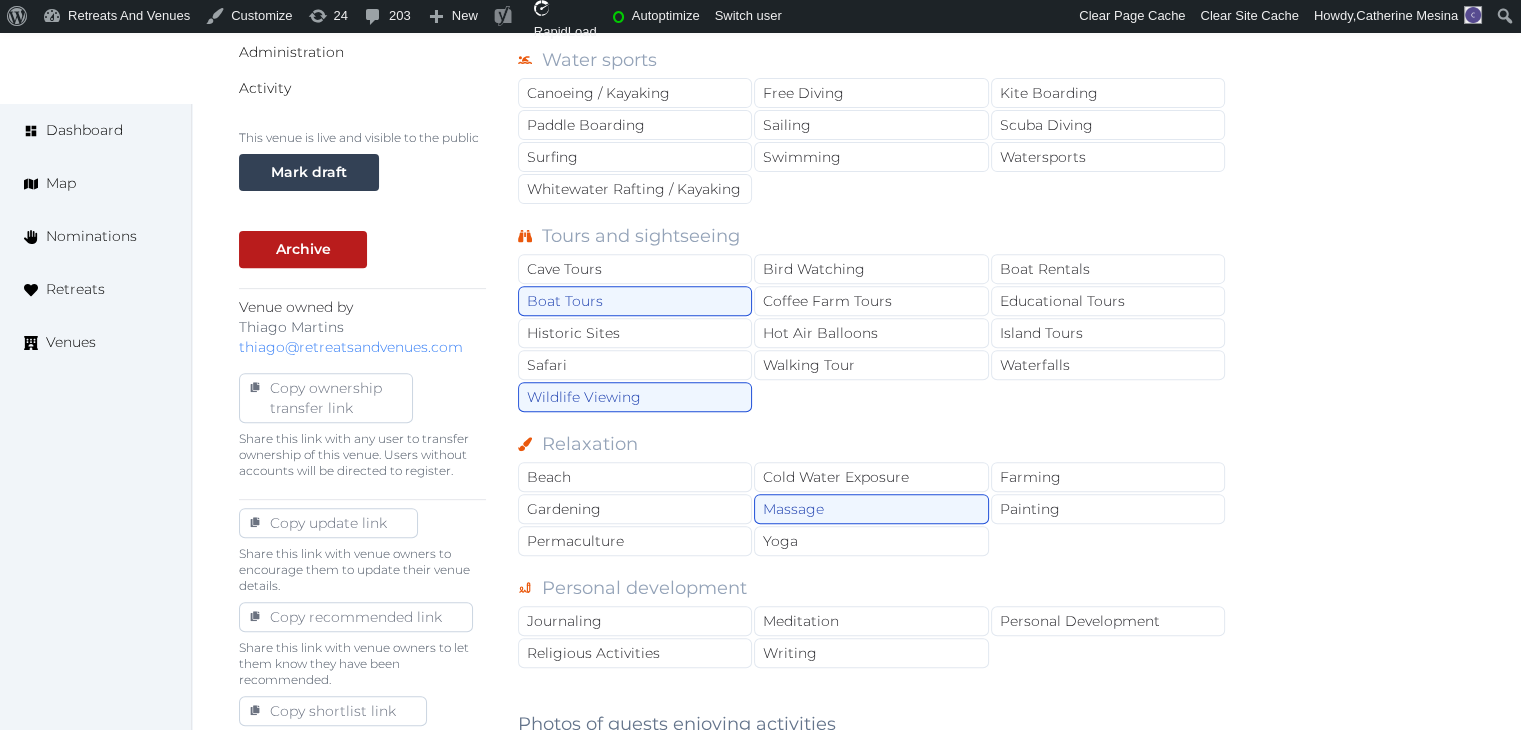 drag, startPoint x: 863, startPoint y: 522, endPoint x: 860, endPoint y: 581, distance: 59.07622 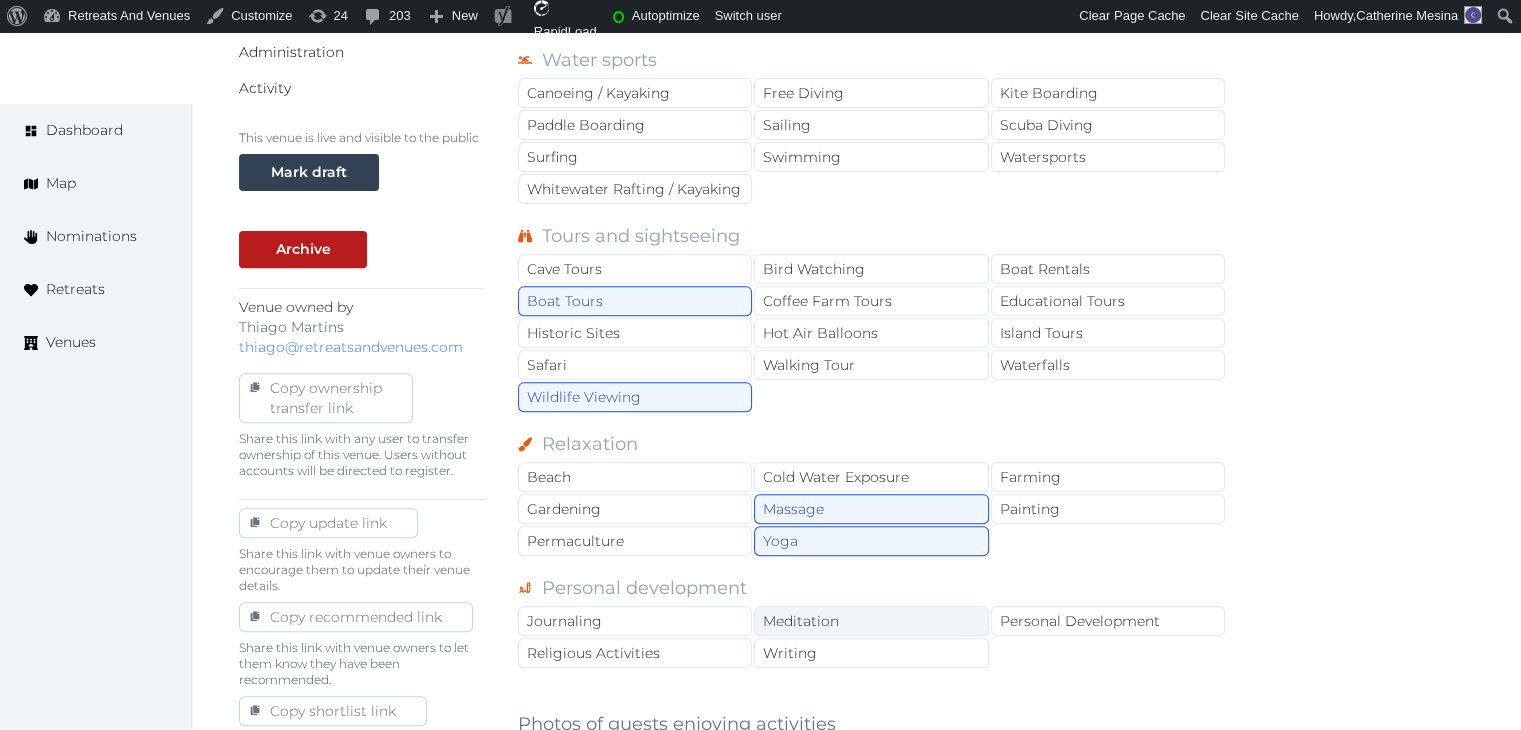 click on "Meditation" at bounding box center [871, 621] 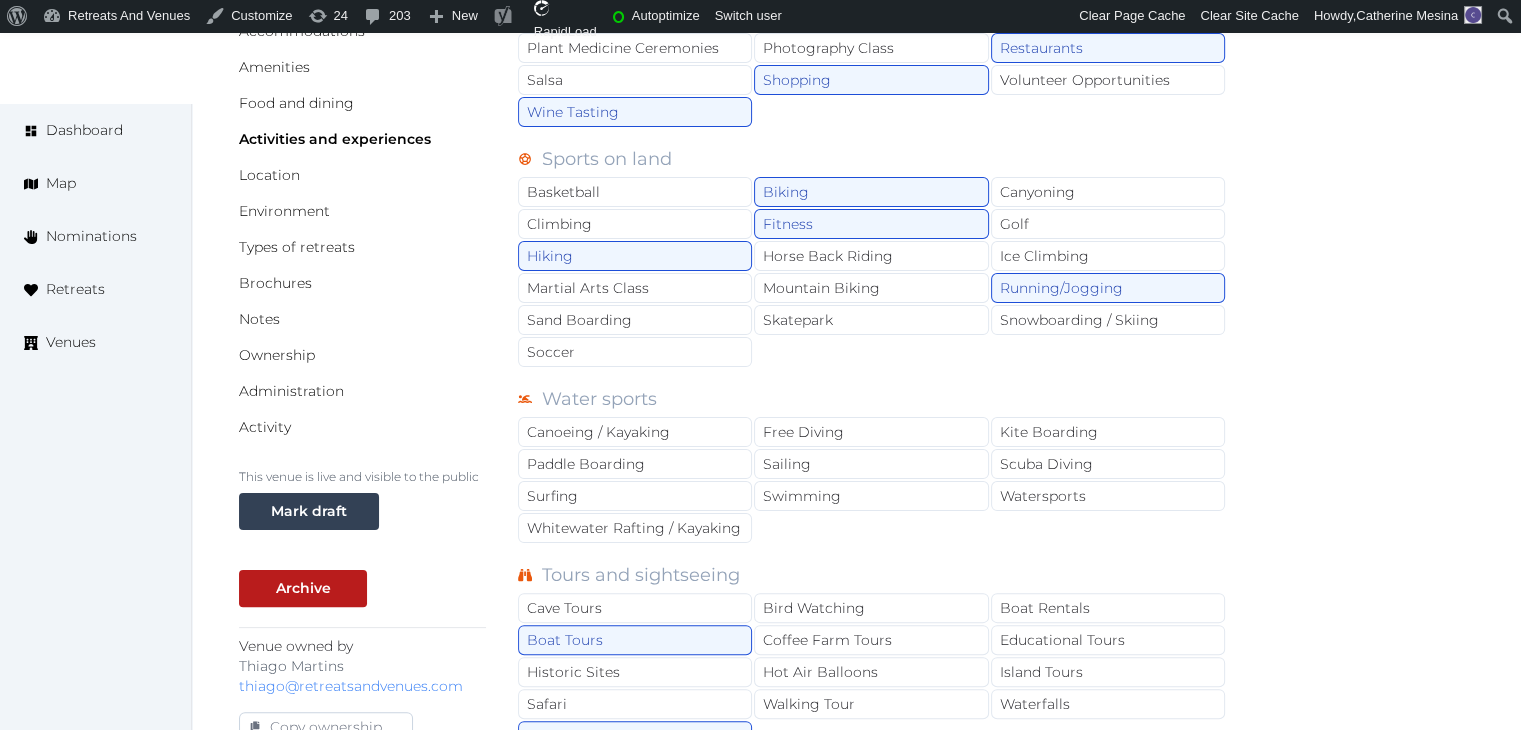 scroll, scrollTop: 500, scrollLeft: 0, axis: vertical 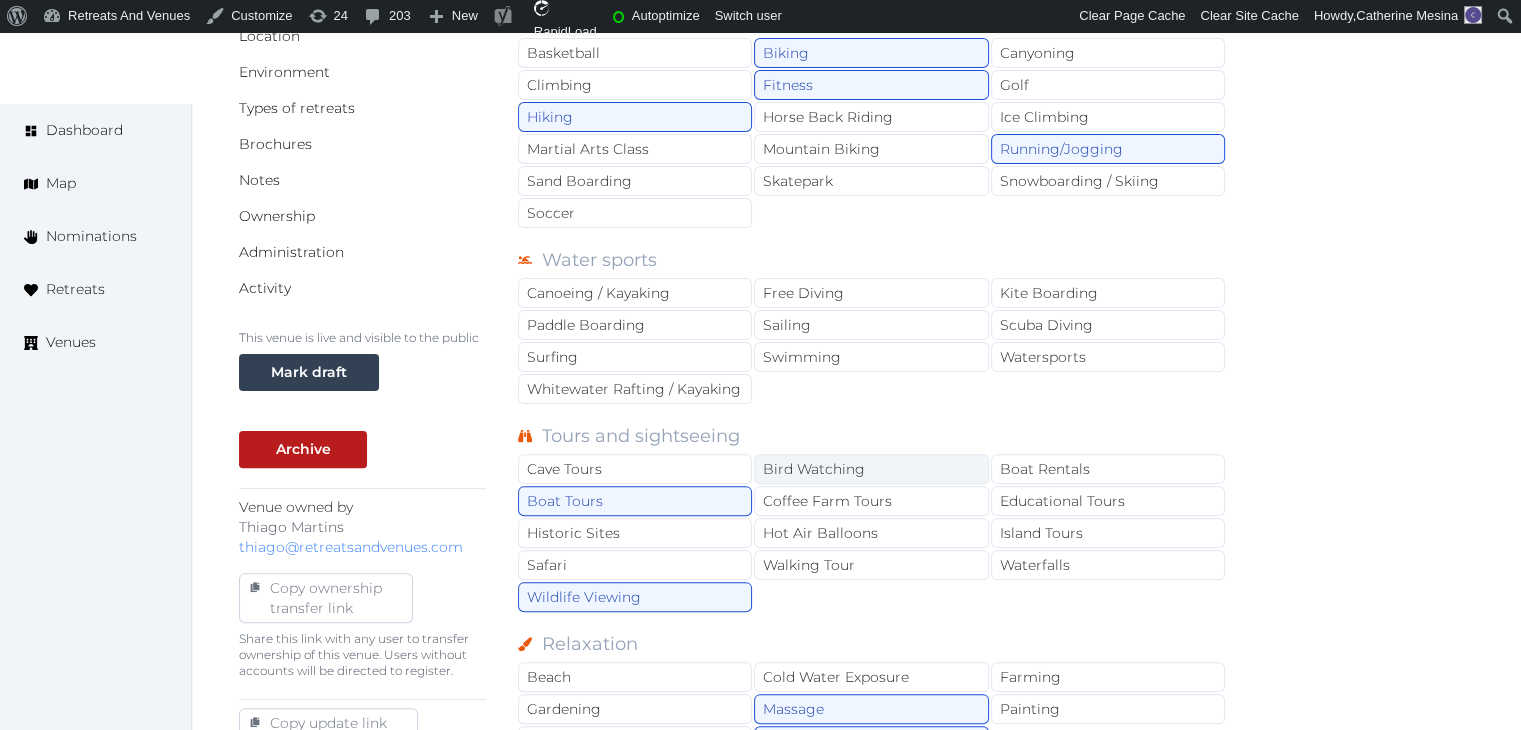 click on "Bird Watching" at bounding box center (871, 469) 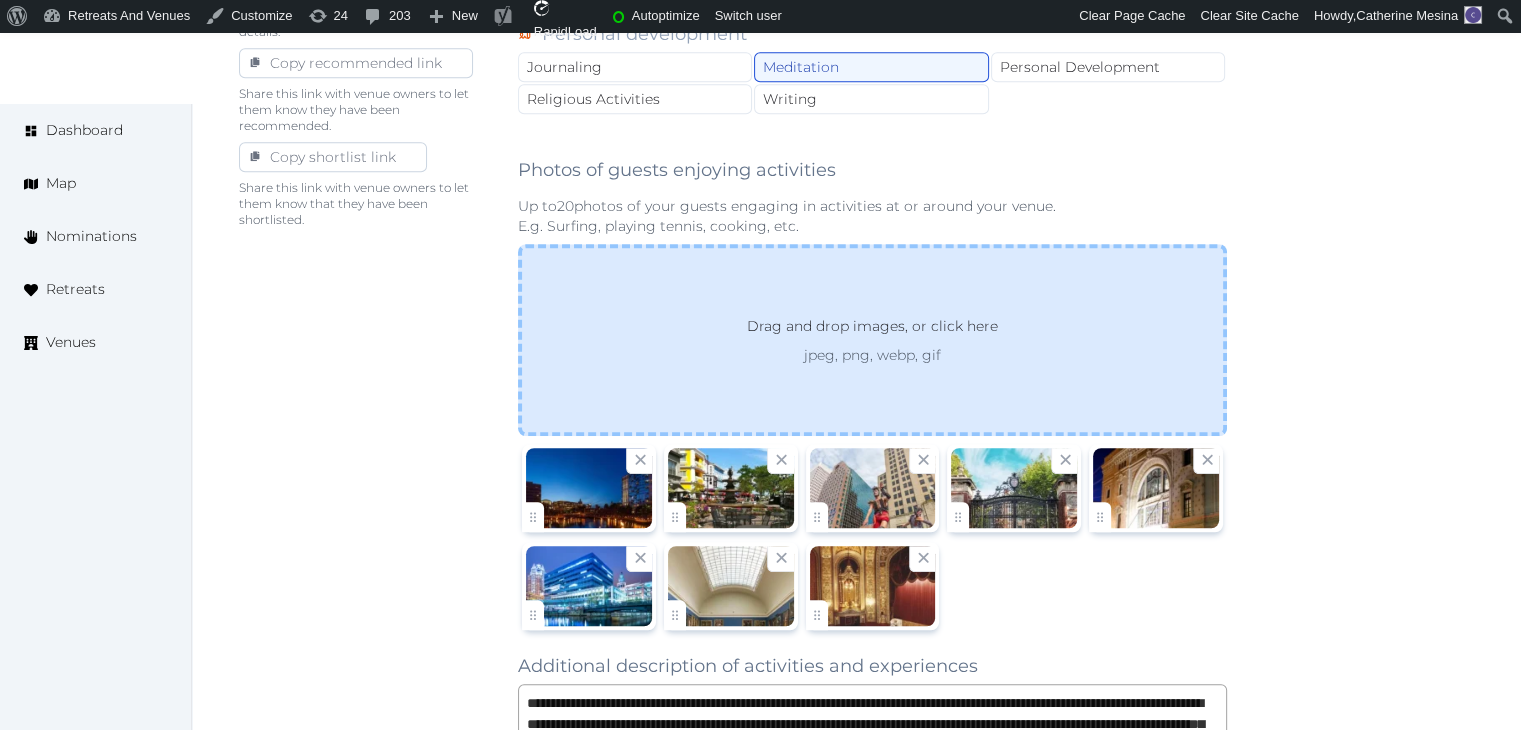 scroll, scrollTop: 1400, scrollLeft: 0, axis: vertical 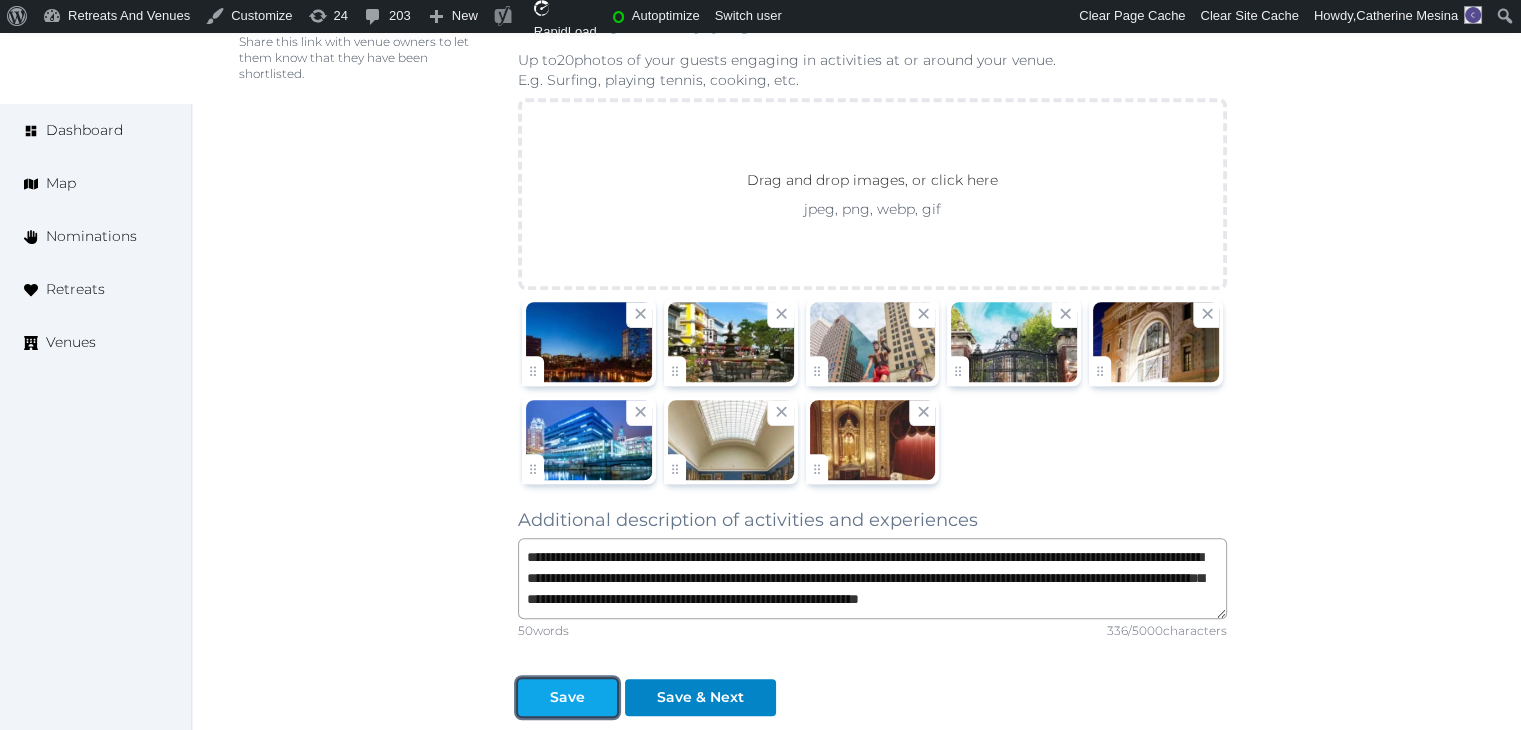 click on "Save" at bounding box center [567, 697] 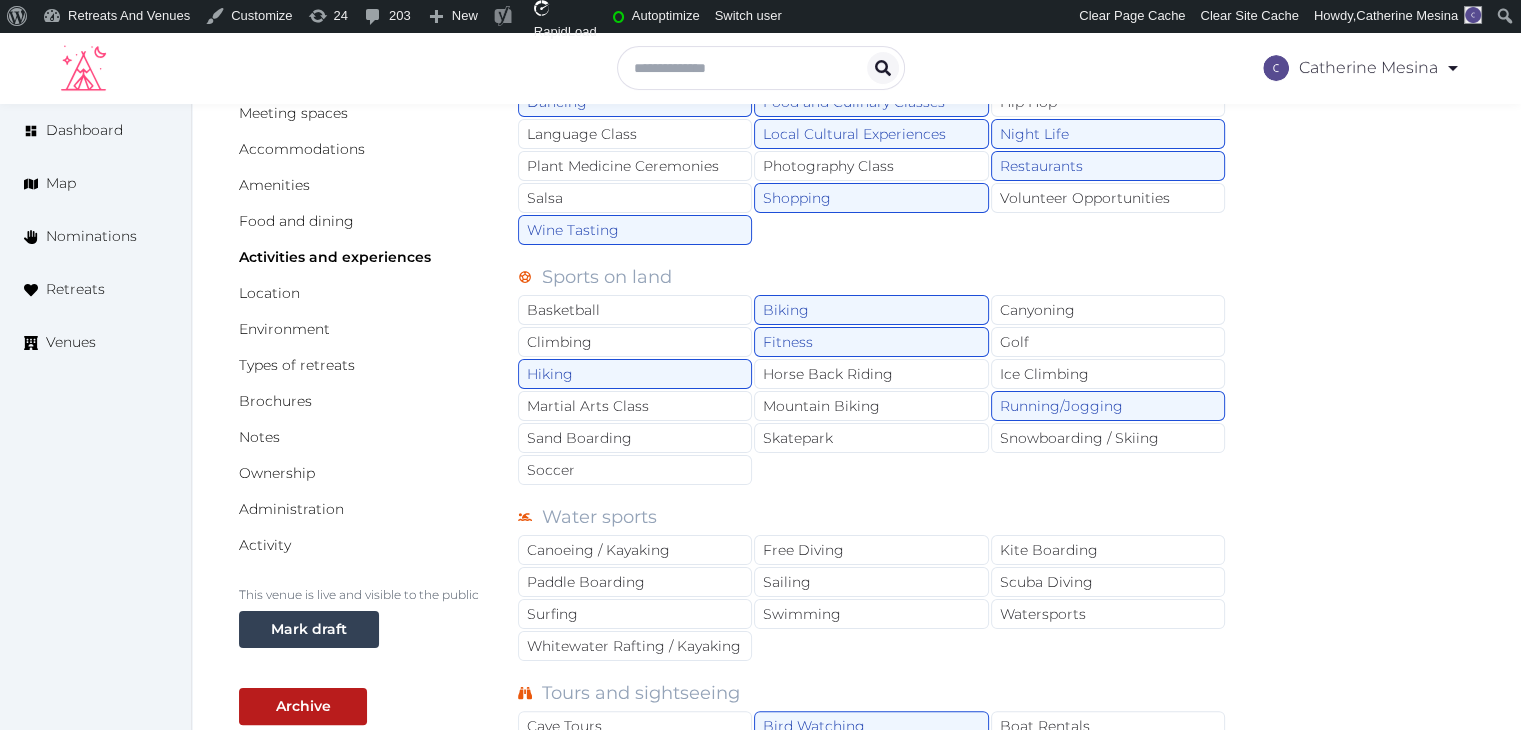 scroll, scrollTop: 0, scrollLeft: 0, axis: both 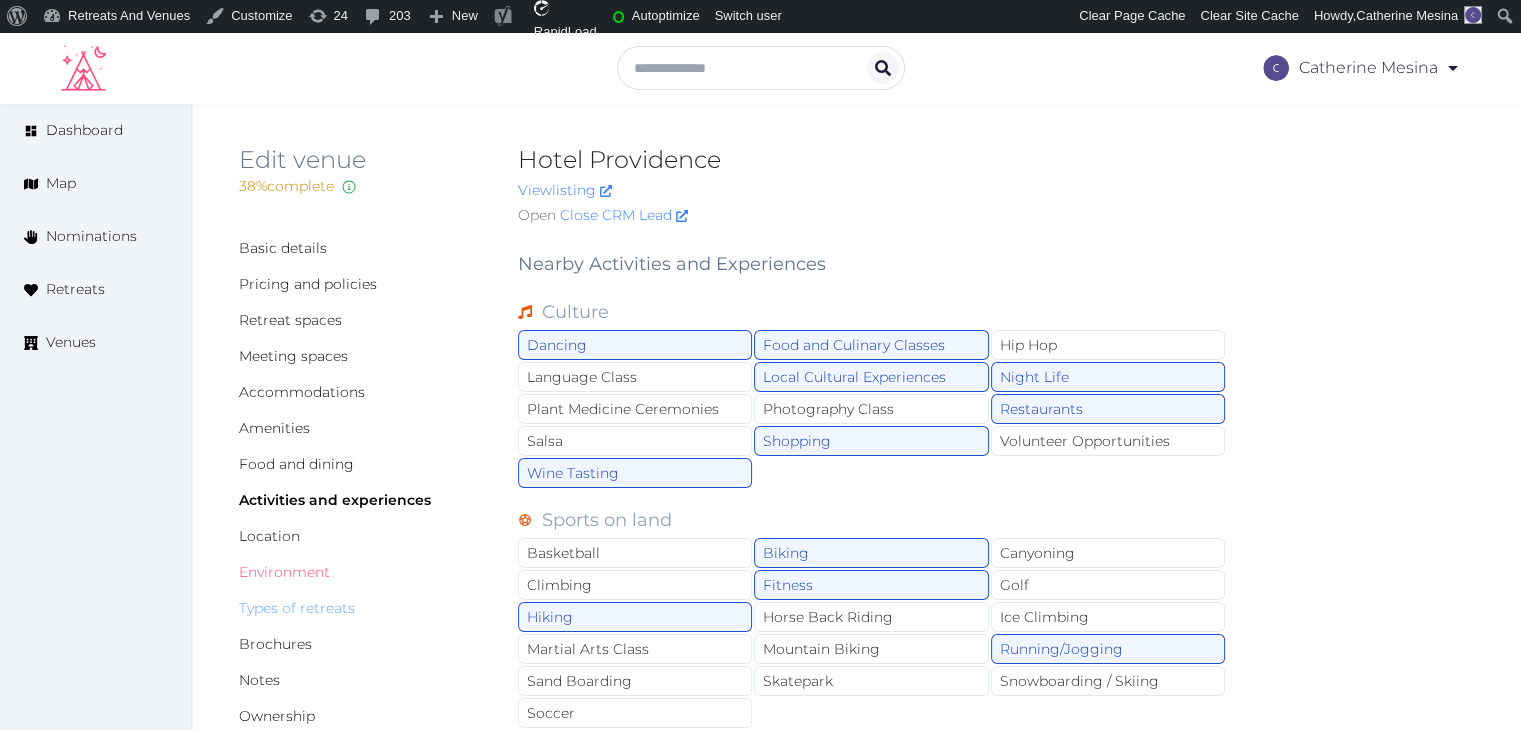 drag, startPoint x: 313, startPoint y: 575, endPoint x: 320, endPoint y: 601, distance: 26.925823 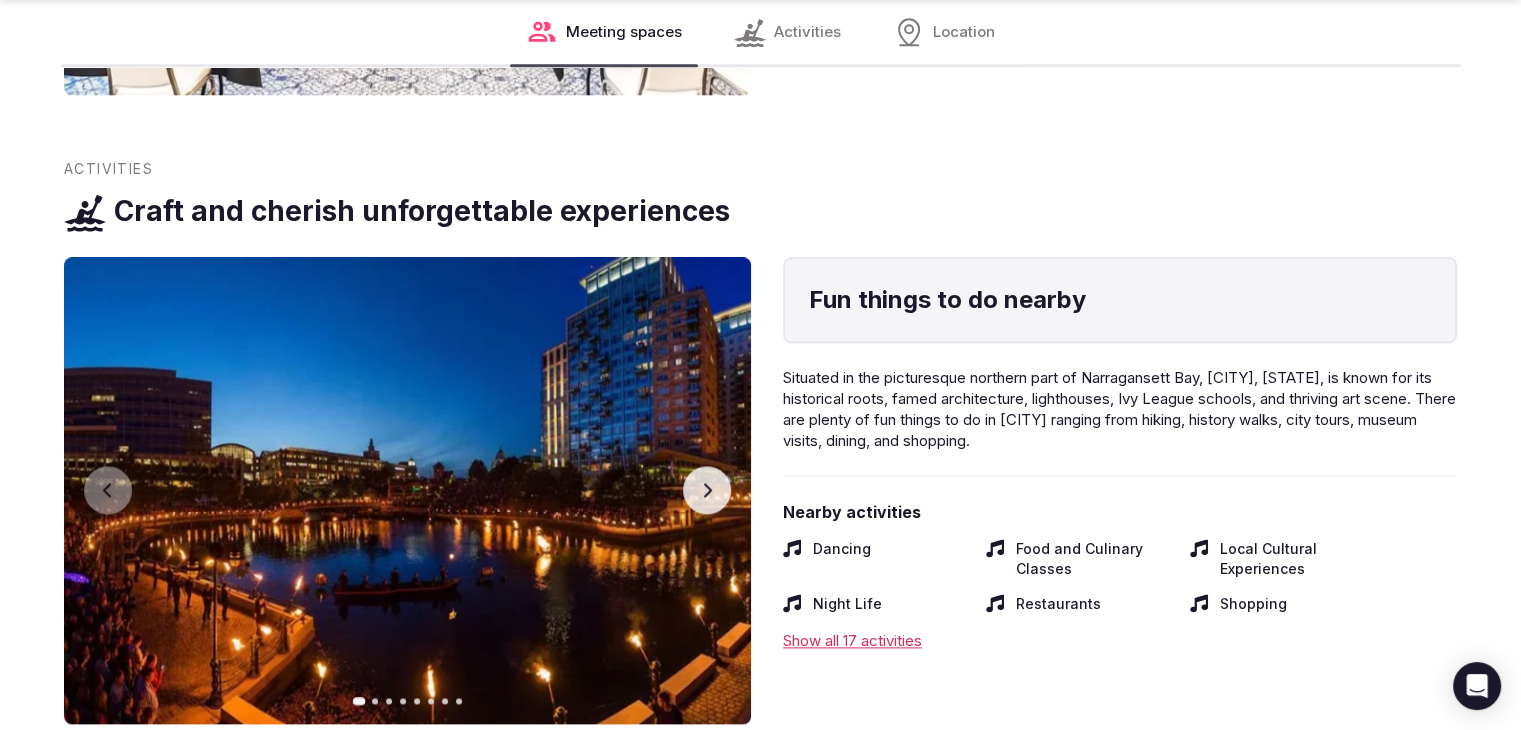 scroll, scrollTop: 2414, scrollLeft: 0, axis: vertical 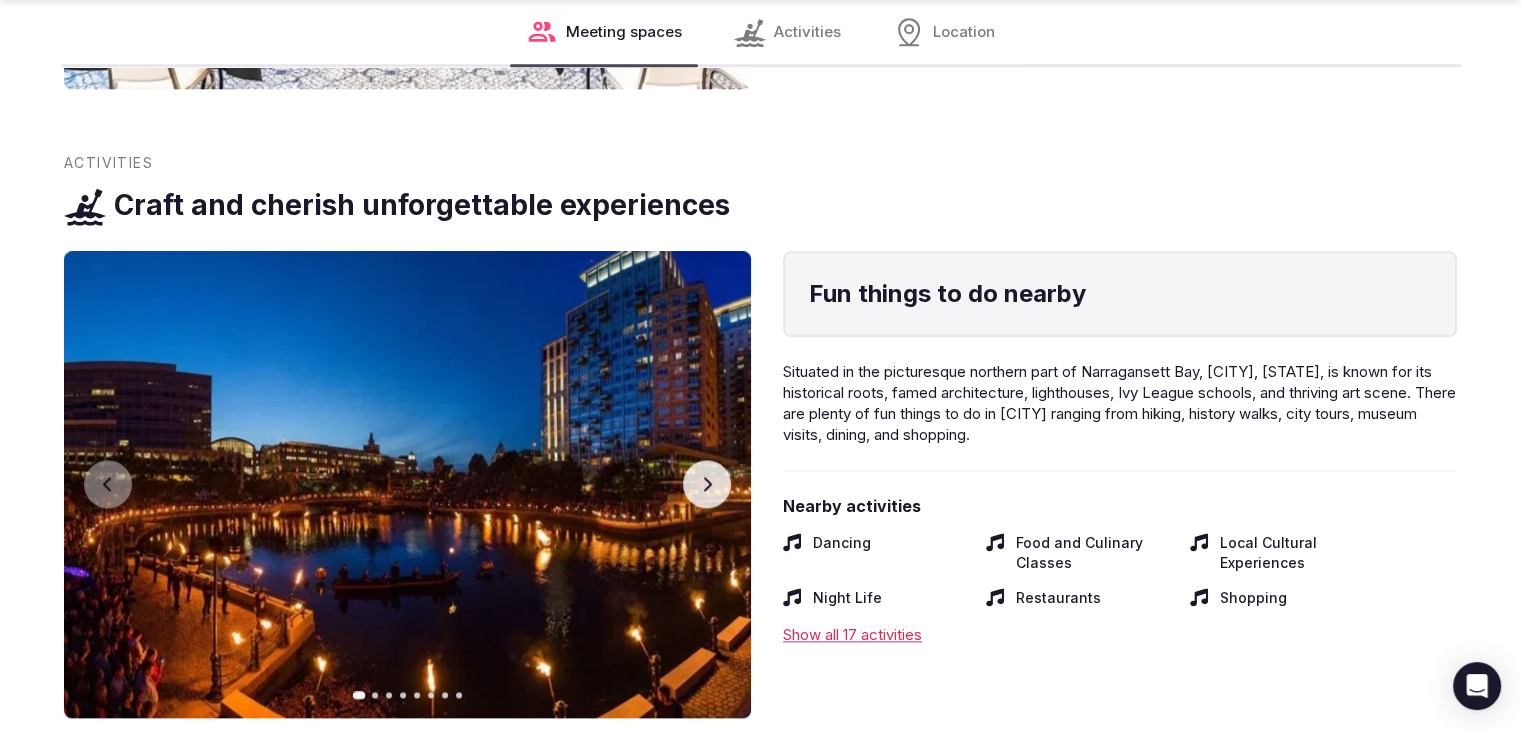 click on "Next slide" at bounding box center [707, 484] 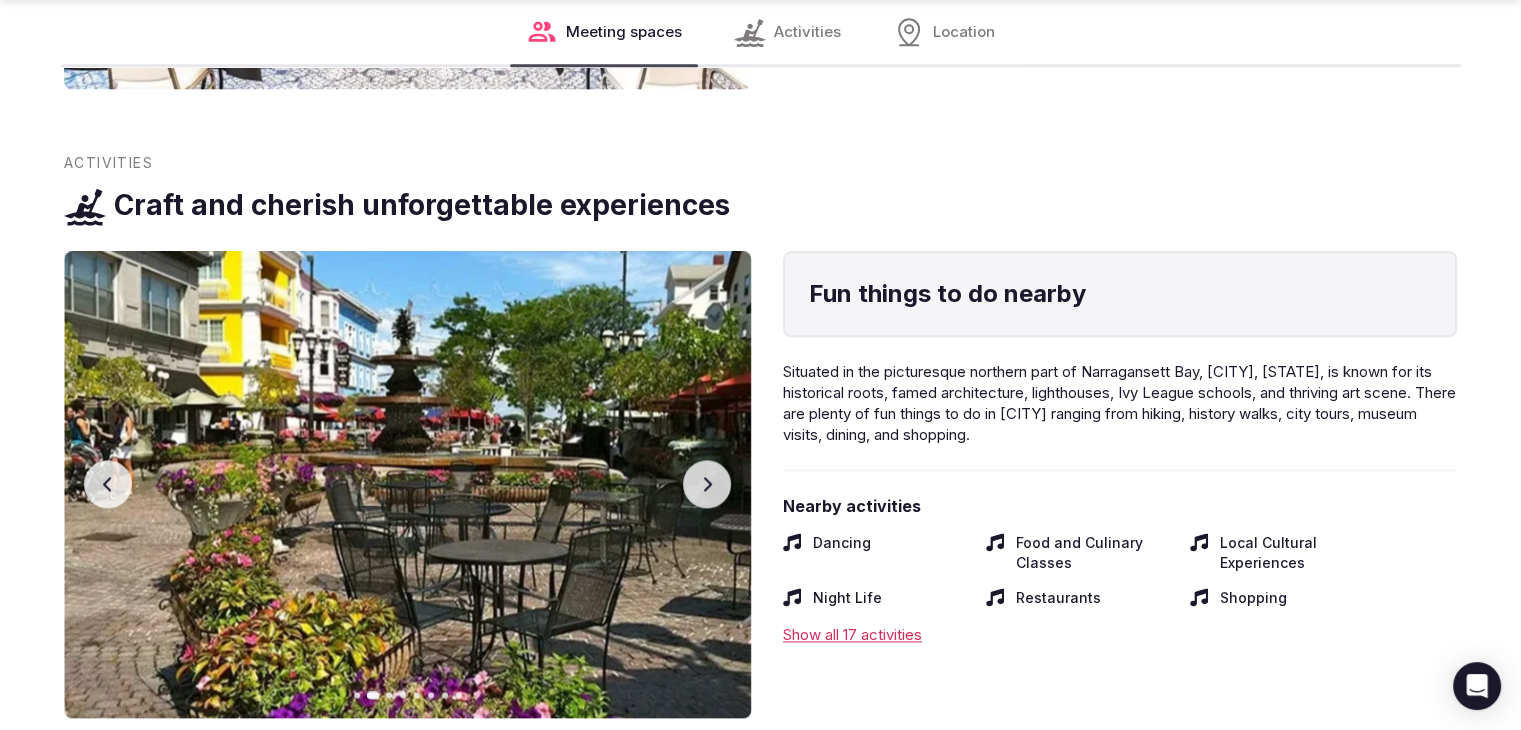 click on "Next slide" at bounding box center (707, 484) 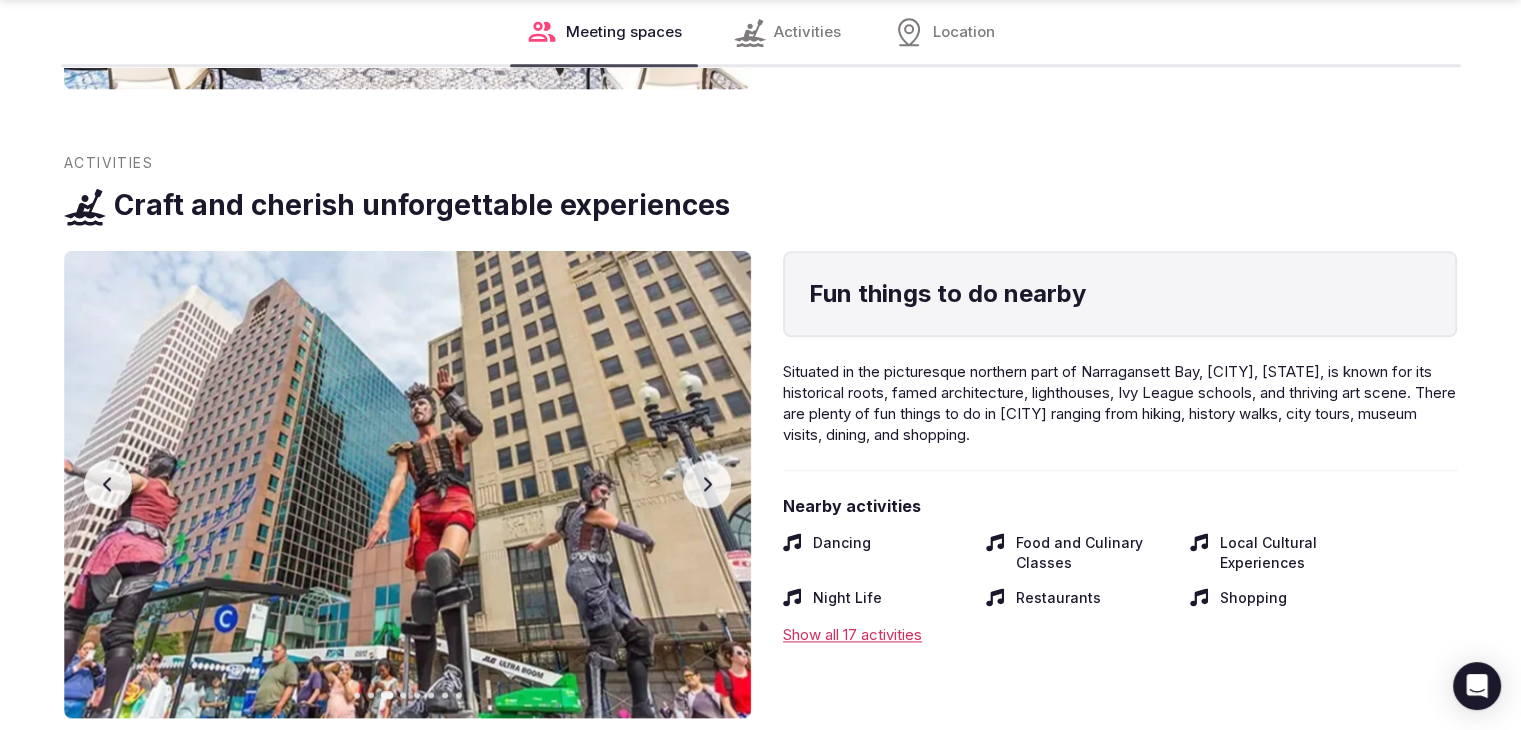 click on "Next slide" at bounding box center (707, 484) 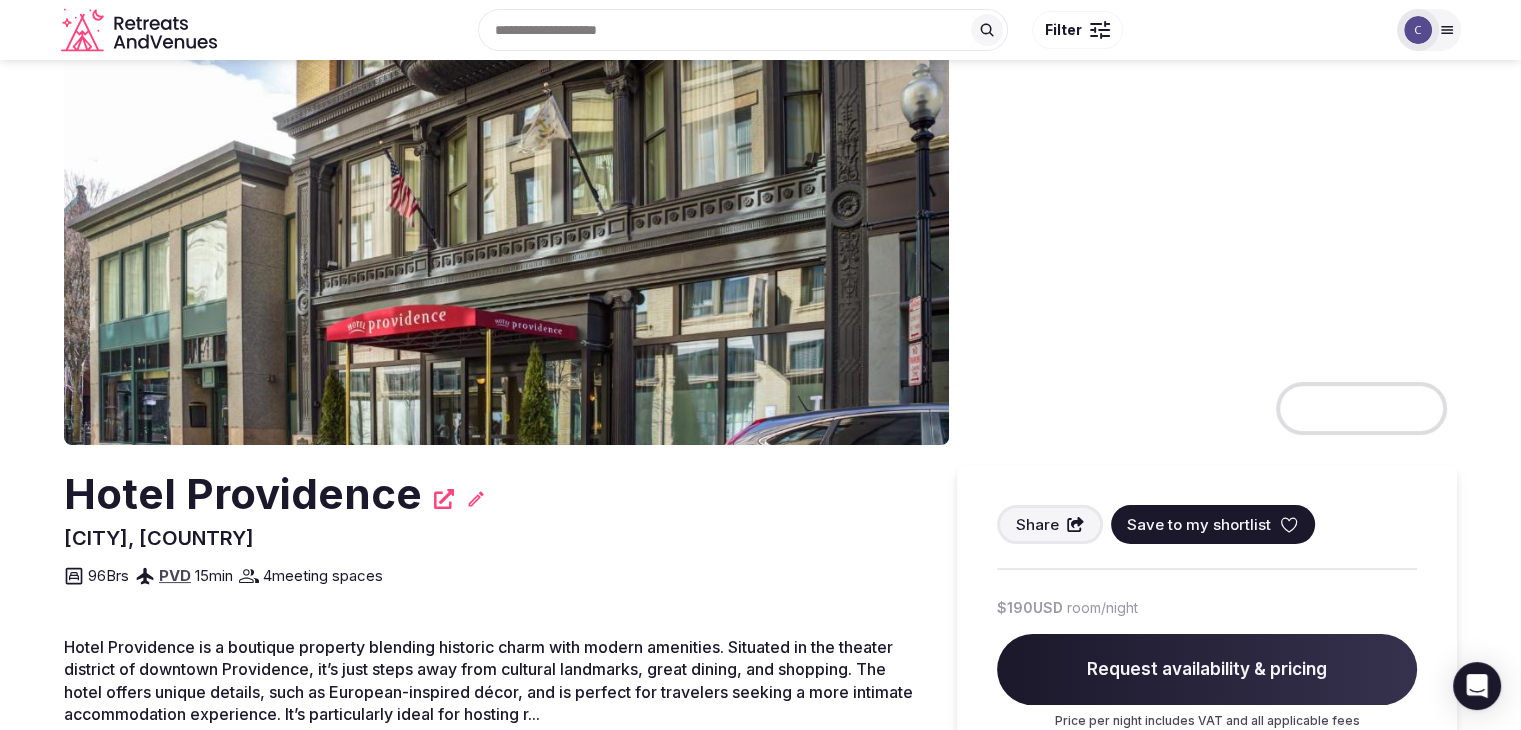 scroll, scrollTop: 300, scrollLeft: 0, axis: vertical 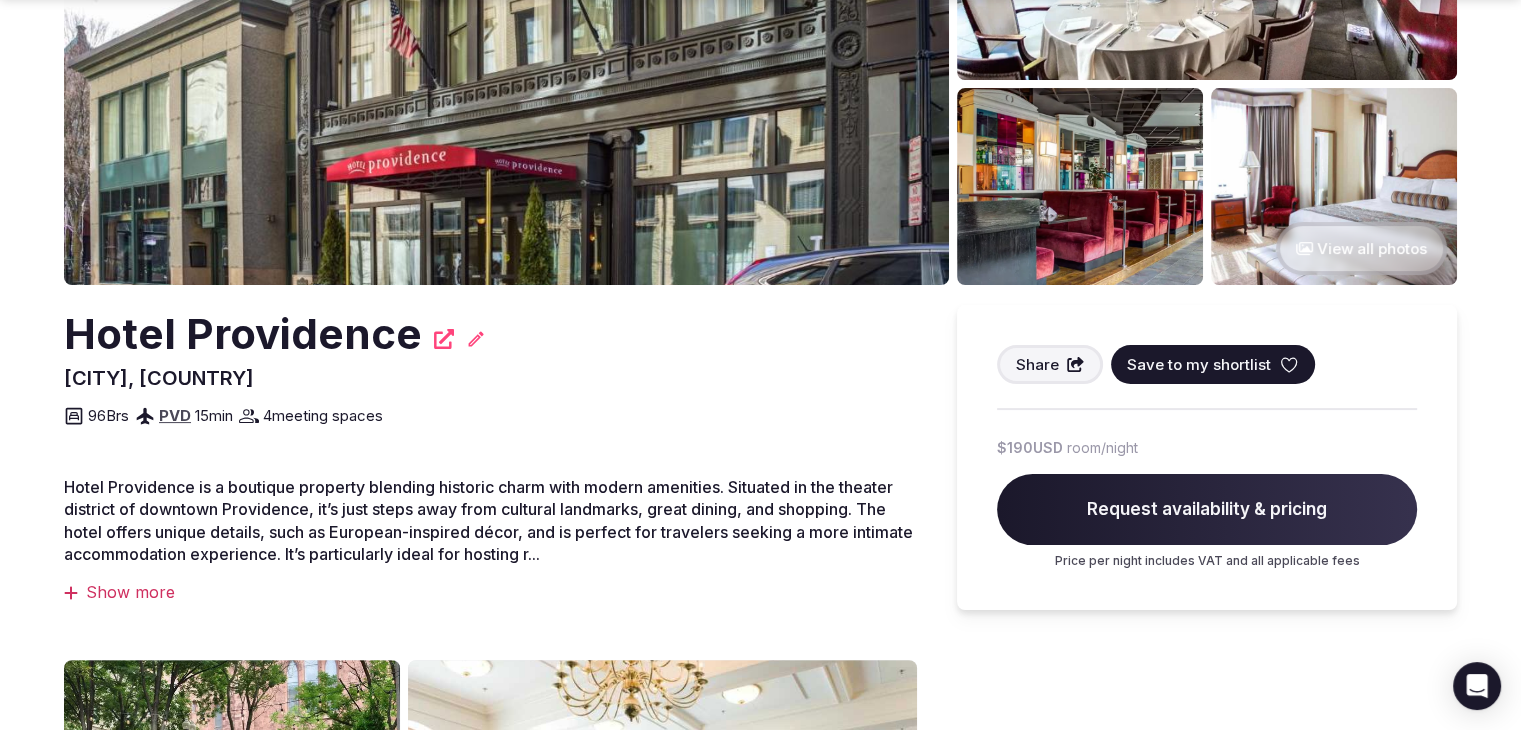click on "Hotel Providence" at bounding box center [243, 334] 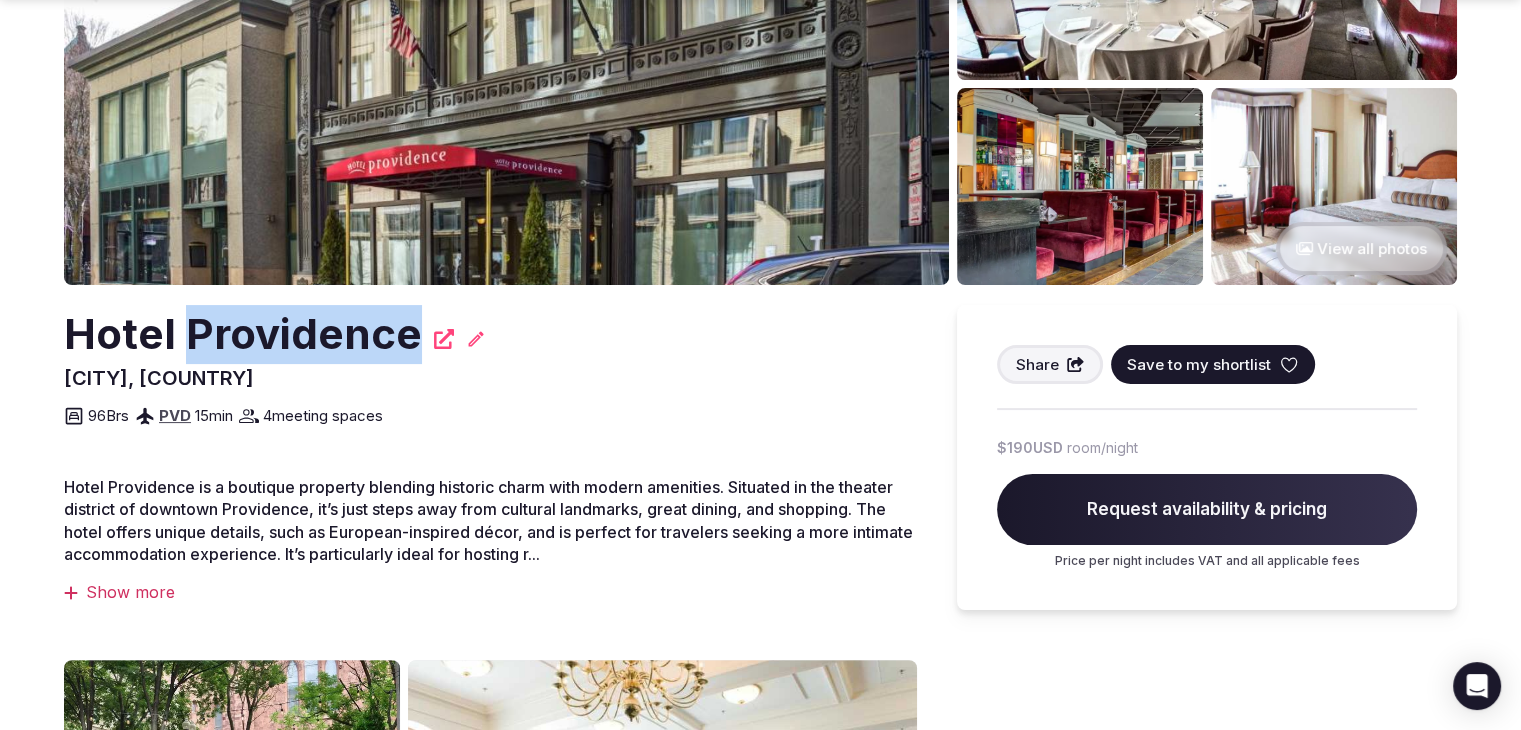 click on "Hotel Providence" at bounding box center (243, 334) 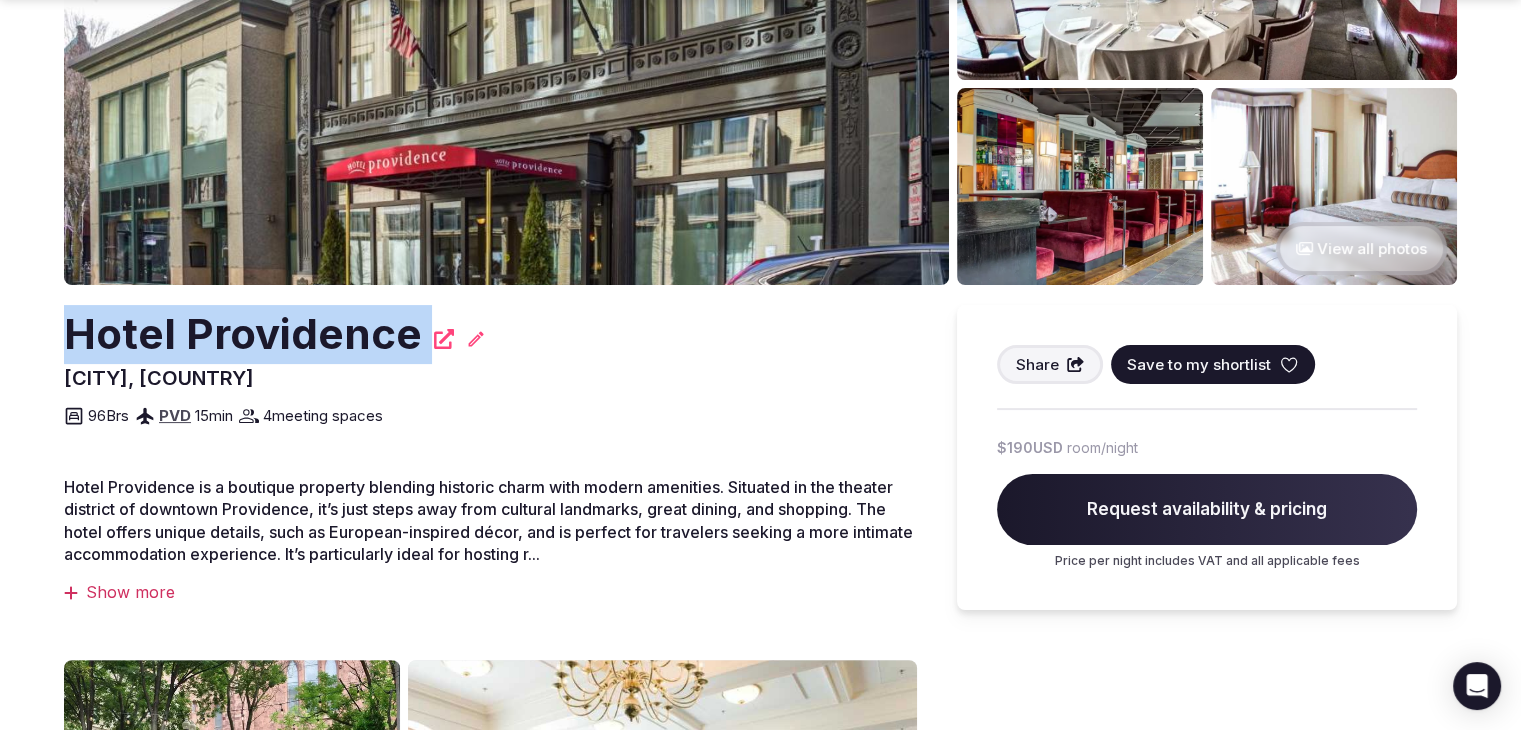 click on "Hotel Providence" at bounding box center (243, 334) 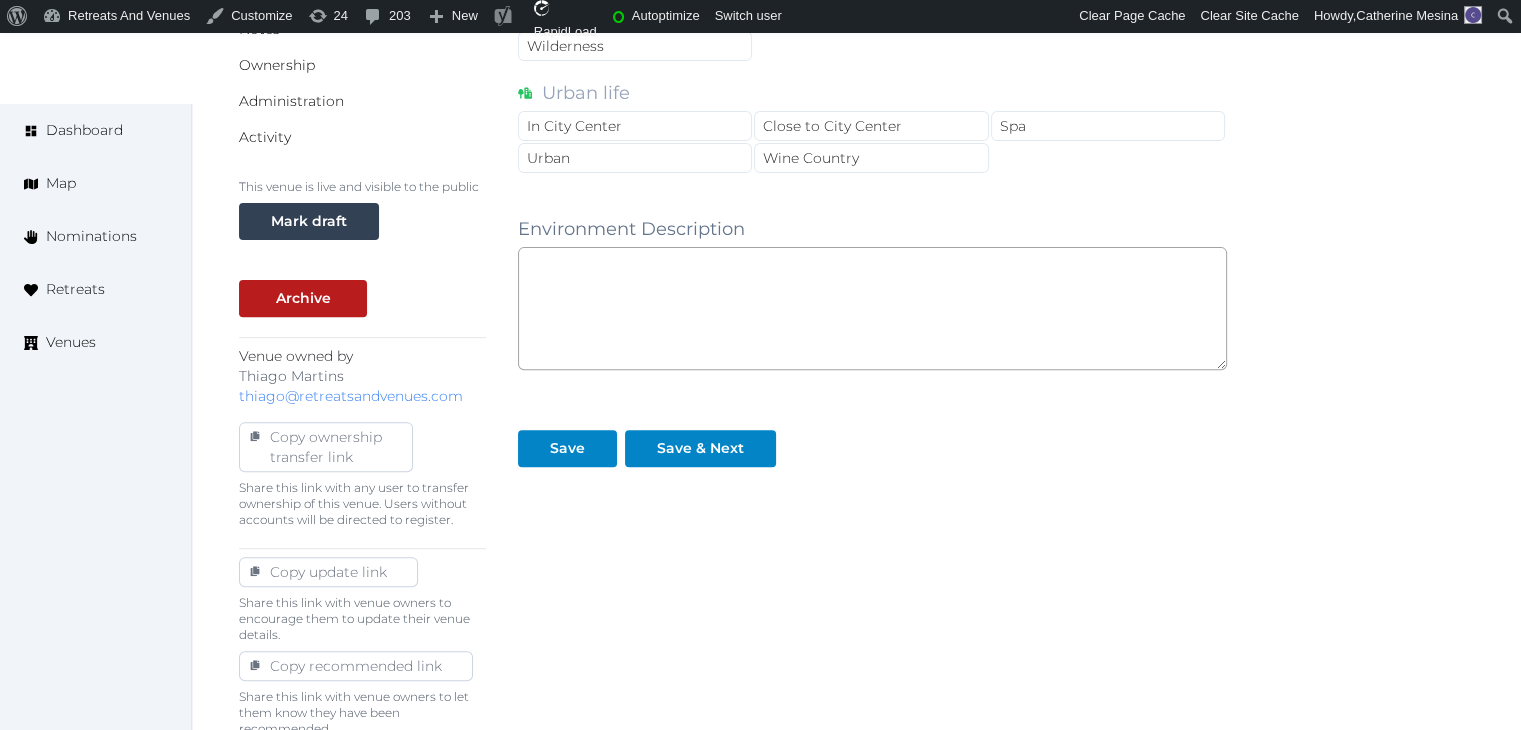 scroll, scrollTop: 782, scrollLeft: 0, axis: vertical 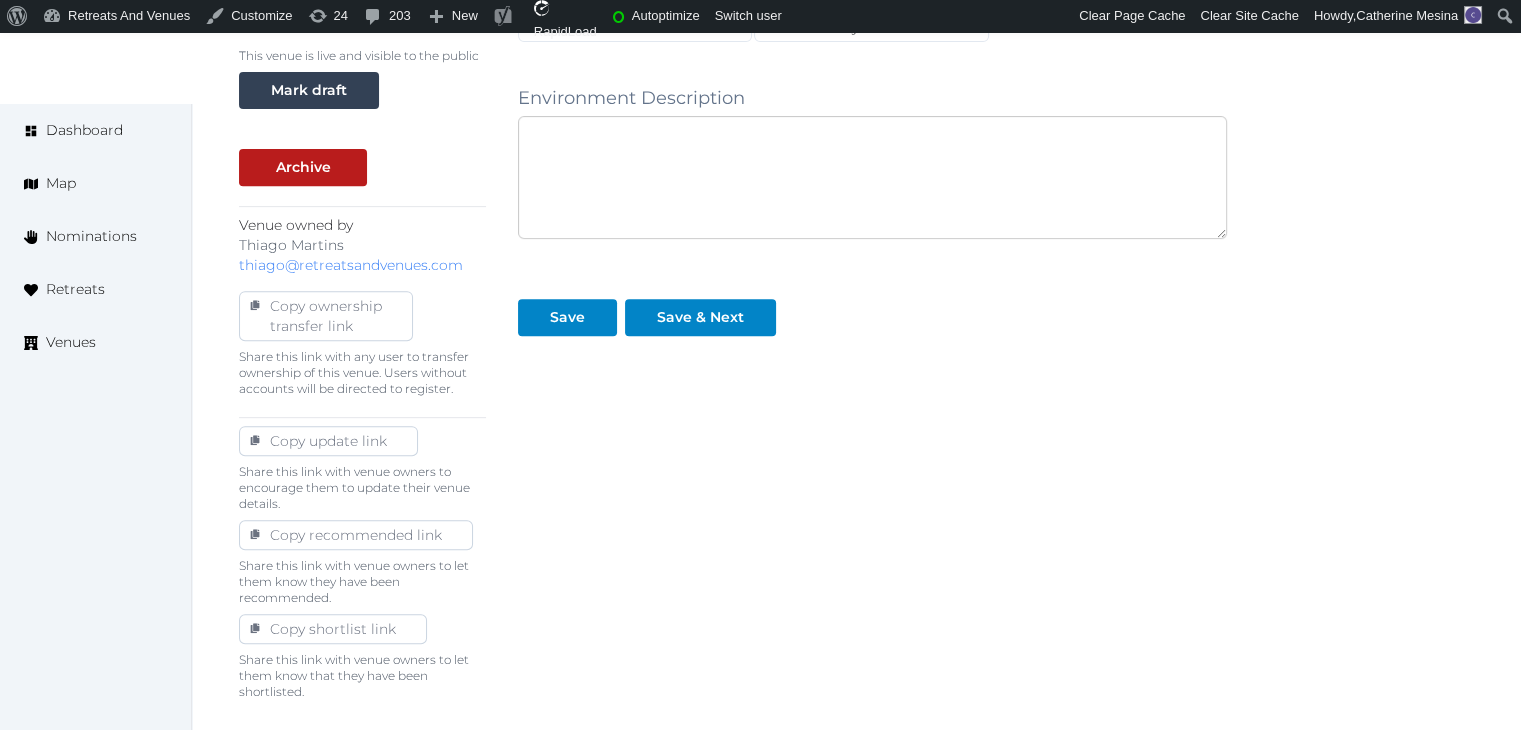 click at bounding box center (872, 177) 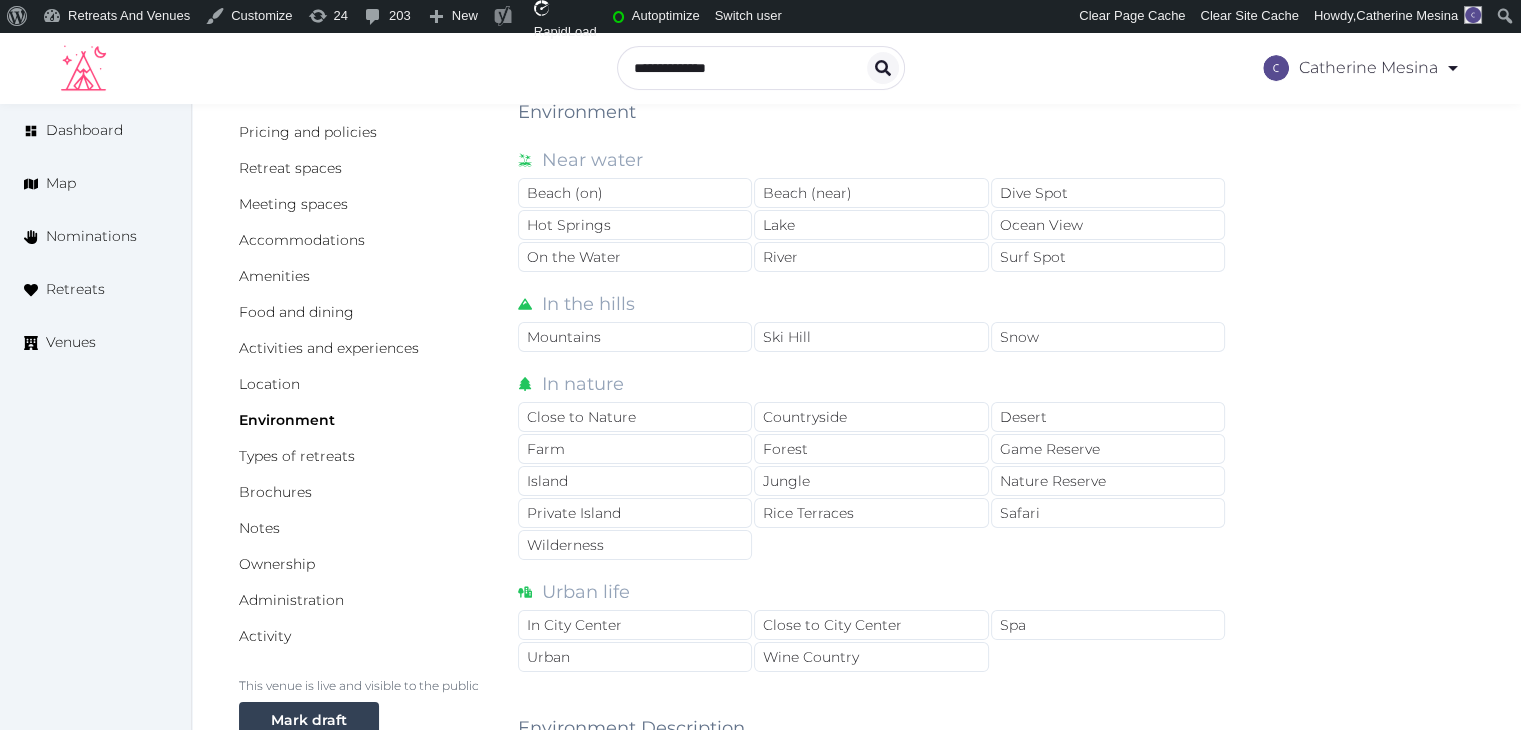 scroll, scrollTop: 0, scrollLeft: 0, axis: both 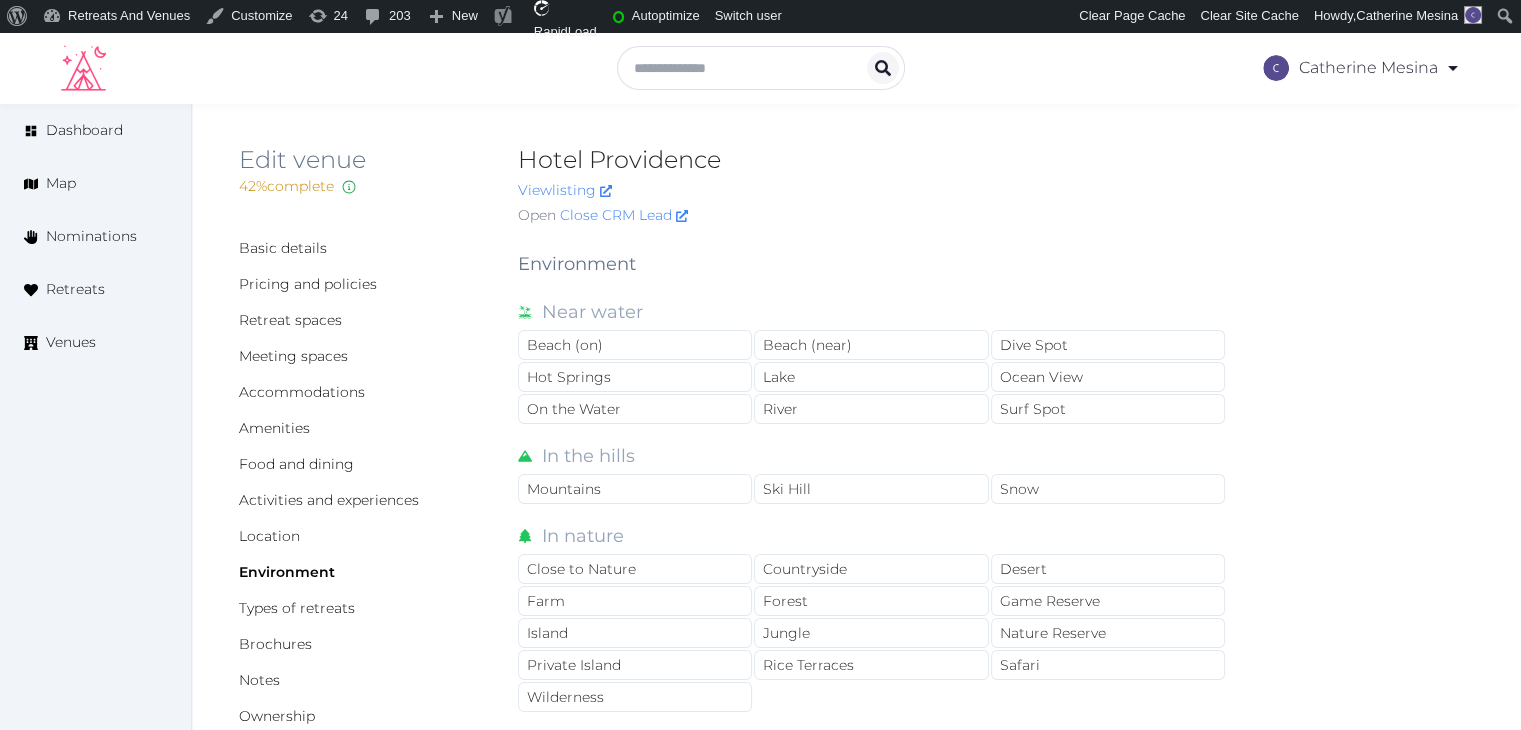 type on "**********" 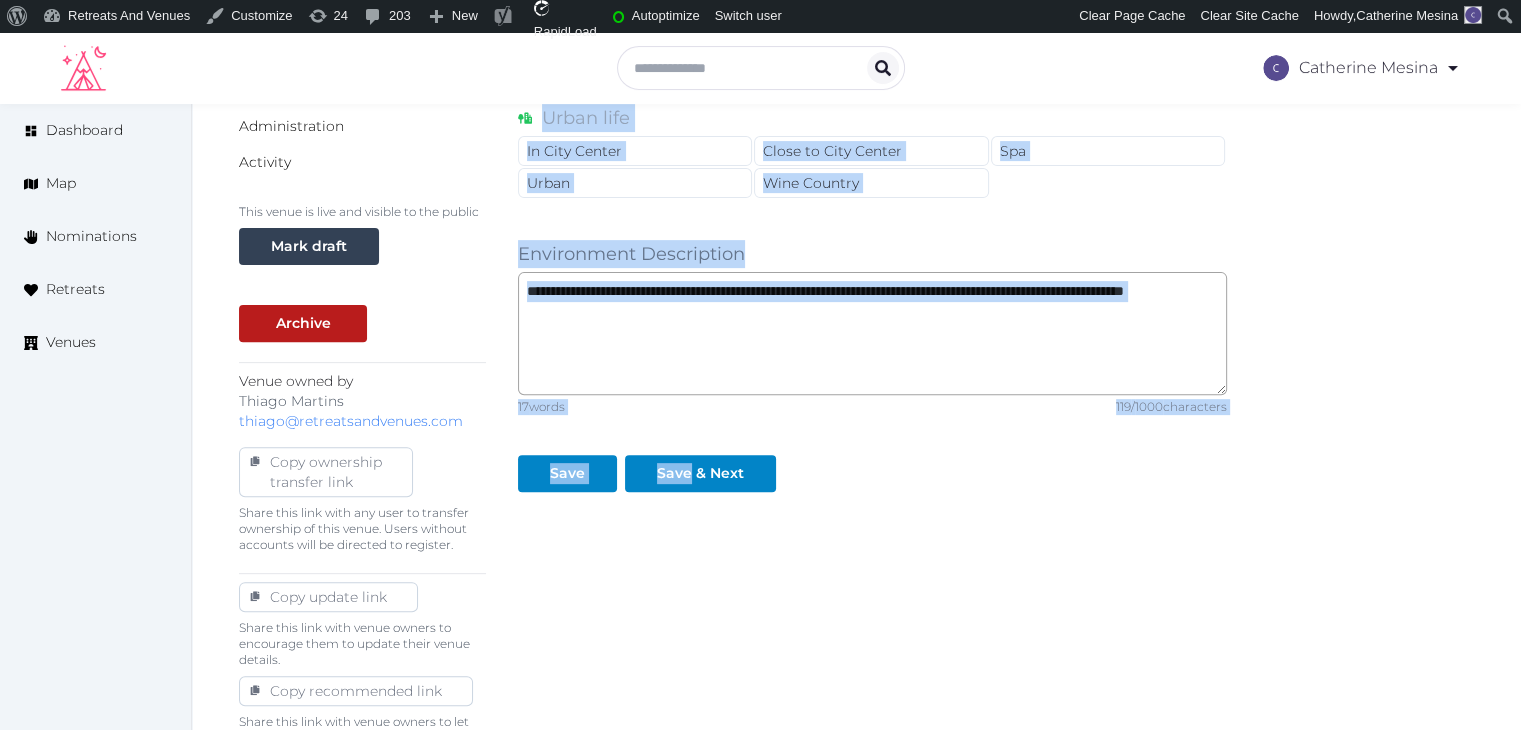 scroll, scrollTop: 646, scrollLeft: 0, axis: vertical 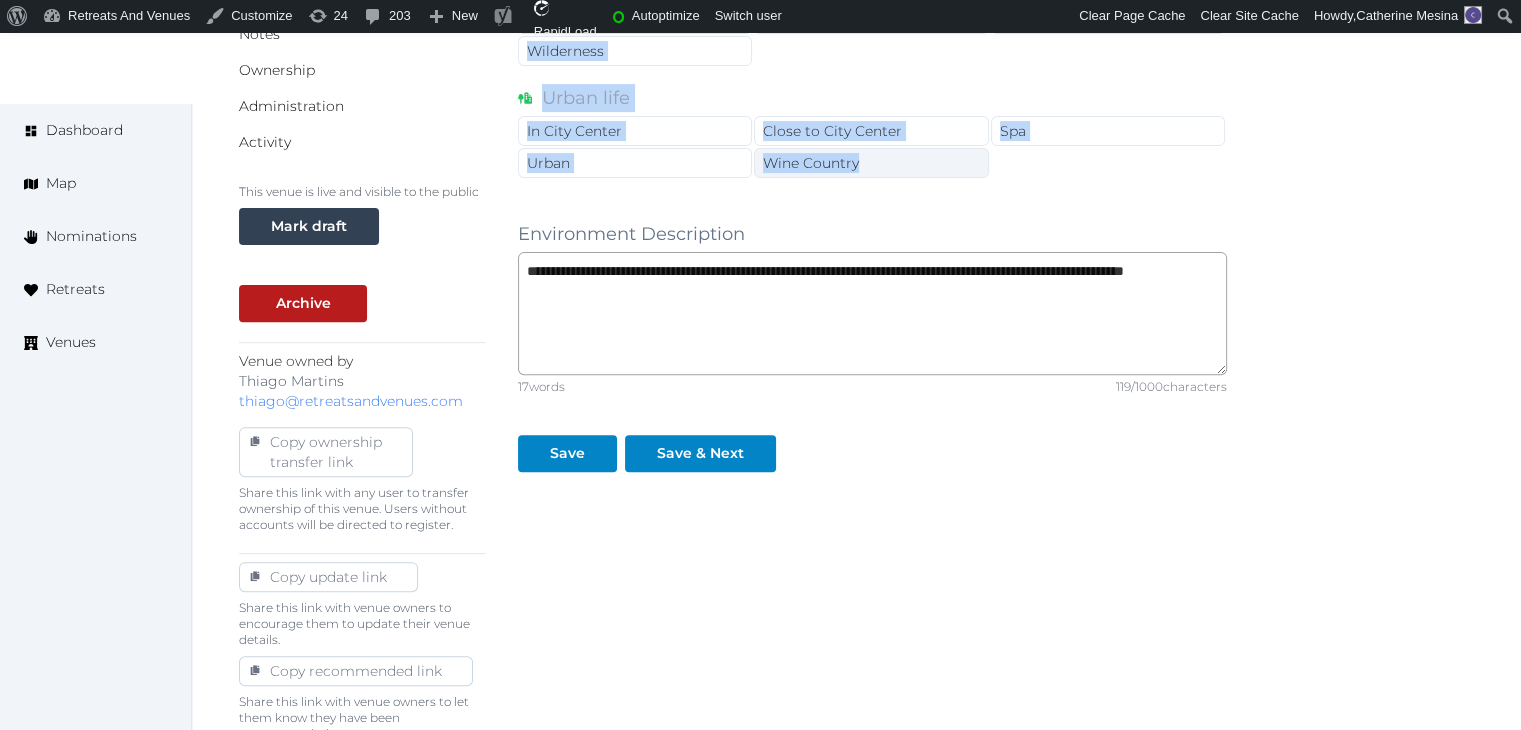 drag, startPoint x: 514, startPoint y: 263, endPoint x: 890, endPoint y: 157, distance: 390.65585 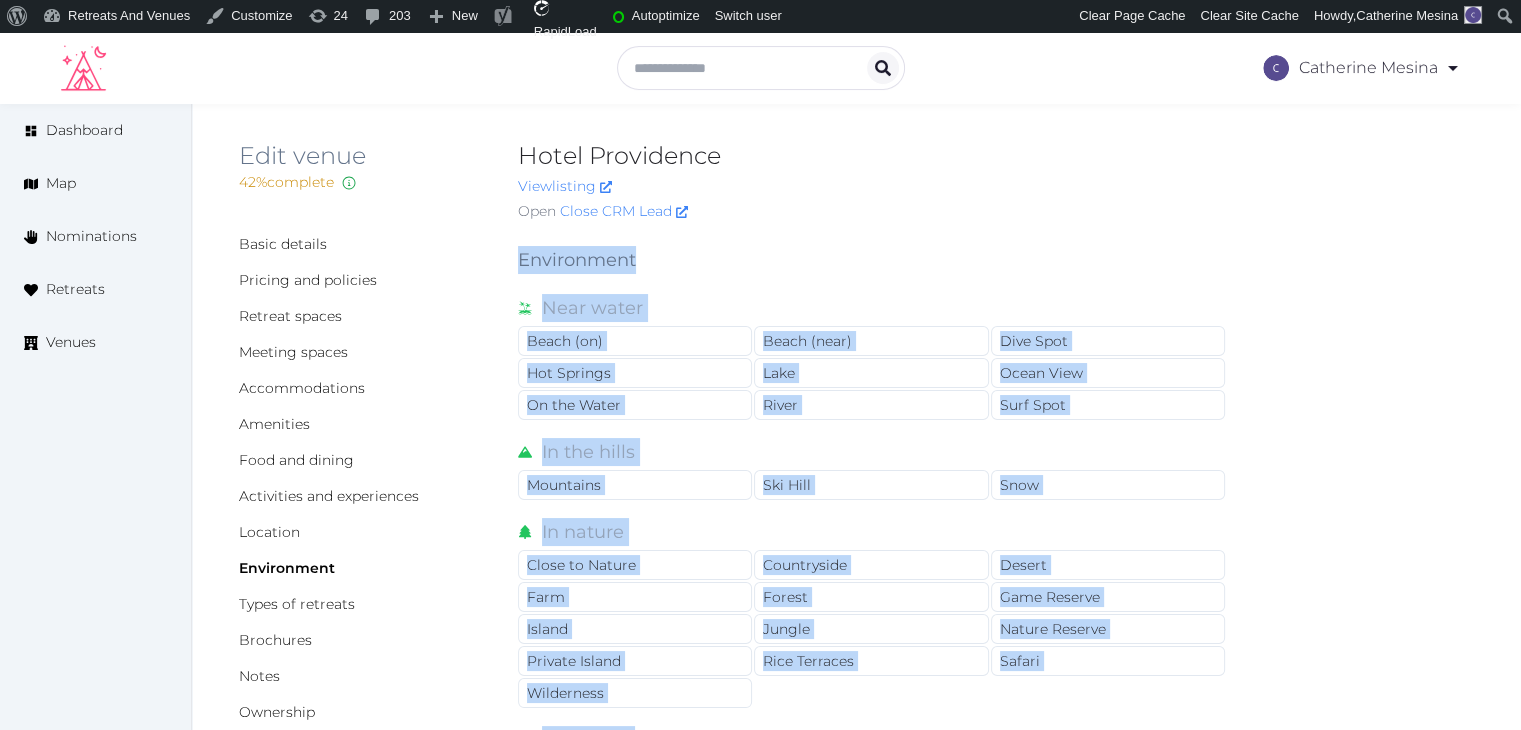 scroll, scrollTop: 0, scrollLeft: 0, axis: both 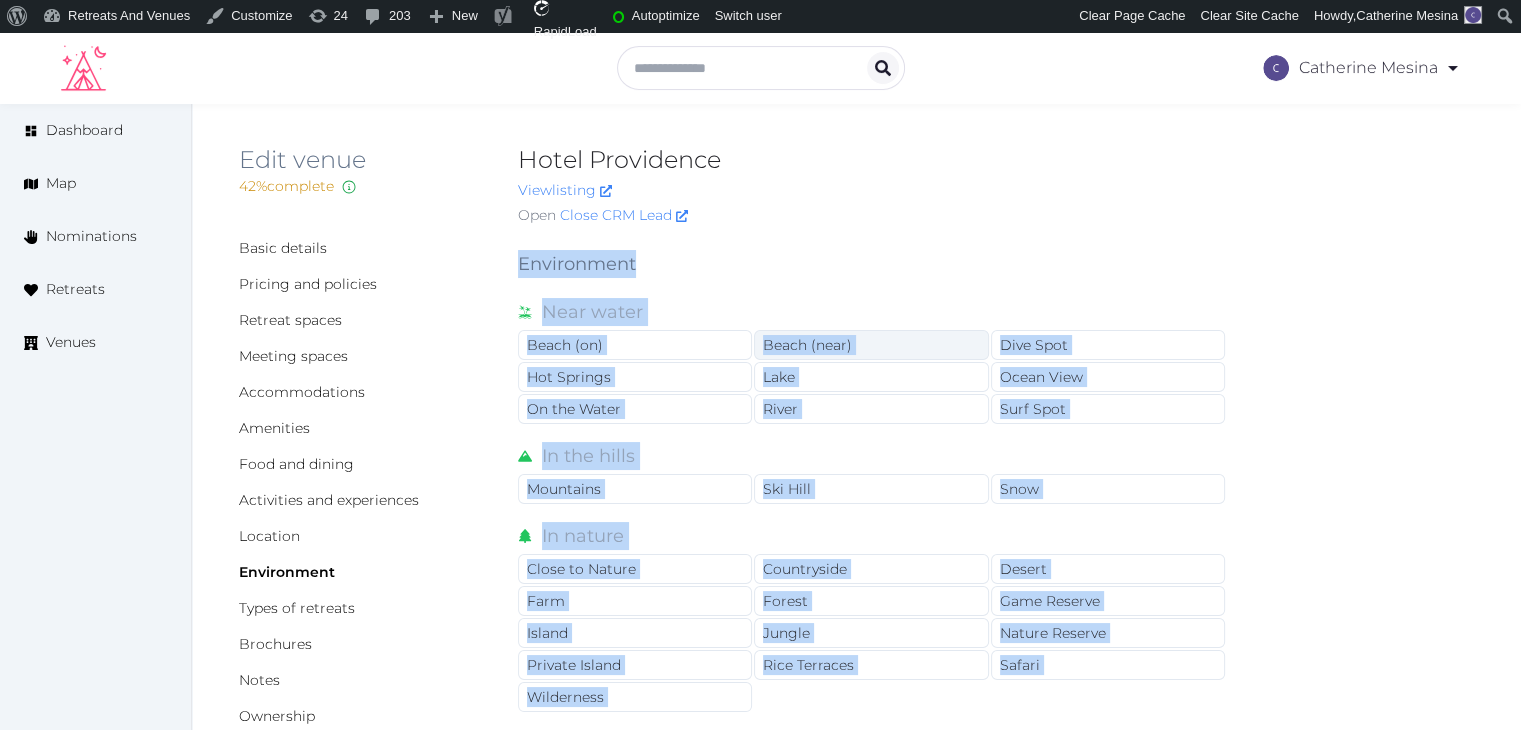 click on "Beach (near)" at bounding box center [871, 345] 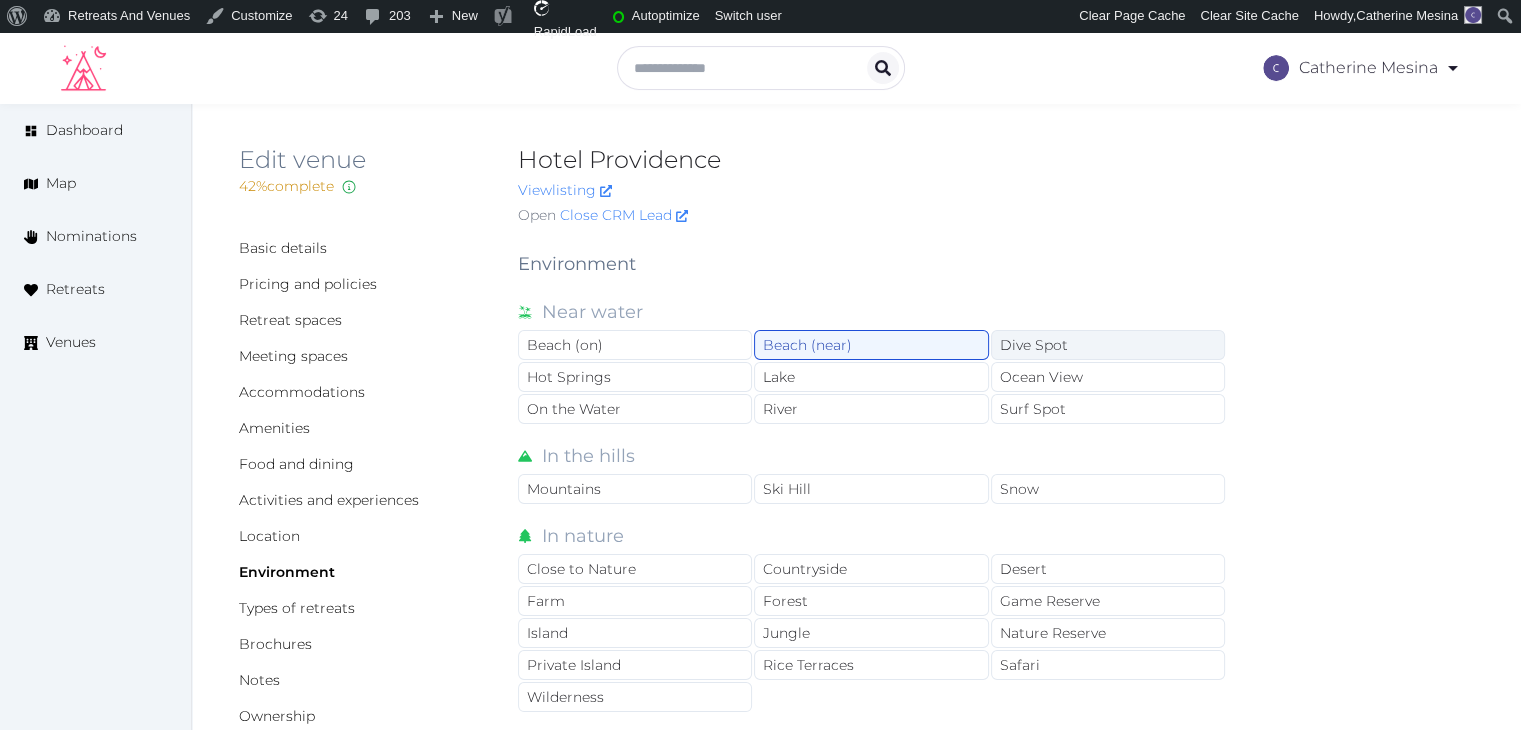 click on "Dive Spot" at bounding box center [1108, 345] 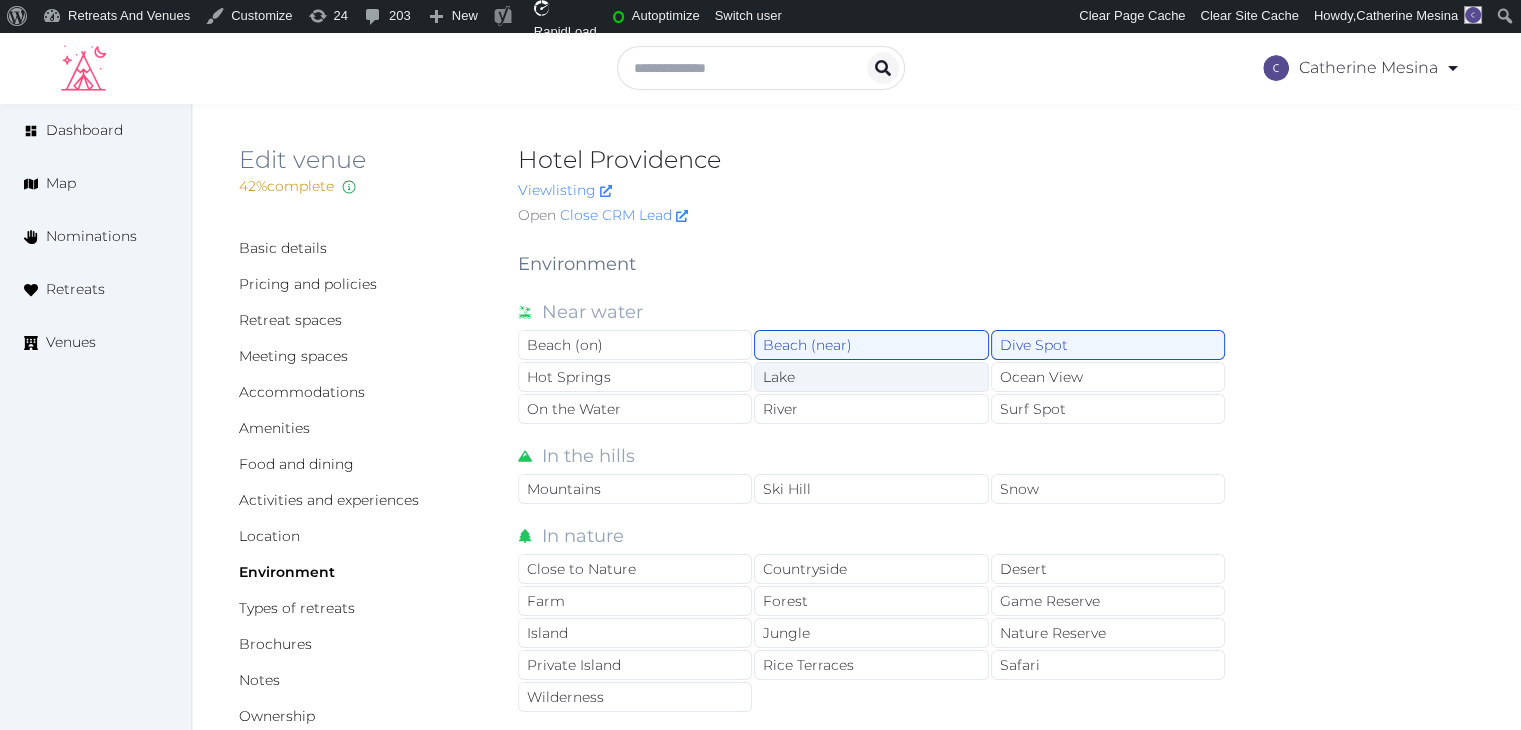 click on "Lake" at bounding box center [871, 377] 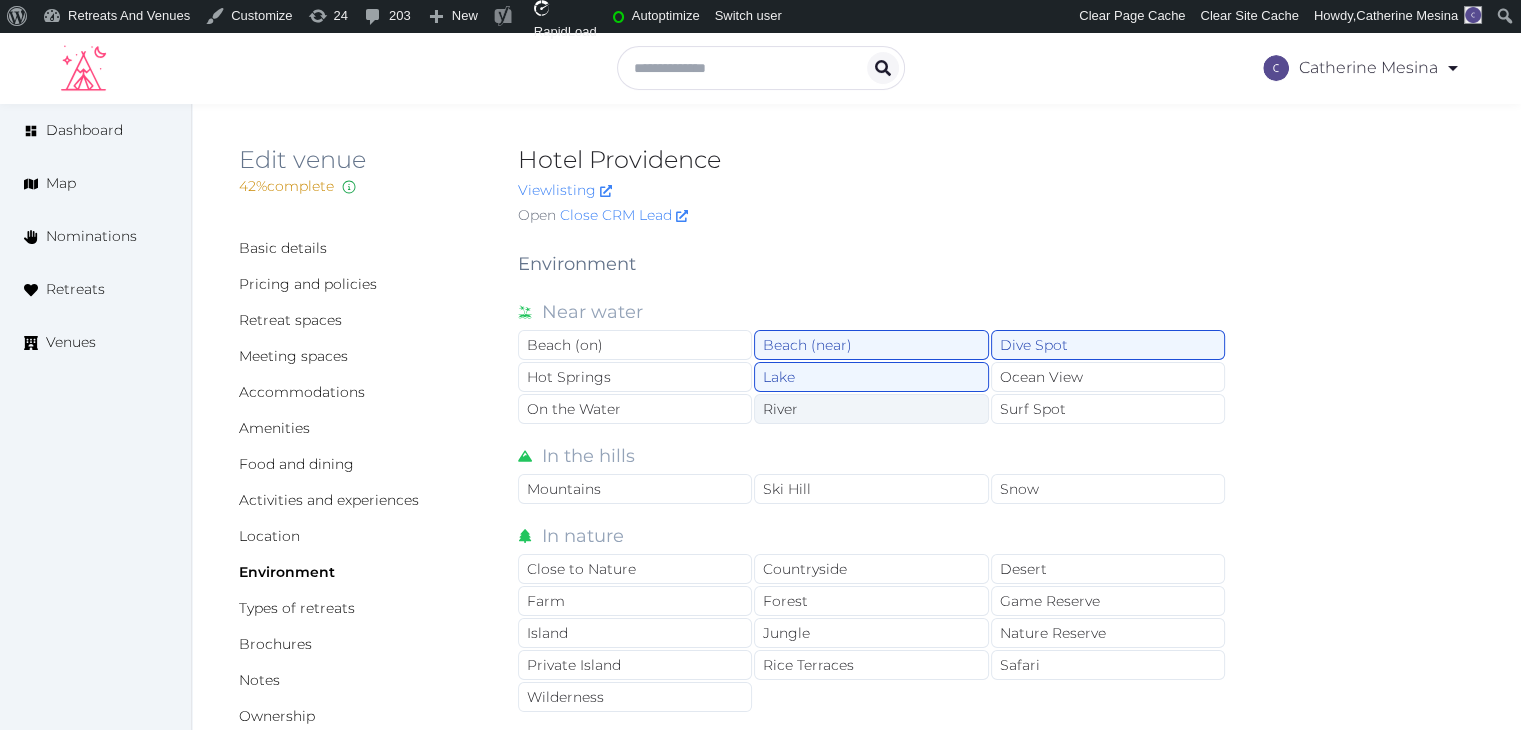 click on "River" at bounding box center (871, 409) 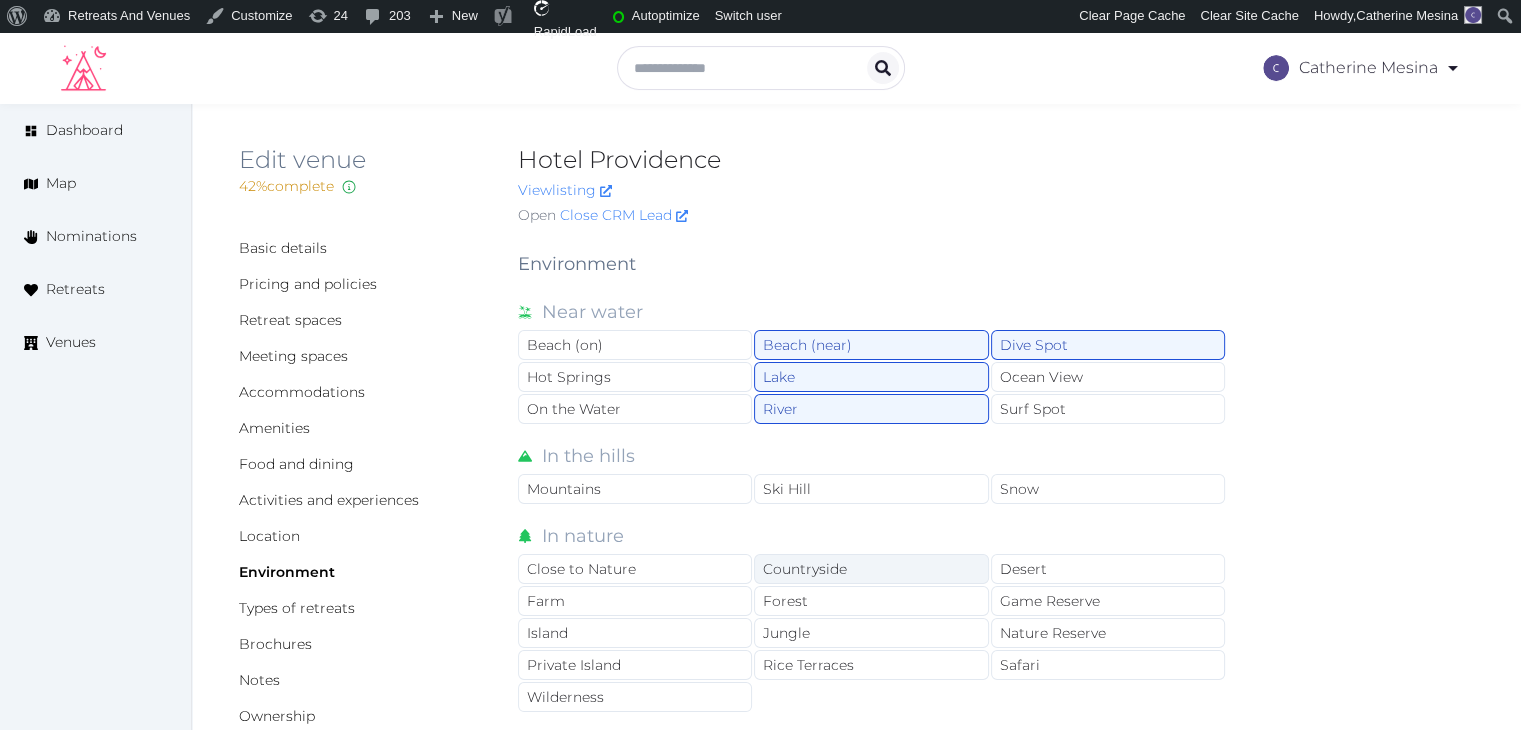 click on "Countryside" at bounding box center (871, 569) 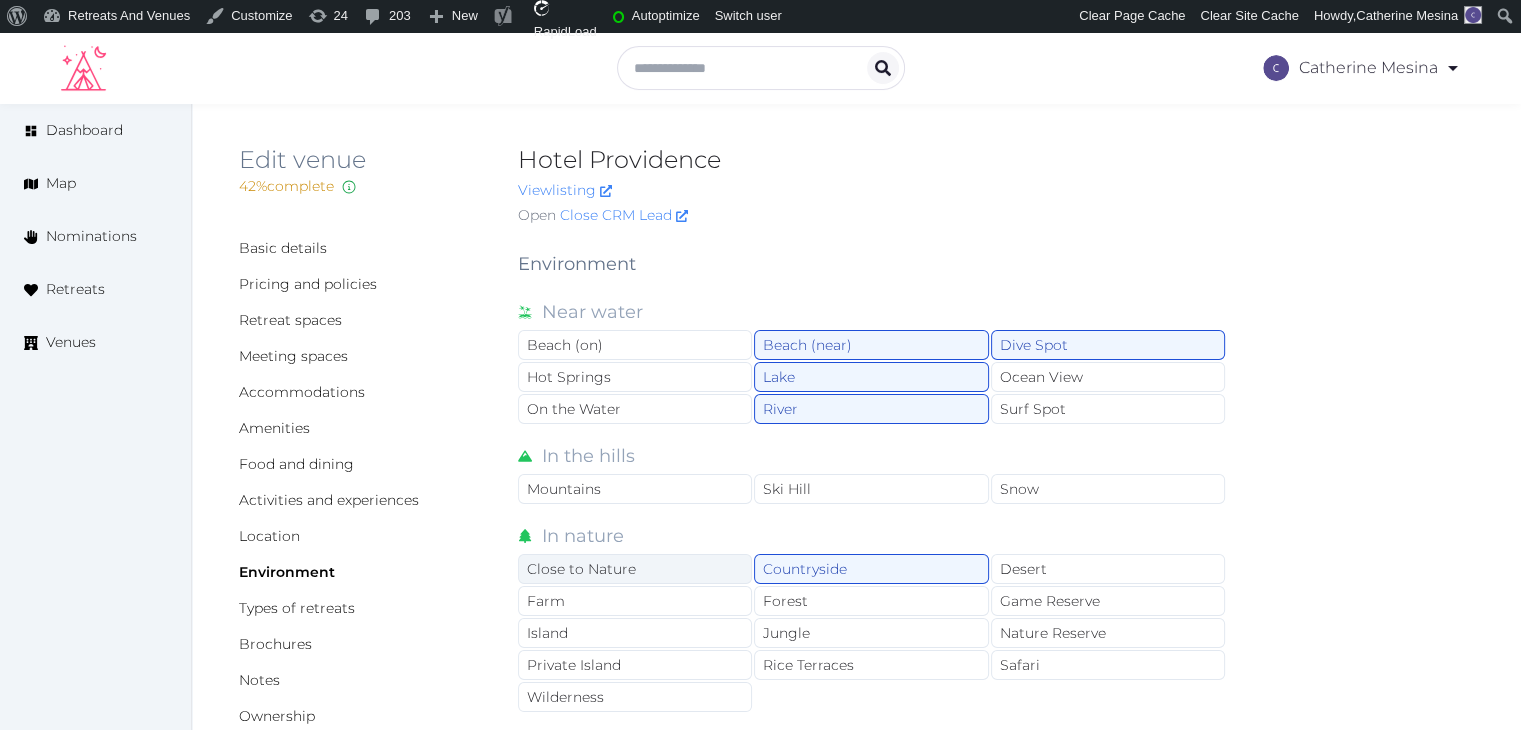 click on "Close to Nature" at bounding box center [635, 569] 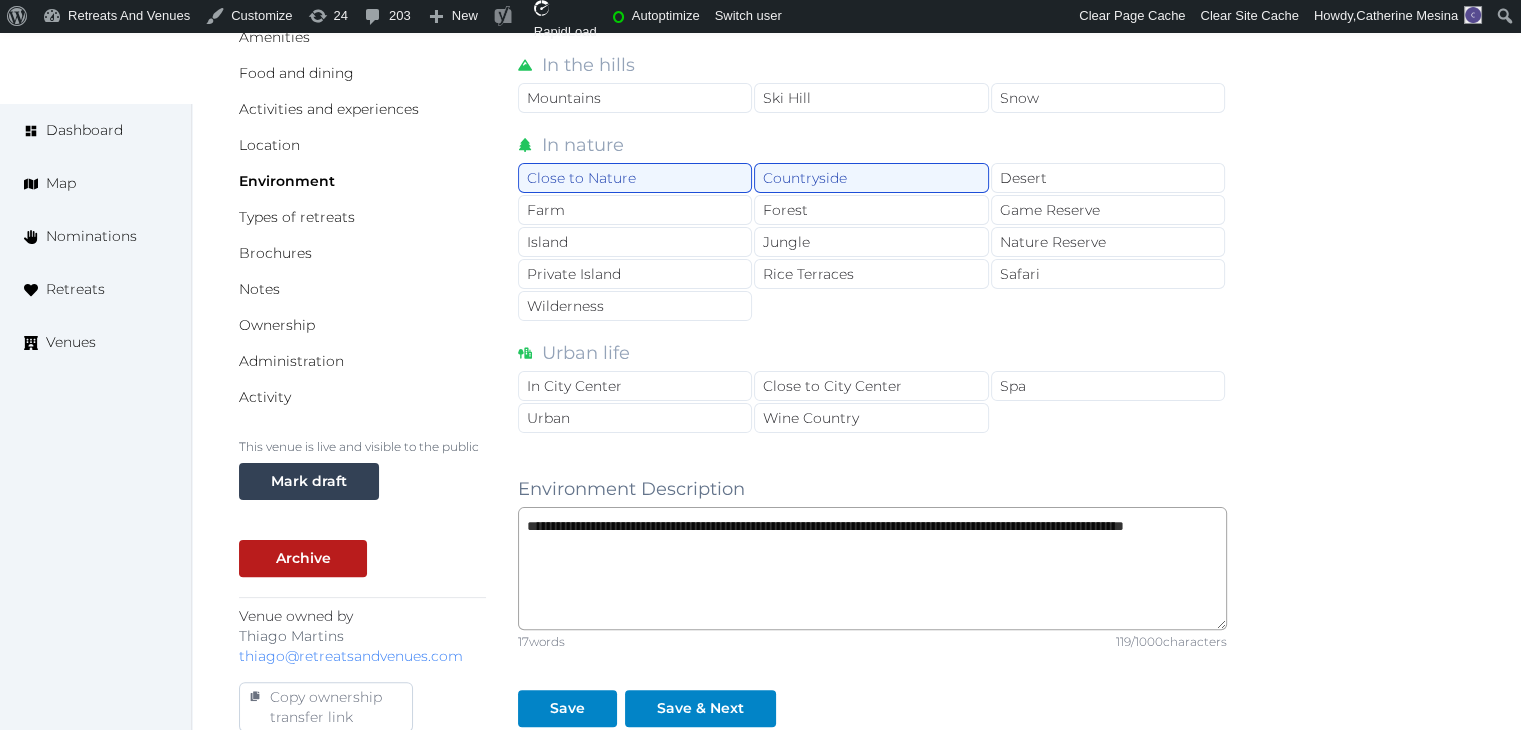 scroll, scrollTop: 400, scrollLeft: 0, axis: vertical 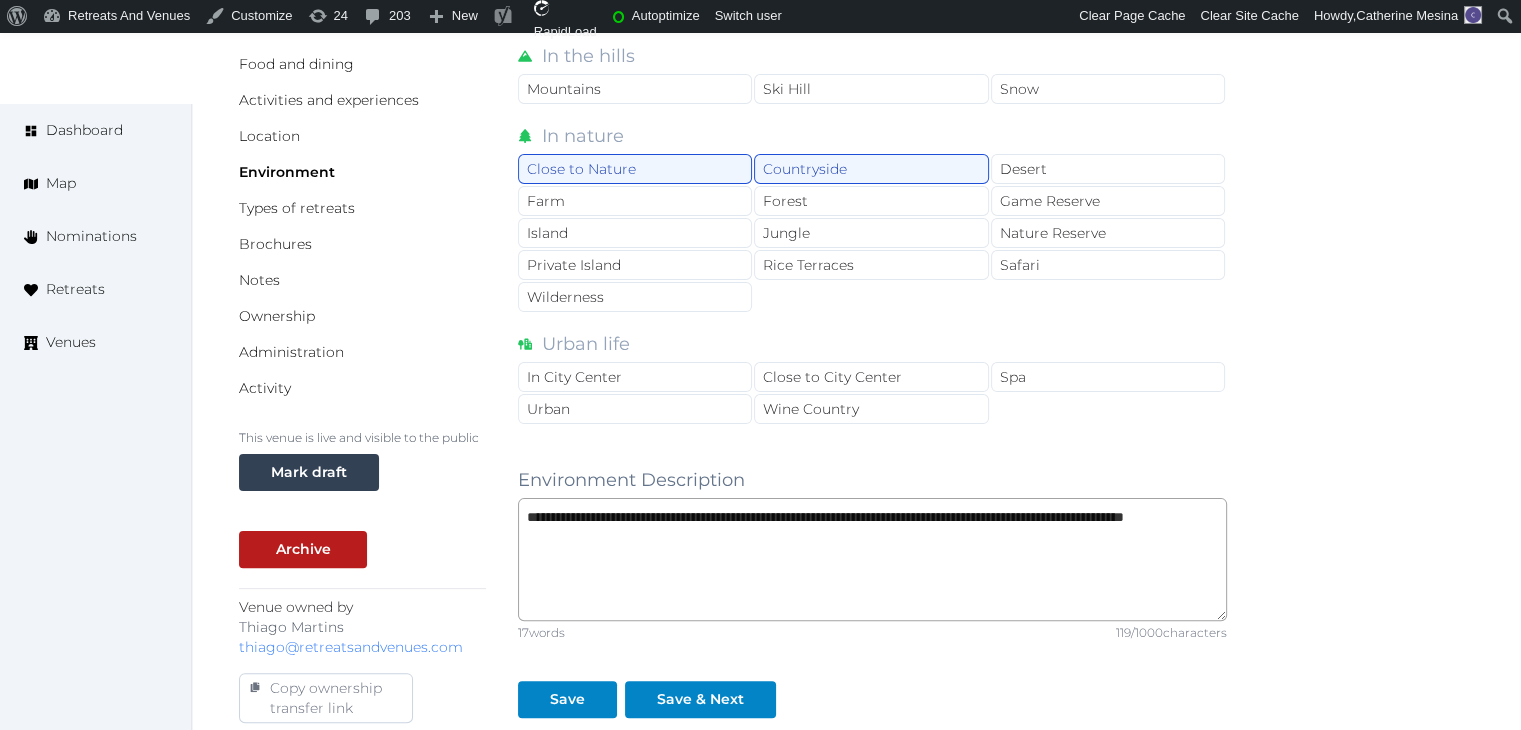 drag, startPoint x: 648, startPoint y: 408, endPoint x: 649, endPoint y: 465, distance: 57.00877 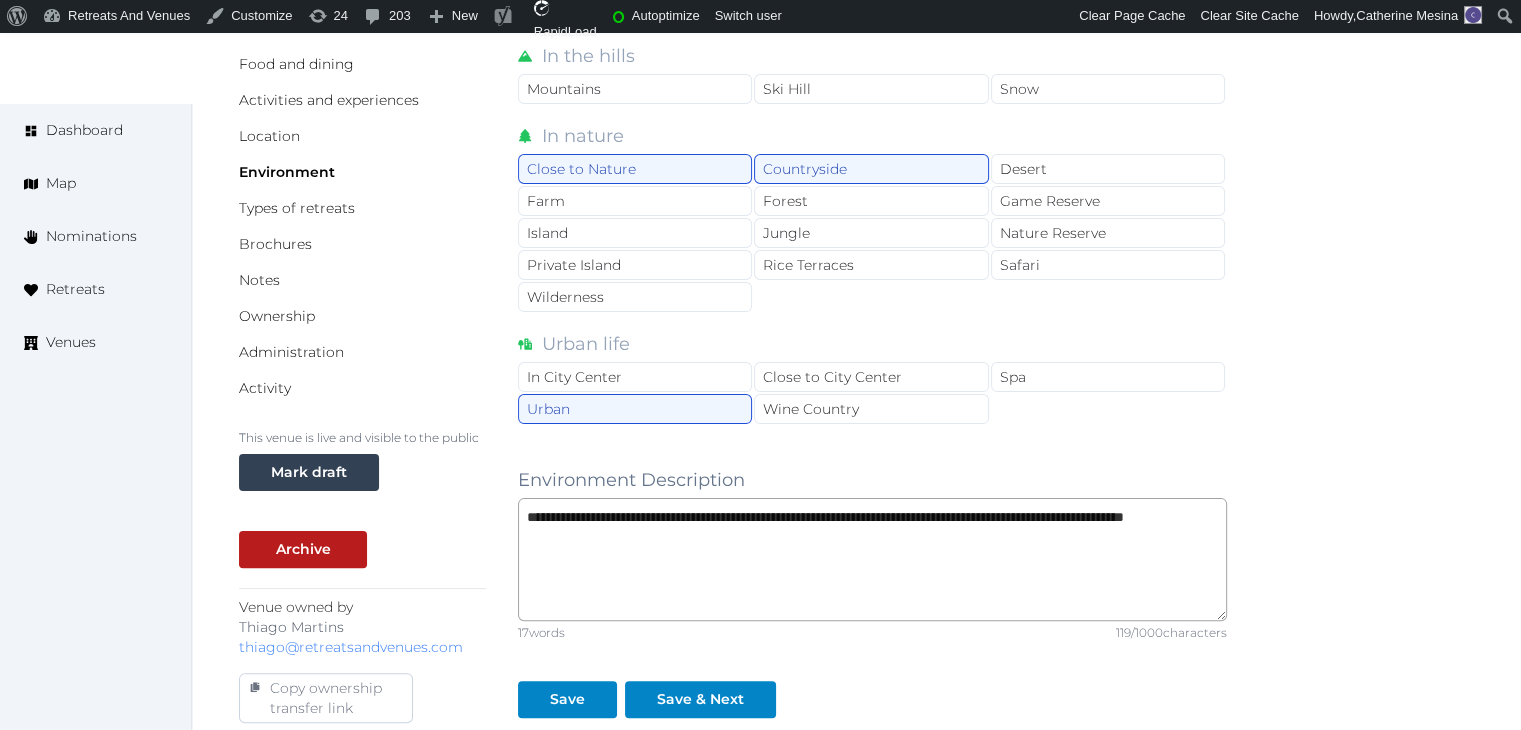scroll, scrollTop: 600, scrollLeft: 0, axis: vertical 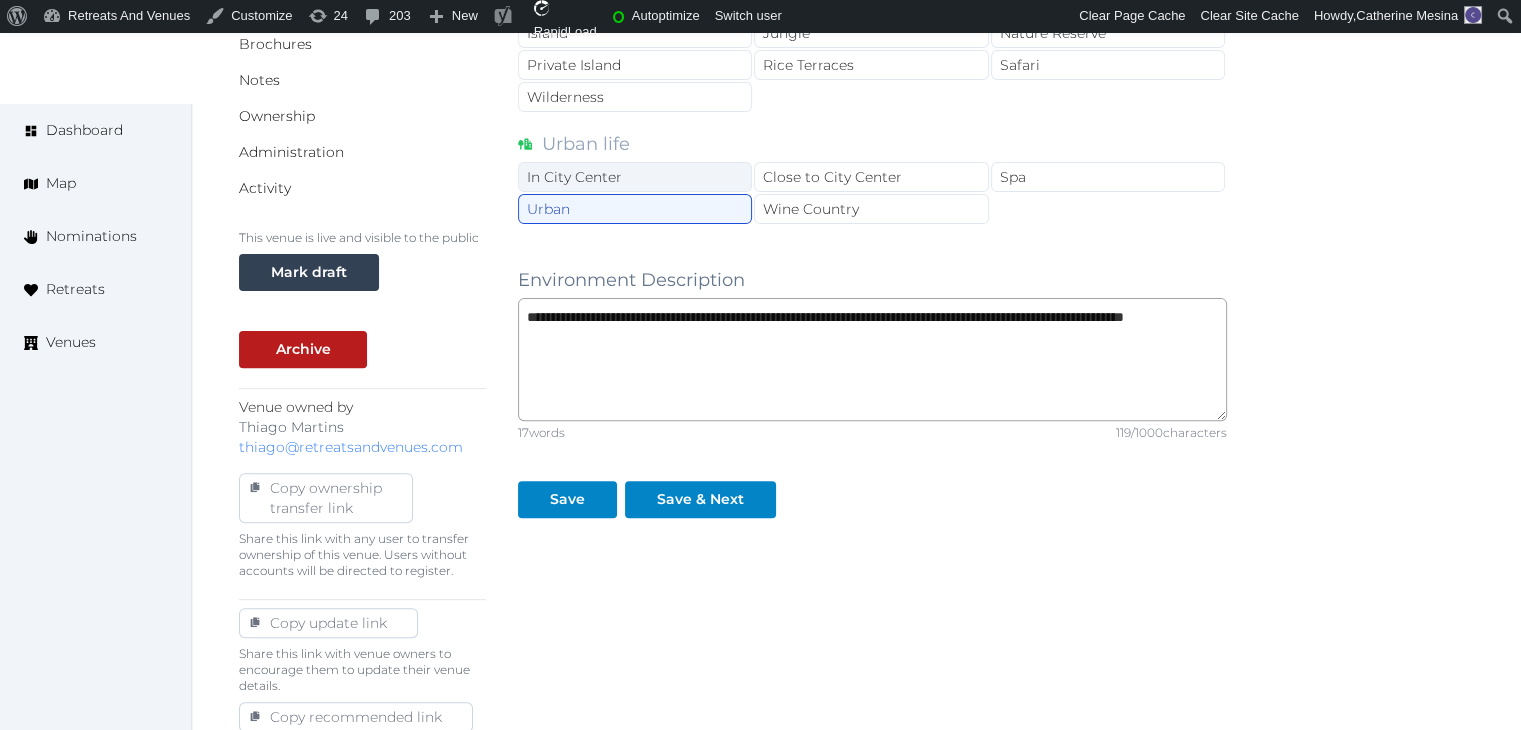click on "In City Center" at bounding box center (635, 177) 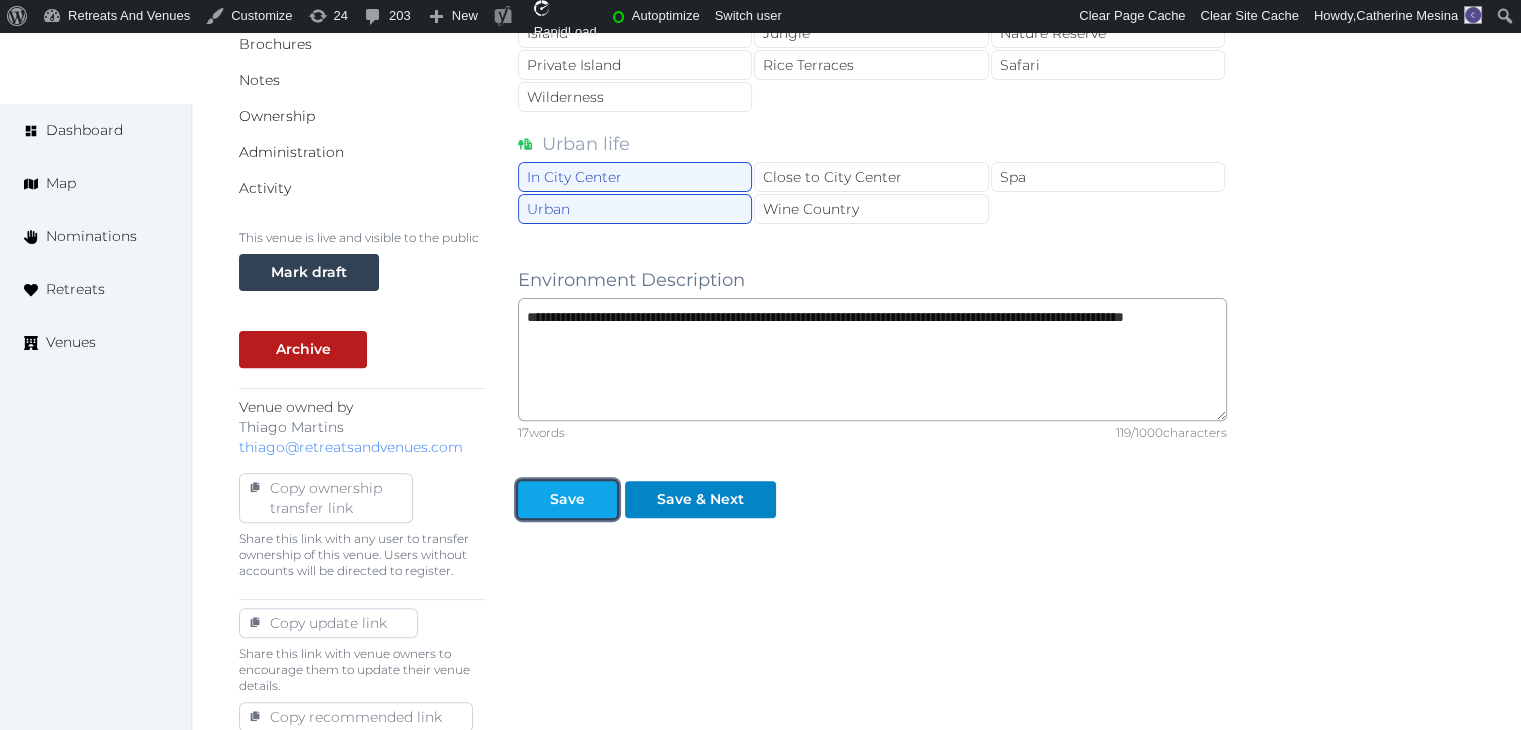 click on "Save" at bounding box center (567, 499) 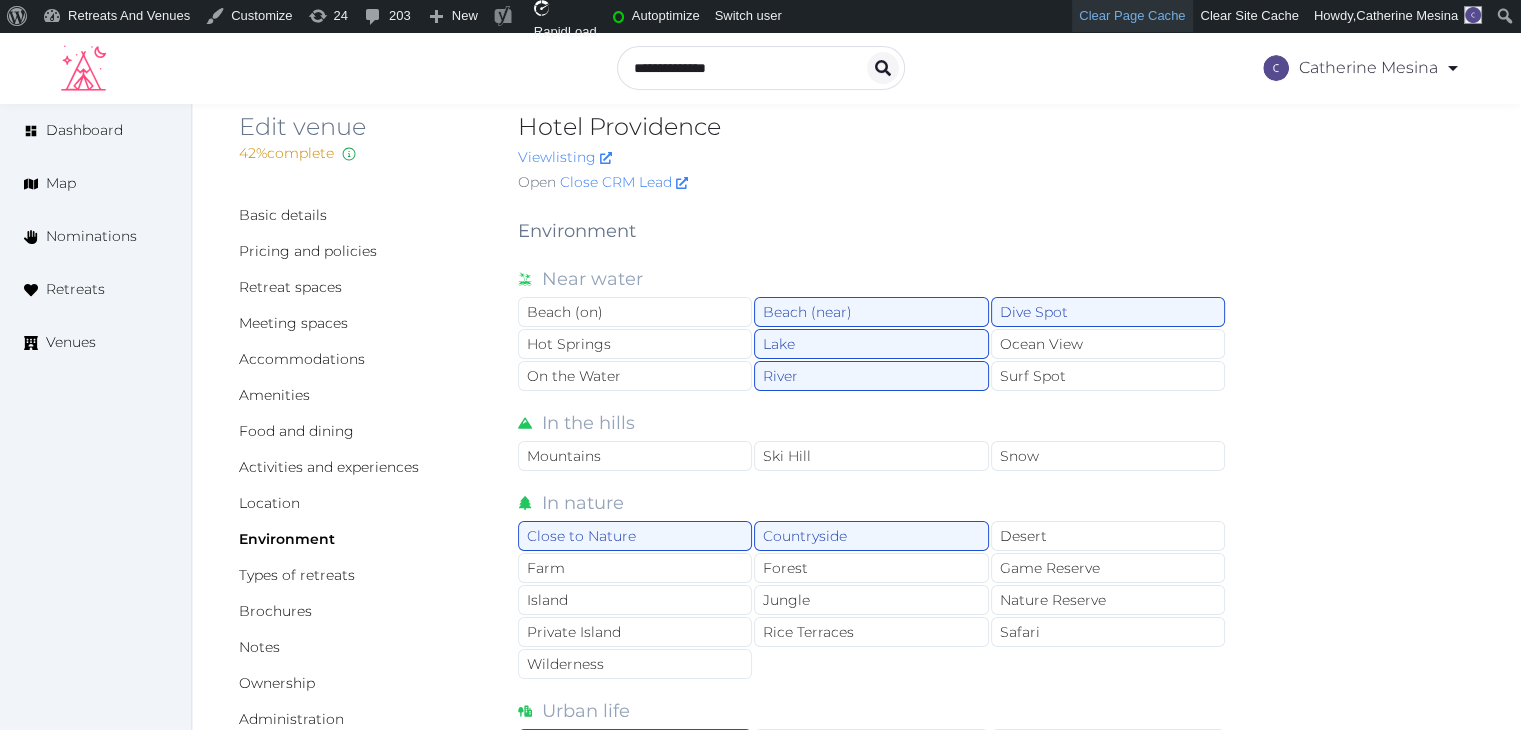 scroll, scrollTop: 0, scrollLeft: 0, axis: both 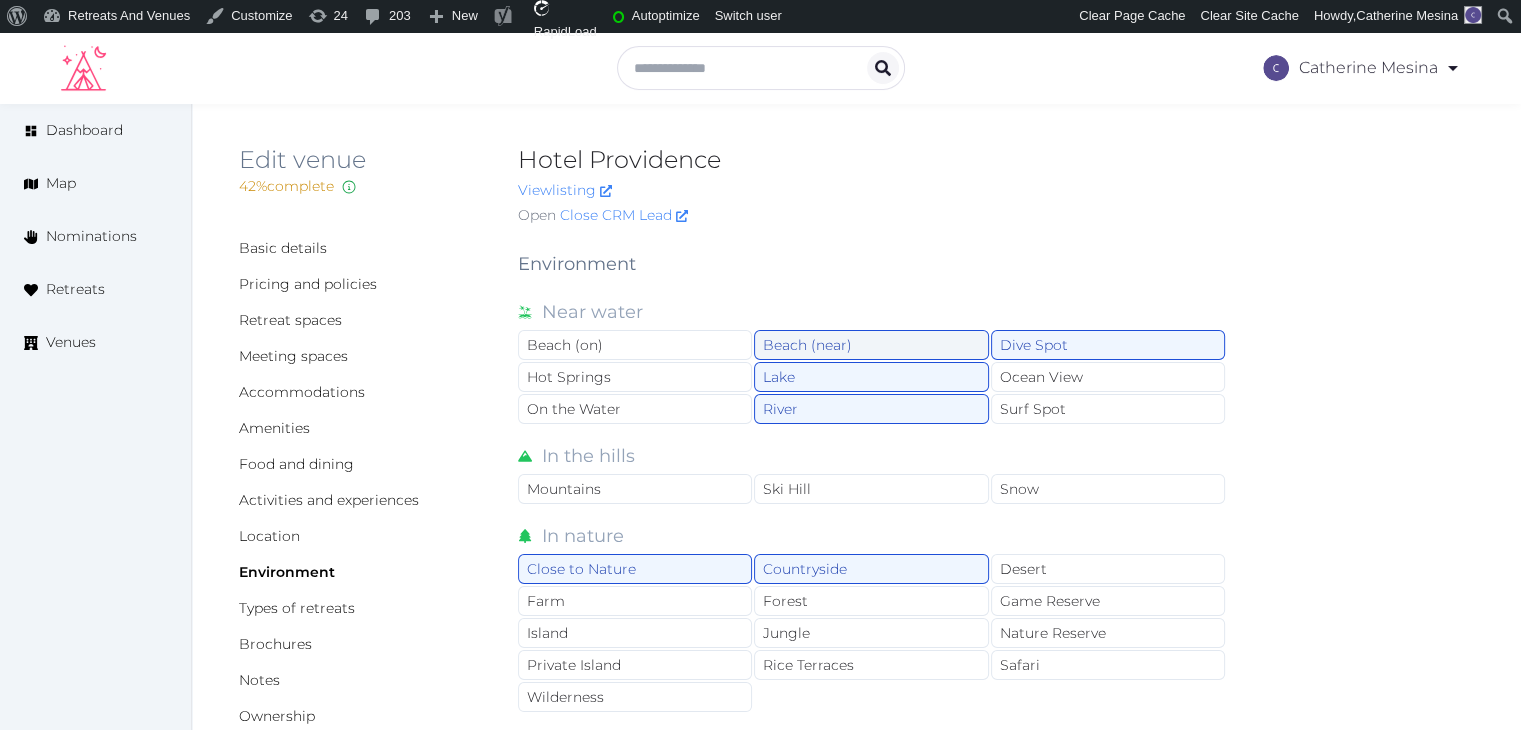 click on "Beach (near)" at bounding box center (871, 345) 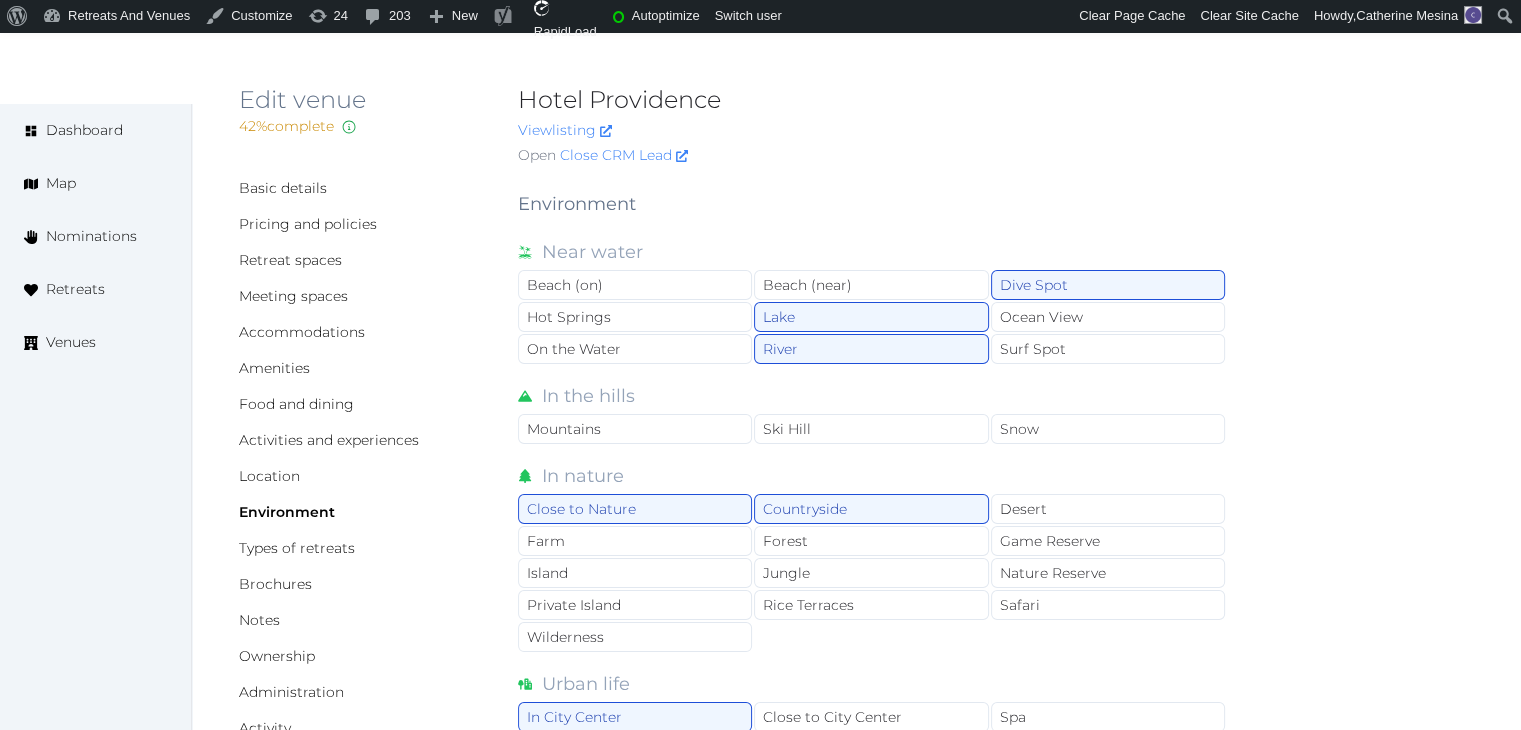 scroll, scrollTop: 0, scrollLeft: 0, axis: both 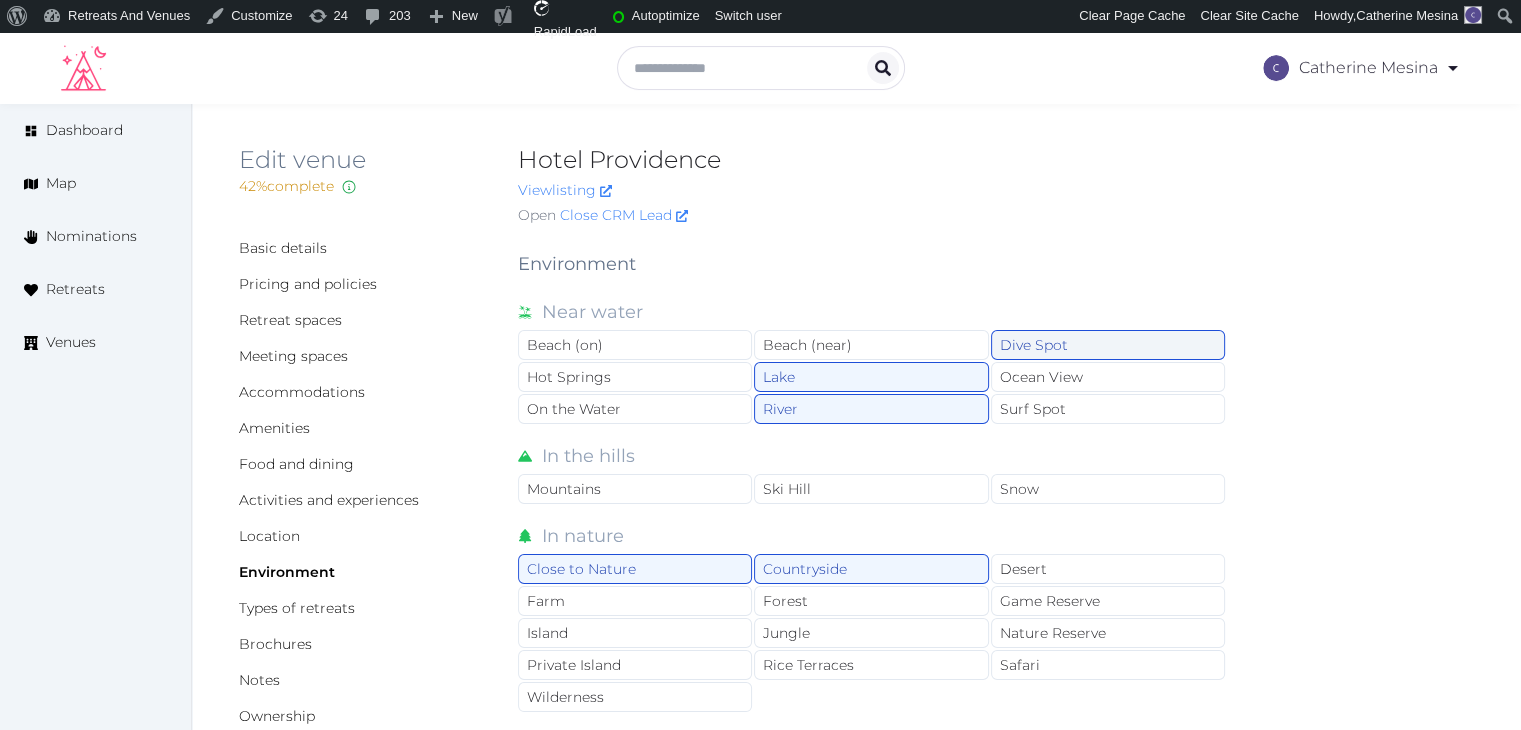 click on "Dive Spot" at bounding box center [1108, 345] 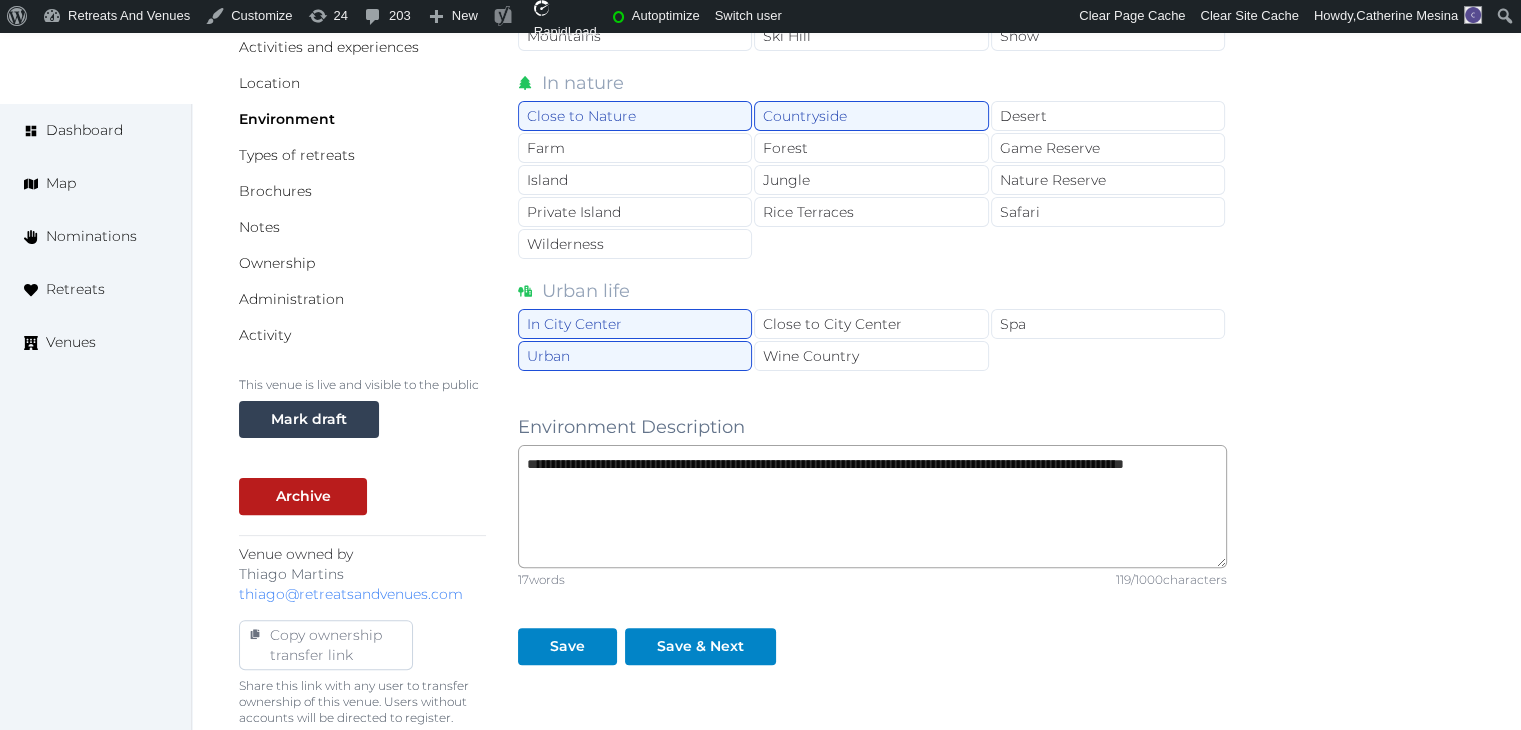 scroll, scrollTop: 600, scrollLeft: 0, axis: vertical 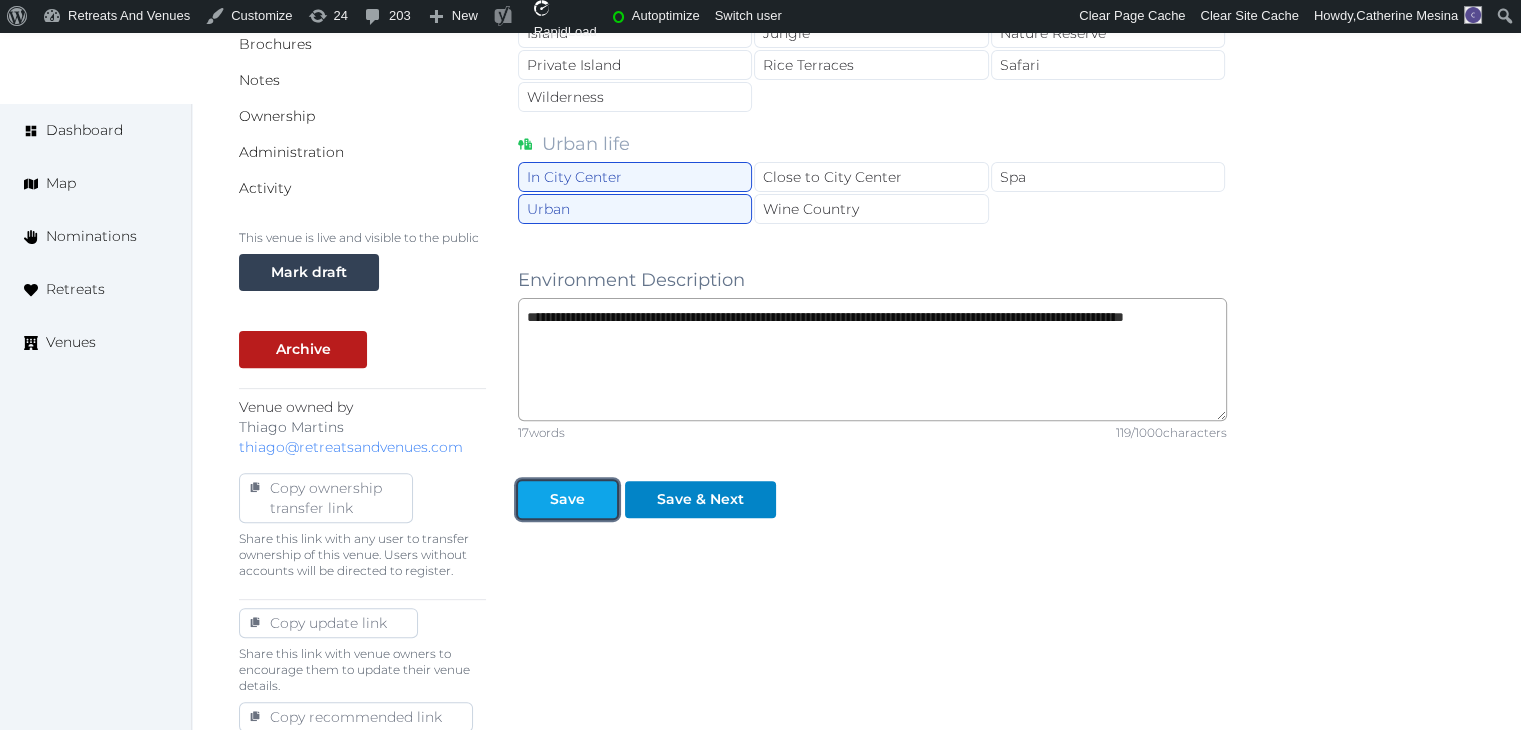 click on "Save" at bounding box center [567, 499] 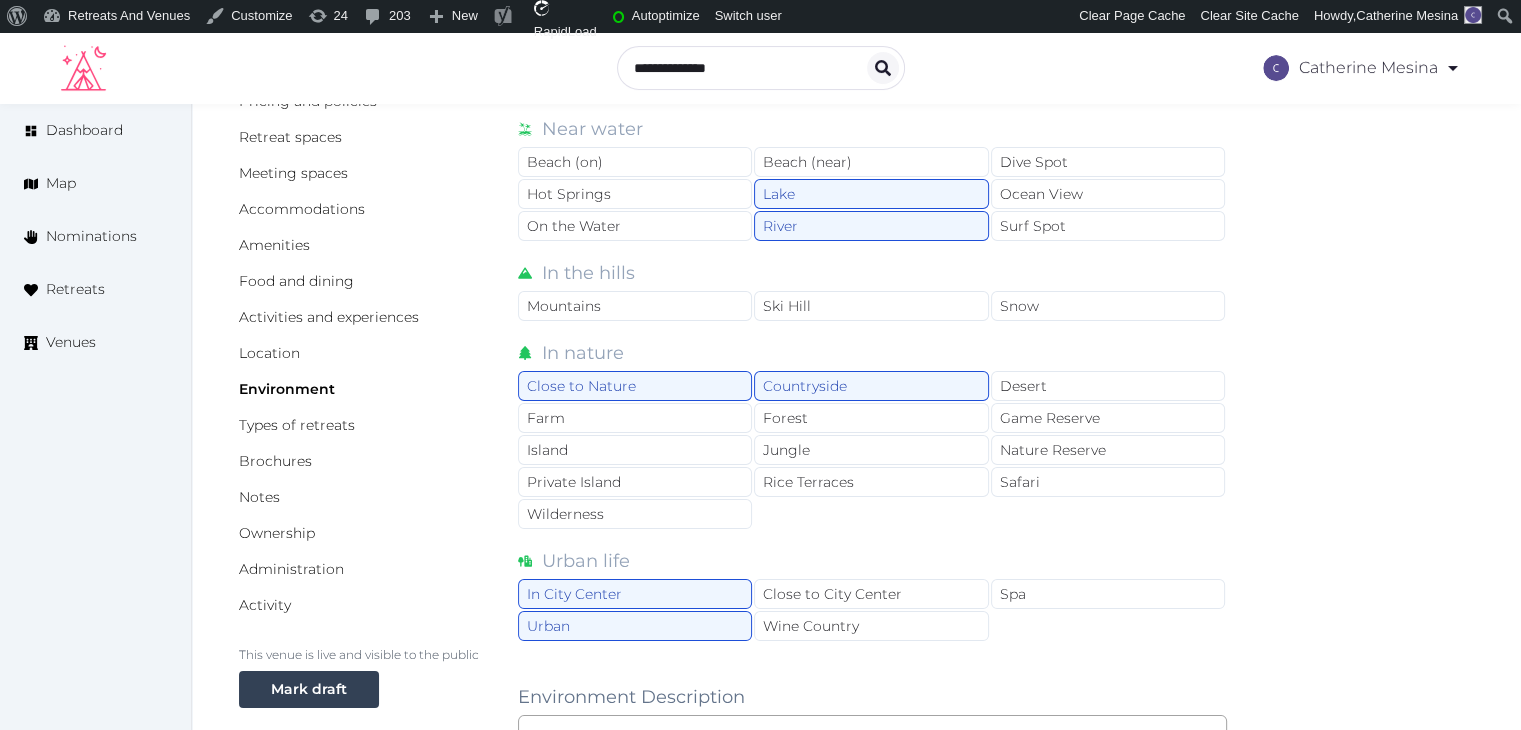 scroll, scrollTop: 100, scrollLeft: 0, axis: vertical 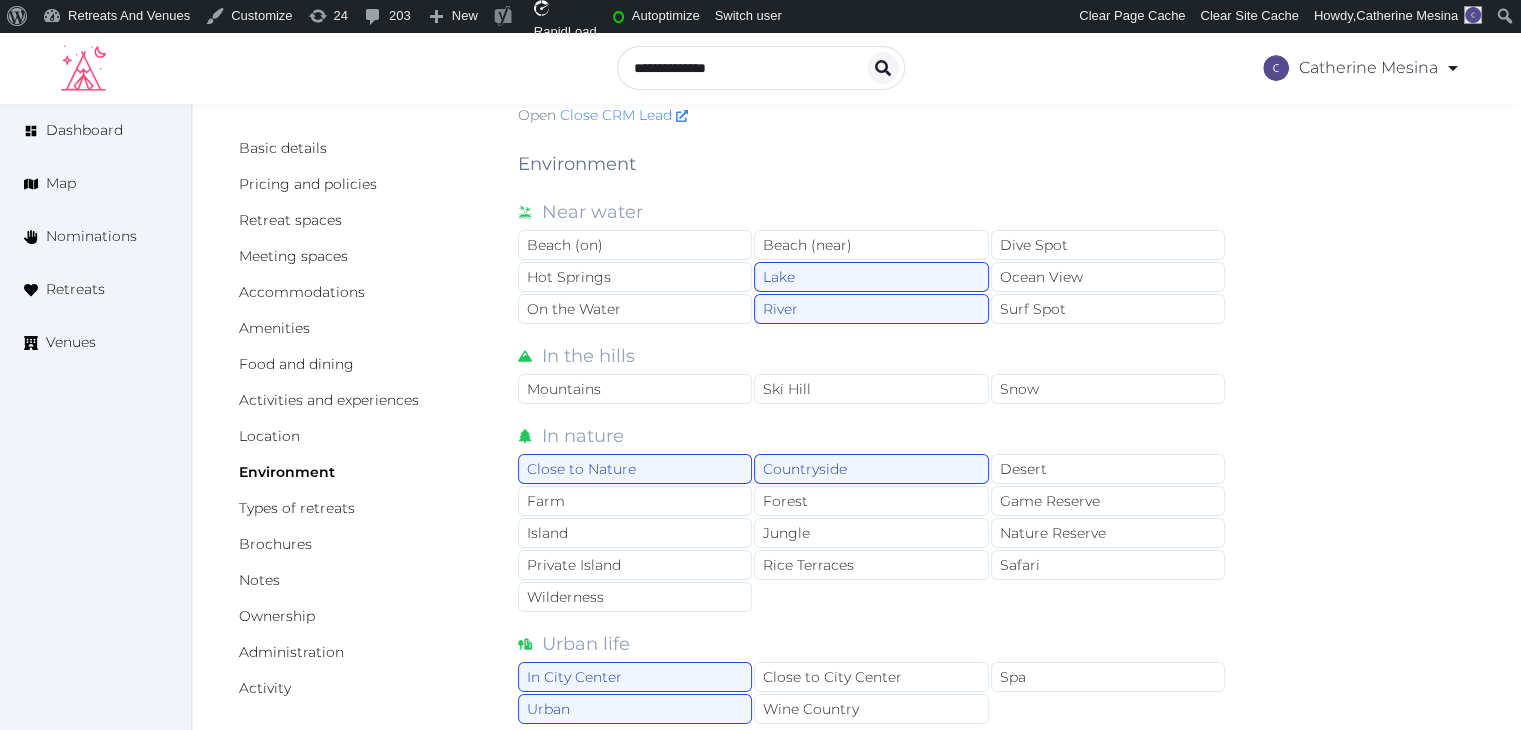 click on "Basic details Pricing and policies Retreat spaces Meeting spaces Accommodations Amenities Food and dining Activities and experiences Location Environment Types of retreats Brochures Notes Ownership Administration Activity" at bounding box center (362, 418) 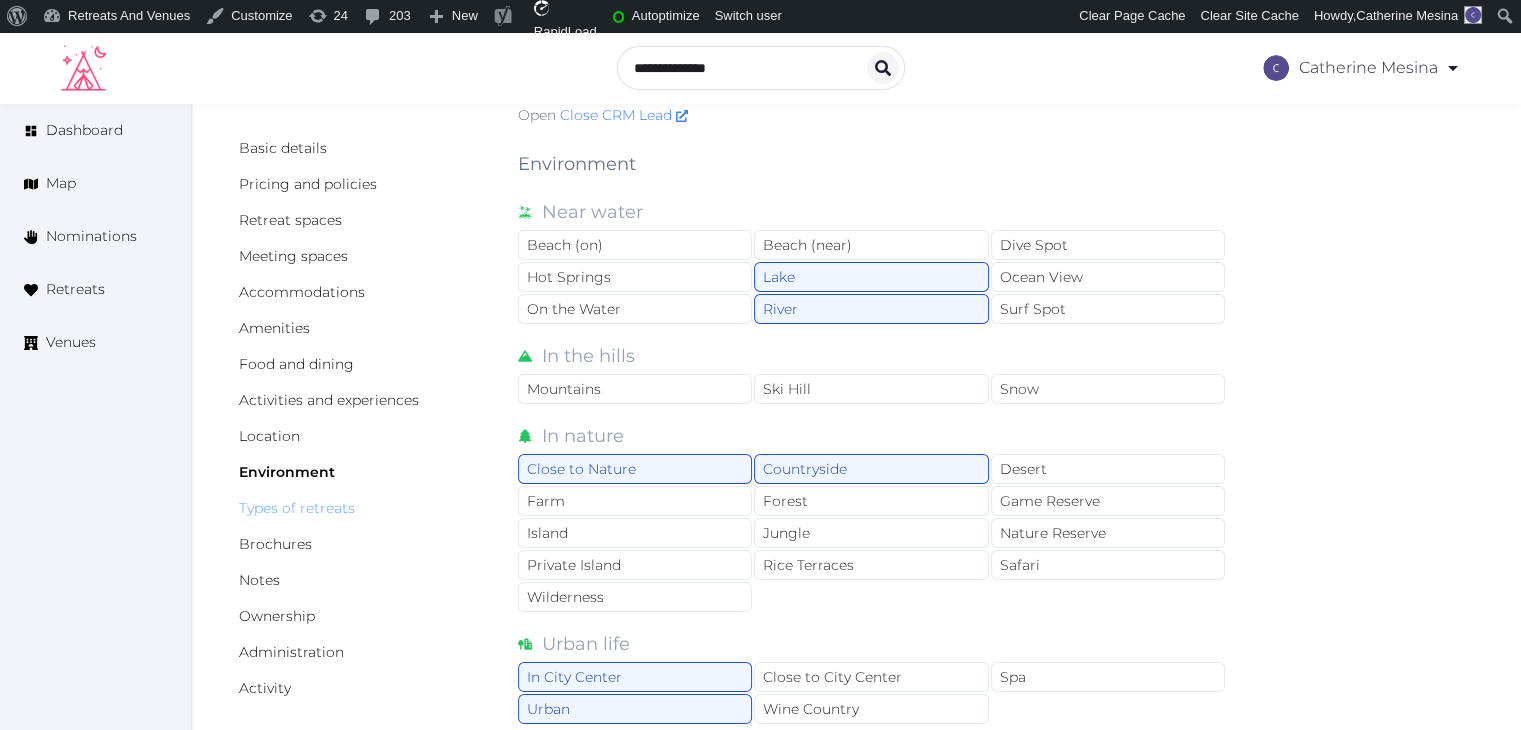 click on "Types of retreats" at bounding box center [297, 508] 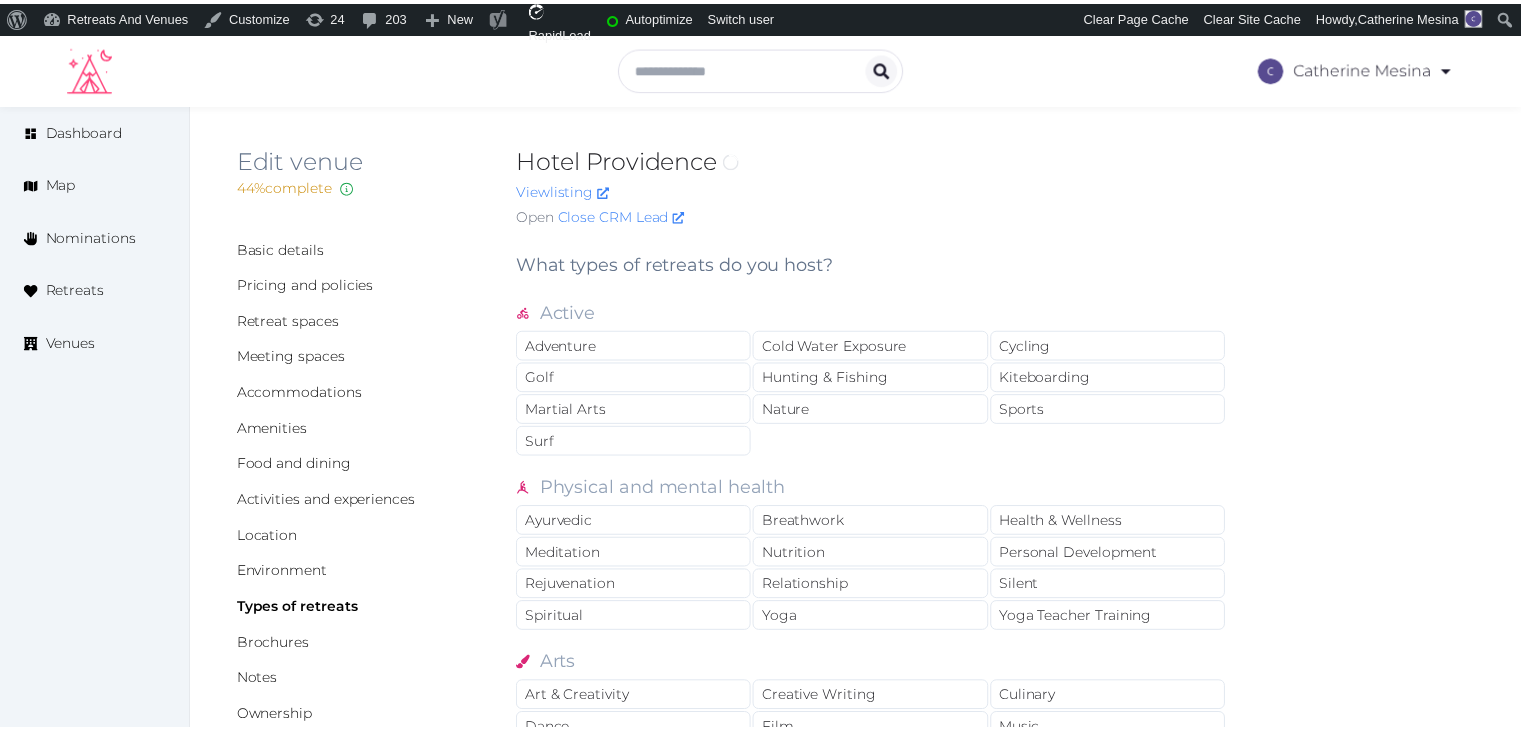 scroll, scrollTop: 0, scrollLeft: 0, axis: both 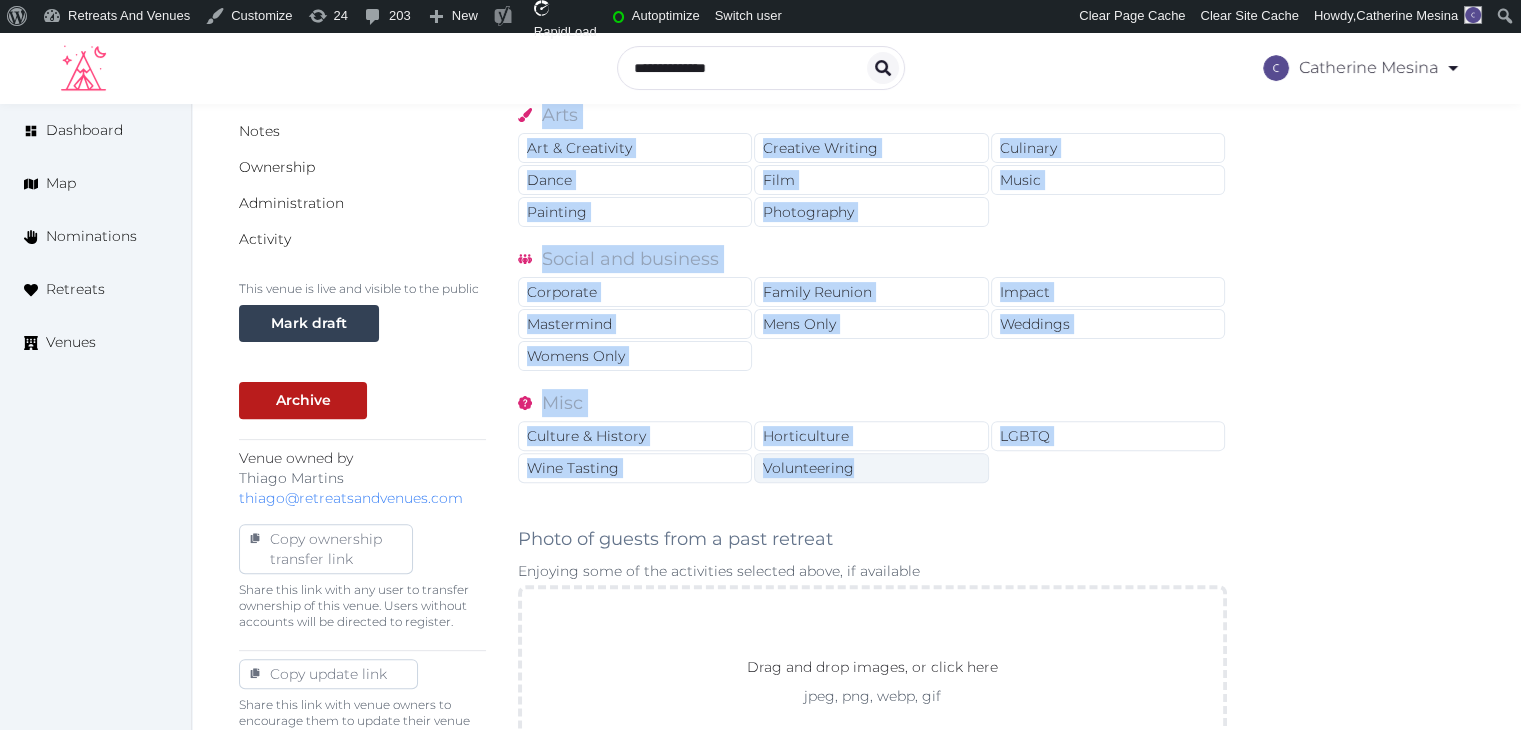 drag, startPoint x: 516, startPoint y: 254, endPoint x: 886, endPoint y: 447, distance: 417.31165 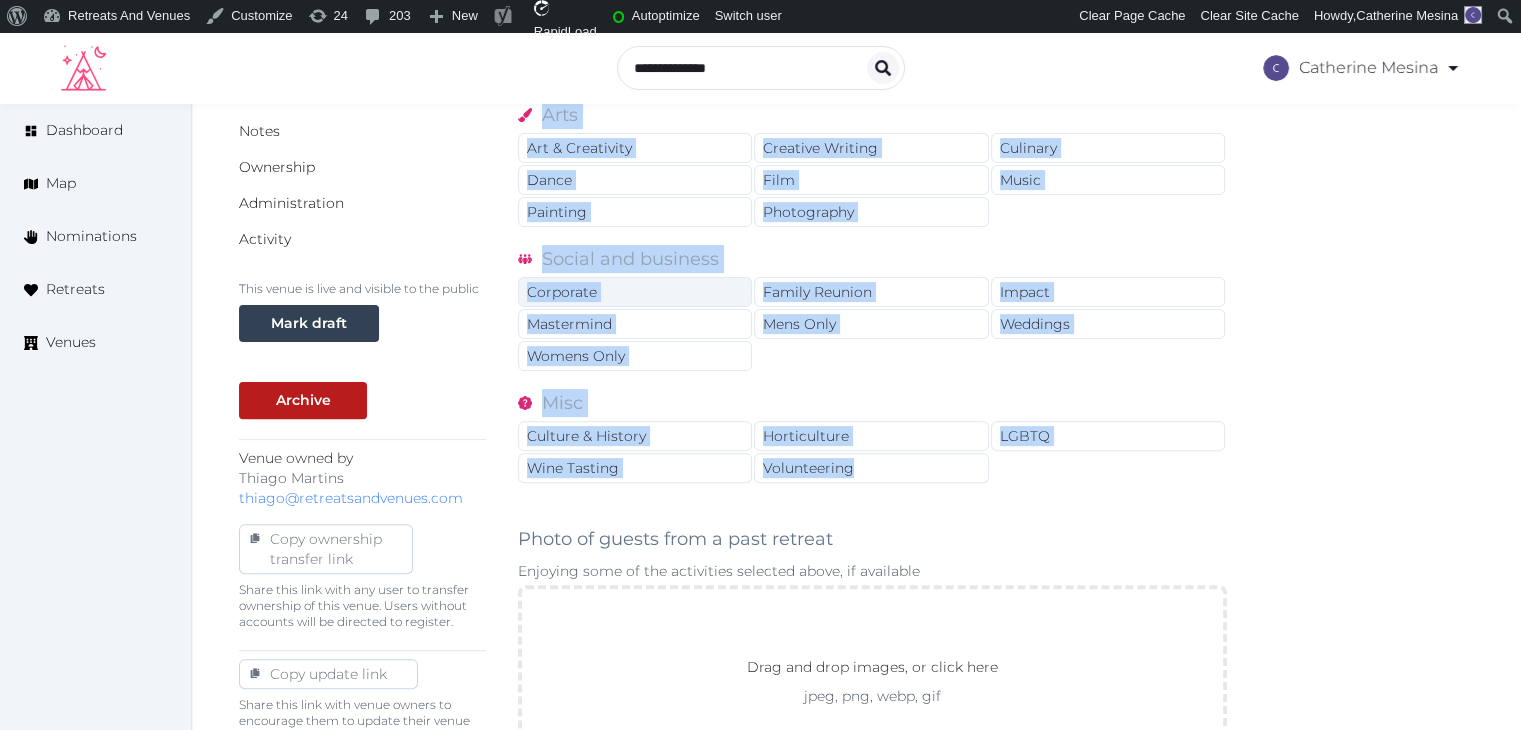 click on "Corporate" at bounding box center (635, 292) 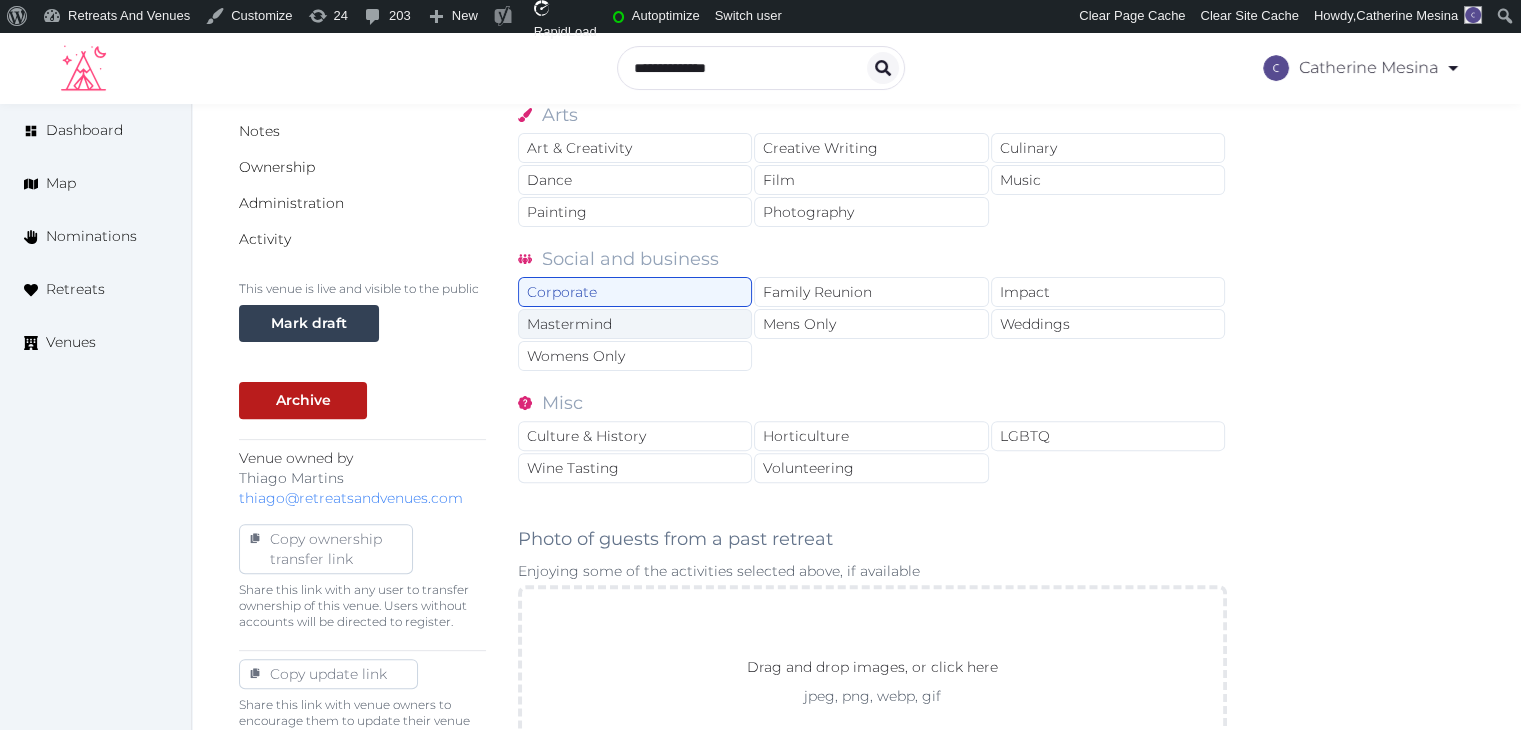 click on "Mastermind" at bounding box center (635, 324) 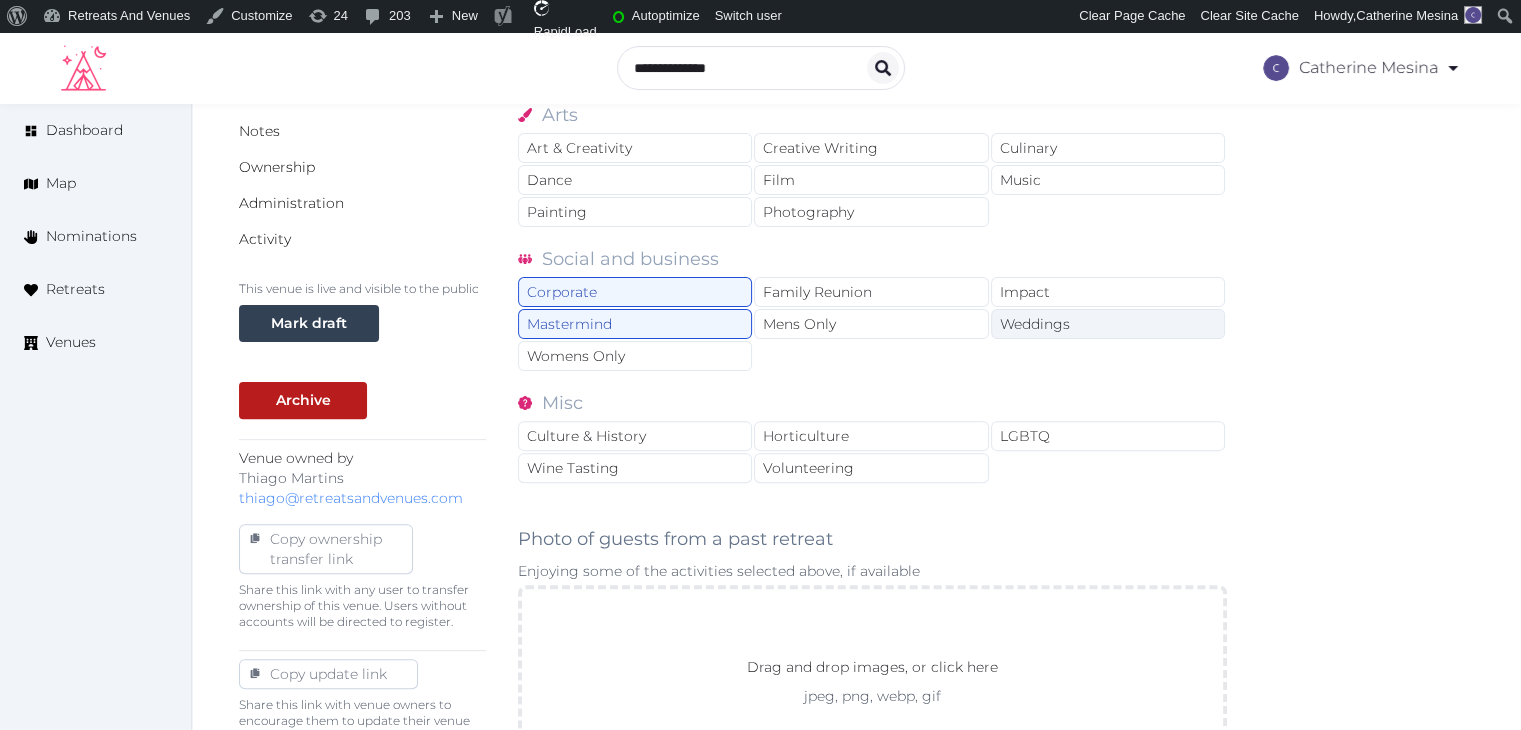 click on "Weddings" at bounding box center [1108, 324] 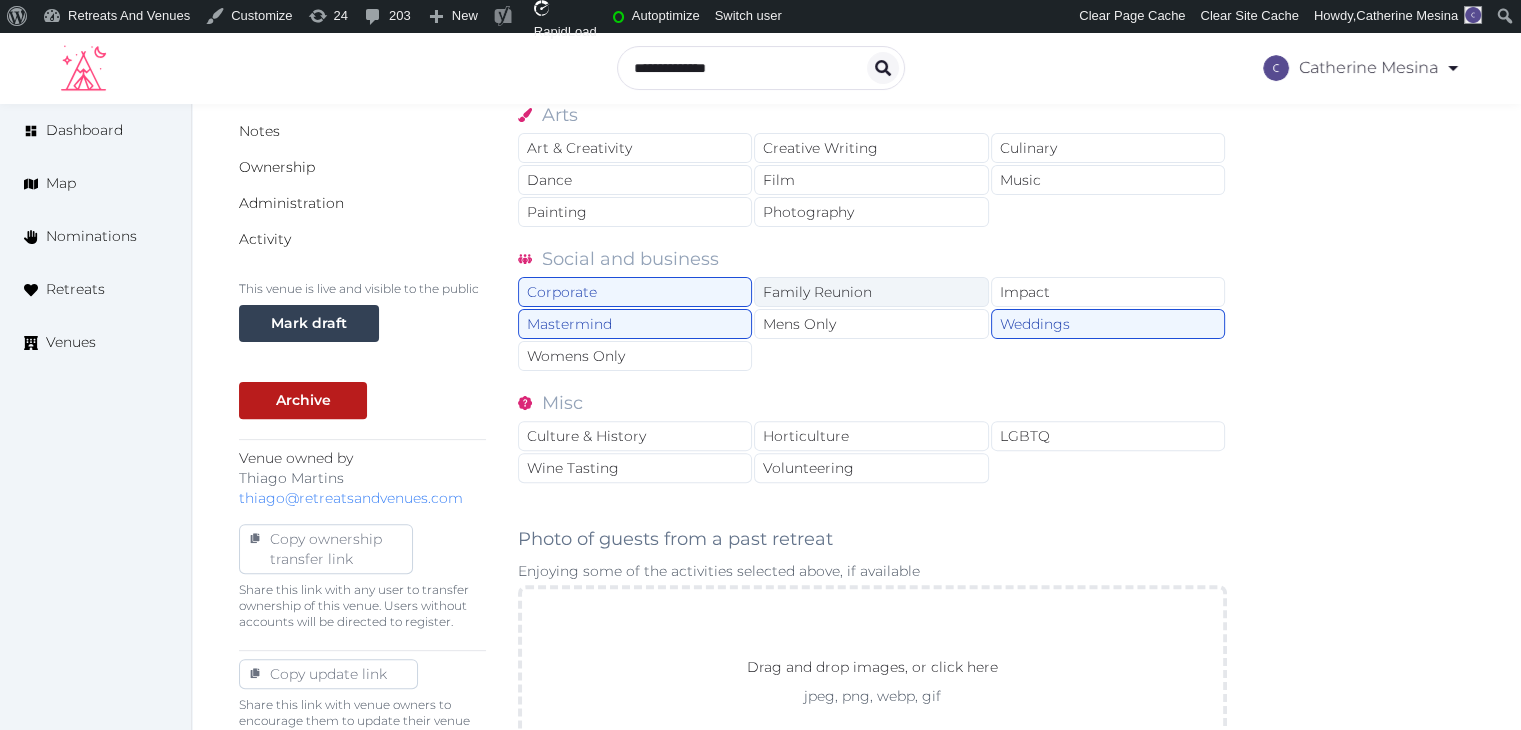 click on "Family Reunion" at bounding box center [871, 292] 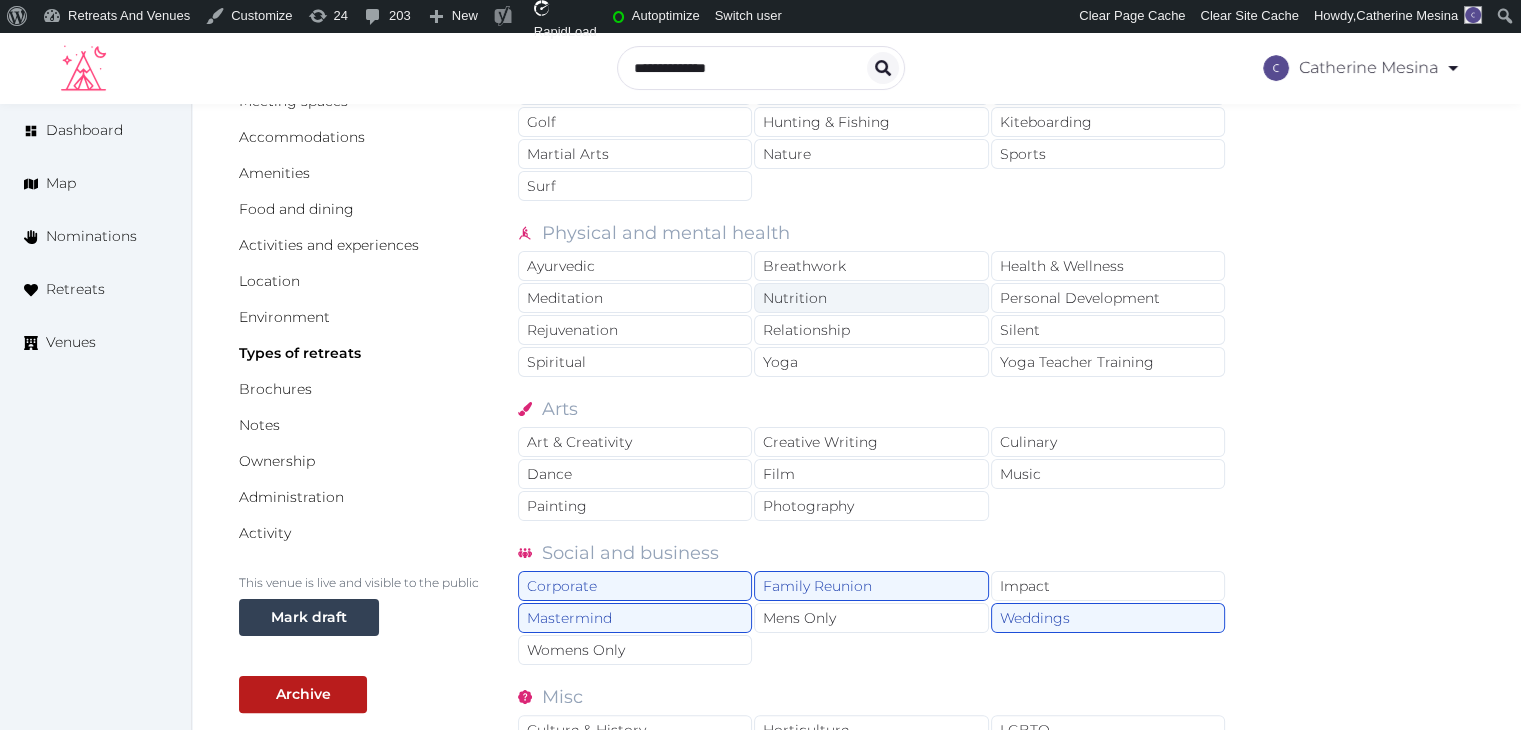 scroll, scrollTop: 249, scrollLeft: 0, axis: vertical 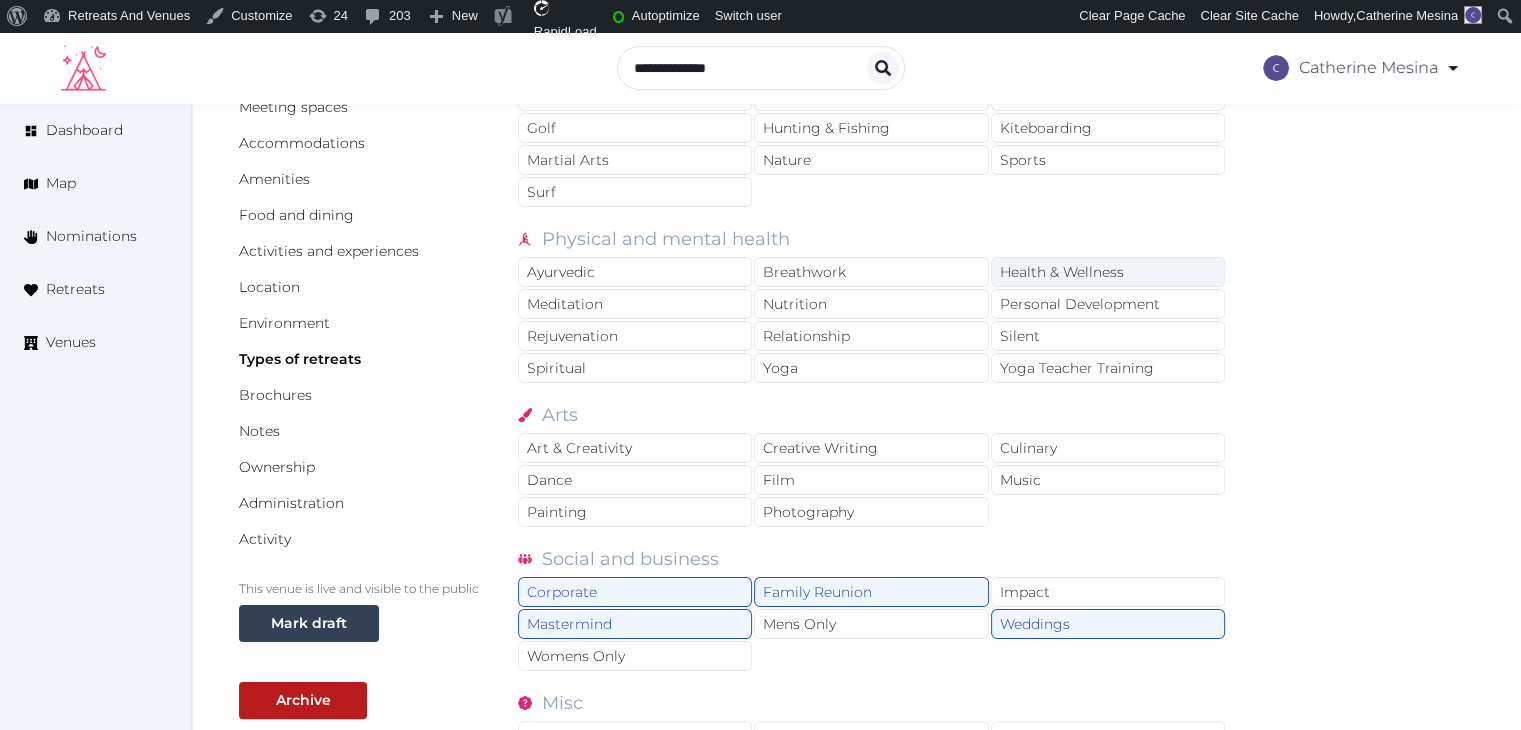 click on "Health & Wellness" at bounding box center (1108, 272) 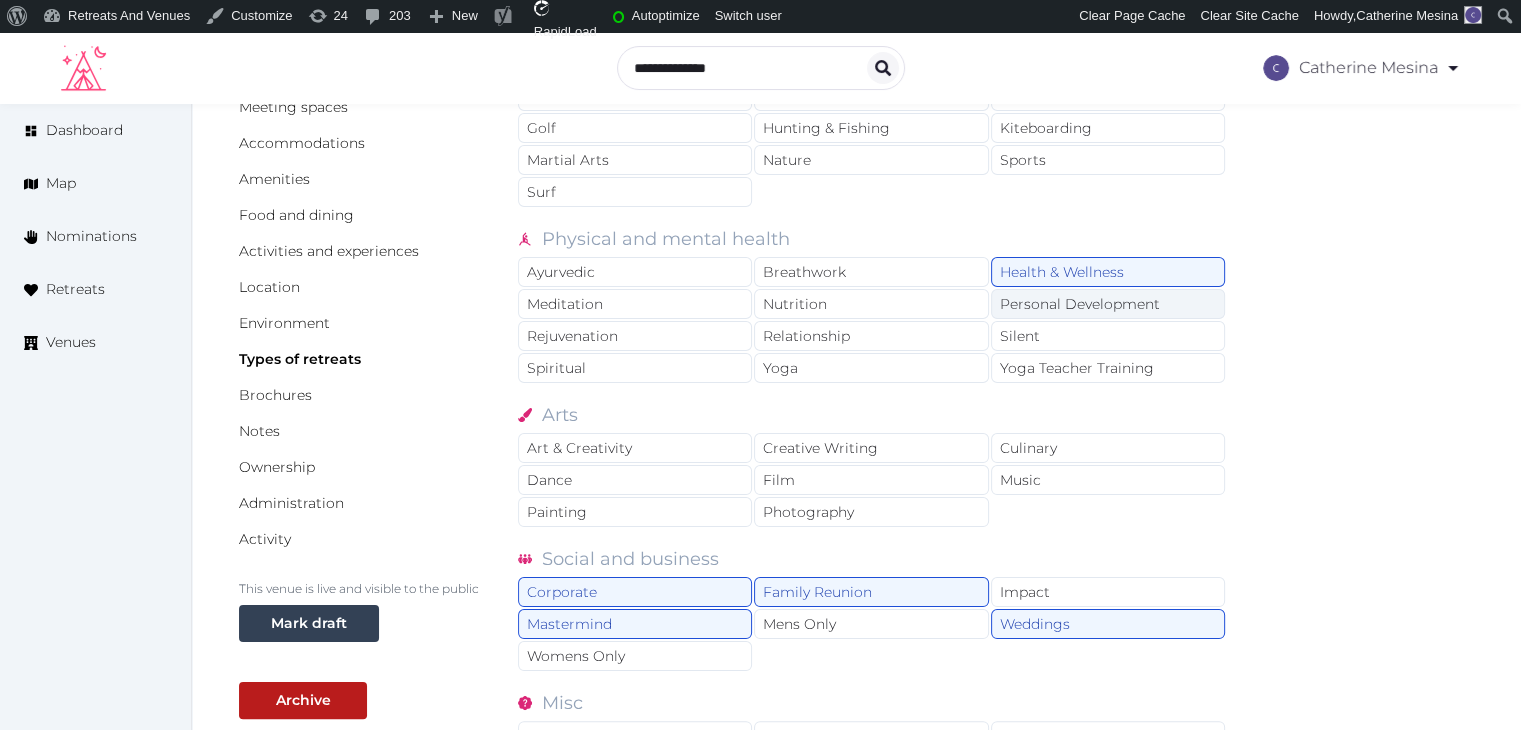 click on "Personal Development" at bounding box center (1108, 304) 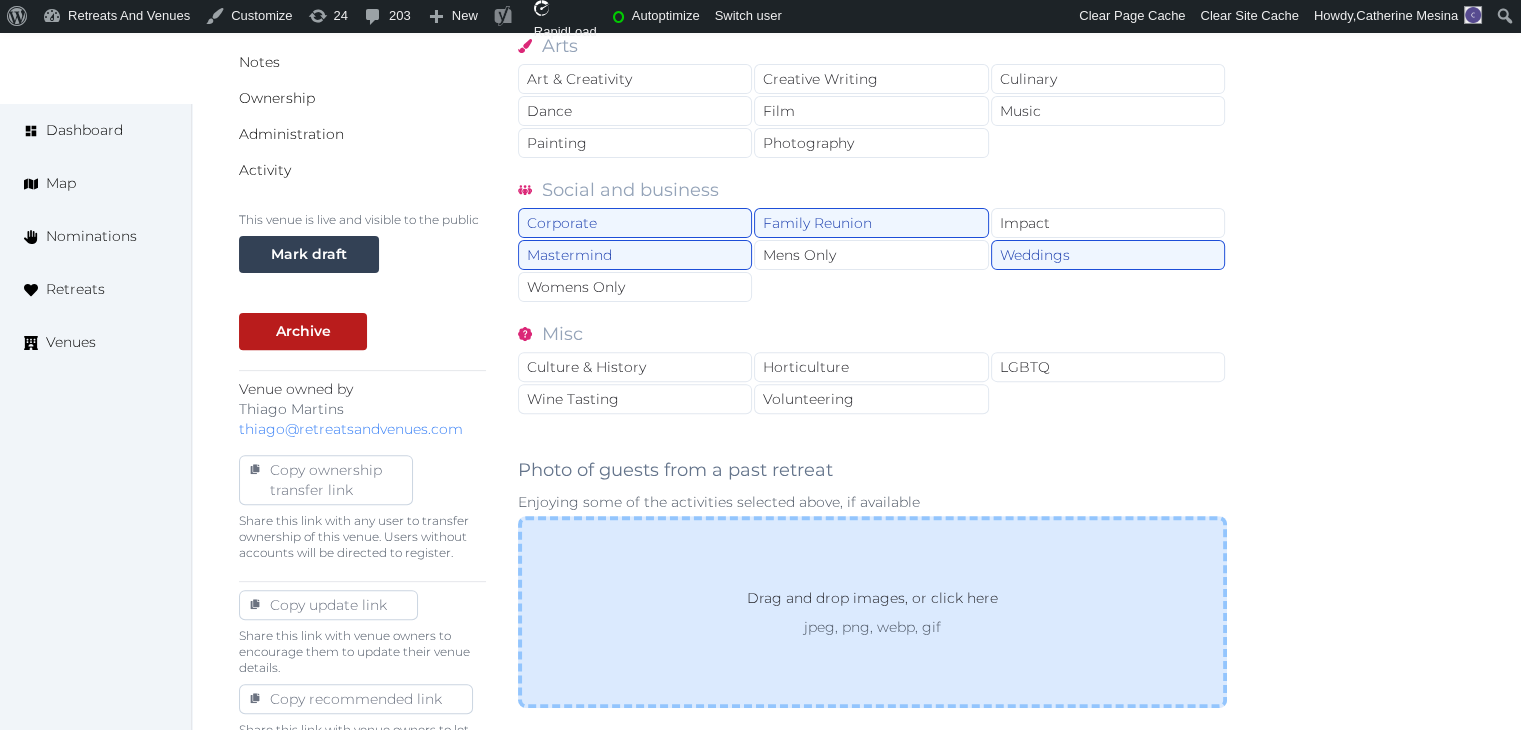 scroll, scrollTop: 749, scrollLeft: 0, axis: vertical 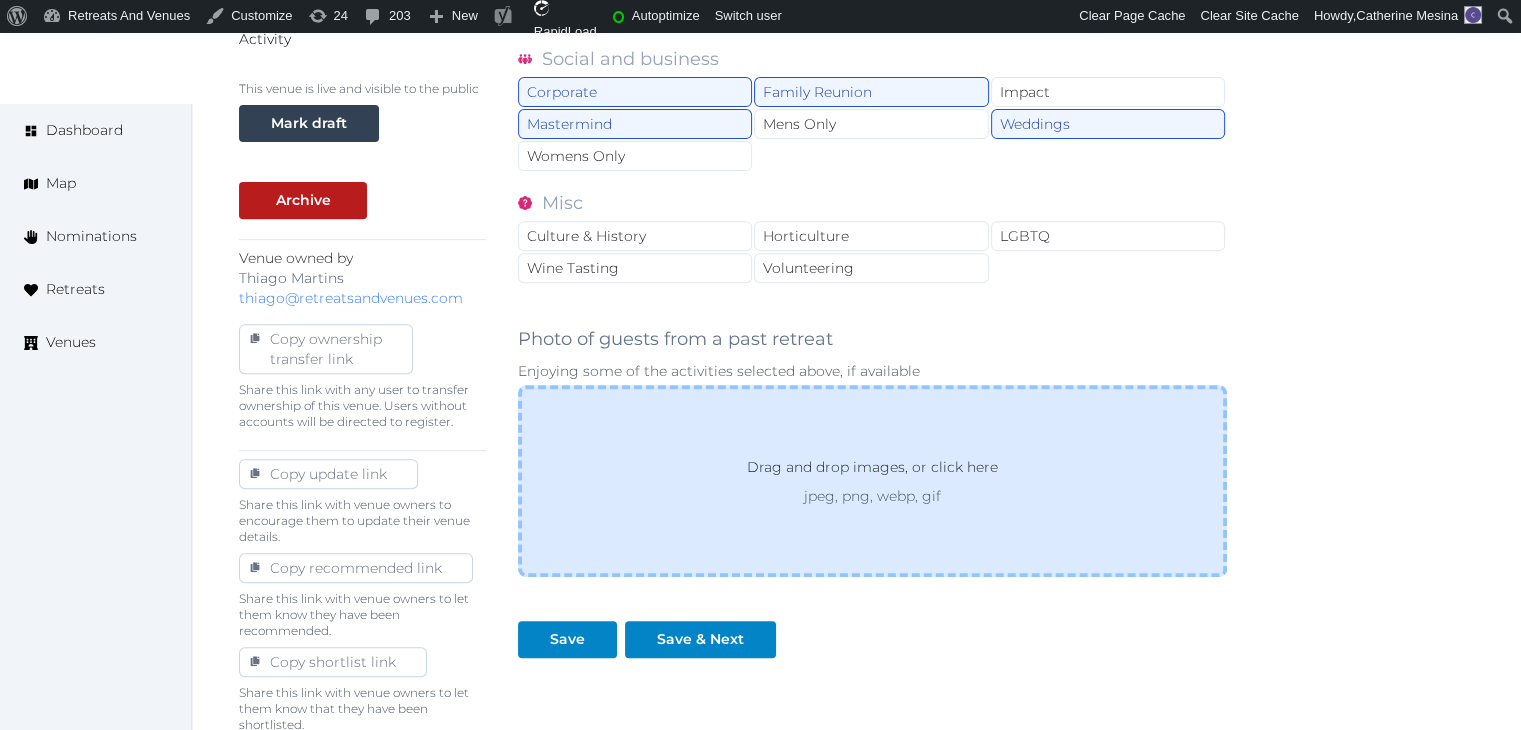 click on "Drag and drop images, or click here jpeg, png, webp, gif" at bounding box center (872, 481) 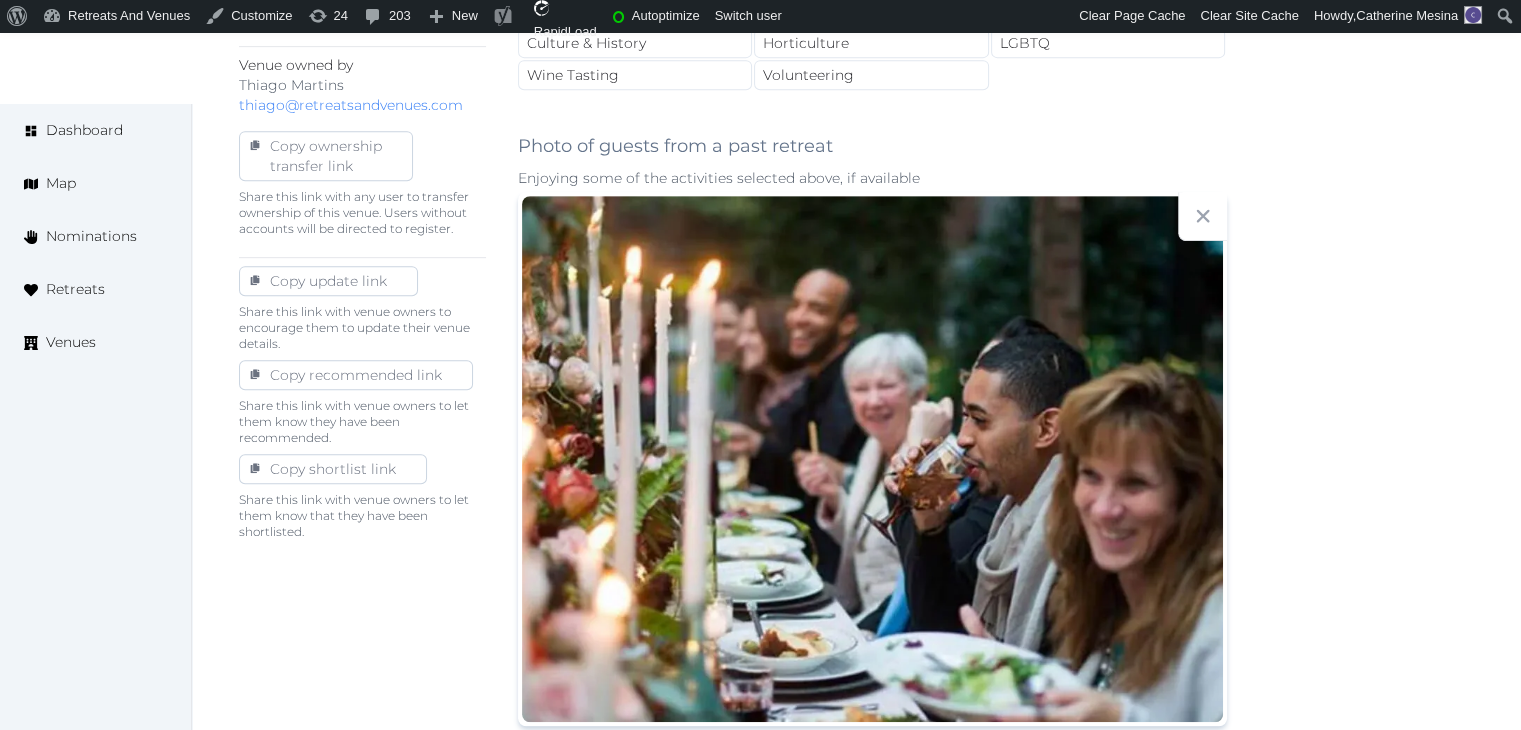 scroll, scrollTop: 1149, scrollLeft: 0, axis: vertical 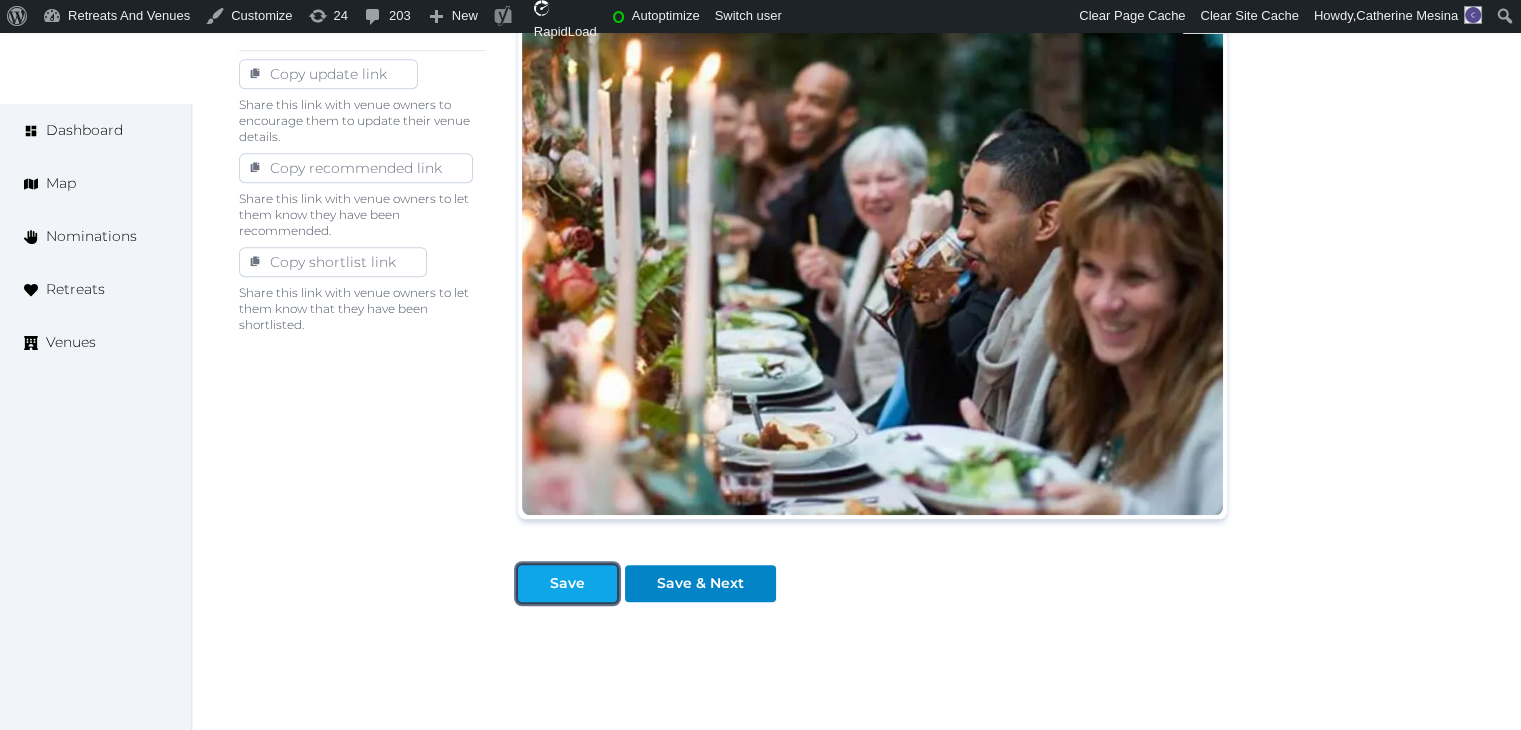 click at bounding box center (601, 583) 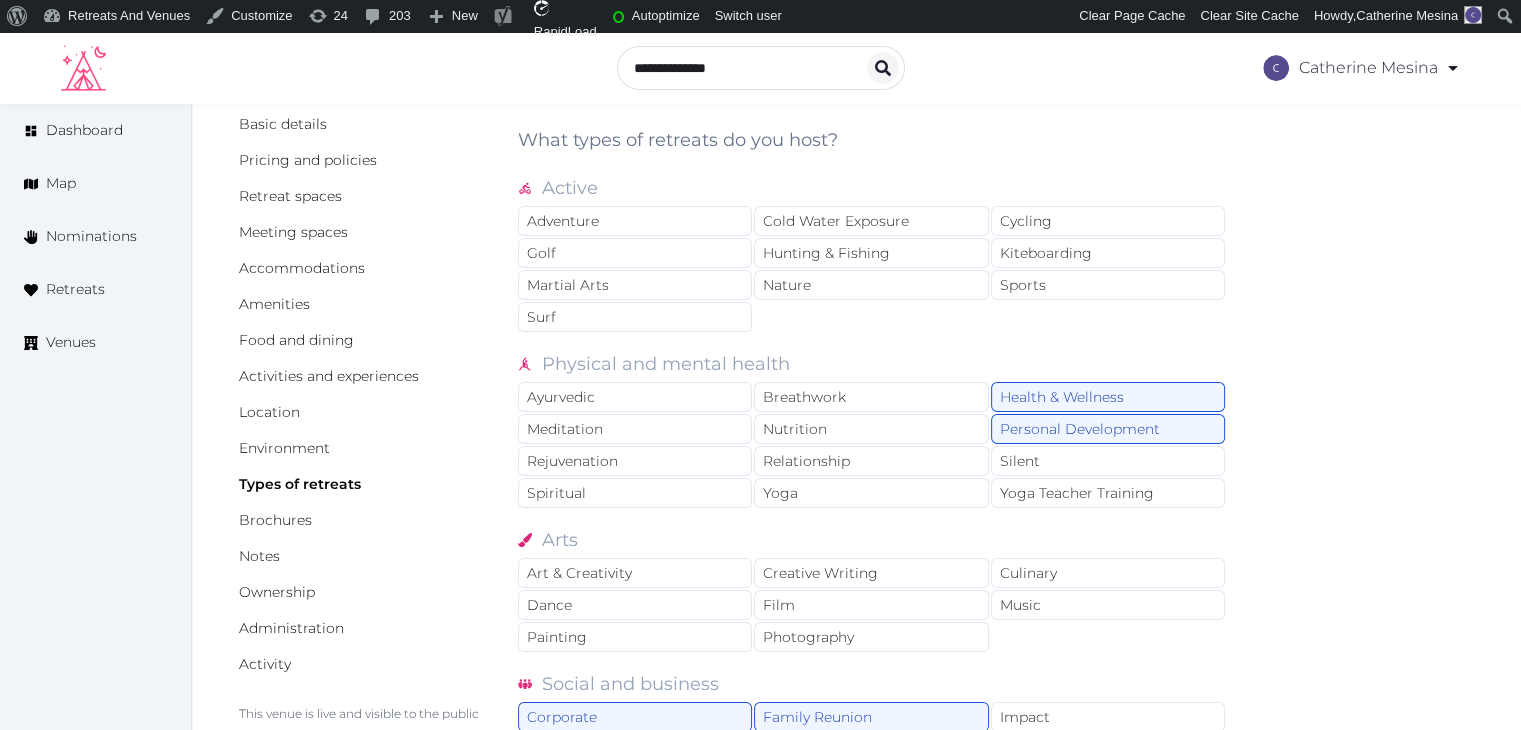 scroll, scrollTop: 49, scrollLeft: 0, axis: vertical 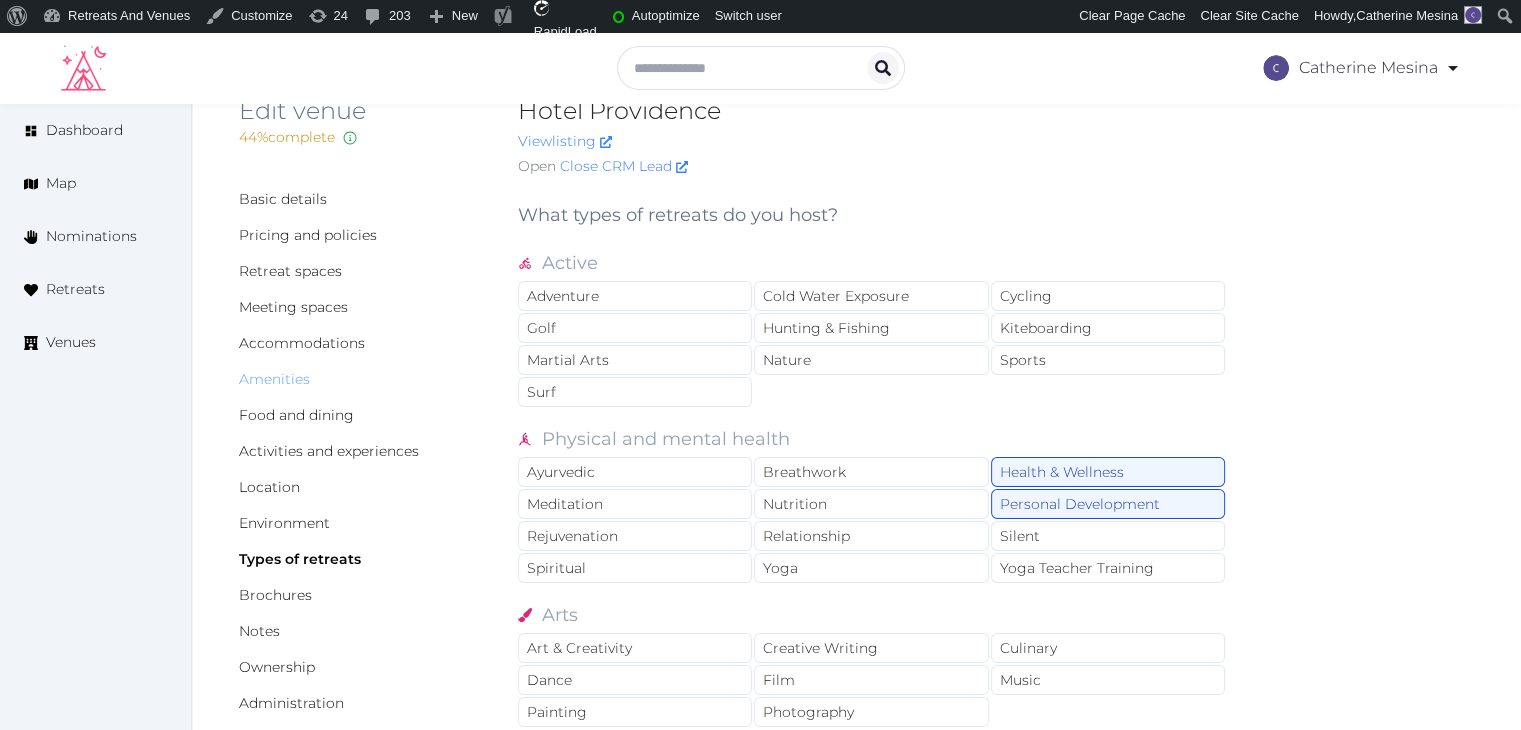 click on "Amenities" at bounding box center [274, 379] 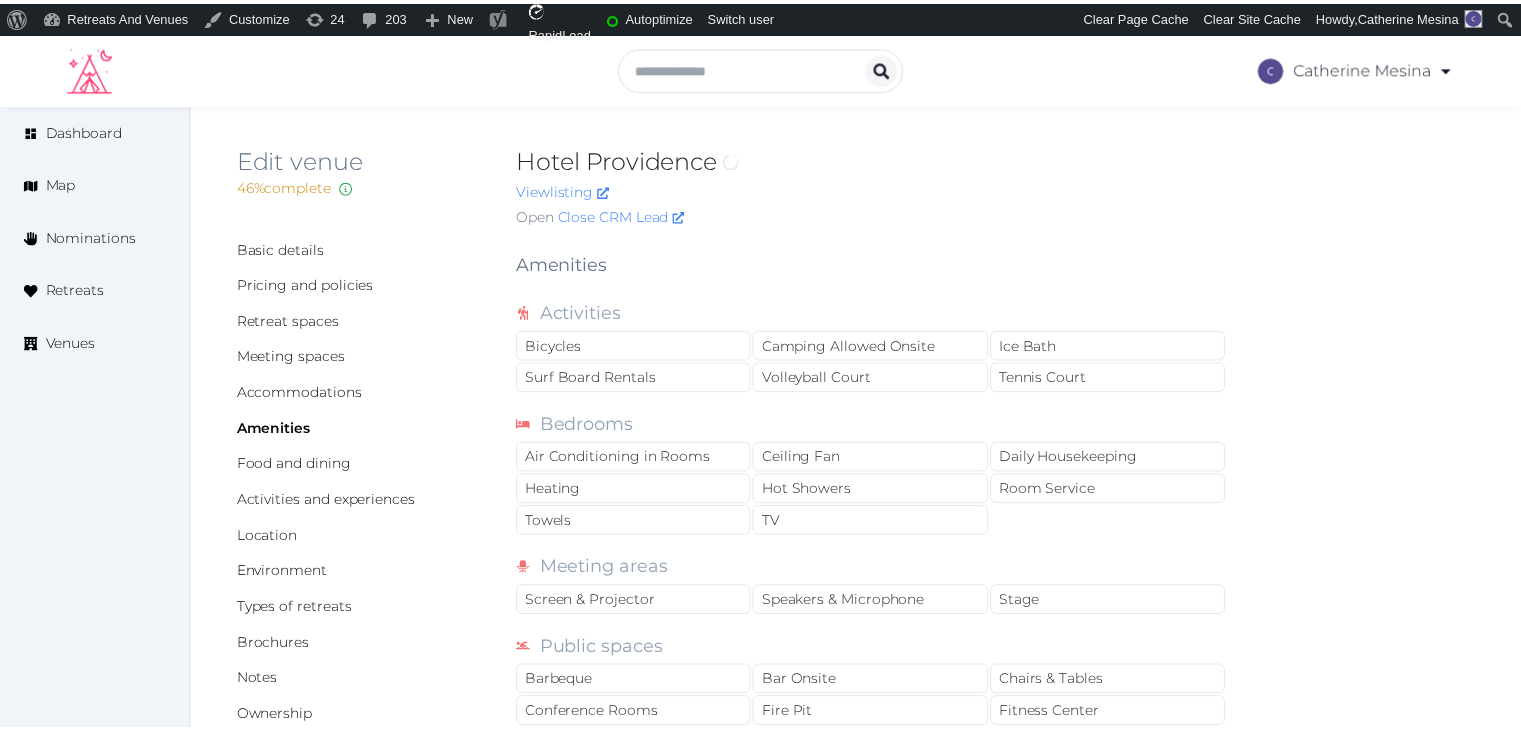 scroll, scrollTop: 0, scrollLeft: 0, axis: both 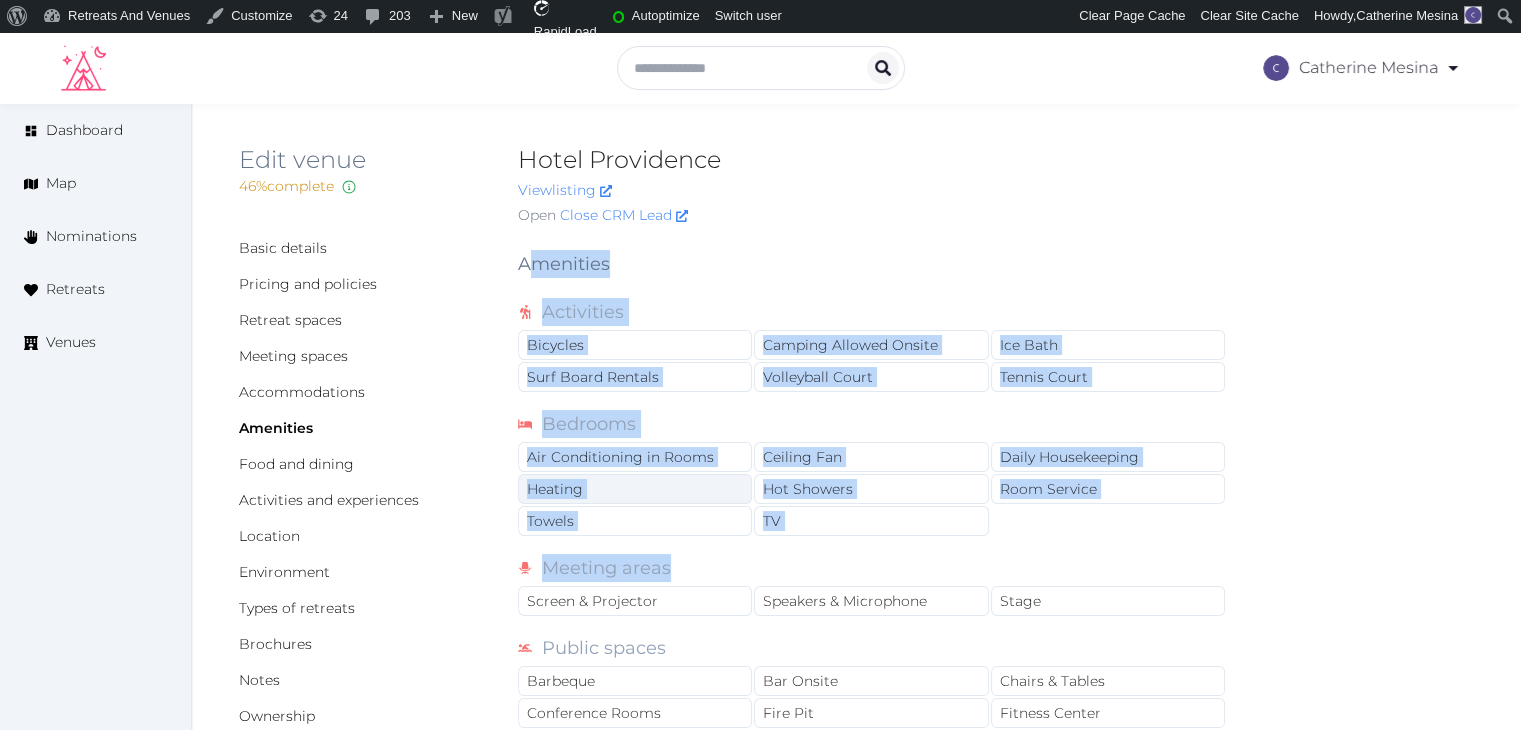 drag, startPoint x: 526, startPoint y: 256, endPoint x: 636, endPoint y: 486, distance: 254.95097 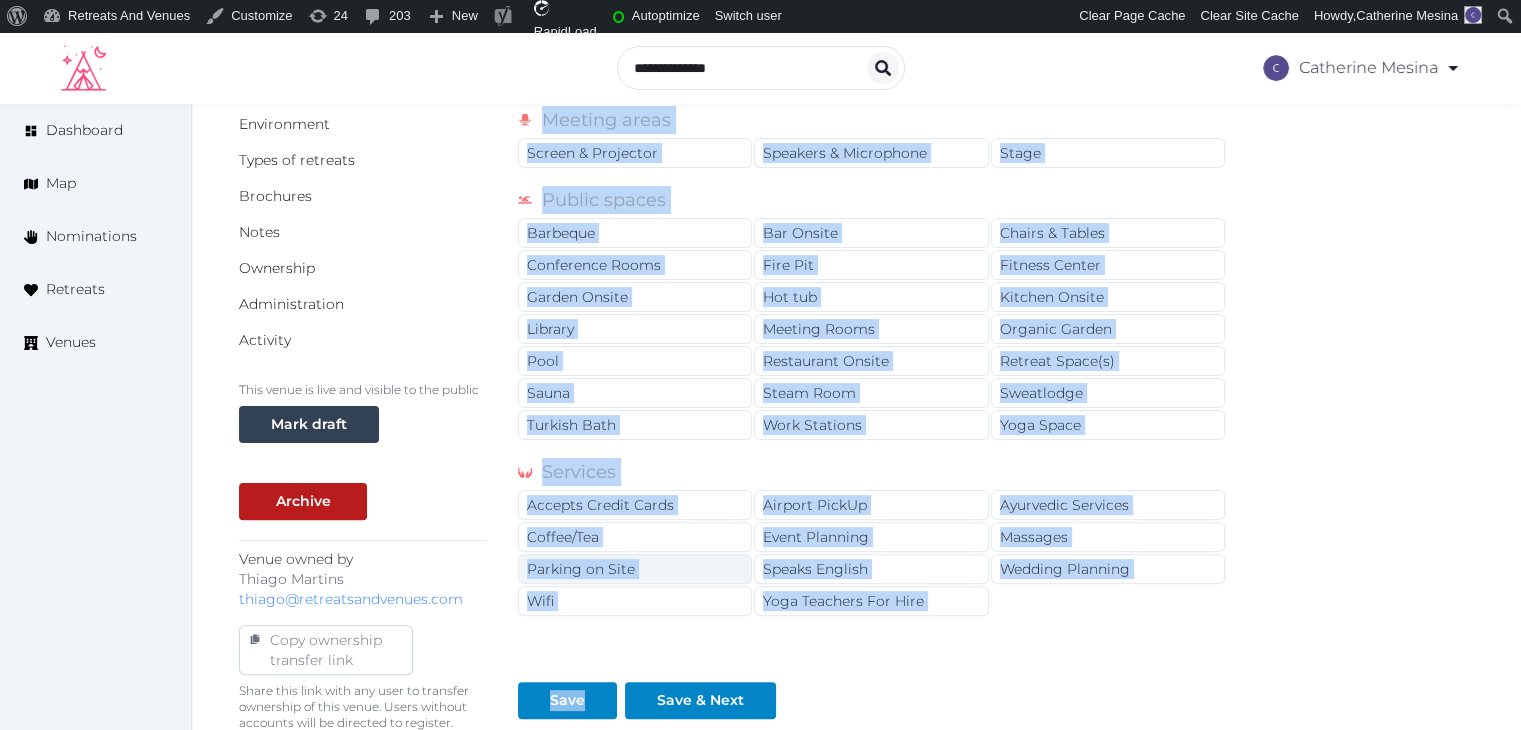 scroll, scrollTop: 468, scrollLeft: 0, axis: vertical 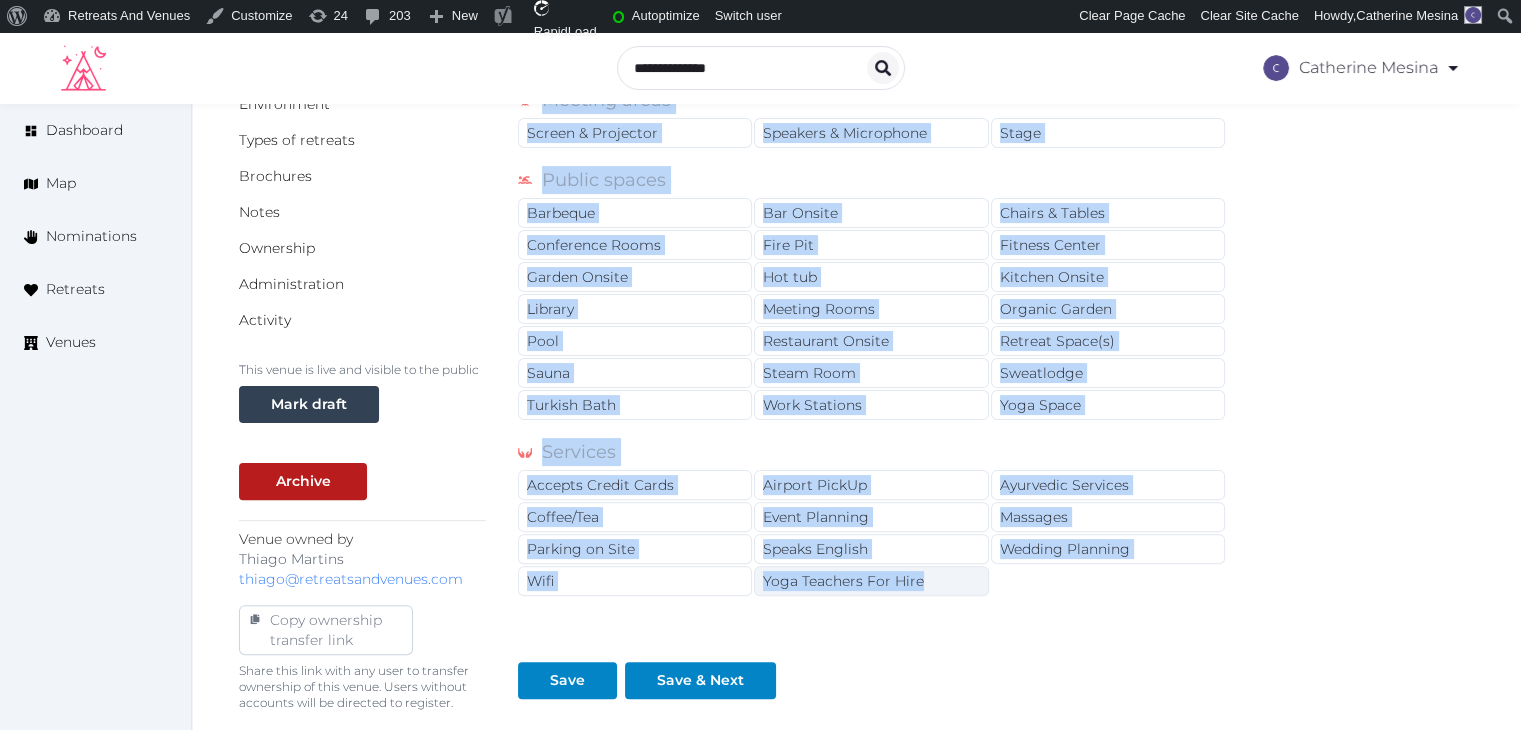 drag, startPoint x: 516, startPoint y: 259, endPoint x: 955, endPoint y: 565, distance: 535.12335 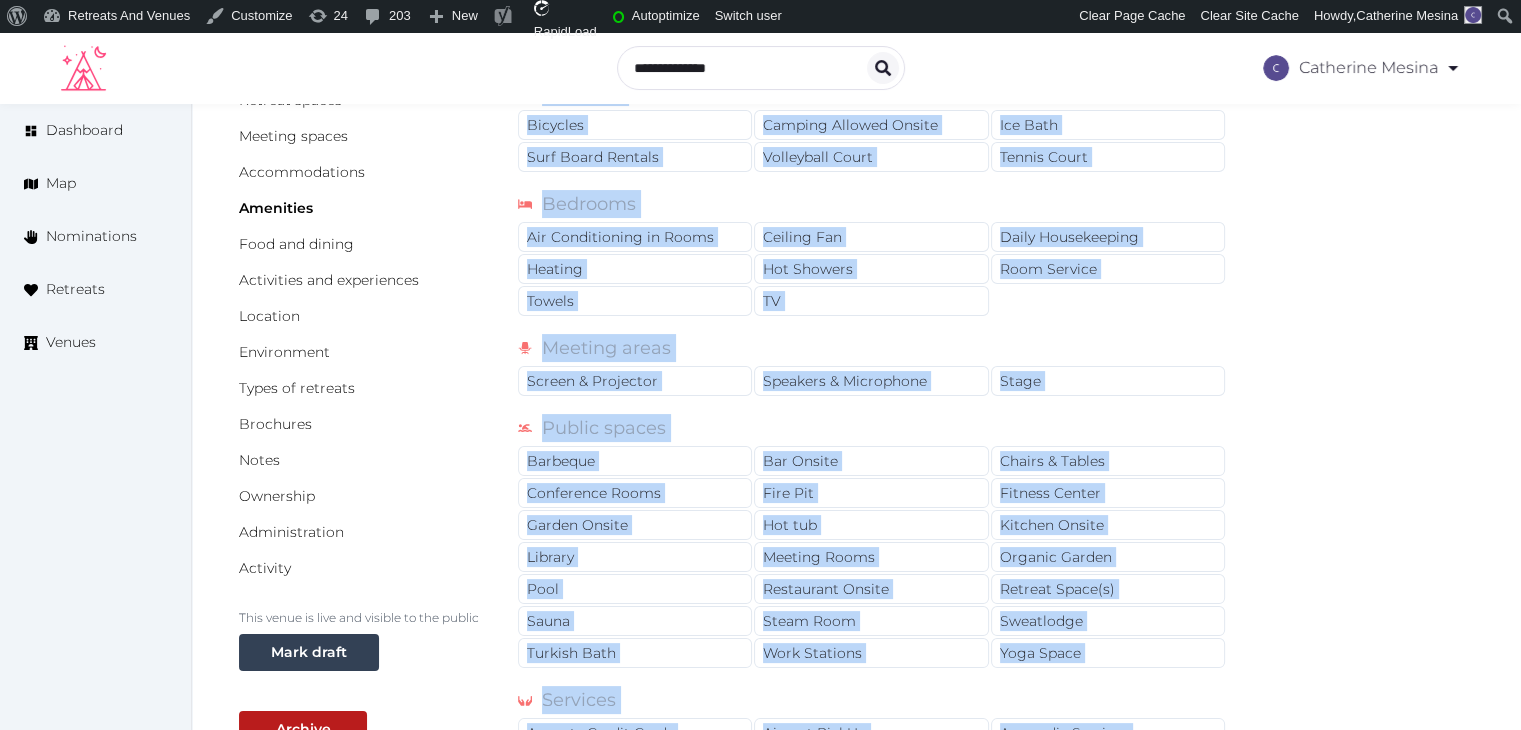scroll, scrollTop: 0, scrollLeft: 0, axis: both 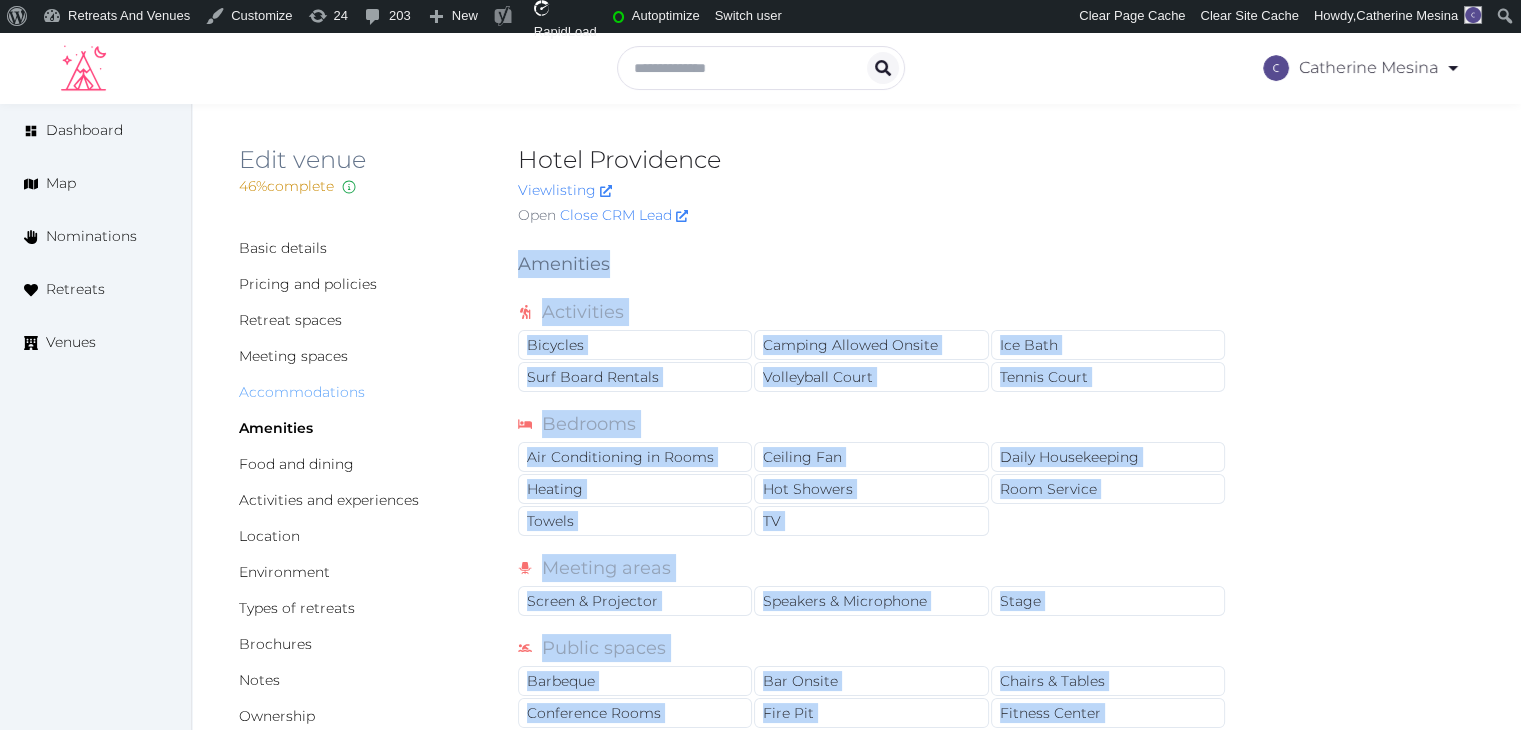 click on "Accommodations" at bounding box center (302, 392) 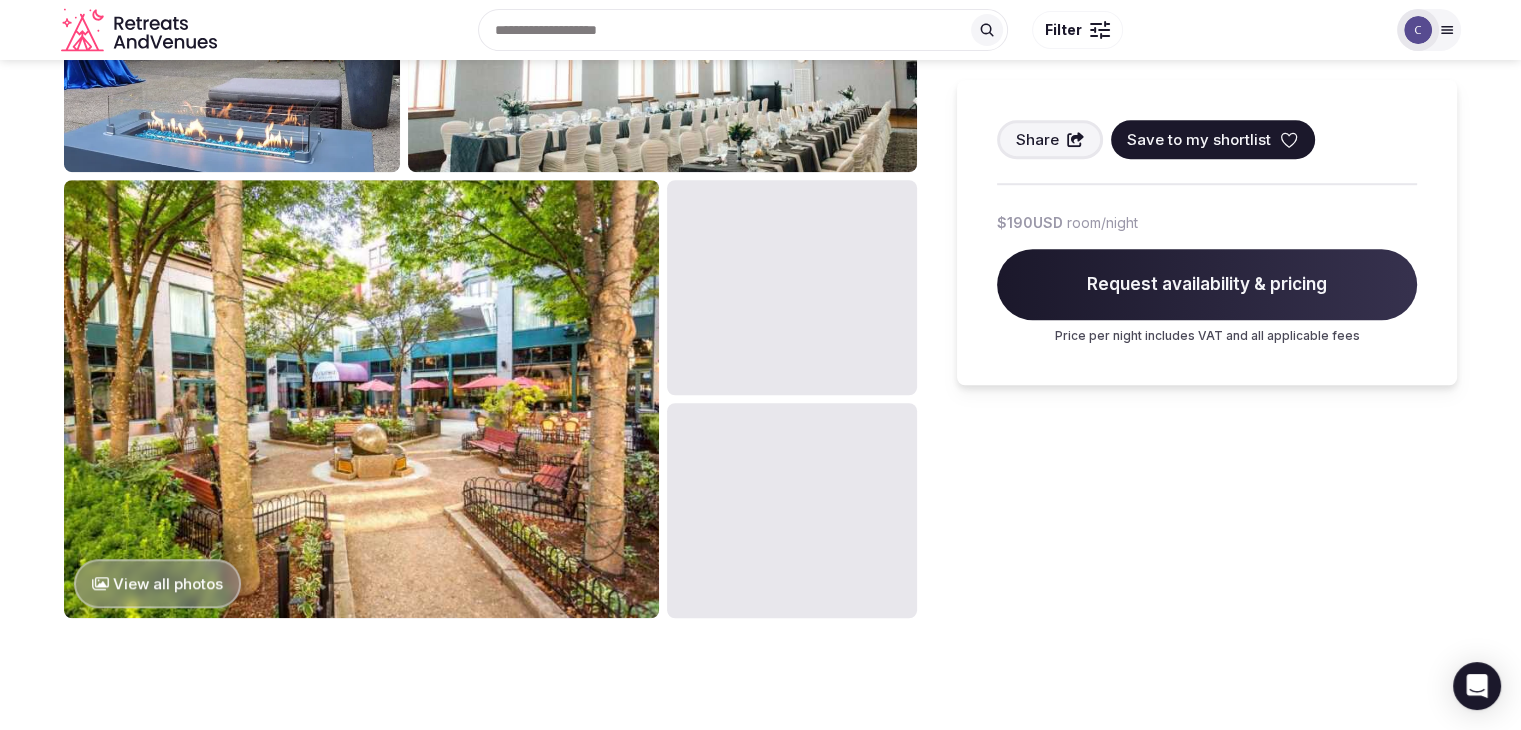 scroll, scrollTop: 1400, scrollLeft: 0, axis: vertical 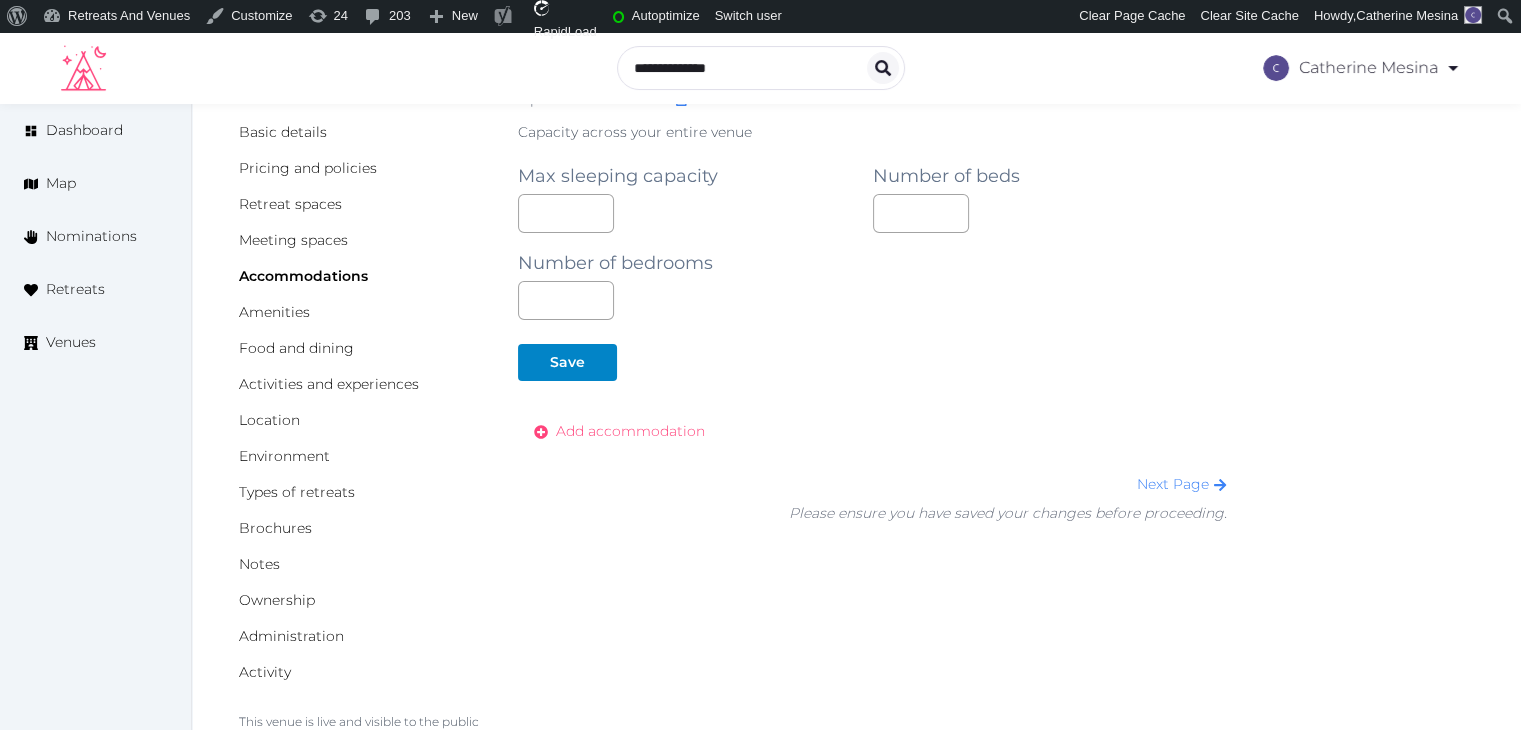 click on "Add accommodation" at bounding box center [619, 431] 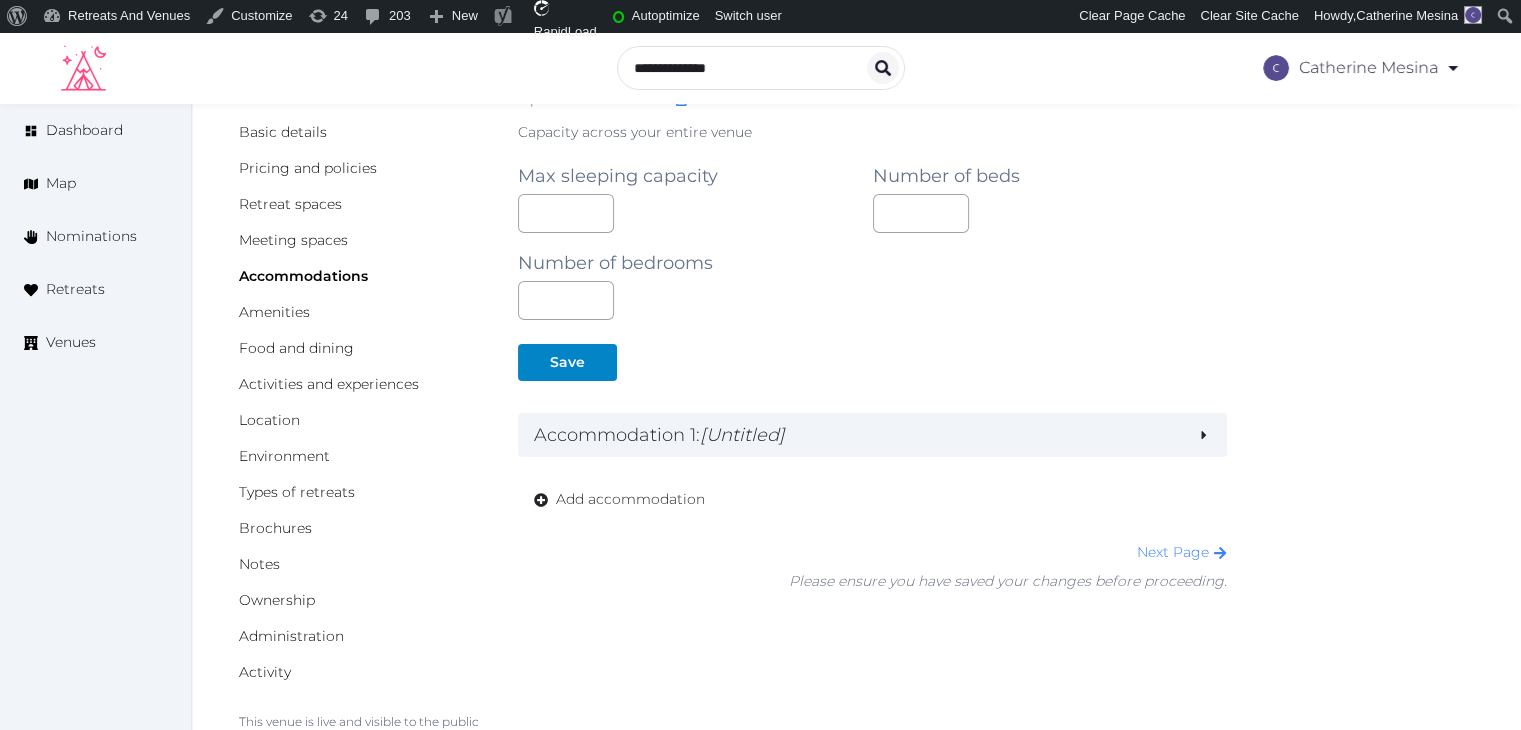 drag, startPoint x: 675, startPoint y: 435, endPoint x: 684, endPoint y: 531, distance: 96.42095 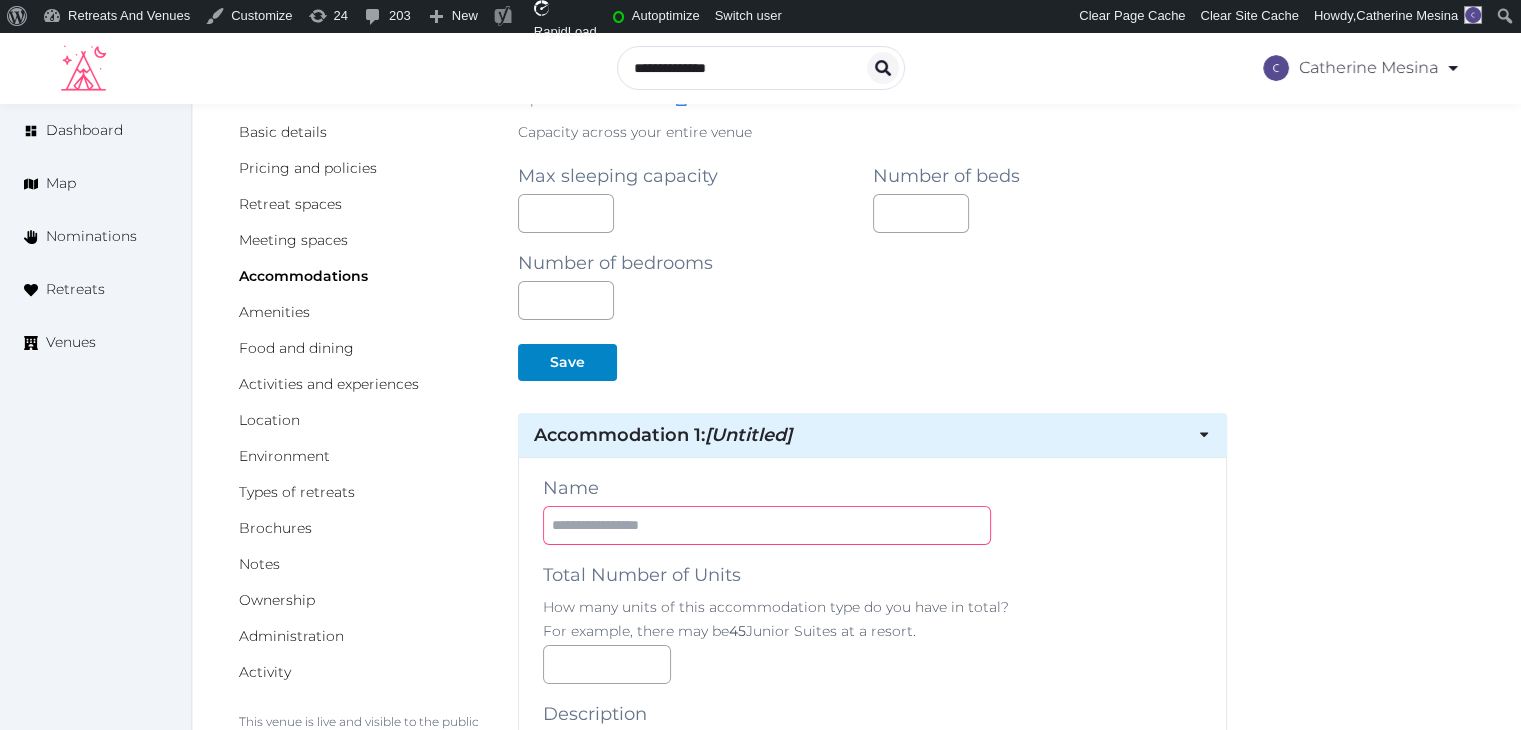 click at bounding box center [767, 525] 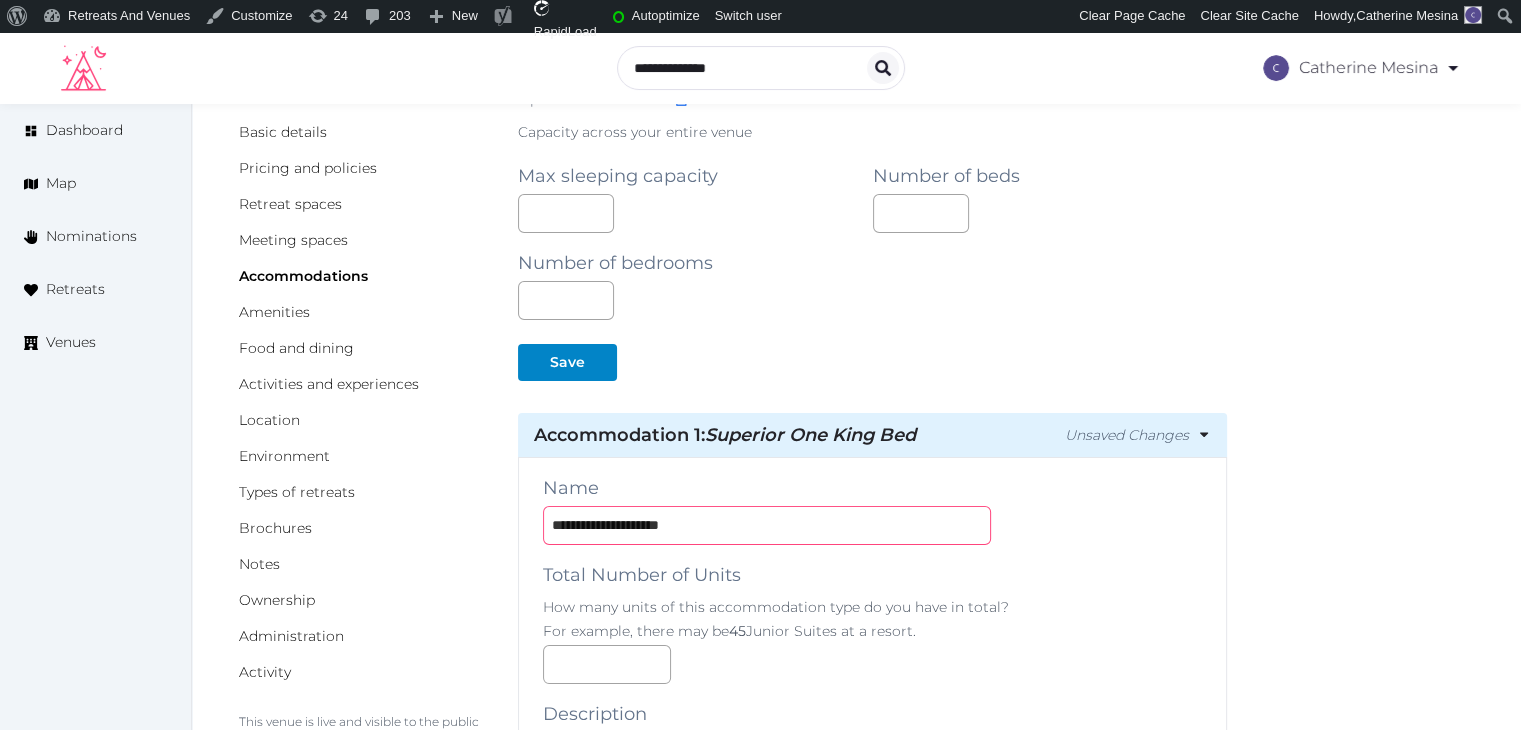 type on "**********" 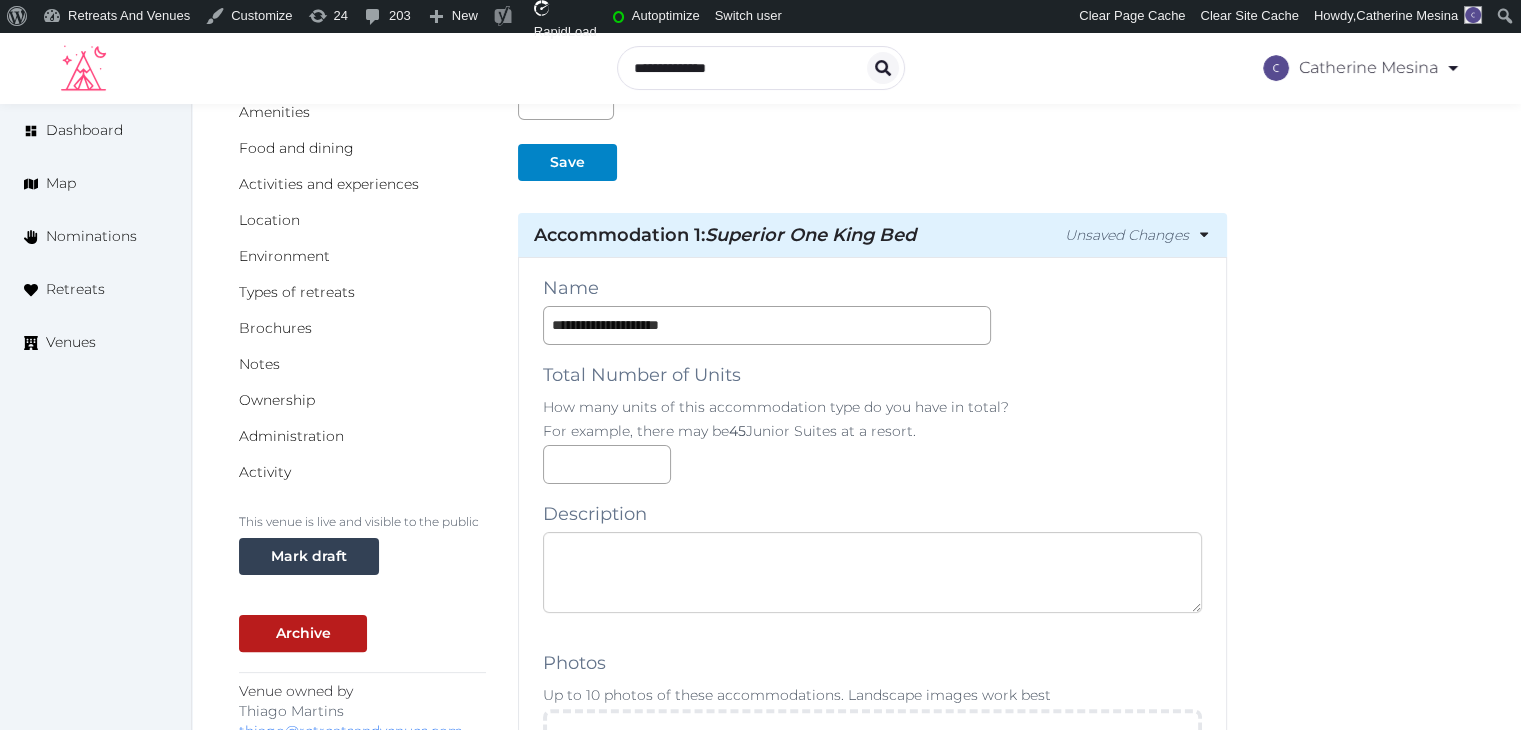 click at bounding box center [872, 572] 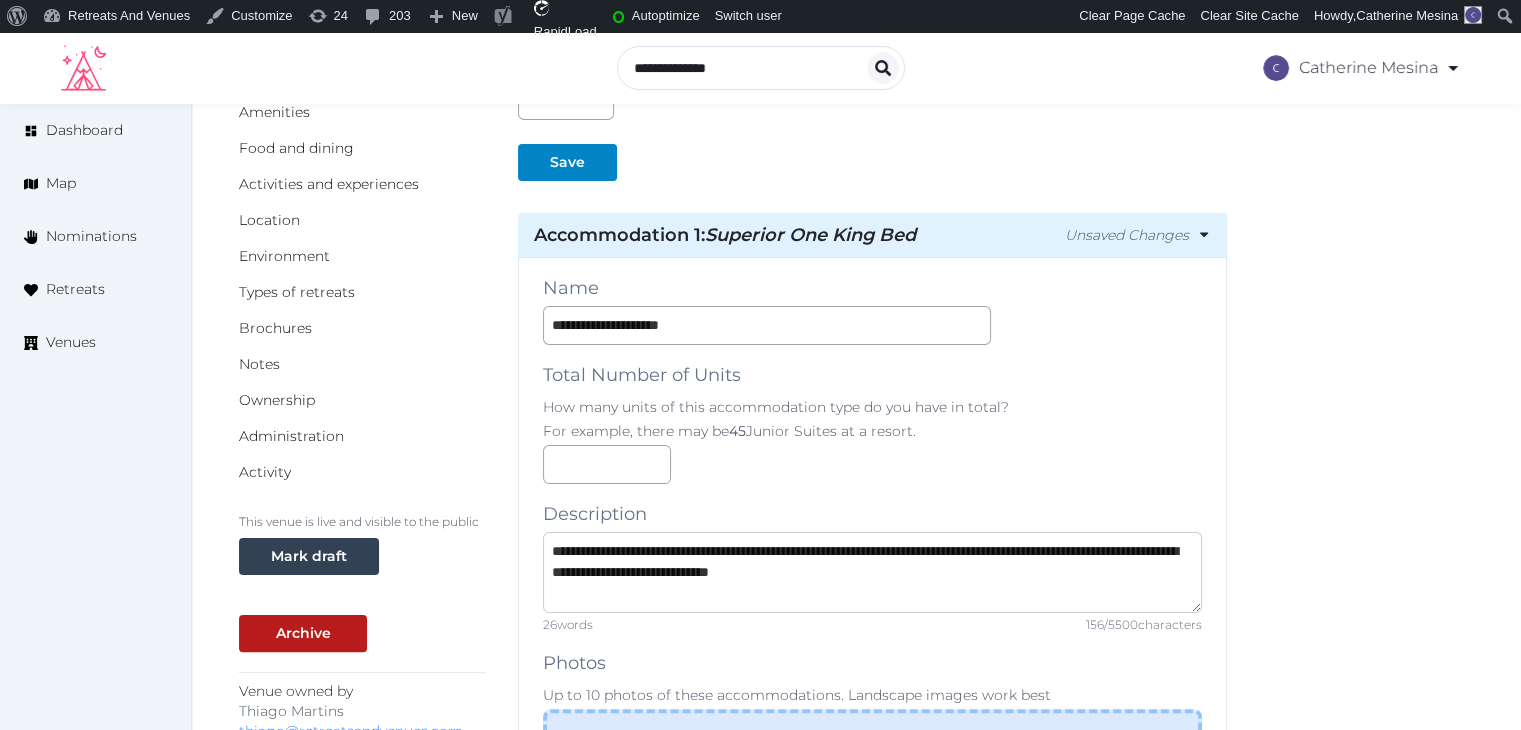 type on "**********" 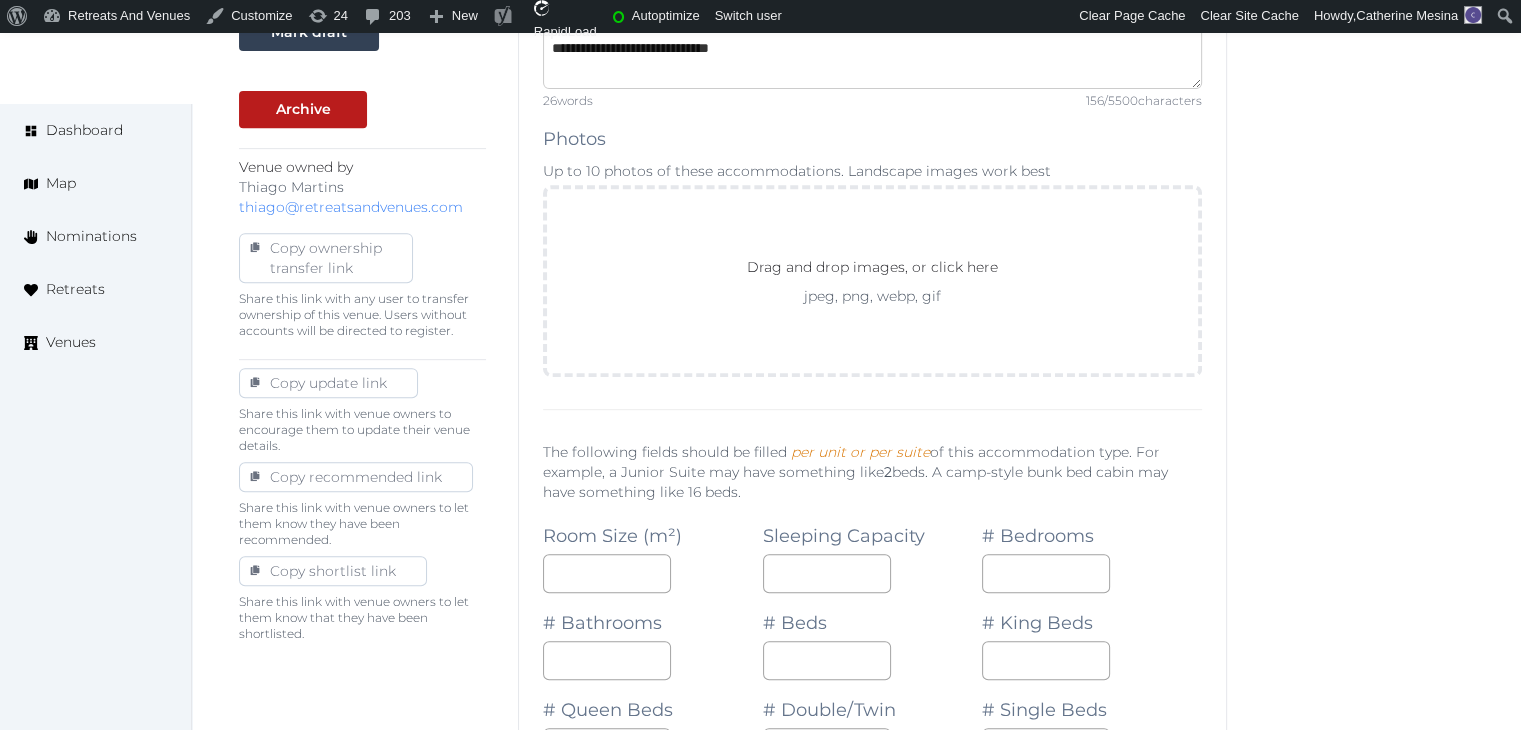 scroll, scrollTop: 1116, scrollLeft: 0, axis: vertical 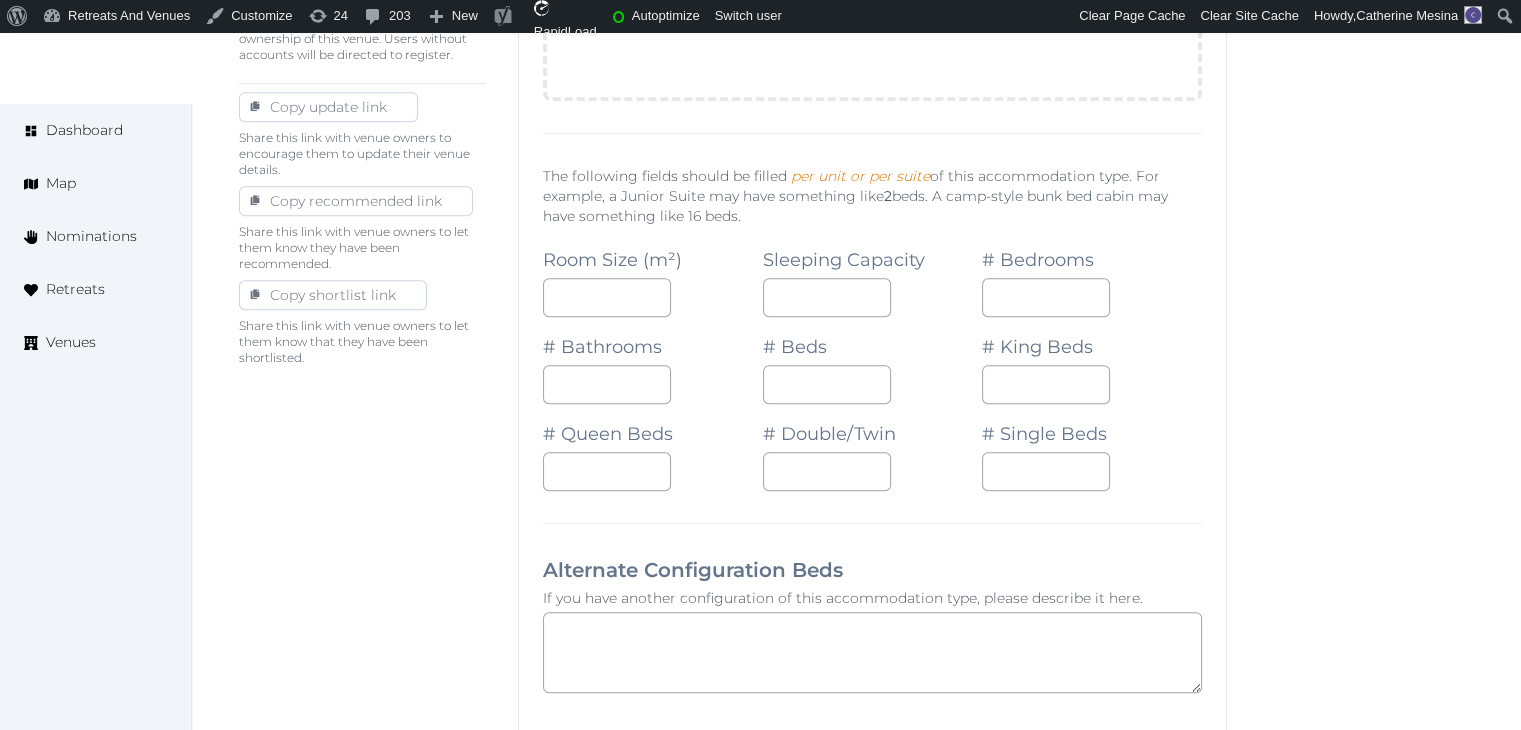 click on "Room Size (m²)" at bounding box center [612, 260] 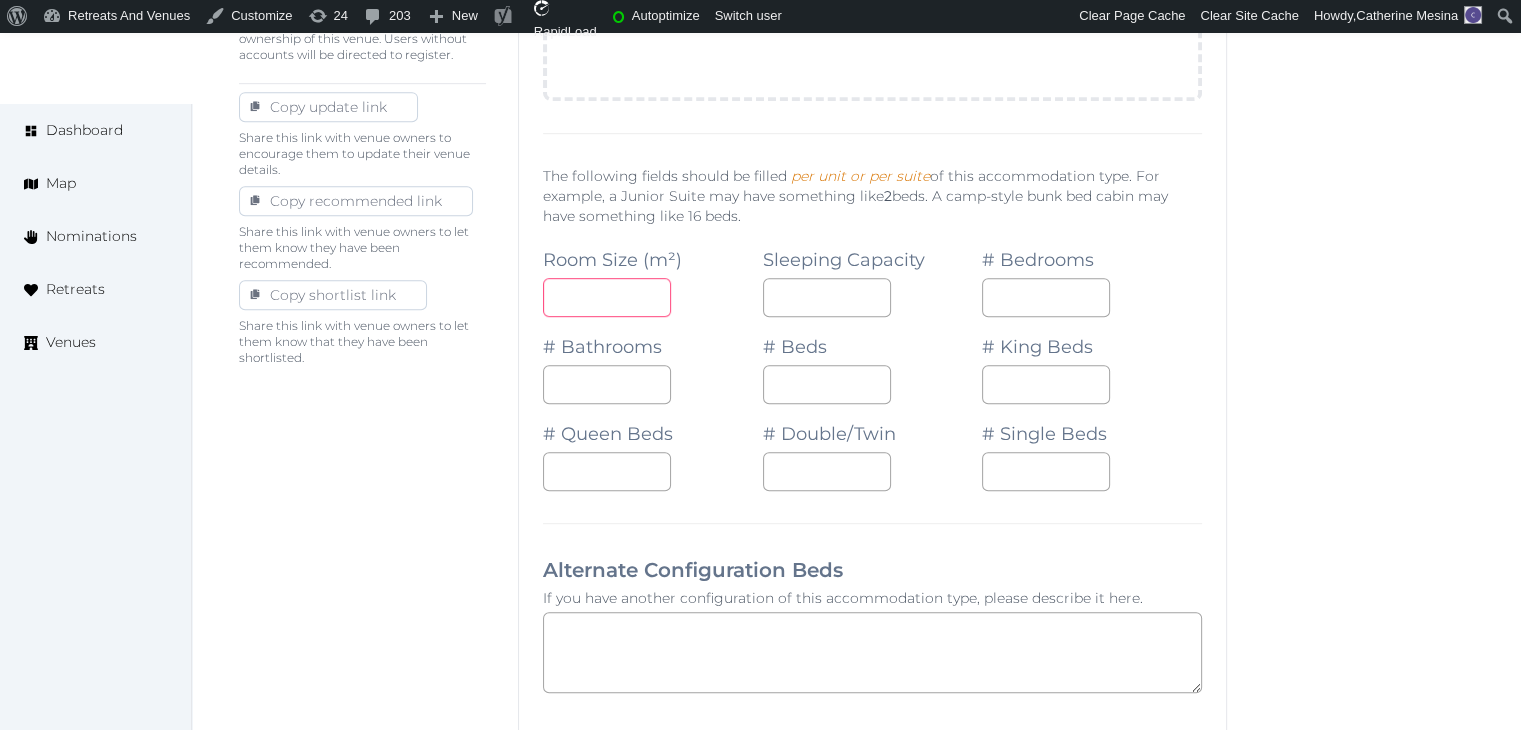 click at bounding box center [607, 297] 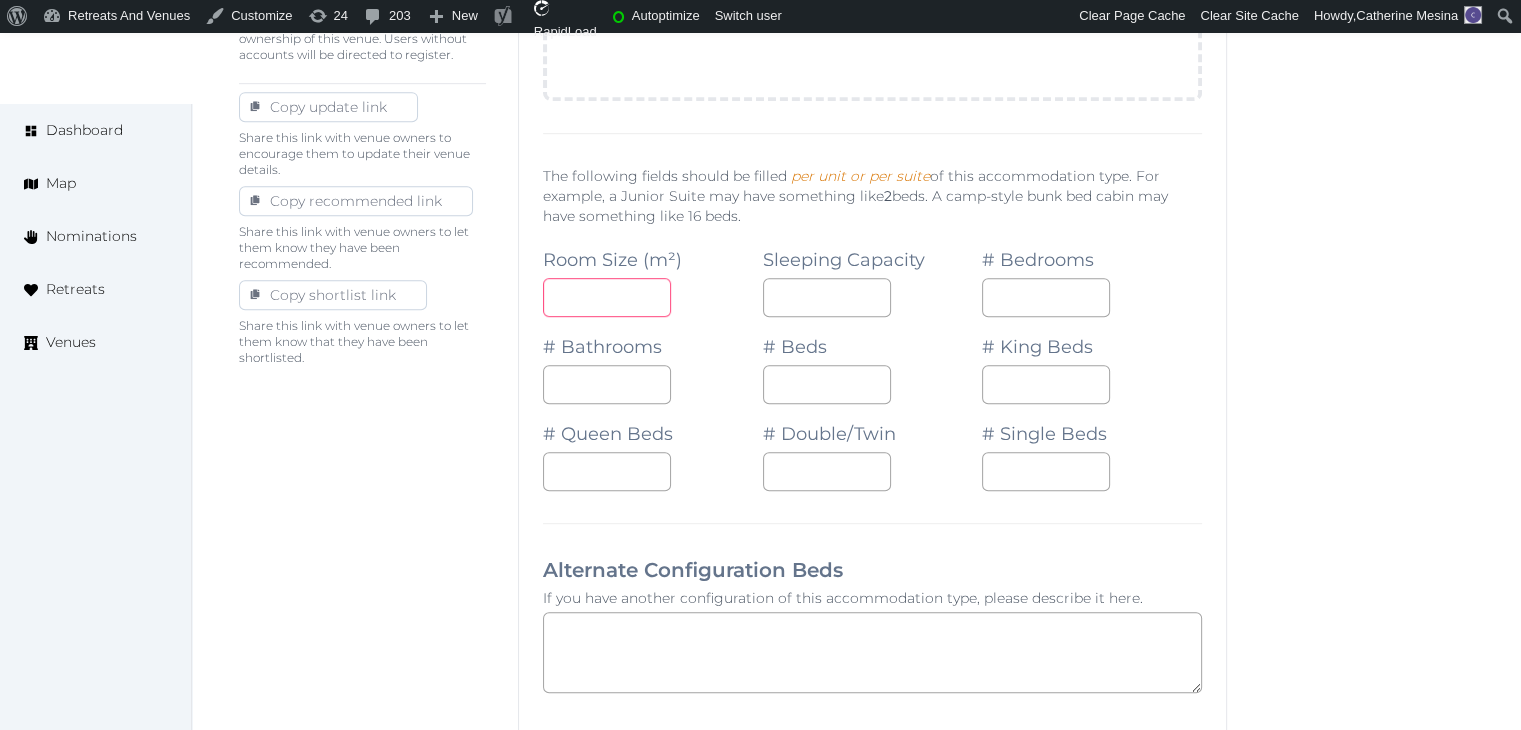 type on "**" 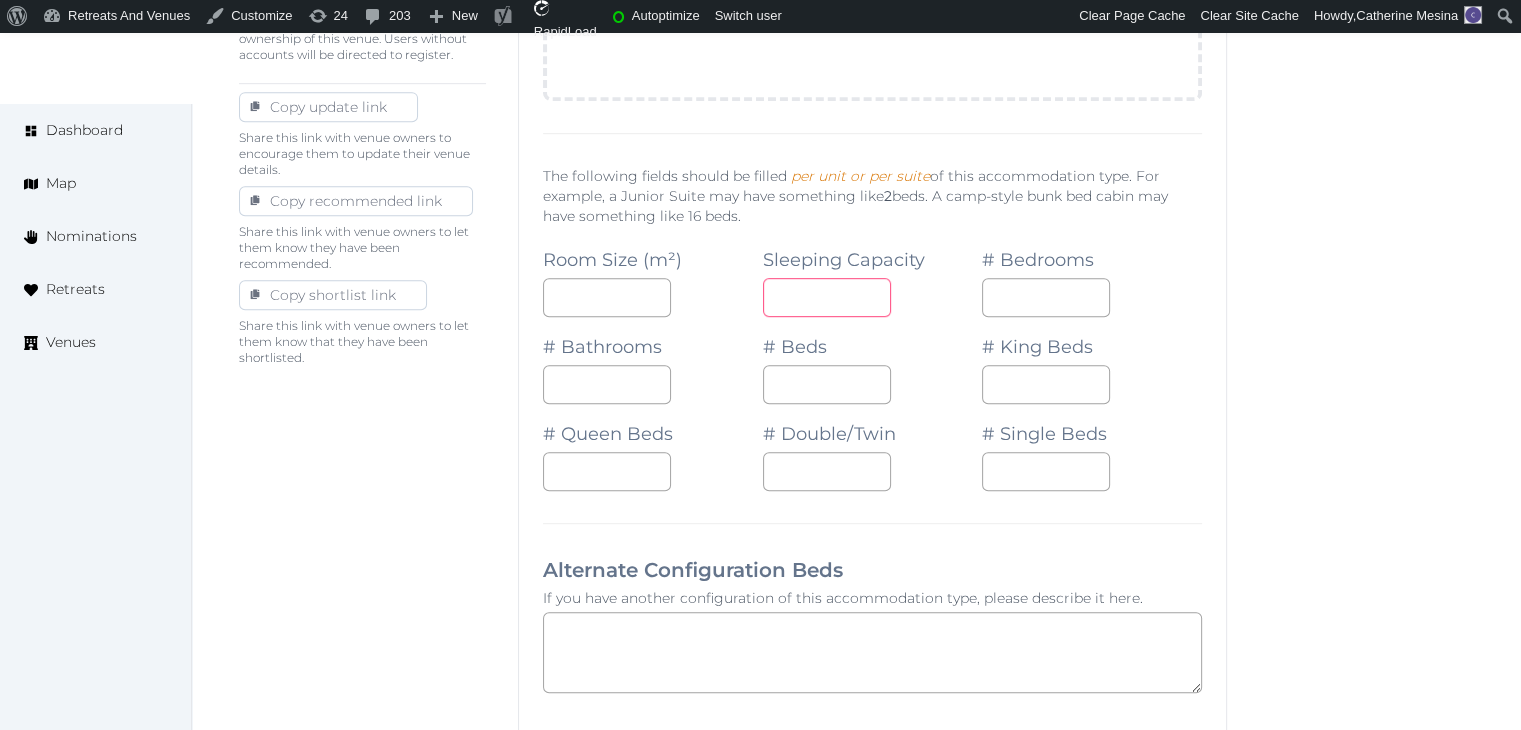 click at bounding box center (827, 297) 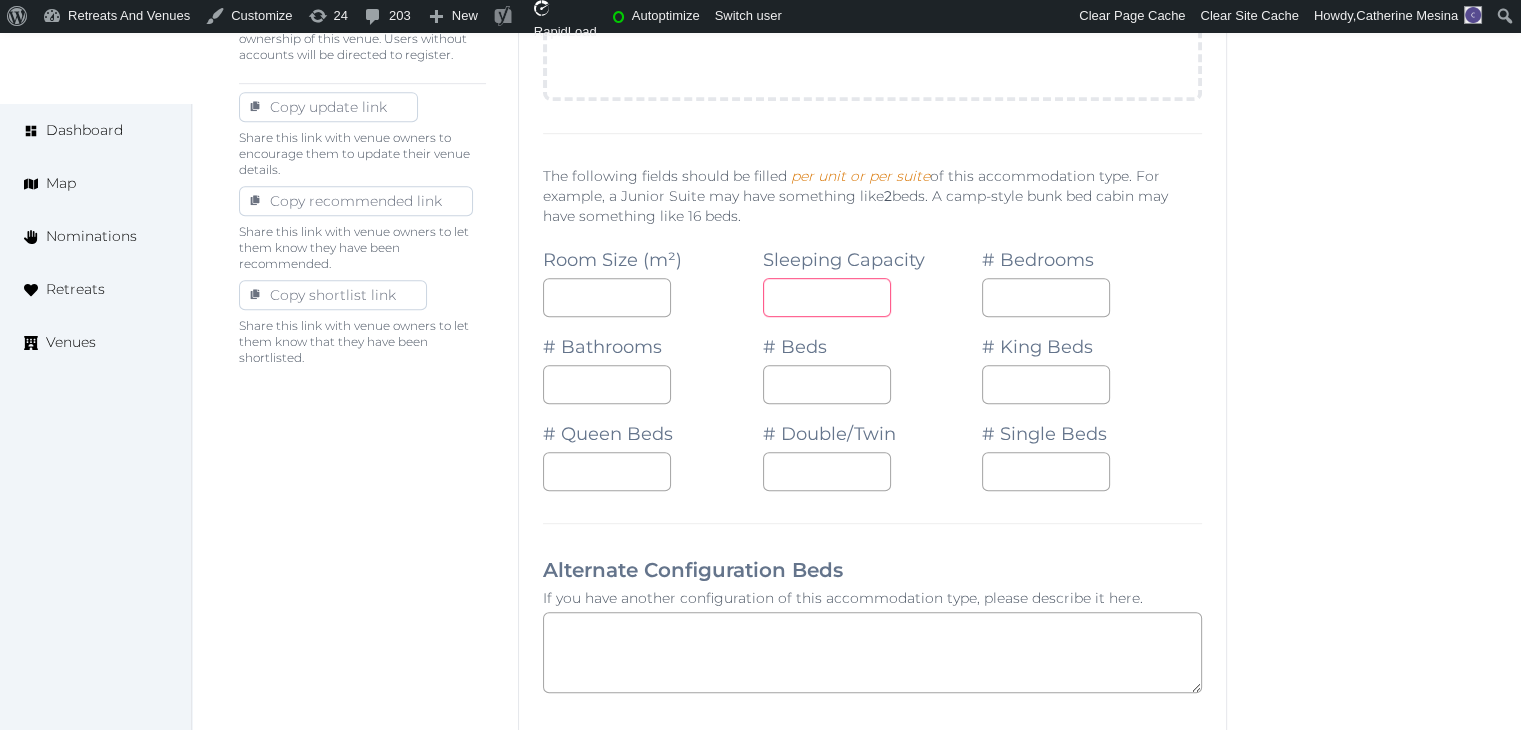 type on "*" 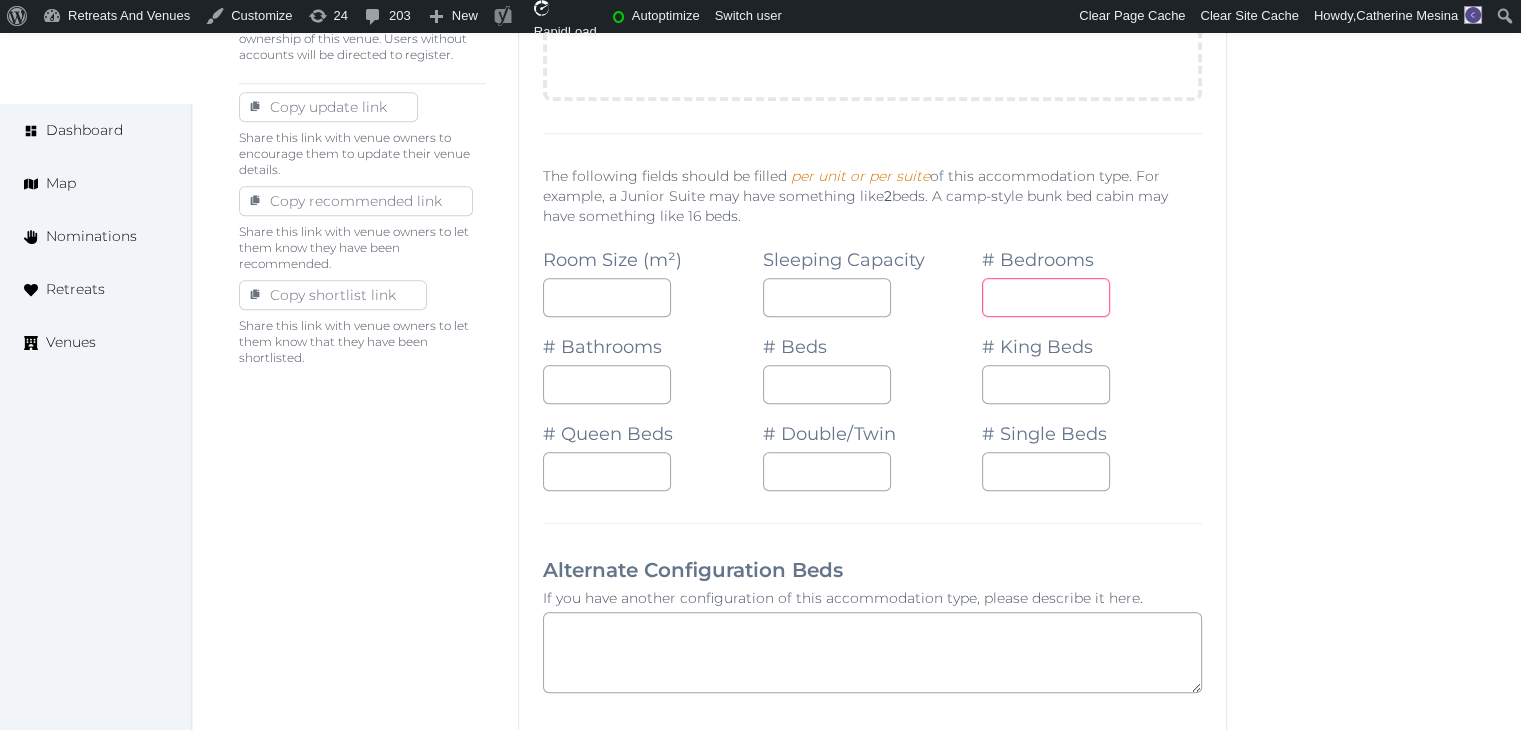 click at bounding box center [1046, 297] 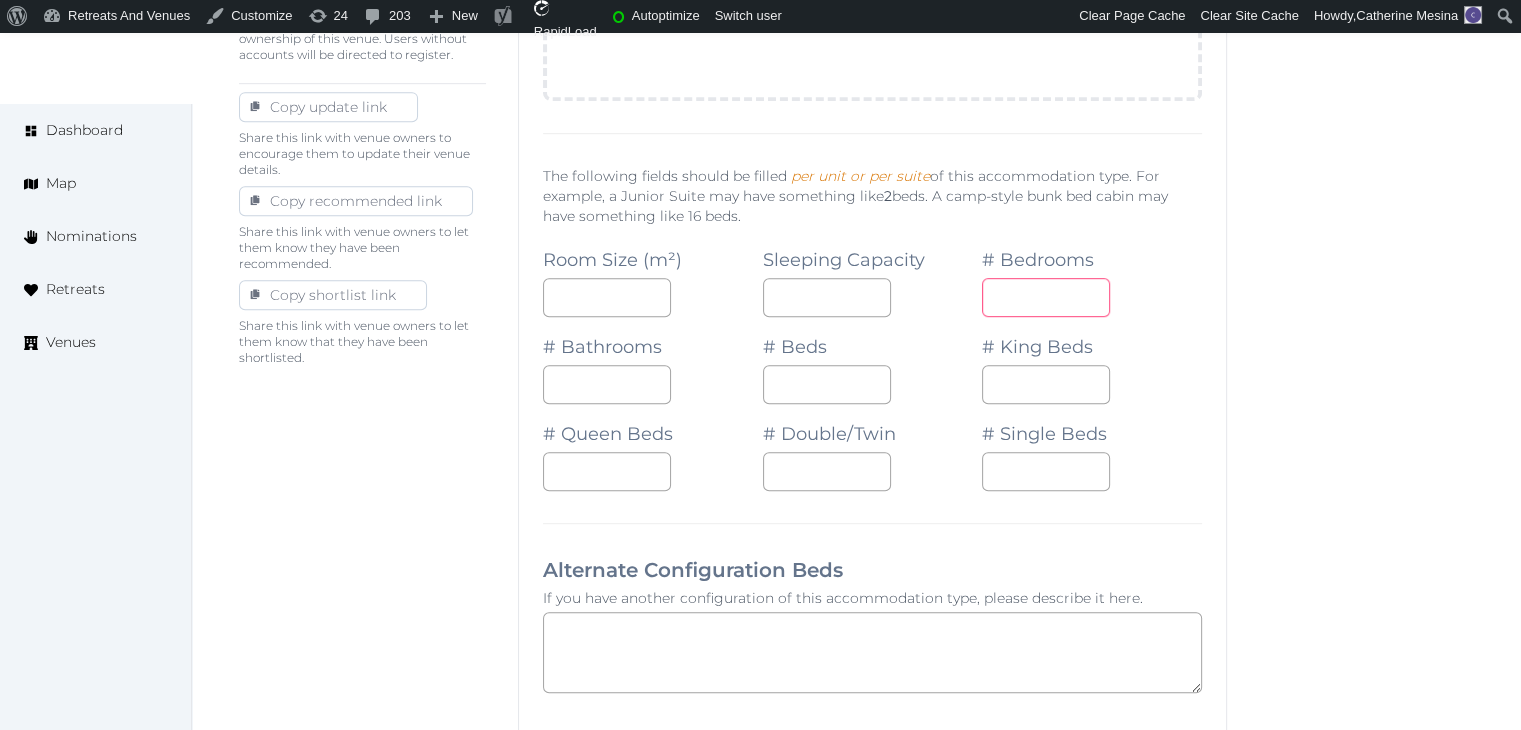 type on "*" 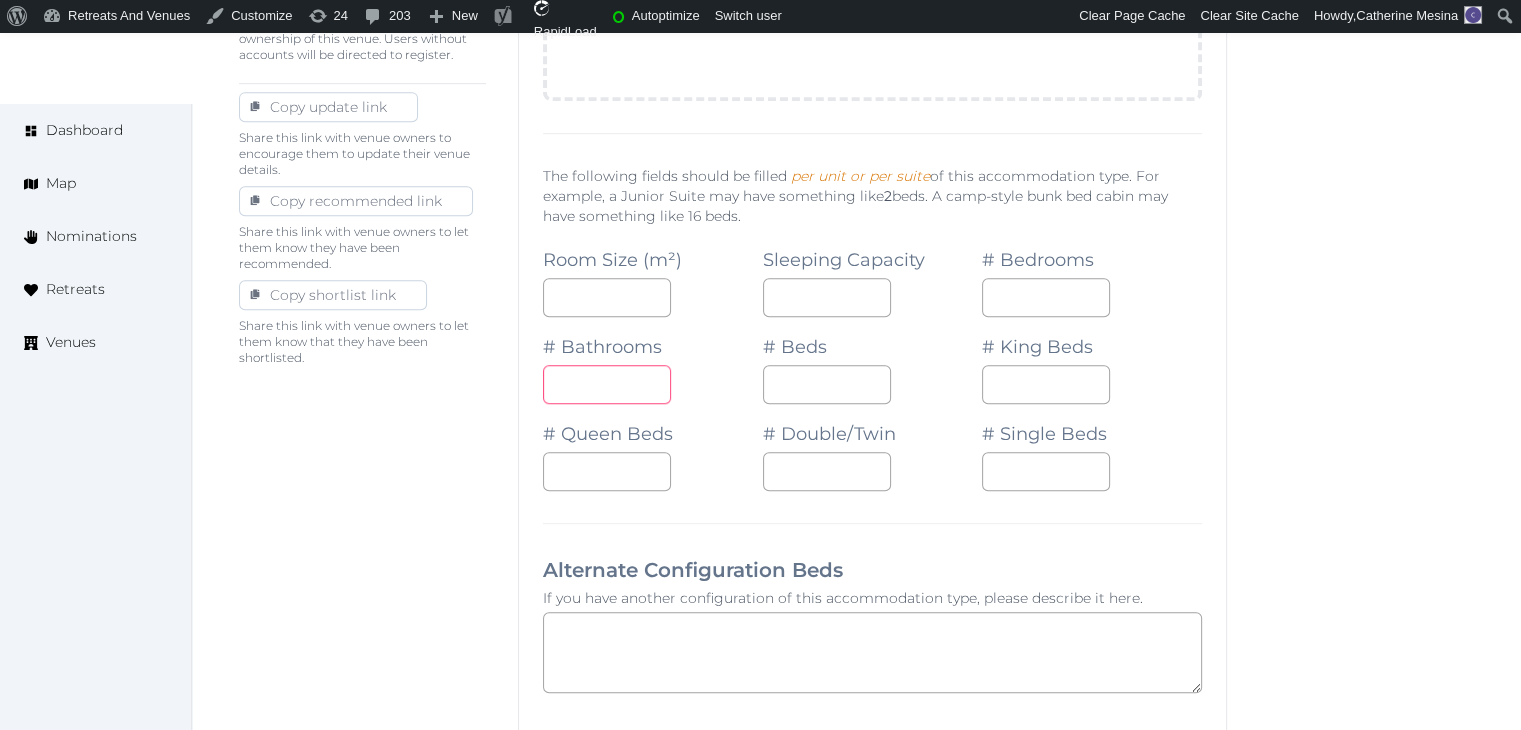 click at bounding box center (607, 384) 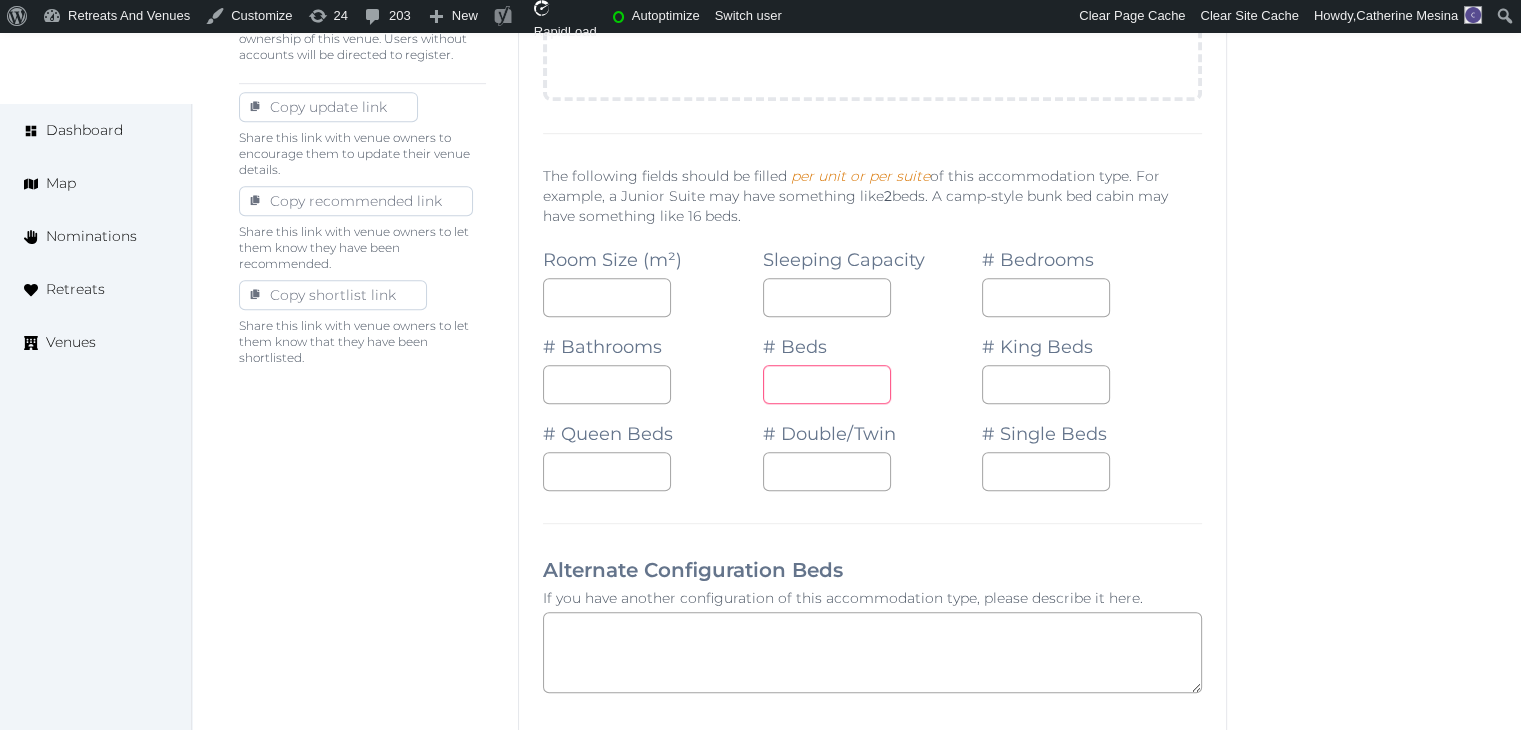 click at bounding box center (827, 384) 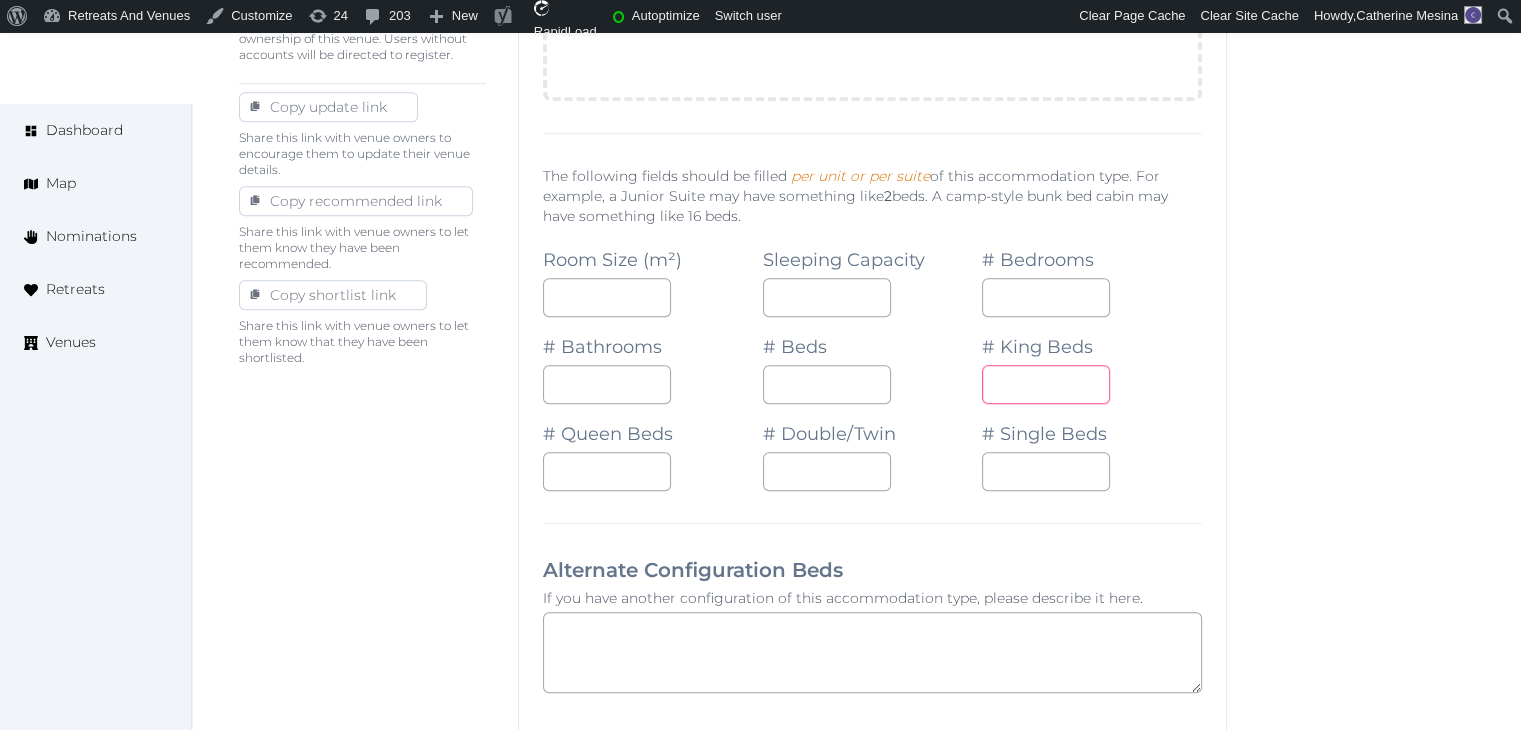 click at bounding box center (1046, 384) 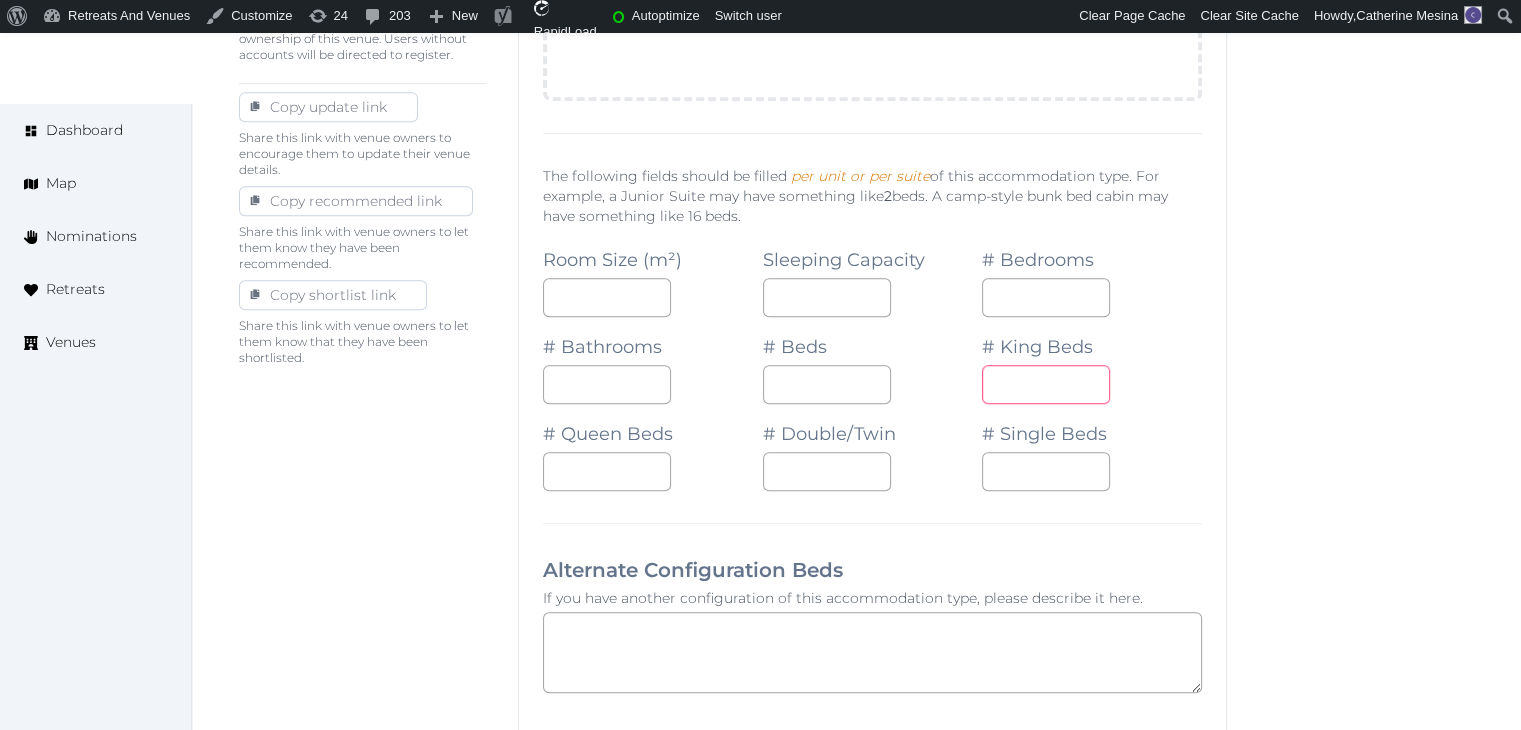 type on "*" 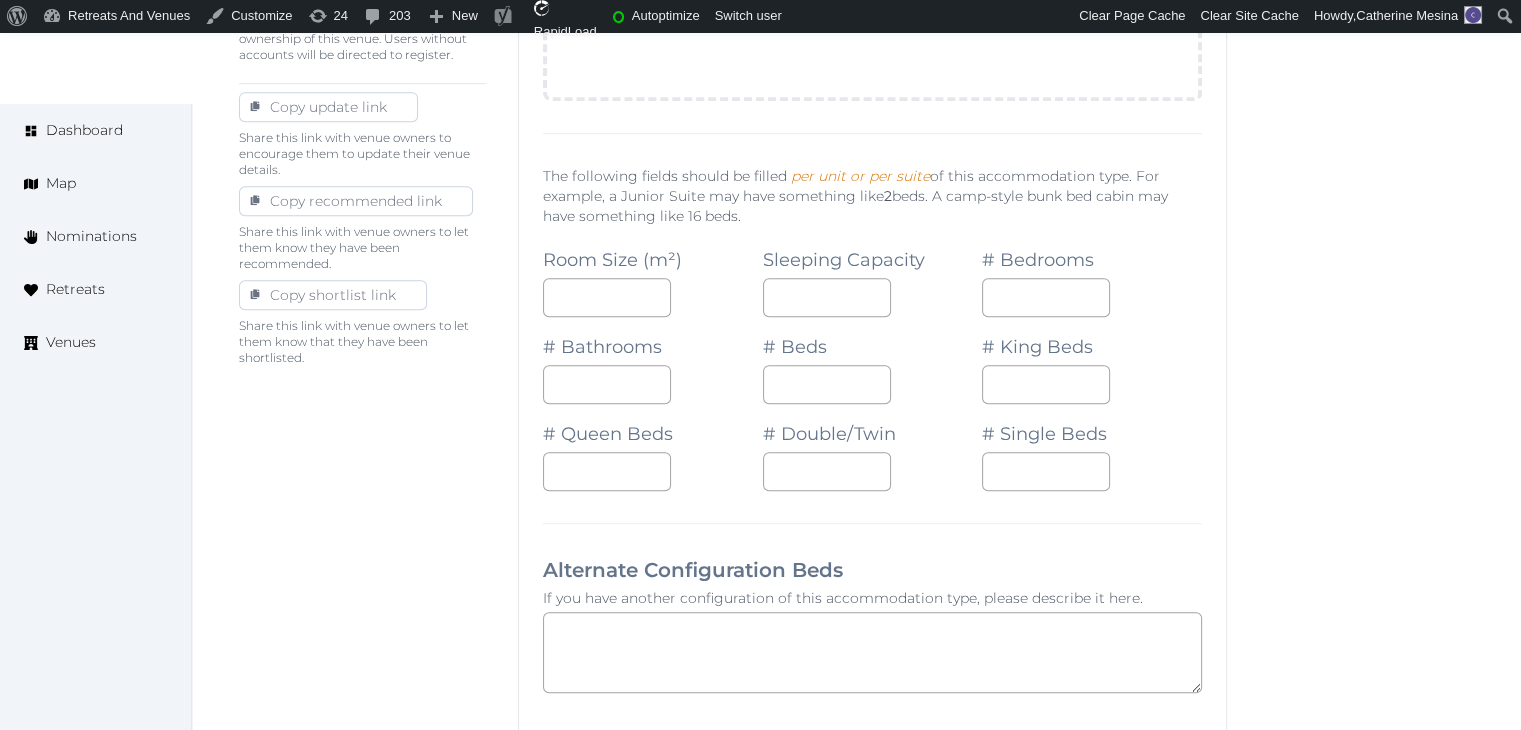click at bounding box center (1092, 471) 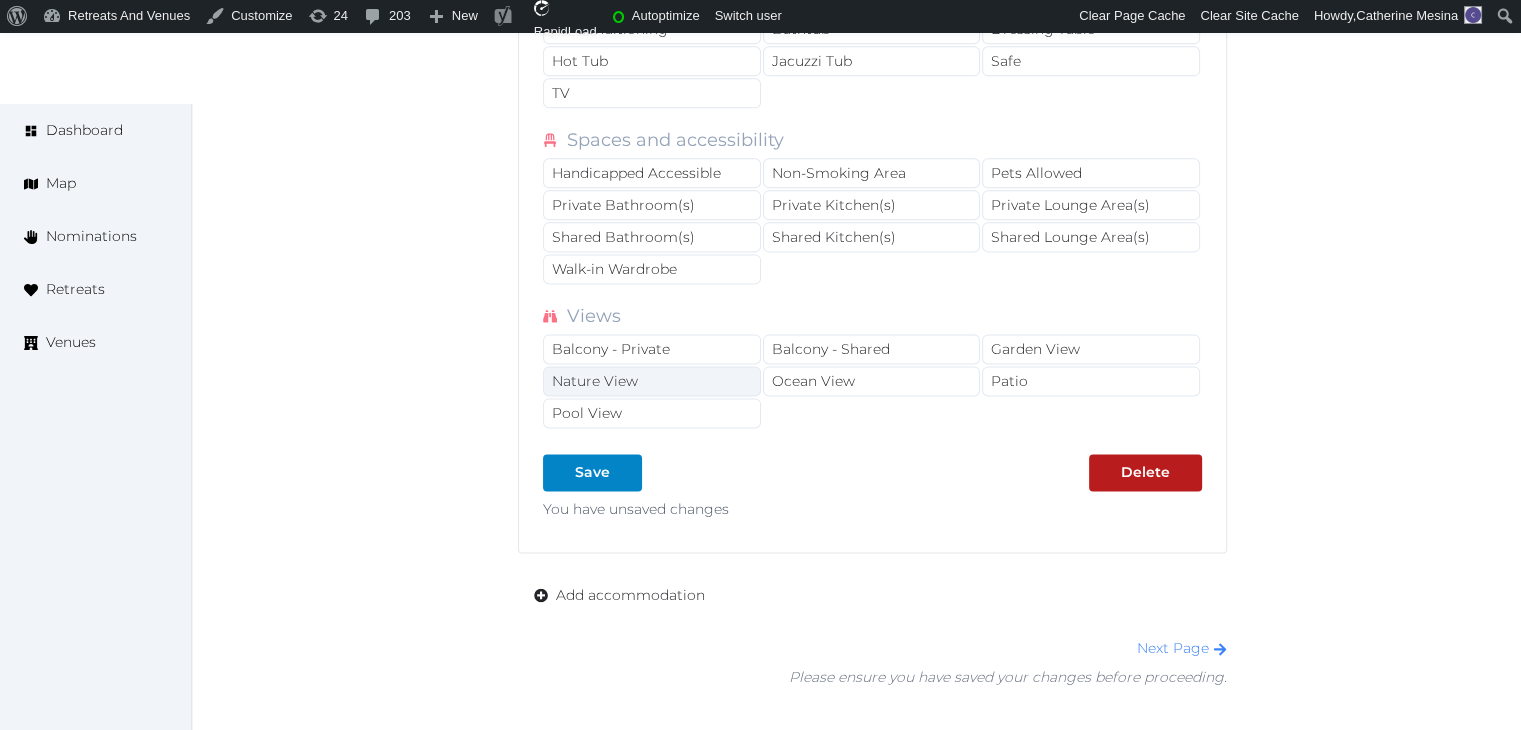scroll, scrollTop: 2777, scrollLeft: 0, axis: vertical 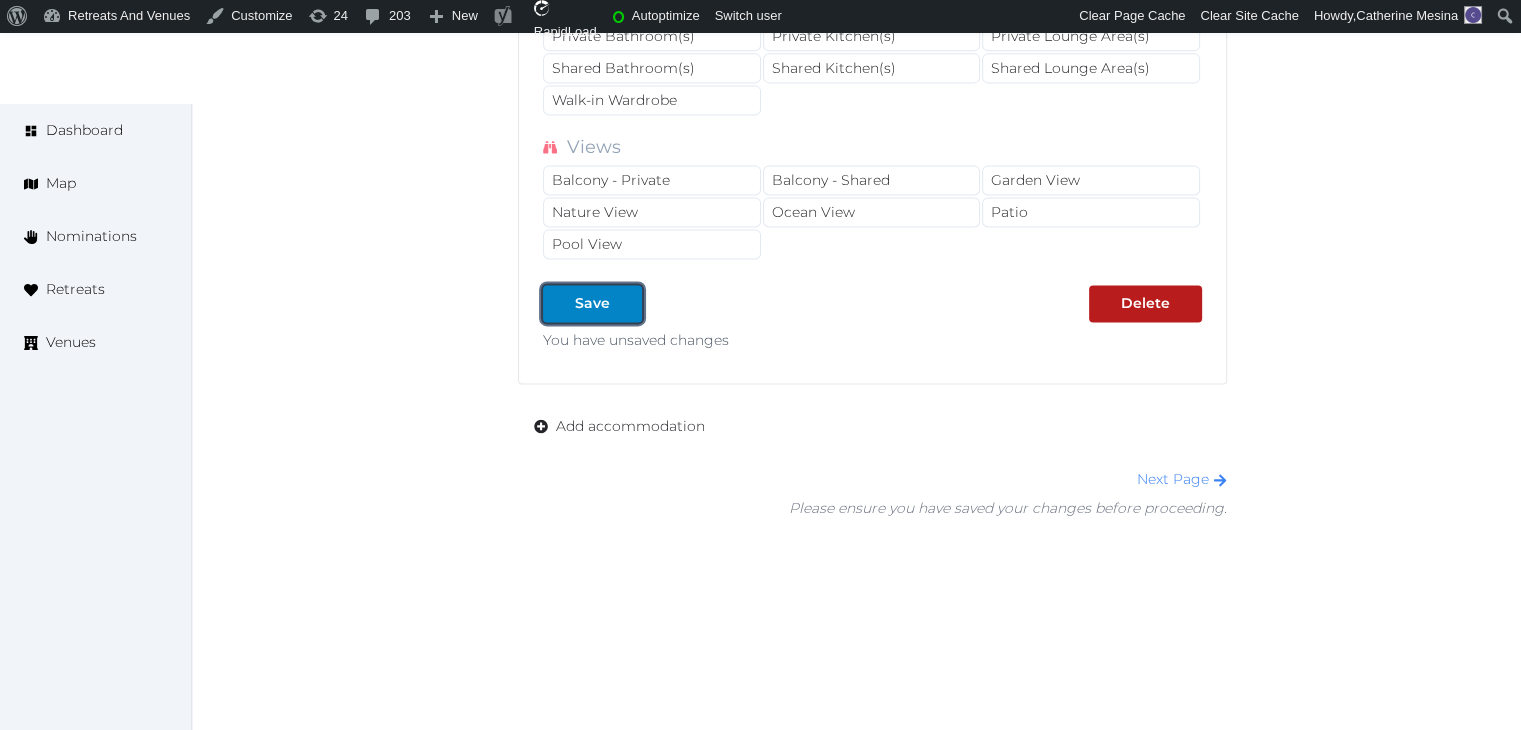 drag, startPoint x: 601, startPoint y: 298, endPoint x: 612, endPoint y: 349, distance: 52.17279 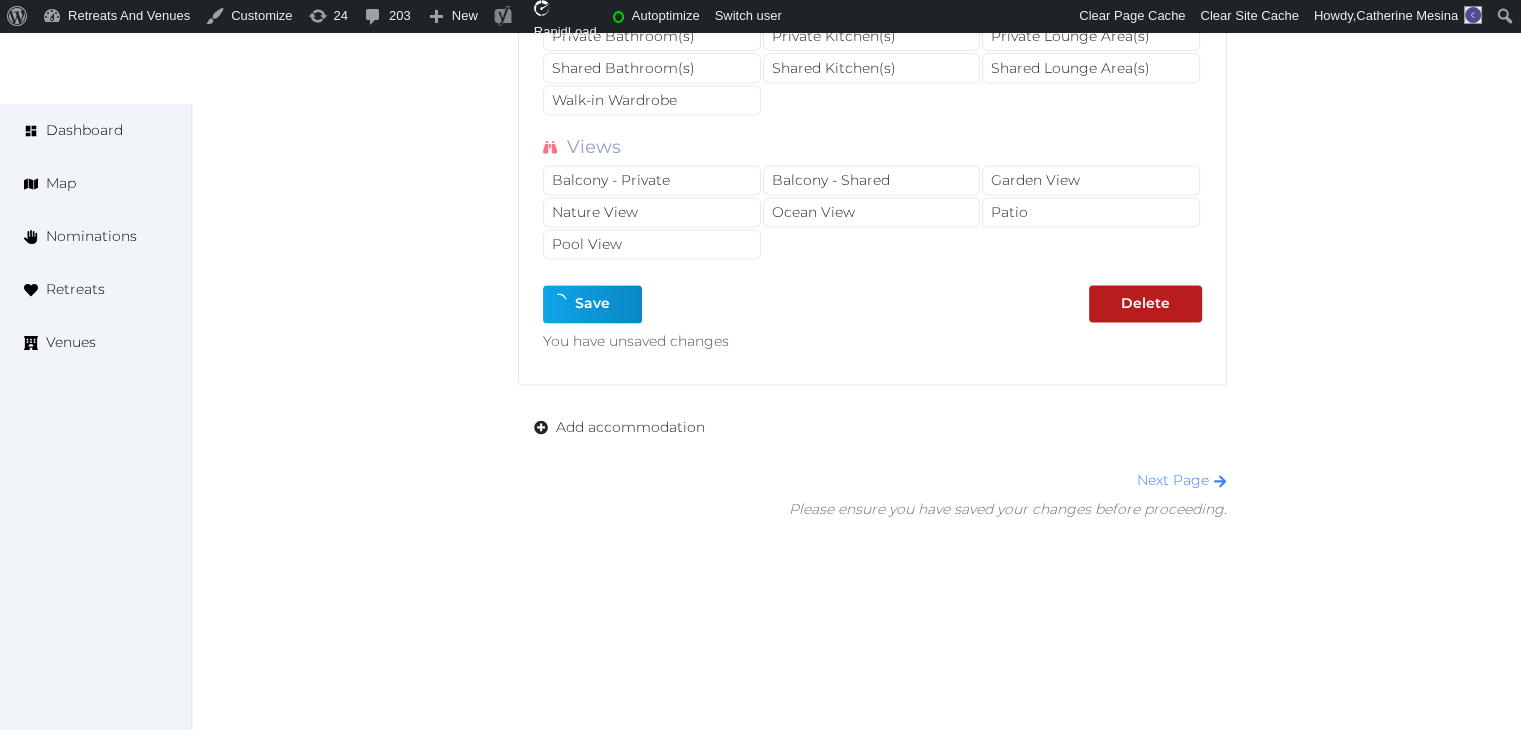 type on "*" 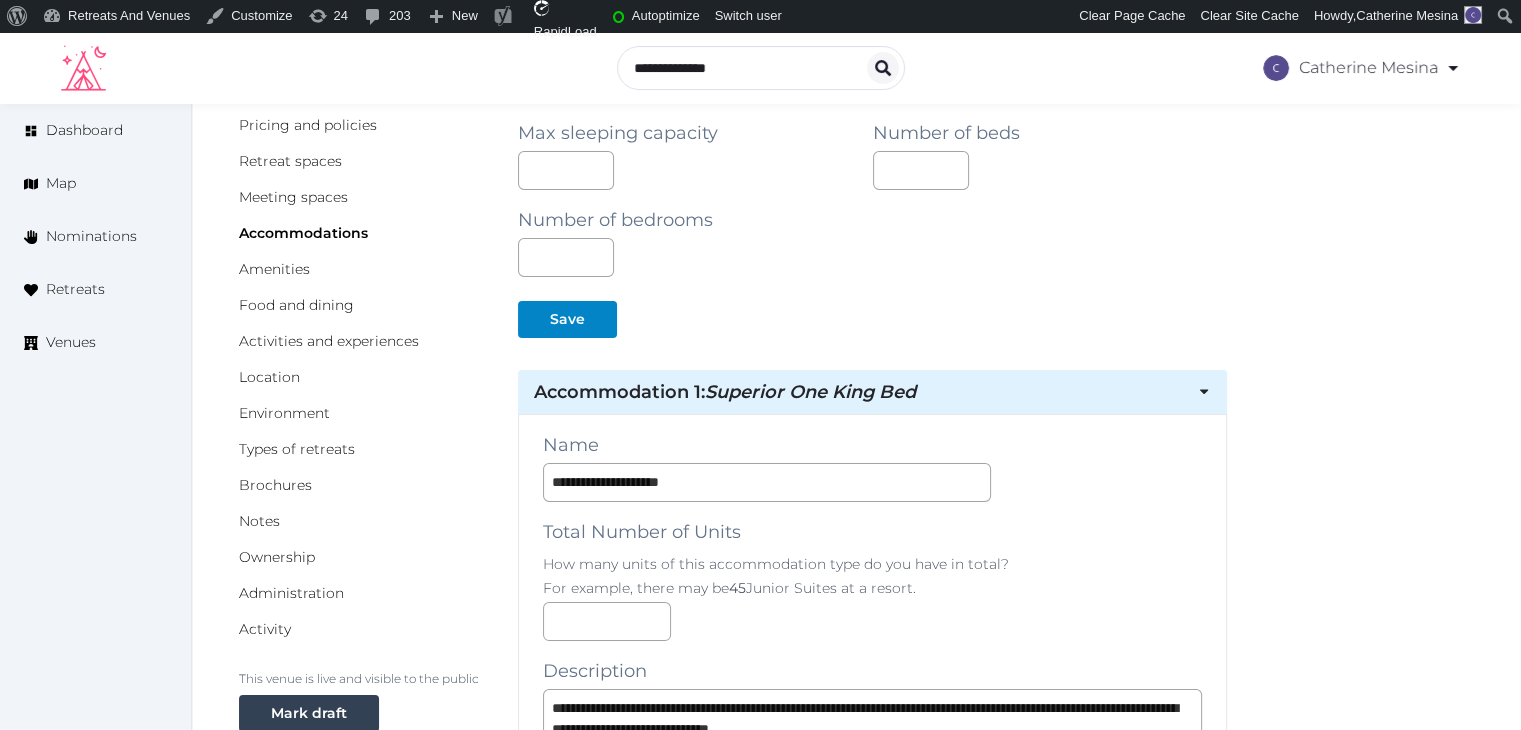 scroll, scrollTop: 0, scrollLeft: 0, axis: both 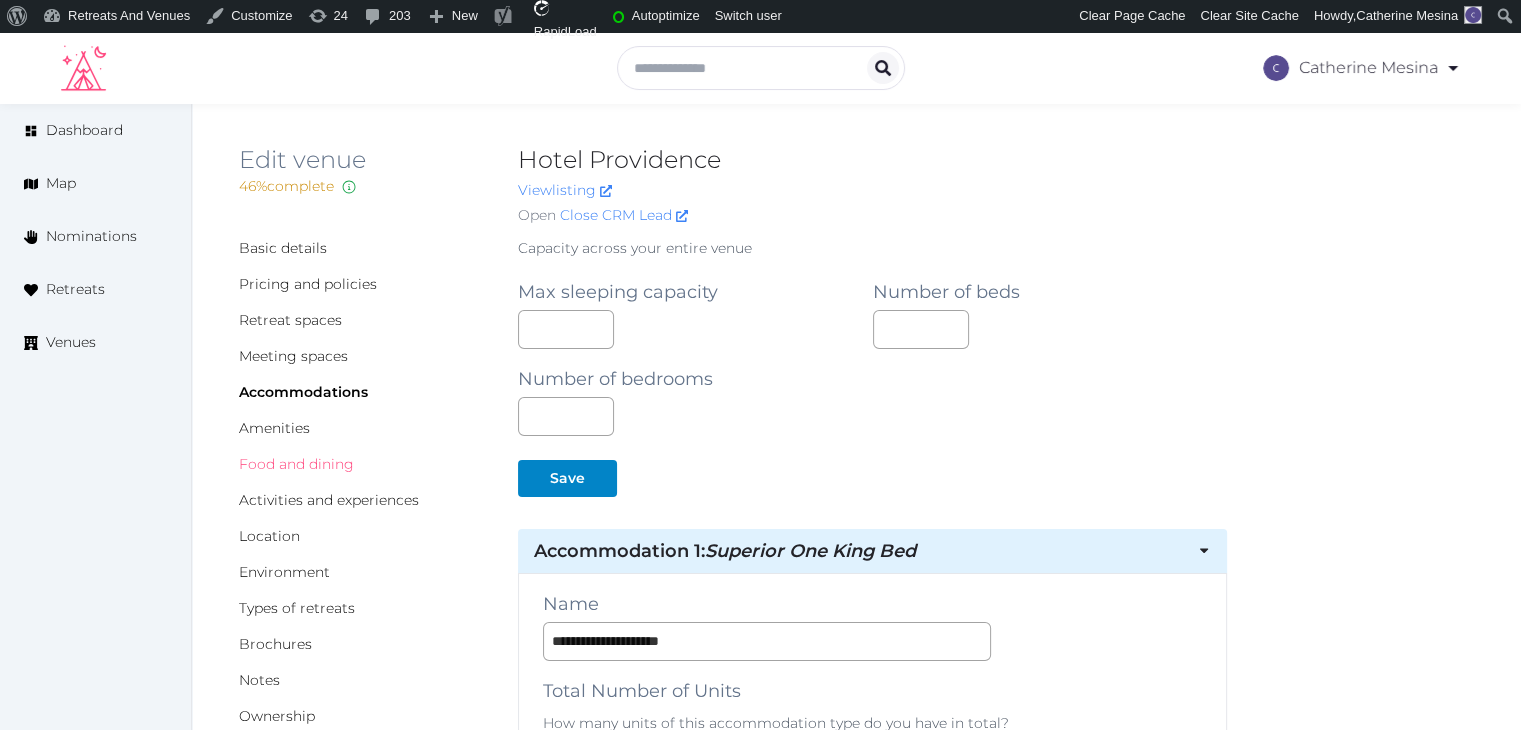 click on "Food and dining" at bounding box center (296, 464) 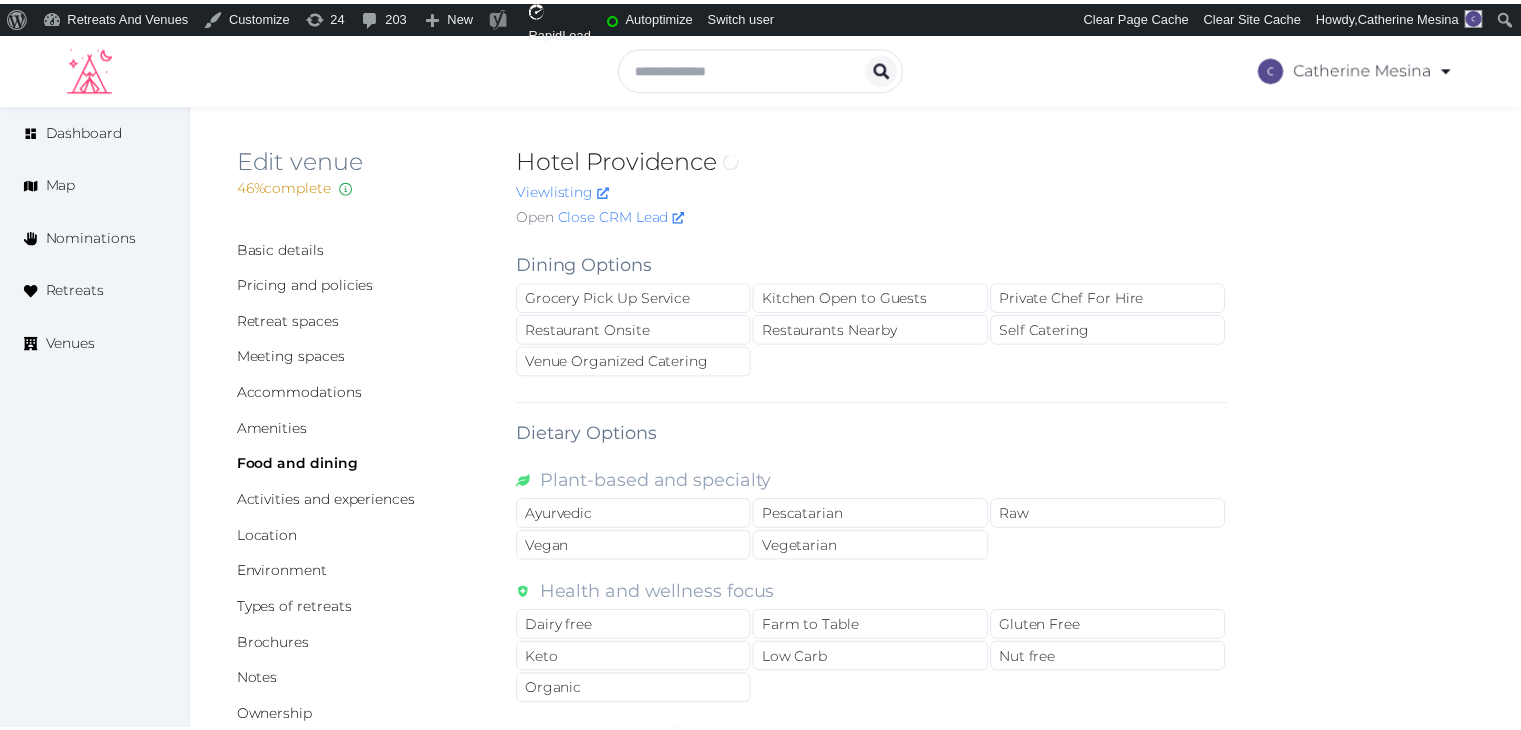 scroll, scrollTop: 0, scrollLeft: 0, axis: both 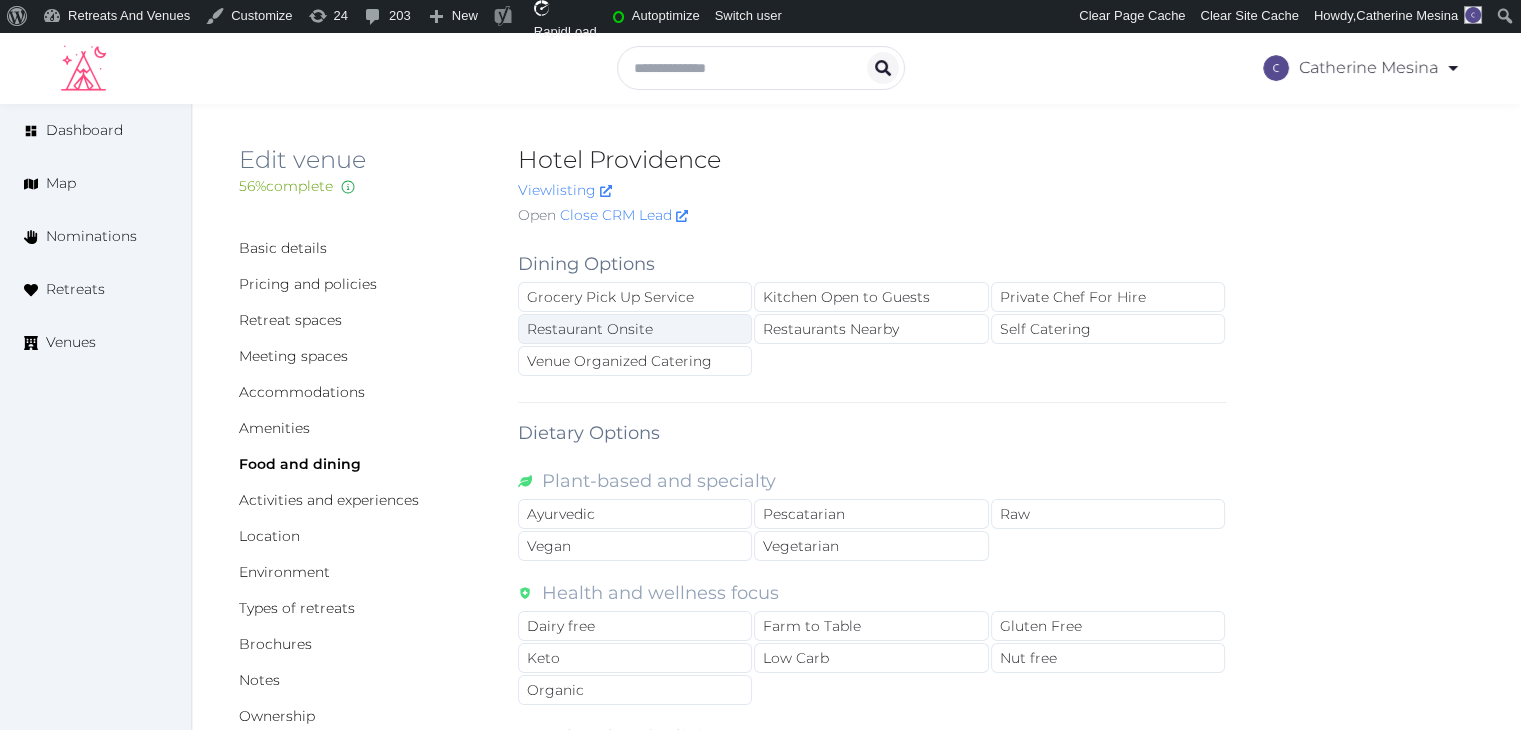 click on "Restaurant Onsite" at bounding box center [635, 329] 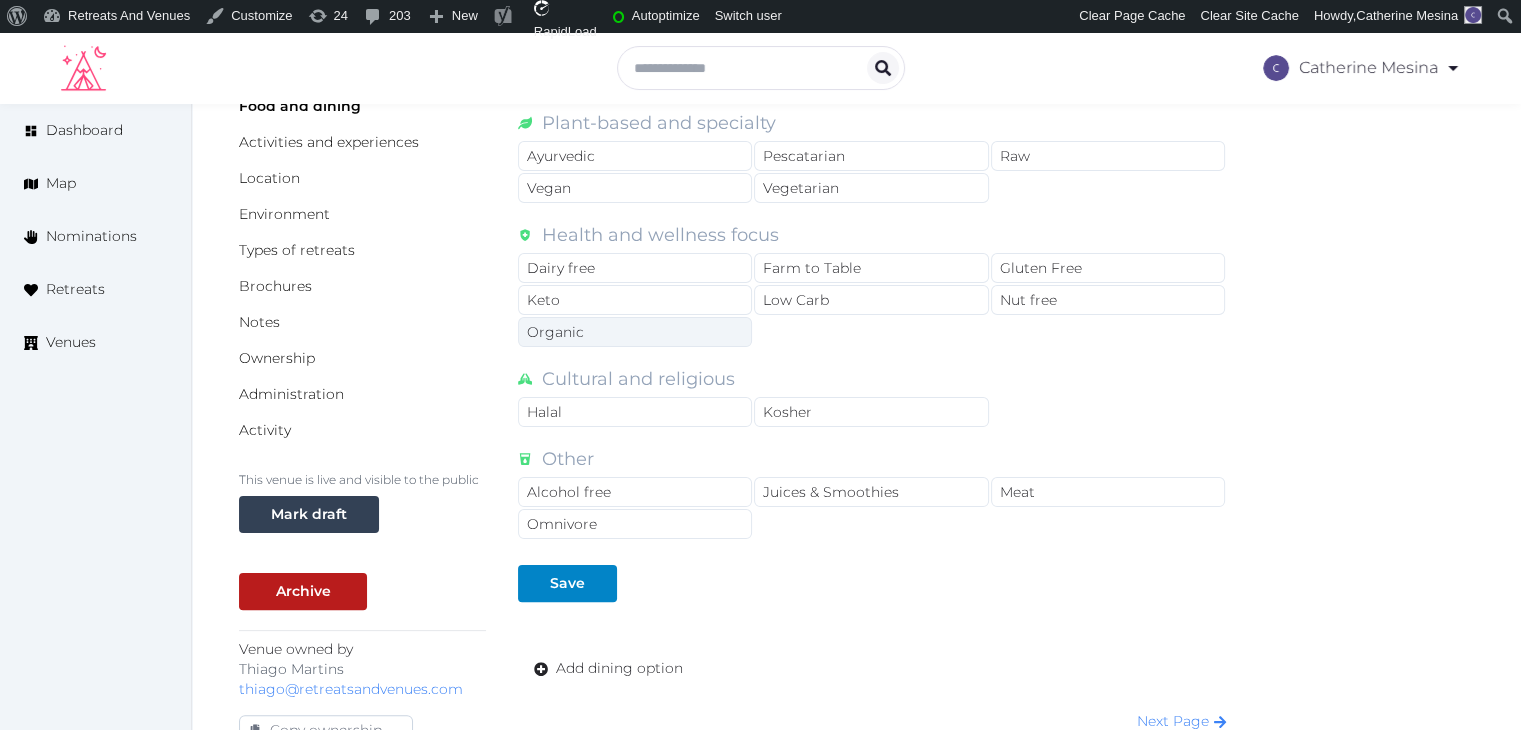 scroll, scrollTop: 500, scrollLeft: 0, axis: vertical 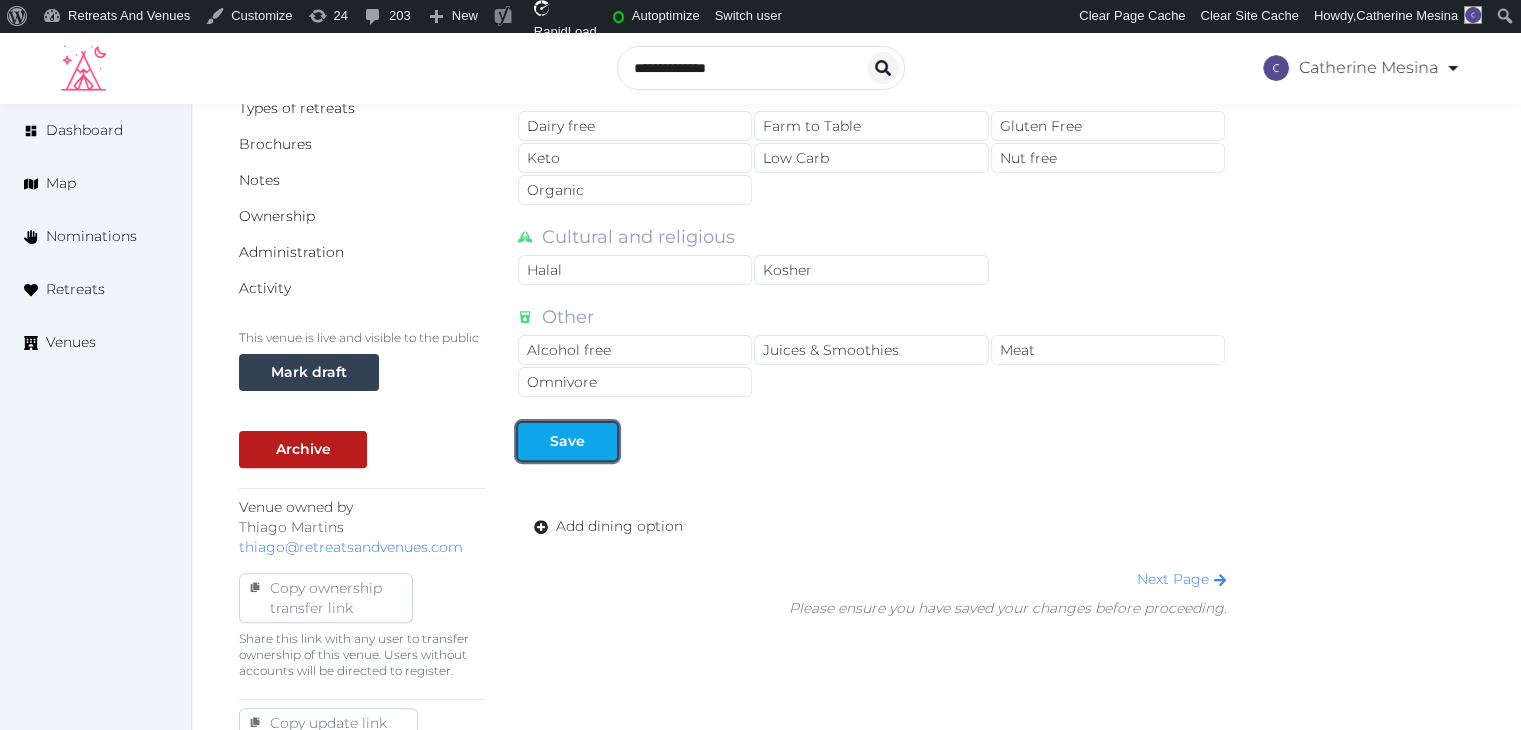 click on "Save" at bounding box center [567, 441] 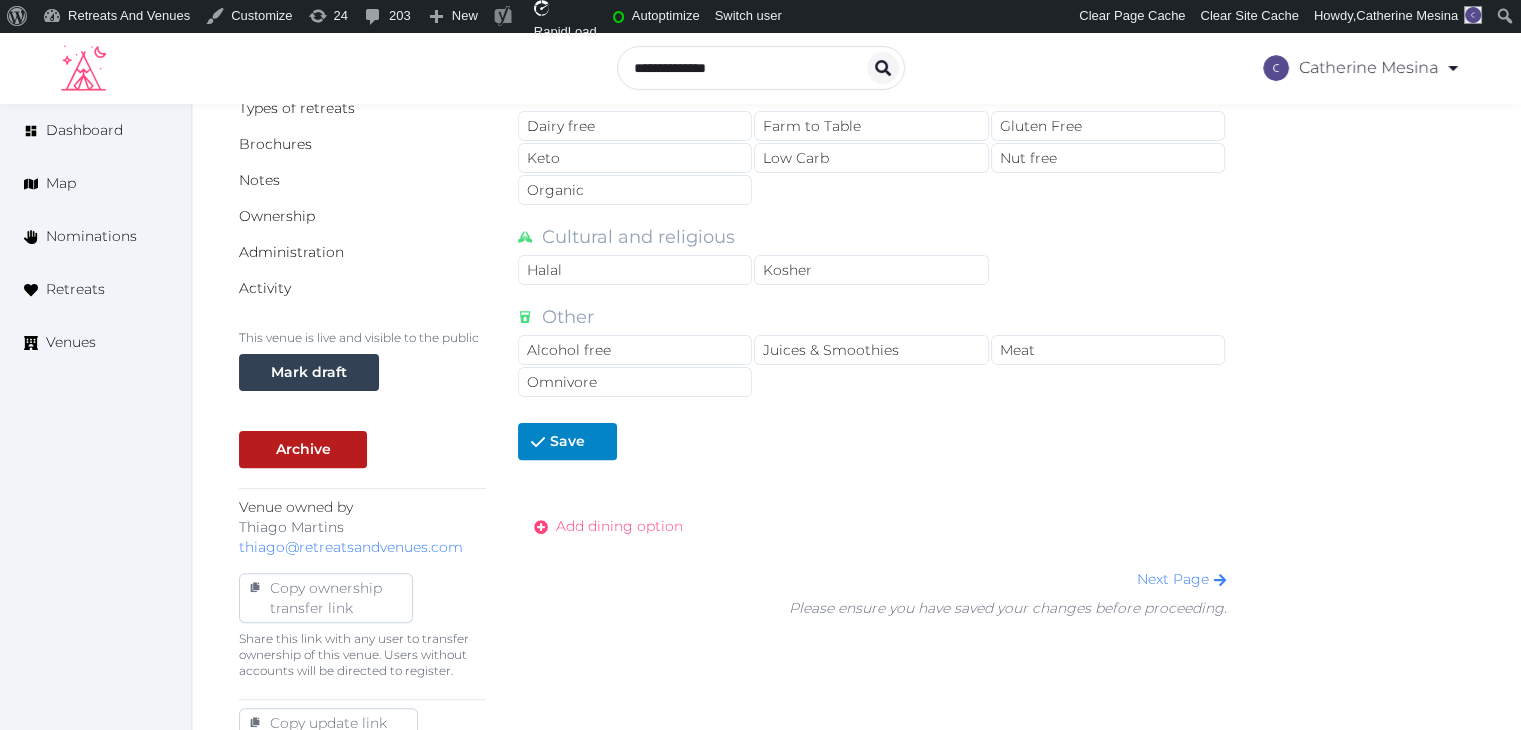 click on "Add dining option" at bounding box center [608, 526] 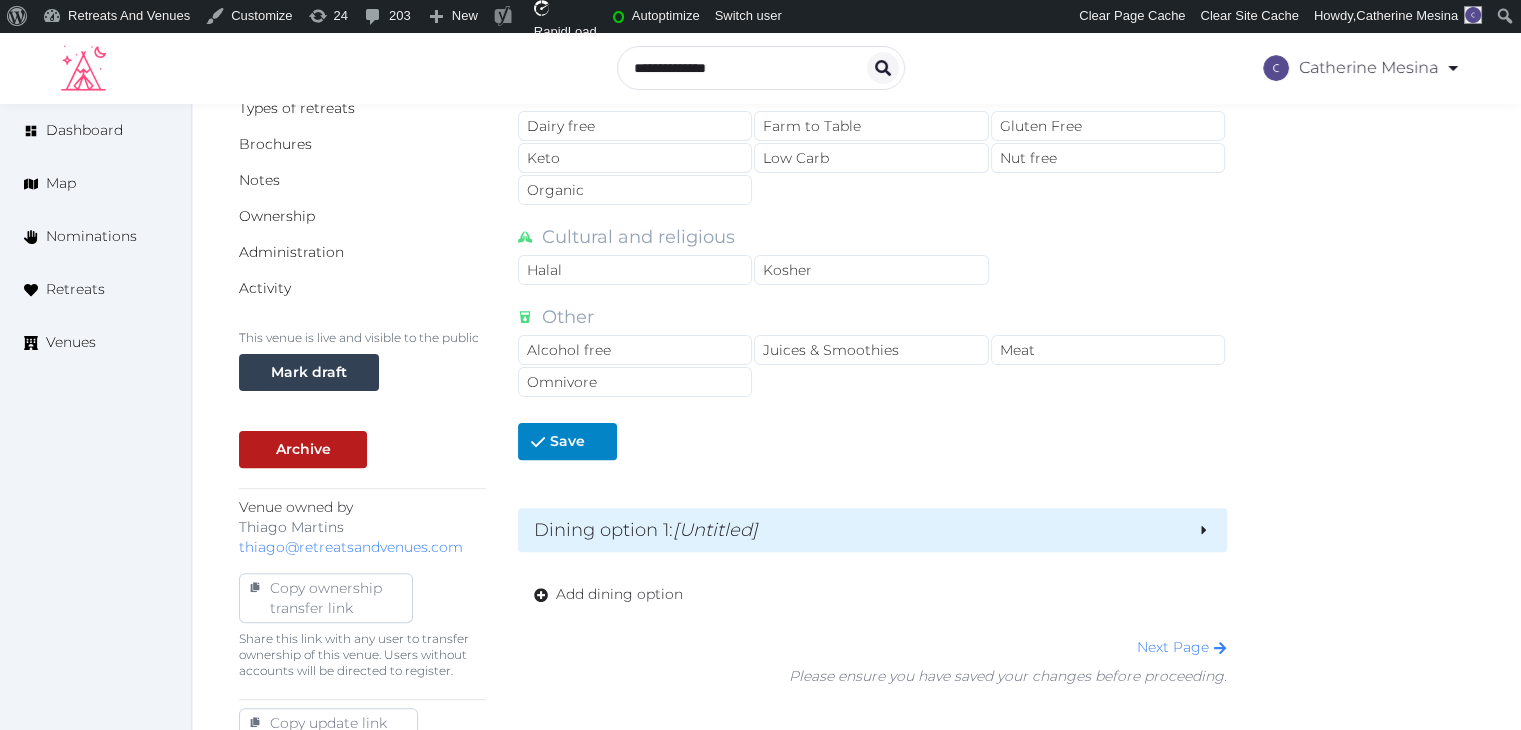click on "Dining option 1 :  [Untitled]" at bounding box center (857, 530) 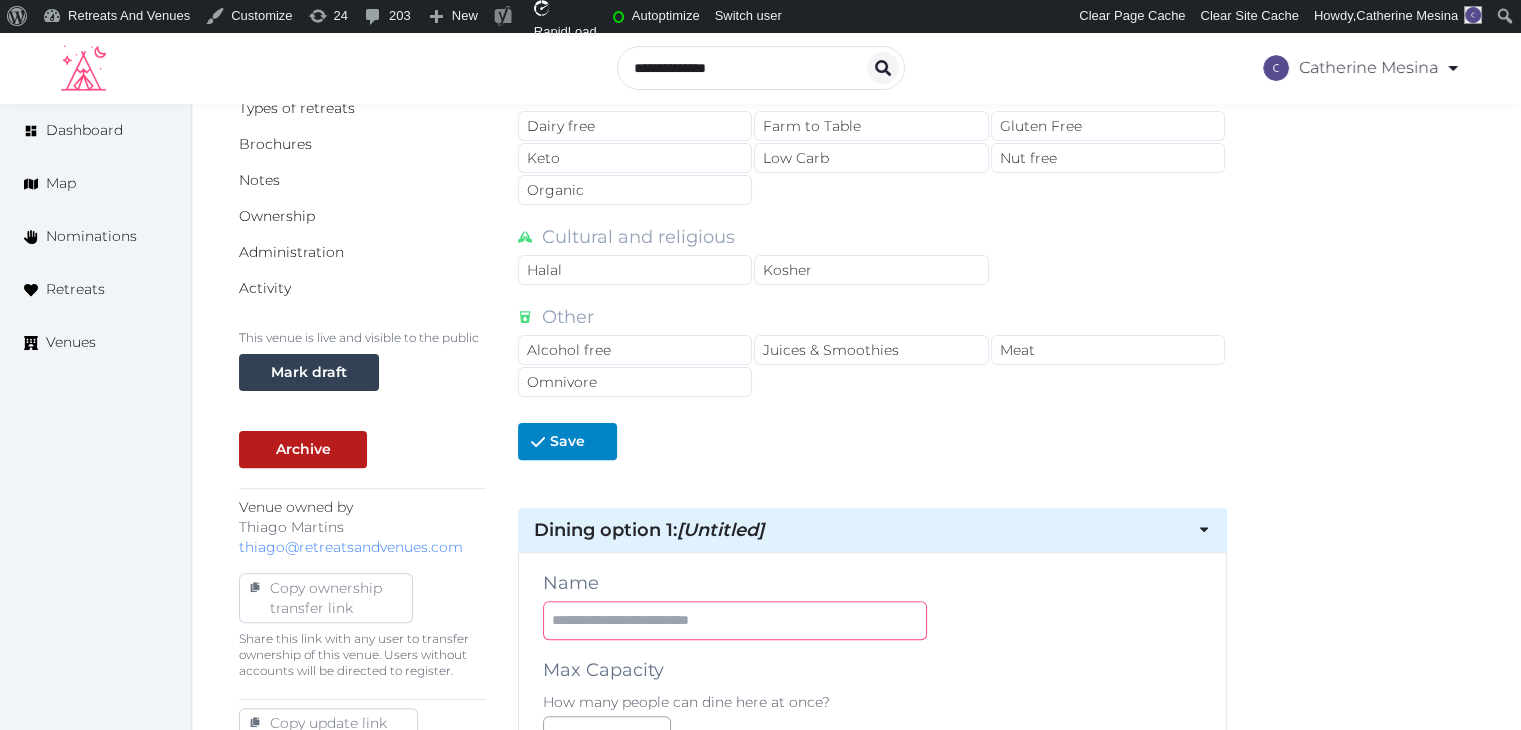 click at bounding box center [735, 620] 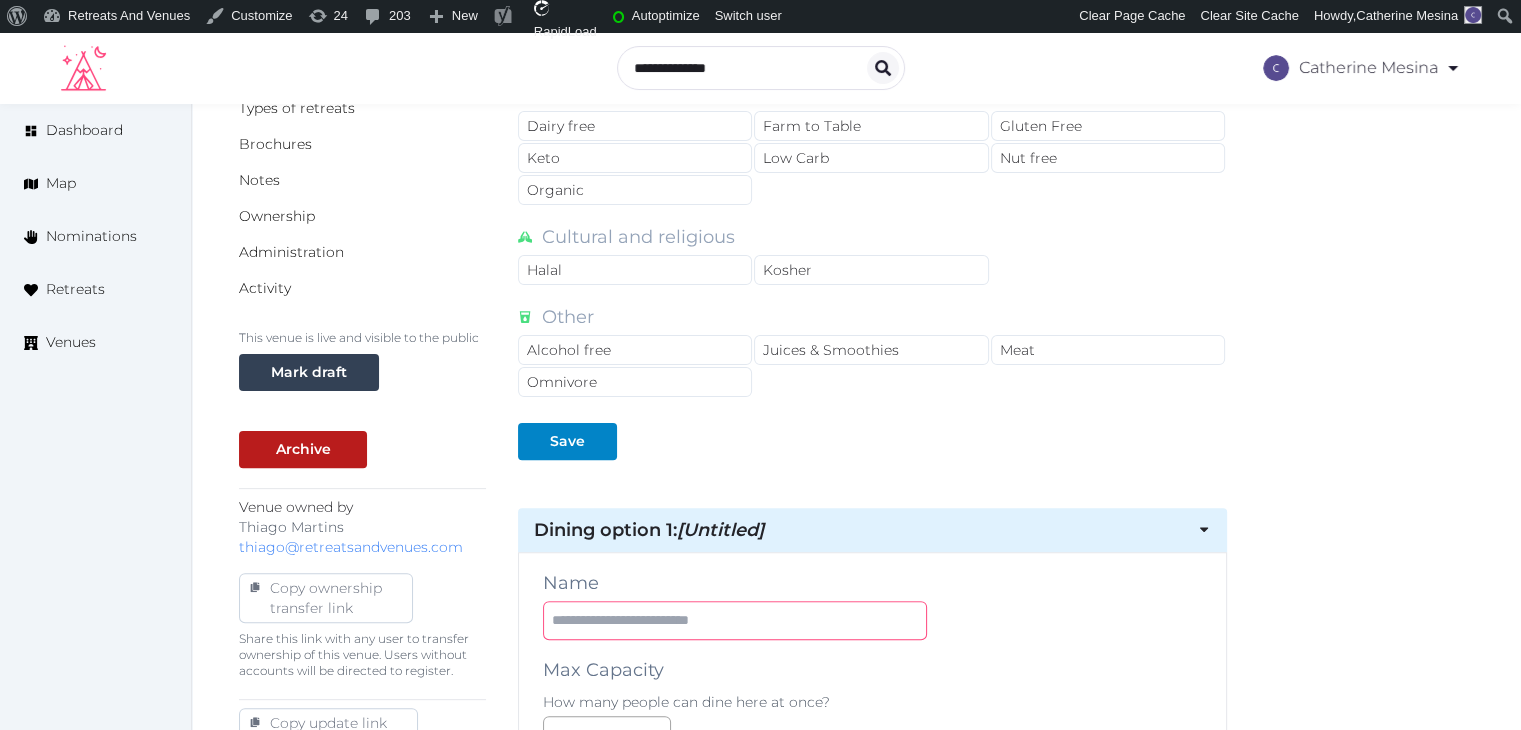 paste on "**********" 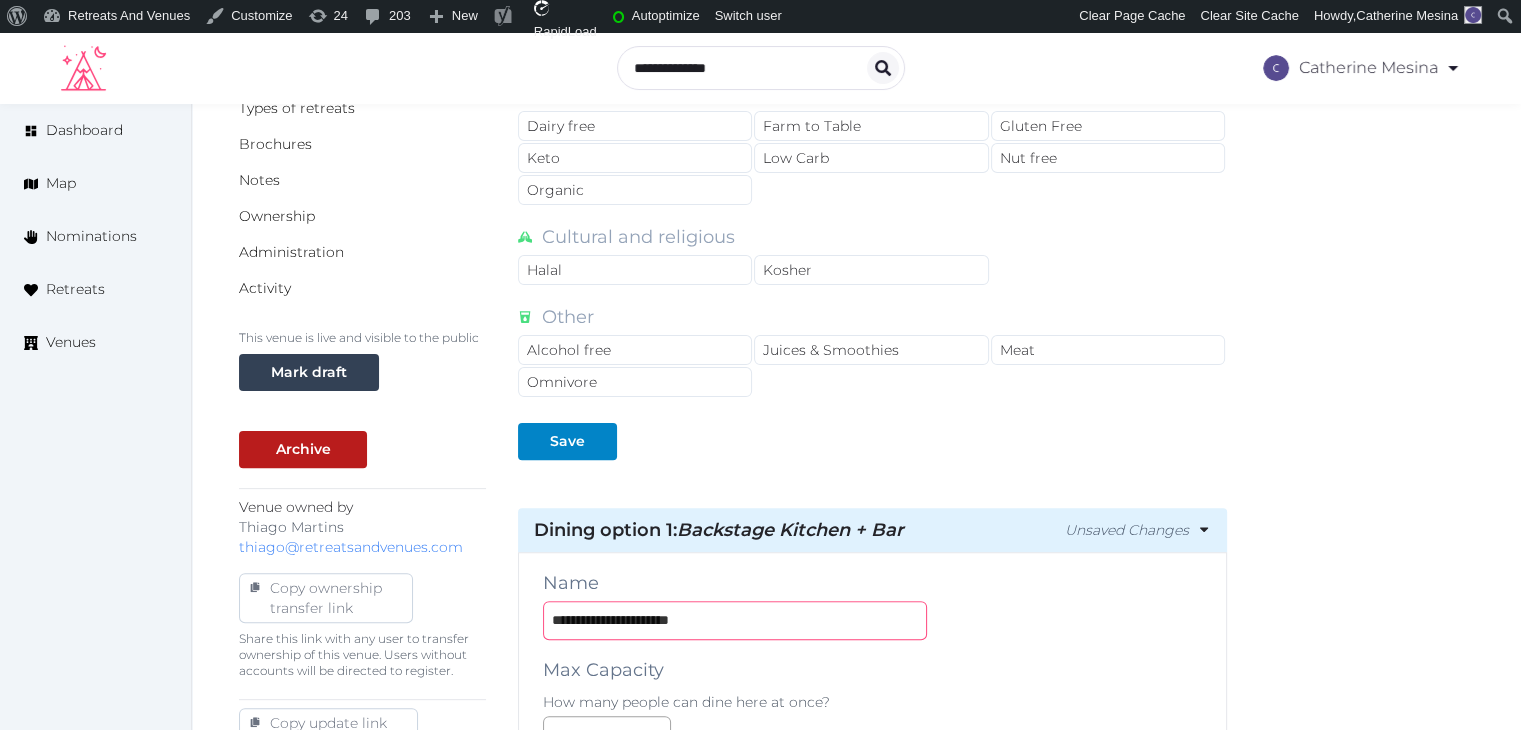 type on "**********" 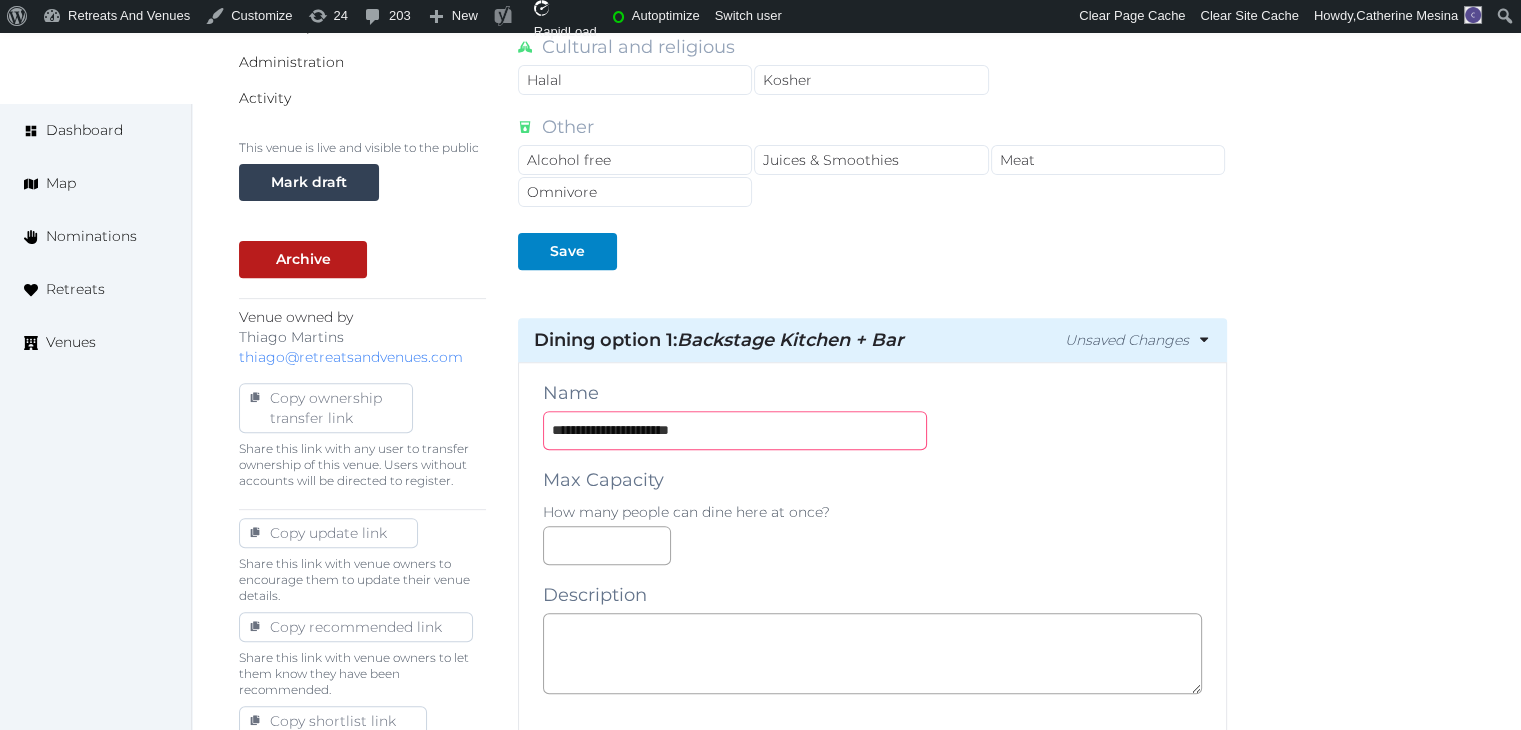 scroll, scrollTop: 700, scrollLeft: 0, axis: vertical 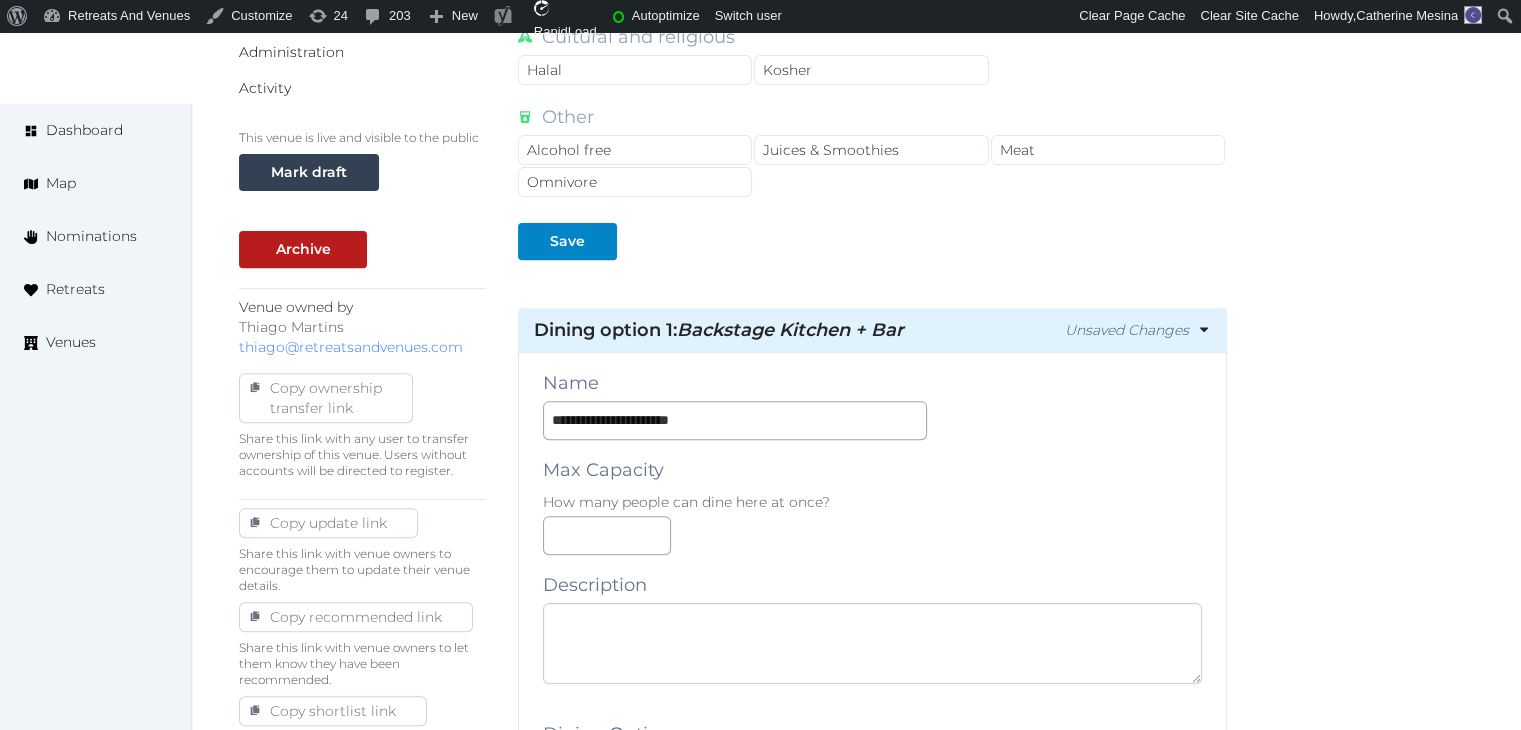 click at bounding box center (872, 643) 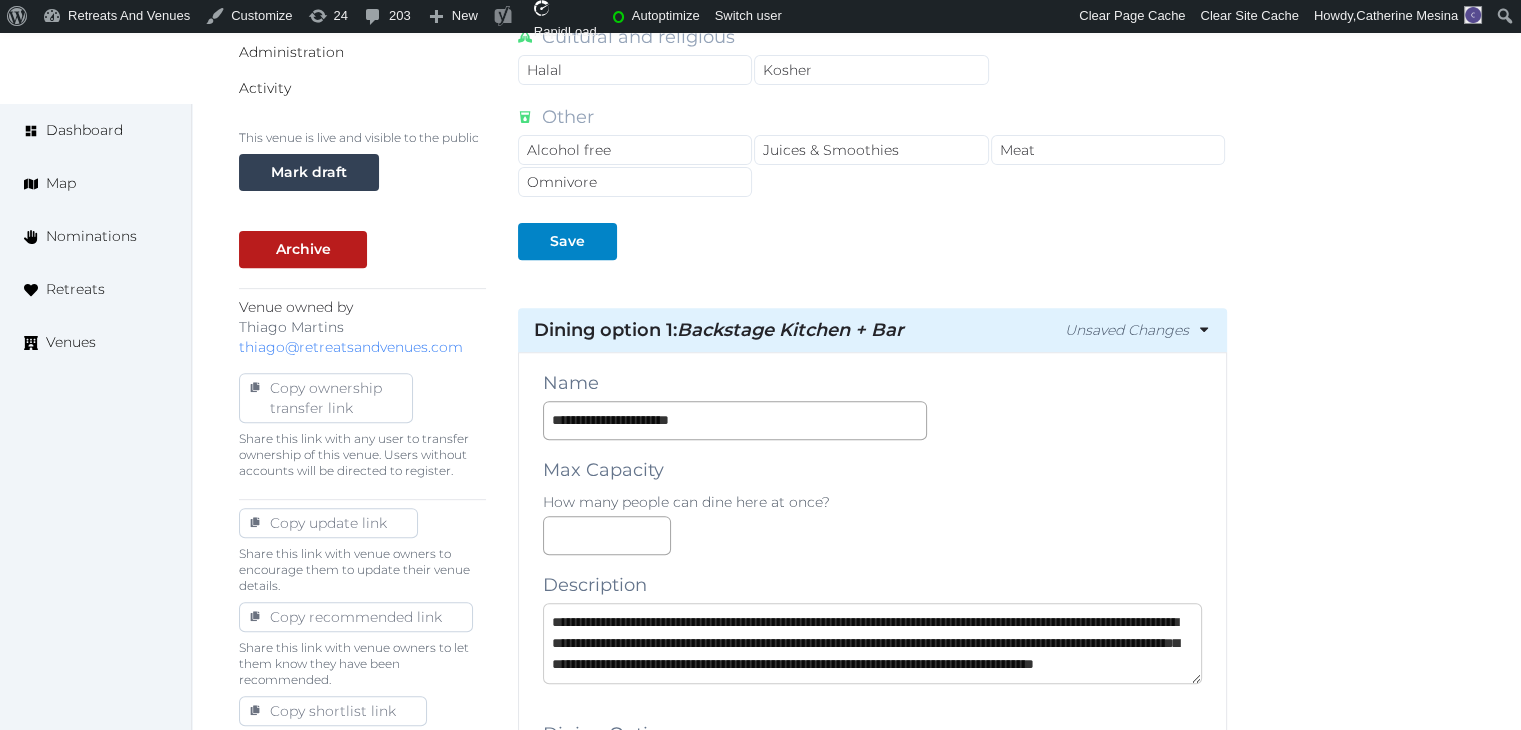 scroll, scrollTop: 52, scrollLeft: 0, axis: vertical 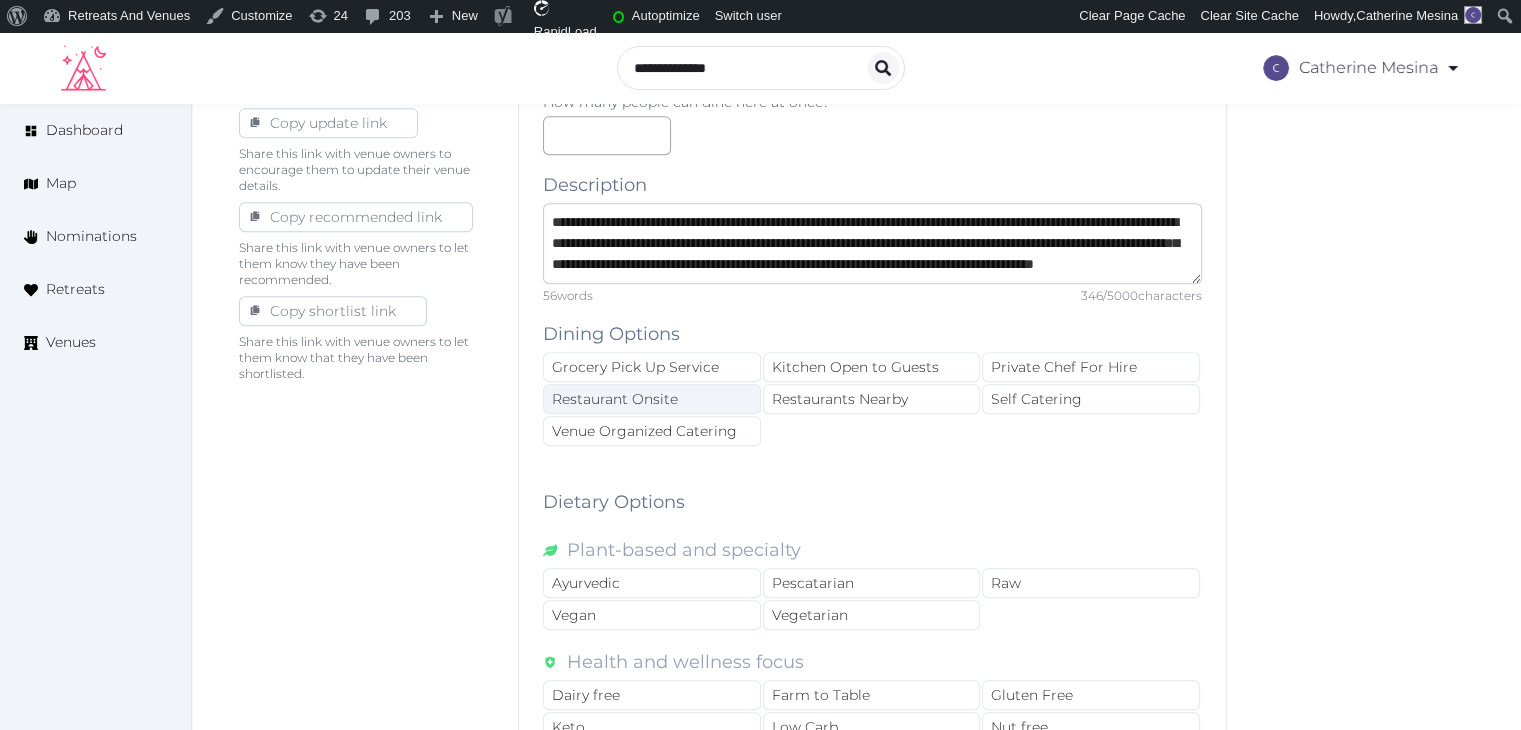type on "**********" 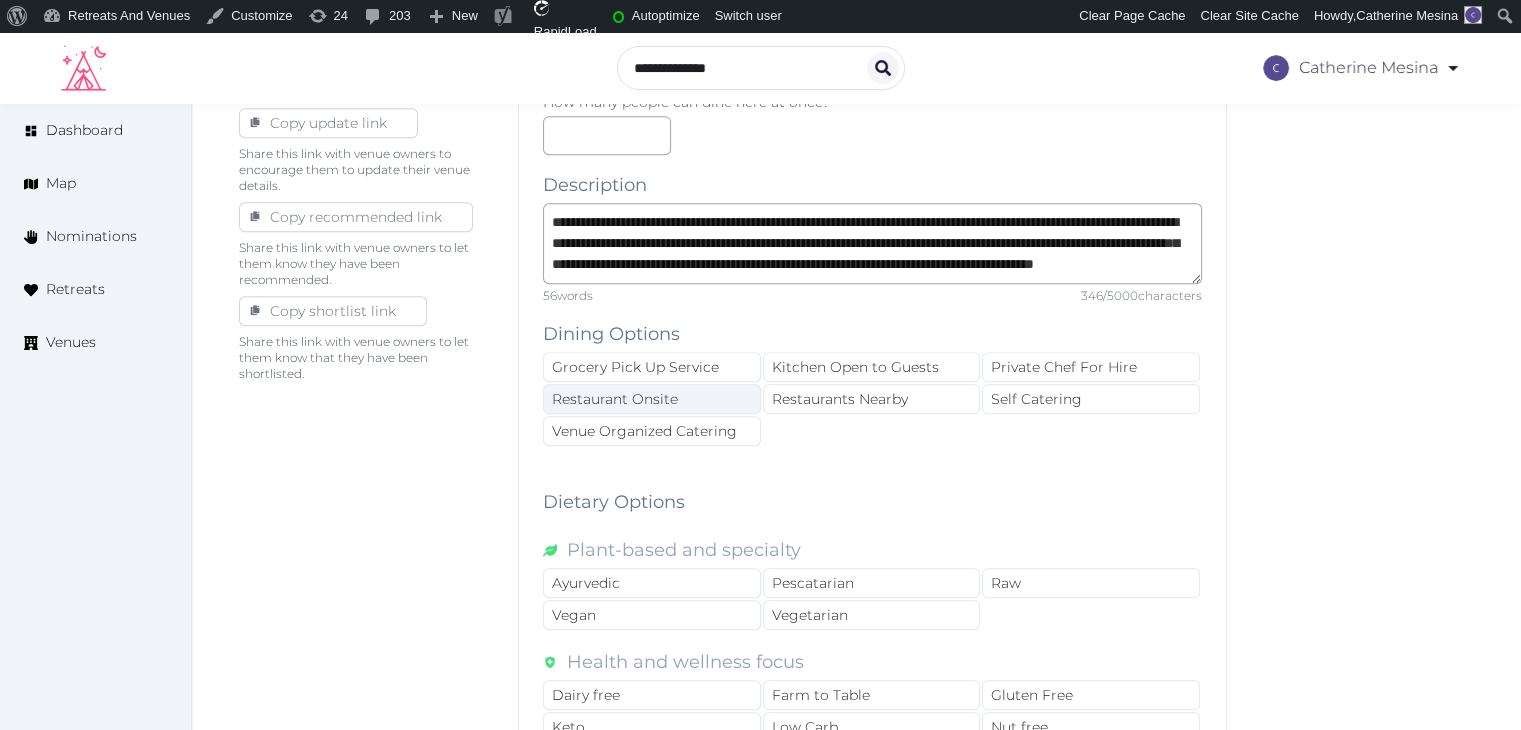 click on "Restaurant Onsite" at bounding box center [652, 399] 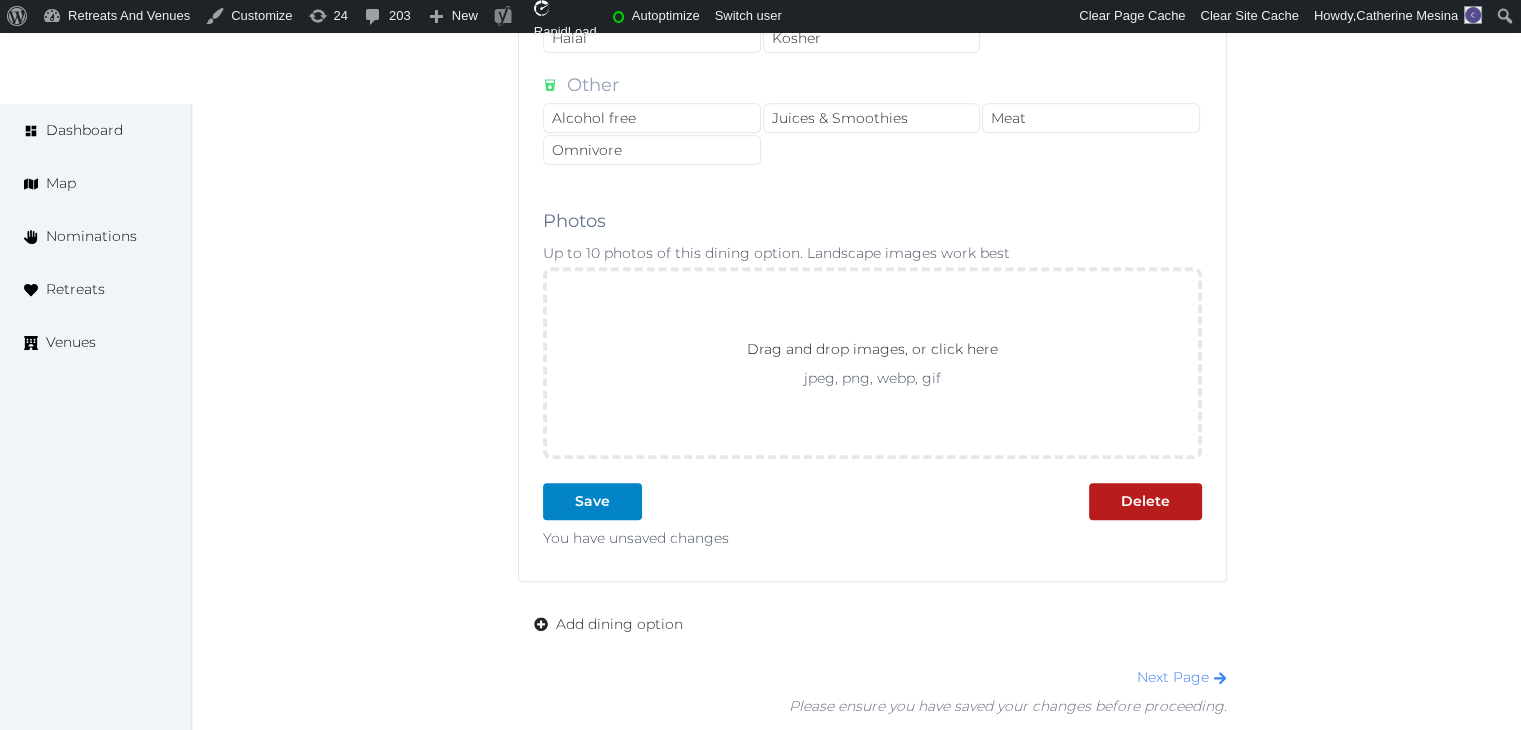 scroll, scrollTop: 2100, scrollLeft: 0, axis: vertical 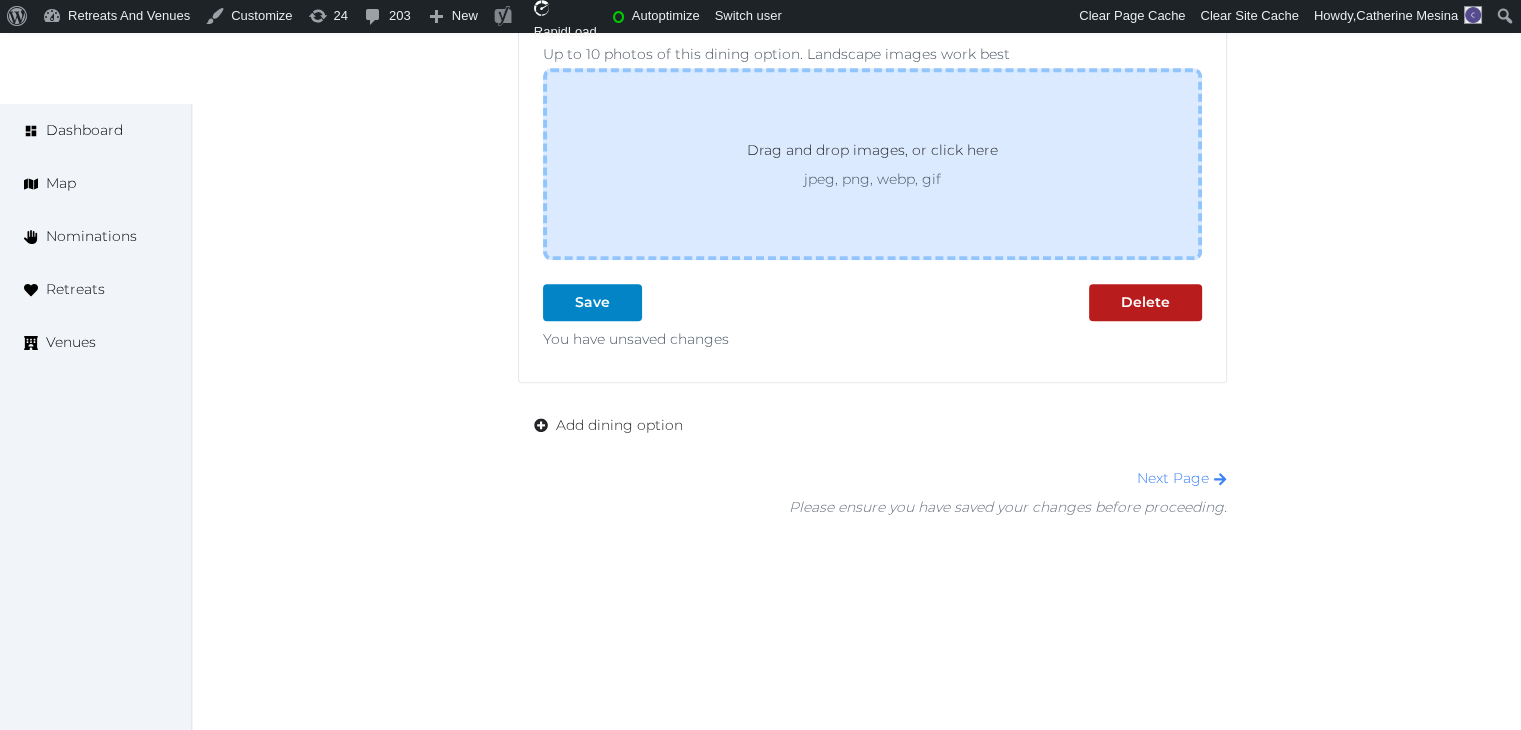 click on "Drag and drop images, or click here jpeg, png, webp, gif" at bounding box center (872, 164) 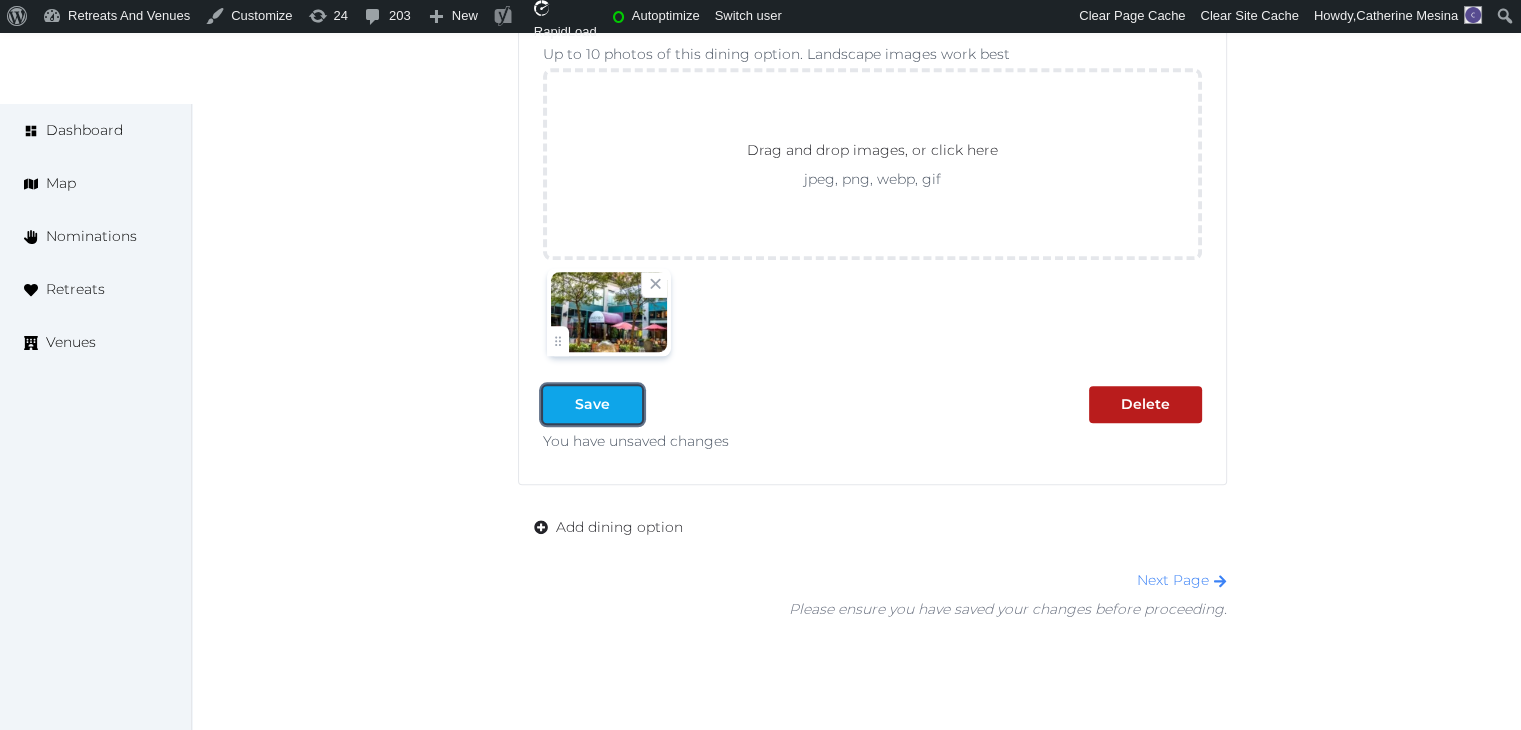 click on "Save" at bounding box center (592, 404) 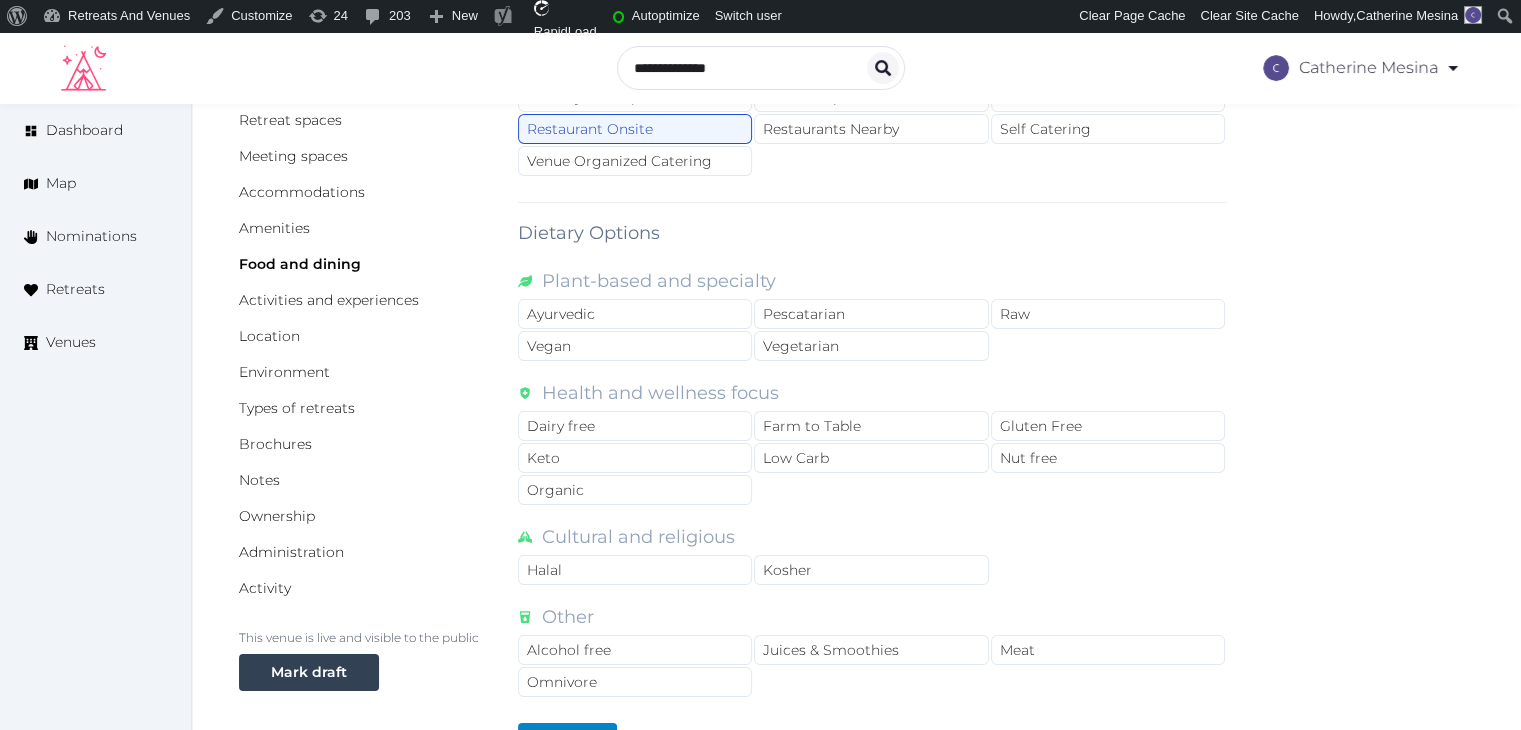 scroll, scrollTop: 0, scrollLeft: 0, axis: both 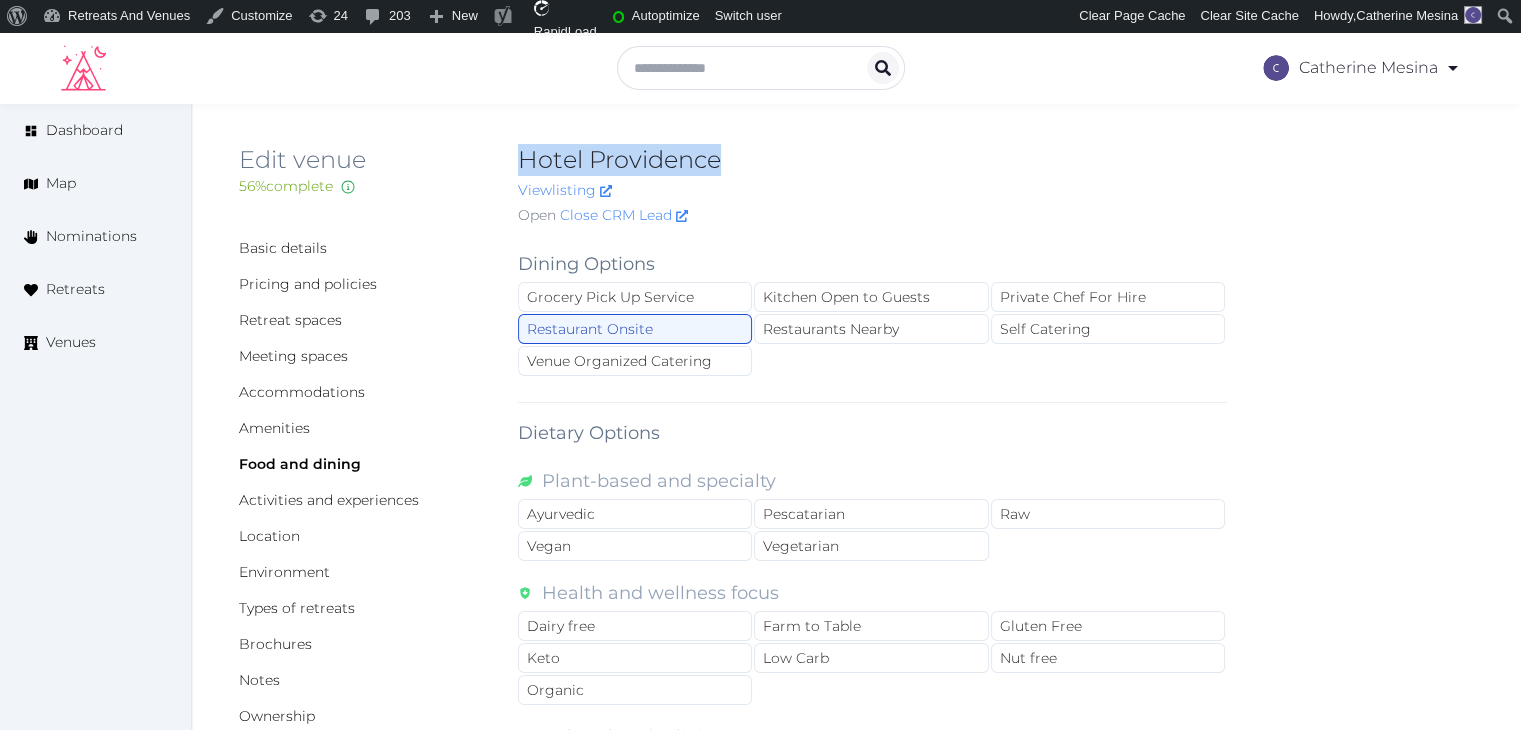 drag, startPoint x: 520, startPoint y: 155, endPoint x: 777, endPoint y: 125, distance: 258.74506 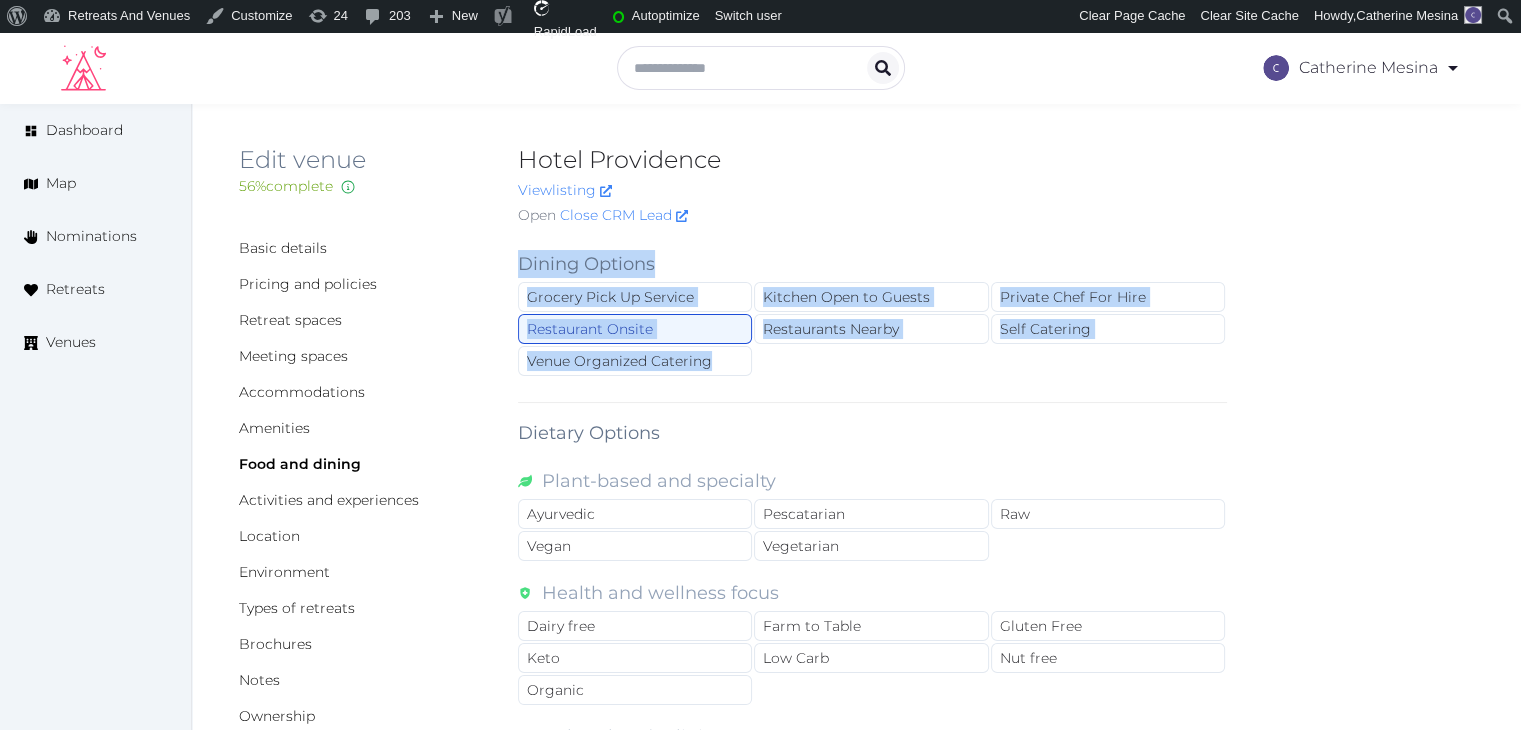 drag, startPoint x: 512, startPoint y: 262, endPoint x: 776, endPoint y: 381, distance: 289.58072 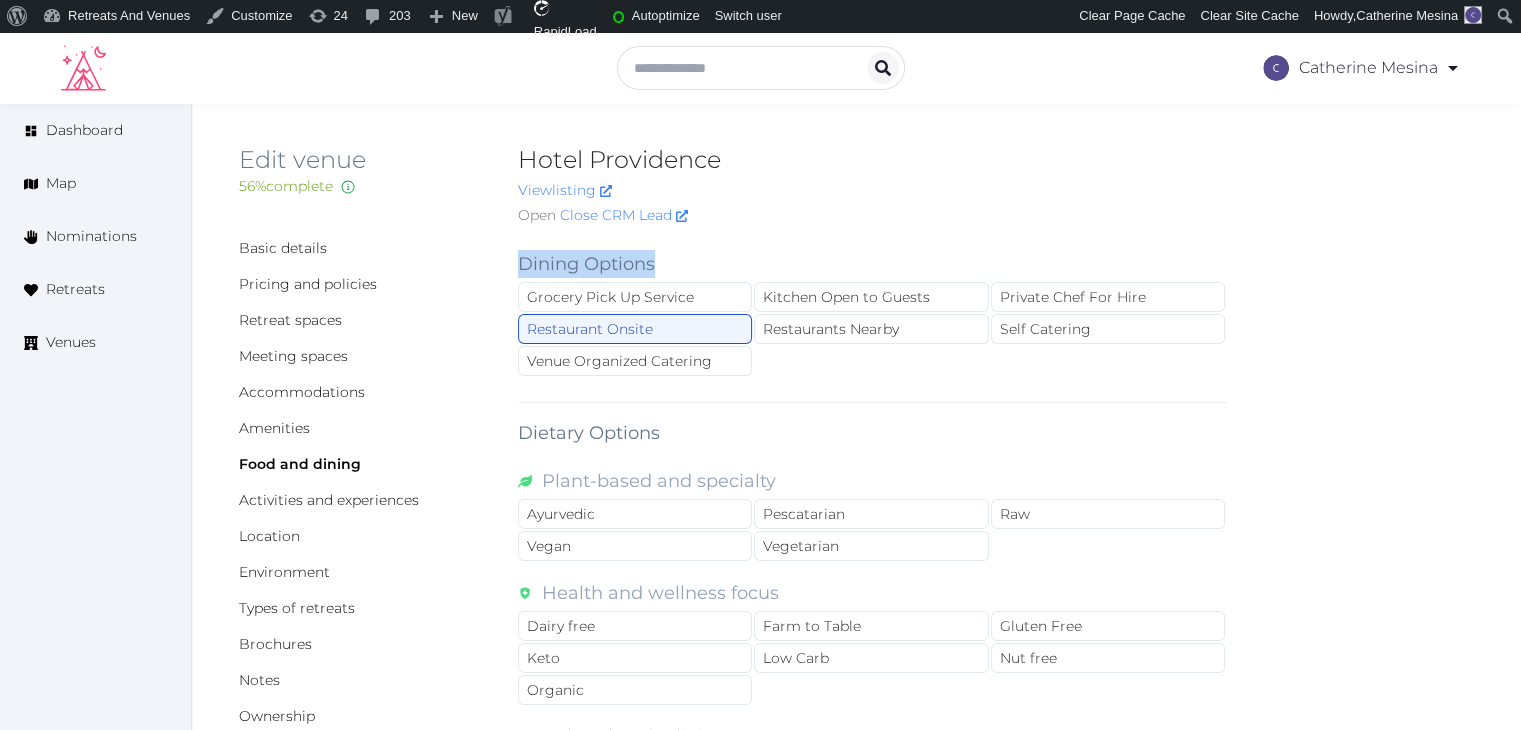 copy on "Dining Options" 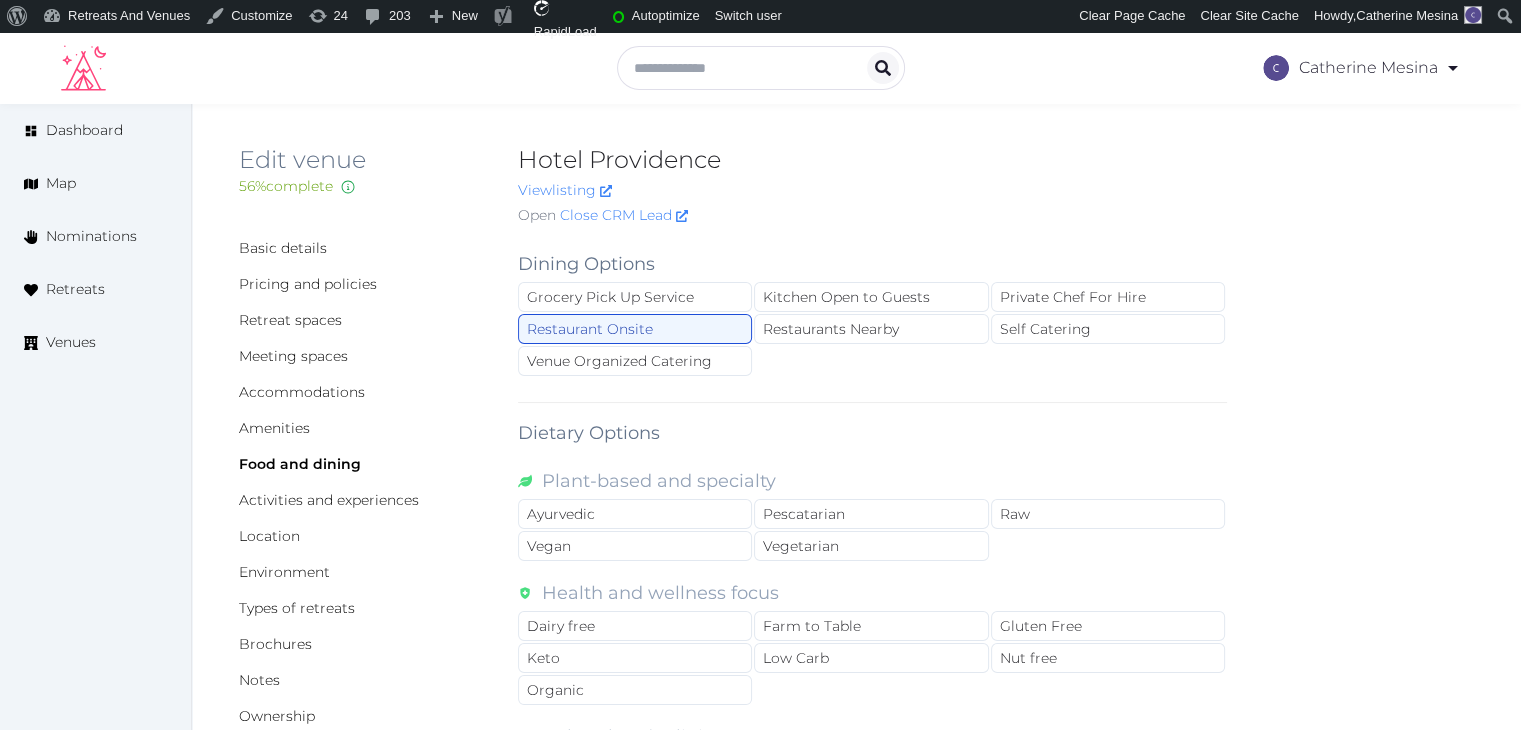 click on "**********" at bounding box center (872, 1458) 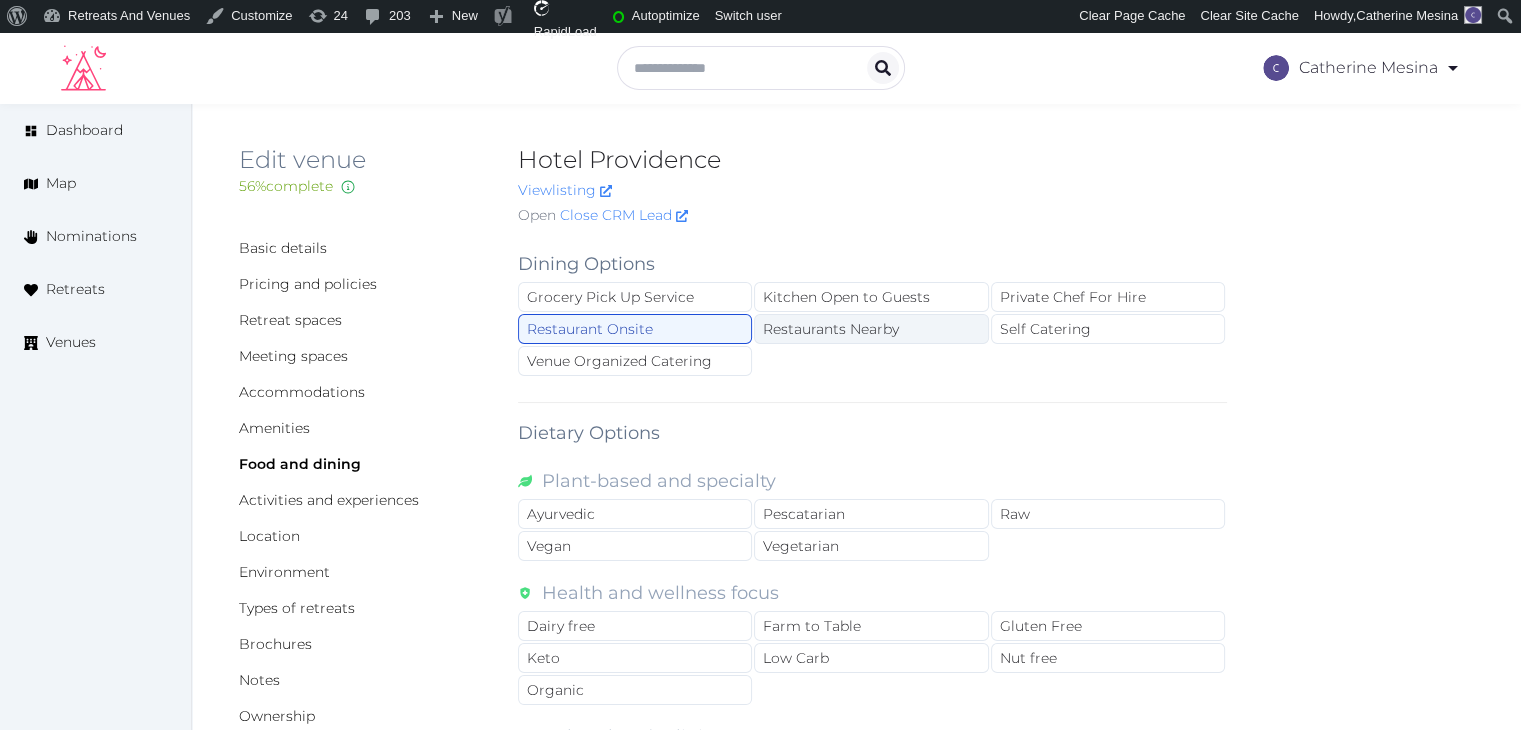 click on "Restaurants Nearby" at bounding box center (871, 329) 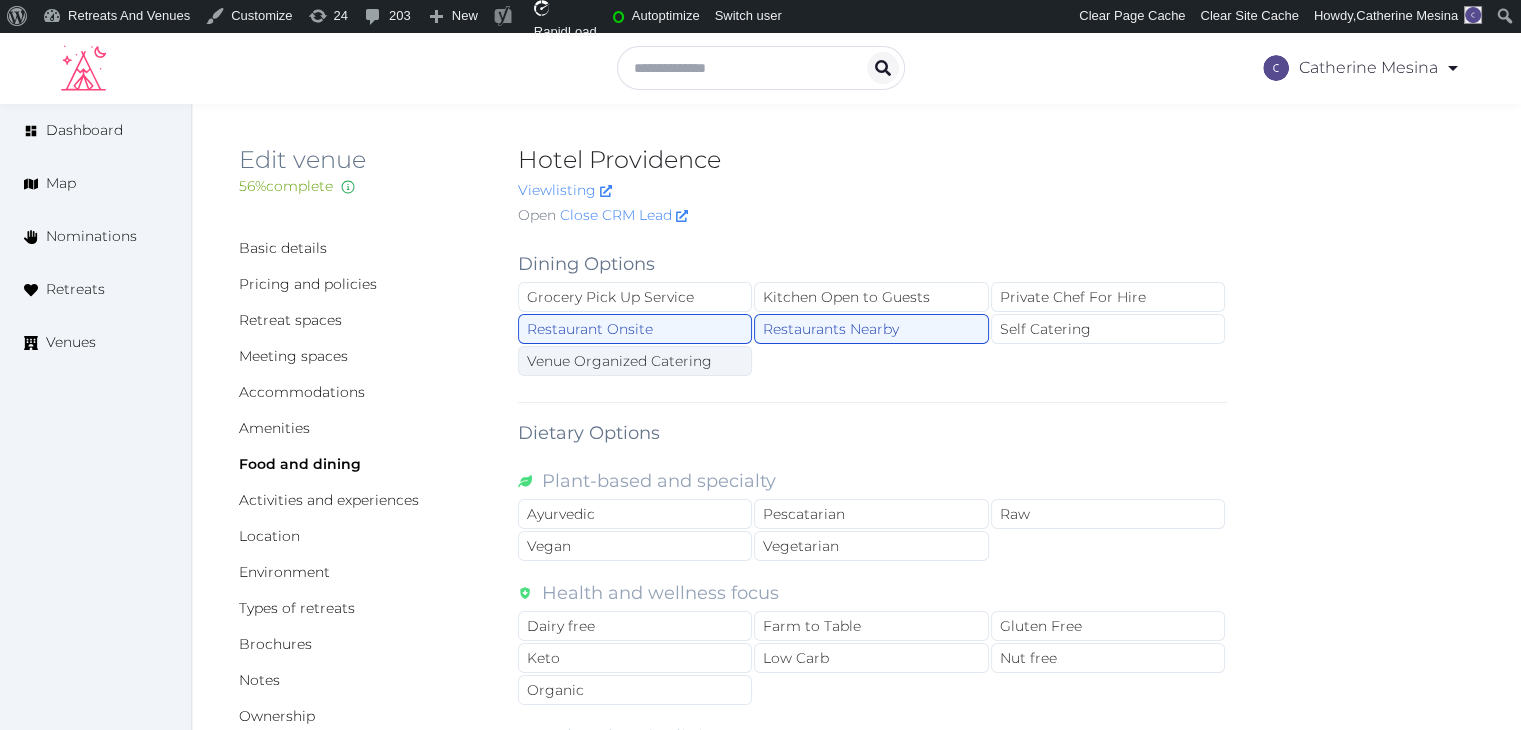 click on "Venue Organized Catering" at bounding box center [635, 361] 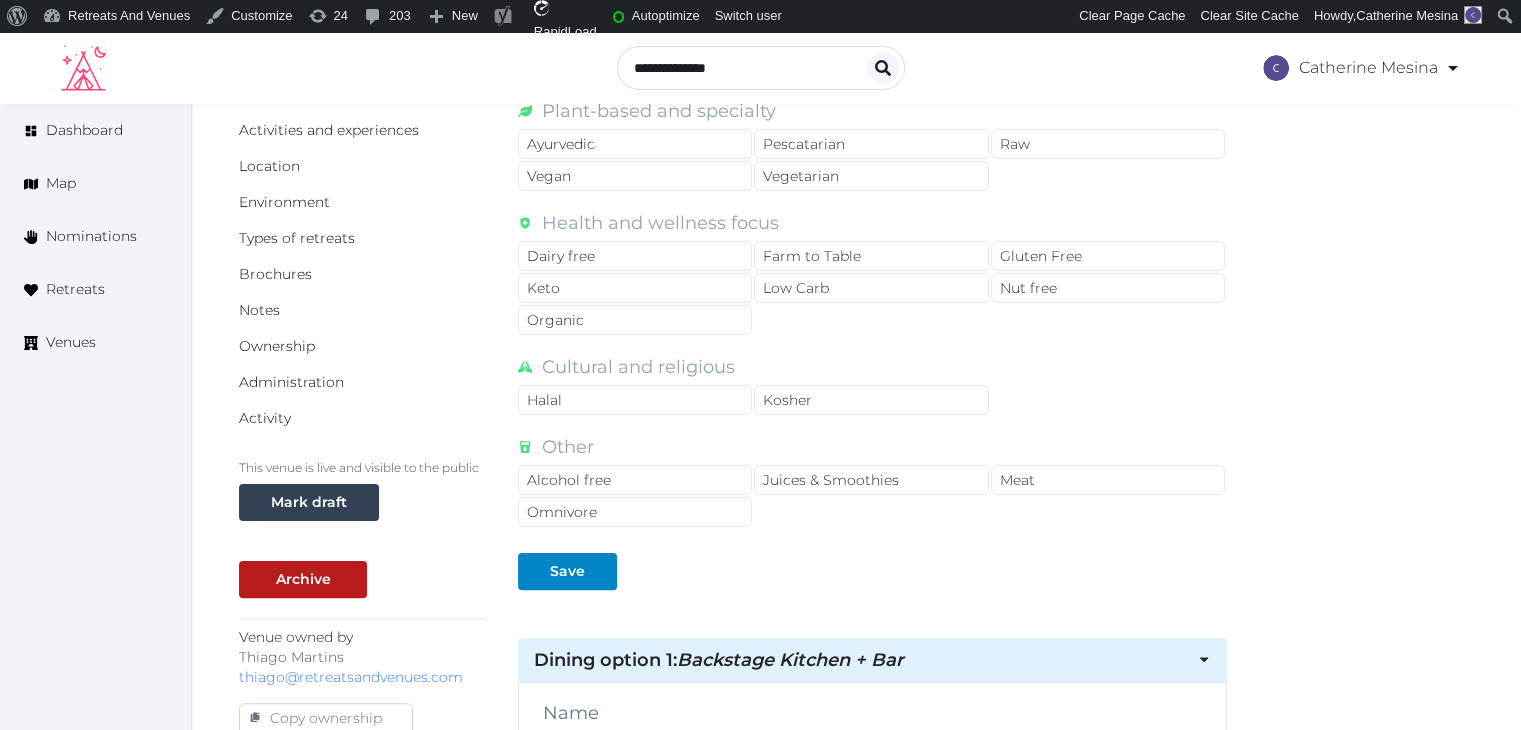 scroll, scrollTop: 600, scrollLeft: 0, axis: vertical 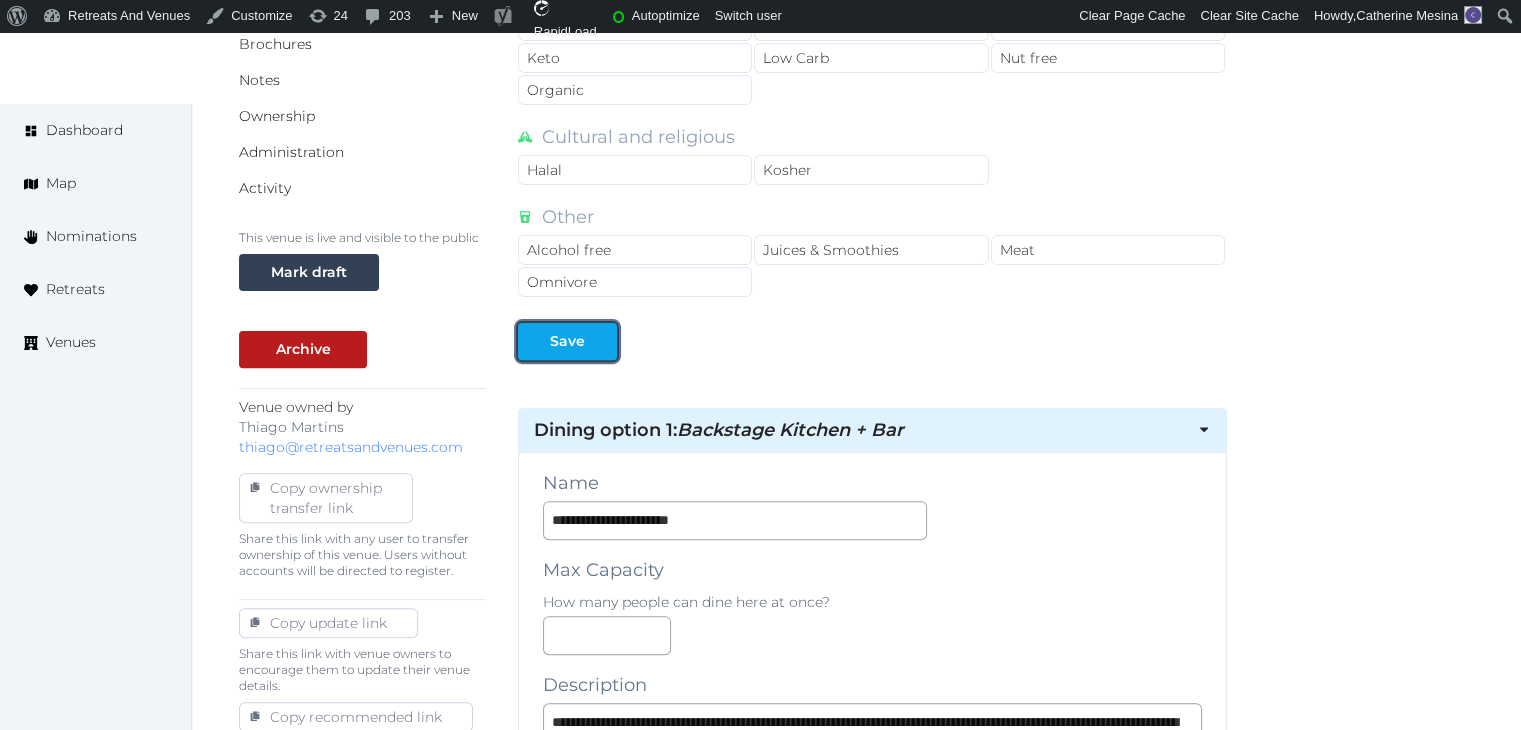 click on "Save" at bounding box center [567, 341] 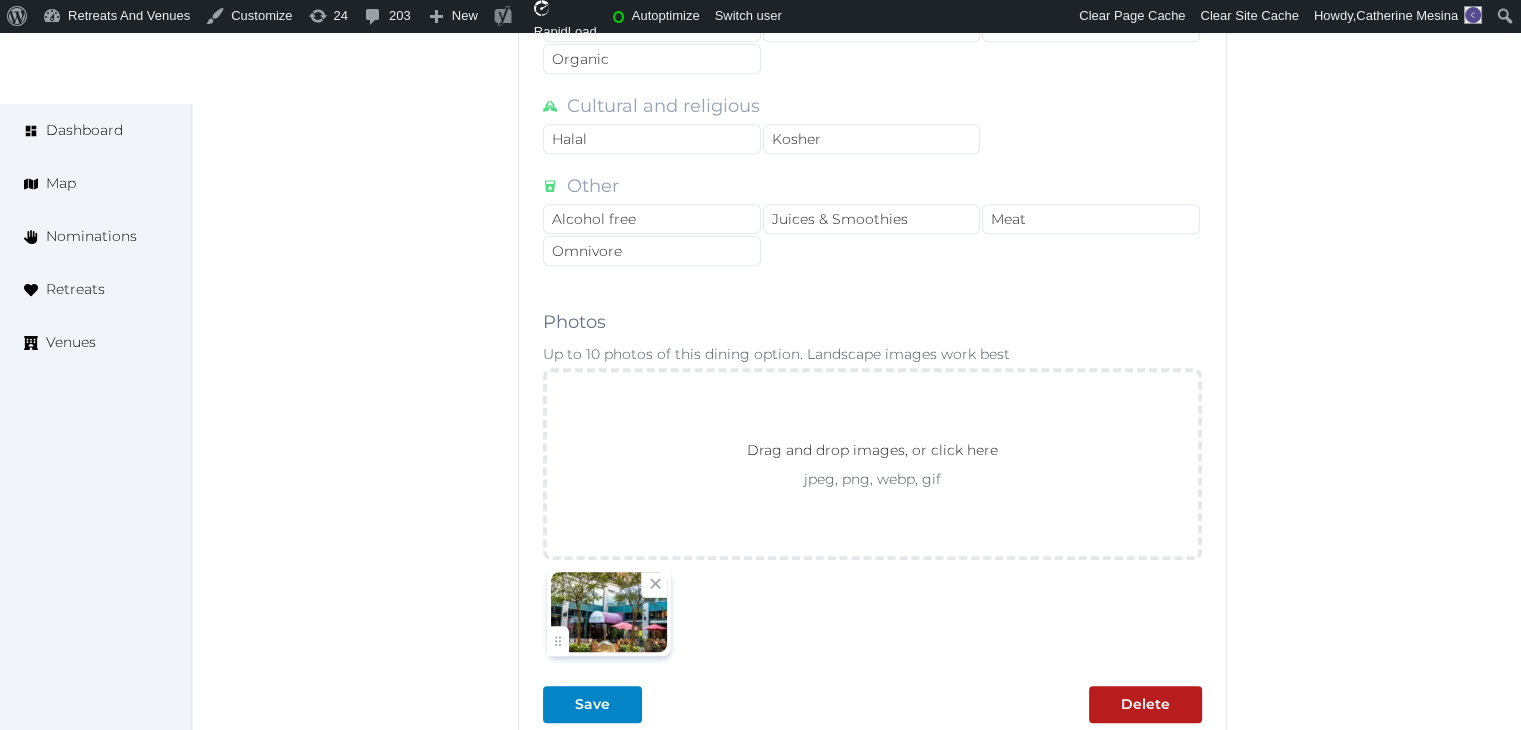 scroll, scrollTop: 2166, scrollLeft: 0, axis: vertical 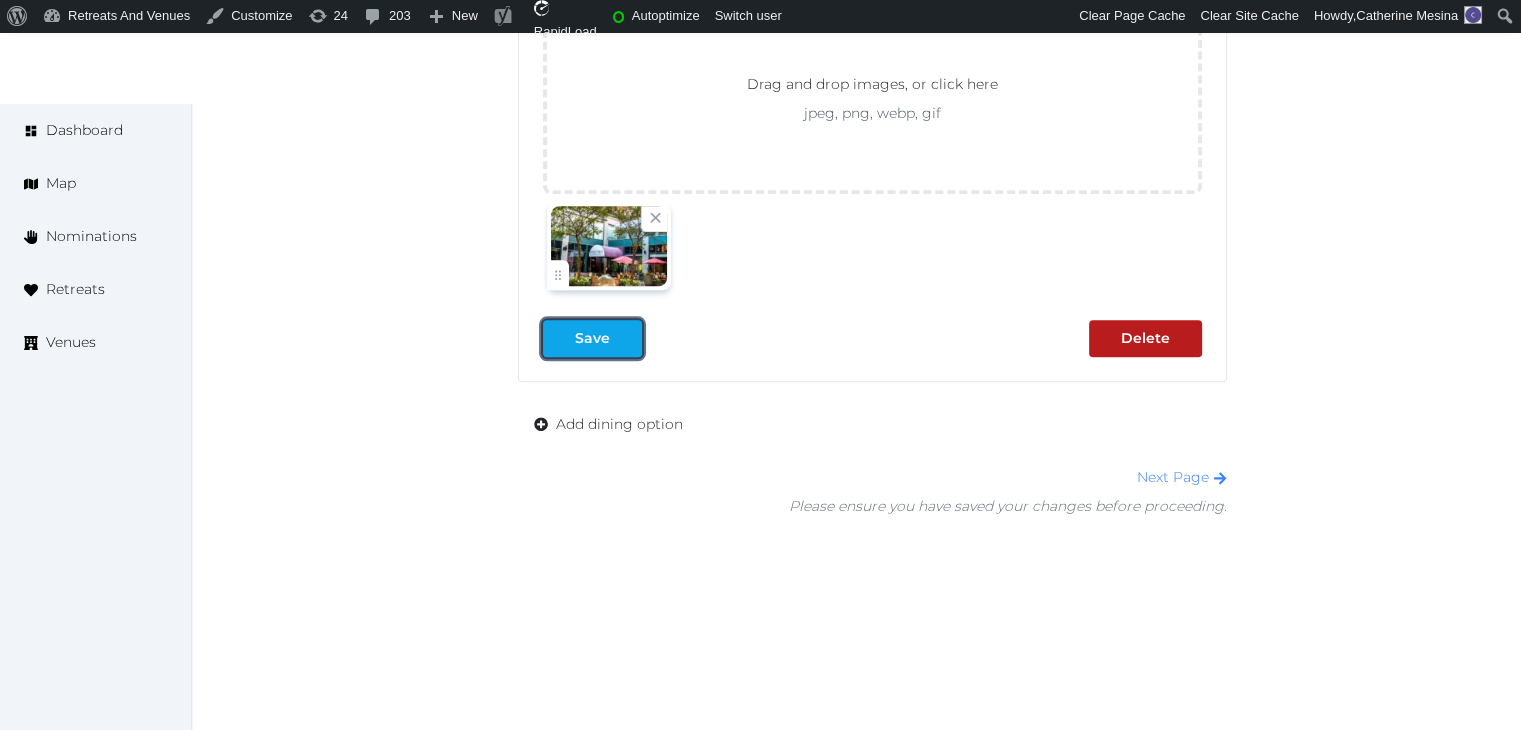 click on "Save" at bounding box center [592, 338] 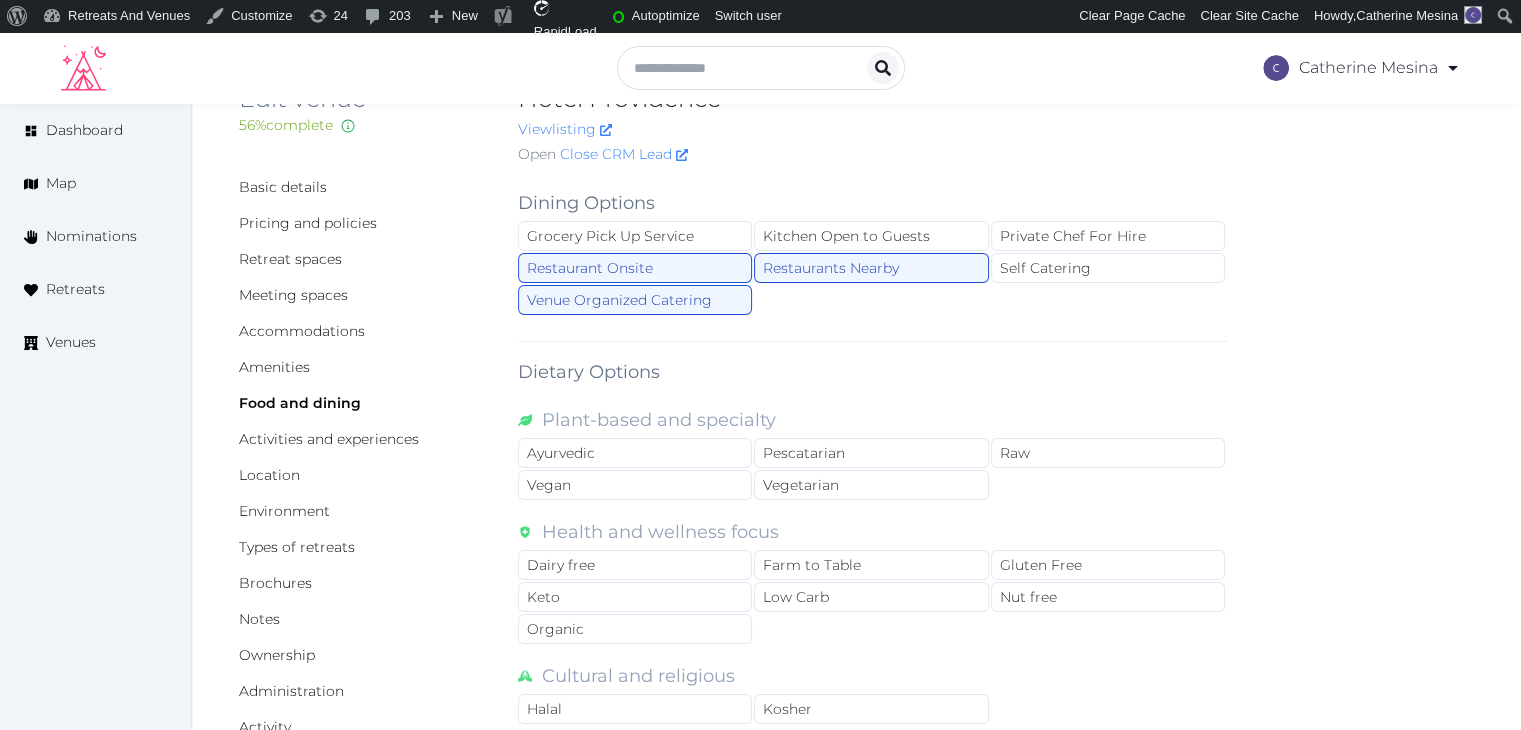 scroll, scrollTop: 0, scrollLeft: 0, axis: both 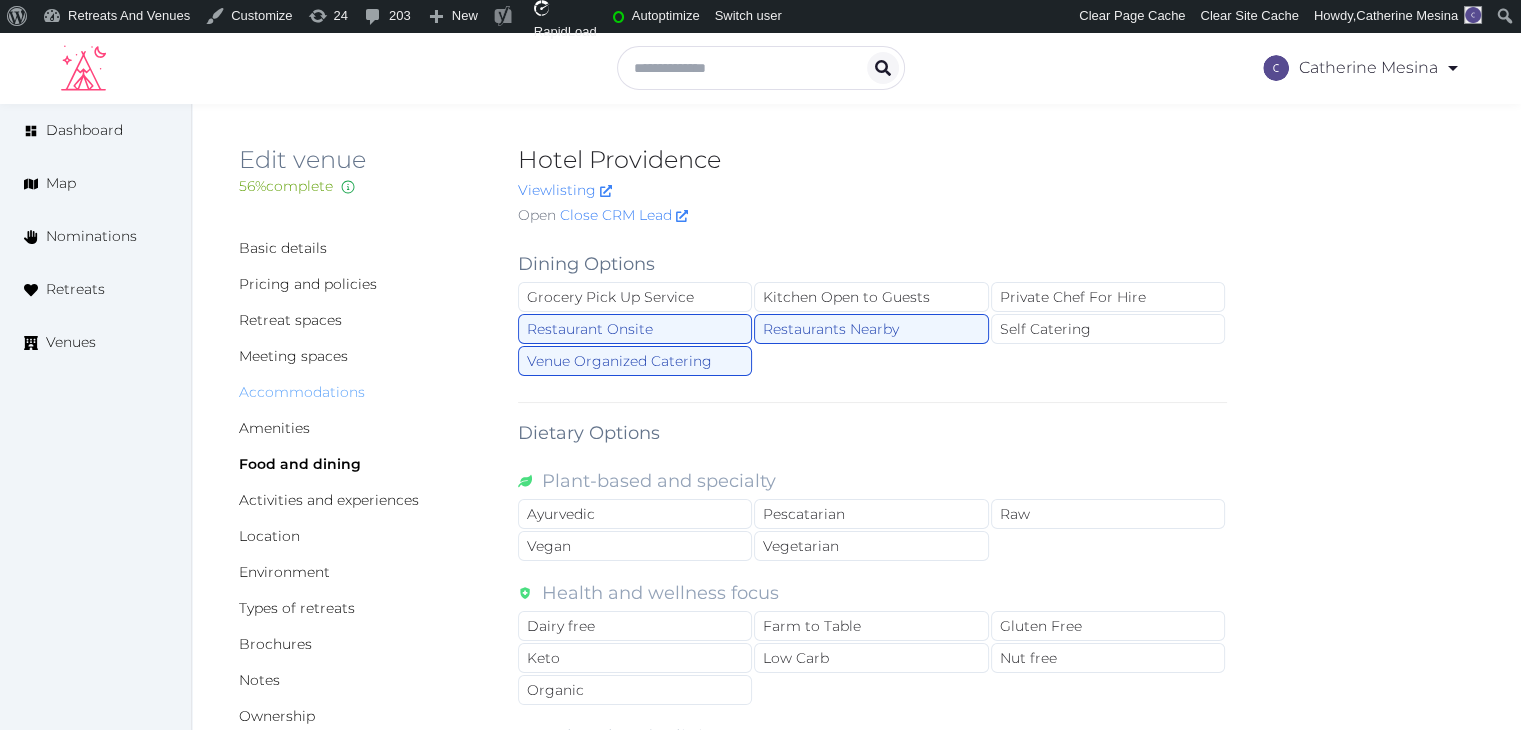 click on "Accommodations" at bounding box center [302, 392] 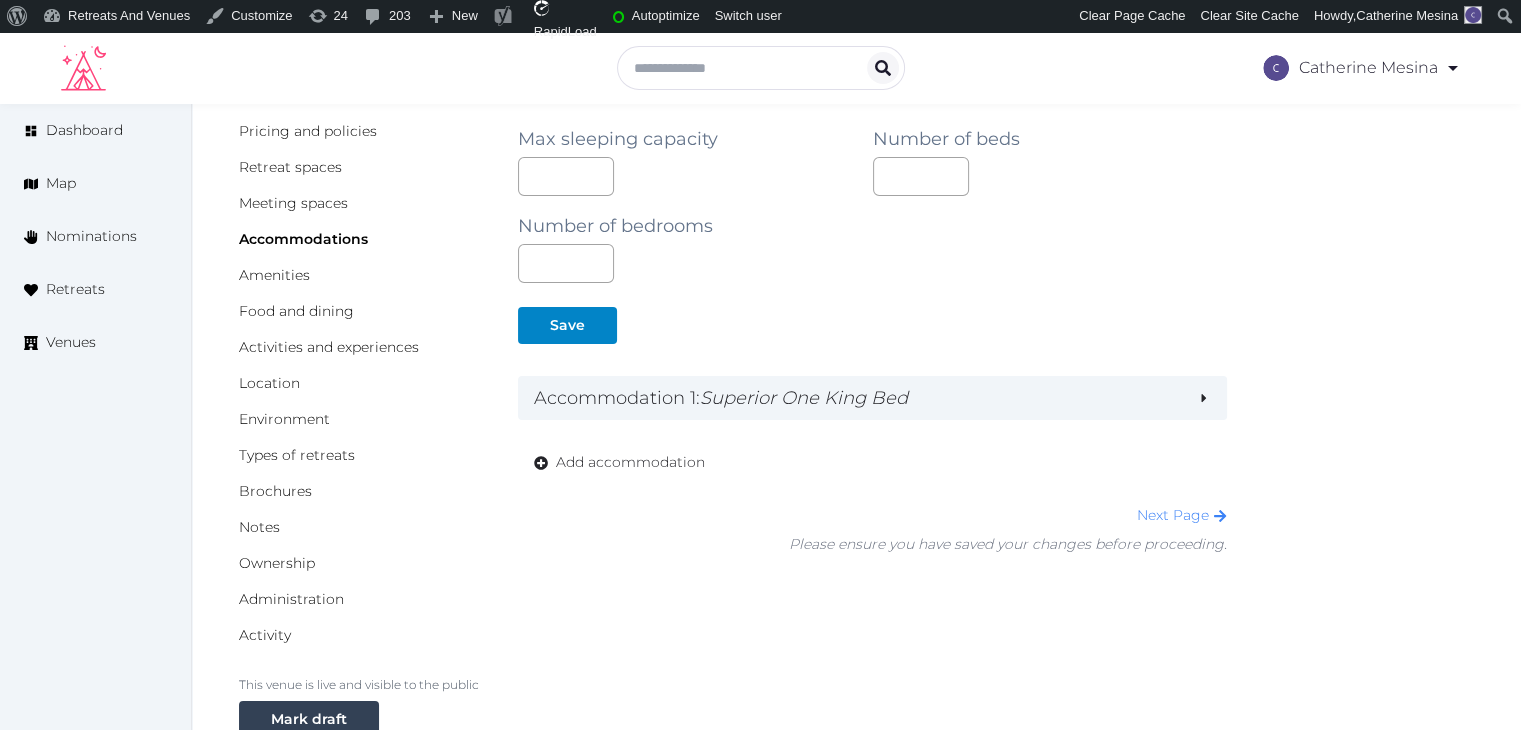 scroll, scrollTop: 300, scrollLeft: 0, axis: vertical 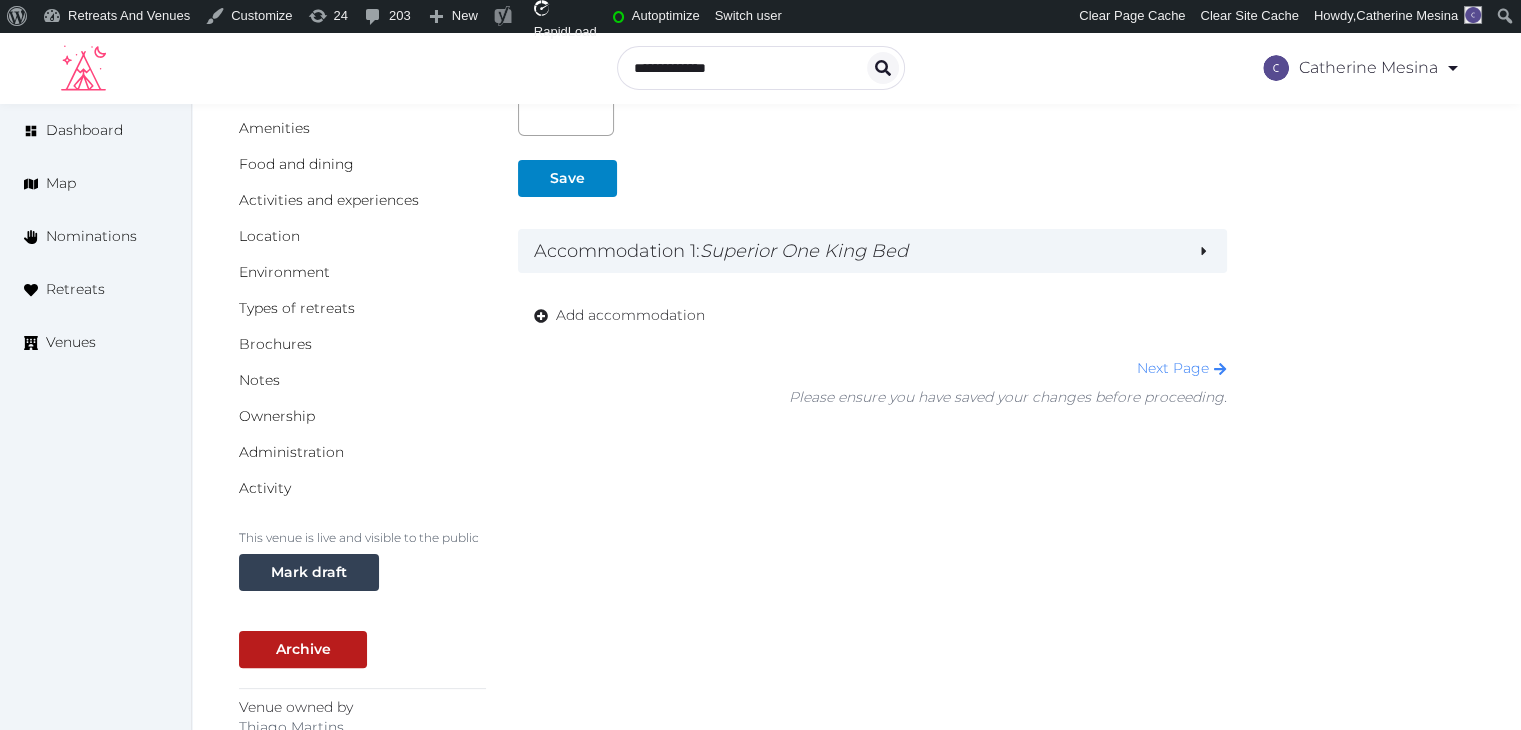 drag, startPoint x: 862, startPoint y: 262, endPoint x: 881, endPoint y: 404, distance: 143.26549 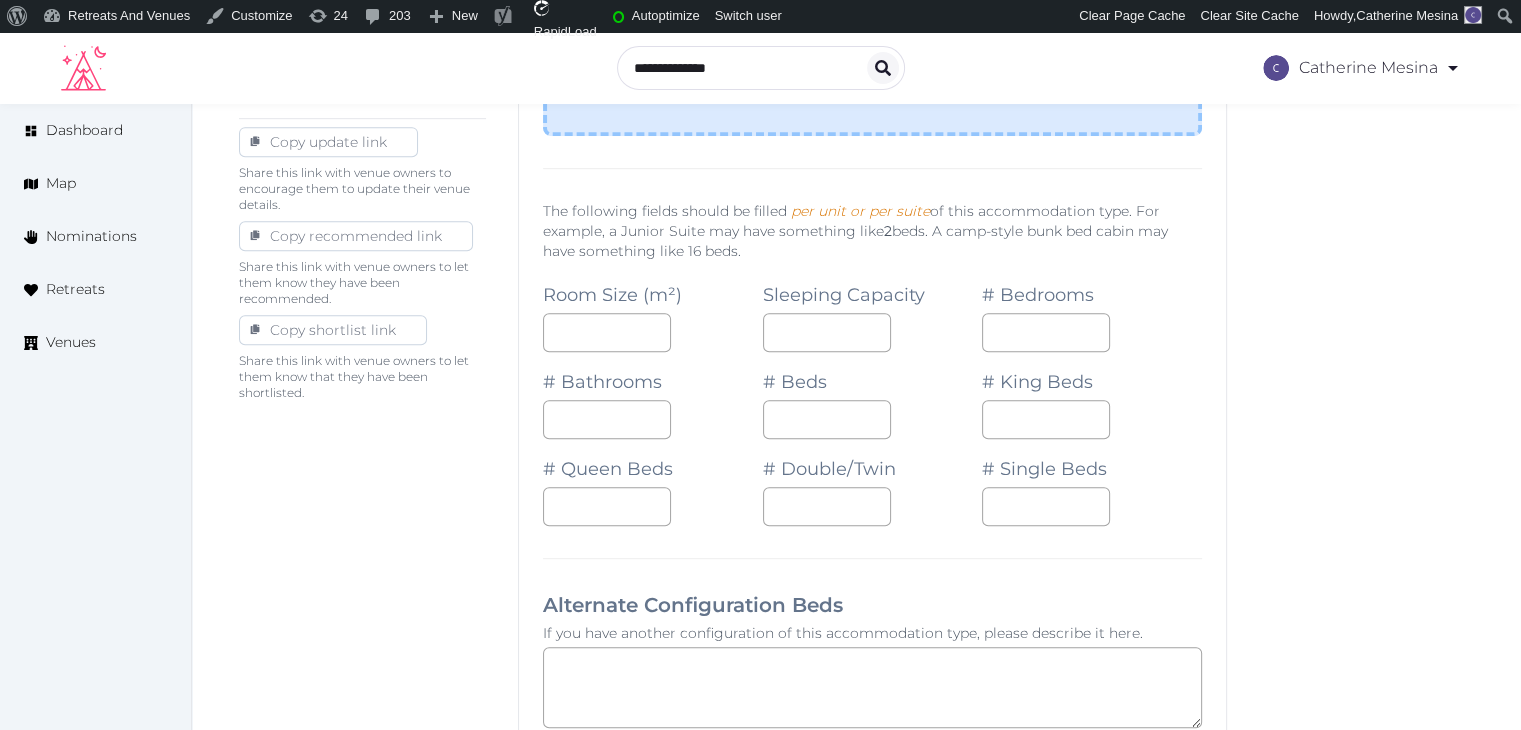 scroll, scrollTop: 900, scrollLeft: 0, axis: vertical 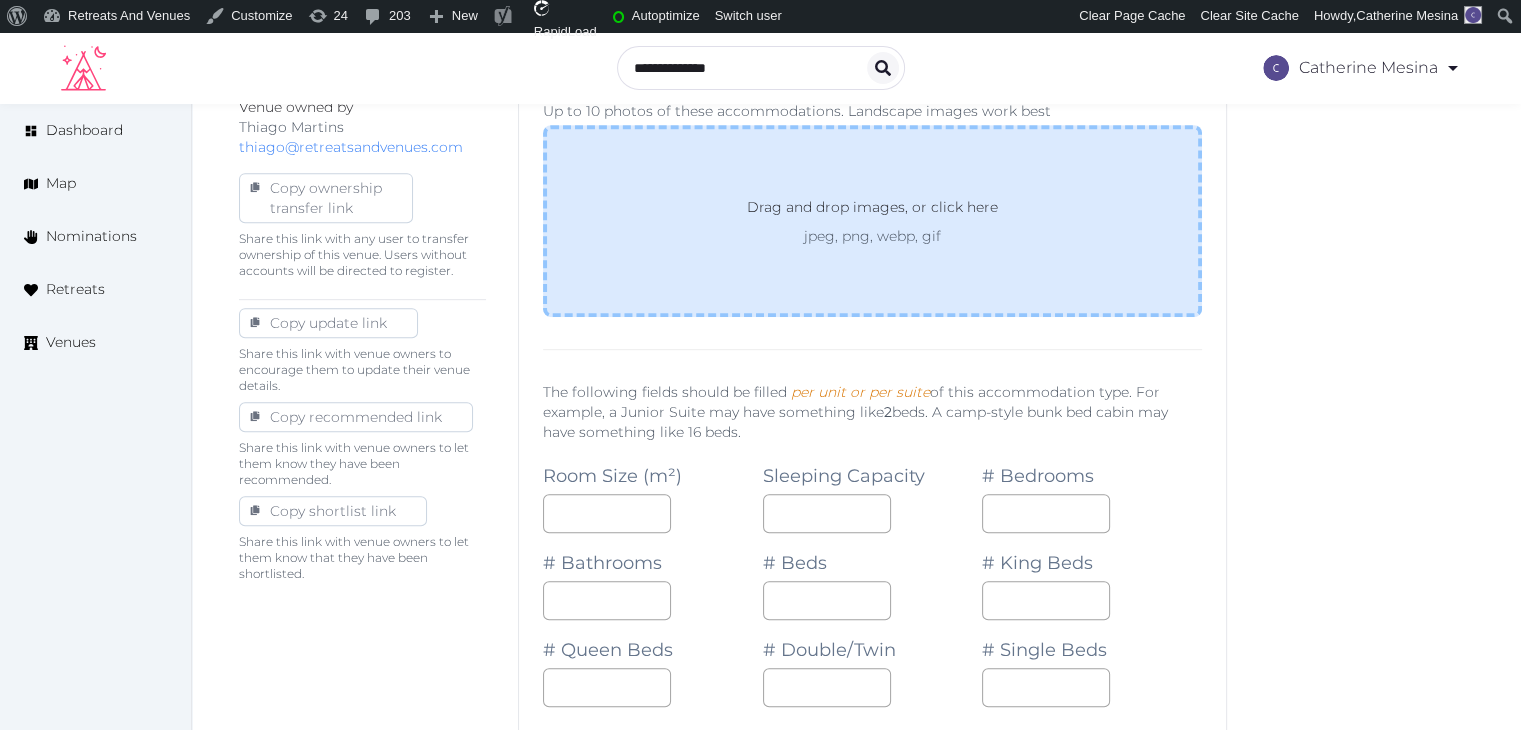 click on "jpeg, png, webp, gif" at bounding box center [872, 236] 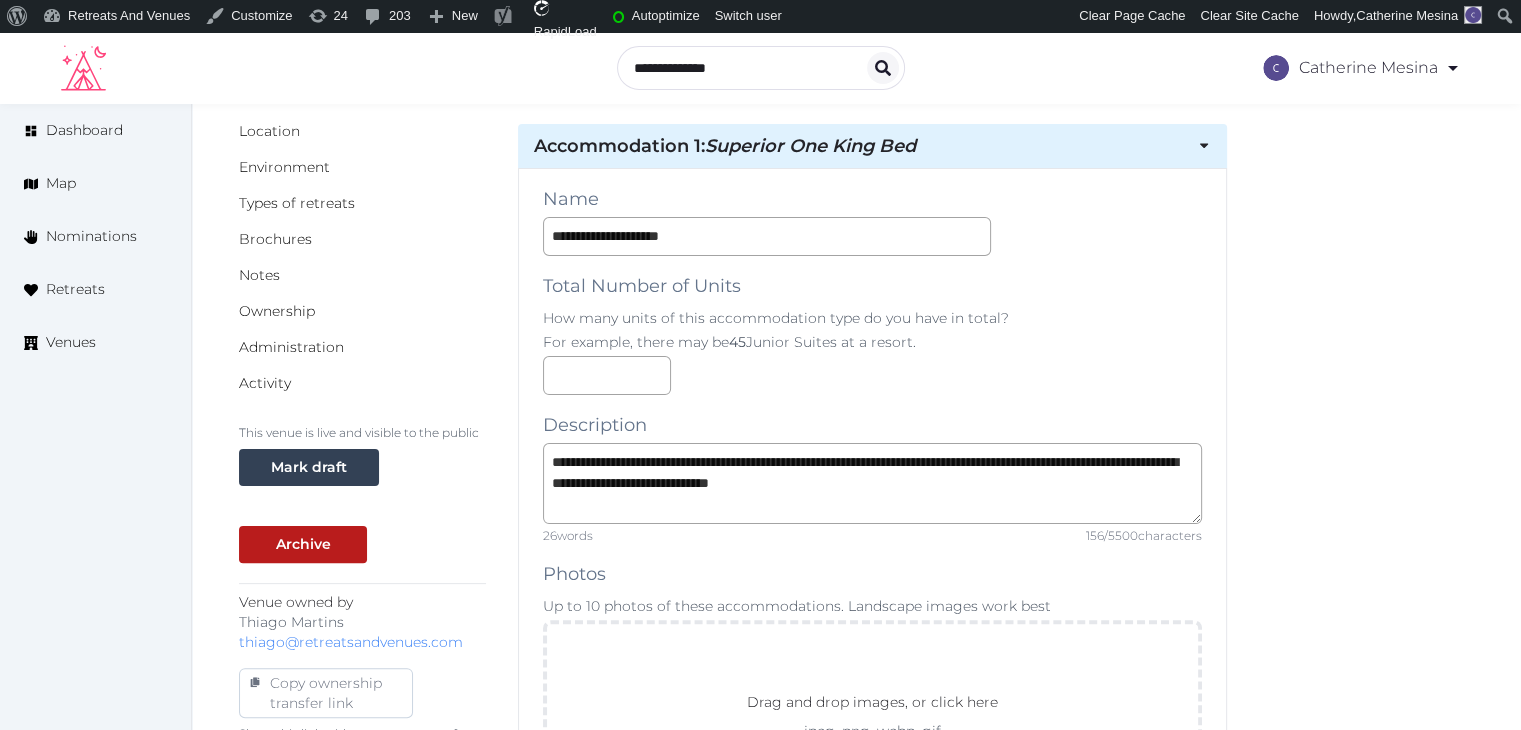 scroll, scrollTop: 0, scrollLeft: 0, axis: both 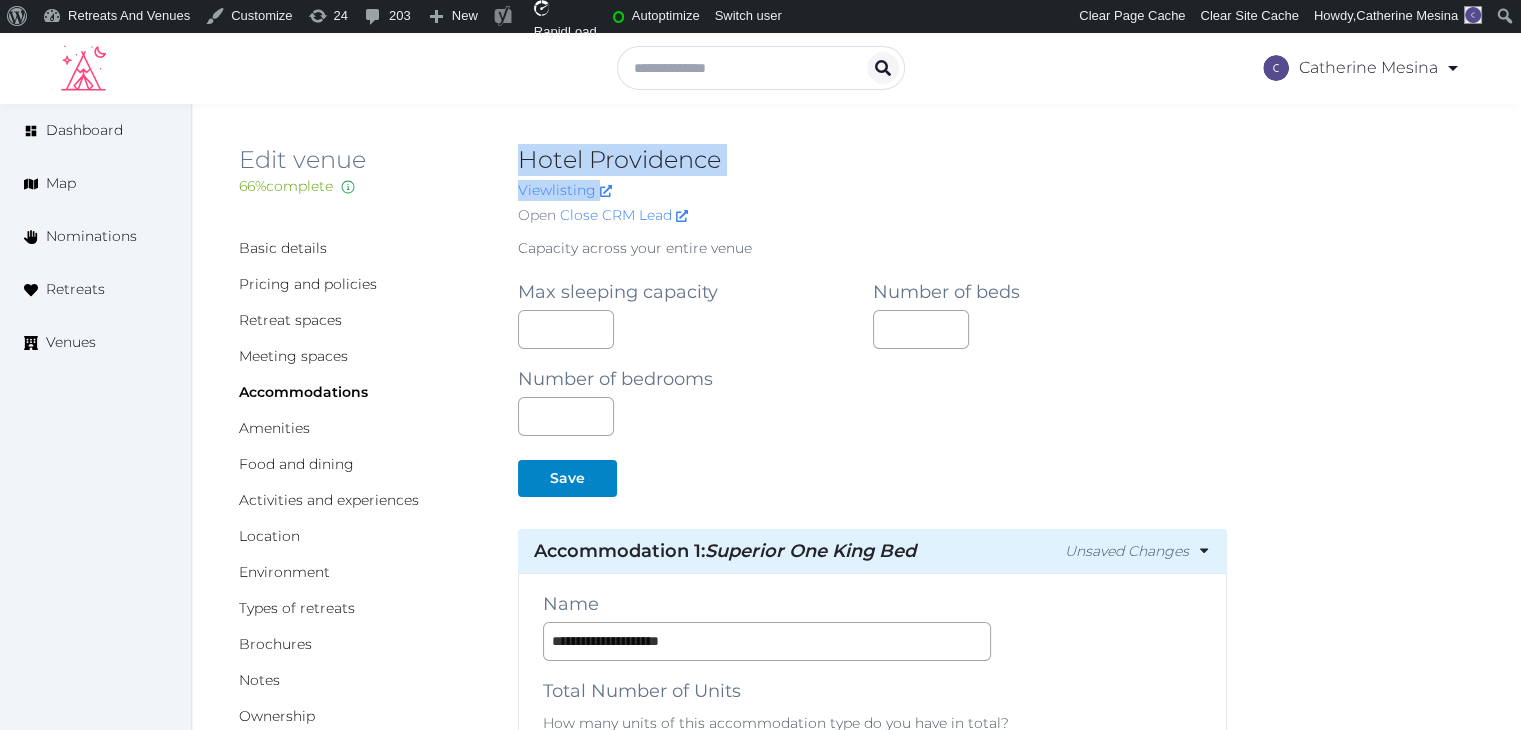 drag, startPoint x: 515, startPoint y: 149, endPoint x: 806, endPoint y: 197, distance: 294.9322 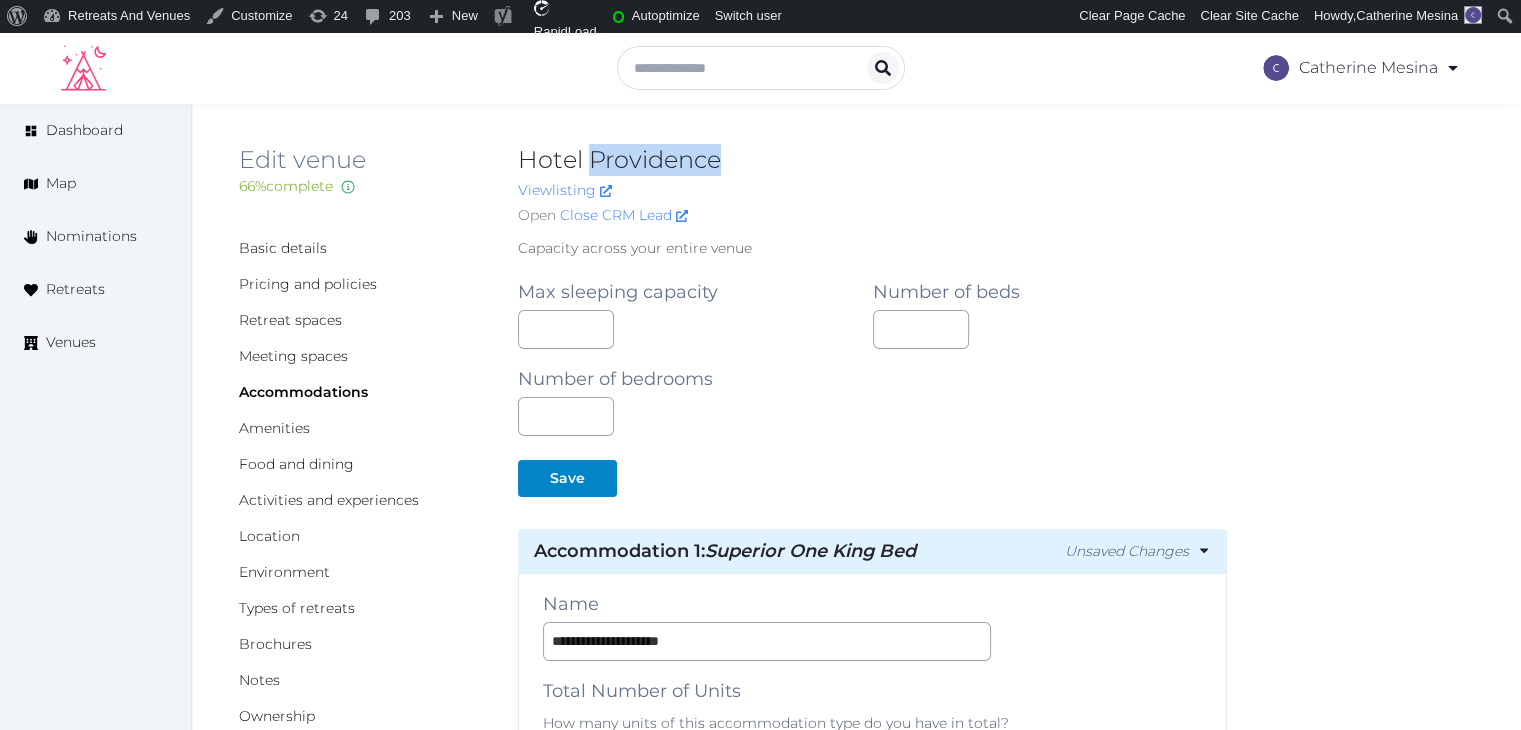 click on "Hotel Providence" at bounding box center (872, 160) 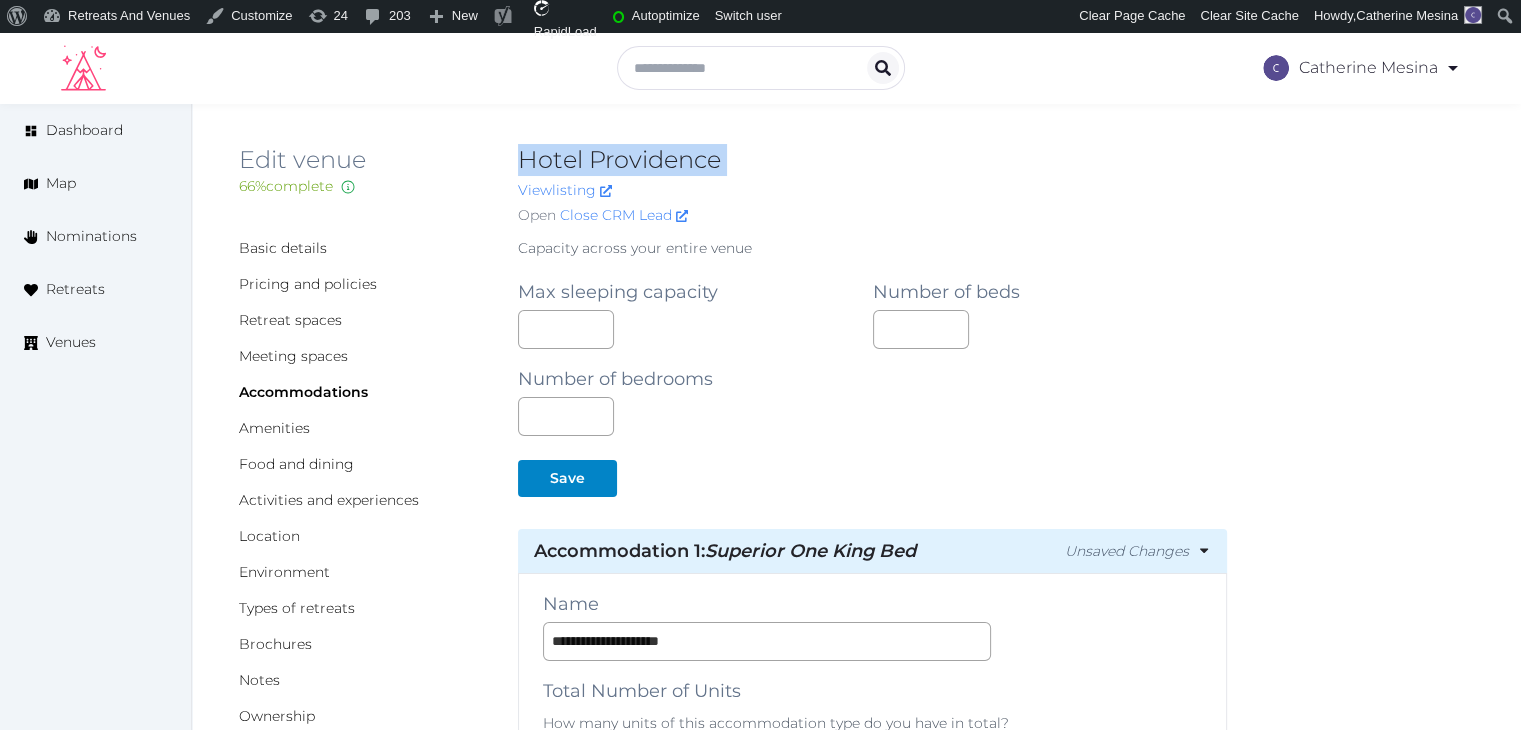 click on "Hotel Providence" at bounding box center (872, 160) 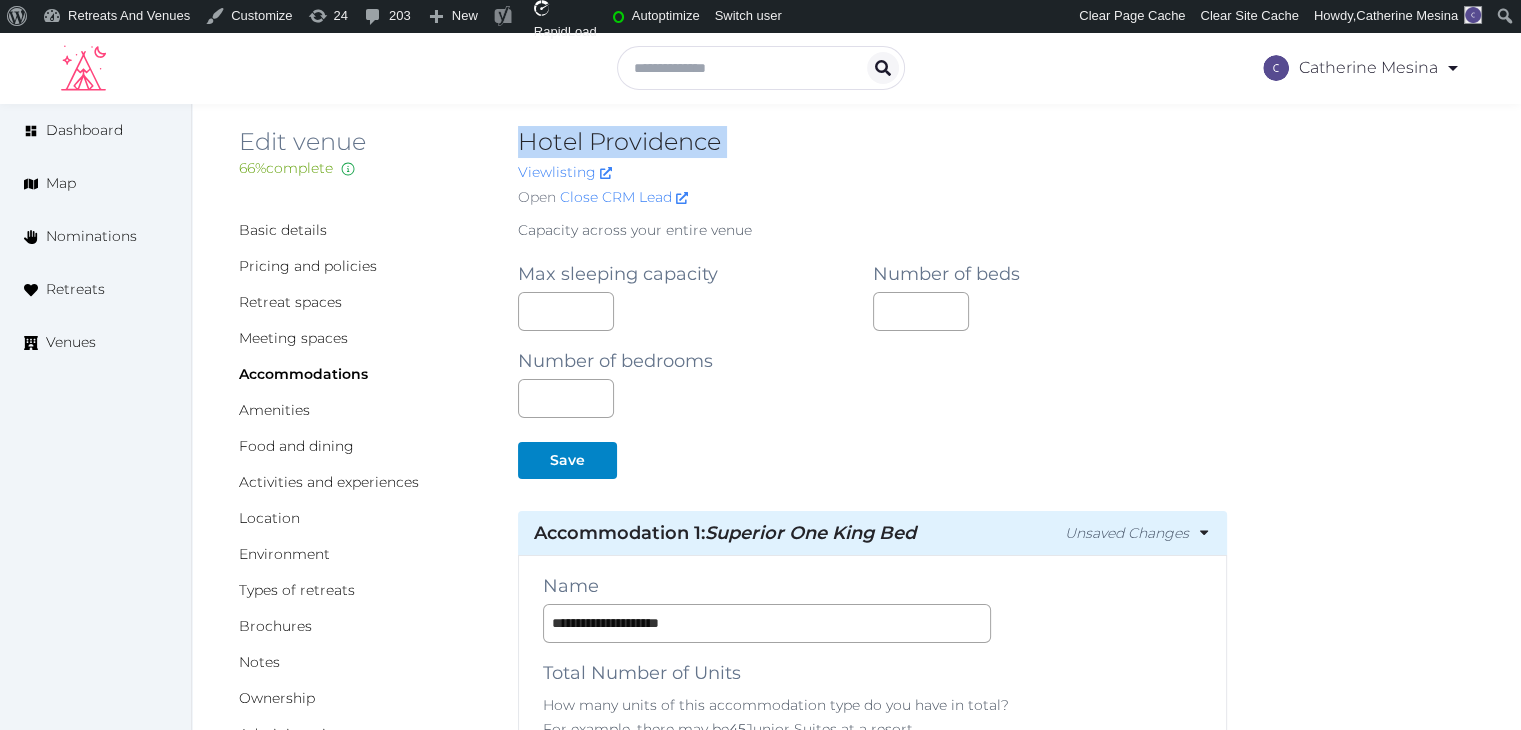 scroll, scrollTop: 300, scrollLeft: 0, axis: vertical 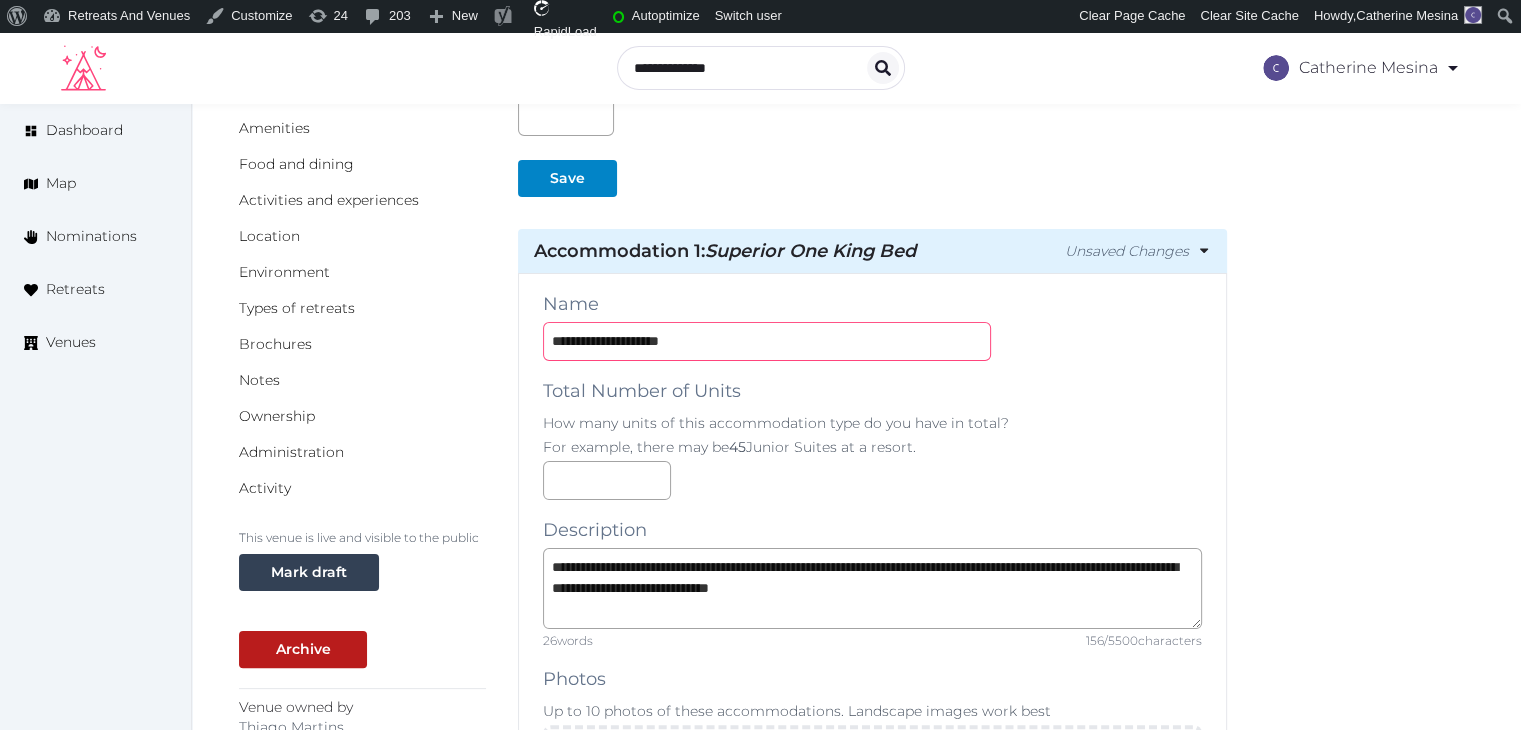click on "**********" at bounding box center (767, 341) 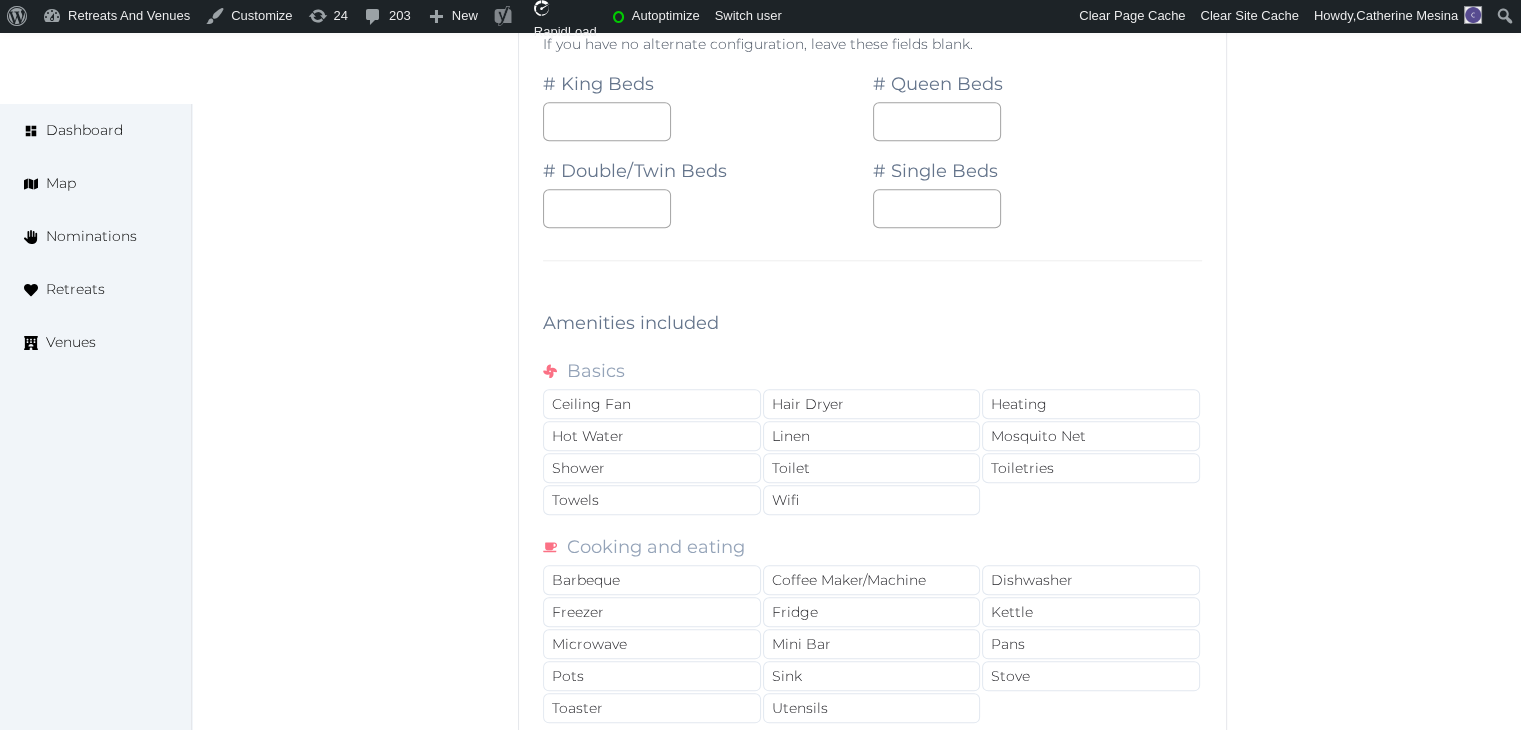 scroll, scrollTop: 2100, scrollLeft: 0, axis: vertical 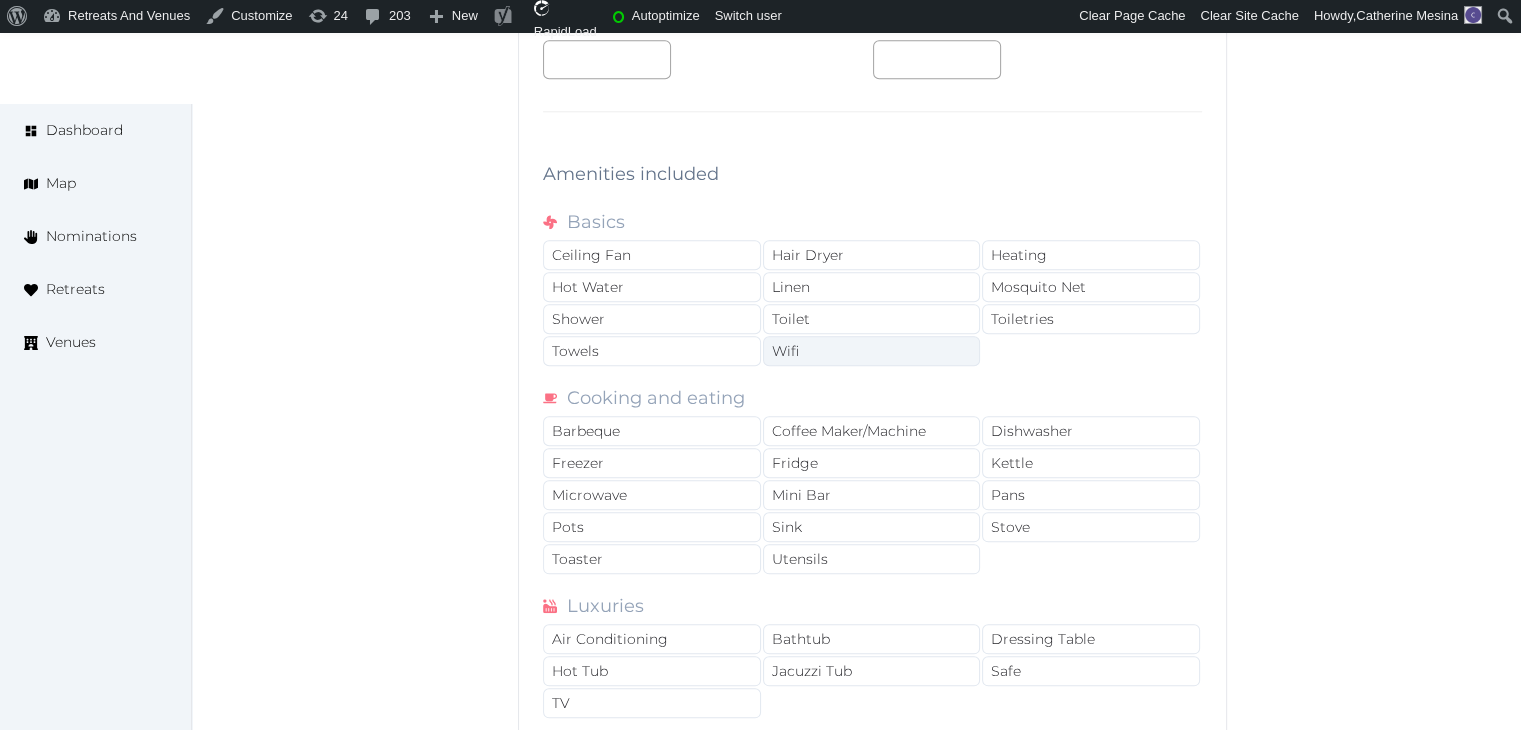 drag, startPoint x: 882, startPoint y: 349, endPoint x: 968, endPoint y: 323, distance: 89.84431 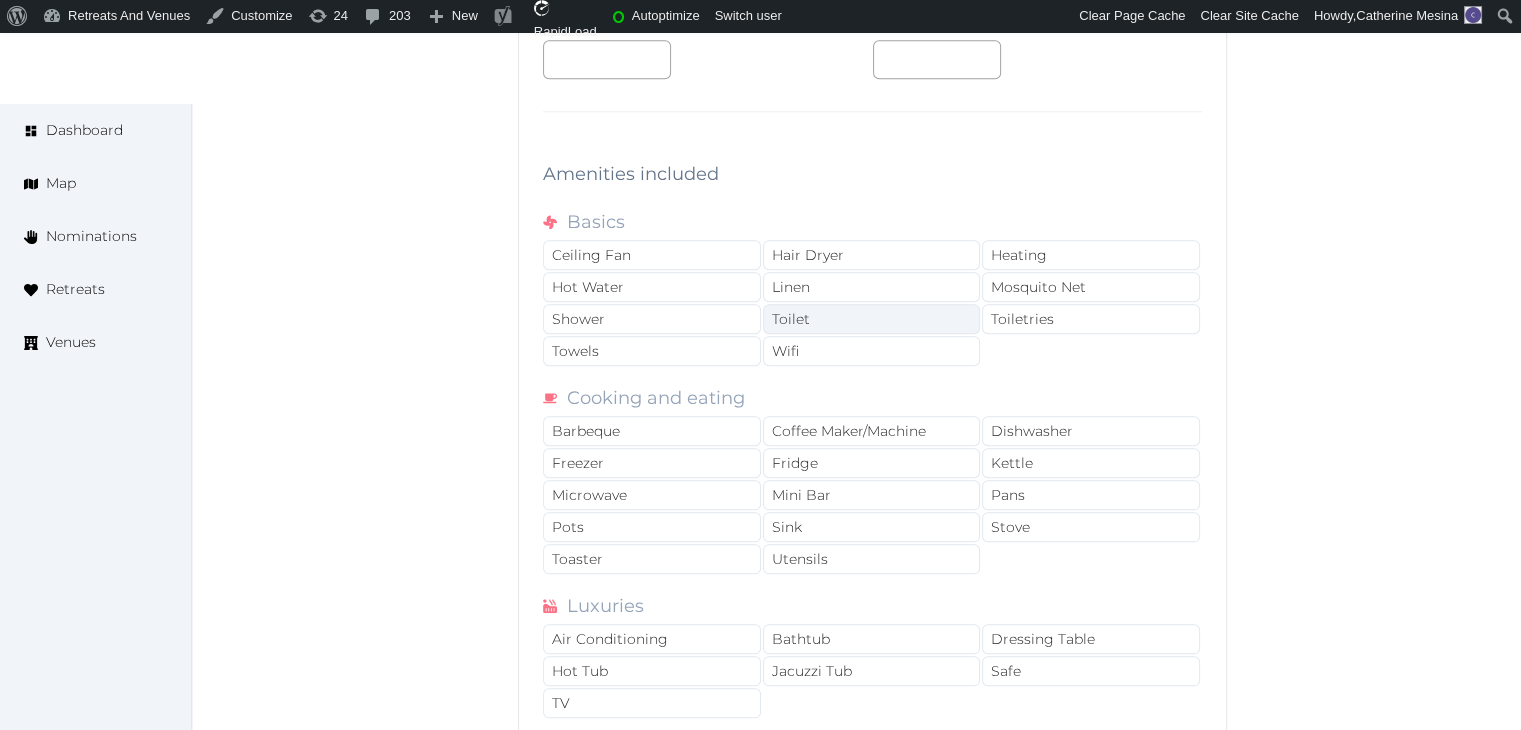 click on "Wifi" at bounding box center (872, 351) 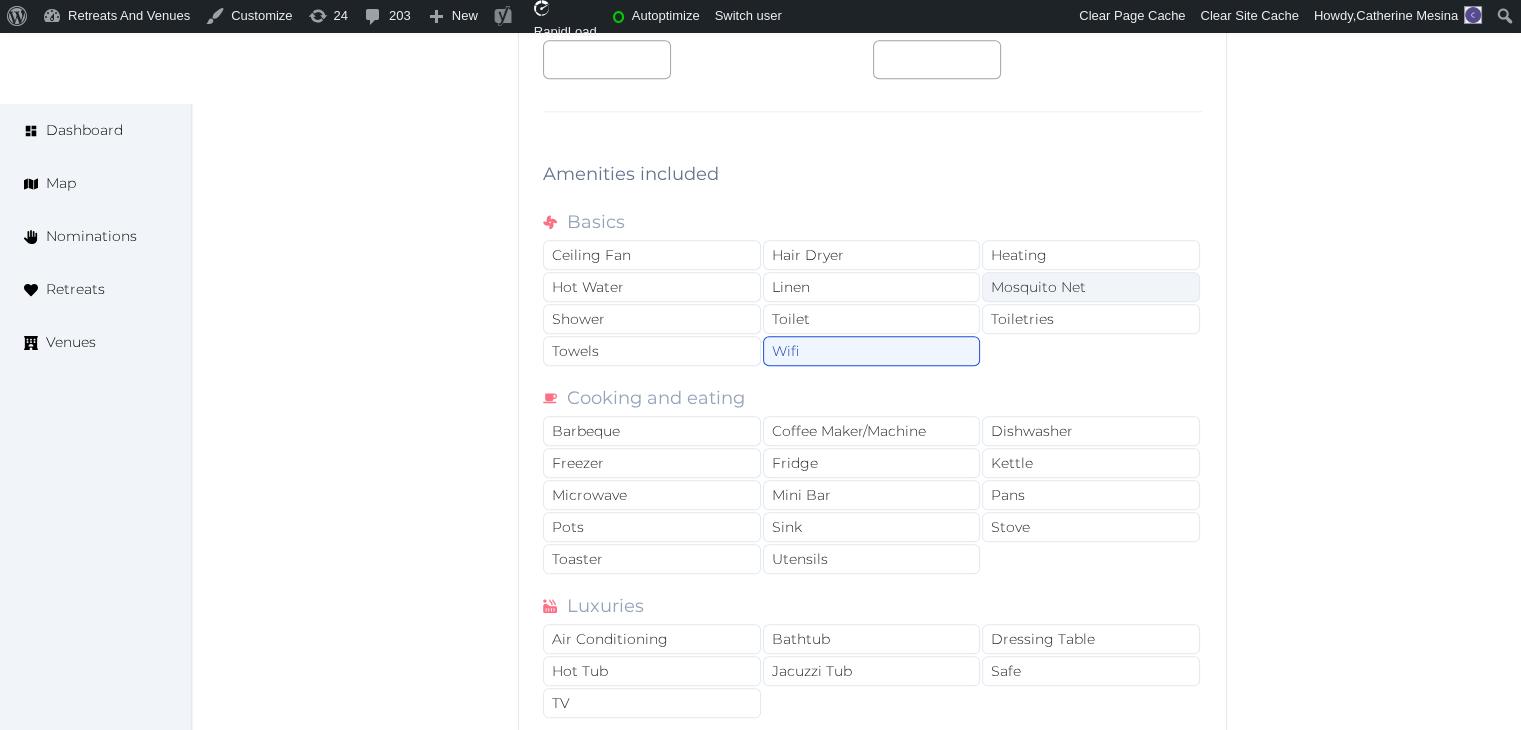 click on "Mosquito Net" at bounding box center [1091, 287] 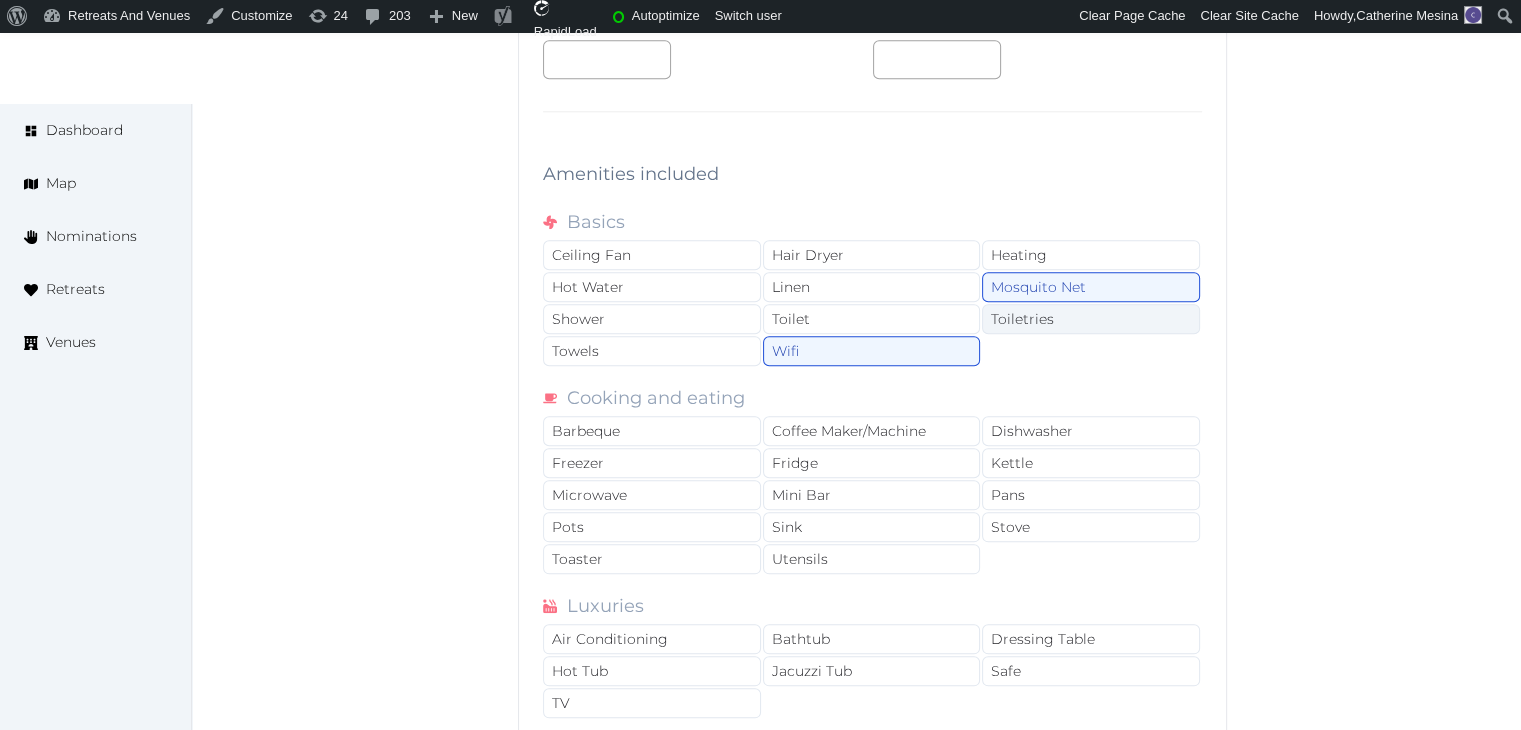 click on "Toiletries" at bounding box center (1091, 319) 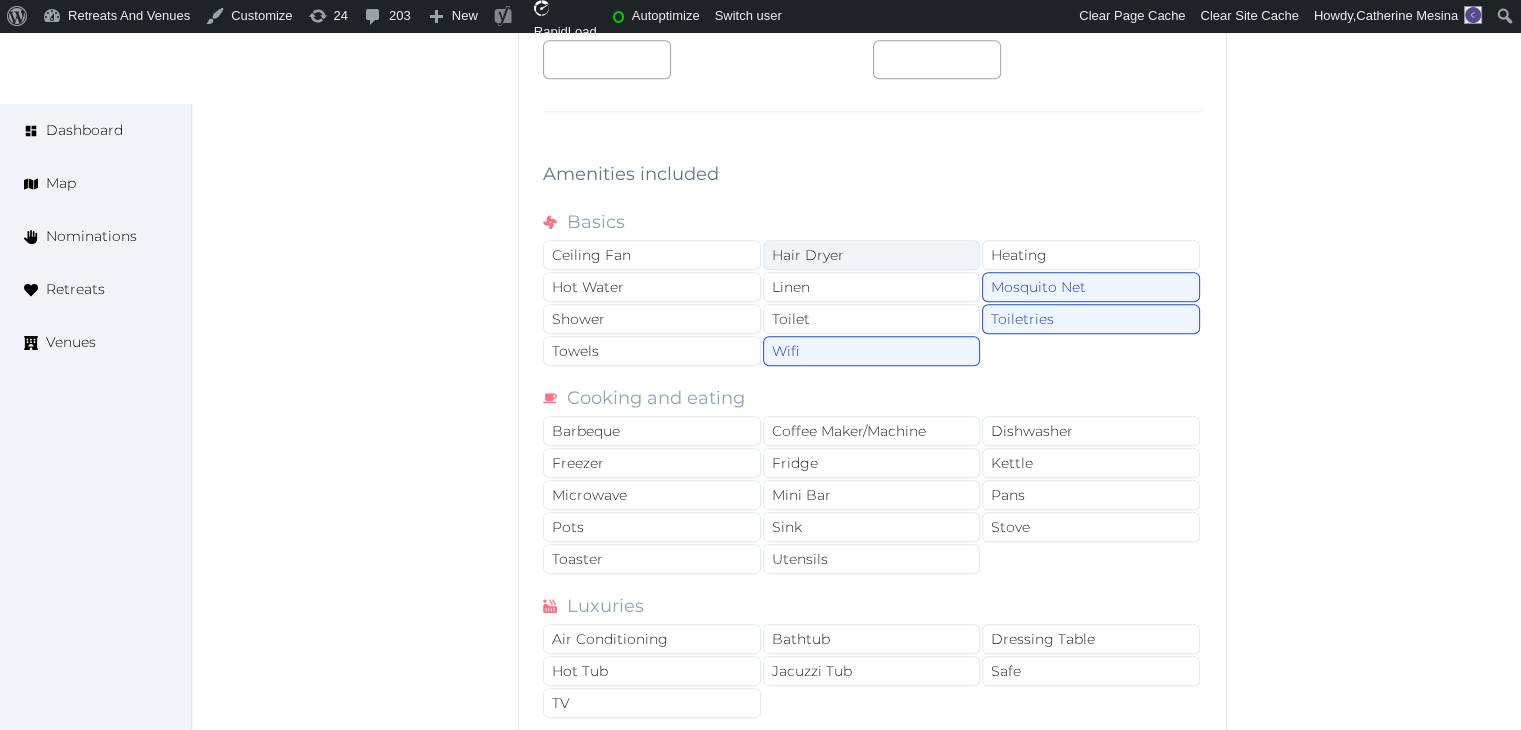 click on "Hair Dryer" at bounding box center (872, 255) 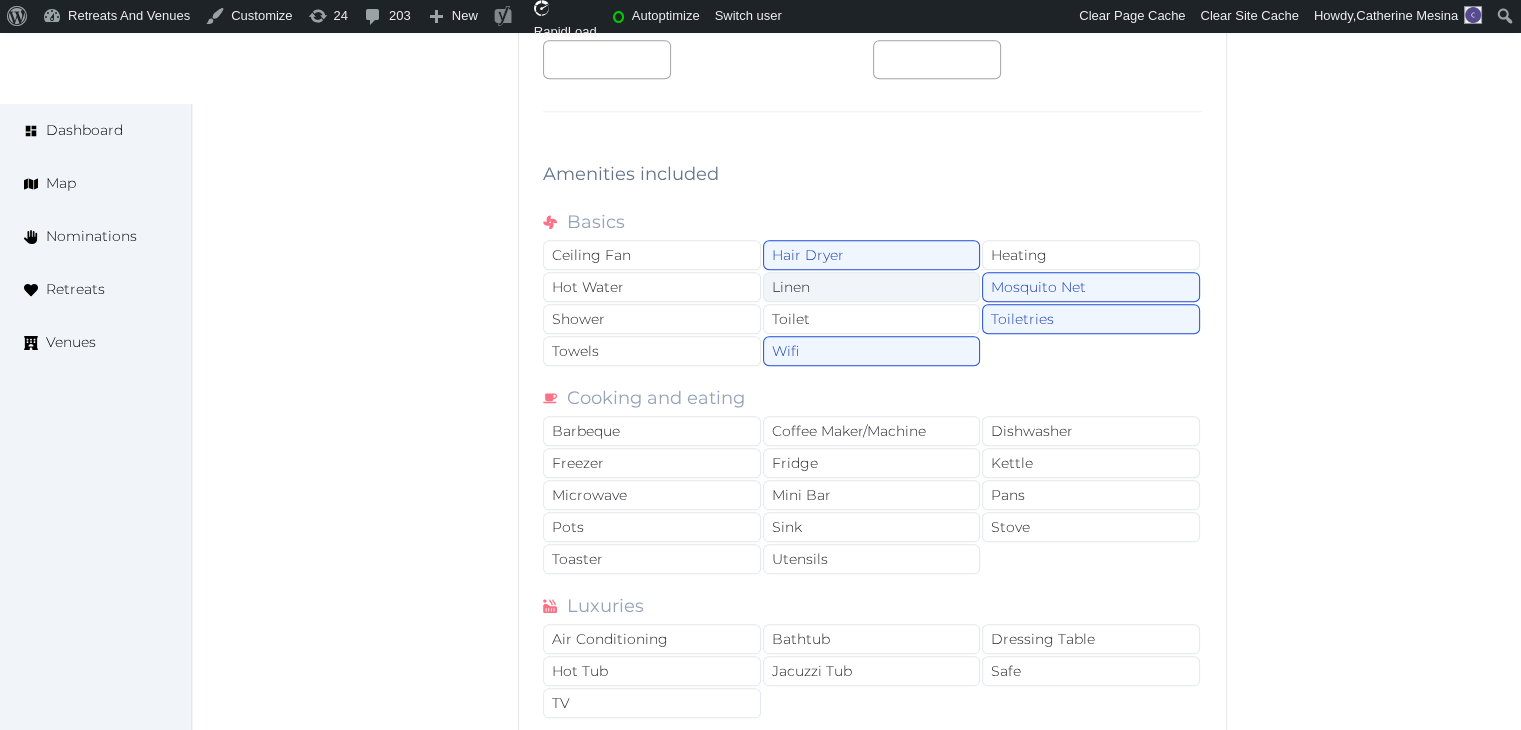 click on "Linen" at bounding box center (872, 287) 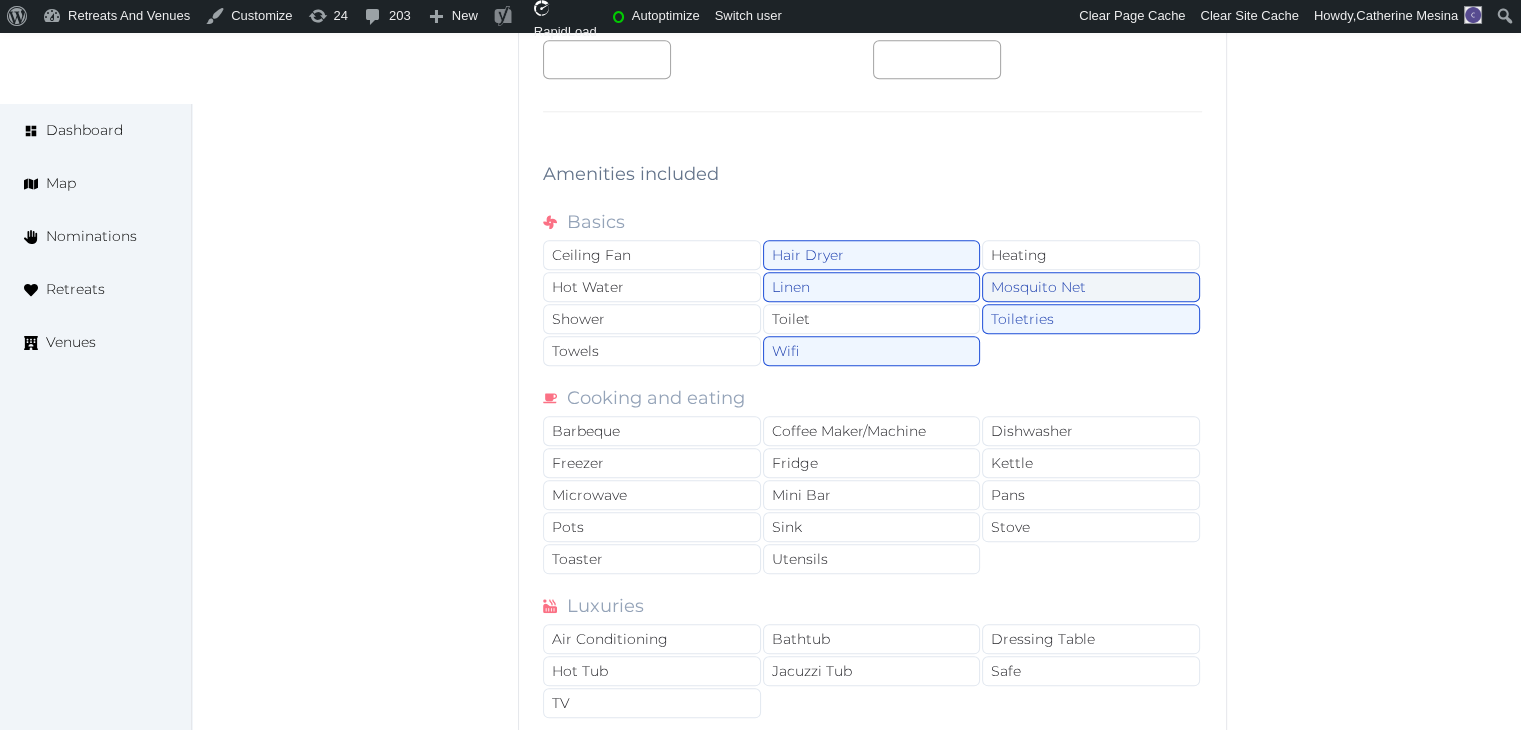 click on "Mosquito Net" at bounding box center (1091, 287) 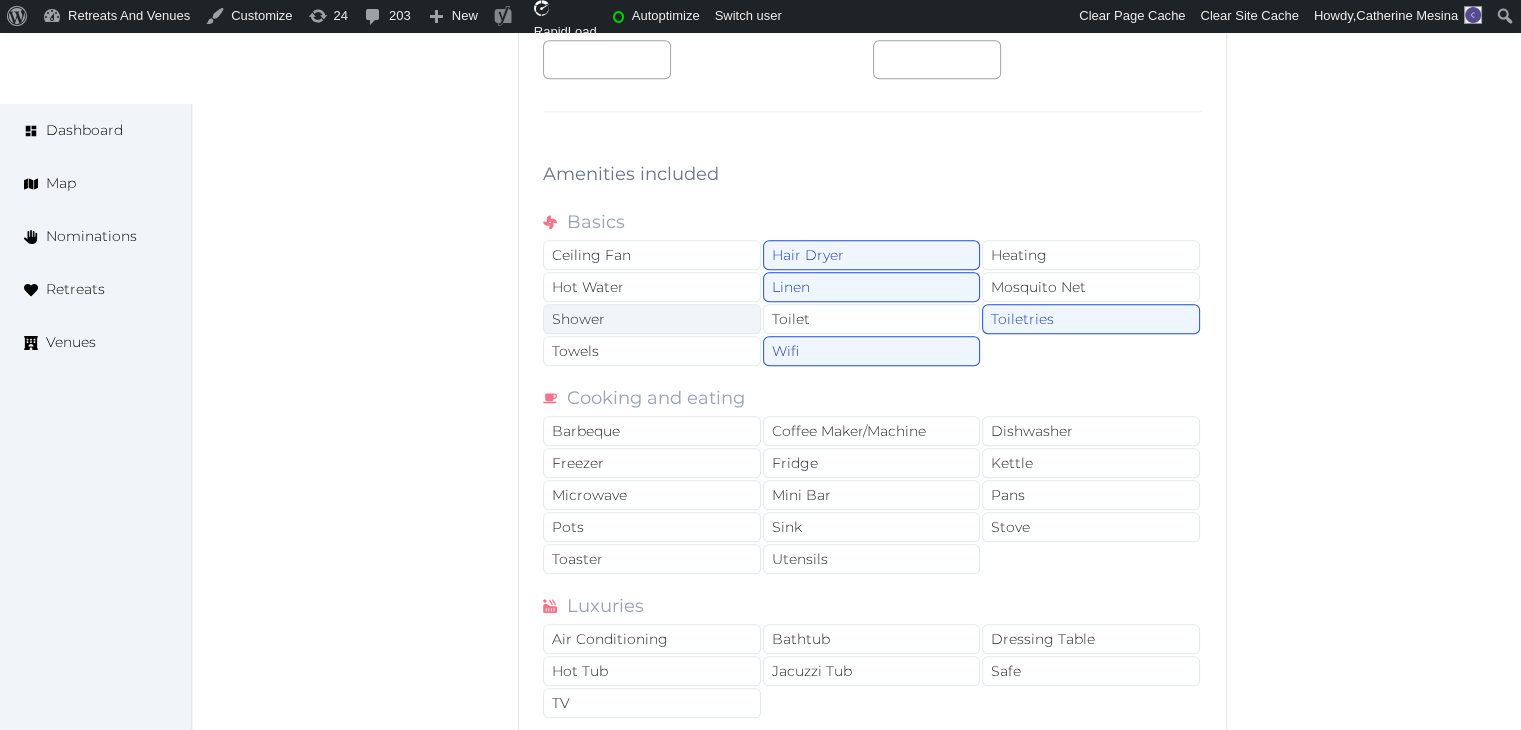 click on "Shower" at bounding box center (652, 319) 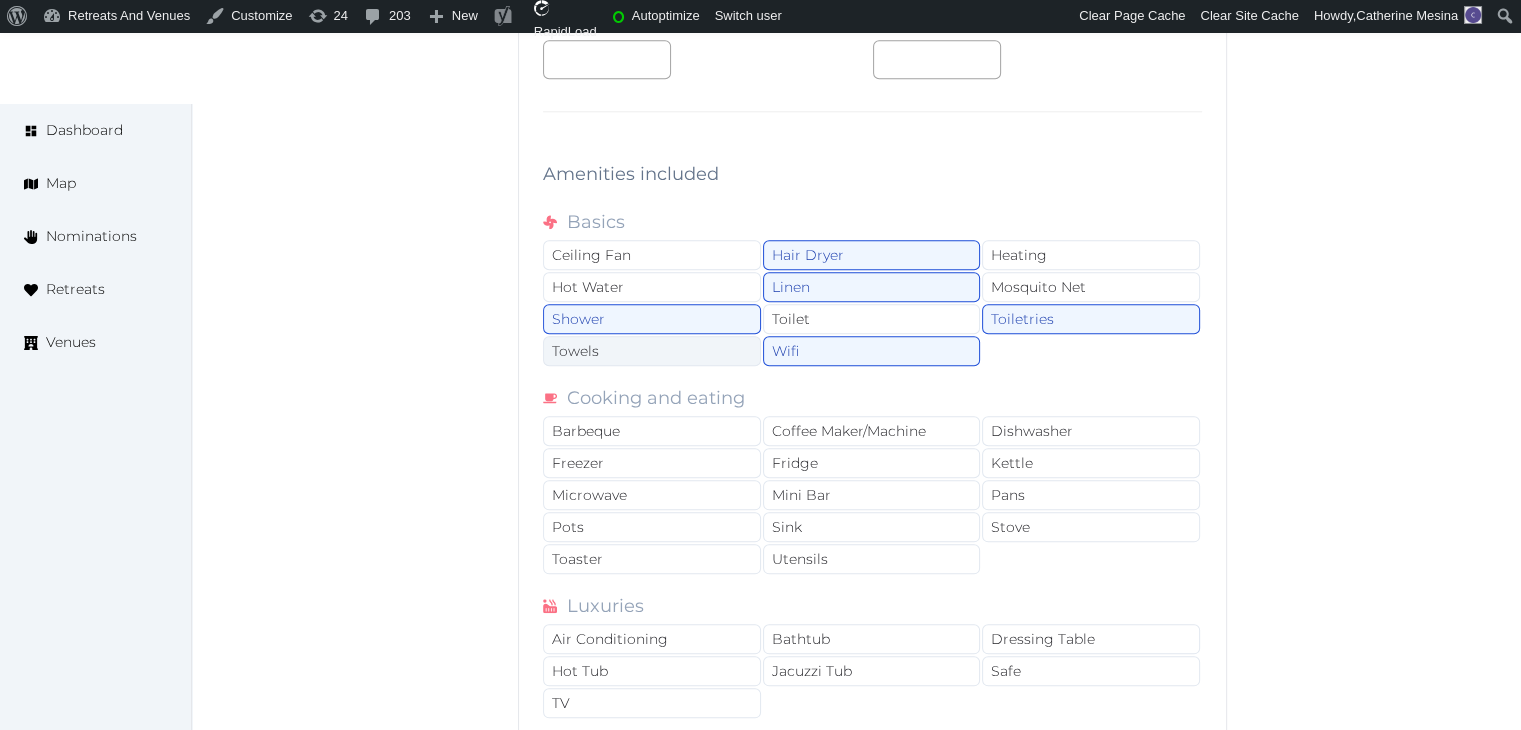 click on "Towels" at bounding box center (652, 351) 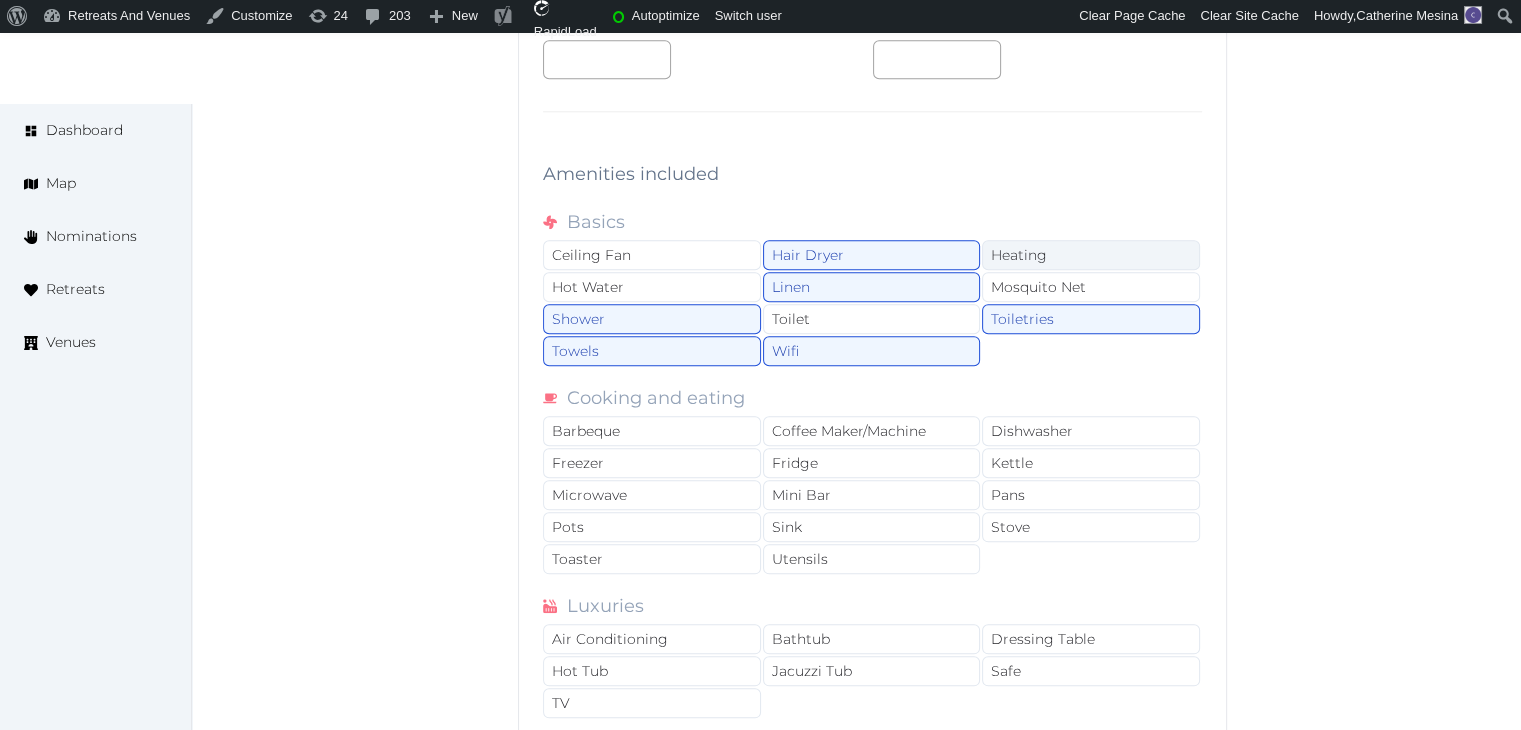 click on "Heating" at bounding box center (1091, 255) 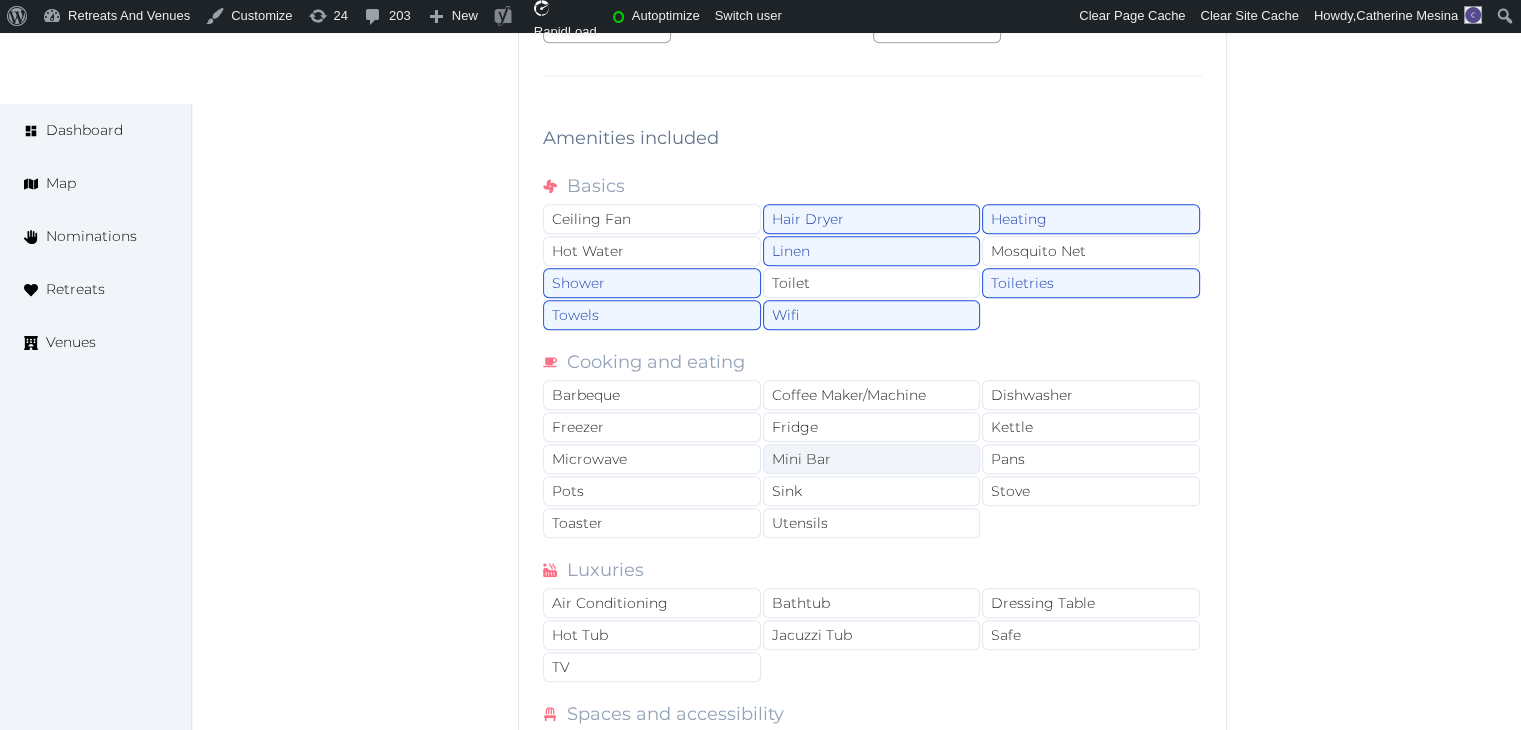 scroll, scrollTop: 2400, scrollLeft: 0, axis: vertical 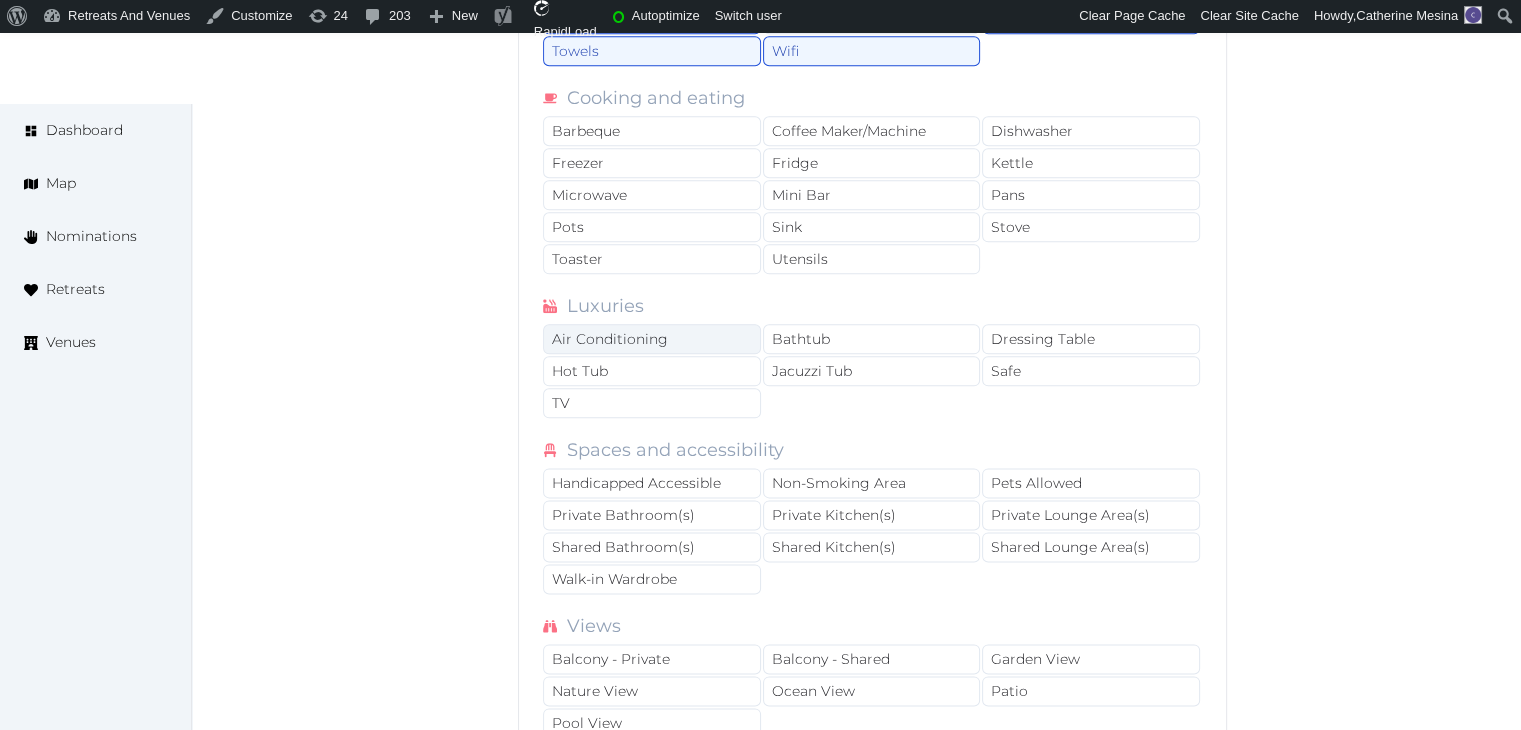 click on "Air Conditioning" at bounding box center [652, 339] 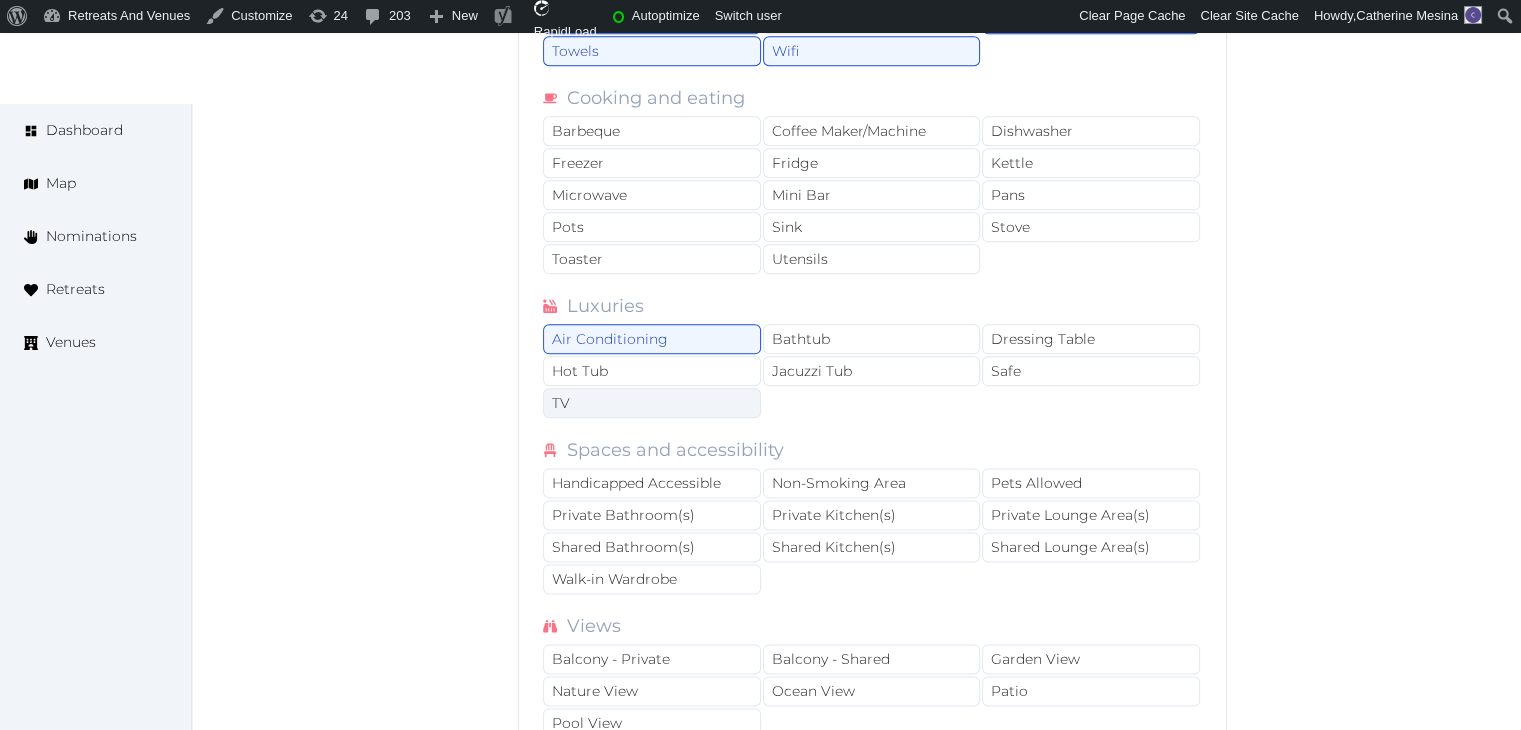 click on "TV" at bounding box center (652, 403) 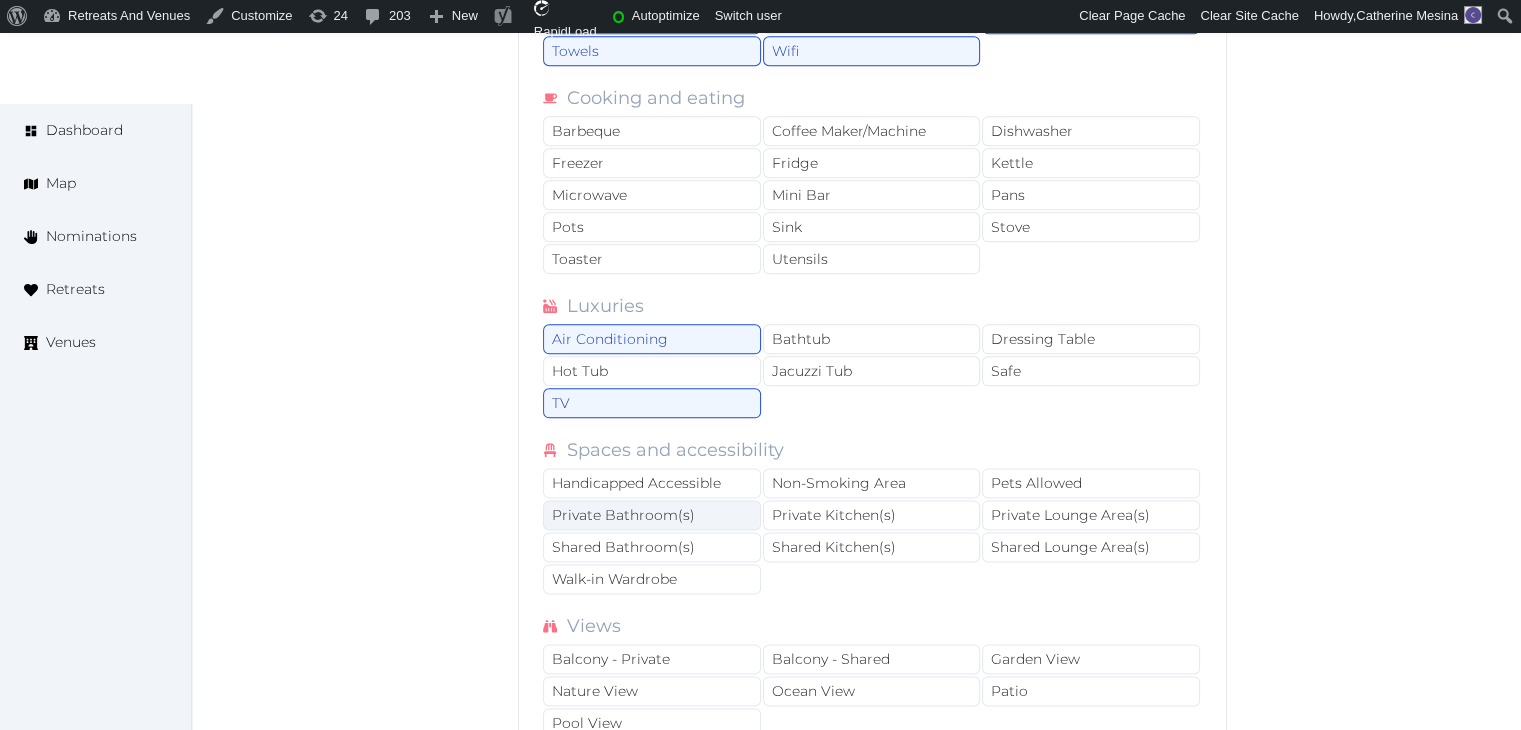 click on "Private Bathroom(s)" at bounding box center (652, 515) 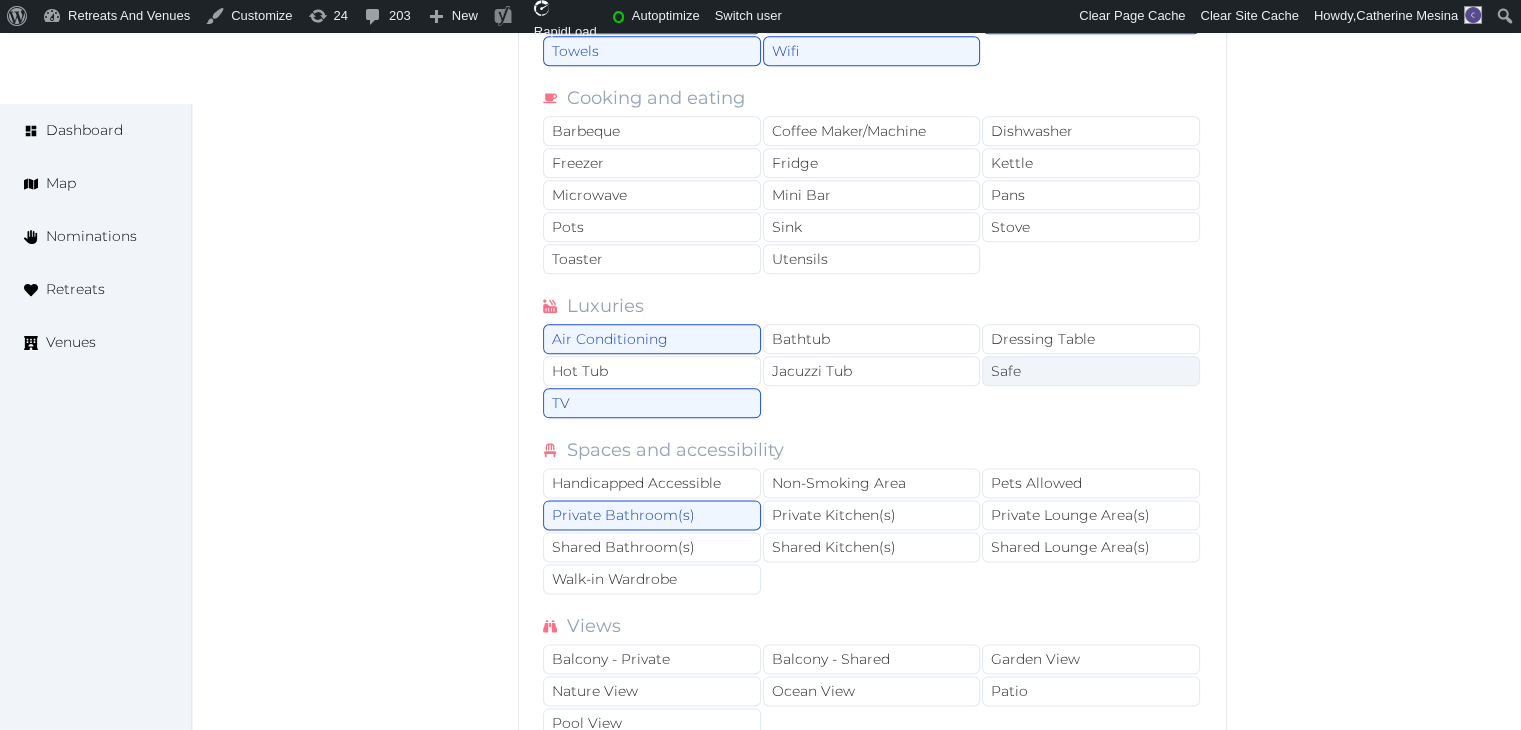 click on "Safe" at bounding box center [1091, 371] 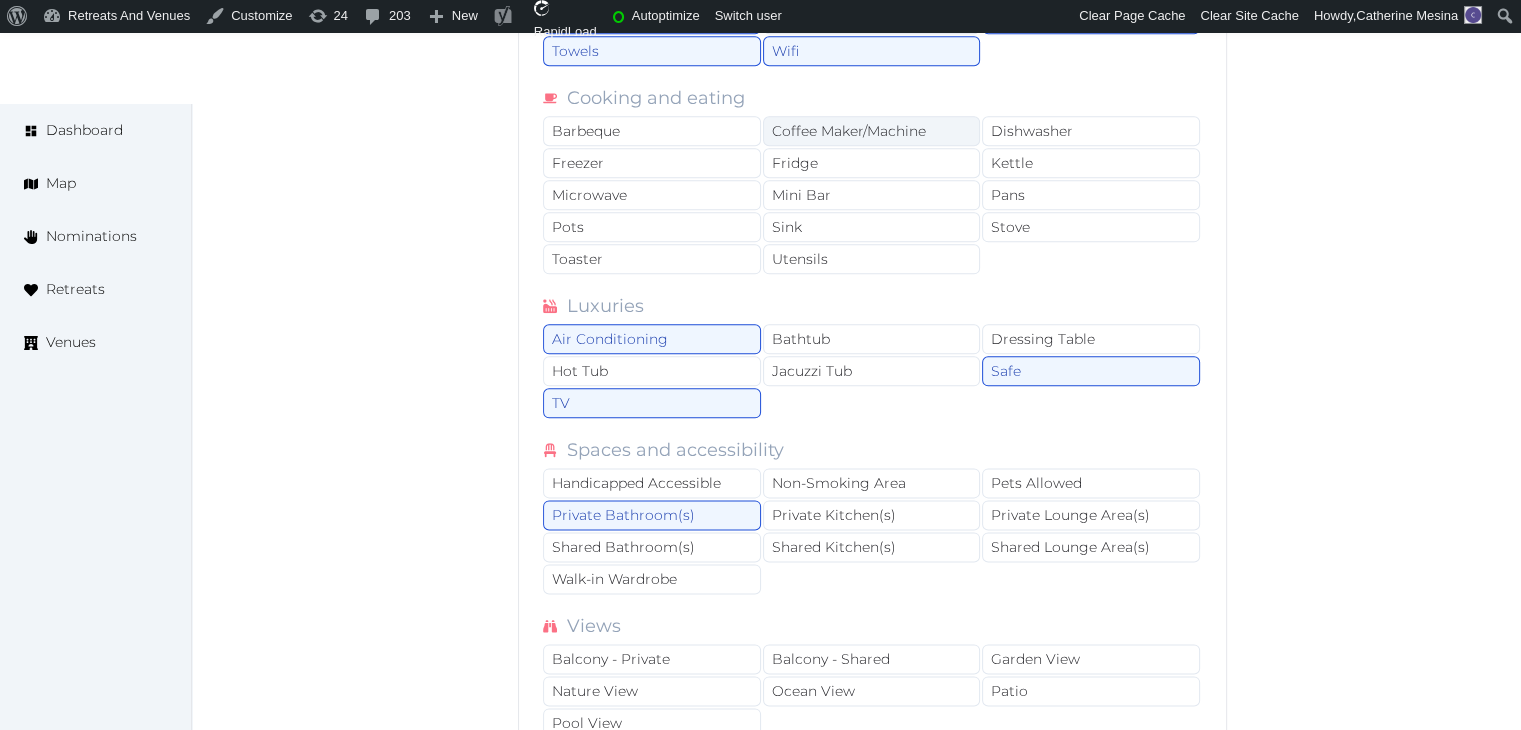 click on "Coffee Maker/Machine" at bounding box center (872, 131) 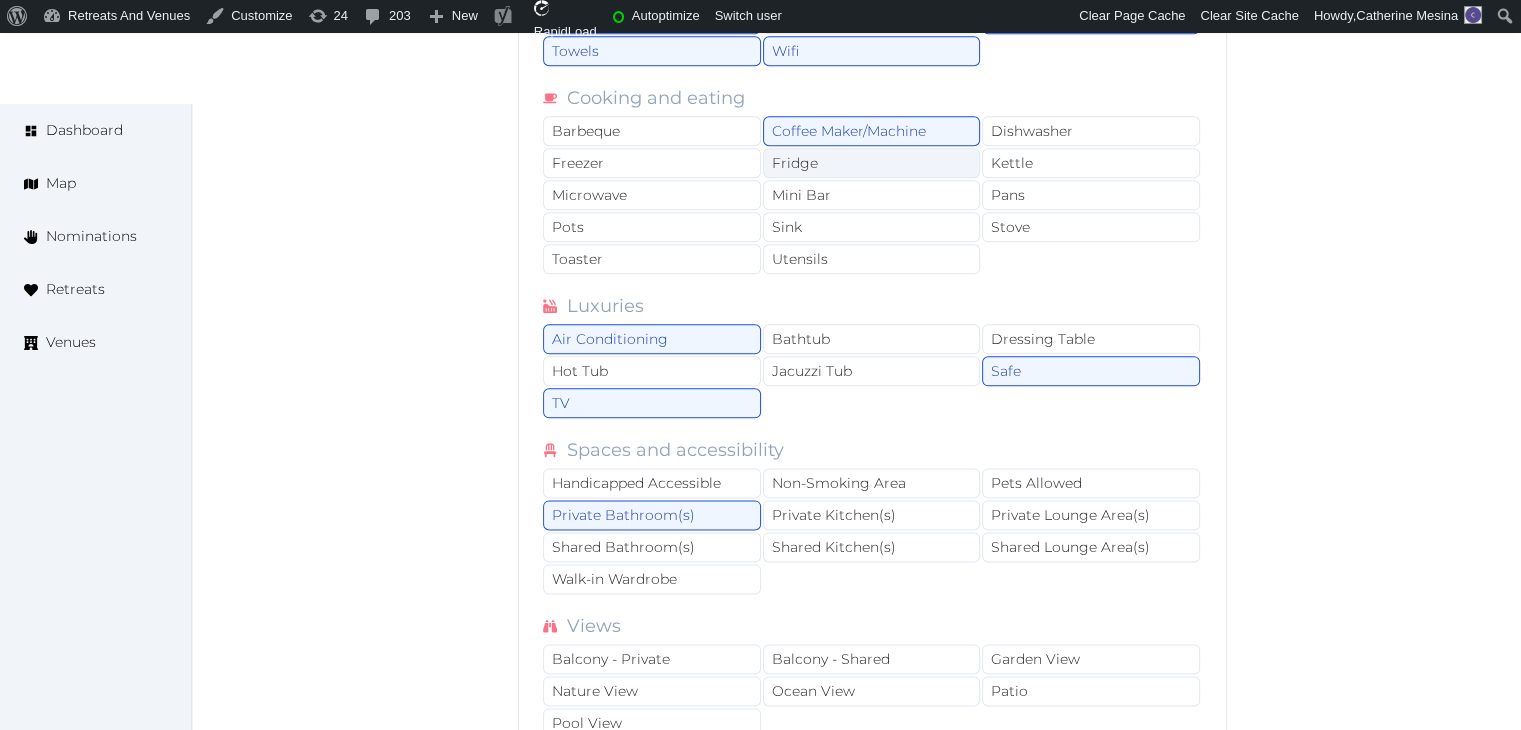 click on "Fridge" at bounding box center [872, 163] 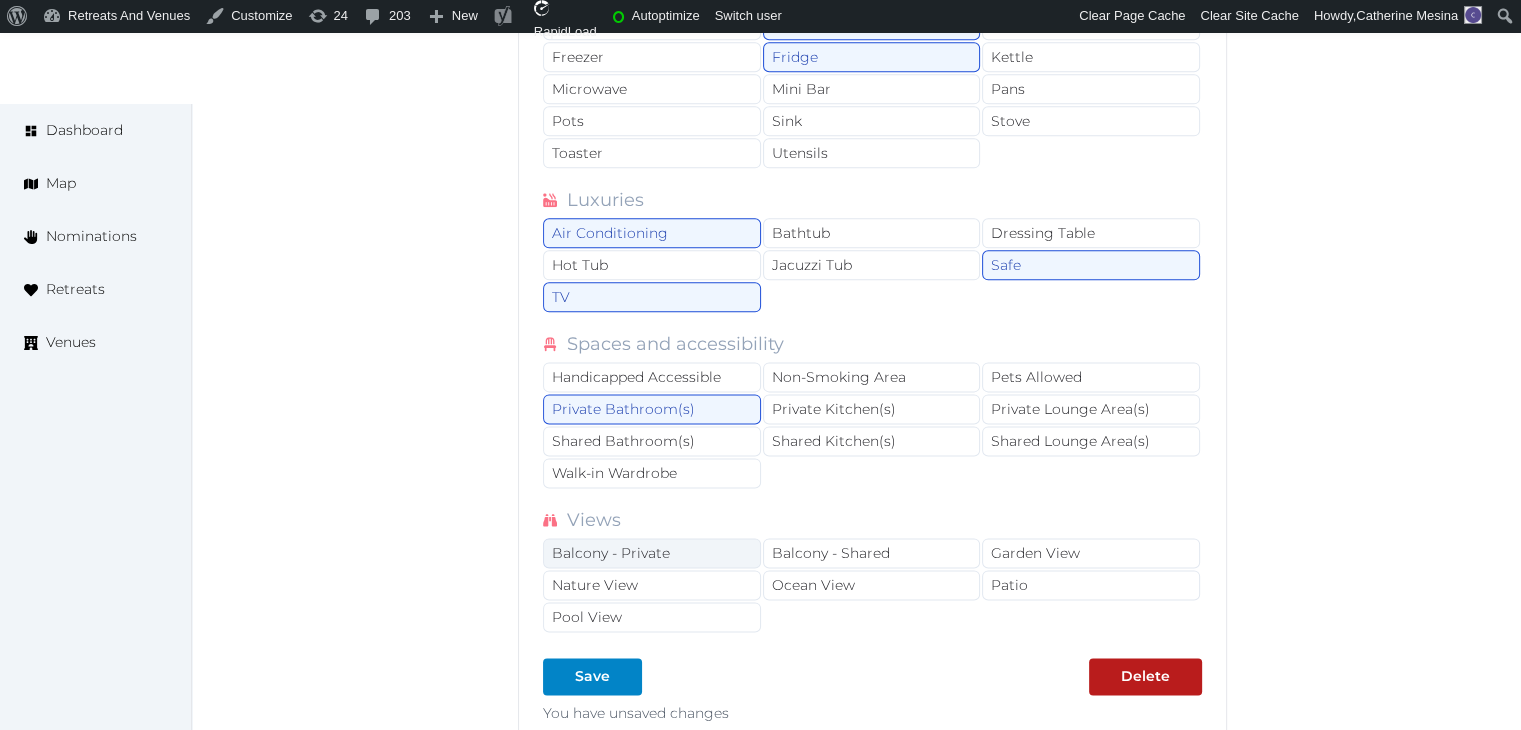 scroll, scrollTop: 2800, scrollLeft: 0, axis: vertical 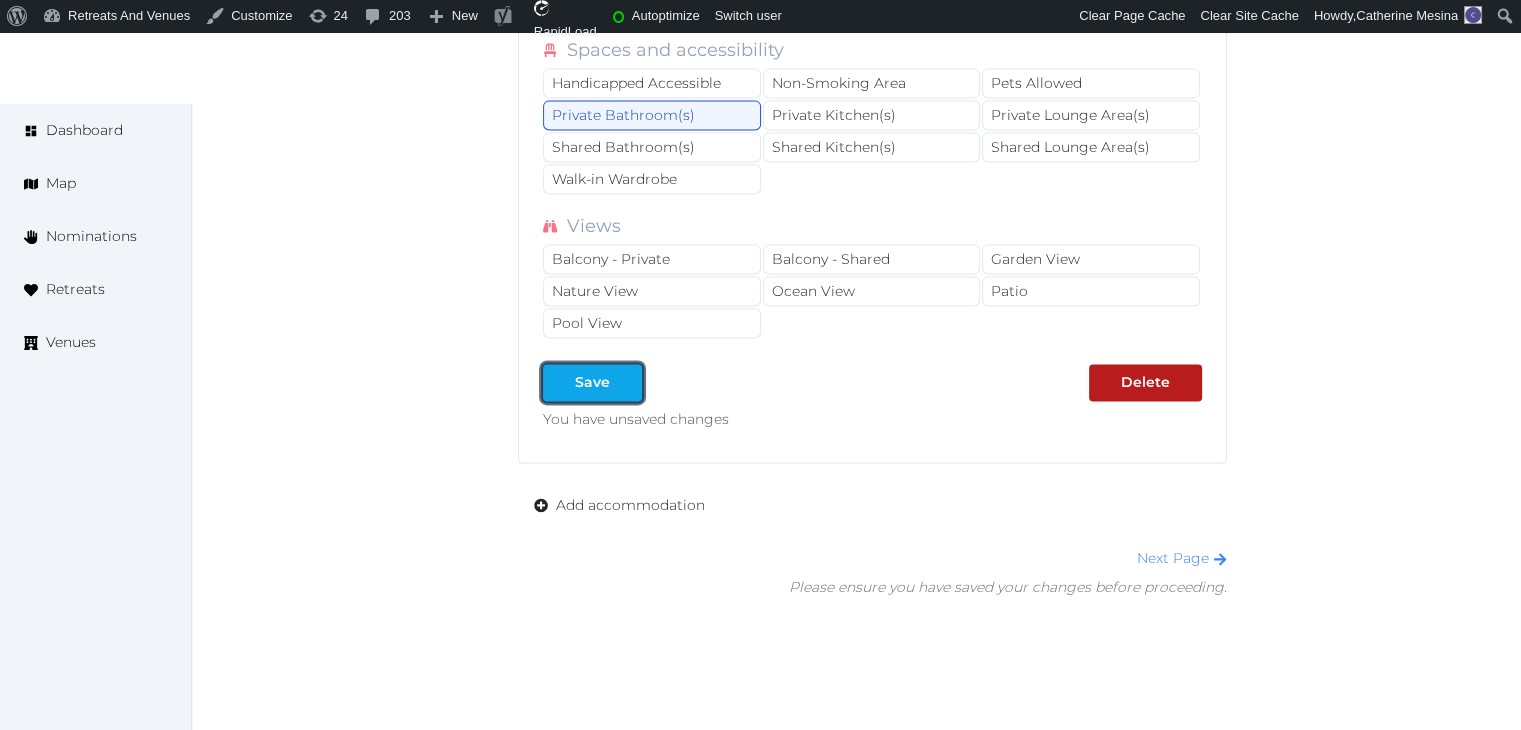 click at bounding box center [626, 382] 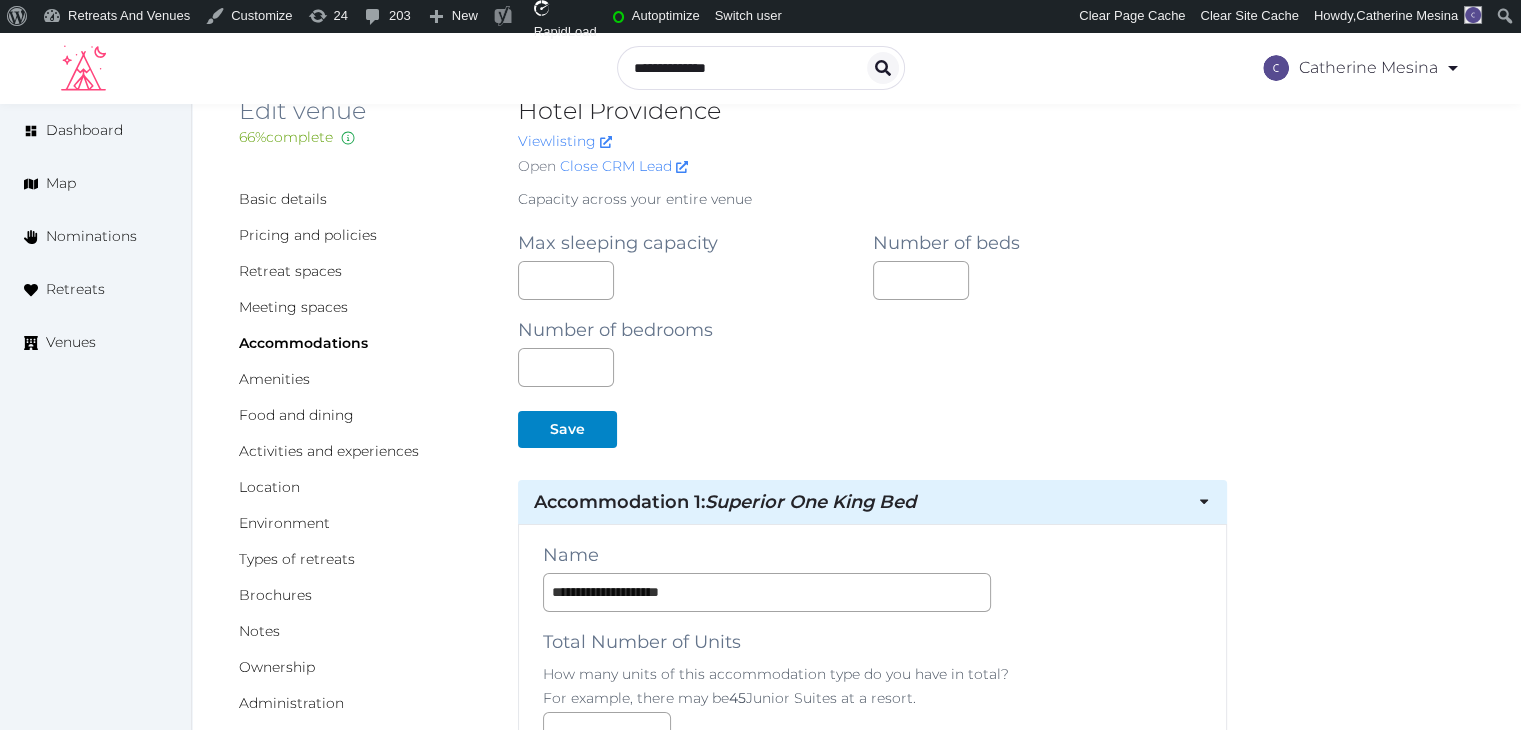 scroll, scrollTop: 0, scrollLeft: 0, axis: both 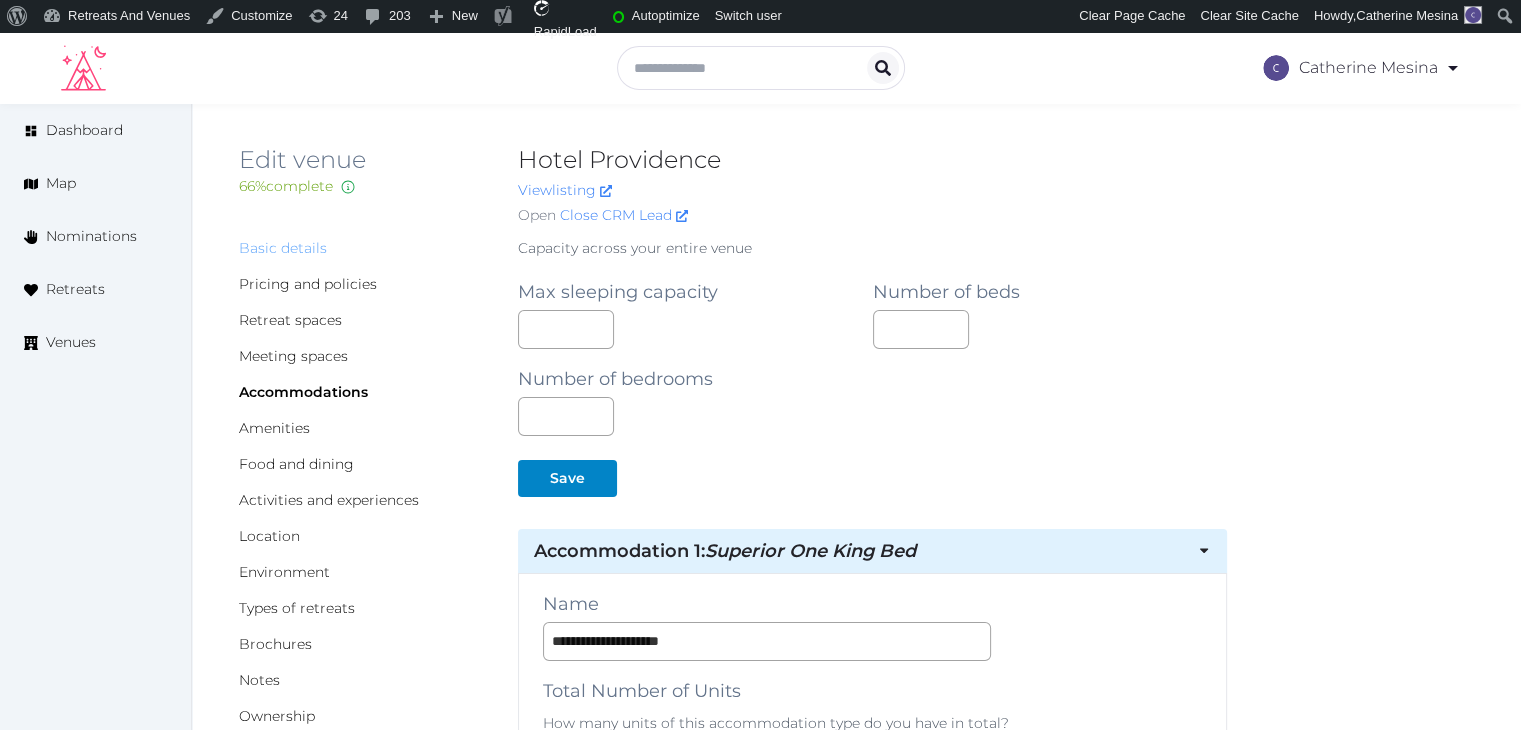 click on "Basic details" at bounding box center [283, 248] 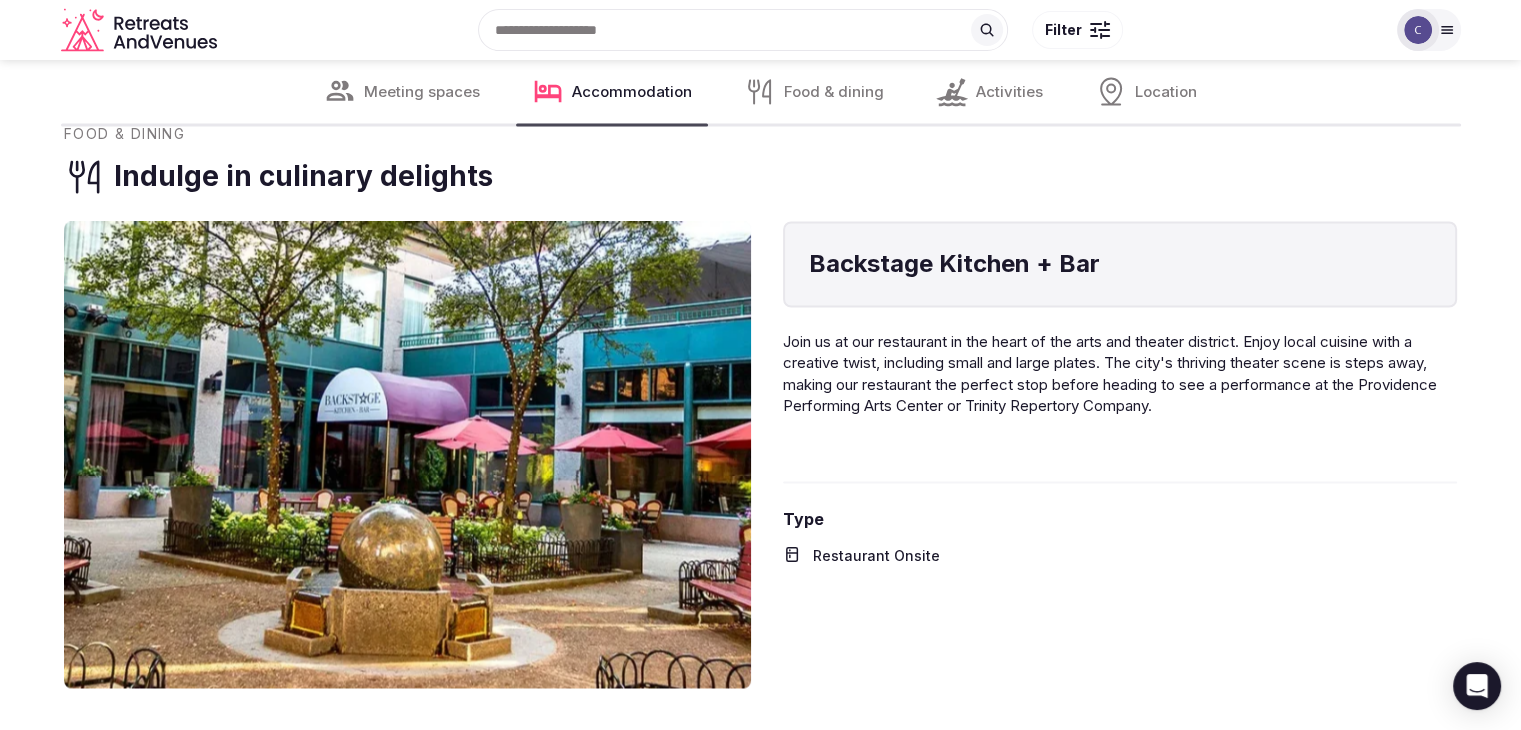 scroll, scrollTop: 3300, scrollLeft: 0, axis: vertical 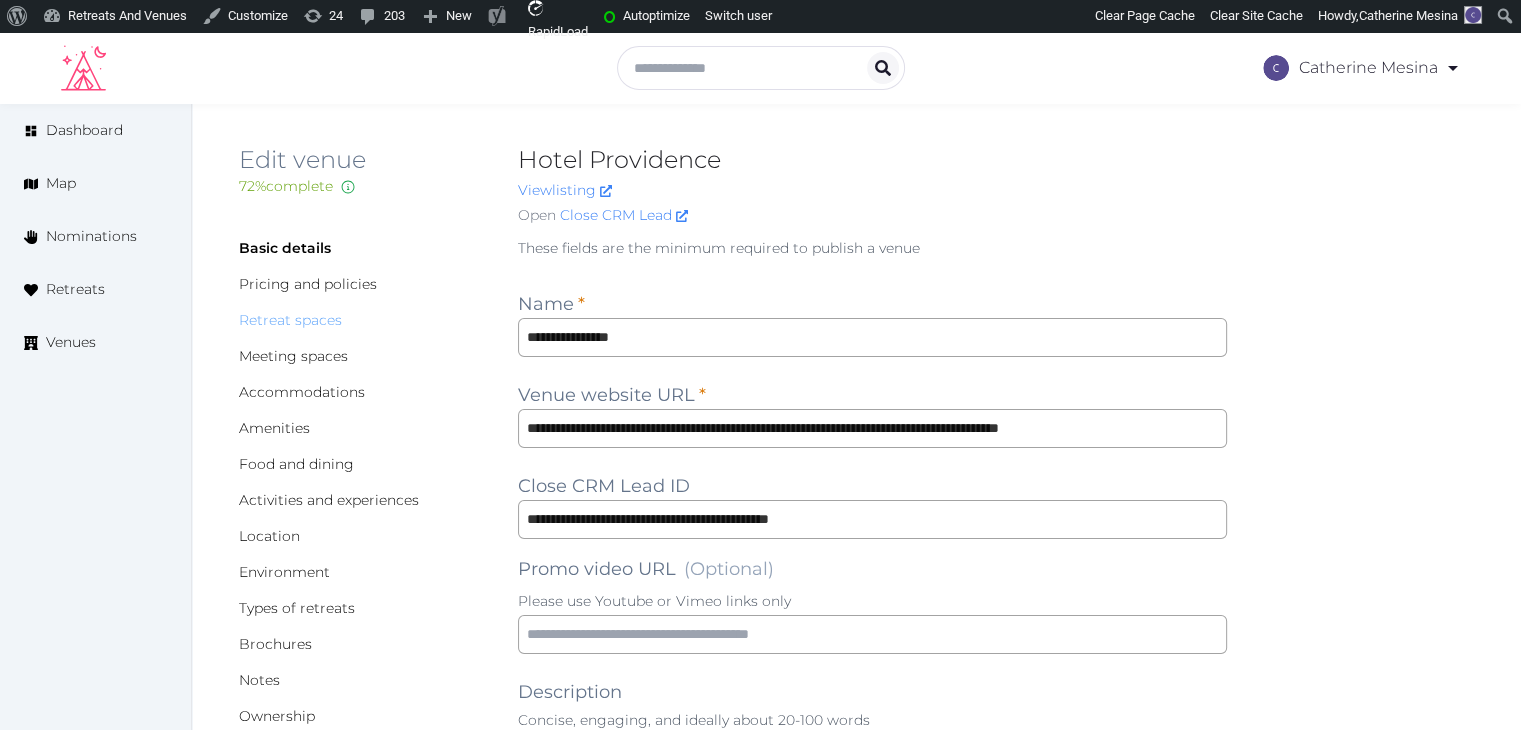 click on "Retreat spaces" at bounding box center [290, 320] 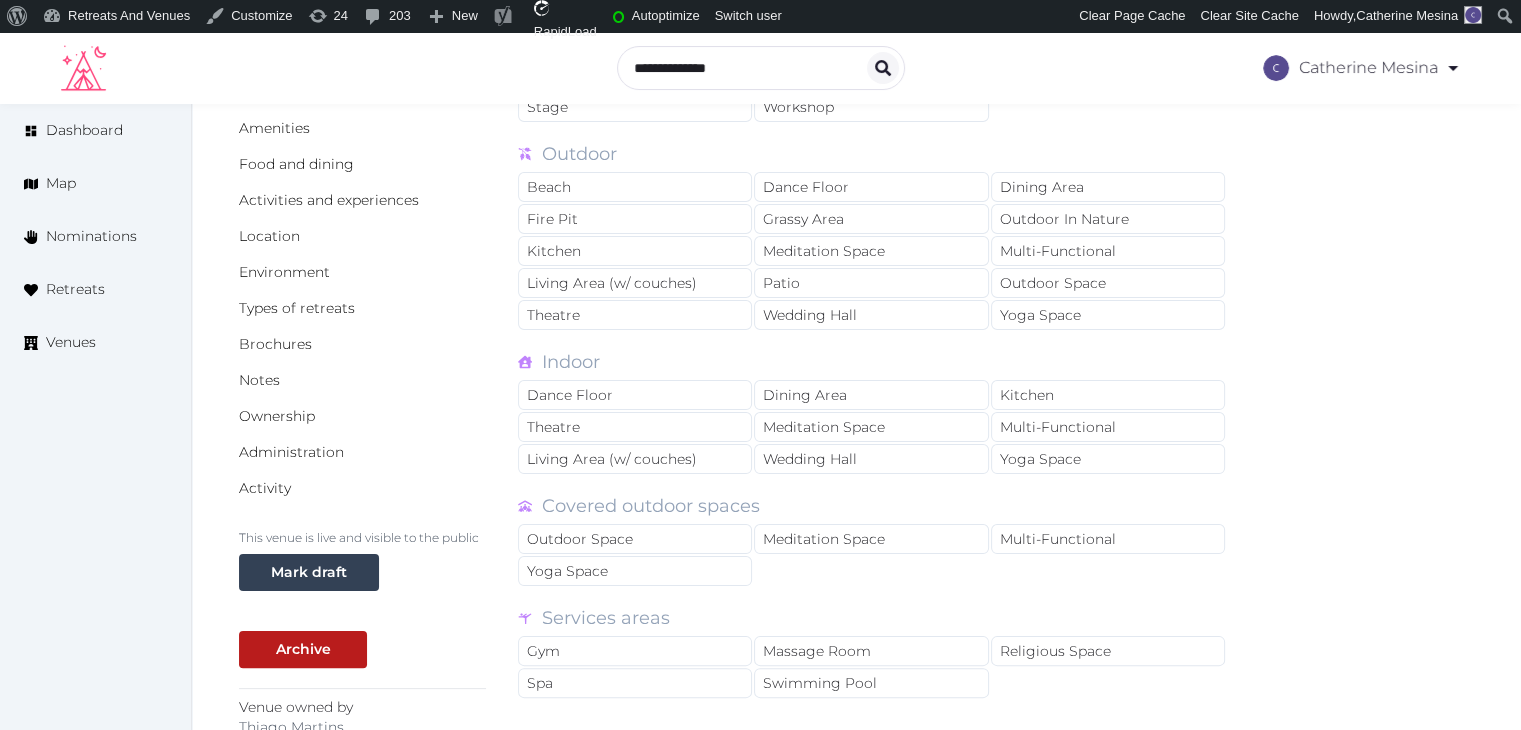 scroll, scrollTop: 0, scrollLeft: 0, axis: both 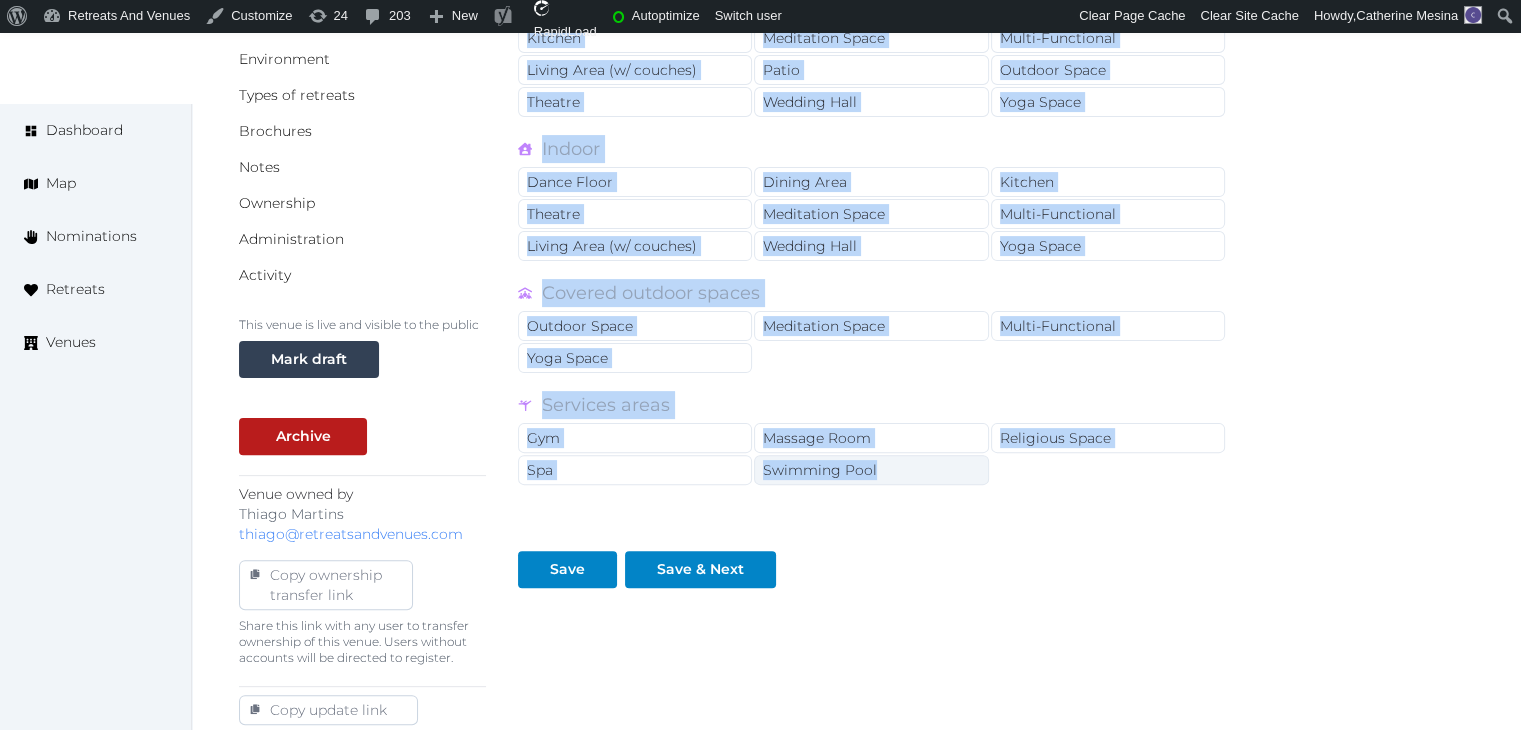 drag, startPoint x: 516, startPoint y: 249, endPoint x: 909, endPoint y: 460, distance: 446.06055 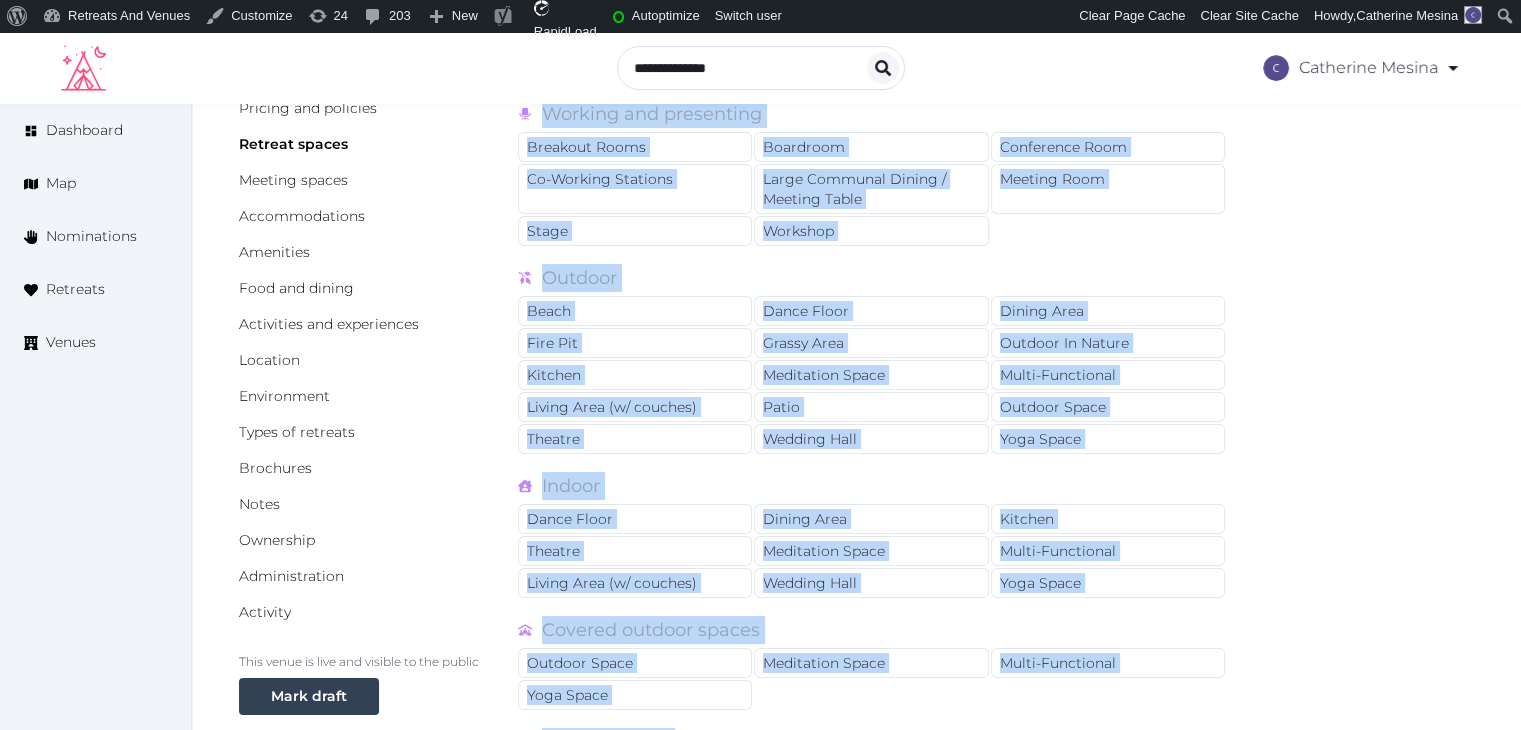 scroll, scrollTop: 13, scrollLeft: 0, axis: vertical 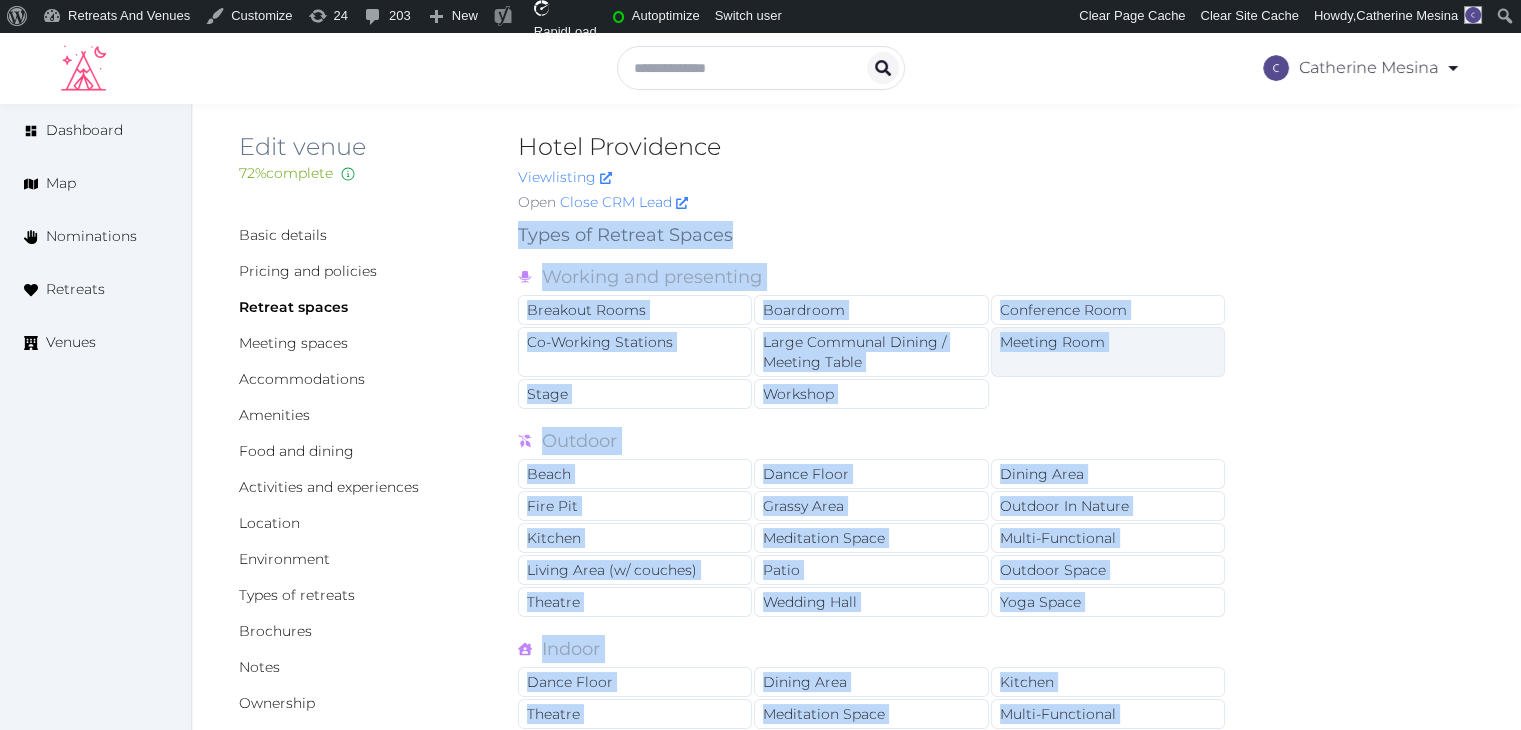 click on "Meeting Room" at bounding box center [1108, 352] 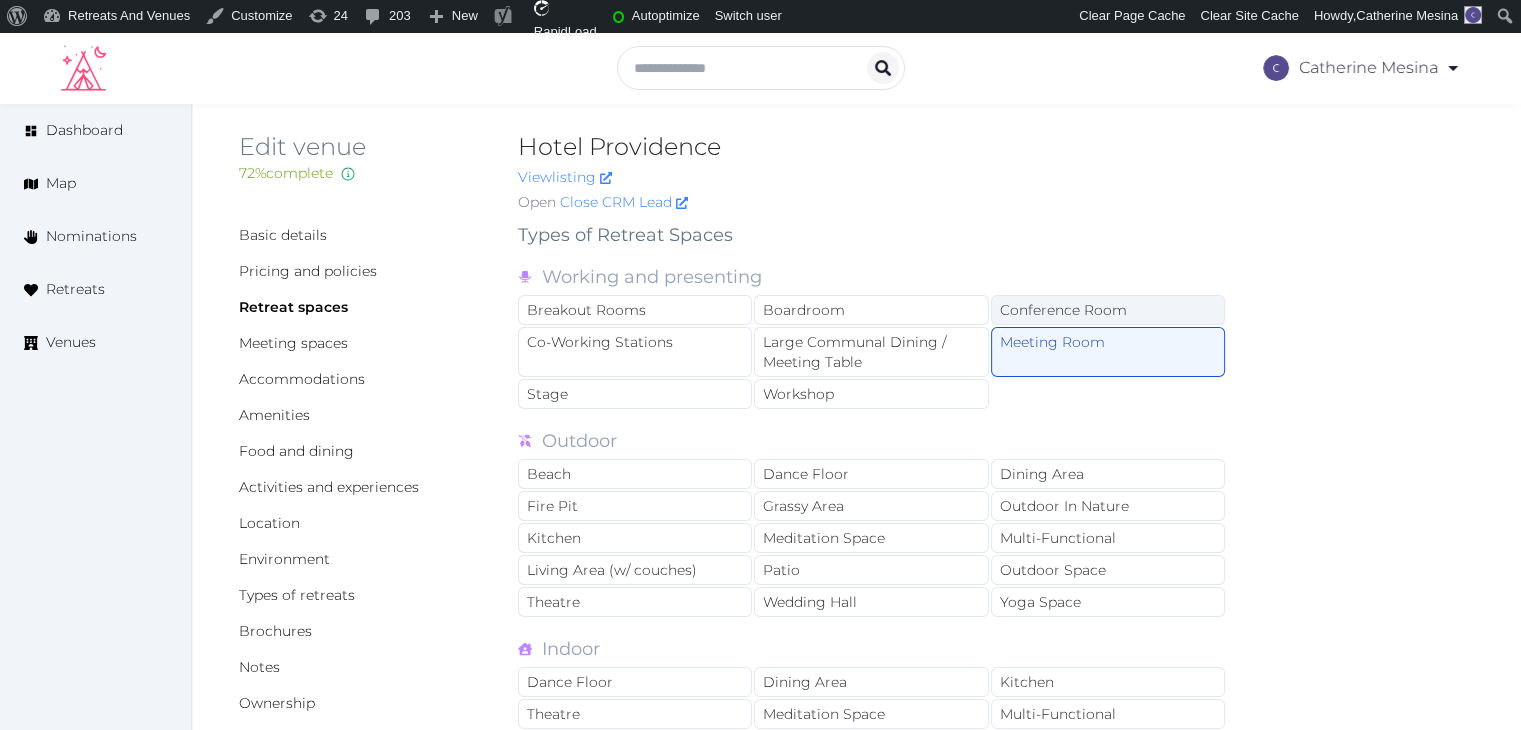 click on "Conference Room" at bounding box center [1108, 310] 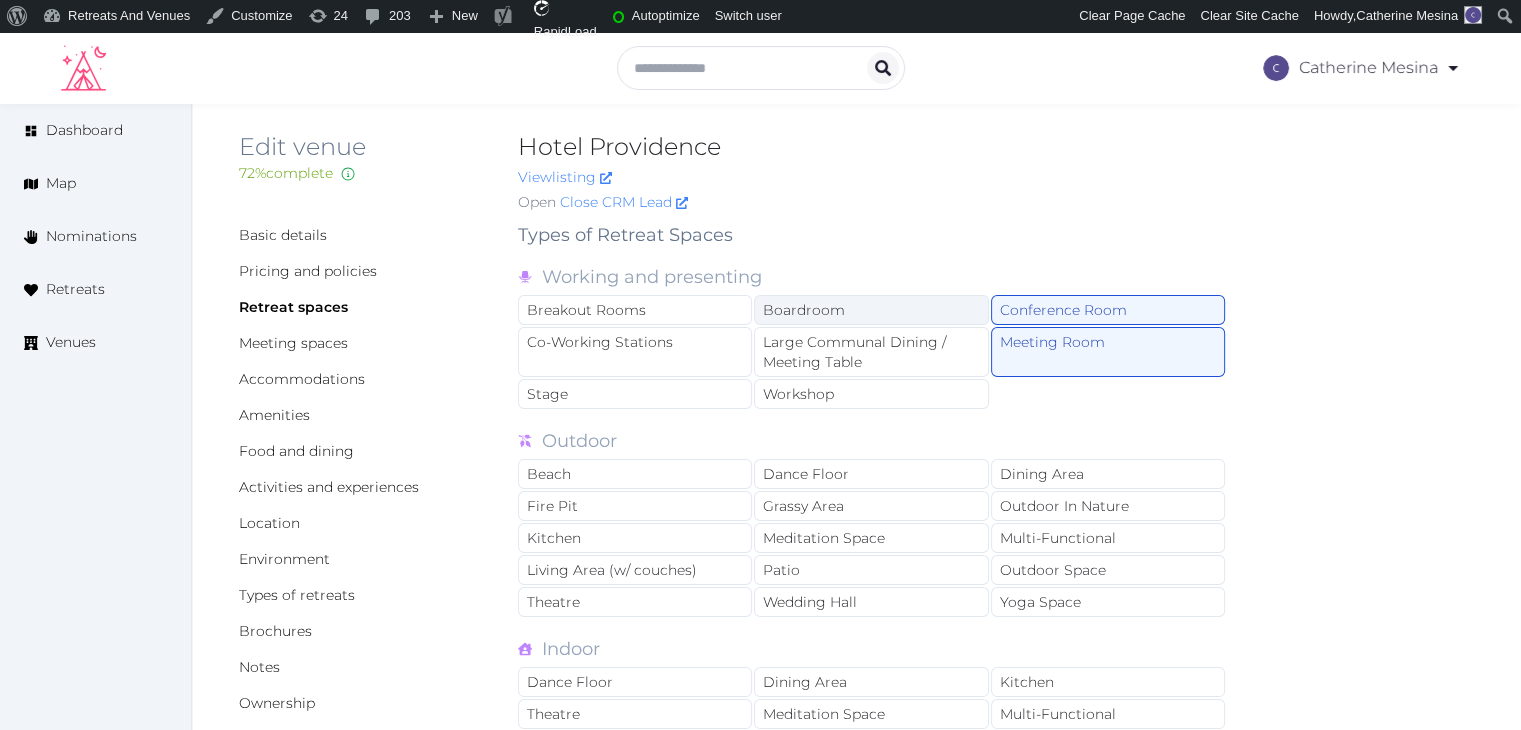 drag, startPoint x: 896, startPoint y: 310, endPoint x: 918, endPoint y: 297, distance: 25.553865 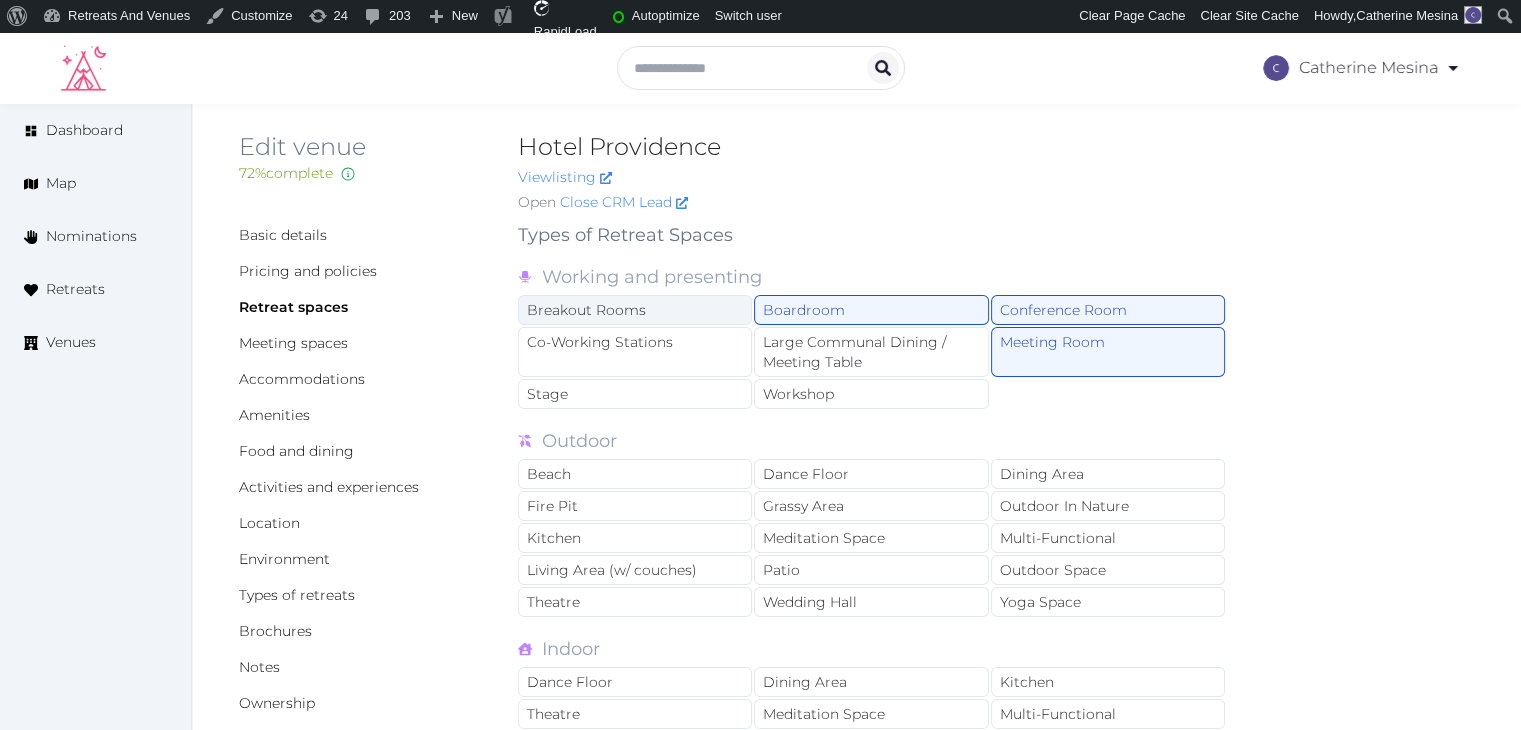 click on "Breakout Rooms" at bounding box center (635, 310) 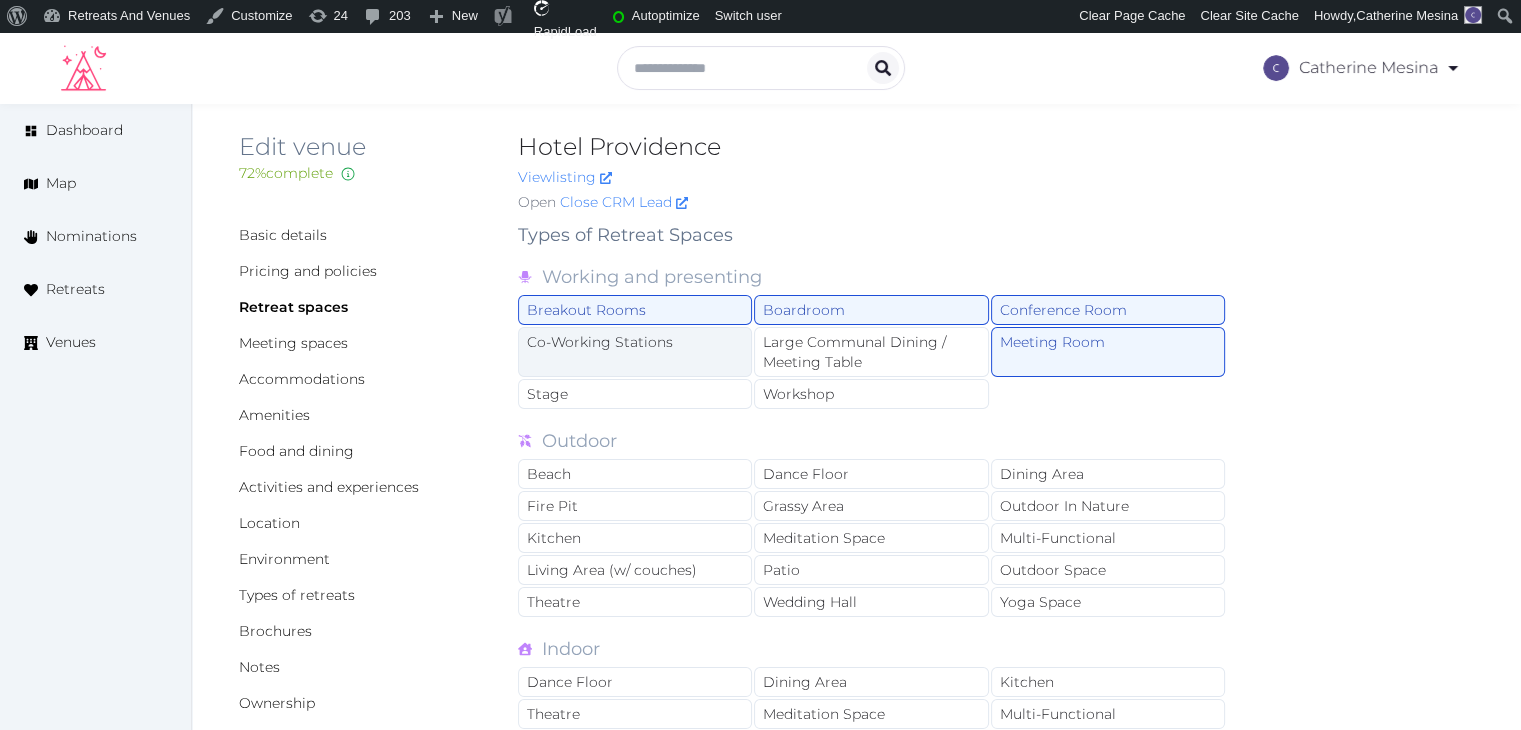 click on "Co-Working Stations" at bounding box center (635, 352) 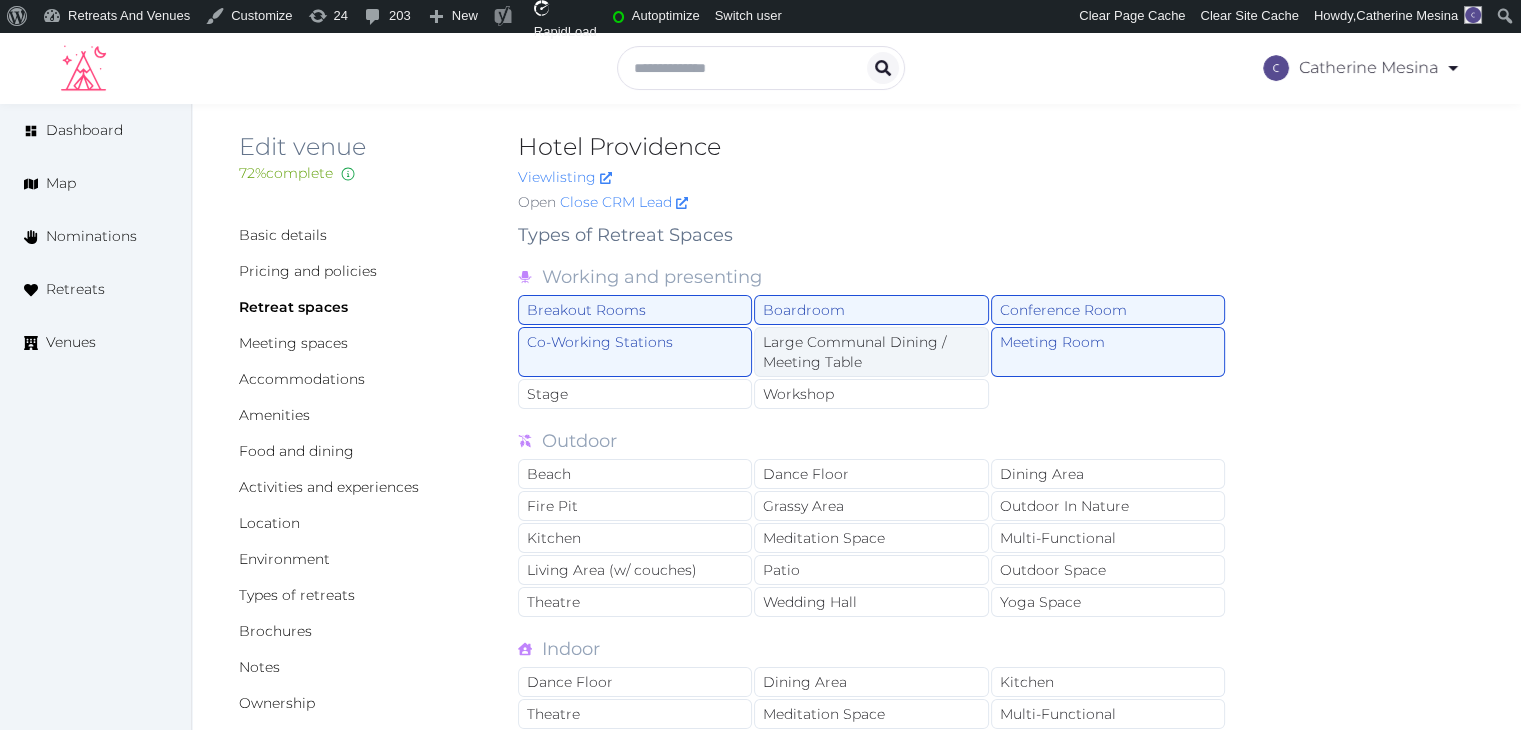 click on "Large Communal Dining / Meeting Table" at bounding box center (871, 352) 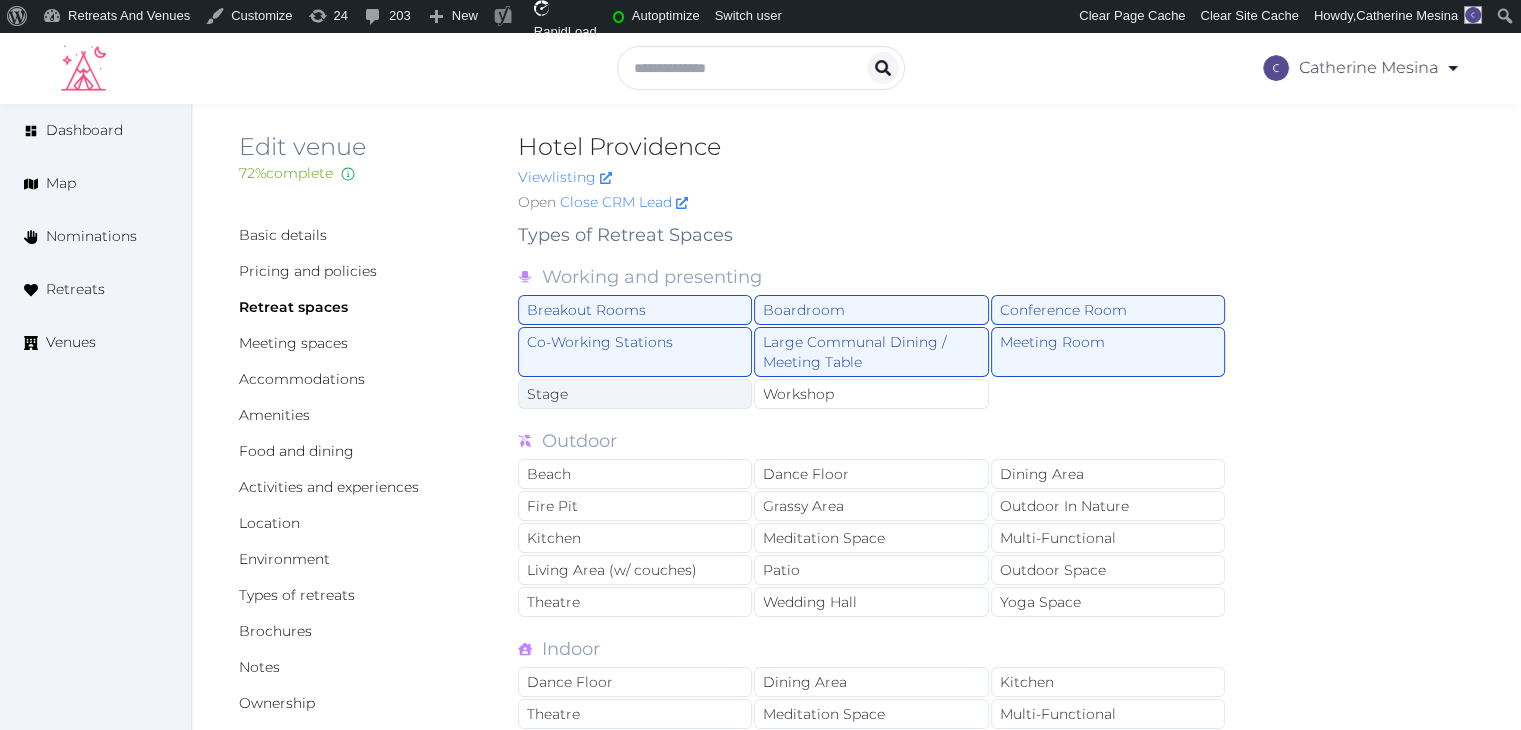 click on "Stage" at bounding box center [635, 394] 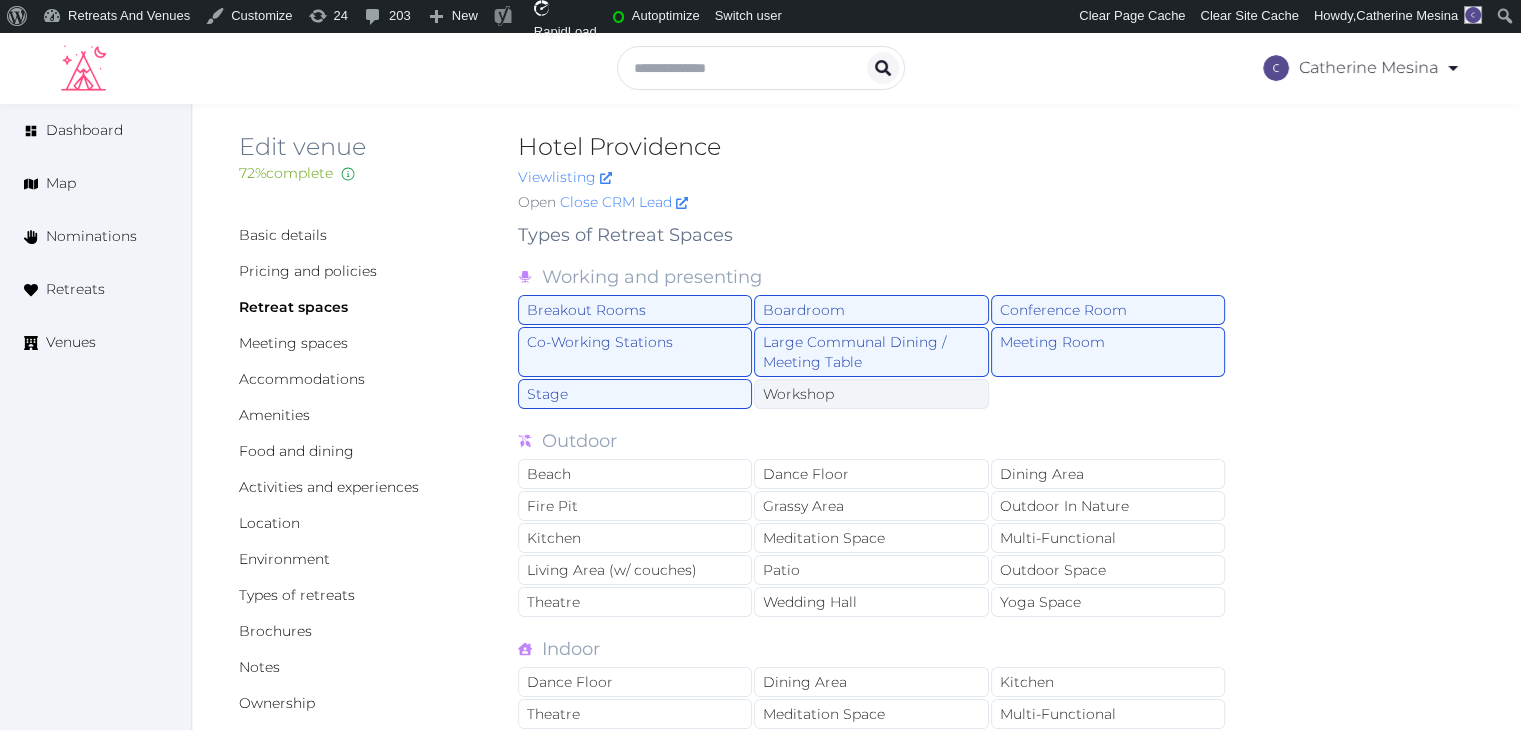 click on "Workshop" at bounding box center [871, 394] 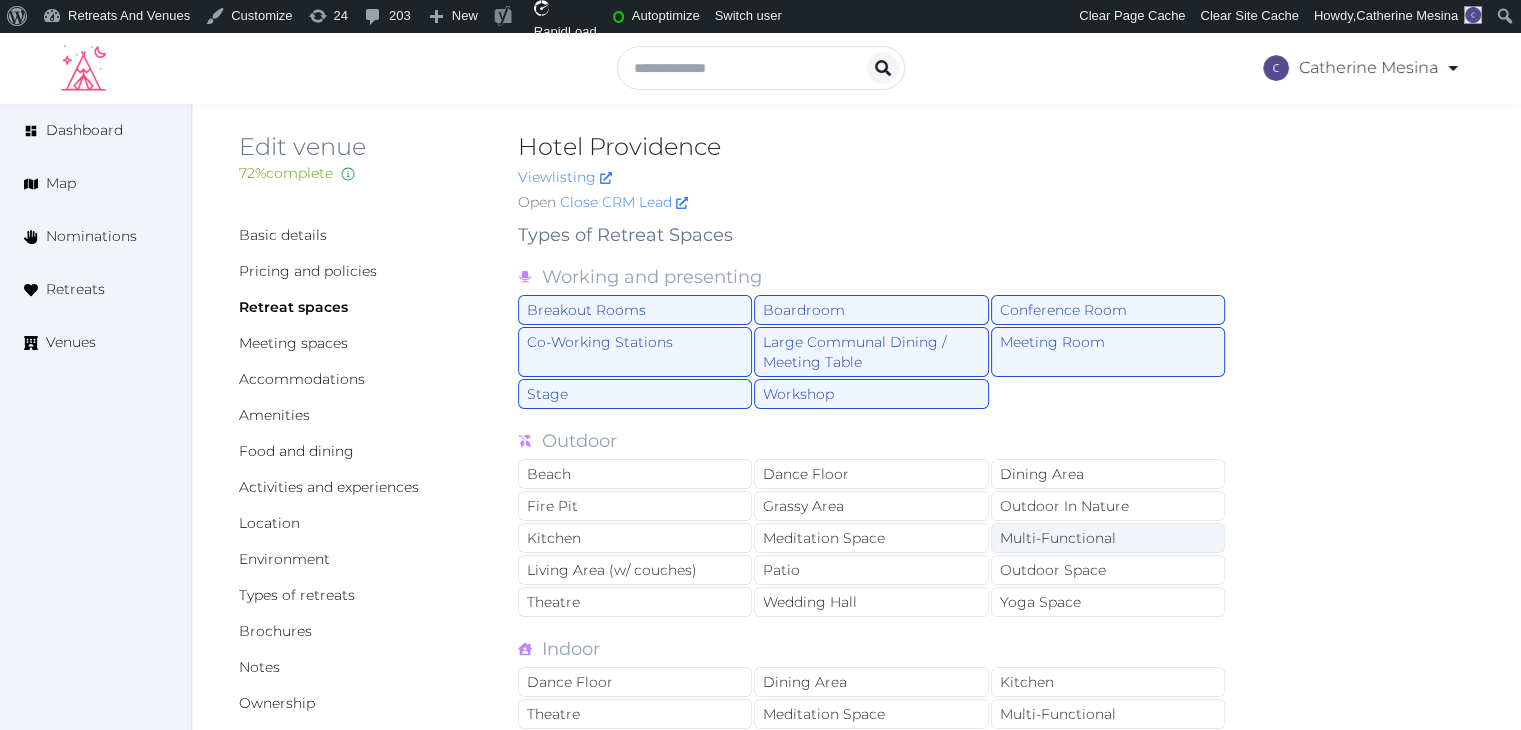 click on "Outdoor Space" at bounding box center [1108, 570] 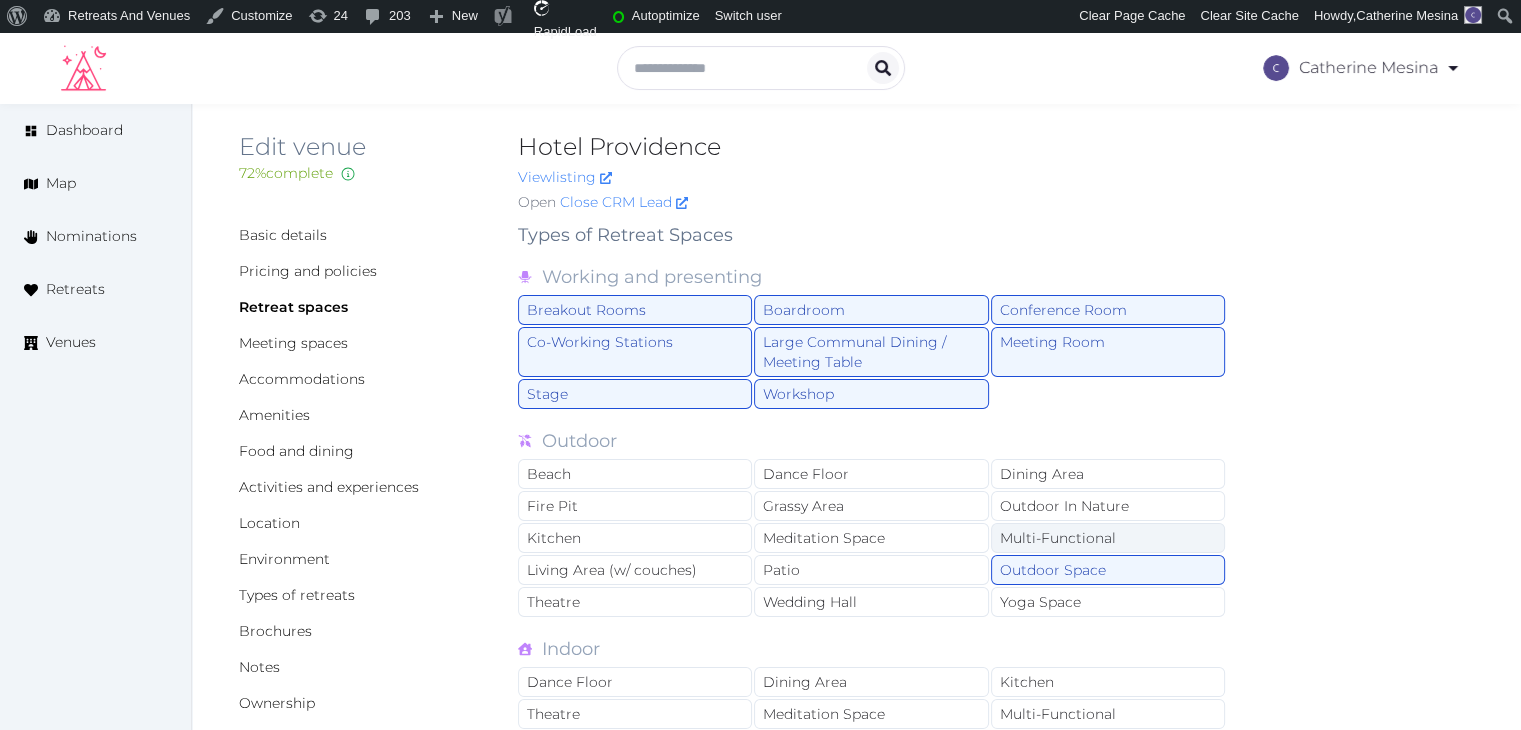 click on "Multi-Functional" at bounding box center [1108, 538] 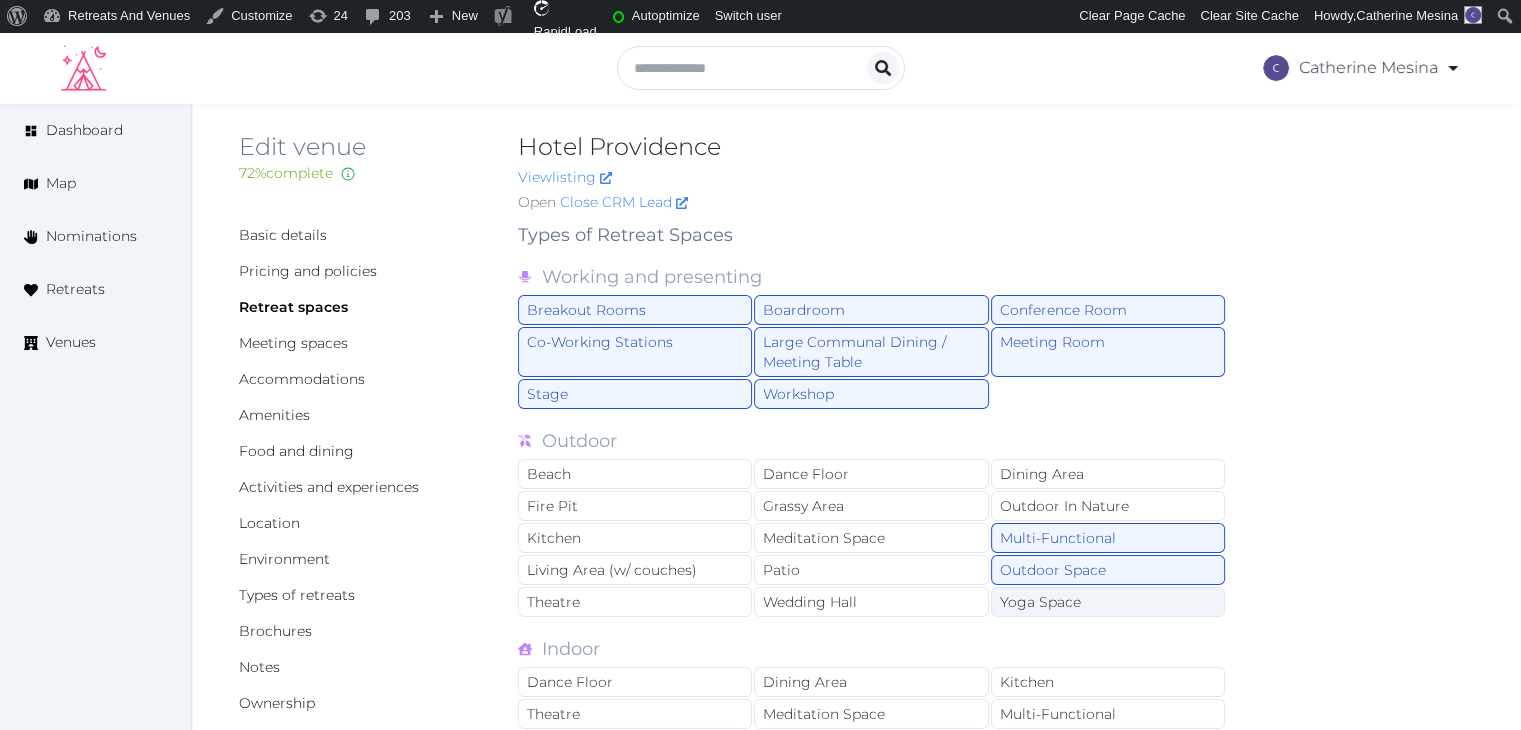 scroll, scrollTop: 313, scrollLeft: 0, axis: vertical 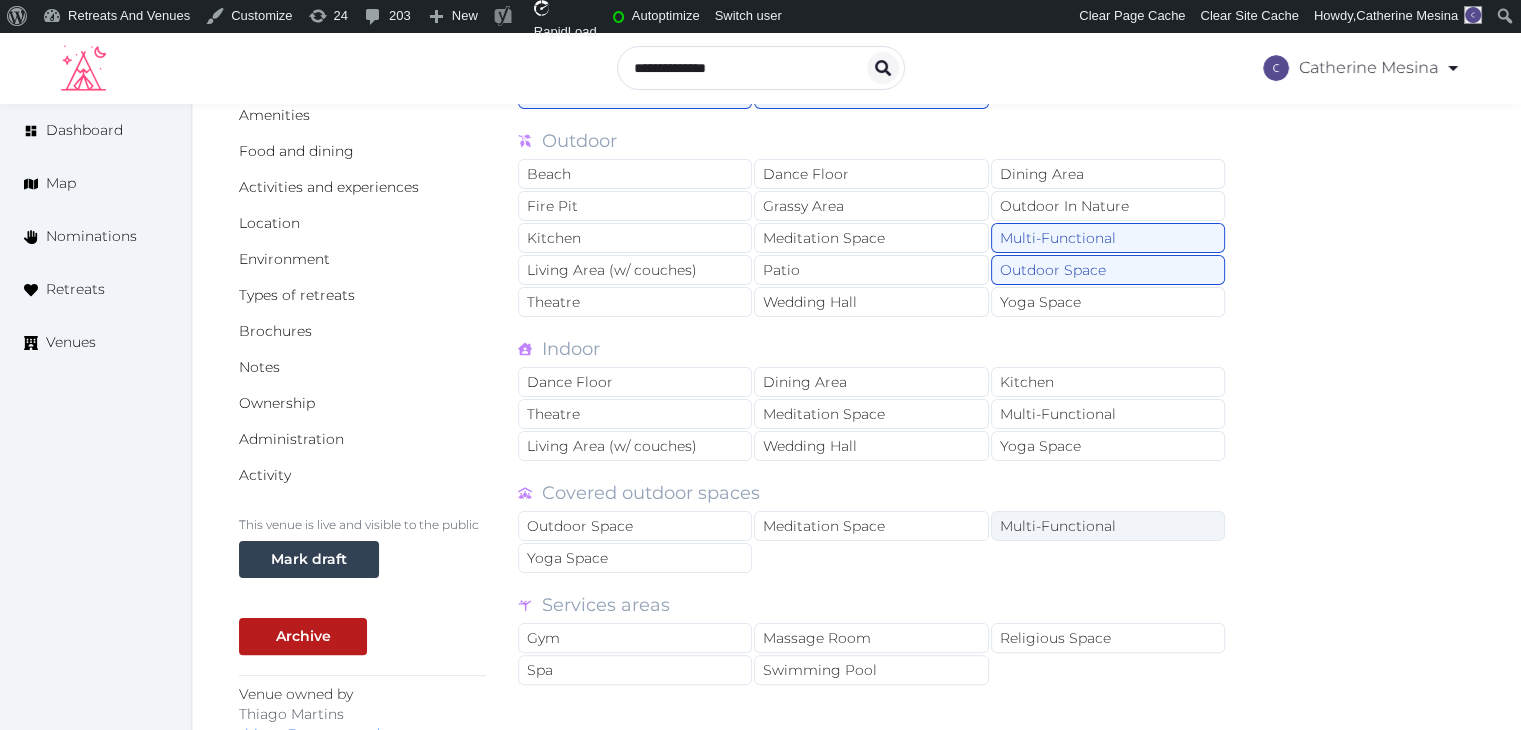 click on "Multi-Functional" at bounding box center (1108, 526) 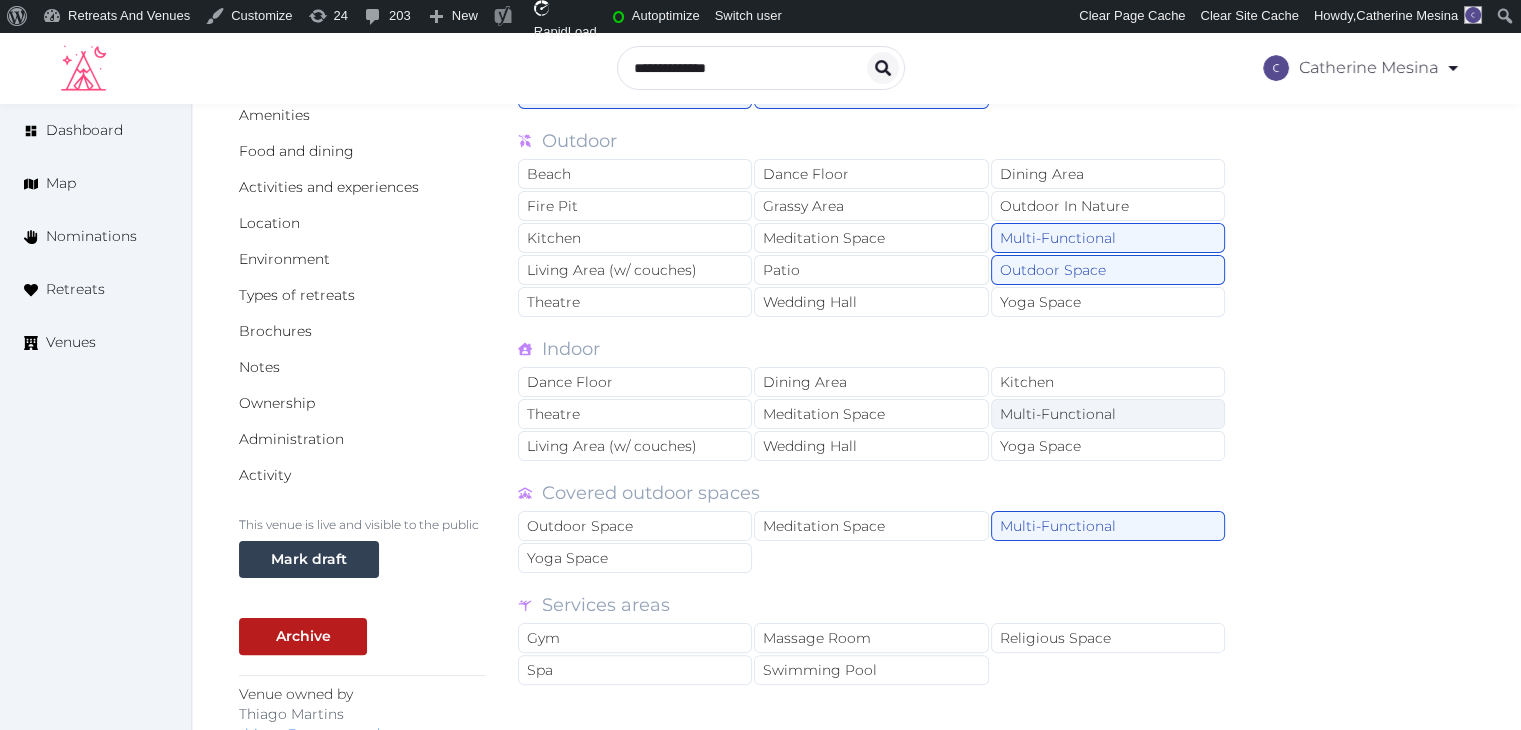 click on "Multi-Functional" at bounding box center [1108, 414] 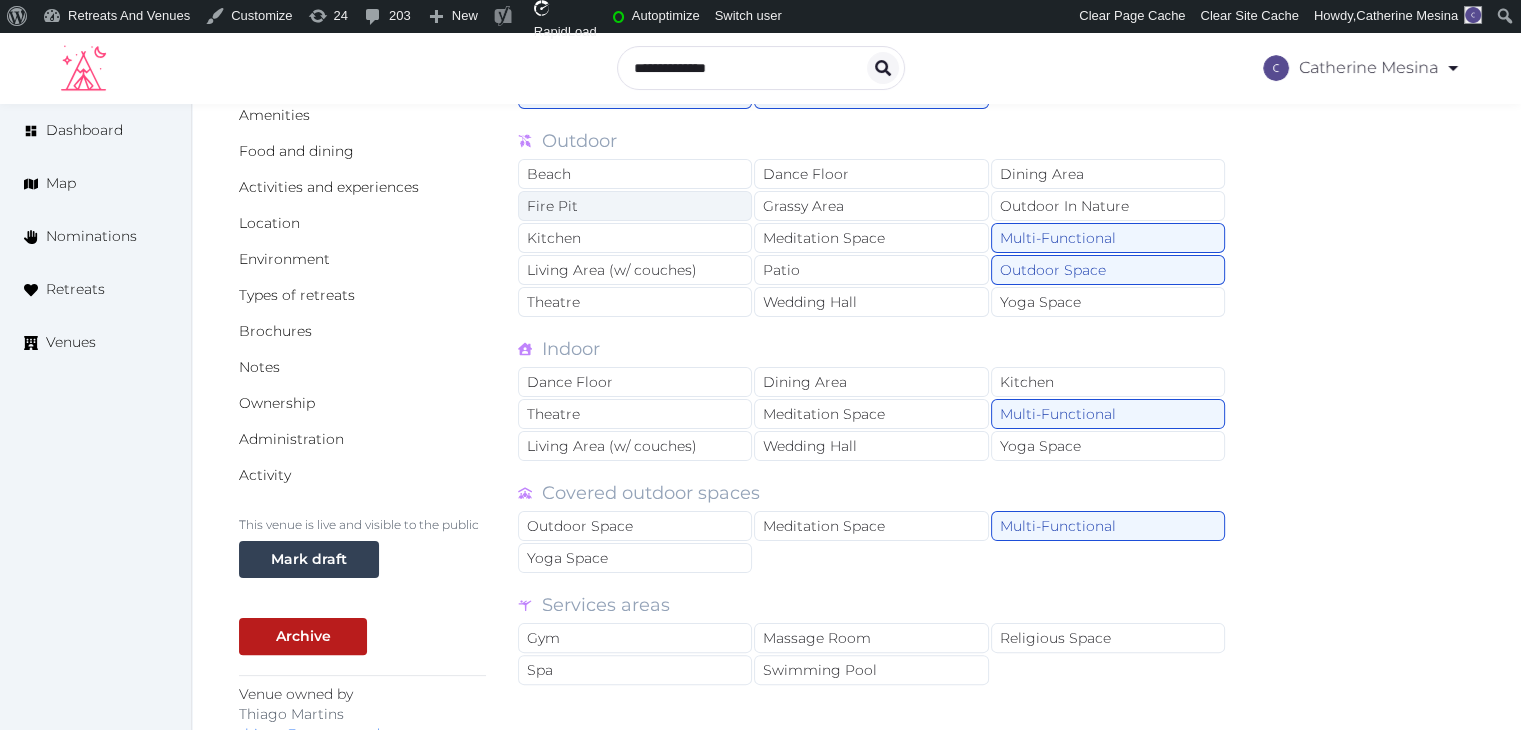 click on "Fire Pit" at bounding box center [635, 206] 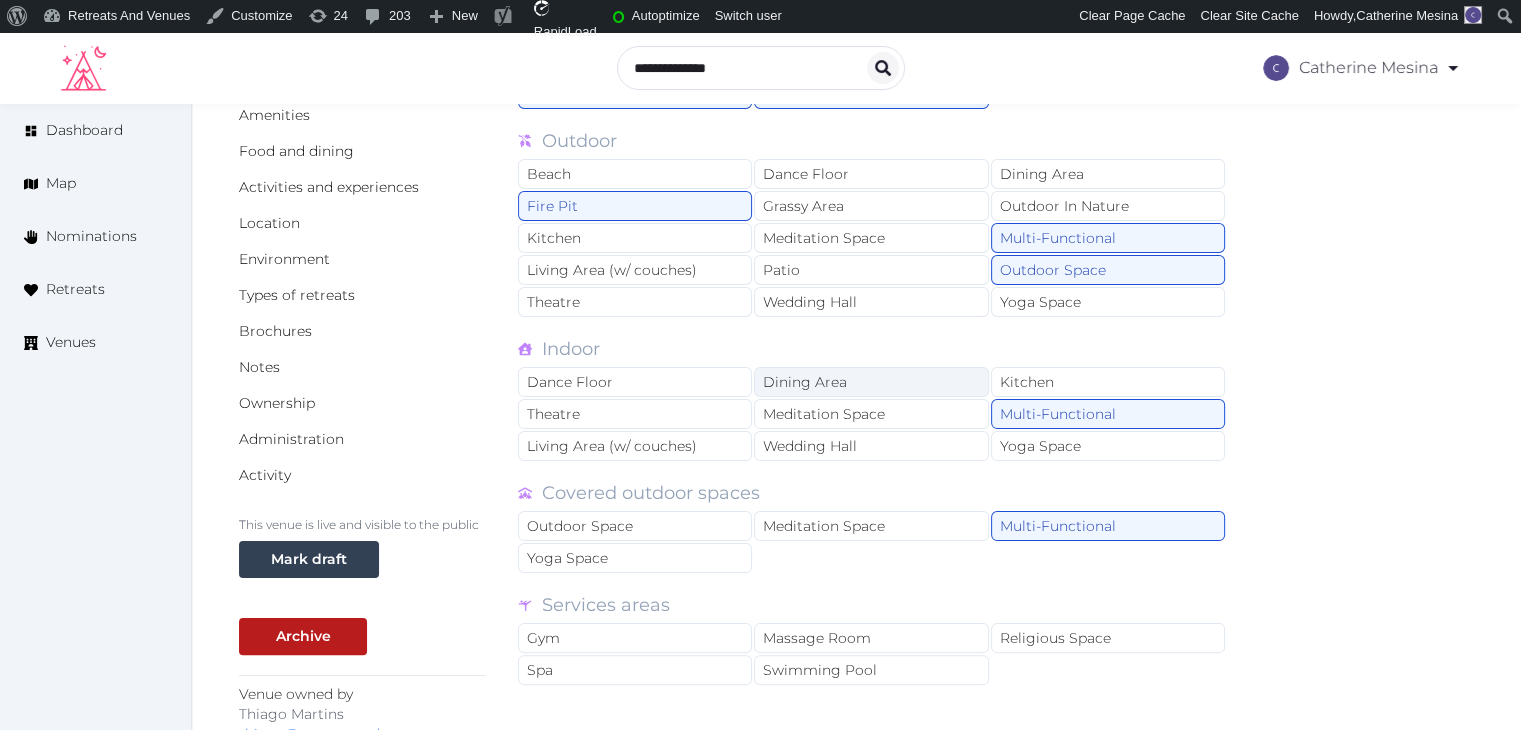 click on "Dining Area" at bounding box center (871, 382) 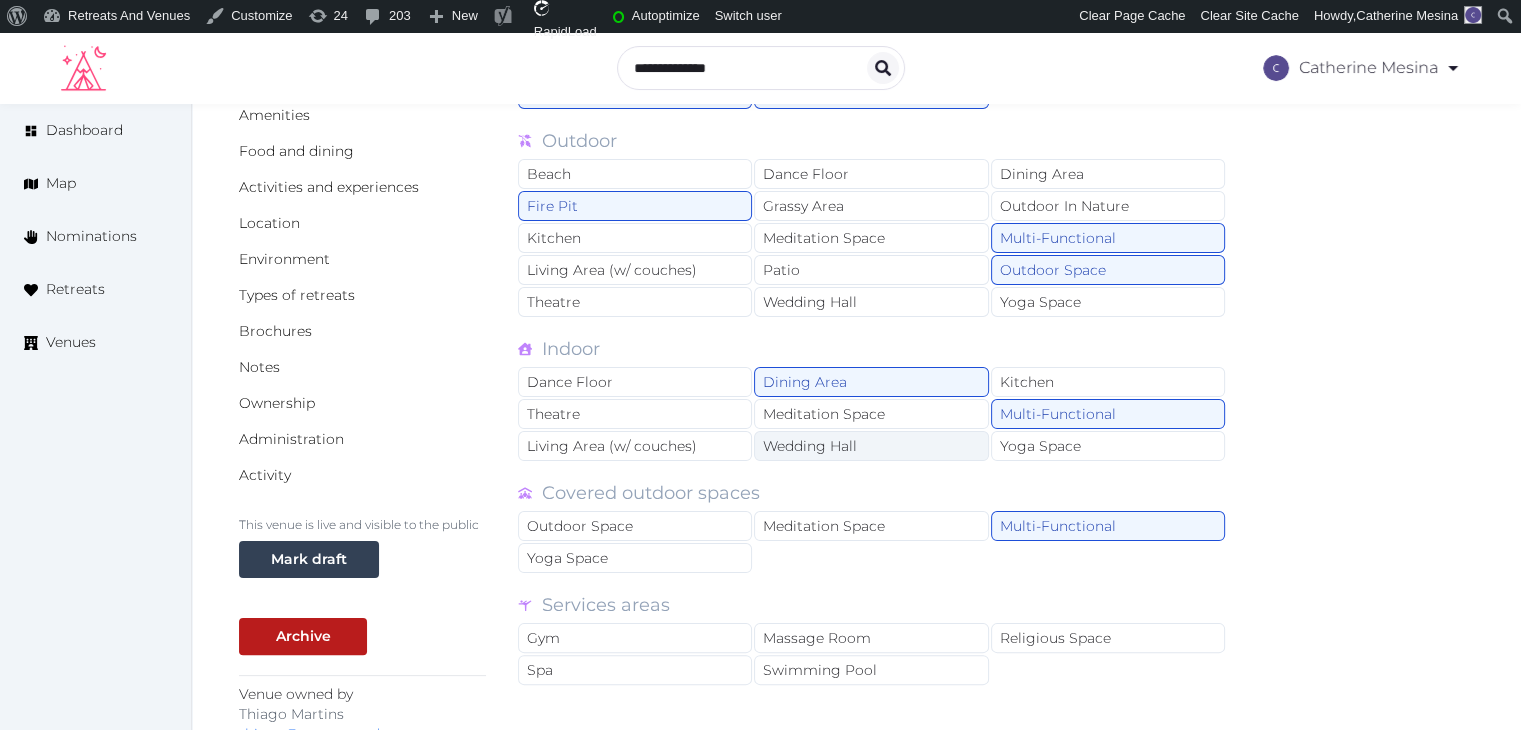 click on "Wedding Hall" at bounding box center (871, 446) 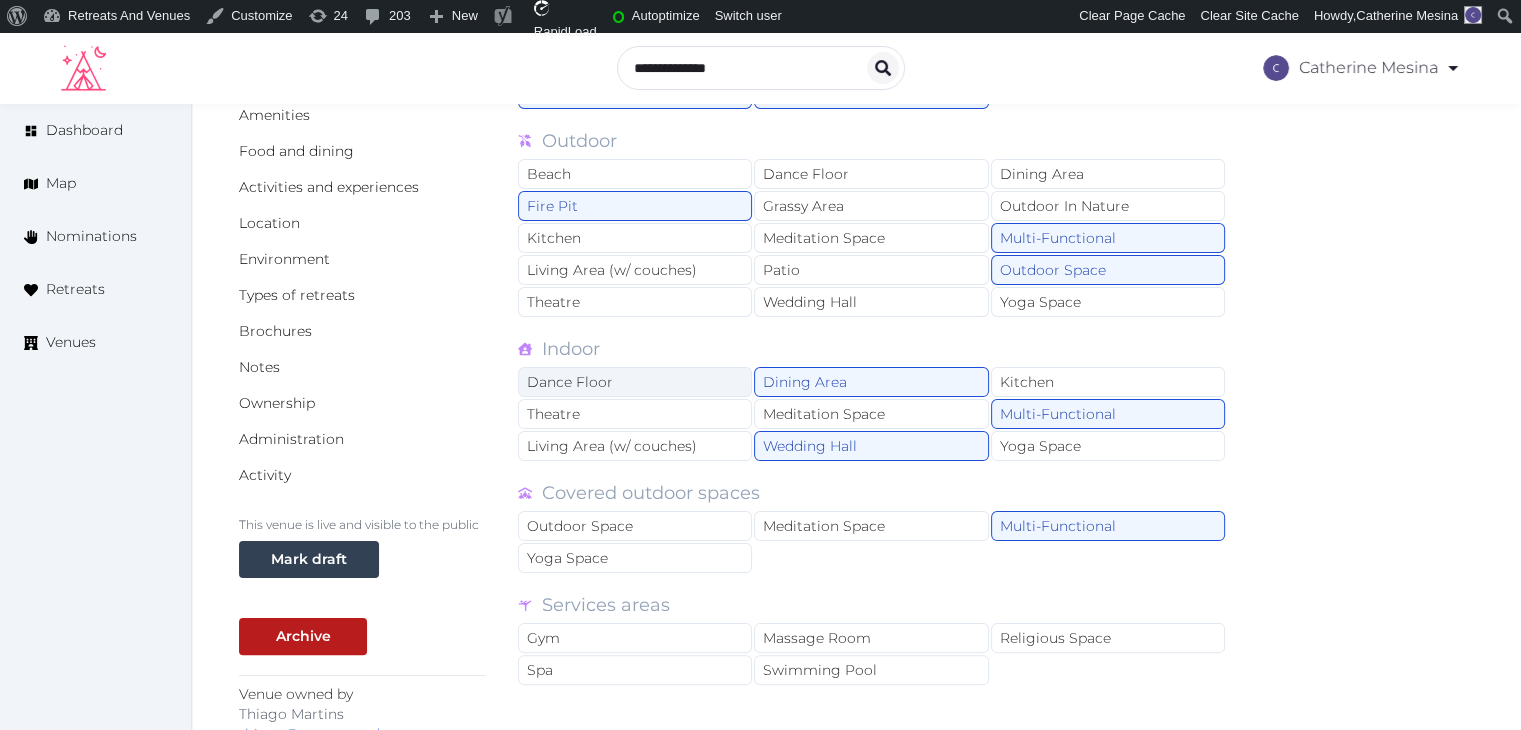 click on "Dance Floor" at bounding box center (635, 382) 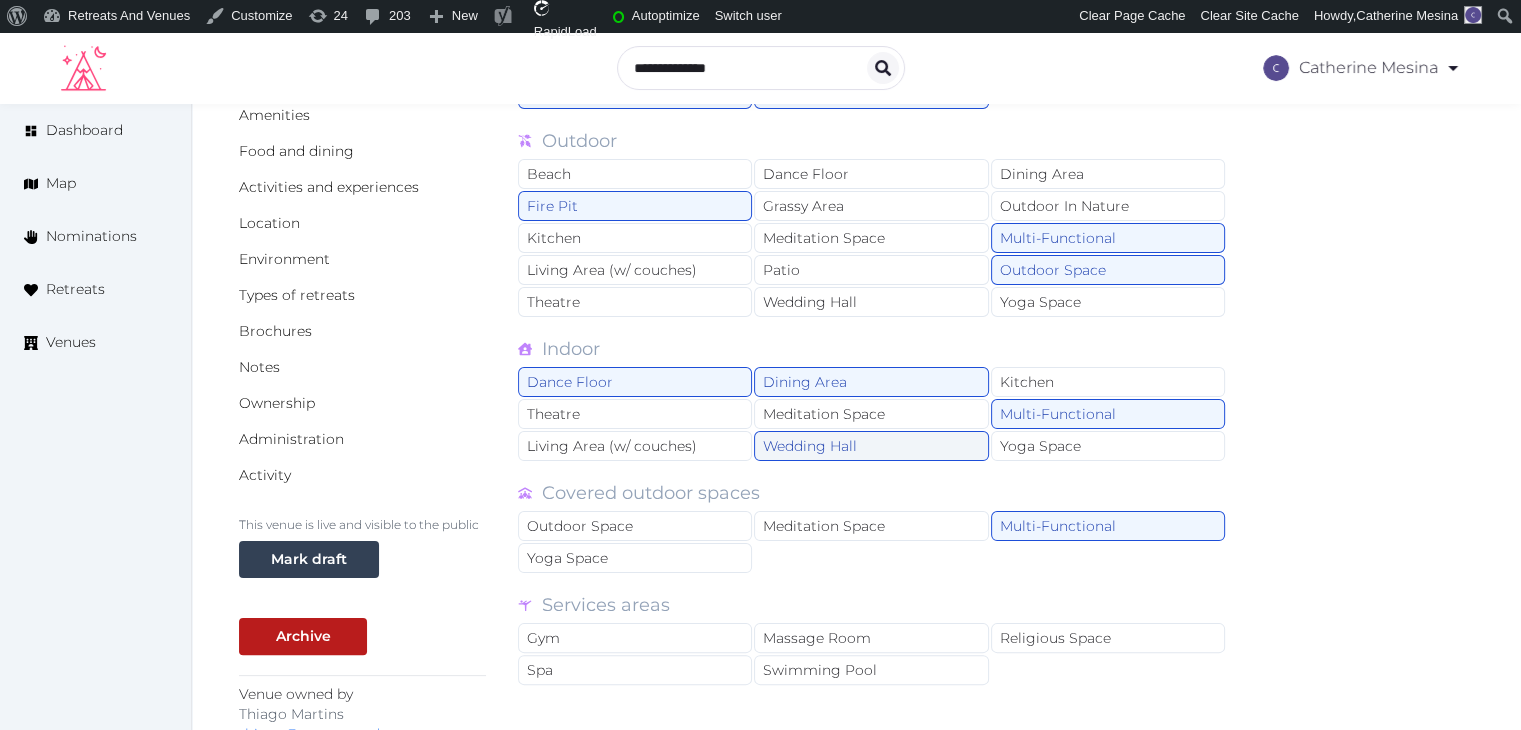 click on "Wedding Hall" at bounding box center [871, 446] 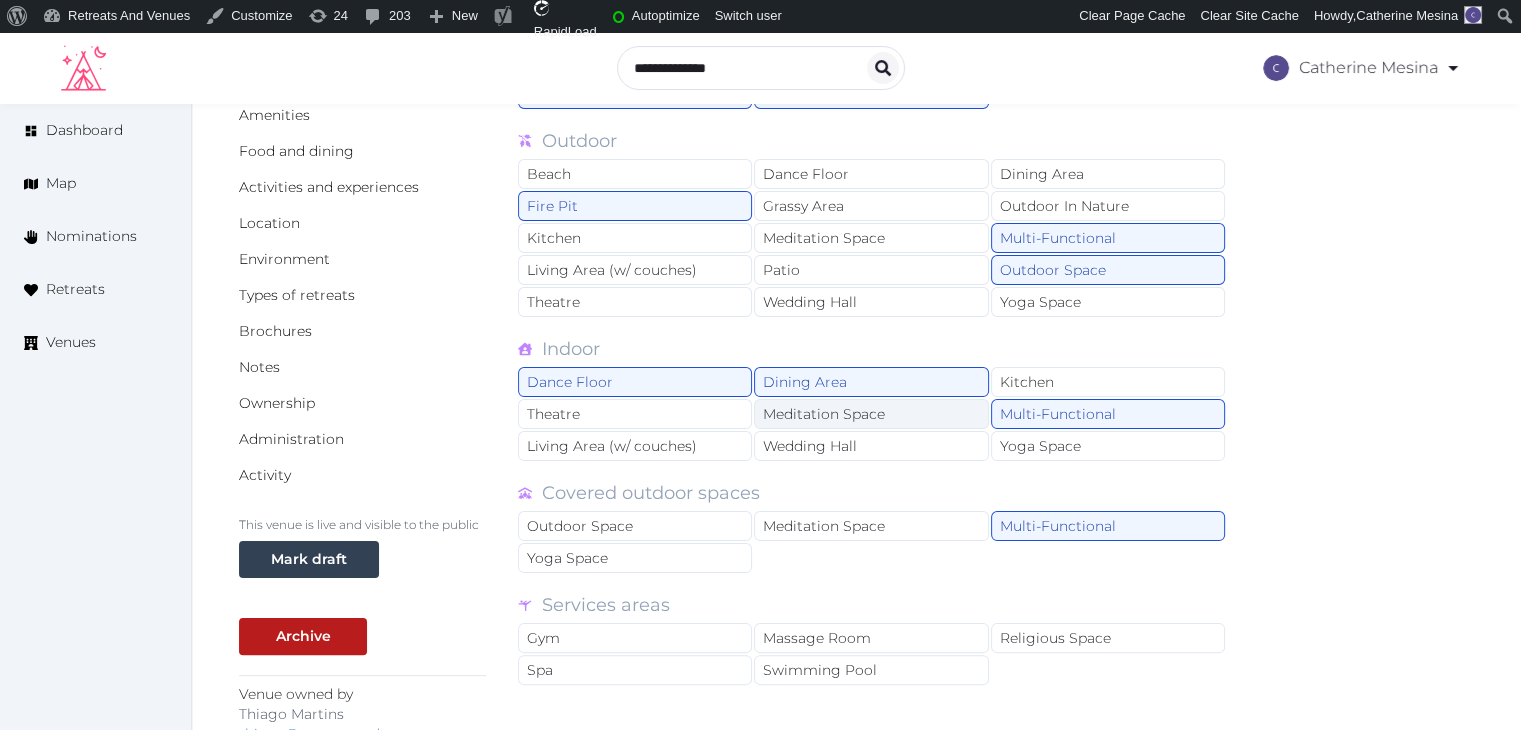 drag, startPoint x: 900, startPoint y: 410, endPoint x: 700, endPoint y: 465, distance: 207.42468 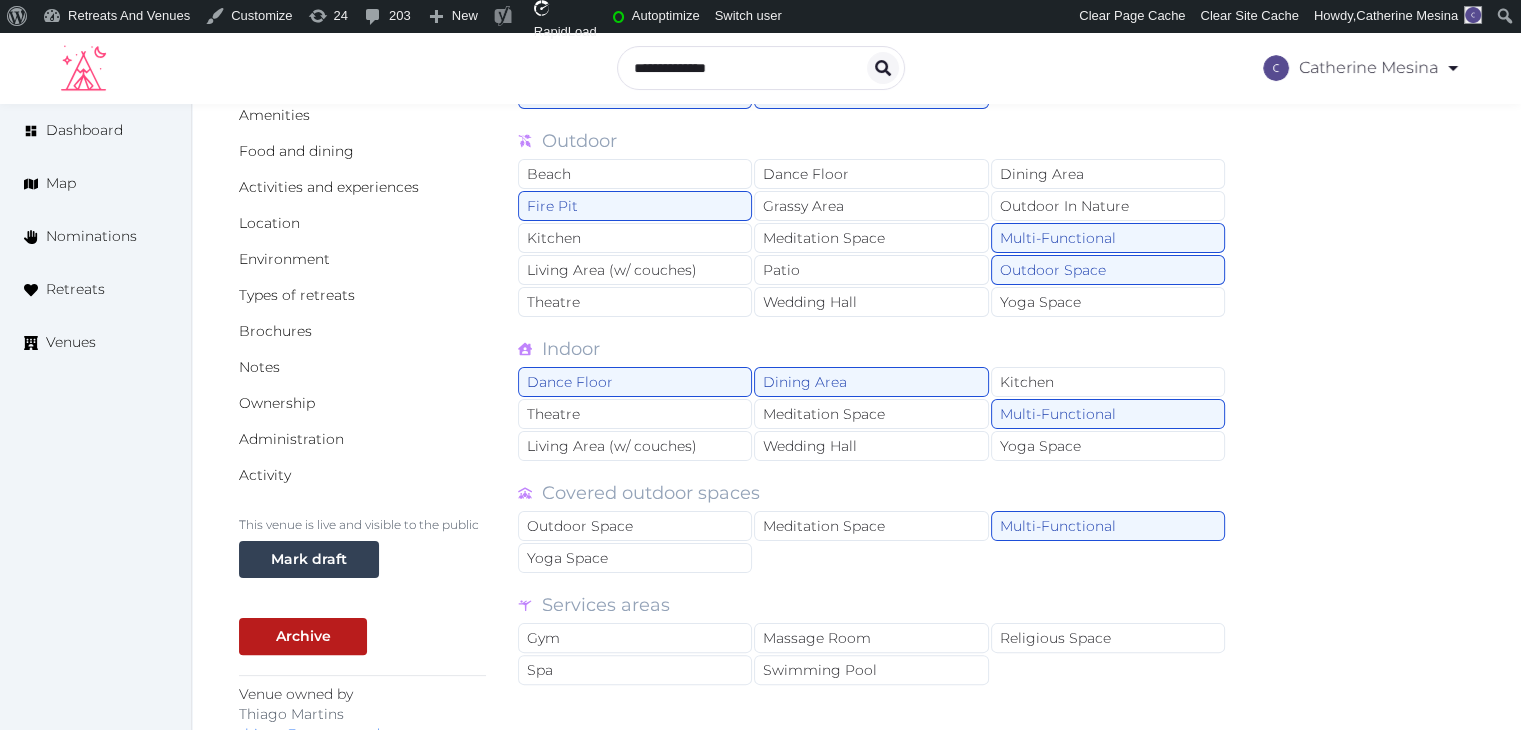 click on "Meditation Space" at bounding box center [871, 414] 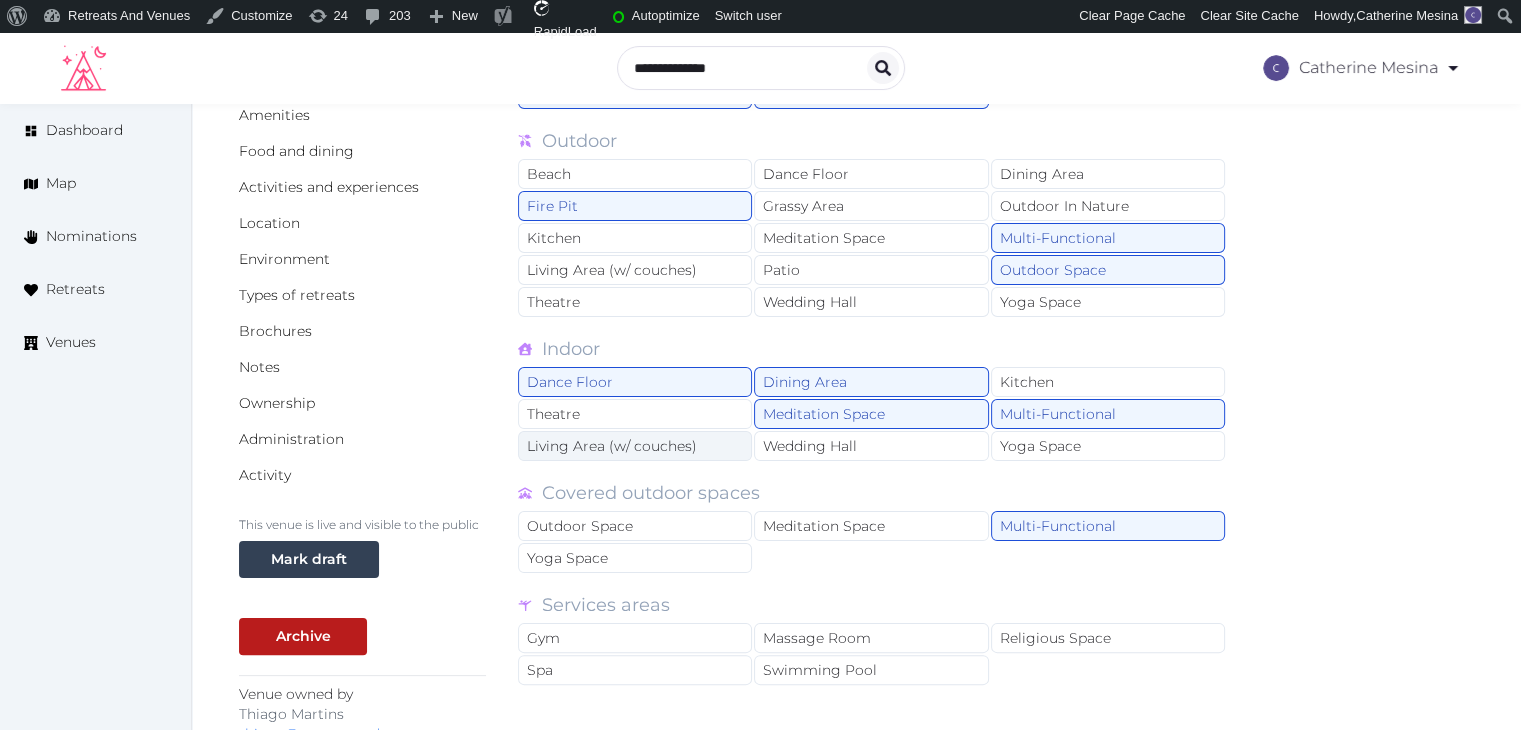 click on "Living Area (w/ couches)" at bounding box center (635, 446) 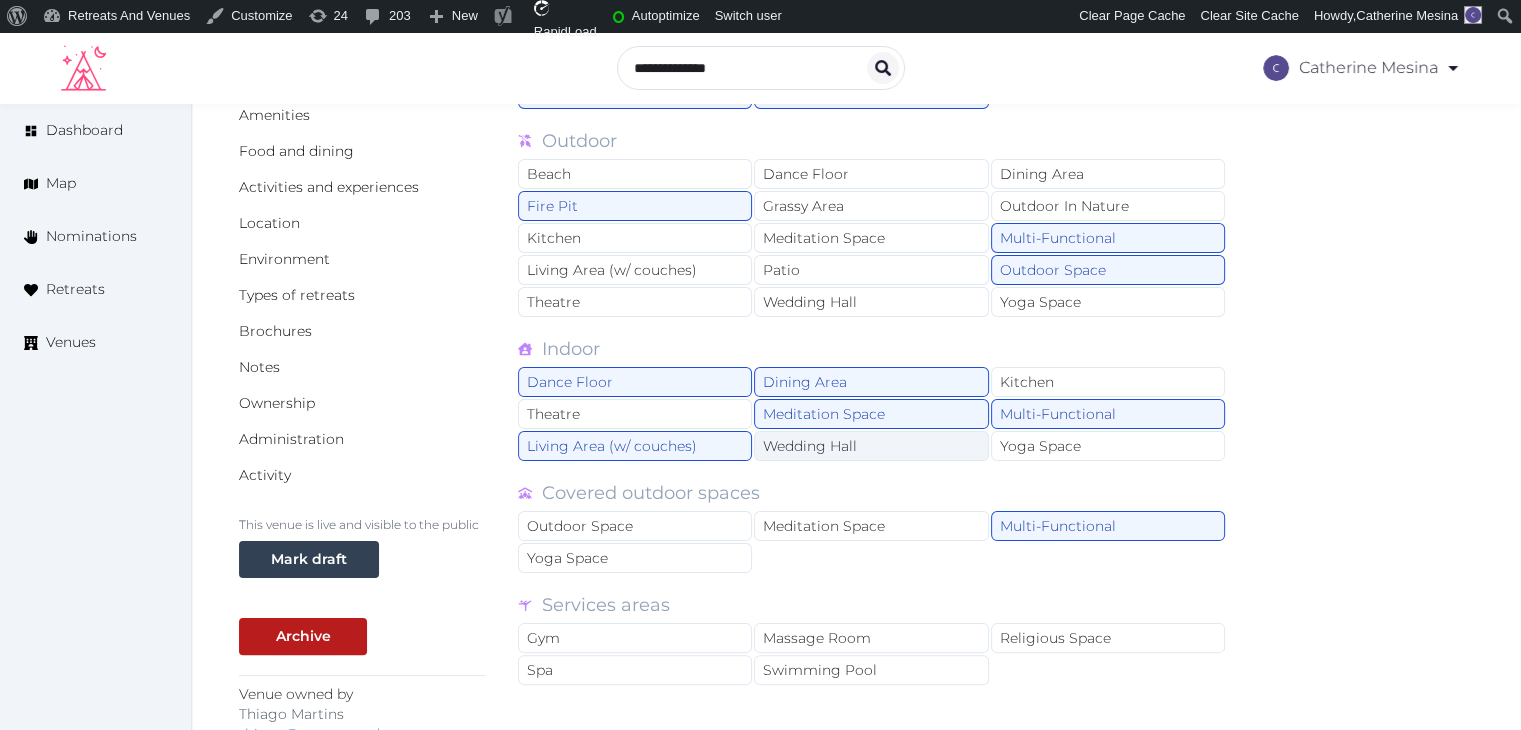 click on "Wedding Hall" at bounding box center [871, 446] 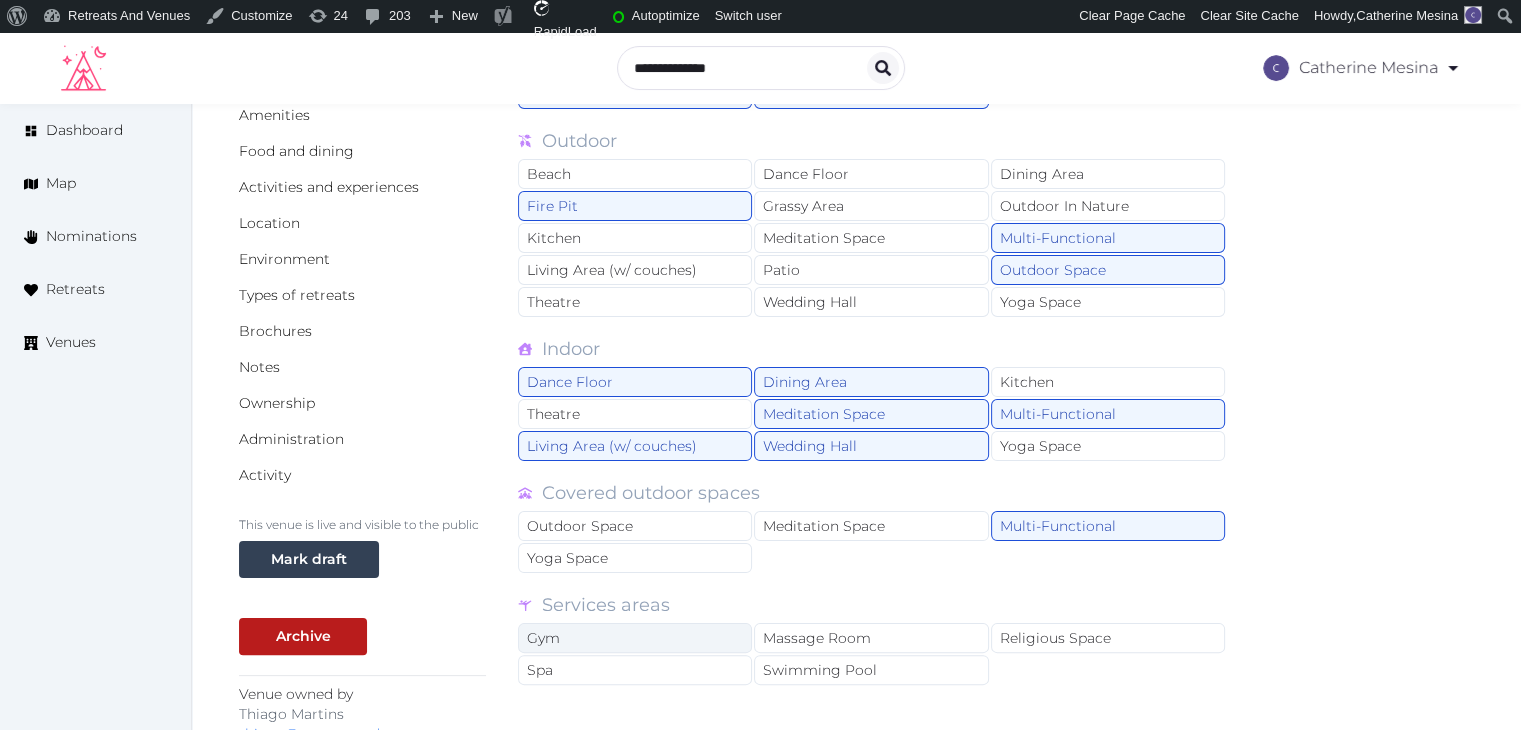 click on "Gym" at bounding box center [635, 638] 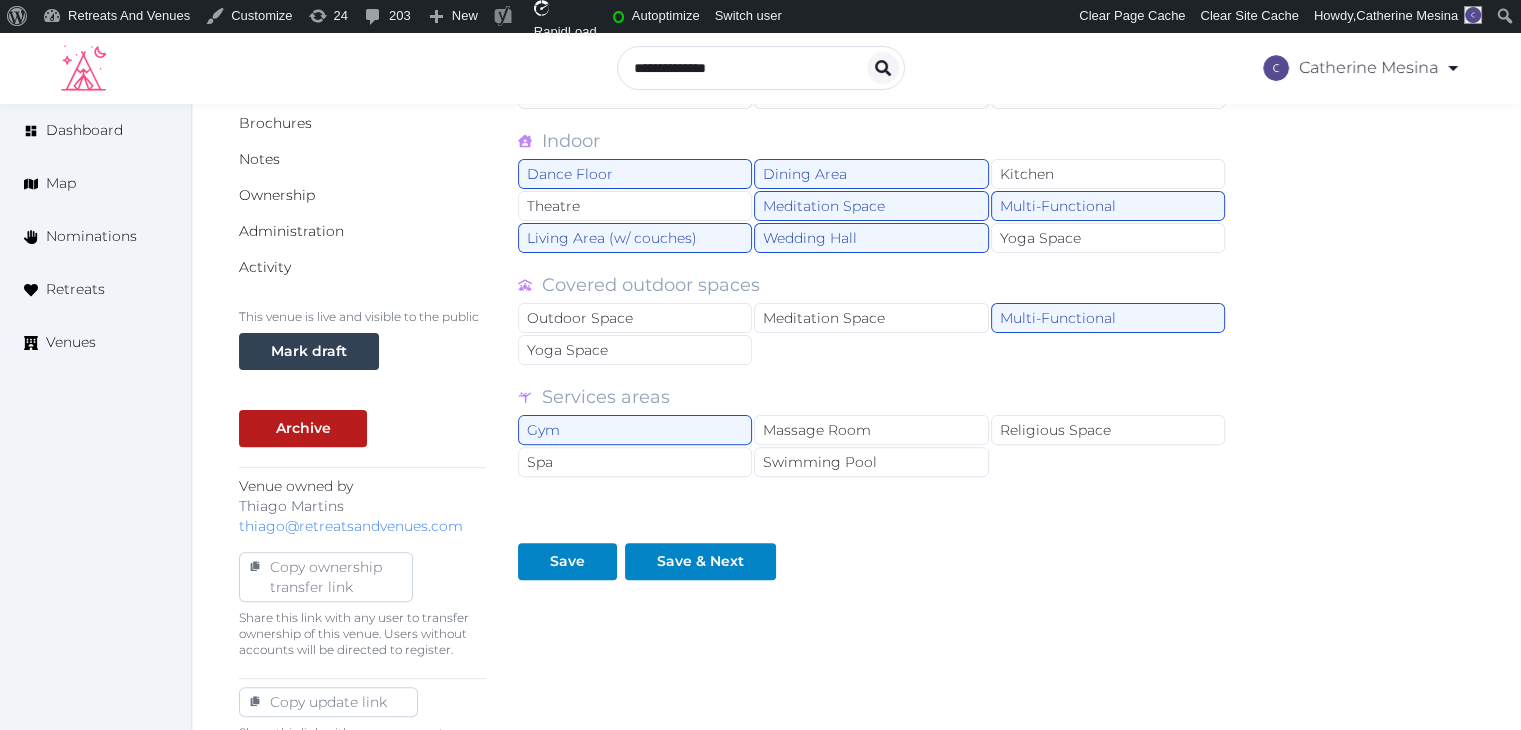 scroll, scrollTop: 713, scrollLeft: 0, axis: vertical 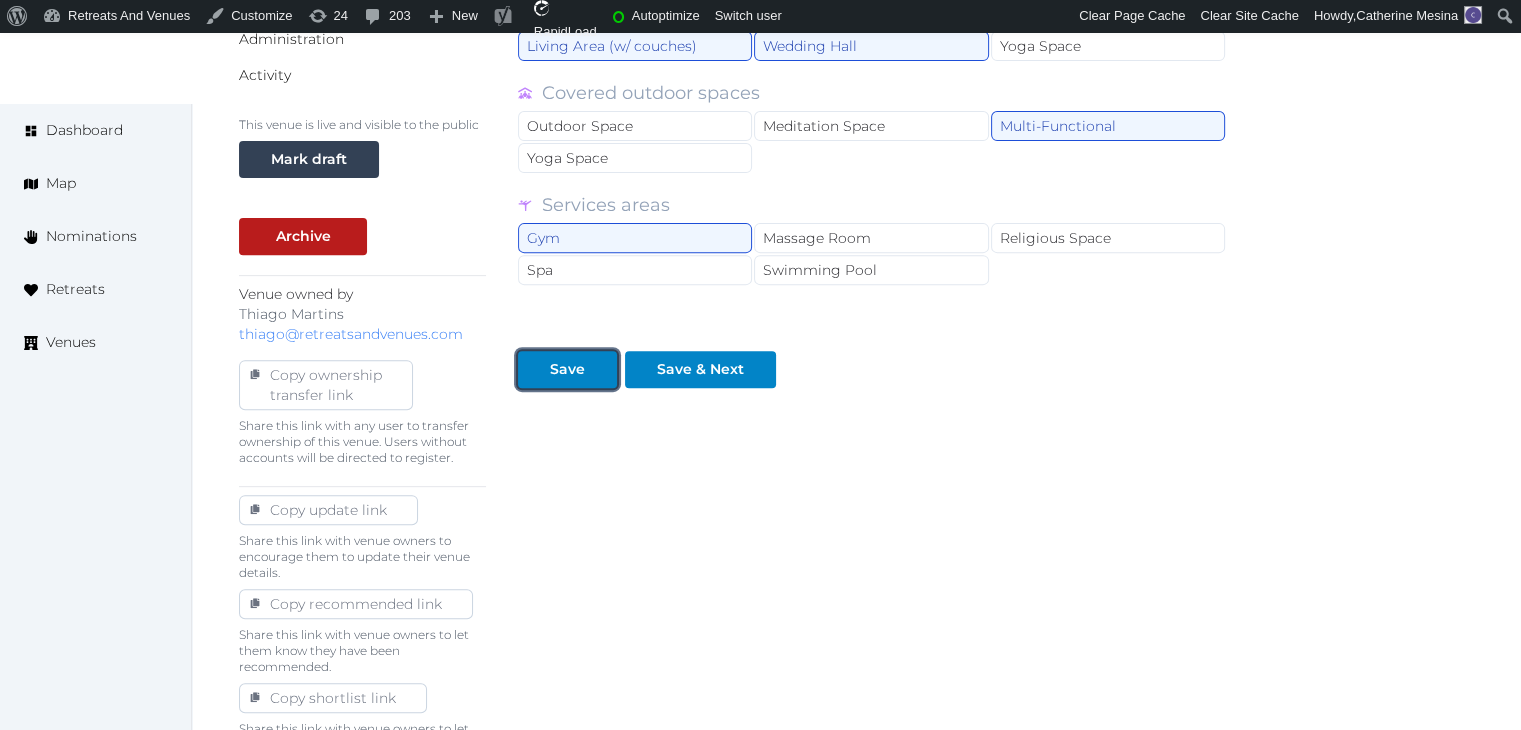 drag, startPoint x: 560, startPoint y: 348, endPoint x: 591, endPoint y: 490, distance: 145.34442 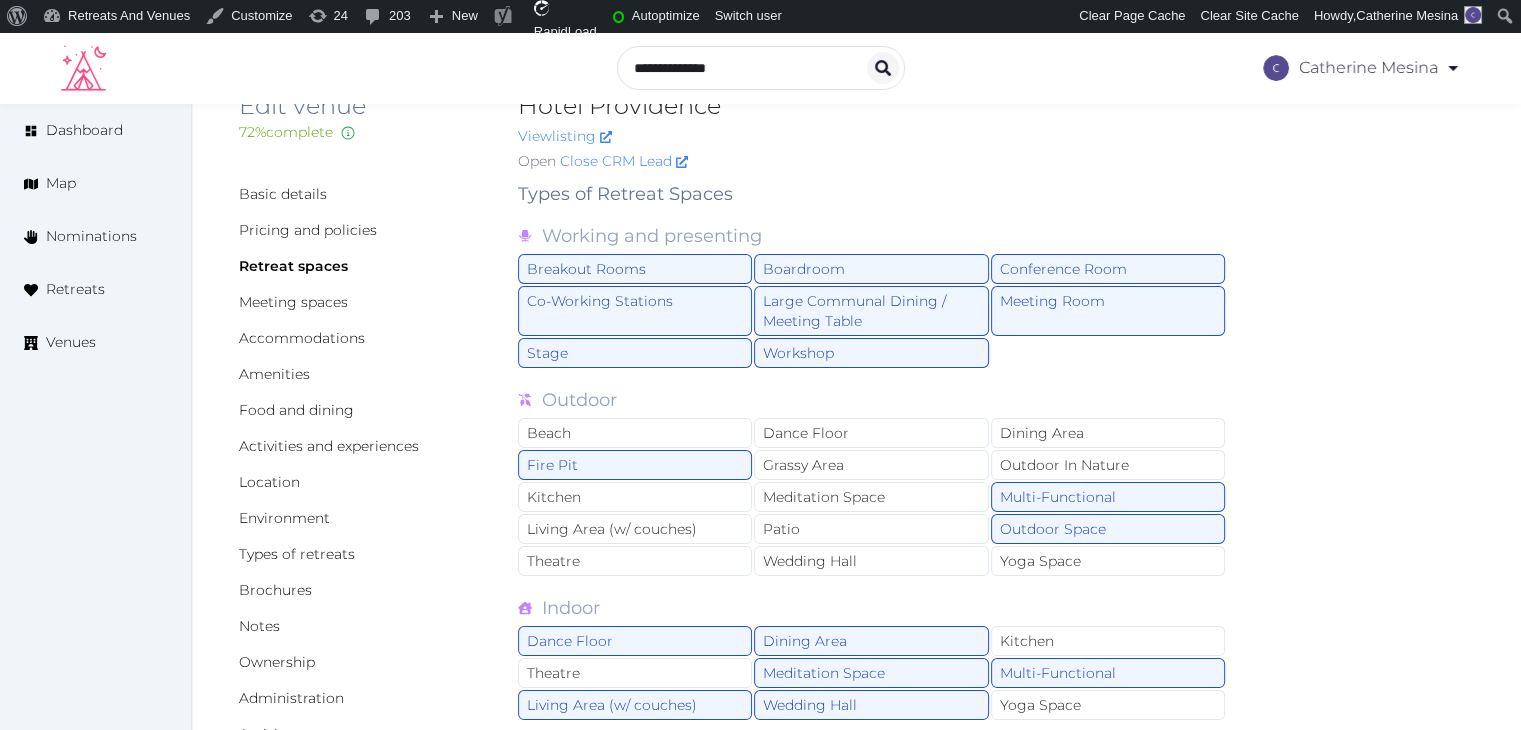 scroll, scrollTop: 0, scrollLeft: 0, axis: both 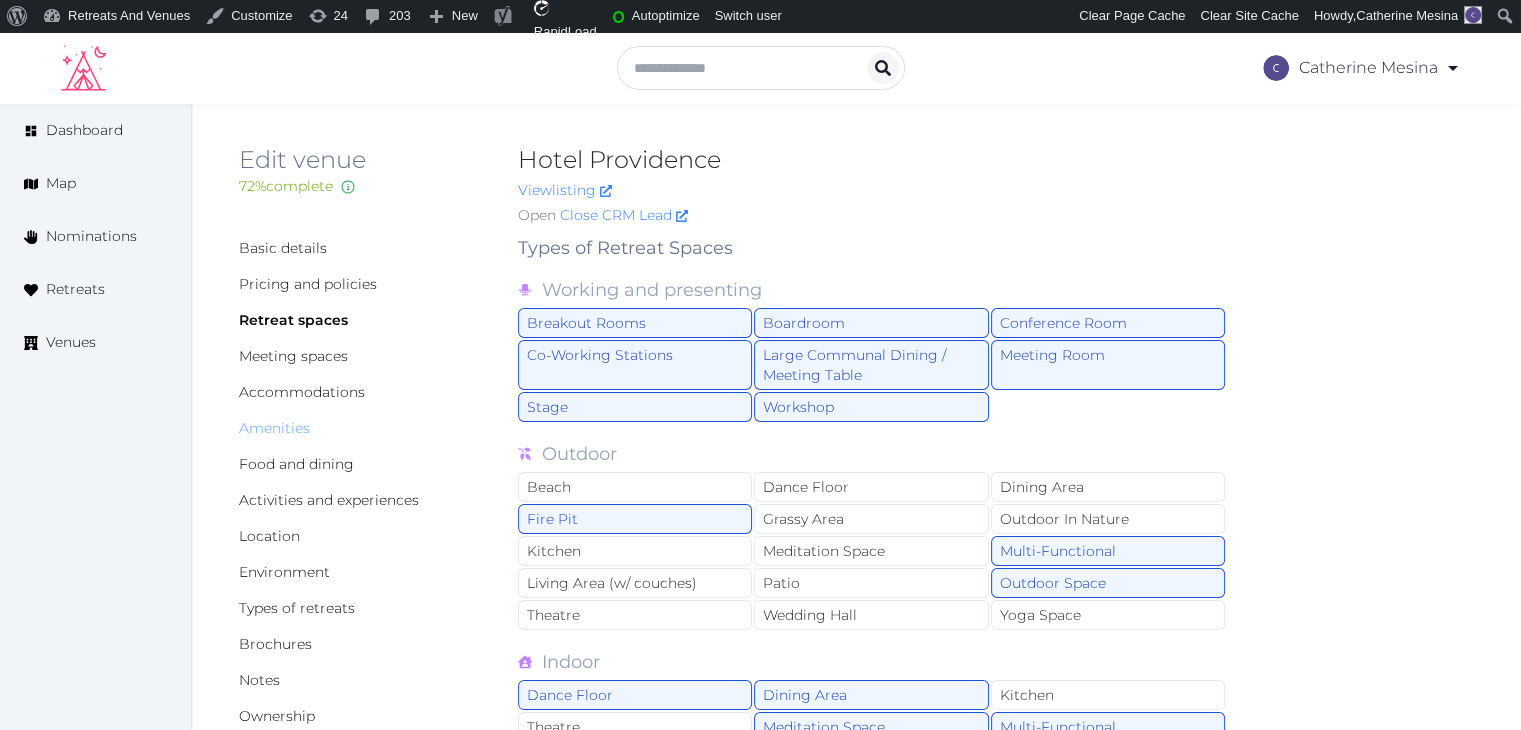 click on "Amenities" at bounding box center [274, 428] 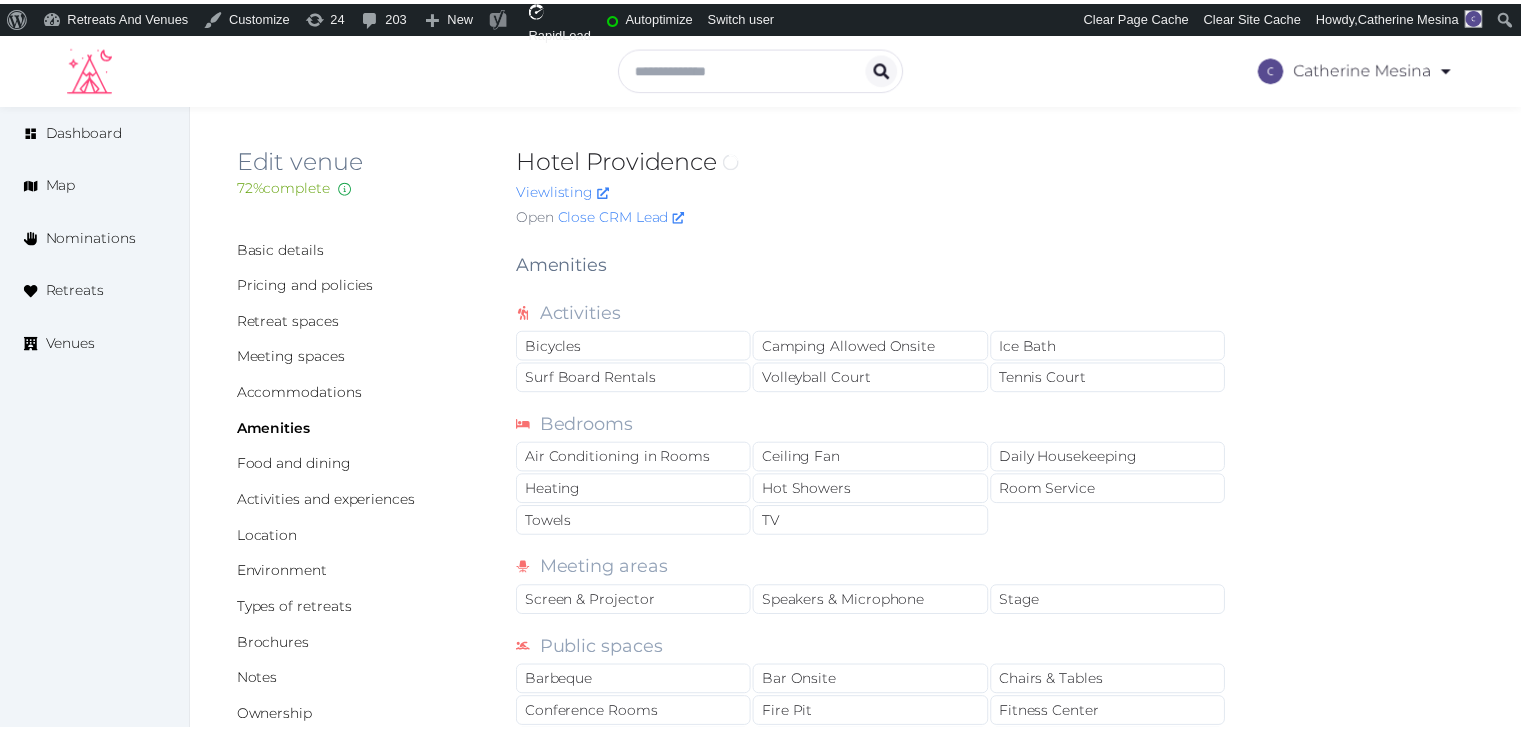 scroll, scrollTop: 0, scrollLeft: 0, axis: both 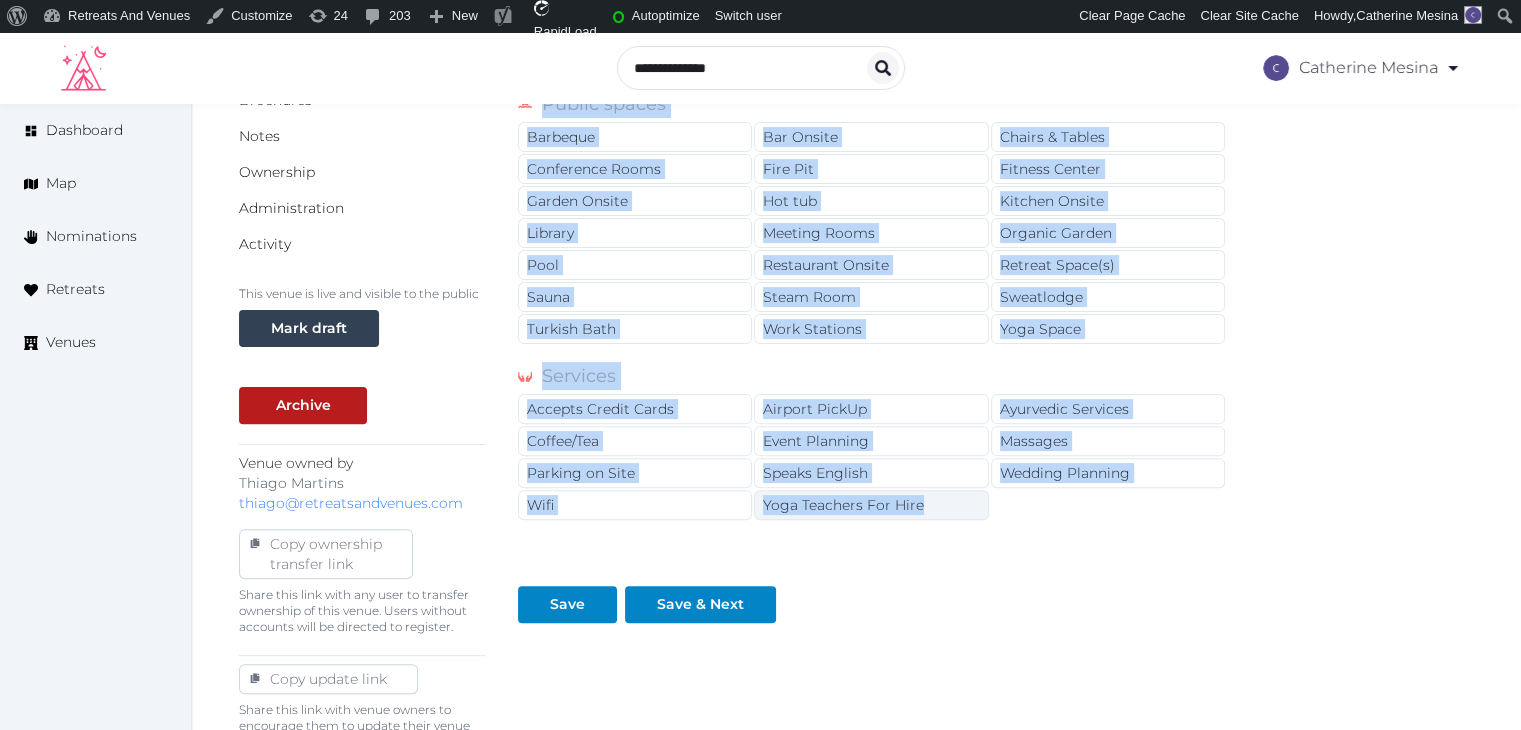 drag, startPoint x: 518, startPoint y: 262, endPoint x: 936, endPoint y: 497, distance: 479.52997 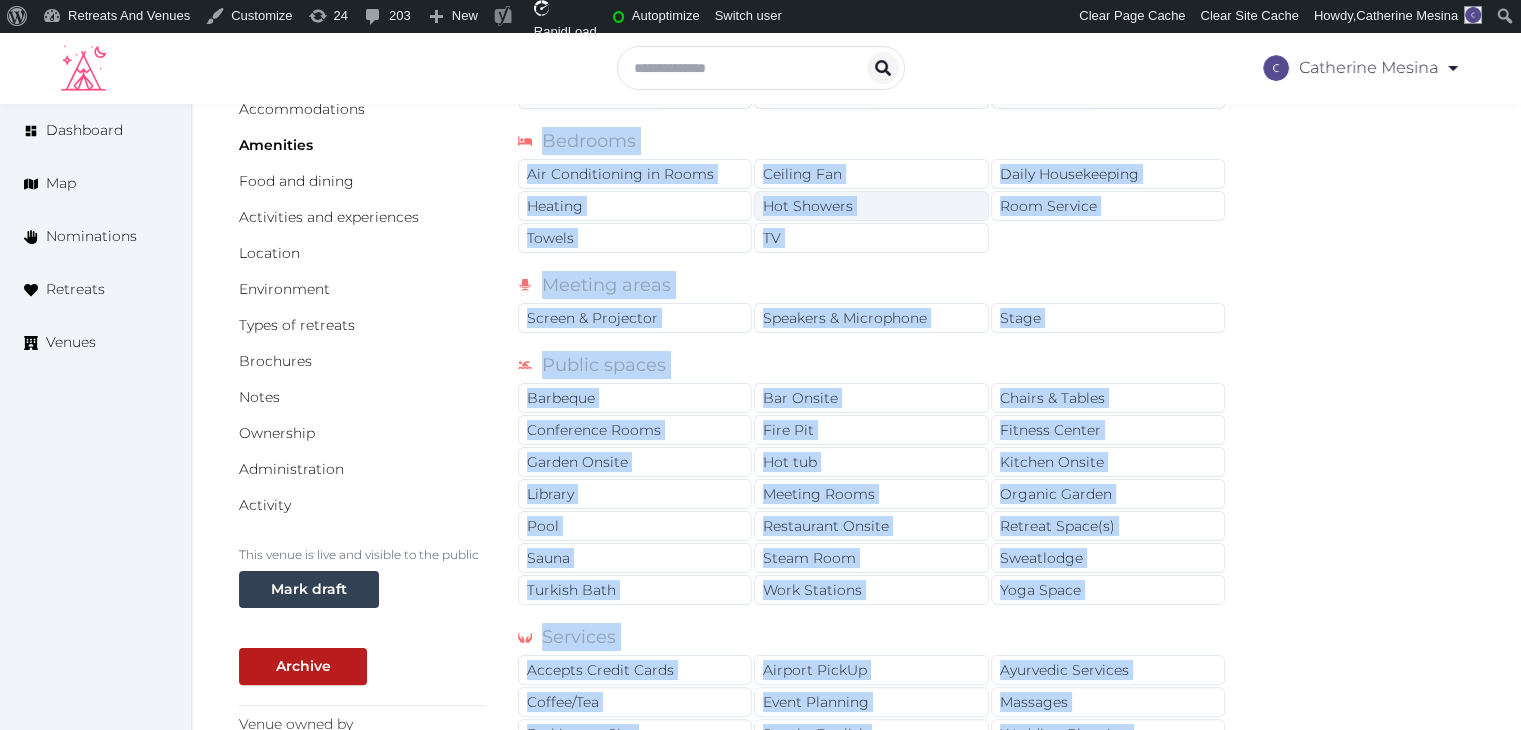 scroll, scrollTop: 44, scrollLeft: 0, axis: vertical 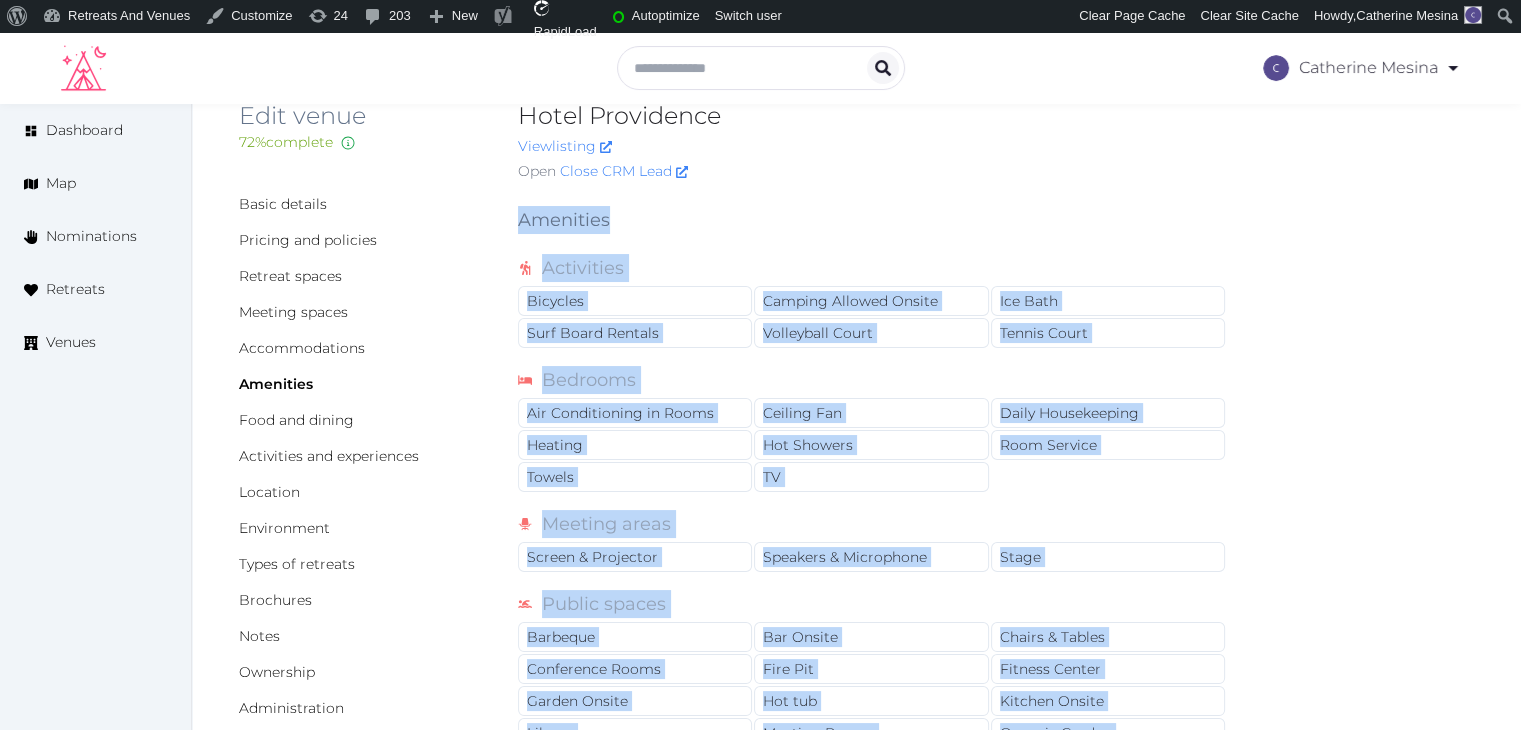 click on "Basic details Pricing and policies Retreat spaces Meeting spaces Accommodations Amenities Food and dining Activities and experiences Location Environment Types of retreats Brochures Notes Ownership Administration Activity This venue is live and visible to the public Mark draft Archive Venue owned by Thiago Martins thiago@retreatsandvenues.com Copy ownership transfer link Share this link with any user to transfer ownership of this venue. Users without accounts will be directed to register. Copy update link Share this link with venue owners to encourage them to update their venue details. Copy recommended link Share this link with venue owners to let them know they have been recommended. Copy shortlist link Share this link with venue owners to let them know that they have been shortlisted. Amenities Activities Bicycles Camping Allowed Onsite Ice Bath Surf Board Rentals Volleyball Court Tennis Court Bedrooms Air Conditioning in Rooms Ceiling Fan Daily Housekeeping Heating Hot Showers Room Service Towels TV Stage" at bounding box center (856, 814) 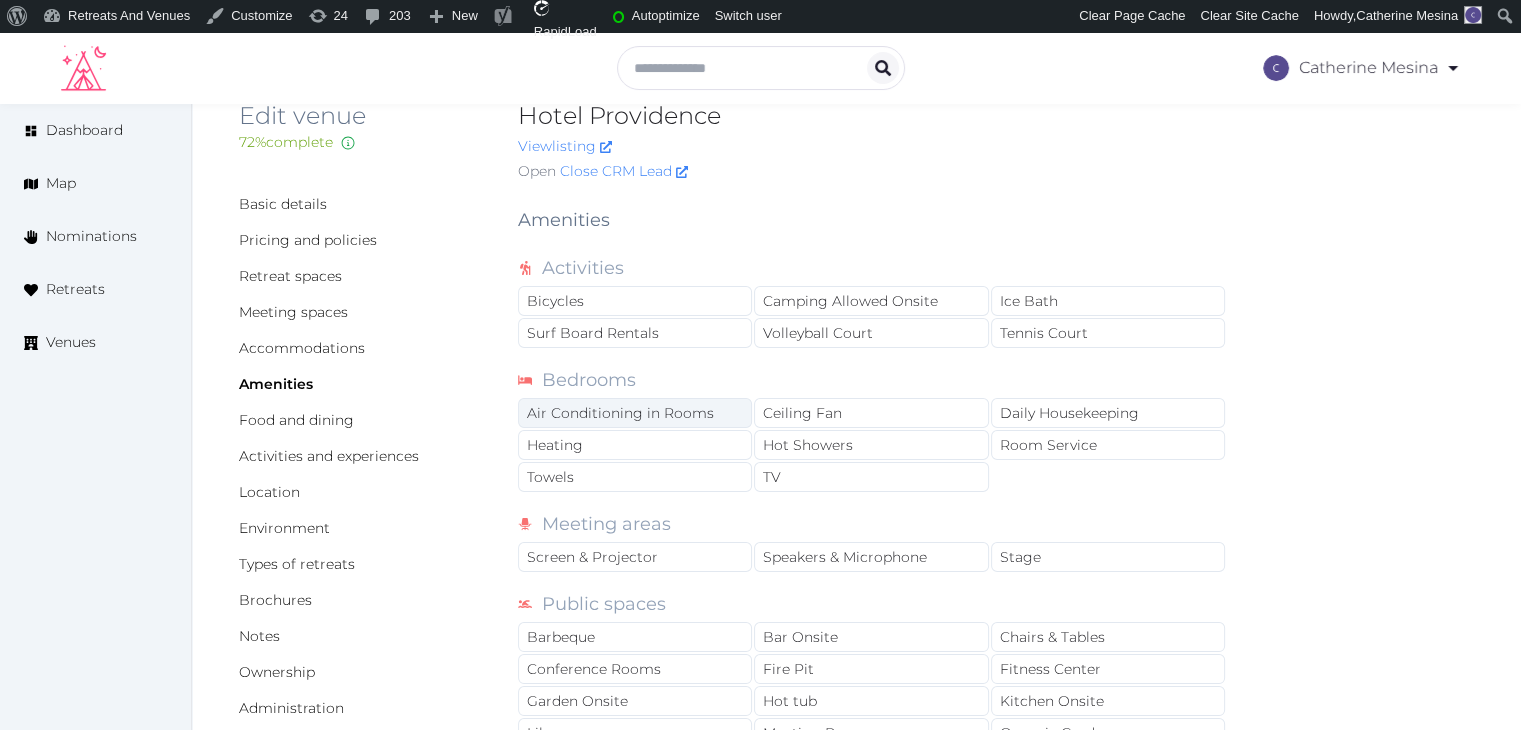 click on "Air Conditioning in Rooms" at bounding box center (635, 413) 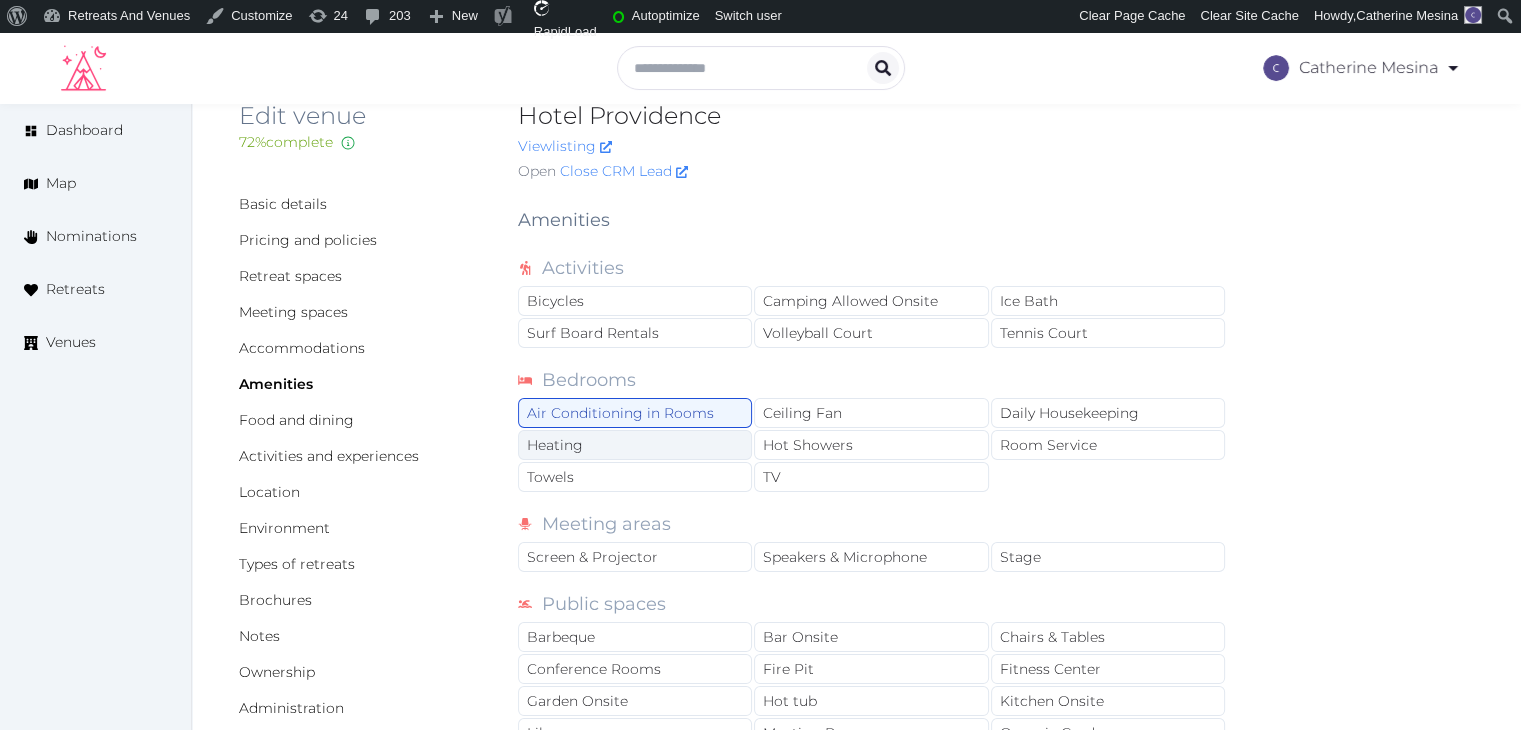 click on "Heating" at bounding box center (635, 445) 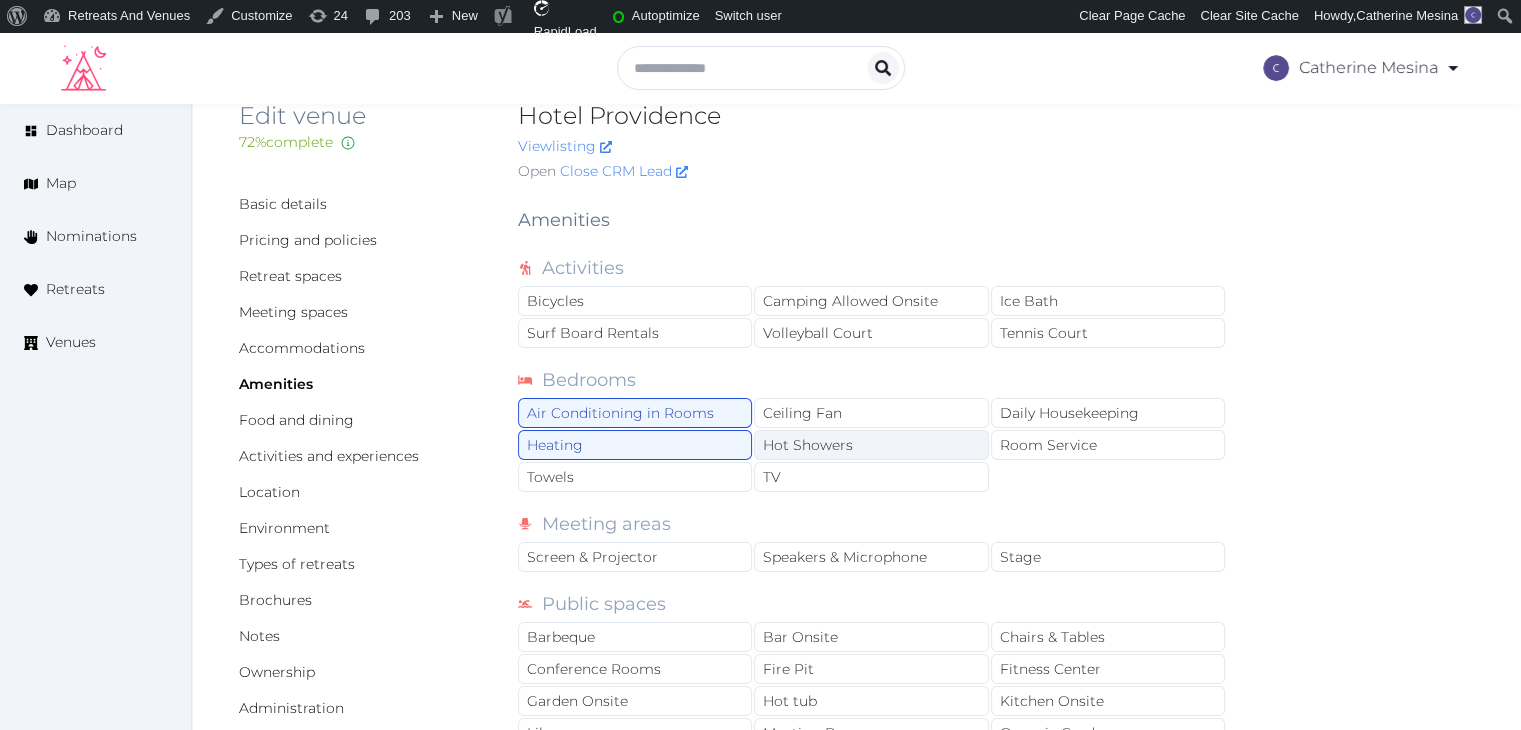 click on "Hot Showers" at bounding box center [871, 445] 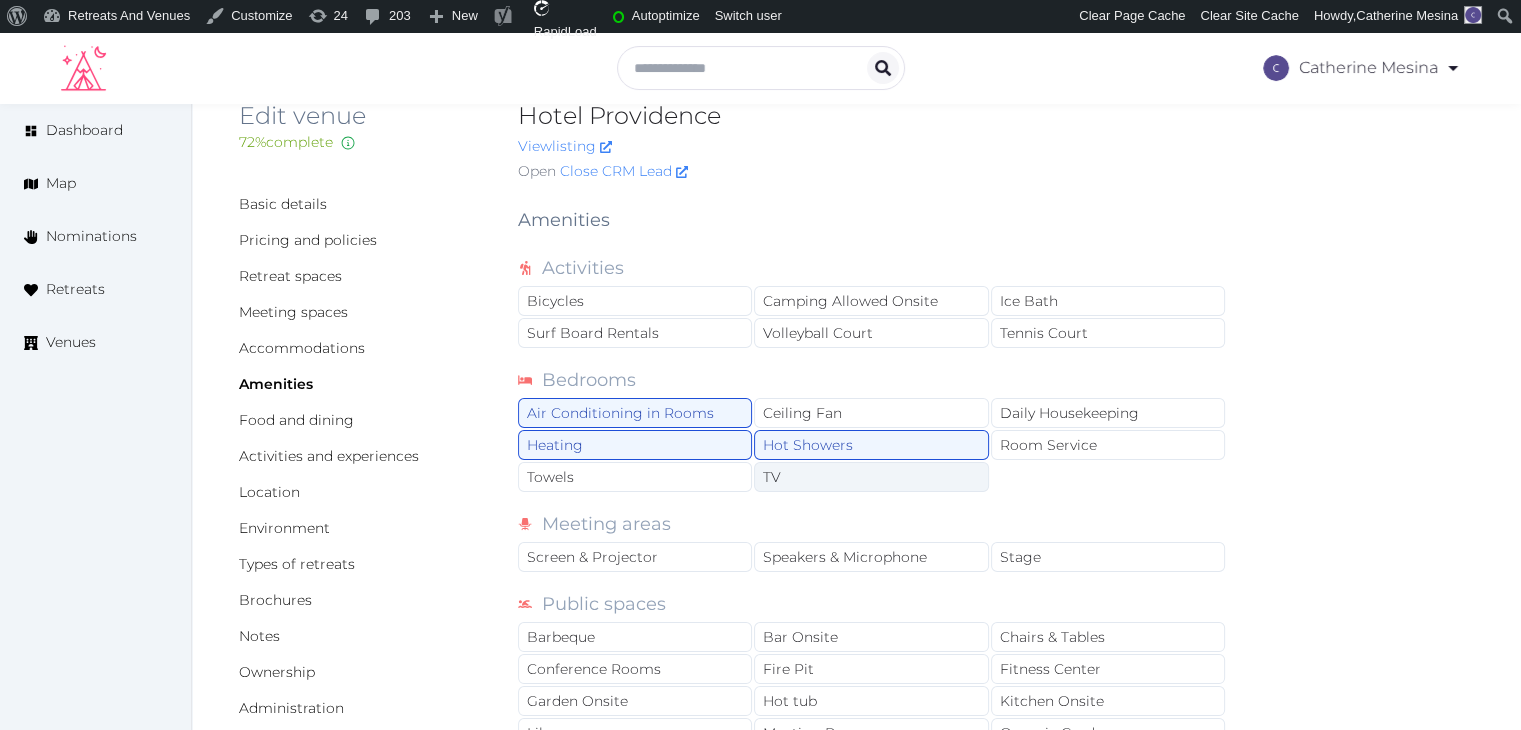 click on "TV" at bounding box center (871, 477) 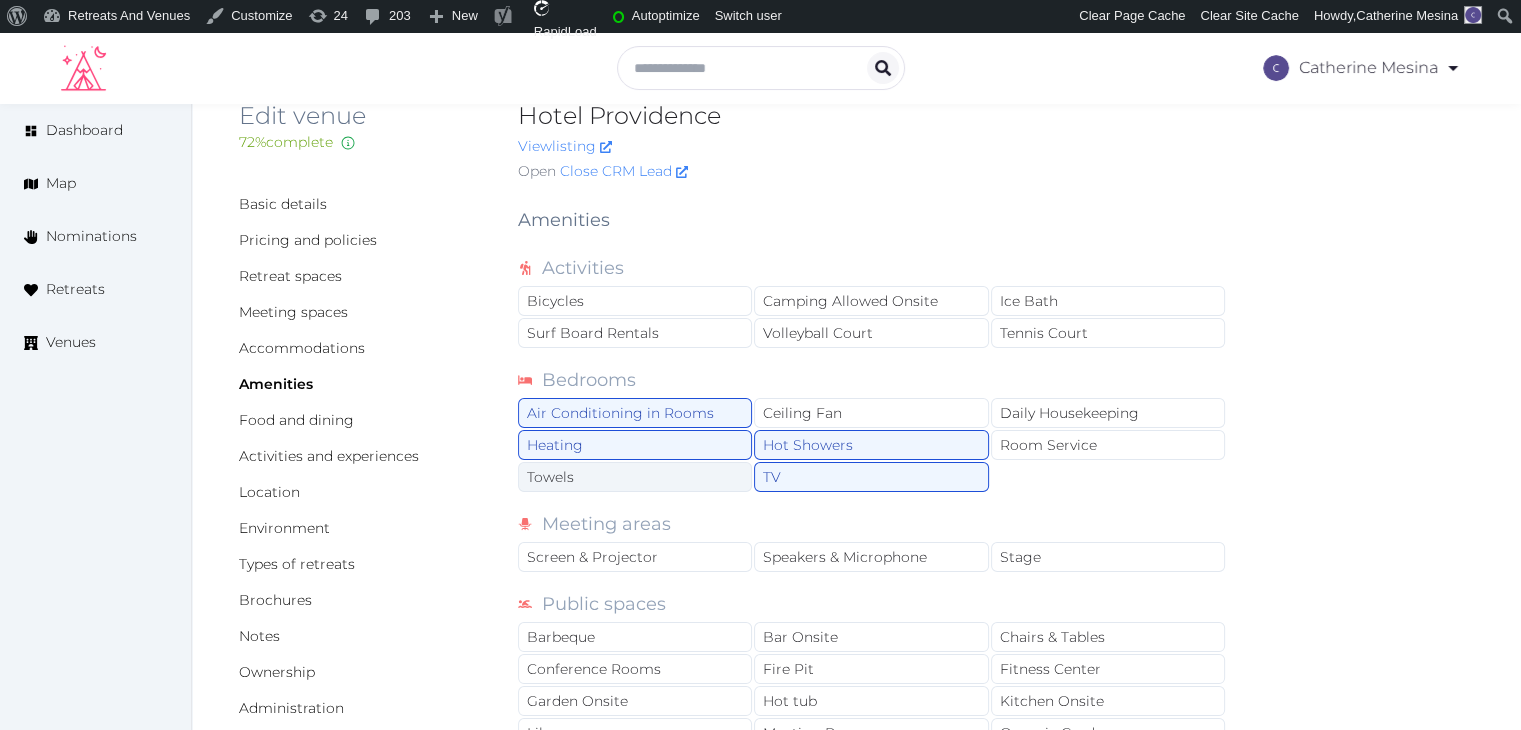 click on "Towels" at bounding box center (635, 477) 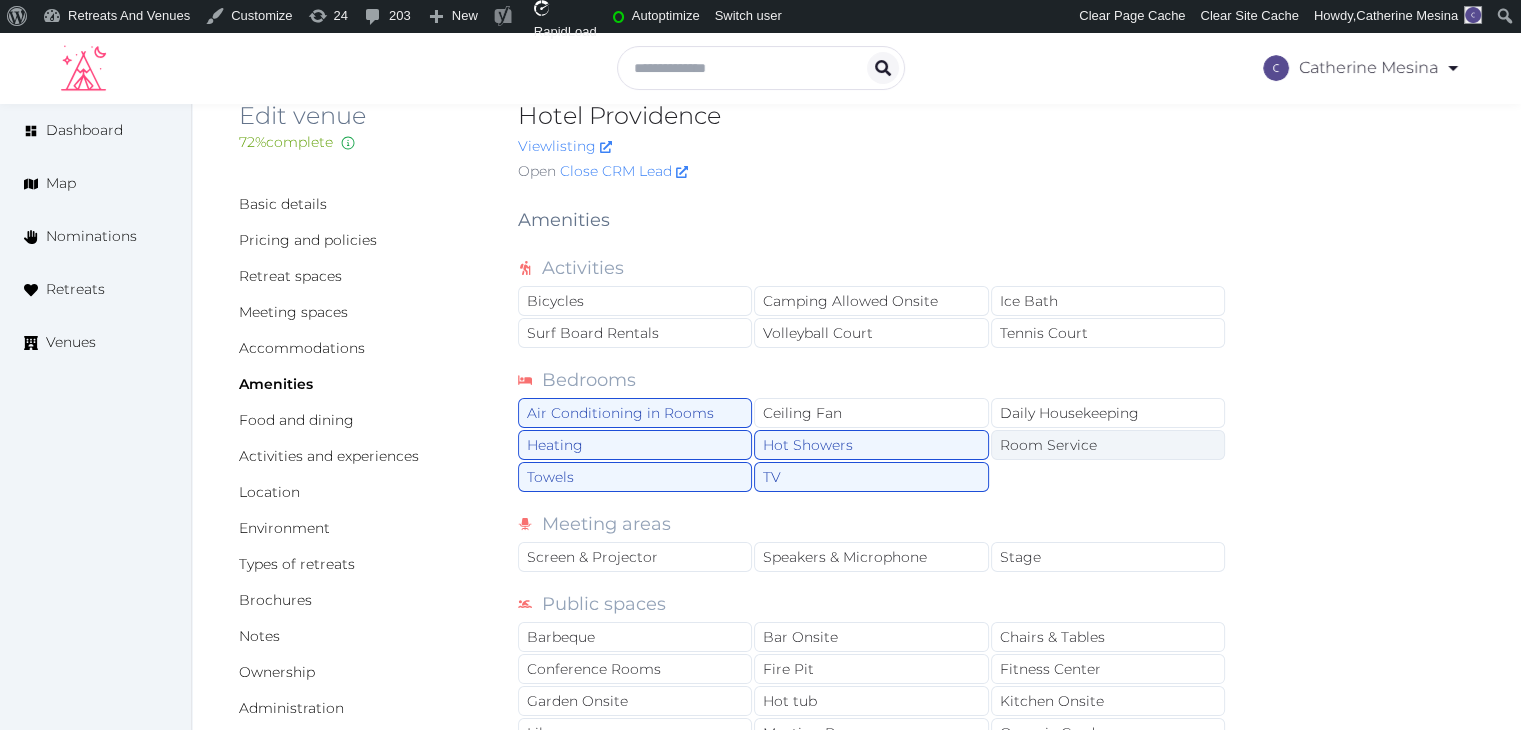 click on "Room Service" at bounding box center (1108, 445) 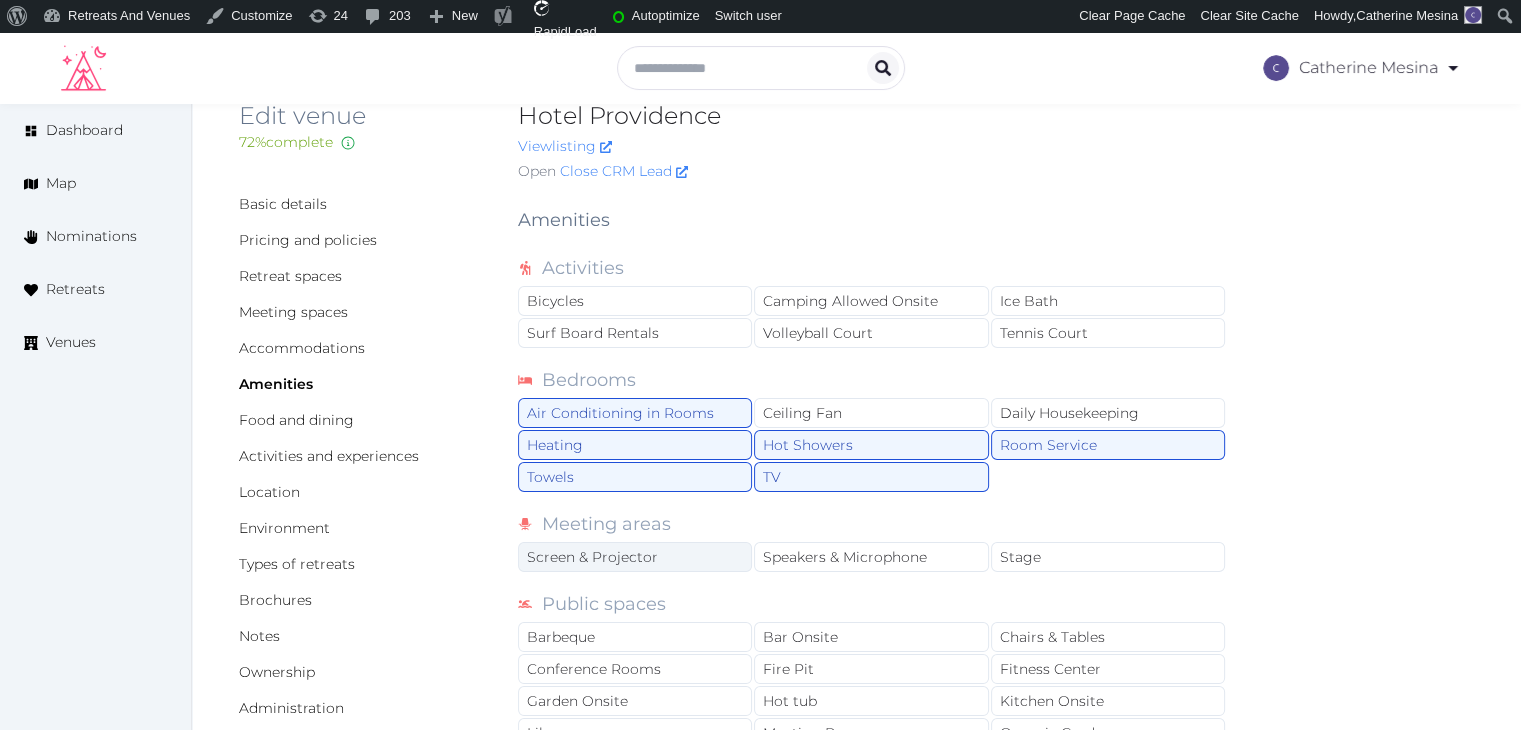 drag, startPoint x: 687, startPoint y: 558, endPoint x: 810, endPoint y: 556, distance: 123.01626 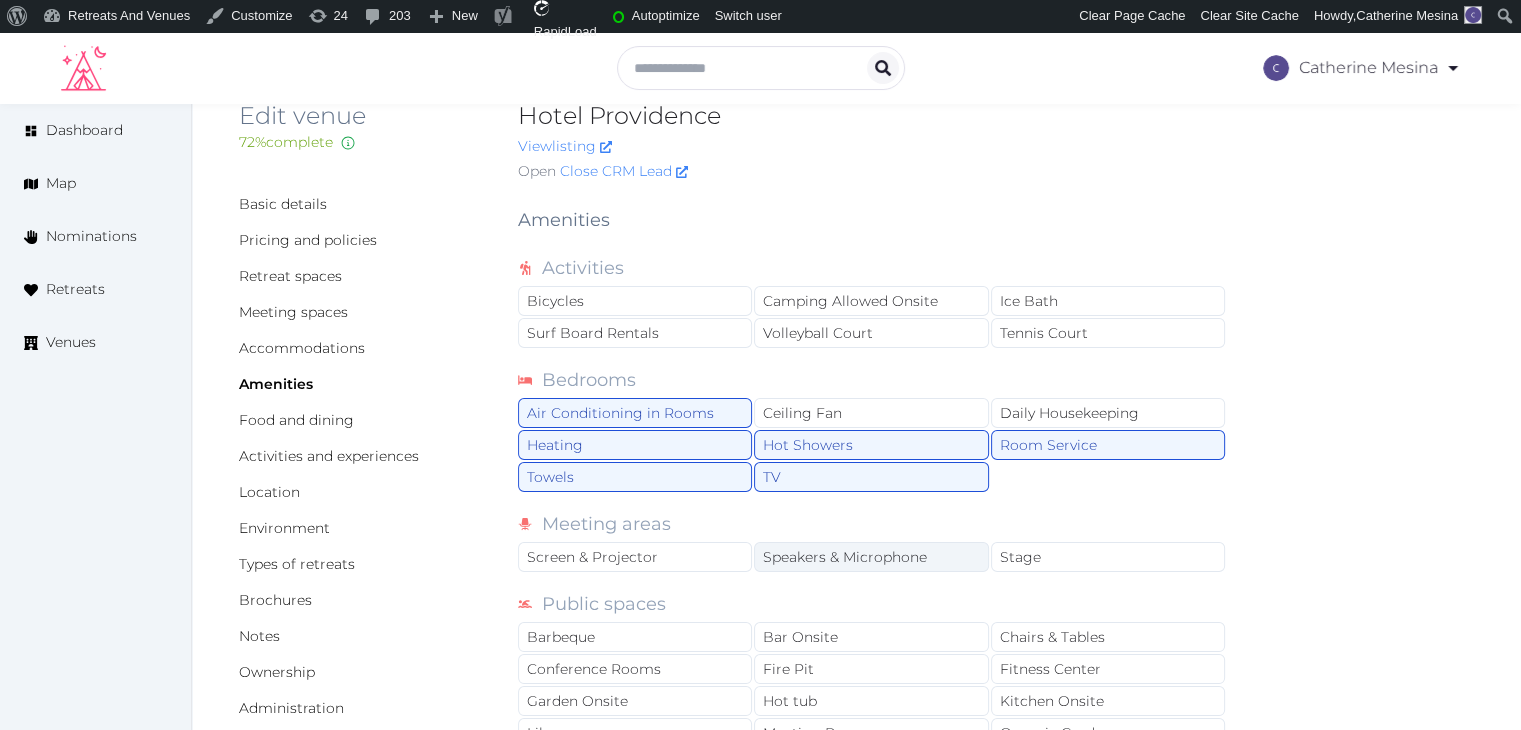 click on "Screen & Projector" at bounding box center (635, 557) 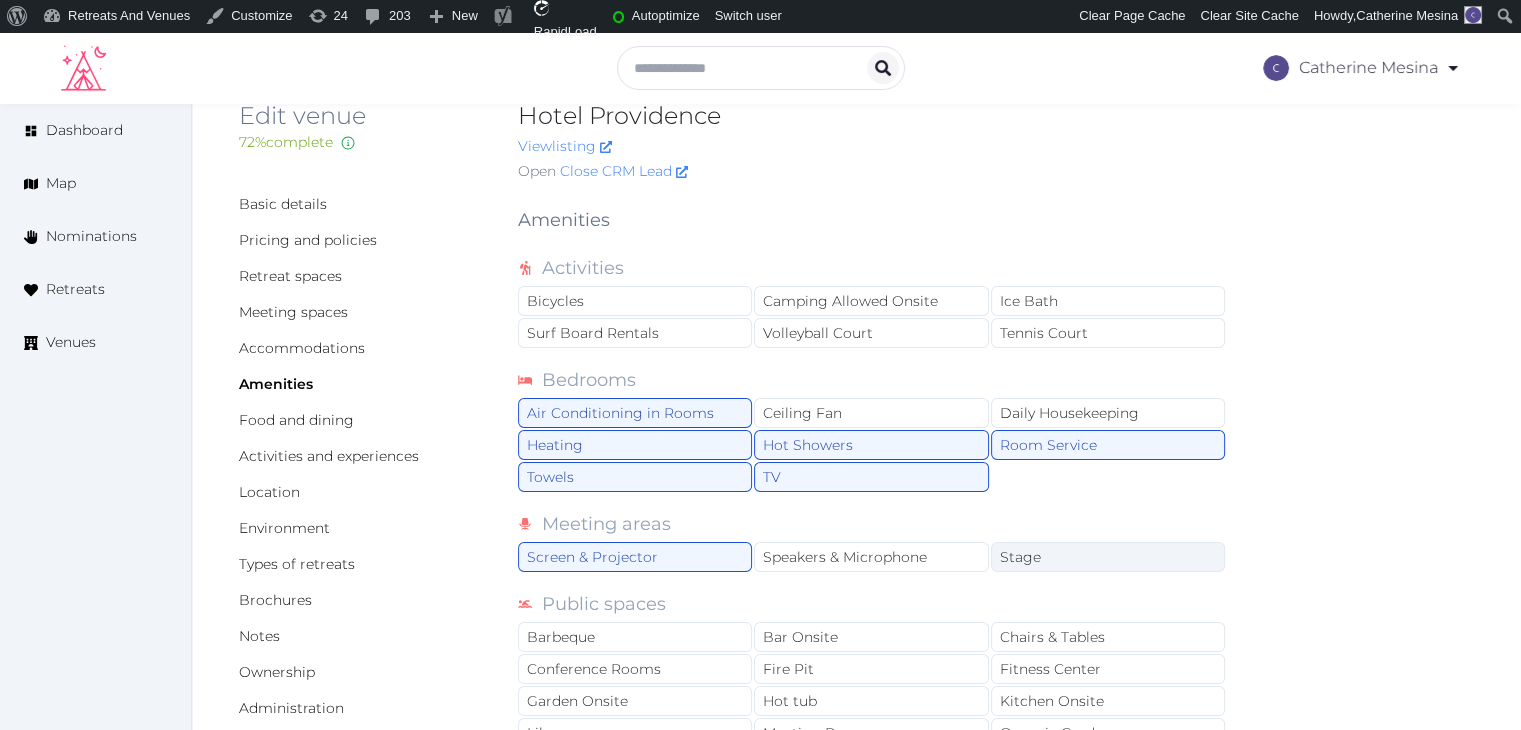 drag, startPoint x: 812, startPoint y: 557, endPoint x: 1016, endPoint y: 554, distance: 204.02206 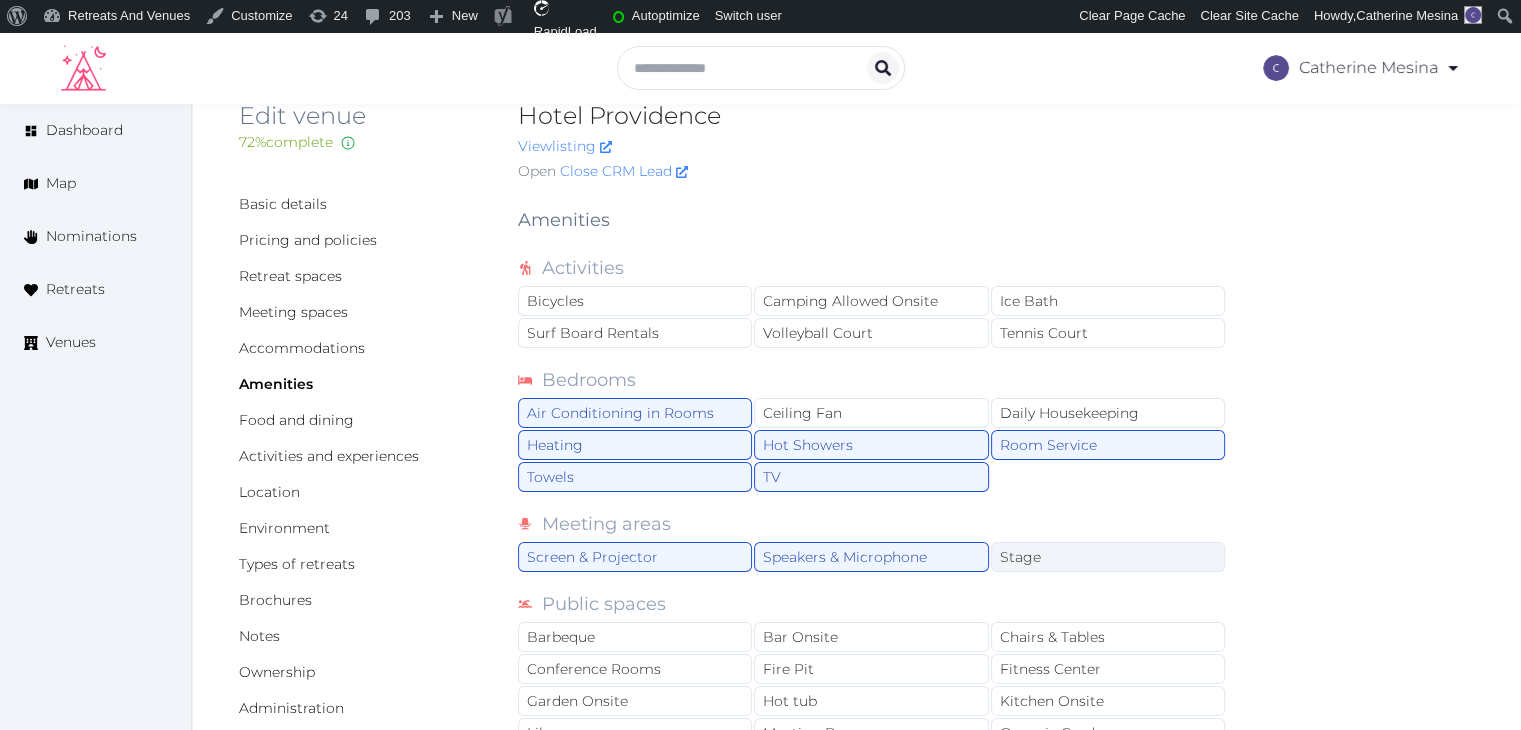 click on "Stage" at bounding box center (1108, 557) 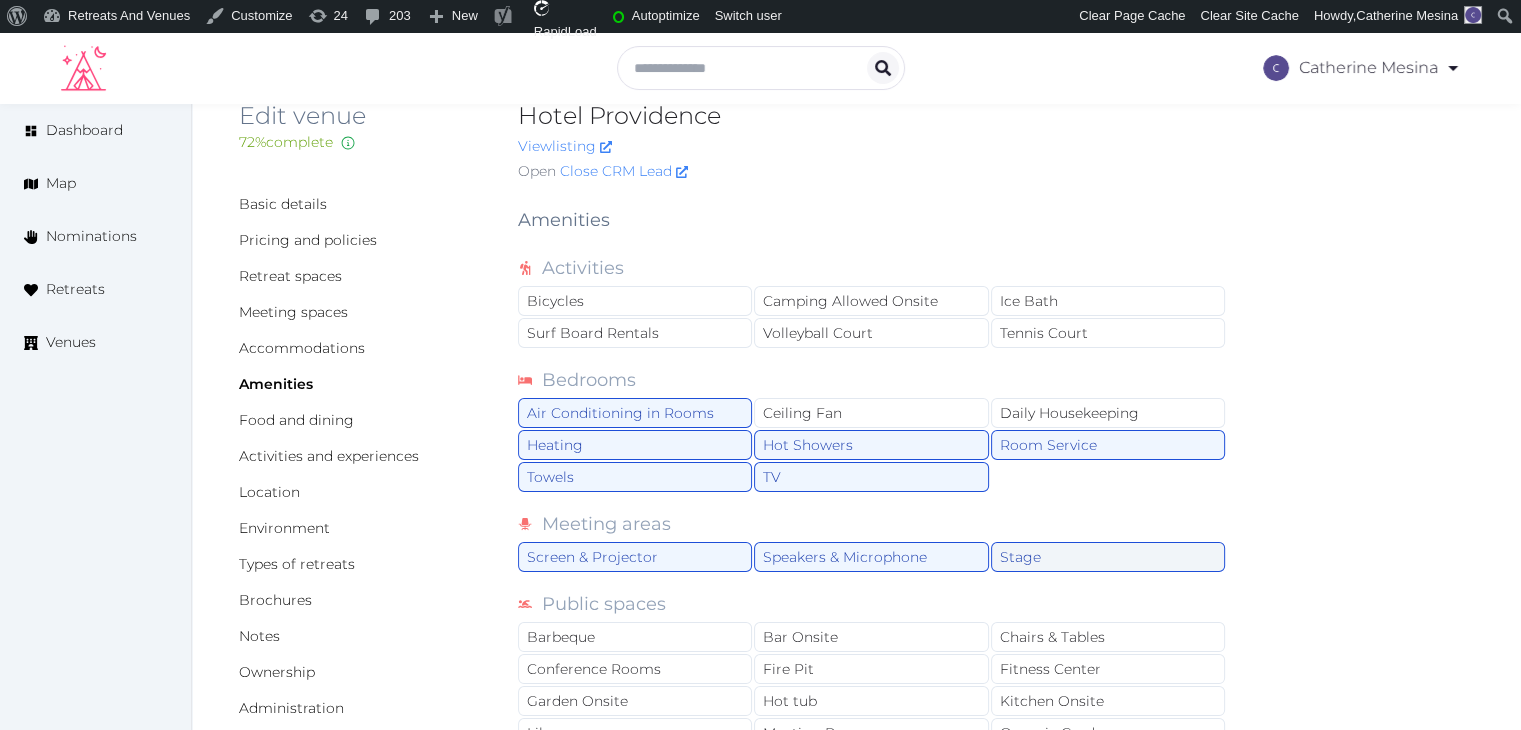 scroll, scrollTop: 244, scrollLeft: 0, axis: vertical 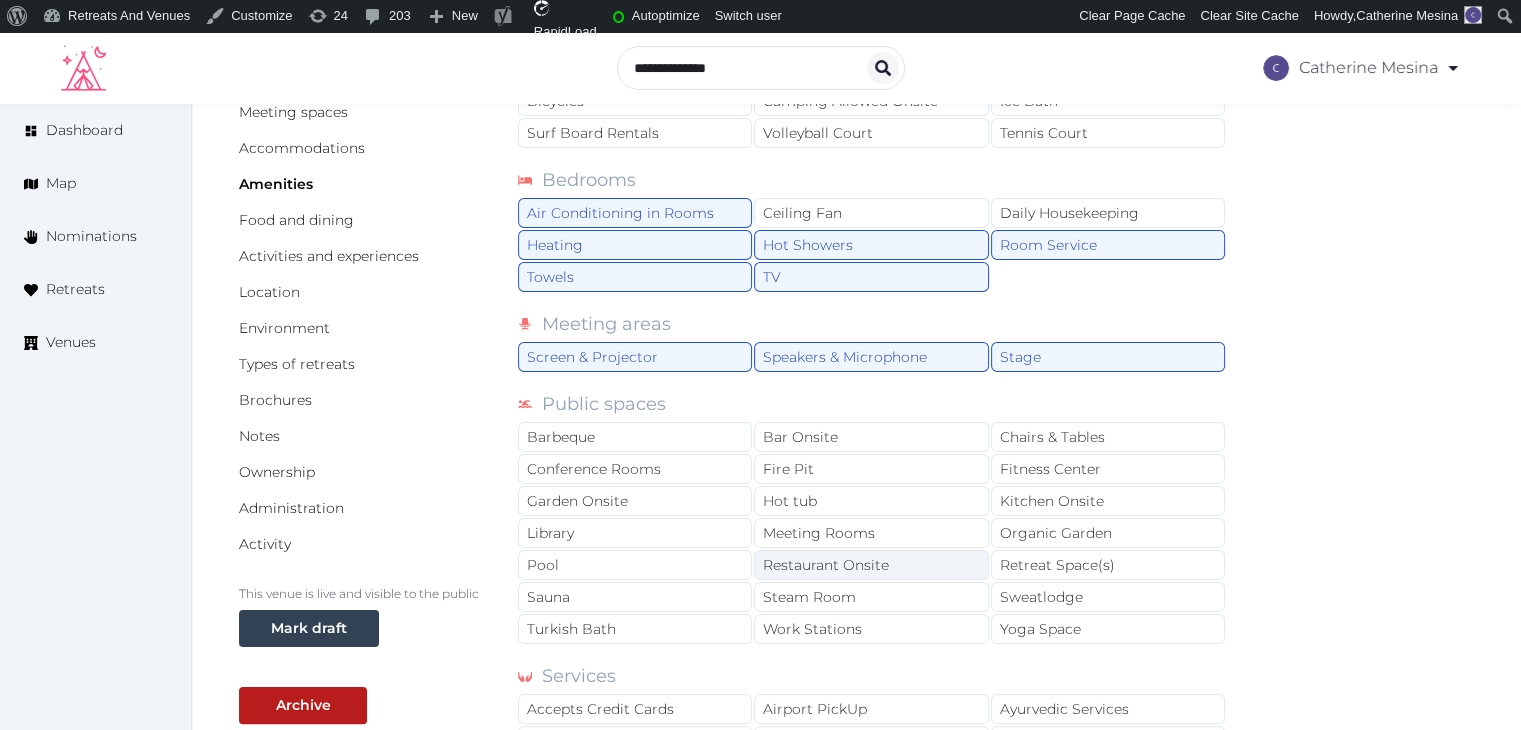 click on "Restaurant Onsite" at bounding box center (871, 565) 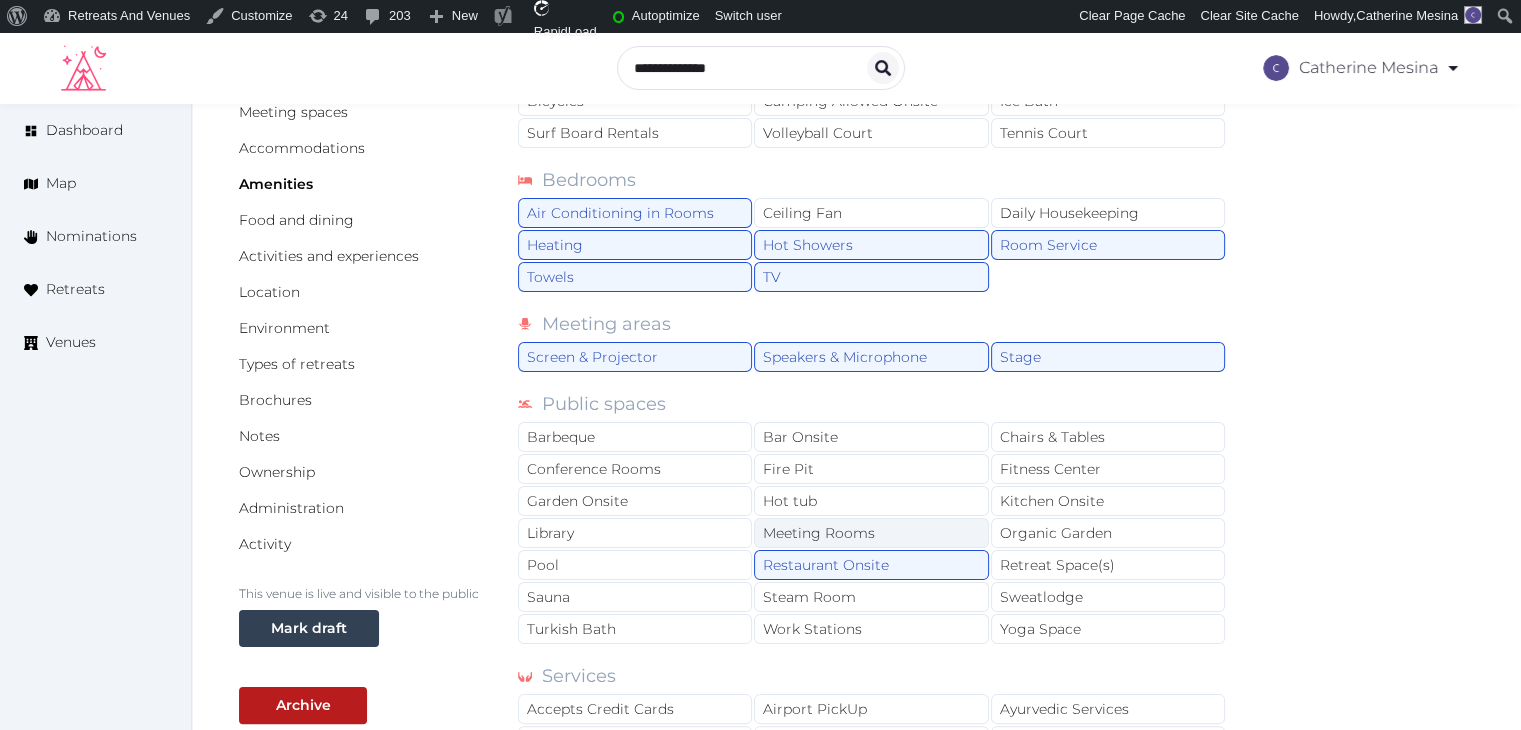 click on "Meeting Rooms" at bounding box center (871, 533) 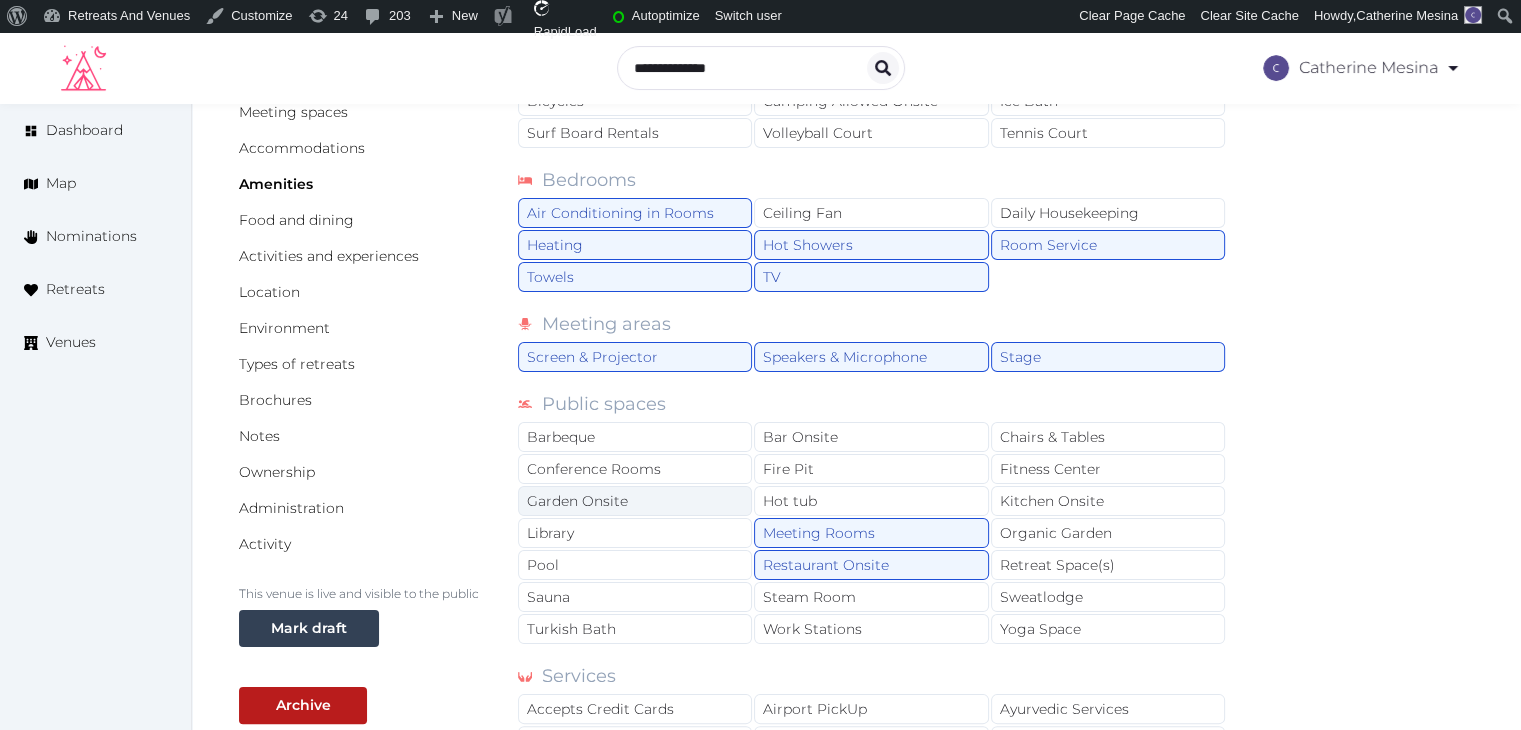 click on "Garden Onsite" at bounding box center (635, 501) 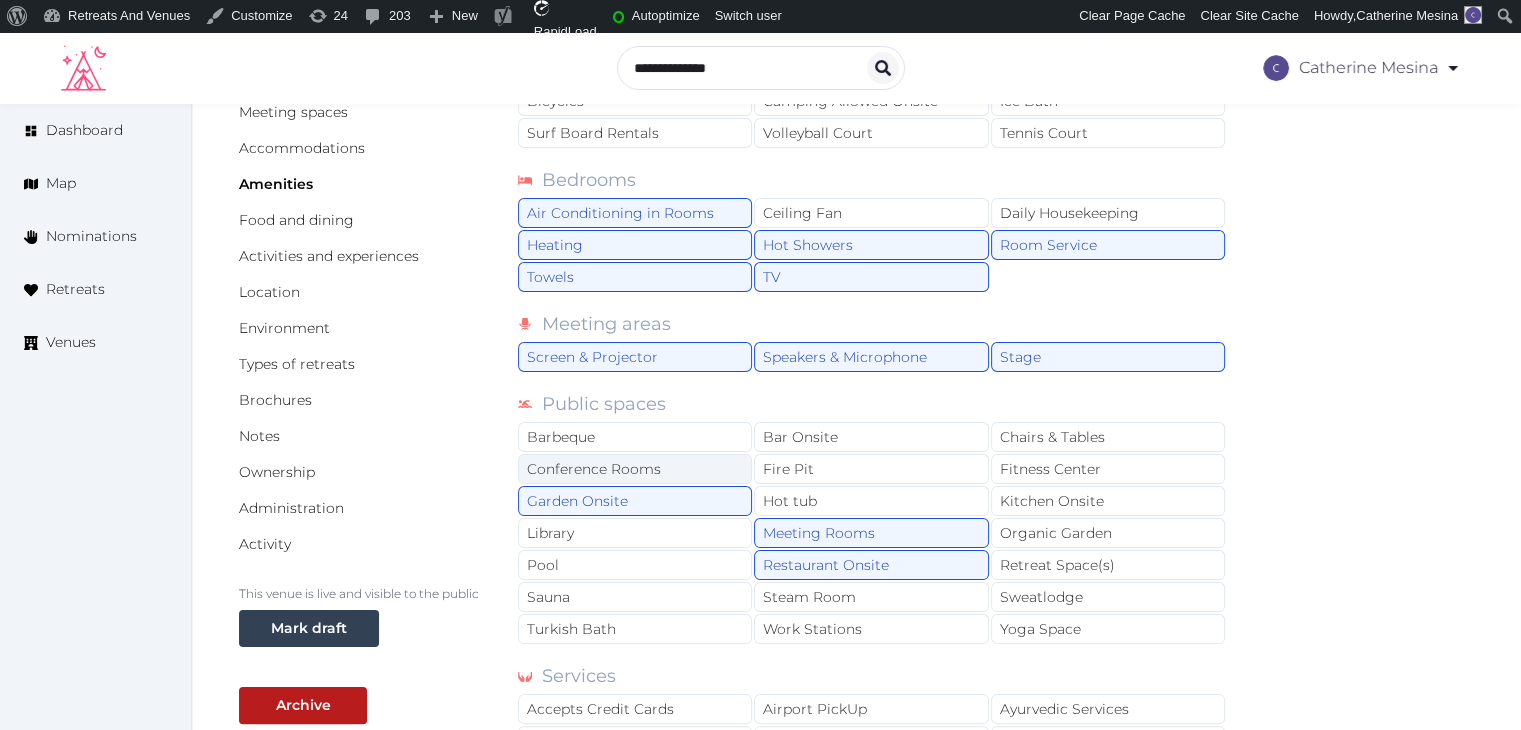 click on "Conference Rooms" at bounding box center [635, 469] 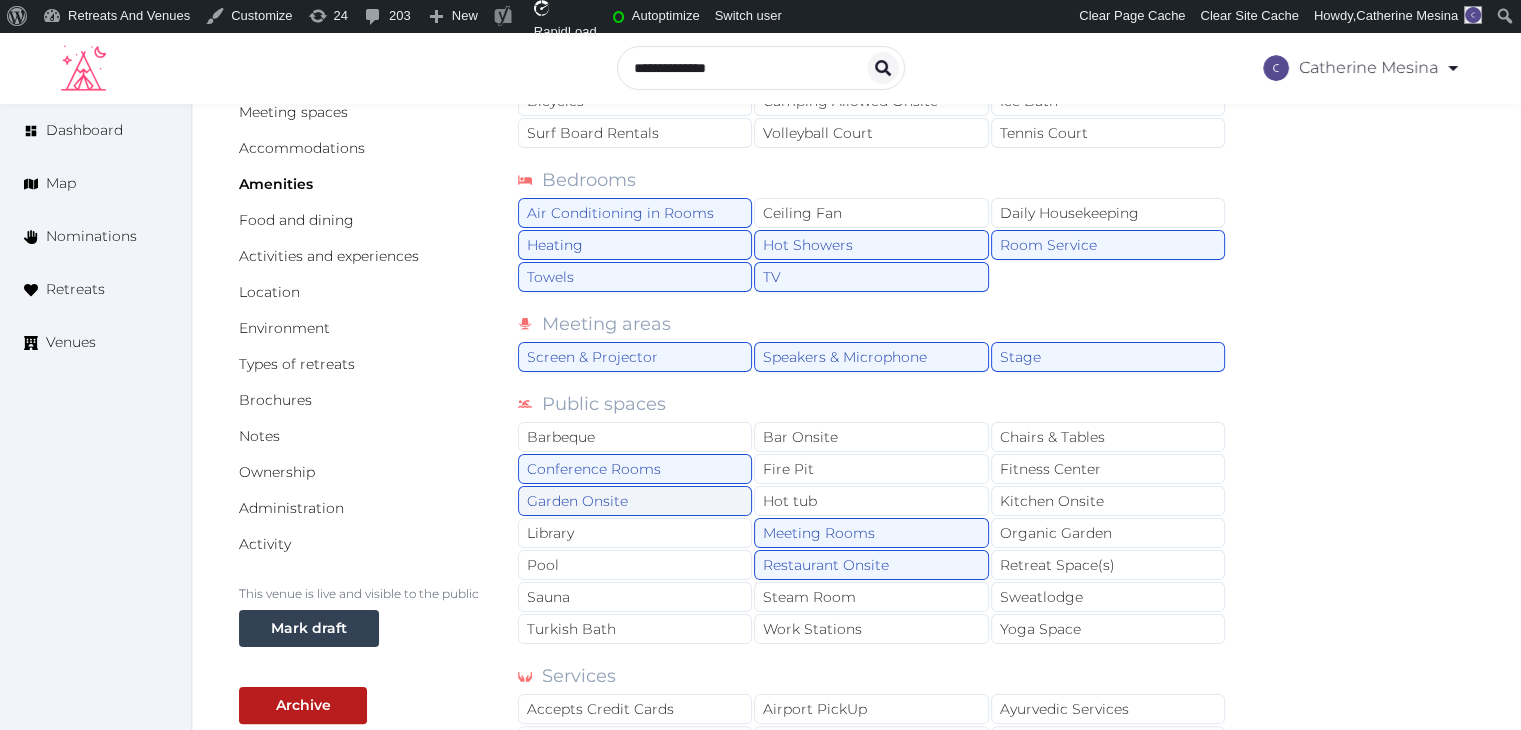 click on "Garden Onsite" at bounding box center [635, 501] 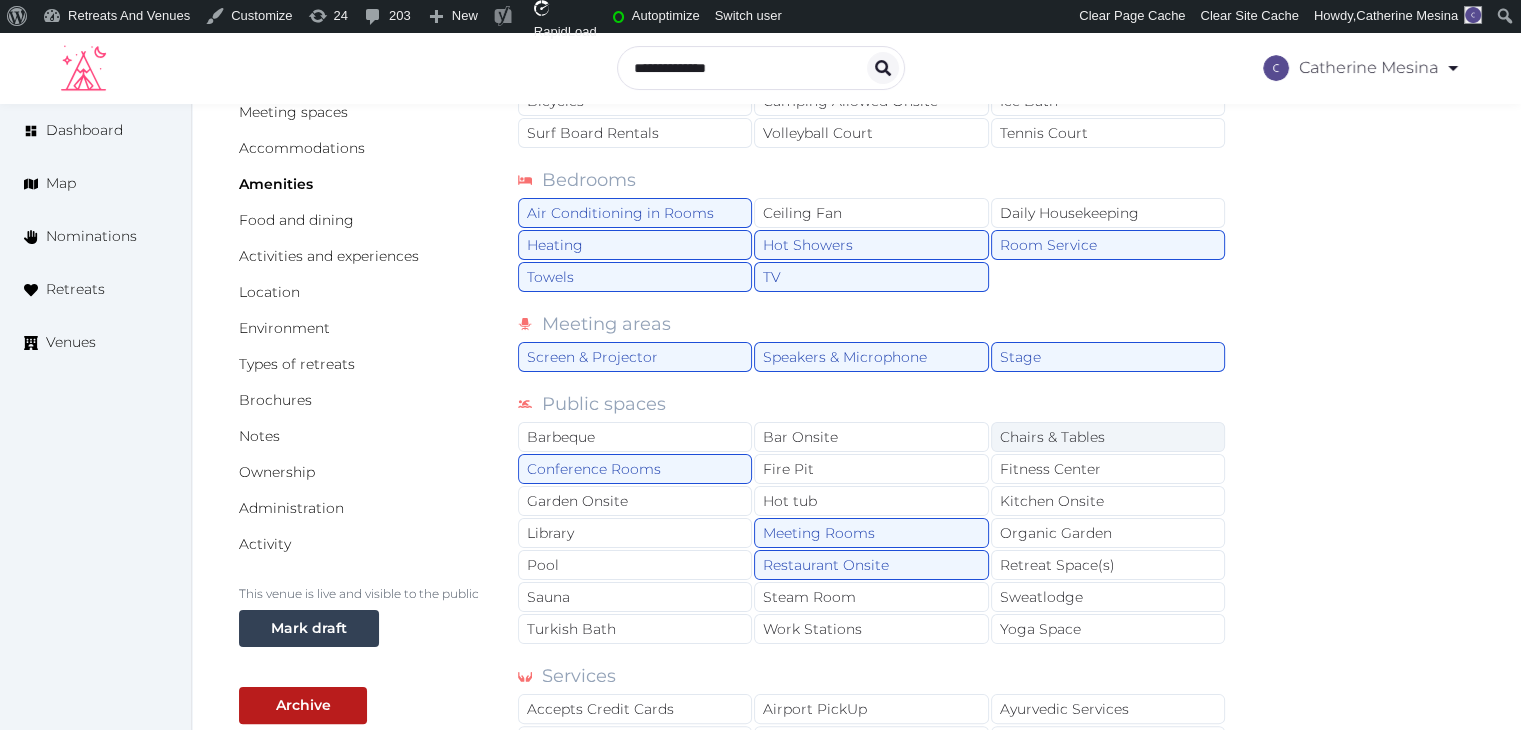 click on "Chairs & Tables" at bounding box center [1108, 437] 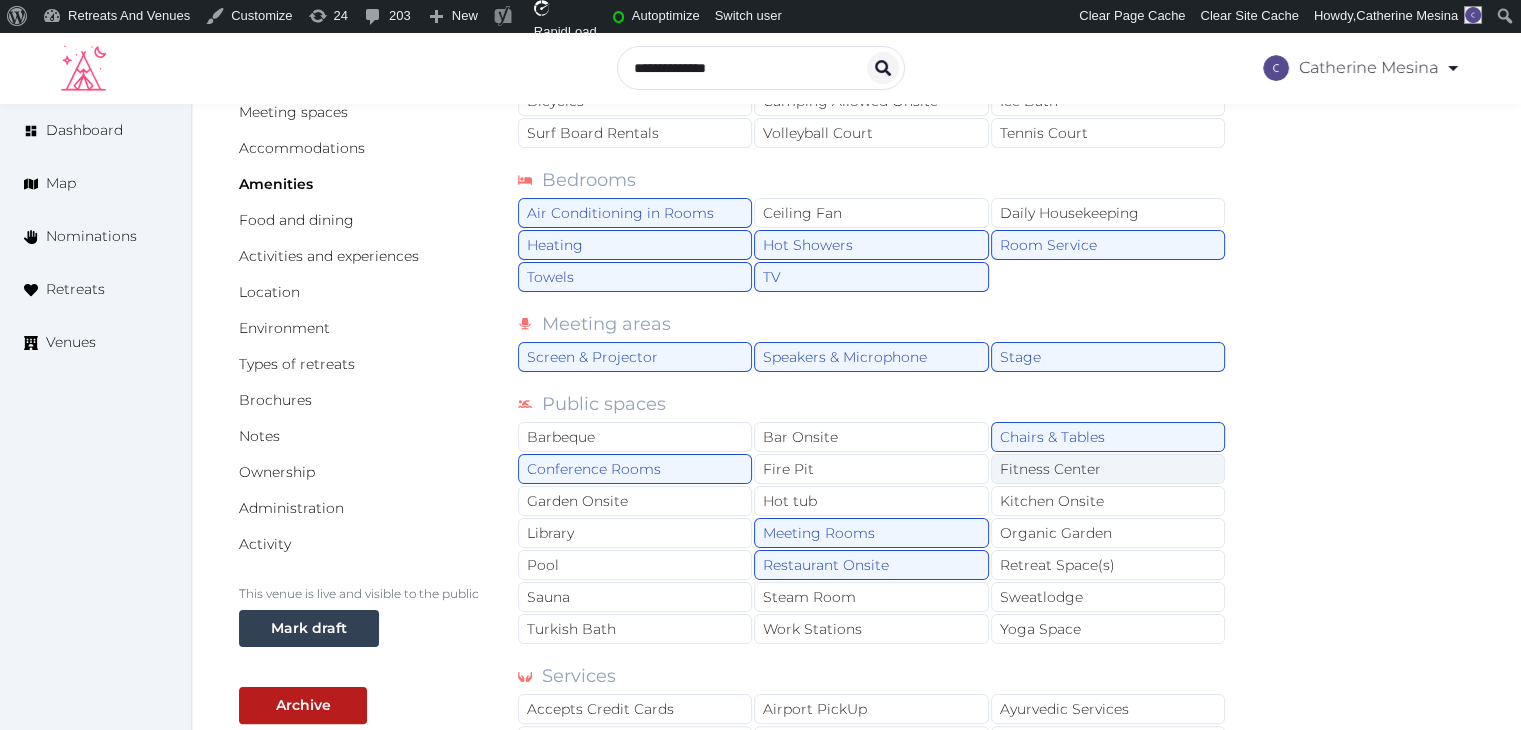 click on "Fitness Center" at bounding box center [1108, 469] 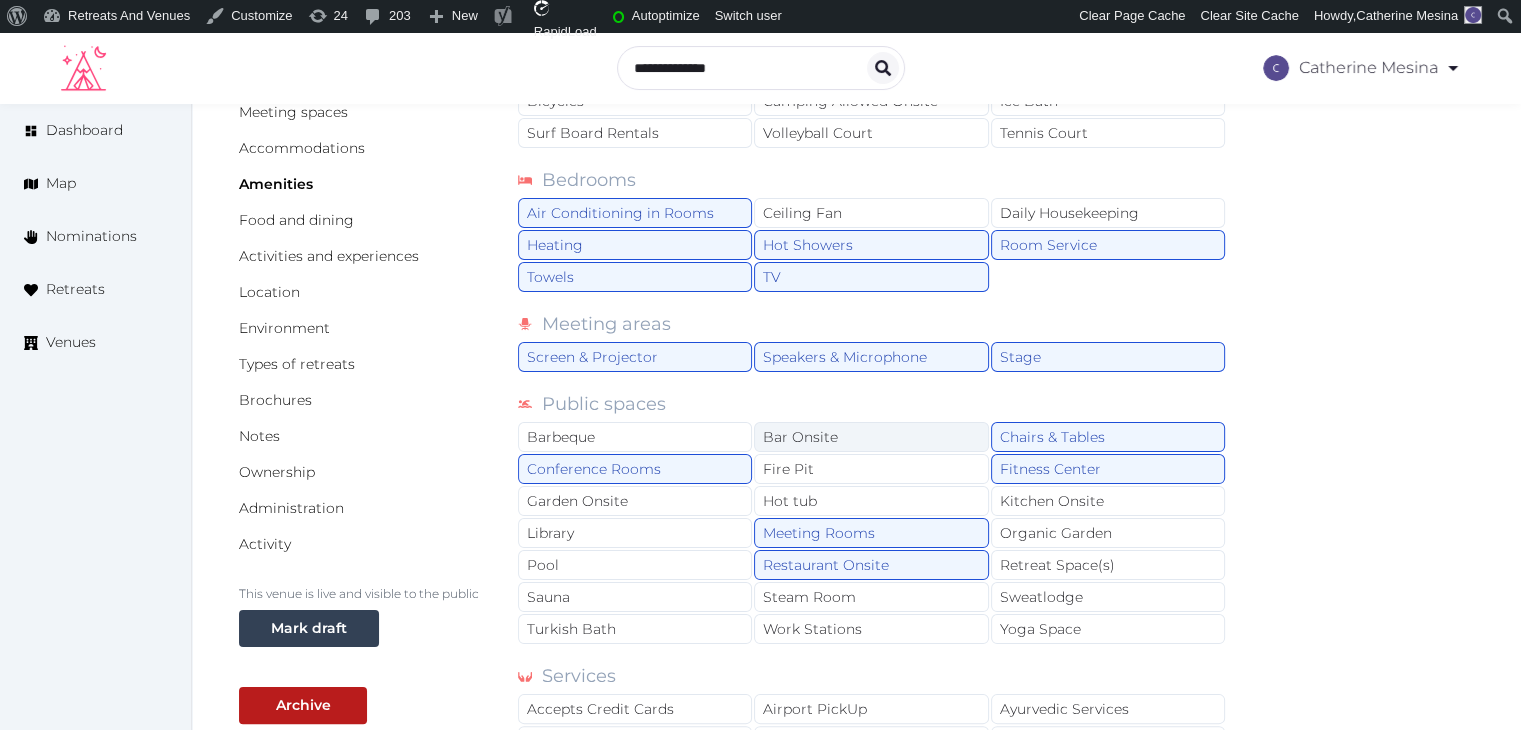 click on "Bar Onsite" at bounding box center (871, 437) 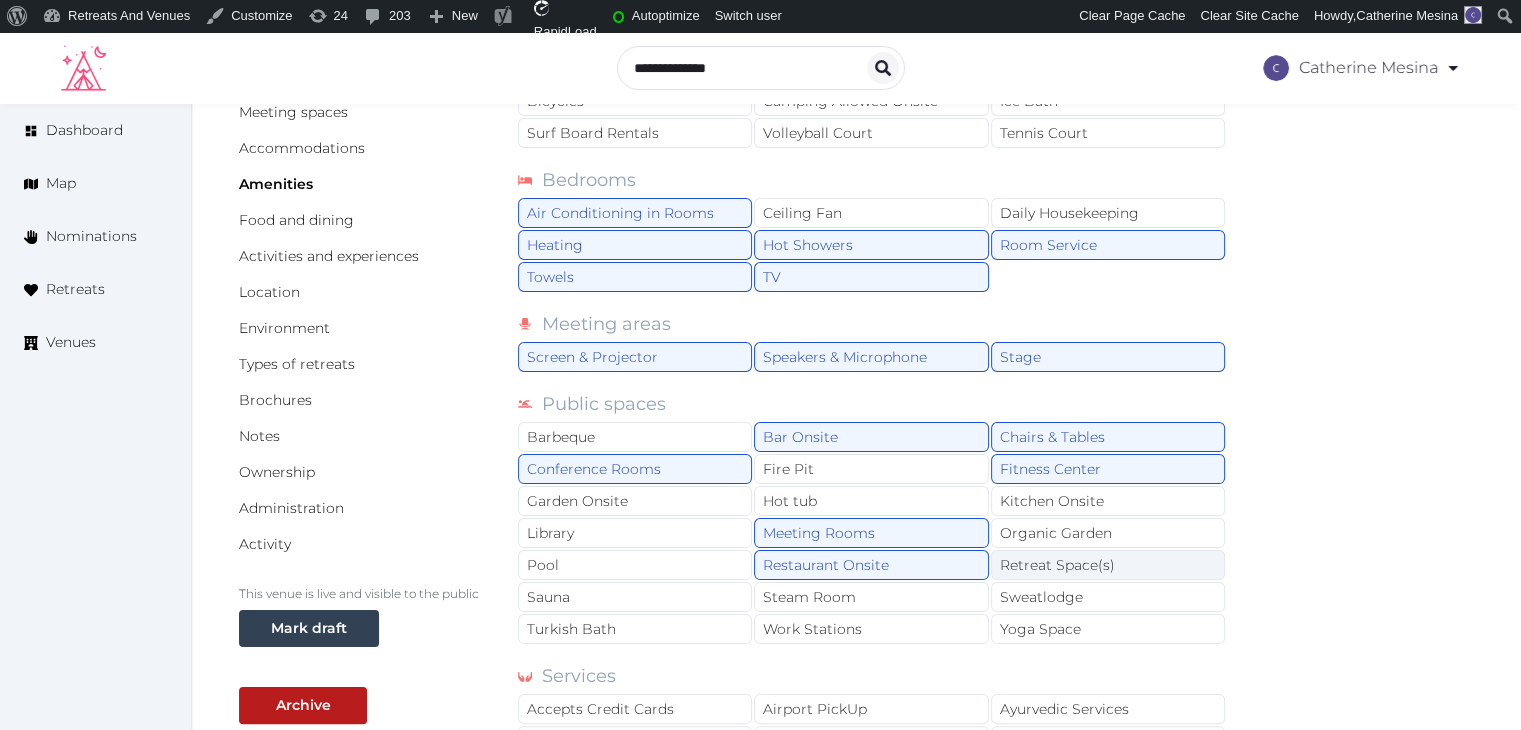 click on "Retreat Space(s)" at bounding box center (1108, 565) 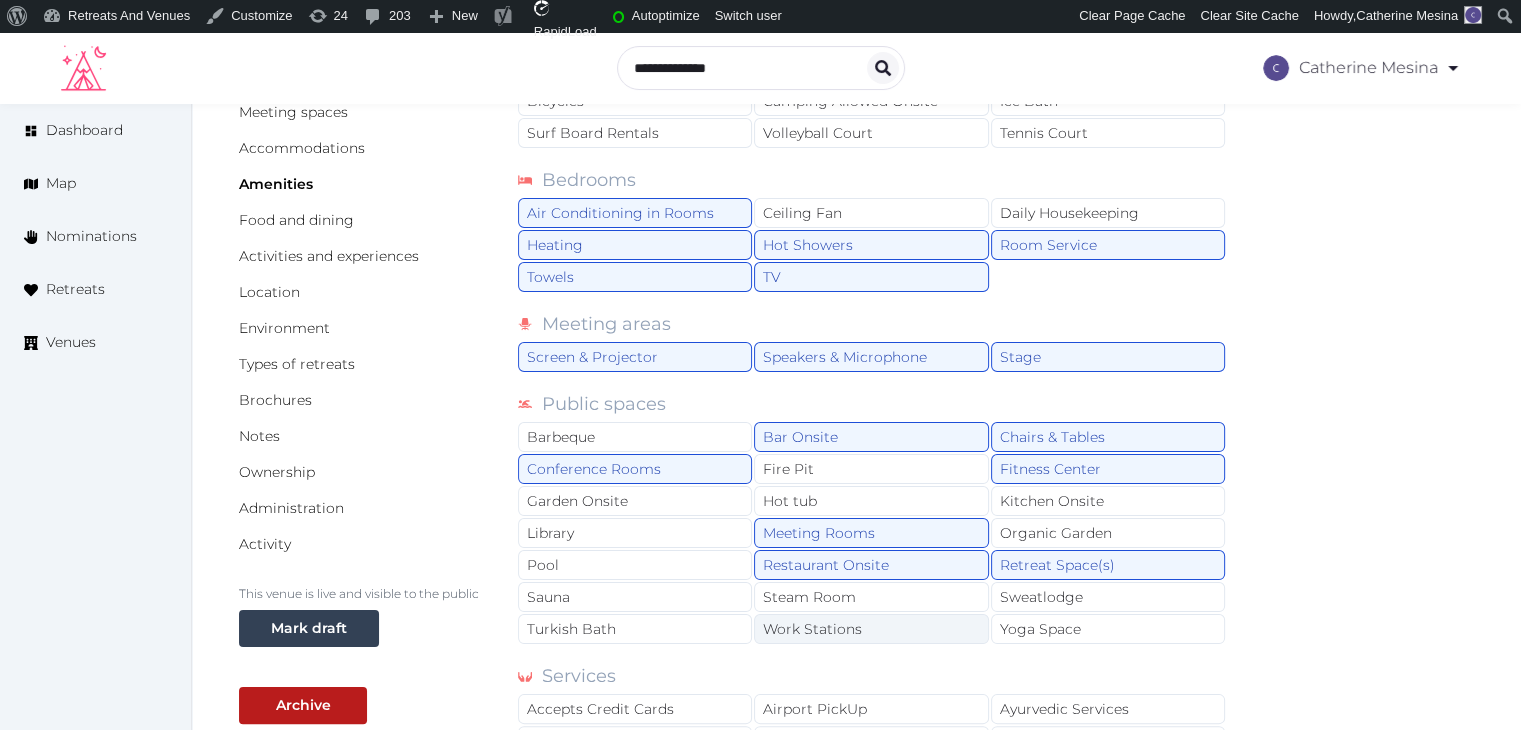 click on "Work Stations" at bounding box center [871, 629] 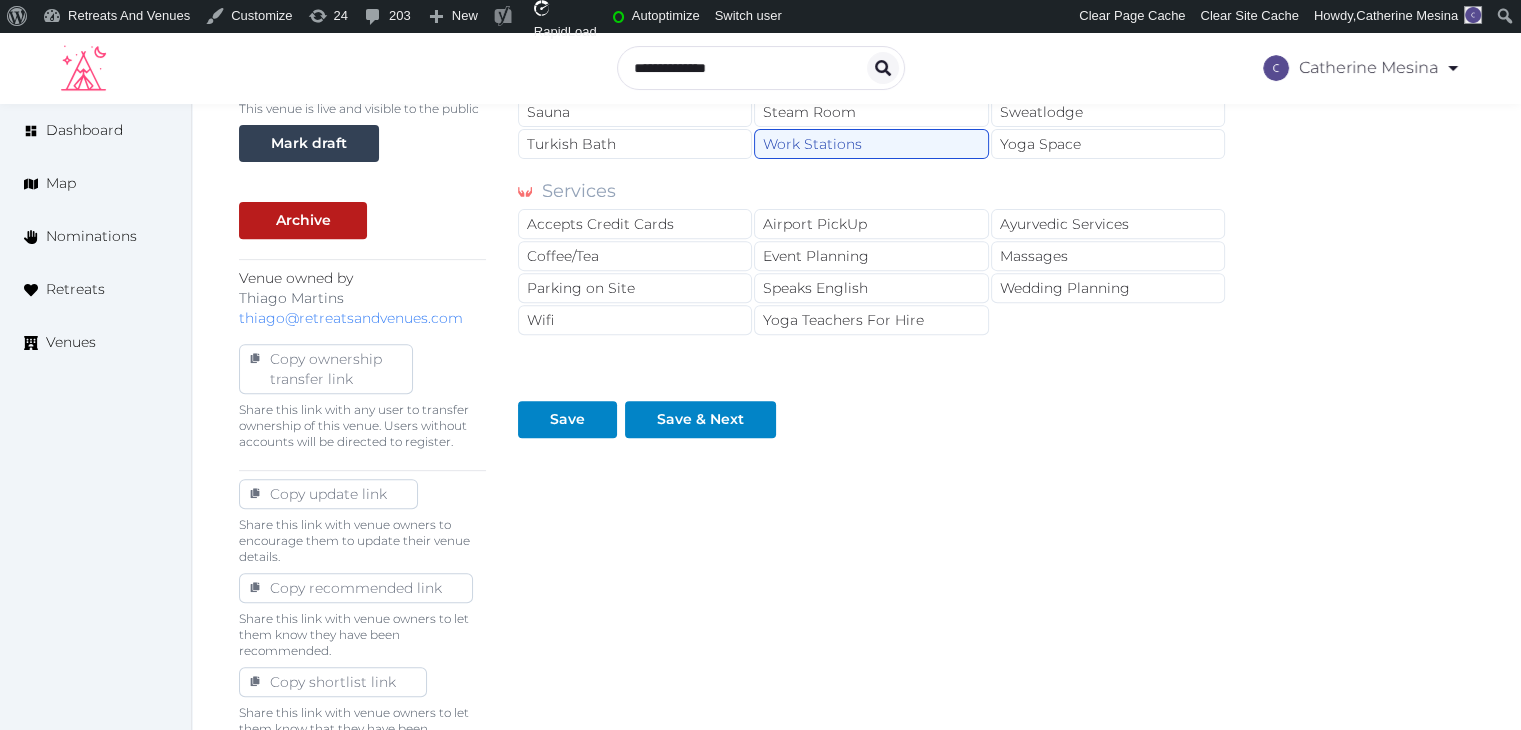 scroll, scrollTop: 744, scrollLeft: 0, axis: vertical 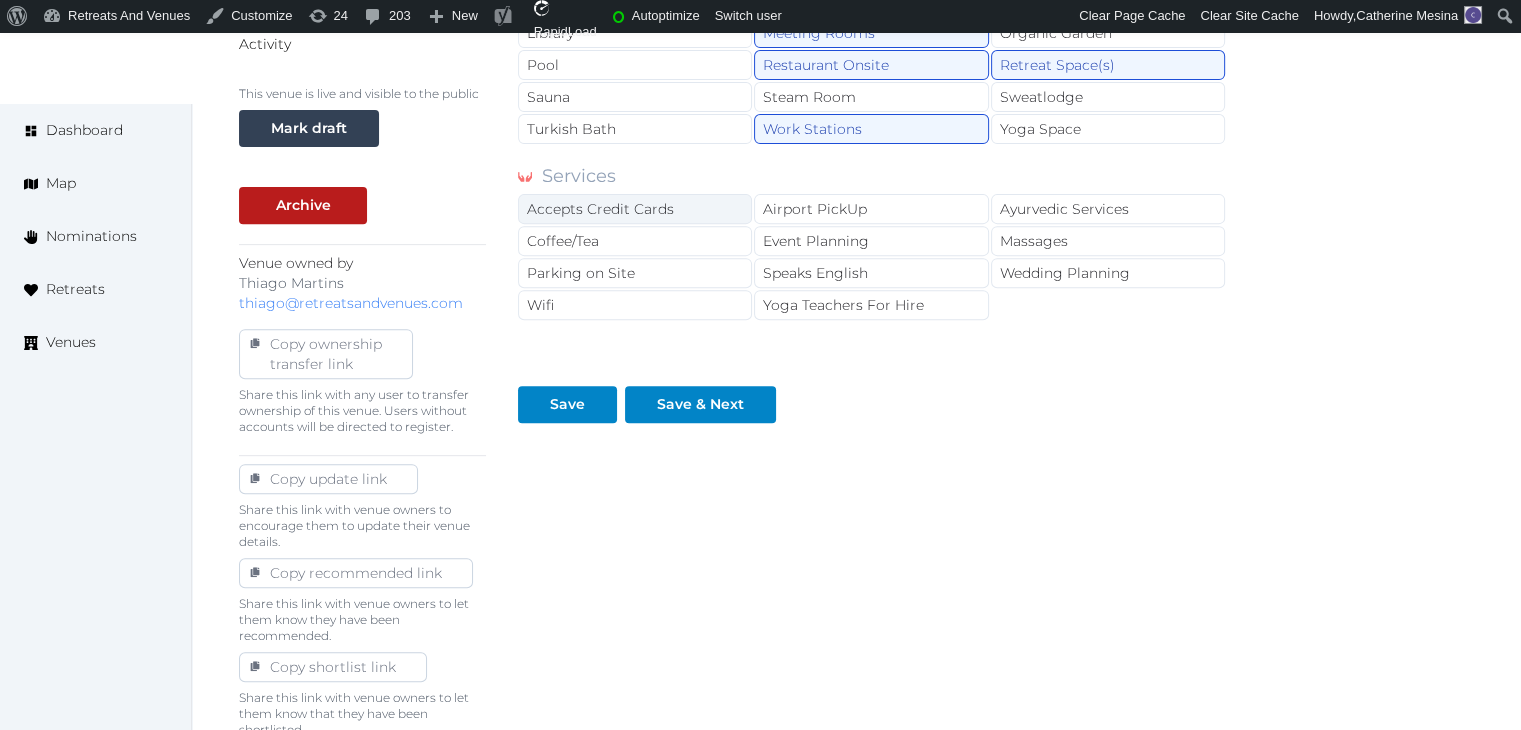 click on "Accepts Credit Cards" at bounding box center [635, 209] 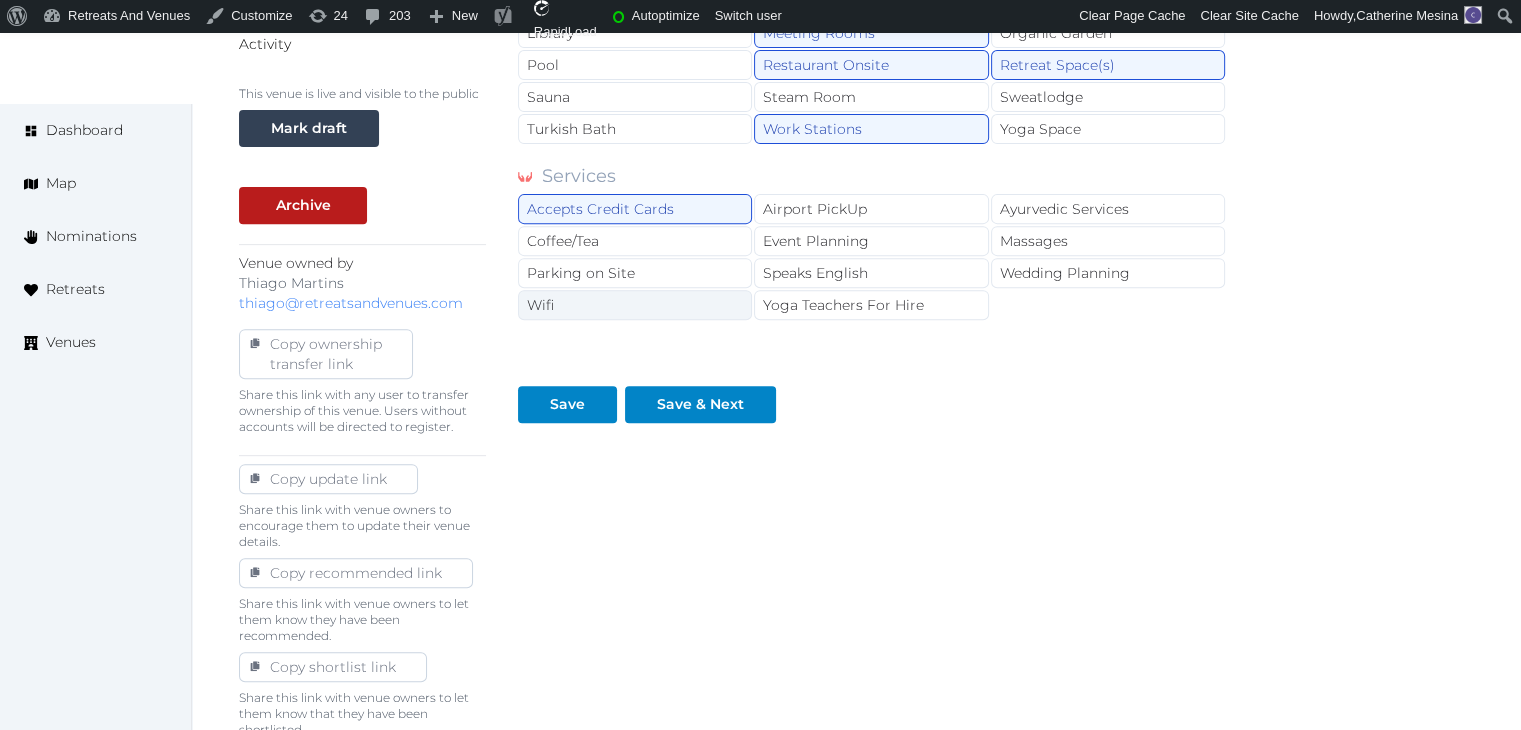 click on "Wifi" at bounding box center [635, 305] 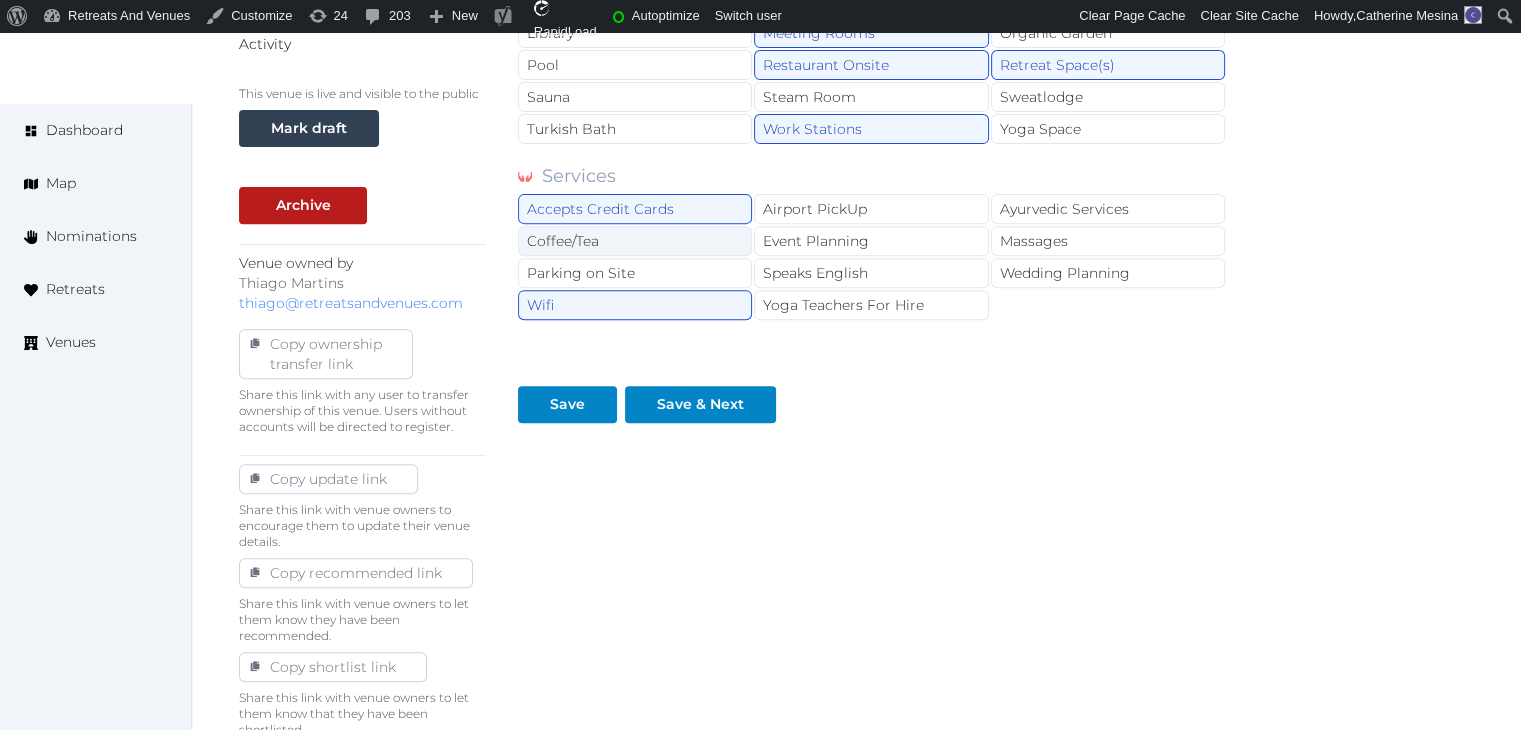 click on "Coffee/Tea" at bounding box center [635, 241] 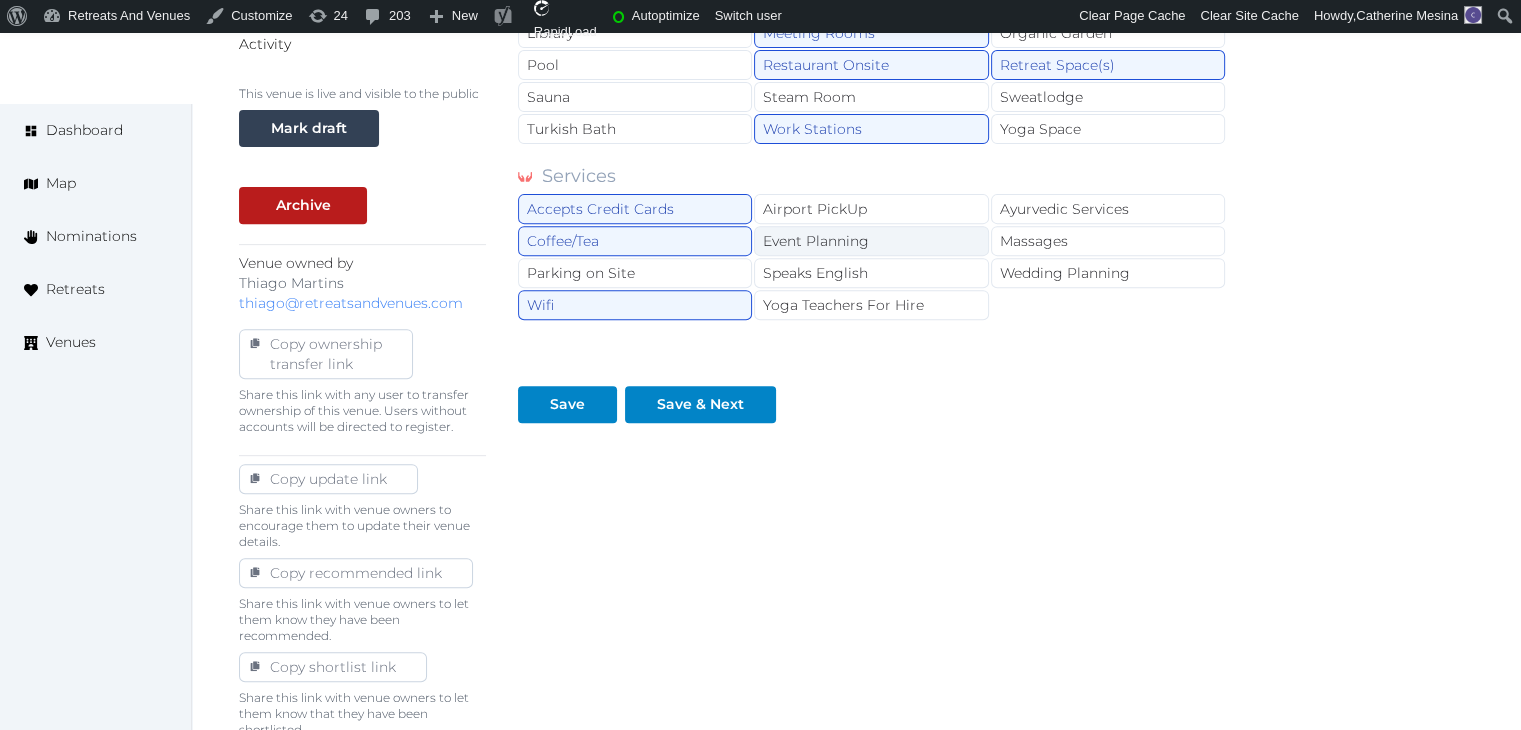 click on "Event Planning" at bounding box center (871, 241) 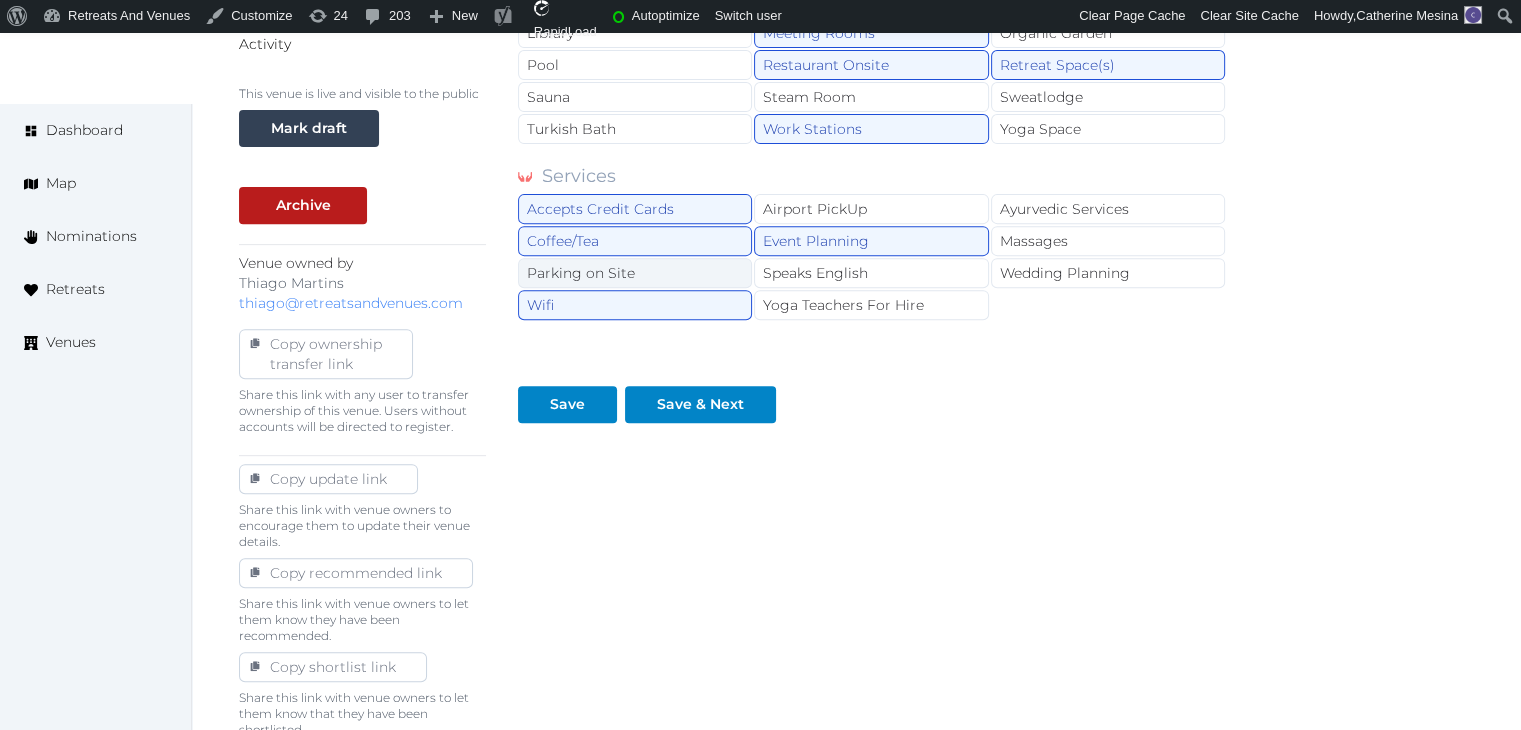 click on "Parking on Site" at bounding box center [635, 273] 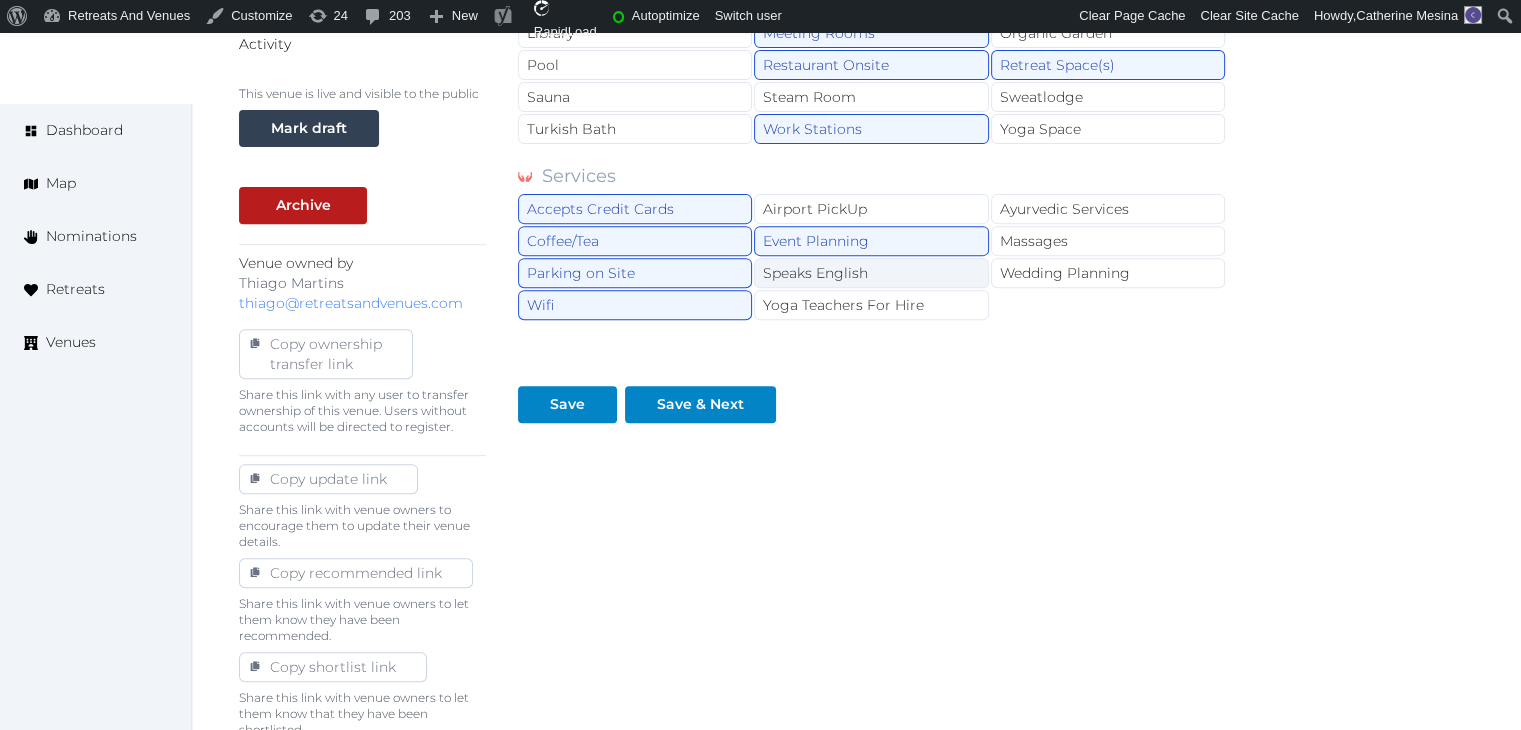 click on "Speaks English" at bounding box center (871, 273) 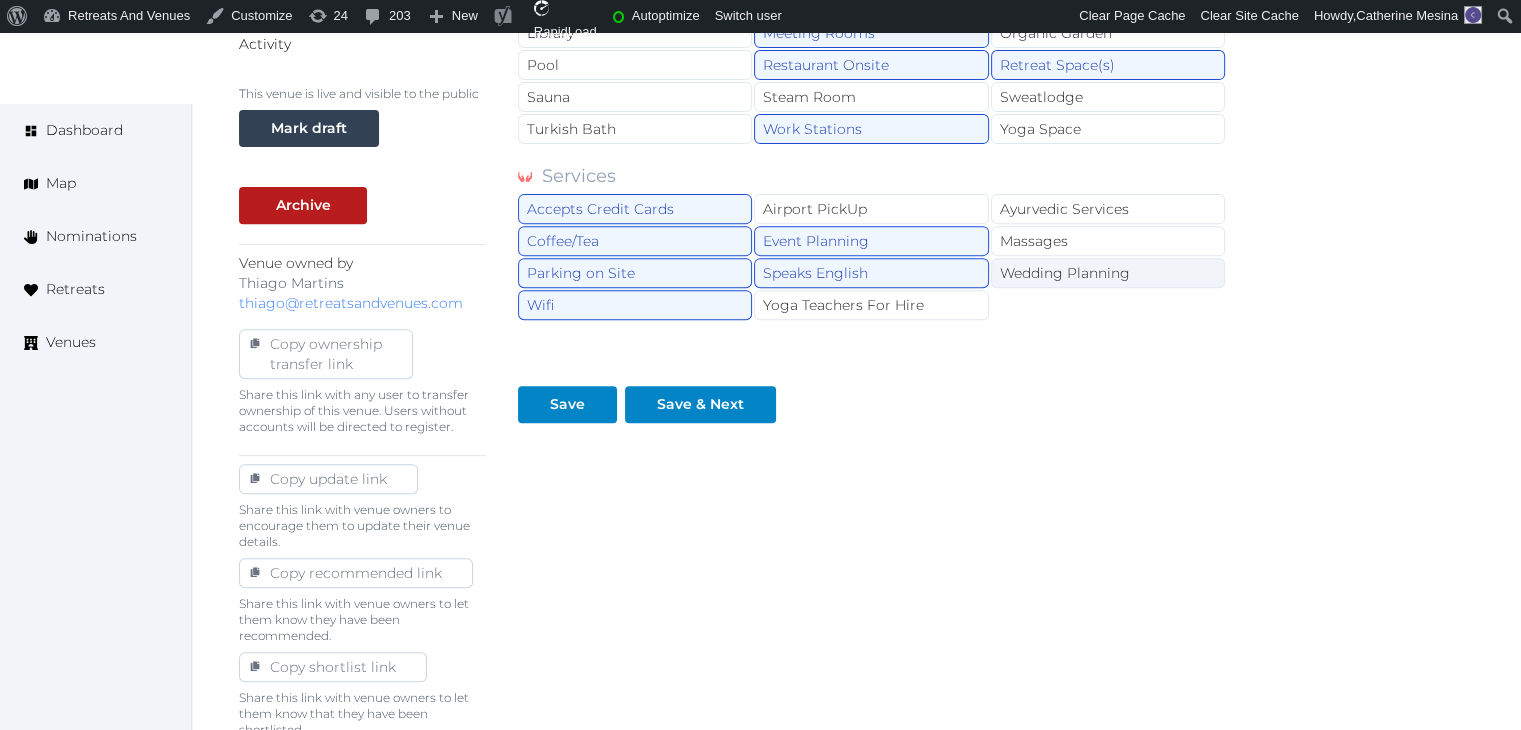 click on "Wedding Planning" at bounding box center (1108, 273) 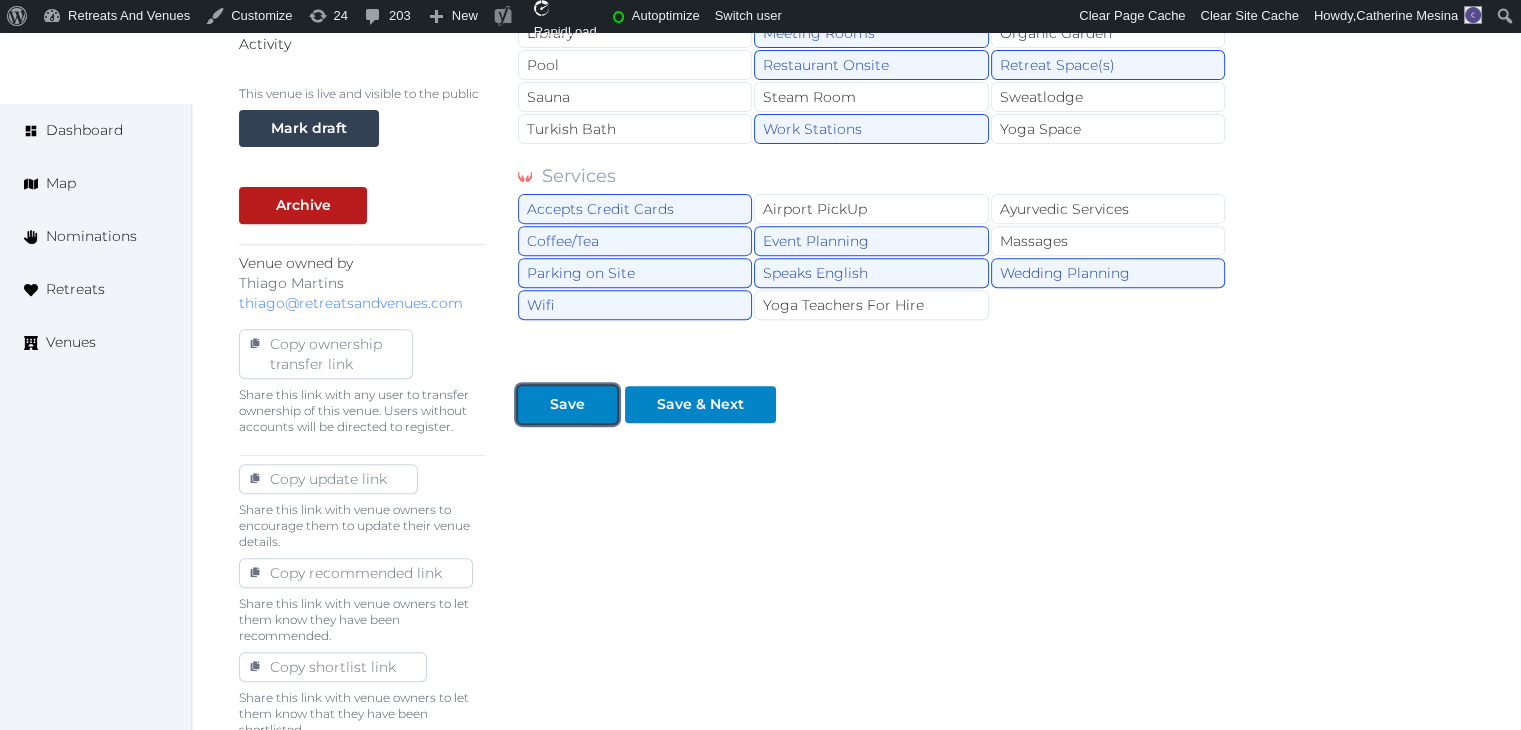 drag, startPoint x: 557, startPoint y: 398, endPoint x: 588, endPoint y: 533, distance: 138.51353 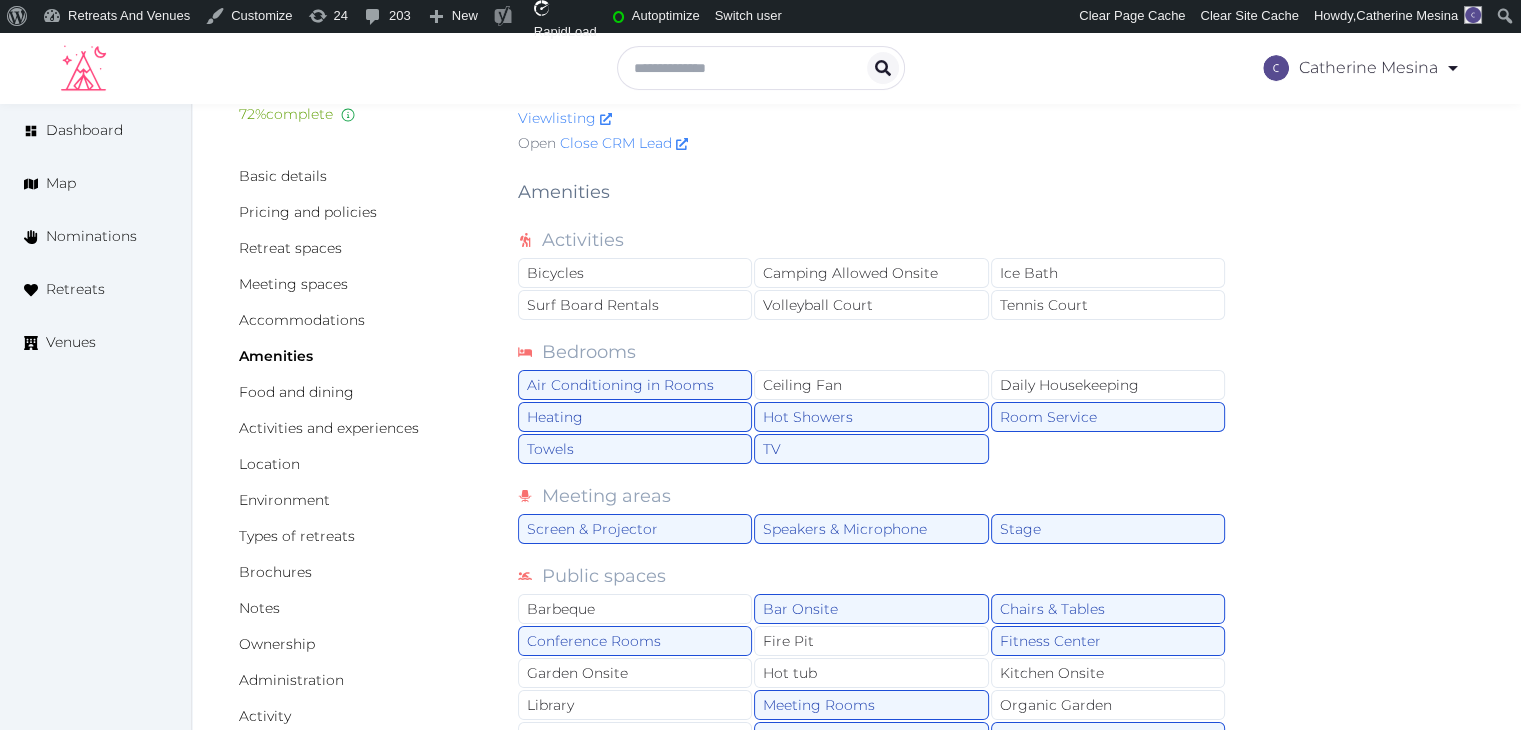 scroll, scrollTop: 0, scrollLeft: 0, axis: both 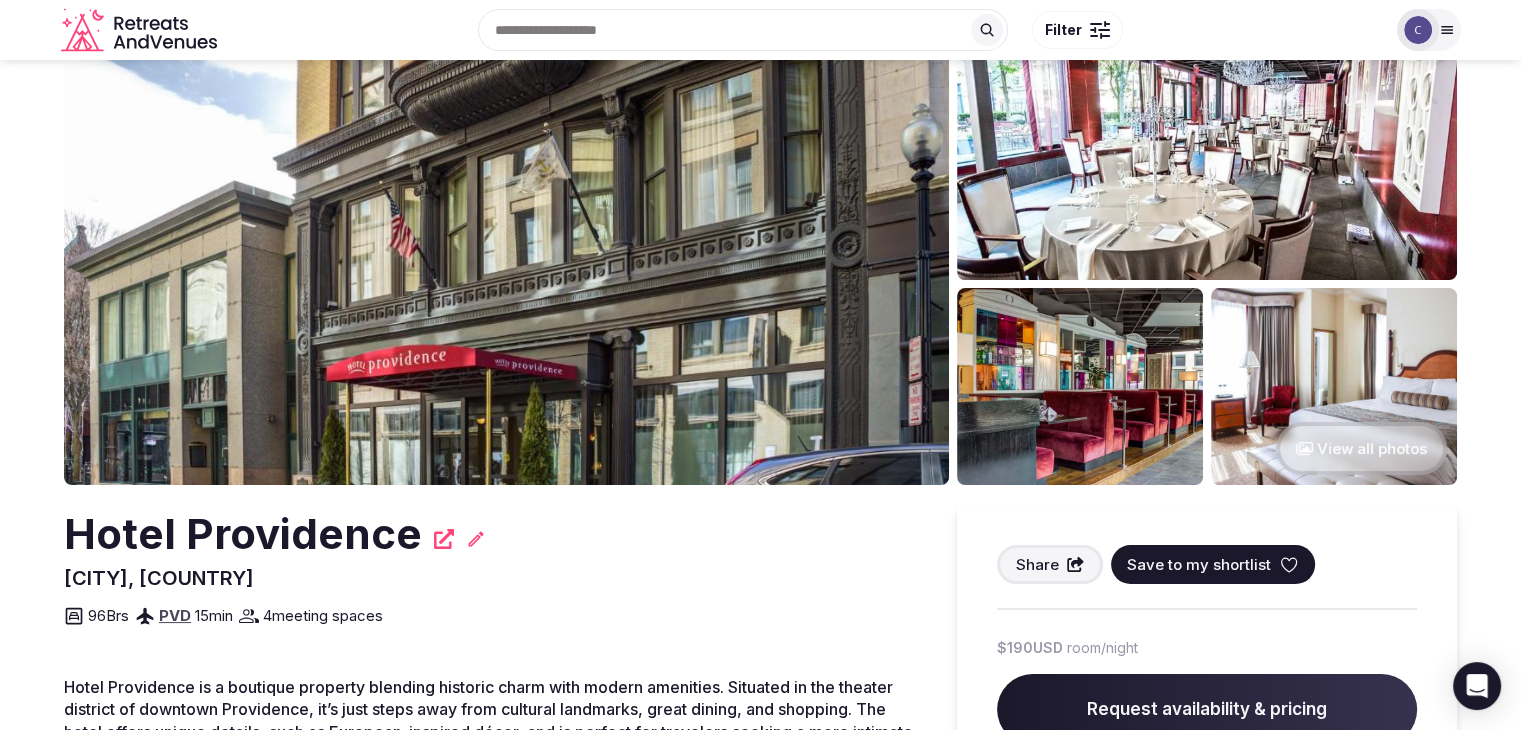 click on "Hotel Providence" at bounding box center (243, 534) 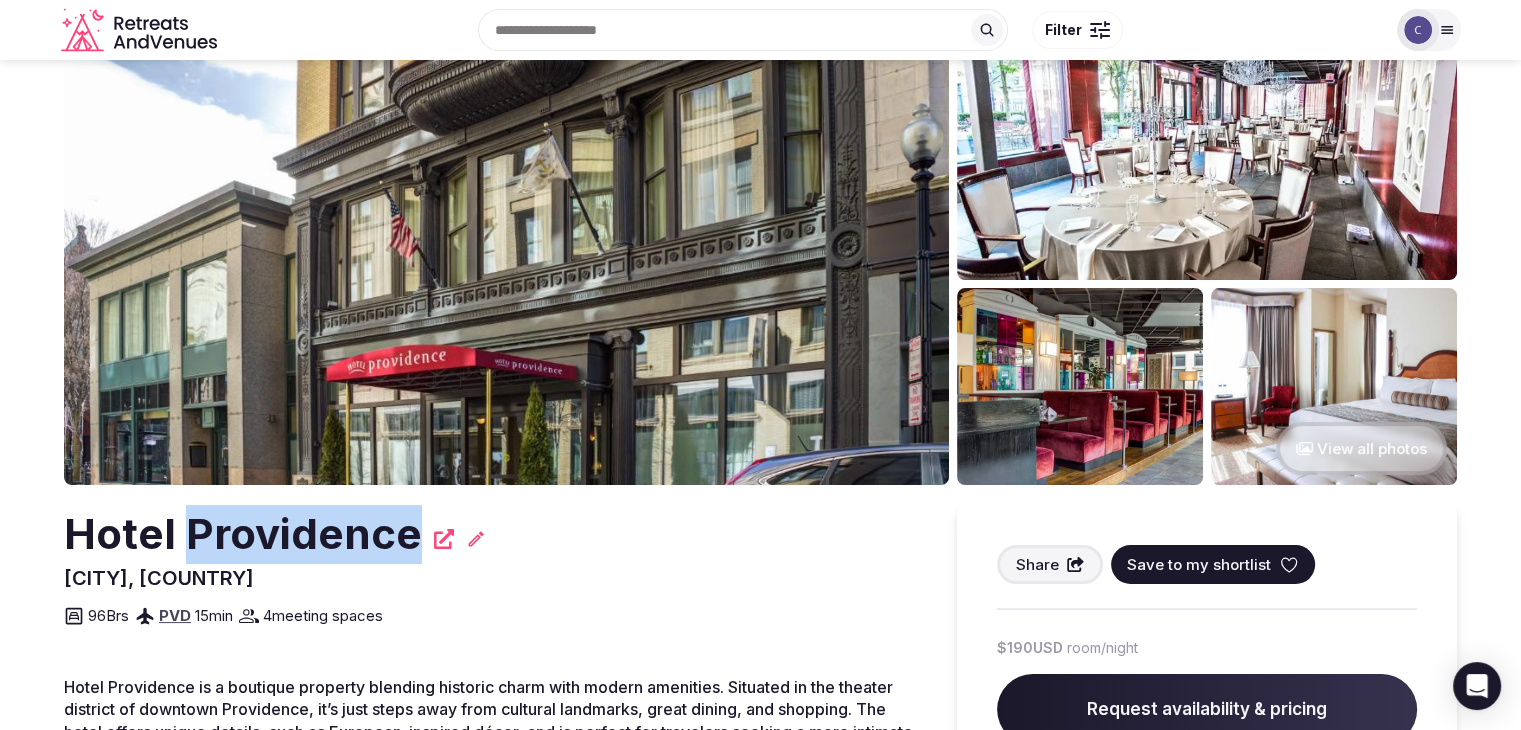 click on "Hotel Providence" at bounding box center [243, 534] 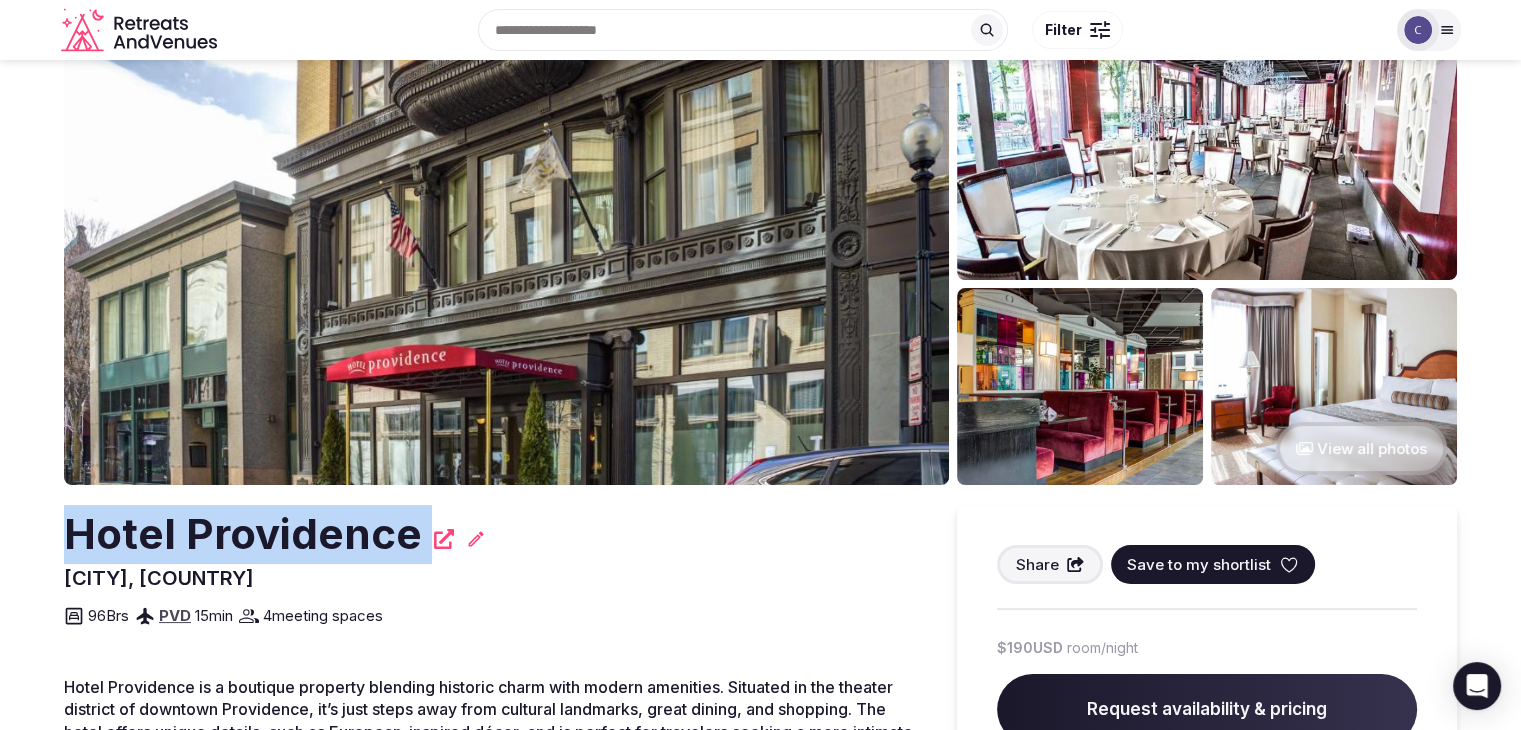 click on "Hotel Providence" at bounding box center [243, 534] 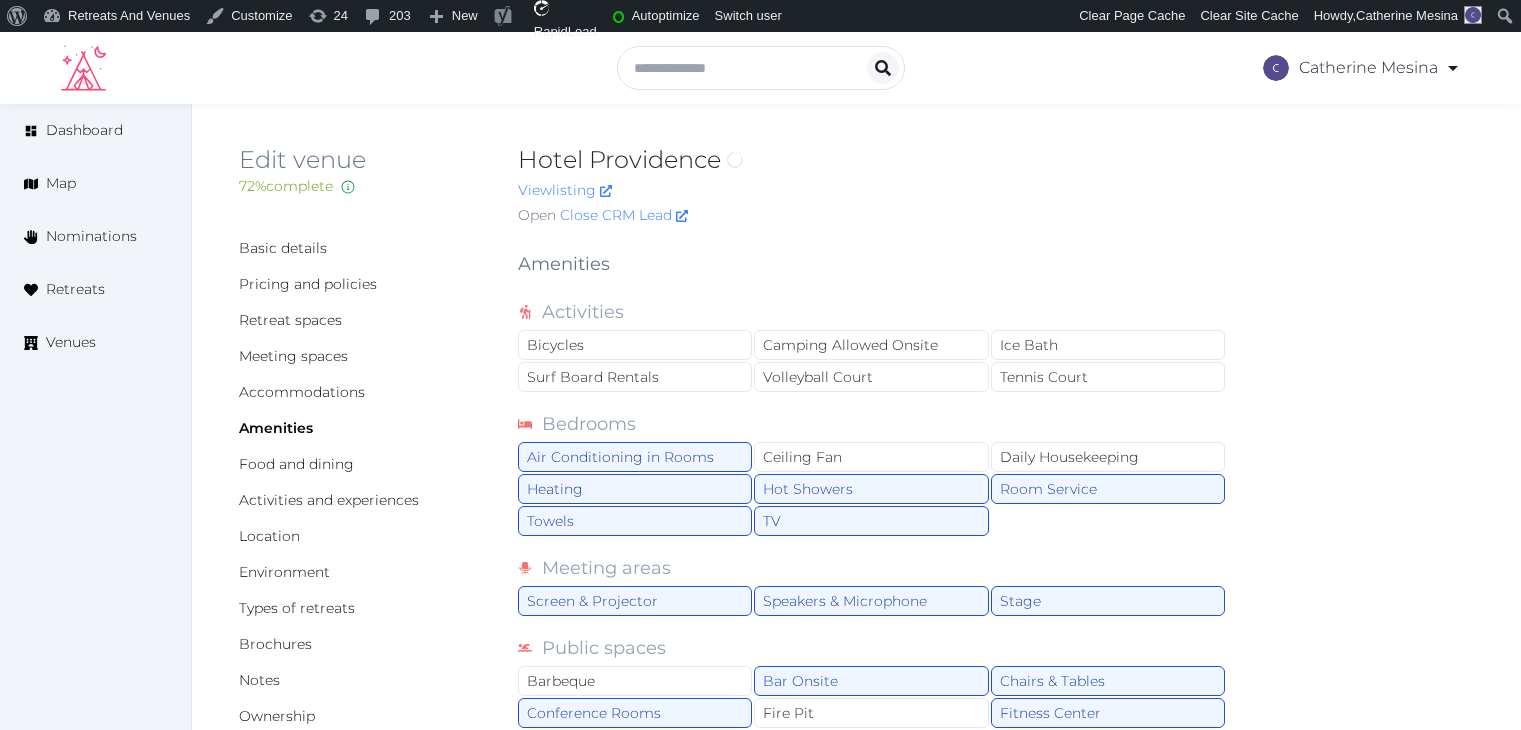 scroll, scrollTop: 0, scrollLeft: 0, axis: both 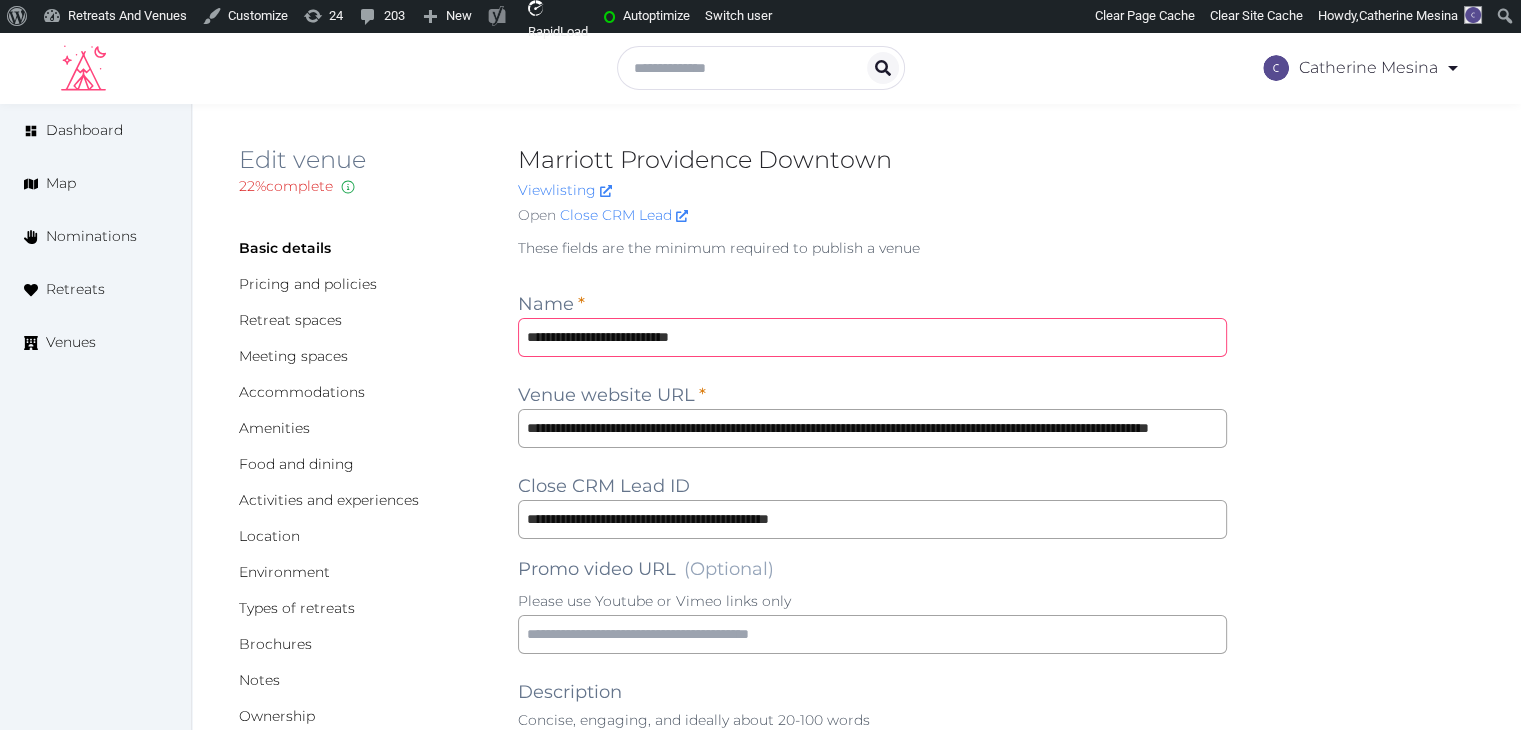 click on "**********" at bounding box center [872, 337] 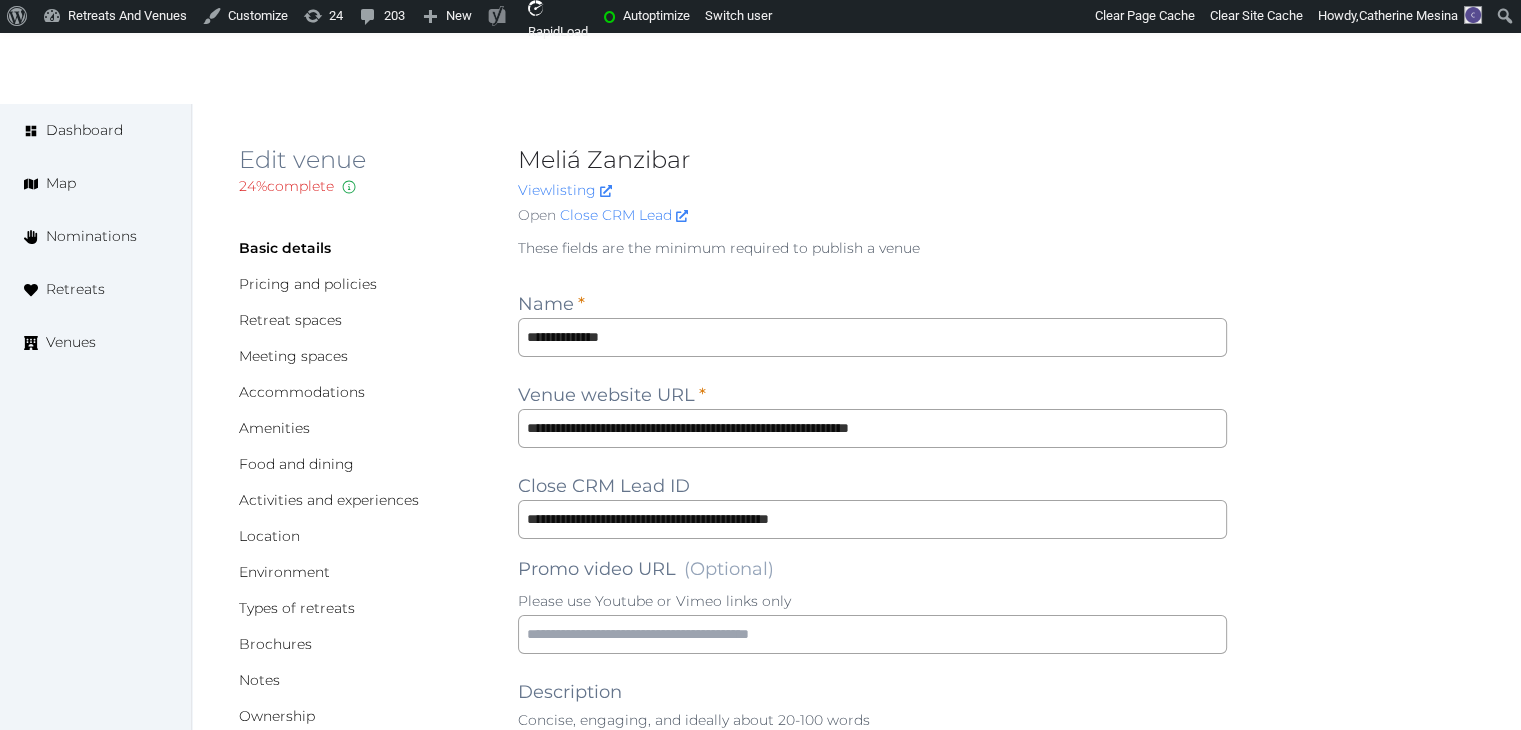 scroll, scrollTop: 600, scrollLeft: 0, axis: vertical 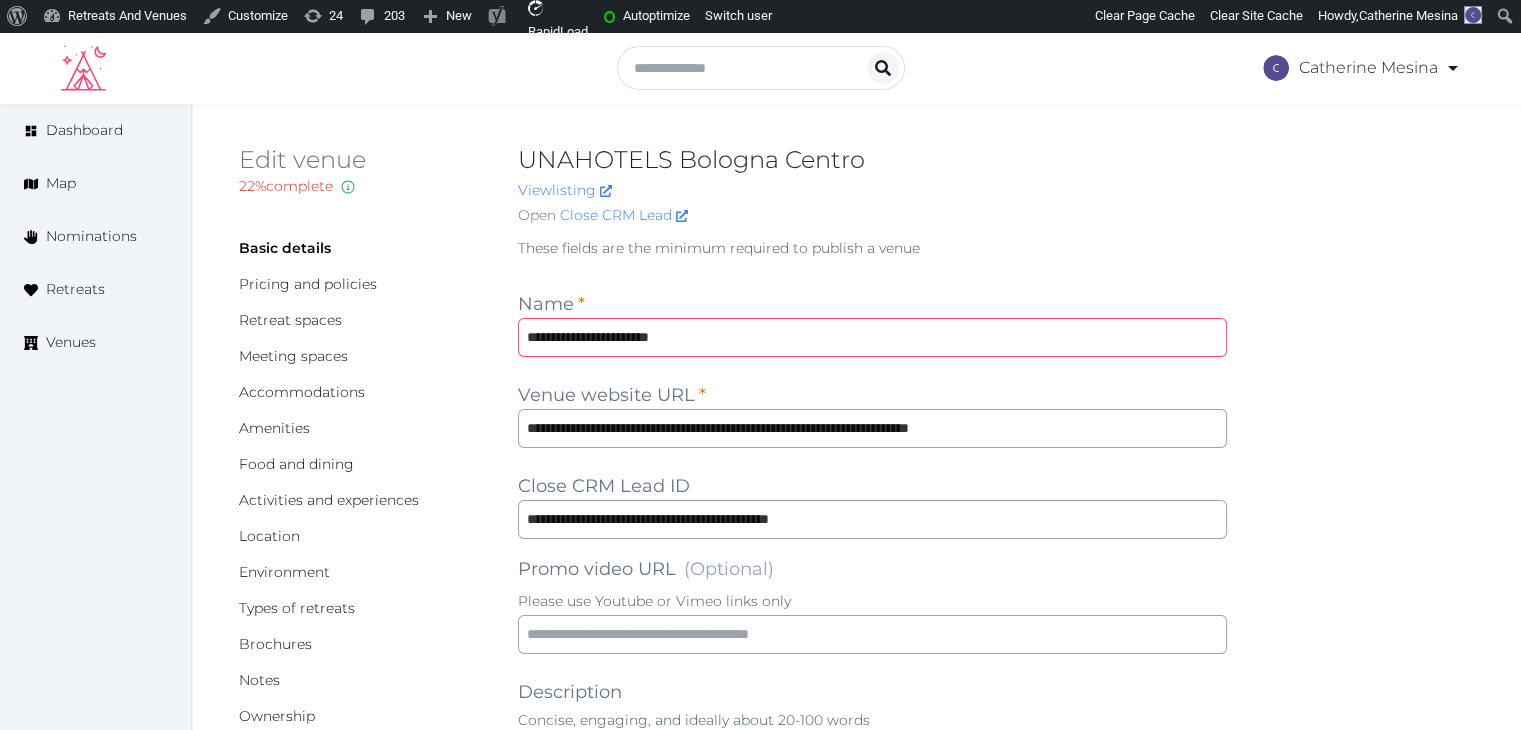 click on "**********" at bounding box center (872, 337) 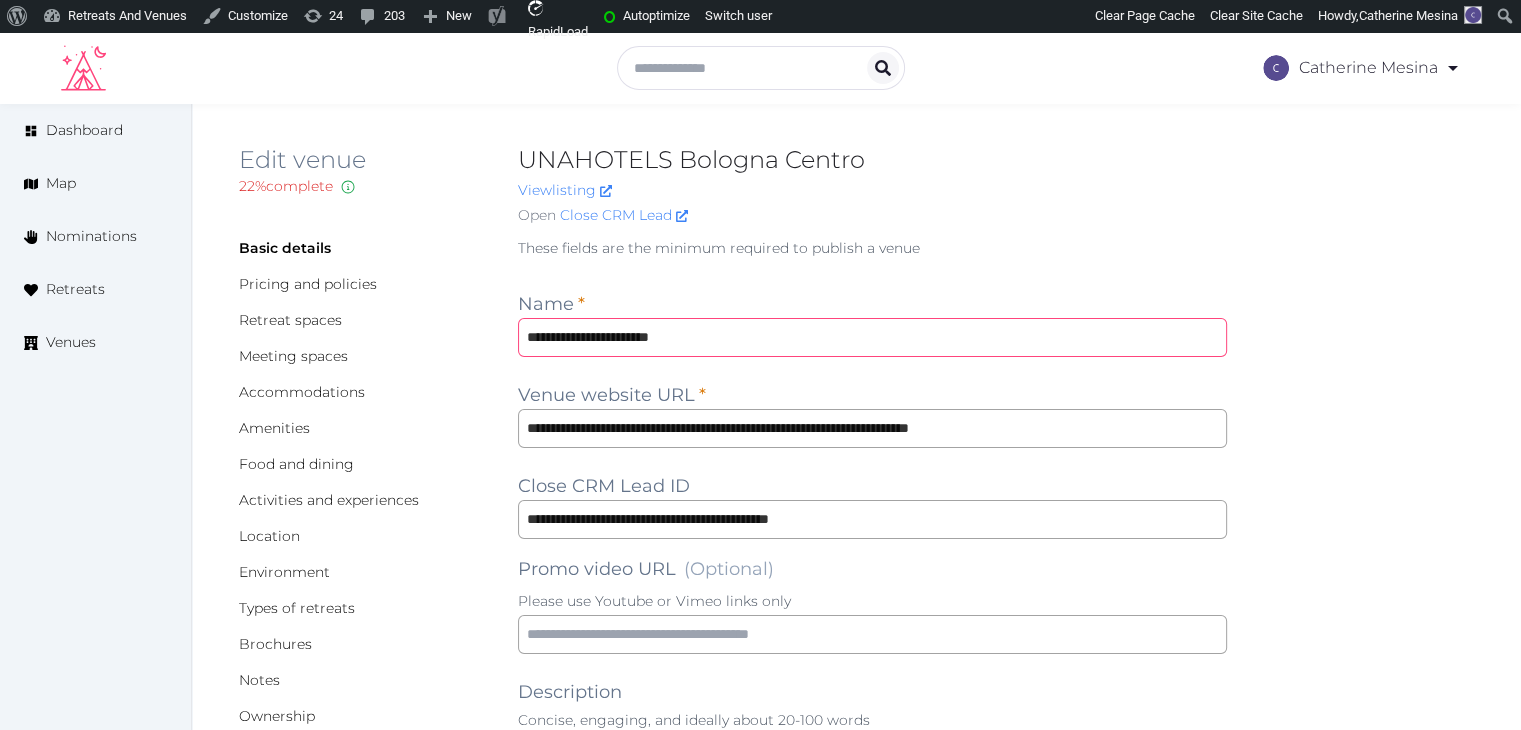 paste on "*" 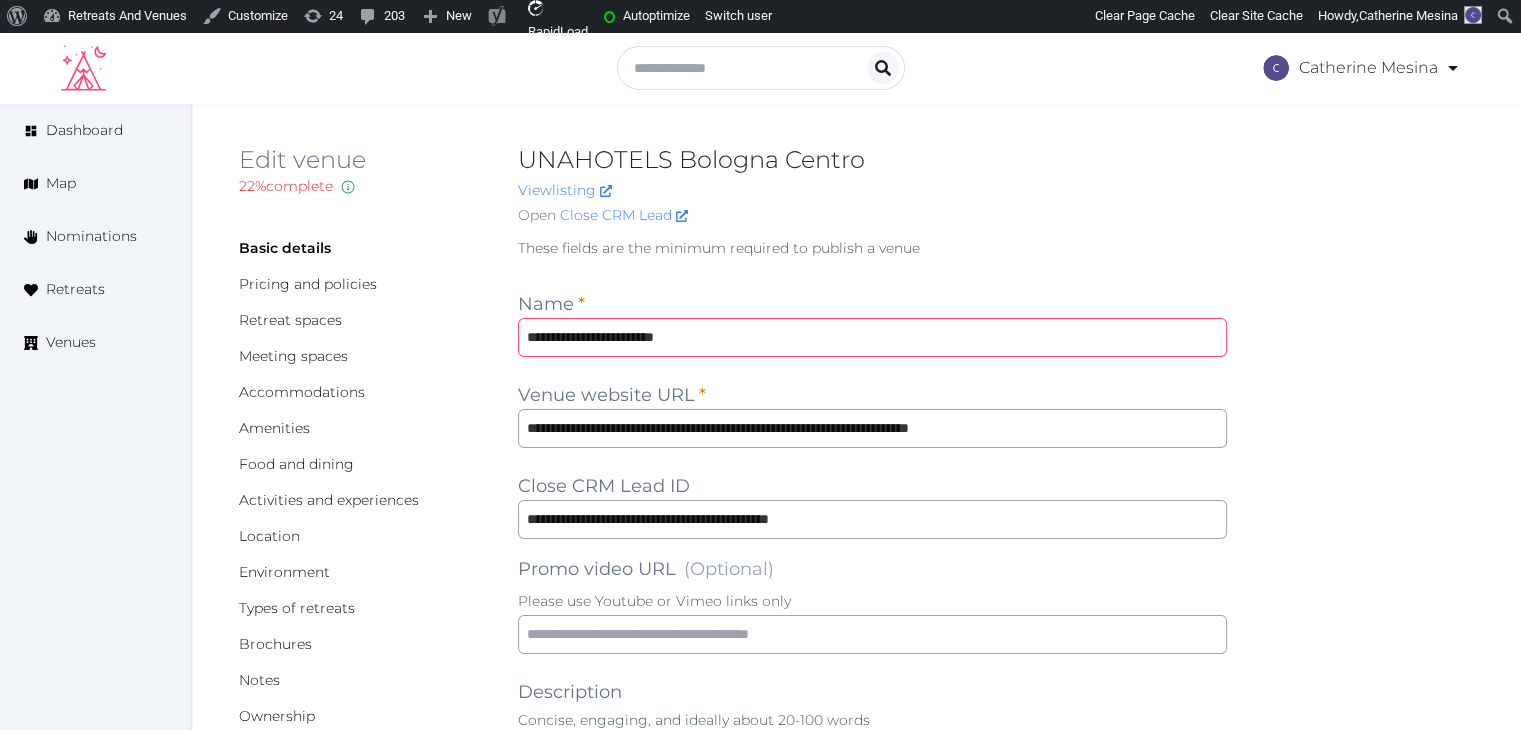 type on "**********" 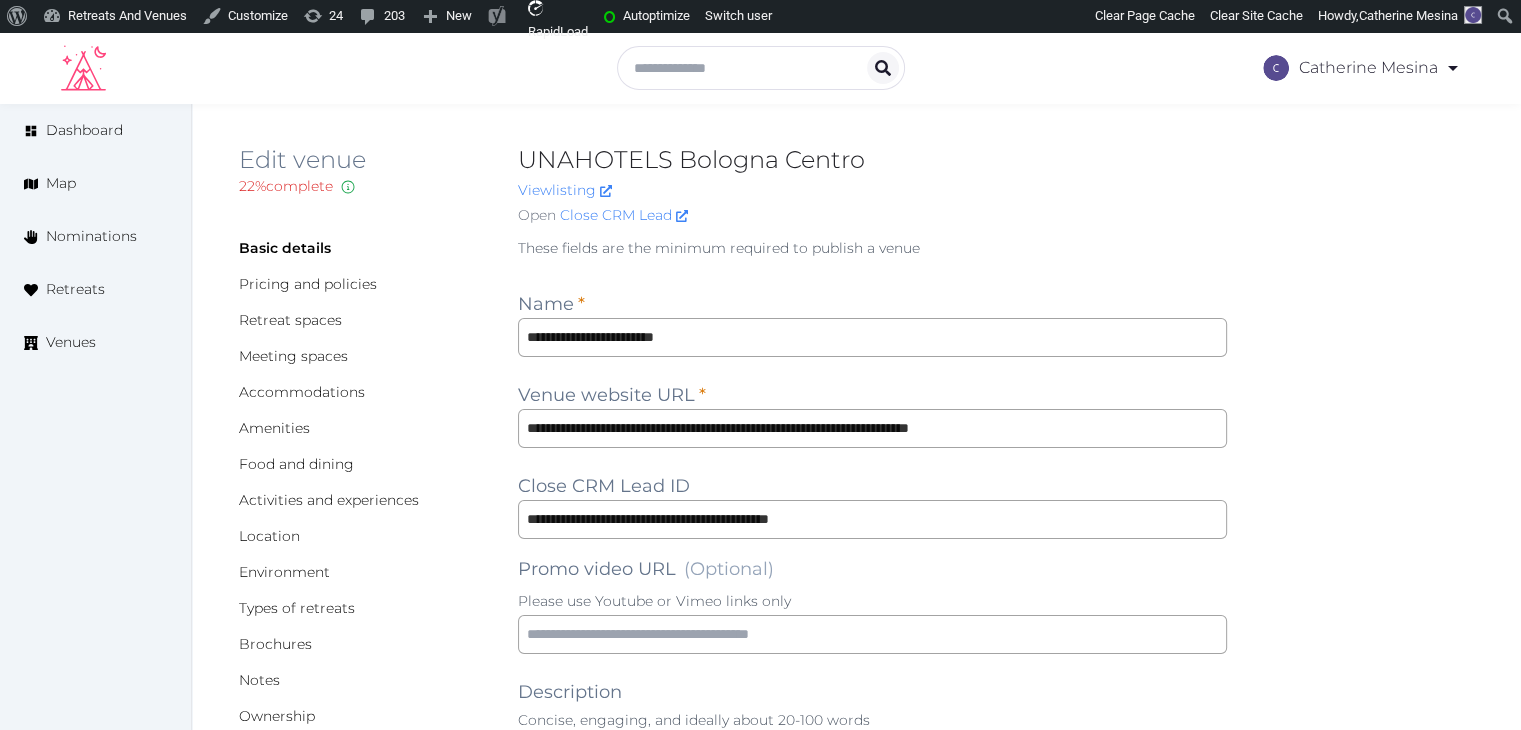 click on "**********" at bounding box center [856, 1714] 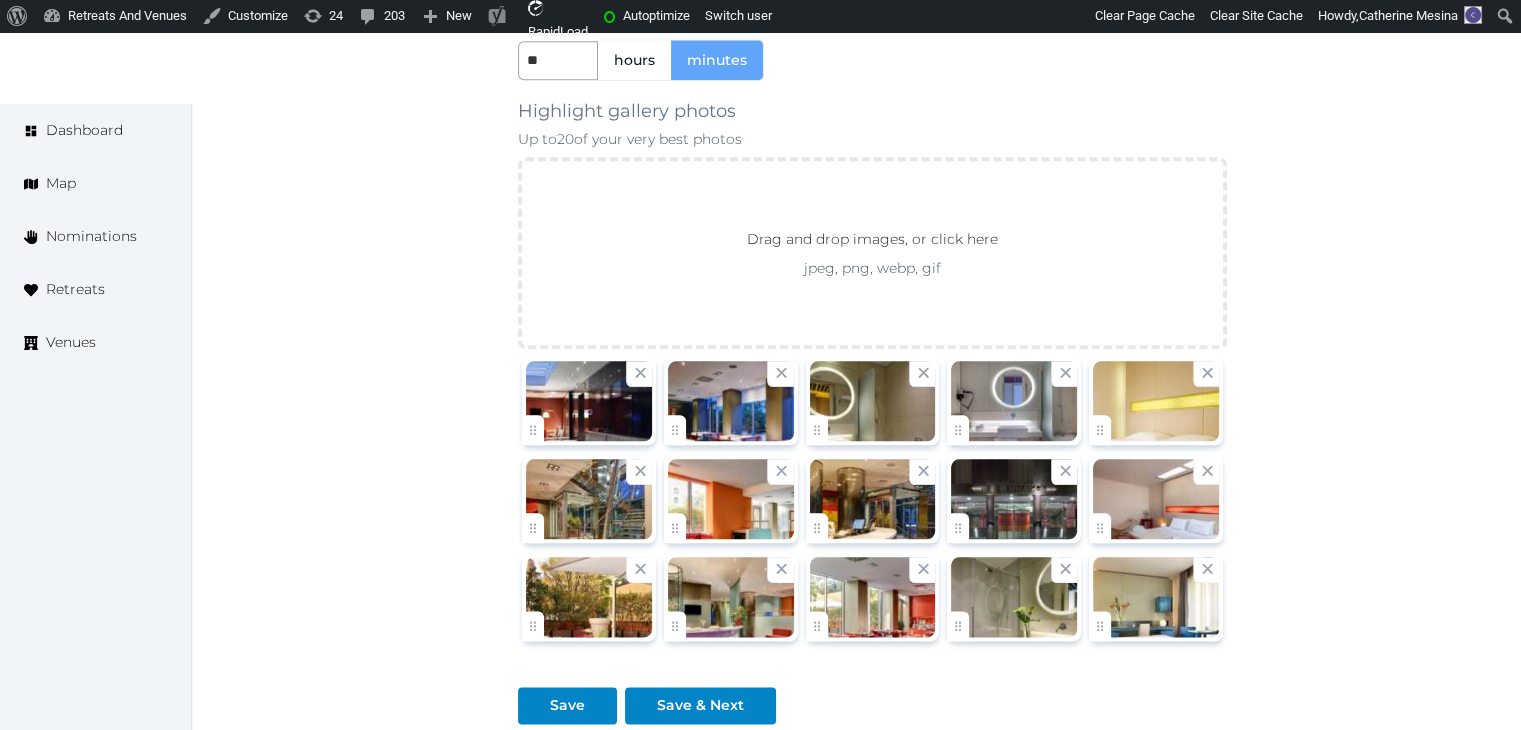 scroll, scrollTop: 2493, scrollLeft: 0, axis: vertical 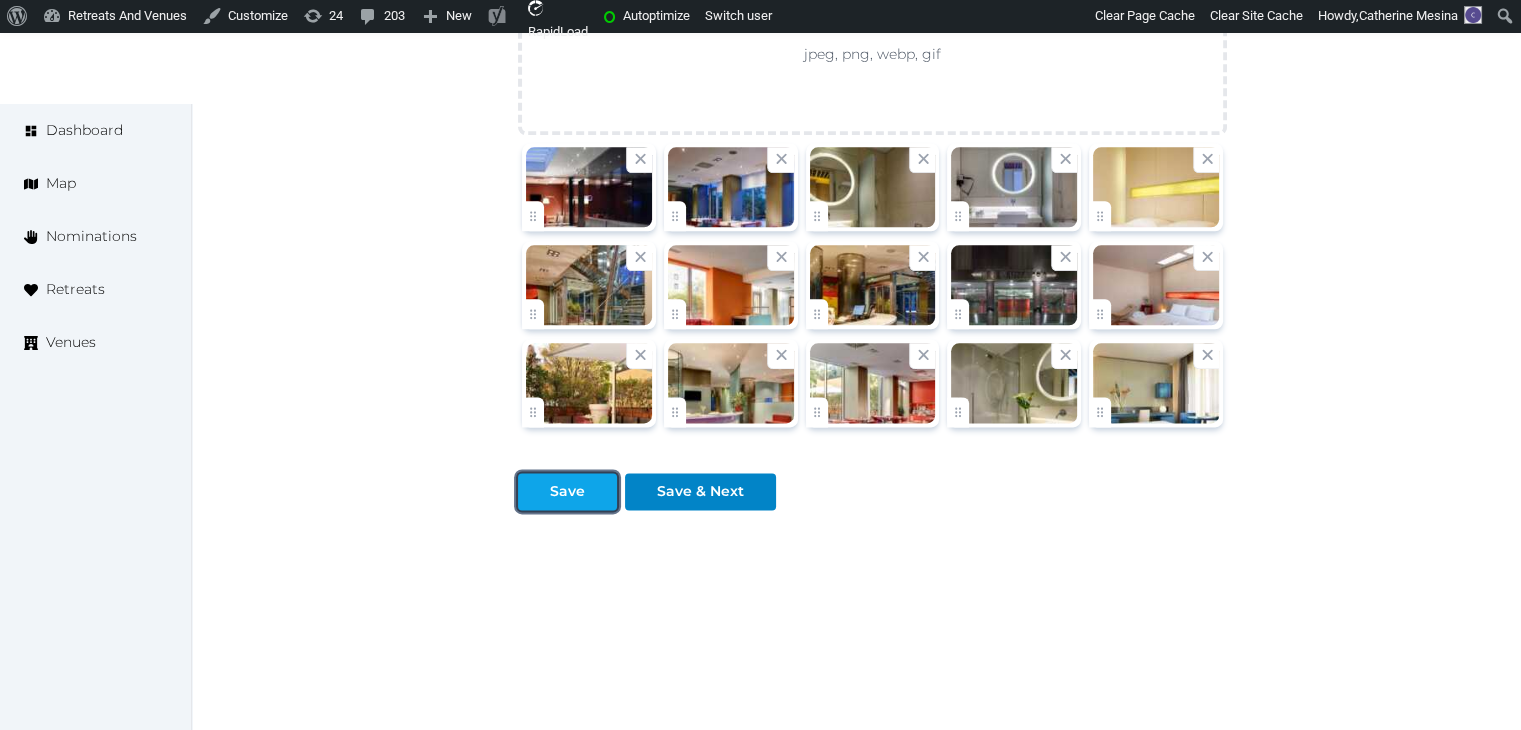click on "Save" at bounding box center [567, 491] 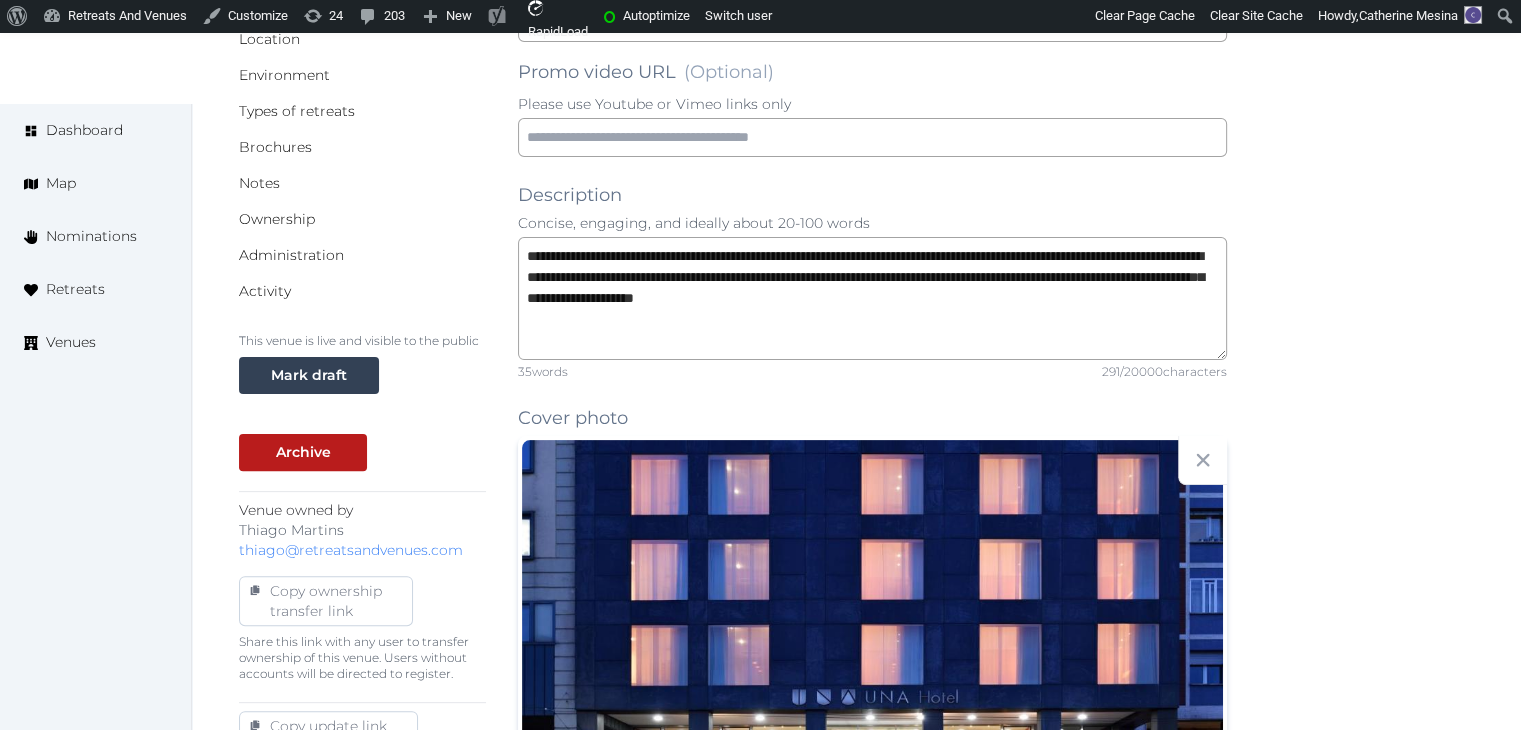 scroll, scrollTop: 0, scrollLeft: 0, axis: both 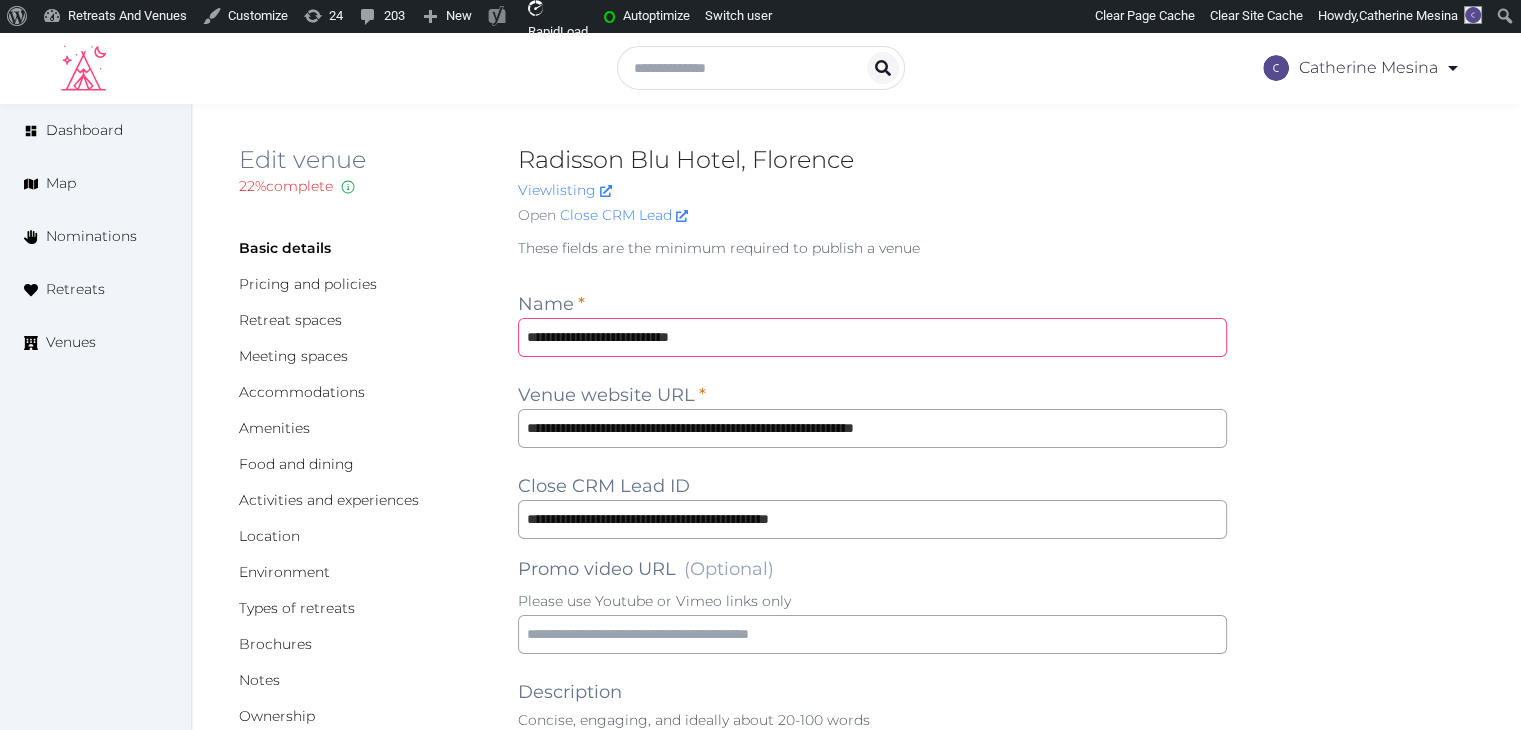 click on "**********" at bounding box center (872, 337) 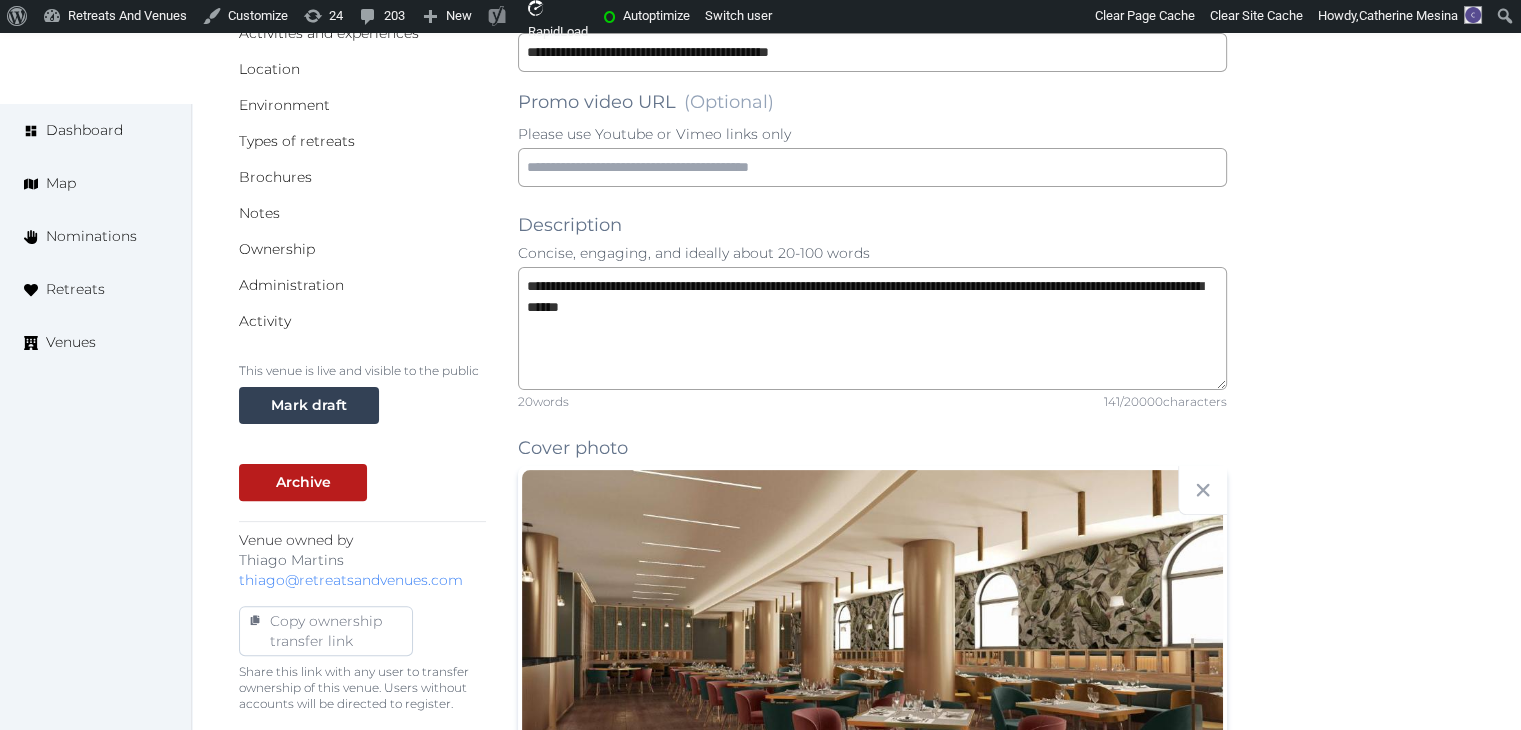 scroll, scrollTop: 500, scrollLeft: 0, axis: vertical 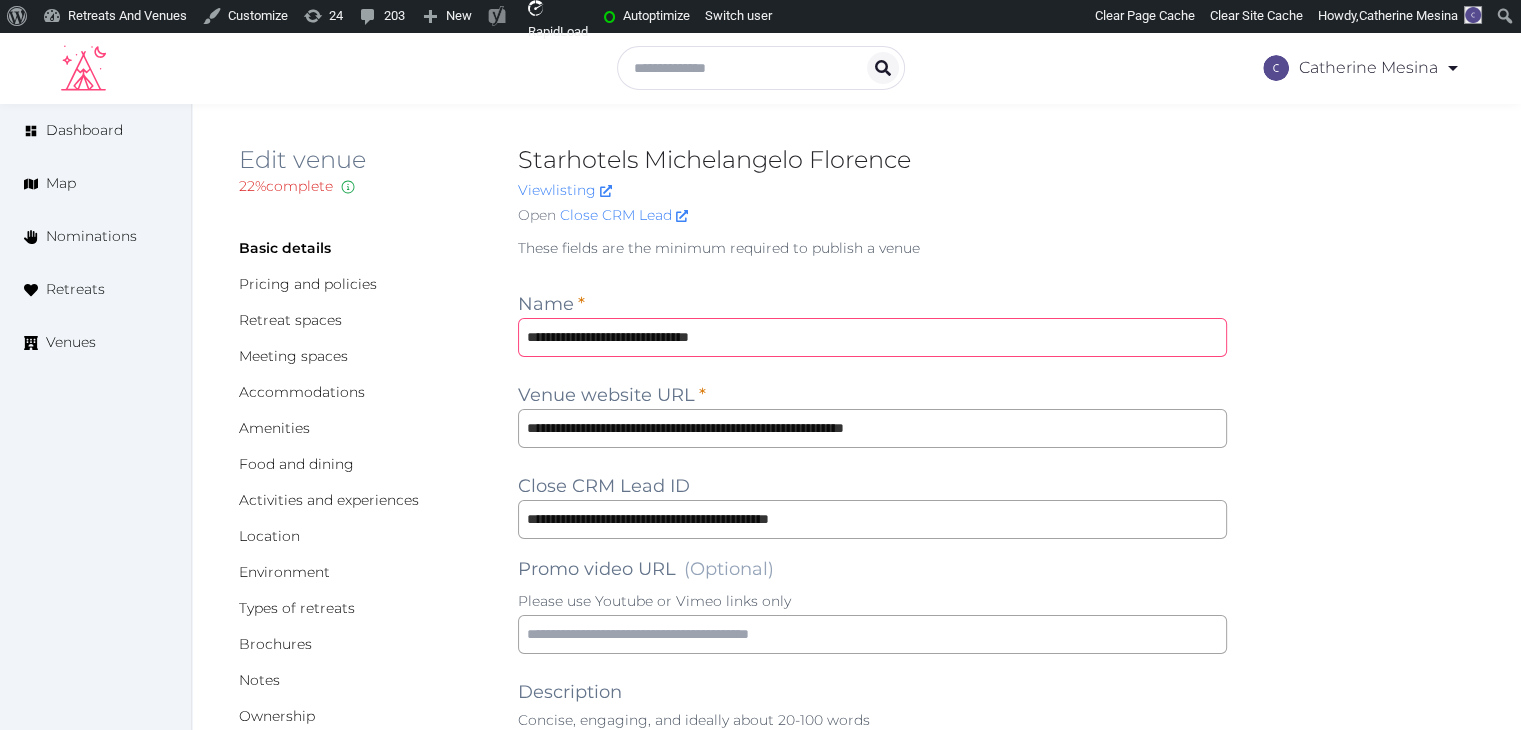 click on "**********" at bounding box center [872, 337] 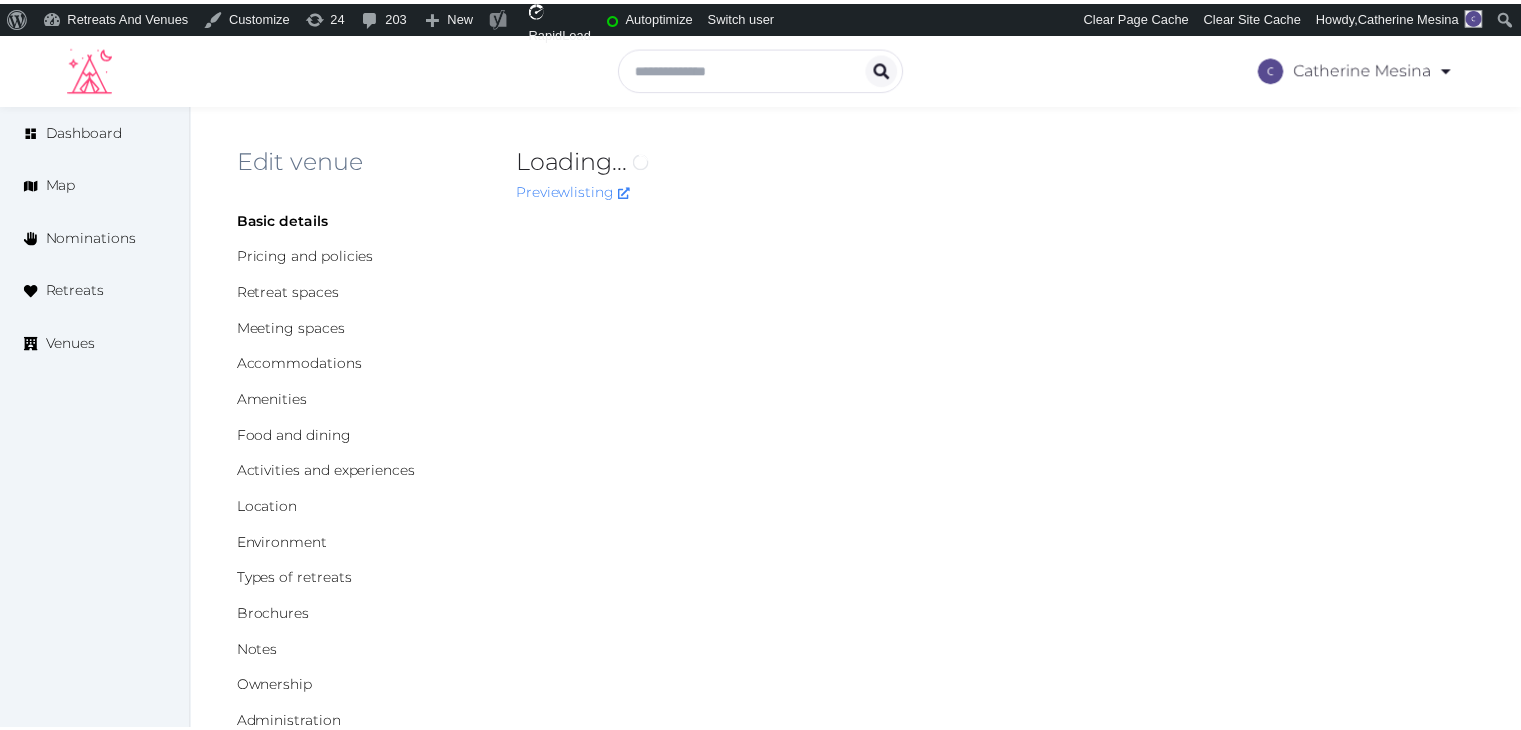 scroll, scrollTop: 0, scrollLeft: 0, axis: both 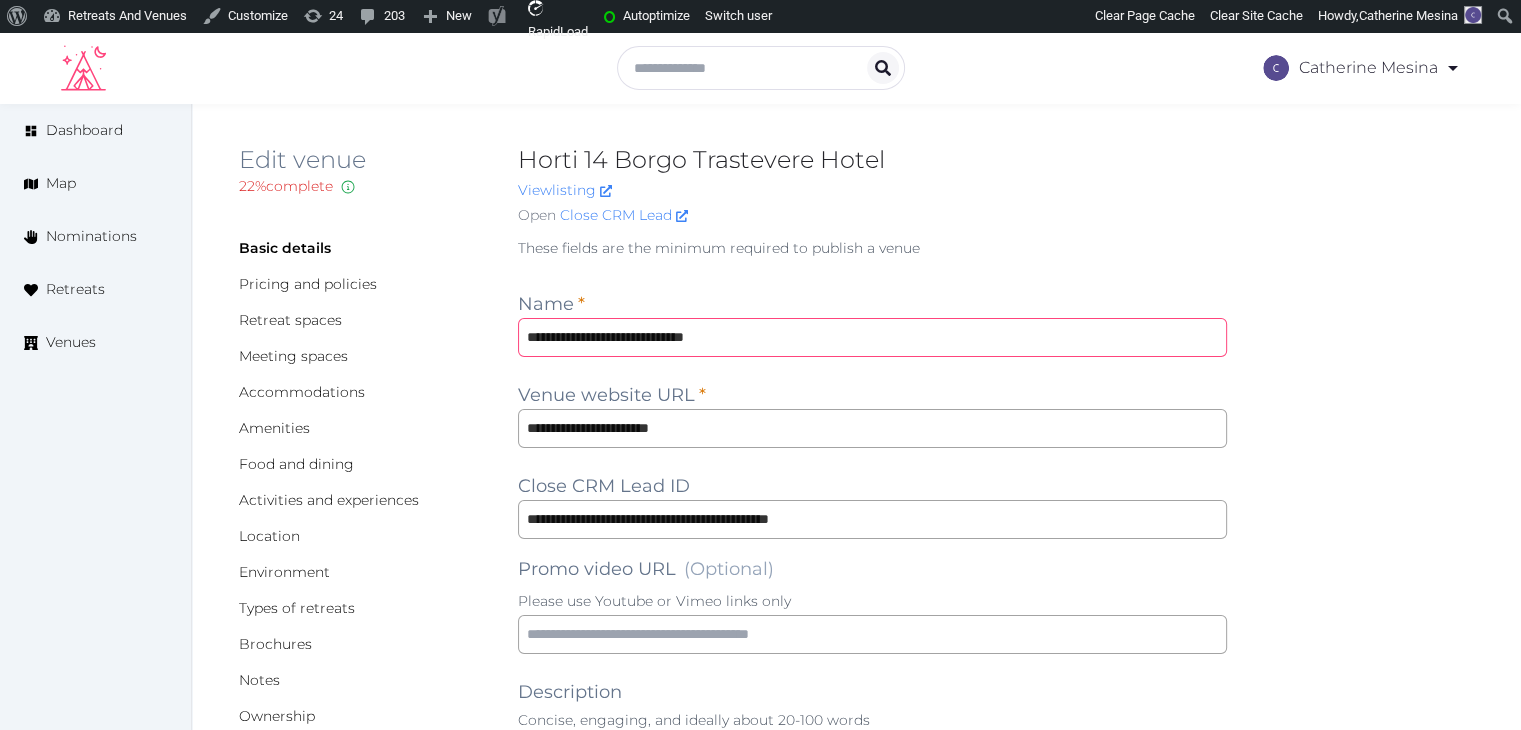 click on "**********" at bounding box center (872, 337) 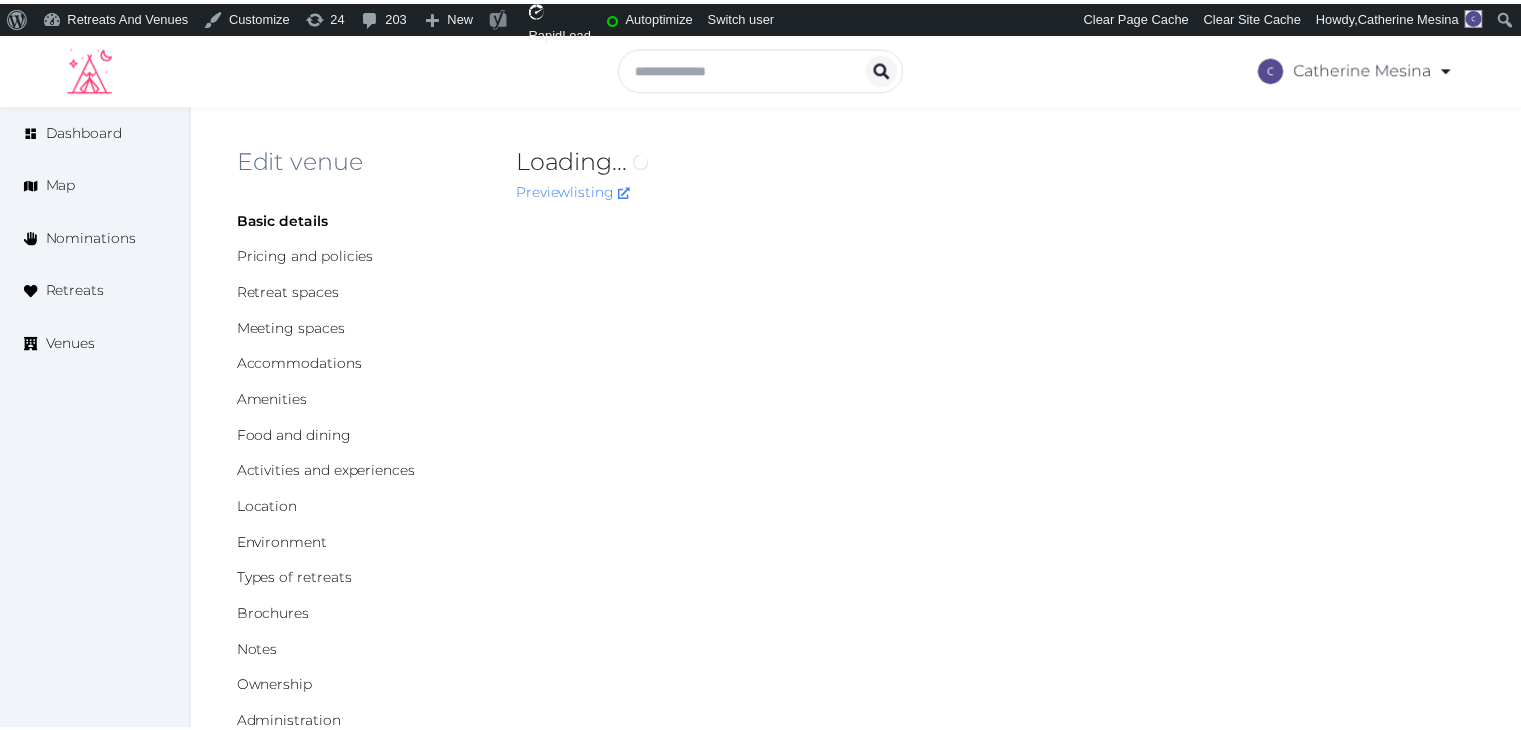 scroll, scrollTop: 0, scrollLeft: 0, axis: both 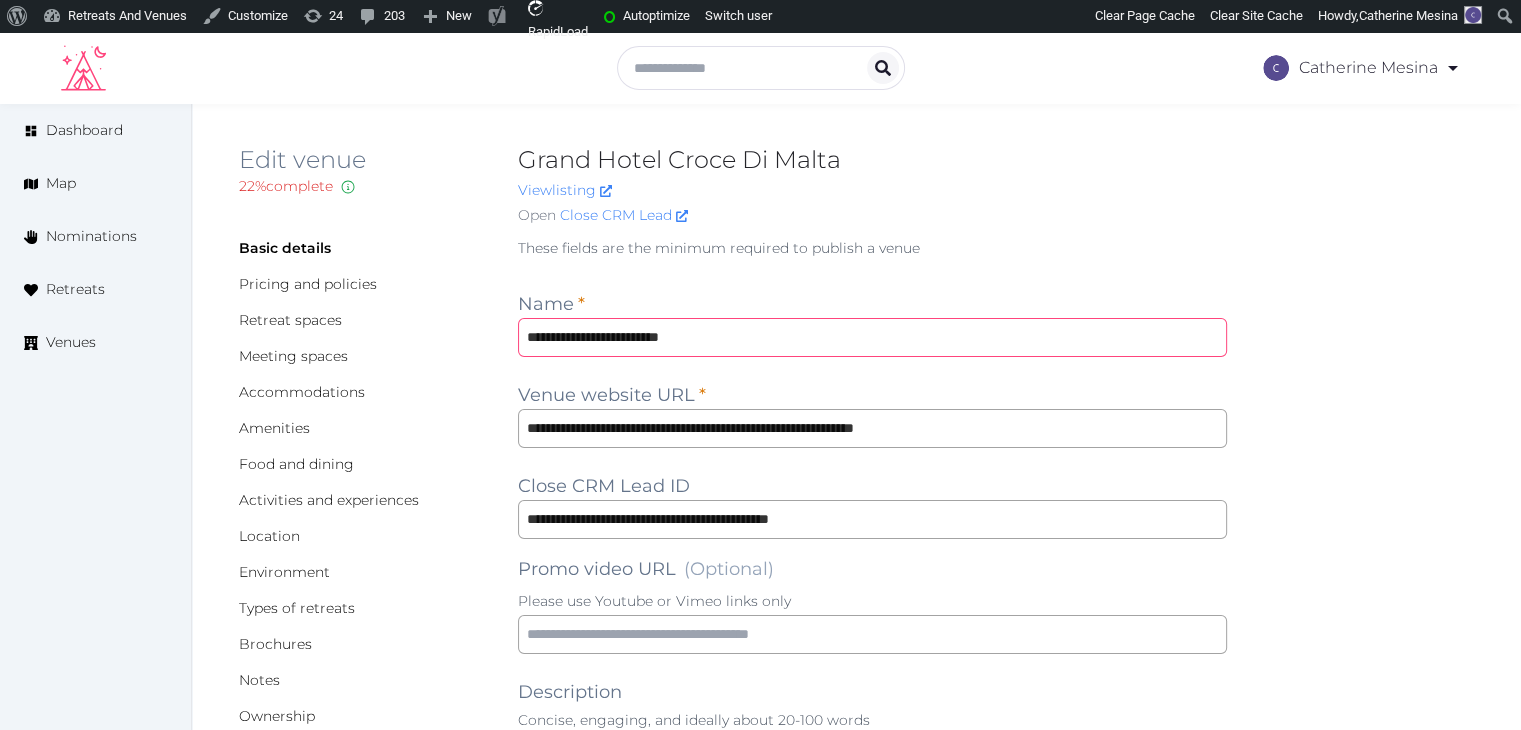 click on "**********" at bounding box center (872, 337) 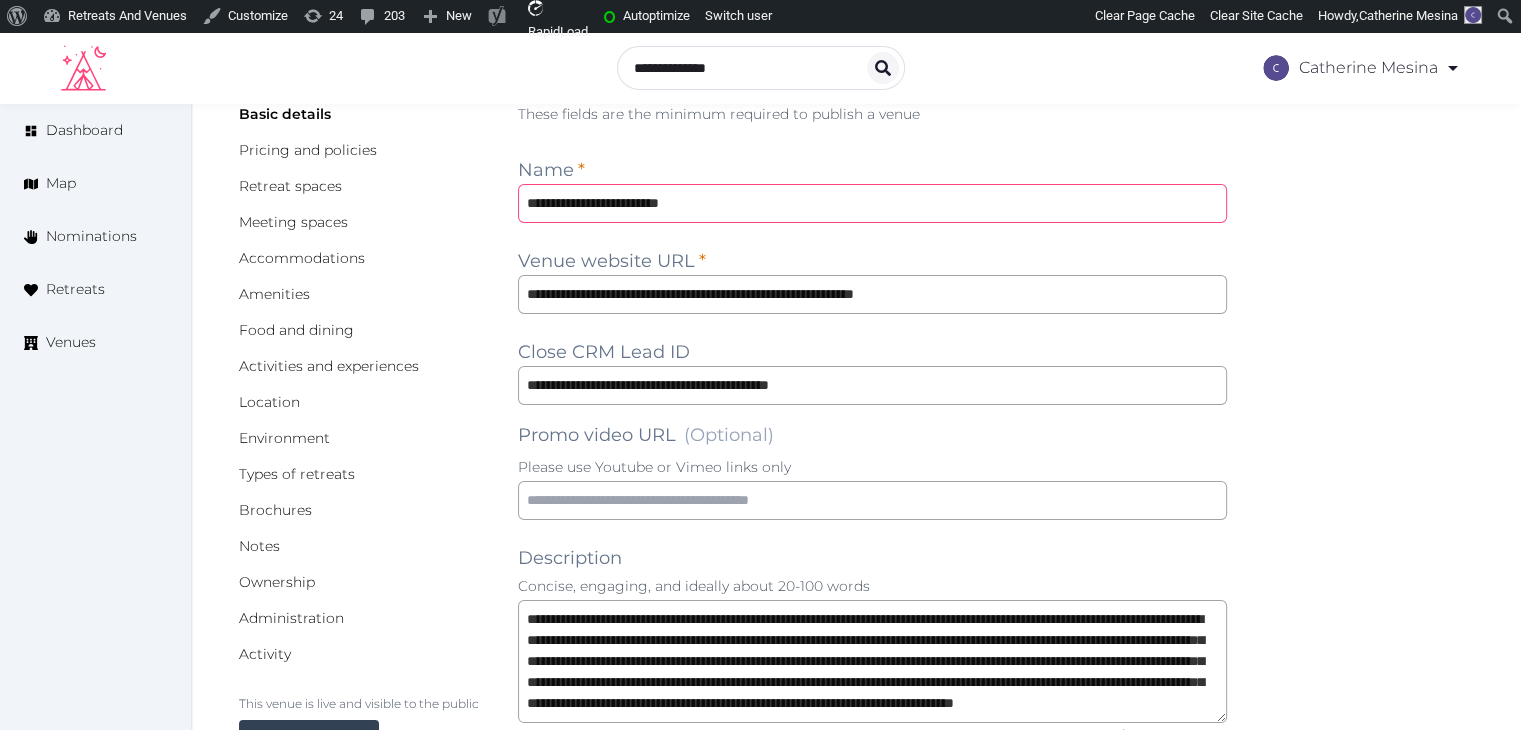 scroll, scrollTop: 300, scrollLeft: 0, axis: vertical 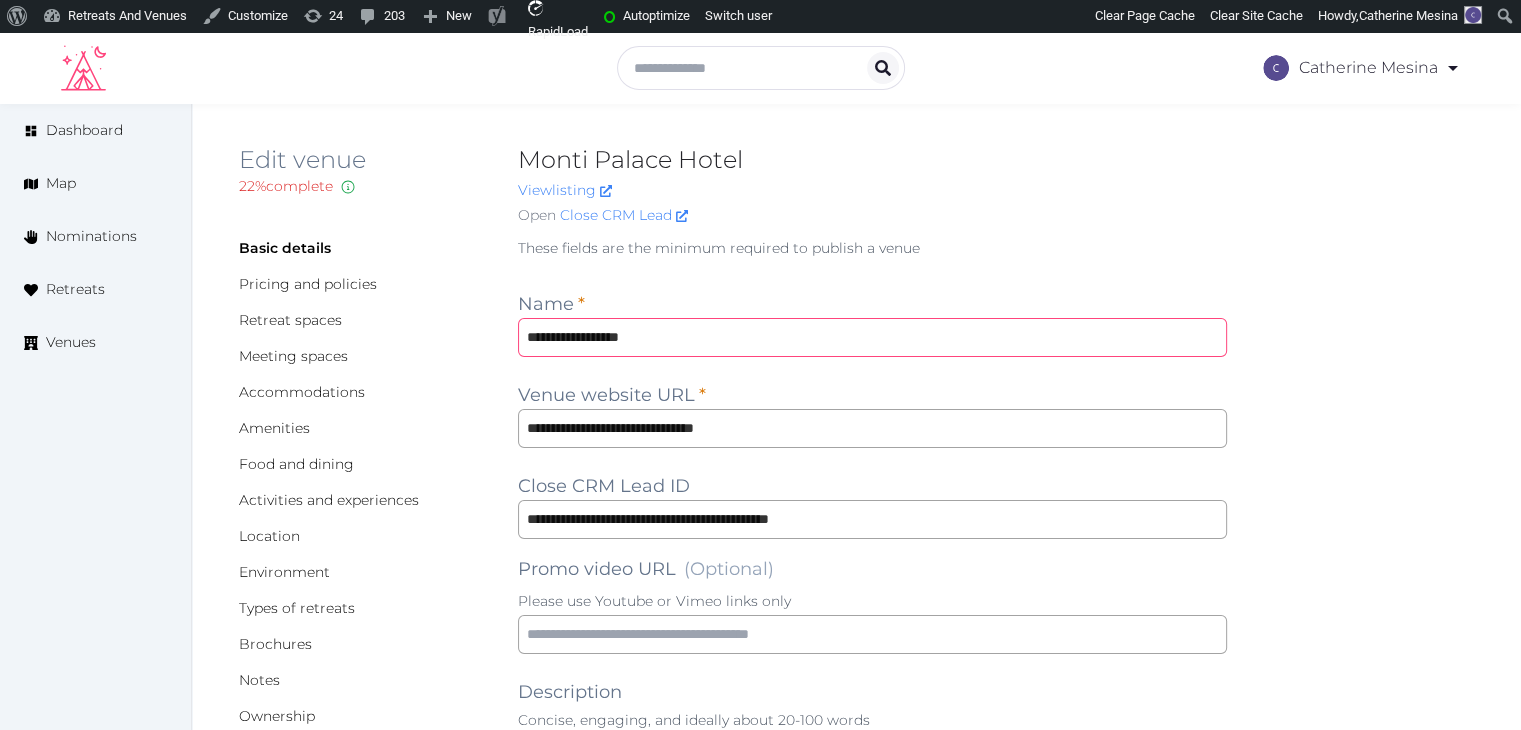 click on "**********" at bounding box center [872, 337] 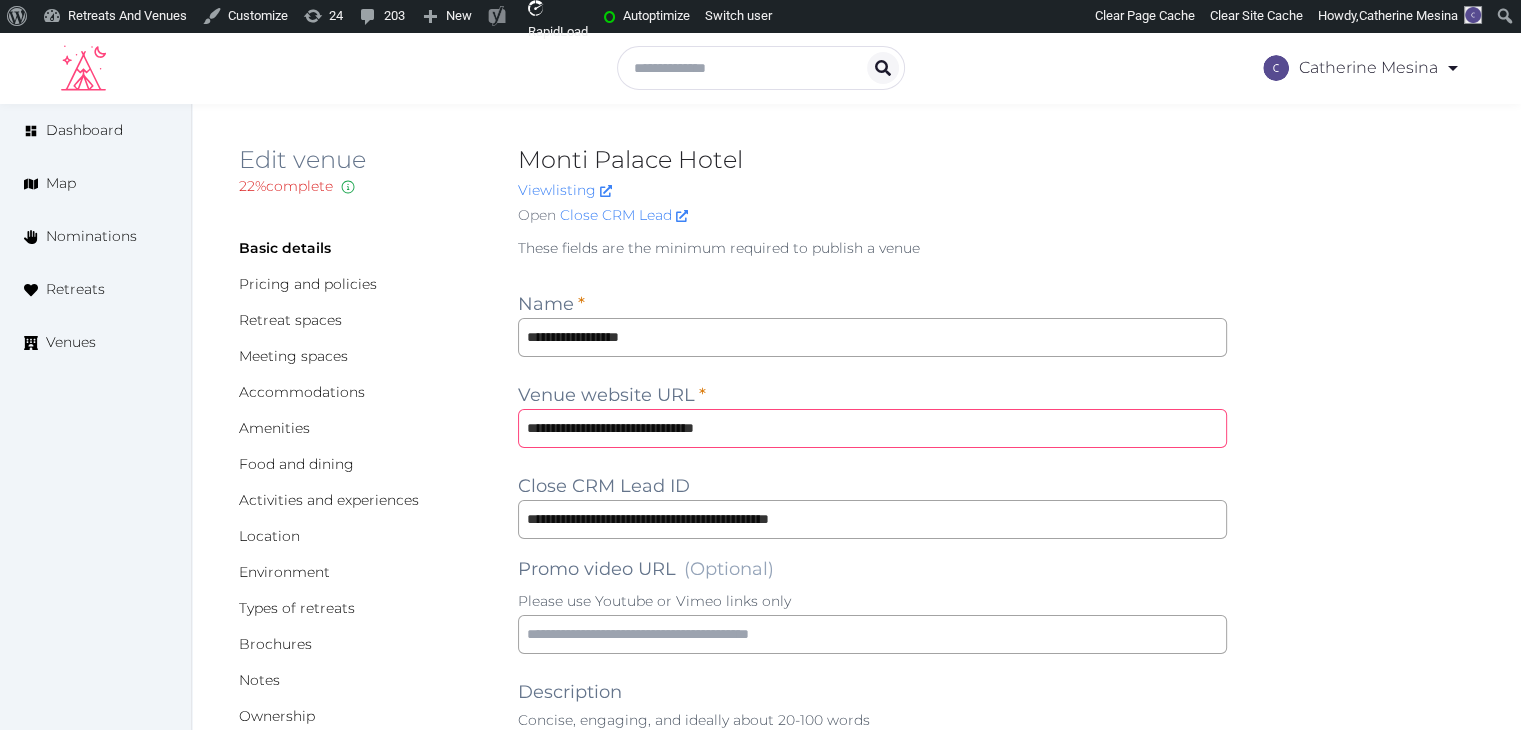 click on "**********" at bounding box center (872, 428) 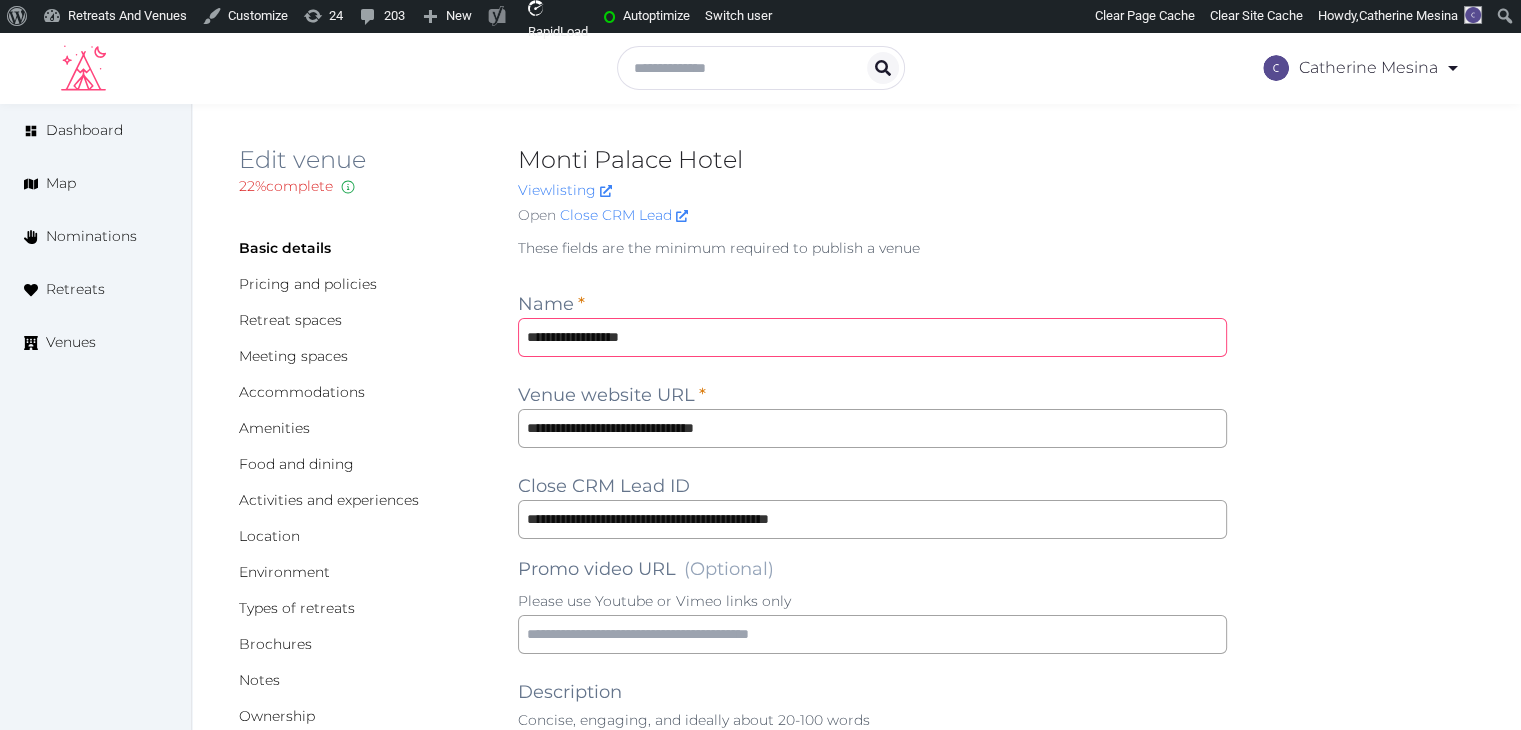 click on "**********" at bounding box center [872, 337] 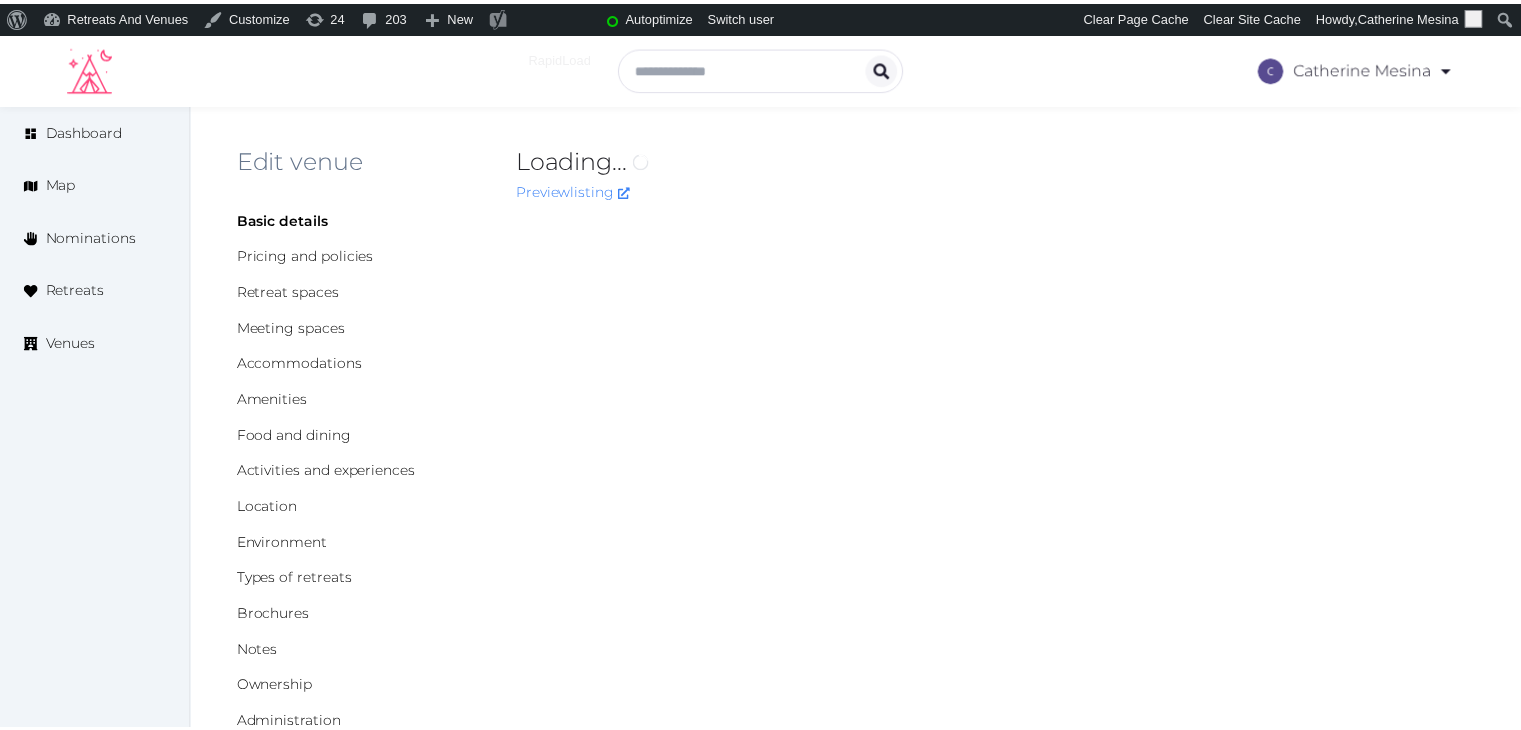 scroll, scrollTop: 0, scrollLeft: 0, axis: both 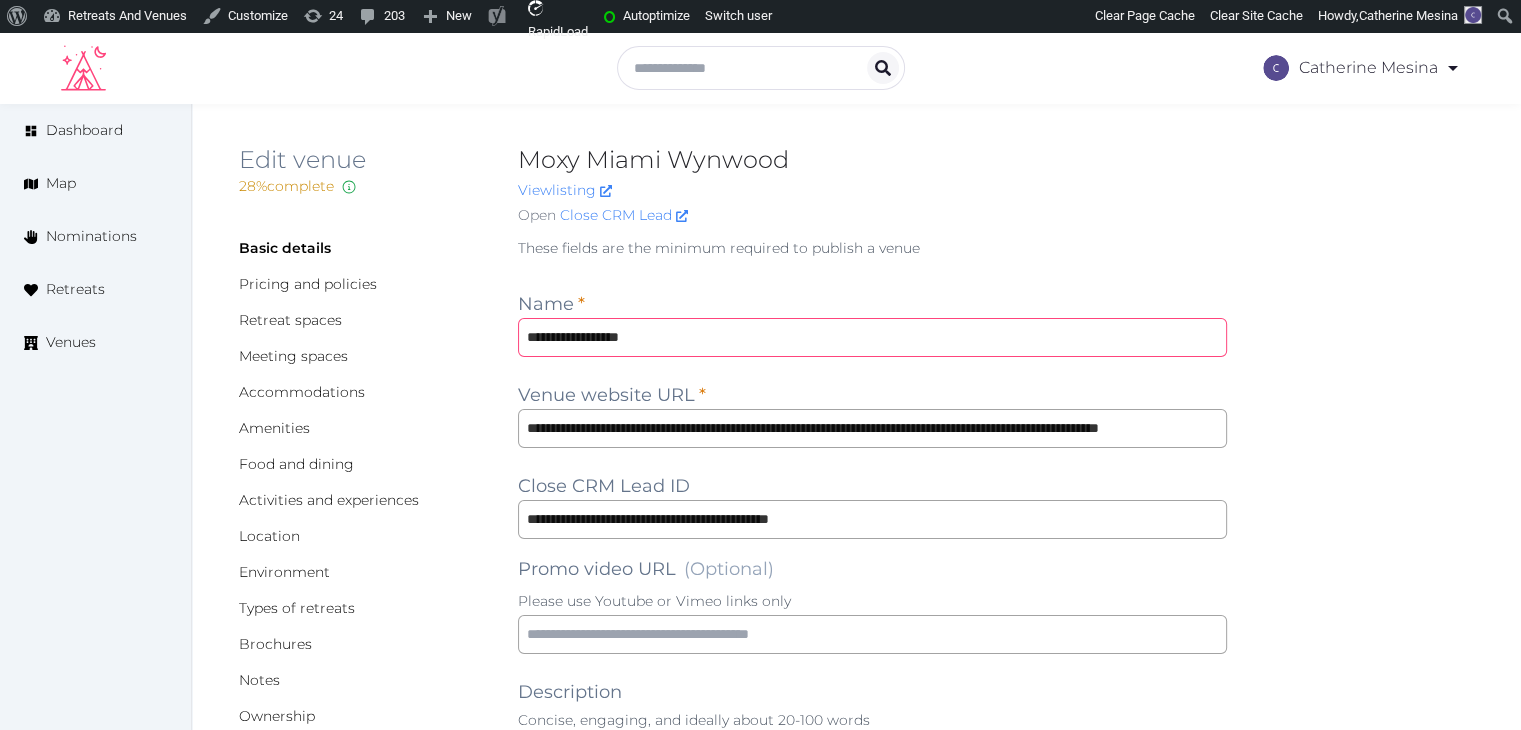 click on "**********" at bounding box center [872, 337] 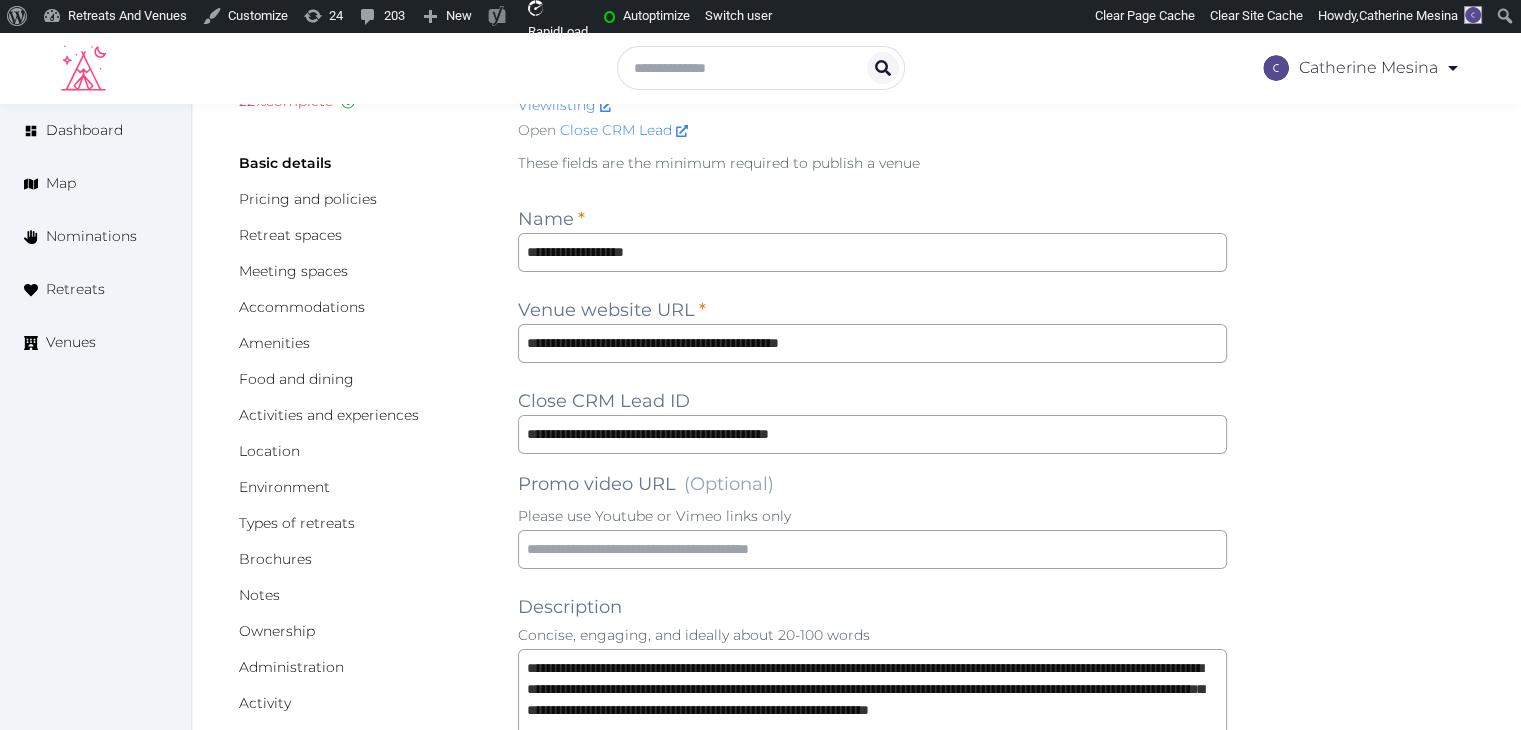 scroll, scrollTop: 0, scrollLeft: 0, axis: both 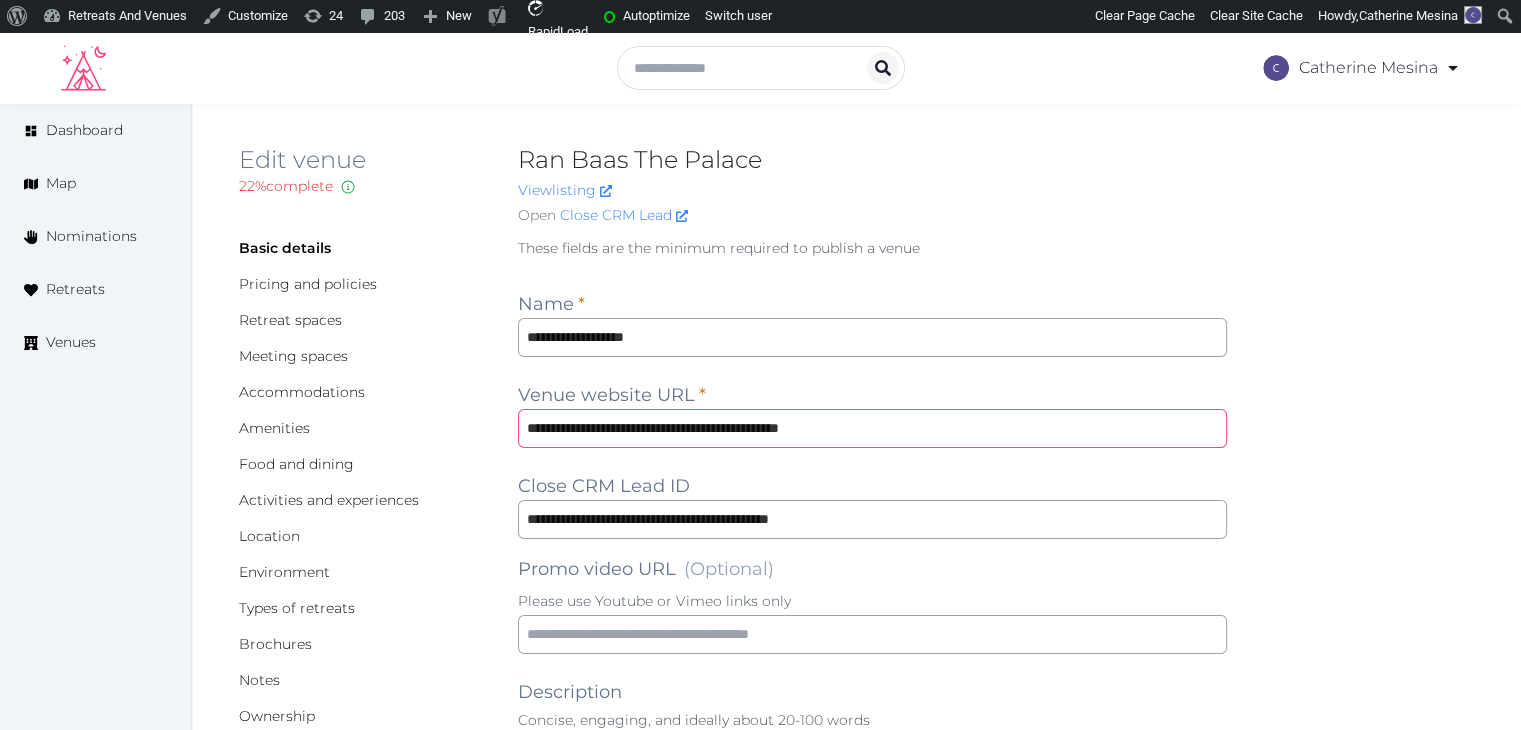 click on "**********" at bounding box center [872, 428] 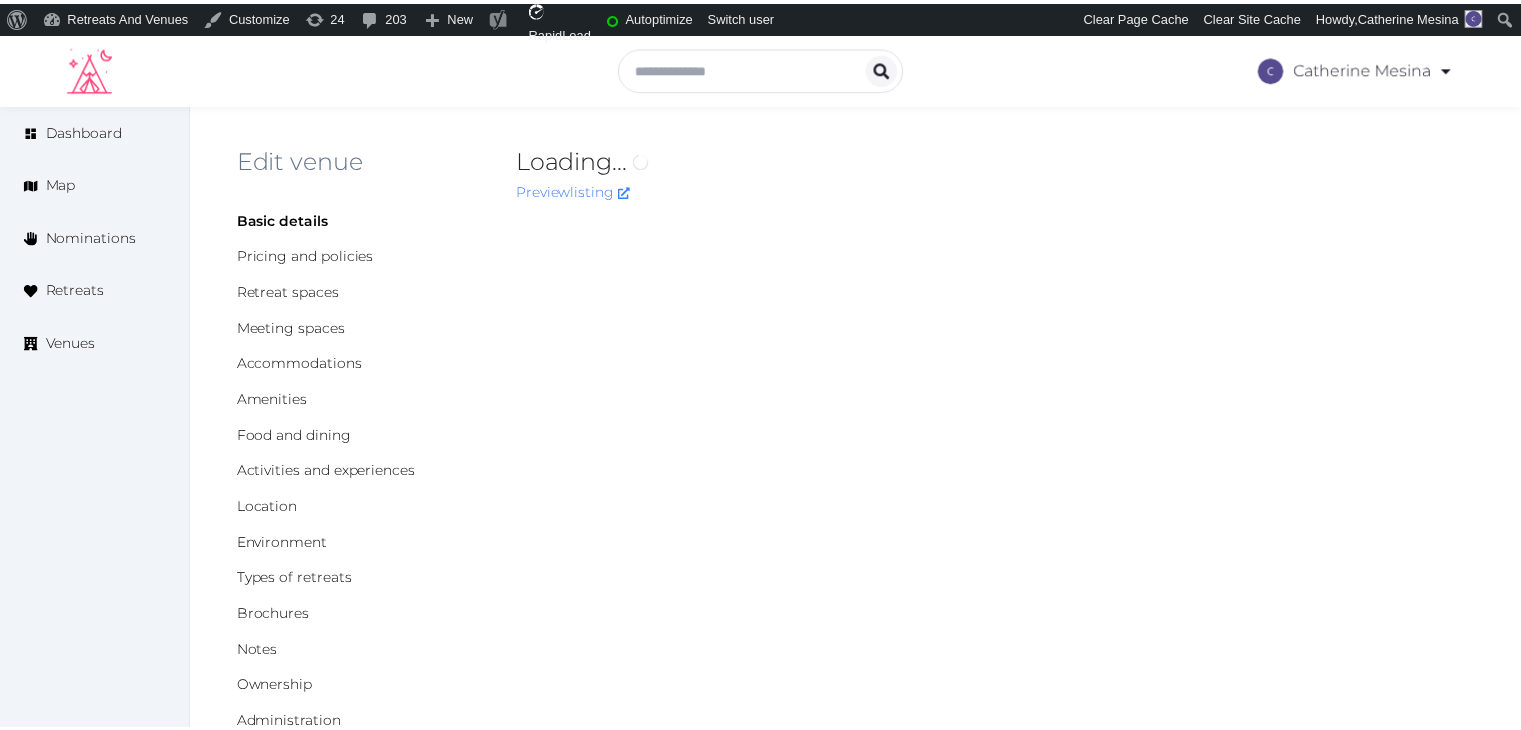 scroll, scrollTop: 0, scrollLeft: 0, axis: both 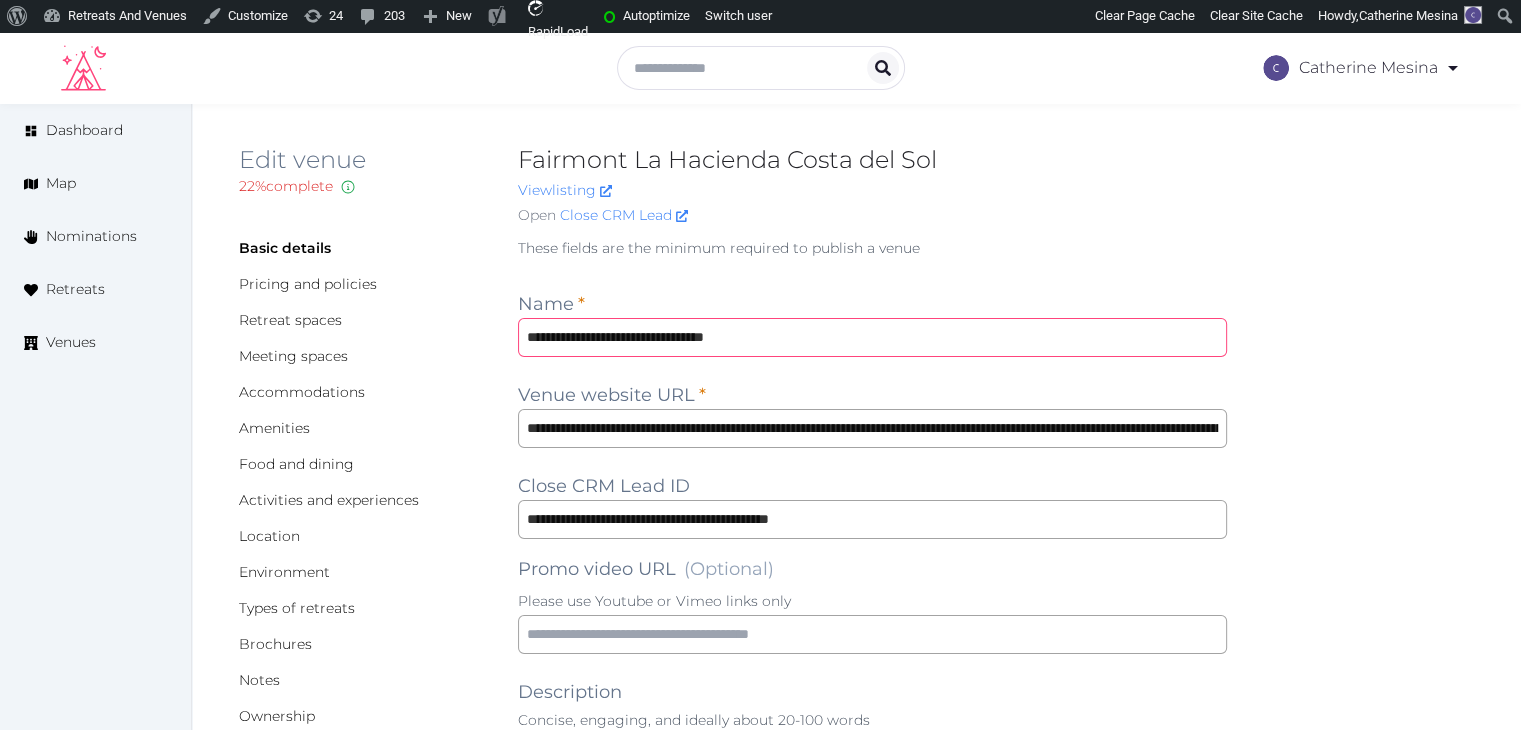 click on "**********" at bounding box center [872, 337] 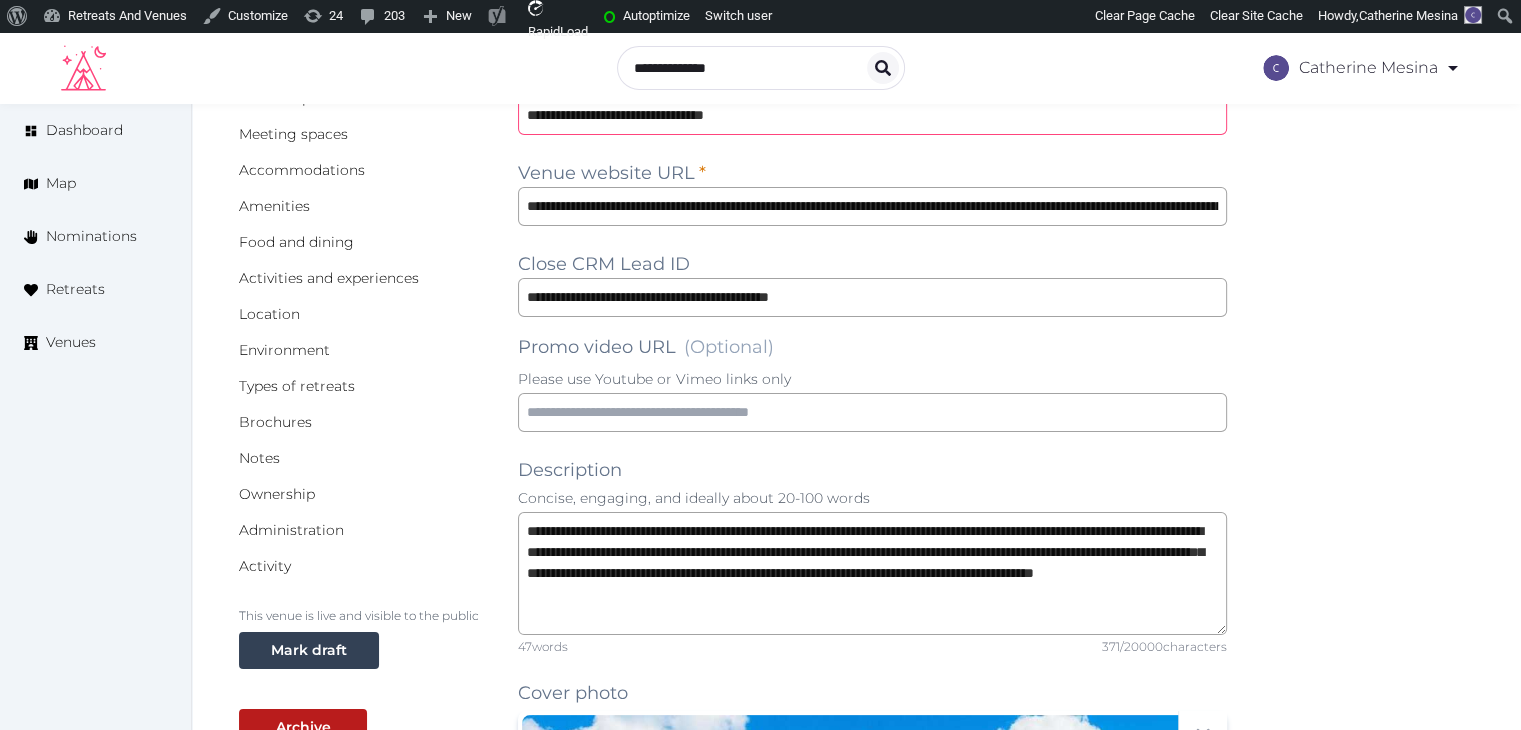 scroll, scrollTop: 0, scrollLeft: 0, axis: both 